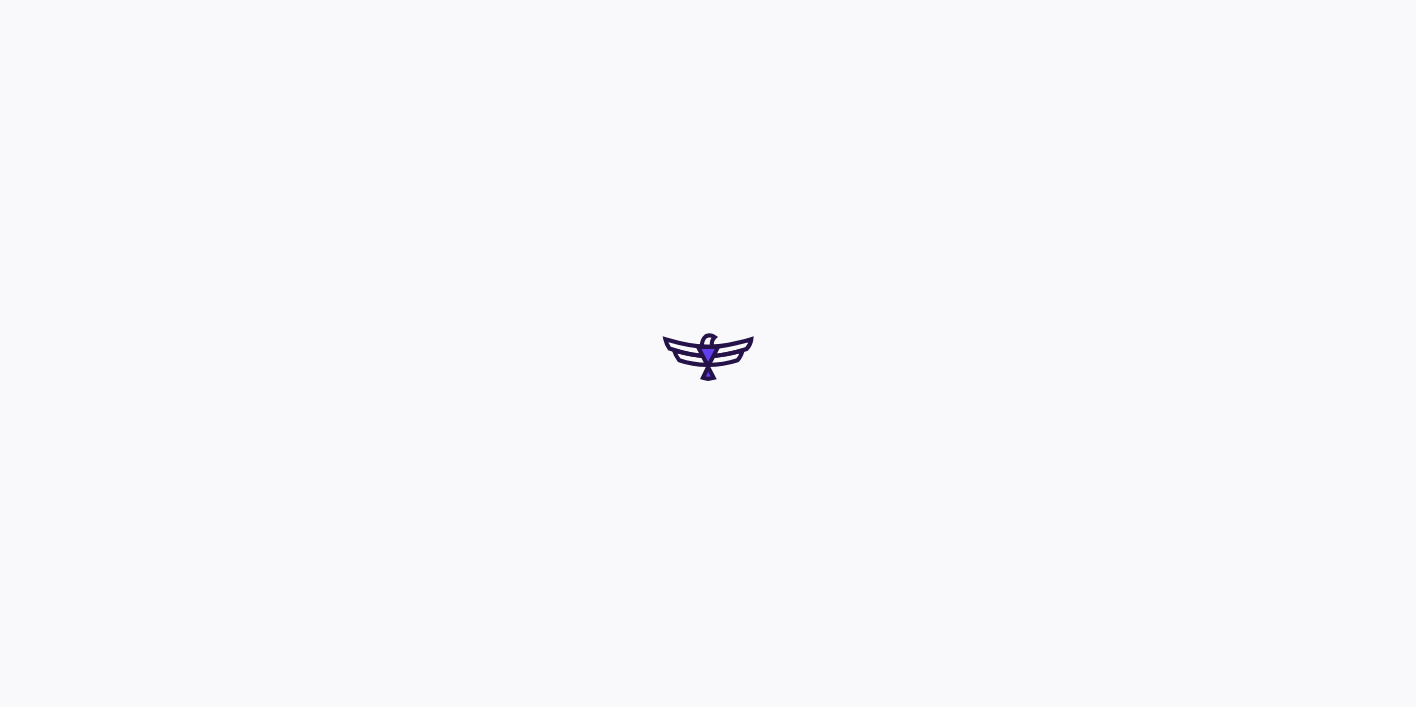 scroll, scrollTop: 0, scrollLeft: 0, axis: both 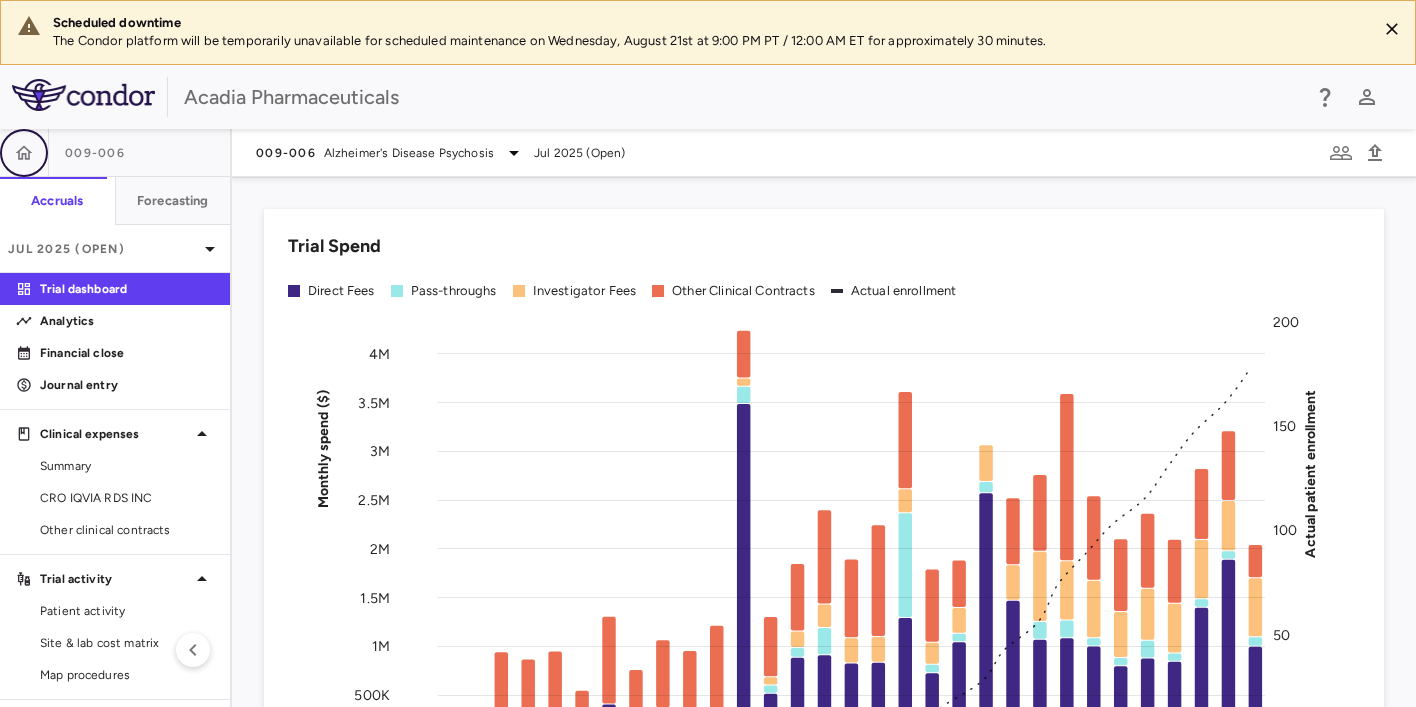 click 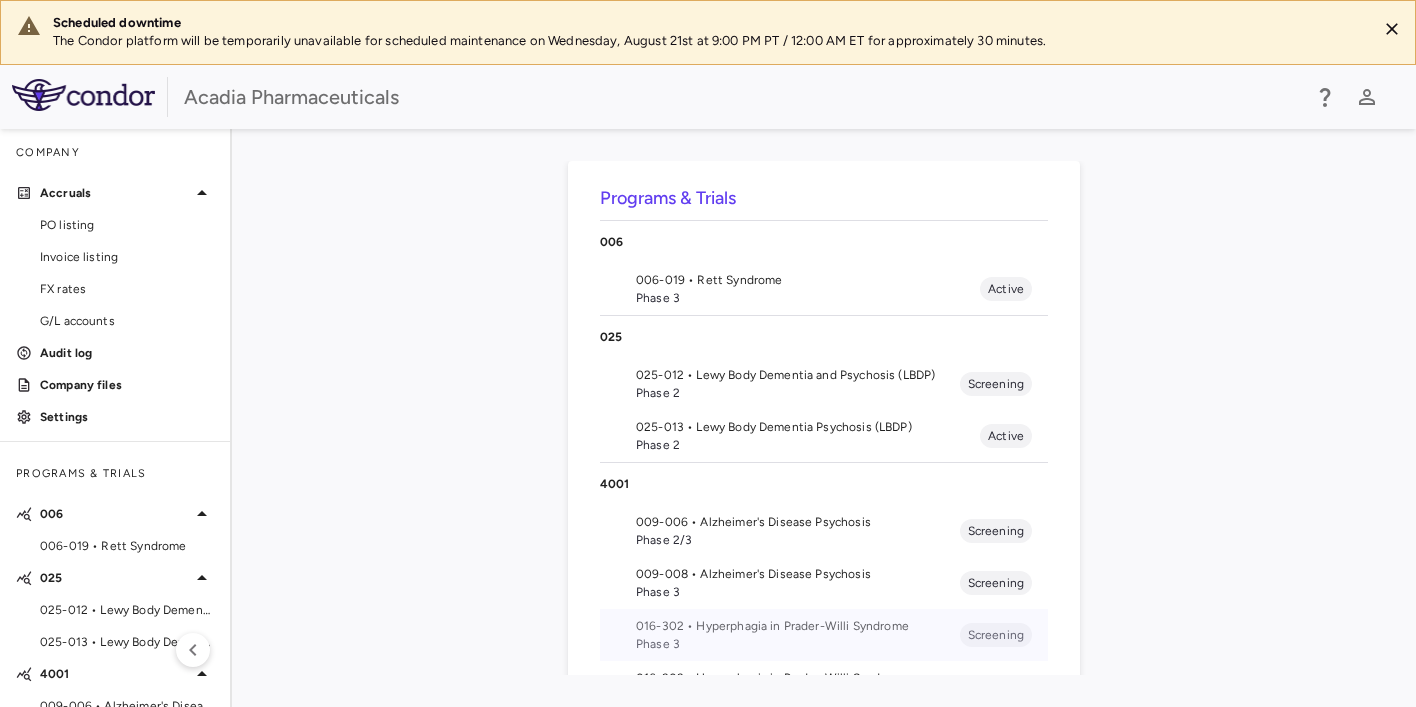 click on "016-302 • Hyperphagia in Prader-Willi Syndrome" at bounding box center [798, 626] 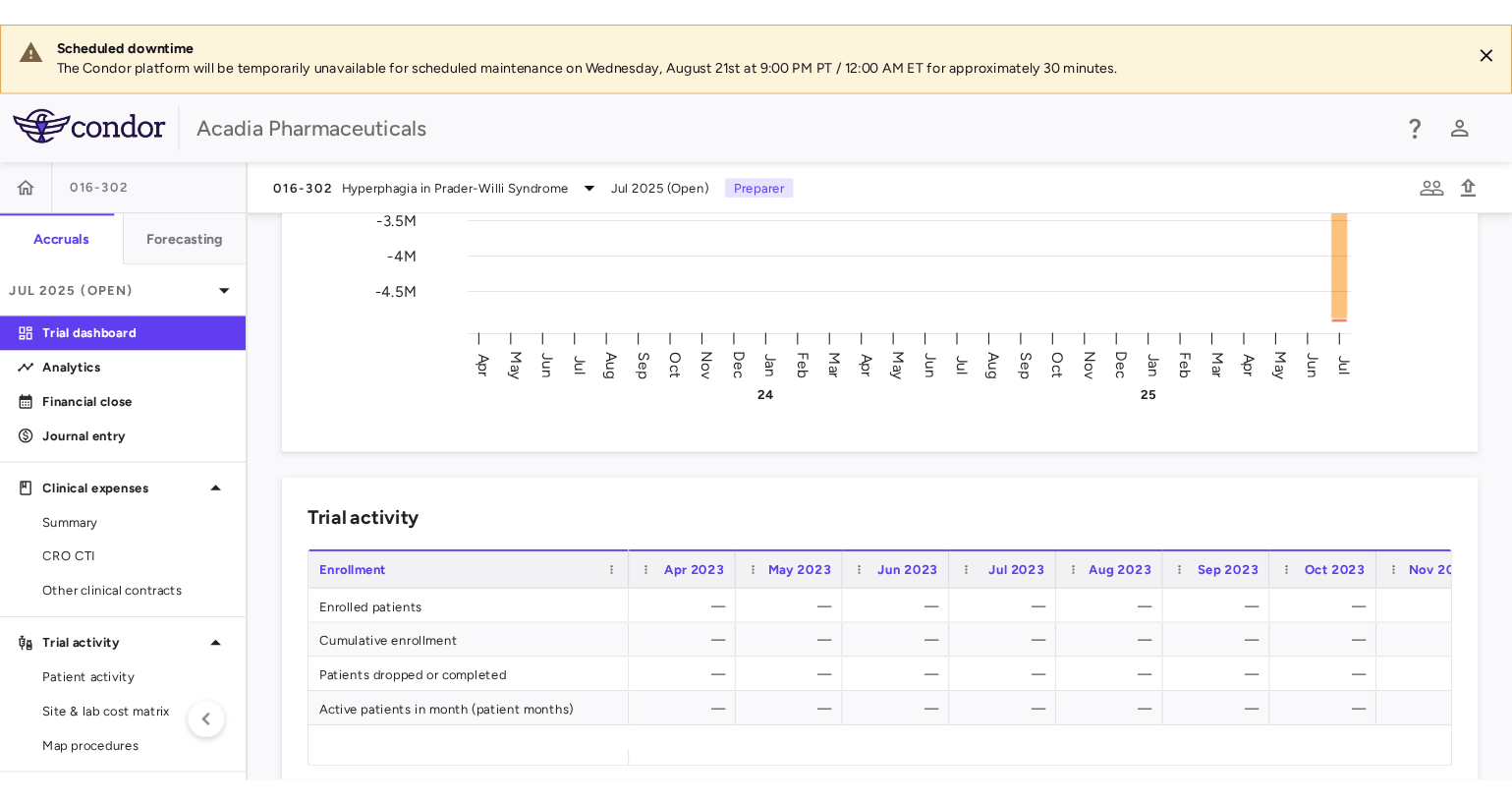 scroll, scrollTop: 655, scrollLeft: 0, axis: vertical 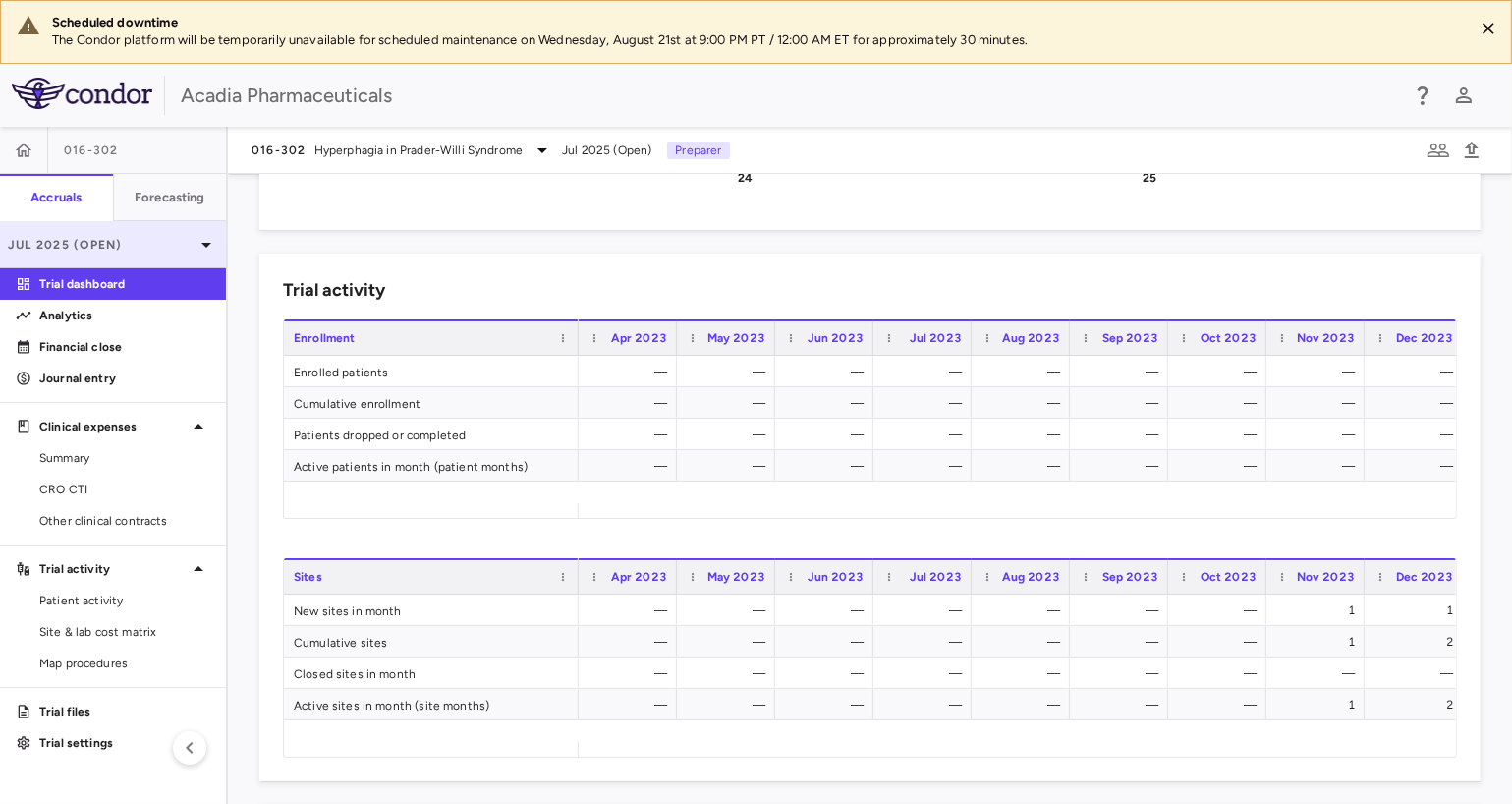 click on "Jul 2025 (Open)" at bounding box center [101, 245] 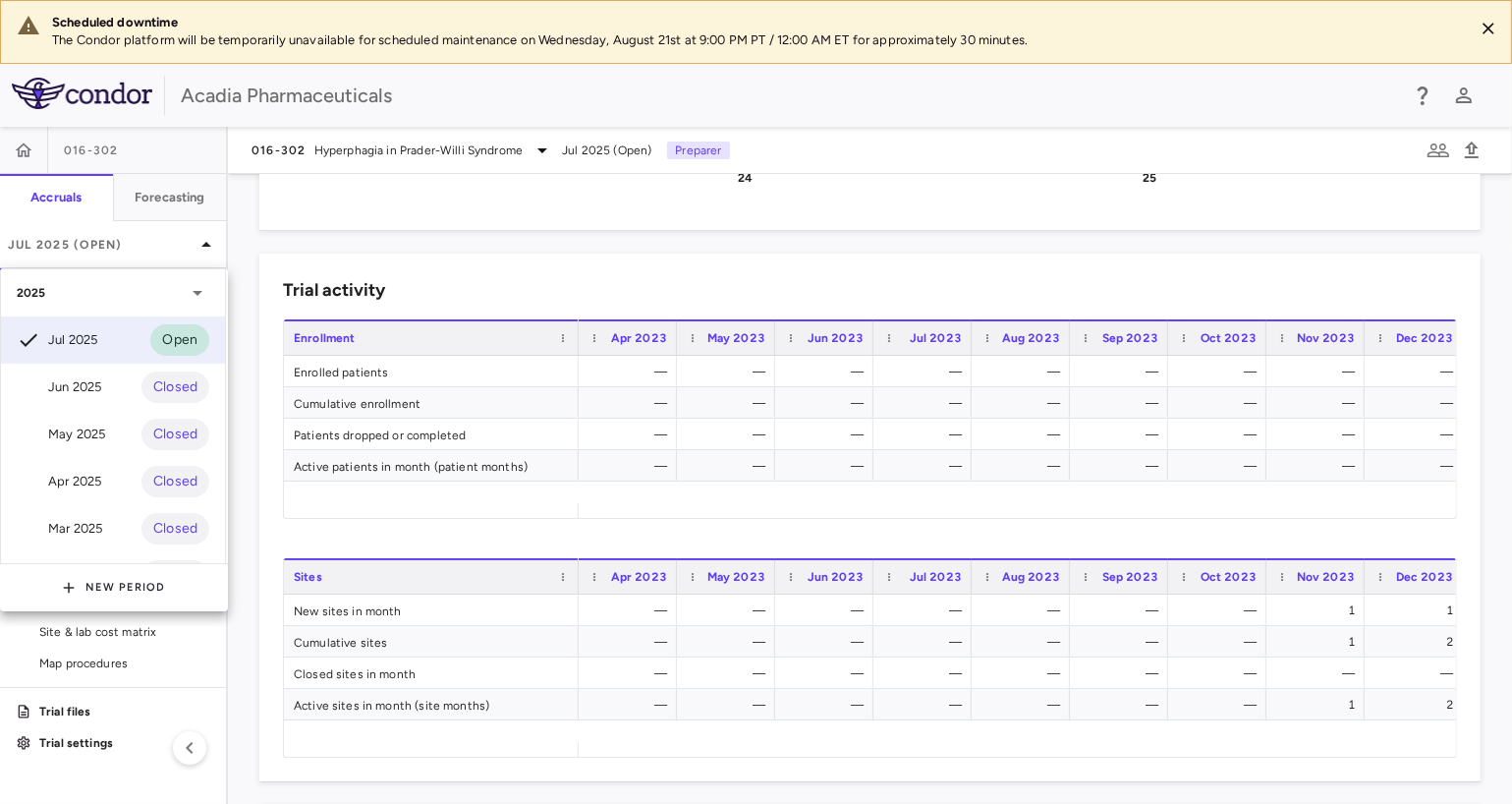 click at bounding box center (756, 402) 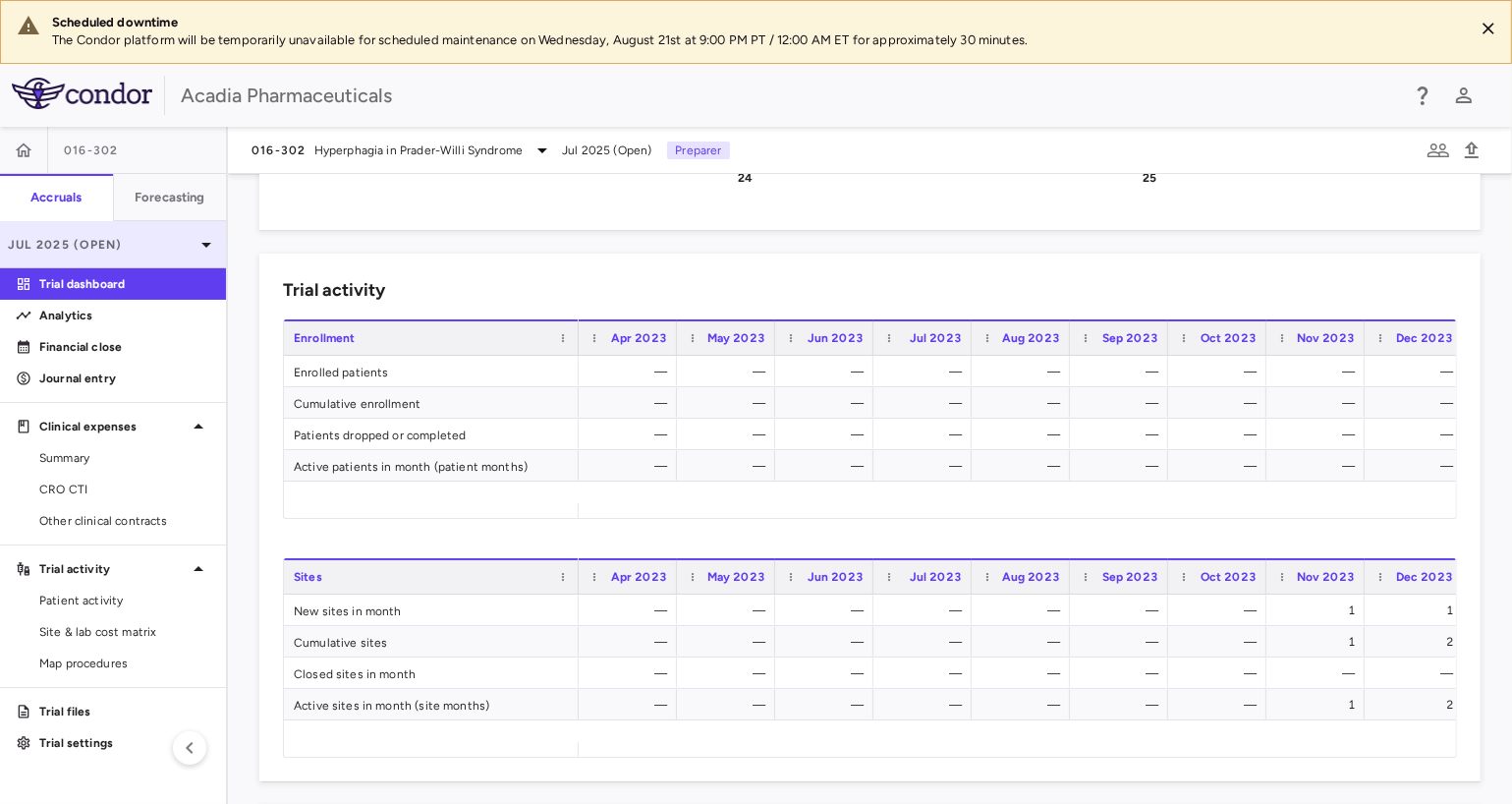click on "Jul 2025 (Open)" at bounding box center [101, 245] 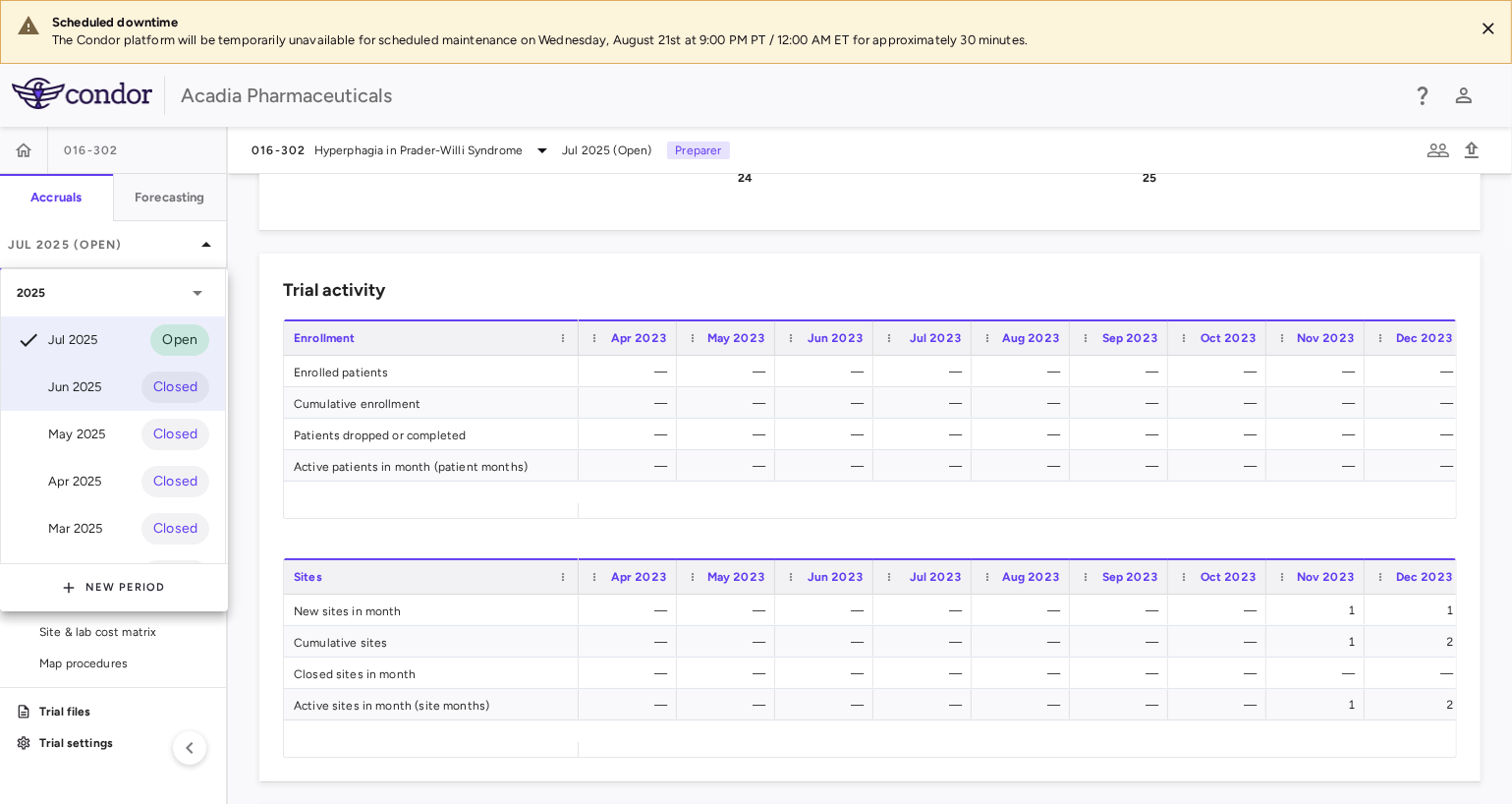 click on "Jun 2025 Closed" at bounding box center [113, 387] 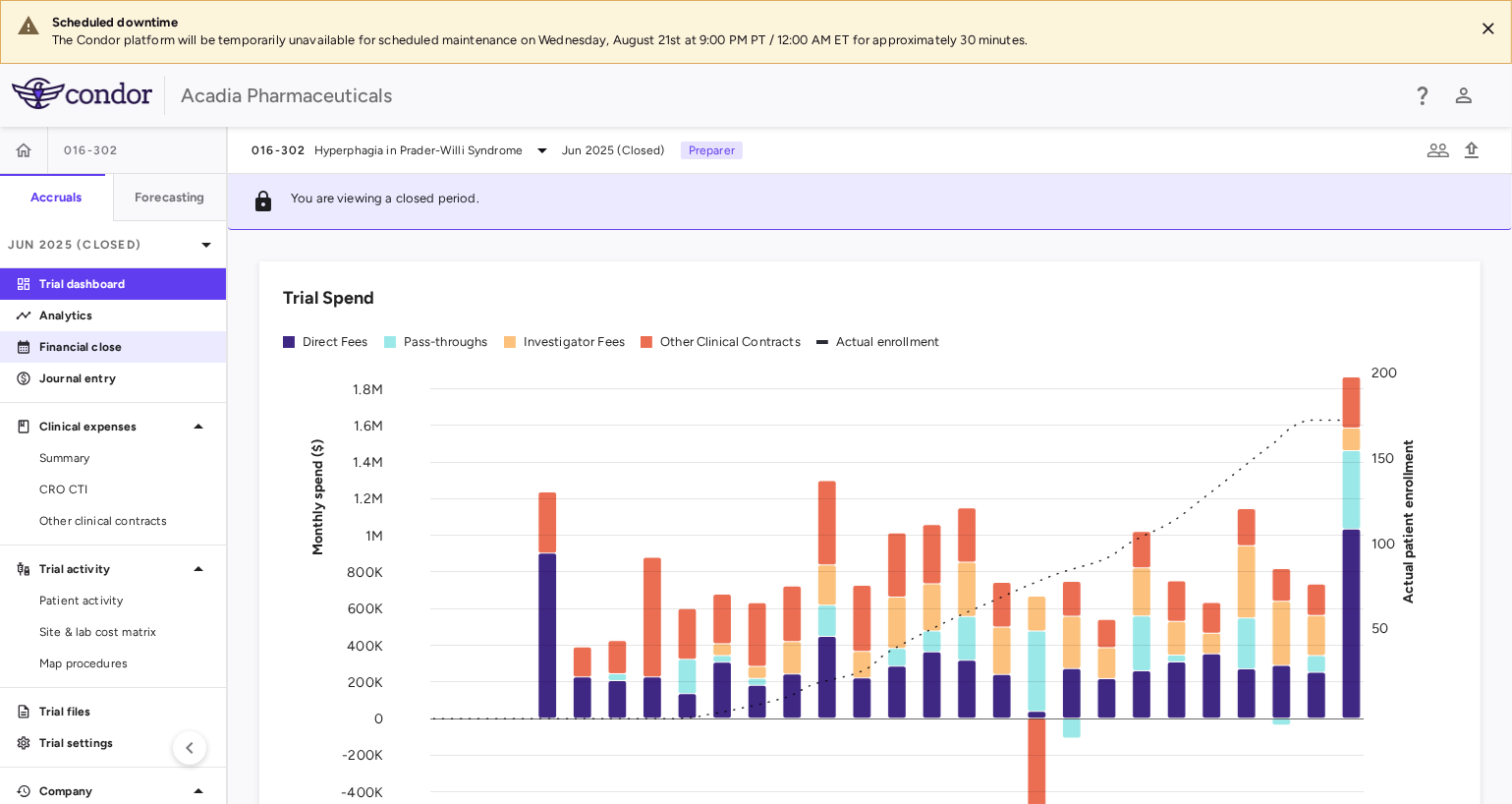 click on "Financial close" at bounding box center (125, 347) 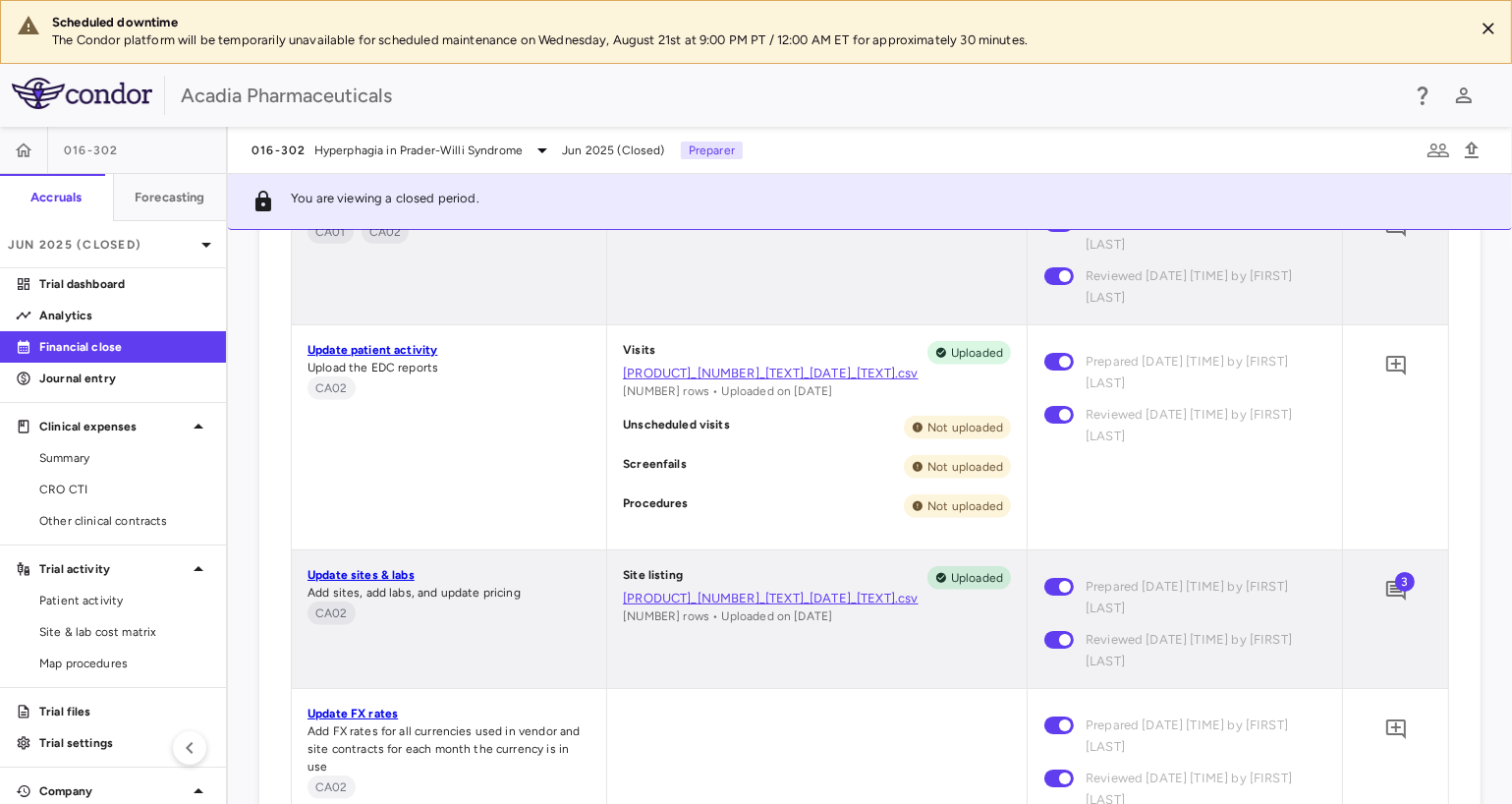 scroll, scrollTop: 1802, scrollLeft: 0, axis: vertical 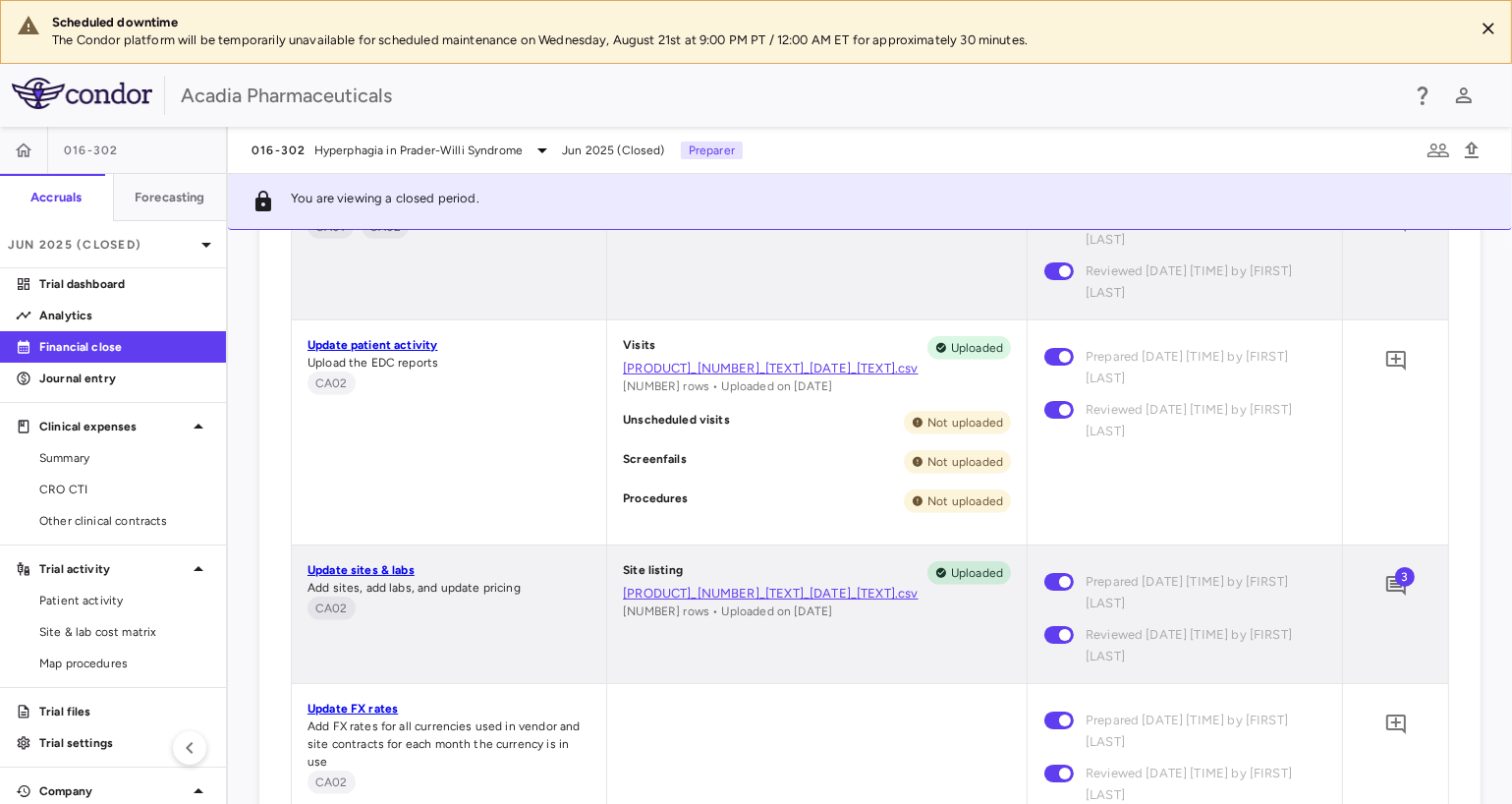 click on "3" at bounding box center [1405, 577] 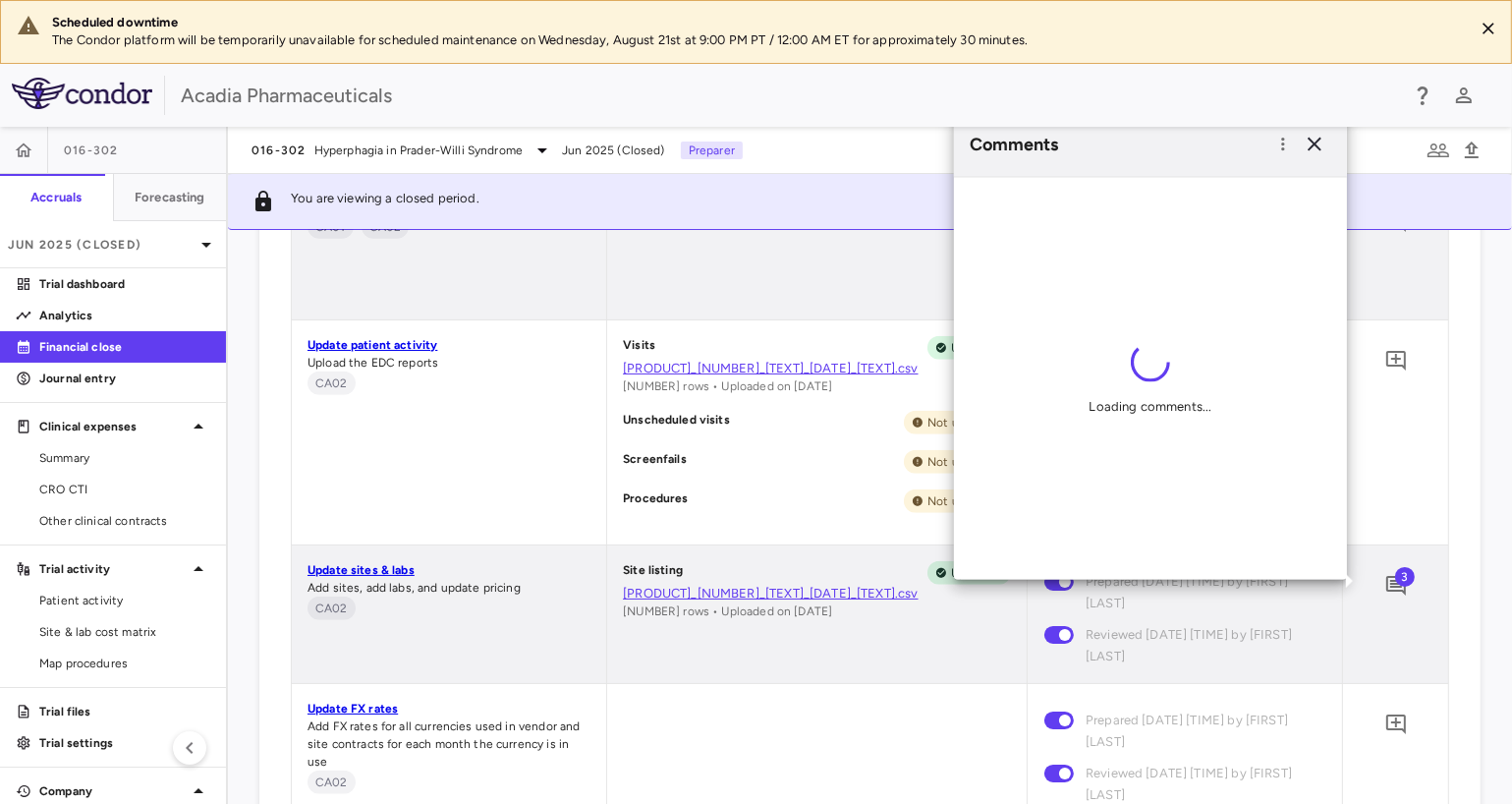 scroll, scrollTop: 47, scrollLeft: 0, axis: vertical 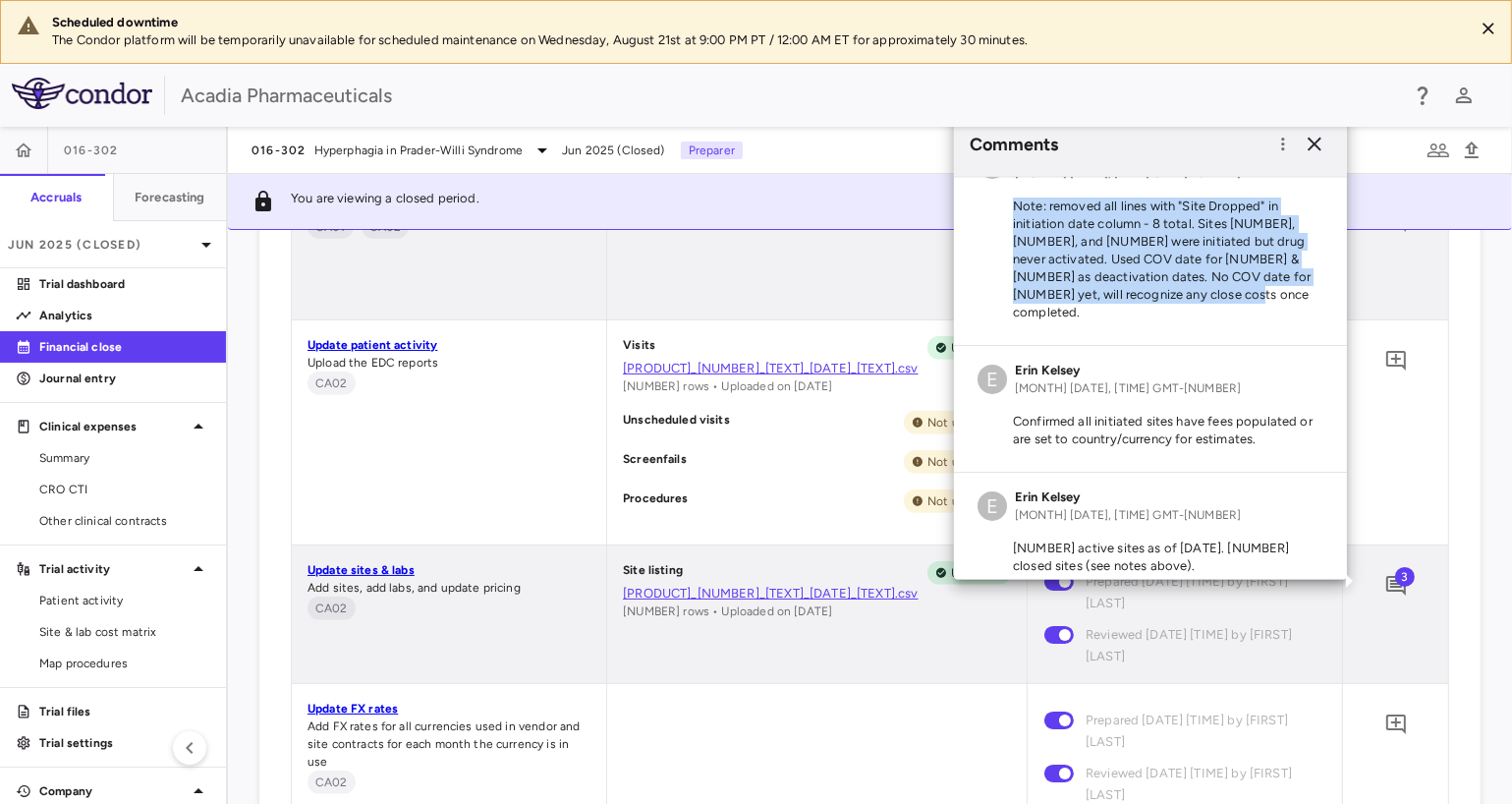 drag, startPoint x: 1289, startPoint y: 295, endPoint x: 1015, endPoint y: 212, distance: 286.2953 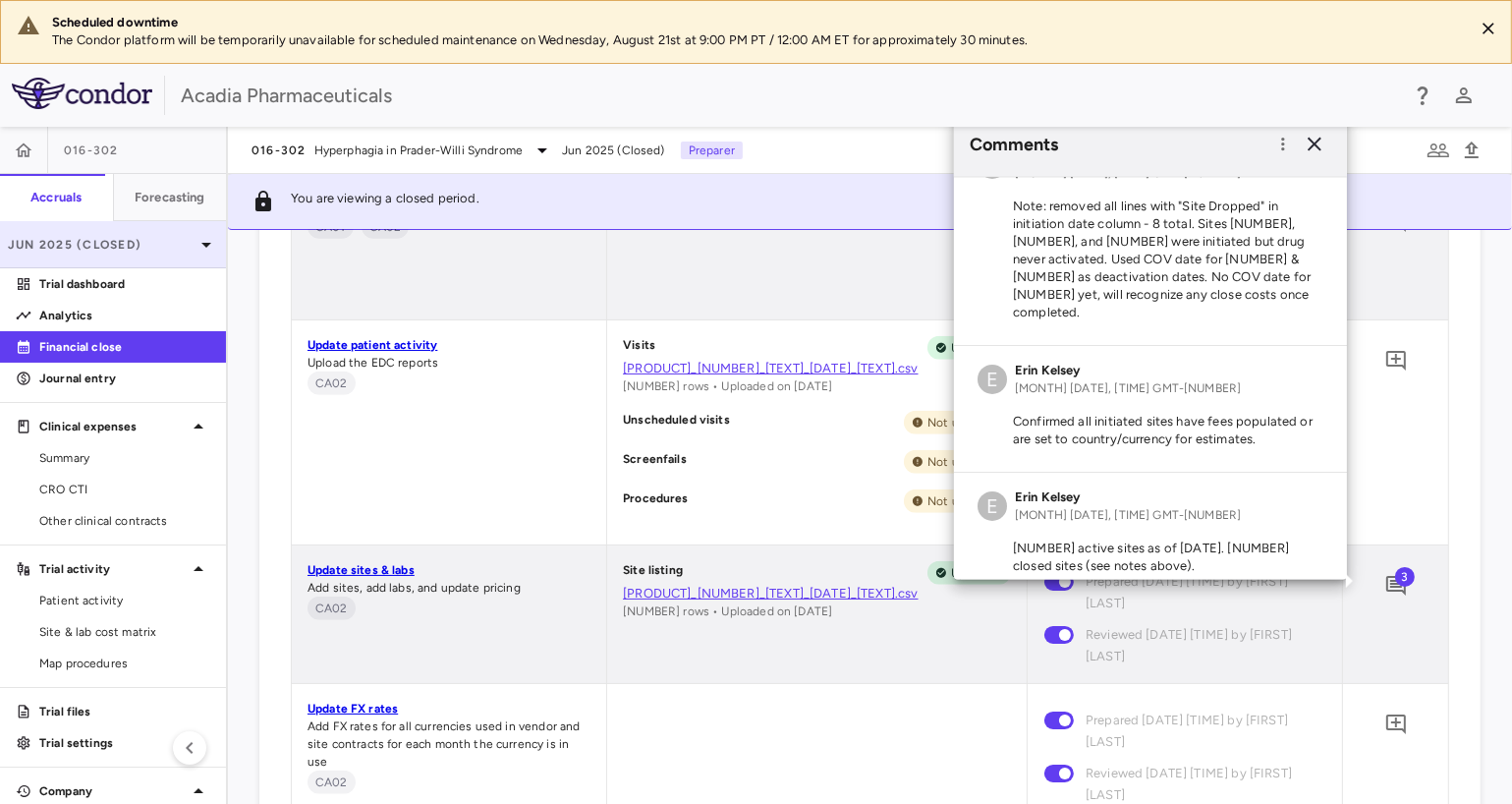 click on "Jun 2025 (Closed)" at bounding box center [101, 245] 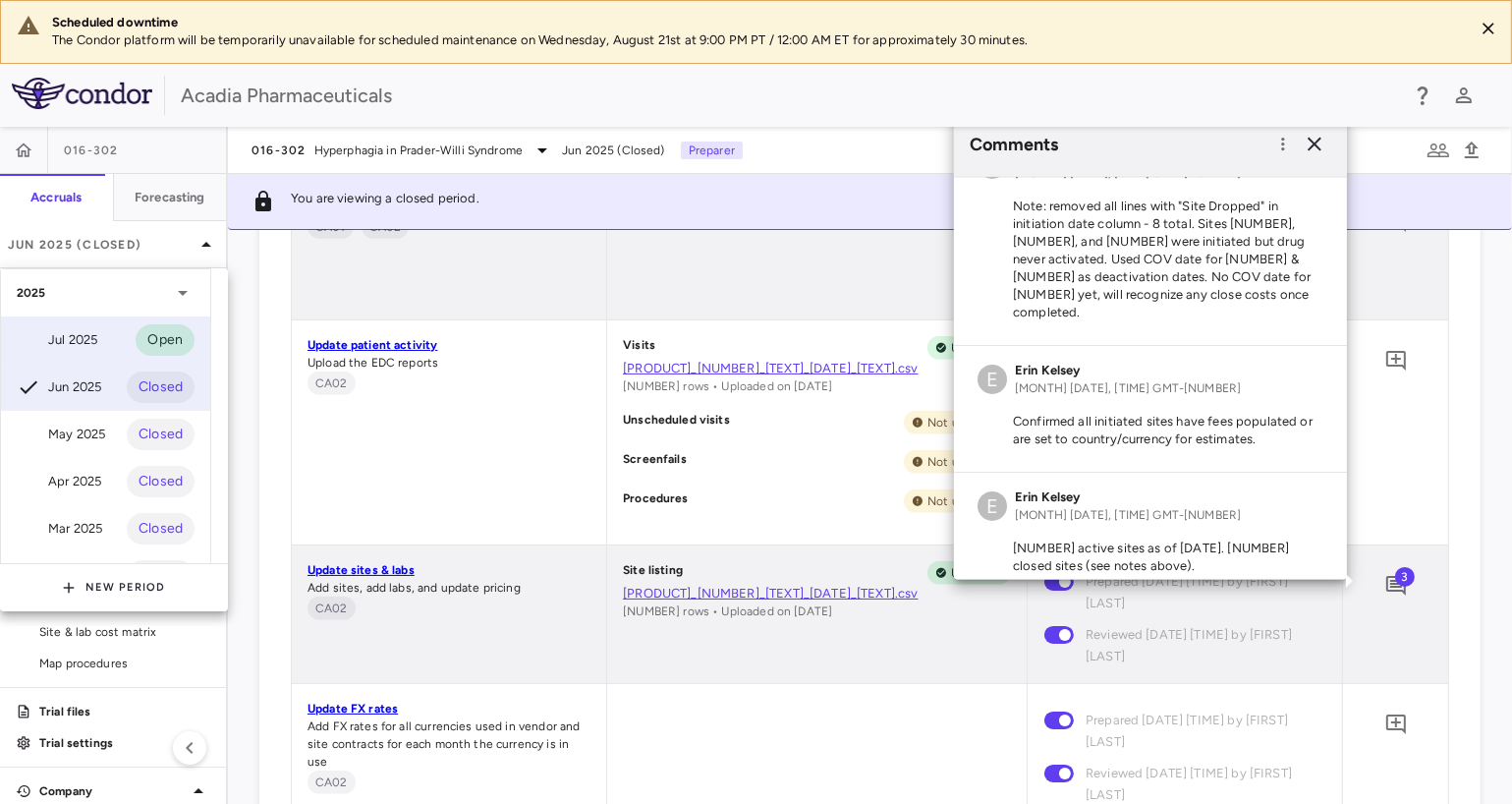 click on "Jul 2025" at bounding box center [57, 340] 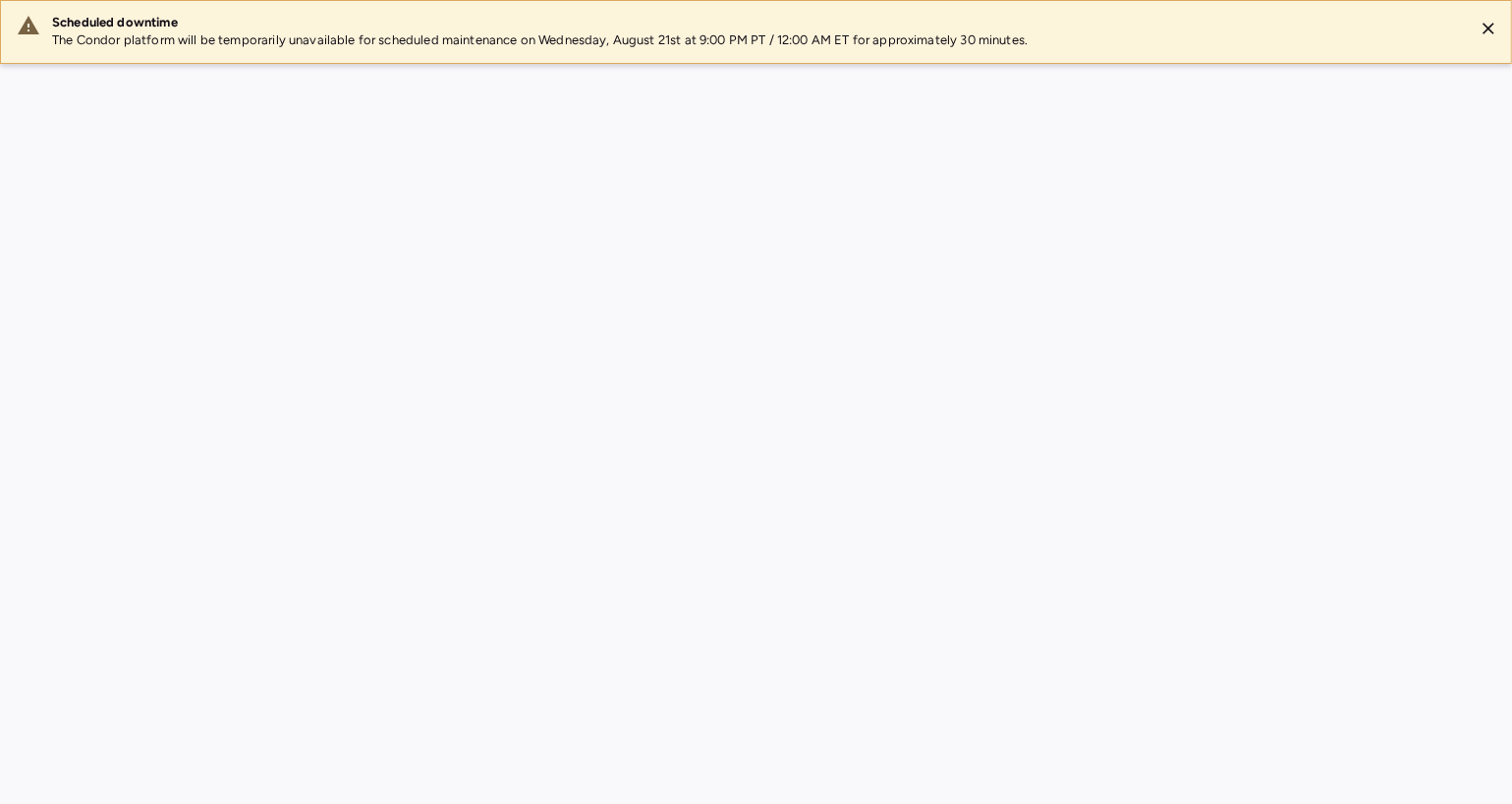 scroll, scrollTop: 0, scrollLeft: 0, axis: both 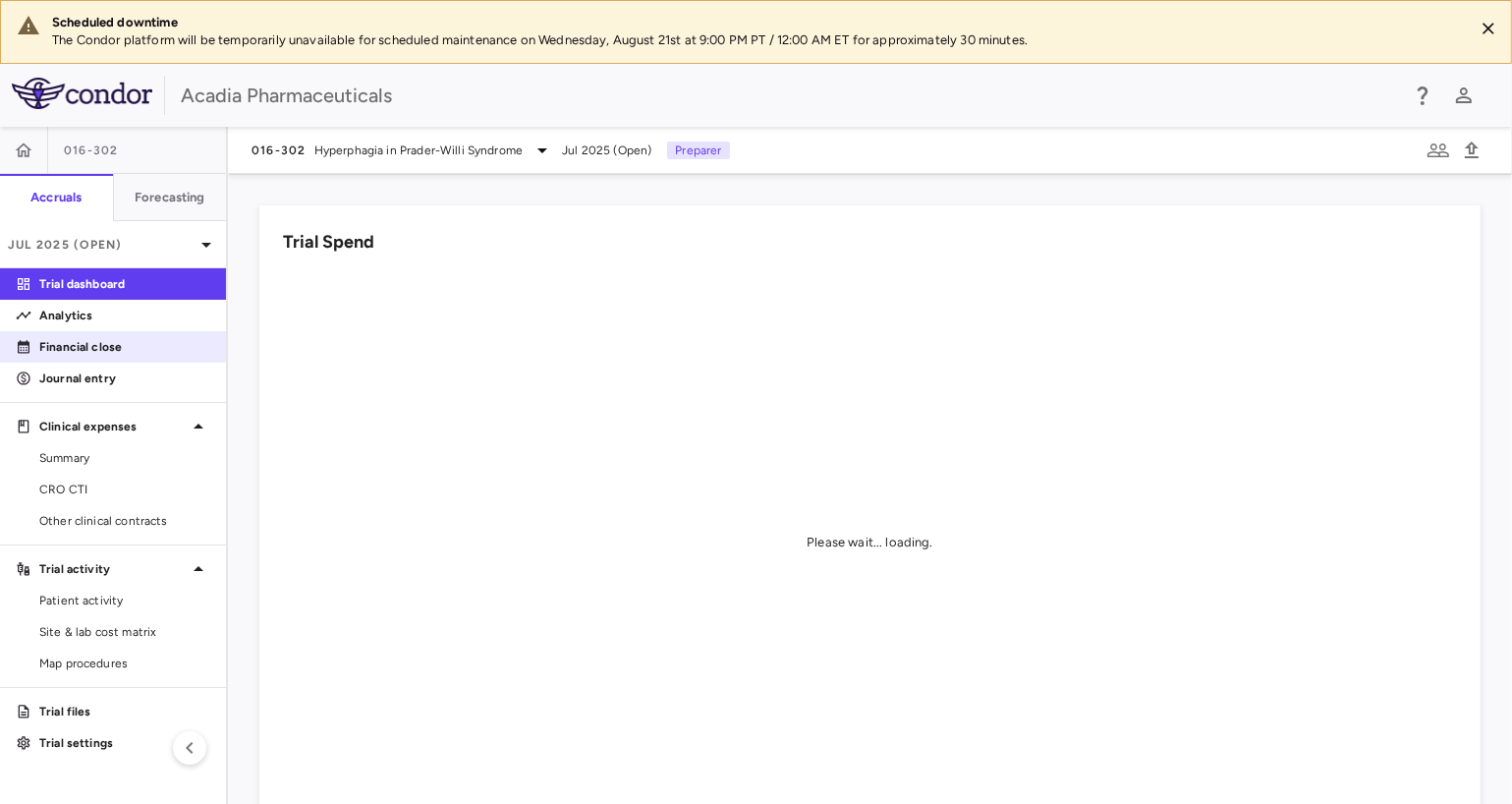 click on "Financial close" at bounding box center (125, 347) 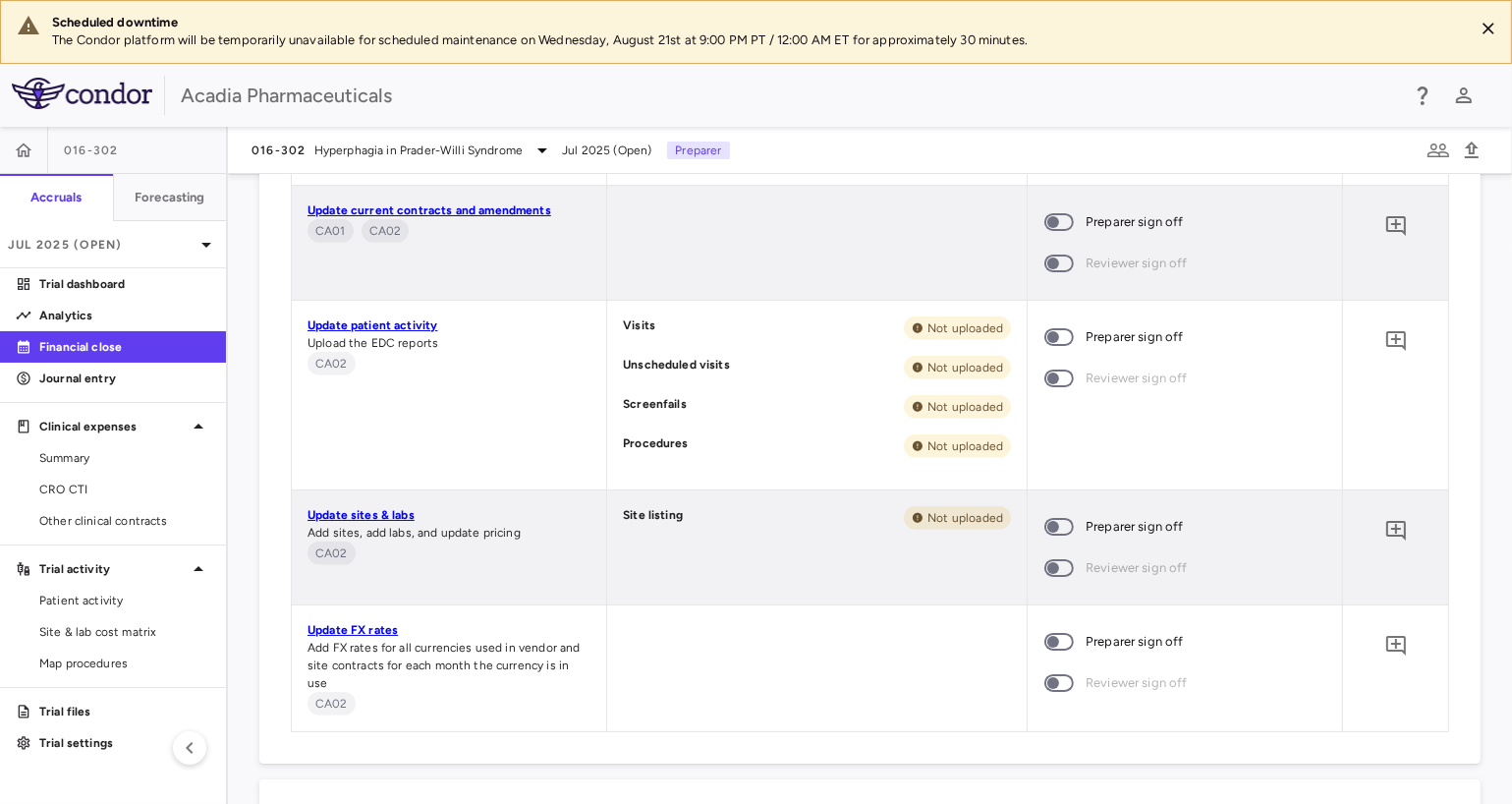 scroll, scrollTop: 1802, scrollLeft: 0, axis: vertical 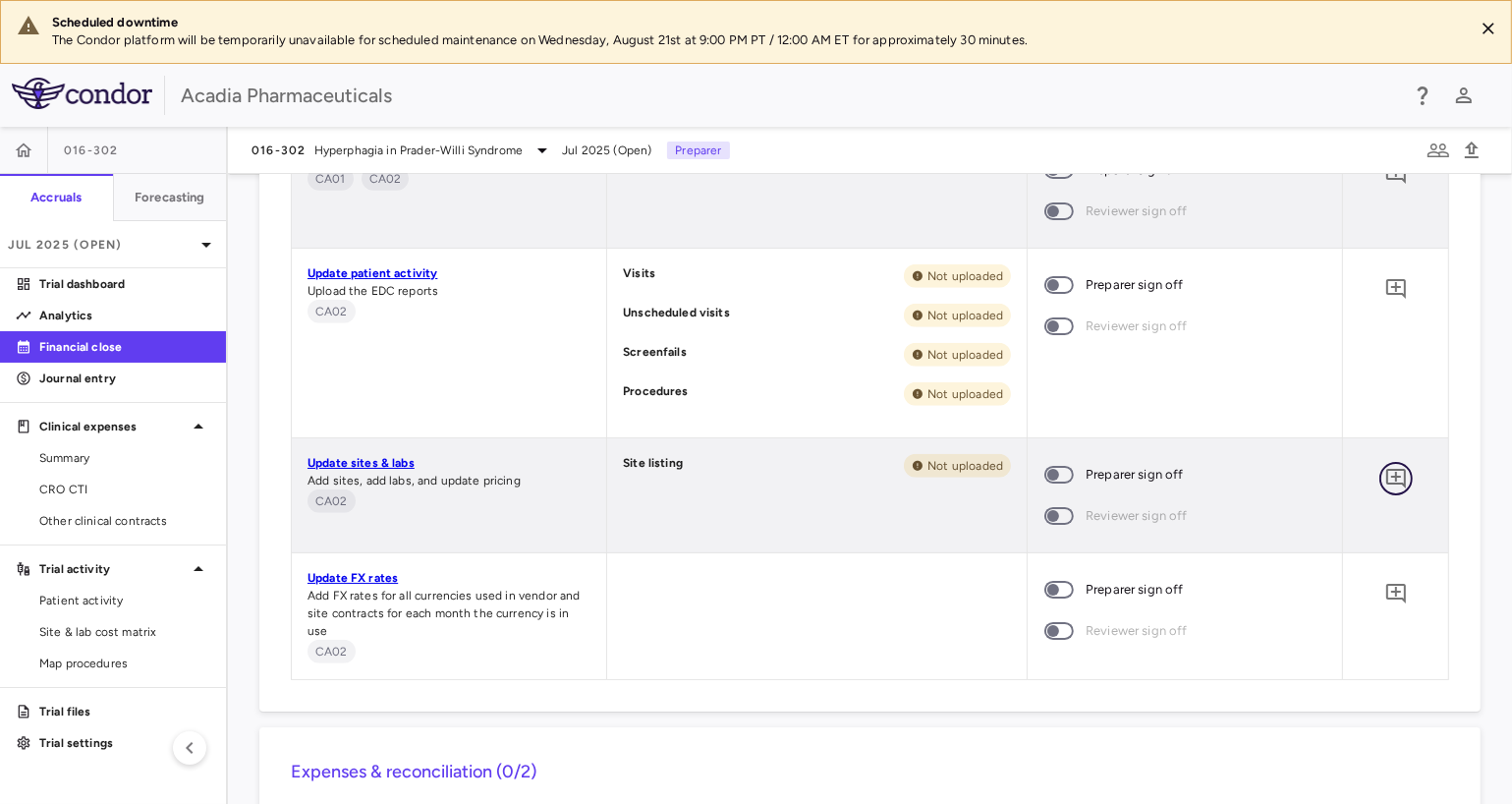 click 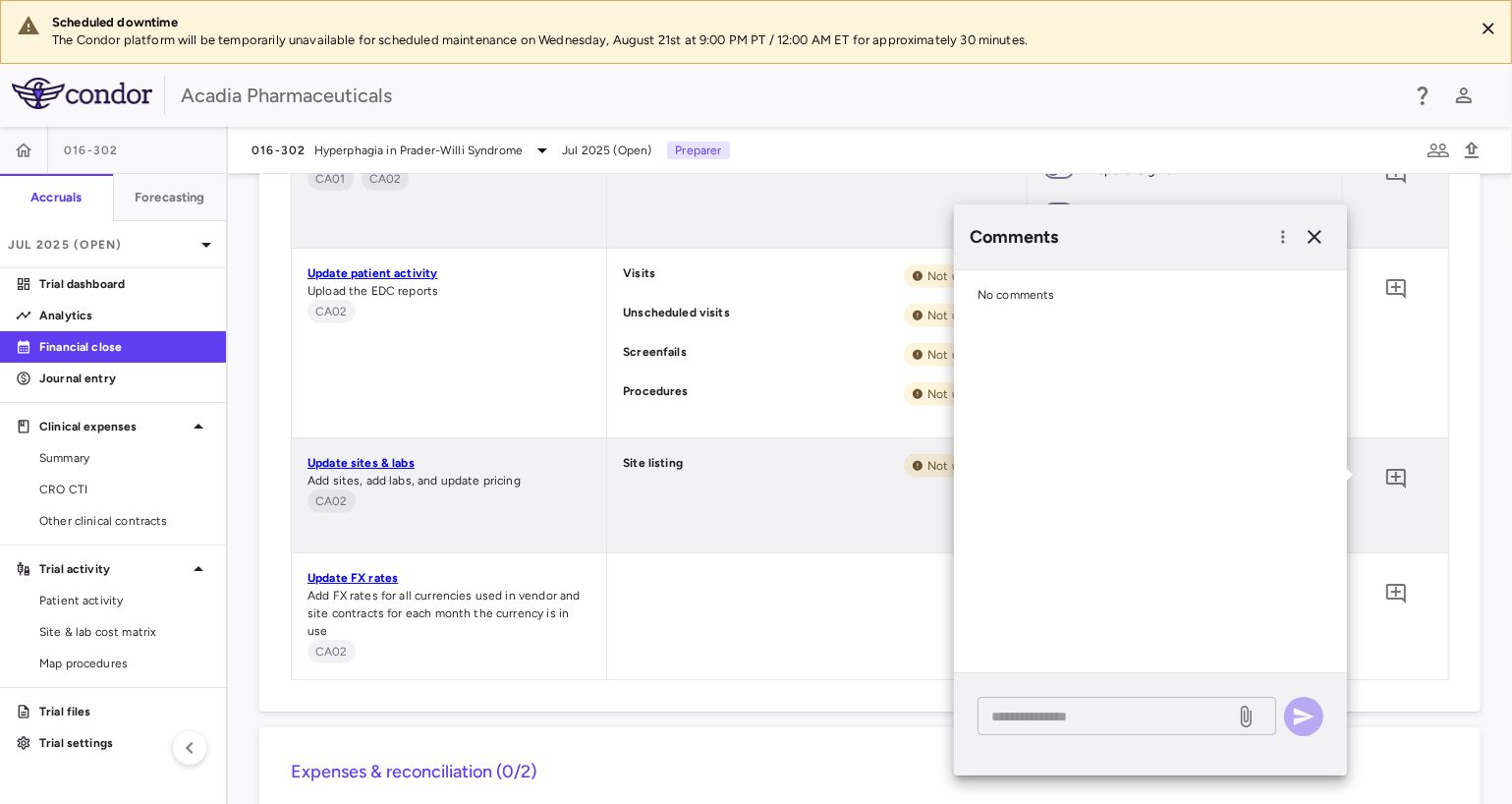 click at bounding box center [1106, 717] 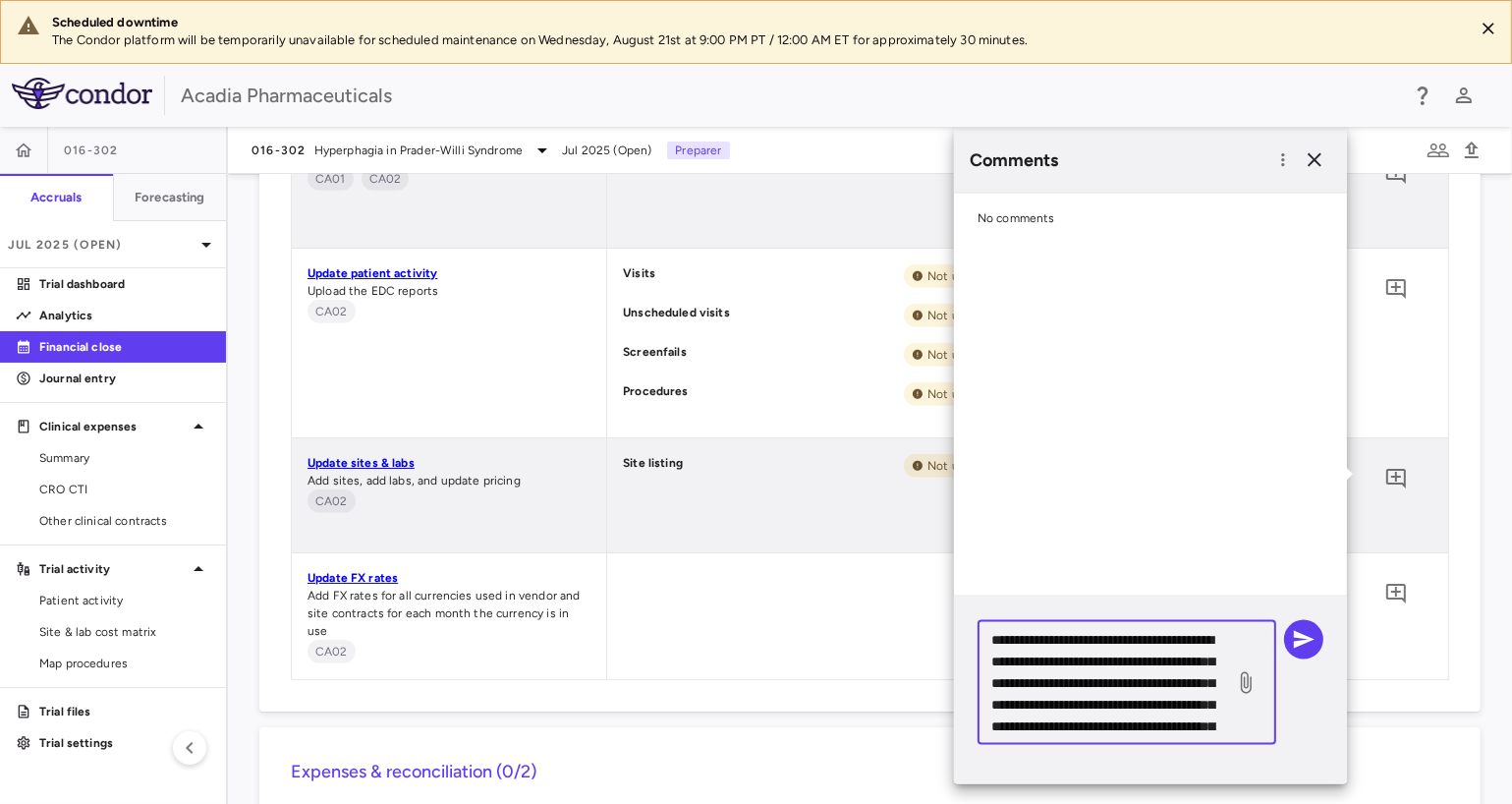 scroll, scrollTop: 8, scrollLeft: 0, axis: vertical 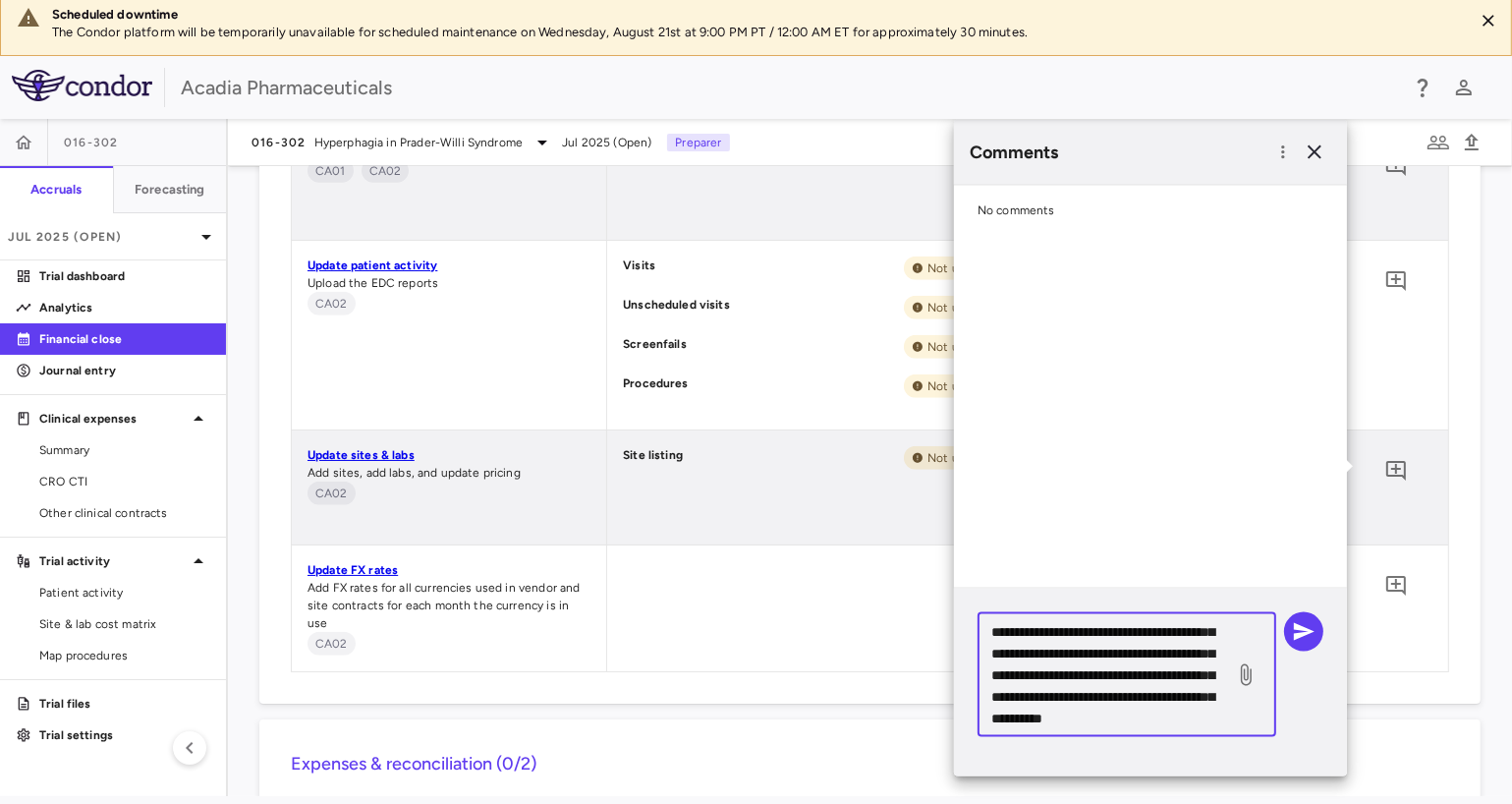 drag, startPoint x: 1016, startPoint y: 650, endPoint x: 1104, endPoint y: 647, distance: 88.05112 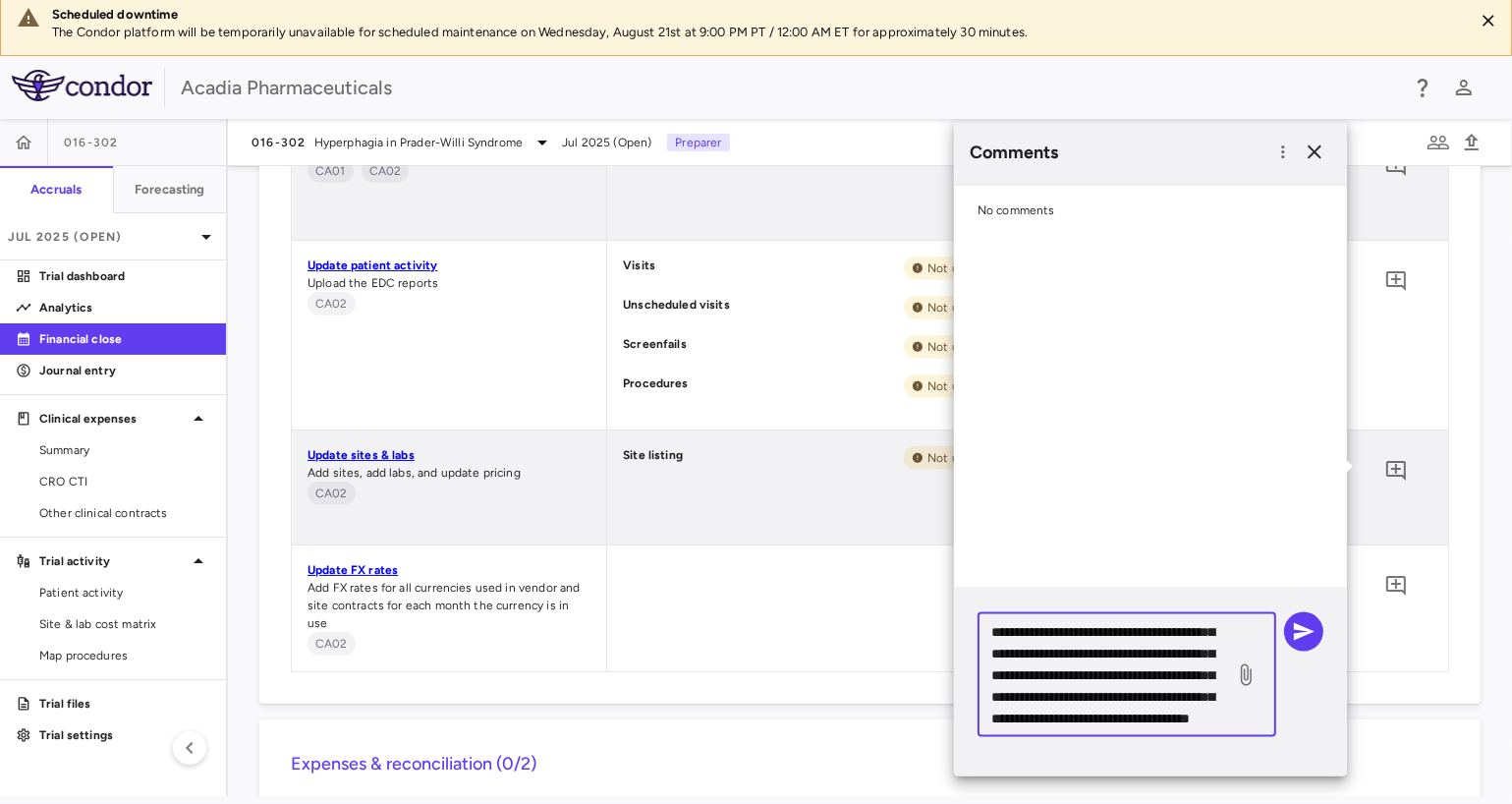 scroll, scrollTop: 64, scrollLeft: 0, axis: vertical 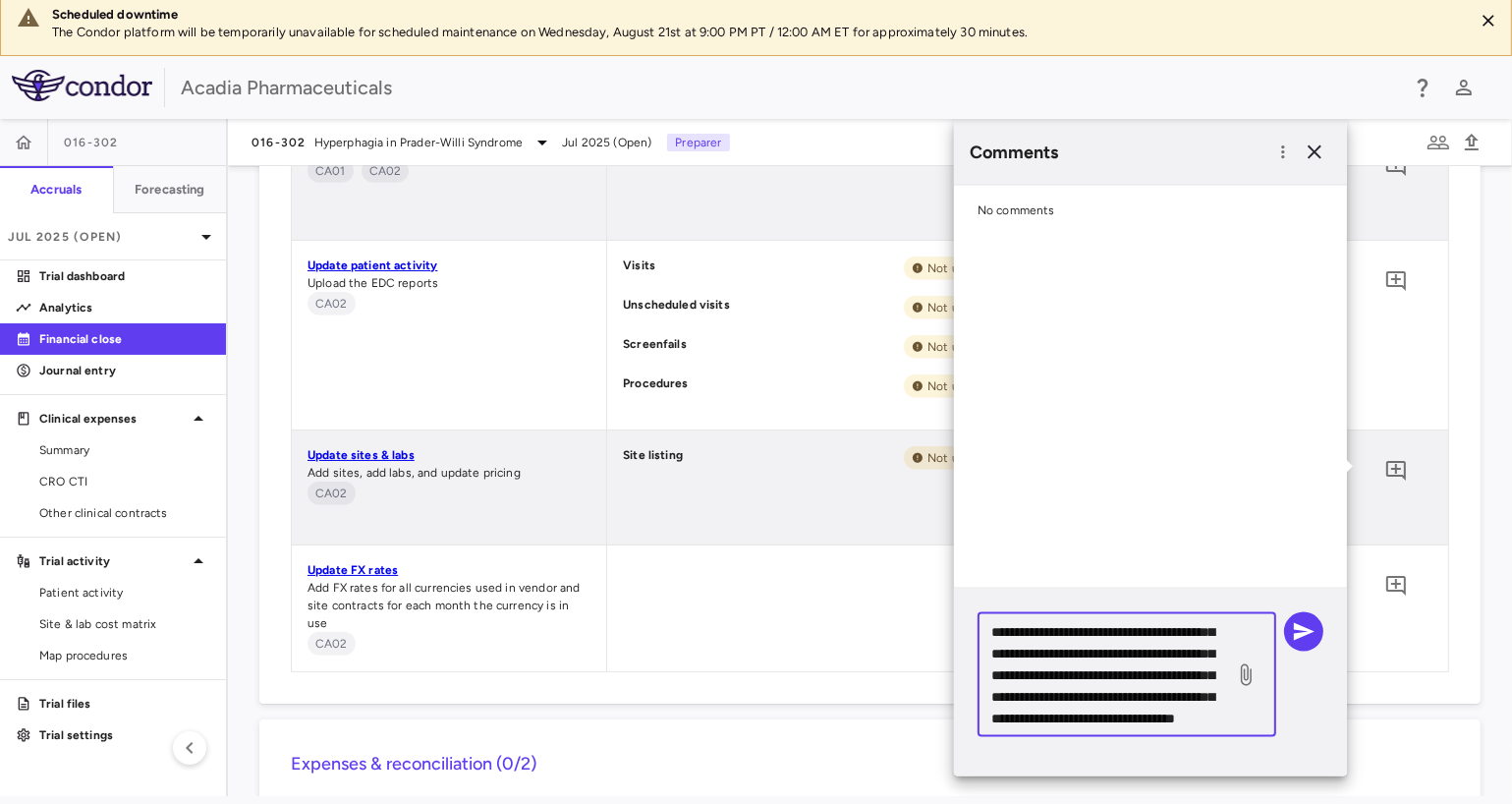 drag, startPoint x: 1133, startPoint y: 677, endPoint x: 1200, endPoint y: 730, distance: 85.428333 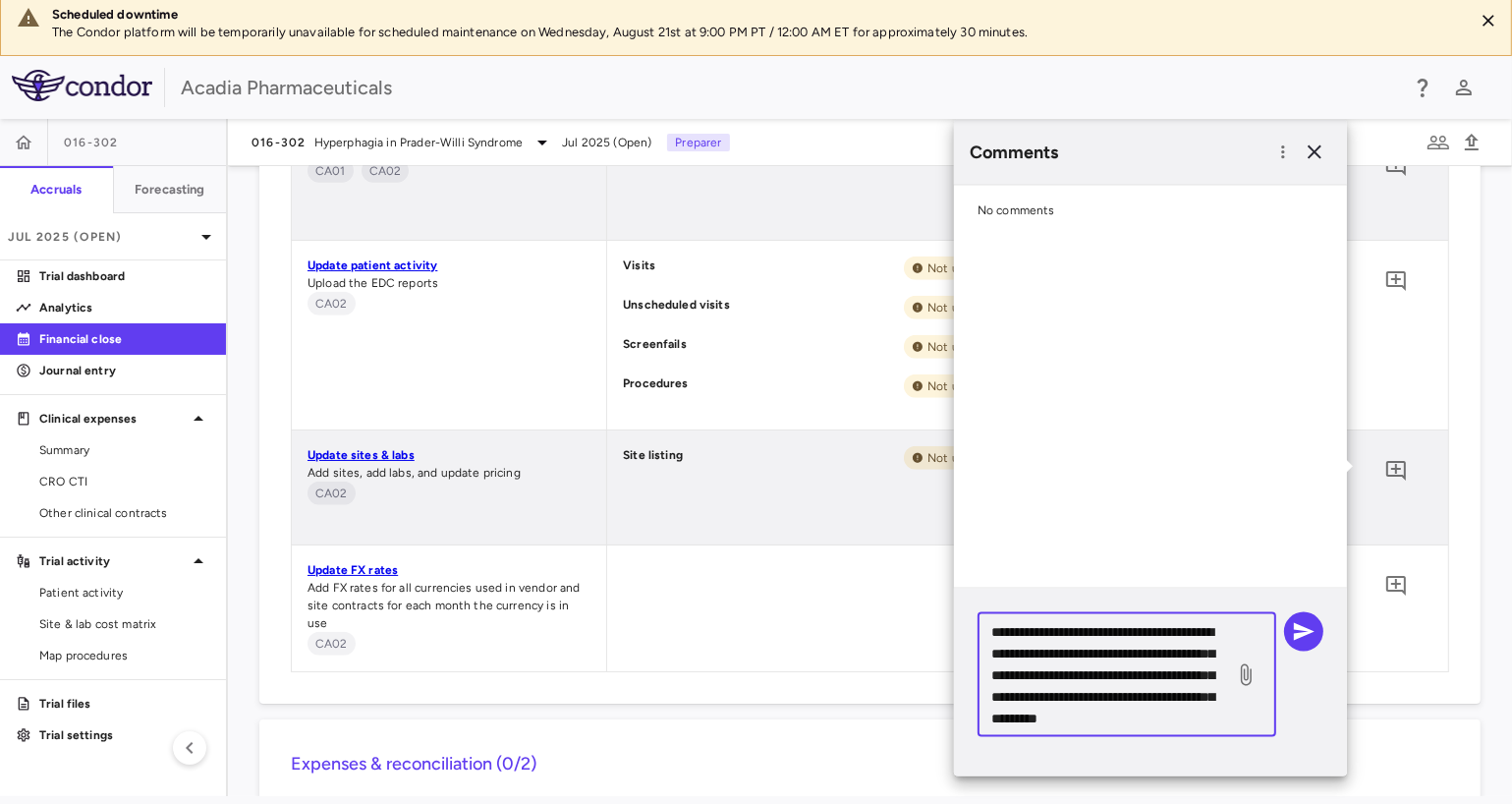 scroll, scrollTop: 21, scrollLeft: 0, axis: vertical 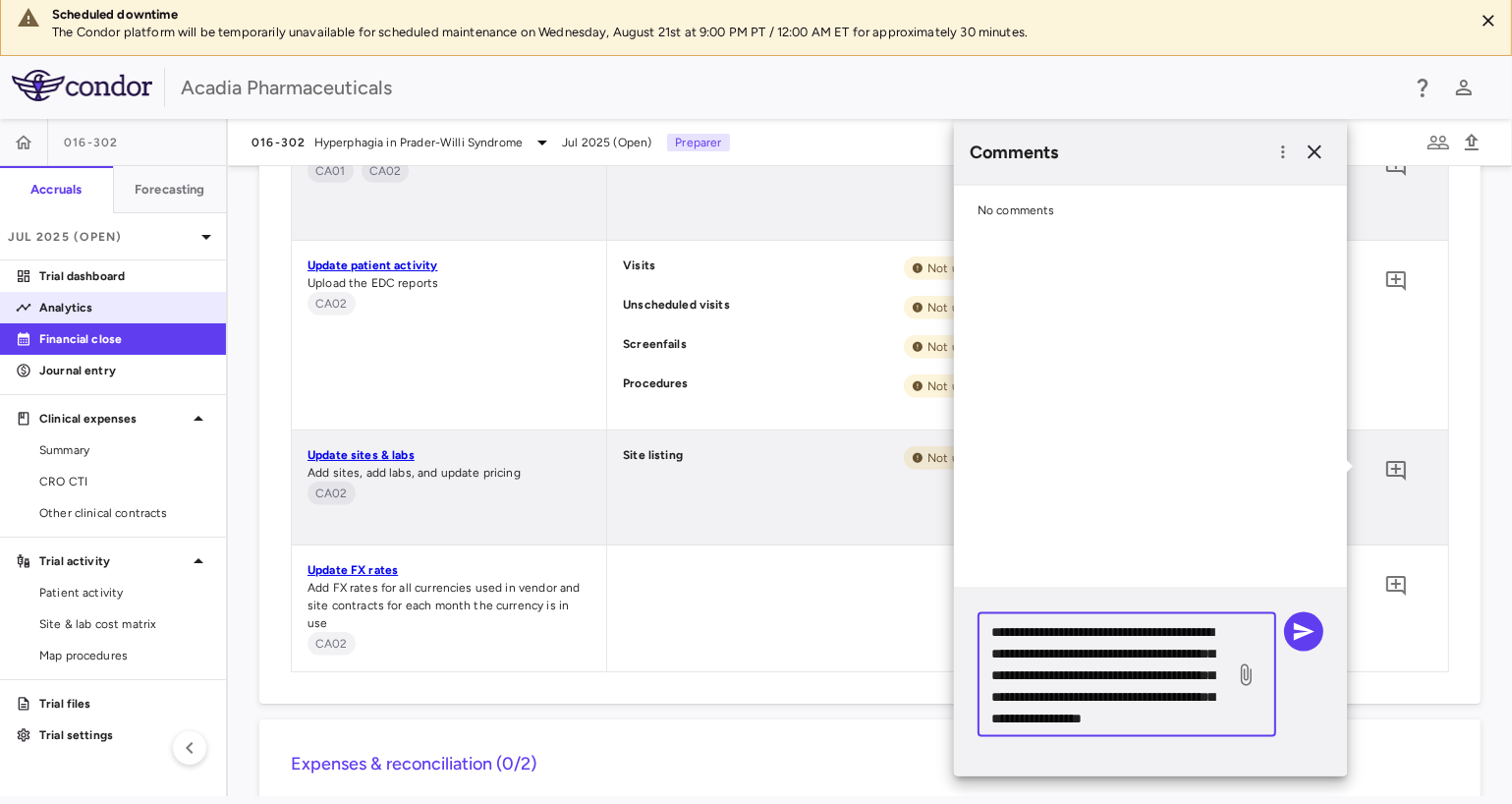 type on "**********" 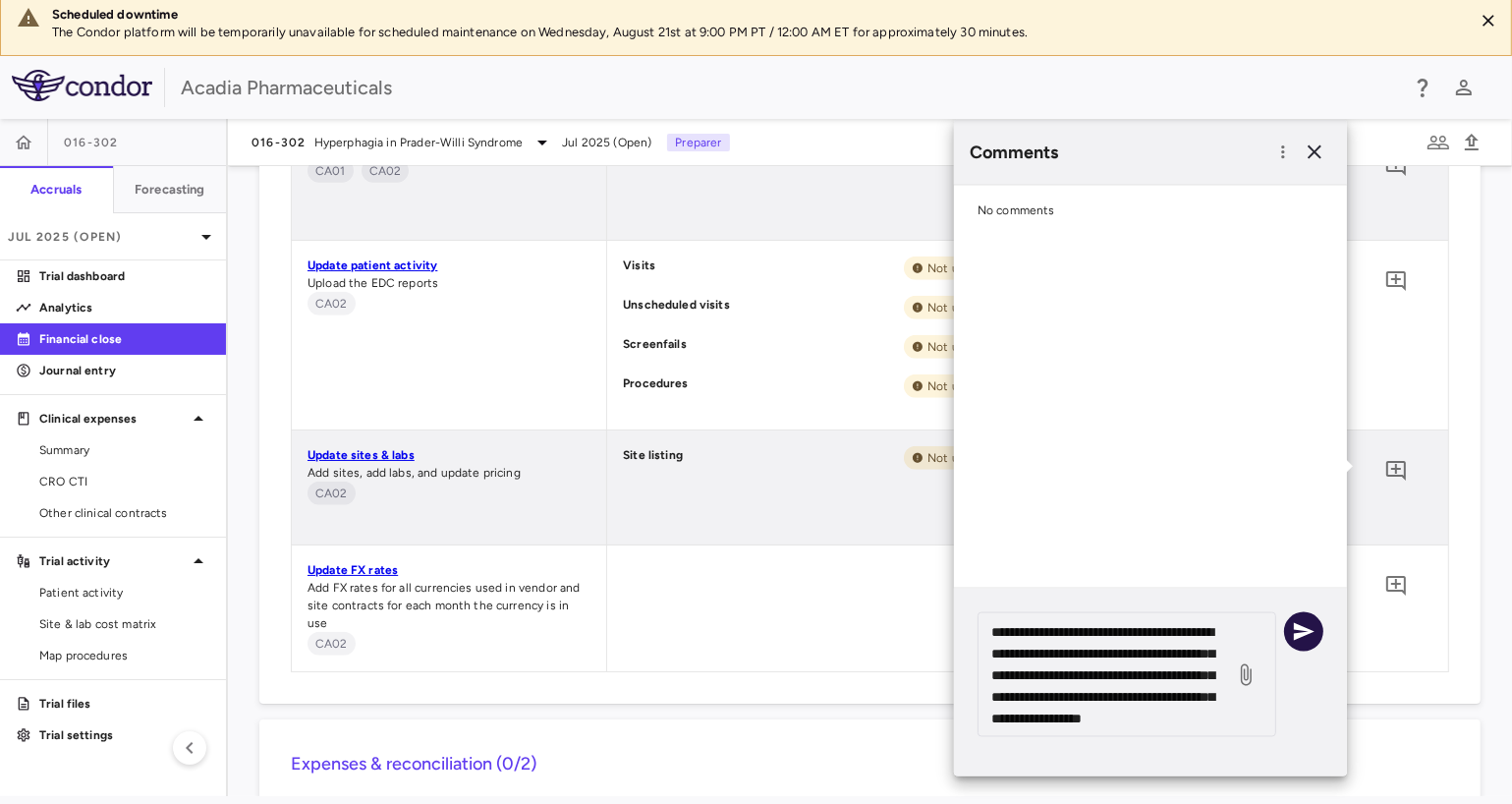 click 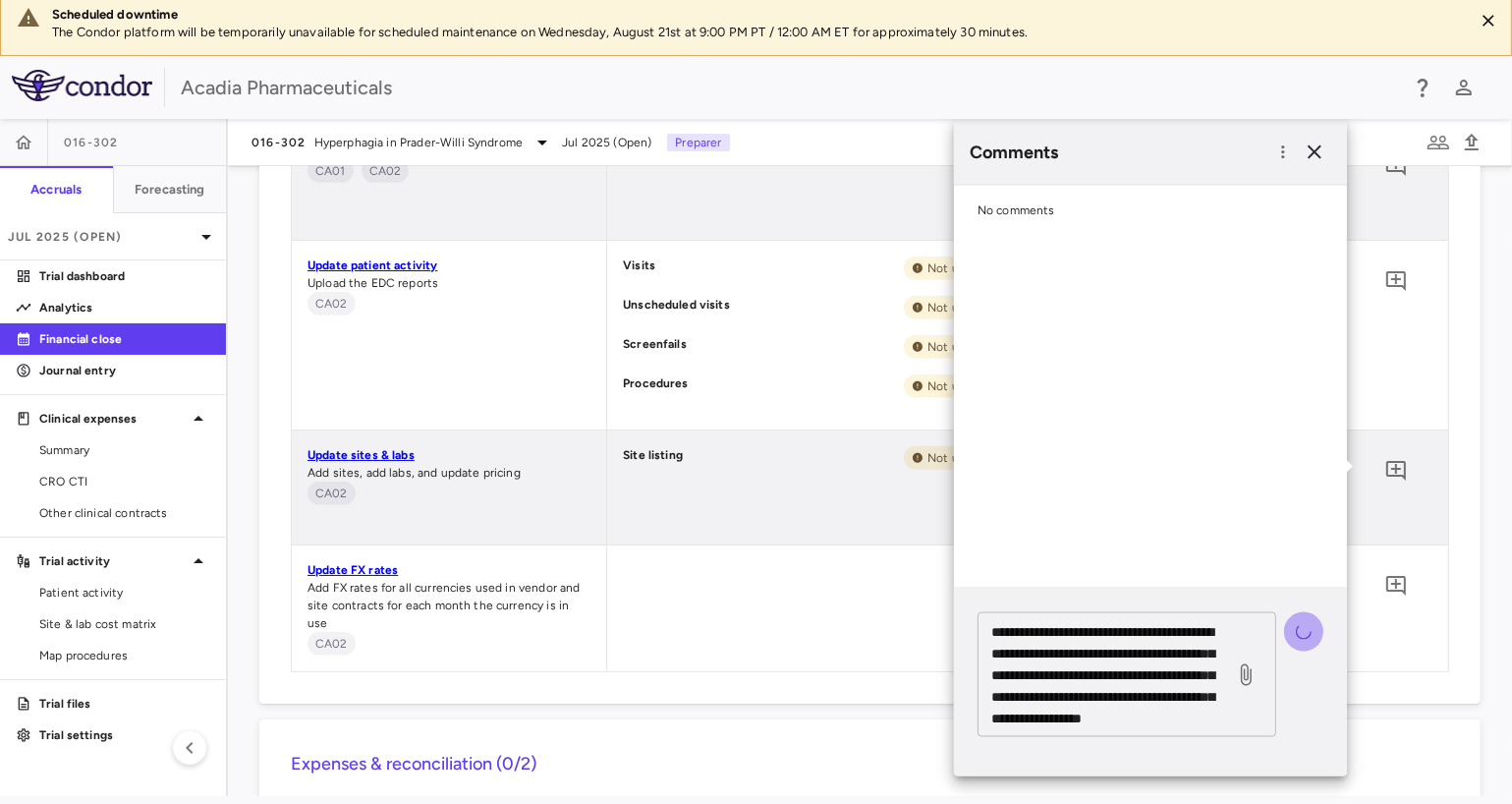 type 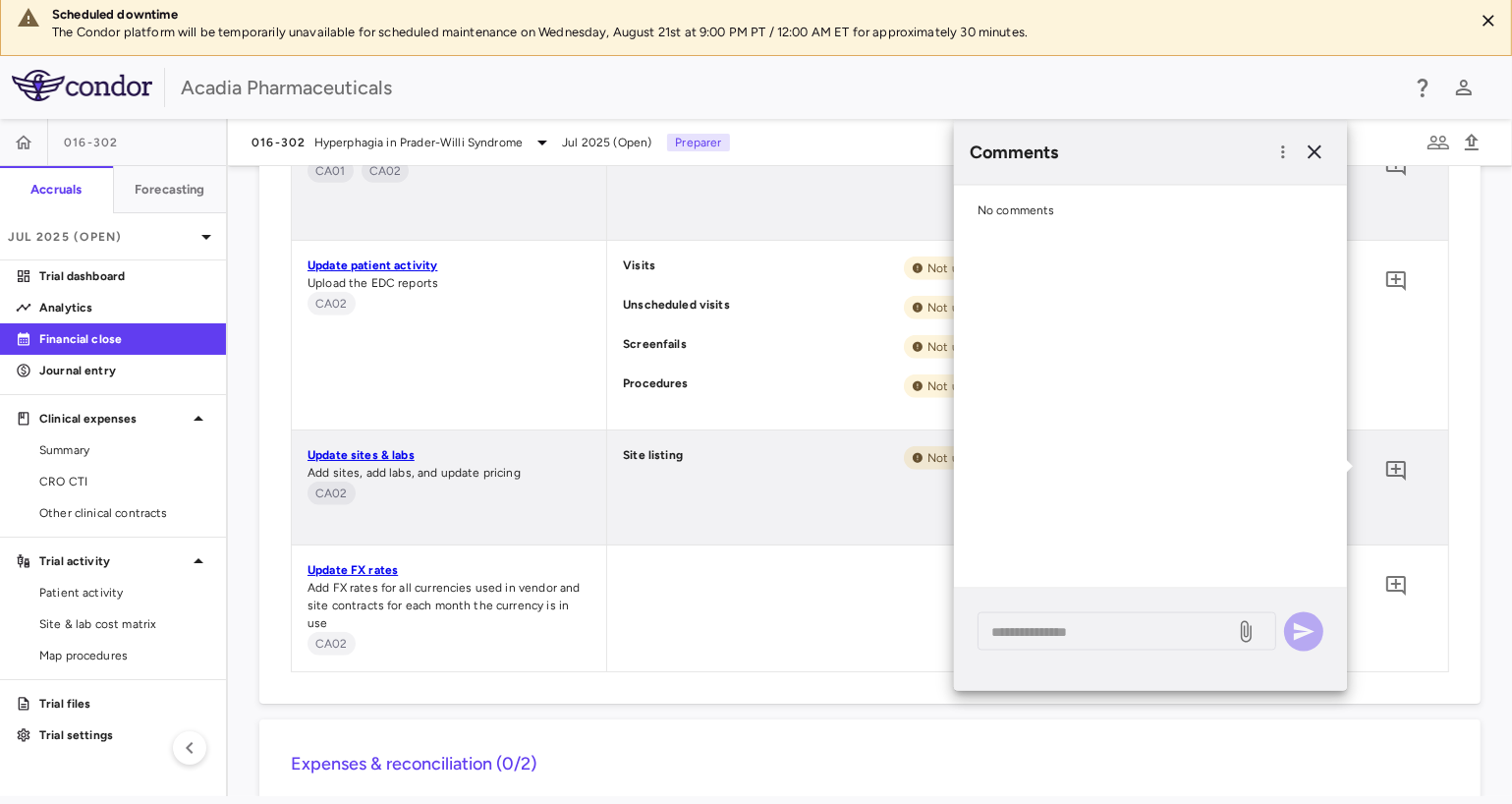 scroll, scrollTop: 0, scrollLeft: 0, axis: both 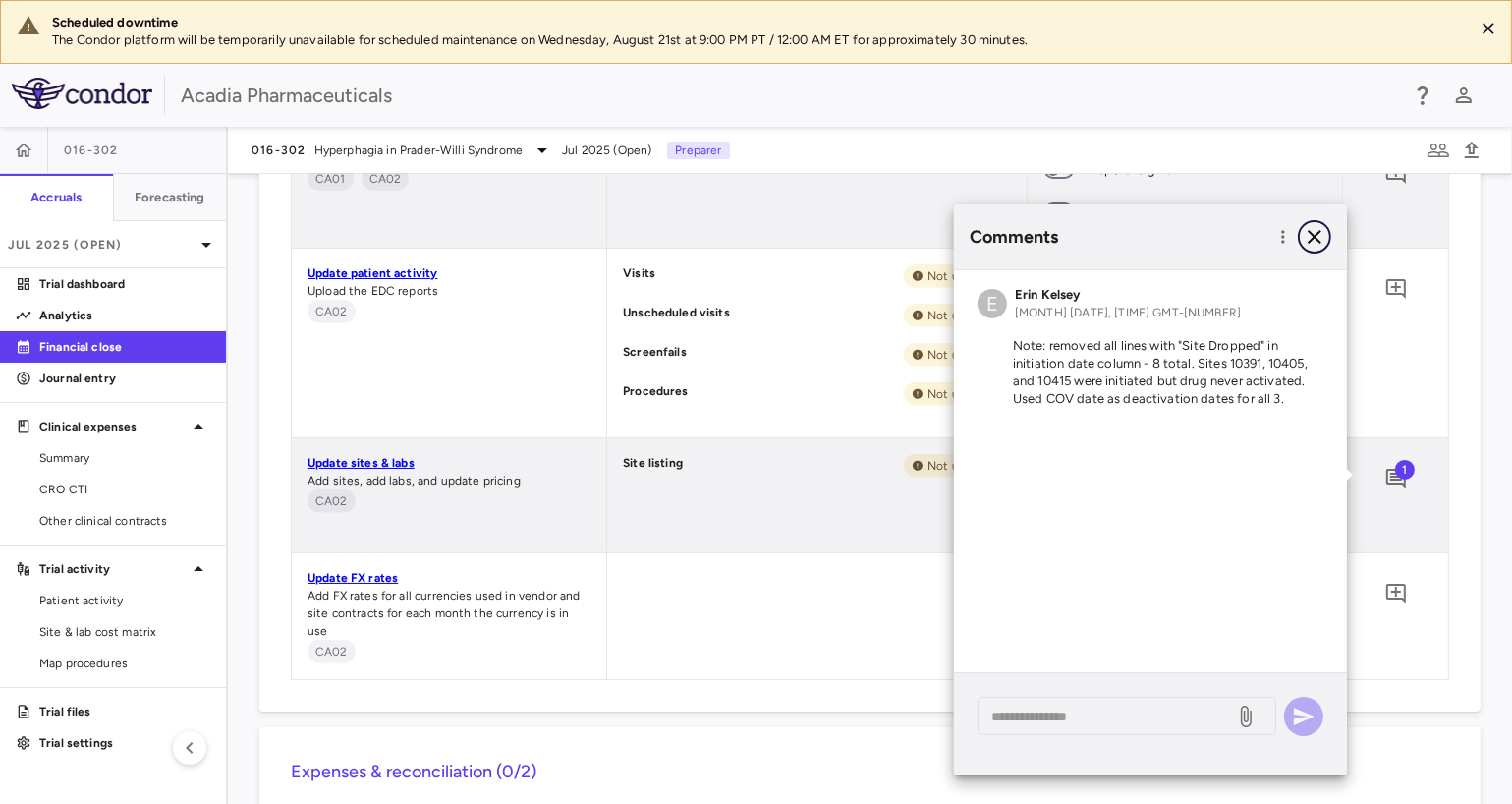 click 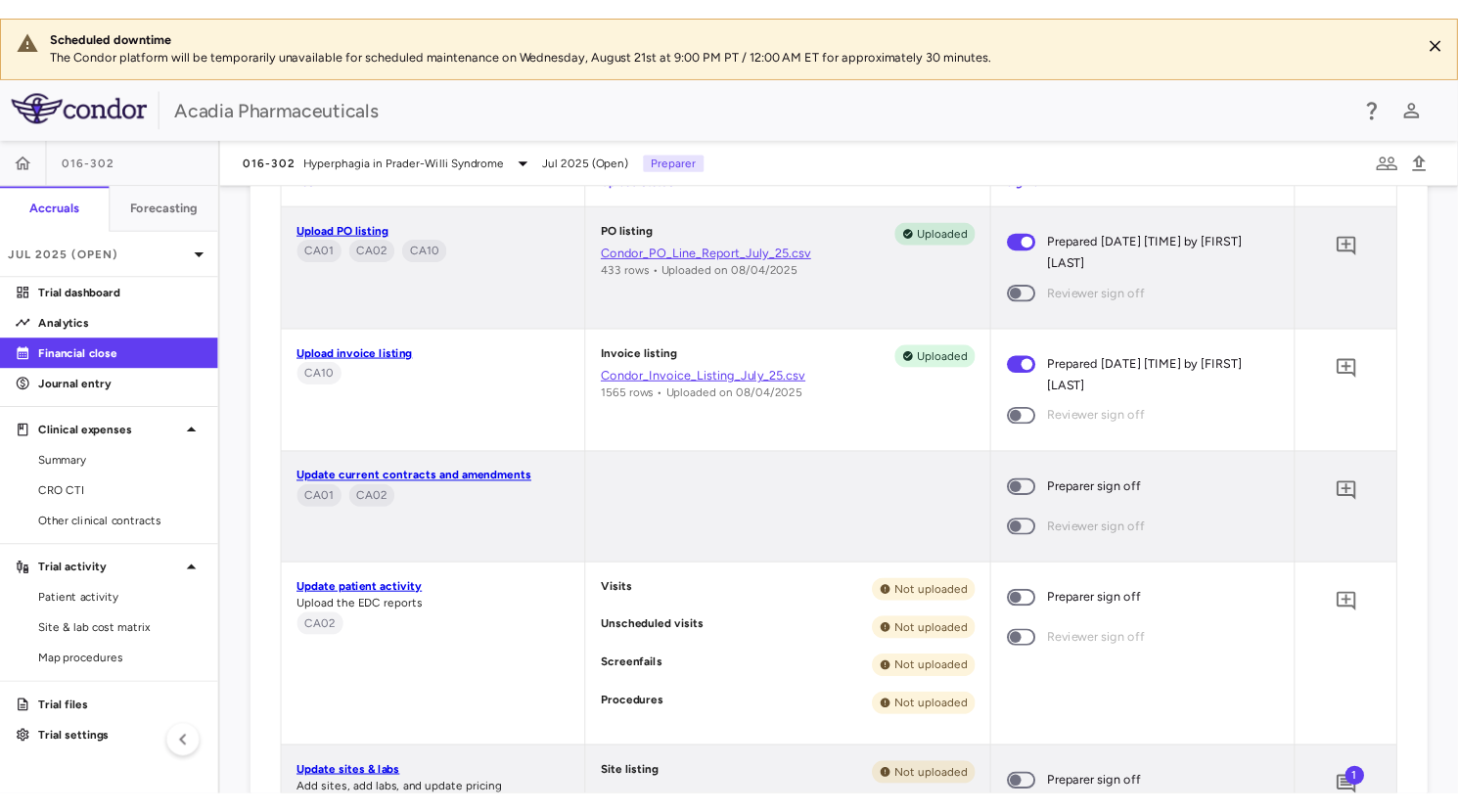 scroll, scrollTop: 1141, scrollLeft: 0, axis: vertical 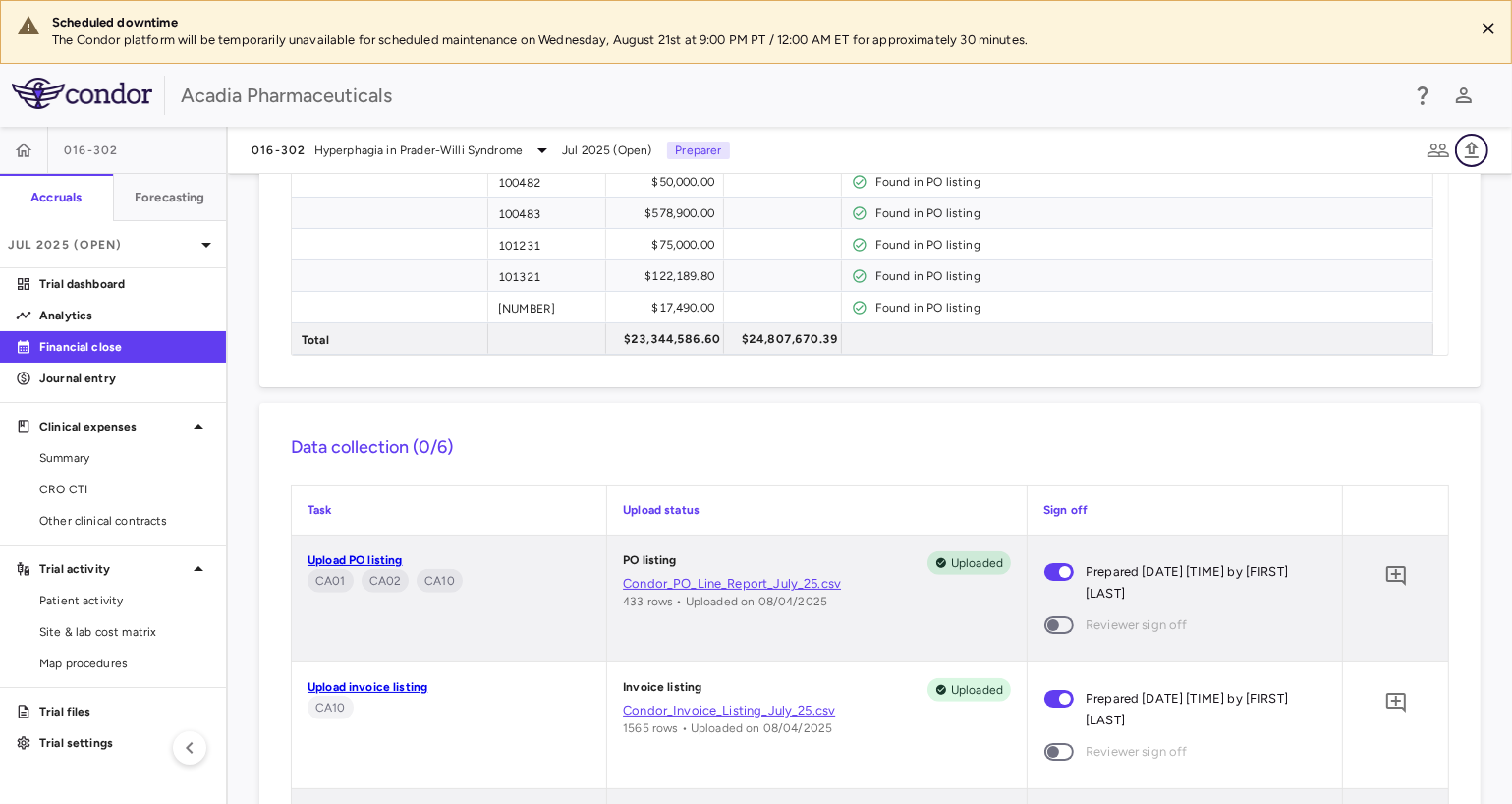 click 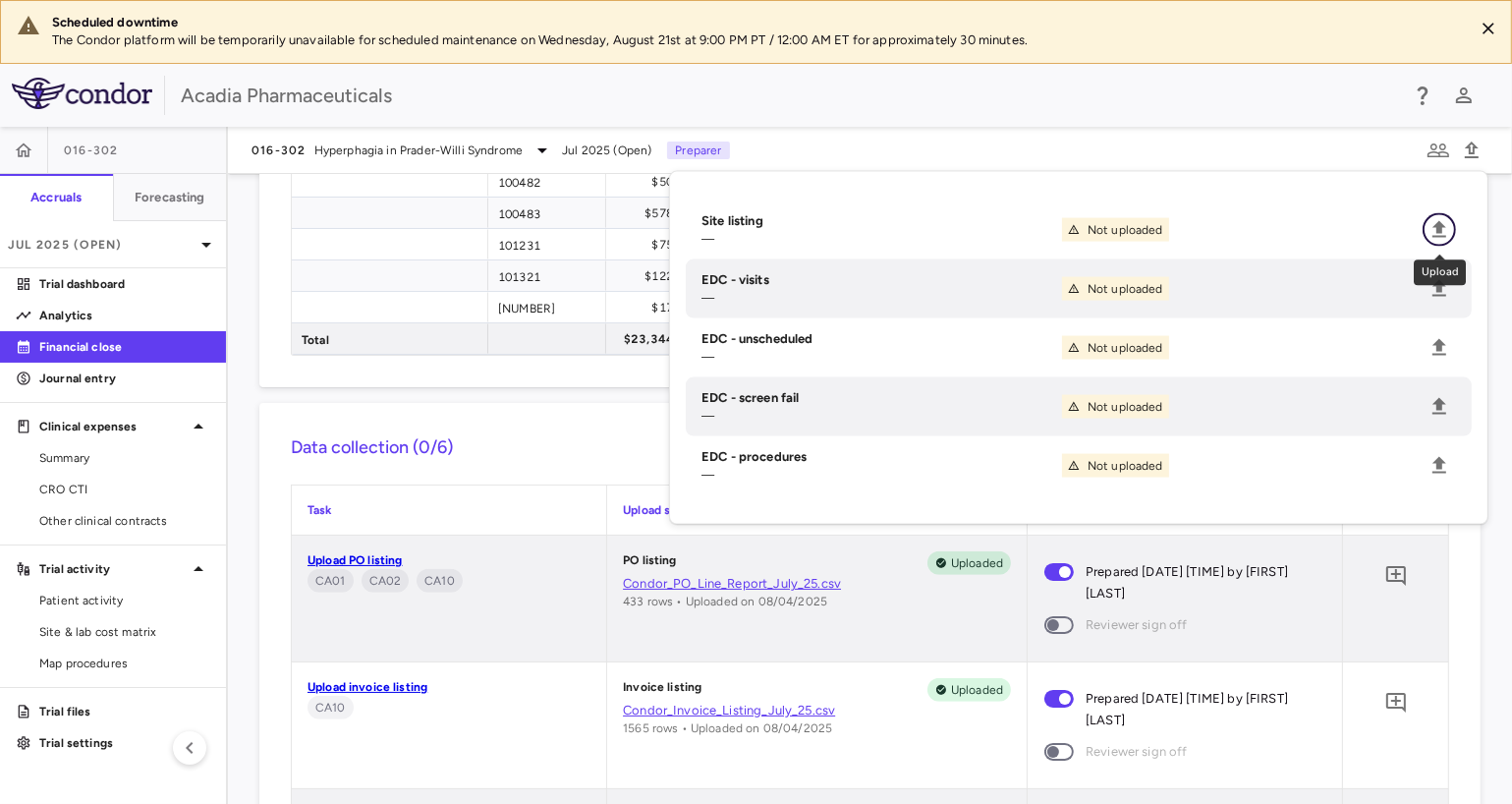 click 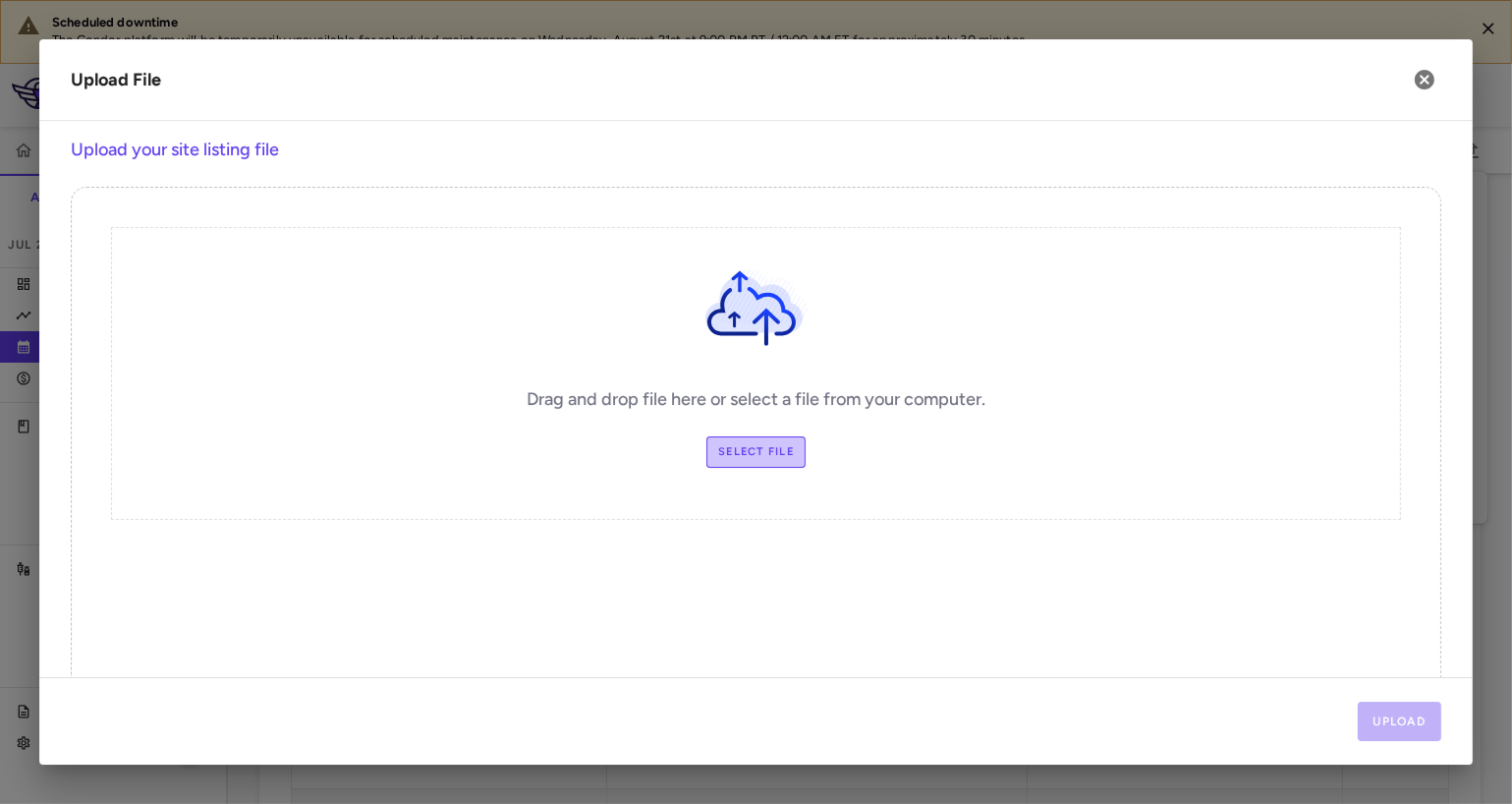 click on "Select file" at bounding box center (756, 452) 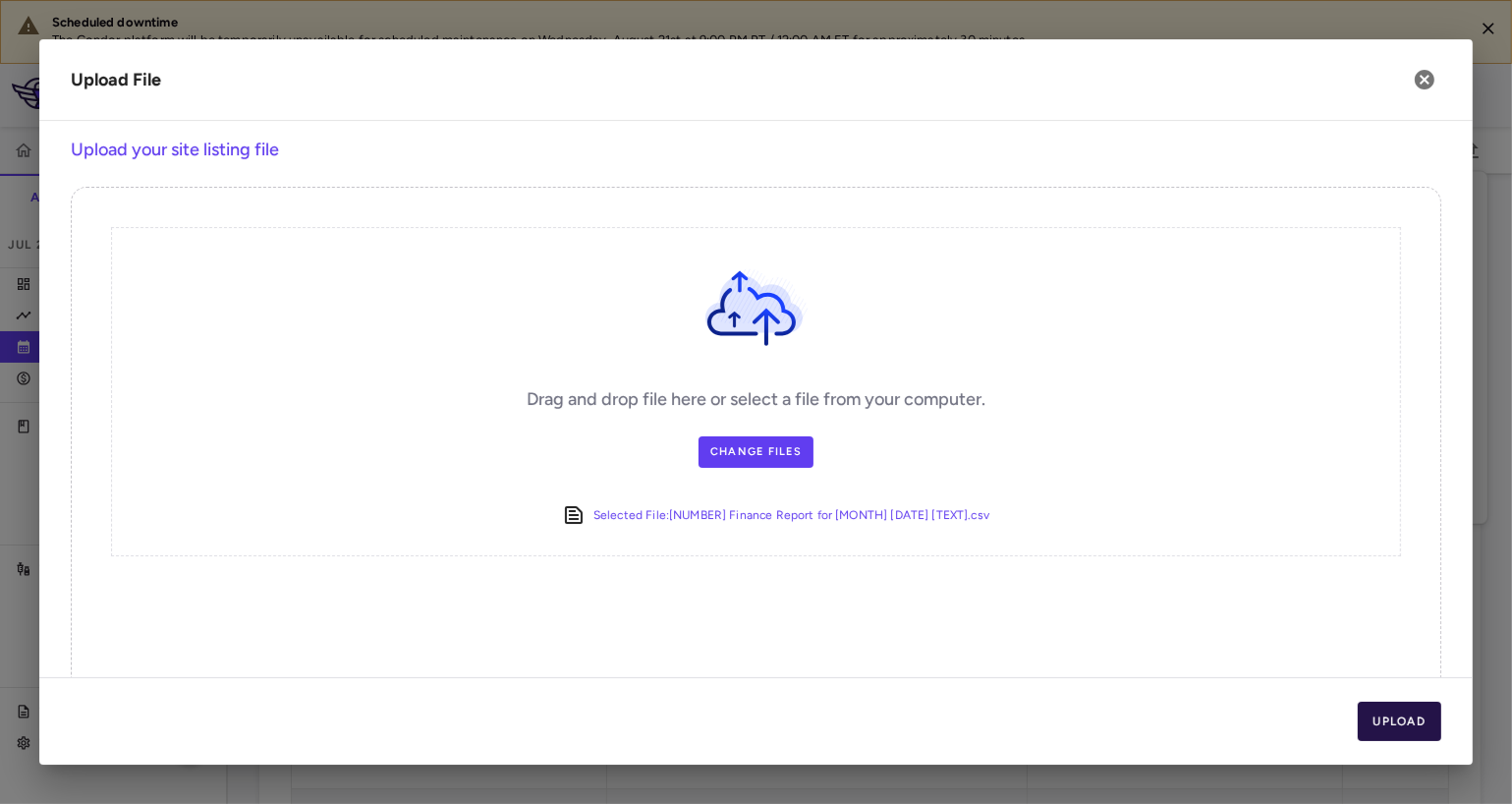 click on "Upload" at bounding box center (1400, 721) 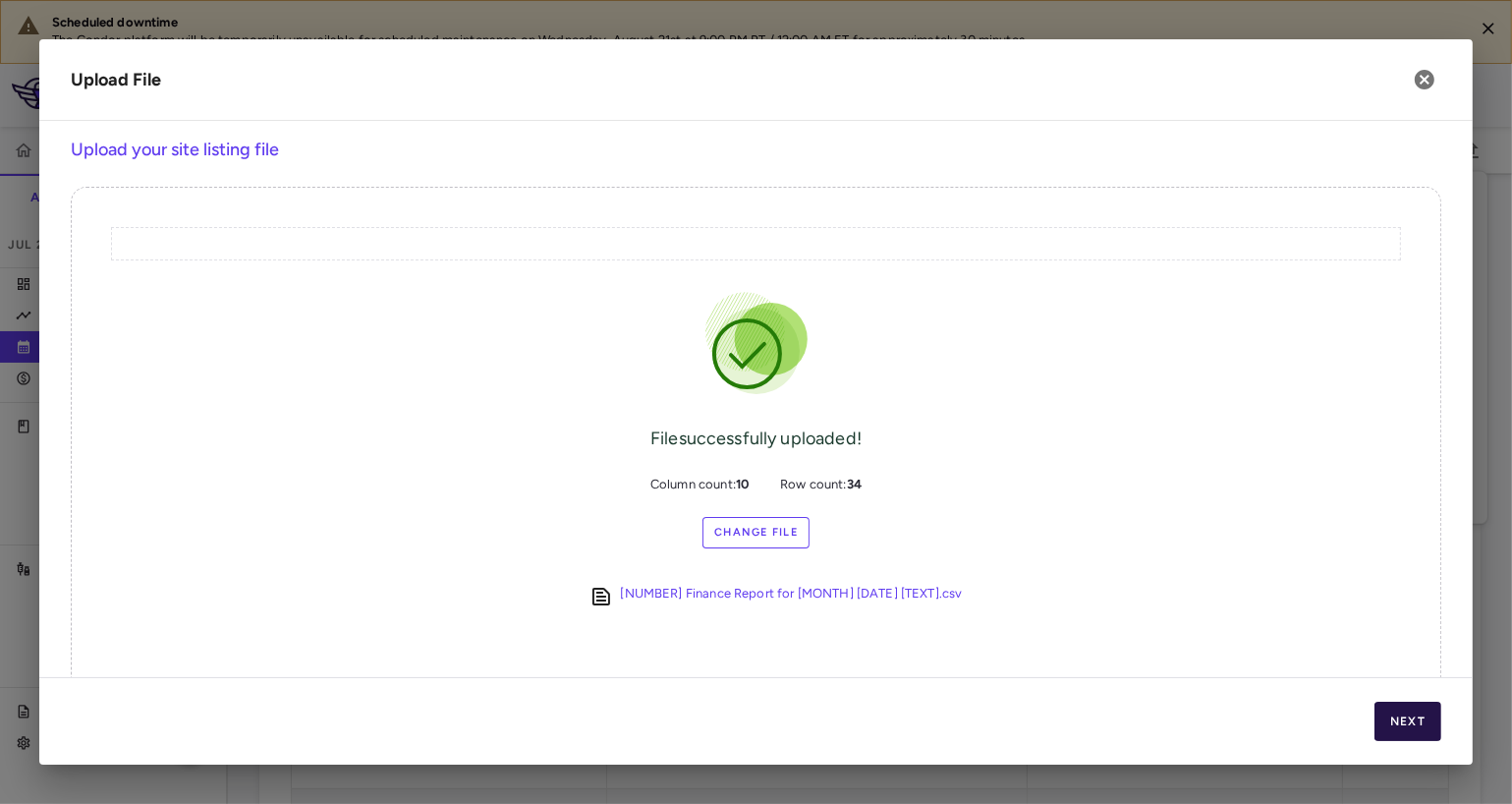 click on "Next" at bounding box center [1408, 721] 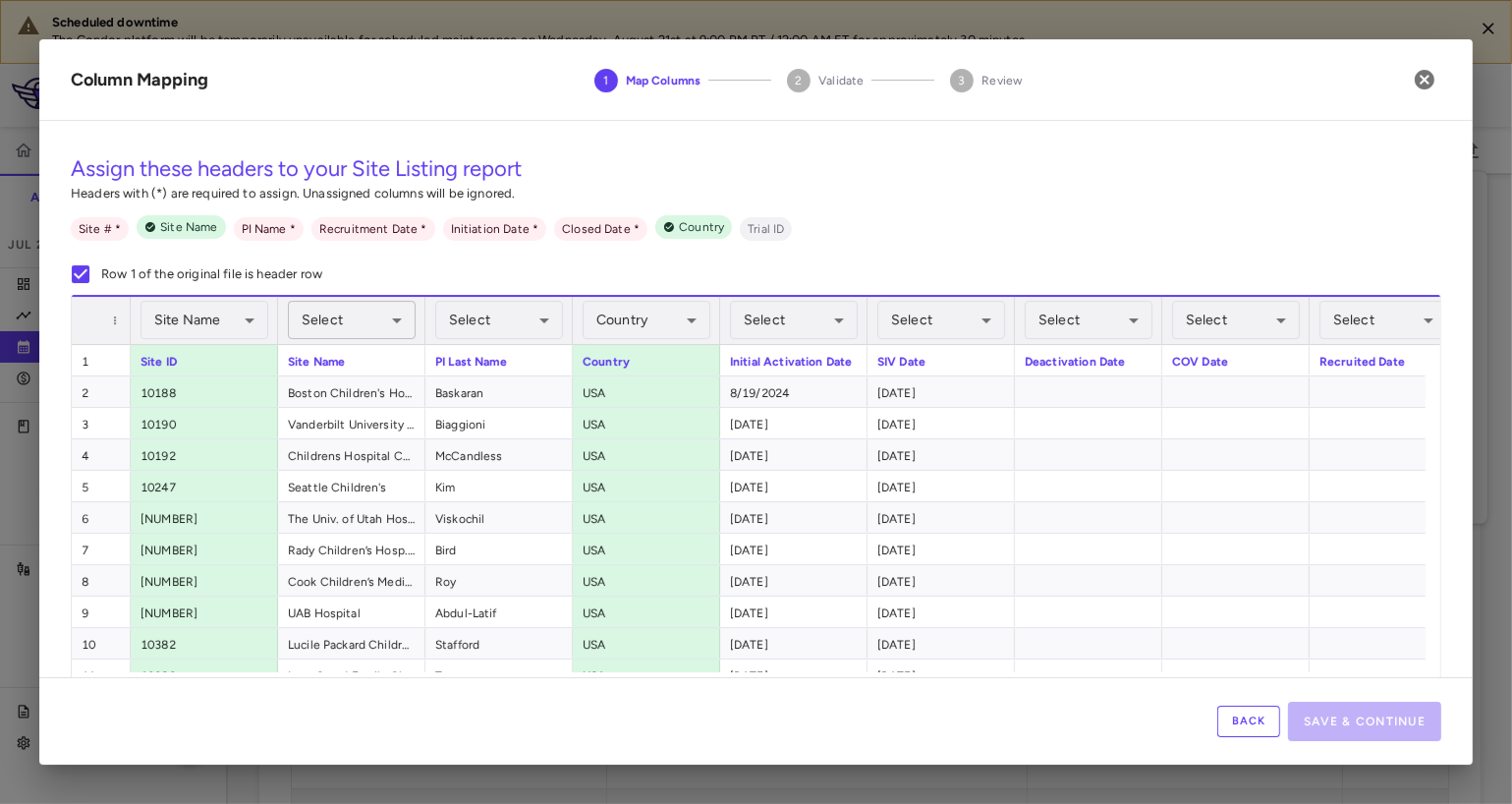 click on "Scheduled downtime The Condor platform will be temporarily unavailable for scheduled maintenance on Wednesday, August 21st at 9:00 PM PT / 12:00 AM ET for approximately 30 minutes. Skip to sidebar Skip to main content Acadia Pharmaceuticals 016-302 Accruals Forecasting Jul 2025 (Open) Trial dashboard Analytics Financial close Journal entry Clinical expenses Summary CRO CTI Other clinical contracts Trial activity Patient activity Site & lab cost matrix Map procedures Trial files Trial settings 016-302 Hyperphagia in Prader-Willi Syndrome Jul 2025 (Open) Preparer Financial Close PO Completeness
Vendor
Drag here to set column labels
Group
to" at bounding box center (756, 402) 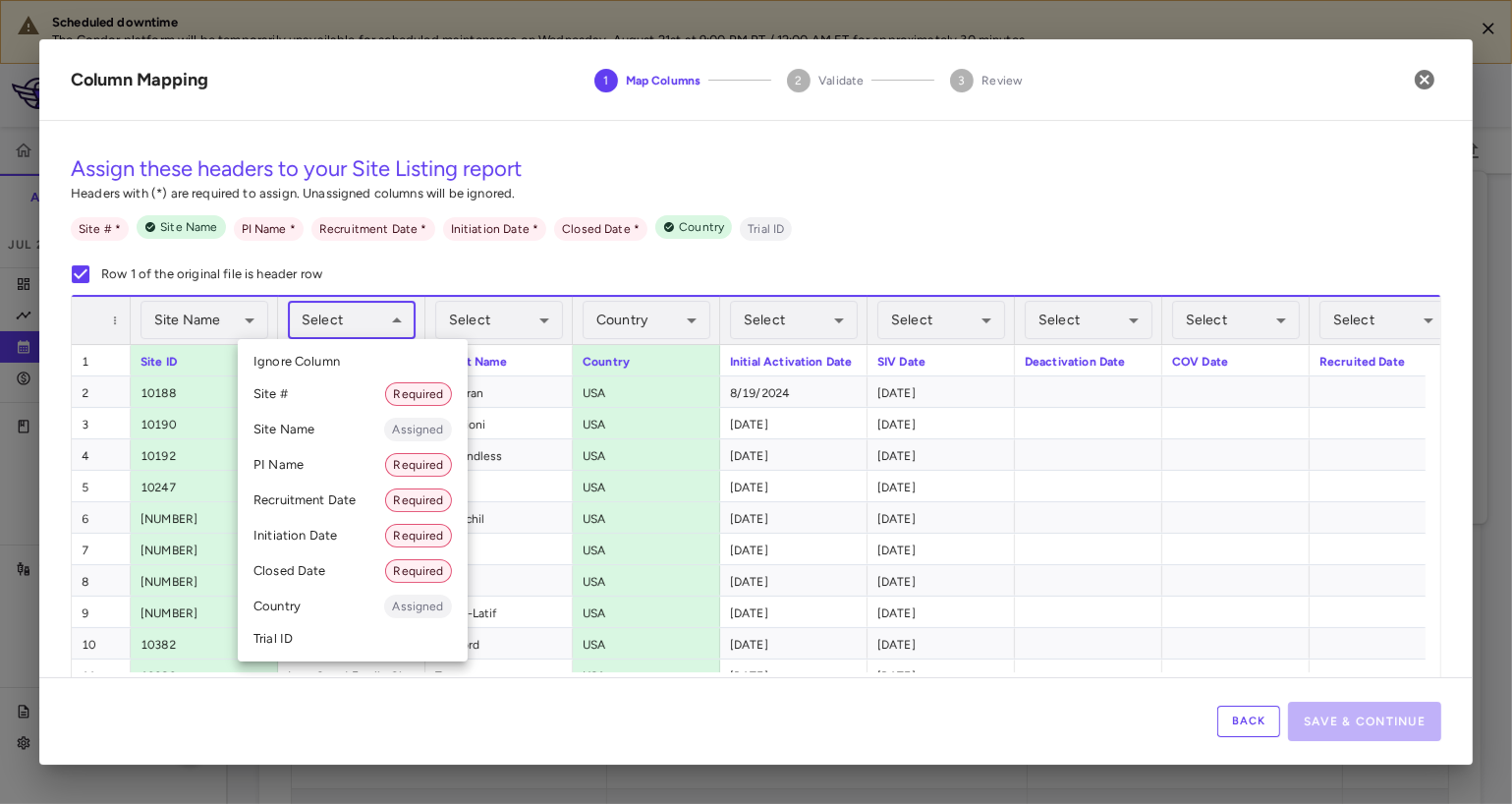 click on "Site Name Assigned" at bounding box center [353, 430] 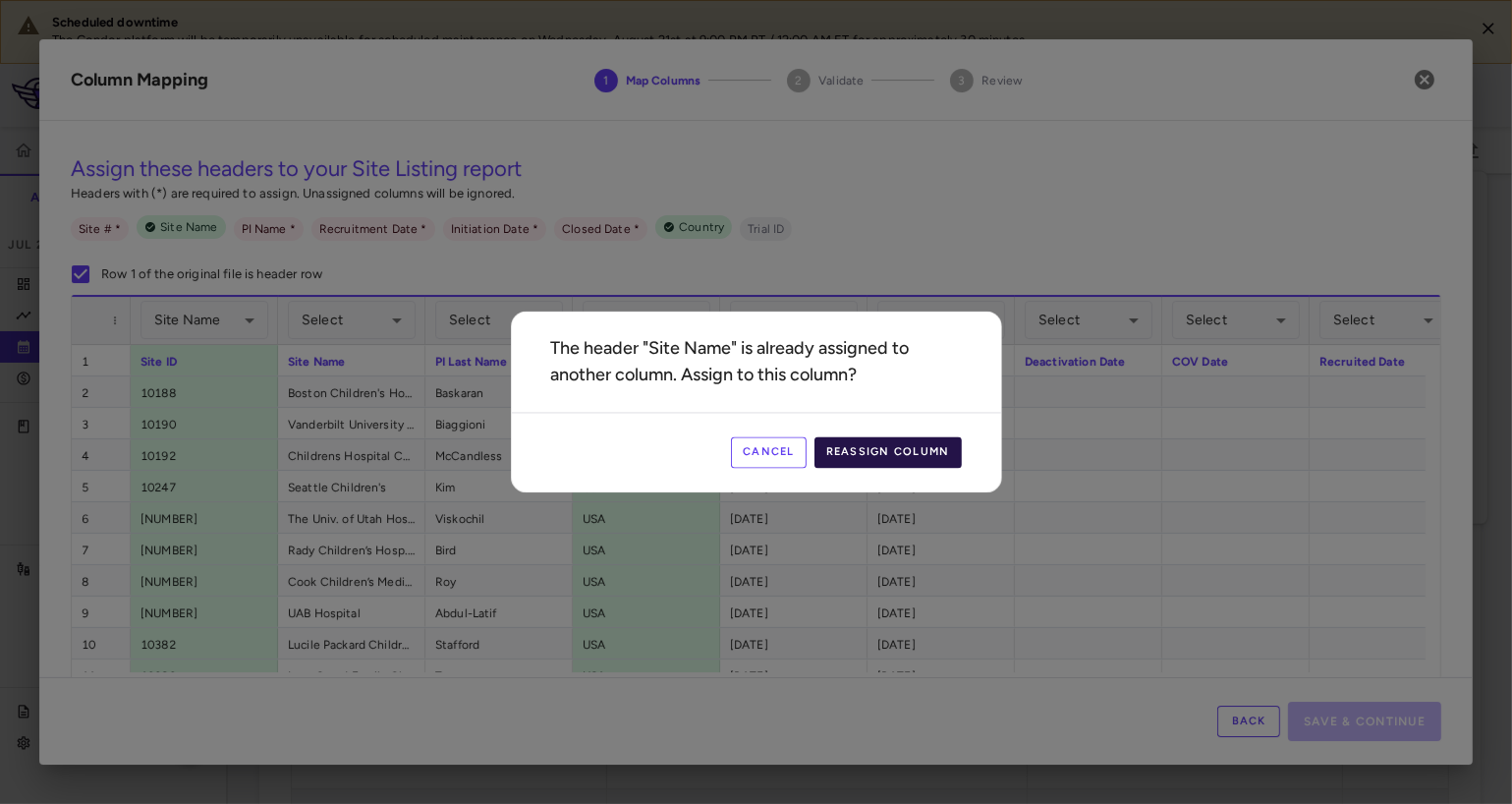 click on "Reassign Column" at bounding box center (888, 453) 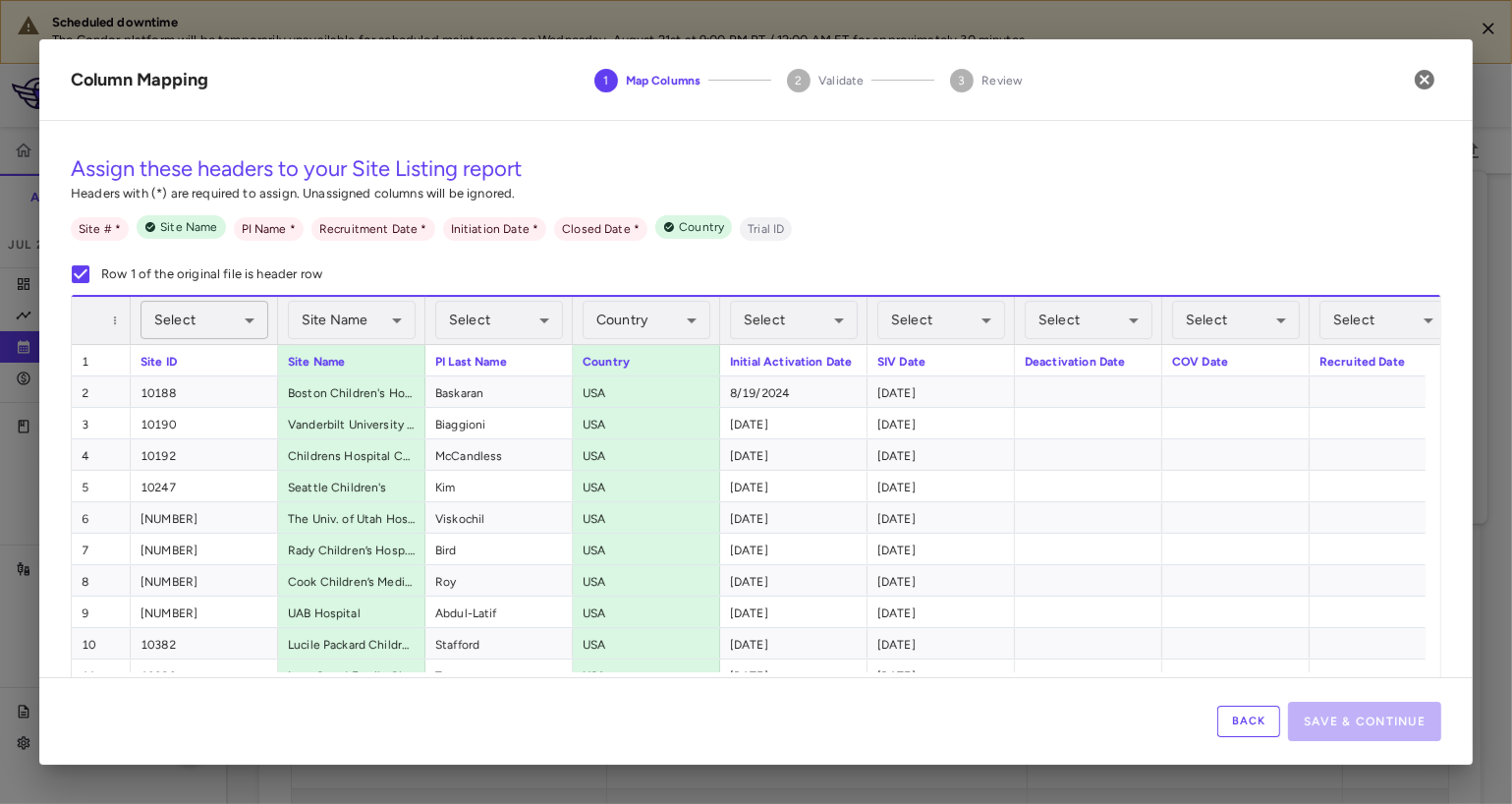 click on "Scheduled downtime The Condor platform will be temporarily unavailable for scheduled maintenance on Wednesday, August 21st at 9:00 PM PT / 12:00 AM ET for approximately 30 minutes. Skip to sidebar Skip to main content Acadia Pharmaceuticals 016-302 Accruals Forecasting Jul 2025 (Open) Trial dashboard Analytics Financial close Journal entry Clinical expenses Summary CRO CTI Other clinical contracts Trial activity Patient activity Site & lab cost matrix Map procedures Trial files Trial settings 016-302 Hyperphagia in Prader-Willi Syndrome Jul 2025 (Open) Preparer Financial Close PO Completeness
Vendor
Drag here to set column labels
Group
to" at bounding box center [756, 402] 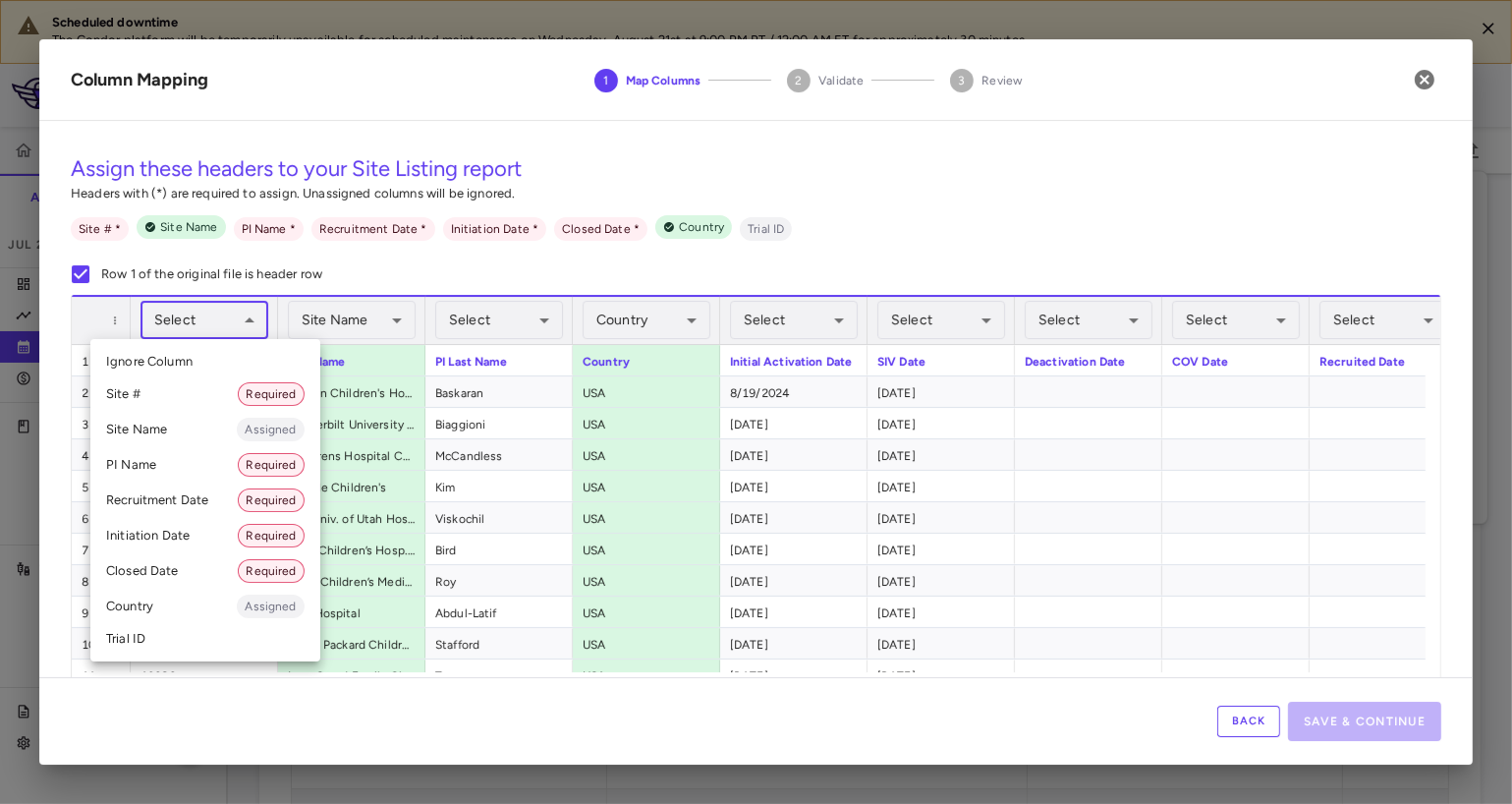 click on "Site # Required" at bounding box center (205, 394) 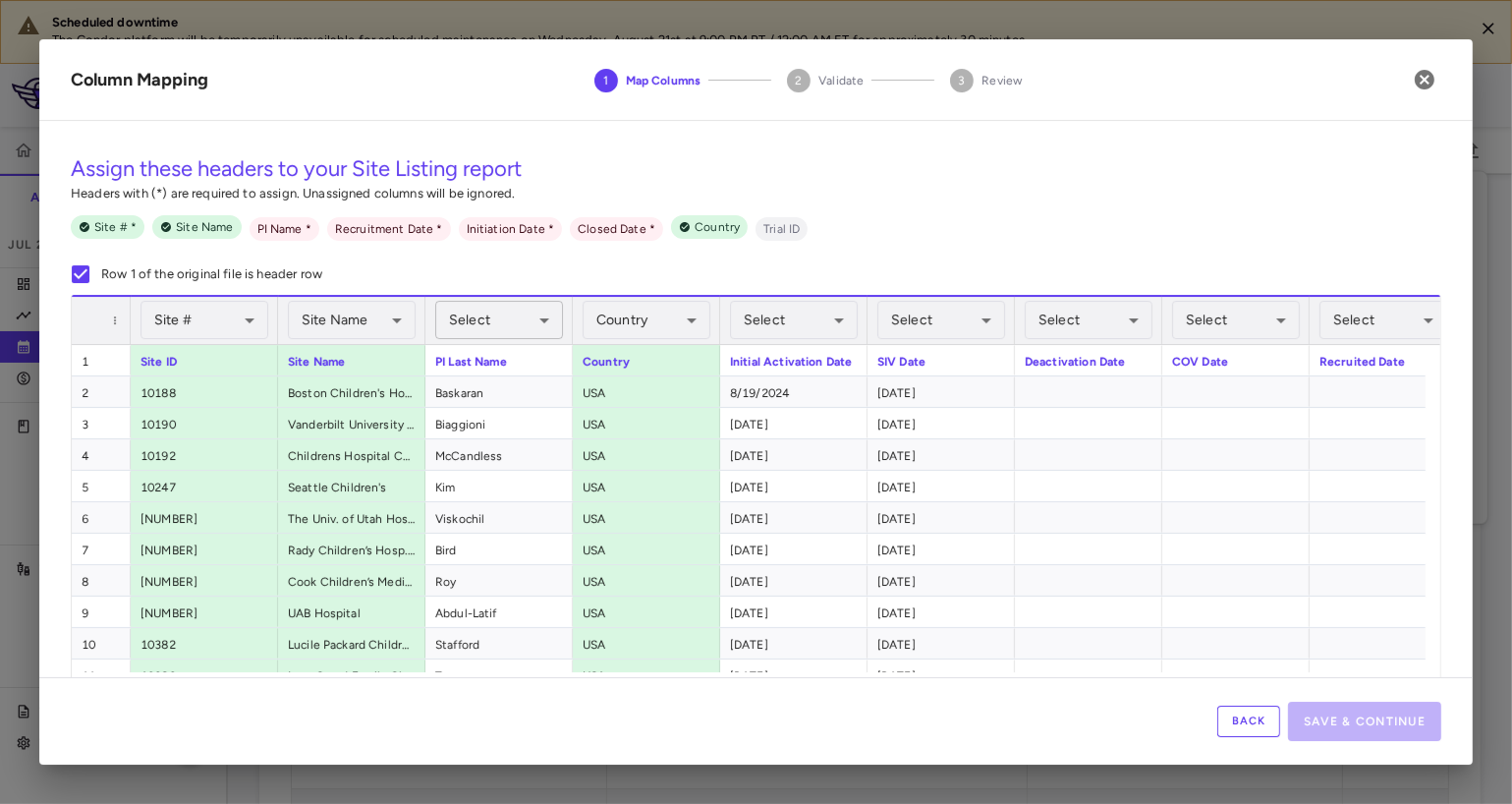 click on "Scheduled downtime The Condor platform will be temporarily unavailable for scheduled maintenance on Wednesday, August 21st at 9:00 PM PT / 12:00 AM ET for approximately 30 minutes. Skip to sidebar Skip to main content Acadia Pharmaceuticals 016-302 Accruals Forecasting Jul 2025 (Open) Trial dashboard Analytics Financial close Journal entry Clinical expenses Summary CRO CTI Other clinical contracts Trial activity Patient activity Site & lab cost matrix Map procedures Trial files Trial settings 016-302 Hyperphagia in Prader-Willi Syndrome Jul 2025 (Open) Preparer Financial Close PO Completeness
Vendor
Drag here to set column labels
Group
to" at bounding box center (756, 402) 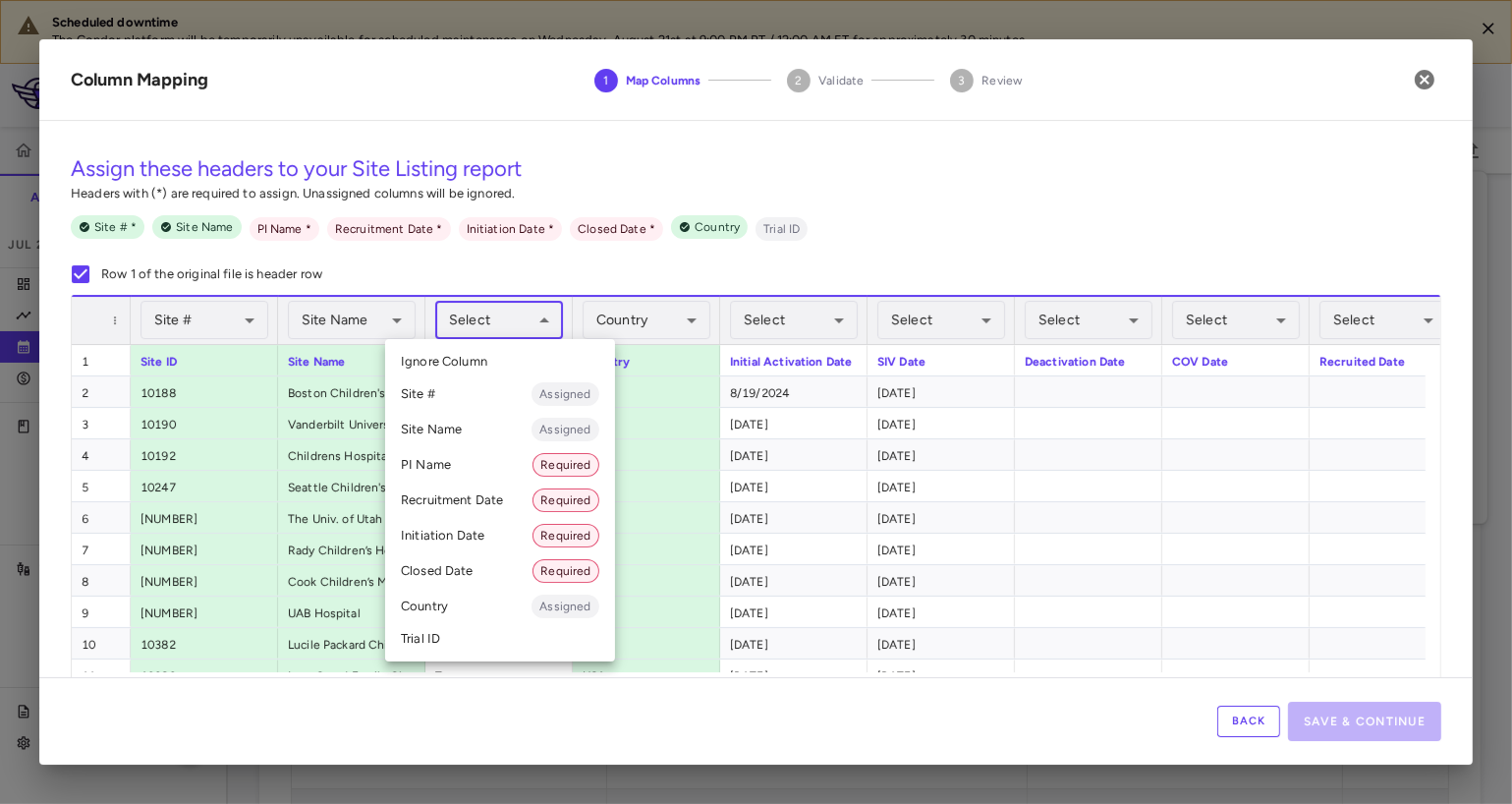 click on "PI Name Required" at bounding box center [500, 465] 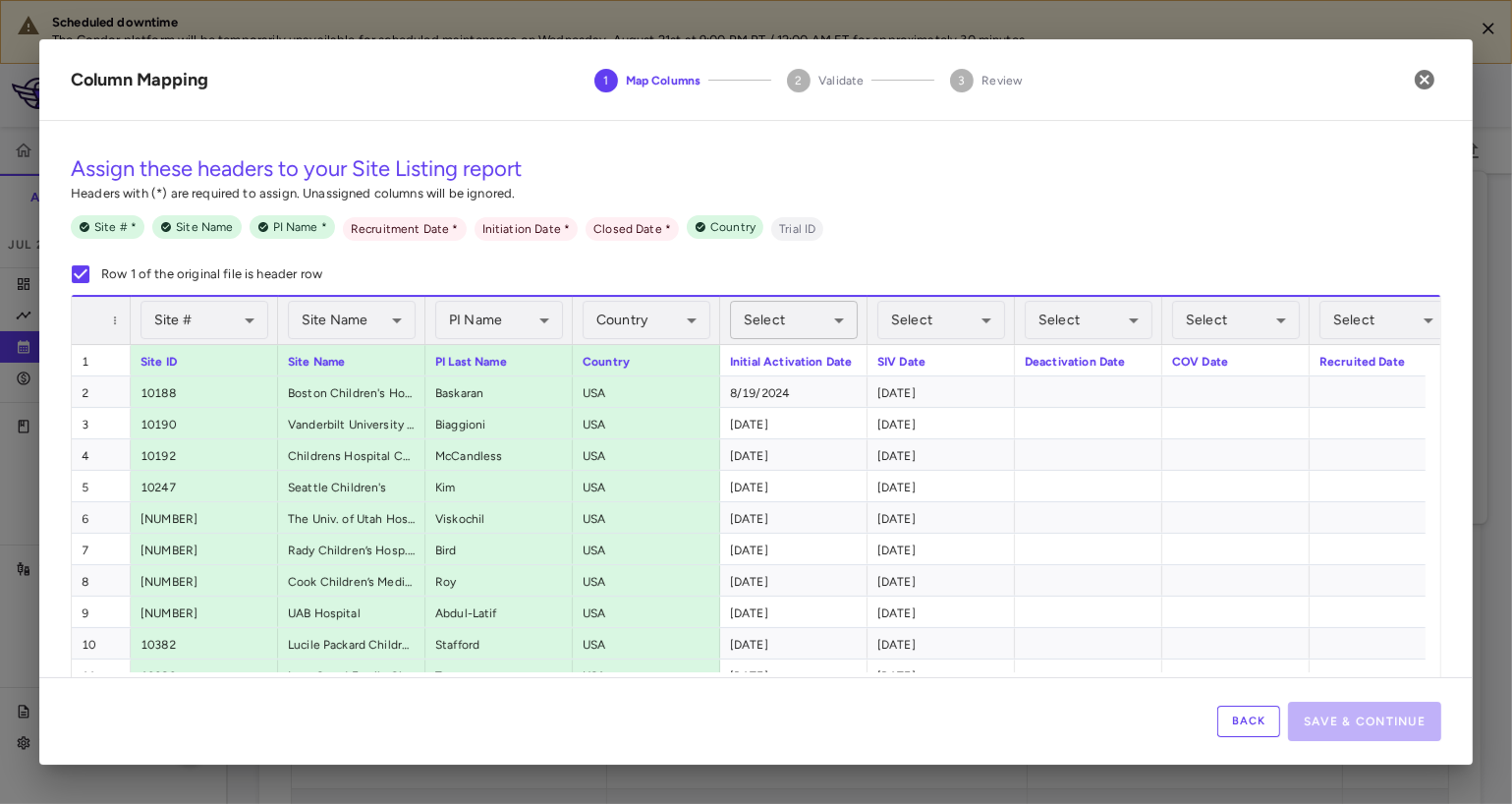 click on "Scheduled downtime The Condor platform will be temporarily unavailable for scheduled maintenance on Wednesday, August 21st at 9:00 PM PT / 12:00 AM ET for approximately 30 minutes. Skip to sidebar Skip to main content Acadia Pharmaceuticals 016-302 Accruals Forecasting Jul 2025 (Open) Trial dashboard Analytics Financial close Journal entry Clinical expenses Summary CRO CTI Other clinical contracts Trial activity Patient activity Site & lab cost matrix Map procedures Trial files Trial settings 016-302 Hyperphagia in Prader-Willi Syndrome Jul 2025 (Open) Preparer Financial Close PO Completeness
Vendor
Drag here to set column labels
Group
to" at bounding box center [756, 402] 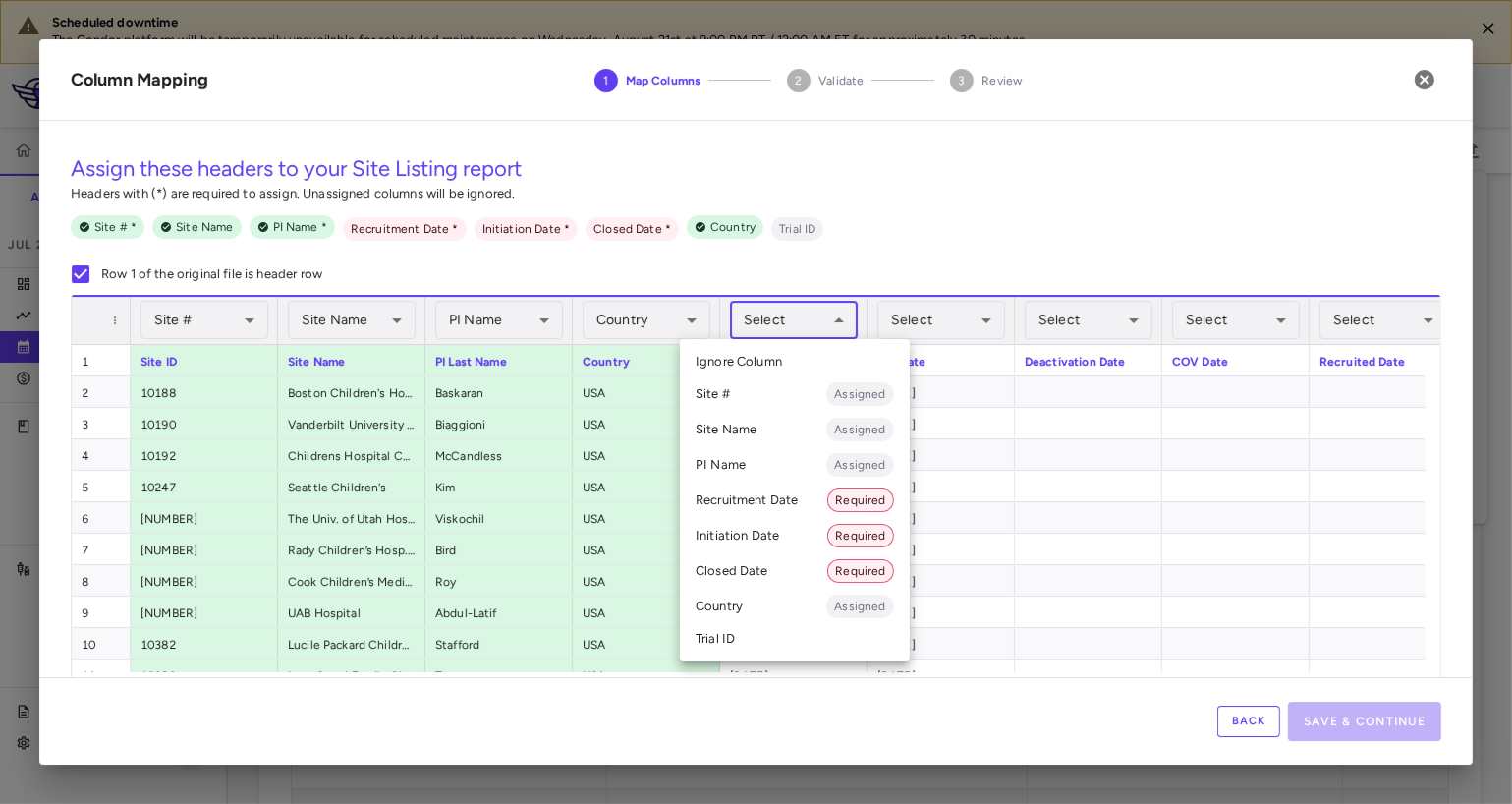 click on "Initiation Date Required" at bounding box center (795, 536) 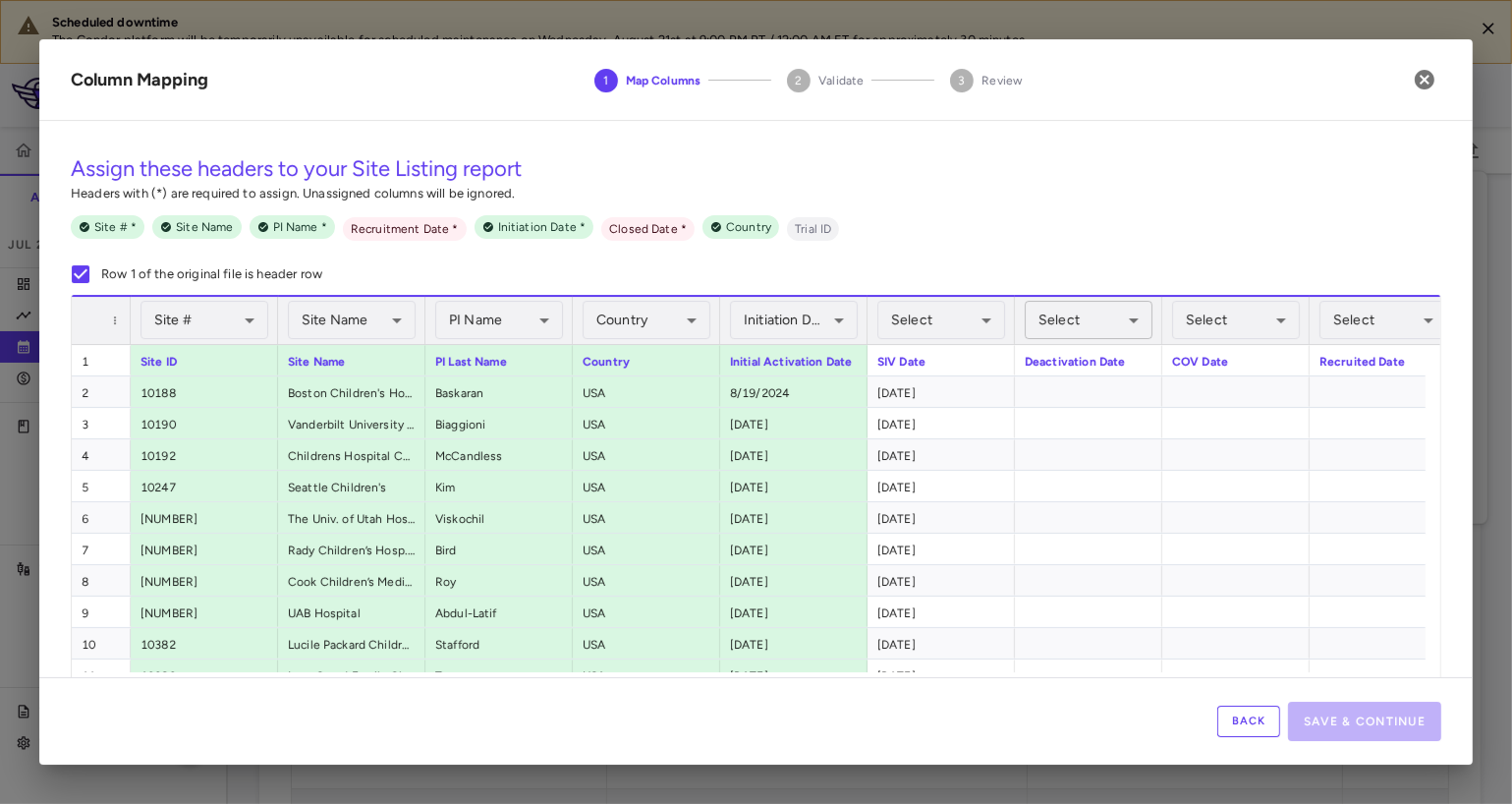 click on "Scheduled downtime The Condor platform will be temporarily unavailable for scheduled maintenance on Wednesday, August 21st at 9:00 PM PT / 12:00 AM ET for approximately 30 minutes. Skip to sidebar Skip to main content Acadia Pharmaceuticals 016-302 Accruals Forecasting Jul 2025 (Open) Trial dashboard Analytics Financial close Journal entry Clinical expenses Summary CRO CTI Other clinical contracts Trial activity Patient activity Site & lab cost matrix Map procedures Trial files Trial settings 016-302 Hyperphagia in Prader-Willi Syndrome Jul 2025 (Open) Preparer Financial Close PO Completeness
Vendor
Drag here to set column labels
Group
to" at bounding box center [756, 402] 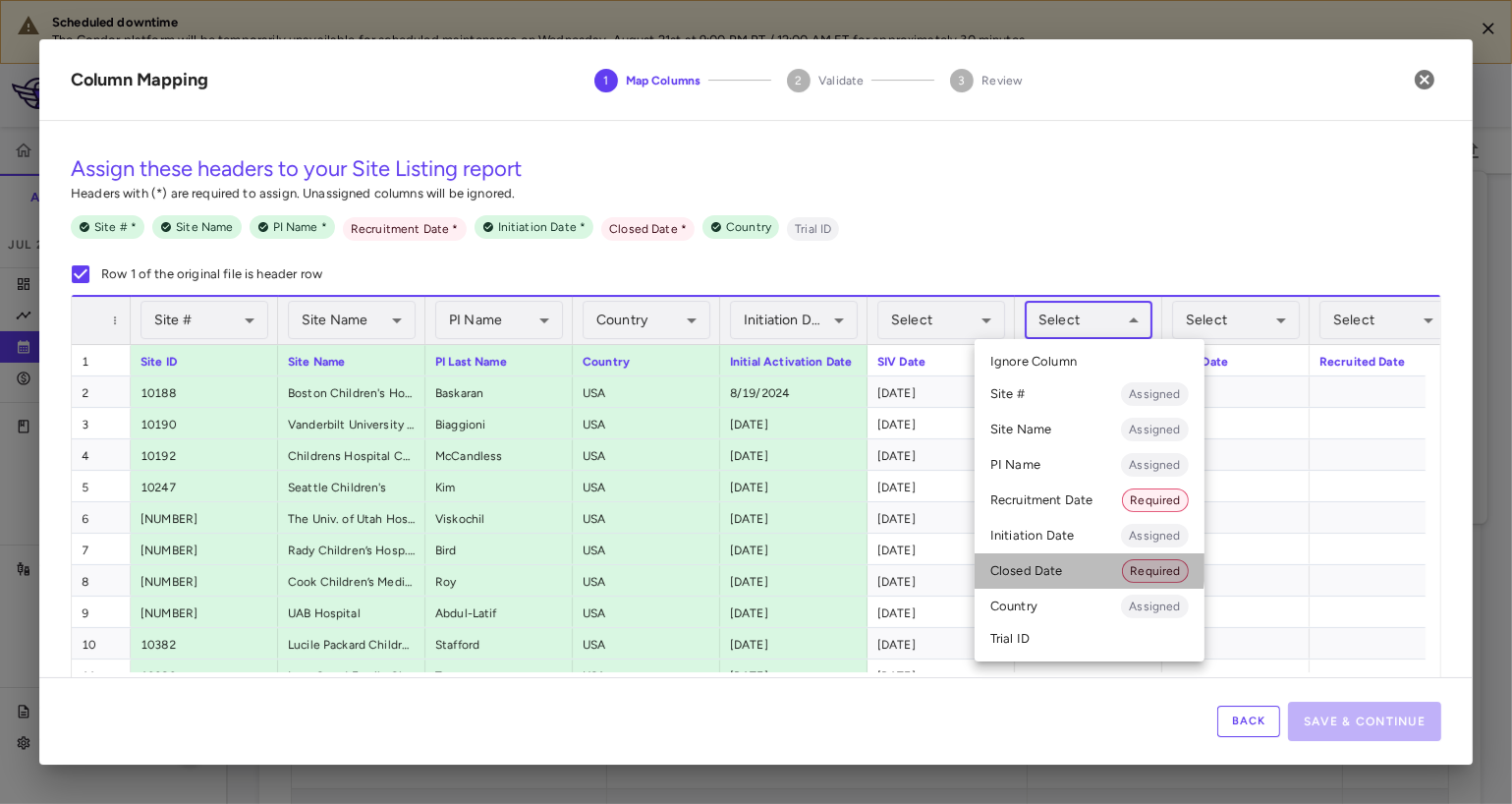 click on "Closed Date Required" at bounding box center (1090, 571) 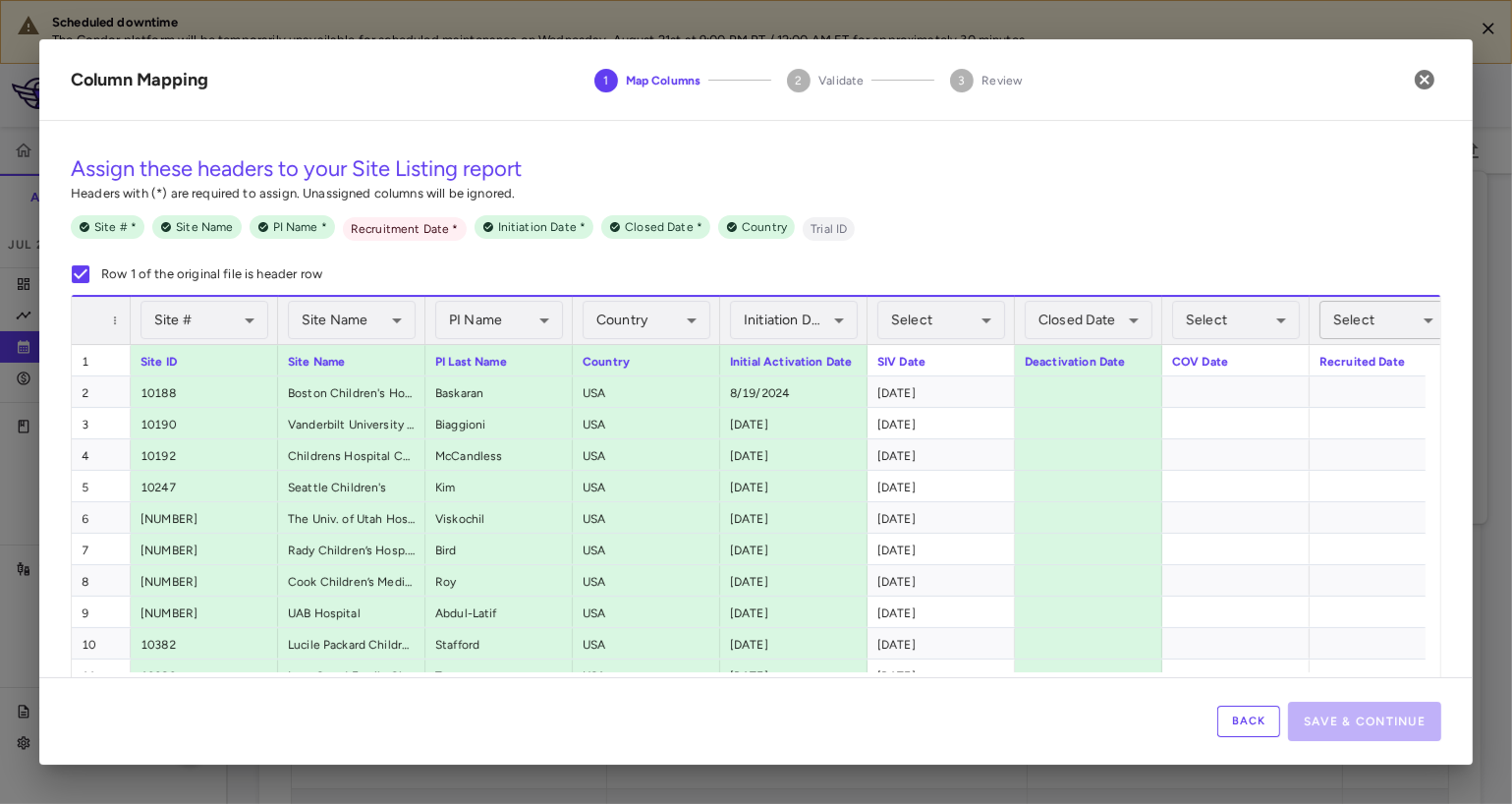 click on "Scheduled downtime The Condor platform will be temporarily unavailable for scheduled maintenance on Wednesday, August 21st at 9:00 PM PT / 12:00 AM ET for approximately 30 minutes. Skip to sidebar Skip to main content Acadia Pharmaceuticals 016-302 Accruals Forecasting Jul 2025 (Open) Trial dashboard Analytics Financial close Journal entry Clinical expenses Summary CRO CTI Other clinical contracts Trial activity Patient activity Site & lab cost matrix Map procedures Trial files Trial settings 016-302 Hyperphagia in Prader-Willi Syndrome Jul 2025 (Open) Preparer Financial Close PO Completeness
Vendor
Drag here to set column labels
Group
to" at bounding box center [756, 402] 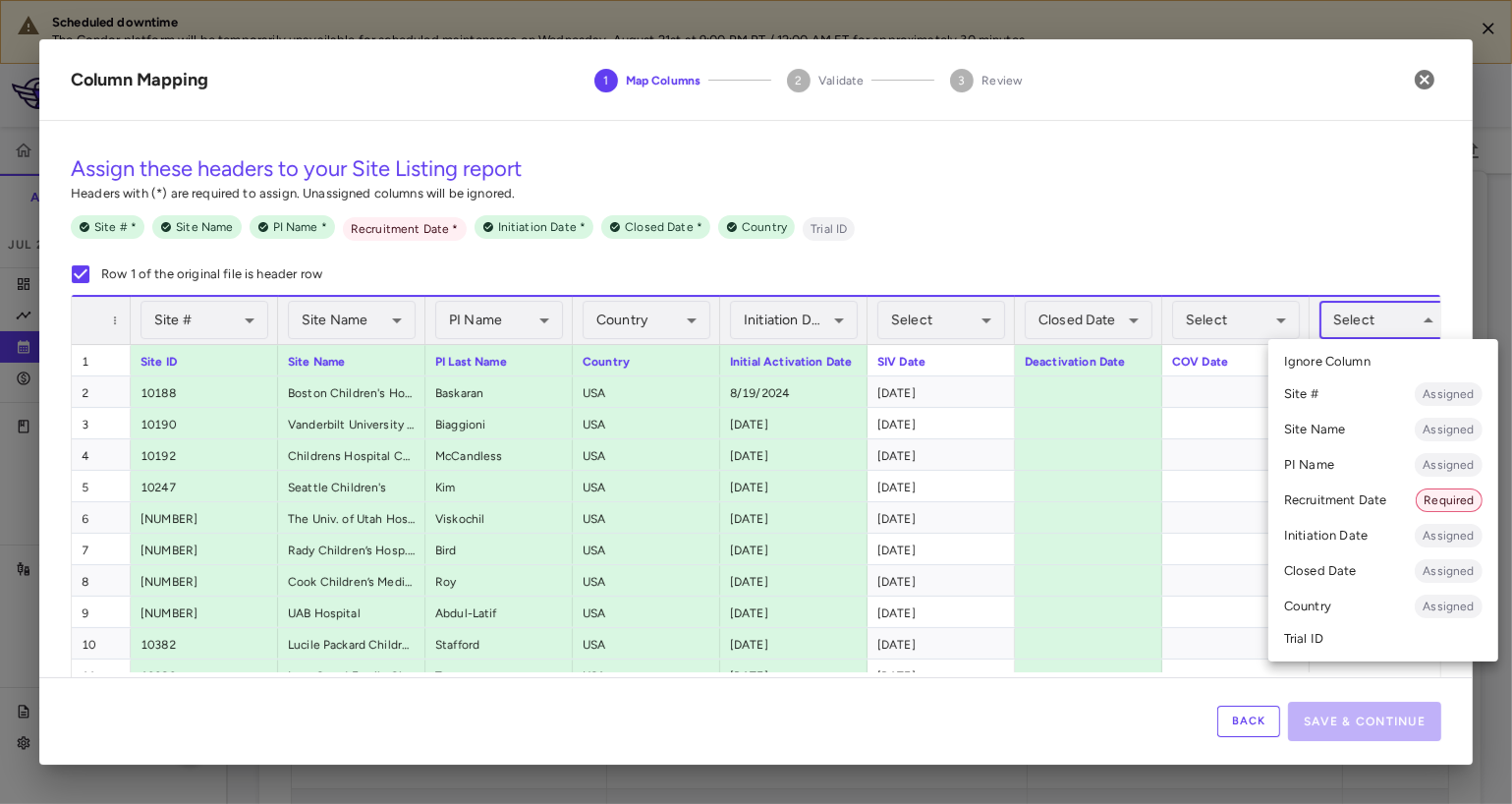 click on "Recruitment Date Required" at bounding box center (1383, 500) 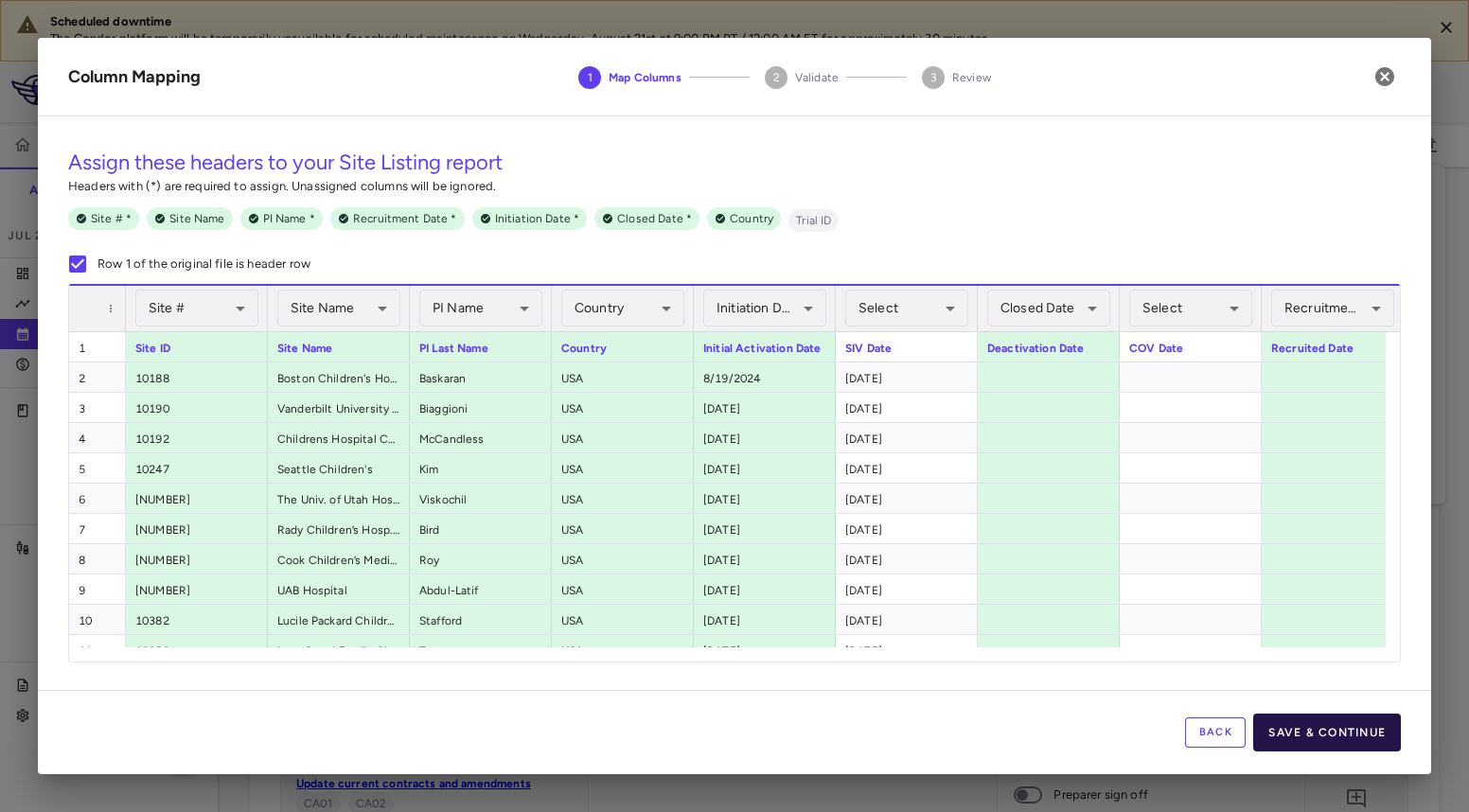 click on "Save & Continue" at bounding box center [1327, 733] 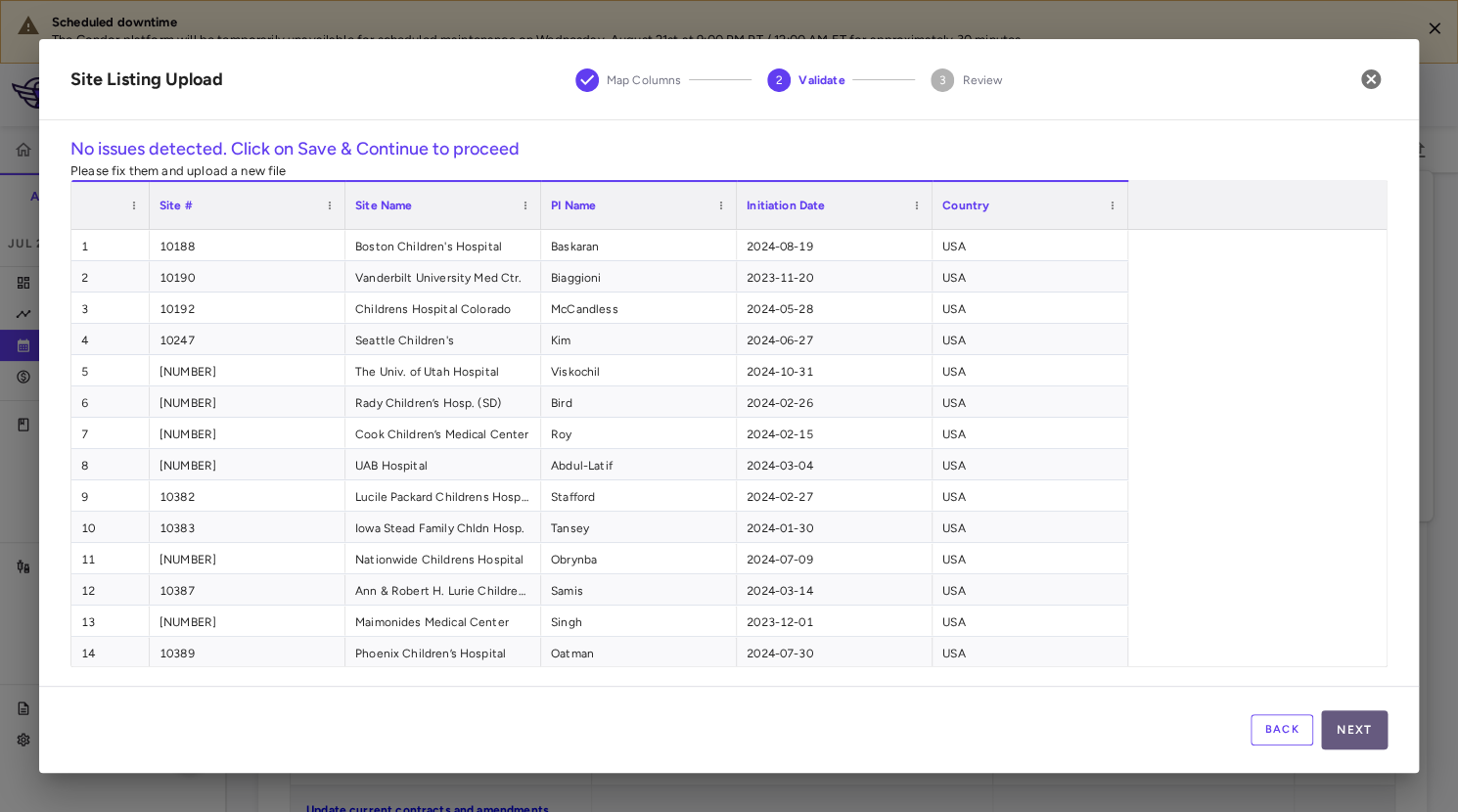 click on "Next" at bounding box center [1354, 730] 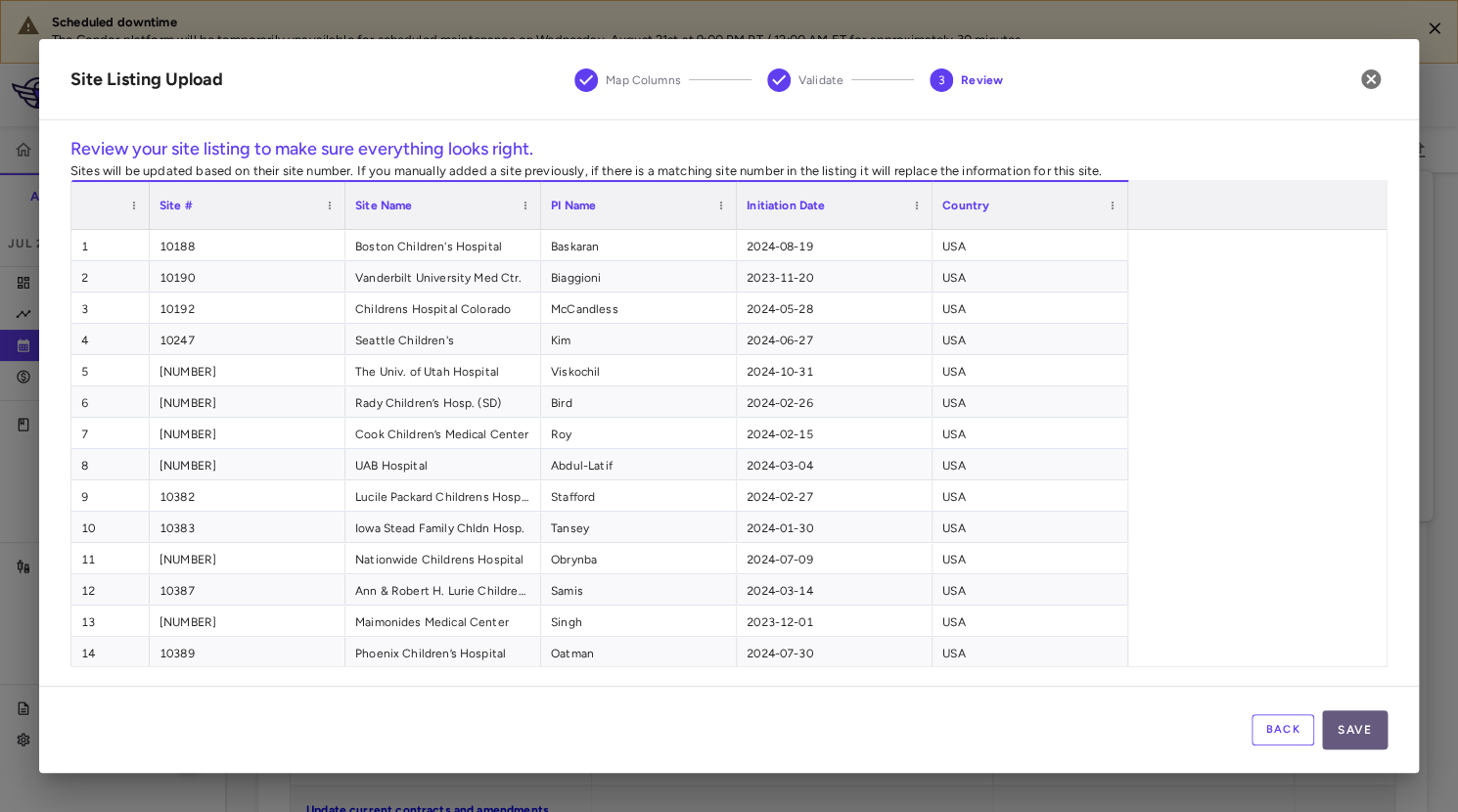 click on "Save" at bounding box center [1354, 730] 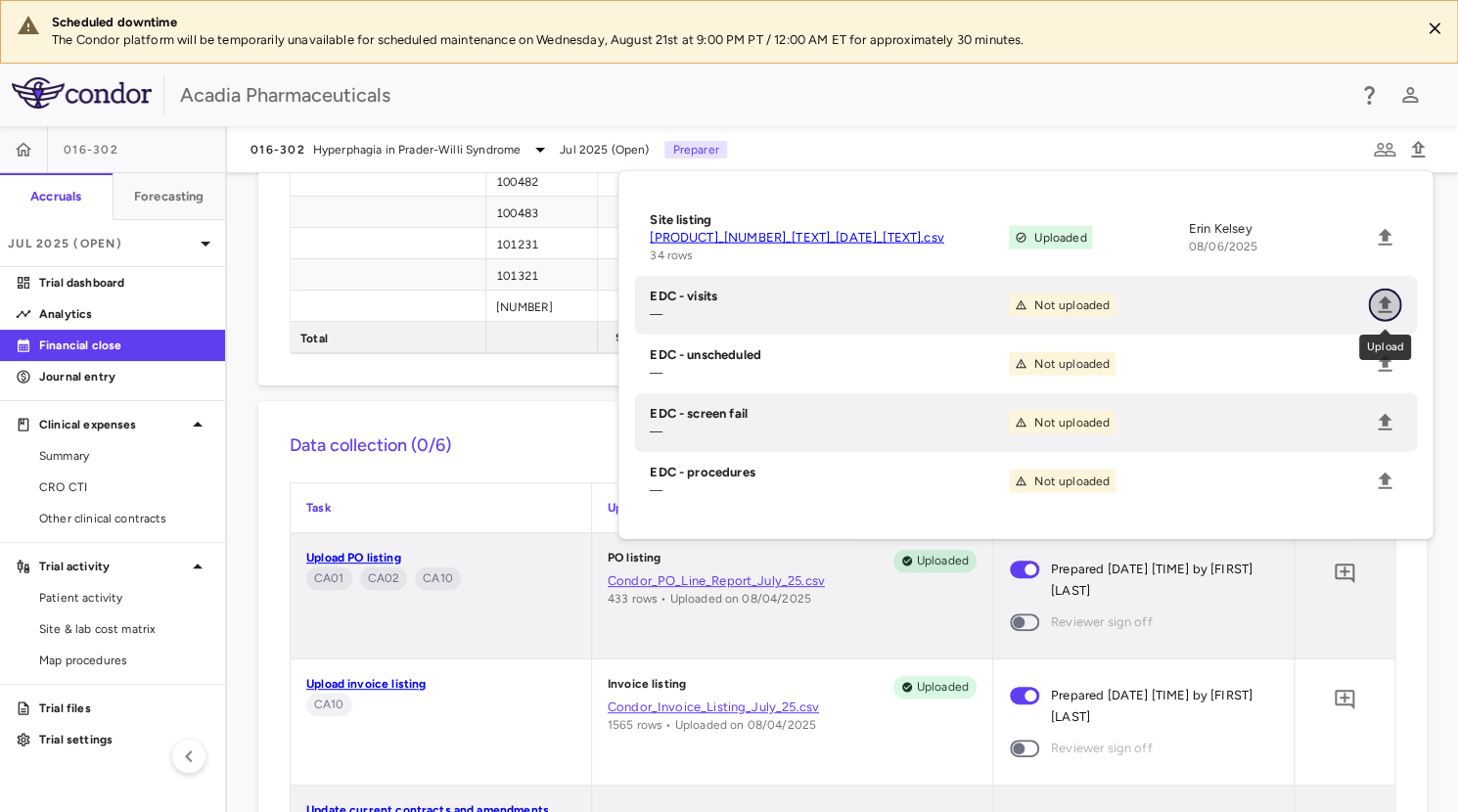 click 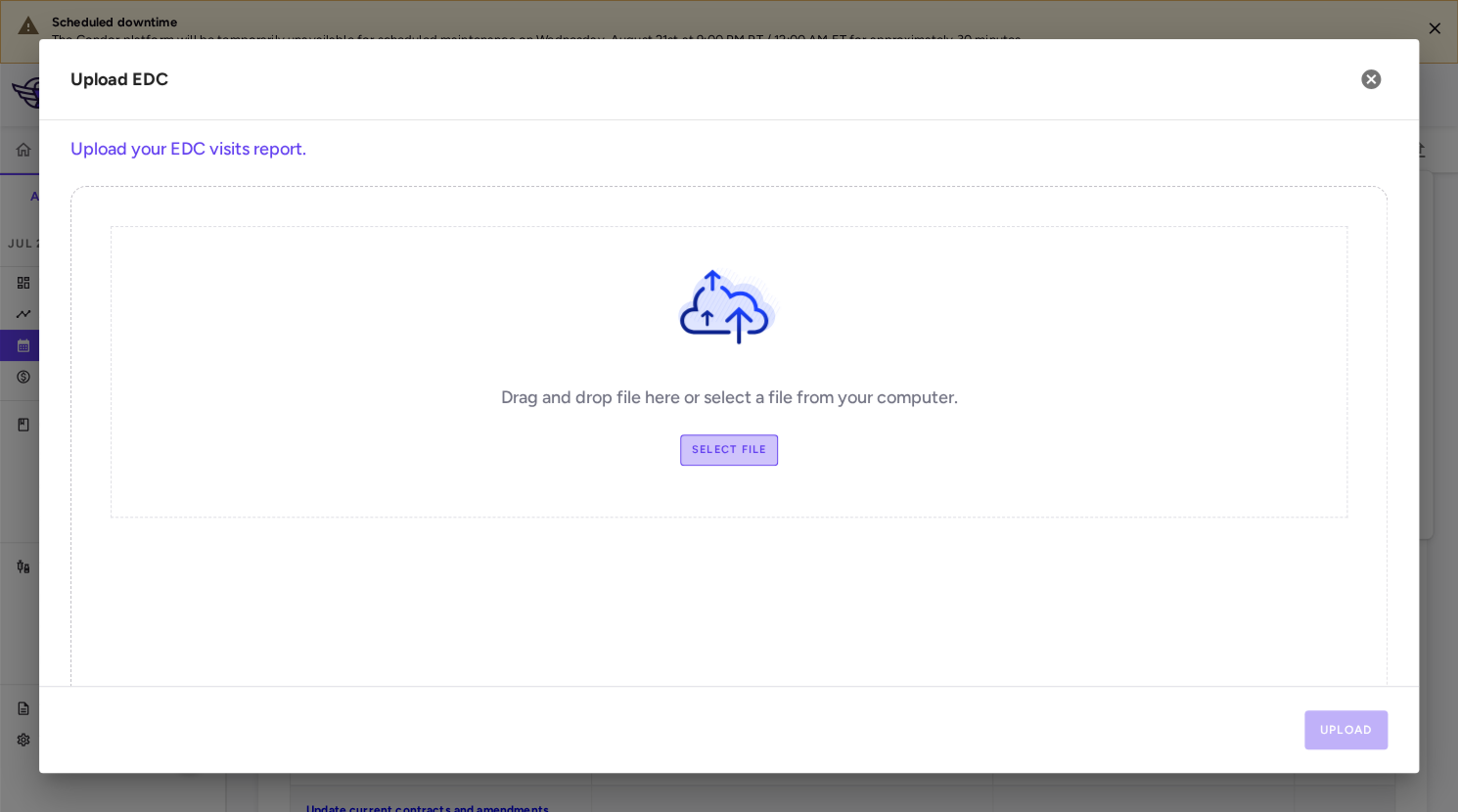 click on "Select file" at bounding box center [729, 450] 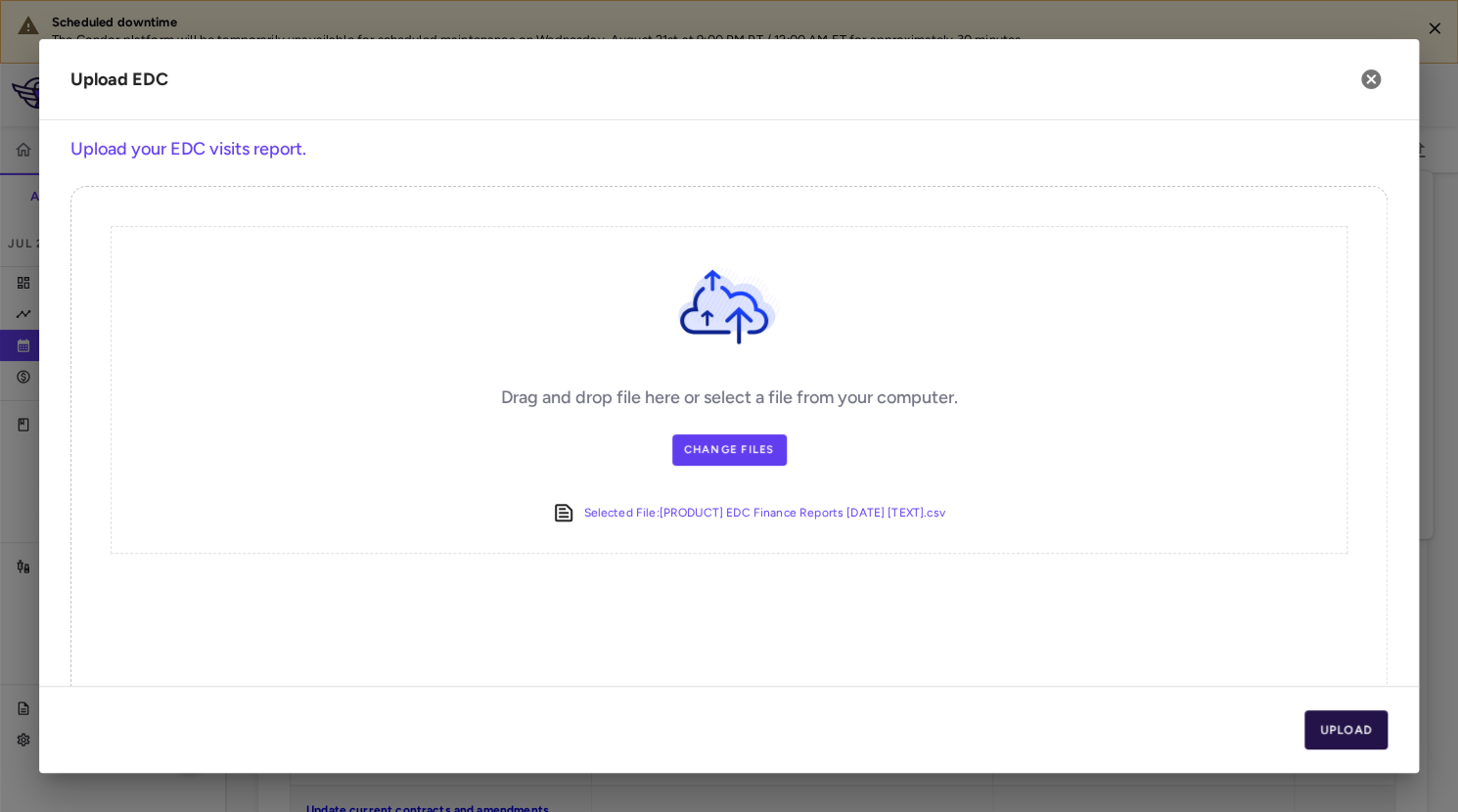 click on "Upload" at bounding box center (1346, 730) 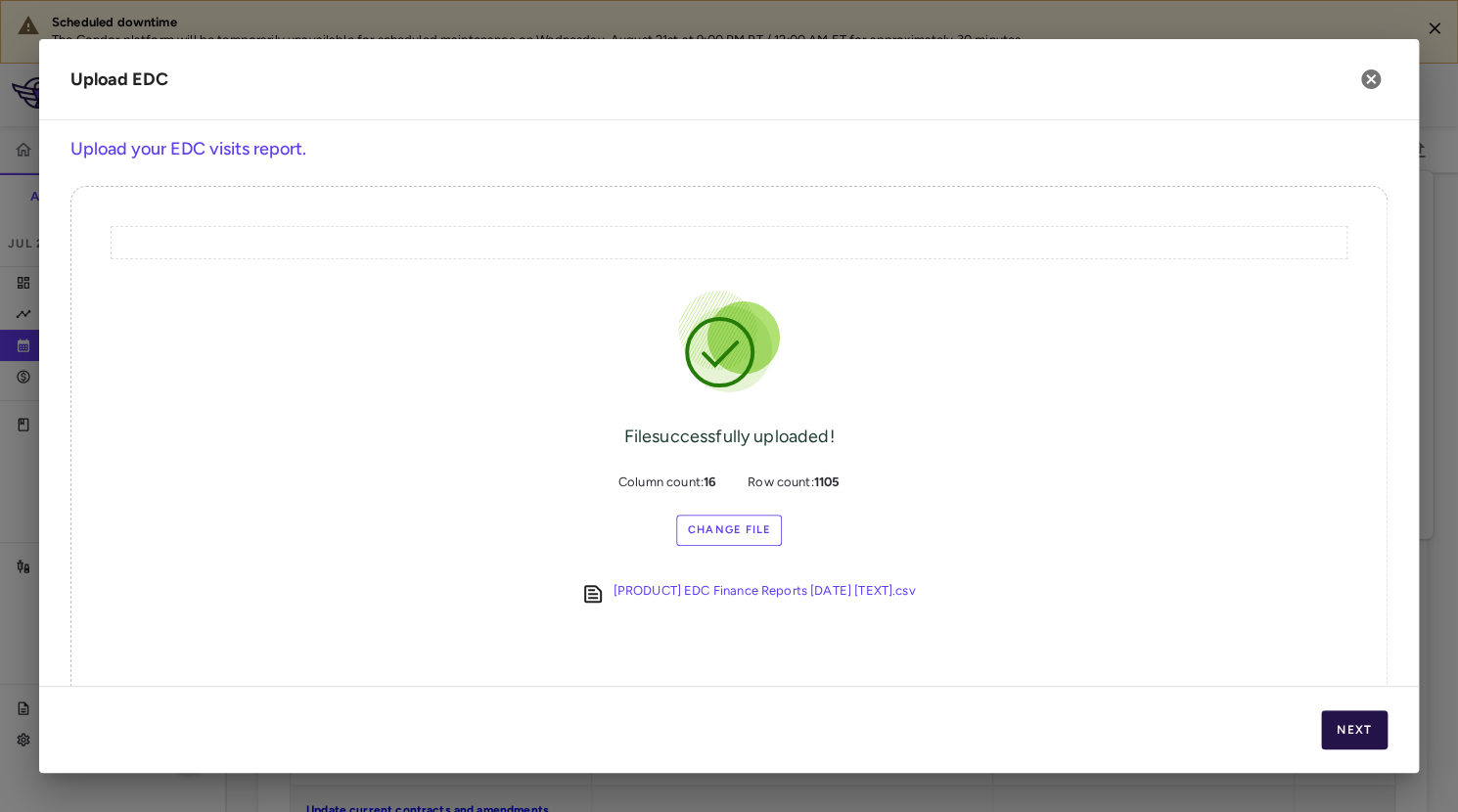 click on "Next" at bounding box center [1354, 730] 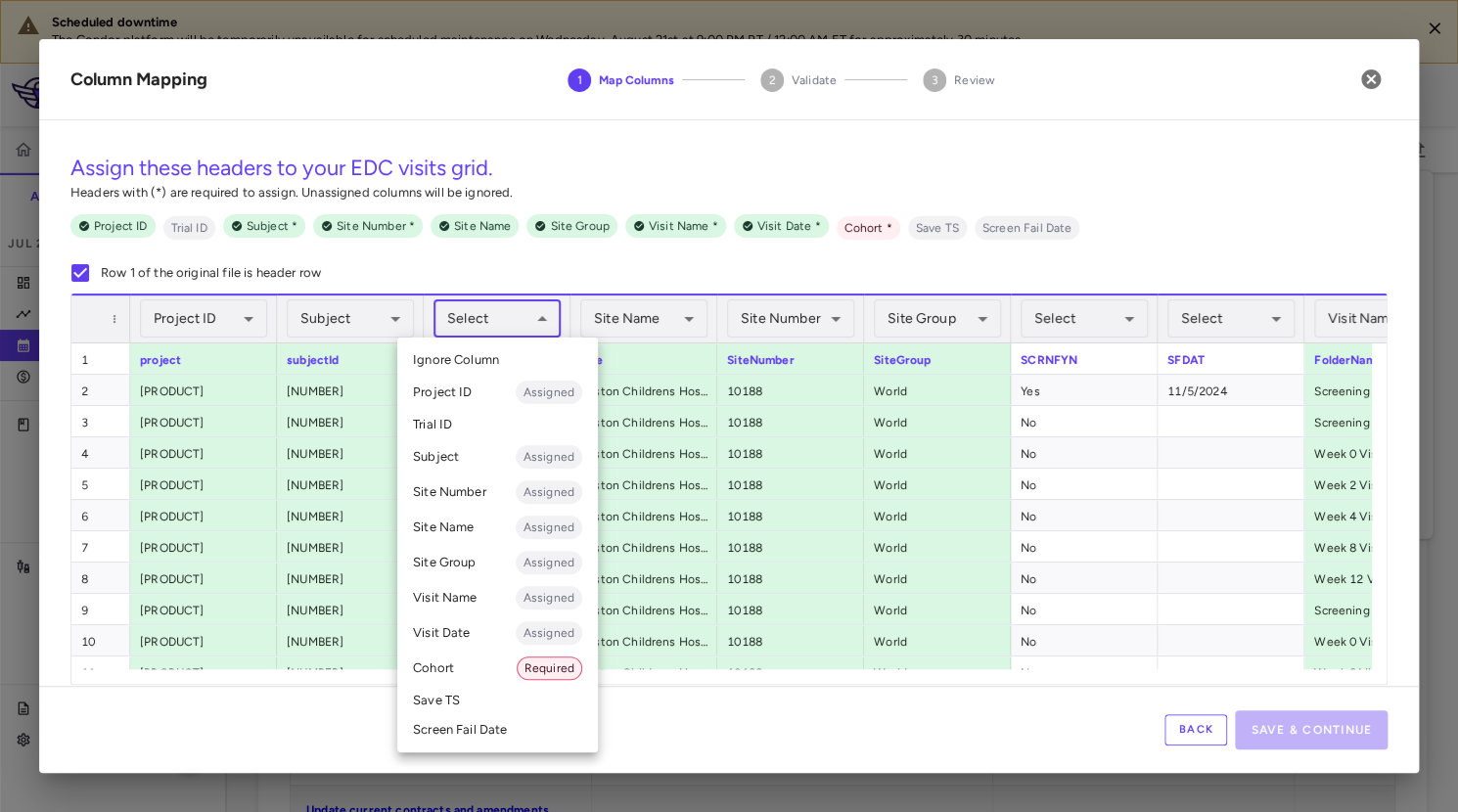 click on "Scheduled downtime The Condor platform will be temporarily unavailable for scheduled maintenance on Wednesday, August 21st at 9:00 PM PT / 12:00 AM ET for approximately 30 minutes. Skip to sidebar Skip to main content Acadia Pharmaceuticals 016-302 Accruals Forecasting Jul 2025 (Open) Trial dashboard Analytics Financial close Journal entry Clinical expenses Summary CRO CTI Other clinical contracts Trial activity Patient activity Site & lab cost matrix Map procedures Trial files Trial settings 016-302 Hyperphagia in Prader-Willi Syndrome Jul 2025 (Open) Preparer Financial Close PO Completeness
Vendor
Drag here to set column labels
Group
to" at bounding box center (729, 406) 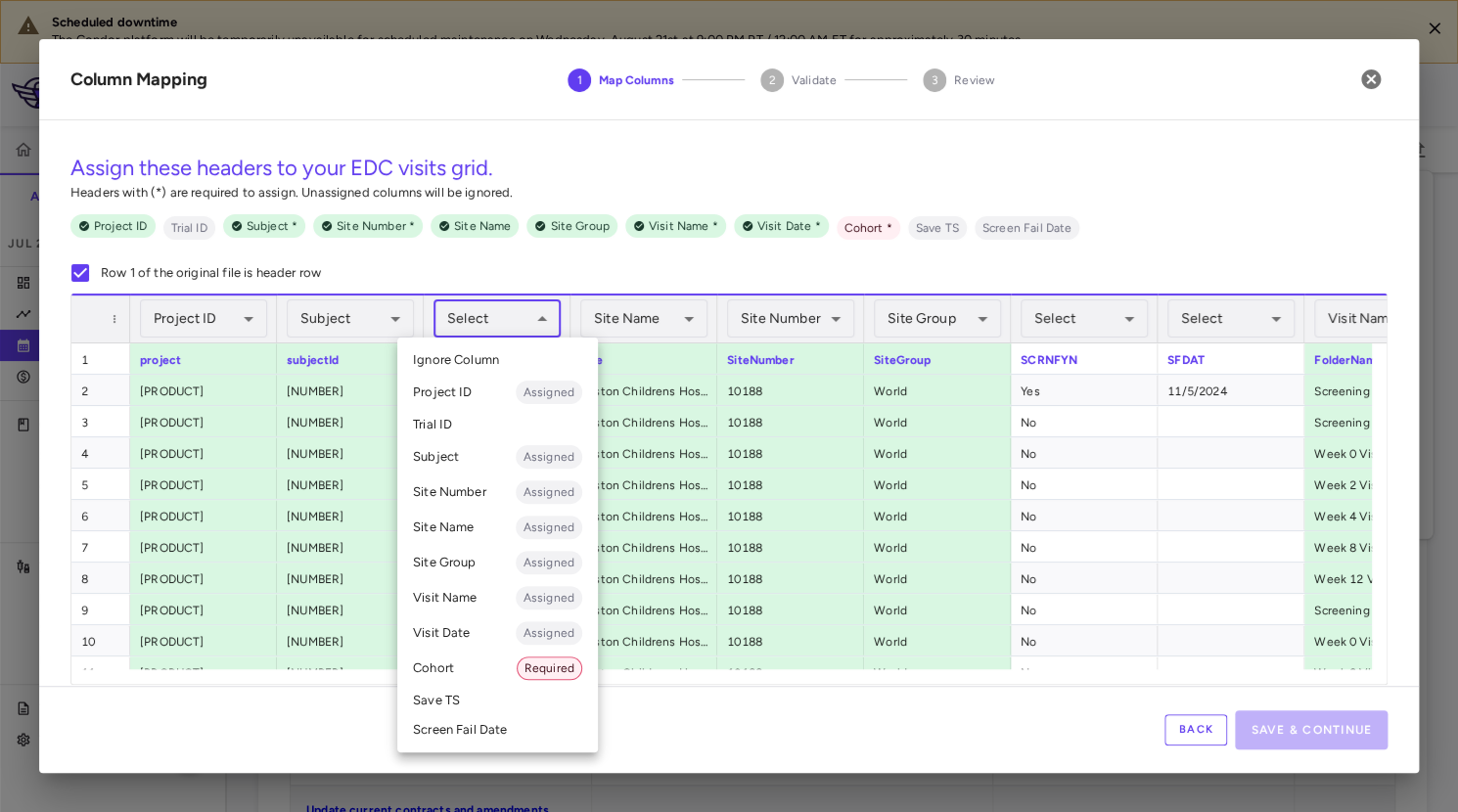 click on "Subject Assigned" at bounding box center [497, 457] 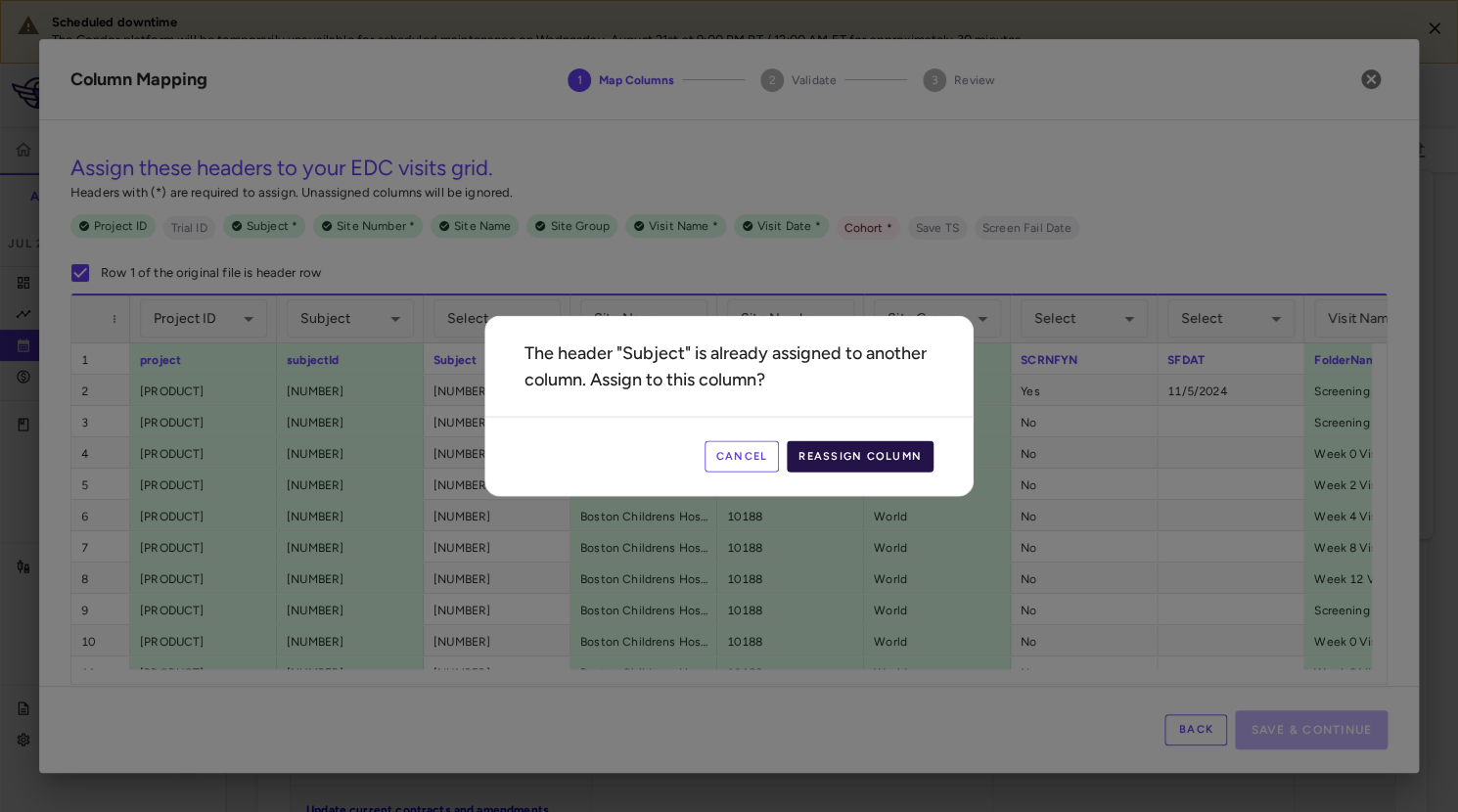 click on "Reassign Column" at bounding box center [860, 457] 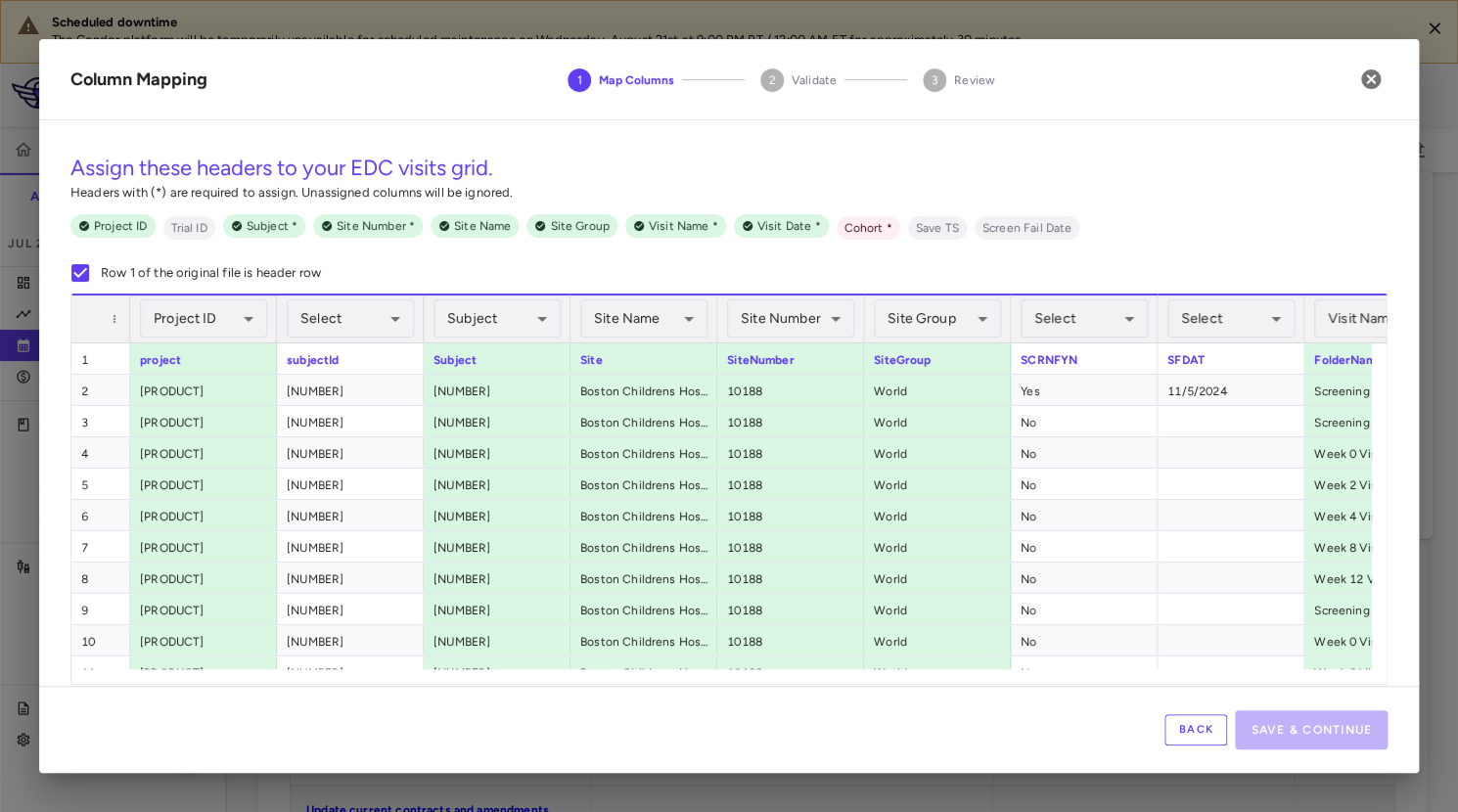 scroll, scrollTop: 0, scrollLeft: 12, axis: horizontal 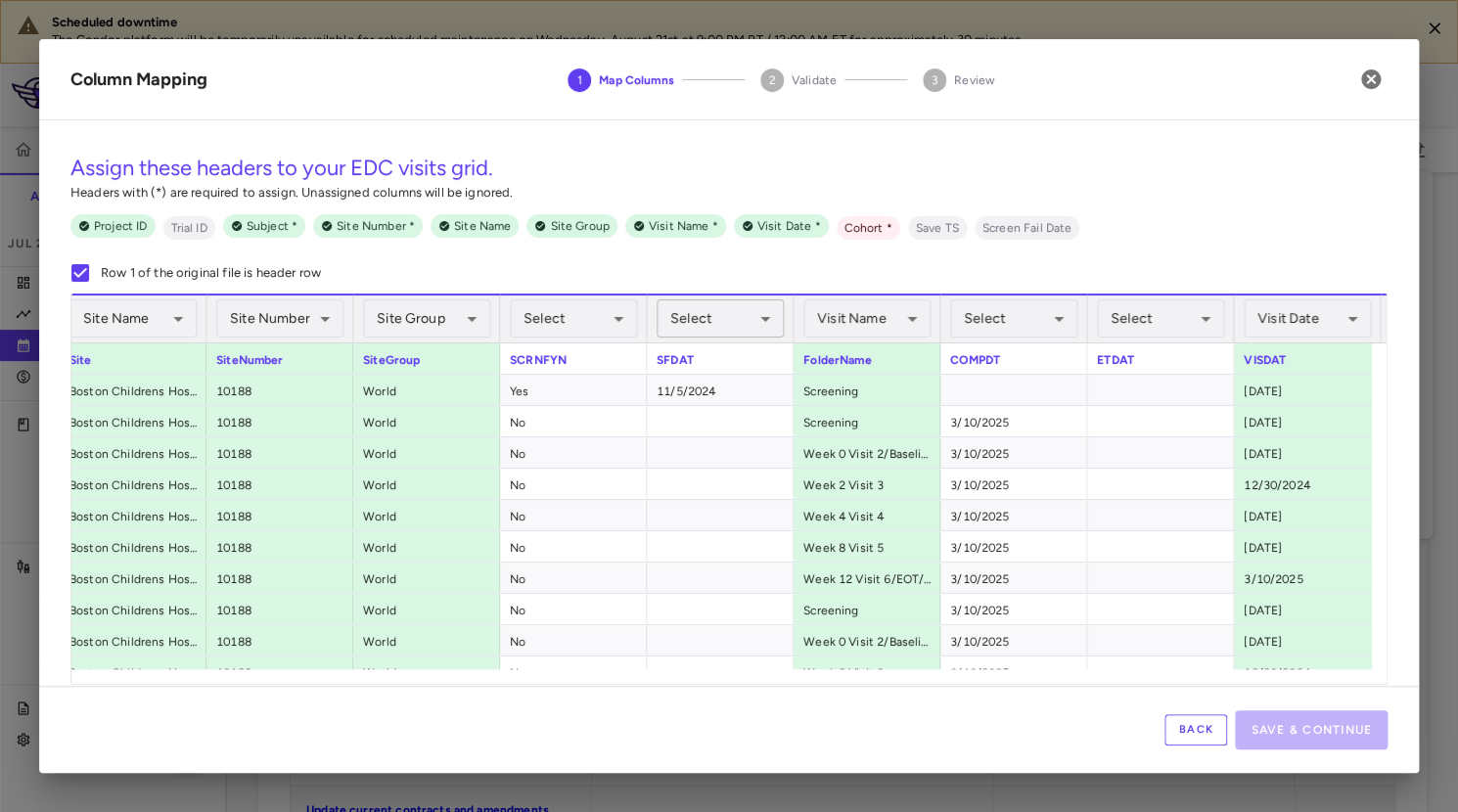 click on "Scheduled downtime The Condor platform will be temporarily unavailable for scheduled maintenance on Wednesday, August 21st at 9:00 PM PT / 12:00 AM ET for approximately 30 minutes. Skip to sidebar Skip to main content Acadia Pharmaceuticals 016-302 Accruals Forecasting Jul 2025 (Open) Trial dashboard Analytics Financial close Journal entry Clinical expenses Summary CRO CTI Other clinical contracts Trial activity Patient activity Site & lab cost matrix Map procedures Trial files Trial settings 016-302 Hyperphagia in Prader-Willi Syndrome Jul 2025 (Open) Preparer Financial Close PO Completeness
Vendor
Drag here to set column labels
Group
to" at bounding box center [729, 406] 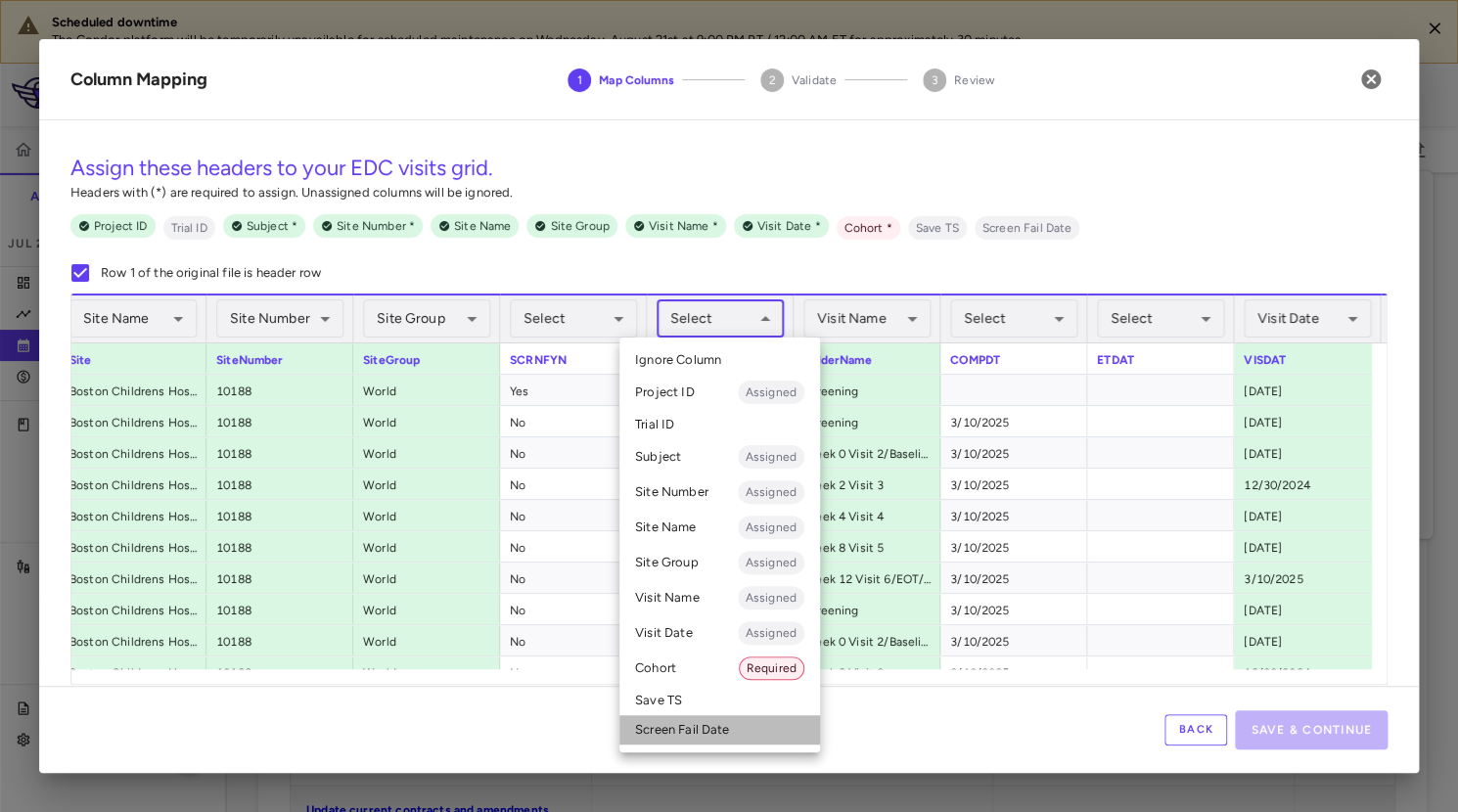 click on "Screen Fail Date" at bounding box center [719, 730] 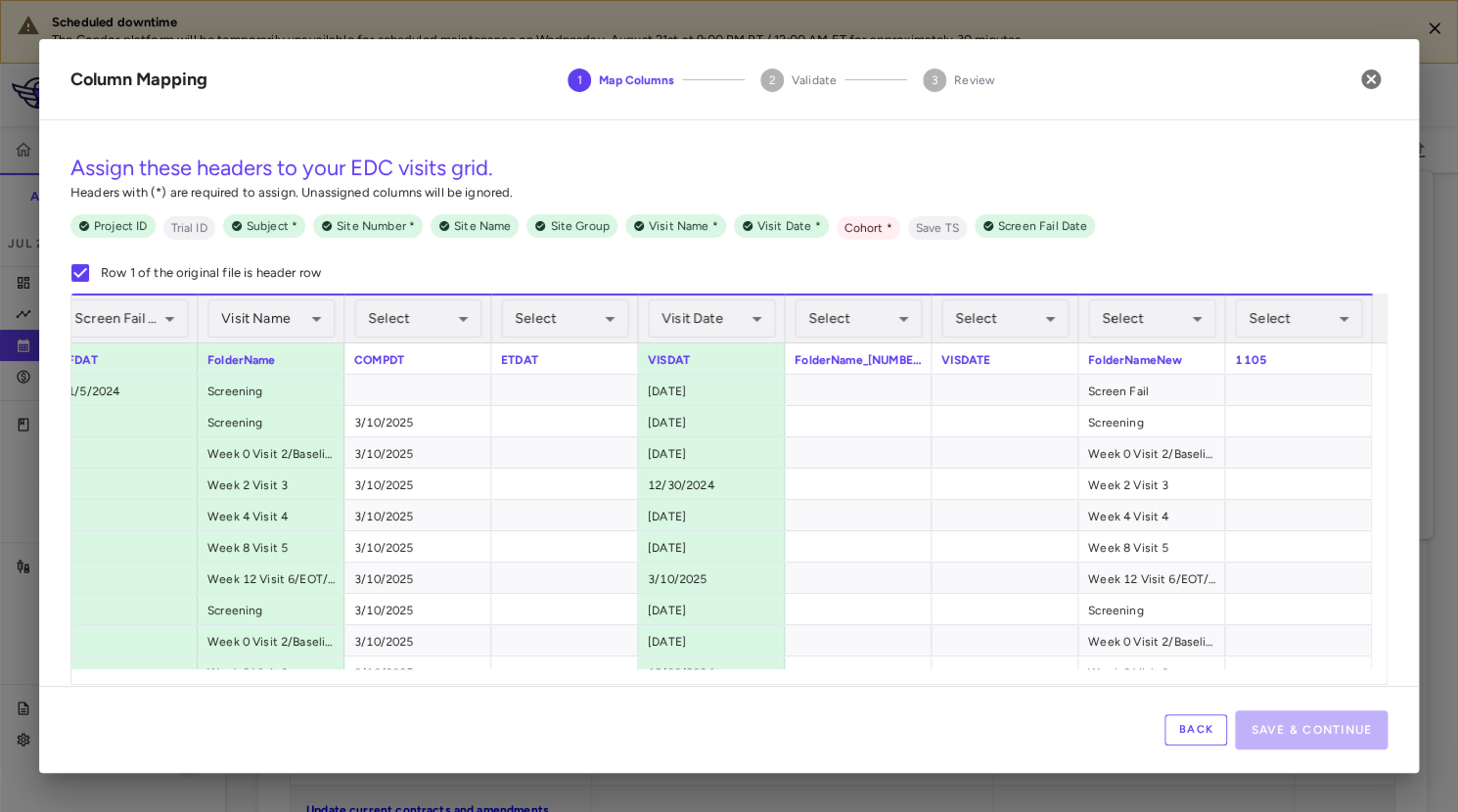 click on "Select ​" at bounding box center [1152, 319] 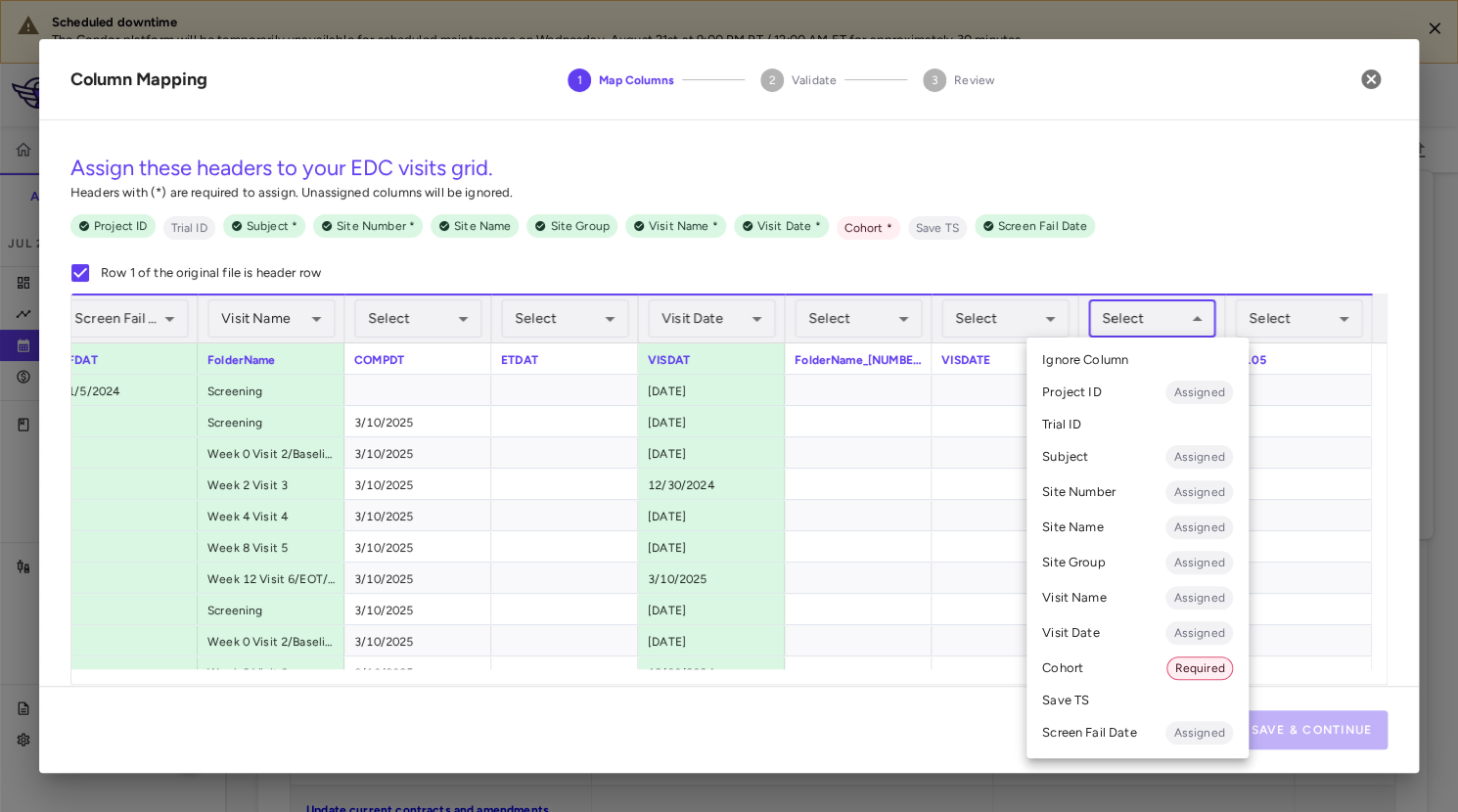 click on "Scheduled downtime The Condor platform will be temporarily unavailable for scheduled maintenance on Wednesday, August 21st at 9:00 PM PT / 12:00 AM ET for approximately 30 minutes. Skip to sidebar Skip to main content Acadia Pharmaceuticals 016-302 Accruals Forecasting Jul 2025 (Open) Trial dashboard Analytics Financial close Journal entry Clinical expenses Summary CRO CTI Other clinical contracts Trial activity Patient activity Site & lab cost matrix Map procedures Trial files Trial settings 016-302 Hyperphagia in Prader-Willi Syndrome Jul 2025 (Open) Preparer Financial Close PO Completeness
Vendor
Drag here to set column labels
Group
to" at bounding box center [729, 406] 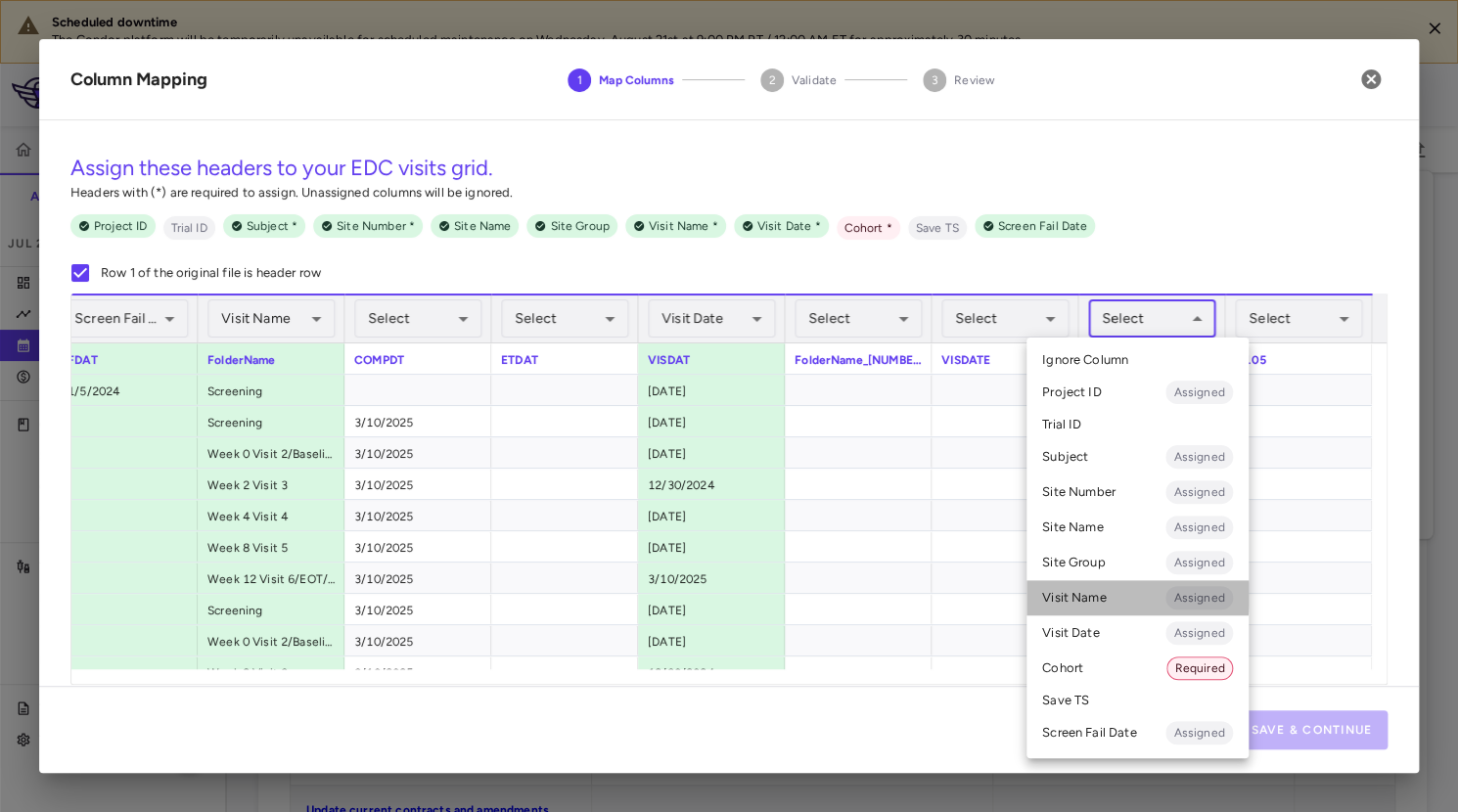 click on "Visit Name Assigned" at bounding box center (1137, 598) 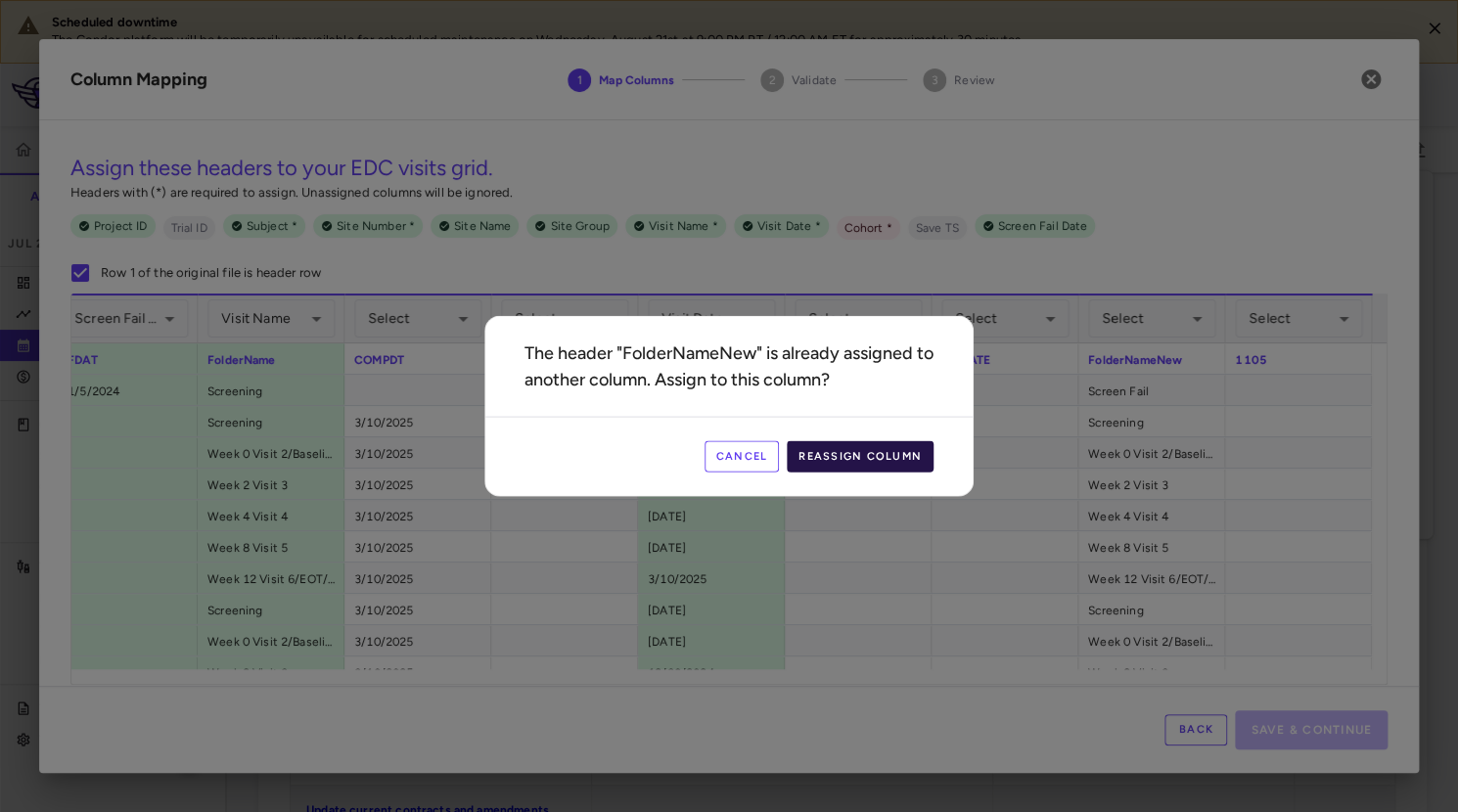 click on "Reassign Column" at bounding box center [860, 457] 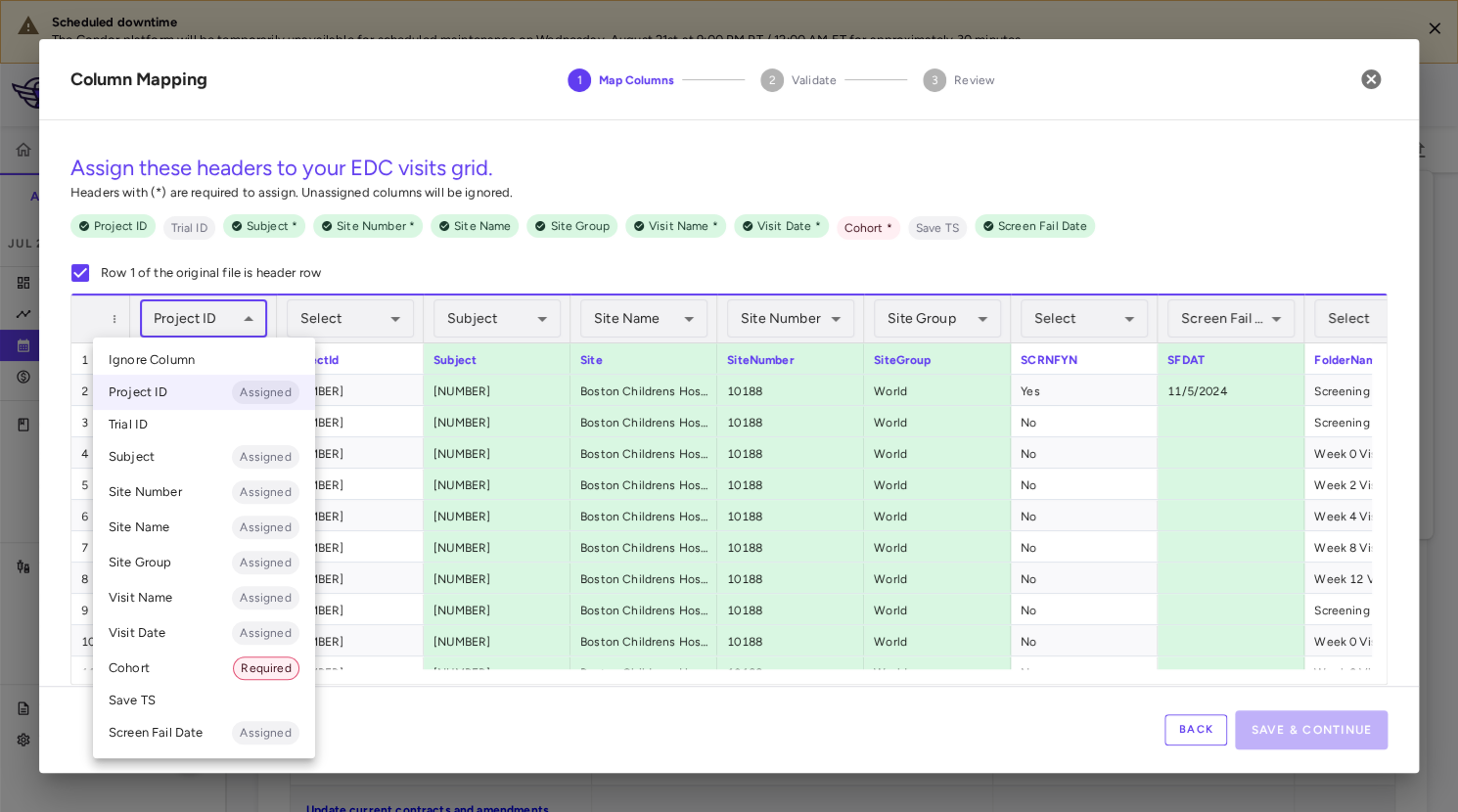 click on "Scheduled downtime The Condor platform will be temporarily unavailable for scheduled maintenance on Wednesday, August 21st at 9:00 PM PT / 12:00 AM ET for approximately 30 minutes. Skip to sidebar Skip to main content Acadia Pharmaceuticals 016-302 Accruals Forecasting Jul 2025 (Open) Trial dashboard Analytics Financial close Journal entry Clinical expenses Summary CRO CTI Other clinical contracts Trial activity Patient activity Site & lab cost matrix Map procedures Trial files Trial settings 016-302 Hyperphagia in Prader-Willi Syndrome Jul 2025 (Open) Preparer Financial Close PO Completeness
Vendor
Drag here to set column labels
Group
to" at bounding box center (729, 406) 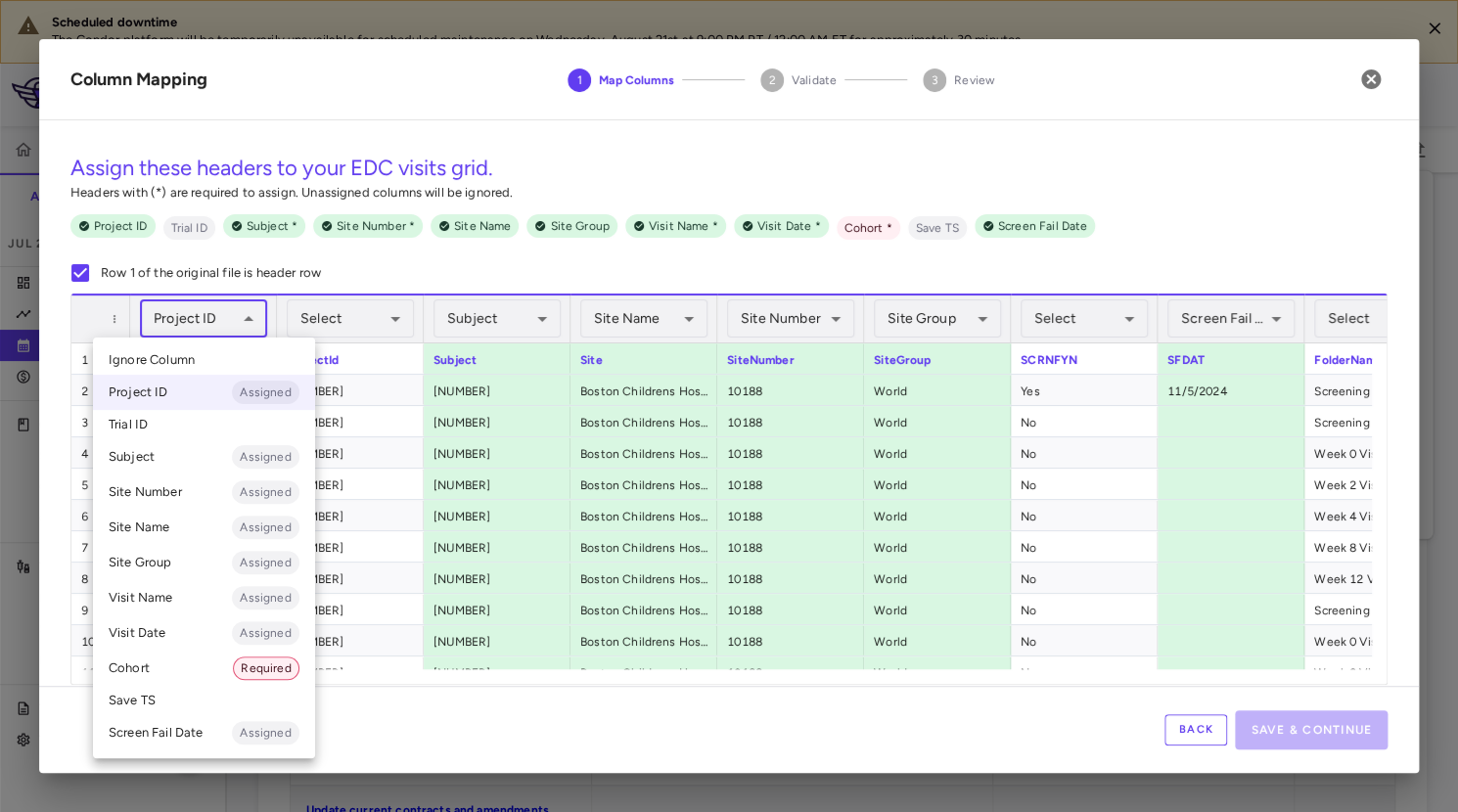 click on "Cohort Required" at bounding box center (204, 668) 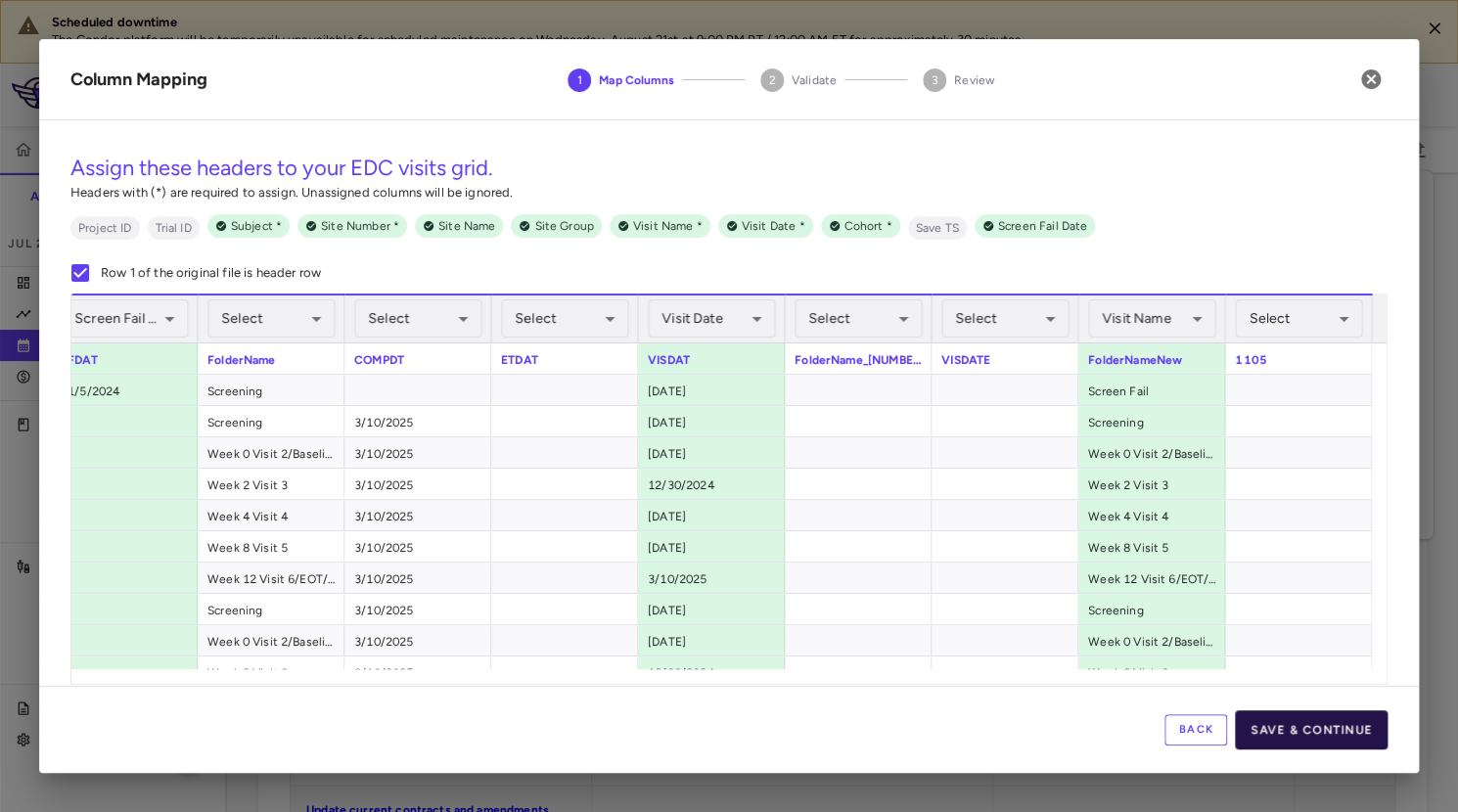 click on "Save & Continue" at bounding box center [1311, 730] 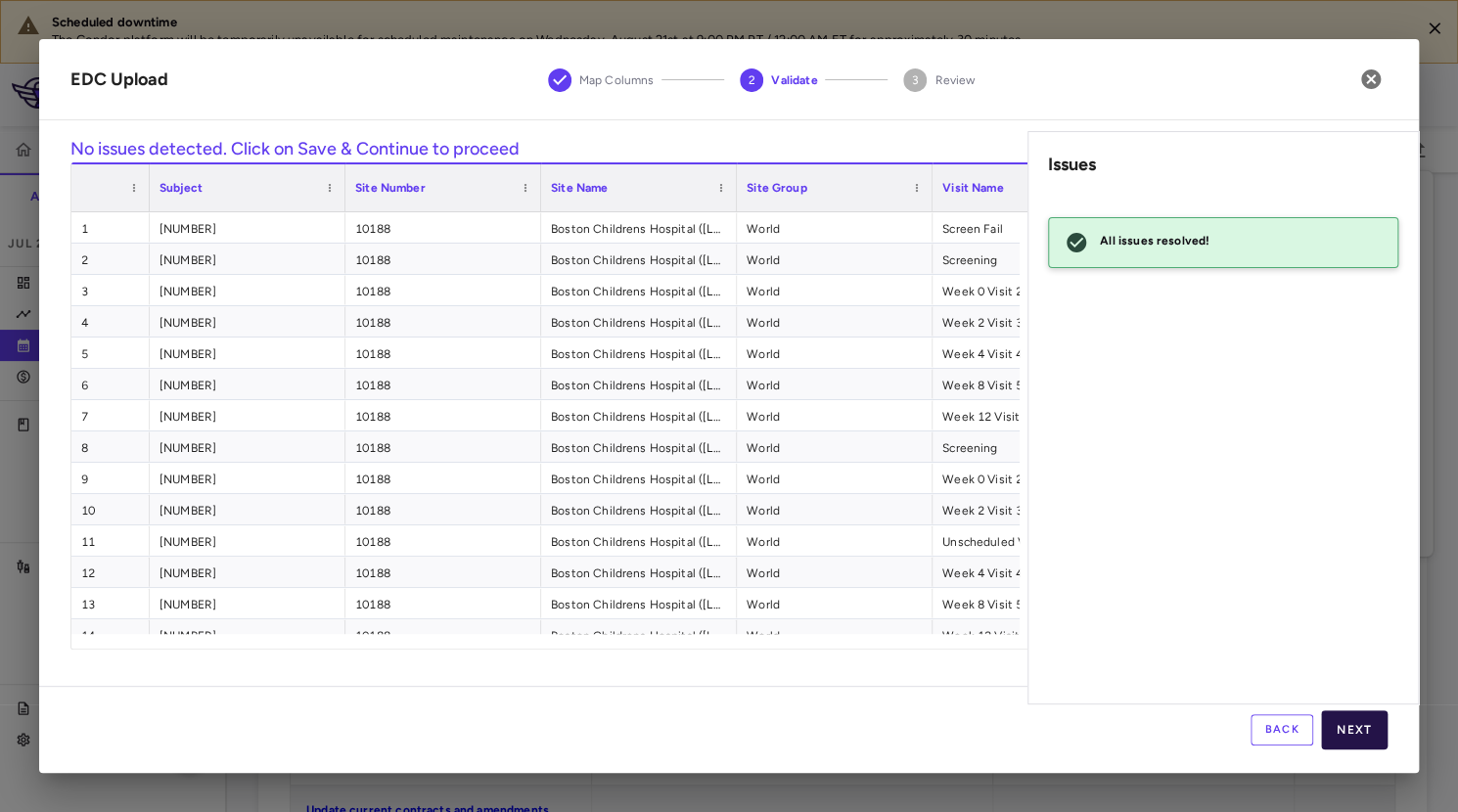click on "Next" at bounding box center [1354, 730] 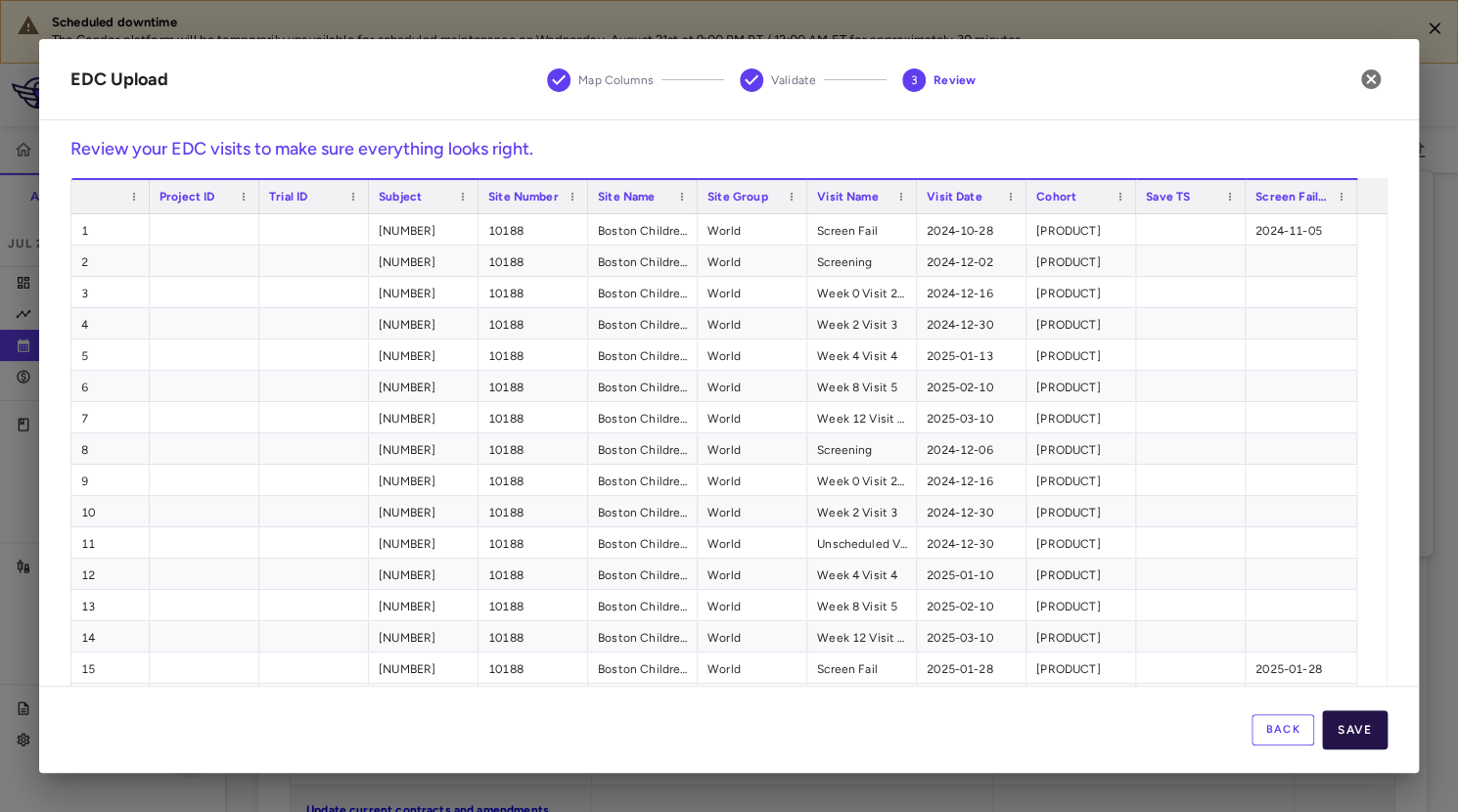 click on "Save" at bounding box center [1354, 730] 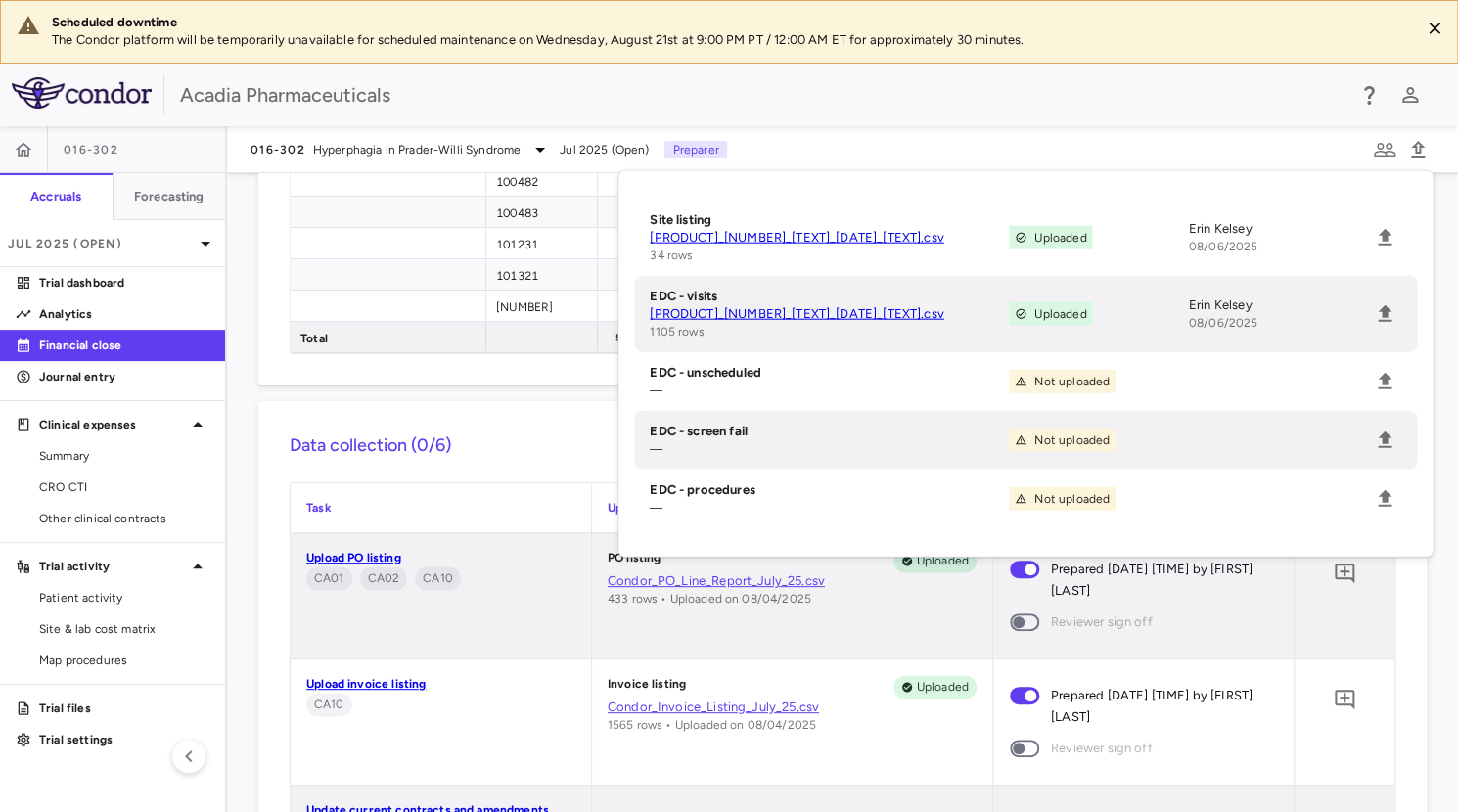 click on "Acadia Pharmaceuticals" at bounding box center [762, 95] 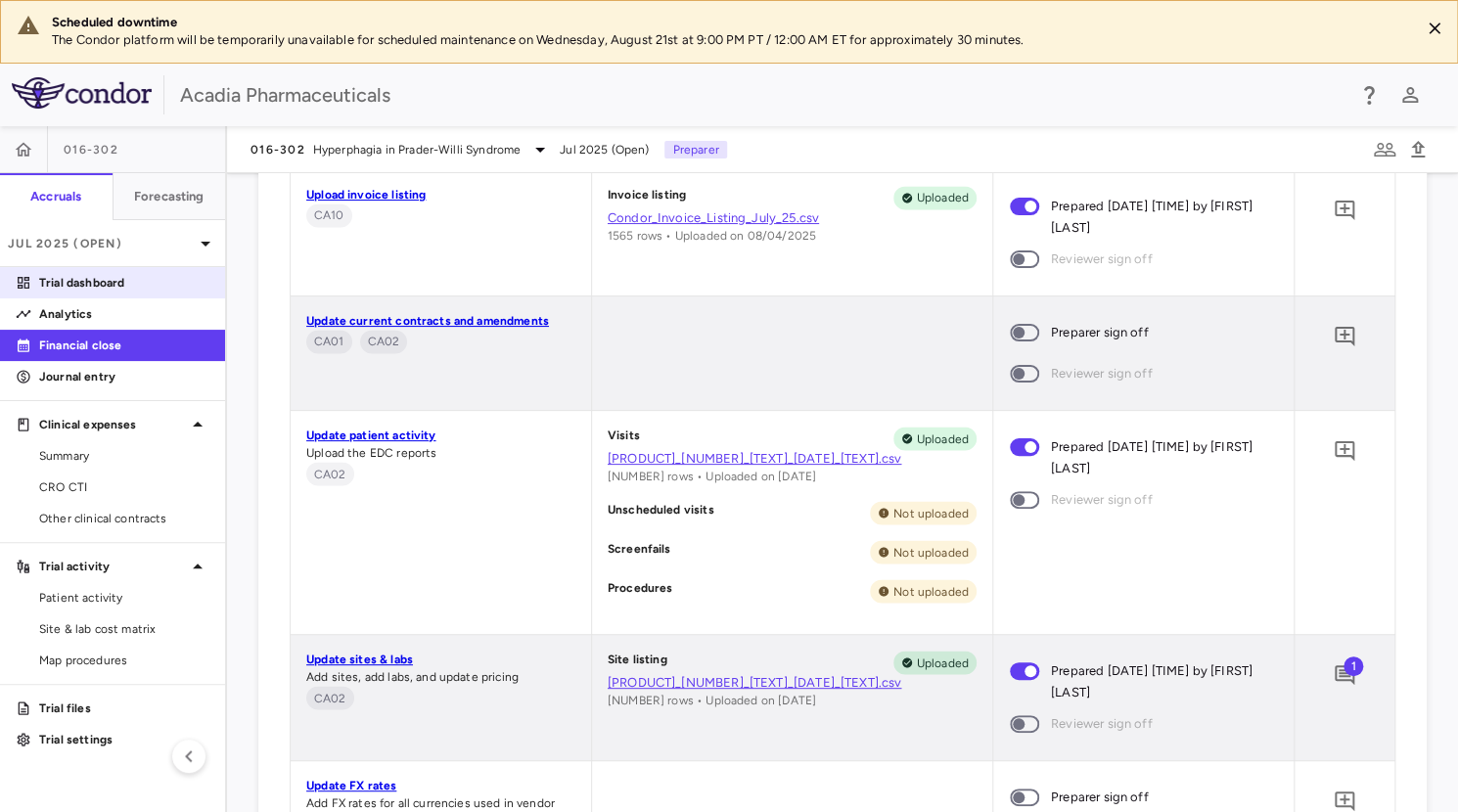 click on "Trial dashboard" at bounding box center [124, 283] 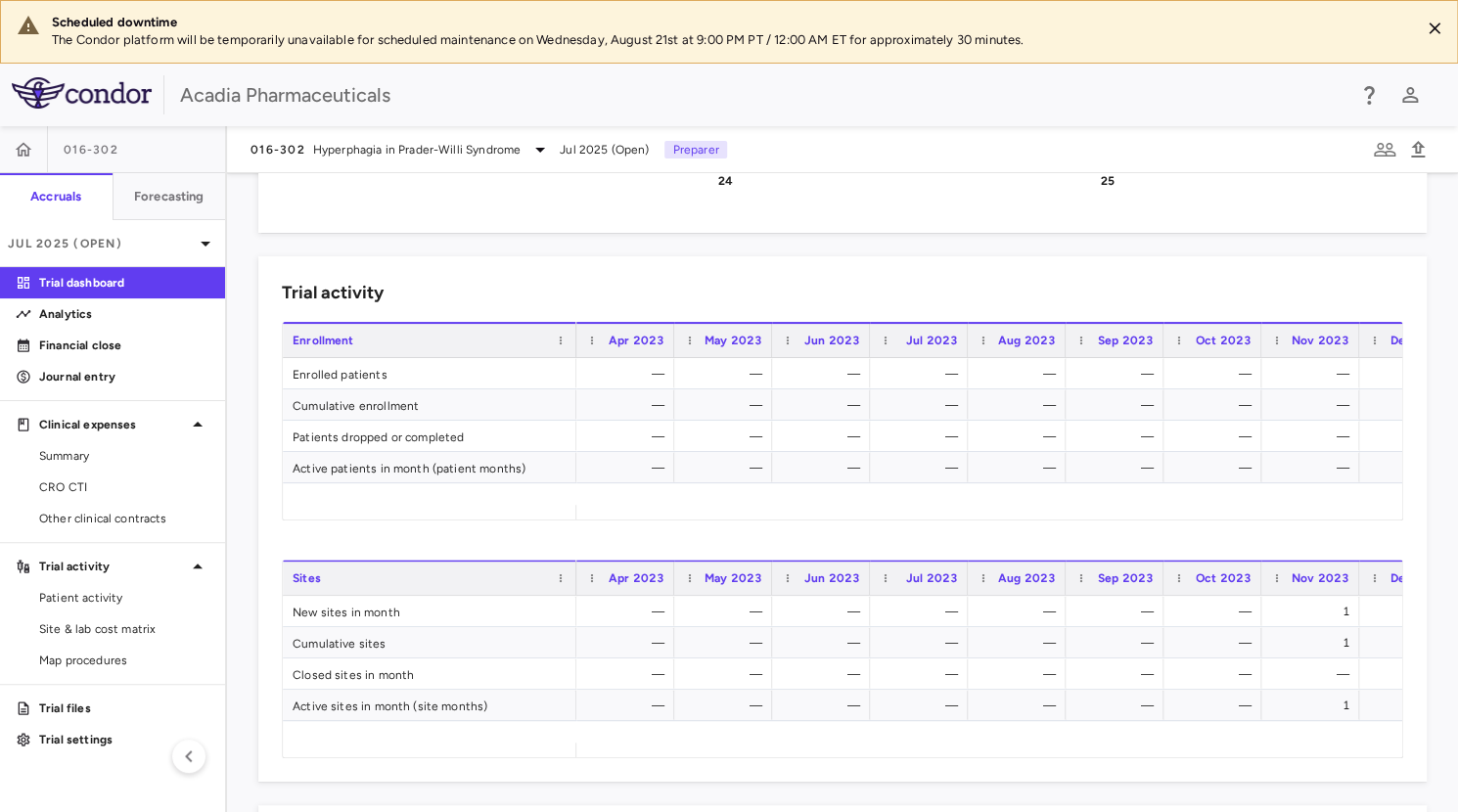 scroll, scrollTop: 652, scrollLeft: 0, axis: vertical 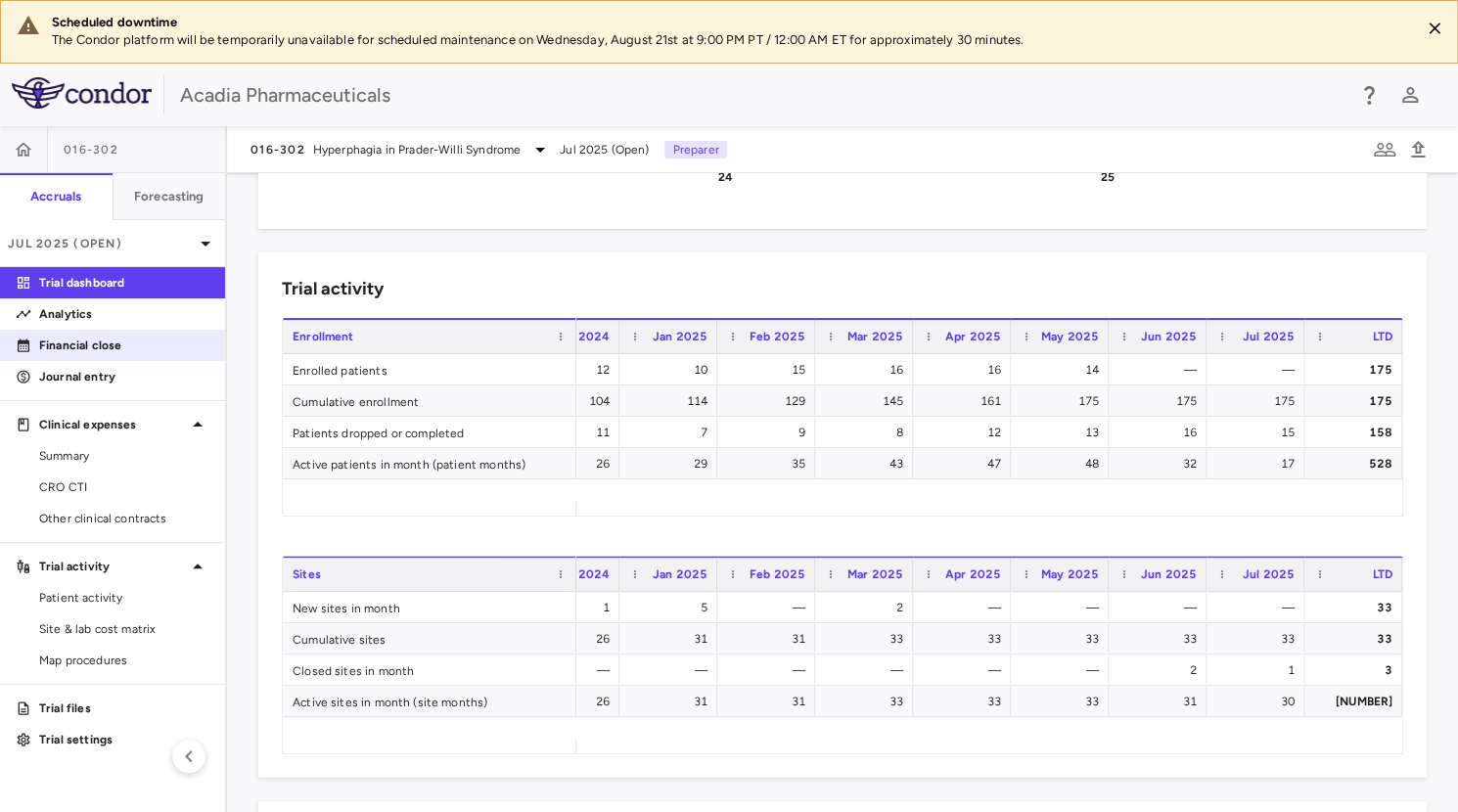 click on "Financial close" at bounding box center [124, 345] 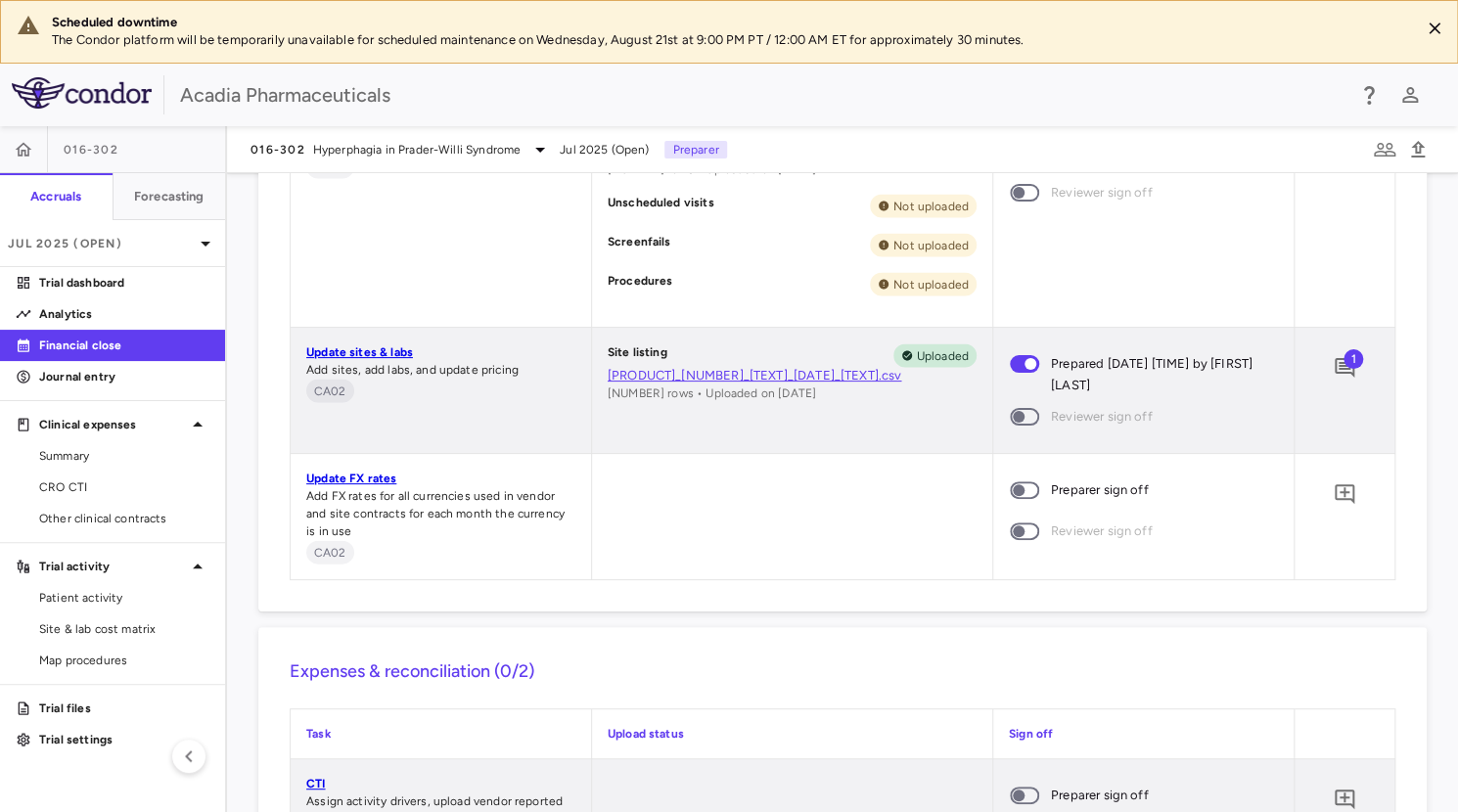 scroll, scrollTop: 1957, scrollLeft: 0, axis: vertical 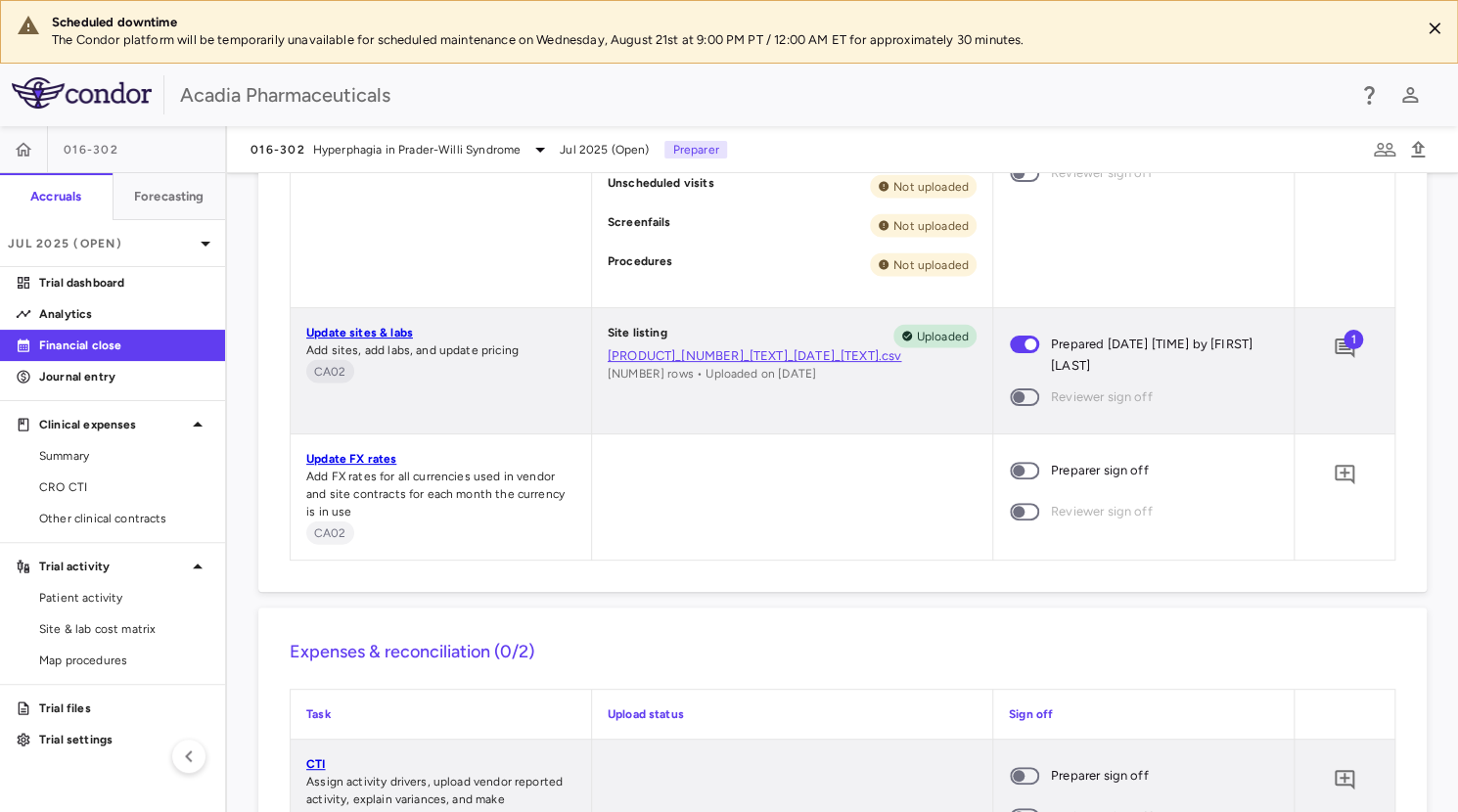 click on "1" at bounding box center (1353, 339) 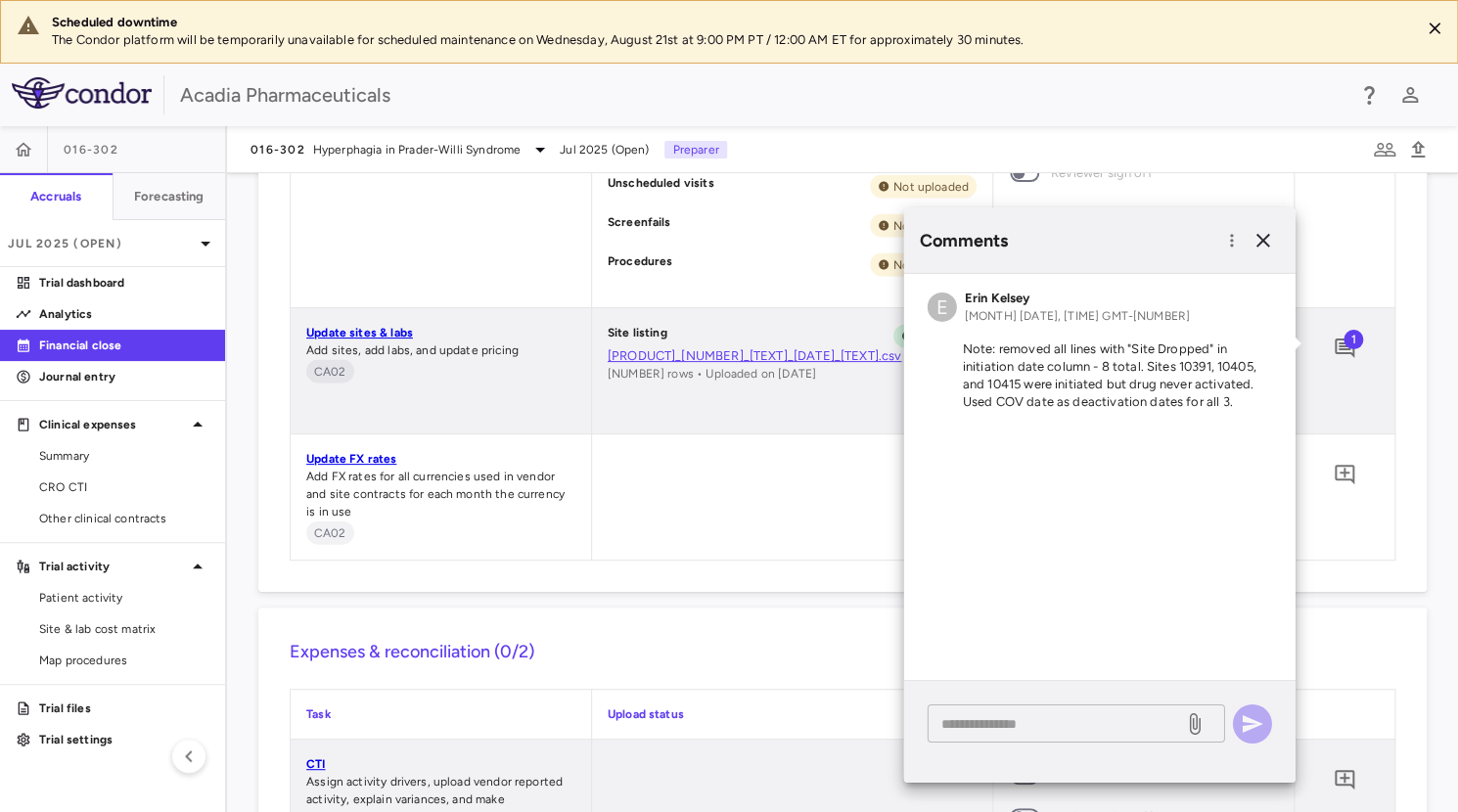 click at bounding box center (1056, 723) 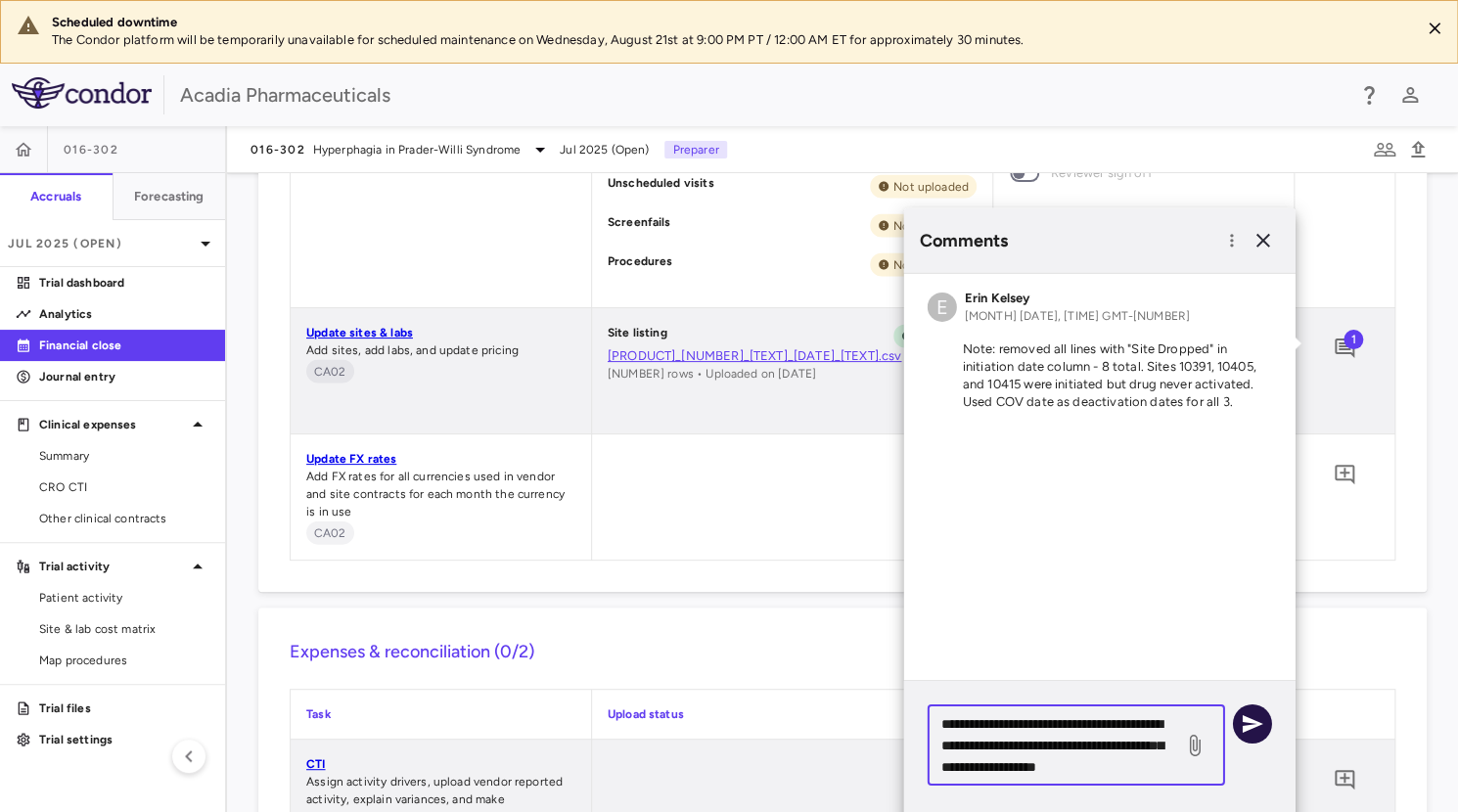 type on "**********" 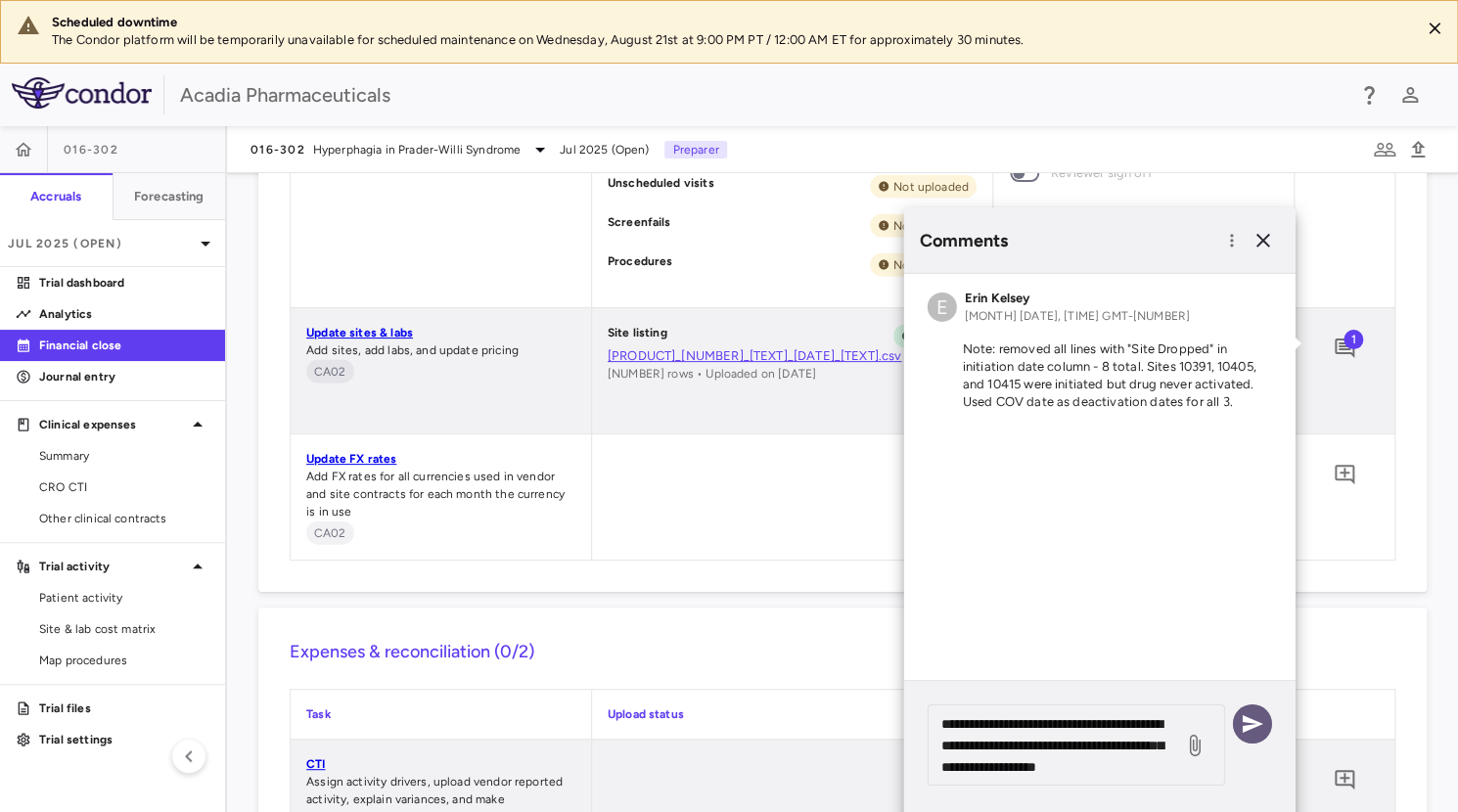 click 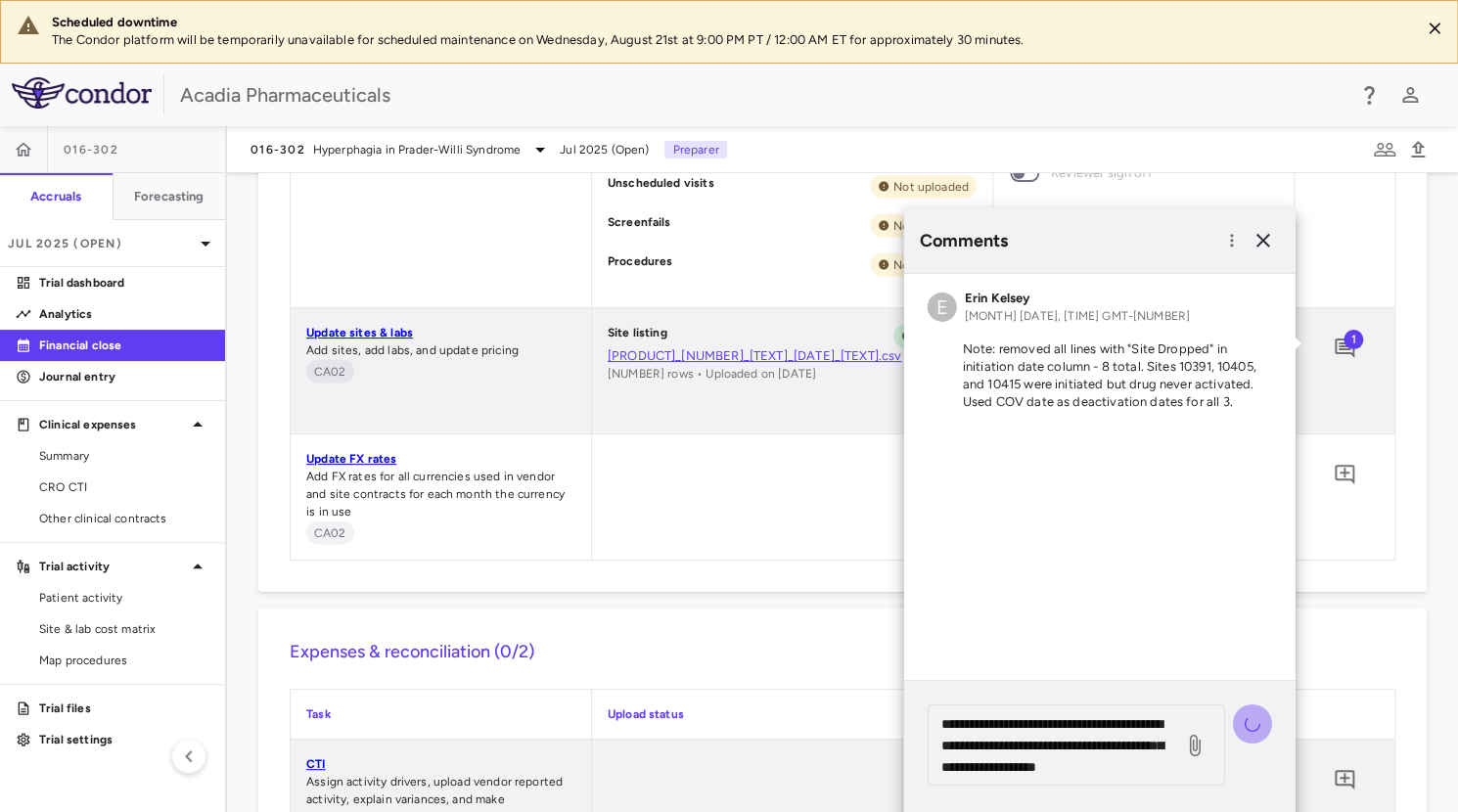 type 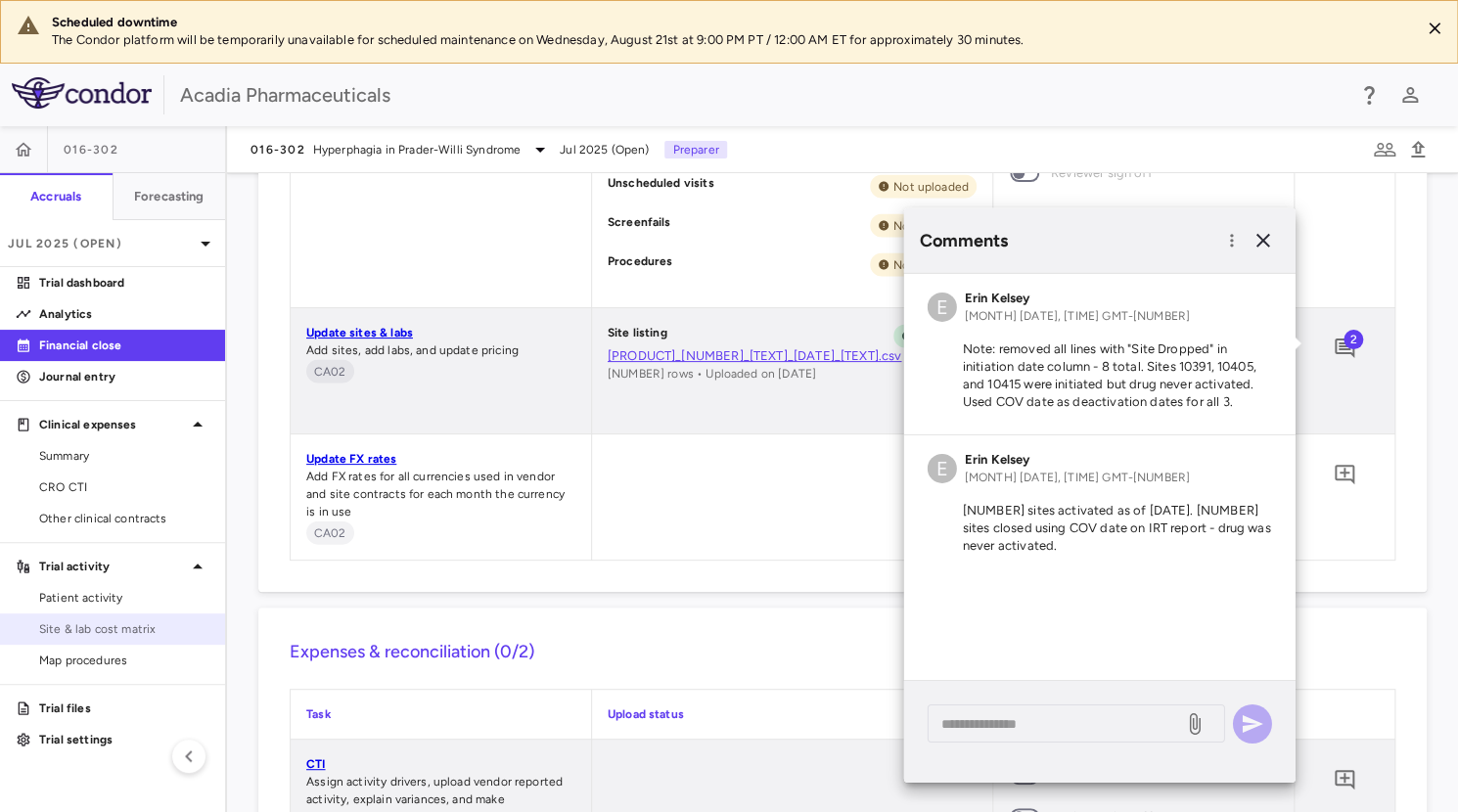 click on "Site & lab cost matrix" at bounding box center [124, 629] 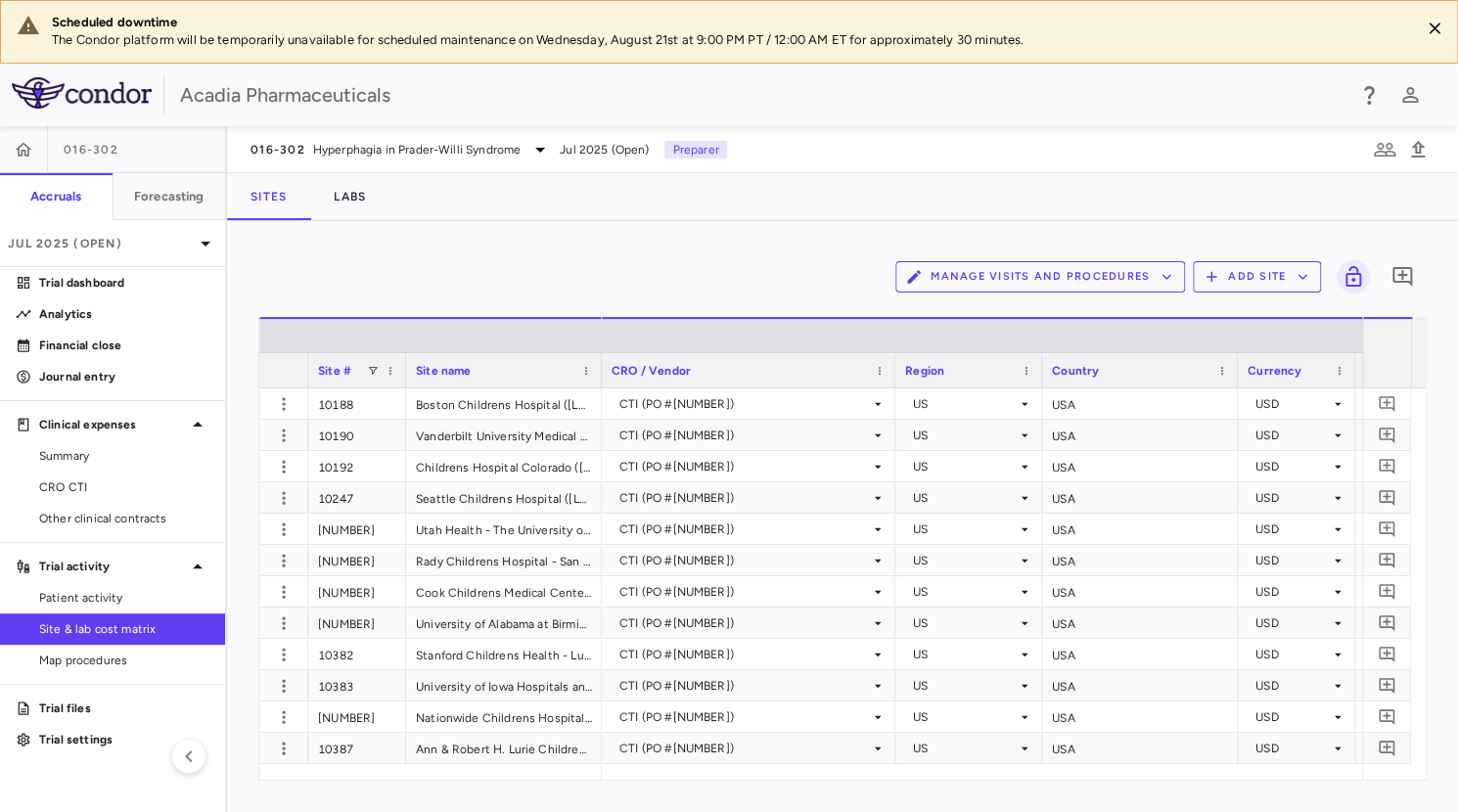 scroll, scrollTop: 0, scrollLeft: 395, axis: horizontal 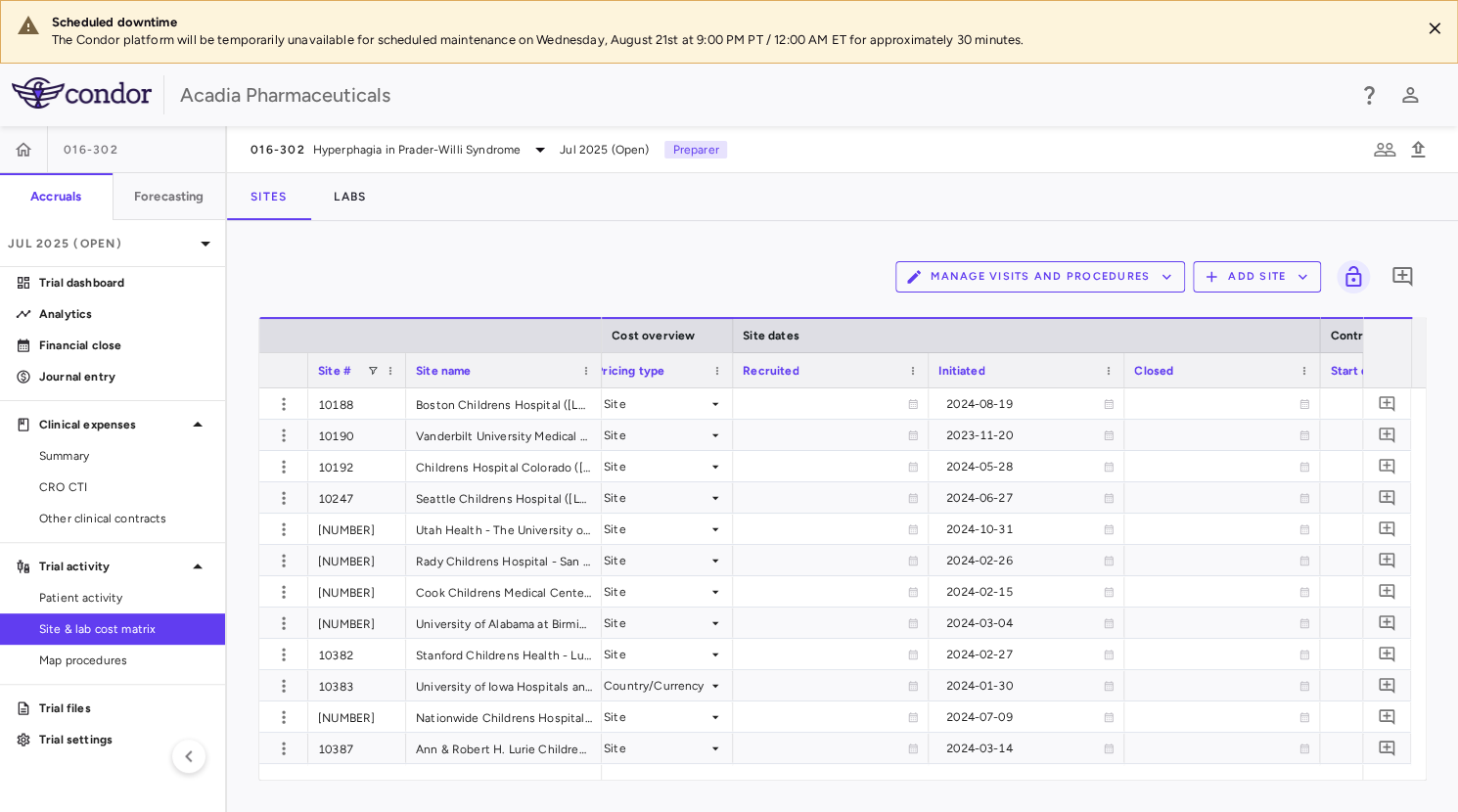 click on "Initiated" at bounding box center (1018, 370) 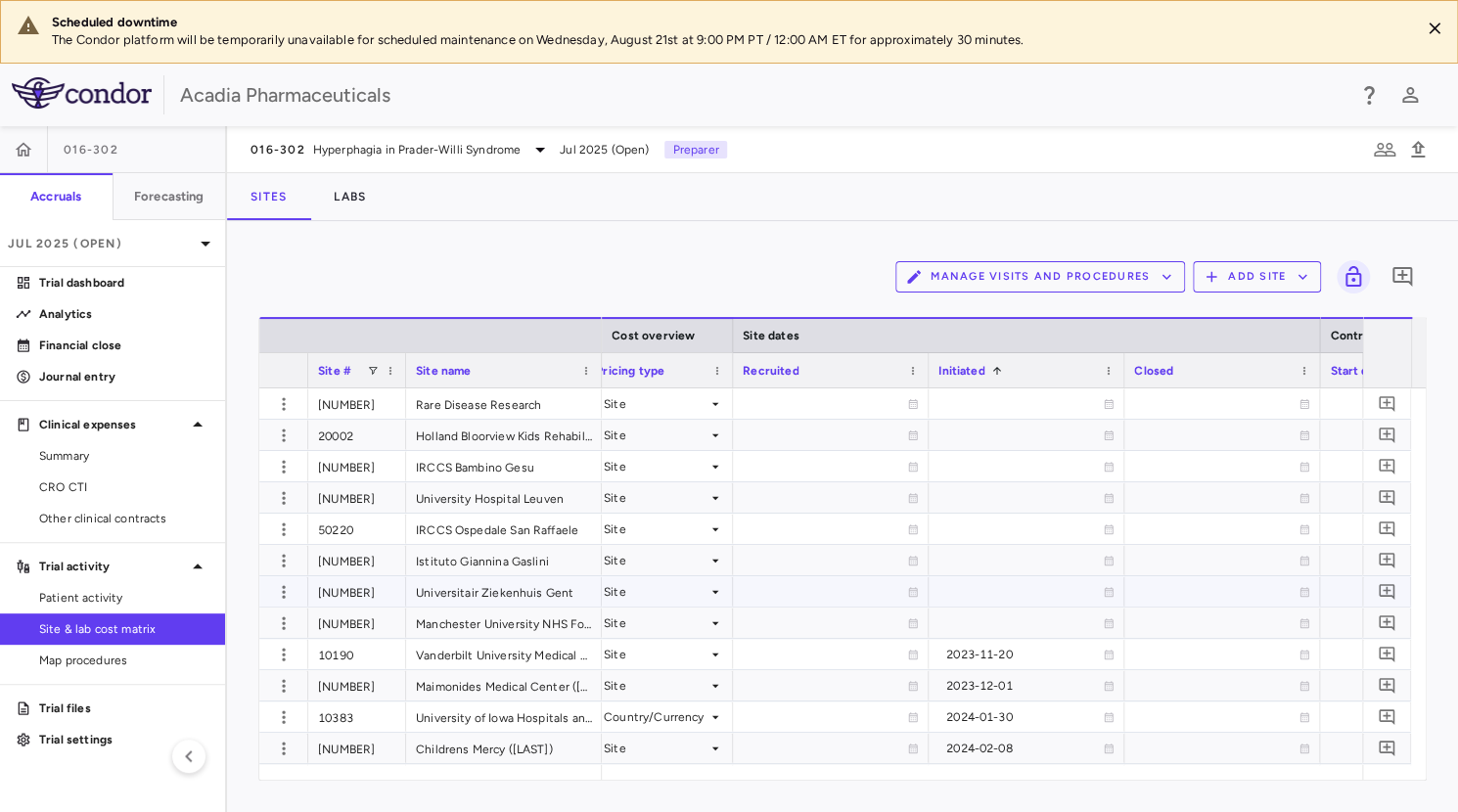 scroll, scrollTop: 162, scrollLeft: 0, axis: vertical 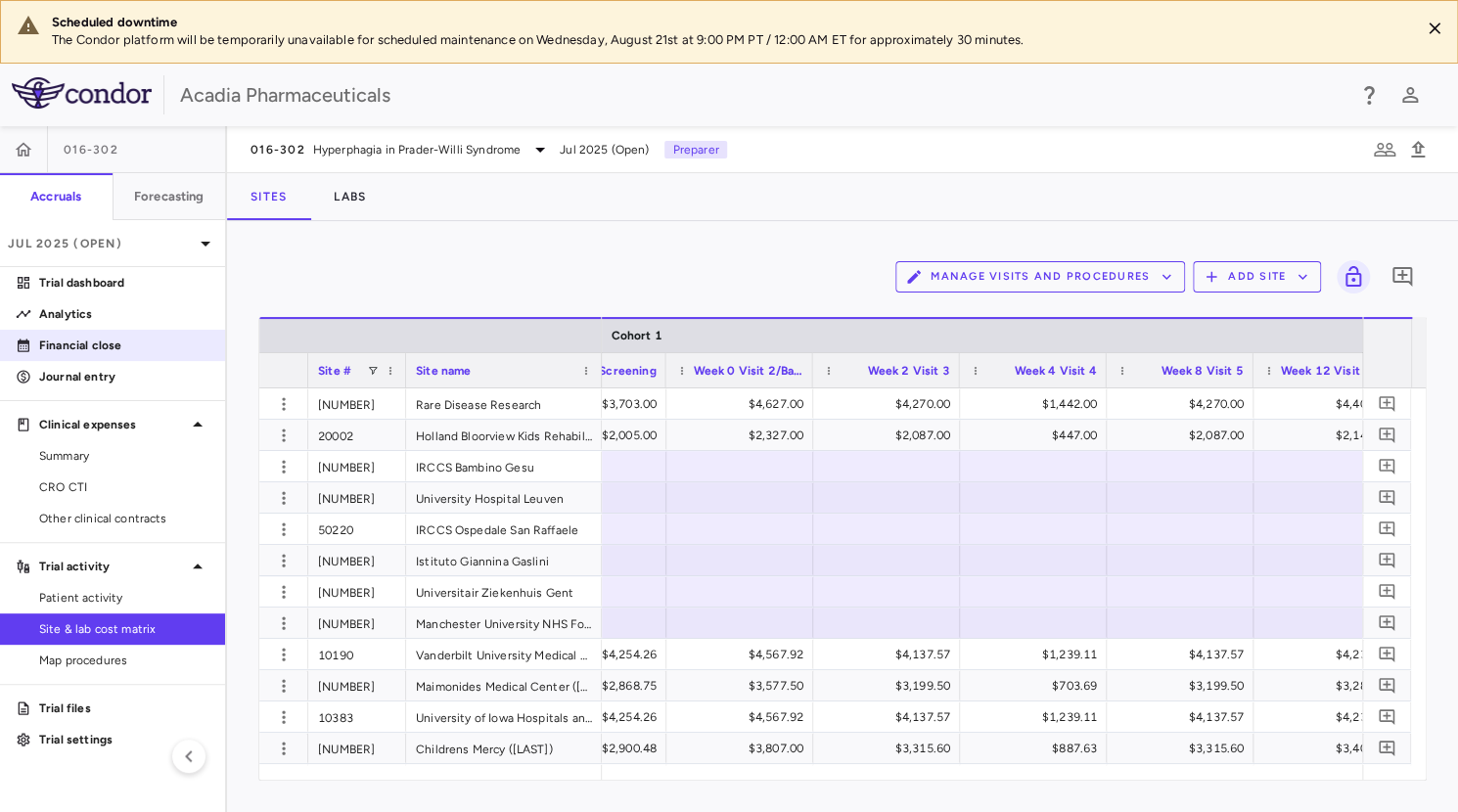 click on "Financial close" at bounding box center [124, 345] 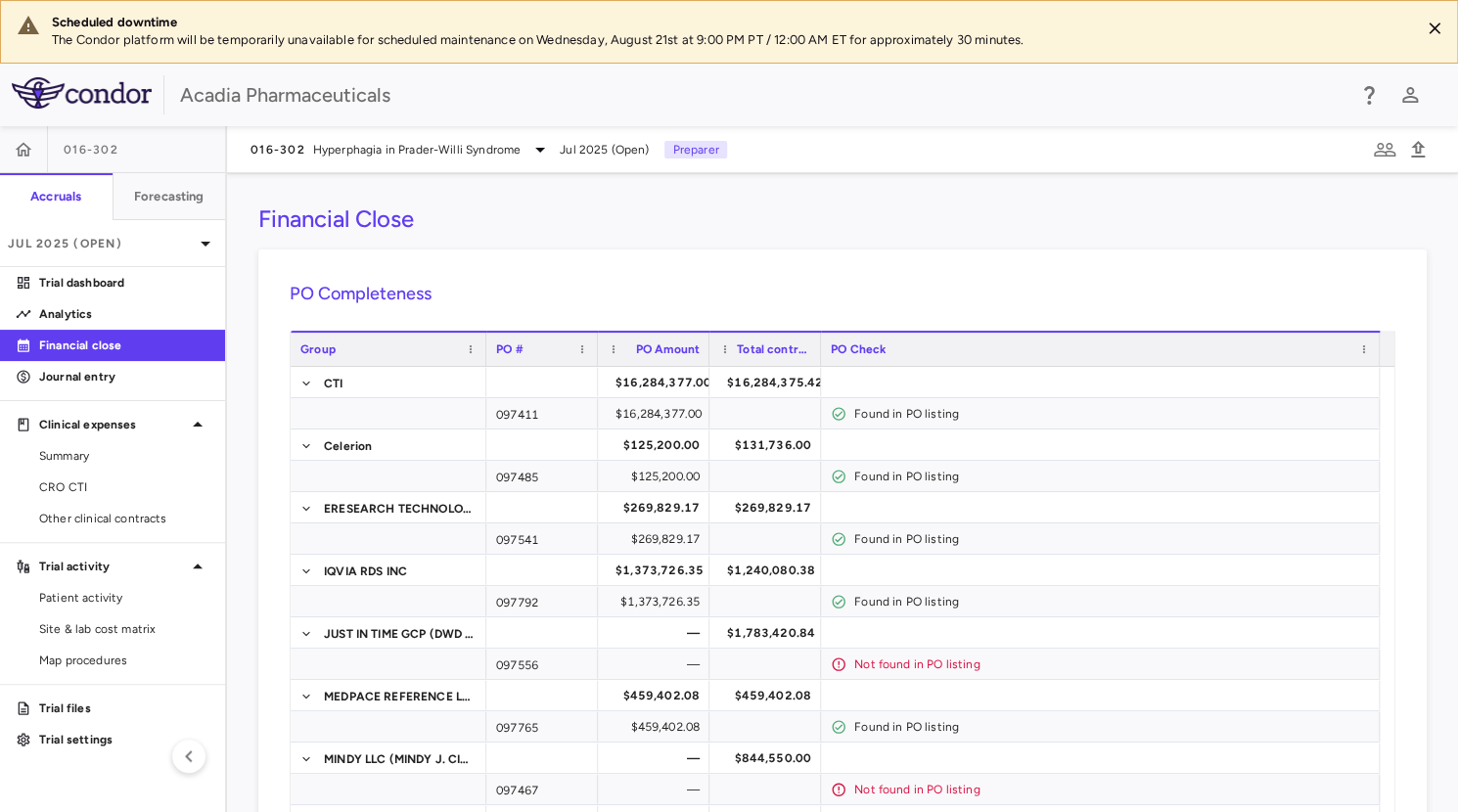 click on "PO Completeness
Vendor
Drag here to set column labels
Group
PO #
PO Amount" at bounding box center (843, 887) 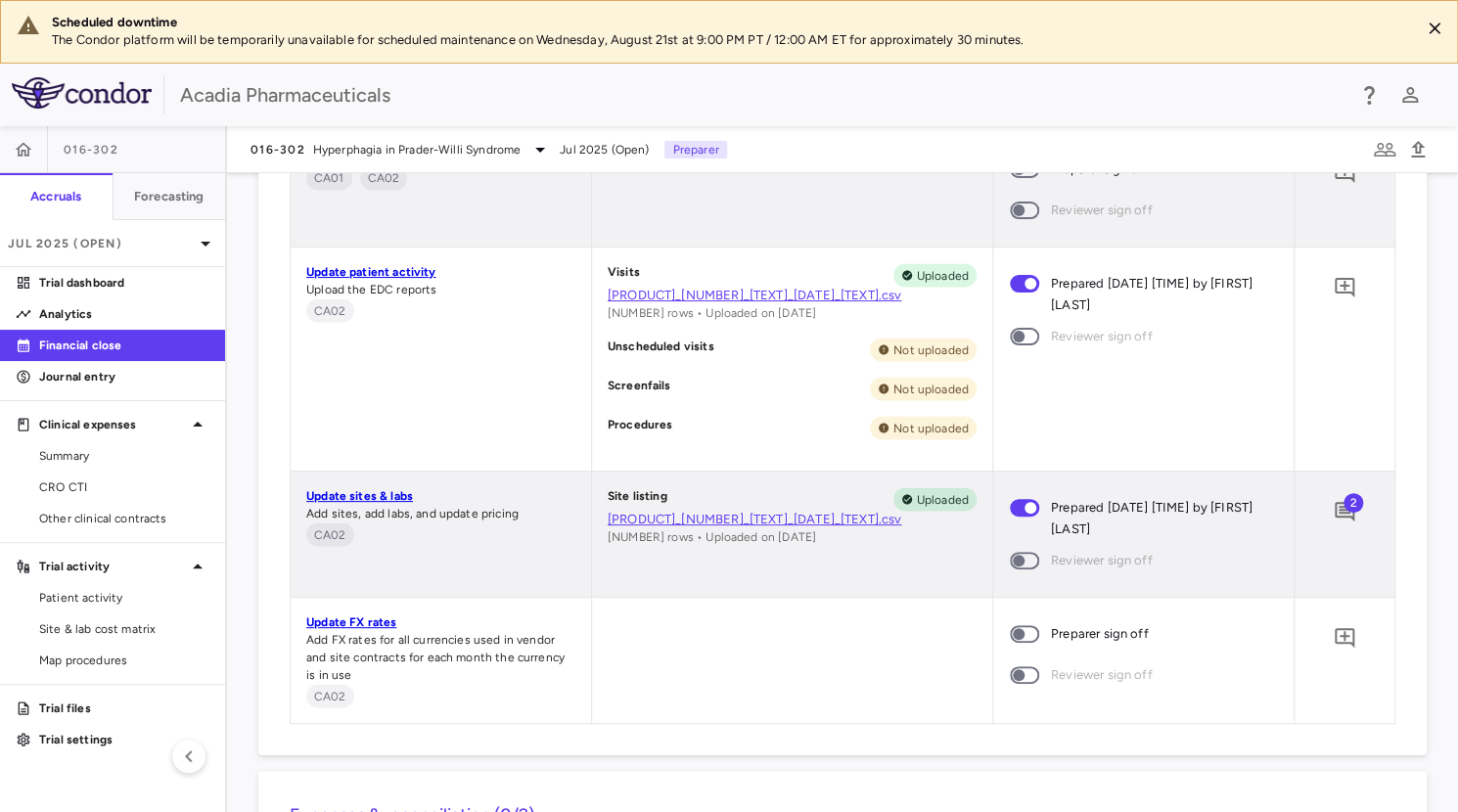 click on "2" at bounding box center [1353, 503] 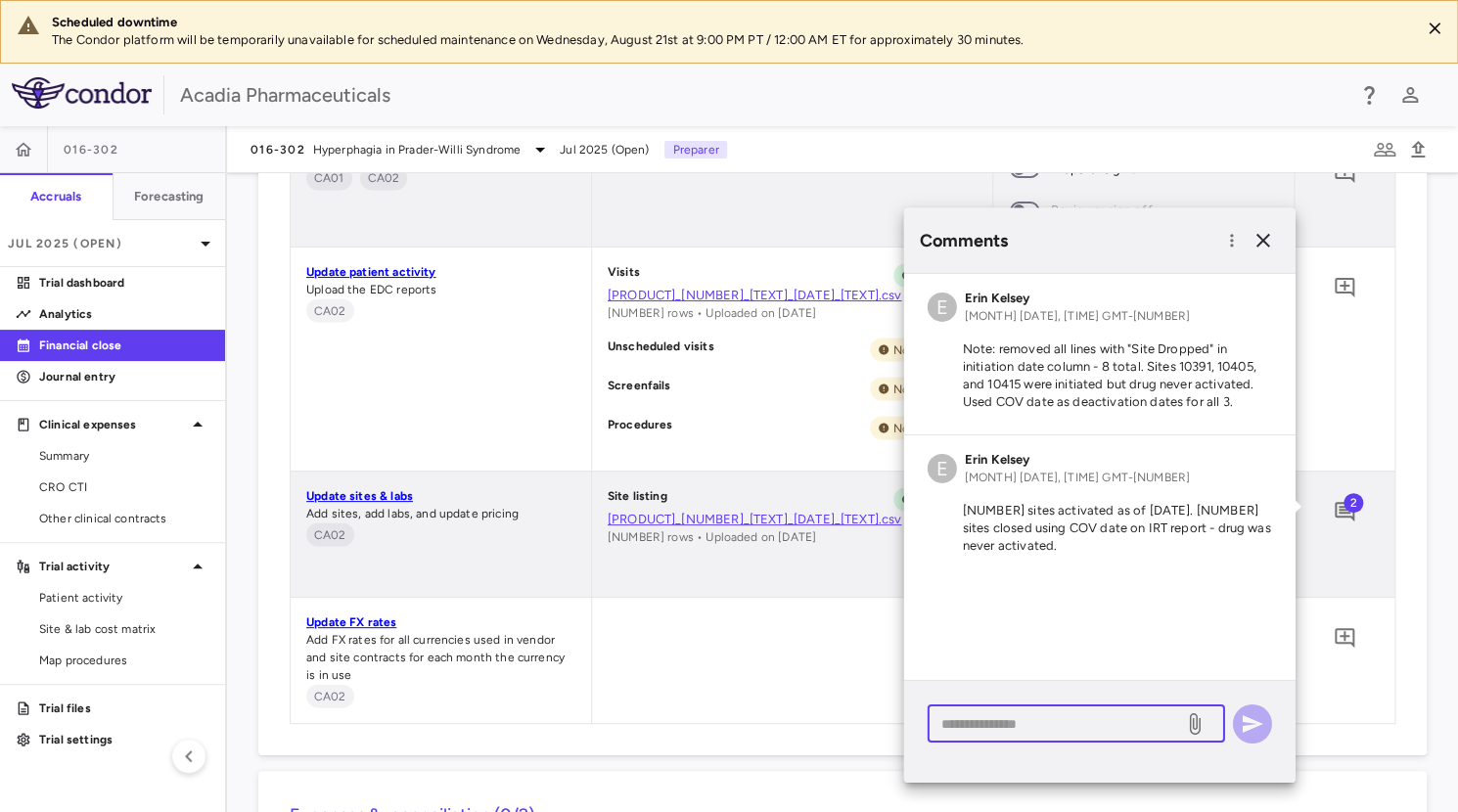 click at bounding box center [1056, 723] 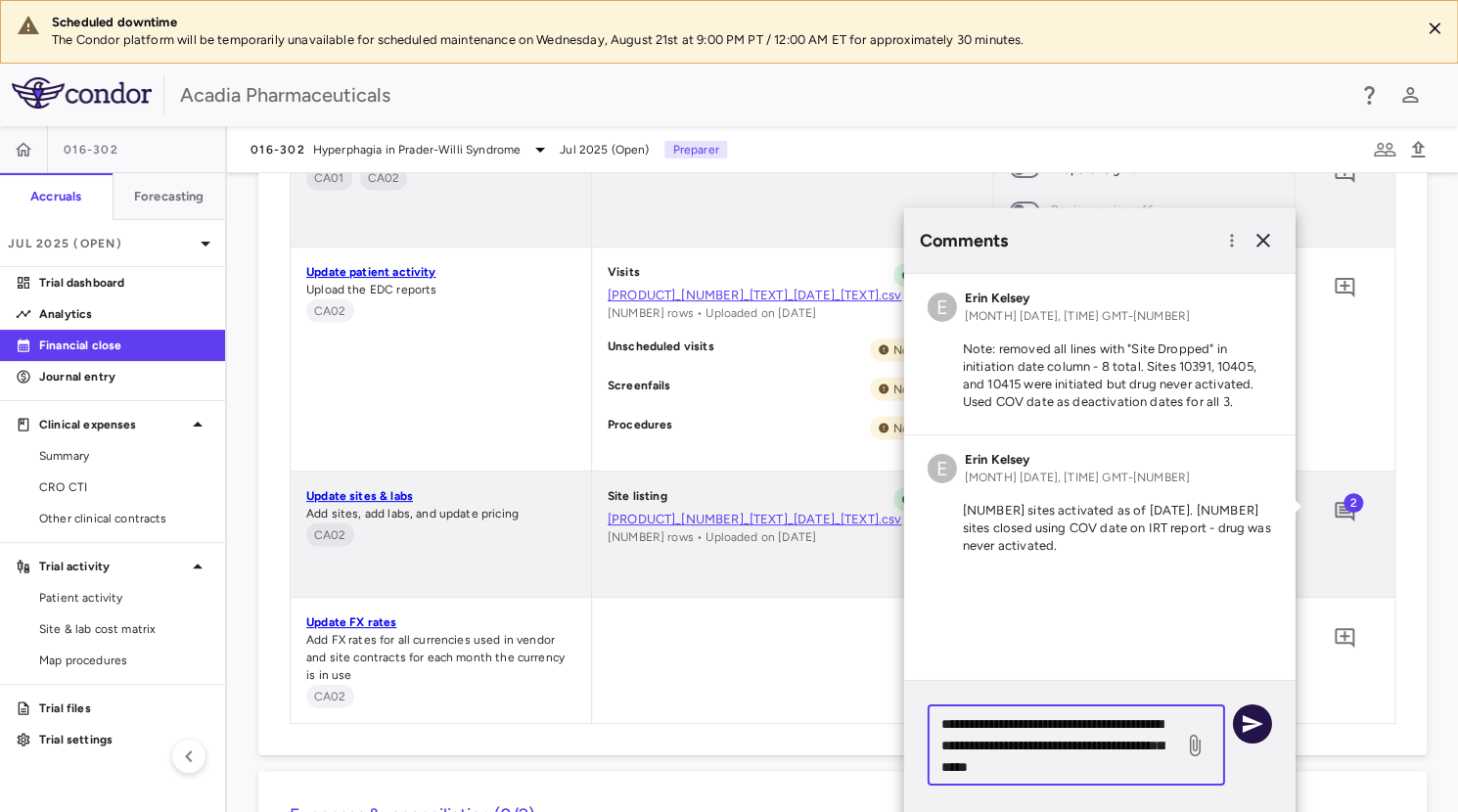 type on "**********" 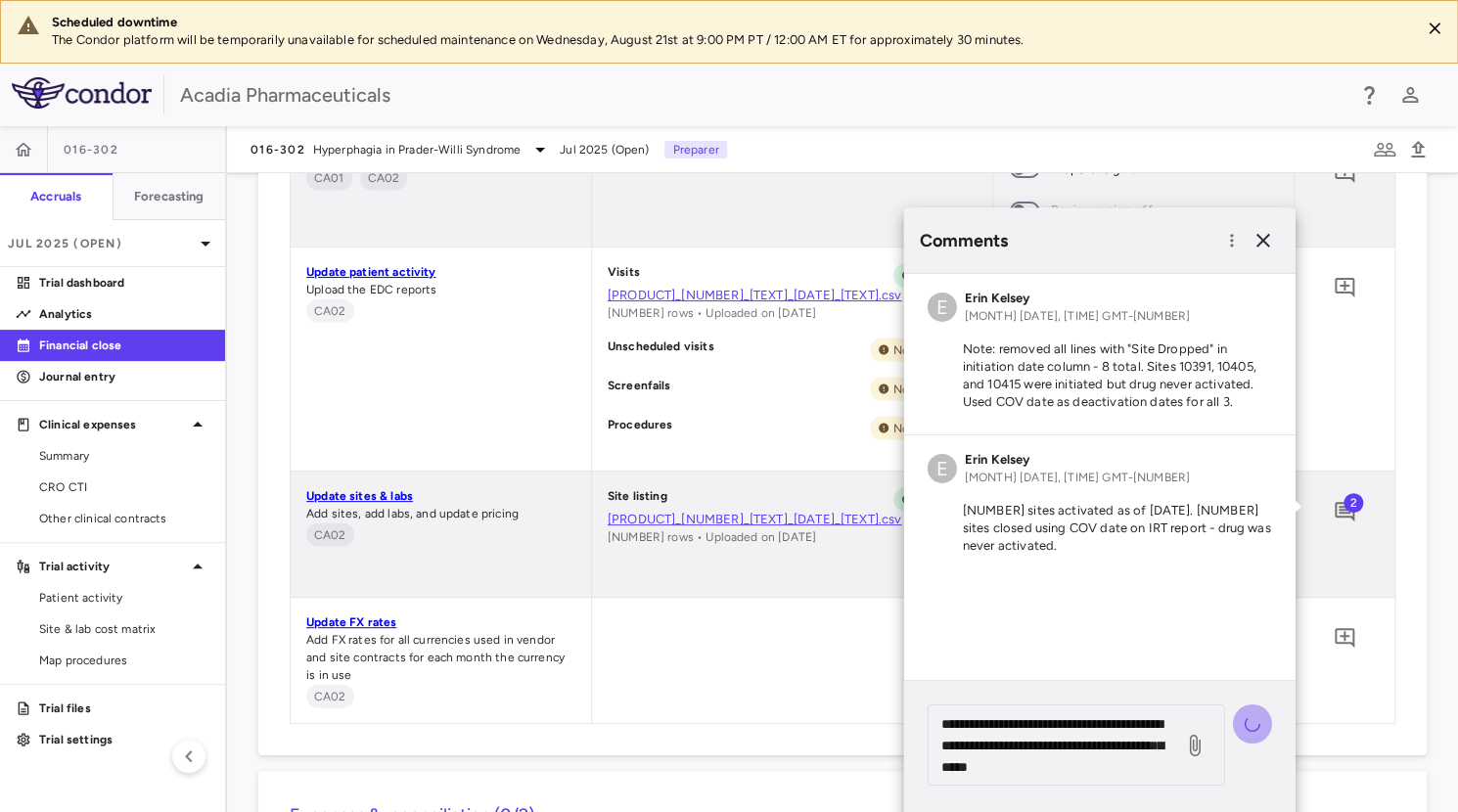 type 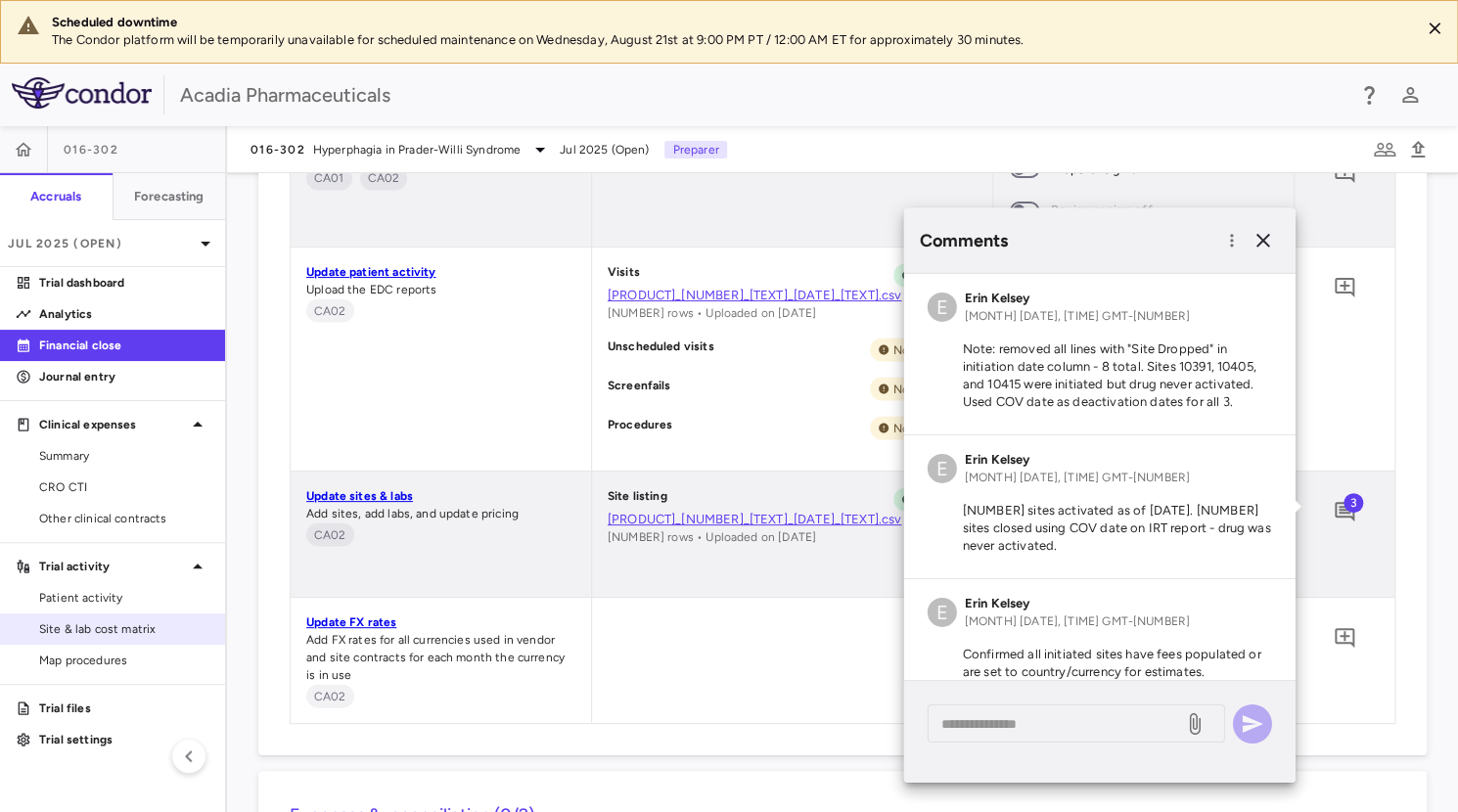 click on "Site & lab cost matrix" at bounding box center (124, 629) 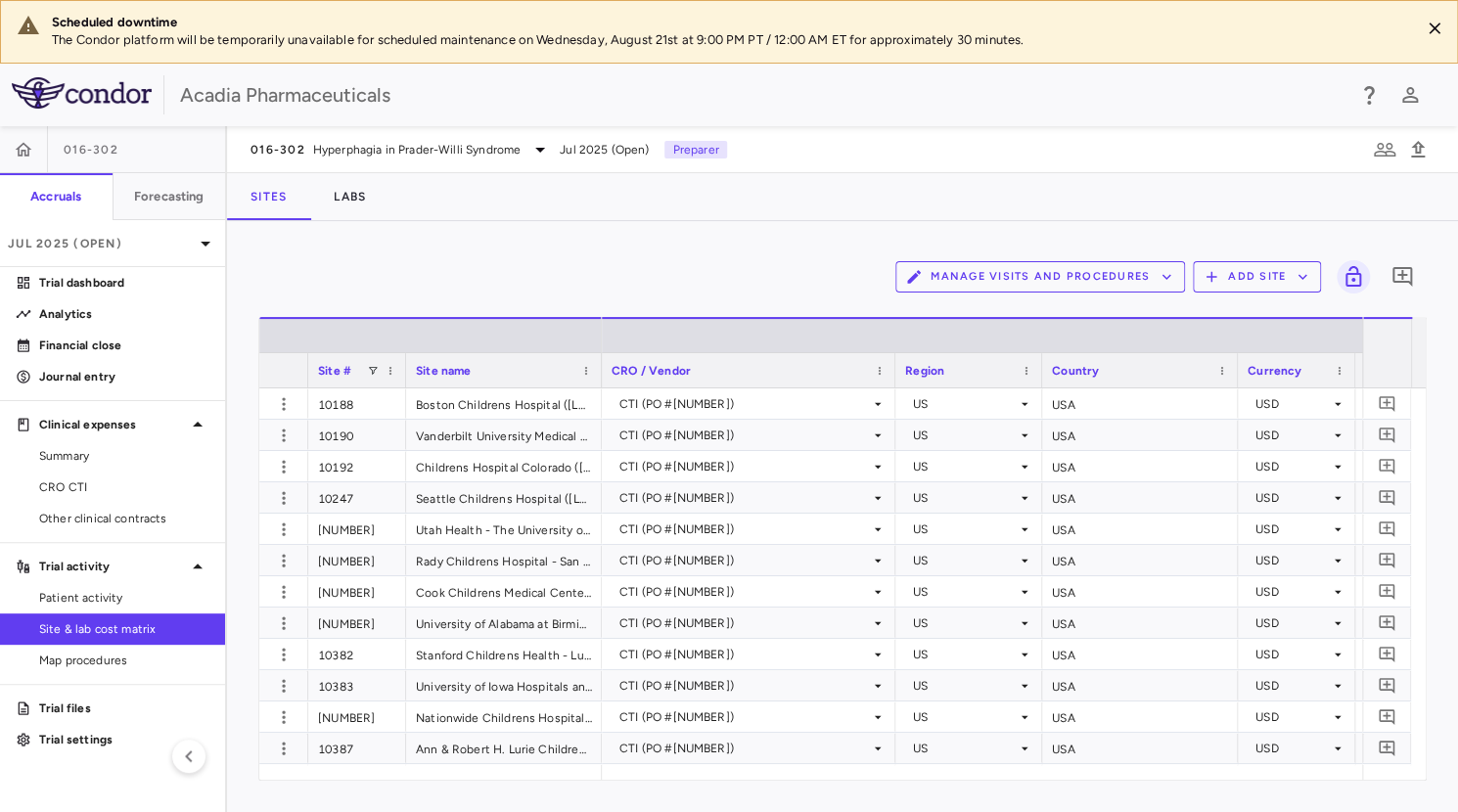 scroll, scrollTop: 0, scrollLeft: 133, axis: horizontal 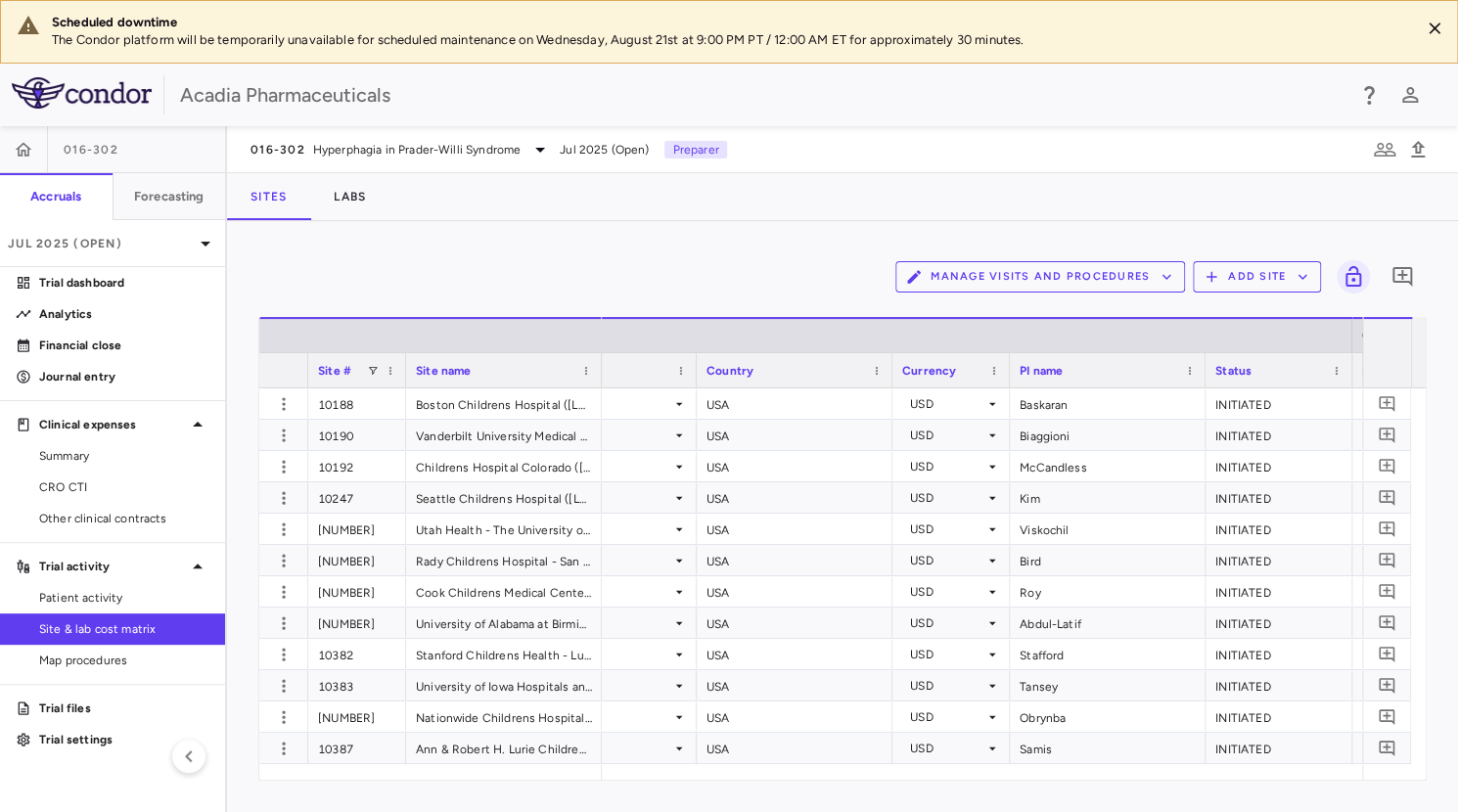 click on "PI name" at bounding box center (1099, 370) 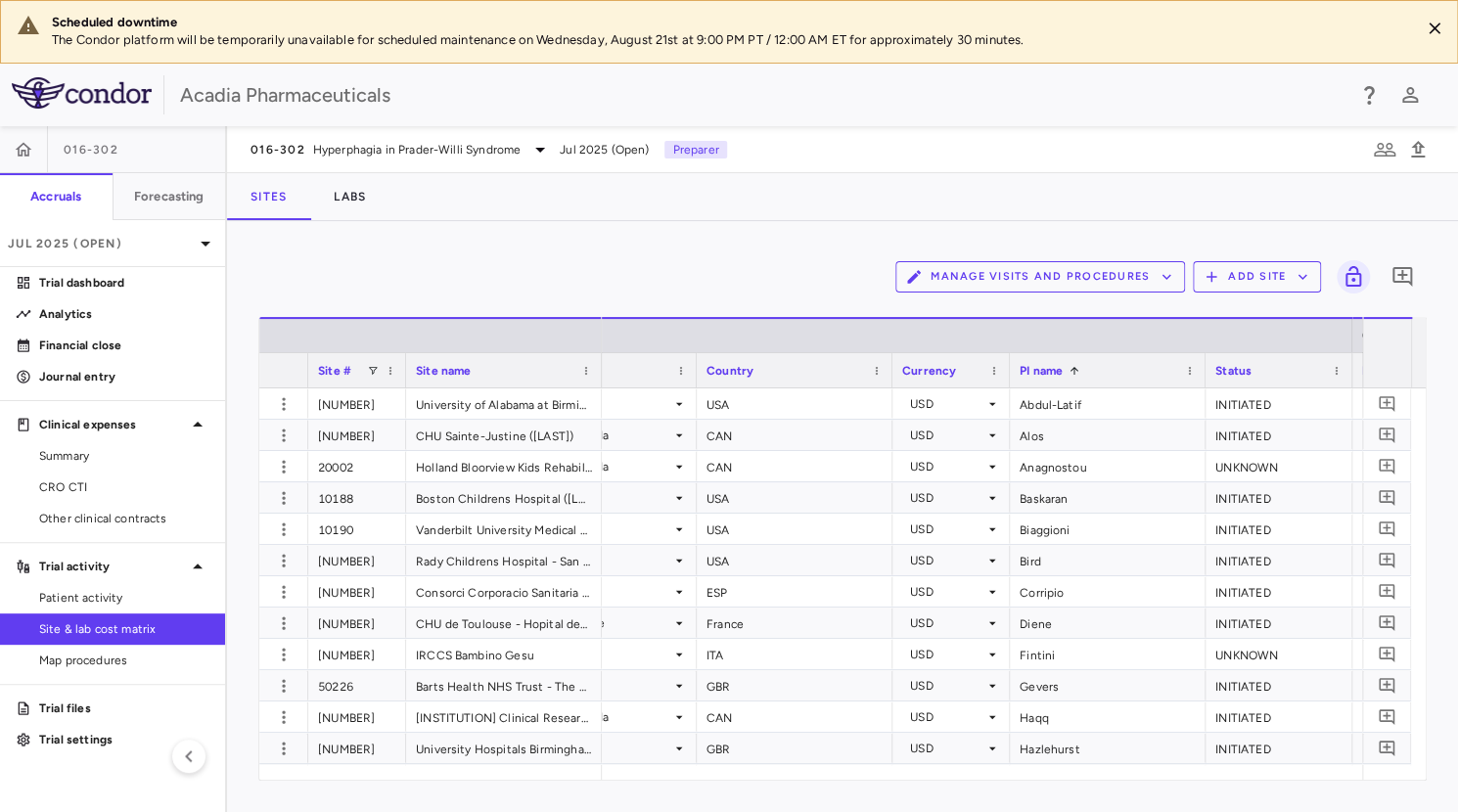 scroll, scrollTop: 326, scrollLeft: 0, axis: vertical 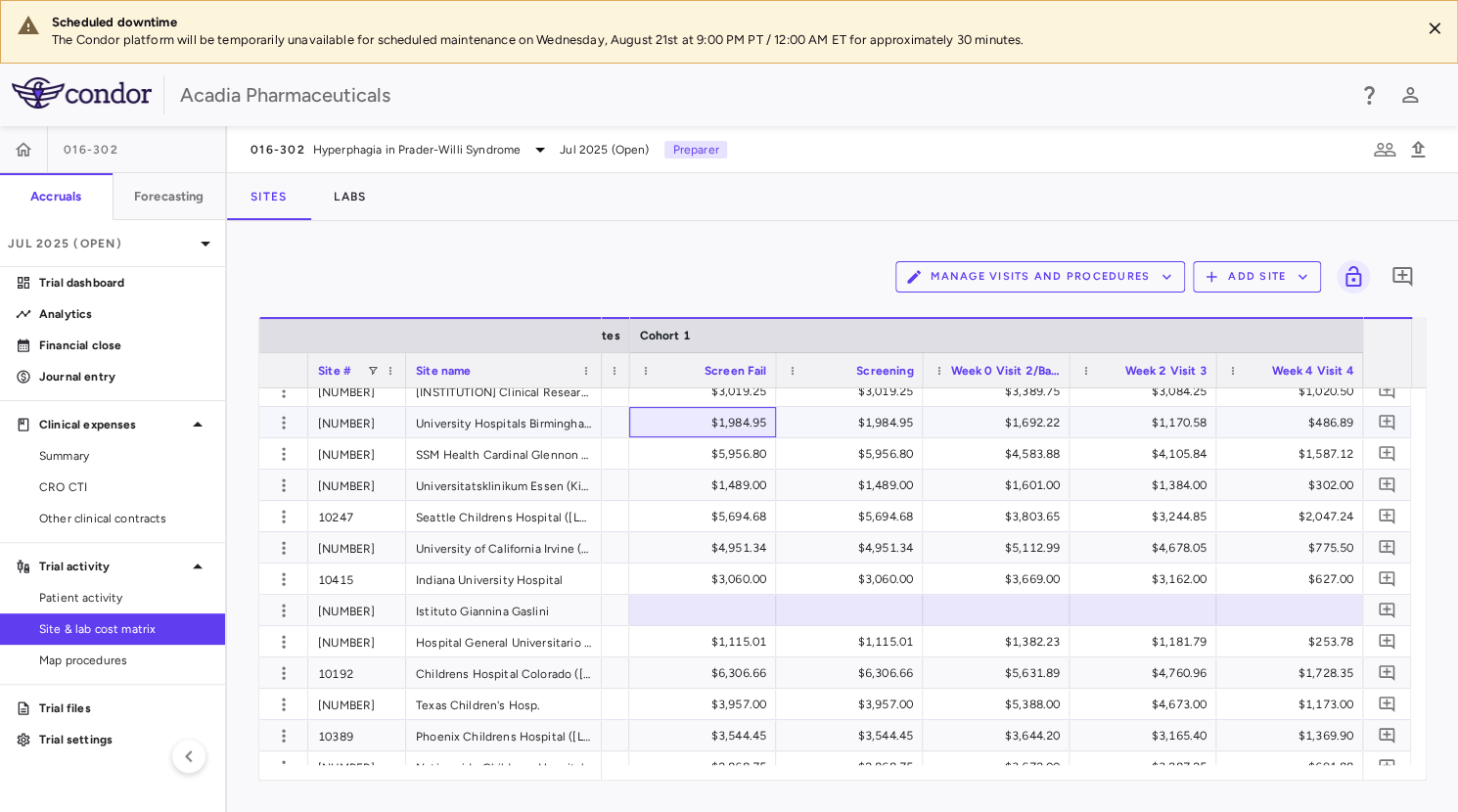 click on "$1,984.95" at bounding box center [706, 423] 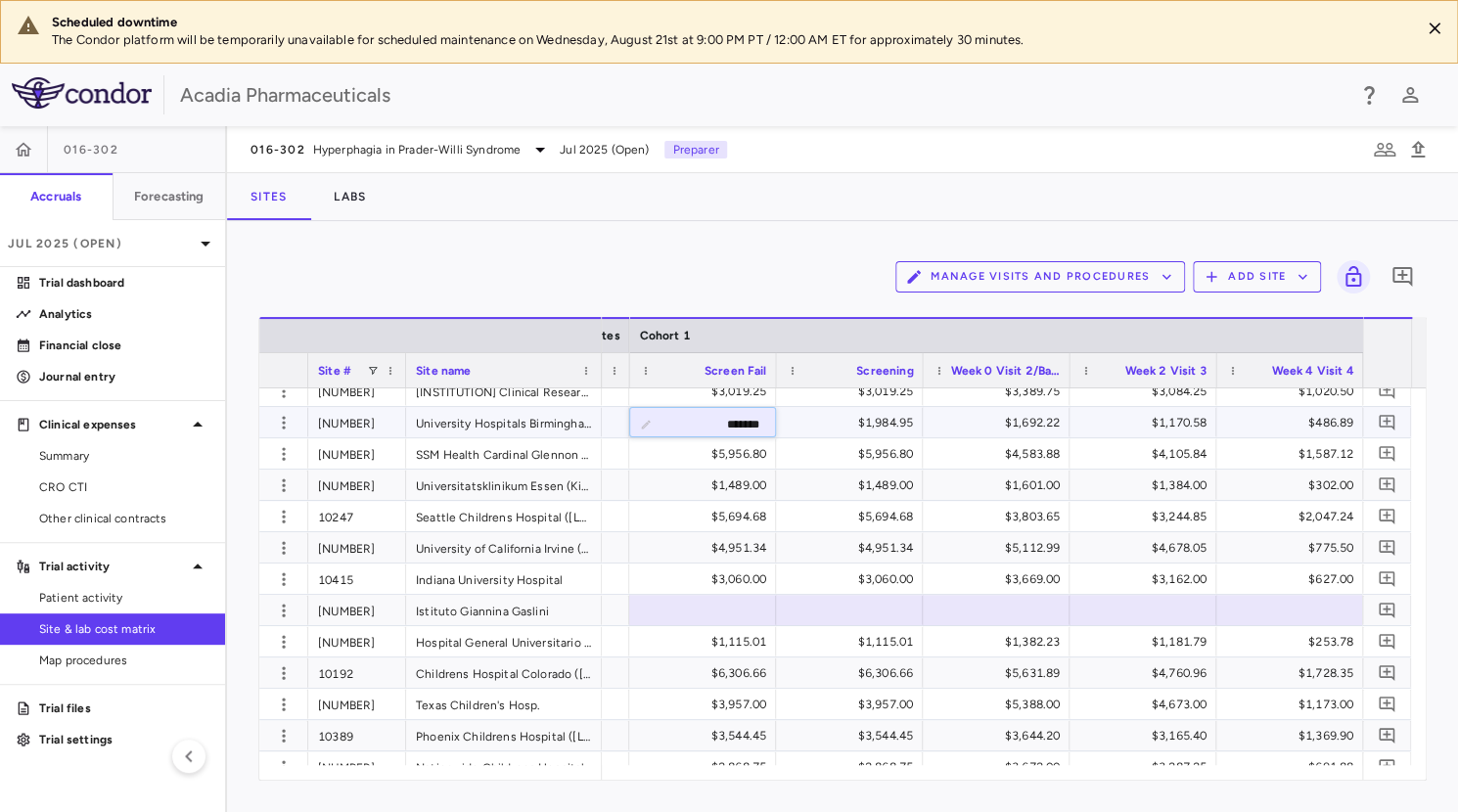 click on "*******" at bounding box center (717, 424) 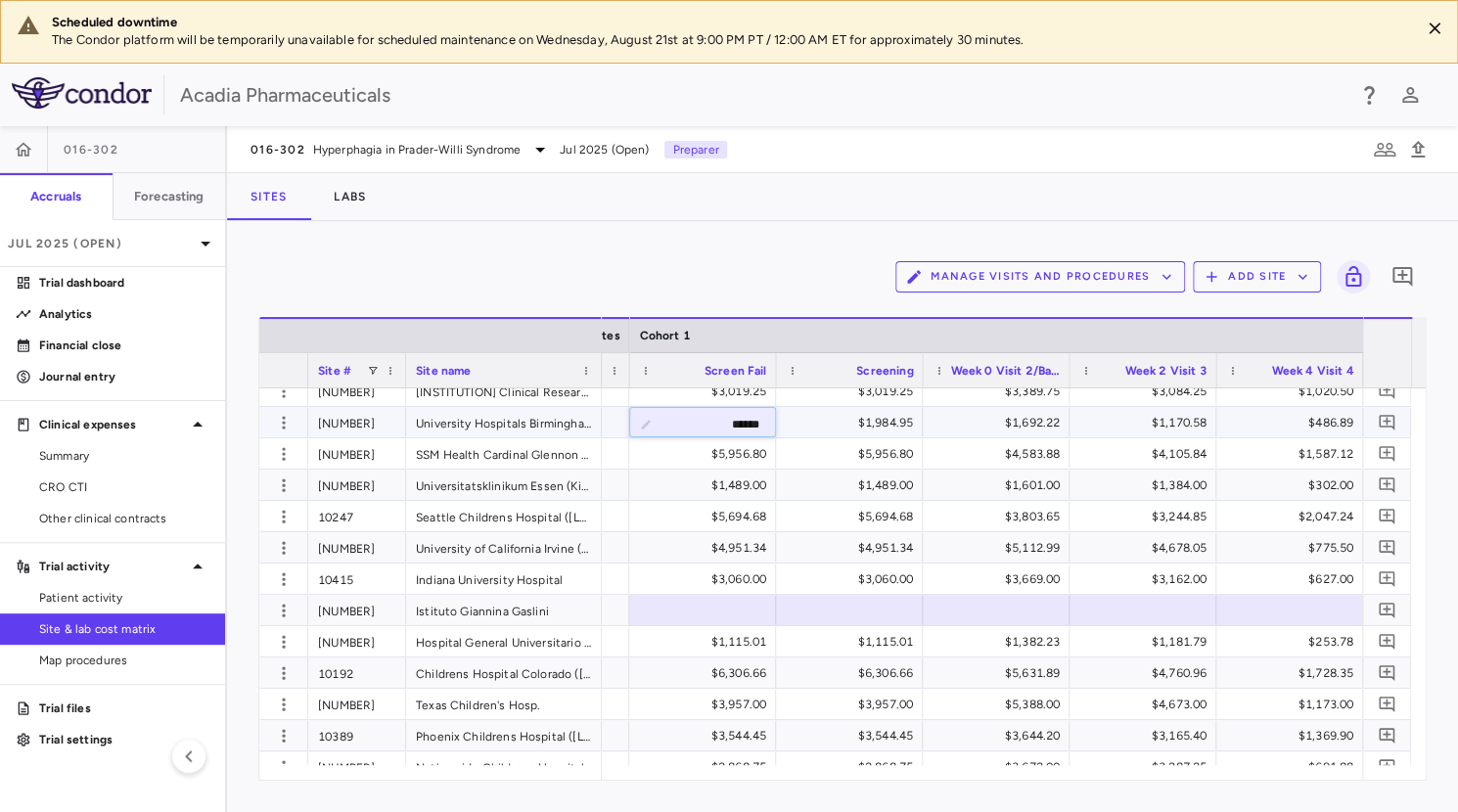 type on "*******" 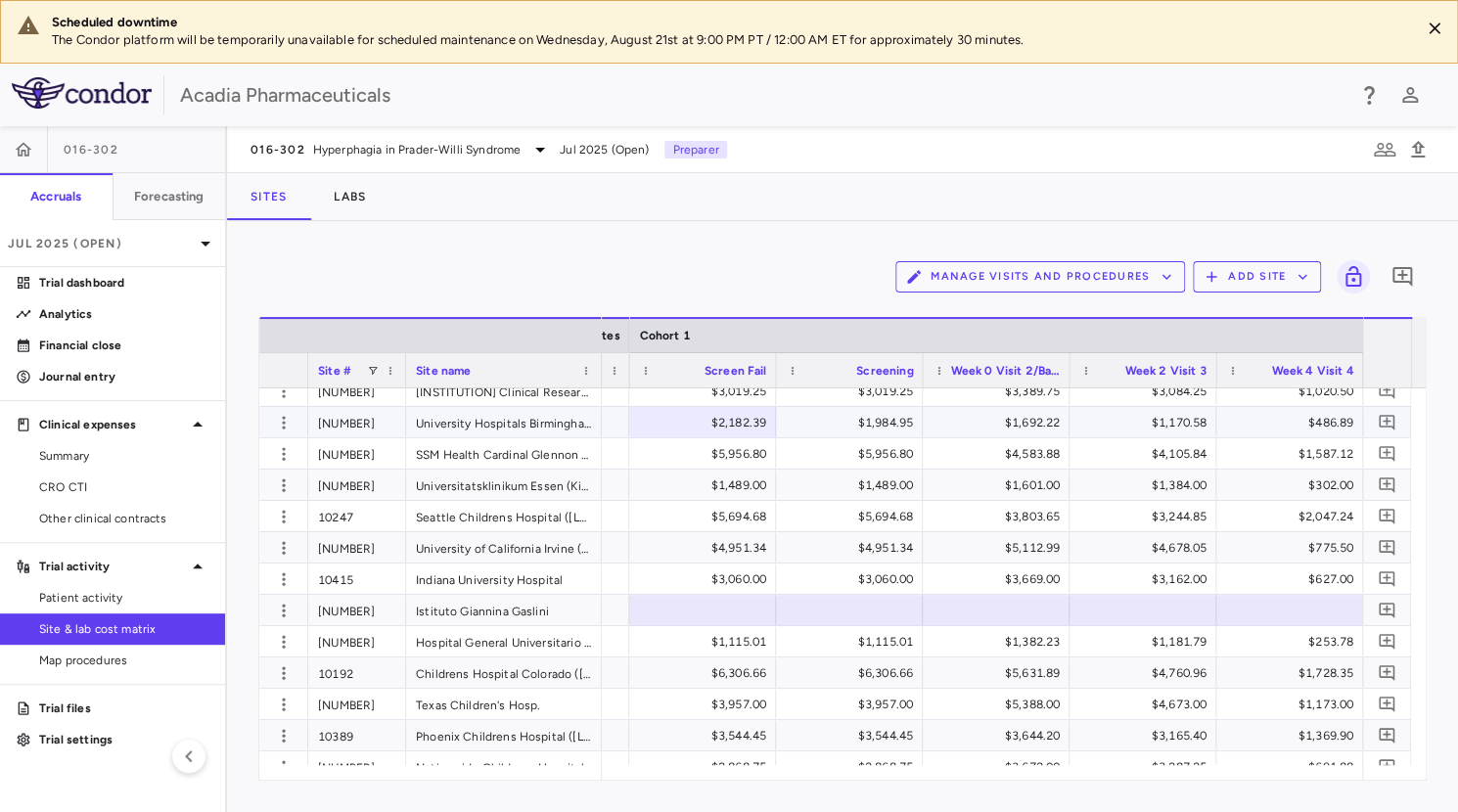 click on "$1,984.95" at bounding box center [853, 423] 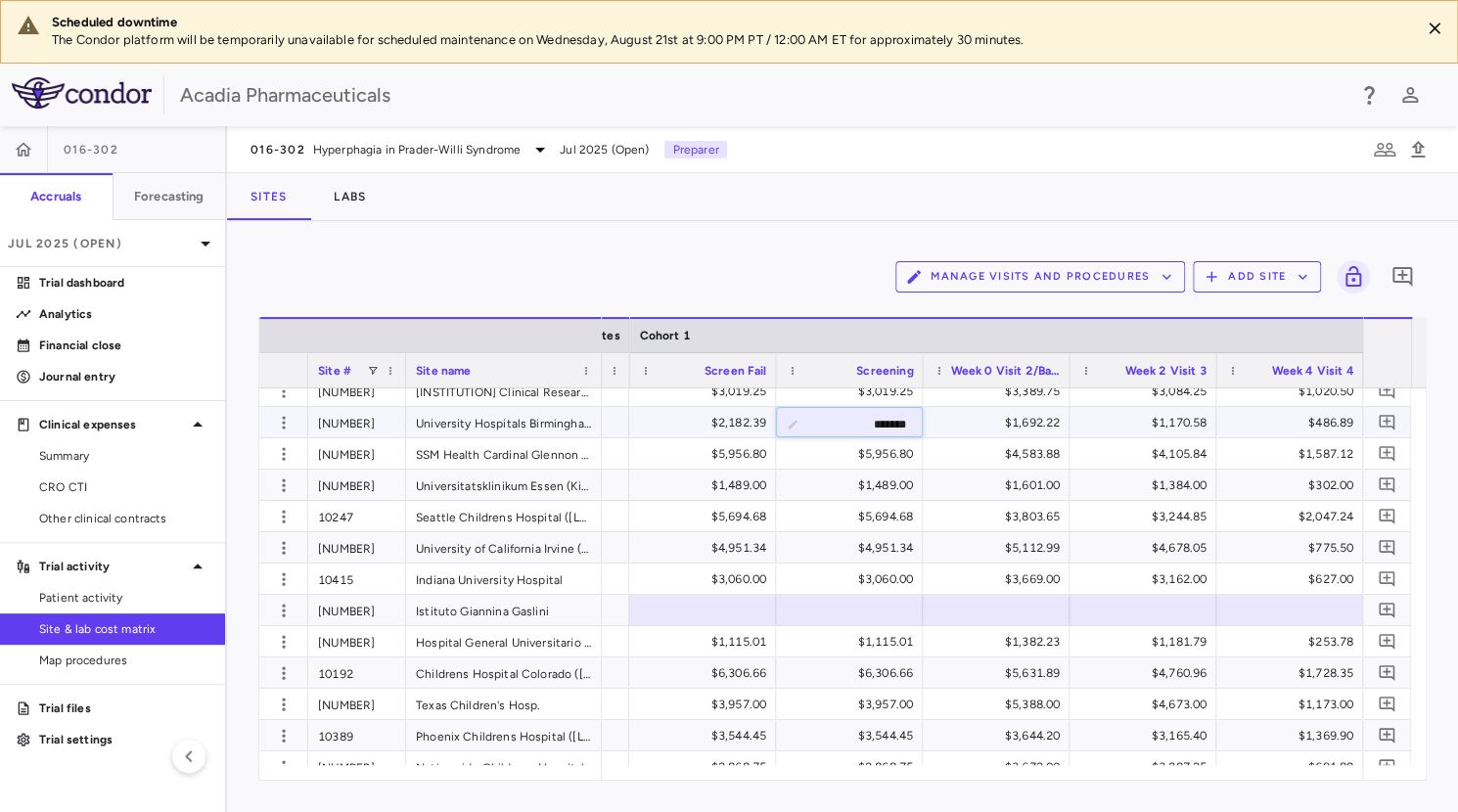 click on "*******" at bounding box center [864, 424] 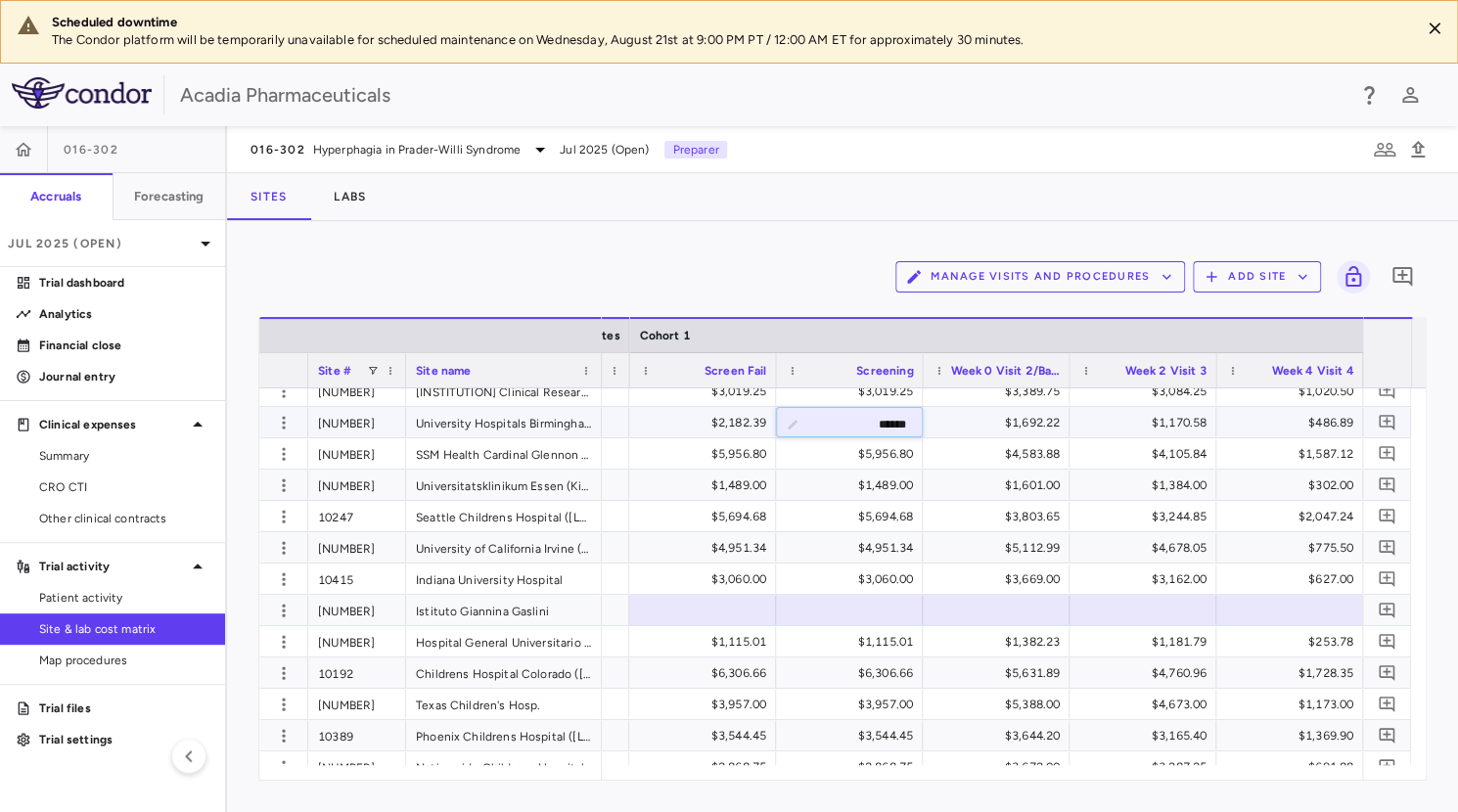type on "*******" 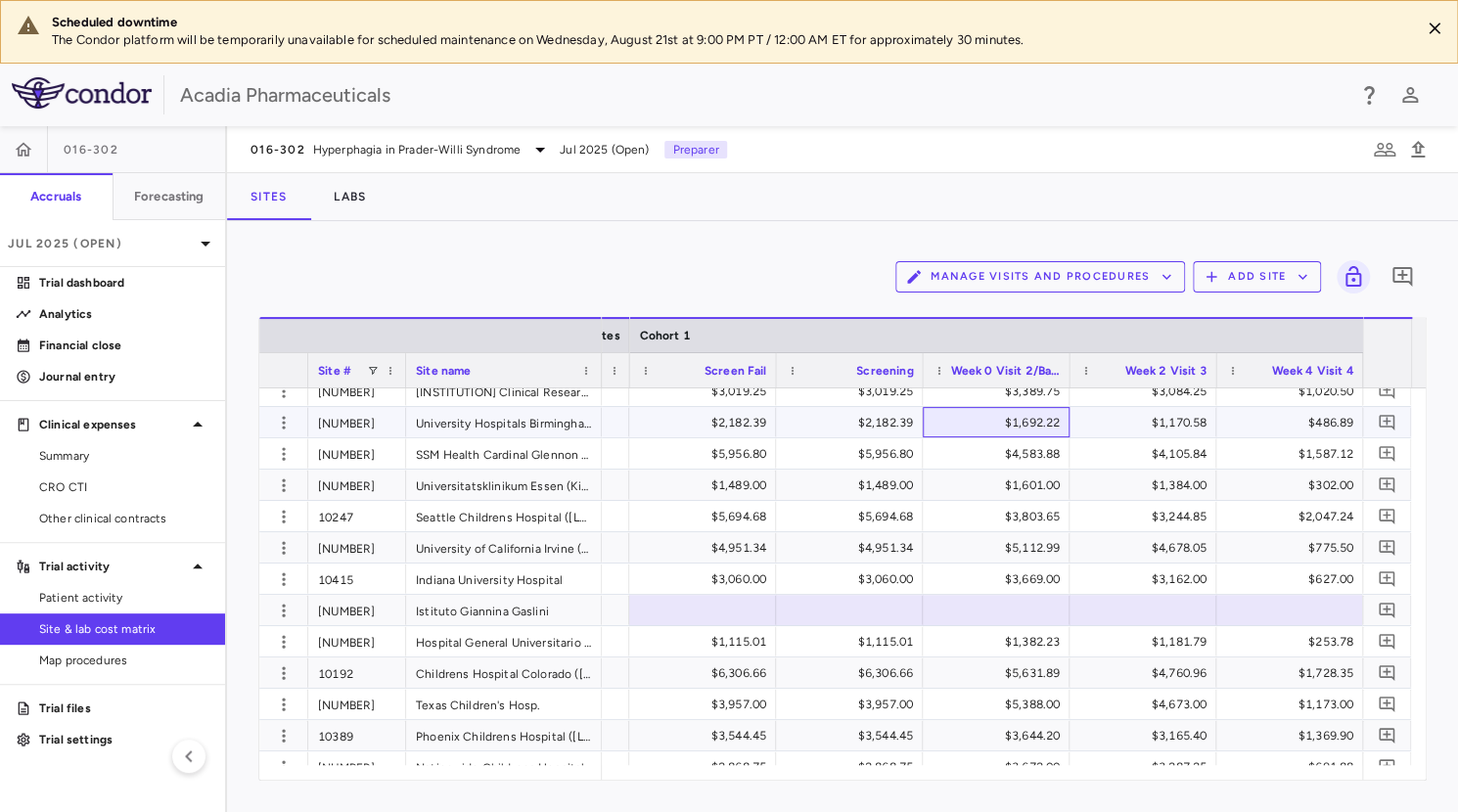 click on "$1,692.22" at bounding box center (1000, 423) 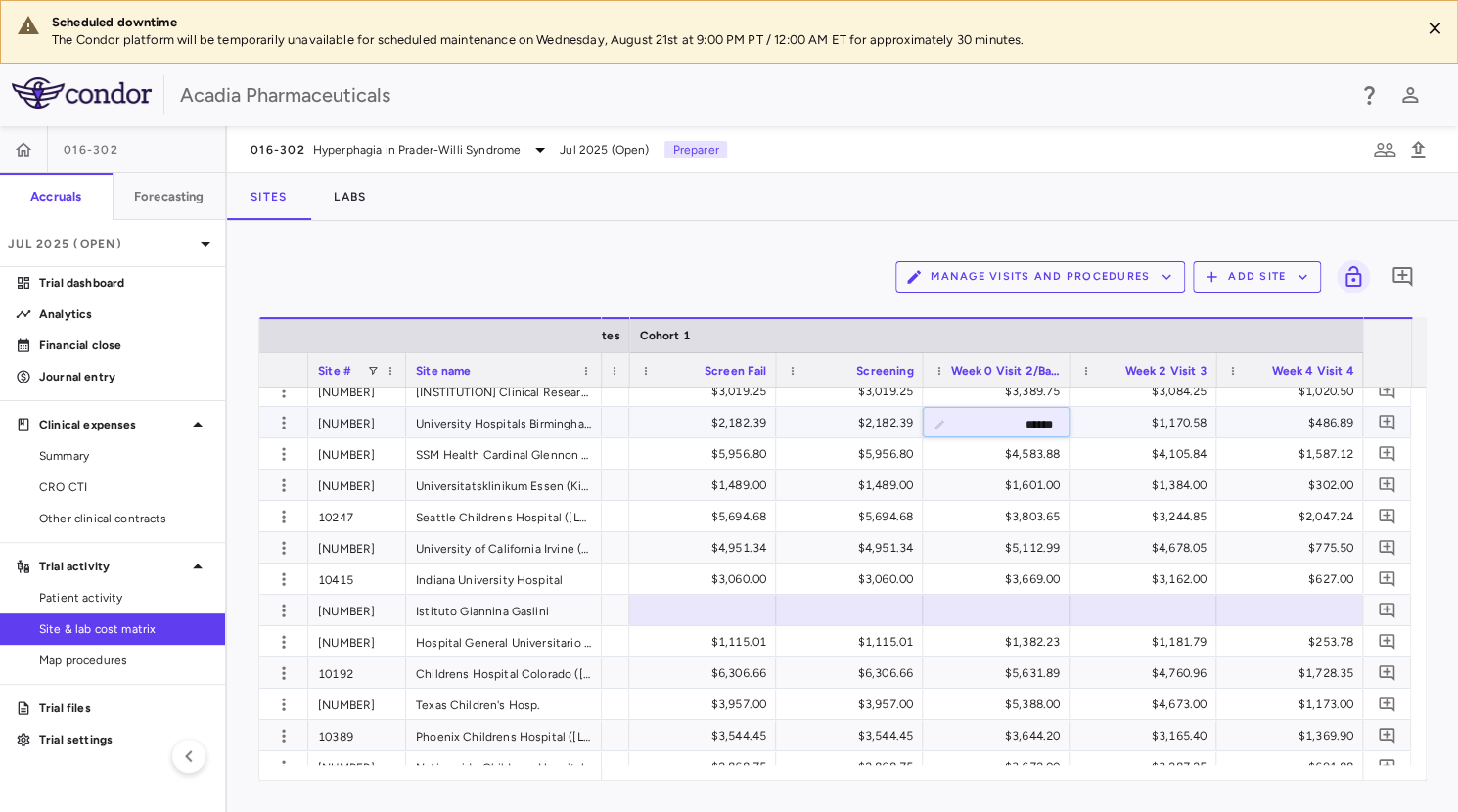 type on "*******" 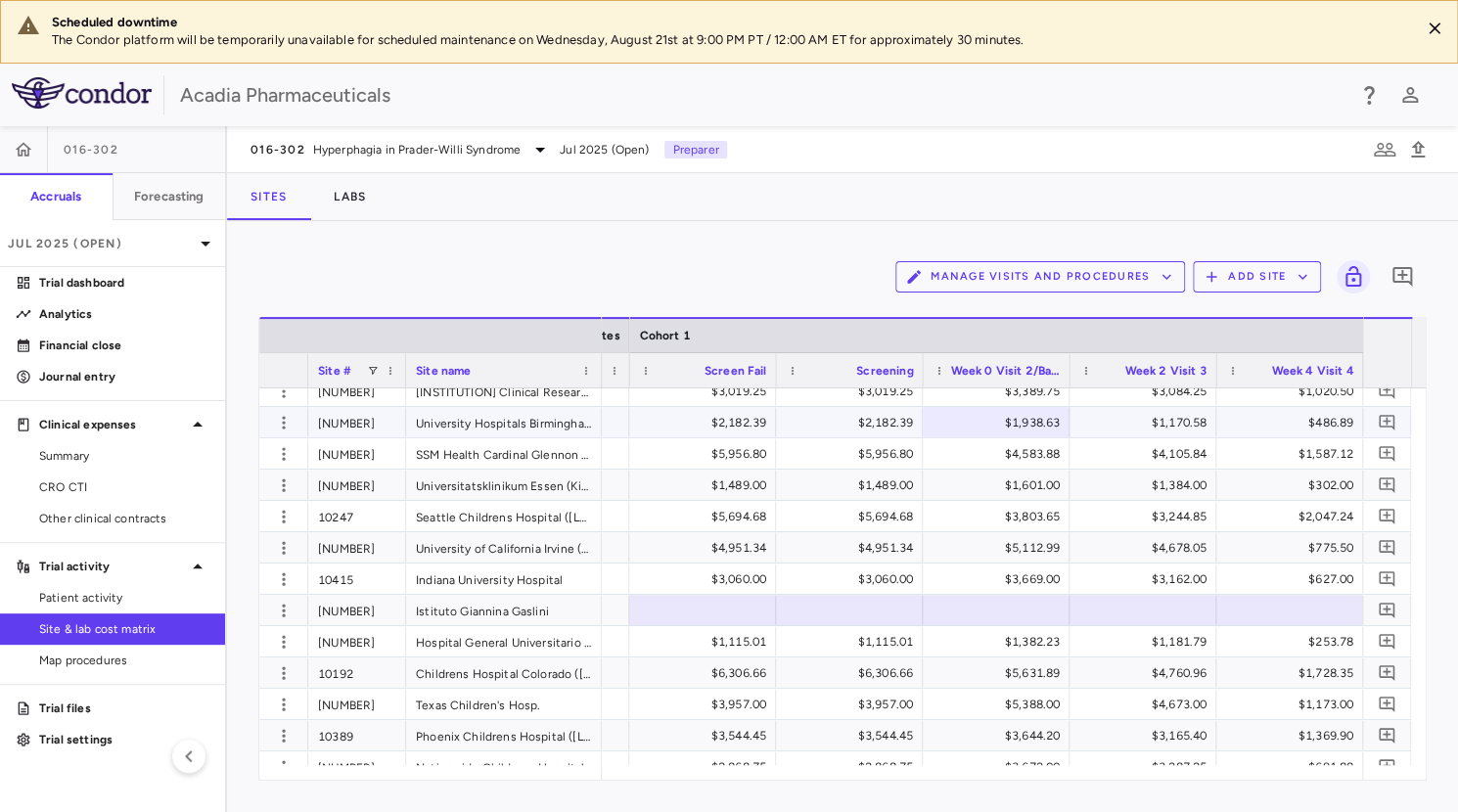 click on "$1,170.58" at bounding box center (1147, 423) 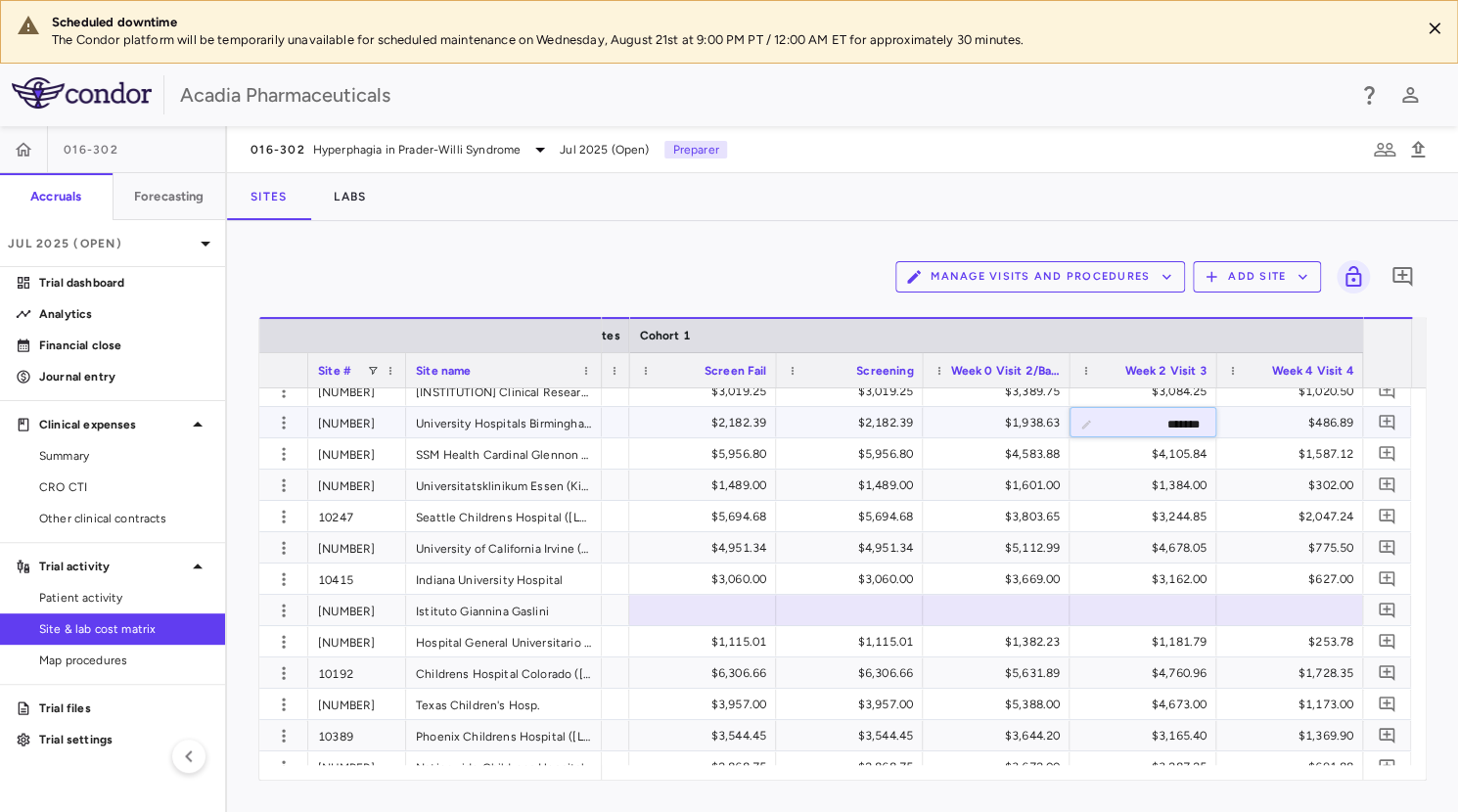 click on "*******" at bounding box center [1158, 424] 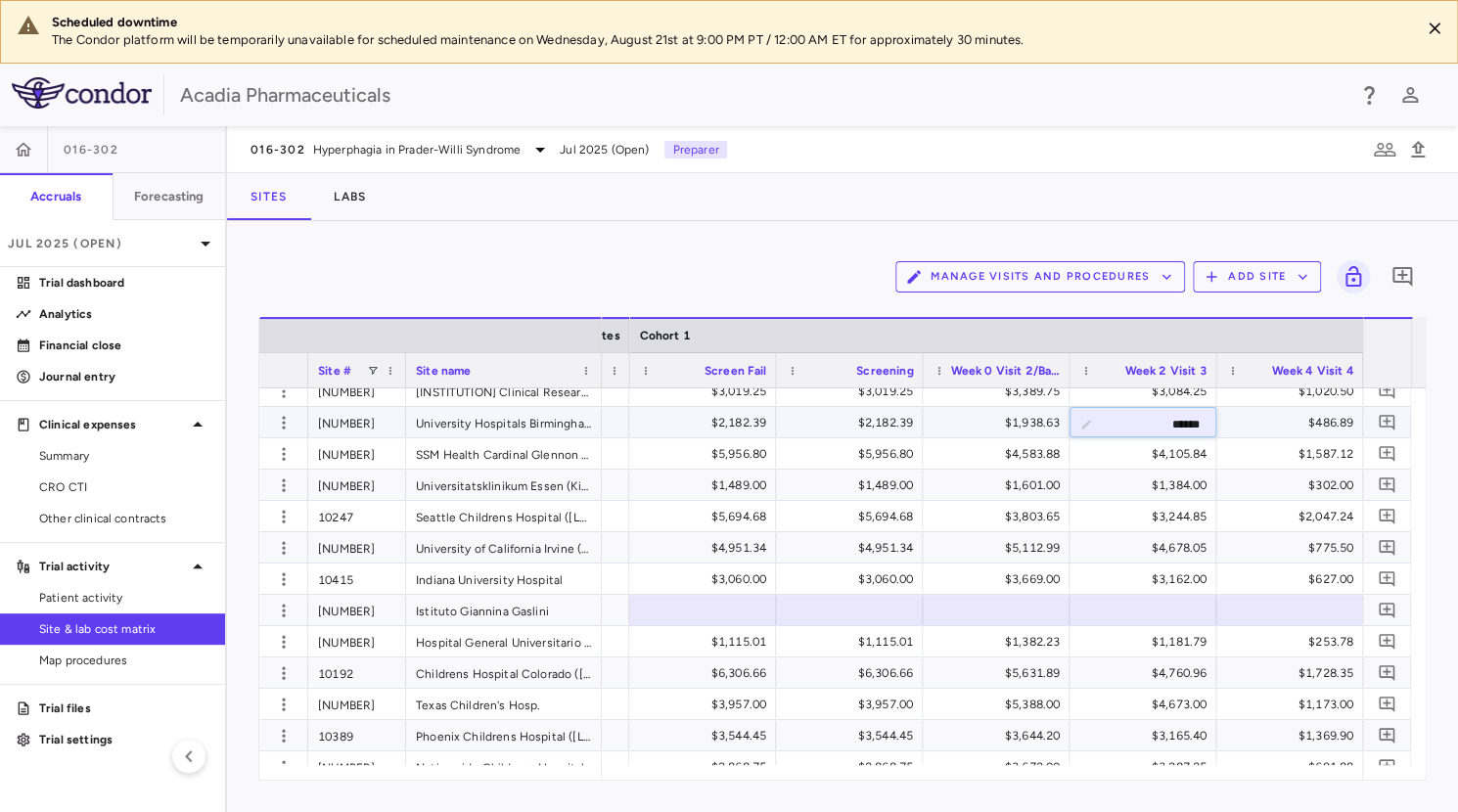 type on "*******" 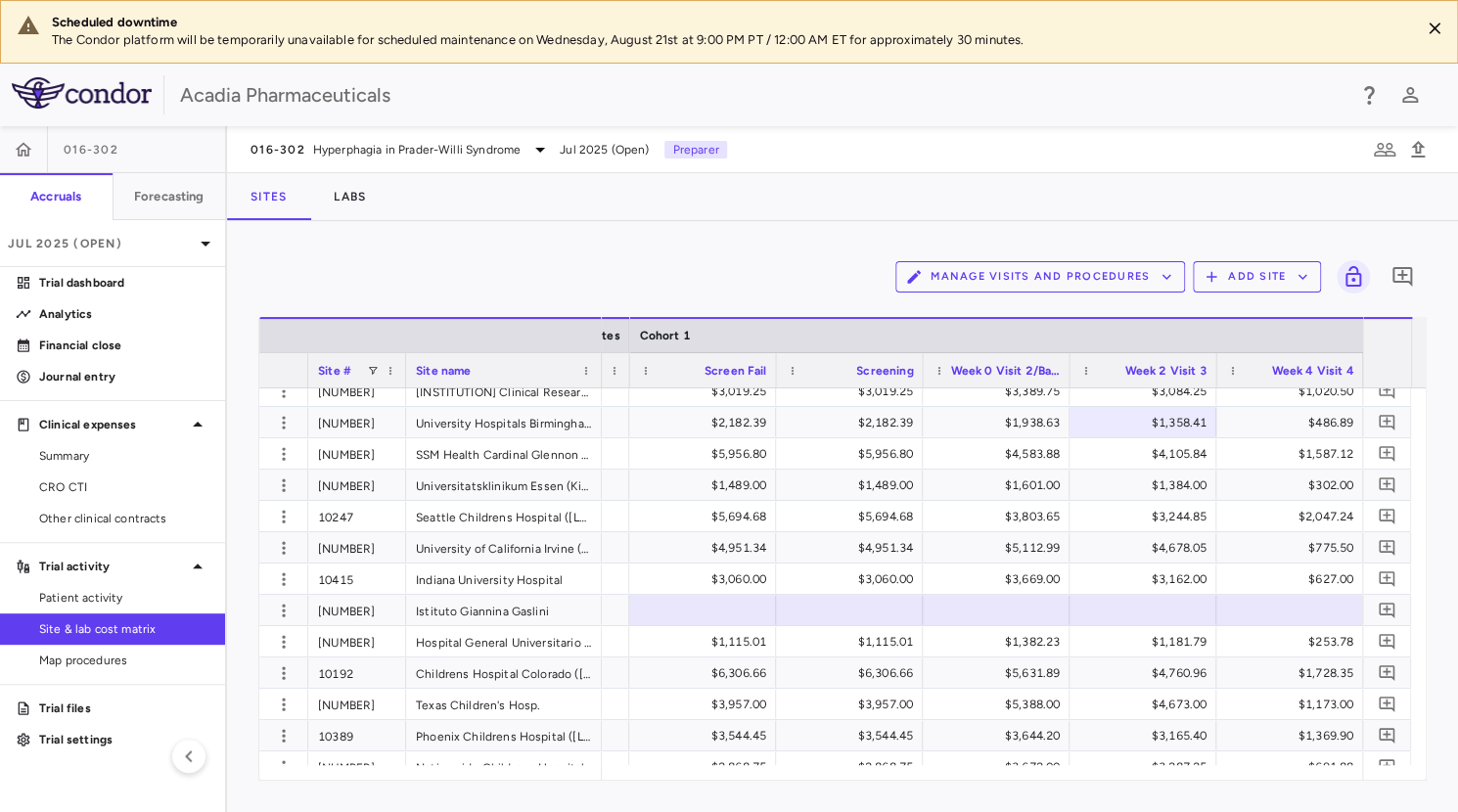 scroll, scrollTop: 0, scrollLeft: 2228, axis: horizontal 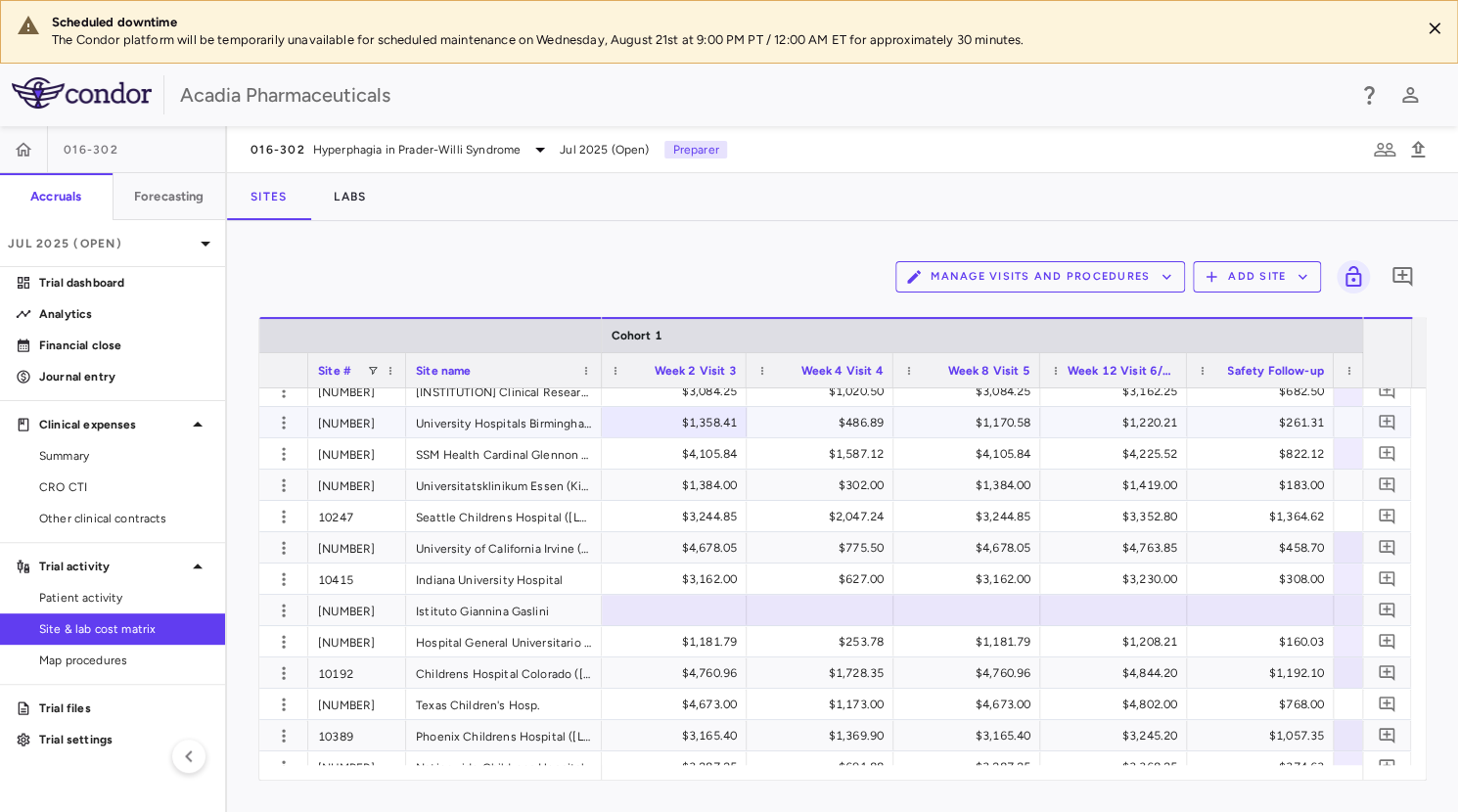click on "$1,170.58" at bounding box center [971, 423] 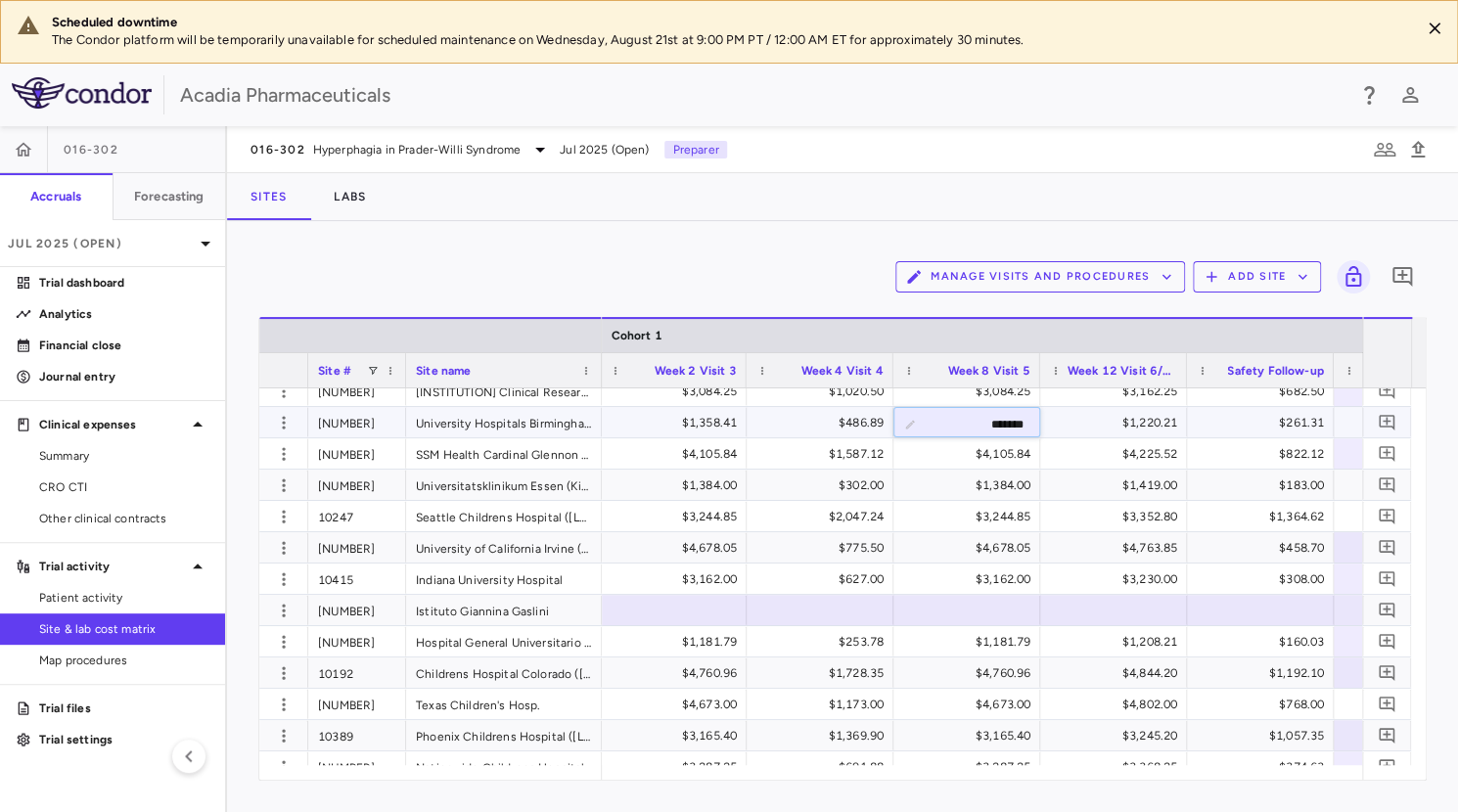 click on "*******" at bounding box center [981, 424] 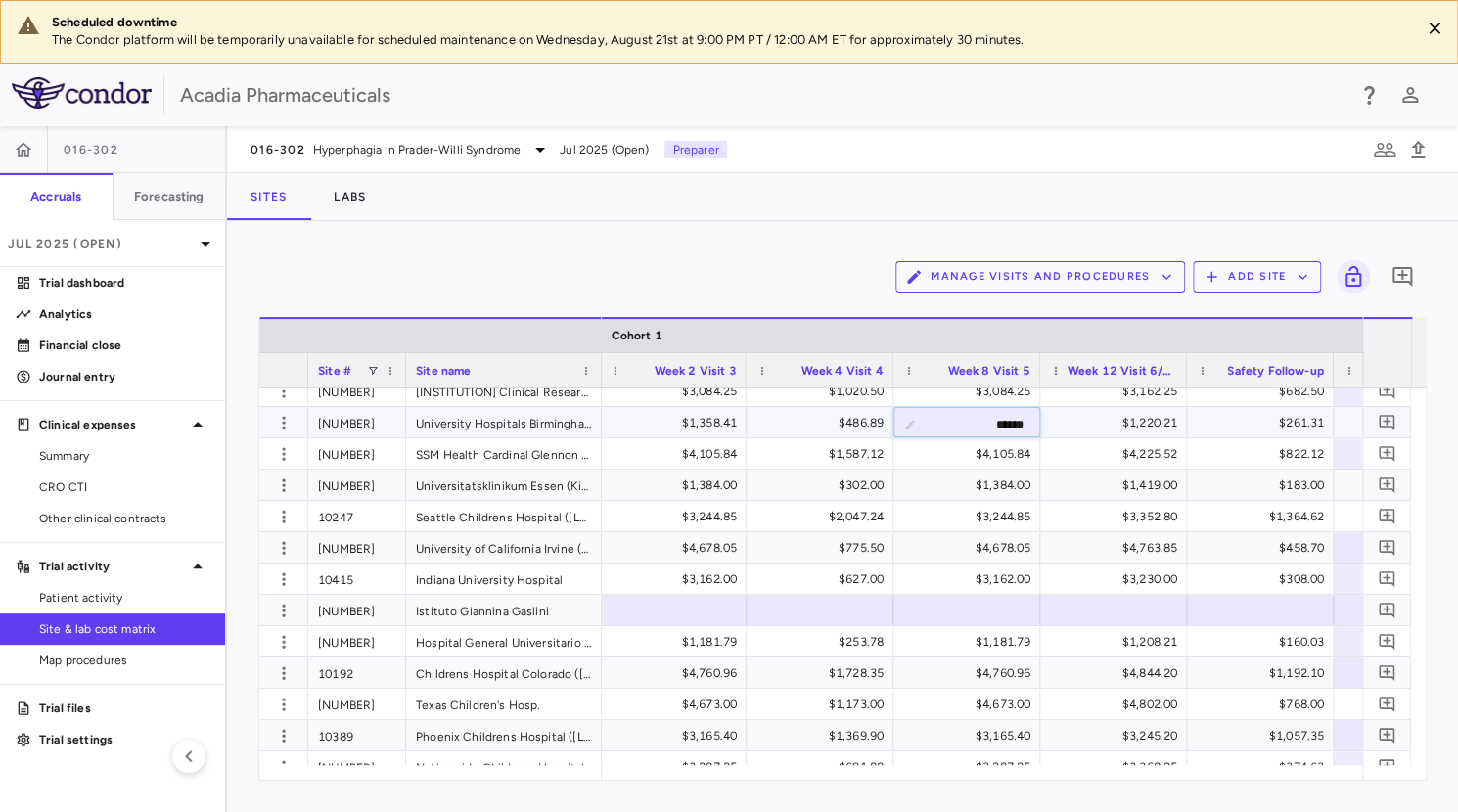 type on "*******" 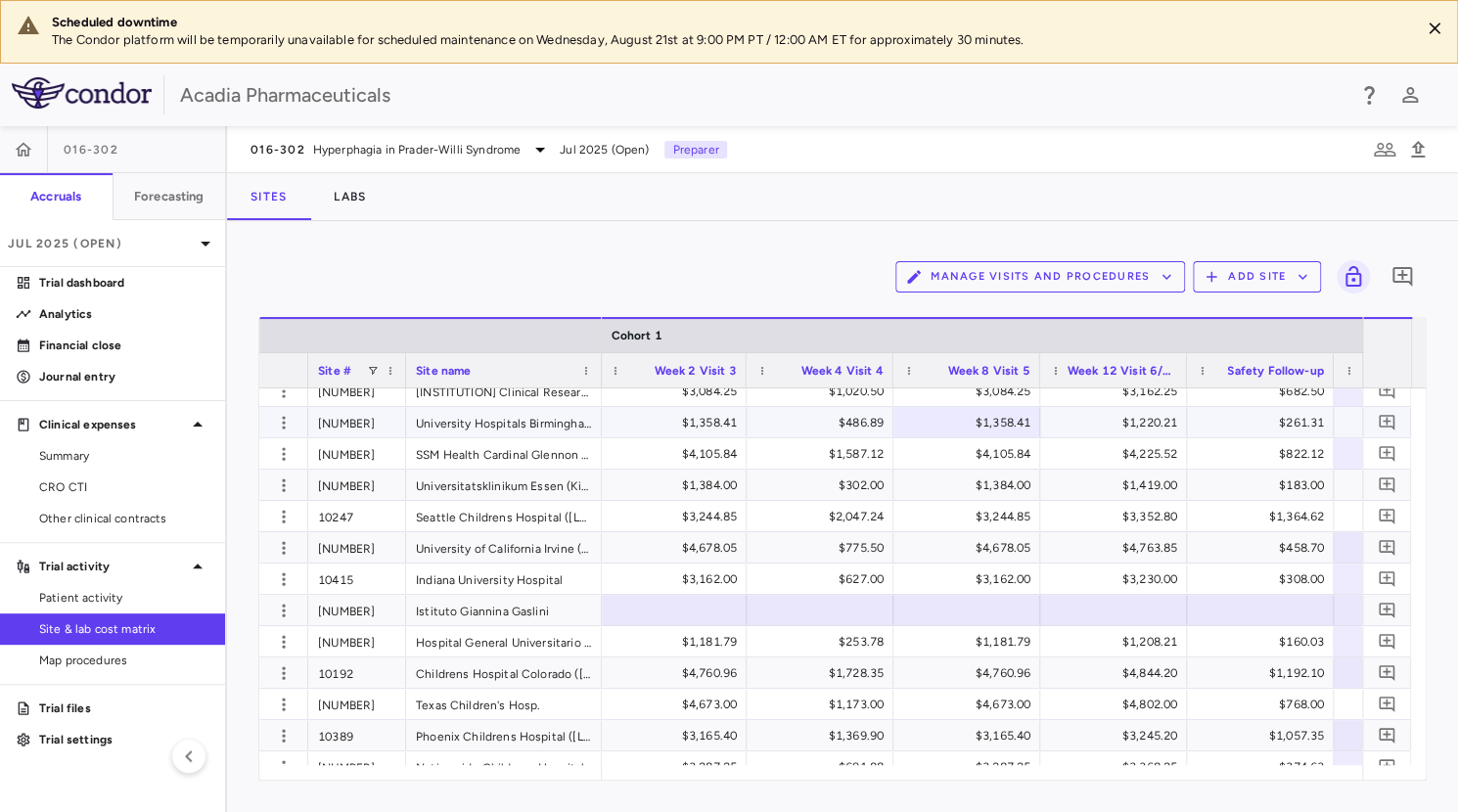 click on "$486.89" at bounding box center (824, 423) 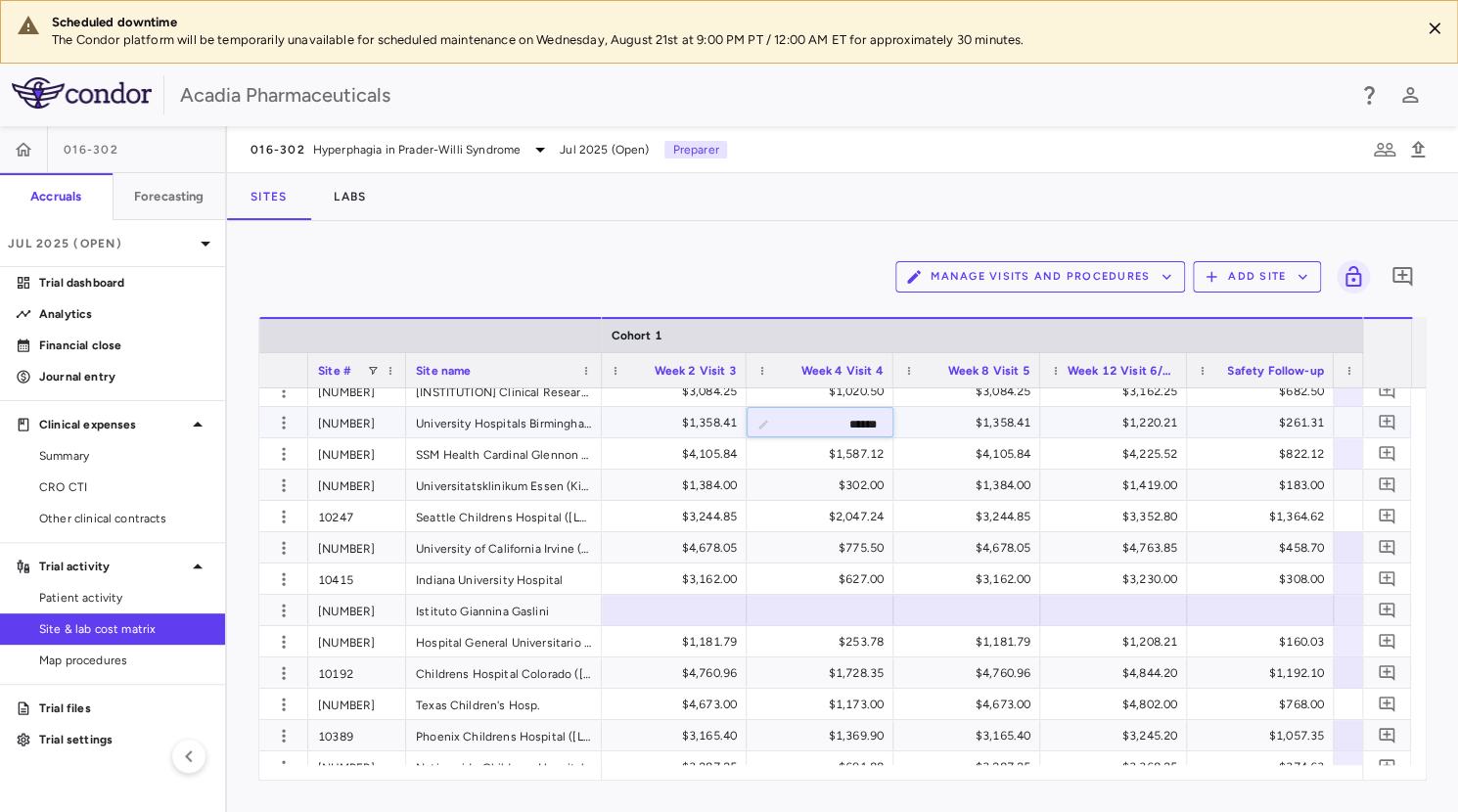 click on "******" at bounding box center [835, 424] 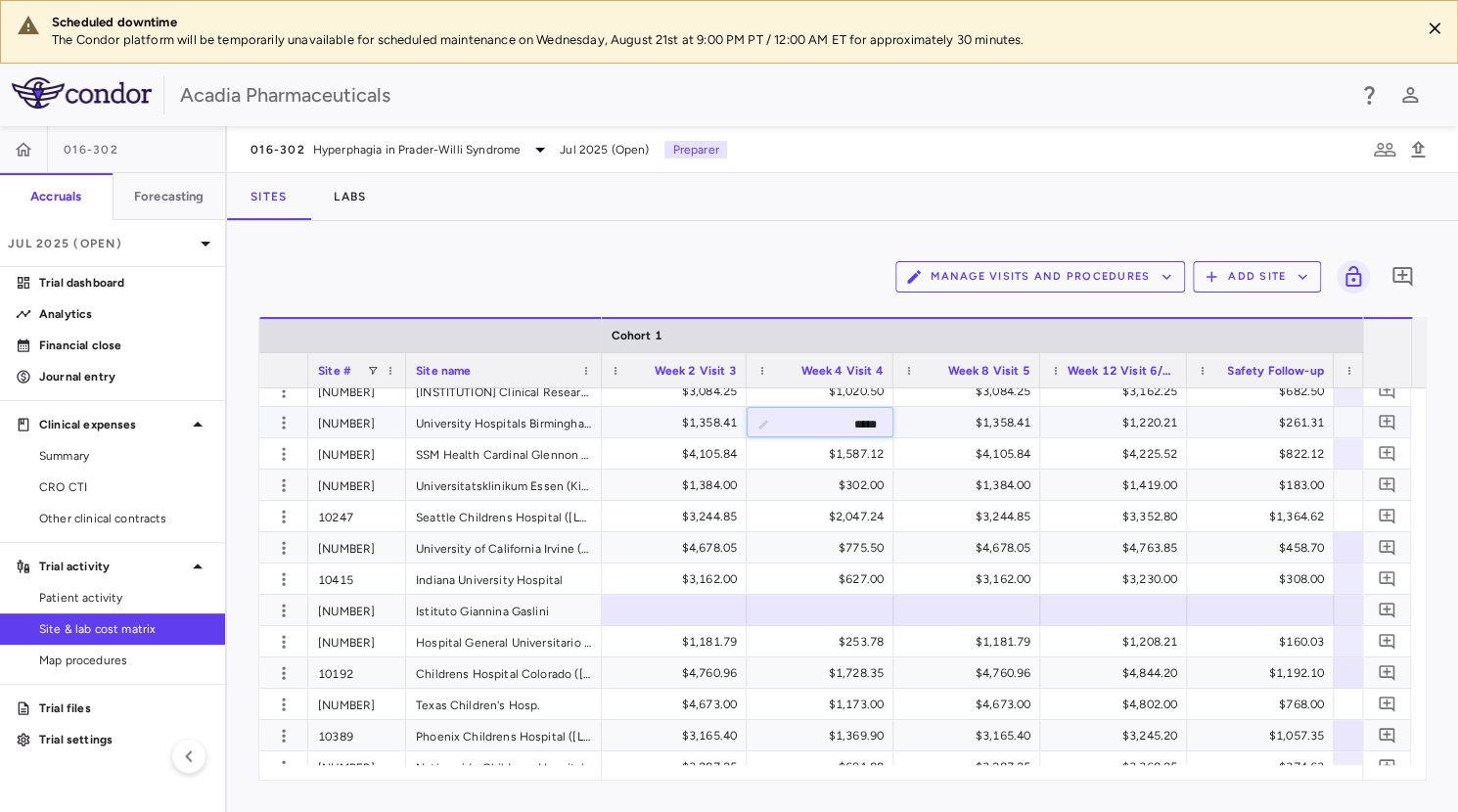 type on "******" 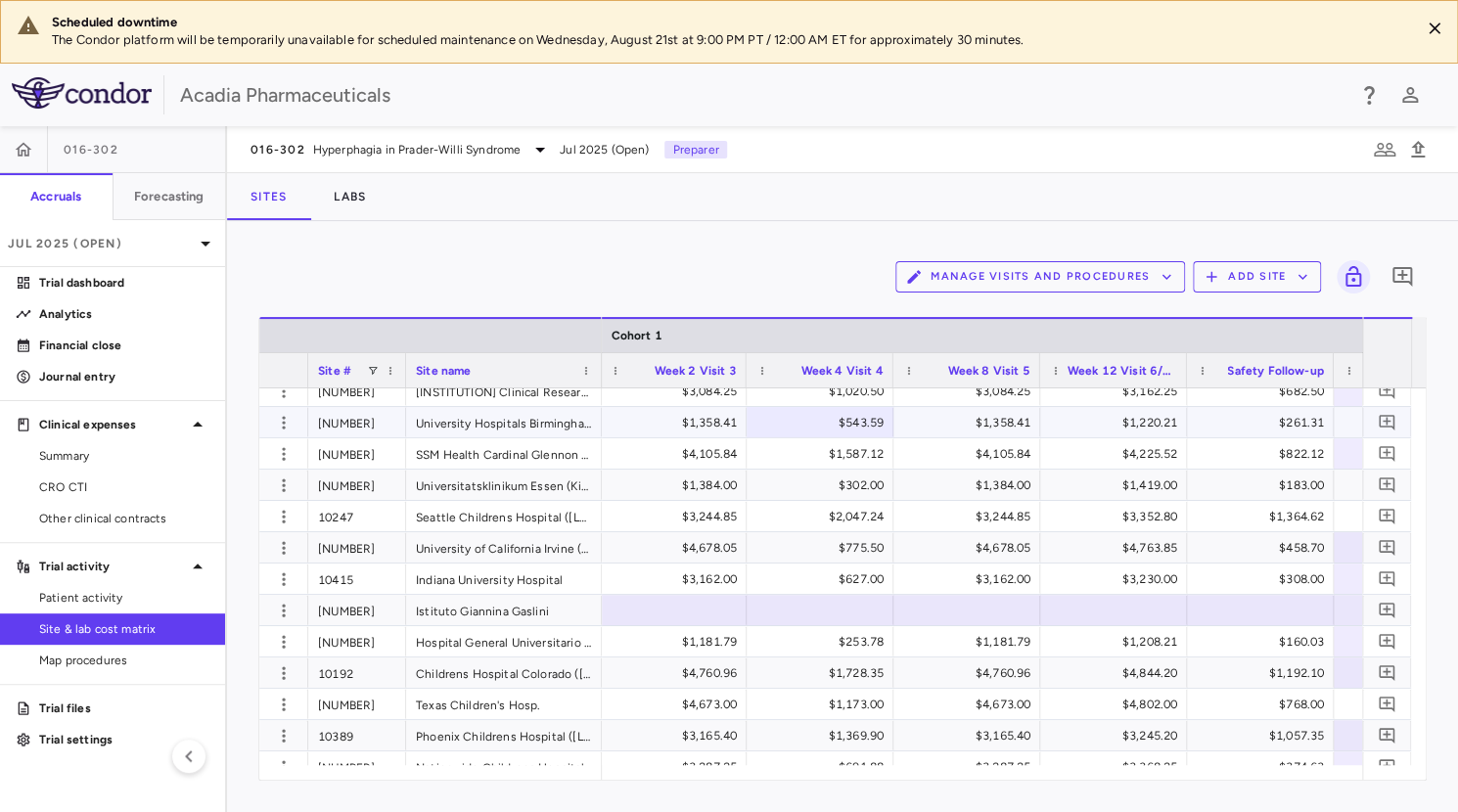 click on "$1,220.21" at bounding box center (1117, 423) 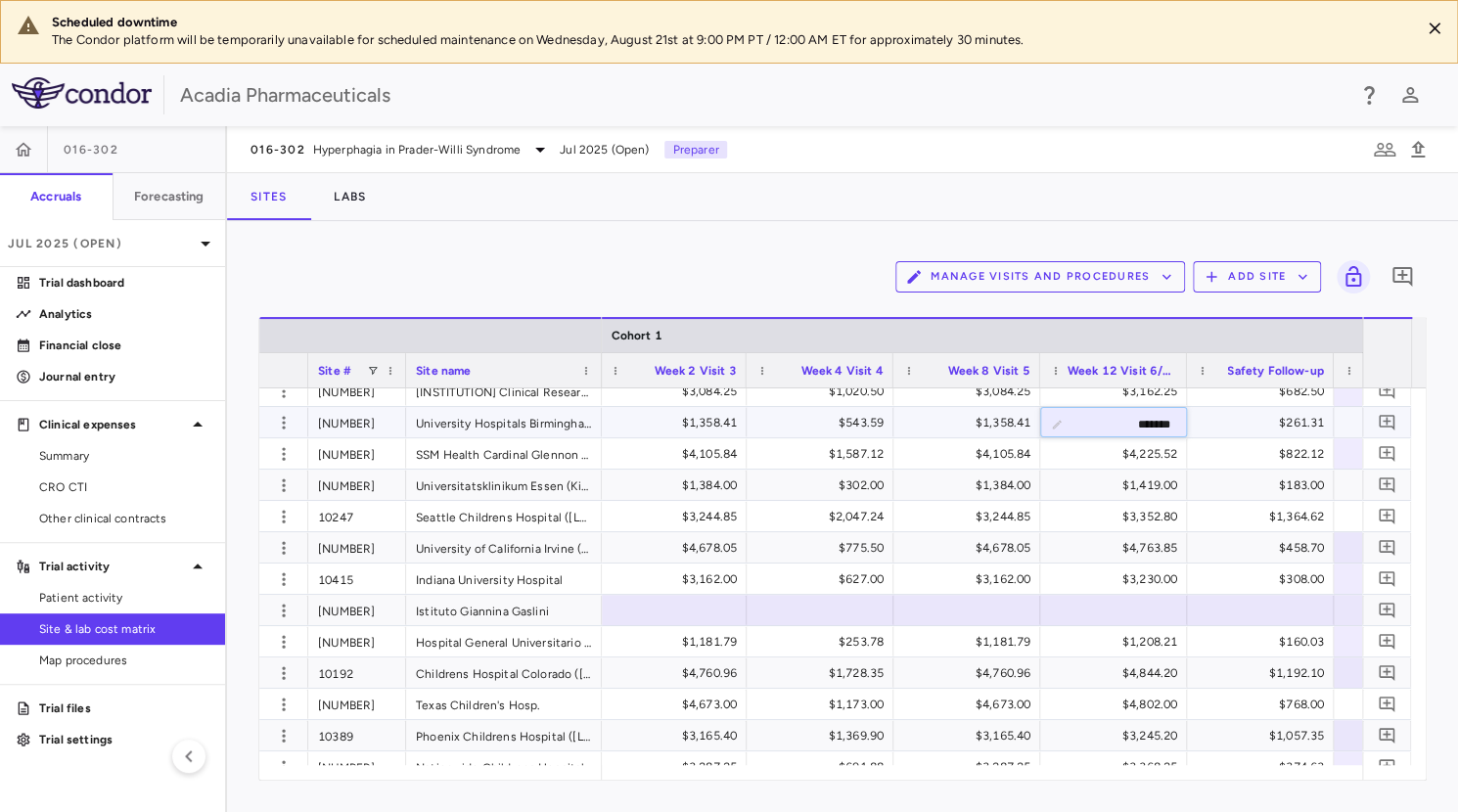 click on "*******" at bounding box center [1128, 424] 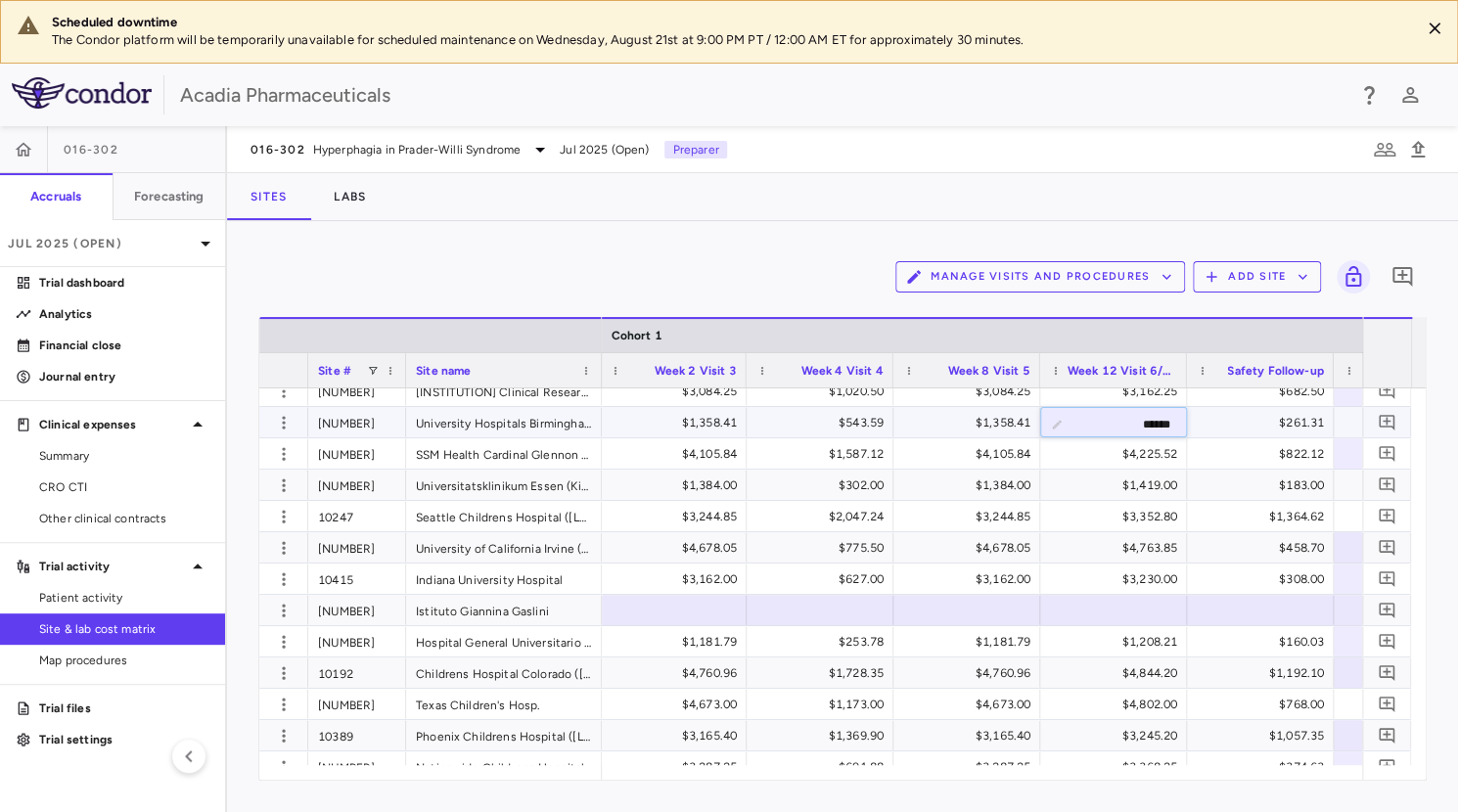 type on "*******" 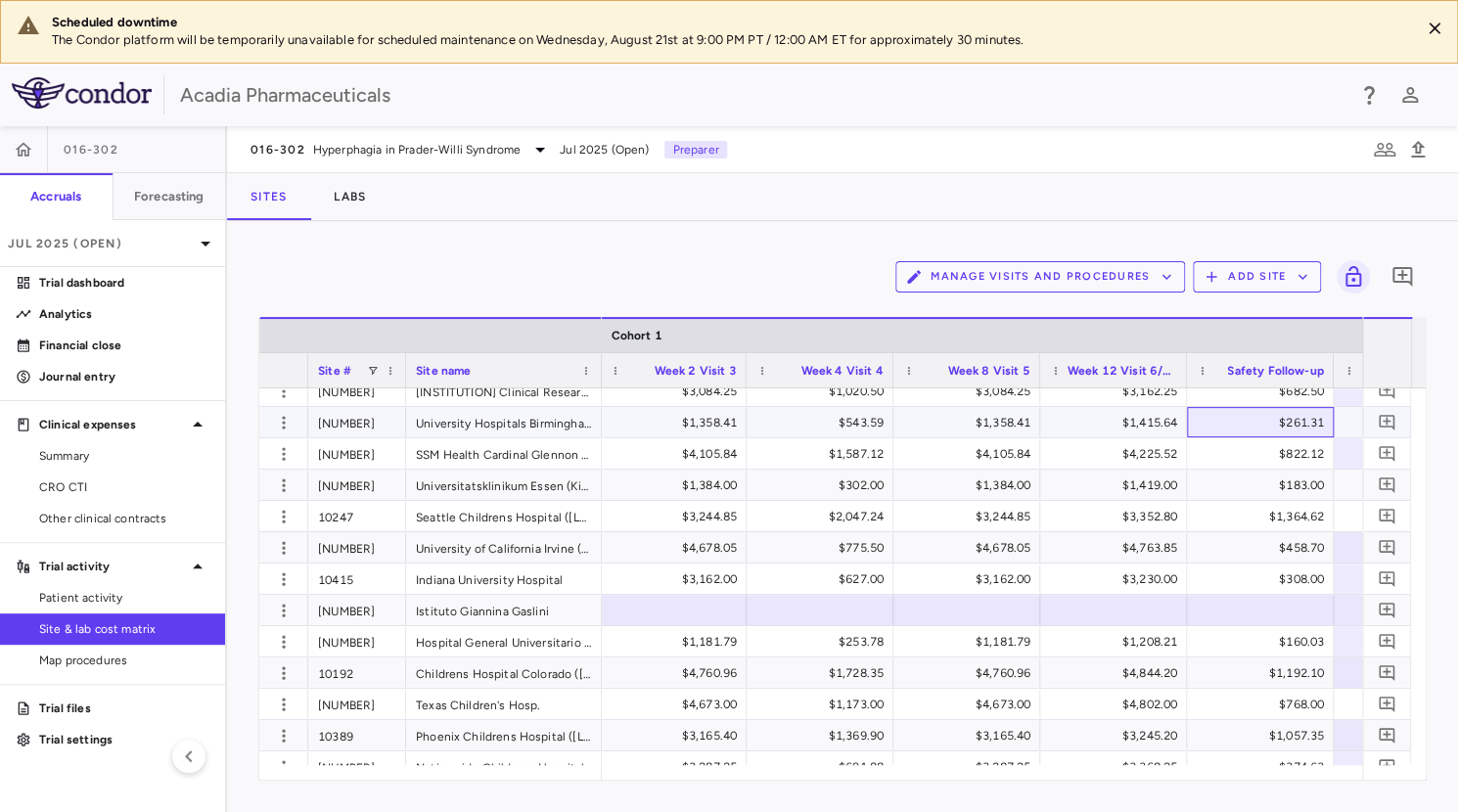 click on "$261.31" at bounding box center [1264, 423] 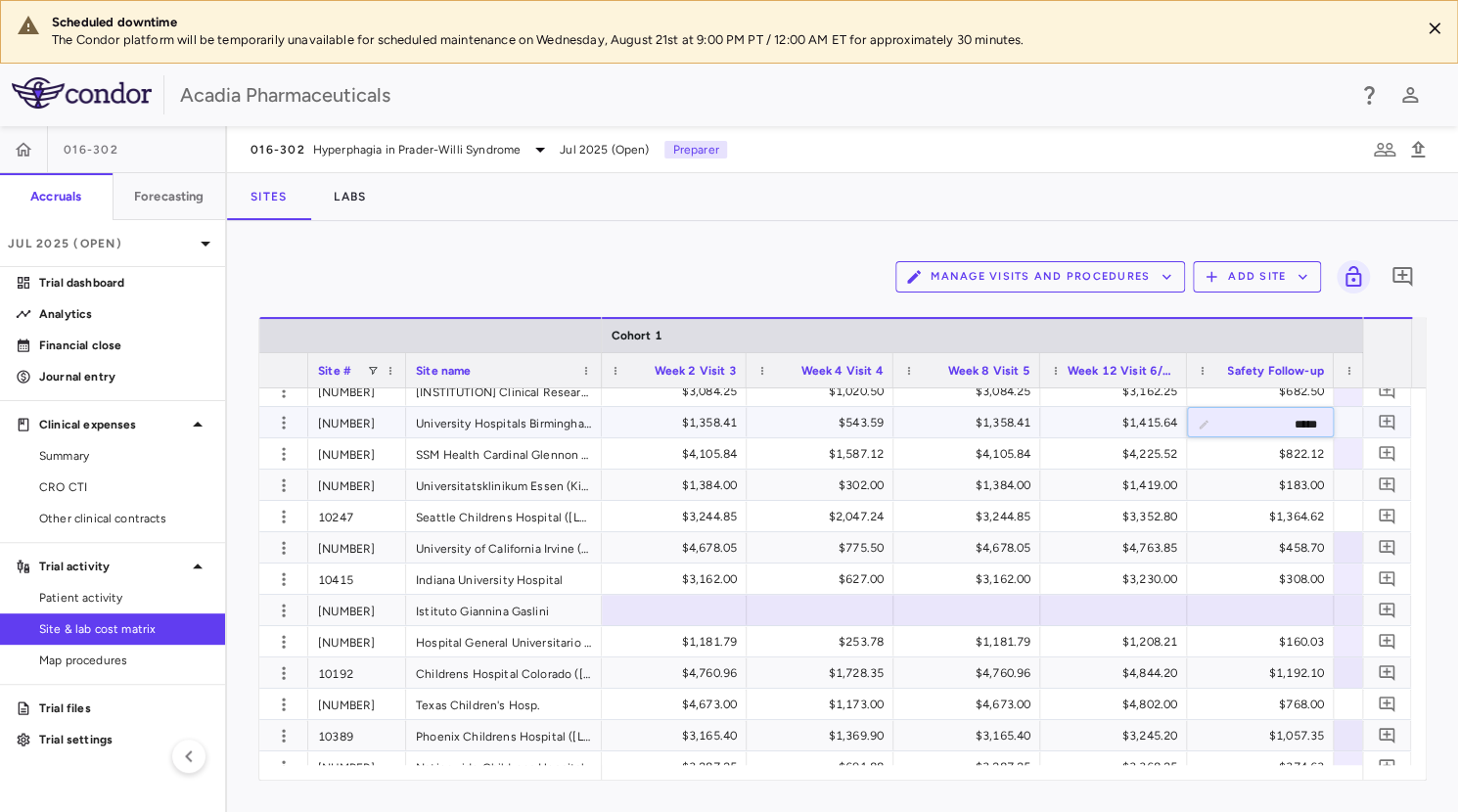 type on "******" 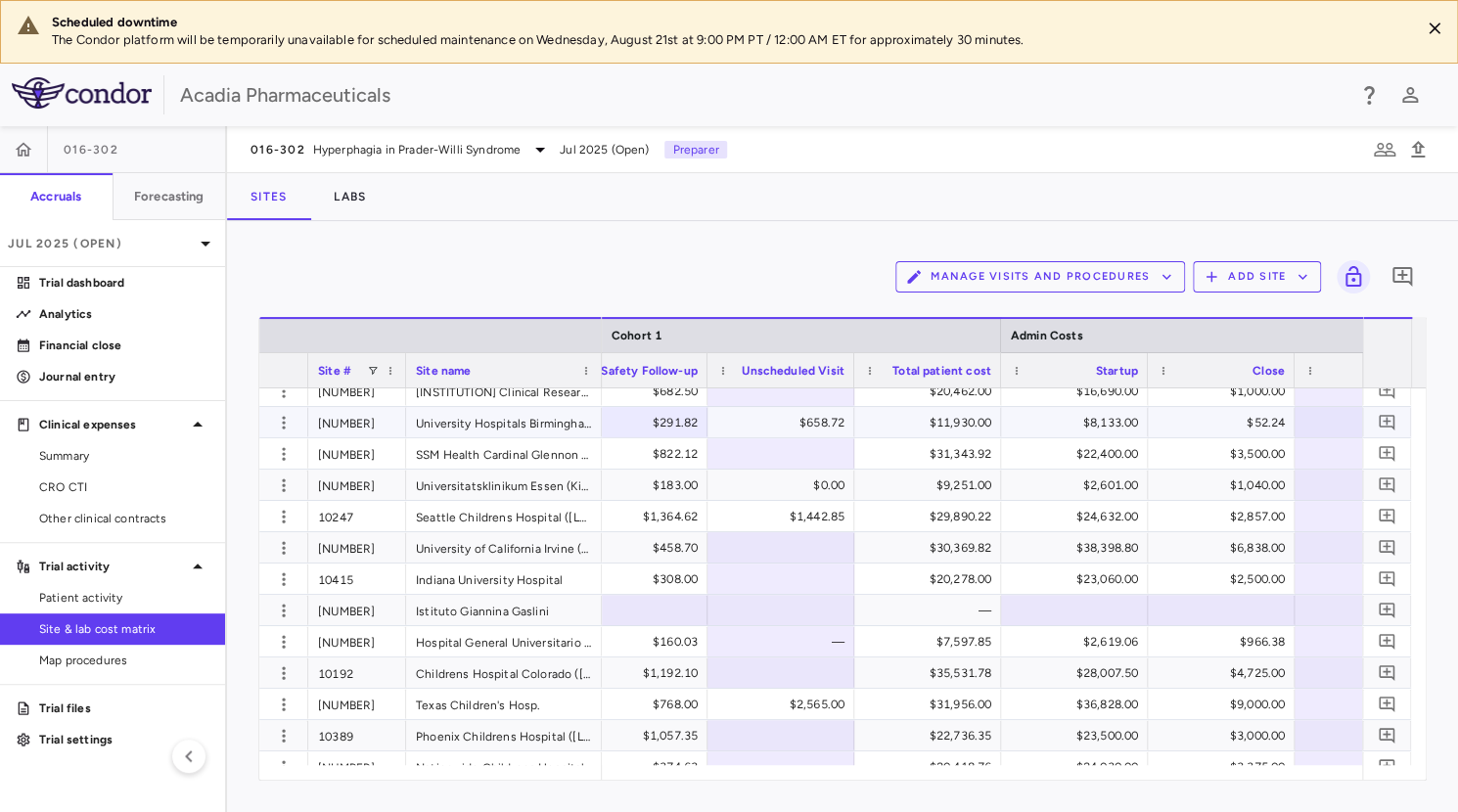 click on "$658.72" at bounding box center (785, 423) 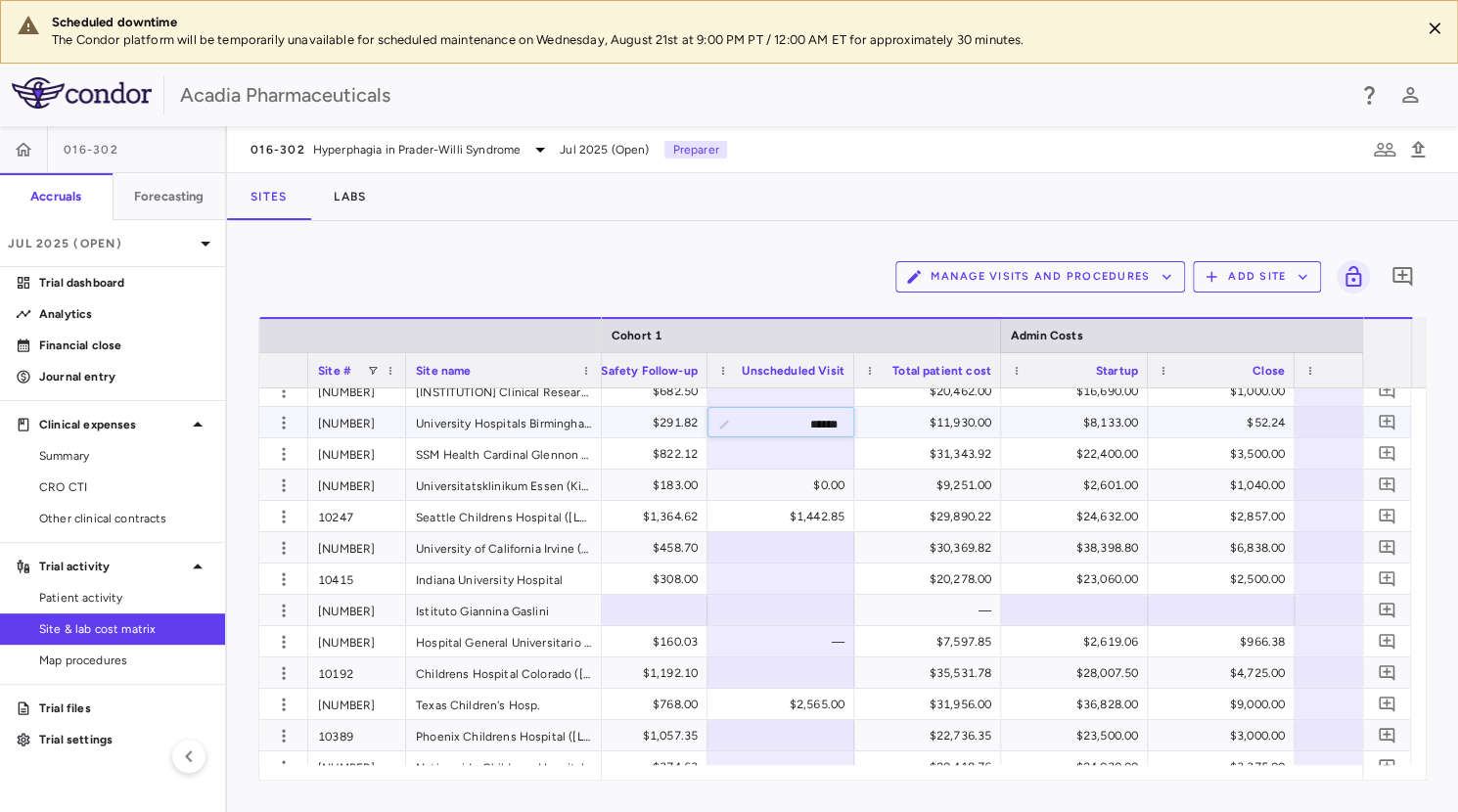 click on "******" at bounding box center (796, 424) 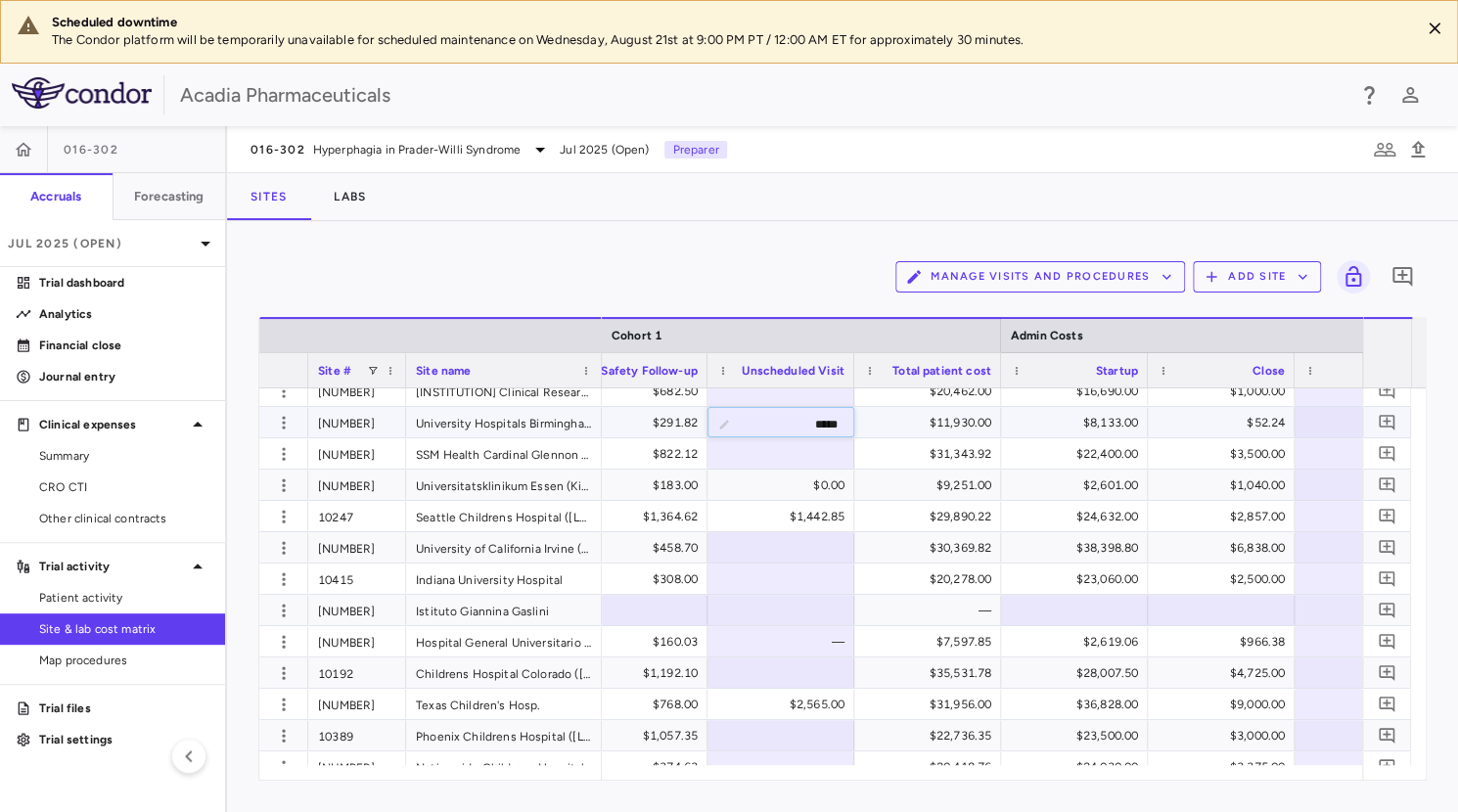 type on "******" 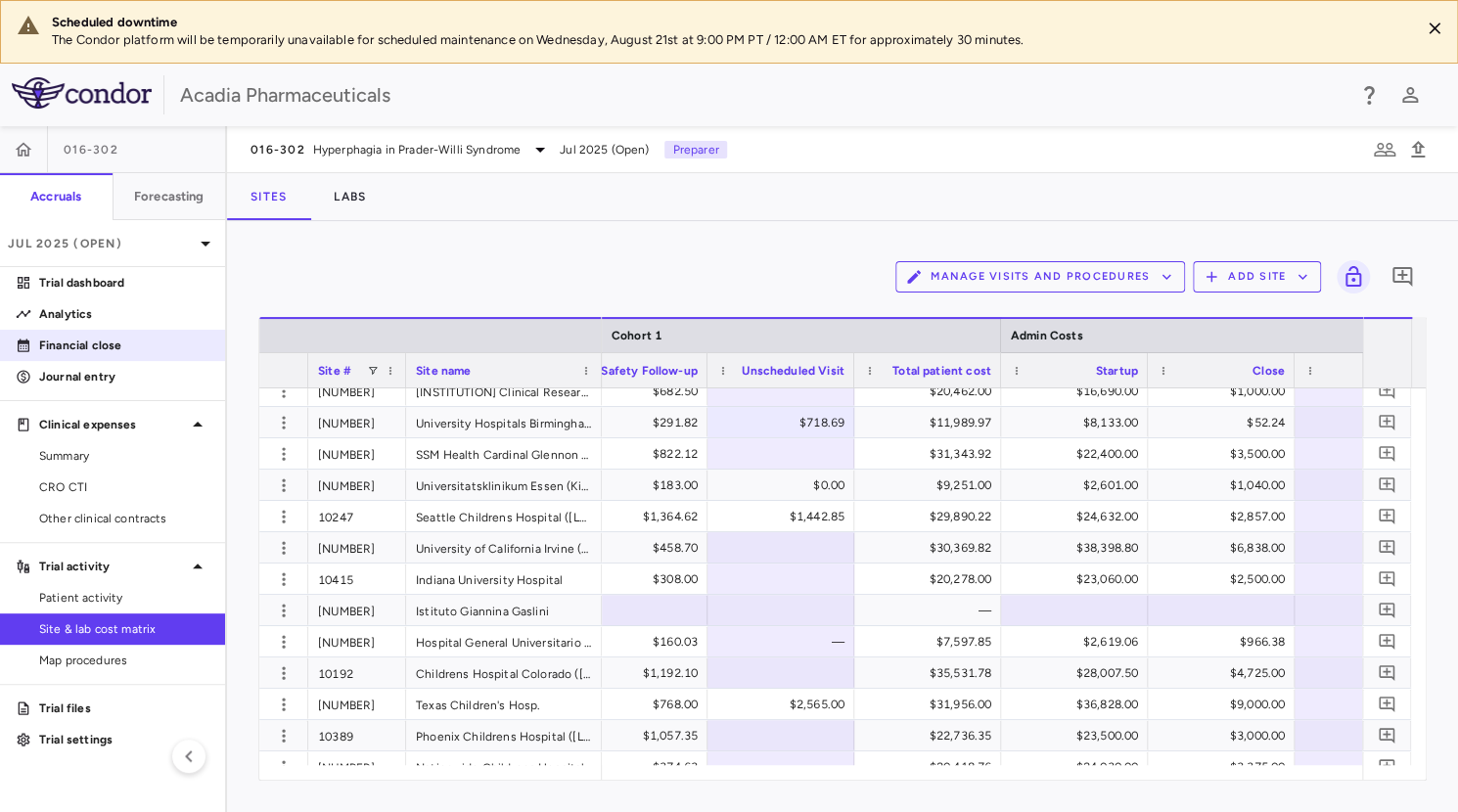 click on "Financial close" at bounding box center (124, 345) 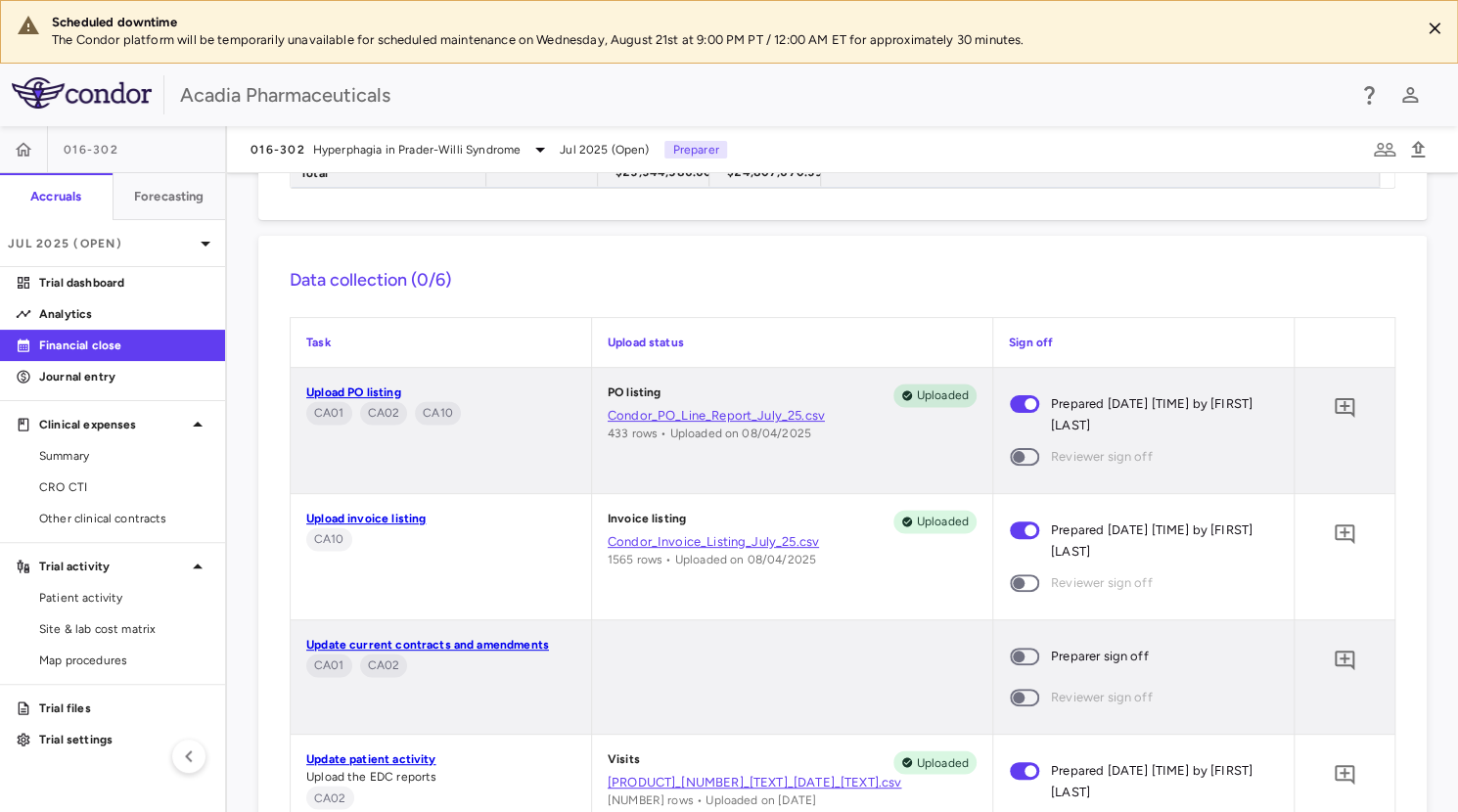 scroll, scrollTop: 1632, scrollLeft: 0, axis: vertical 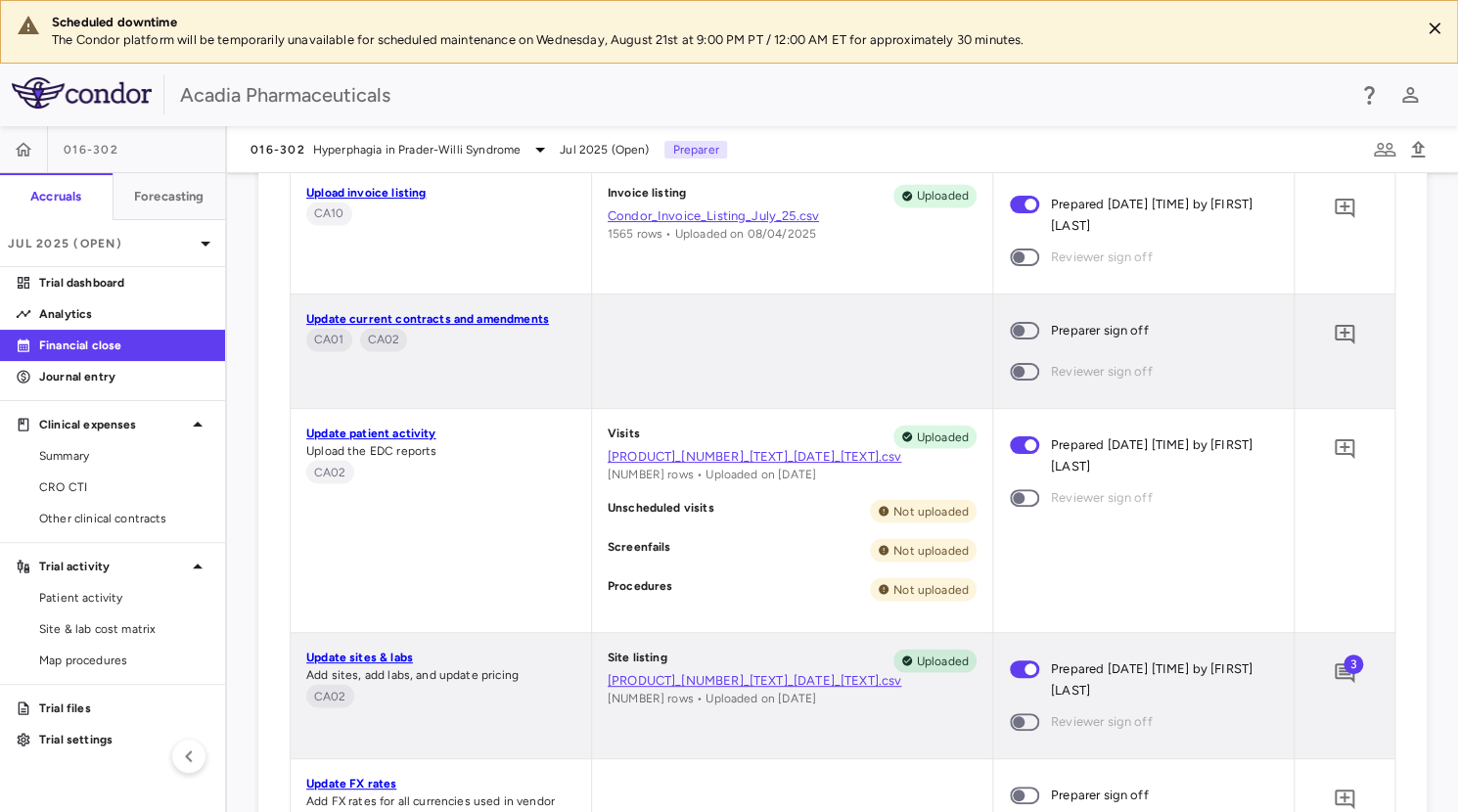 click on "3" at bounding box center [1353, 664] 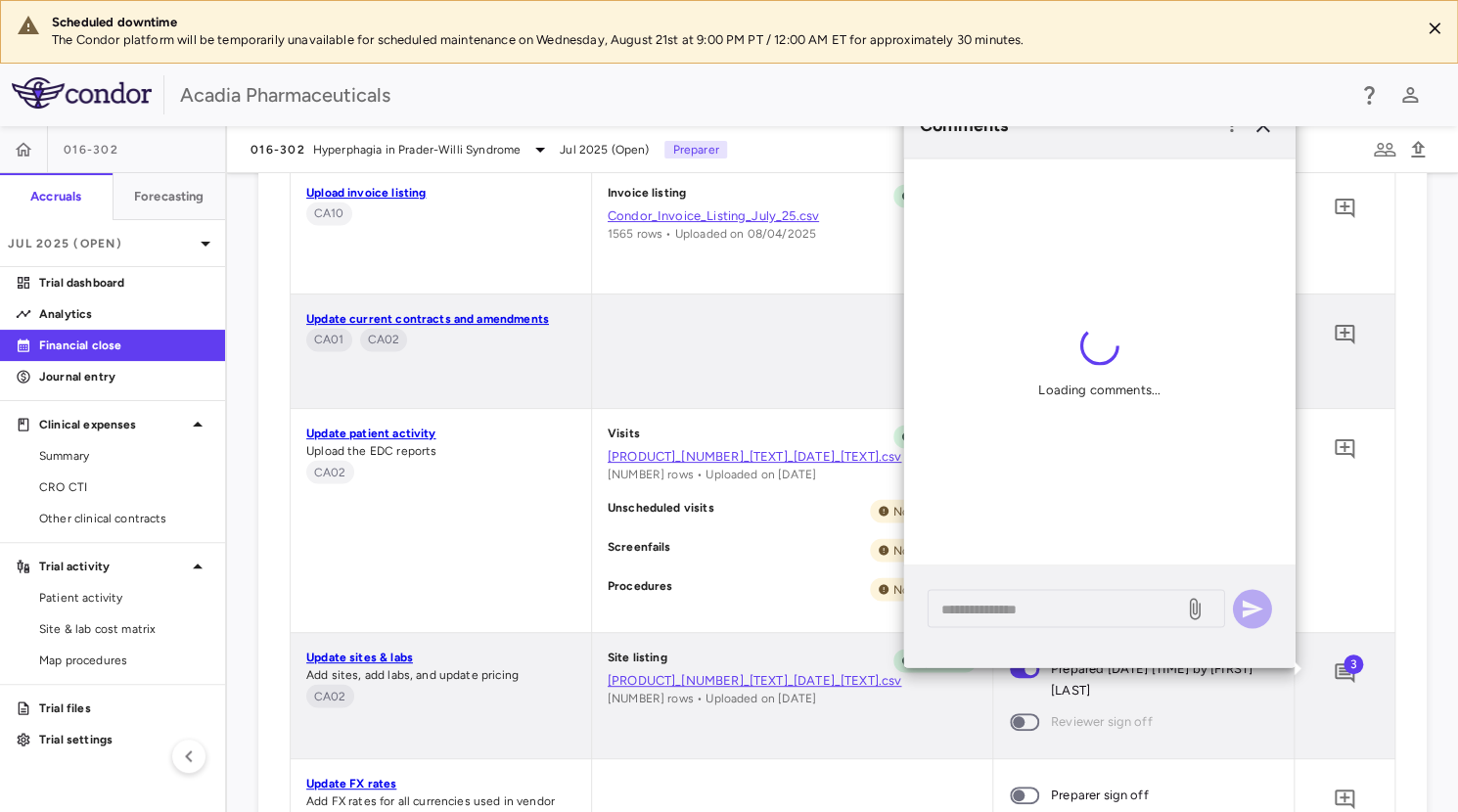scroll, scrollTop: 41, scrollLeft: 0, axis: vertical 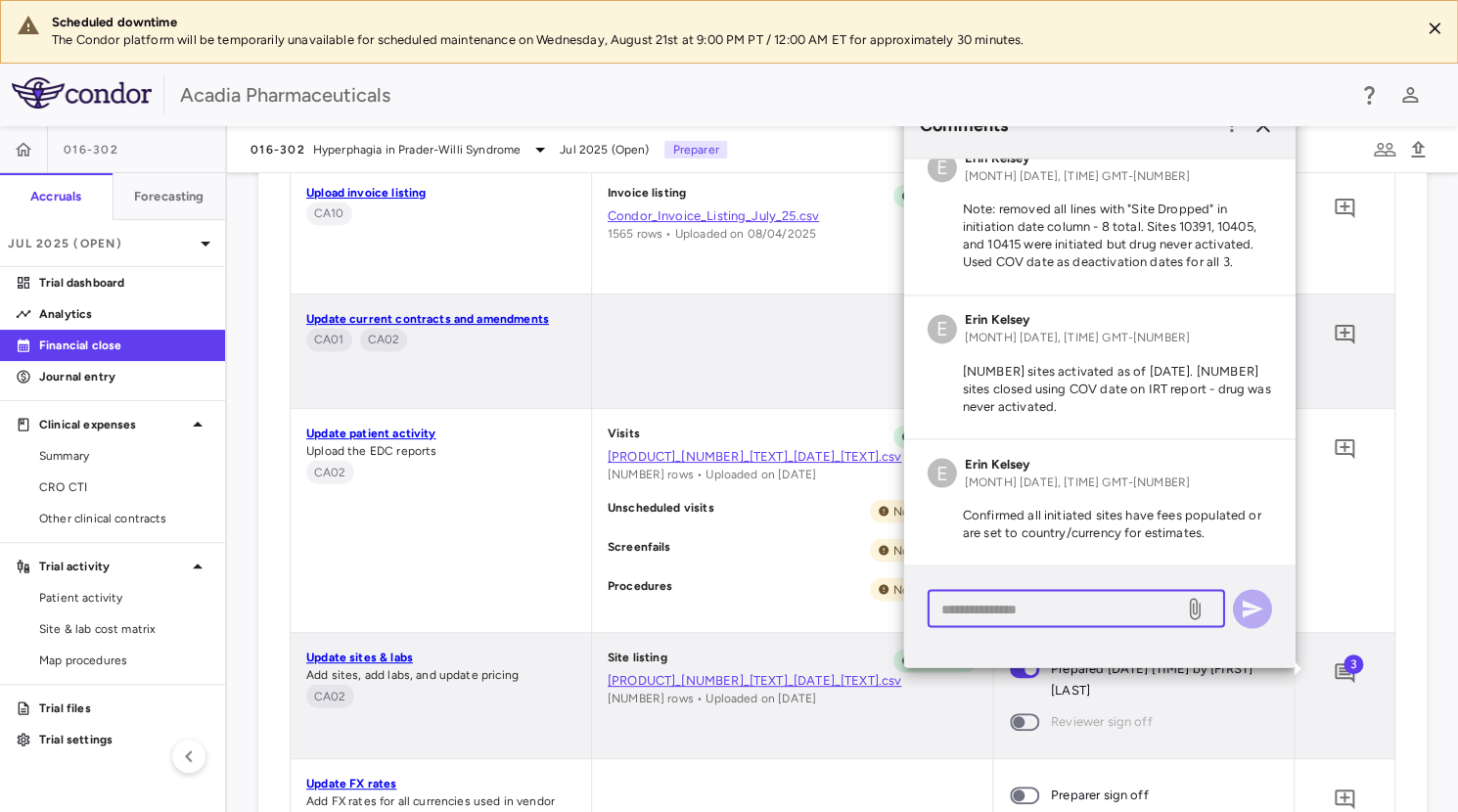 click at bounding box center [1056, 609] 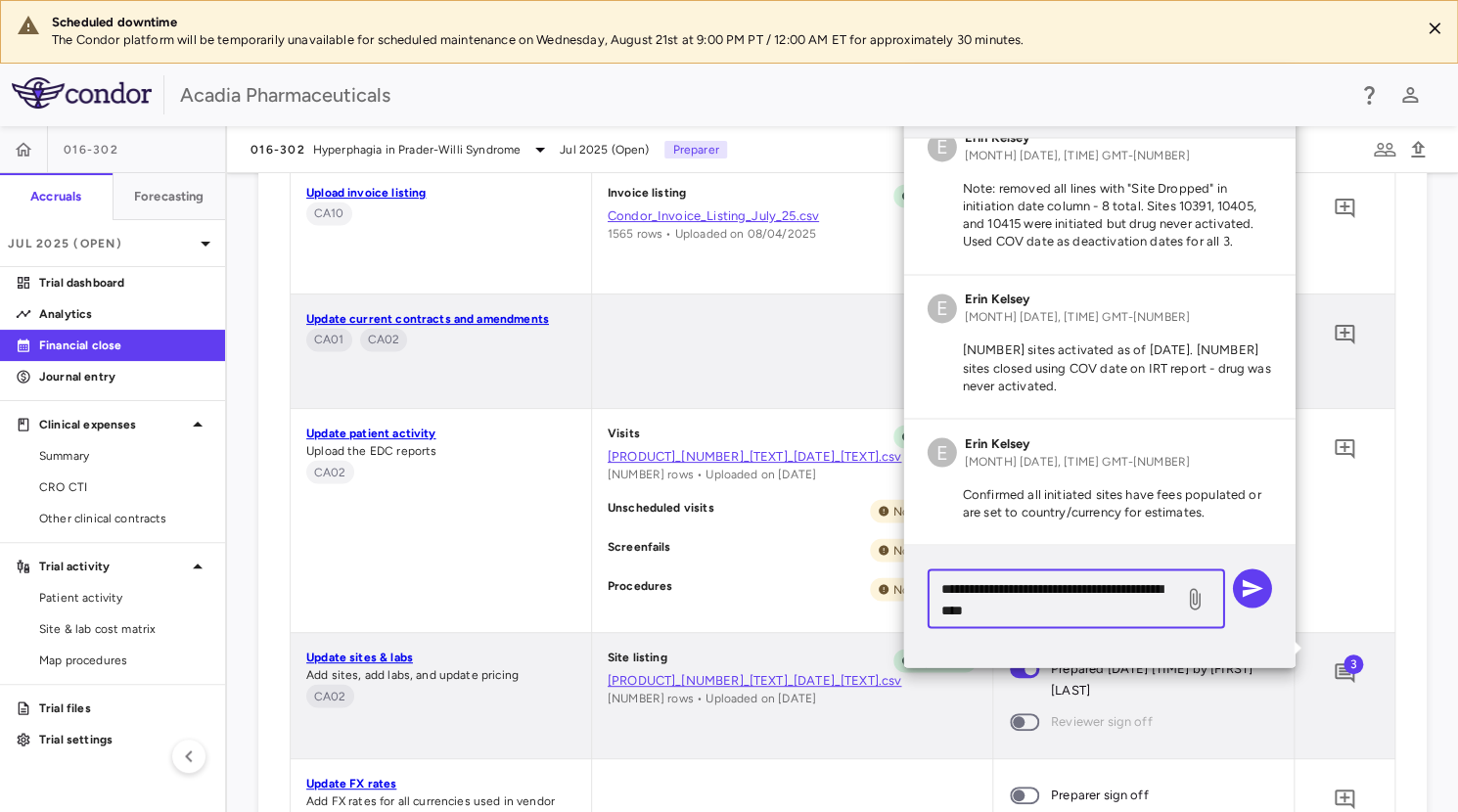 drag, startPoint x: 1072, startPoint y: 608, endPoint x: 920, endPoint y: 578, distance: 154.93224 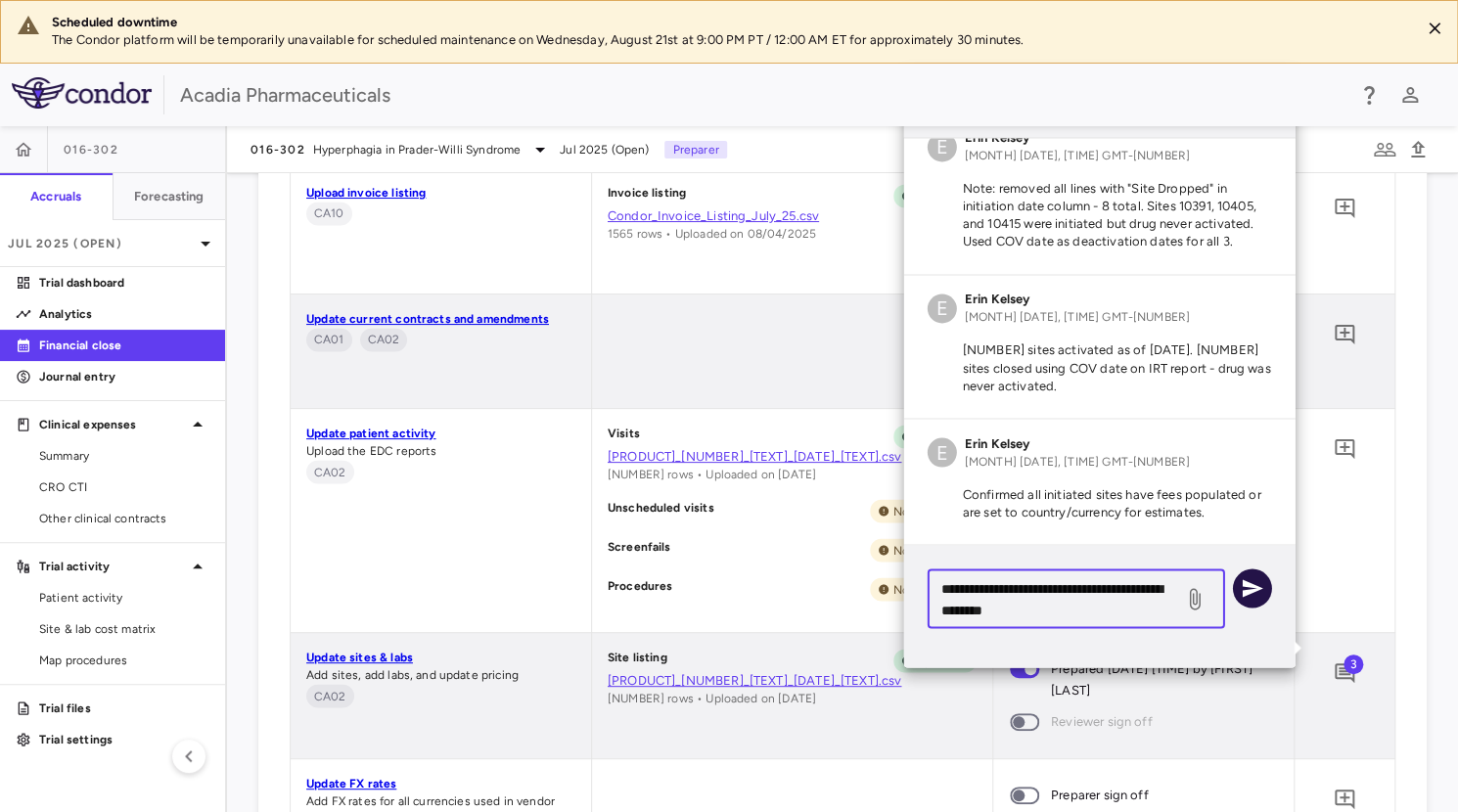 type on "**********" 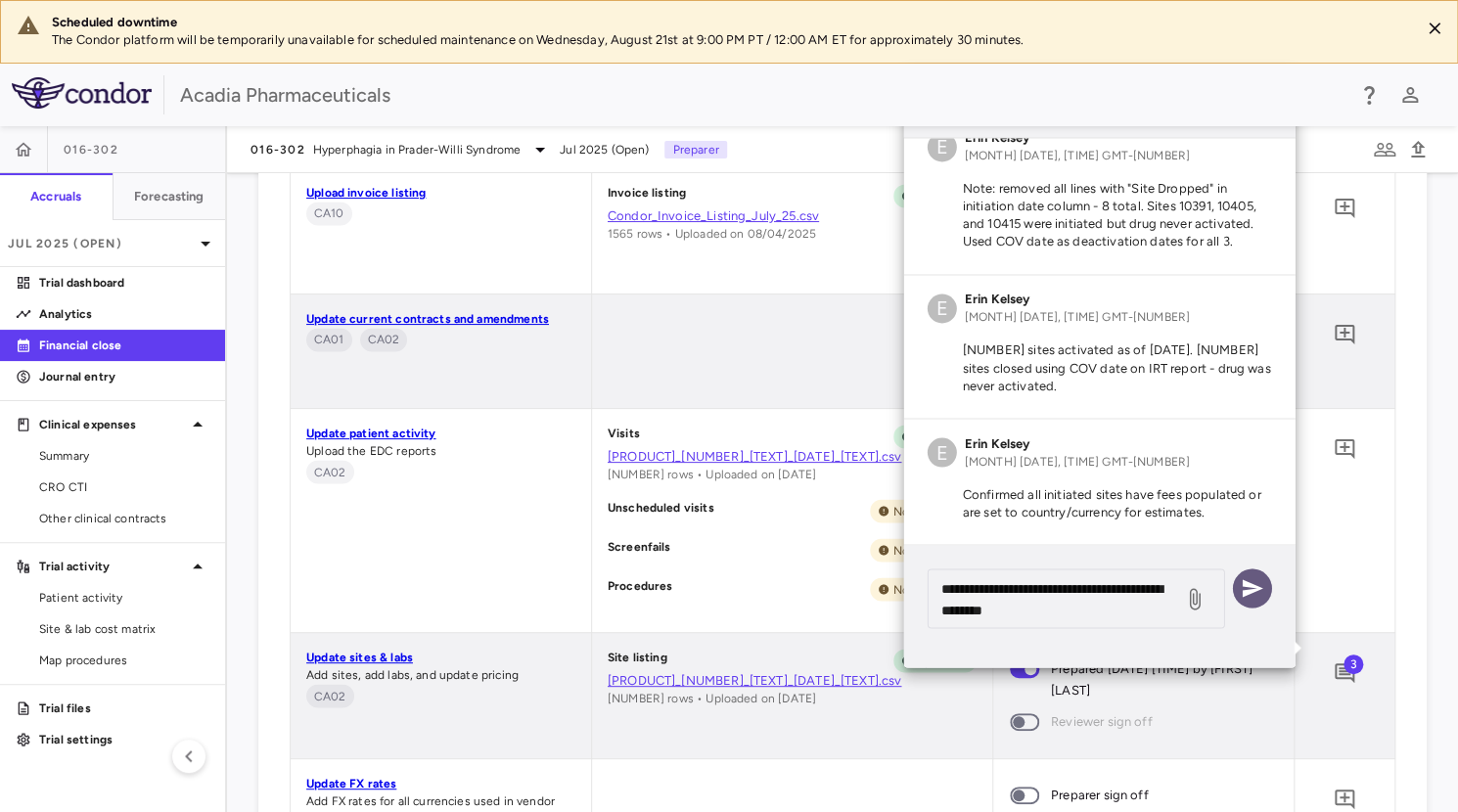 click 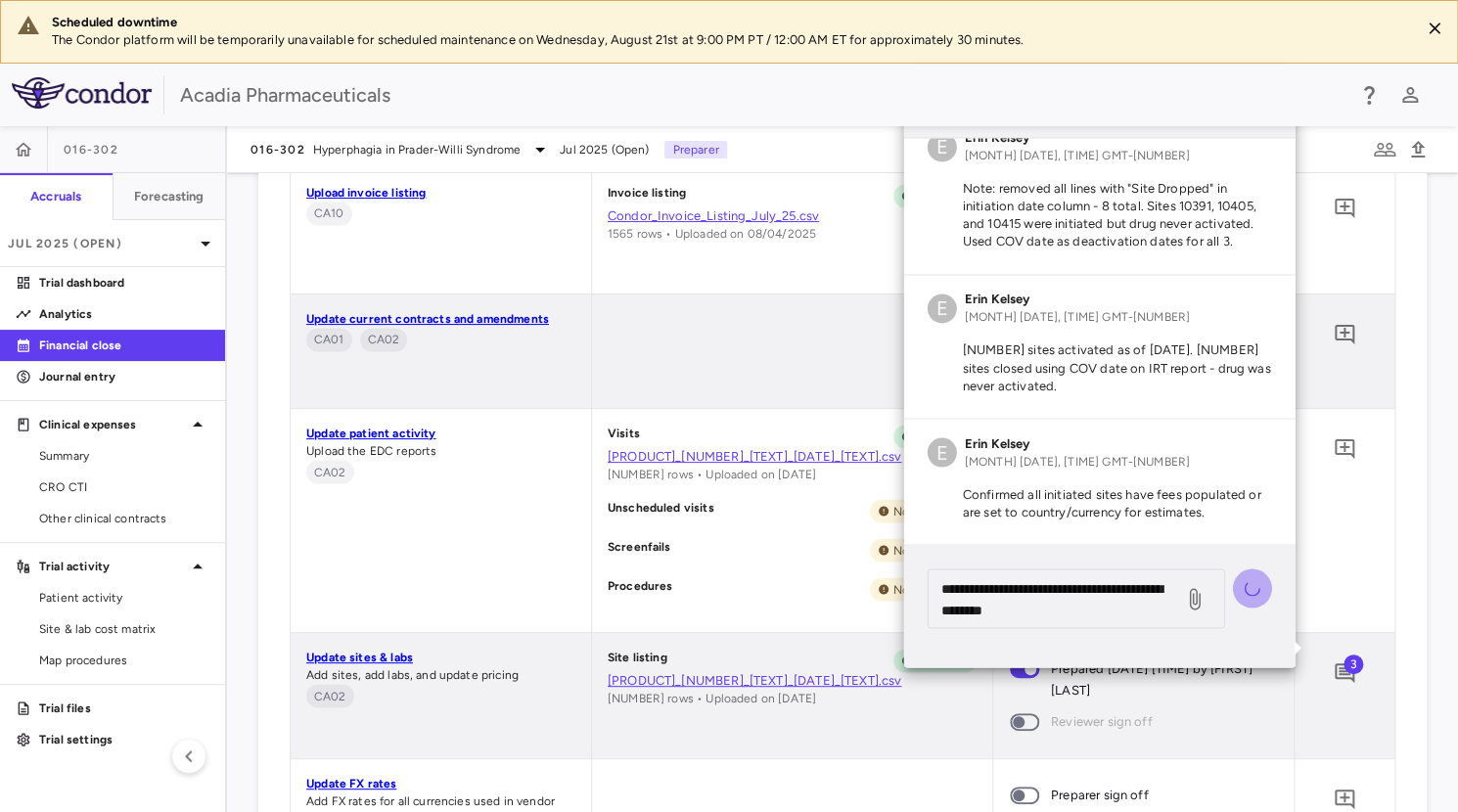 type 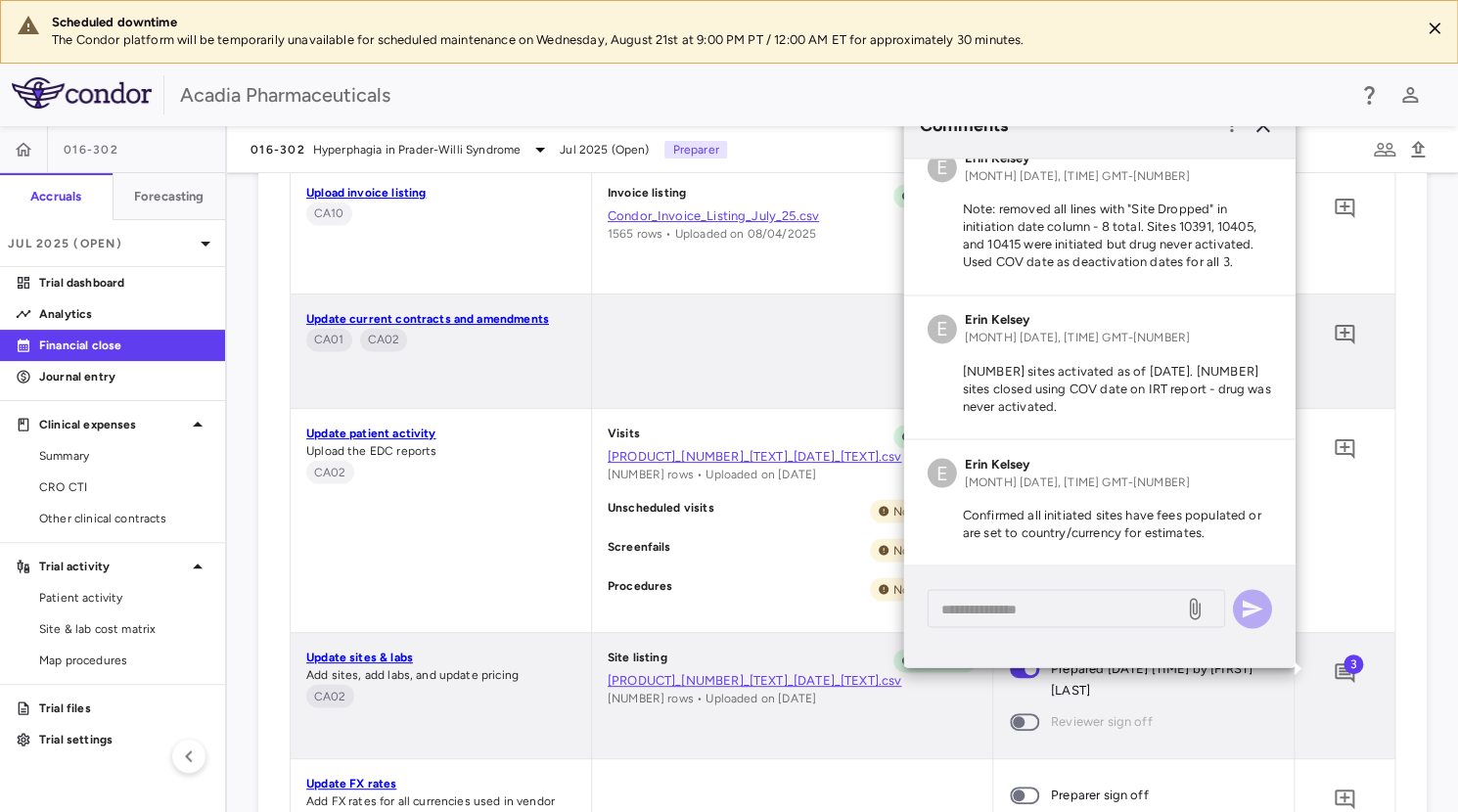 scroll, scrollTop: 167, scrollLeft: 0, axis: vertical 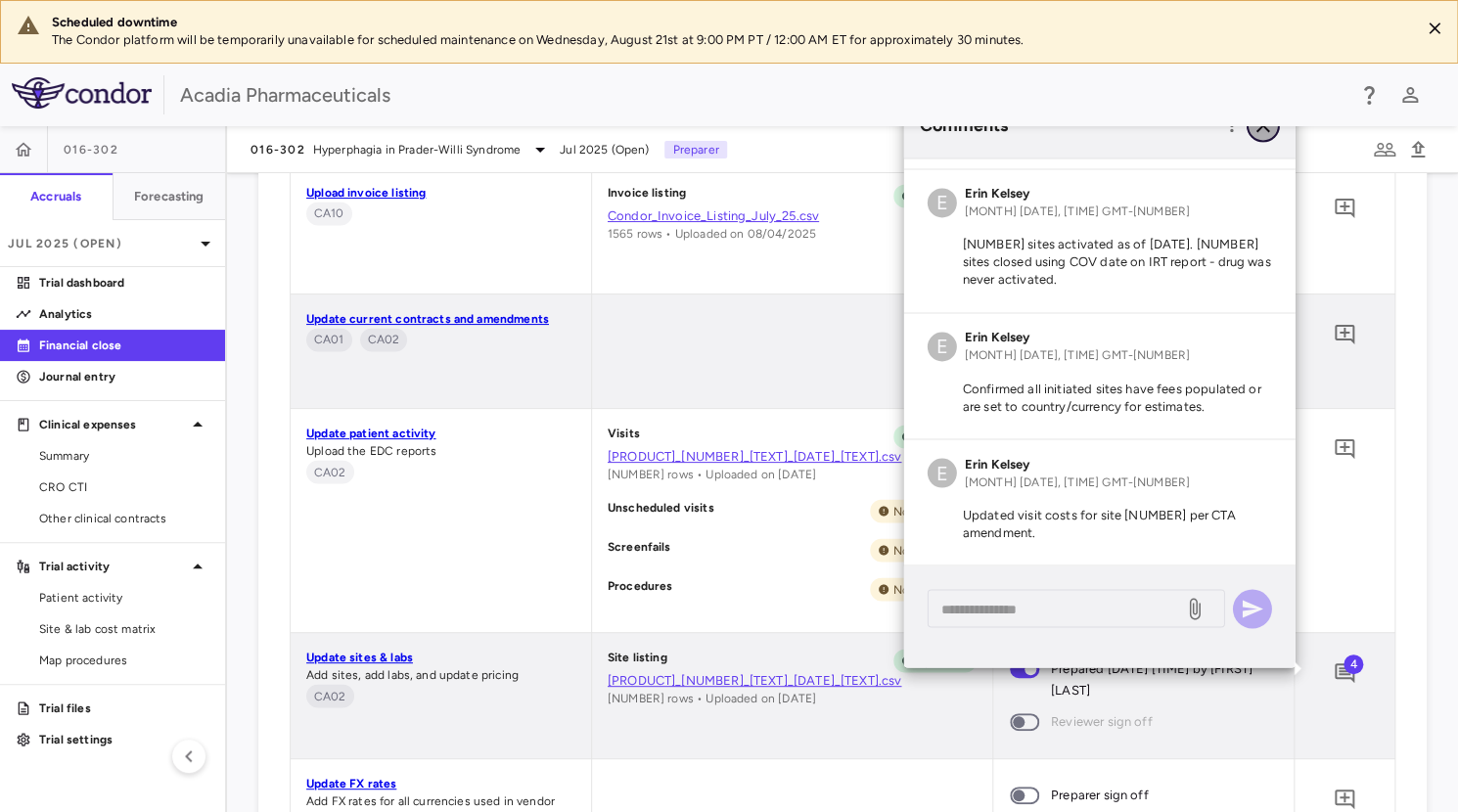 click 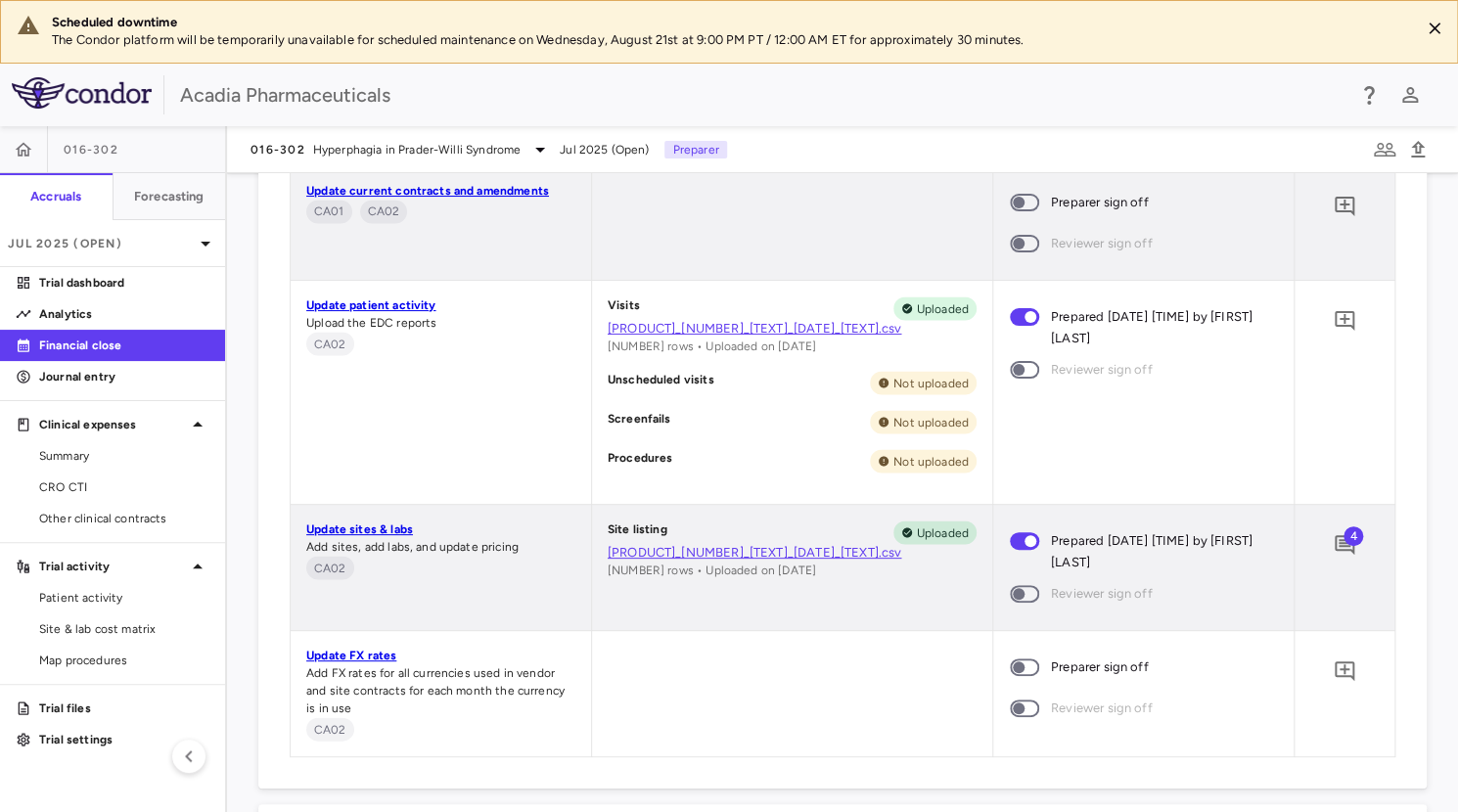 scroll, scrollTop: 1795, scrollLeft: 0, axis: vertical 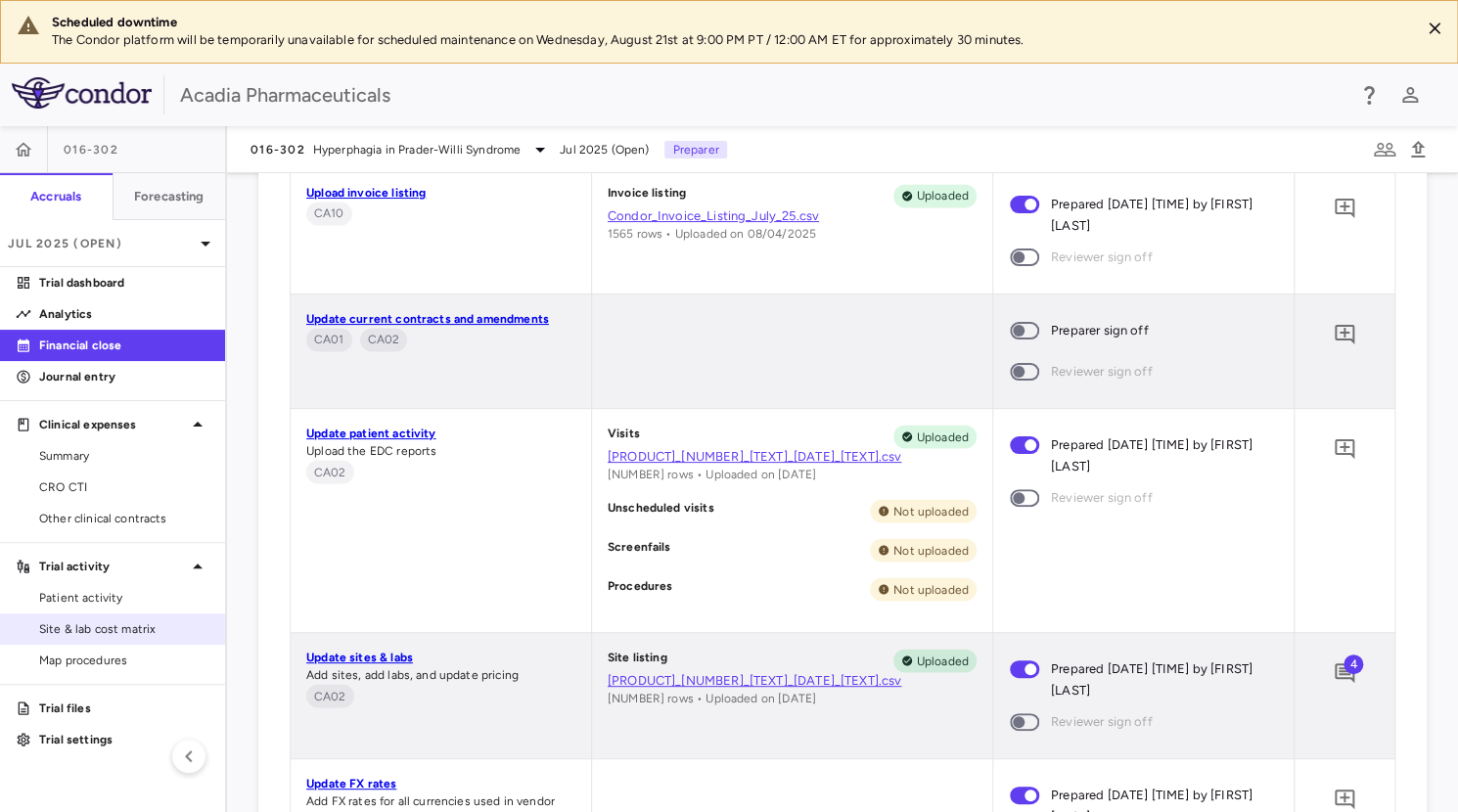 click on "Site & lab cost matrix" at bounding box center [124, 629] 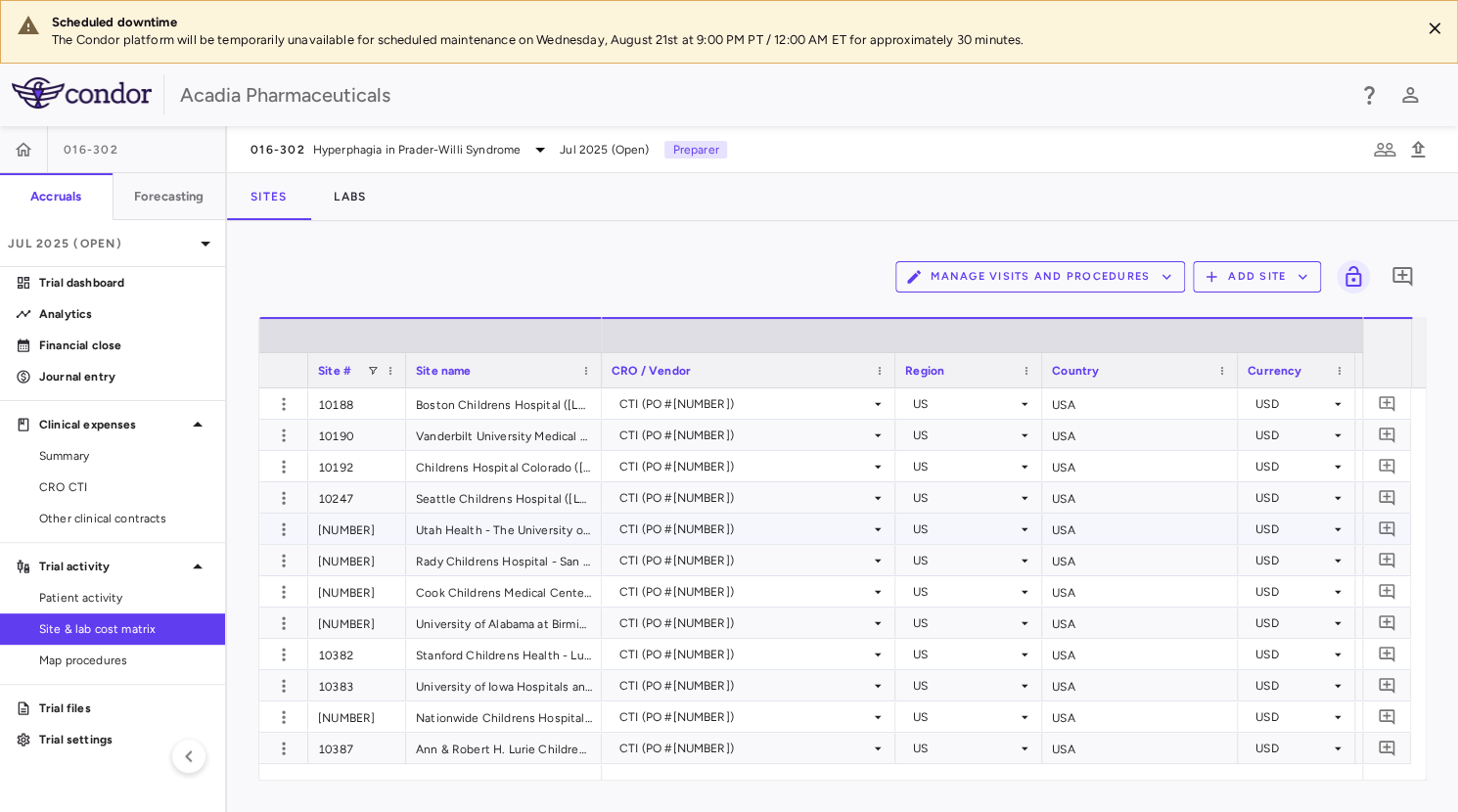 scroll, scrollTop: 138, scrollLeft: 0, axis: vertical 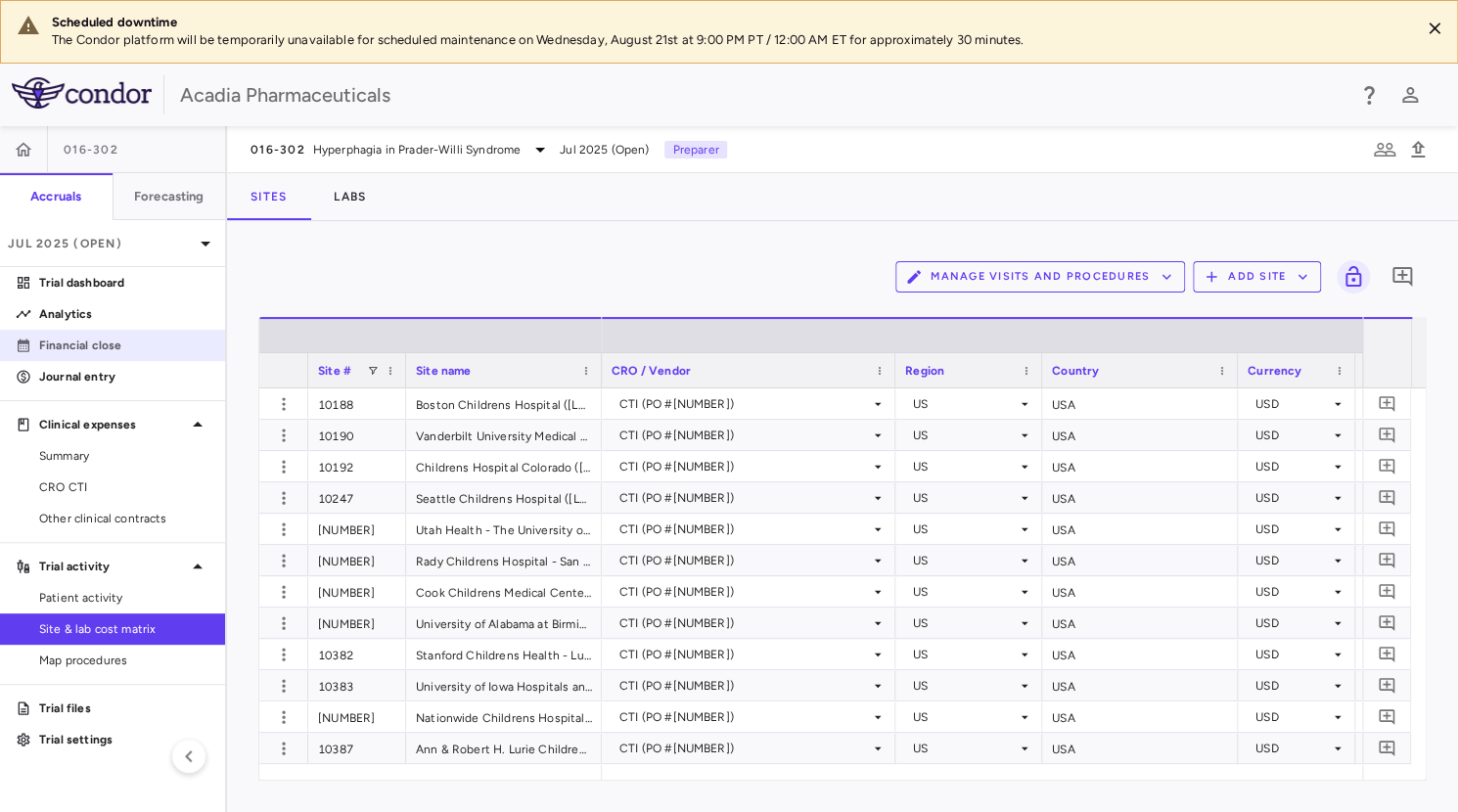 click on "Financial close" at bounding box center (124, 345) 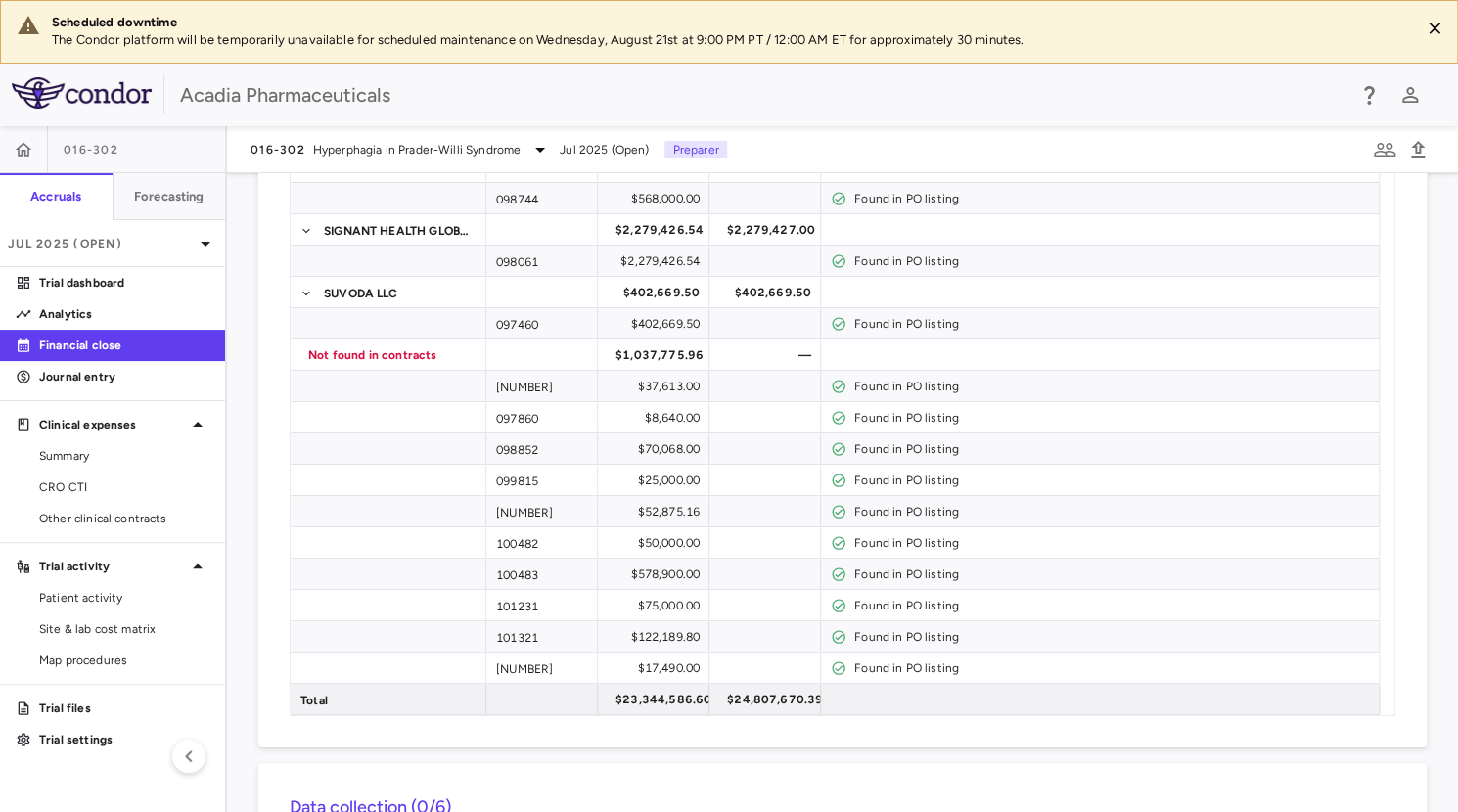 scroll, scrollTop: 815, scrollLeft: 0, axis: vertical 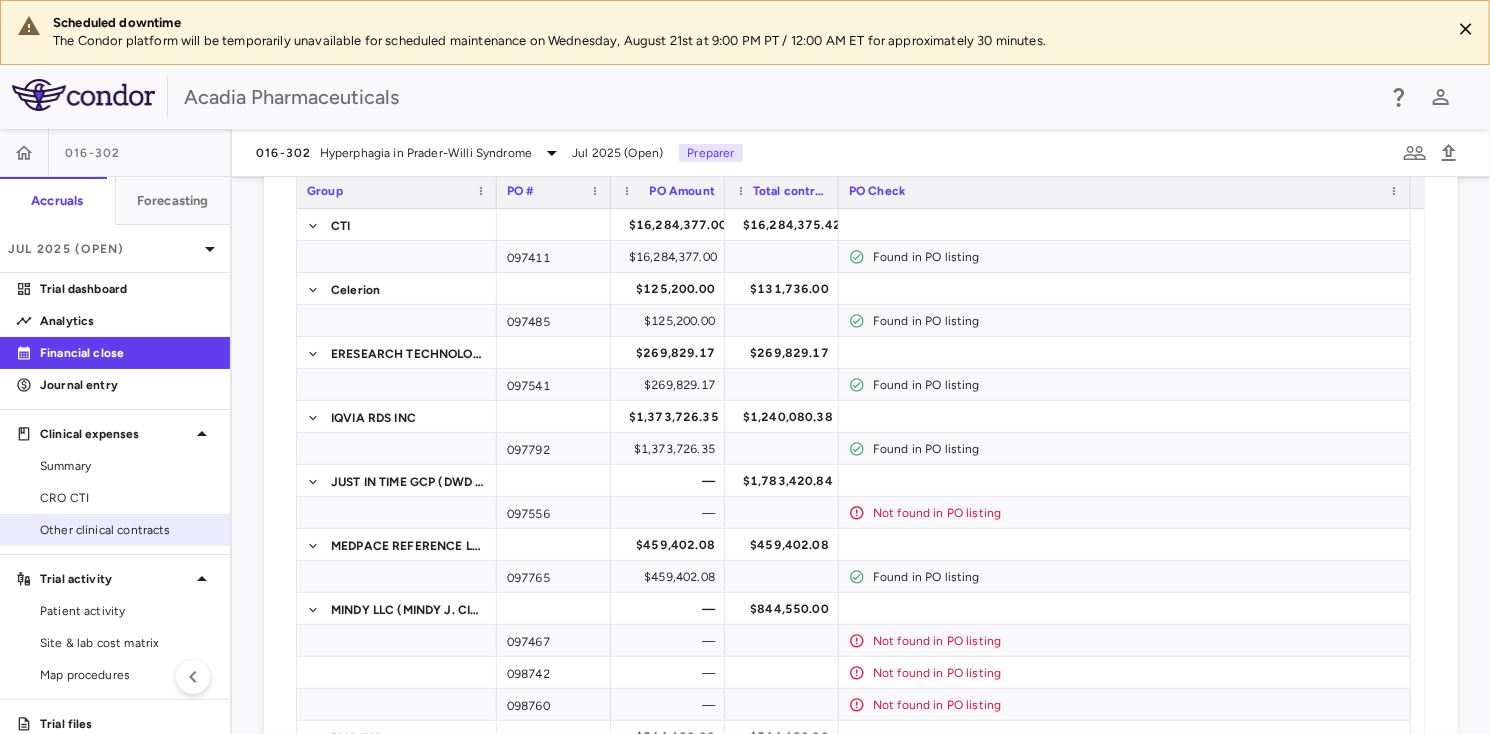 click on "Other clinical contracts" at bounding box center (127, 530) 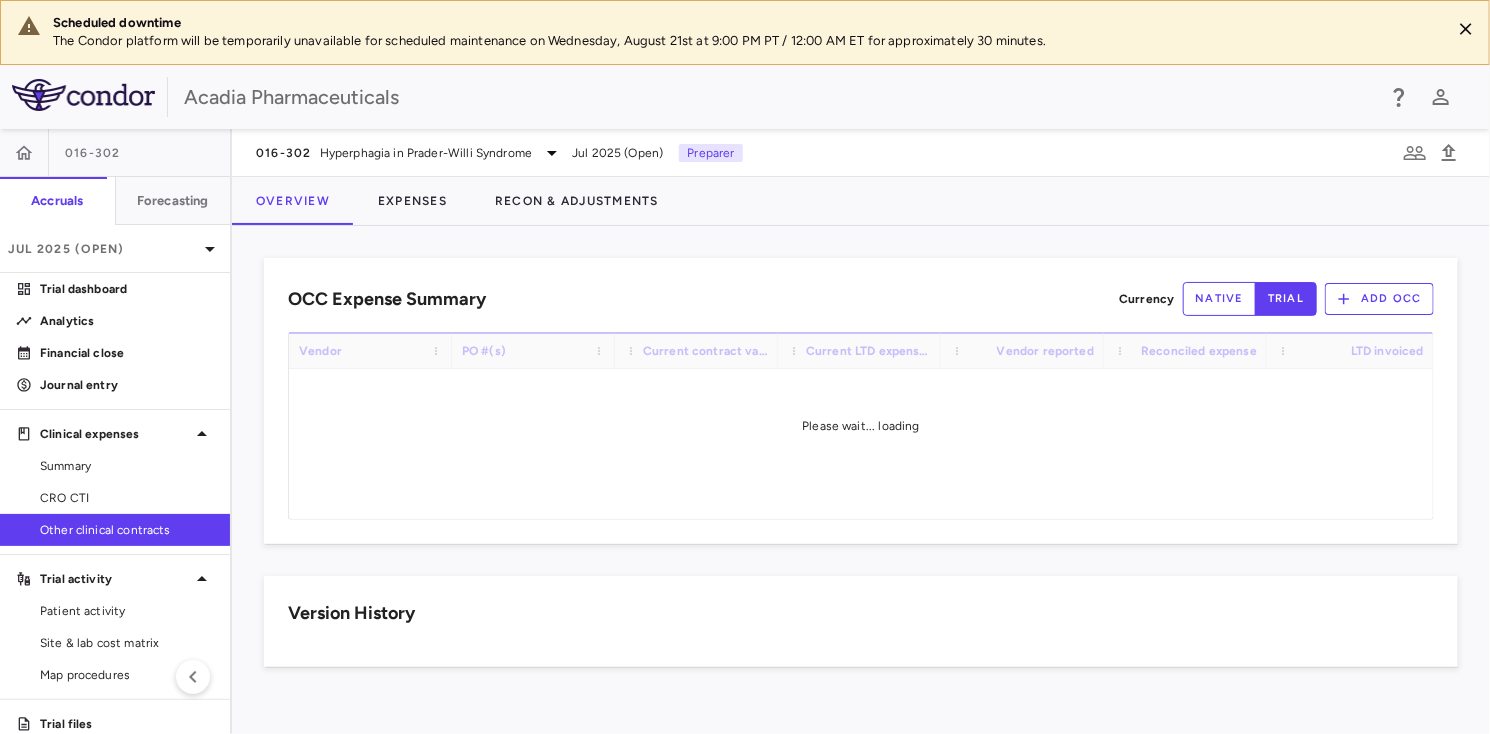 click on "Add OCC" at bounding box center [1379, 299] 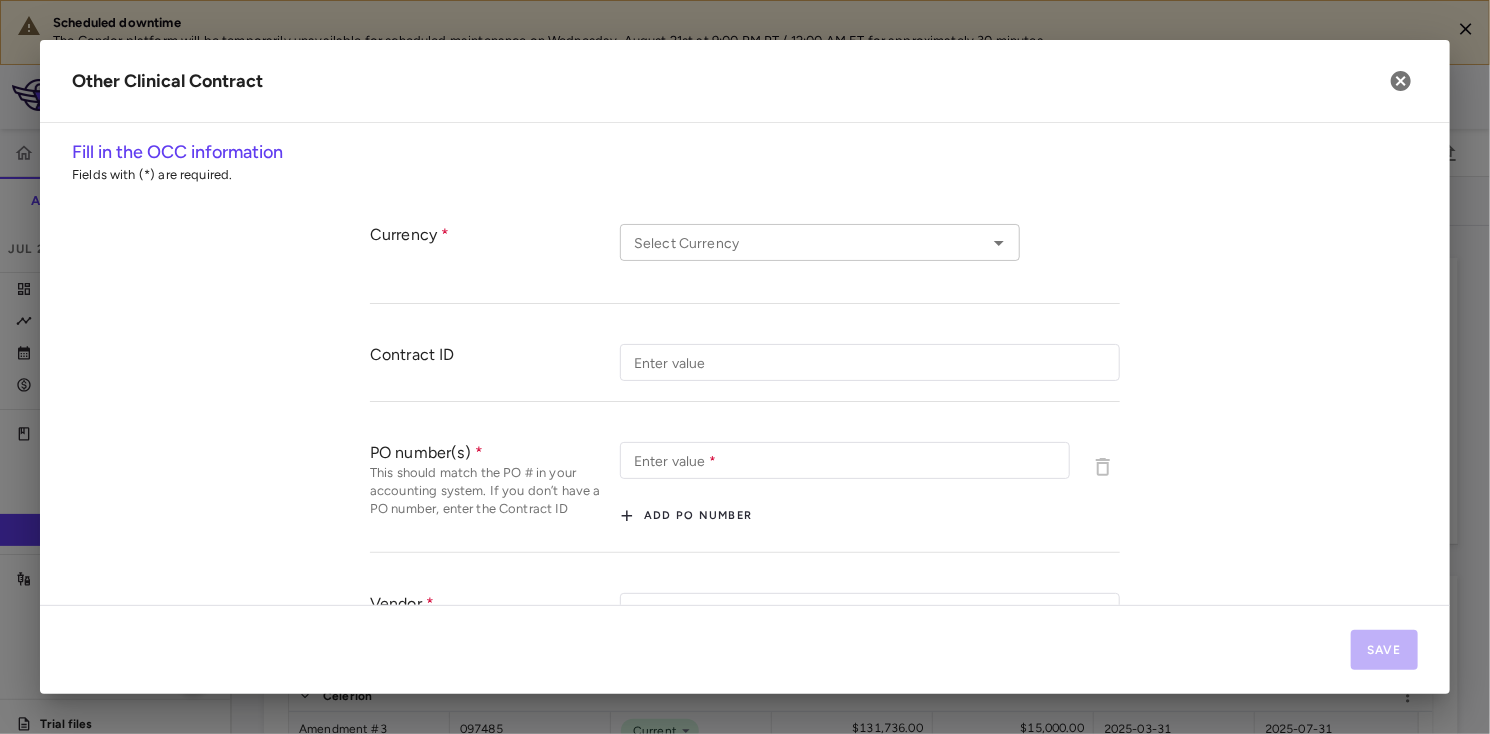 click on "Select Currency" at bounding box center [803, 242] 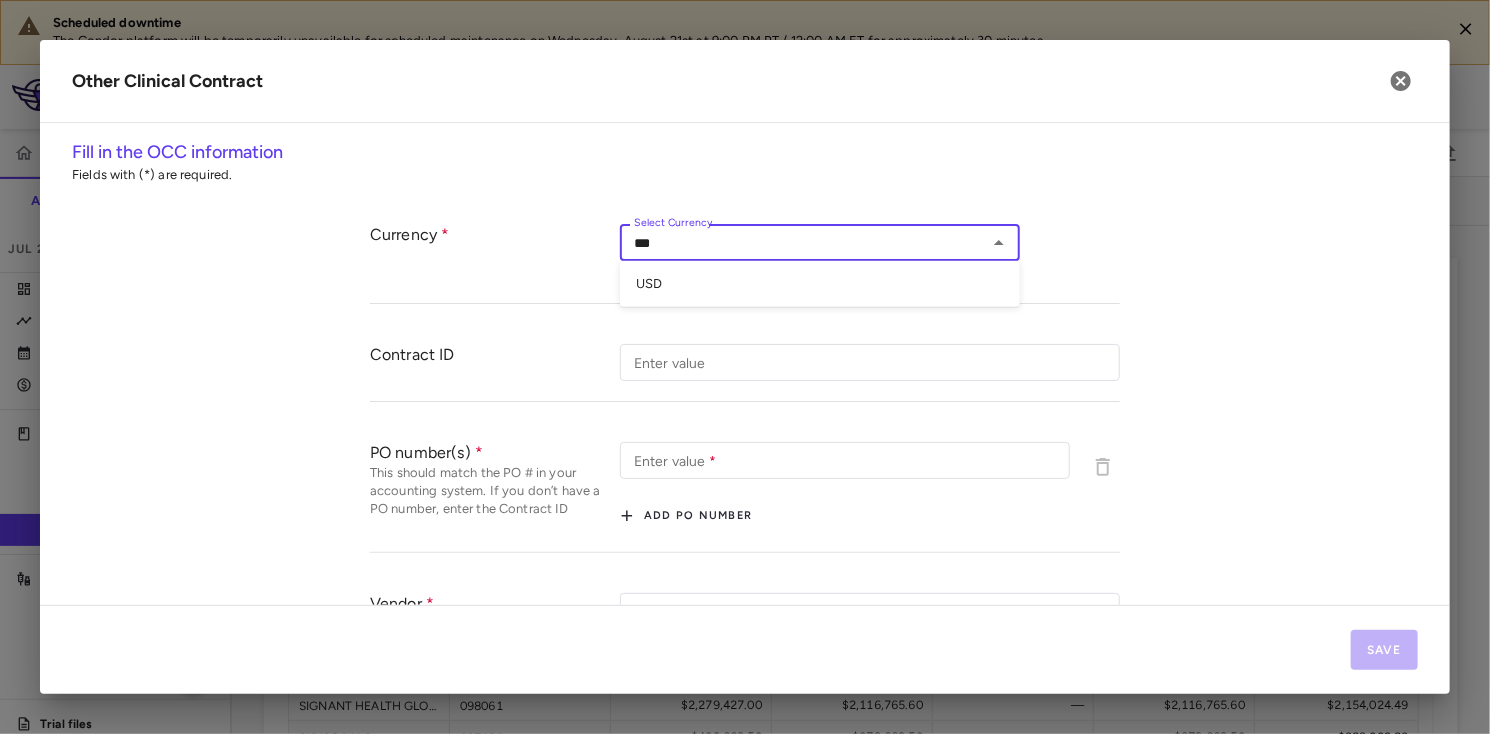 click on "USD" at bounding box center (820, 284) 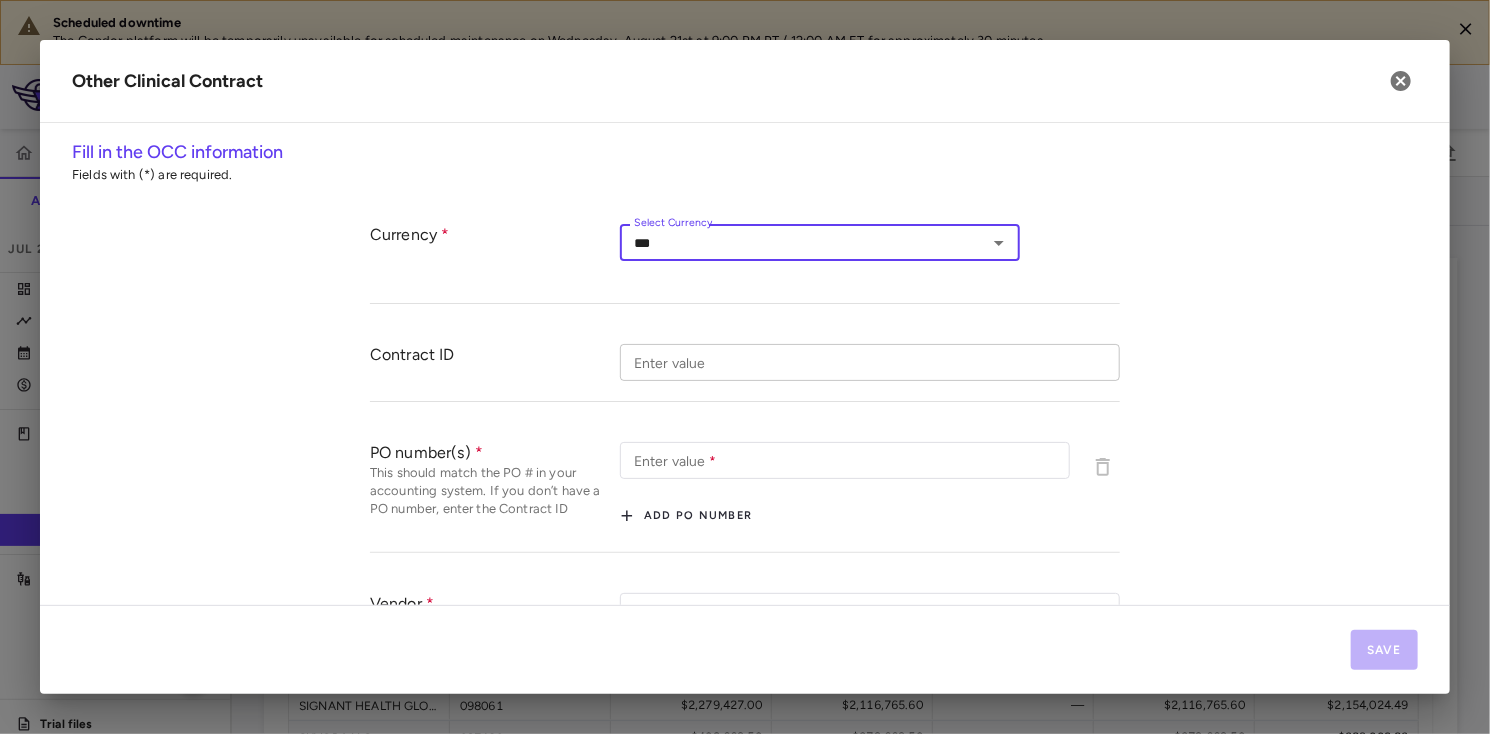 type on "***" 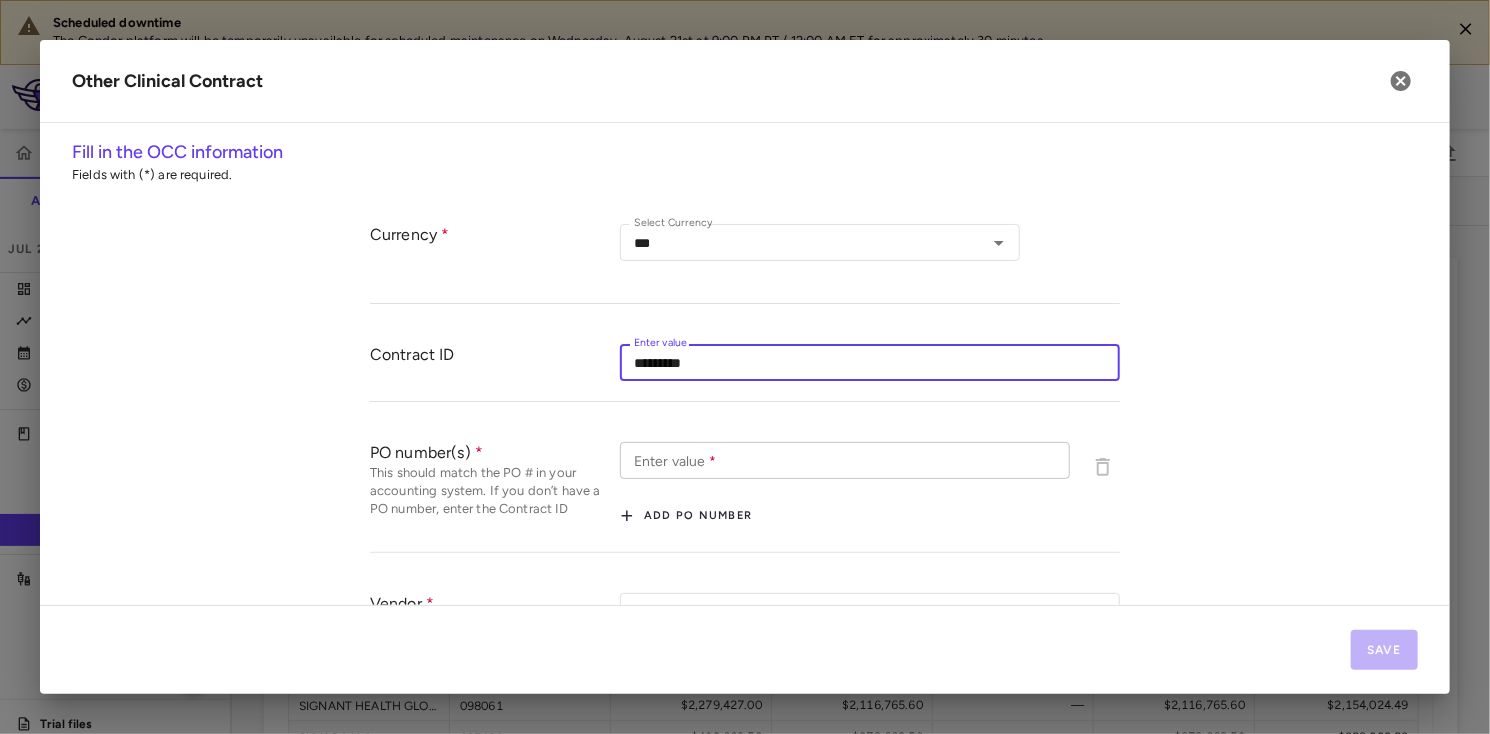 type on "*********" 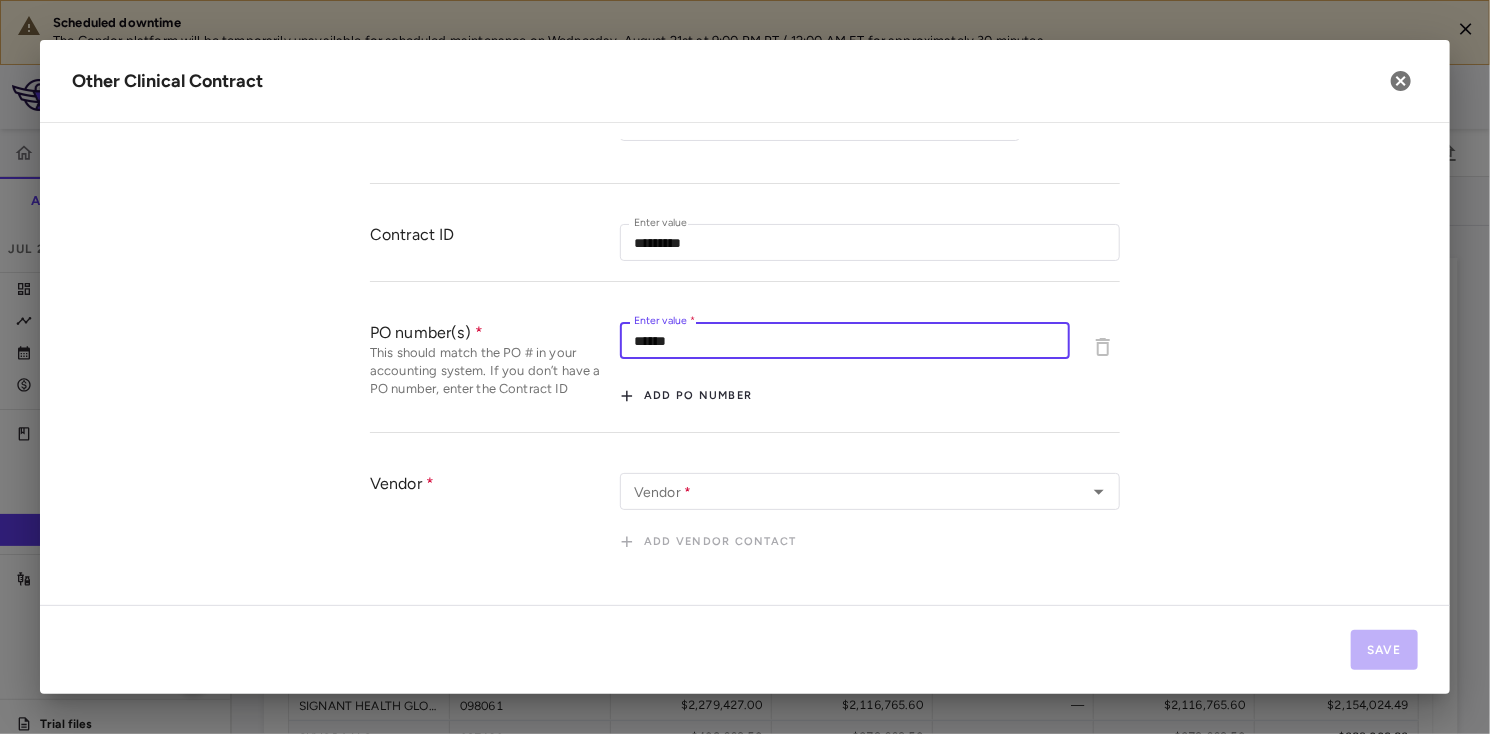 scroll, scrollTop: 136, scrollLeft: 0, axis: vertical 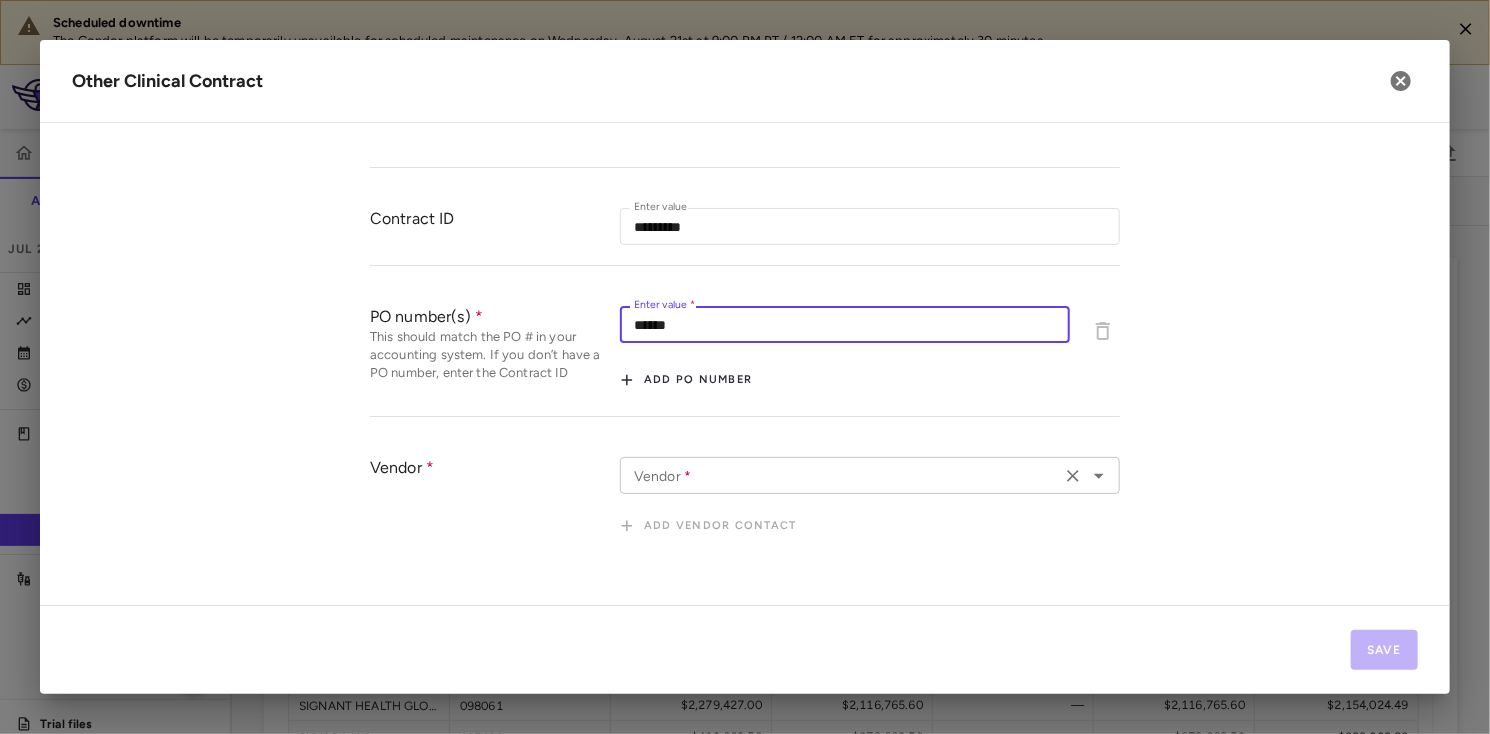 type on "******" 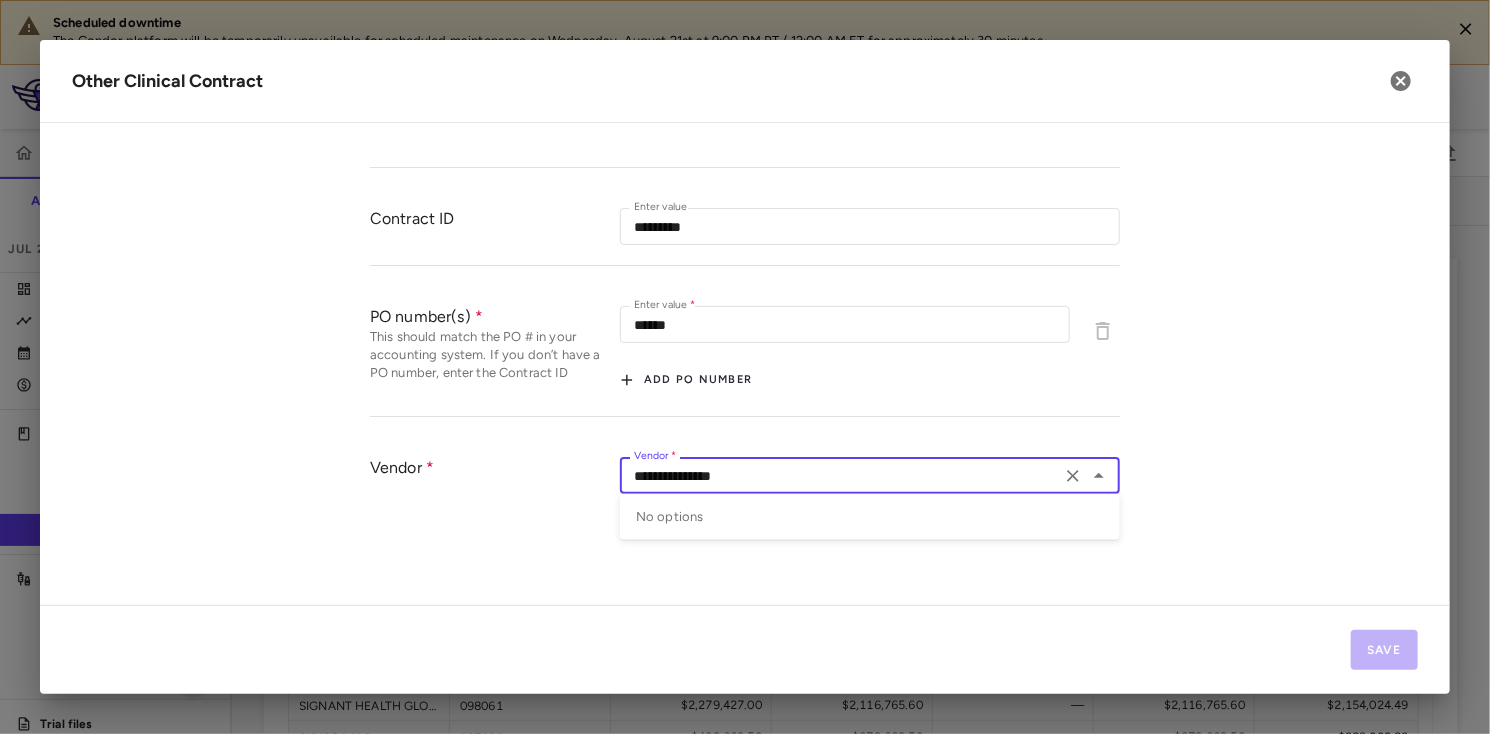type on "**********" 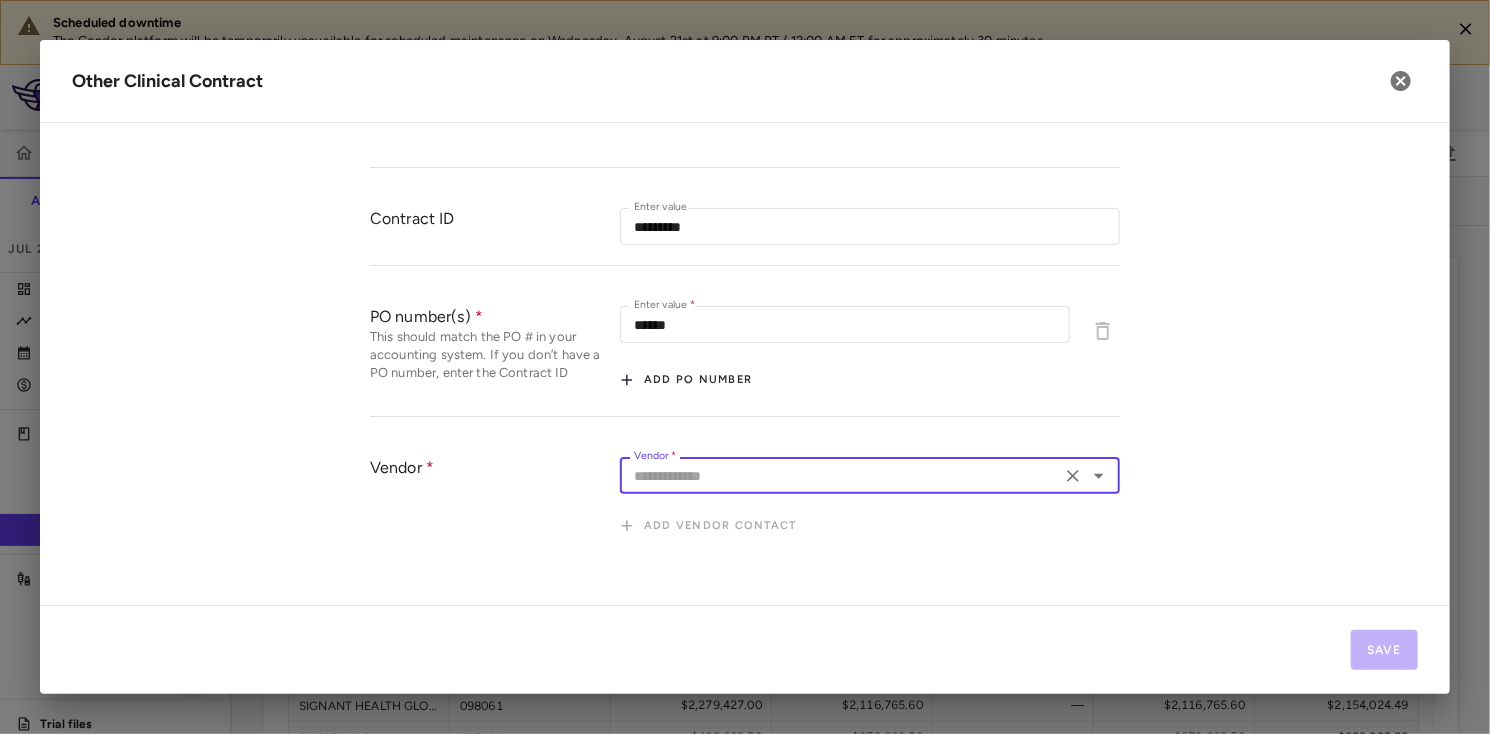 click on "Vendor   *" at bounding box center (840, 475) 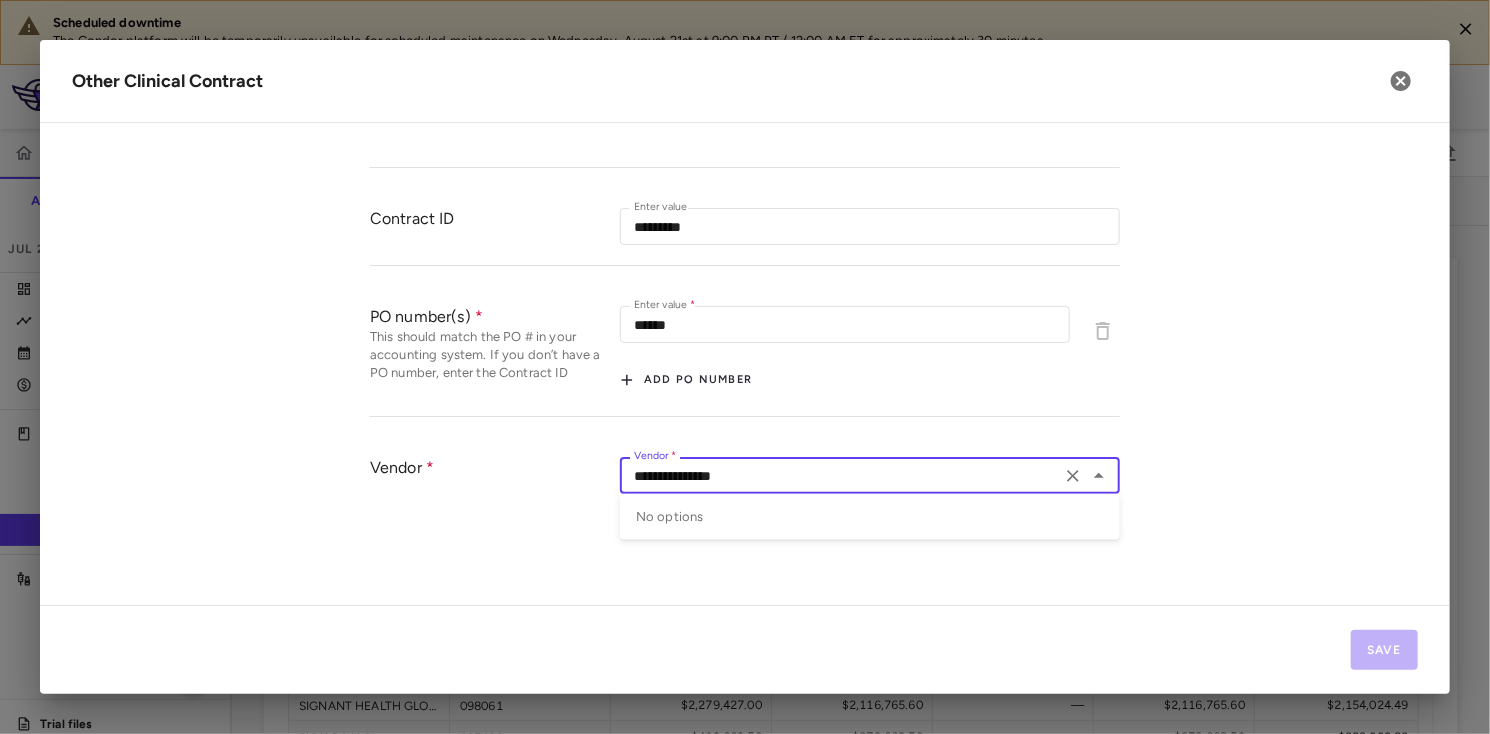 type on "**********" 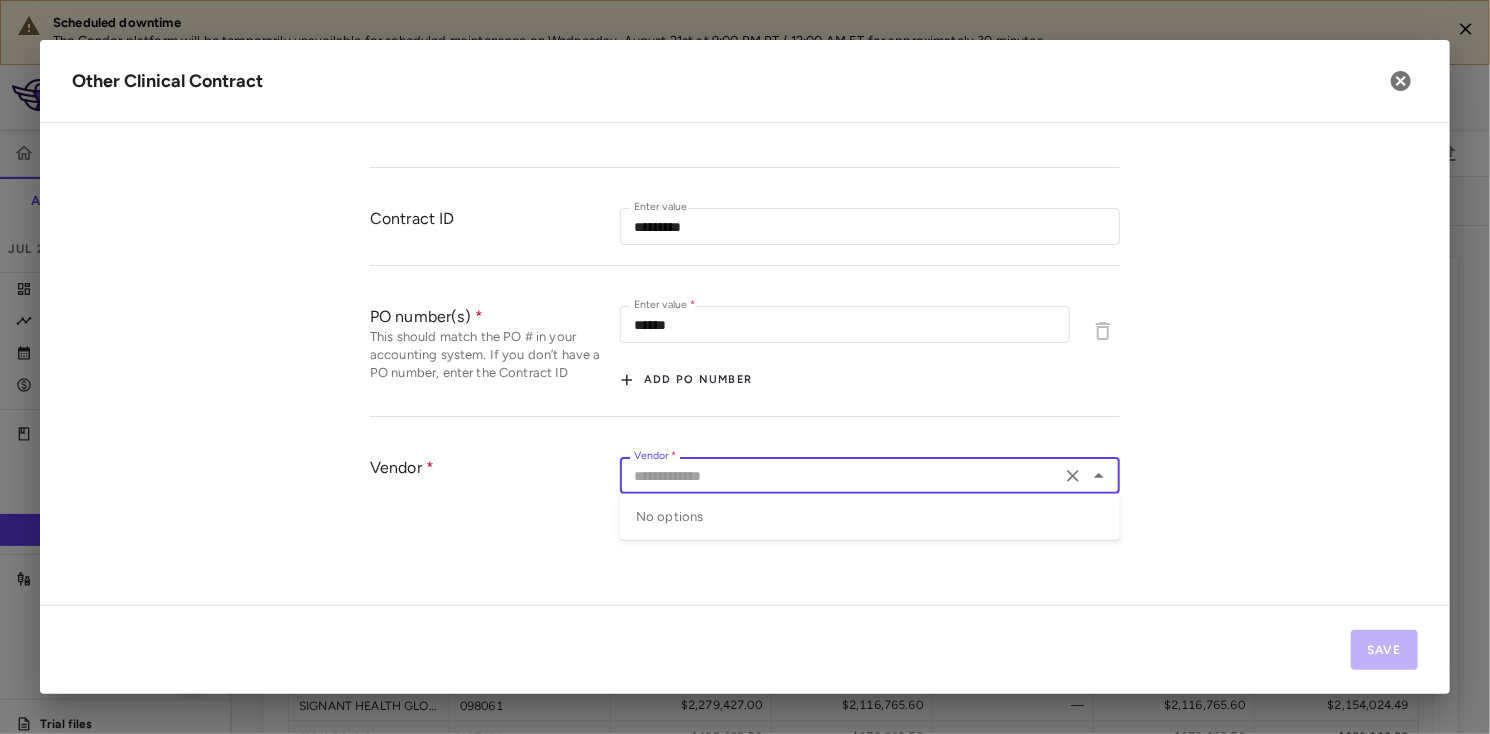 click on "Currency Select Currency *** Select Currency Contract ID Enter value ********* Enter value PO number(s) This should match the PO # in your accounting system. If you don’t have a PO number, enter the Contract ID Enter value   * ****** Enter value   * Add PO number Vendor Vendor   * Vendor   * No options Add vendor contact" at bounding box center (745, 315) 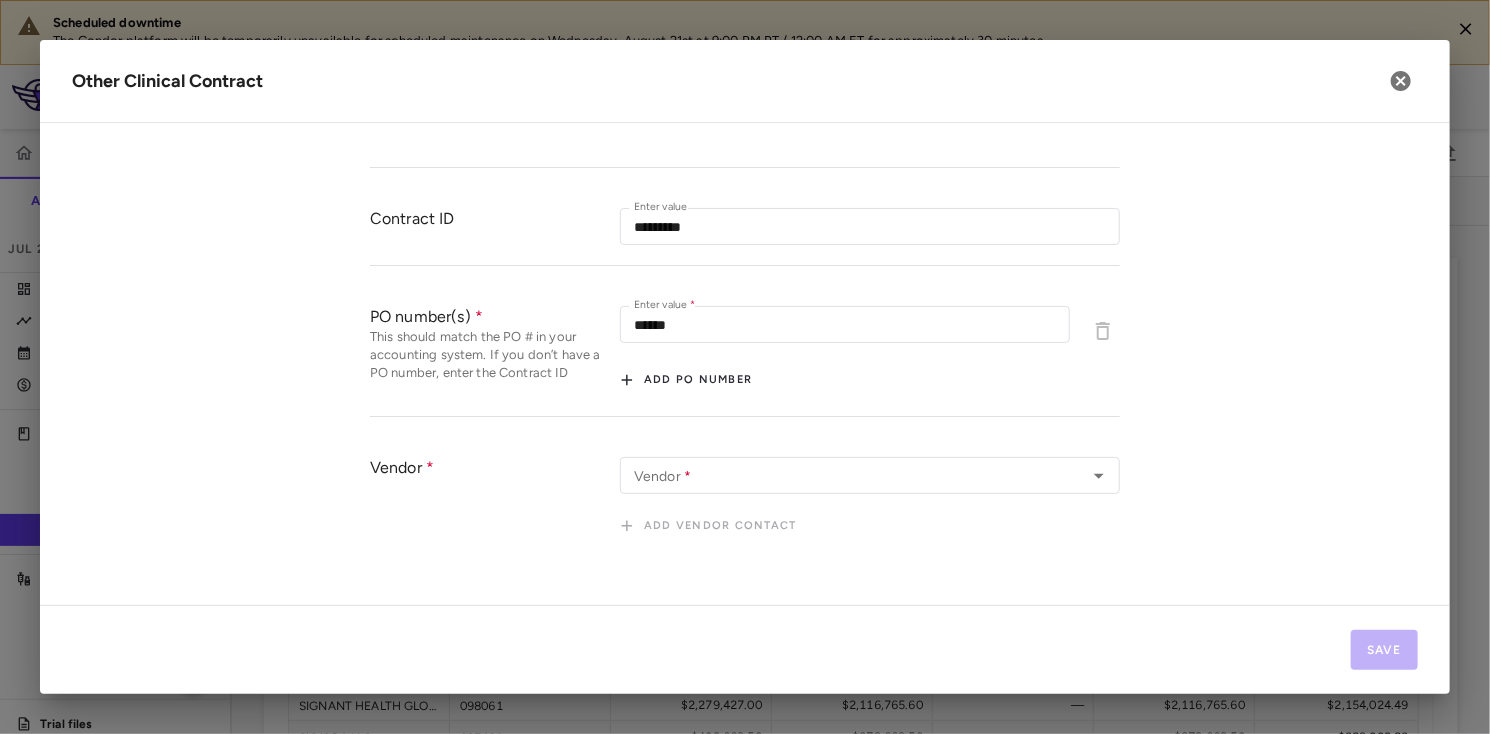 click on "Vendor   * Vendor   * Add vendor contact" at bounding box center (870, 499) 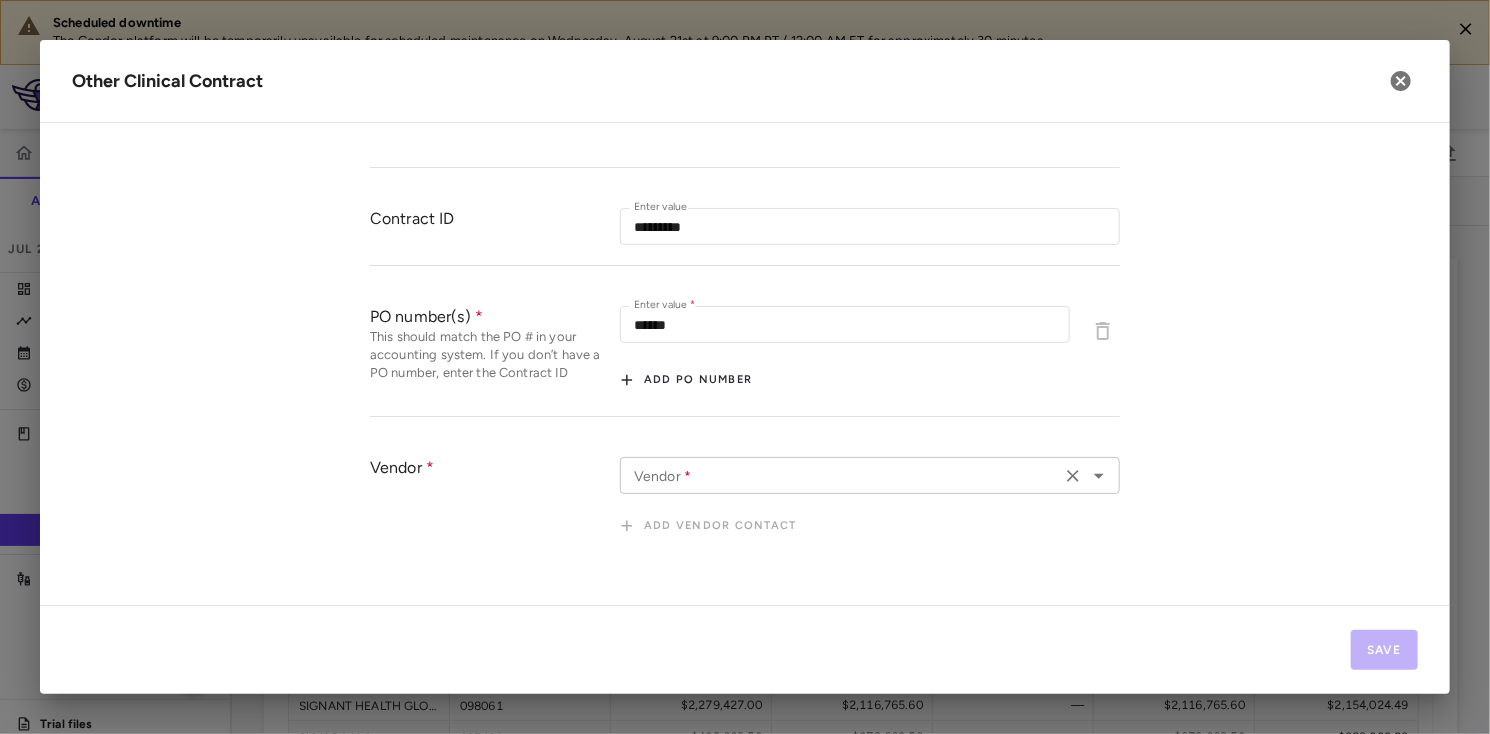 click on "Vendor   *" at bounding box center [840, 475] 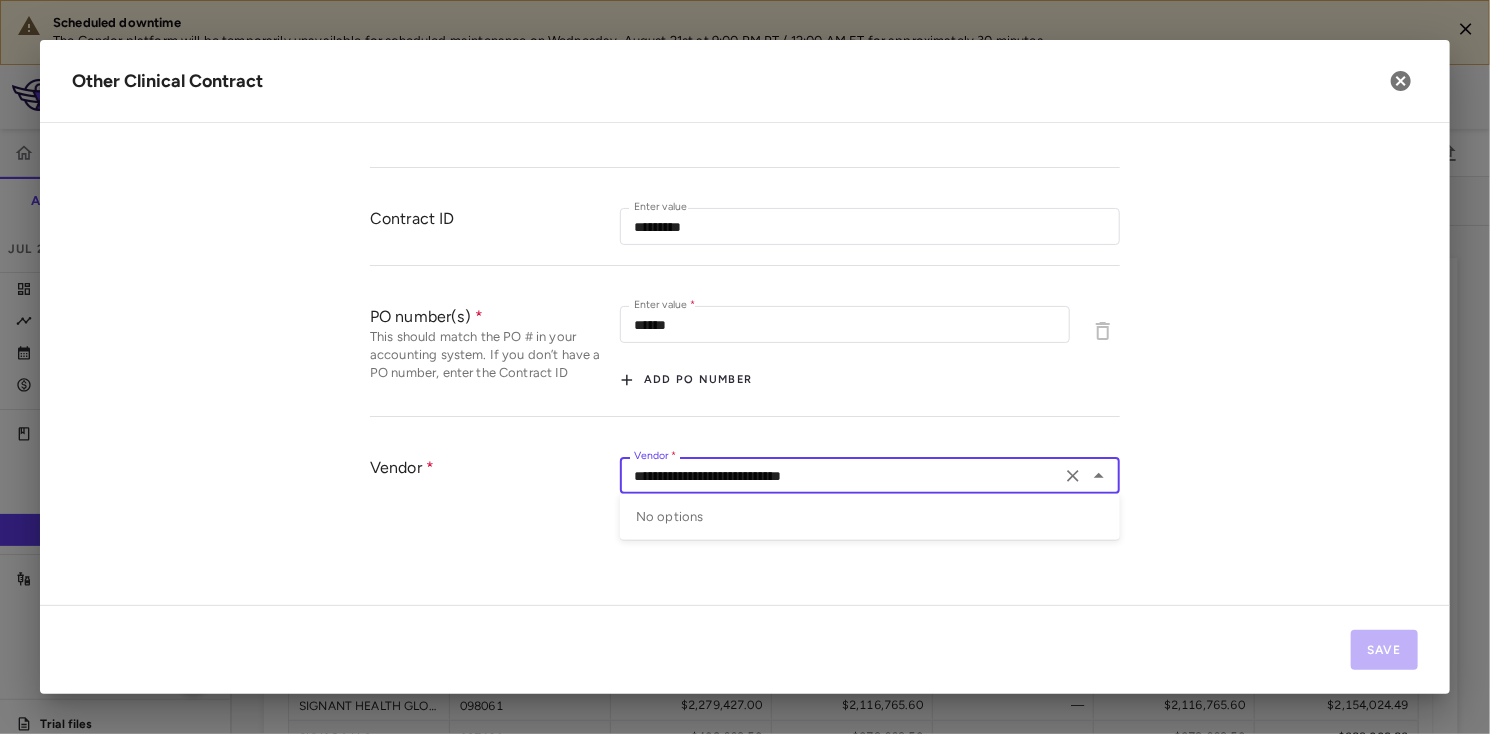 type on "**********" 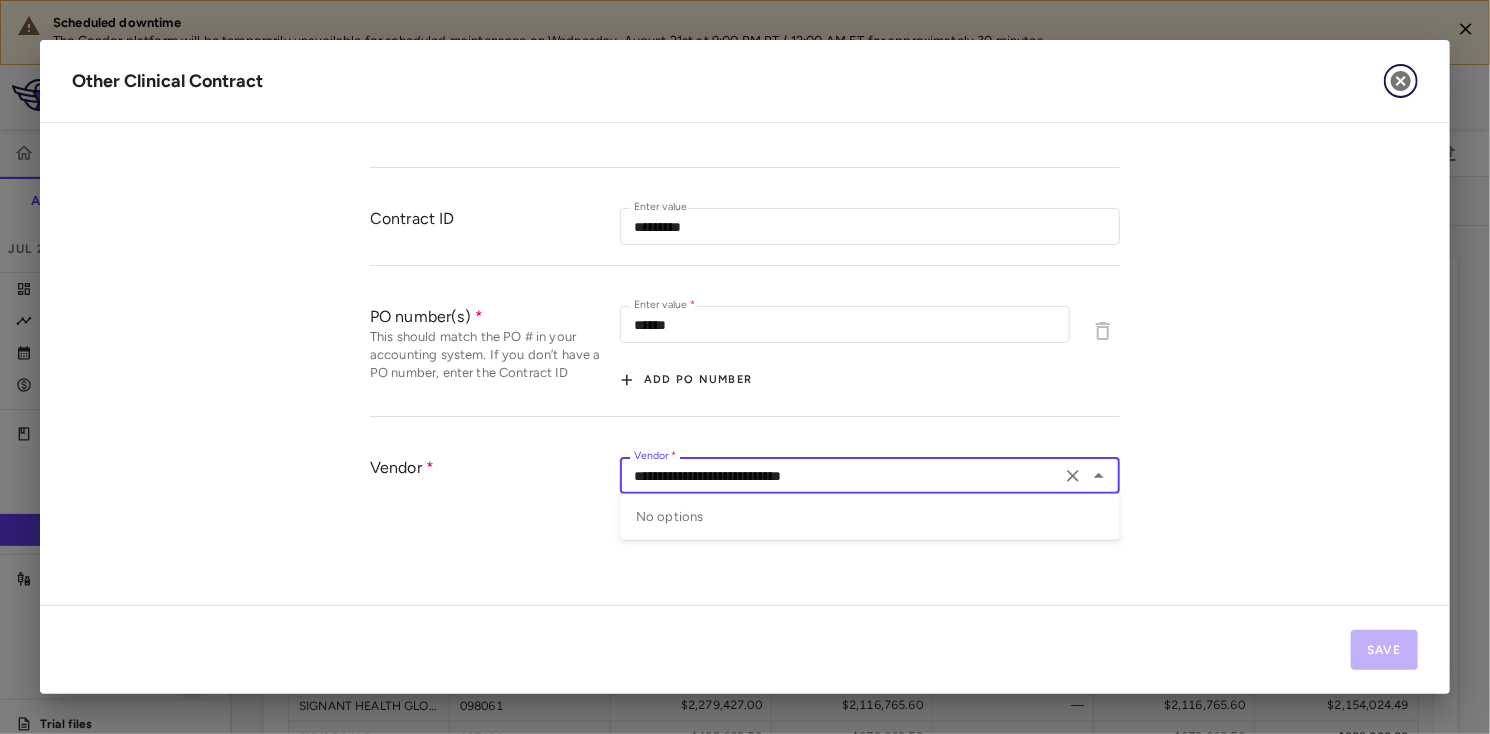 type 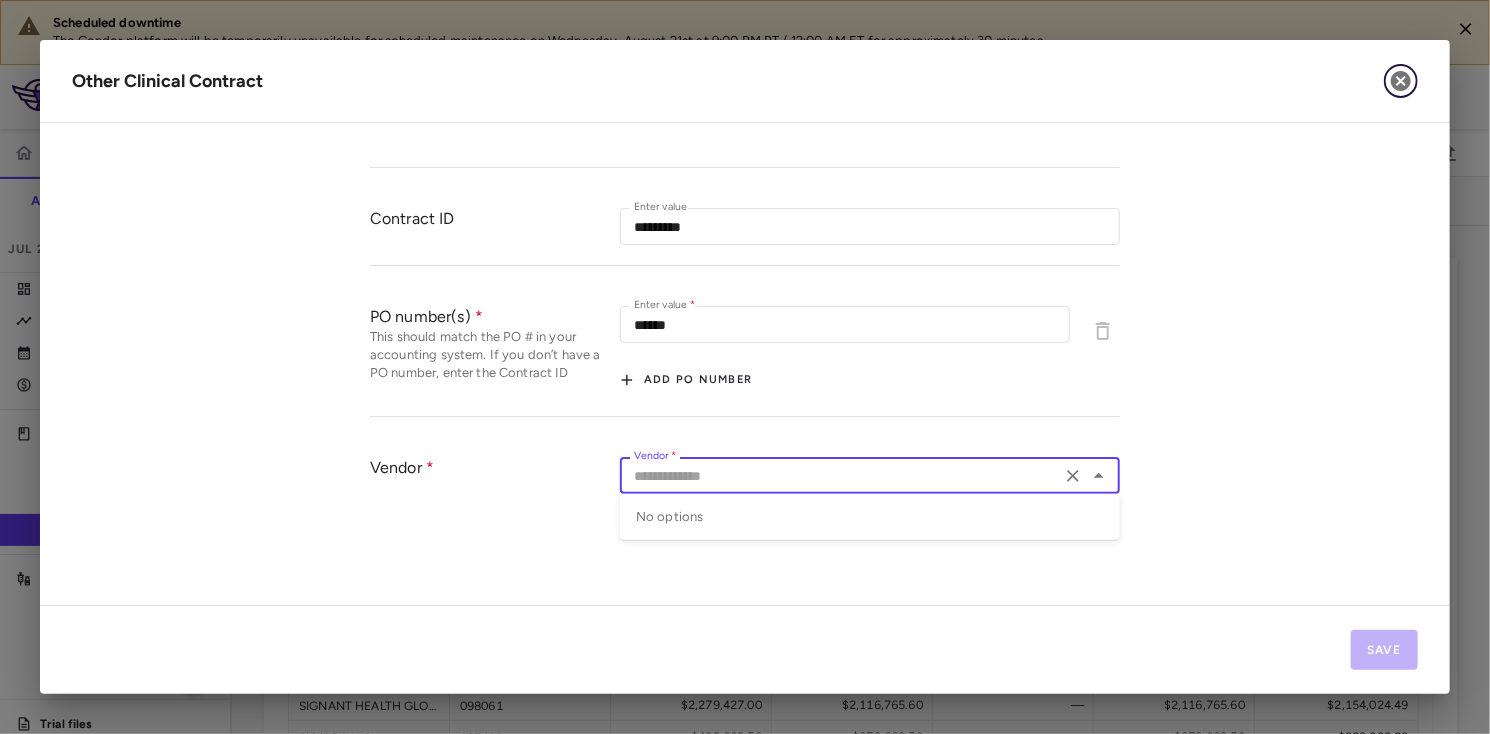 type 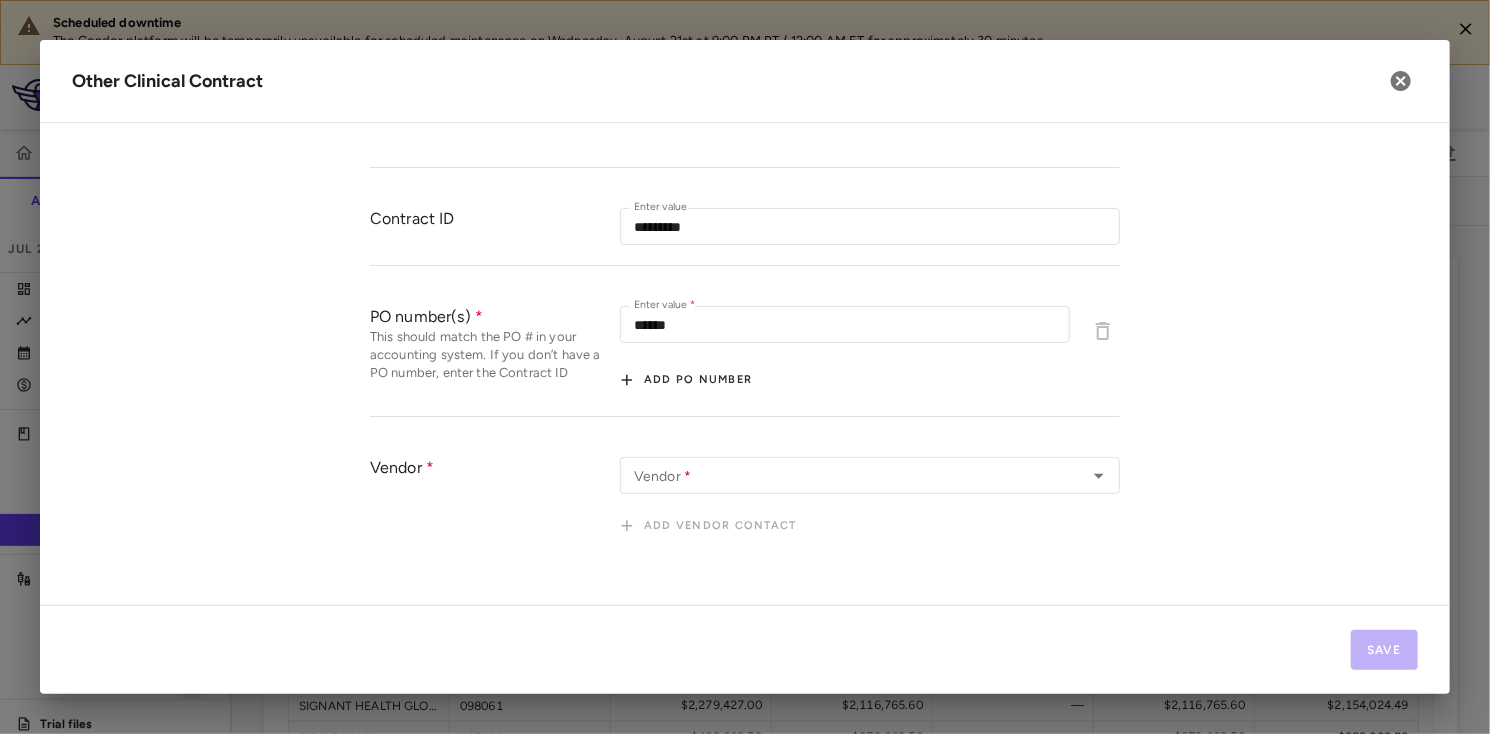 click on "Vendor   * Vendor   * Add vendor contact" at bounding box center [870, 499] 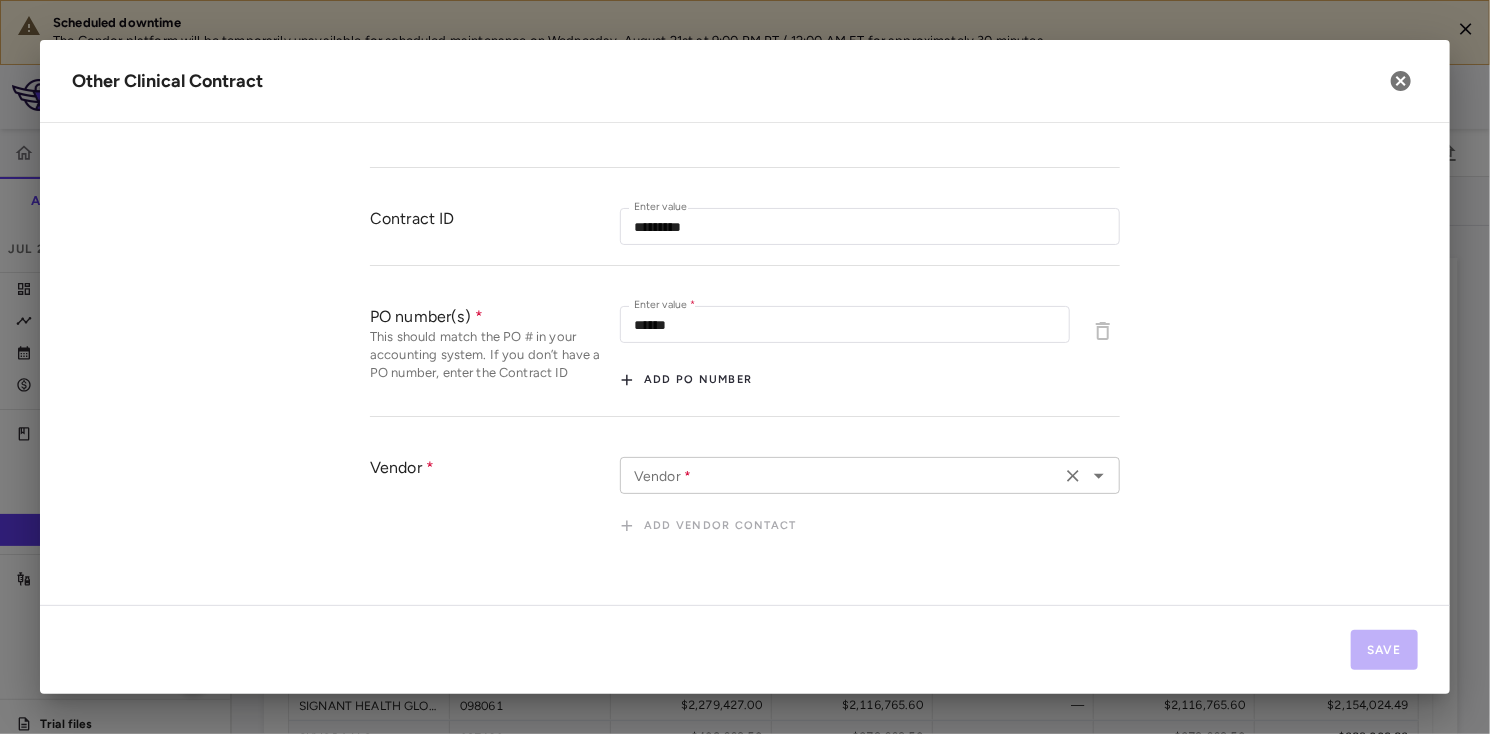 click on "Vendor   *" at bounding box center (840, 475) 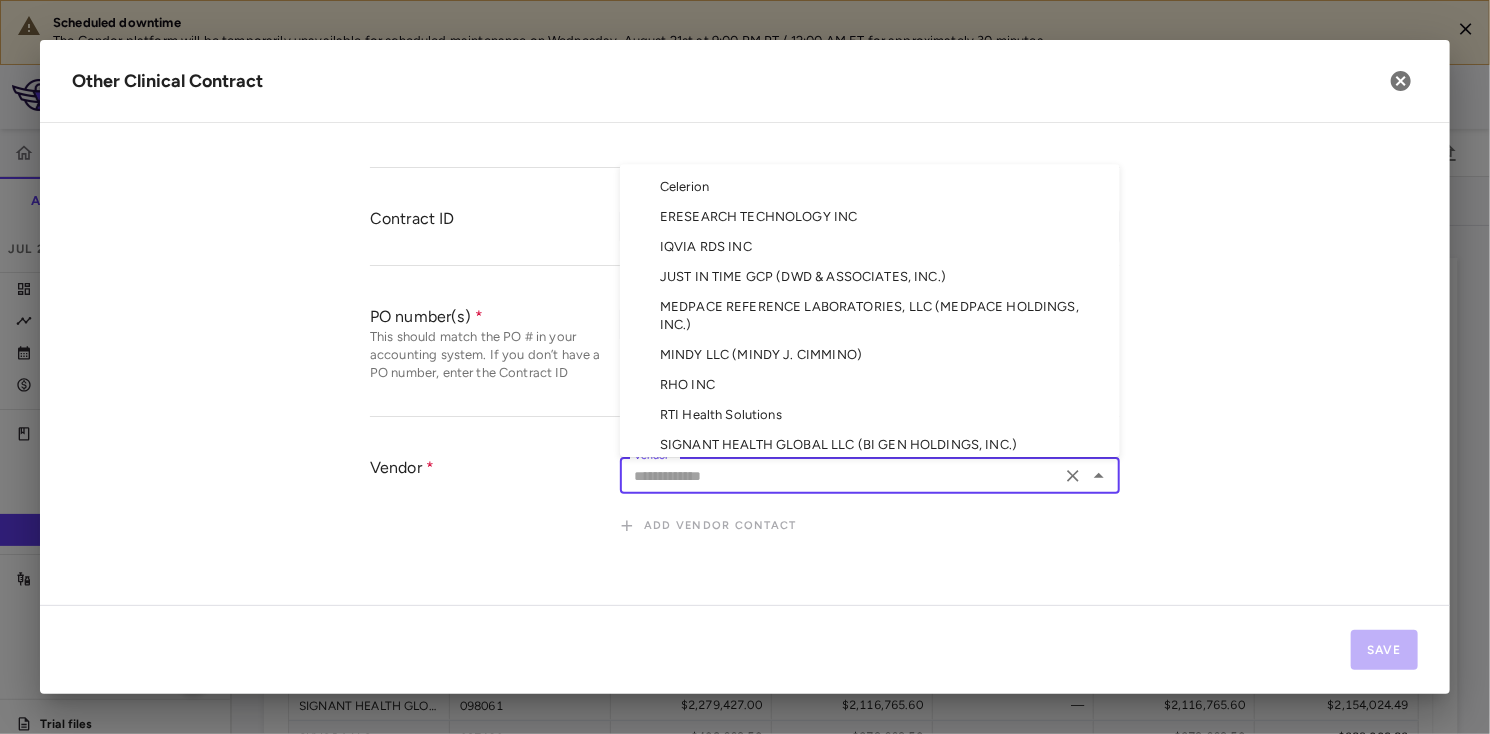 scroll, scrollTop: 95, scrollLeft: 0, axis: vertical 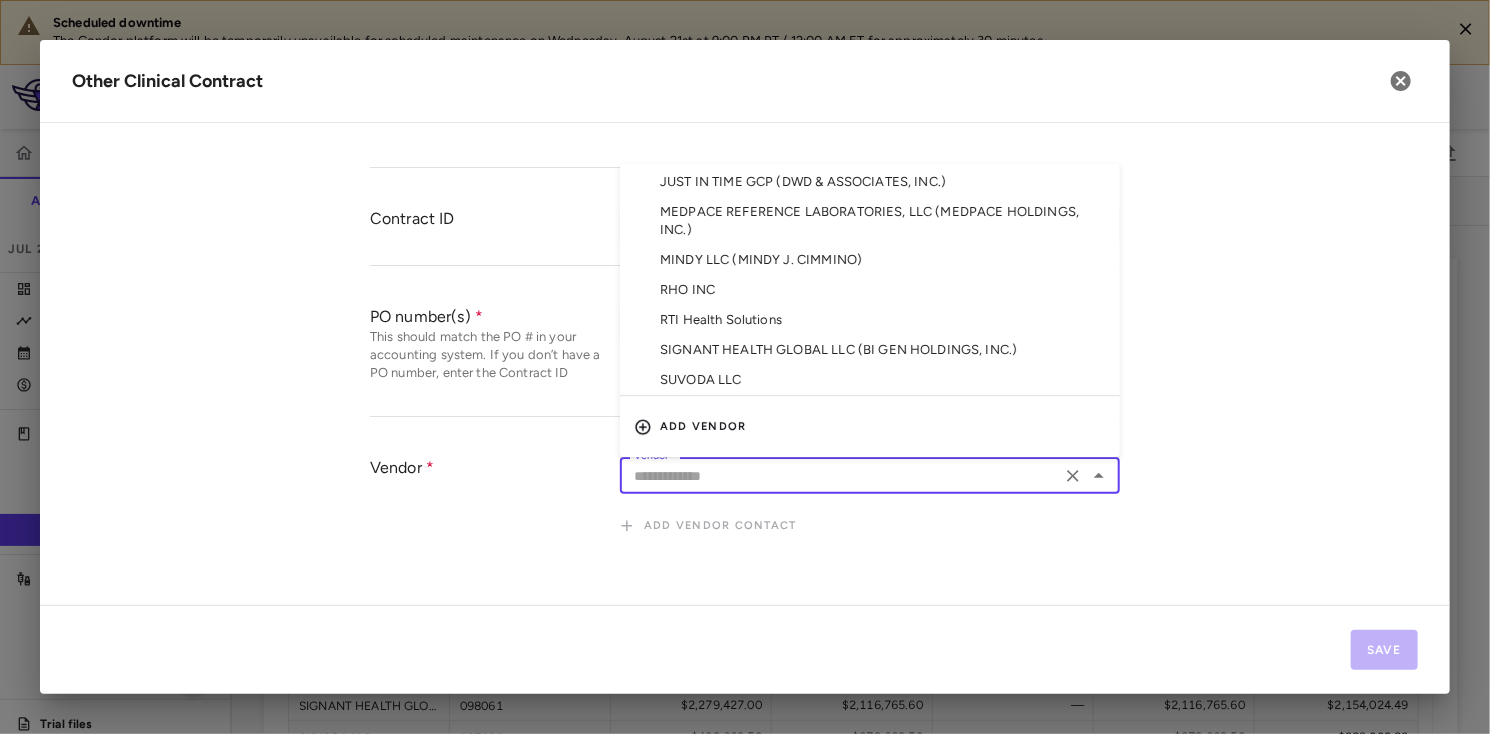 click on "Add vendor" at bounding box center (866, 427) 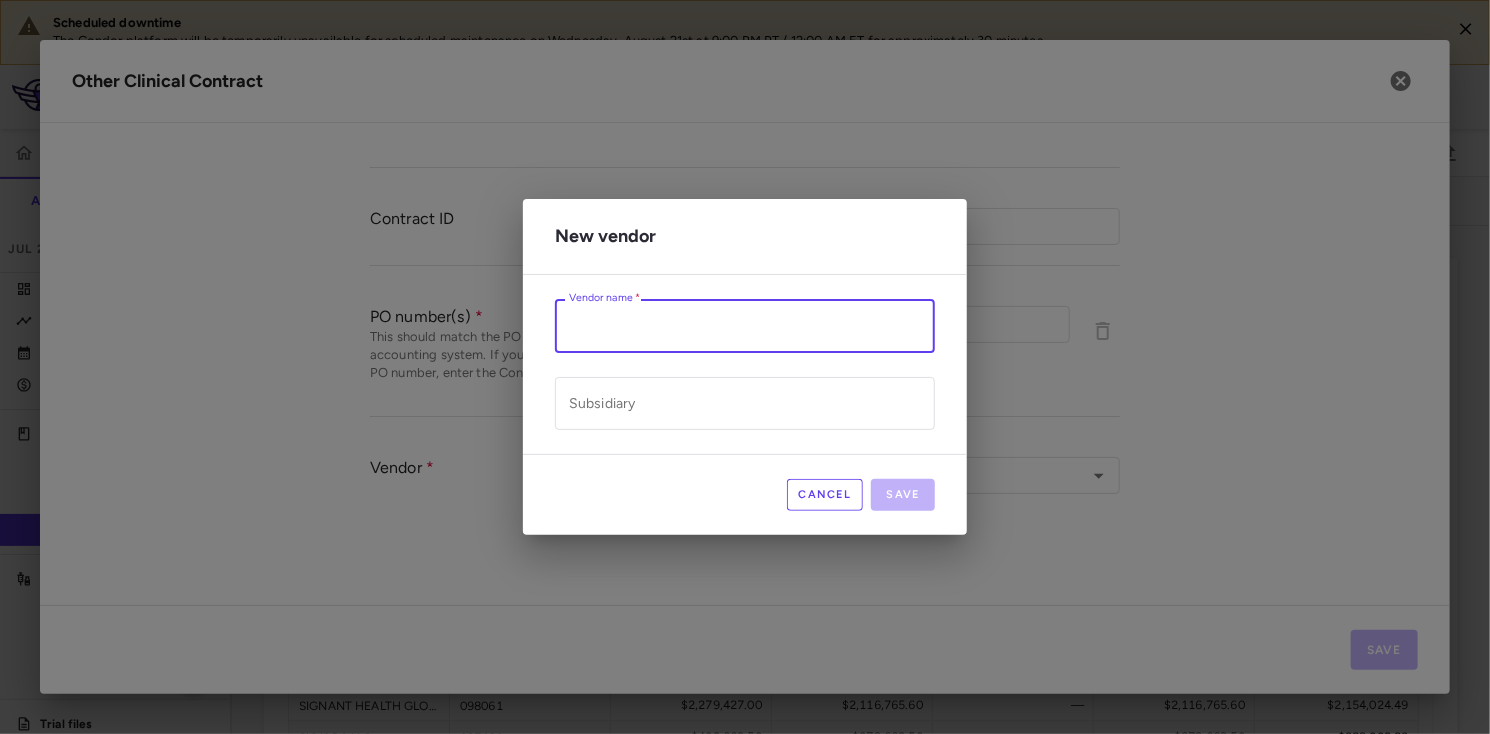 click on "Vendor name   *" at bounding box center [745, 325] 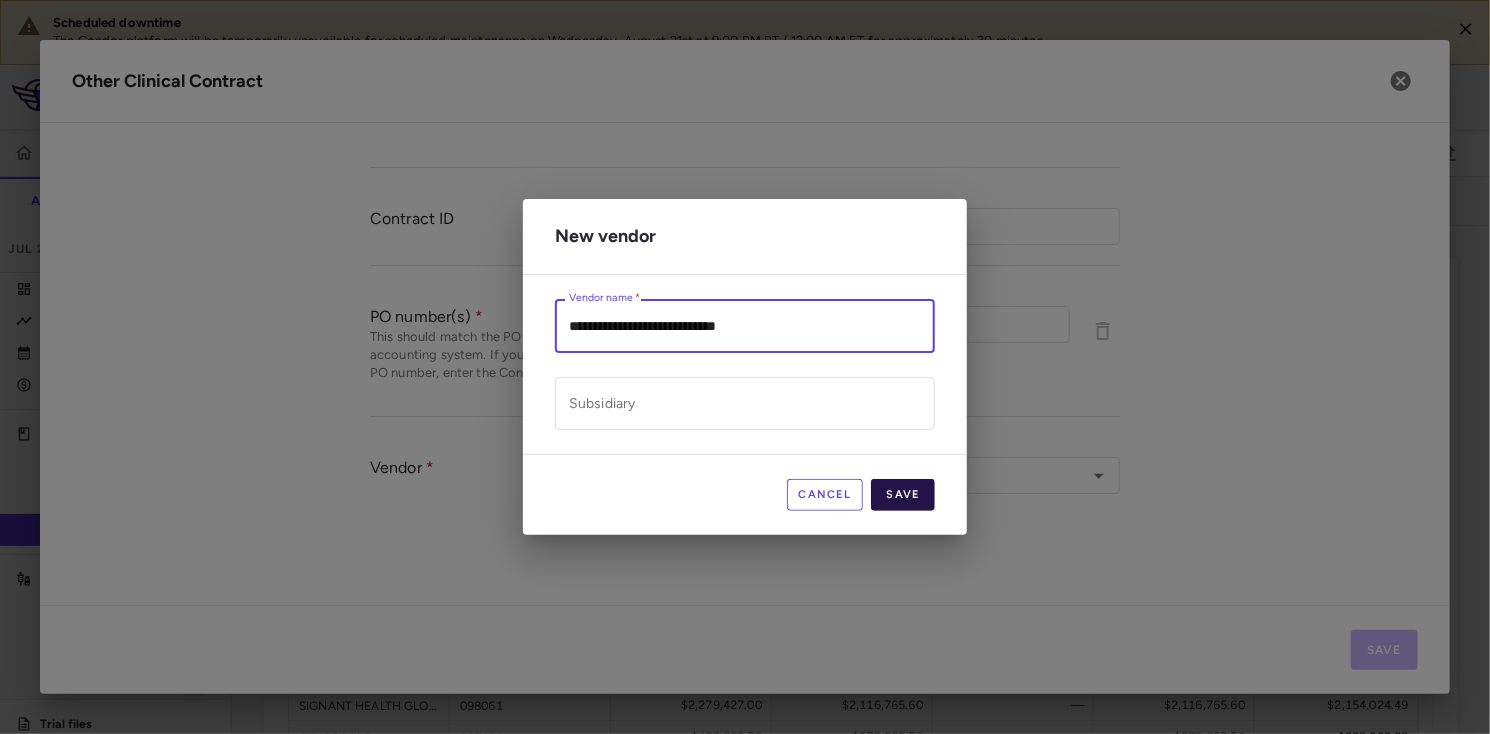 type on "**********" 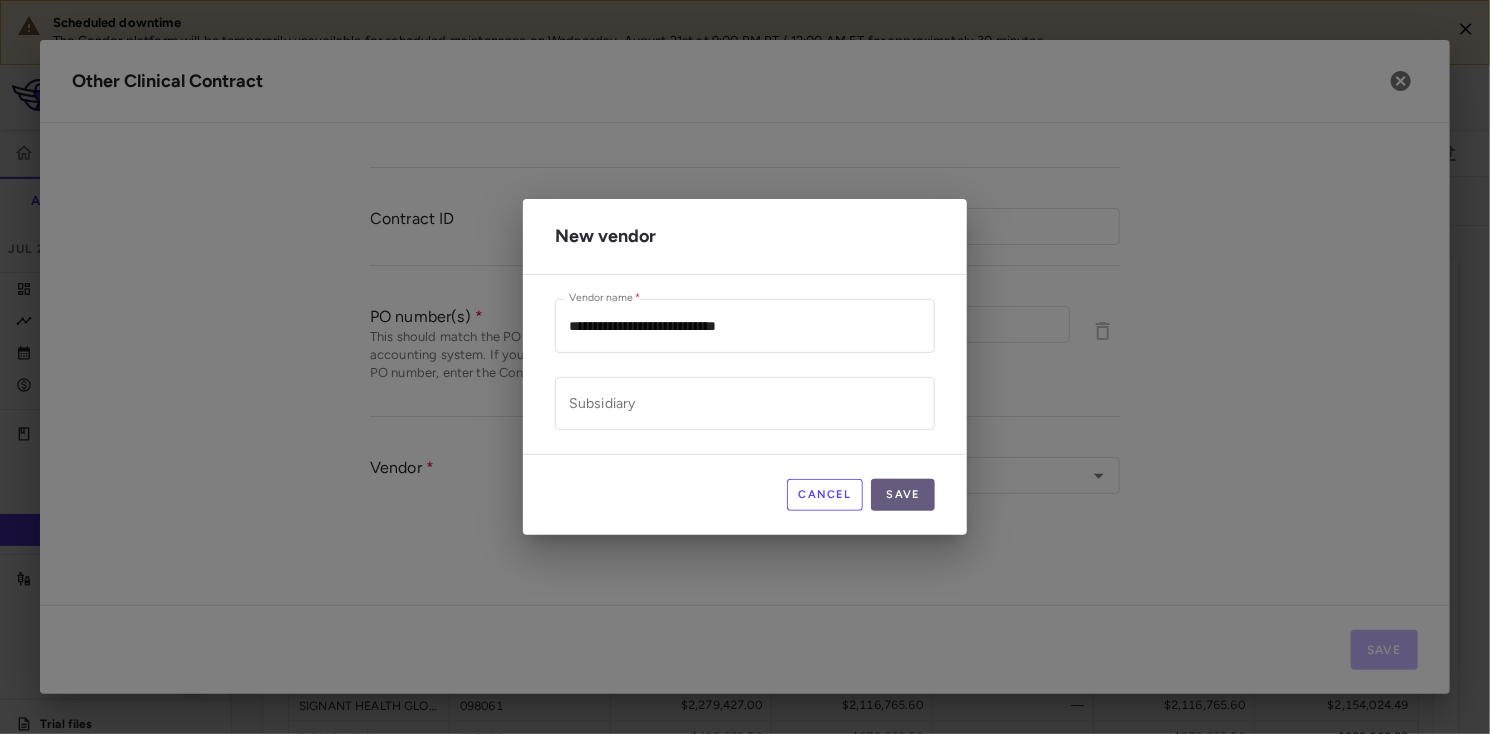 click on "Save" at bounding box center [903, 495] 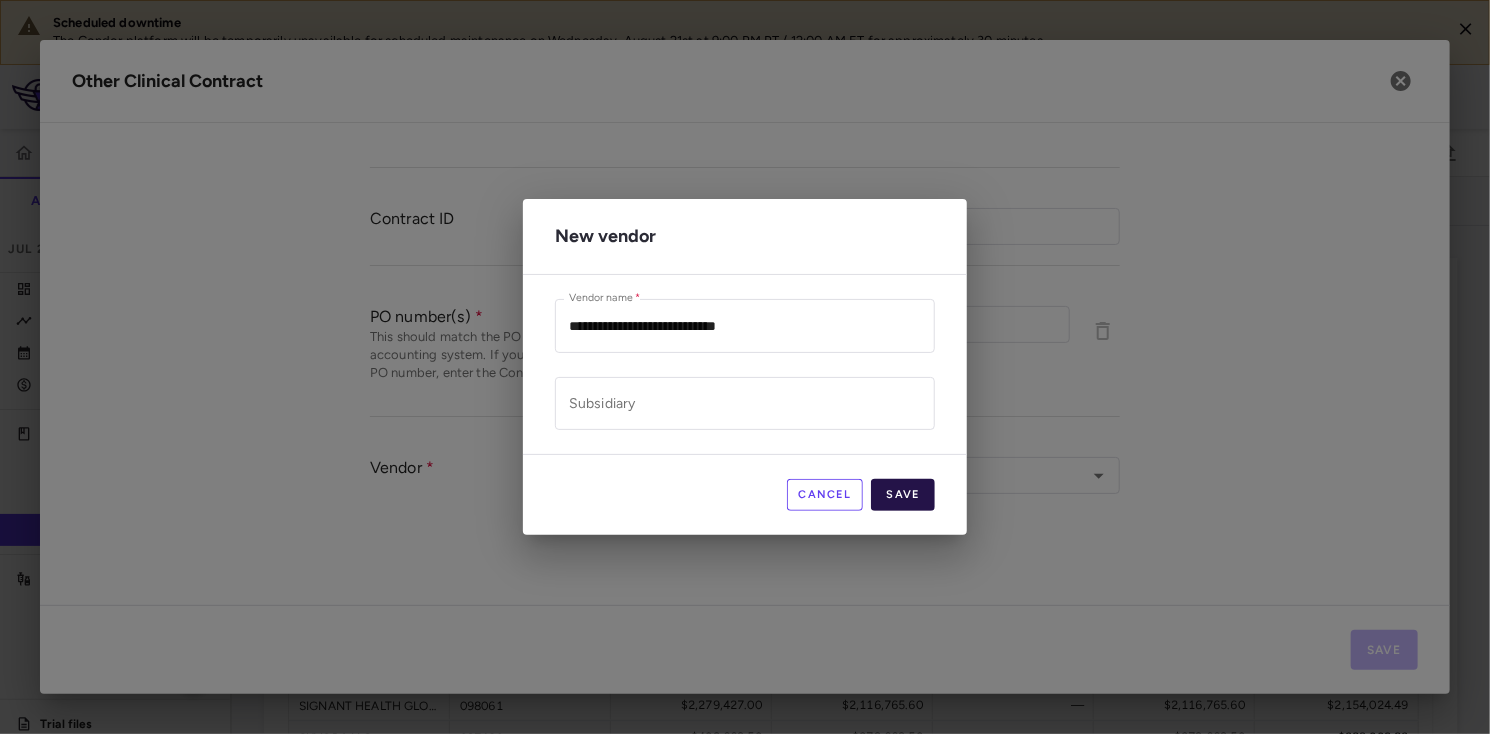 type on "**********" 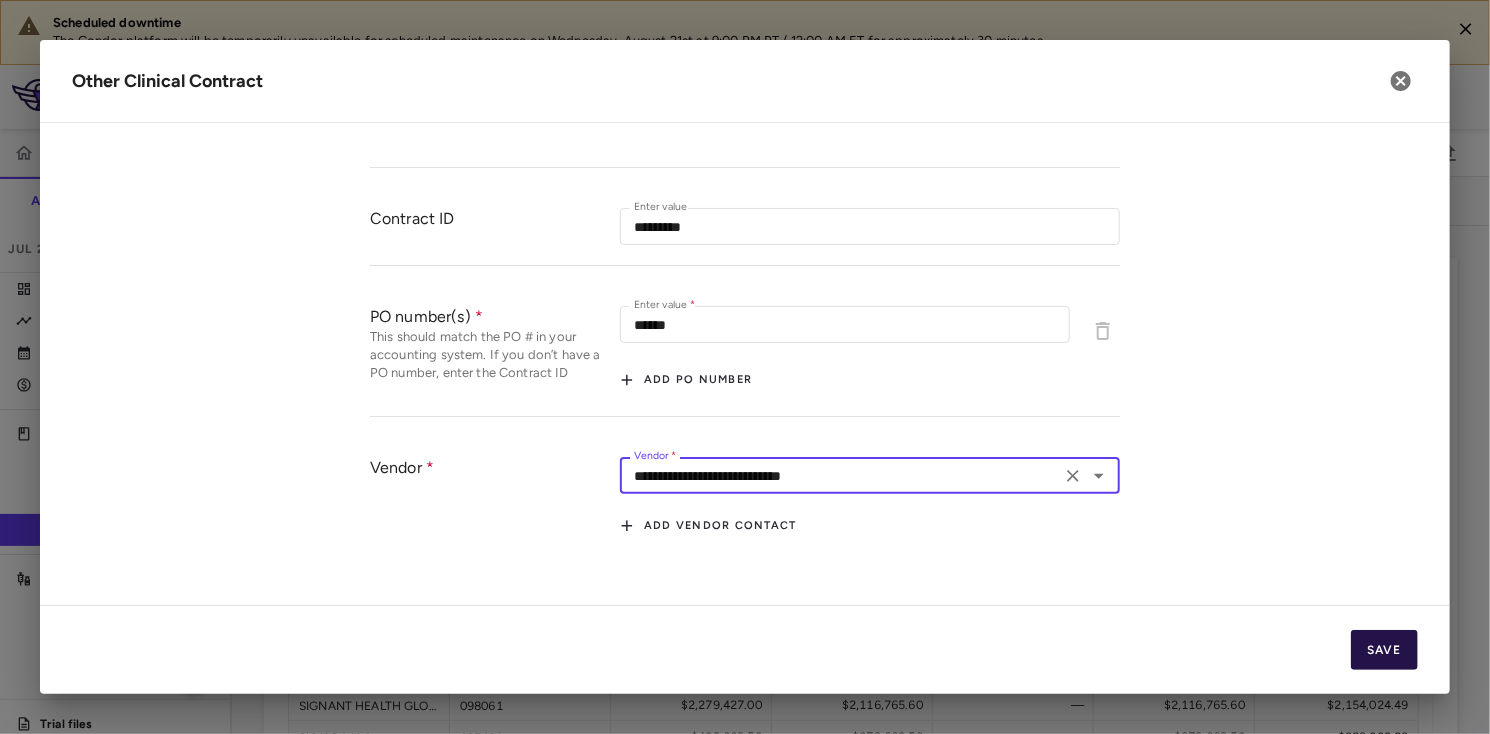 click on "Save" at bounding box center (1384, 650) 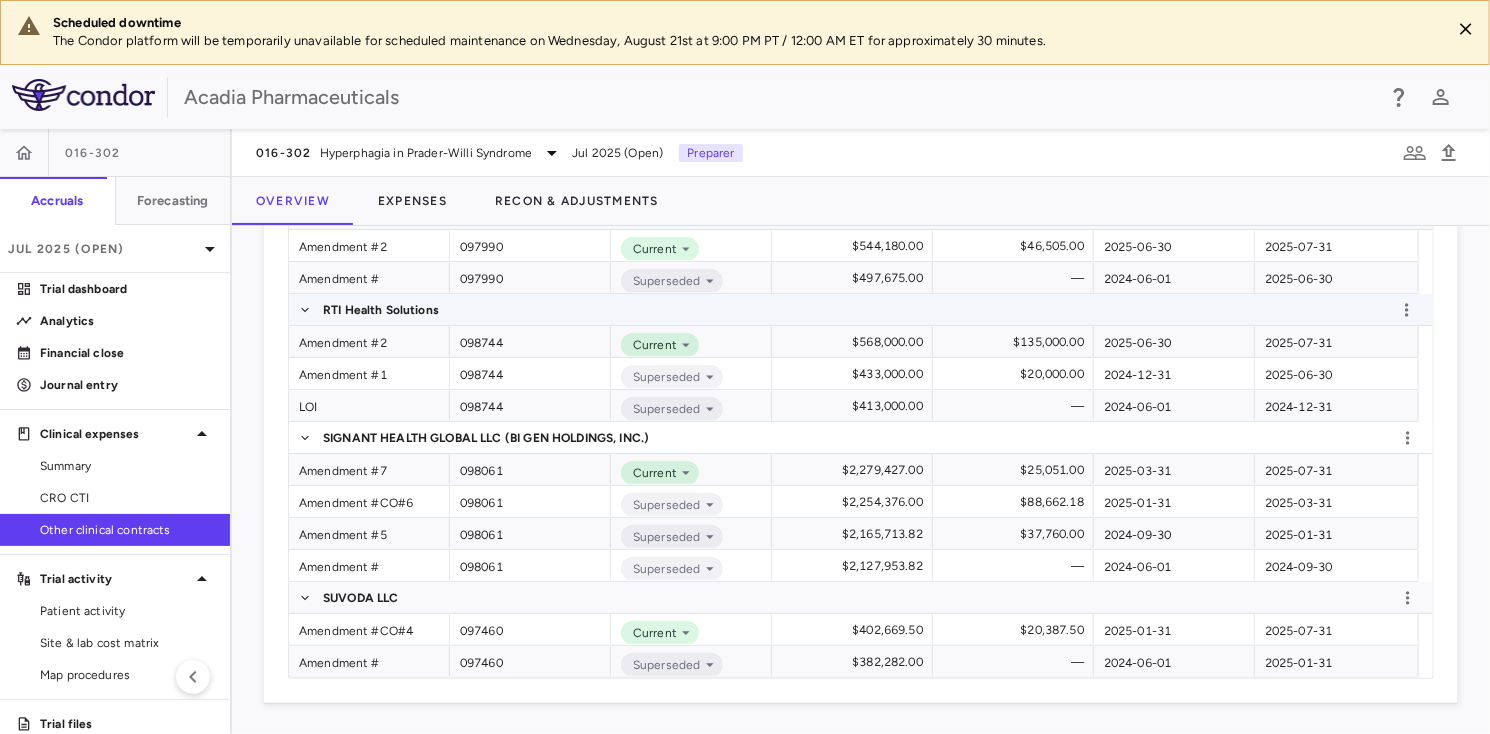 scroll, scrollTop: 1189, scrollLeft: 0, axis: vertical 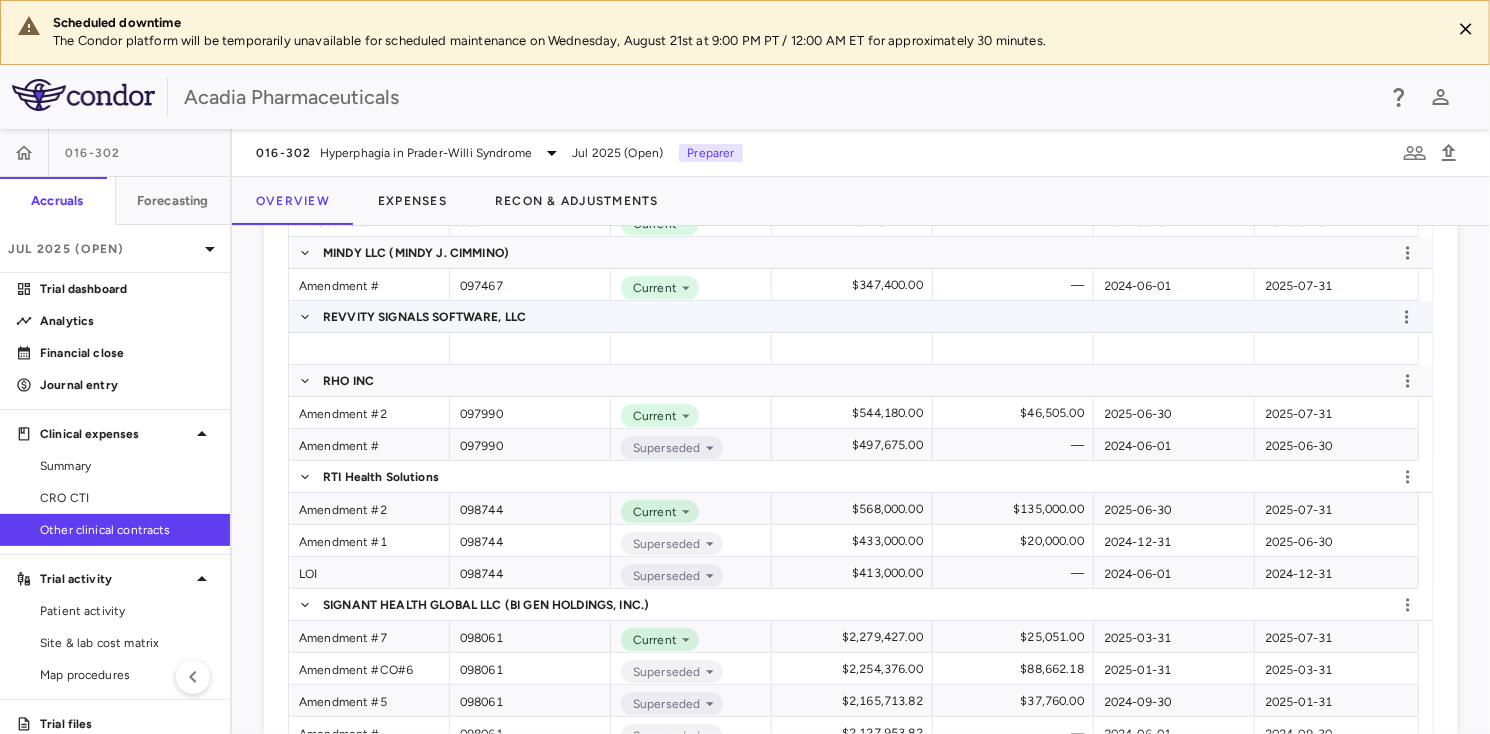 click on "REVVITY SIGNALS SOFTWARE, LLC" at bounding box center (424, 317) 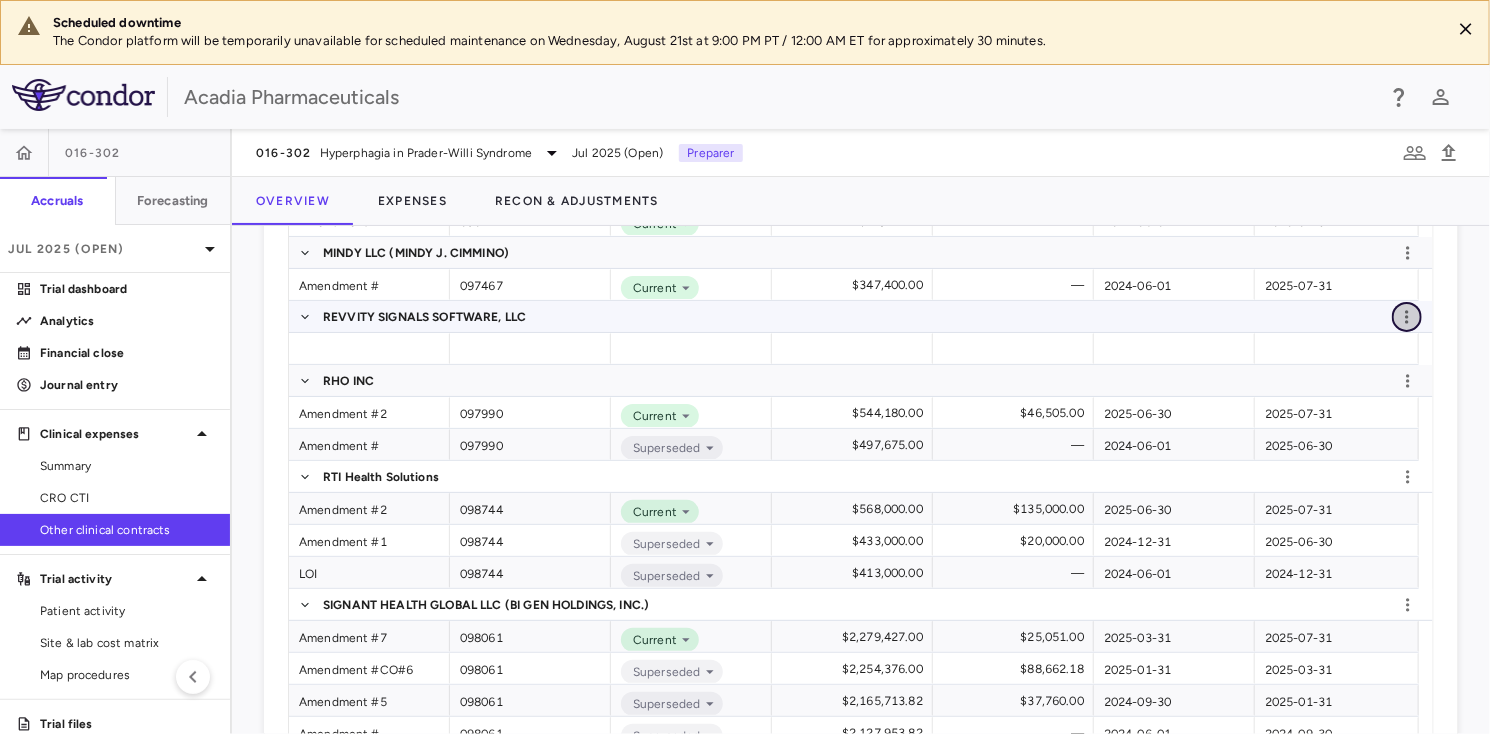 click 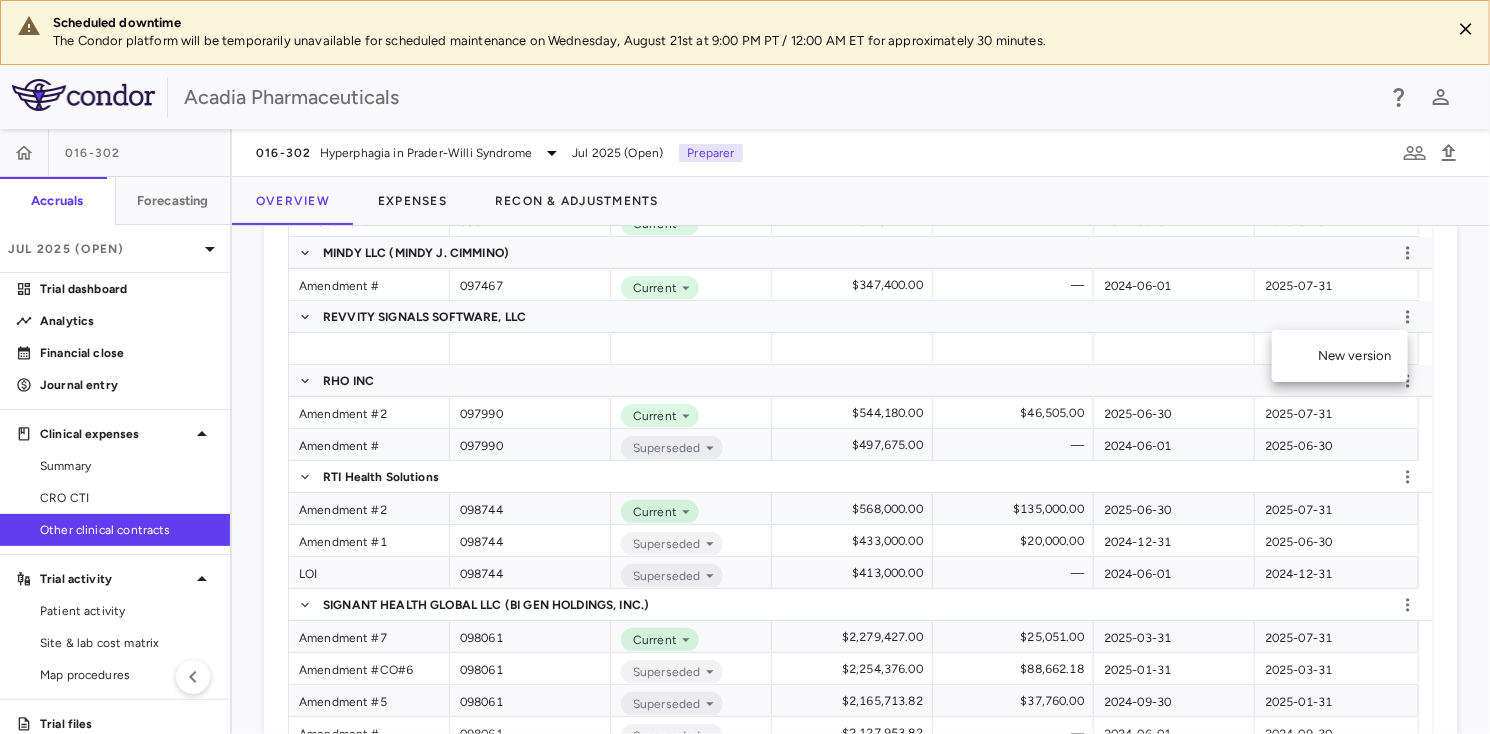 click at bounding box center [745, 367] 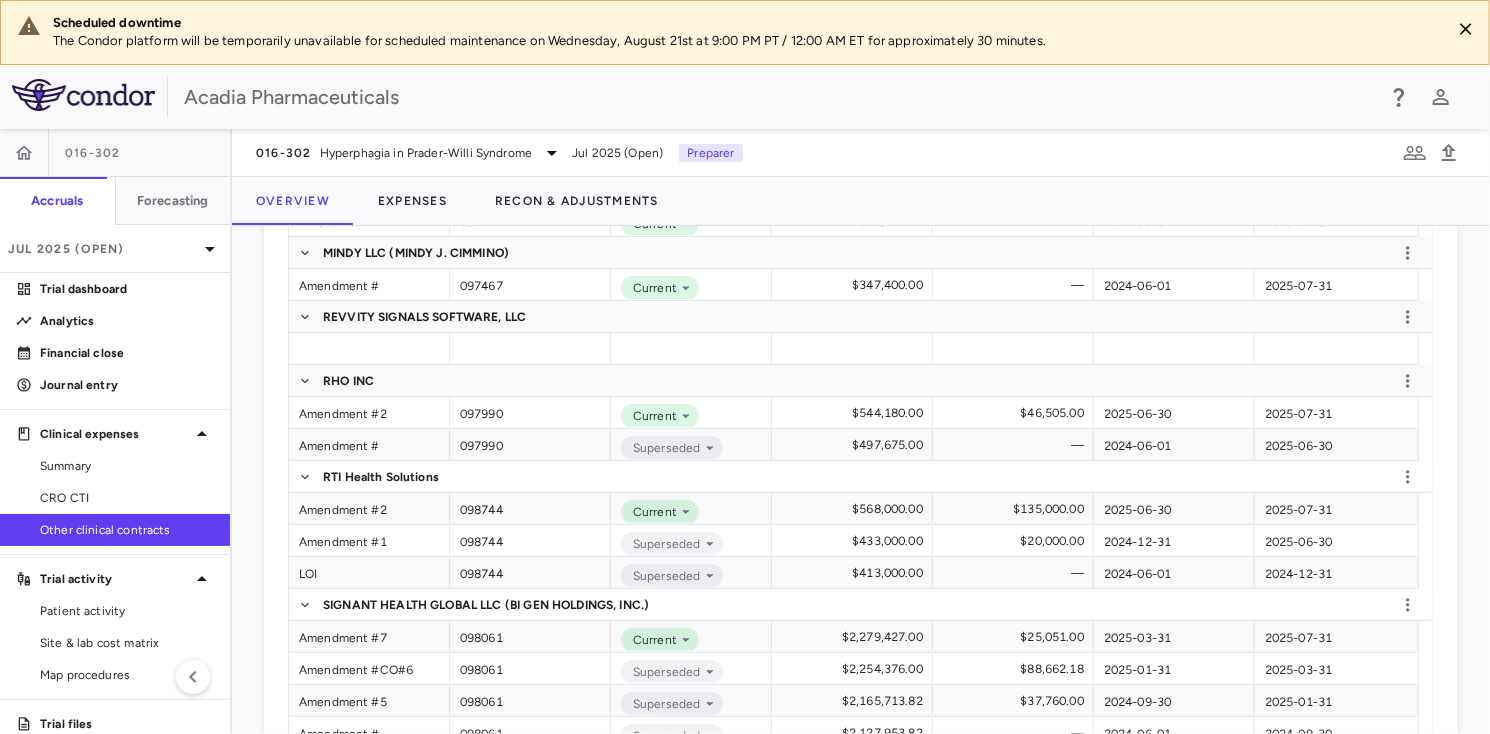 click on "Overview Expenses Recon & Adjustments" at bounding box center [861, 201] 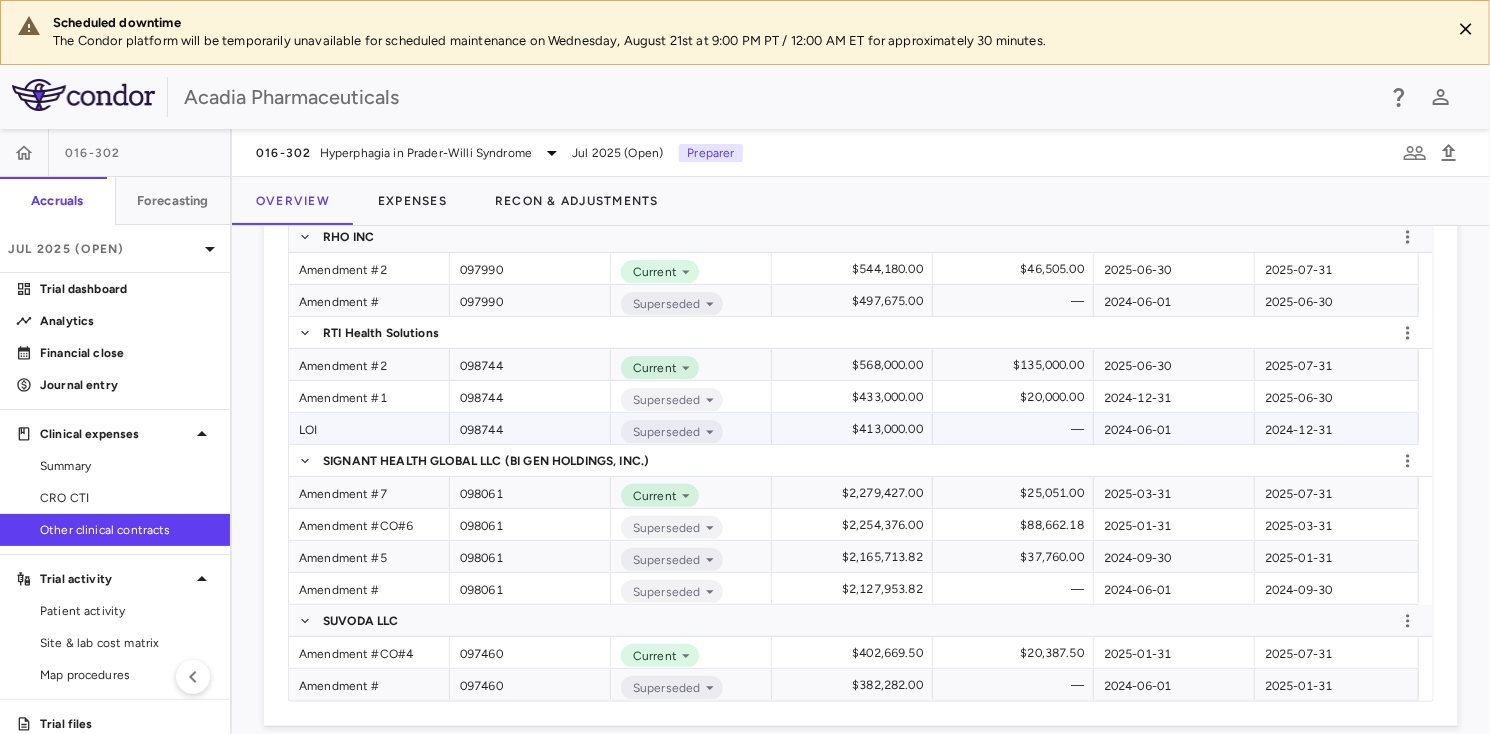 scroll, scrollTop: 1166, scrollLeft: 0, axis: vertical 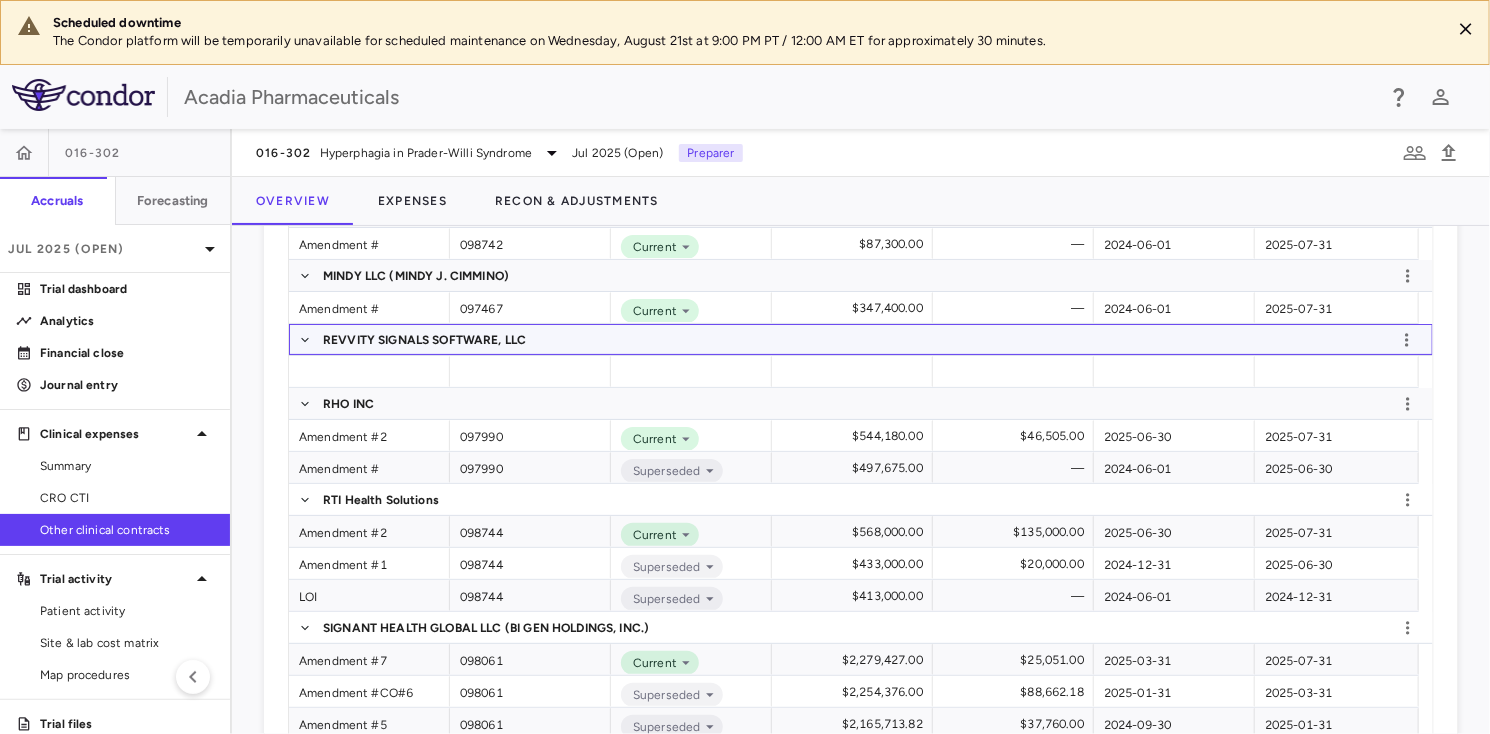 click on "REVVITY SIGNALS SOFTWARE, LLC" at bounding box center [424, 340] 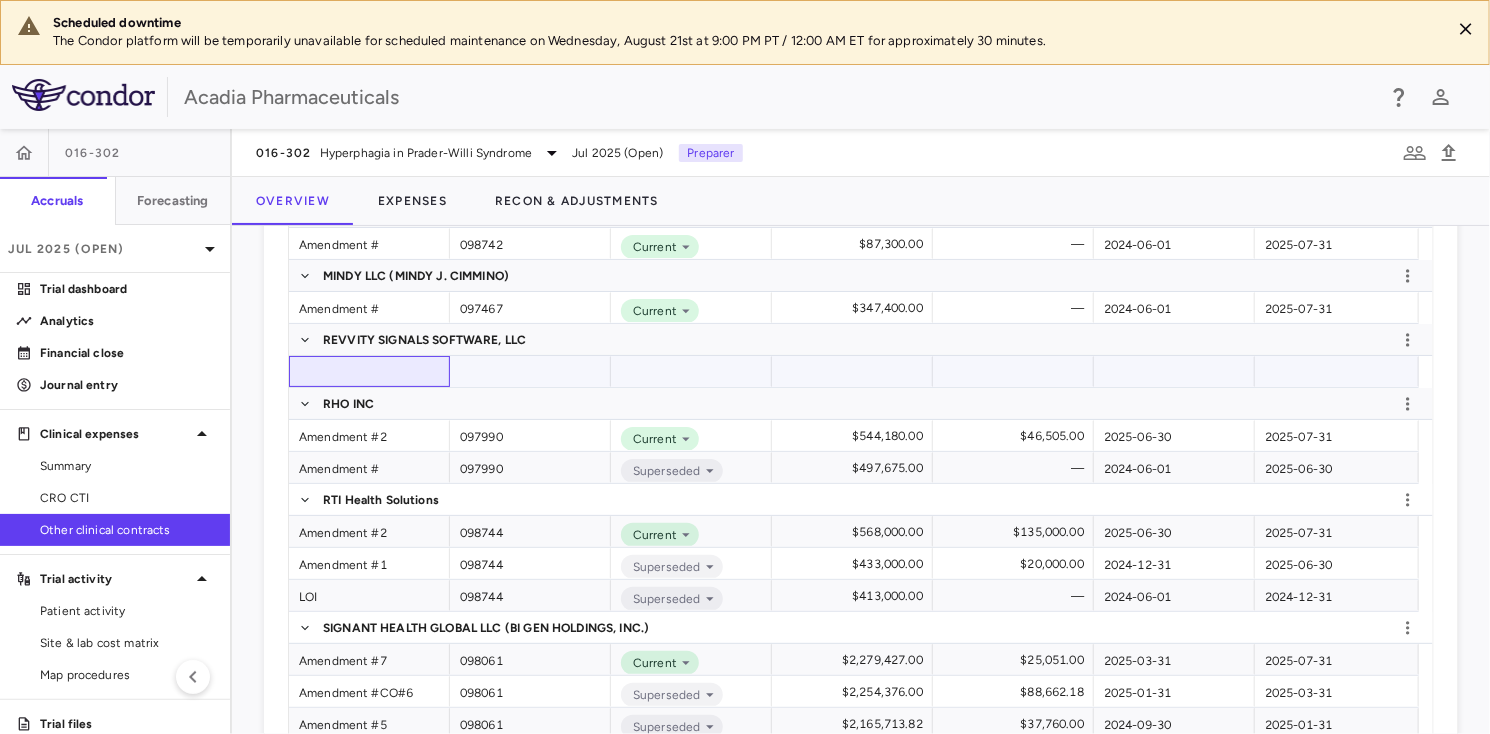 click at bounding box center (369, 371) 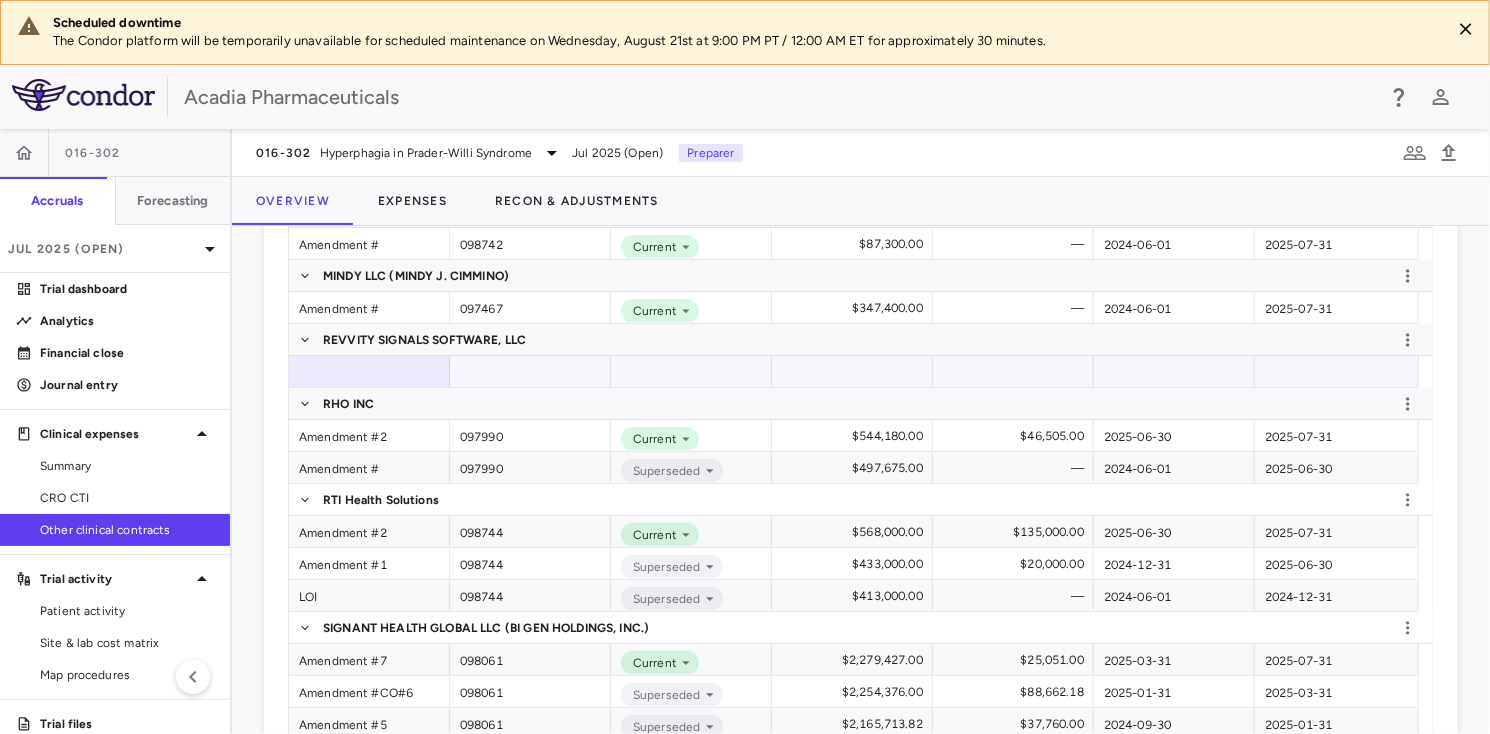 click at bounding box center [530, 371] 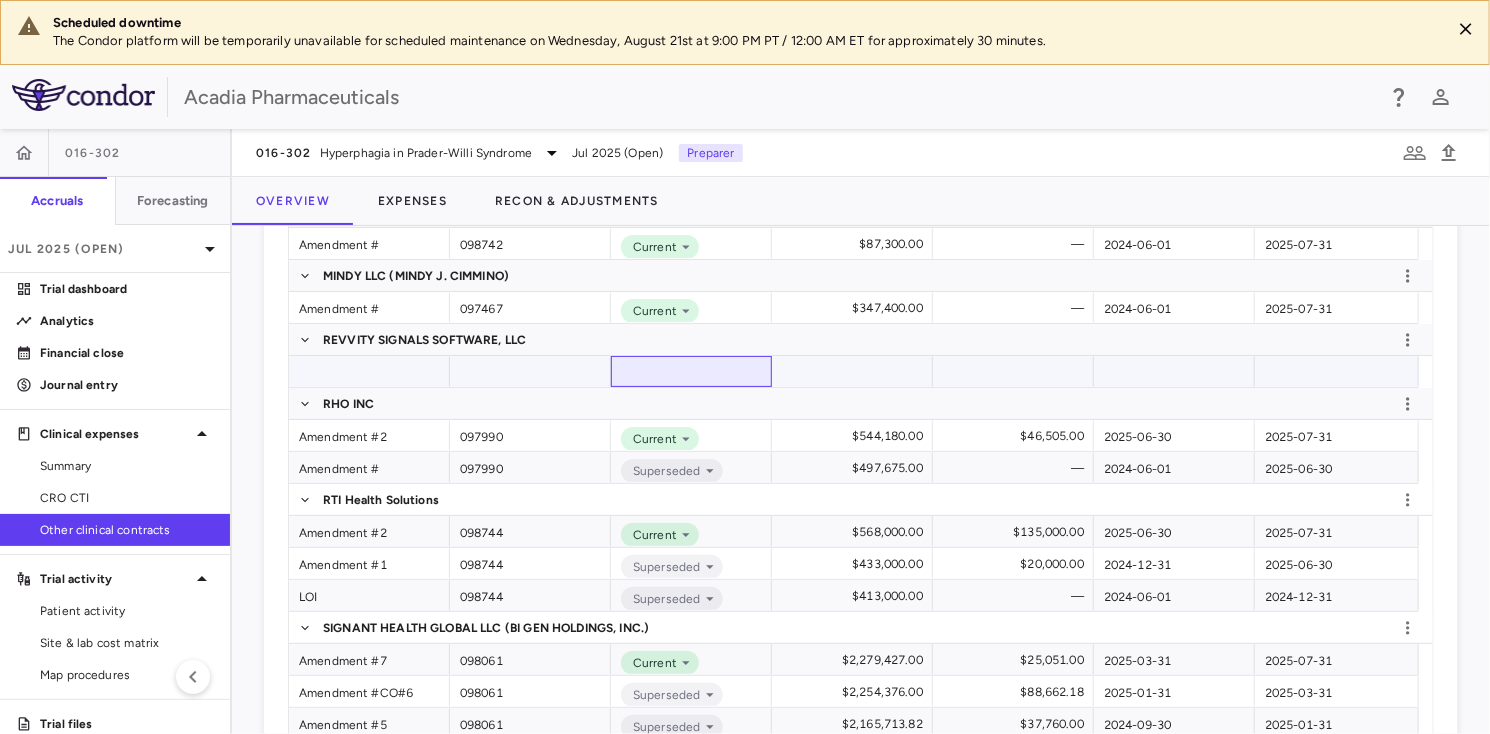 click at bounding box center [691, 371] 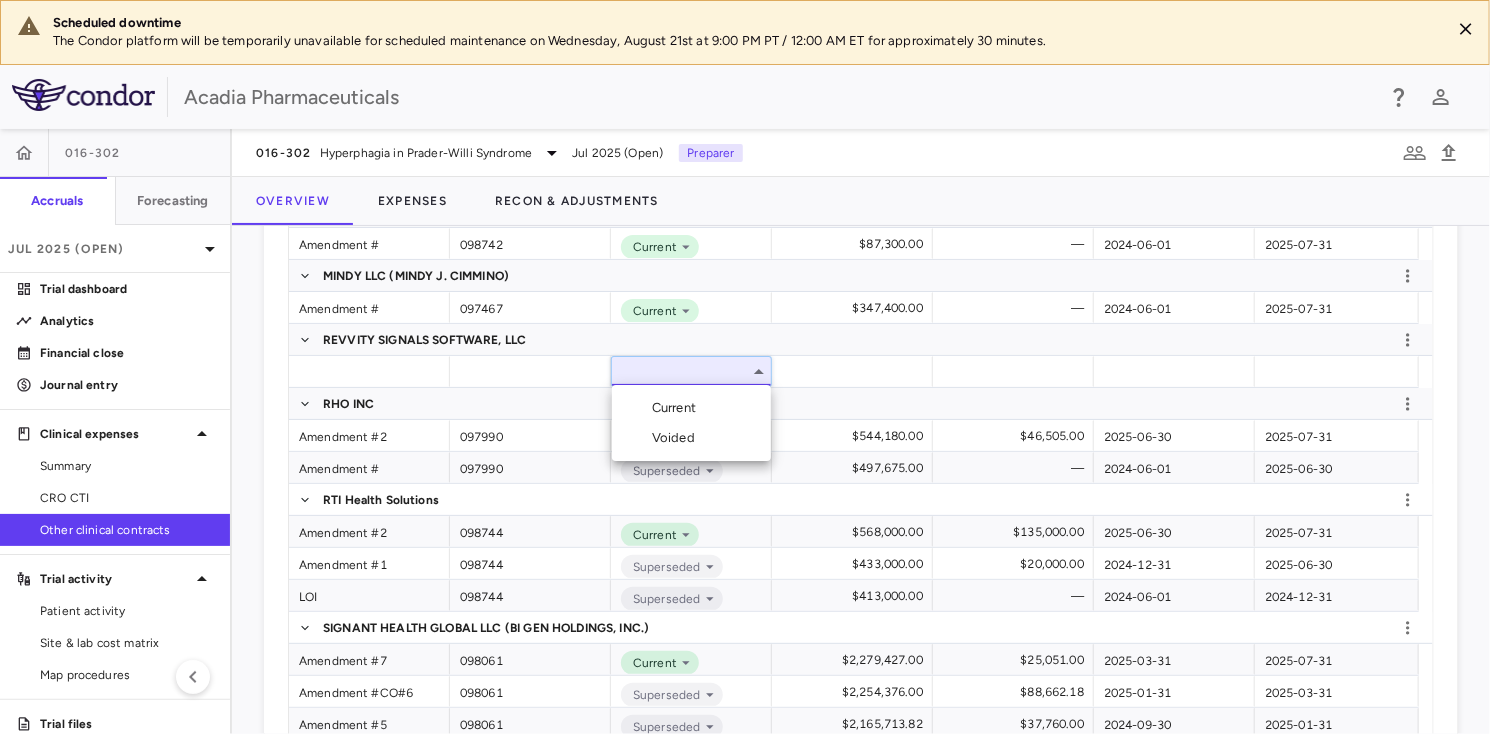click at bounding box center [745, 367] 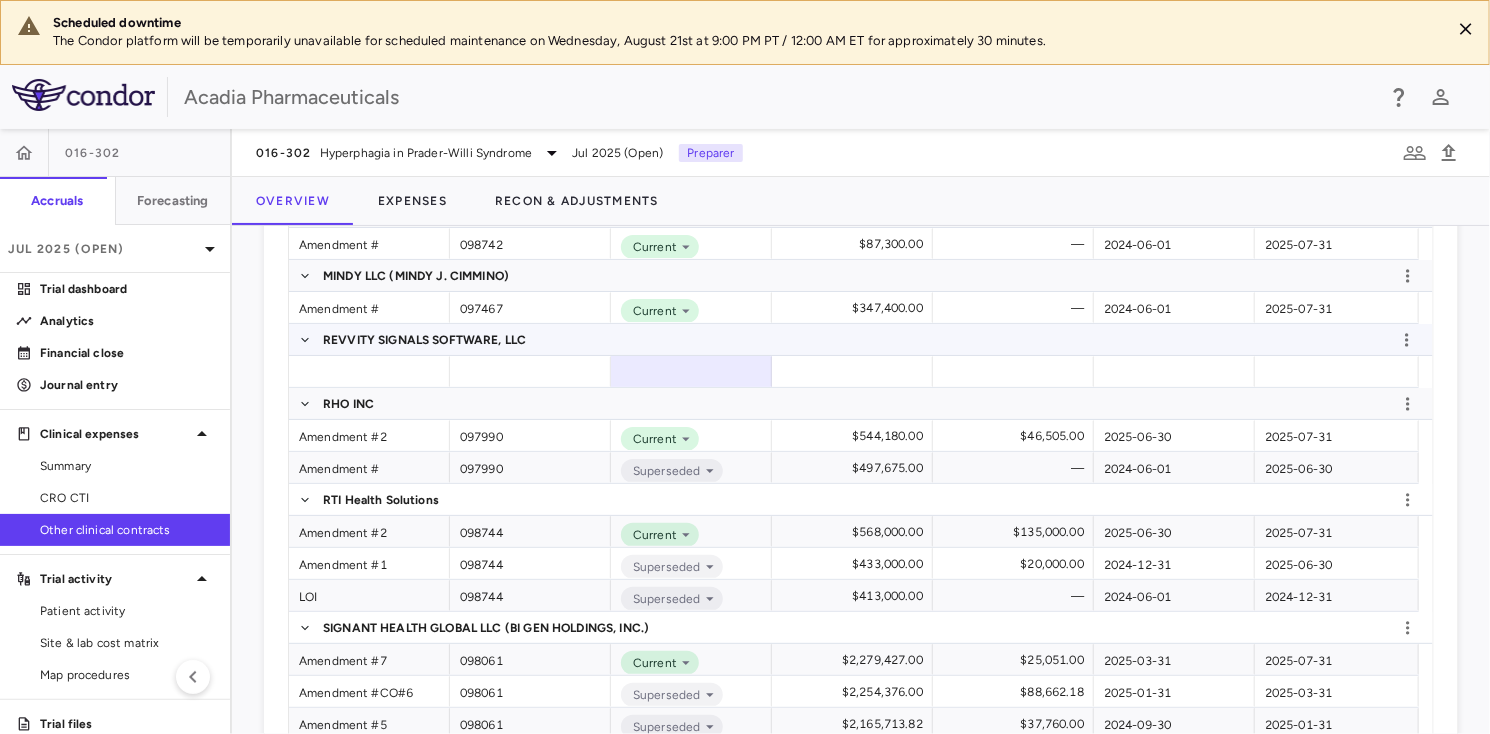 click on "REVVITY SIGNALS SOFTWARE, LLC" at bounding box center [861, 339] 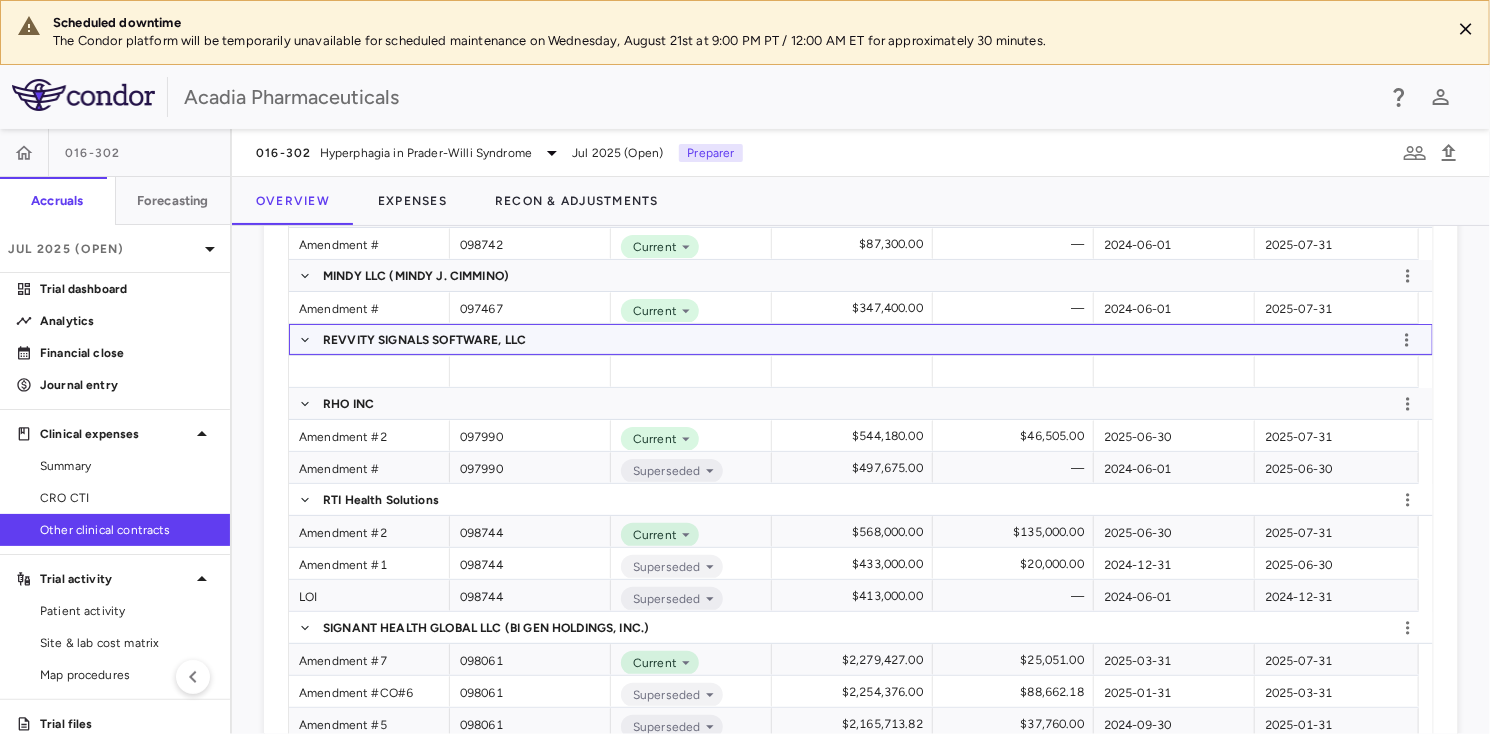 click on "REVVITY SIGNALS SOFTWARE, LLC" at bounding box center [861, 339] 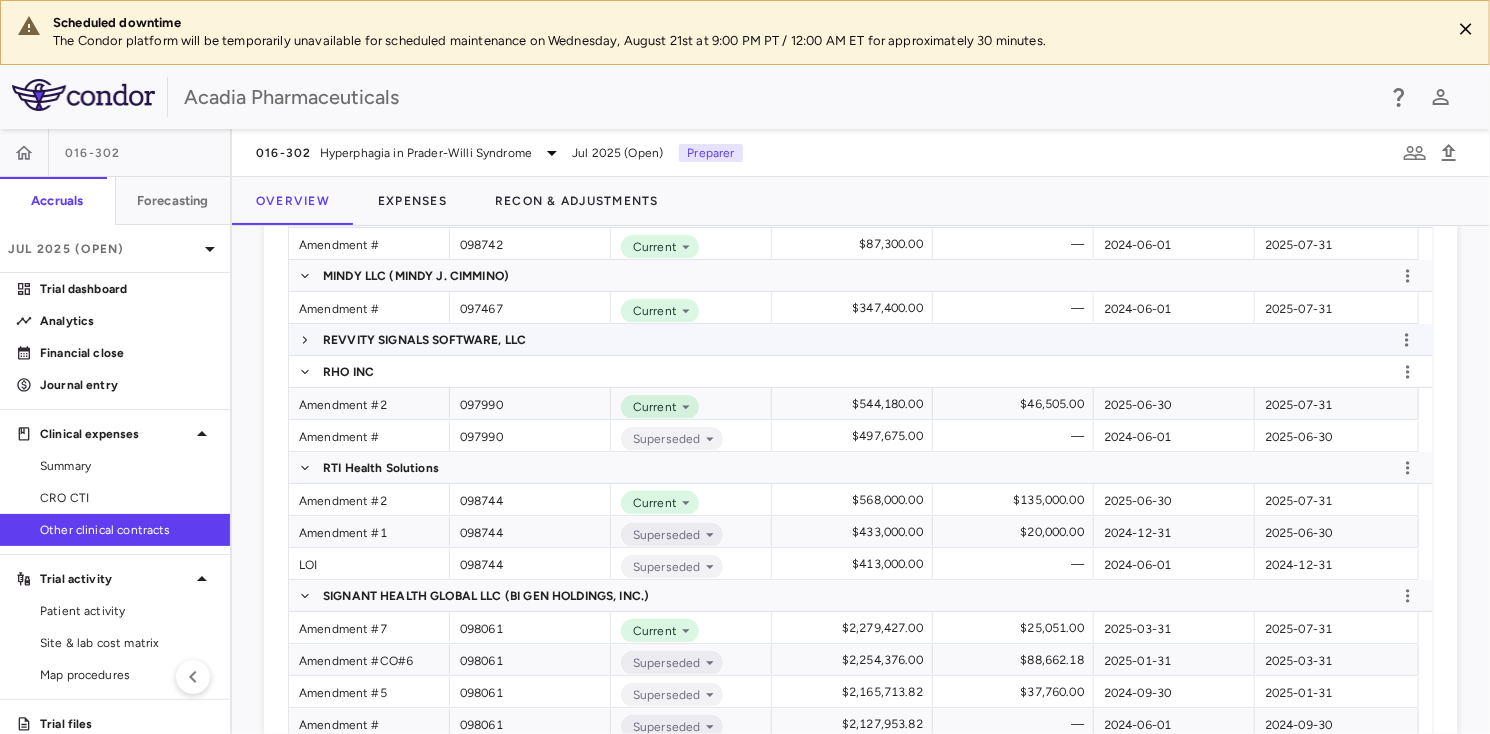 click on "REVVITY SIGNALS SOFTWARE, LLC" at bounding box center [424, 340] 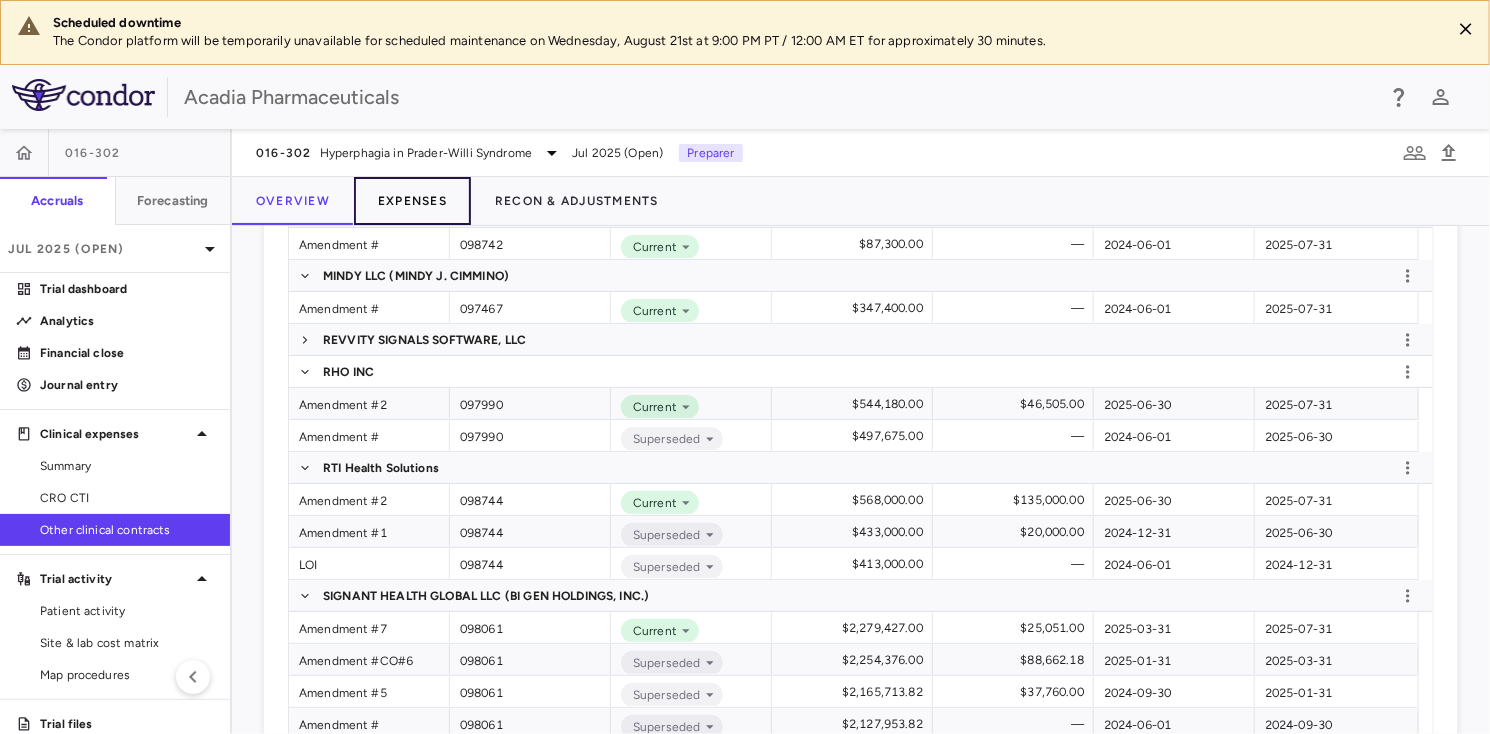 click on "Expenses" at bounding box center (412, 201) 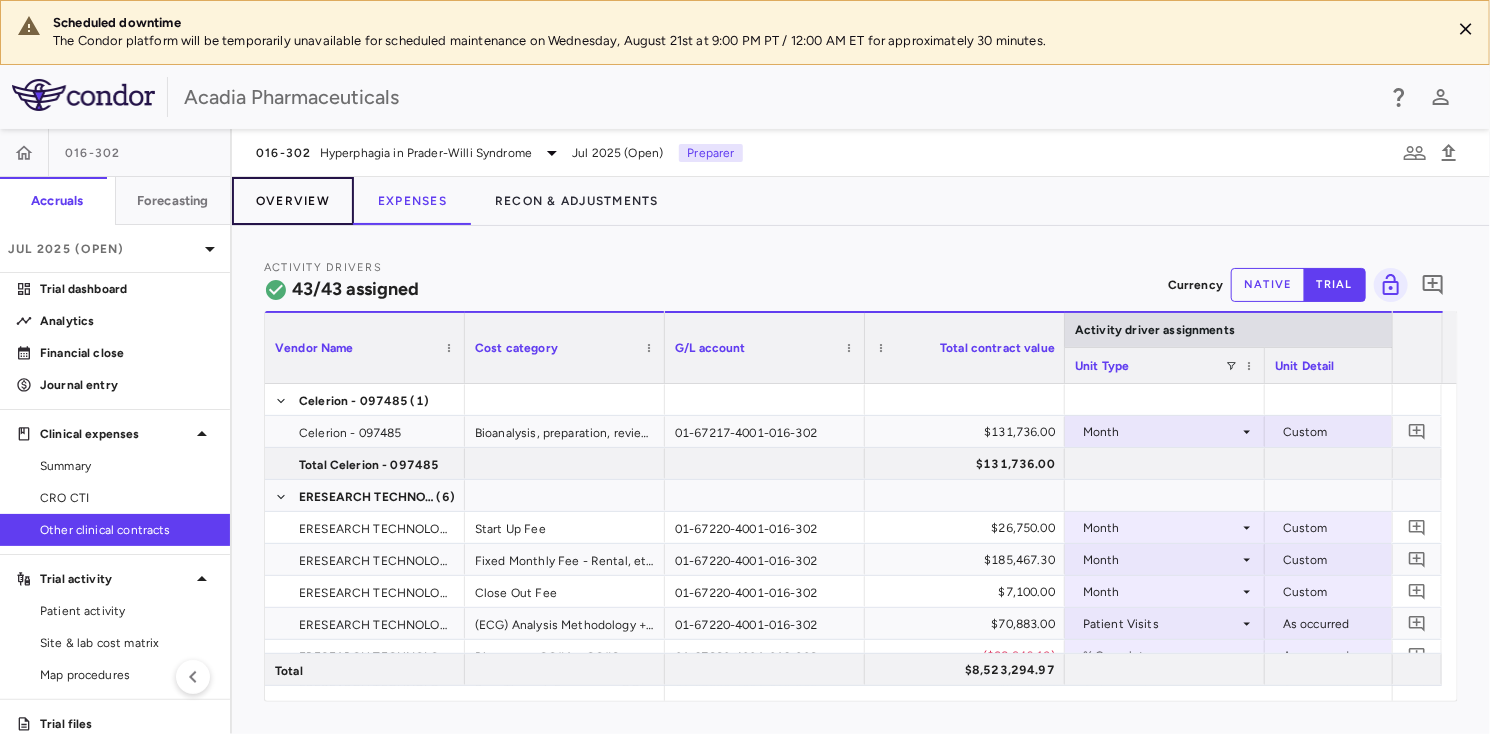 click on "Overview" at bounding box center [293, 201] 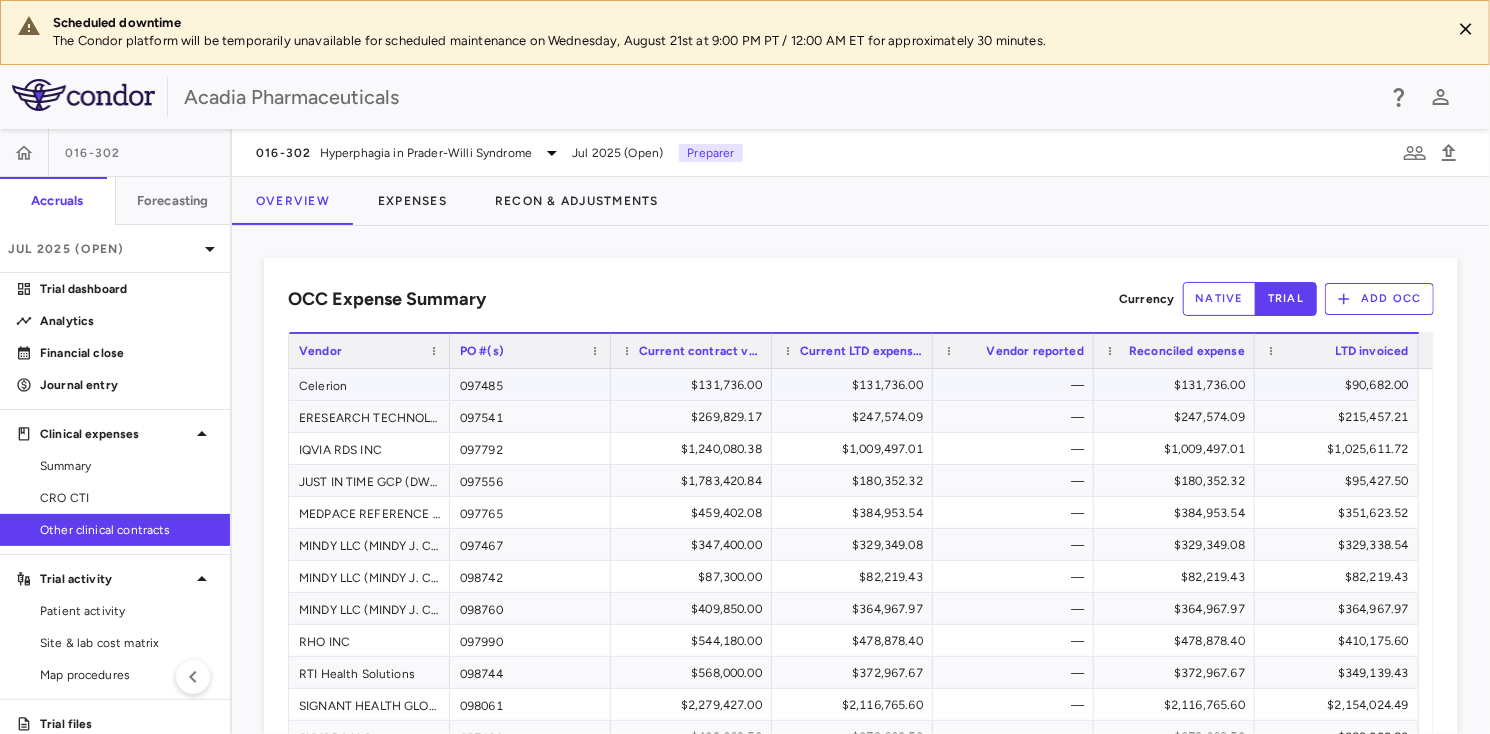 scroll, scrollTop: 500, scrollLeft: 0, axis: vertical 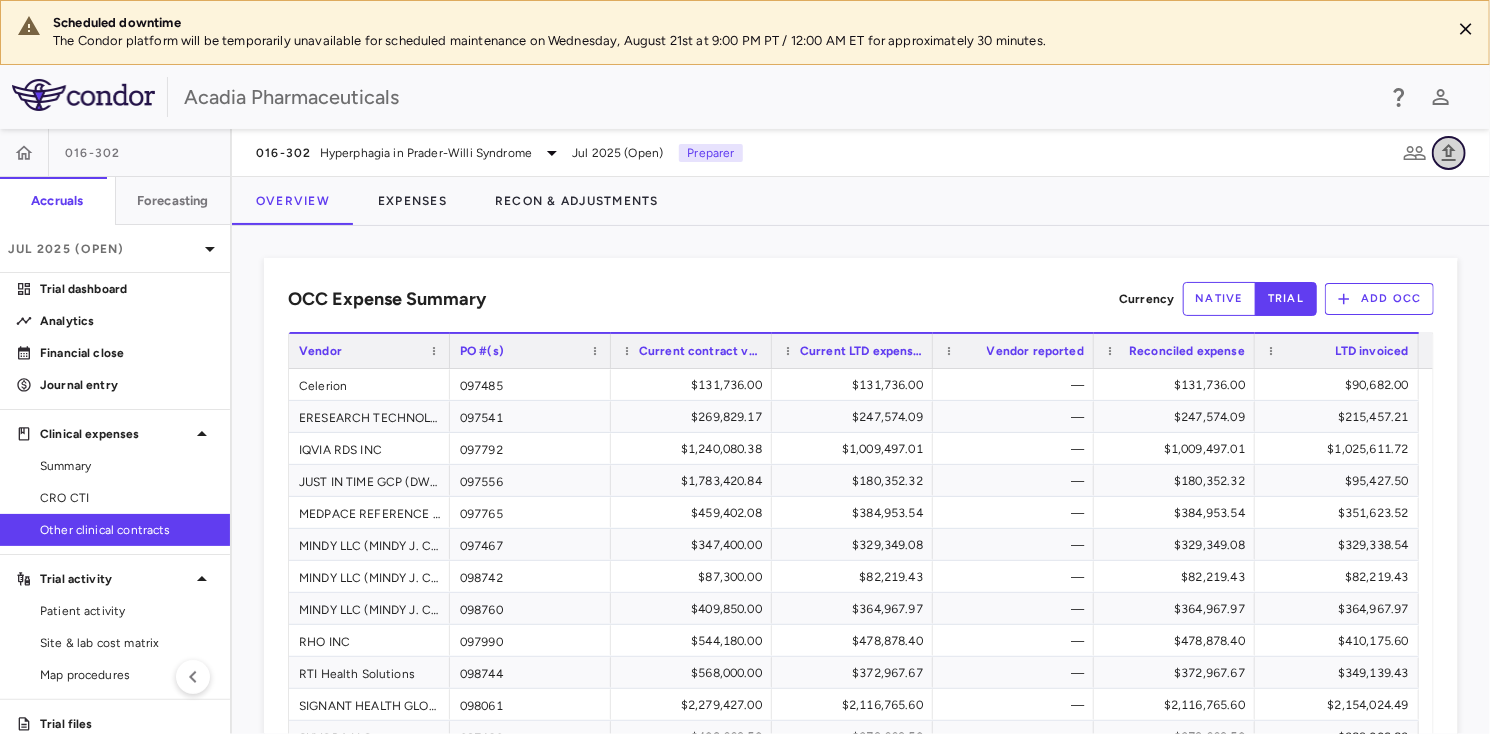 click 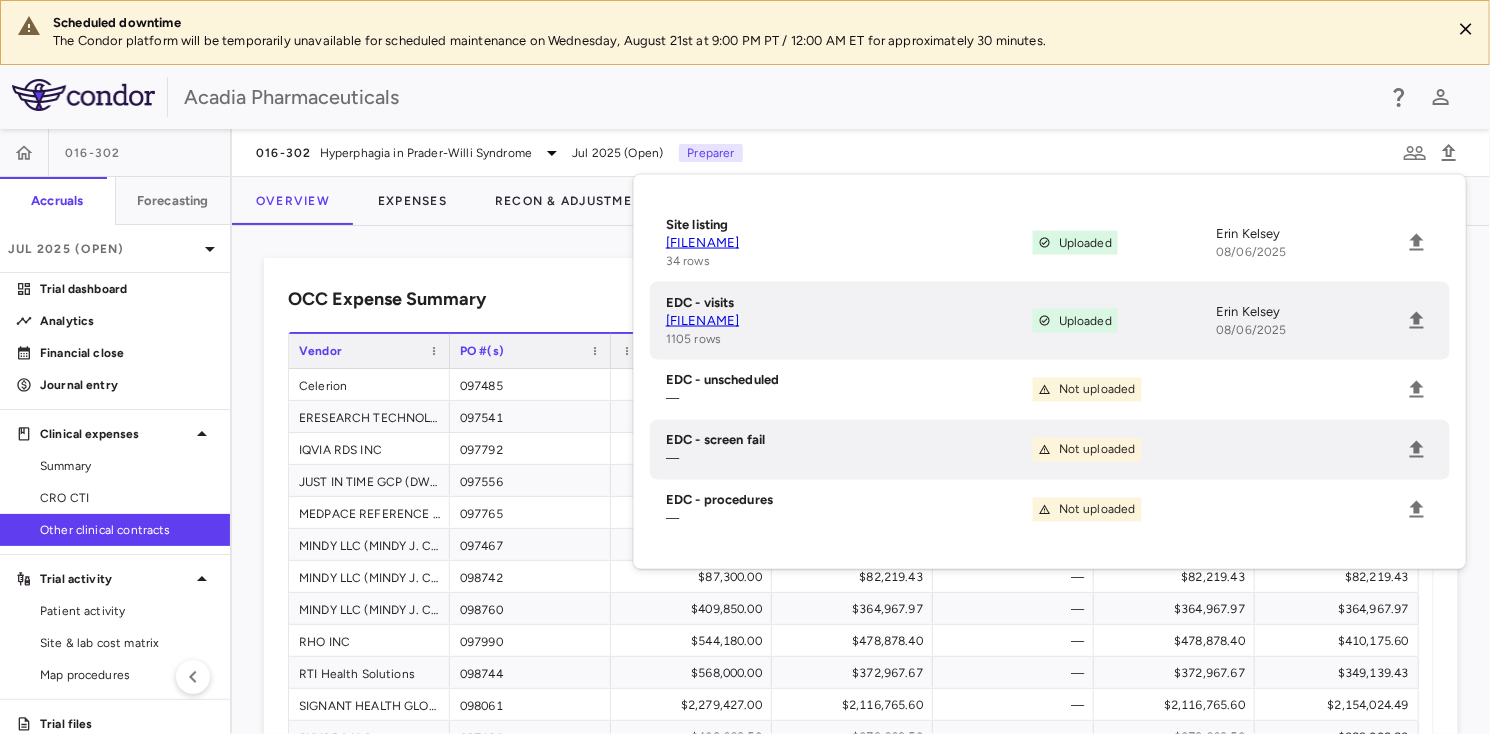 click on "[NUMBER] [COMPANY NAME] Hyperphagia in Prader-Willi Syndrome [MONTH] [YEAR] (Open) Preparer" at bounding box center (861, 153) 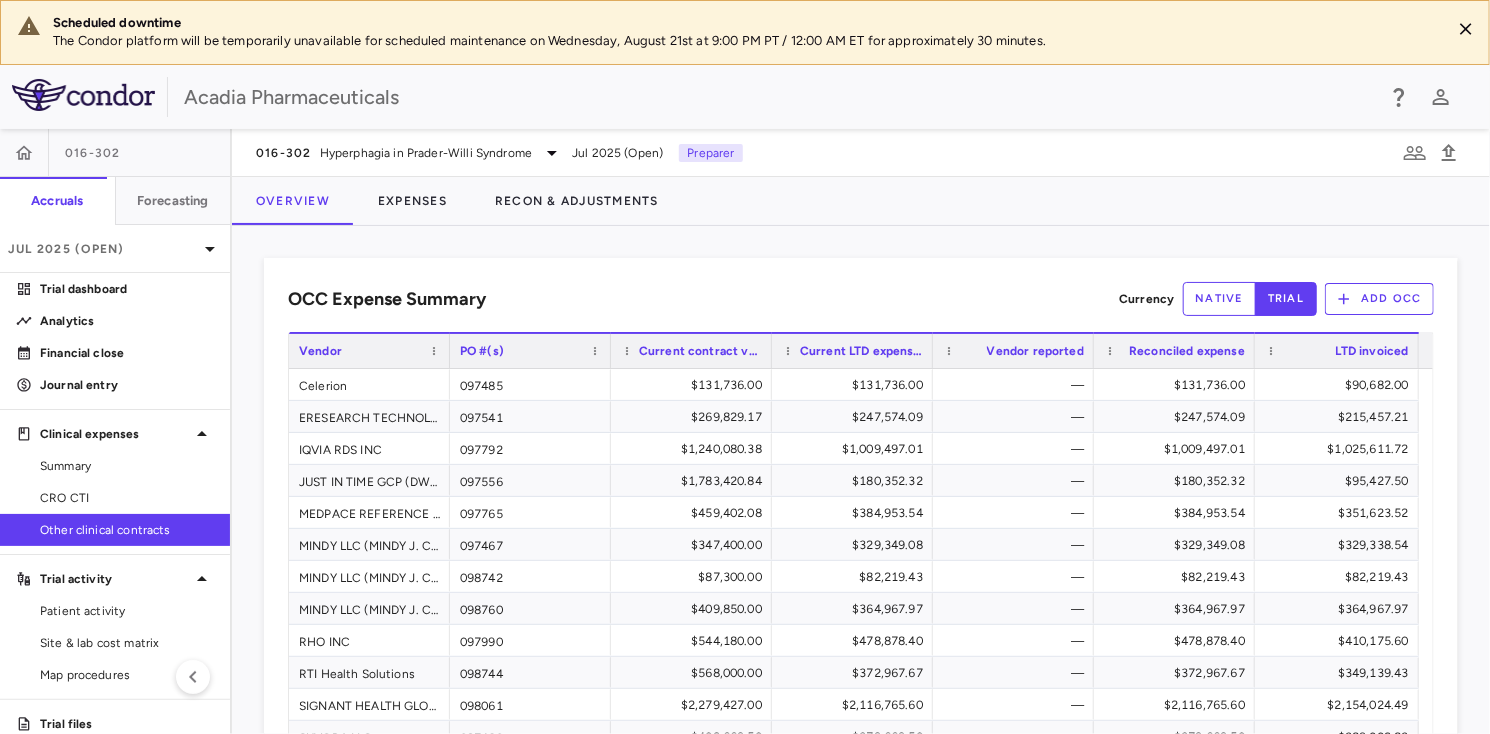 click on "Add OCC" at bounding box center [1379, 299] 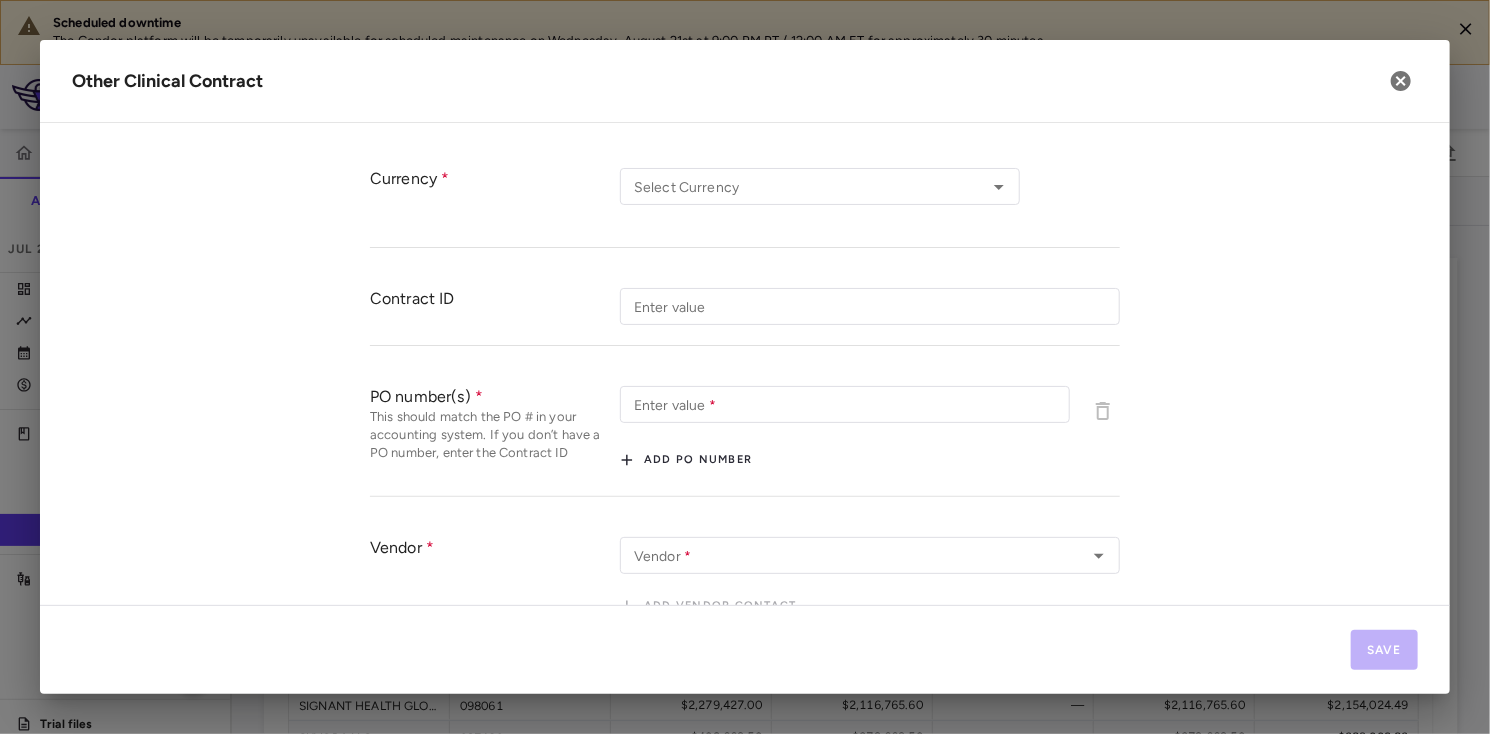 scroll, scrollTop: 0, scrollLeft: 0, axis: both 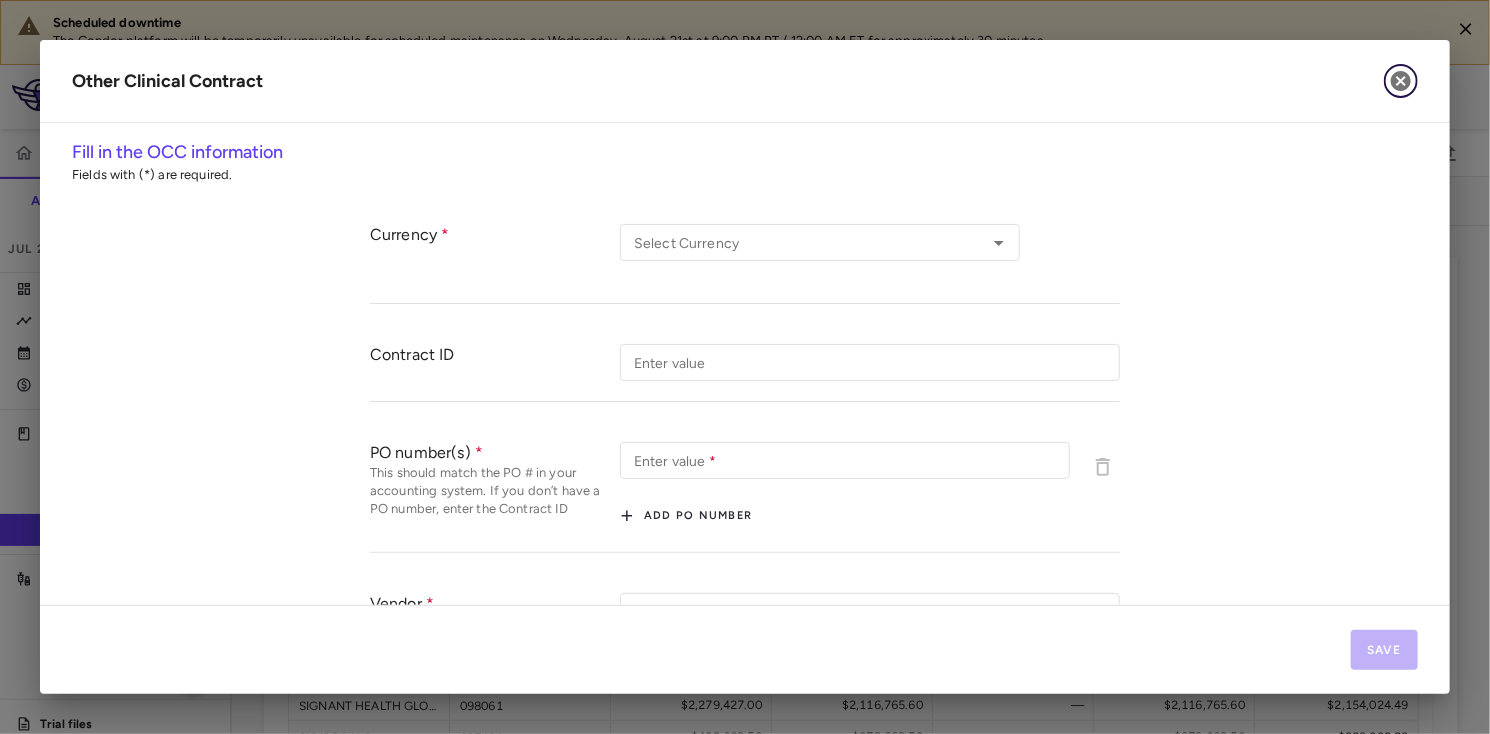 click 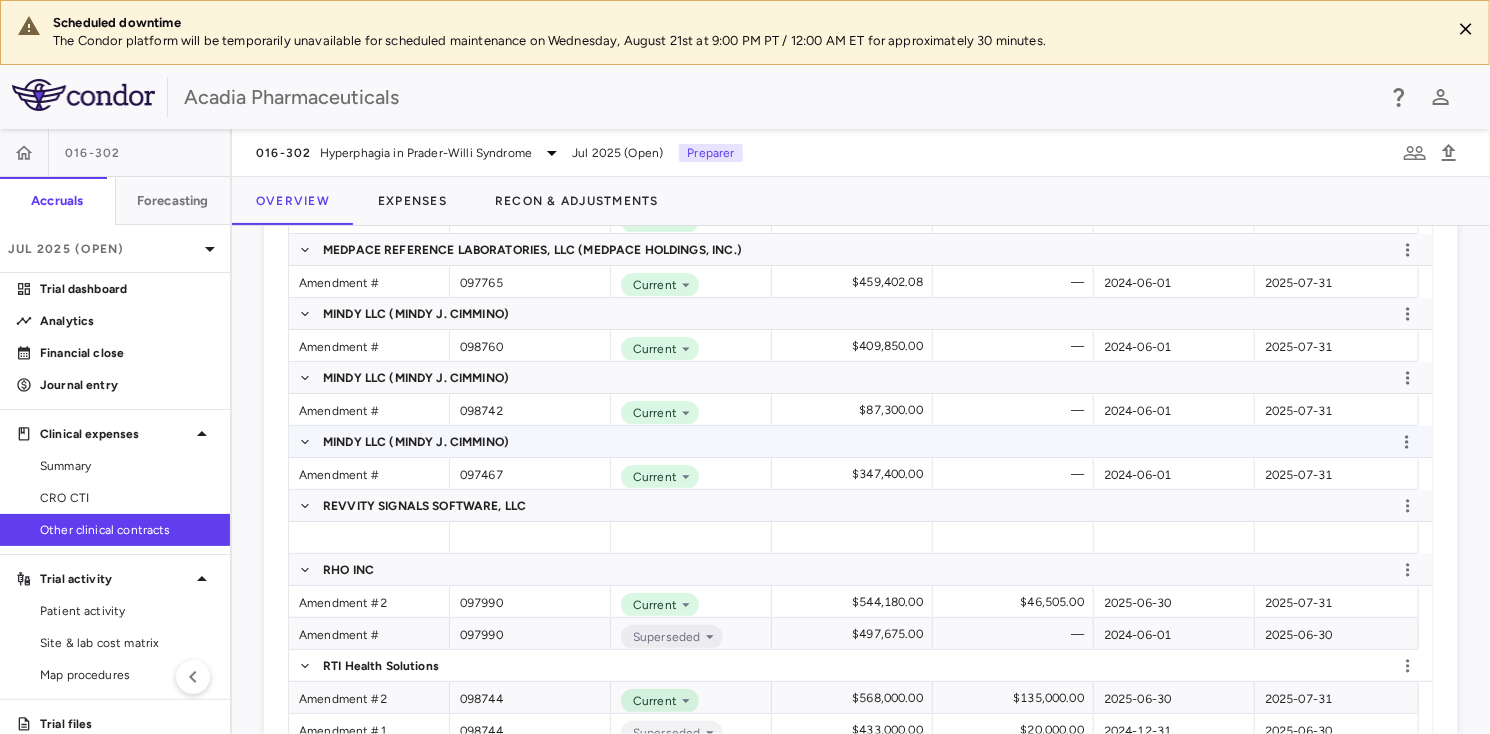scroll, scrollTop: 1166, scrollLeft: 0, axis: vertical 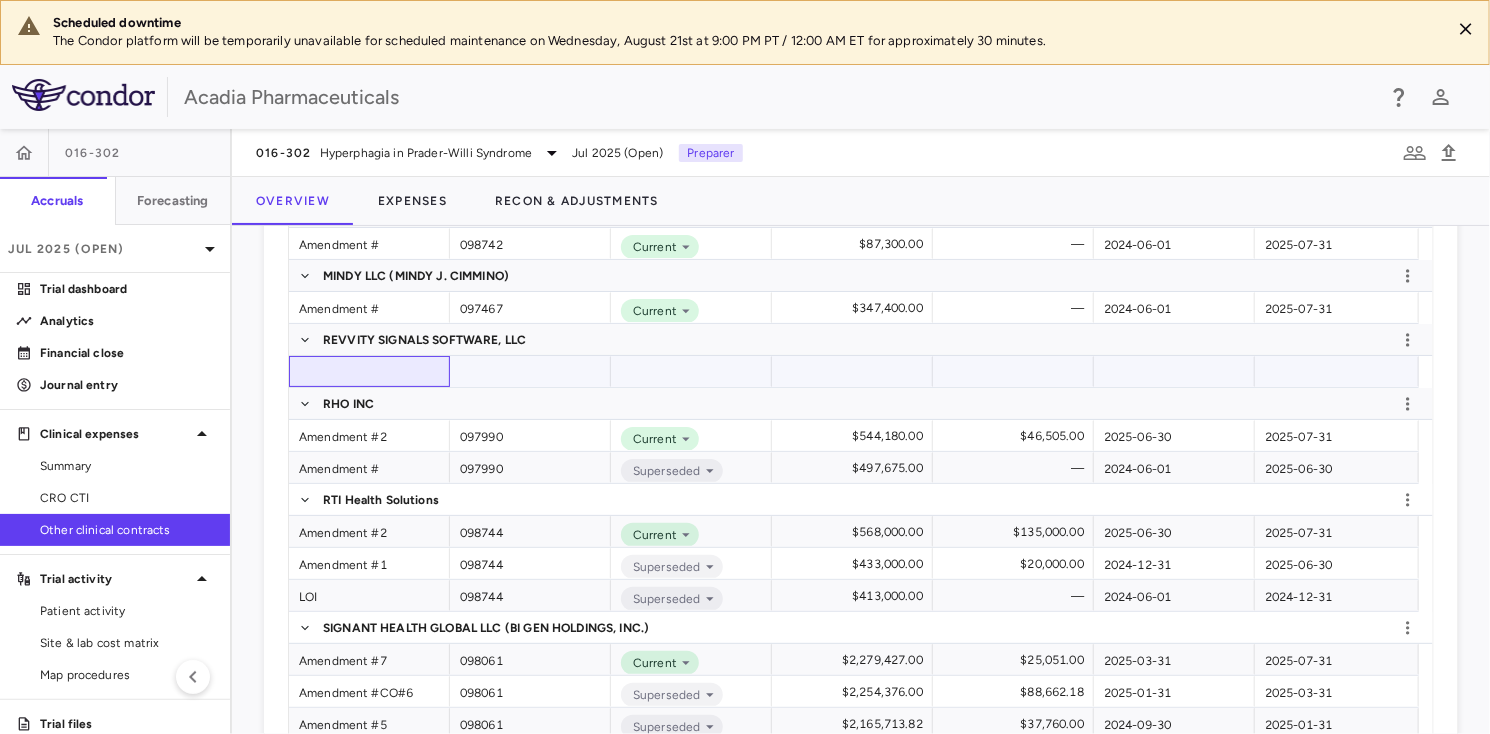 click at bounding box center [369, 371] 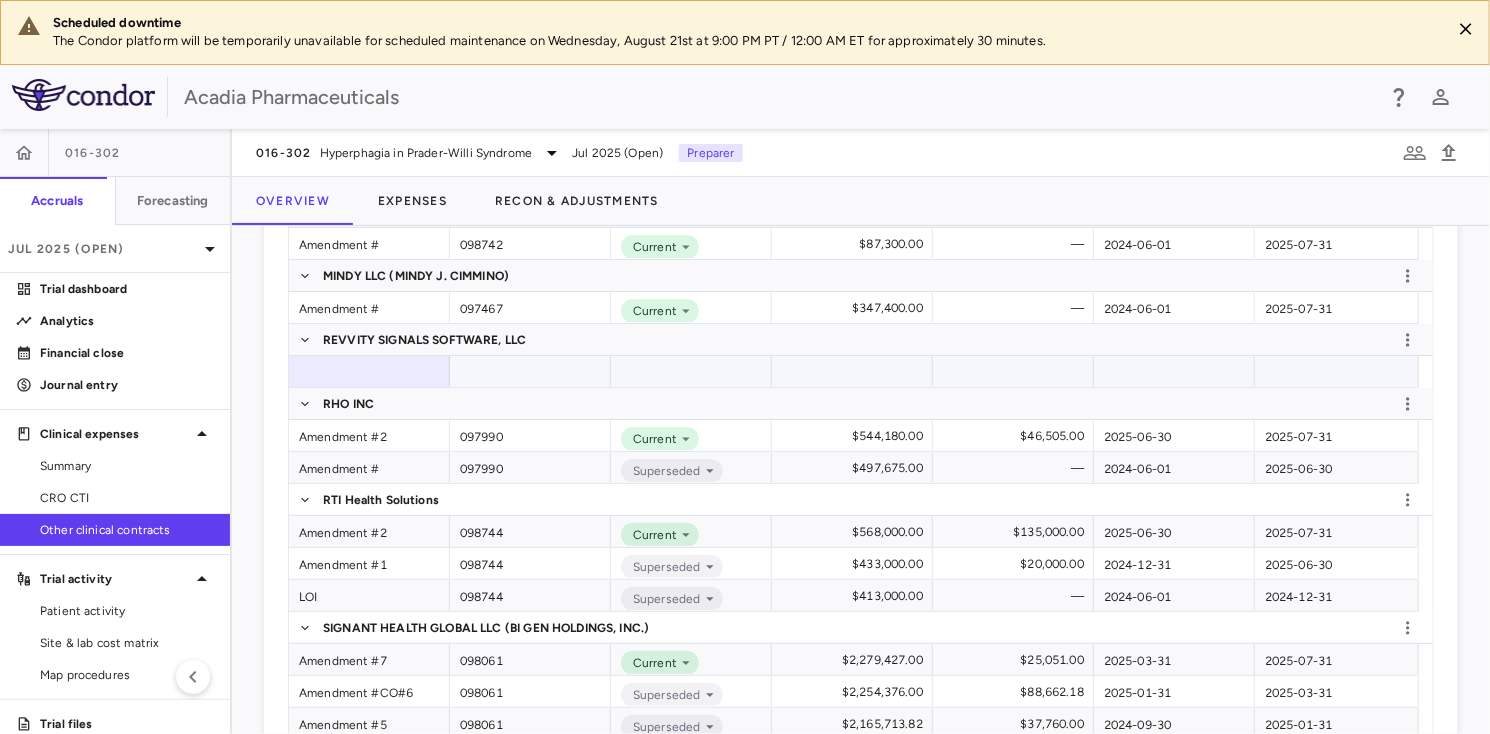 click at bounding box center [530, 371] 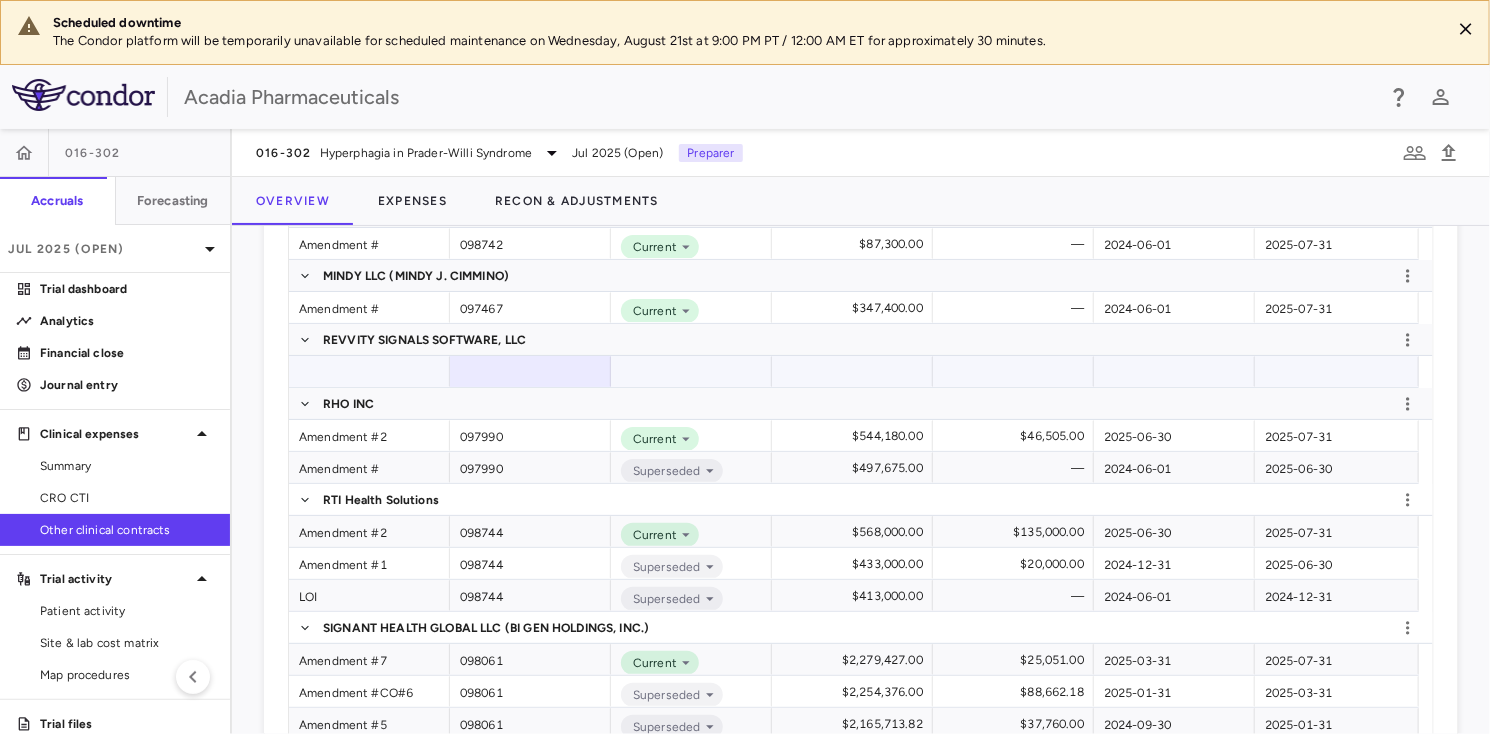 click at bounding box center [691, 371] 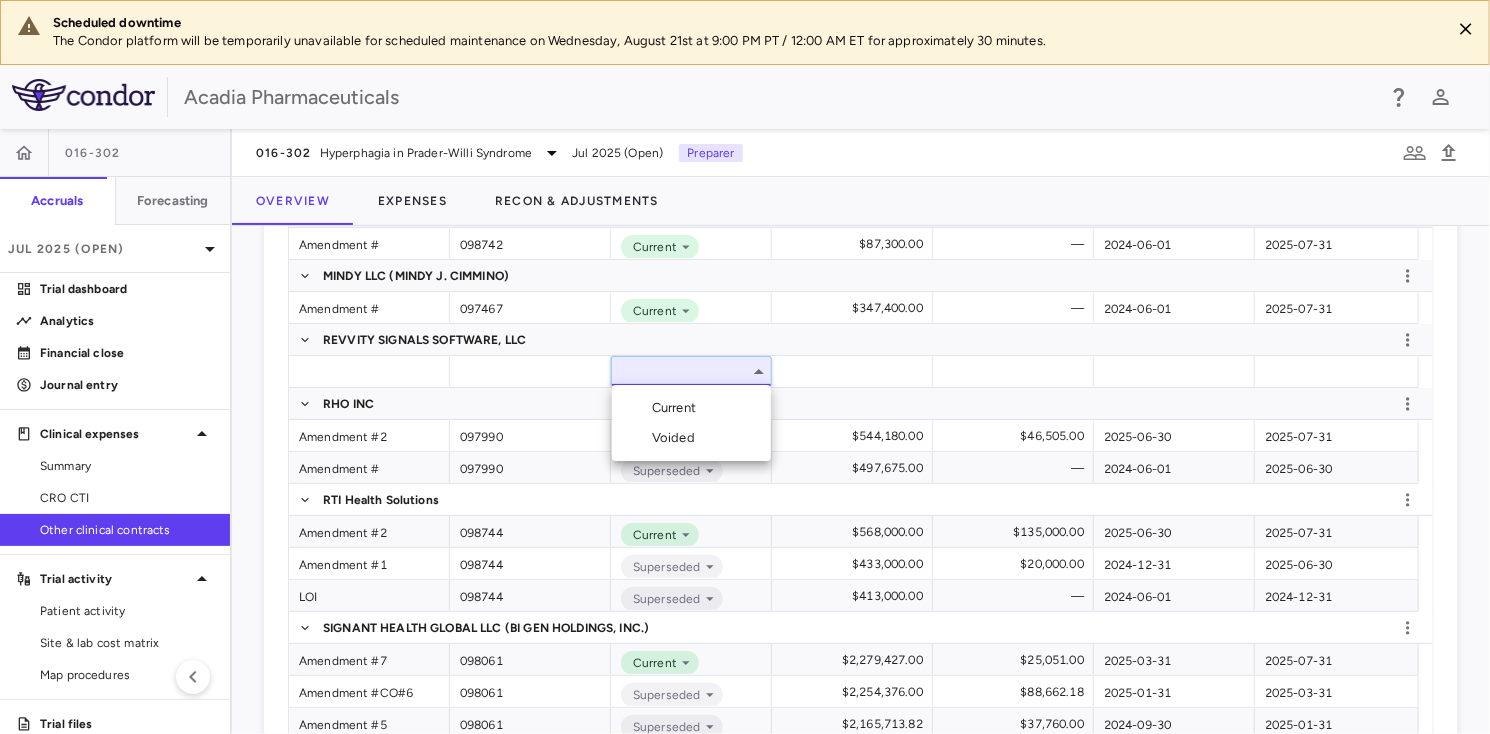 click at bounding box center [745, 367] 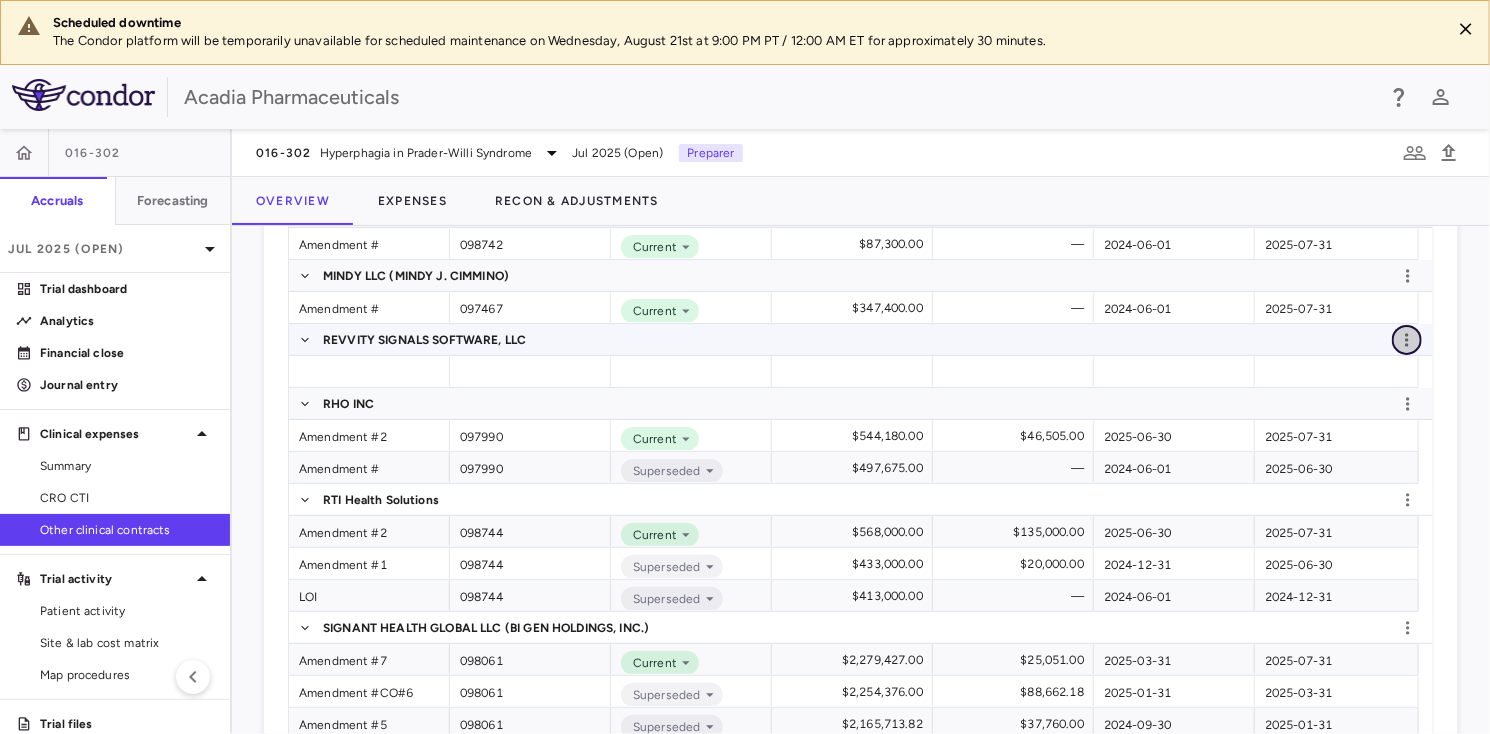 click 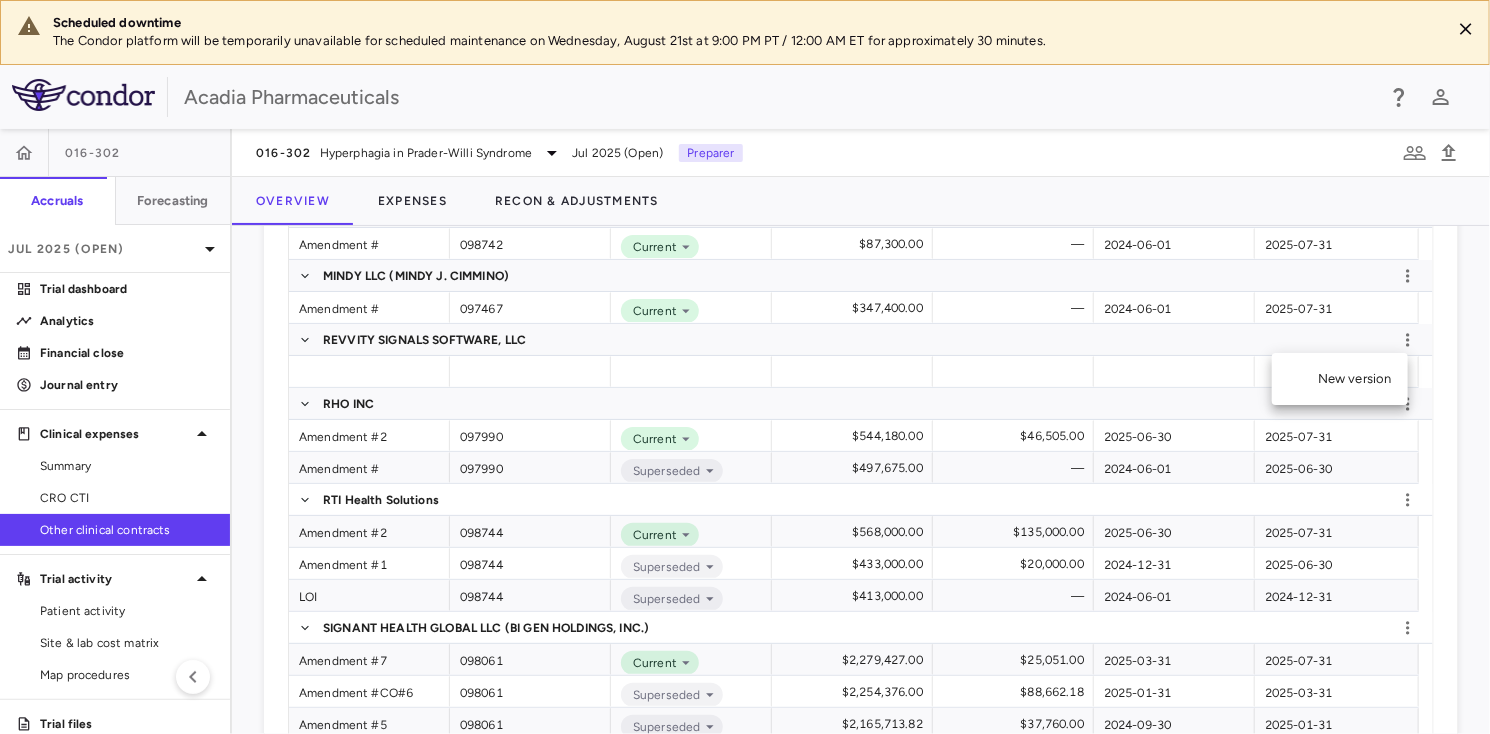 click at bounding box center [1303, 379] 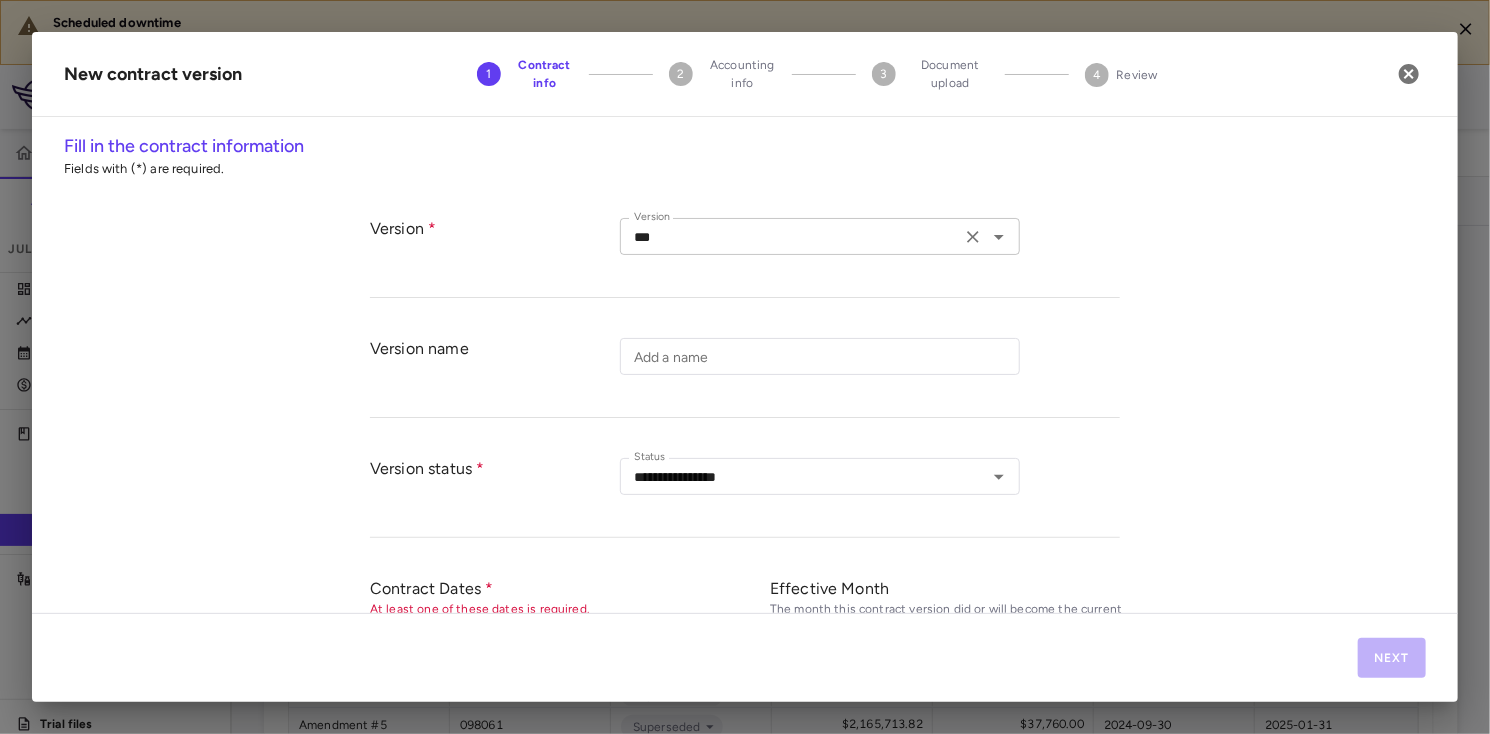 click on "***" at bounding box center (790, 236) 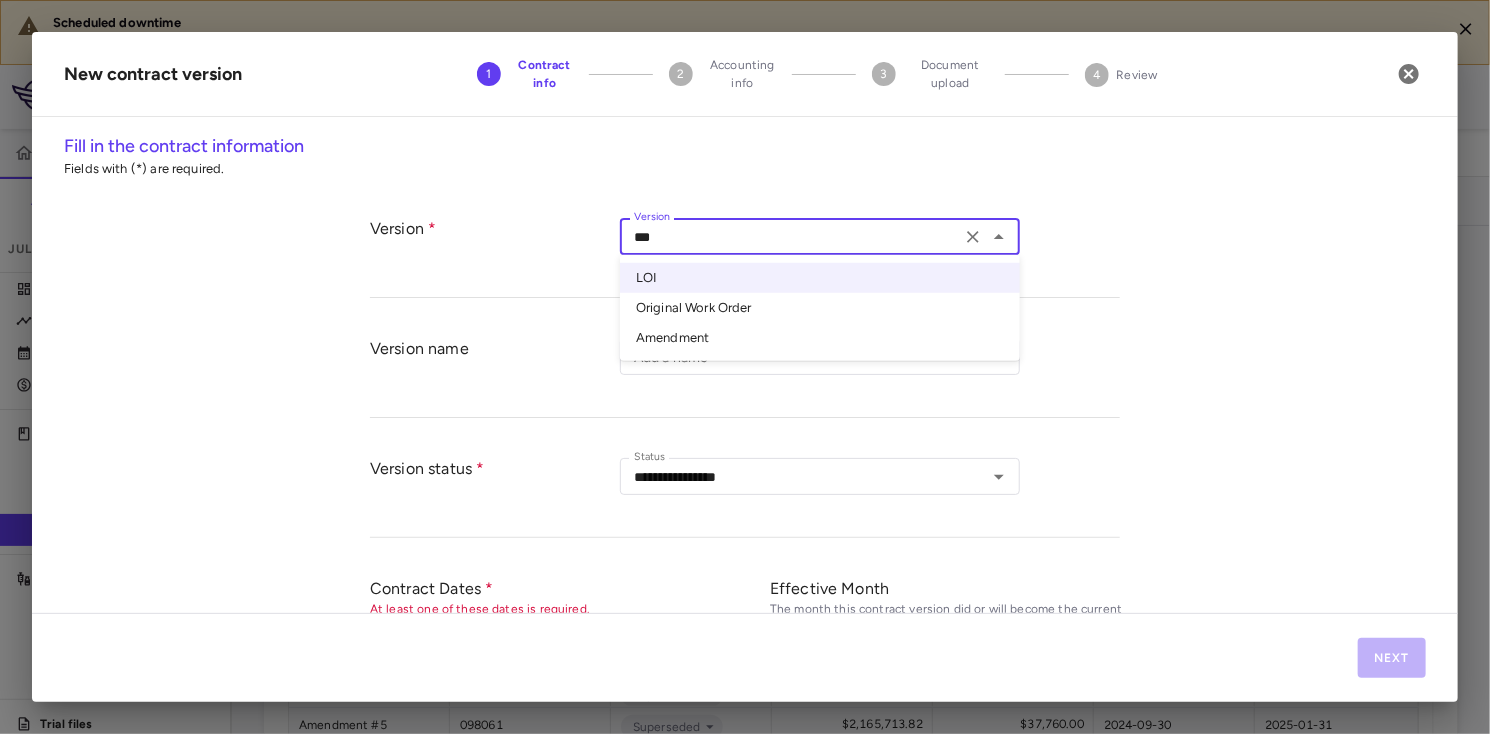click on "Original Work Order" at bounding box center (820, 308) 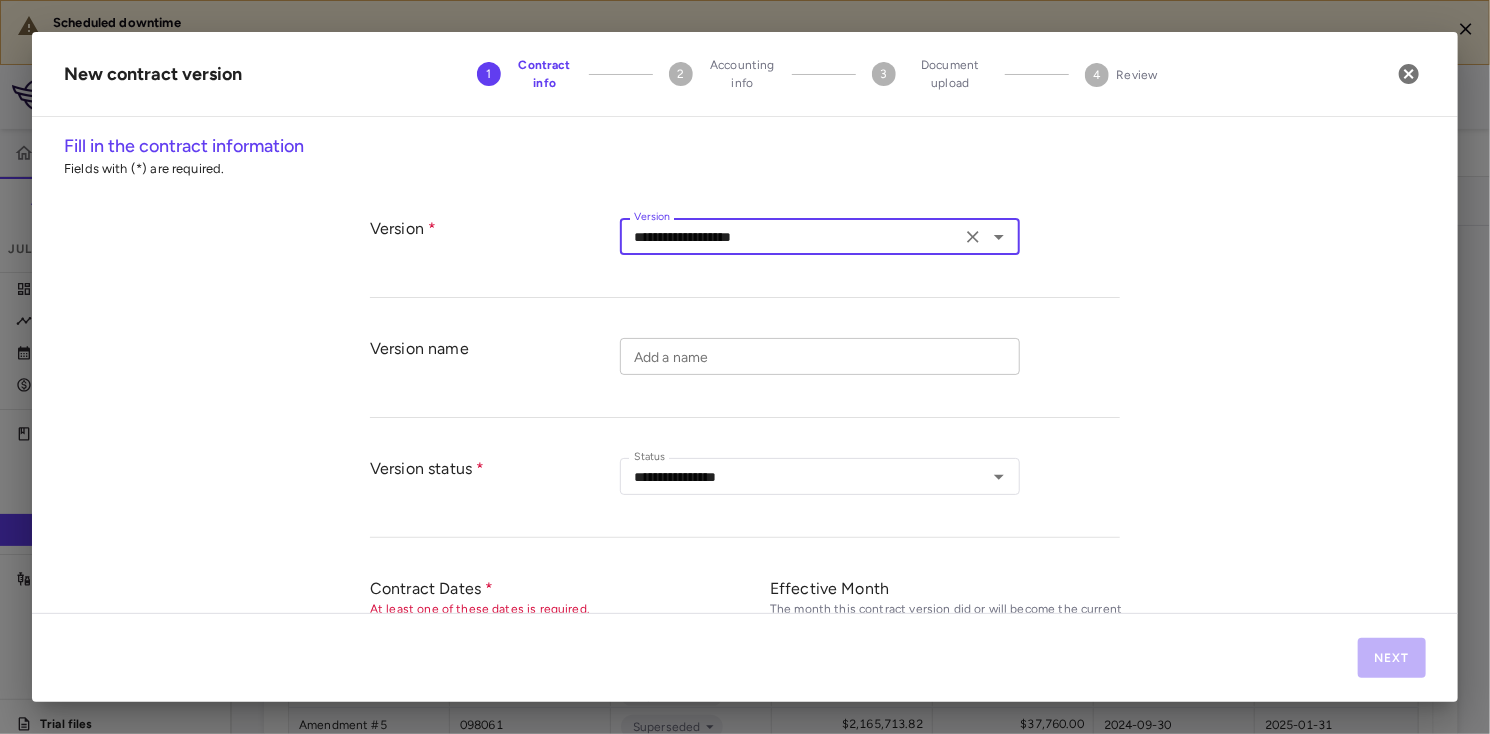 click on "Add a name" at bounding box center [820, 356] 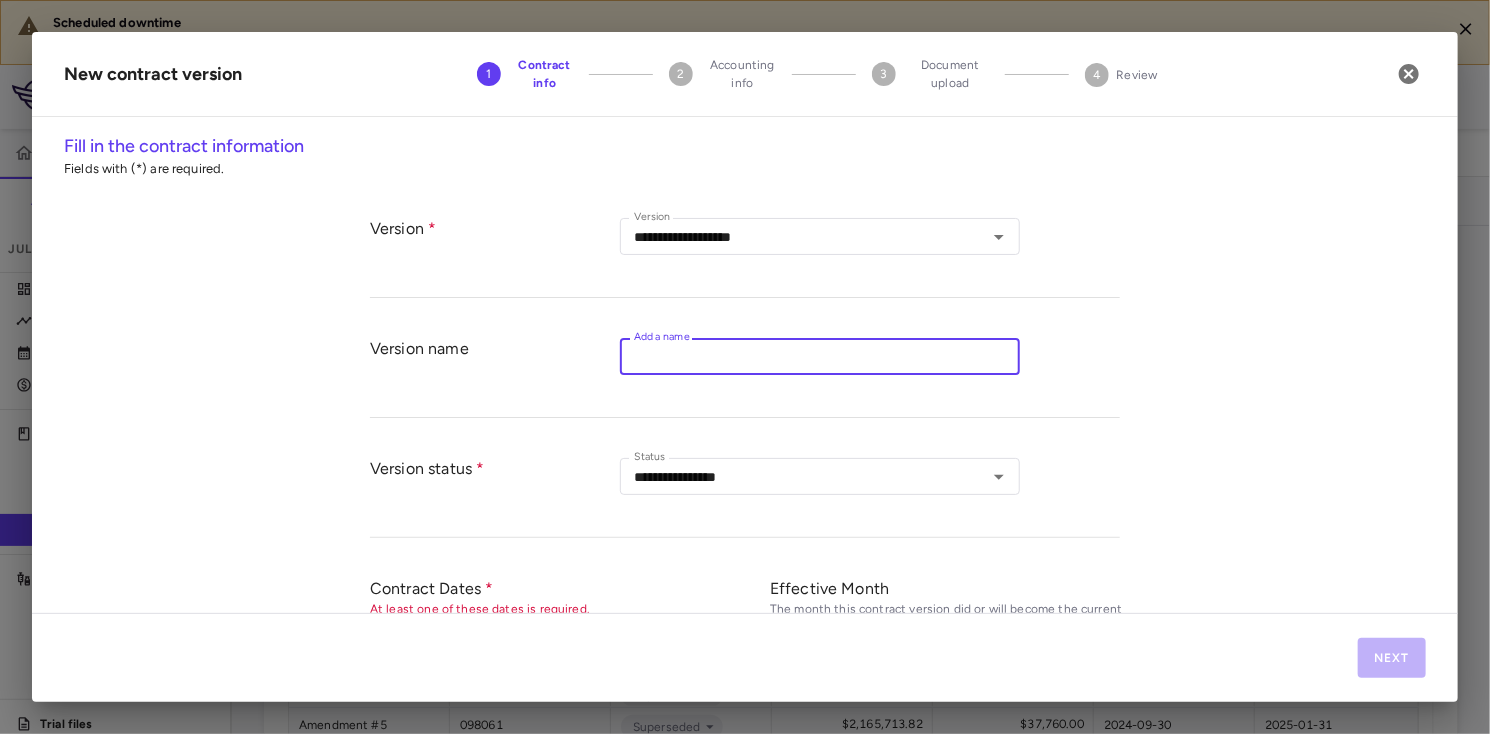 click on "**********" at bounding box center (745, 373) 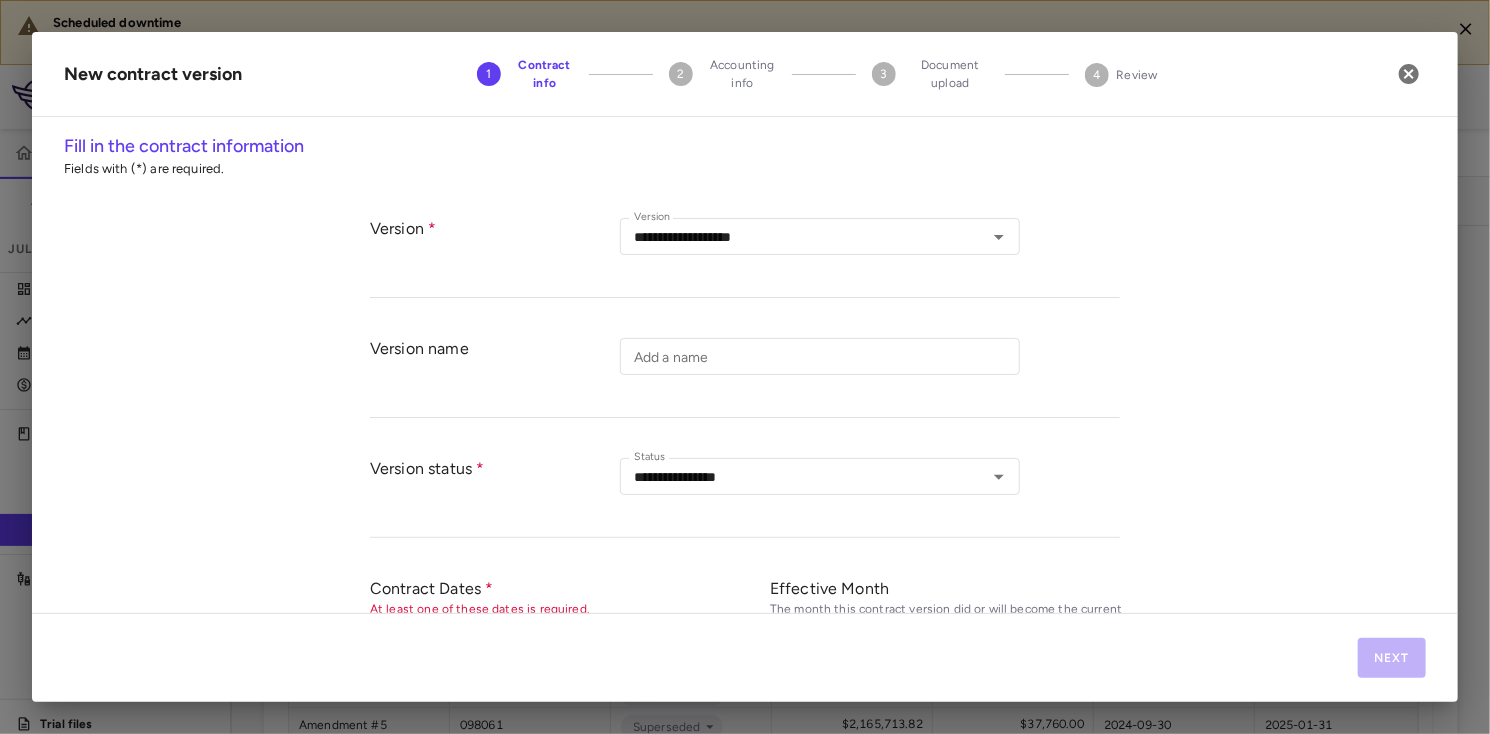 scroll, scrollTop: 166, scrollLeft: 0, axis: vertical 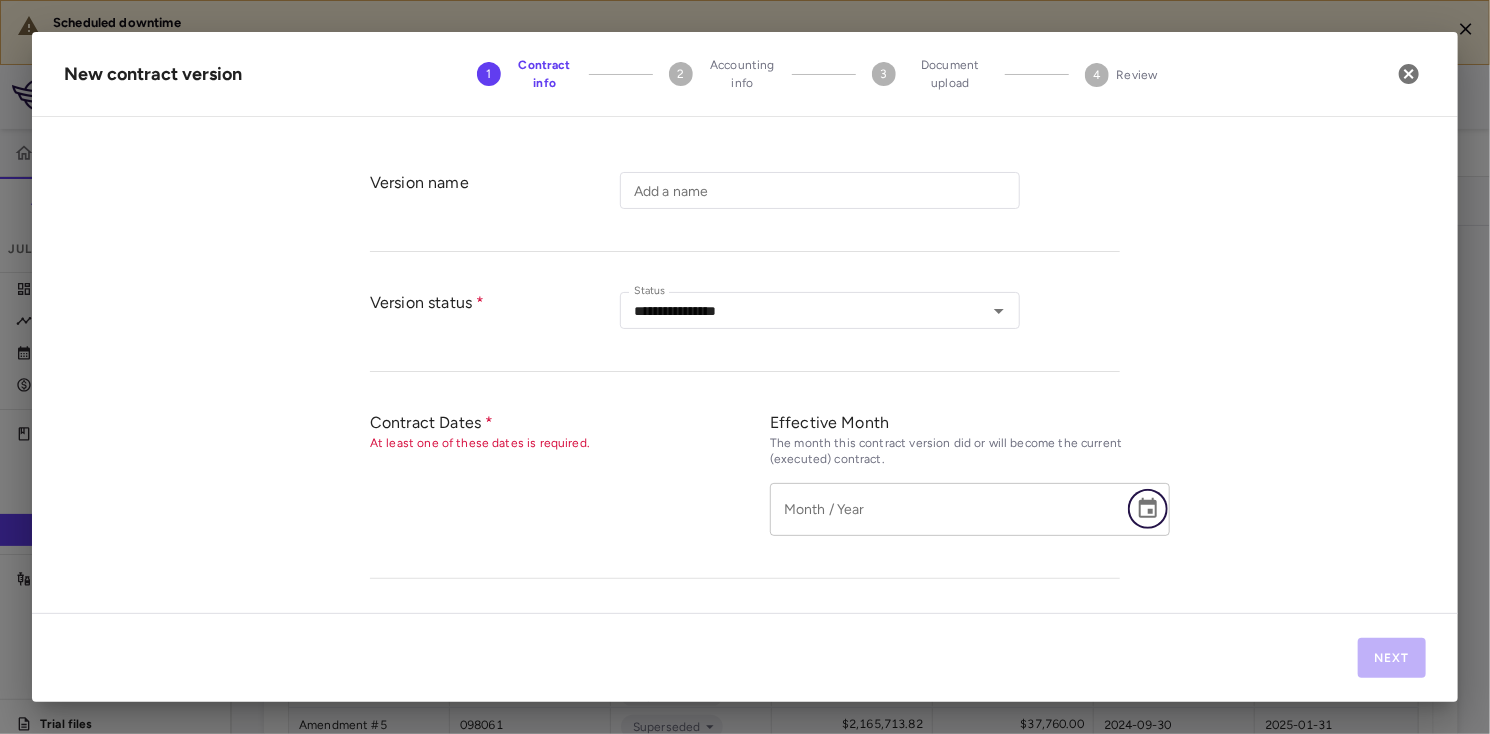 click 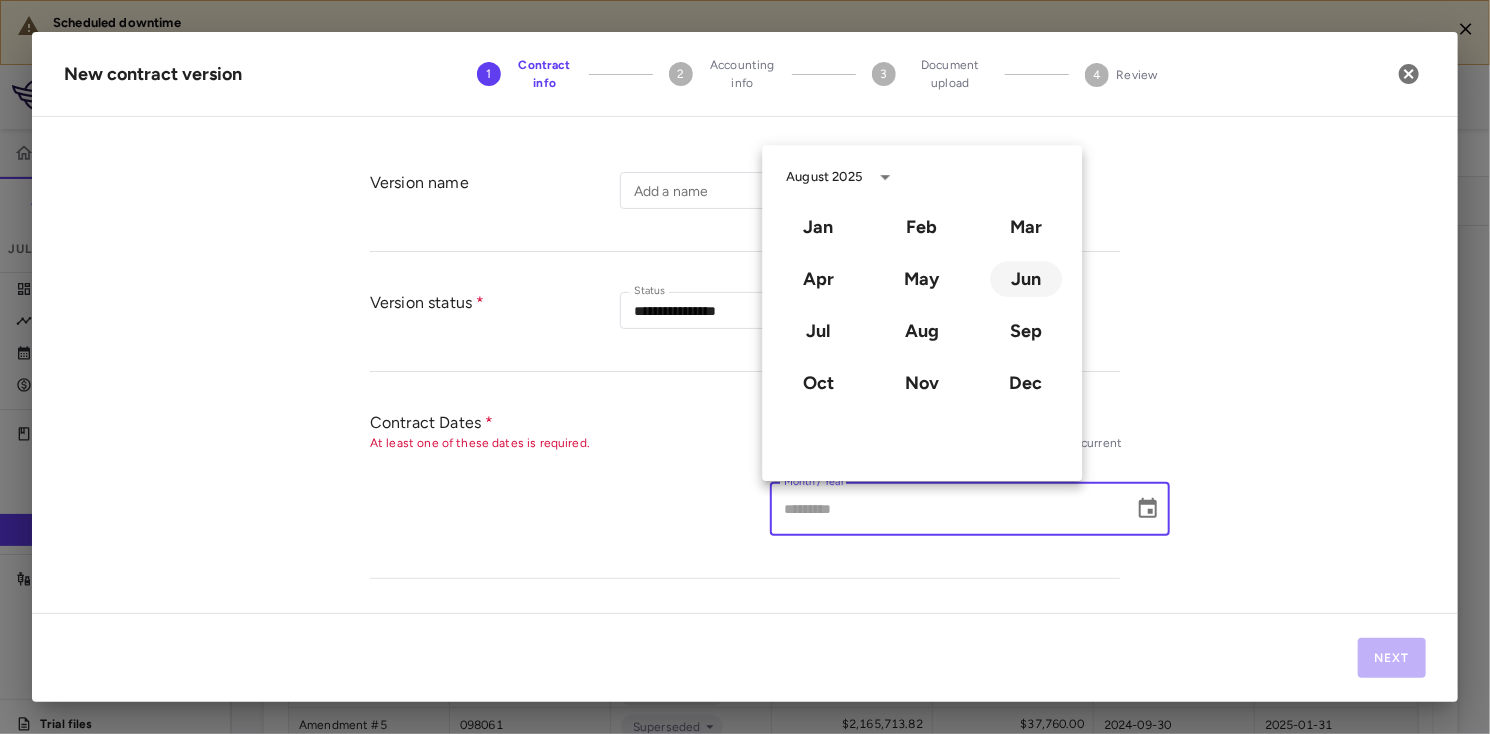 click on "Jun" at bounding box center (1026, 279) 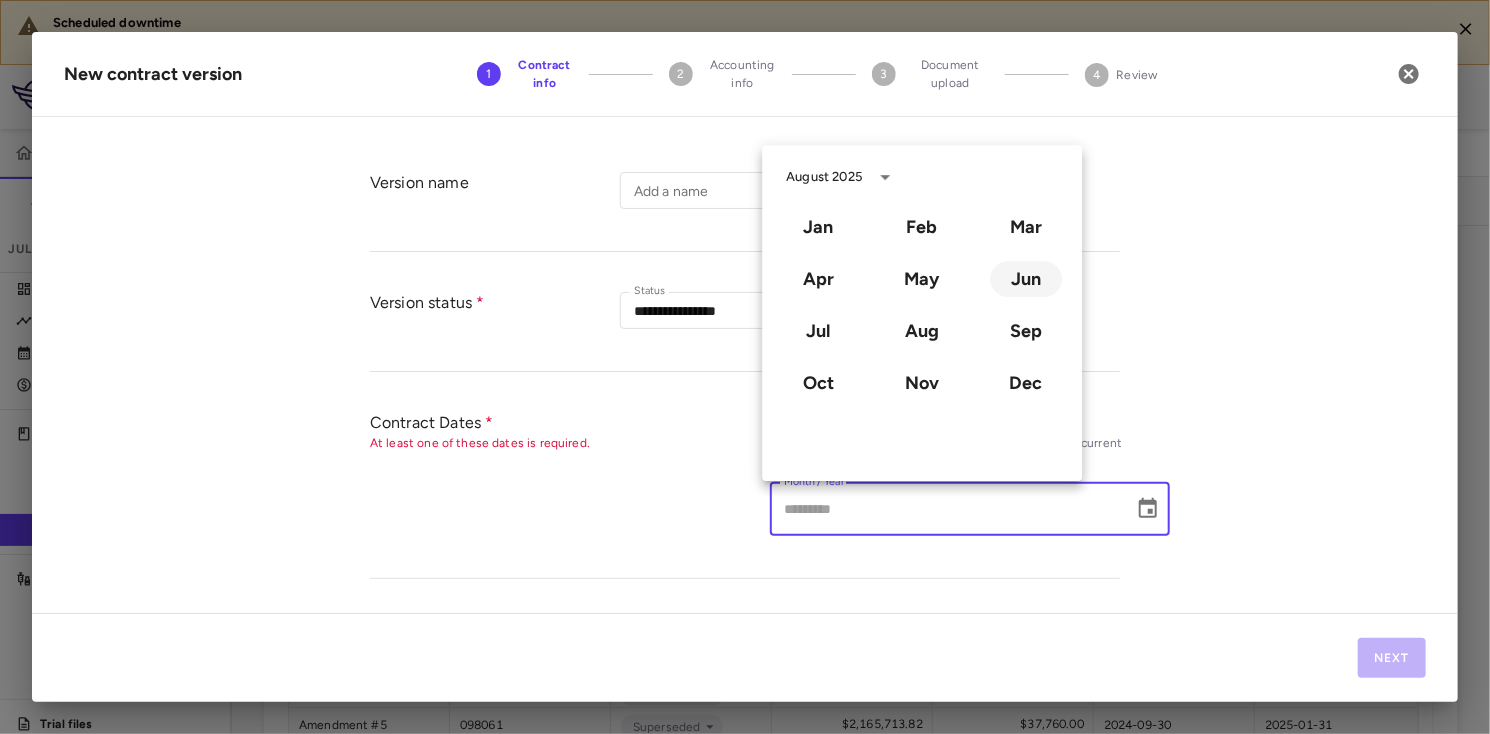 type on "*********" 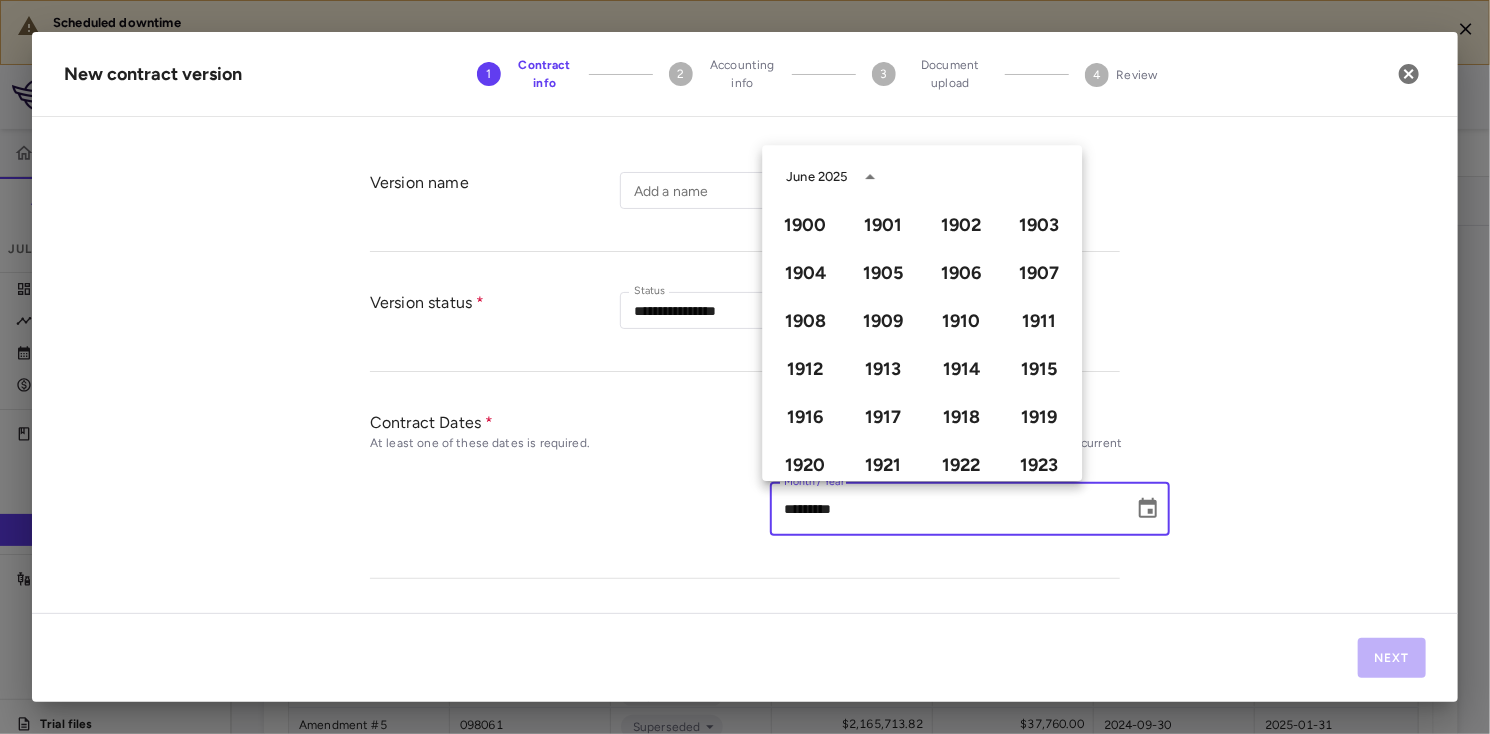 scroll, scrollTop: 1372, scrollLeft: 0, axis: vertical 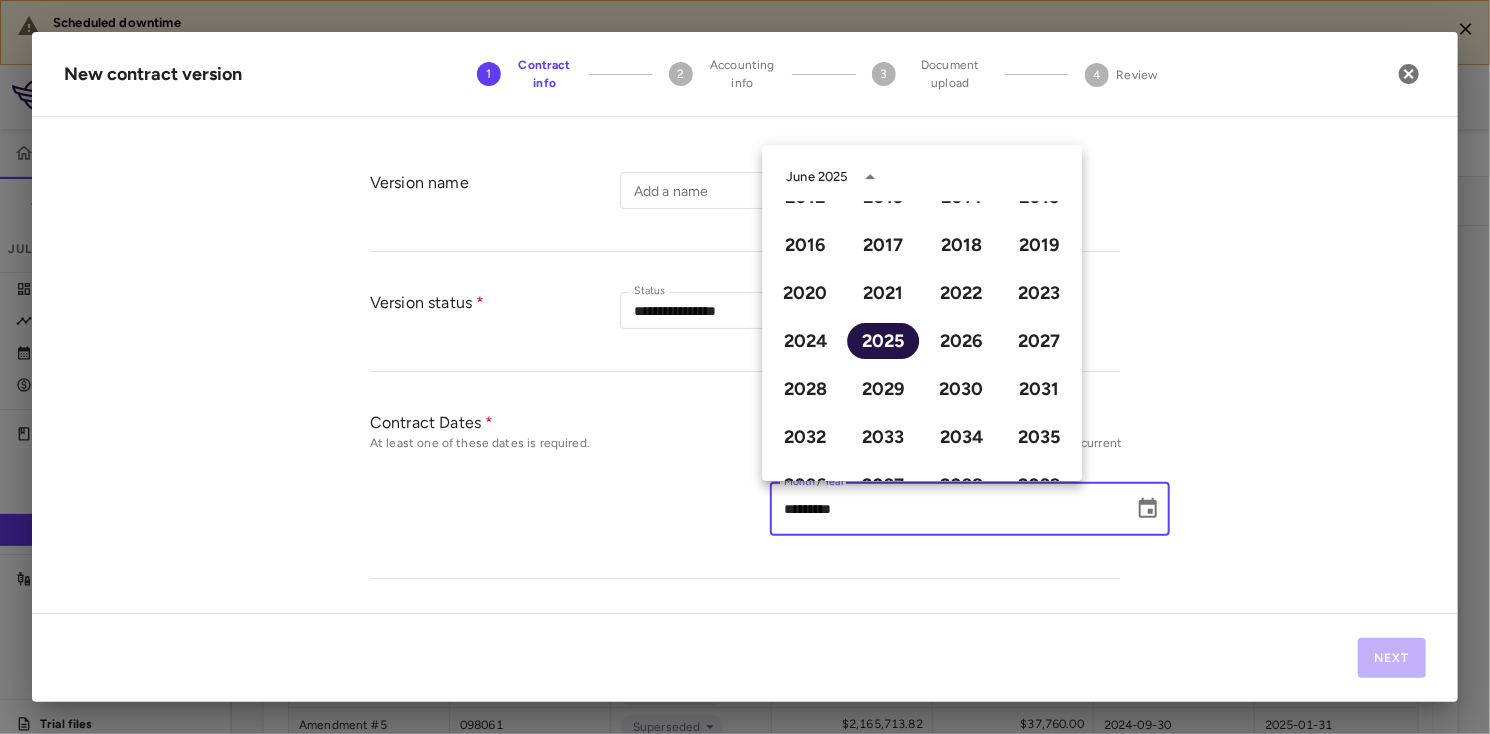 click on "2025" at bounding box center (883, 341) 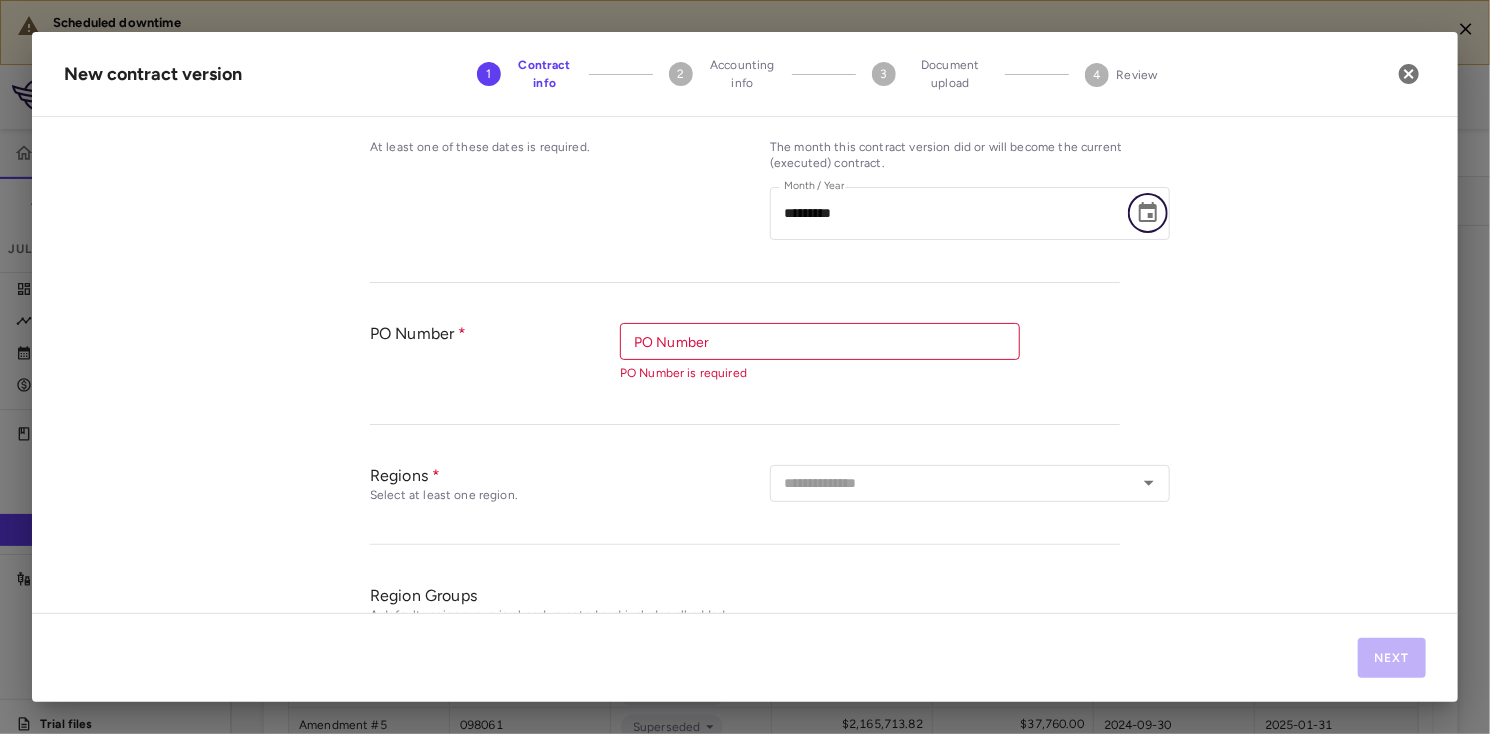 scroll, scrollTop: 500, scrollLeft: 0, axis: vertical 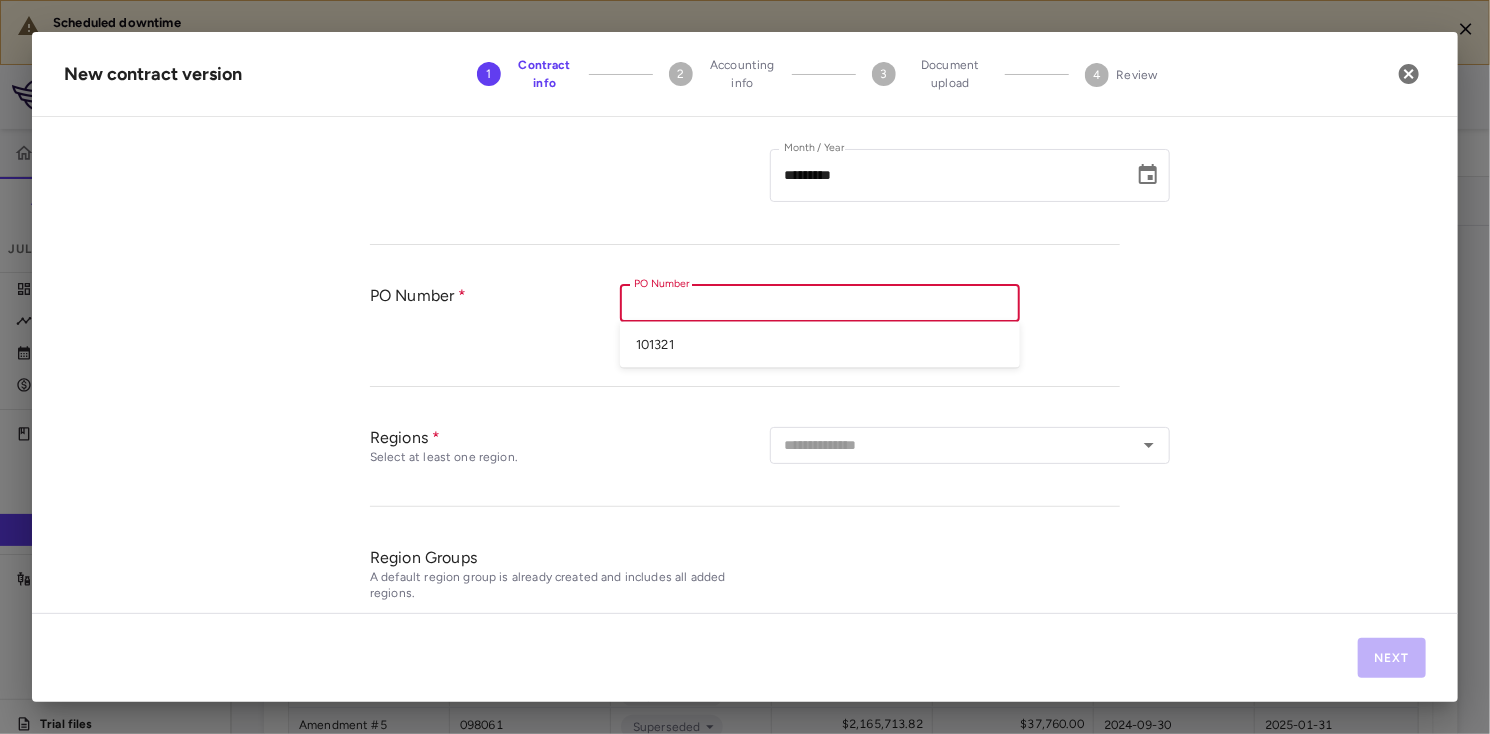 click on "PO Number" at bounding box center (818, 303) 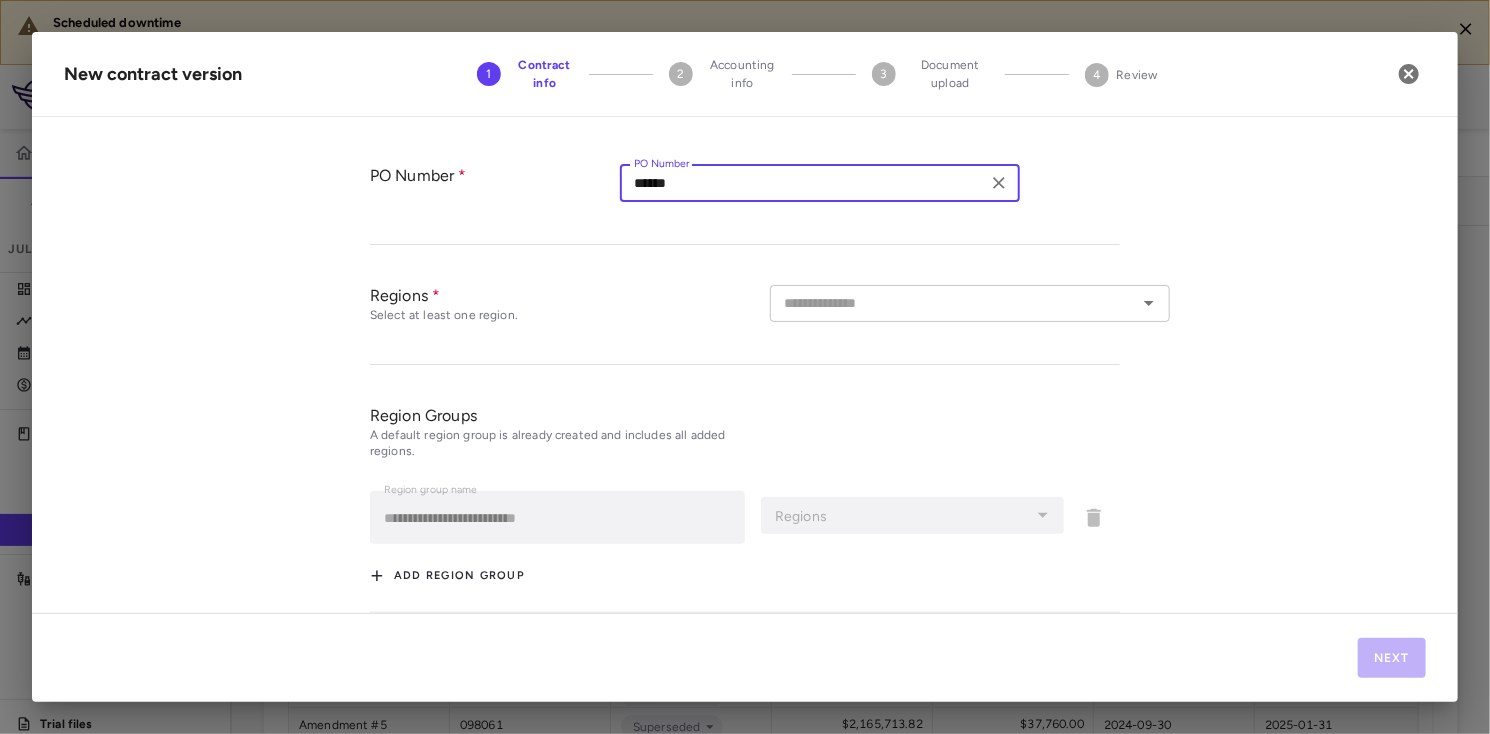 scroll, scrollTop: 647, scrollLeft: 0, axis: vertical 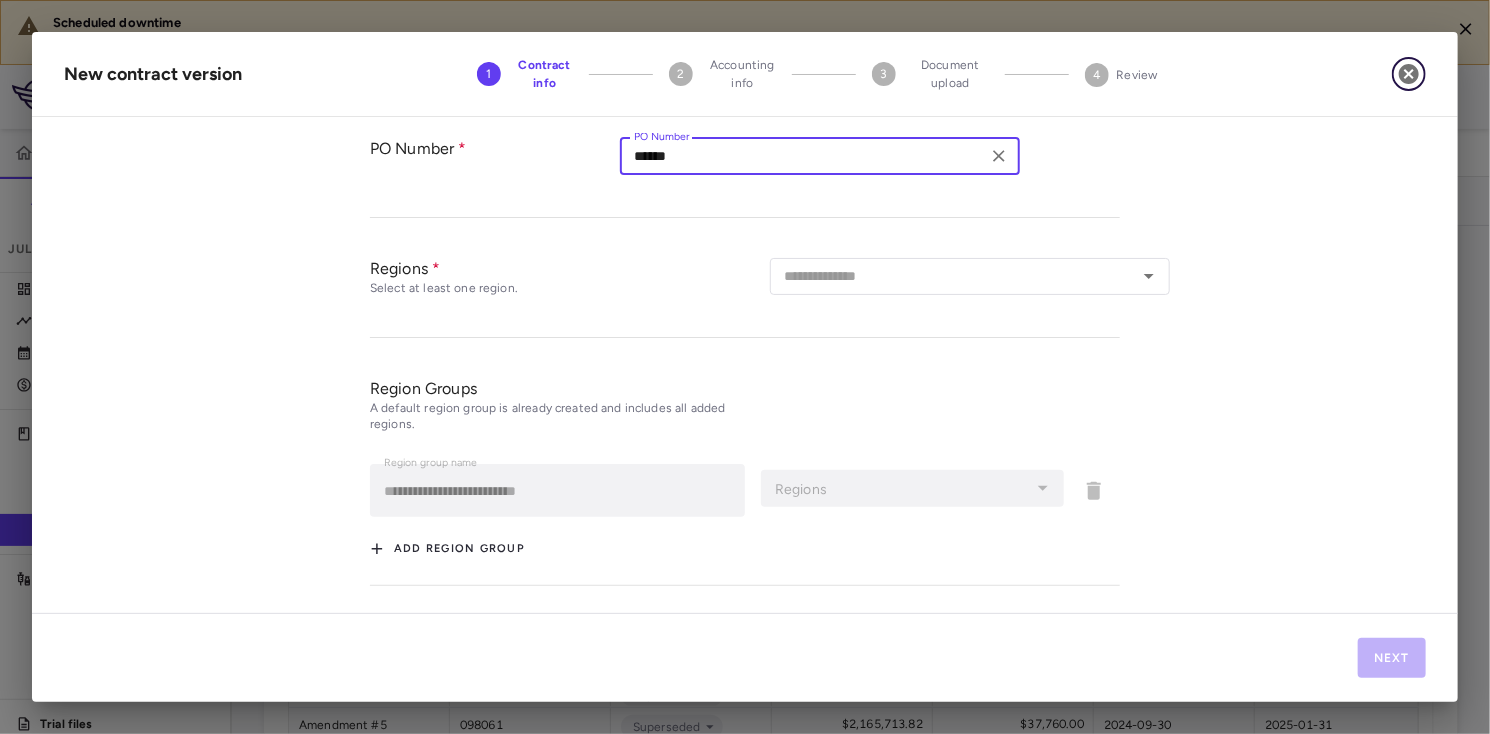 click 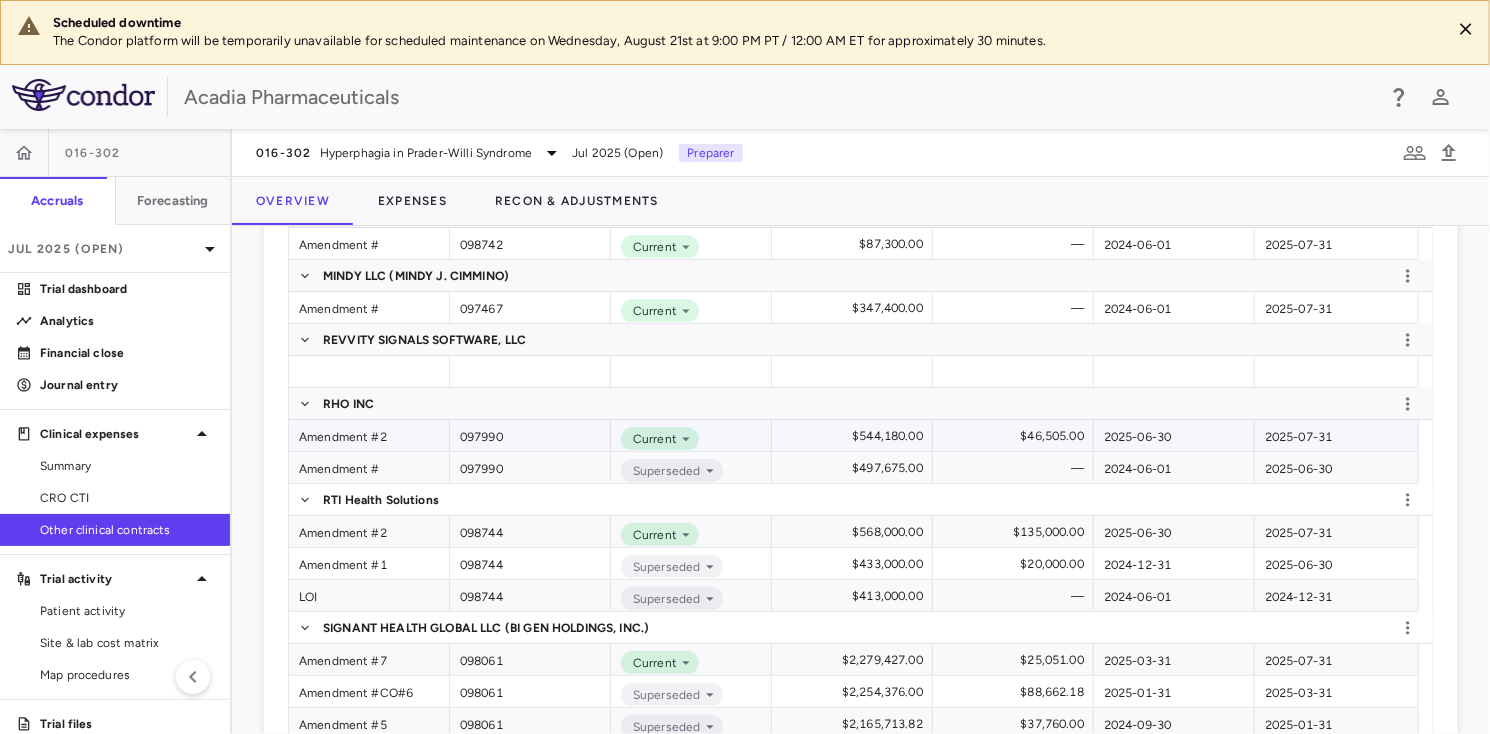 click on "Amendment #2" at bounding box center [369, 435] 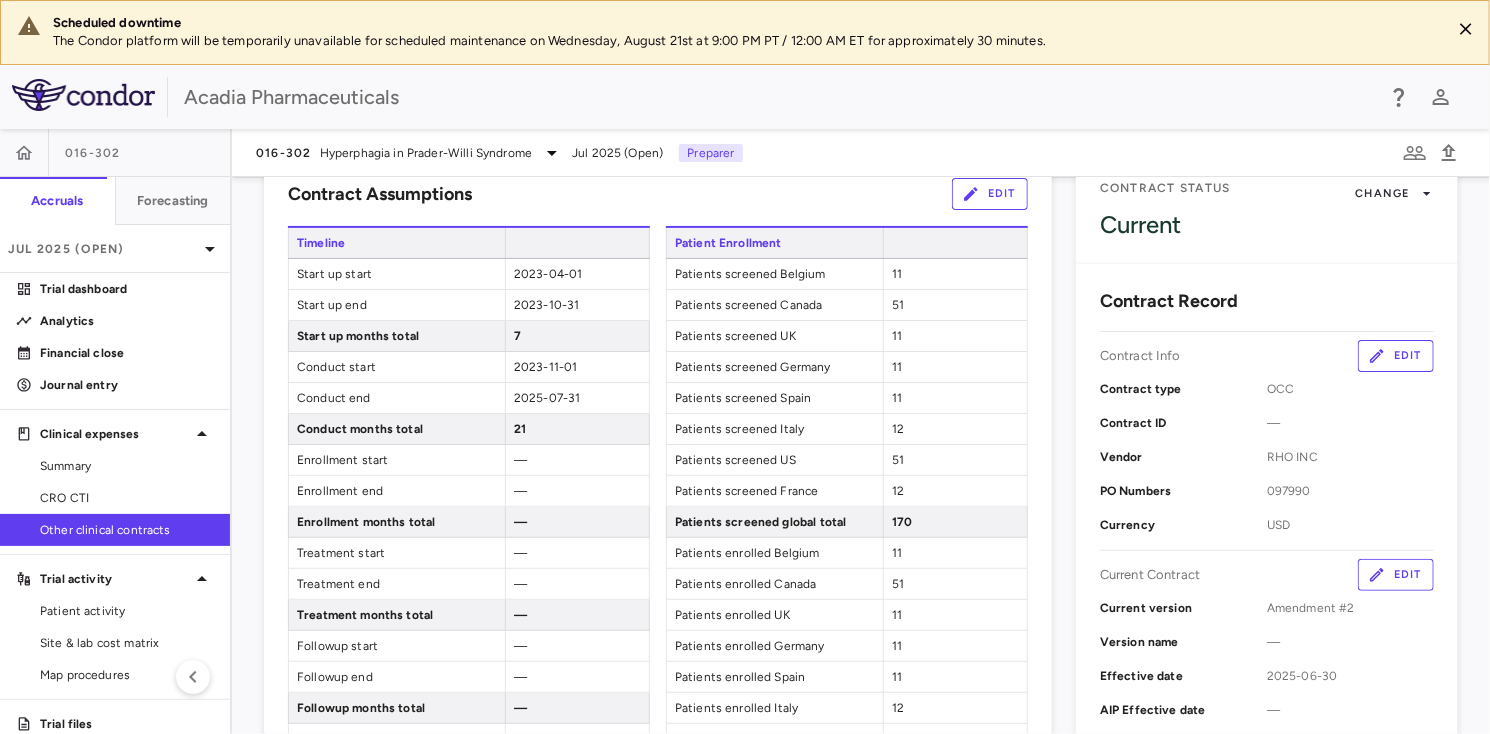 scroll, scrollTop: 0, scrollLeft: 0, axis: both 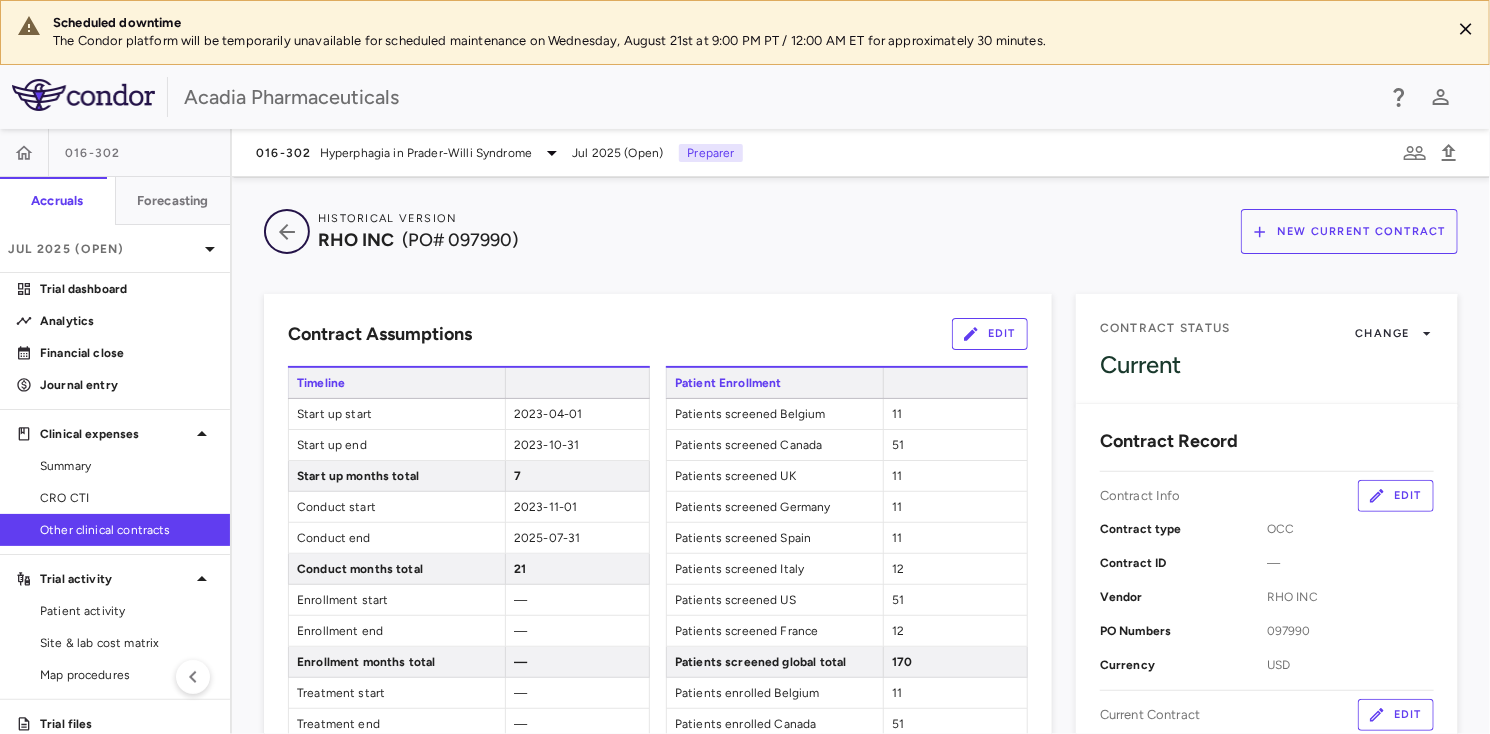 click 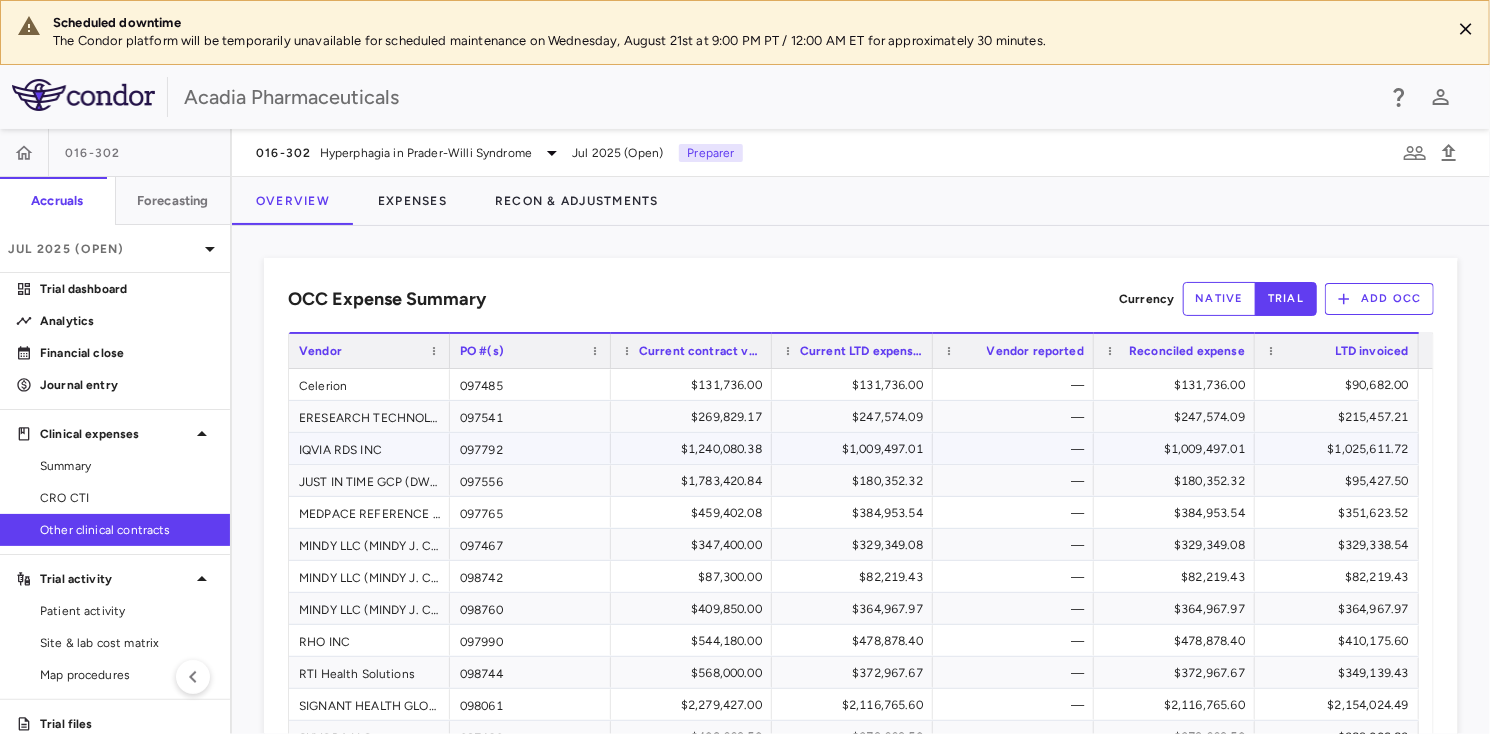 scroll, scrollTop: 333, scrollLeft: 0, axis: vertical 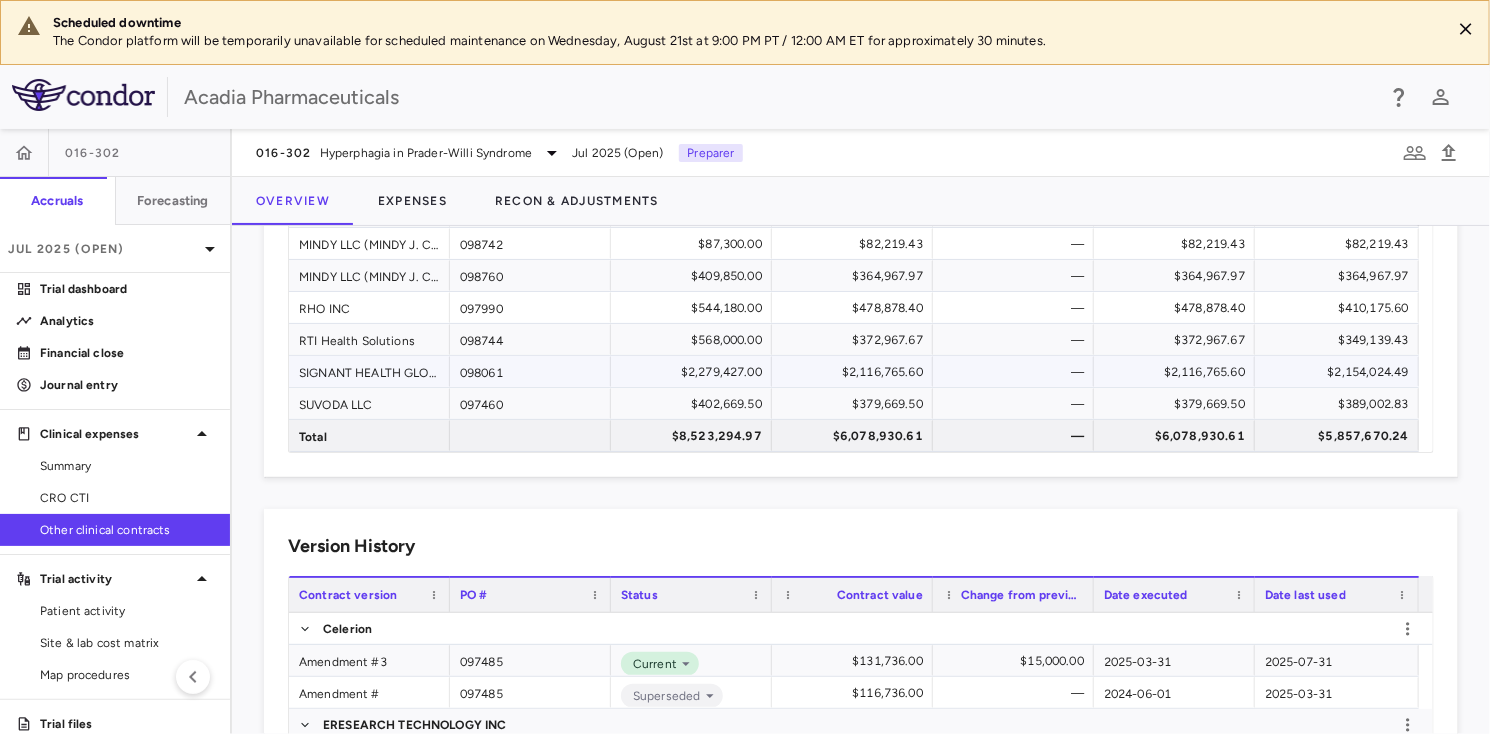 click on "SIGNANT HEALTH GLOBAL LLC (BI GEN HOLDINGS, INC.)" at bounding box center (369, 371) 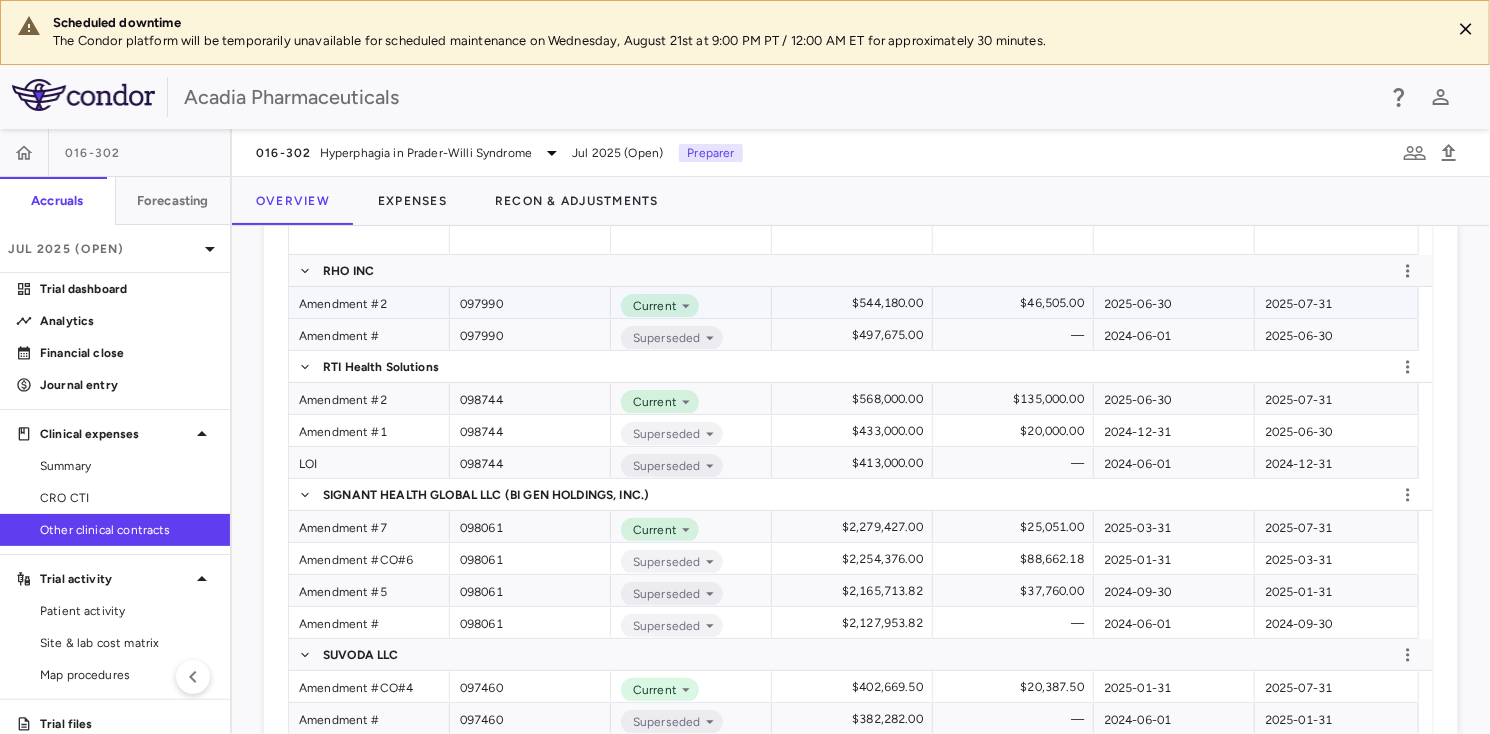scroll, scrollTop: 1333, scrollLeft: 0, axis: vertical 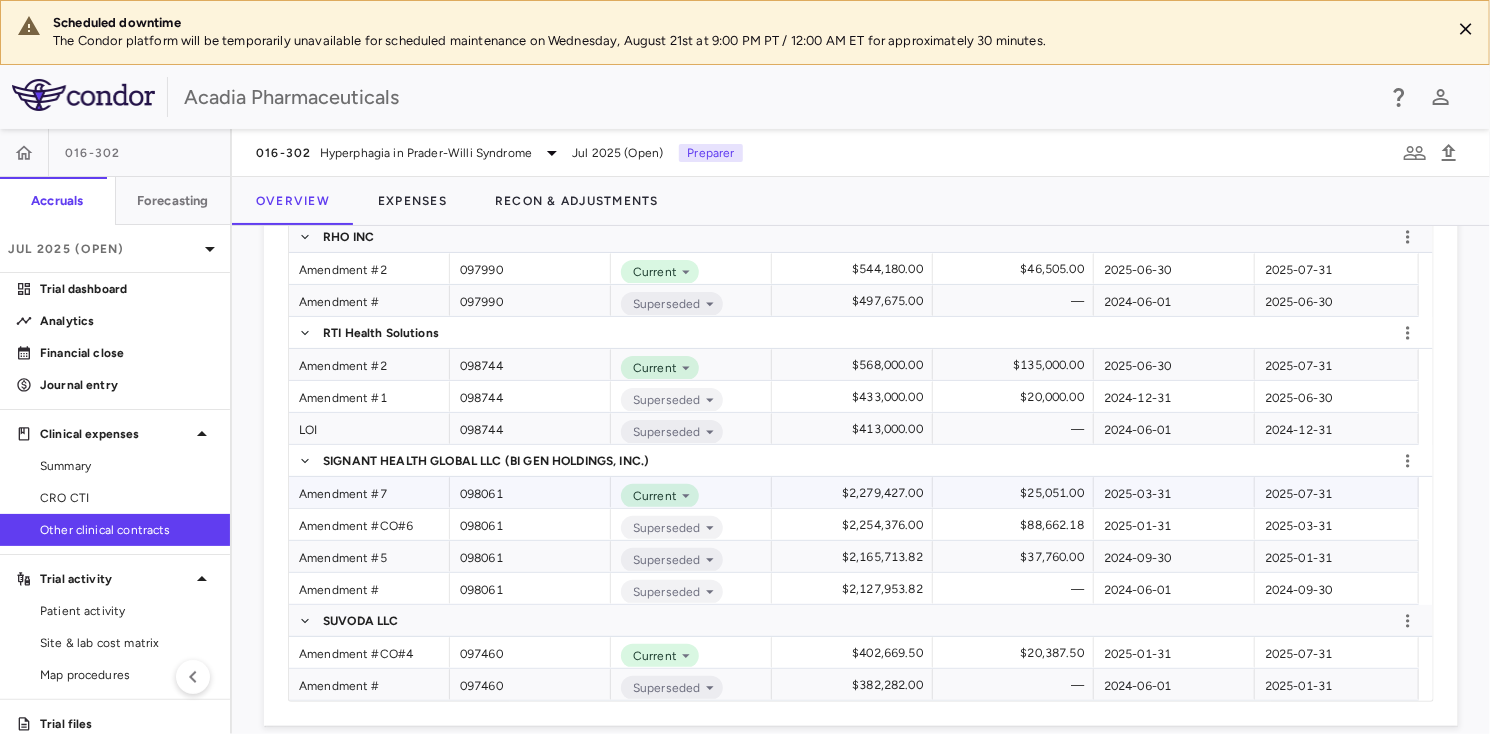 click on "Amendment #7" at bounding box center [369, 492] 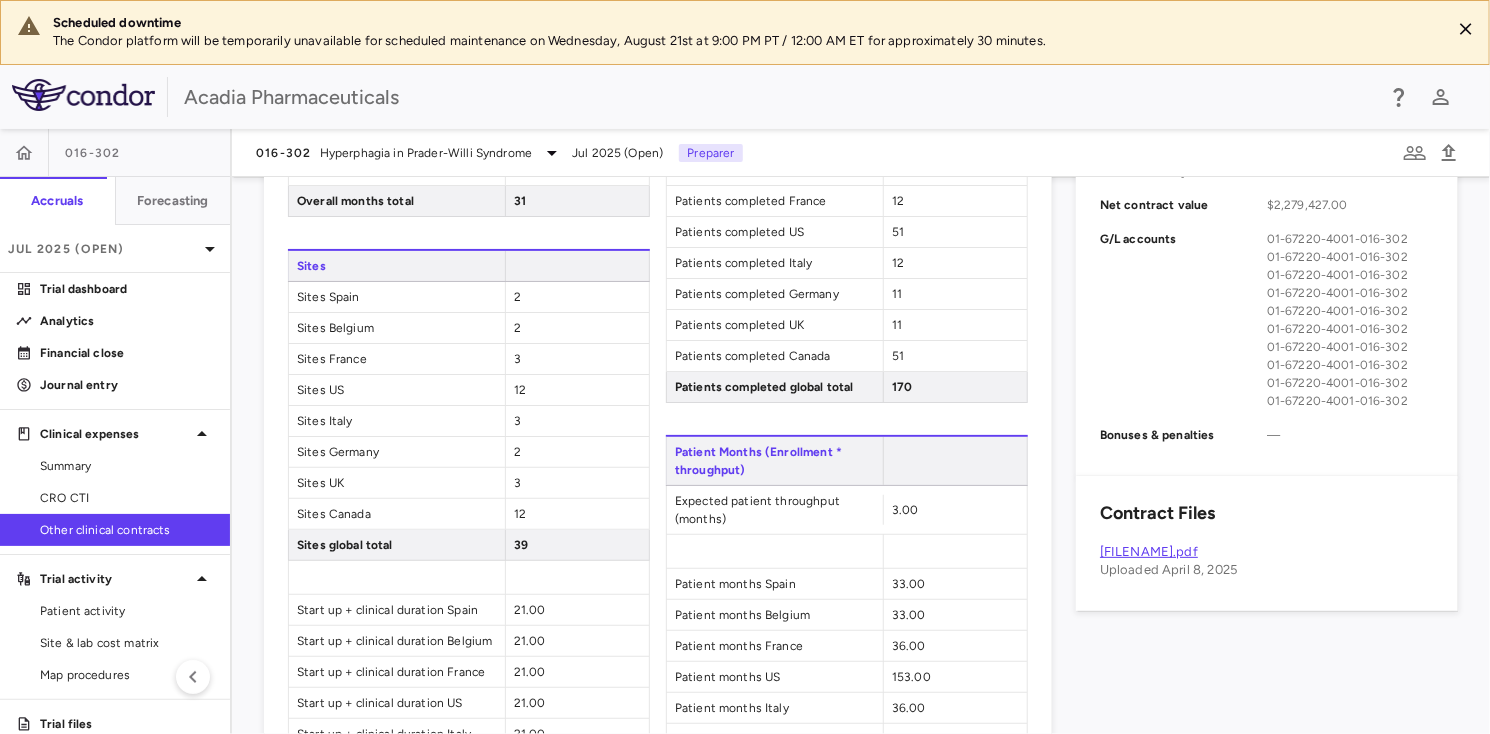 scroll, scrollTop: 0, scrollLeft: 0, axis: both 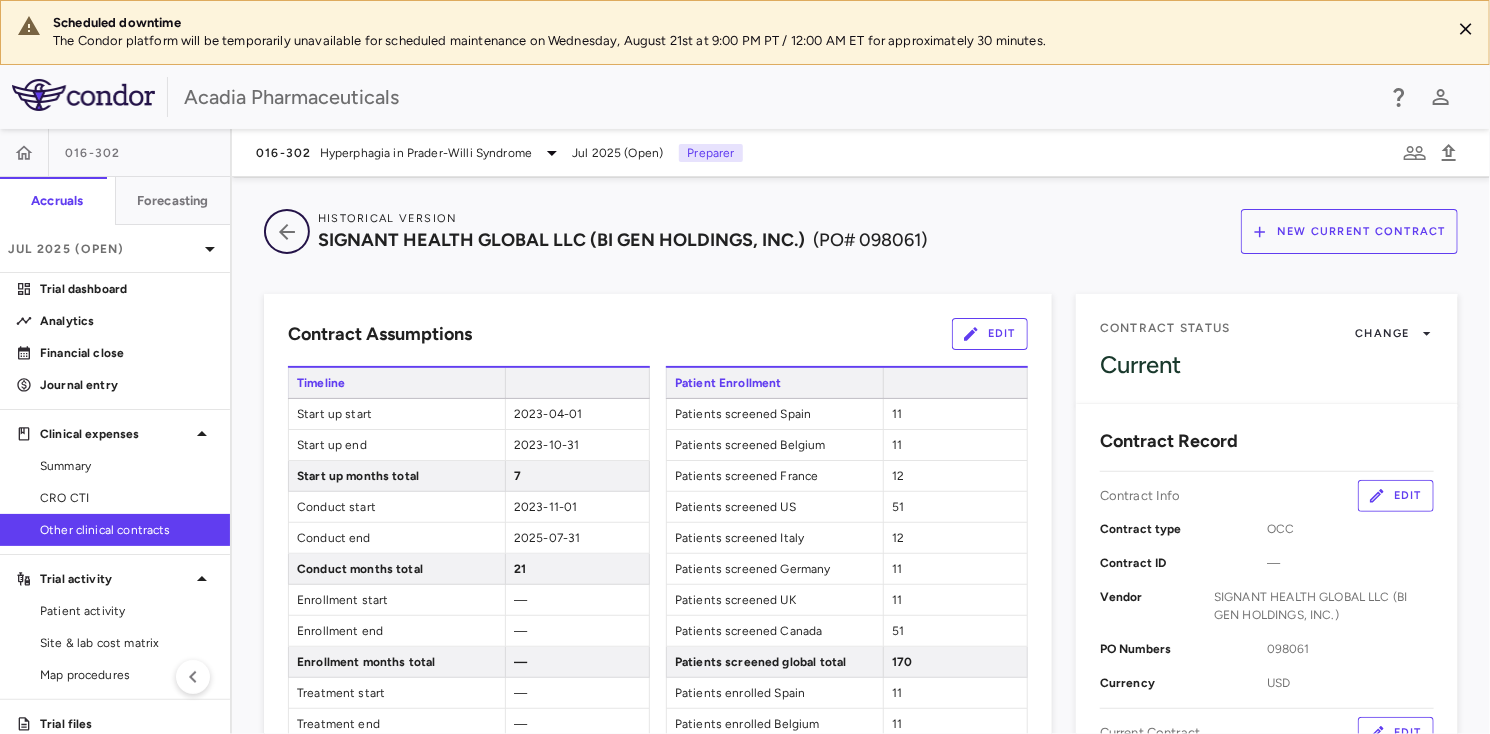 click 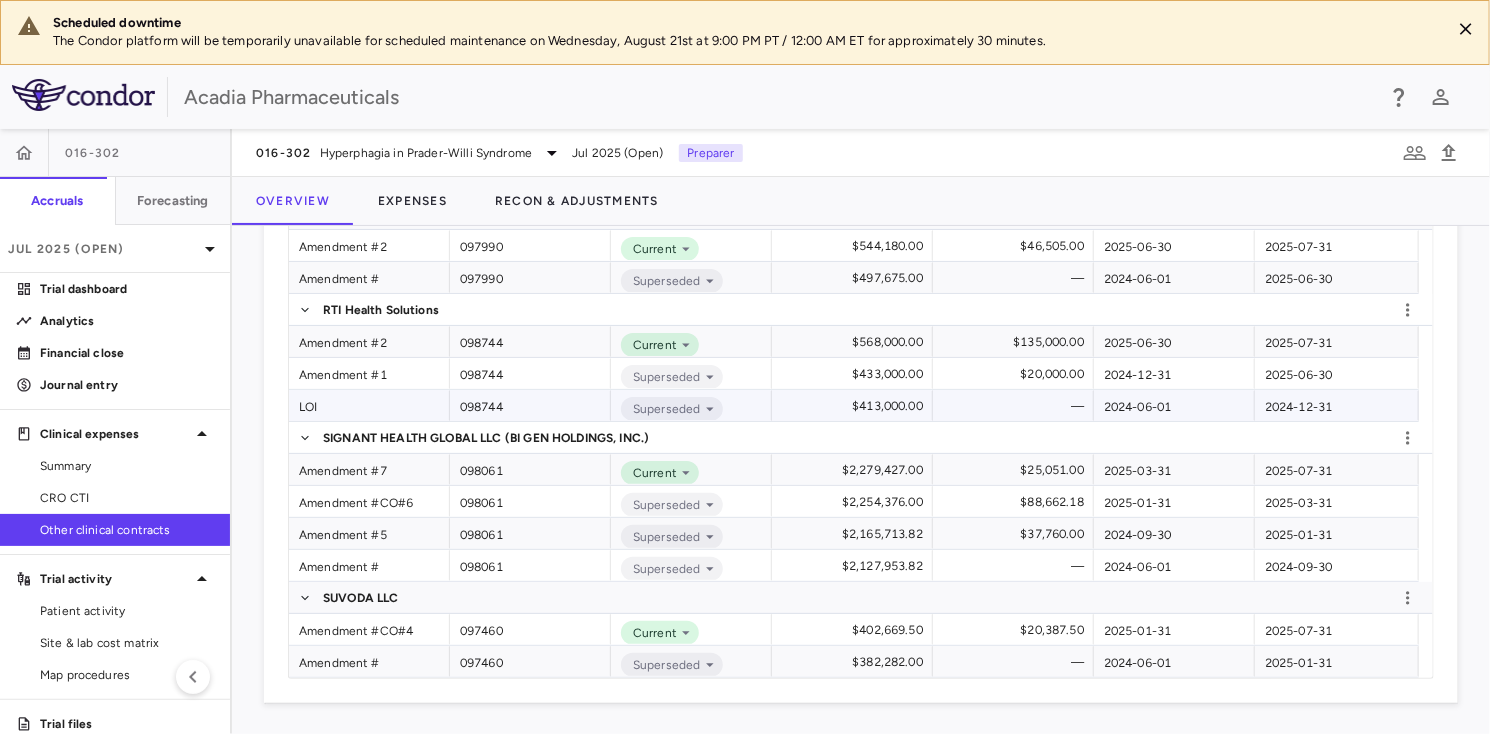 scroll, scrollTop: 1189, scrollLeft: 0, axis: vertical 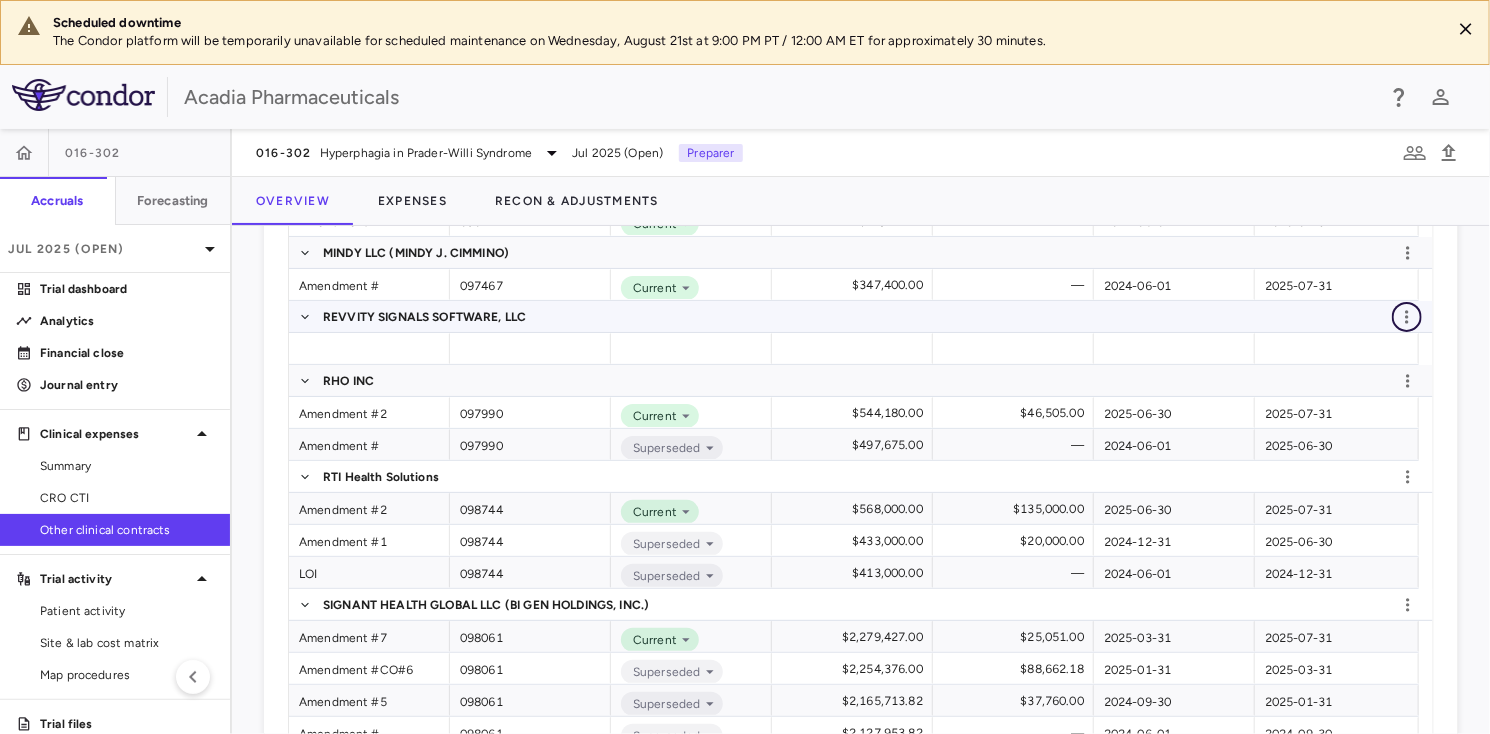 click 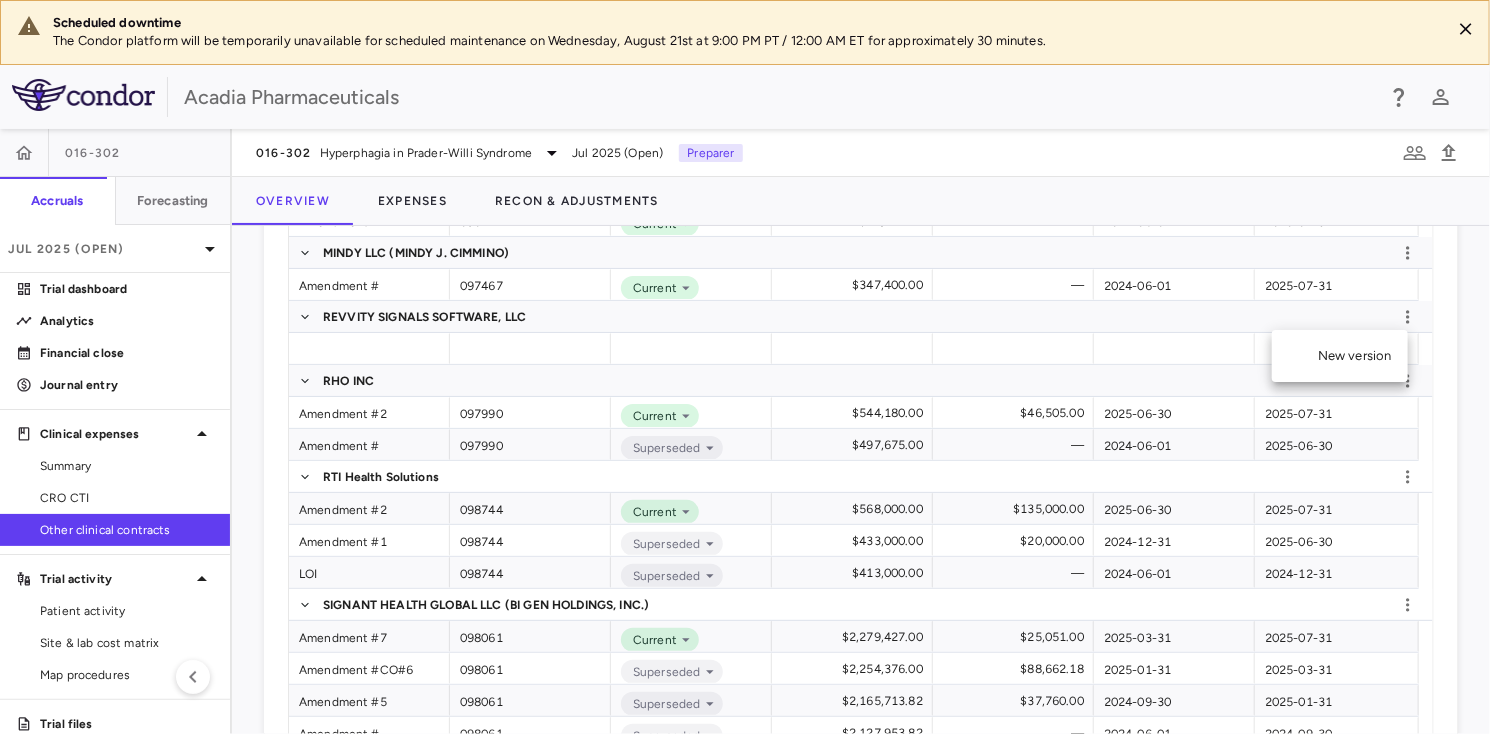 click on "New version" at bounding box center (1340, 356) 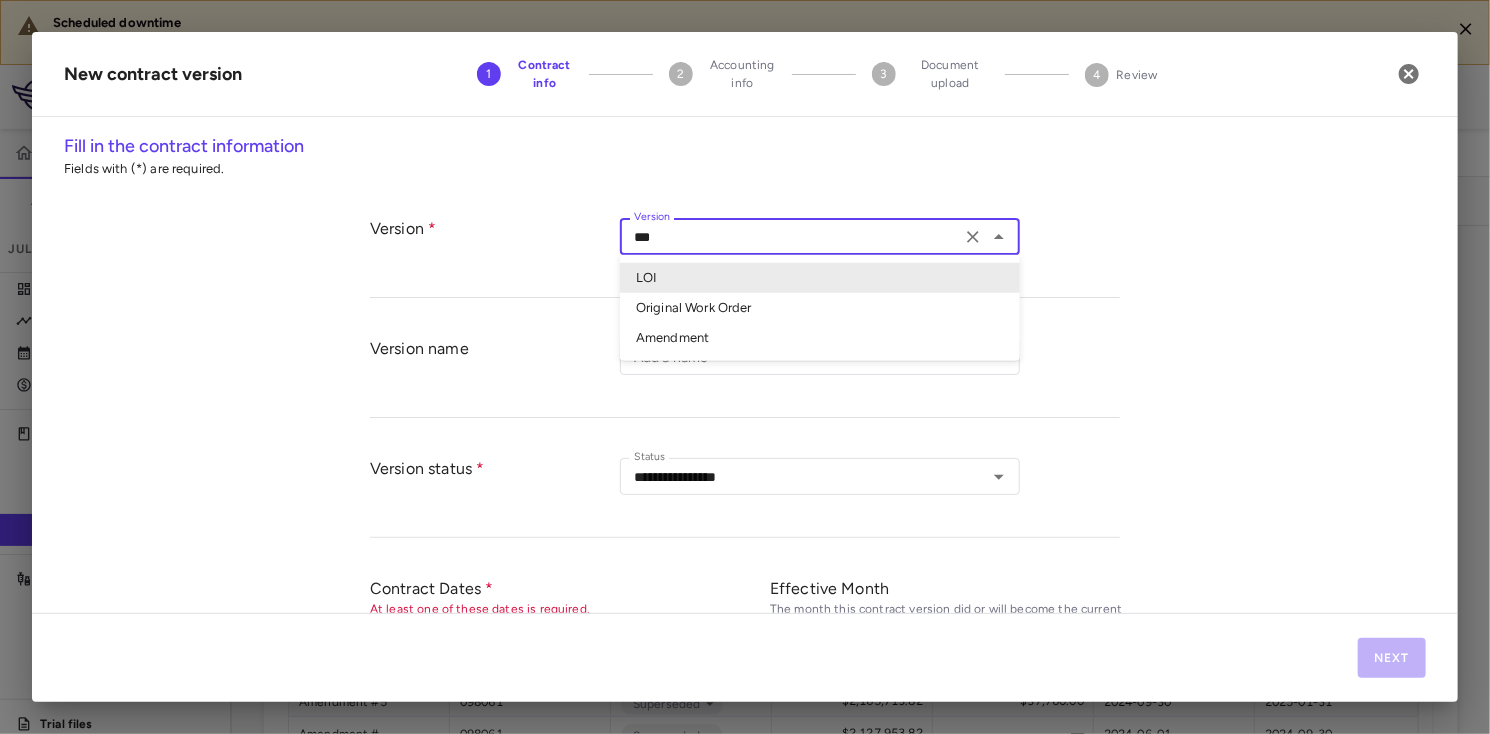 click on "***" at bounding box center [790, 236] 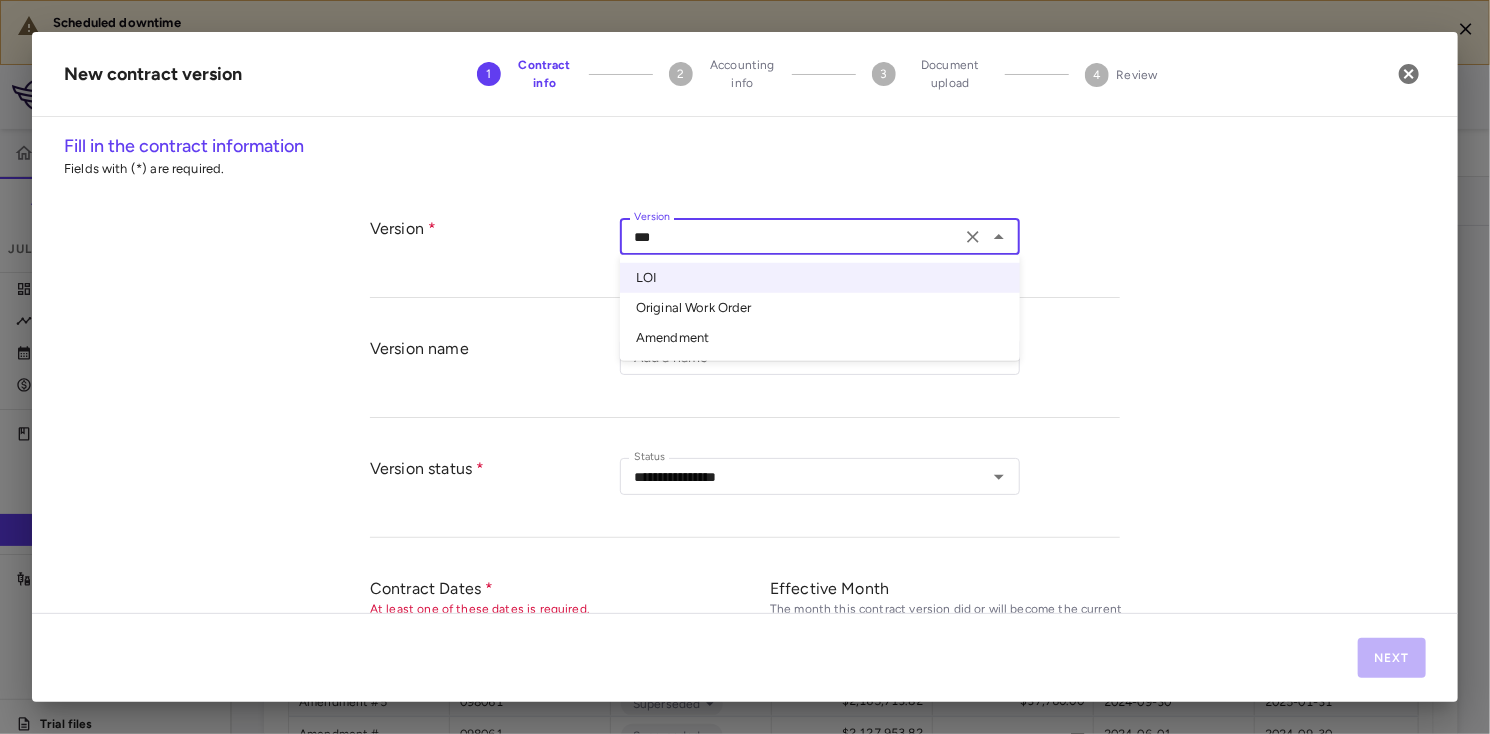 click on "Original Work Order" at bounding box center (820, 308) 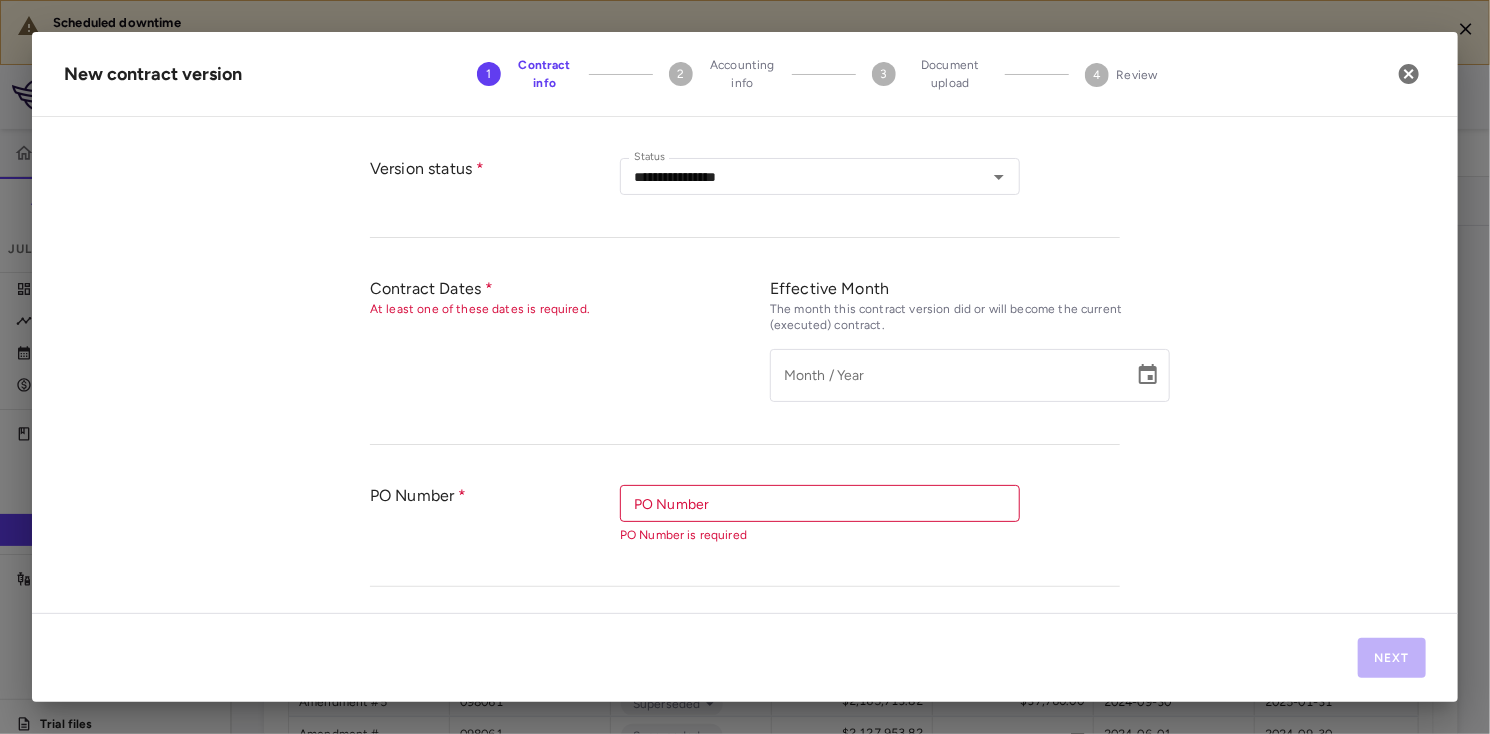 scroll, scrollTop: 333, scrollLeft: 0, axis: vertical 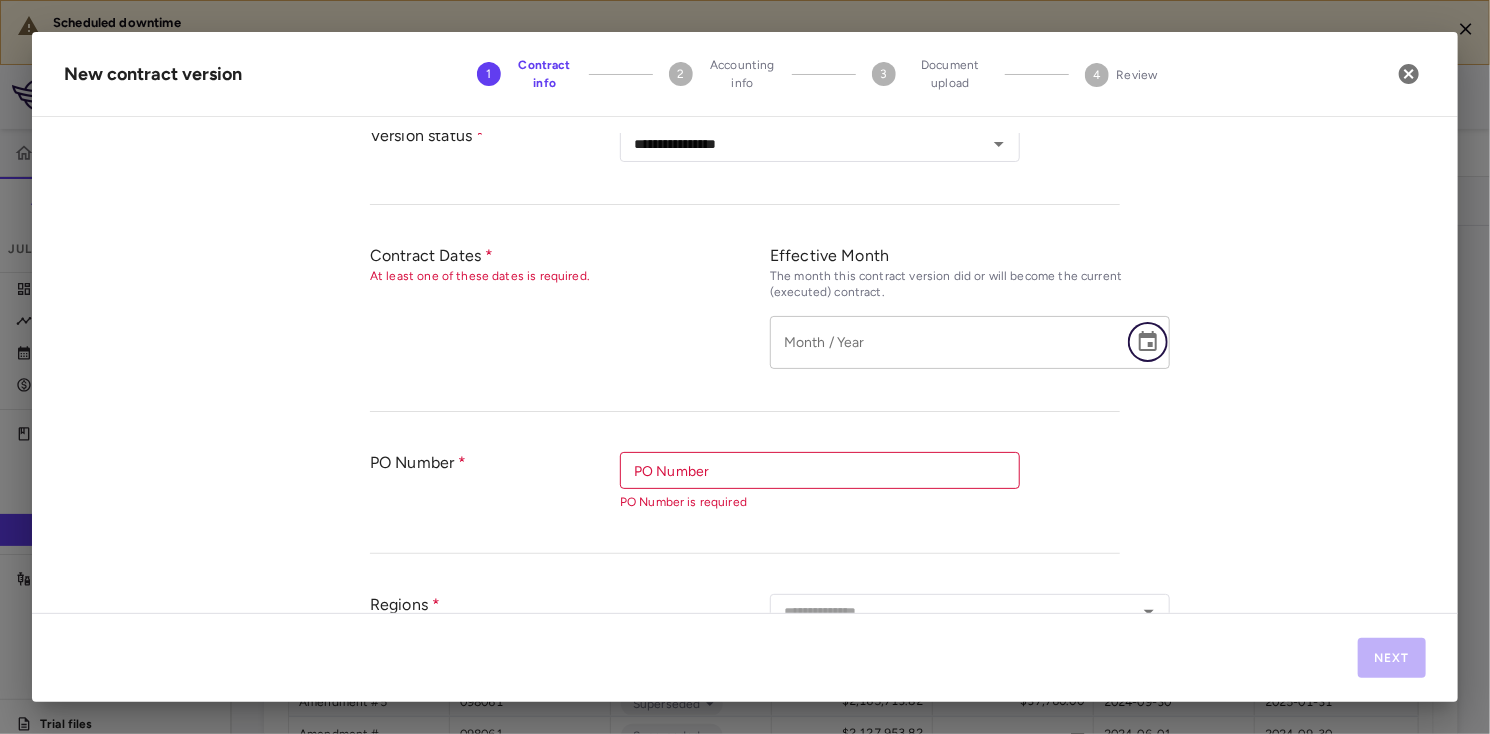 click 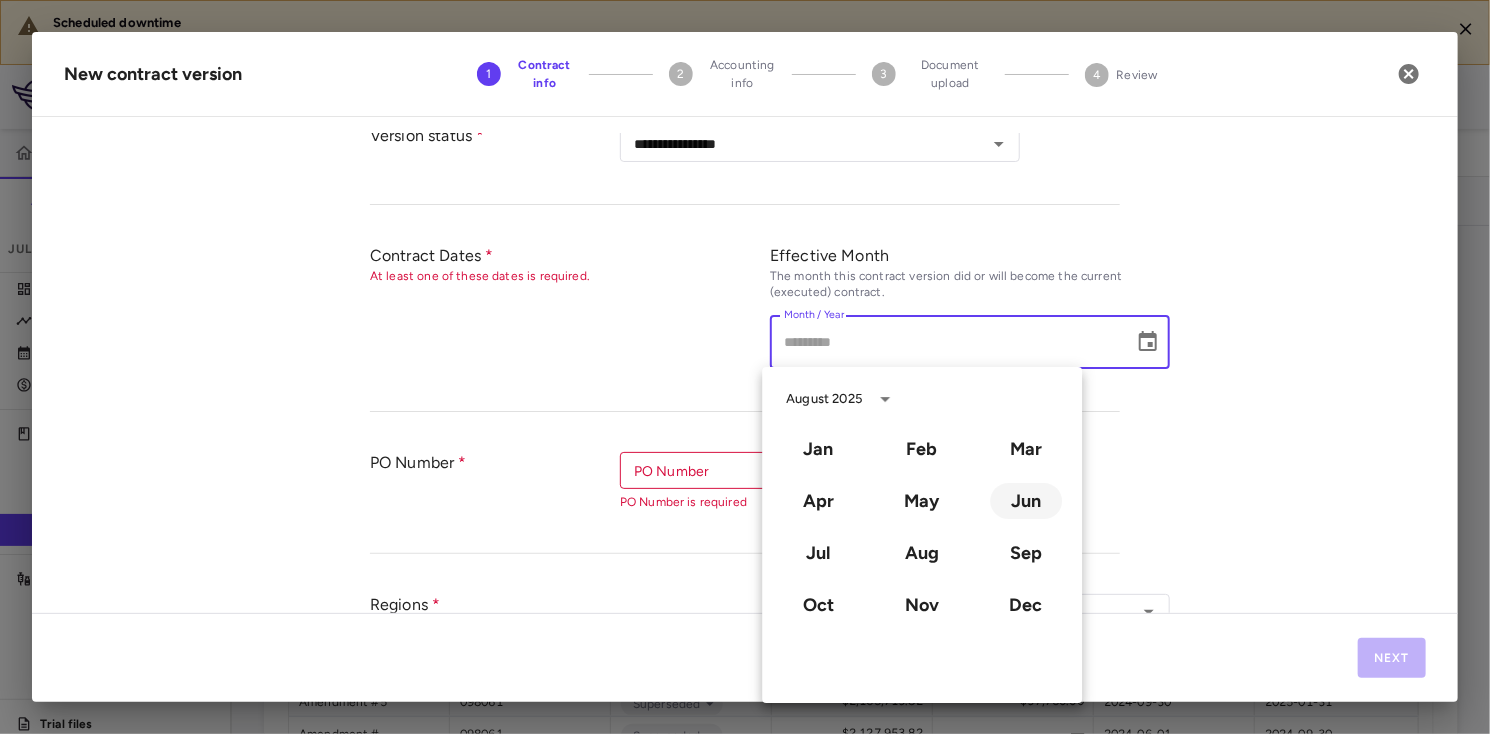 click on "Jun" at bounding box center (1026, 501) 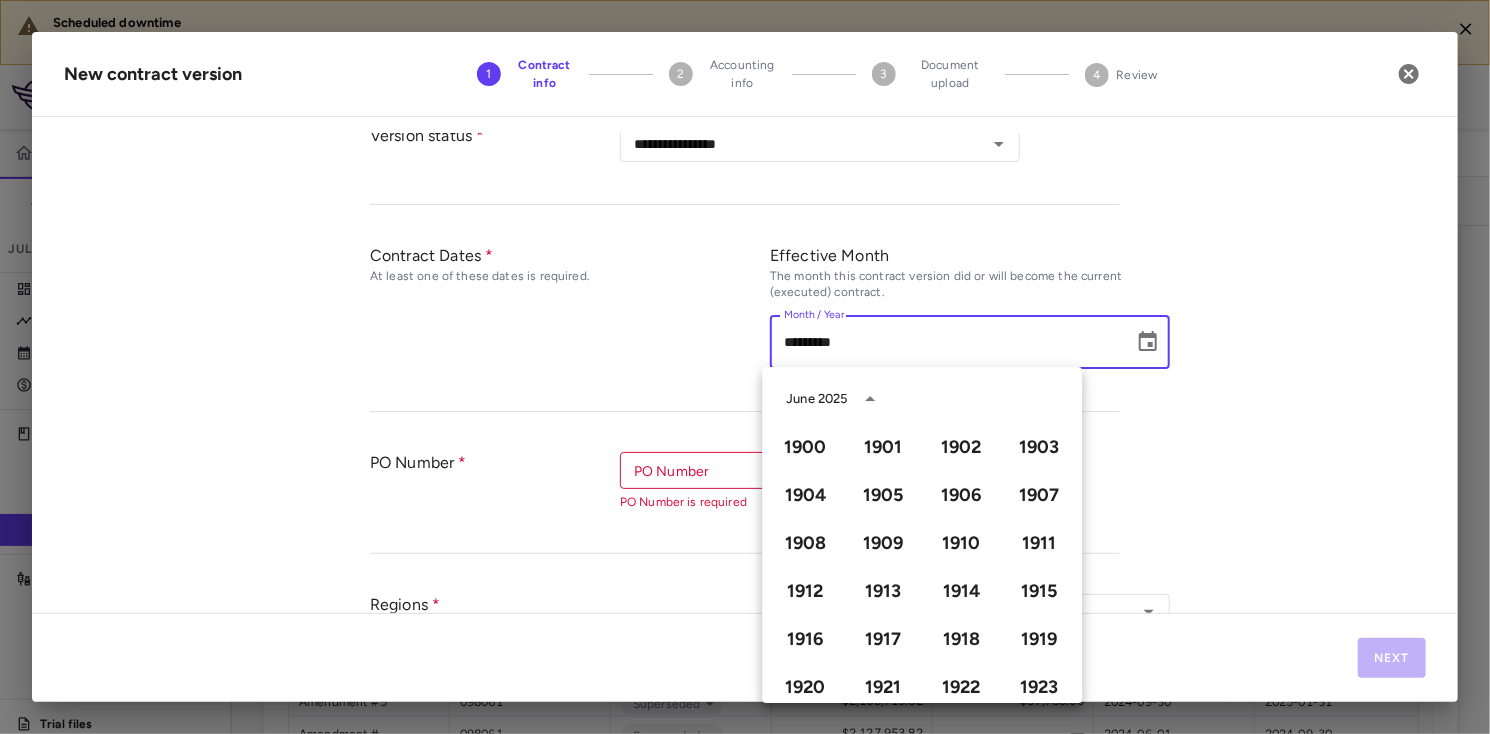 scroll, scrollTop: 1372, scrollLeft: 0, axis: vertical 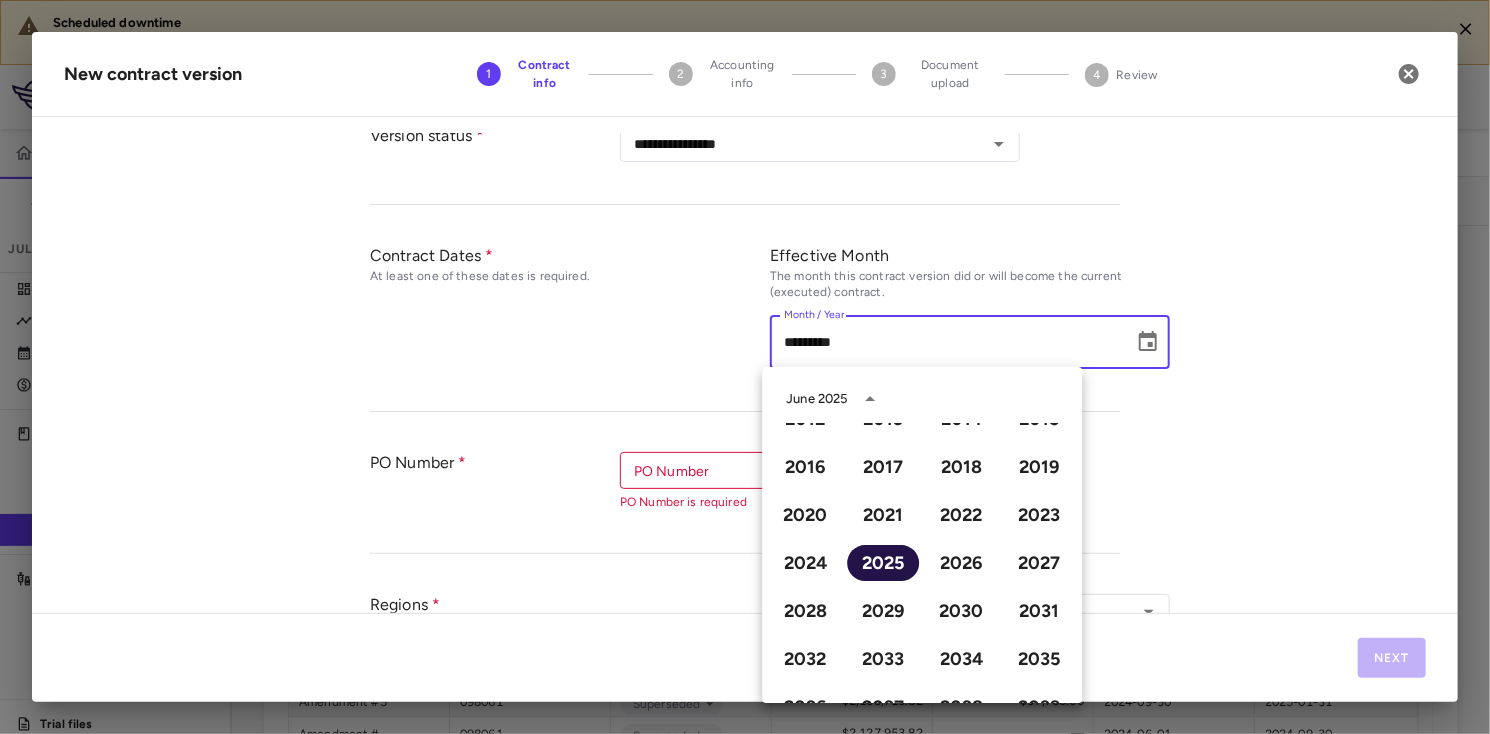 click on "2025" at bounding box center (883, 563) 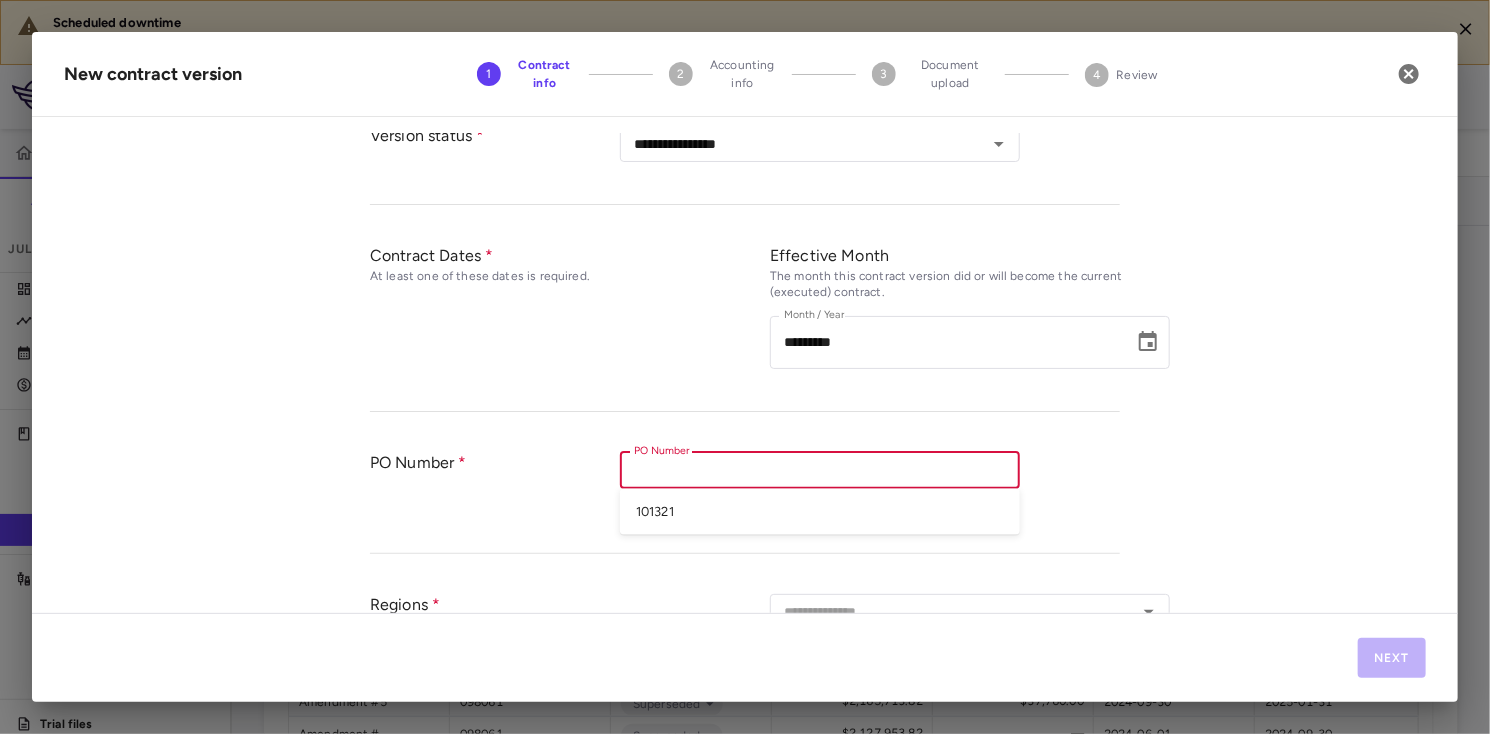 click on "PO Number" at bounding box center [818, 470] 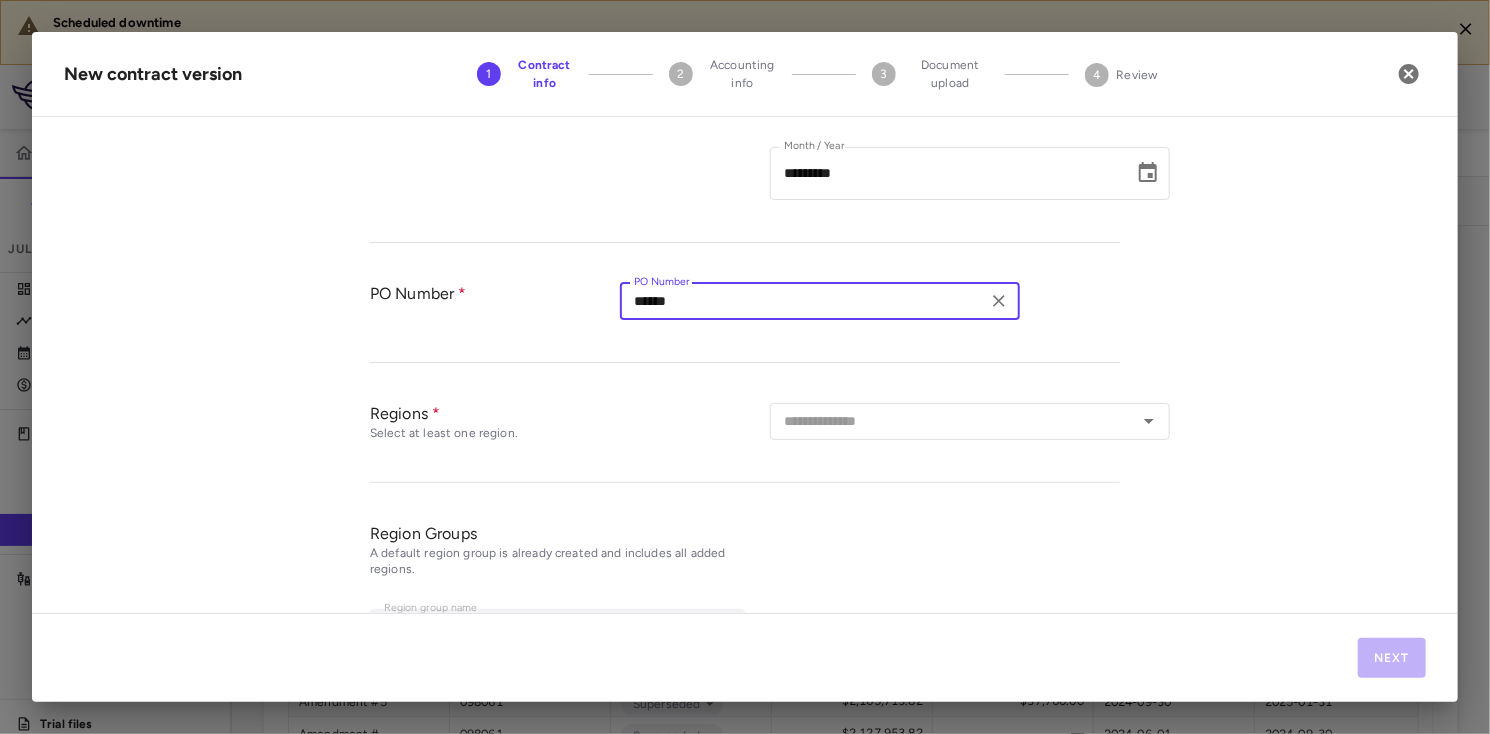 scroll, scrollTop: 647, scrollLeft: 0, axis: vertical 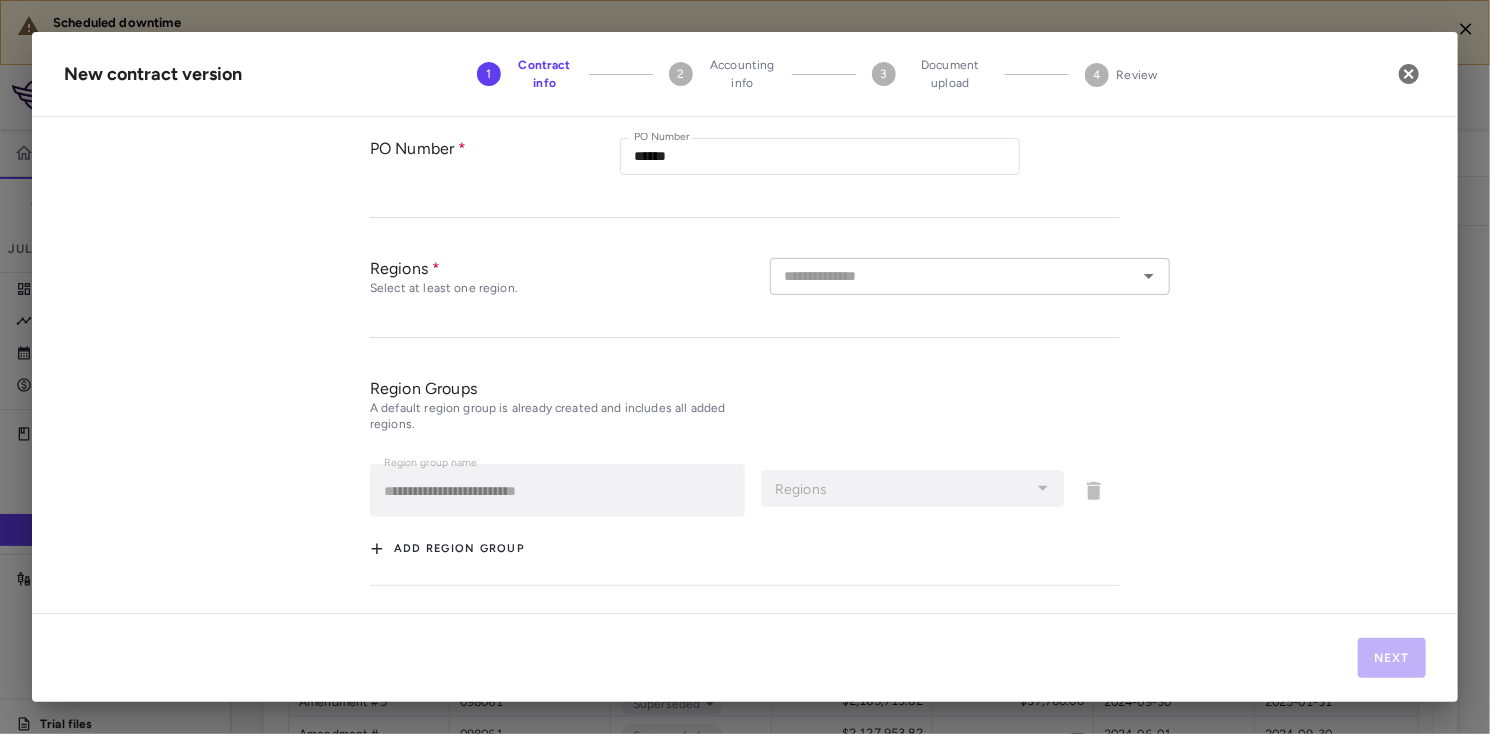 click 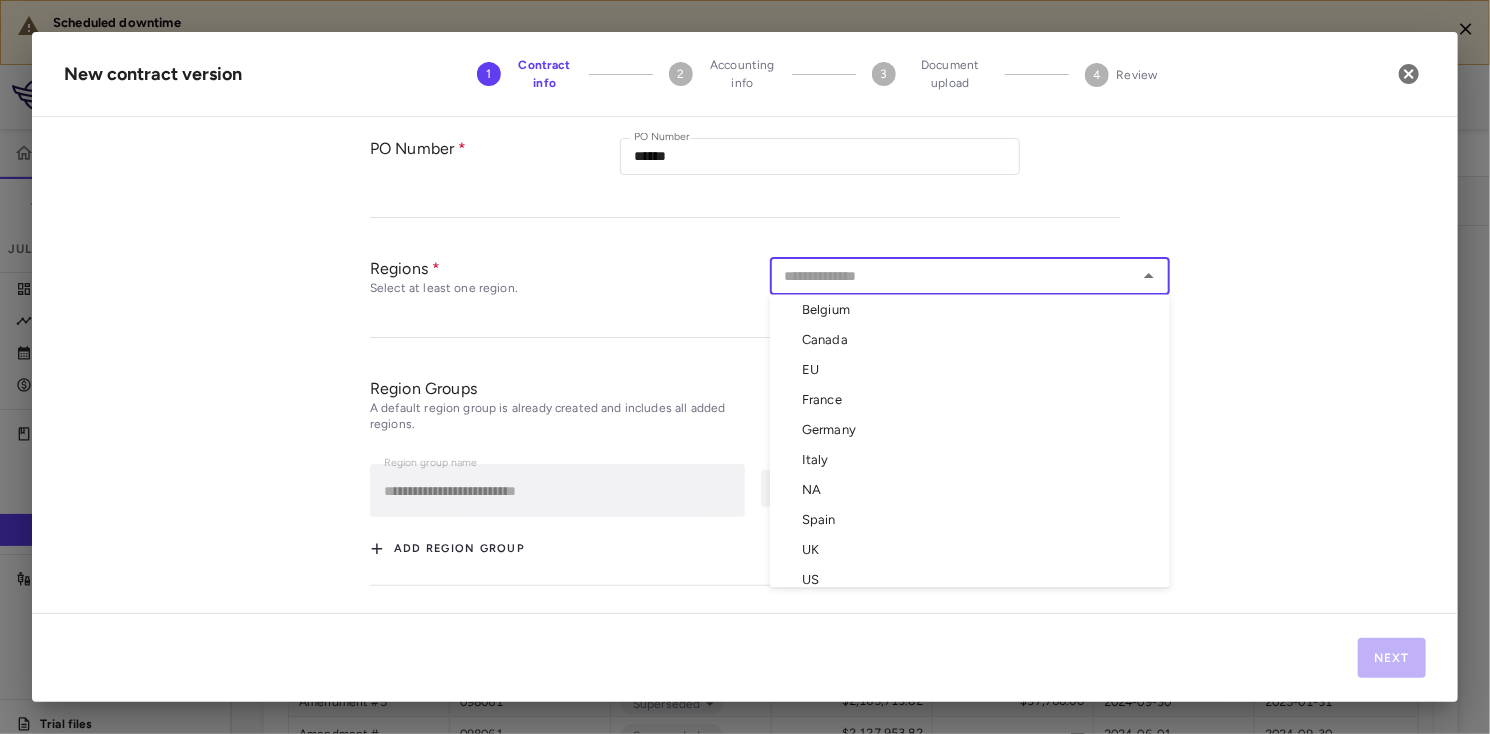 click on "Belgium" at bounding box center (970, 310) 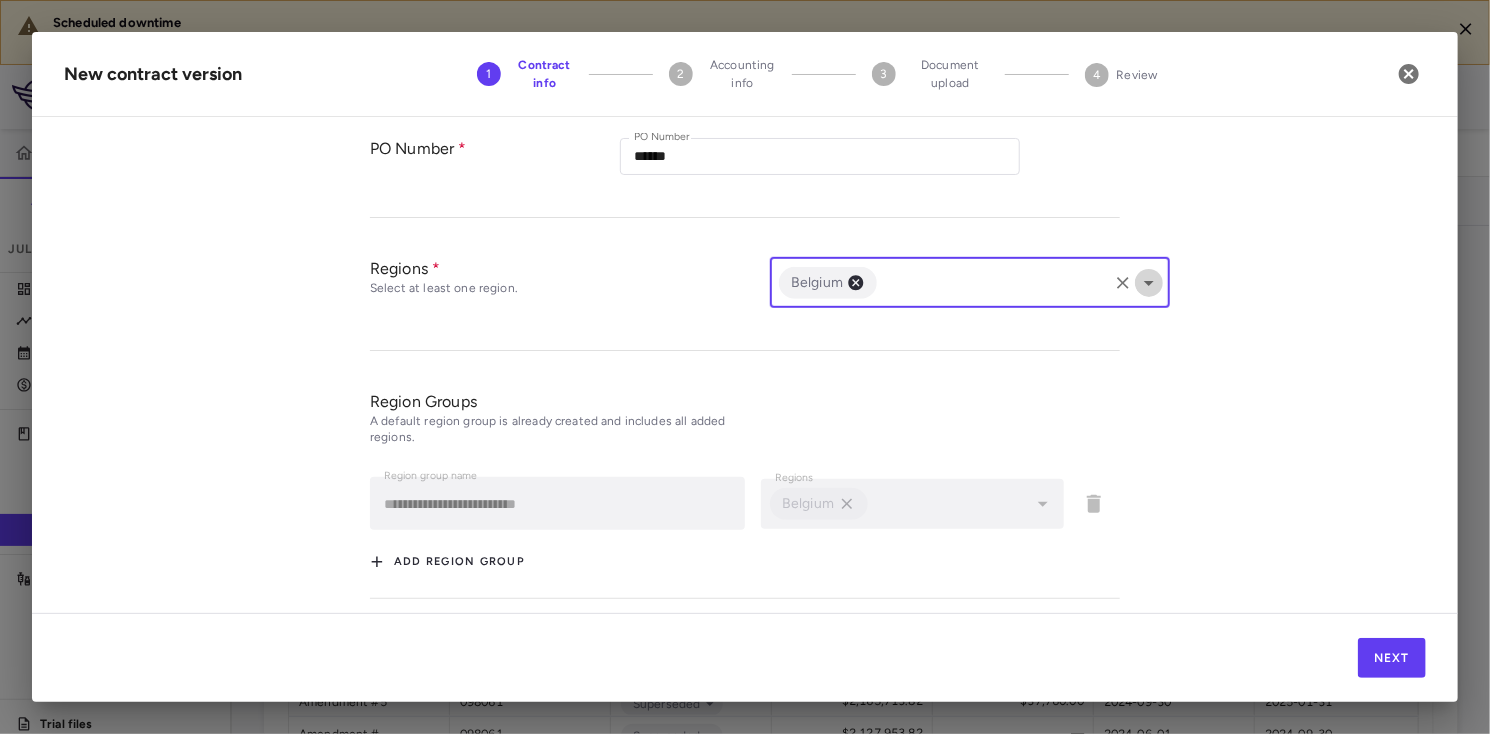 click 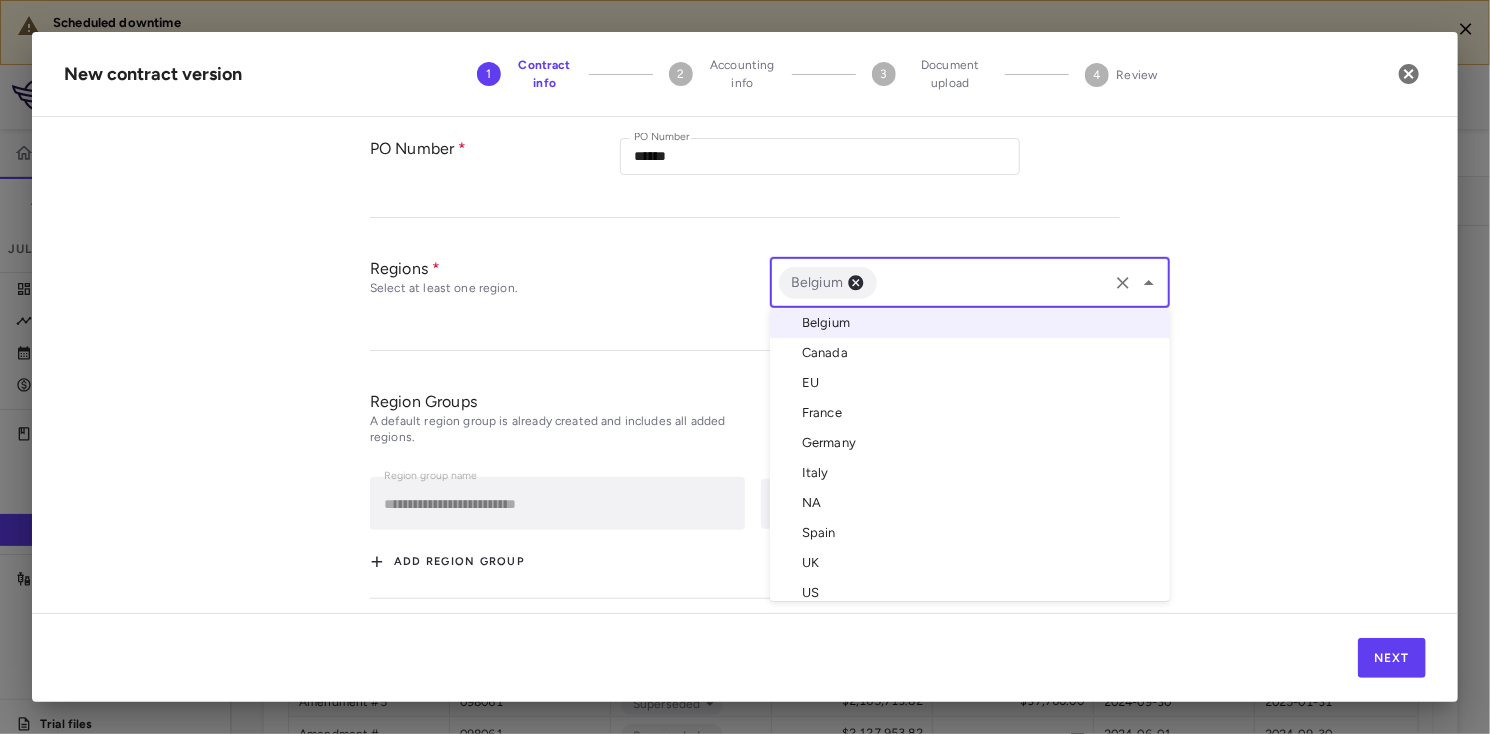 click on "Canada" at bounding box center [970, 353] 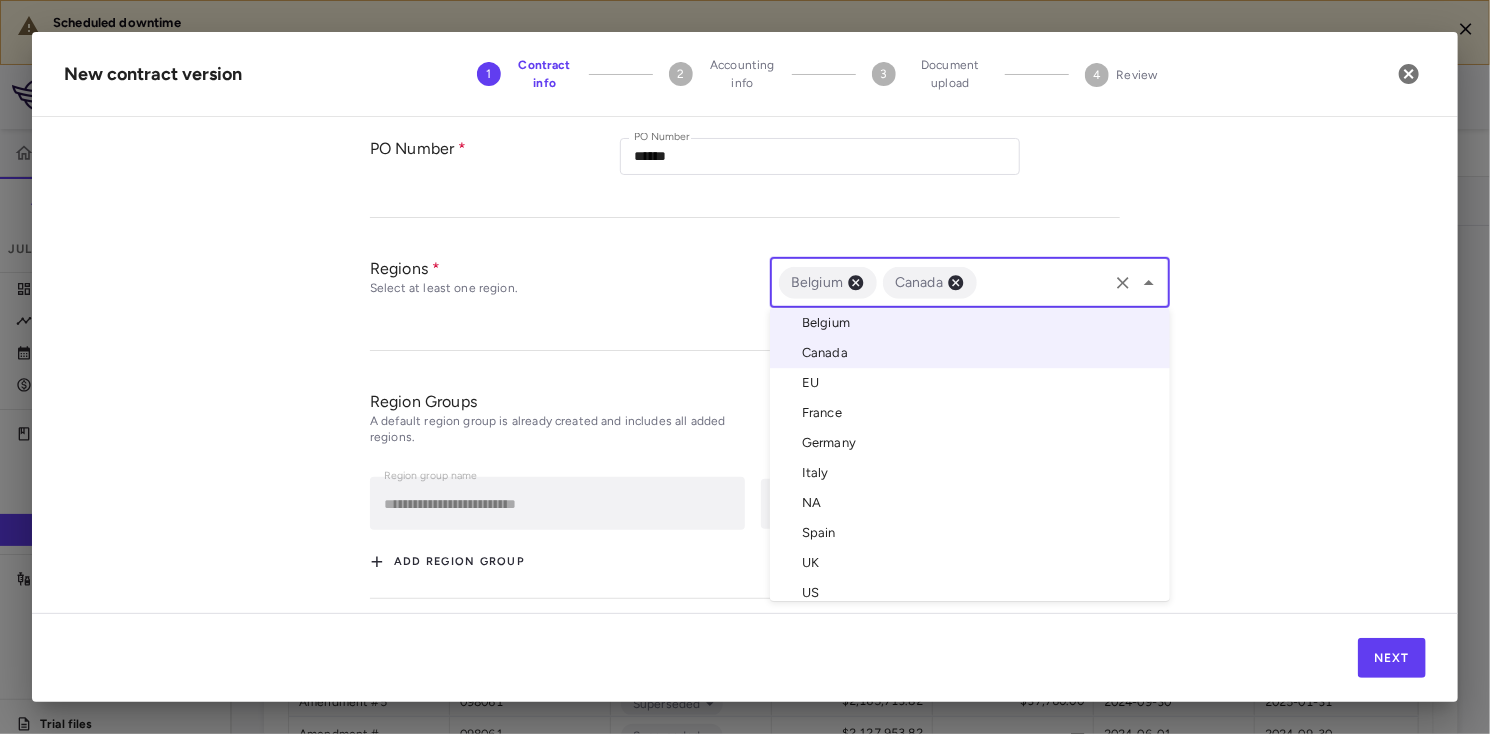 click on "EU" at bounding box center (970, 383) 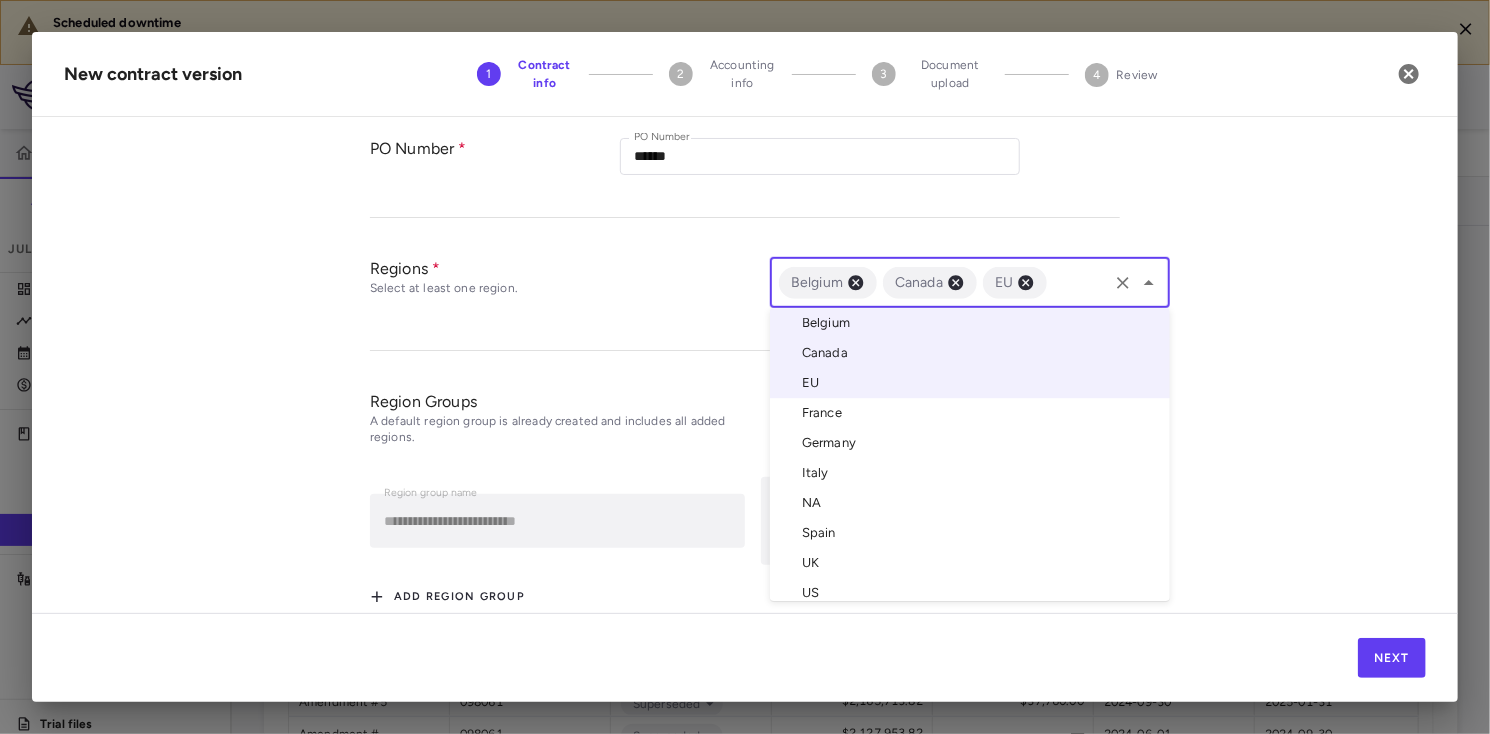 click on "France" at bounding box center [970, 413] 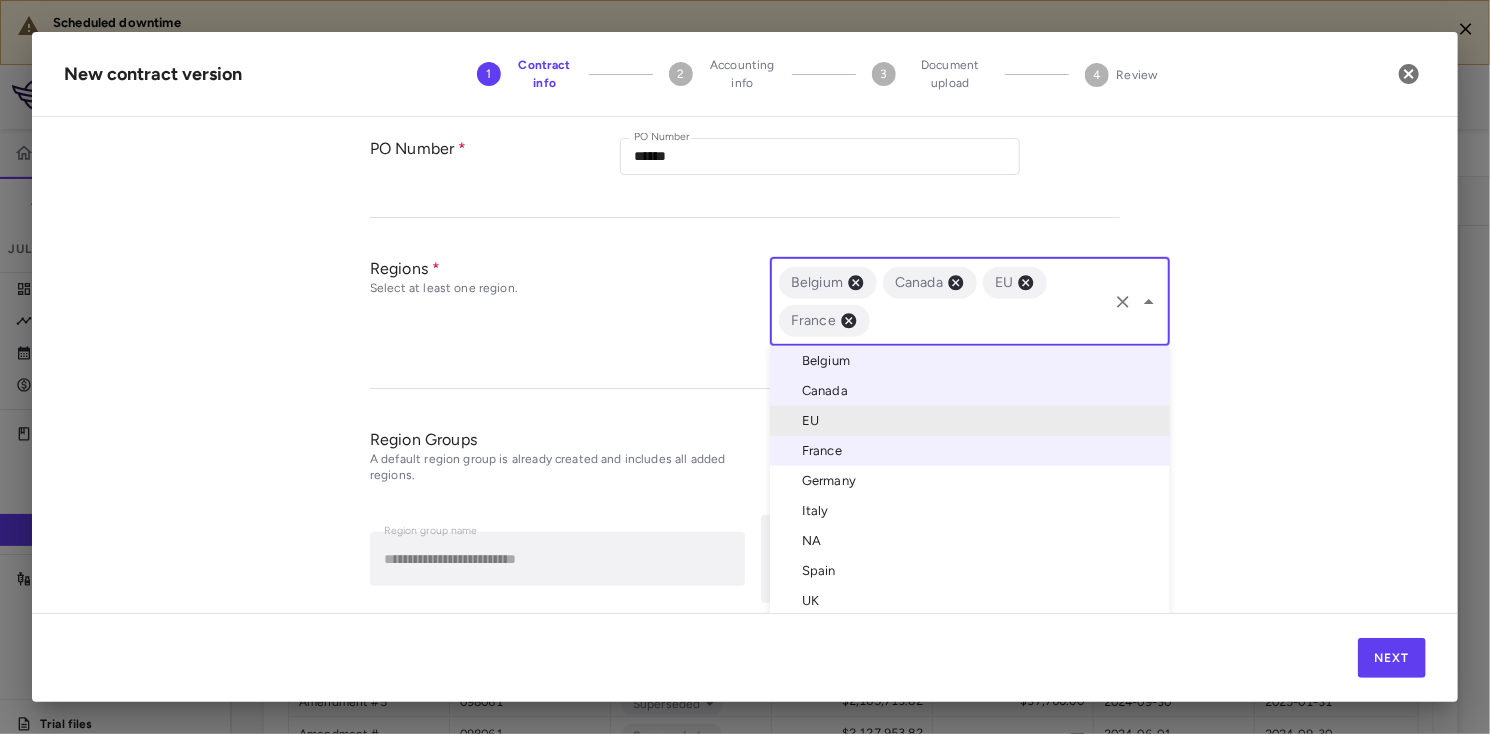 click on "EU" at bounding box center (970, 421) 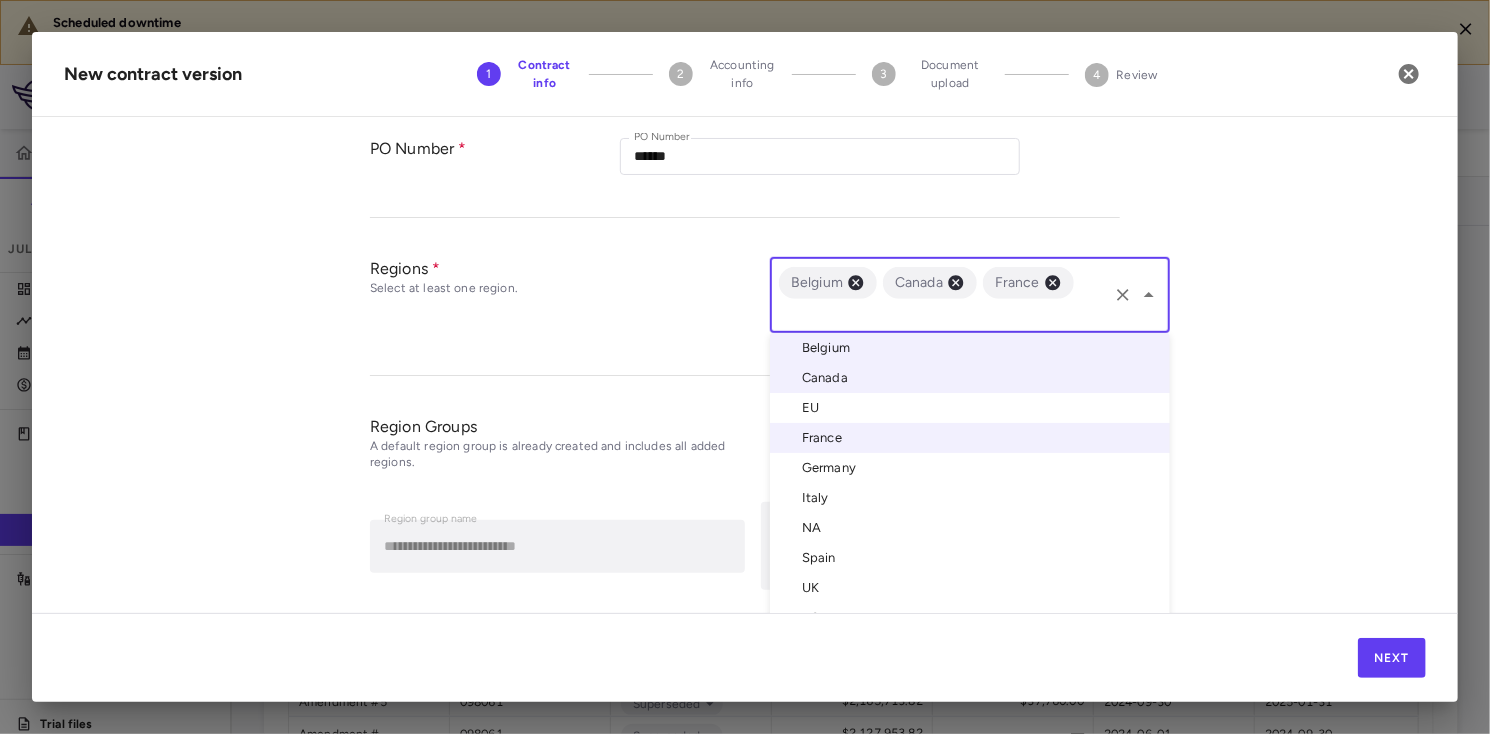 click on "Germany" at bounding box center [970, 468] 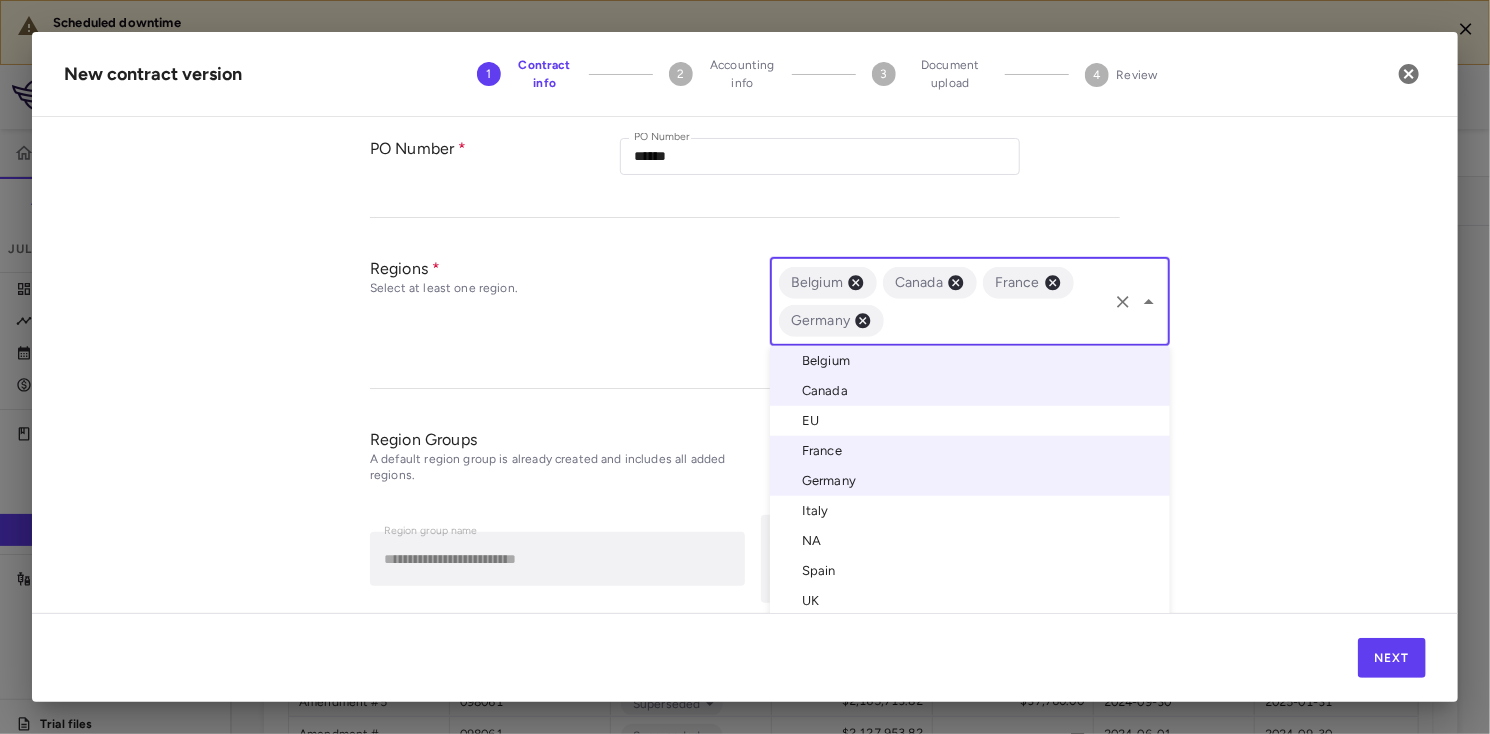 click on "Italy" at bounding box center [970, 511] 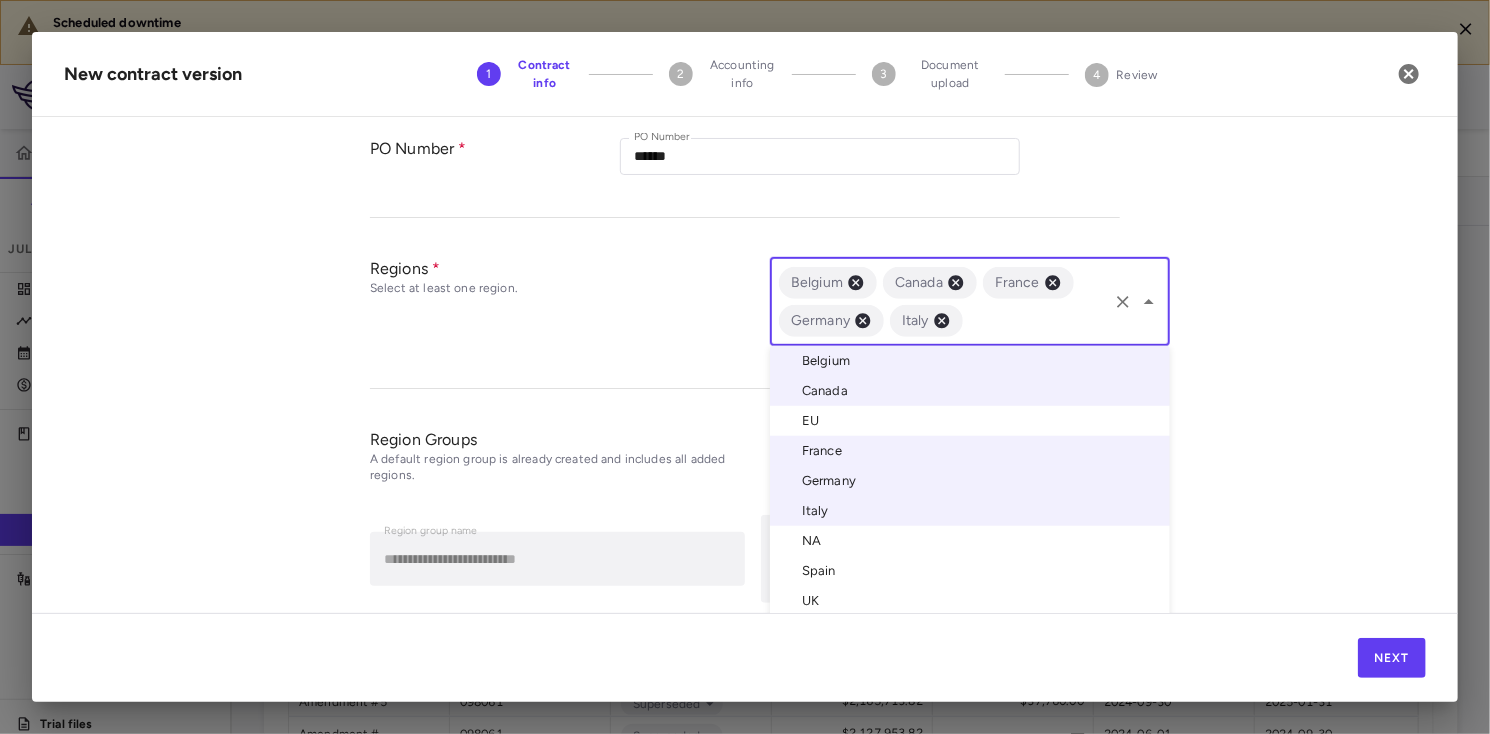 click on "Spain" at bounding box center (970, 571) 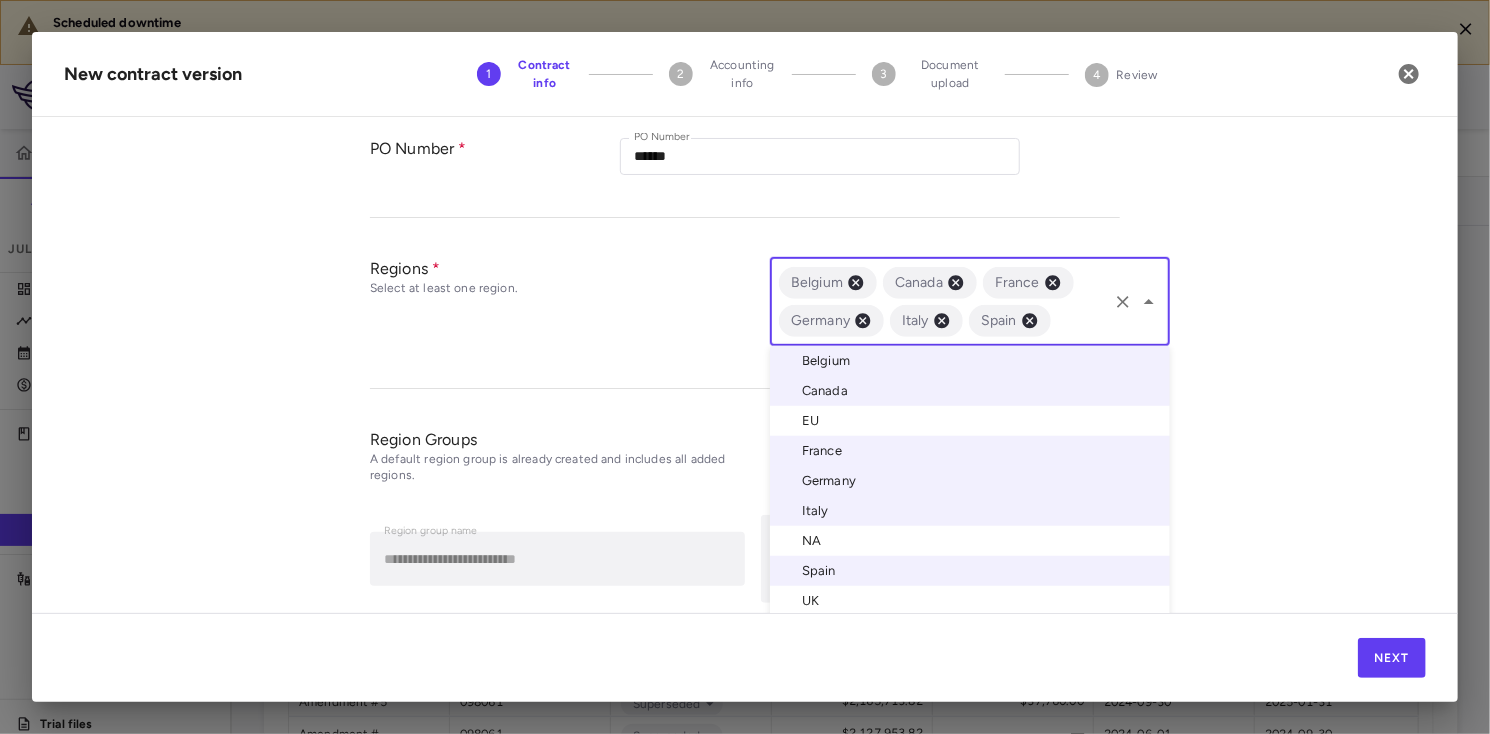 click on "UK" at bounding box center (970, 601) 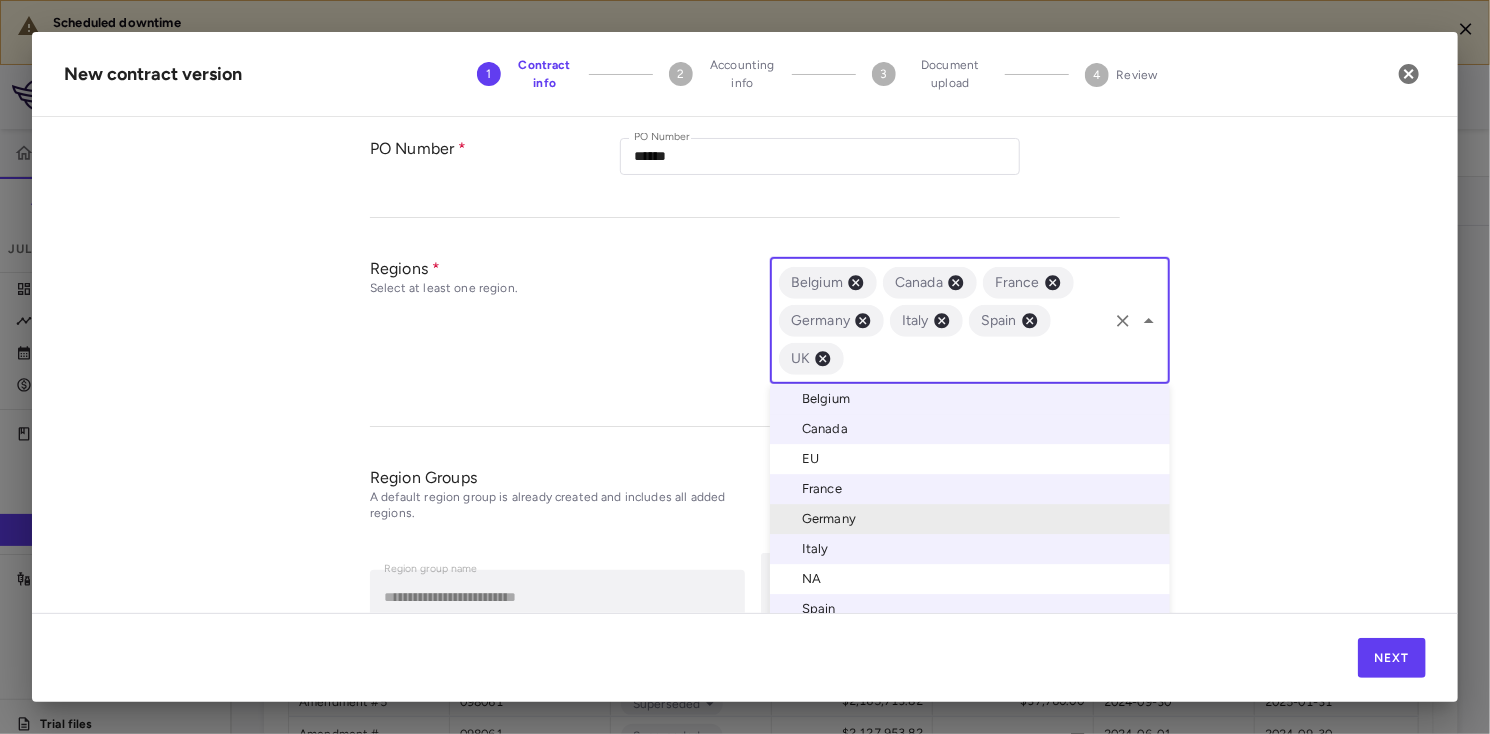 scroll, scrollTop: 55, scrollLeft: 0, axis: vertical 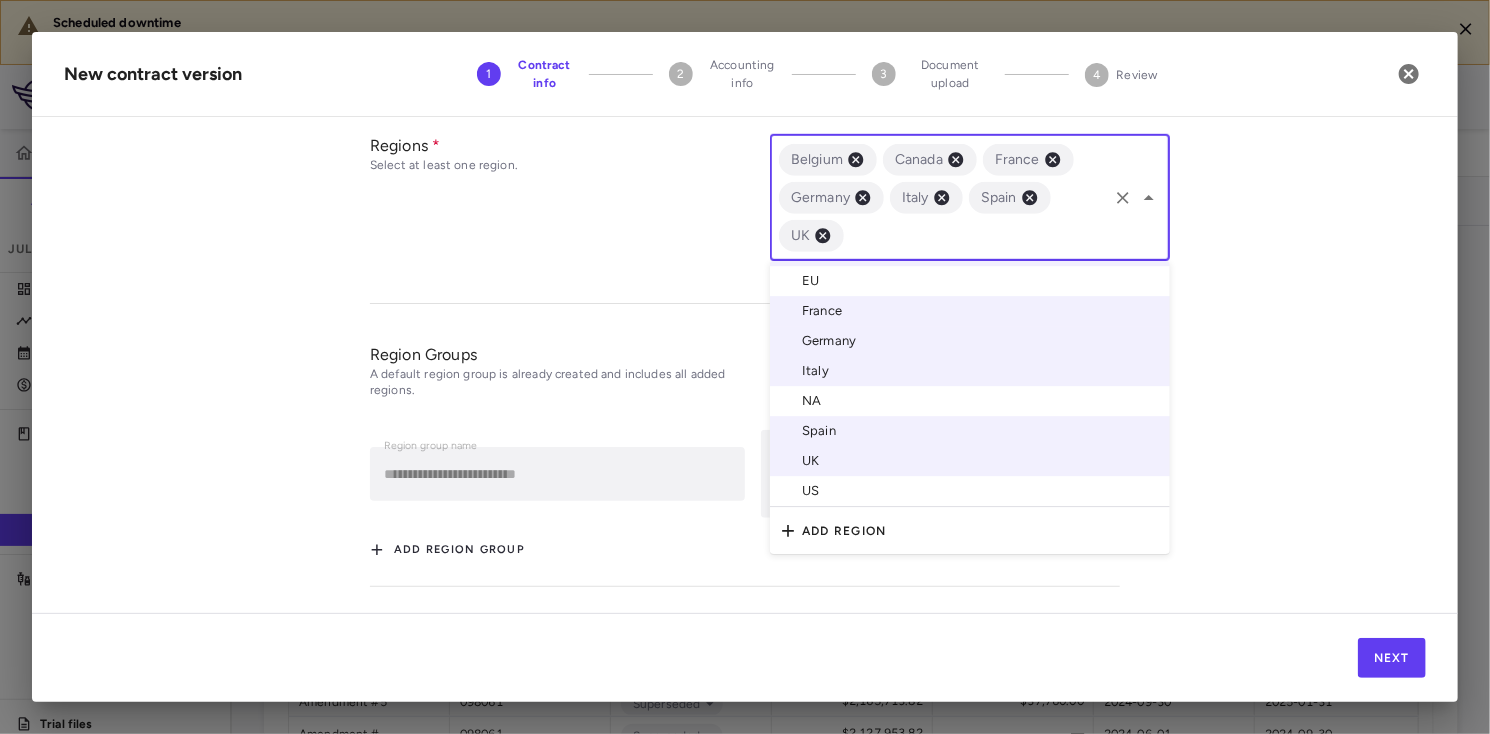 click on "US" at bounding box center (970, 491) 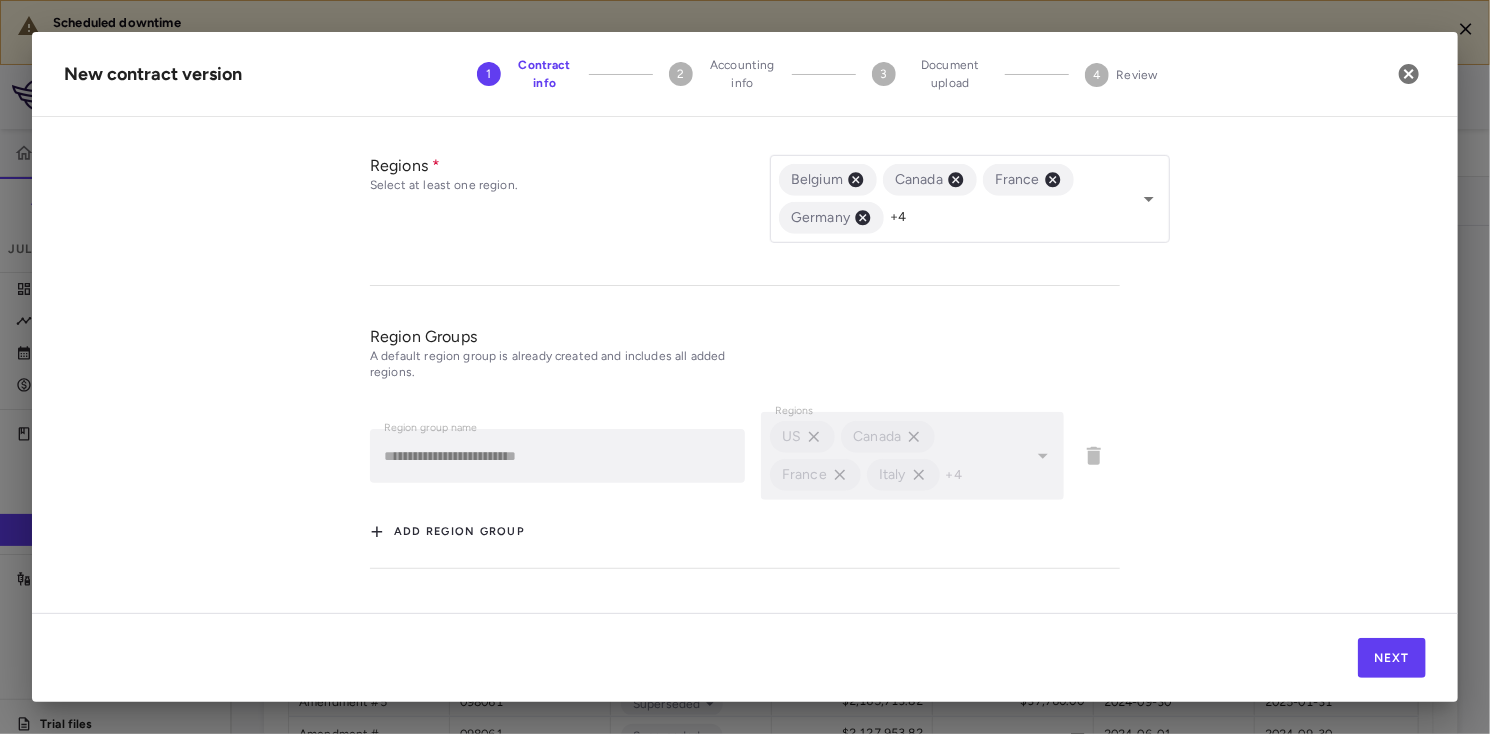click on "**********" at bounding box center [745, 373] 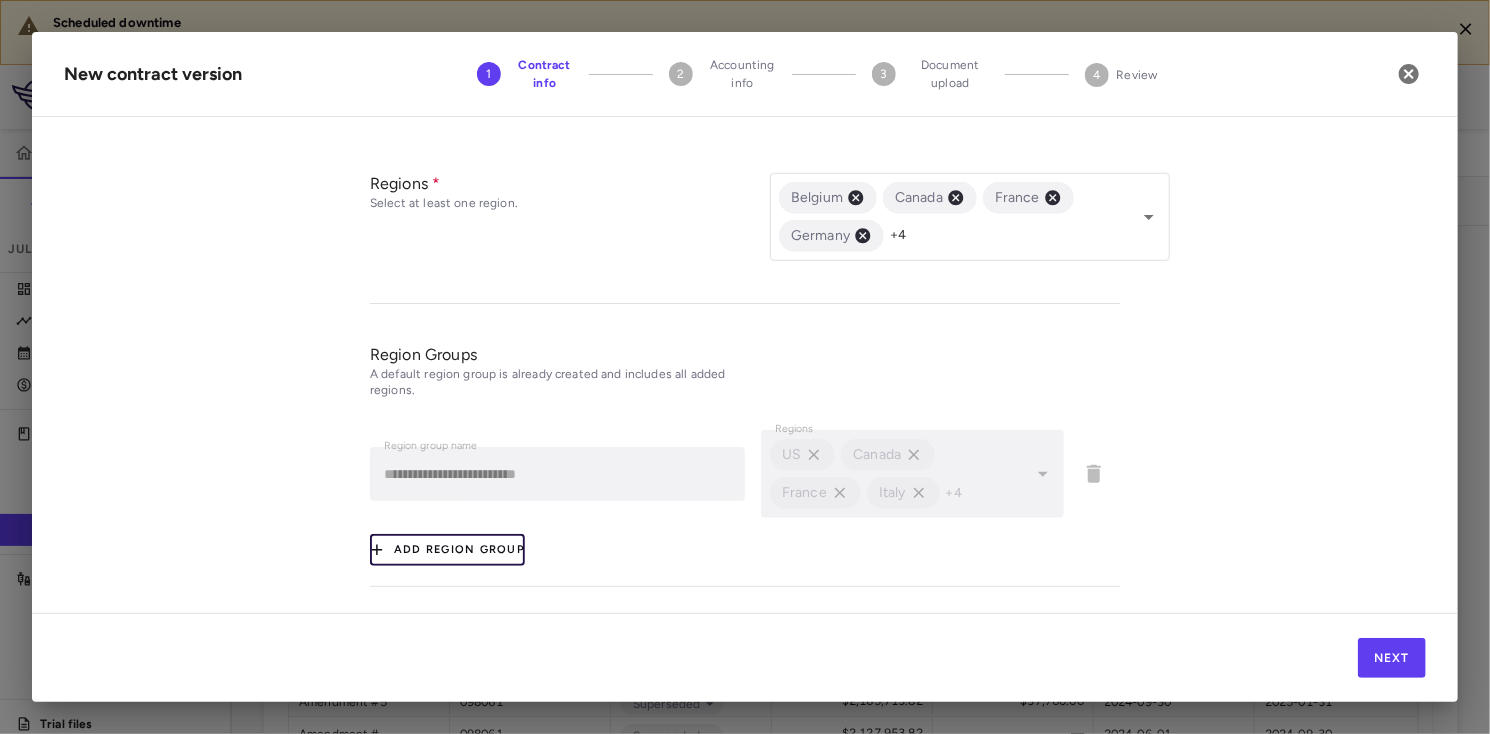 click 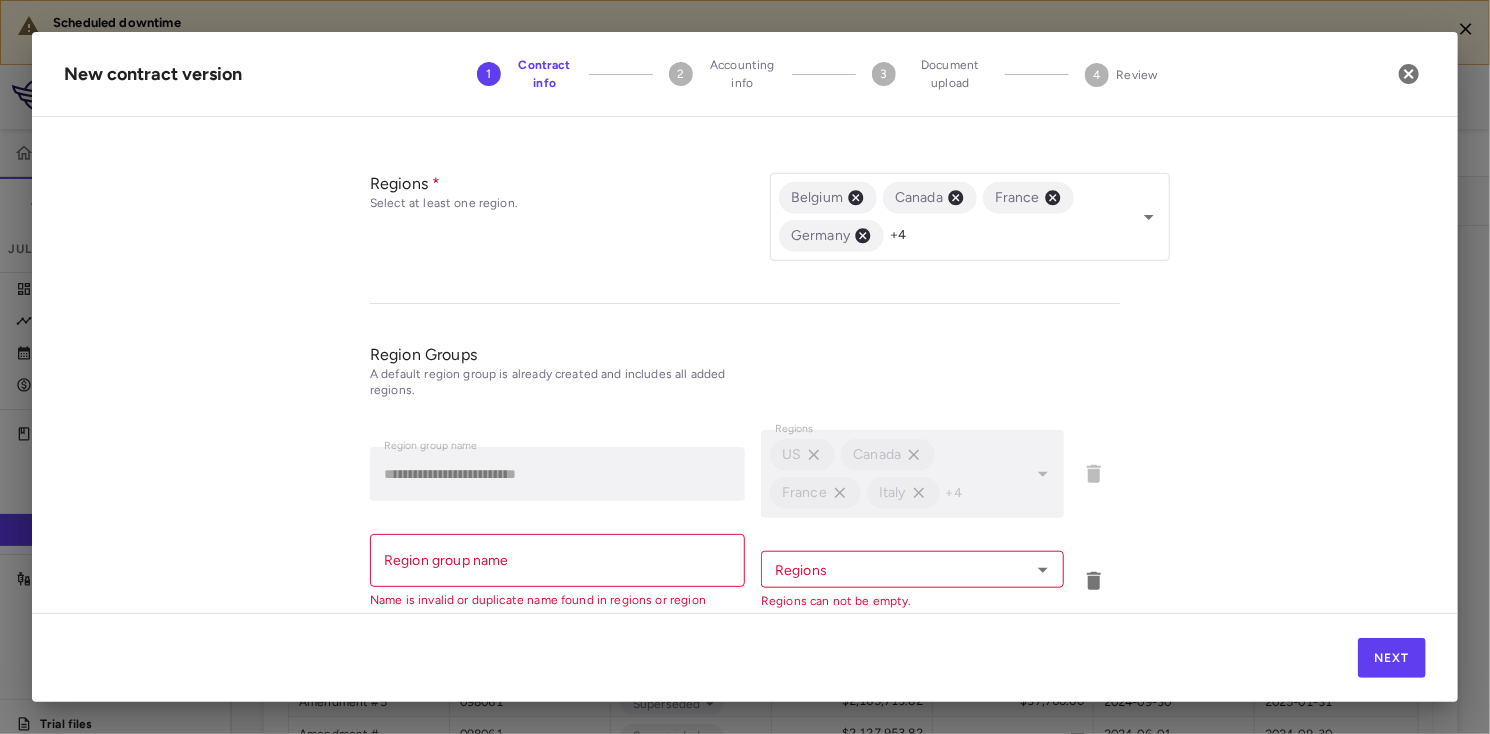 click on "Region group name" at bounding box center [557, 560] 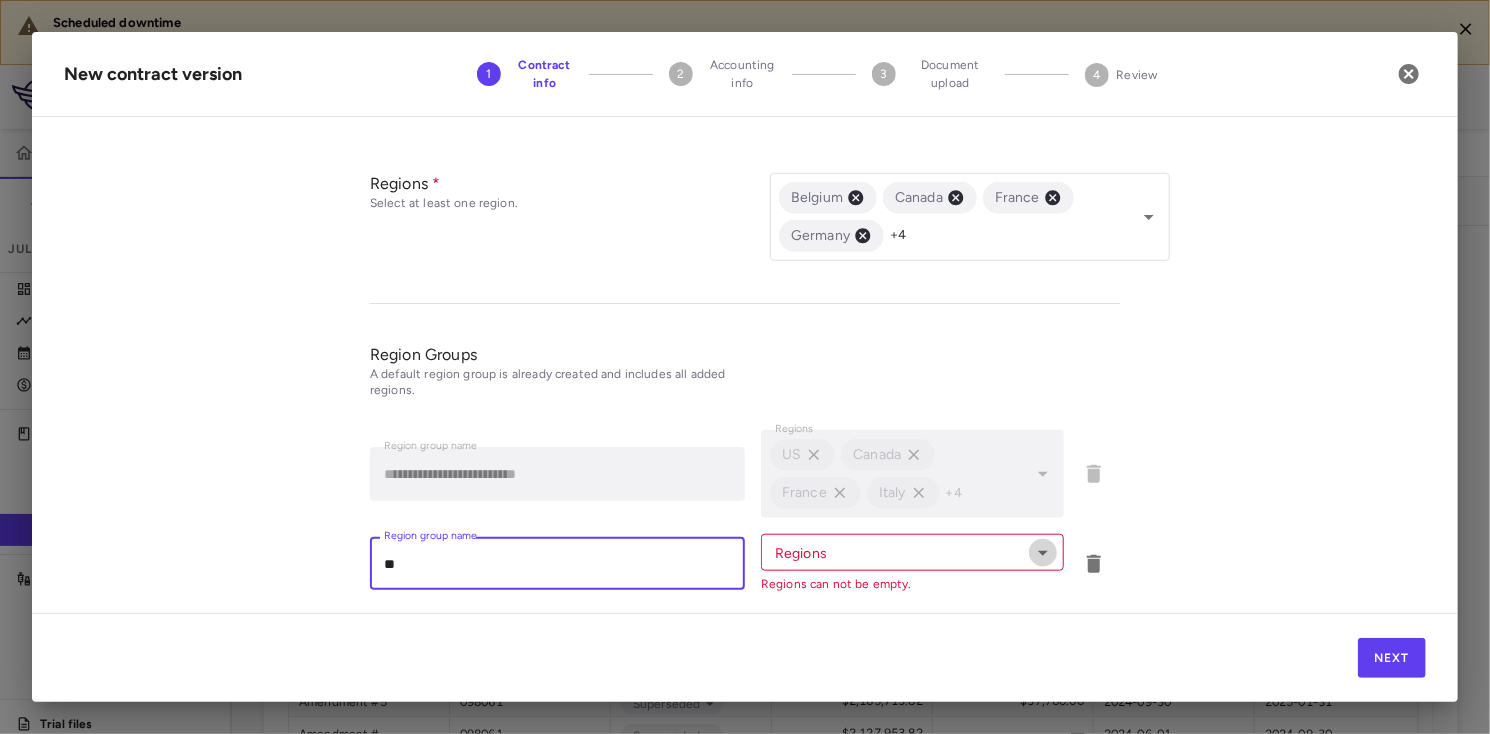 click 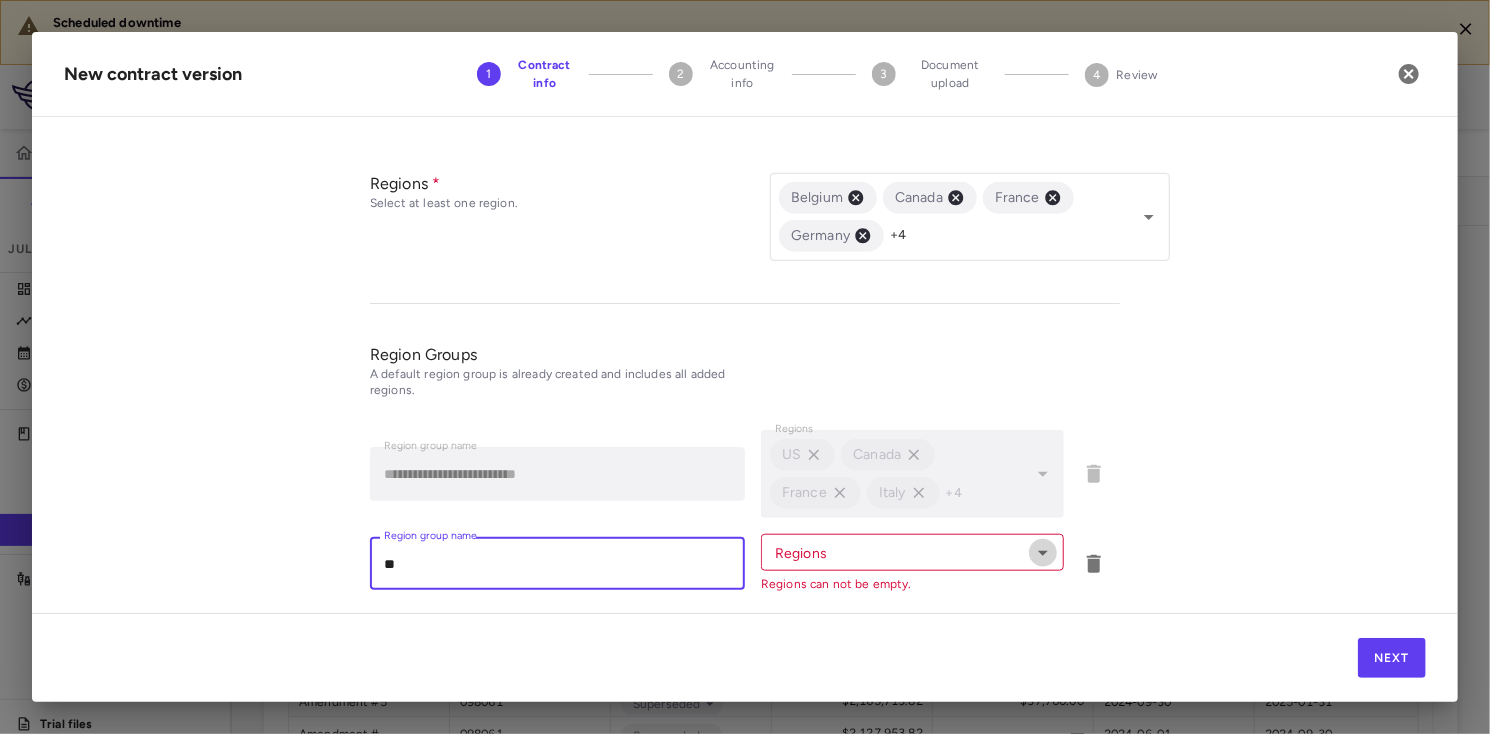 type on "**" 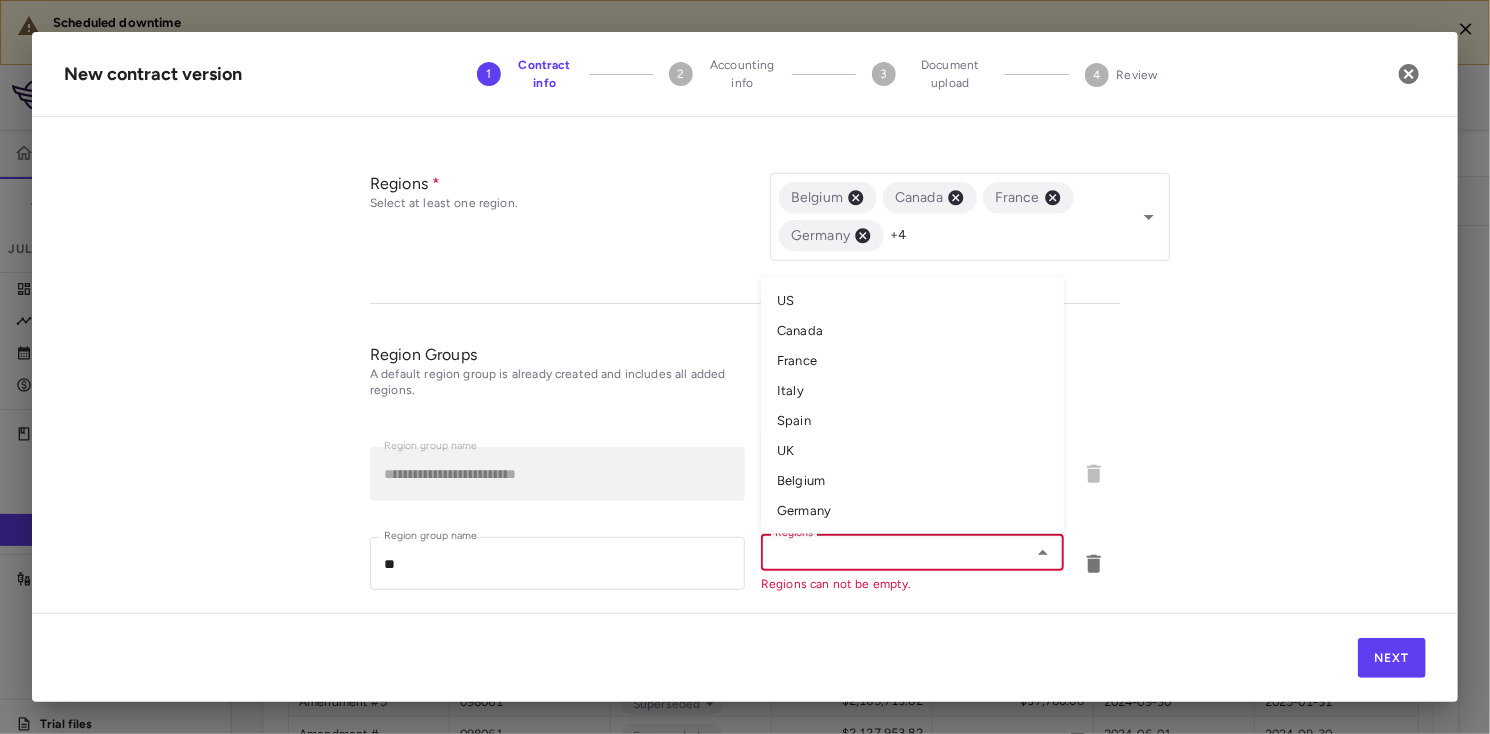 scroll, scrollTop: 808, scrollLeft: 0, axis: vertical 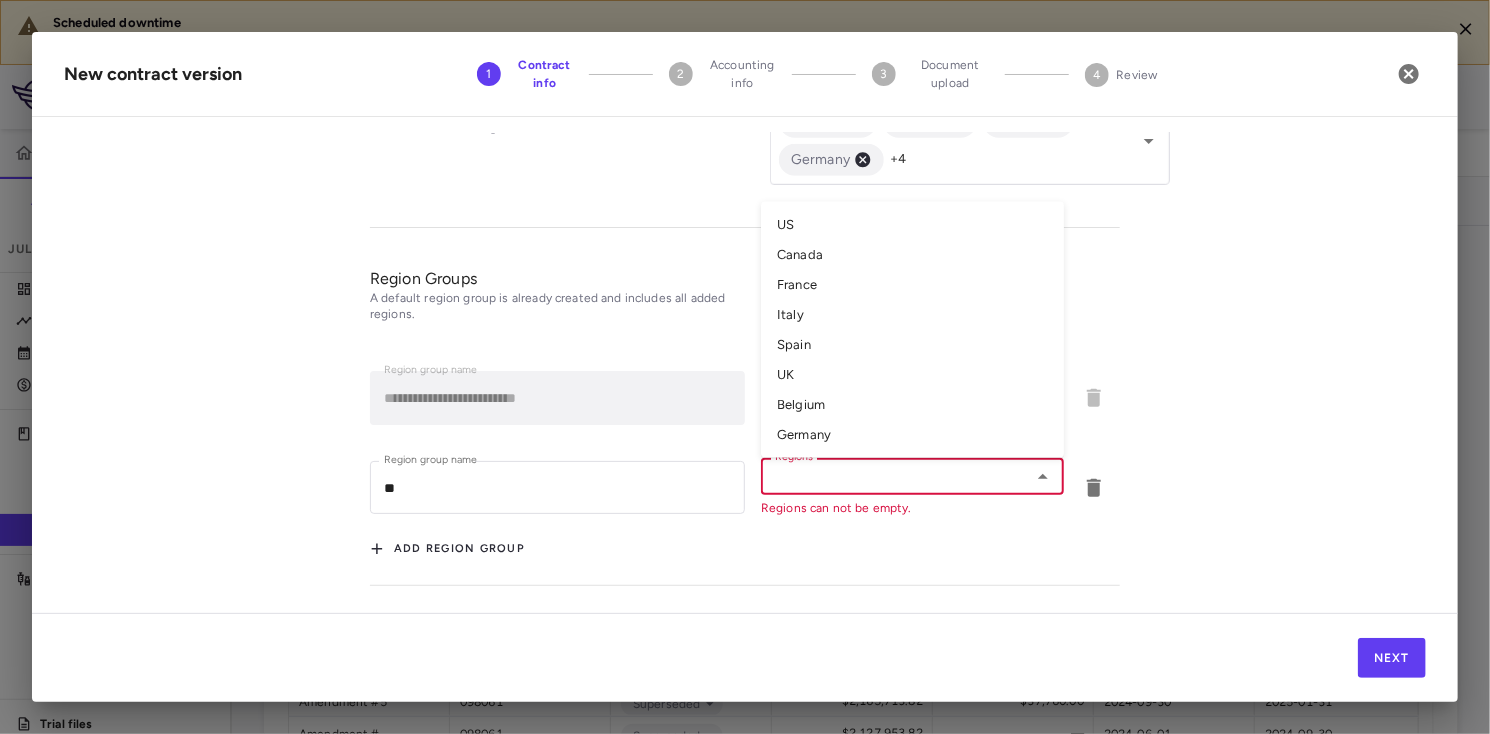 click on "France" at bounding box center [912, 285] 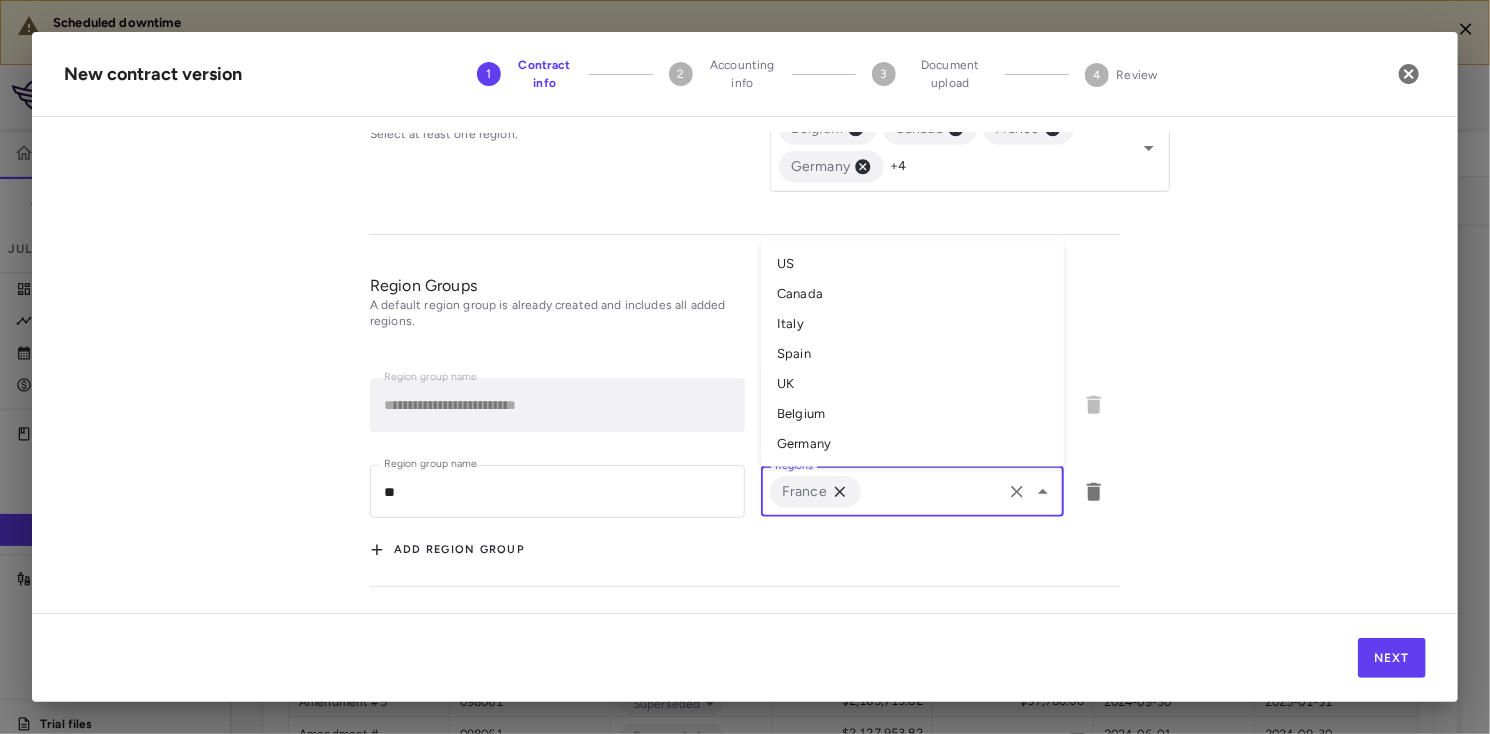 click on "Italy" at bounding box center [912, 324] 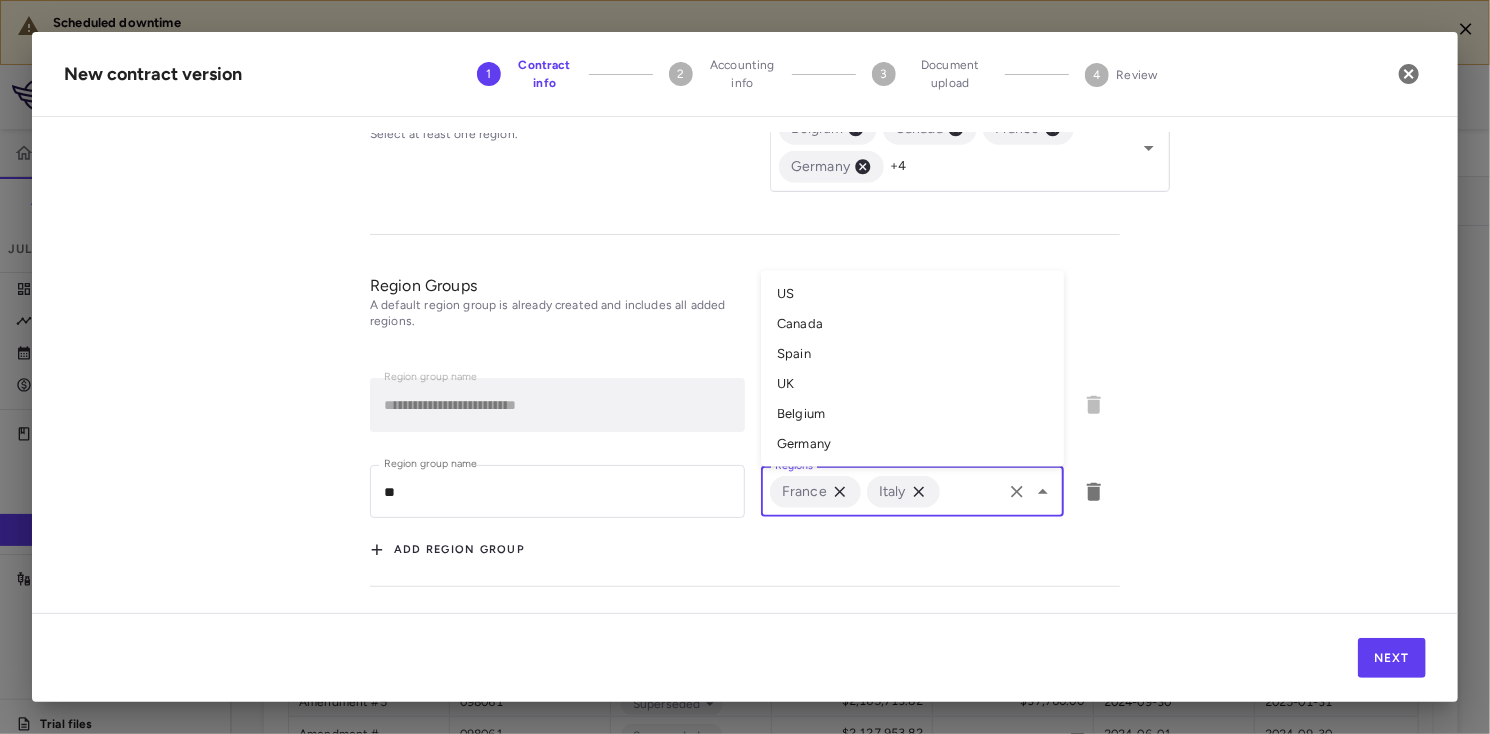 click on "Spain" at bounding box center [912, 354] 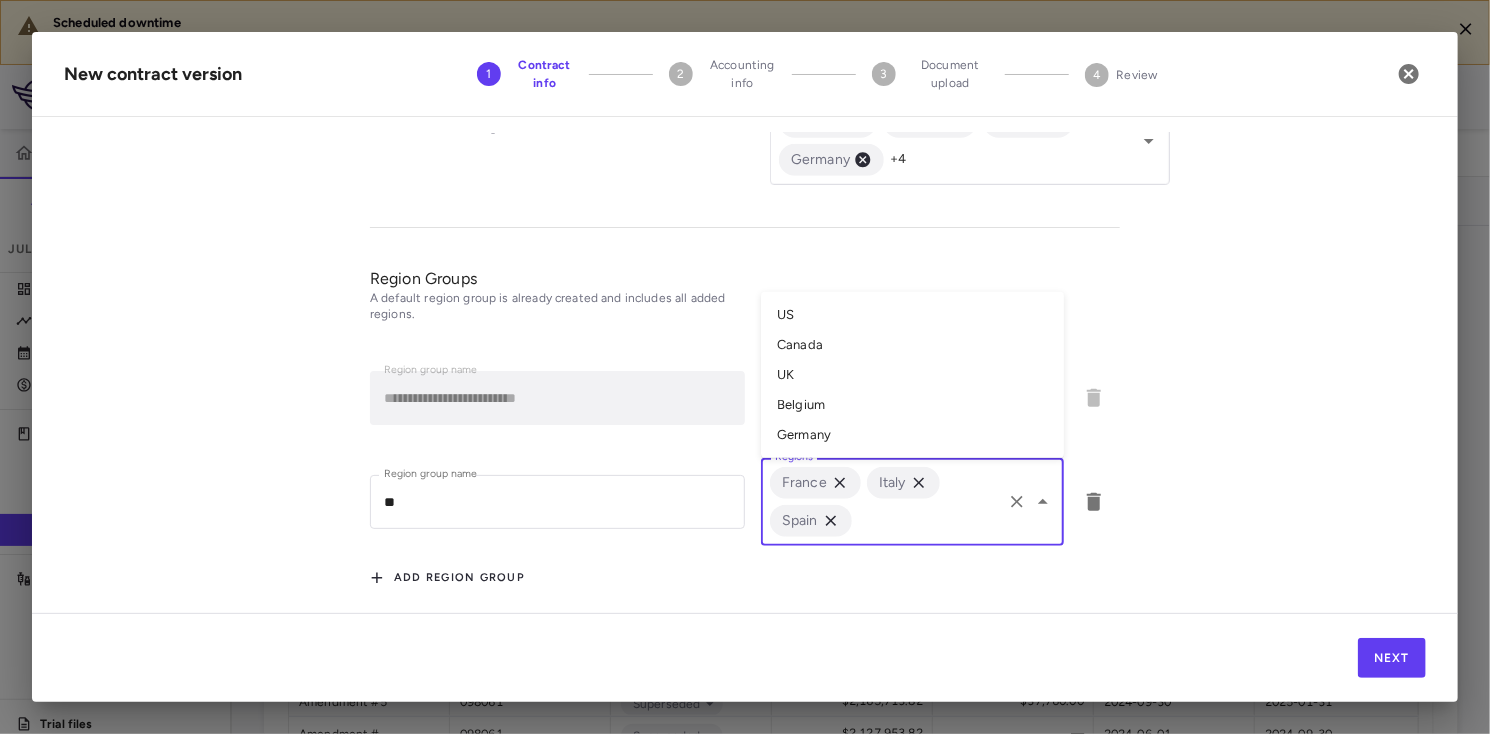 click on "UK" at bounding box center [912, 375] 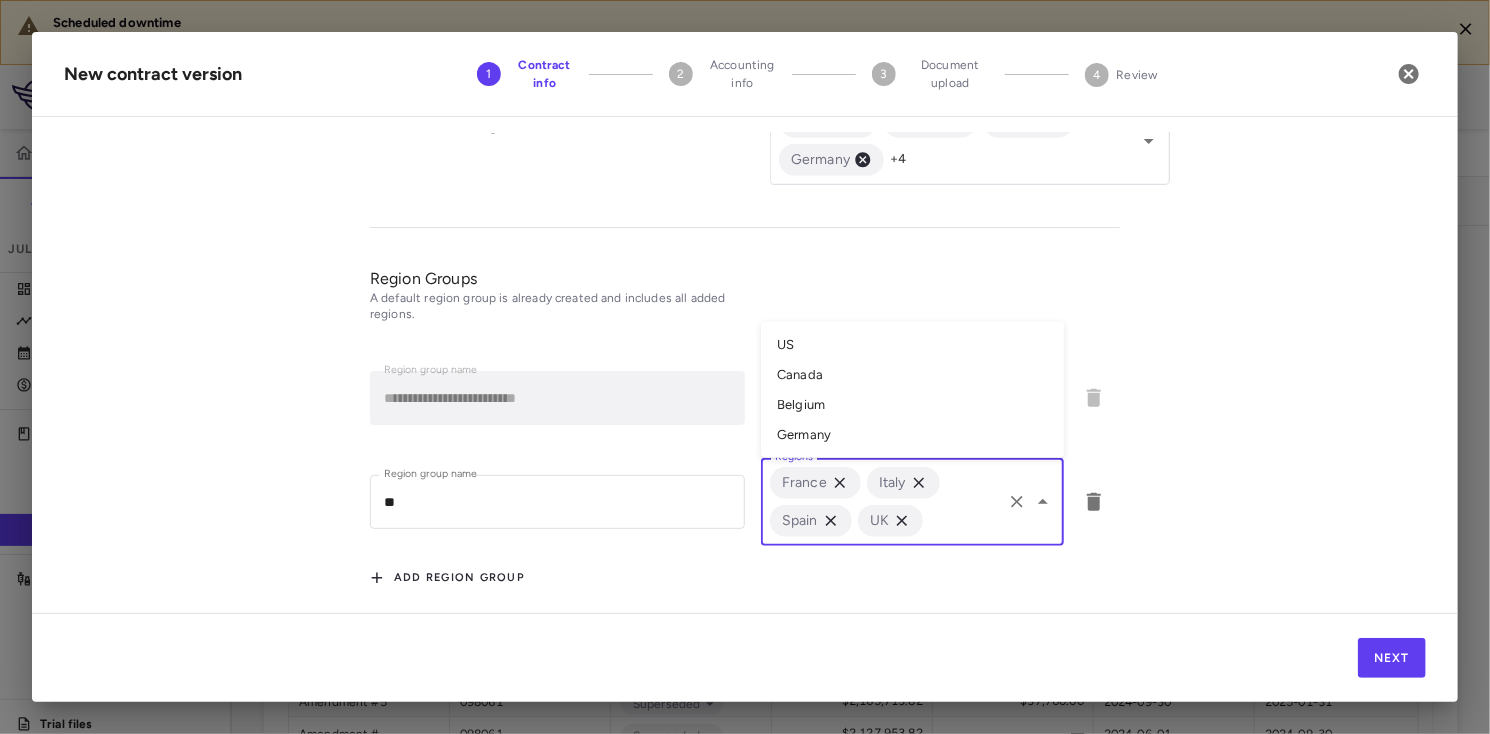 click on "Belgium" at bounding box center (912, 405) 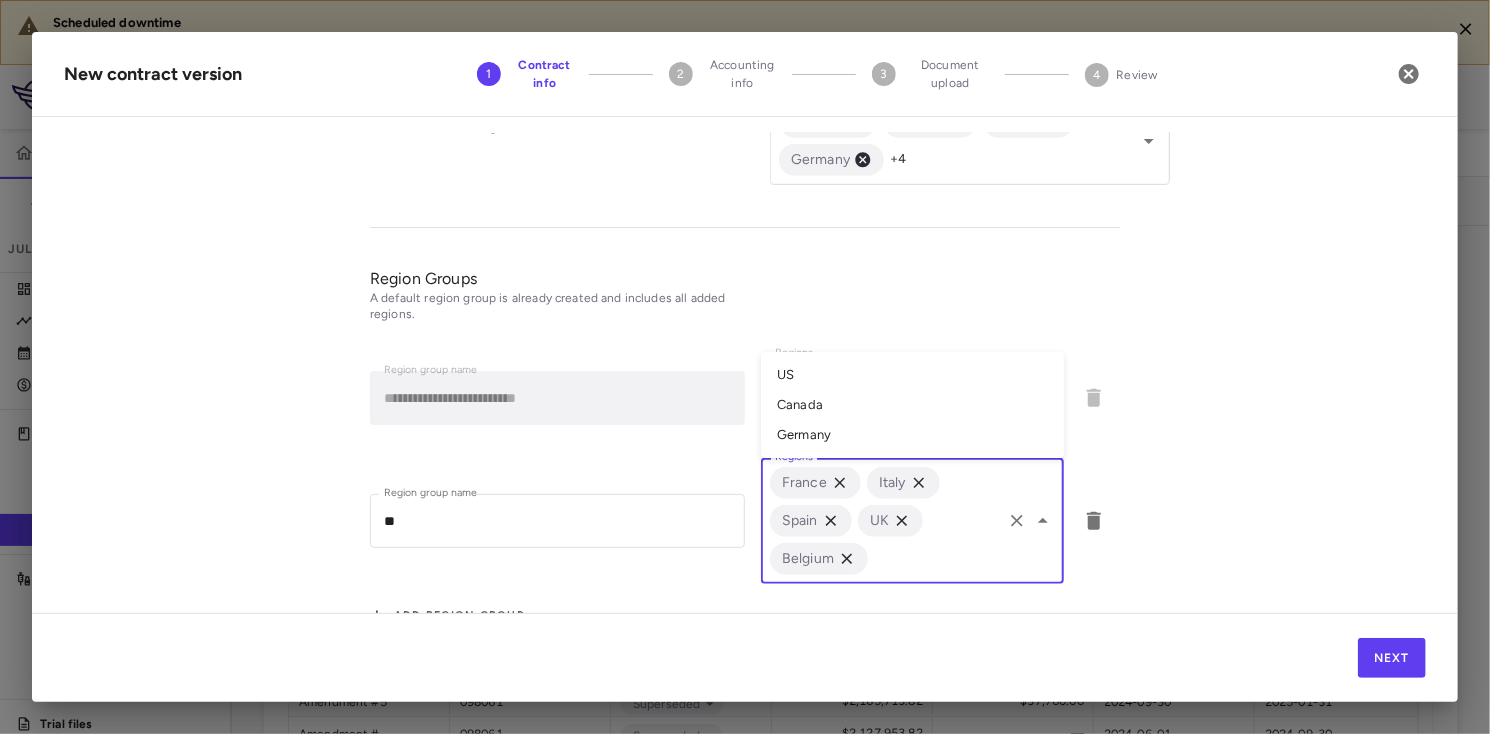 click on "Germany" at bounding box center (912, 435) 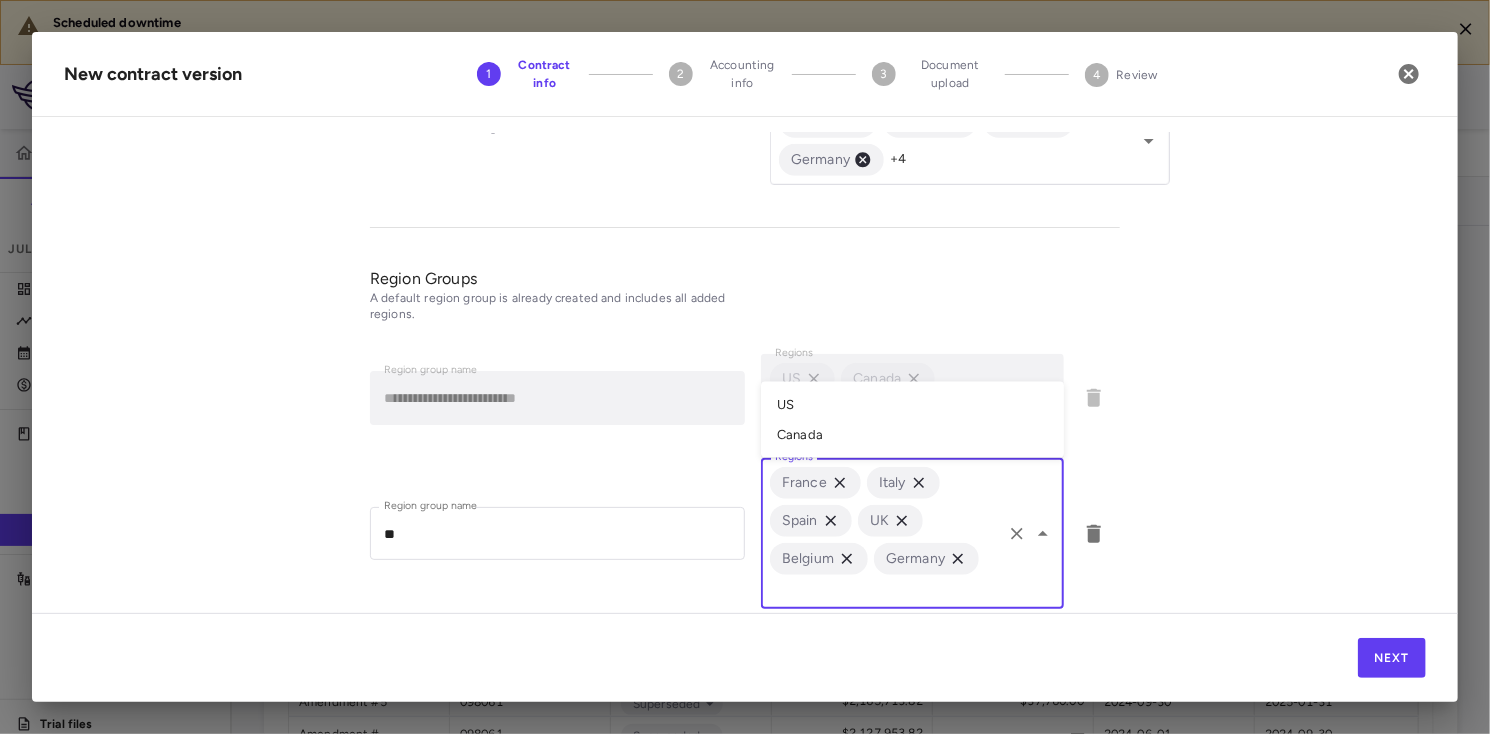 click on "**********" at bounding box center [745, 373] 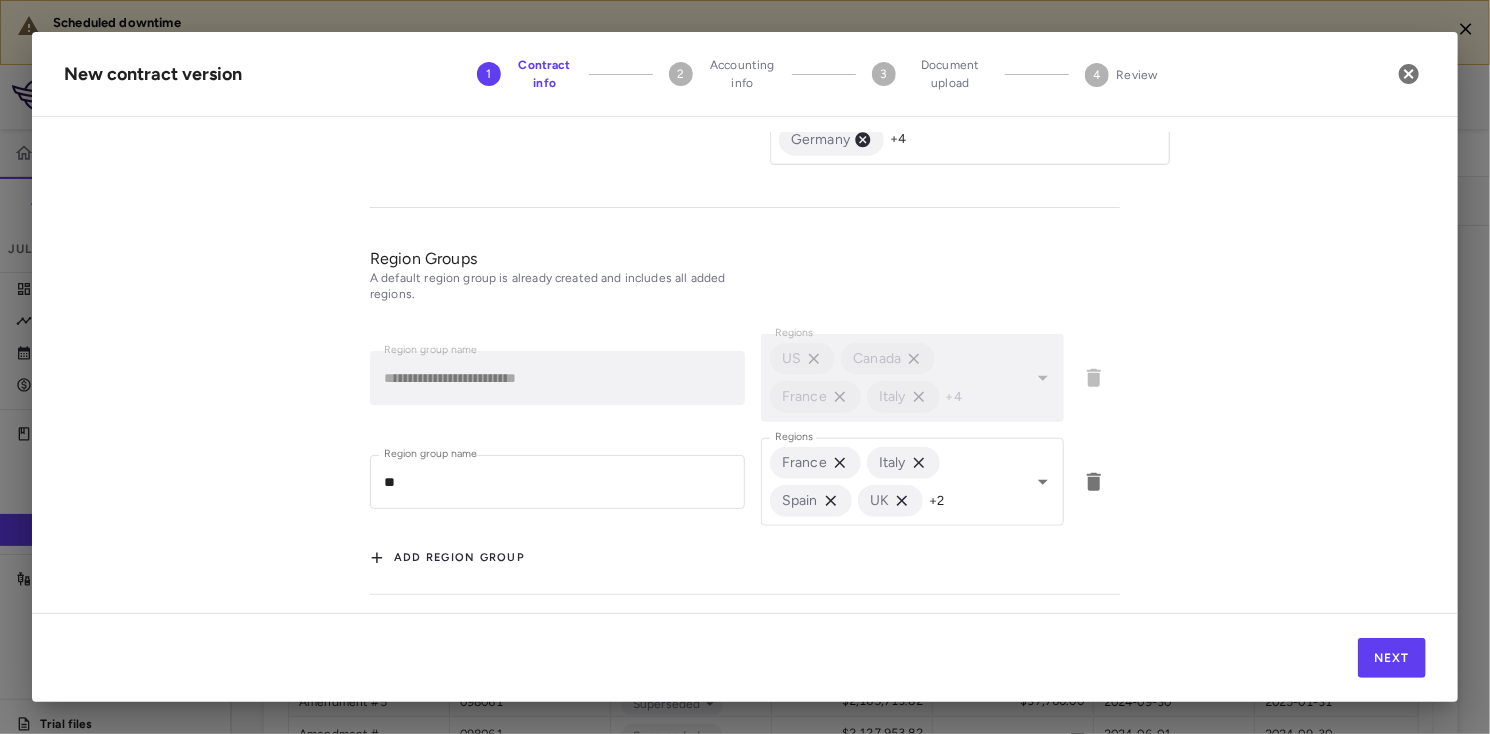 scroll, scrollTop: 836, scrollLeft: 0, axis: vertical 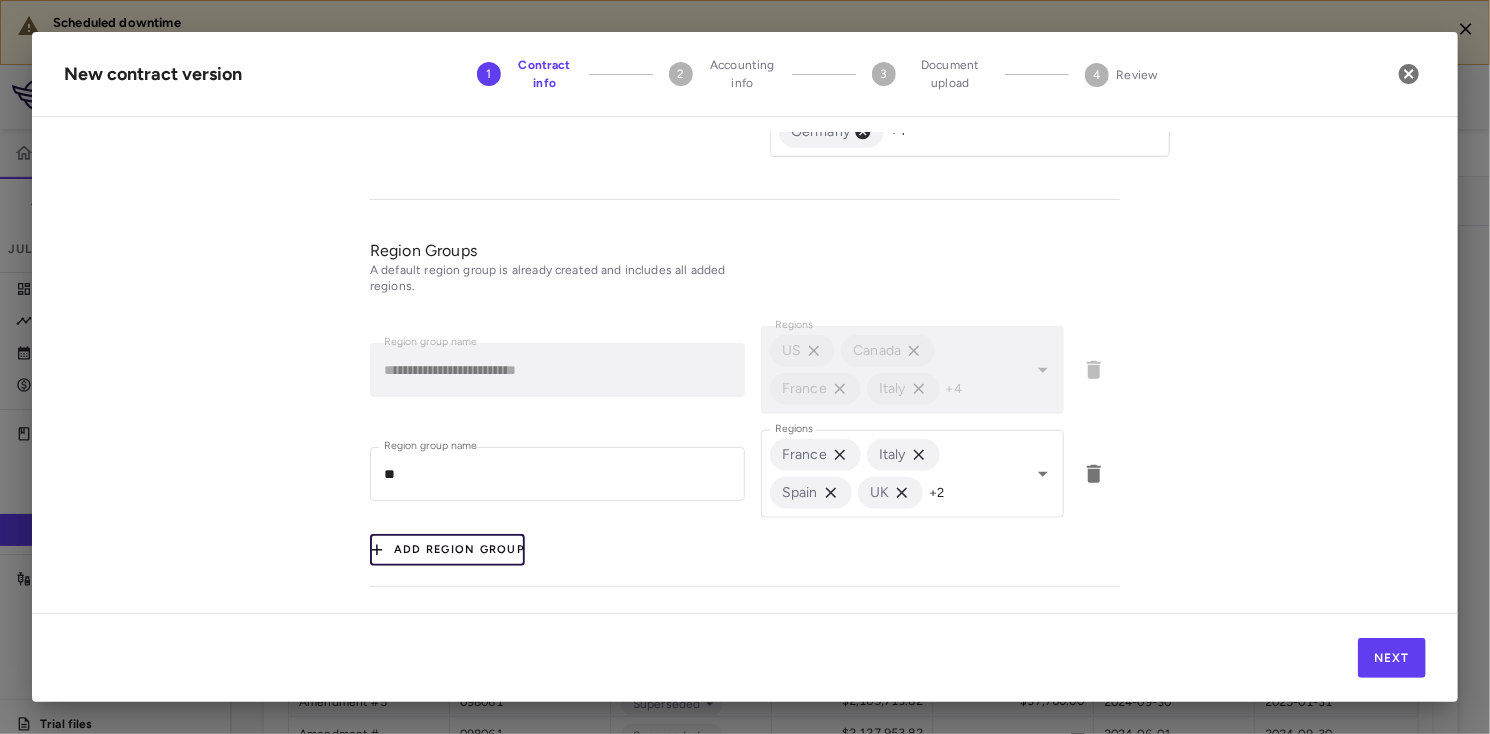 click 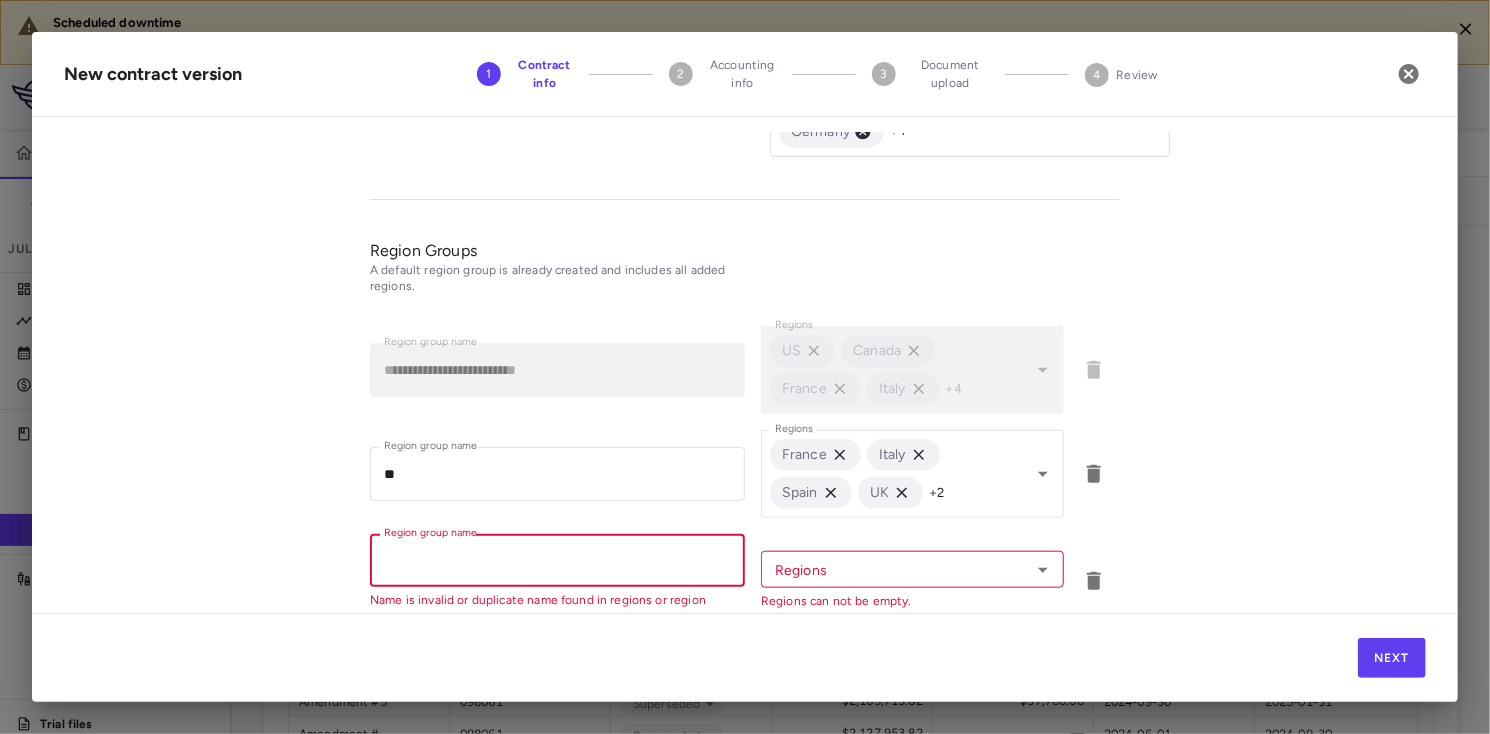click on "Region group name" at bounding box center (557, 560) 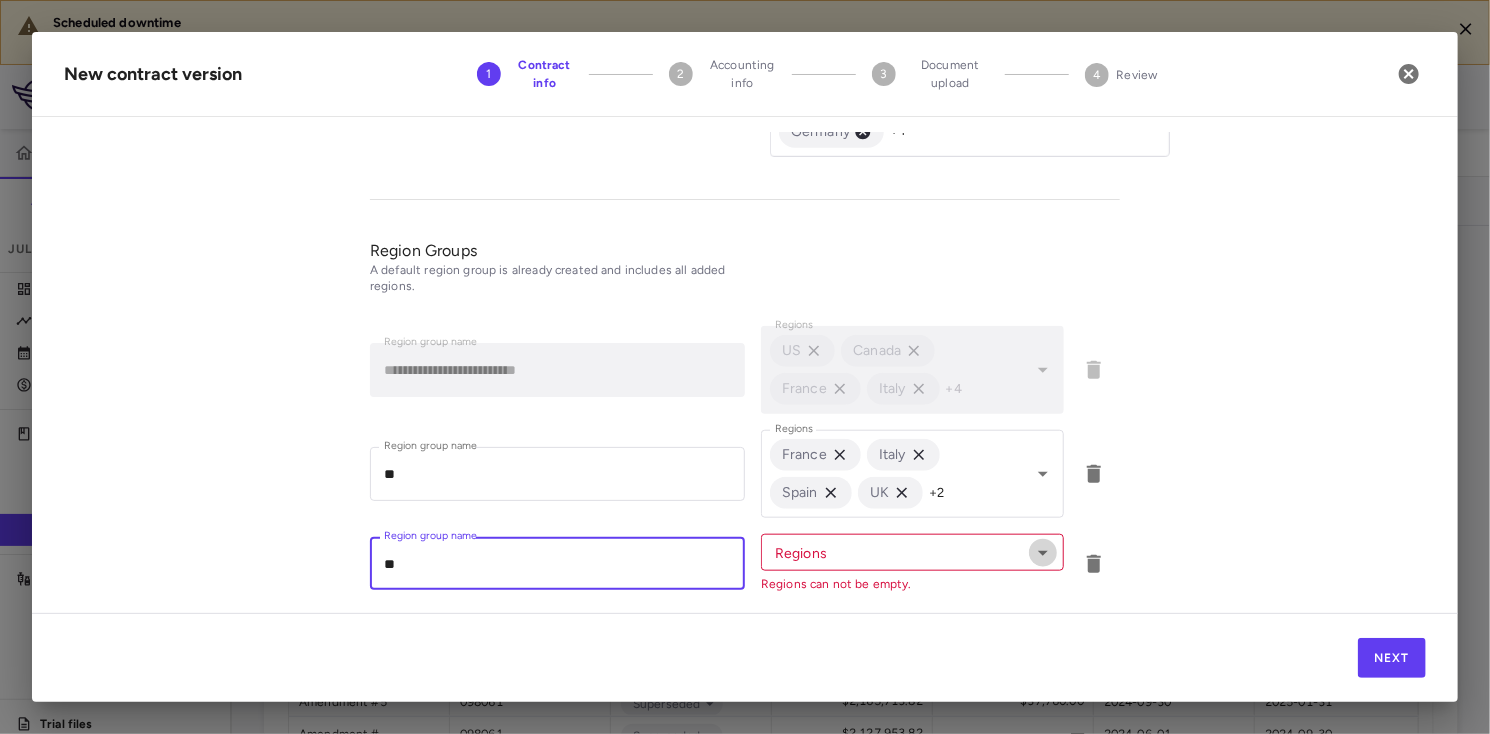 click 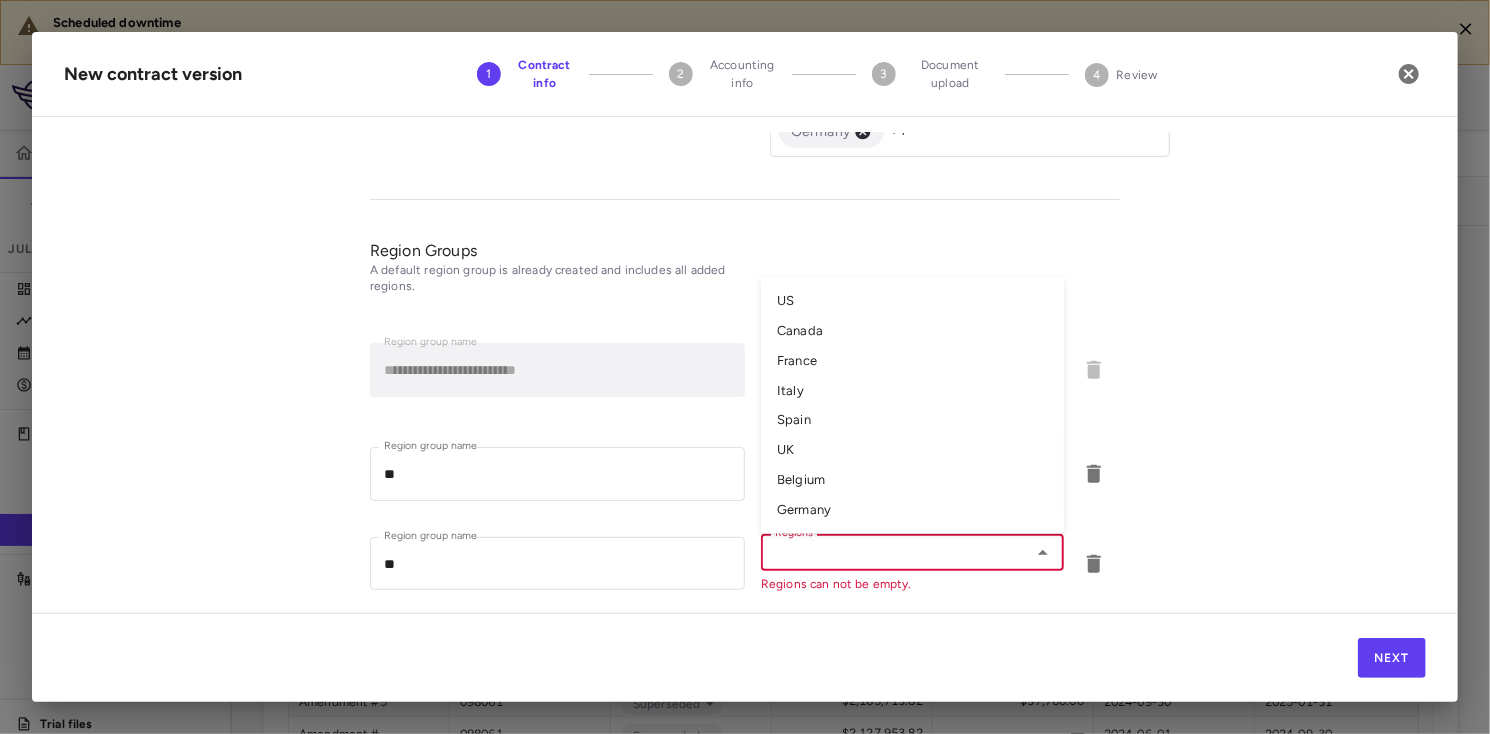 click on "US" at bounding box center (912, 301) 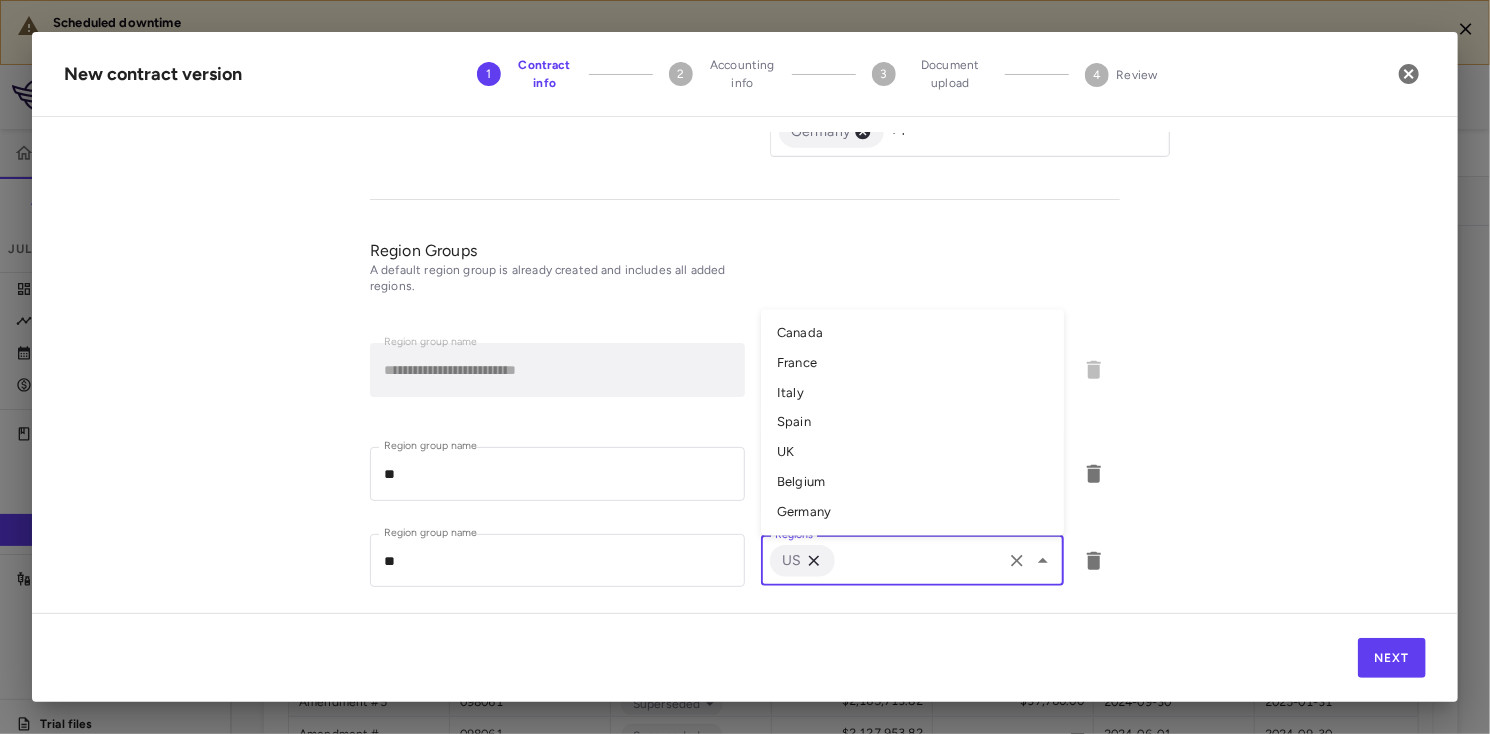 click on "Canada" at bounding box center [912, 333] 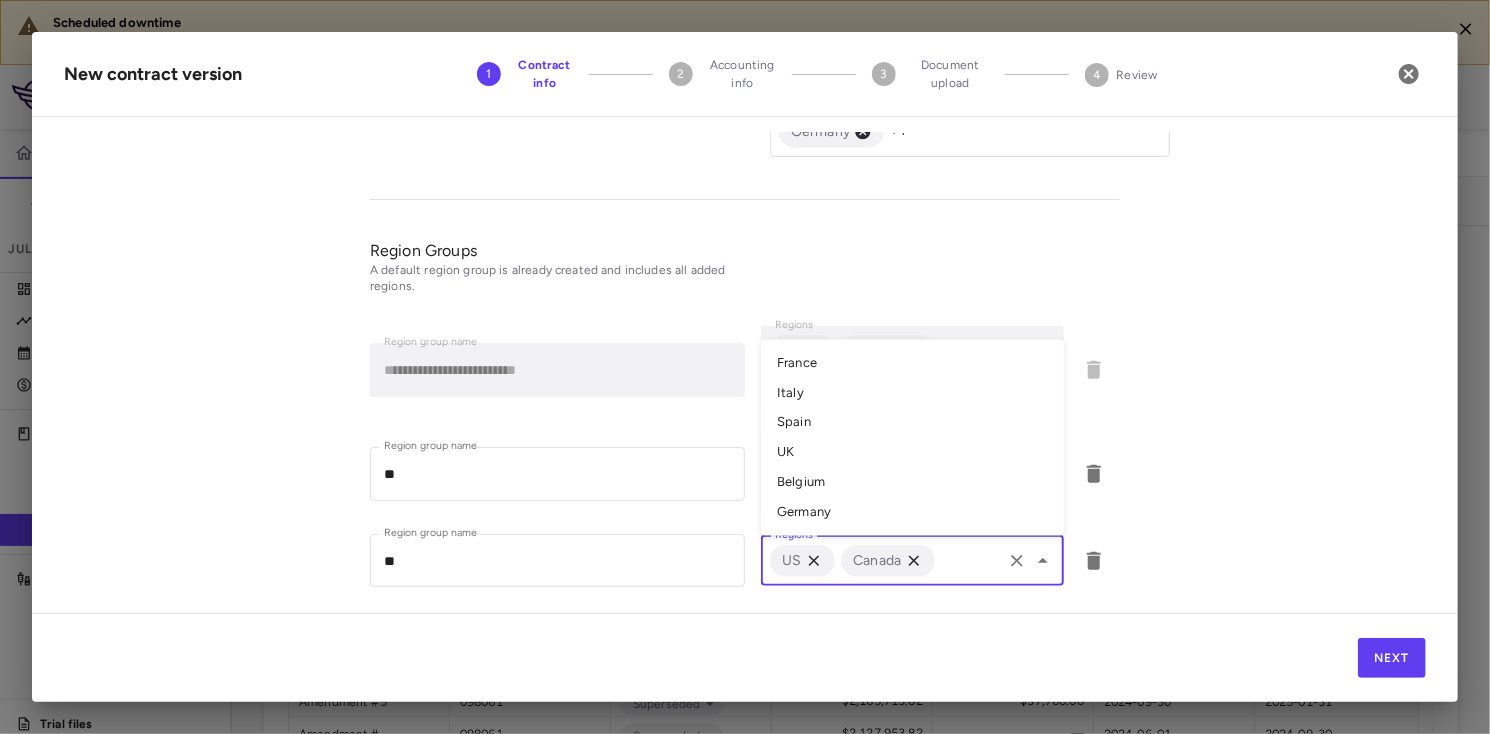 click on "**********" at bounding box center [745, 373] 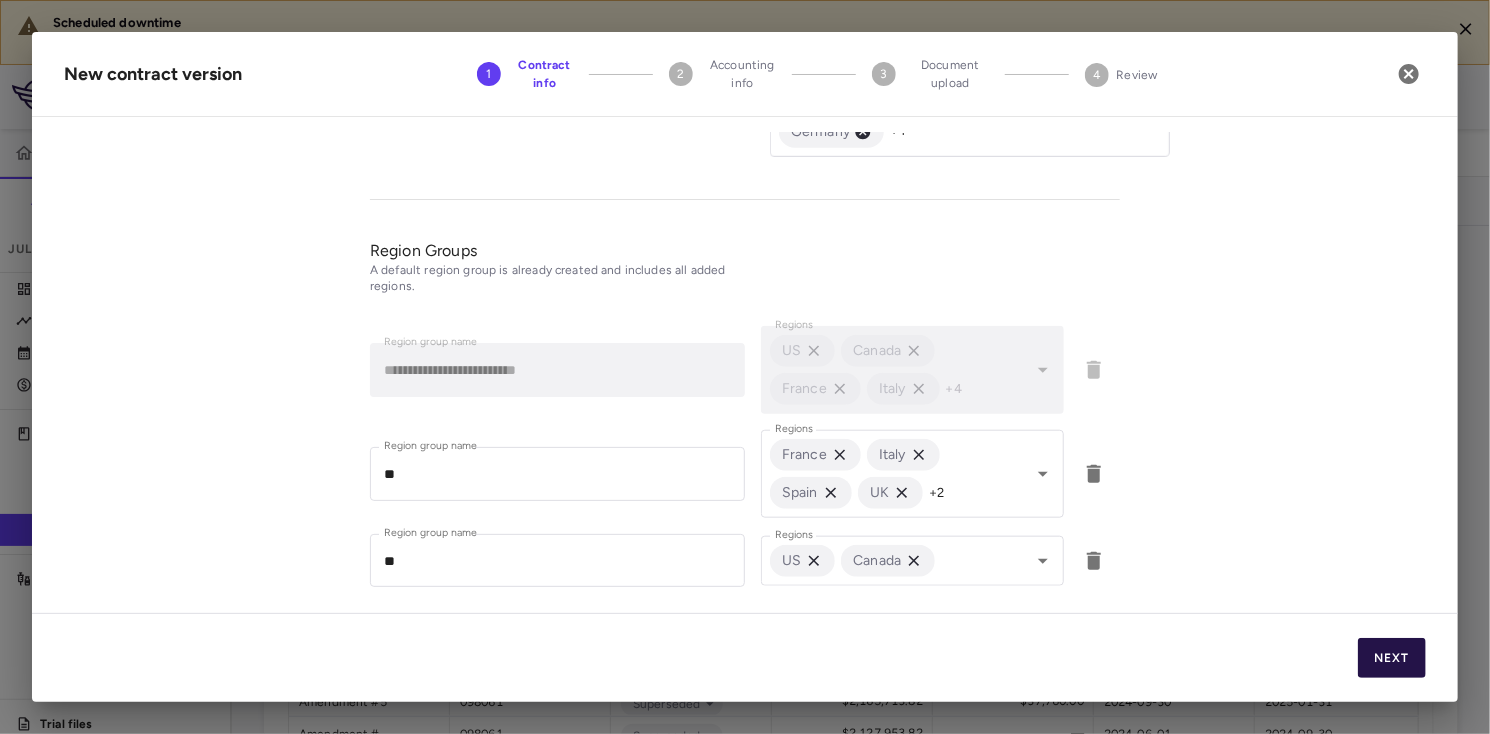 click on "Next" at bounding box center (1392, 658) 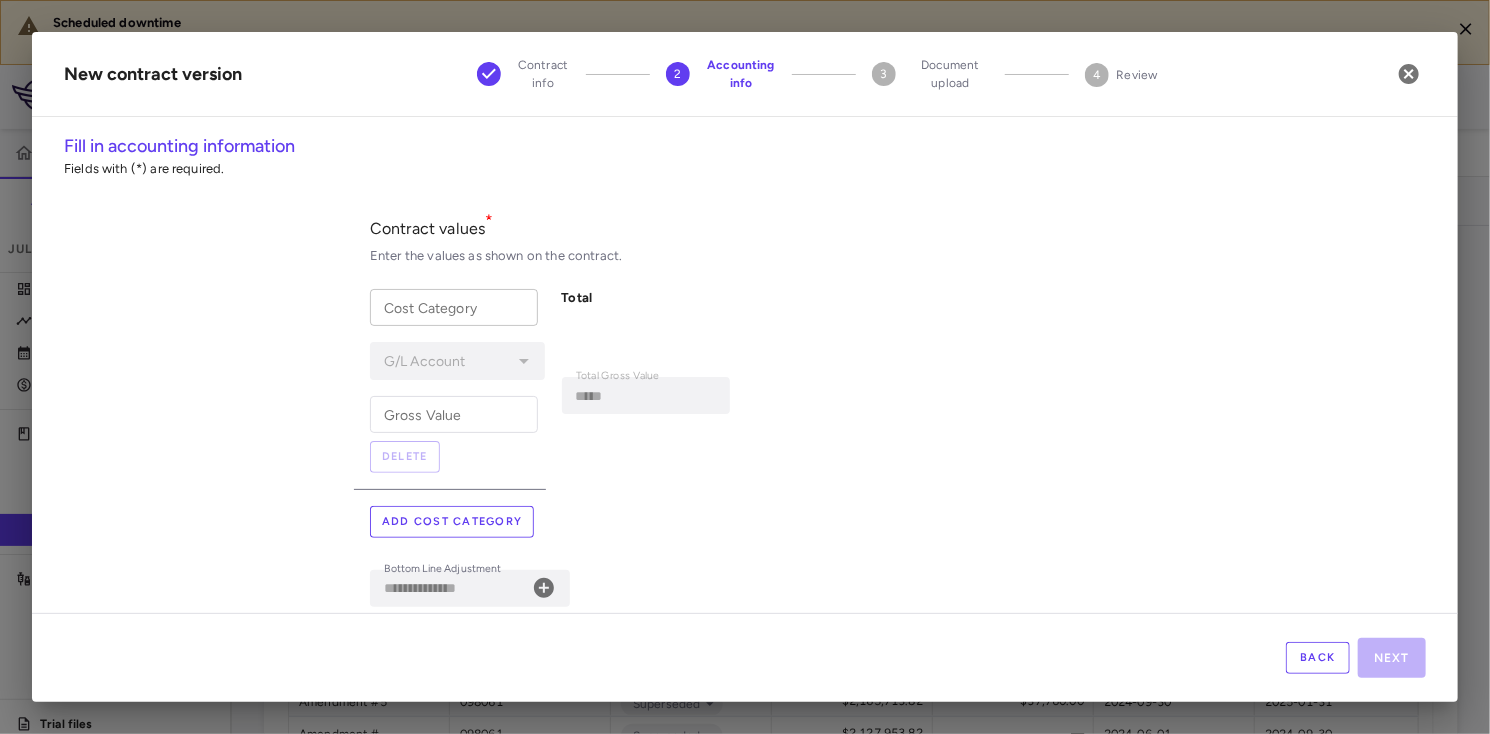 click on "Cost Category" at bounding box center (454, 307) 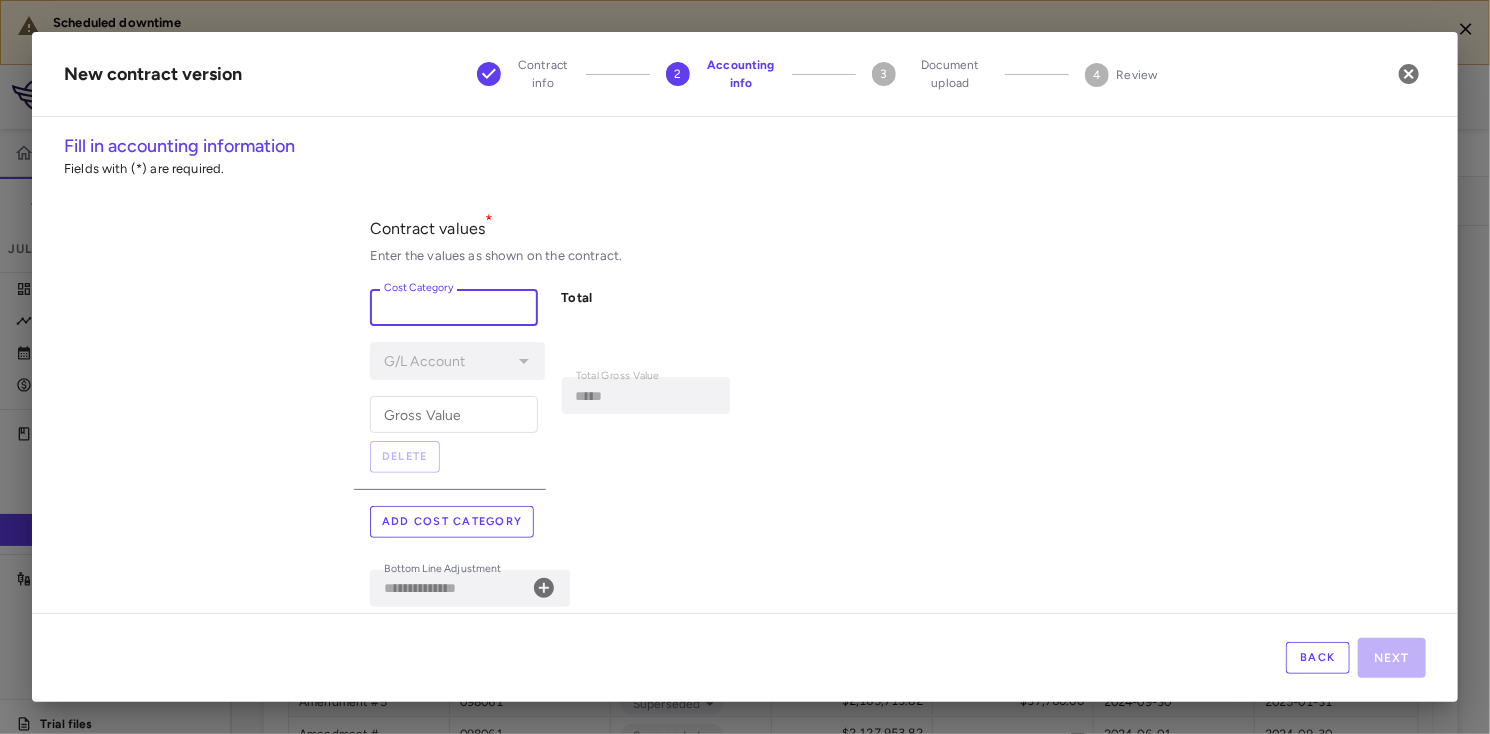 click on "Cost Category" at bounding box center [419, 288] 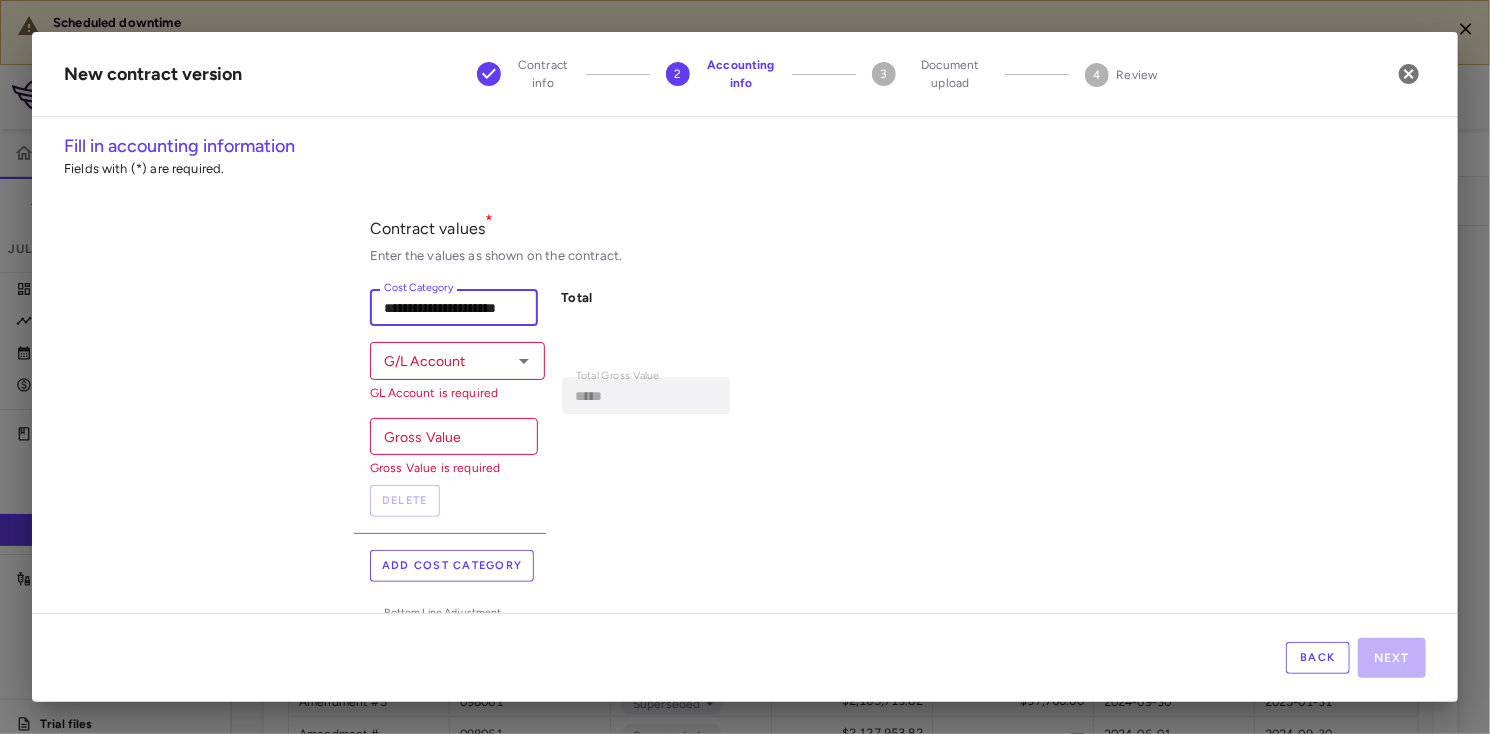 type on "**********" 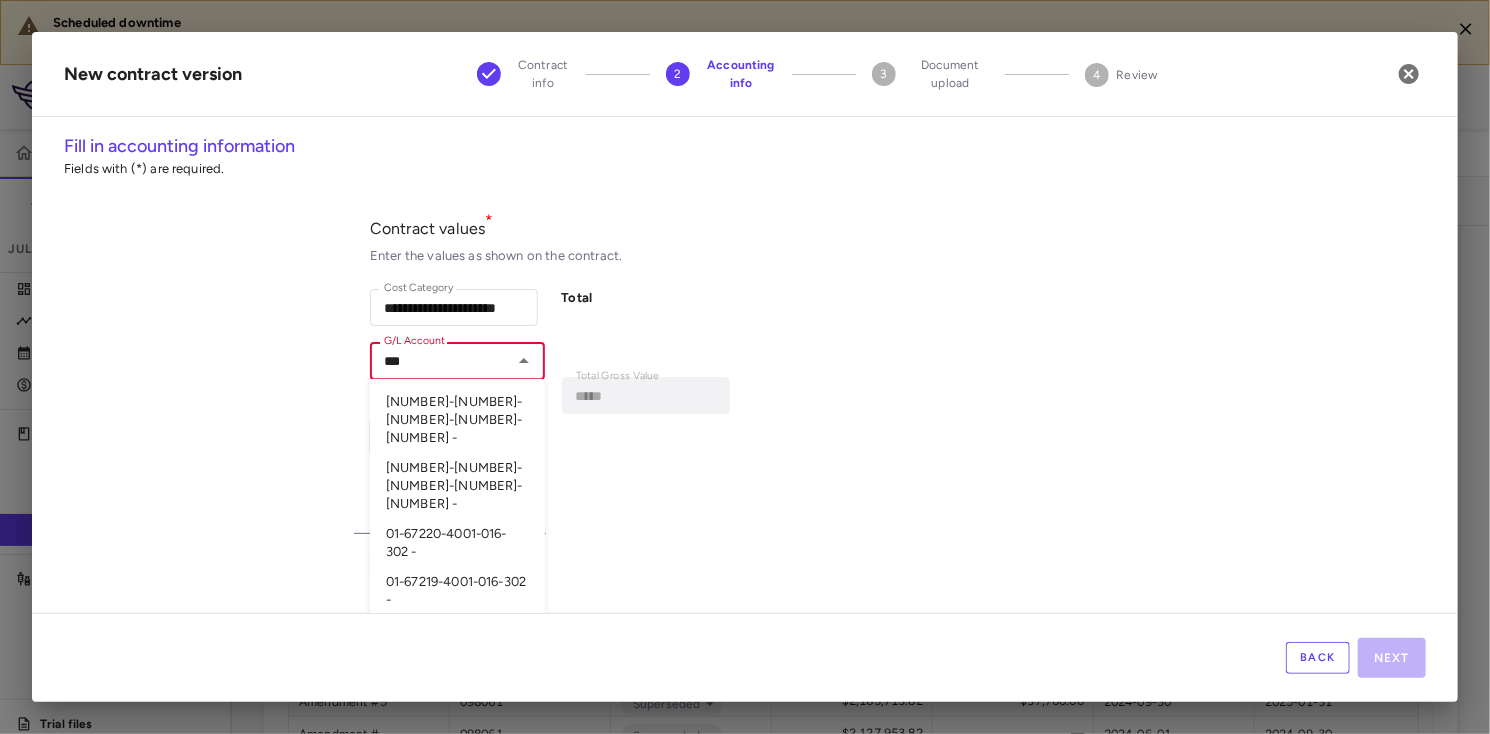 click on "01-67220-4001-016-302 -" at bounding box center [457, 543] 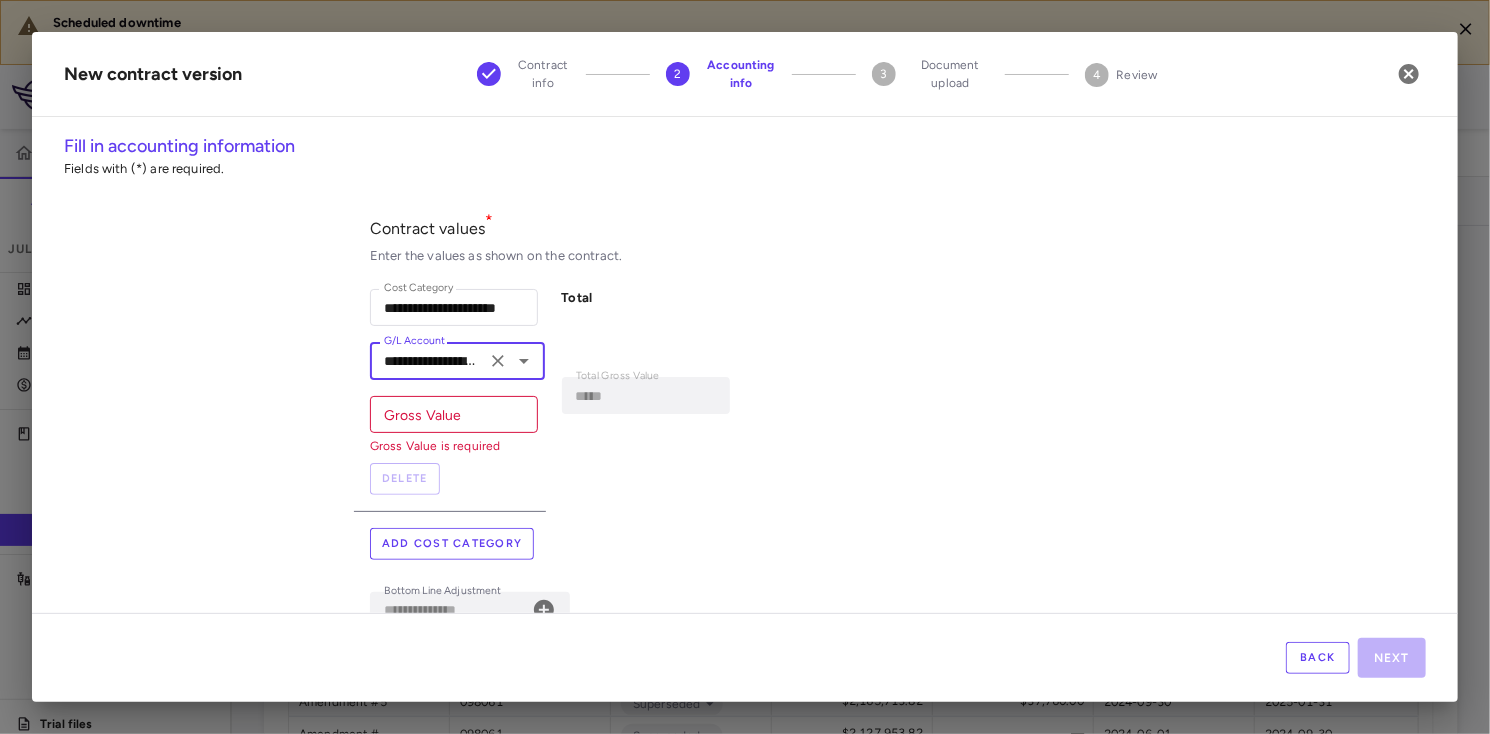 type on "**********" 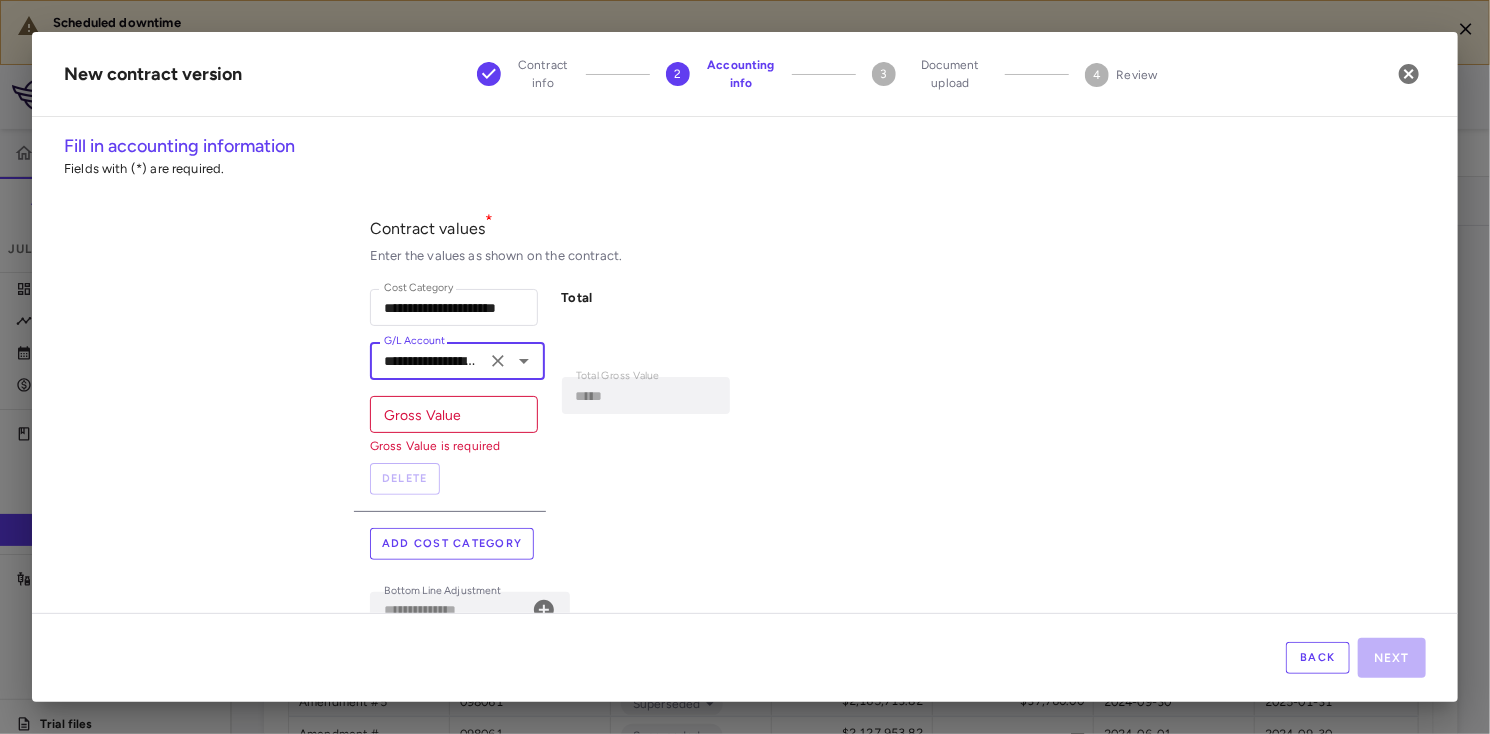 click on "Gross Value" at bounding box center (454, 414) 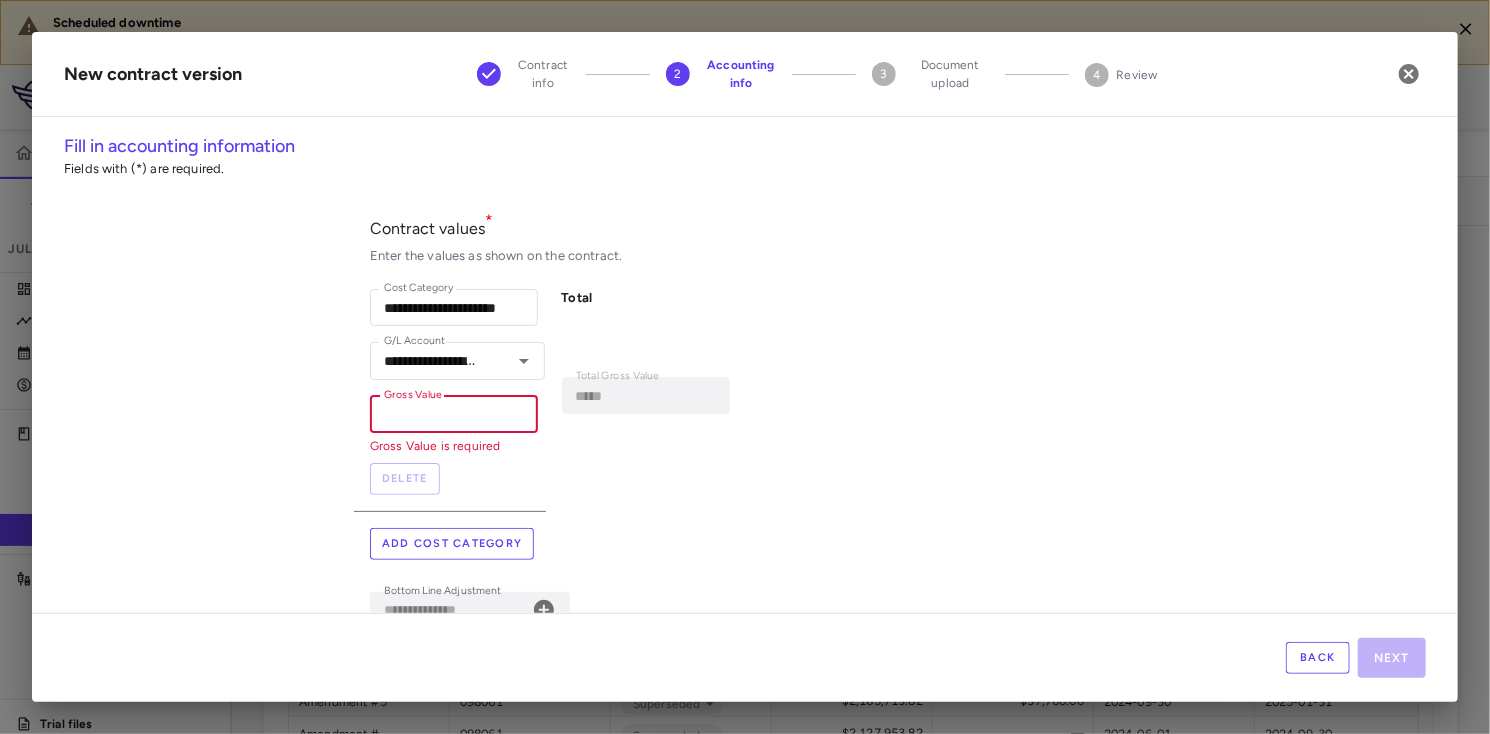 type on "*" 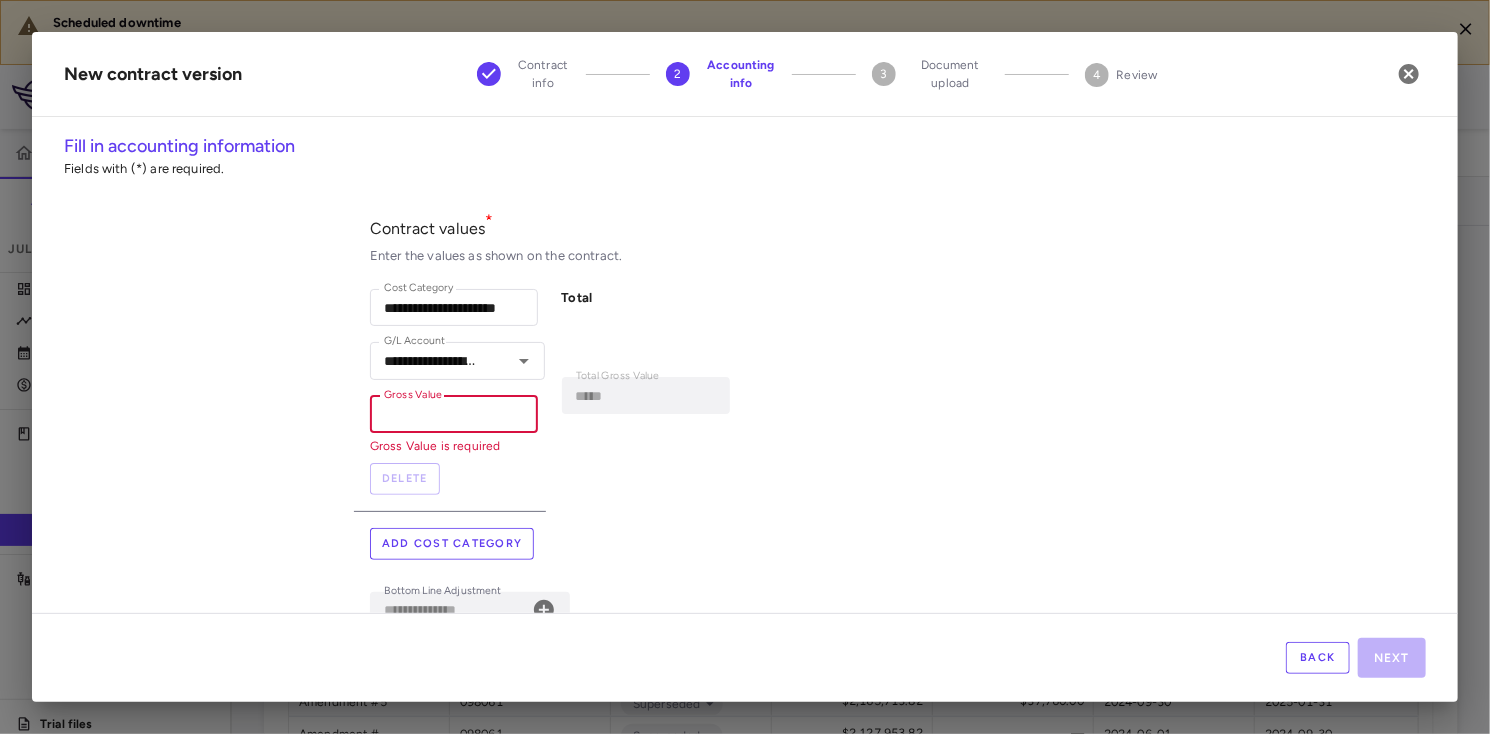 type on "*****" 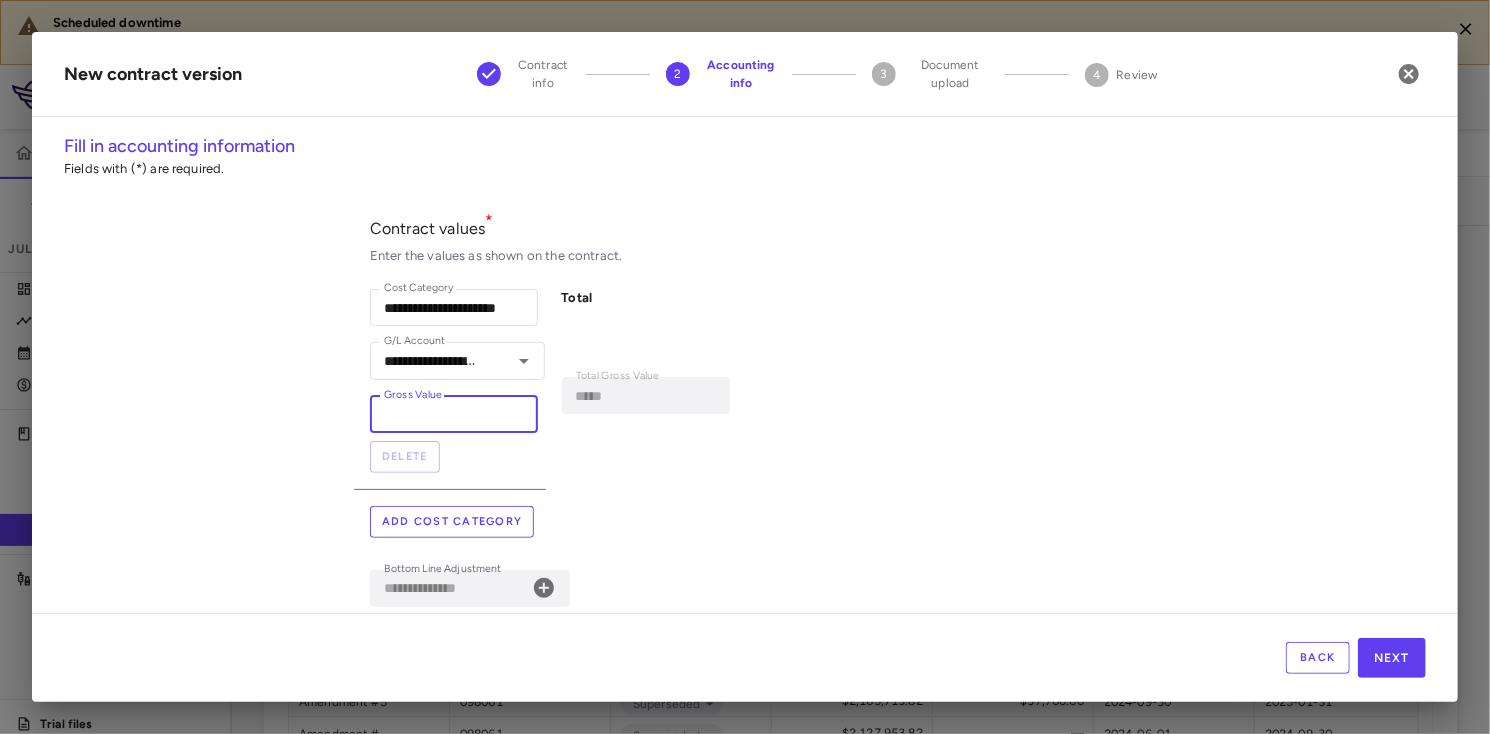 type on "**" 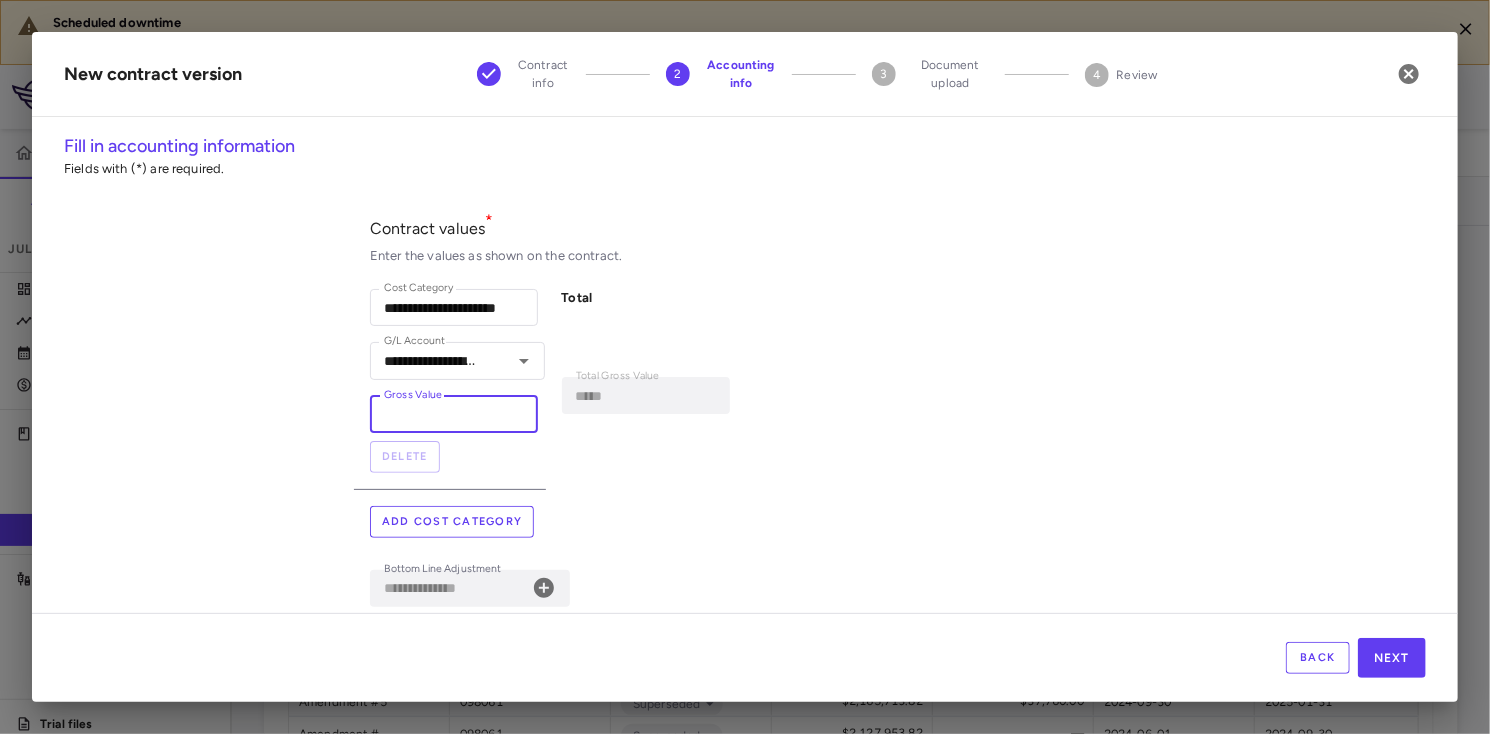 type on "******" 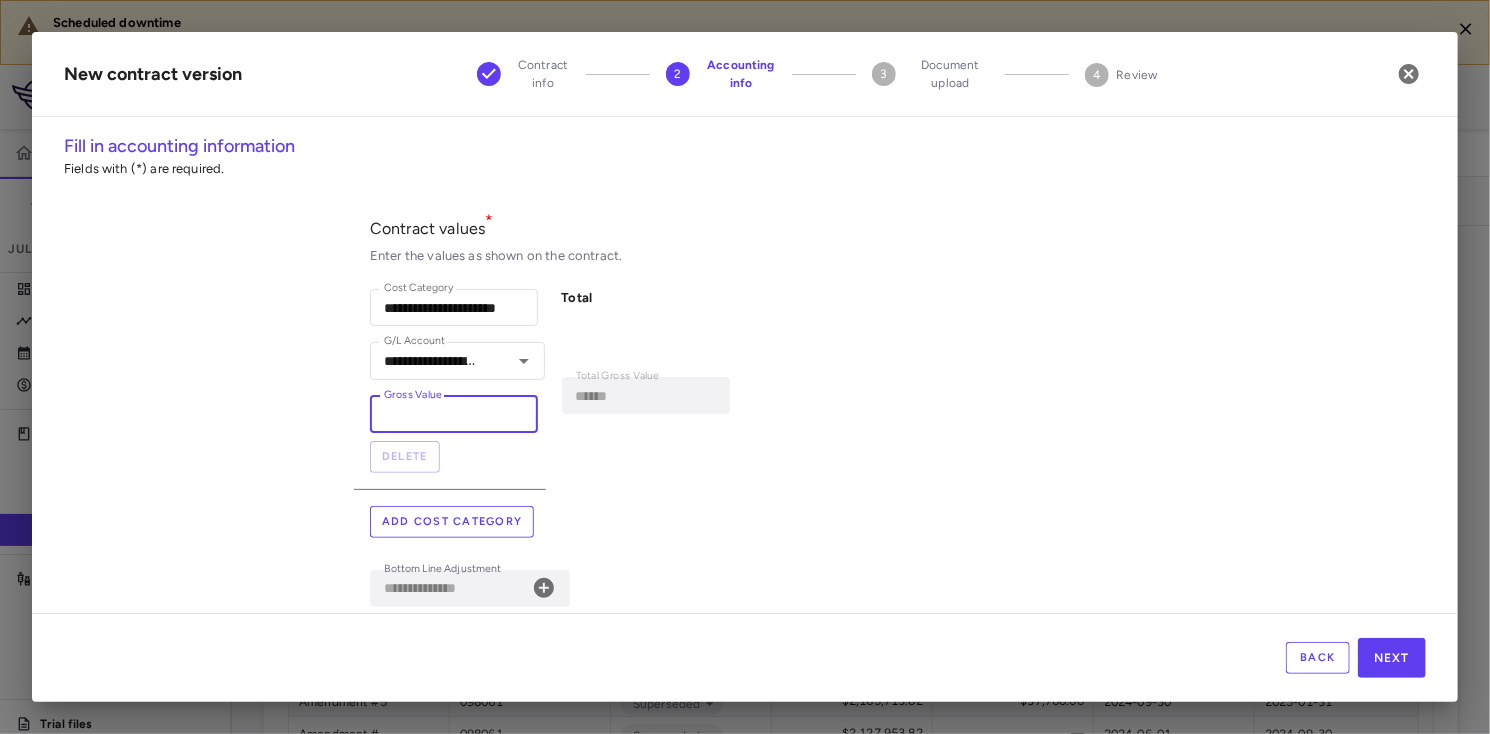 type on "***" 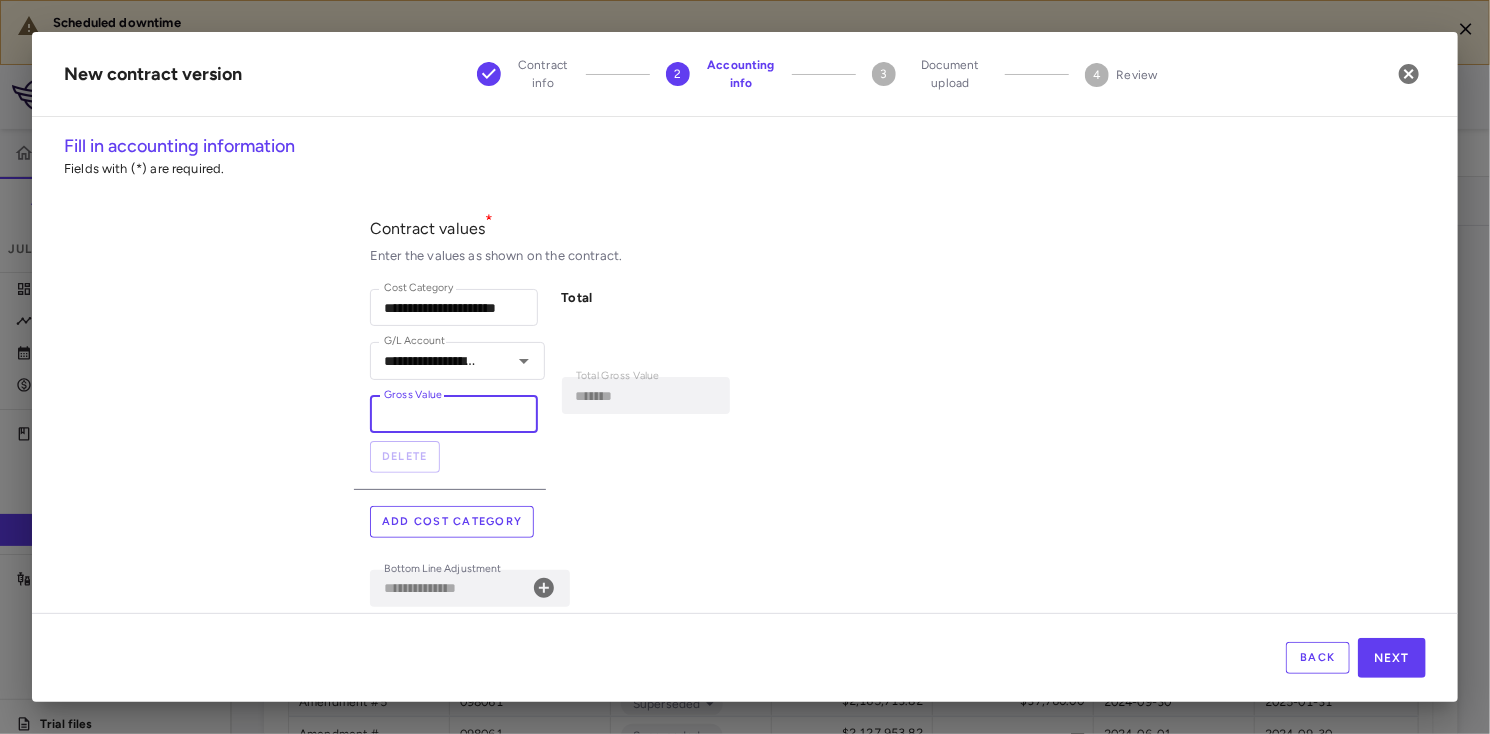 type on "****" 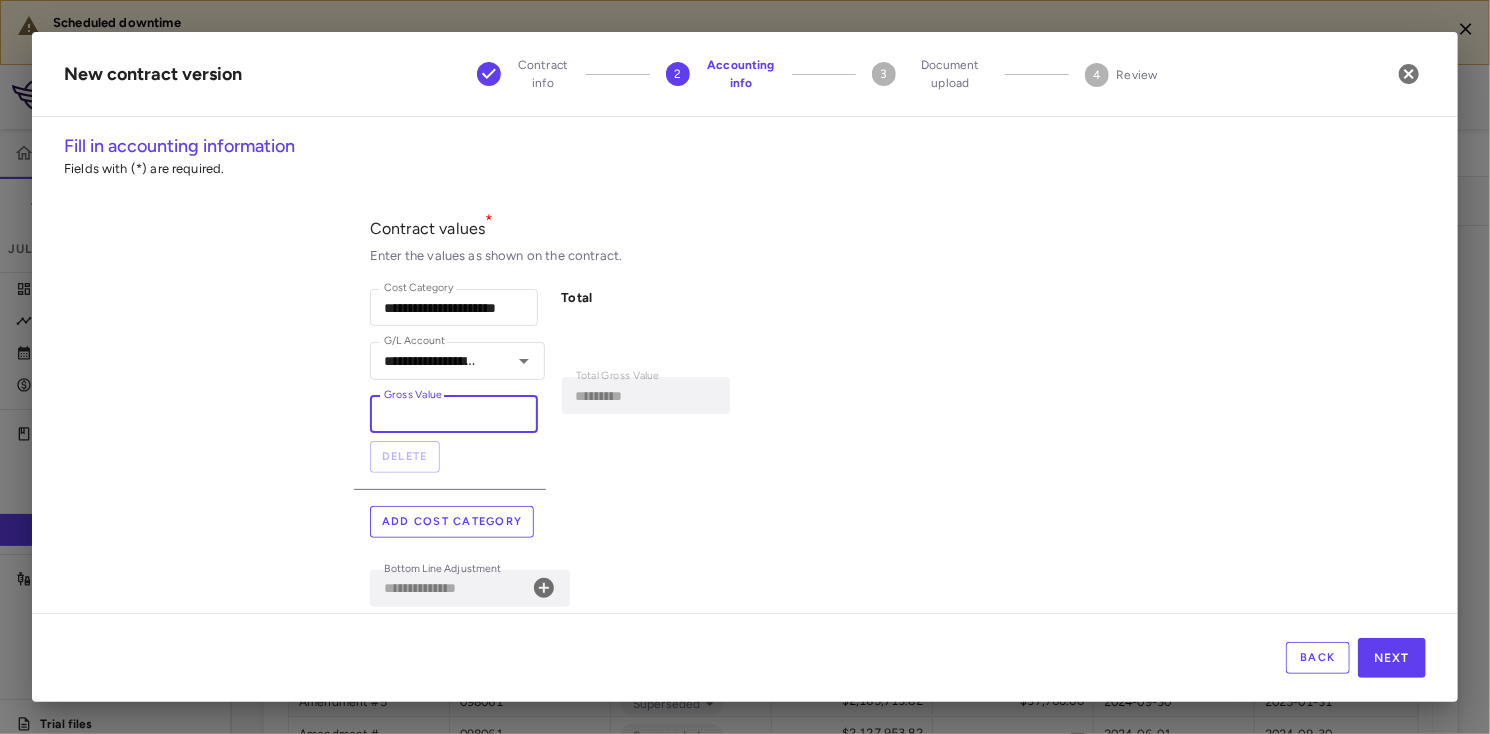 type on "*****" 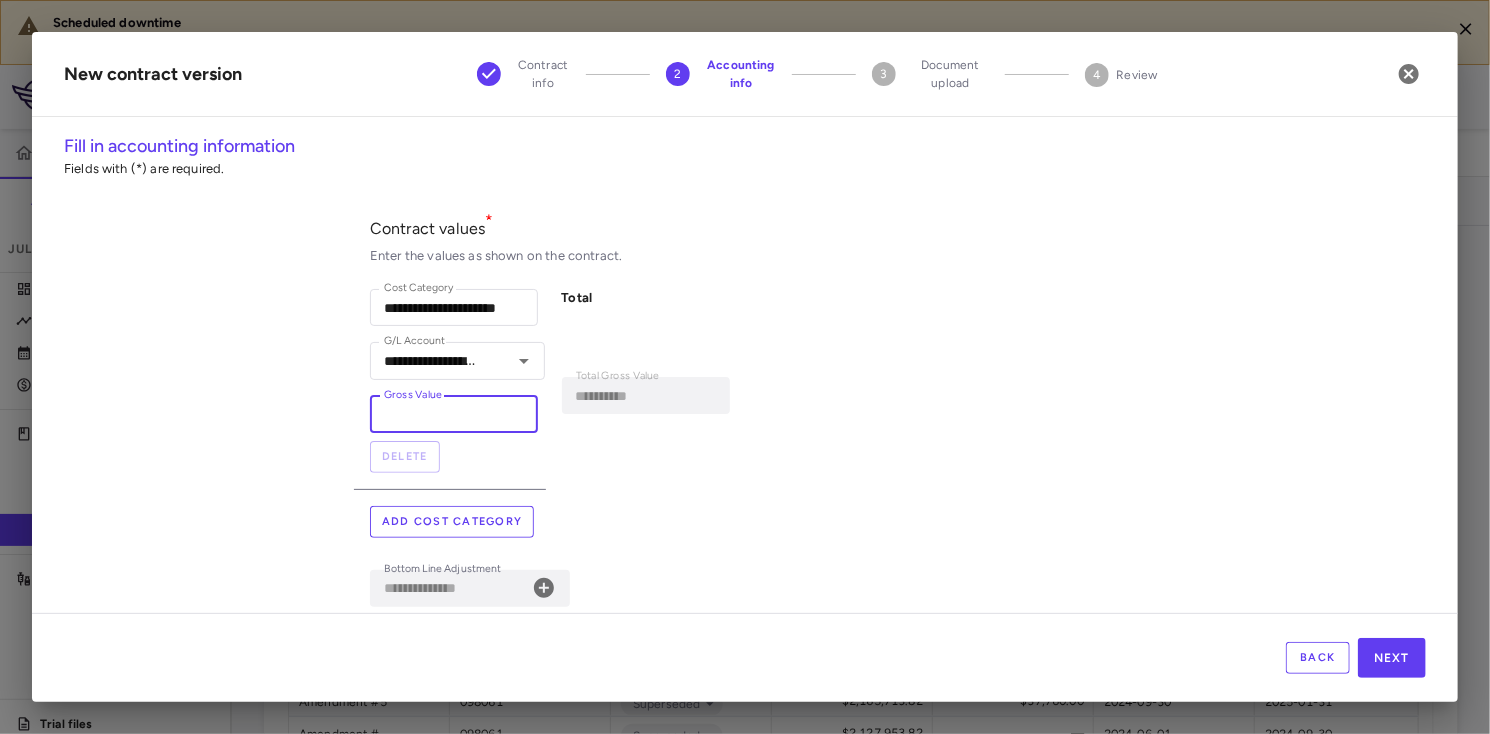 type on "******" 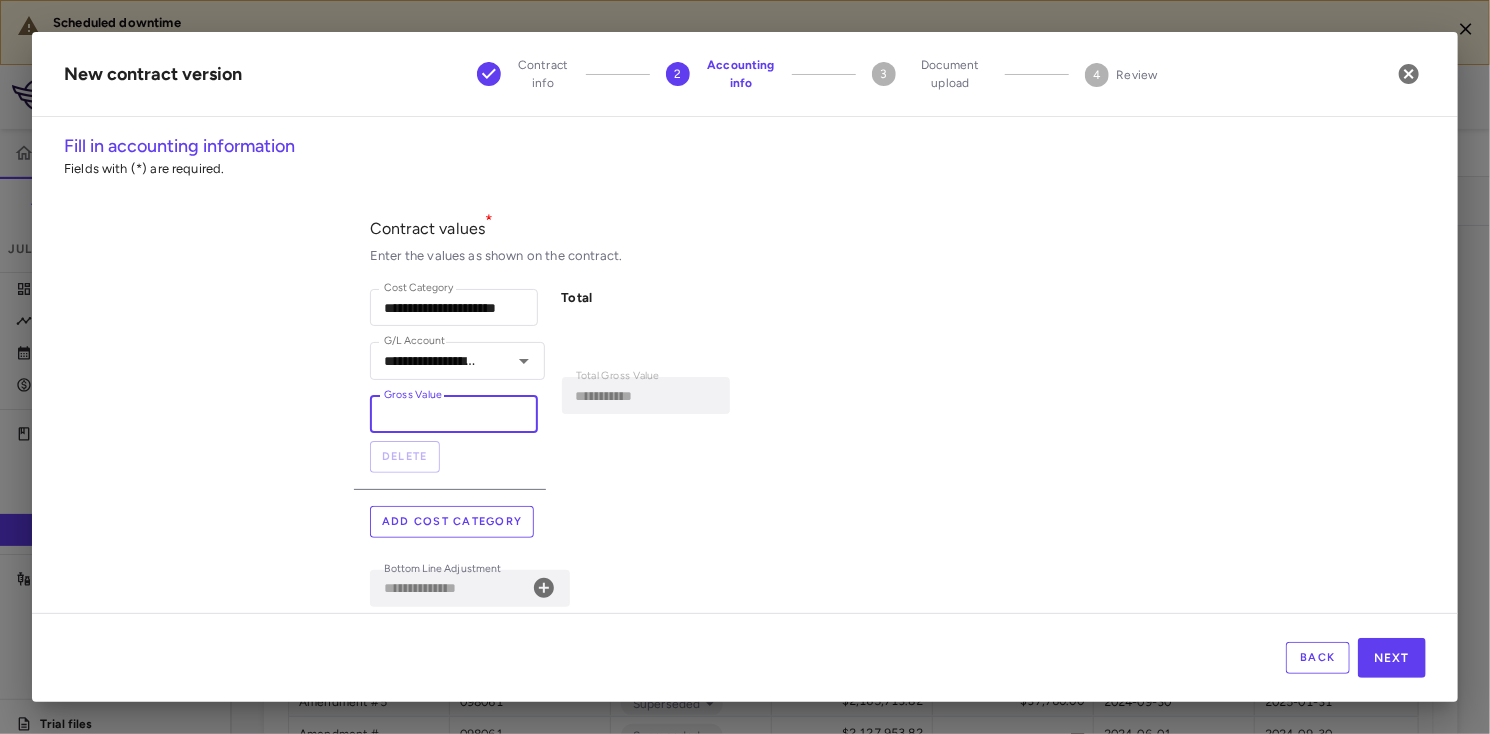 type on "********" 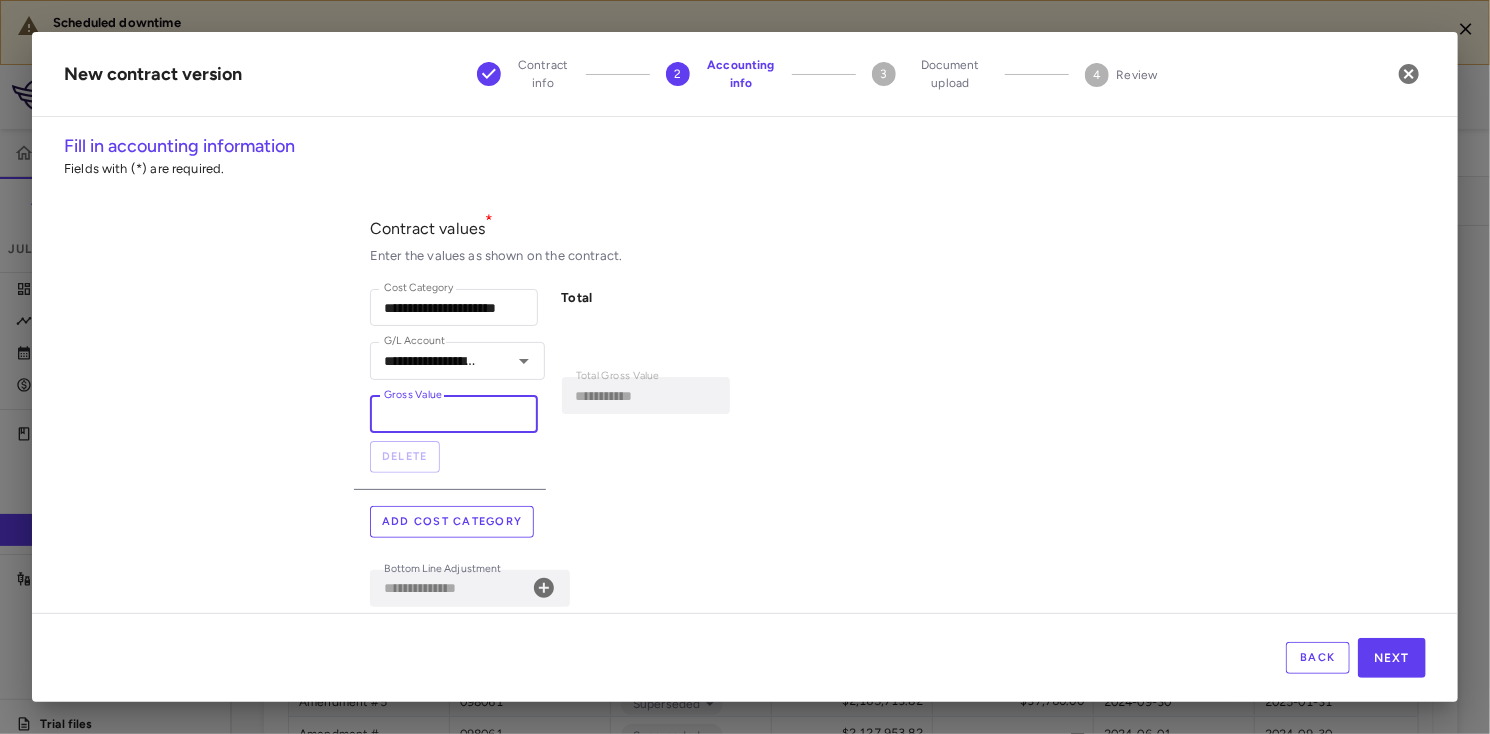 type on "*********" 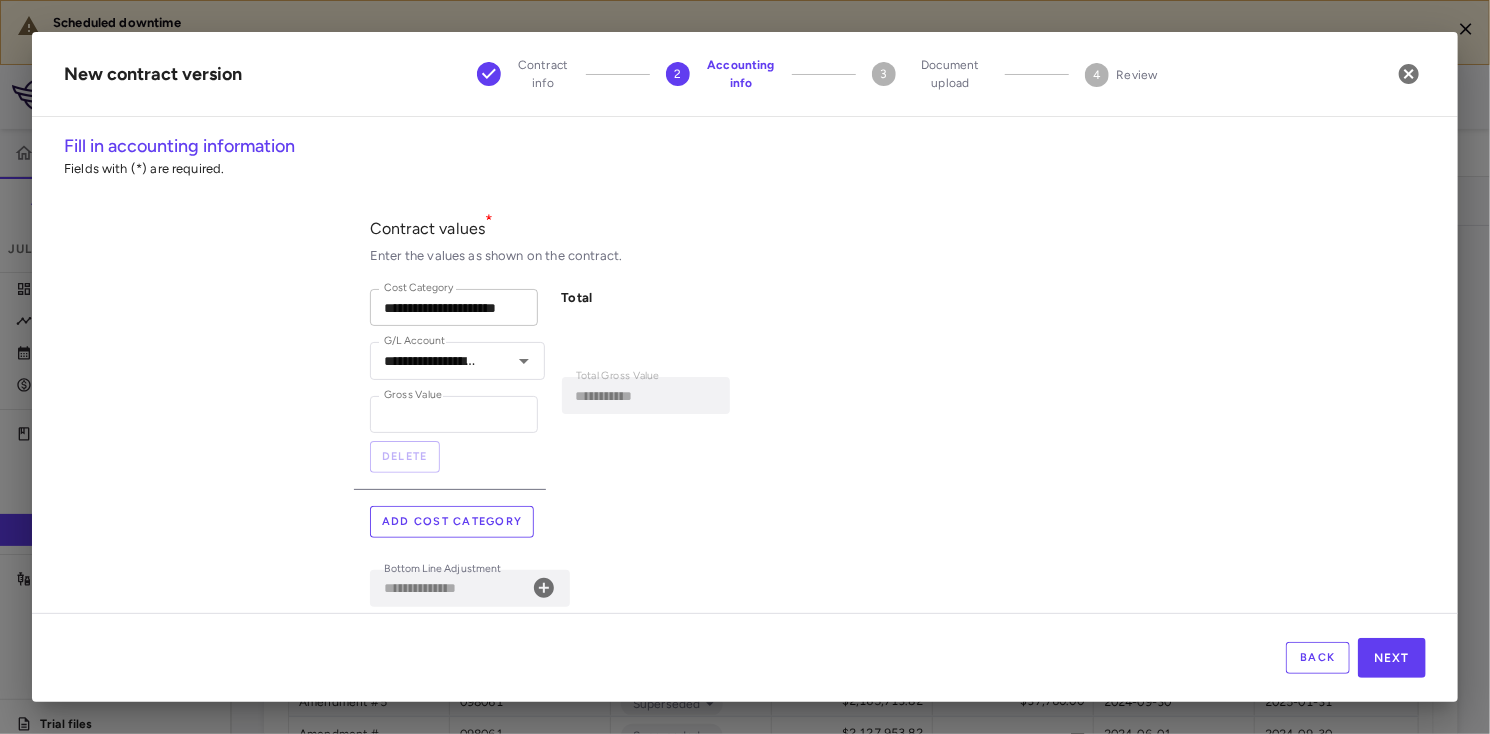 click on "**********" at bounding box center [454, 307] 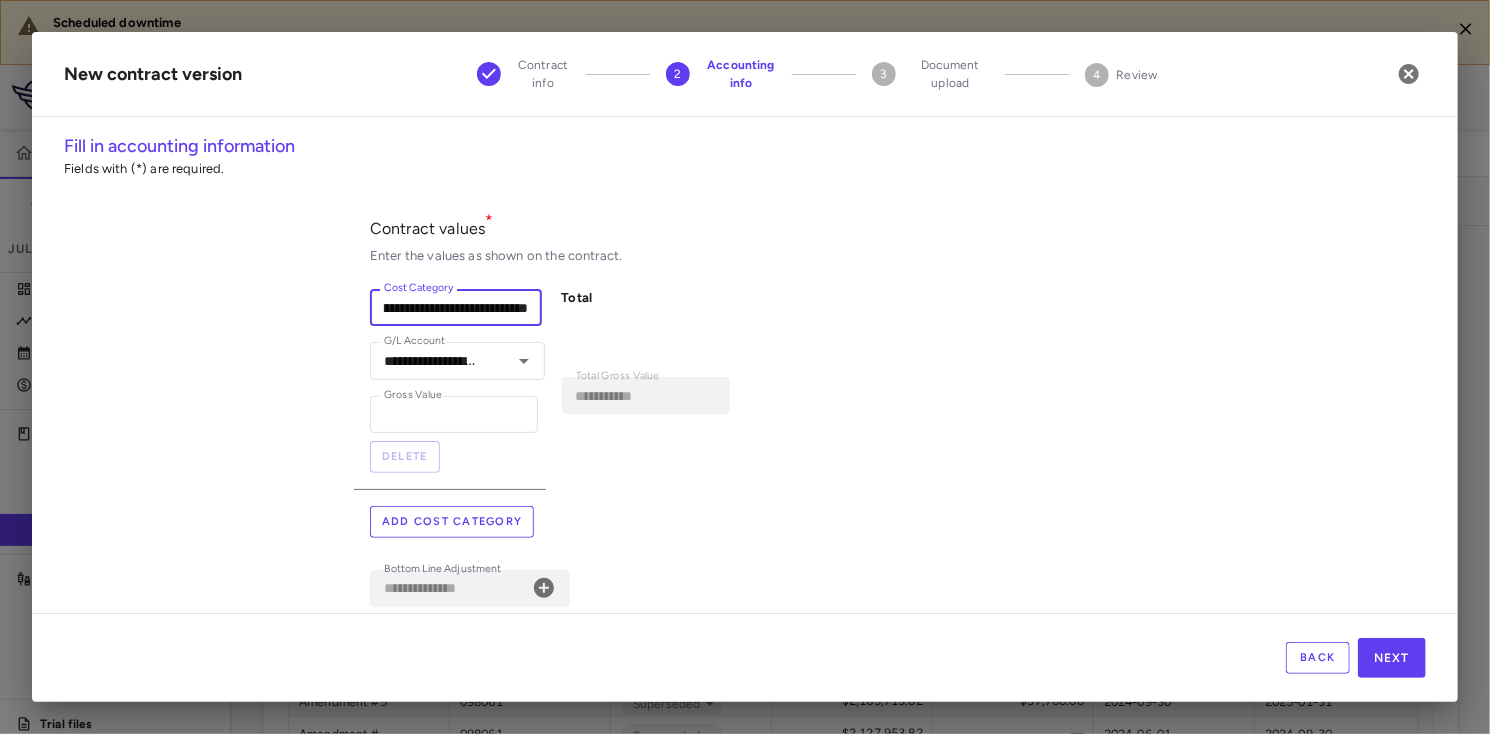scroll, scrollTop: 0, scrollLeft: 57, axis: horizontal 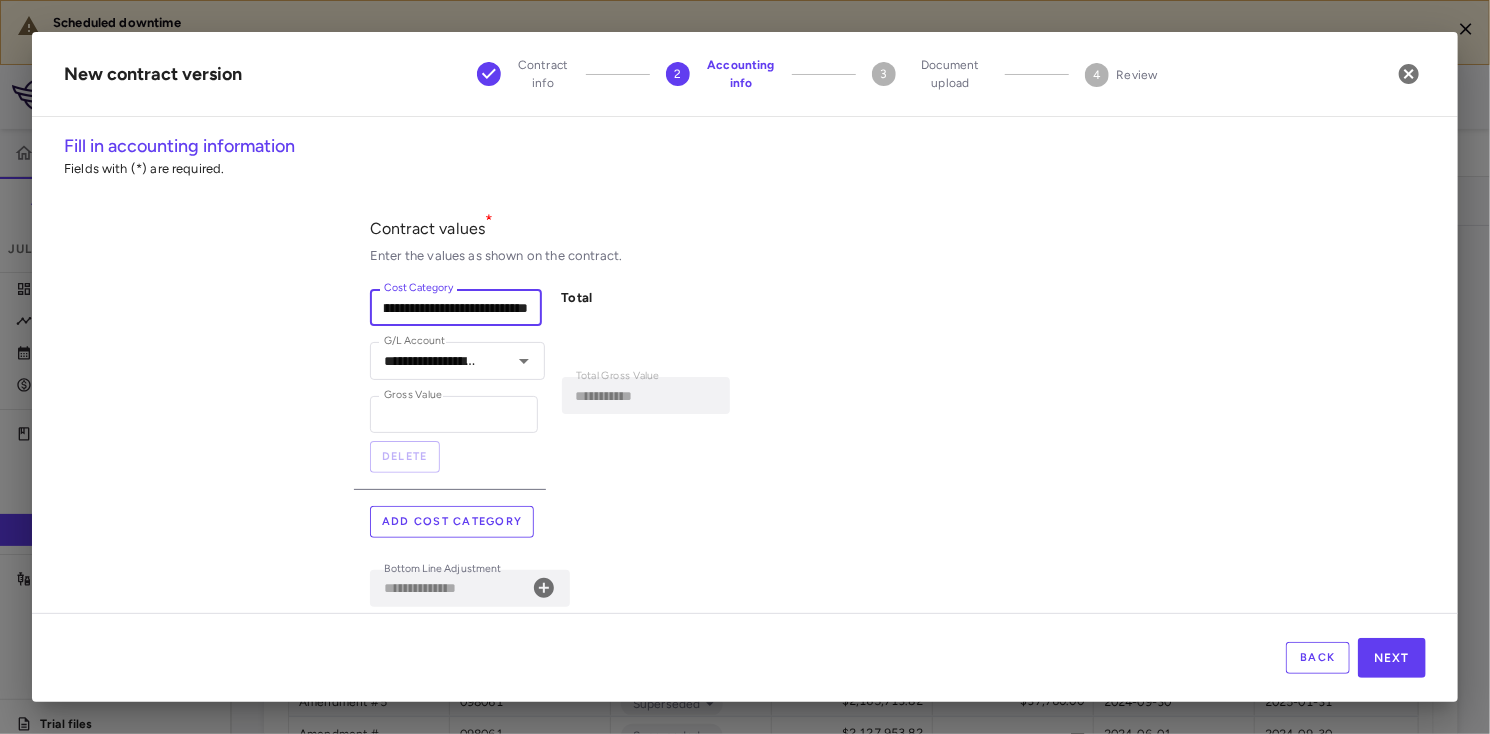 type on "**********" 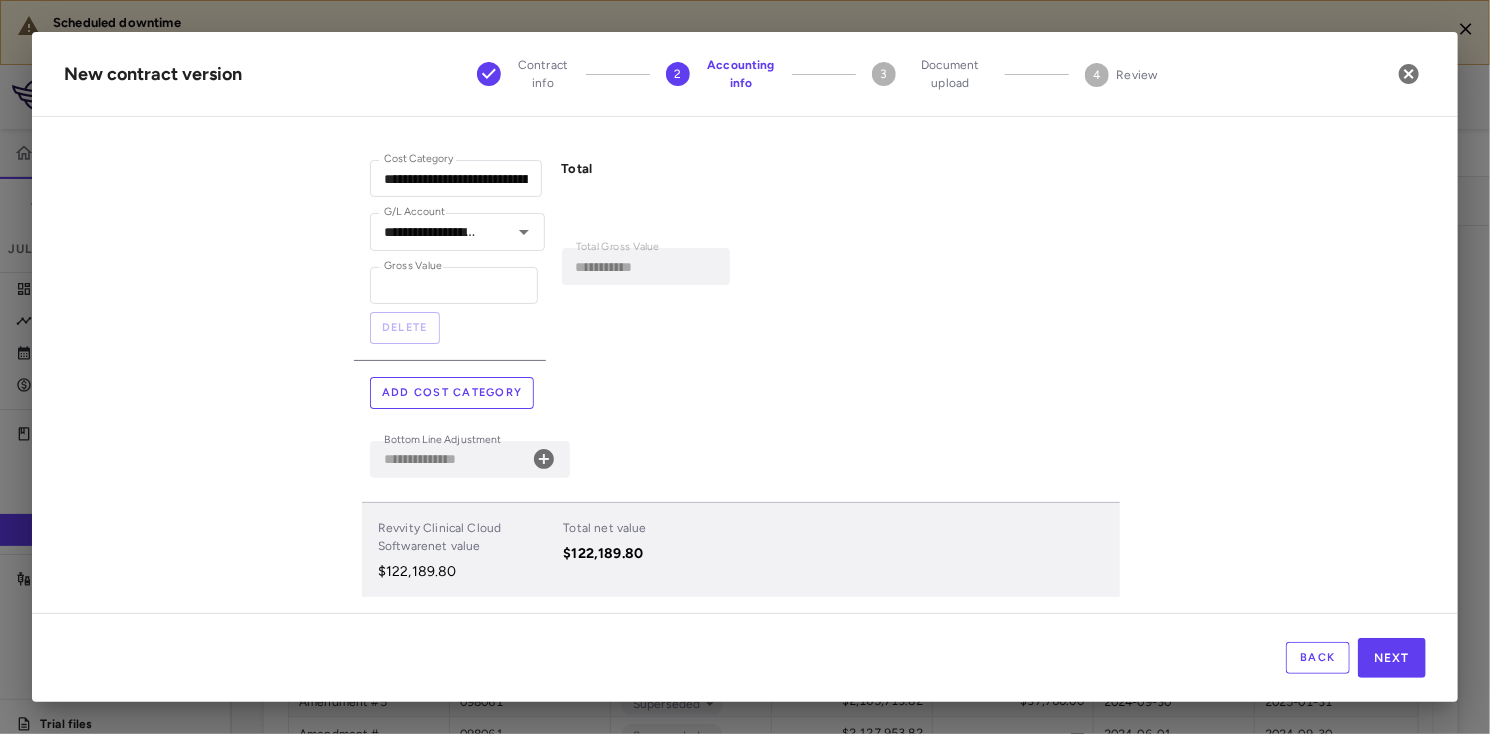 scroll, scrollTop: 166, scrollLeft: 0, axis: vertical 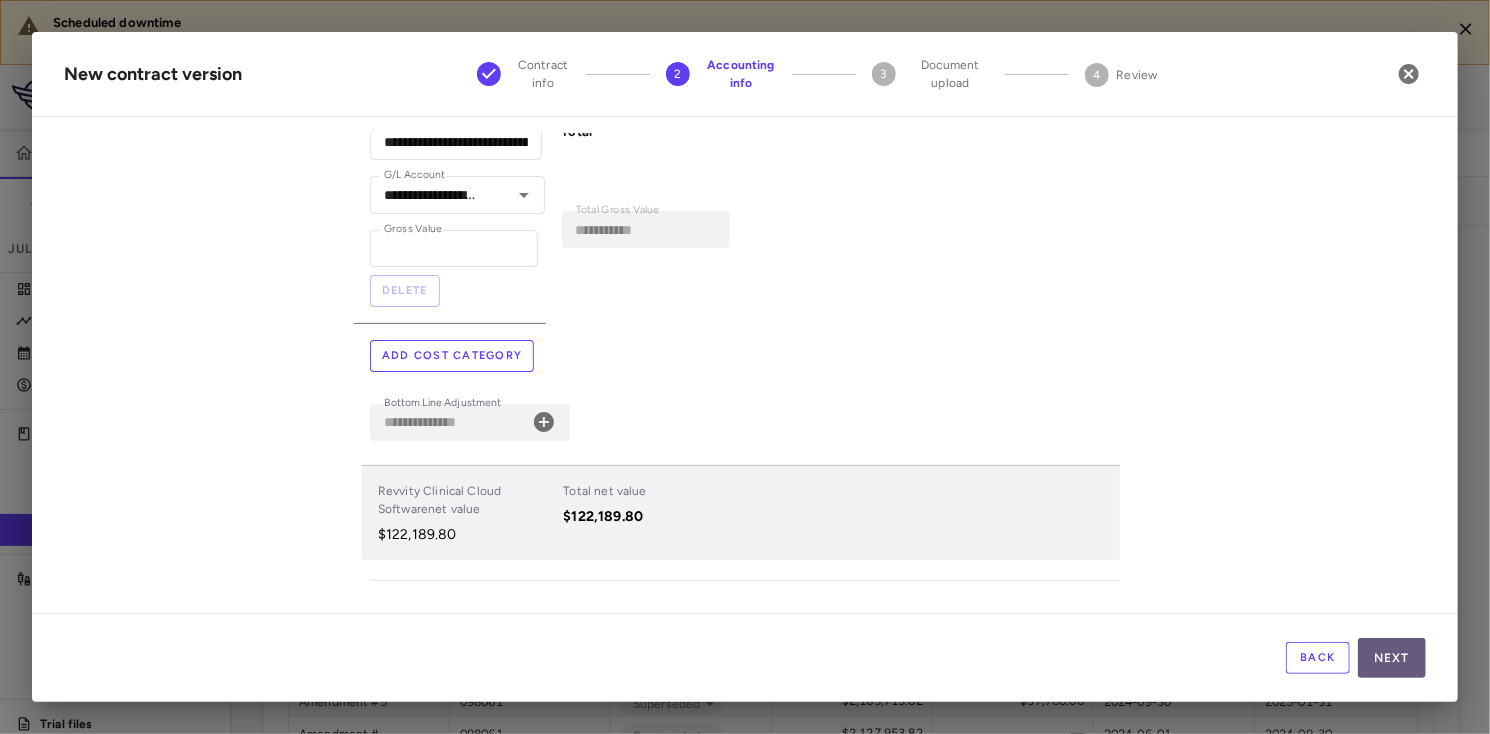 click on "Next" at bounding box center (1392, 658) 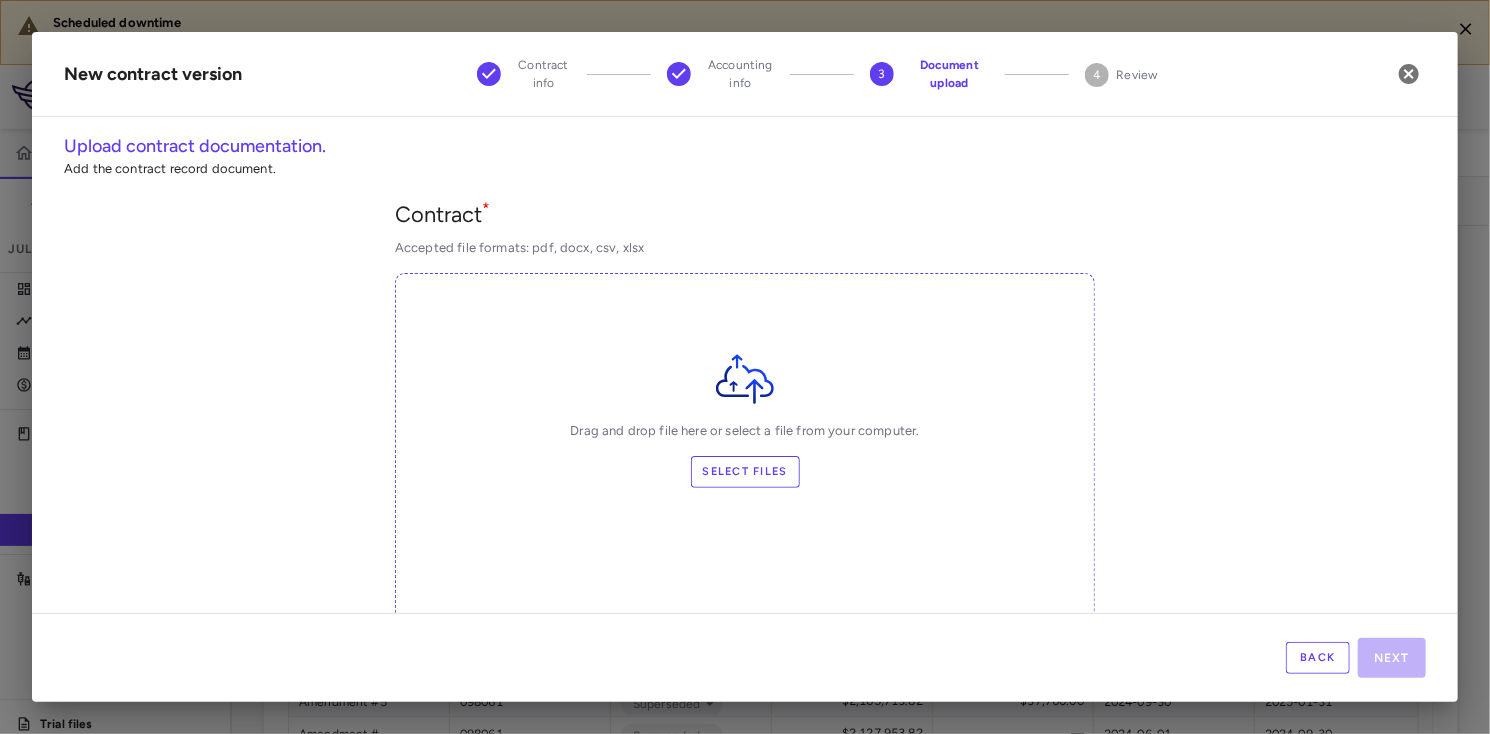 click on "Select files" at bounding box center (745, 472) 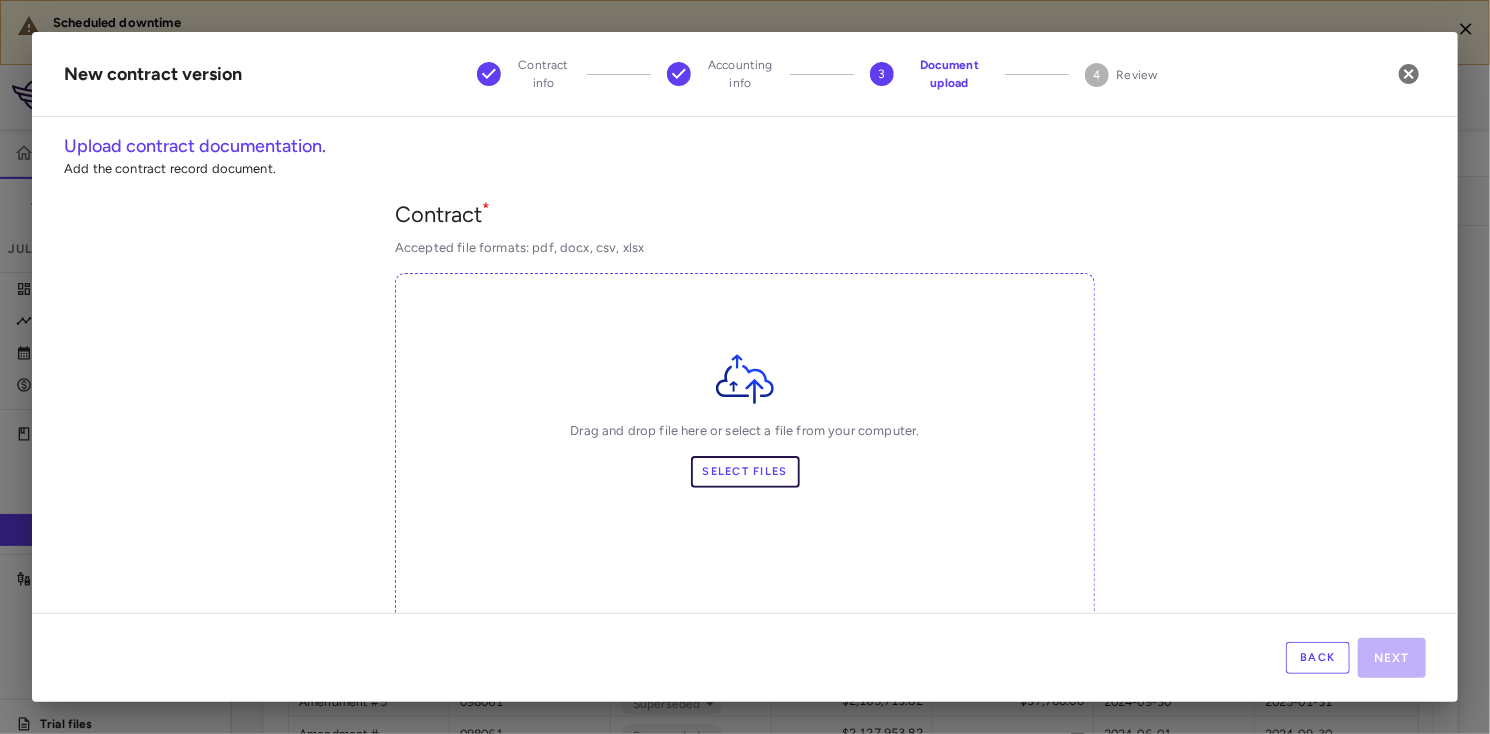 scroll, scrollTop: 333, scrollLeft: 0, axis: vertical 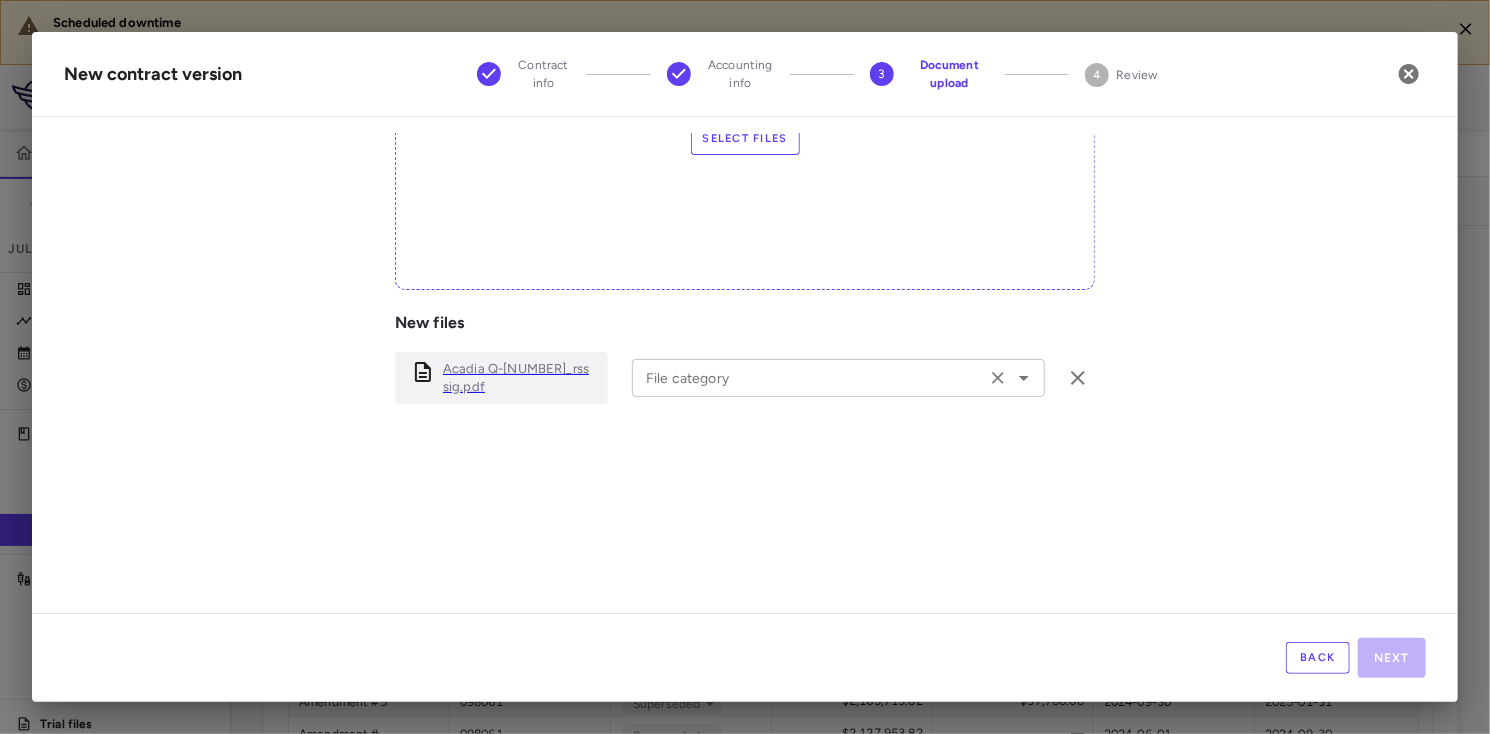 click on "File category" at bounding box center (809, 377) 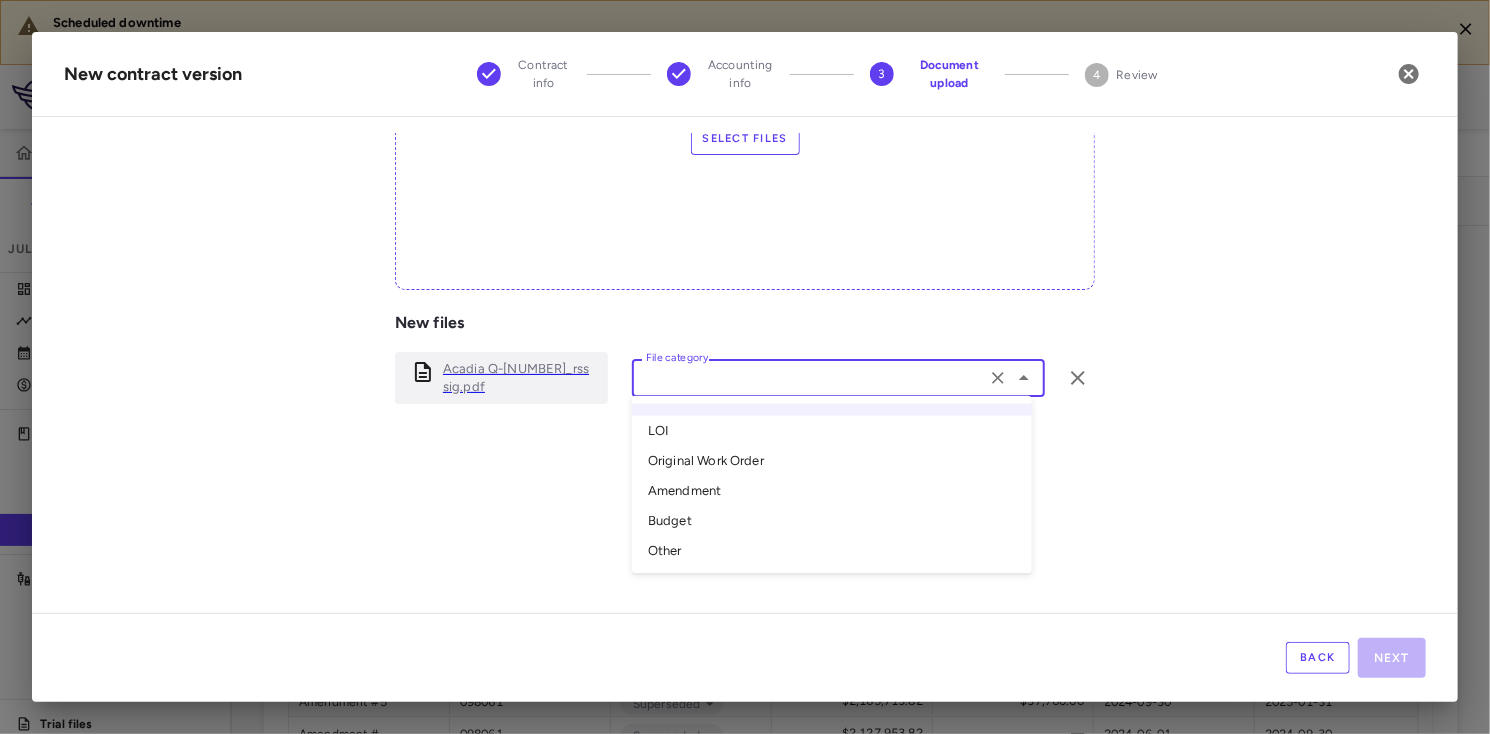 click on "Original Work Order" at bounding box center (832, 461) 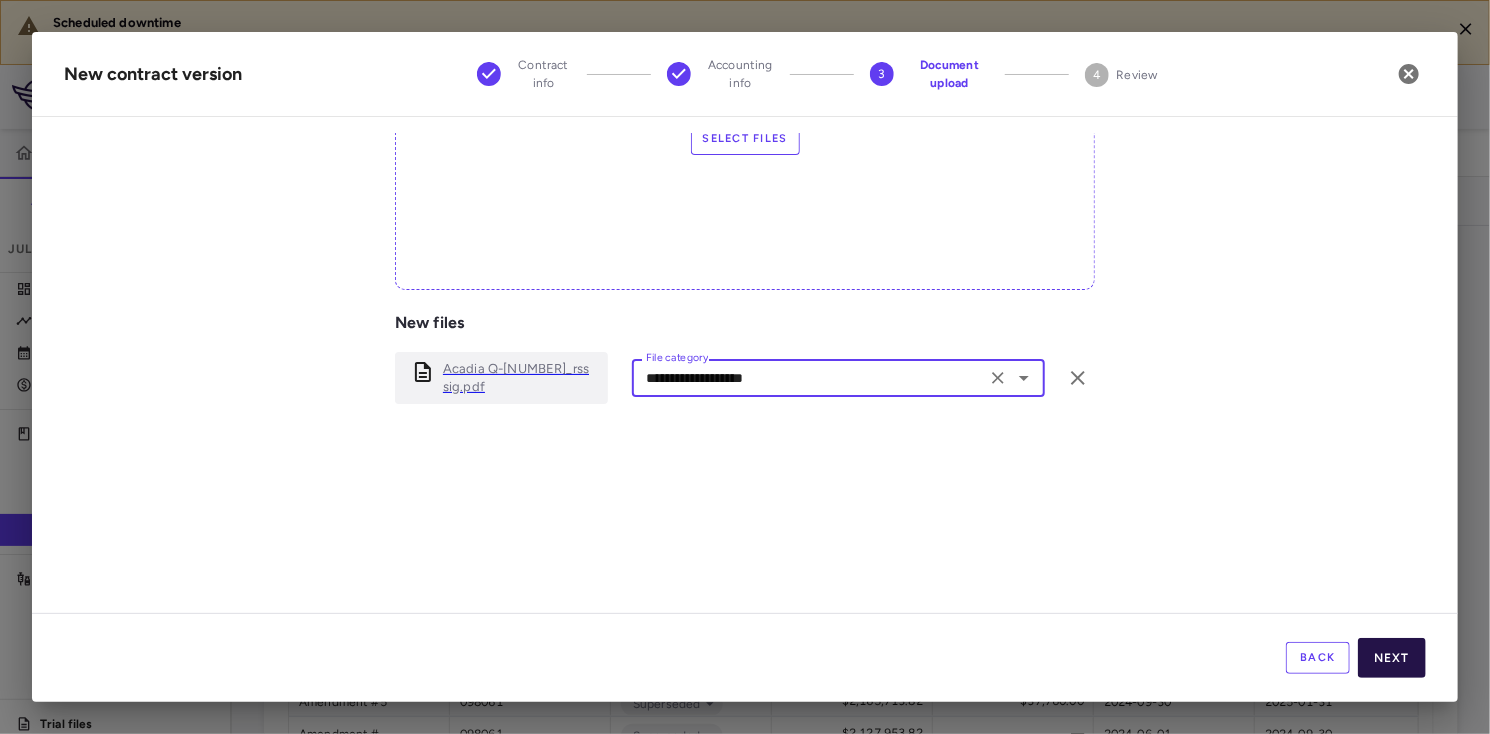 click on "Next" at bounding box center [1392, 658] 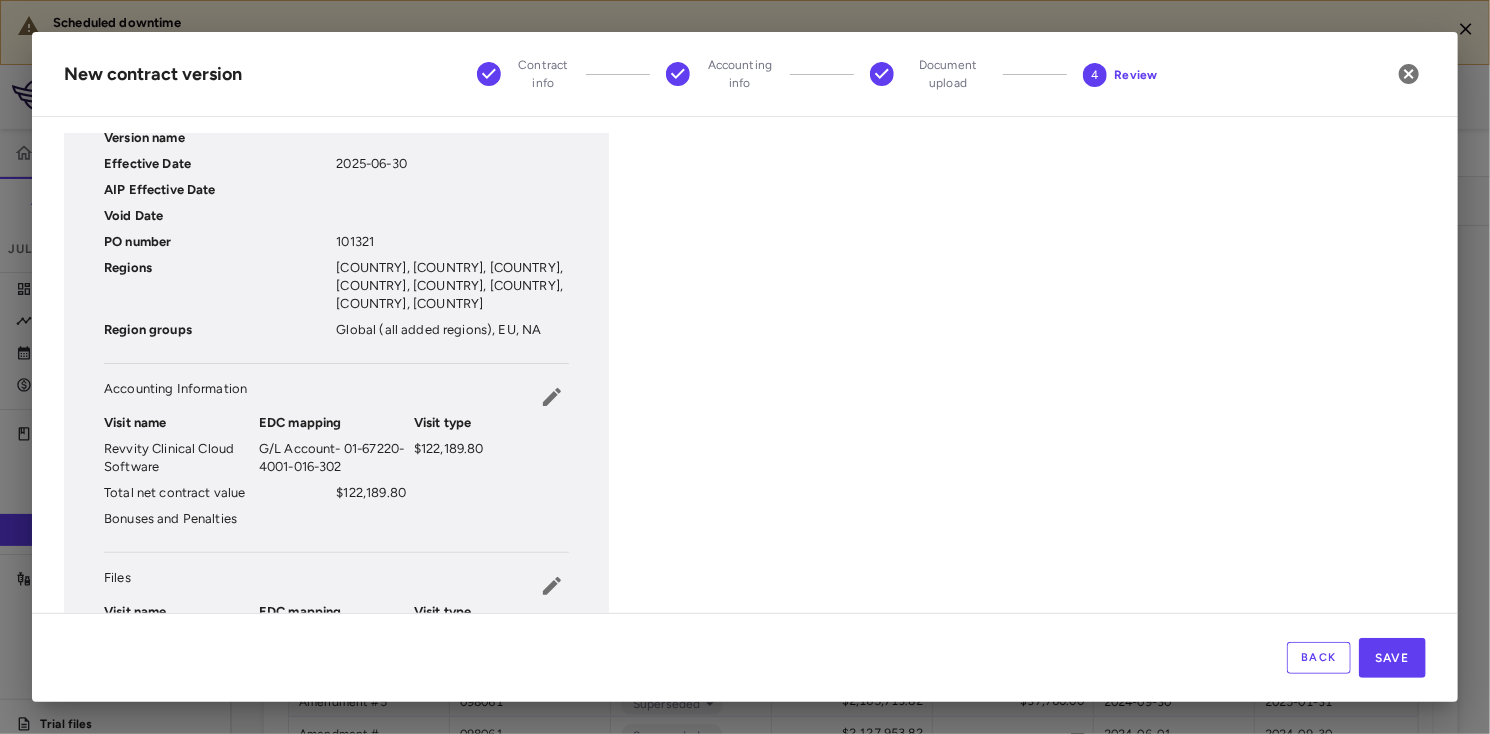 scroll, scrollTop: 274, scrollLeft: 0, axis: vertical 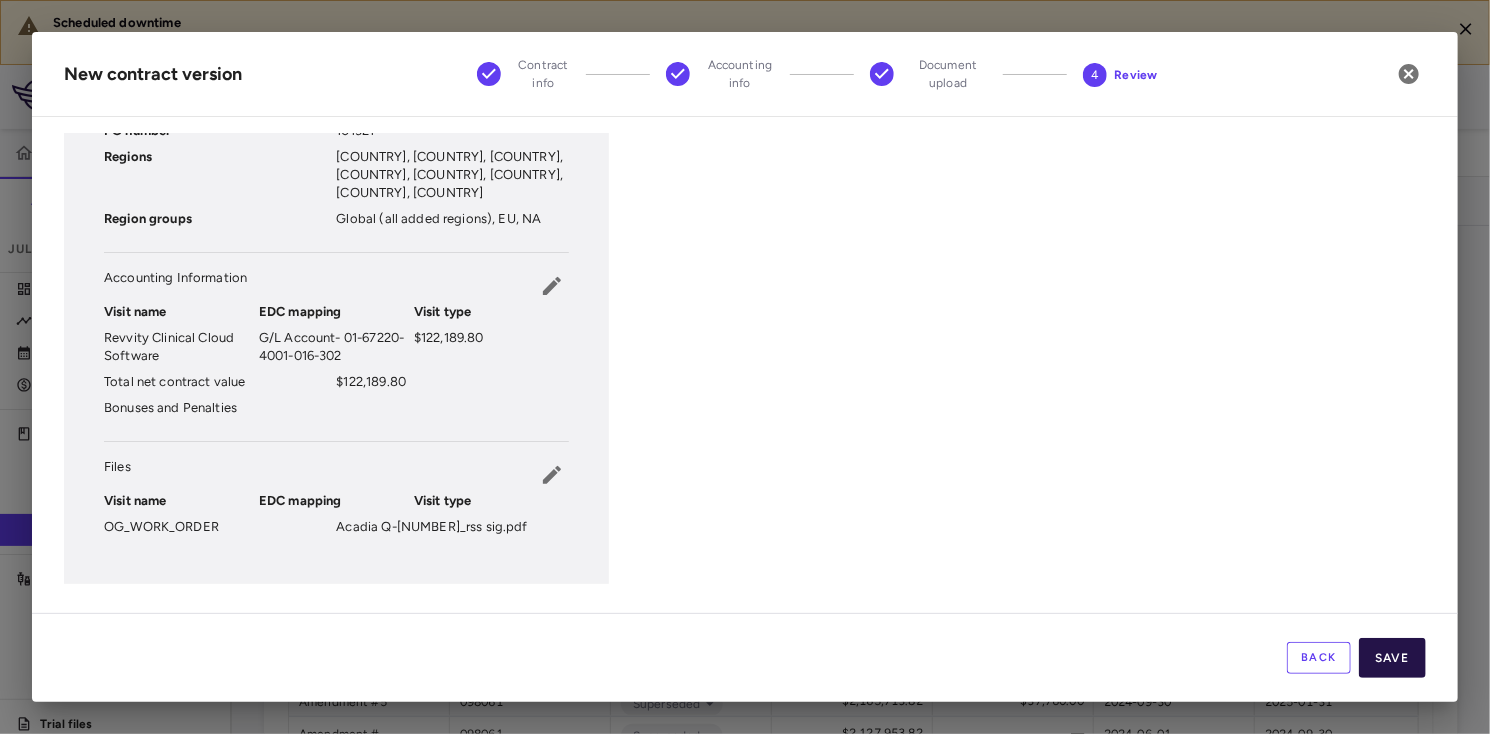 click on "Save" at bounding box center [1392, 658] 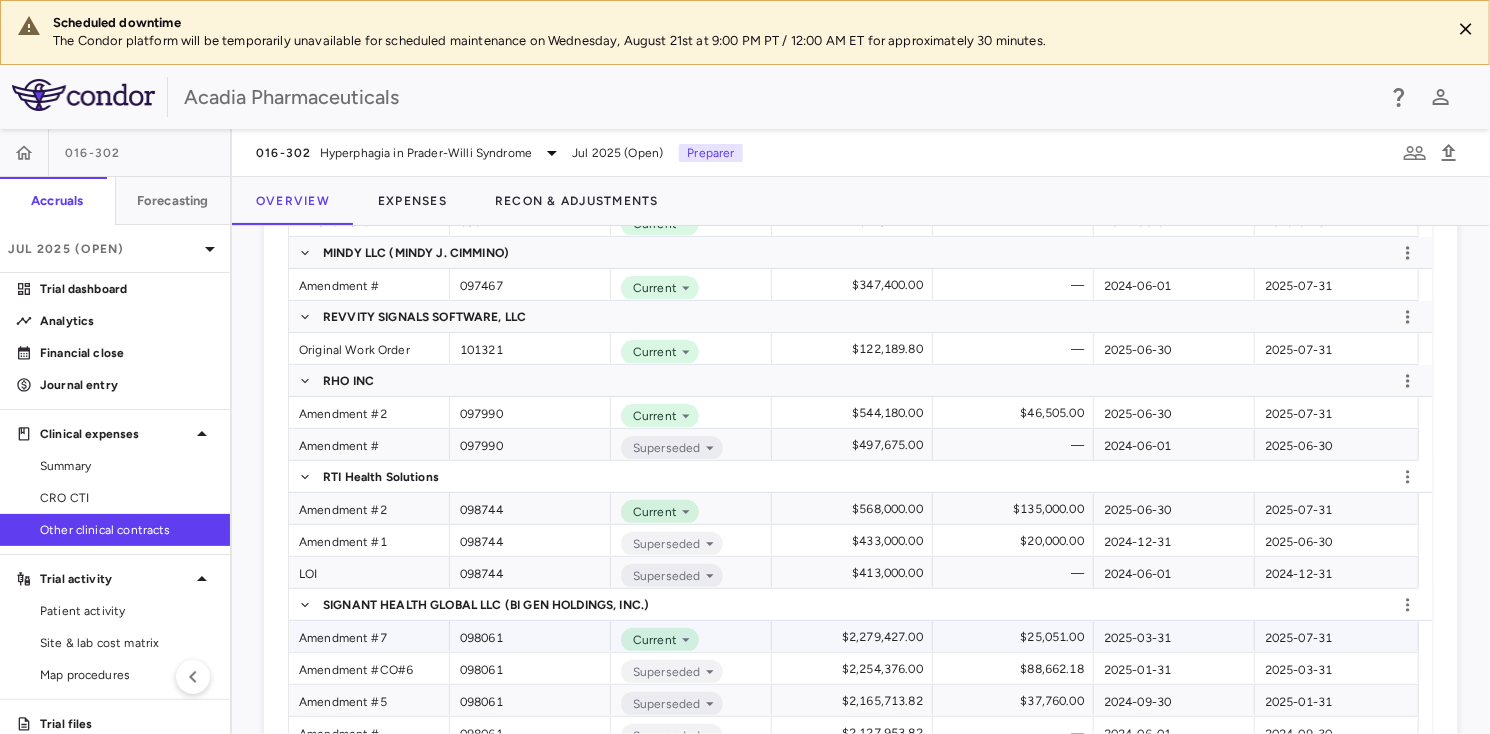 scroll, scrollTop: 1221, scrollLeft: 0, axis: vertical 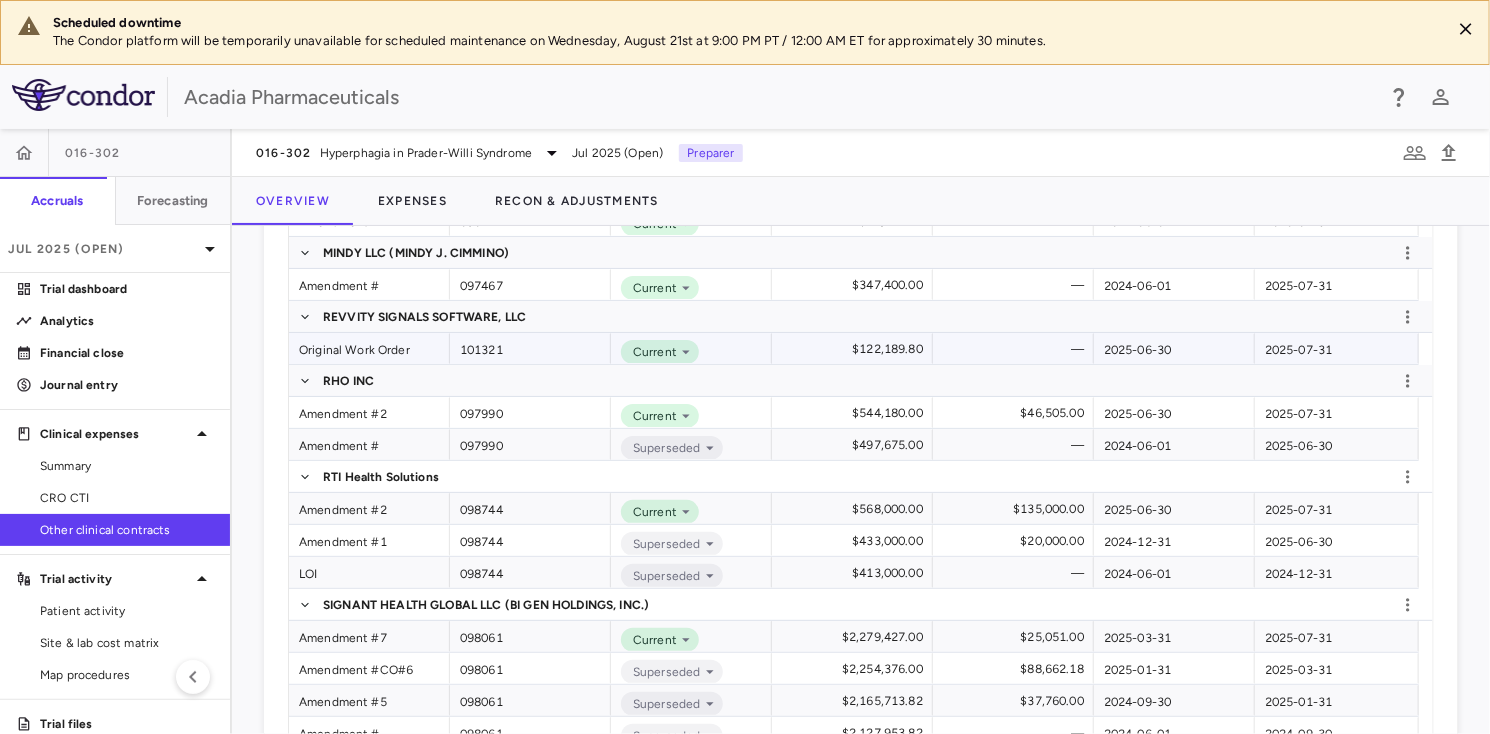 click on "Original Work Order" at bounding box center [369, 348] 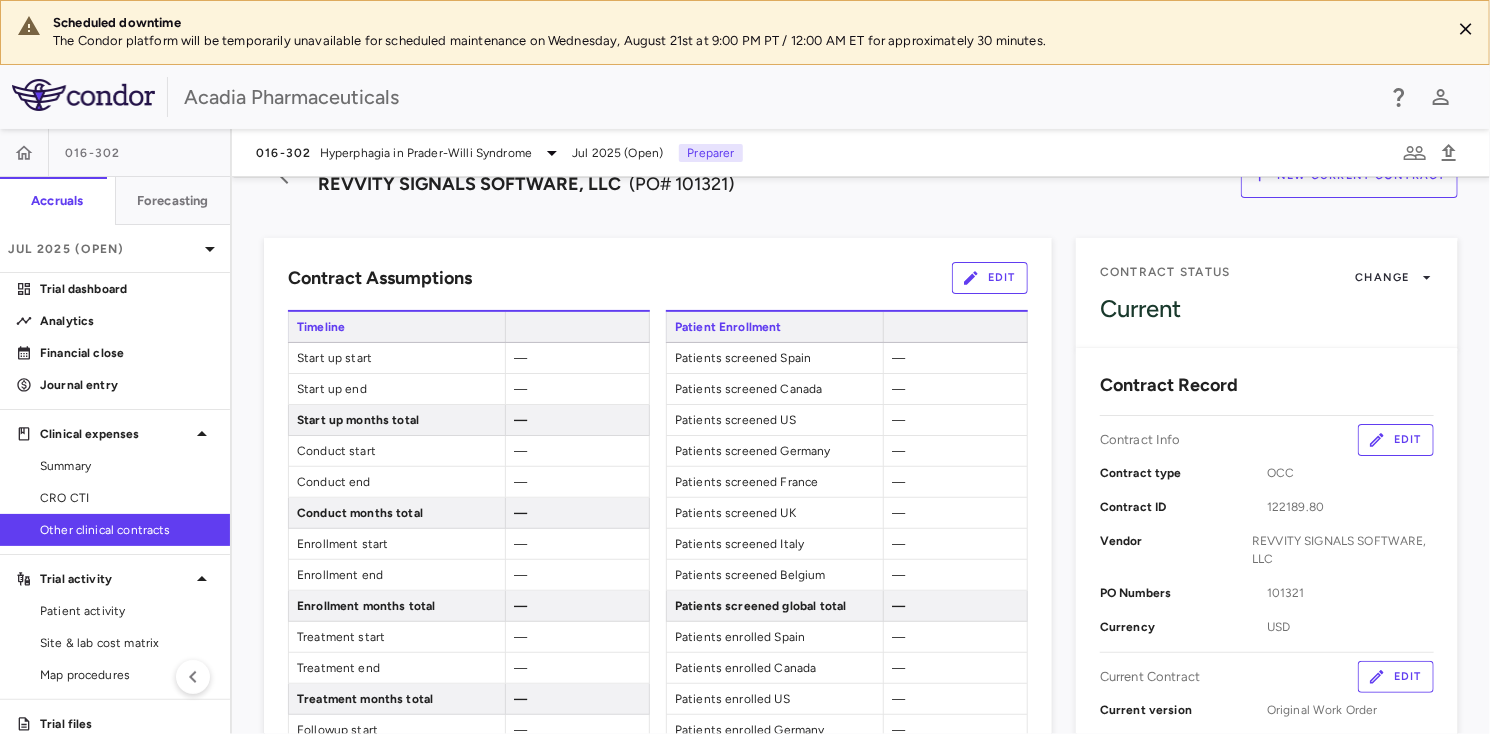 scroll, scrollTop: 0, scrollLeft: 0, axis: both 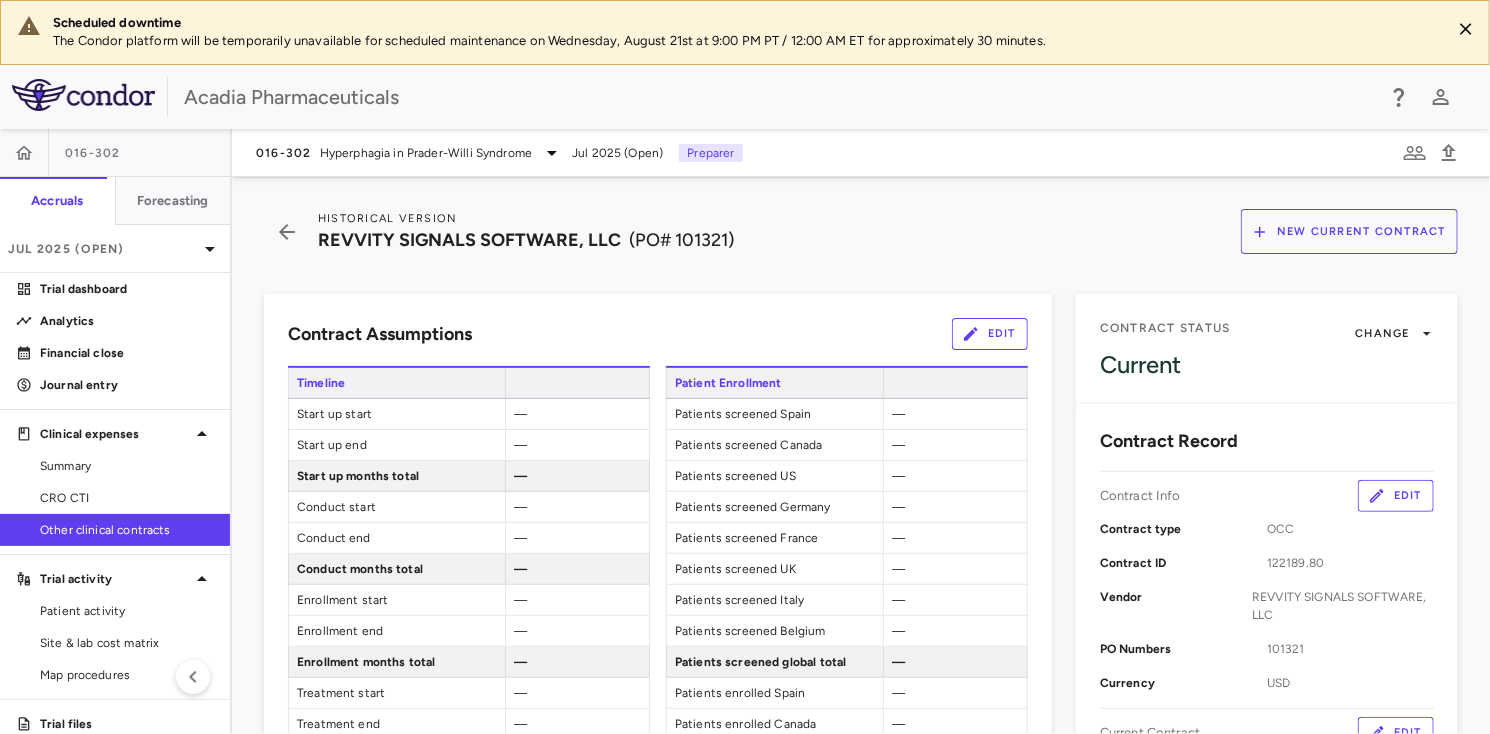click on "Edit" at bounding box center (990, 334) 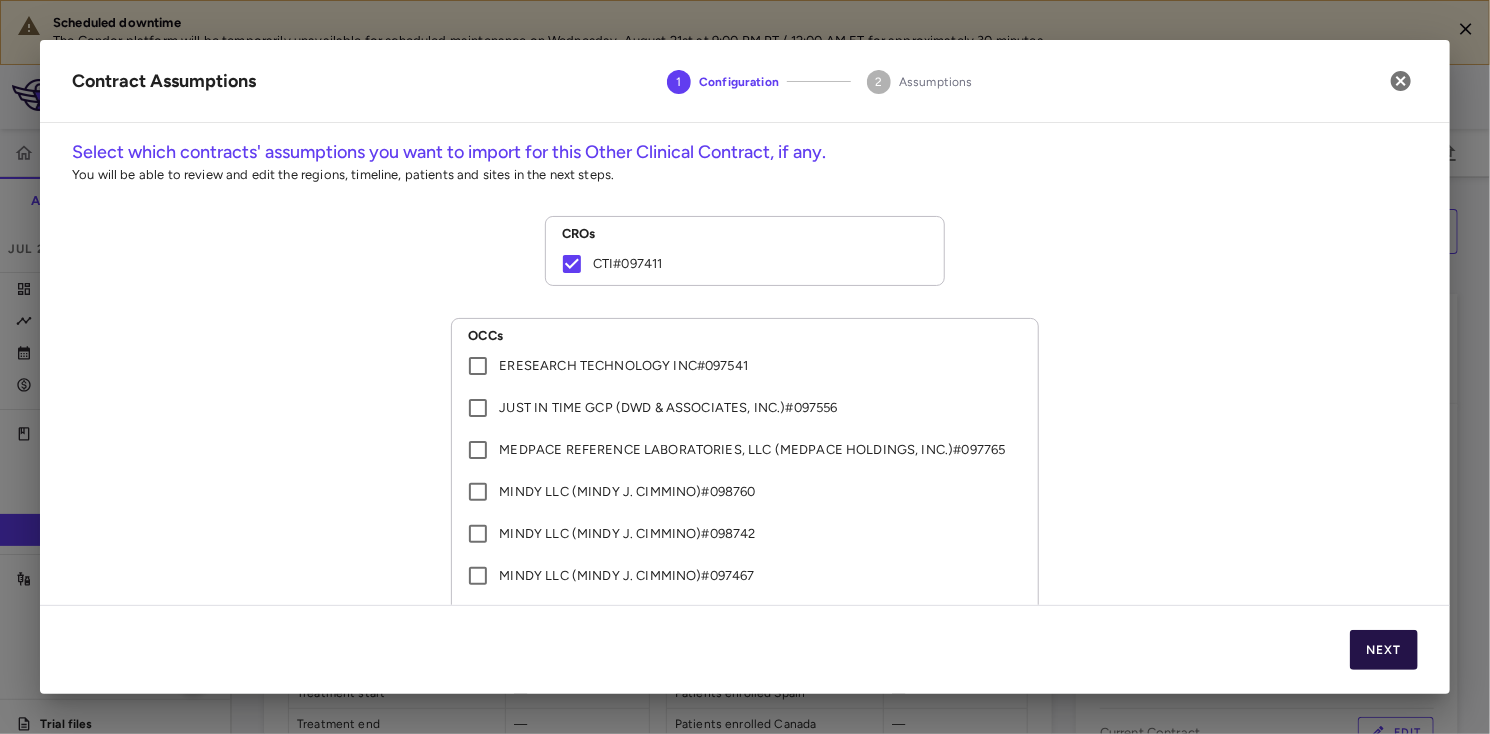click on "Next" at bounding box center (1384, 650) 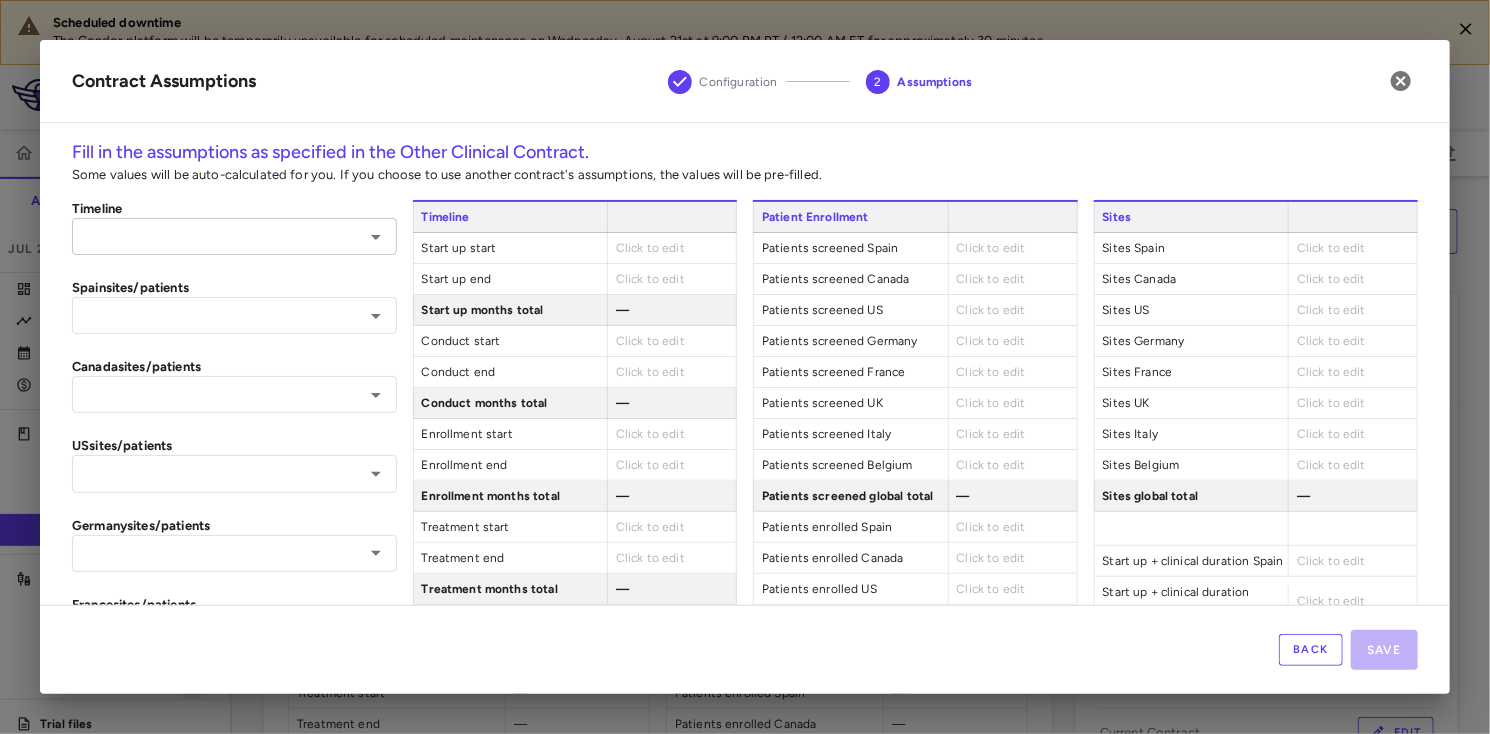 click on "​" at bounding box center (234, 236) 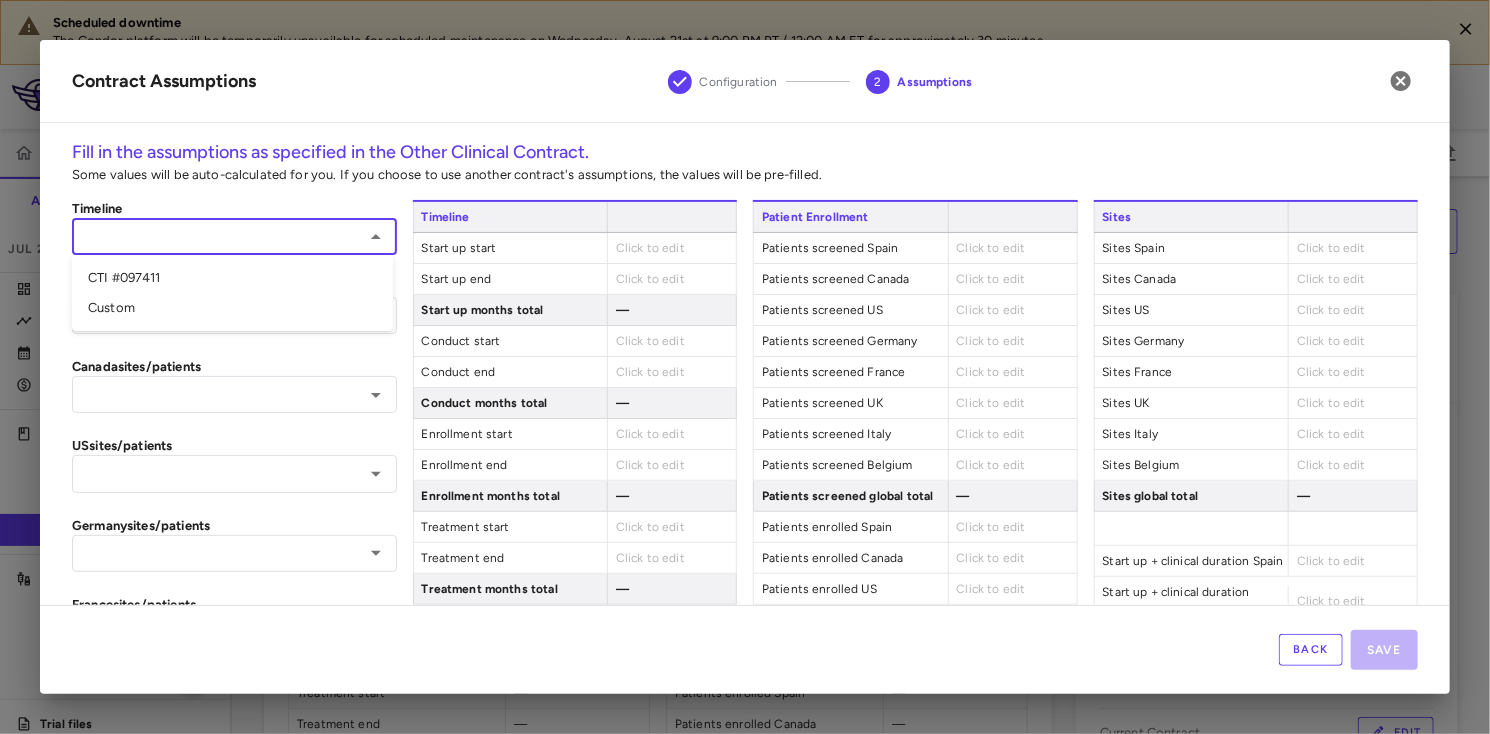 click on "CTI #097411" at bounding box center (232, 278) 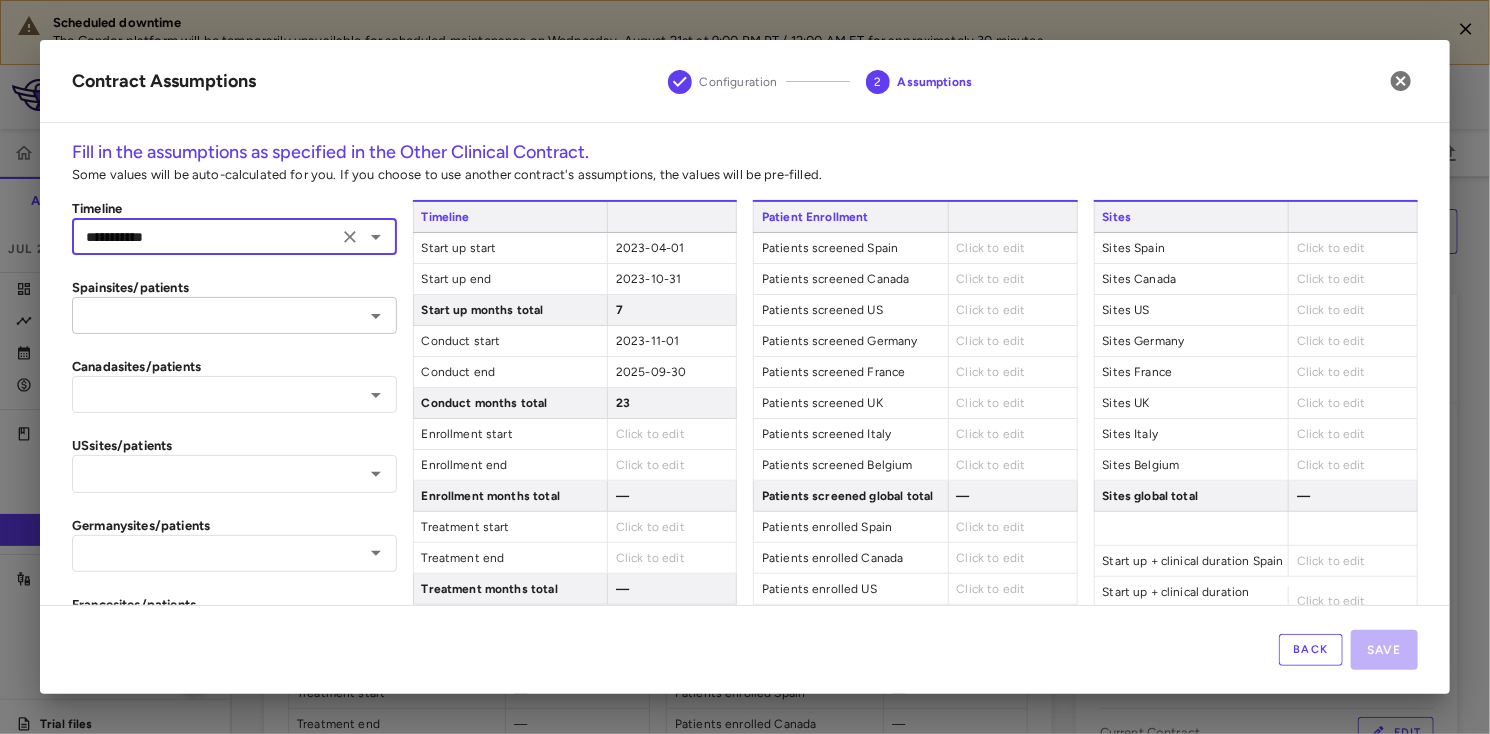 click at bounding box center [218, 315] 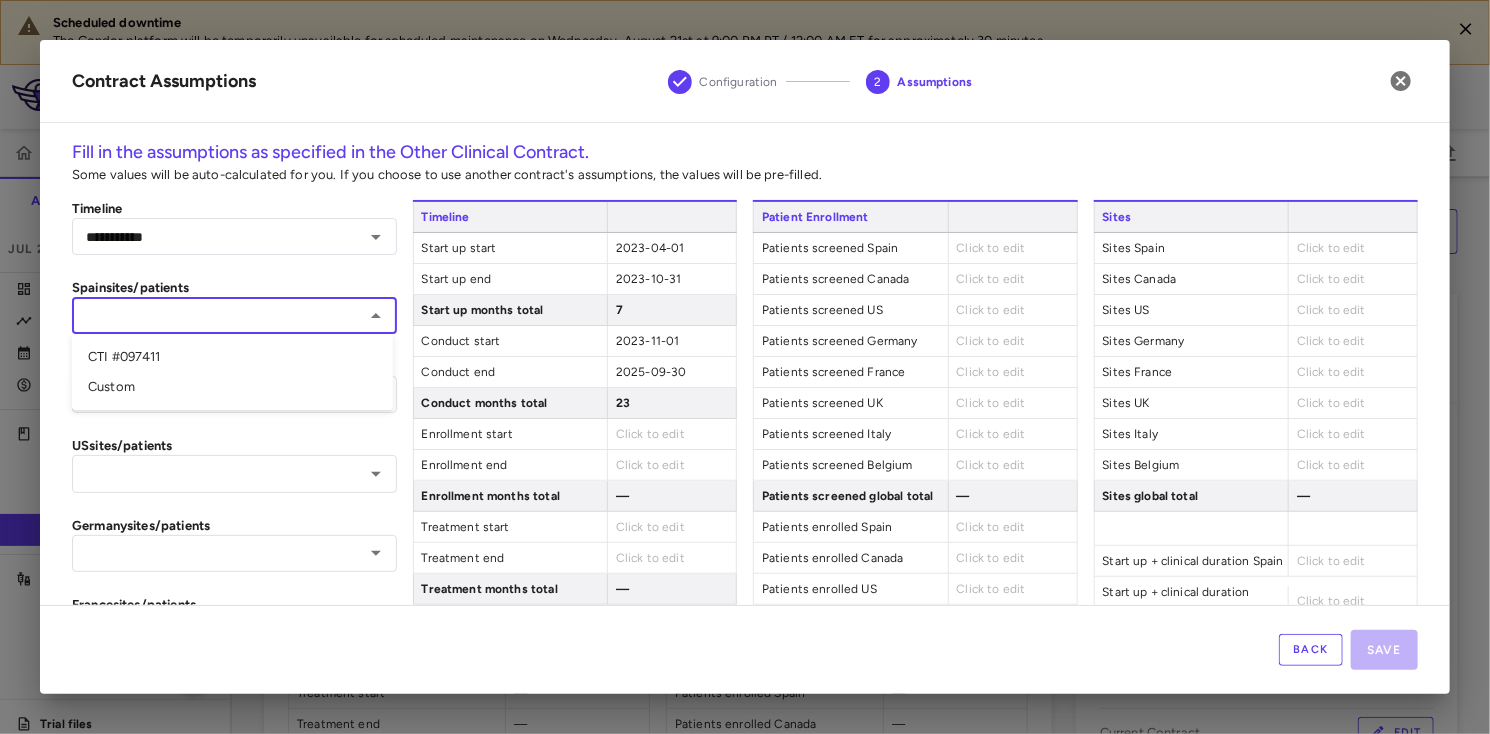 click on "CTI #097411" at bounding box center (232, 357) 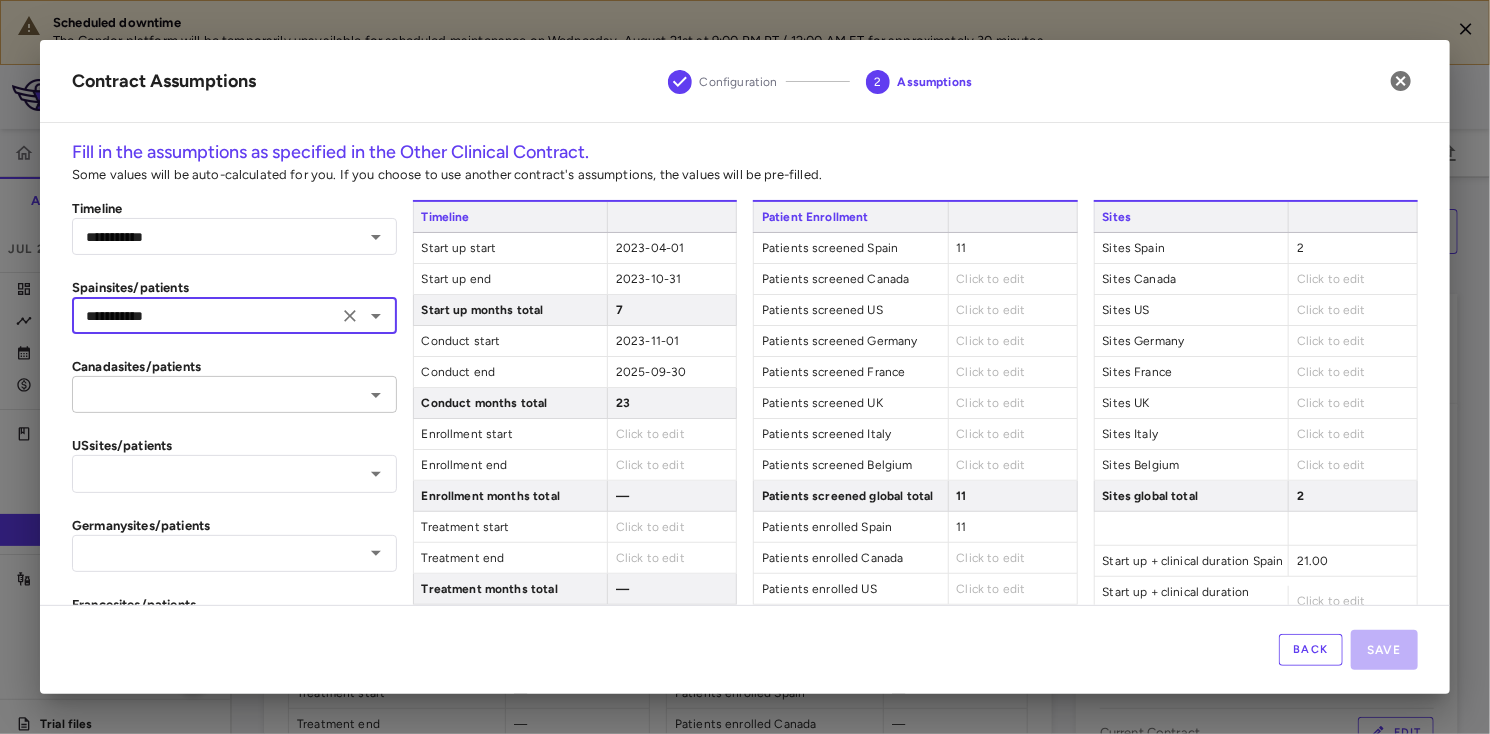 click at bounding box center [218, 394] 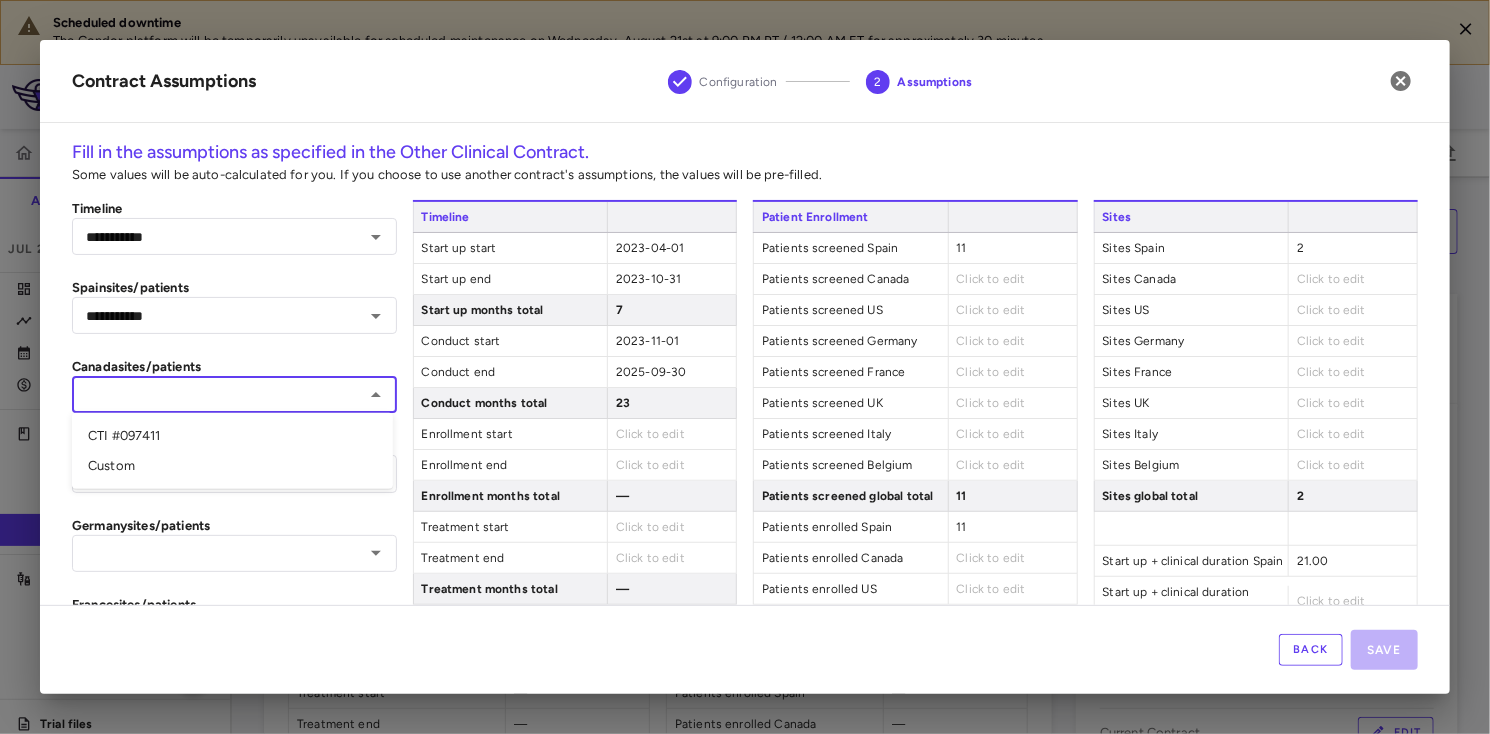 click on "CTI #097411" at bounding box center (232, 436) 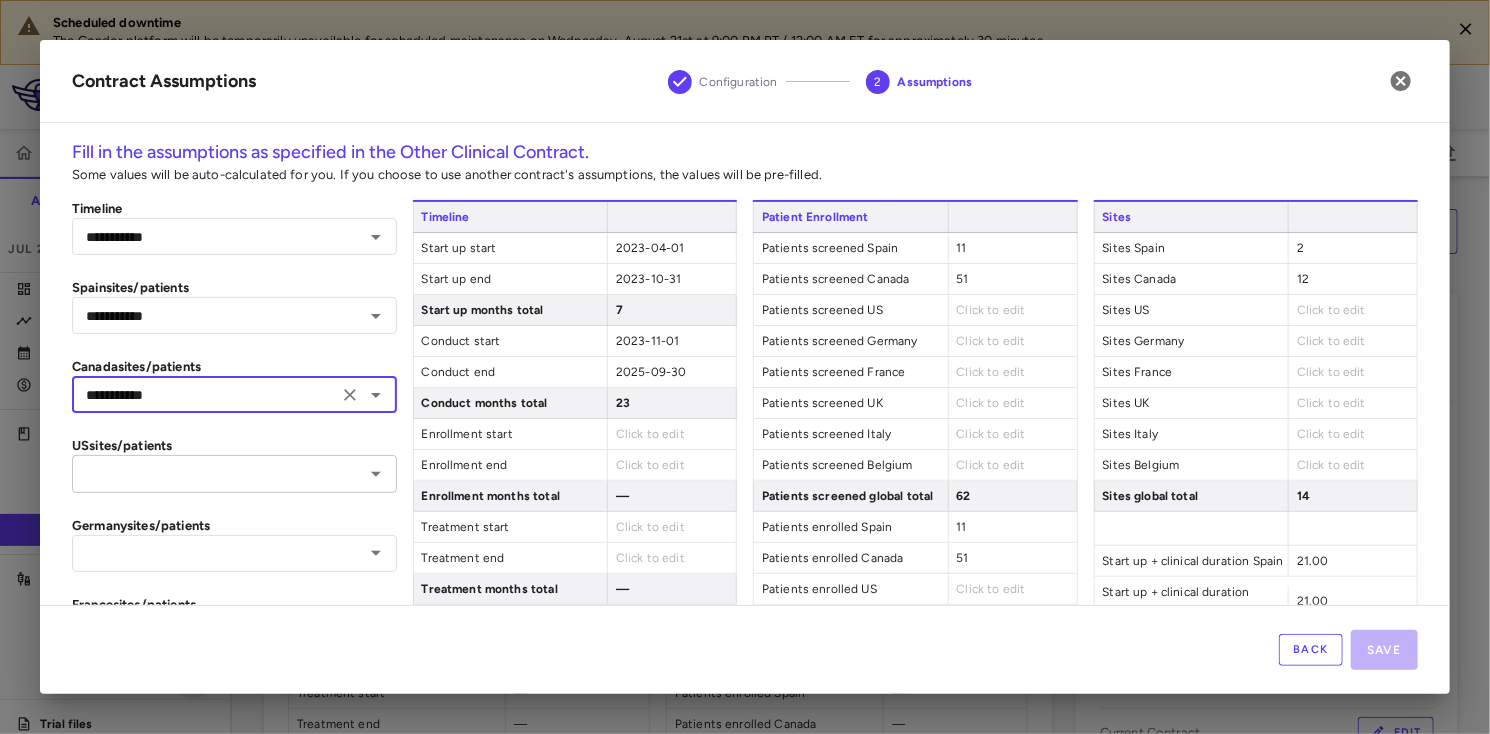 click at bounding box center (218, 473) 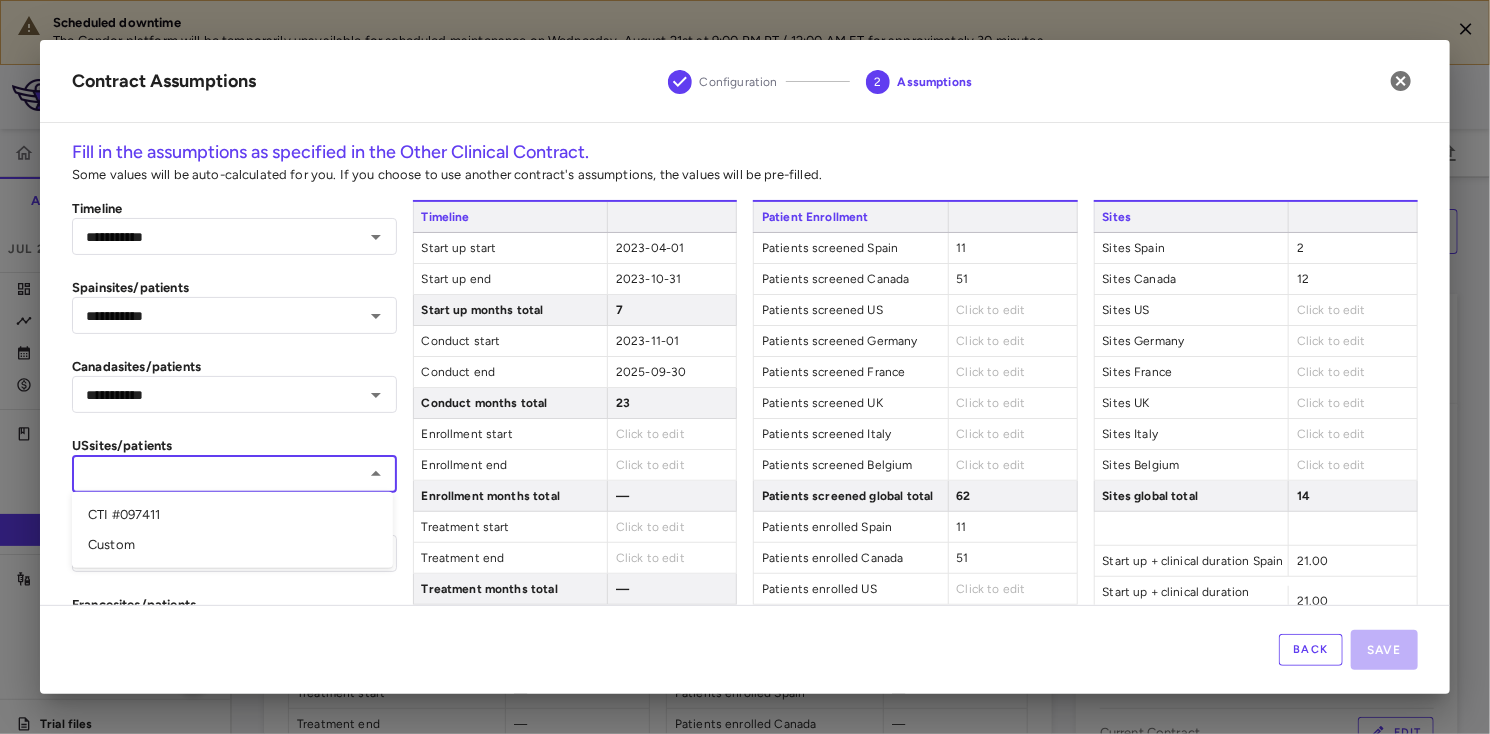 click on "CTI #097411" at bounding box center [232, 515] 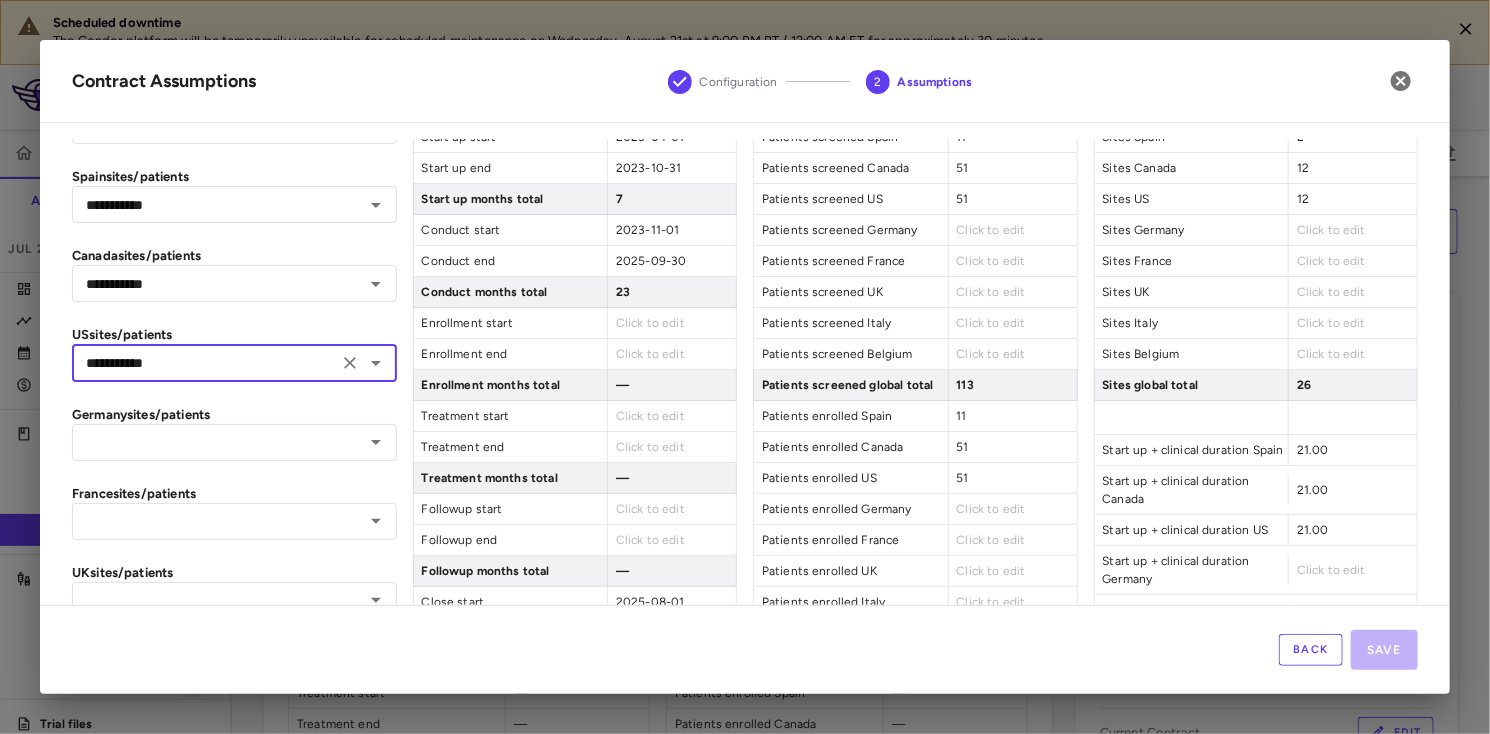 scroll, scrollTop: 166, scrollLeft: 0, axis: vertical 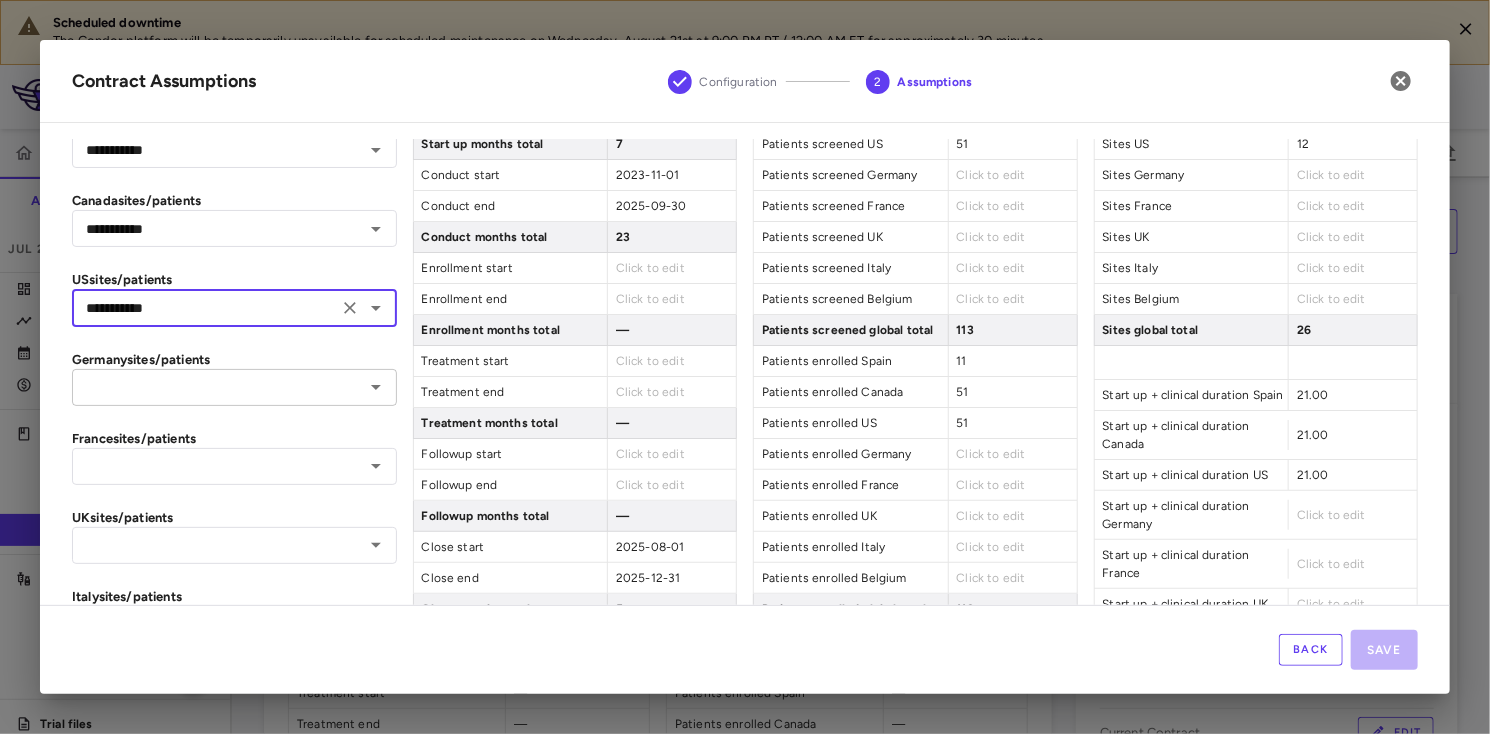click at bounding box center (218, 387) 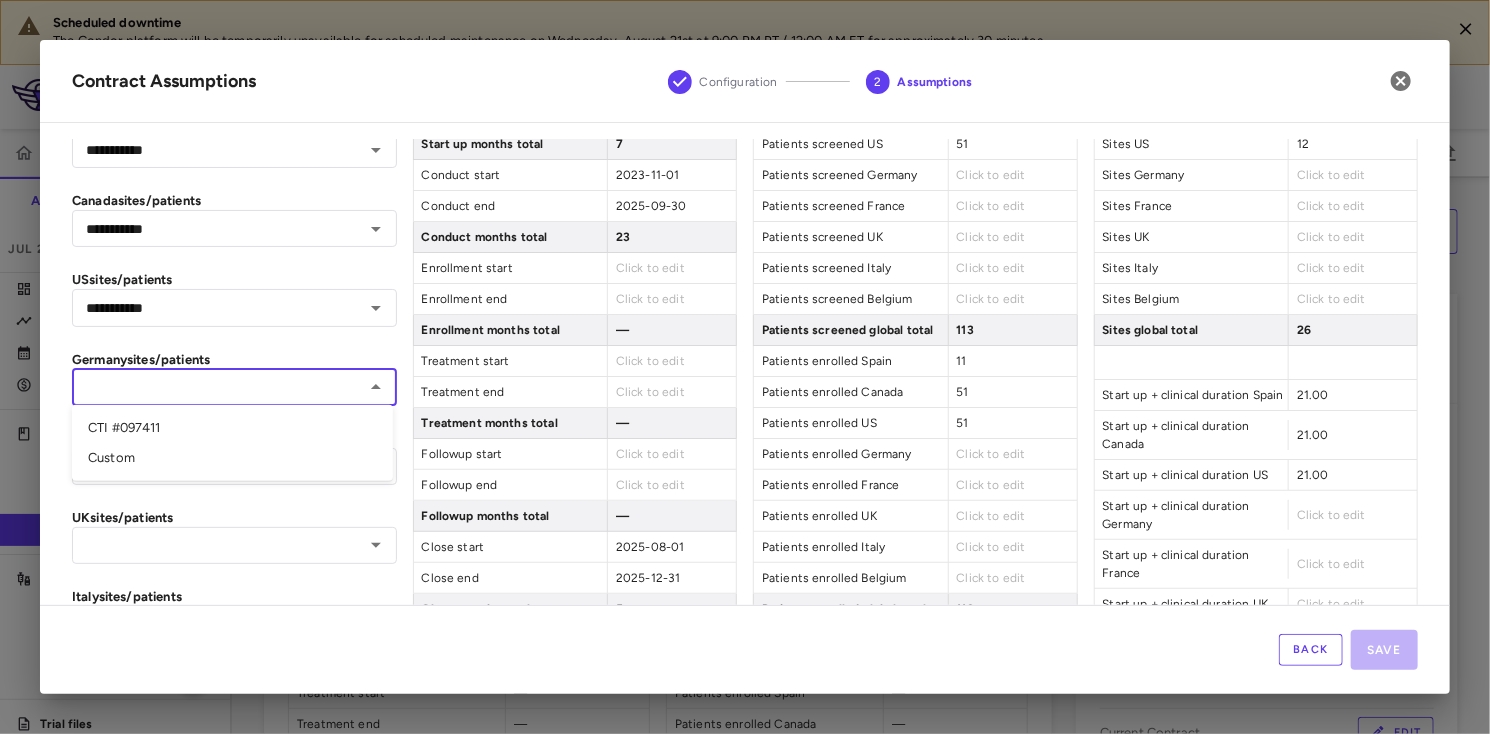 click on "CTI #097411" at bounding box center [232, 428] 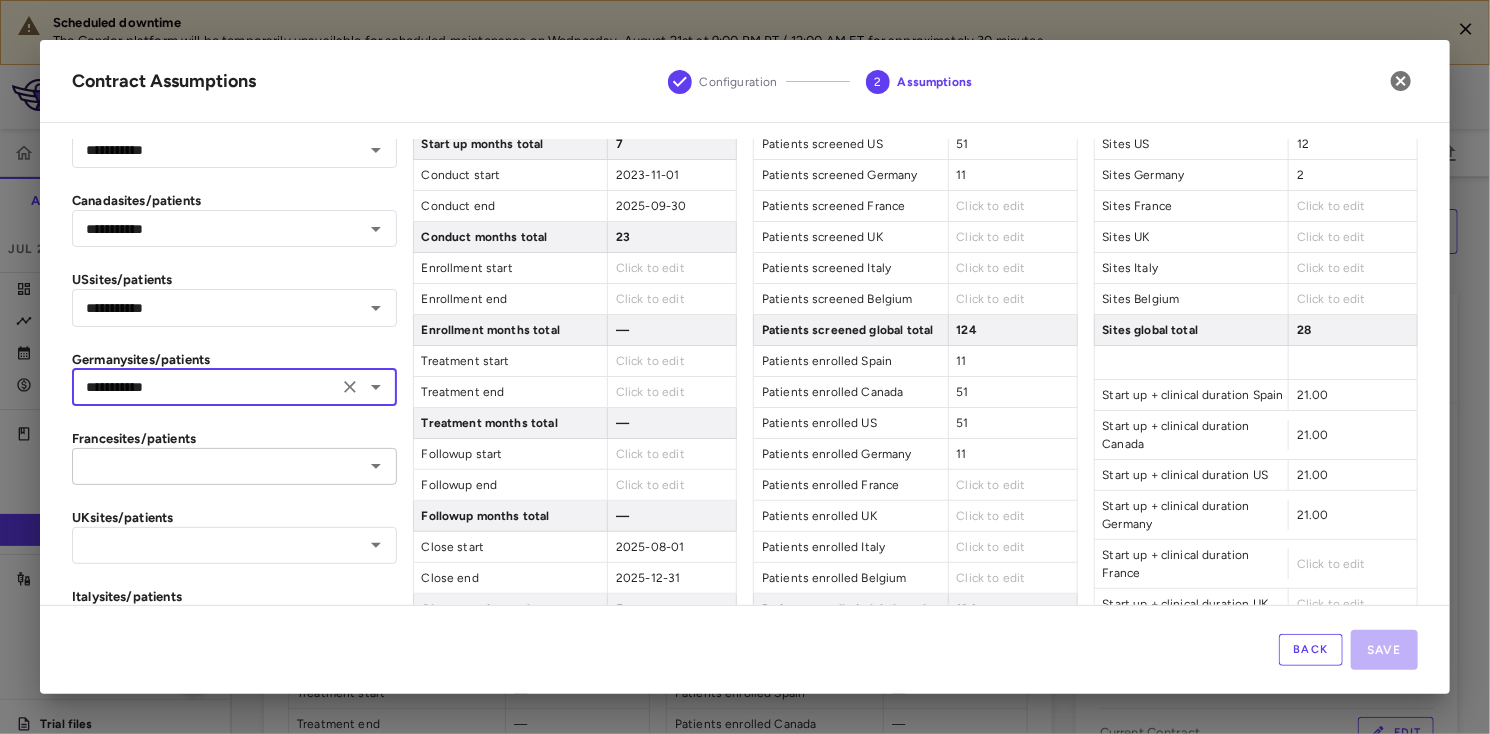 click on "​" at bounding box center [234, 466] 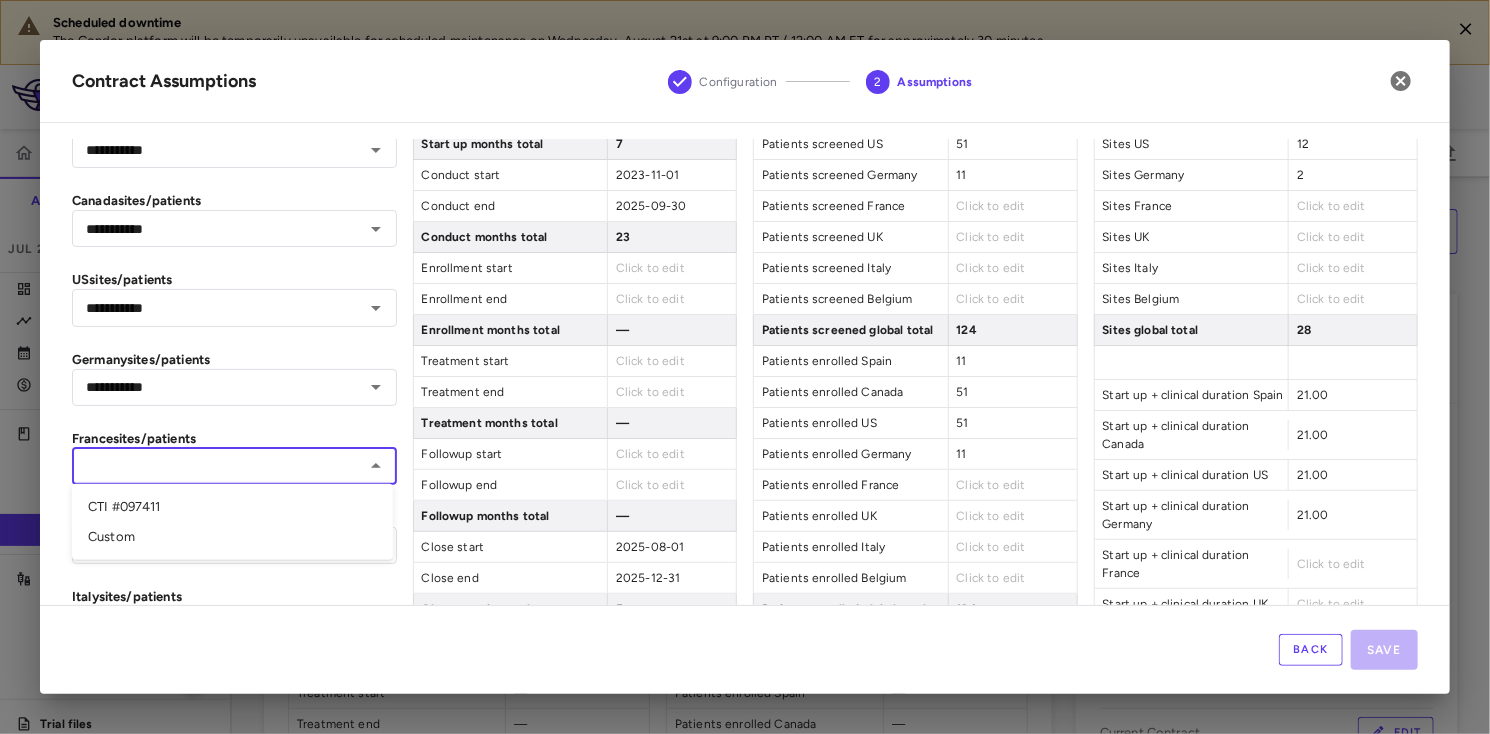 click on "CTI #097411" at bounding box center [232, 507] 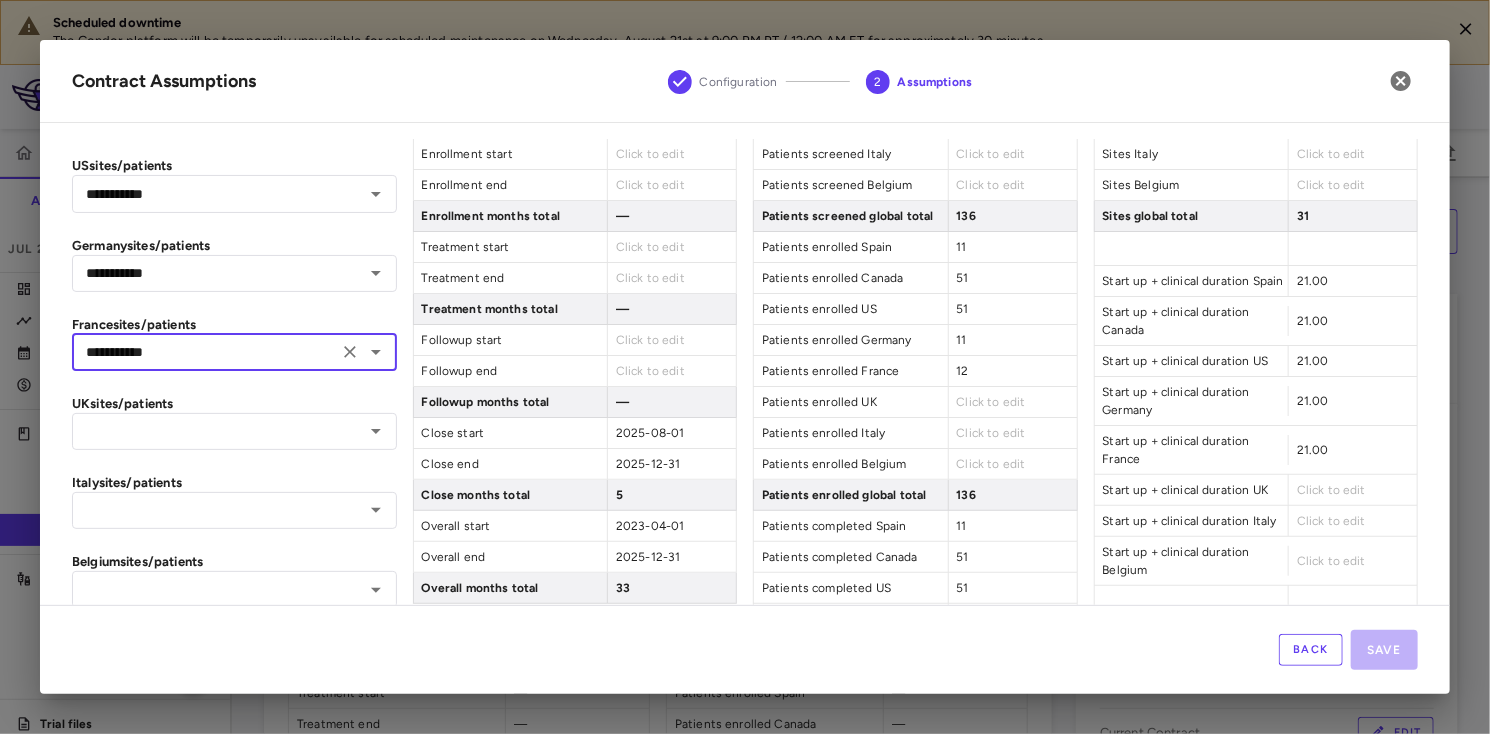 scroll, scrollTop: 333, scrollLeft: 0, axis: vertical 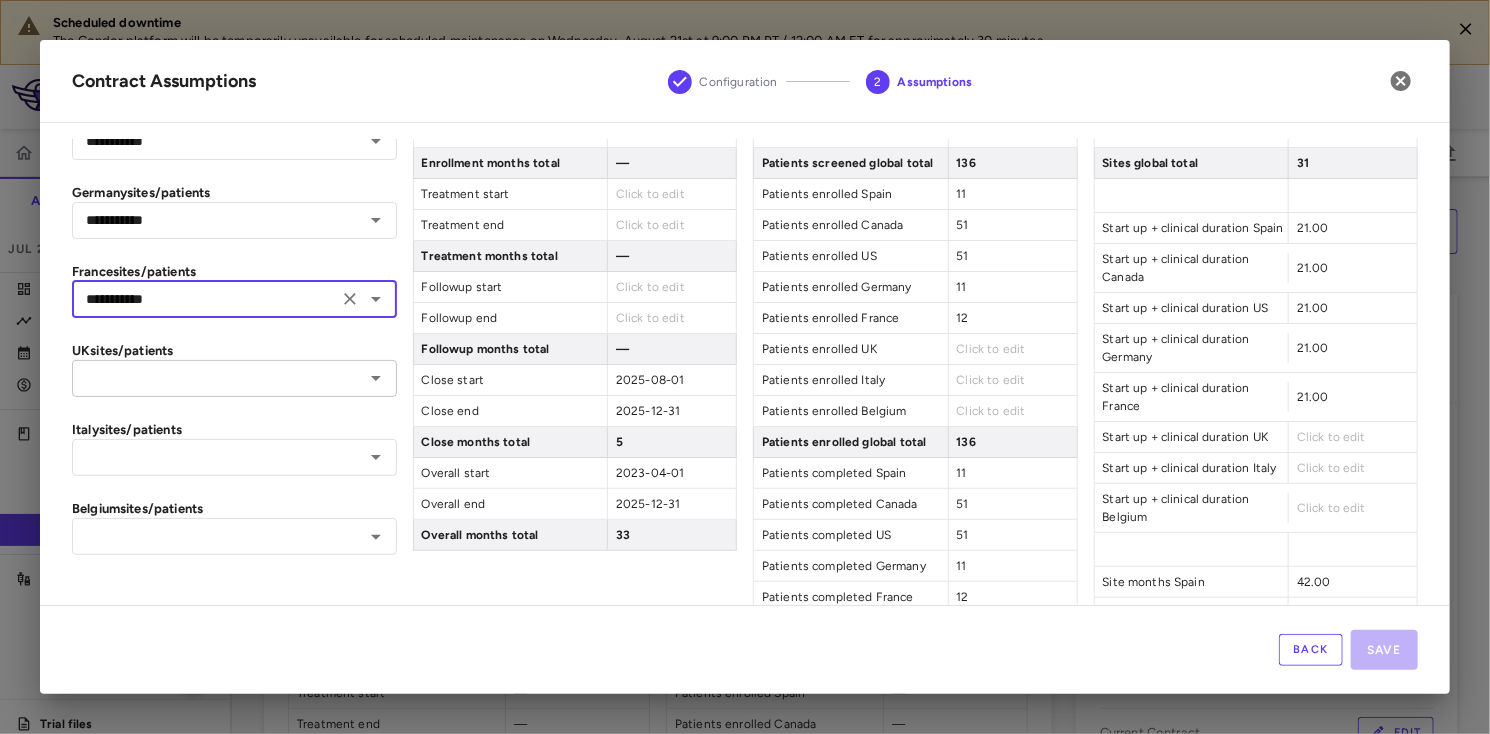 click at bounding box center (218, 378) 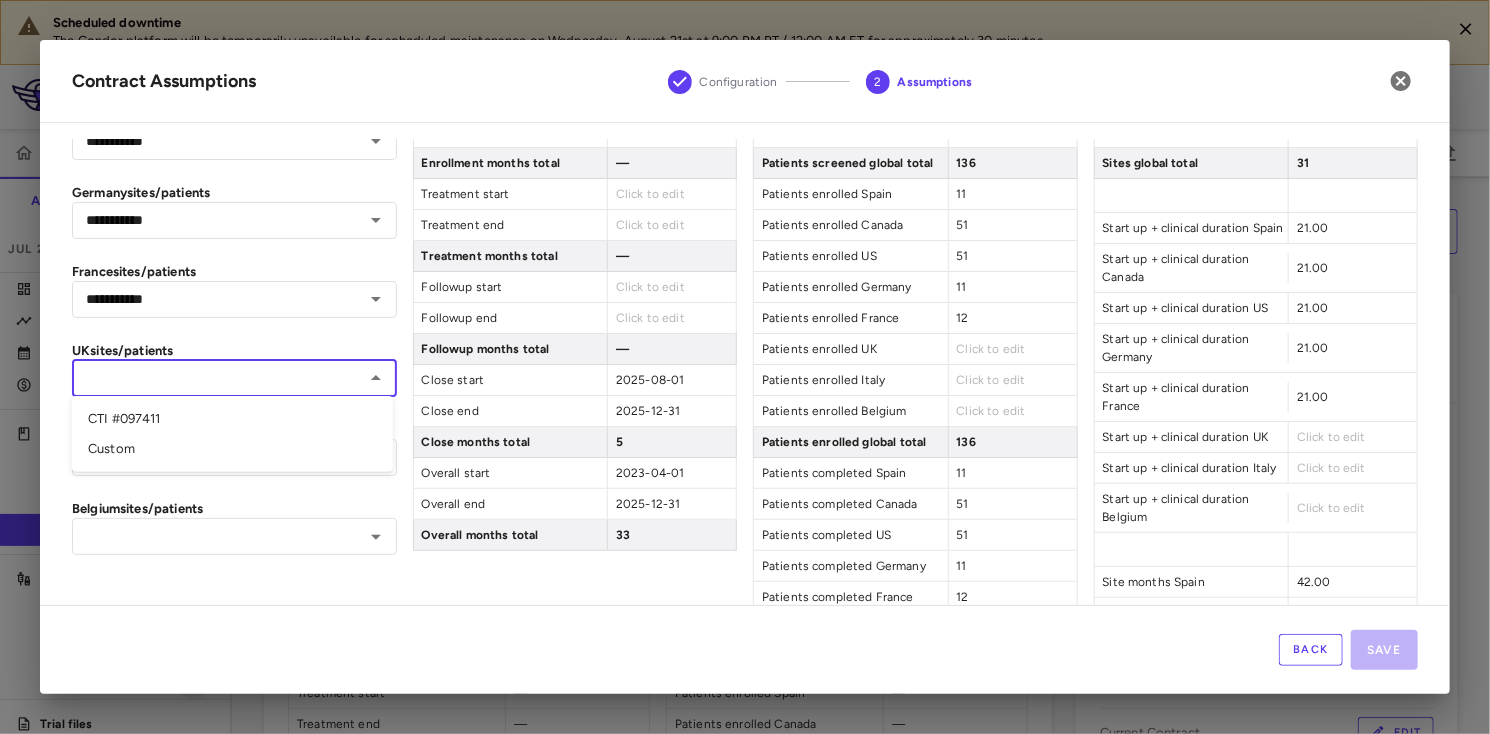 click on "CTI #097411" at bounding box center (232, 419) 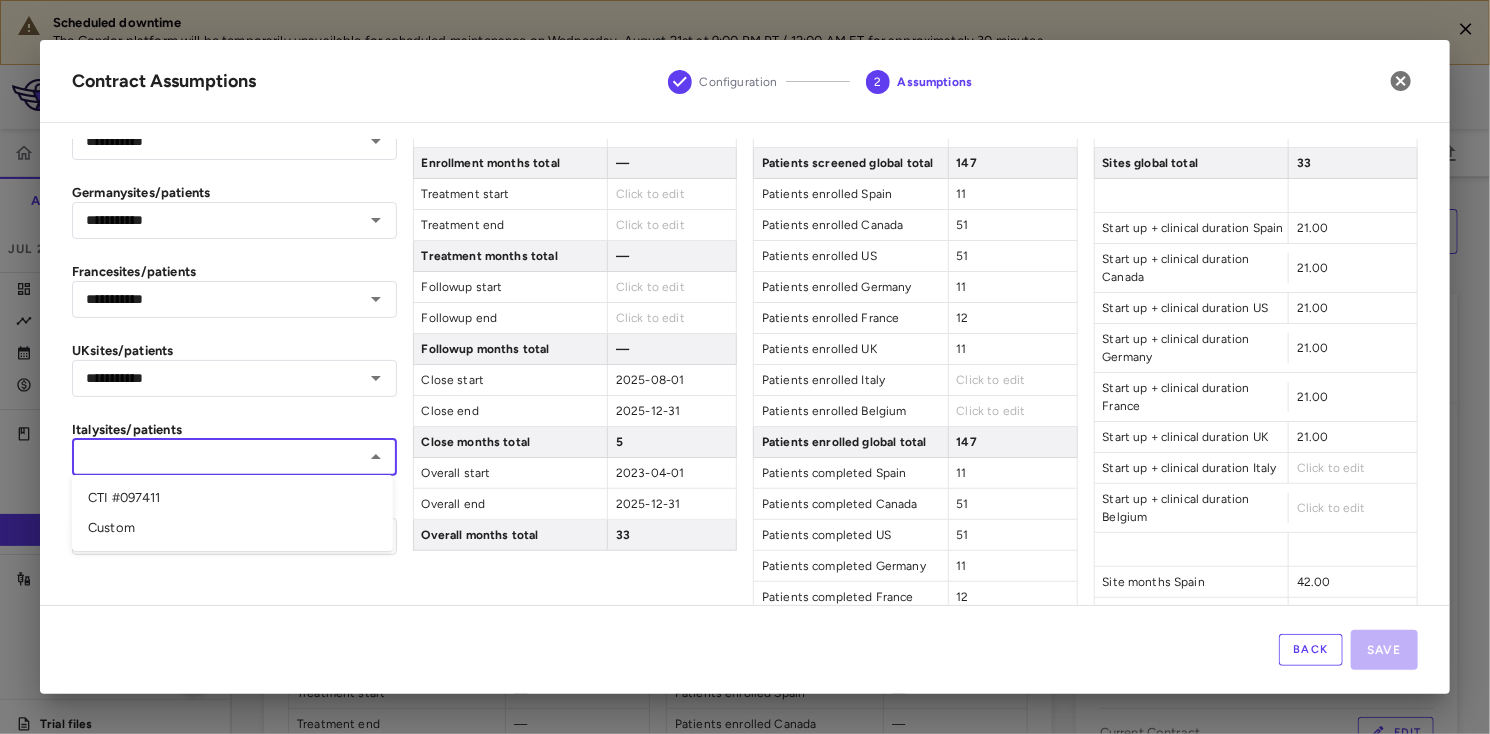 click at bounding box center [218, 457] 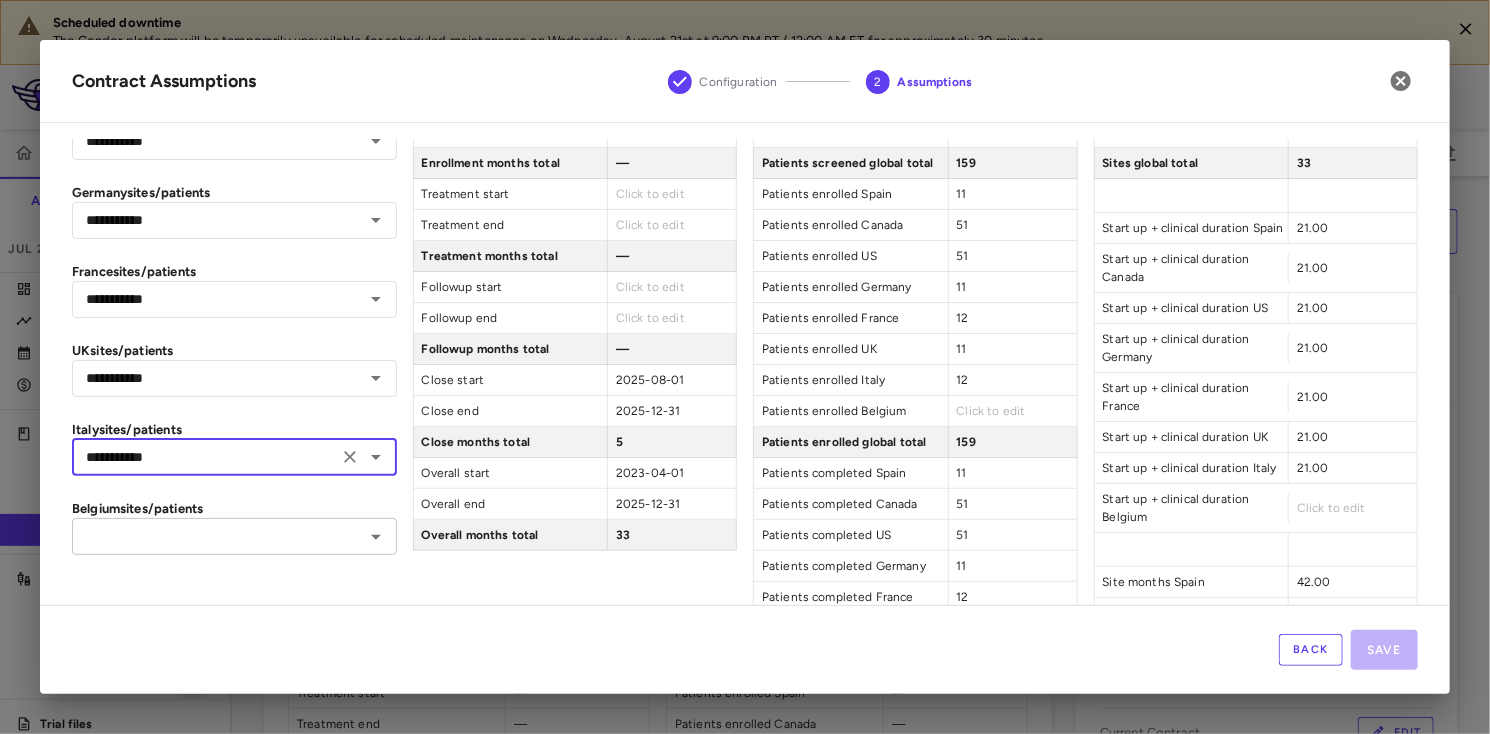 click at bounding box center (218, 536) 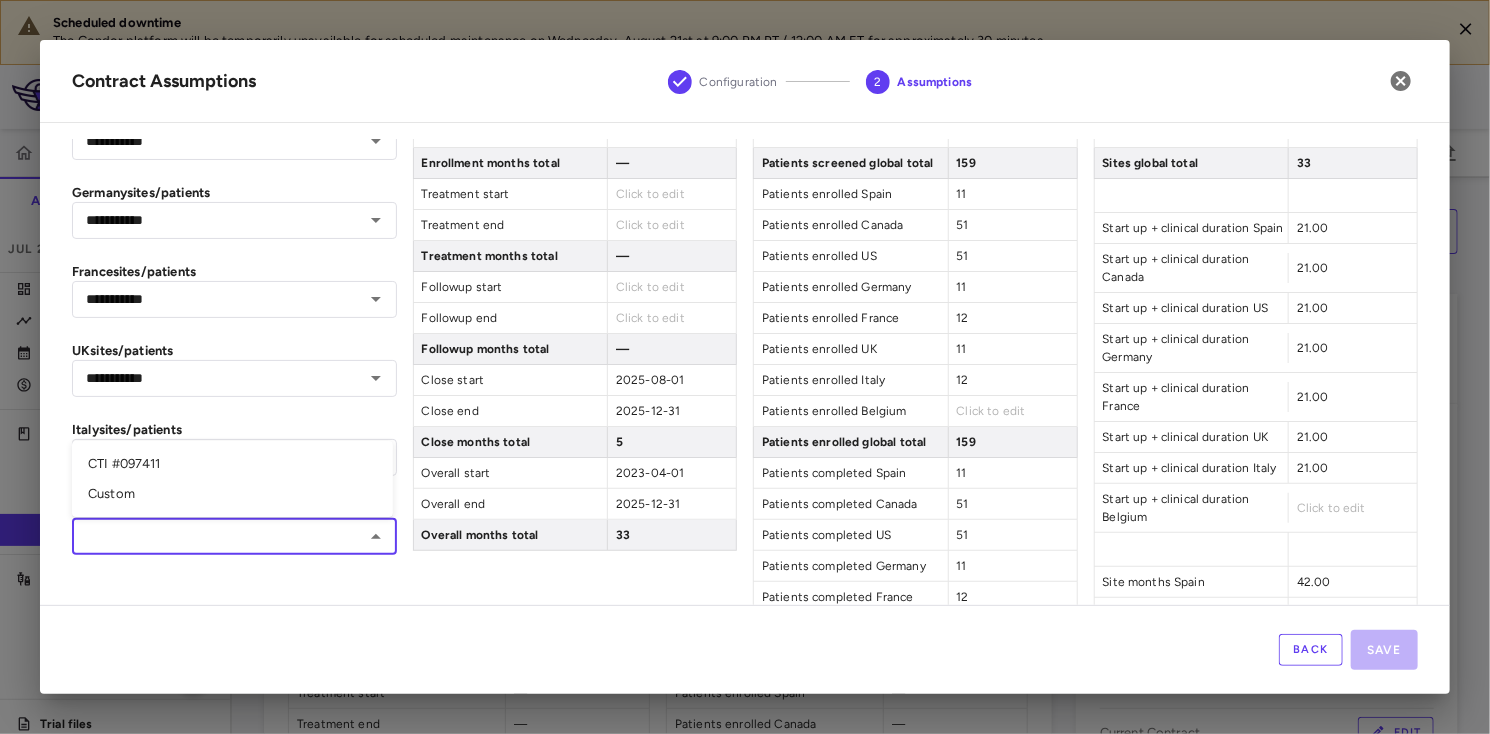 click on "CTI #097411" at bounding box center [232, 464] 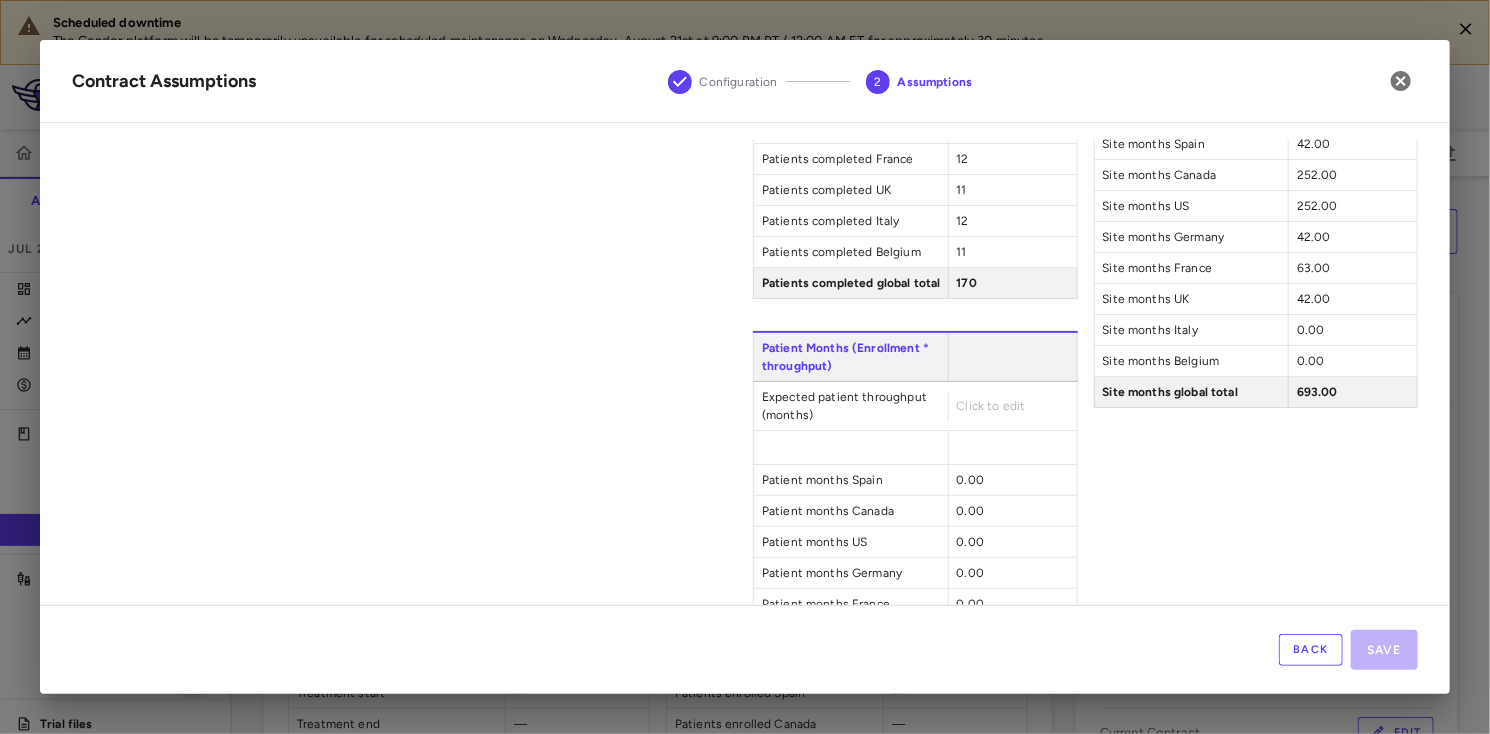 scroll, scrollTop: 833, scrollLeft: 0, axis: vertical 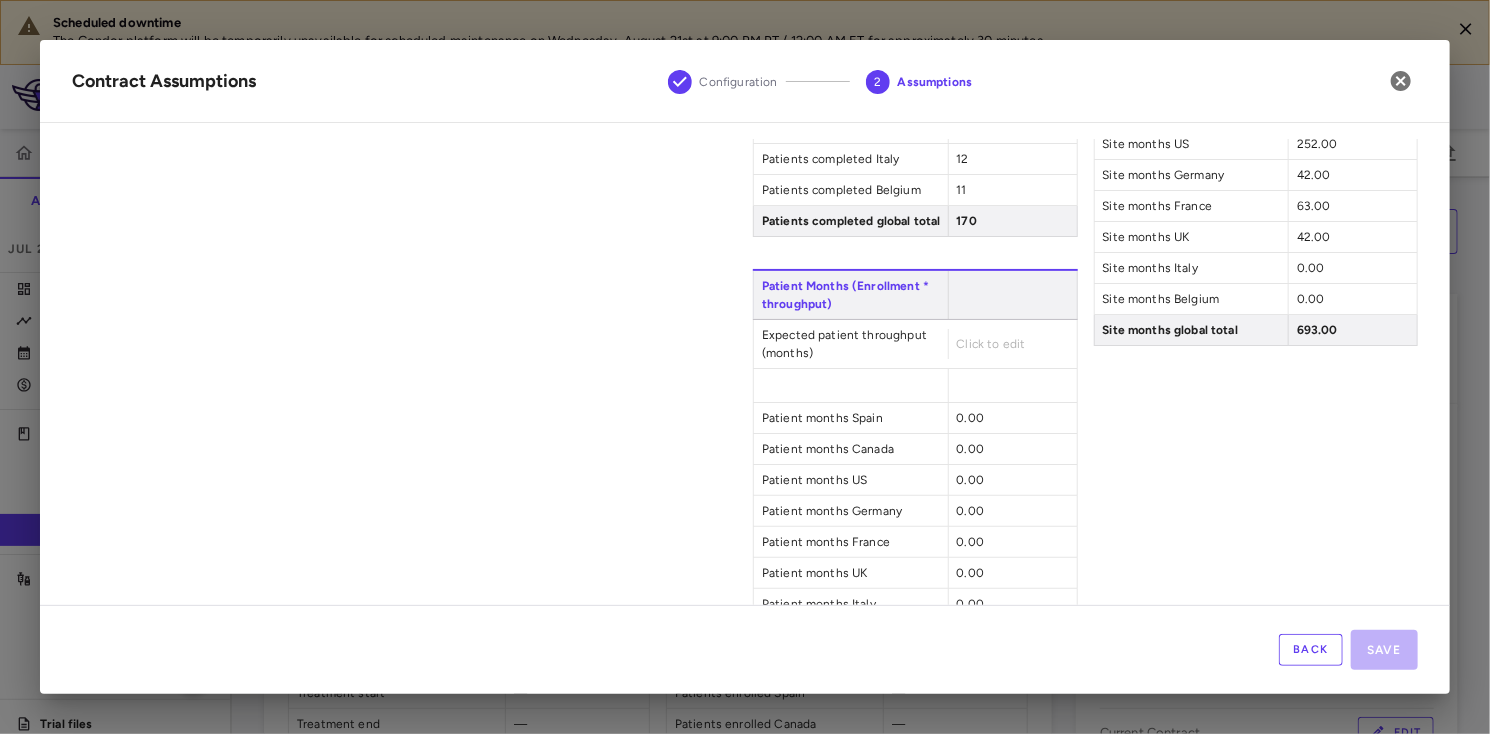 click on "Click to edit" at bounding box center [1012, 344] 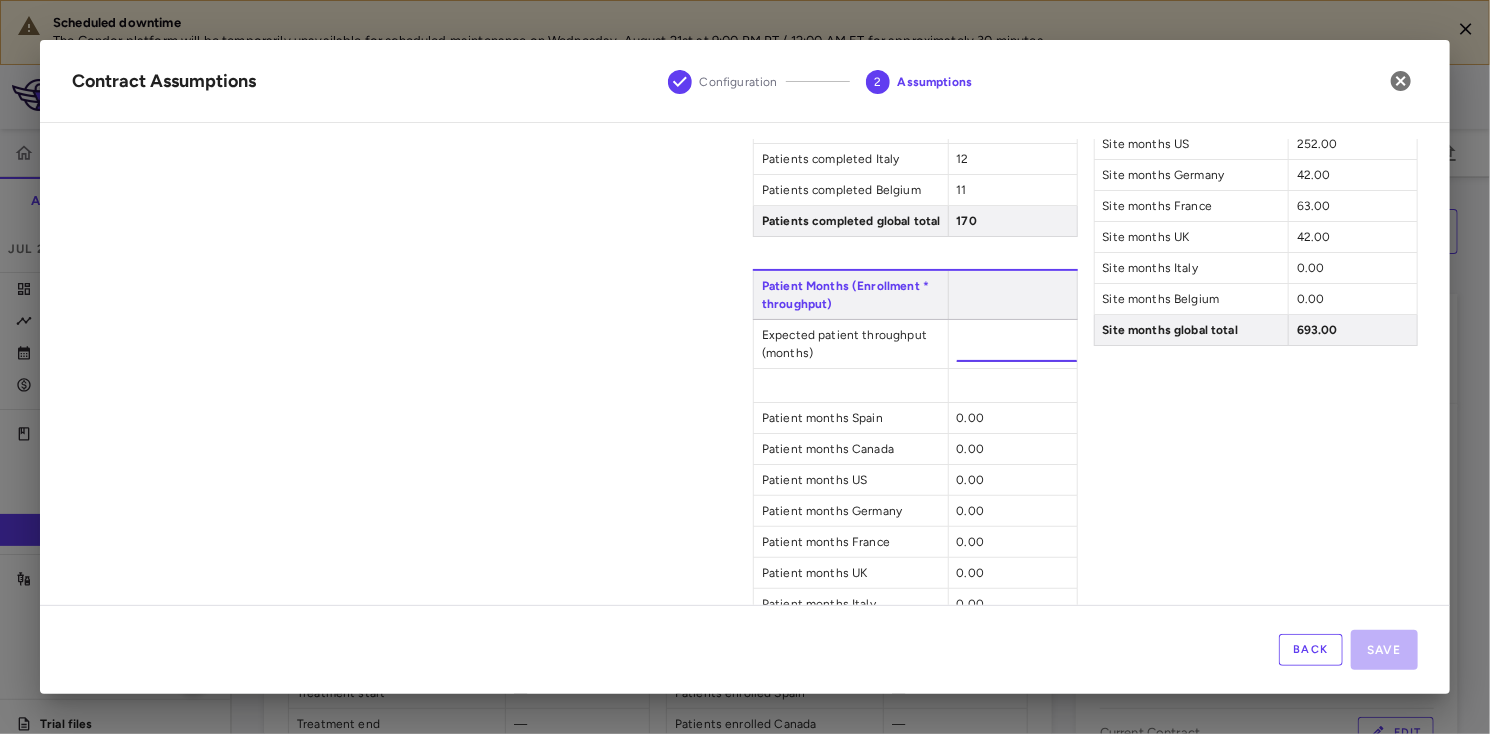 type on "*" 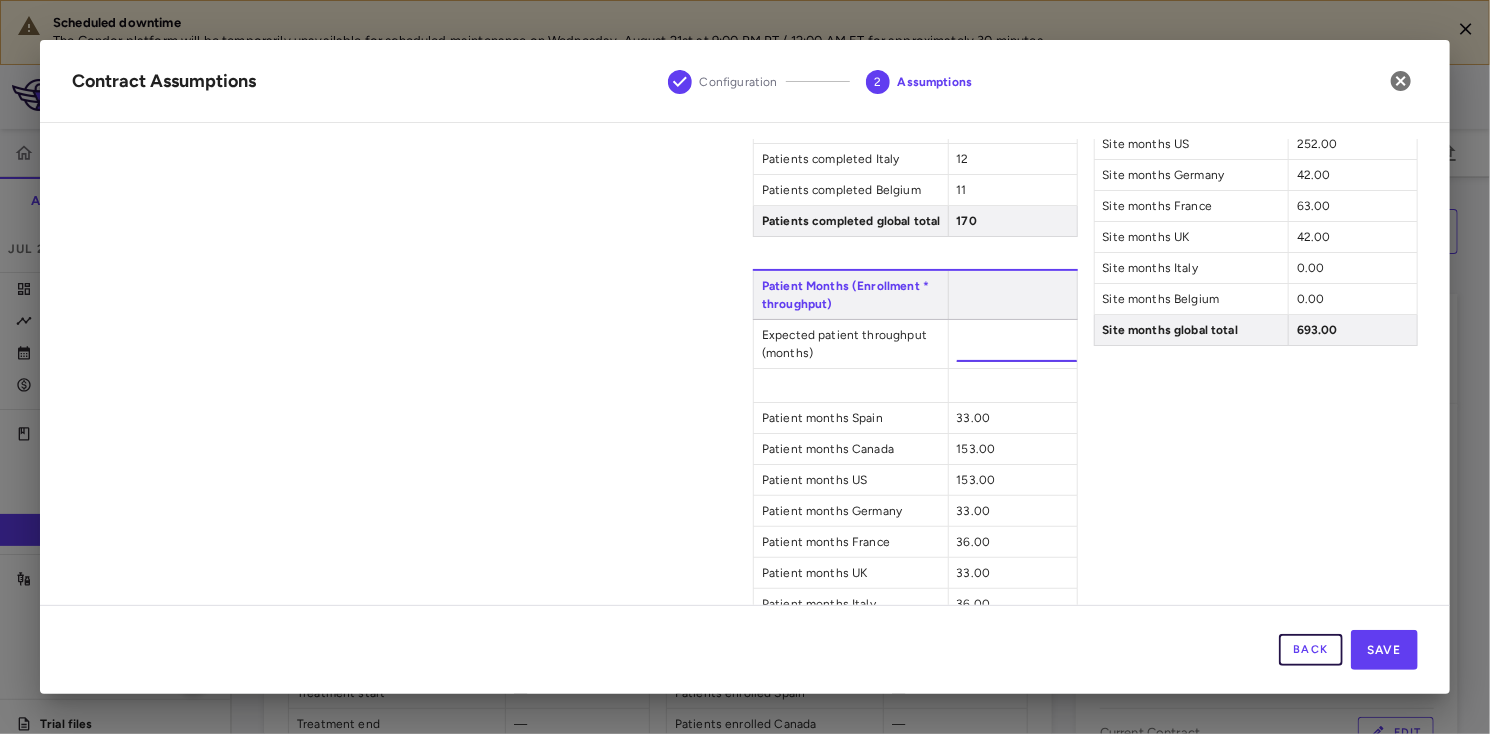 type 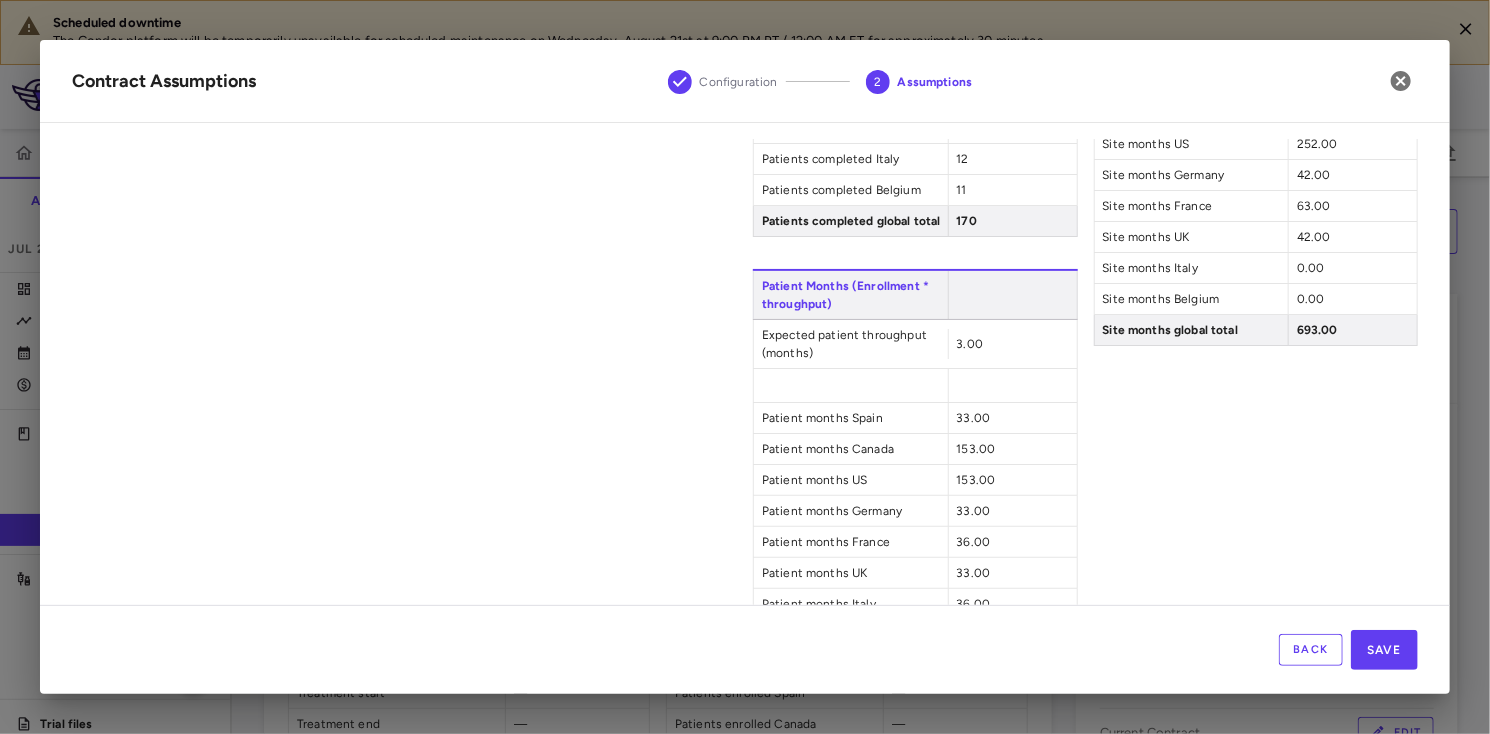 click on "Sites Sites Spain 2 Sites Canada 12 Sites US 12 Sites Germany 2 Sites France 3 Sites UK 2 Sites Italy 0 Sites Belgium 0 Sites global total 33       Start up + clinical duration Spain 21.00 Start up + clinical duration Canada 21.00 Start up + clinical duration US 21.00 Start up + clinical duration Germany 21.00 Start up + clinical duration France 21.00 Start up + clinical duration UK 21.00 Start up + clinical duration Italy 21.00 Start up + clinical duration Belgium 21.00       Site months Spain 42.00 Site months Canada 252.00 Site months US 252.00 Site months Germany 42.00 Site months France 63.00 Site months UK 42.00 Site months Italy 0.00 Site months Belgium 0.00 Site months global total 693.00" at bounding box center [1256, 24] 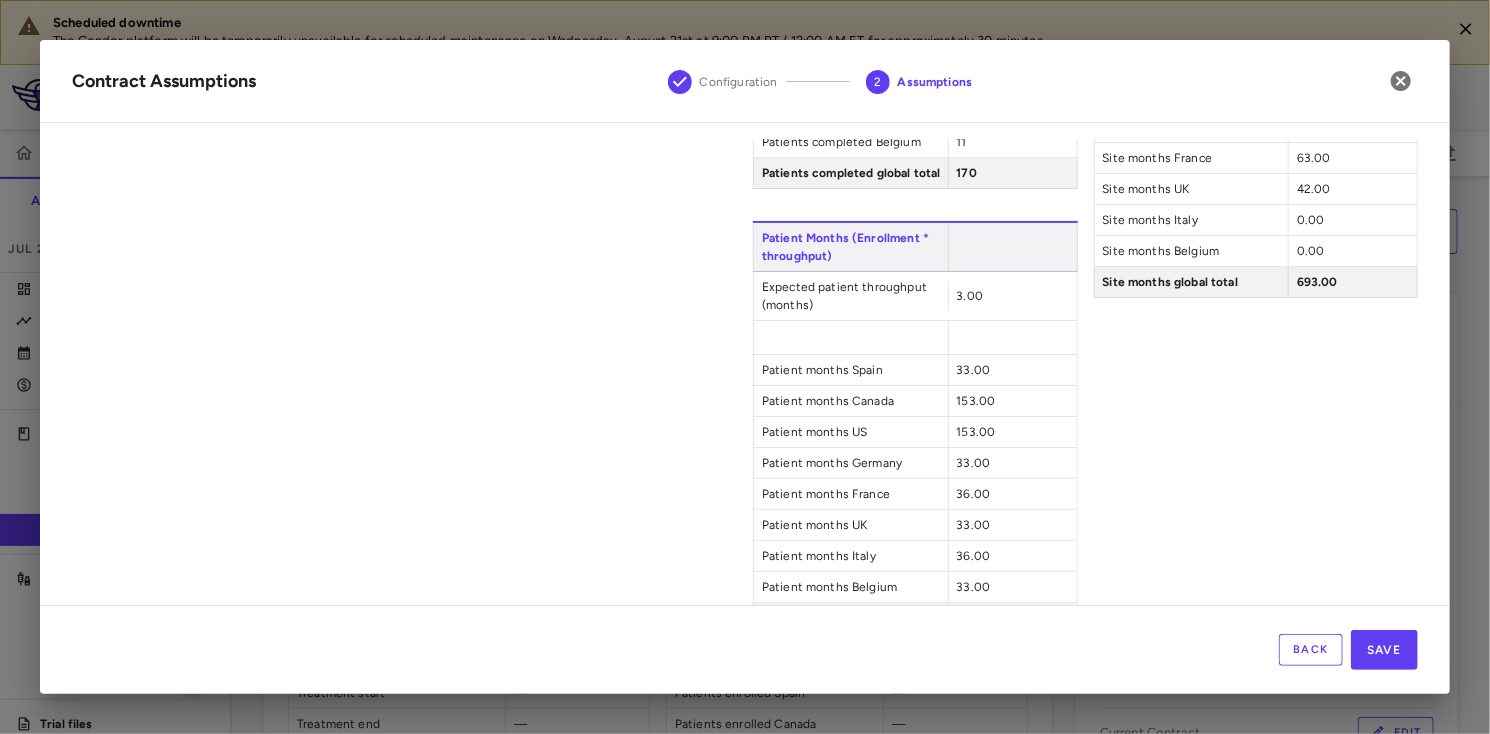 scroll, scrollTop: 924, scrollLeft: 0, axis: vertical 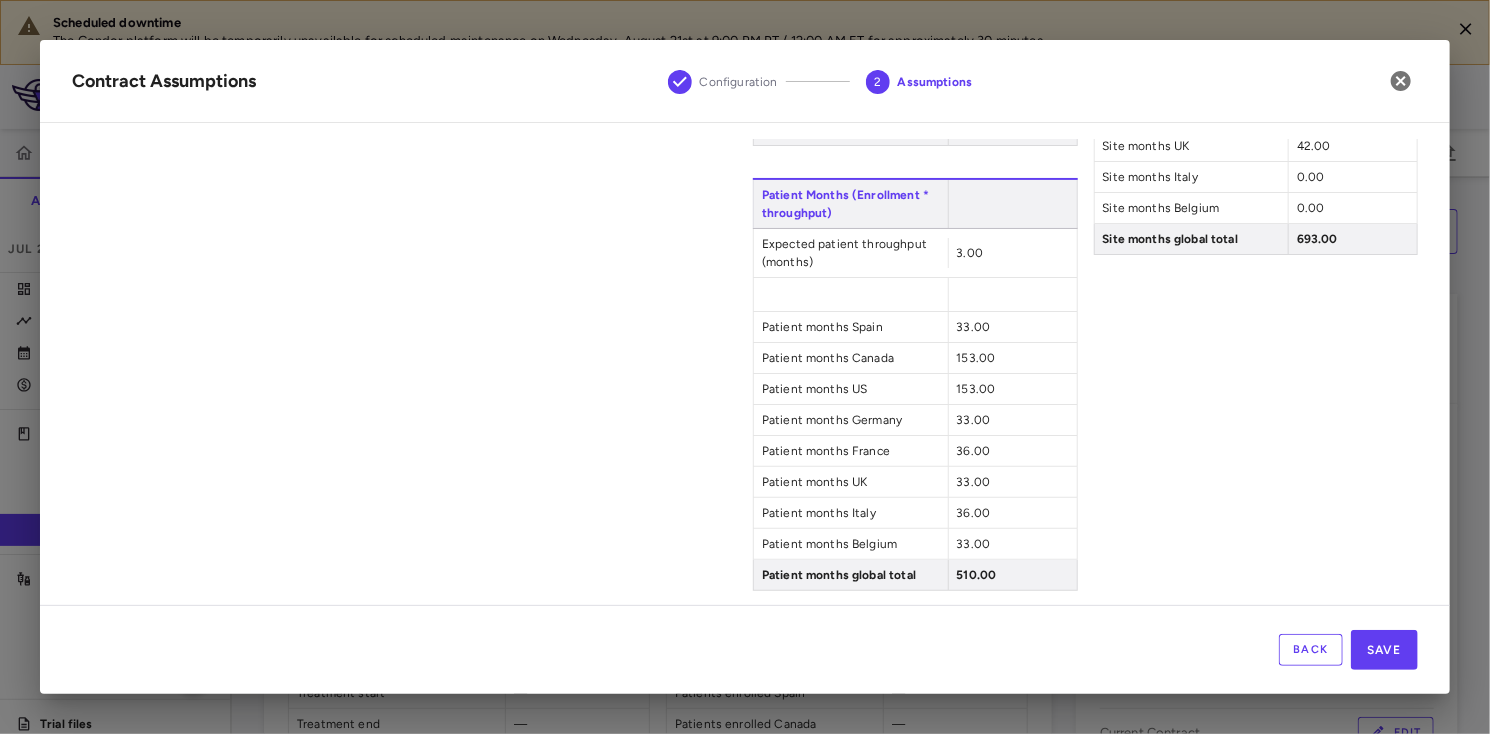 click on "Sites Sites Spain 2 Sites Canada 12 Sites US 12 Sites Germany 2 Sites France 3 Sites UK 2 Sites Italy 0 Sites Belgium 0 Sites global total 33       Start up + clinical duration Spain 21.00 Start up + clinical duration Canada 21.00 Start up + clinical duration US 21.00 Start up + clinical duration Germany 21.00 Start up + clinical duration France 21.00 Start up + clinical duration UK 21.00 Start up + clinical duration Italy 21.00 Start up + clinical duration Belgium 21.00       Site months Spain 42.00 Site months Canada 252.00 Site months US 252.00 Site months Germany 42.00 Site months France 63.00 Site months UK 42.00 Site months Italy 0.00 Site months Belgium 0.00 Site months global total 693.00" at bounding box center [1256, -67] 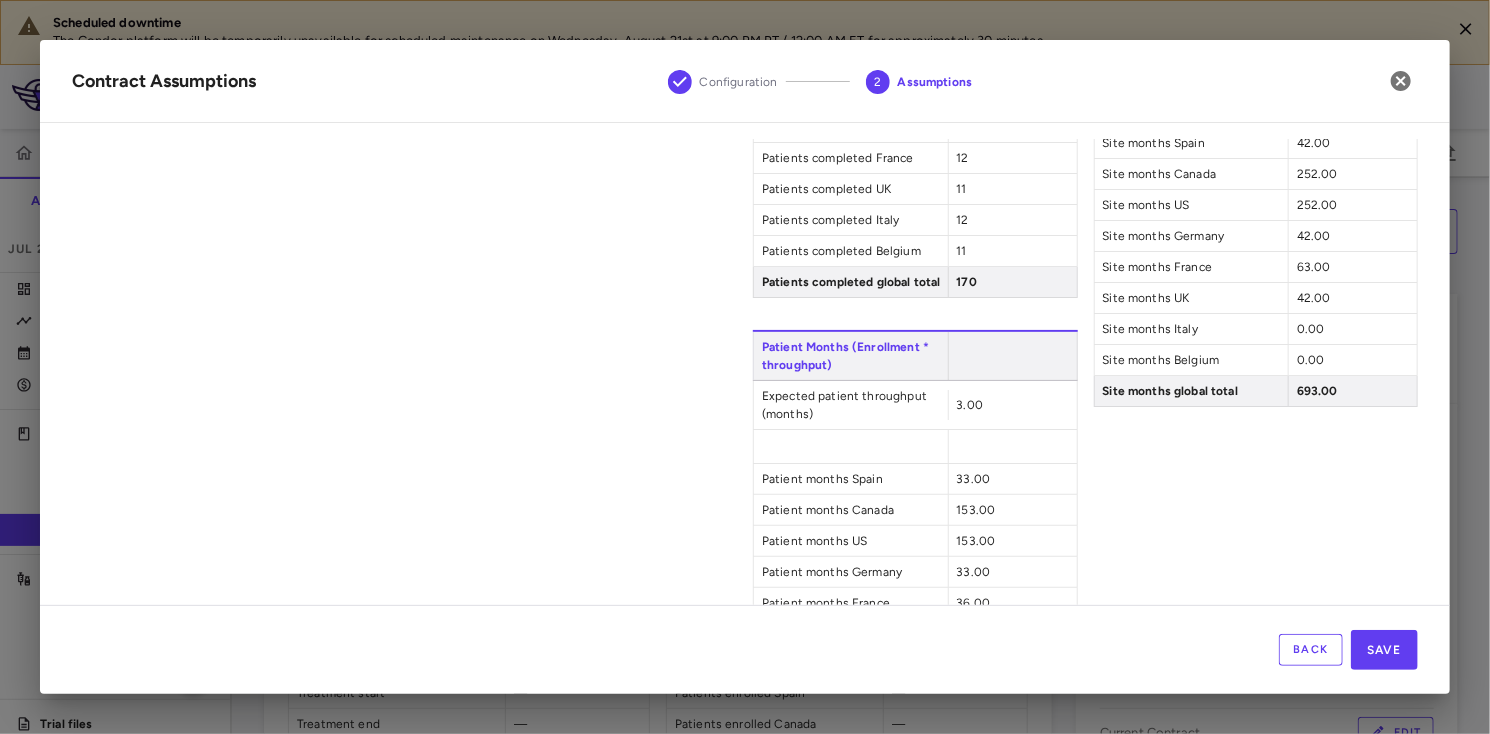 scroll, scrollTop: 833, scrollLeft: 0, axis: vertical 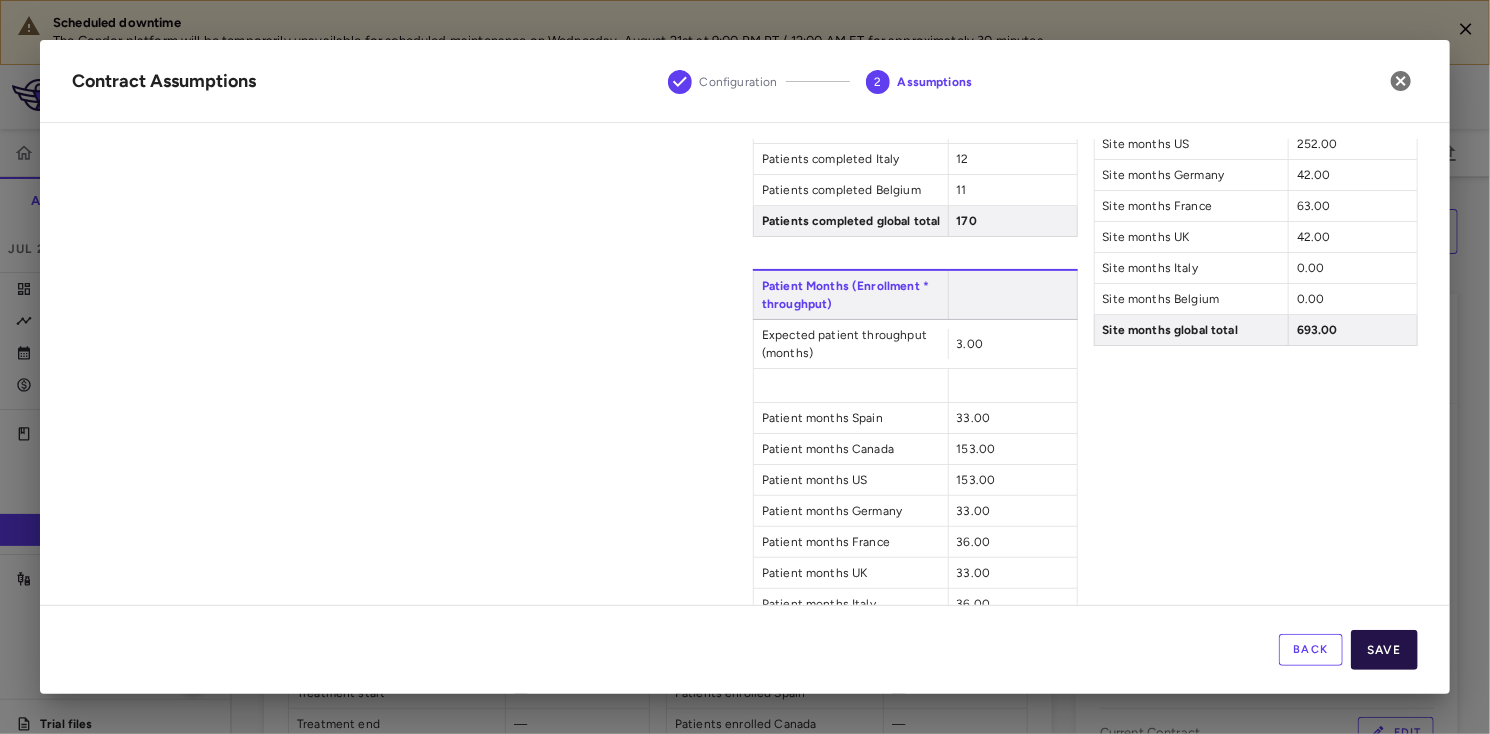 click on "Save" at bounding box center (1384, 650) 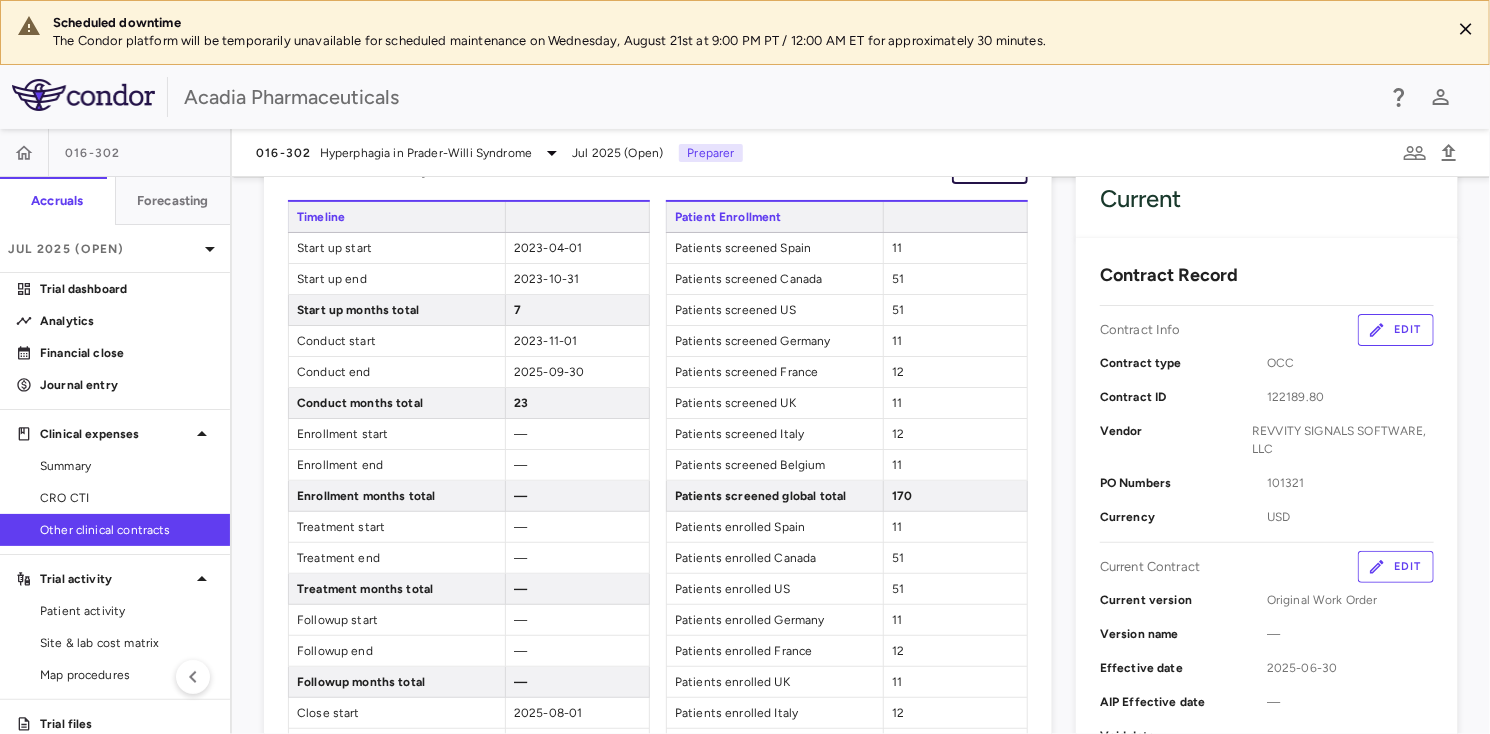 scroll, scrollTop: 0, scrollLeft: 0, axis: both 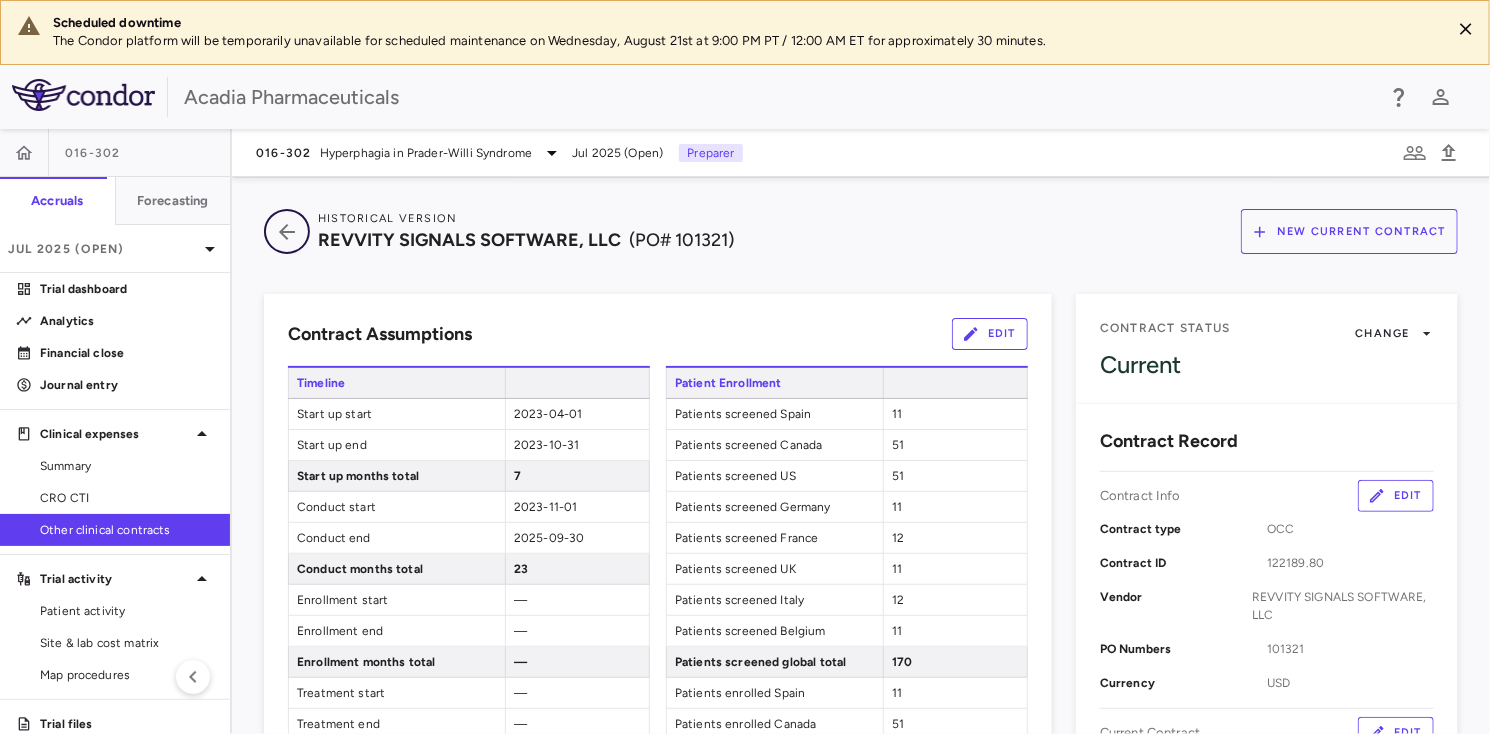 click 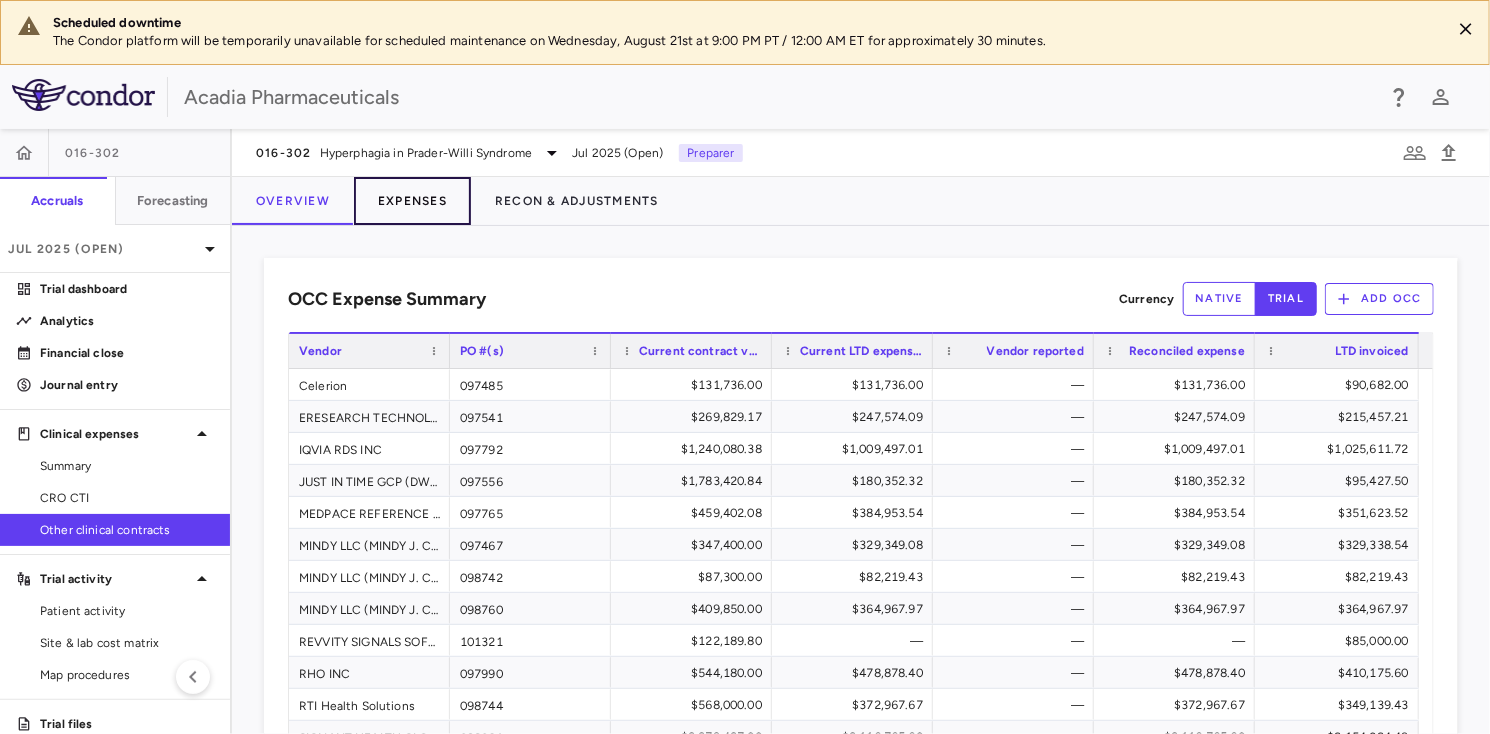 click on "Expenses" at bounding box center [412, 201] 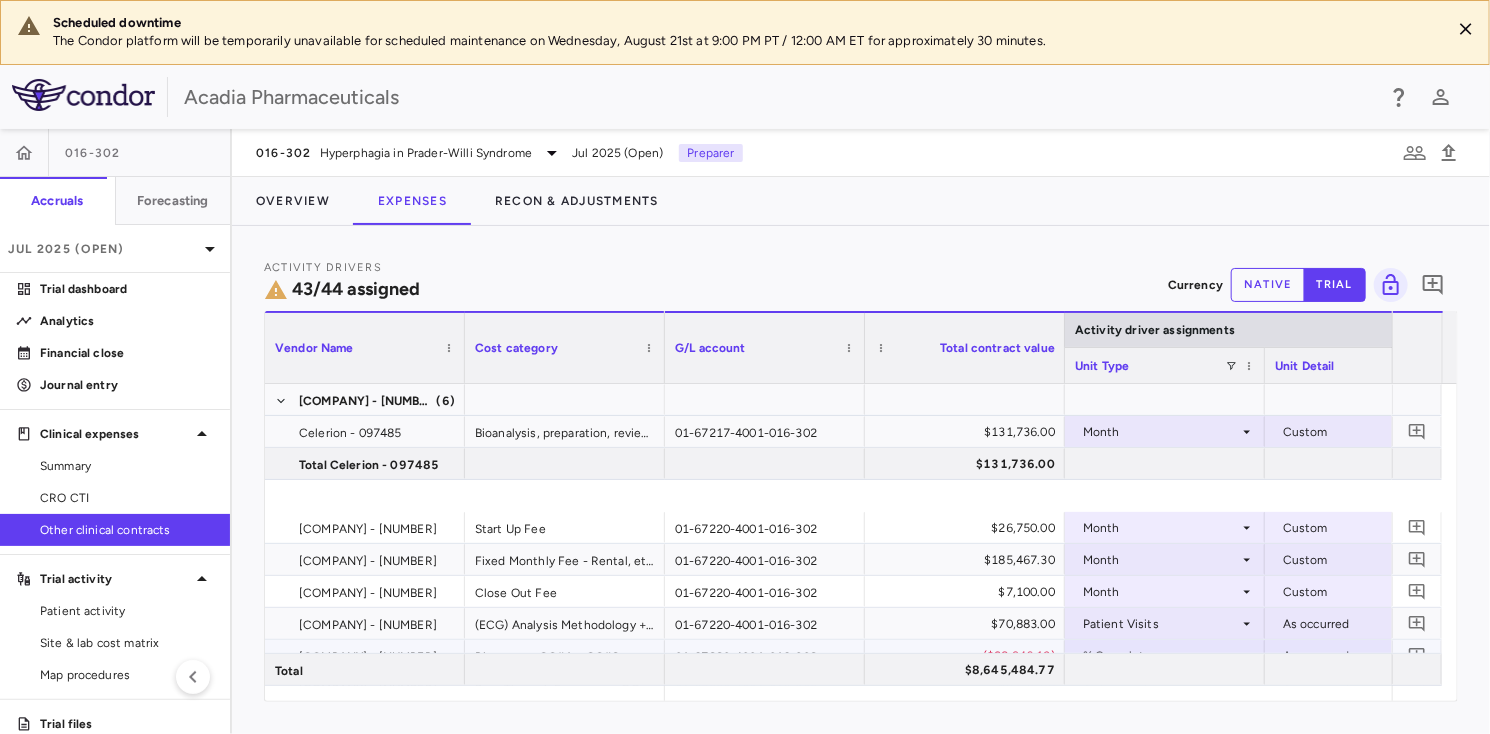 scroll, scrollTop: 333, scrollLeft: 0, axis: vertical 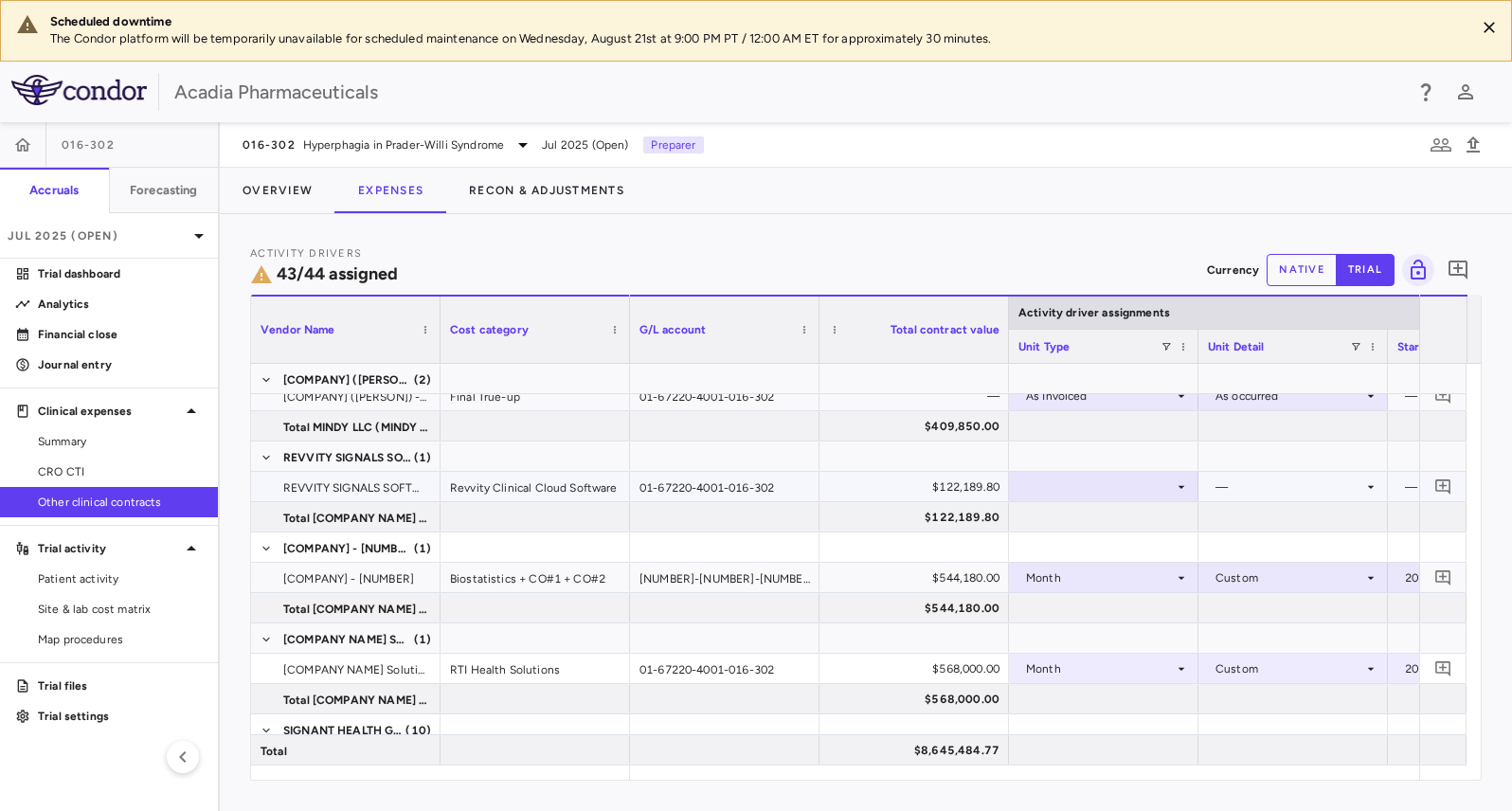 click at bounding box center (1104, 486) 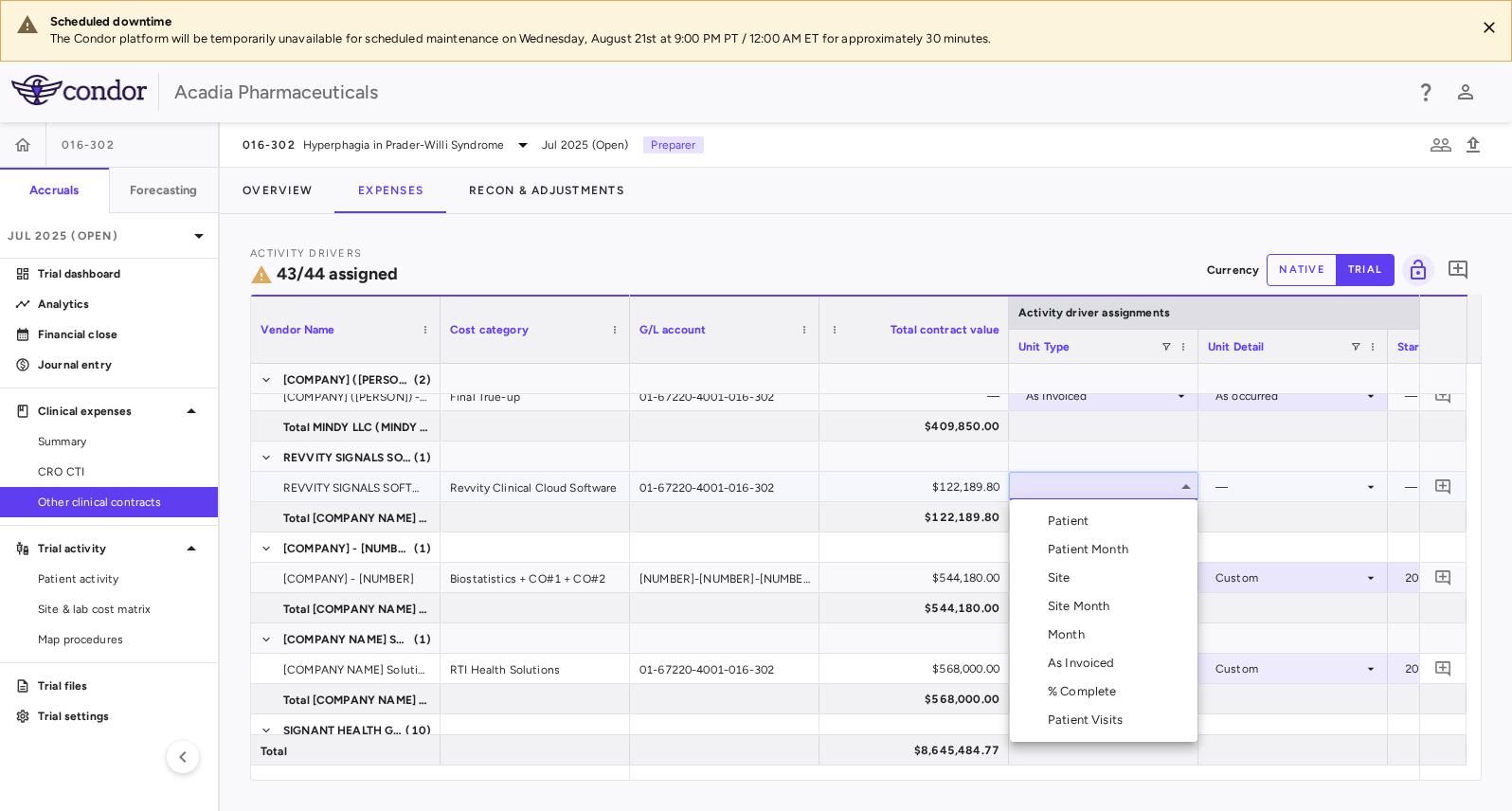 click on "Month" at bounding box center [1104, 635] 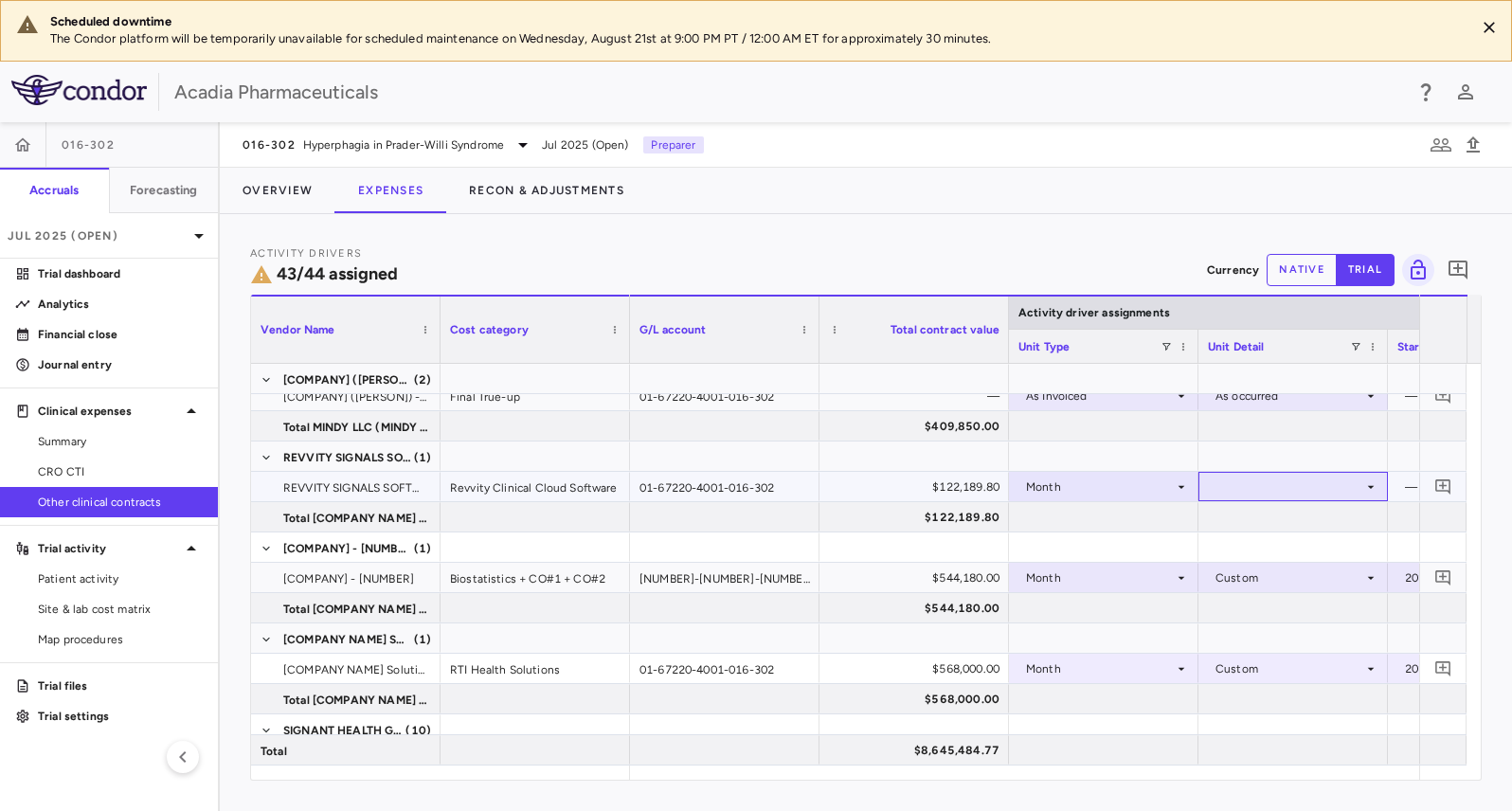click at bounding box center [1293, 486] 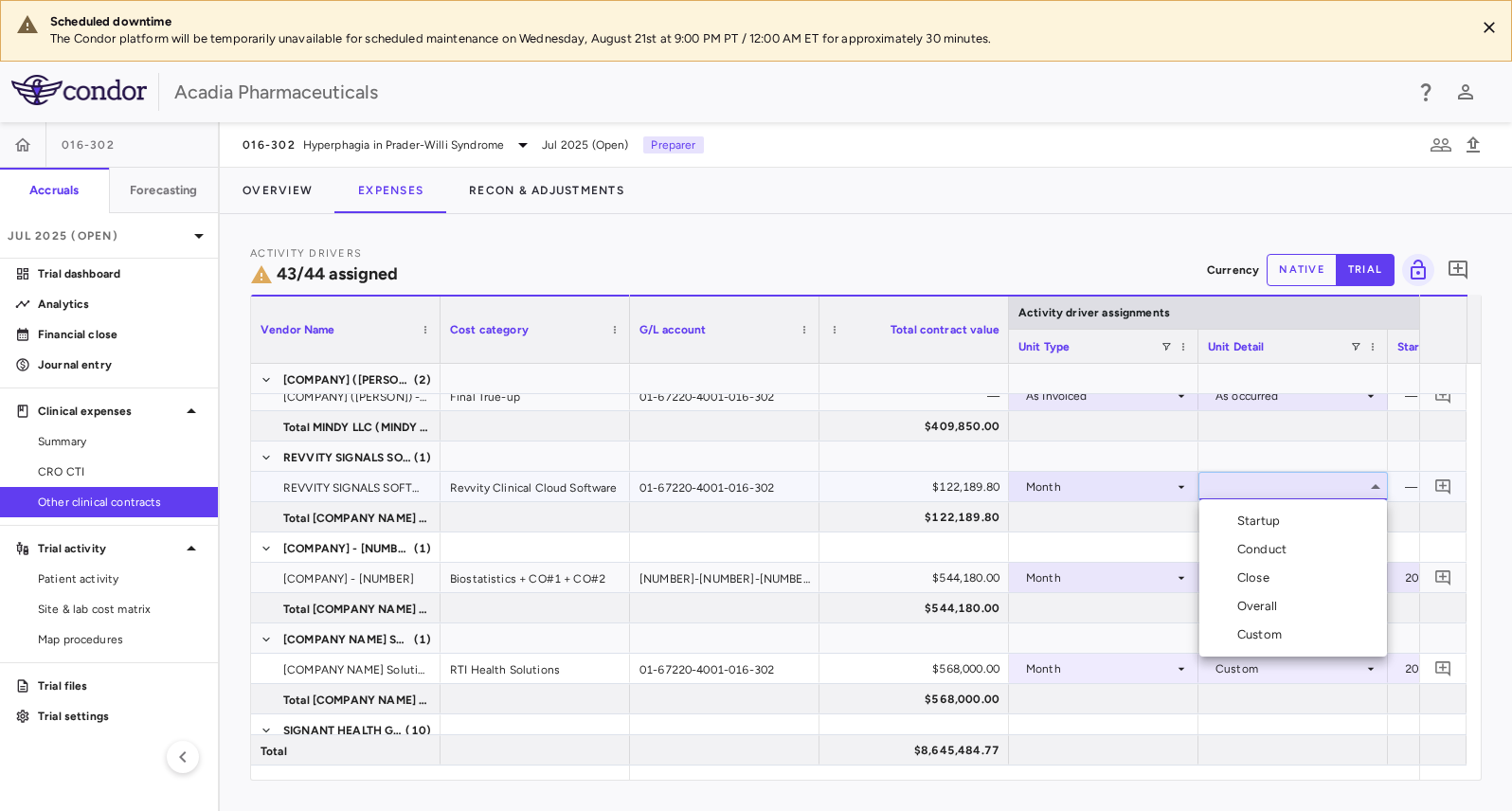 click on "Custom" at bounding box center (1263, 635) 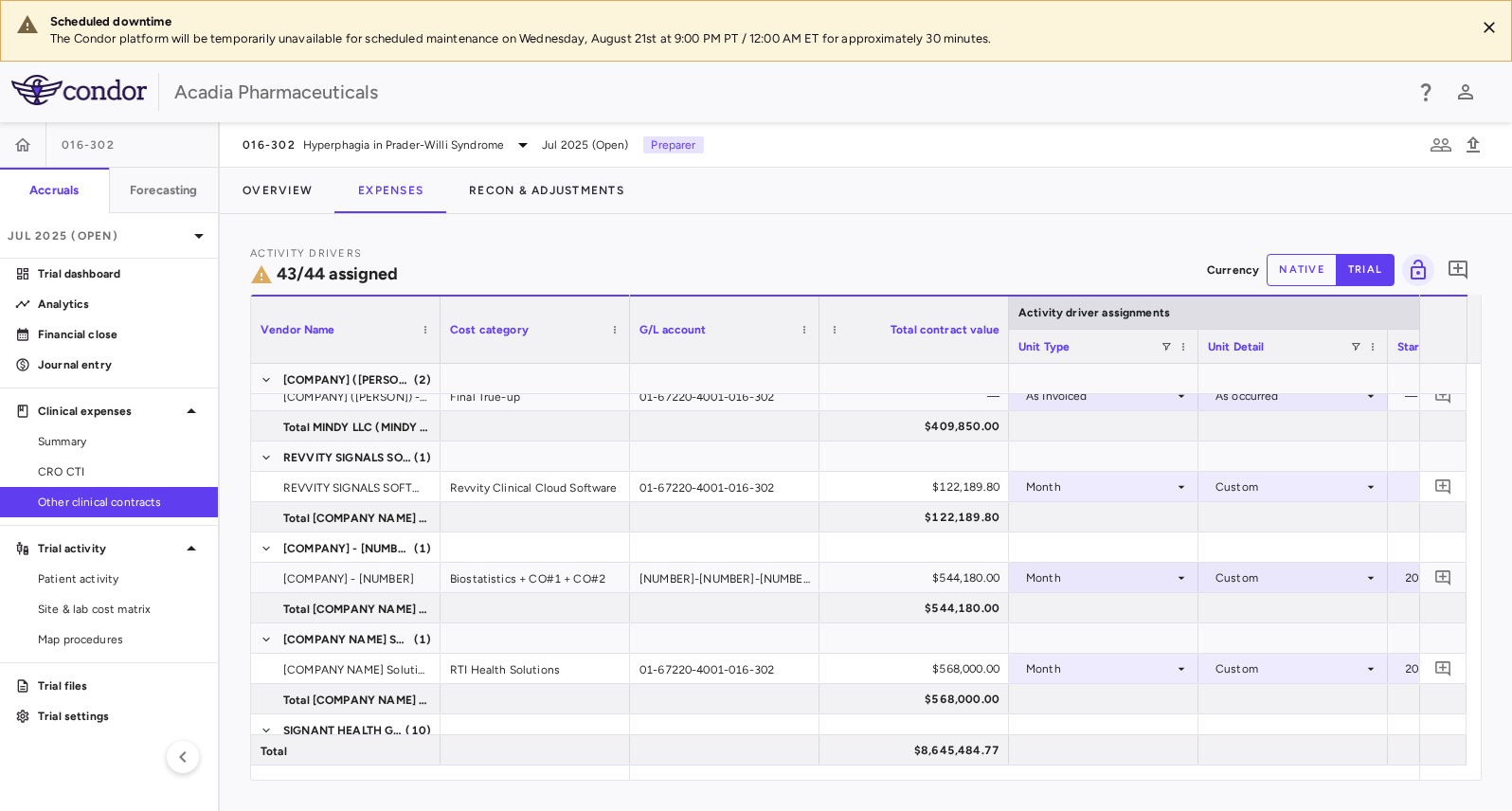 scroll, scrollTop: 0, scrollLeft: 19, axis: horizontal 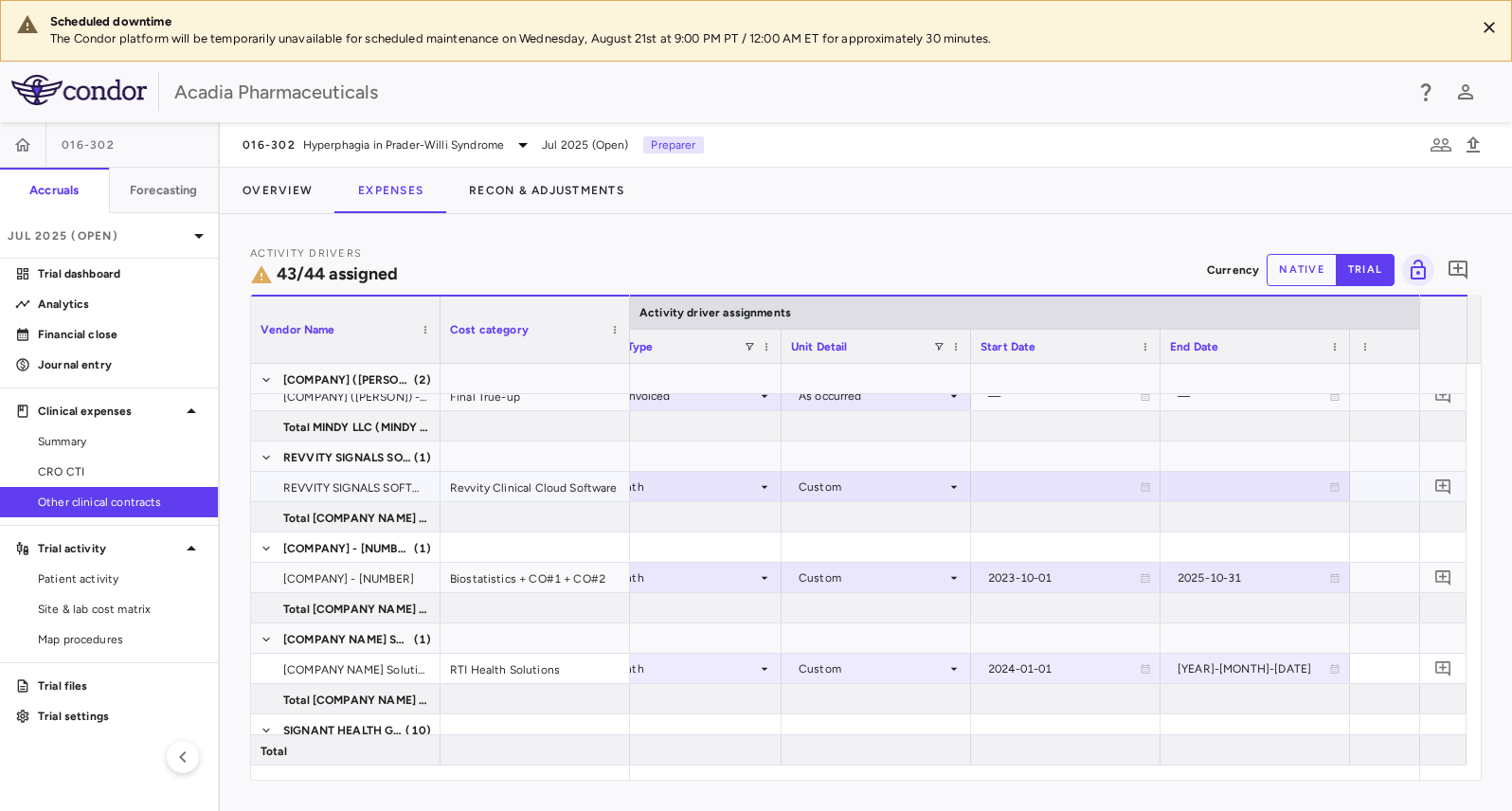 click at bounding box center [1066, 486] 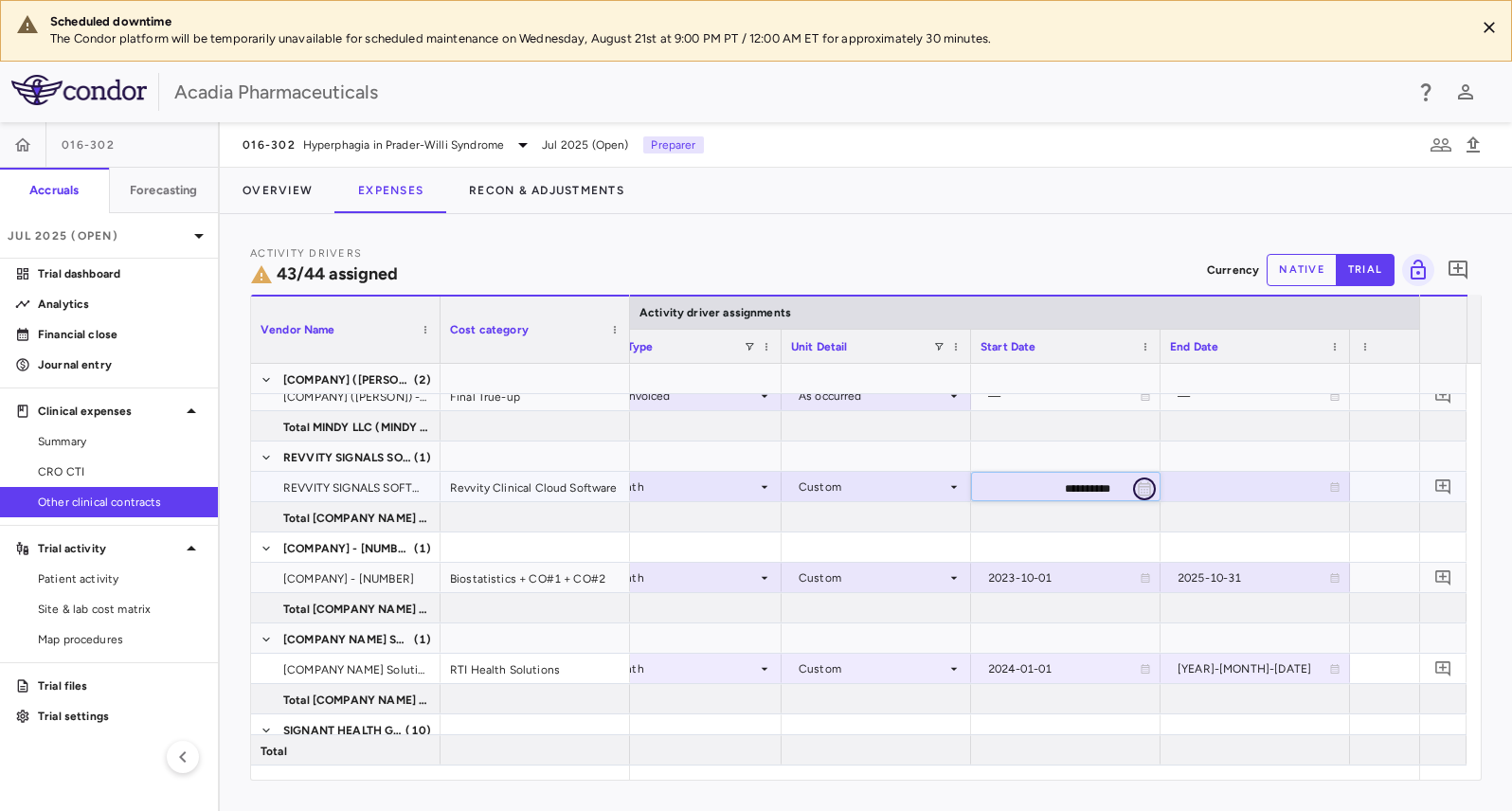 click 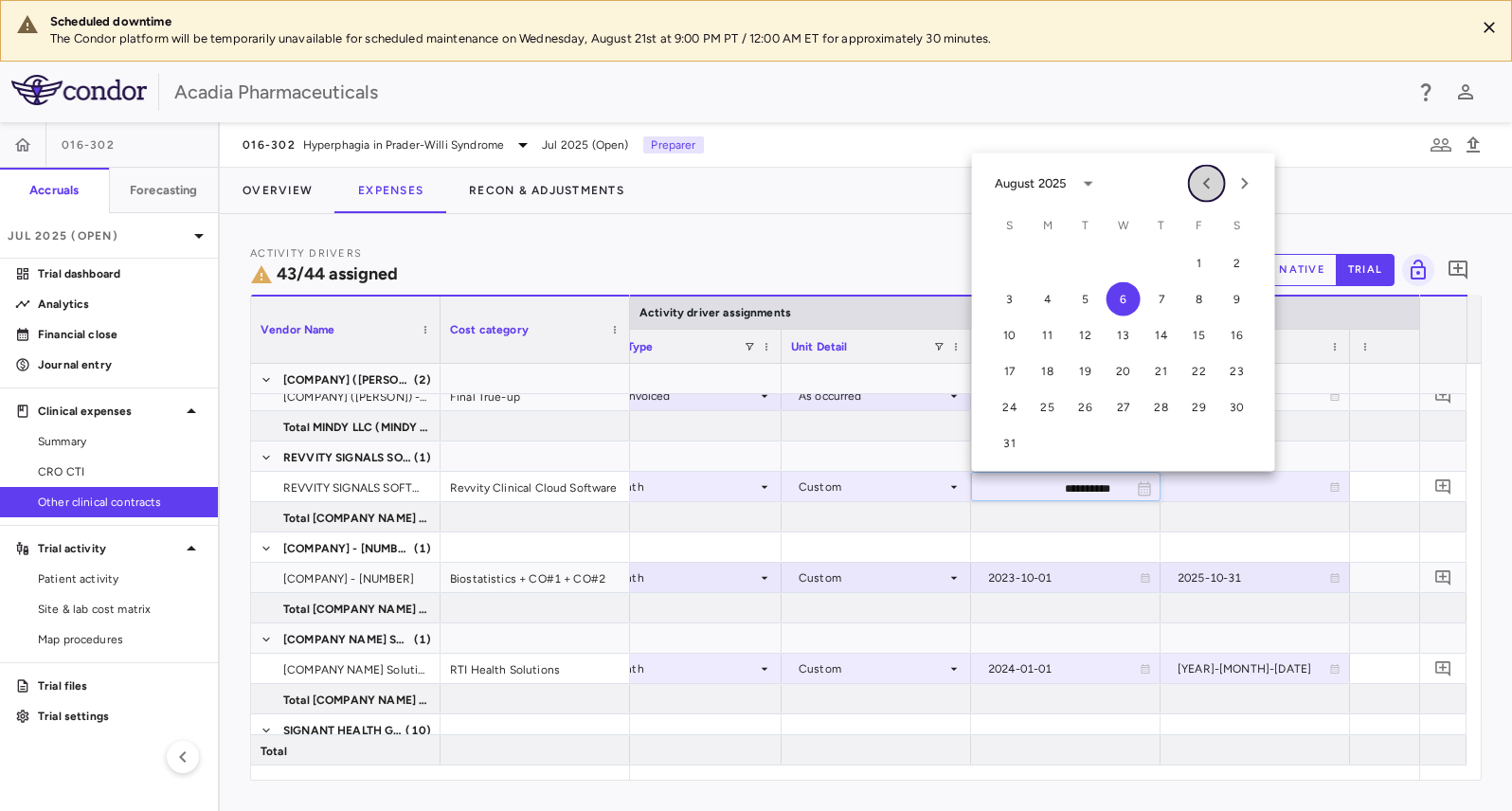 click 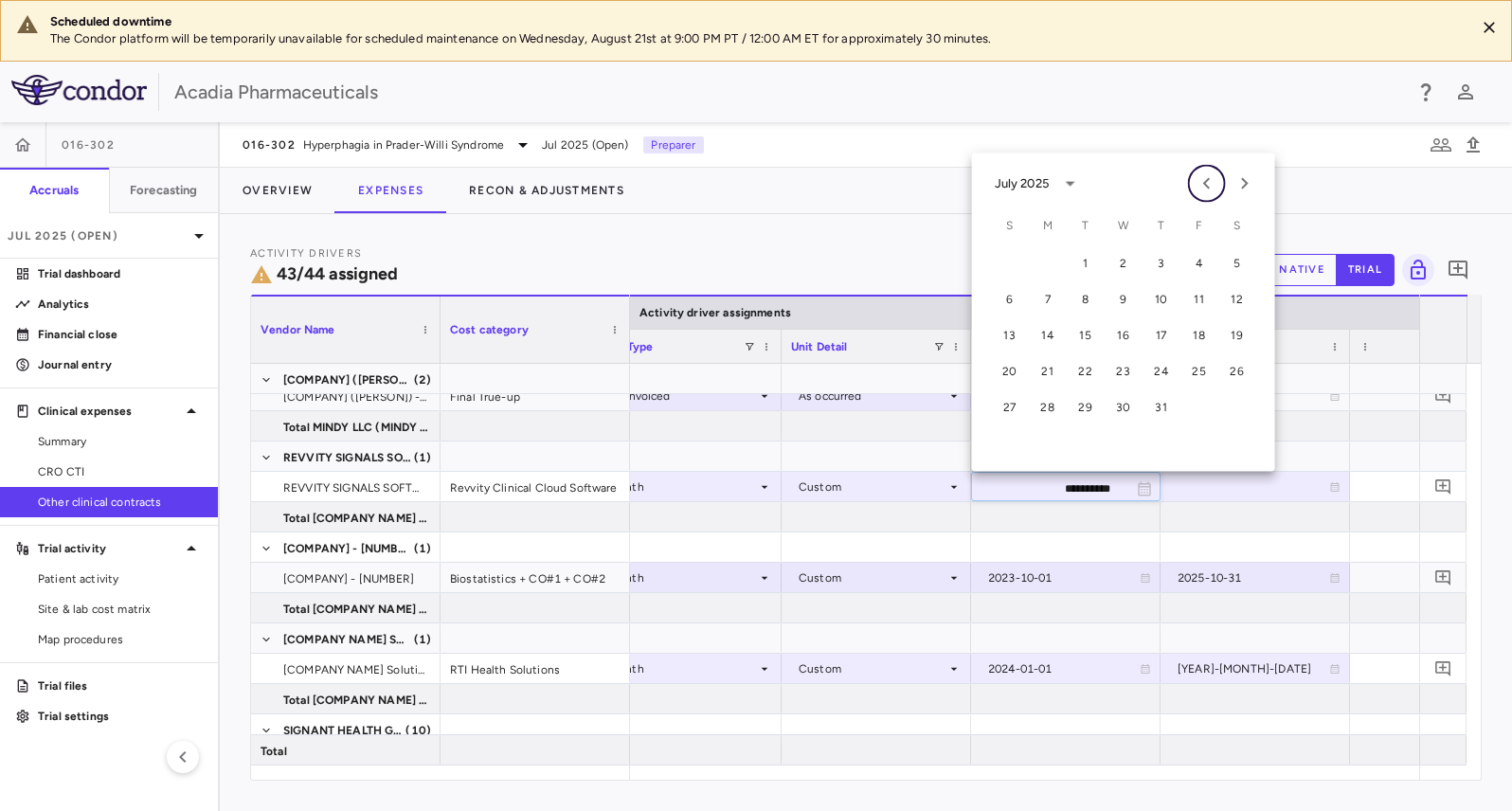 click 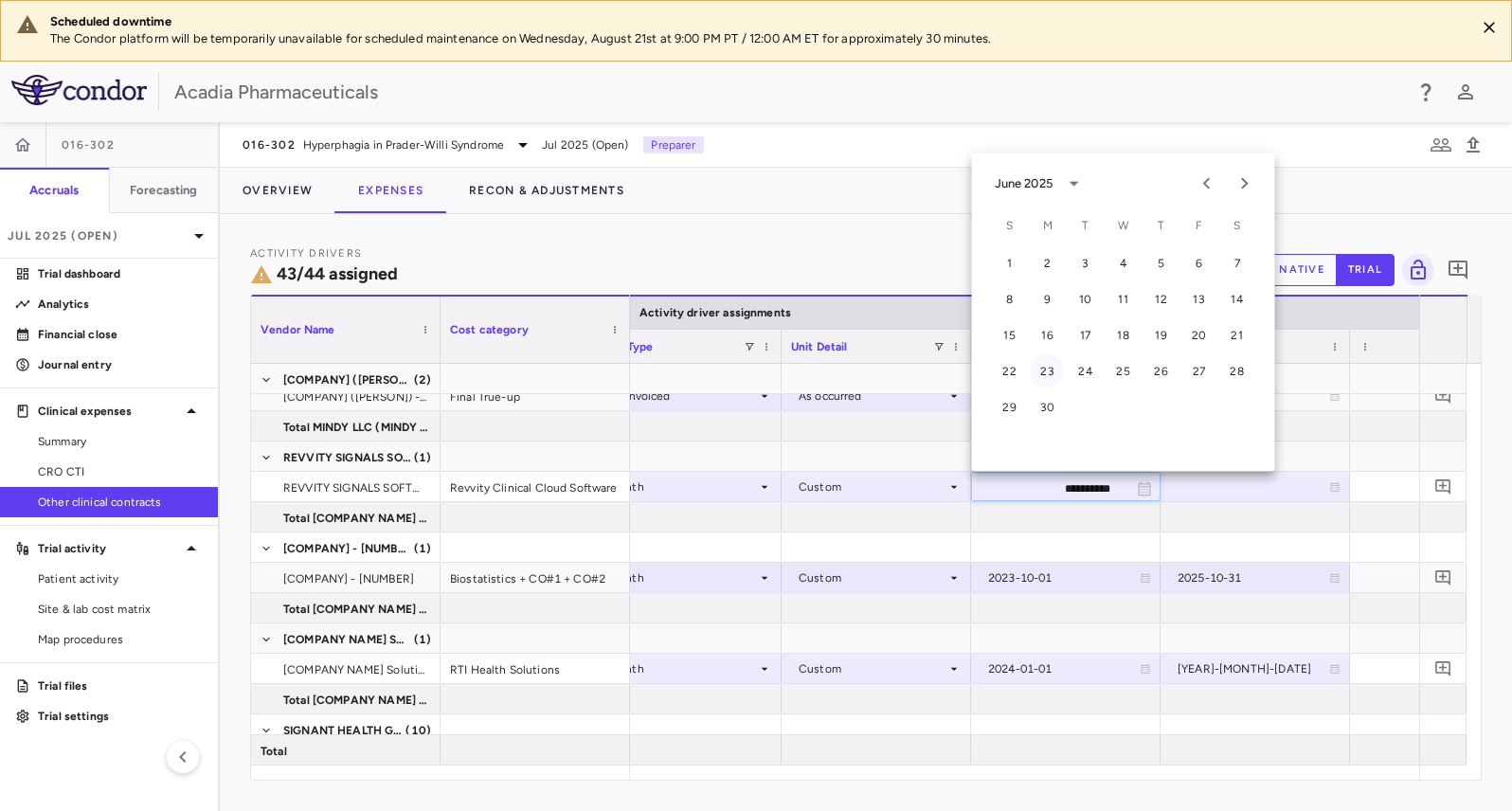 click on "23" at bounding box center [1048, 371] 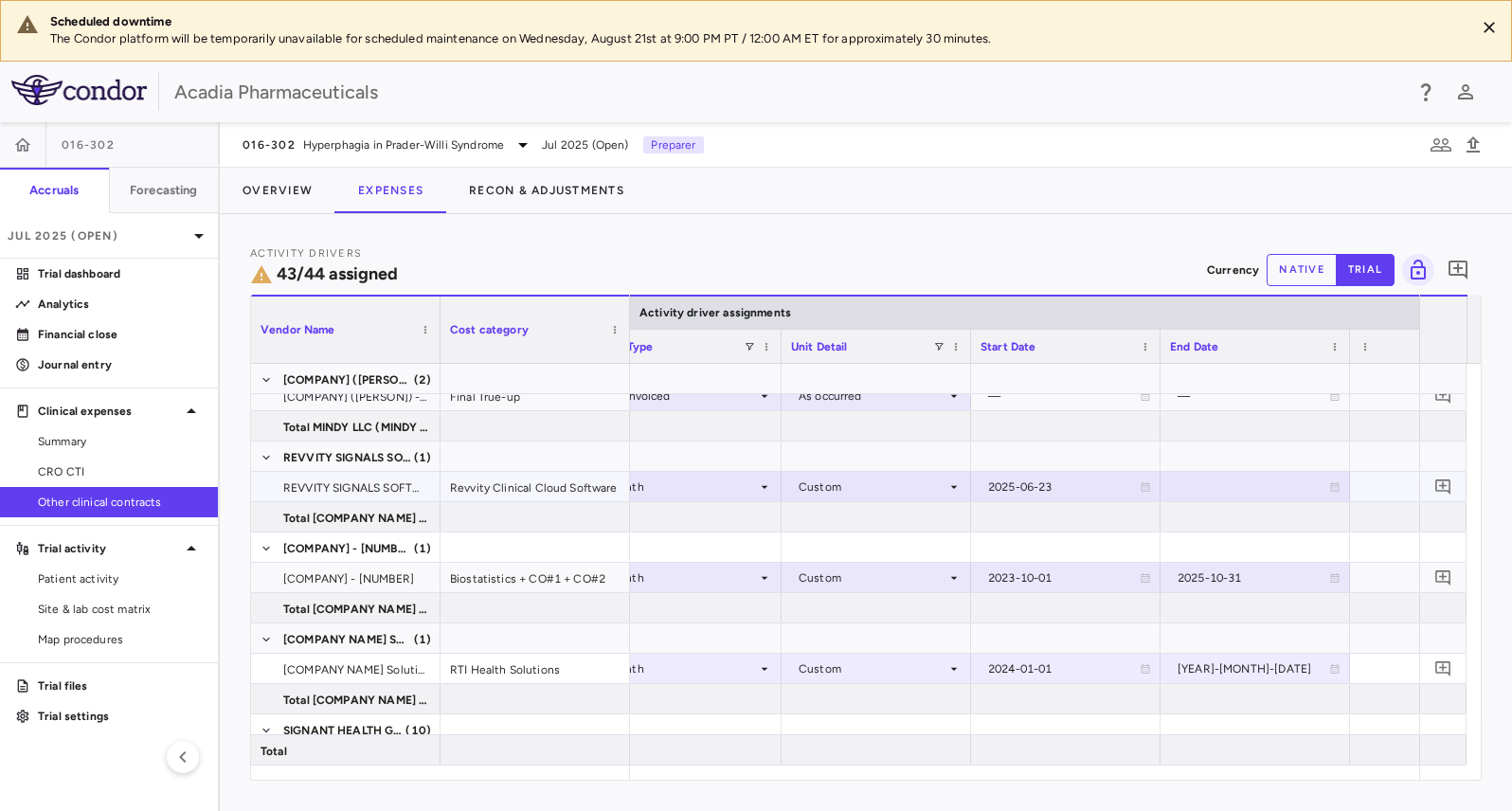 click 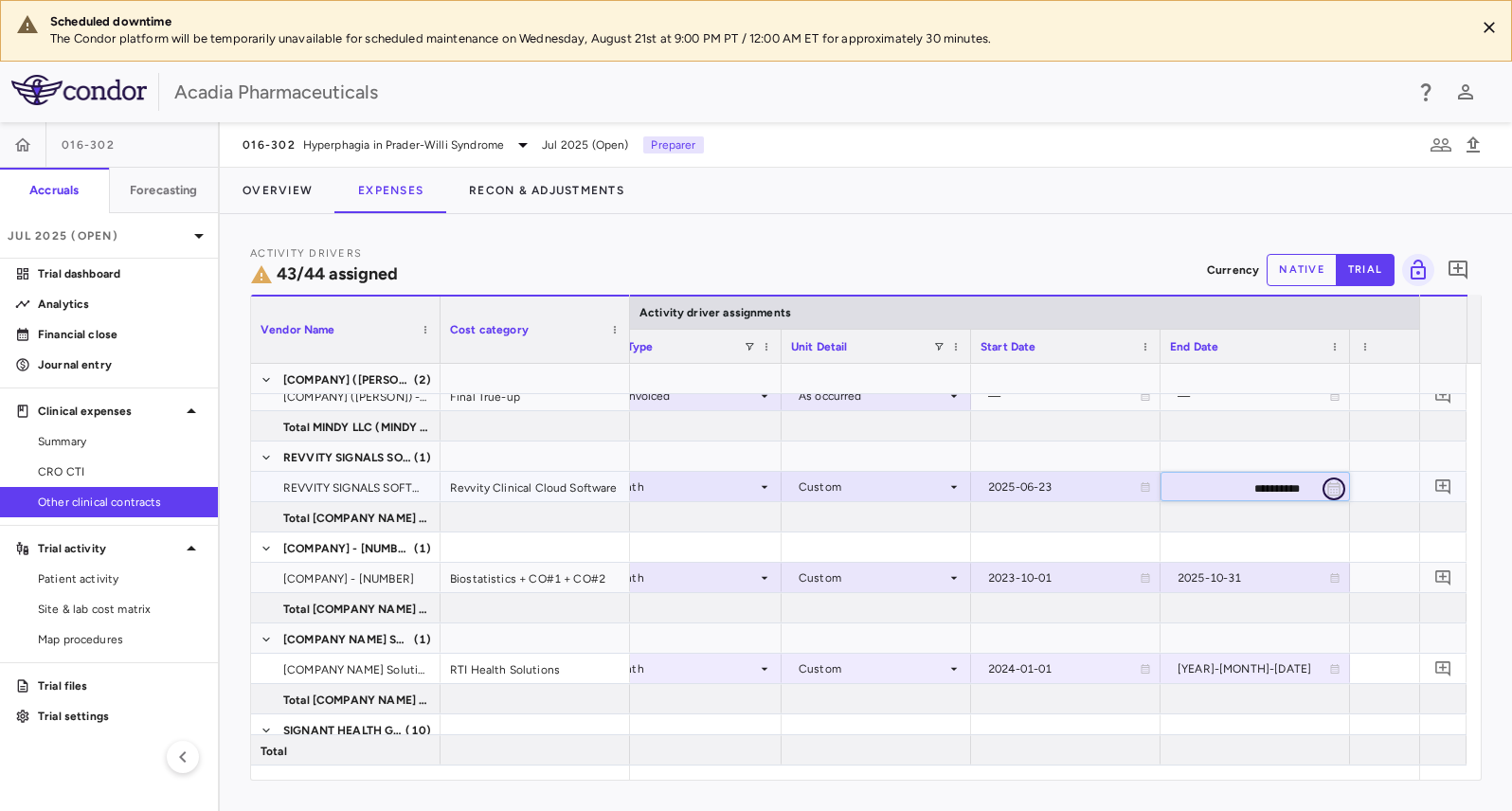 click 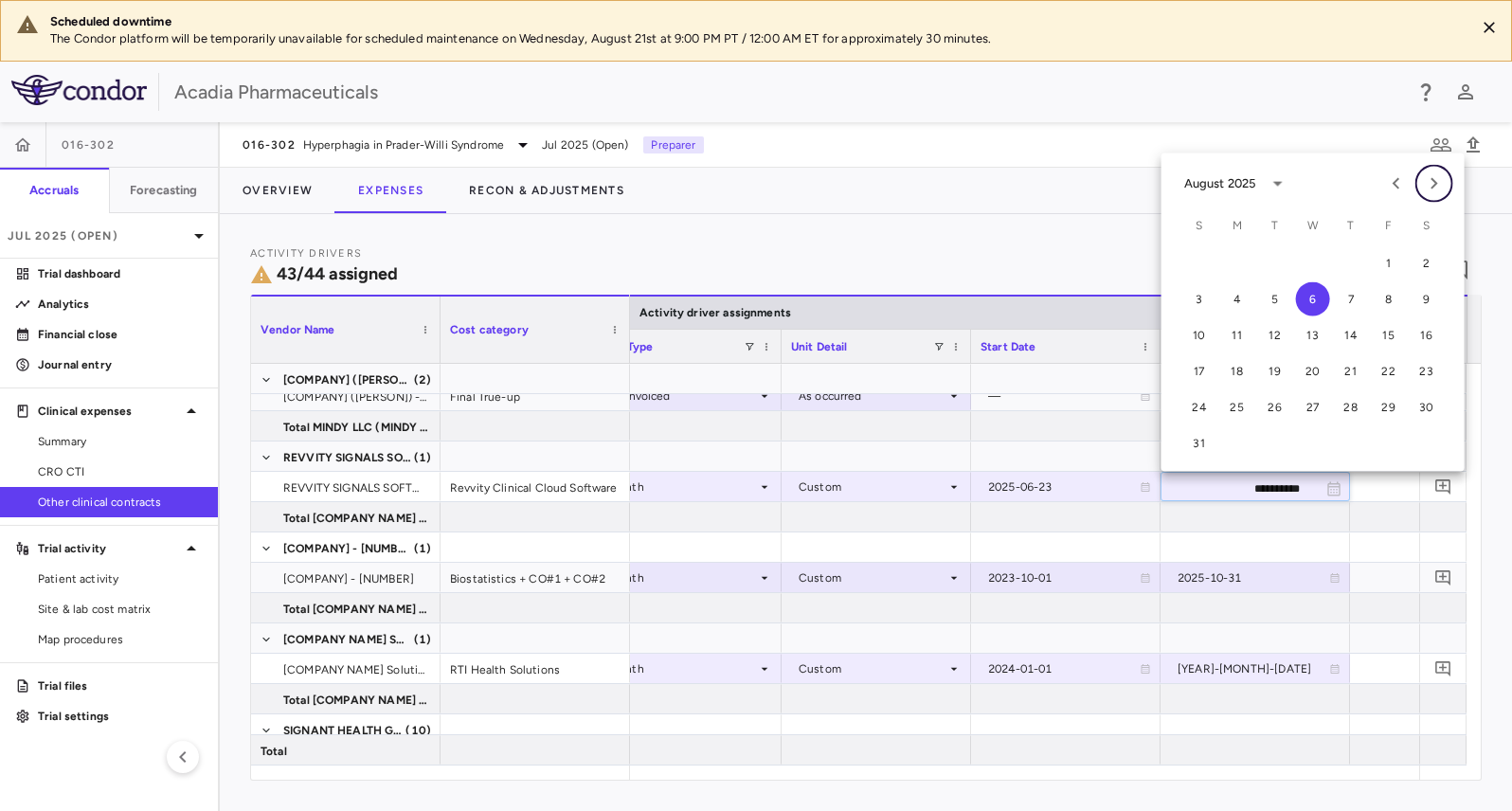 click 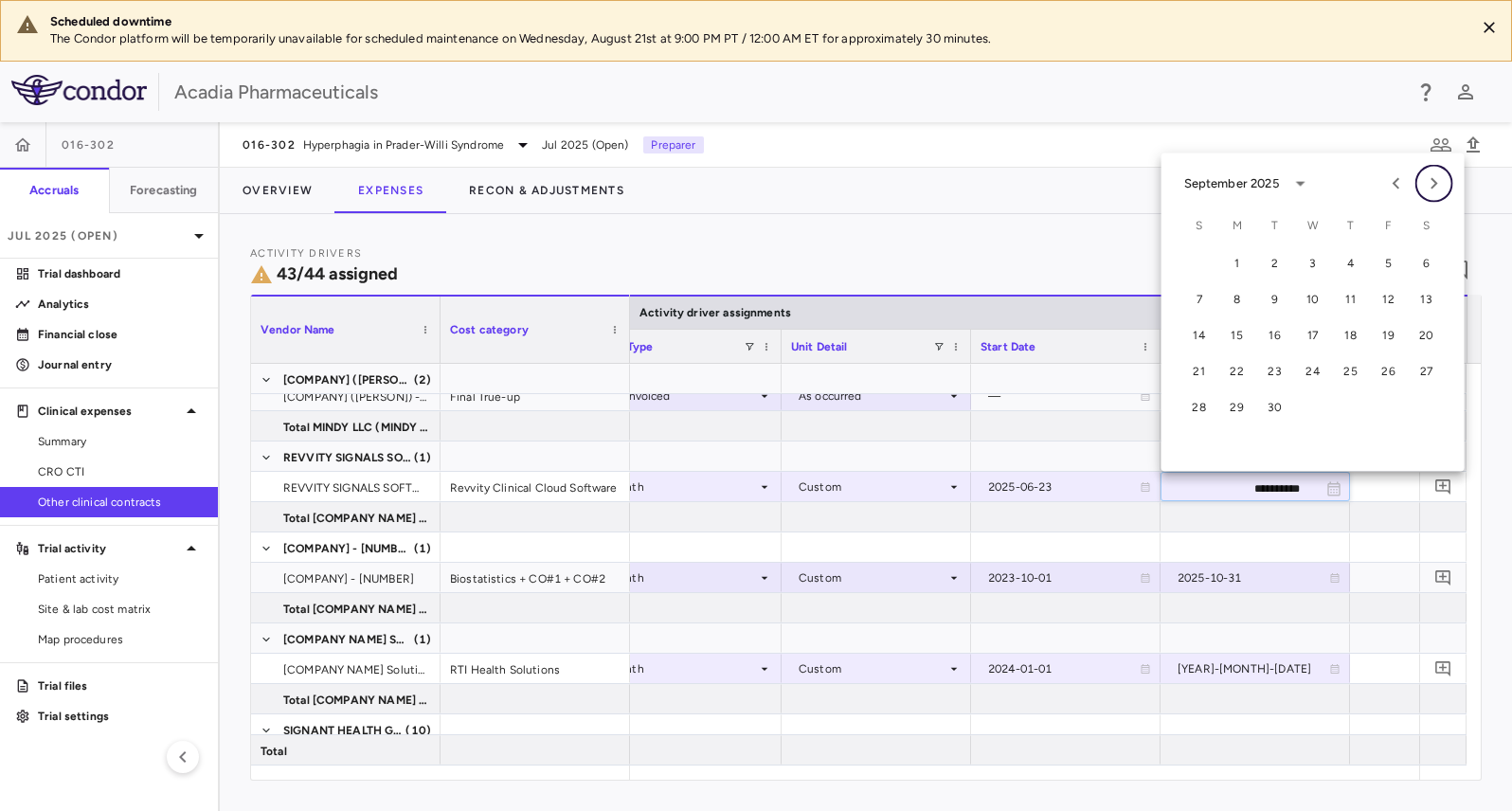 click 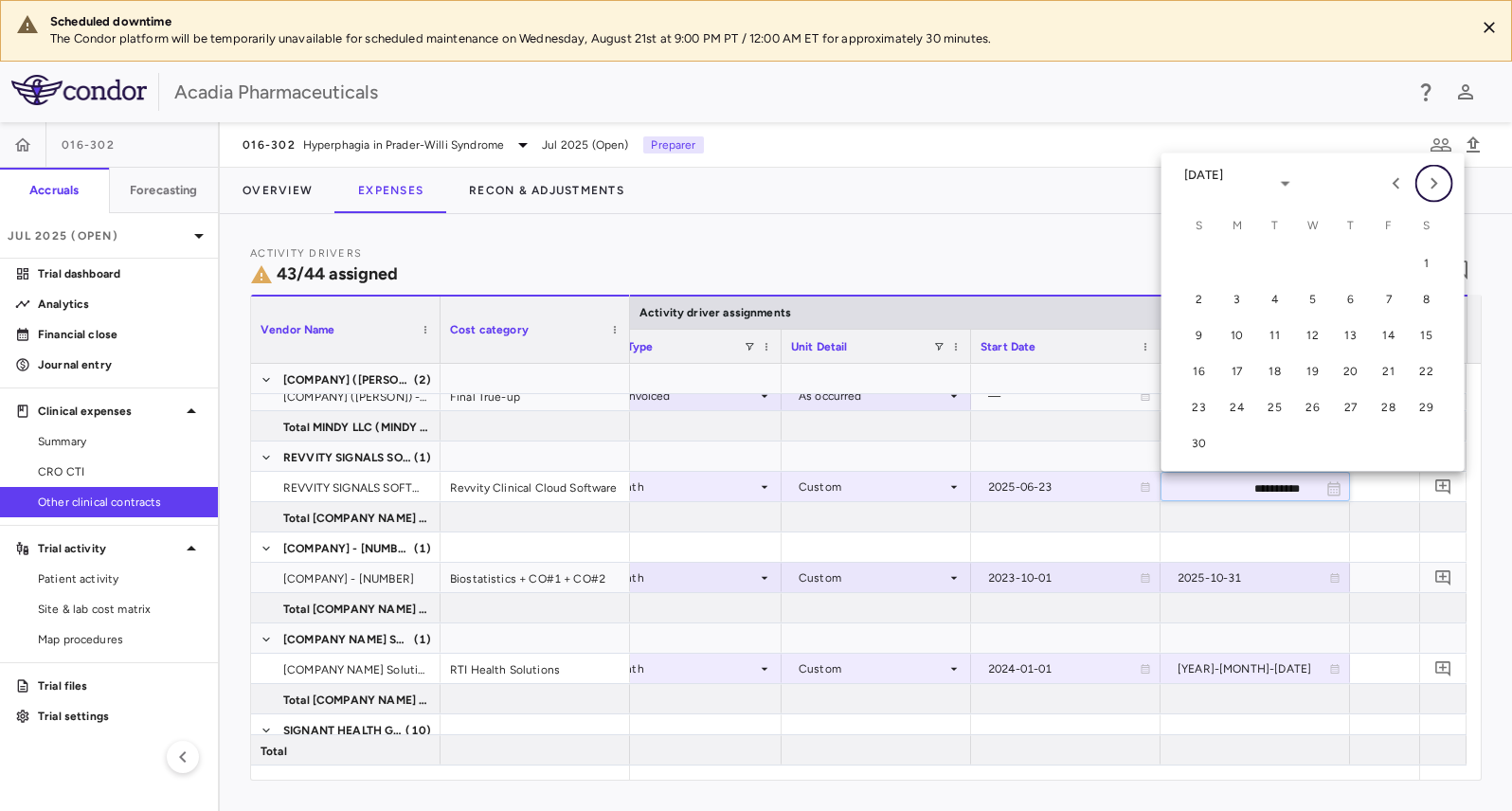 click 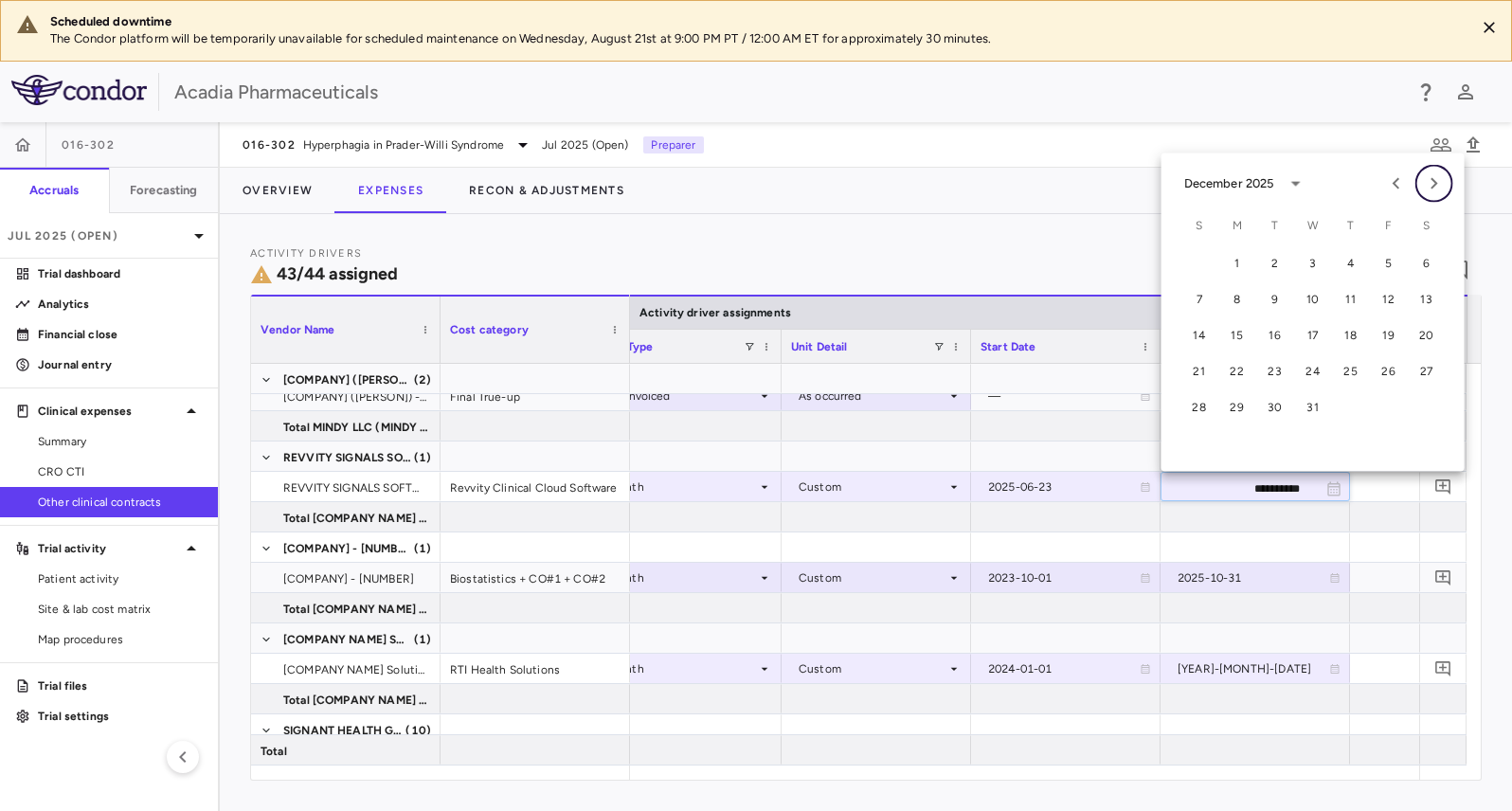 click 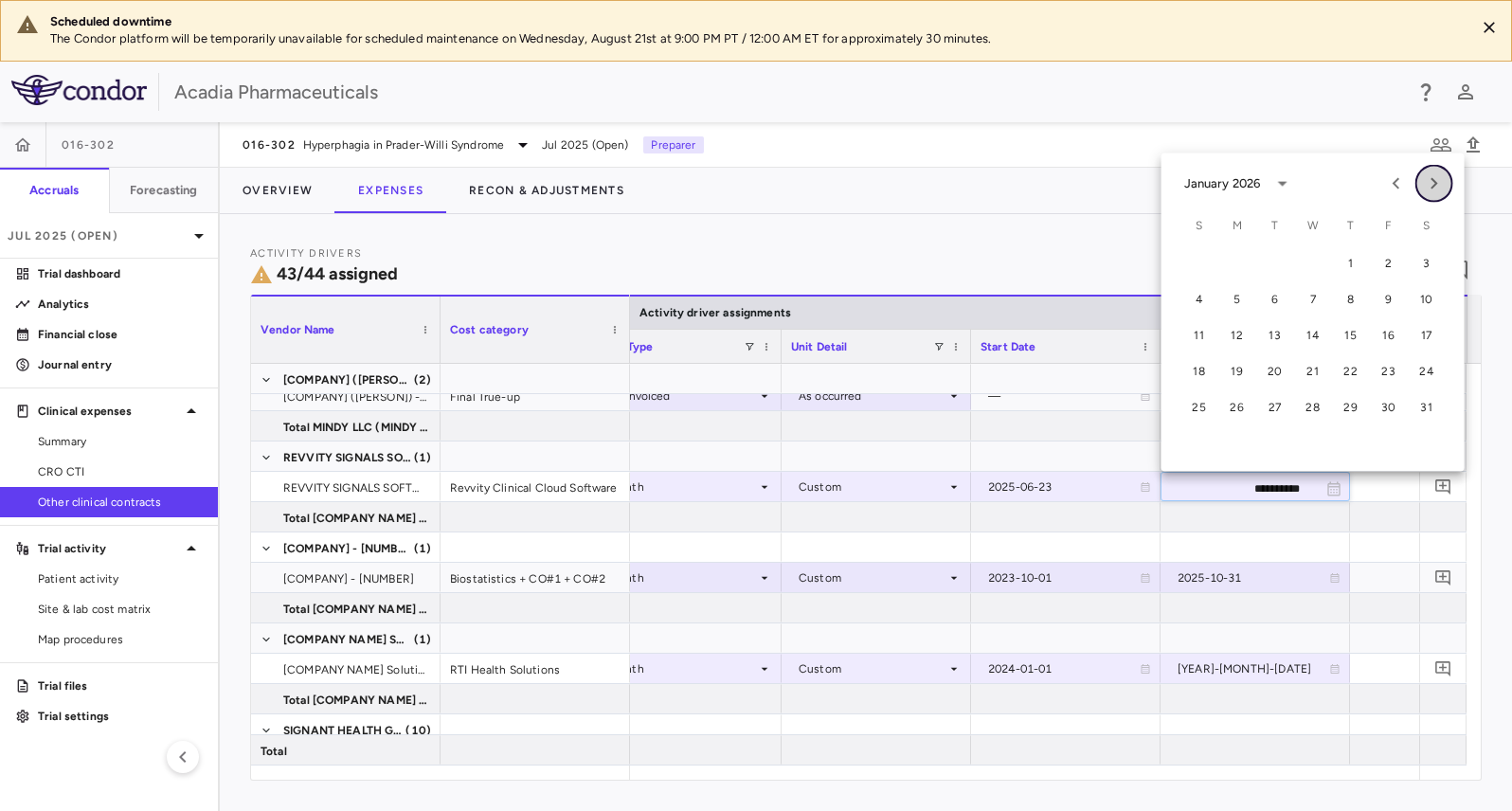 click 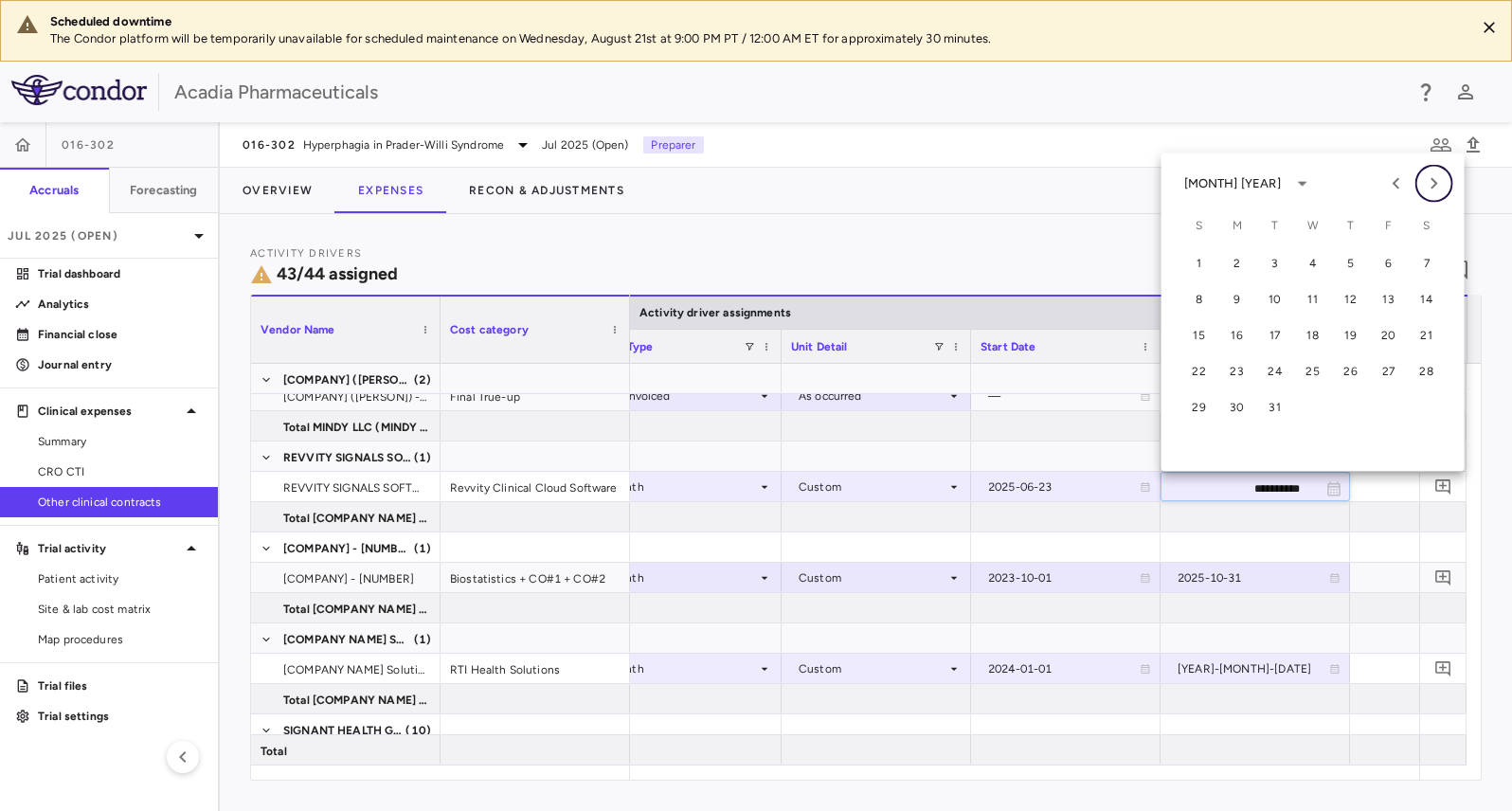 click 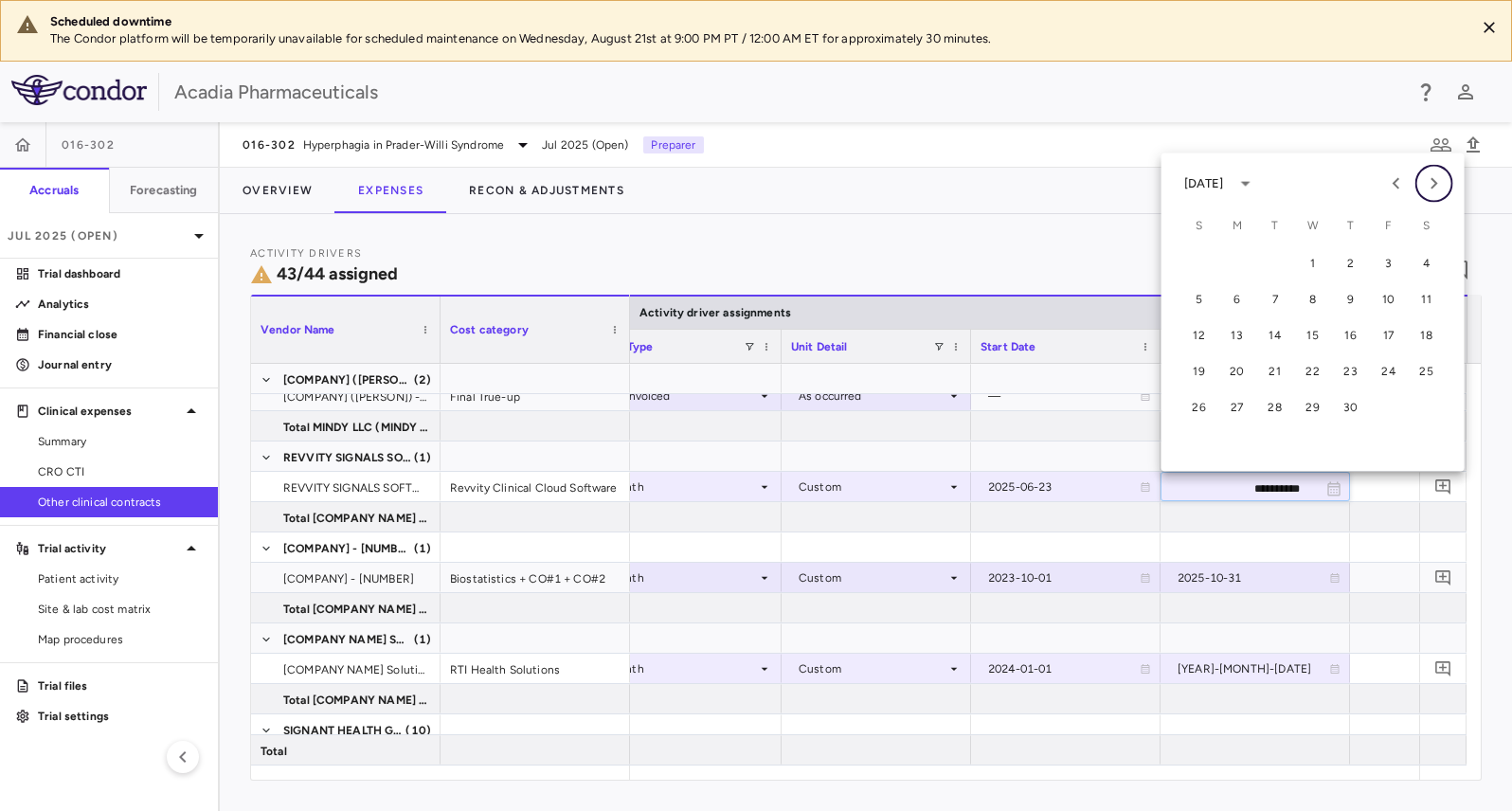 click 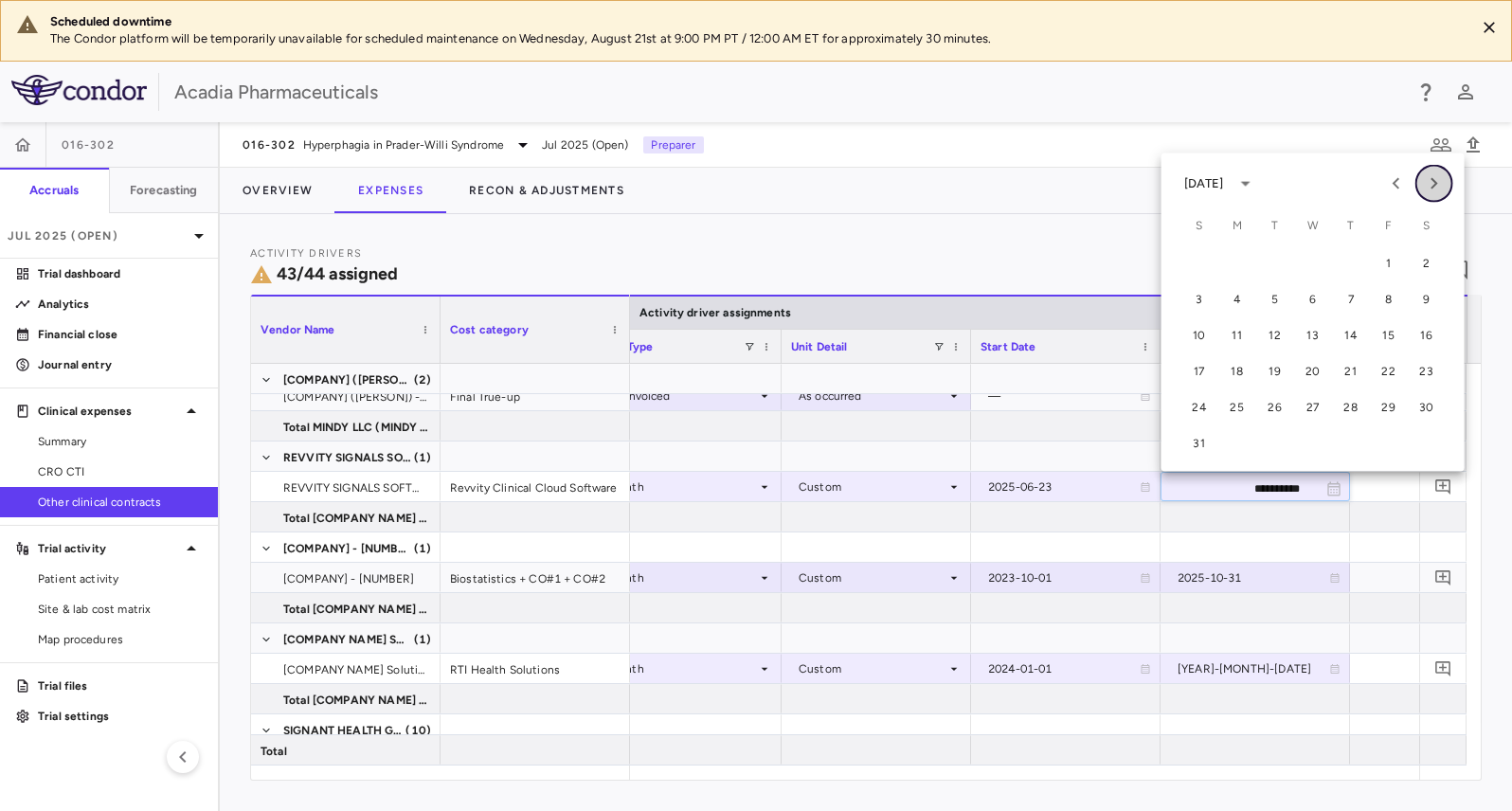 click 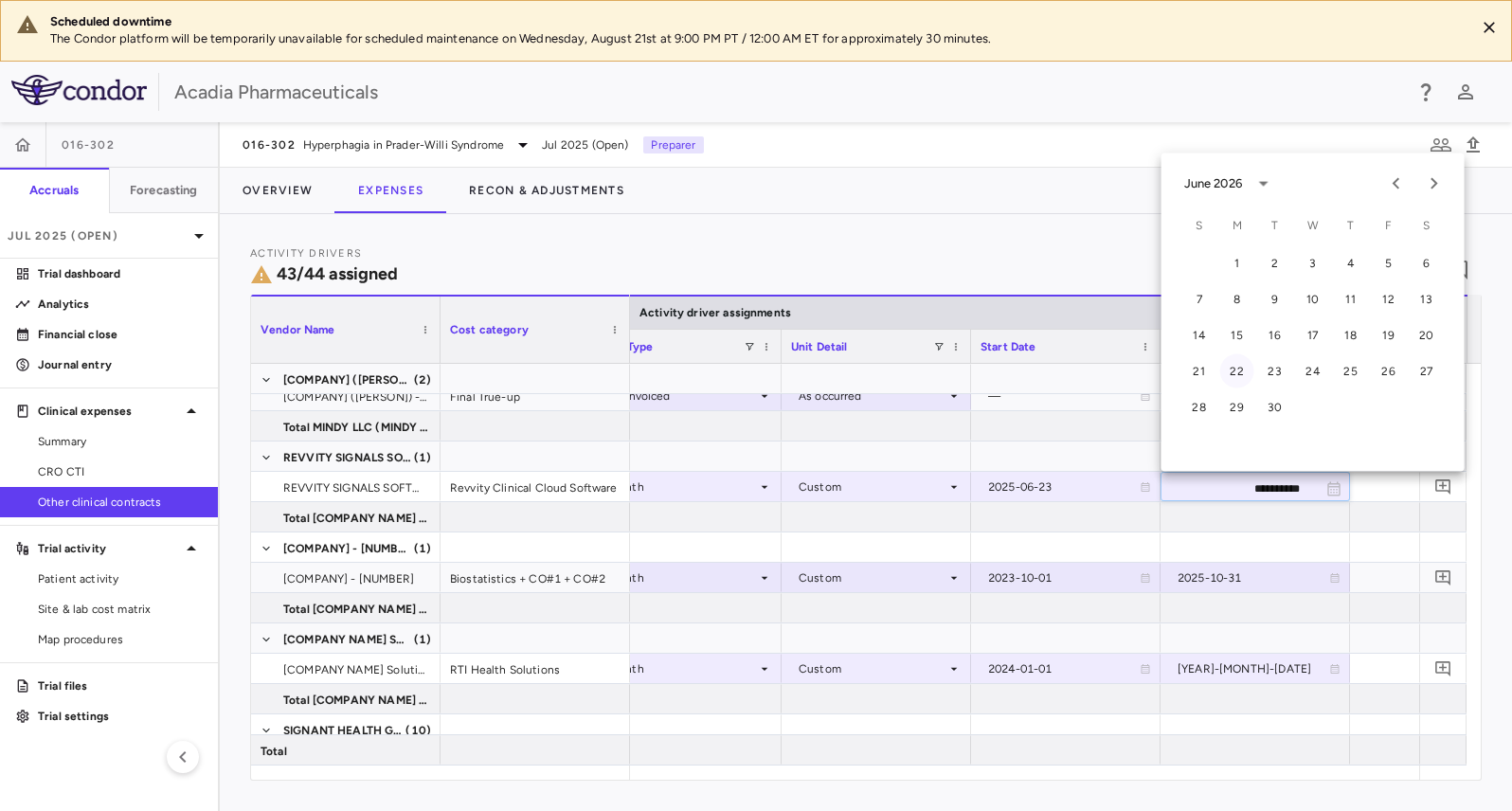 click on "22" at bounding box center (1237, 371) 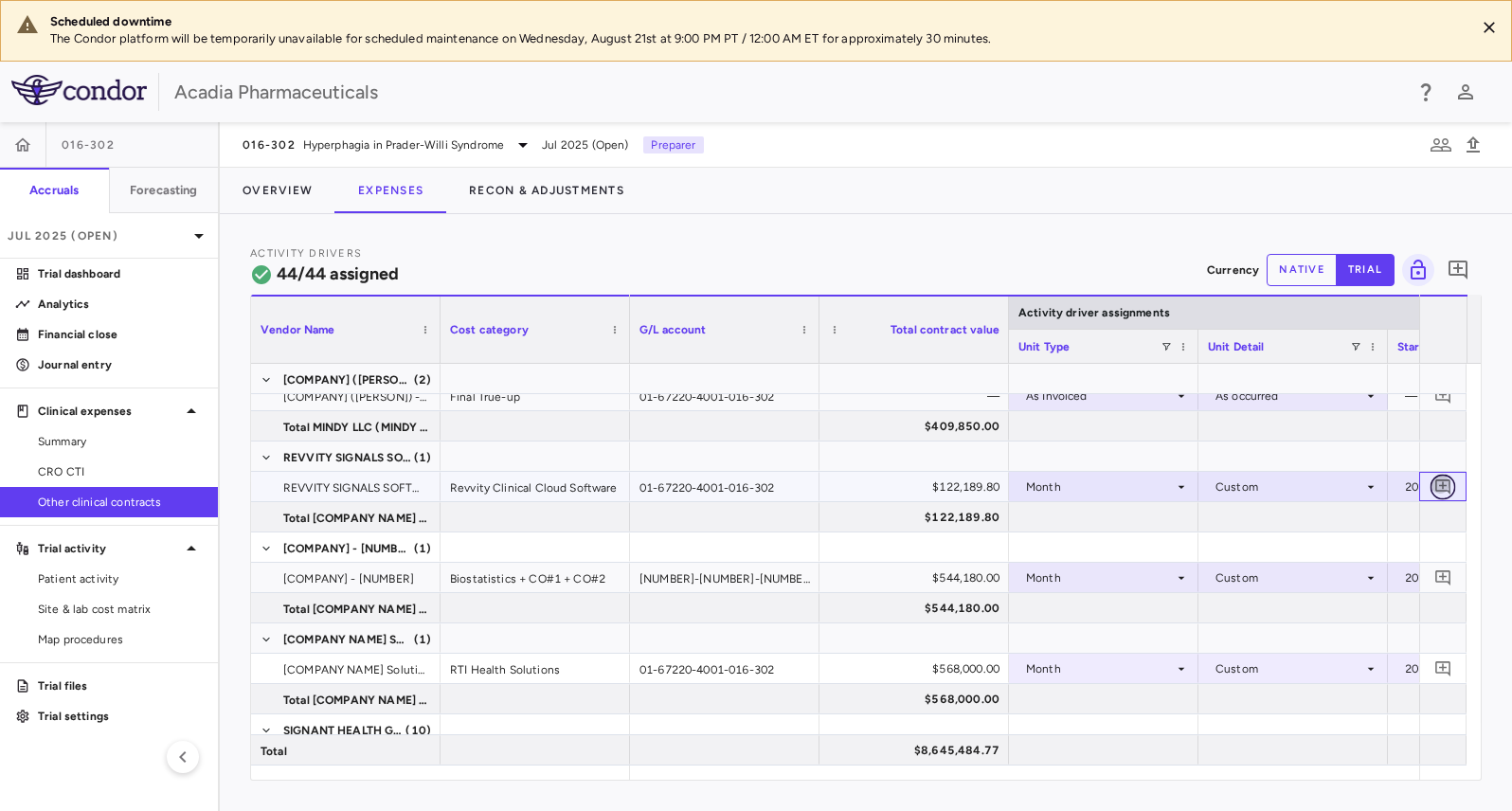 click 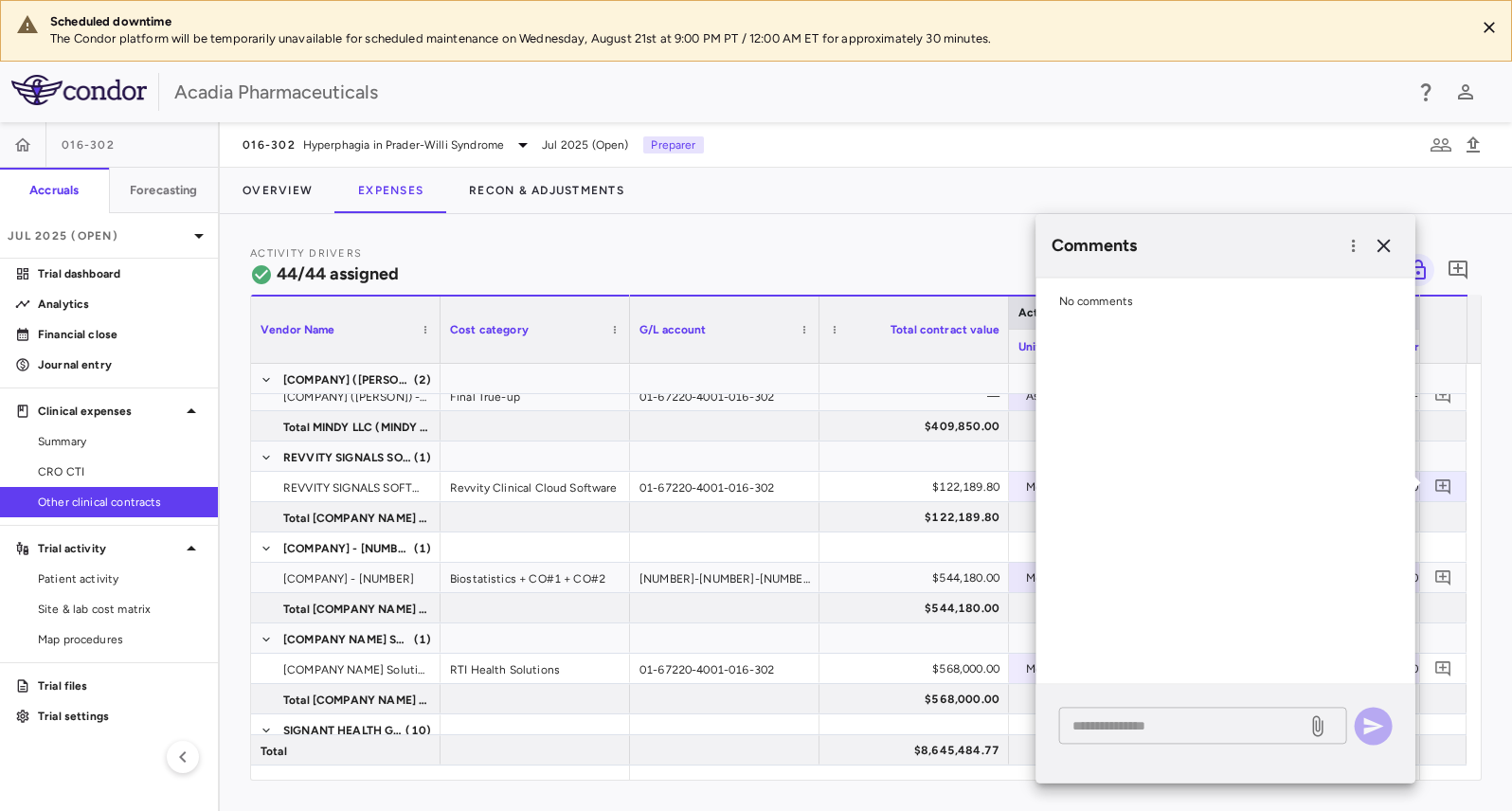 click at bounding box center [1183, 726] 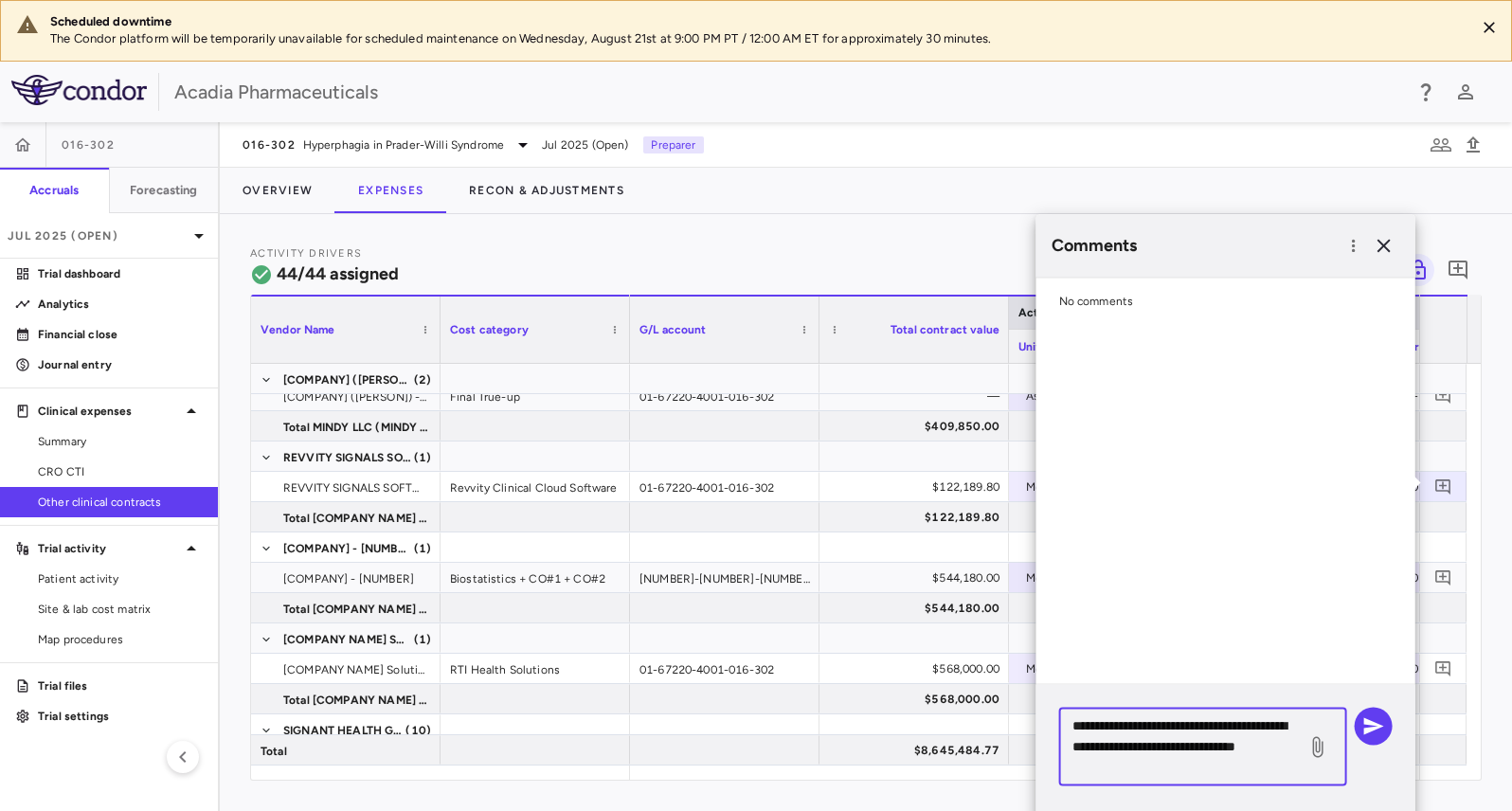 click on "**********" at bounding box center (1183, 747) 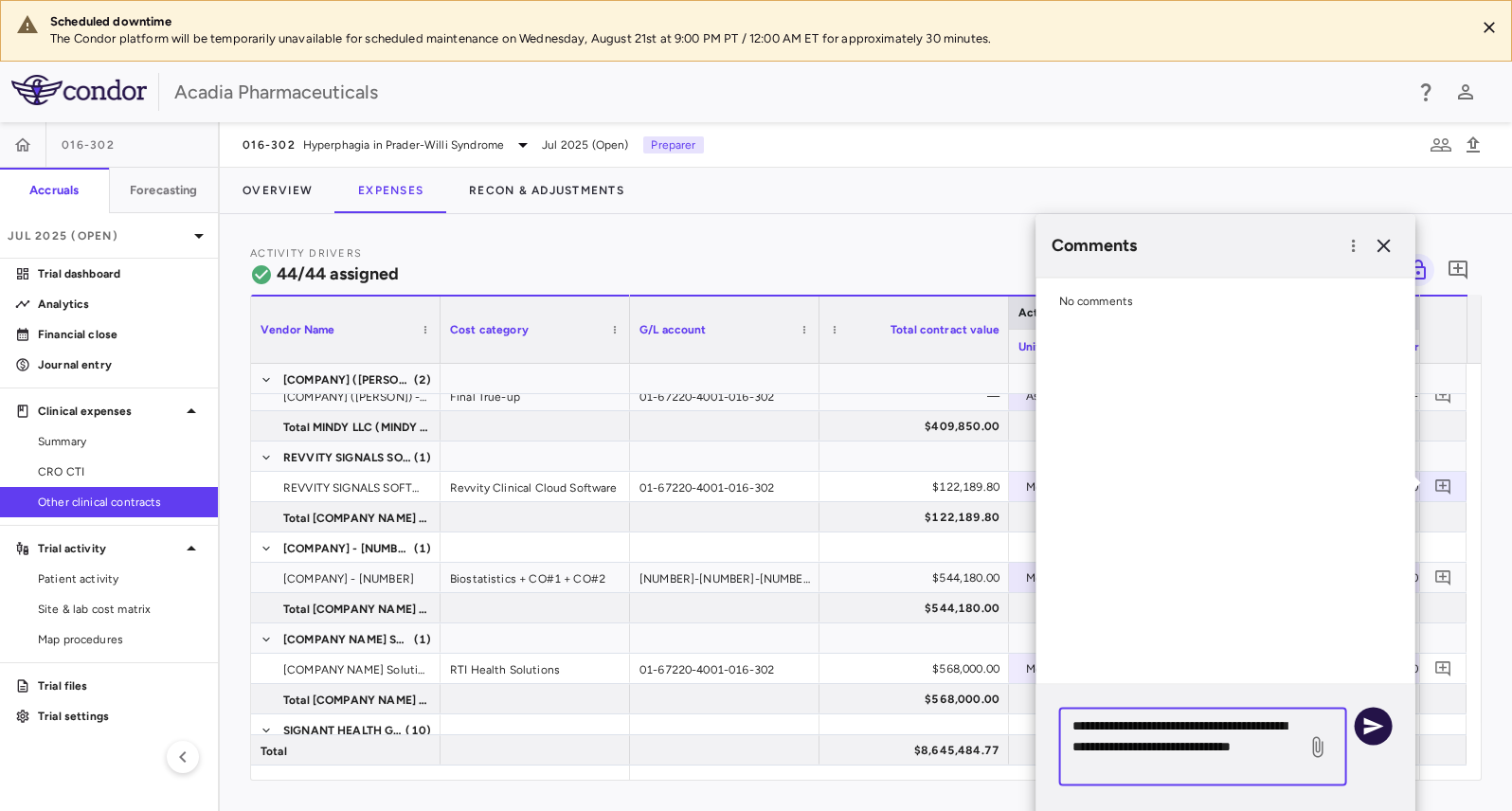 type on "**********" 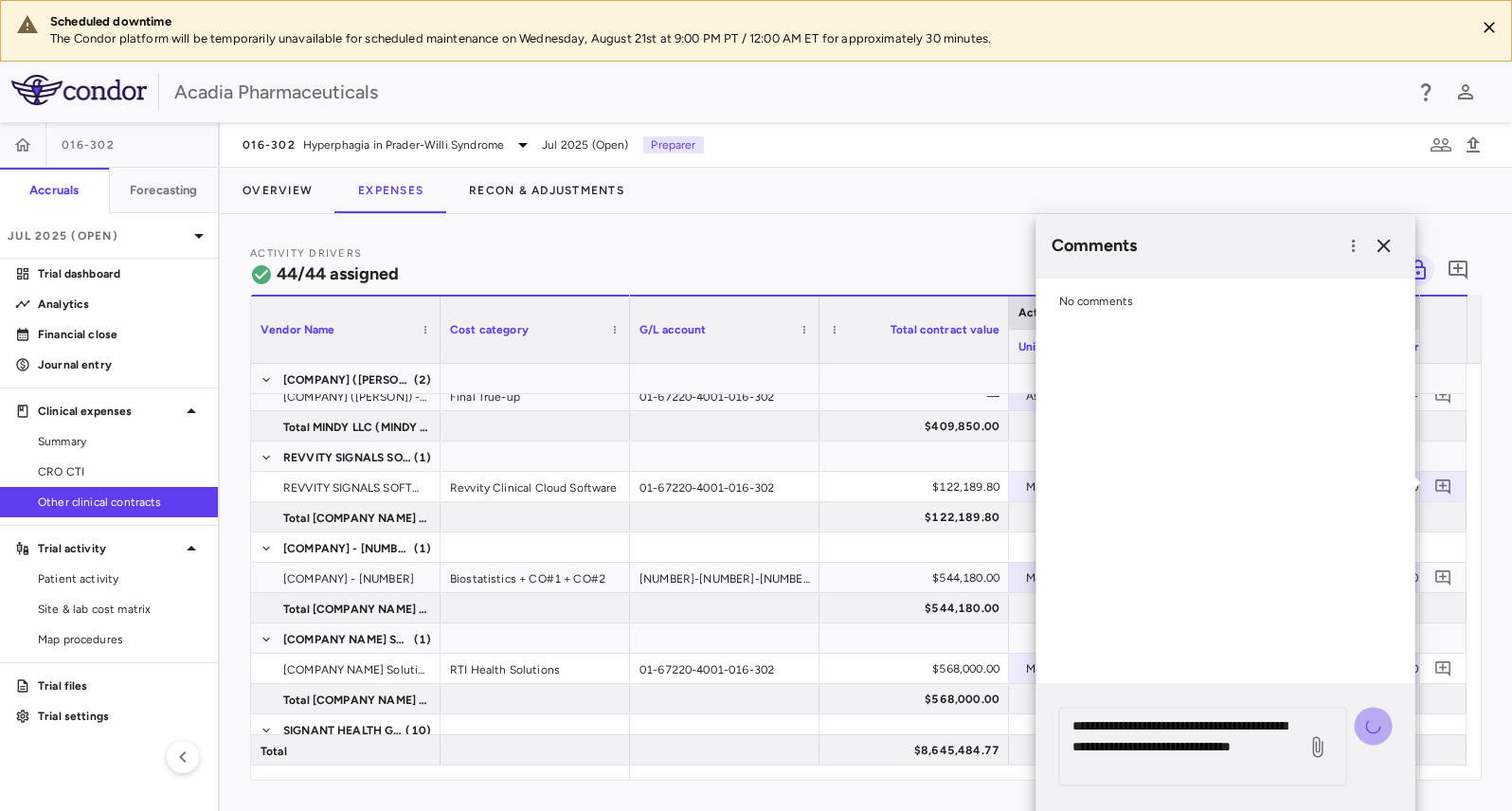 type 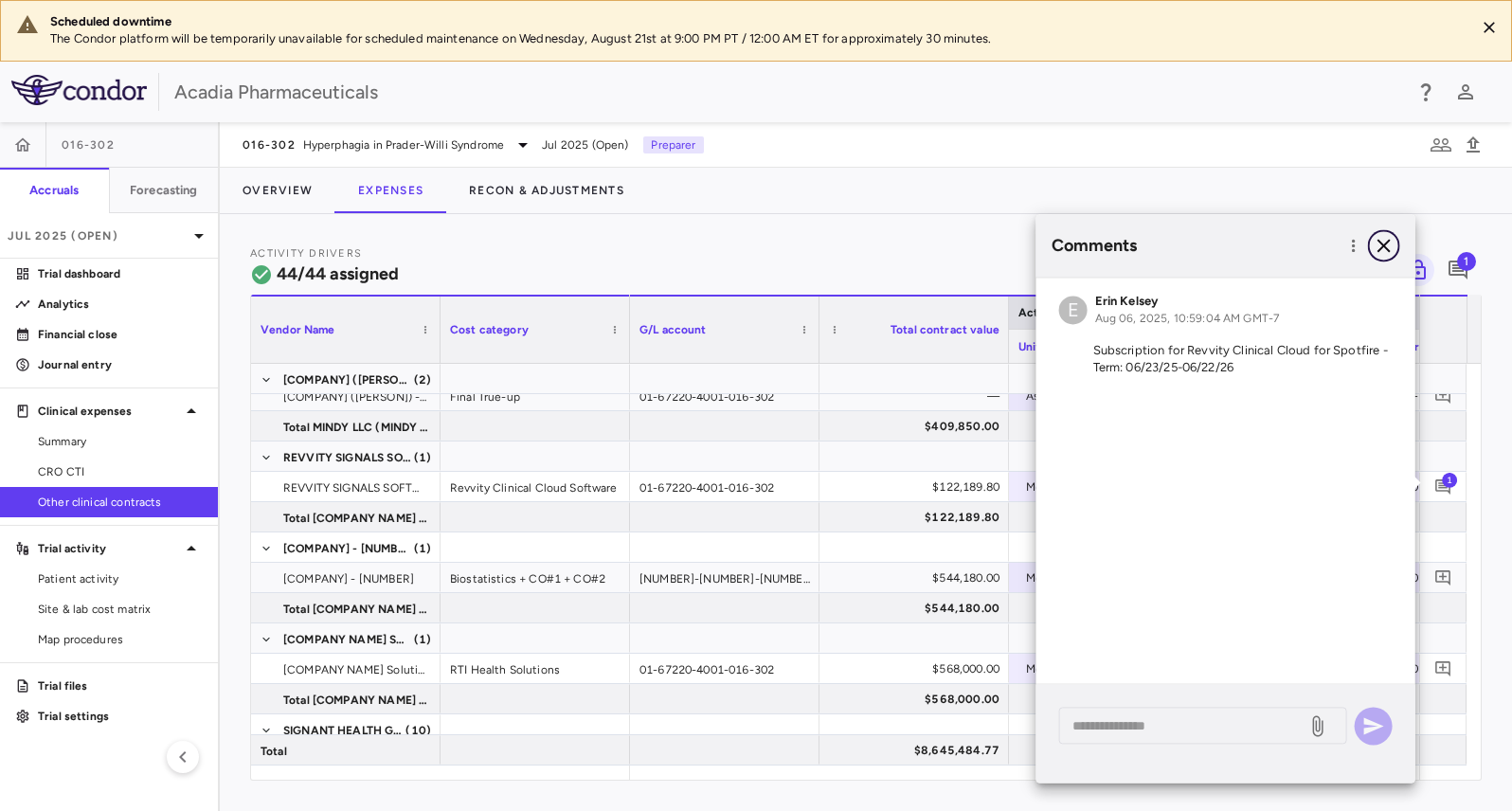 click 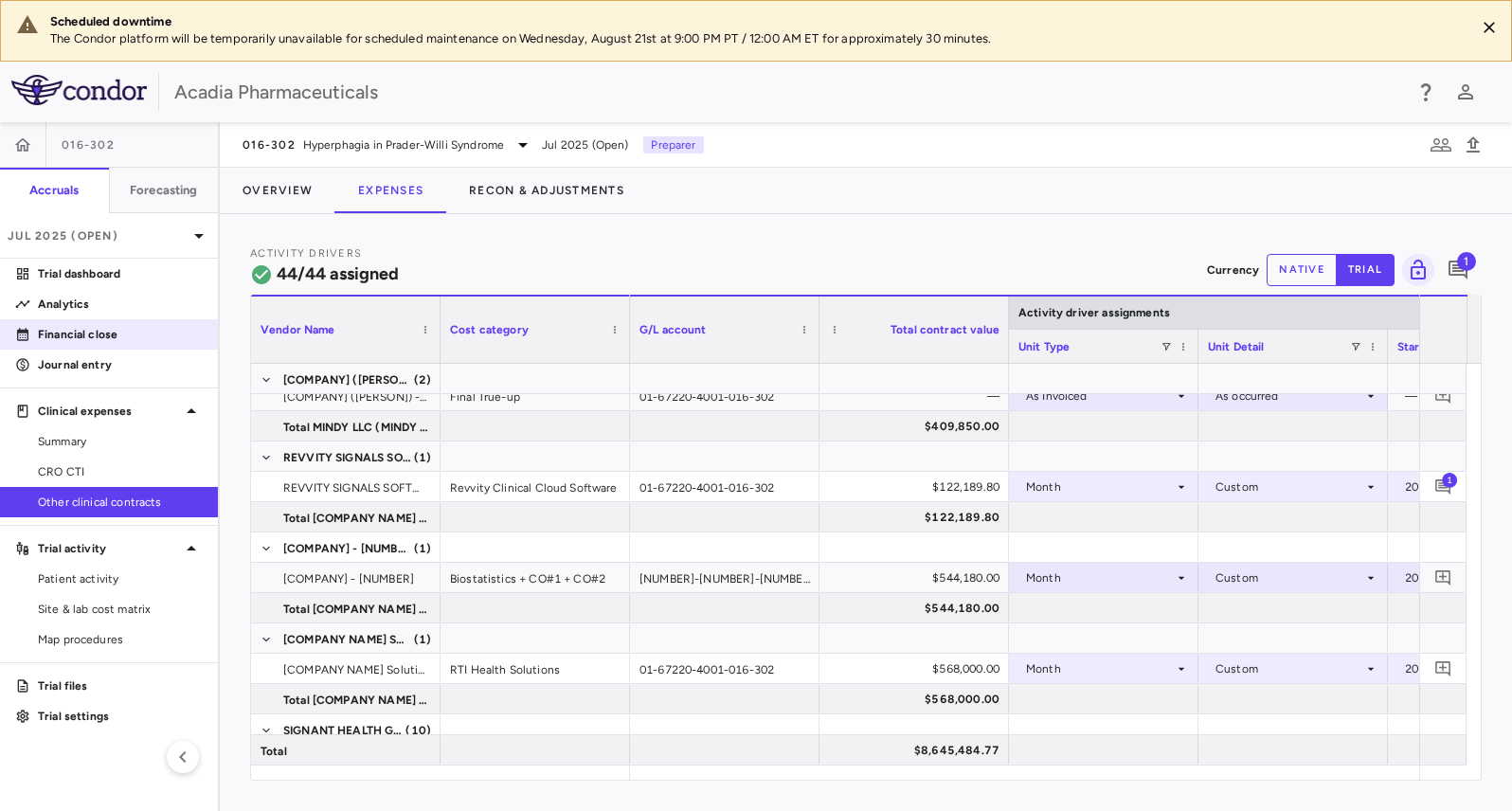 click on "Financial close" at bounding box center (120, 334) 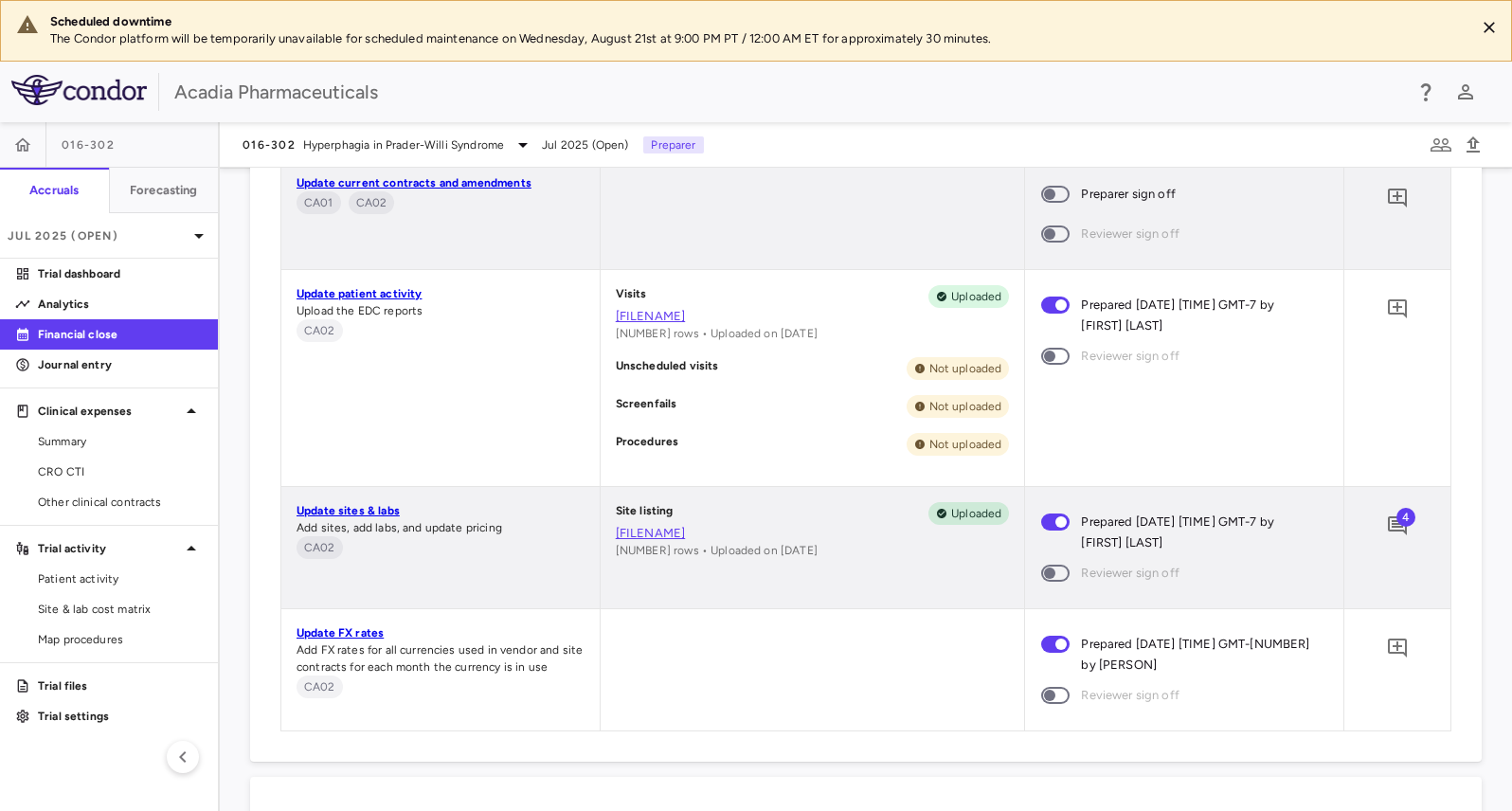 scroll, scrollTop: 1578, scrollLeft: 0, axis: vertical 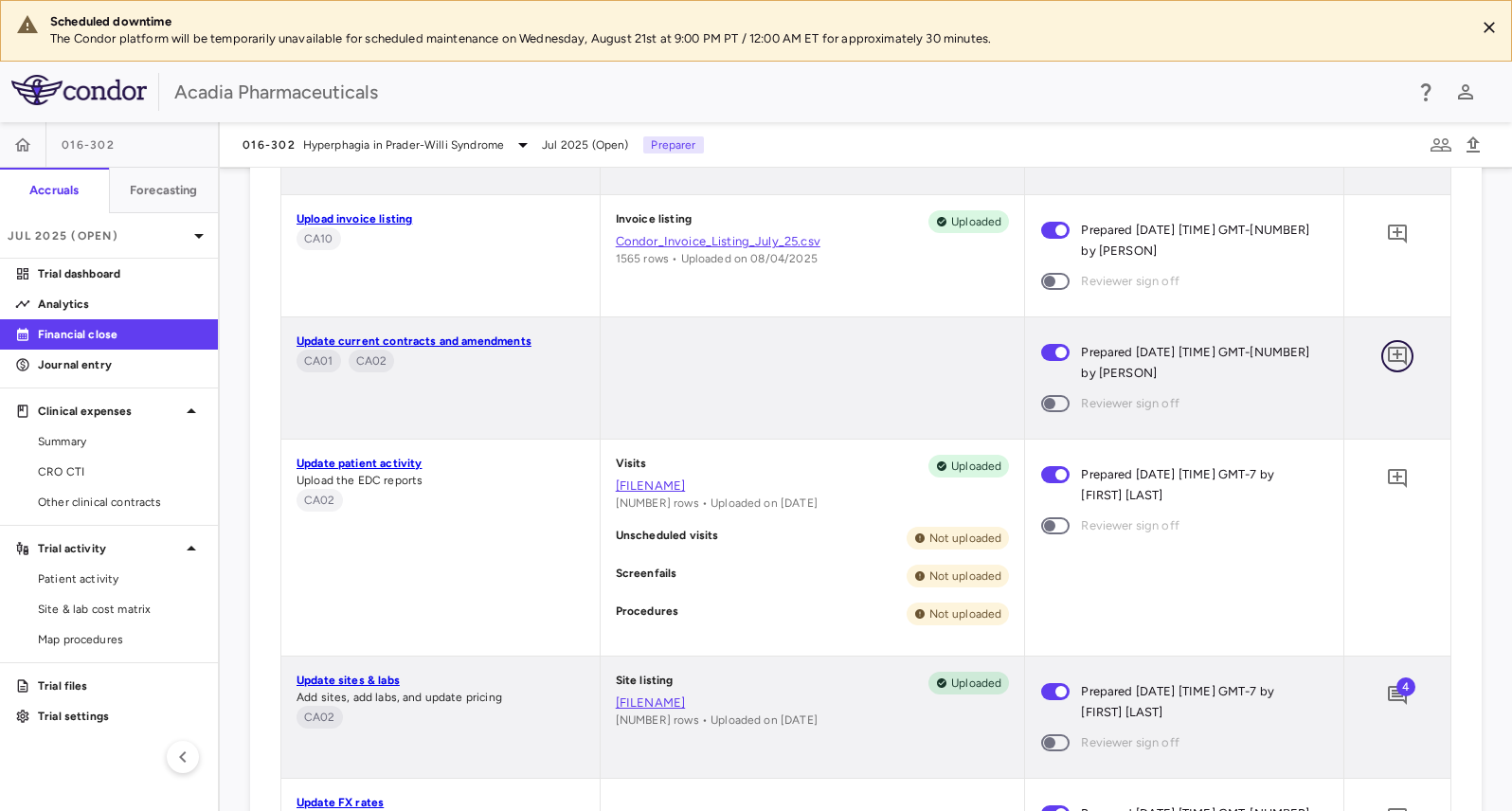 click 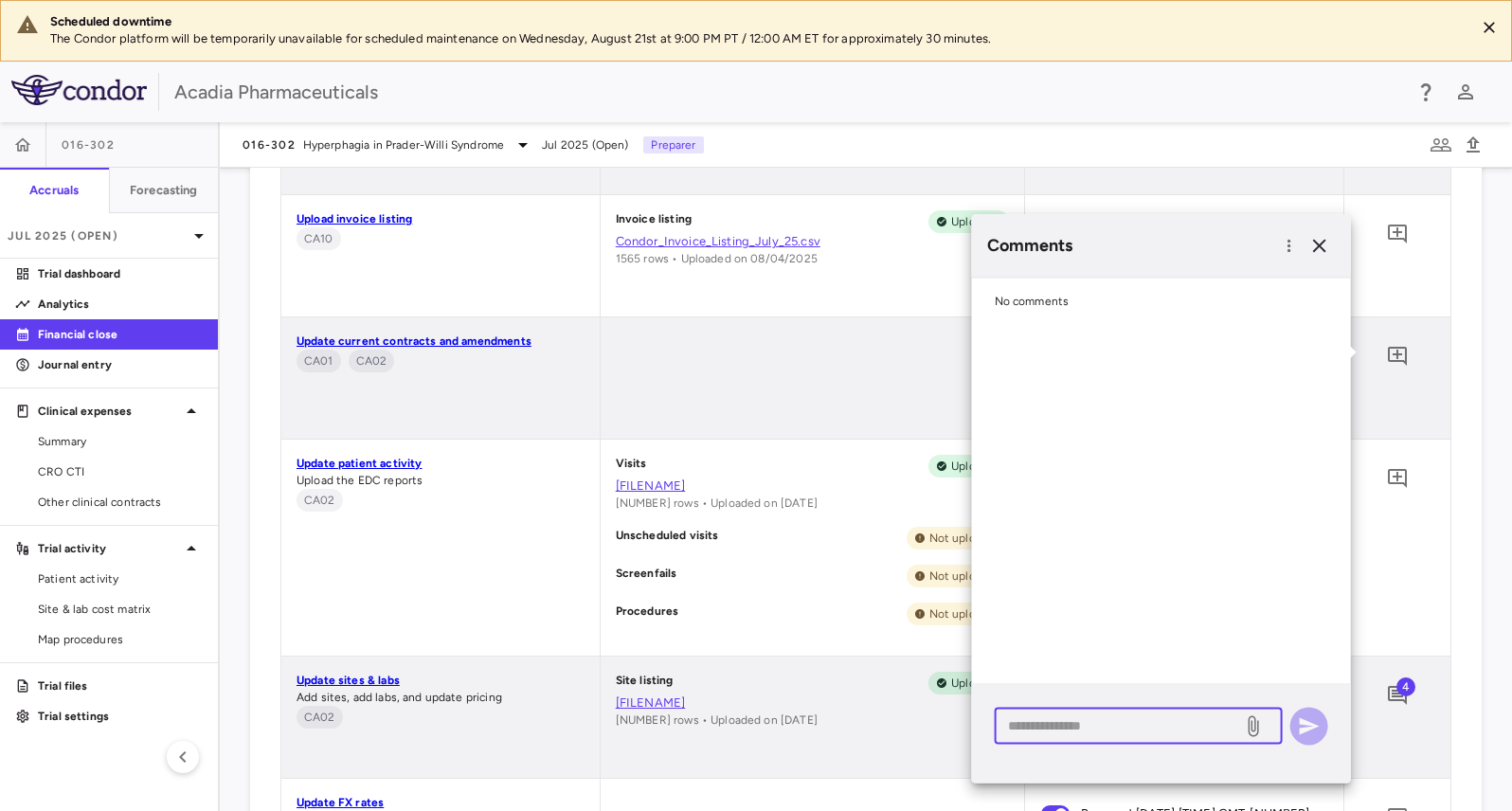 click at bounding box center [1119, 726] 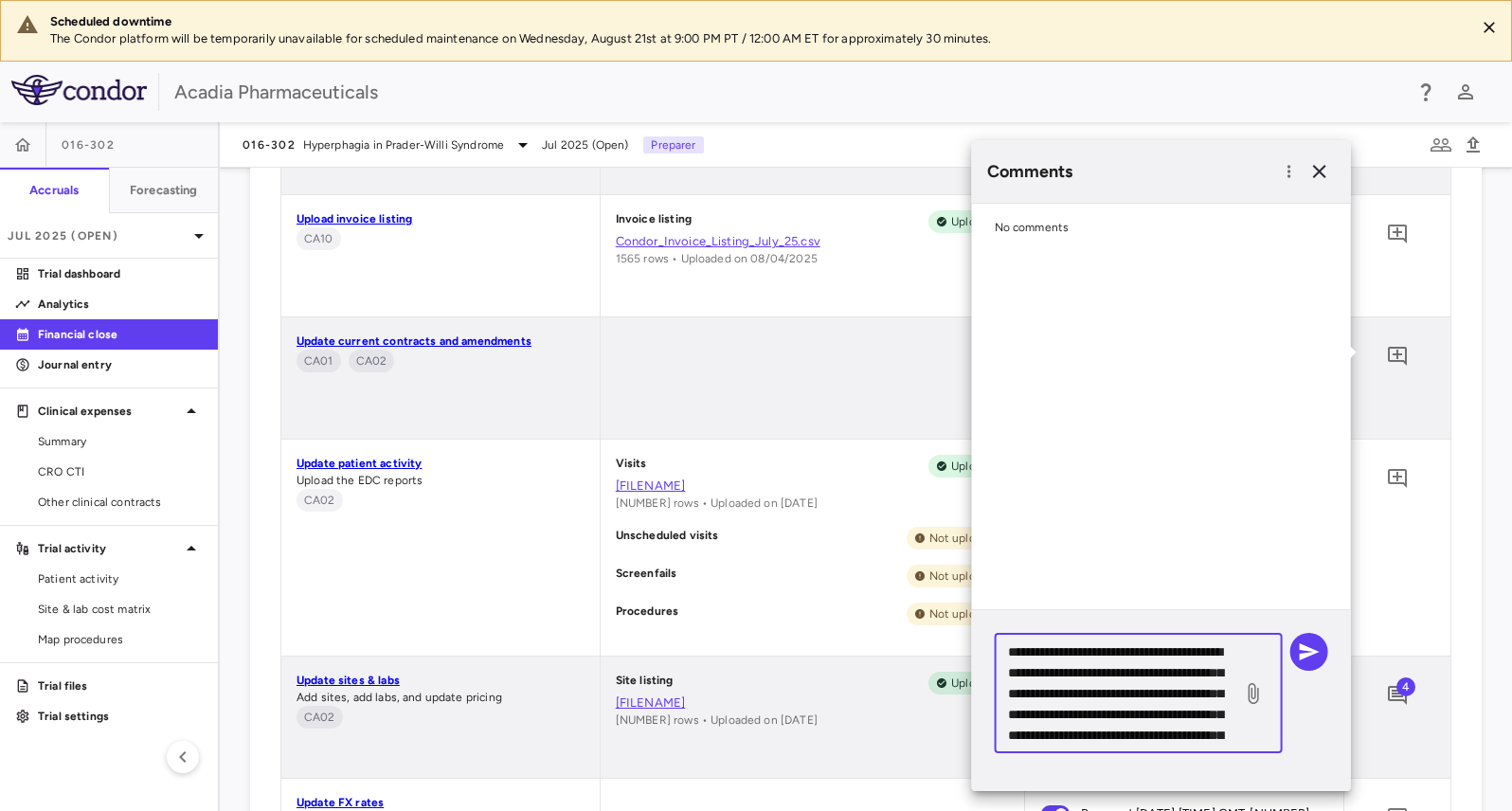 scroll, scrollTop: 8, scrollLeft: 0, axis: vertical 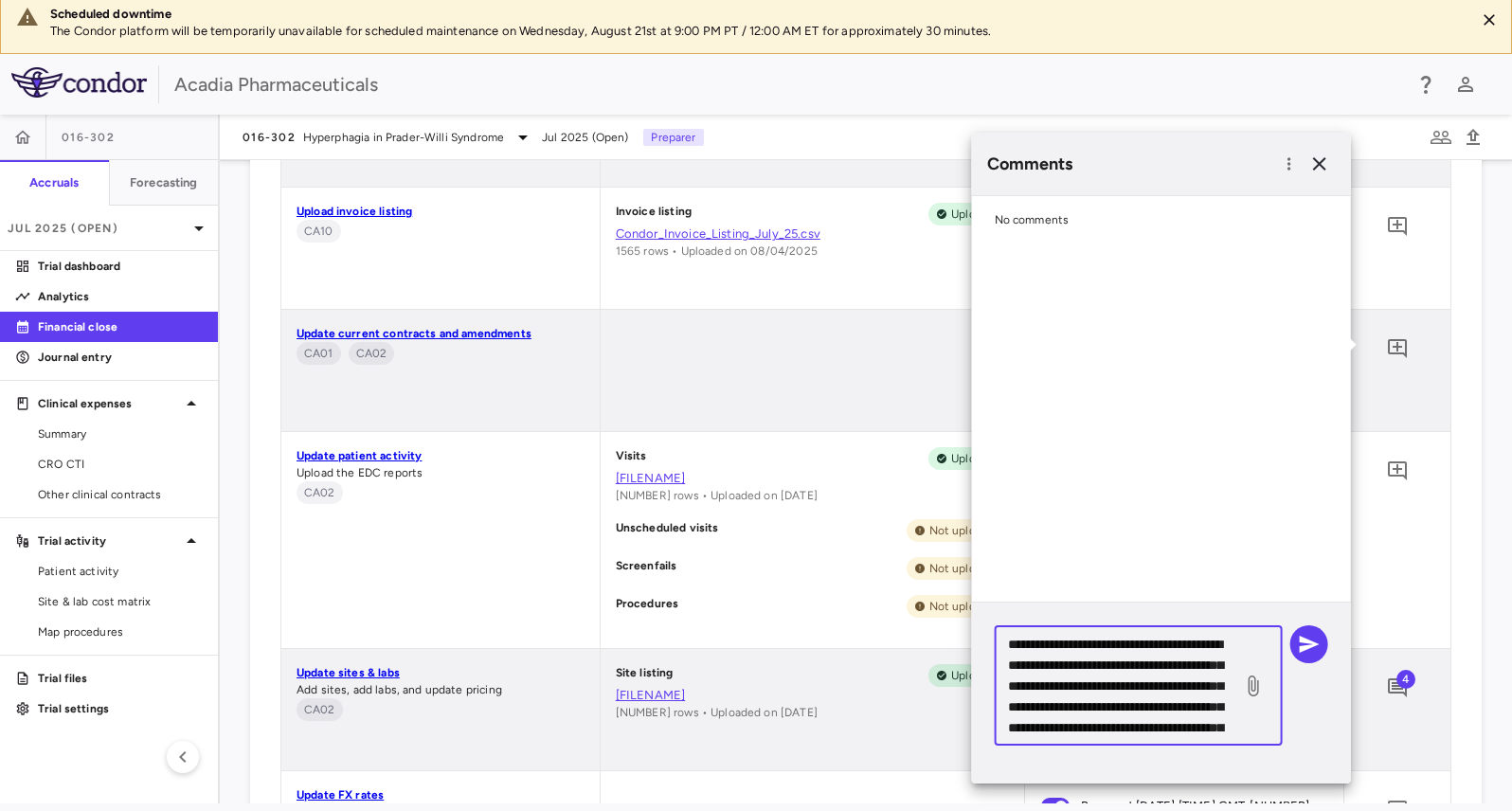 drag, startPoint x: 1013, startPoint y: 642, endPoint x: 1136, endPoint y: 640, distance: 123.0163 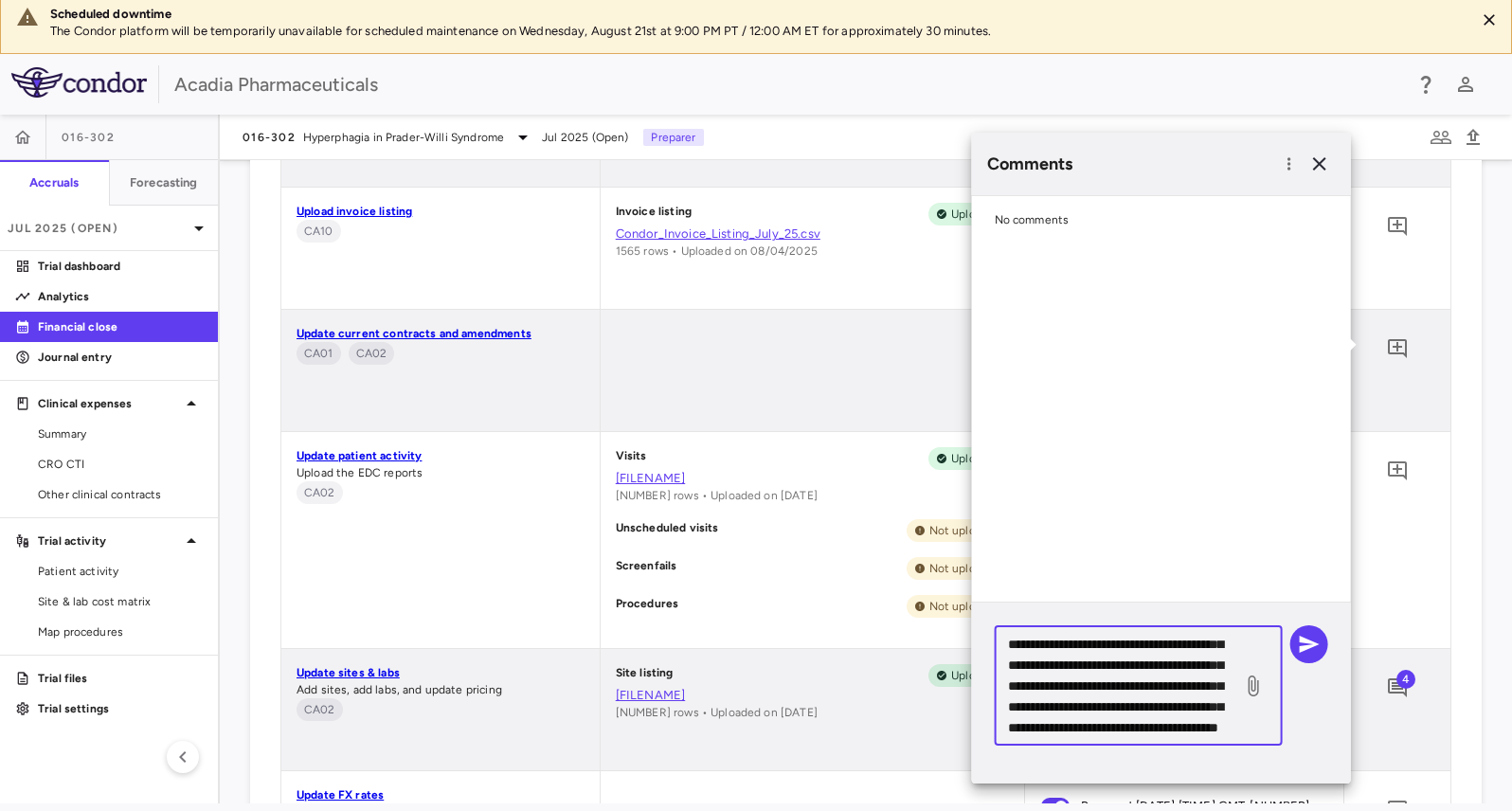 scroll, scrollTop: 103, scrollLeft: 0, axis: vertical 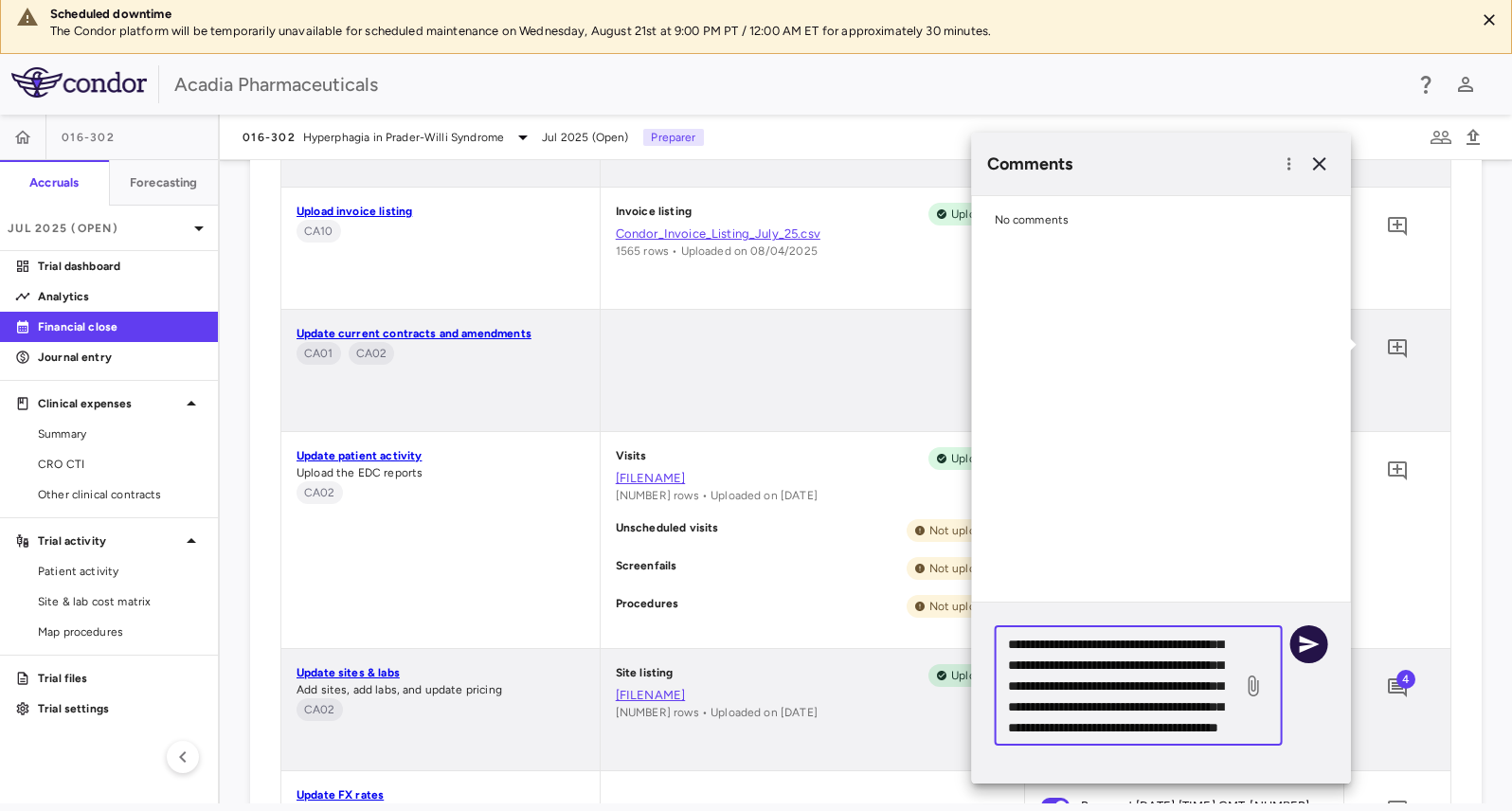 type on "**********" 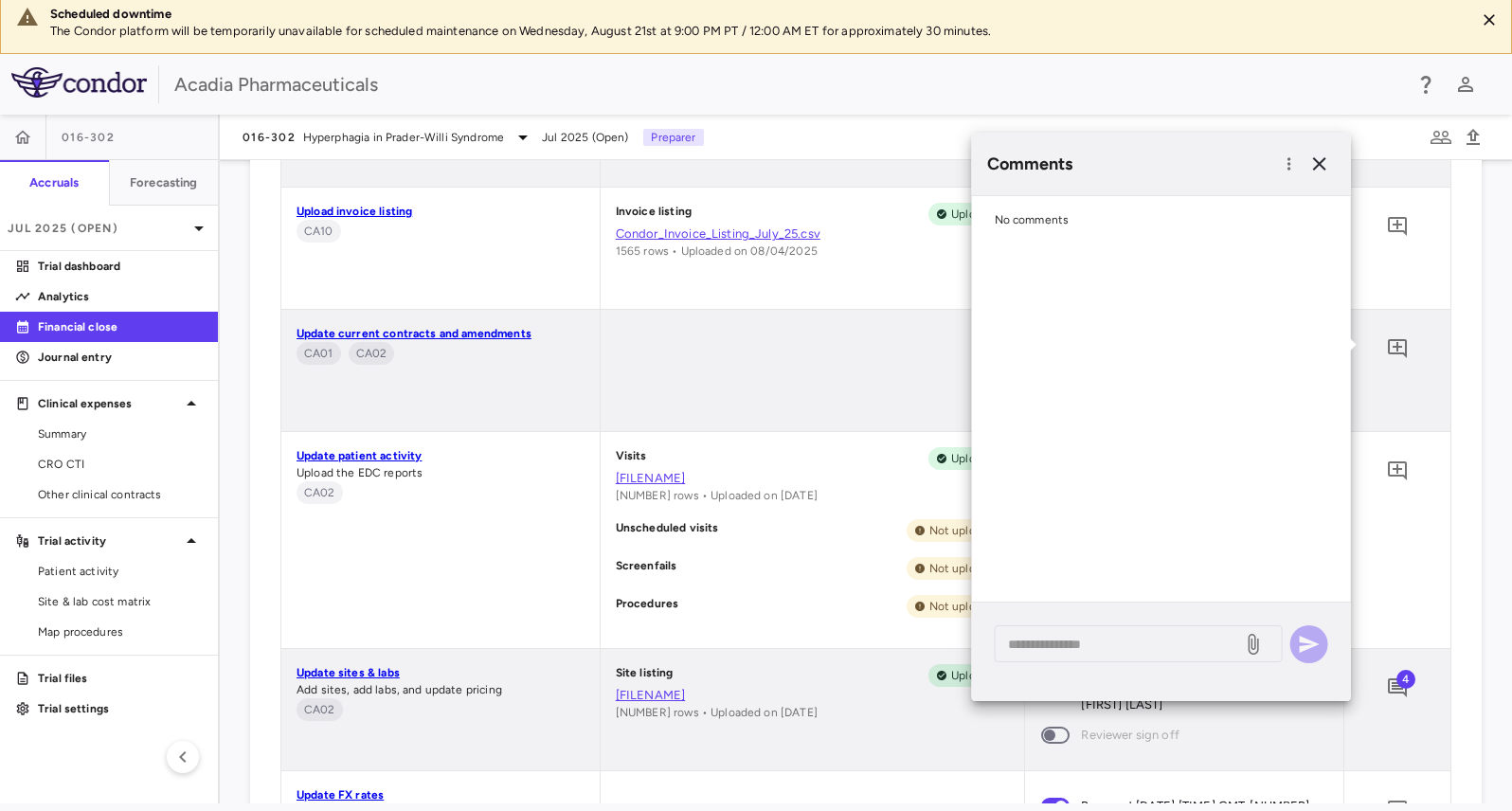 scroll, scrollTop: 0, scrollLeft: 0, axis: both 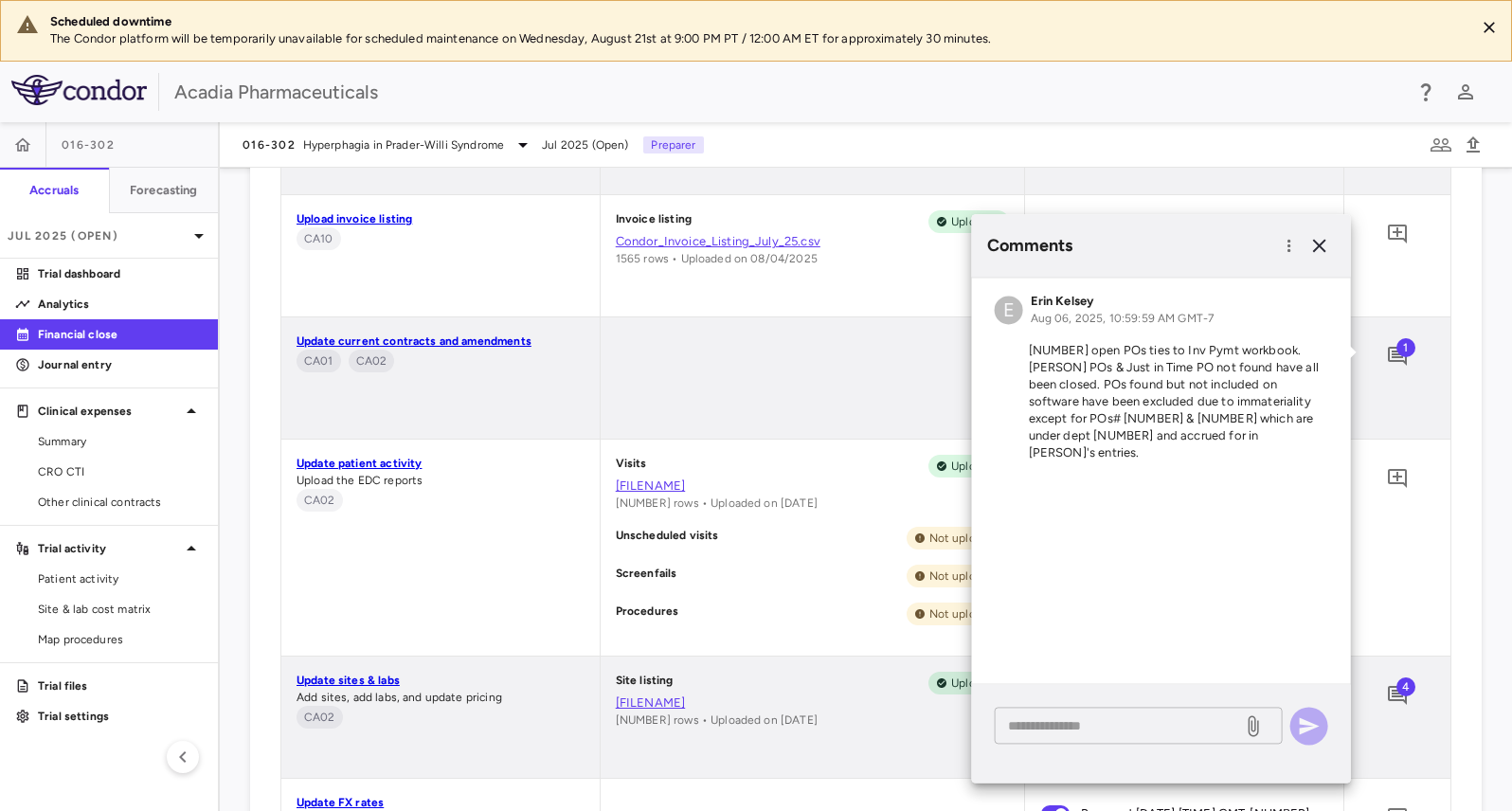 click at bounding box center [1119, 726] 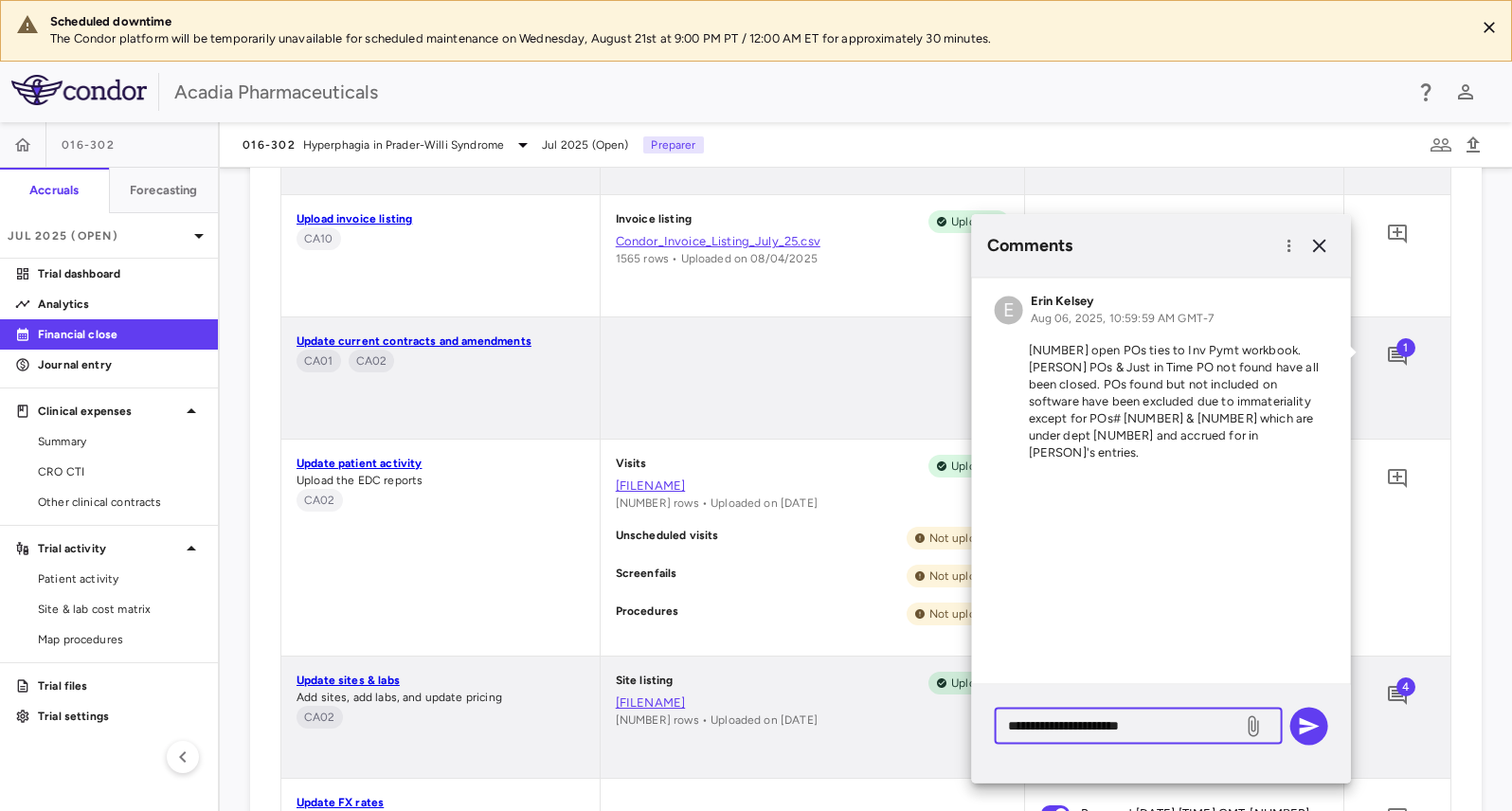 click on "**********" at bounding box center (1119, 726) 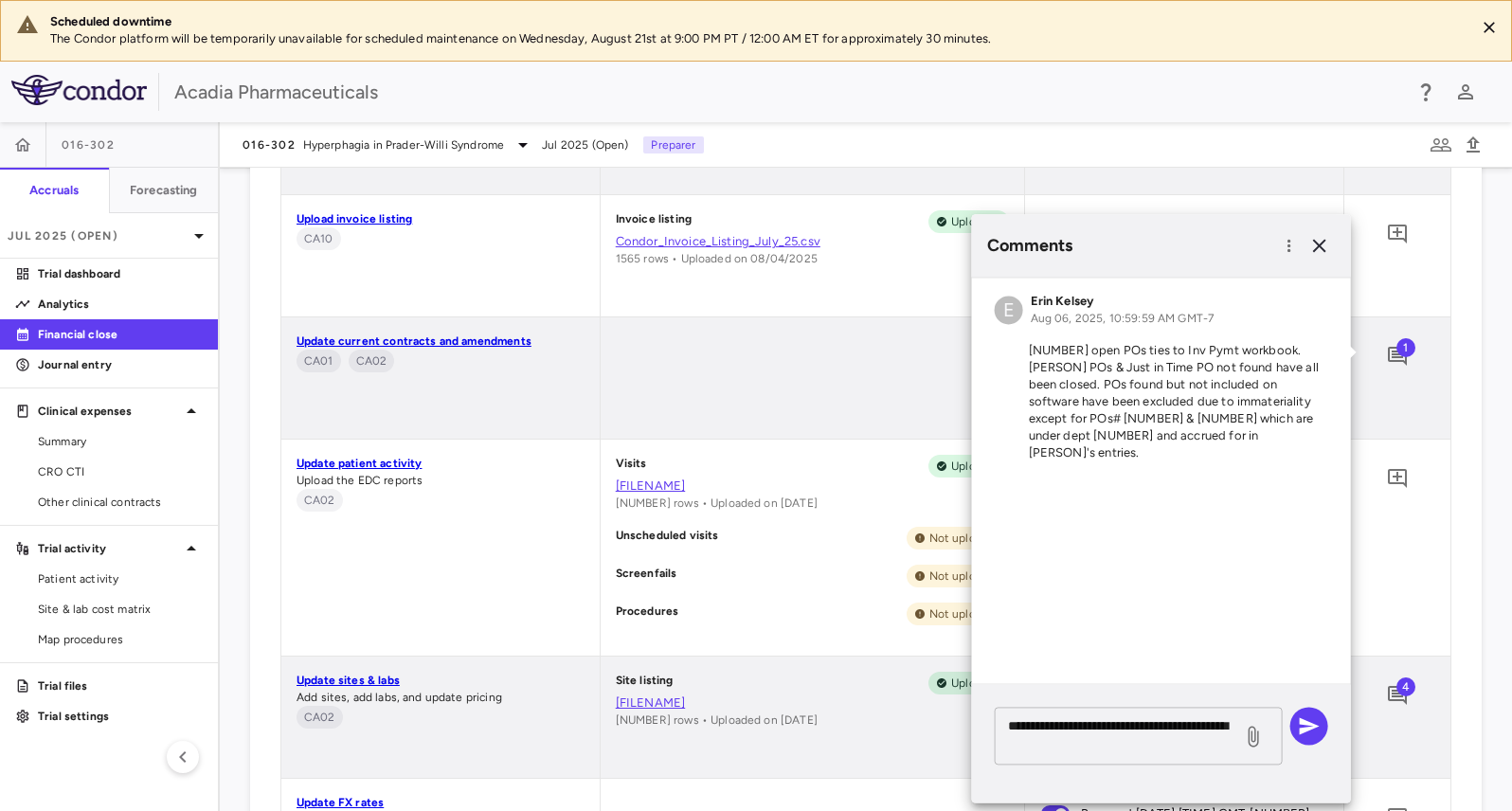 click on "**********" at bounding box center [1119, 736] 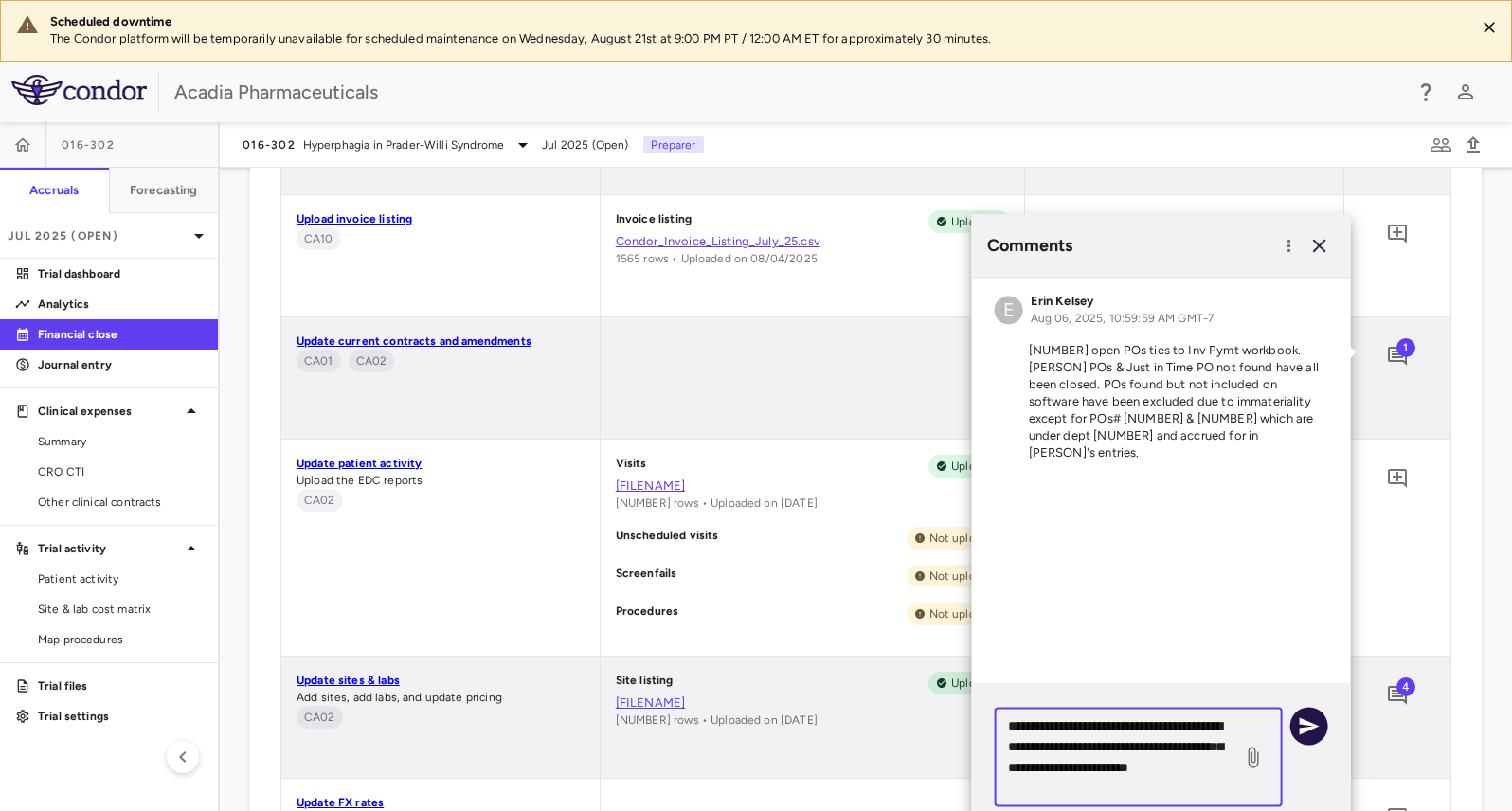 type on "**********" 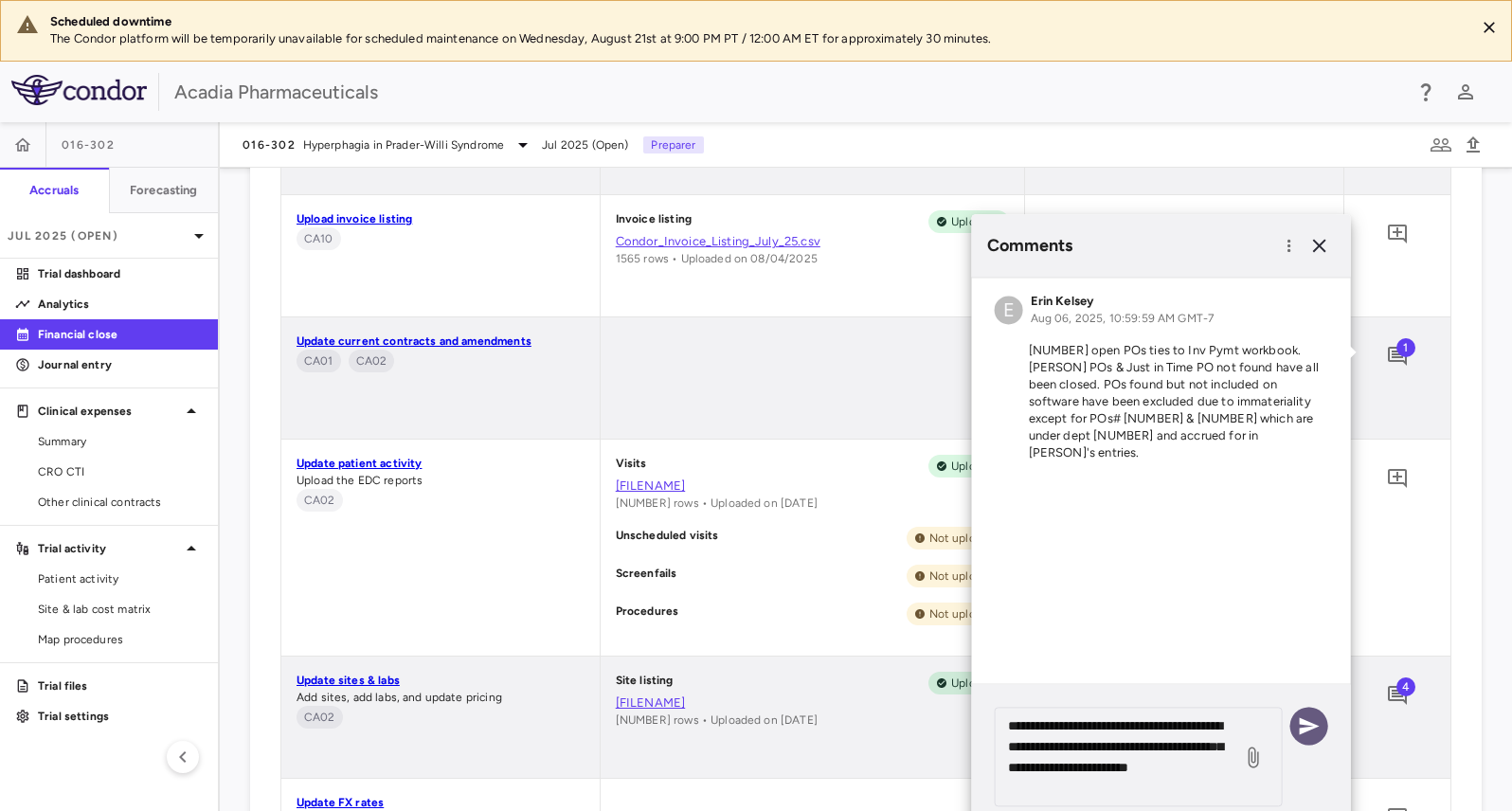 click 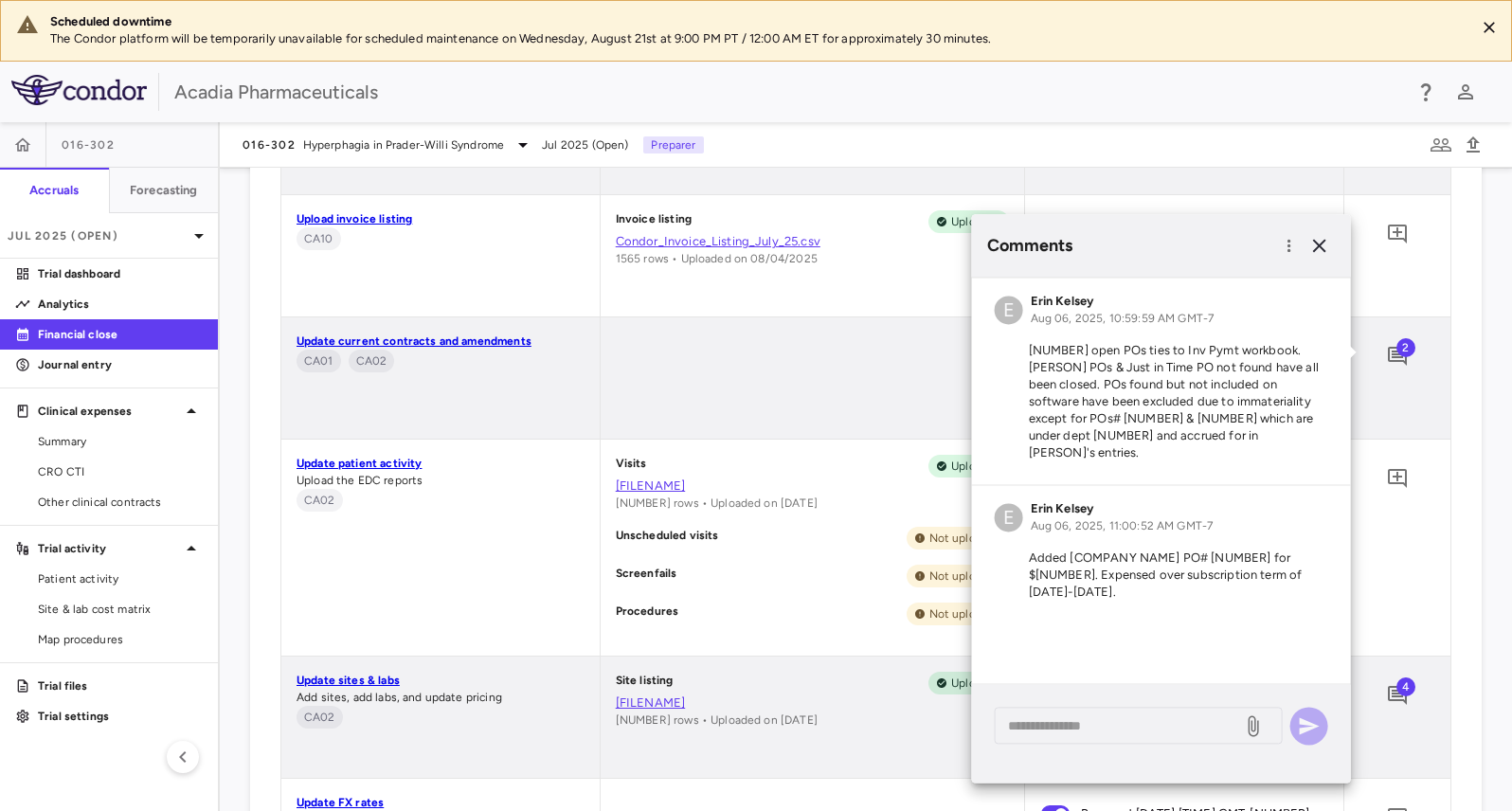 drag, startPoint x: 1148, startPoint y: 572, endPoint x: 1071, endPoint y: 544, distance: 81.9329 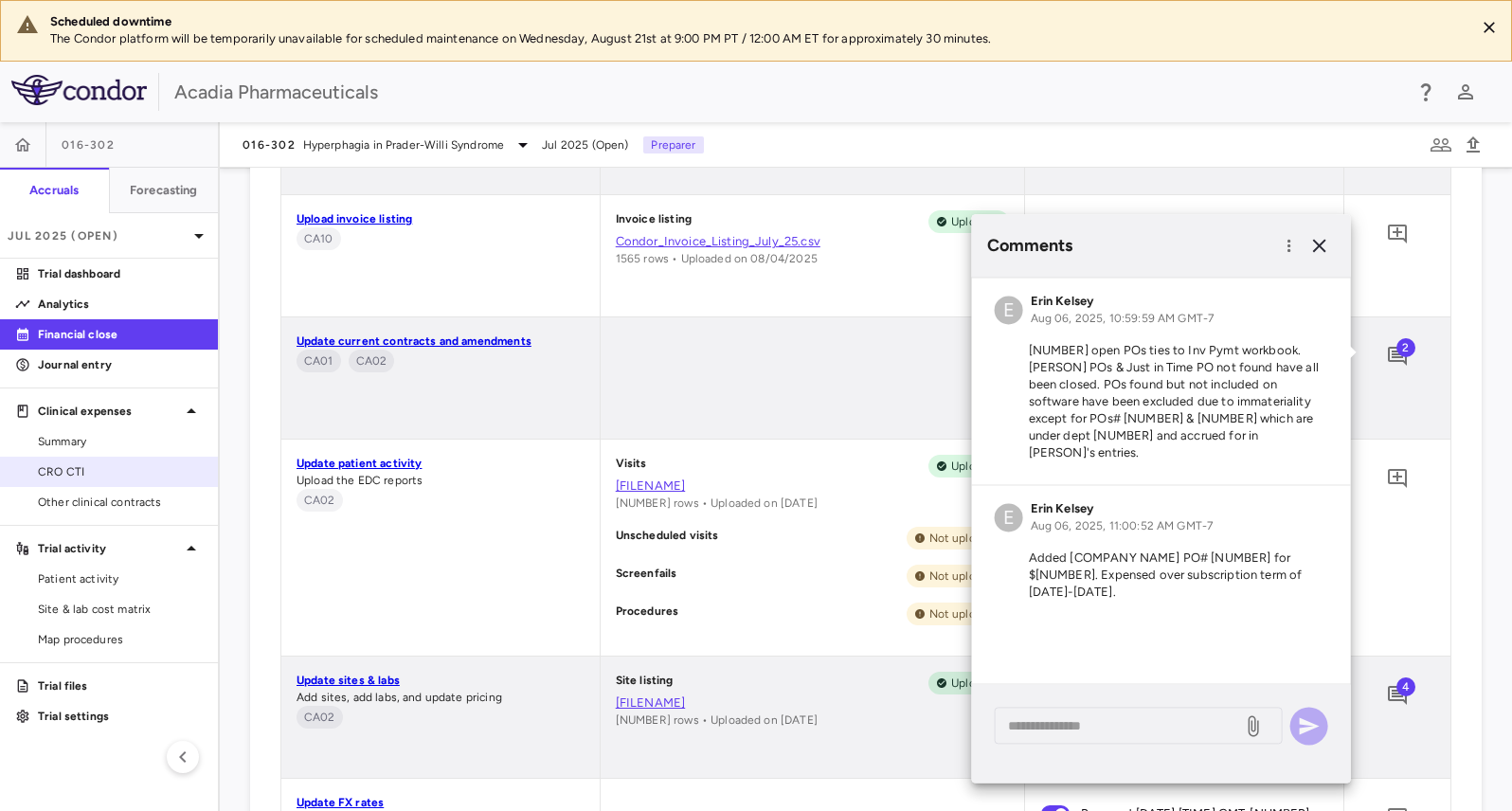 click on "CRO CTI" at bounding box center (109, 472) 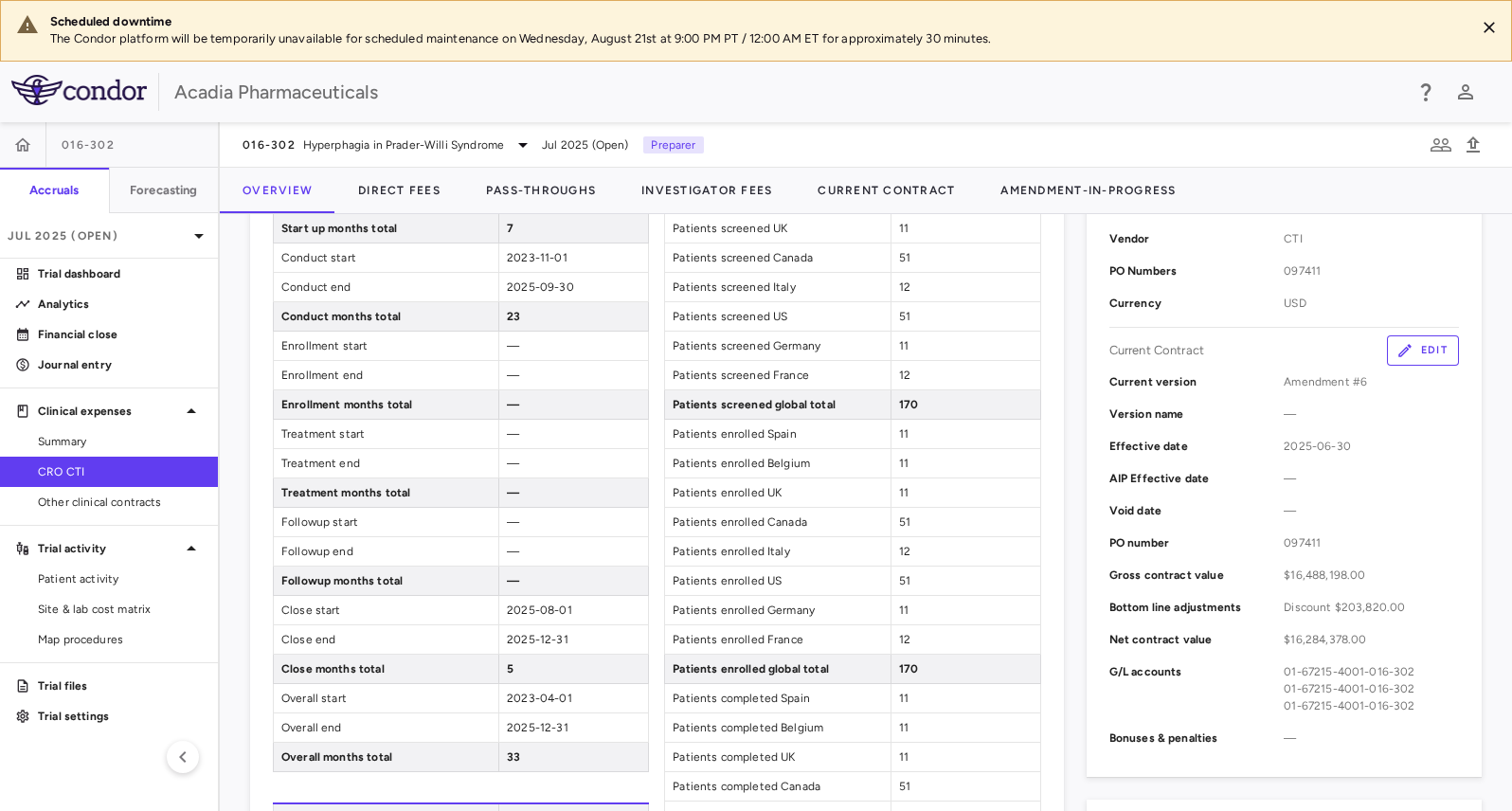 scroll, scrollTop: 631, scrollLeft: 0, axis: vertical 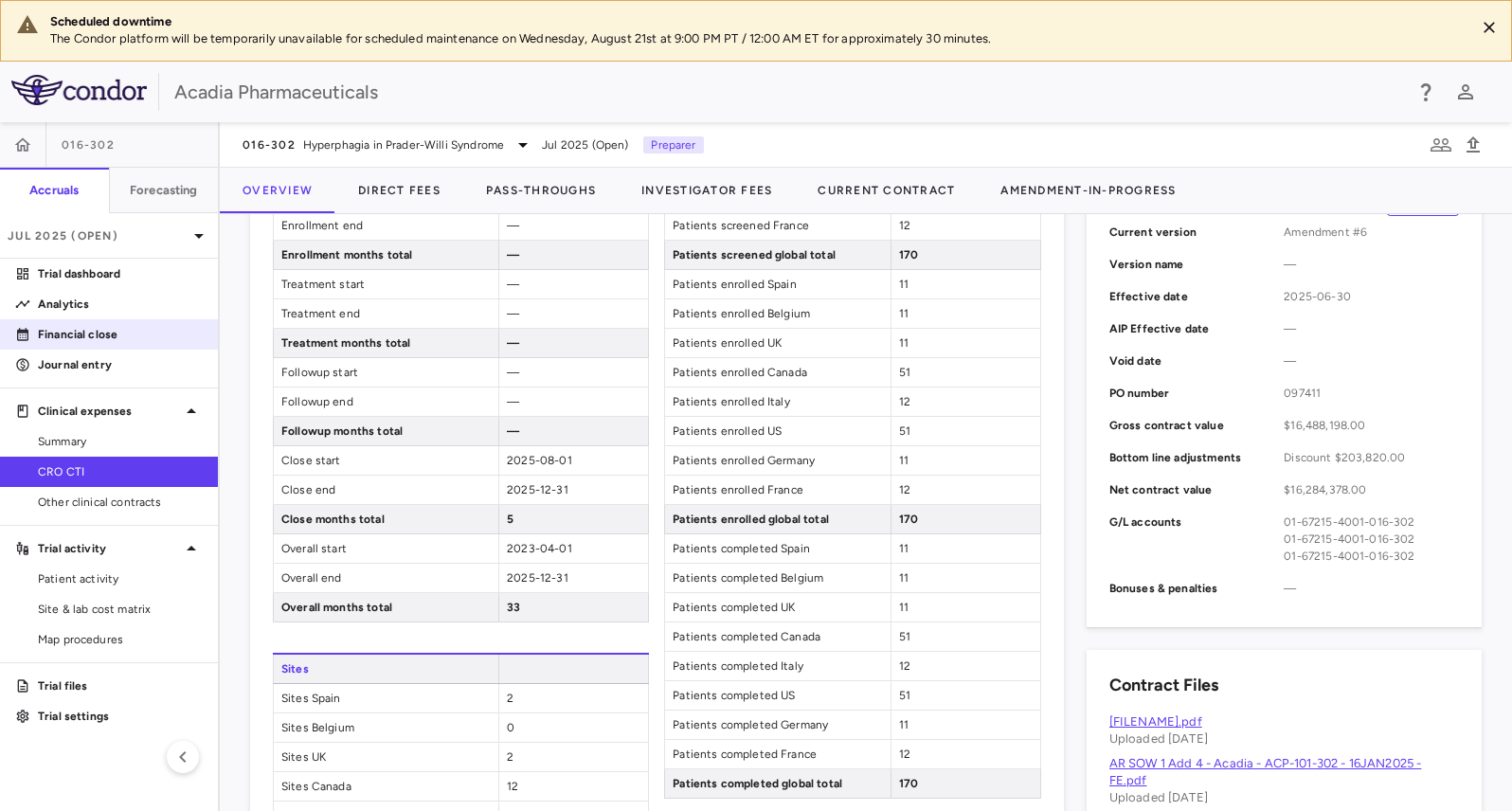 click on "Financial close" at bounding box center (120, 334) 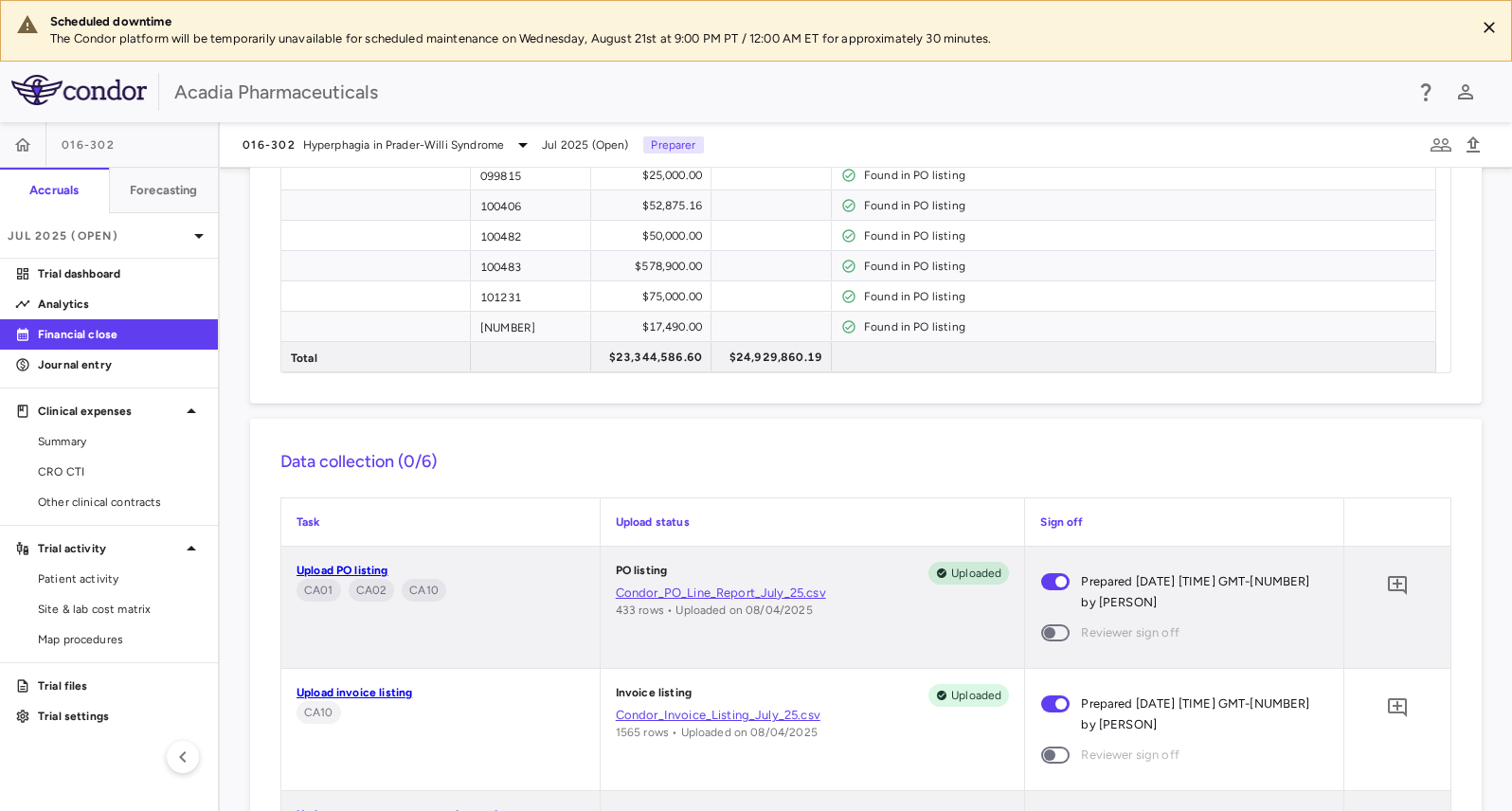 scroll, scrollTop: 1421, scrollLeft: 0, axis: vertical 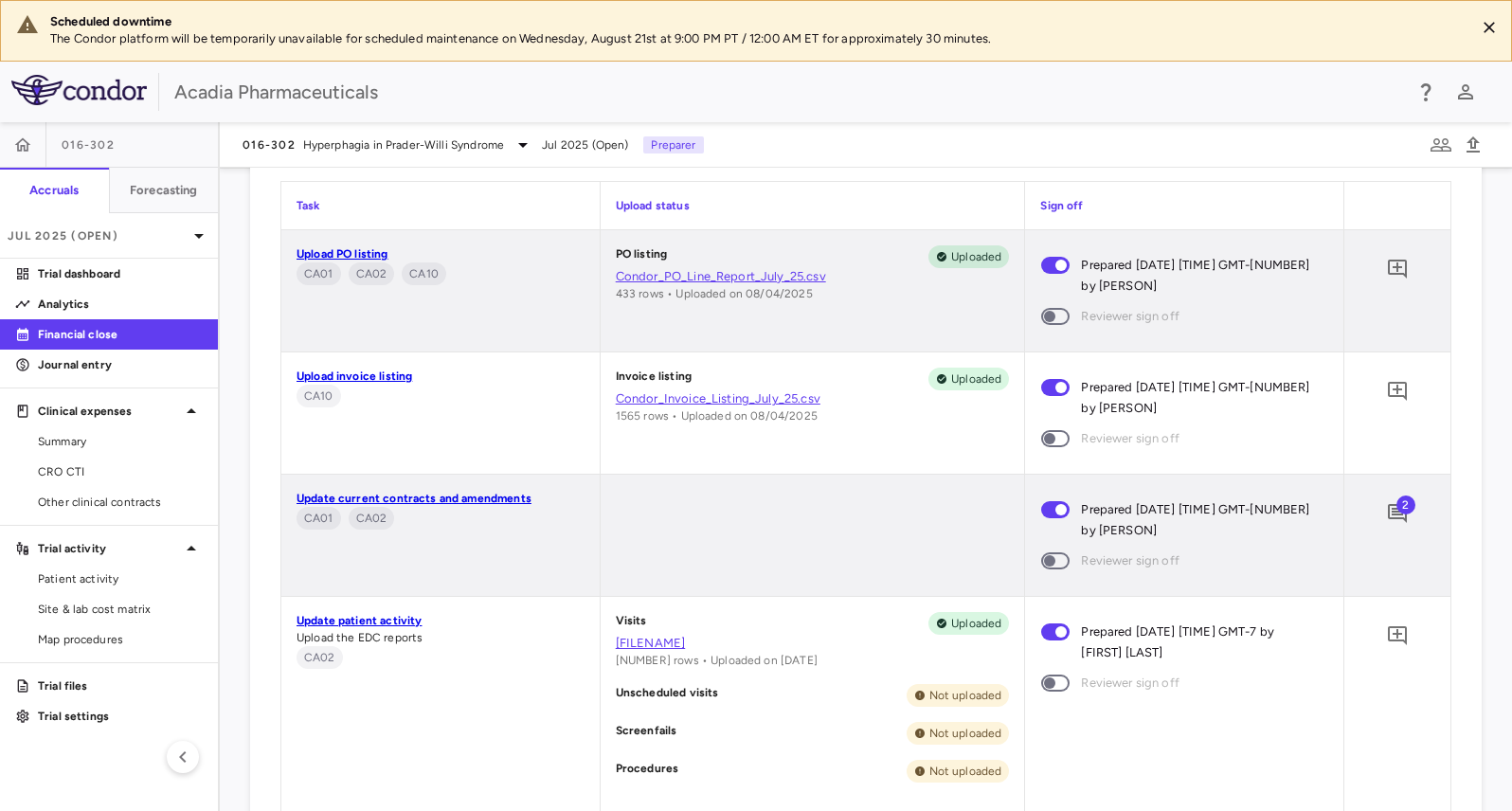 click on "2" at bounding box center [1406, 505] 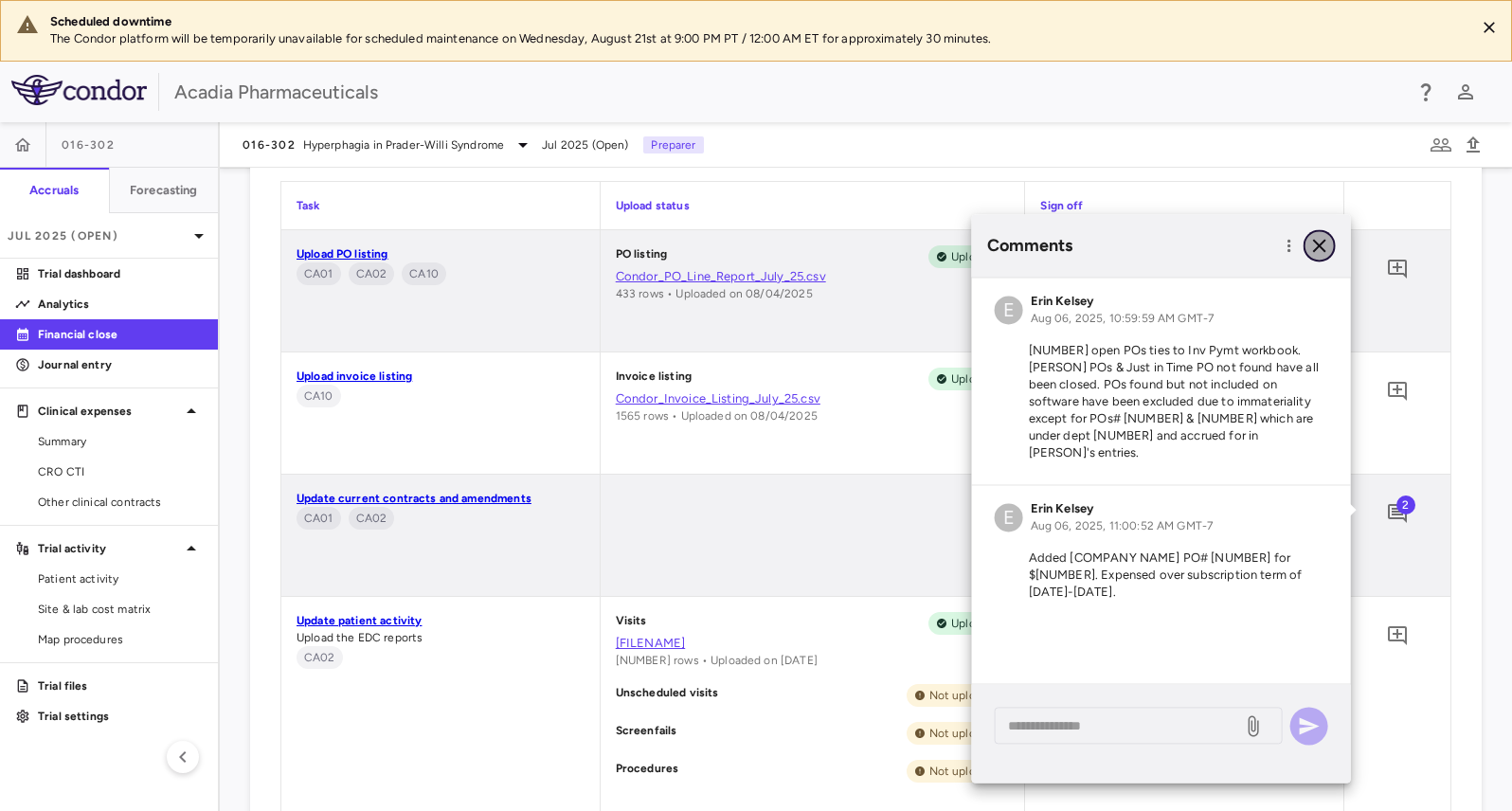 click 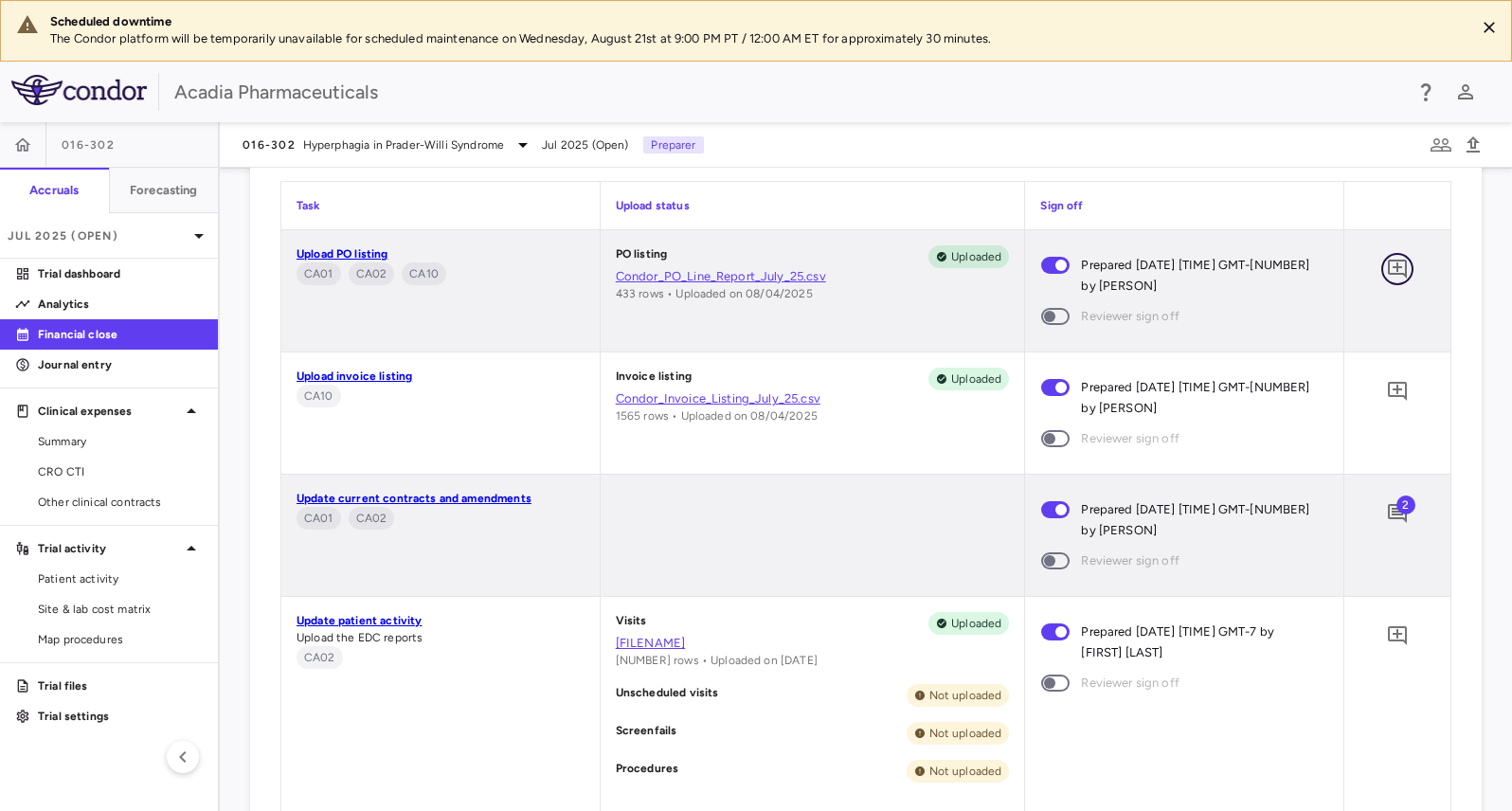 click 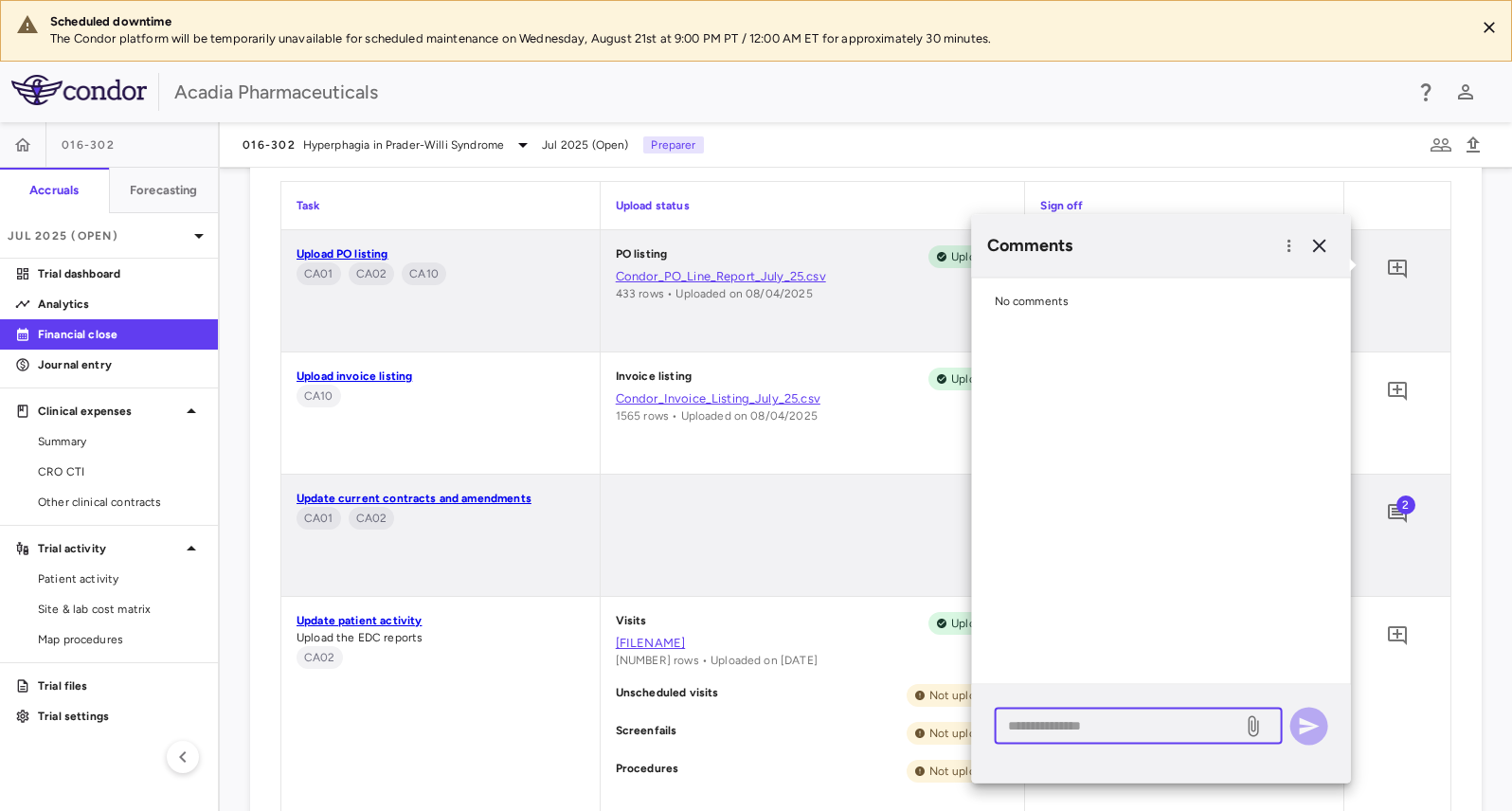 click at bounding box center (1119, 726) 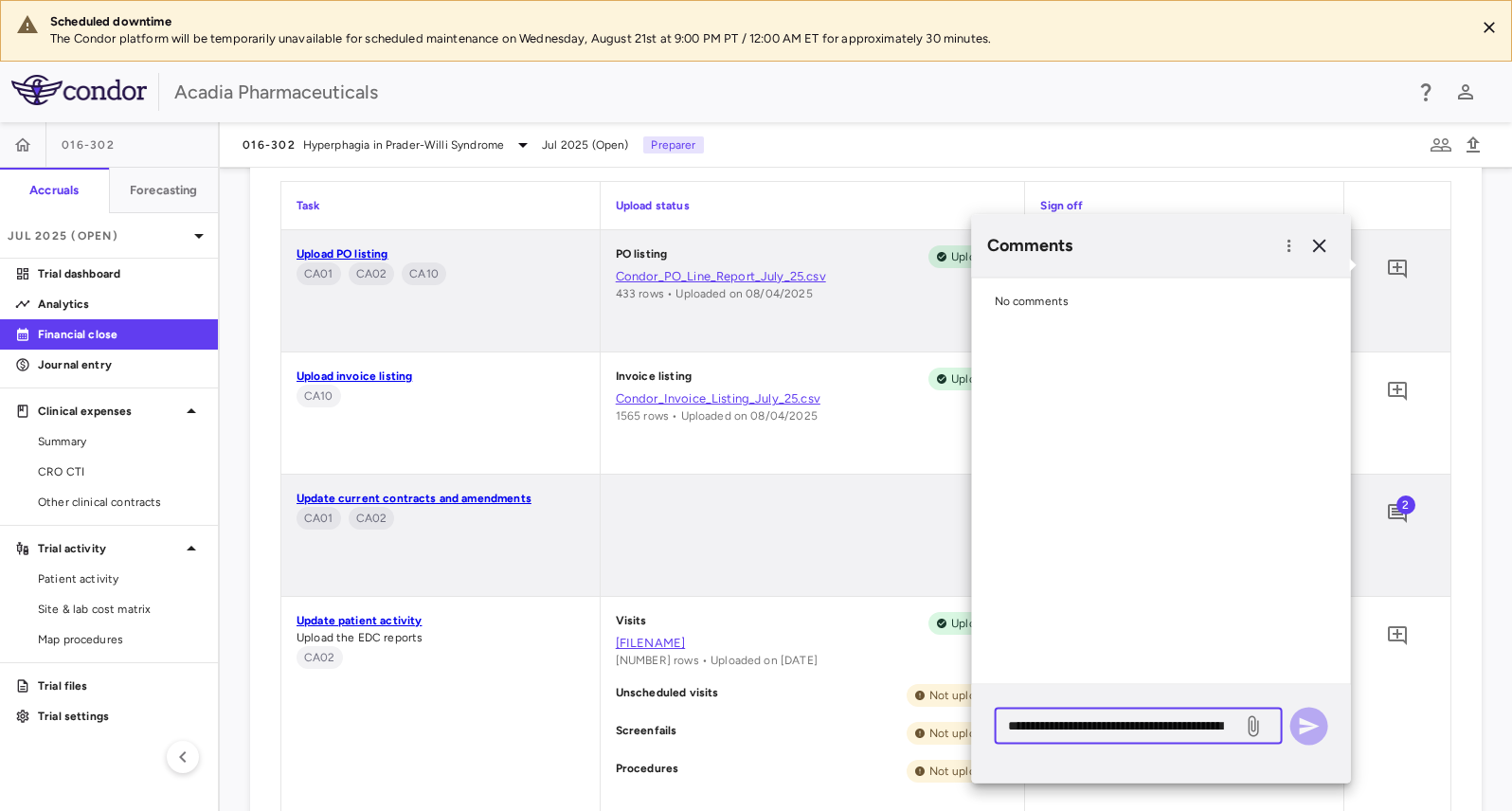 scroll, scrollTop: 122, scrollLeft: 0, axis: vertical 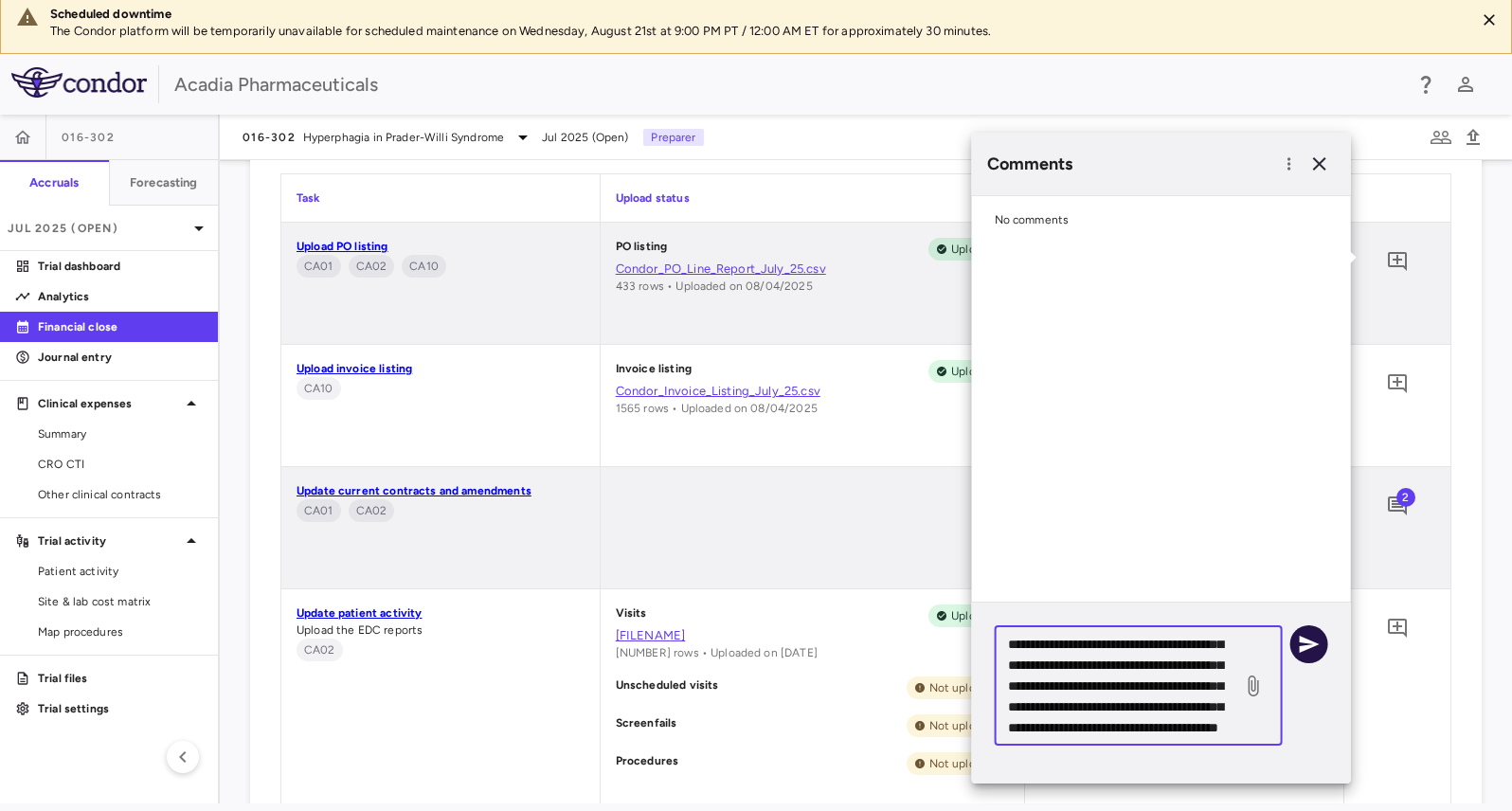 type on "**********" 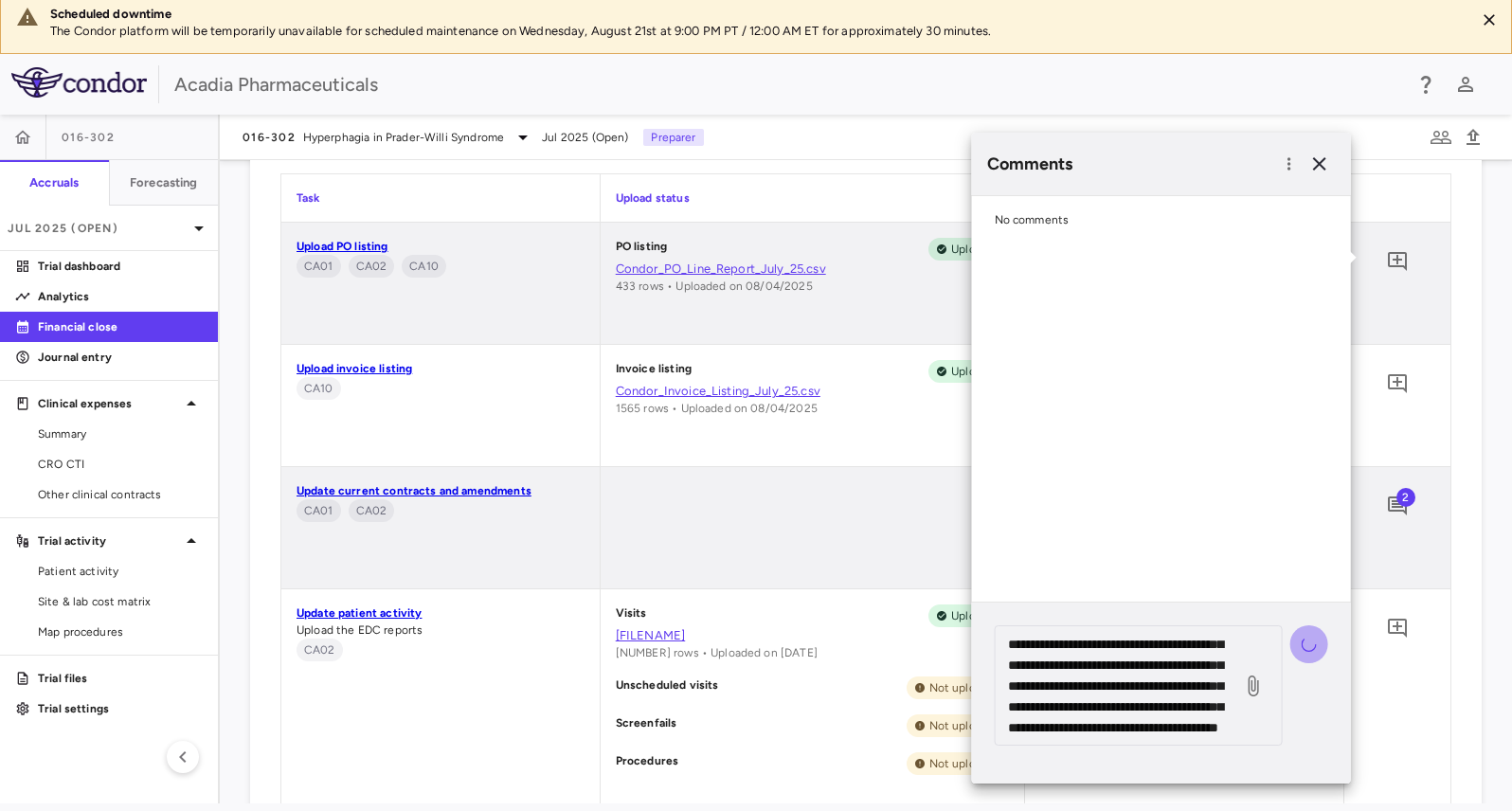 type 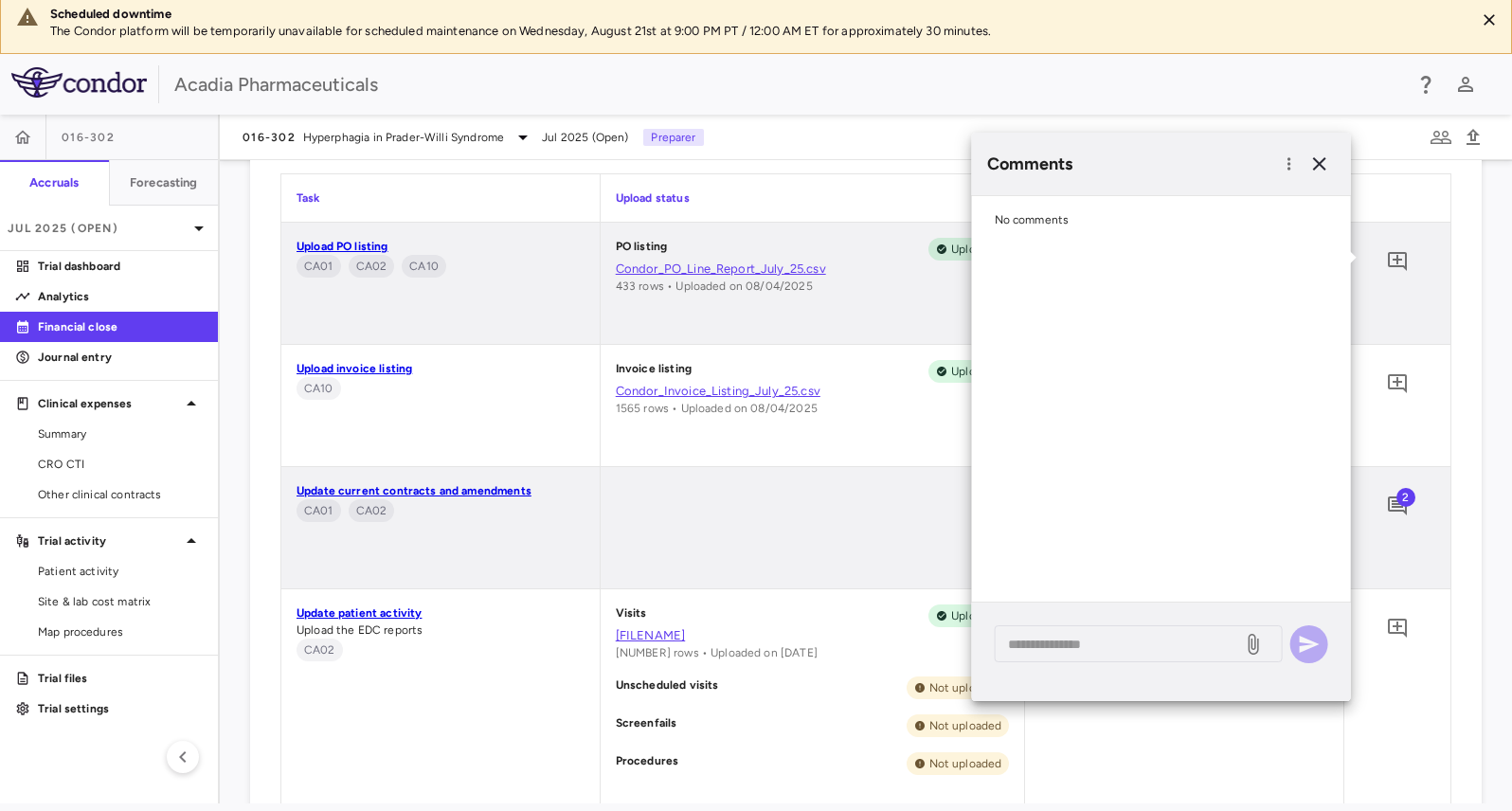scroll, scrollTop: 0, scrollLeft: 0, axis: both 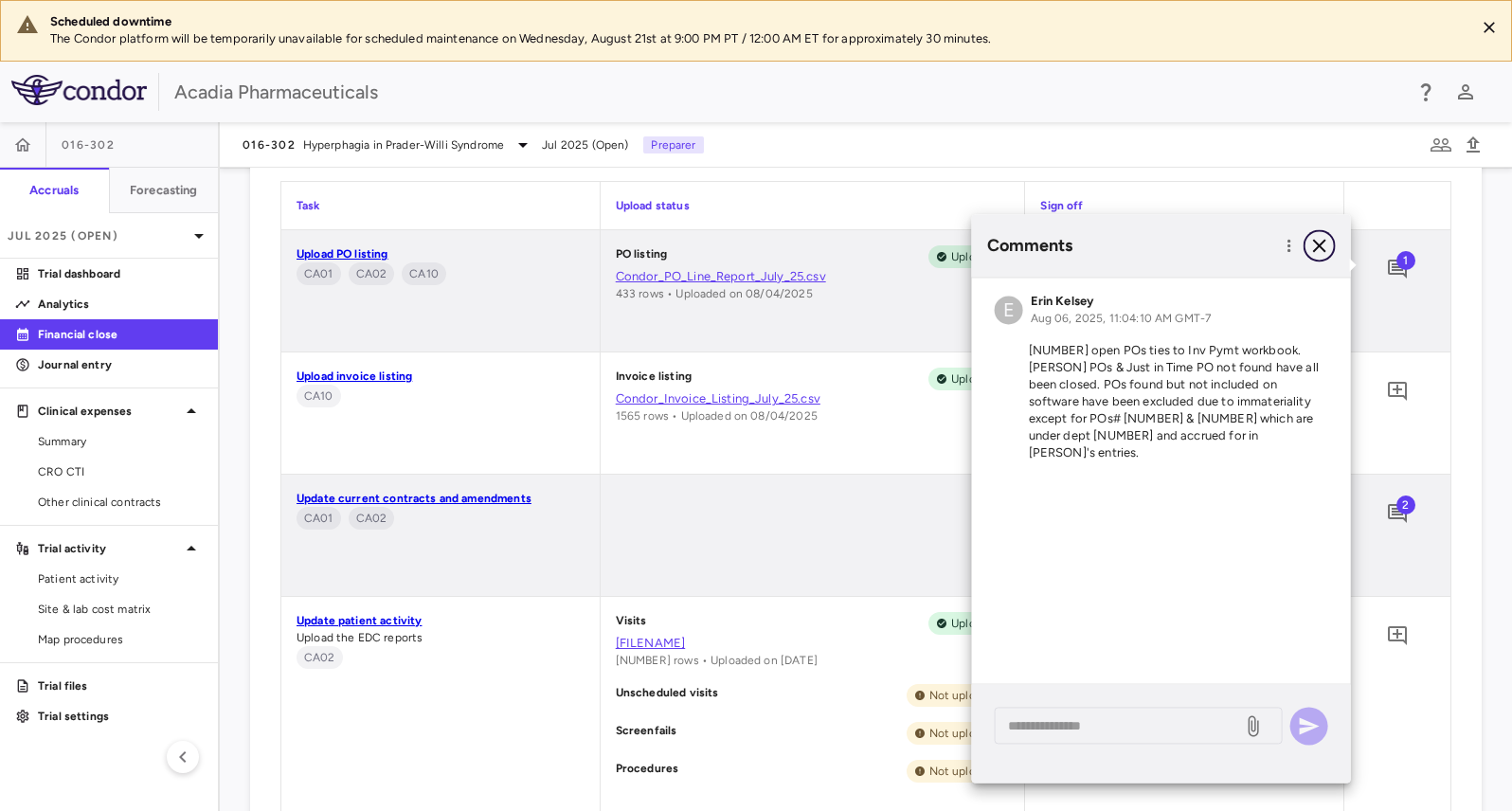 click 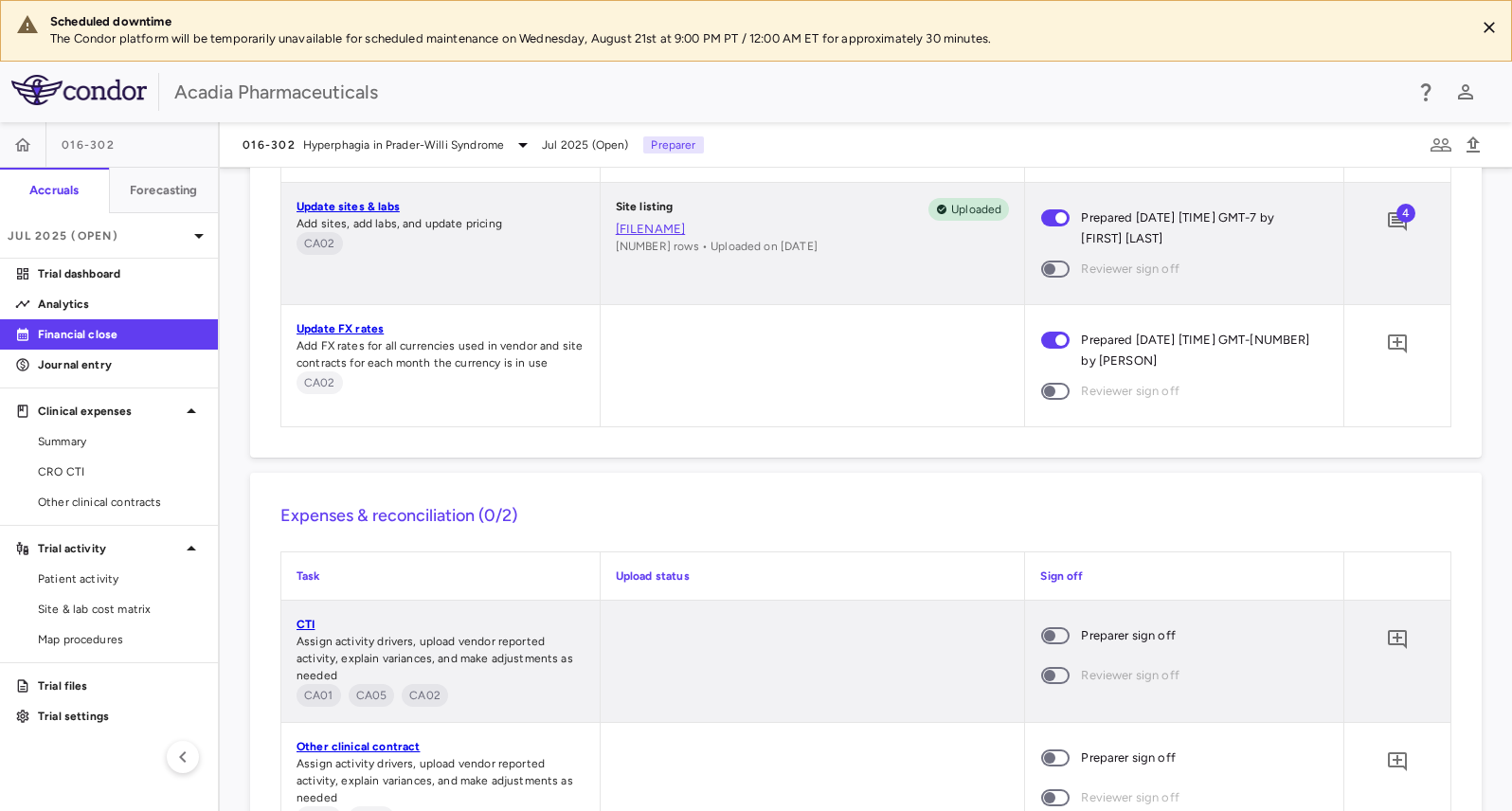 scroll, scrollTop: 2210, scrollLeft: 0, axis: vertical 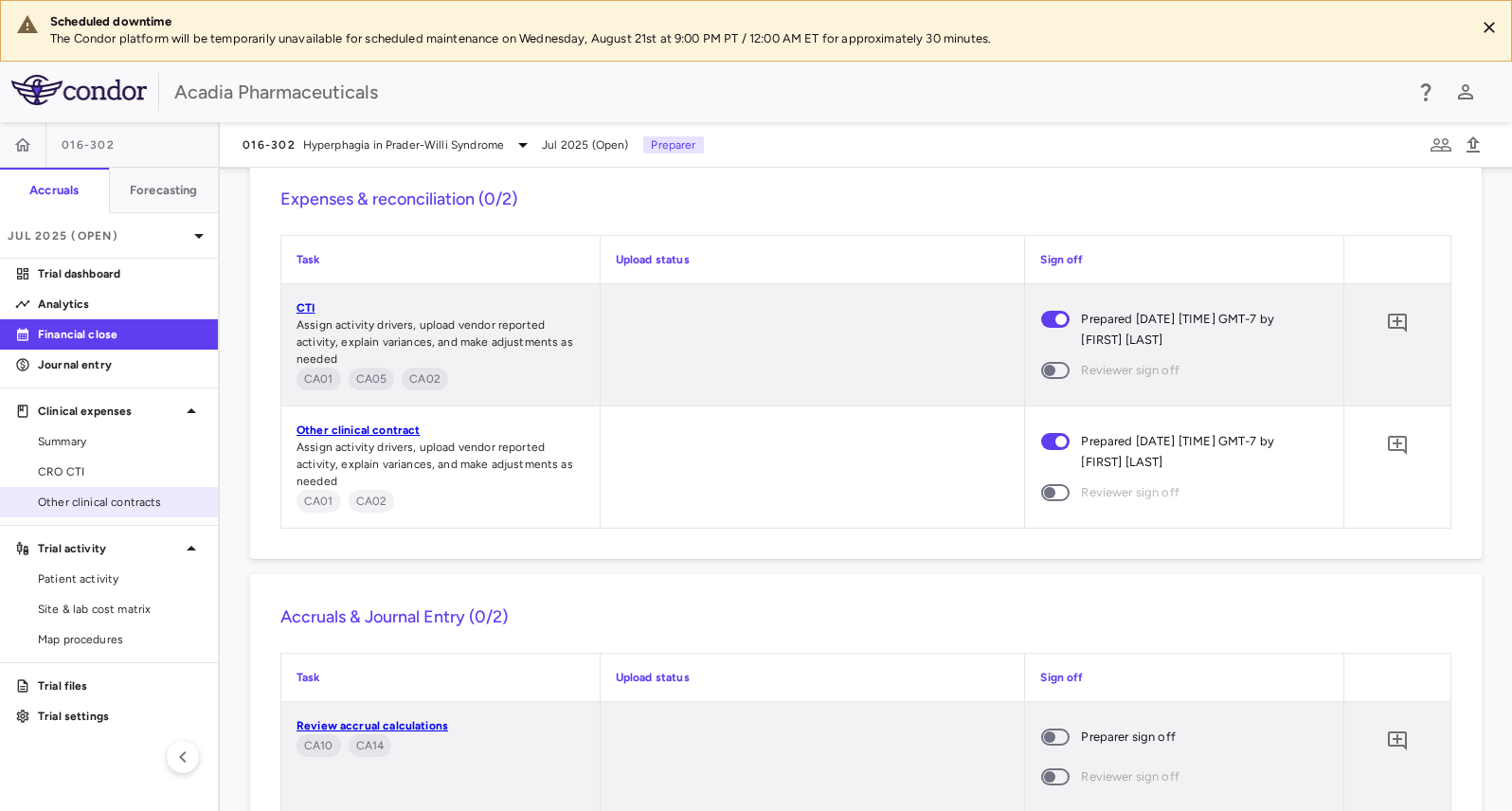 click on "Other clinical contracts" at bounding box center (120, 502) 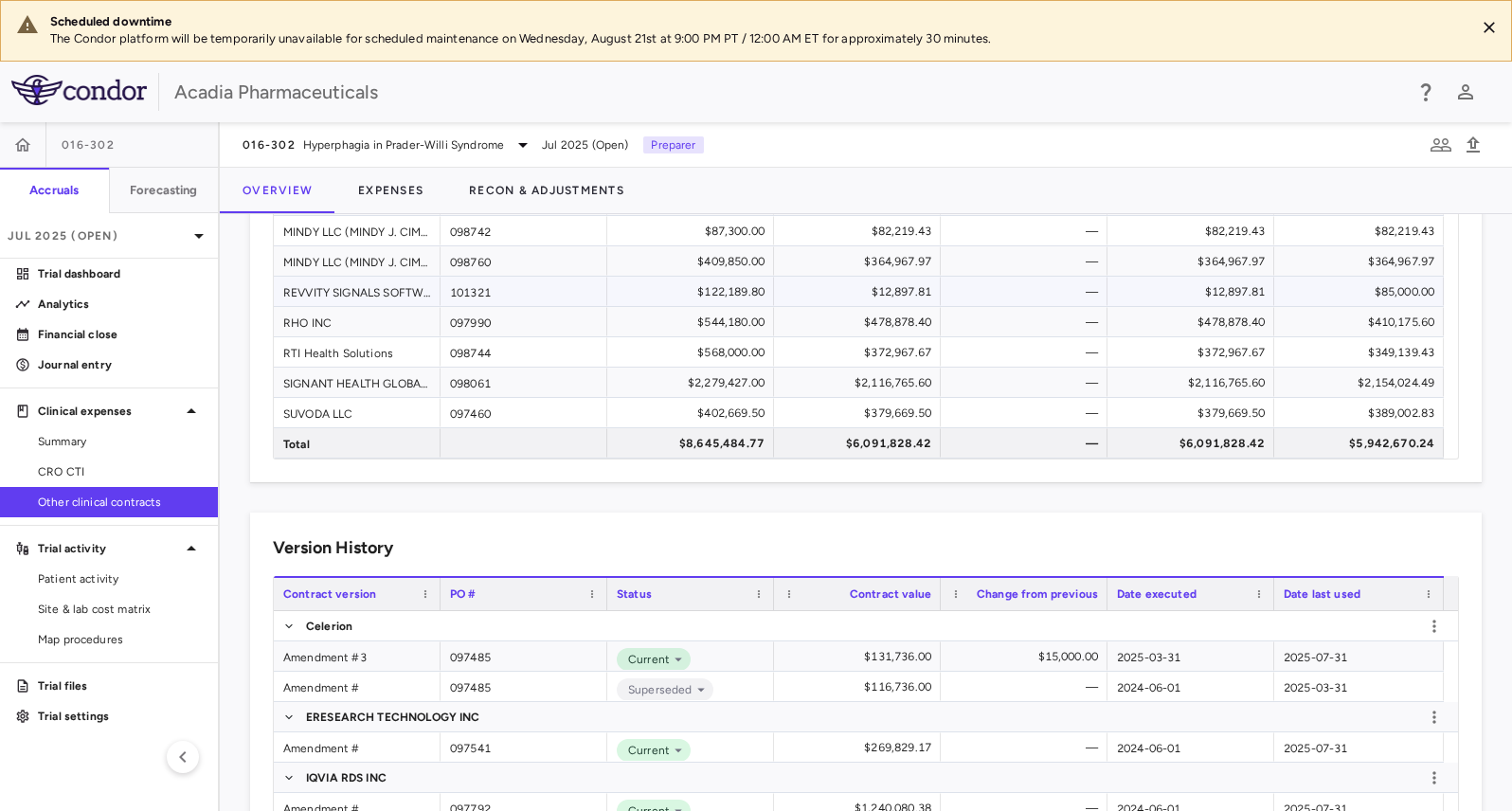 scroll, scrollTop: 0, scrollLeft: 0, axis: both 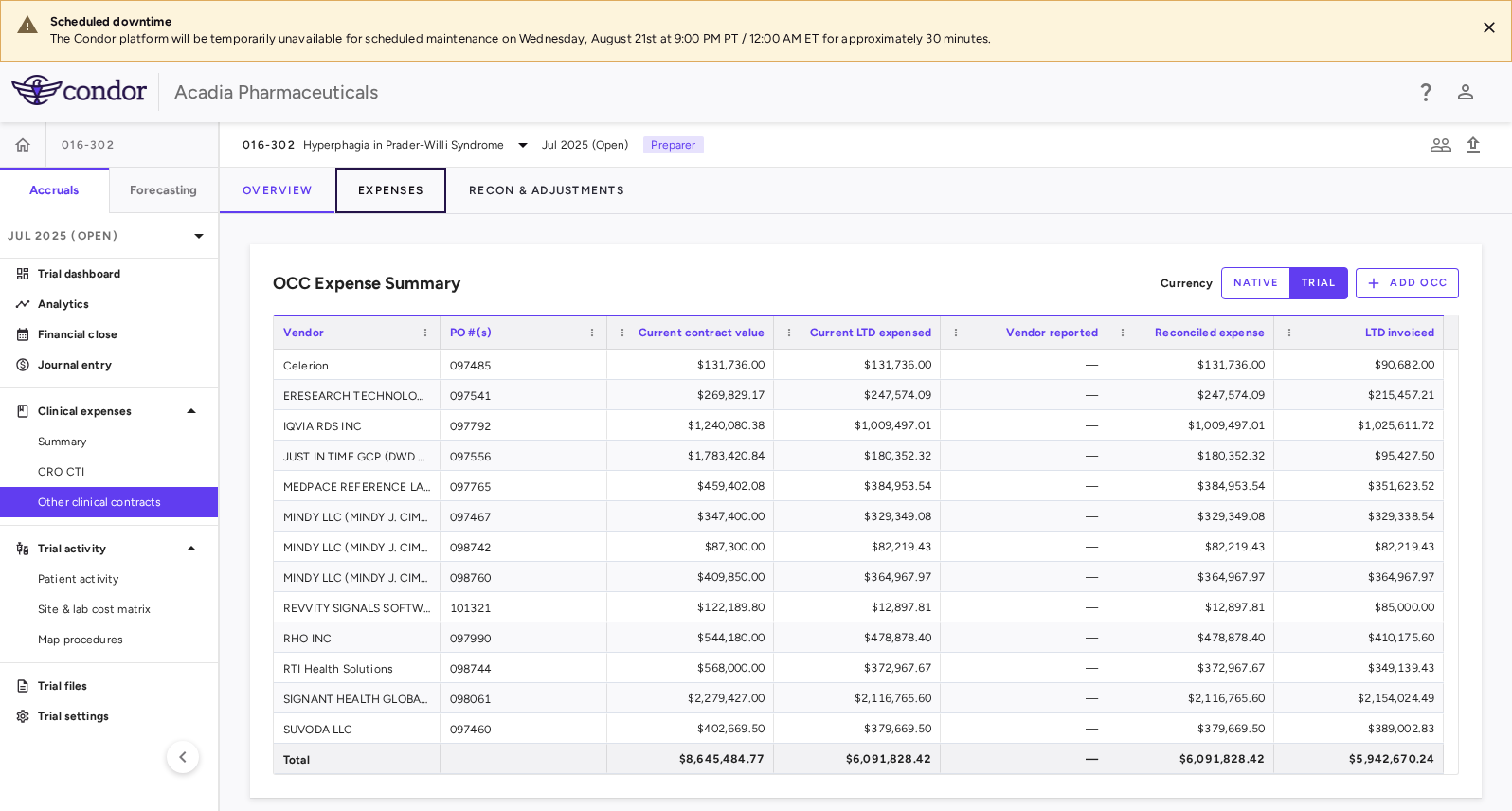 click on "Expenses" at bounding box center (390, 190) 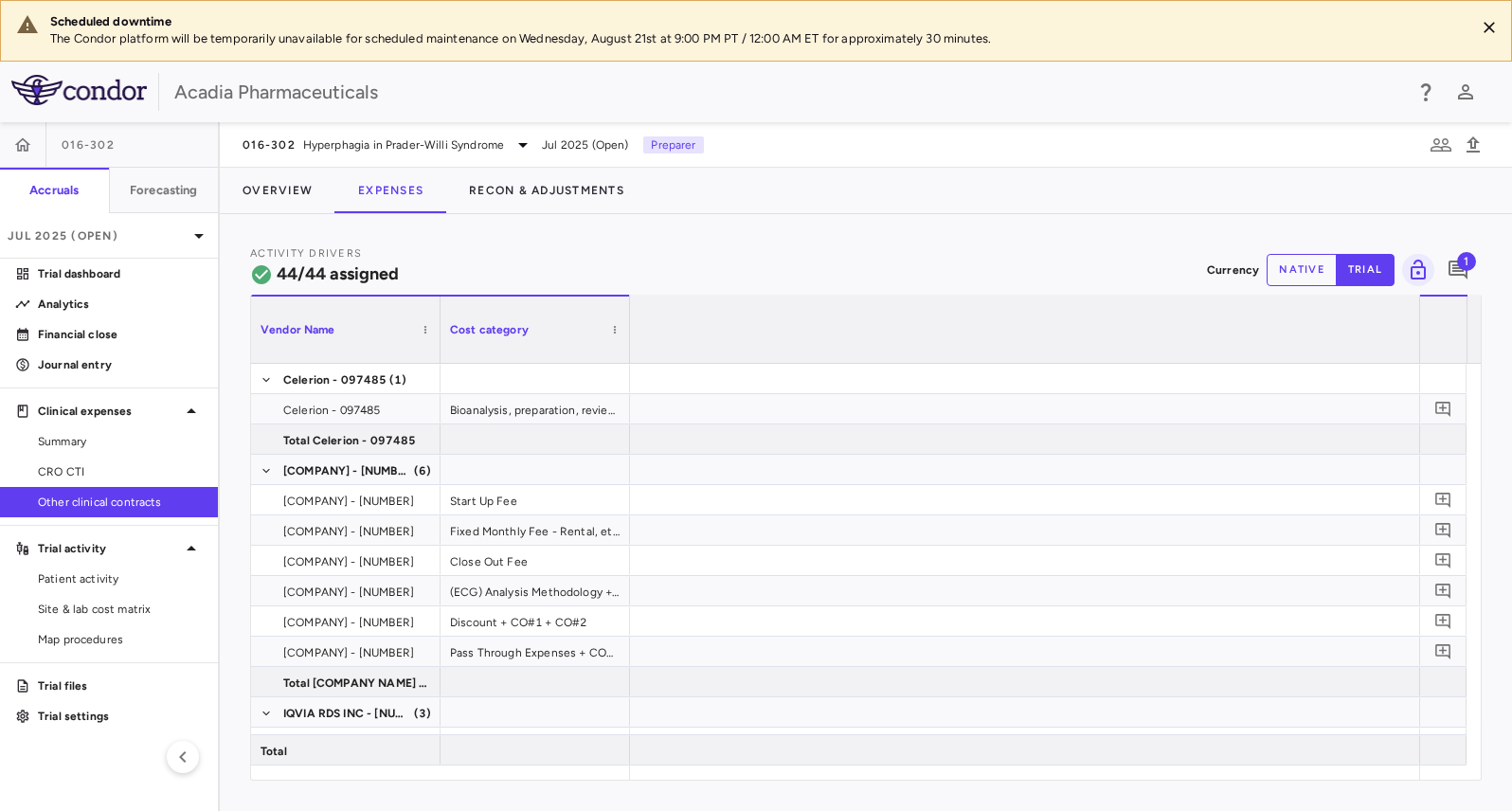 scroll, scrollTop: 0, scrollLeft: 11691, axis: horizontal 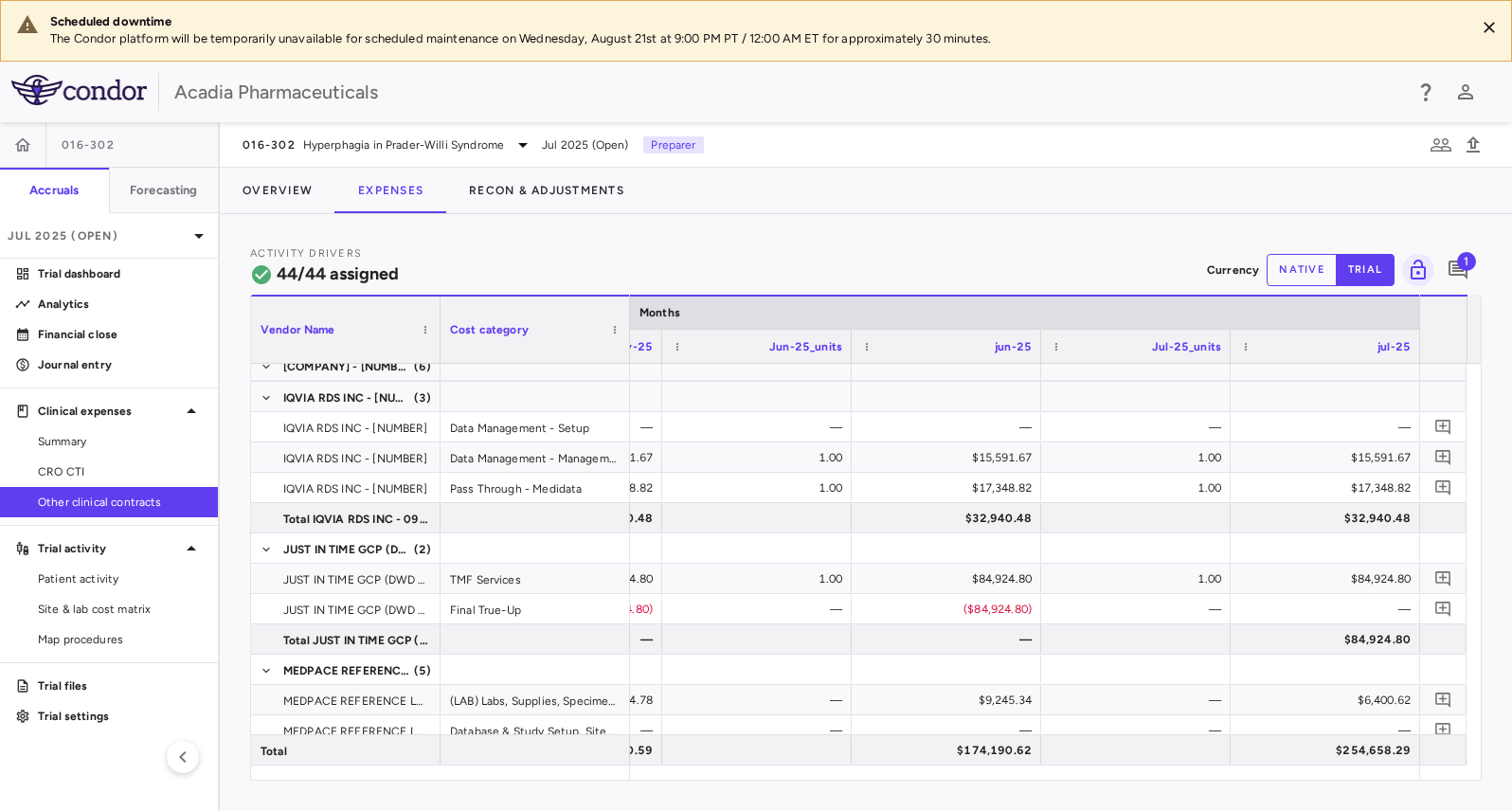 click on "native" at bounding box center [1302, 270] 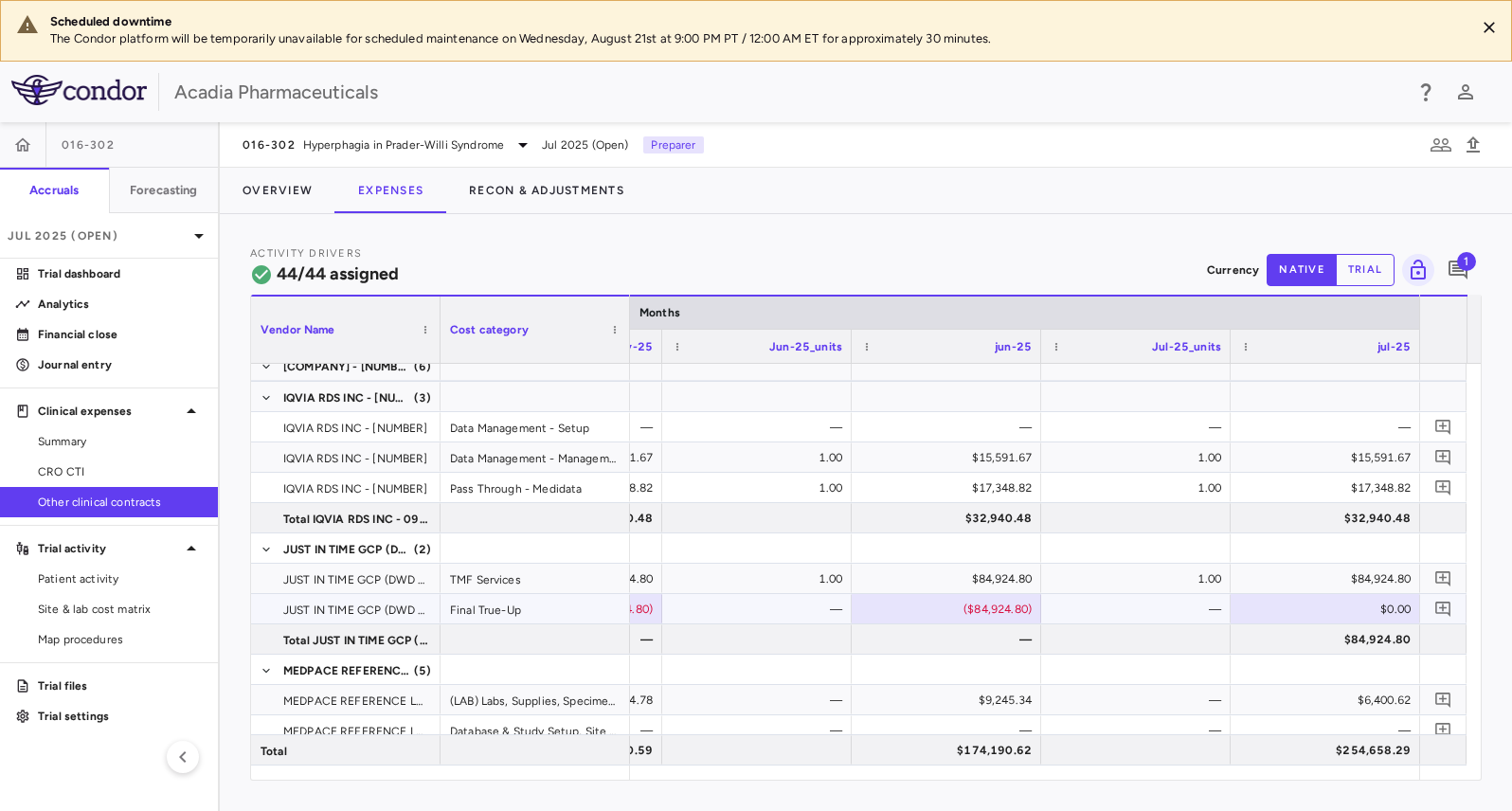 click on "$0.00" at bounding box center [1329, 609] 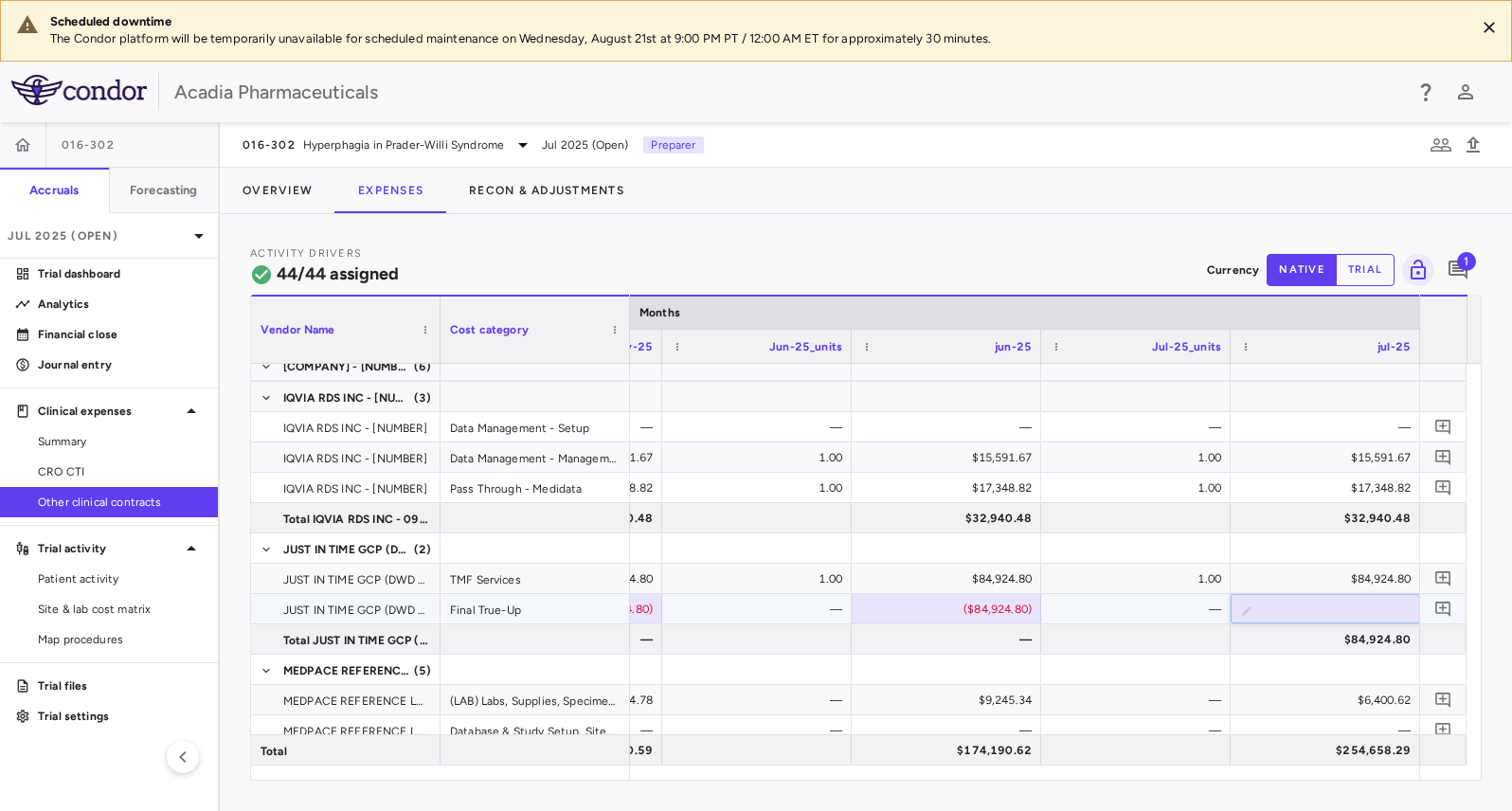 click at bounding box center (1340, 610) 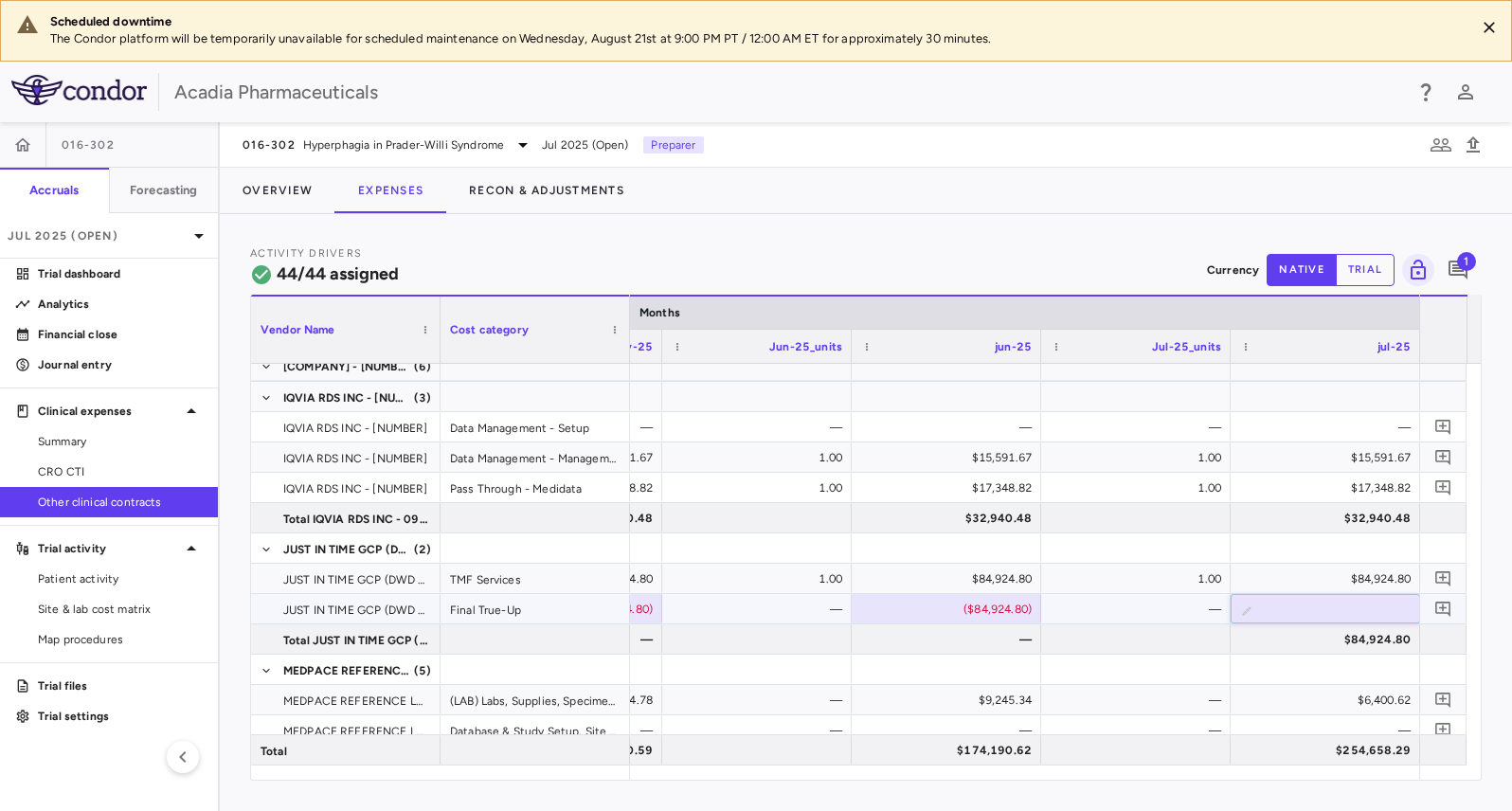 type on "*********" 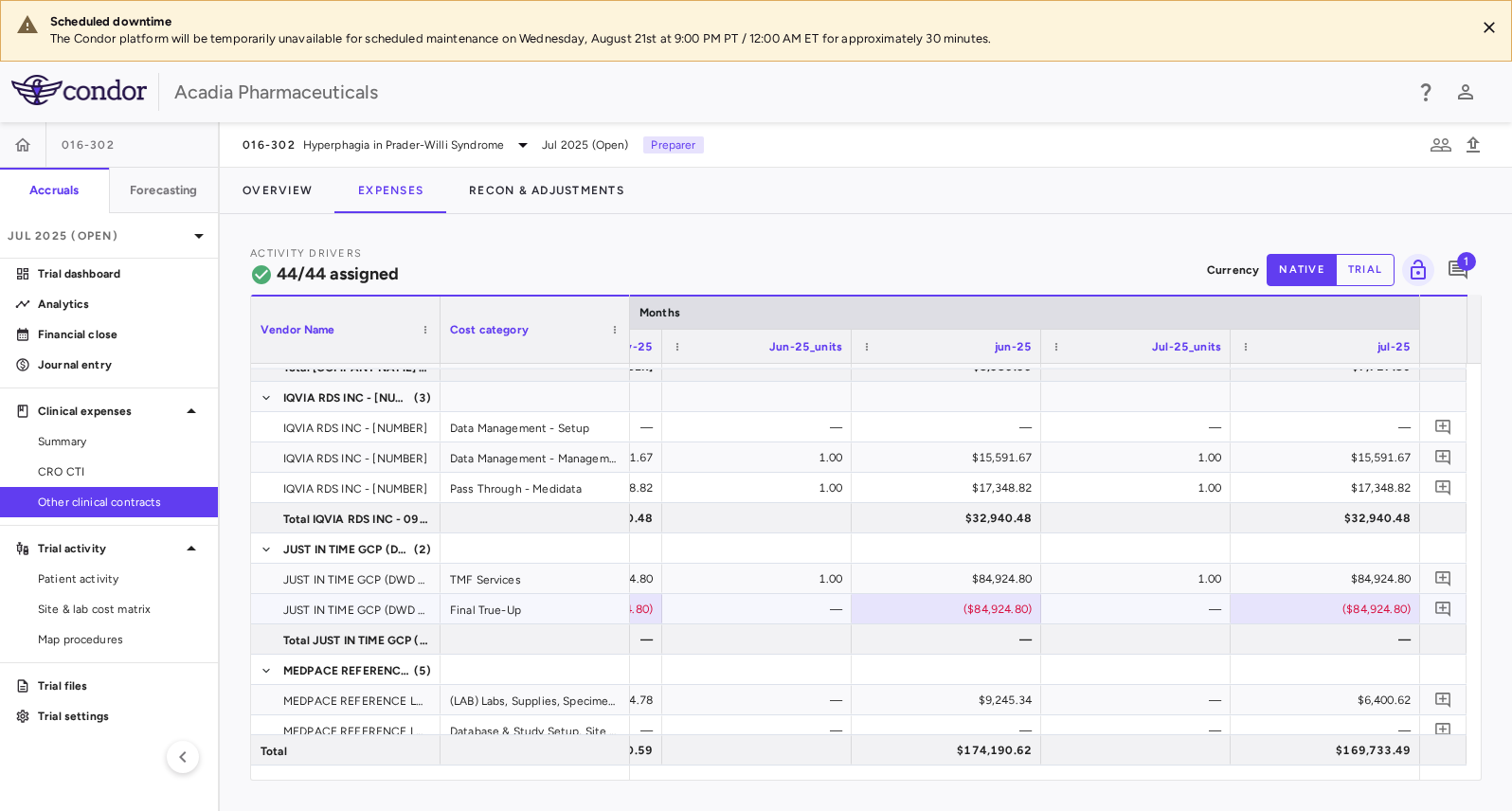 scroll, scrollTop: 474, scrollLeft: 0, axis: vertical 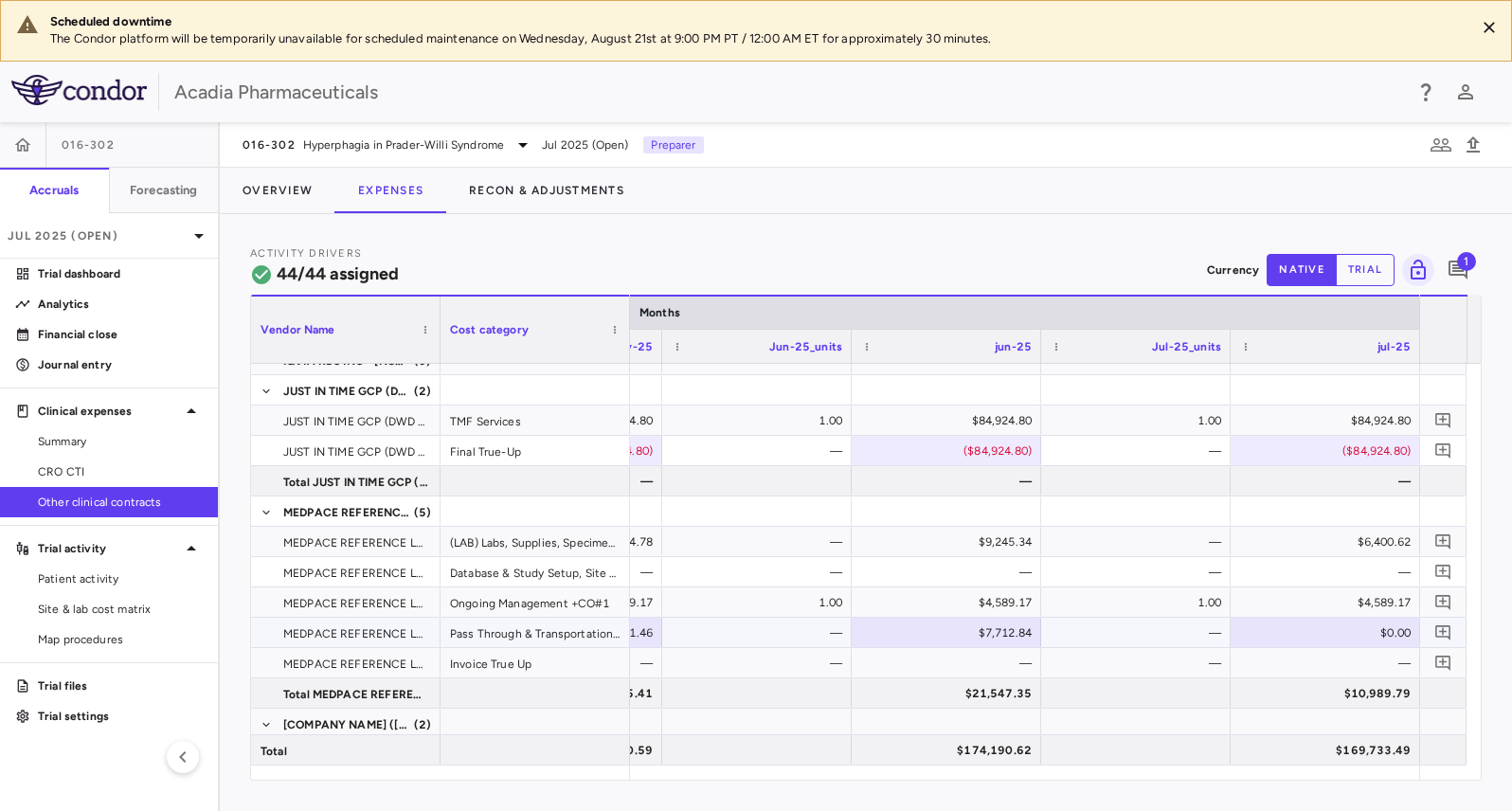 click on "$0.00" at bounding box center (1329, 633) 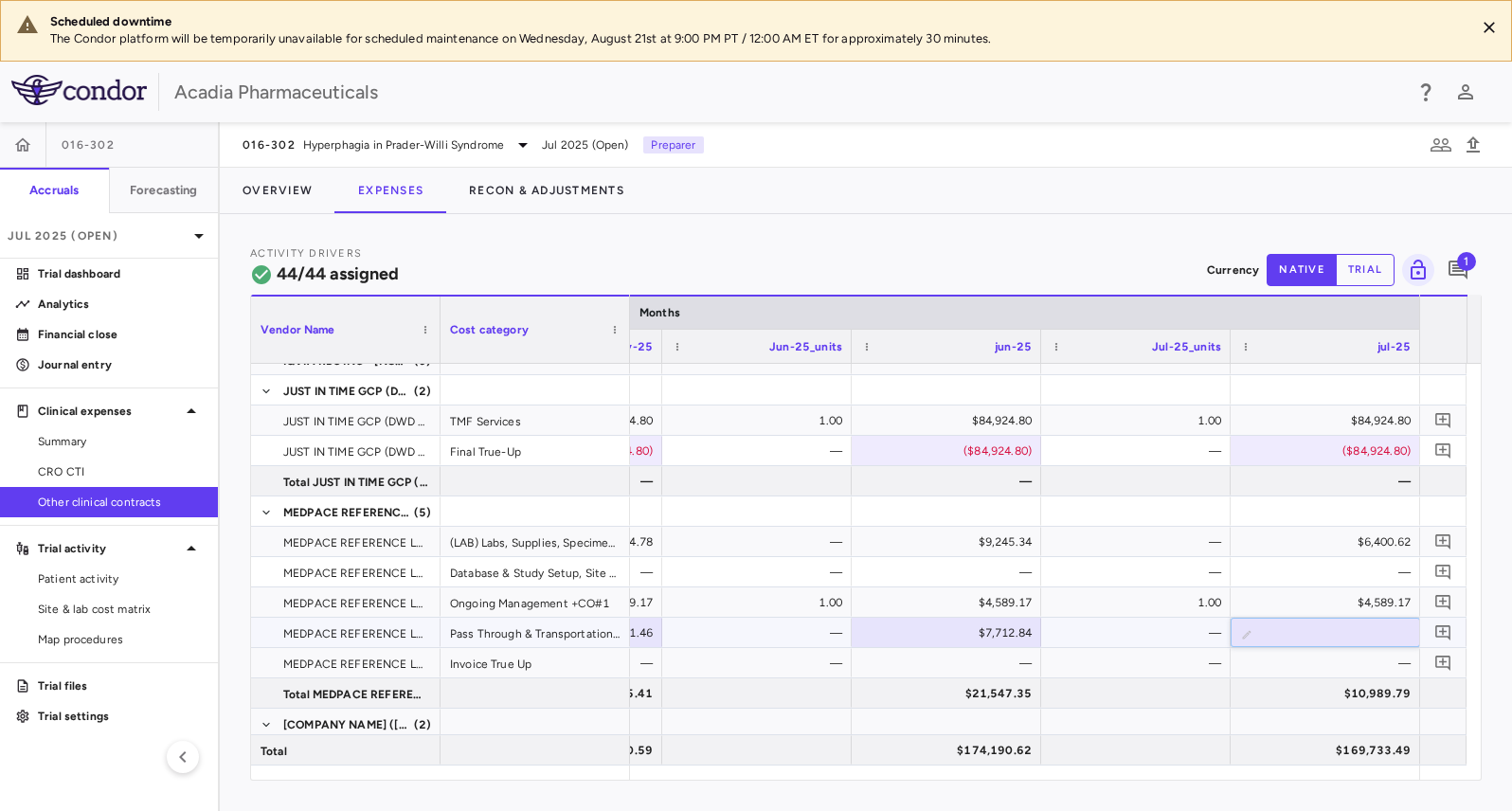 type on "*******" 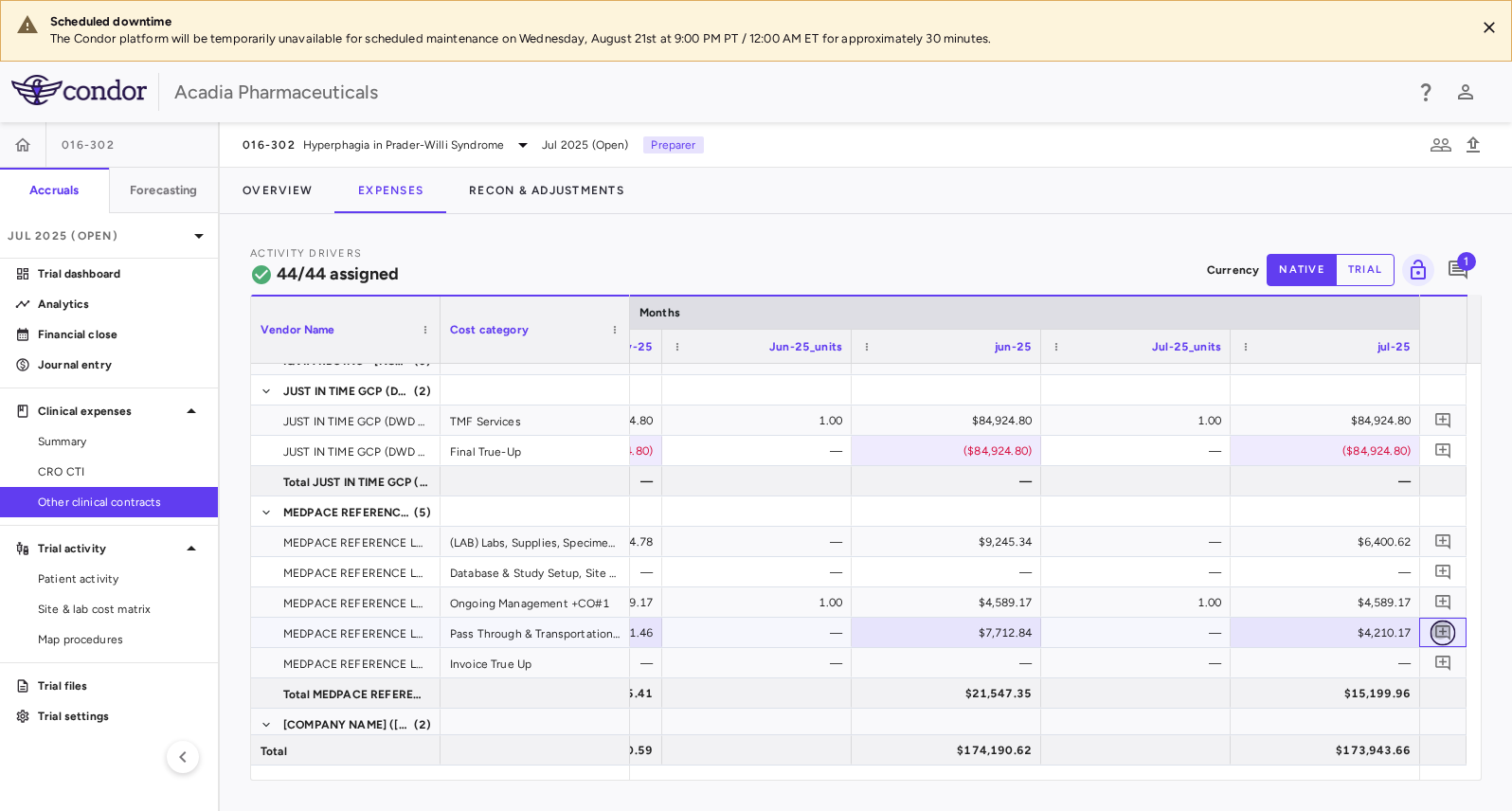 click 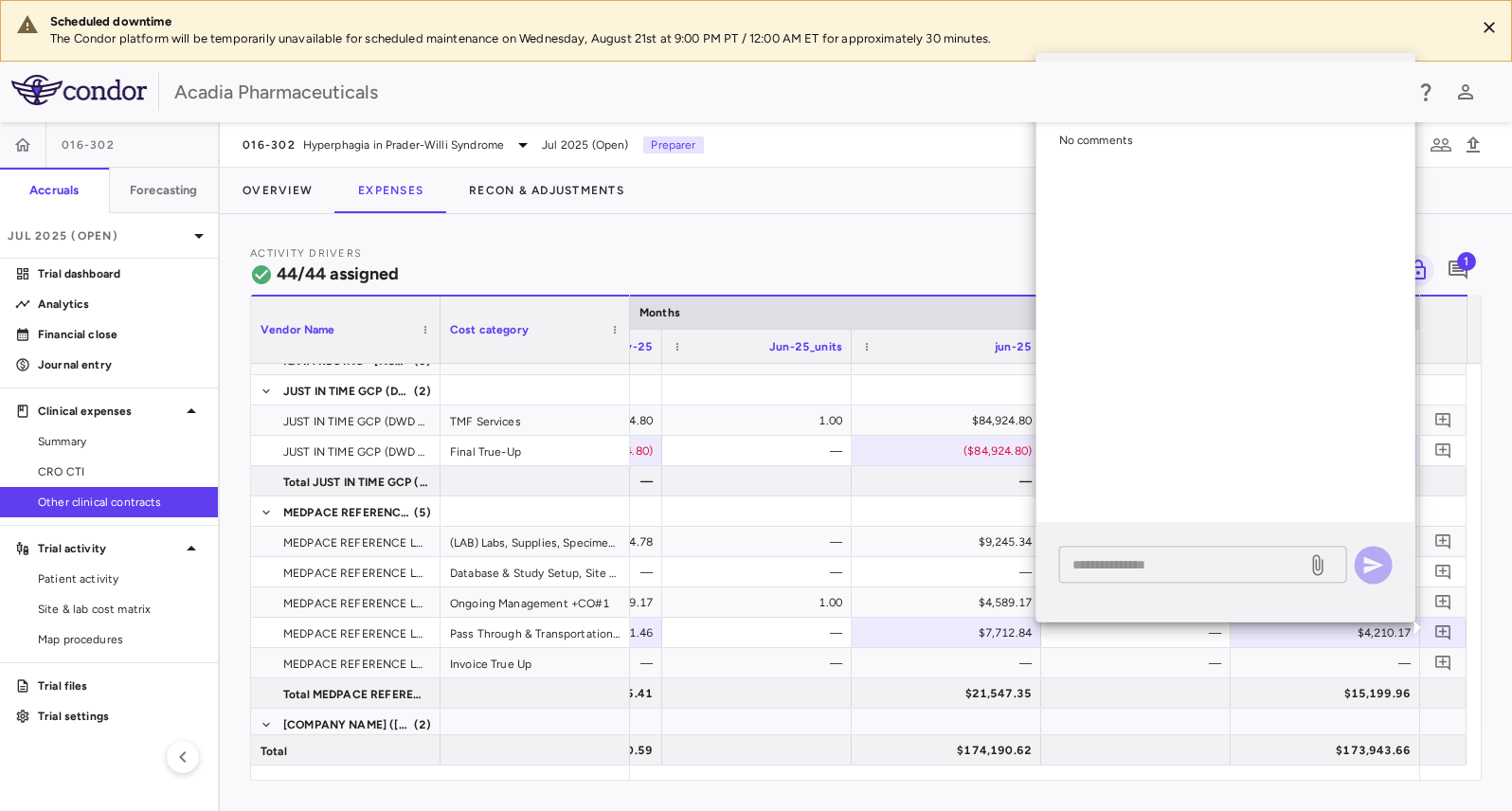click on "* ​" at bounding box center (1203, 564) 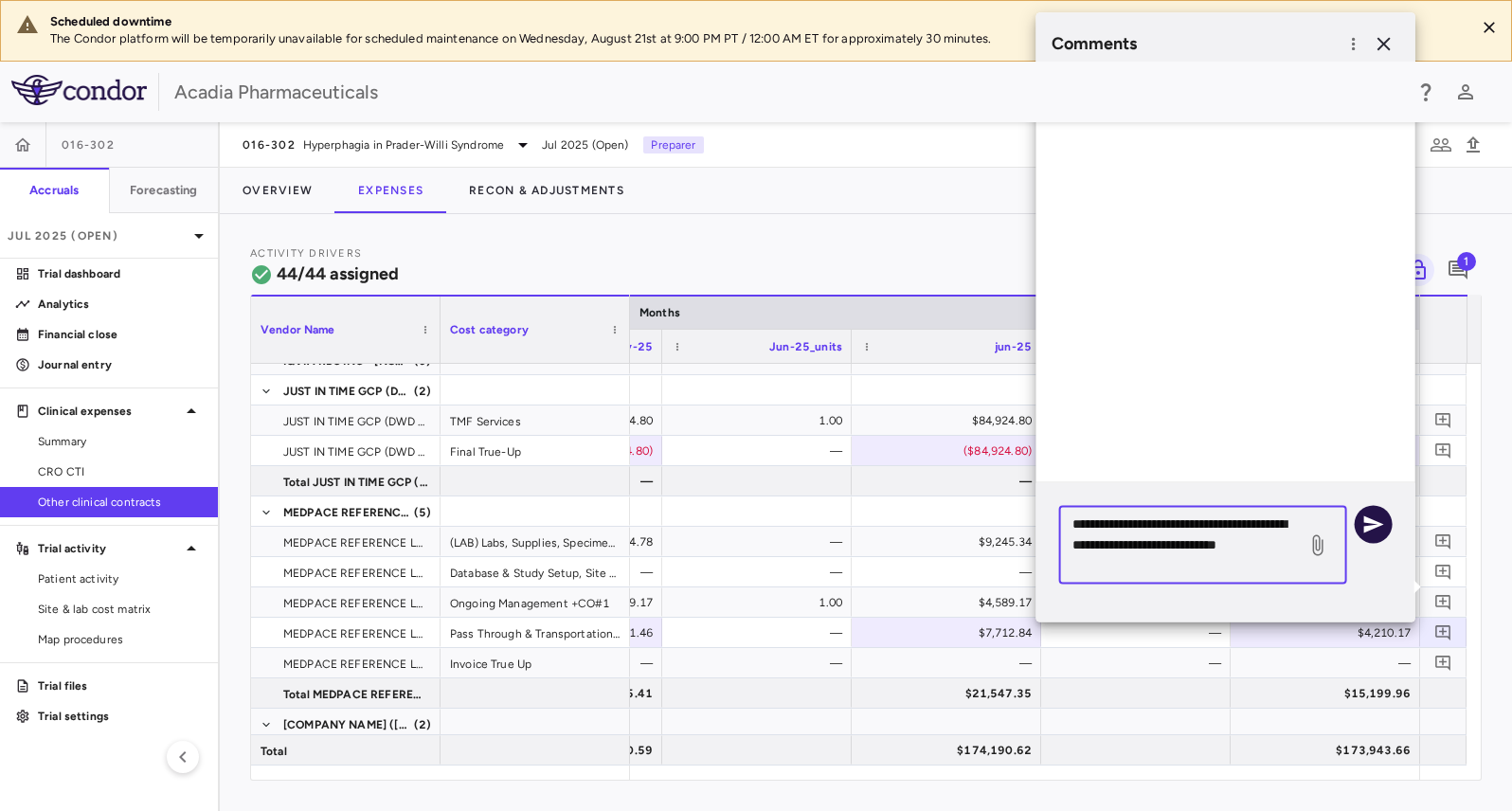 type on "**********" 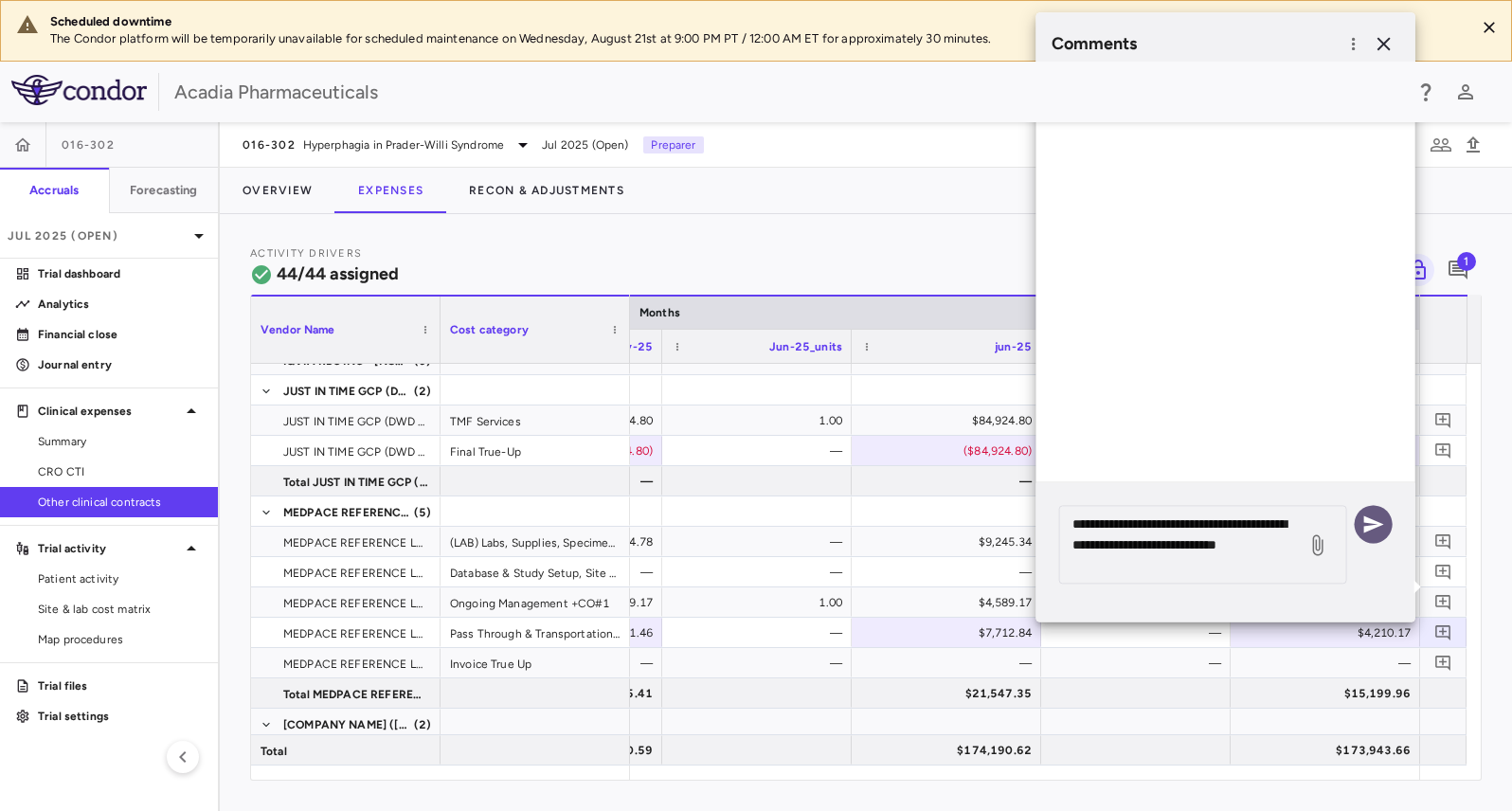 click 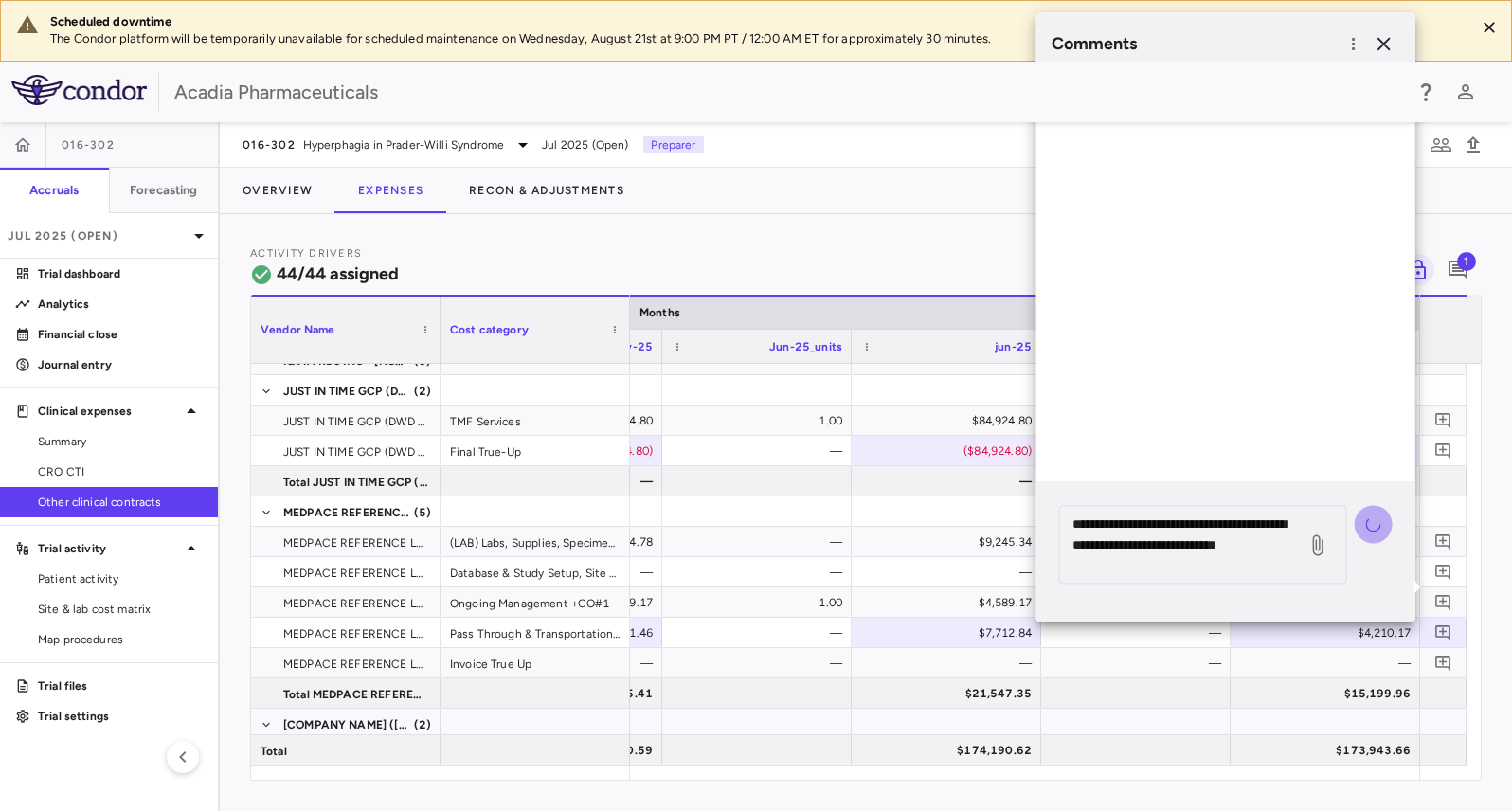type 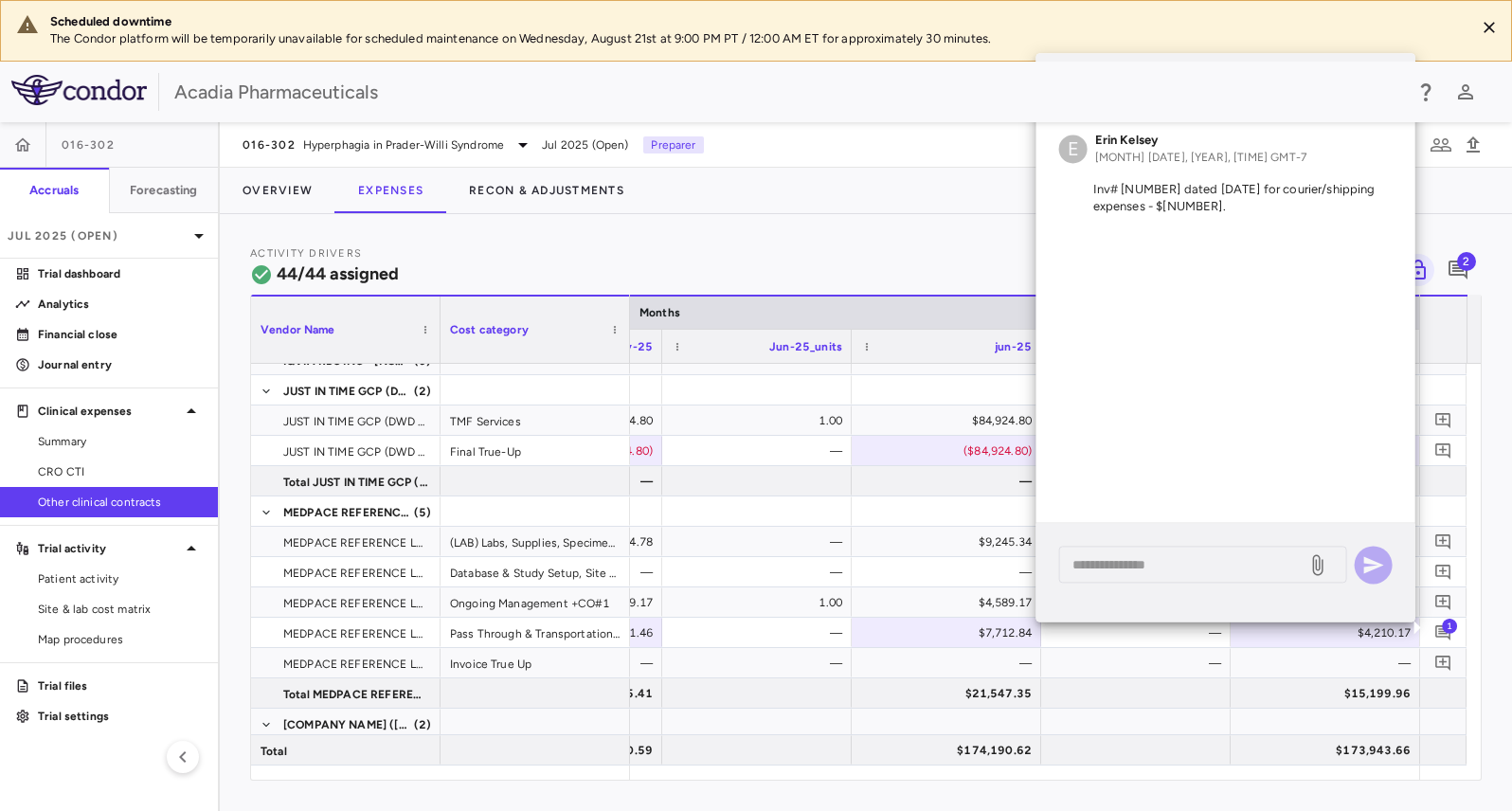 click on "Overview Expenses Recon & Adjustments" at bounding box center (866, 190) 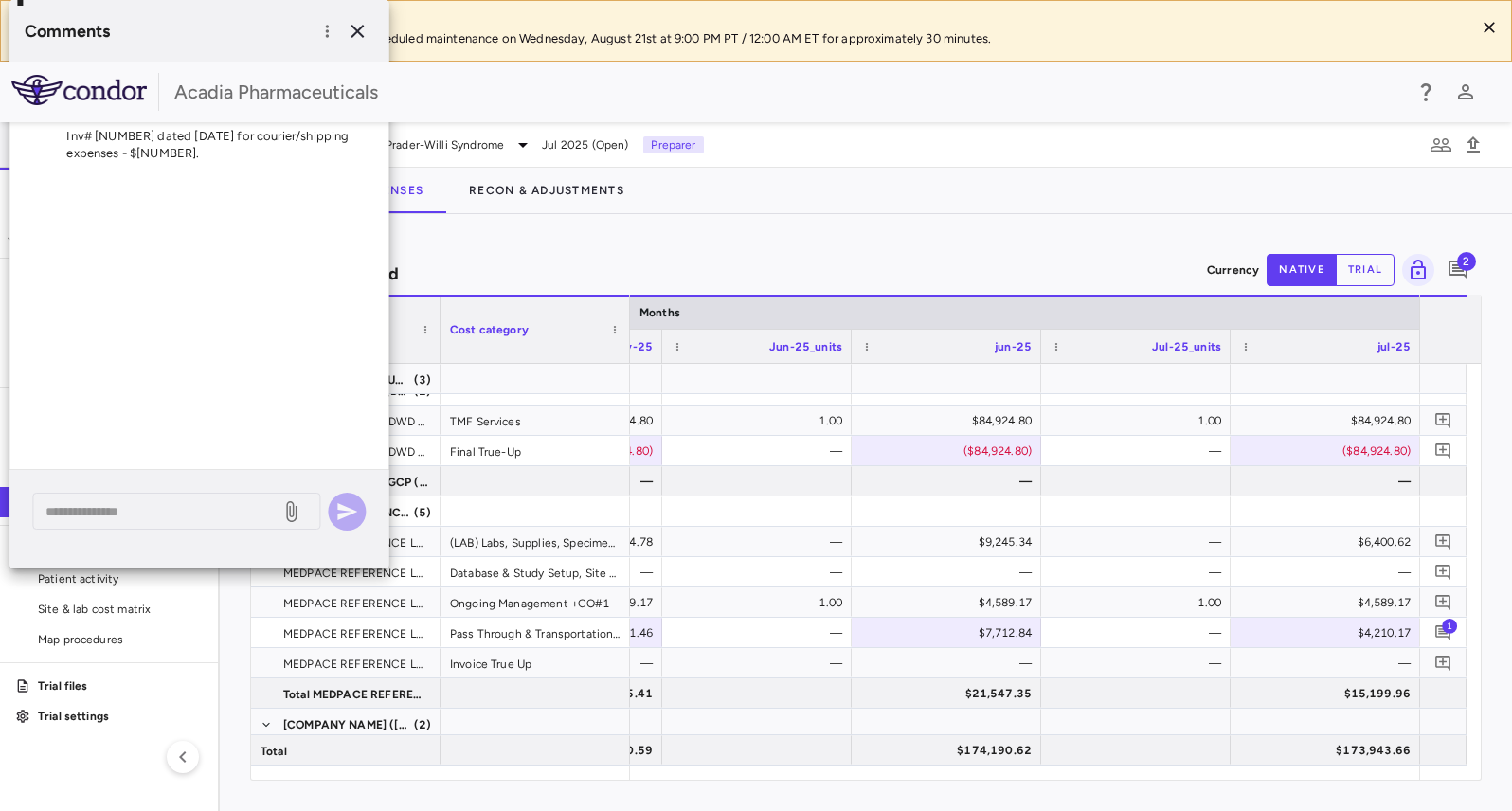 scroll, scrollTop: 329, scrollLeft: 0, axis: vertical 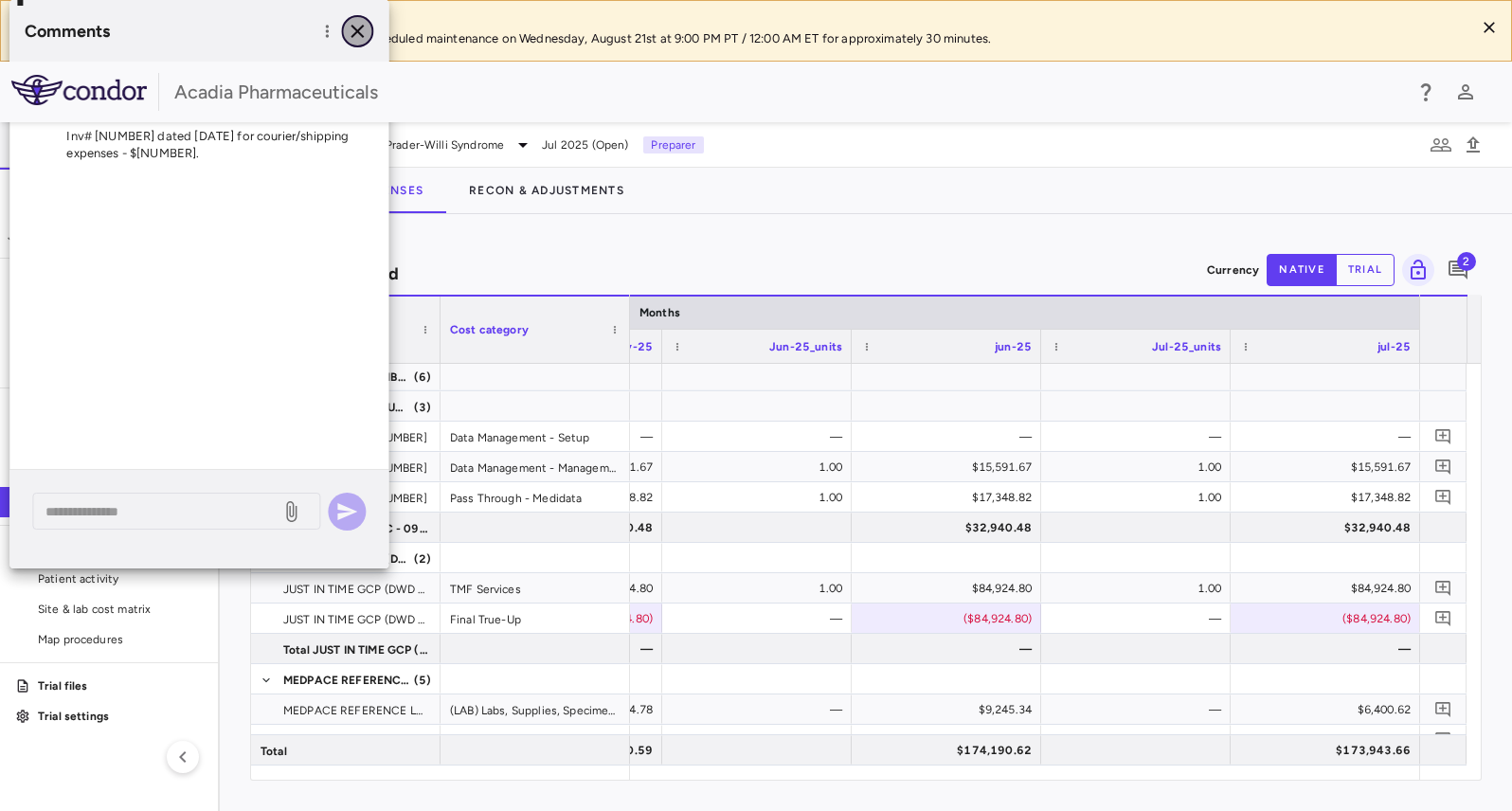 click 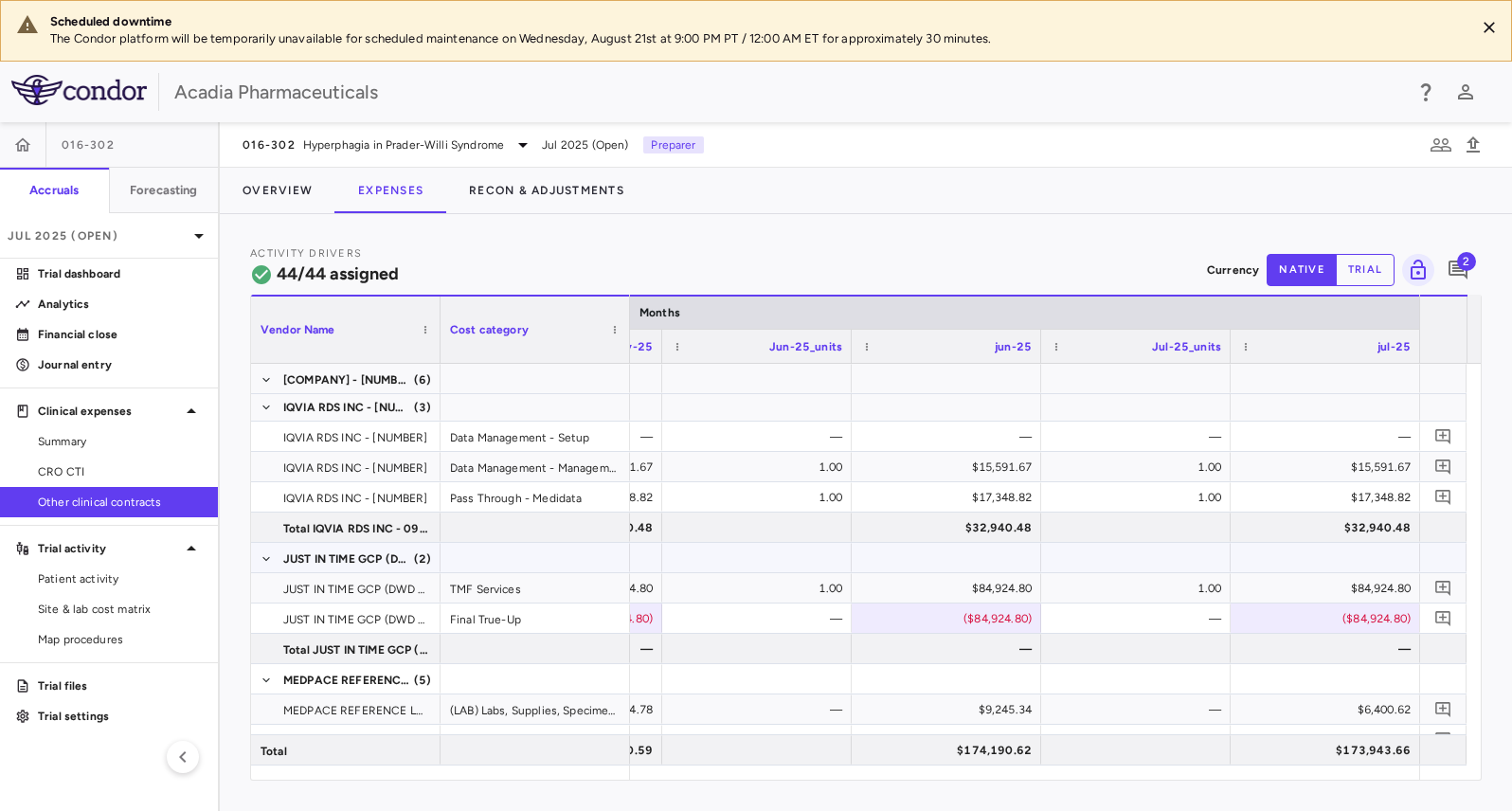 scroll, scrollTop: 221, scrollLeft: 0, axis: vertical 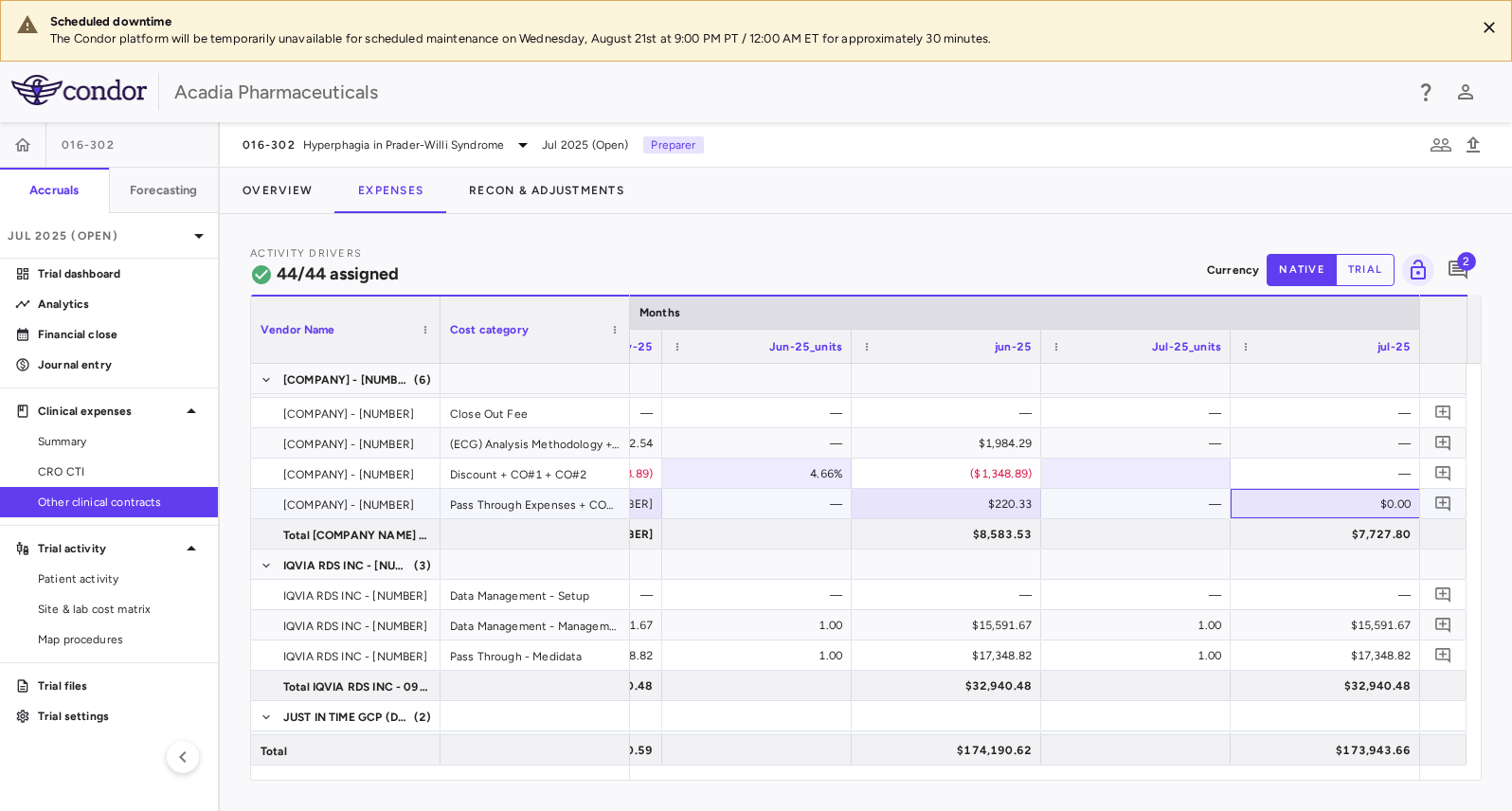 click on "$0.00" at bounding box center (1329, 504) 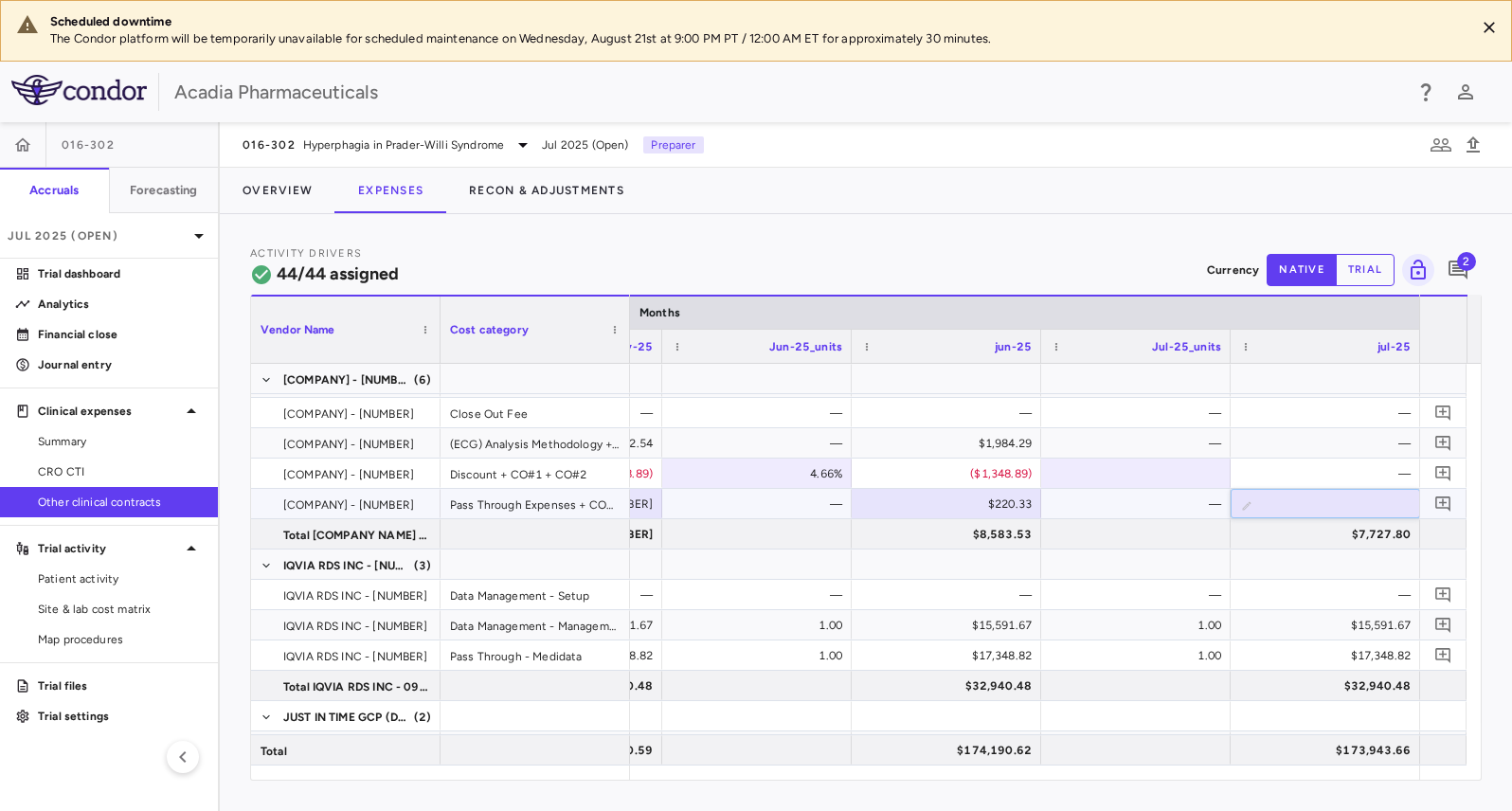 type on "******" 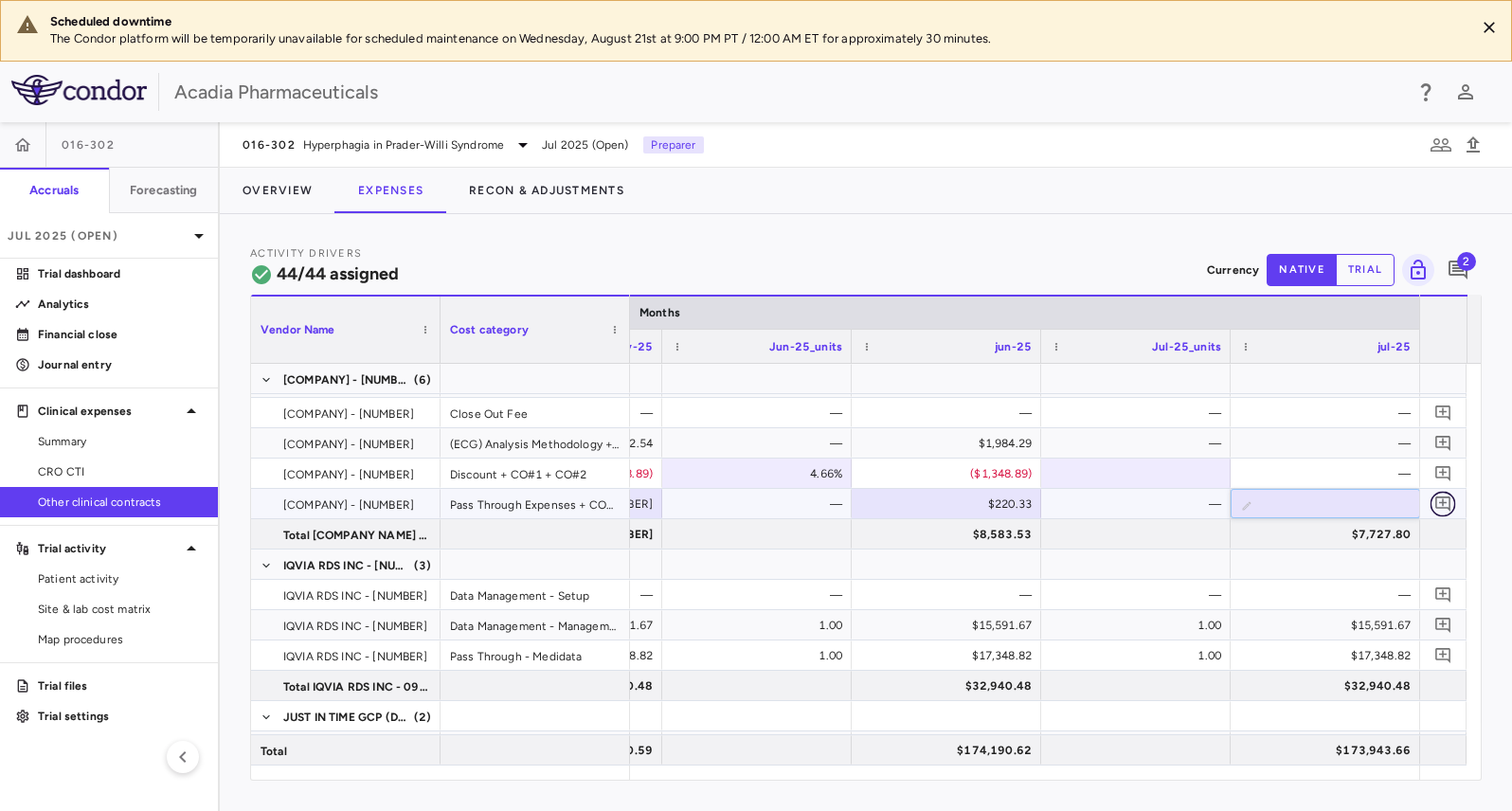 click 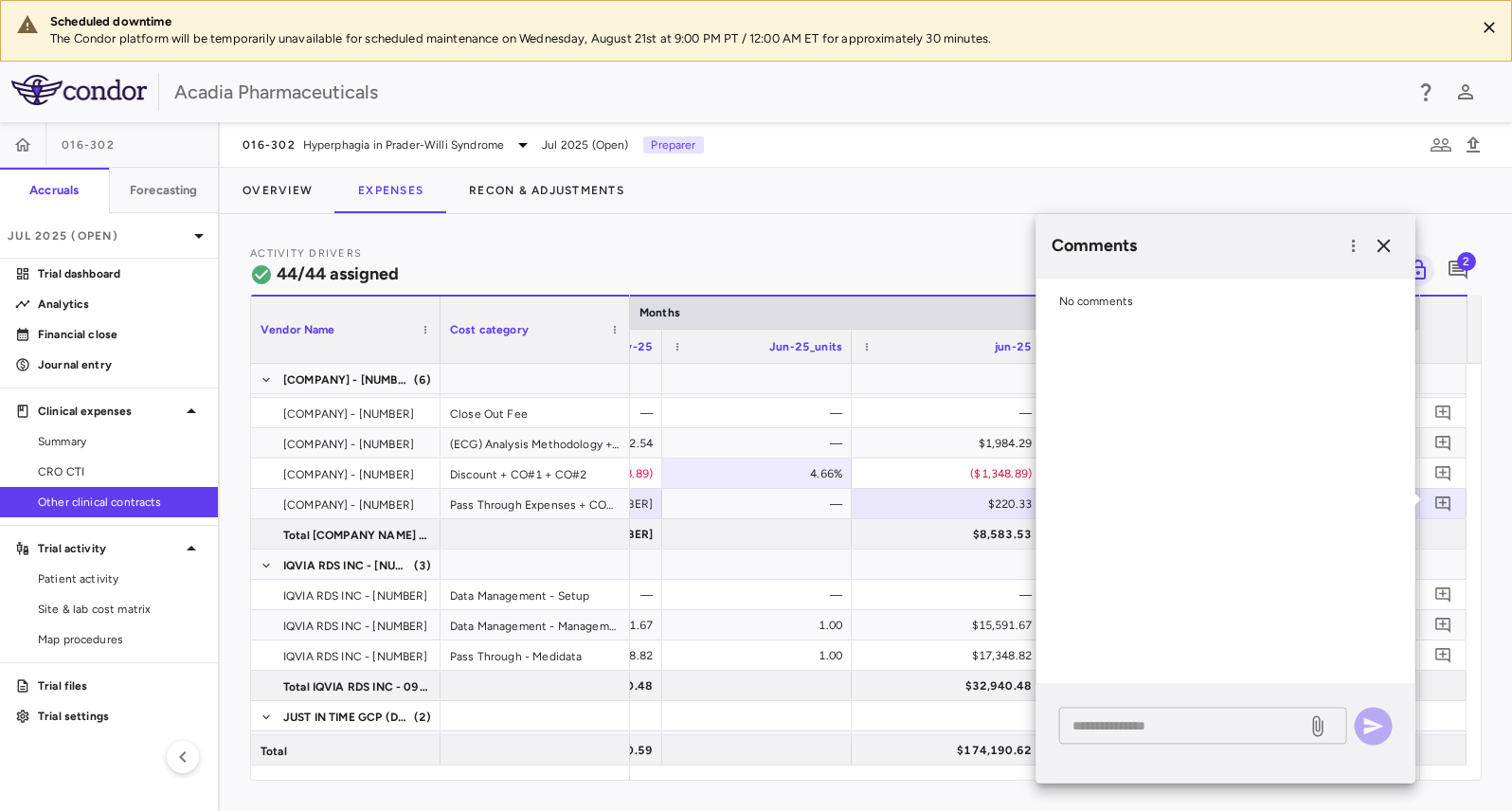 click at bounding box center [1183, 726] 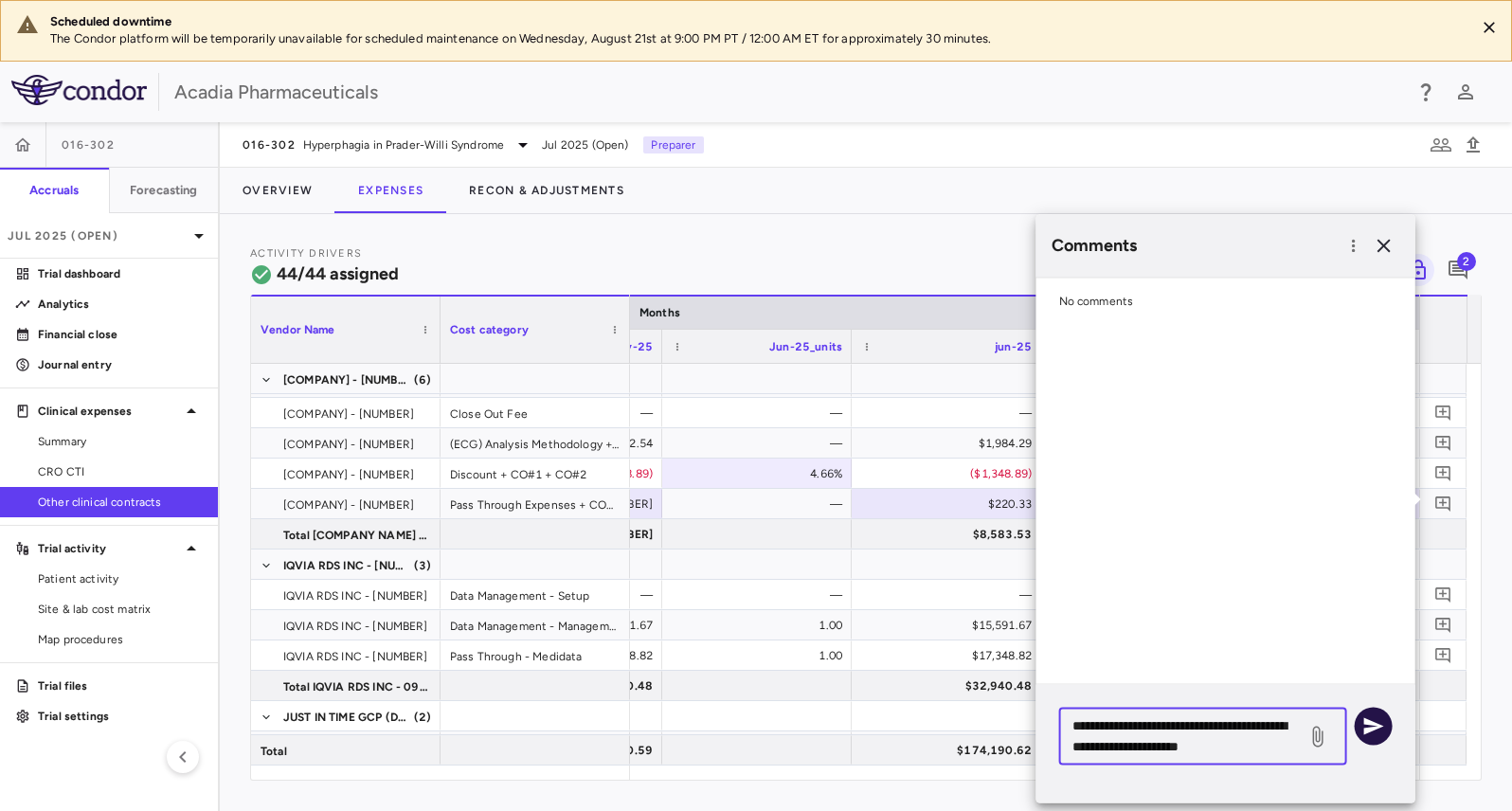 type on "**********" 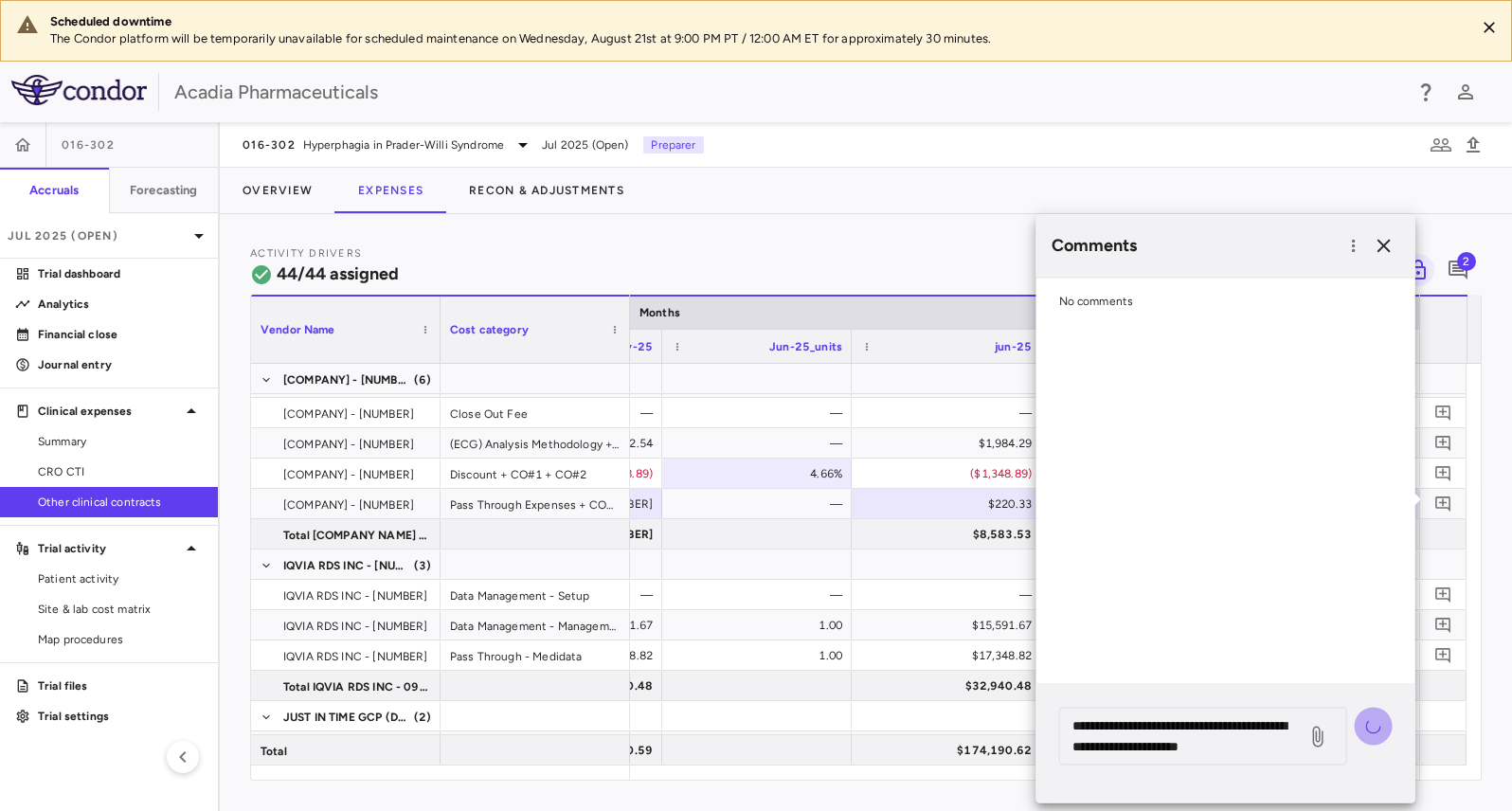 type 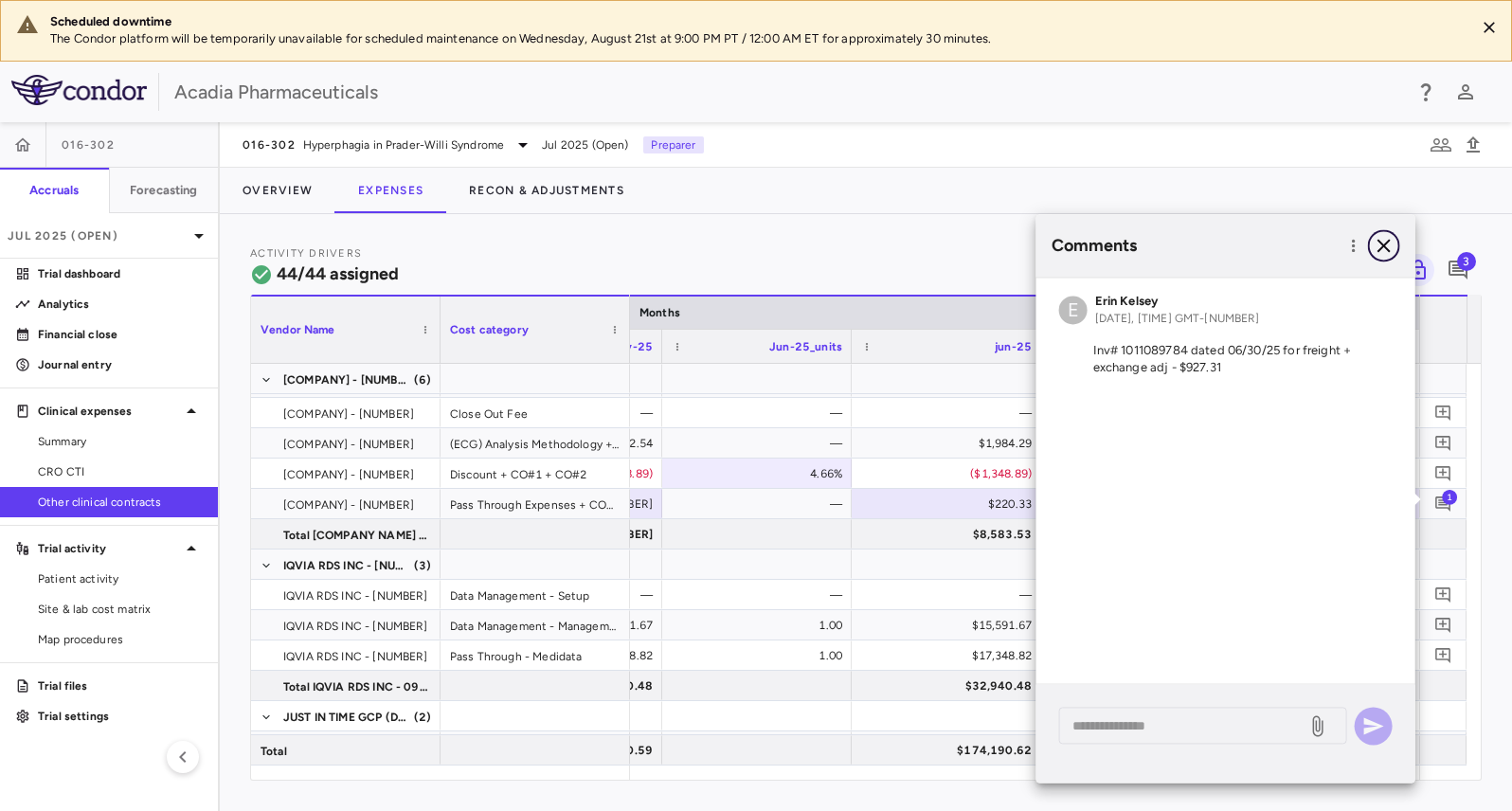 click 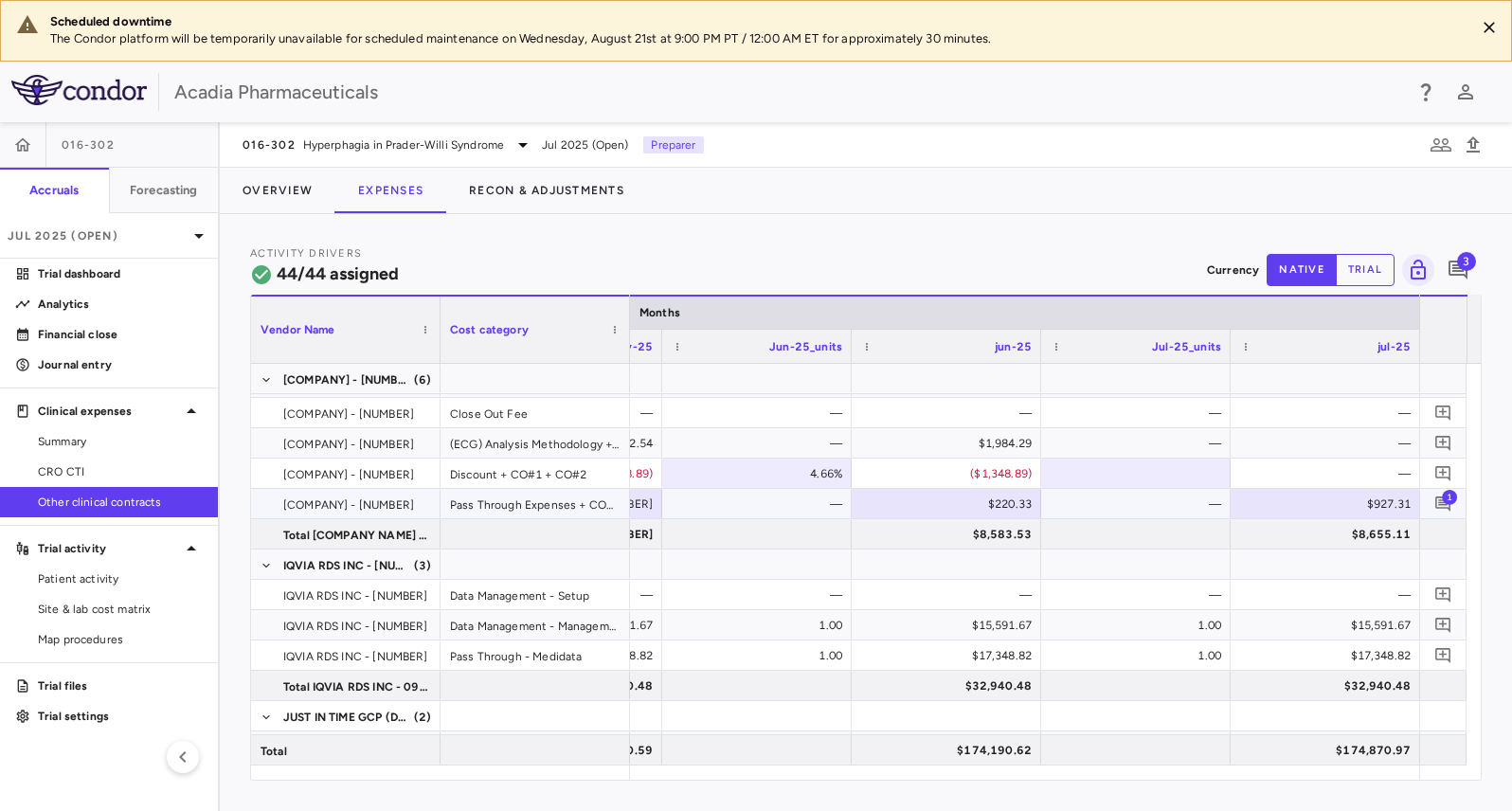 scroll, scrollTop: 34, scrollLeft: 0, axis: vertical 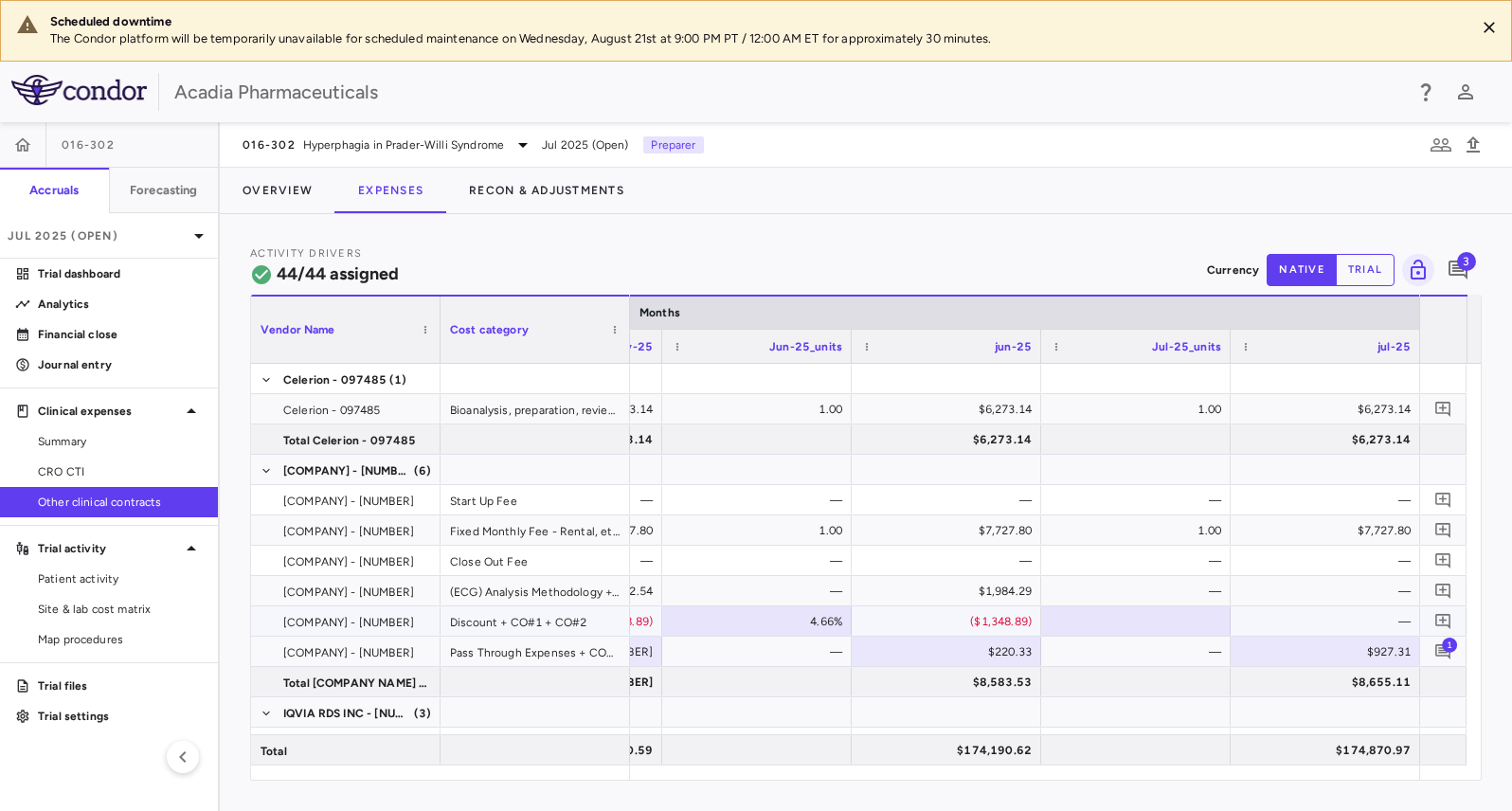 click at bounding box center [1136, 621] 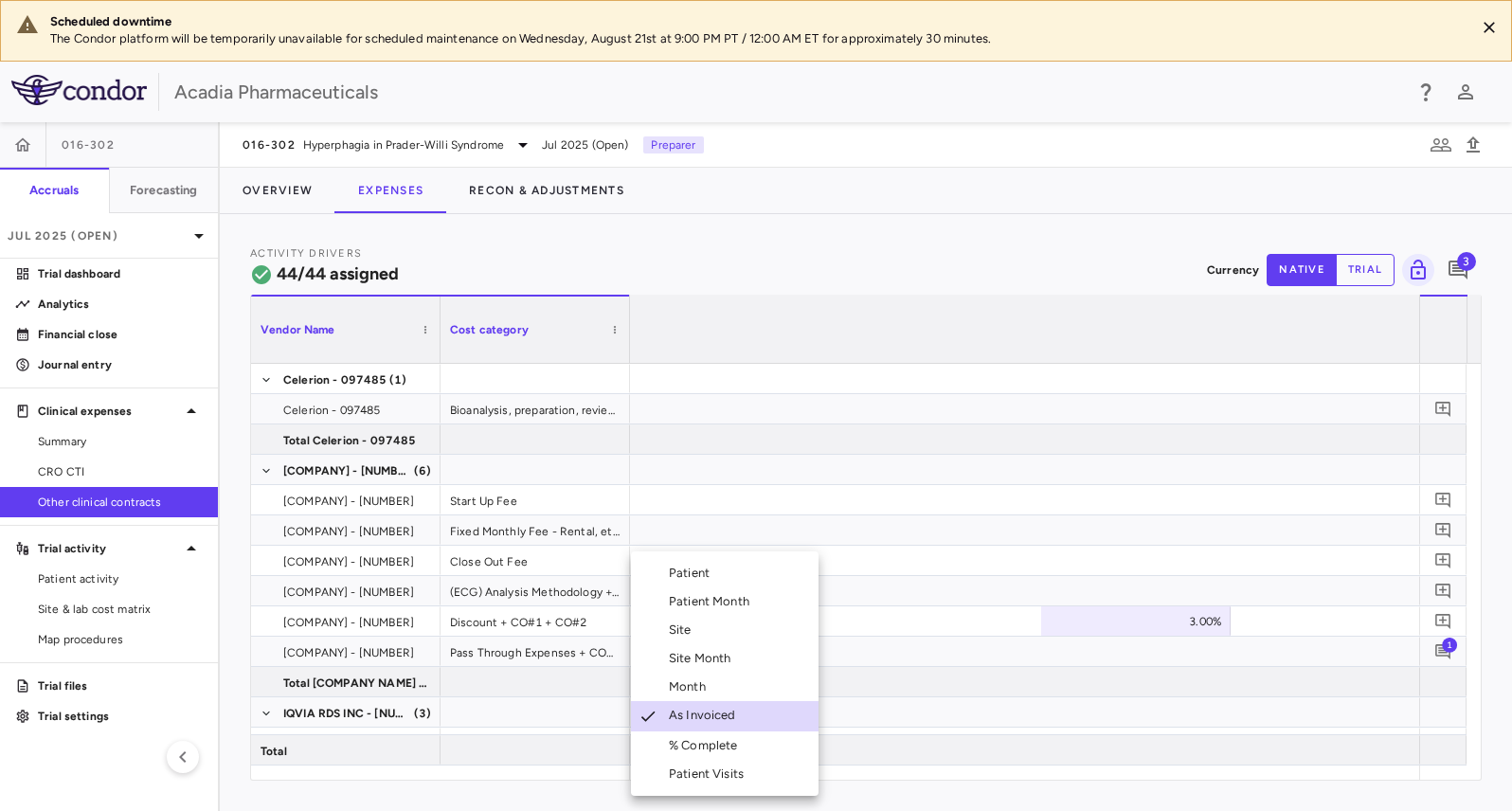 scroll, scrollTop: 0, scrollLeft: 379, axis: horizontal 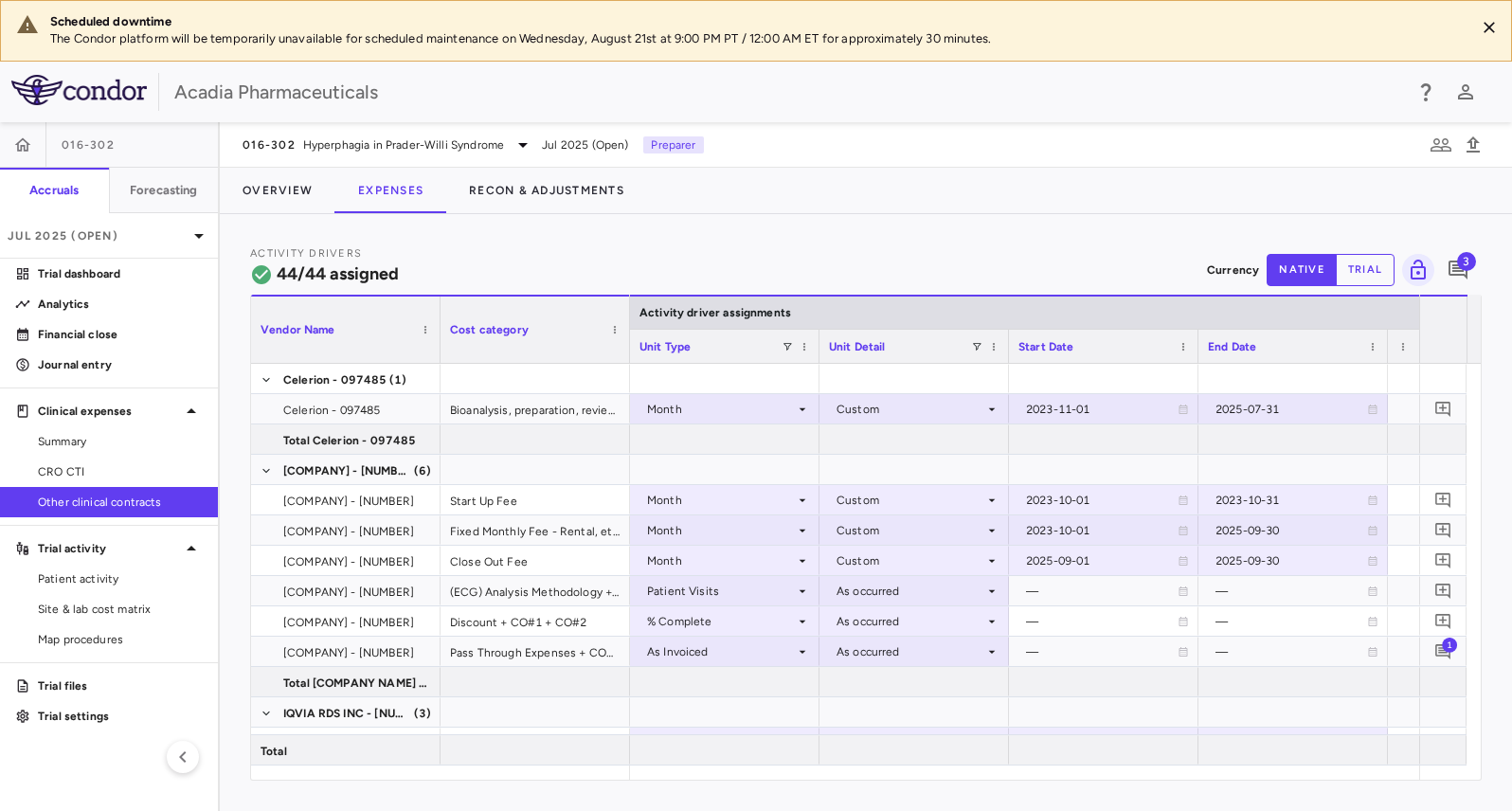 click on "Activity Drivers 44/44 assigned Currency native trial 3
Vendor Name
Drag here to set column labels
Vendor Name
Cost category
Activity driver assignments" at bounding box center (866, 513) 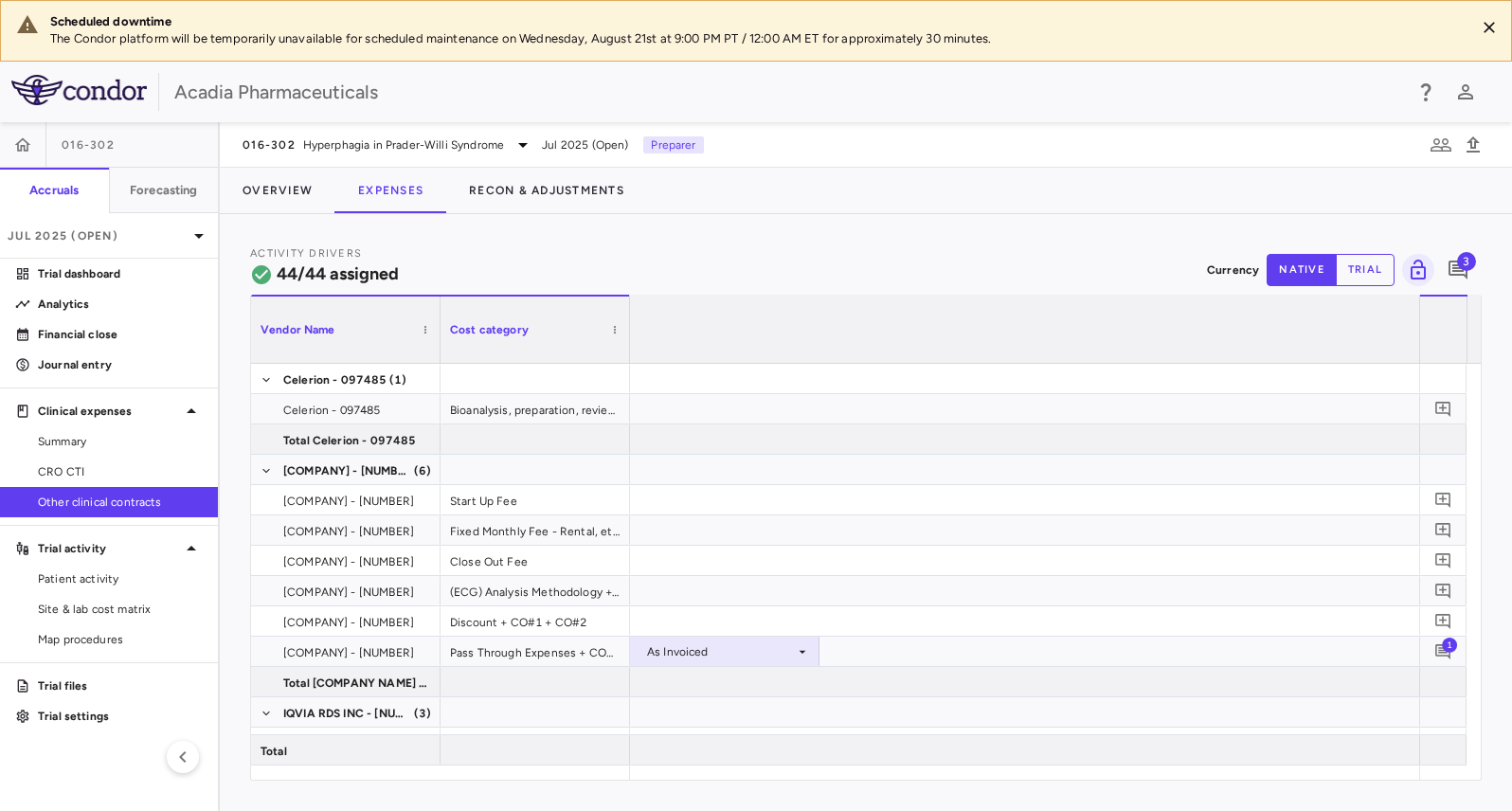 scroll, scrollTop: 0, scrollLeft: 11715, axis: horizontal 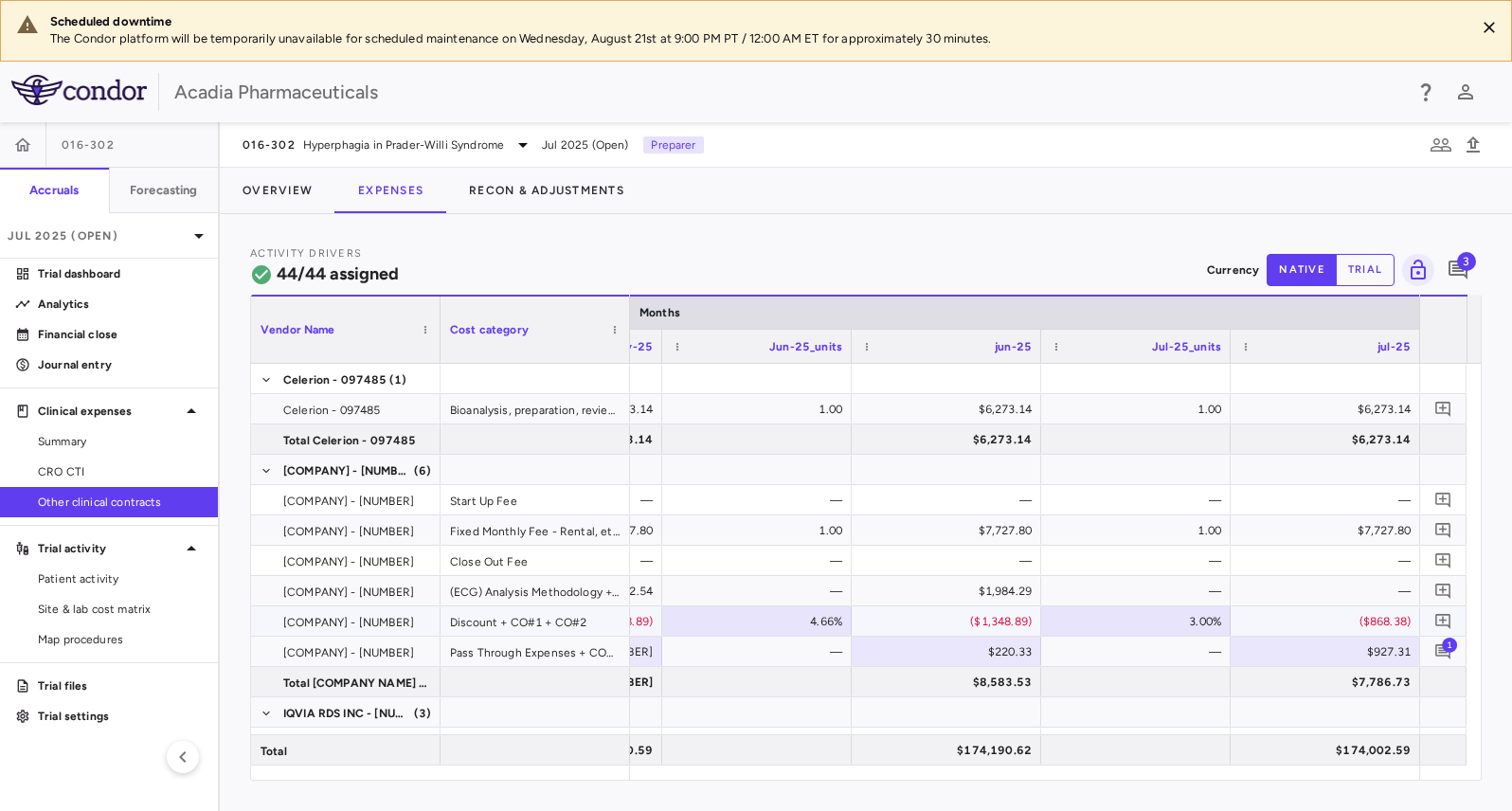 click on "3.00%" at bounding box center [1140, 622] 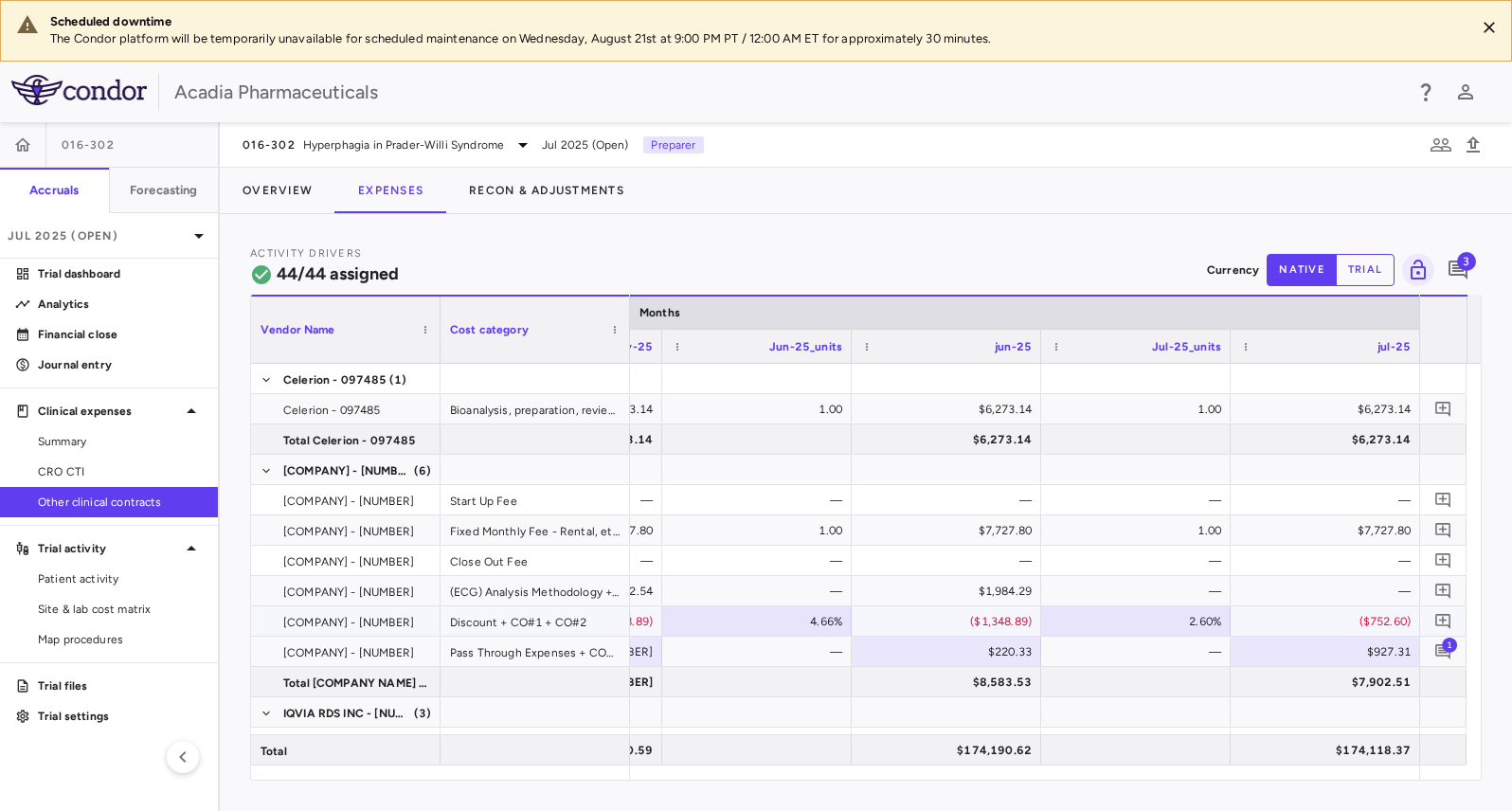 click on "2.60%" at bounding box center (1140, 622) 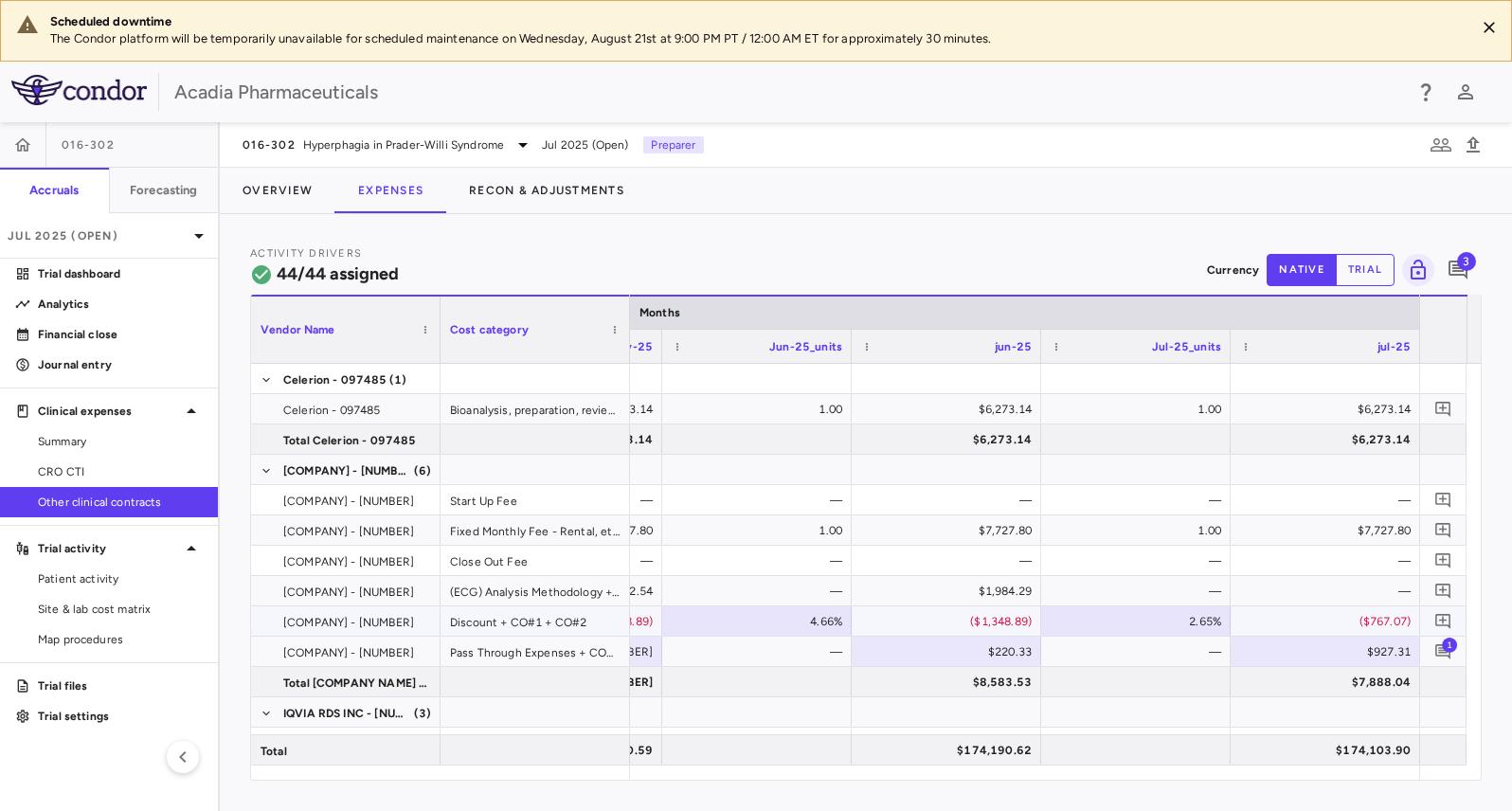 click on "2.65%" at bounding box center [1140, 622] 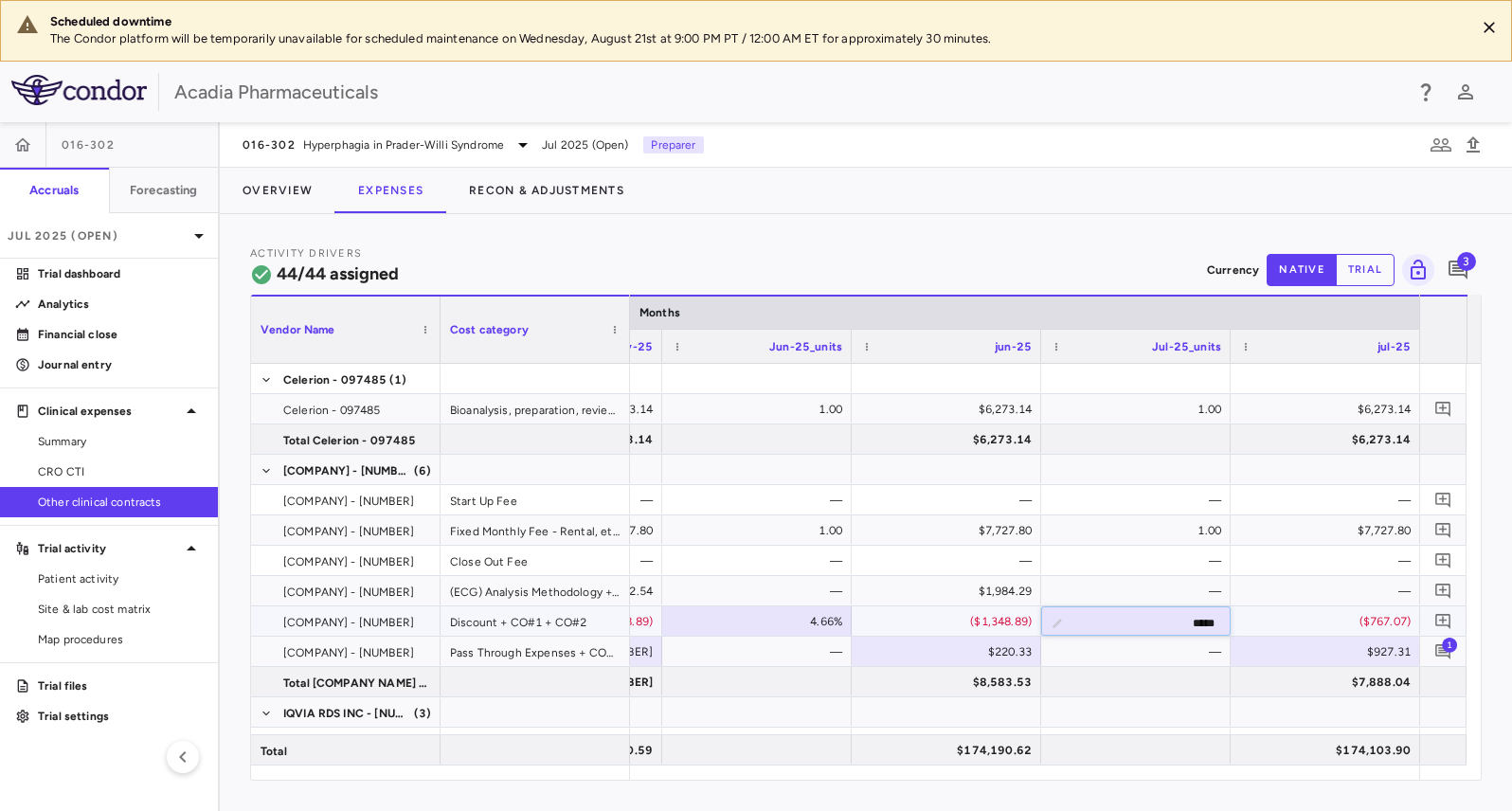 click on "*****" at bounding box center [1150, 622] 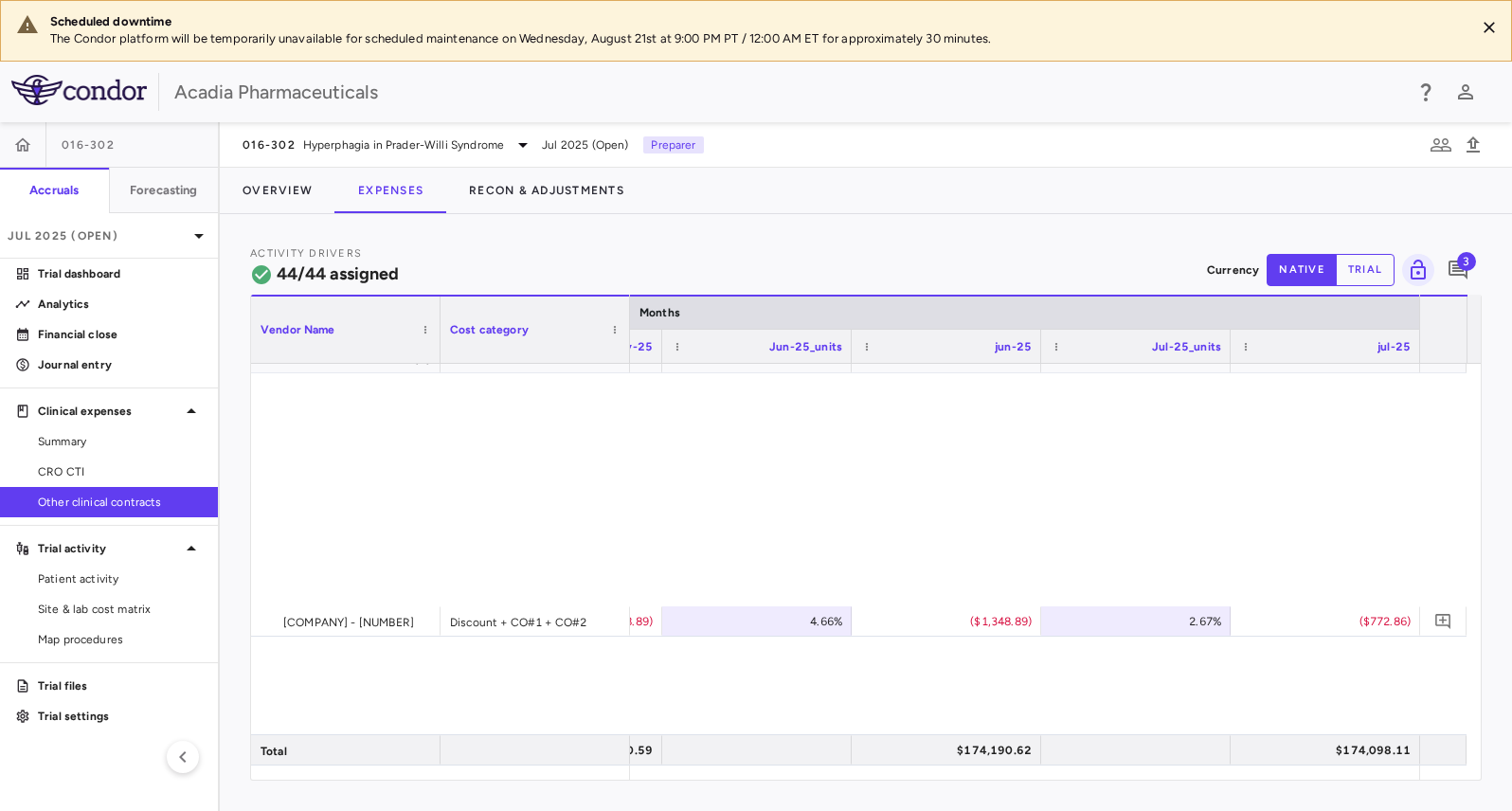 scroll, scrollTop: 1750, scrollLeft: 0, axis: vertical 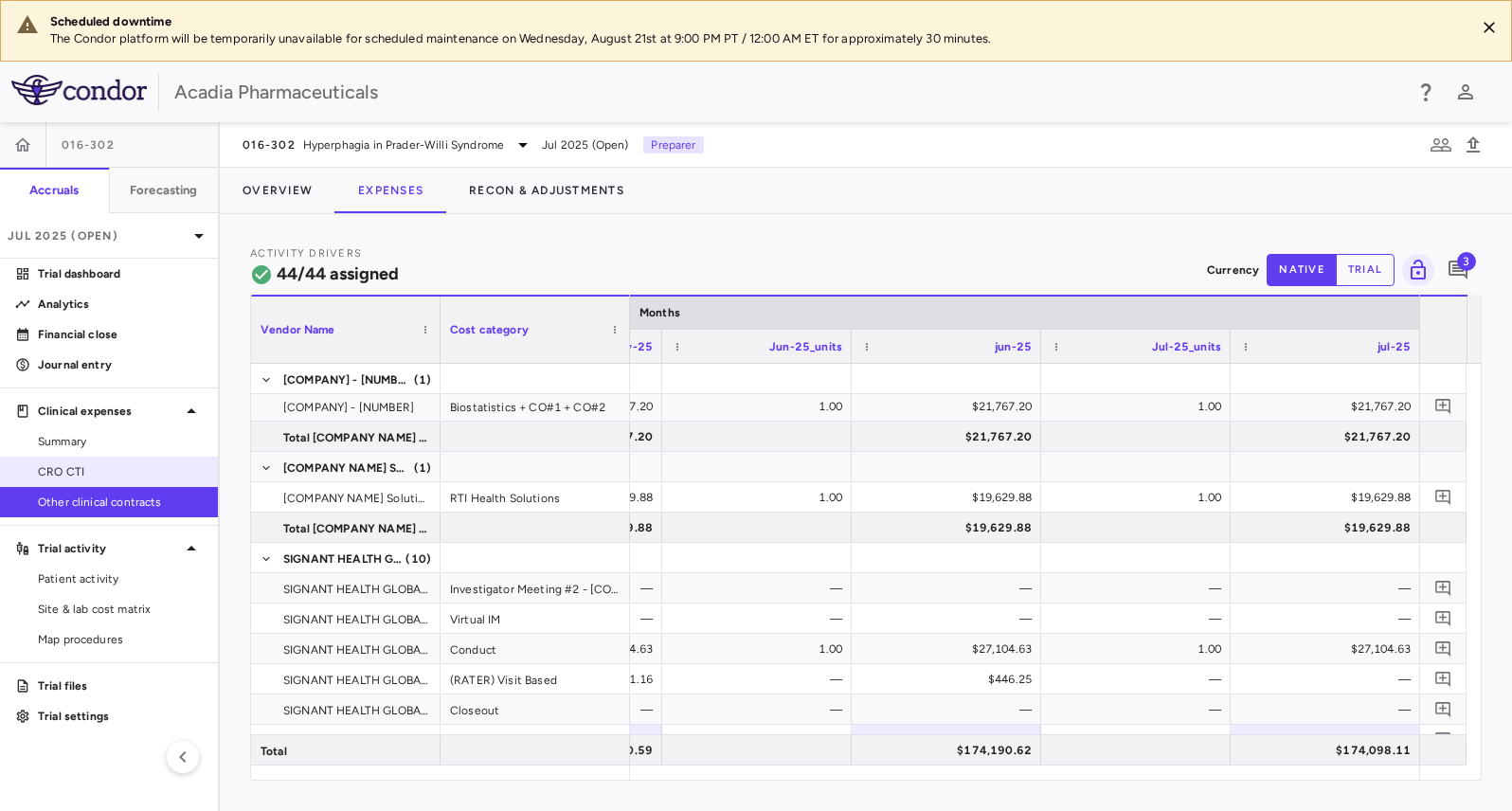 click on "CRO CTI" at bounding box center (120, 472) 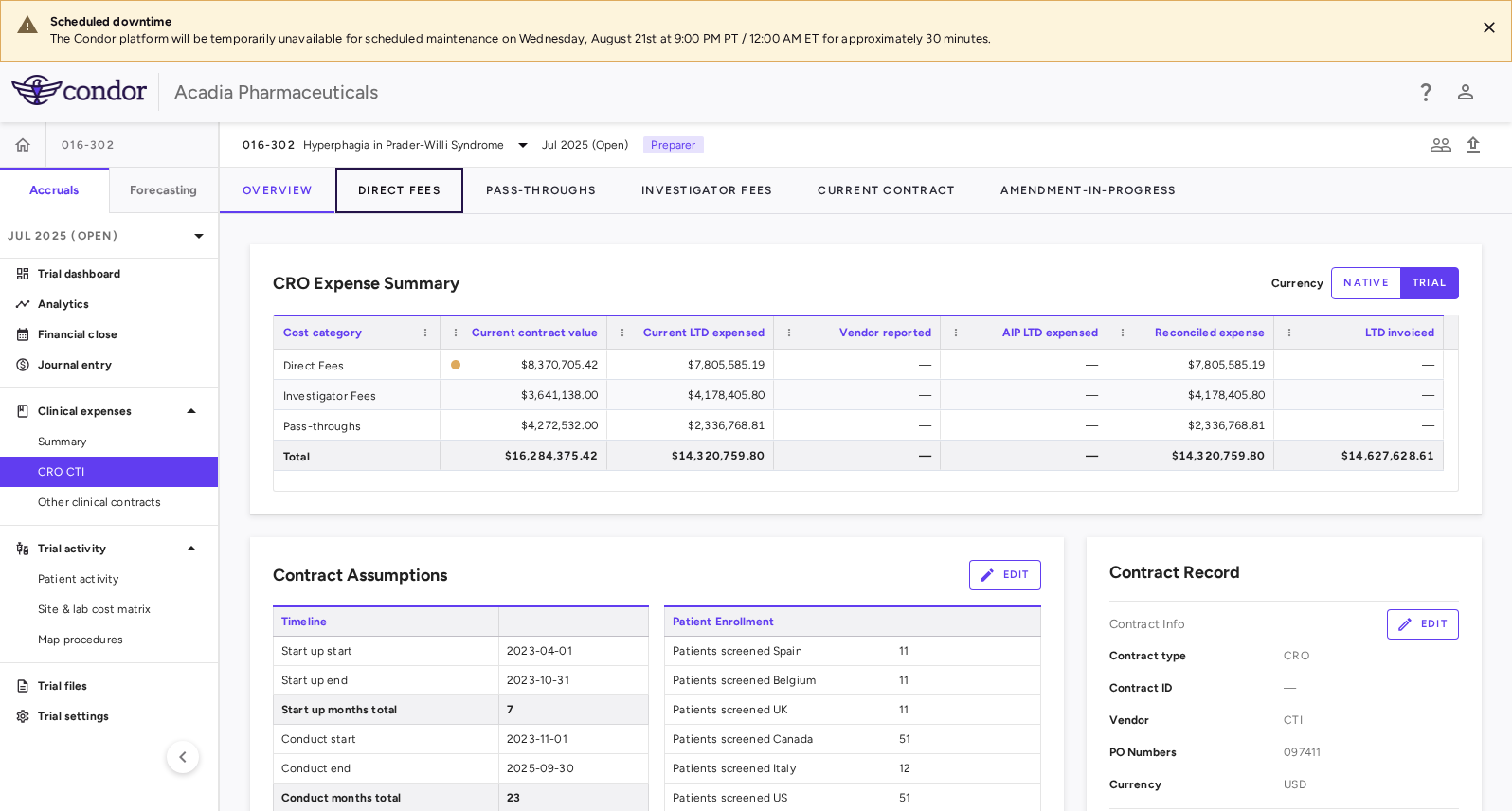 click on "Direct Fees" at bounding box center [399, 190] 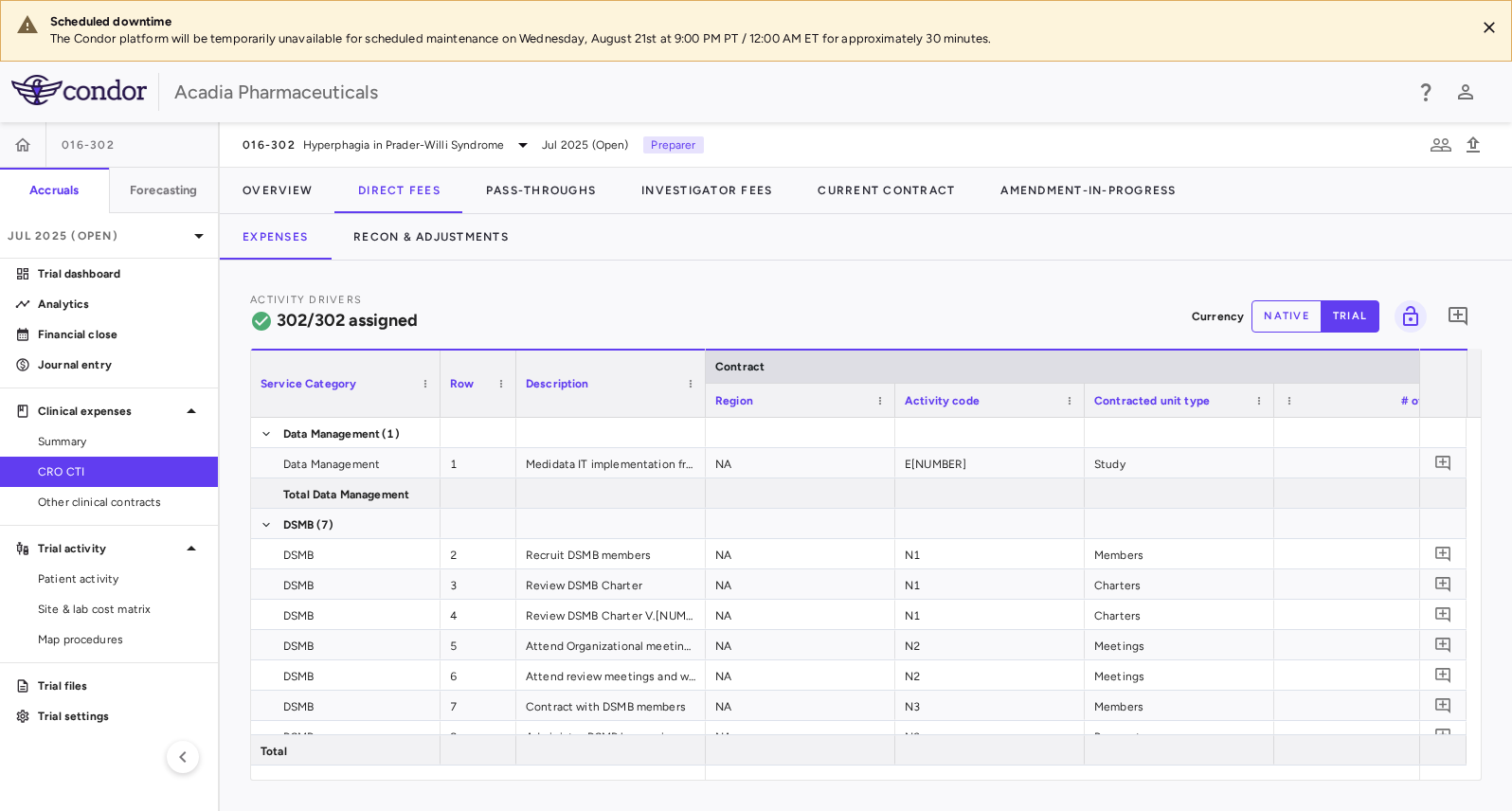 click on "native" at bounding box center [1287, 316] 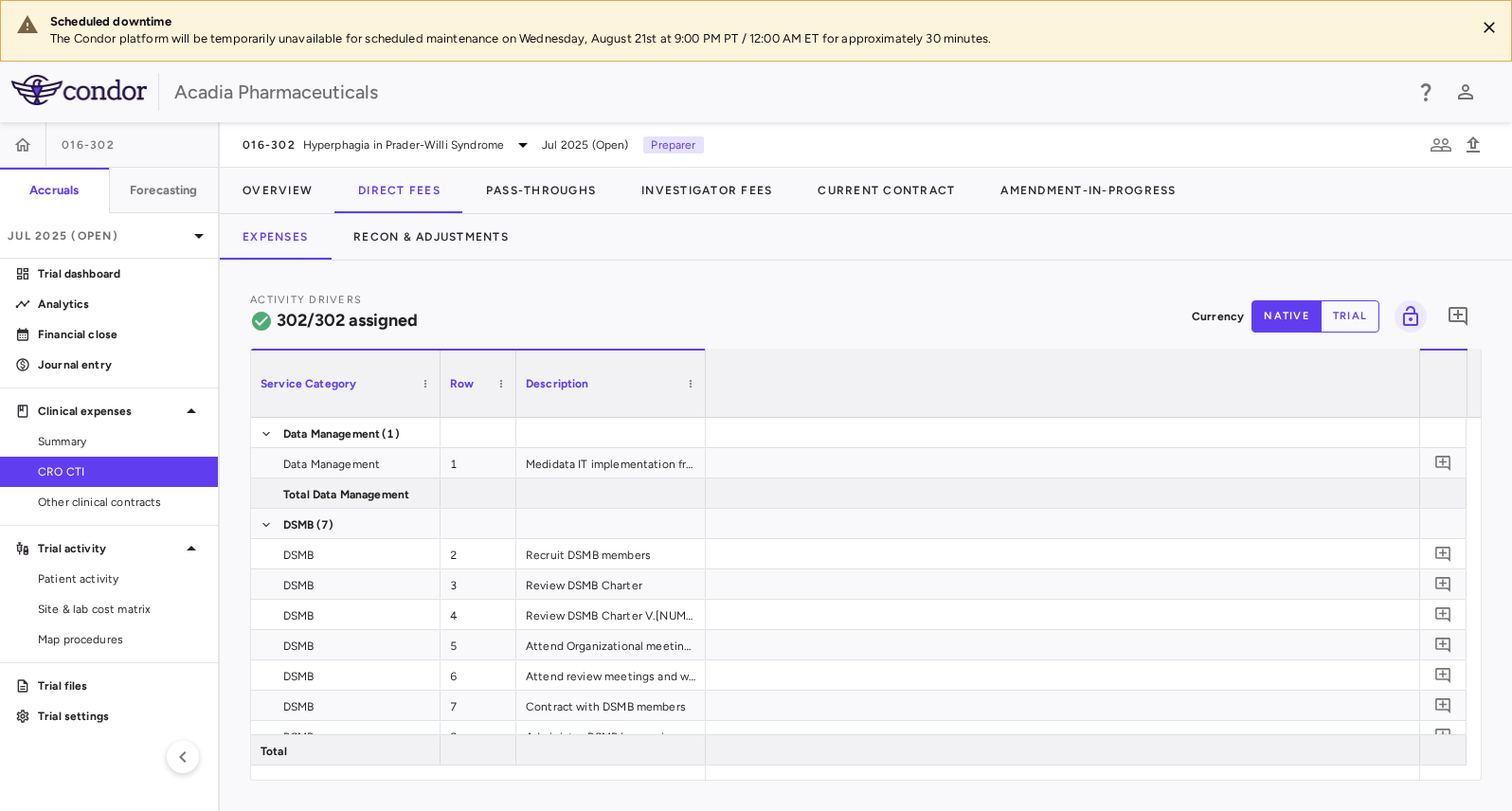 scroll, scrollTop: 0, scrollLeft: 10038, axis: horizontal 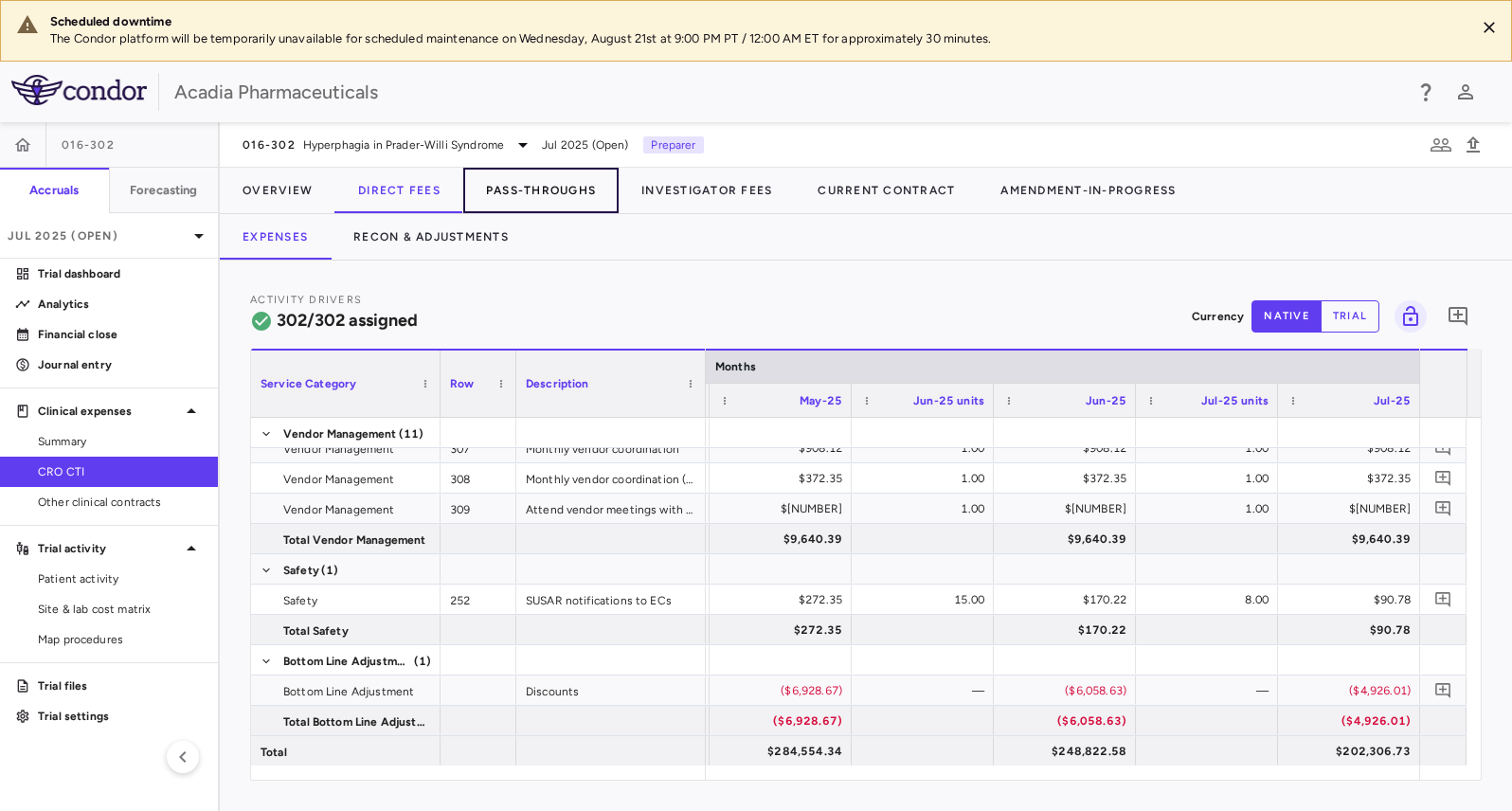 click on "Pass-Throughs" at bounding box center (541, 190) 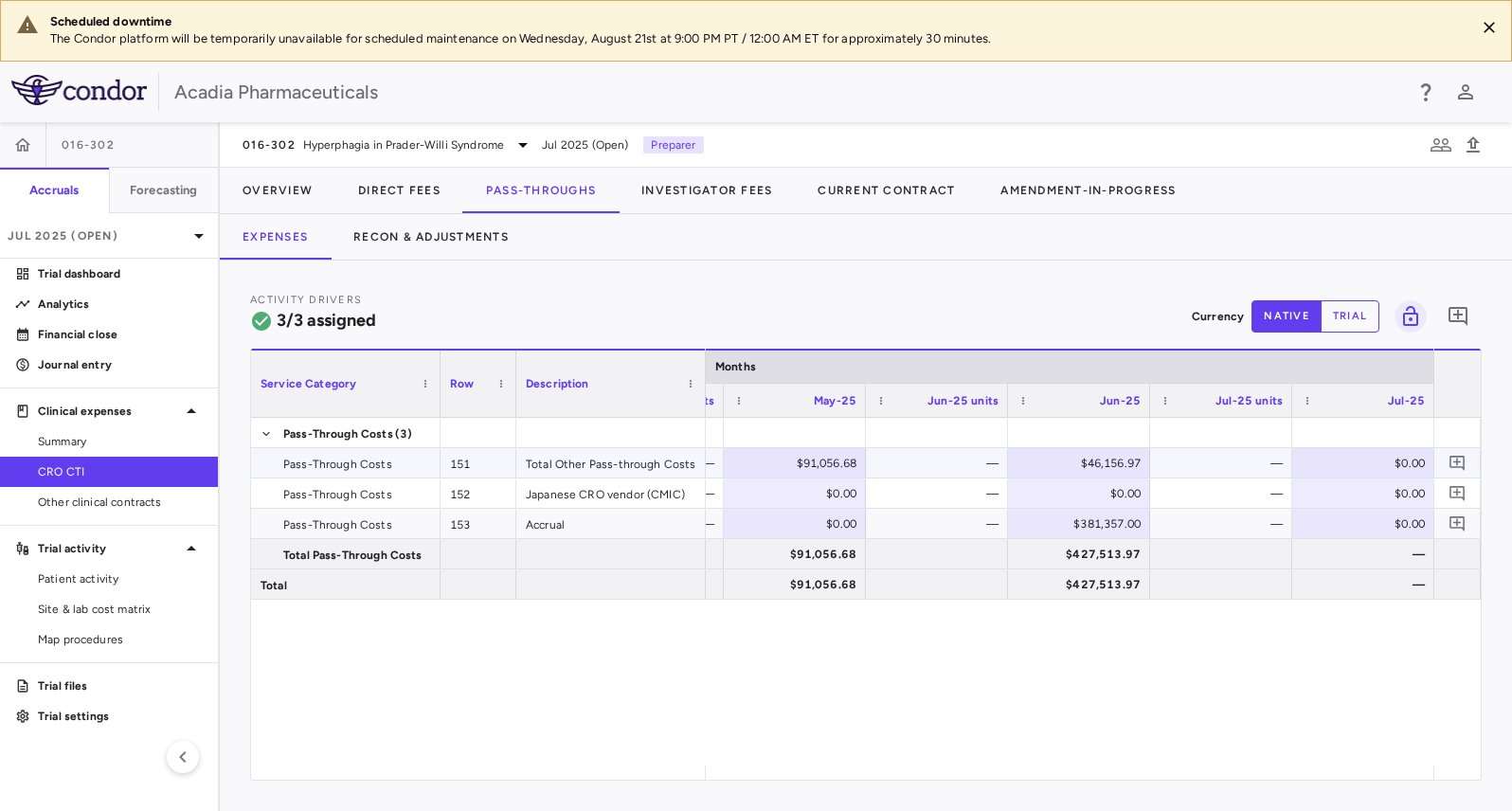 click on "$0.00" at bounding box center [1367, 463] 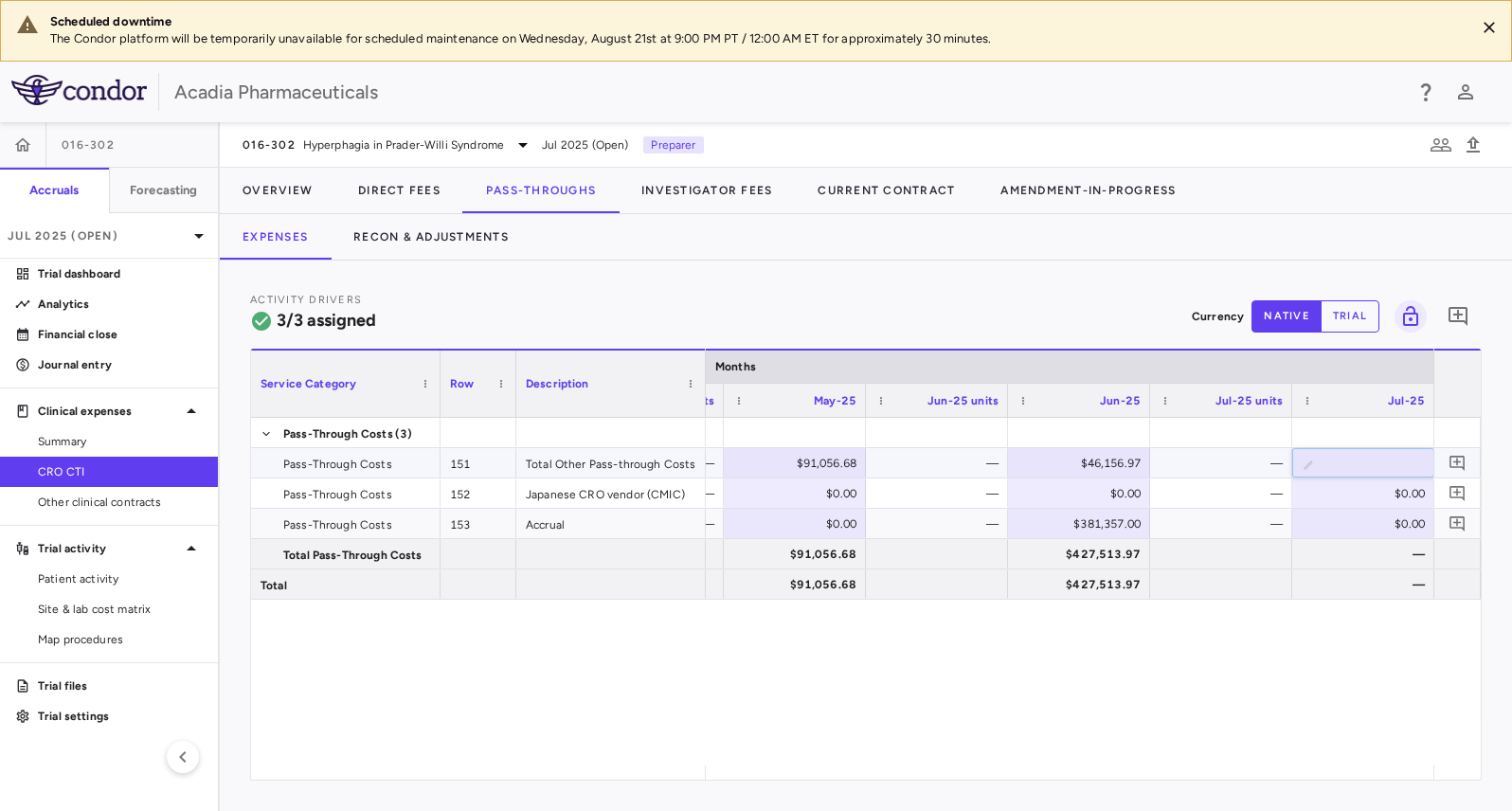 type on "********" 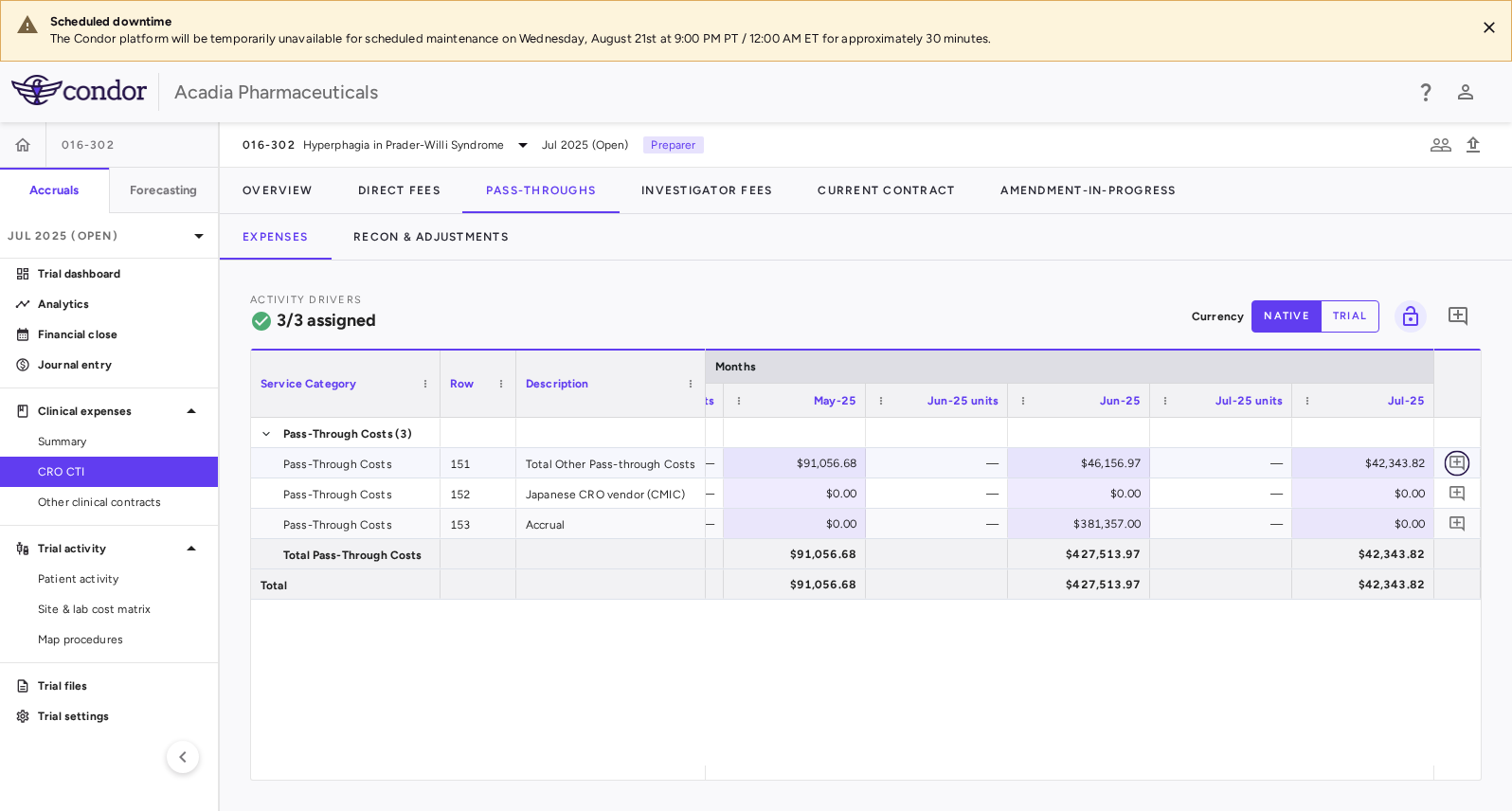 click 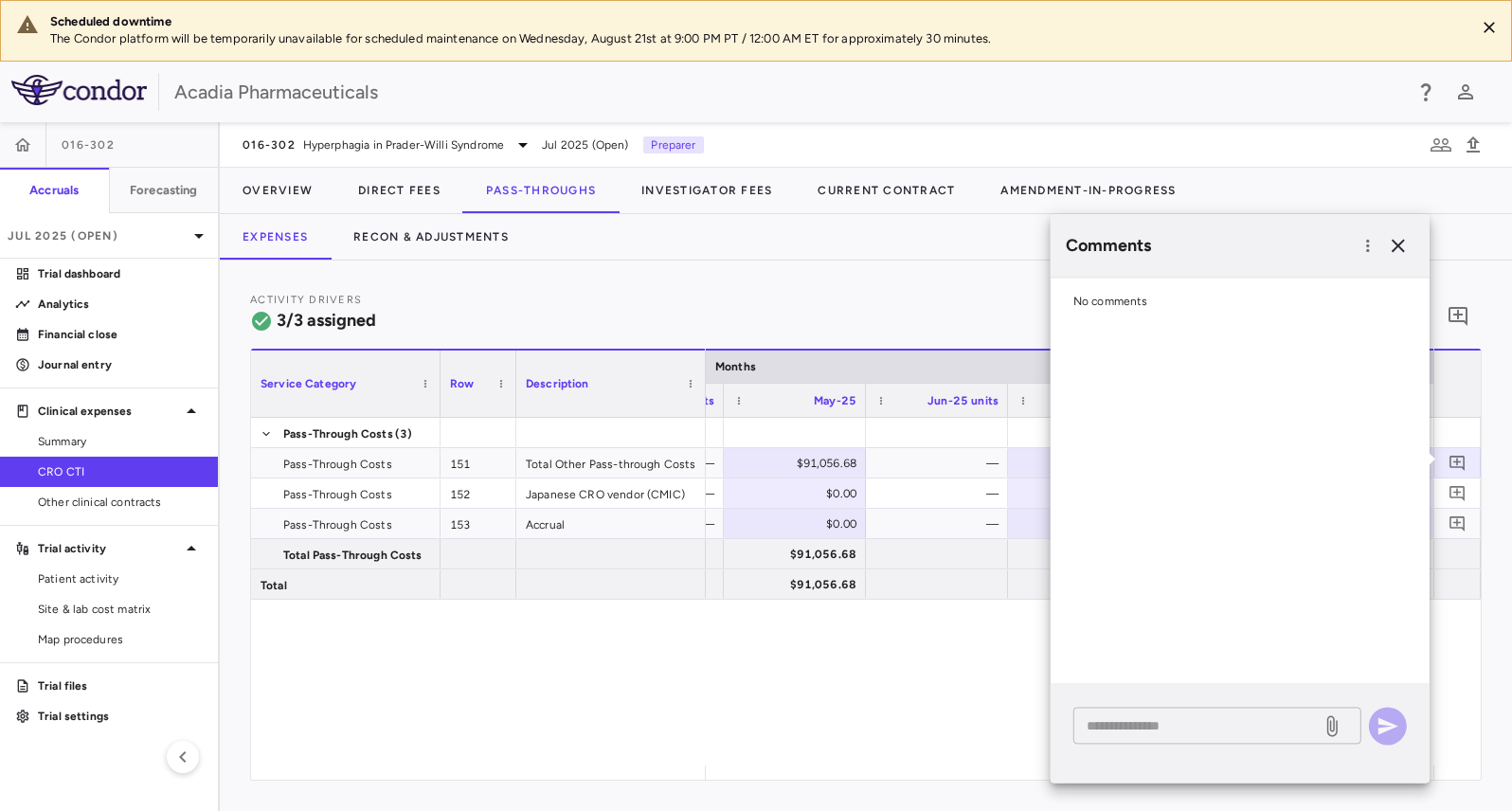 click on "* ​" at bounding box center (1217, 725) 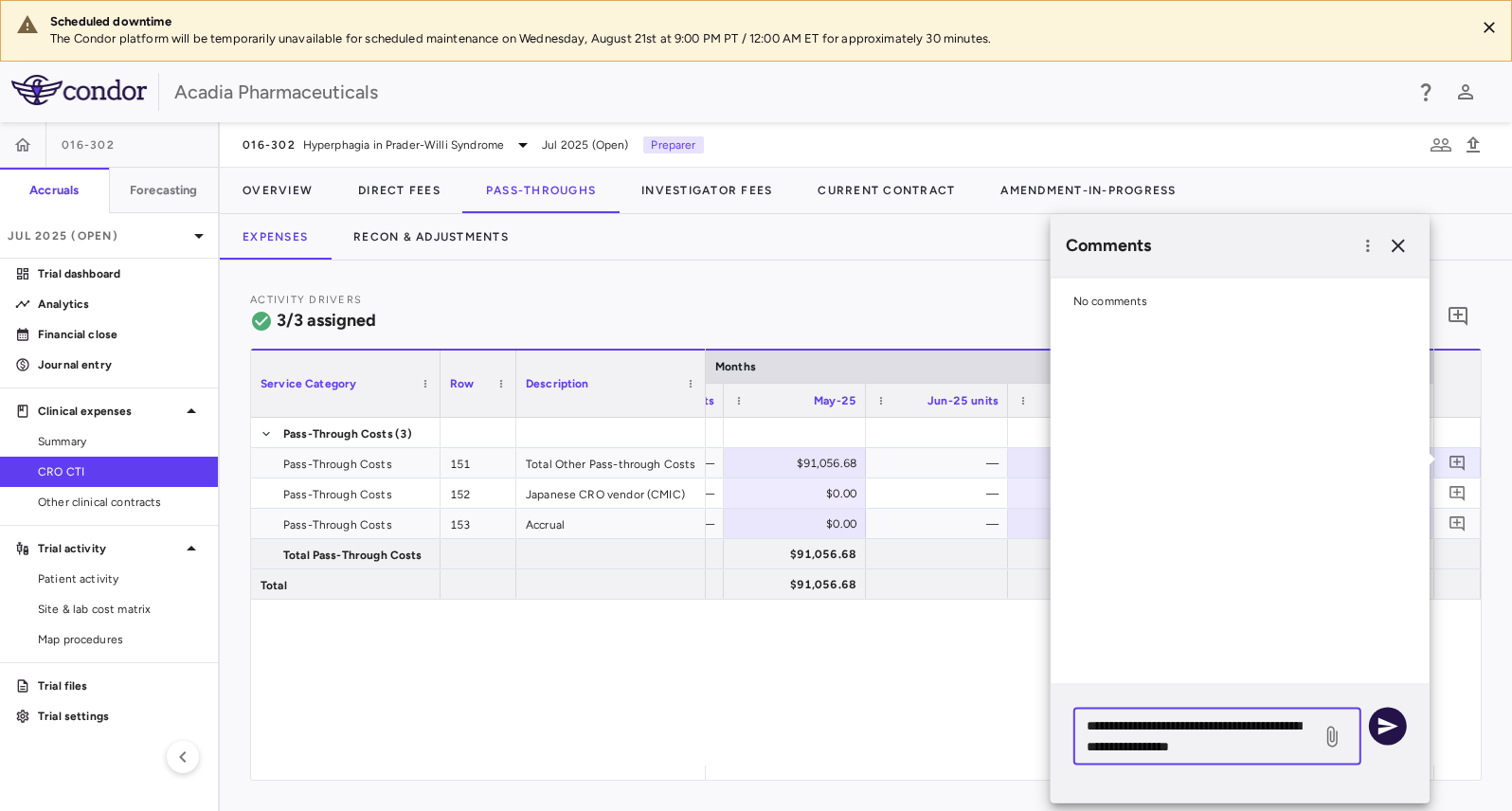 type on "**********" 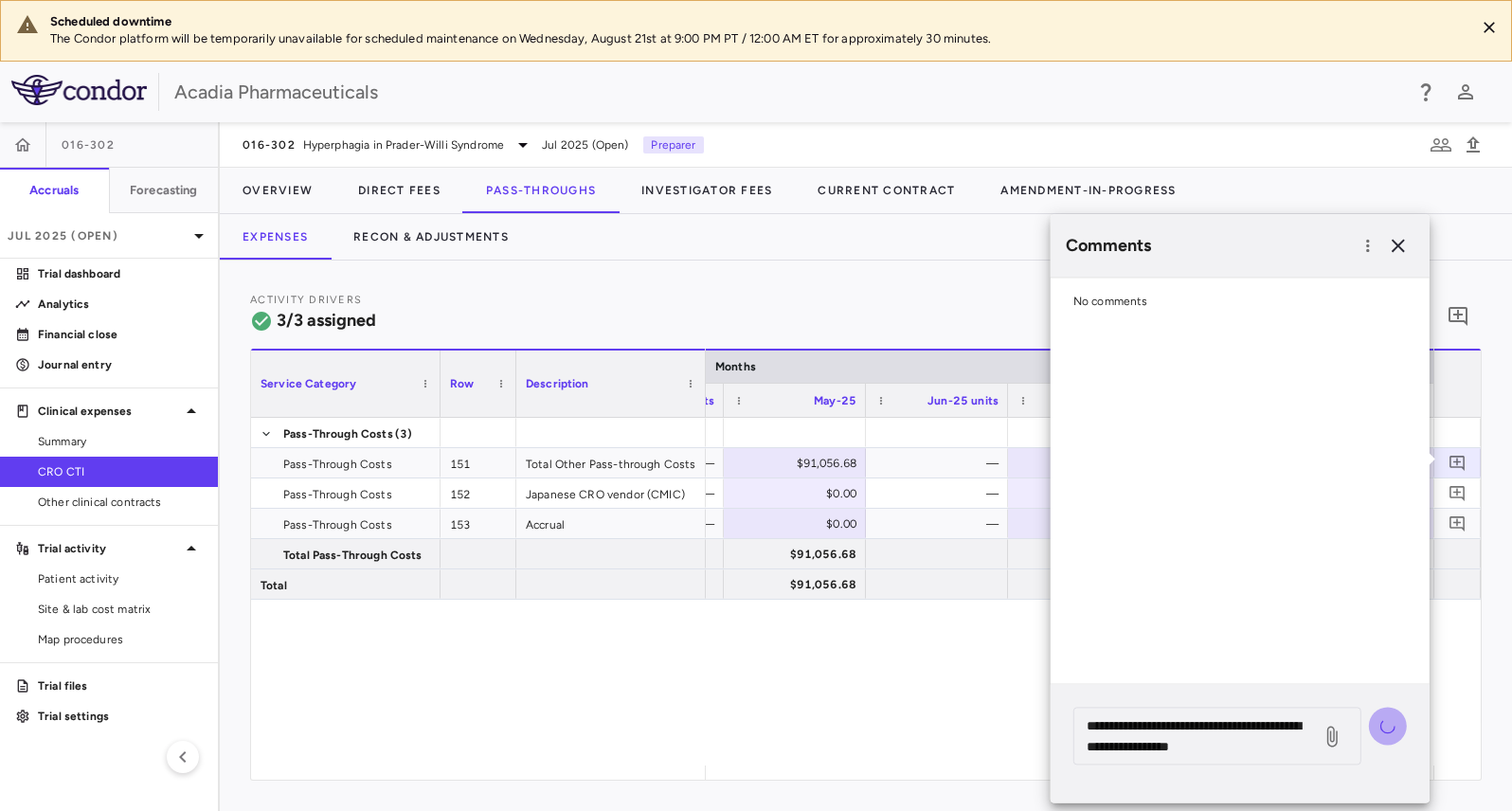 type 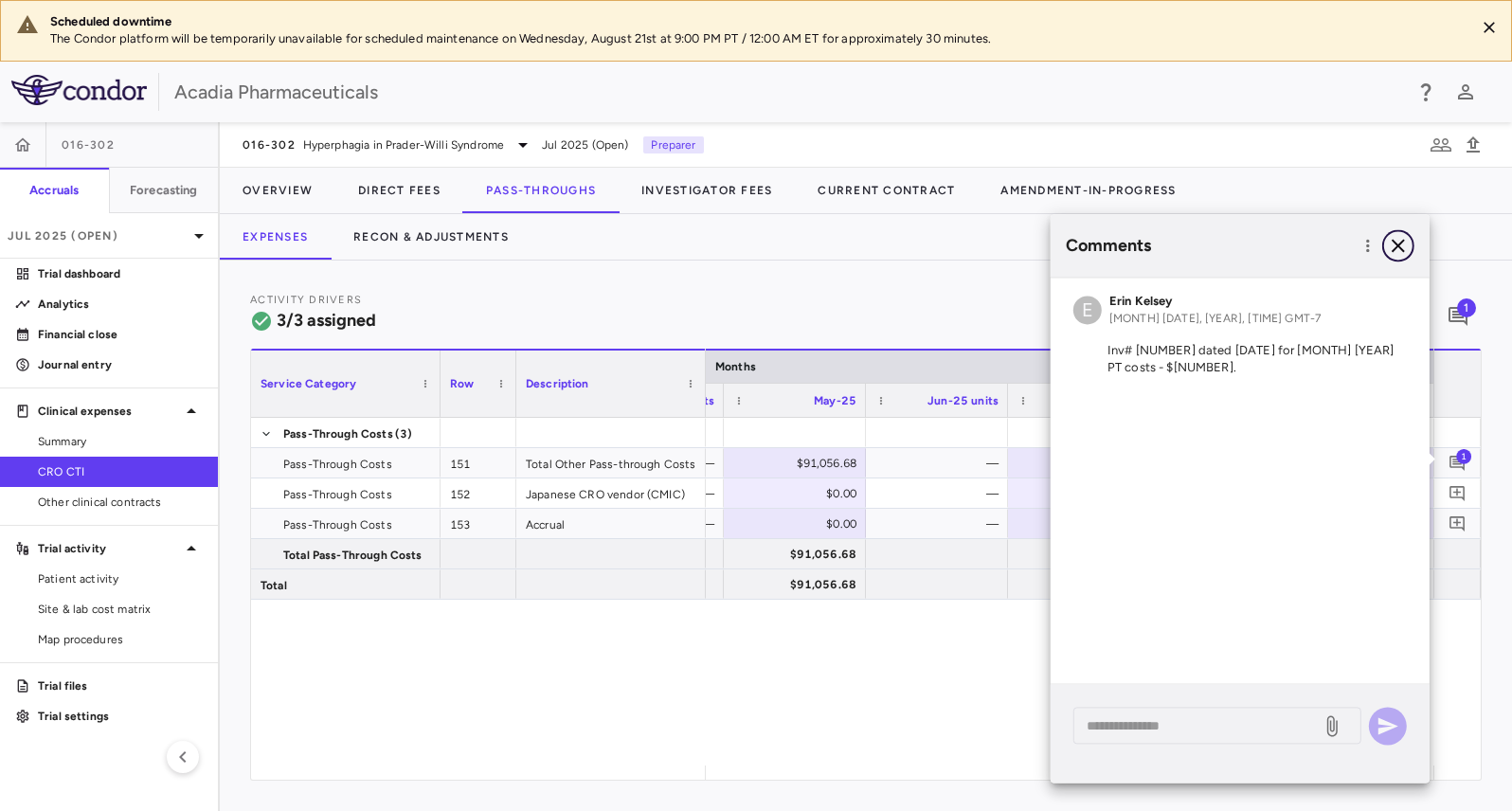 click 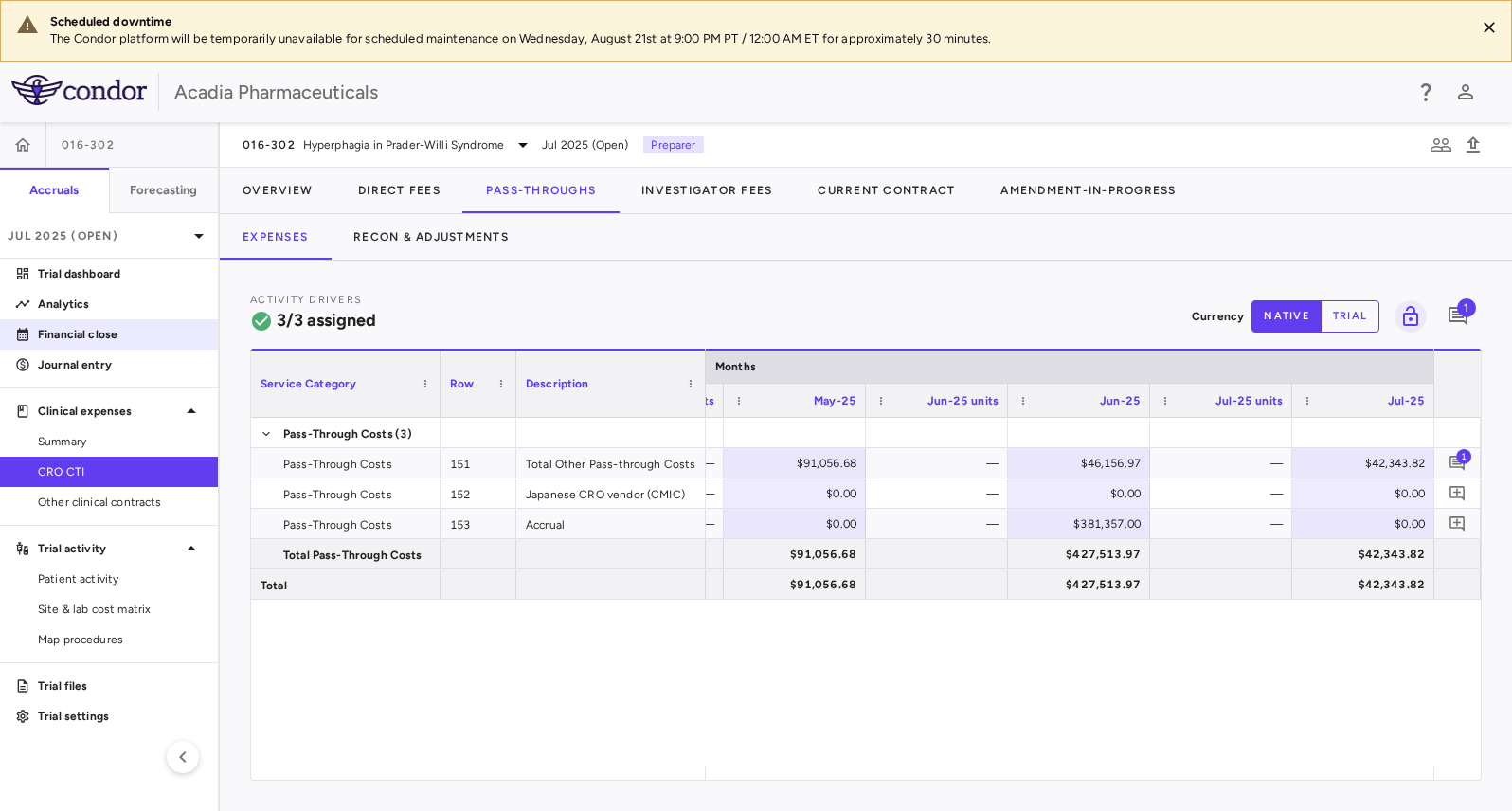 click on "Financial close" at bounding box center (120, 334) 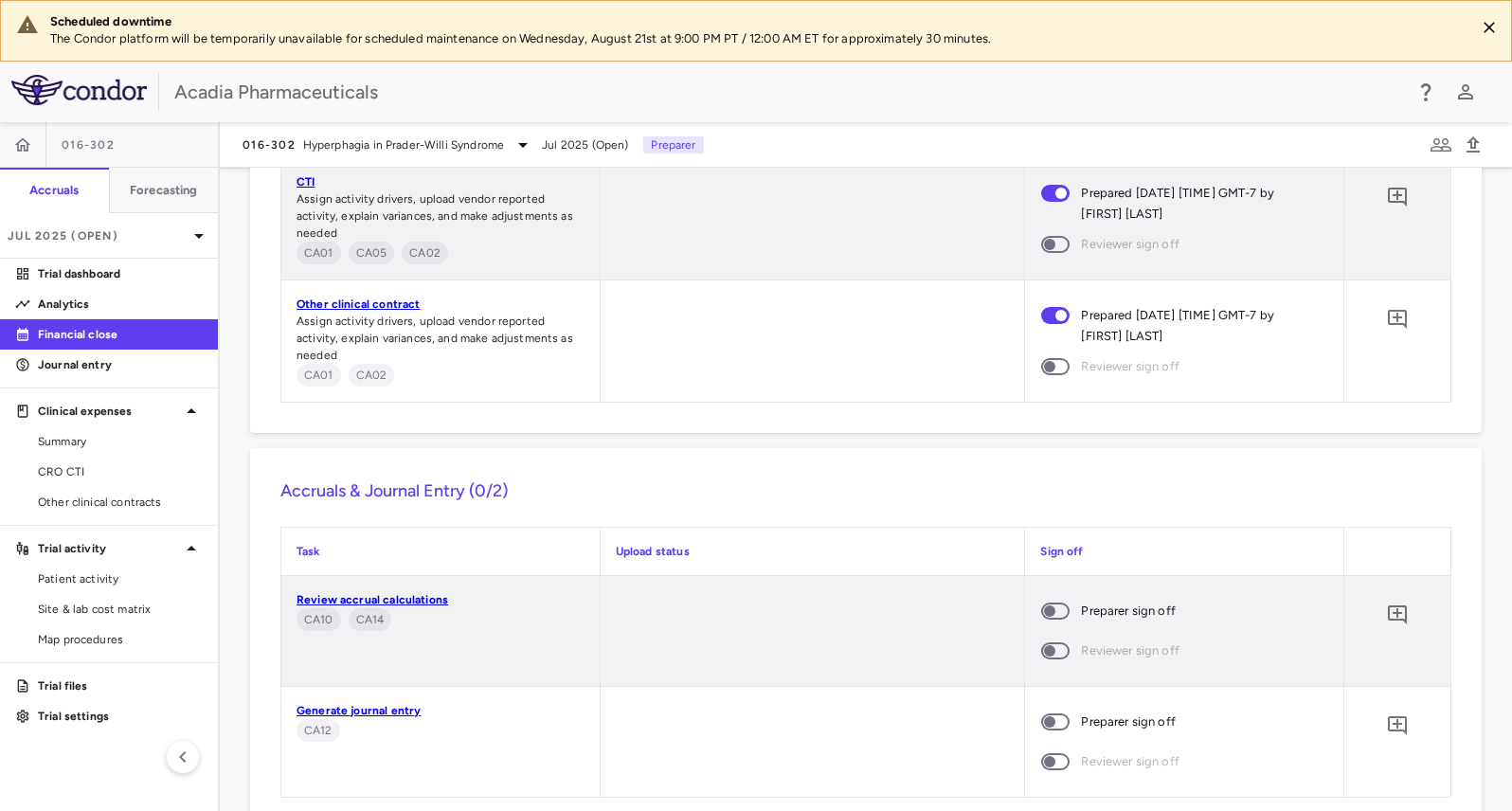 scroll, scrollTop: 2526, scrollLeft: 0, axis: vertical 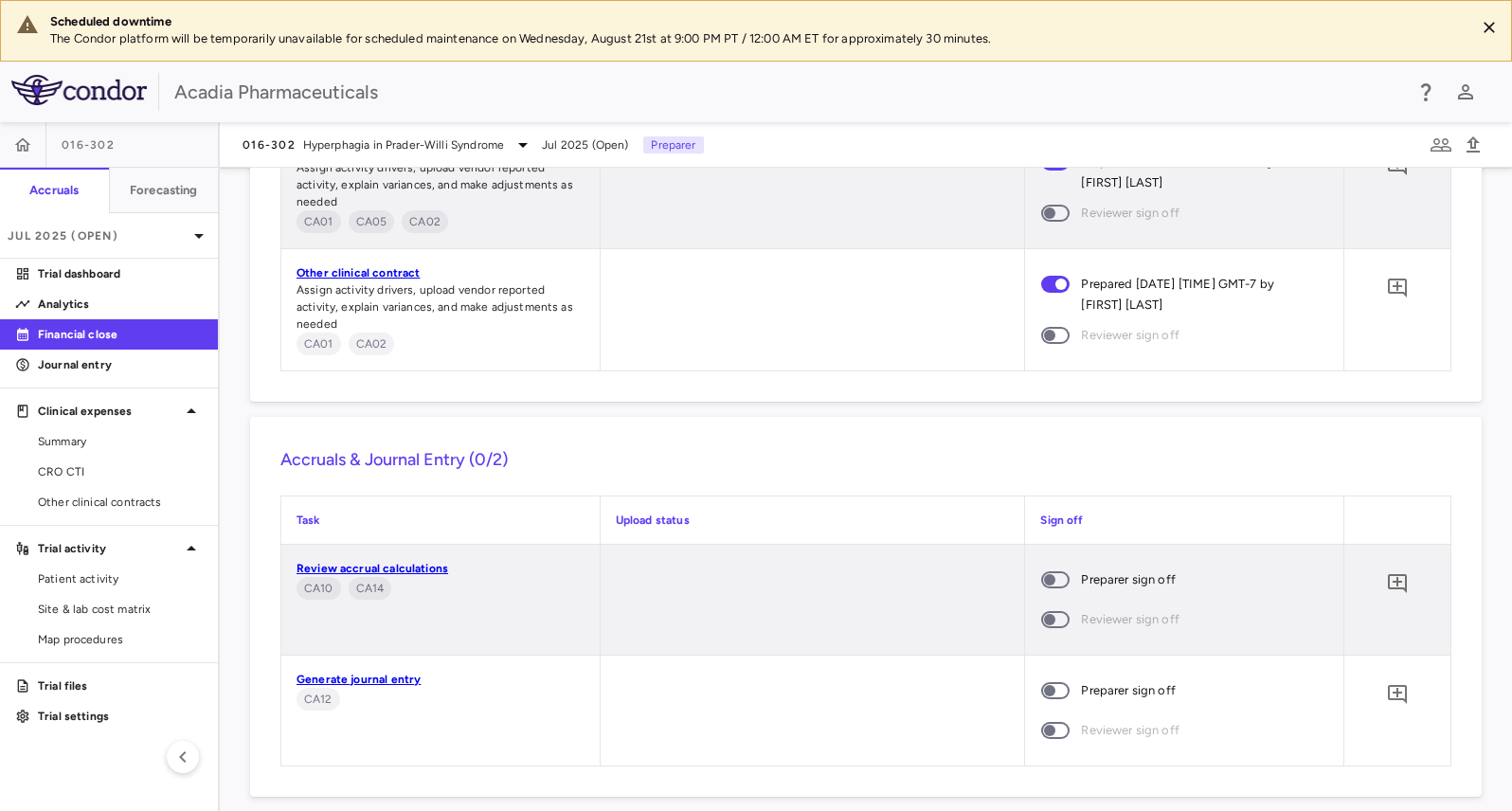 click on "Review accrual calculations" at bounding box center (372, 568) 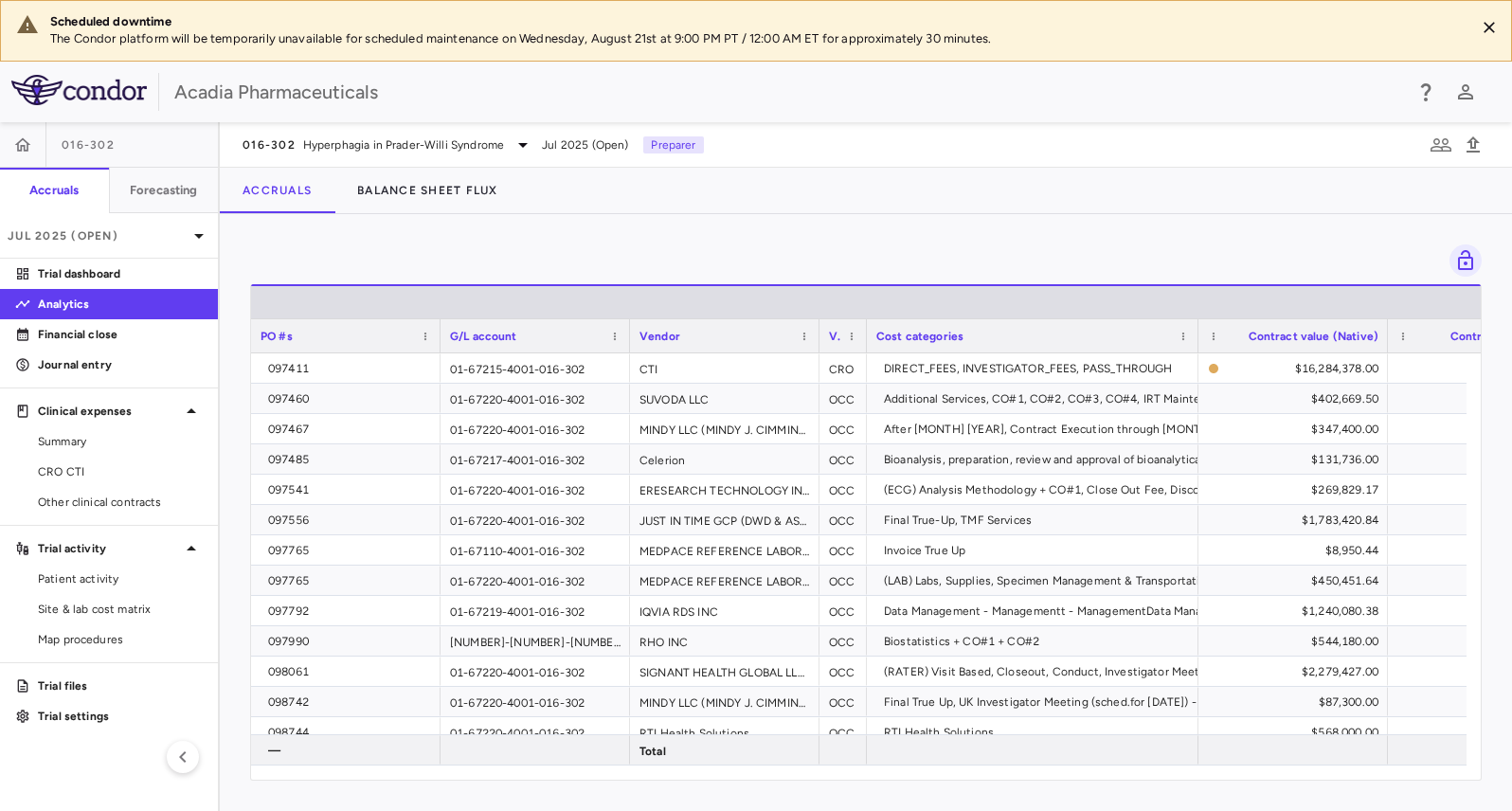 scroll, scrollTop: 0, scrollLeft: 125, axis: horizontal 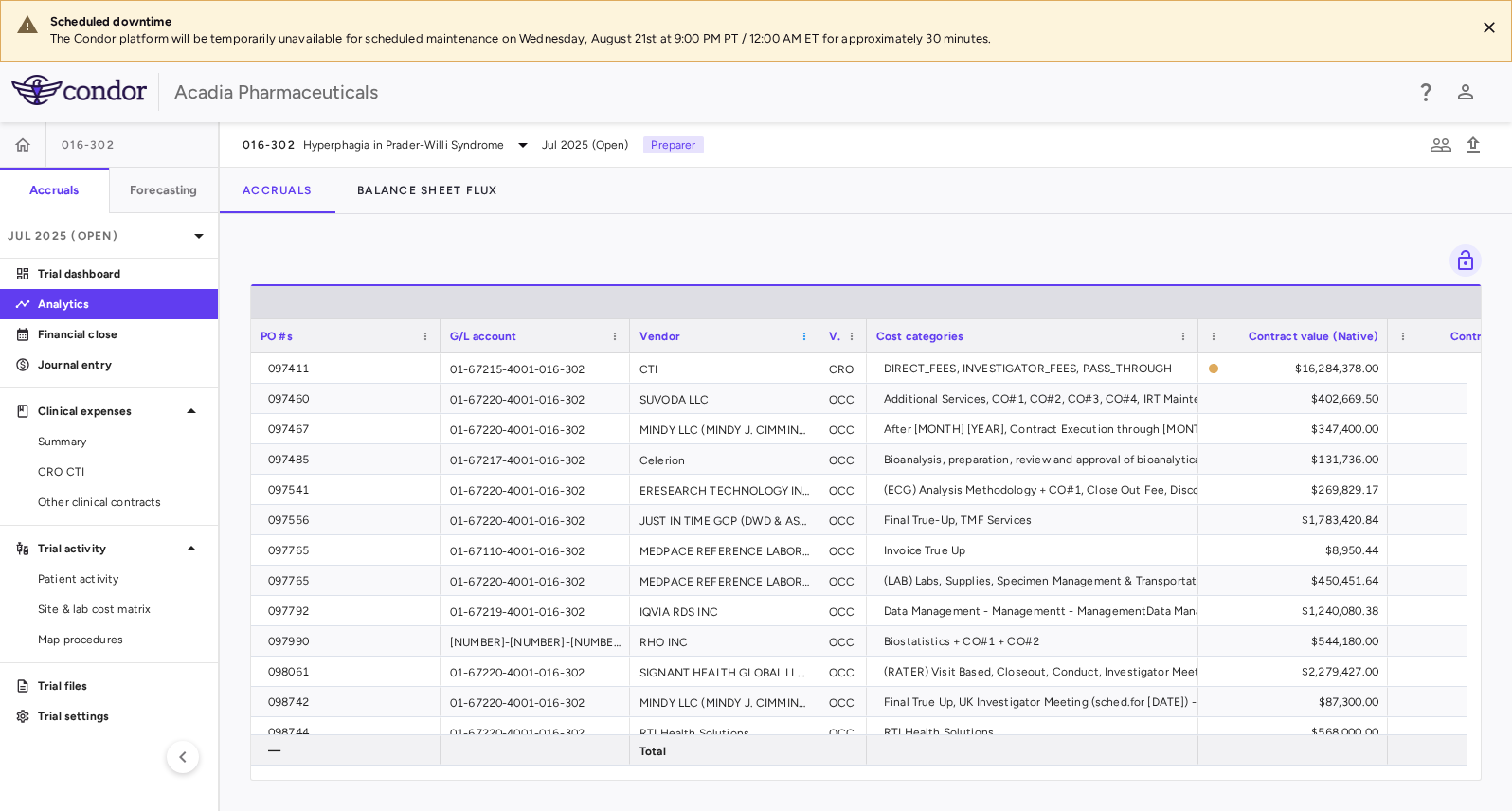 click at bounding box center (804, 336) 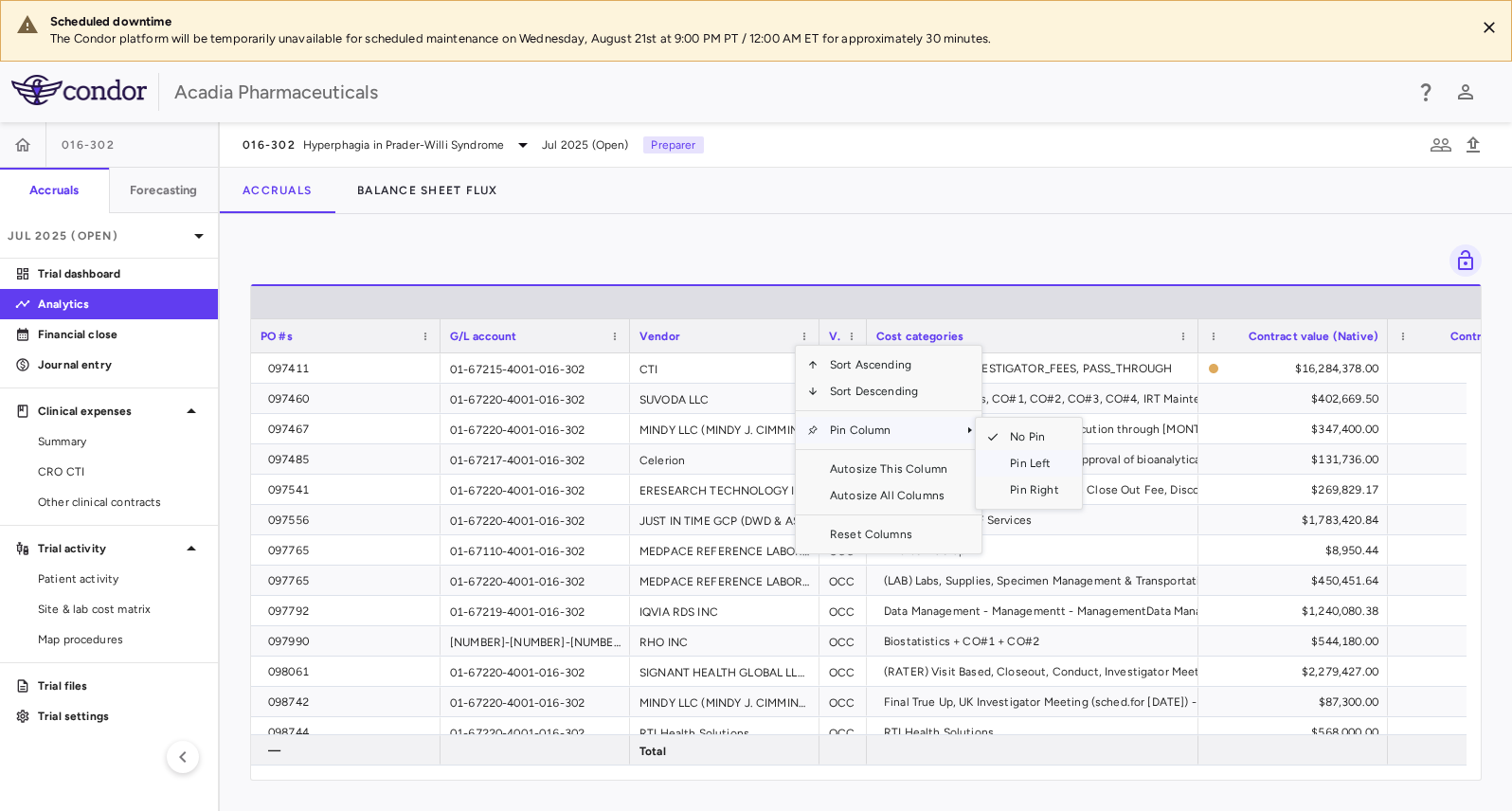 click on "Pin Left" at bounding box center (1034, 463) 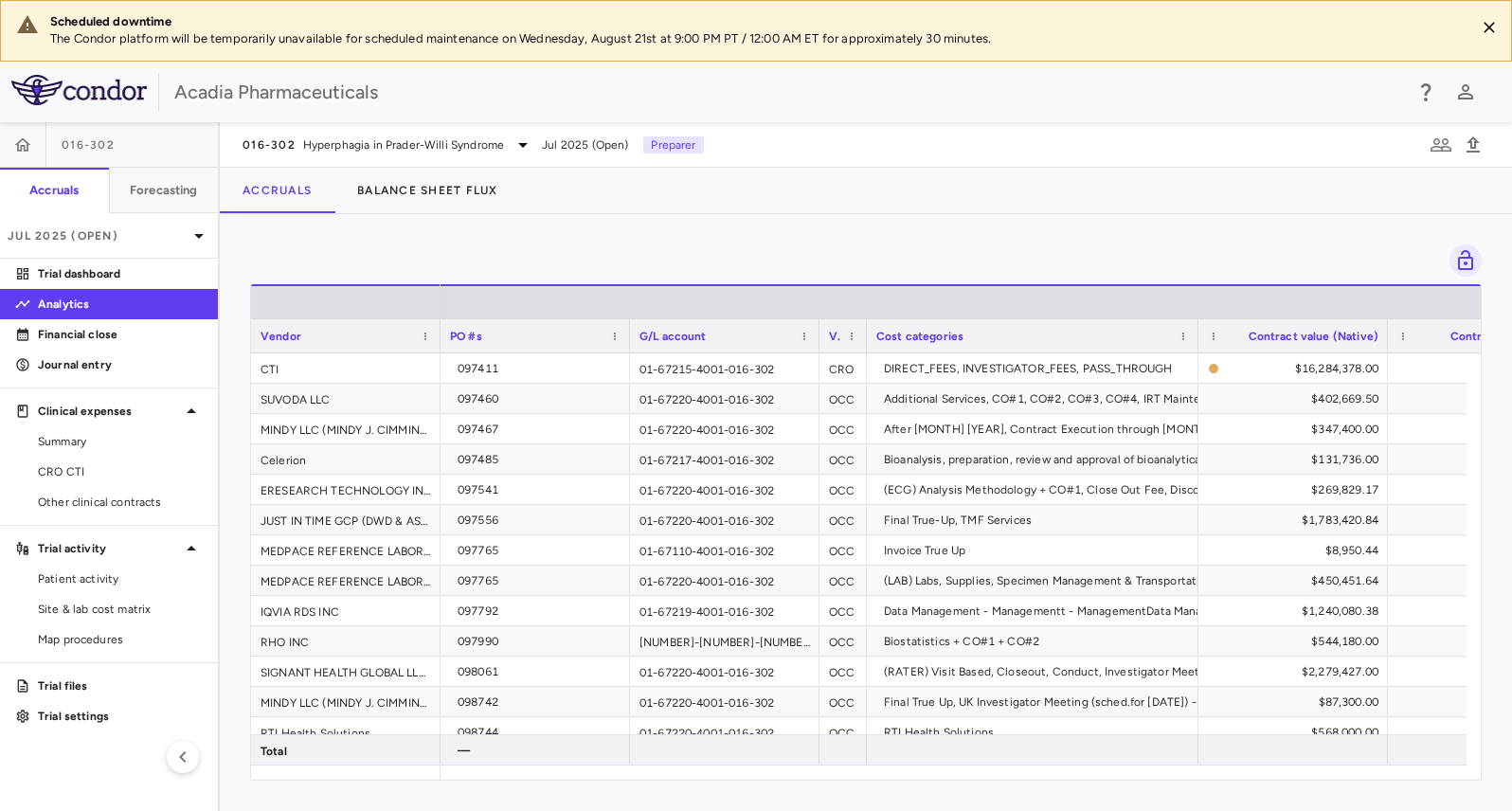 scroll, scrollTop: 0, scrollLeft: 49, axis: horizontal 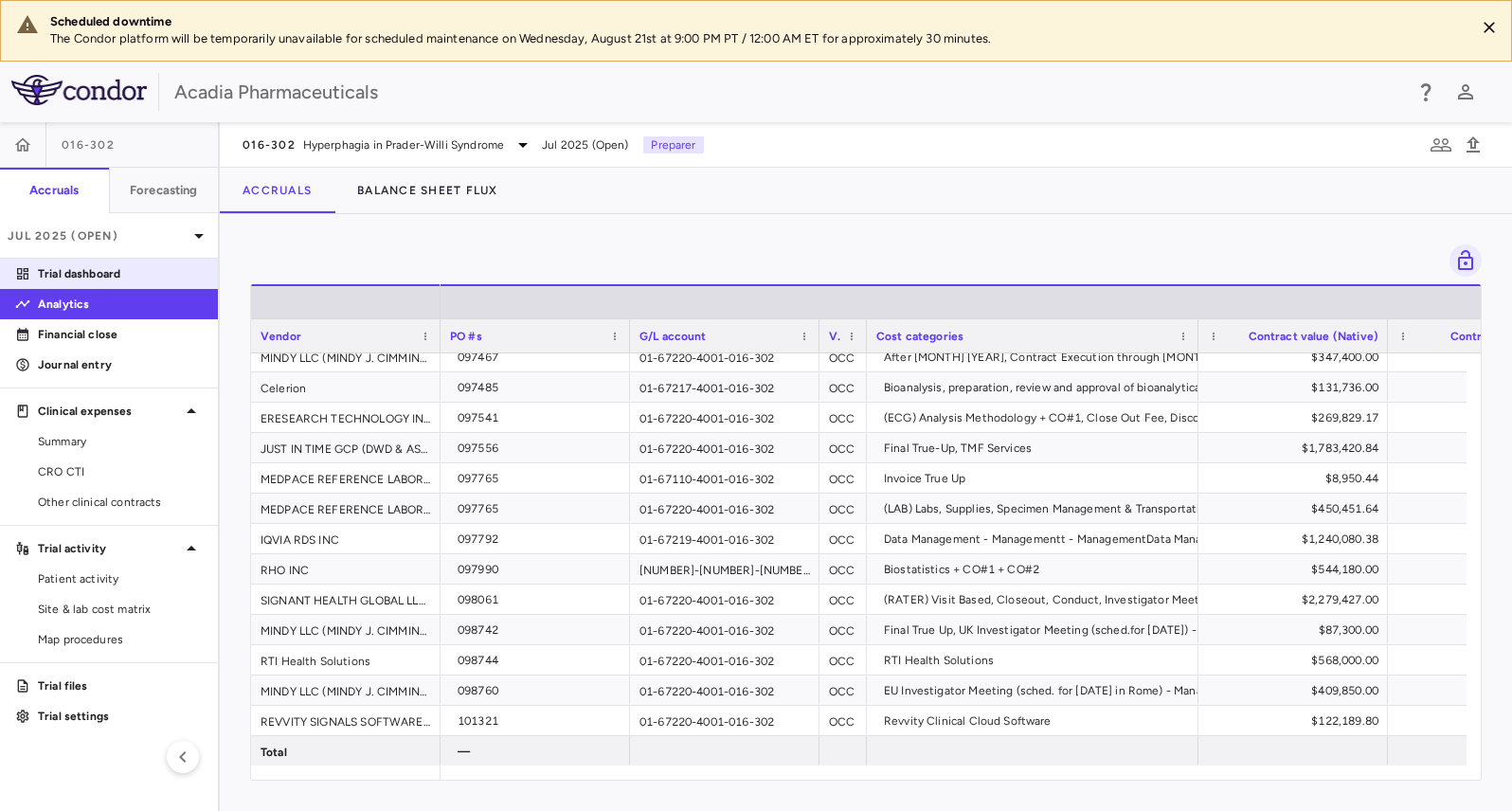 click on "Trial dashboard" at bounding box center (120, 274) 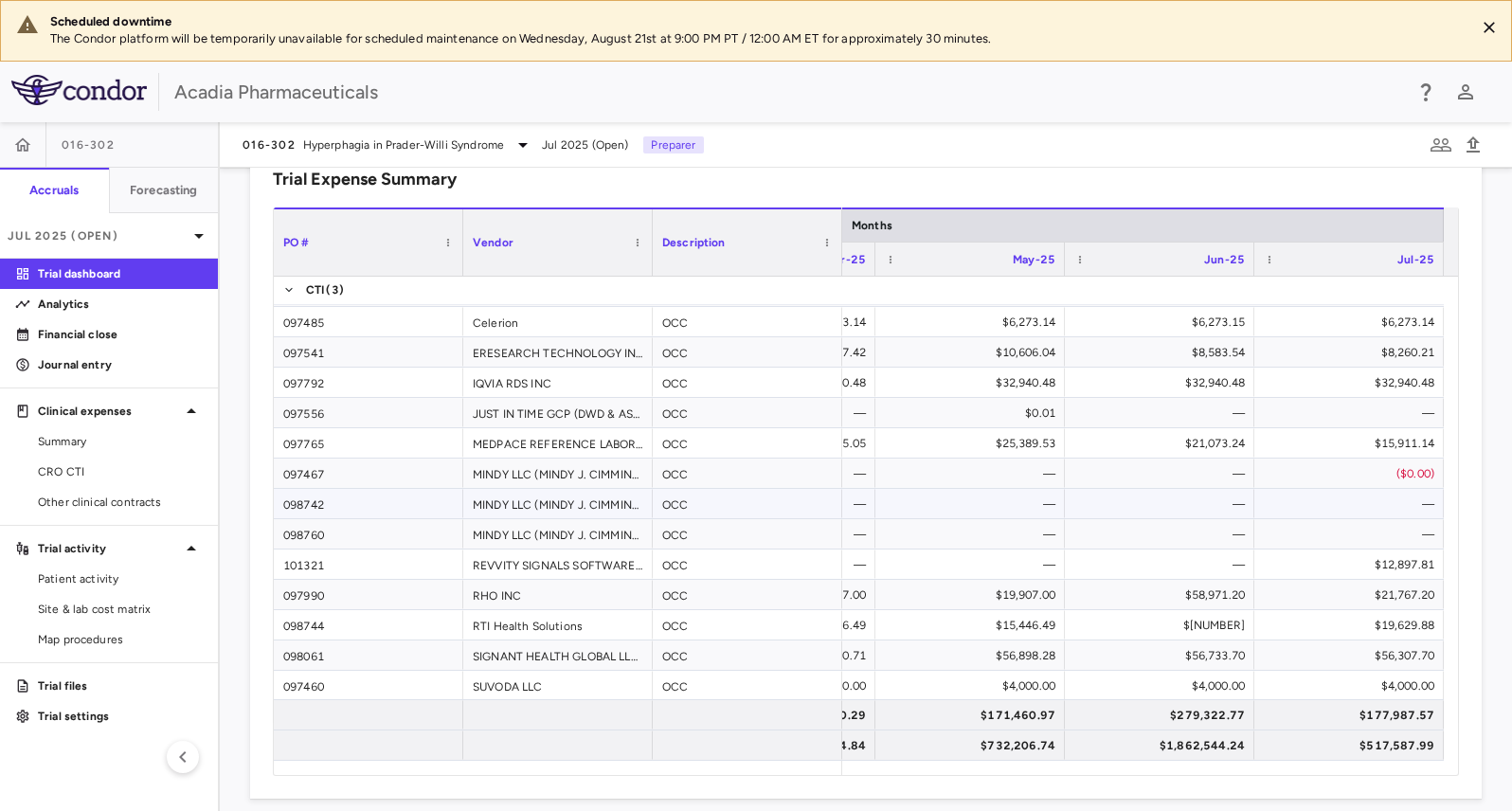 scroll, scrollTop: 0, scrollLeft: 0, axis: both 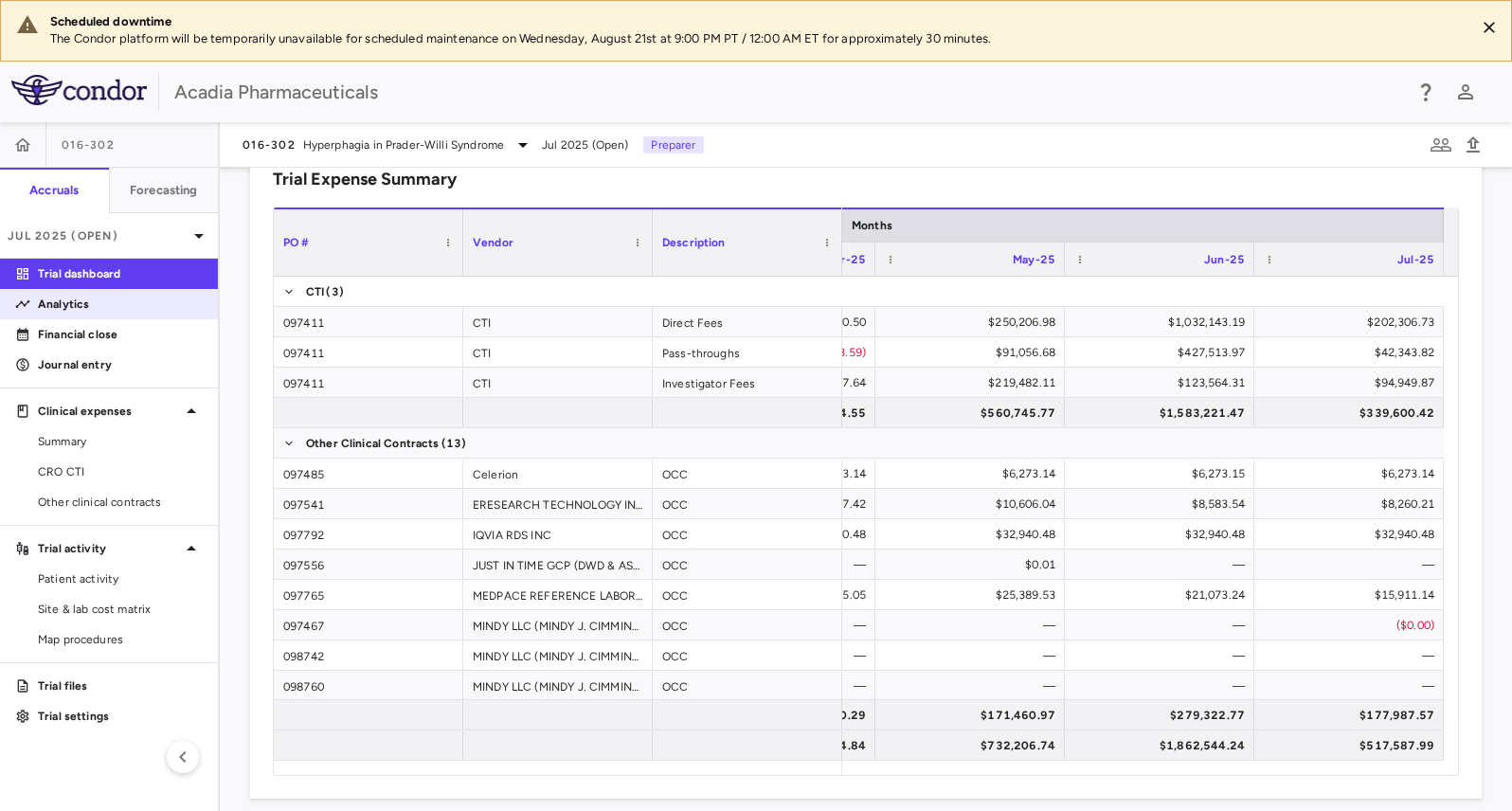 click on "Analytics" at bounding box center [120, 304] 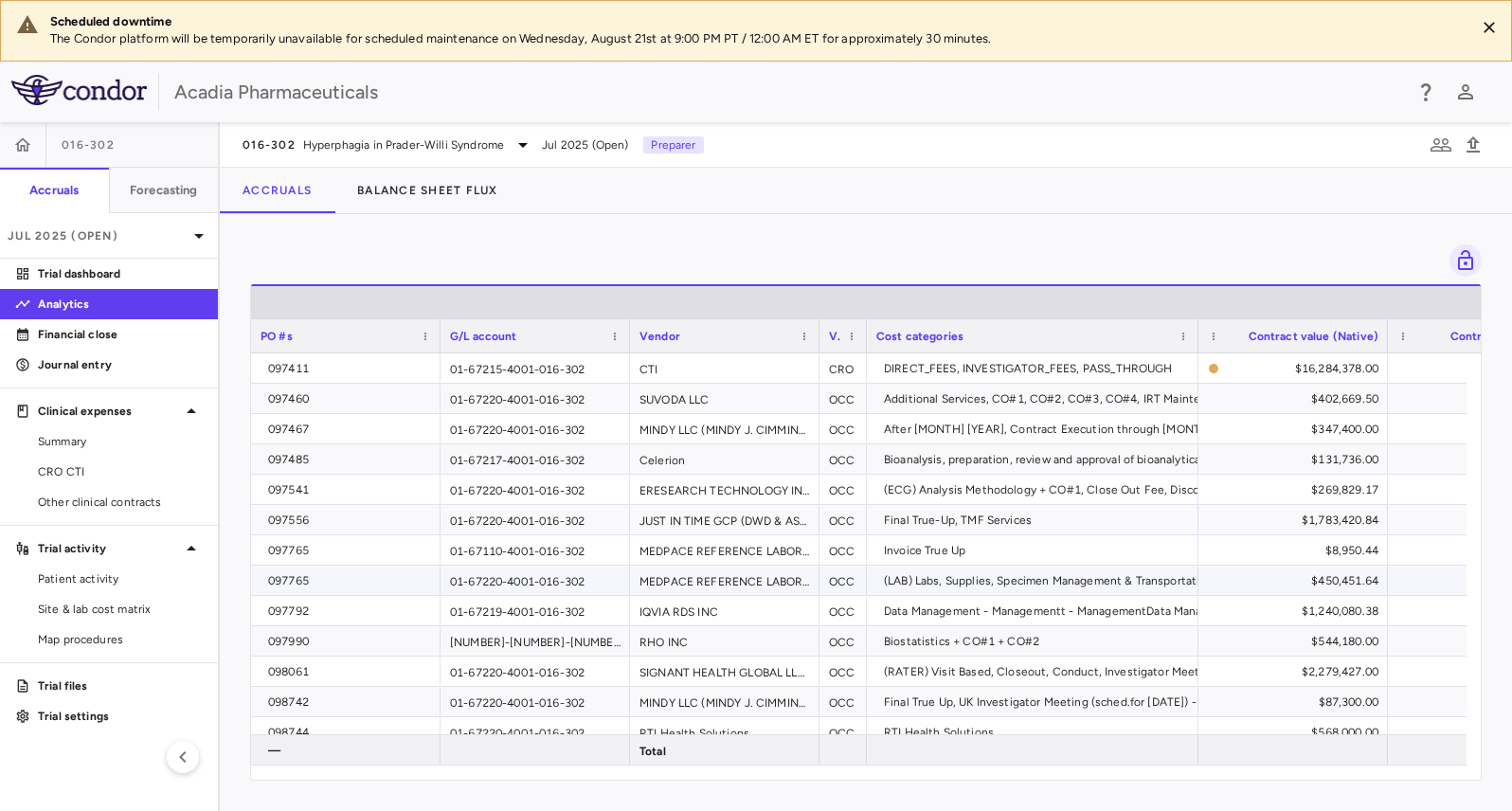 scroll, scrollTop: 59, scrollLeft: 0, axis: vertical 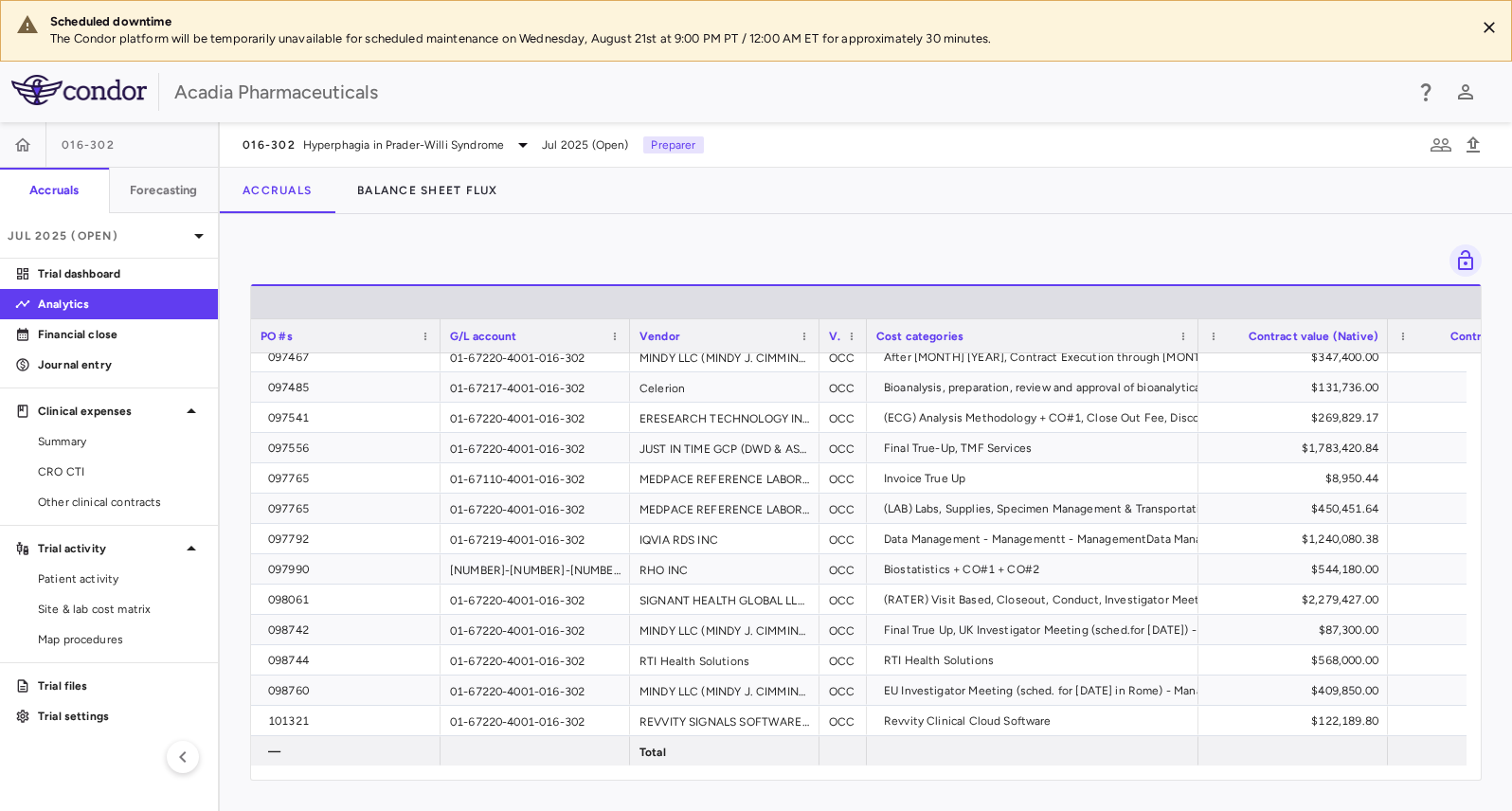 click on "Vendor" at bounding box center [725, 335] 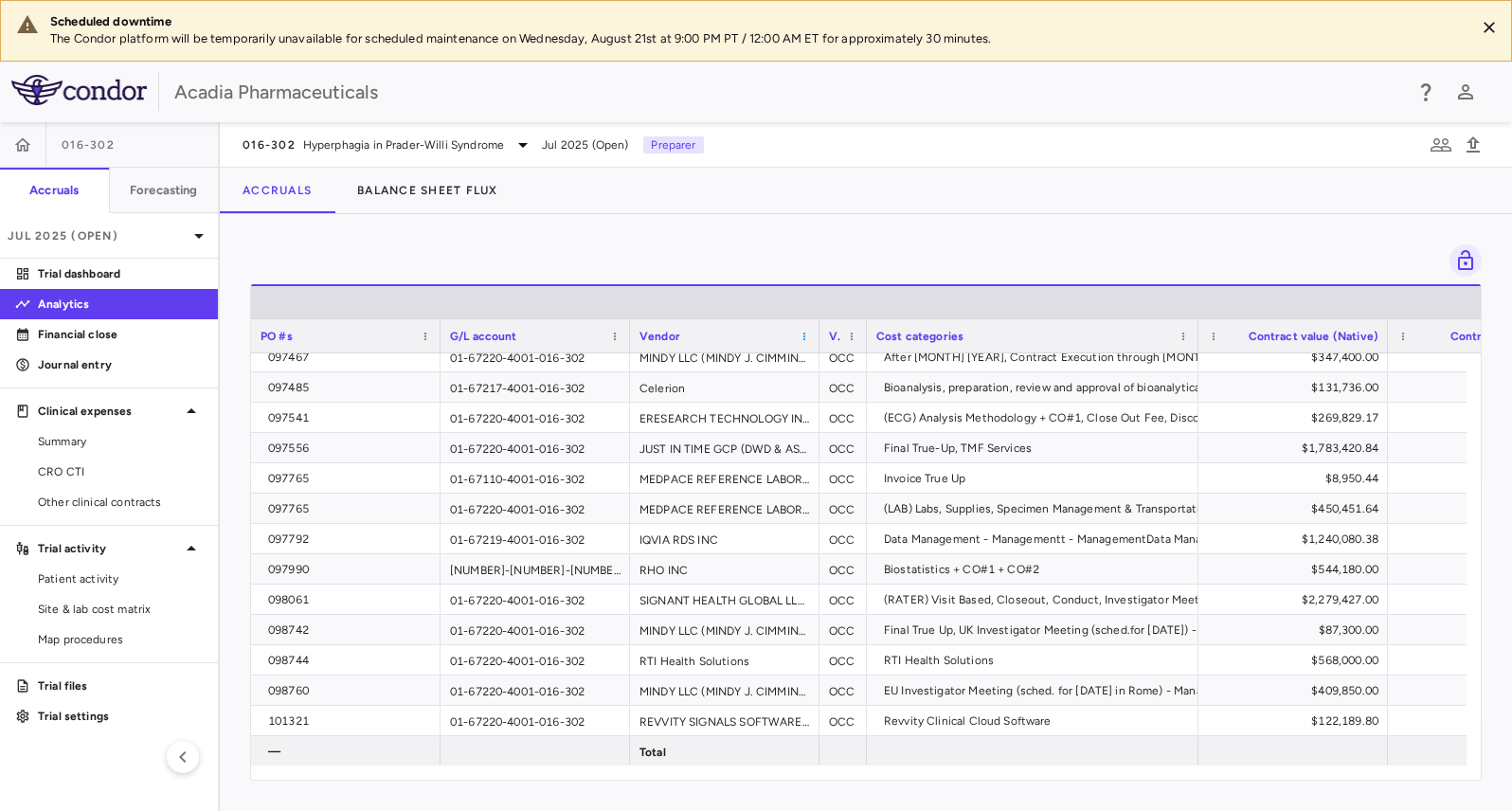 click at bounding box center [804, 336] 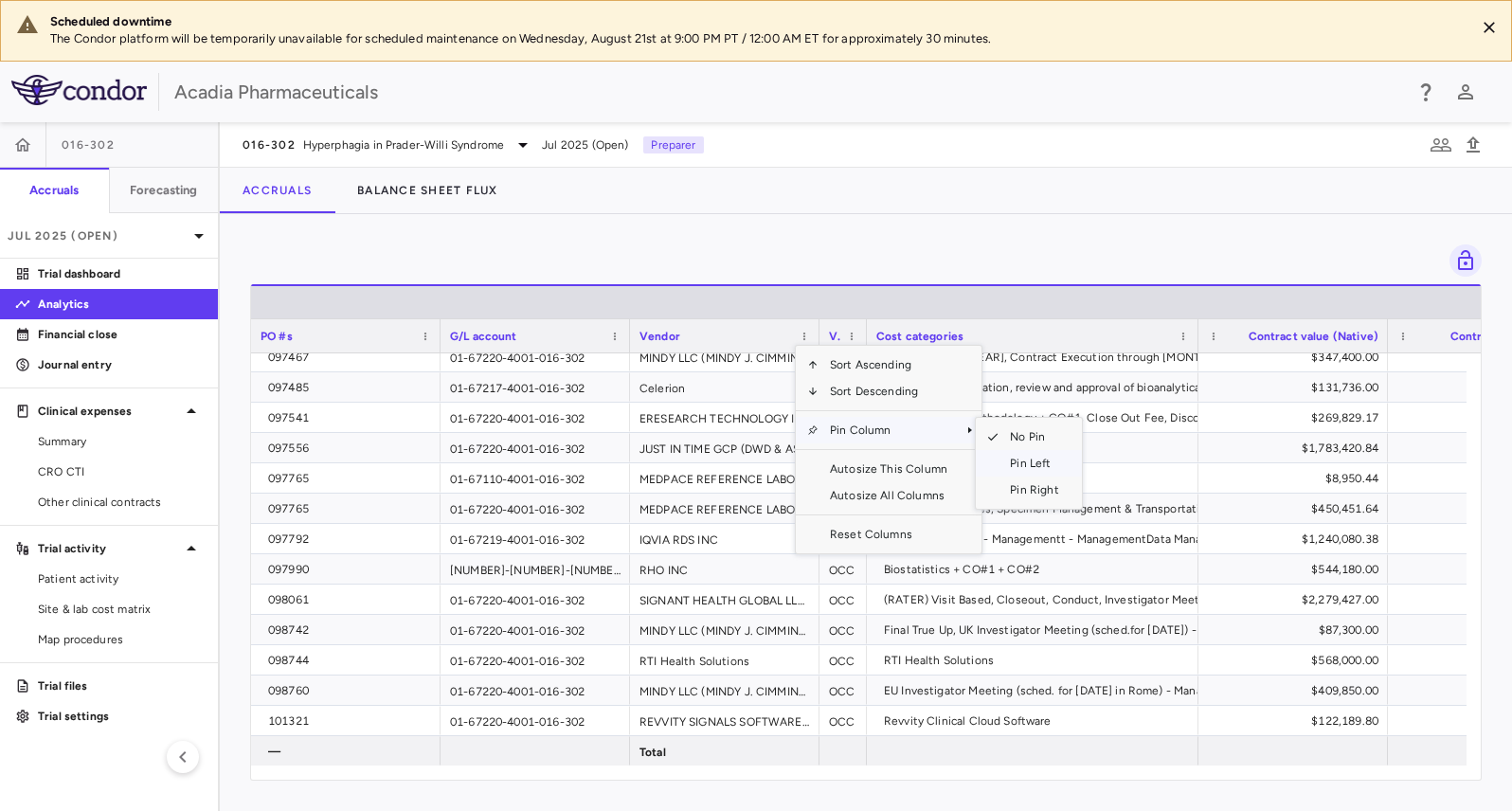click on "Pin Left" at bounding box center (1034, 463) 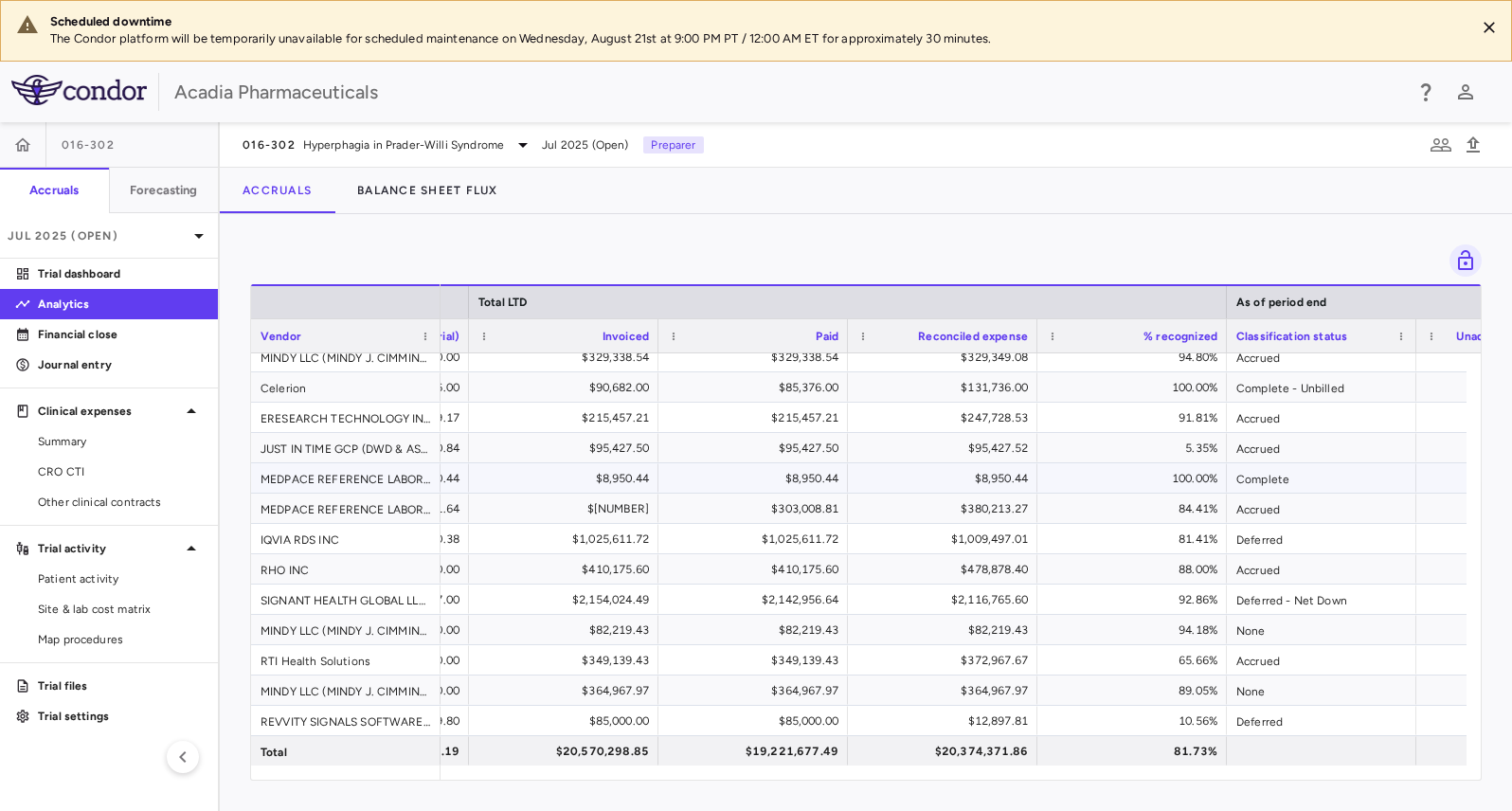 scroll, scrollTop: 22, scrollLeft: 0, axis: vertical 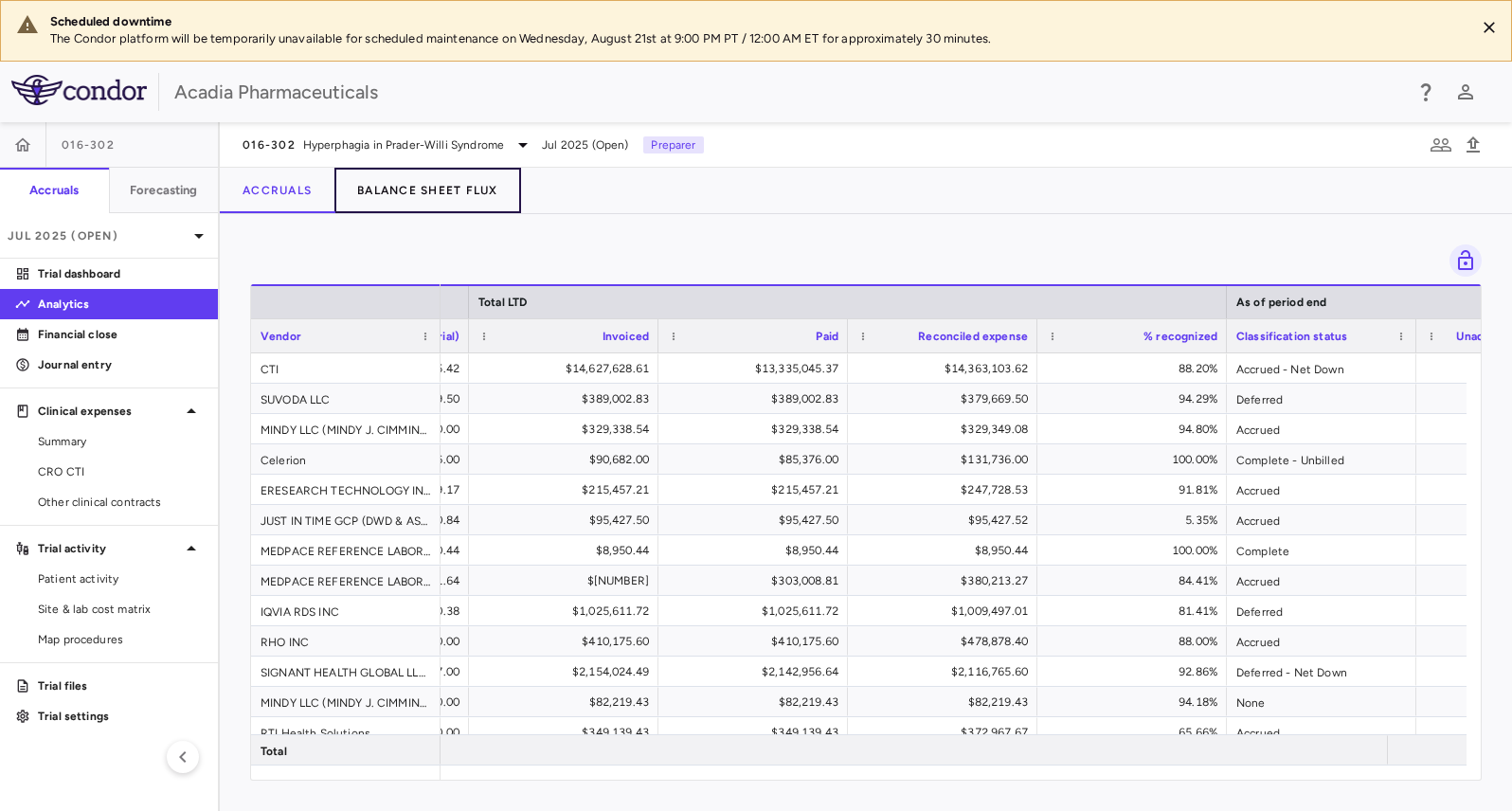 click on "Balance Sheet Flux" at bounding box center (427, 190) 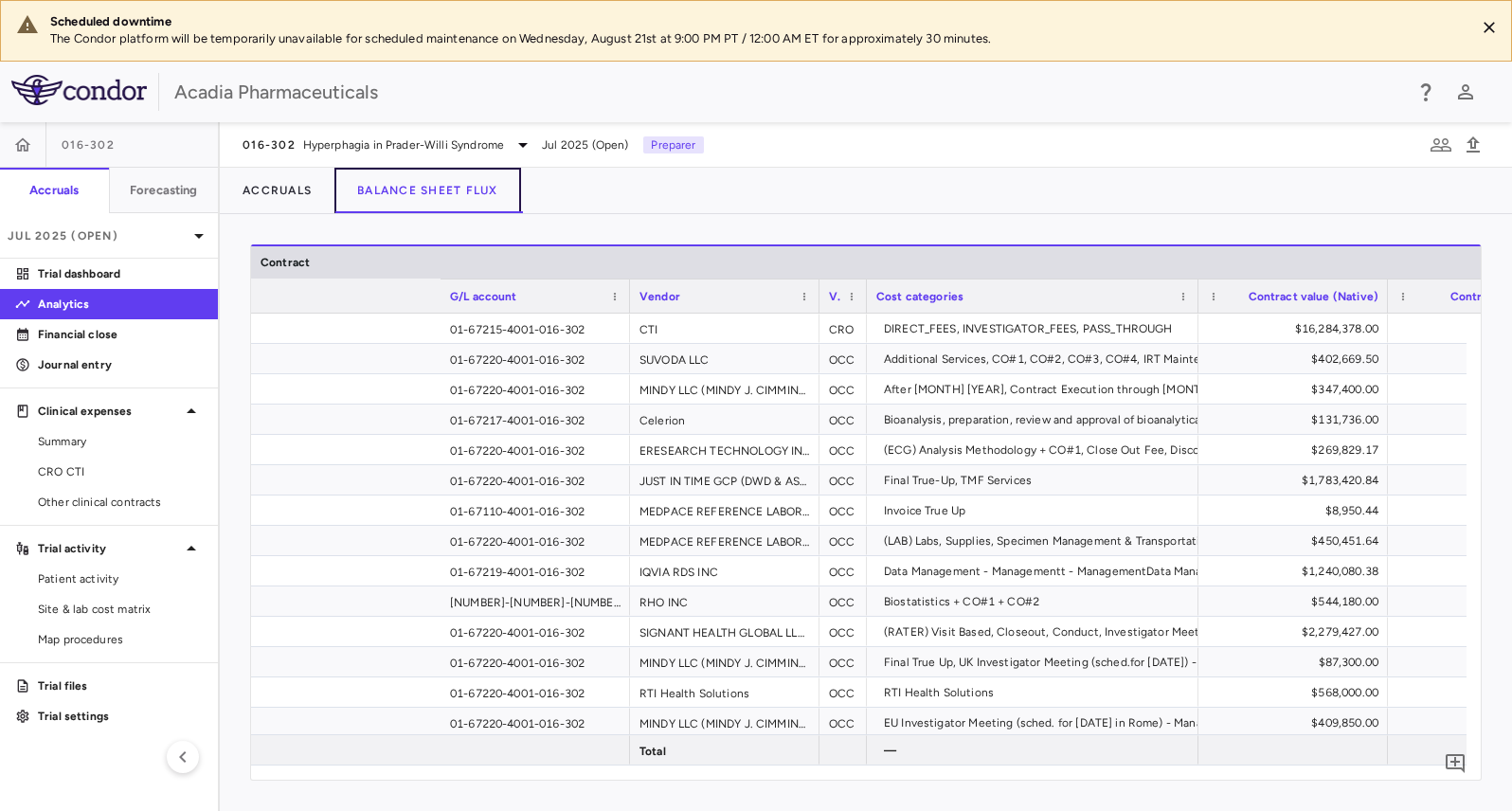 scroll, scrollTop: 0, scrollLeft: 2277, axis: horizontal 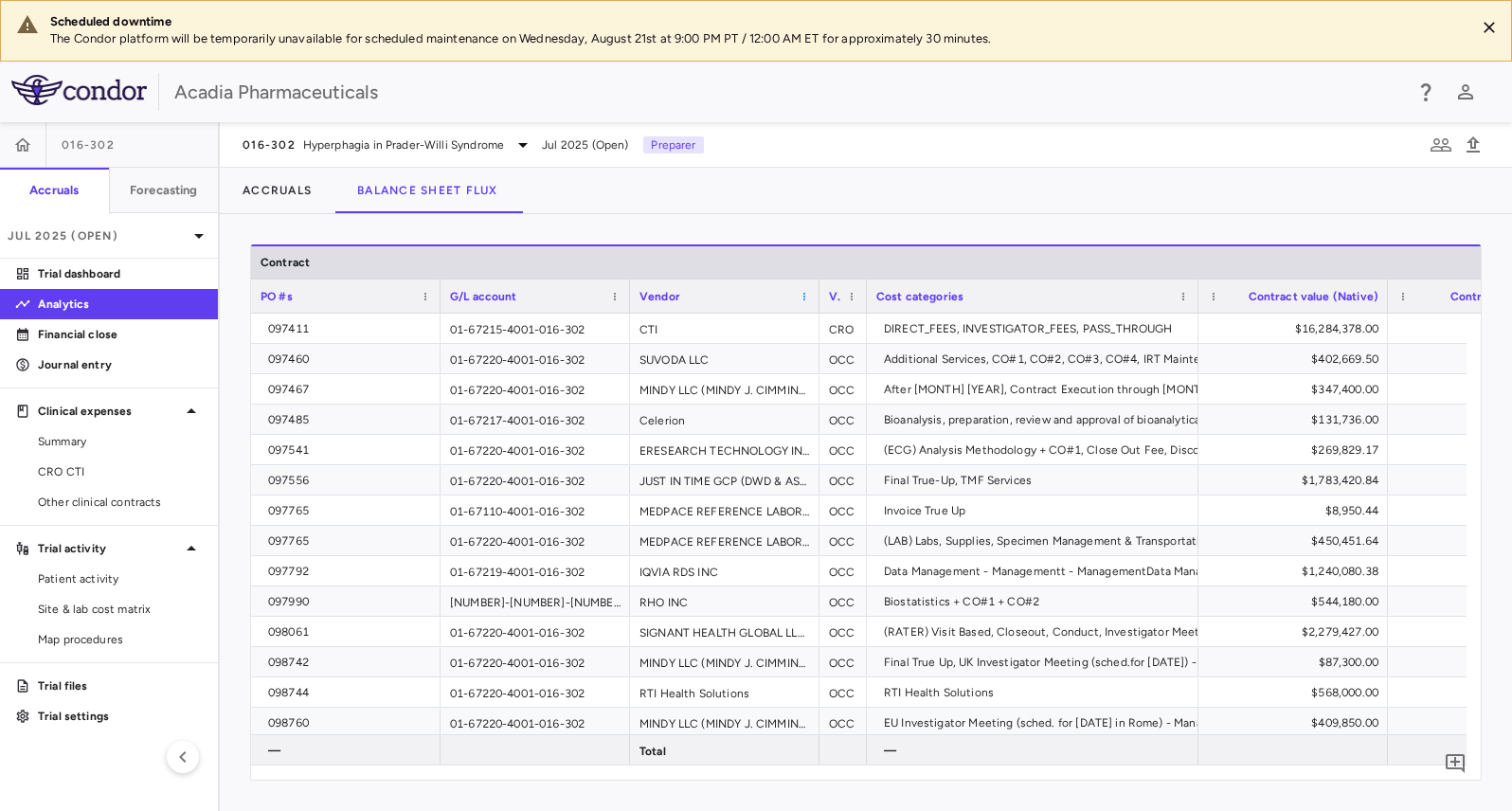 click at bounding box center [804, 297] 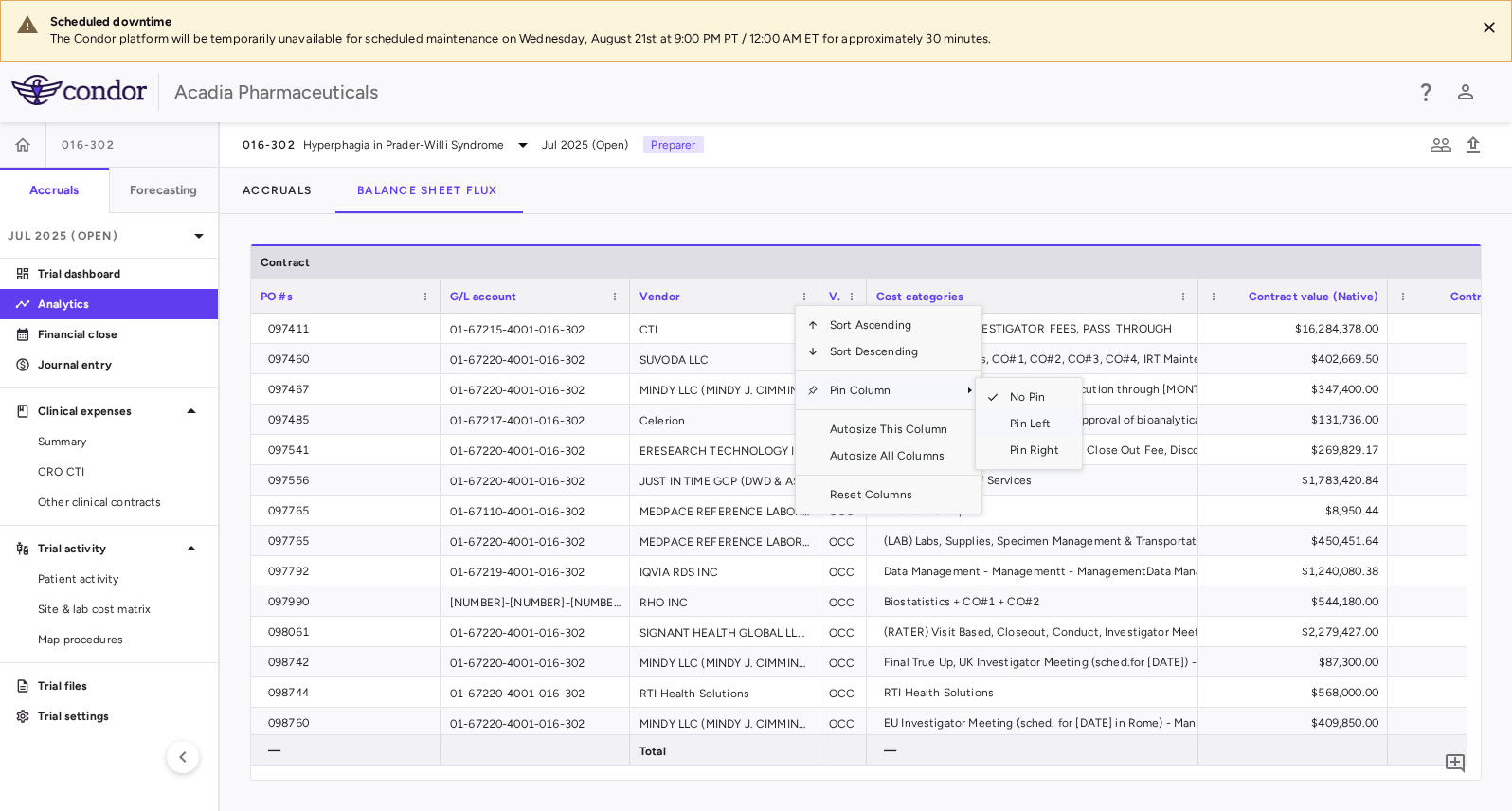 click on "Pin Left" at bounding box center [1034, 424] 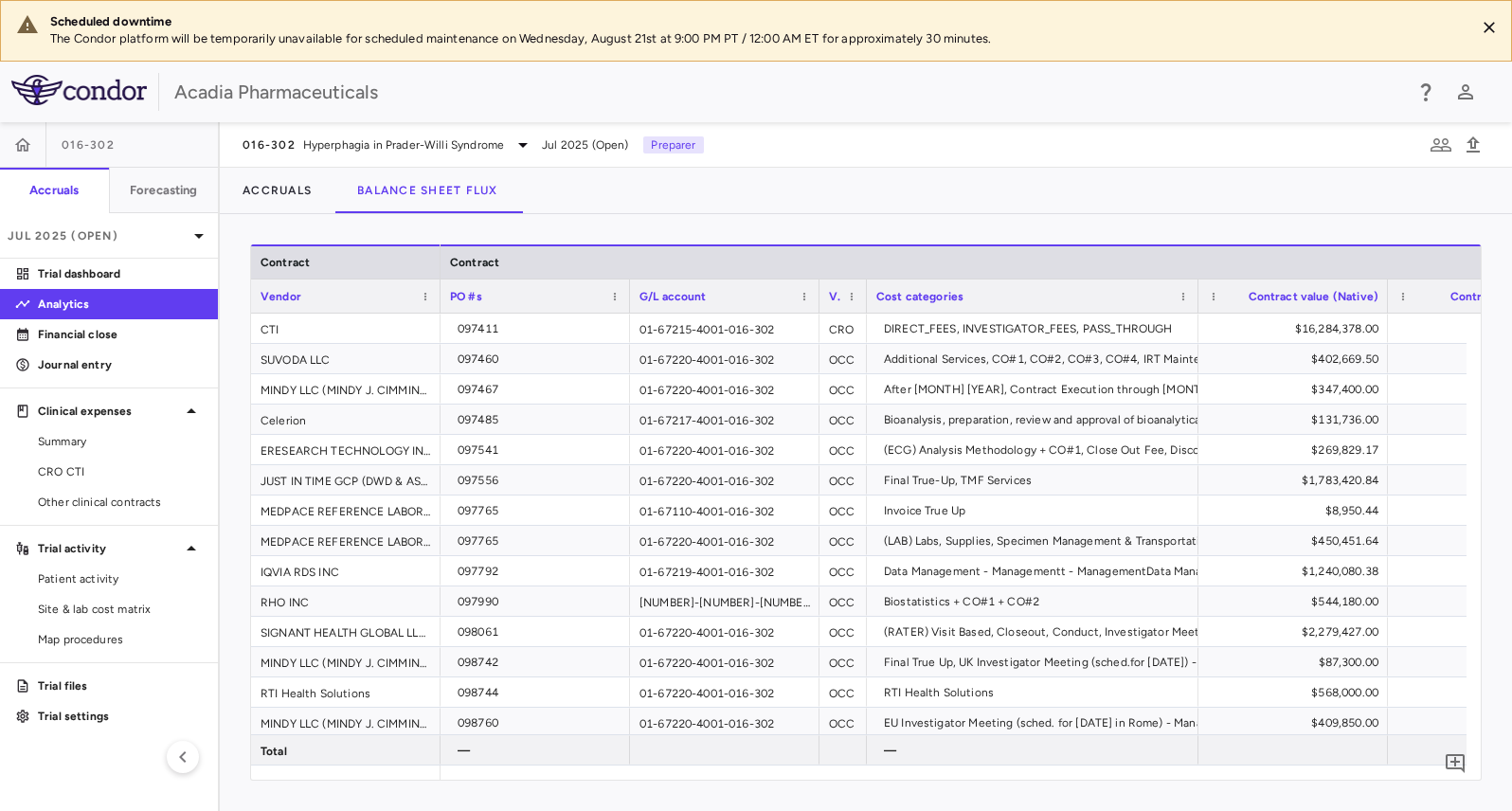 scroll, scrollTop: 0, scrollLeft: 1864, axis: horizontal 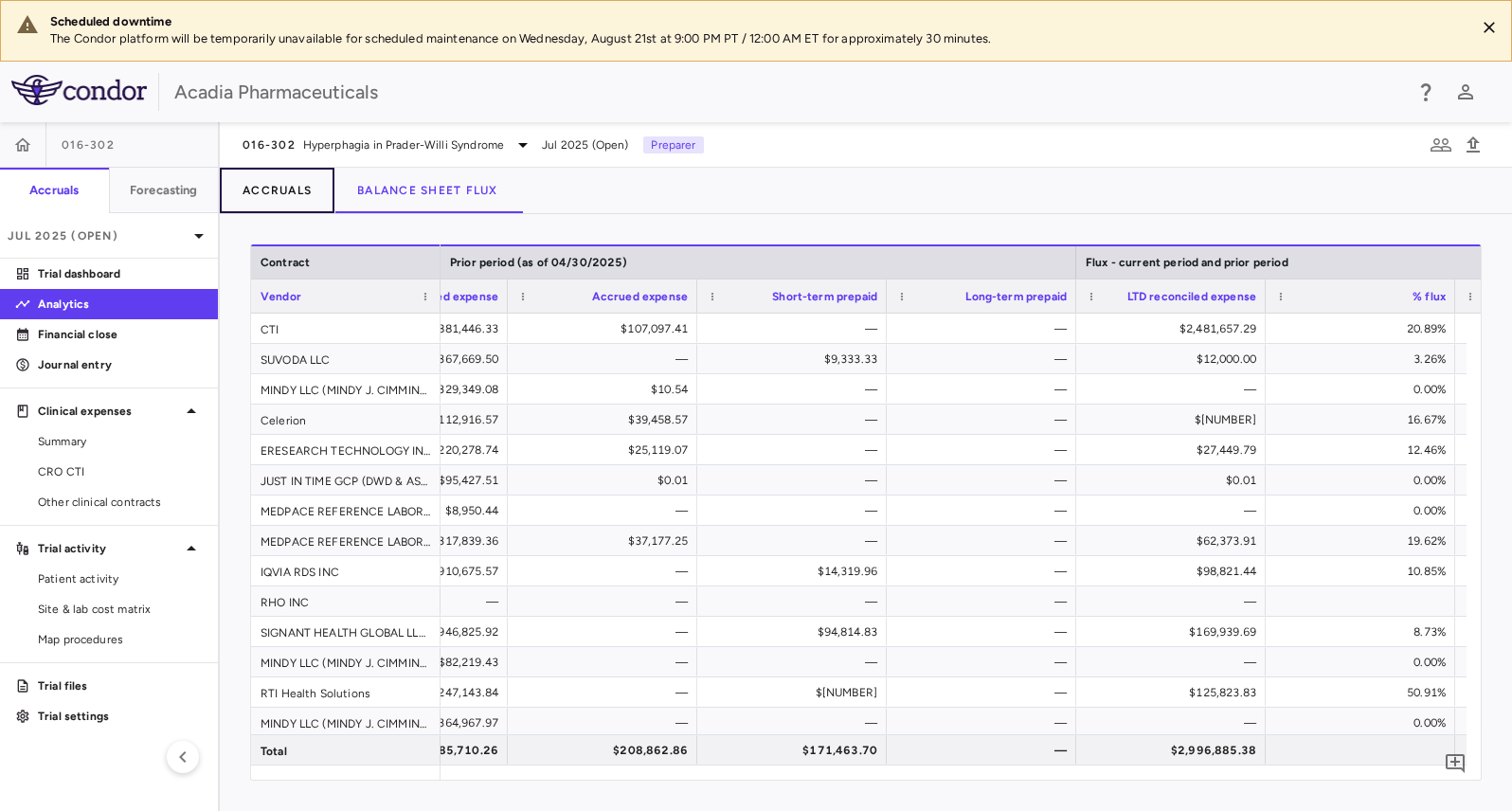 click on "Accruals" at bounding box center [277, 190] 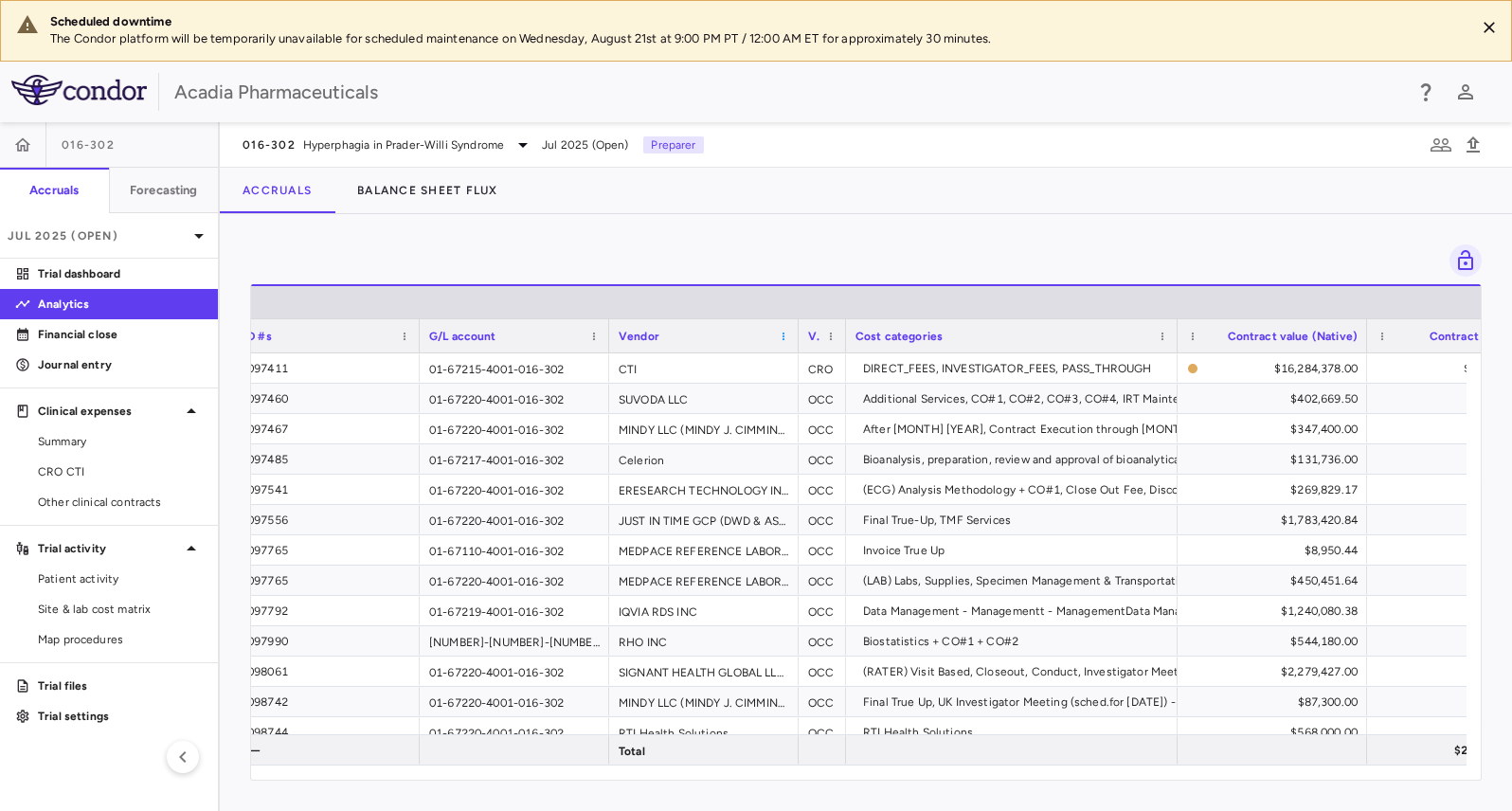 click at bounding box center [783, 336] 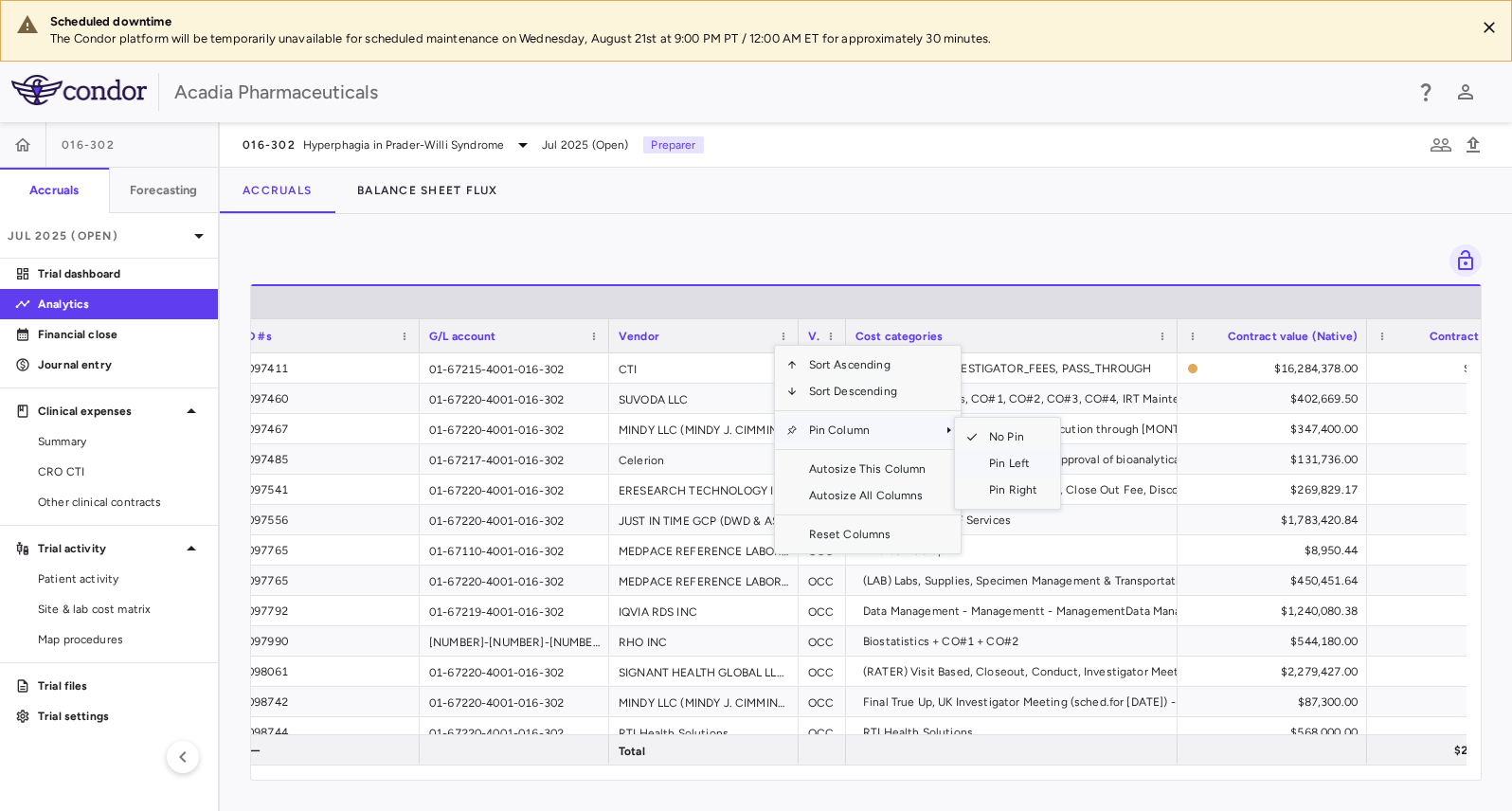 click on "Pin Left" at bounding box center (1013, 463) 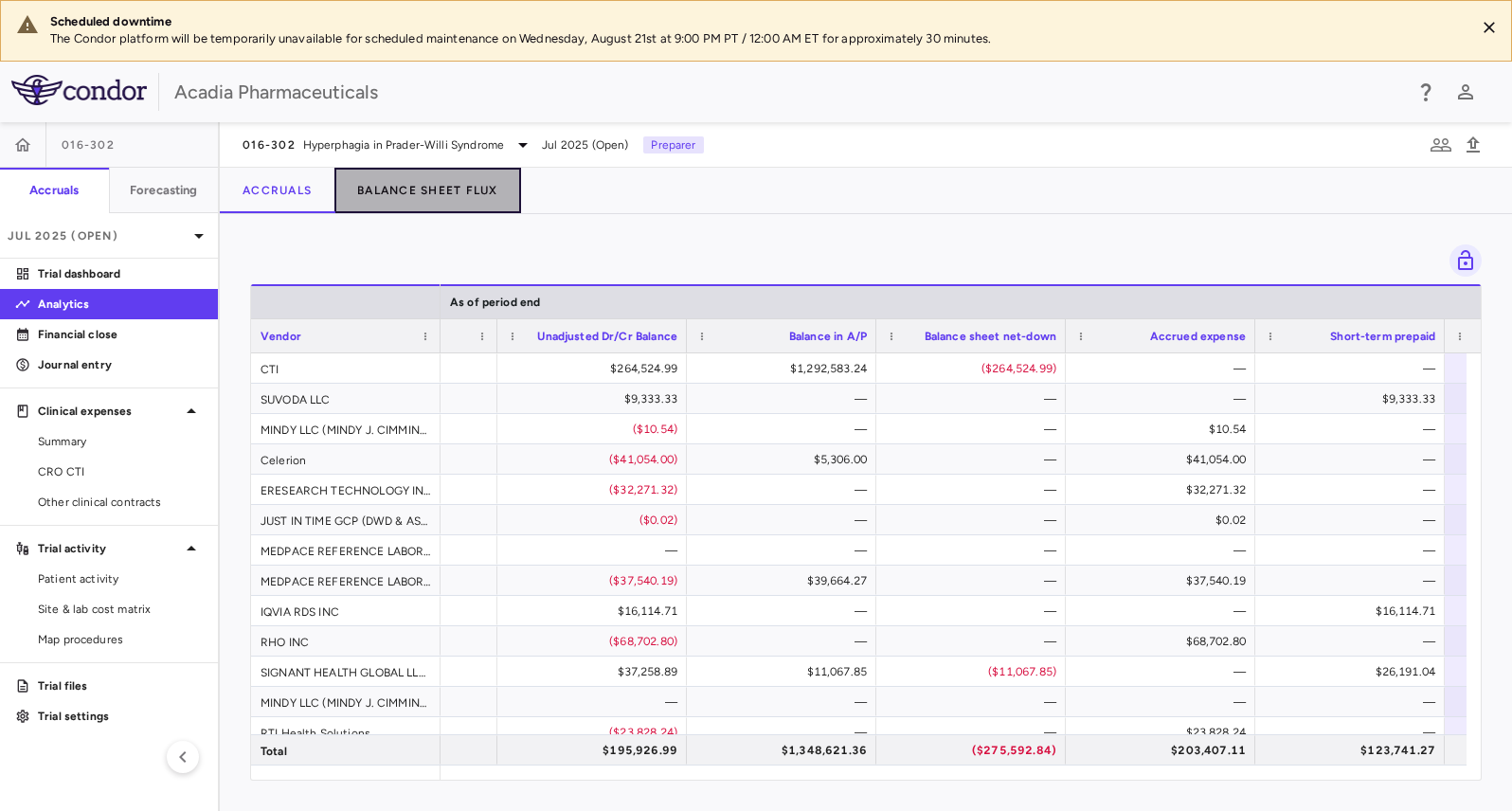 click on "Balance Sheet Flux" at bounding box center (427, 190) 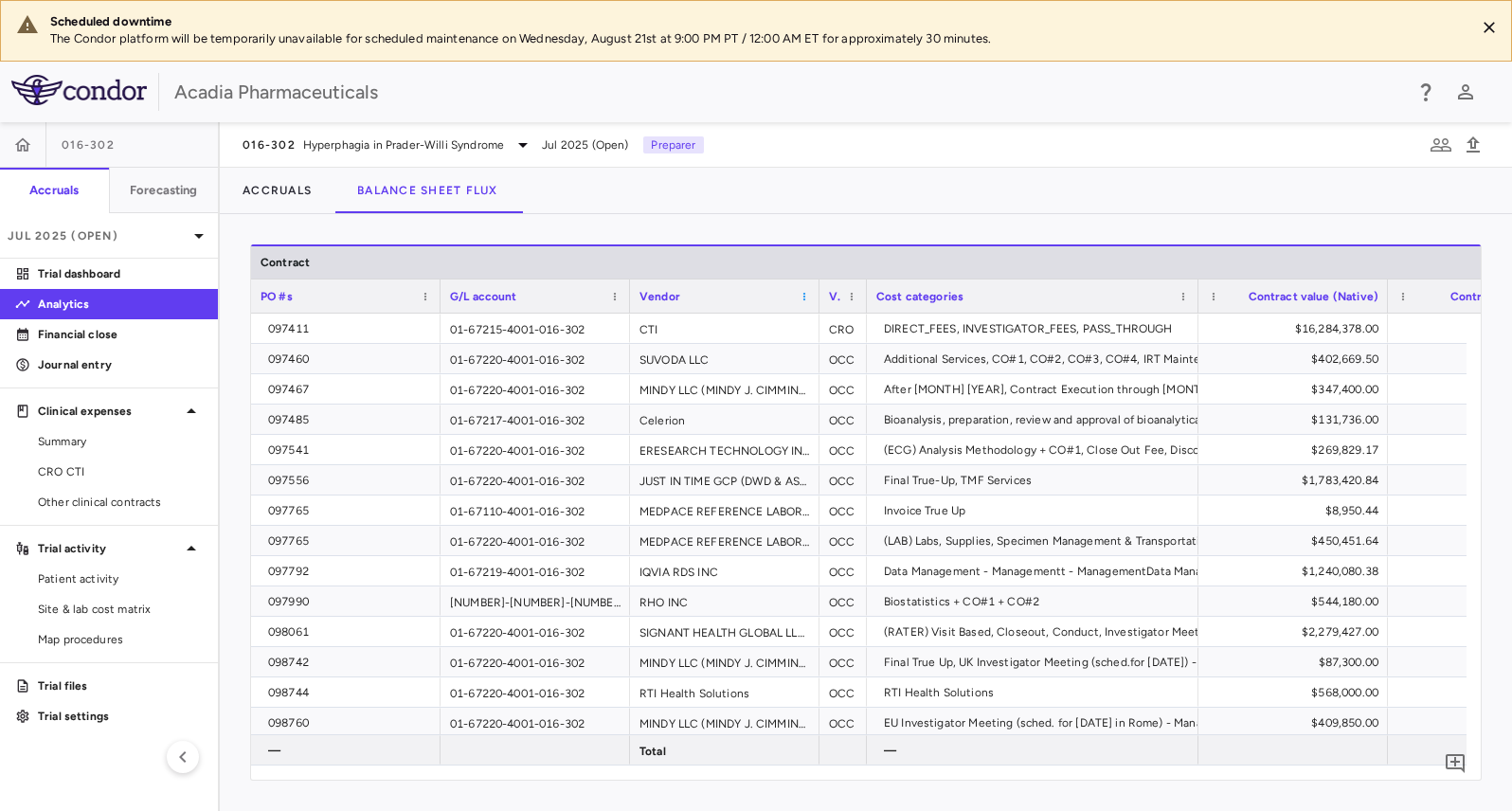 click at bounding box center [804, 297] 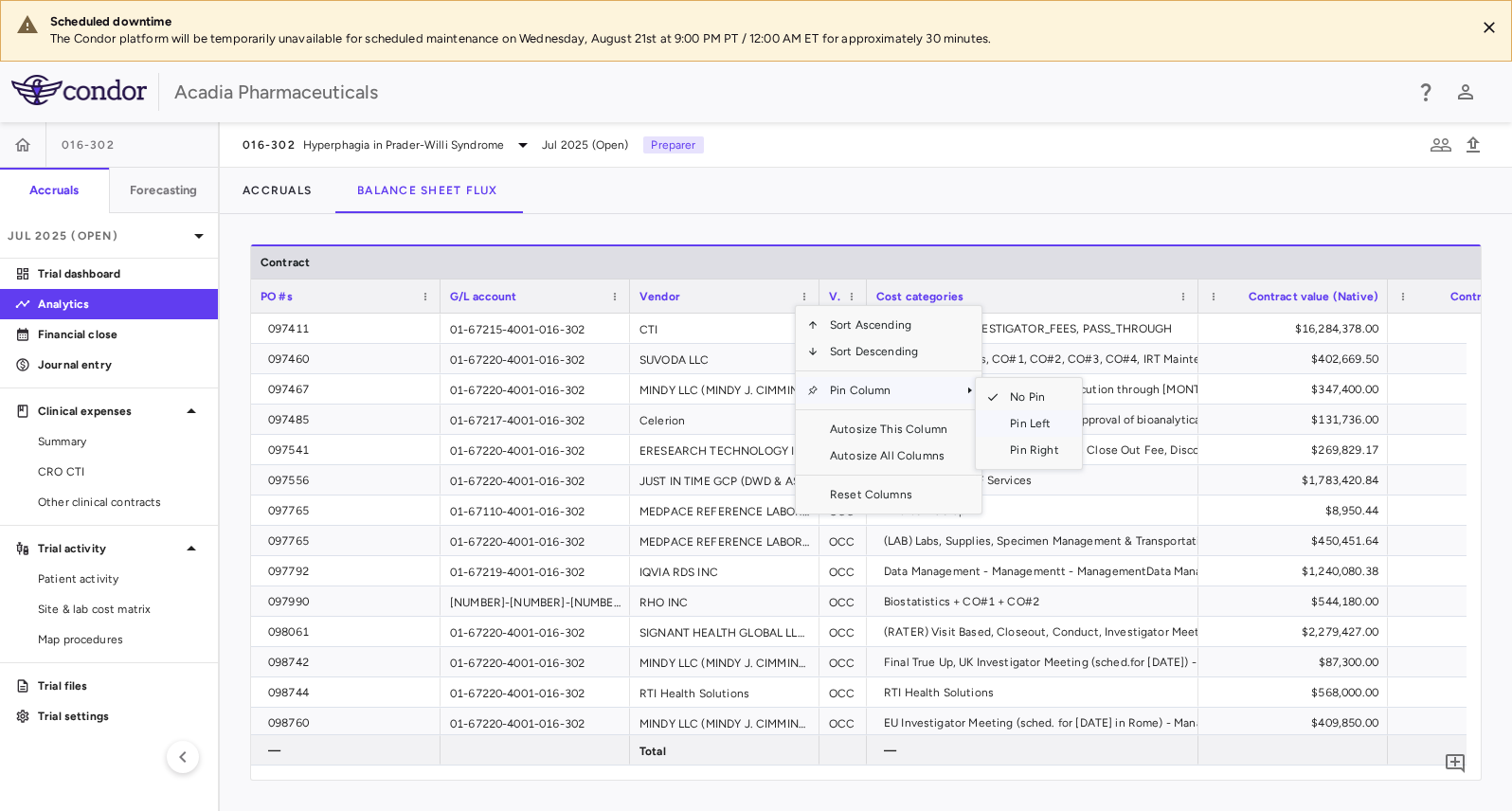 click on "Pin Left" at bounding box center [1034, 424] 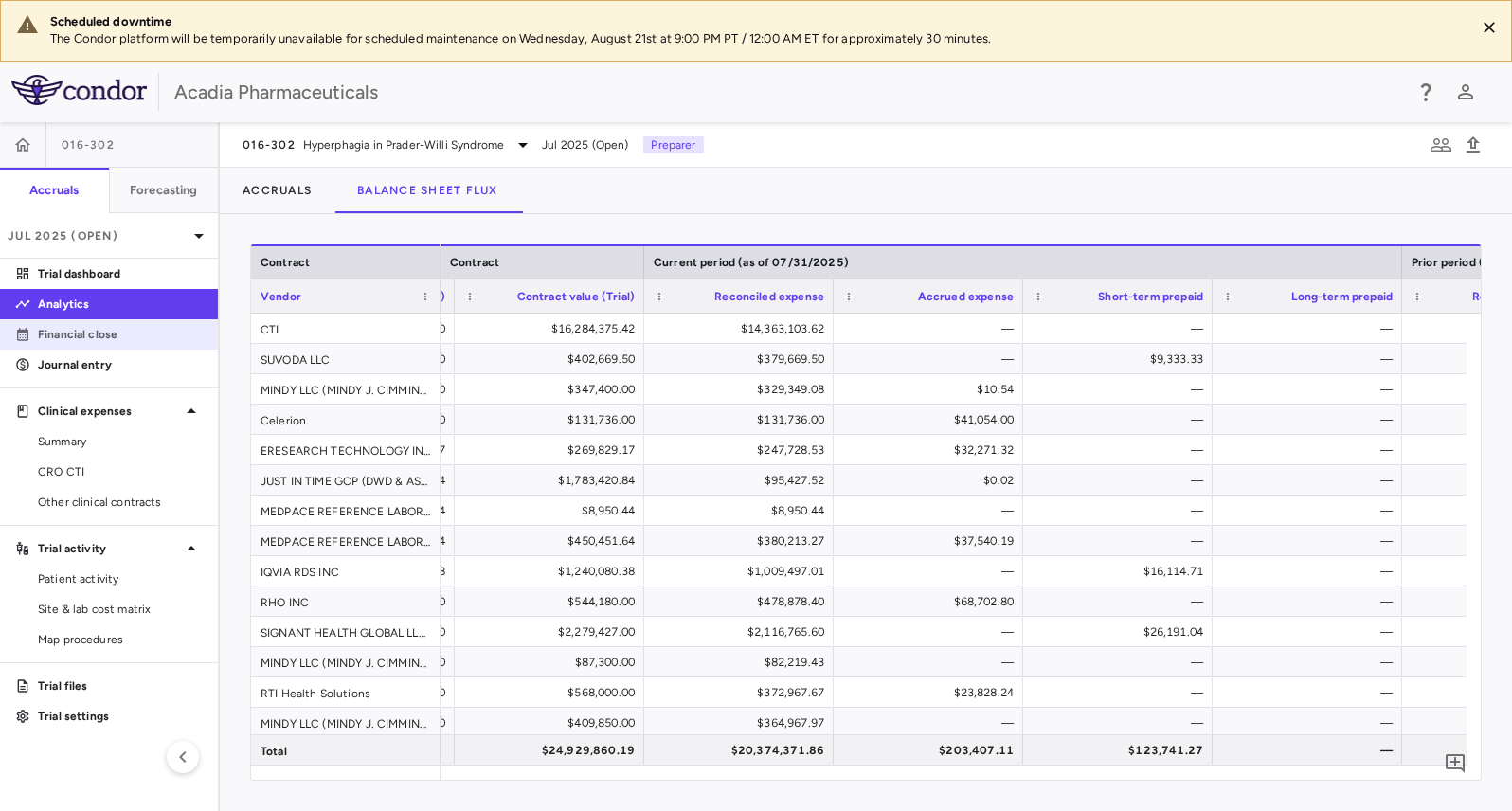 click on "Financial close" at bounding box center (120, 334) 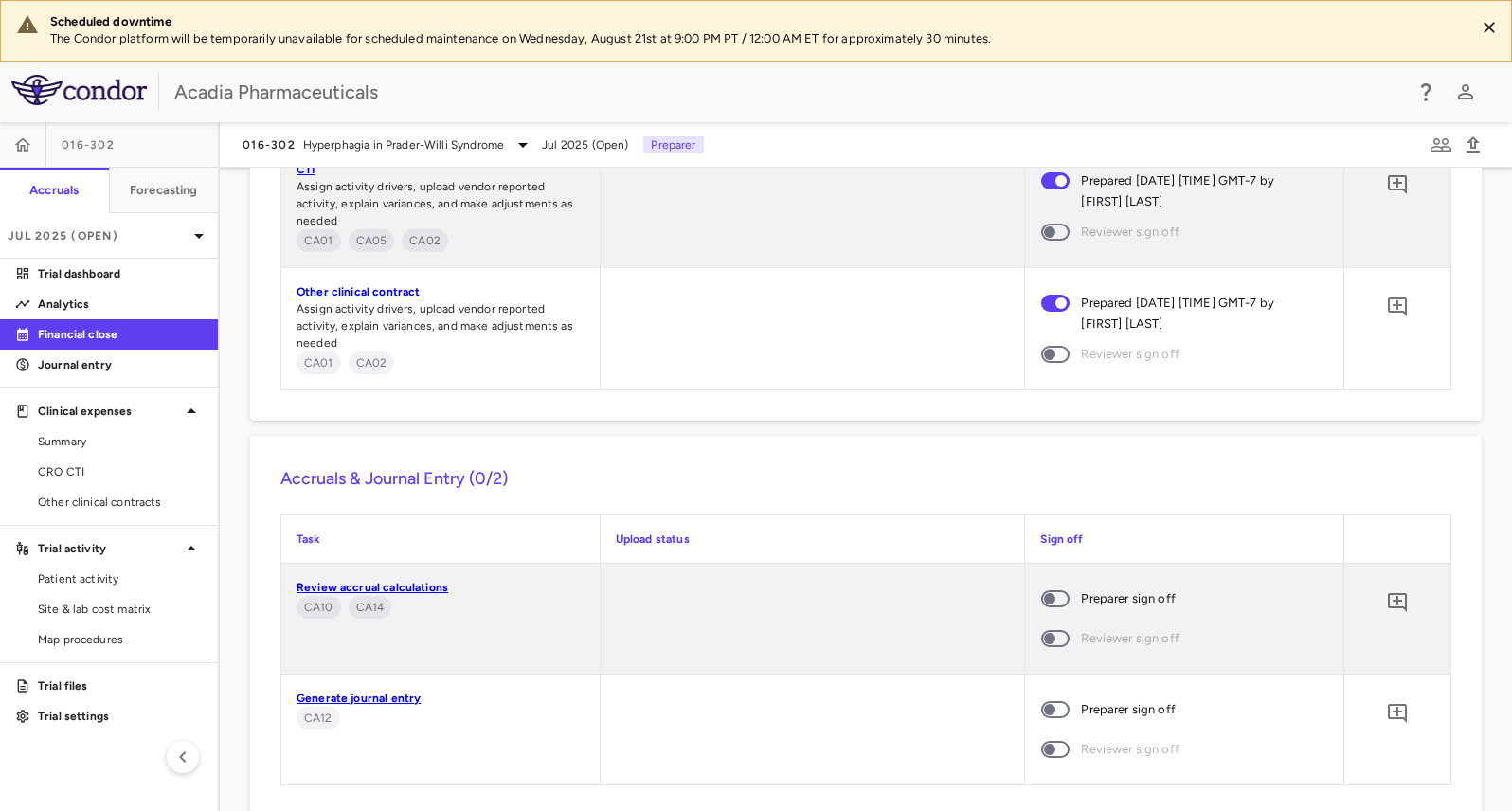 scroll, scrollTop: 2541, scrollLeft: 0, axis: vertical 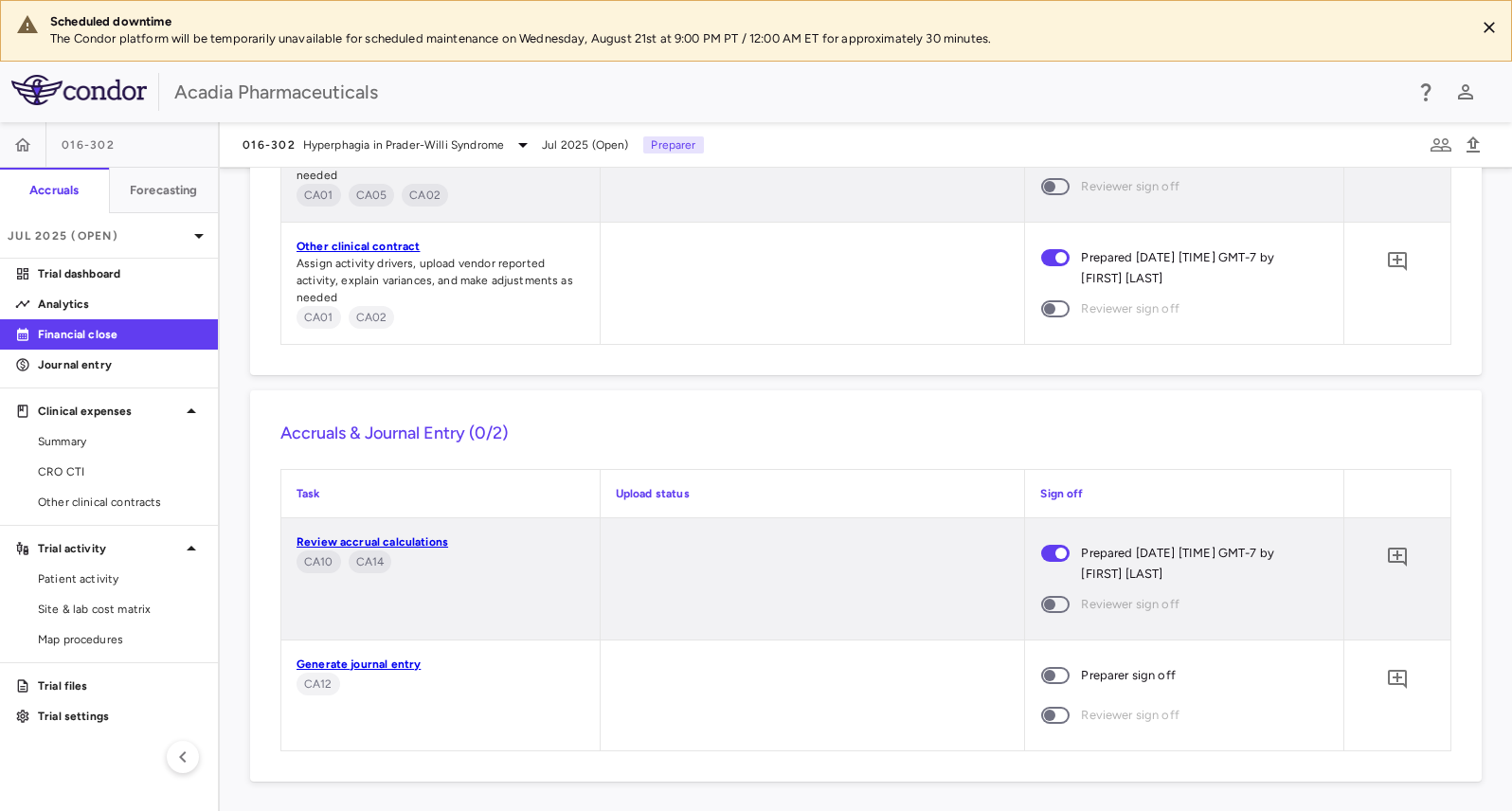 click on "Generate journal entry" at bounding box center (358, 664) 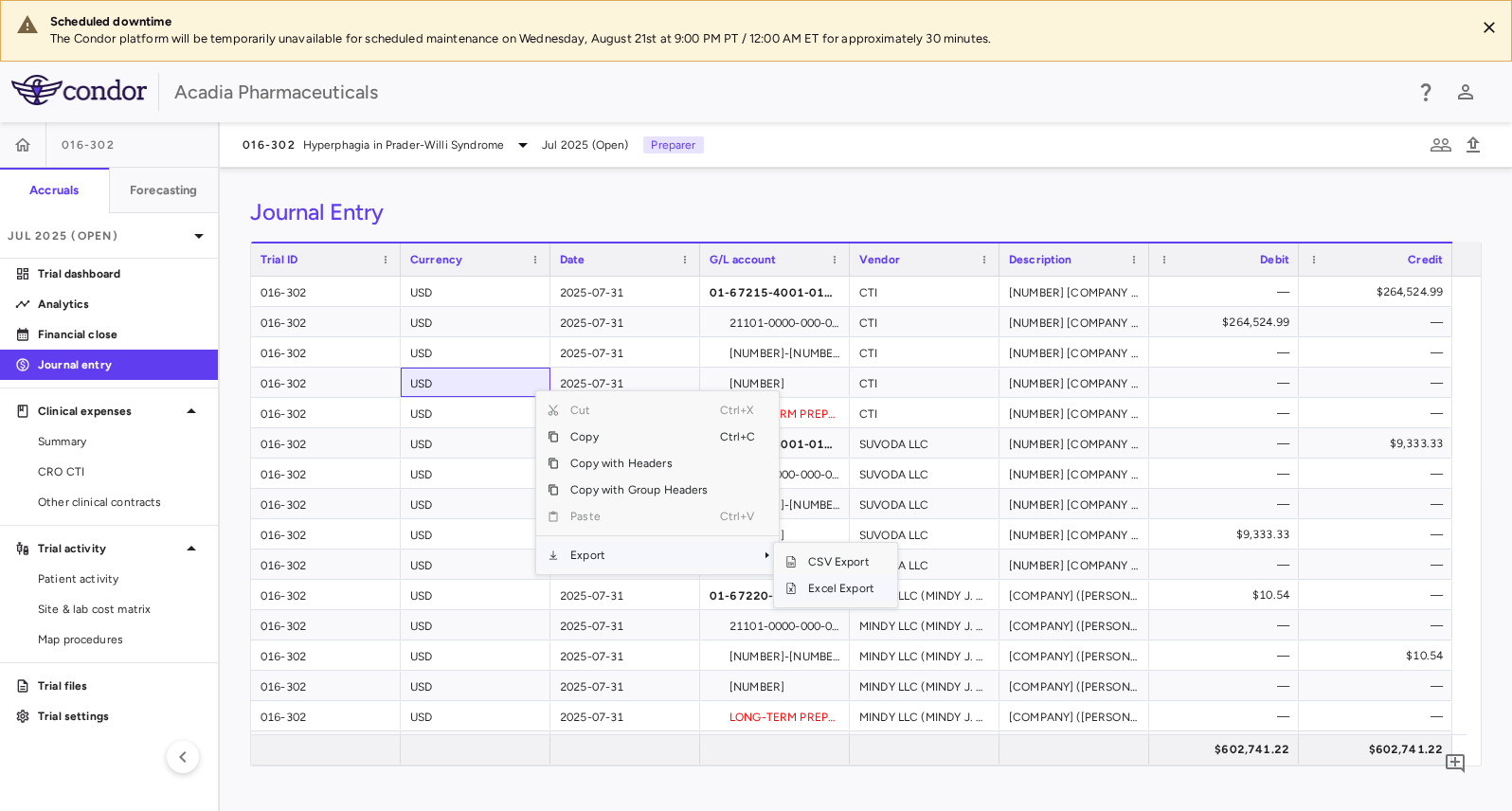 click on "Excel Export" at bounding box center [841, 588] 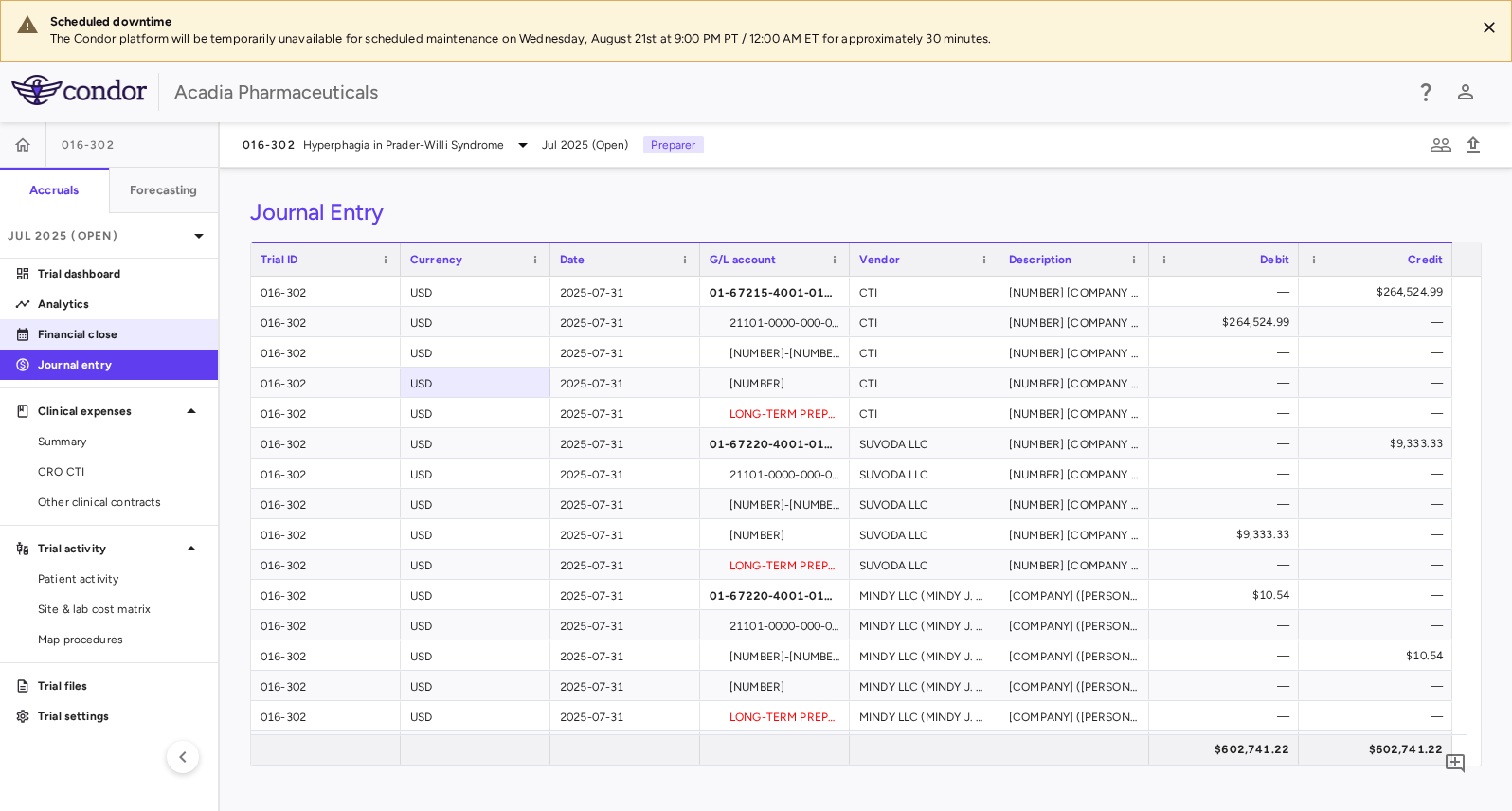 click on "Financial close" at bounding box center [120, 334] 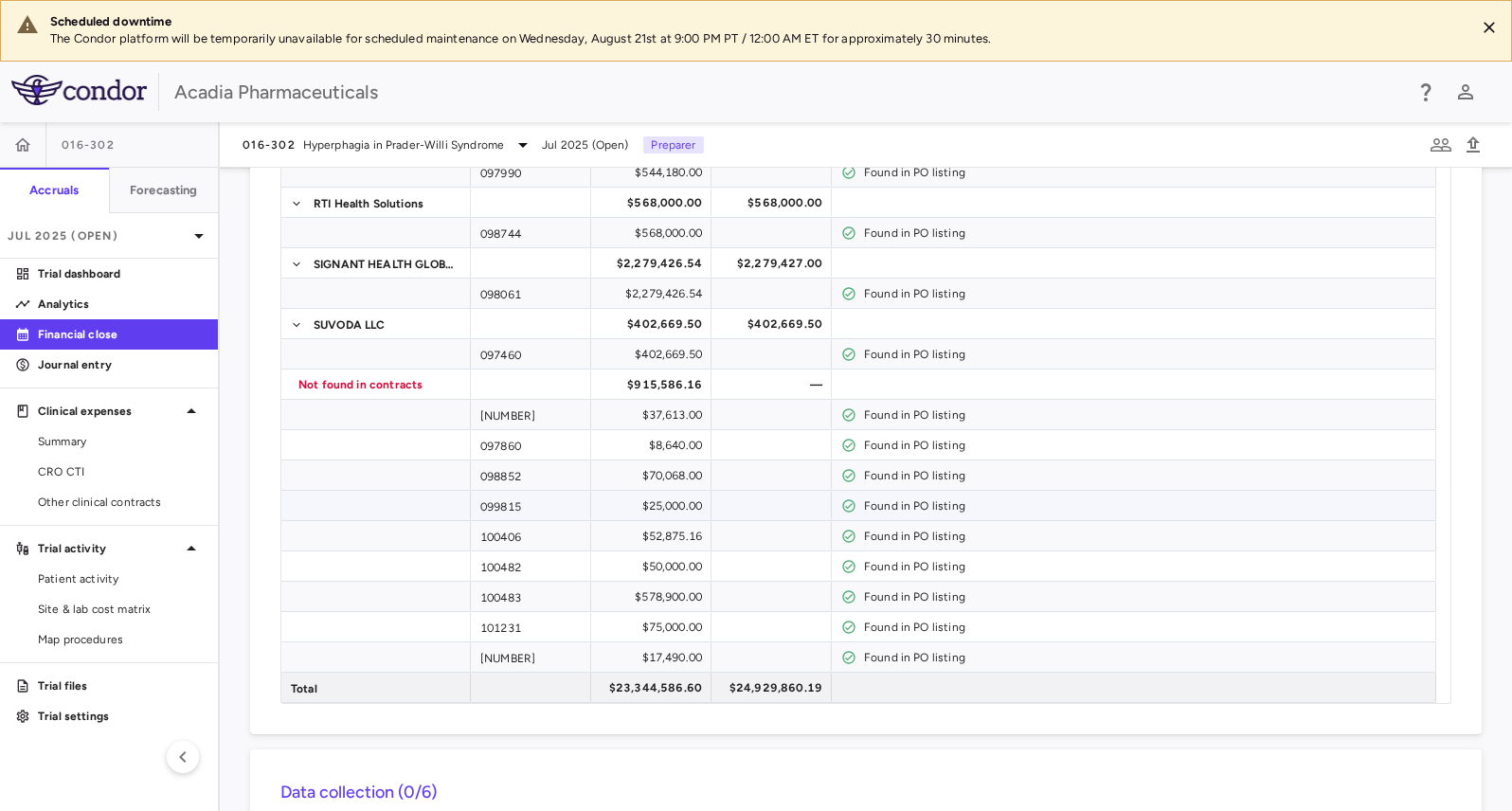 scroll, scrollTop: 947, scrollLeft: 0, axis: vertical 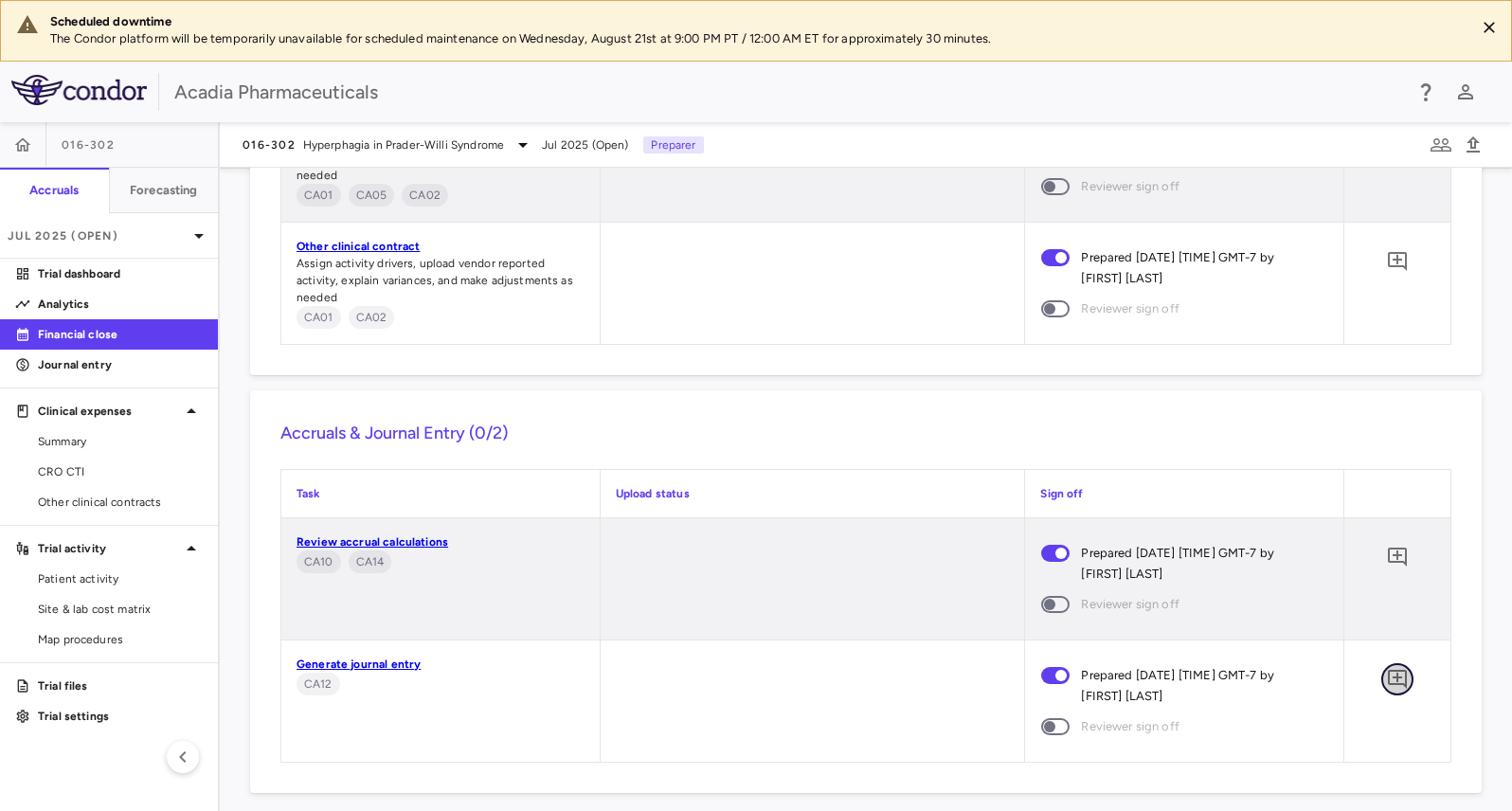 click 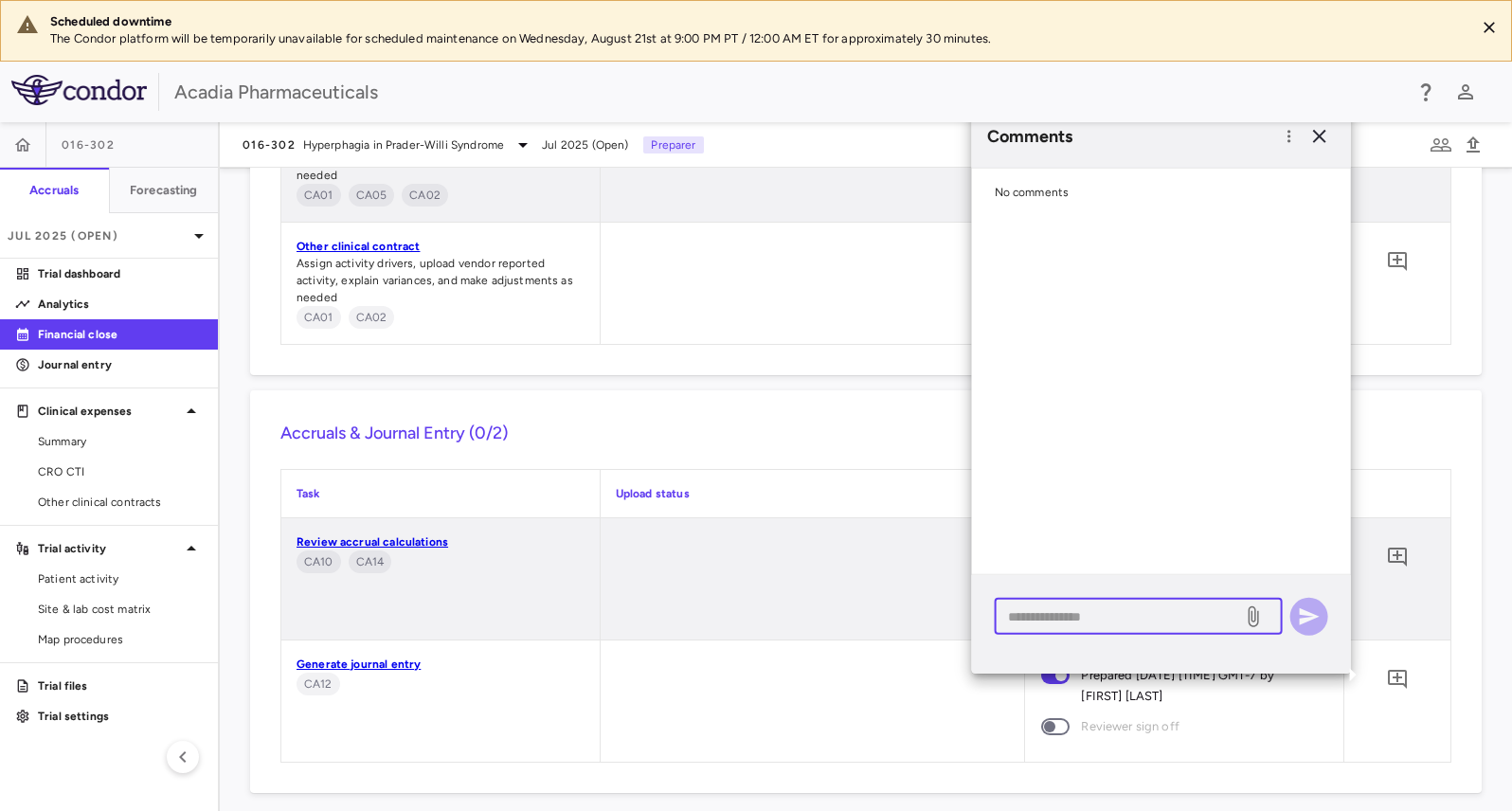 click at bounding box center [1119, 616] 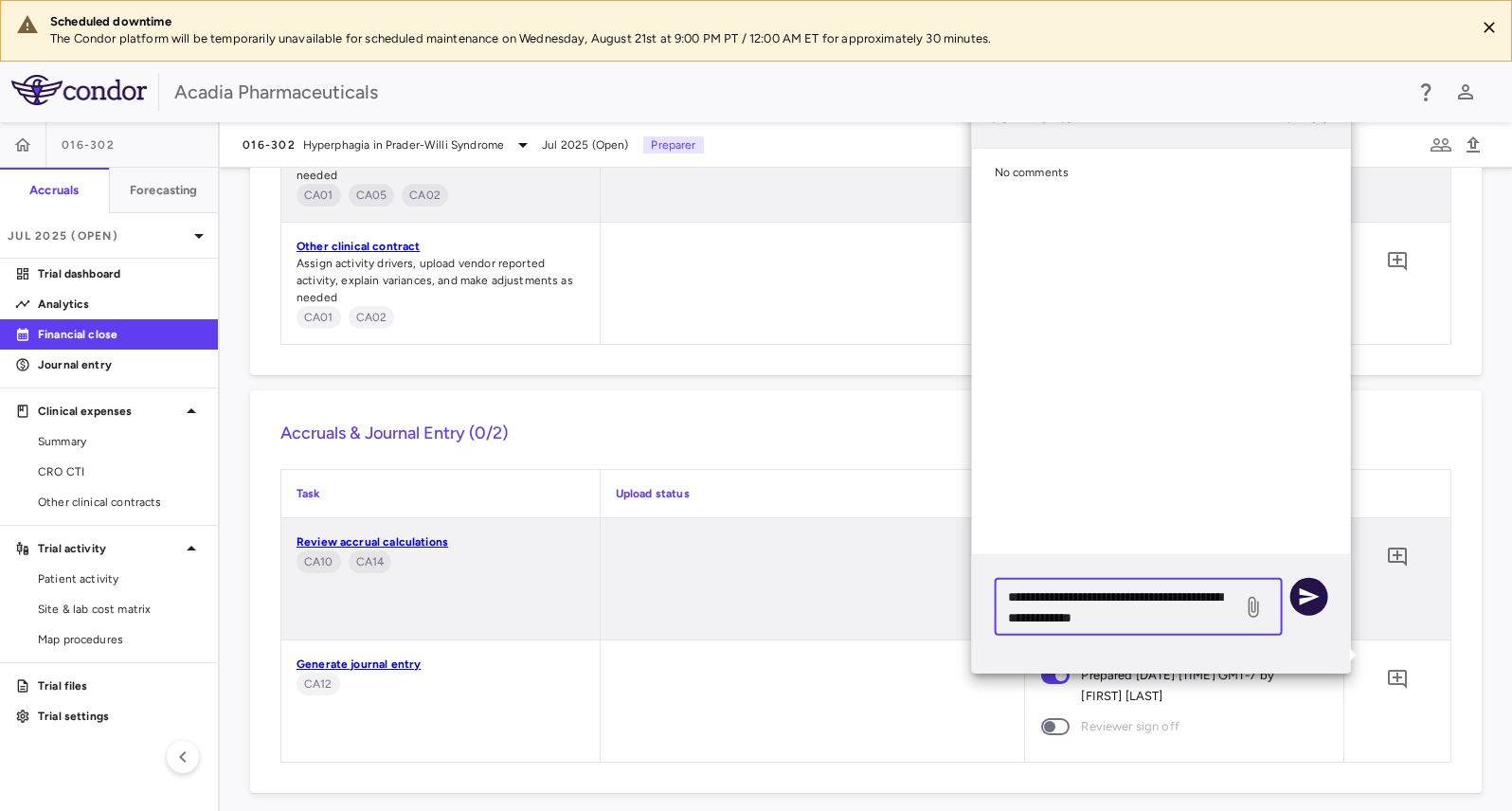 type on "**********" 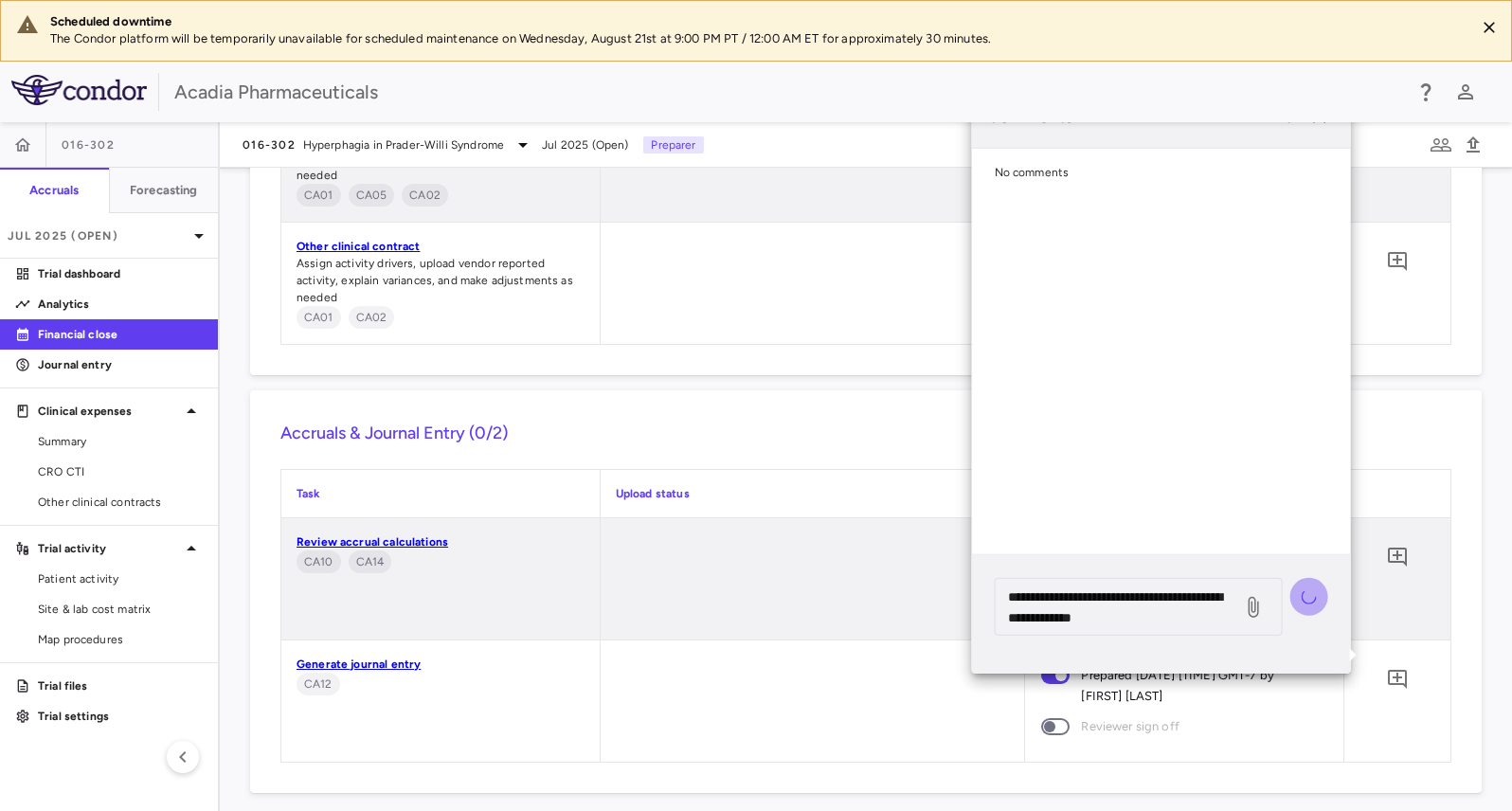 type 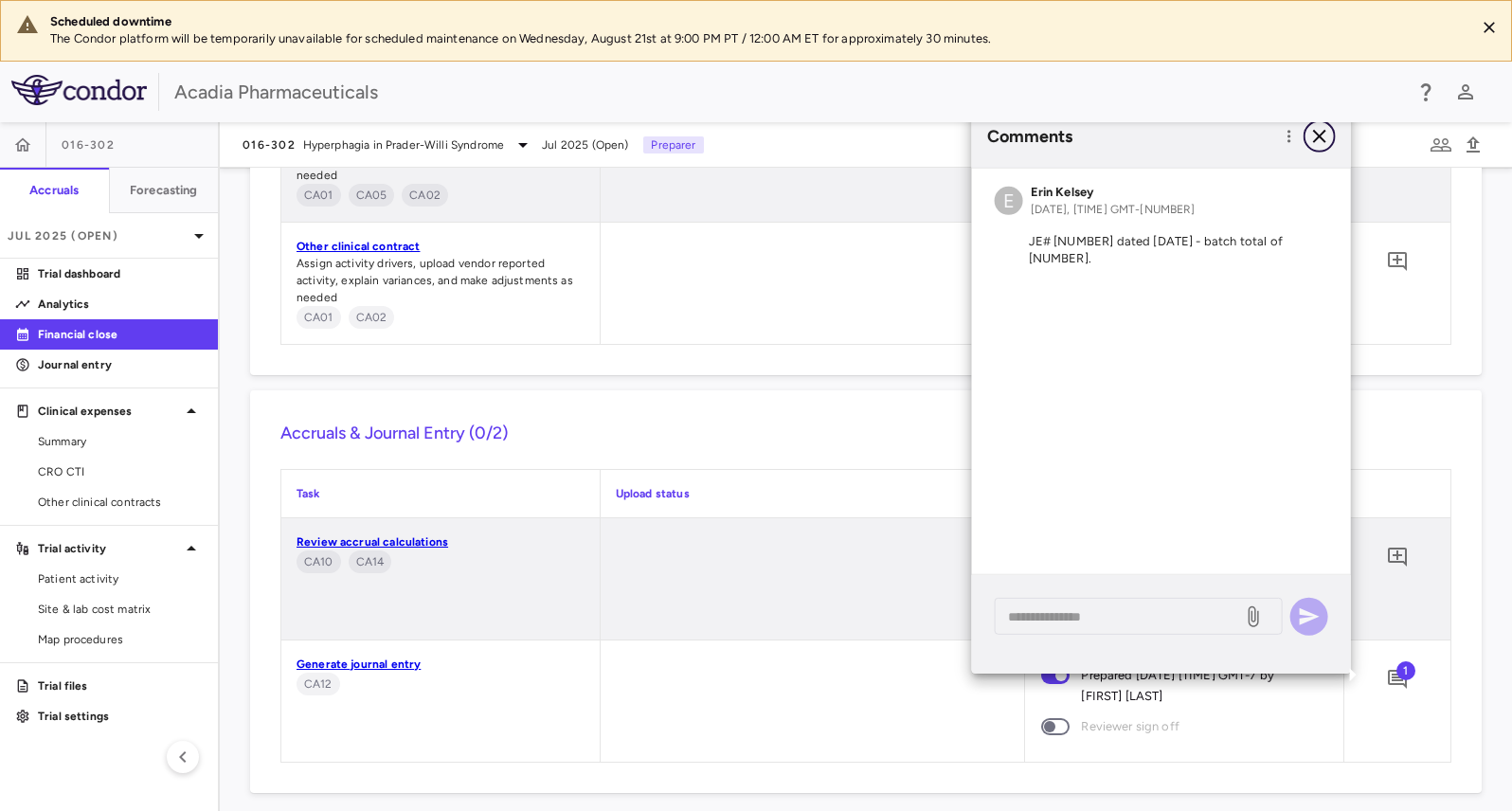 click 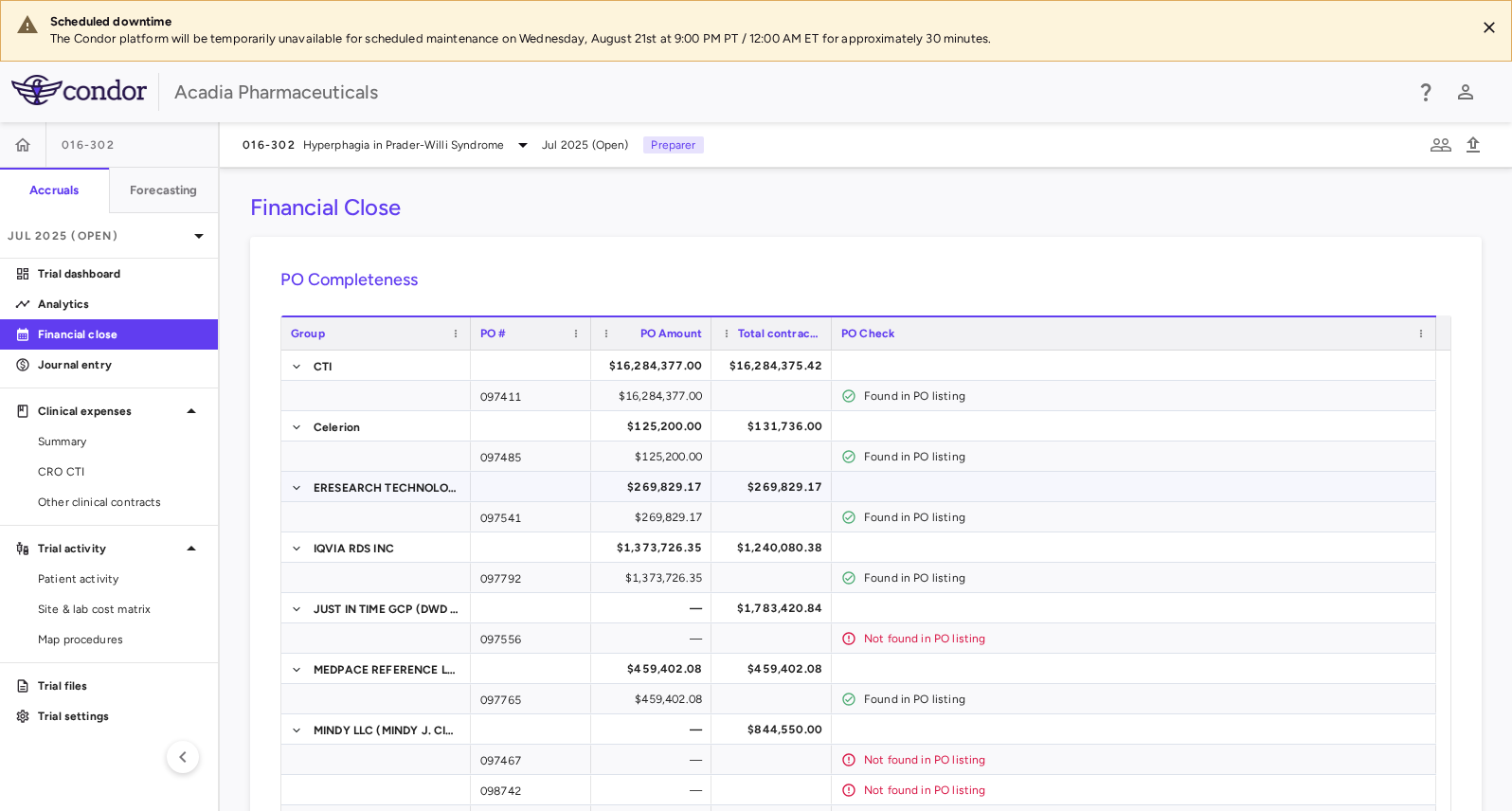 scroll, scrollTop: 0, scrollLeft: 0, axis: both 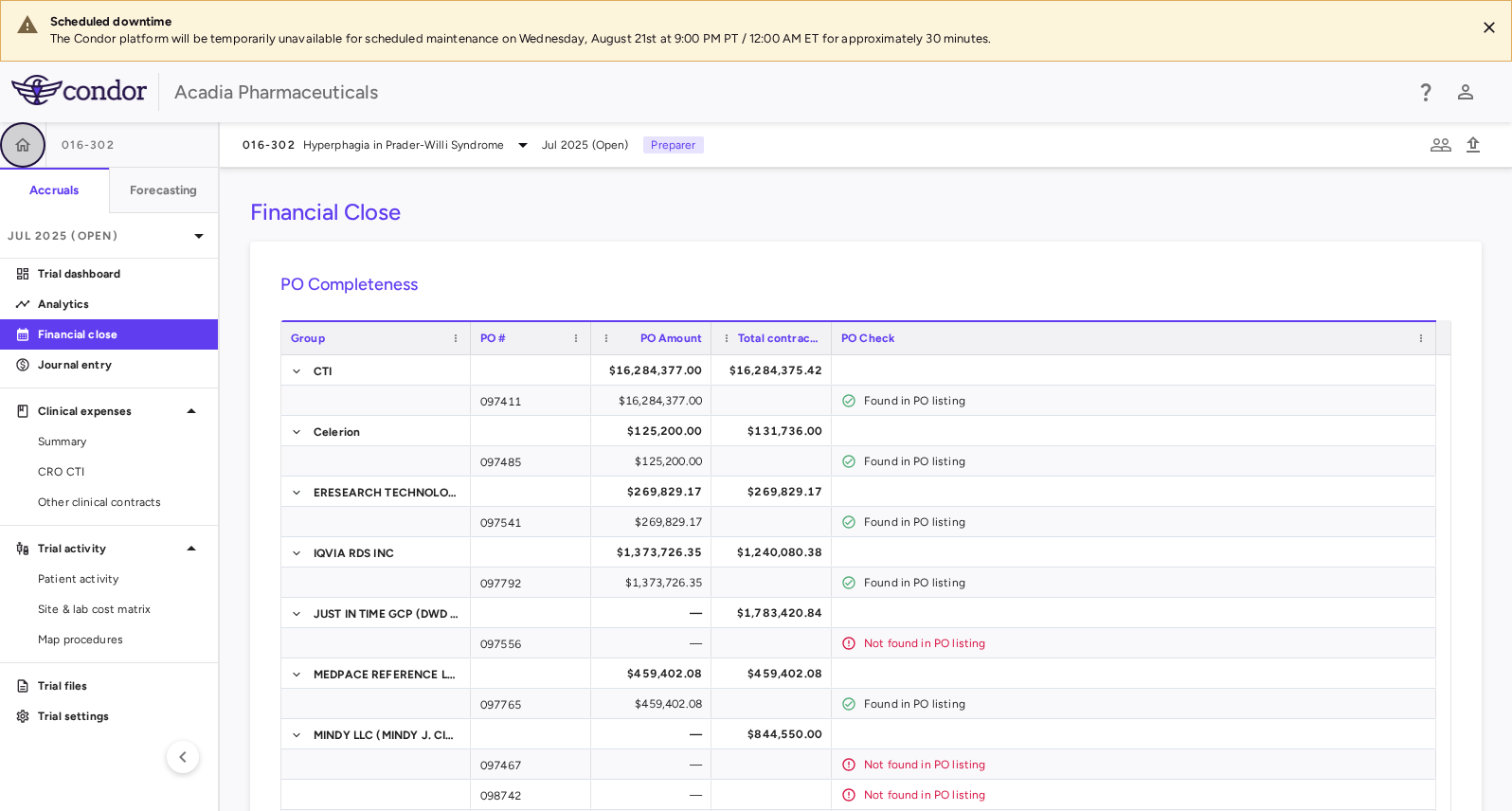 click 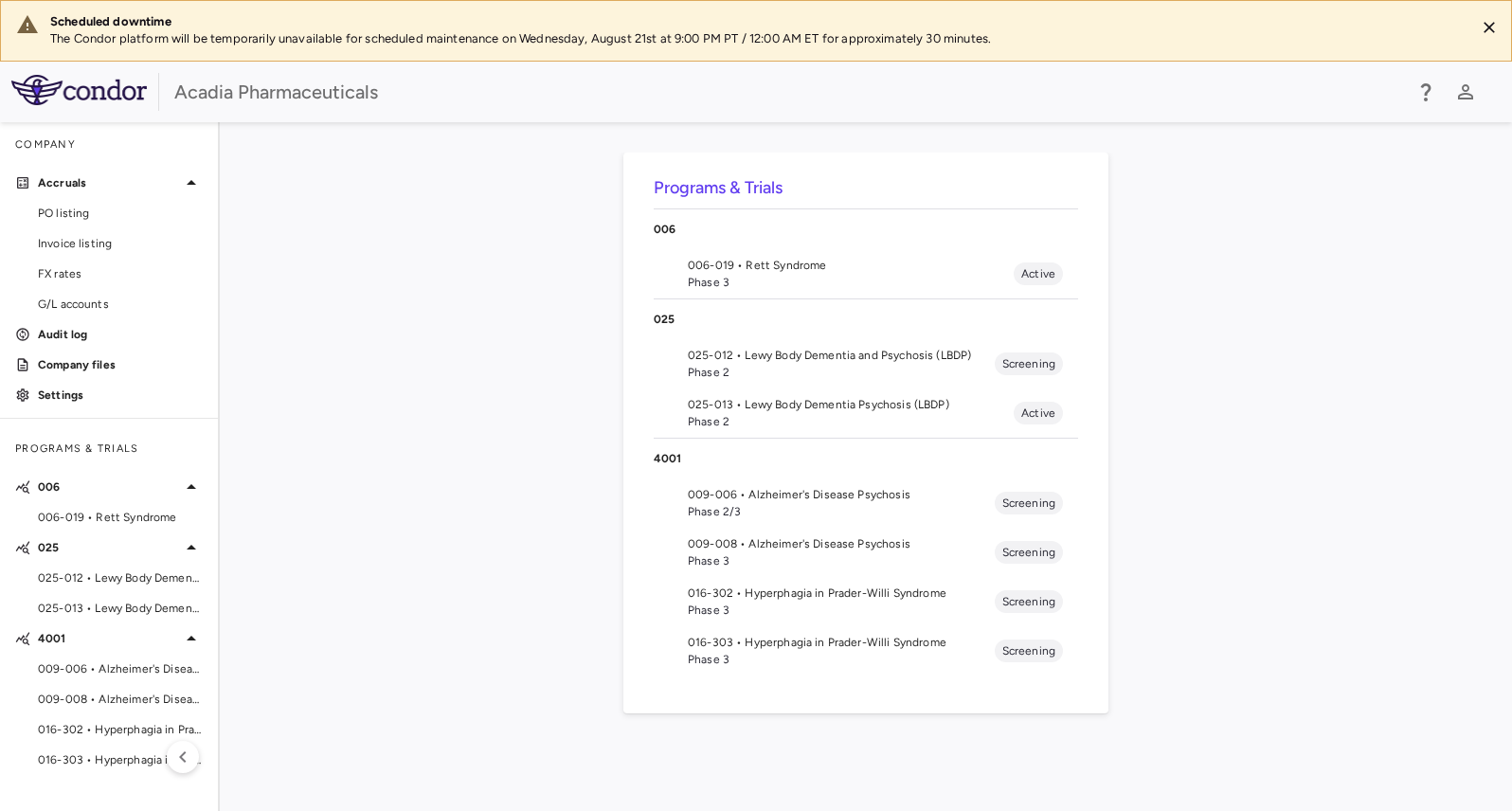 click on "016-303 • Hyperphagia in Prader-Willi Syndrome" at bounding box center [841, 642] 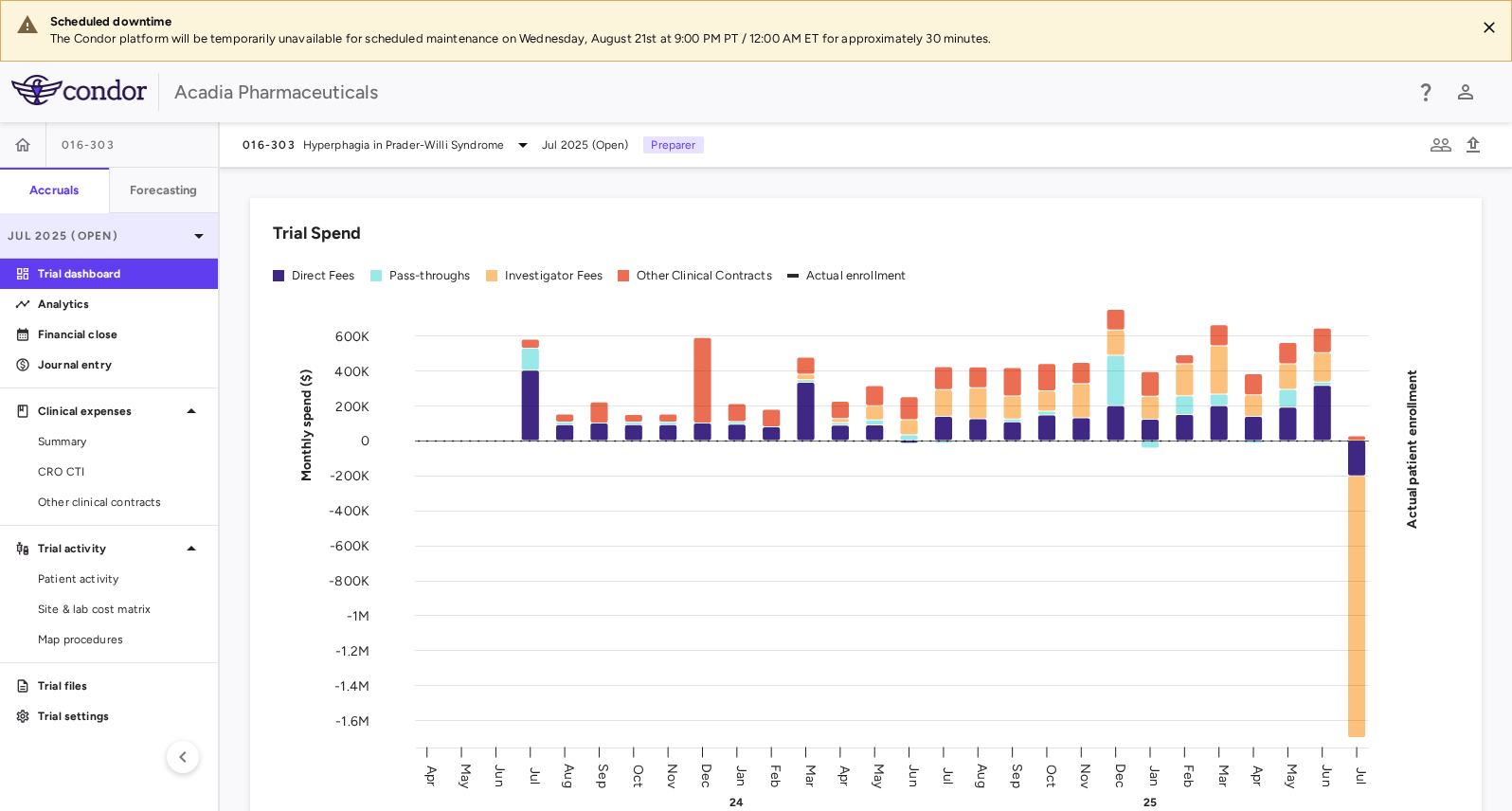 click on "Jul 2025 (Open)" at bounding box center (98, 236) 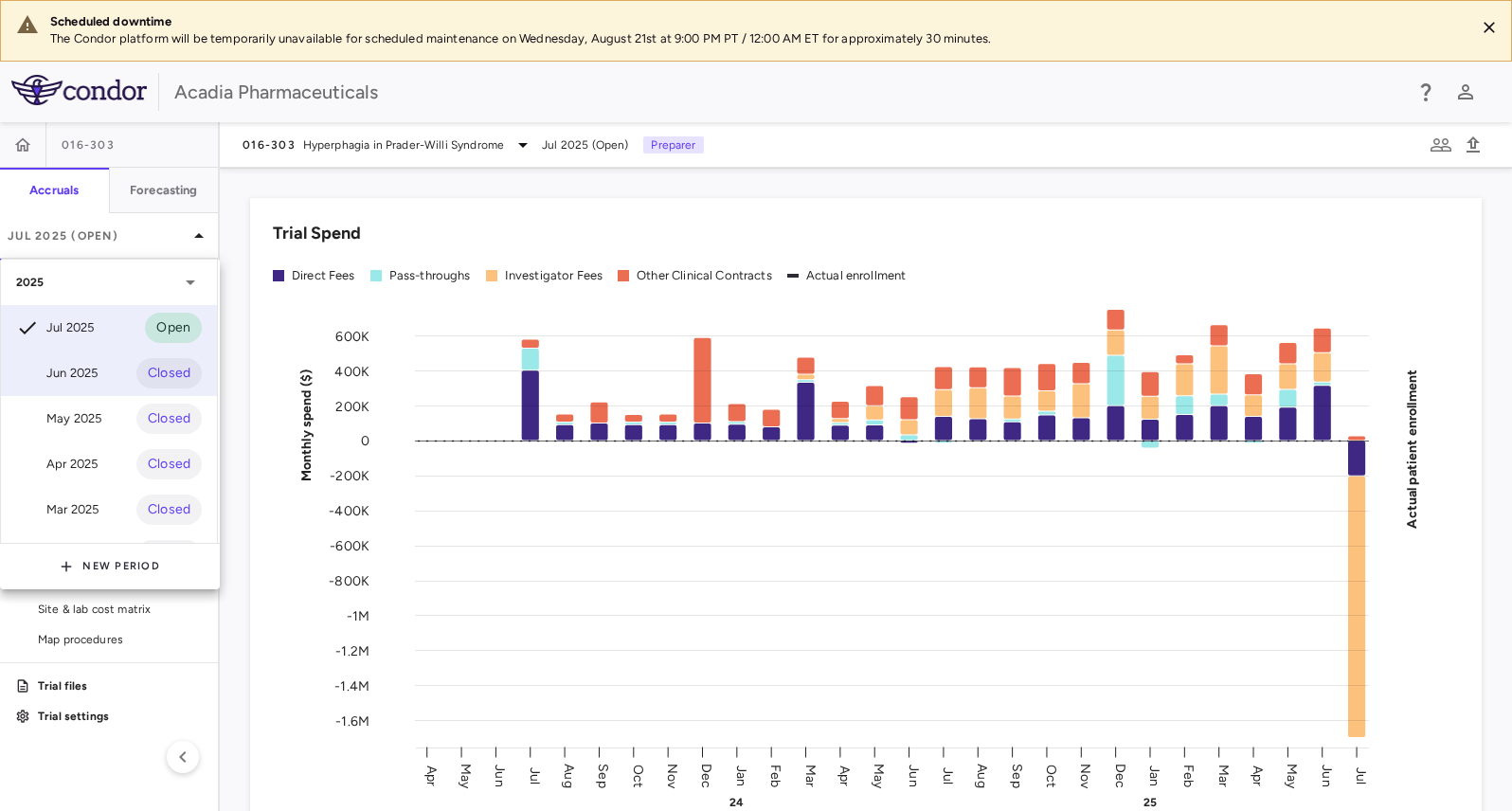 click on "Jun 2025 Closed" at bounding box center (109, 373) 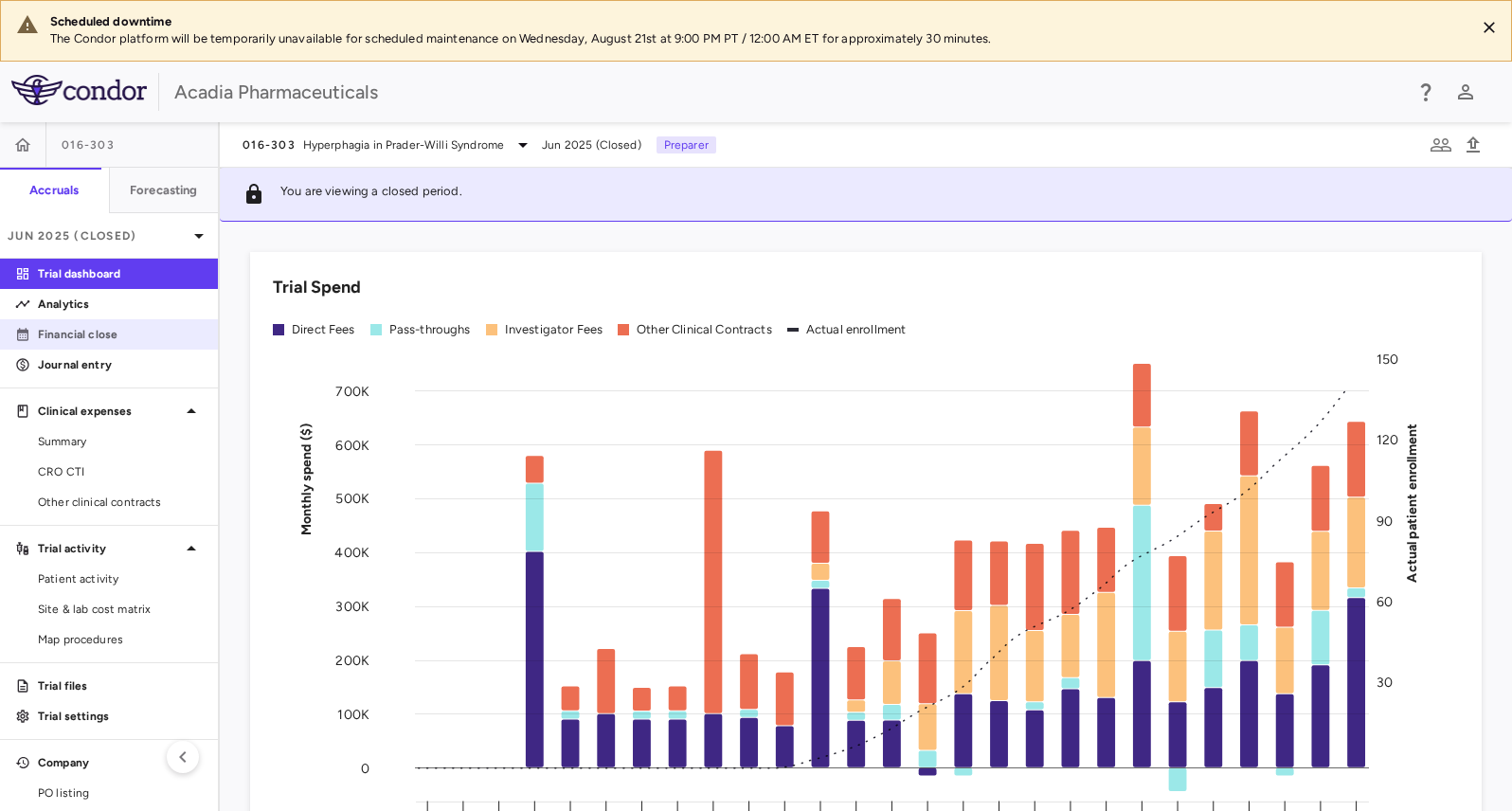 click on "Financial close" at bounding box center [109, 334] 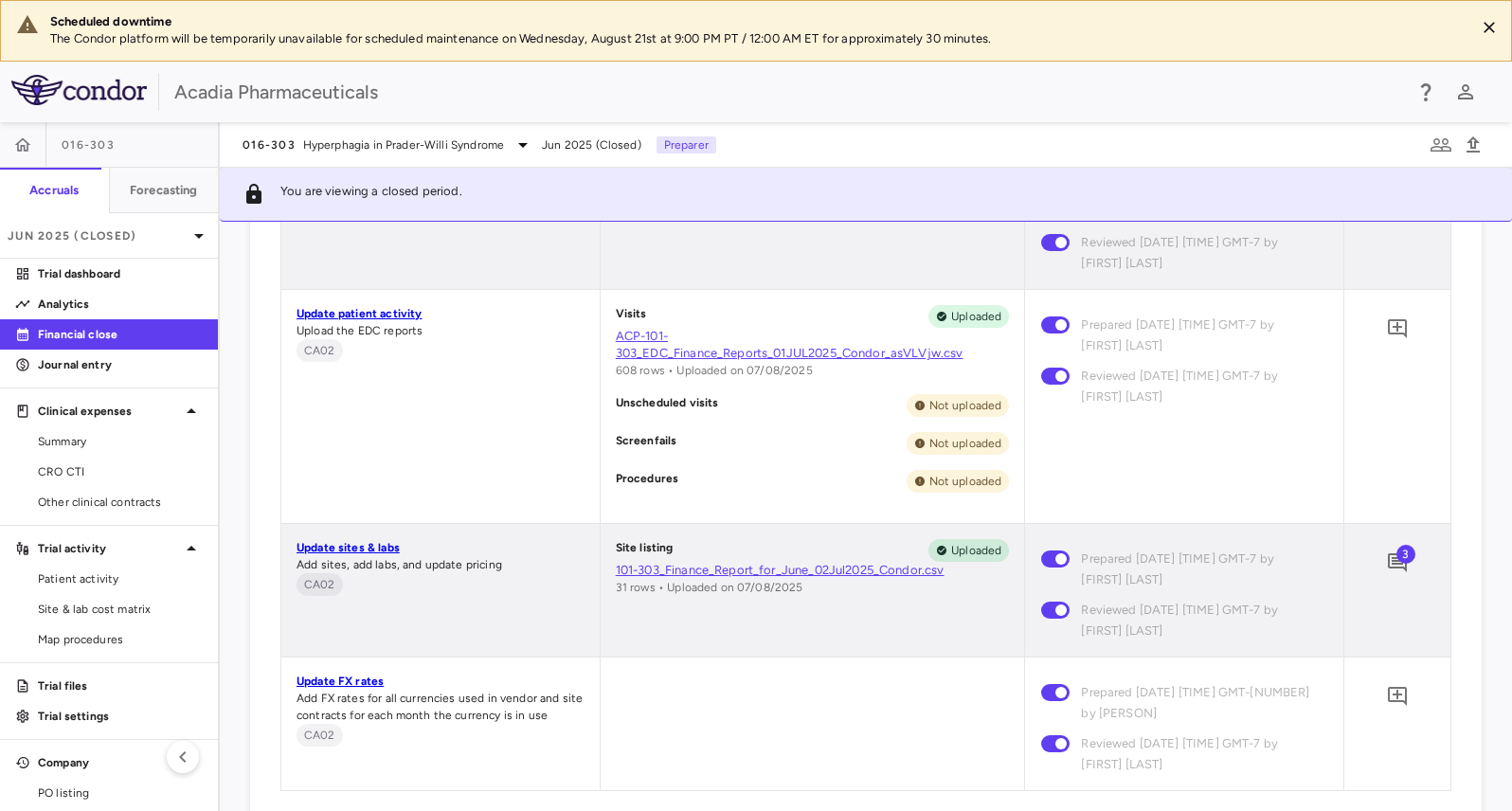 scroll, scrollTop: 1421, scrollLeft: 0, axis: vertical 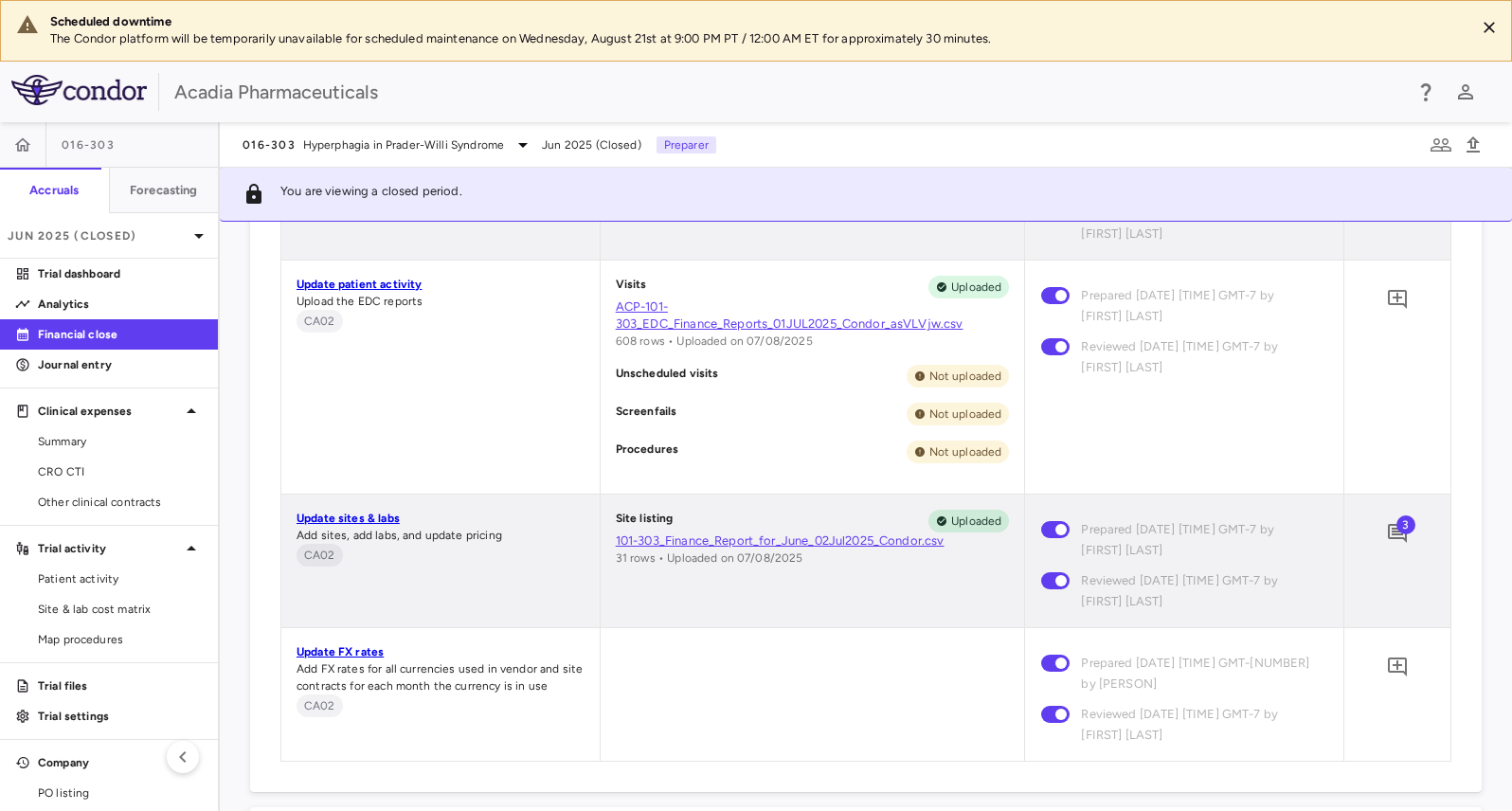 click on "3" at bounding box center [1406, 525] 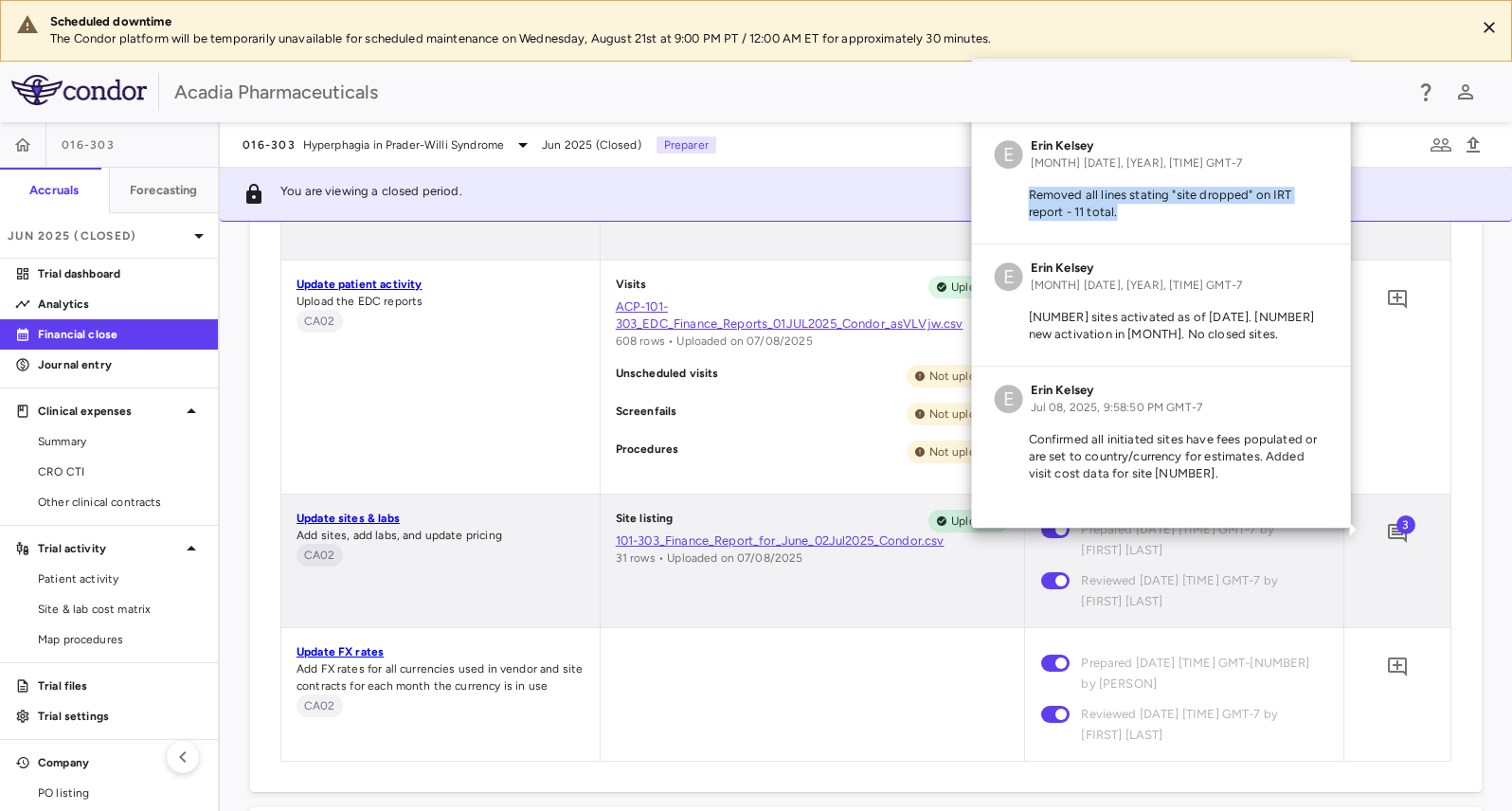 drag, startPoint x: 1126, startPoint y: 219, endPoint x: 993, endPoint y: 190, distance: 136.12494 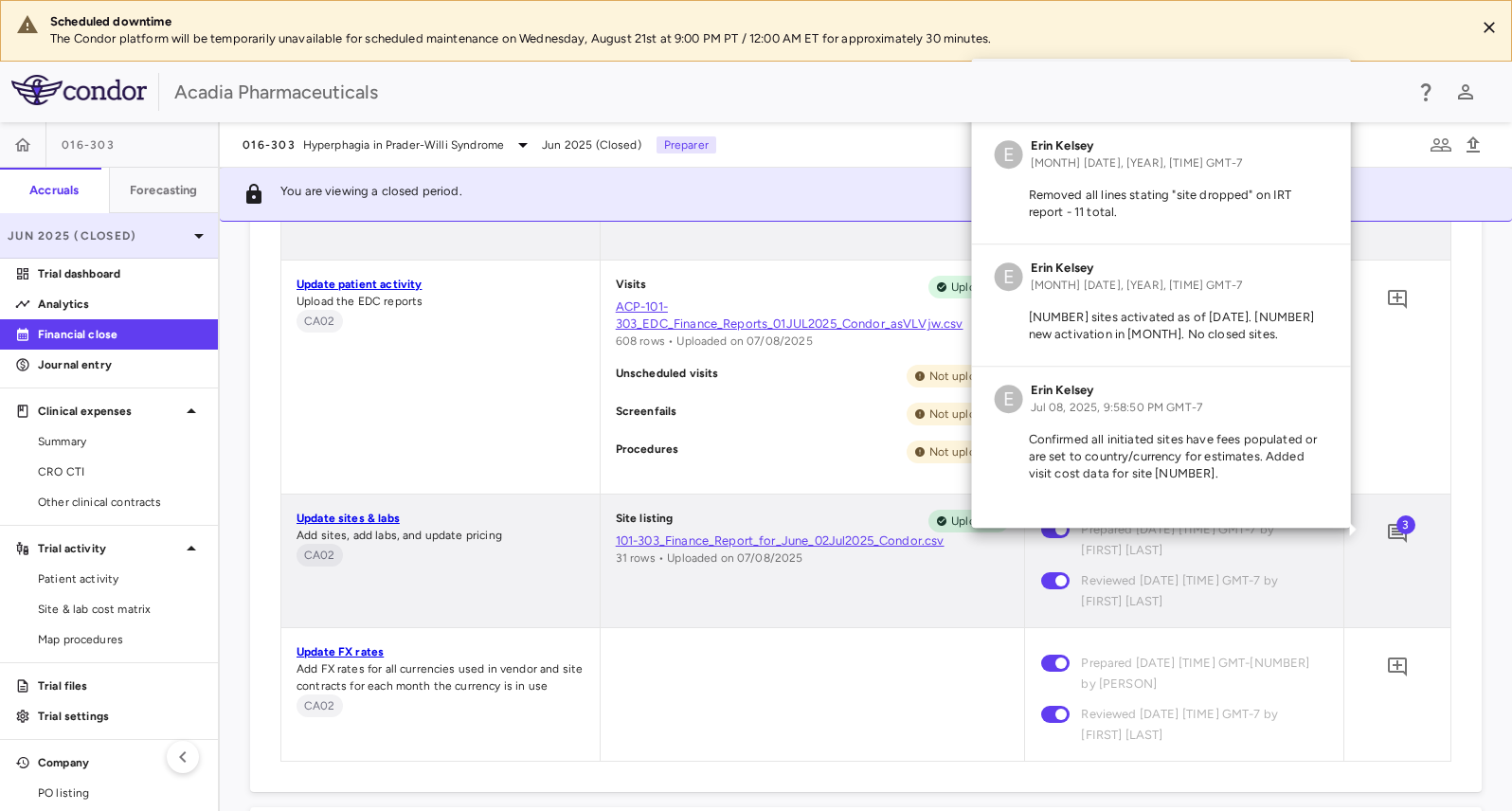 click on "Jun 2025 (Closed)" at bounding box center (98, 236) 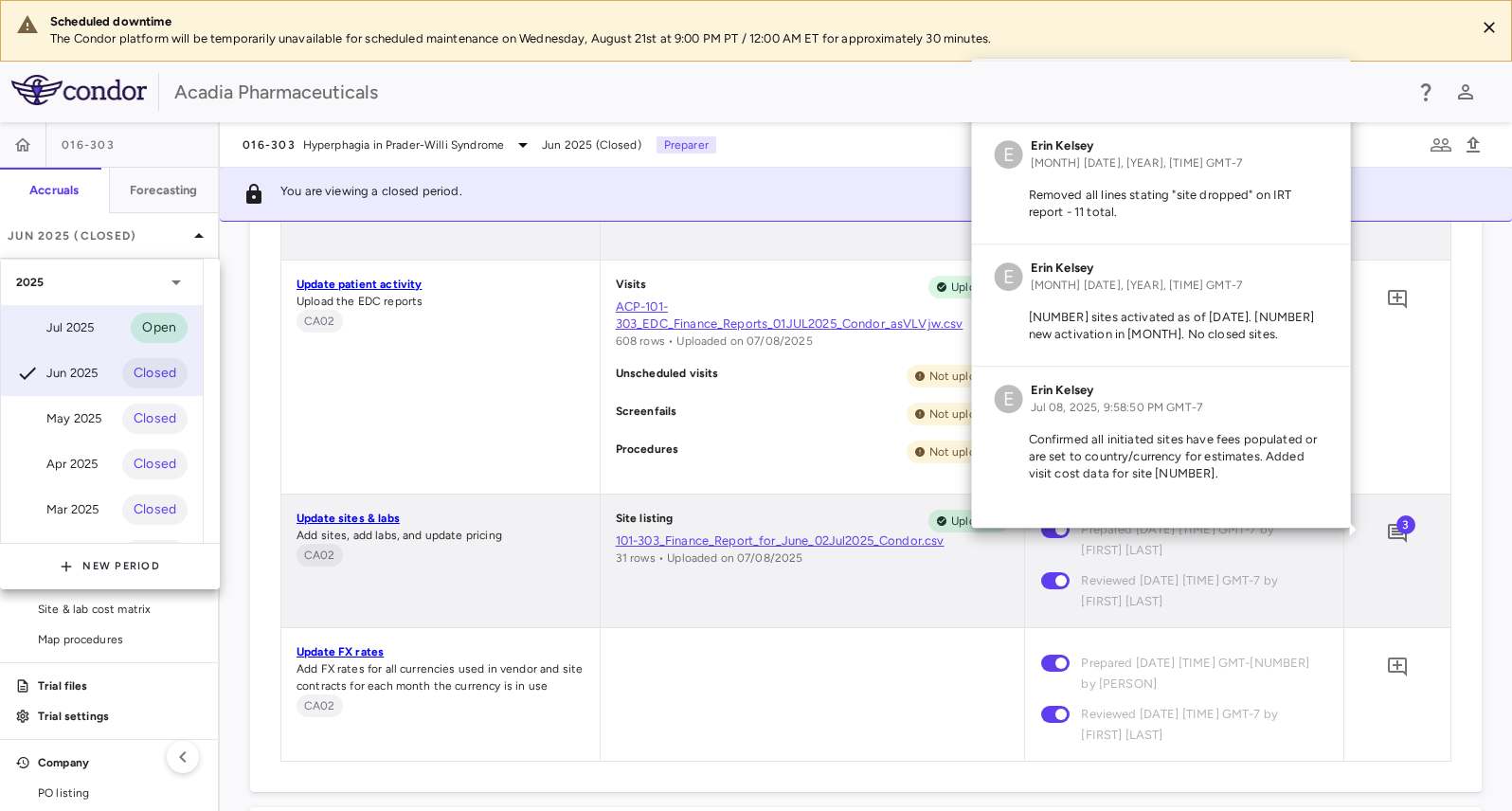click on "Jul 2025" at bounding box center (55, 328) 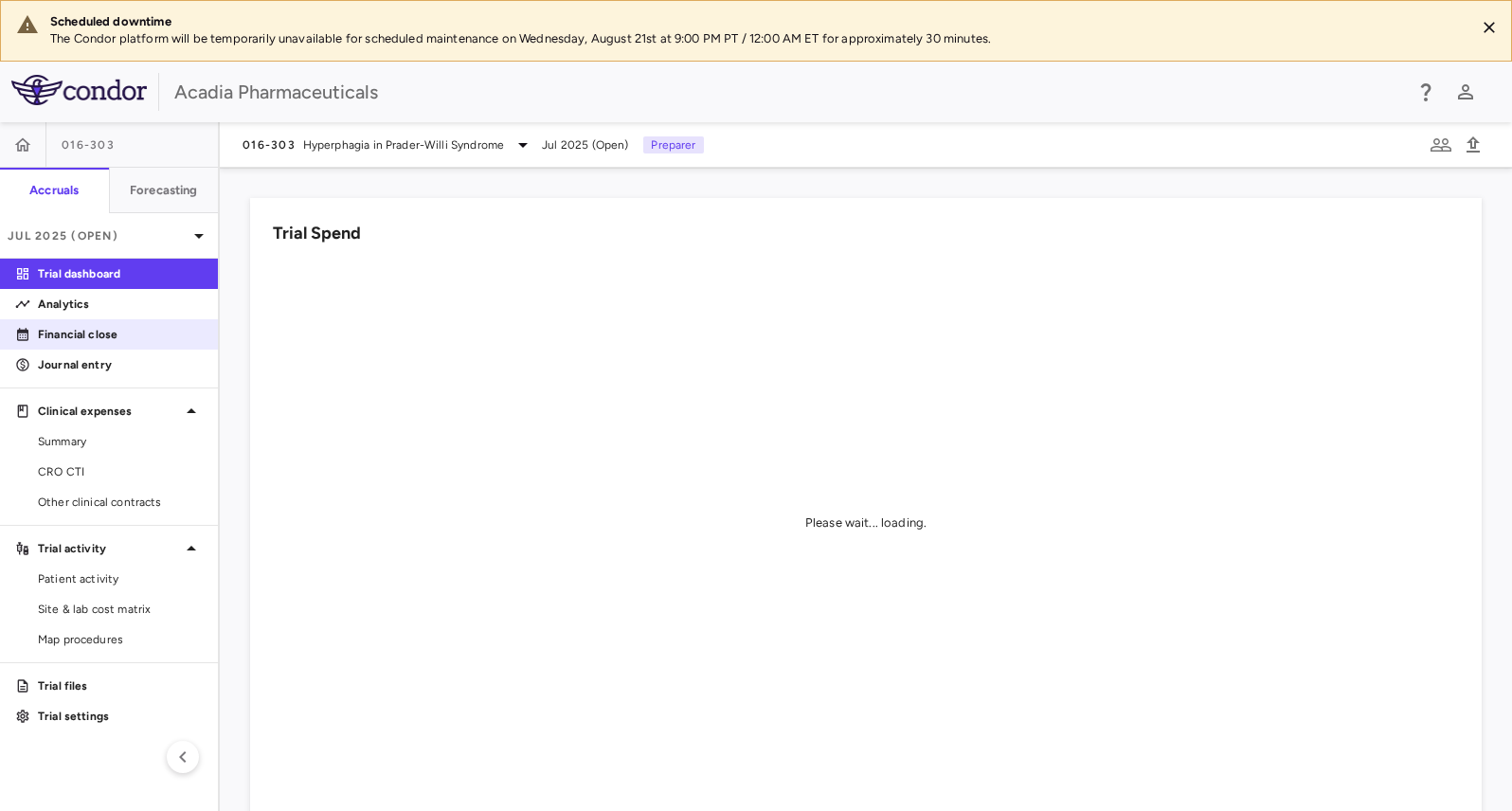 click on "Financial close" at bounding box center [120, 334] 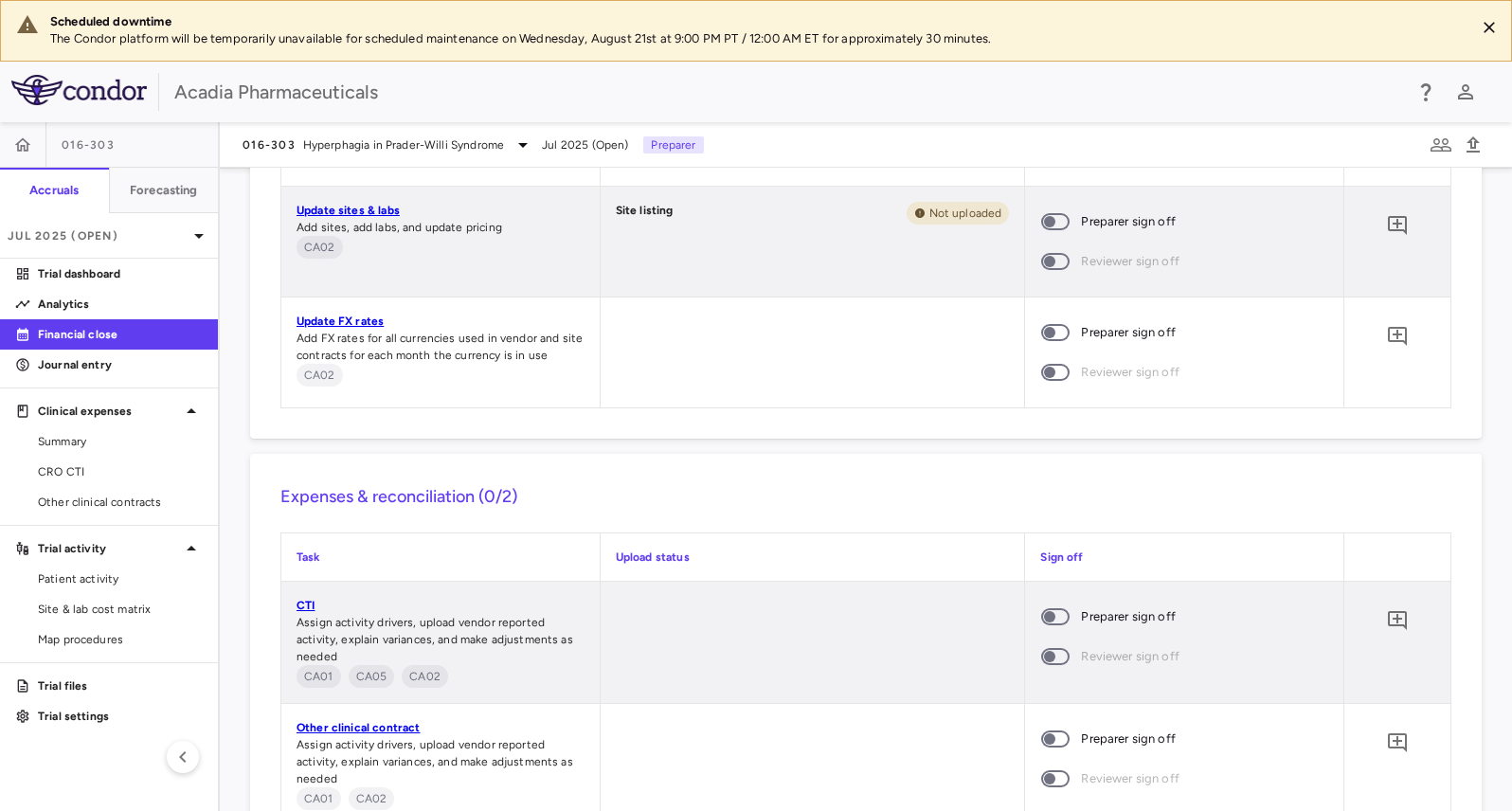 scroll, scrollTop: 1421, scrollLeft: 0, axis: vertical 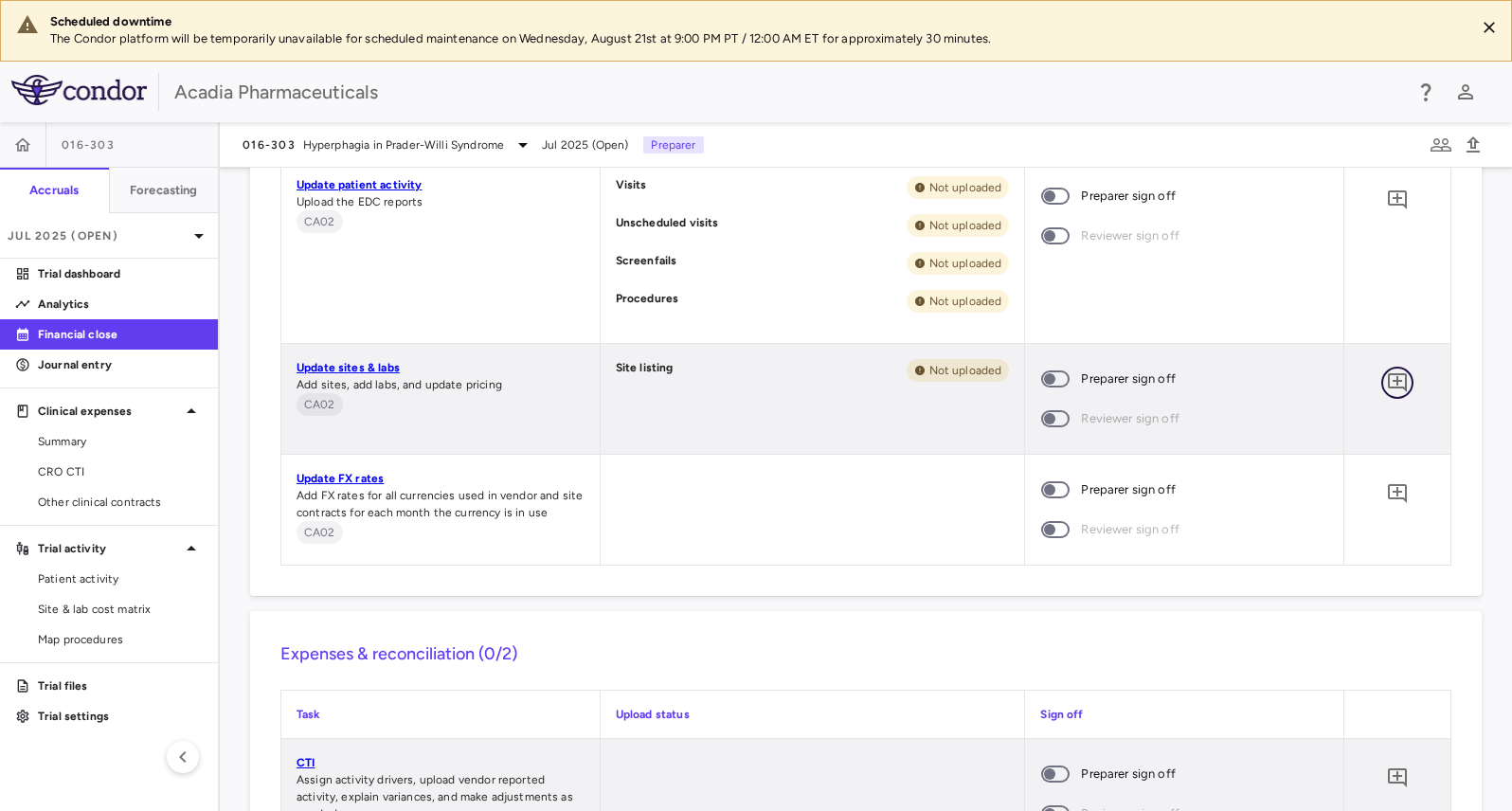 click 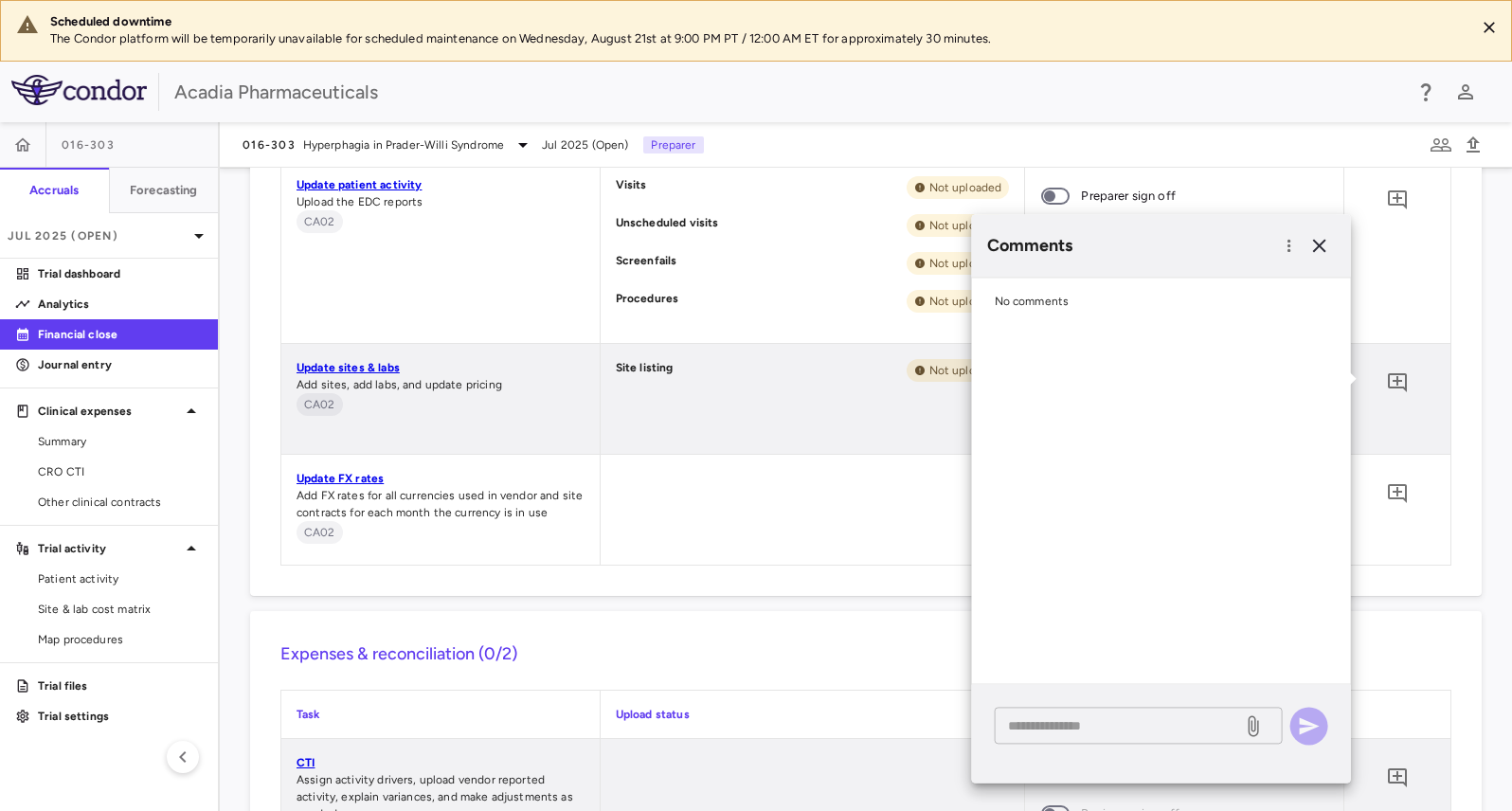 click at bounding box center (1119, 726) 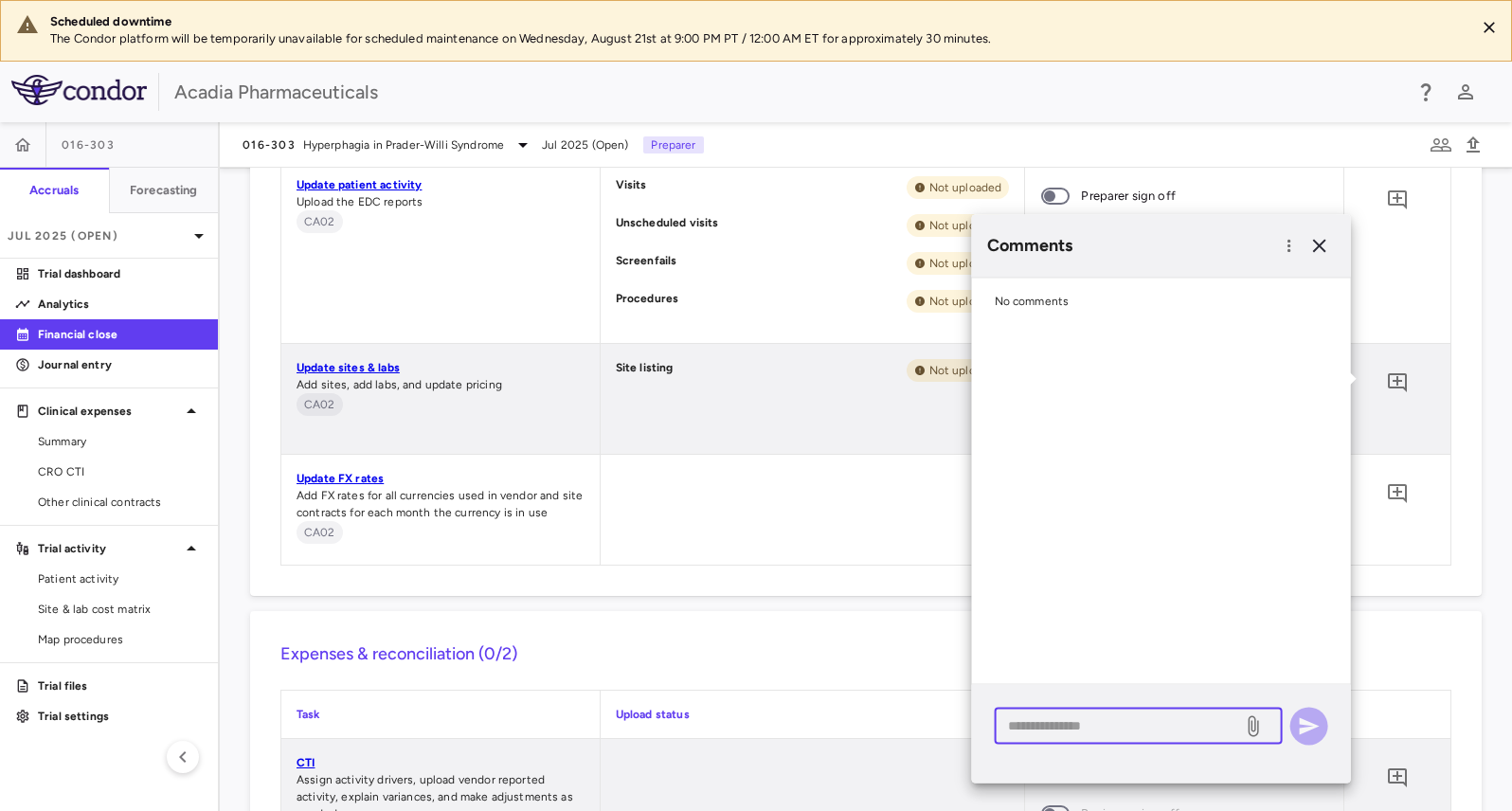 paste on "**********" 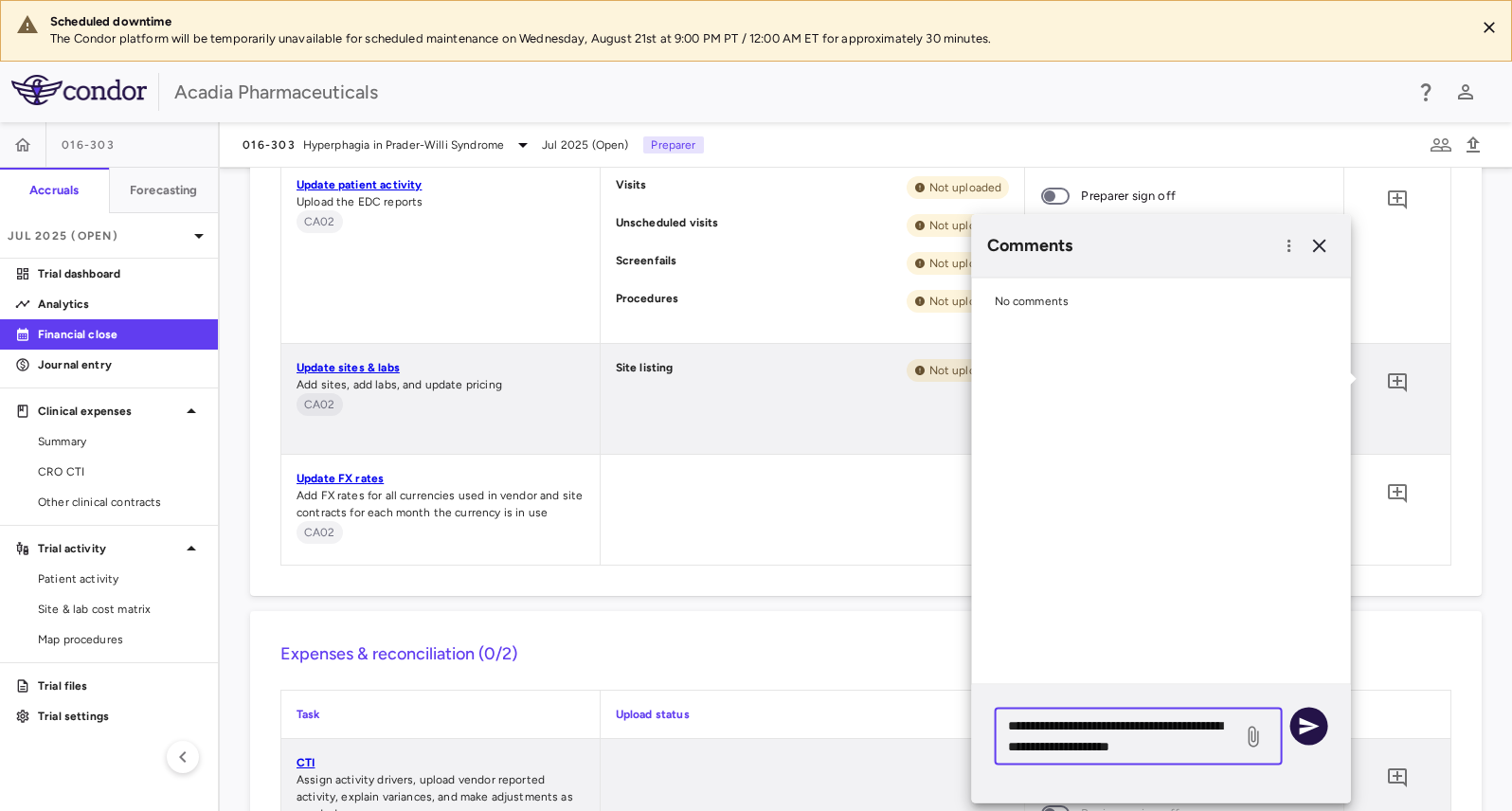 type on "**********" 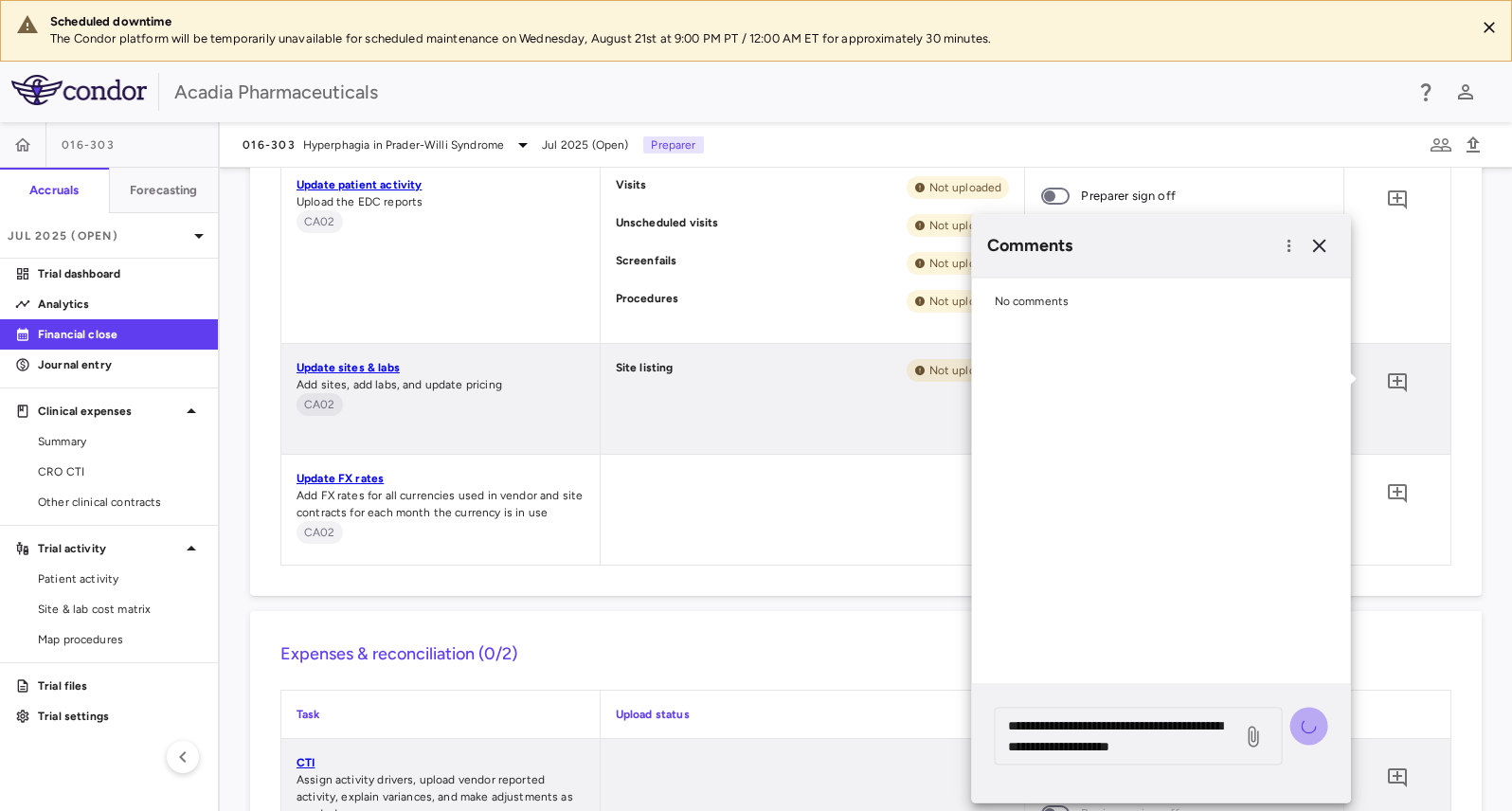 type 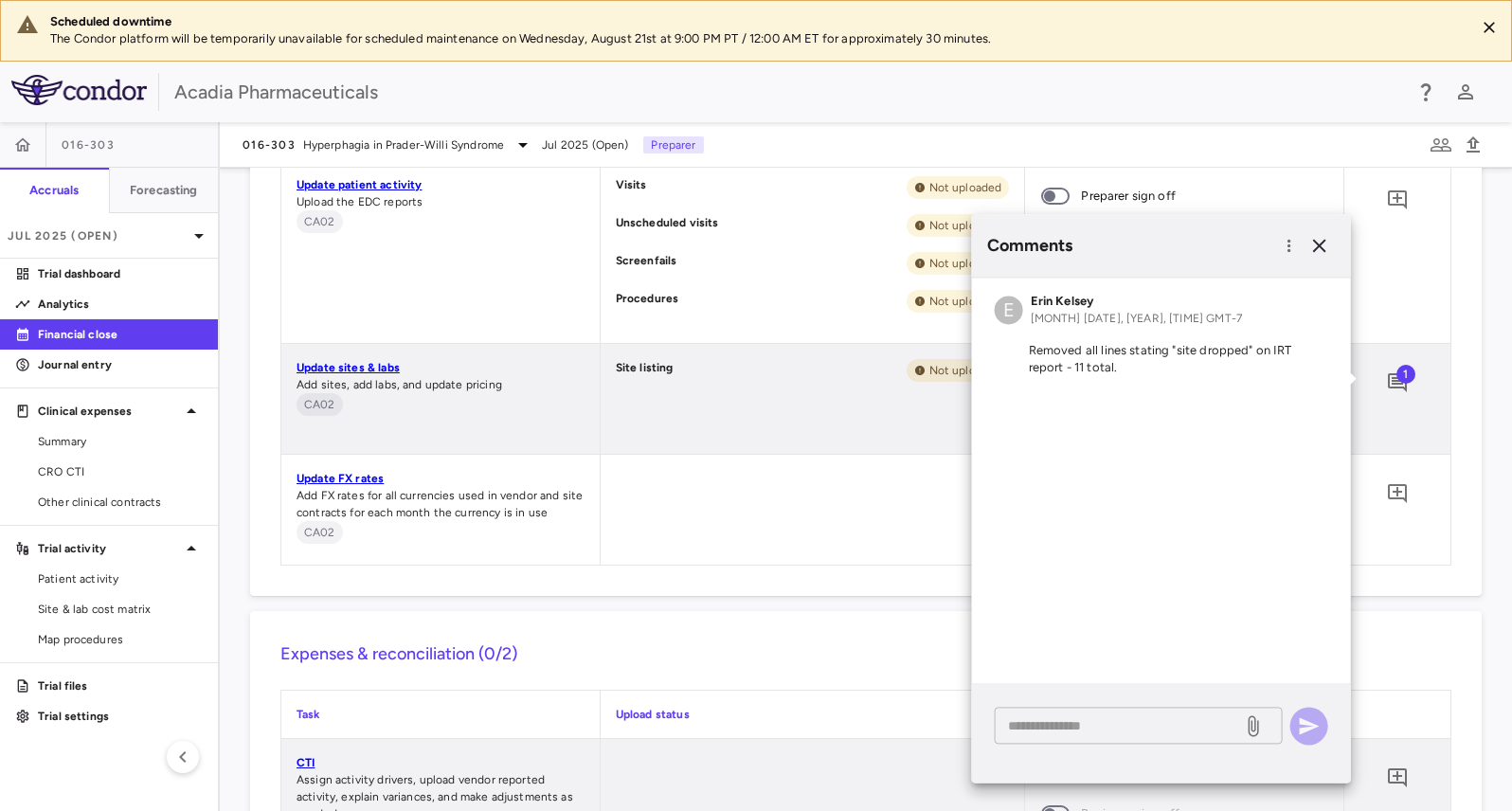 click at bounding box center (1119, 726) 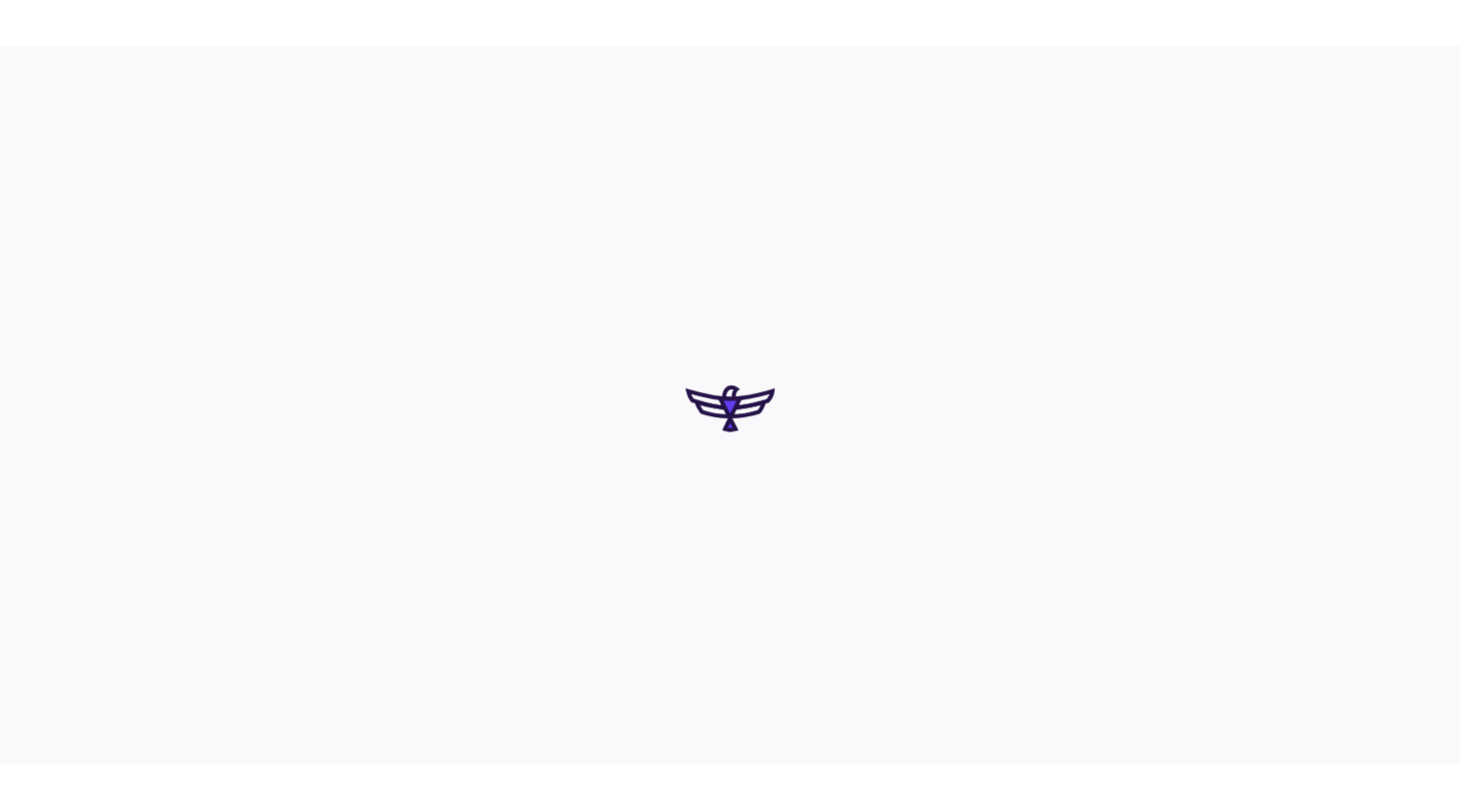 scroll, scrollTop: 0, scrollLeft: 0, axis: both 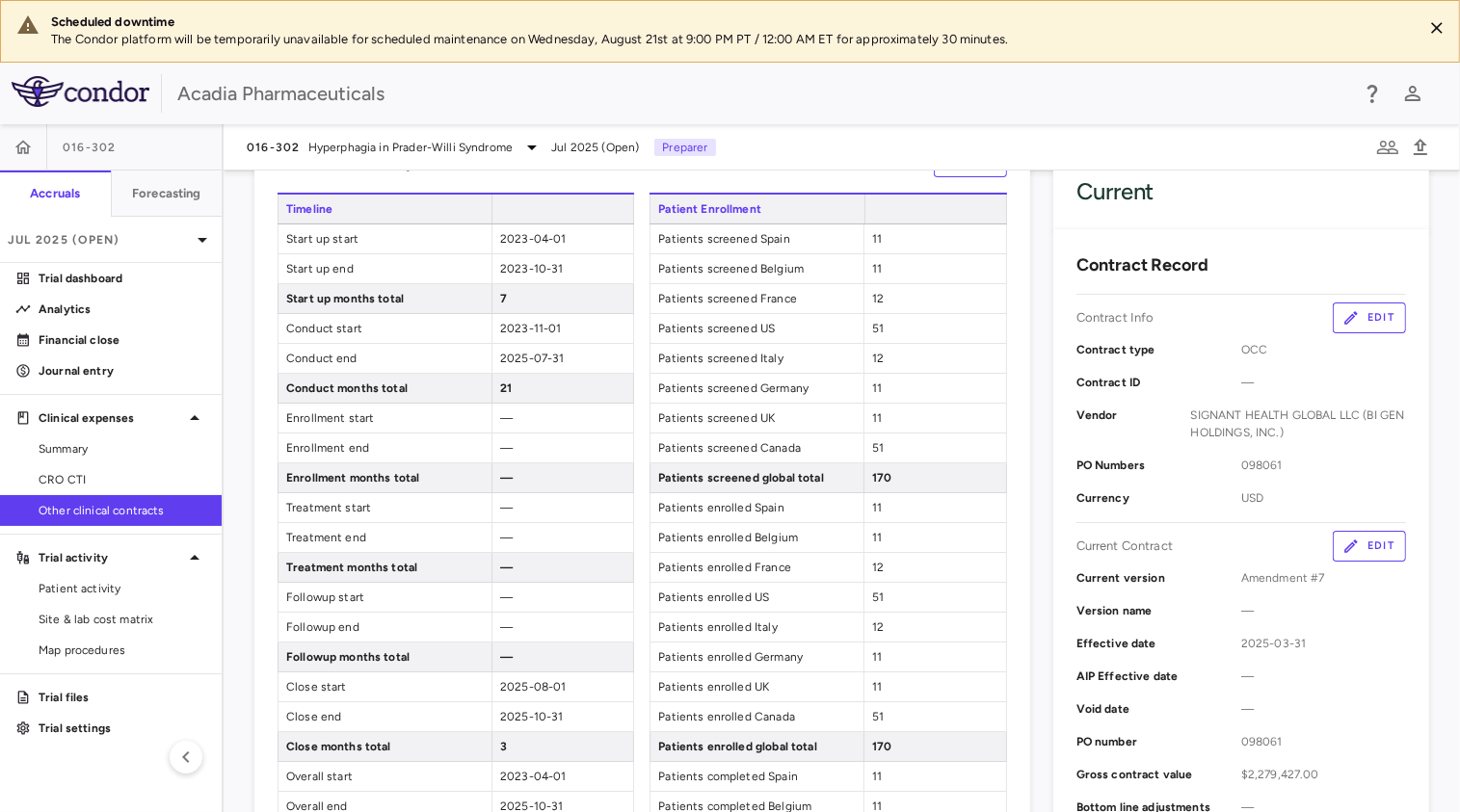 click on "Edit" at bounding box center [1369, 546] 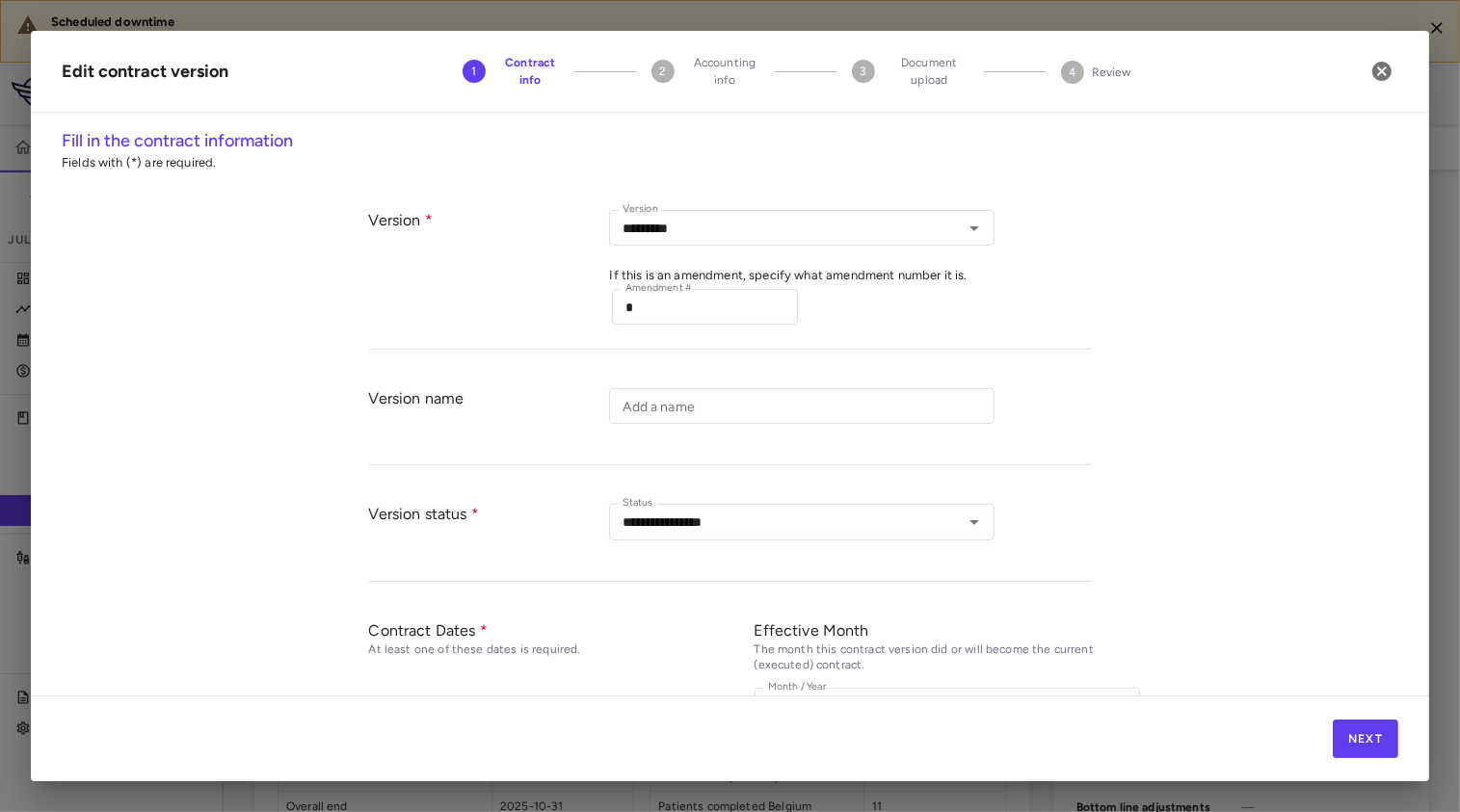 type on "*********" 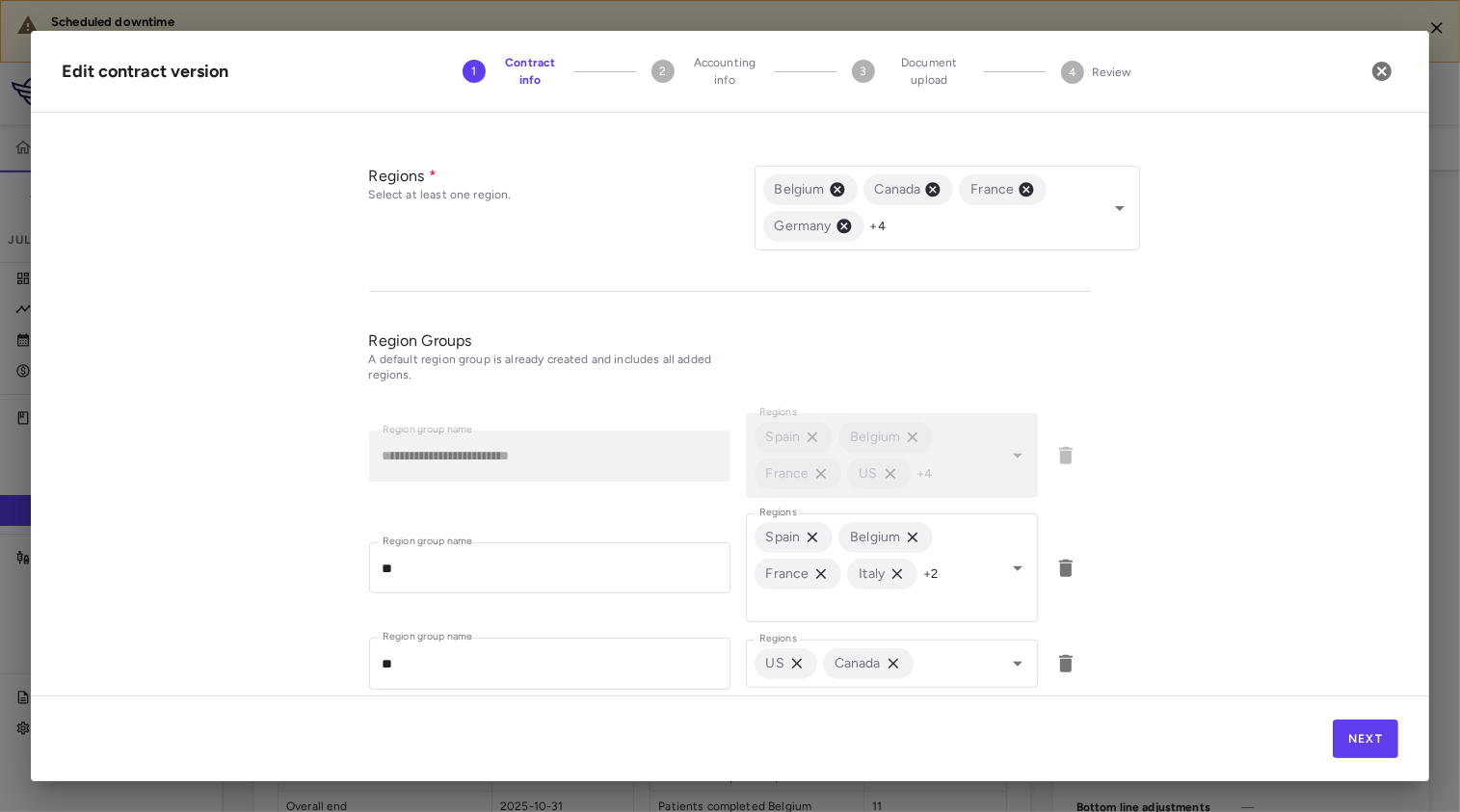 scroll, scrollTop: 984, scrollLeft: 0, axis: vertical 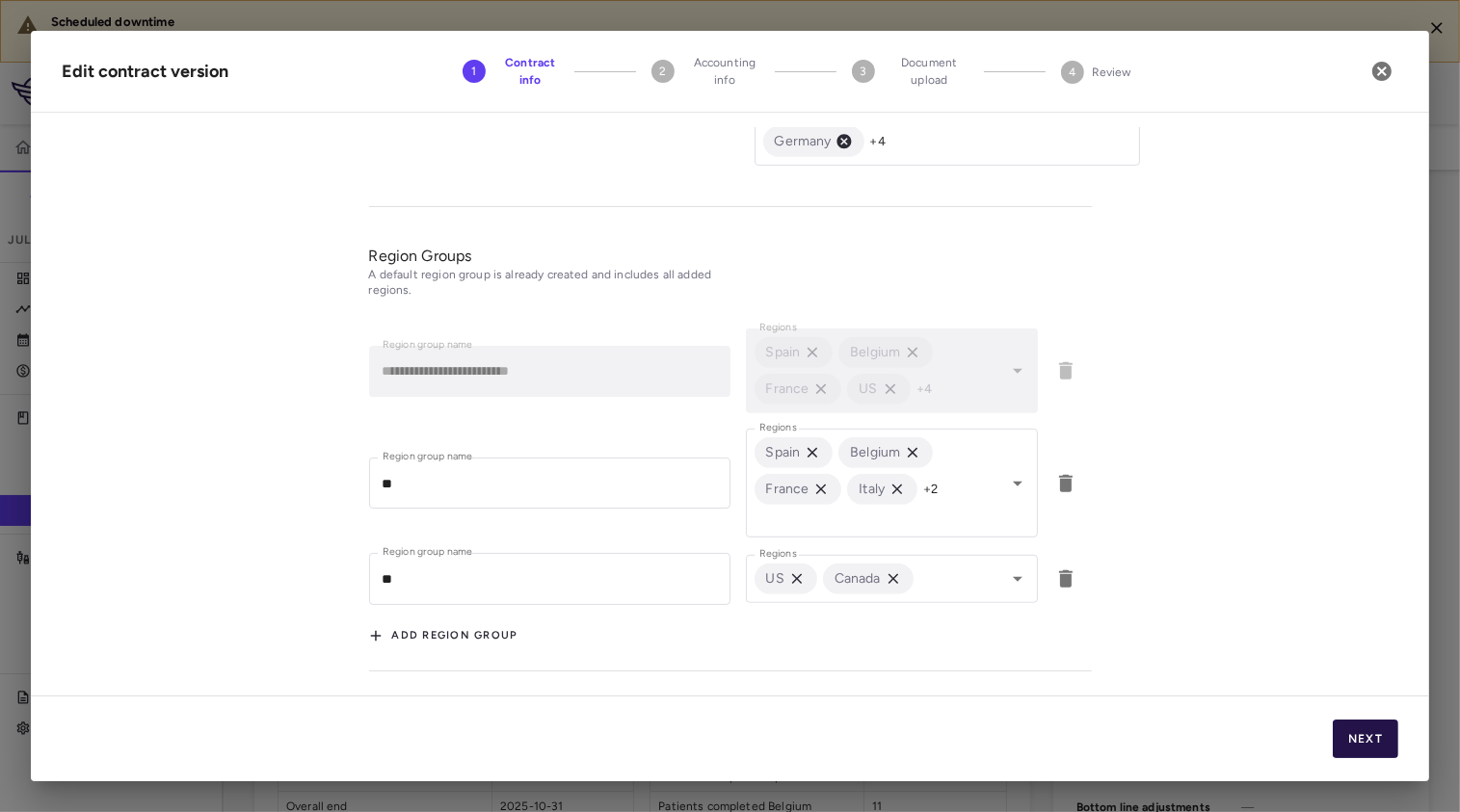 click on "Next" at bounding box center [1366, 739] 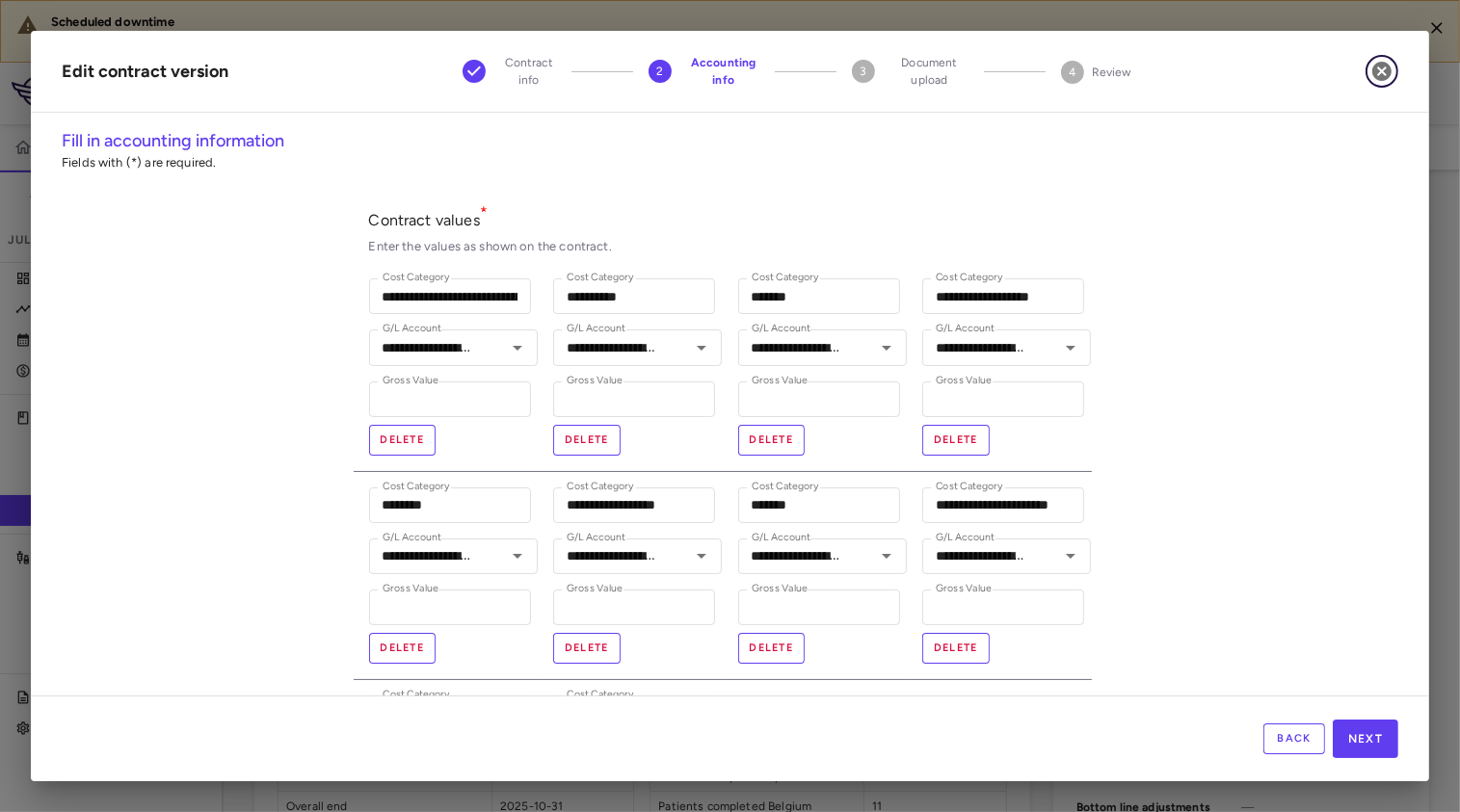 click 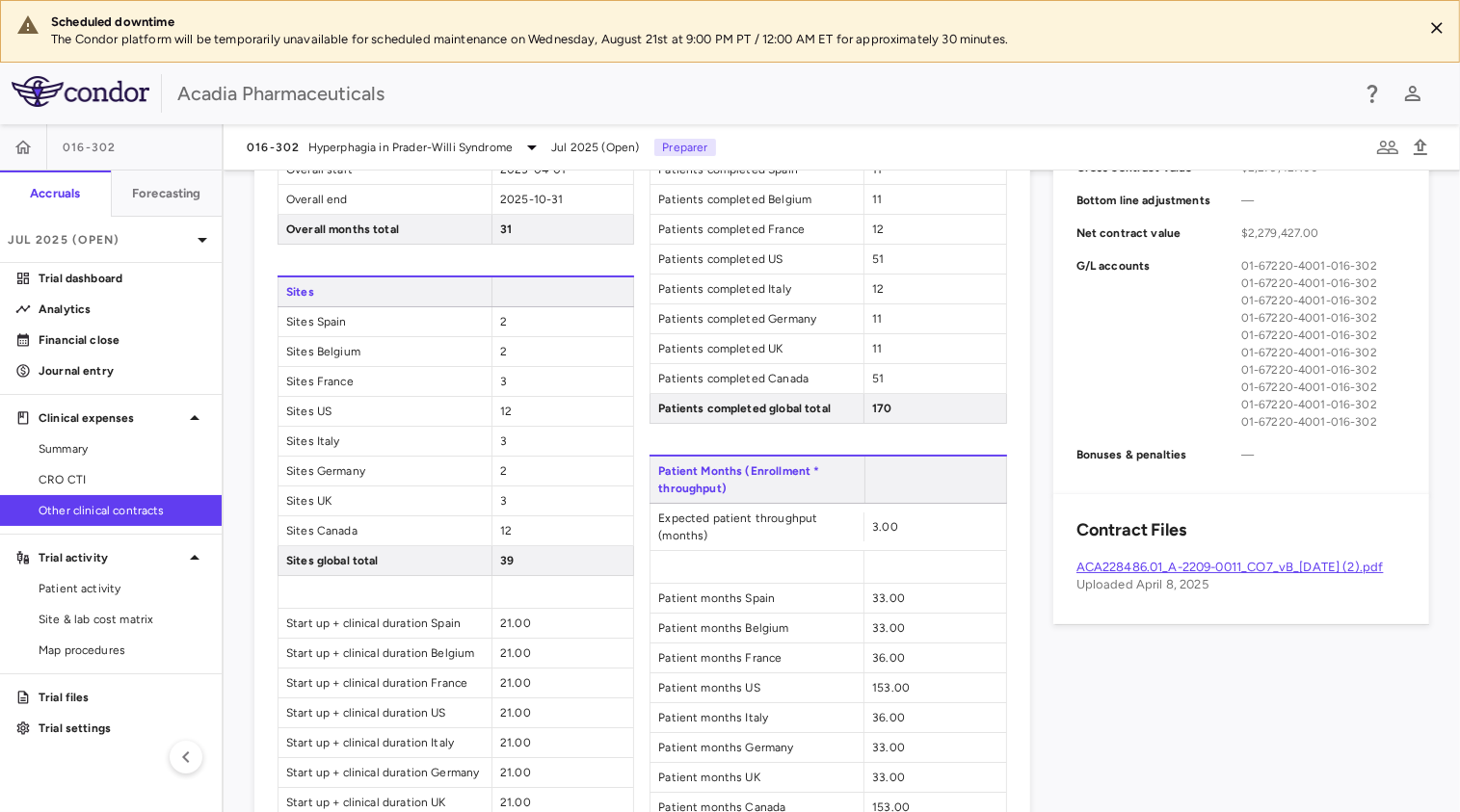 scroll, scrollTop: 802, scrollLeft: 0, axis: vertical 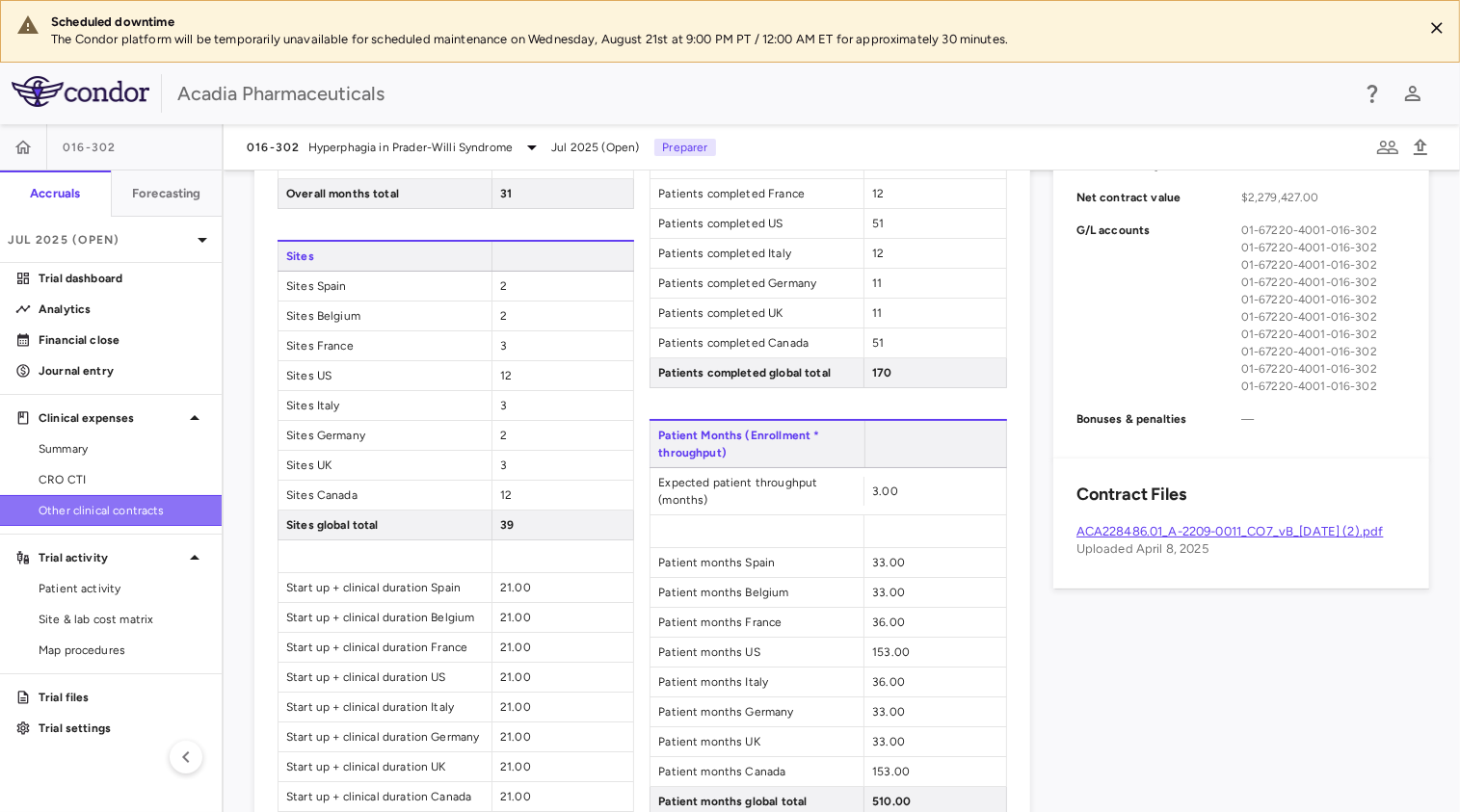 click on "Other clinical contracts" at bounding box center [122, 511] 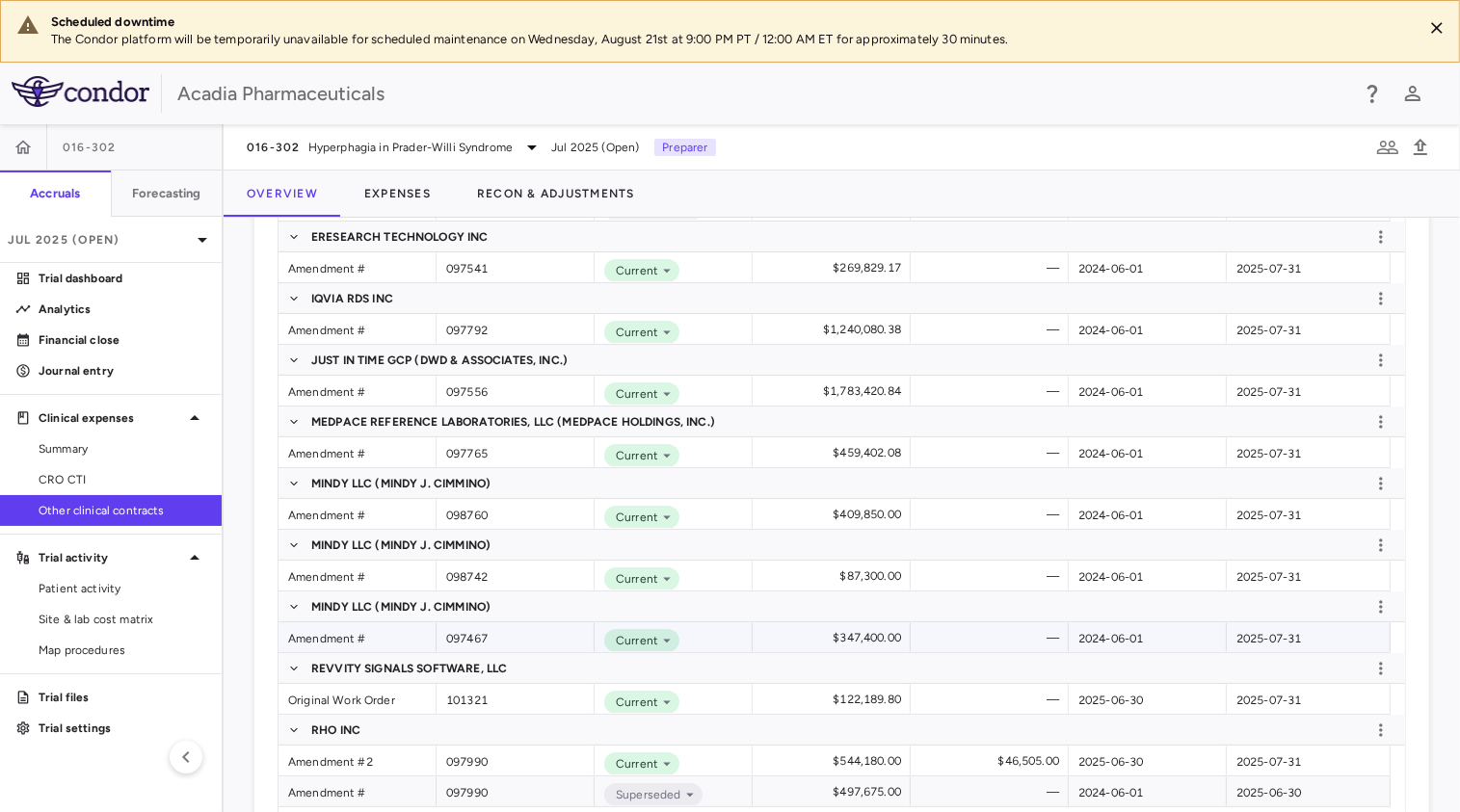 scroll, scrollTop: 642, scrollLeft: 0, axis: vertical 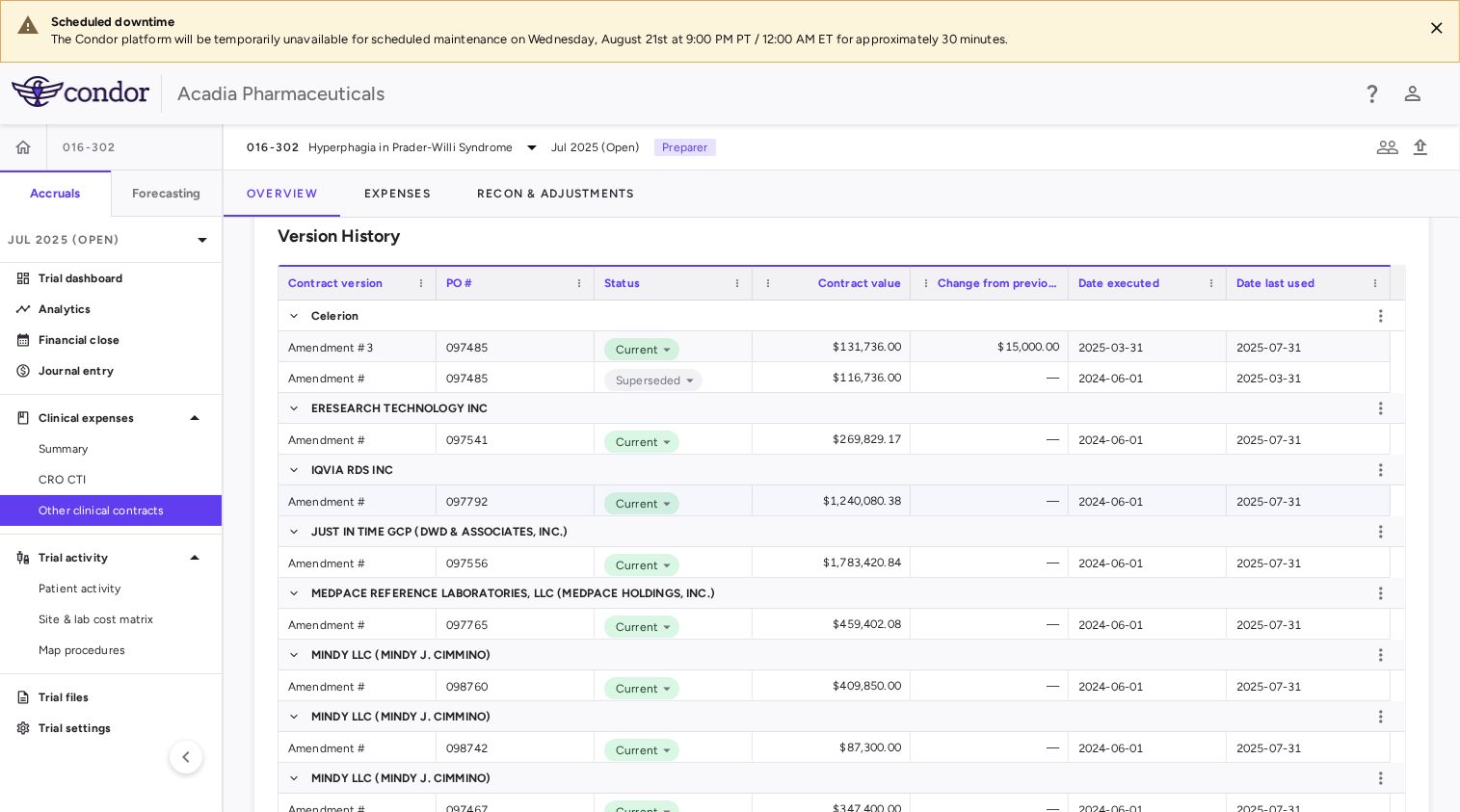click on "Amendment #" at bounding box center (358, 500) 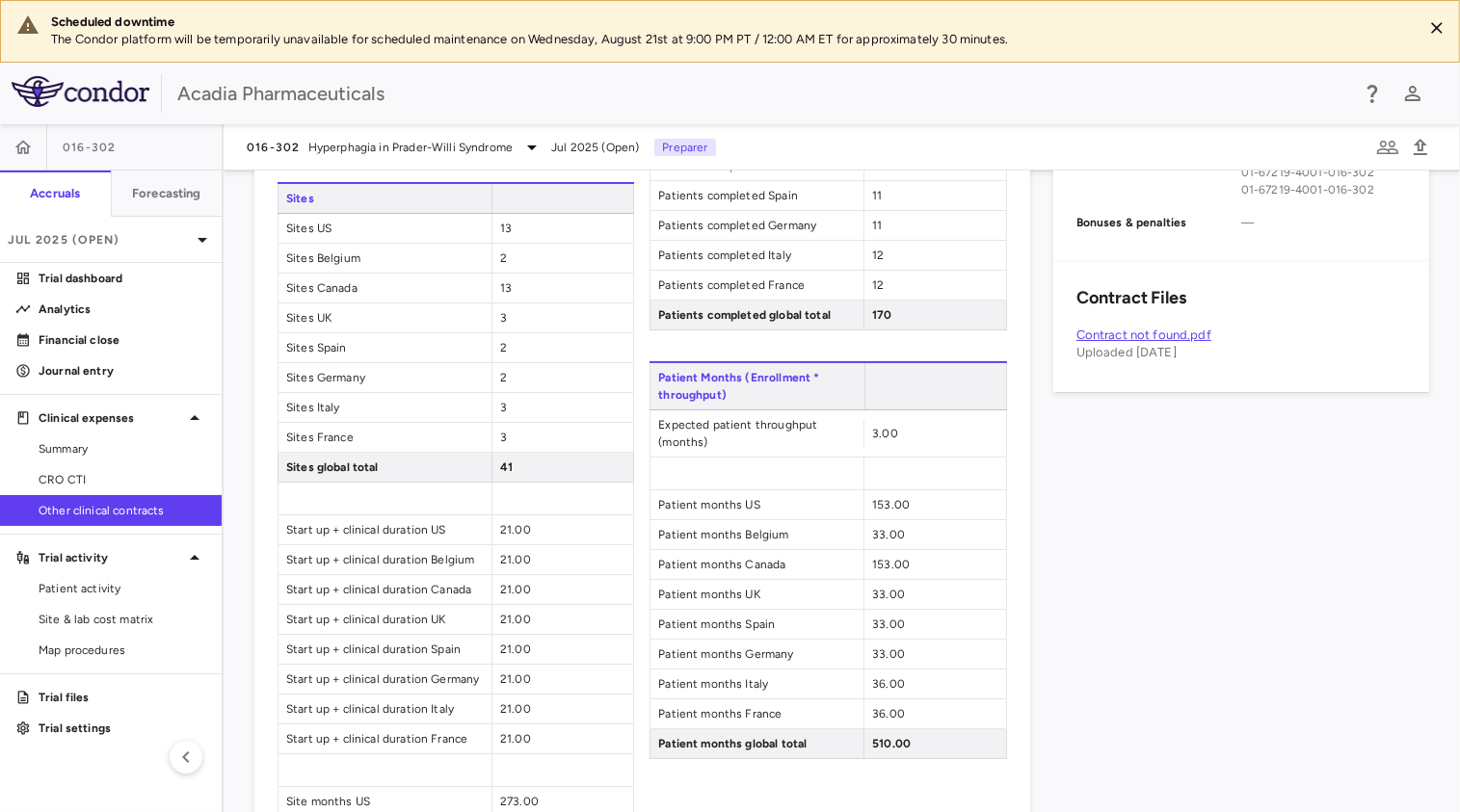 scroll, scrollTop: 802, scrollLeft: 0, axis: vertical 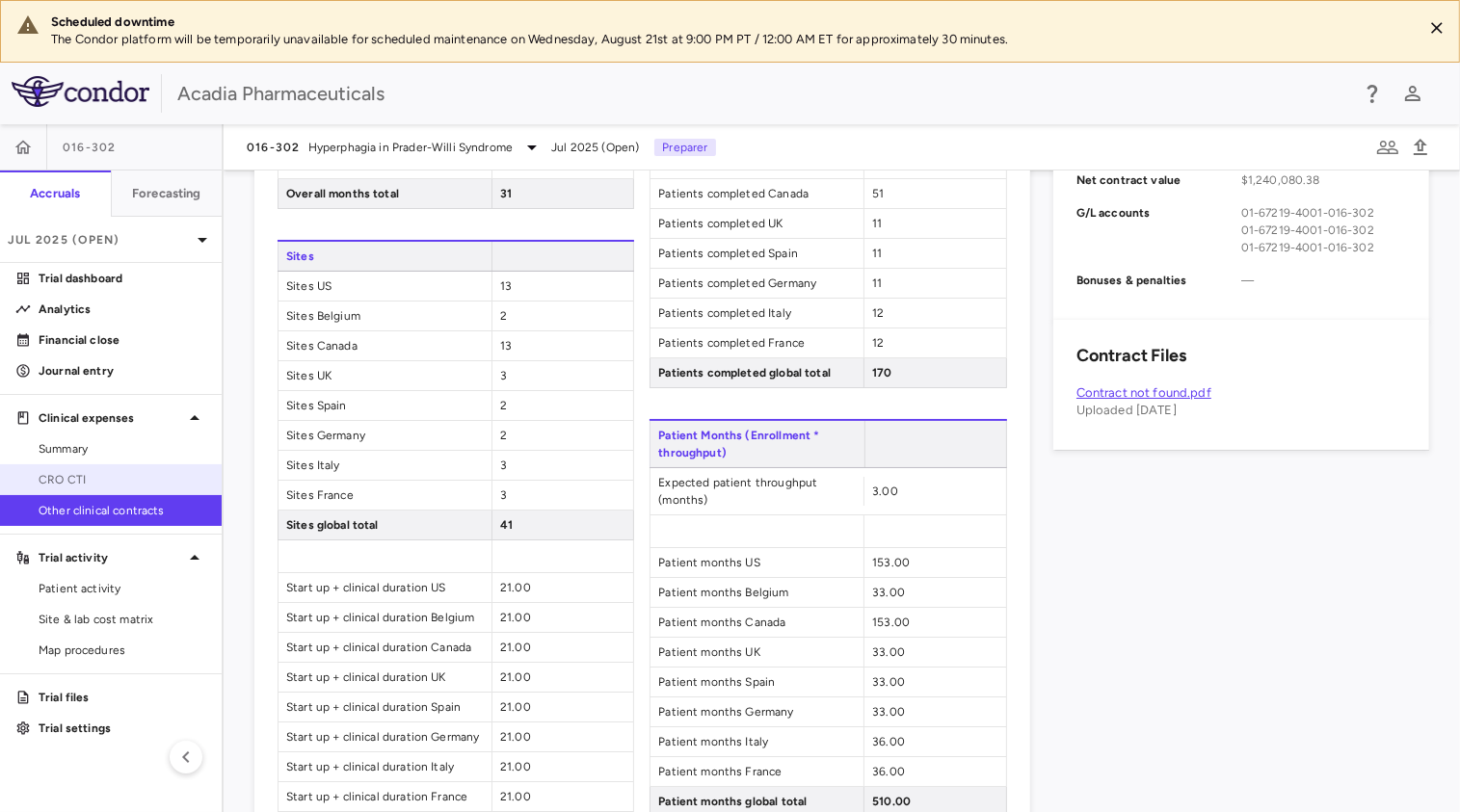 click on "CRO CTI" at bounding box center [122, 480] 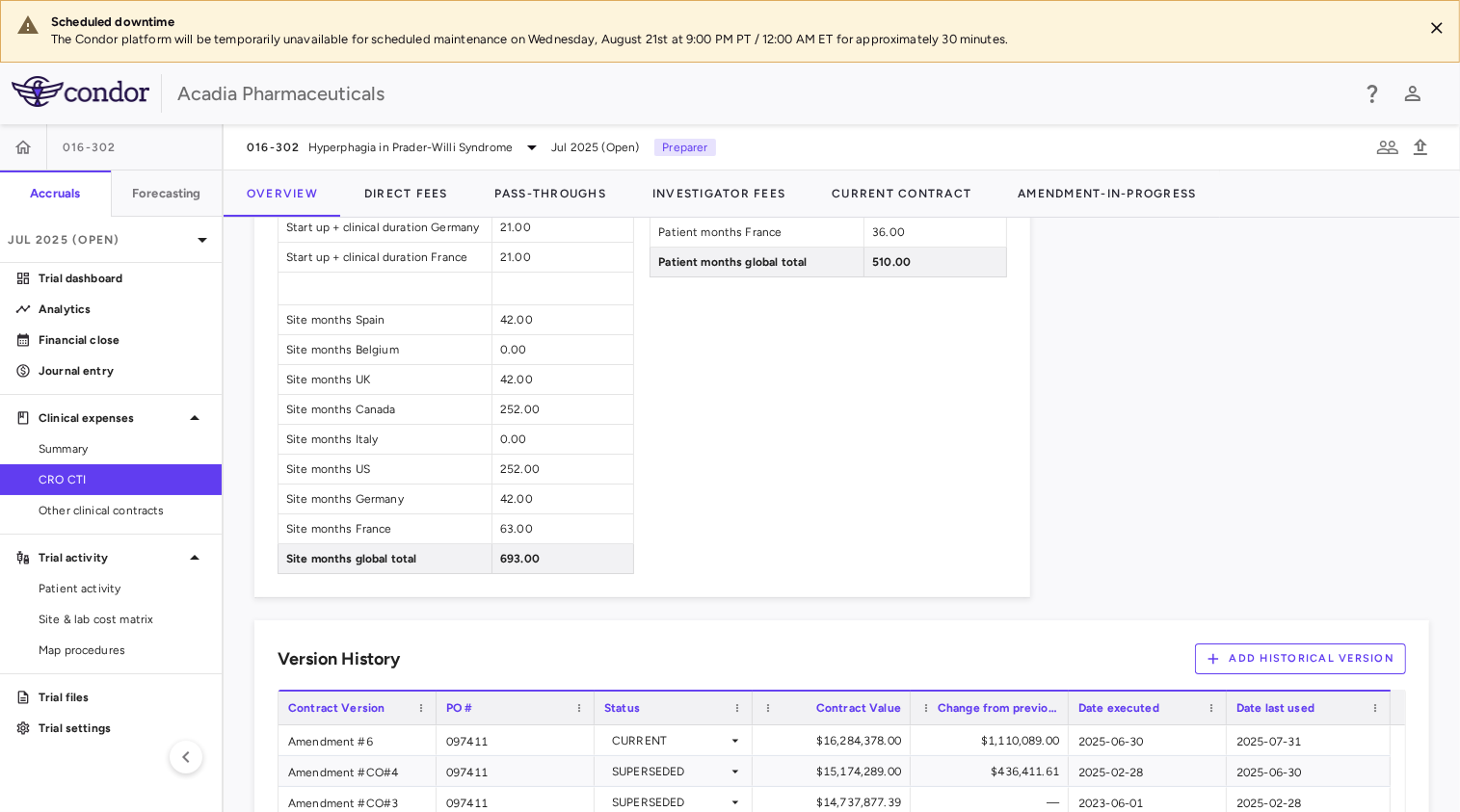 scroll, scrollTop: 1445, scrollLeft: 0, axis: vertical 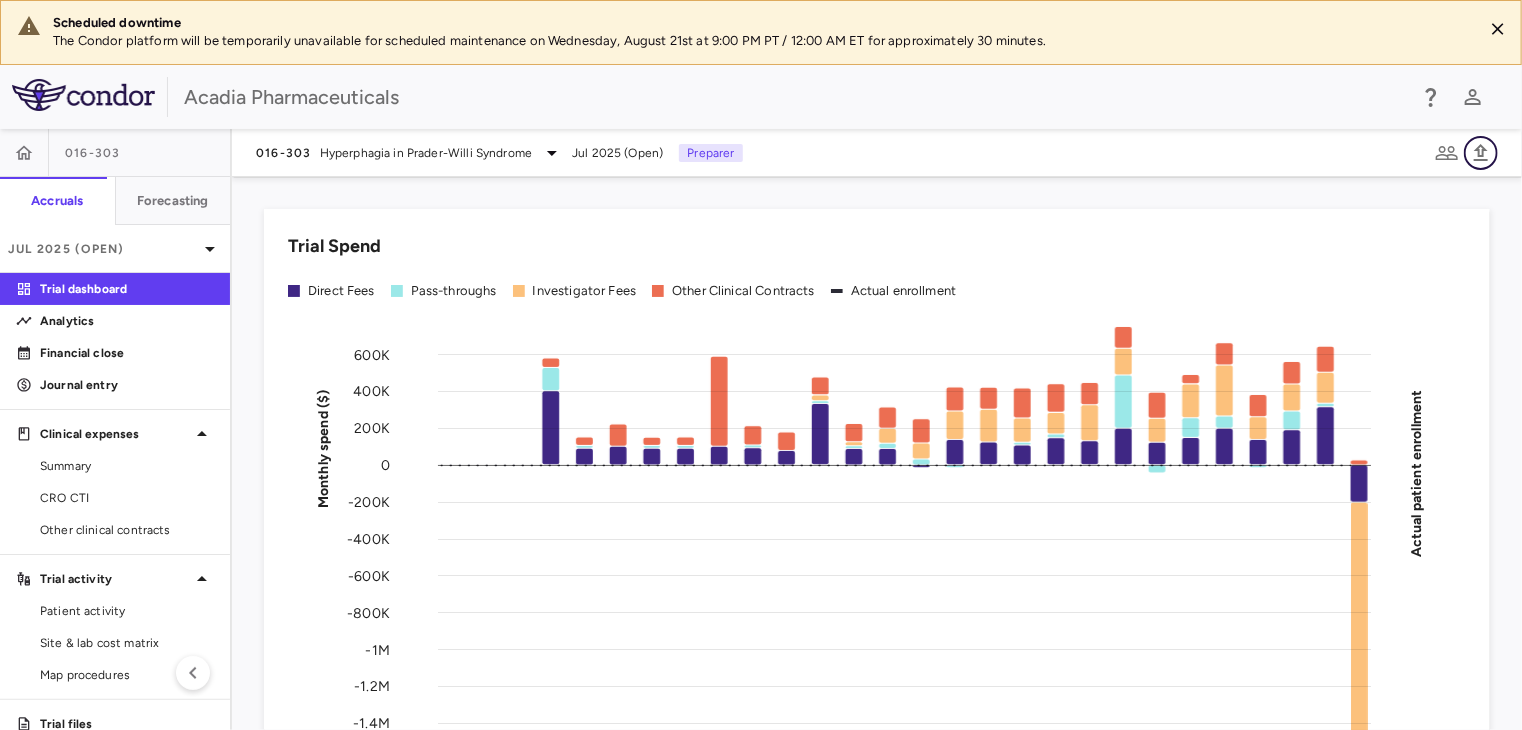 click 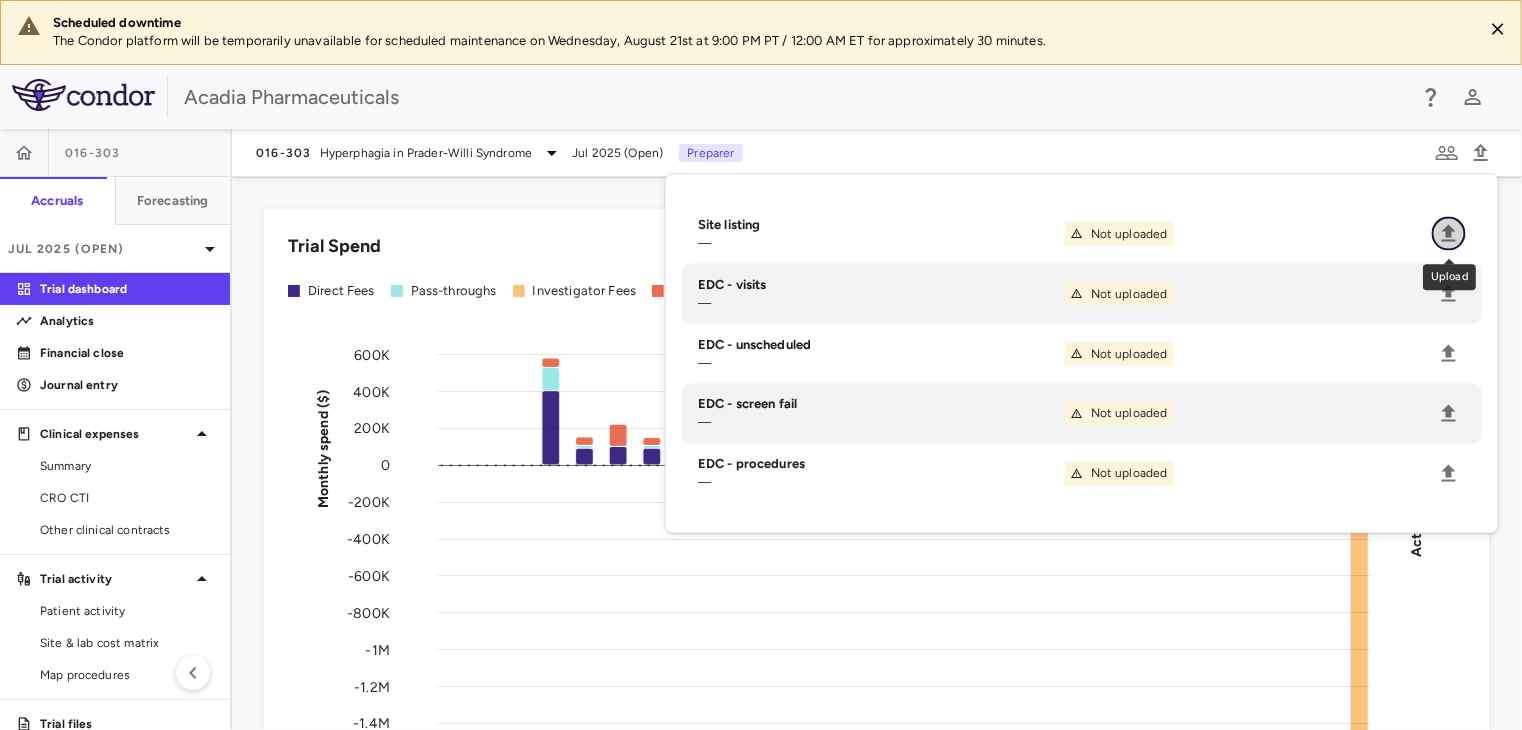 click 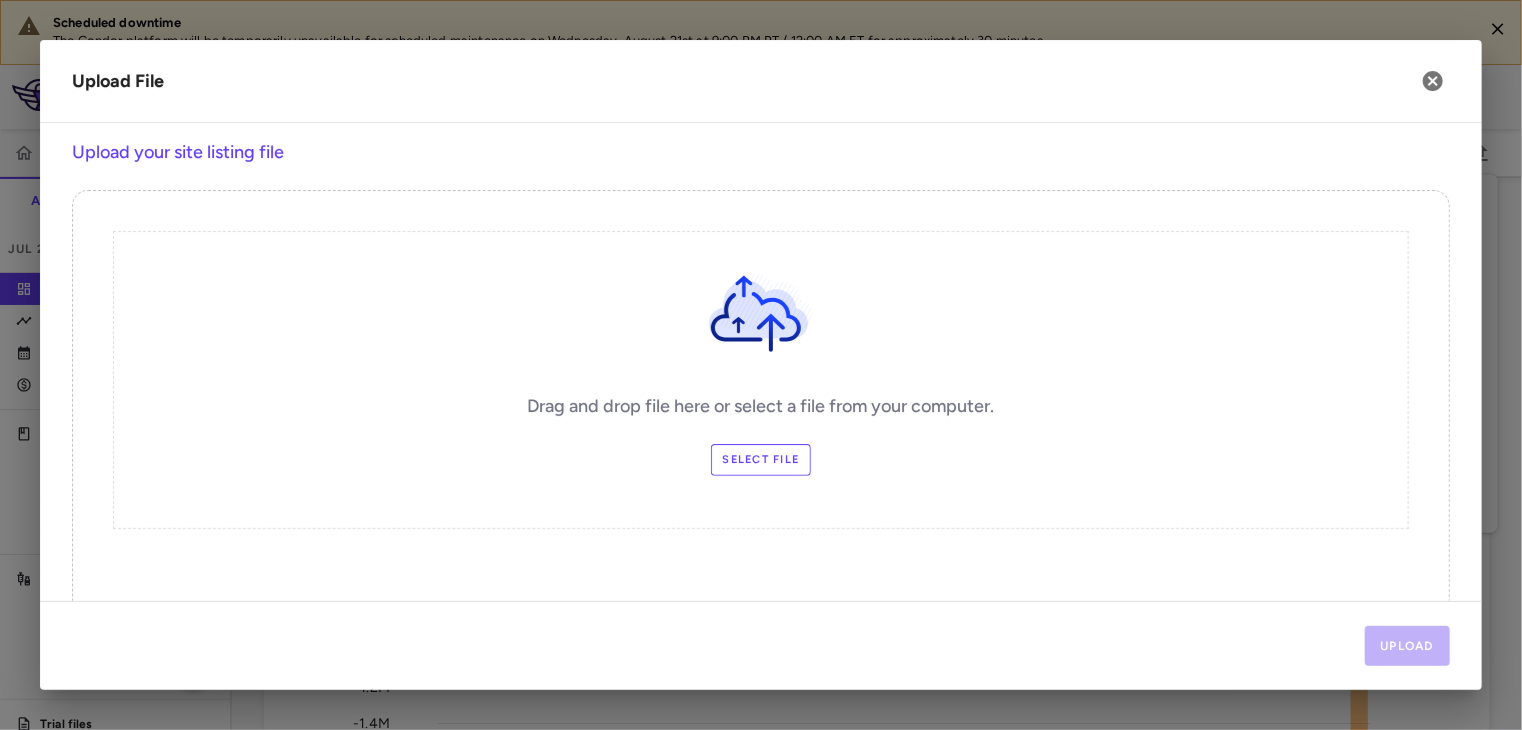 click on "Select file" at bounding box center (761, 460) 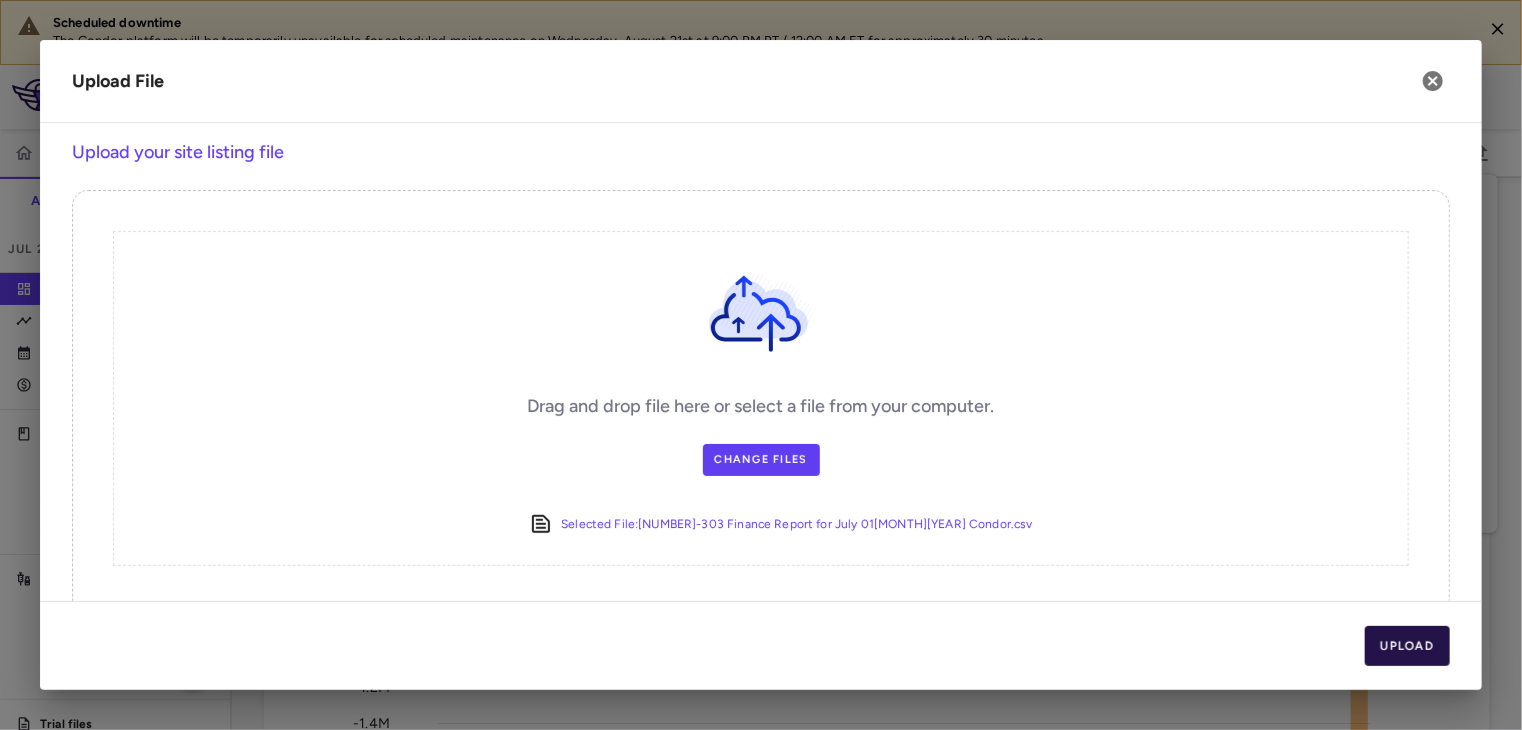 click on "Upload" at bounding box center [1408, 646] 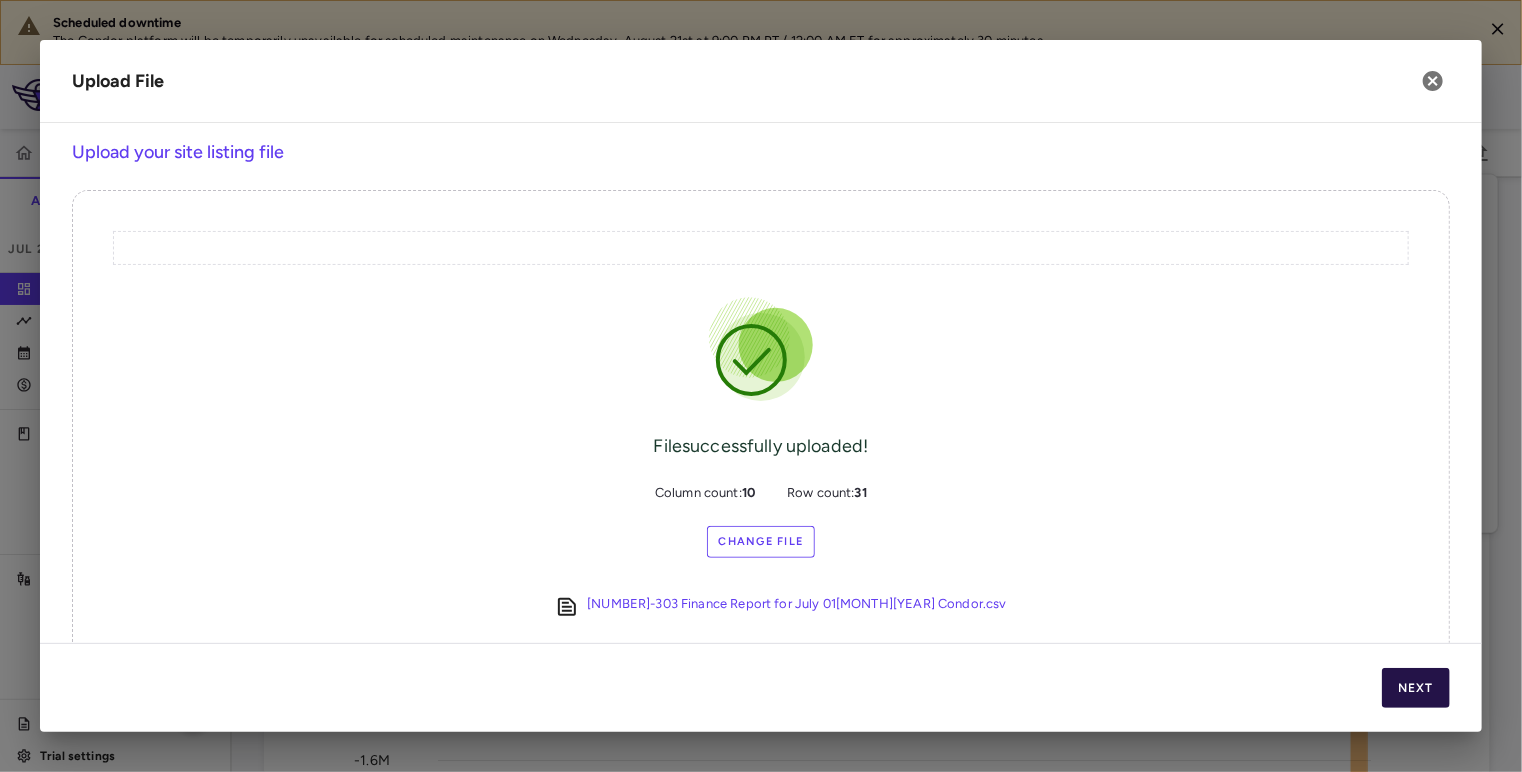 click on "Next" at bounding box center (1416, 688) 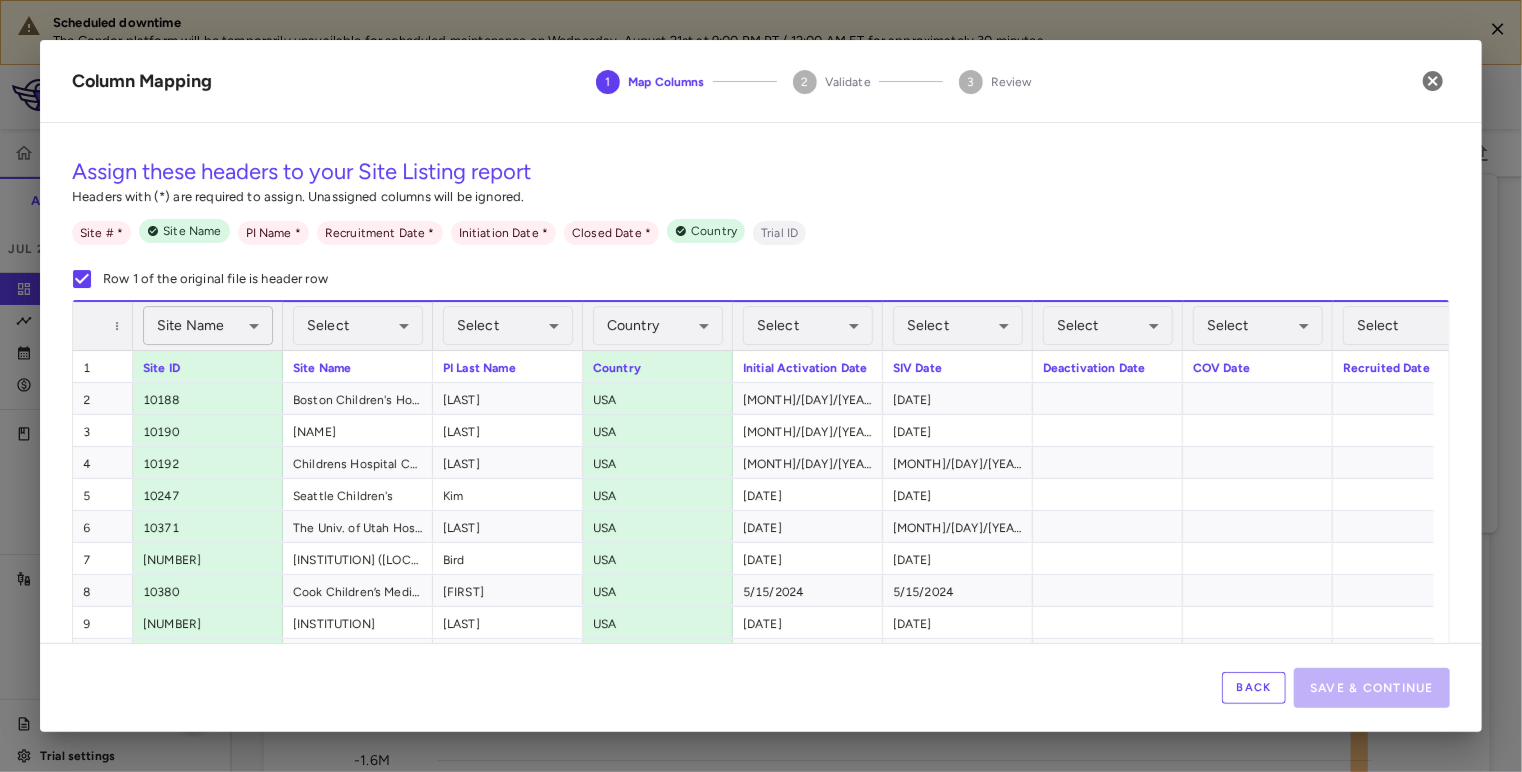 click on "Scheduled downtime The Condor platform will be temporarily unavailable for scheduled maintenance on Wednesday, [DATE] at [TIME] PT / [TIME] ET for approximately 30 minutes. Skip to sidebar Skip to main content [COMPANY NAME] [NUMBER] Accruals Forecasting [MONTH] [YEAR] (Open) Trial dashboard Analytics Financial close Journal entry Clinical expenses Summary CRO CTI Other clinical contracts Trial activity Patient activity Site & lab cost matrix Map procedures Trial files Trial settings [NUMBER] Hyperphagia in Prader-Willi Syndrome [MONTH] [YEAR] (Open) Preparer Trial Spend Direct Fees Pass-throughs Investigator Fees Other Clinical Contracts Actual enrollment Monthly spend ($) -1.6M -1.4M -1.2M -1M -800K -600K -400K -200K 0 200K 400K 600K Actual patient enrollment [MONTH] [MONTH] [MONTH] [MONTH] [MONTH] [MONTH] [MONTH] [MONTH] [MONTH] [MONTH] [YEAR] [MONTH] [MONTH] [MONTH] [MONTH] [MONTH] [MONTH] [MONTH] [MONTH] [MONTH] [YEAR] [MONTH] [MONTH] [MONTH] [MONTH] [MONTH] [MONTH] [MONTH] [MONTH] [MONTH] Trial activity Drag here to set row groups Drag here to set column labels" at bounding box center [761, 386] 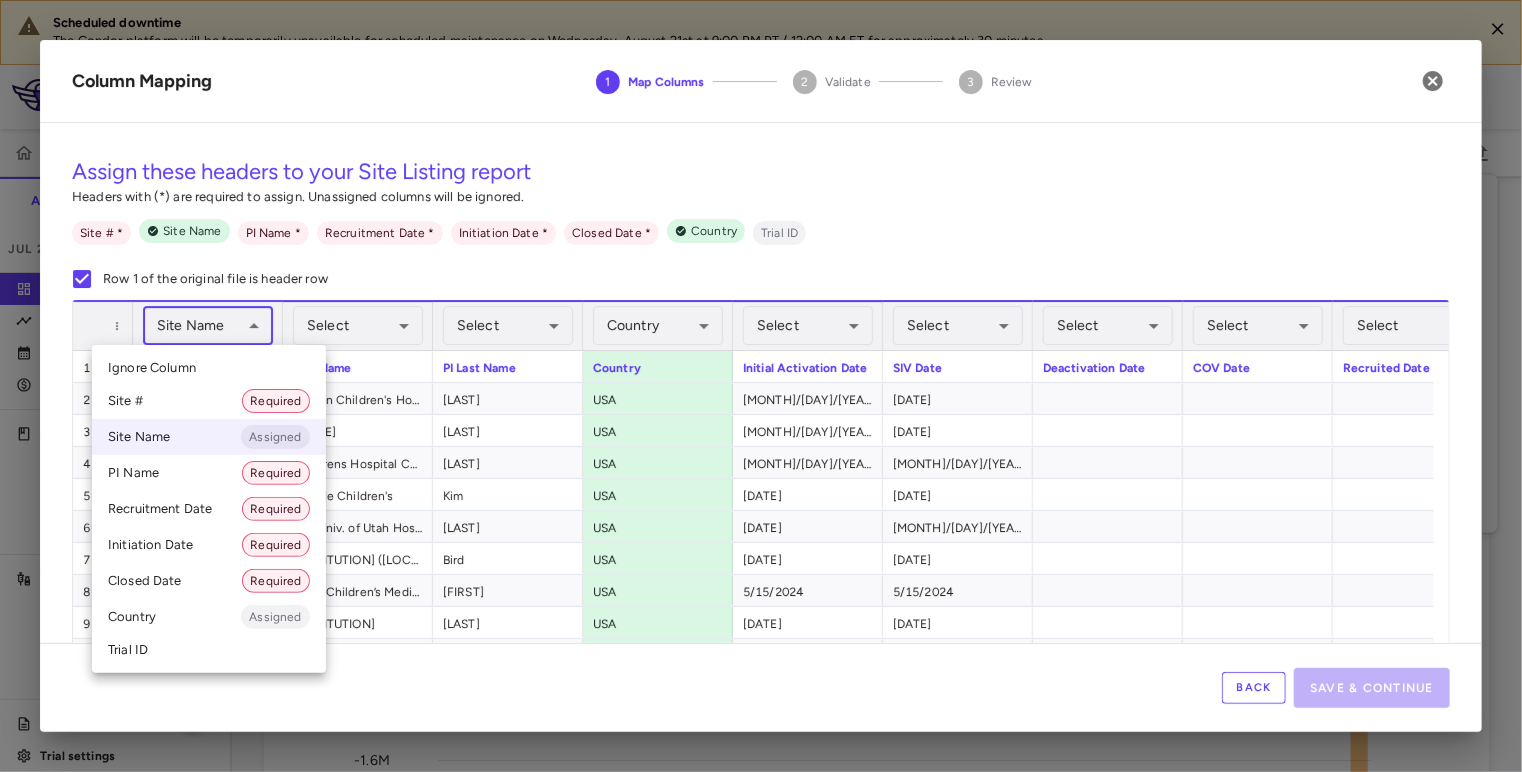 click on "Site # Required" at bounding box center [209, 401] 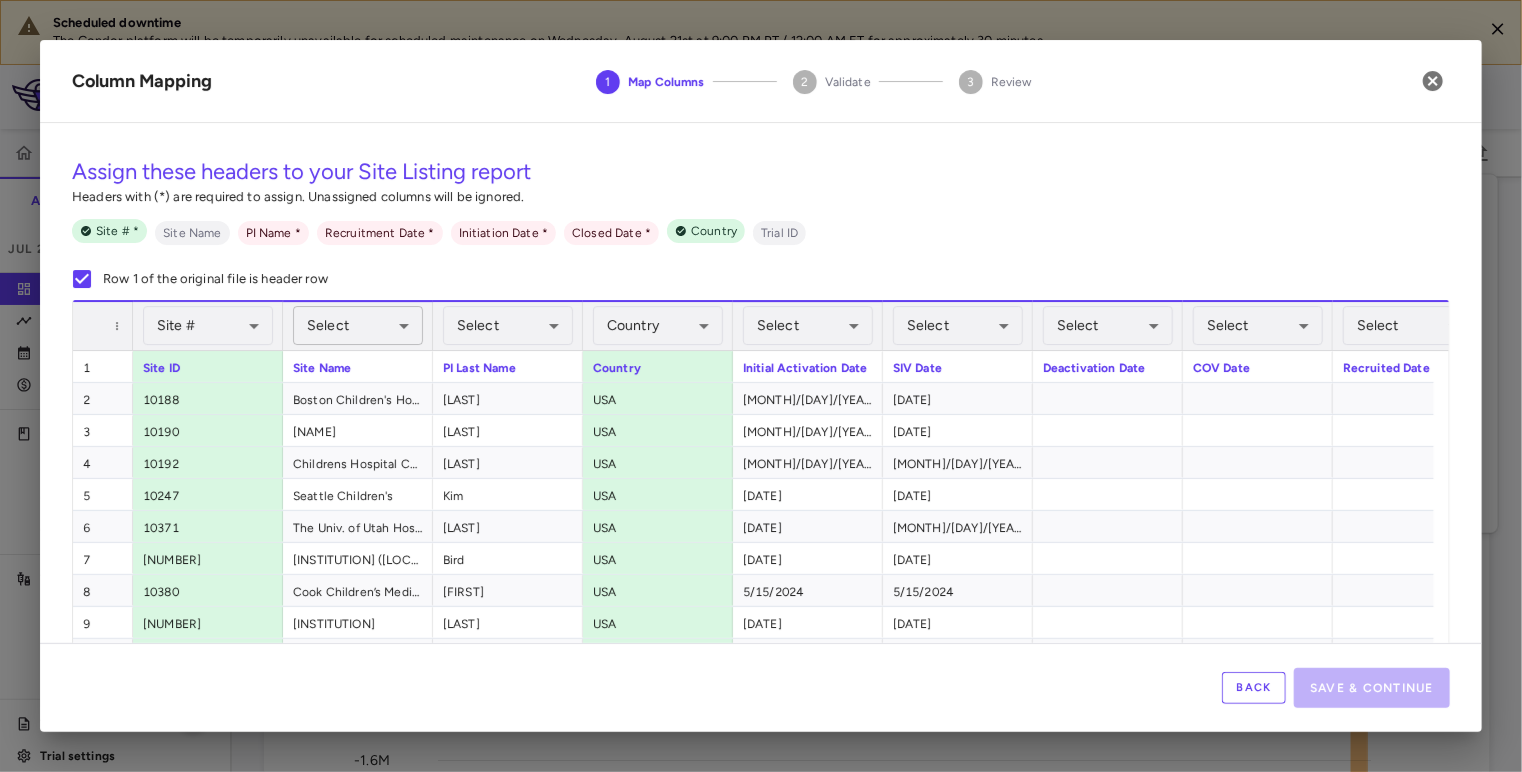 click on "Scheduled downtime The Condor platform will be temporarily unavailable for scheduled maintenance on Wednesday, [DATE] at [TIME] PT / [TIME] ET for approximately 30 minutes. Skip to sidebar Skip to main content [COMPANY NAME] [NUMBER] Accruals Forecasting [MONTH] [YEAR] (Open) Trial dashboard Analytics Financial close Journal entry Clinical expenses Summary CRO CTI Other clinical contracts Trial activity Patient activity Site & lab cost matrix Map procedures Trial files Trial settings [NUMBER] Hyperphagia in Prader-Willi Syndrome [MONTH] [YEAR] (Open) Preparer Trial Spend Direct Fees Pass-throughs Investigator Fees Other Clinical Contracts Actual enrollment Monthly spend ($) -1.6M -1.4M -1.2M -1M -800K -600K -400K -200K 0 200K 400K 600K Actual patient enrollment [MONTH] [MONTH] [MONTH] [MONTH] [MONTH] [MONTH] [MONTH] [MONTH] [MONTH] [MONTH] [YEAR] [MONTH] [MONTH] [MONTH] [MONTH] [MONTH] [MONTH] [MONTH] [MONTH] [MONTH] [YEAR] [MONTH] [MONTH] [MONTH] [MONTH] [MONTH] [MONTH] [MONTH] [MONTH] [MONTH] Trial activity Drag here to set row groups Drag here to set column labels" at bounding box center (761, 386) 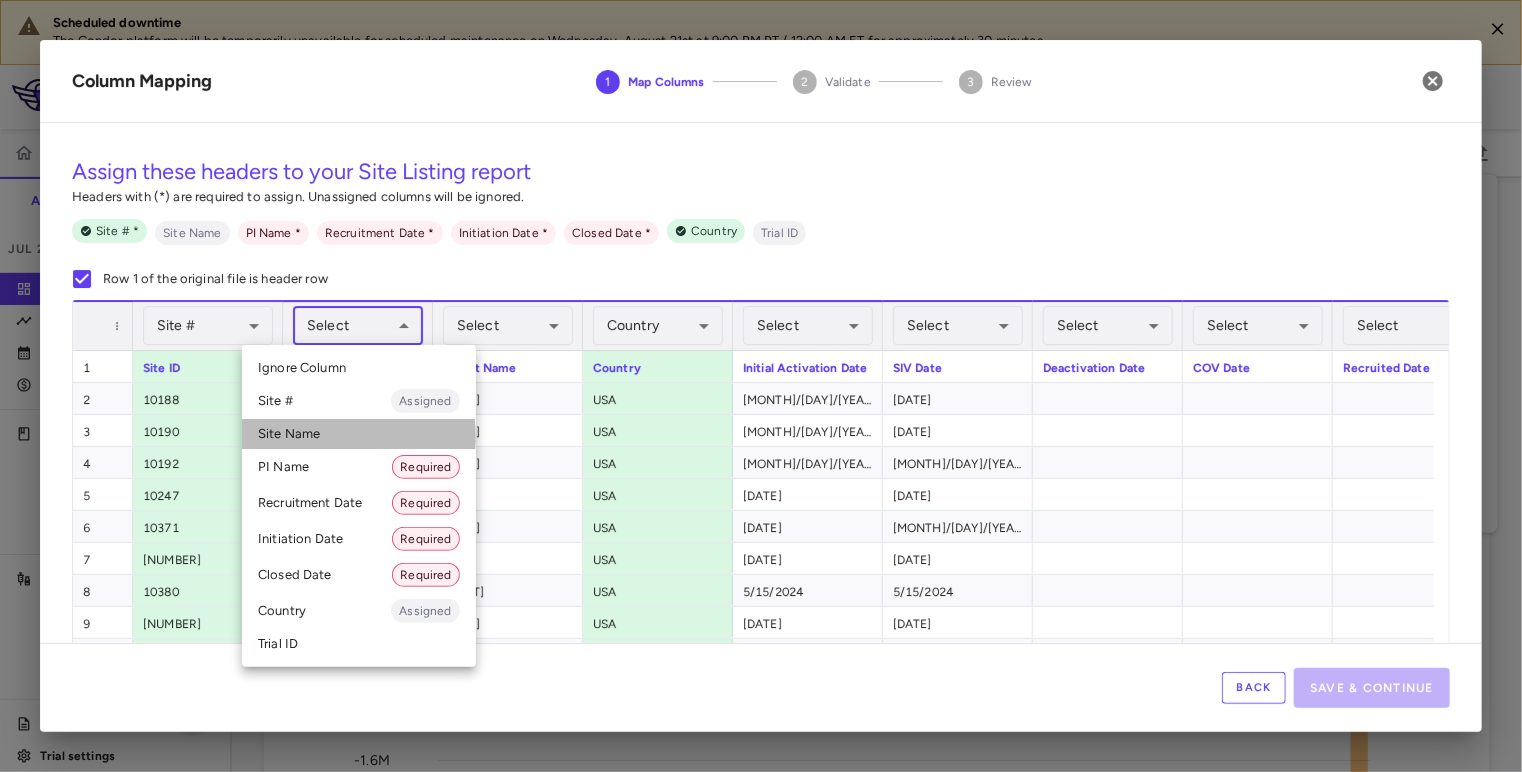 click on "Site Name" at bounding box center (359, 434) 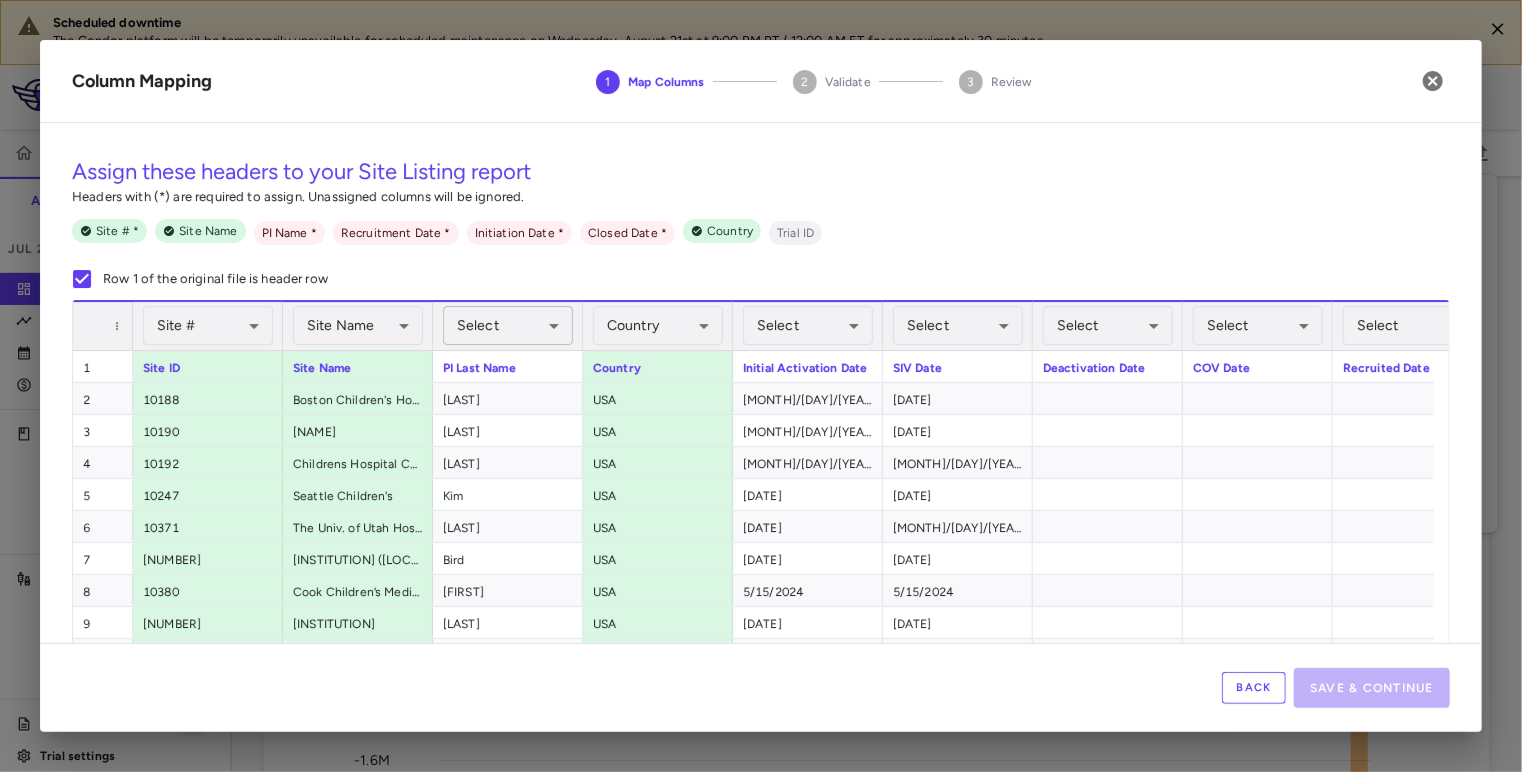 click on "Scheduled downtime The Condor platform will be temporarily unavailable for scheduled maintenance on Wednesday, [DATE] at [TIME] PT / [TIME] ET for approximately 30 minutes. Skip to sidebar Skip to main content [COMPANY NAME] [NUMBER] Accruals Forecasting [MONTH] [YEAR] (Open) Trial dashboard Analytics Financial close Journal entry Clinical expenses Summary CRO CTI Other clinical contracts Trial activity Patient activity Site & lab cost matrix Map procedures Trial files Trial settings [NUMBER] Hyperphagia in Prader-Willi Syndrome [MONTH] [YEAR] (Open) Preparer Trial Spend Direct Fees Pass-throughs Investigator Fees Other Clinical Contracts Actual enrollment Monthly spend ($) -1.6M -1.4M -1.2M -1M -800K -600K -400K -200K 0 200K 400K 600K Actual patient enrollment [MONTH] [MONTH] [MONTH] [MONTH] [MONTH] [MONTH] [MONTH] [MONTH] [MONTH] [MONTH] [YEAR] [MONTH] [MONTH] [MONTH] [MONTH] [MONTH] [MONTH] [MONTH] [MONTH] [MONTH] [YEAR] [MONTH] [MONTH] [MONTH] [MONTH] [MONTH] [MONTH] [MONTH] [MONTH] [MONTH] Trial activity Drag here to set row groups Drag here to set column labels" at bounding box center (761, 386) 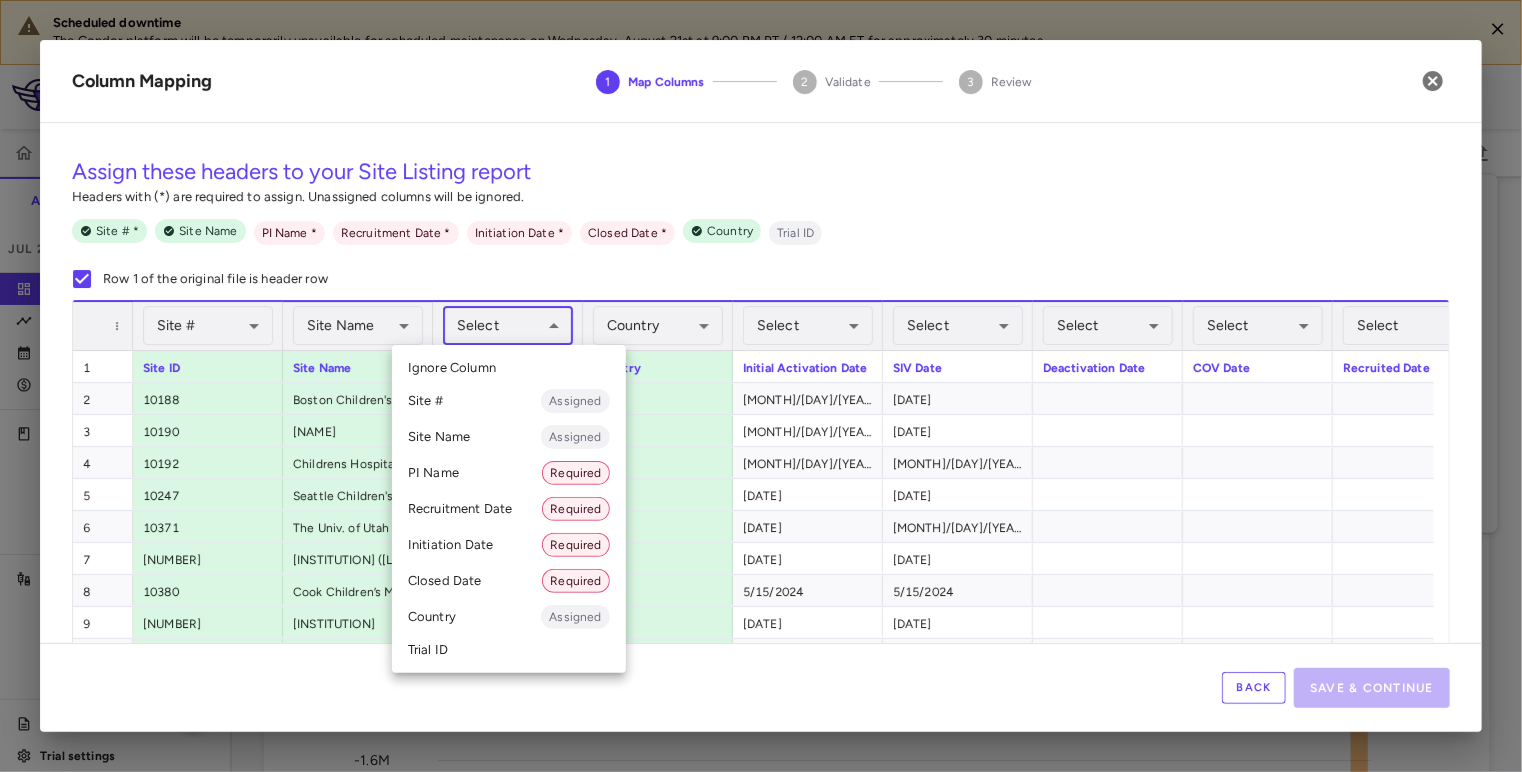 click on "PI Name Required" at bounding box center [509, 473] 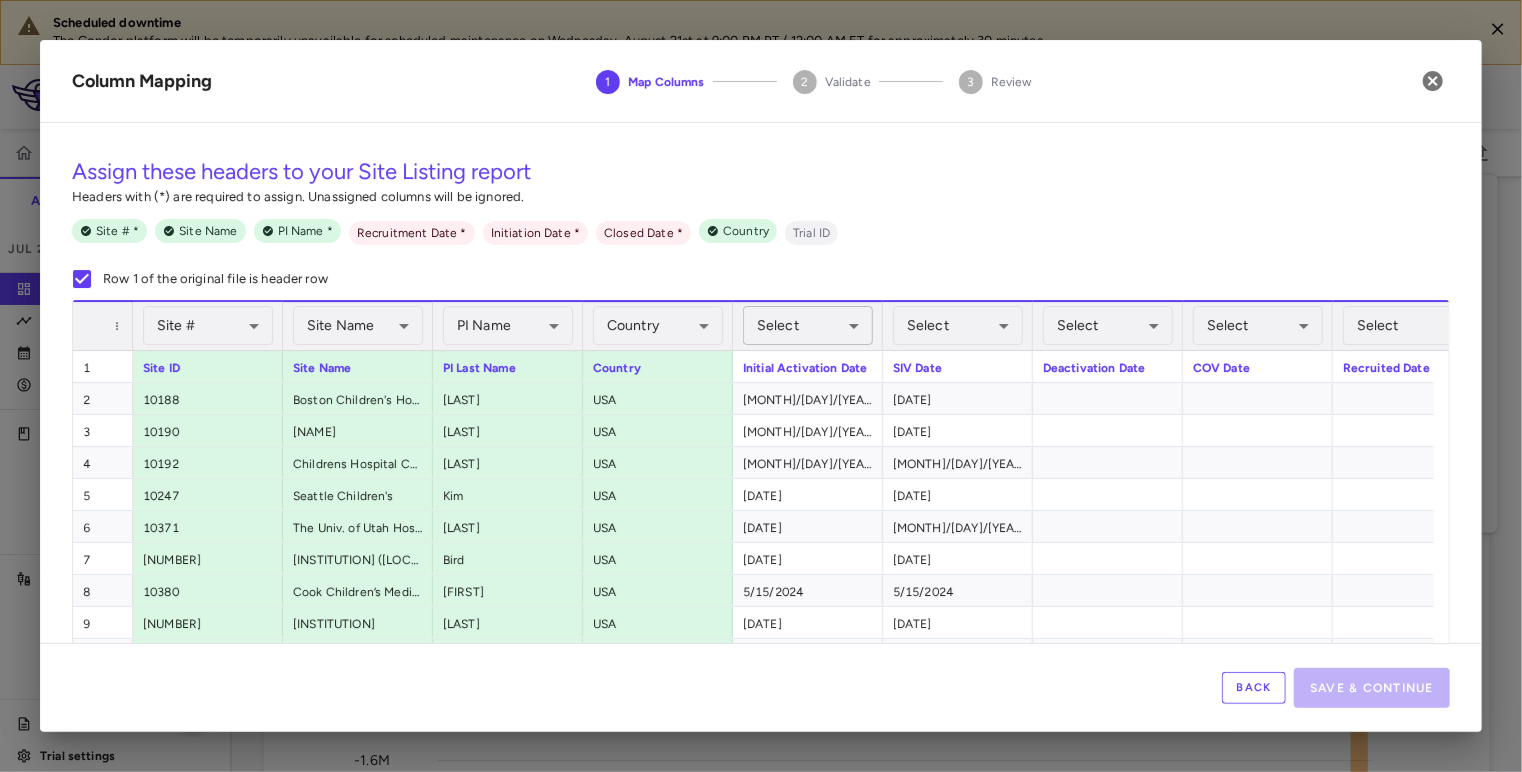 click on "Scheduled downtime The Condor platform will be temporarily unavailable for scheduled maintenance on Wednesday, [DATE] at [TIME] PT / [TIME] ET for approximately 30 minutes. Skip to sidebar Skip to main content [COMPANY NAME] [NUMBER] Accruals Forecasting [MONTH] [YEAR] (Open) Trial dashboard Analytics Financial close Journal entry Clinical expenses Summary CRO CTI Other clinical contracts Trial activity Patient activity Site & lab cost matrix Map procedures Trial files Trial settings [NUMBER] Hyperphagia in Prader-Willi Syndrome [MONTH] [YEAR] (Open) Preparer Trial Spend Direct Fees Pass-throughs Investigator Fees Other Clinical Contracts Actual enrollment Monthly spend ($) -1.6M -1.4M -1.2M -1M -800K -600K -400K -200K 0 200K 400K 600K Actual patient enrollment [MONTH] [MONTH] [MONTH] [MONTH] [MONTH] [MONTH] [MONTH] [MONTH] [MONTH] [MONTH] [YEAR] [MONTH] [MONTH] [MONTH] [MONTH] [MONTH] [MONTH] [MONTH] [MONTH] [MONTH] [YEAR] [MONTH] [MONTH] [MONTH] [MONTH] [MONTH] [MONTH] [MONTH] [MONTH] [MONTH] Trial activity Drag here to set row groups Drag here to set column labels" at bounding box center [761, 386] 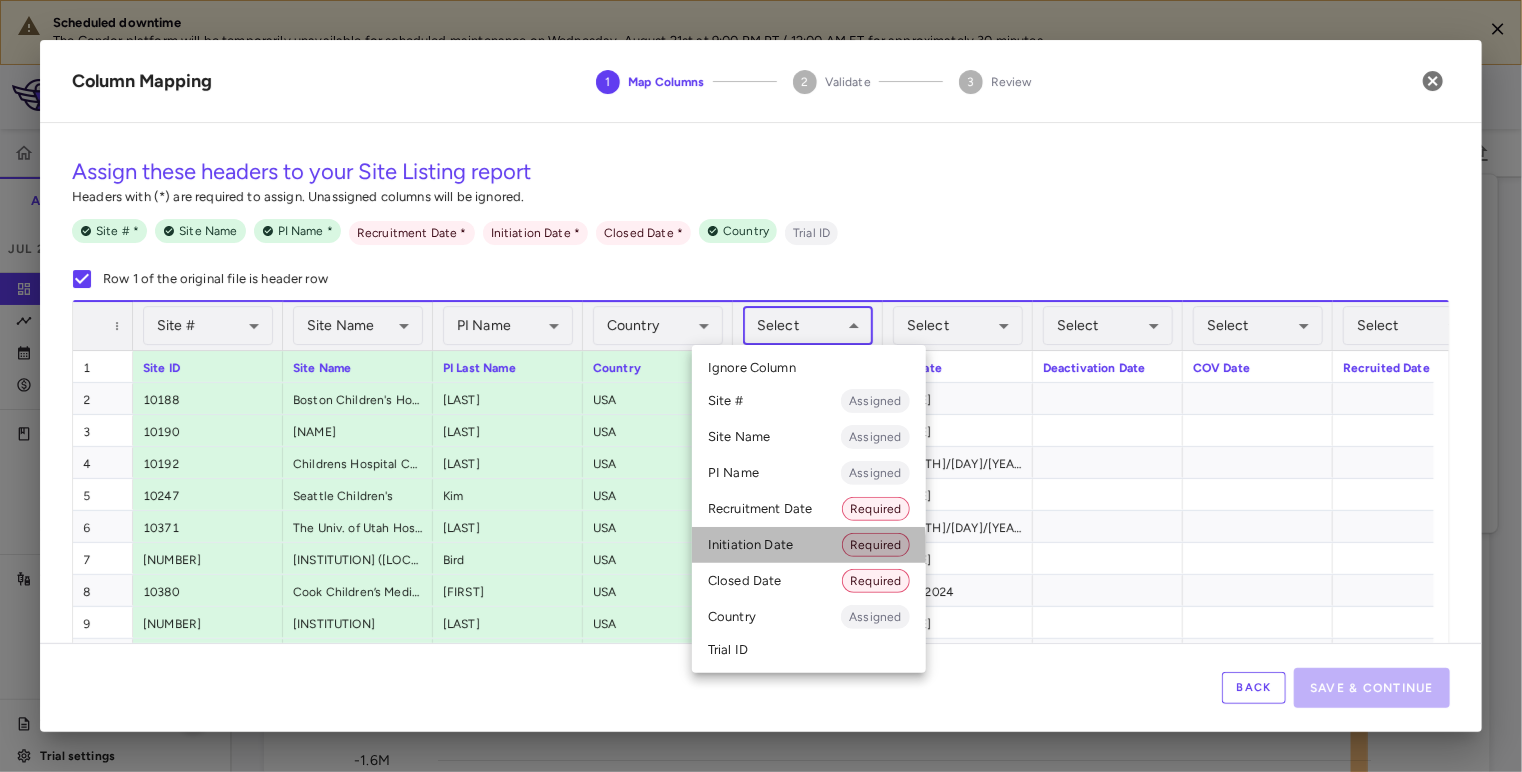 click on "Initiation Date Required" at bounding box center (809, 545) 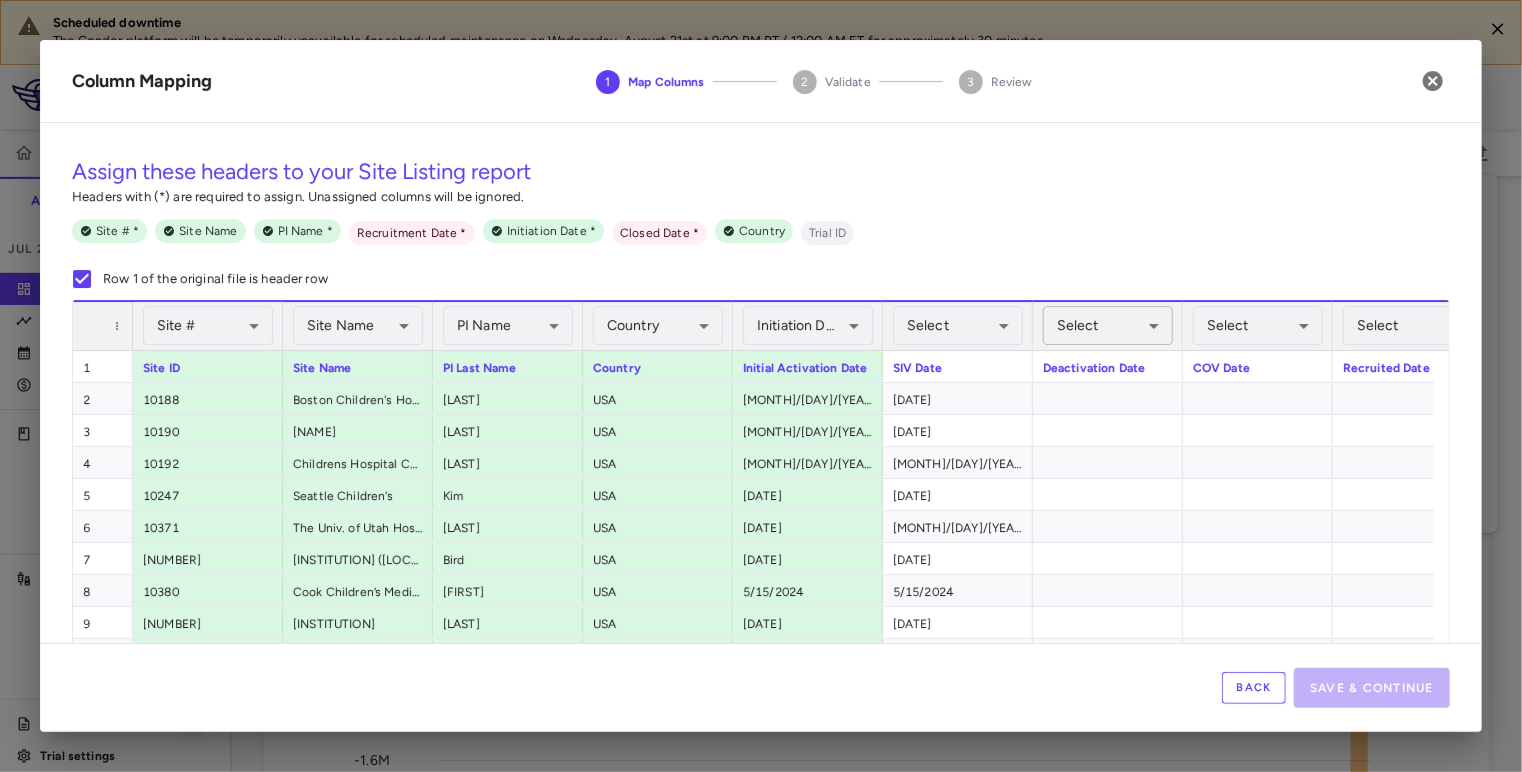 click on "Scheduled downtime The Condor platform will be temporarily unavailable for scheduled maintenance on Wednesday, [DATE] at [TIME] PT / [TIME] ET for approximately 30 minutes. Skip to sidebar Skip to main content [COMPANY NAME] [NUMBER] Accruals Forecasting [MONTH] [YEAR] (Open) Trial dashboard Analytics Financial close Journal entry Clinical expenses Summary CRO CTI Other clinical contracts Trial activity Patient activity Site & lab cost matrix Map procedures Trial files Trial settings [NUMBER] Hyperphagia in Prader-Willi Syndrome [MONTH] [YEAR] (Open) Preparer Trial Spend Direct Fees Pass-throughs Investigator Fees Other Clinical Contracts Actual enrollment Monthly spend ($) -1.6M -1.4M -1.2M -1M -800K -600K -400K -200K 0 200K 400K 600K Actual patient enrollment [MONTH] [MONTH] [MONTH] [MONTH] [MONTH] [MONTH] [MONTH] [MONTH] [MONTH] [MONTH] [YEAR] [MONTH] [MONTH] [MONTH] [MONTH] [MONTH] [MONTH] [MONTH] [MONTH] [MONTH] [YEAR] [MONTH] [MONTH] [MONTH] [MONTH] [MONTH] [MONTH] [MONTH] [MONTH] [MONTH] Trial activity Drag here to set row groups Drag here to set column labels" at bounding box center [761, 386] 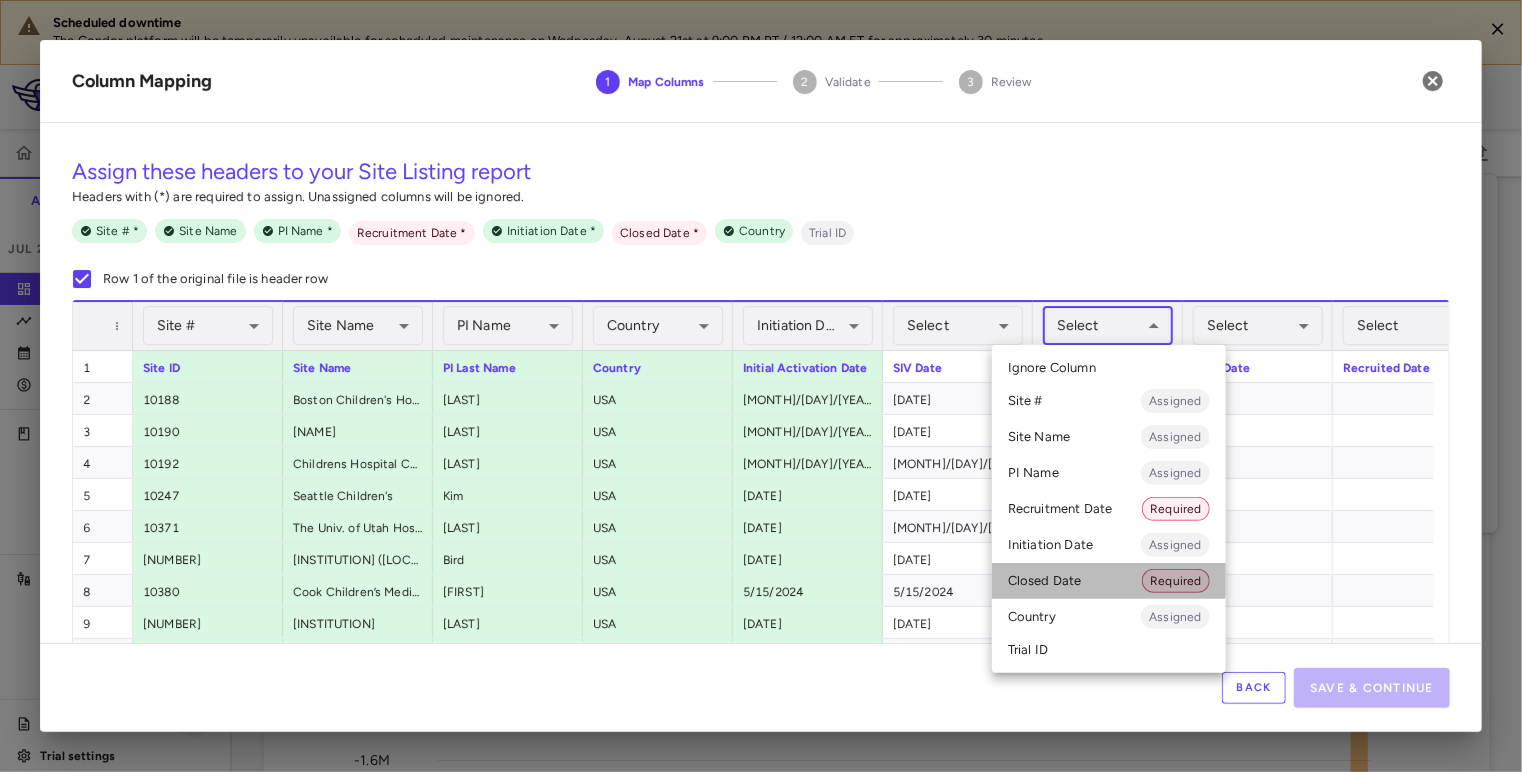click on "Closed Date Required" at bounding box center [1109, 581] 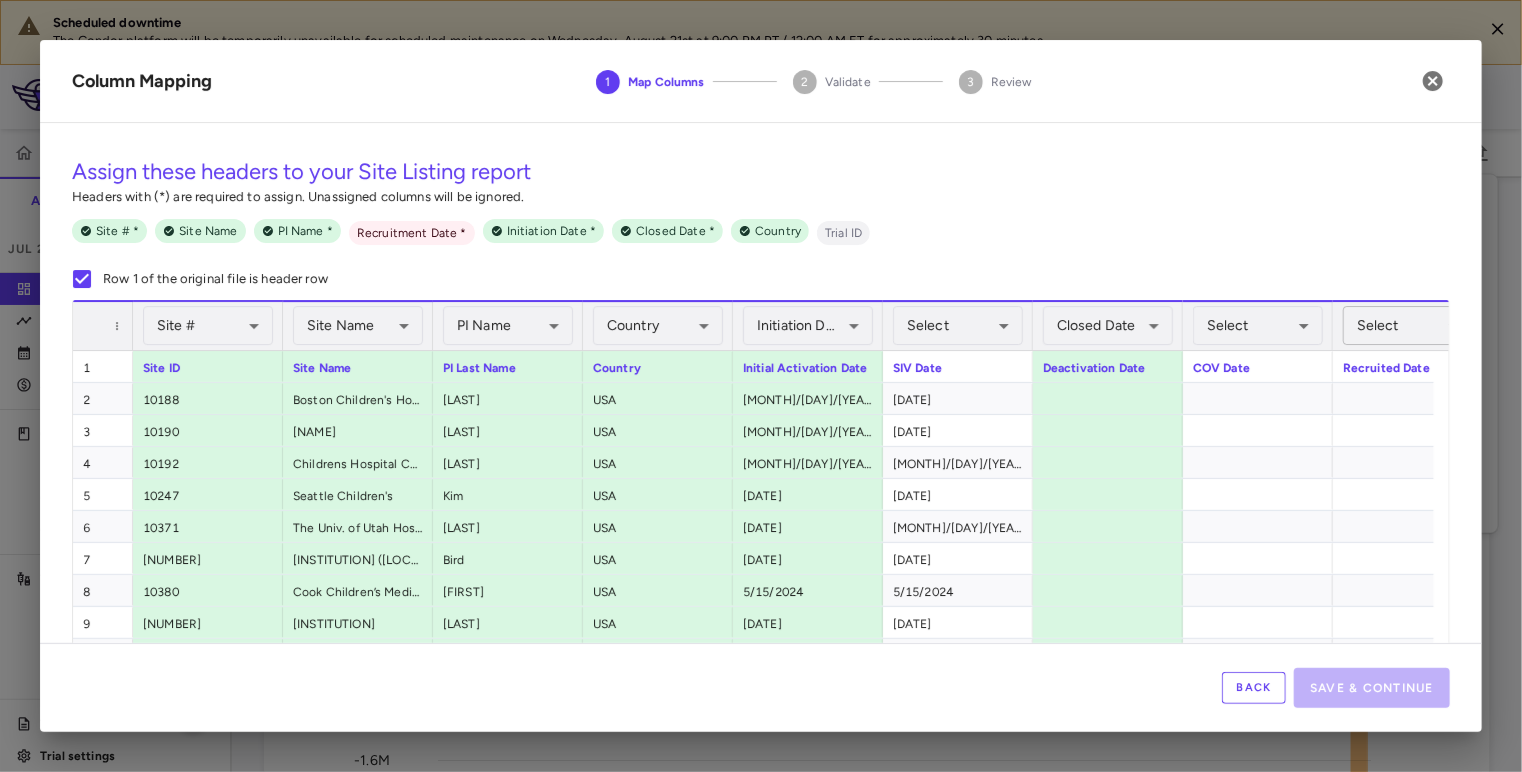 click on "Scheduled downtime The Condor platform will be temporarily unavailable for scheduled maintenance on Wednesday, [DATE] at [TIME] PT / [TIME] ET for approximately 30 minutes. Skip to sidebar Skip to main content [COMPANY NAME] [NUMBER] Accruals Forecasting [MONTH] [YEAR] (Open) Trial dashboard Analytics Financial close Journal entry Clinical expenses Summary CRO CTI Other clinical contracts Trial activity Patient activity Site & lab cost matrix Map procedures Trial files Trial settings [NUMBER] Hyperphagia in Prader-Willi Syndrome [MONTH] [YEAR] (Open) Preparer Trial Spend Direct Fees Pass-throughs Investigator Fees Other Clinical Contracts Actual enrollment Monthly spend ($) -1.6M -1.4M -1.2M -1M -800K -600K -400K -200K 0 200K 400K 600K Actual patient enrollment [MONTH] [MONTH] [MONTH] [MONTH] [MONTH] [MONTH] [MONTH] [MONTH] [MONTH] [MONTH] [YEAR] [MONTH] [MONTH] [MONTH] [MONTH] [MONTH] [MONTH] [MONTH] [MONTH] [MONTH] [YEAR] [MONTH] [MONTH] [MONTH] [MONTH] [MONTH] [MONTH] [MONTH] [MONTH] [MONTH] Trial activity Drag here to set row groups Drag here to set column labels" at bounding box center (761, 386) 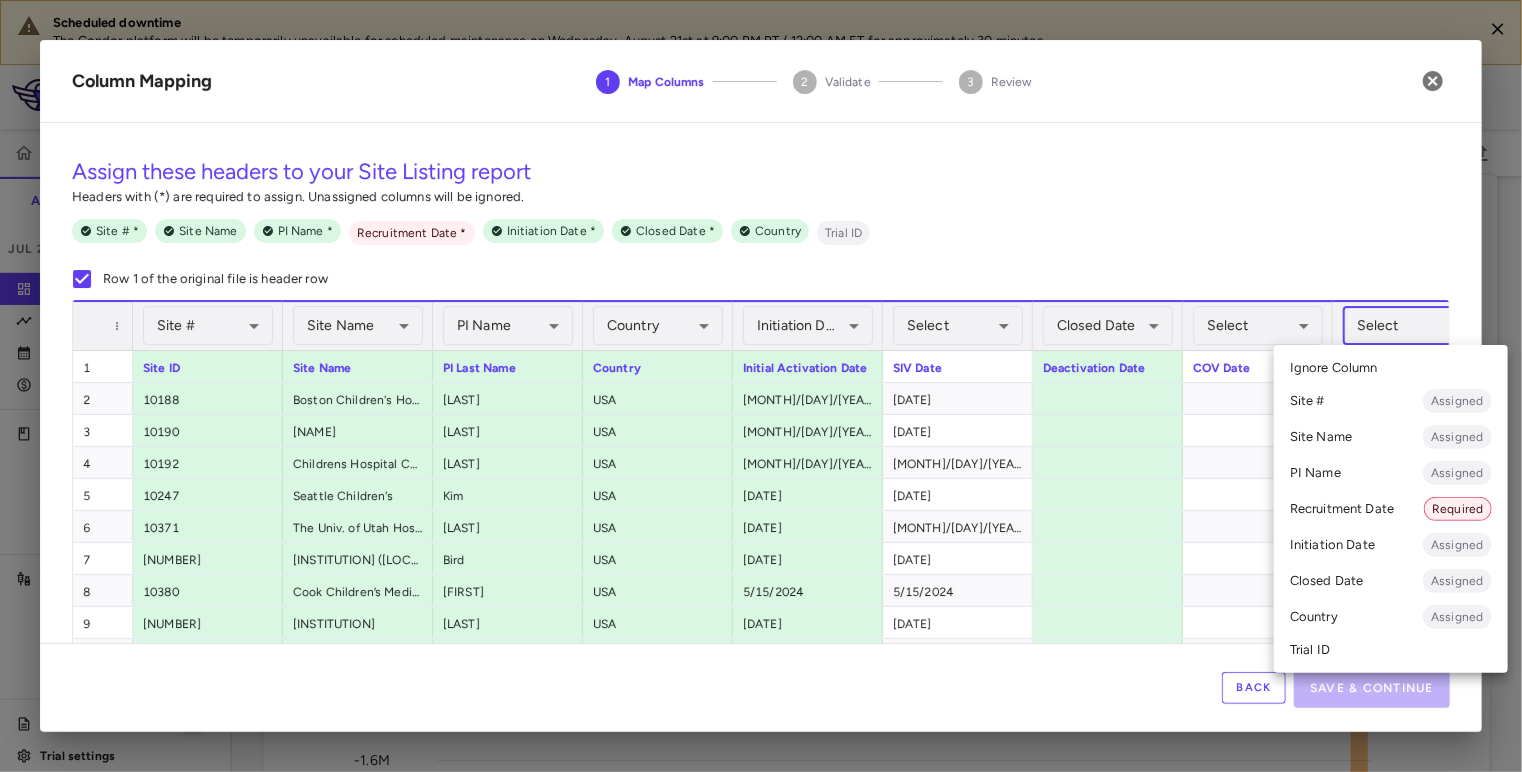 click on "Recruitment Date Required" at bounding box center (1391, 509) 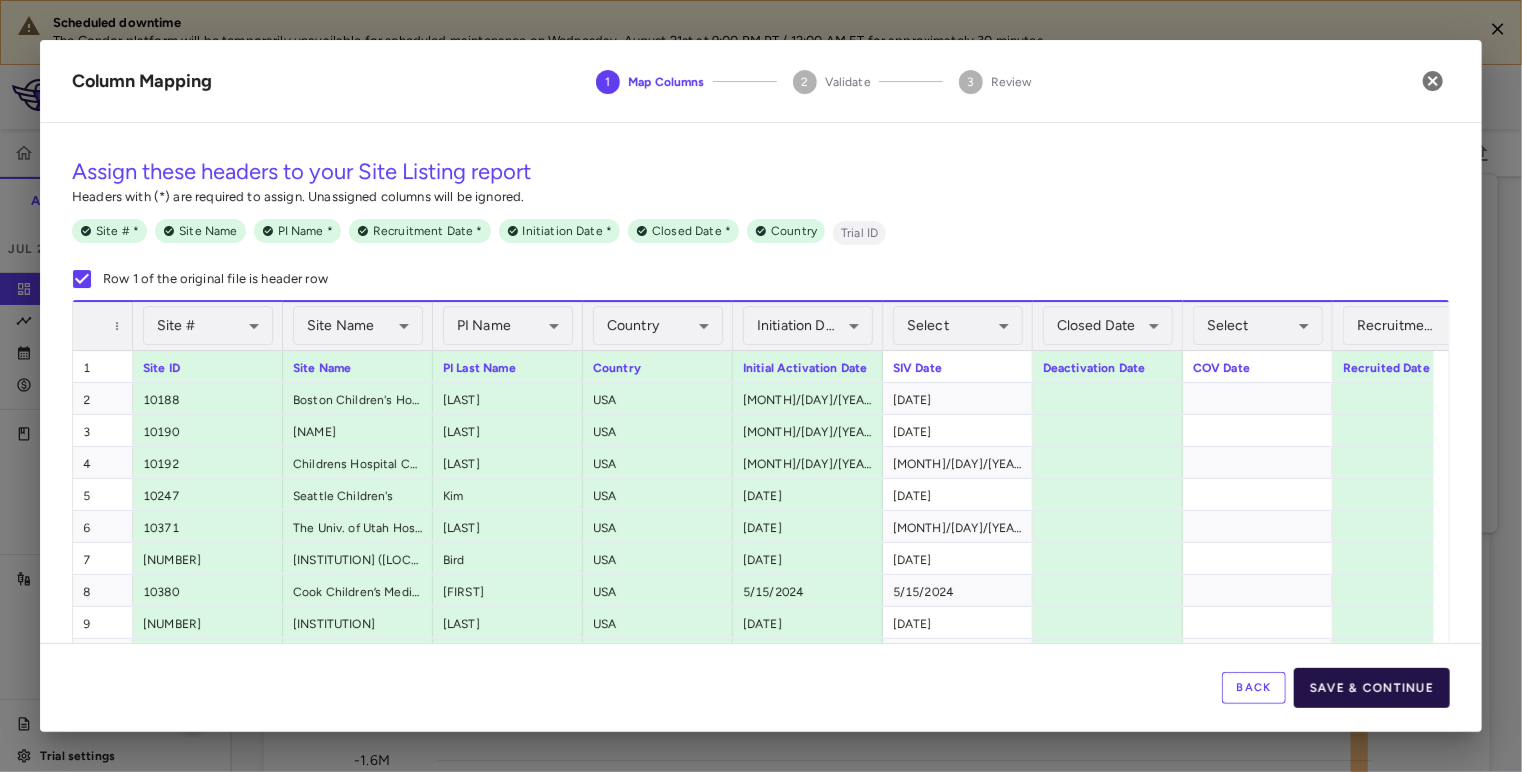click on "Save & Continue" at bounding box center (1372, 688) 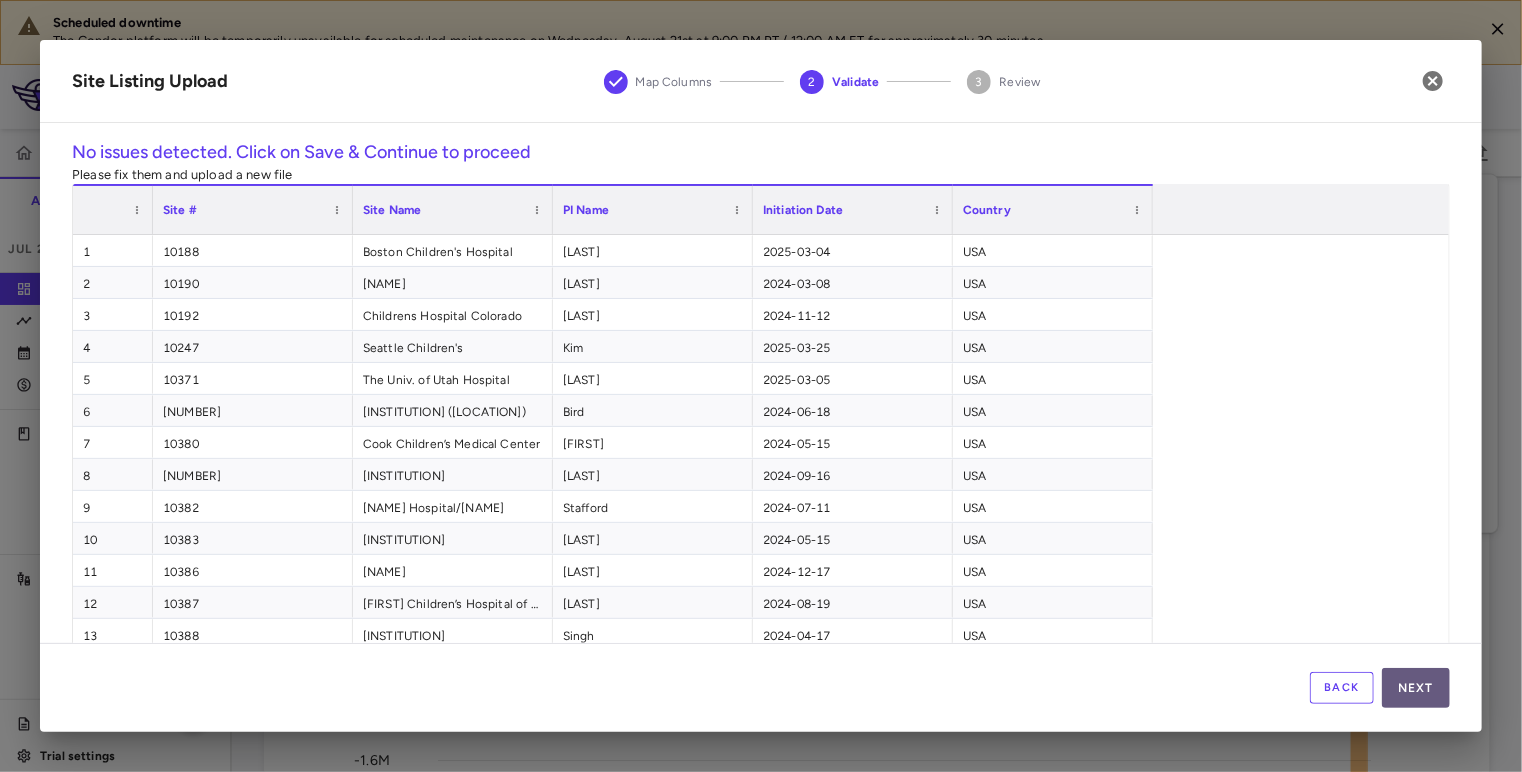 click on "Next" at bounding box center [1416, 688] 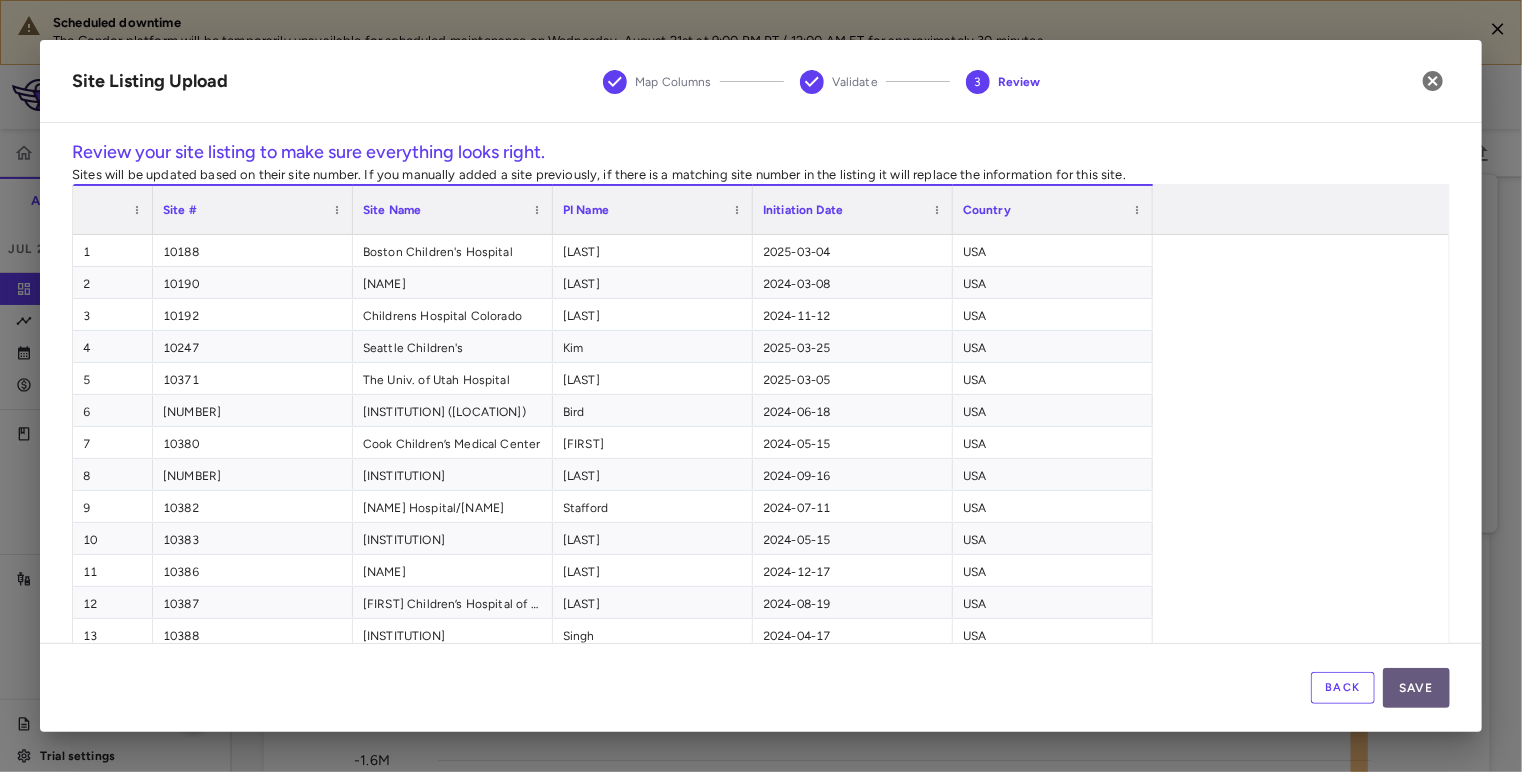click on "Save" at bounding box center [1416, 688] 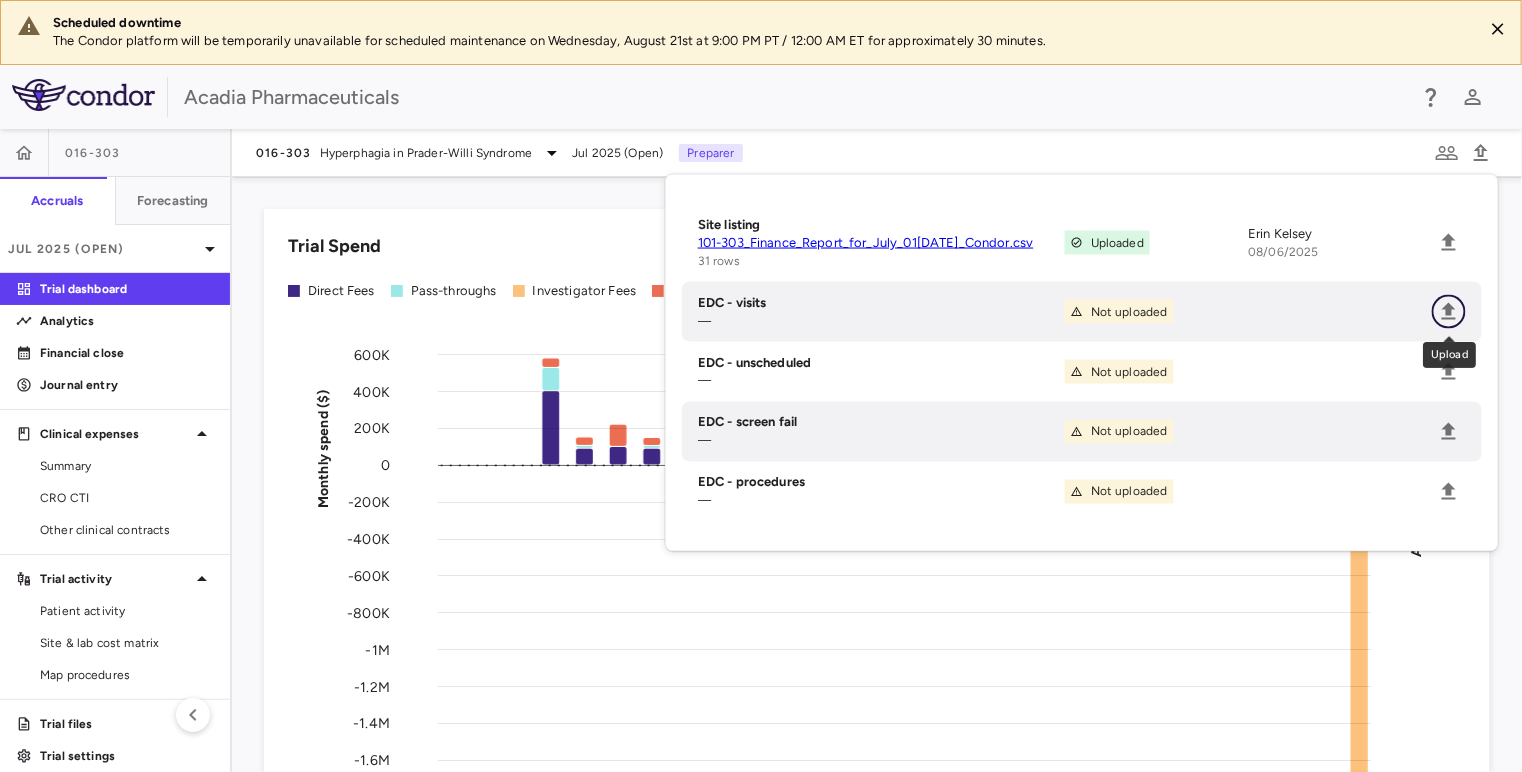 click 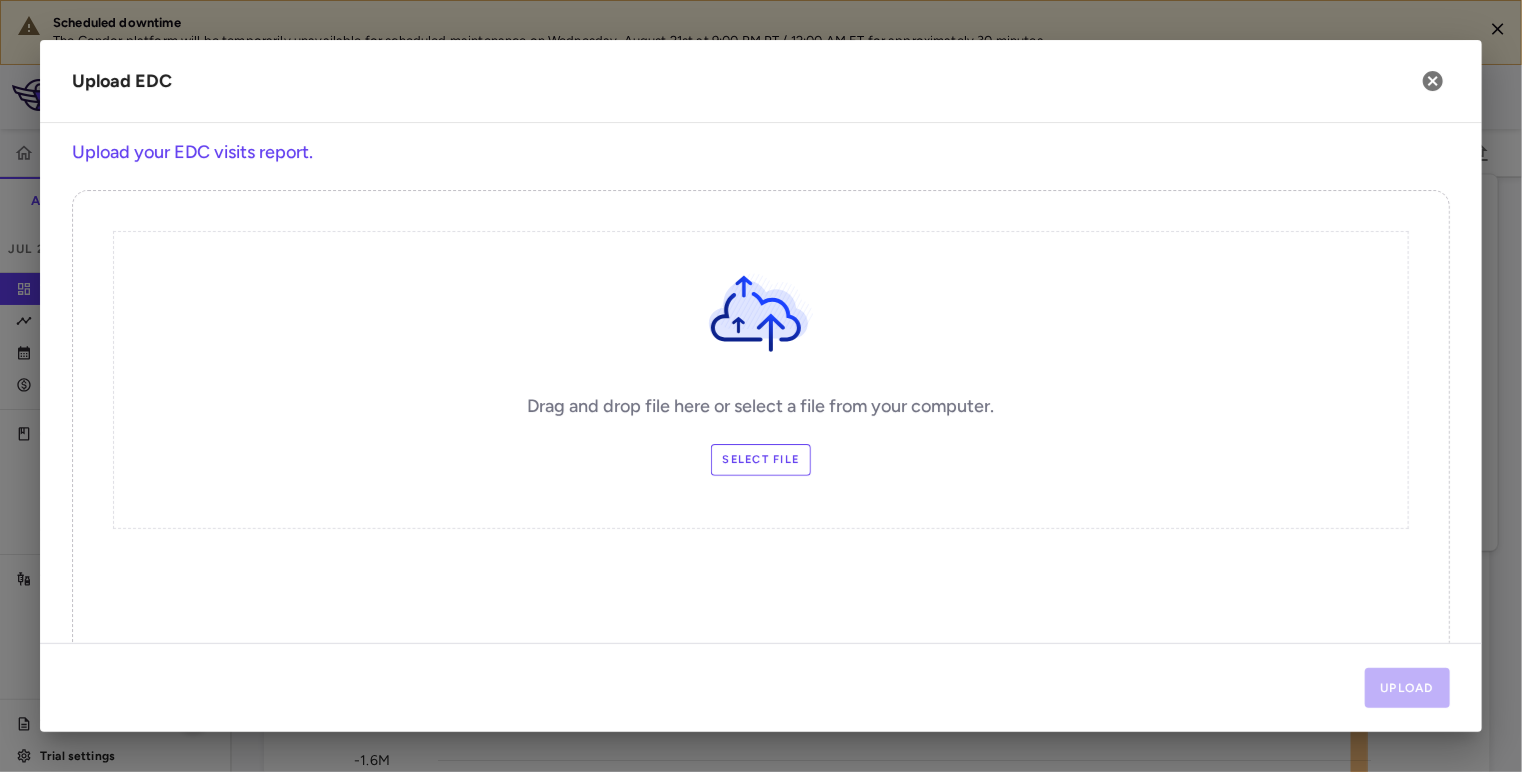 click on "Select file" at bounding box center [761, 460] 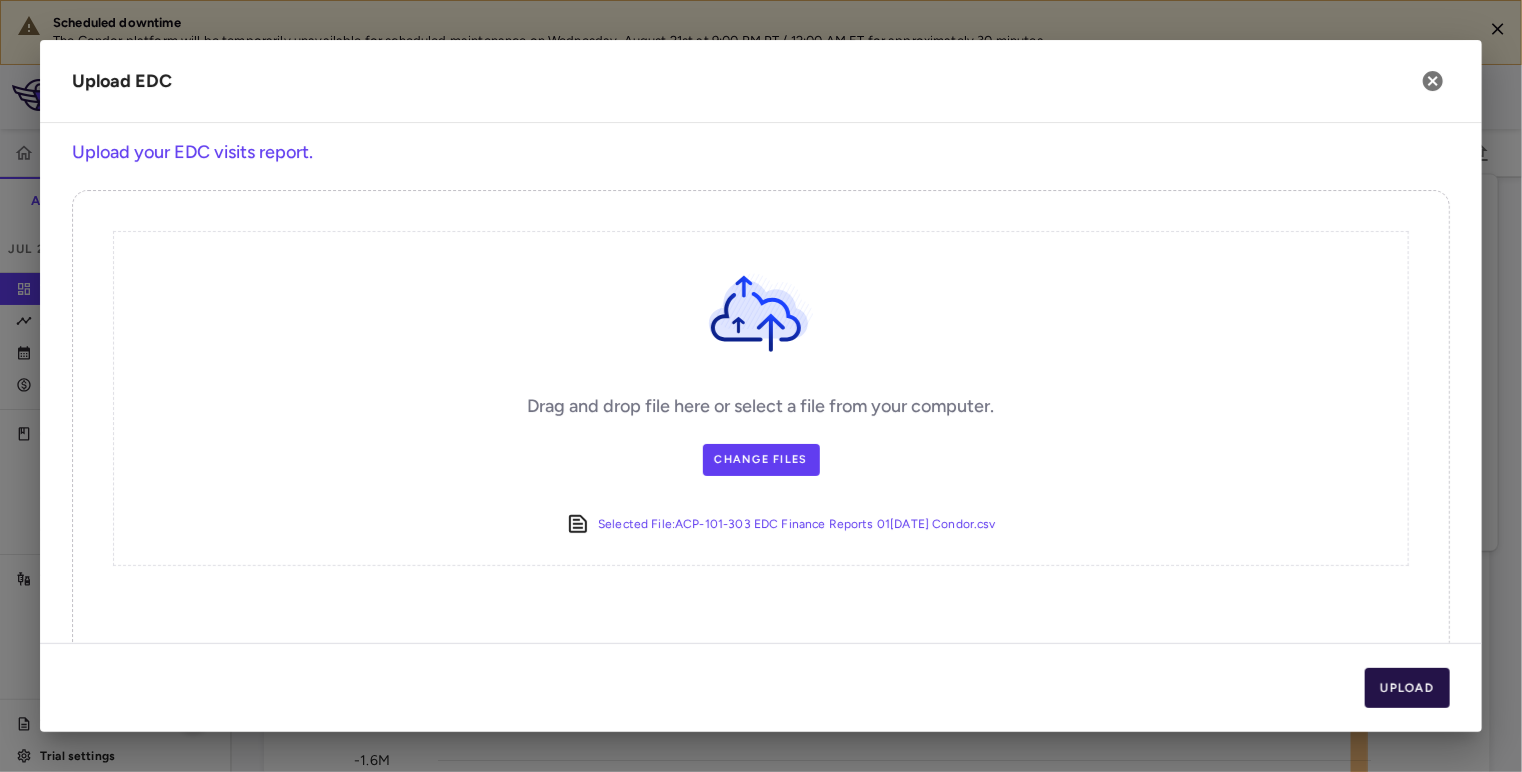 click on "Upload" at bounding box center [1408, 688] 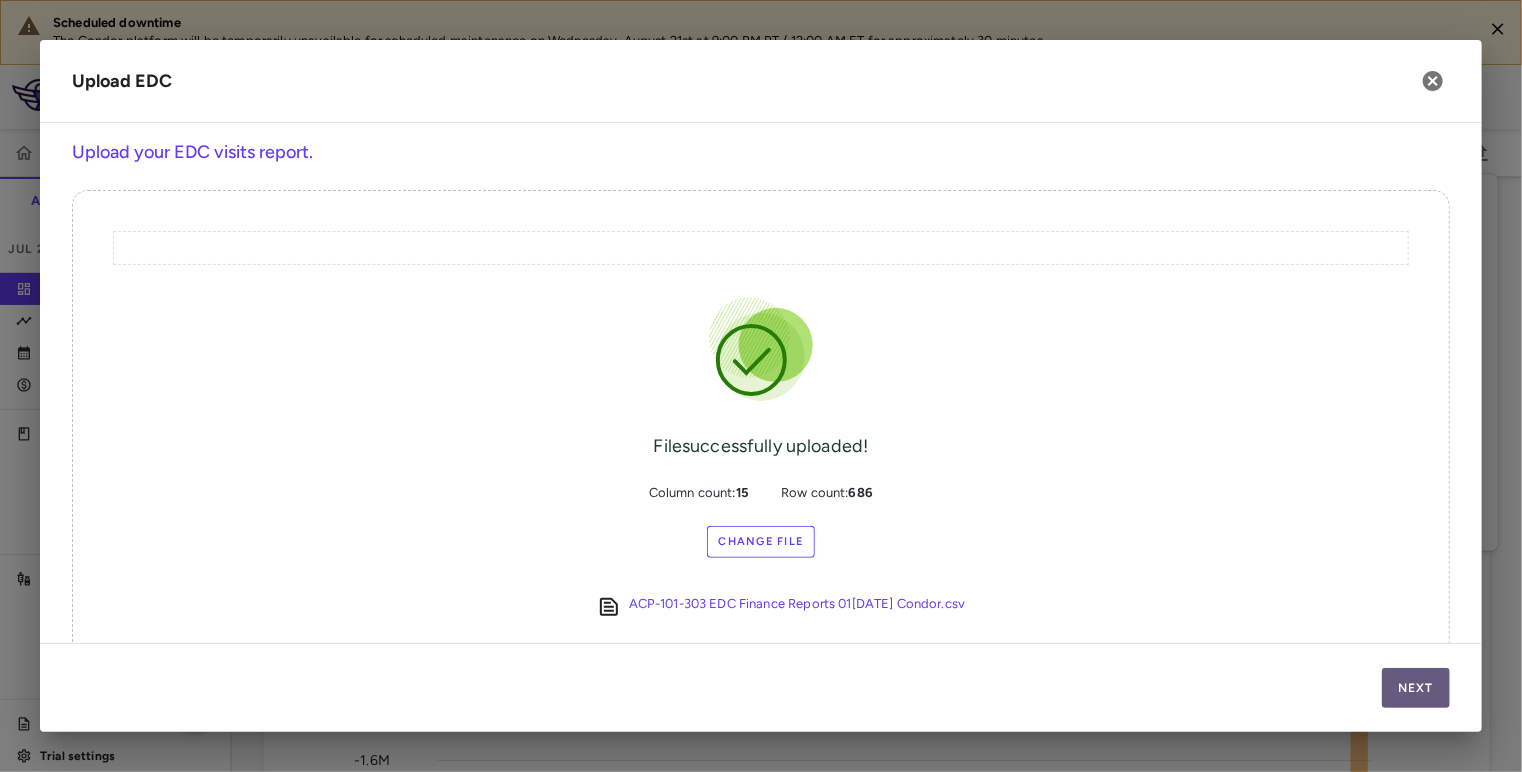 click on "Next" at bounding box center (1416, 688) 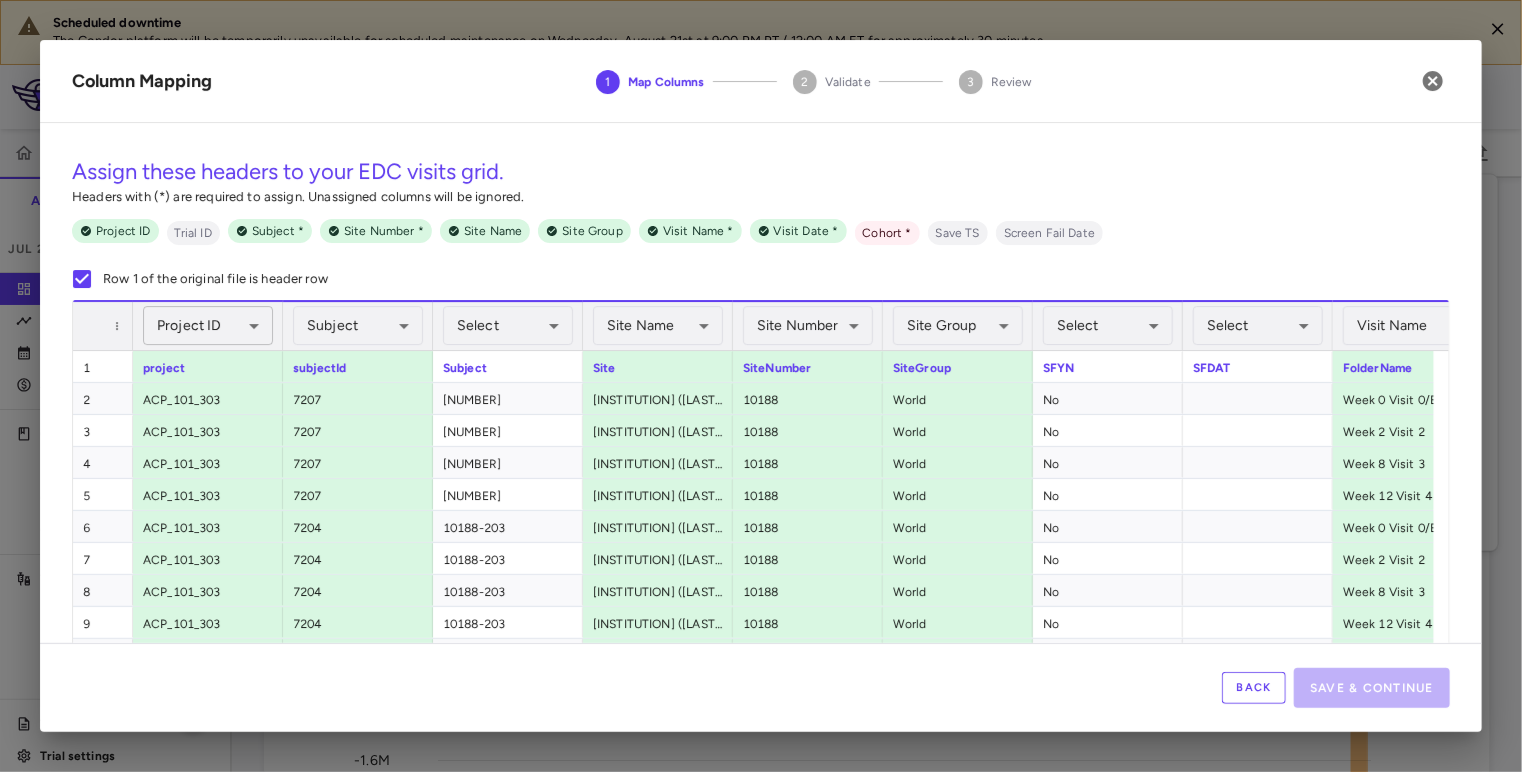 click on "Scheduled downtime The Condor platform will be temporarily unavailable for scheduled maintenance on Wednesday, [DATE] at [TIME] PT / [TIME] ET for approximately 30 minutes. Skip to sidebar Skip to main content [COMPANY NAME] [NUMBER] Accruals Forecasting [MONTH] [YEAR] (Open) Trial dashboard Analytics Financial close Journal entry Clinical expenses Summary CRO CTI Other clinical contracts Trial activity Patient activity Site & lab cost matrix Map procedures Trial files Trial settings [NUMBER] Hyperphagia in Prader-Willi Syndrome [MONTH] [YEAR] (Open) Preparer Trial Spend Direct Fees Pass-throughs Investigator Fees Other Clinical Contracts Actual enrollment Monthly spend ($) -1.6M -1.4M -1.2M -1M -800K -600K -400K -200K 0 200K 400K 600K Actual patient enrollment [MONTH] [MONTH] [MONTH] [MONTH] [MONTH] [MONTH] [MONTH] [MONTH] [MONTH] [MONTH] [YEAR] [MONTH] [MONTH] [MONTH] [MONTH] [MONTH] [MONTH] [MONTH] [MONTH] [MONTH] [YEAR] [MONTH] [MONTH] [MONTH] [MONTH] [MONTH] [MONTH] [MONTH] [MONTH] [MONTH] Trial activity Drag here to set row groups Drag here to set column labels" at bounding box center [761, 386] 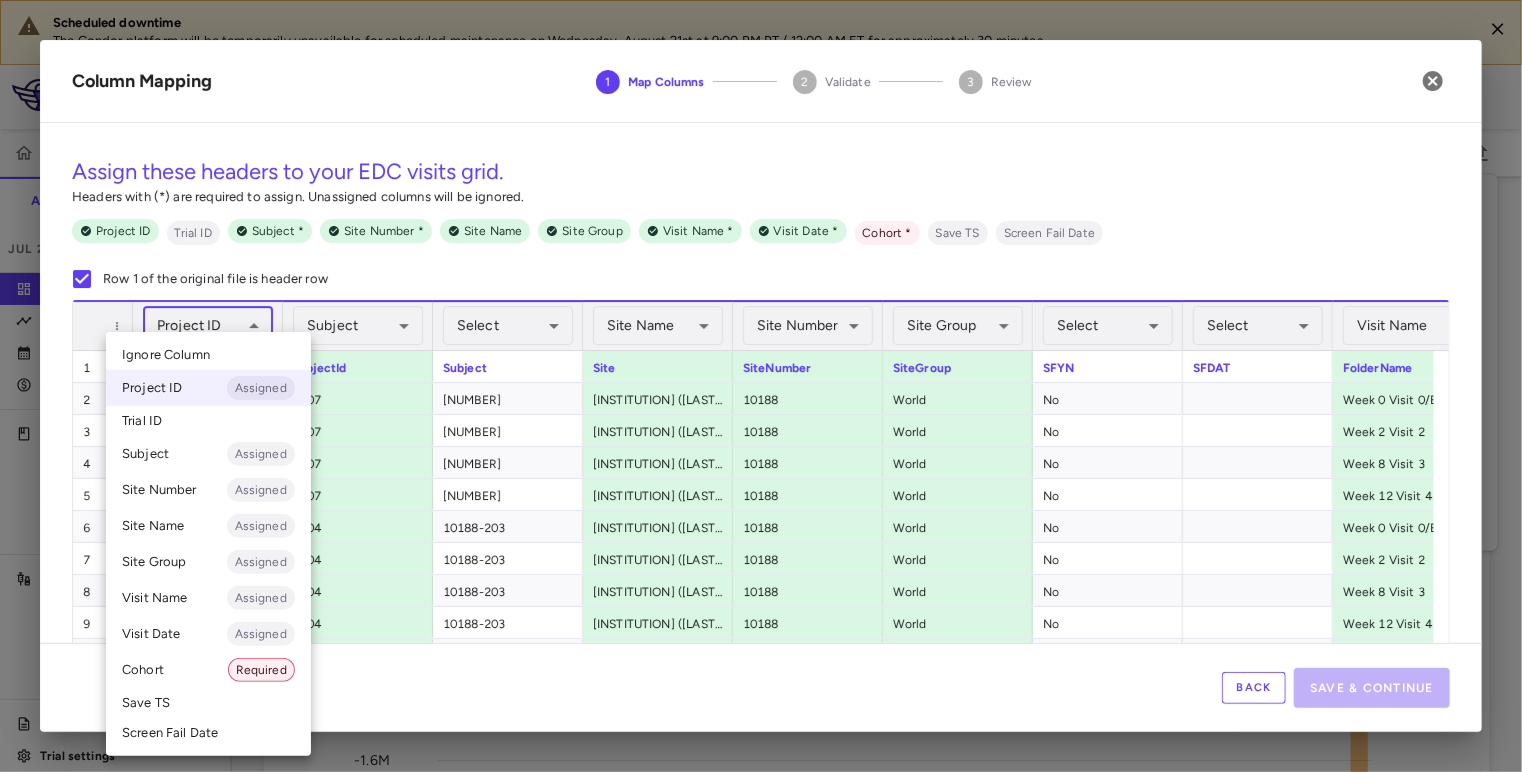 click on "Cohort Required" at bounding box center [208, 670] 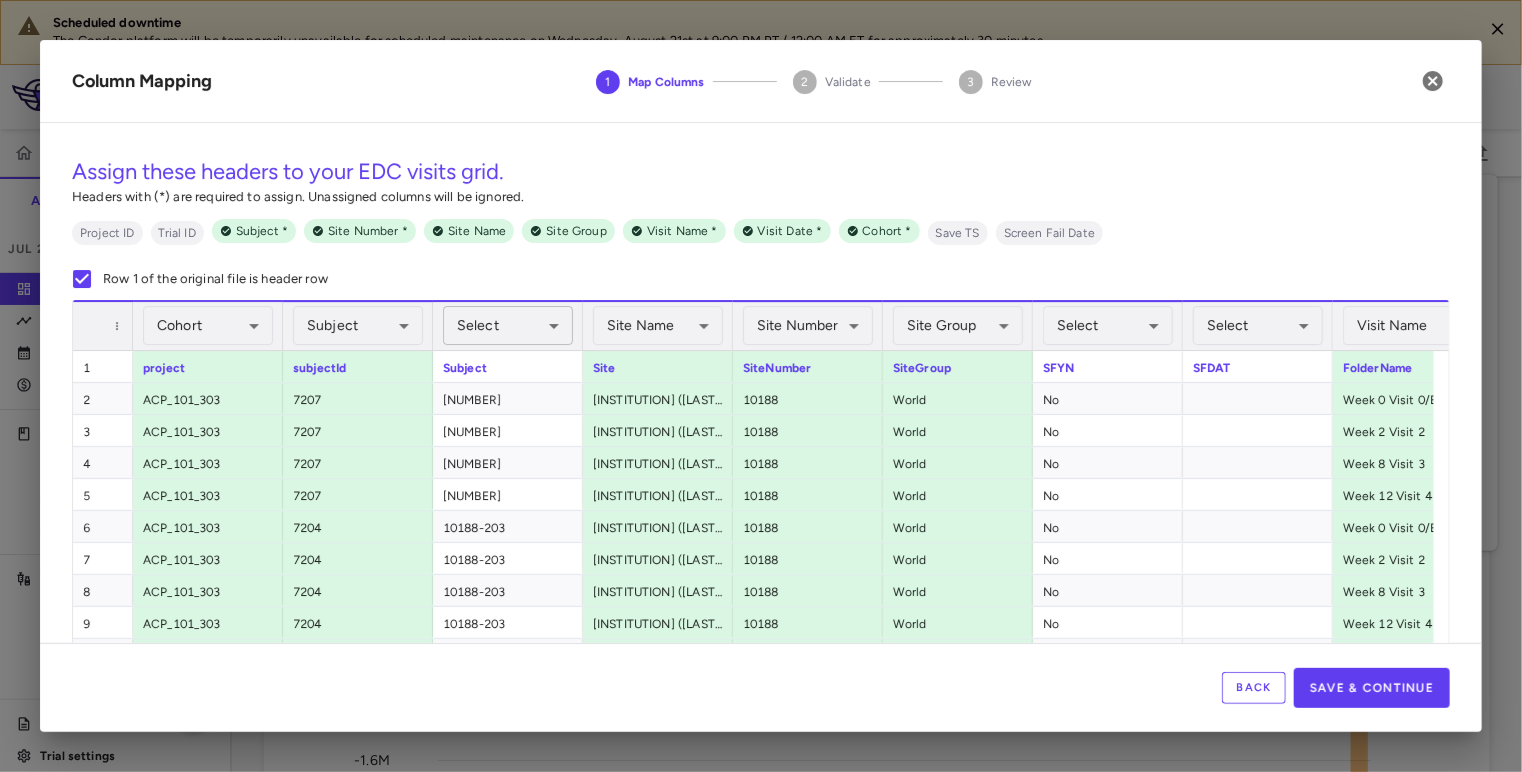 click on "Scheduled downtime The Condor platform will be temporarily unavailable for scheduled maintenance on Wednesday, [DATE] at [TIME] PT / [TIME] ET for approximately 30 minutes. Skip to sidebar Skip to main content [COMPANY NAME] [NUMBER] Accruals Forecasting [MONTH] [YEAR] (Open) Trial dashboard Analytics Financial close Journal entry Clinical expenses Summary CRO CTI Other clinical contracts Trial activity Patient activity Site & lab cost matrix Map procedures Trial files Trial settings [NUMBER] Hyperphagia in Prader-Willi Syndrome [MONTH] [YEAR] (Open) Preparer Trial Spend Direct Fees Pass-throughs Investigator Fees Other Clinical Contracts Actual enrollment Monthly spend ($) -1.6M -1.4M -1.2M -1M -800K -600K -400K -200K 0 200K 400K 600K Actual patient enrollment [MONTH] [MONTH] [MONTH] [MONTH] [MONTH] [MONTH] [MONTH] [MONTH] [MONTH] [MONTH] [YEAR] [MONTH] [MONTH] [MONTH] [MONTH] [MONTH] [MONTH] [MONTH] [MONTH] [MONTH] [YEAR] [MONTH] [MONTH] [MONTH] [MONTH] [MONTH] [MONTH] [MONTH] [MONTH] [MONTH] Trial activity Drag here to set row groups Drag here to set column labels" at bounding box center [761, 386] 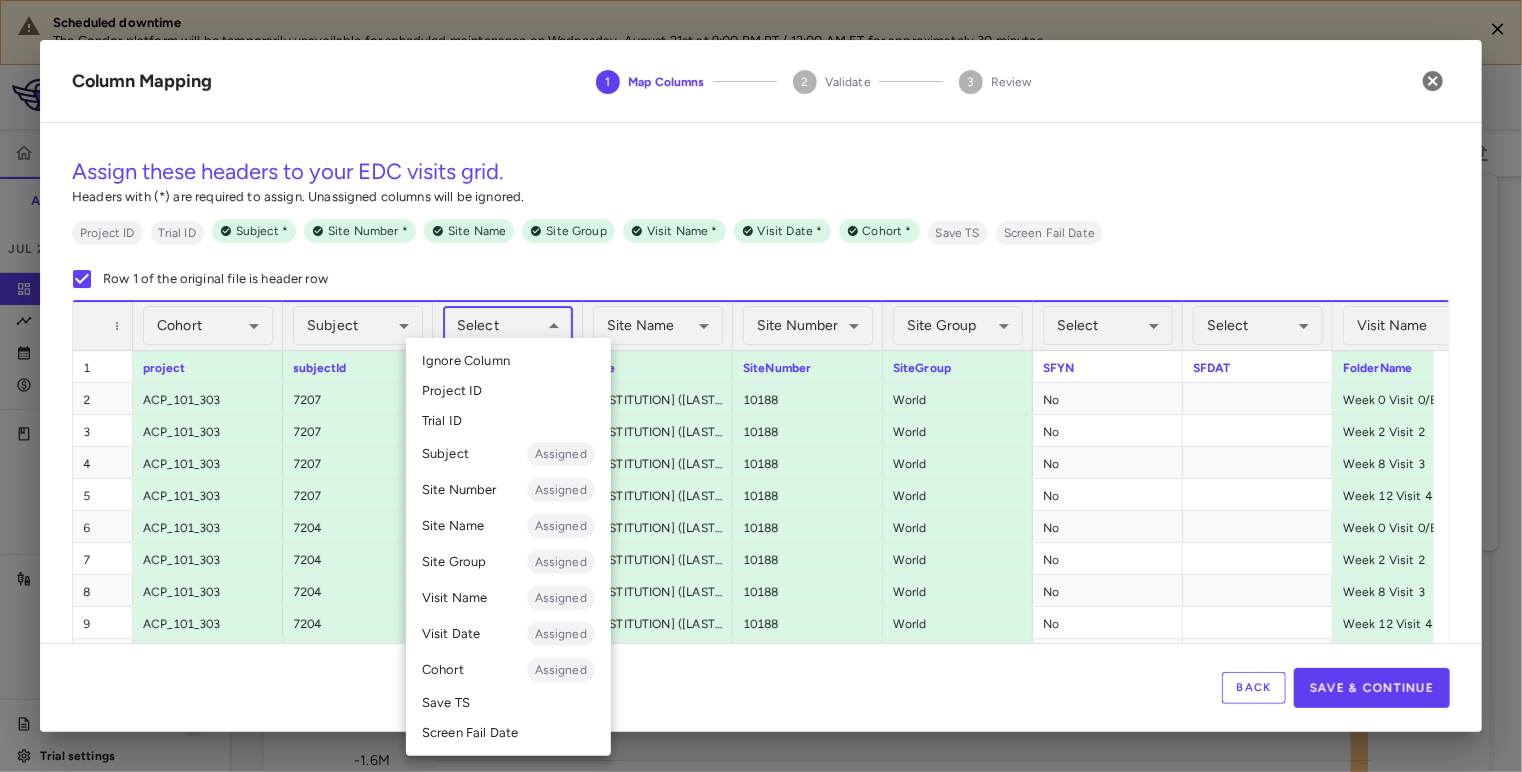 click on "Subject Assigned" at bounding box center [508, 454] 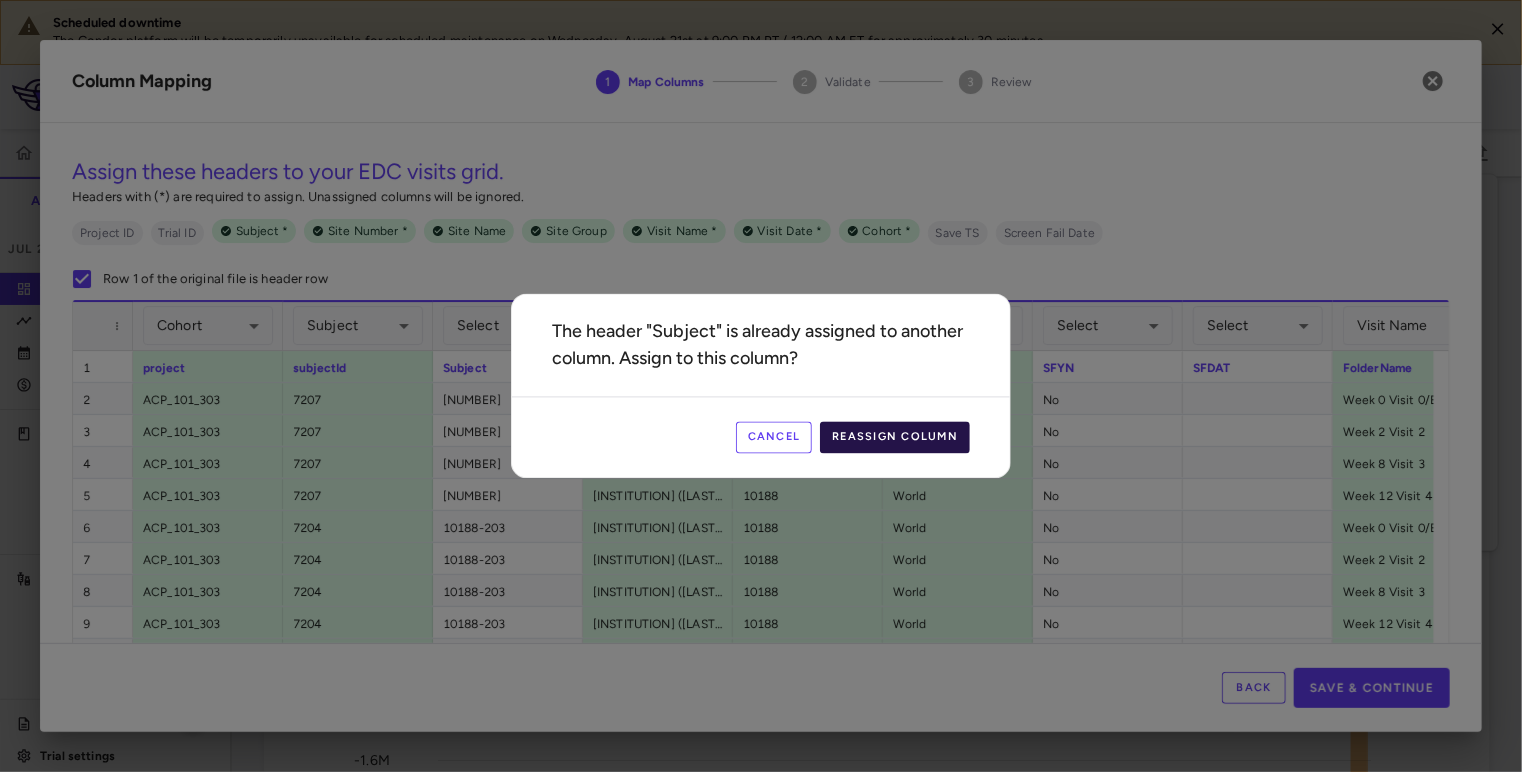 click on "Reassign Column" at bounding box center (895, 438) 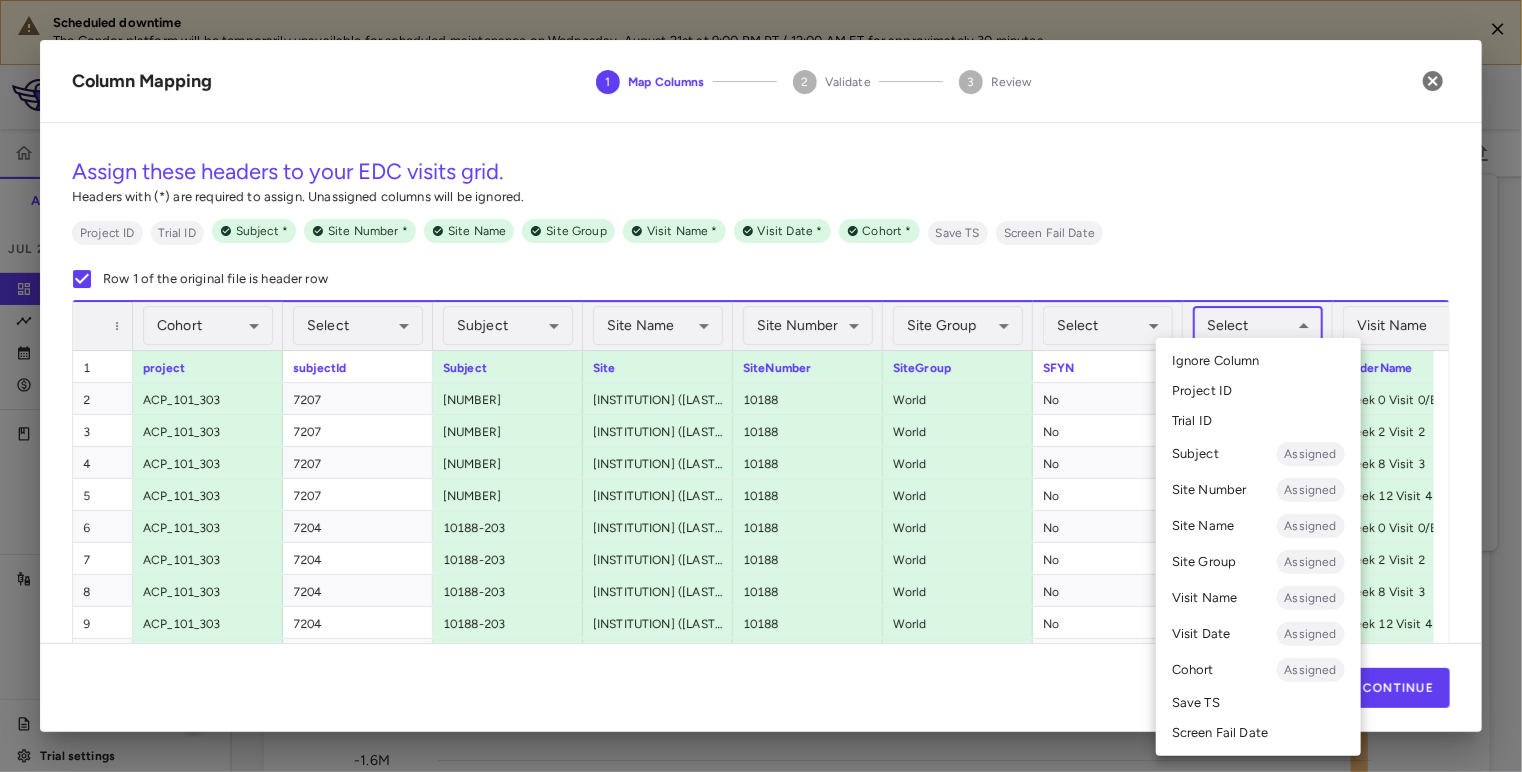 click on "Scheduled downtime The Condor platform will be temporarily unavailable for scheduled maintenance on Wednesday, [DATE] at [TIME] PT / [TIME] ET for approximately 30 minutes. Skip to sidebar Skip to main content [COMPANY NAME] [NUMBER] Accruals Forecasting [MONTH] [YEAR] (Open) Trial dashboard Analytics Financial close Journal entry Clinical expenses Summary CRO CTI Other clinical contracts Trial activity Patient activity Site & lab cost matrix Map procedures Trial files Trial settings [NUMBER] Hyperphagia in Prader-Willi Syndrome [MONTH] [YEAR] (Open) Preparer Trial Spend Direct Fees Pass-throughs Investigator Fees Other Clinical Contracts Actual enrollment Monthly spend ($) -1.6M -1.4M -1.2M -1M -800K -600K -400K -200K 0 200K 400K 600K Actual patient enrollment [MONTH] [MONTH] [MONTH] [MONTH] [MONTH] [MONTH] [MONTH] [MONTH] [MONTH] [MONTH] [YEAR] [MONTH] [MONTH] [MONTH] [MONTH] [MONTH] [MONTH] [MONTH] [MONTH] [MONTH] [YEAR] [MONTH] [MONTH] [MONTH] [MONTH] [MONTH] [MONTH] [MONTH] [MONTH] [MONTH] Trial activity Drag here to set row groups Drag here to set column labels" at bounding box center (761, 386) 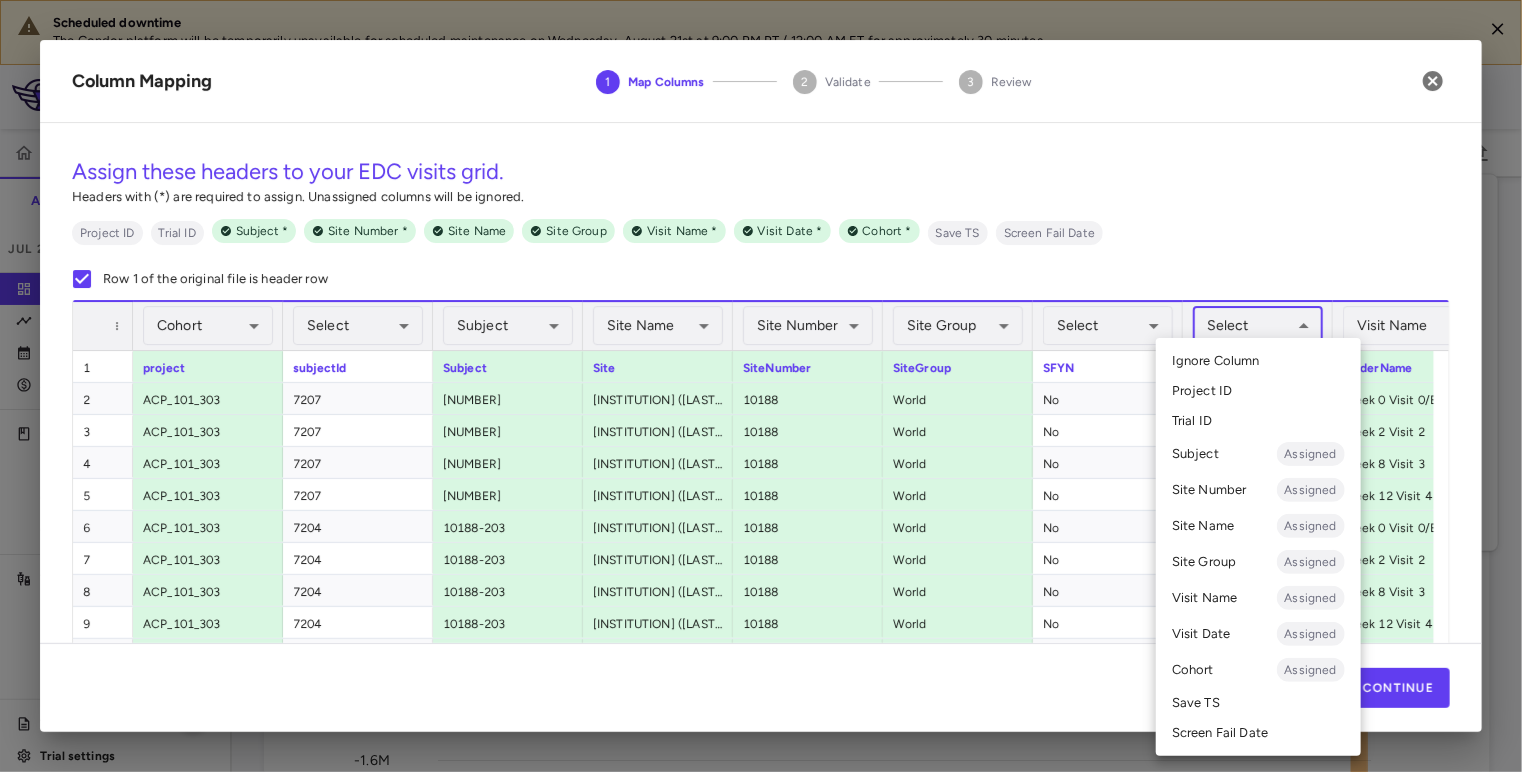 click on "Screen Fail Date" at bounding box center (1258, 733) 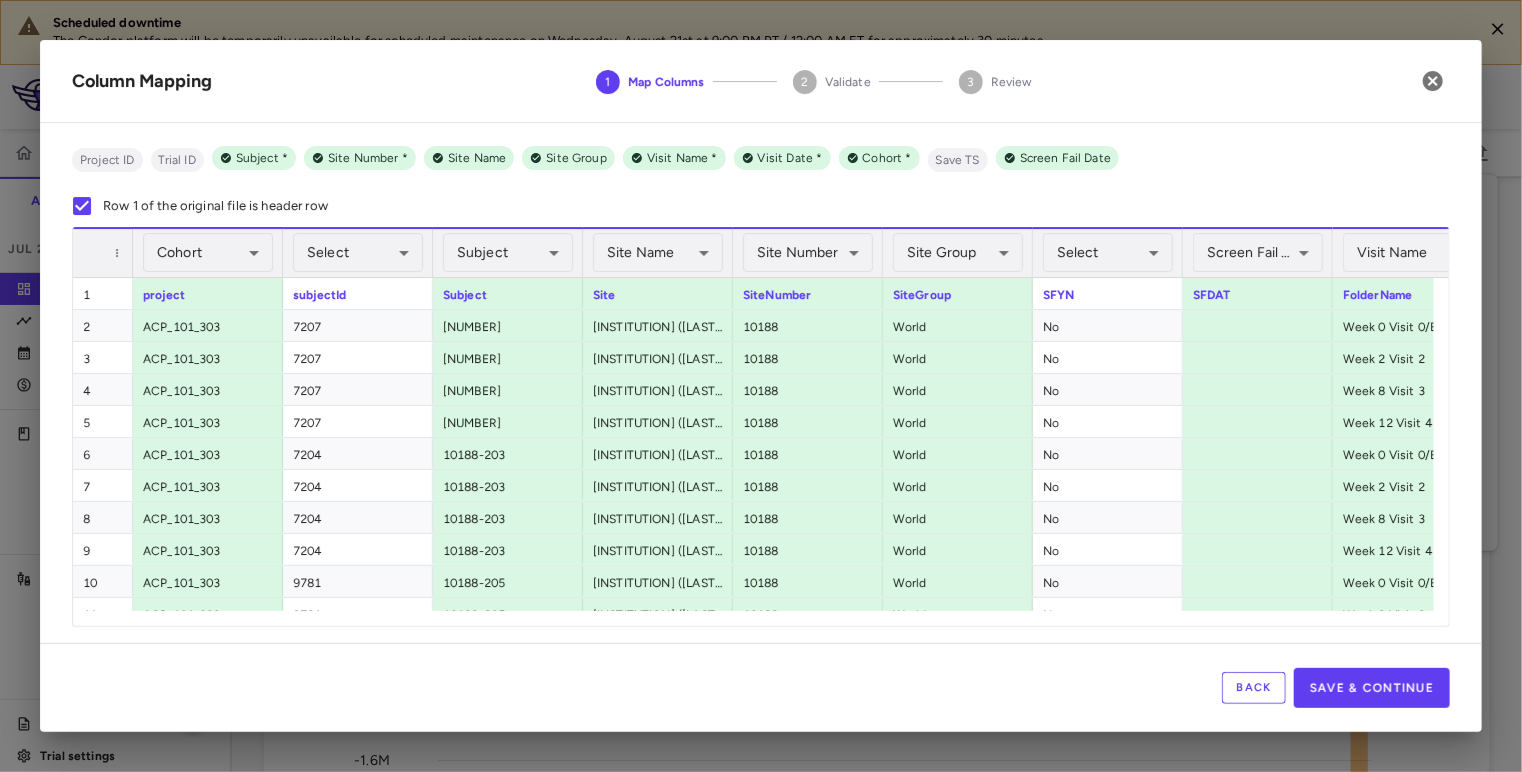 scroll, scrollTop: 80, scrollLeft: 0, axis: vertical 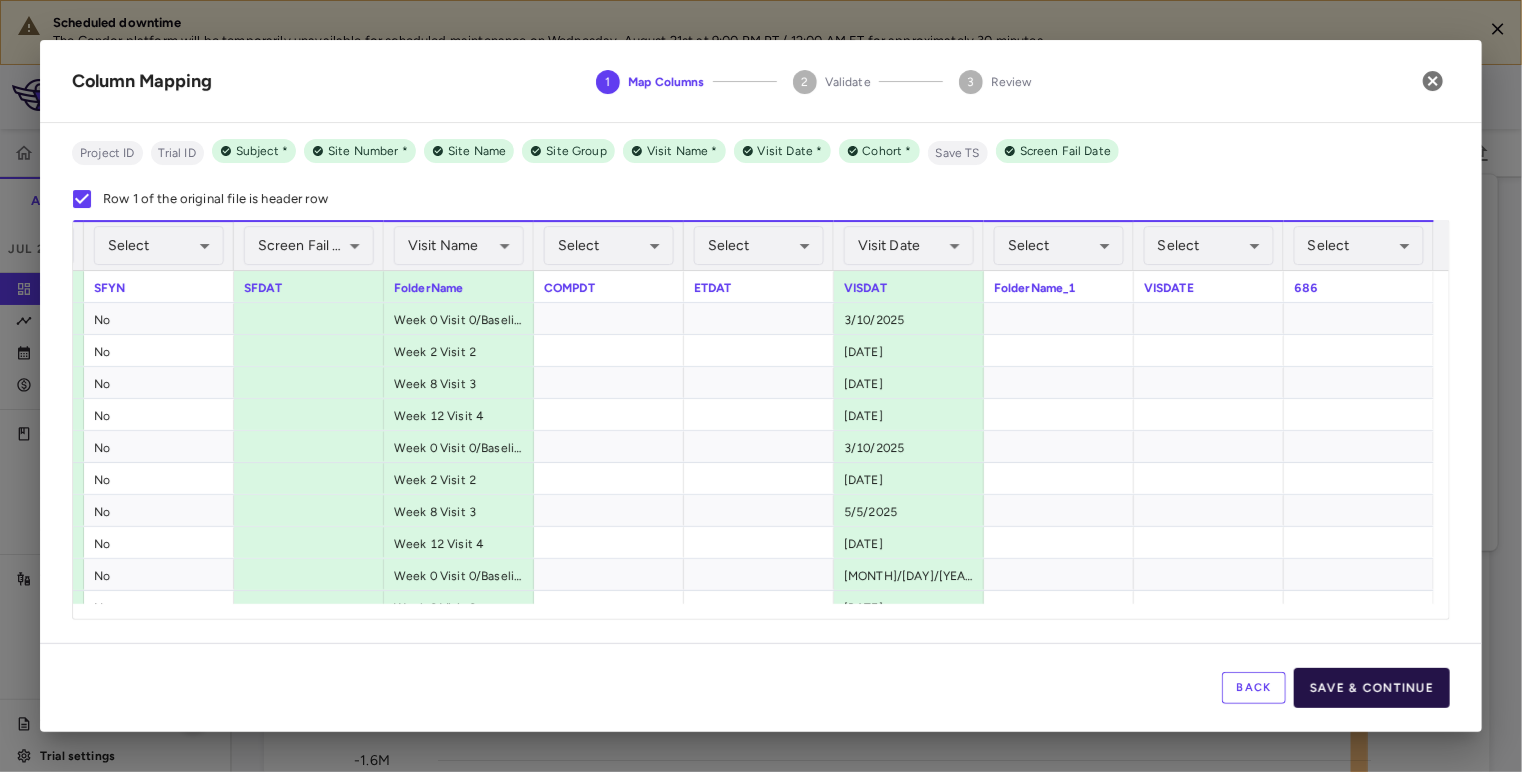 click on "Save & Continue" at bounding box center [1372, 688] 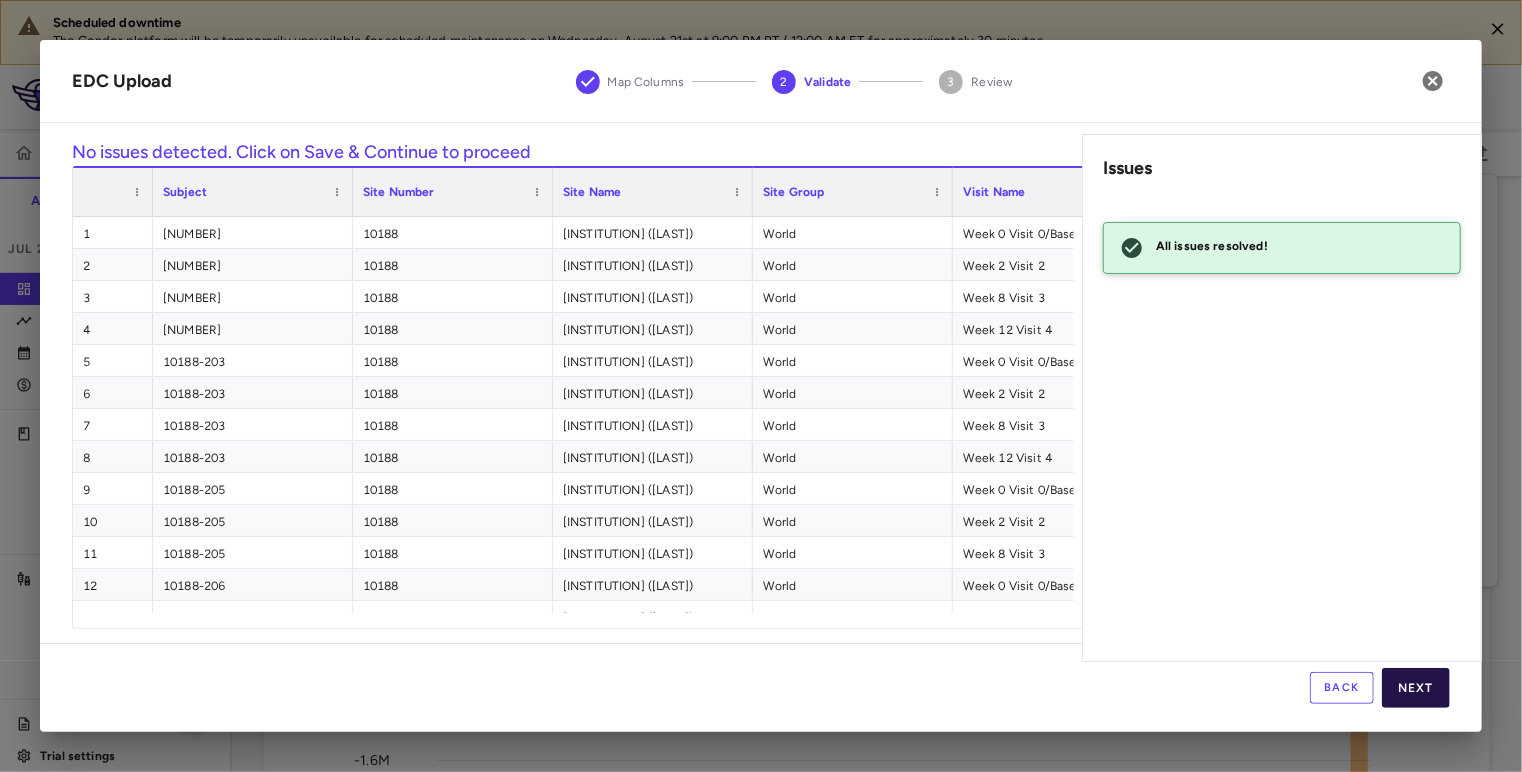 click on "Next" at bounding box center (1416, 688) 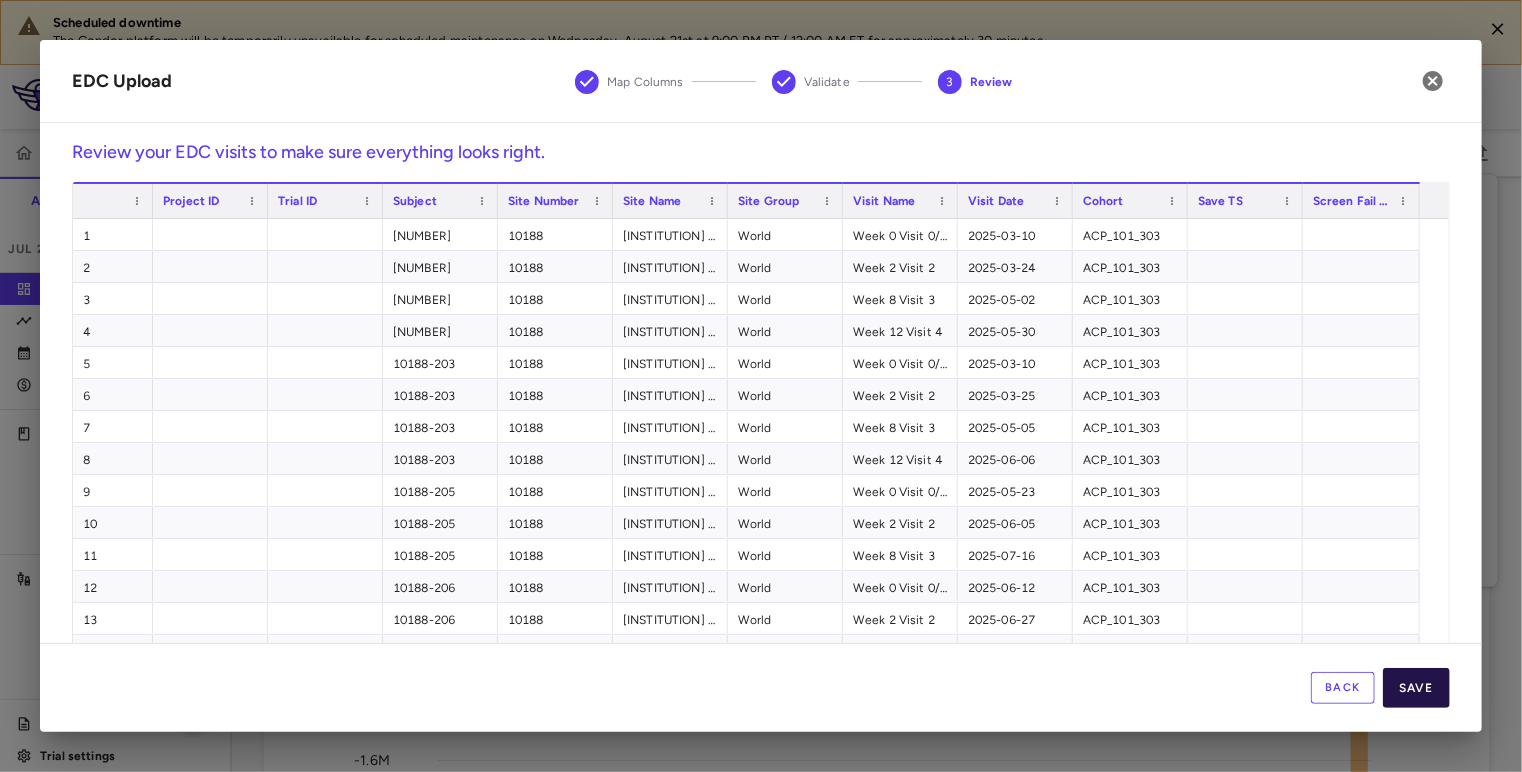 click on "Save" at bounding box center [1416, 688] 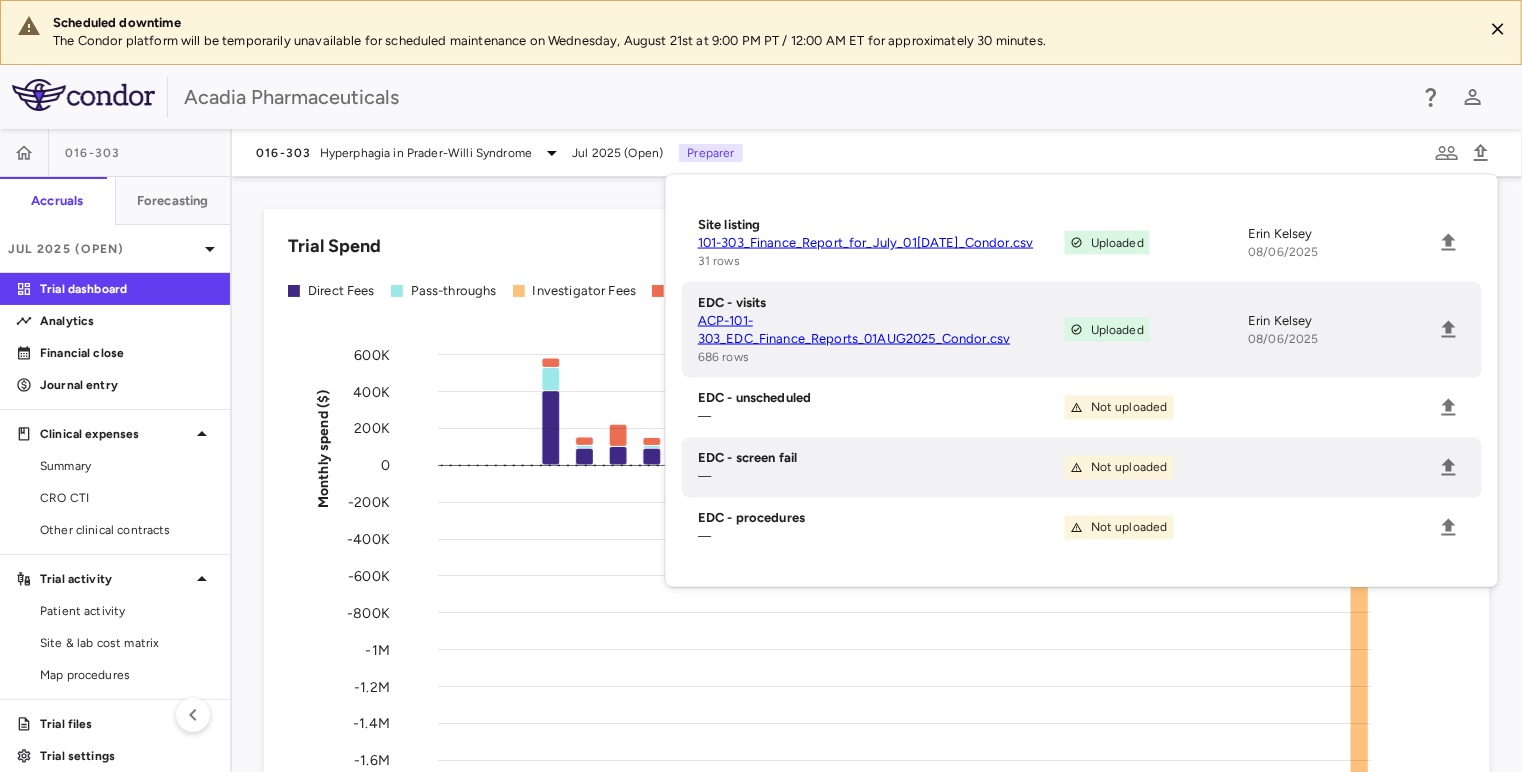 click on "Trial Spend Direct Fees Pass-throughs Investigator Fees Other Clinical Contracts Actual enrollment Monthly spend ($) -1.6M -1.4M -1.2M -1M -800K -600K -400K -200K 0 200K 400K 600K Actual patient enrollment Apr May Jun Jul Aug Sep Oct Nov Dec Jan 24 Feb Mar Apr May Jun Jul Aug Sep Oct Nov Dec Jan 25 Feb Mar Apr May Jun Jul" at bounding box center [865, 542] 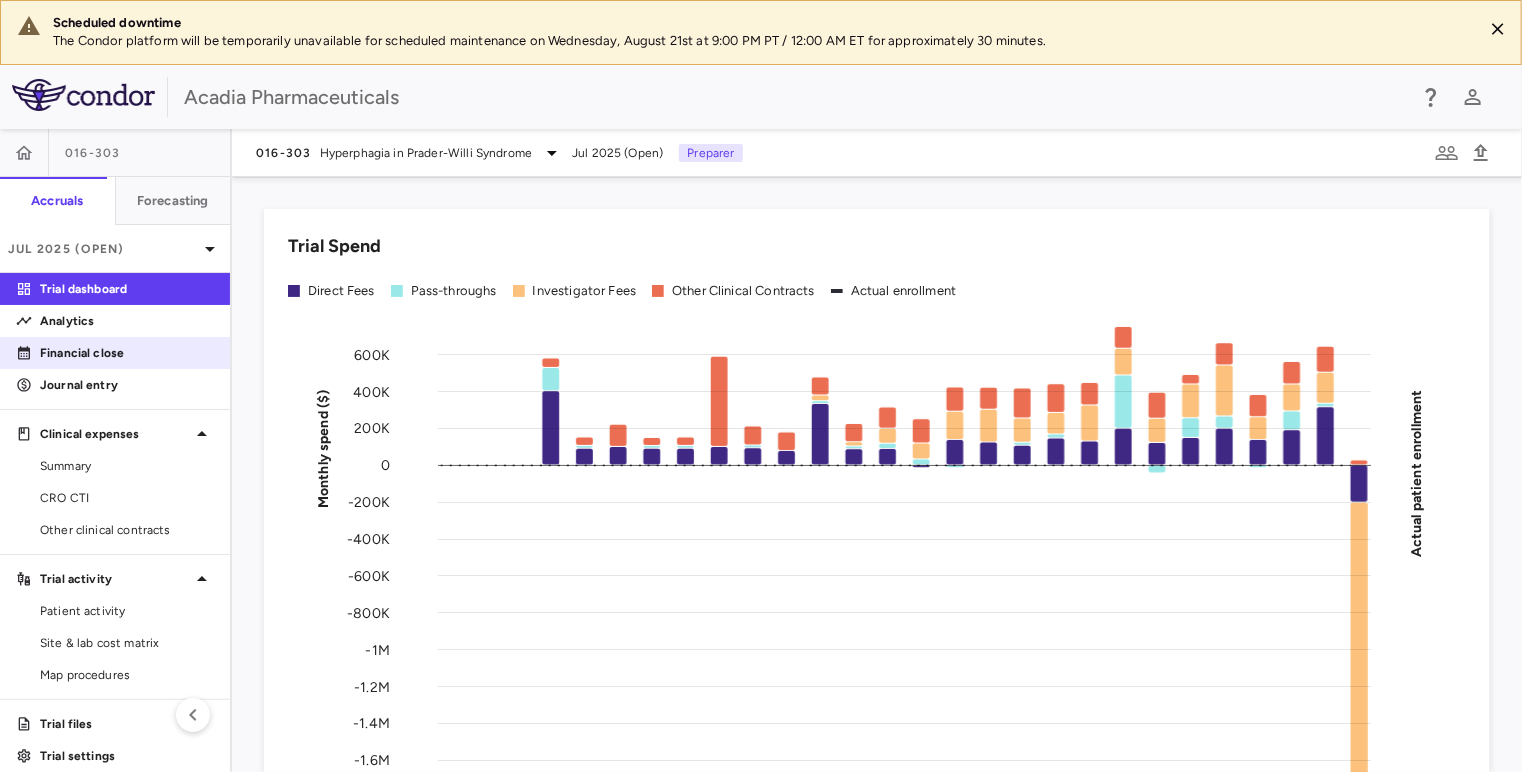 click on "Financial close" at bounding box center (127, 353) 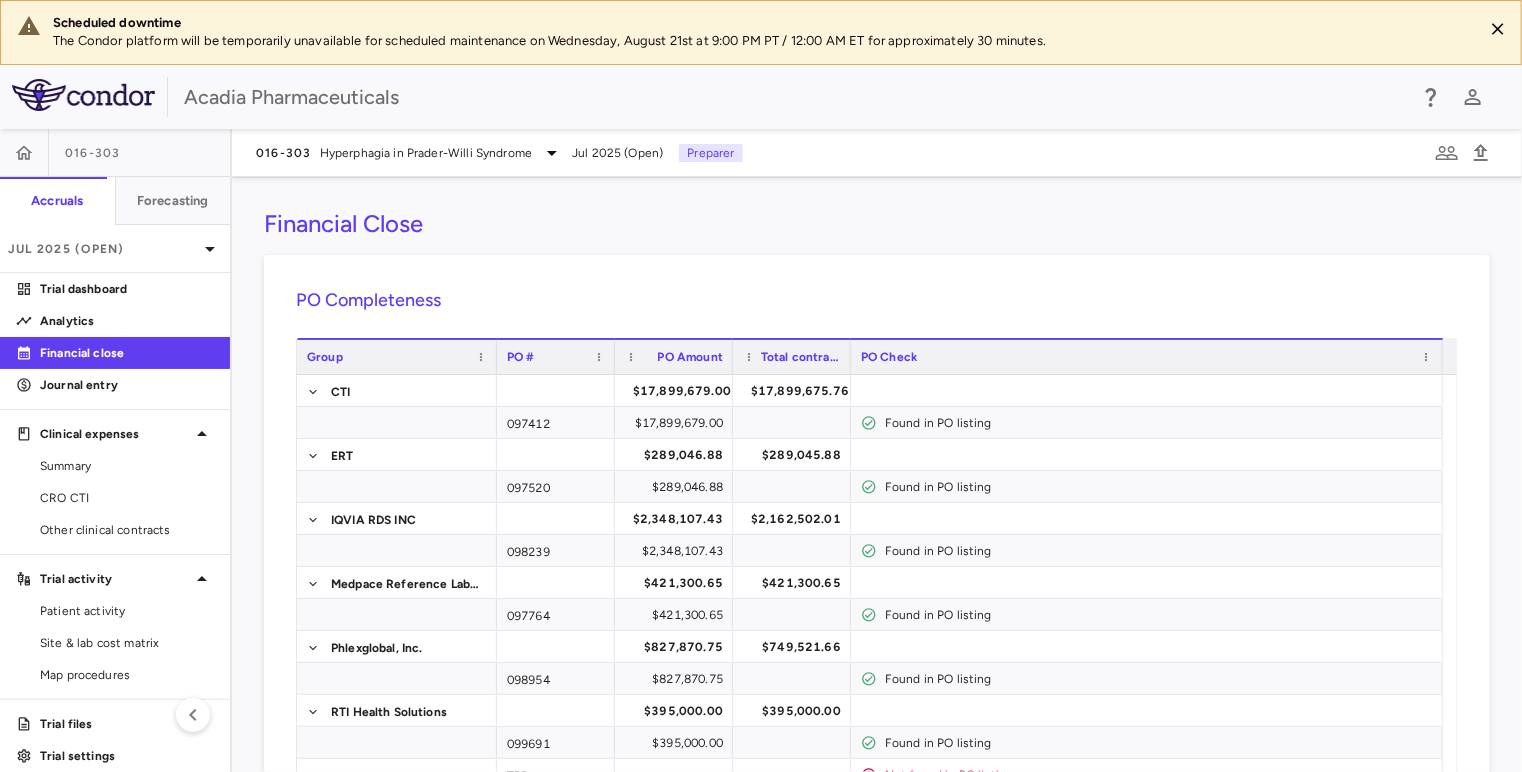 click on "Financial Close" at bounding box center (877, 224) 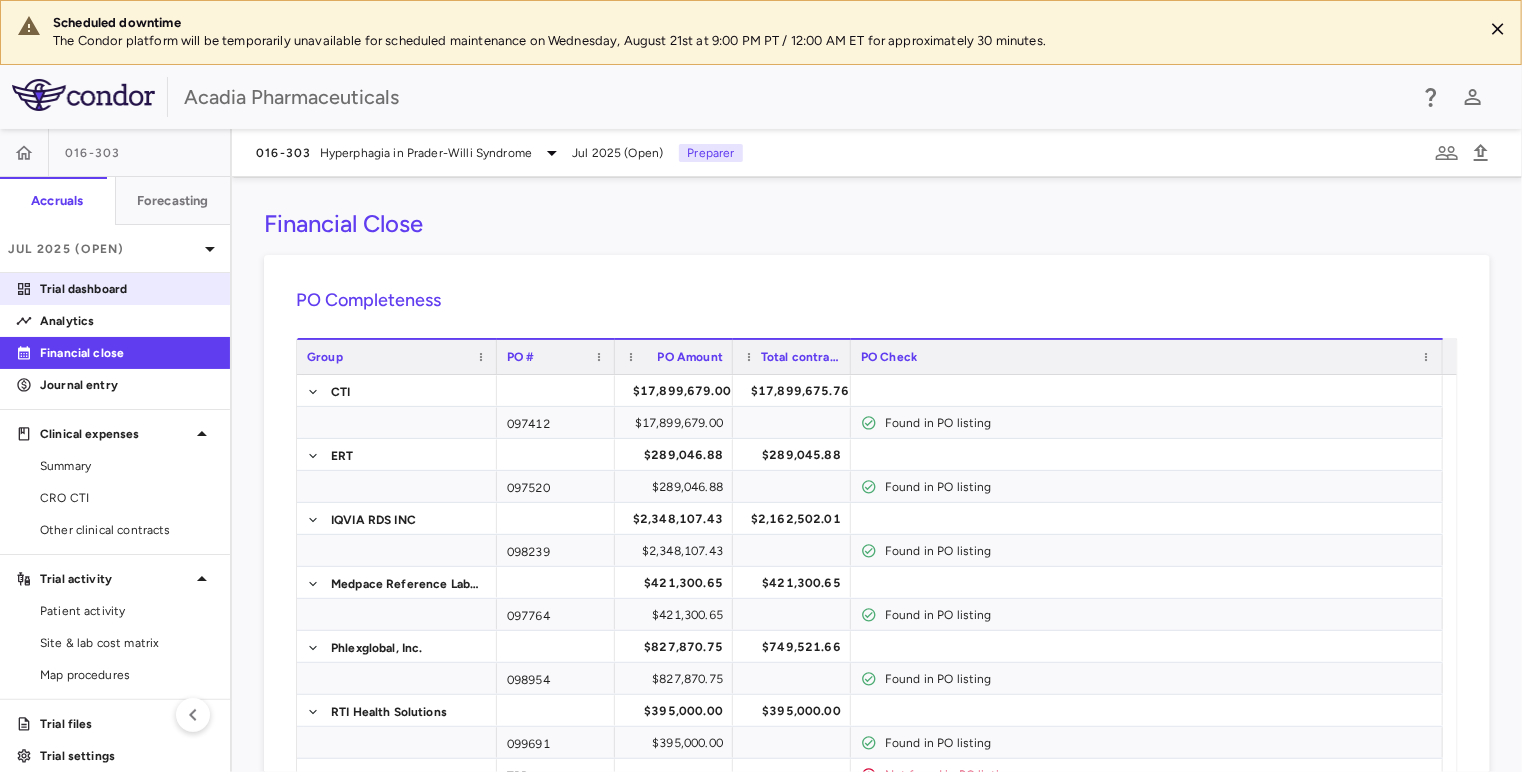 click on "Trial dashboard" at bounding box center (127, 289) 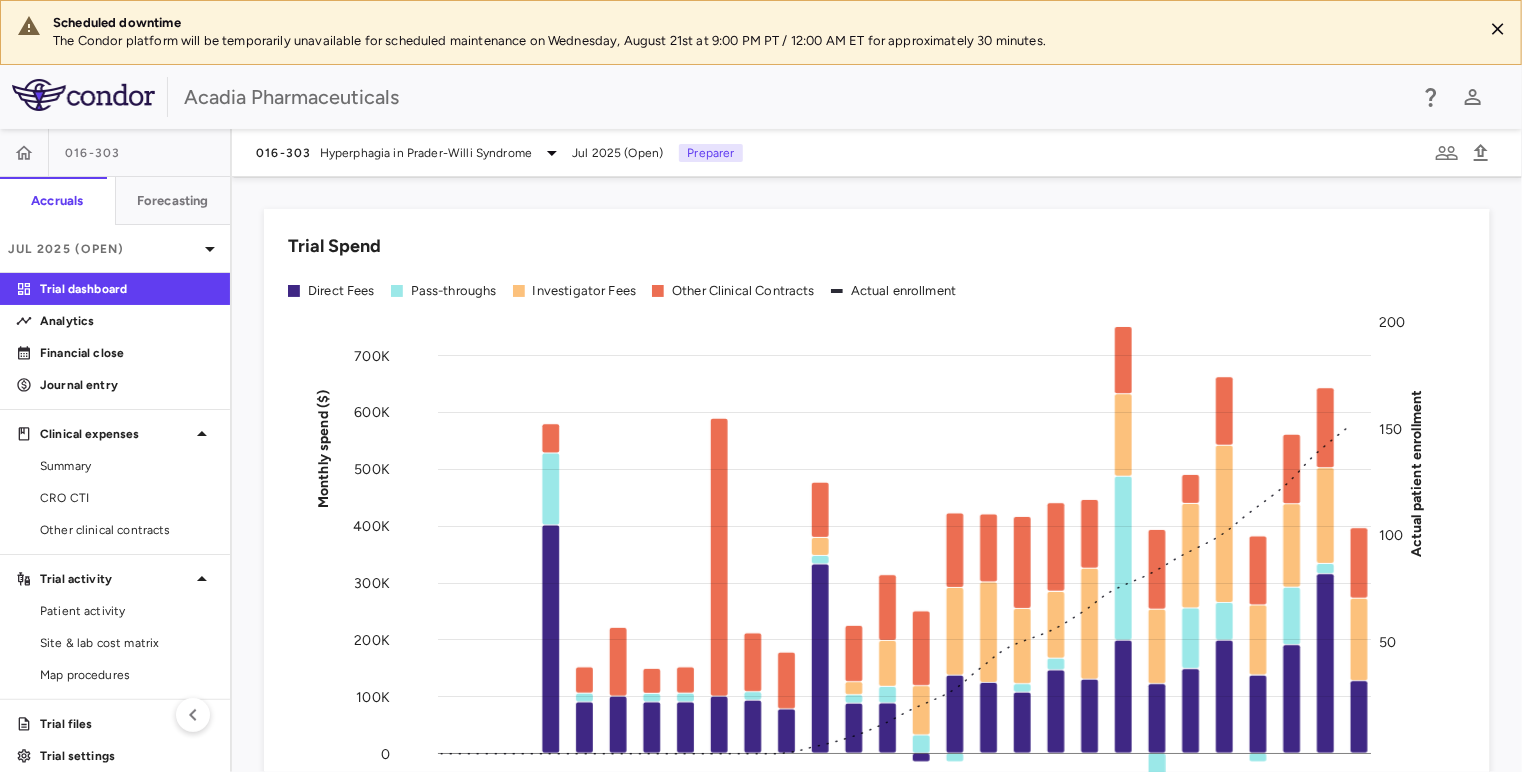 scroll, scrollTop: 833, scrollLeft: 0, axis: vertical 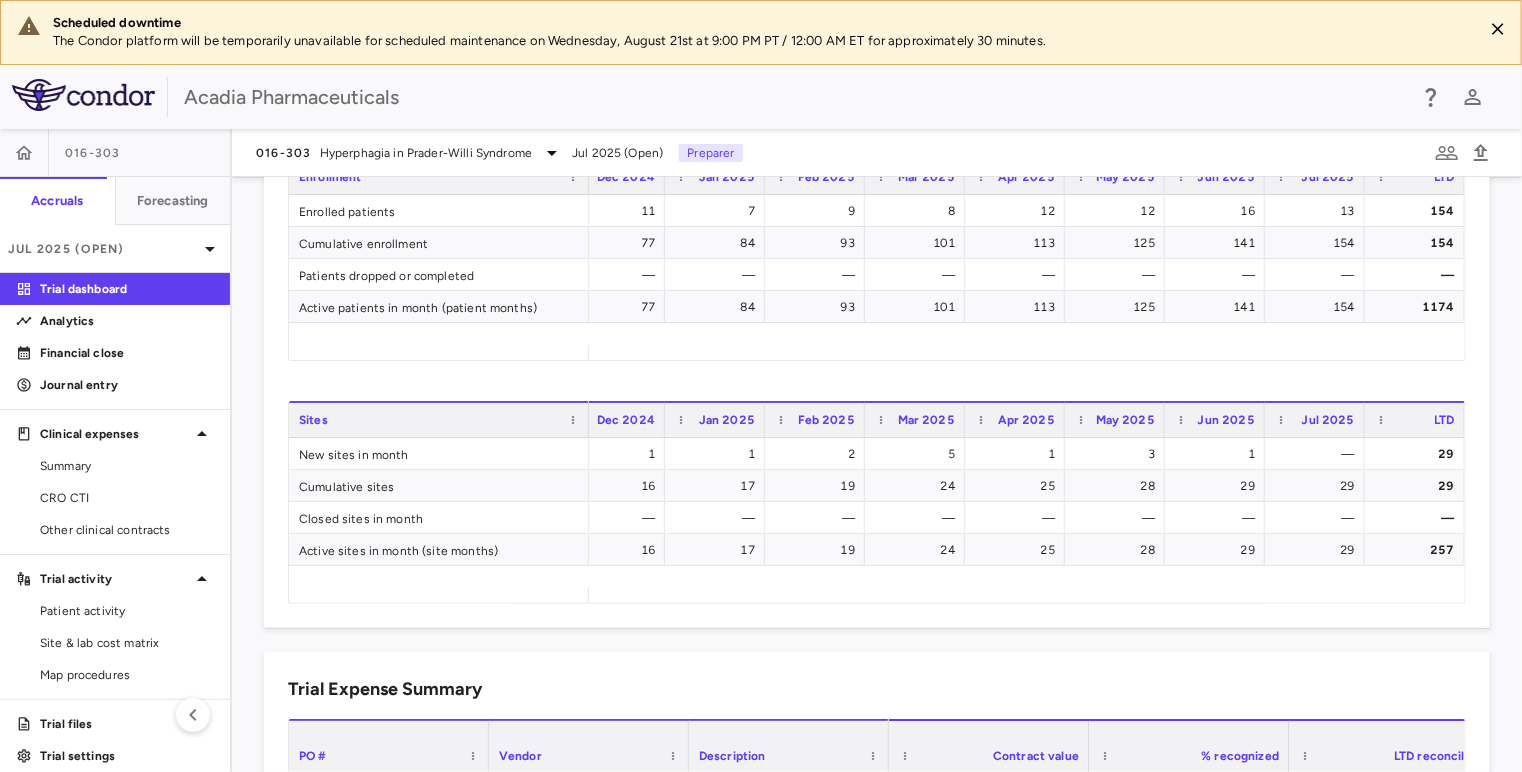 click on "Trial Expense Summary
Drag here to set column labels
PO #
Vendor
Description" at bounding box center (877, 997) 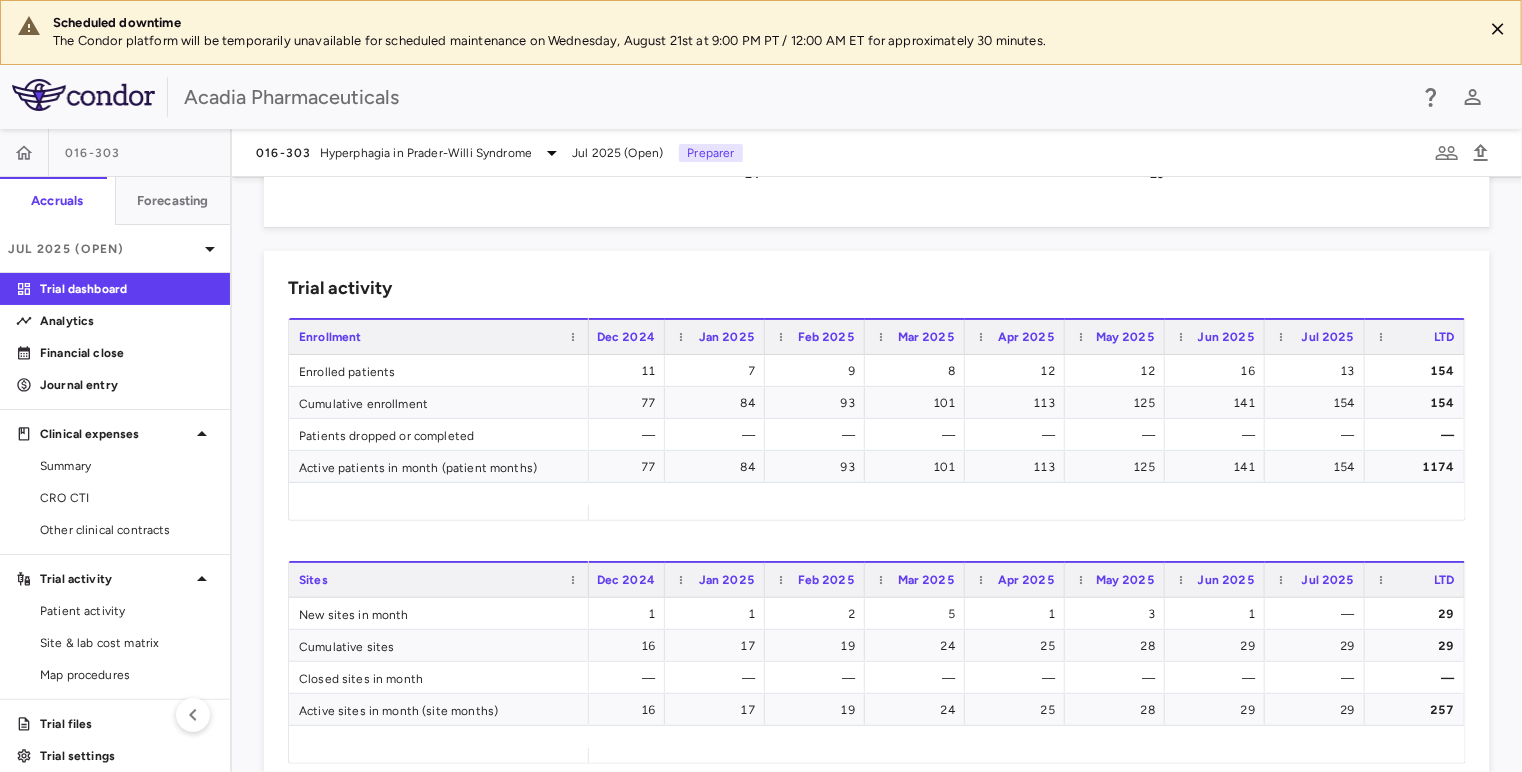 scroll, scrollTop: 666, scrollLeft: 0, axis: vertical 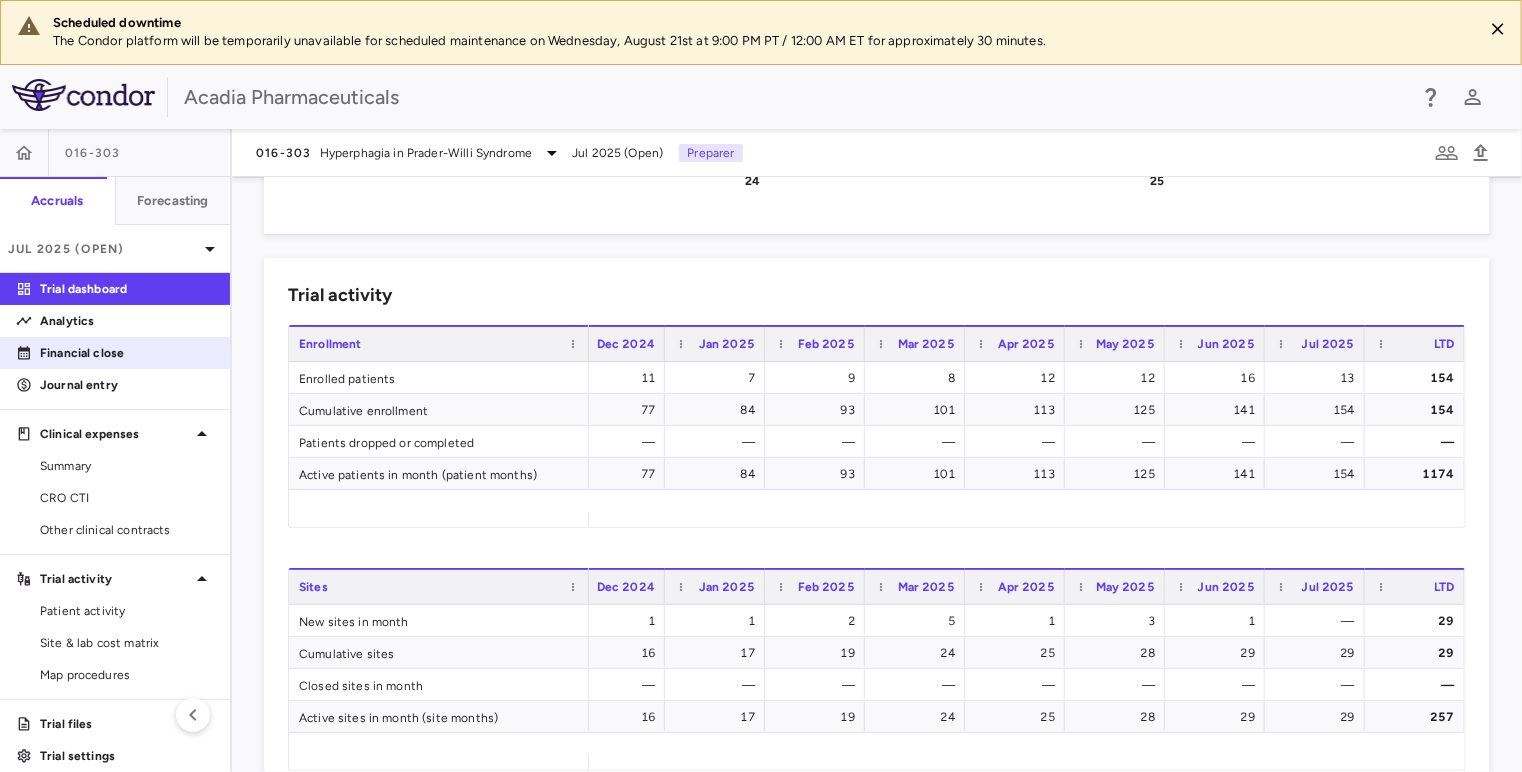 click on "Financial close" at bounding box center (127, 353) 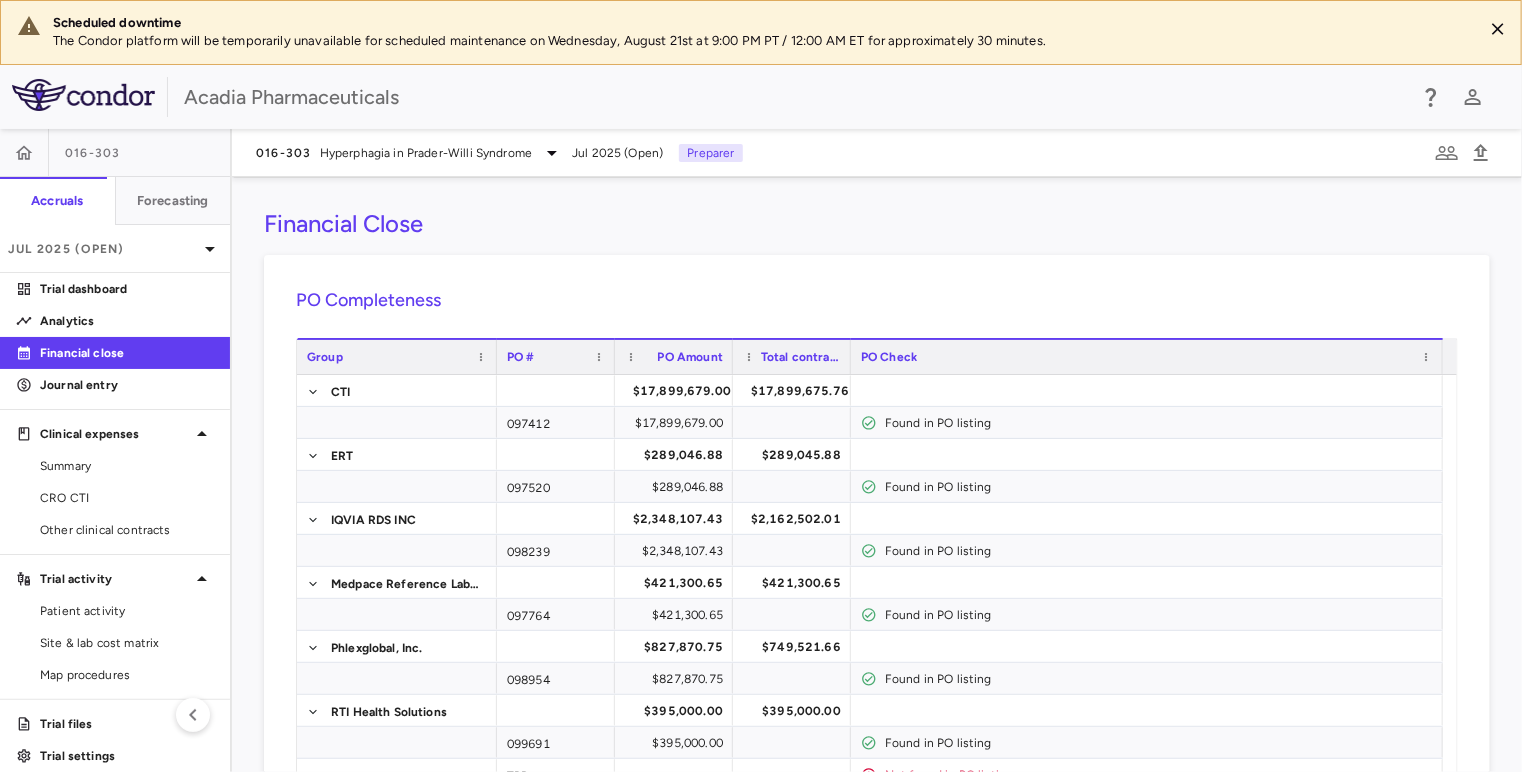 click on "Financial Close PO Completeness
Vendor
Drag here to set column labels
Group
PO #
PO Amount
0" at bounding box center [877, 474] 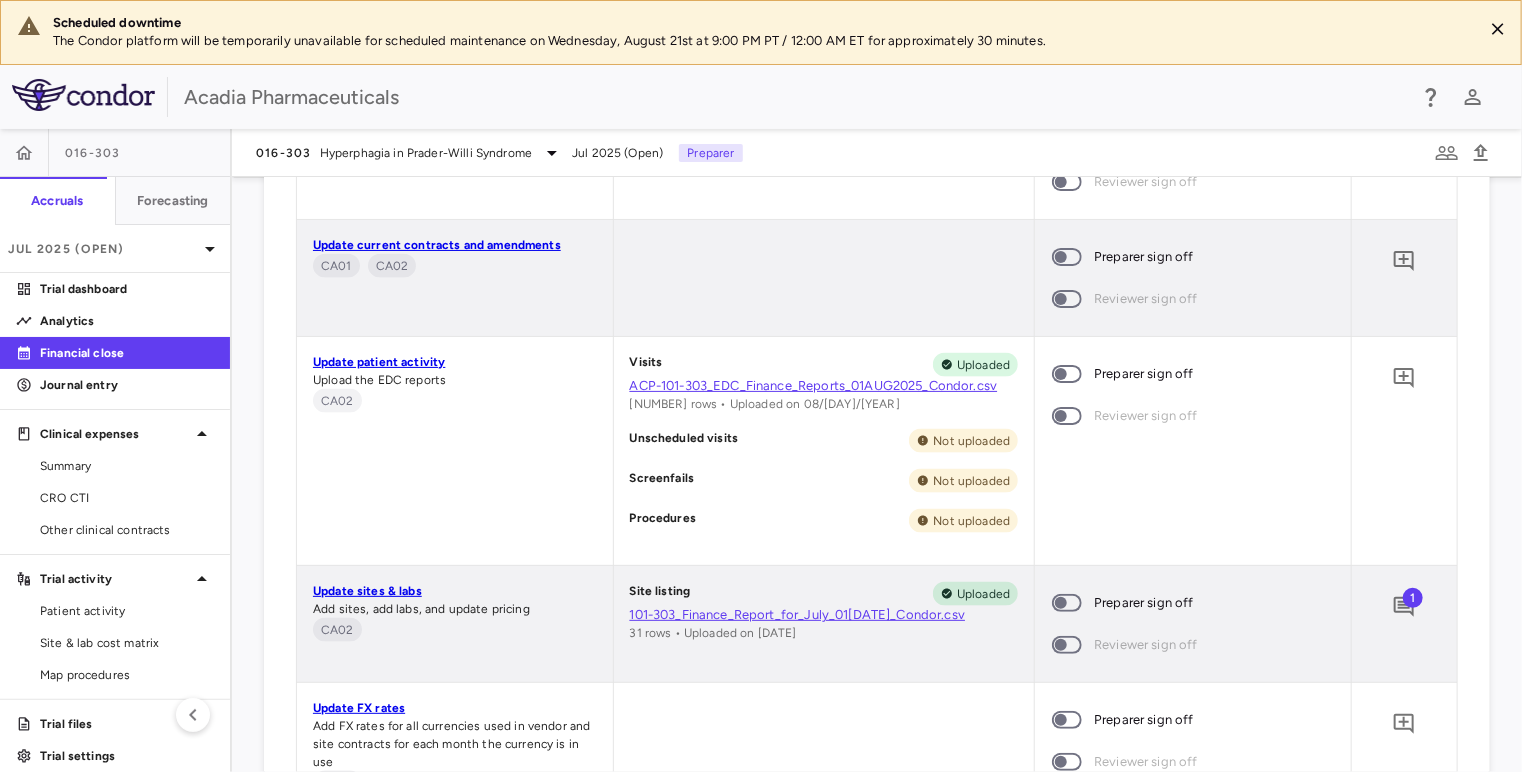 scroll, scrollTop: 1500, scrollLeft: 0, axis: vertical 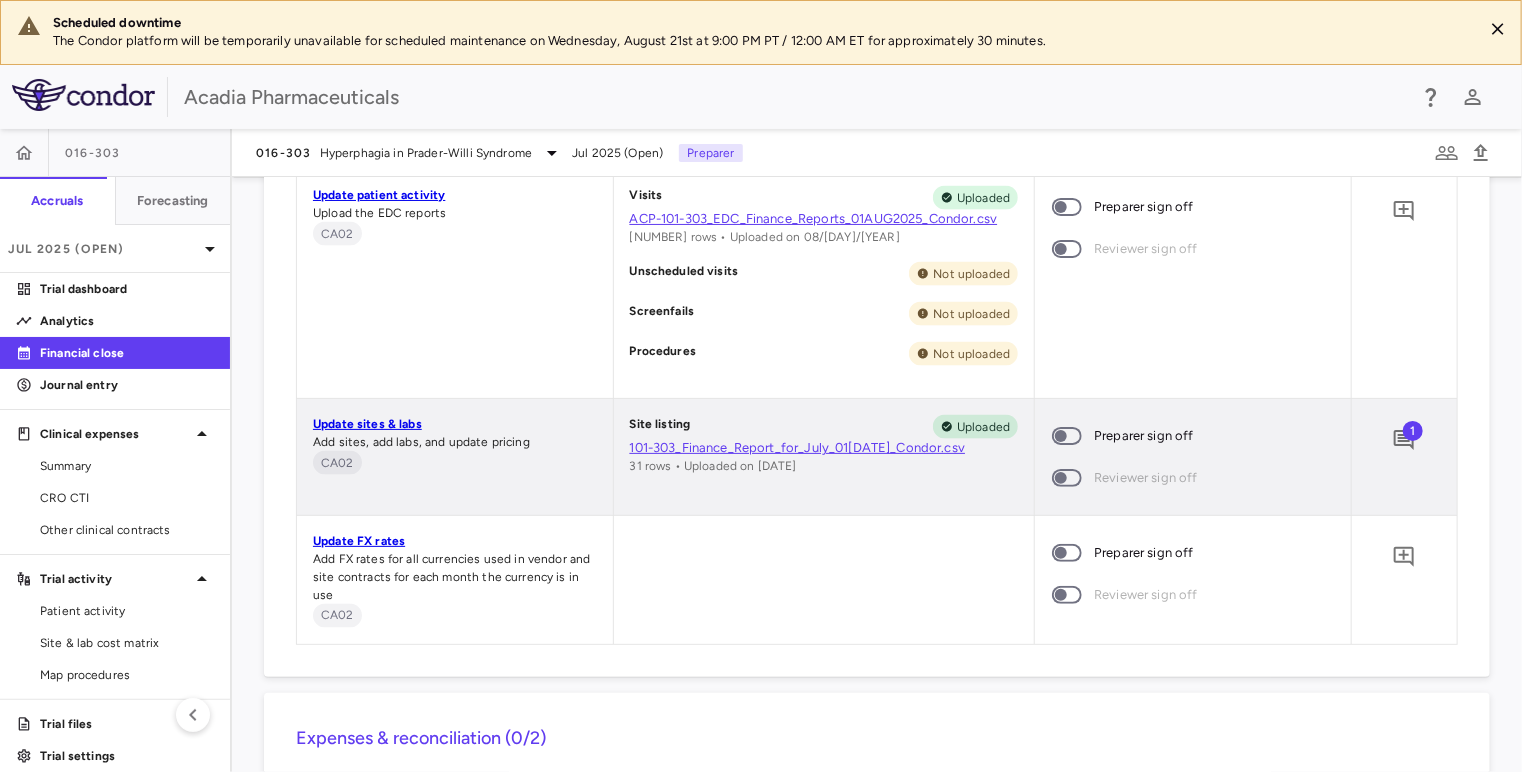 click on "1" at bounding box center (1413, 431) 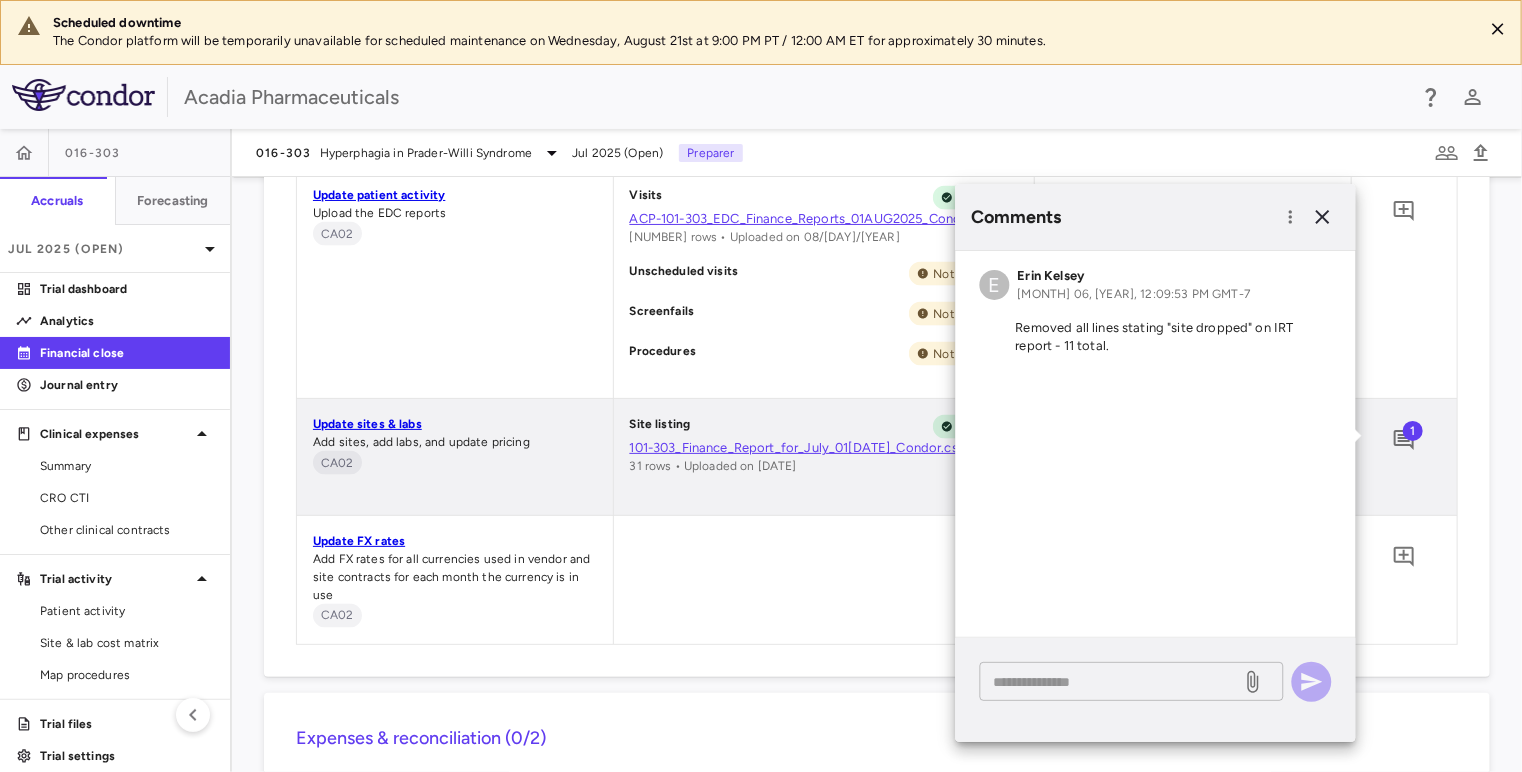 click at bounding box center [1111, 682] 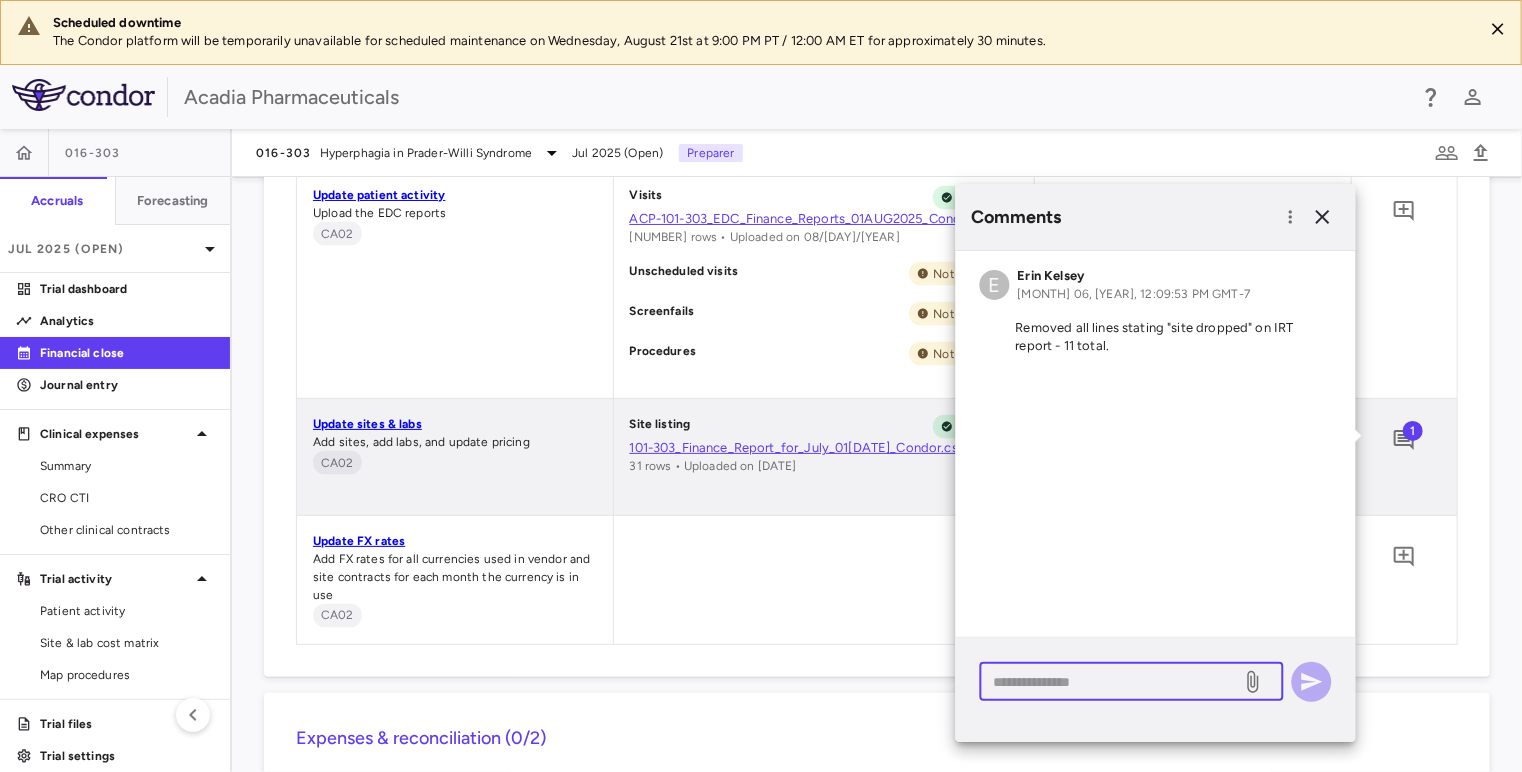 paste on "**********" 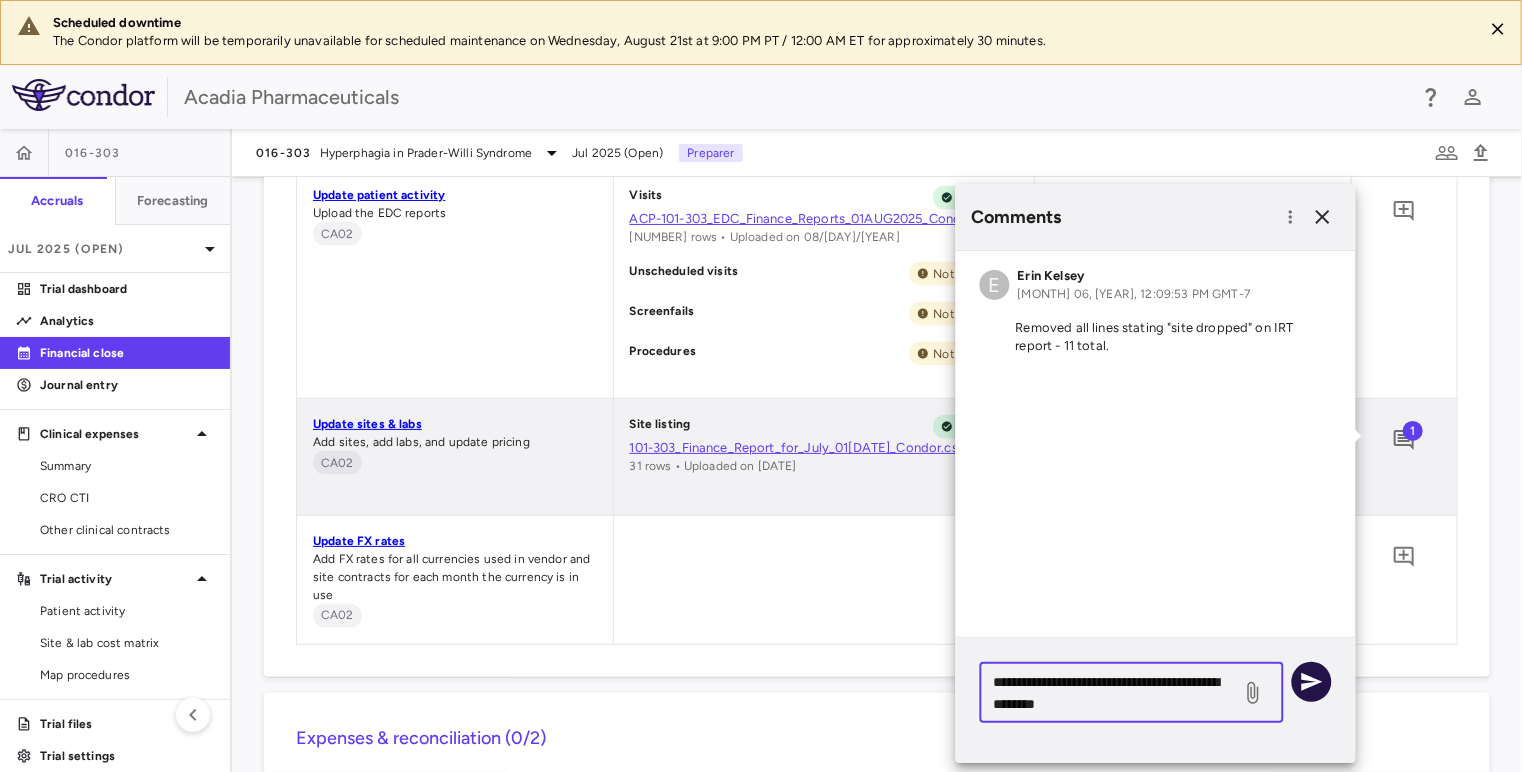 type on "**********" 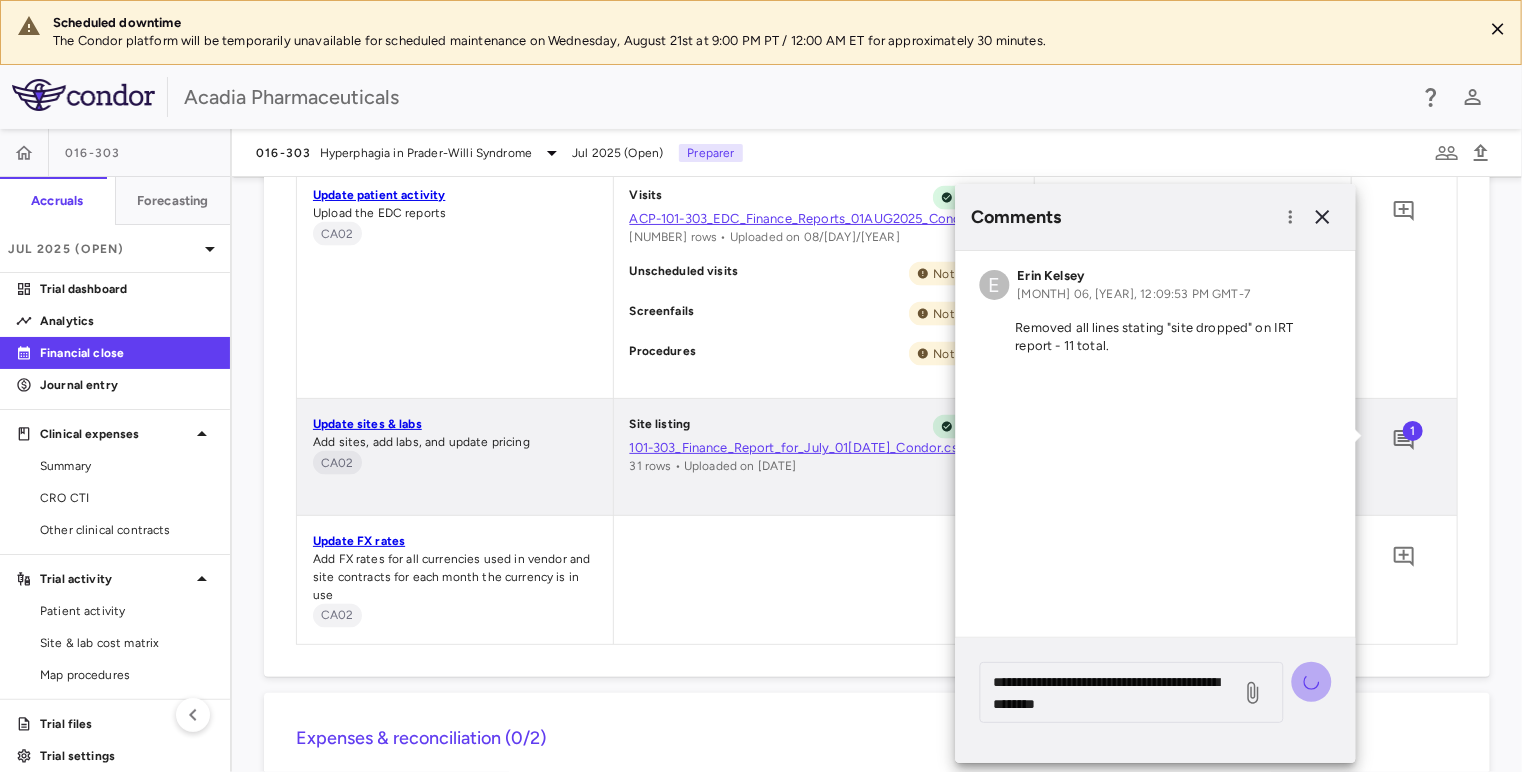 type 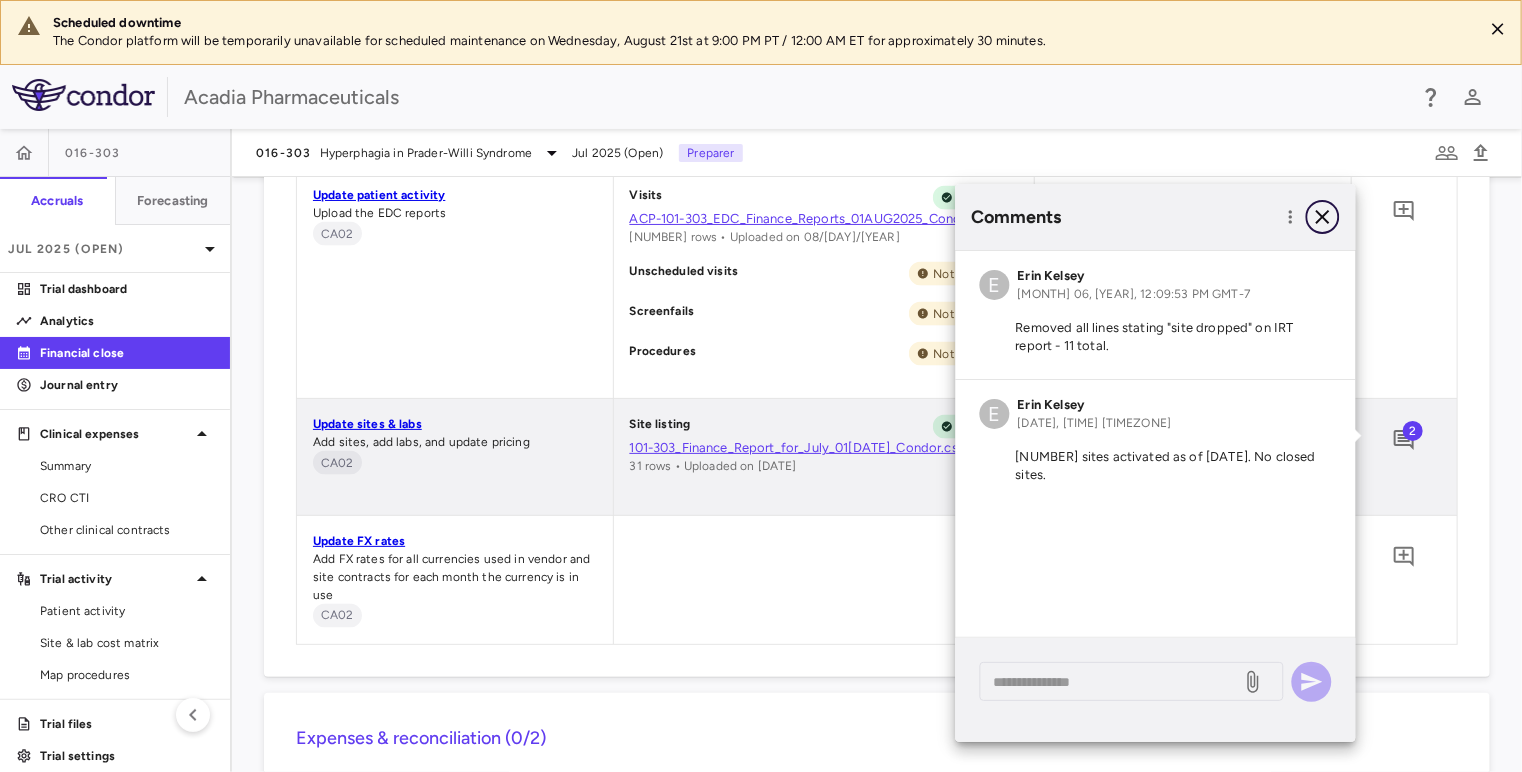 click 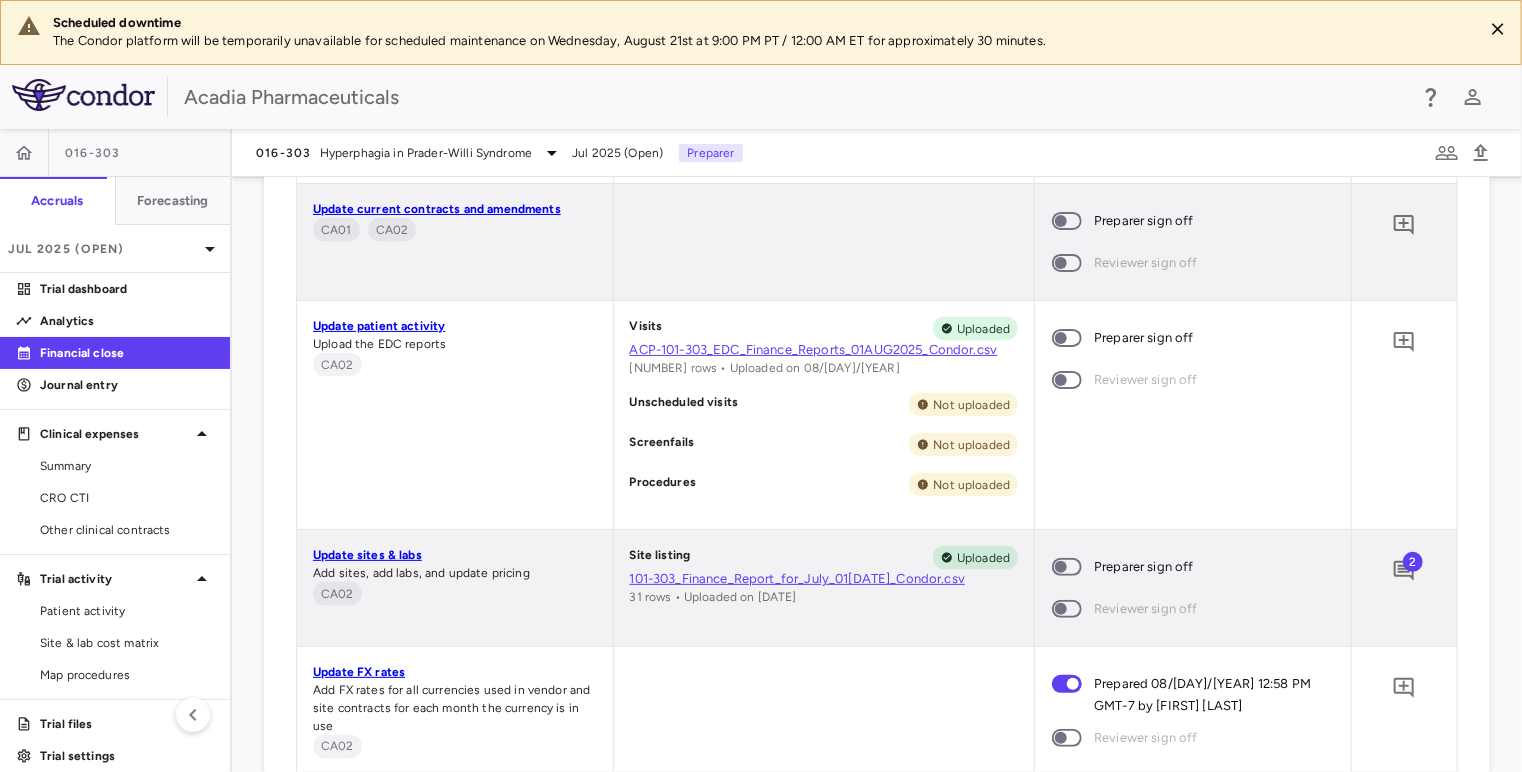scroll, scrollTop: 1333, scrollLeft: 0, axis: vertical 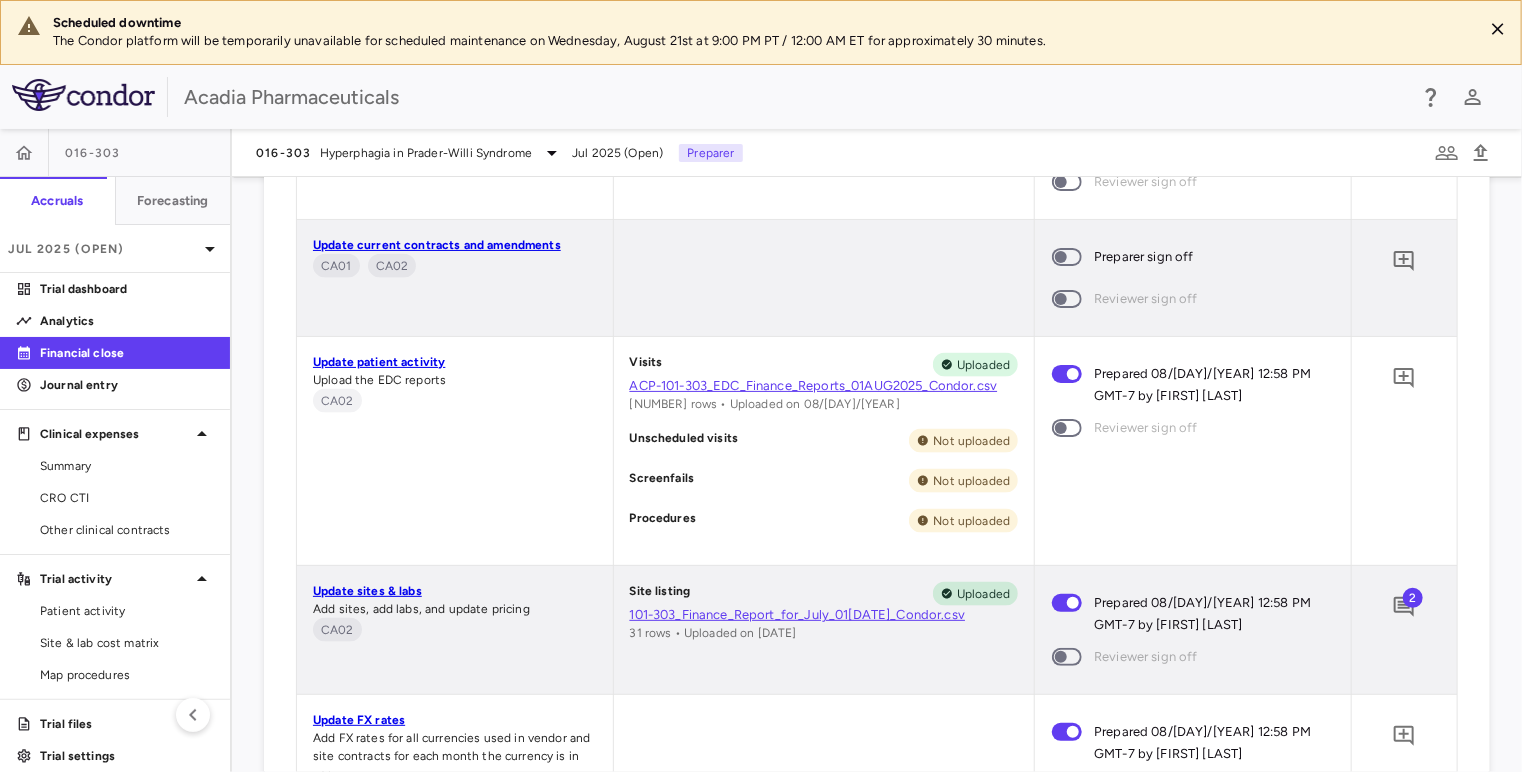click on "Financial Close PO Completeness
Vendor
Drag here to set column labels
Group
PO #
PO Amount
0" at bounding box center [877, 474] 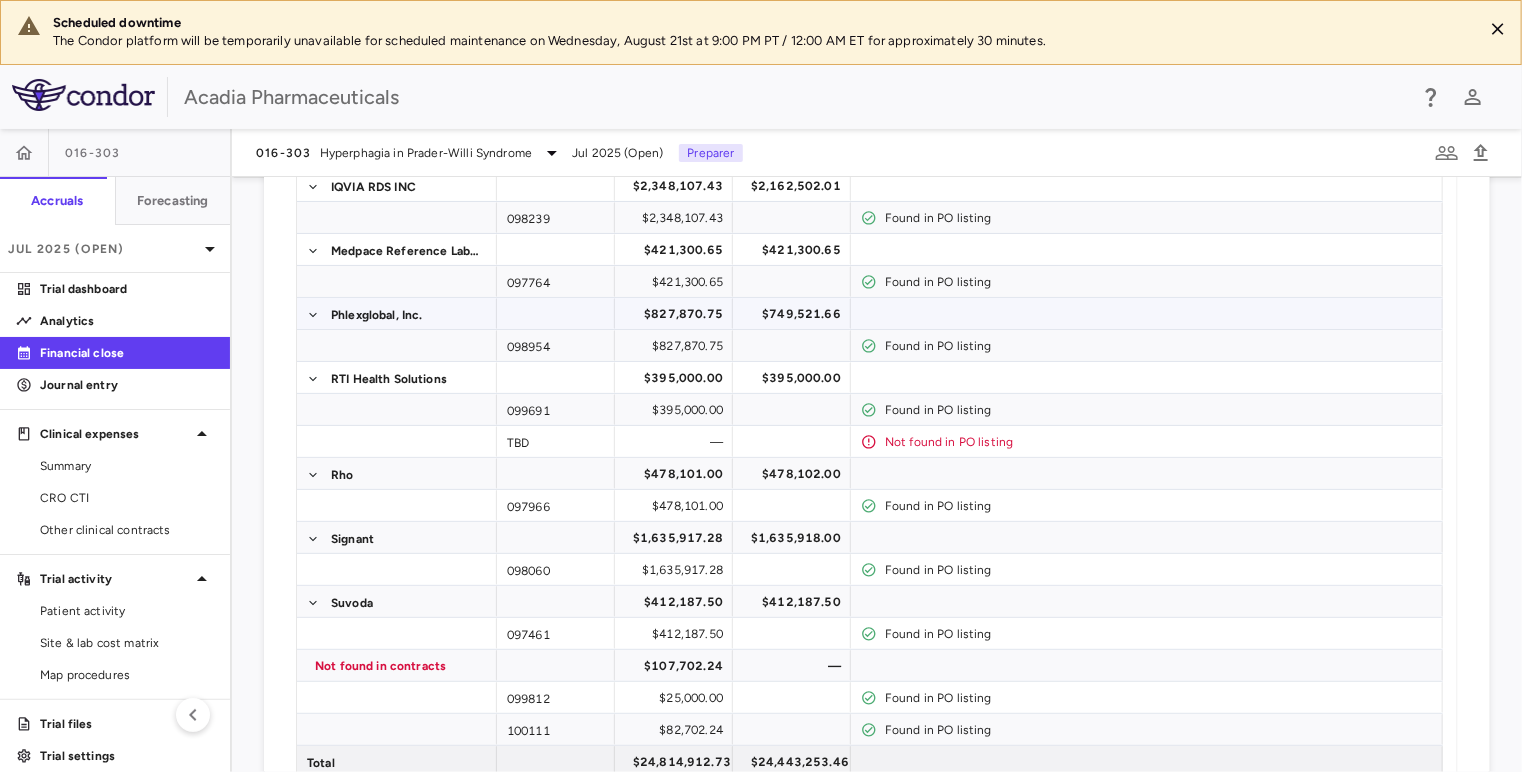 scroll, scrollTop: 166, scrollLeft: 0, axis: vertical 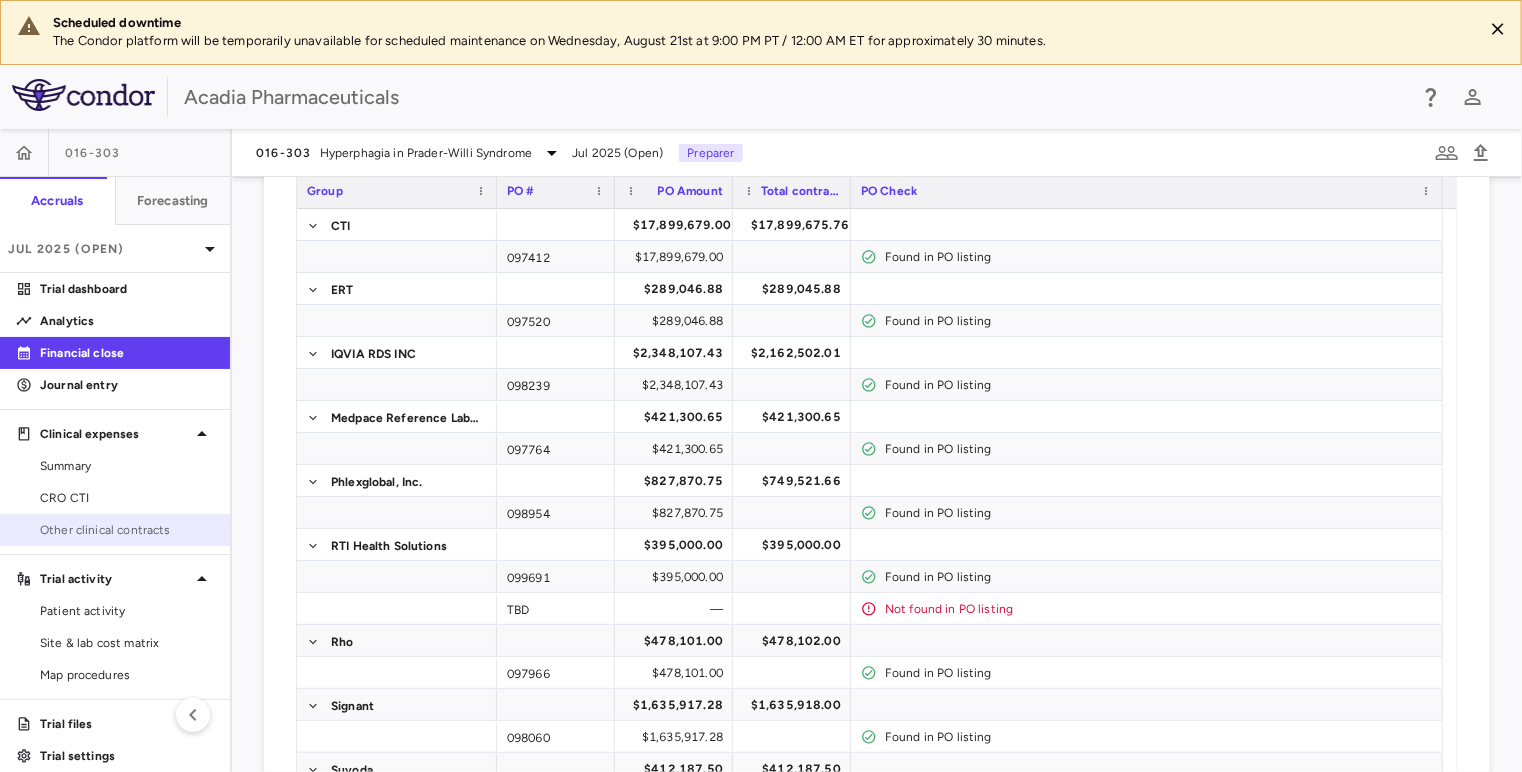 click on "Other clinical contracts" at bounding box center [127, 530] 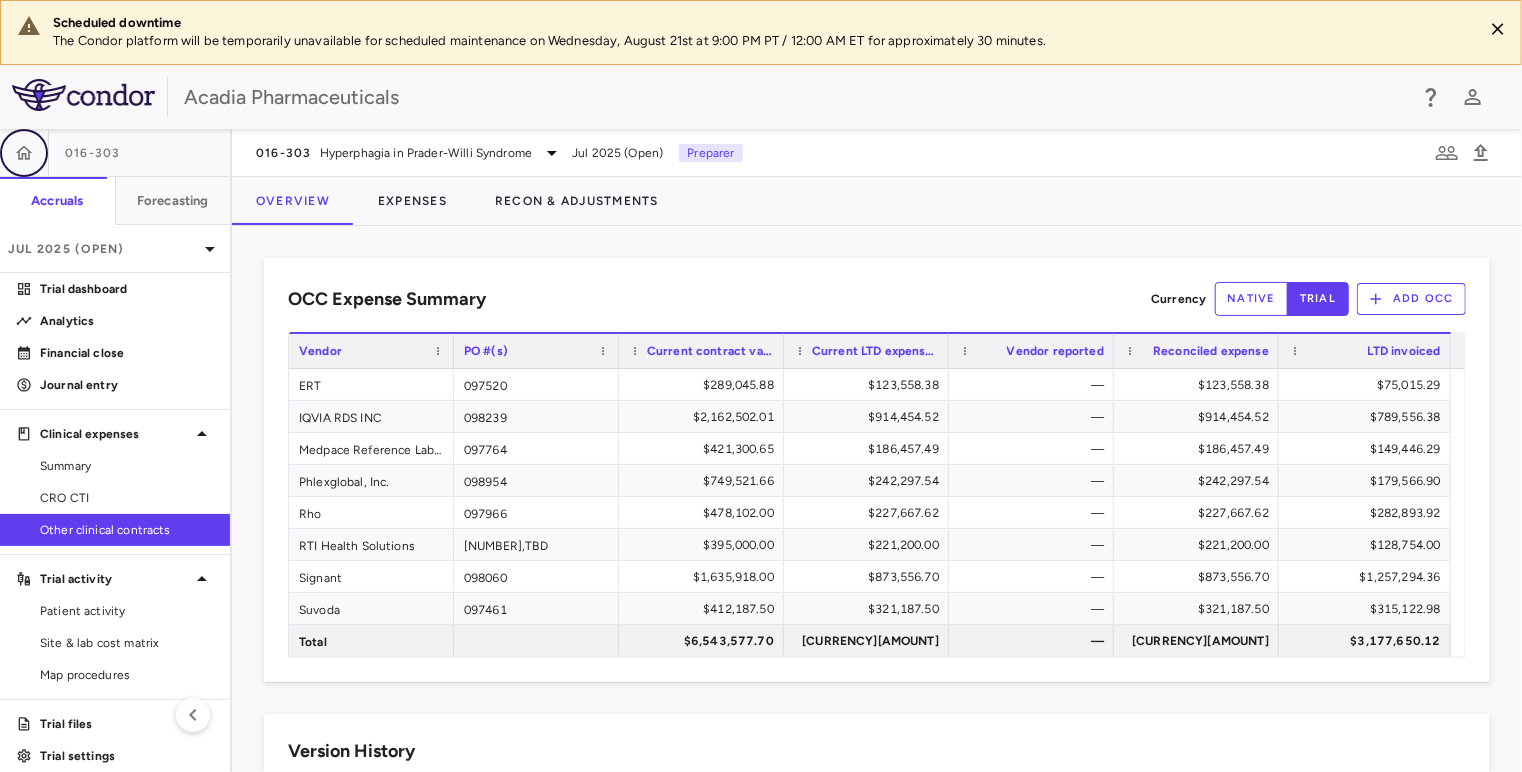 click at bounding box center (24, 153) 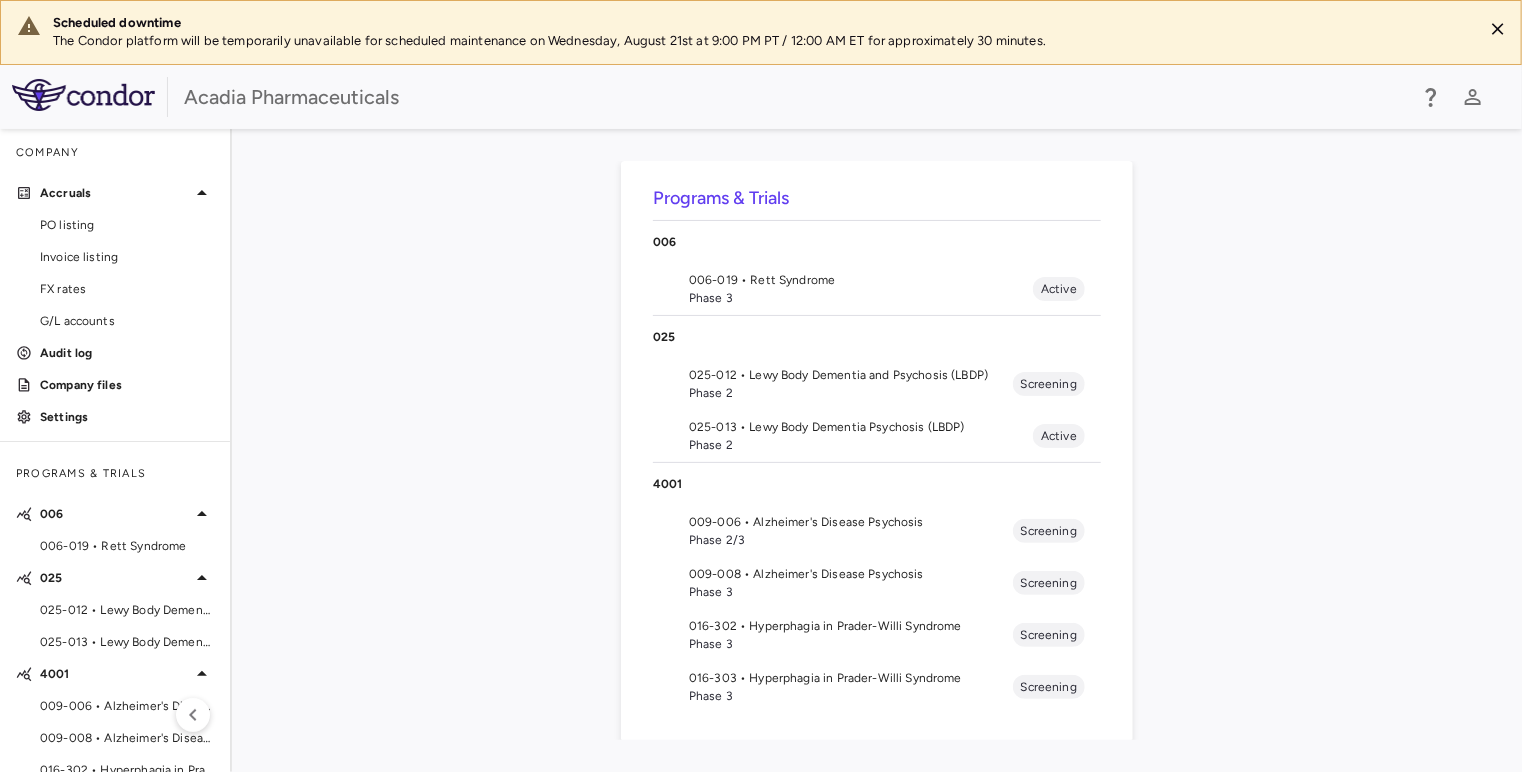 click on "016-302 • Hyperphagia in Prader-Willi Syndrome" at bounding box center (851, 626) 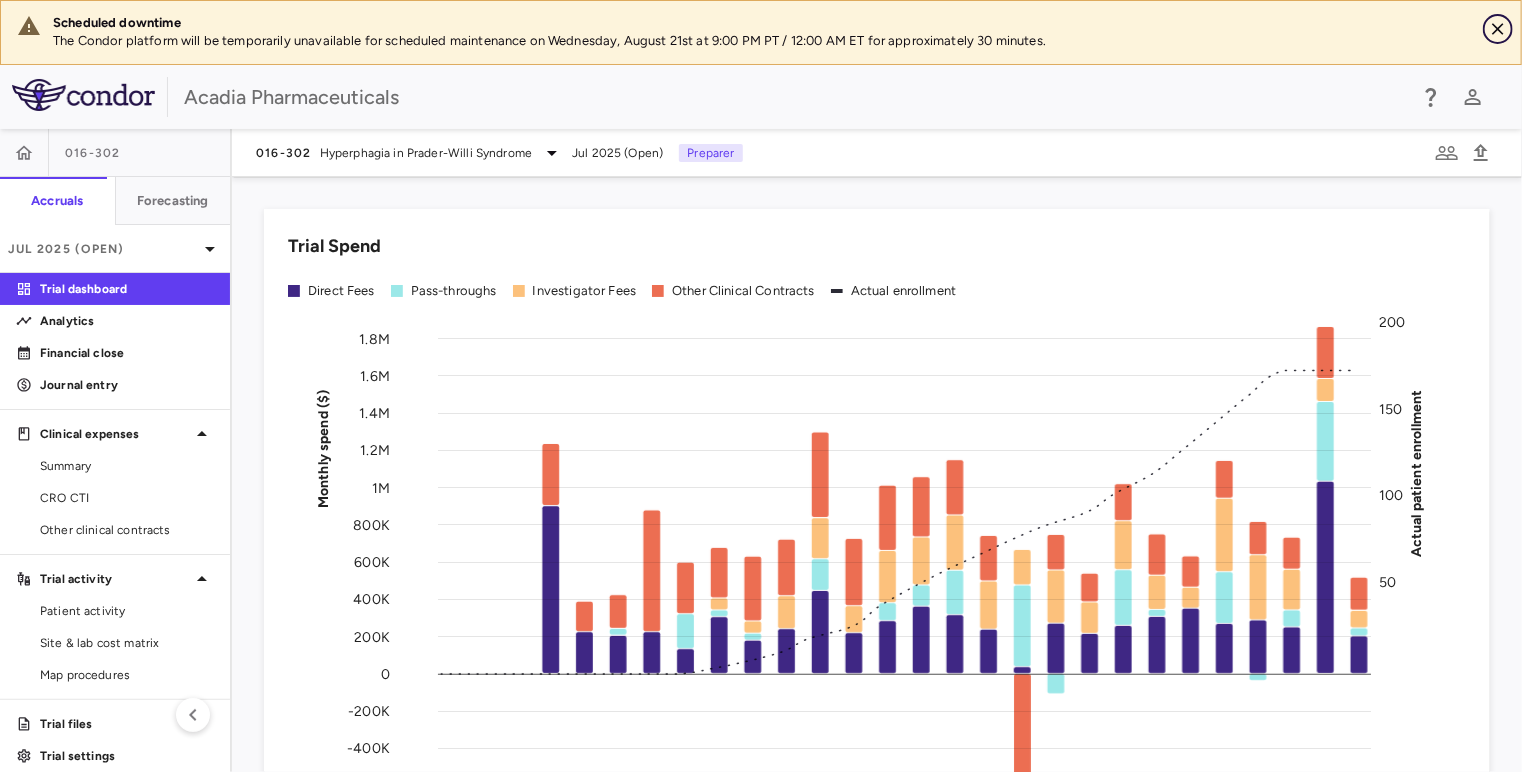 click 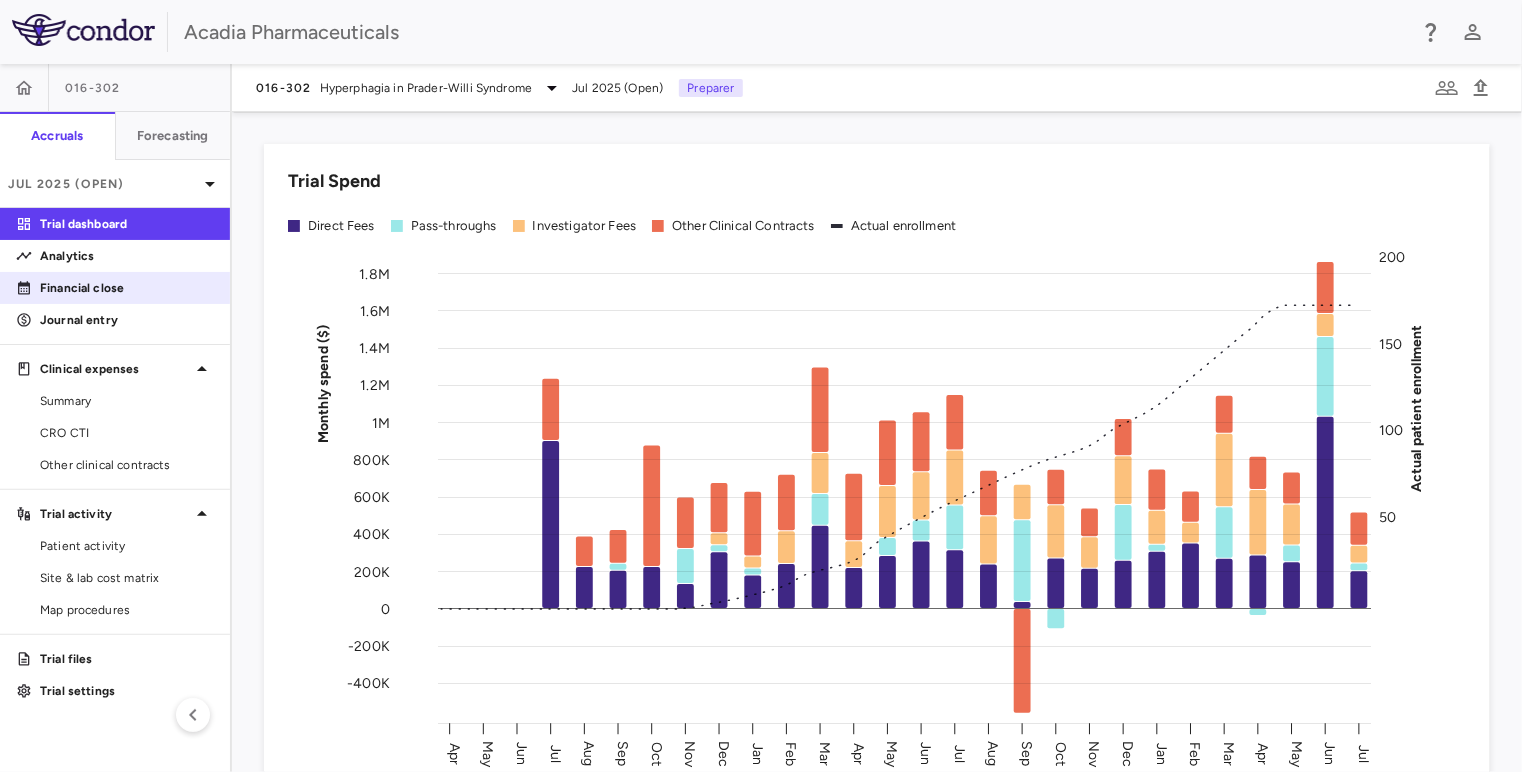 click on "Financial close" at bounding box center [127, 288] 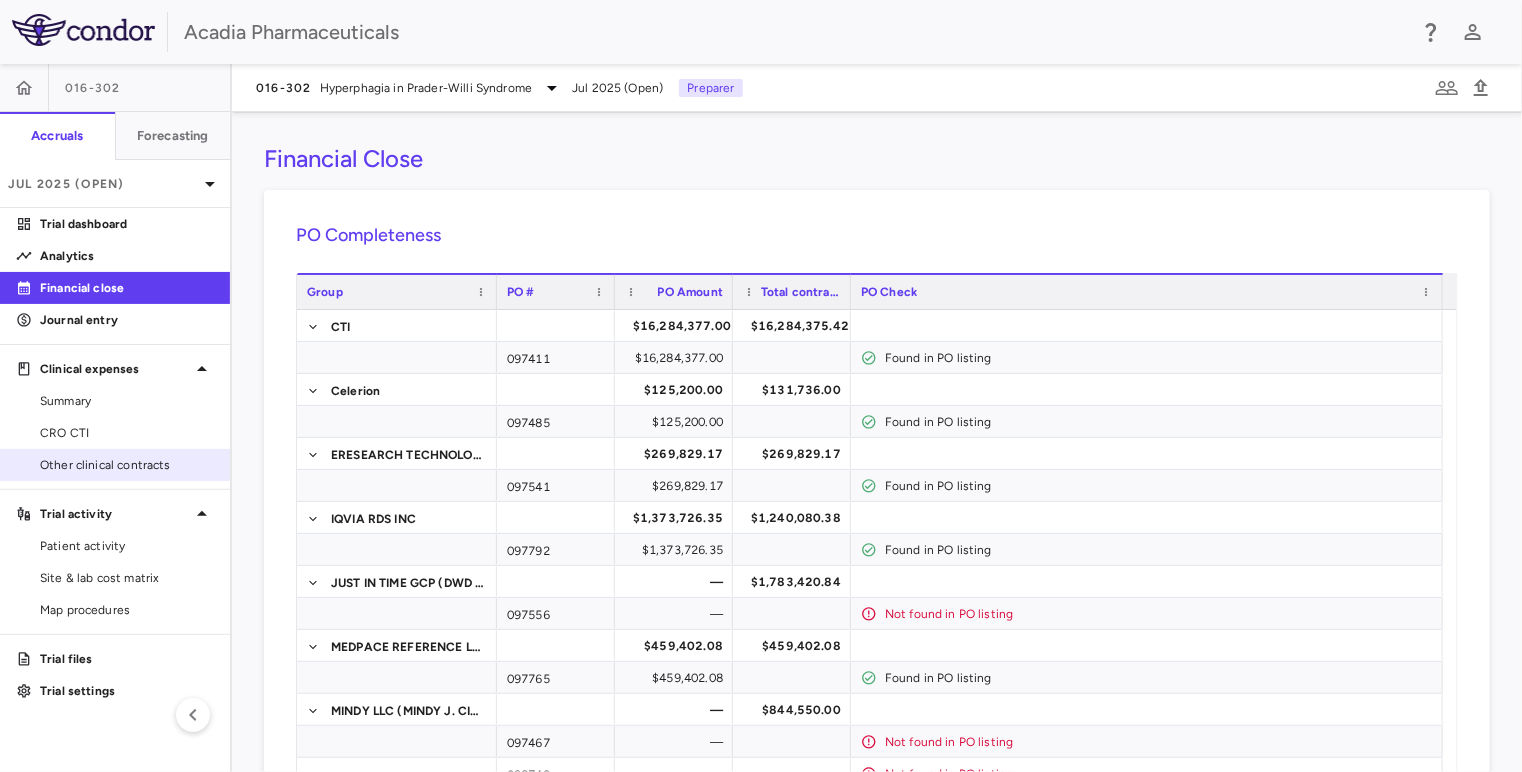 click on "Other clinical contracts" at bounding box center (127, 465) 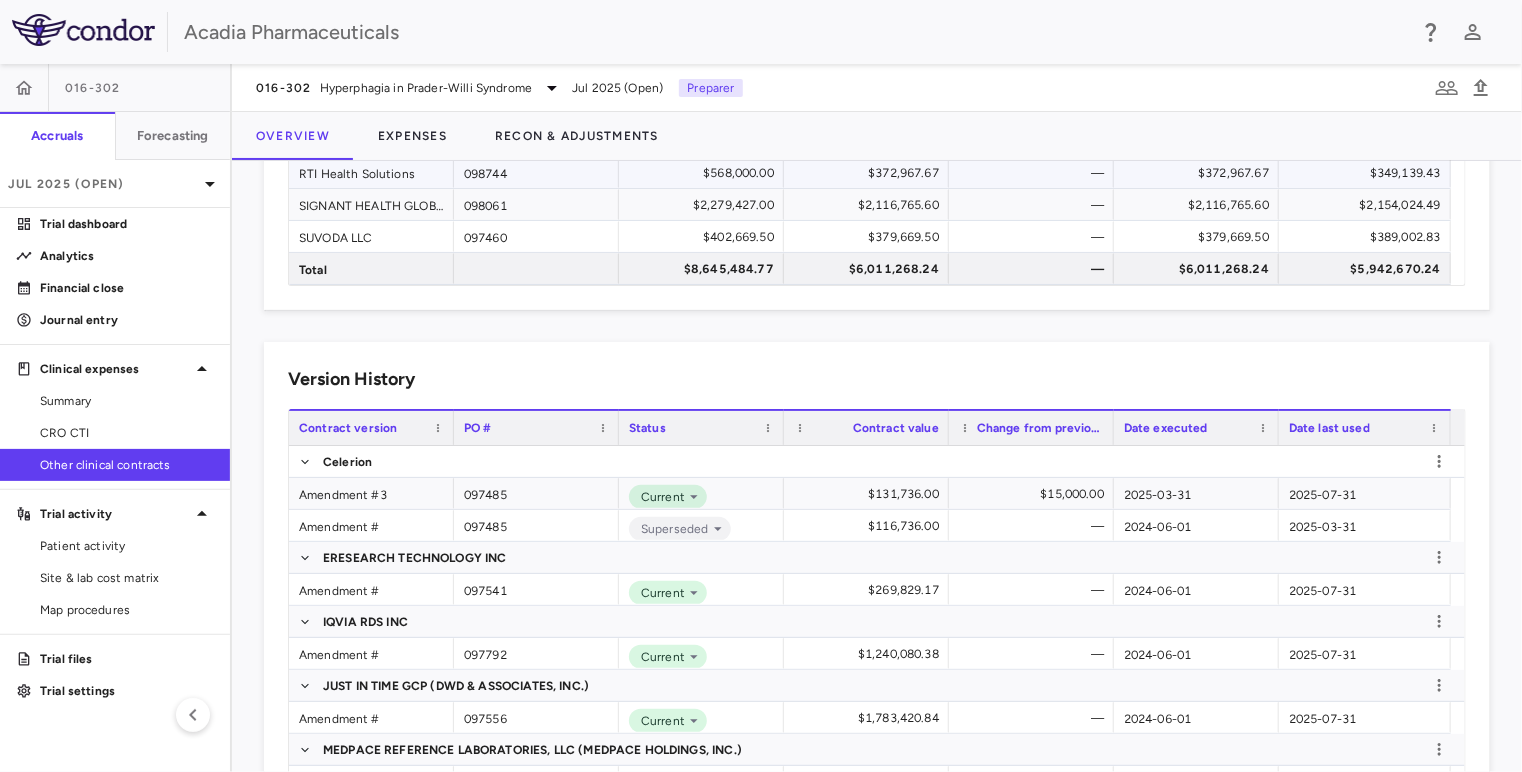 scroll, scrollTop: 500, scrollLeft: 0, axis: vertical 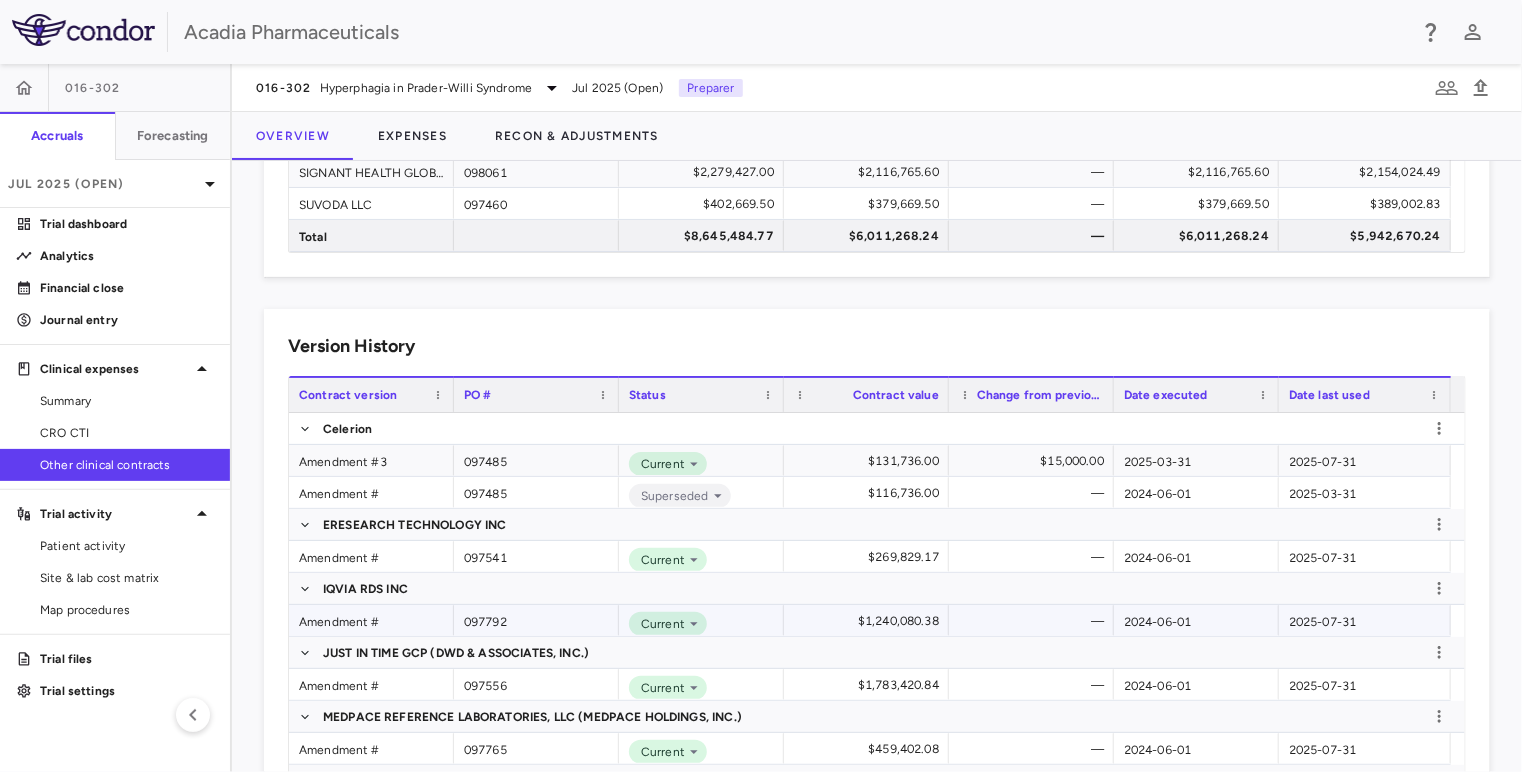 click on "Amendment #" at bounding box center [371, 620] 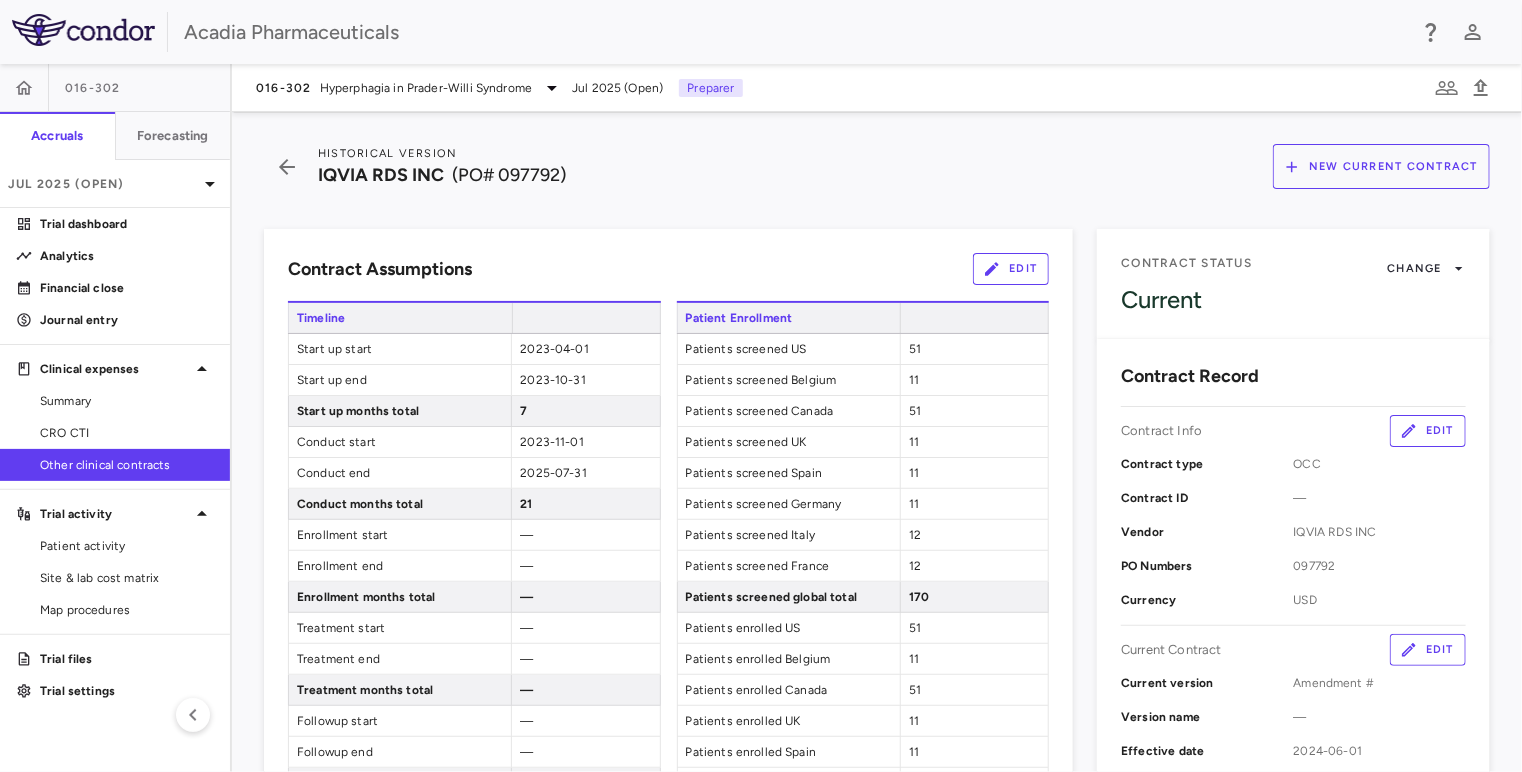 click on "New Current Contract" at bounding box center (1381, 166) 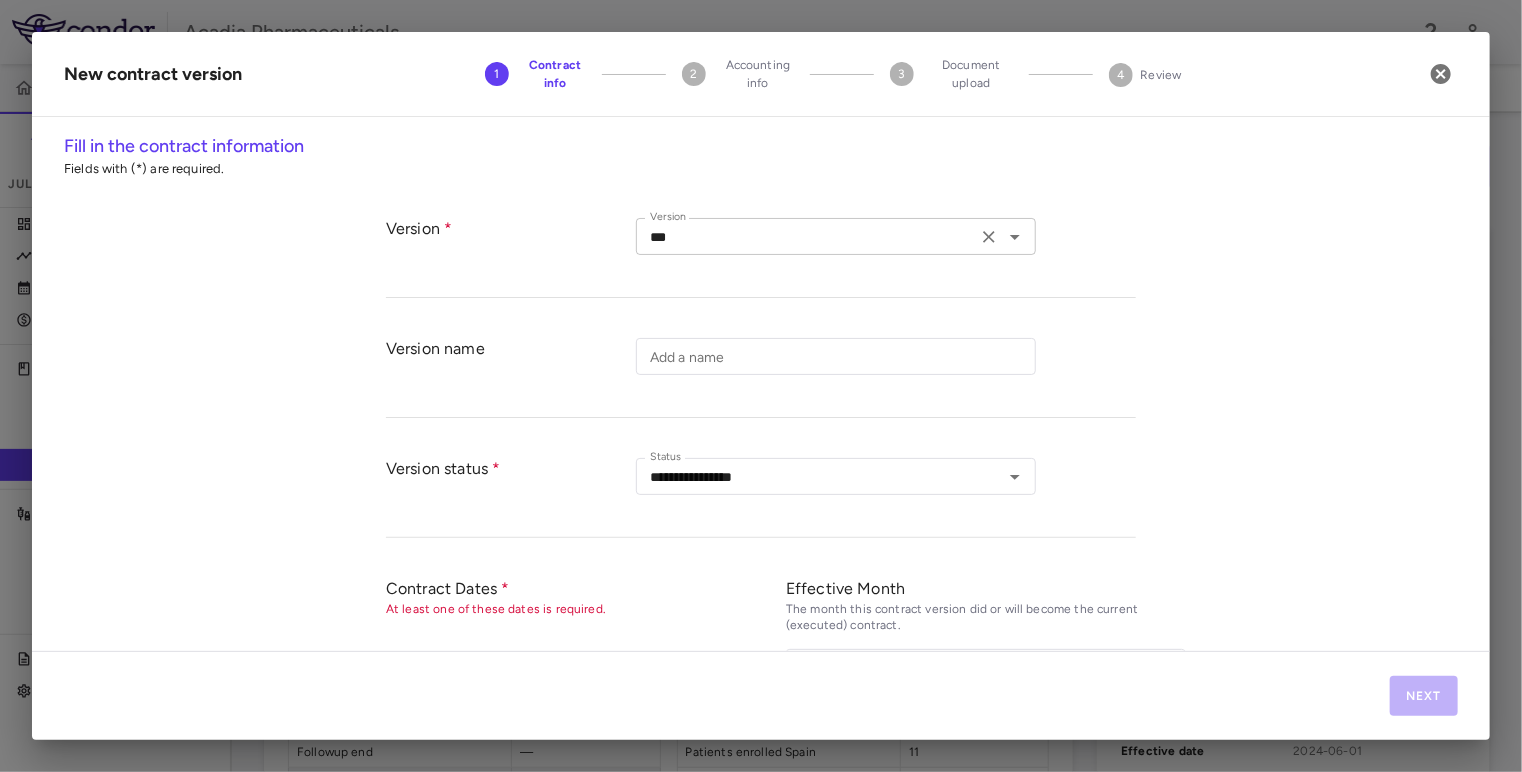 click on "*** Version" at bounding box center (836, 236) 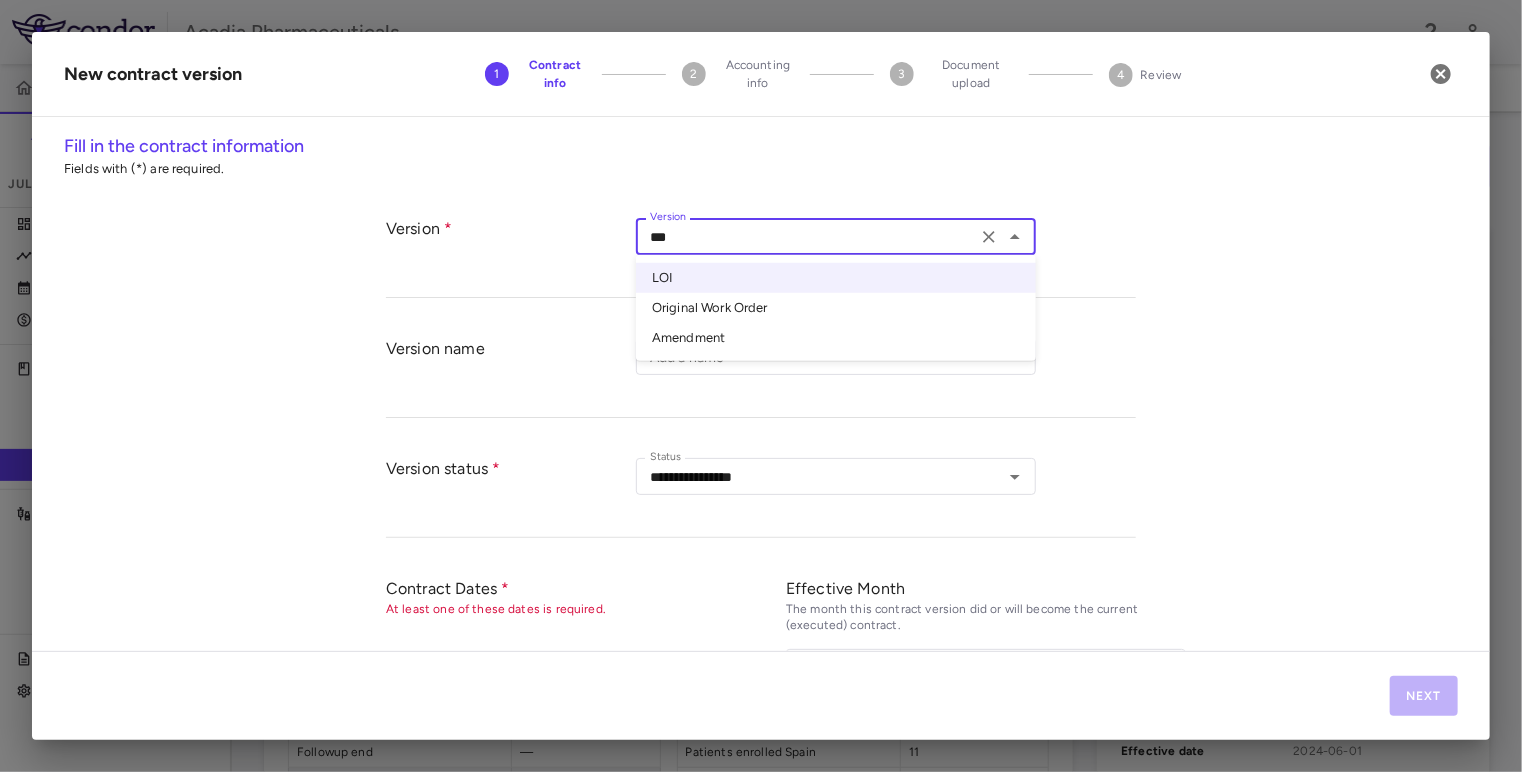 click on "Amendment" at bounding box center [836, 338] 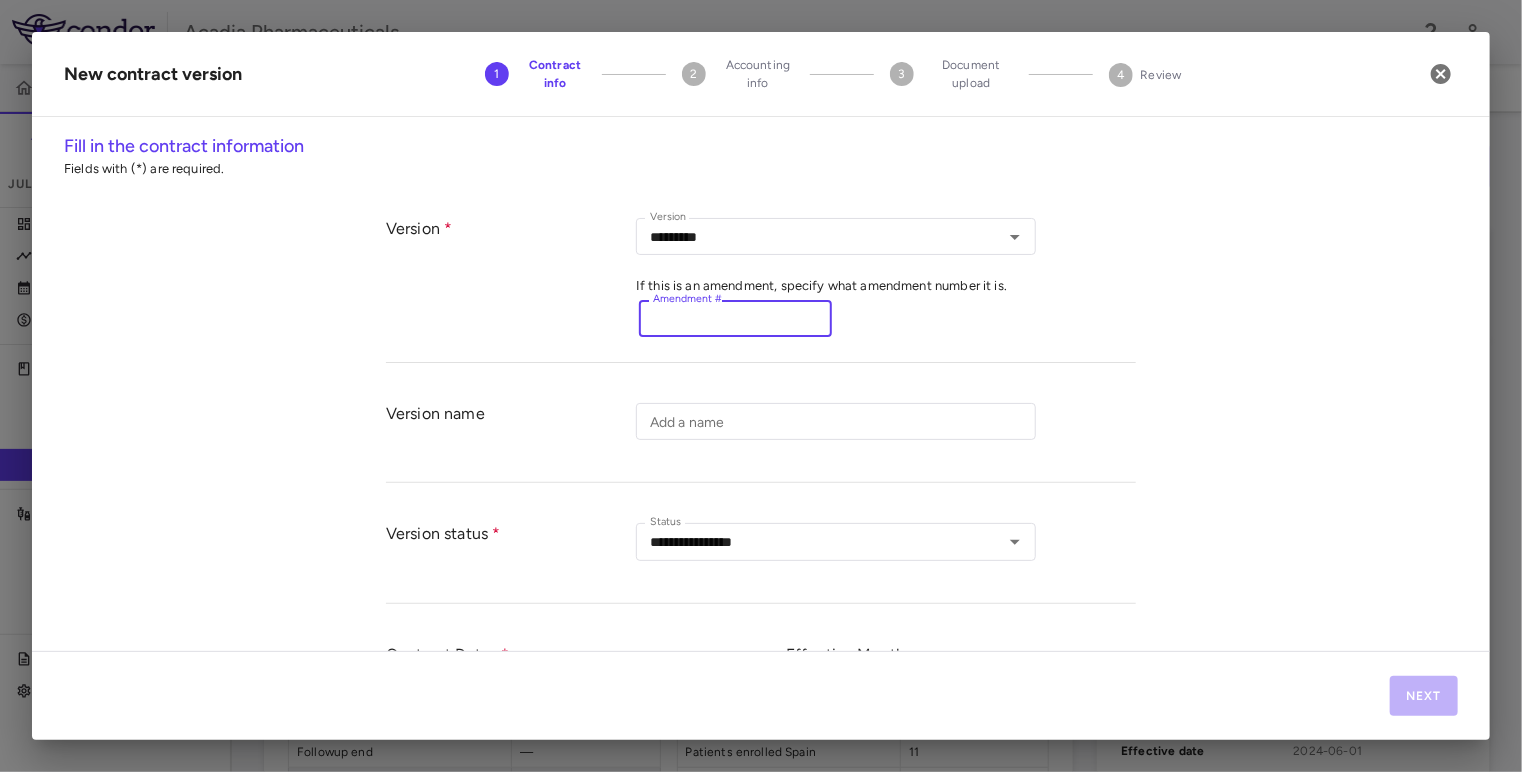 click on "Amendment #" at bounding box center [735, 318] 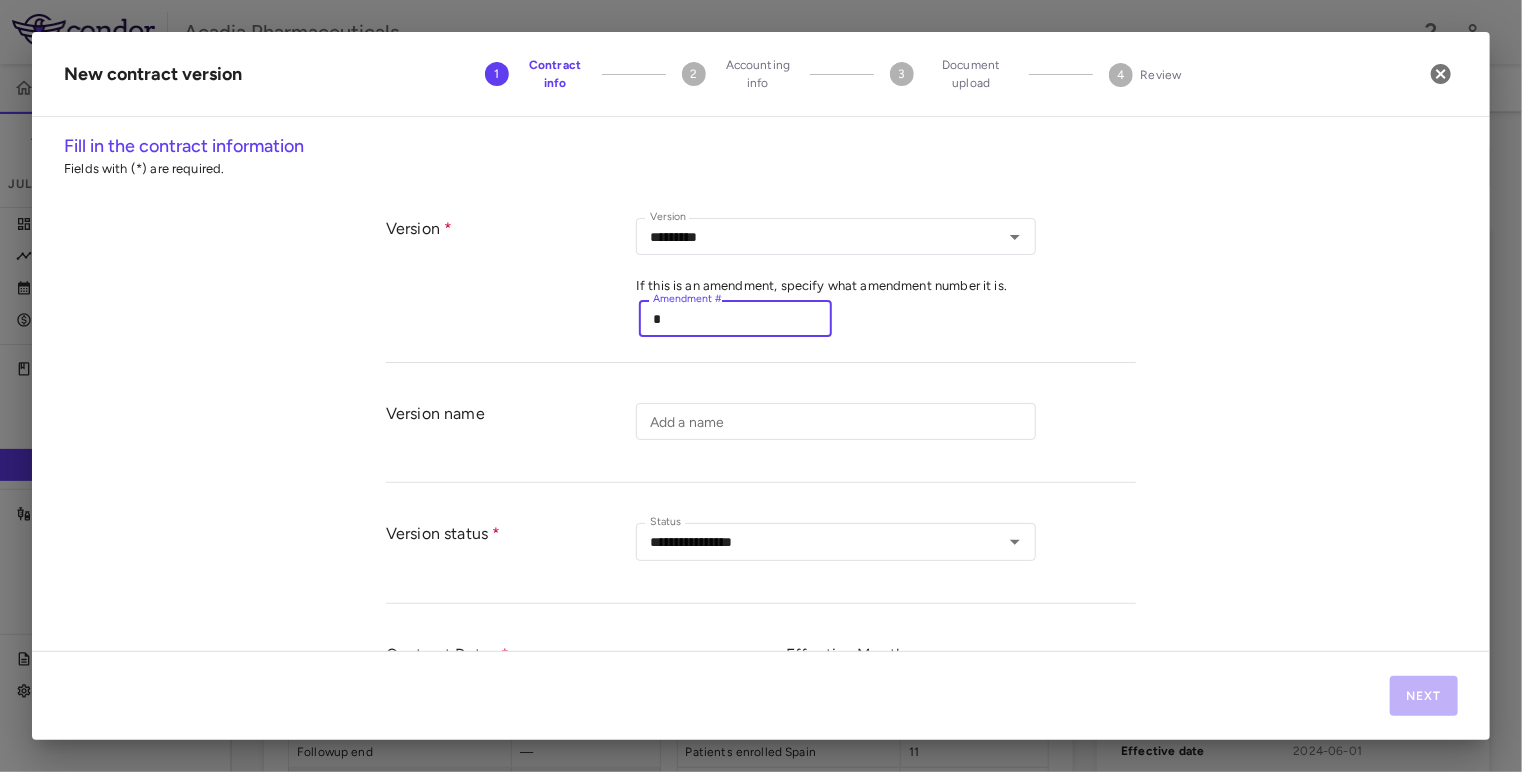 scroll, scrollTop: 166, scrollLeft: 0, axis: vertical 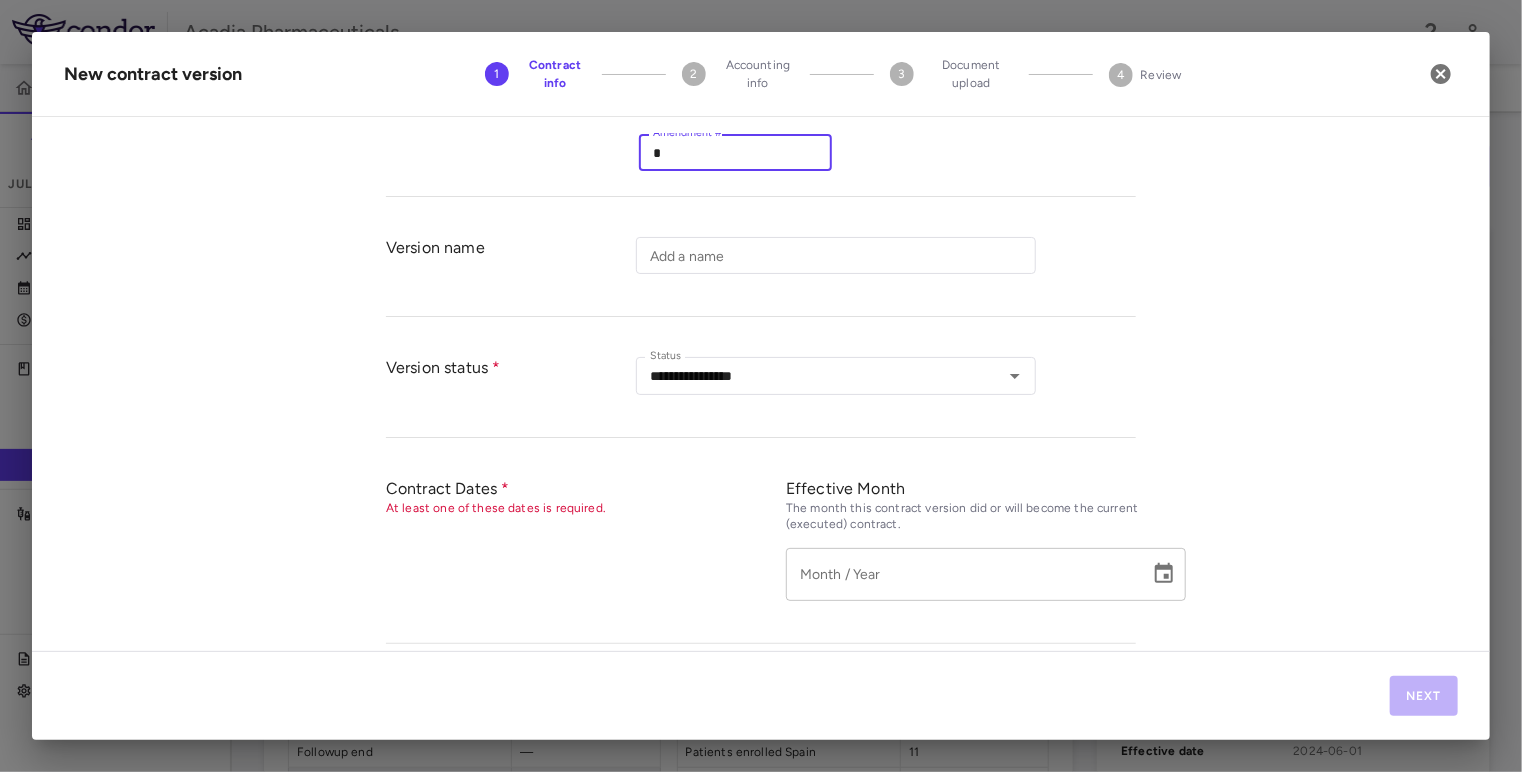 type on "*" 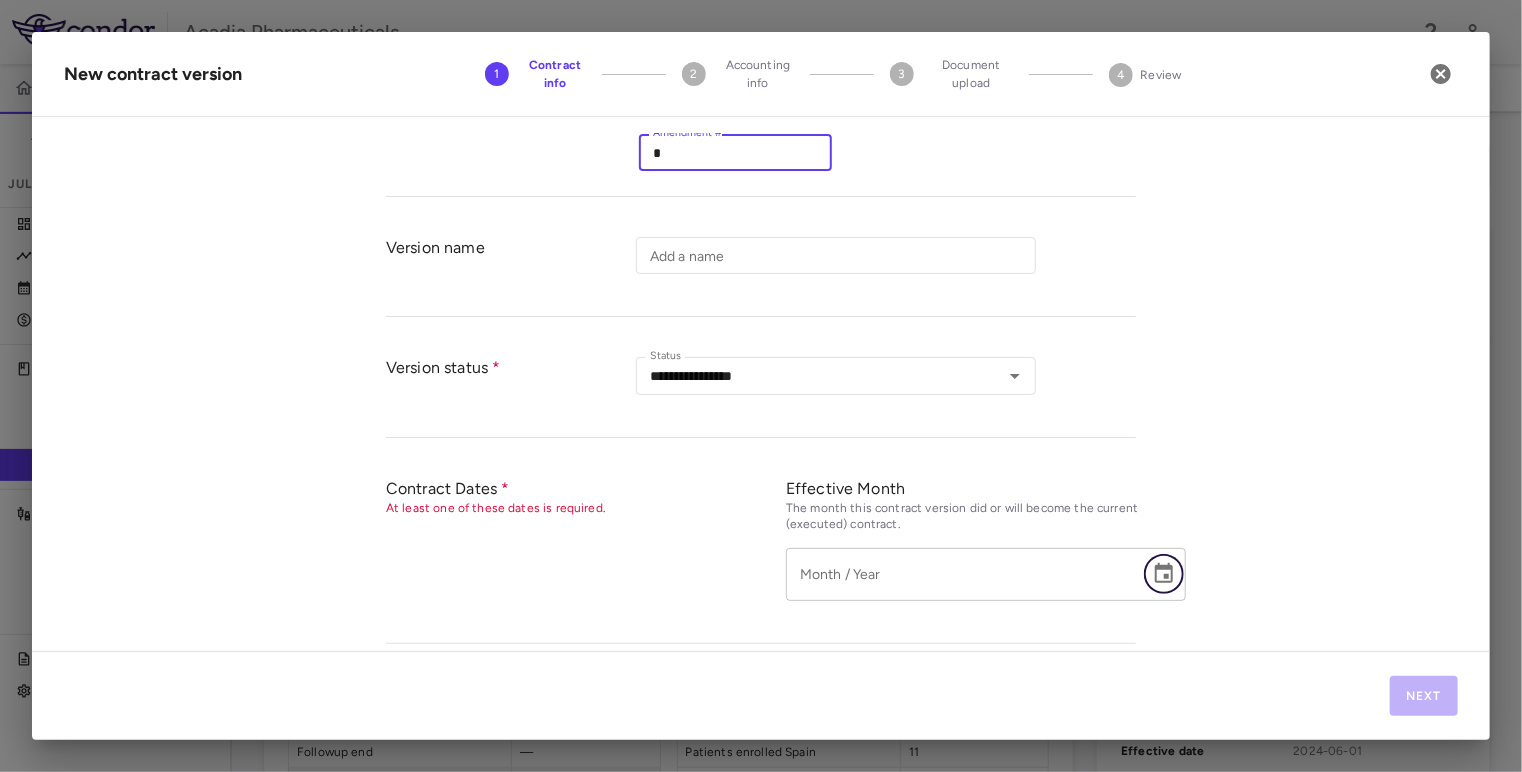 click 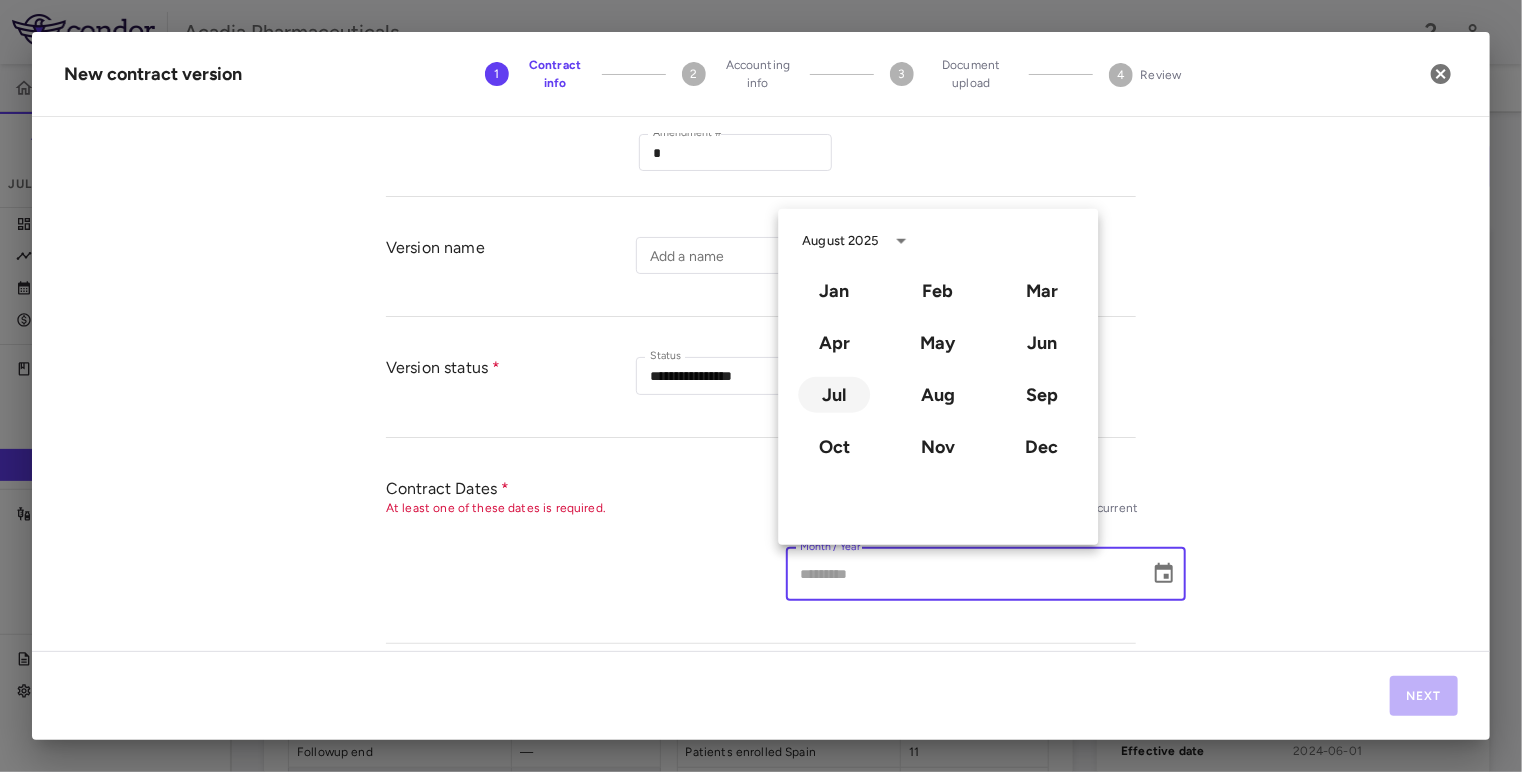 click on "Jul" at bounding box center (834, 395) 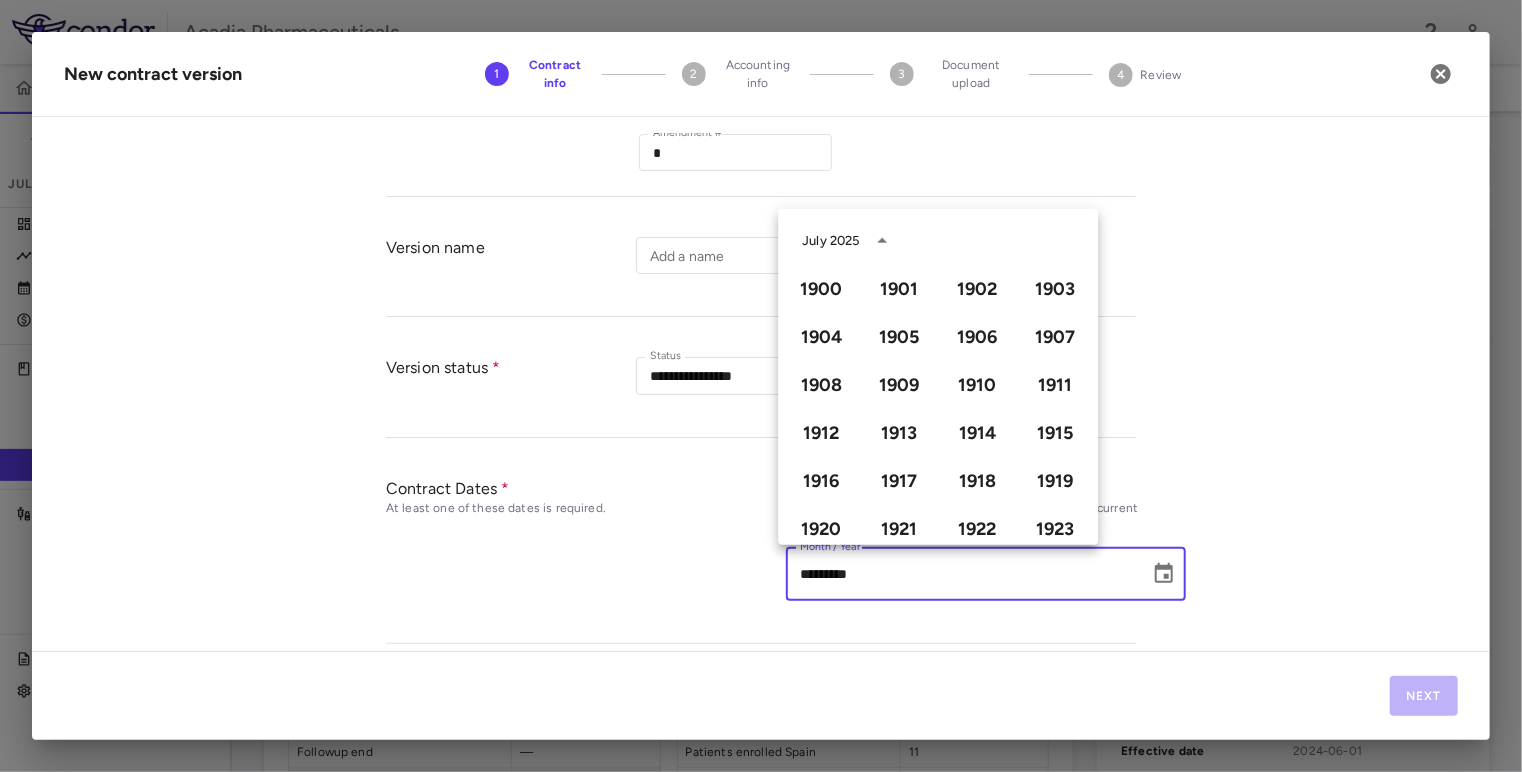 scroll, scrollTop: 1372, scrollLeft: 0, axis: vertical 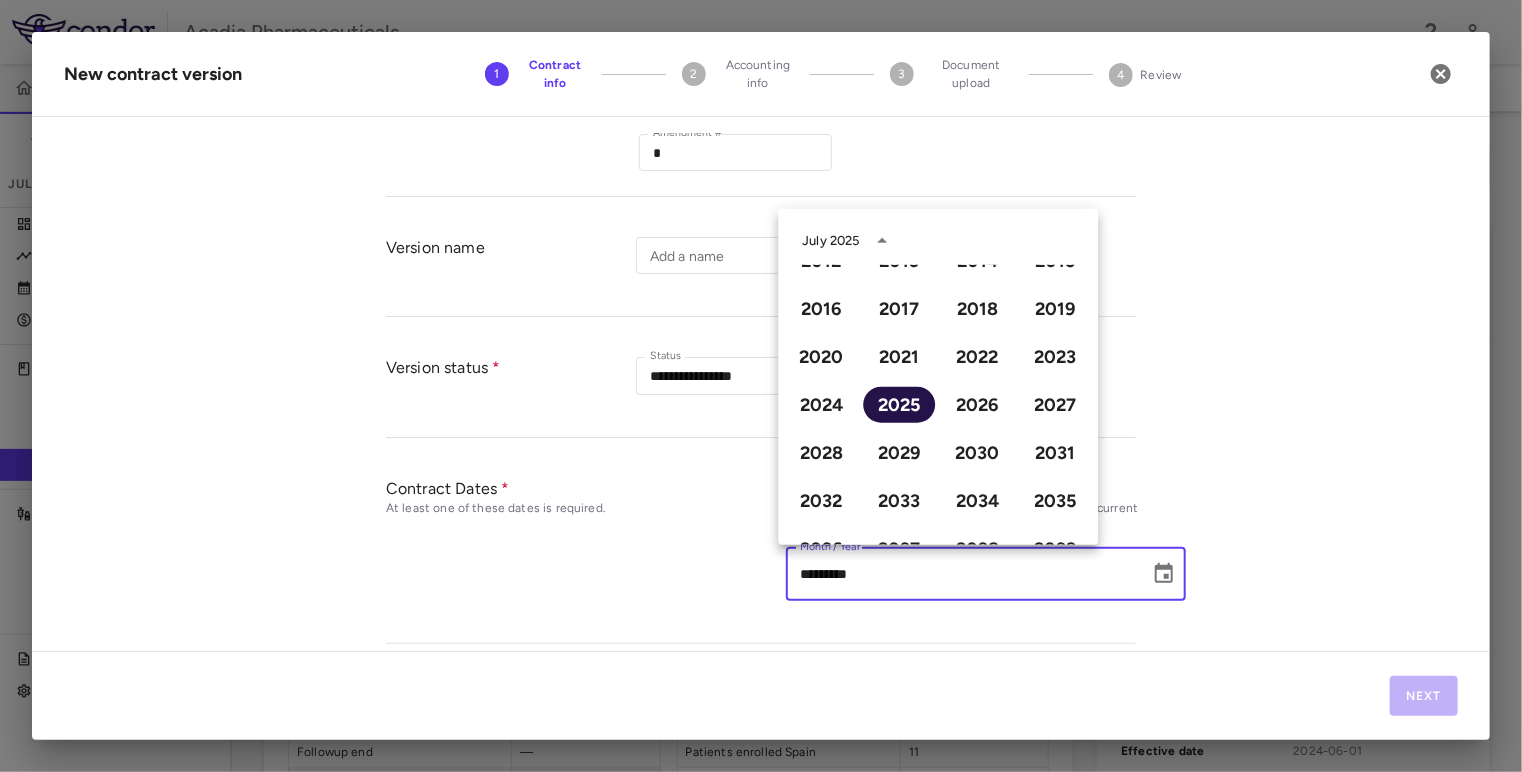 click on "2025" at bounding box center (899, 405) 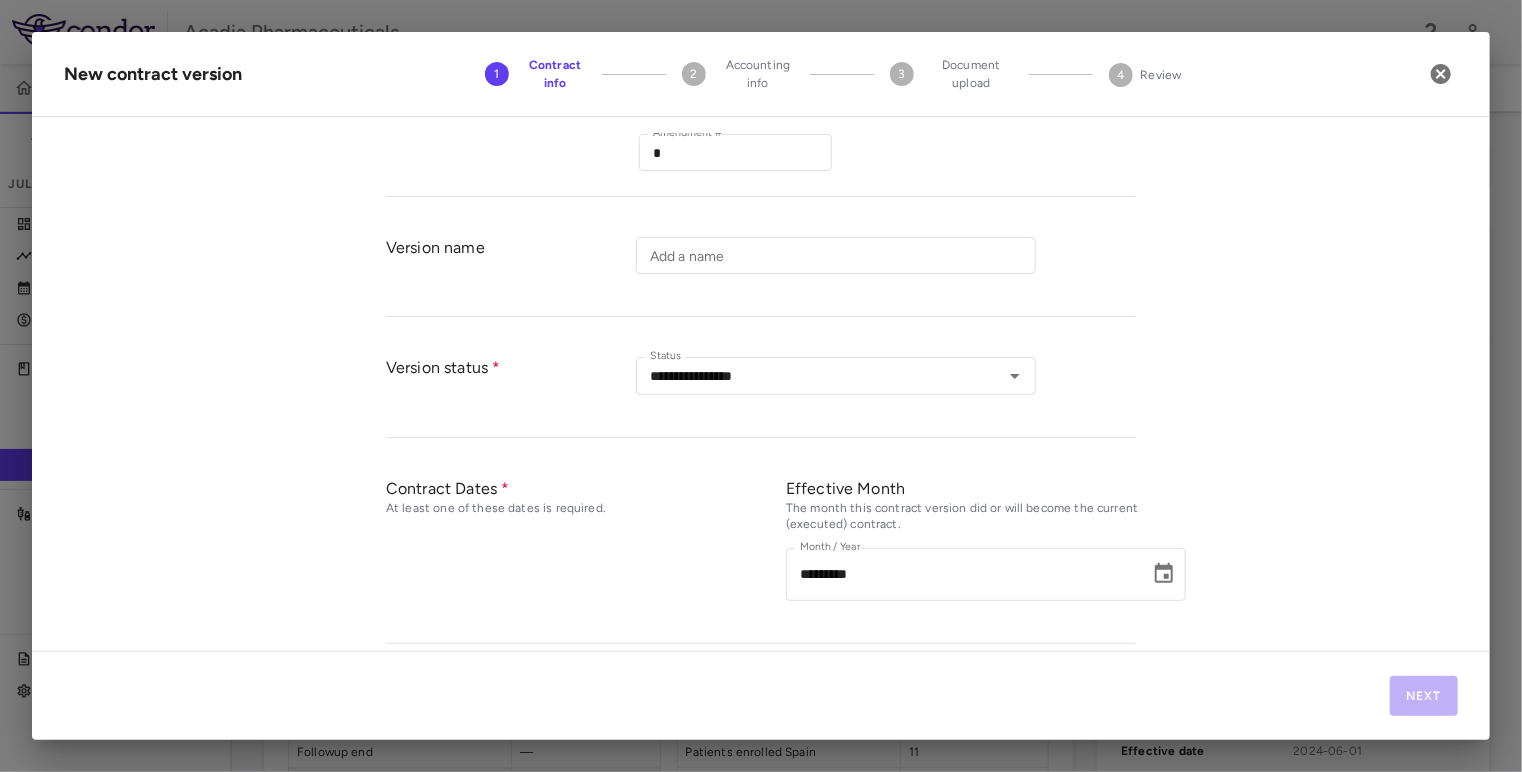click on "**********" at bounding box center (761, 392) 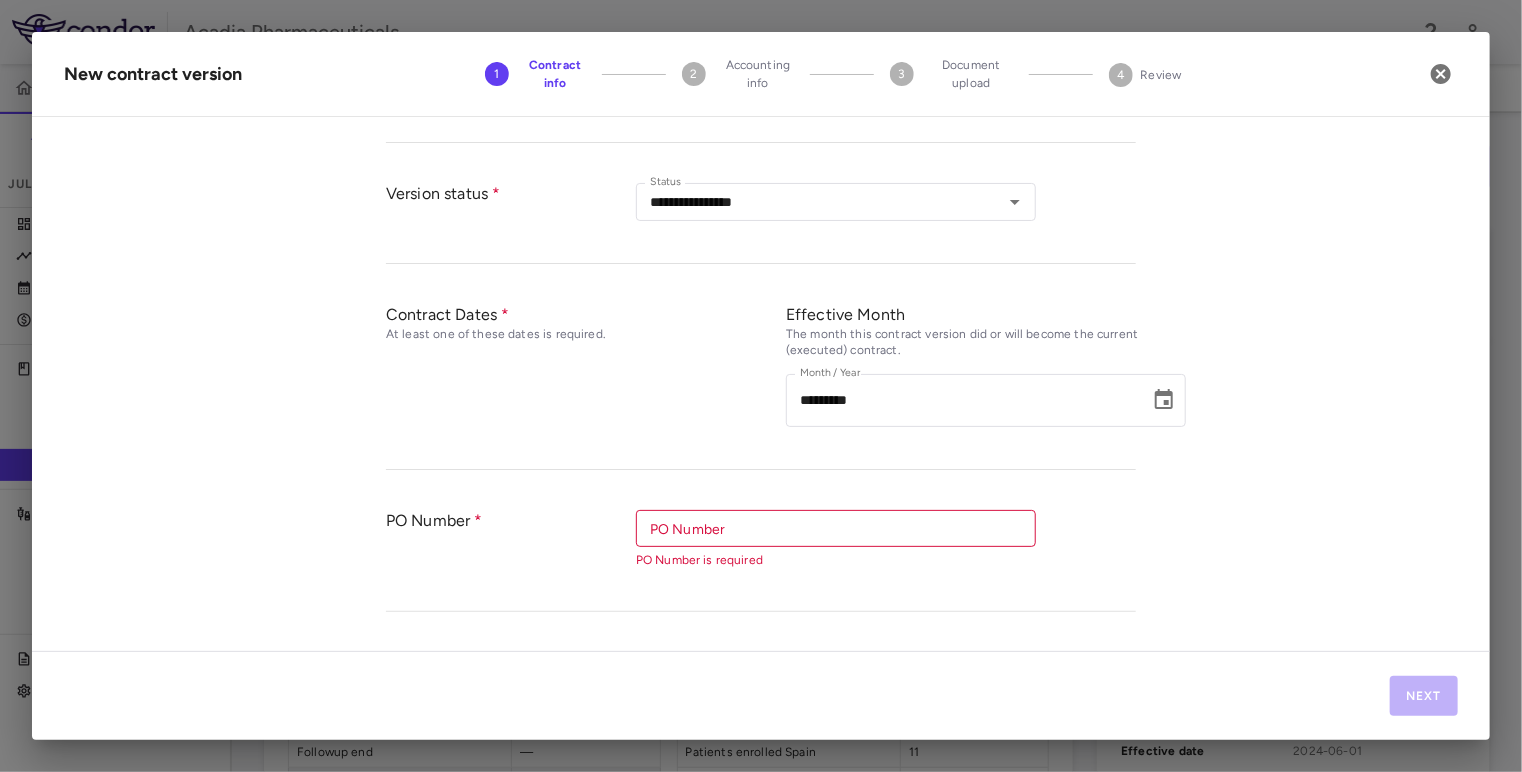 scroll, scrollTop: 500, scrollLeft: 0, axis: vertical 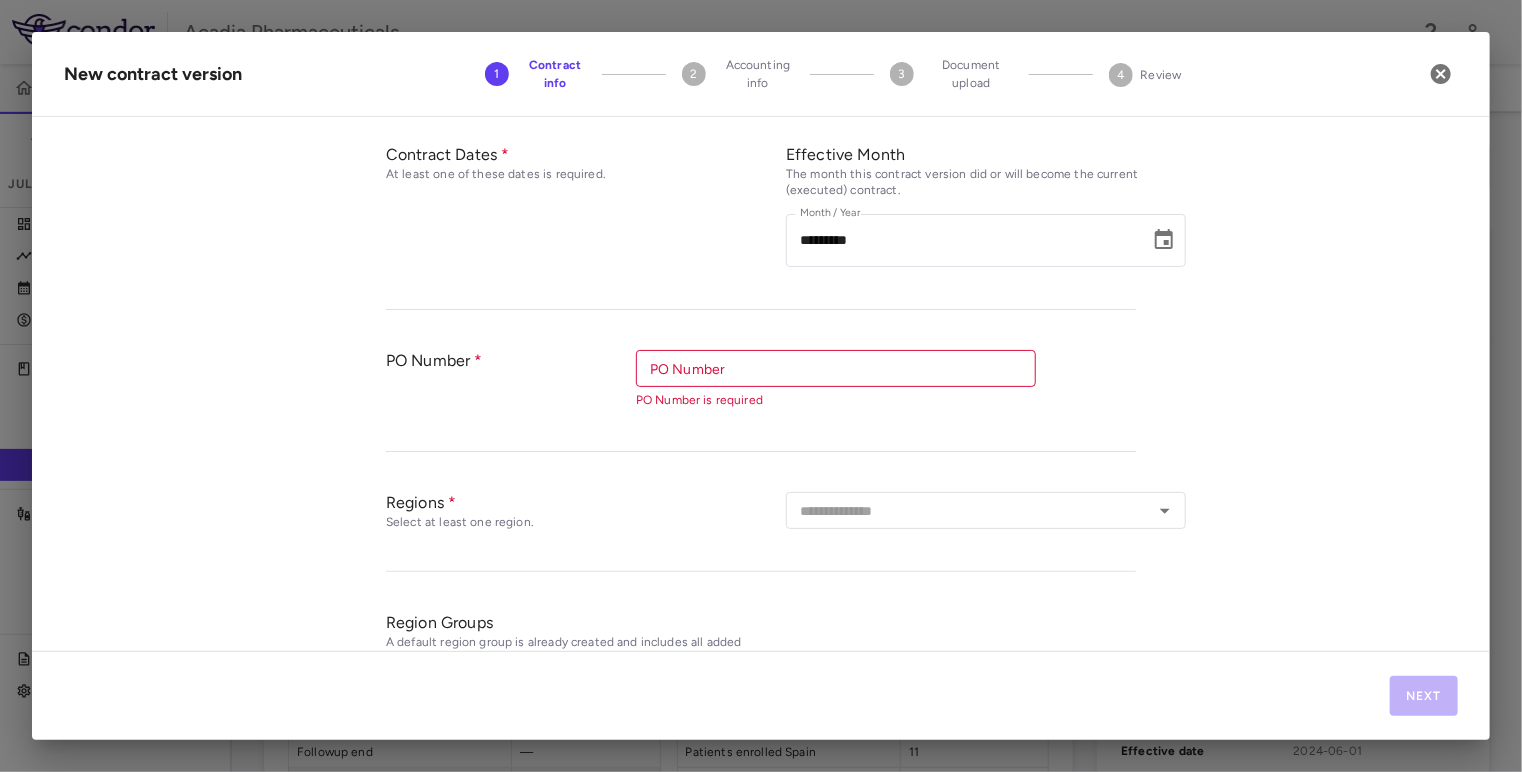 click on "PO Number" at bounding box center (836, 368) 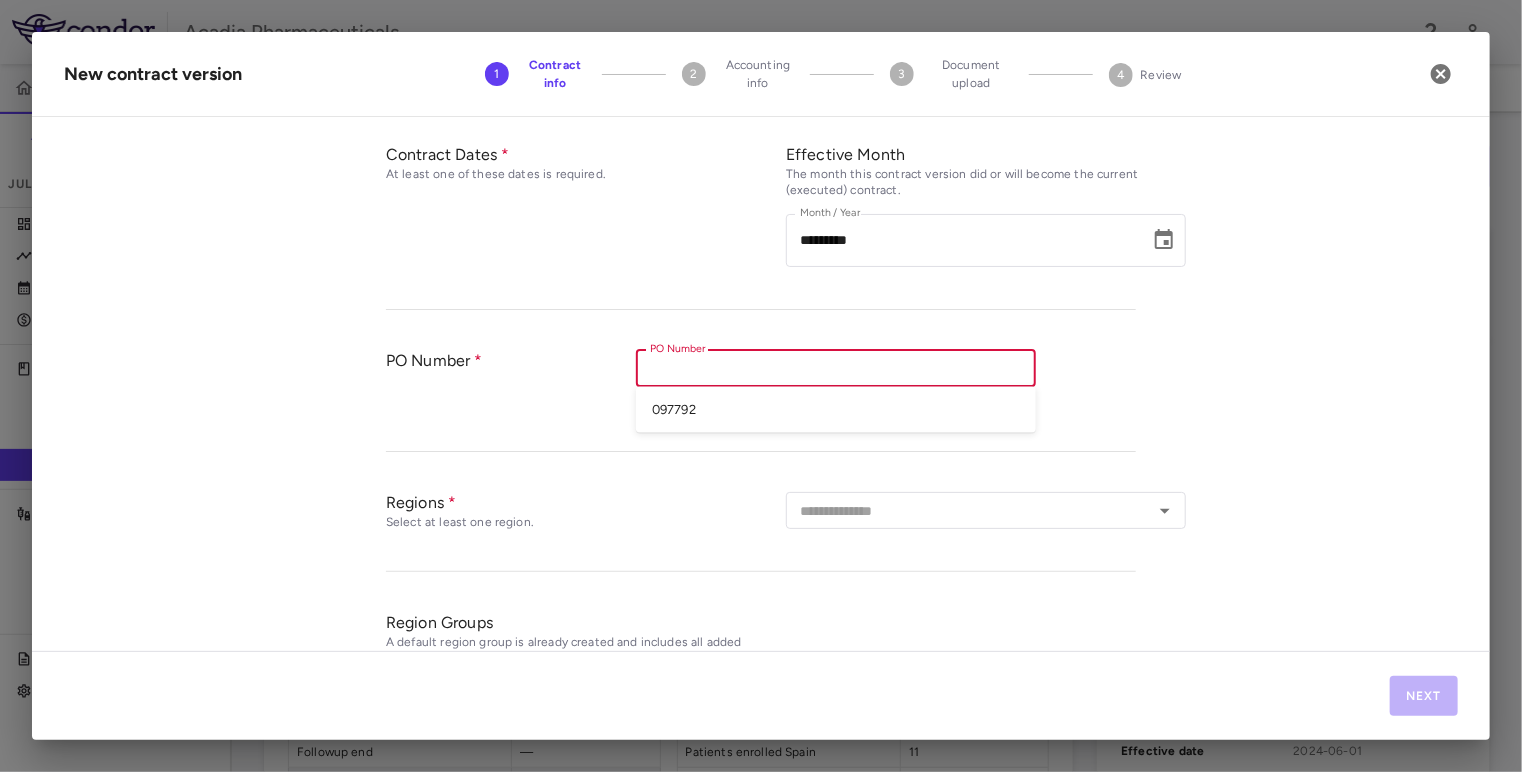 click on "097792" at bounding box center [836, 410] 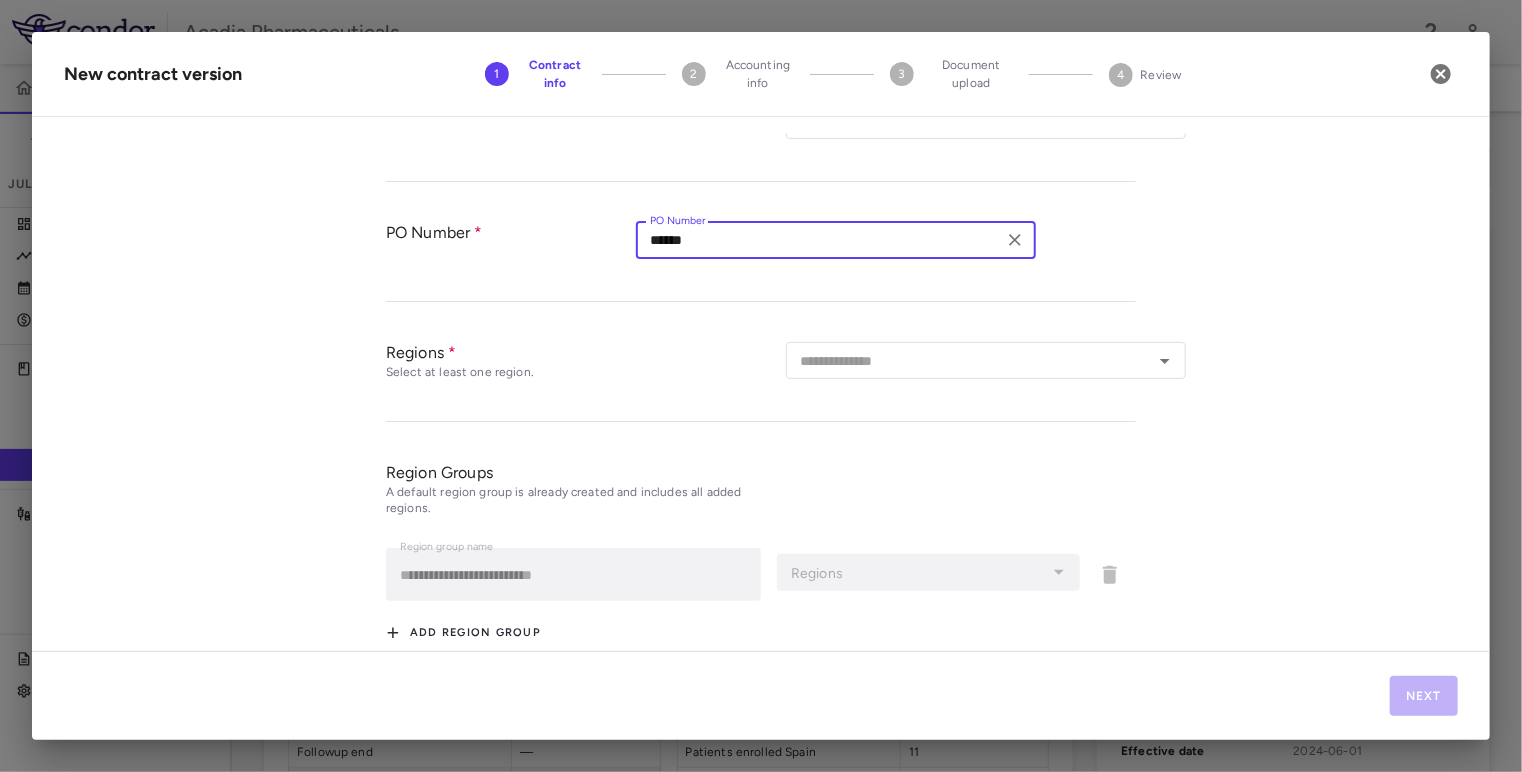 scroll, scrollTop: 666, scrollLeft: 0, axis: vertical 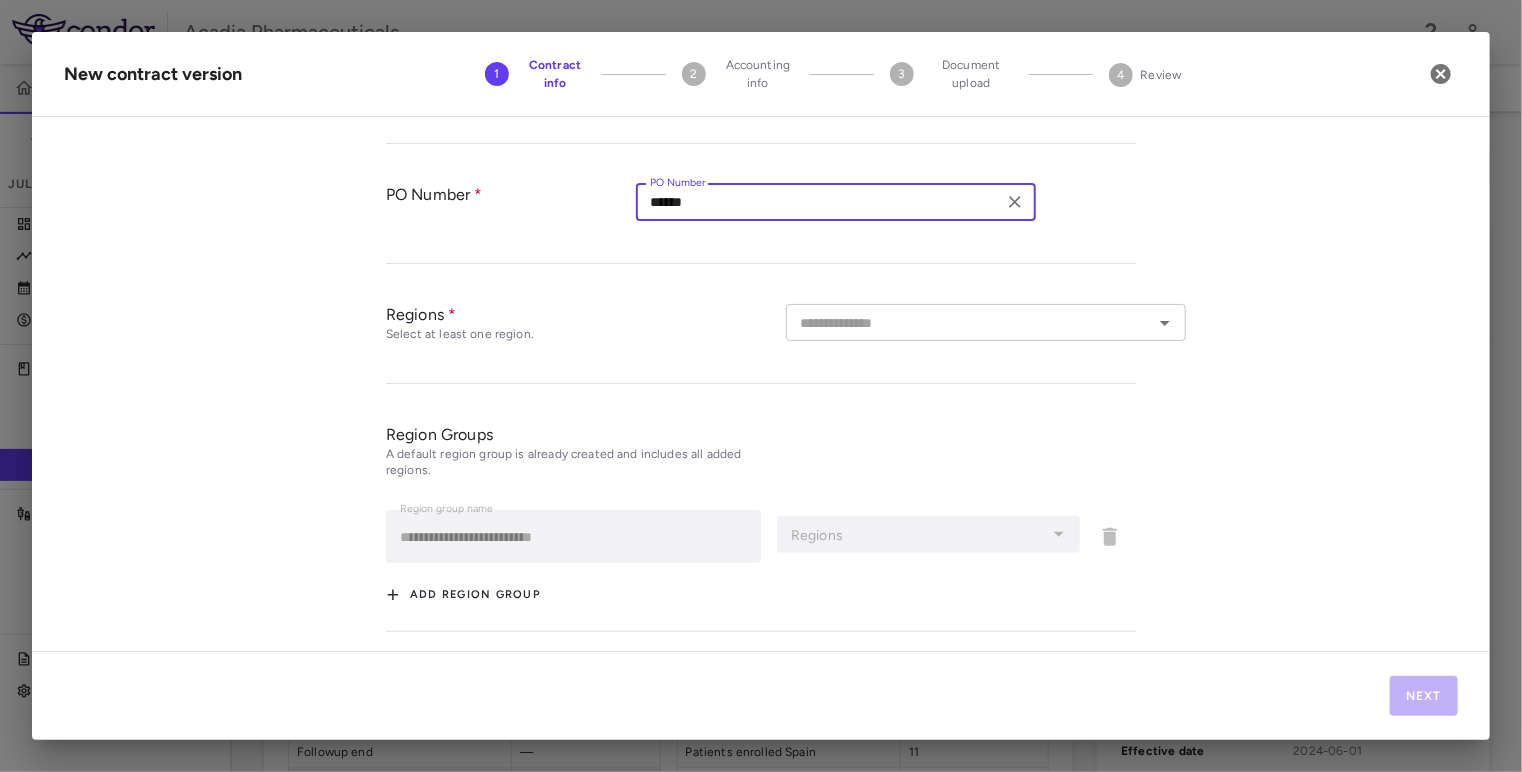 drag, startPoint x: 939, startPoint y: 300, endPoint x: 936, endPoint y: 314, distance: 14.3178215 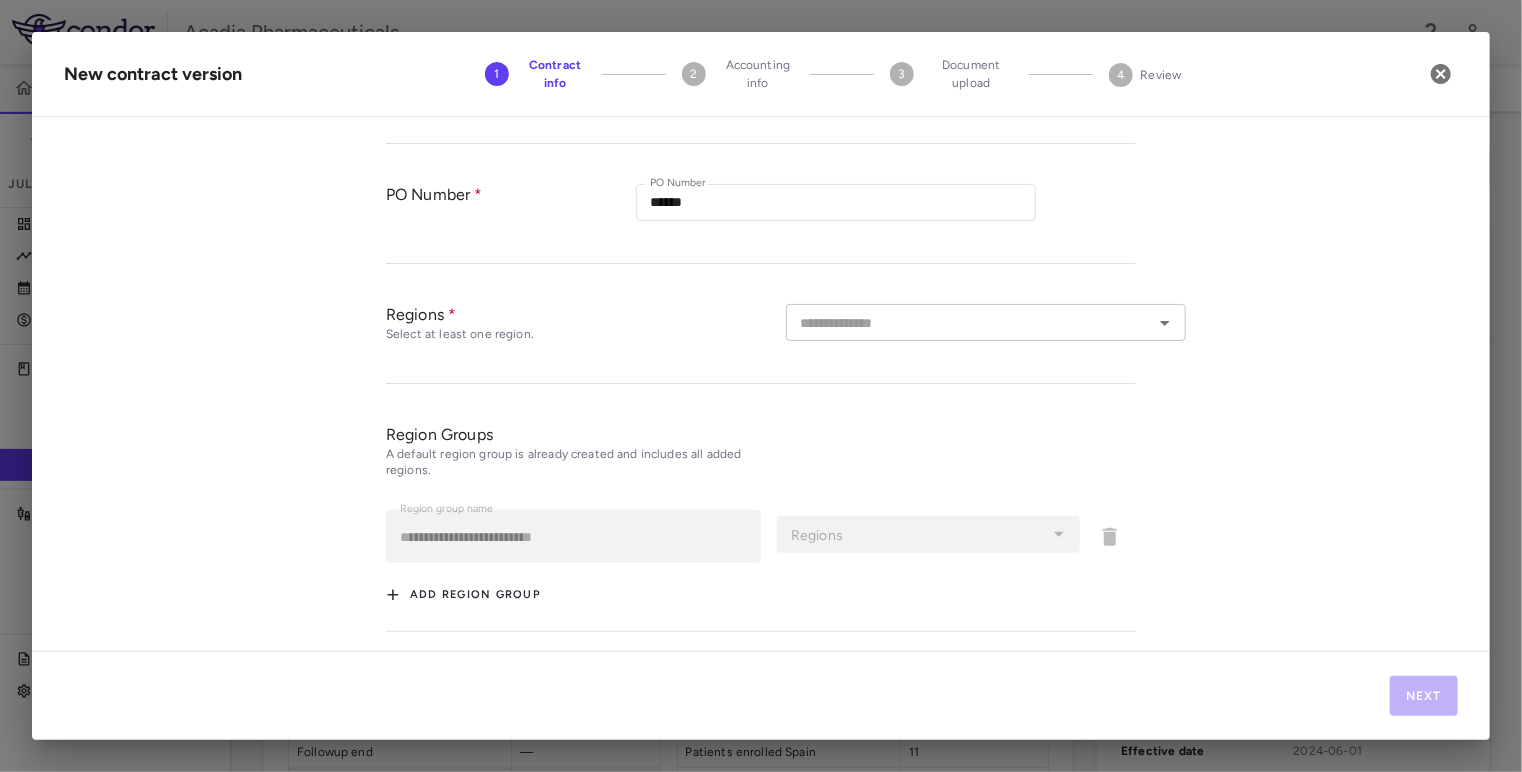 click at bounding box center (969, 322) 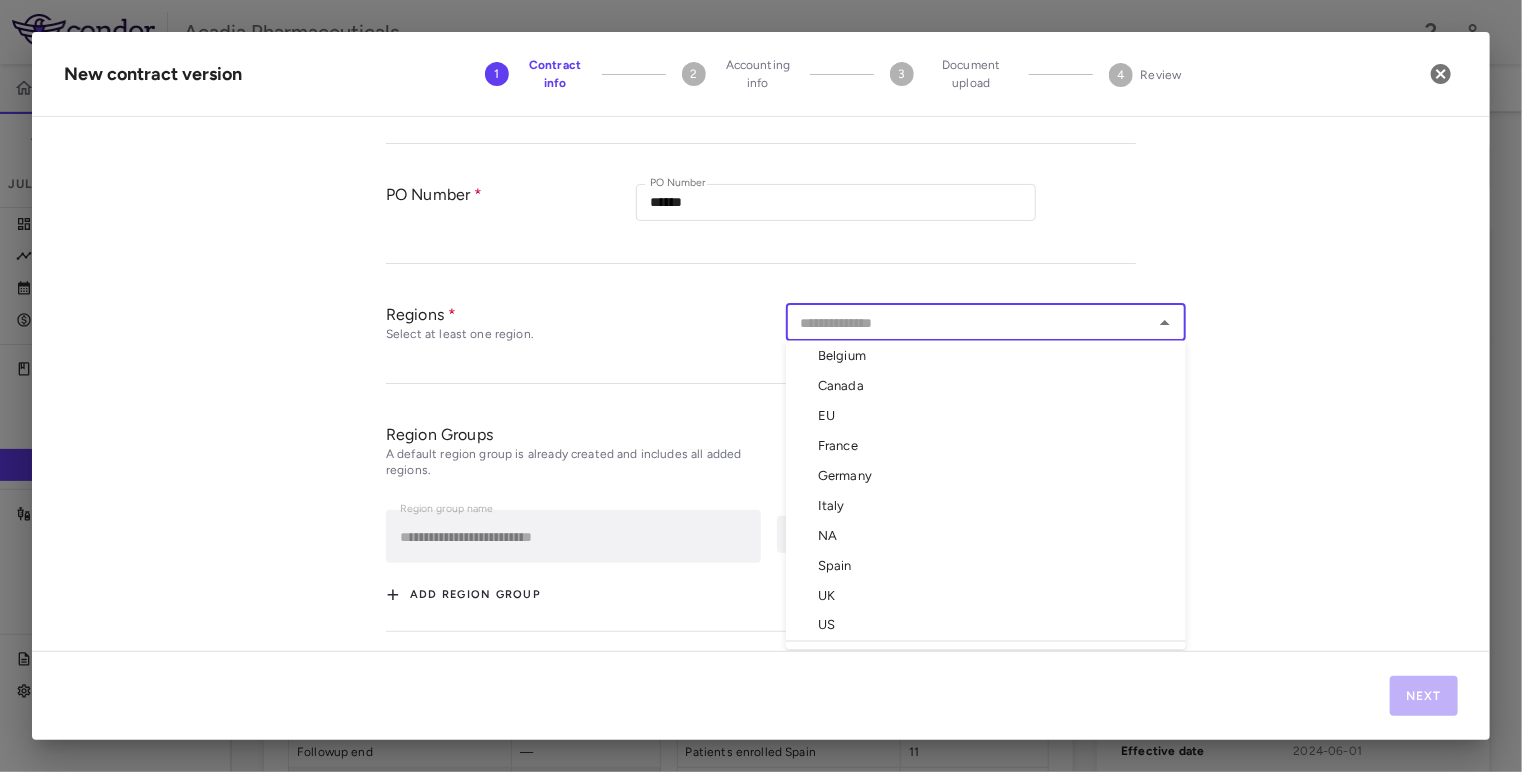 click on "Belgium" at bounding box center [986, 356] 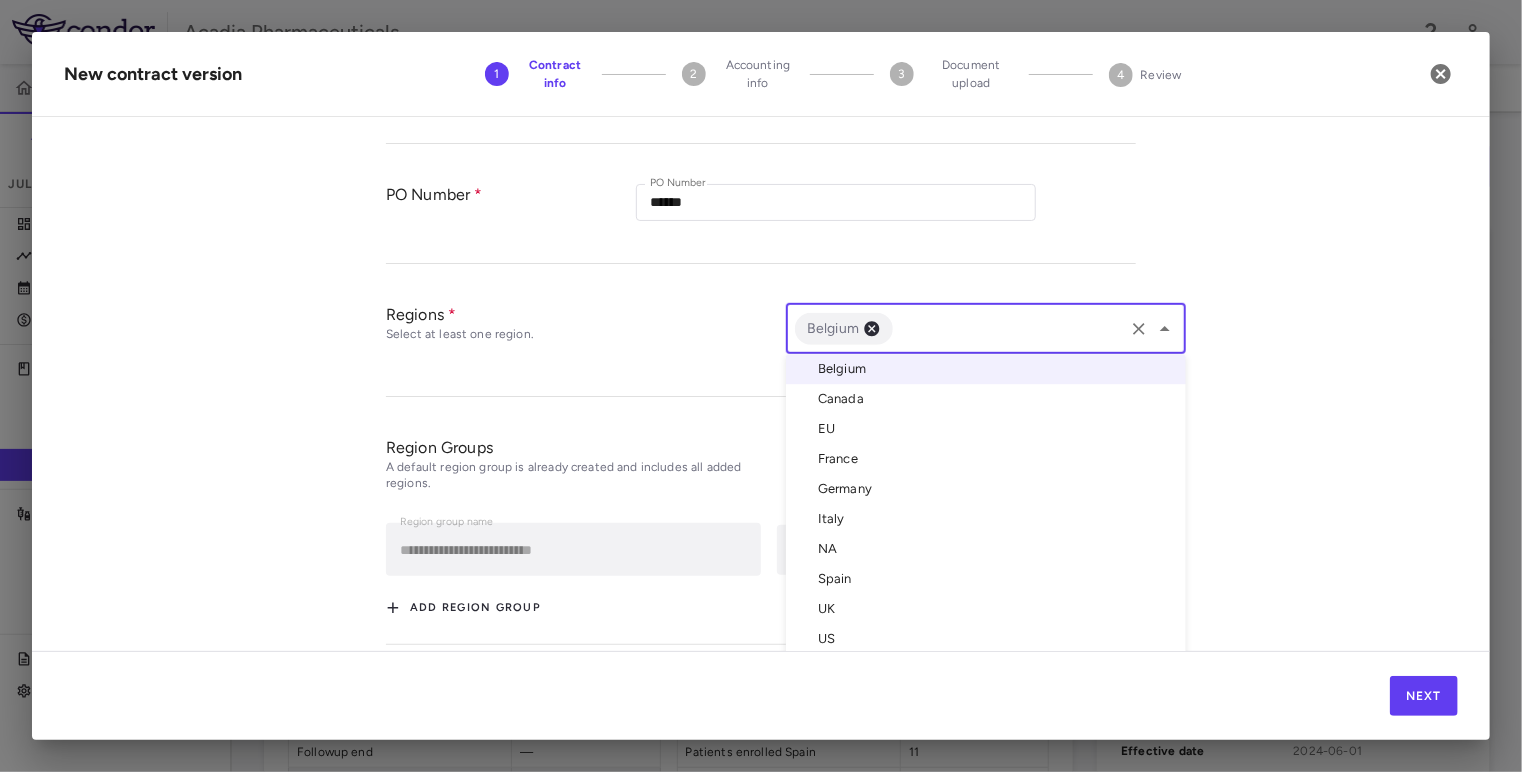 click on "Canada" at bounding box center (986, 399) 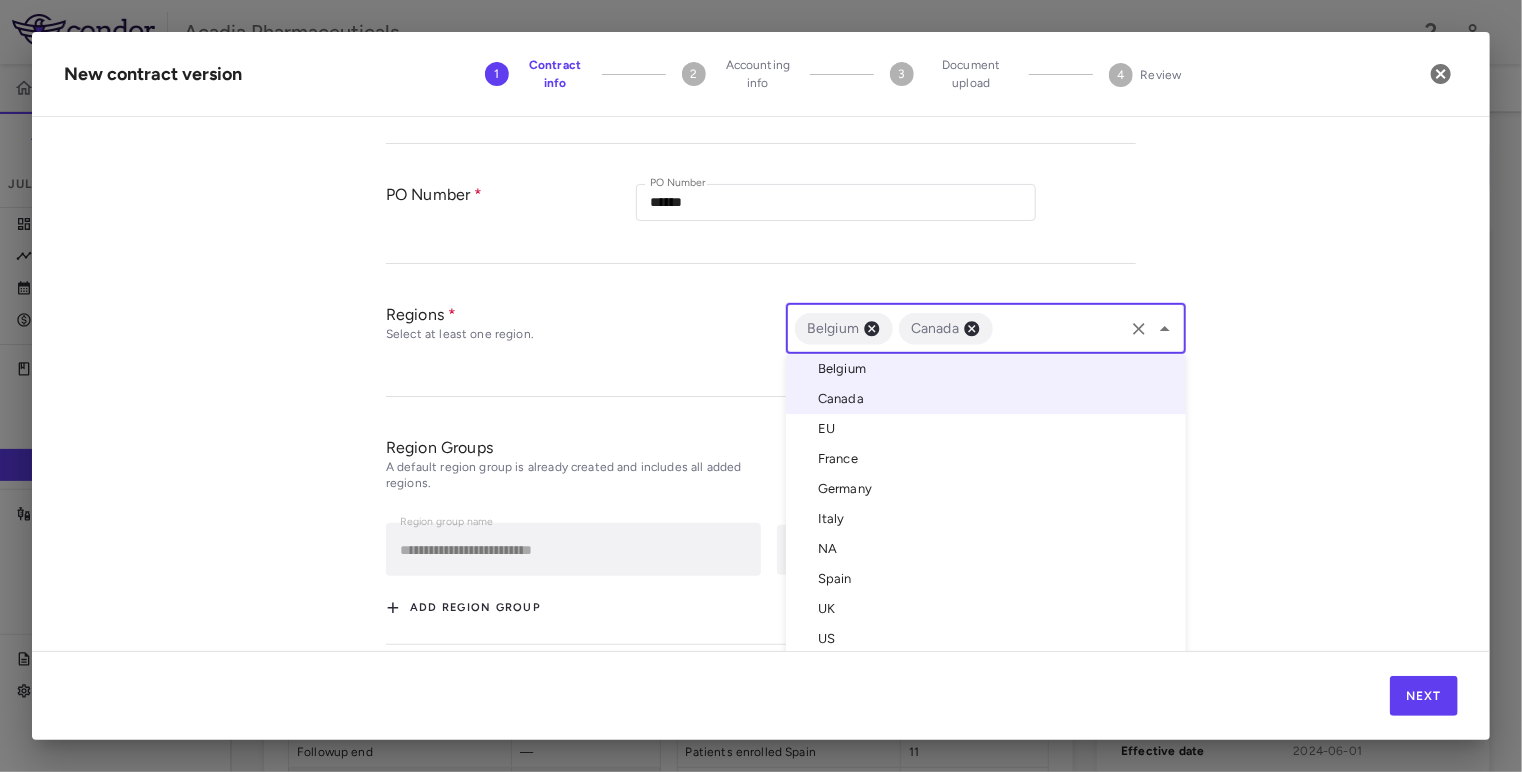 click on "France" at bounding box center [986, 459] 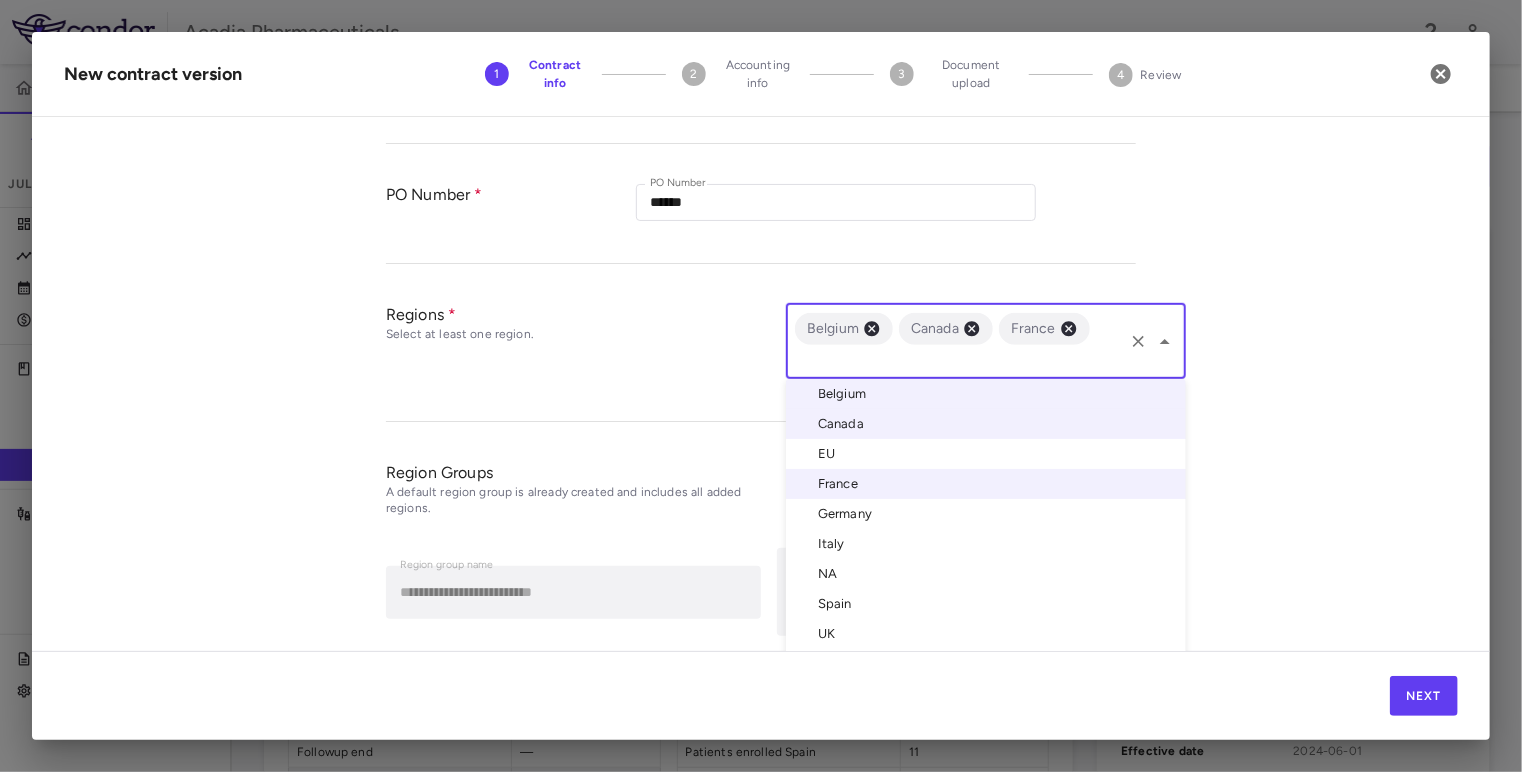 click on "Germany" at bounding box center (986, 514) 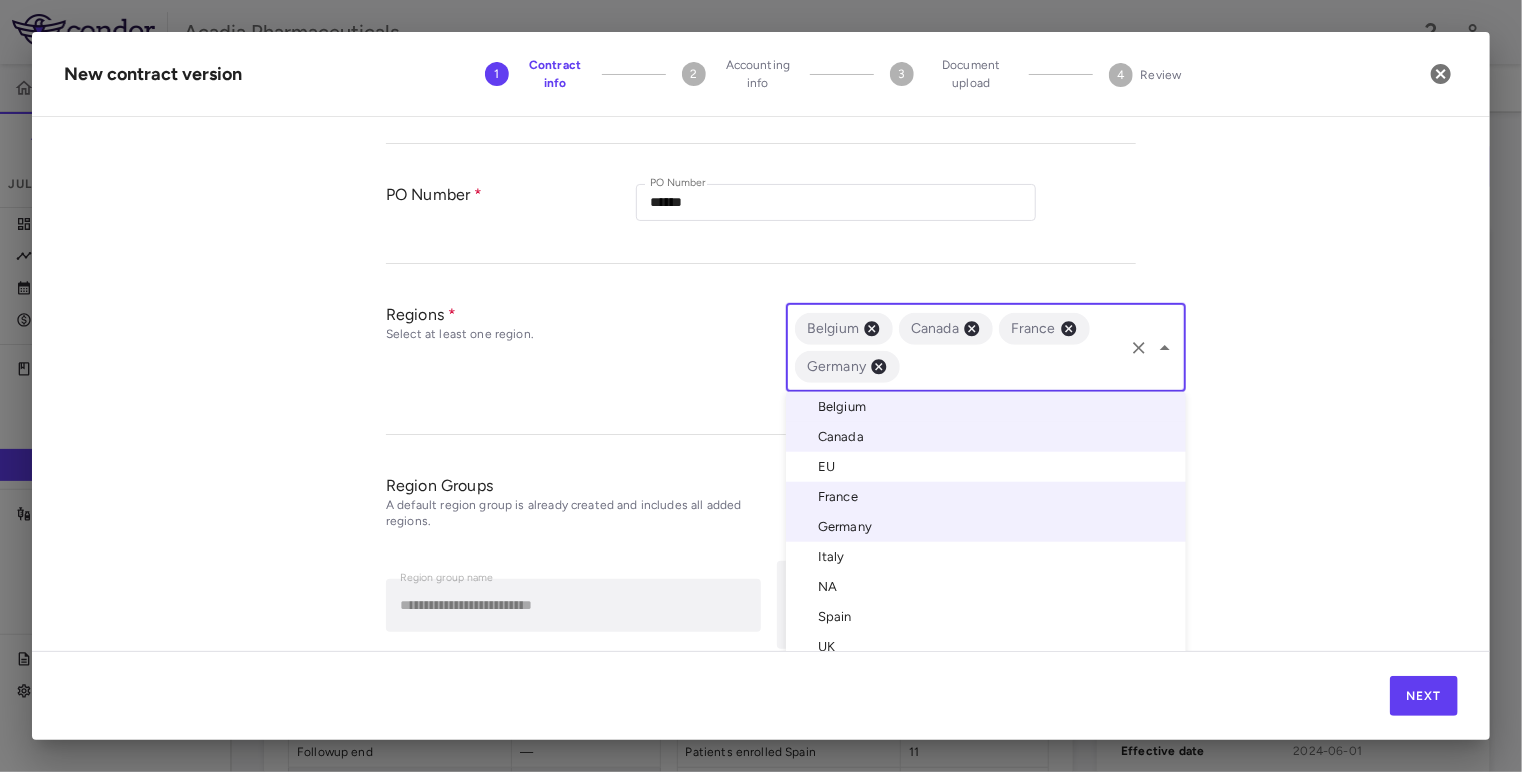 click on "Italy" at bounding box center [986, 557] 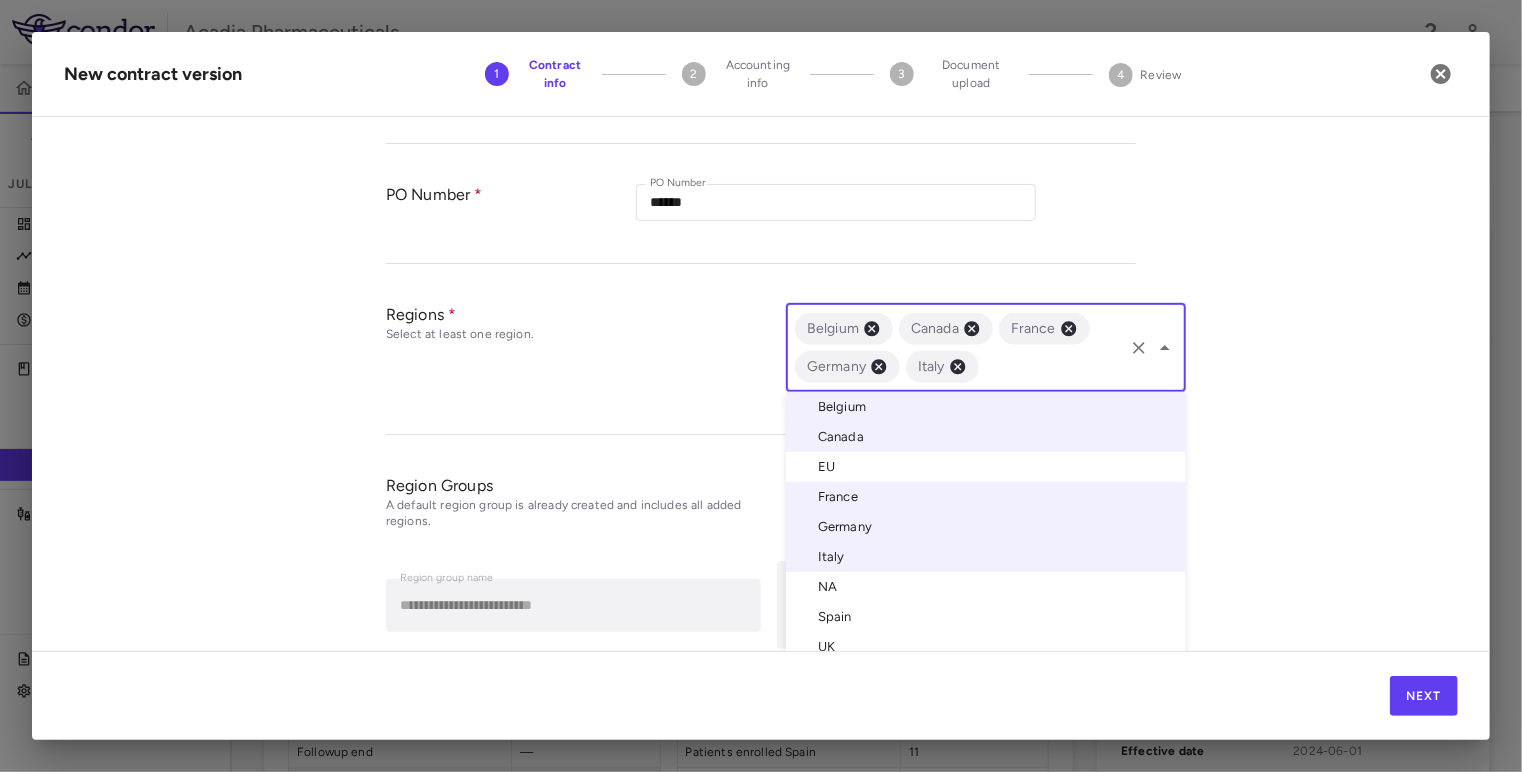 click on "Spain" at bounding box center [986, 617] 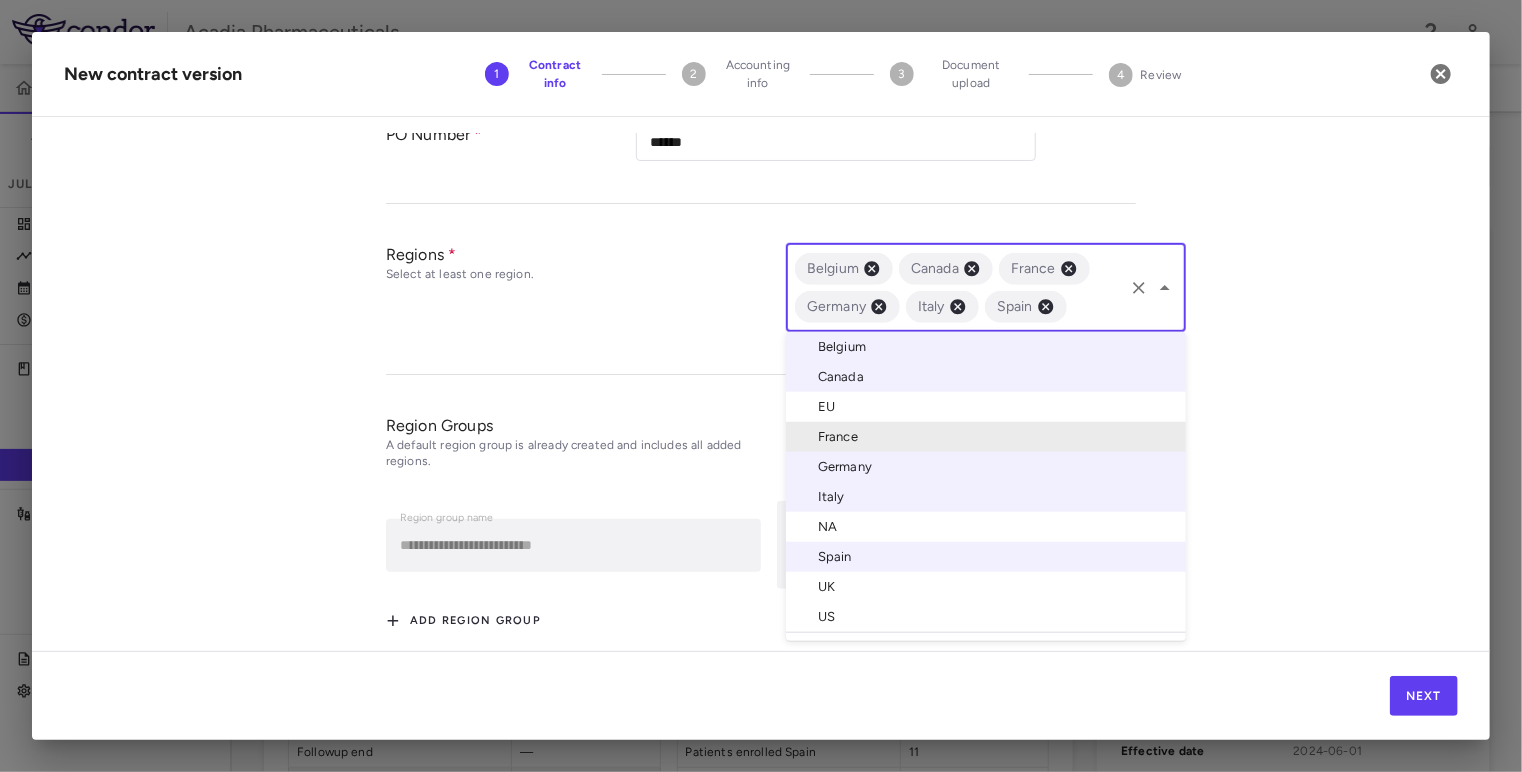 scroll, scrollTop: 756, scrollLeft: 0, axis: vertical 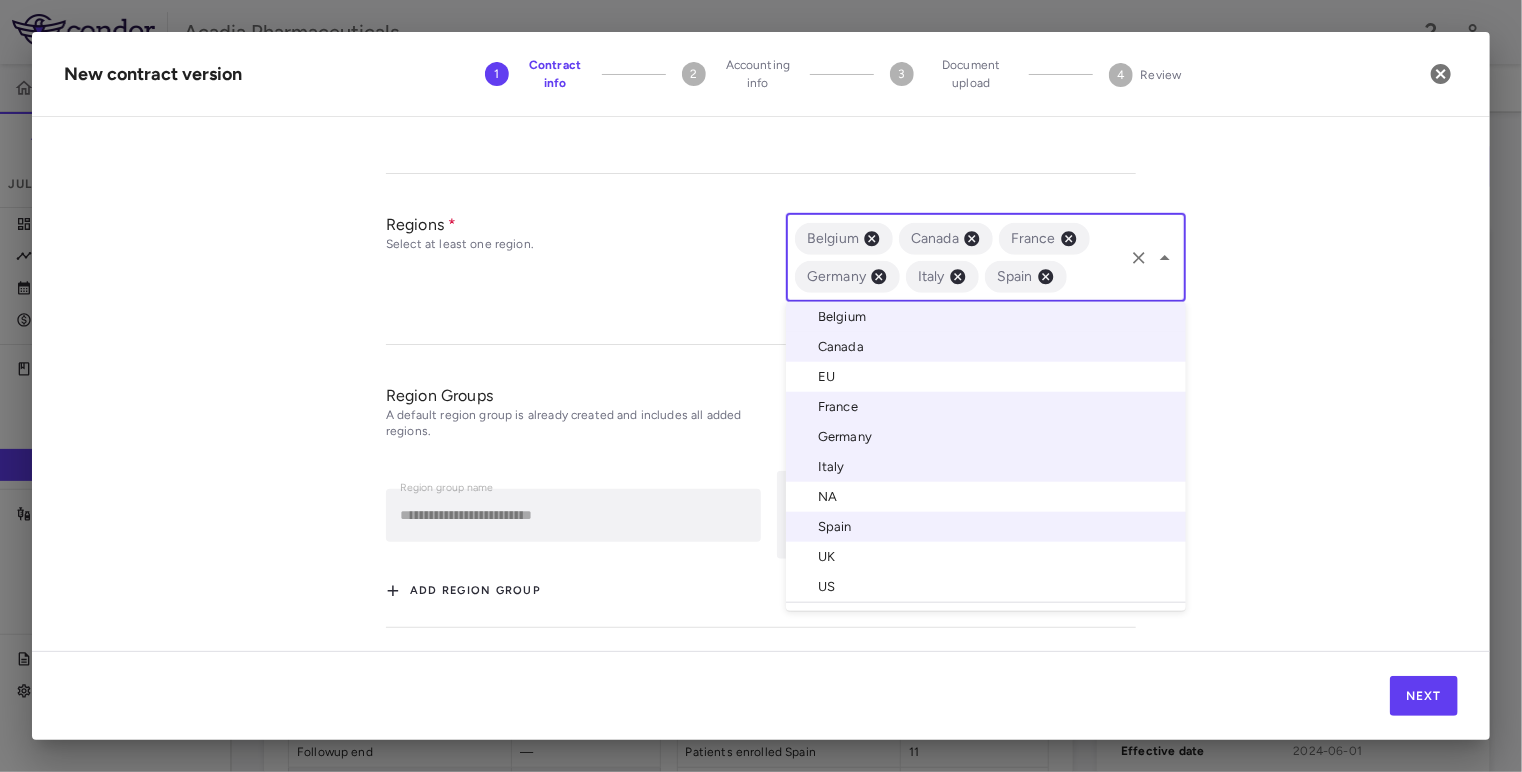 click on "UK" at bounding box center [986, 557] 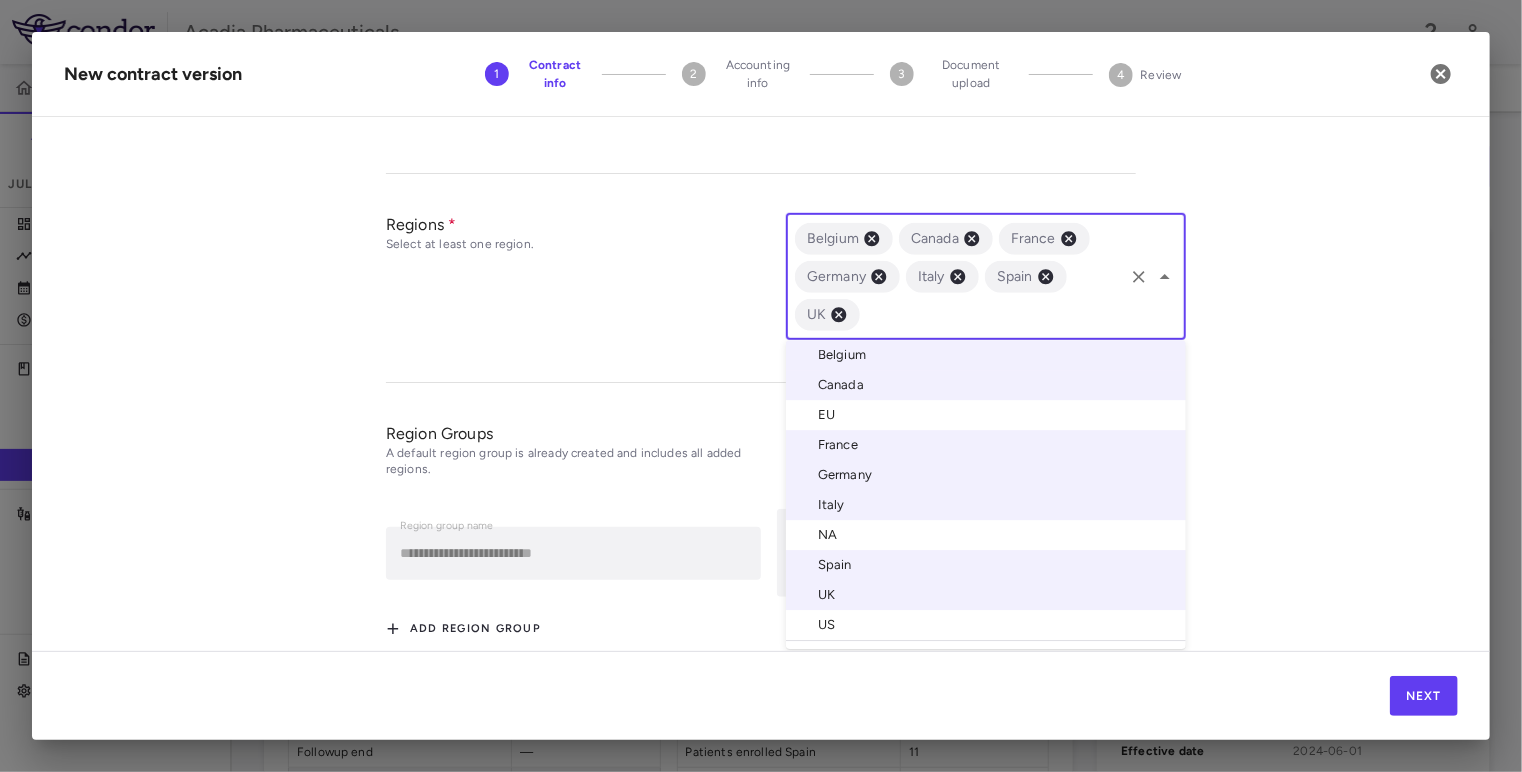 click on "US" at bounding box center [986, 625] 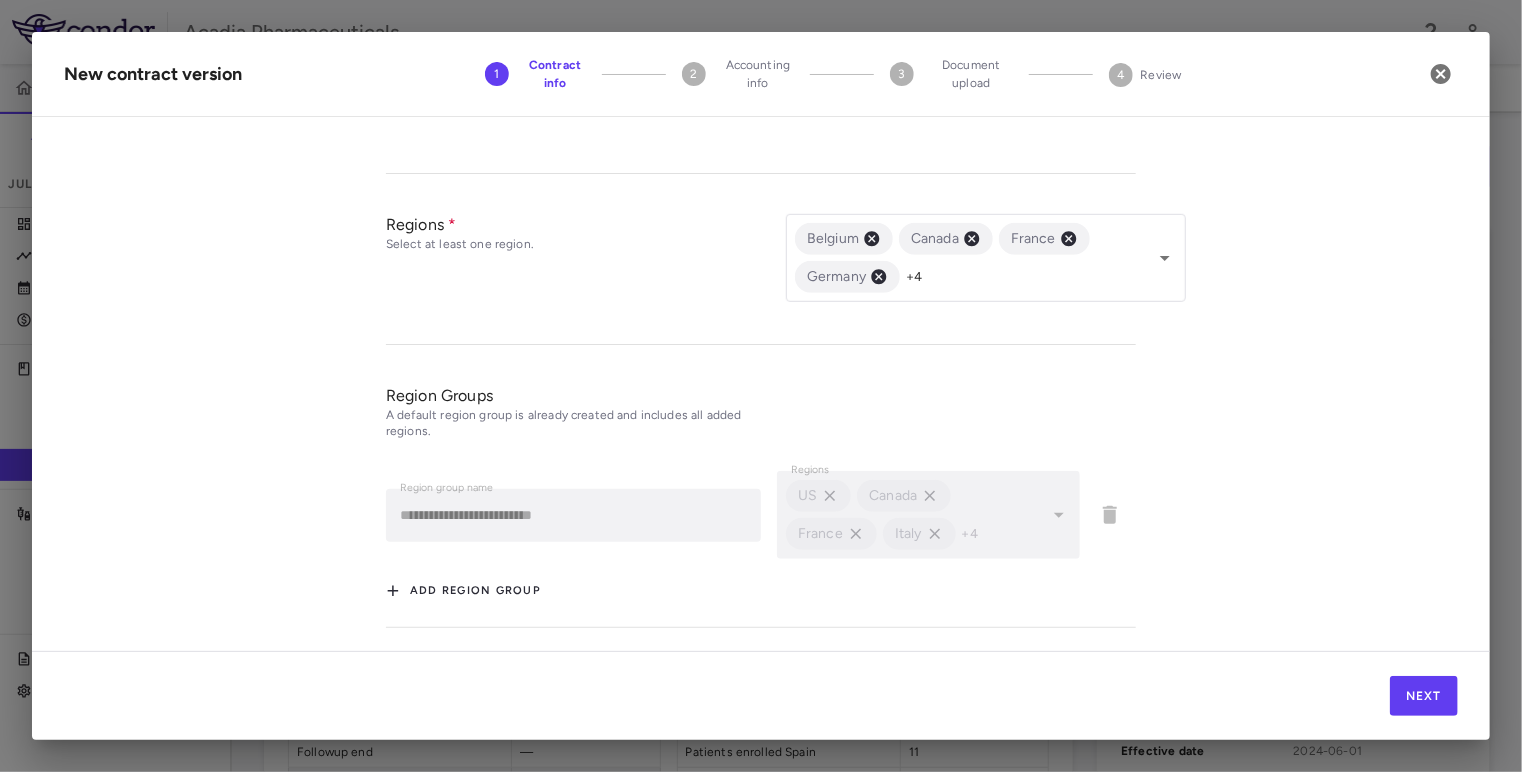 click on "**********" at bounding box center (761, 392) 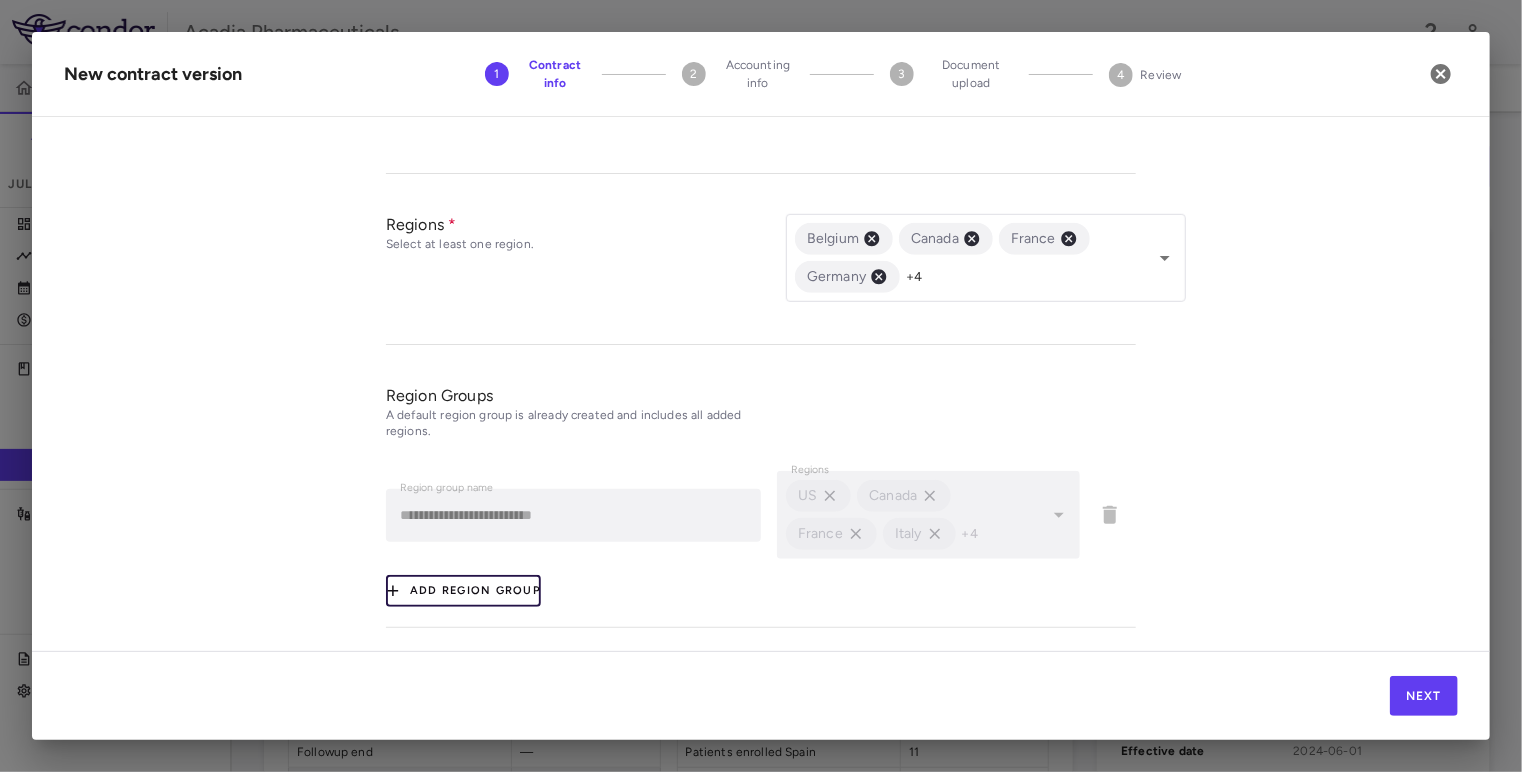 click 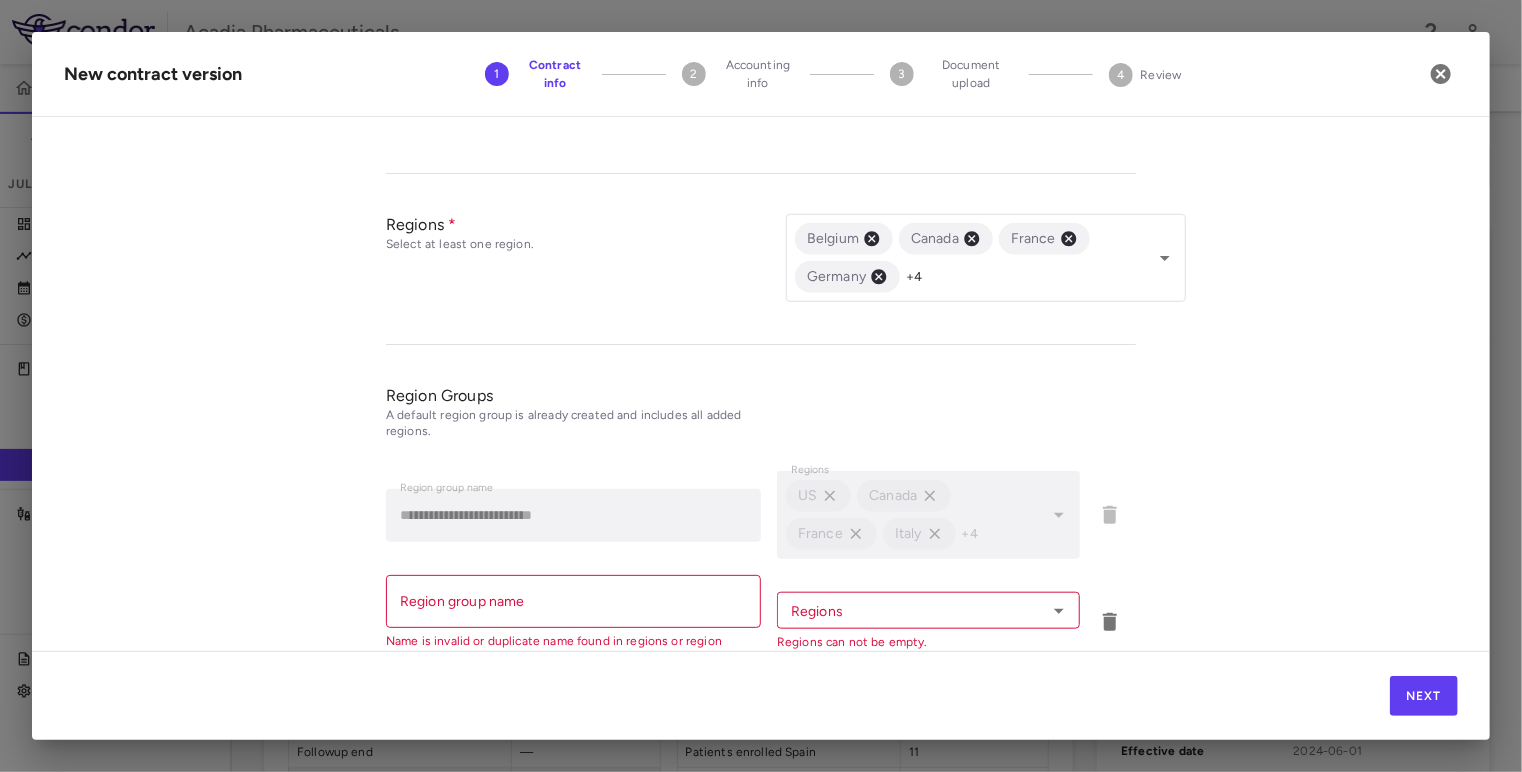 click on "Region group name" at bounding box center (573, 601) 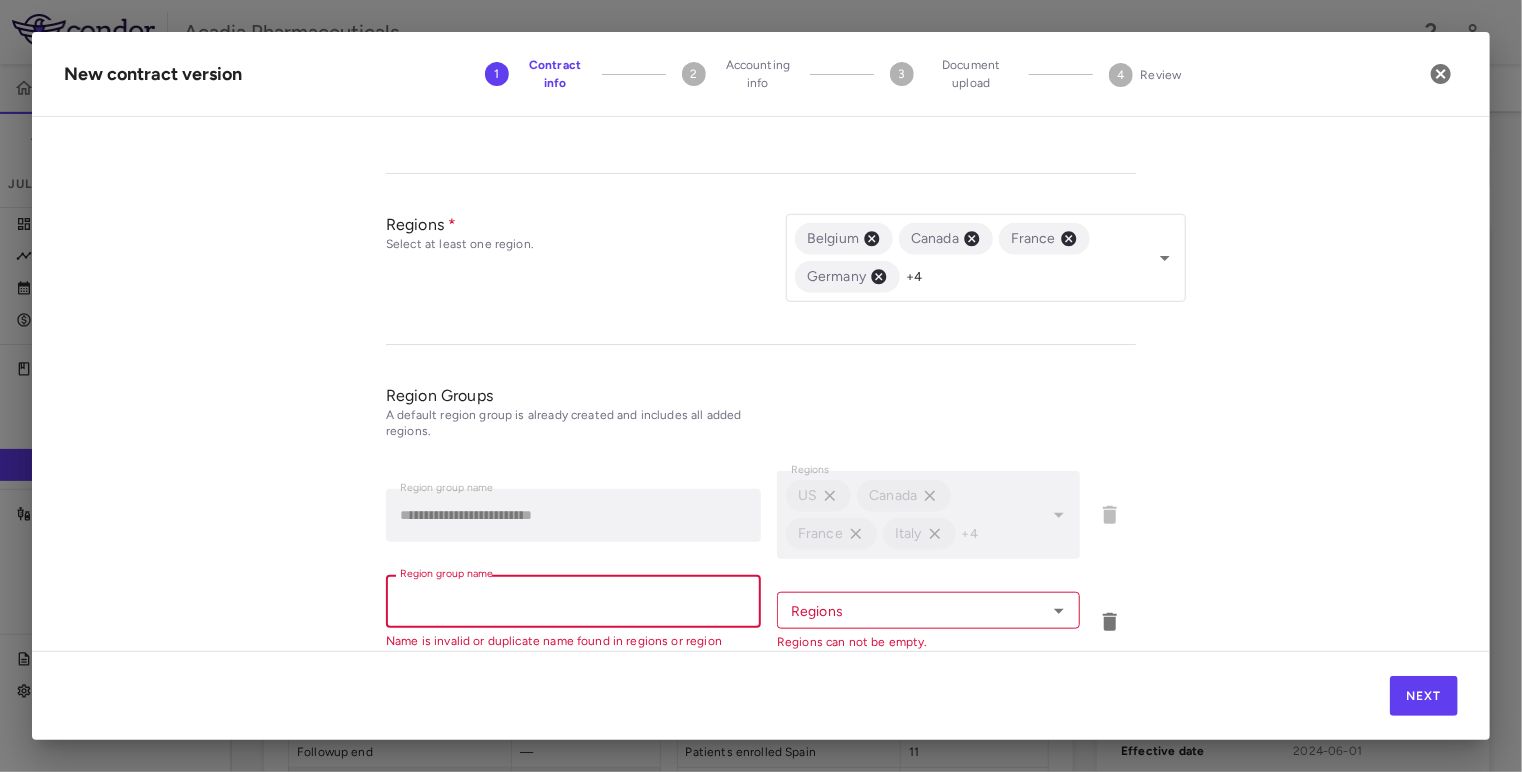 drag, startPoint x: 1318, startPoint y: 431, endPoint x: 1312, endPoint y: 443, distance: 13.416408 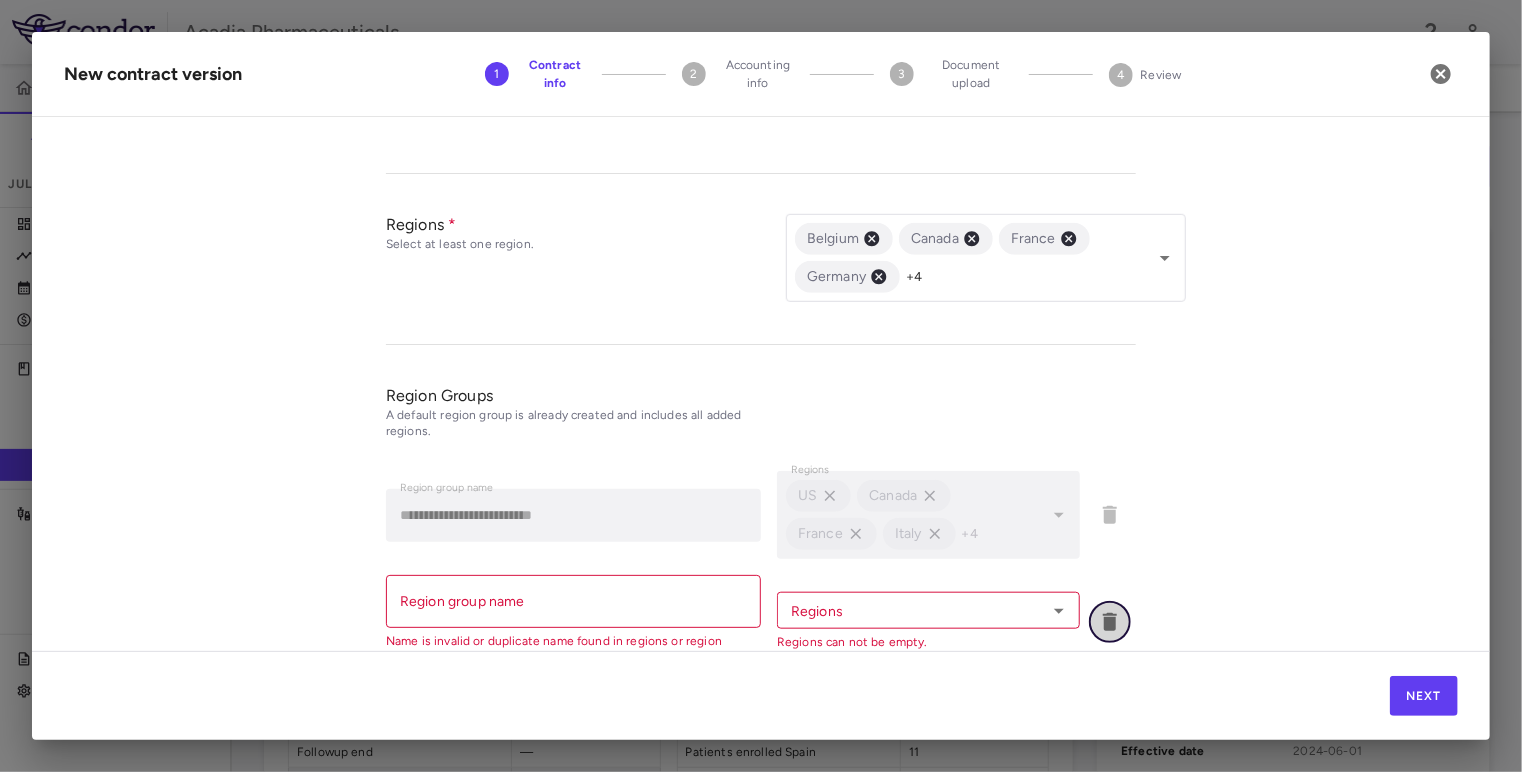 click 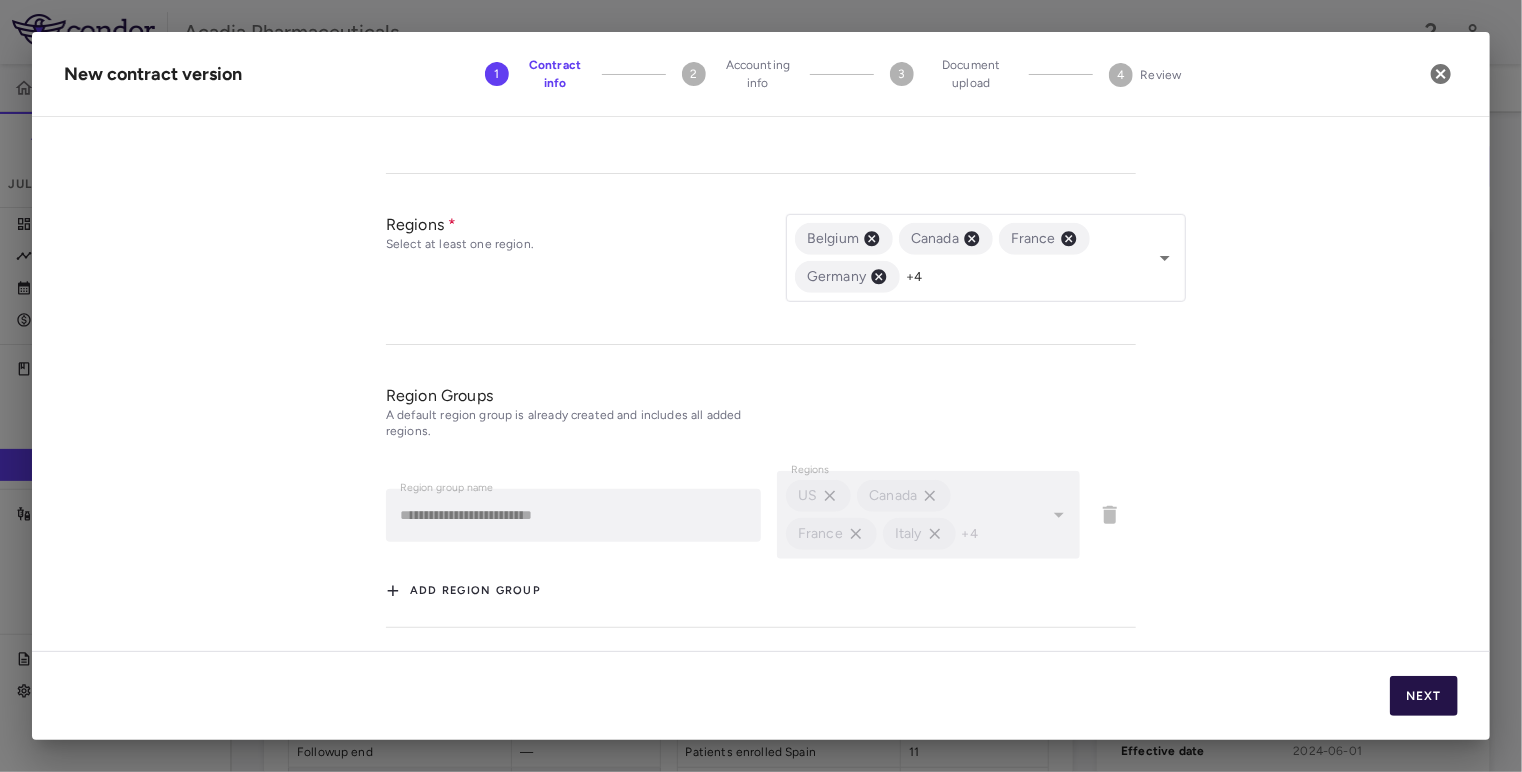 click on "Next" at bounding box center [1424, 696] 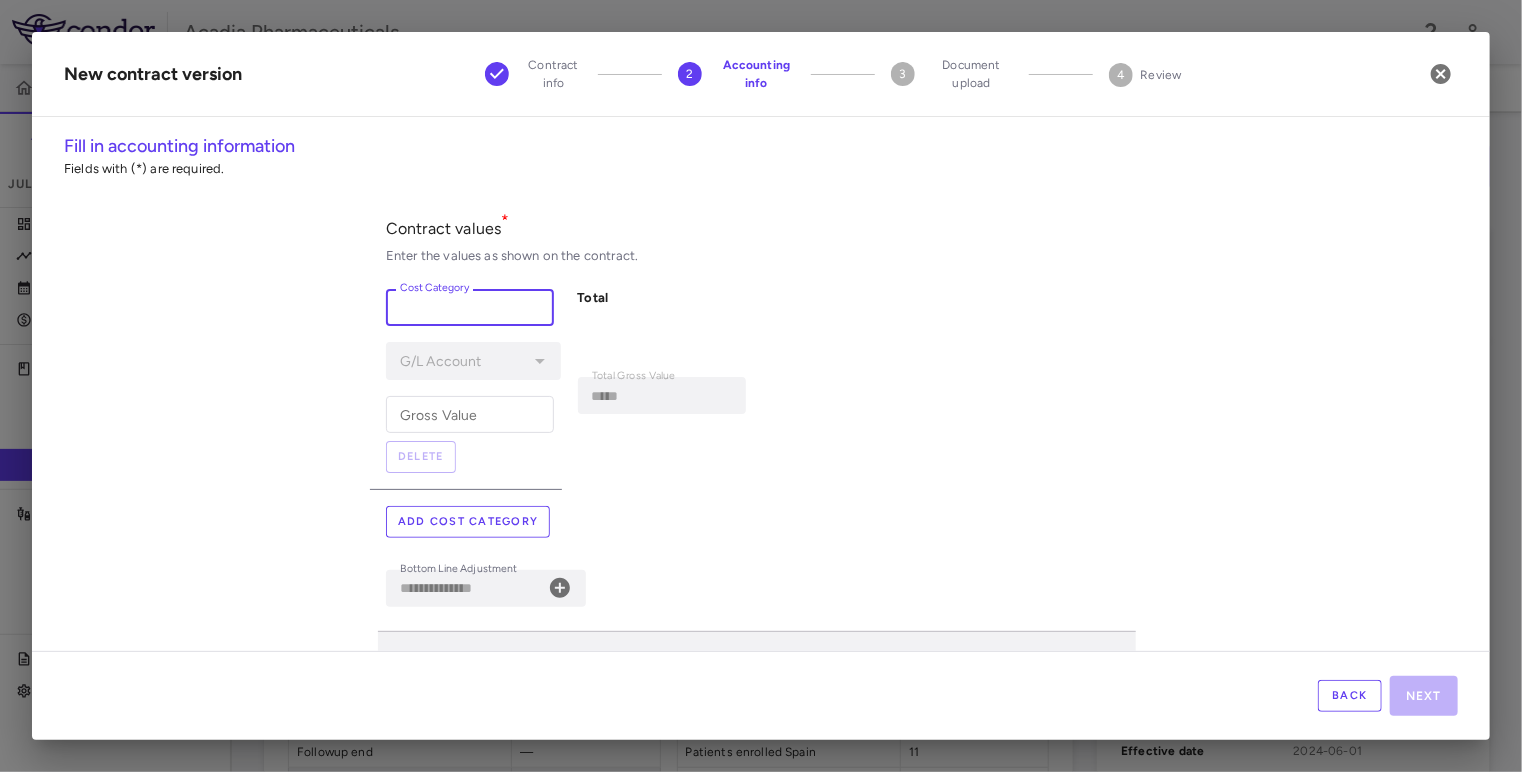 click on "Cost Category" at bounding box center [470, 307] 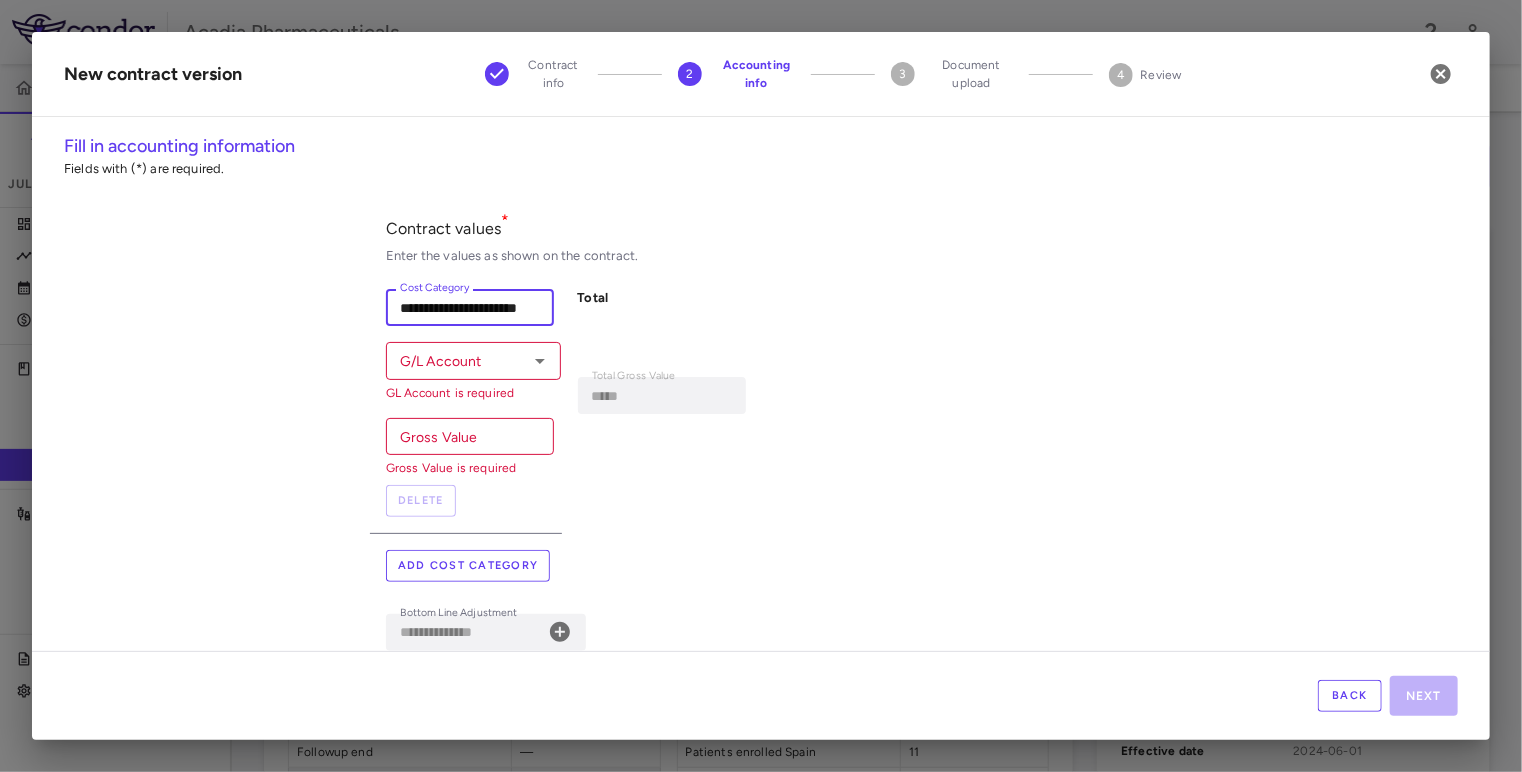 scroll, scrollTop: 0, scrollLeft: 14, axis: horizontal 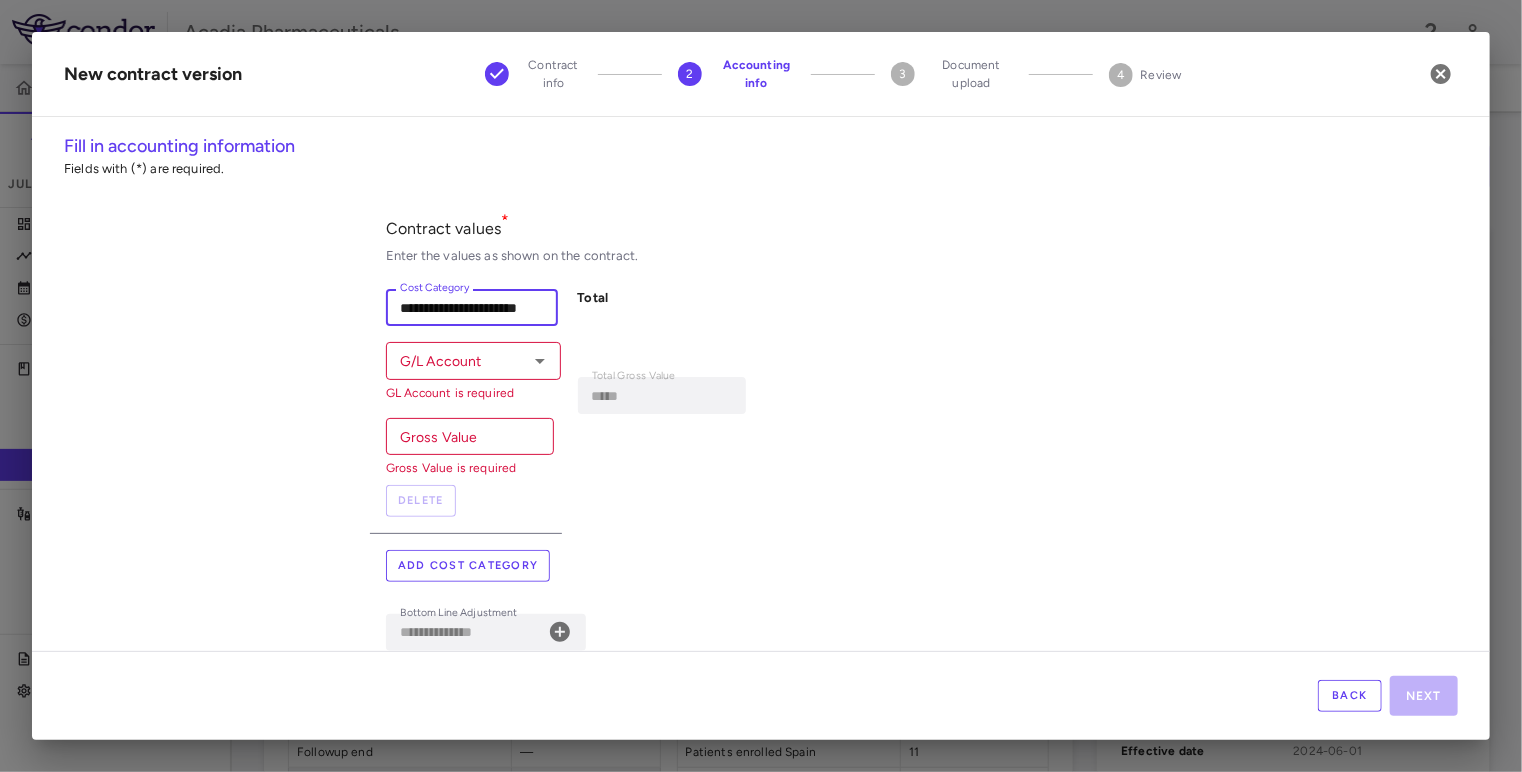 type on "**********" 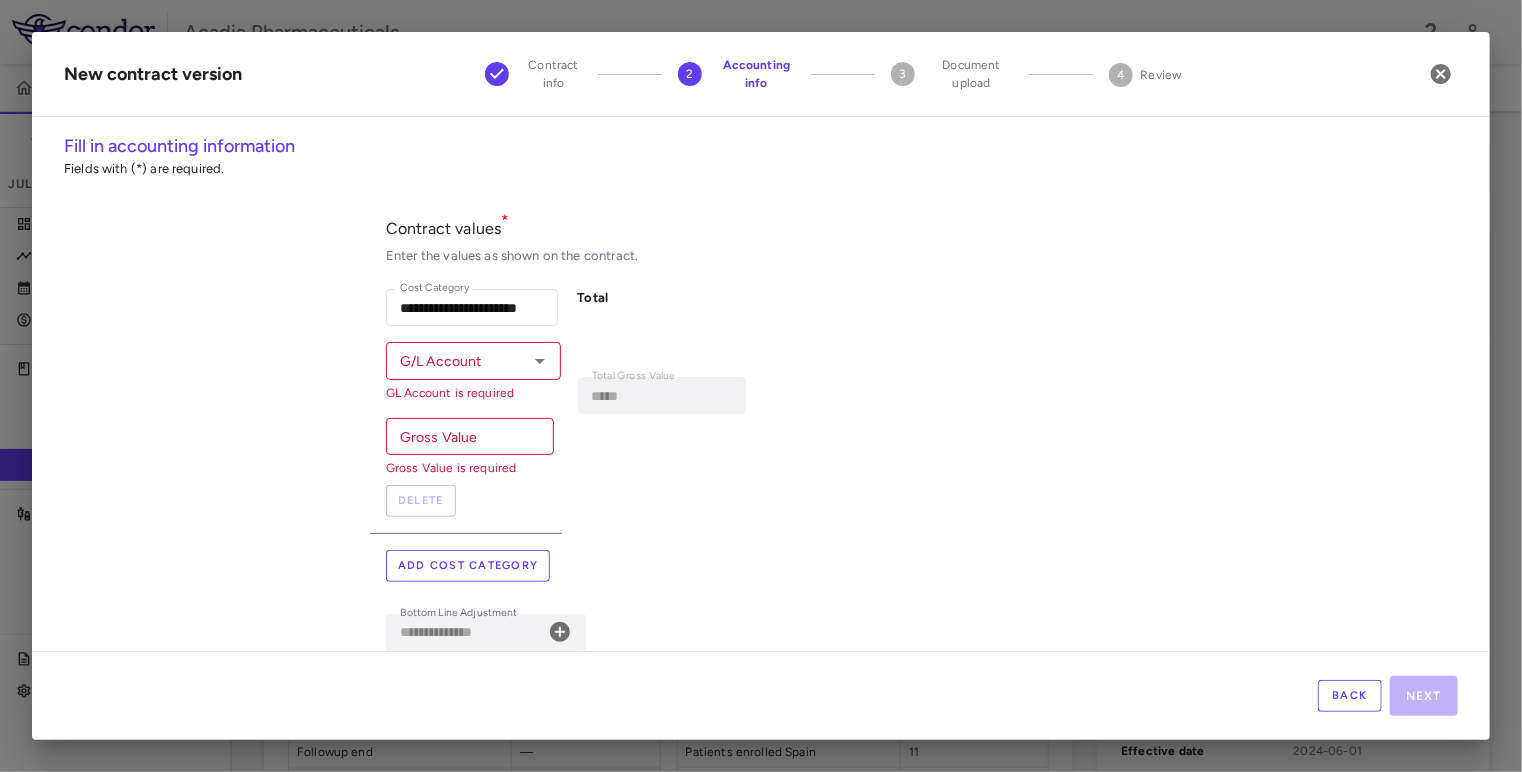 scroll, scrollTop: 0, scrollLeft: 0, axis: both 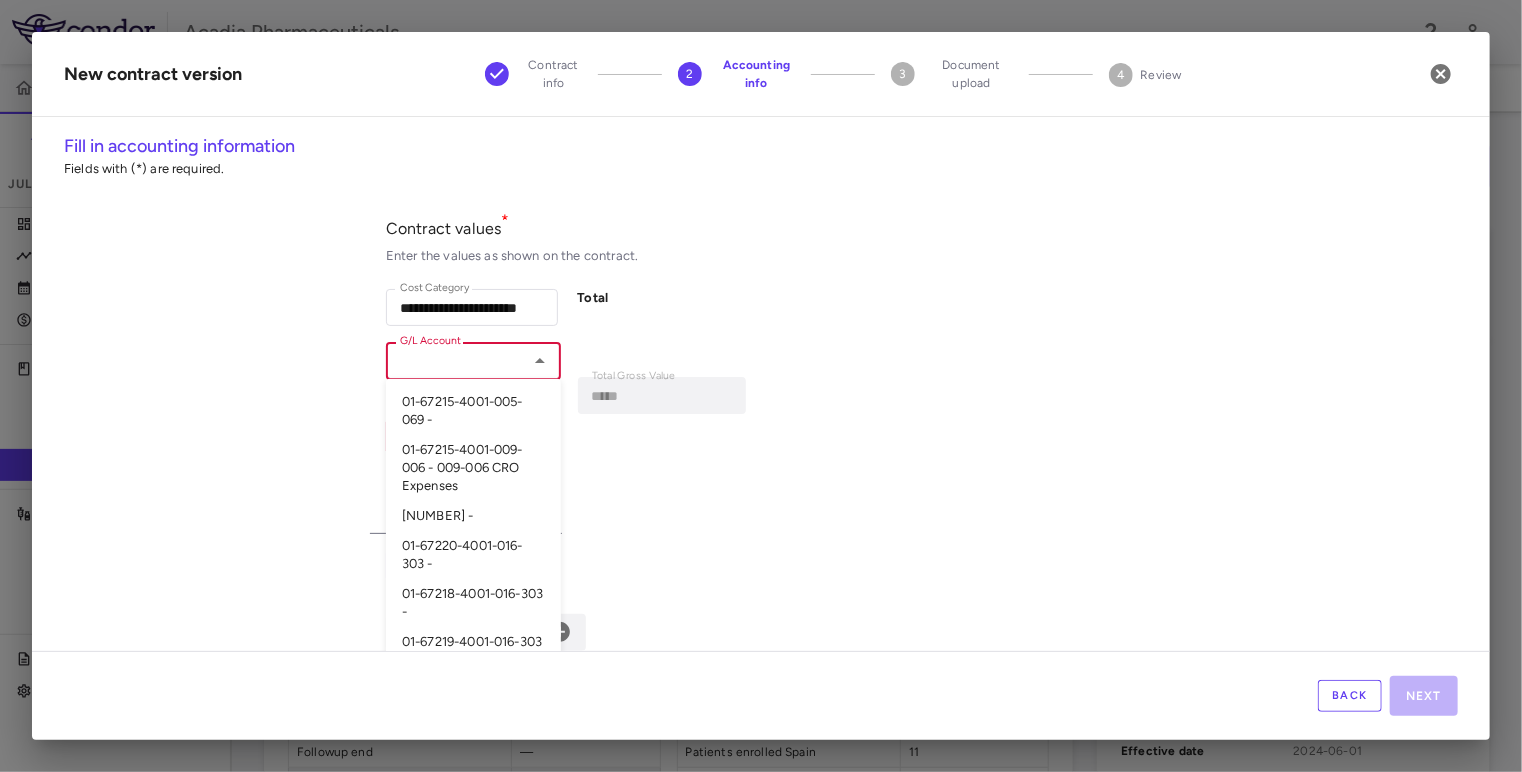click on "G/L Account" at bounding box center [457, 360] 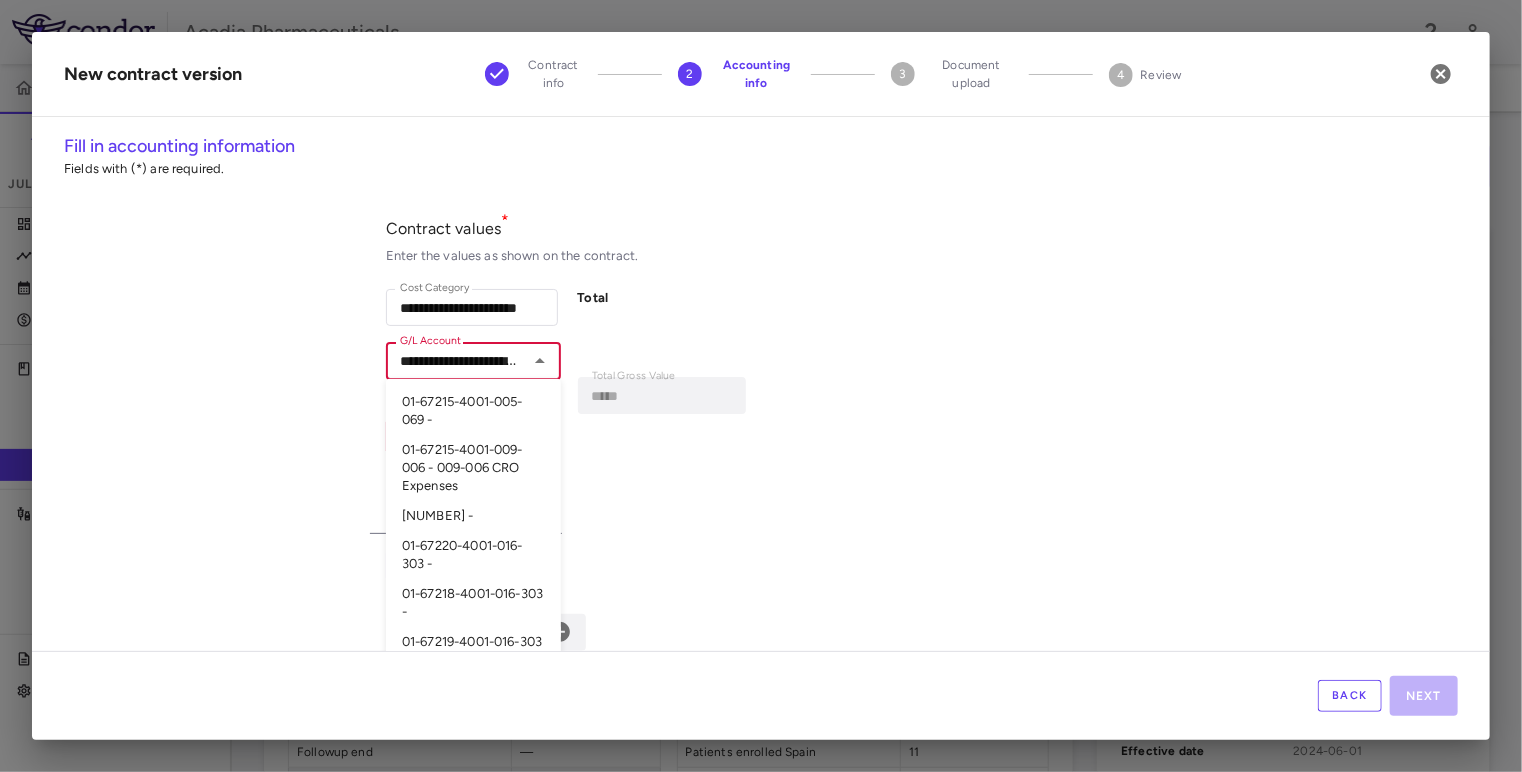 scroll, scrollTop: 0, scrollLeft: 52, axis: horizontal 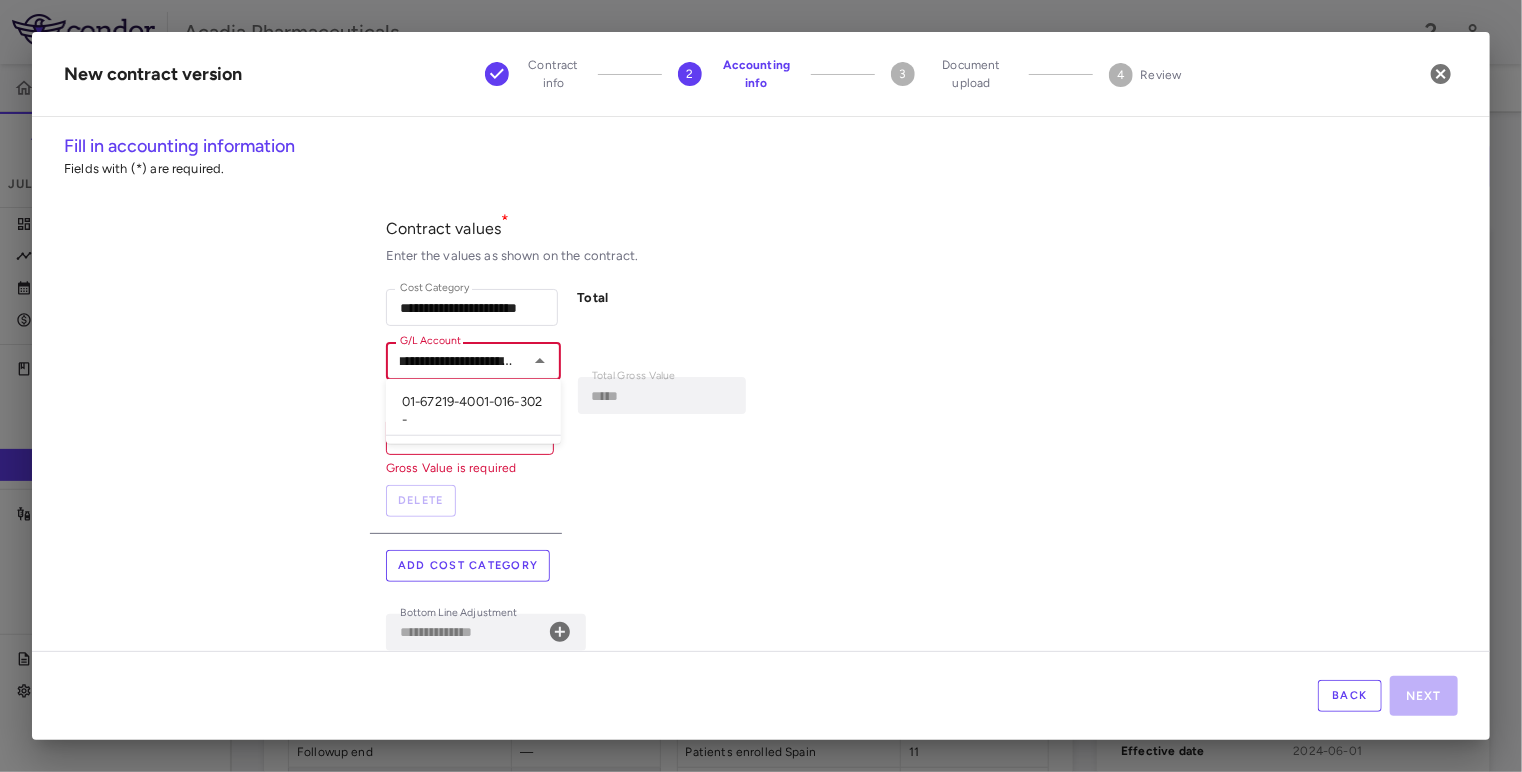 click on "01-67219-4001-016-302 -" at bounding box center (473, 411) 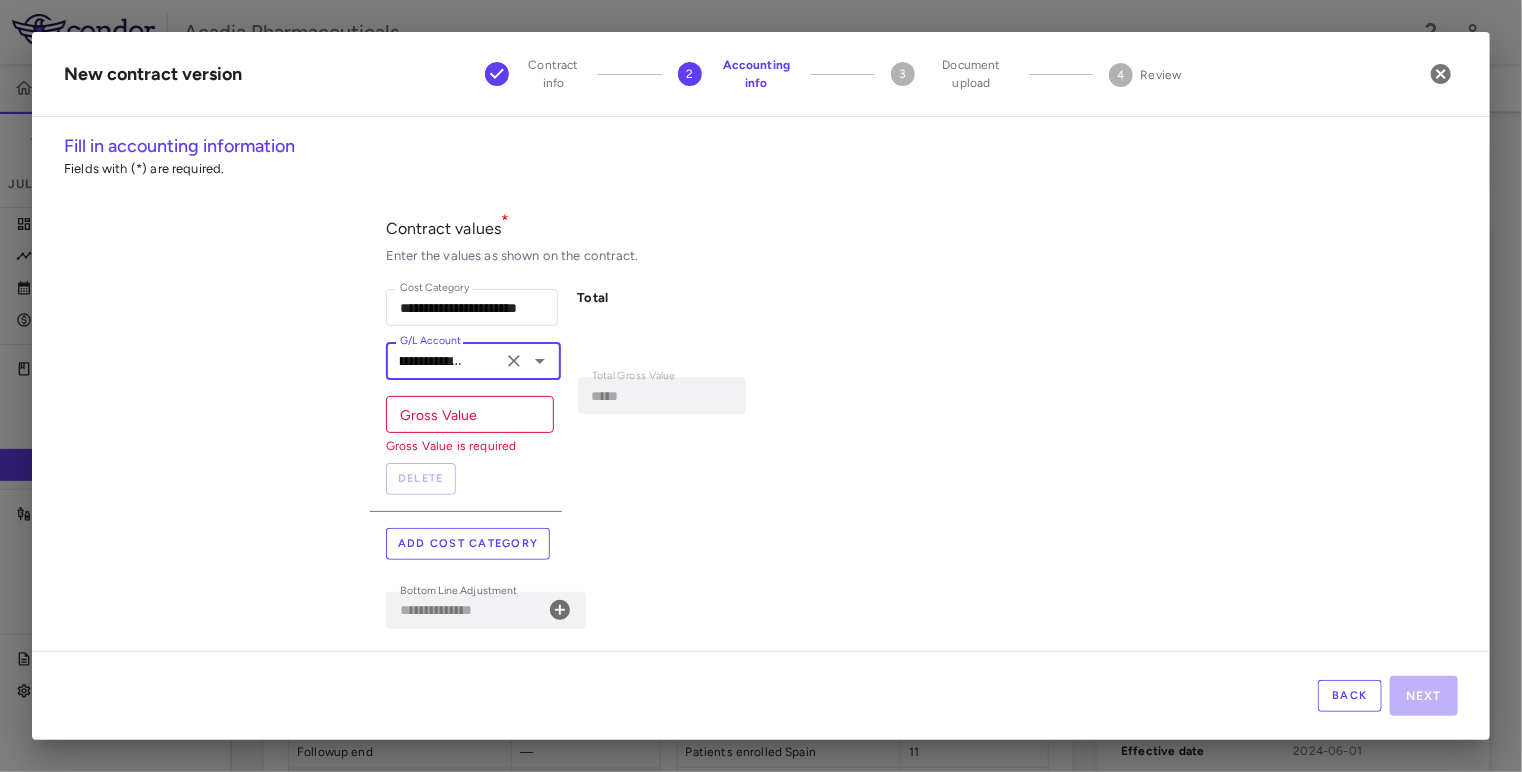 type on "**********" 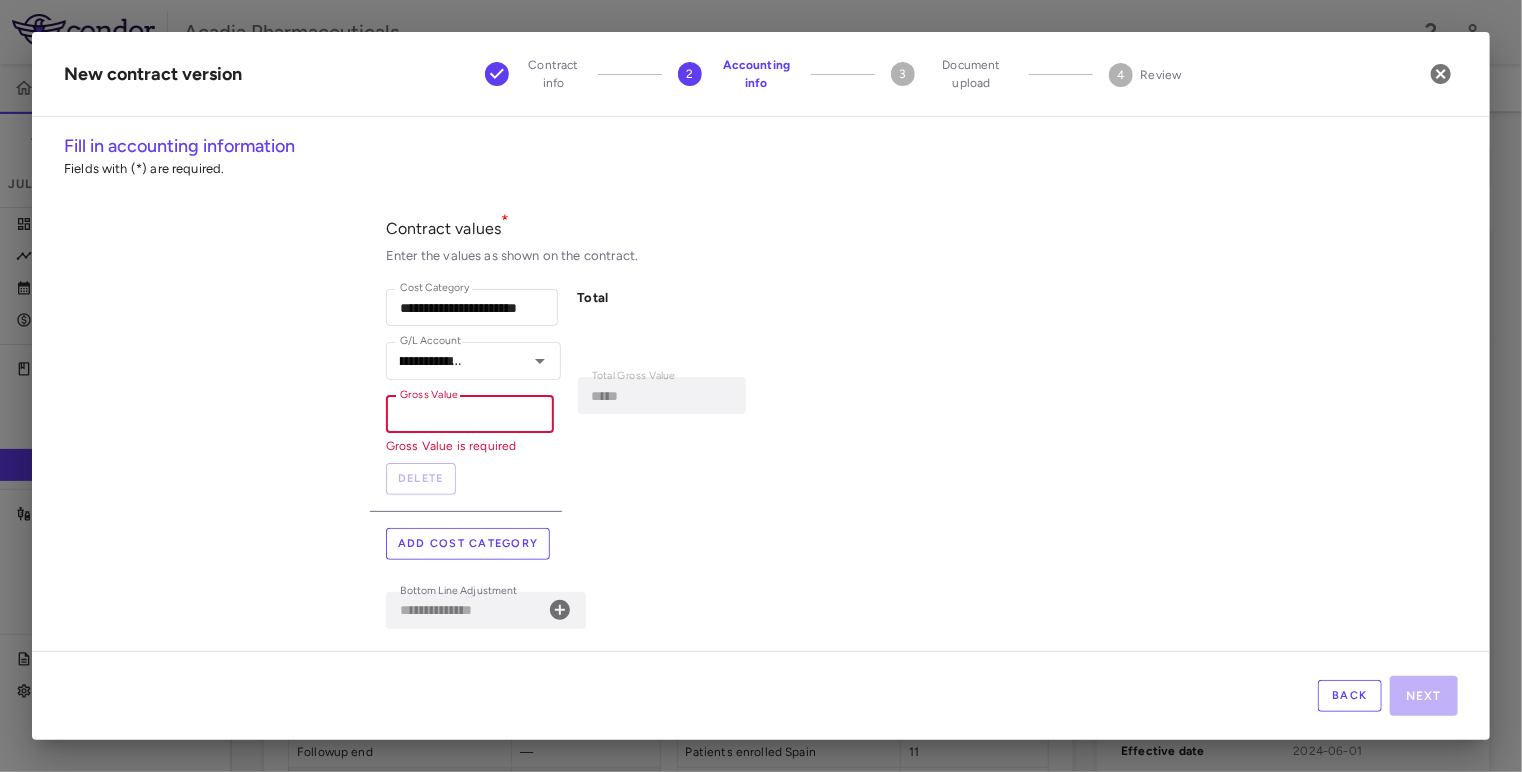click on "Gross Value" at bounding box center (470, 414) 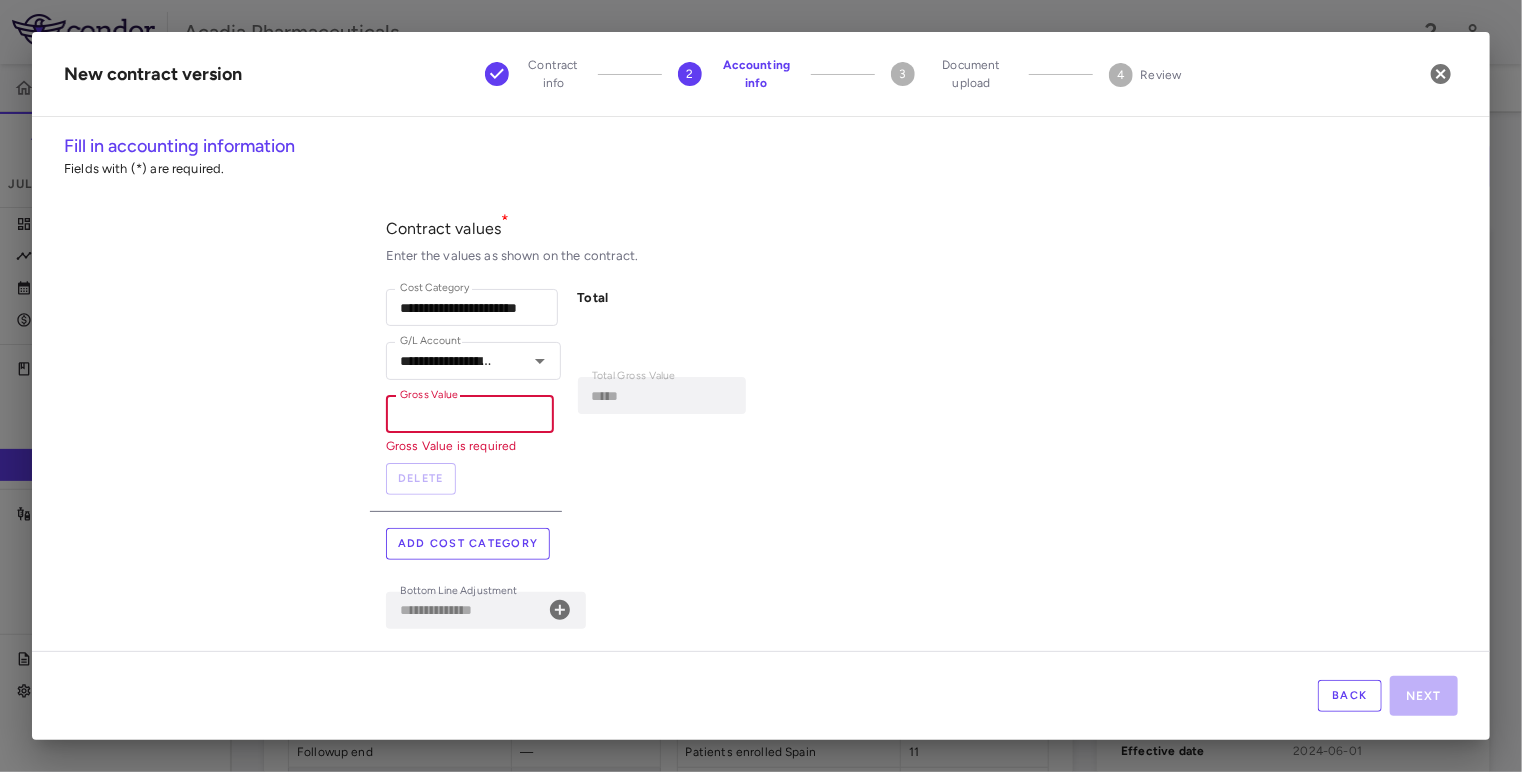 click on "Add cost category" at bounding box center [468, 544] 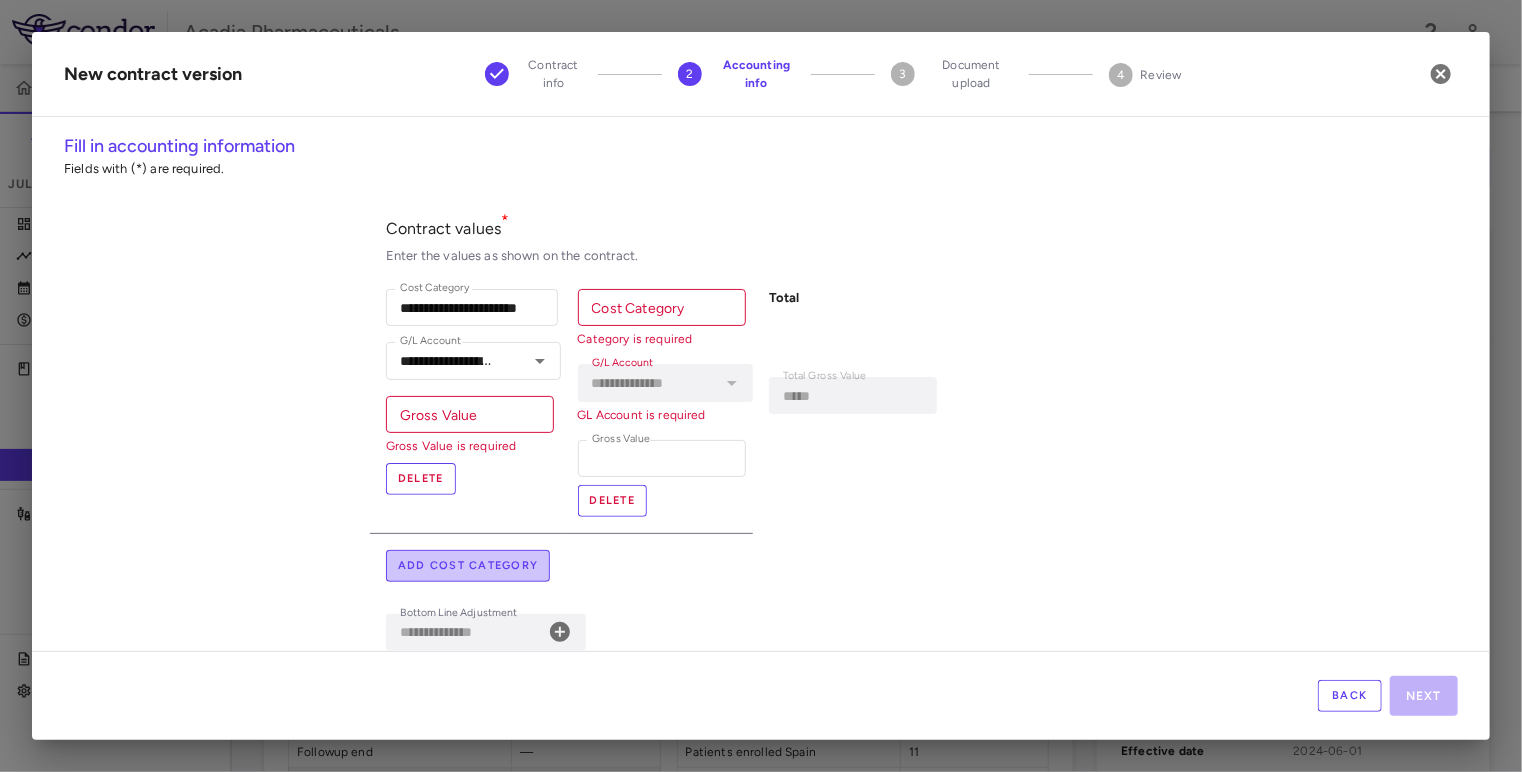 click on "Add cost category" at bounding box center (468, 566) 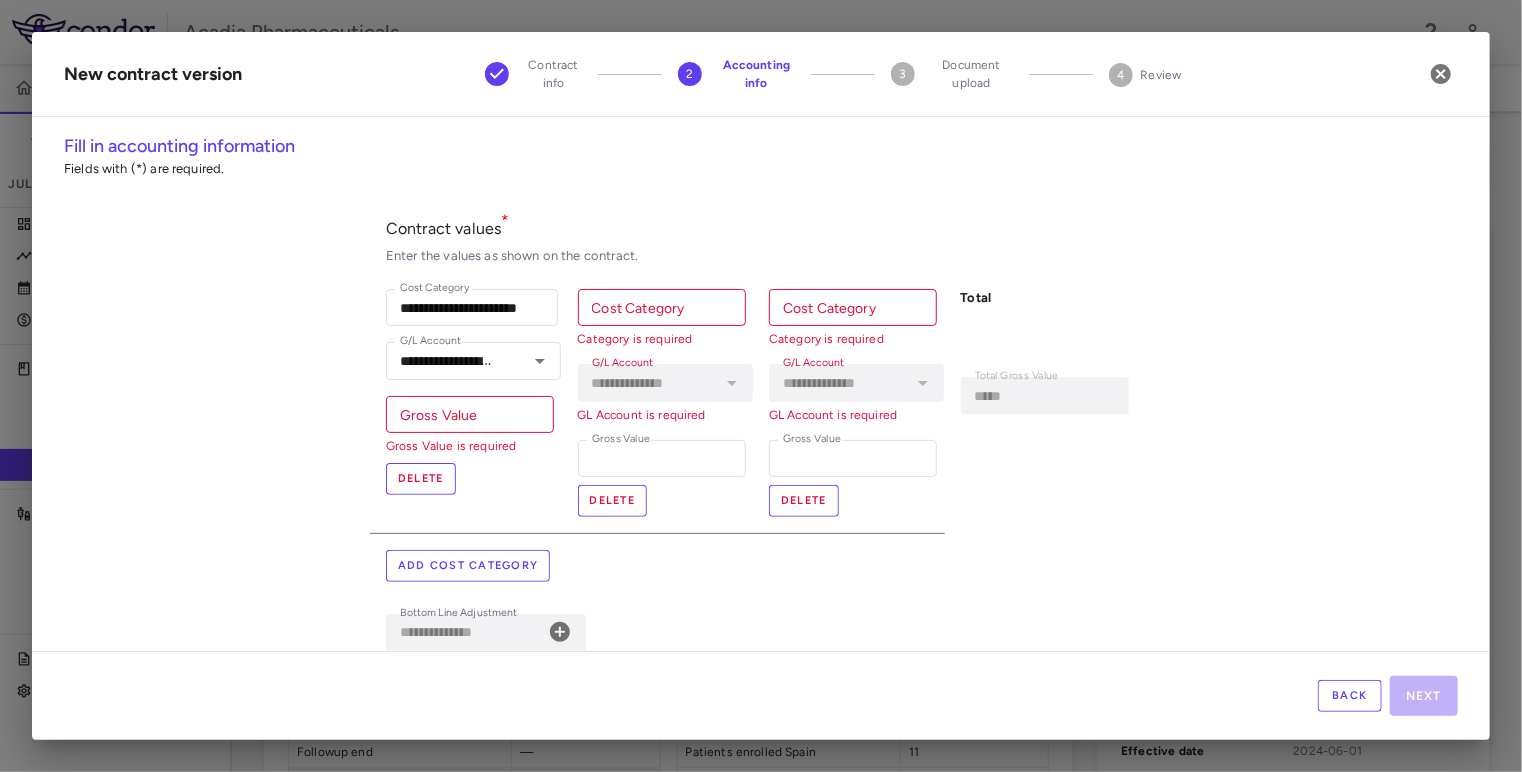 click on "Cost Category" at bounding box center (662, 307) 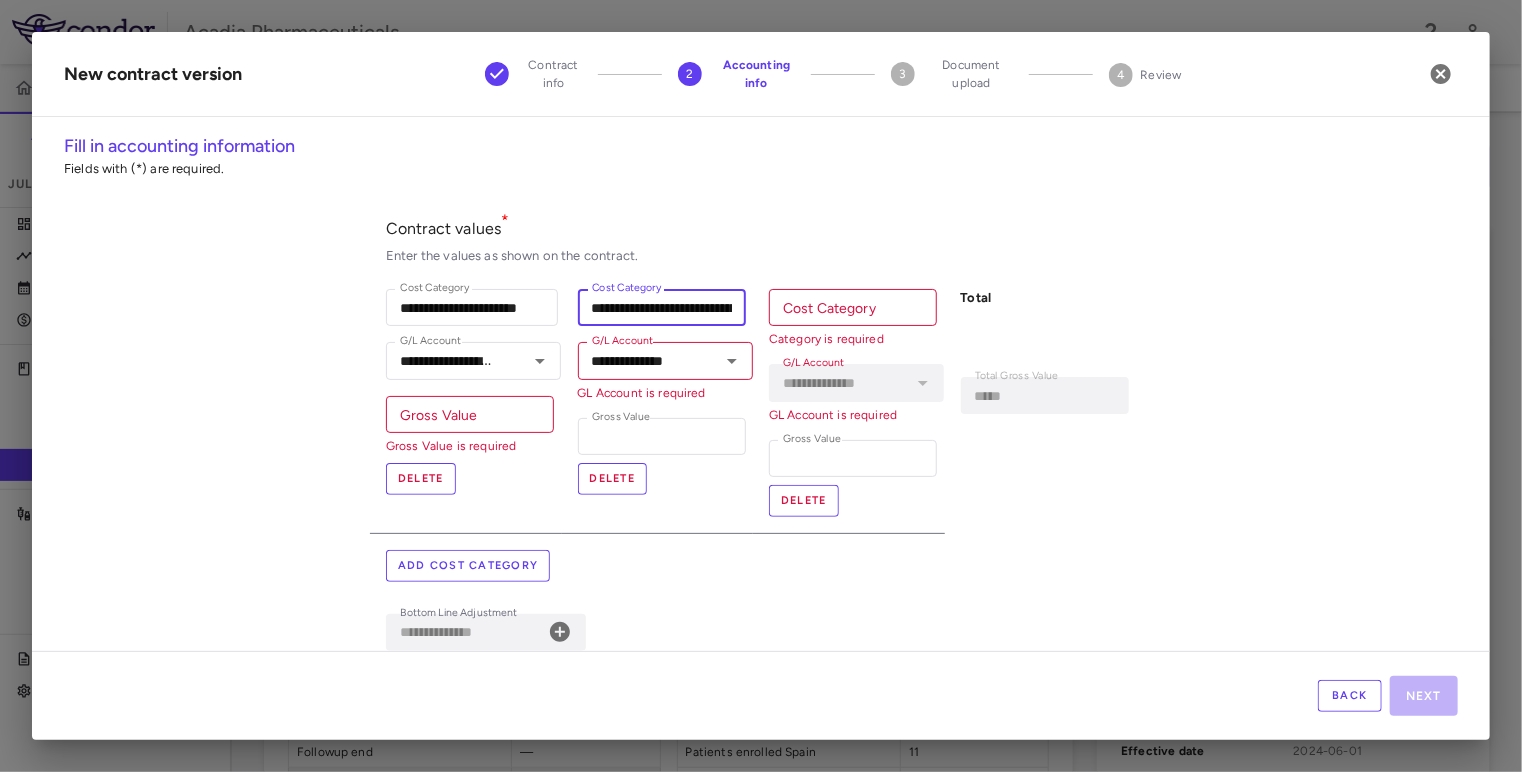 scroll, scrollTop: 0, scrollLeft: 388, axis: horizontal 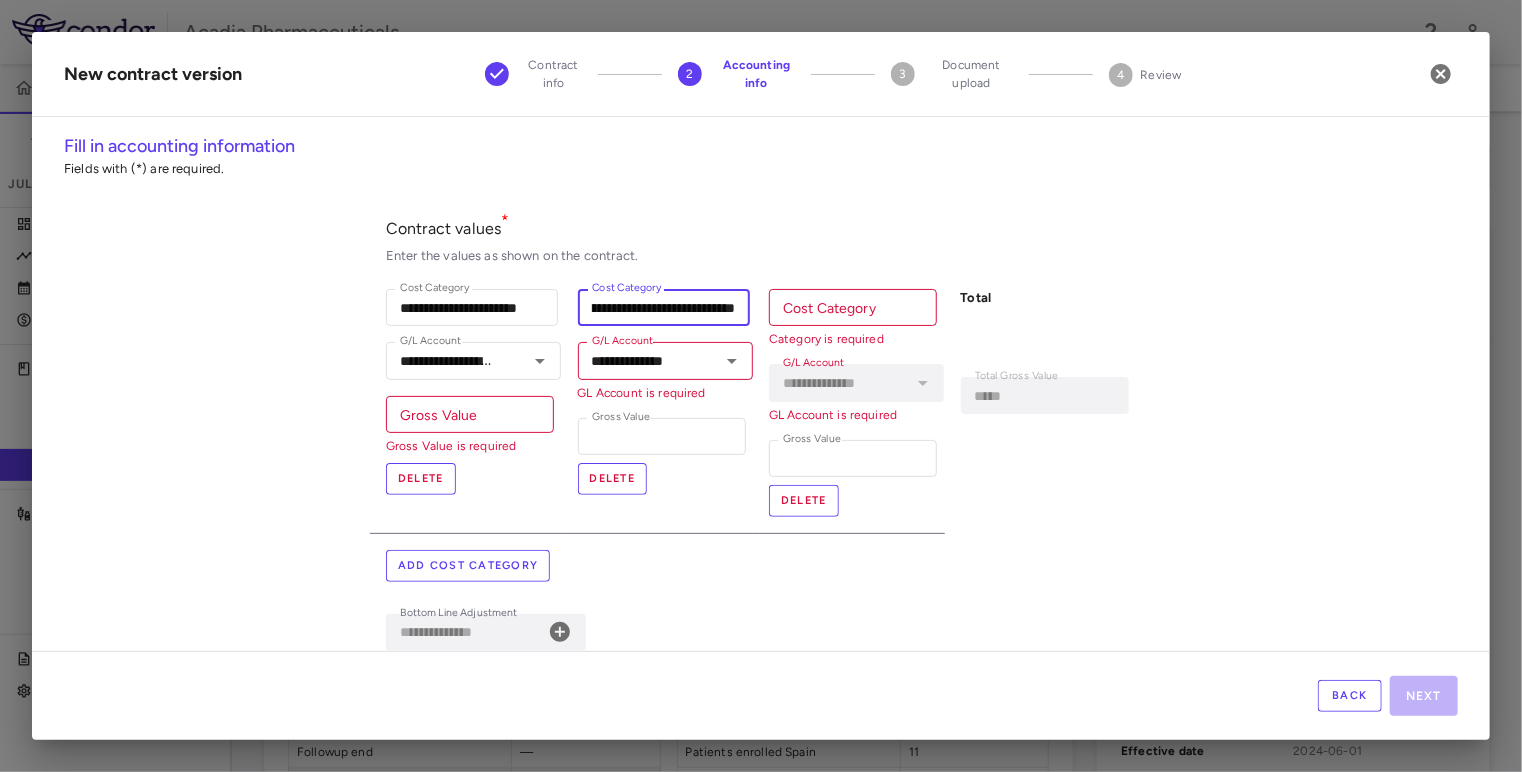 type on "**********" 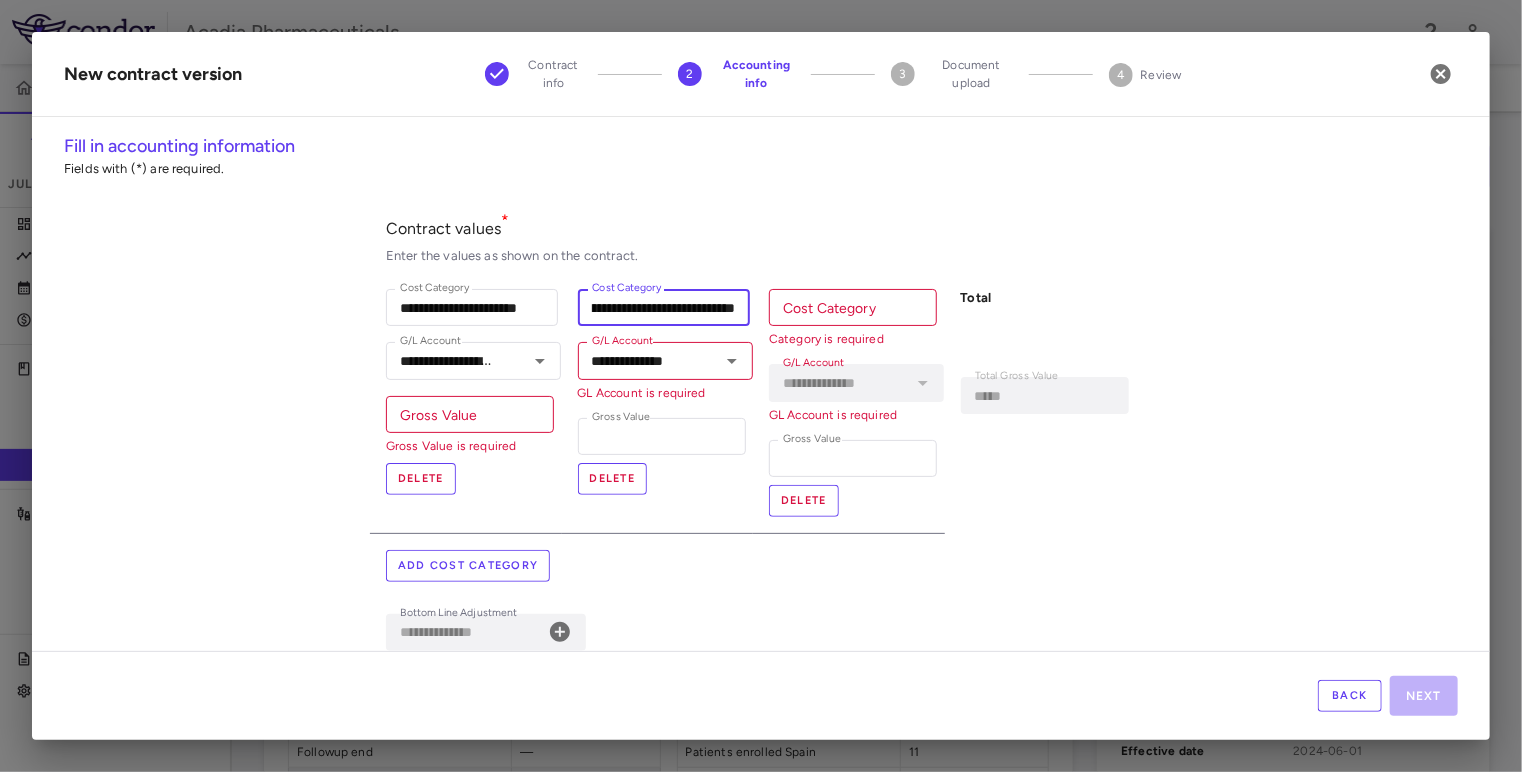 scroll, scrollTop: 0, scrollLeft: 0, axis: both 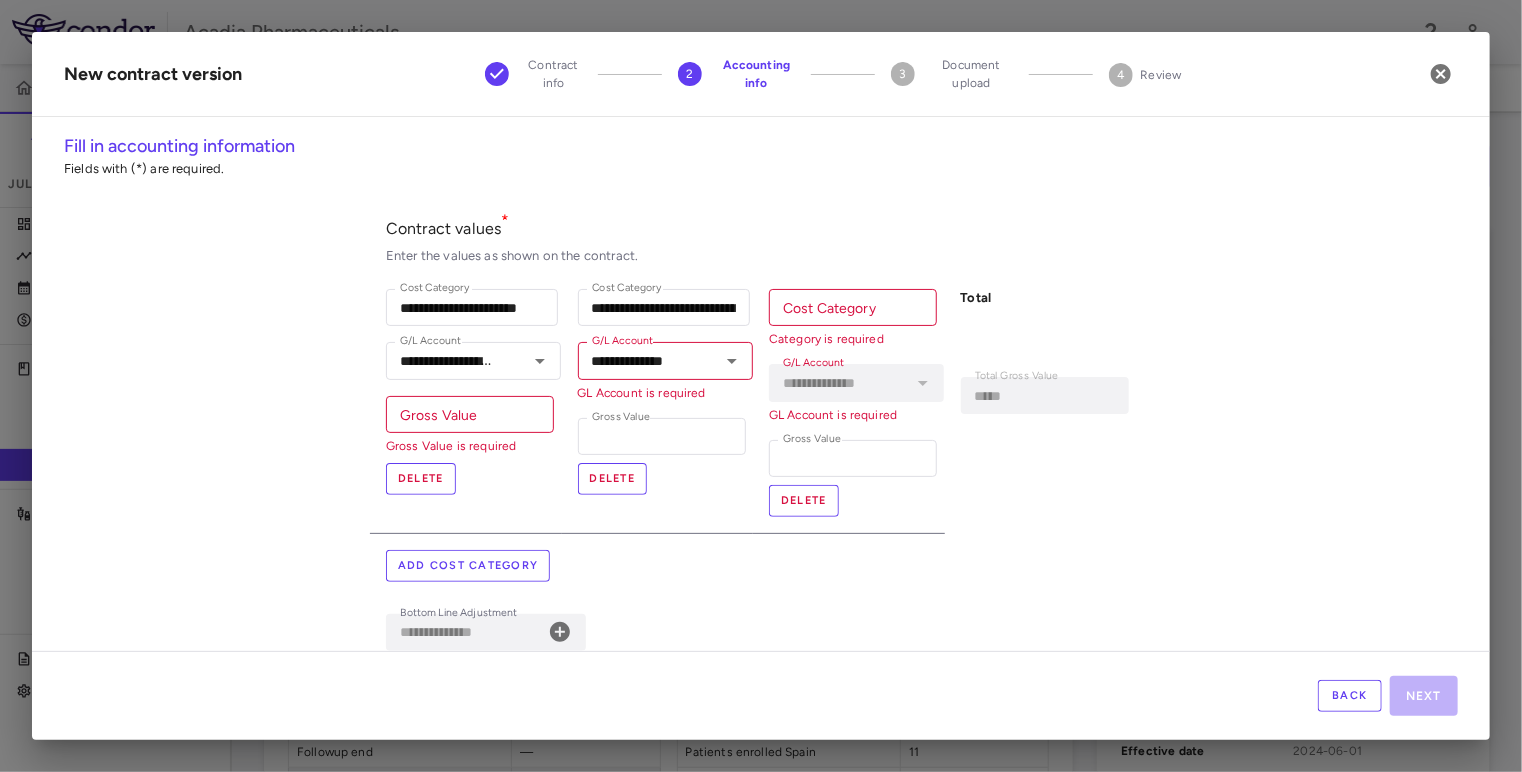 click on "Cost Category" at bounding box center (853, 307) 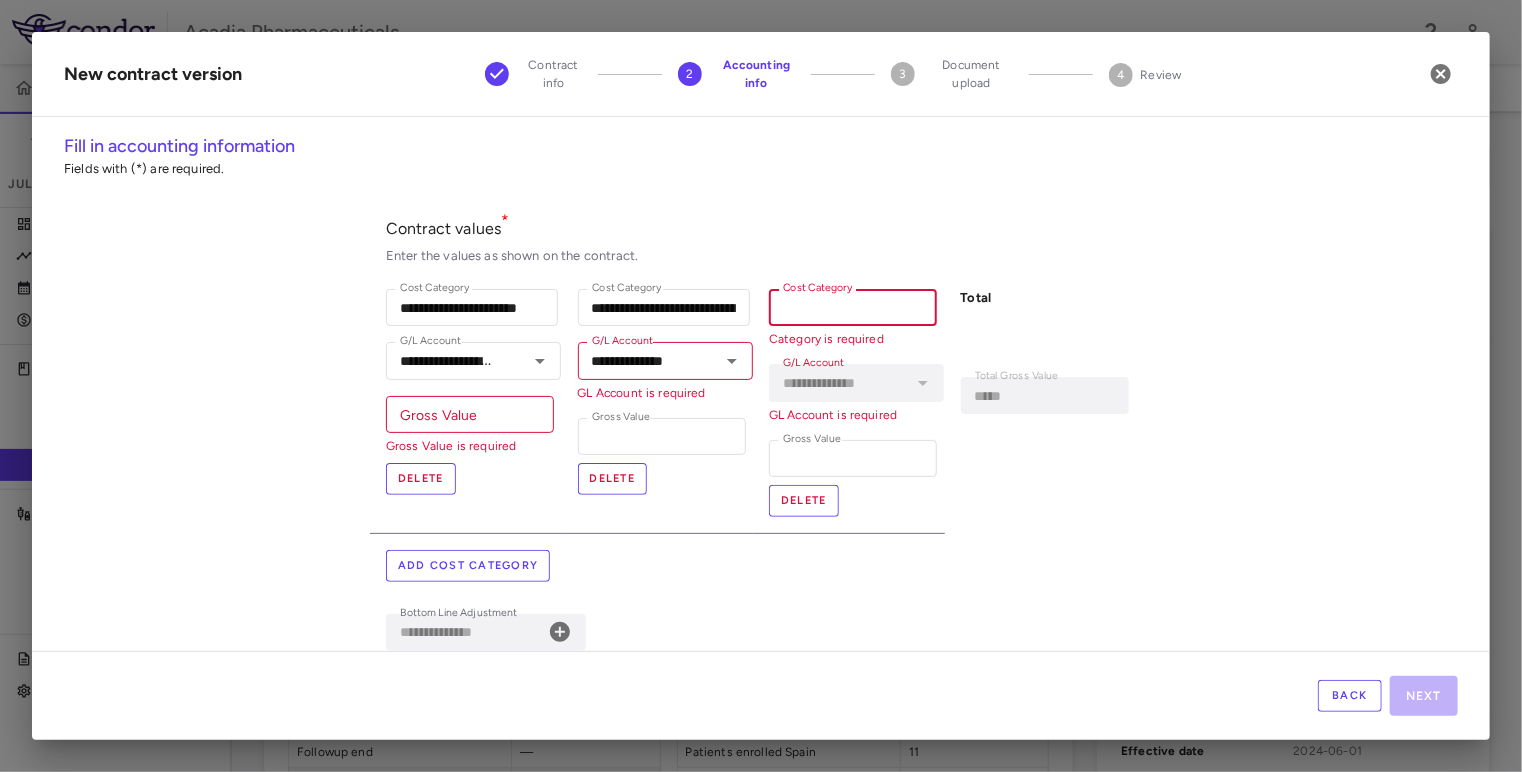 paste on "**********" 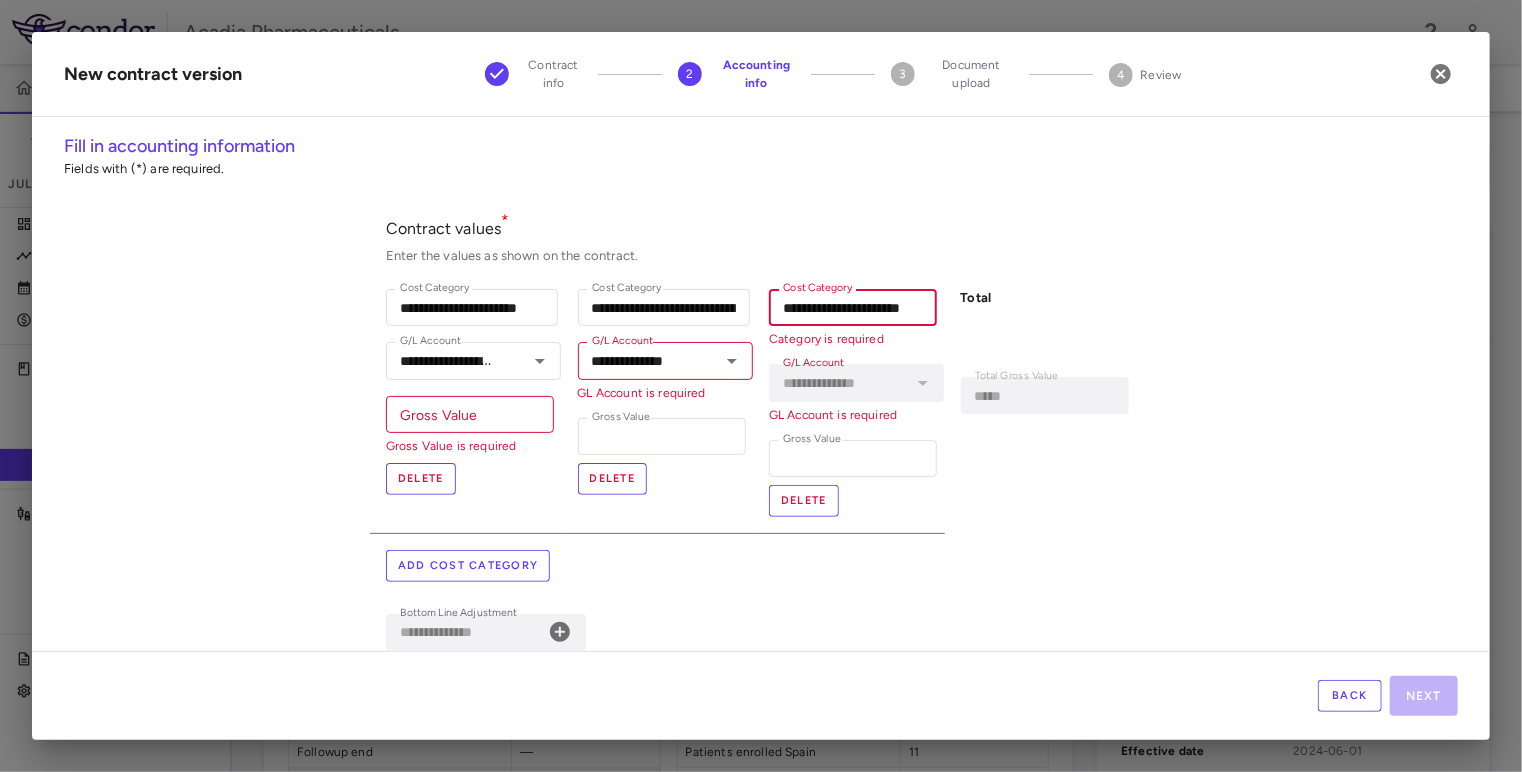 scroll, scrollTop: 0, scrollLeft: 24, axis: horizontal 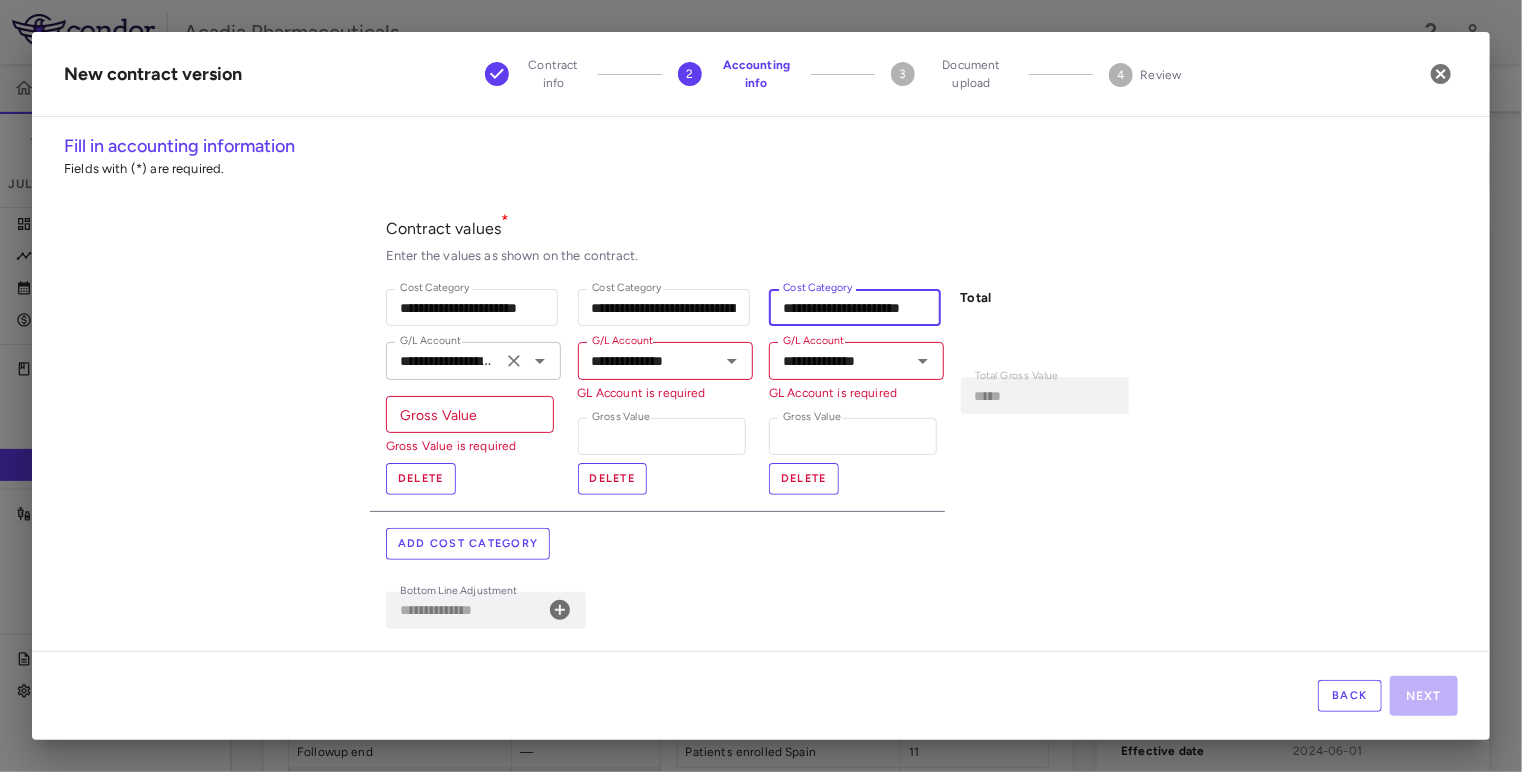 type on "**********" 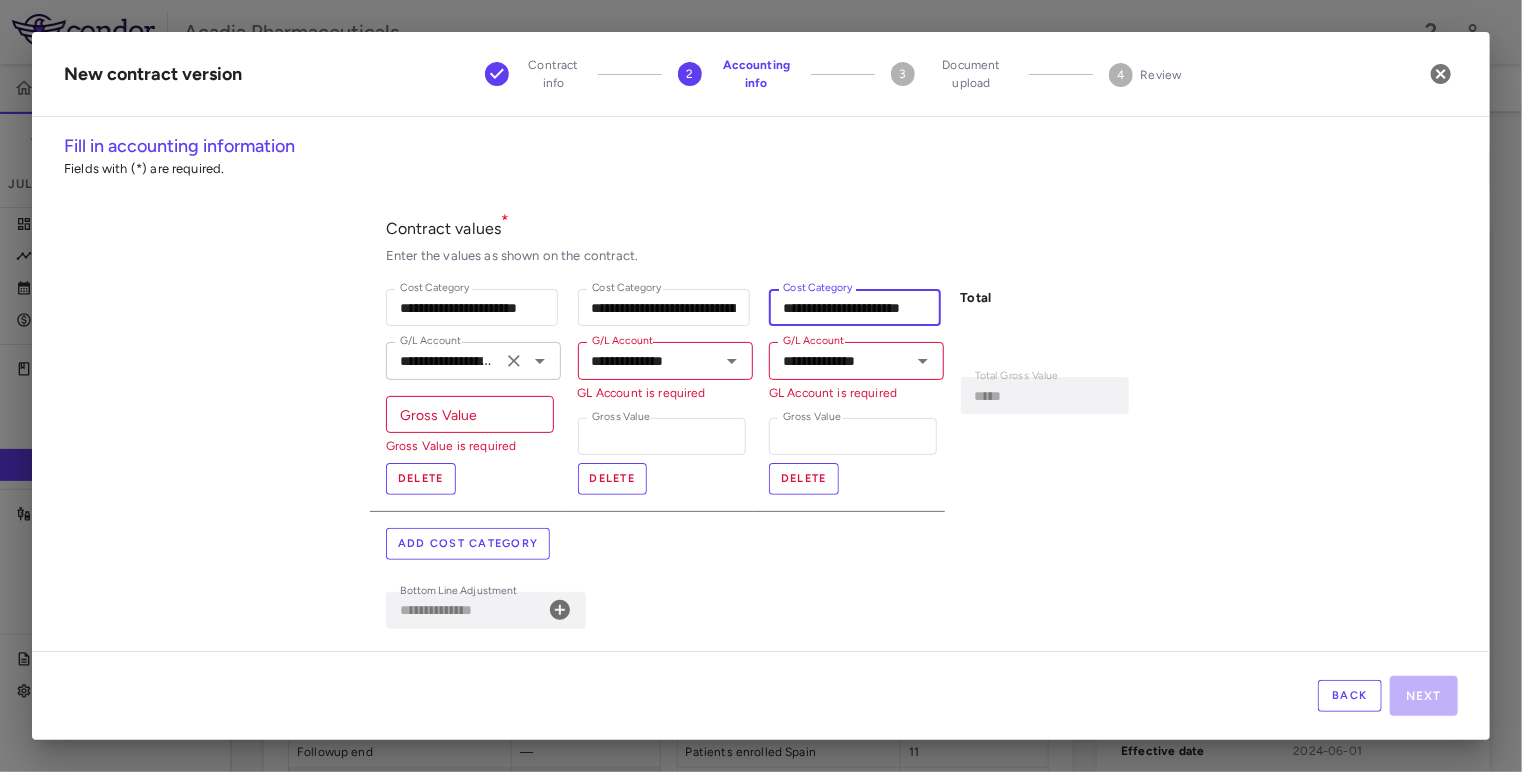 click on "**********" at bounding box center (444, 360) 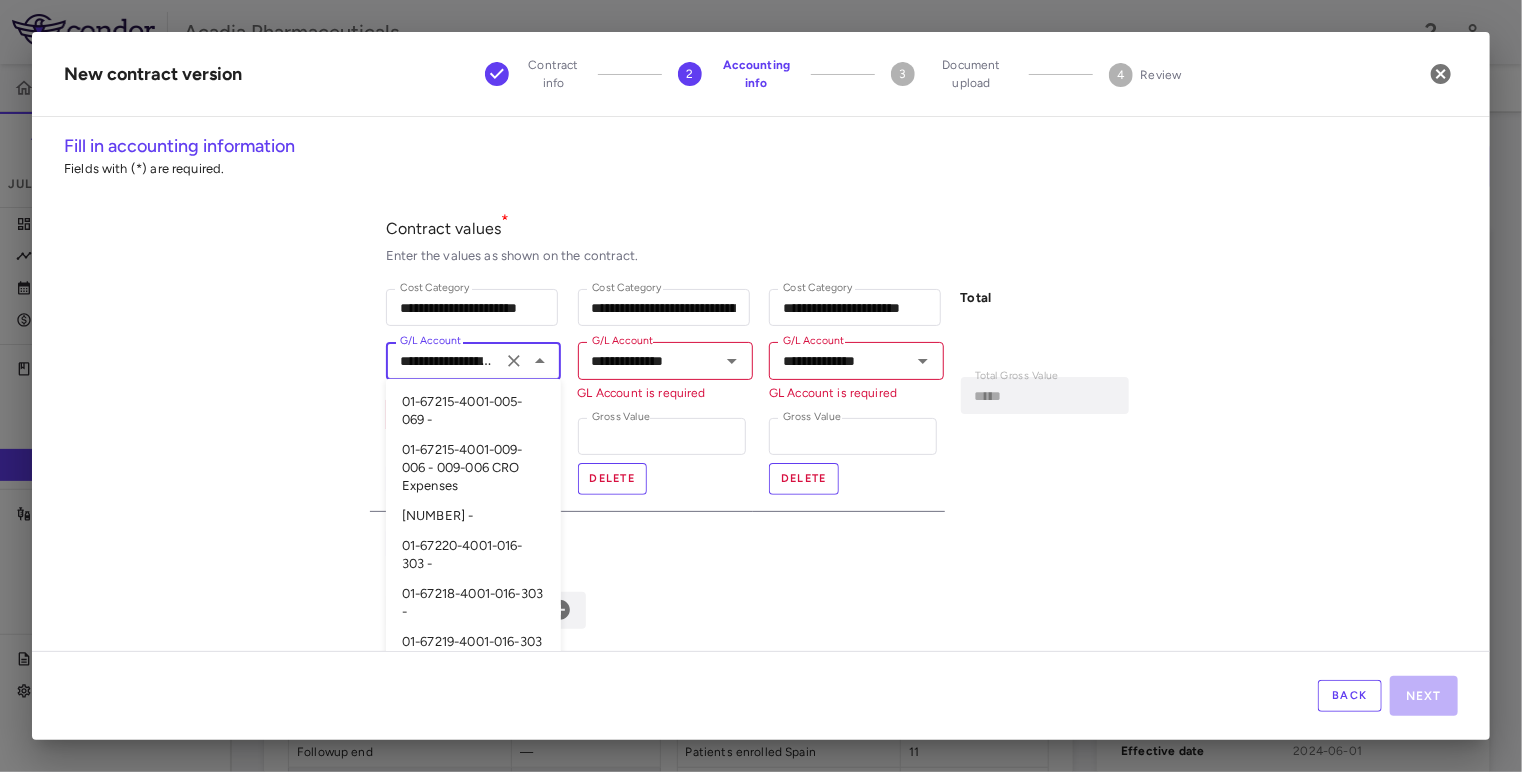 scroll, scrollTop: 263, scrollLeft: 0, axis: vertical 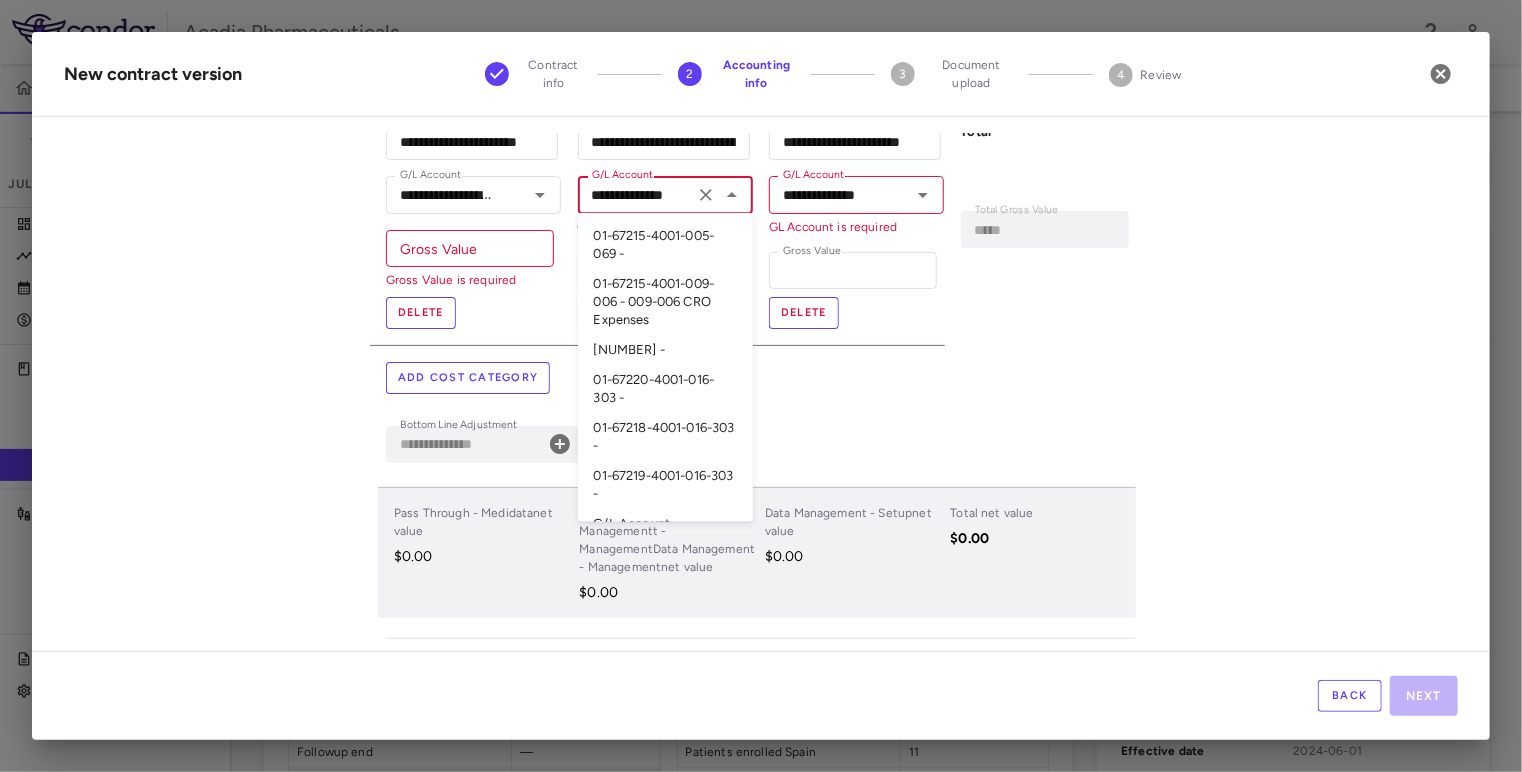 click on "**********" at bounding box center (636, 194) 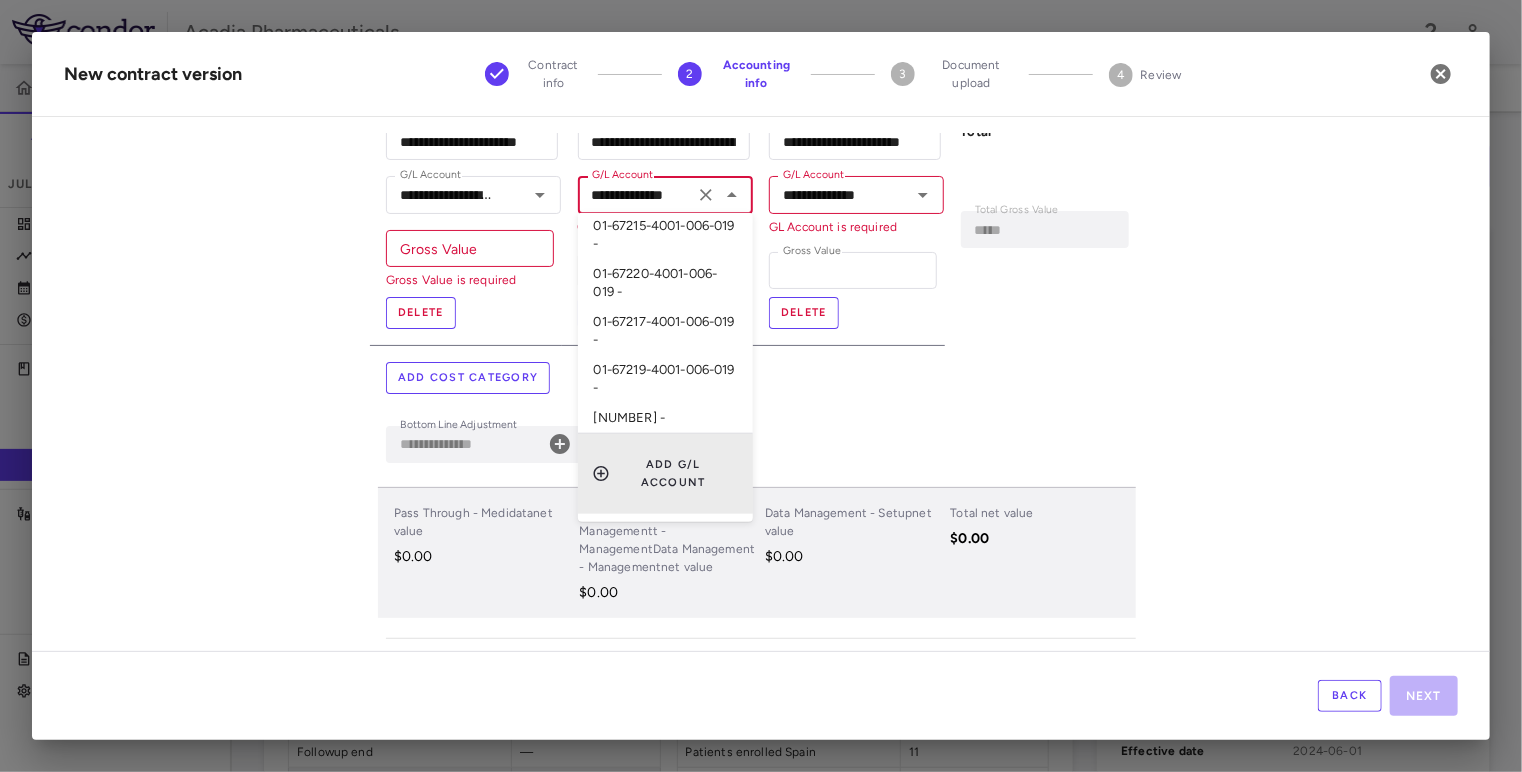 paste on "*********" 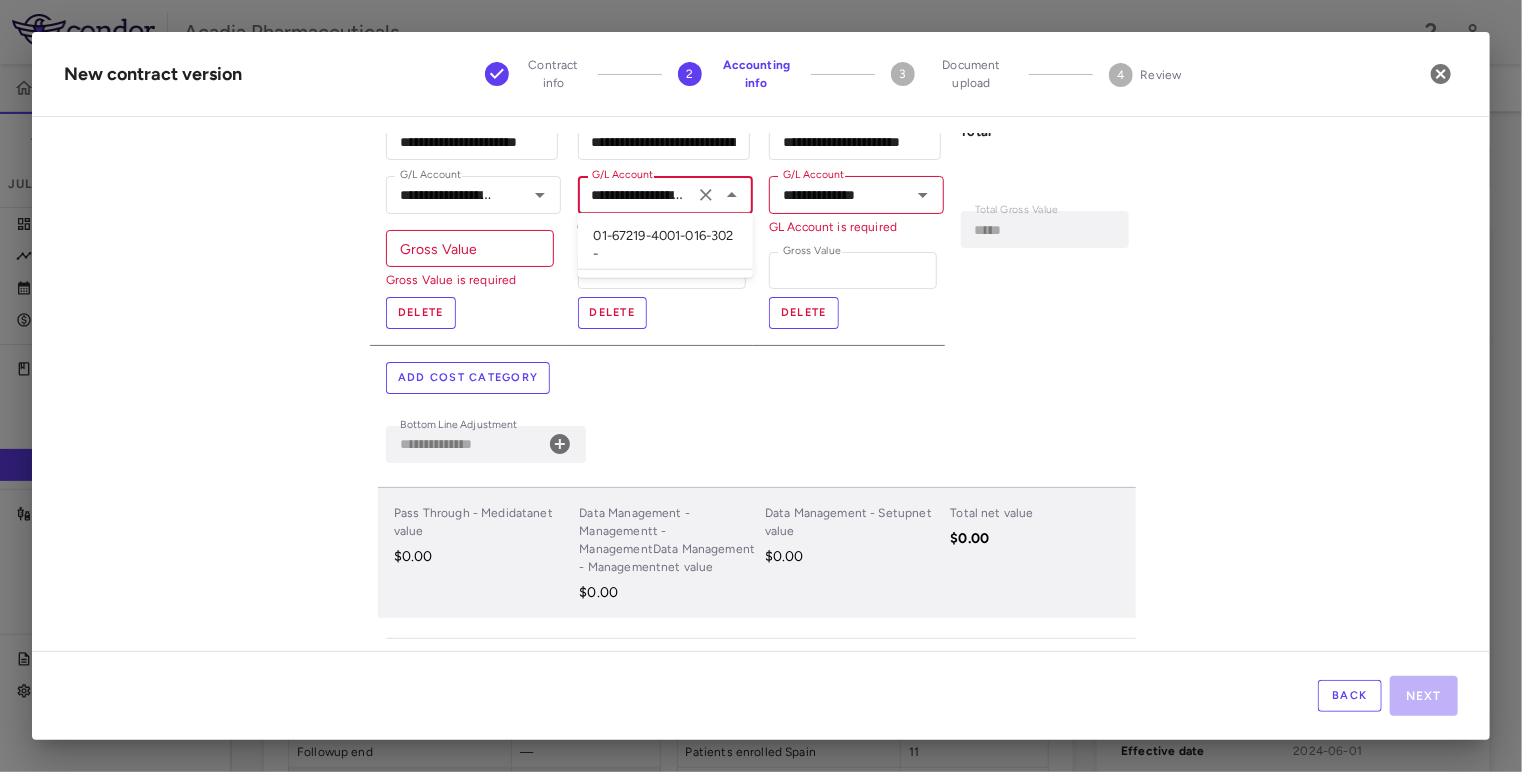 scroll, scrollTop: 0, scrollLeft: 79, axis: horizontal 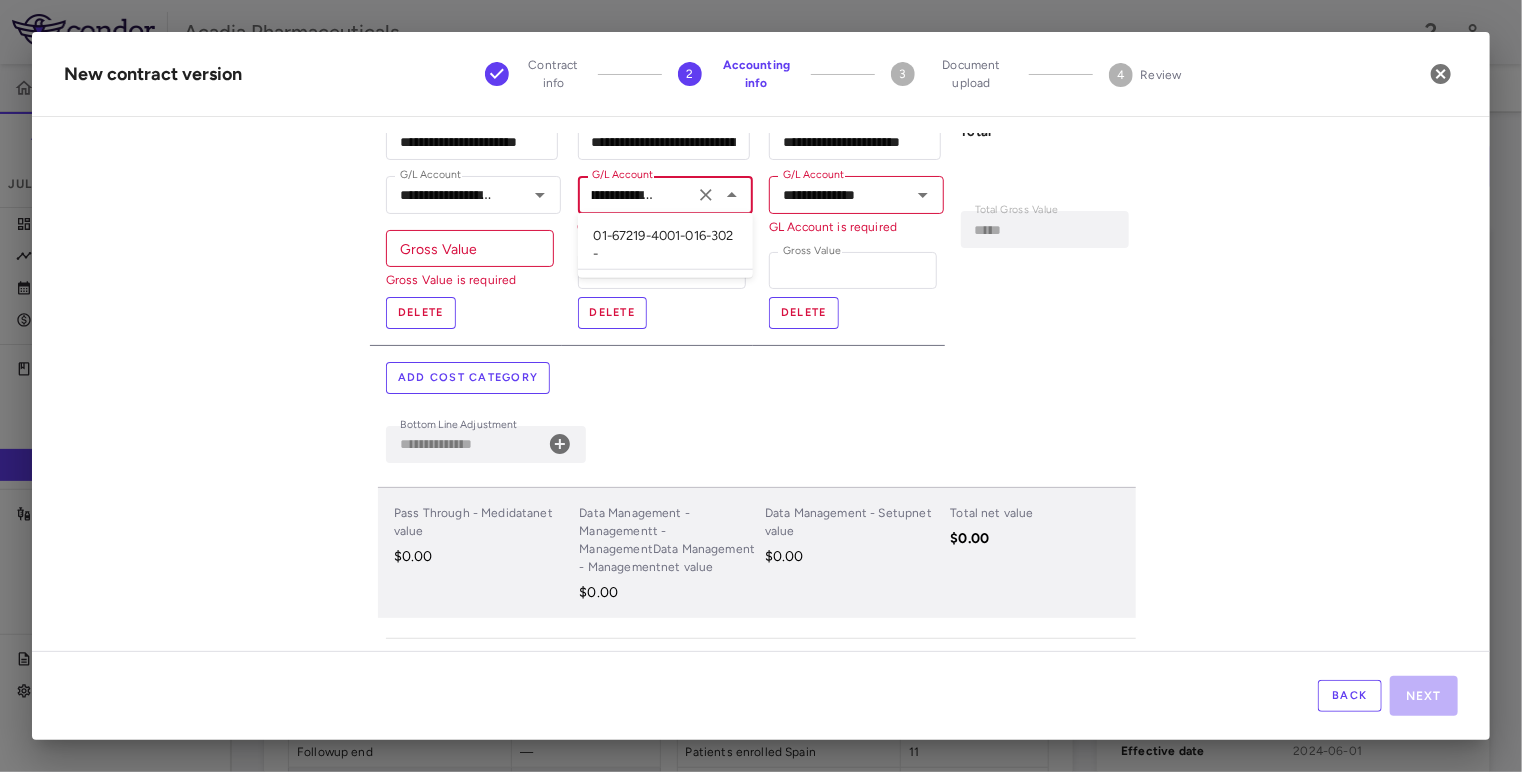 click on "01-67219-4001-016-302 -" at bounding box center (665, 245) 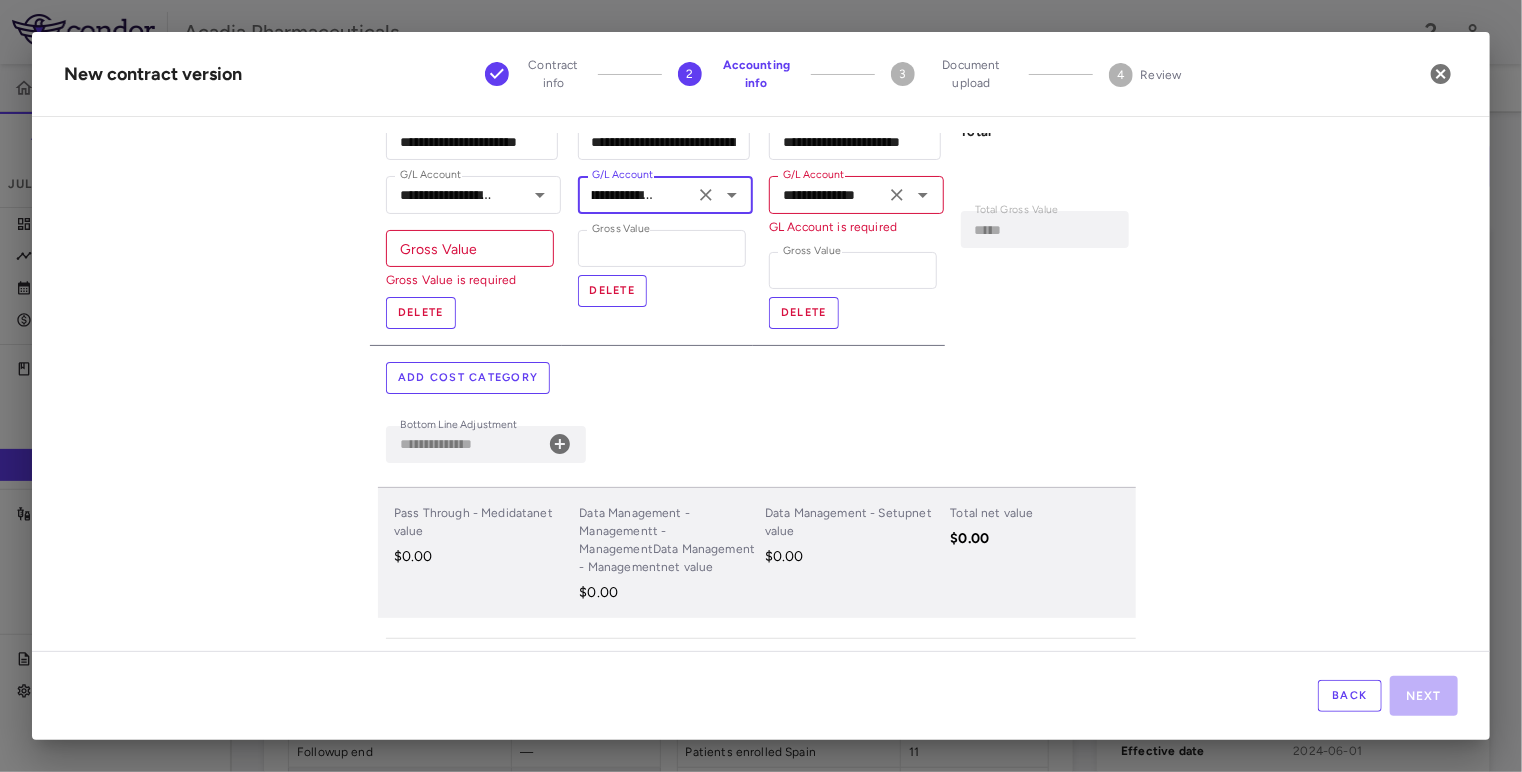 type on "**********" 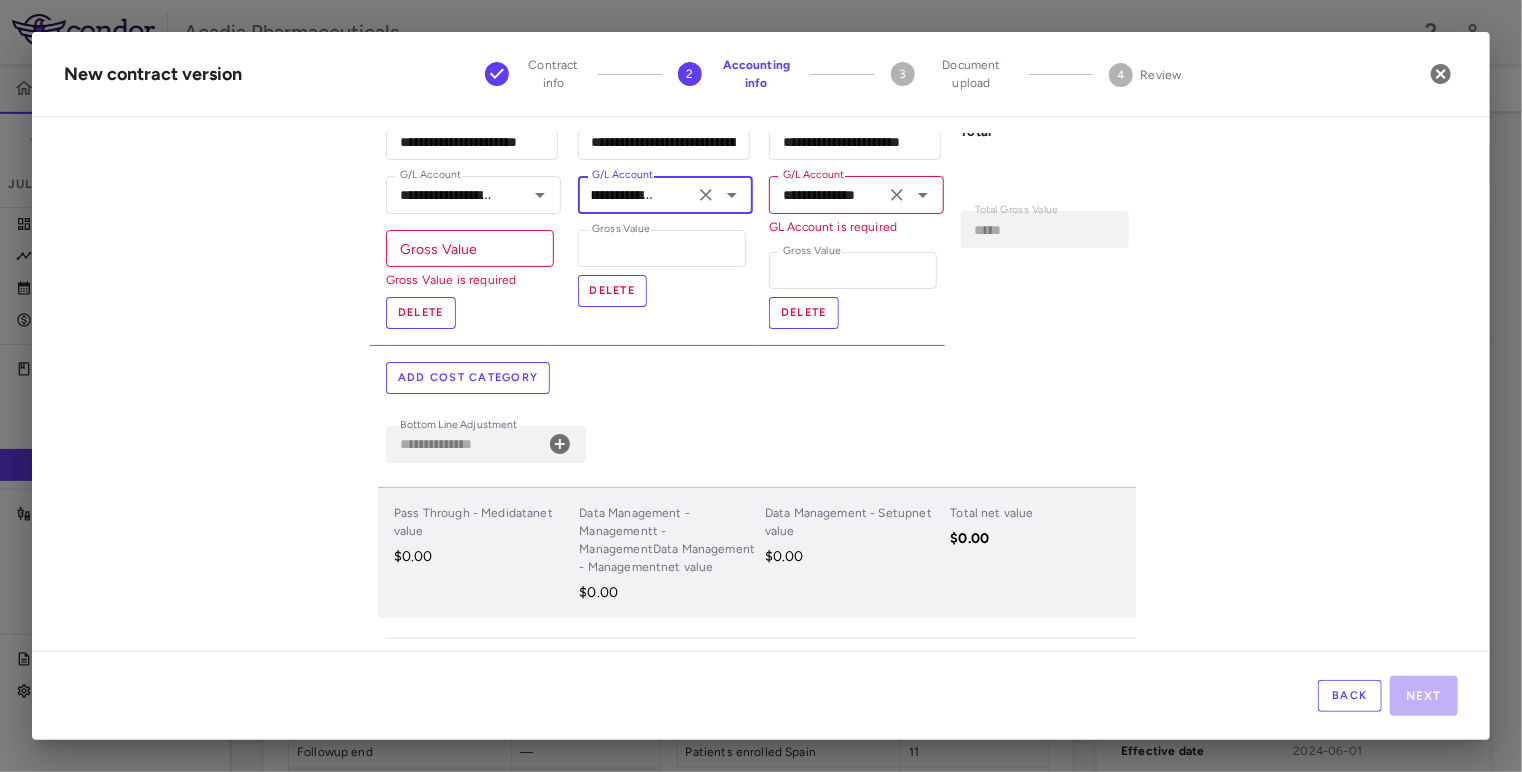 click on "**********" at bounding box center [827, 194] 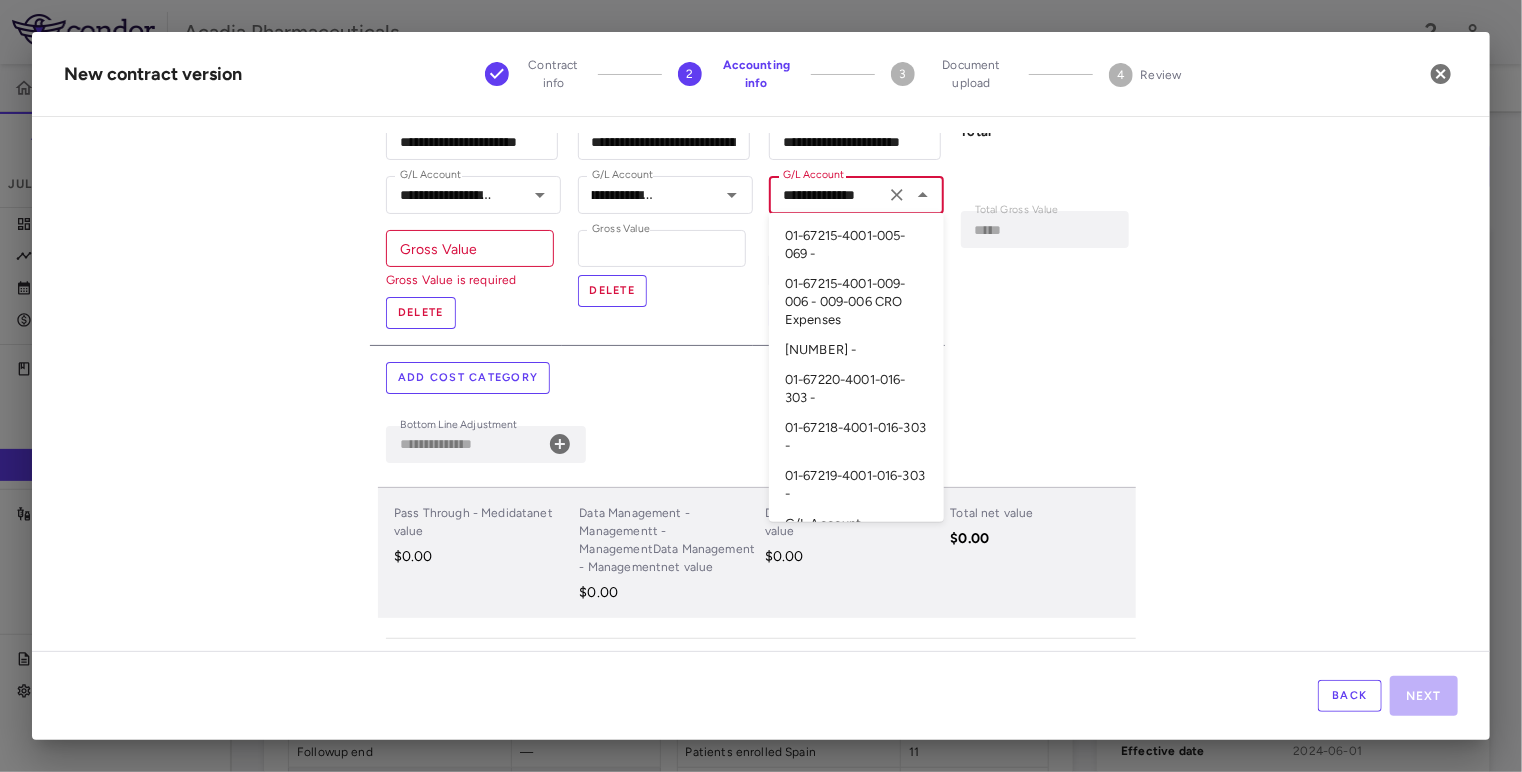 scroll, scrollTop: 0, scrollLeft: 0, axis: both 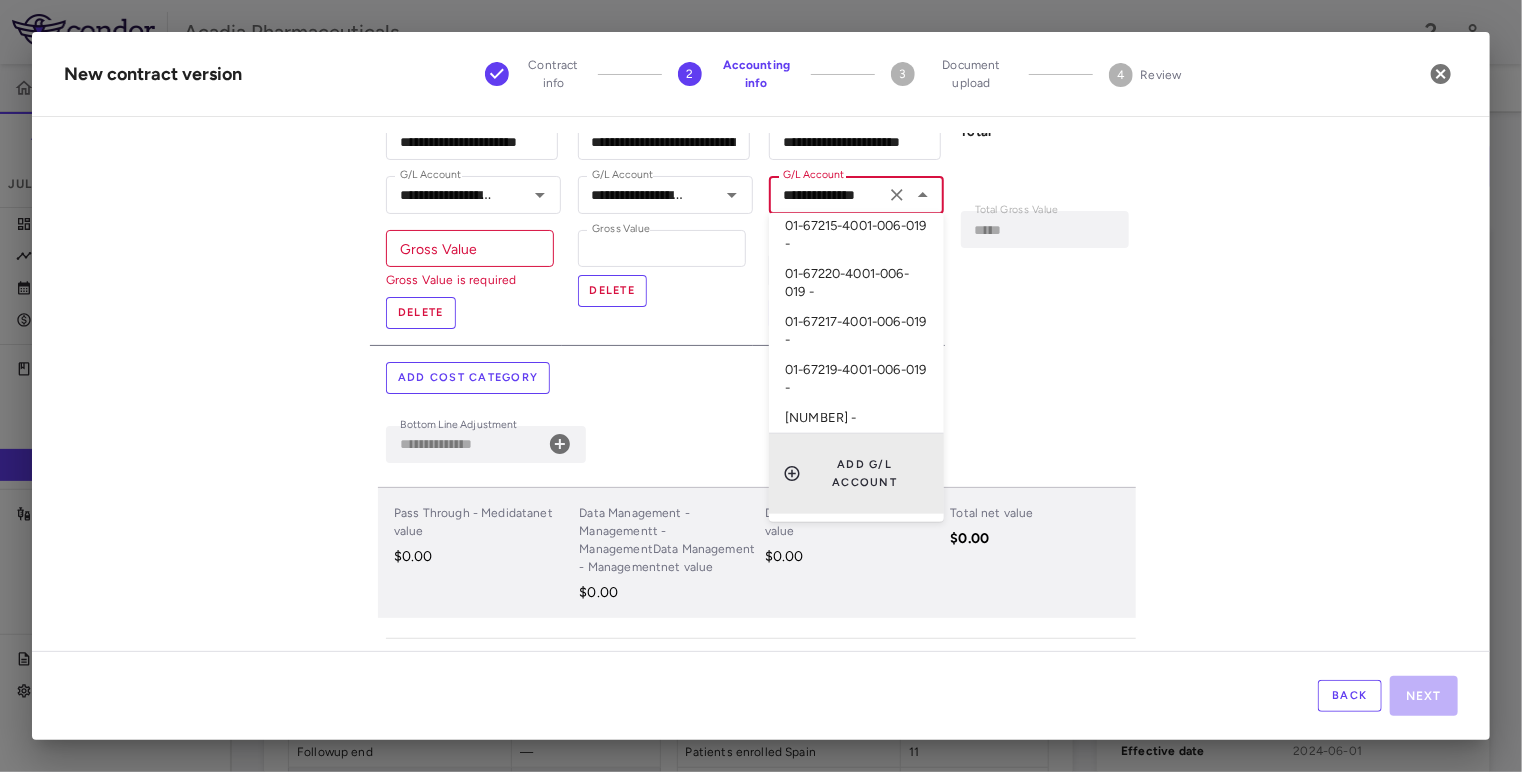 paste on "*********" 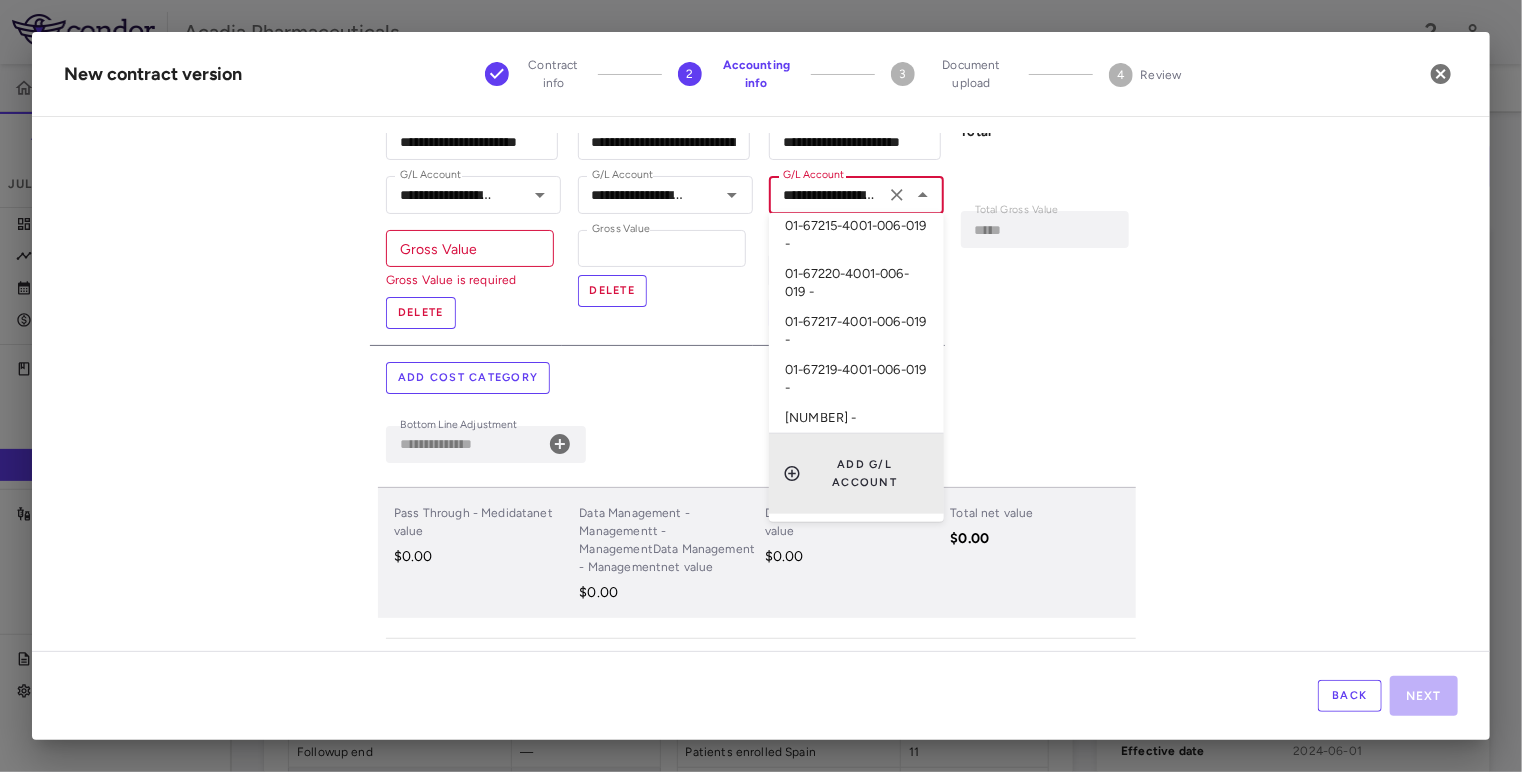 scroll, scrollTop: 0, scrollLeft: 79, axis: horizontal 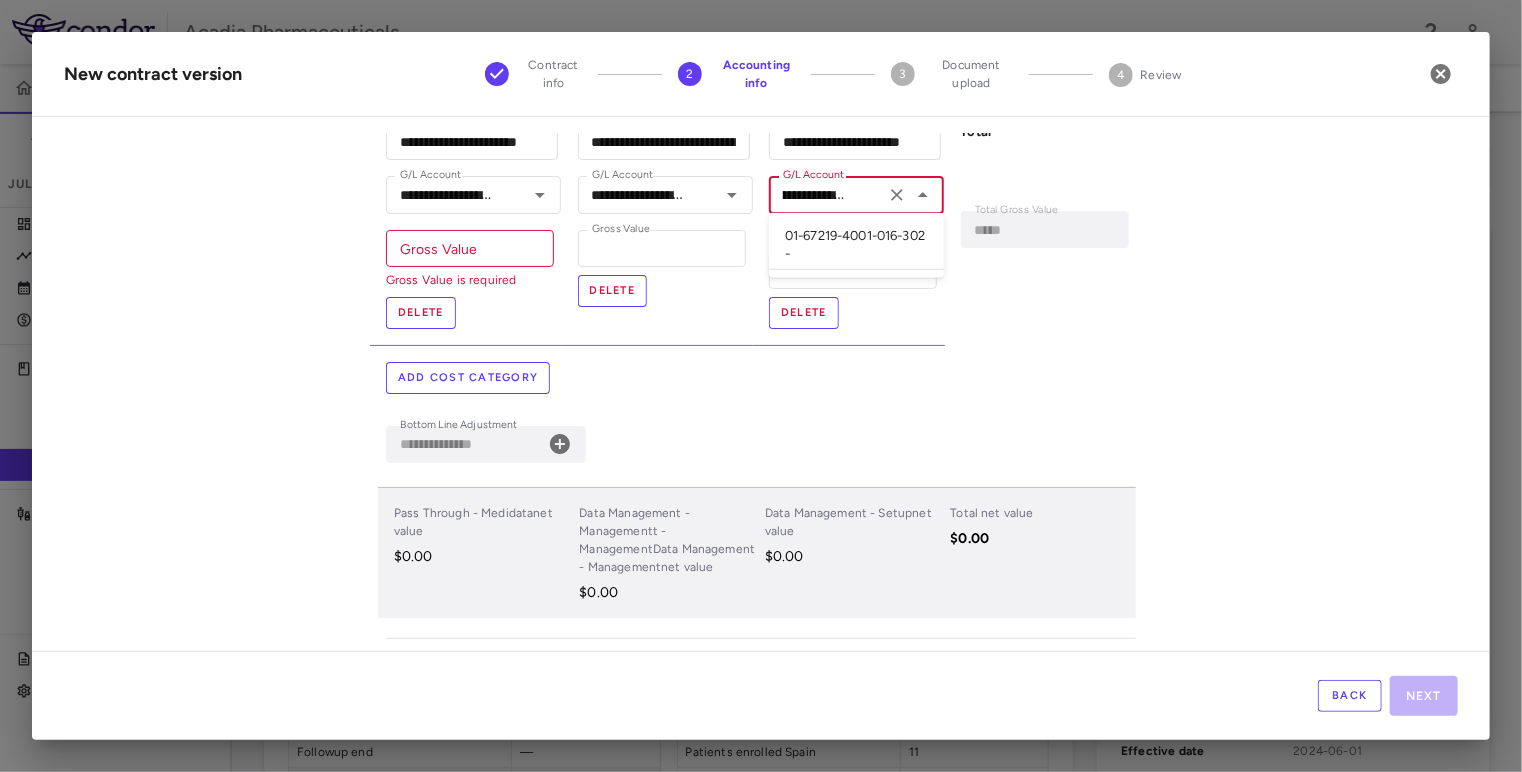 click on "01-67219-4001-016-302 -" at bounding box center (856, 245) 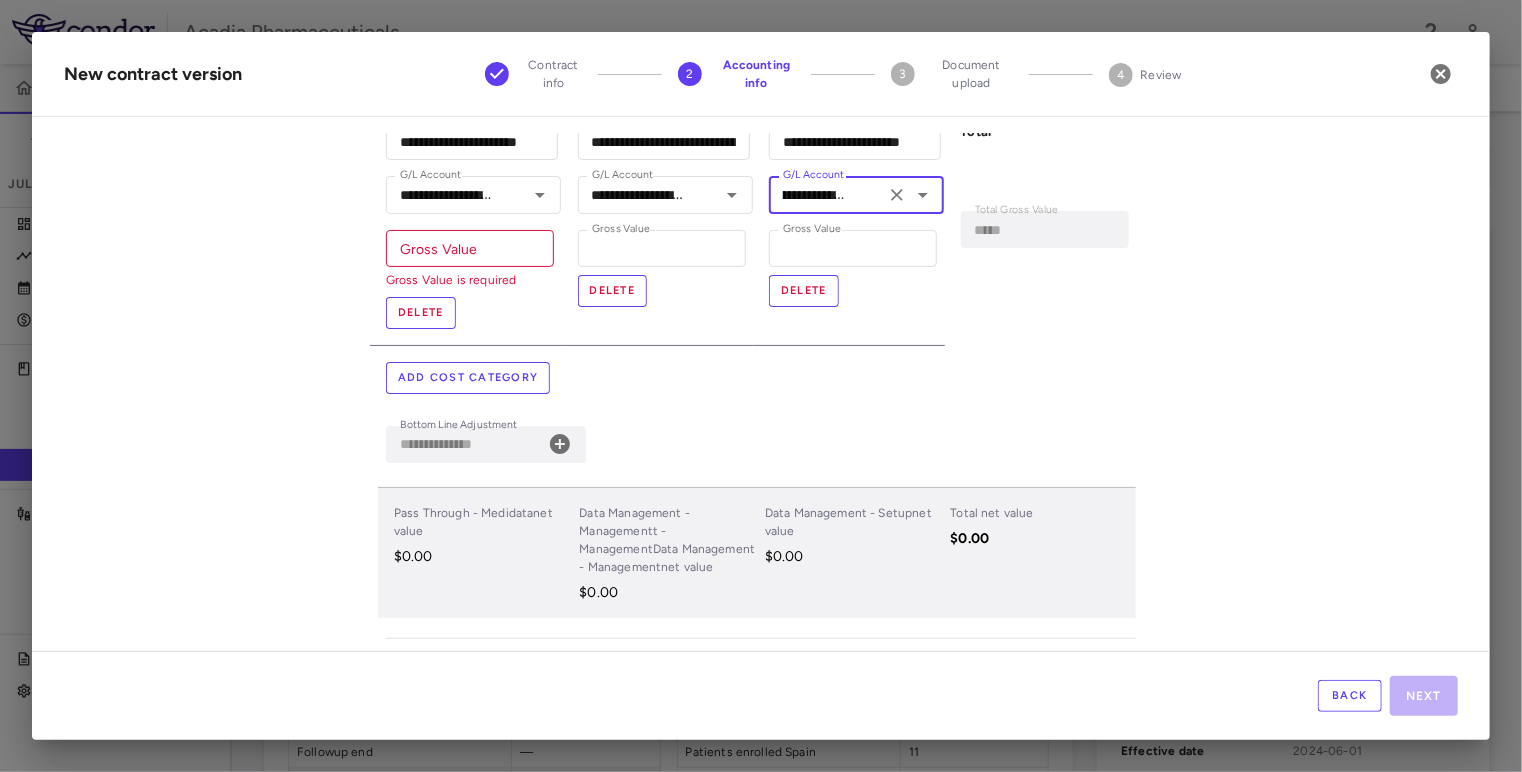type on "**********" 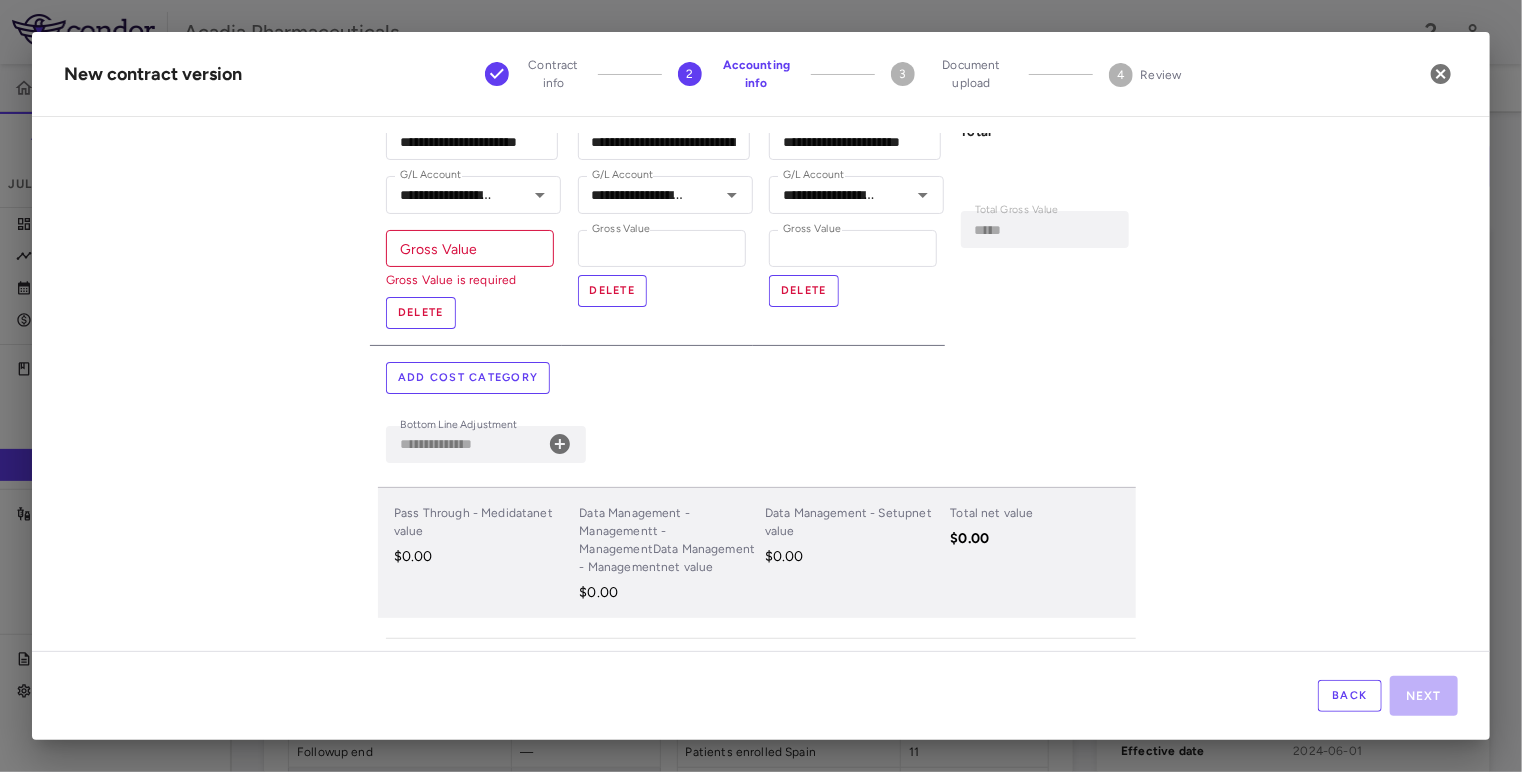 click on "Gross Value Gross Value Gross Value is required" at bounding box center (470, 259) 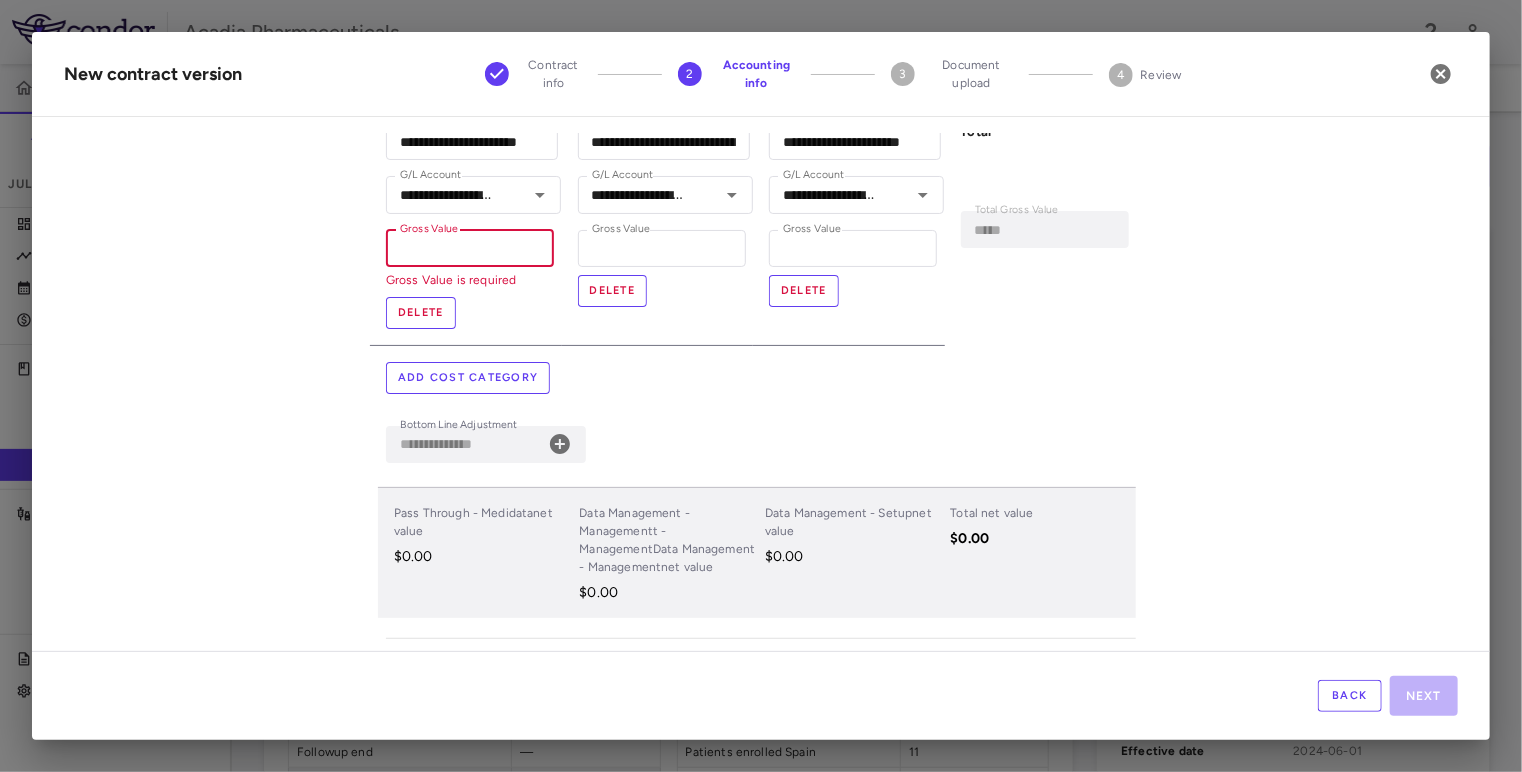 type on "*" 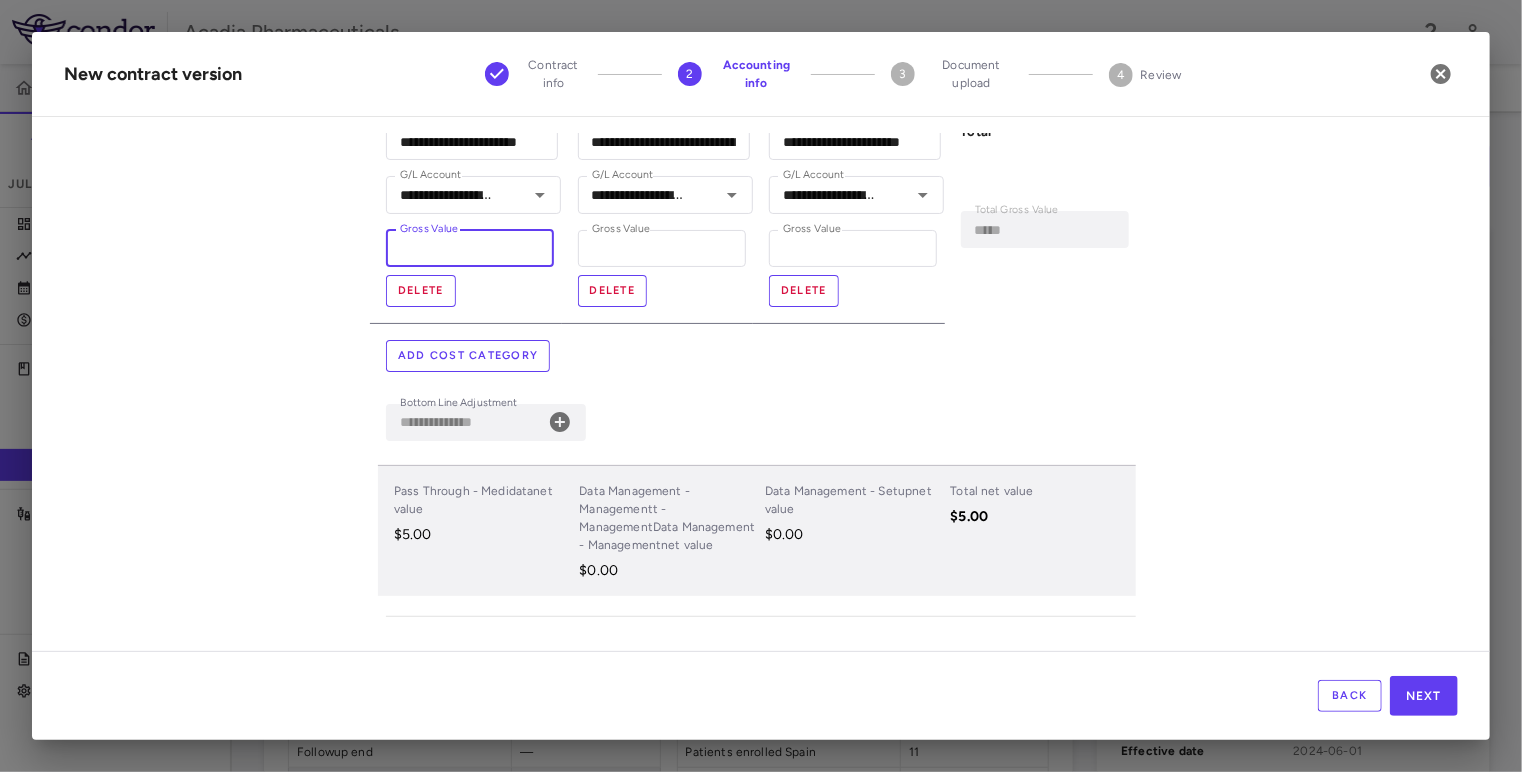 type on "**" 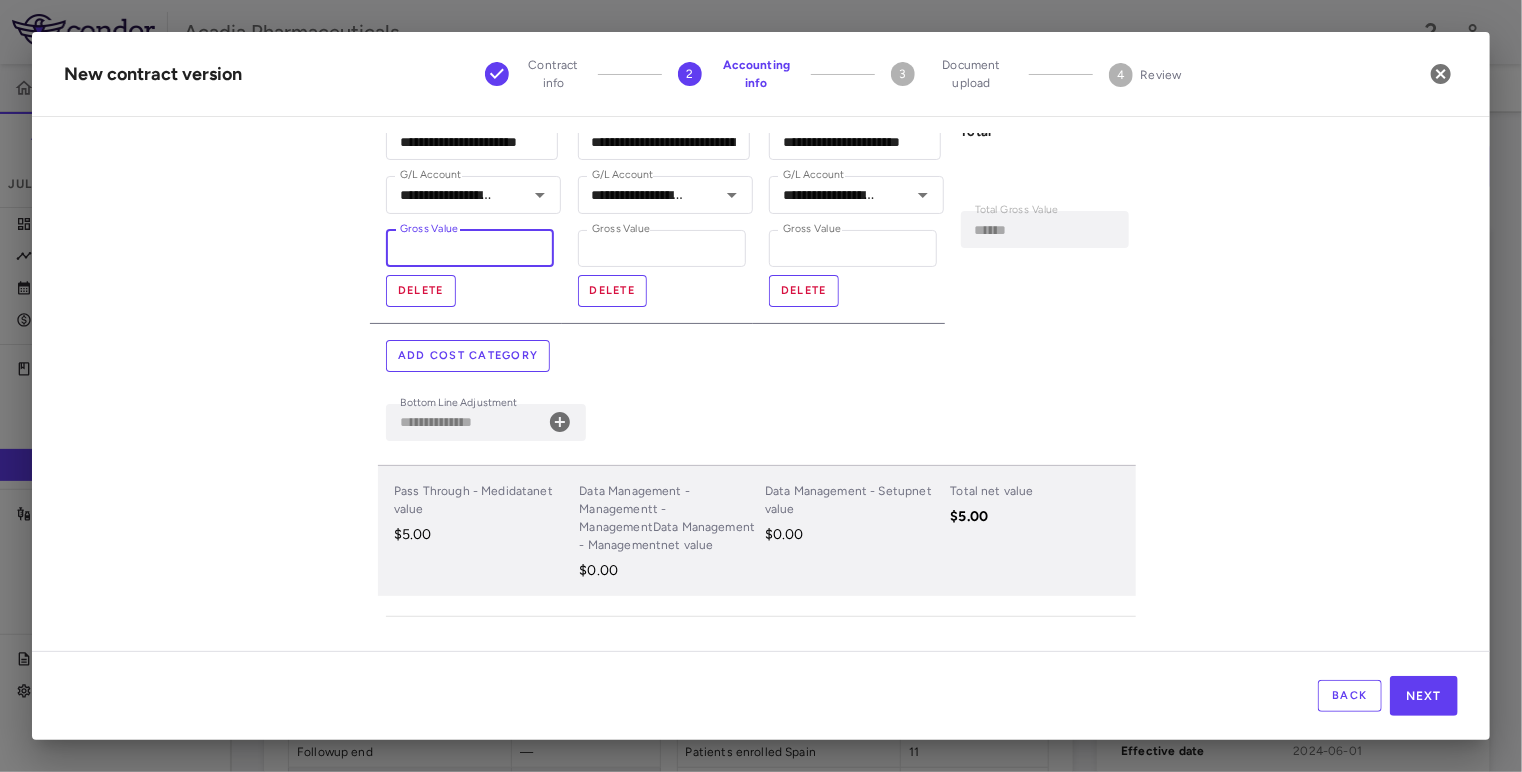 type on "***" 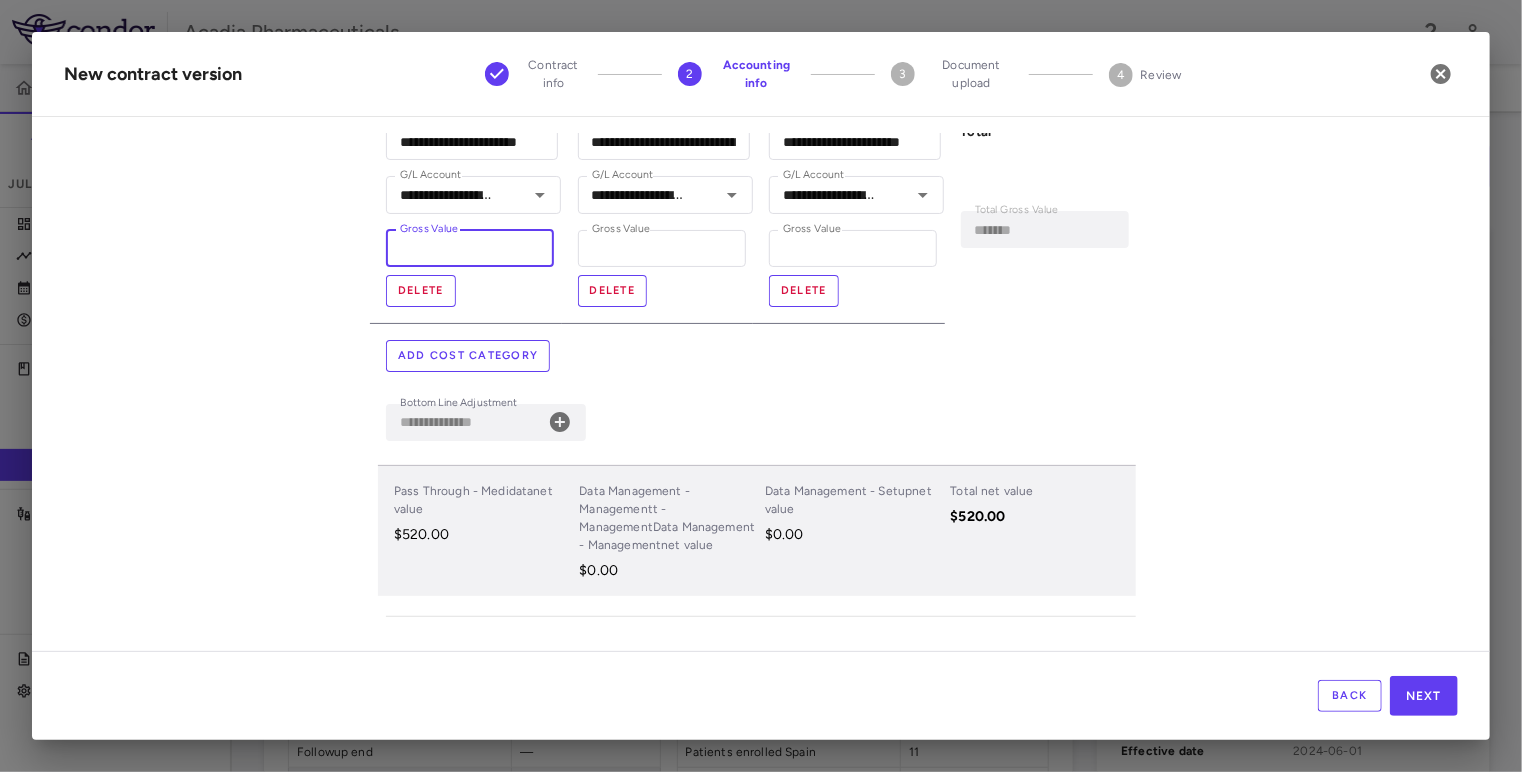 type on "****" 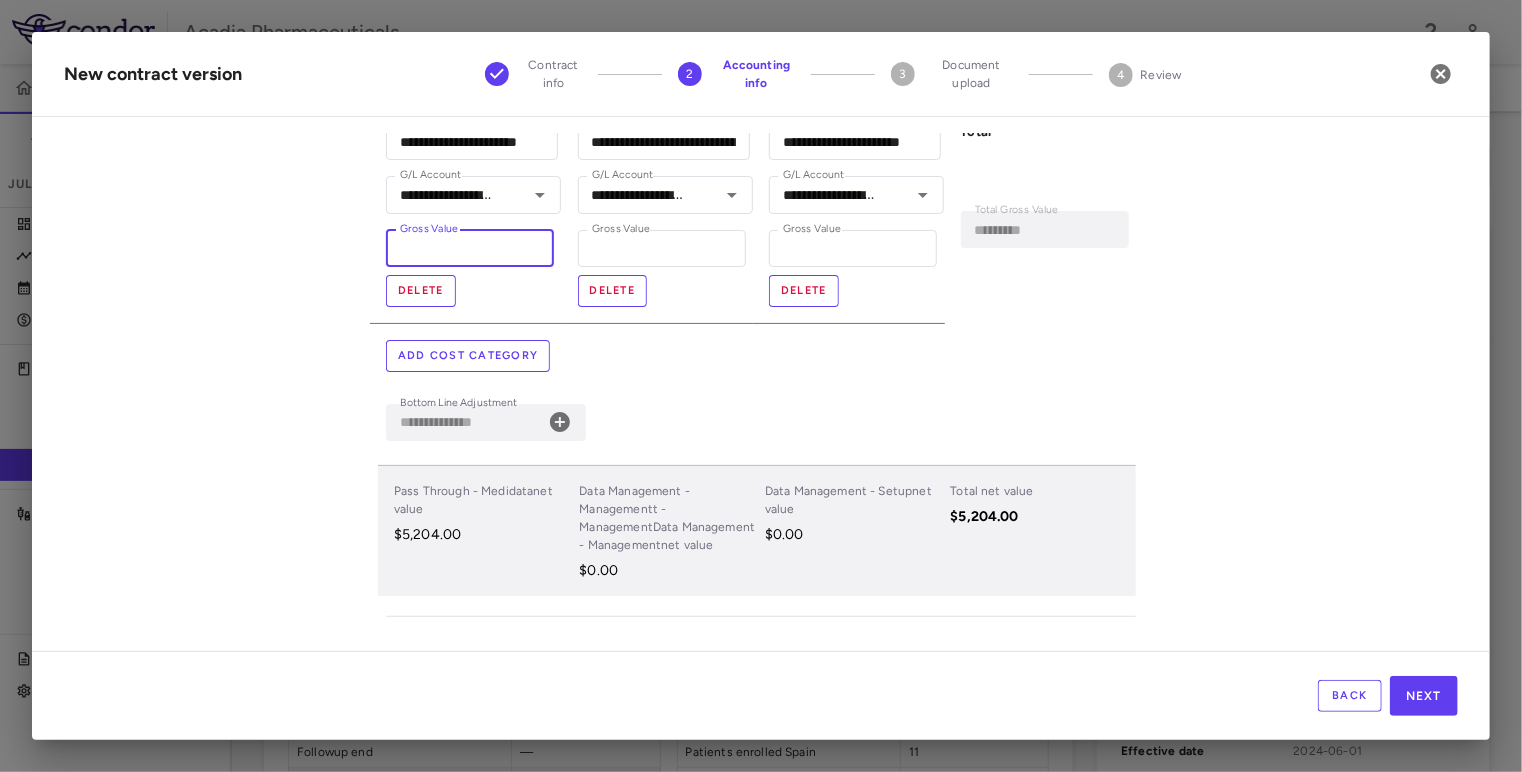 type on "*****" 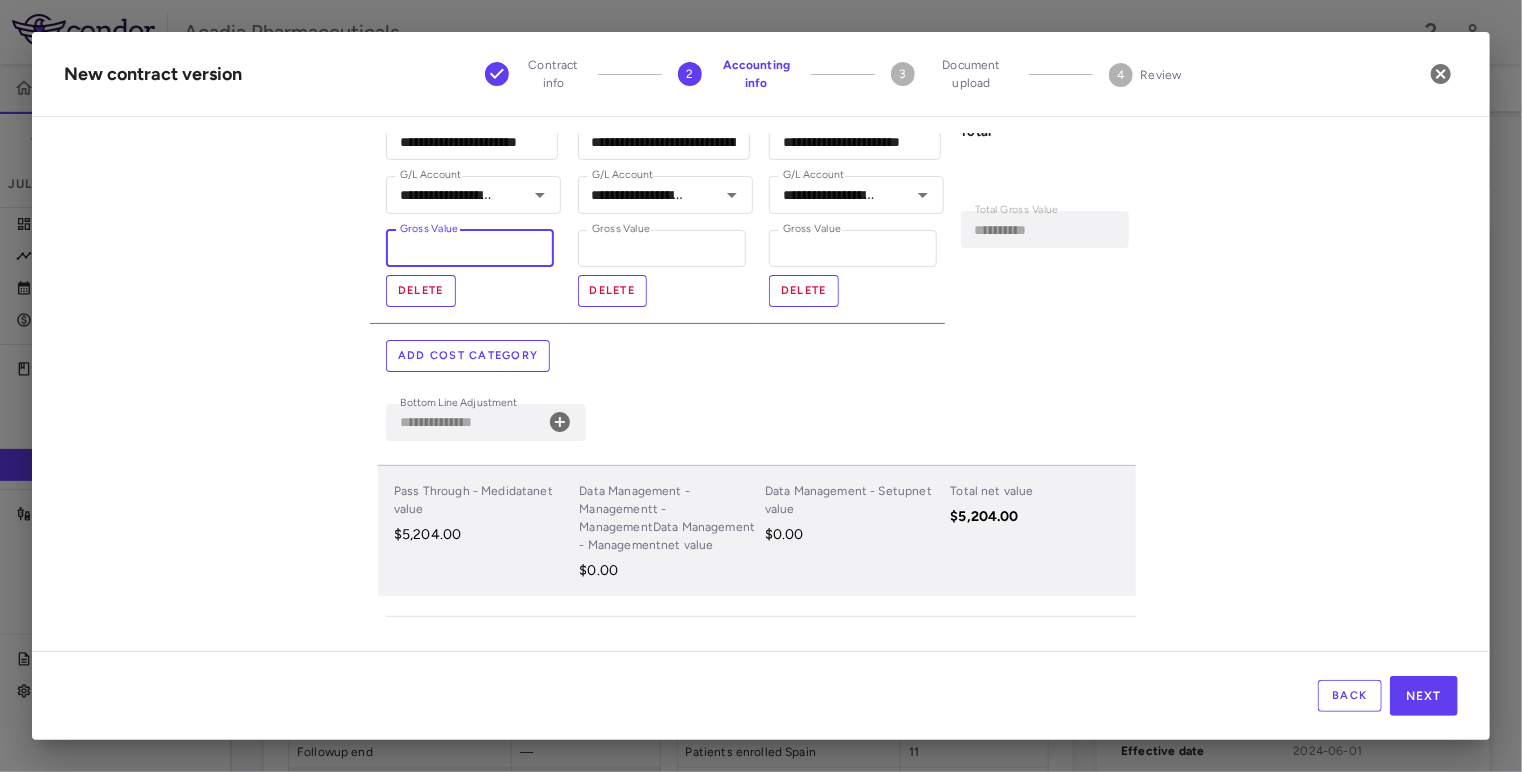 type on "******" 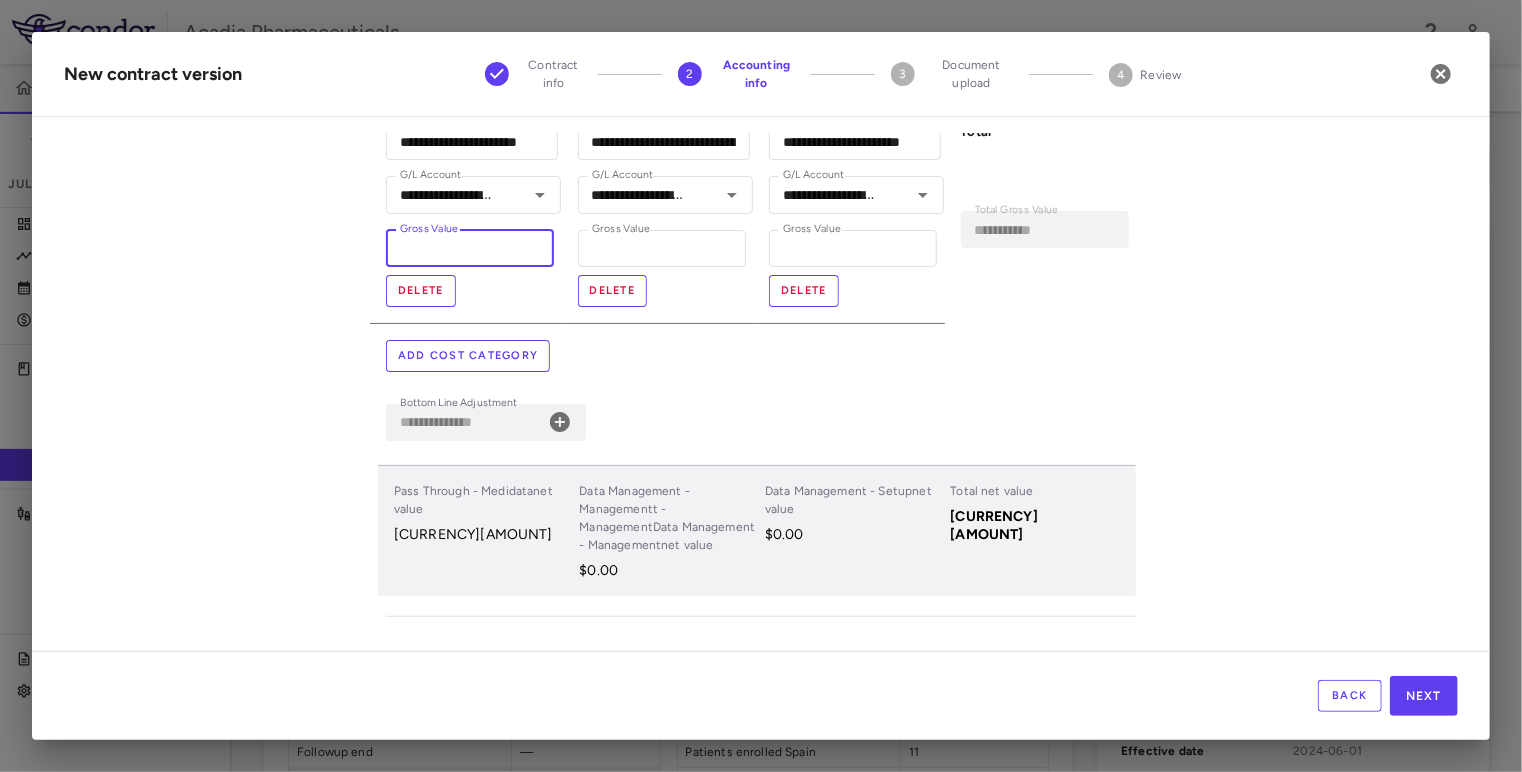 type on "********" 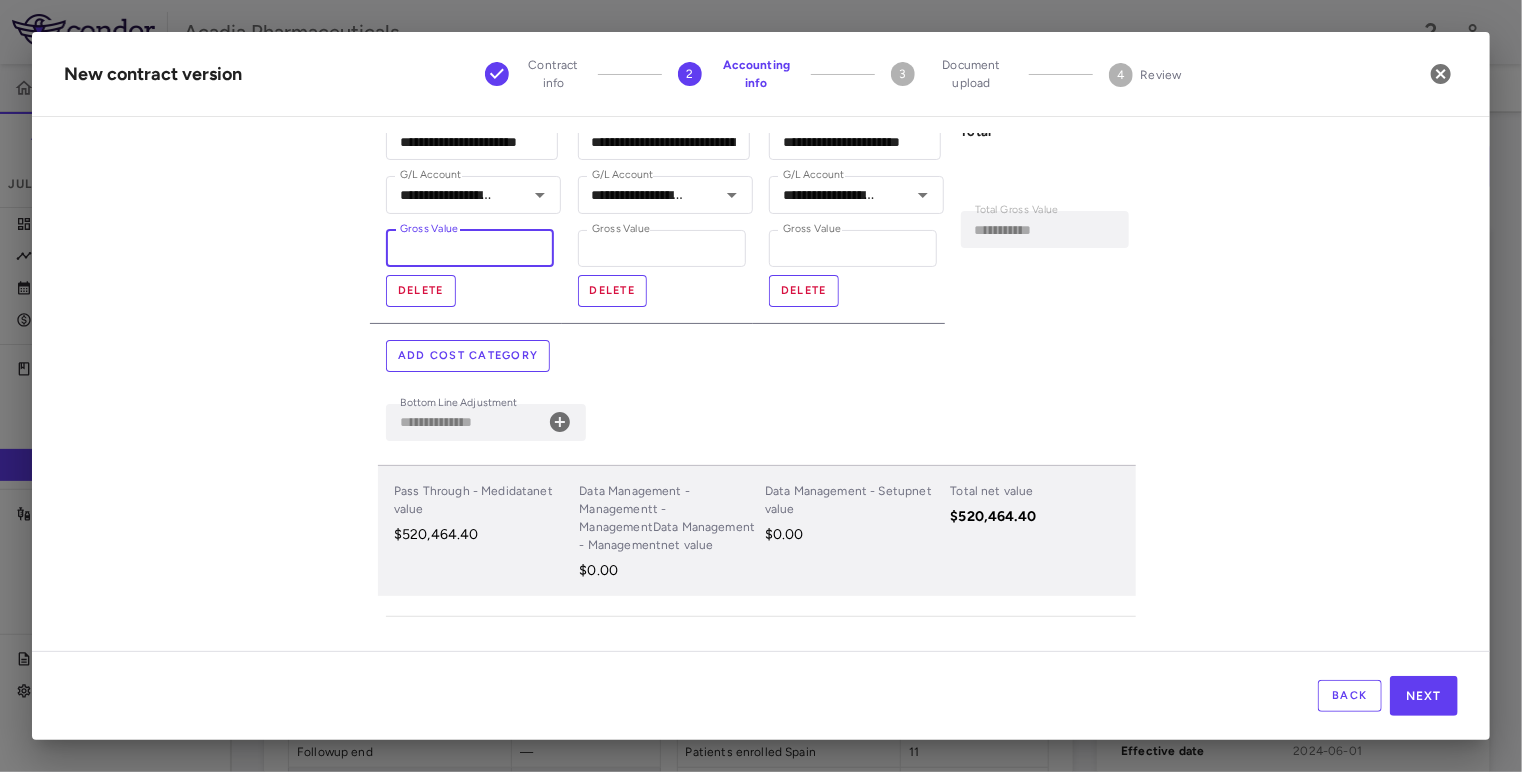 type on "*********" 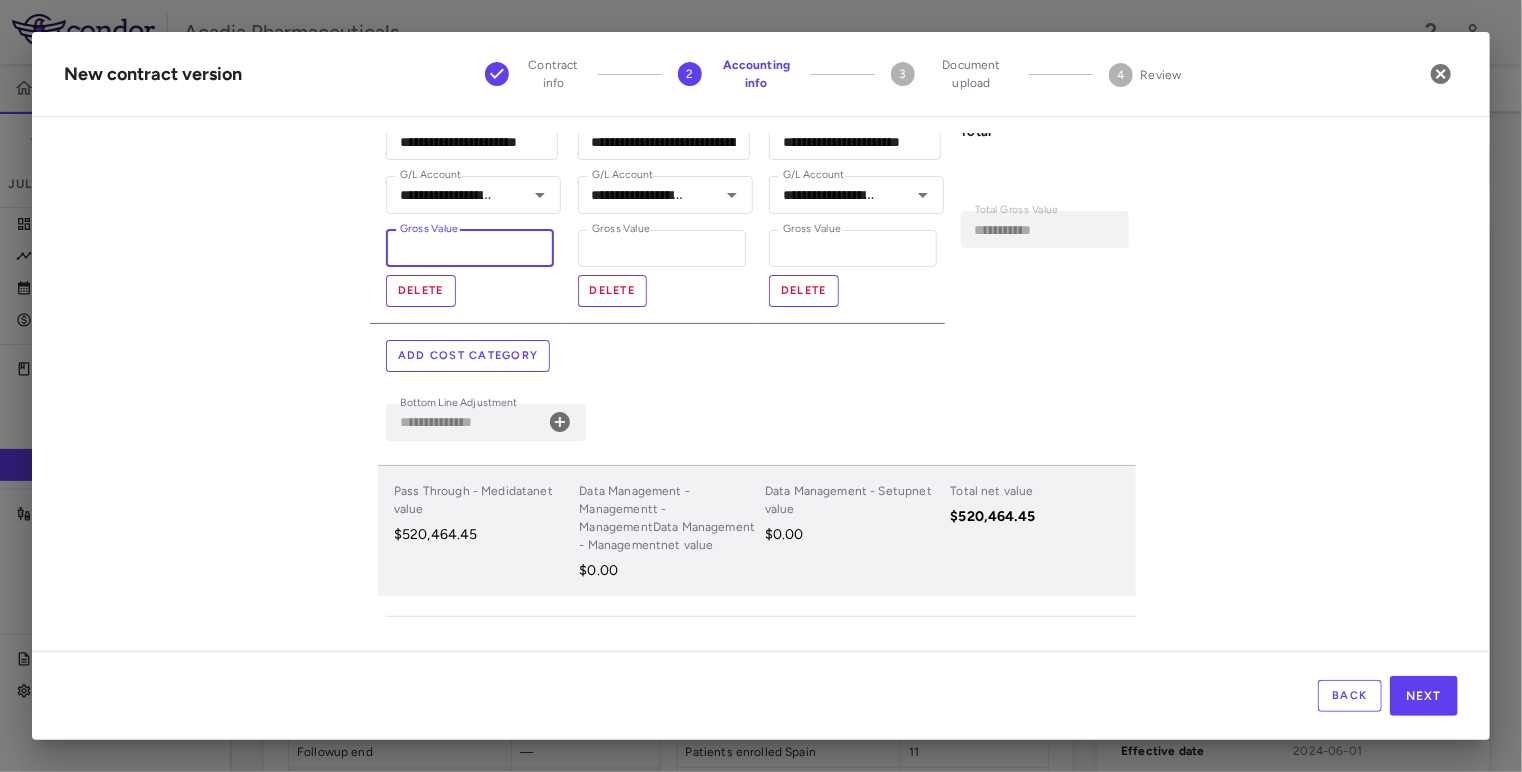 type on "*********" 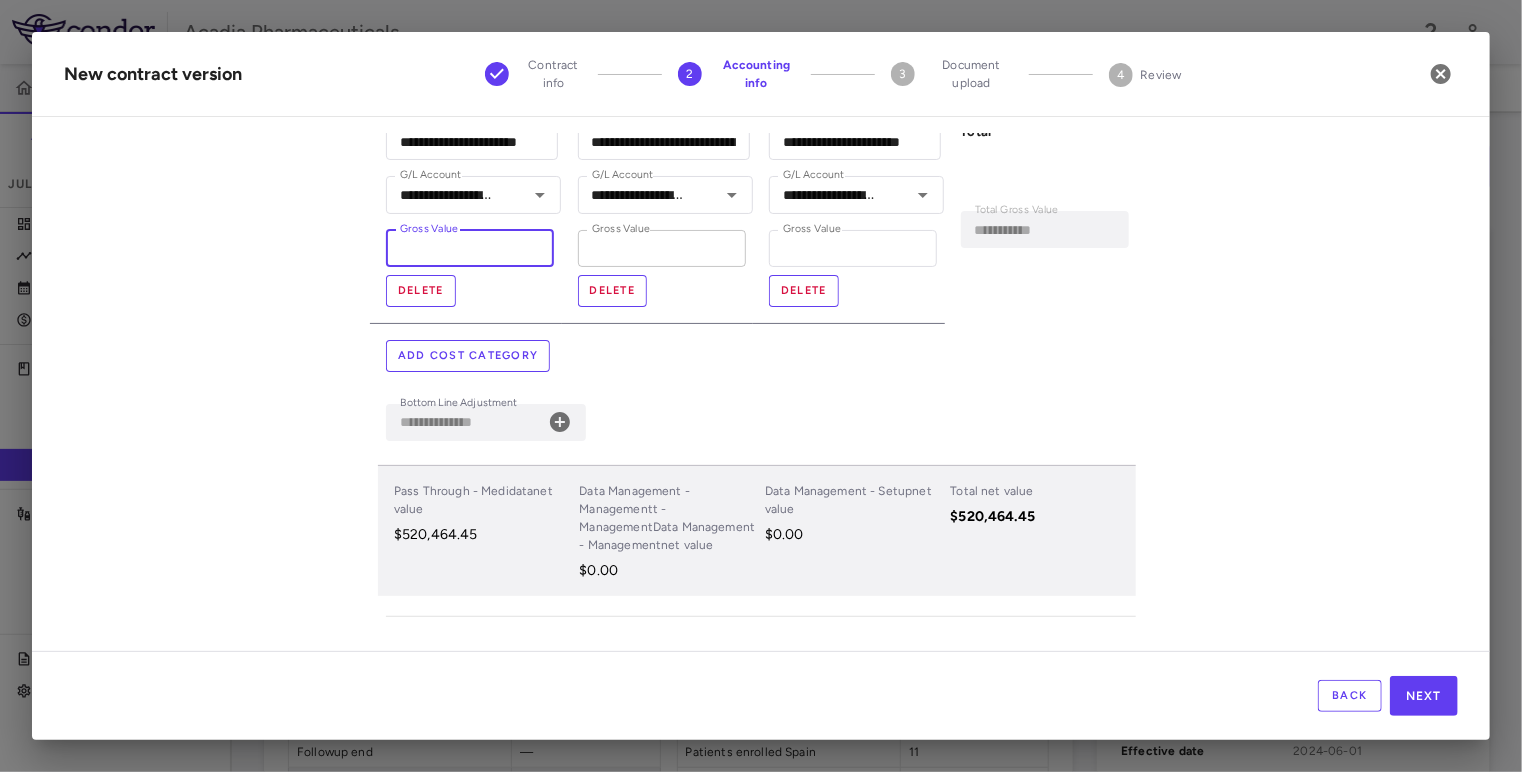 click on "*" at bounding box center (662, 248) 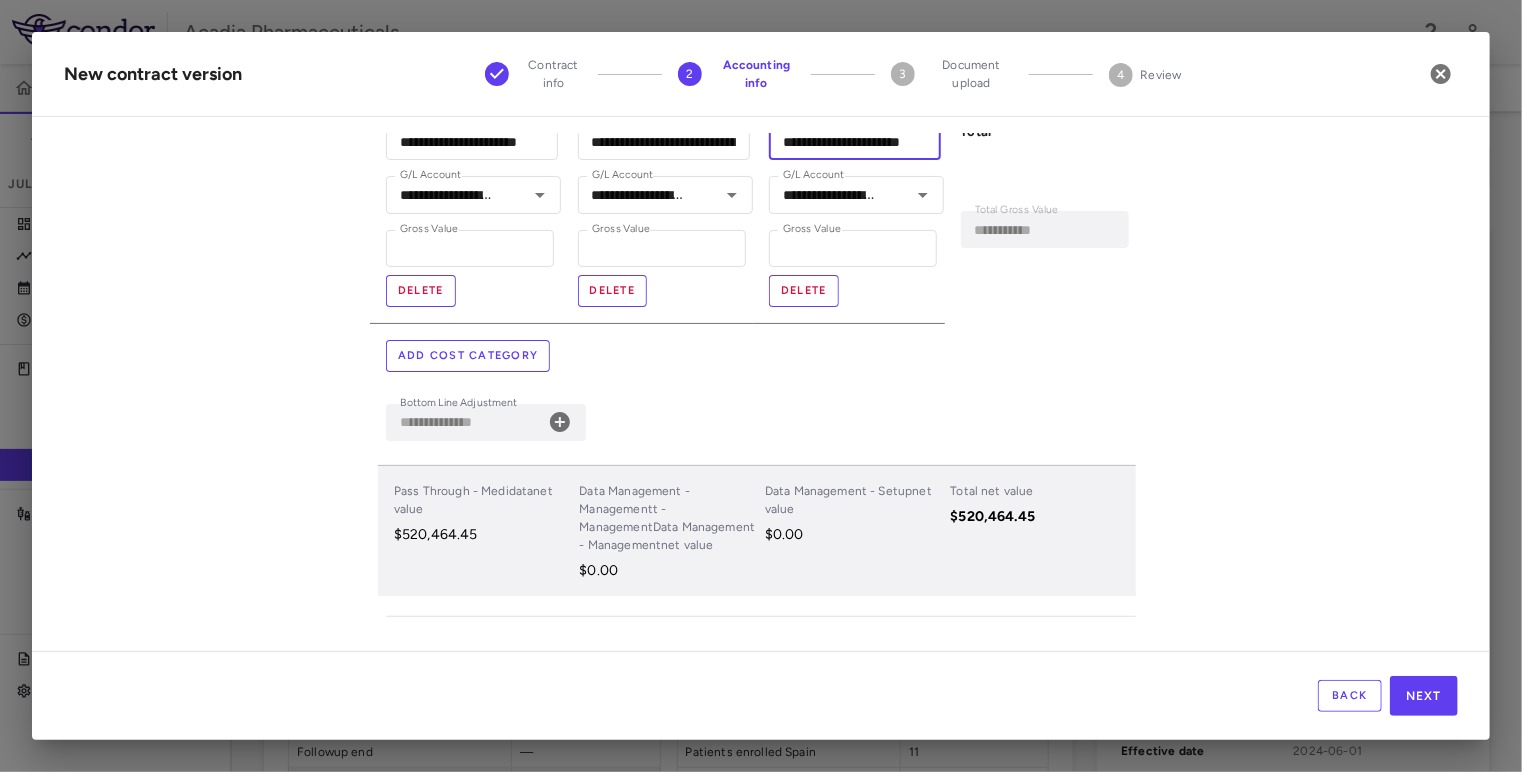 click on "**********" at bounding box center (855, 141) 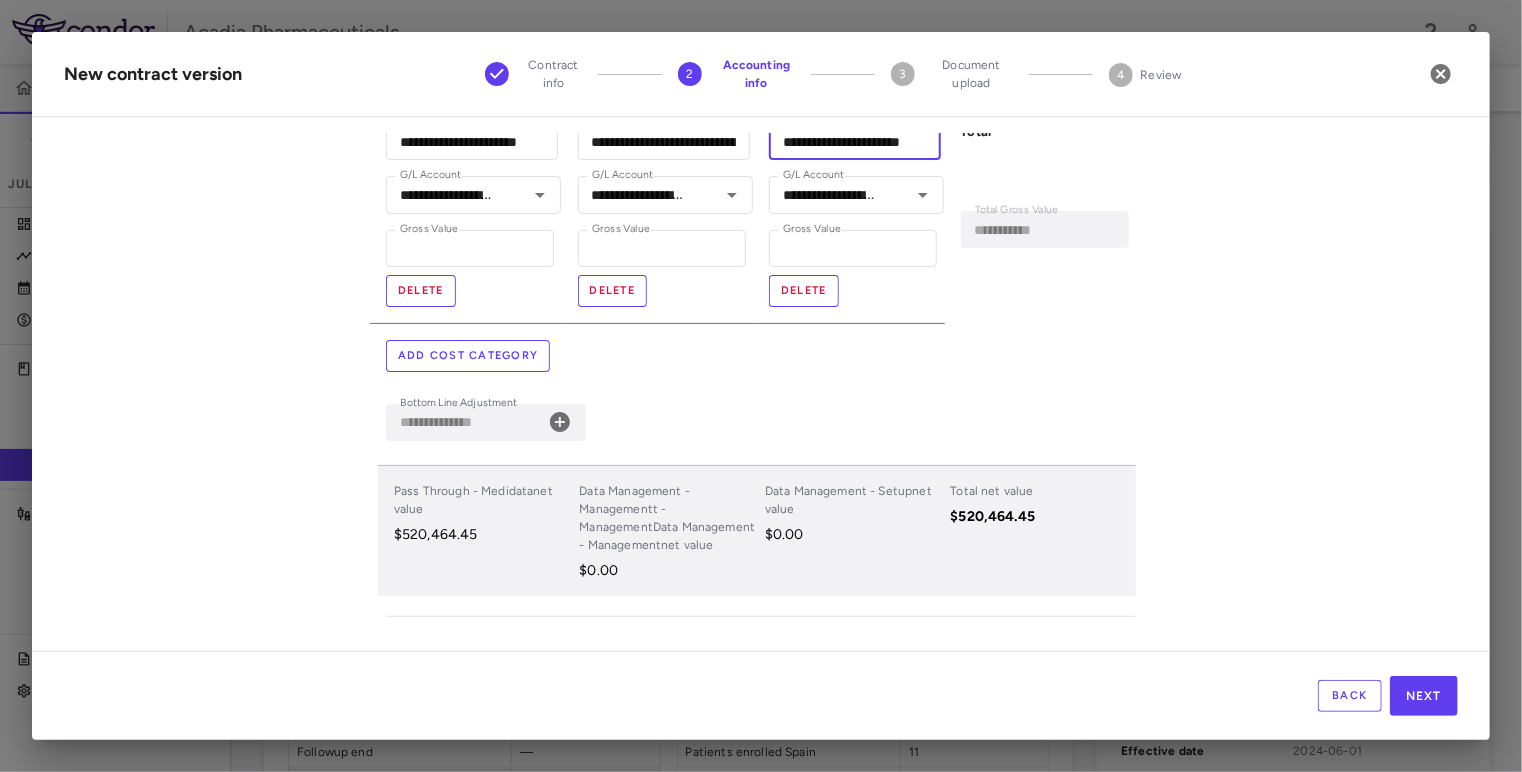 click on "**********" at bounding box center (855, 141) 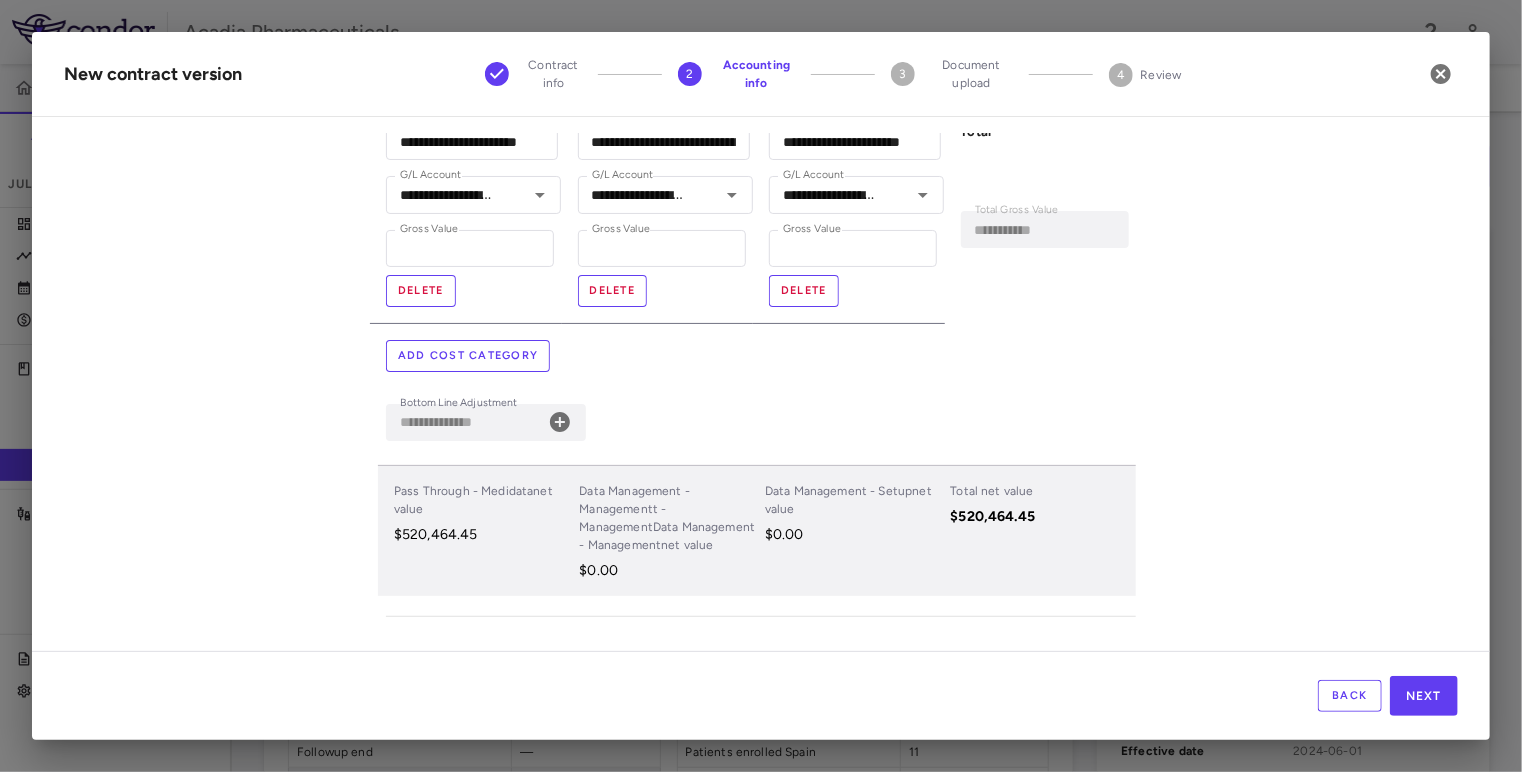 scroll, scrollTop: 0, scrollLeft: 0, axis: both 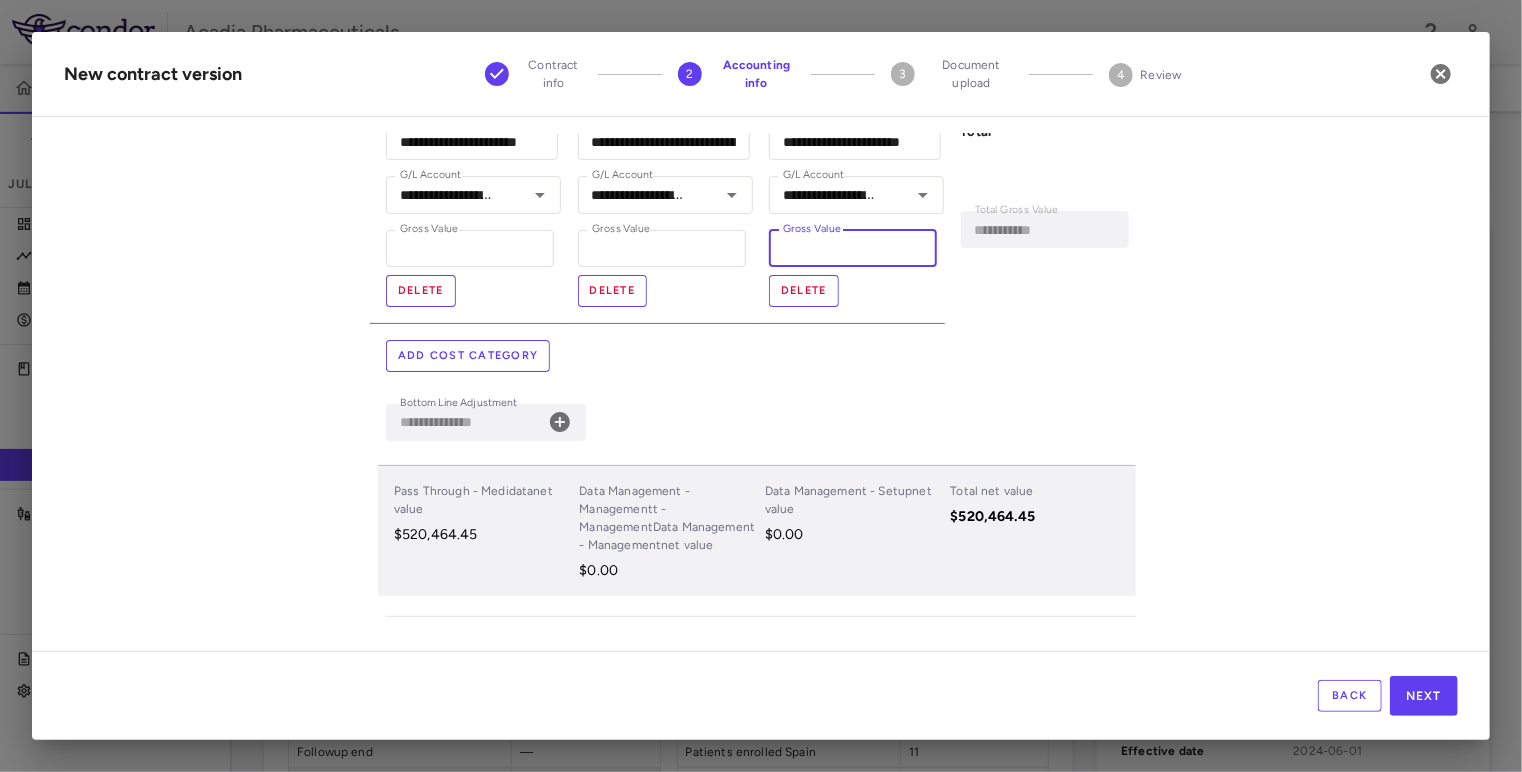 click on "*" at bounding box center (853, 248) 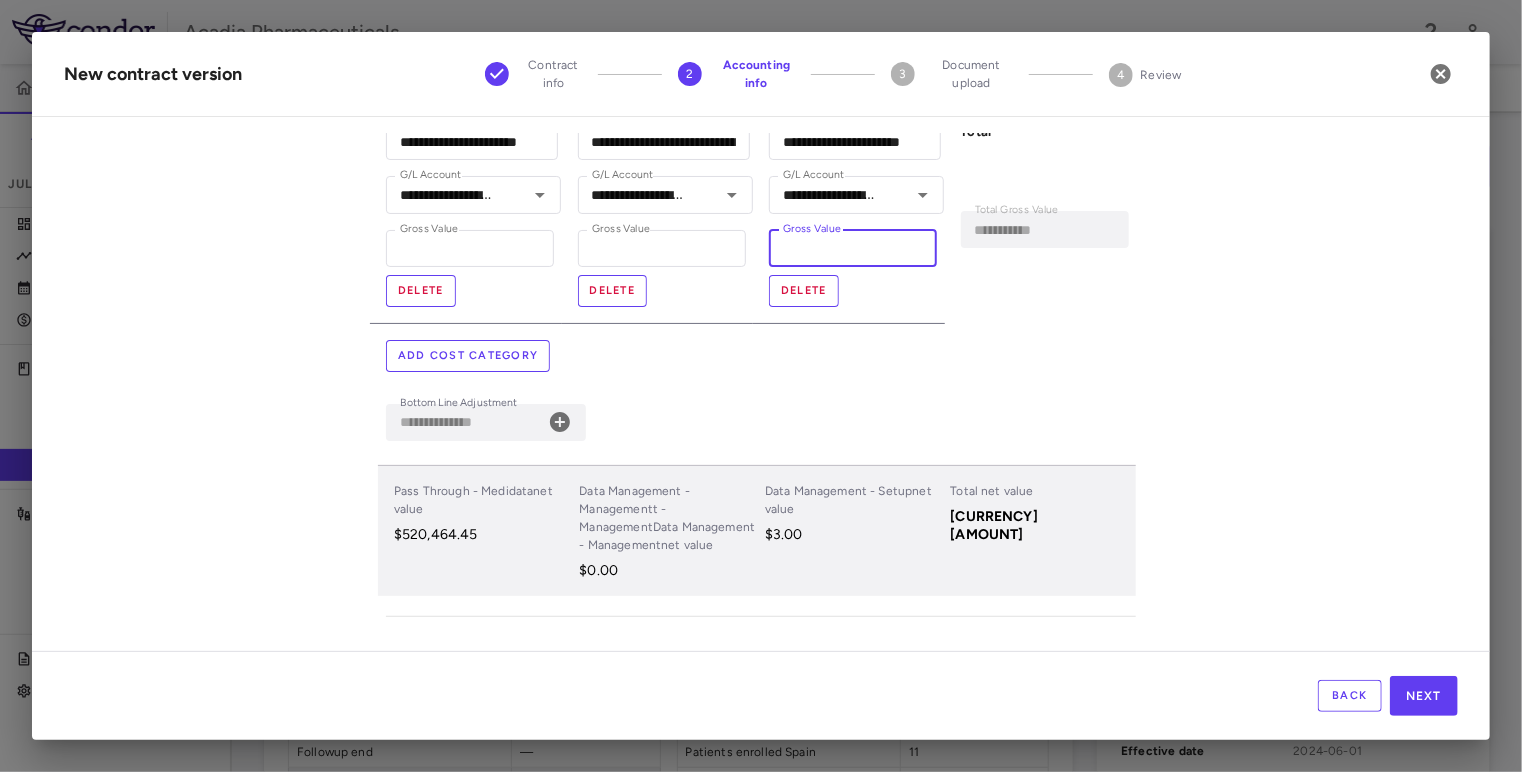 type on "**********" 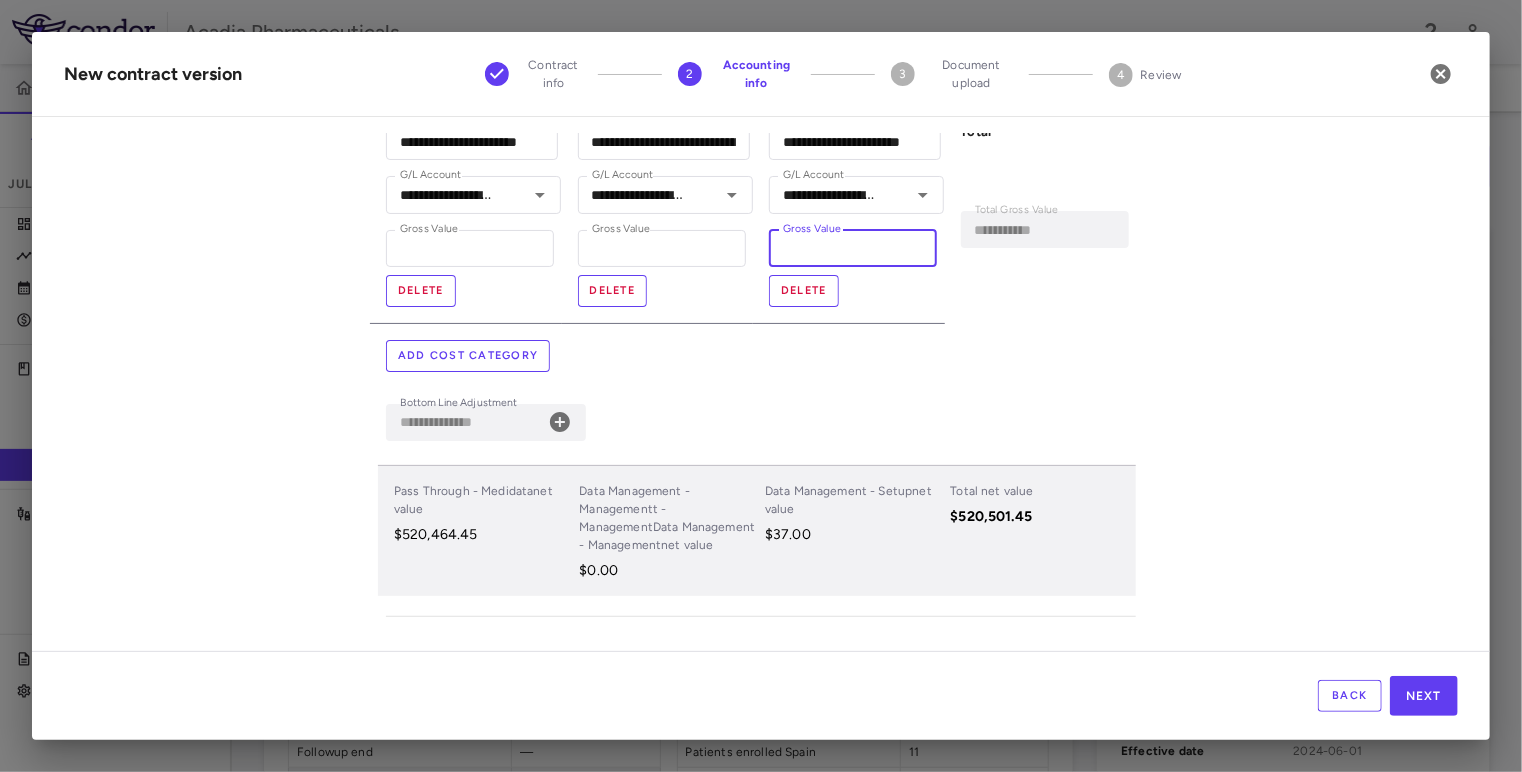 type on "**********" 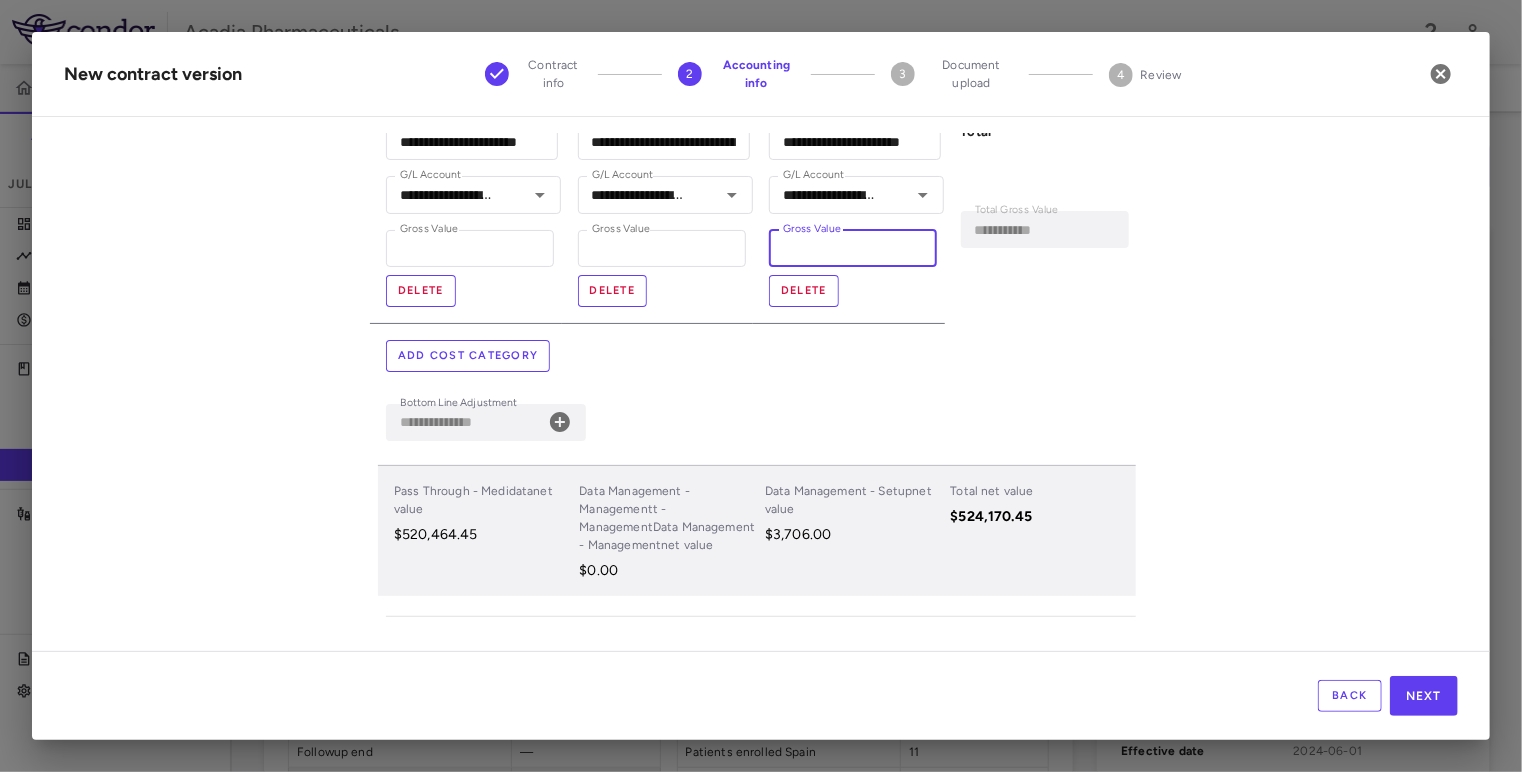 type on "**********" 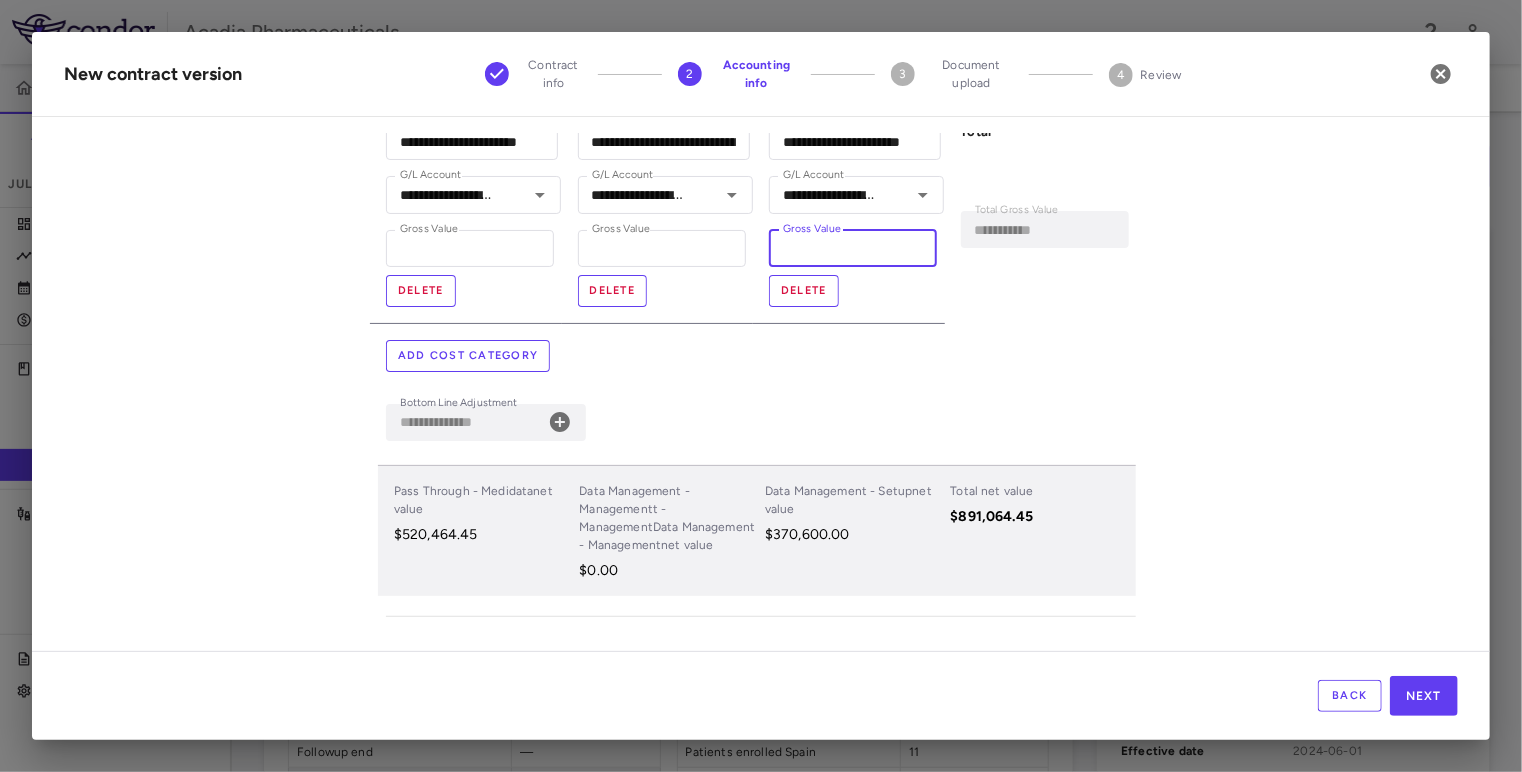 type on "**********" 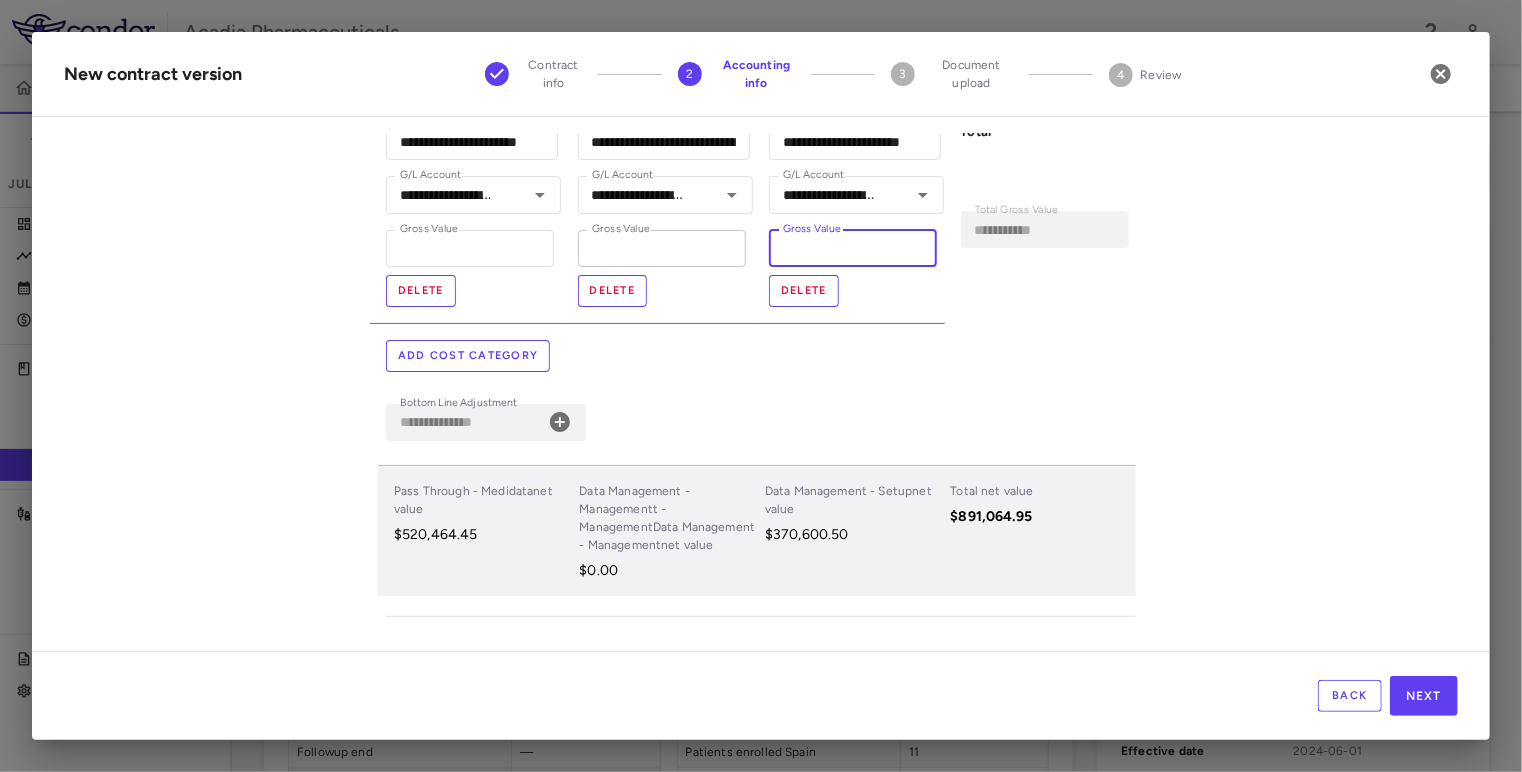 type on "*********" 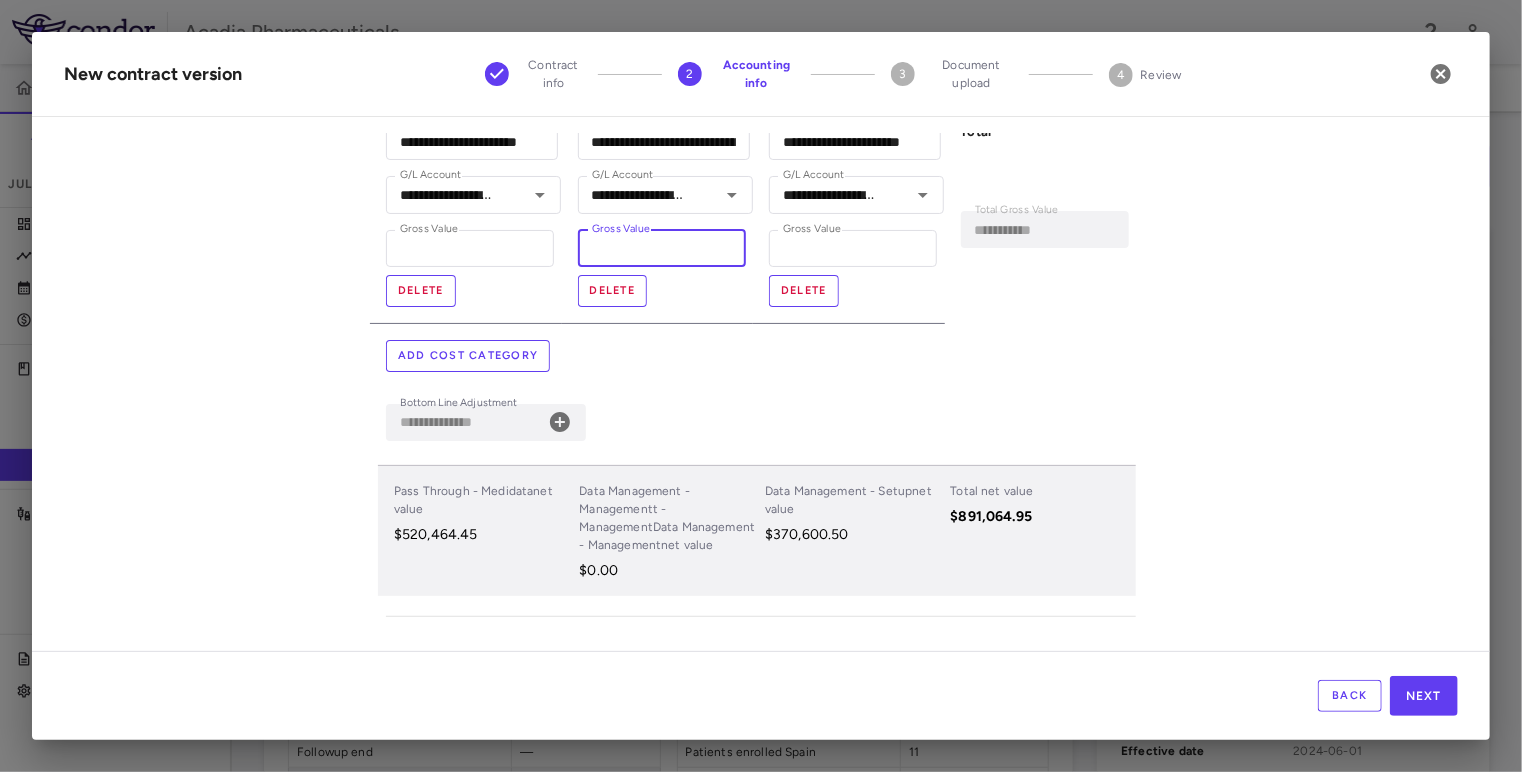 click on "*" at bounding box center (662, 248) 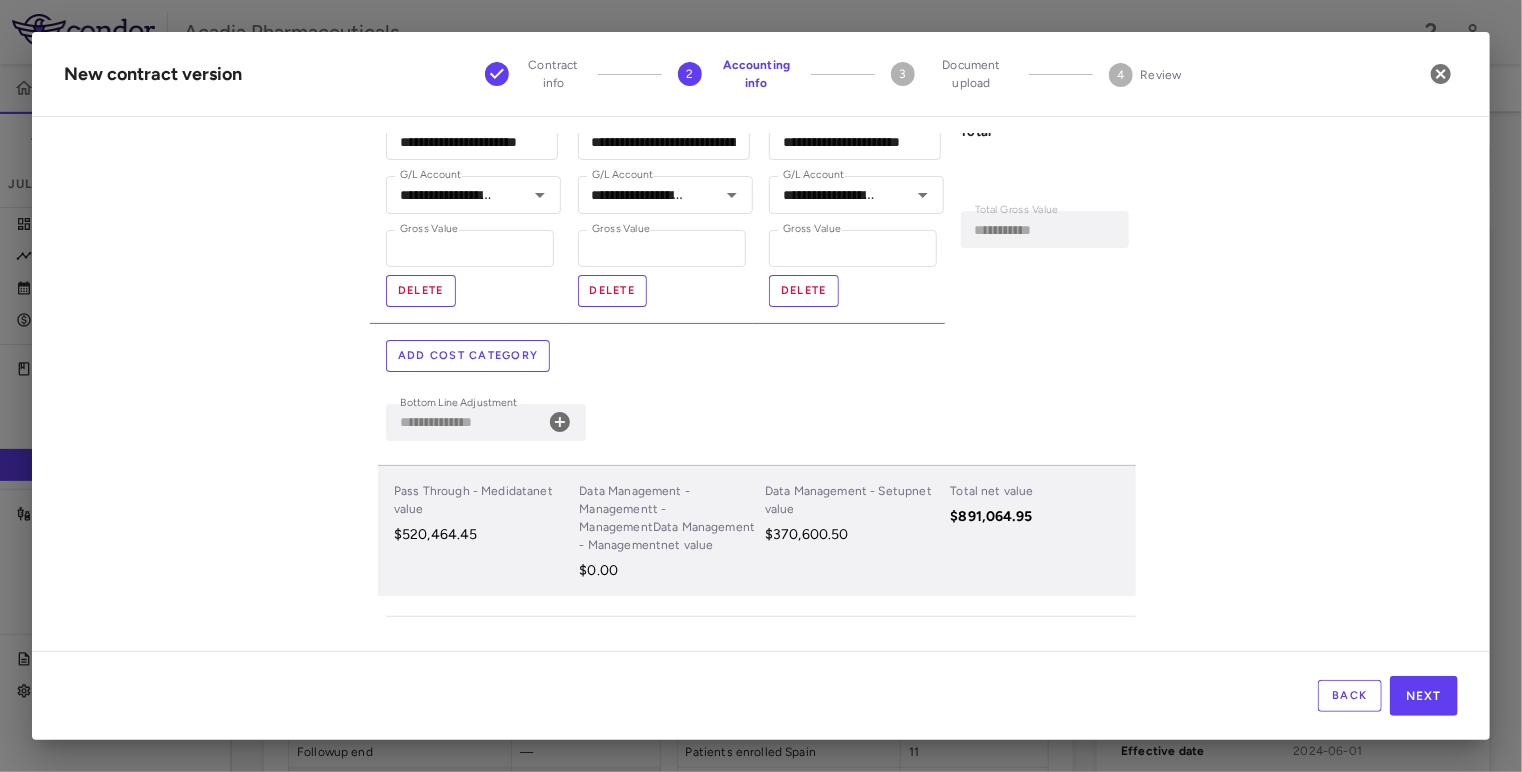 drag, startPoint x: 158, startPoint y: 198, endPoint x: 323, endPoint y: 225, distance: 167.1945 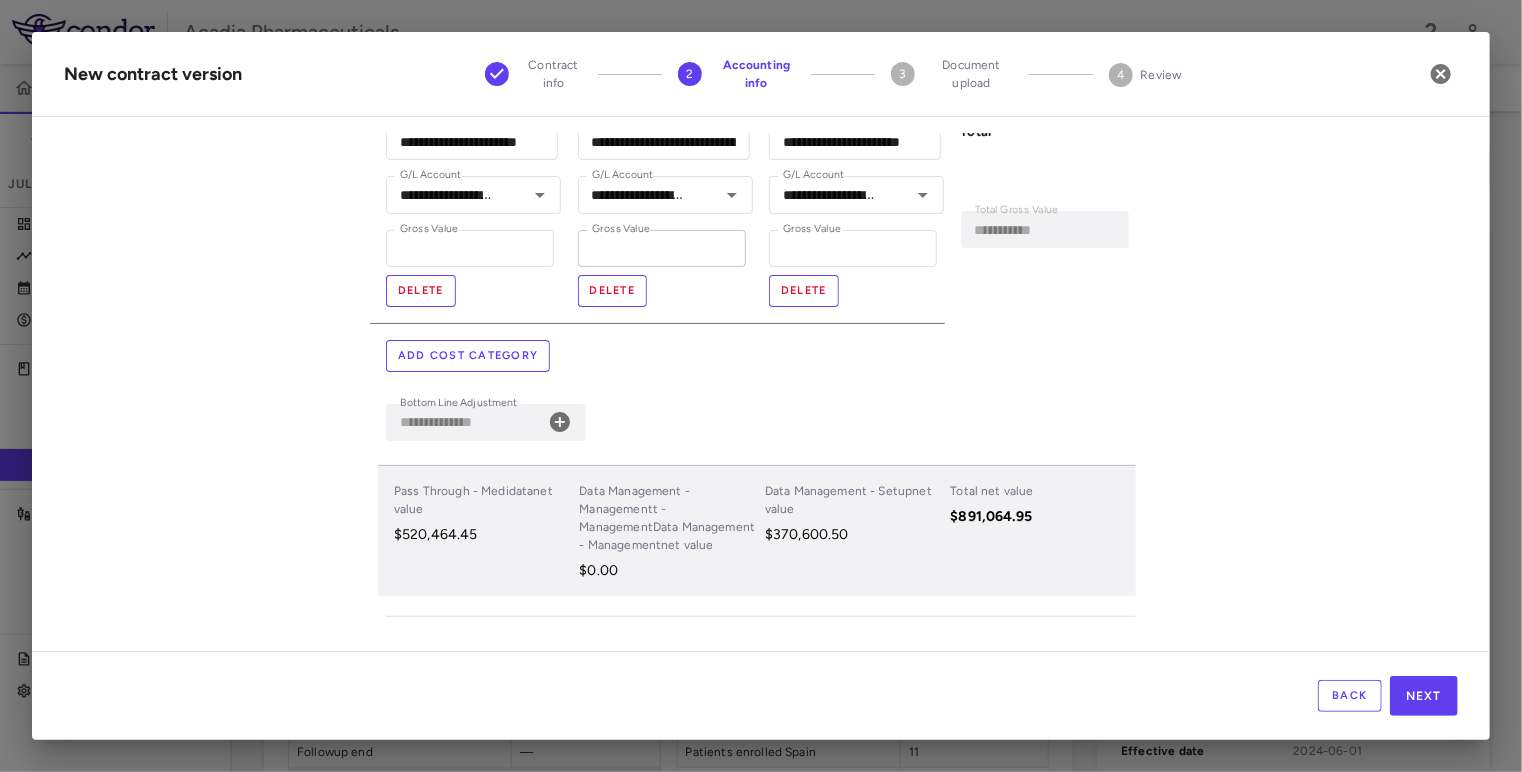 click on "*" at bounding box center [662, 248] 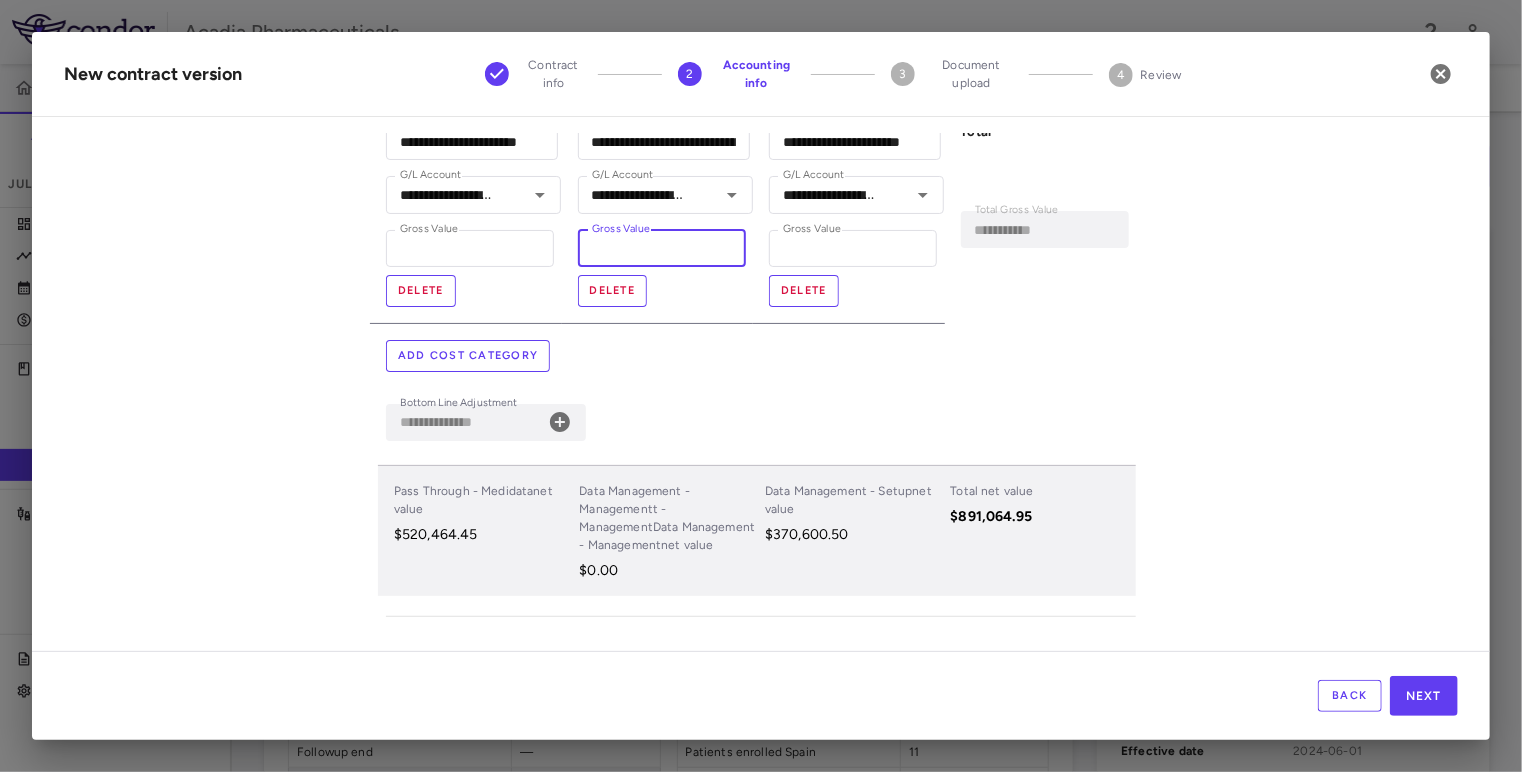 click on "*" at bounding box center [662, 248] 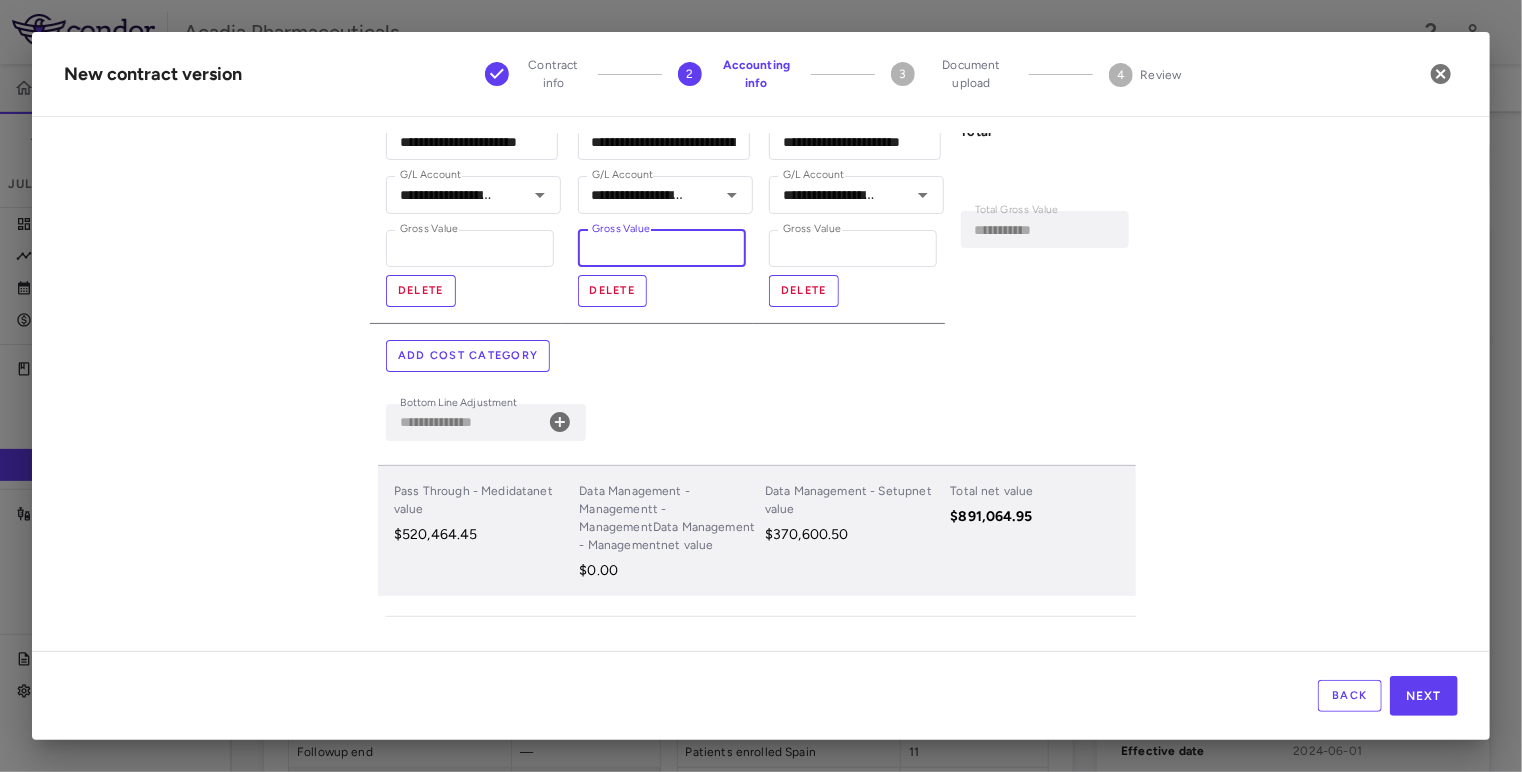 type on "**********" 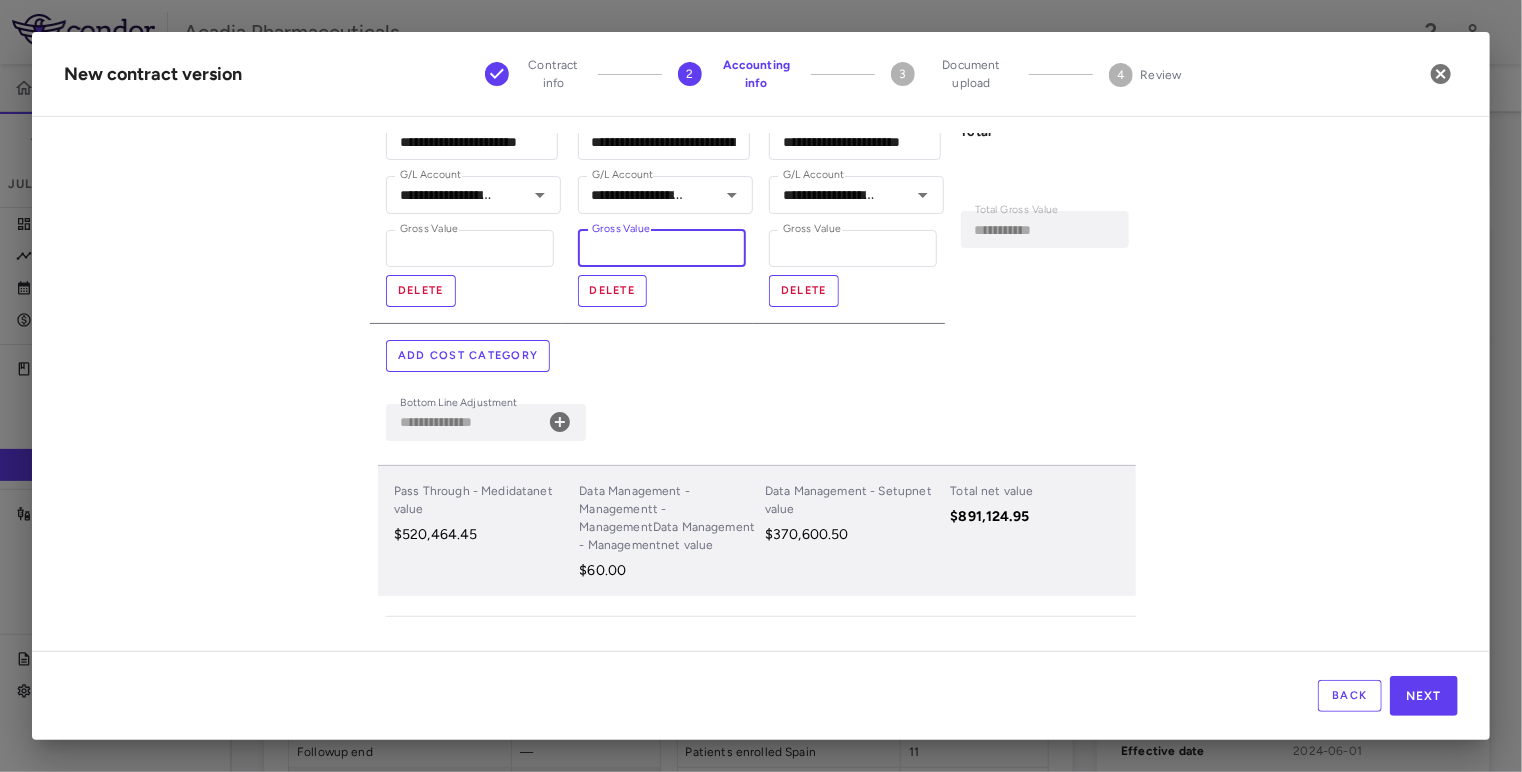 type on "**********" 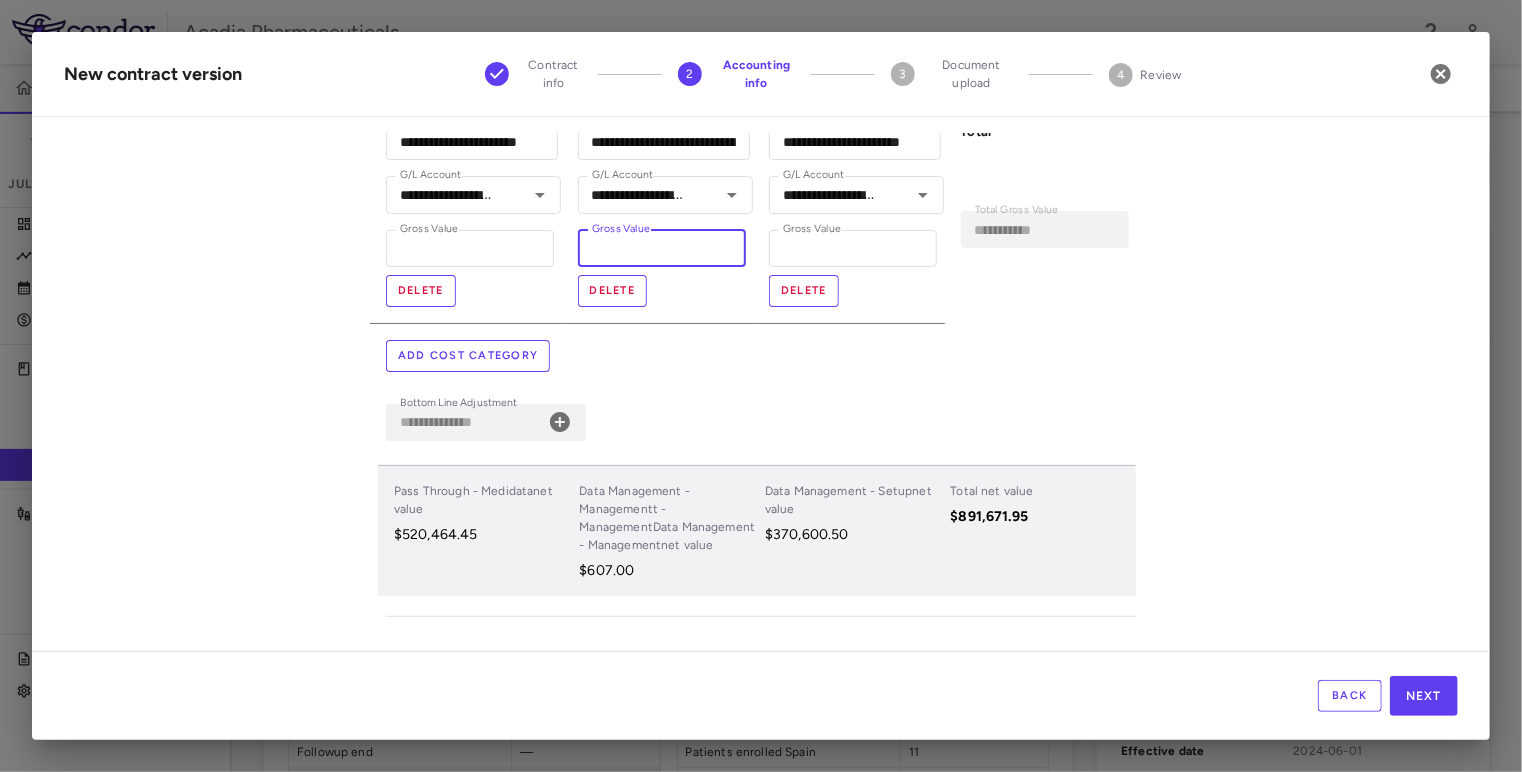 type on "**********" 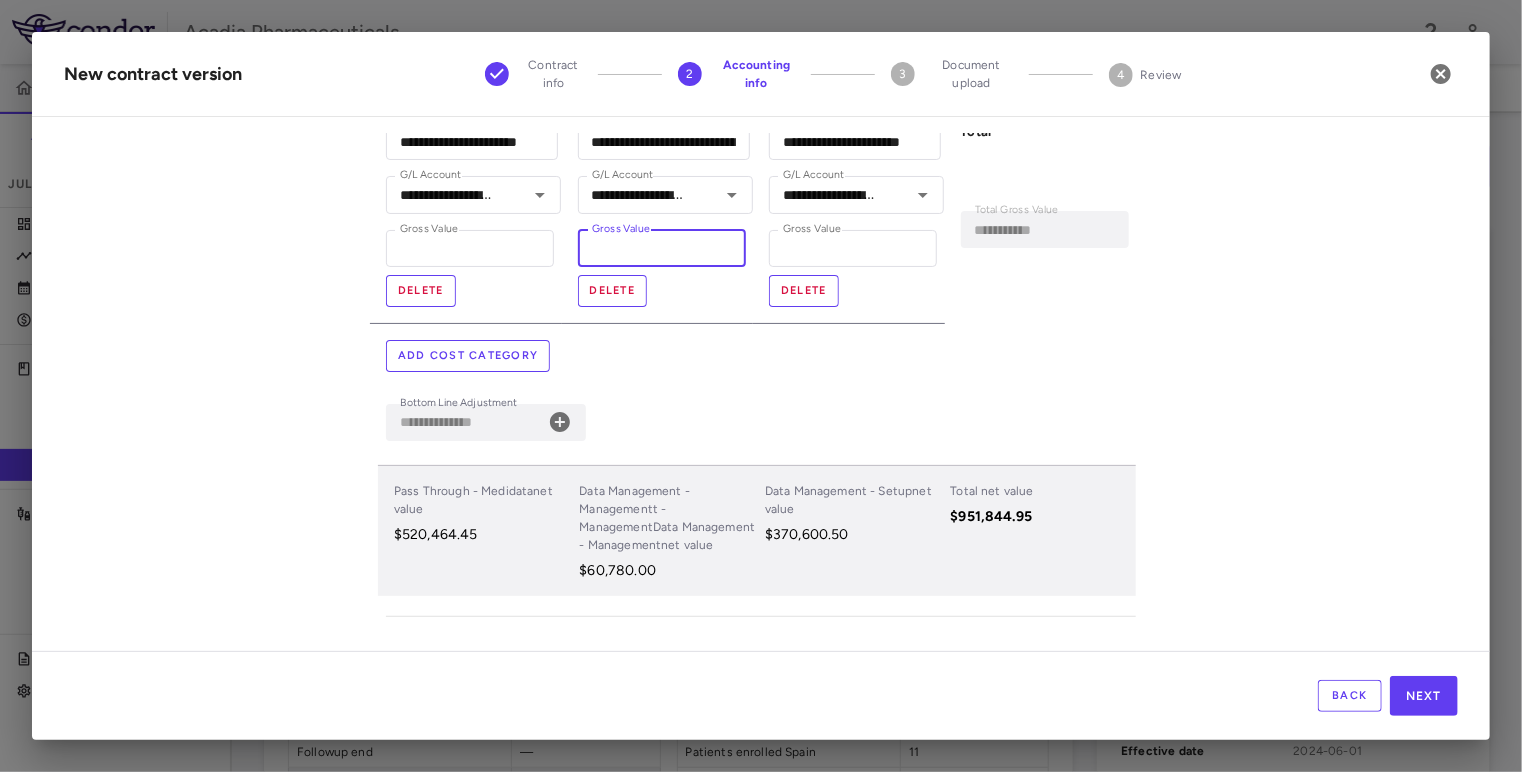 type on "**********" 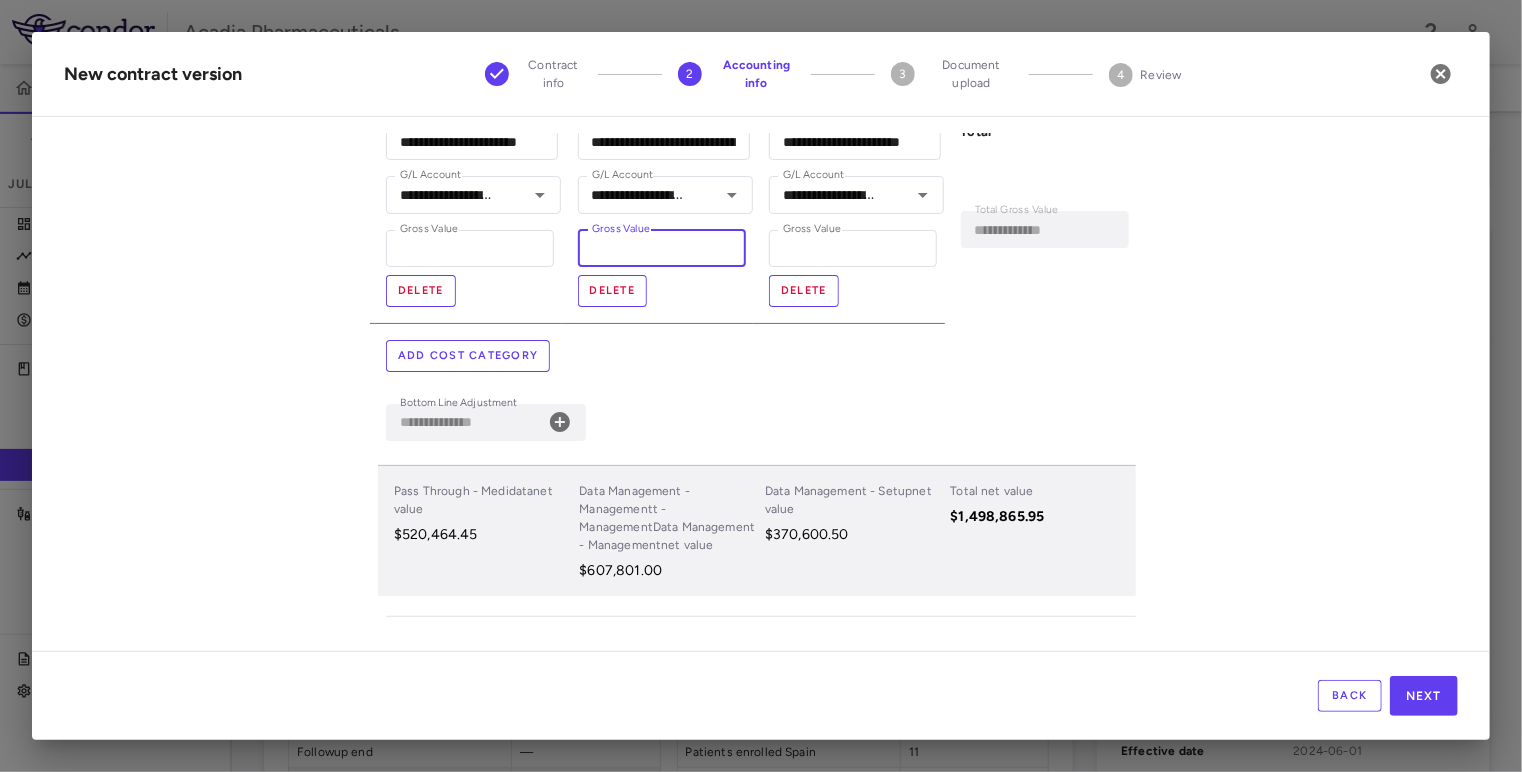 type on "**********" 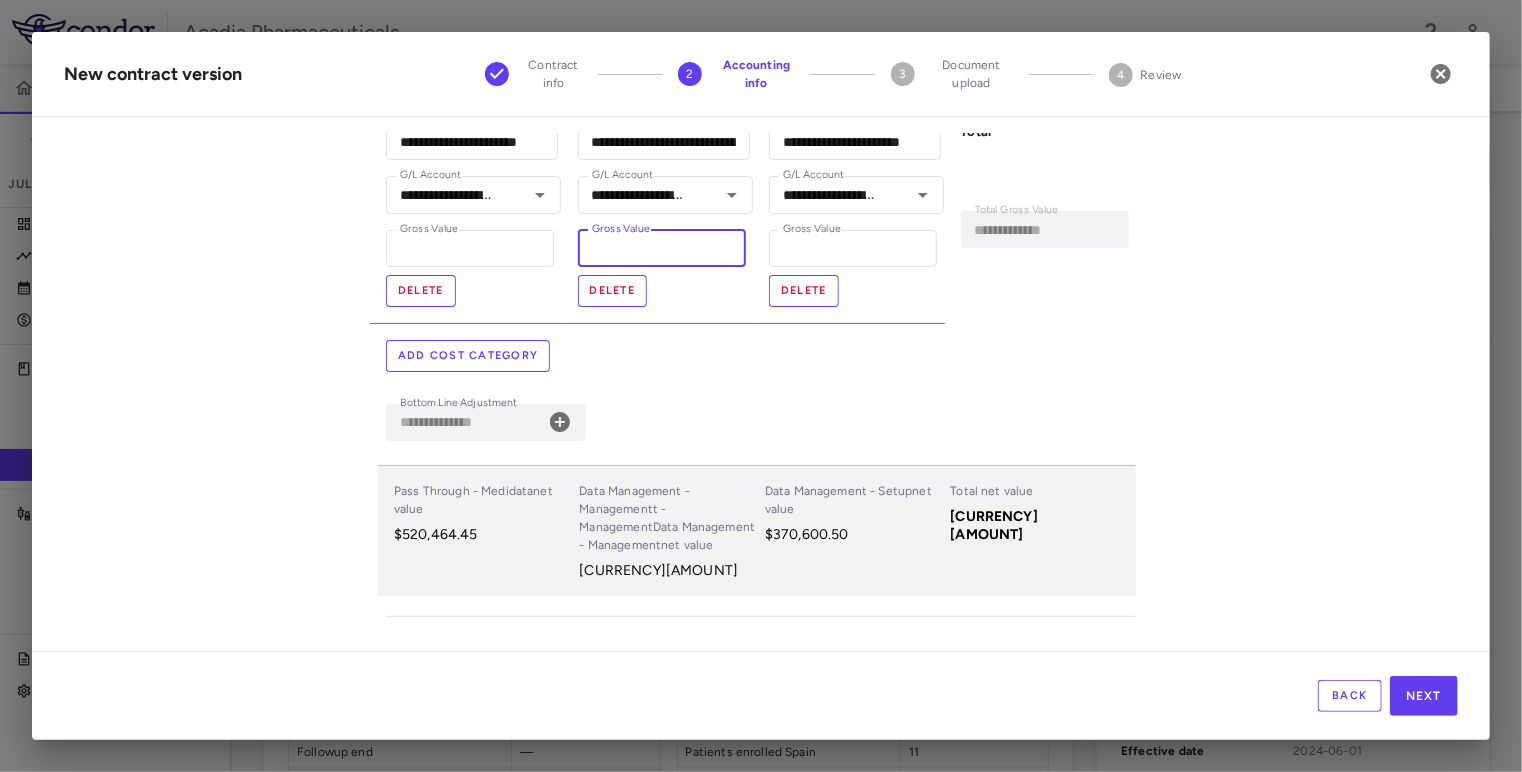type on "*********" 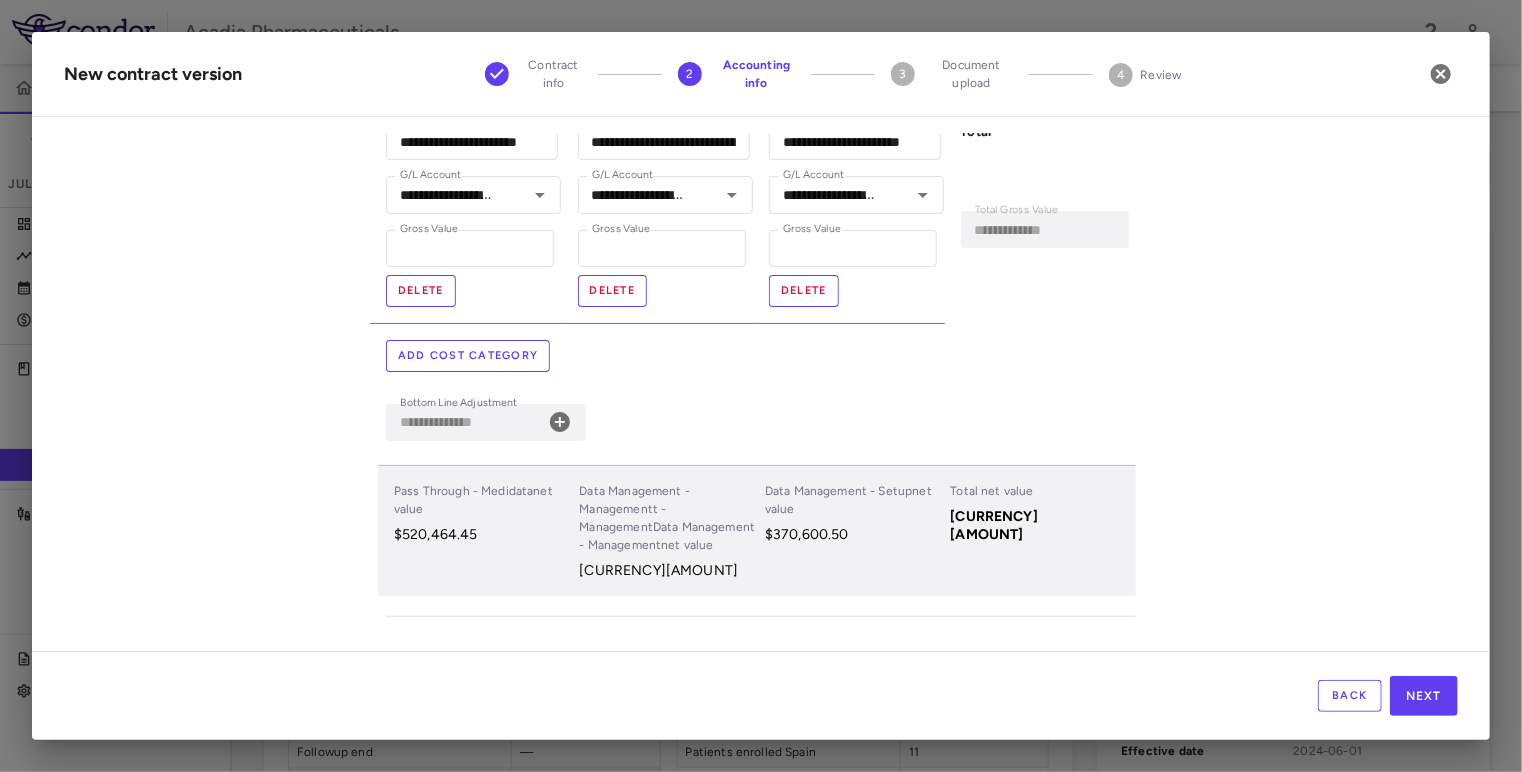 click on "Add cost category" at bounding box center [761, 356] 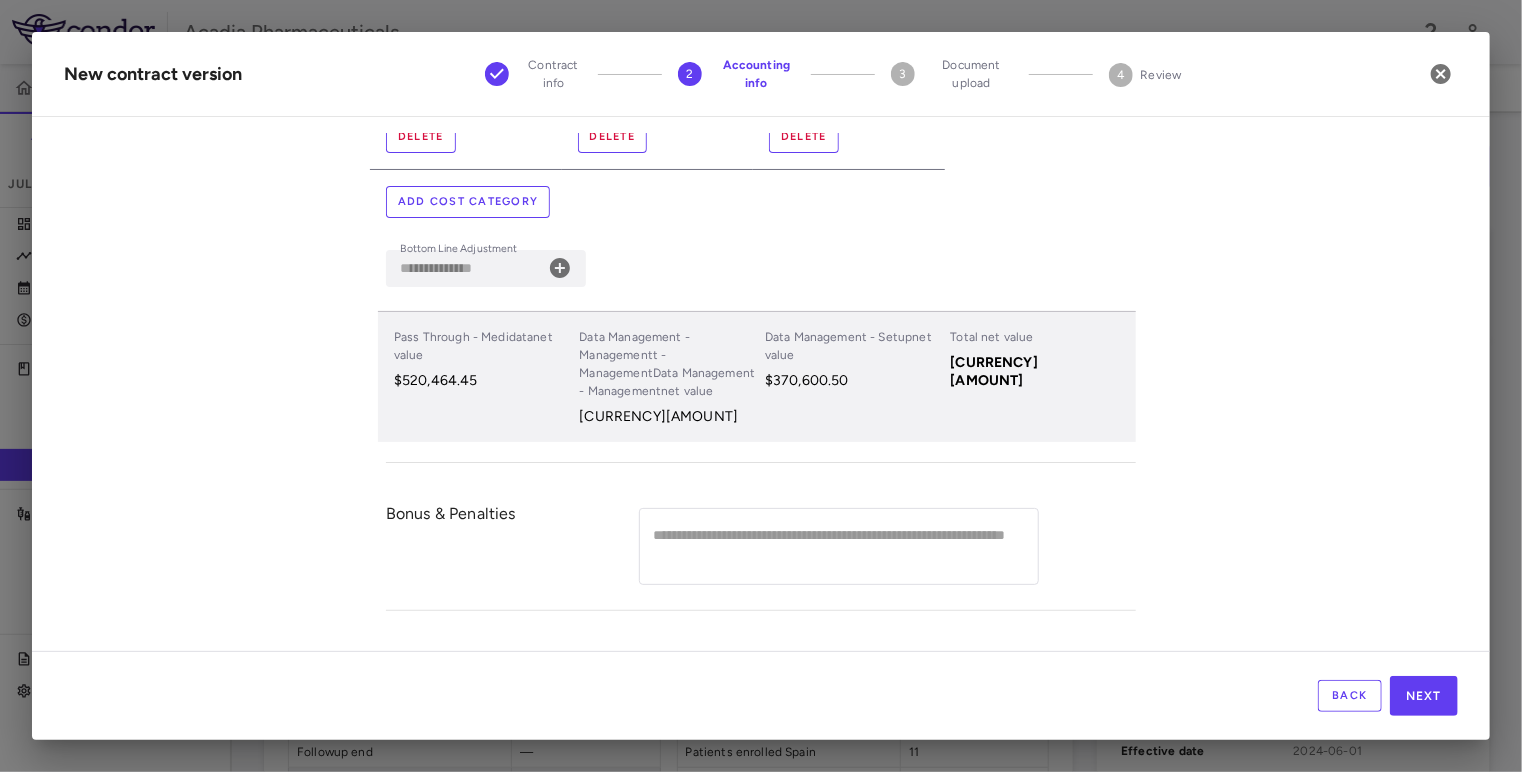 scroll, scrollTop: 0, scrollLeft: 0, axis: both 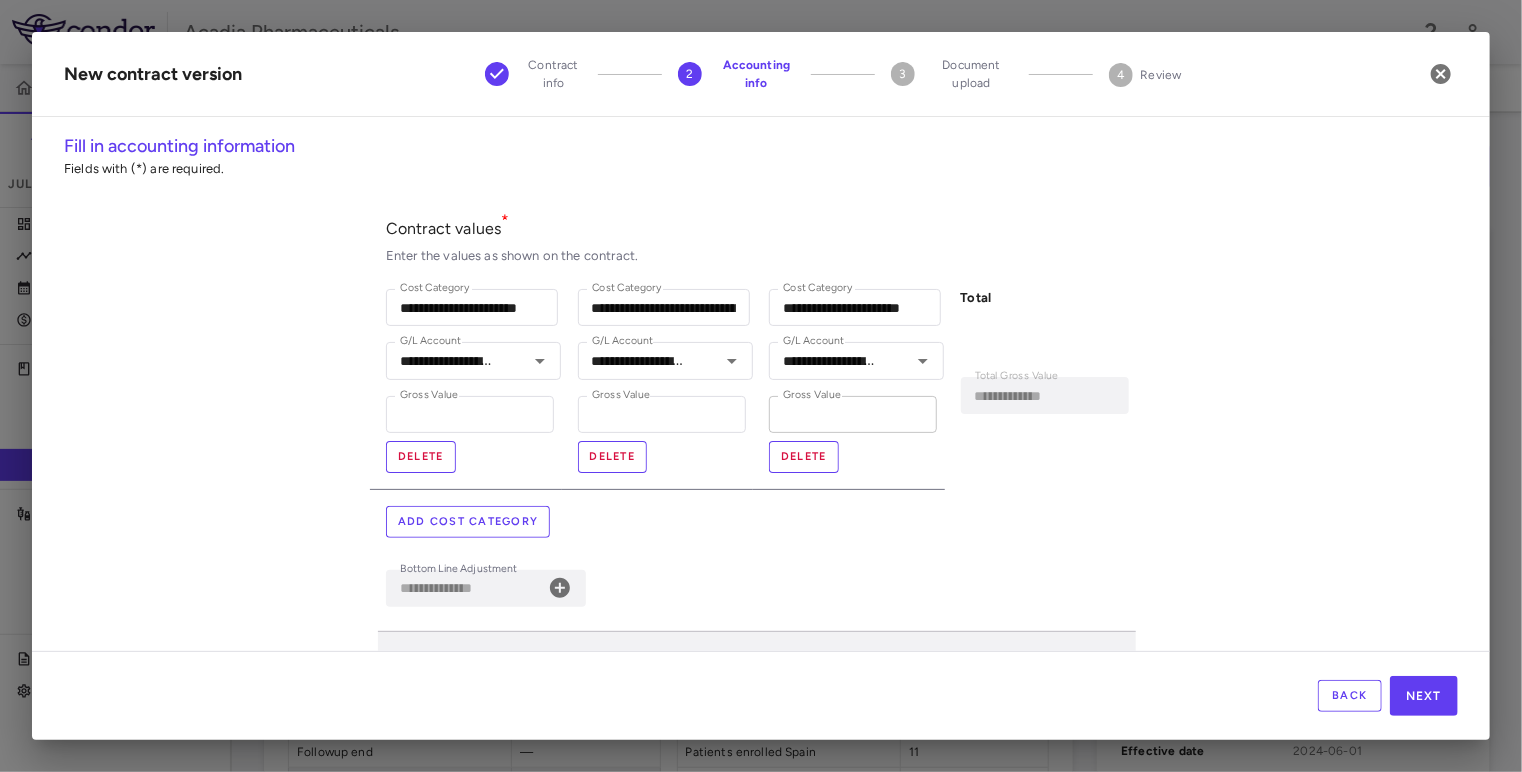 click on "*********" at bounding box center (853, 414) 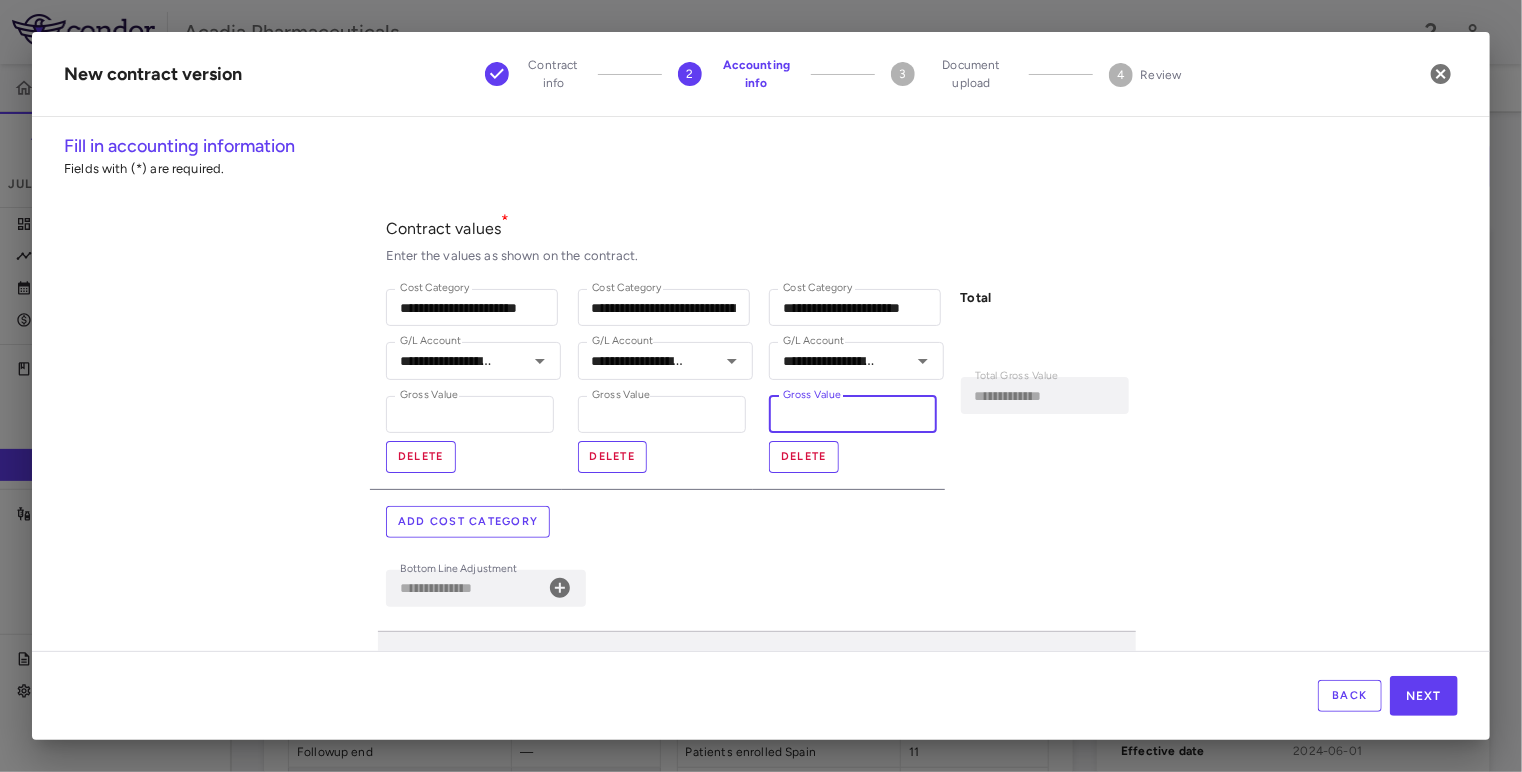 click on "*********" at bounding box center (853, 414) 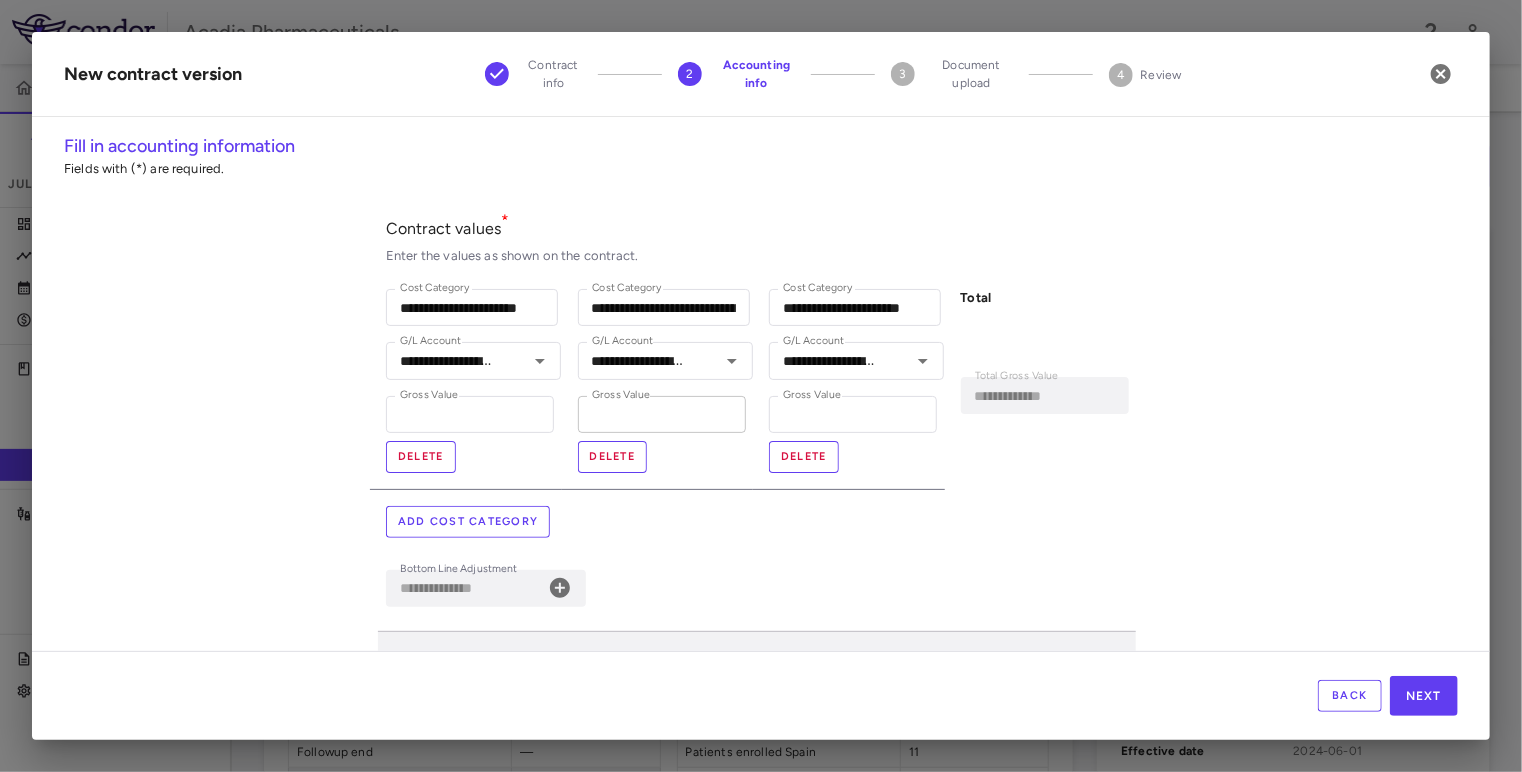 click on "*********" at bounding box center (662, 414) 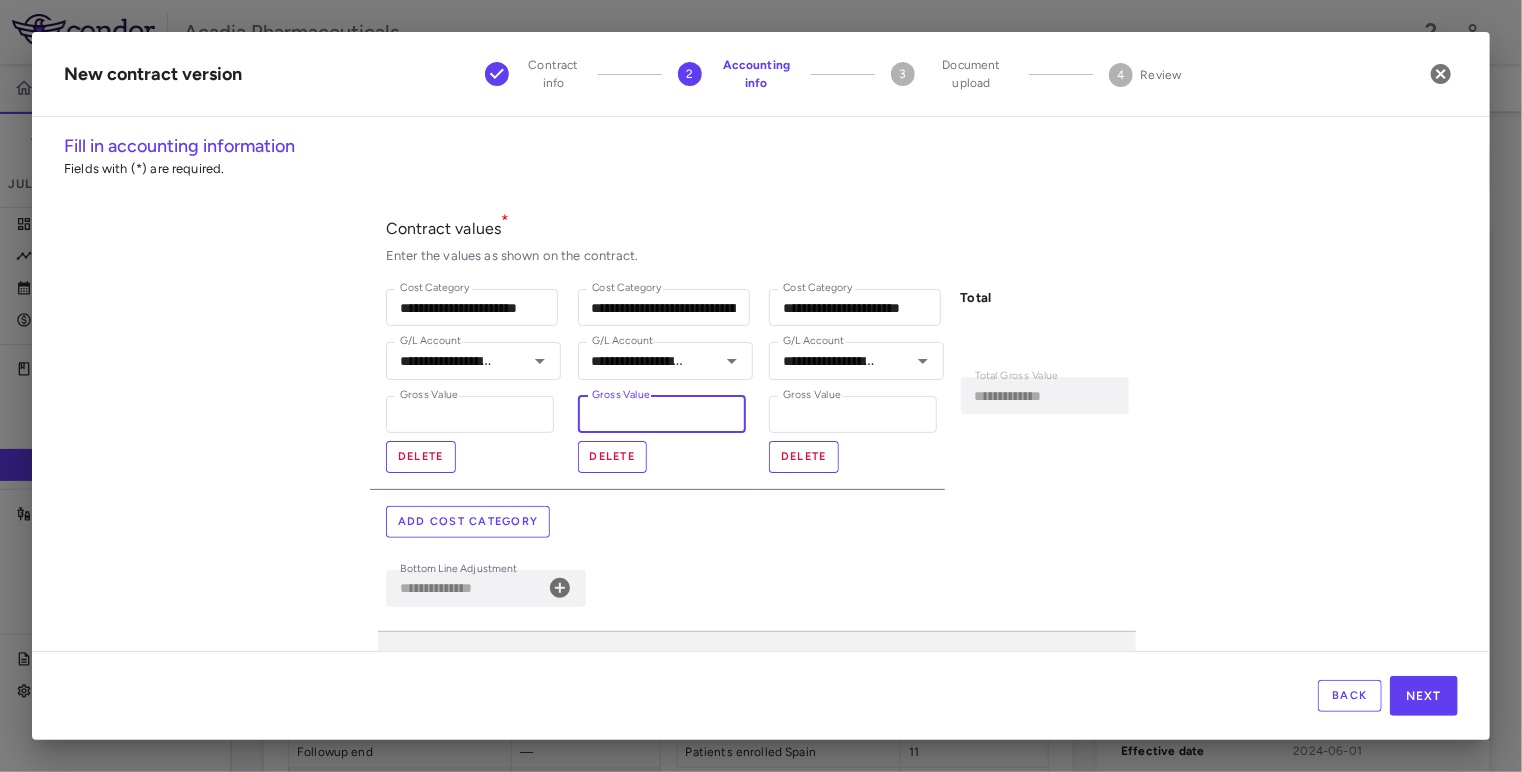 click on "*********" at bounding box center (662, 414) 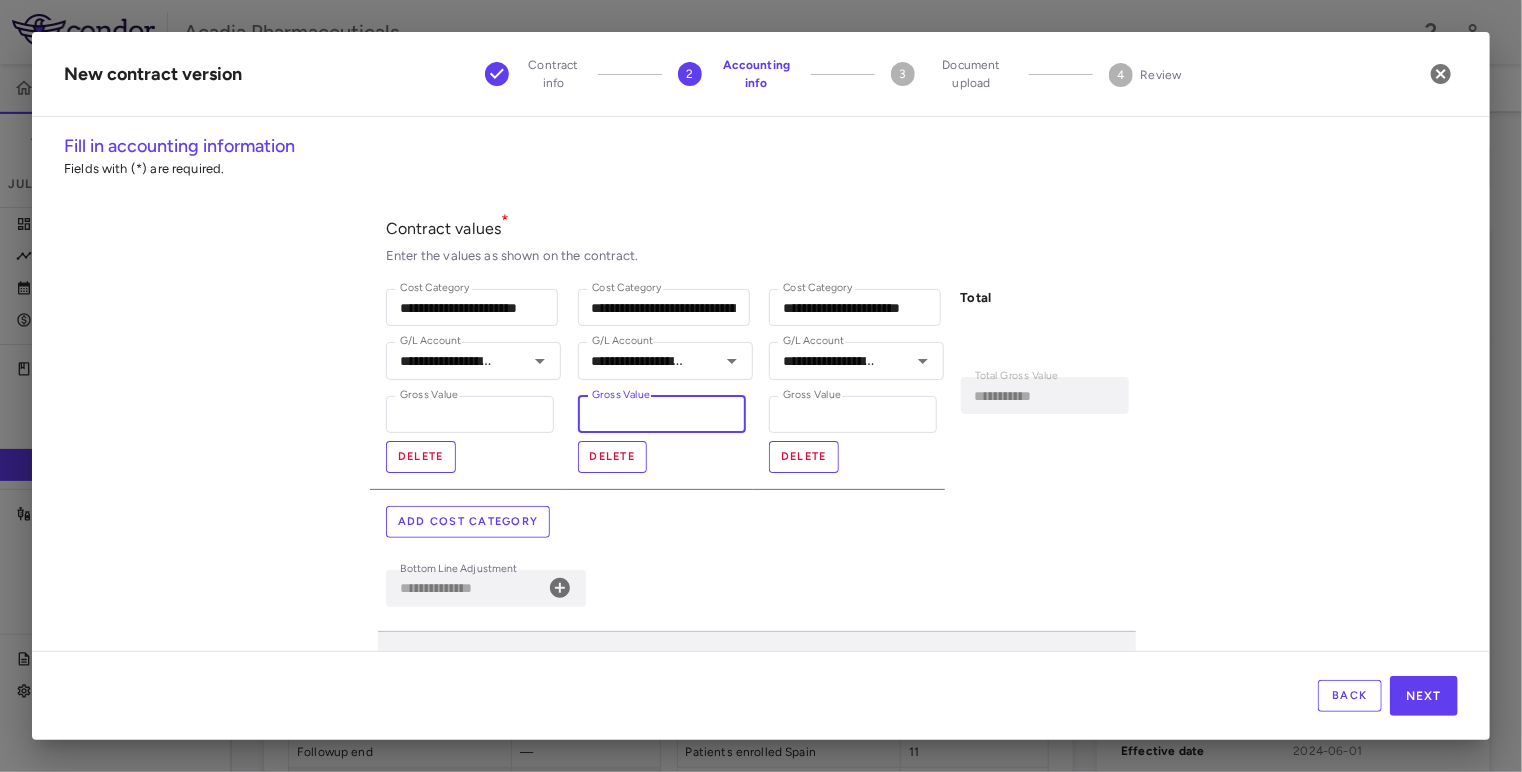 type on "**********" 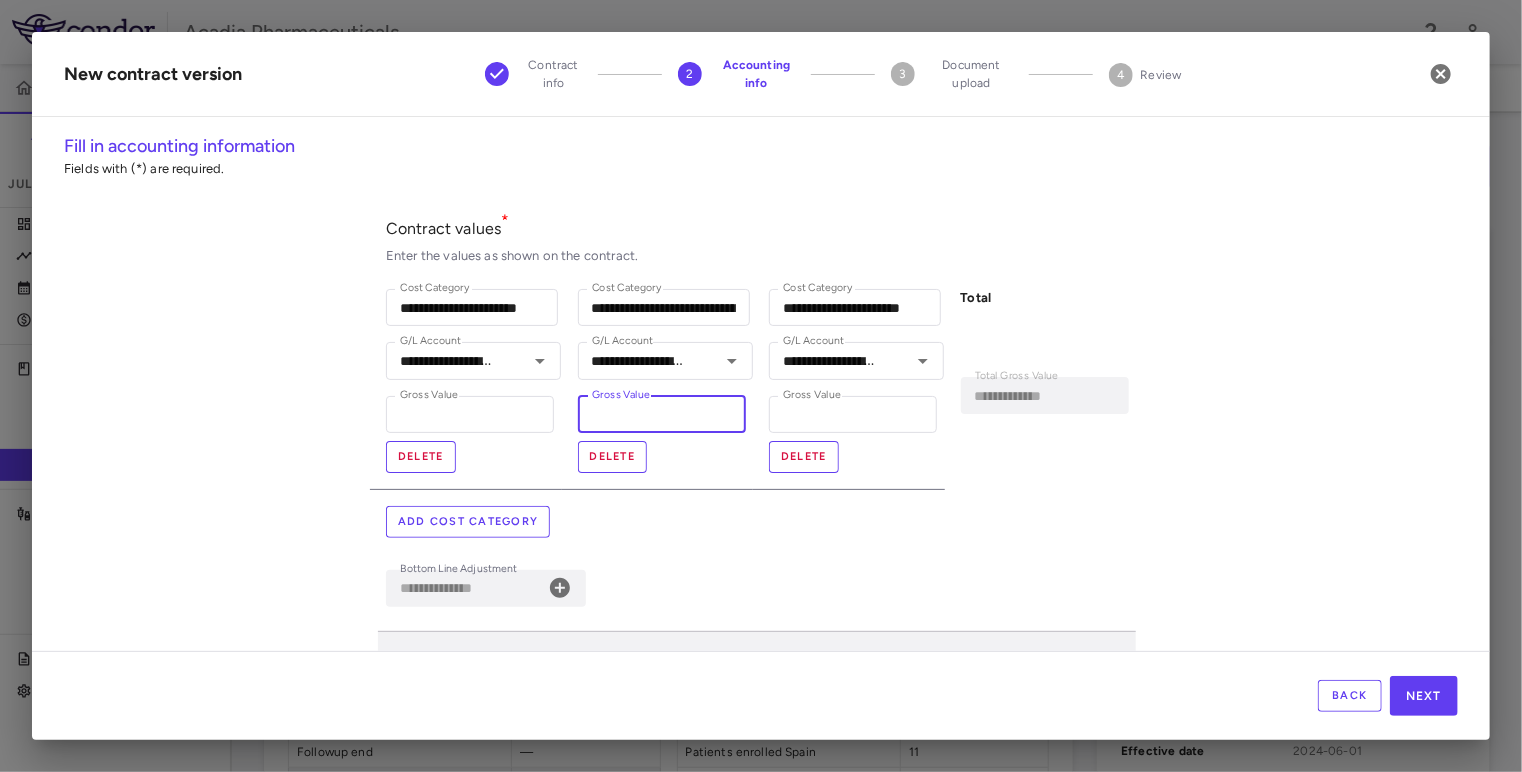 type on "**********" 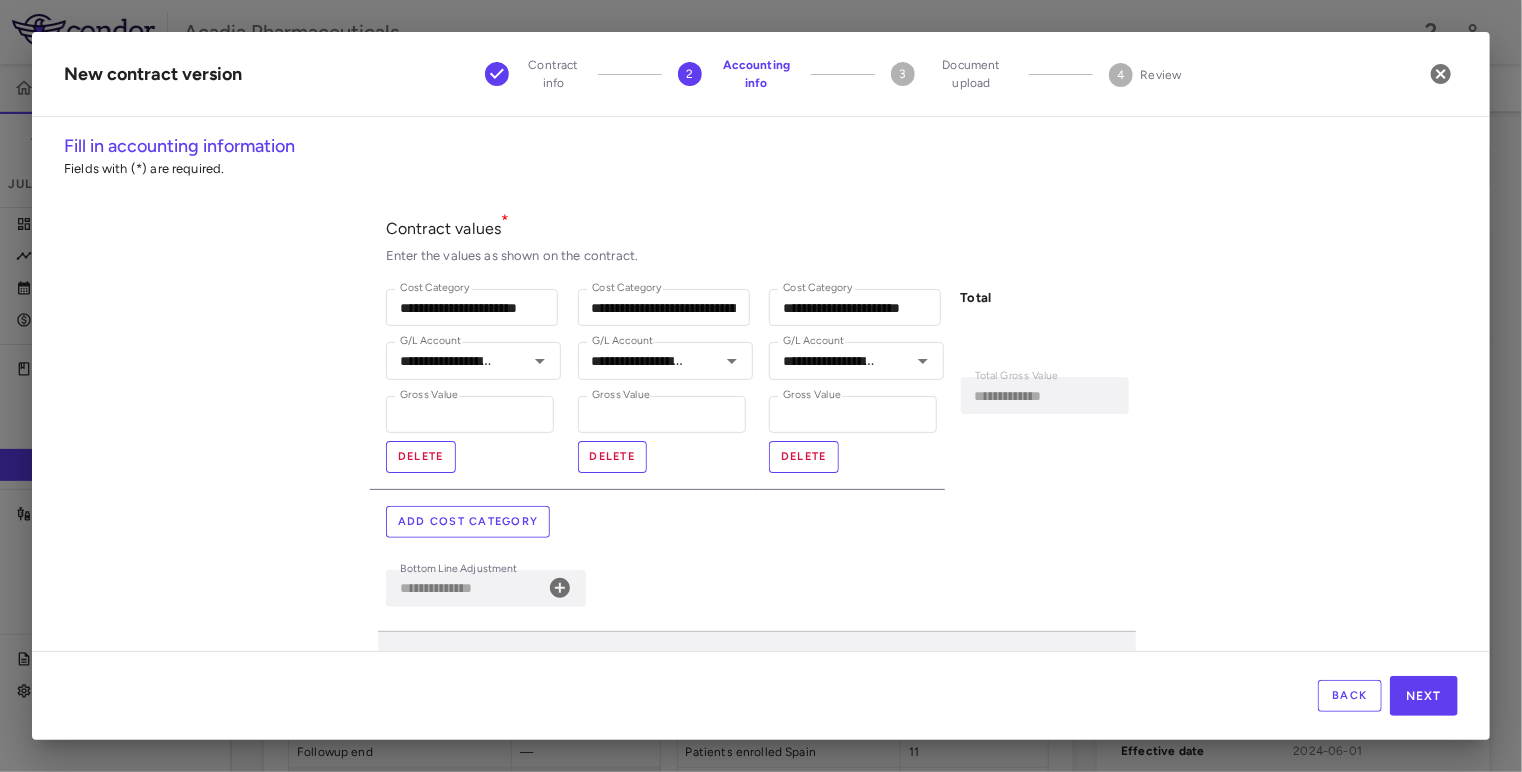 click on "**********" at bounding box center (761, 392) 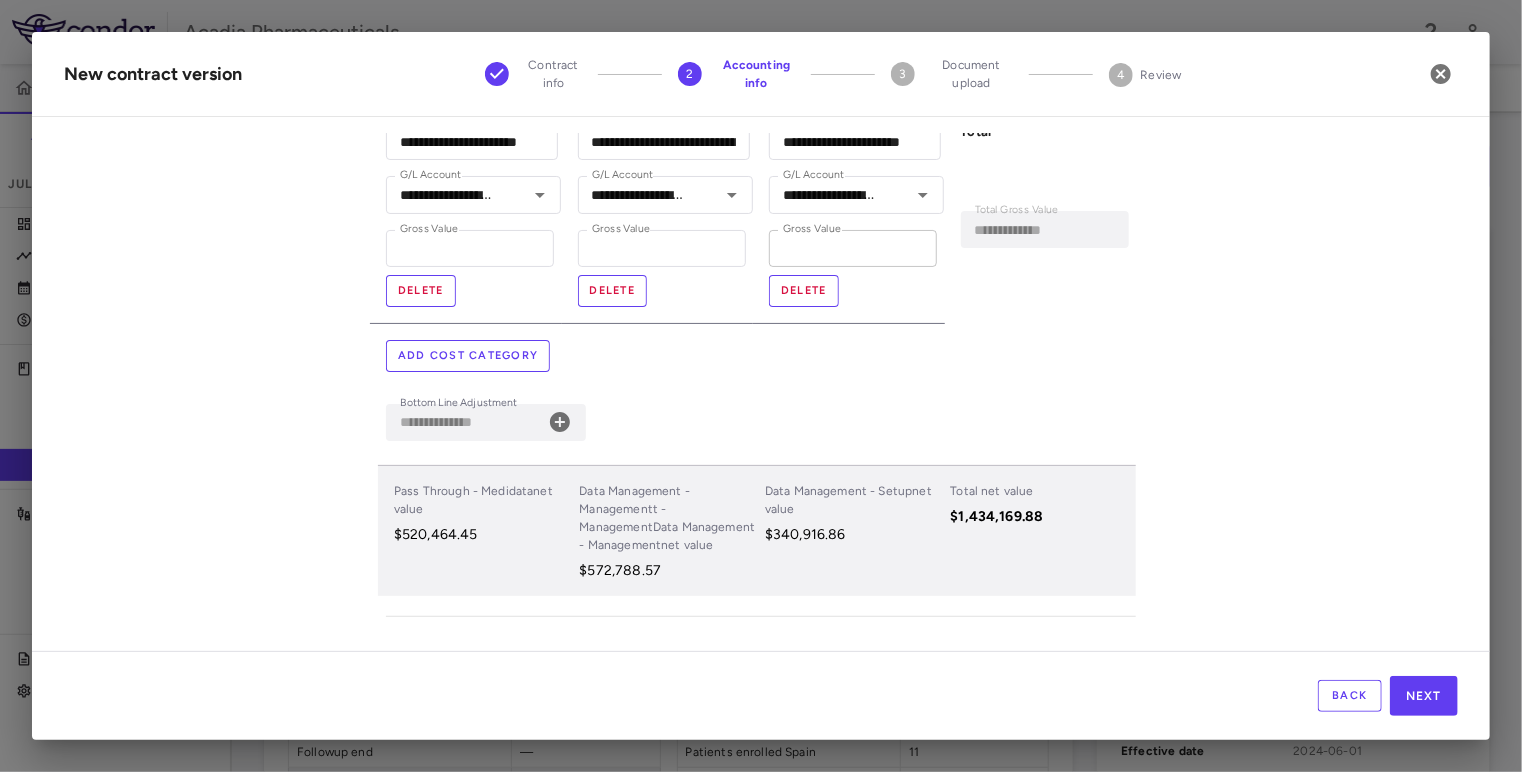 click on "*********" at bounding box center (853, 248) 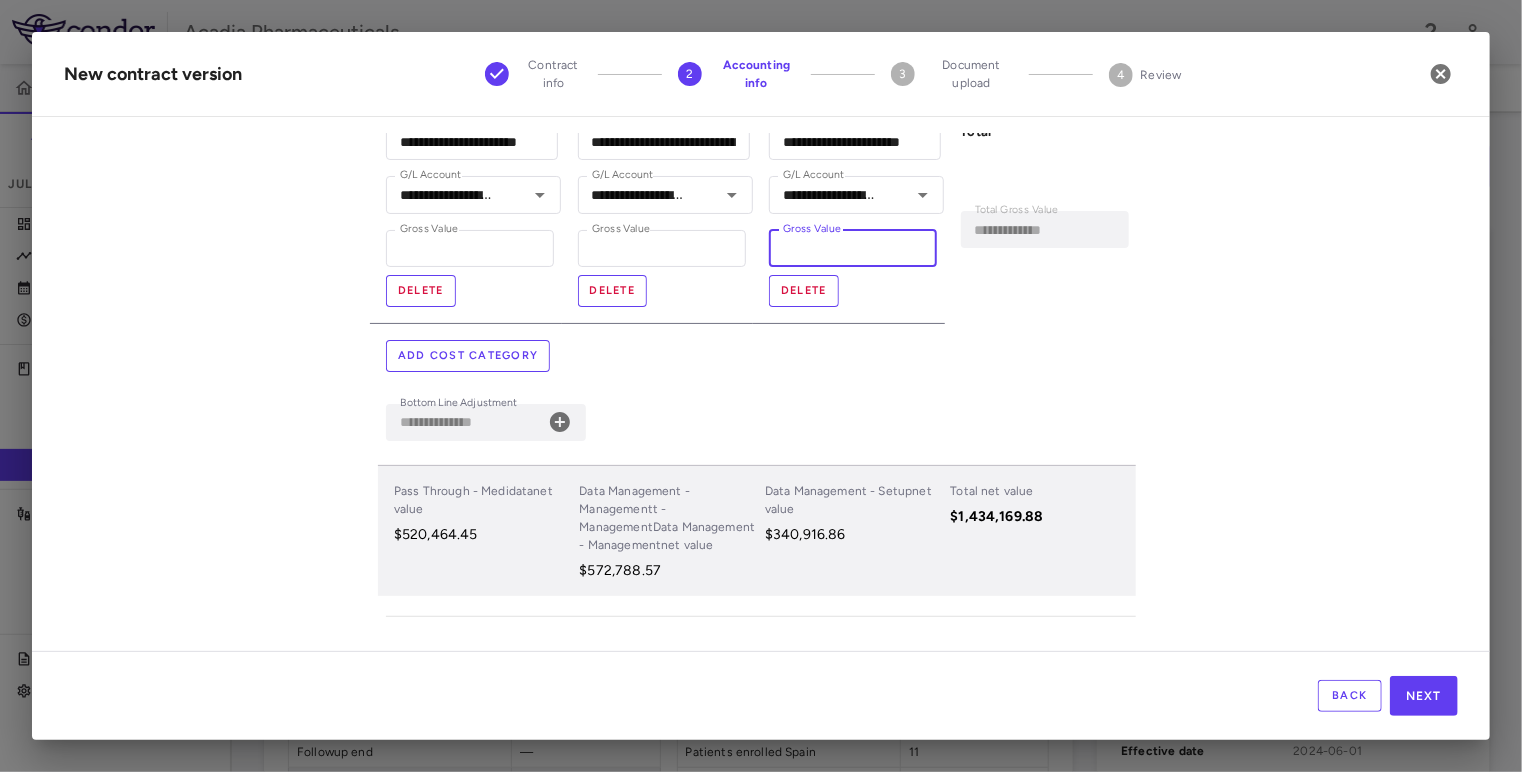 click on "*********" at bounding box center [853, 248] 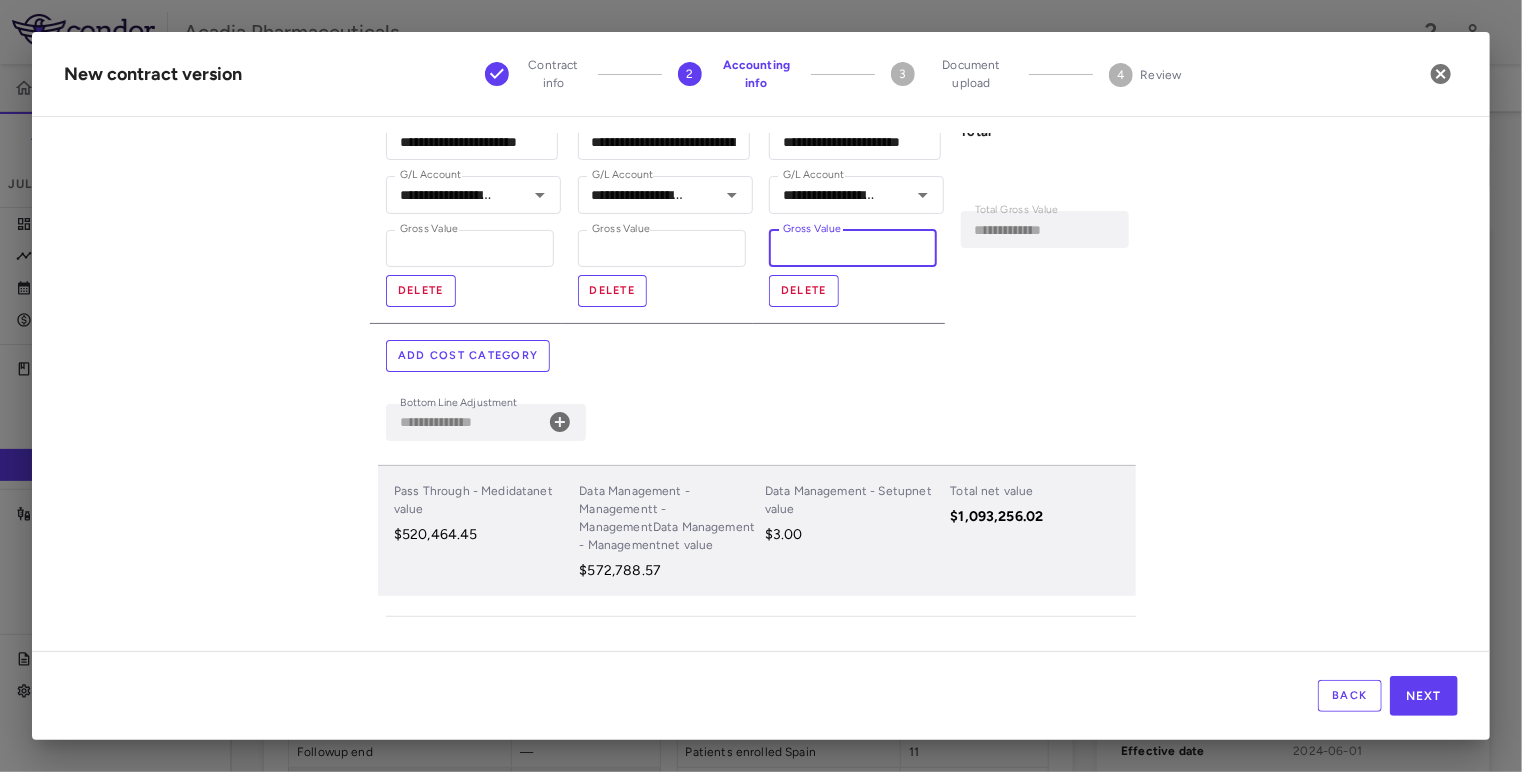 type on "**********" 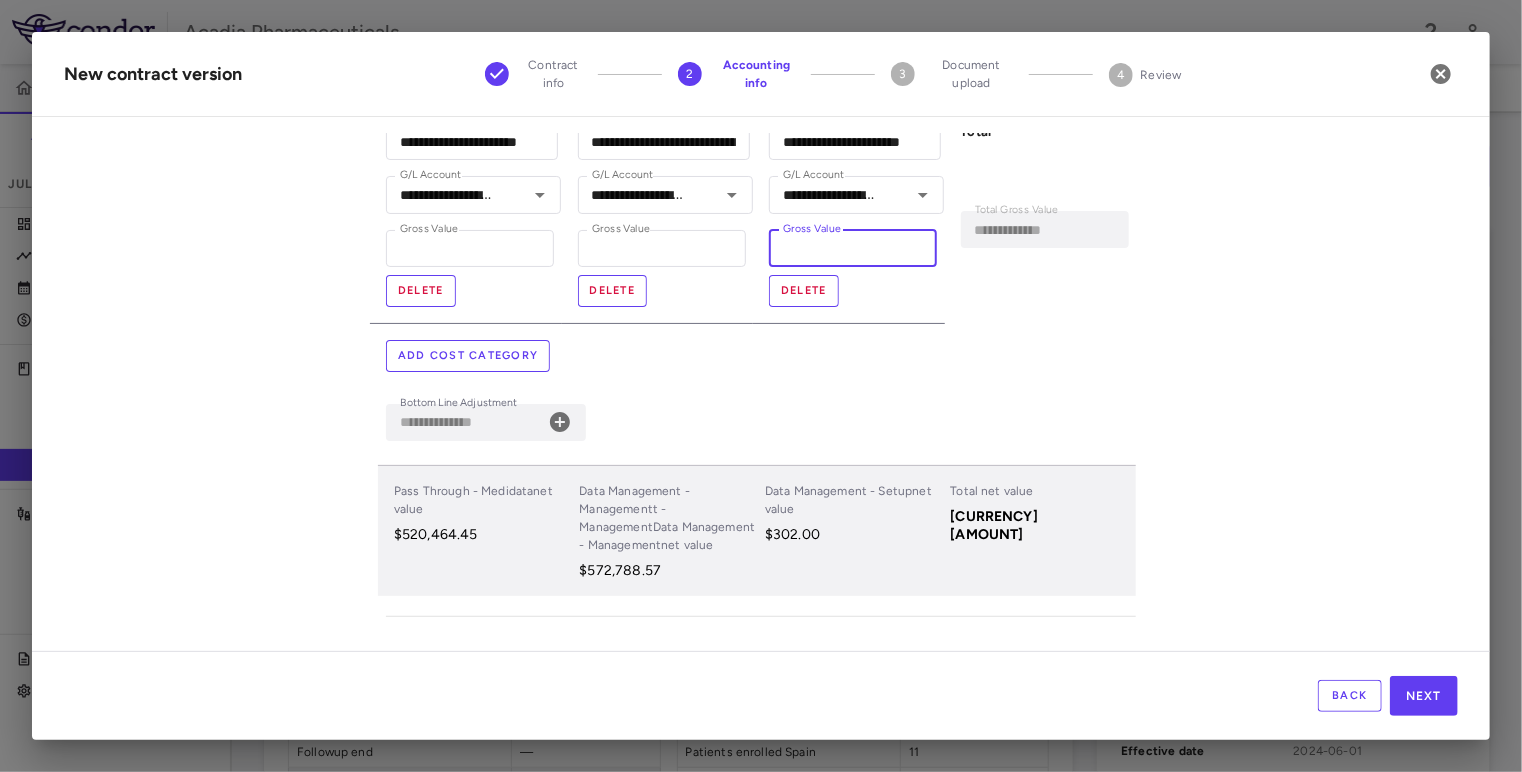 type on "**********" 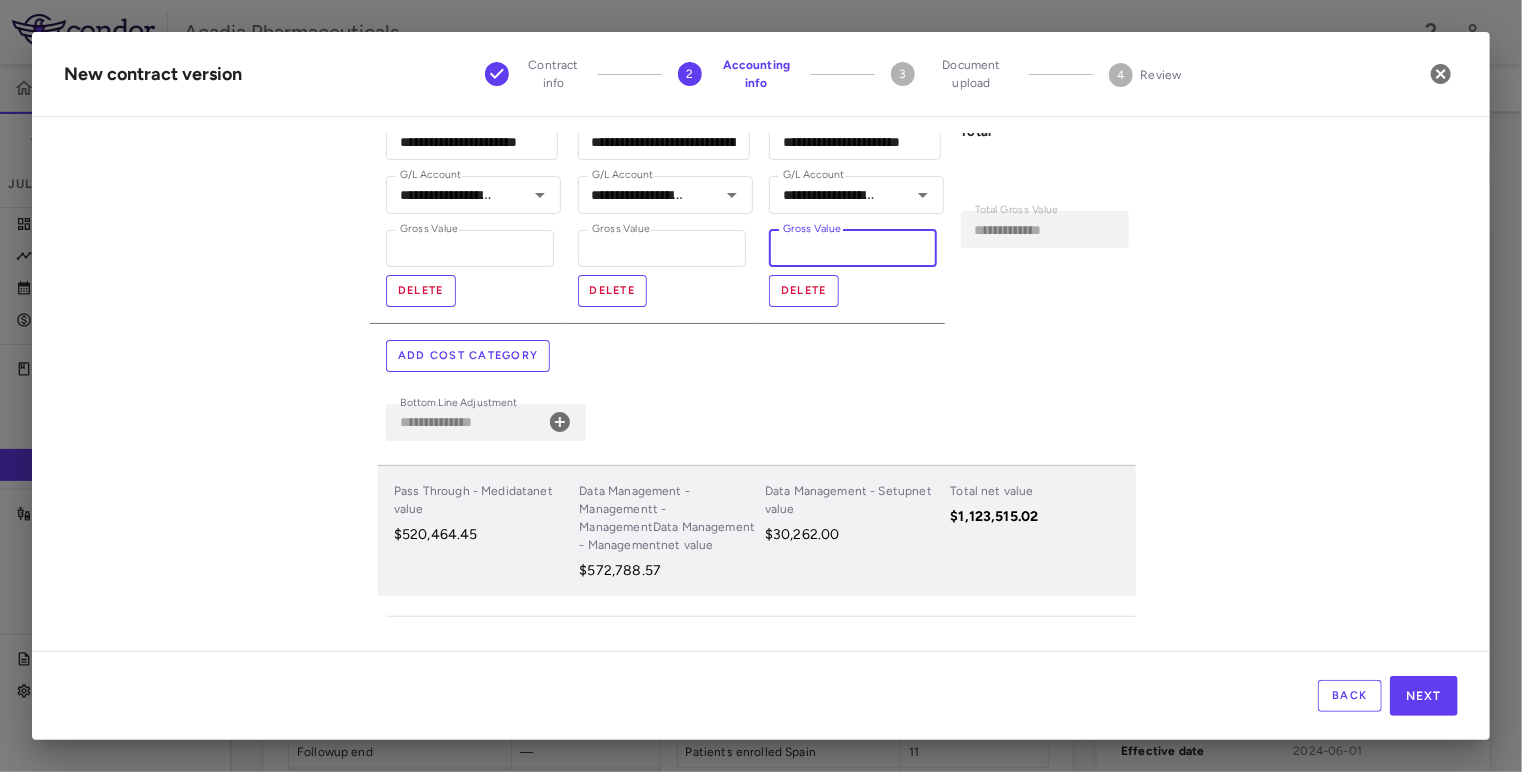 type on "**********" 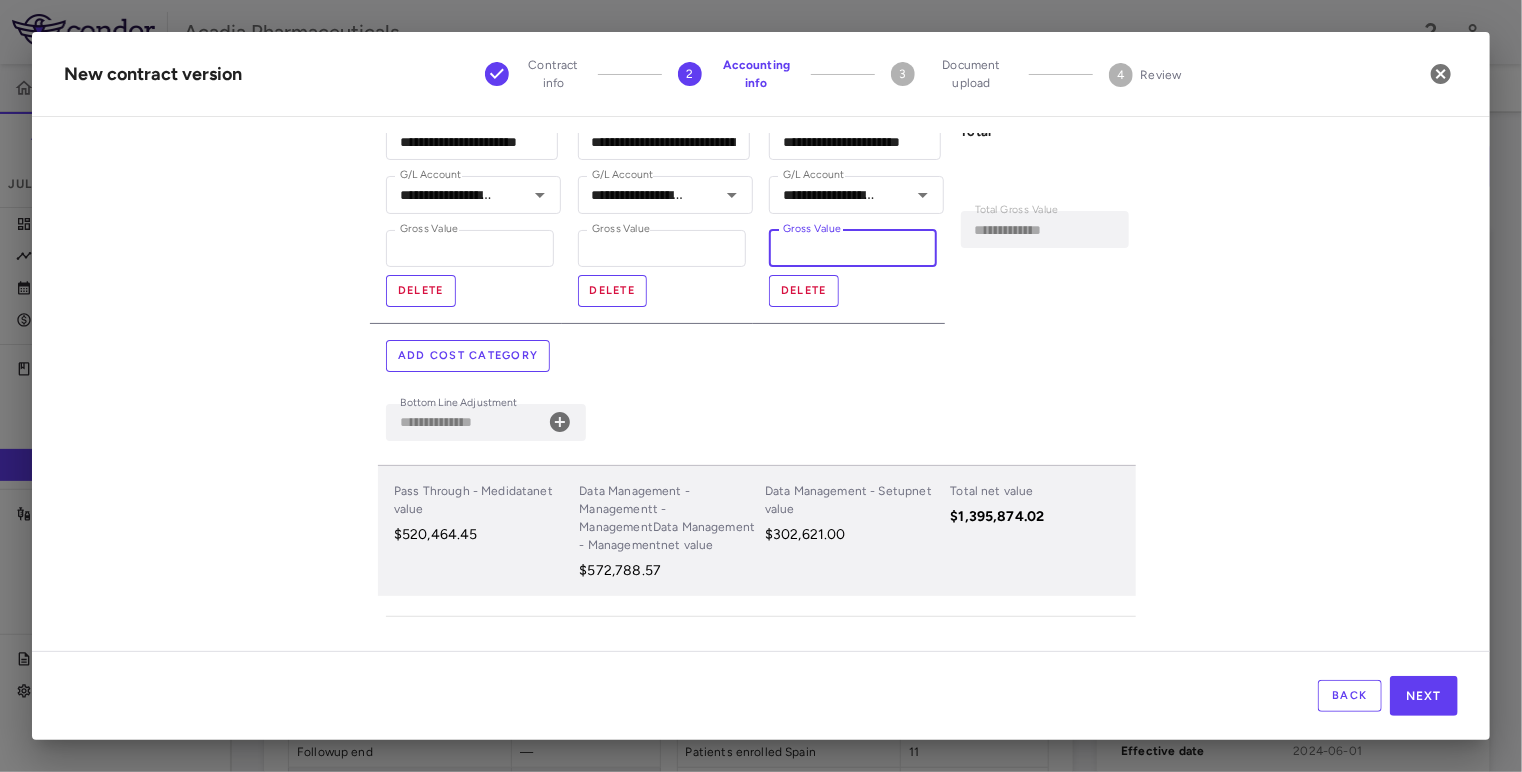 type on "**********" 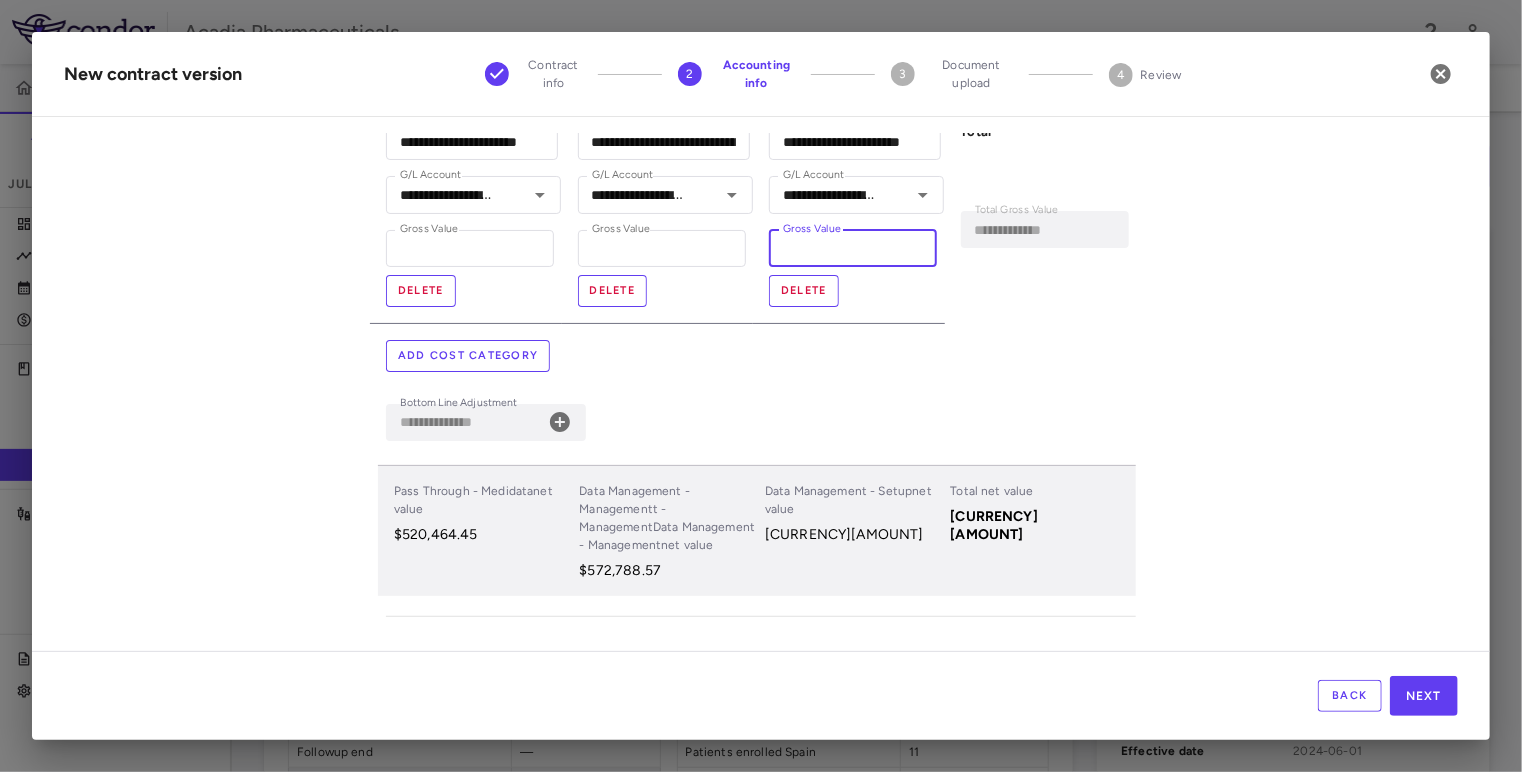 type on "**********" 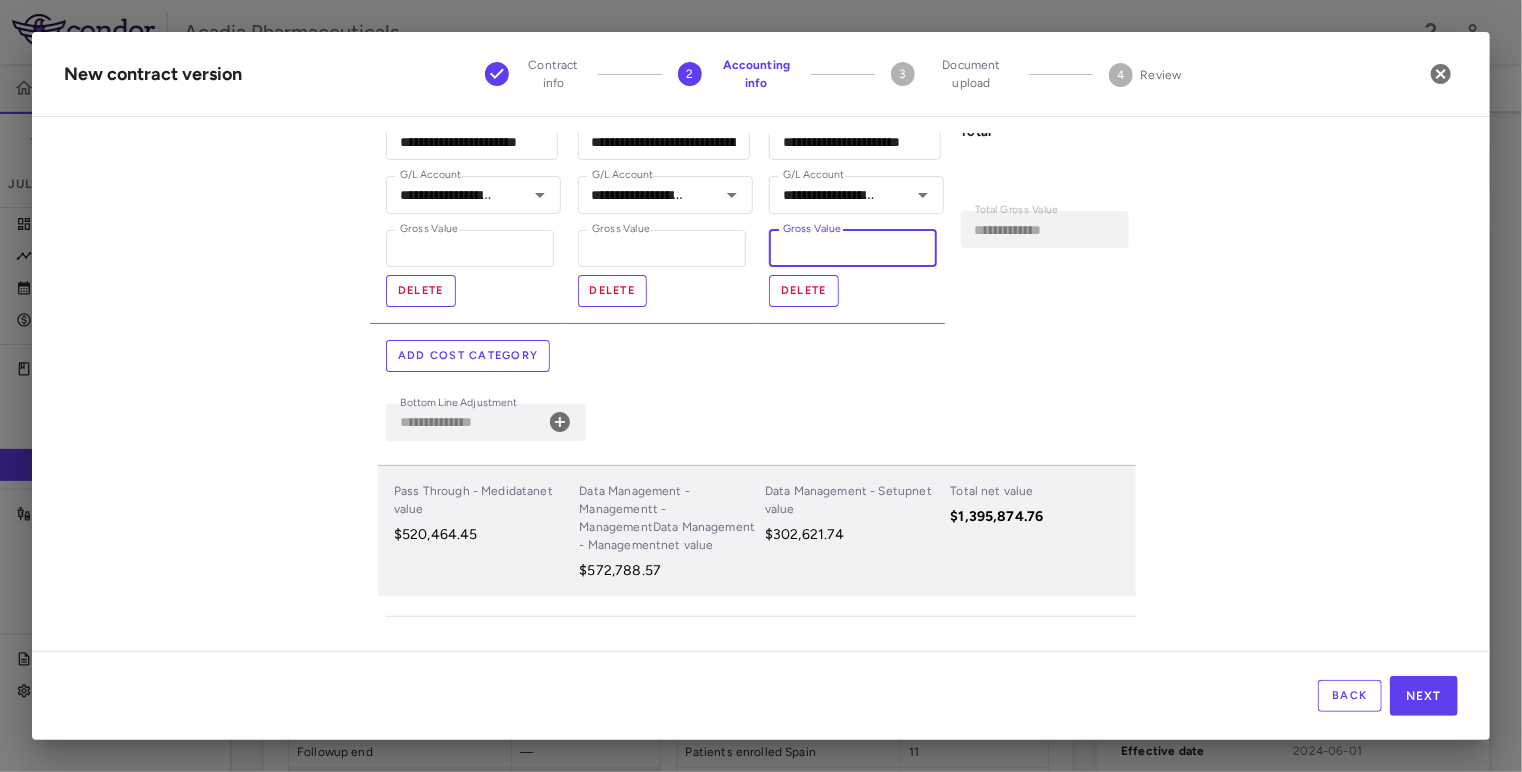 type on "*********" 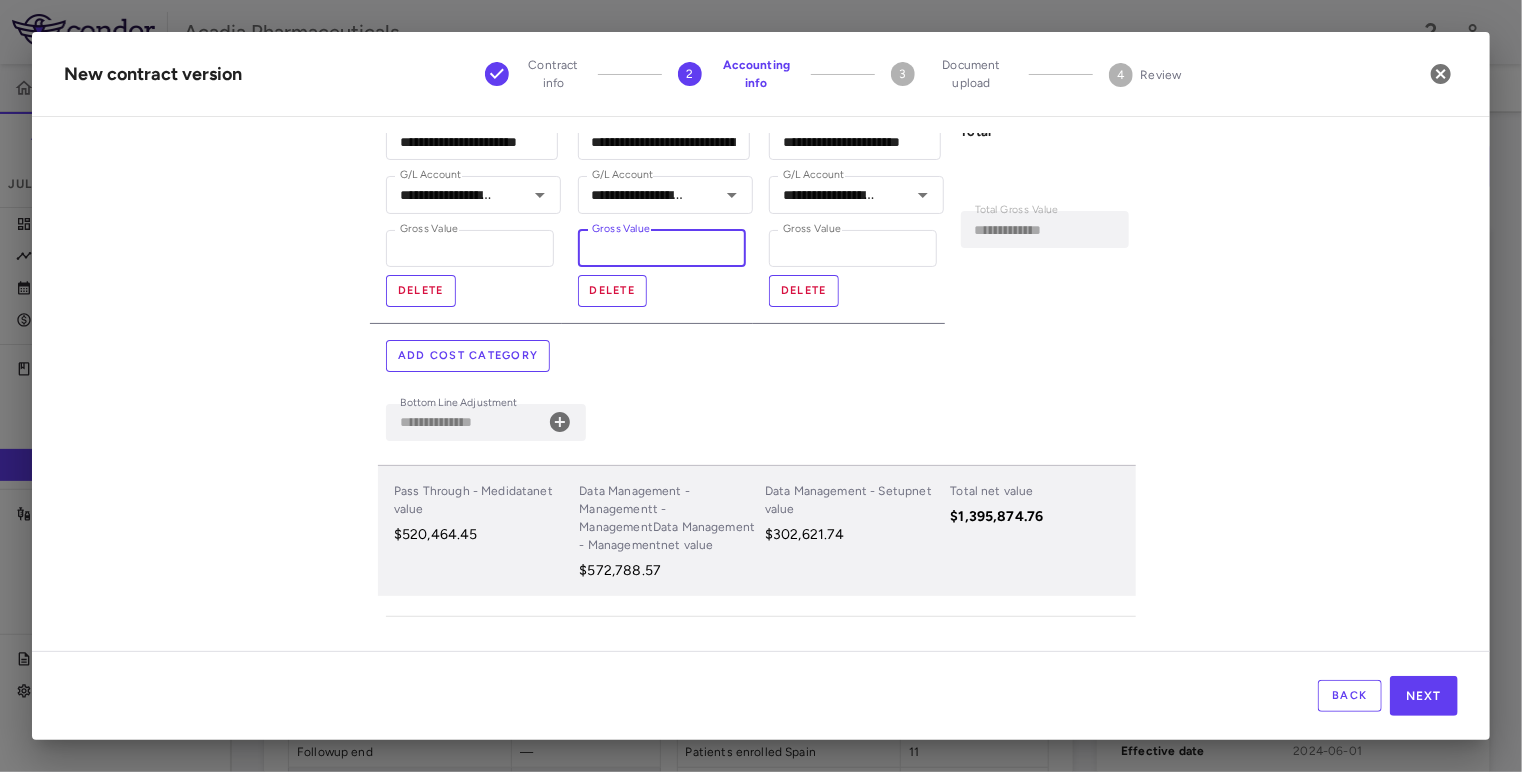 click on "*********" at bounding box center [662, 248] 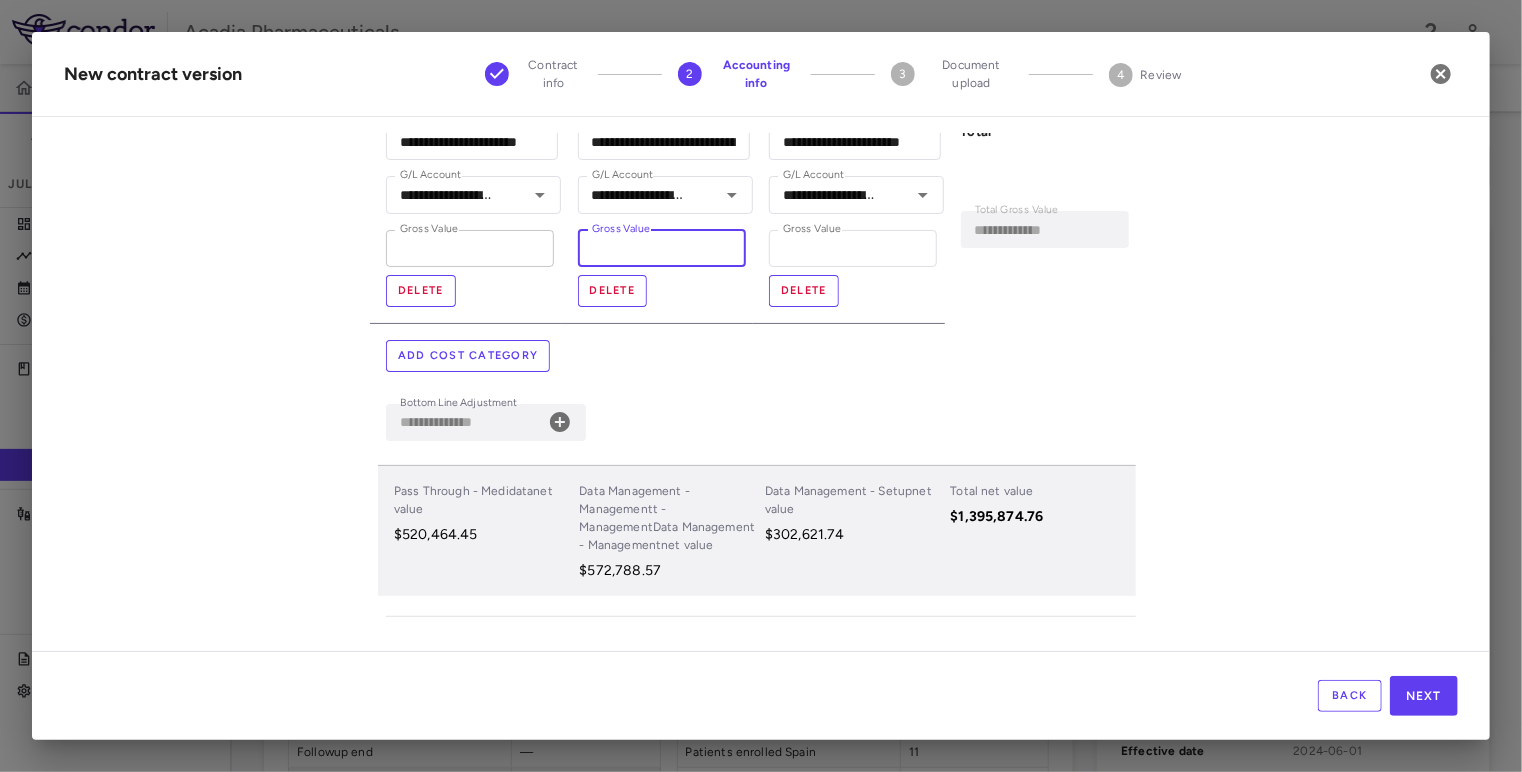 drag, startPoint x: 688, startPoint y: 244, endPoint x: 455, endPoint y: 243, distance: 233.00215 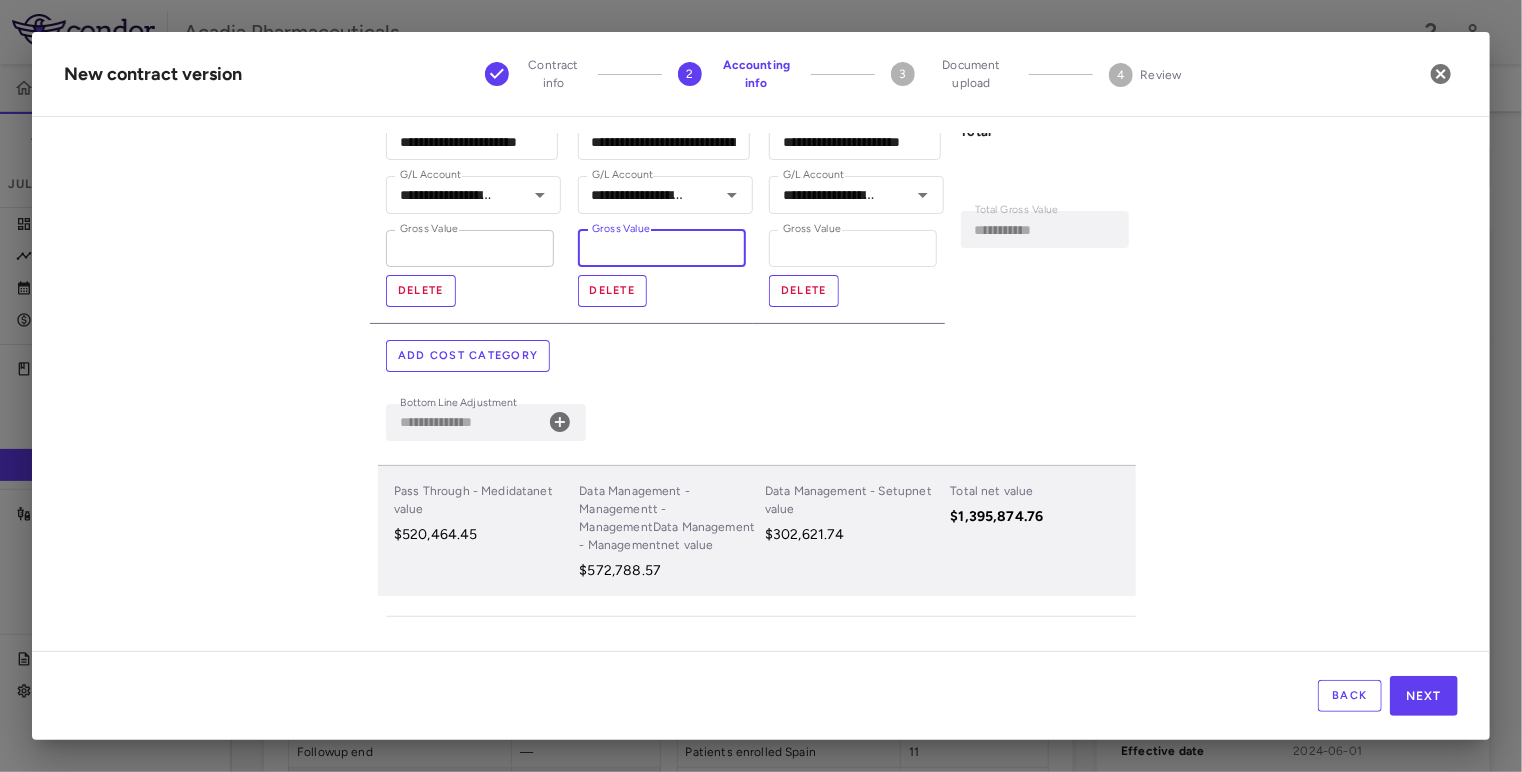 type on "**********" 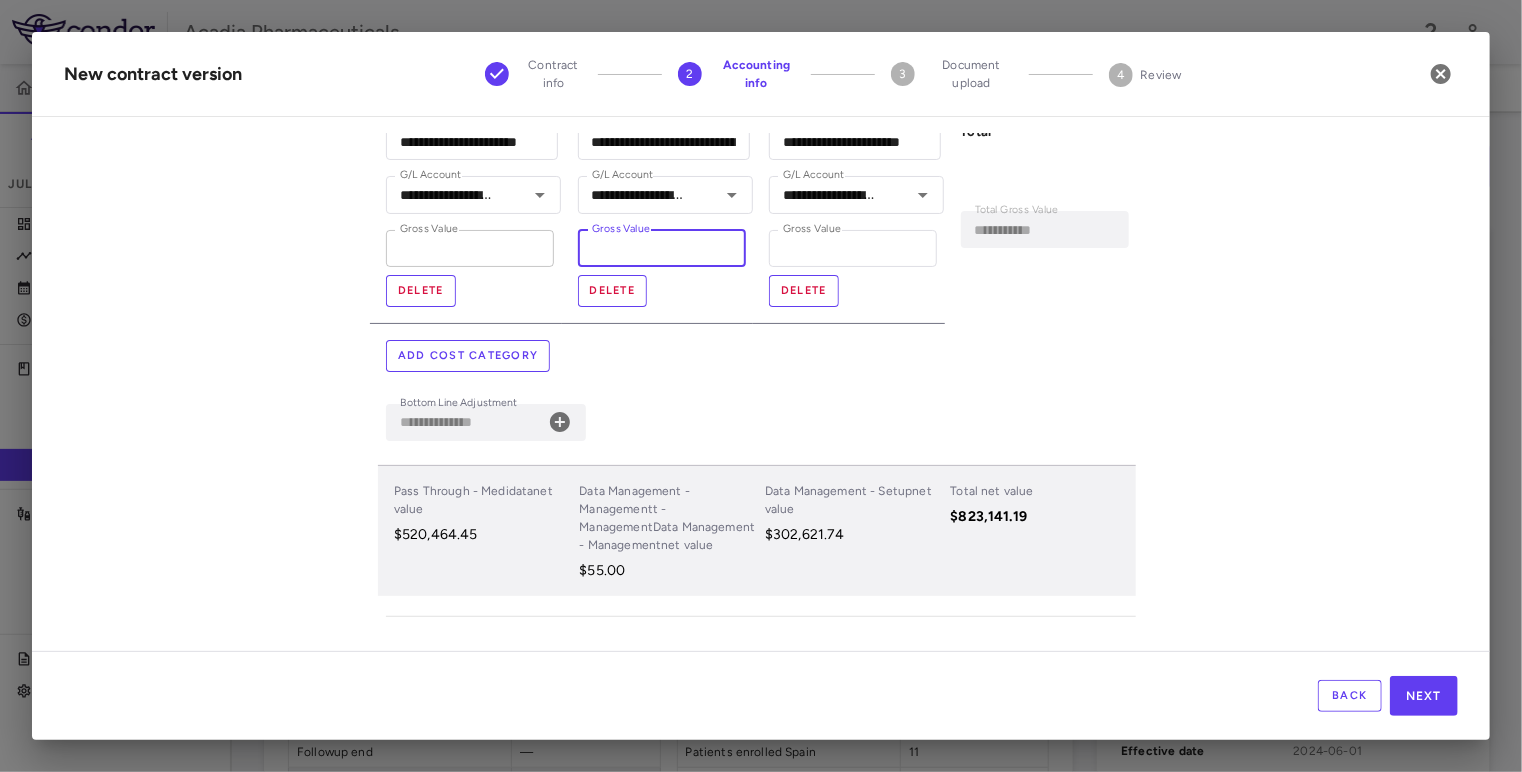 type on "**********" 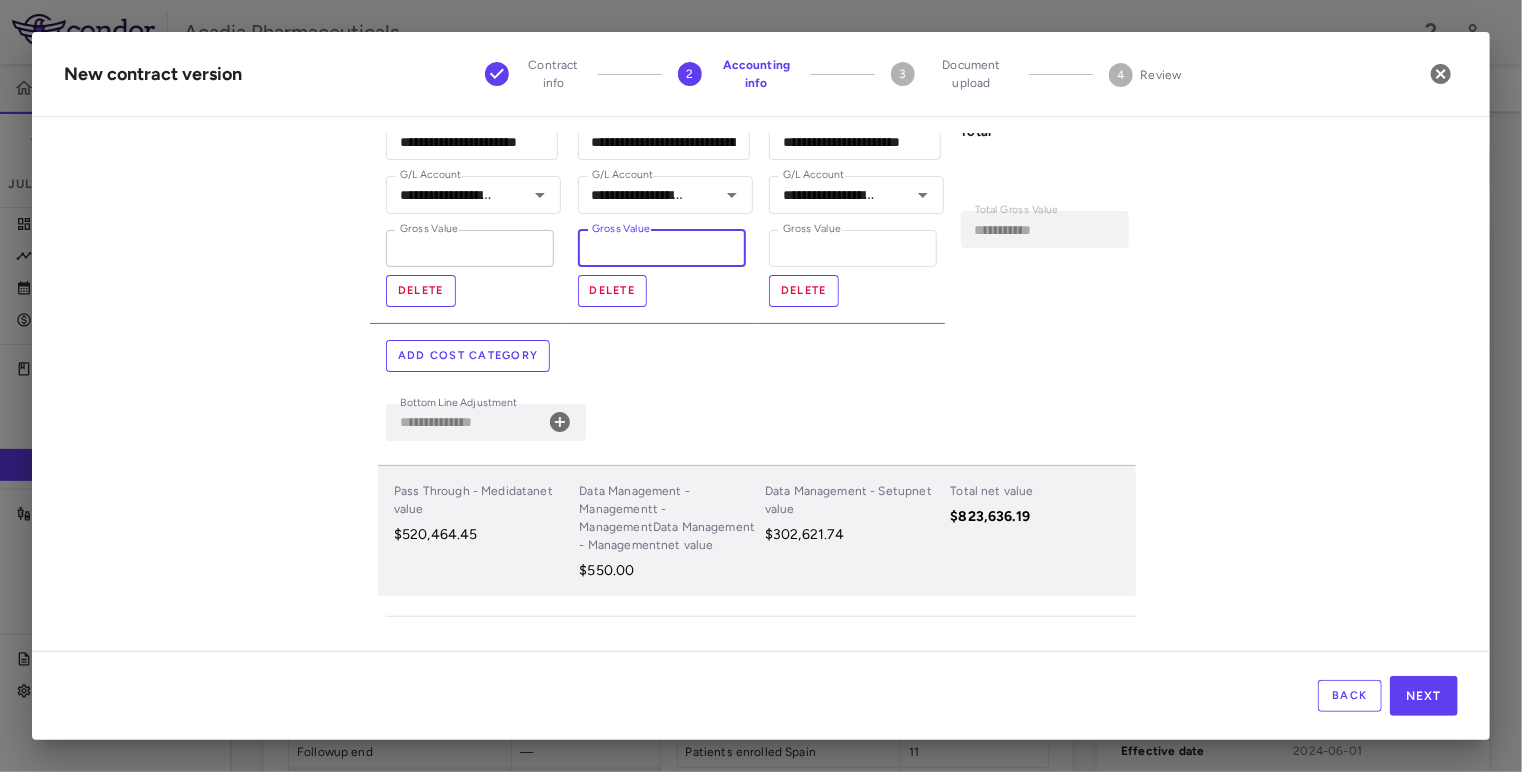 type on "**********" 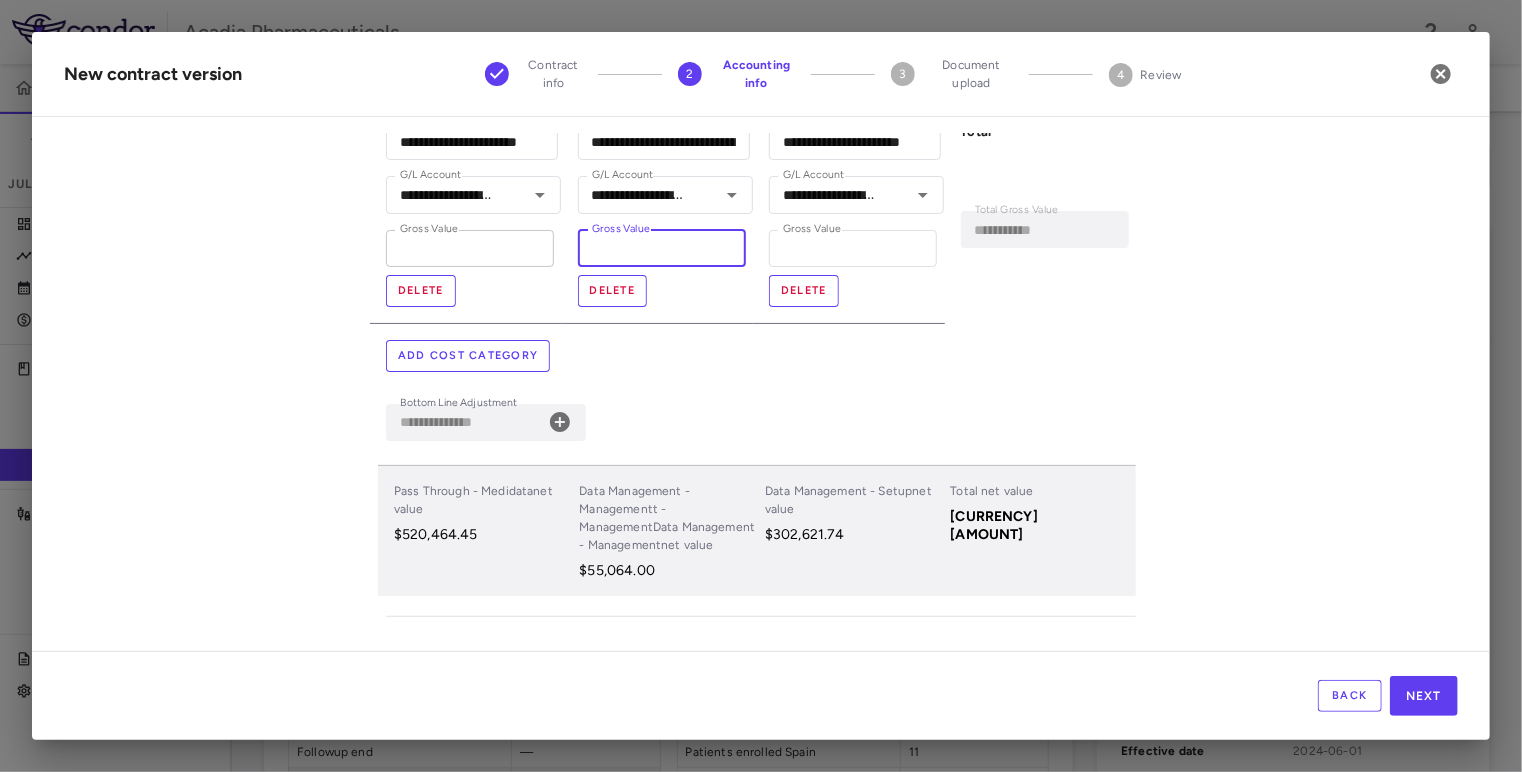 type on "**********" 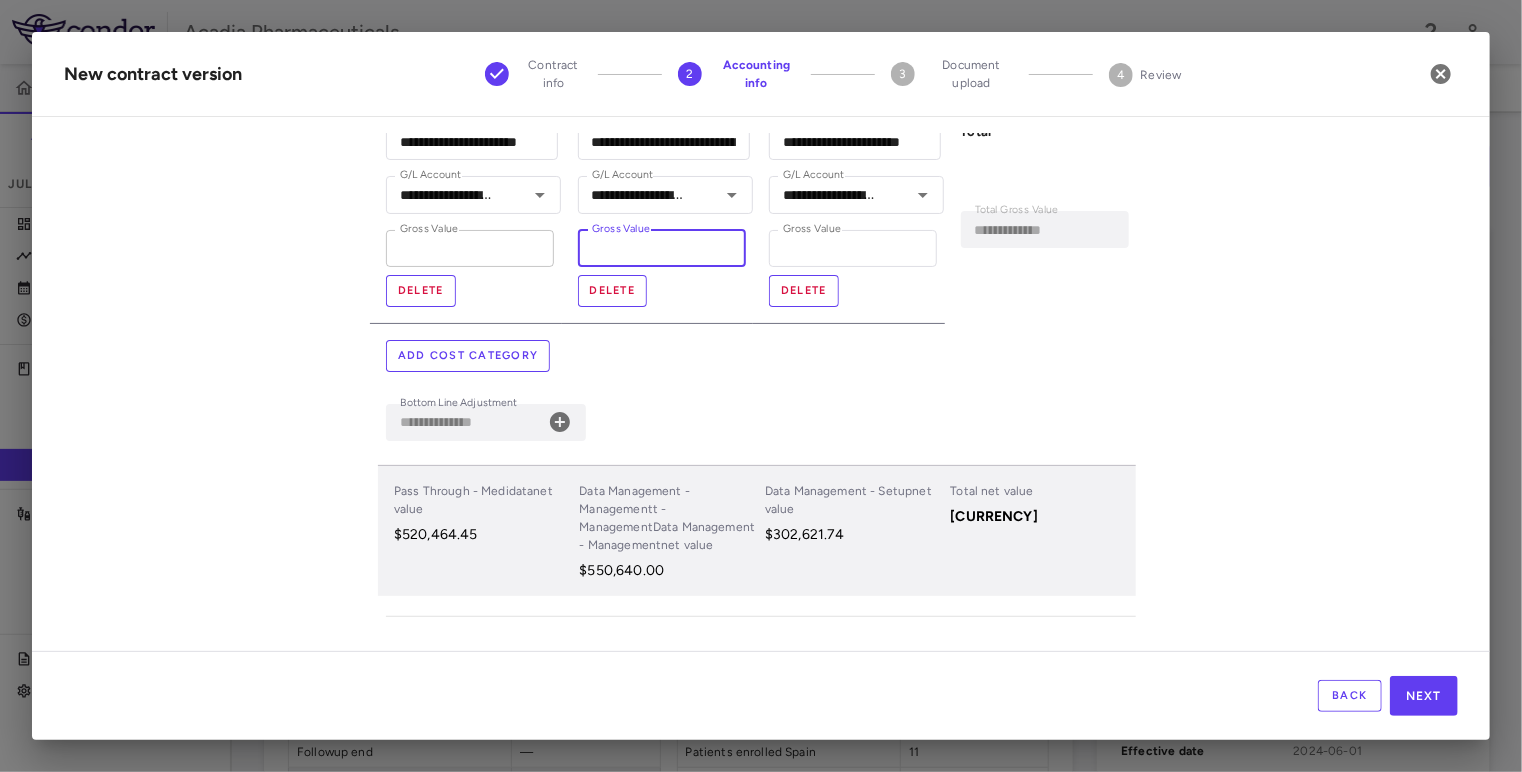 type on "**********" 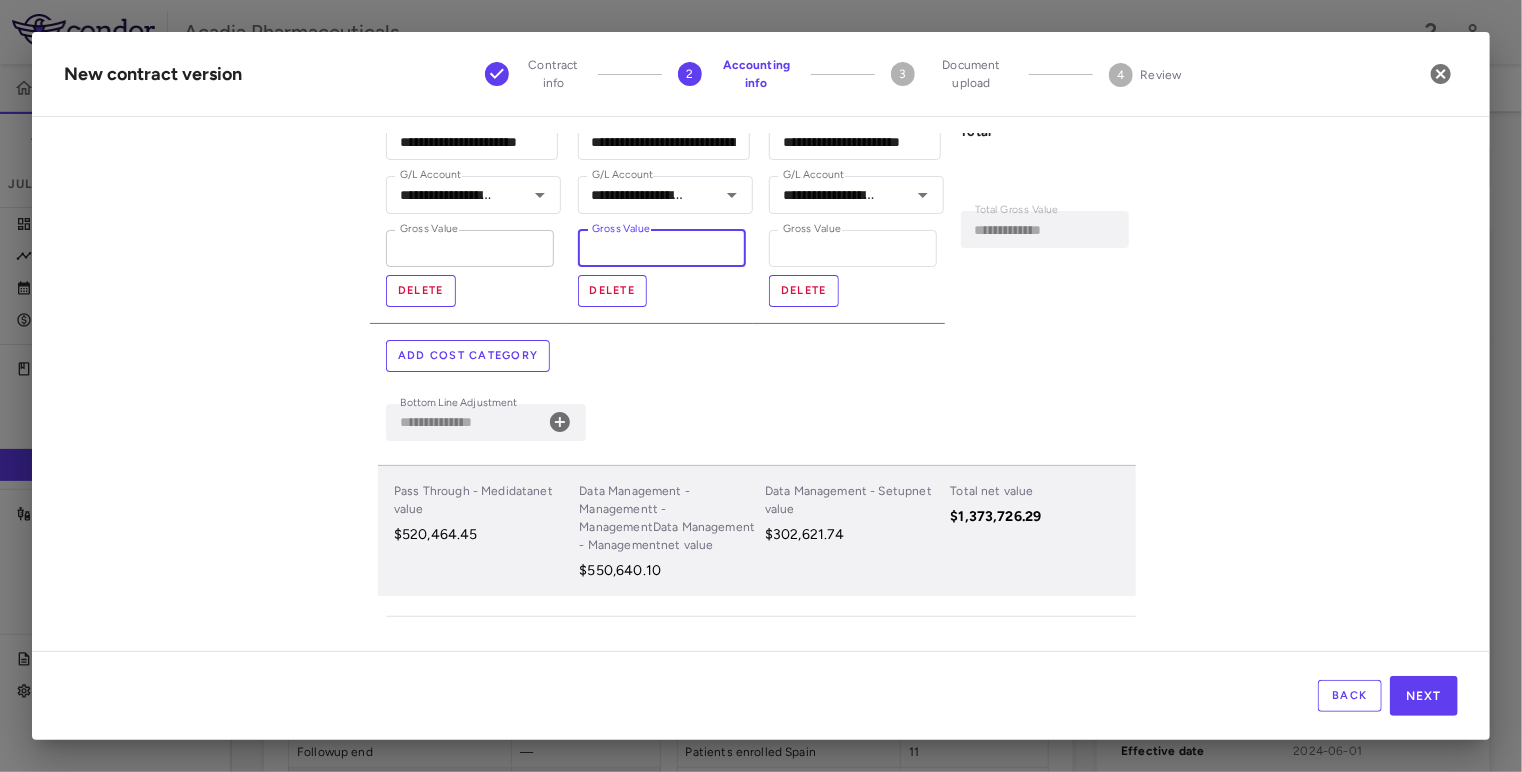 type on "**********" 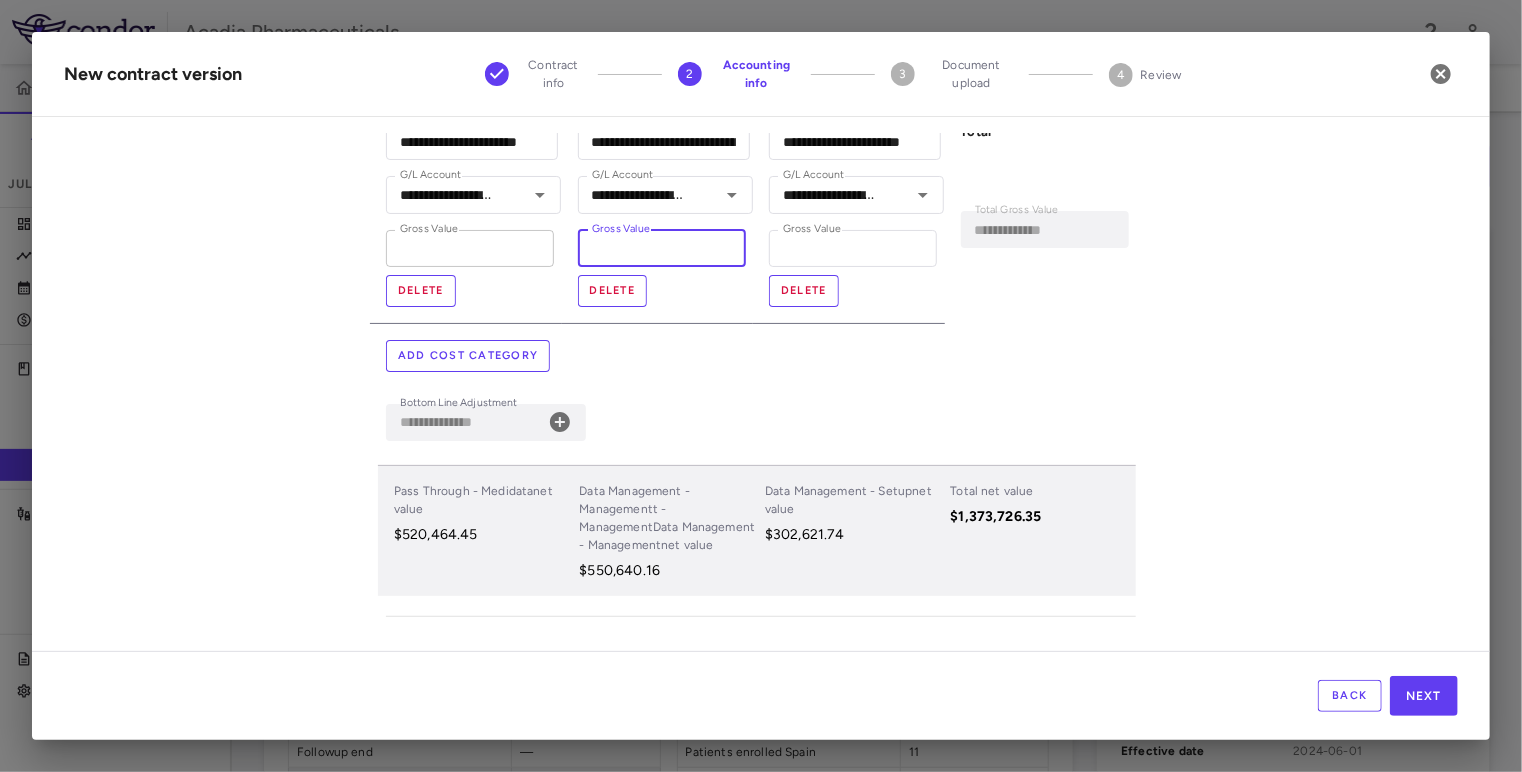 type on "*********" 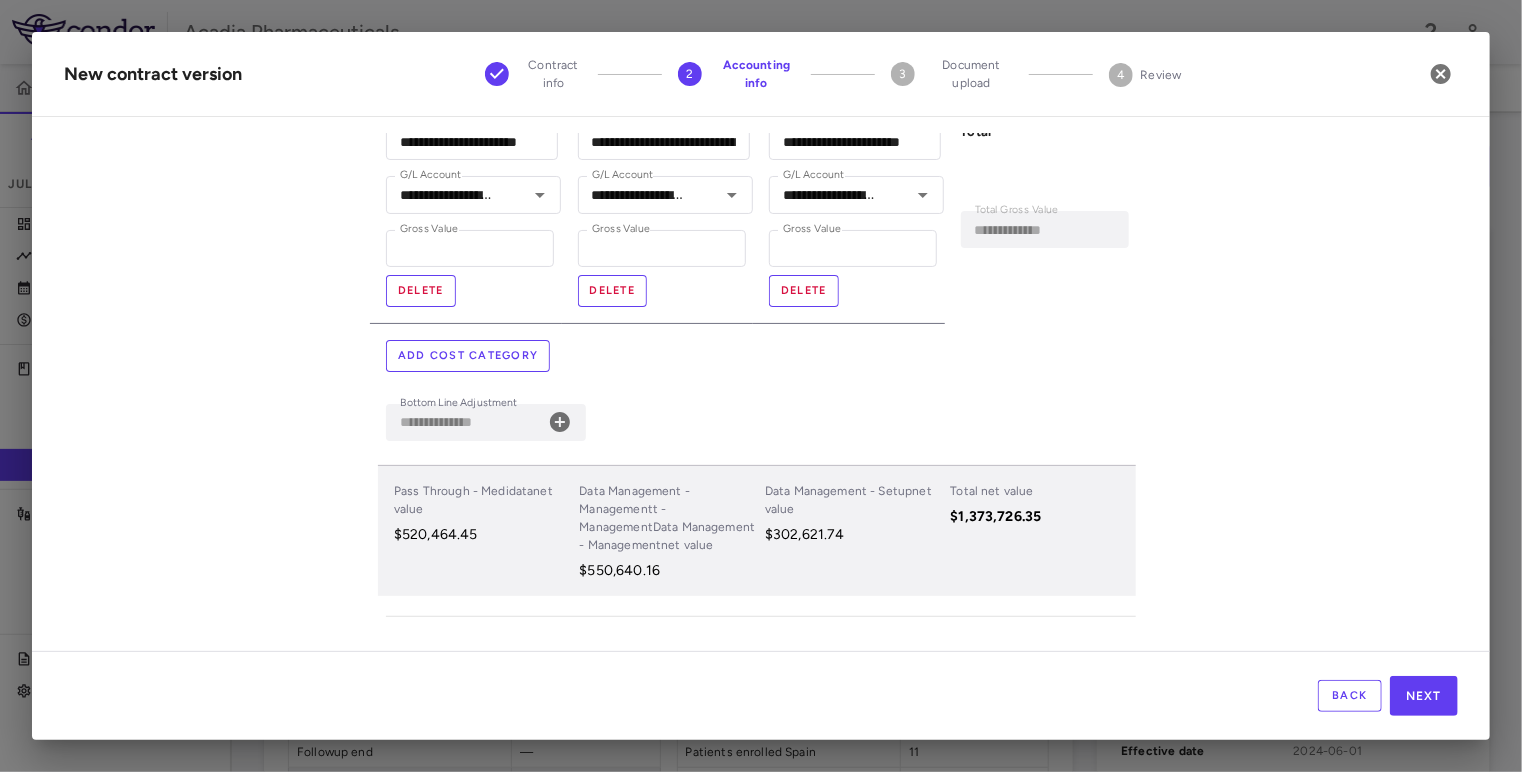 click on "**********" at bounding box center [761, 392] 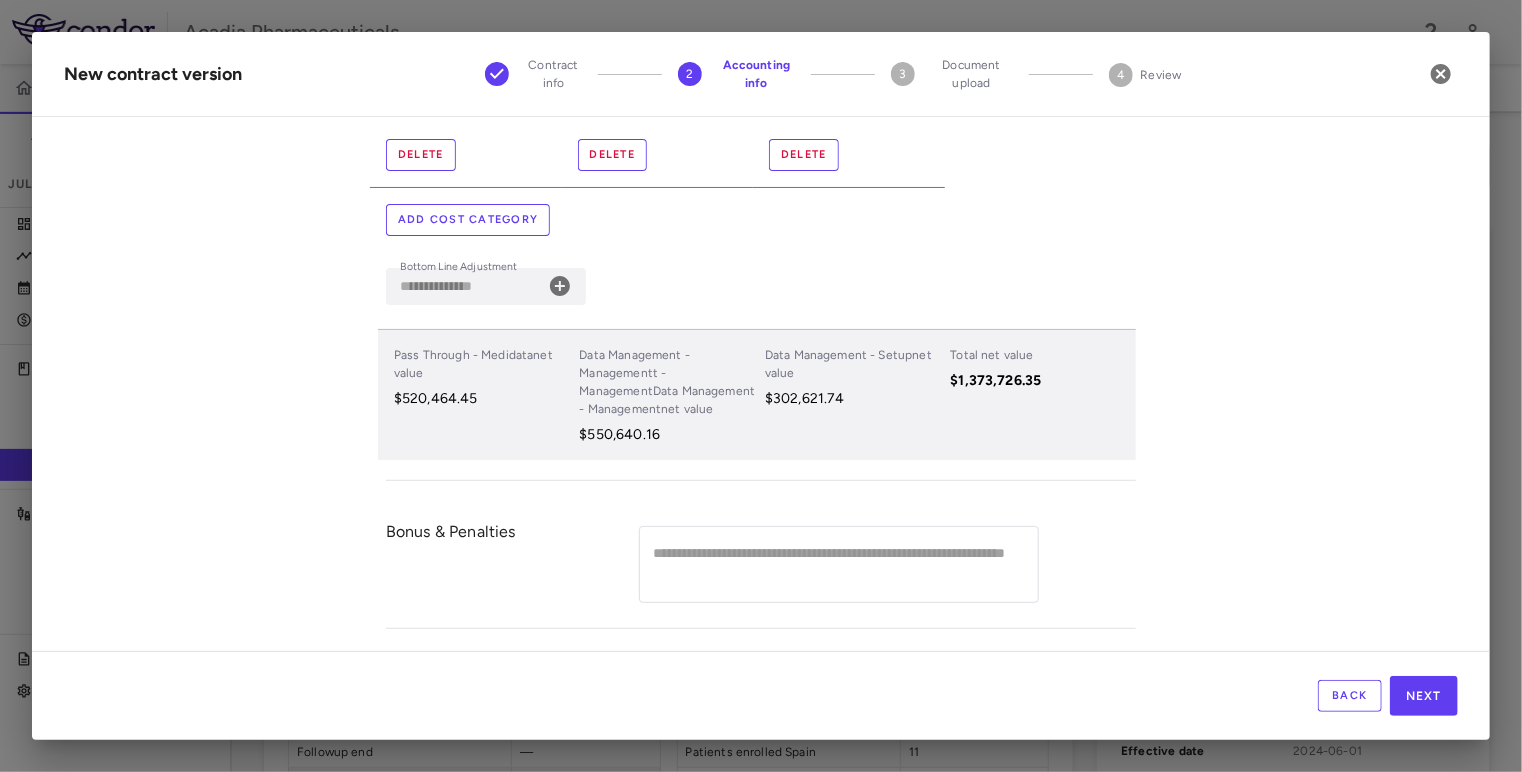 scroll, scrollTop: 320, scrollLeft: 0, axis: vertical 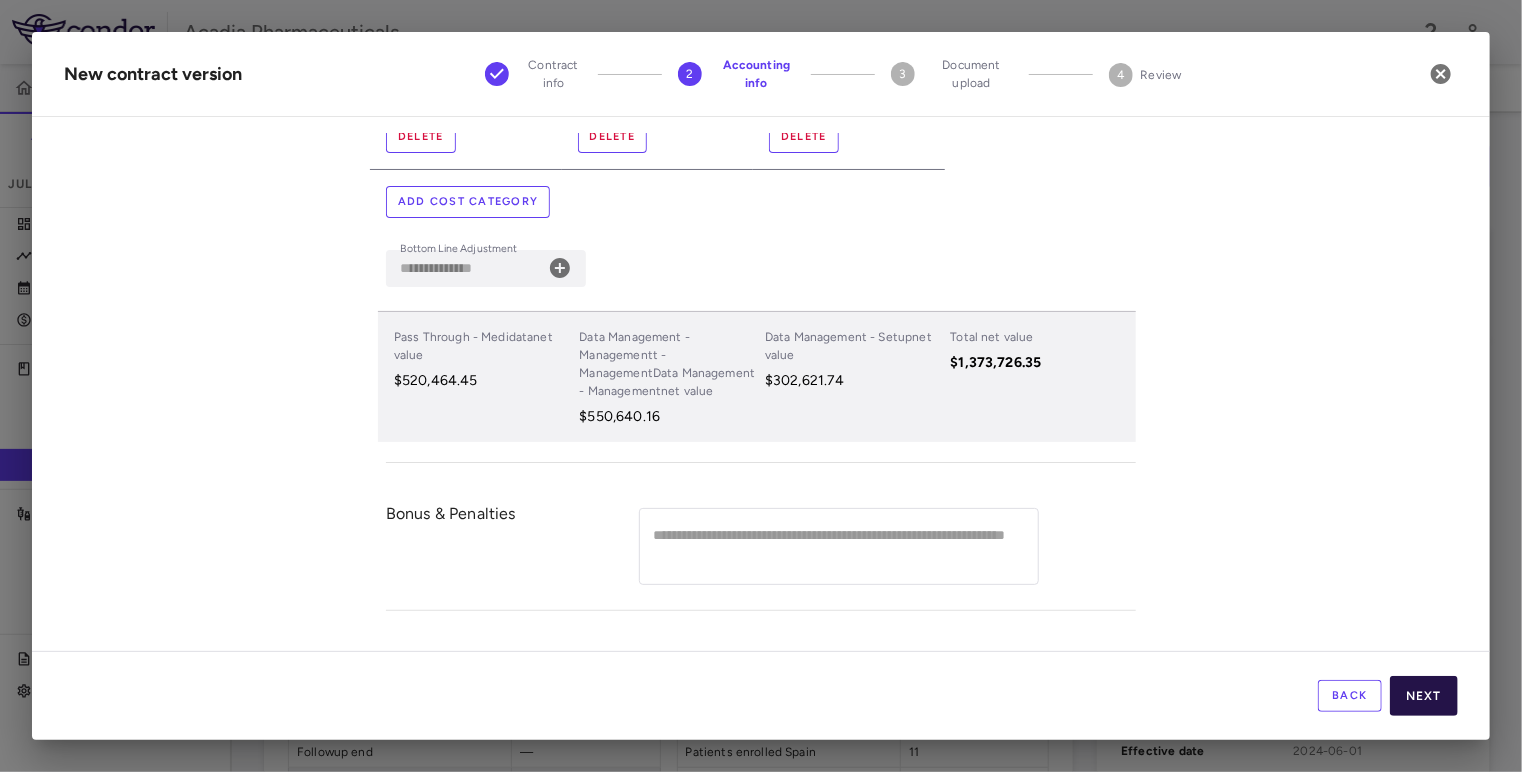 click on "Next" at bounding box center [1424, 696] 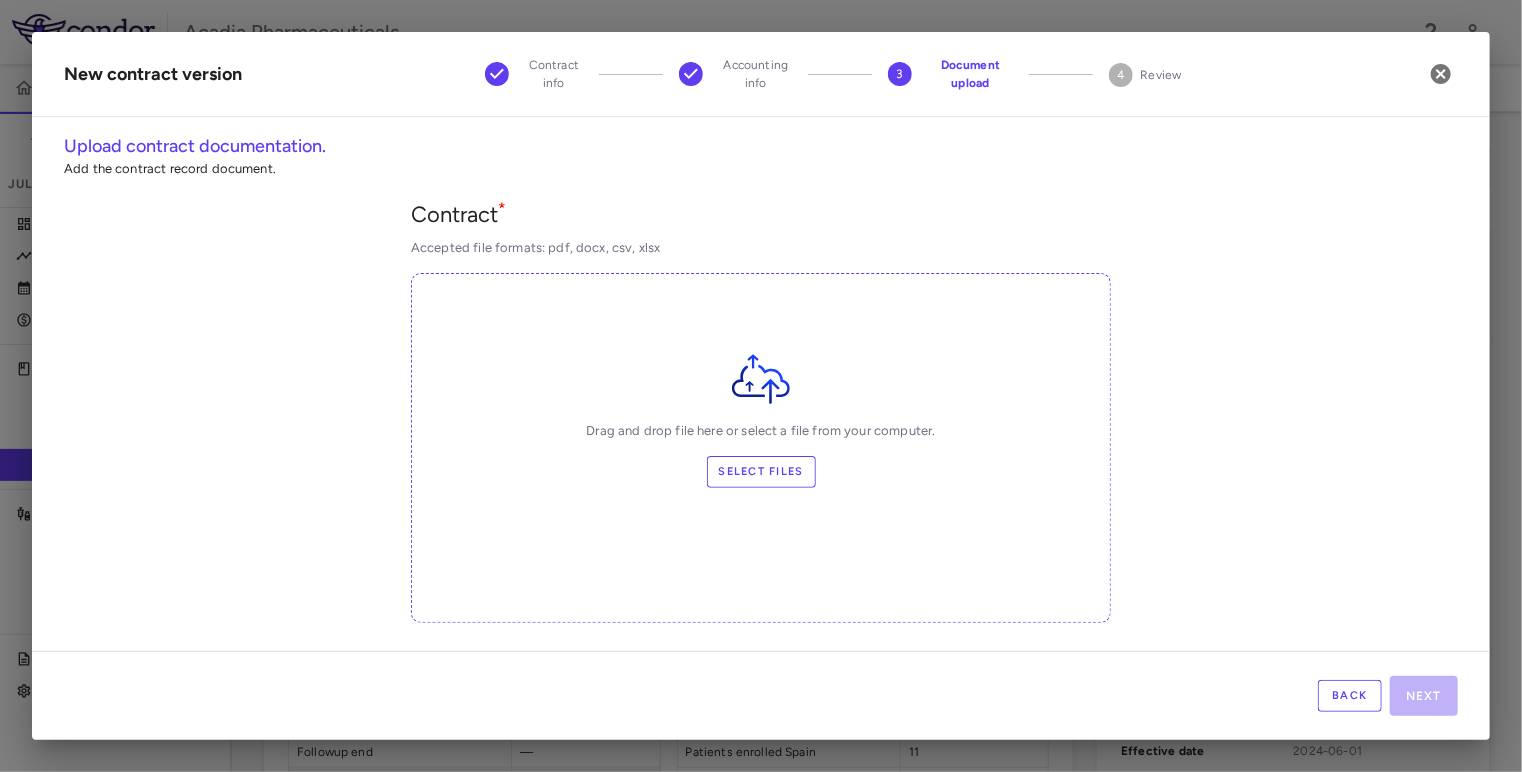 click on "Select files" at bounding box center [761, 472] 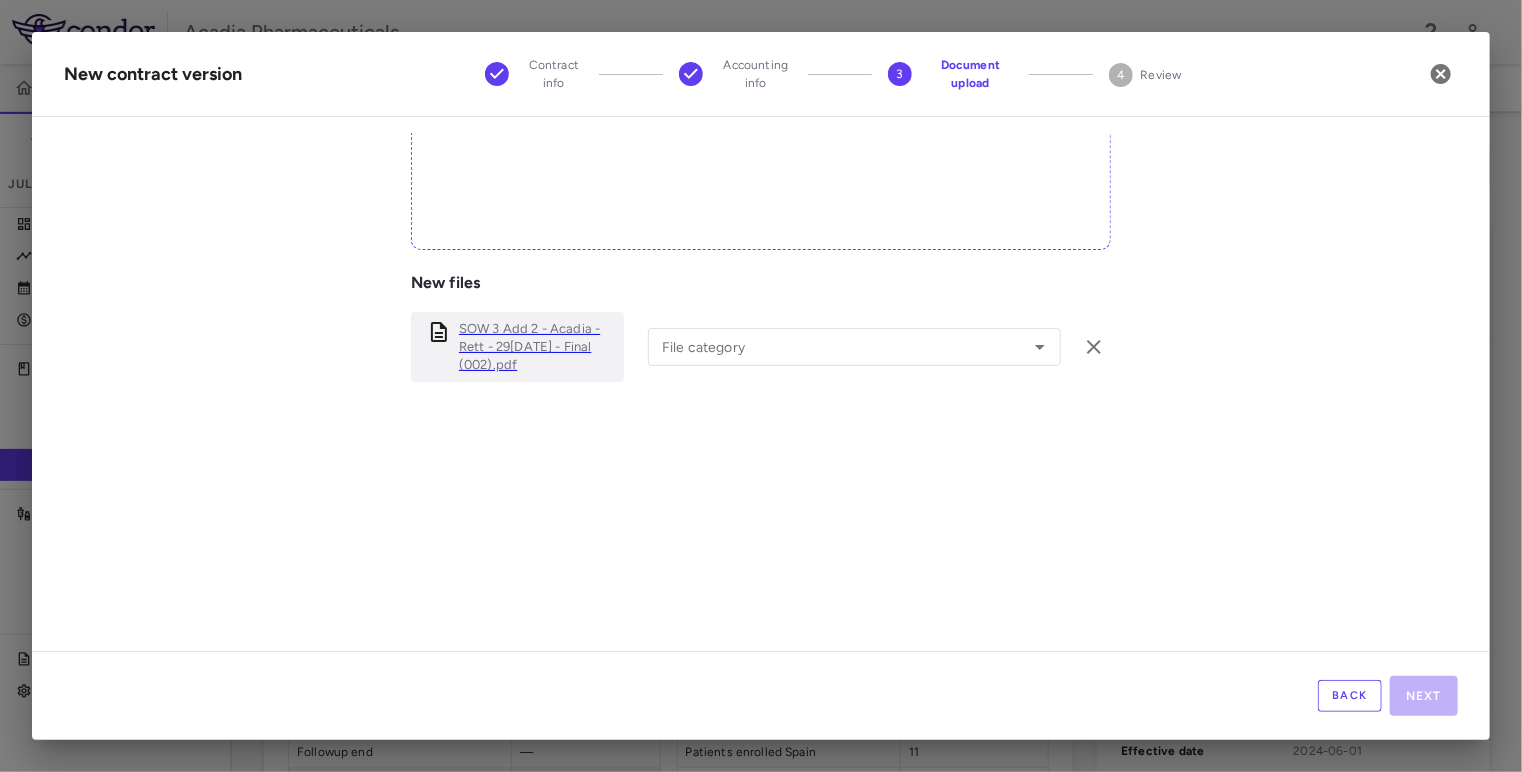 scroll, scrollTop: 411, scrollLeft: 0, axis: vertical 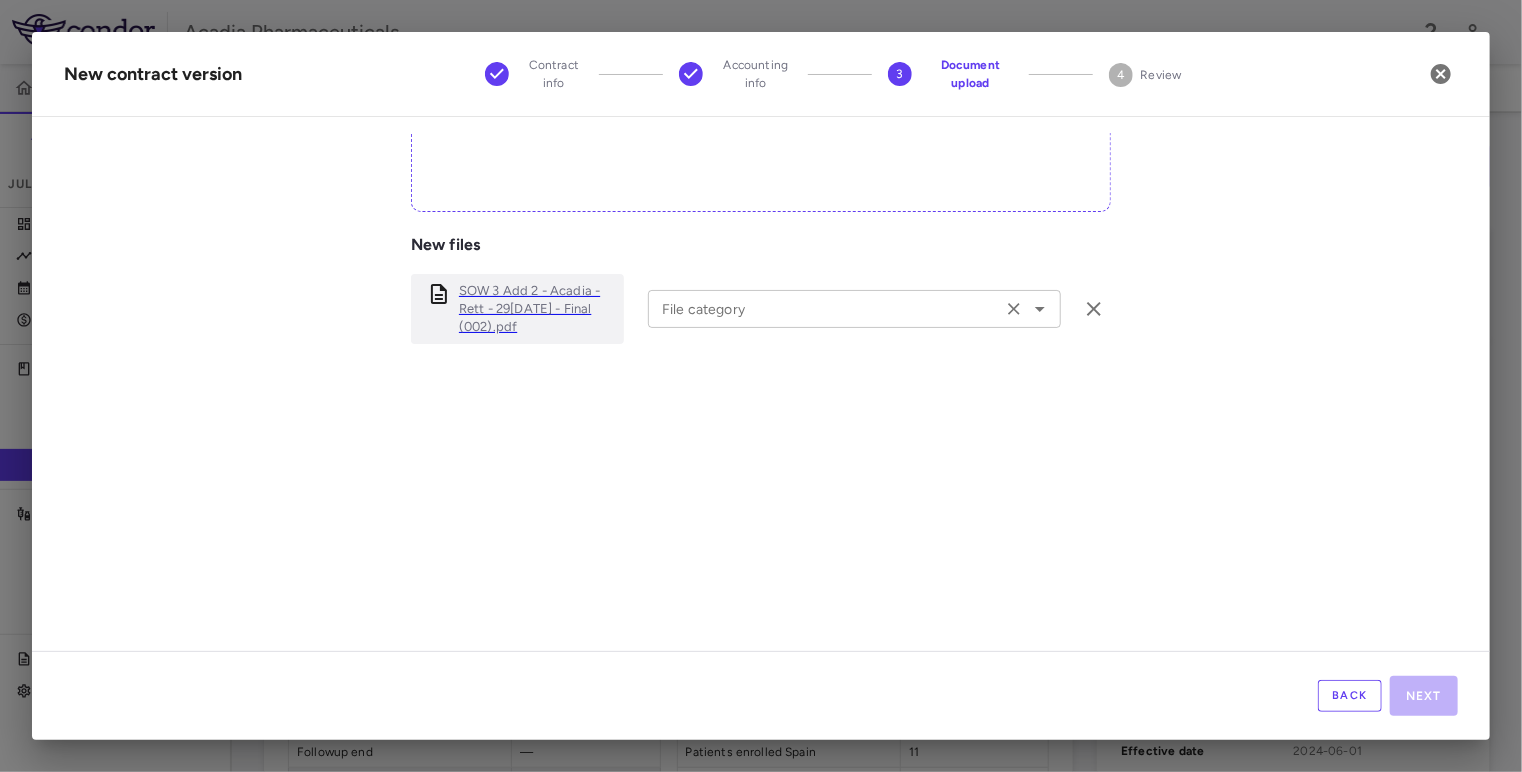 click on "File category" at bounding box center (825, 308) 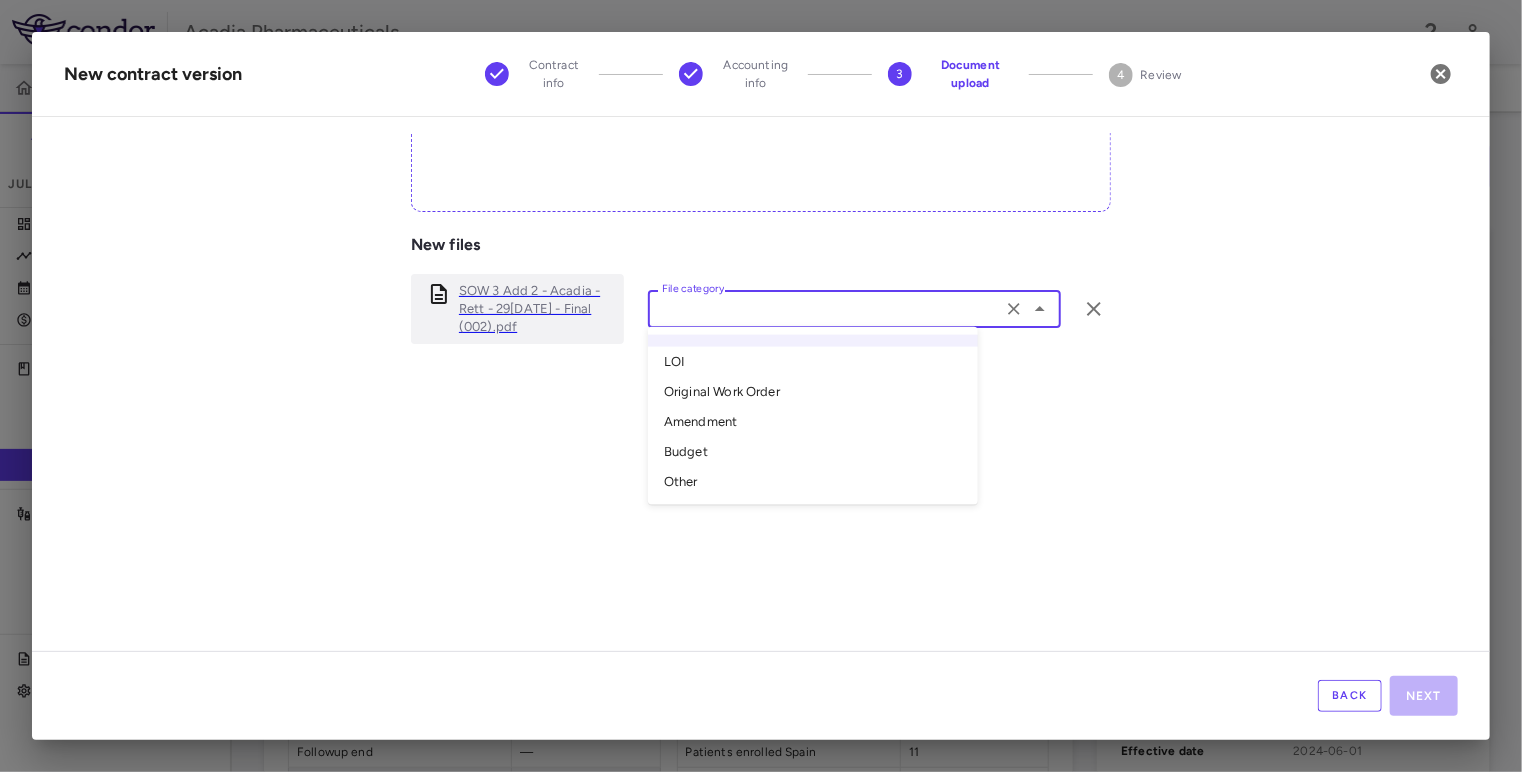 click on "Amendment" at bounding box center (813, 422) 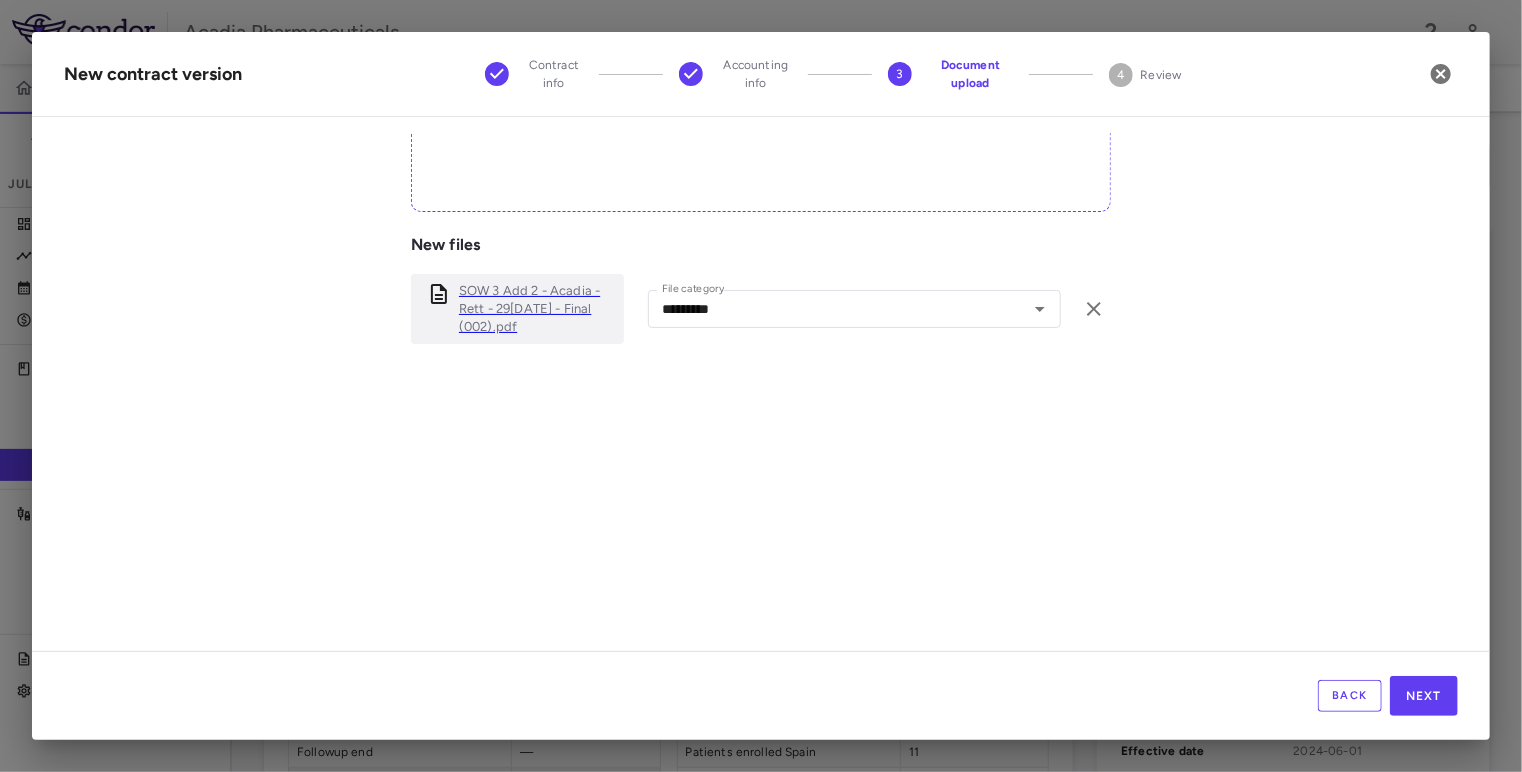 click on "Contract  * Accepted file formats: pdf, docx, csv, xlsx Drag and drop file here or select a file from your computer. Select files New files CO1 to SOW (Acadia_JAB63460_00213325.1_ACP-101-302)_IQVIA RDA (FINAL kst 02Jul2025).pdf File category ********* File category" at bounding box center (761, 196) 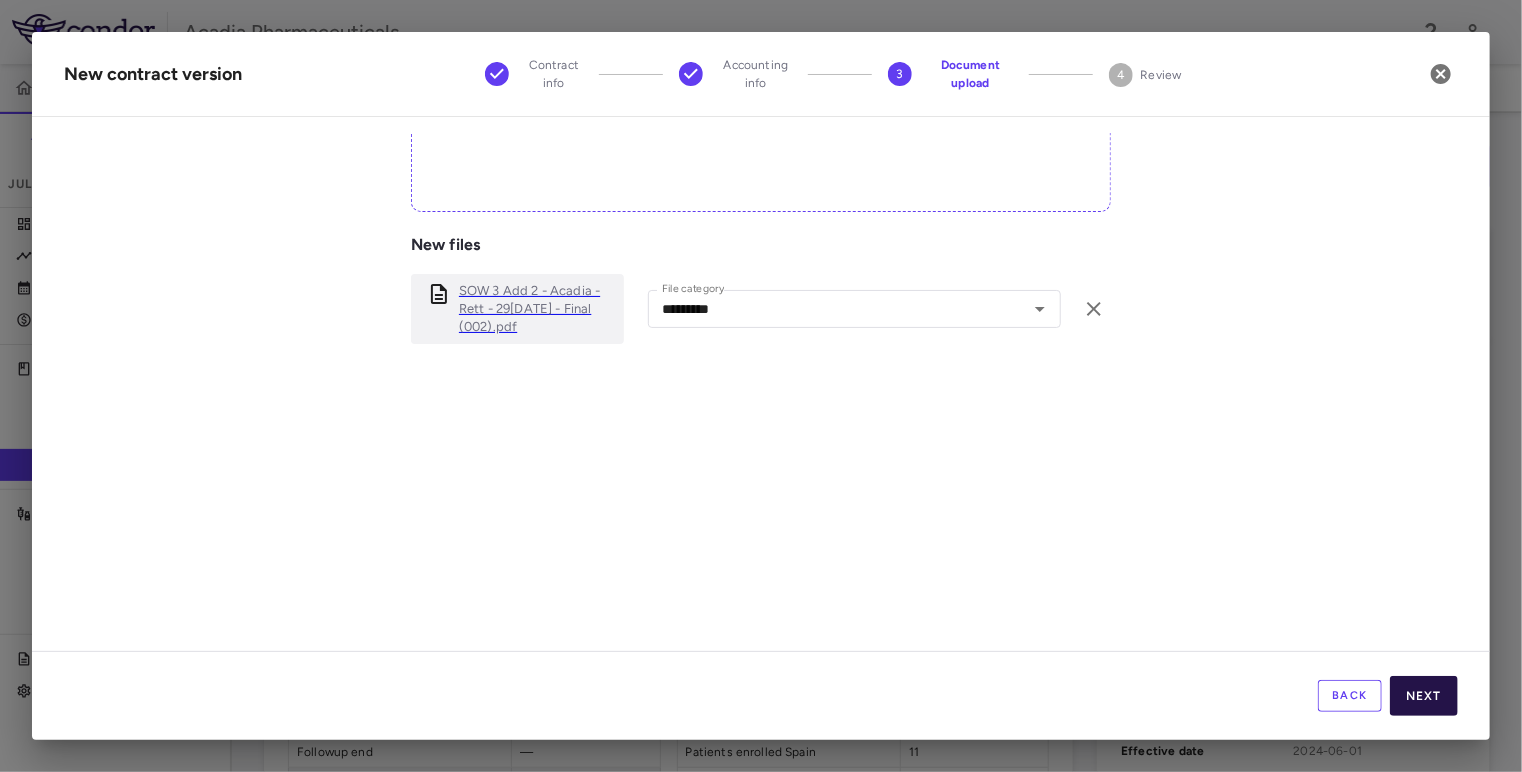 click on "Next" at bounding box center [1424, 696] 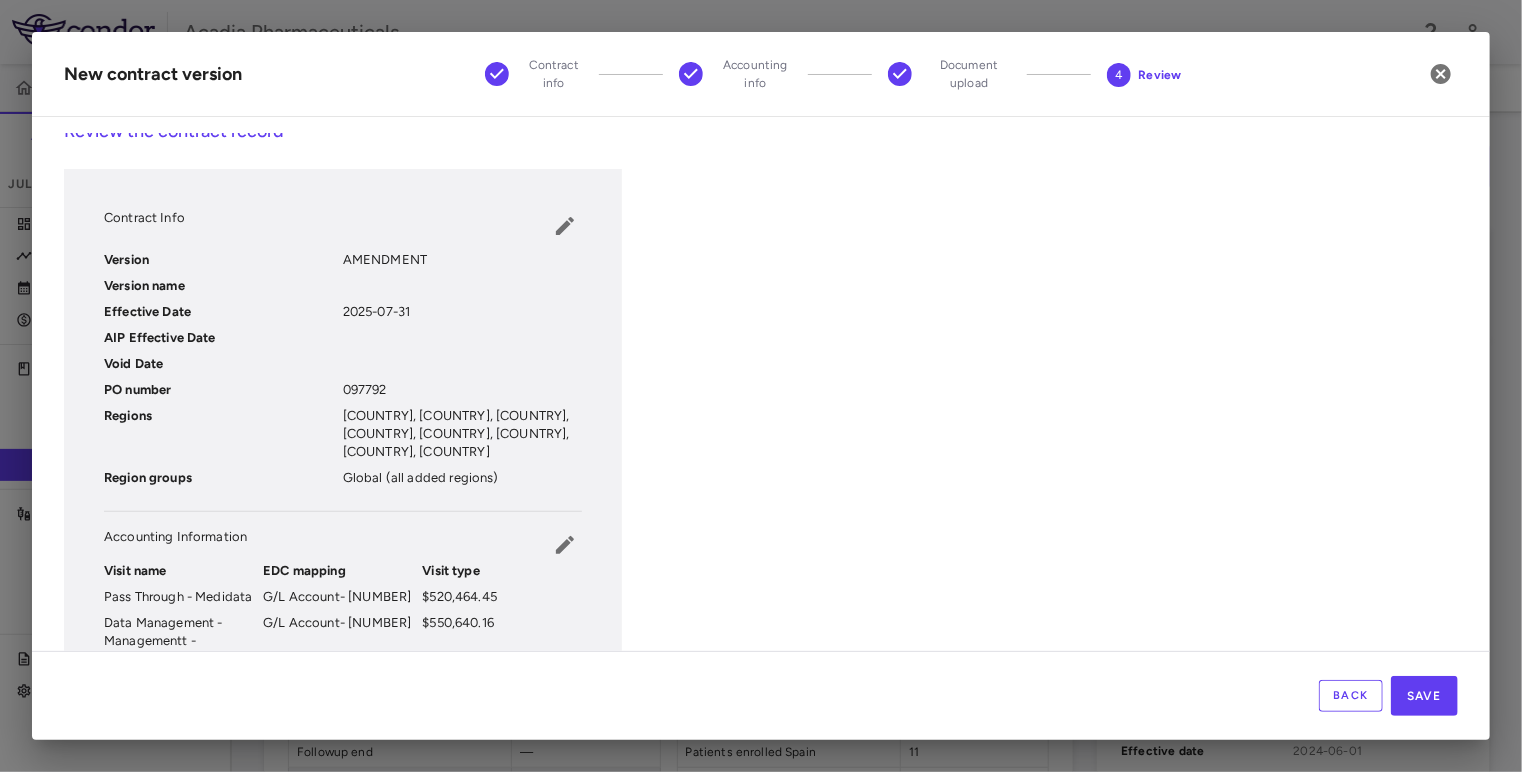 scroll, scrollTop: 0, scrollLeft: 0, axis: both 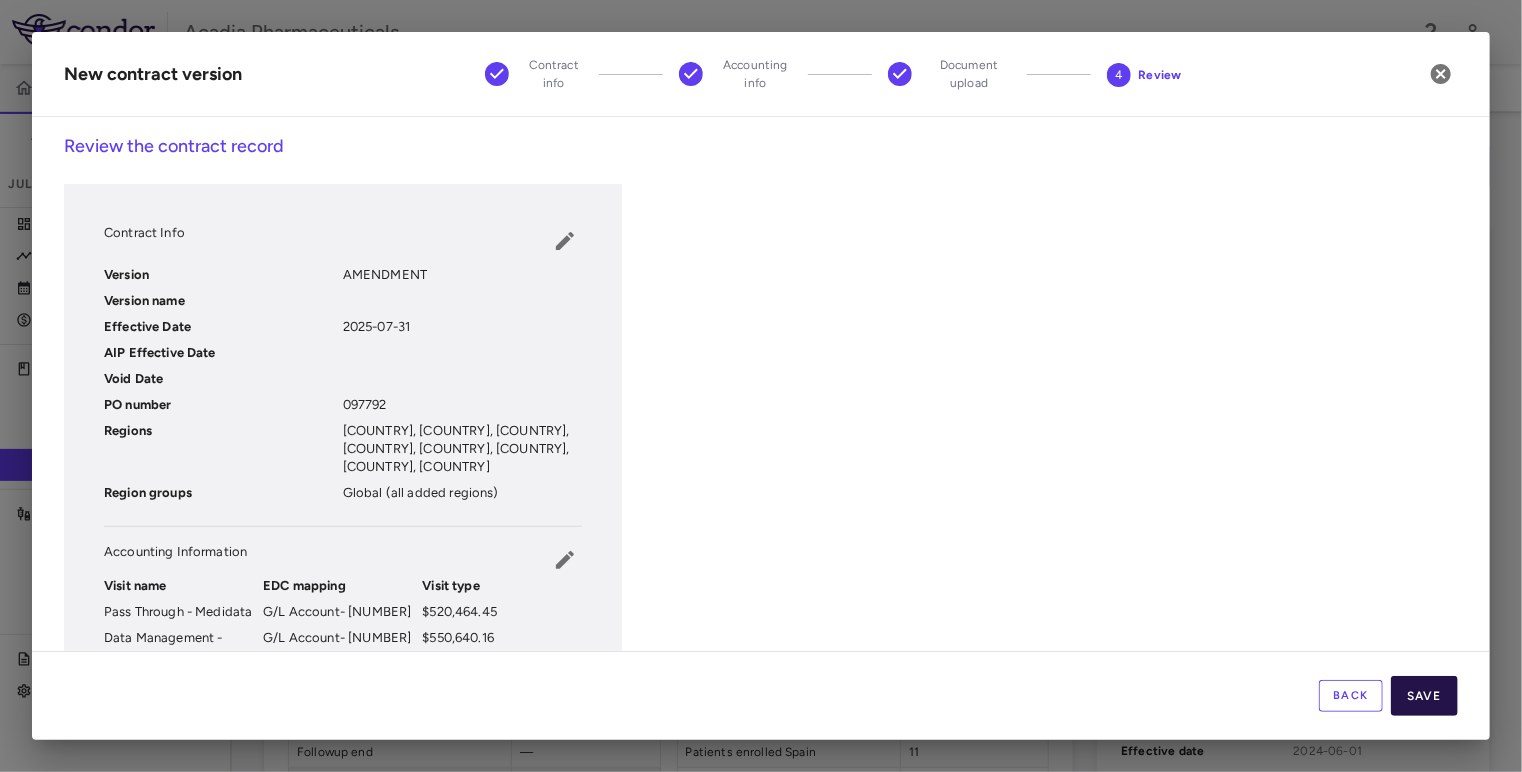 click on "Save" at bounding box center (1424, 696) 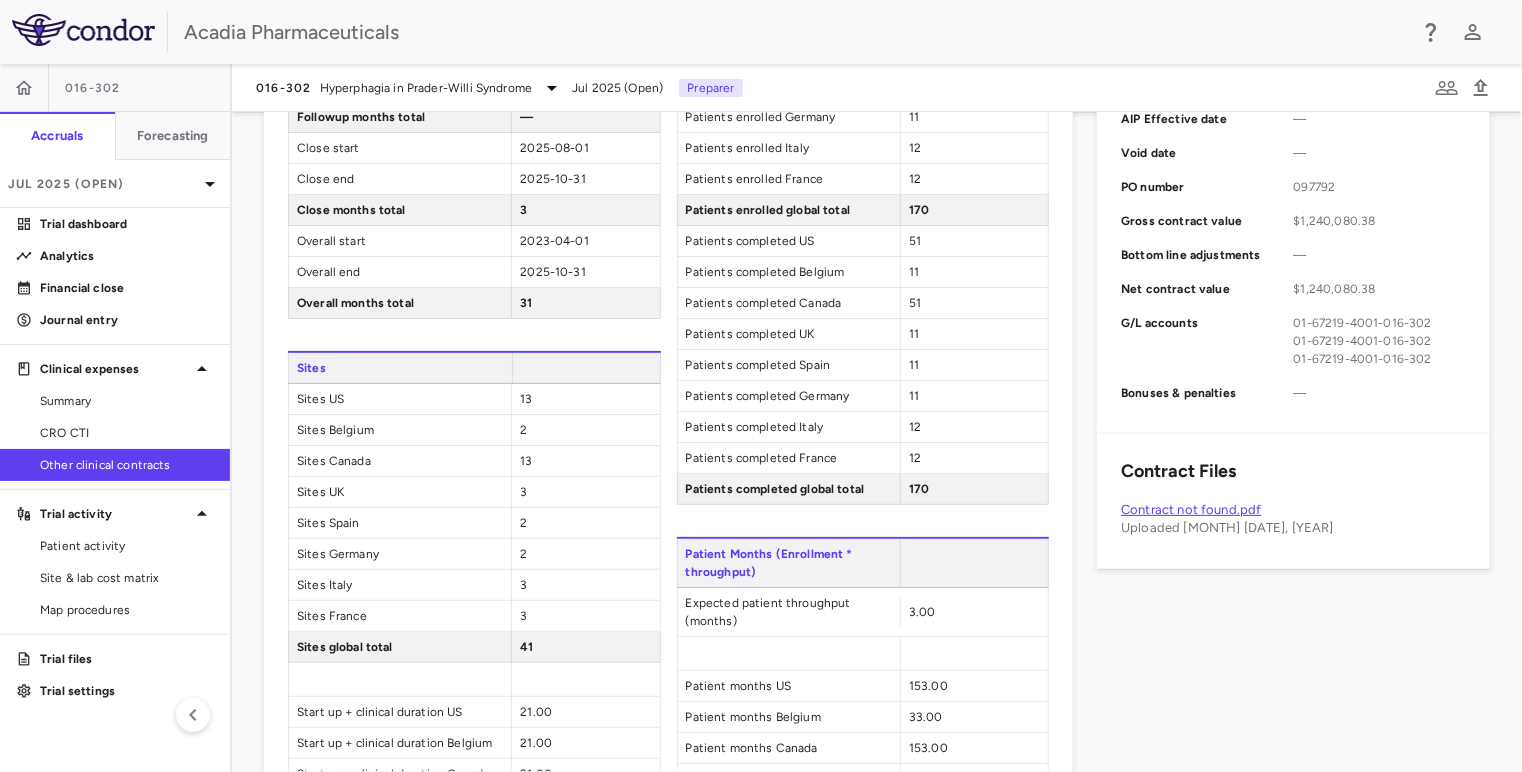 scroll, scrollTop: 0, scrollLeft: 0, axis: both 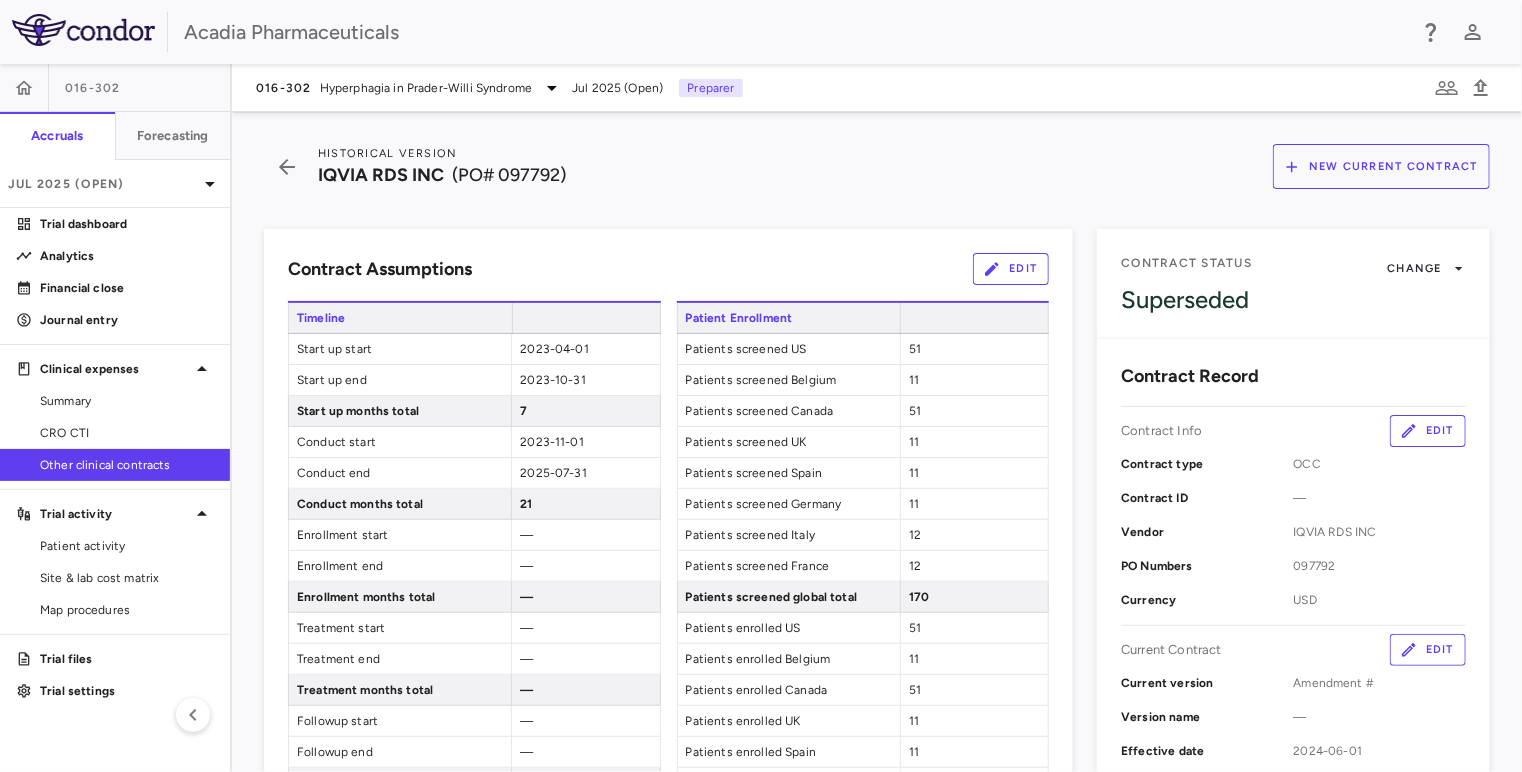 click on "Historical Version IQVIA RDS INC (PO# 097792) New Current Contract" at bounding box center (877, 166) 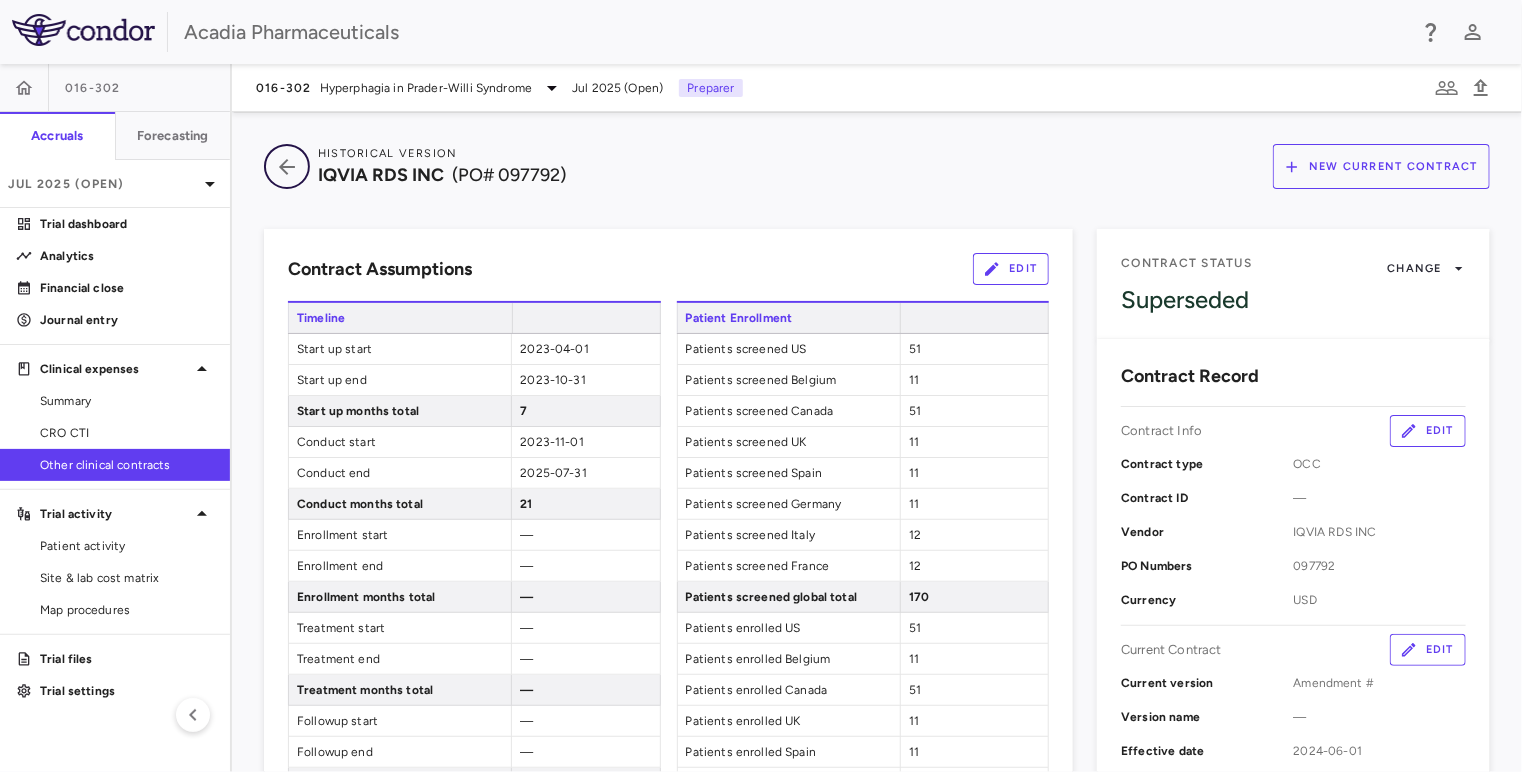 click 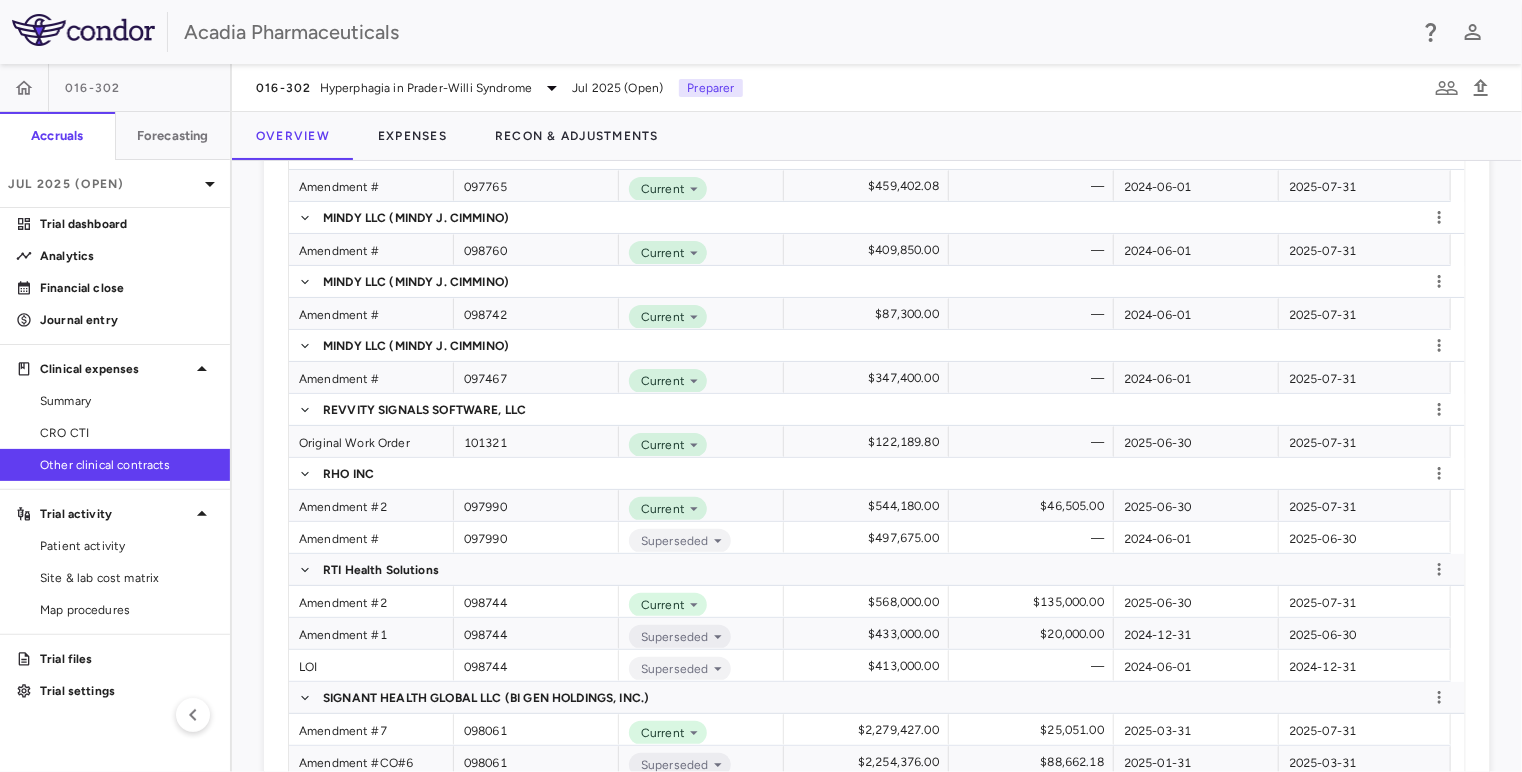 scroll, scrollTop: 797, scrollLeft: 0, axis: vertical 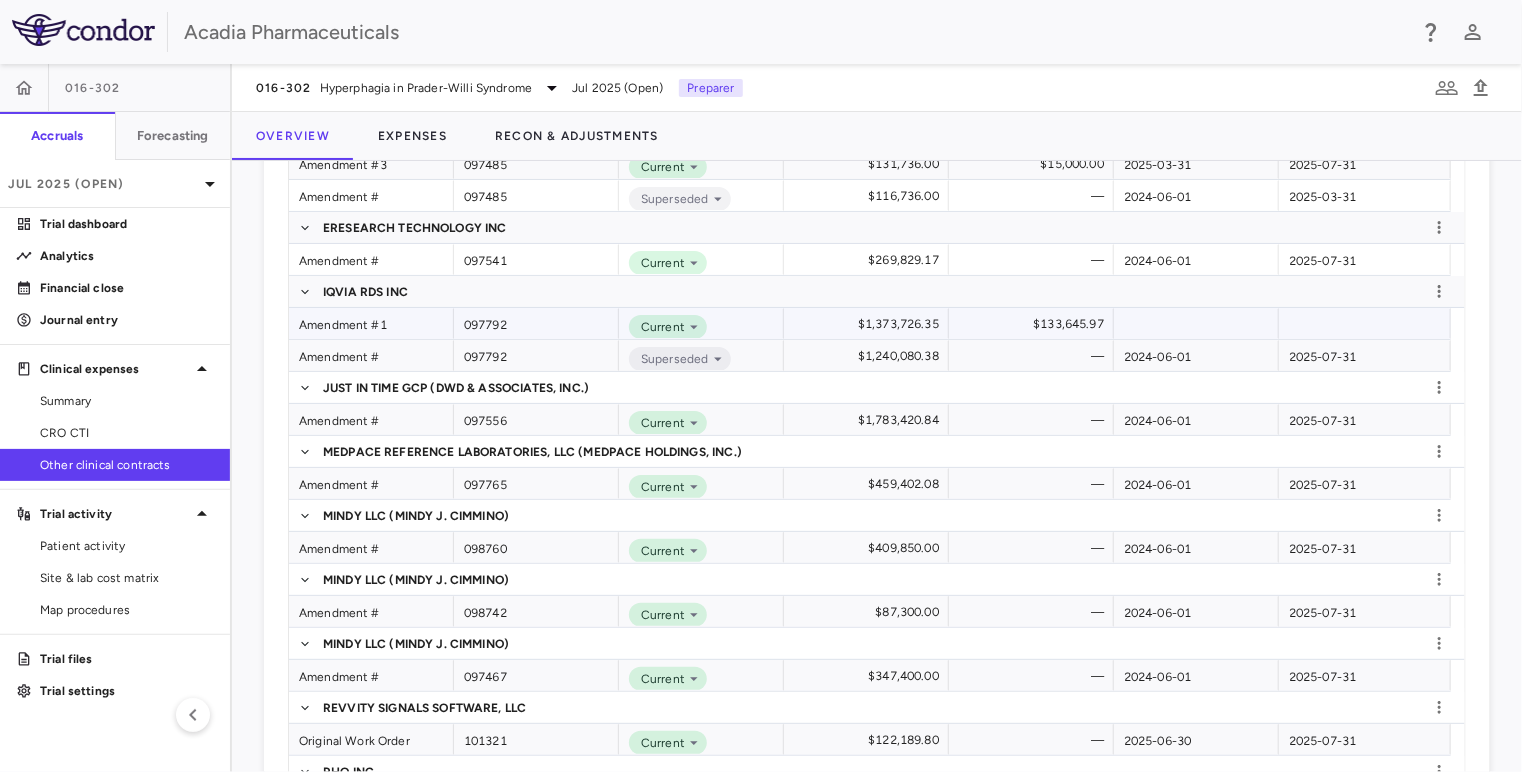 click on "Amendment #1" at bounding box center [371, 323] 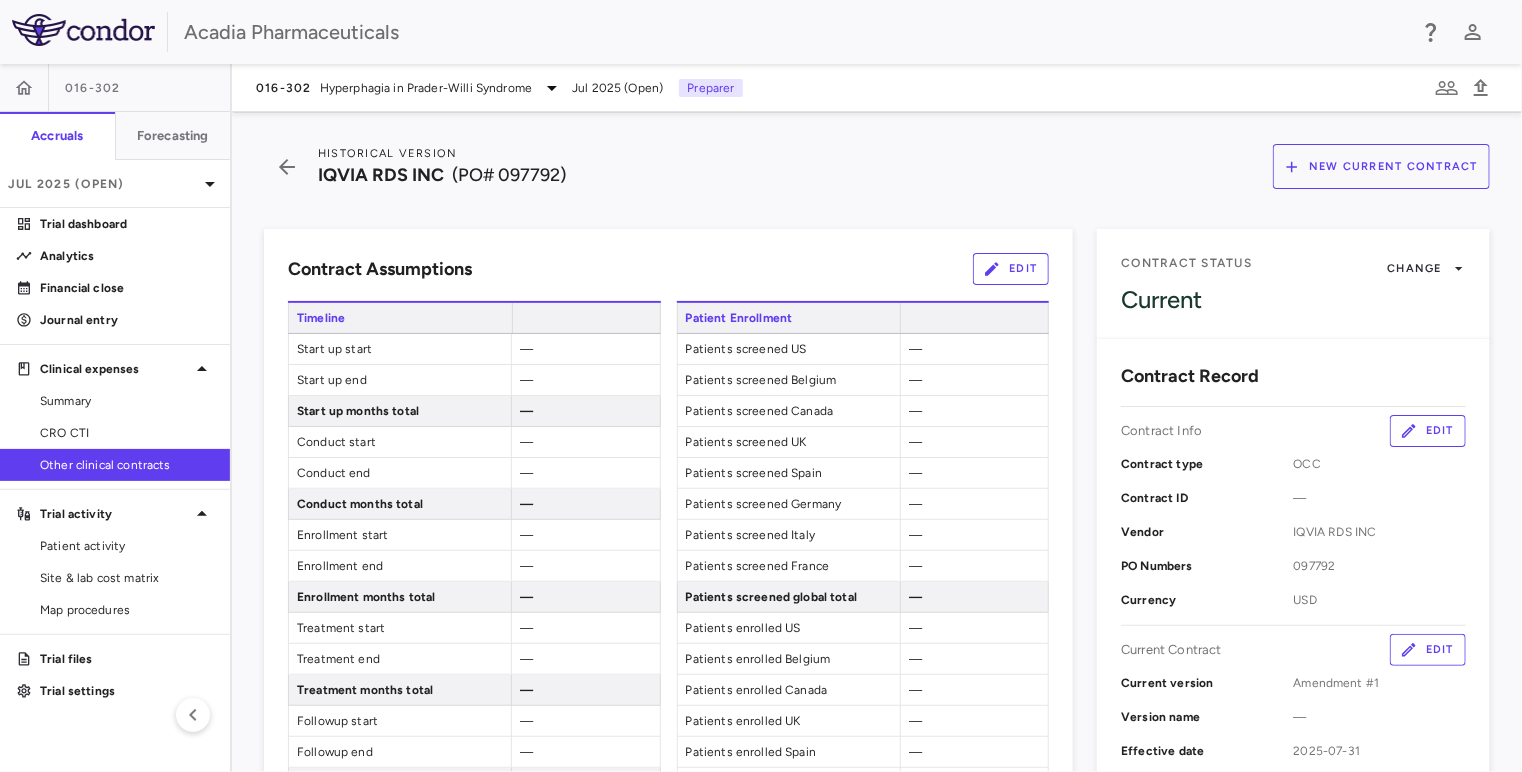 click 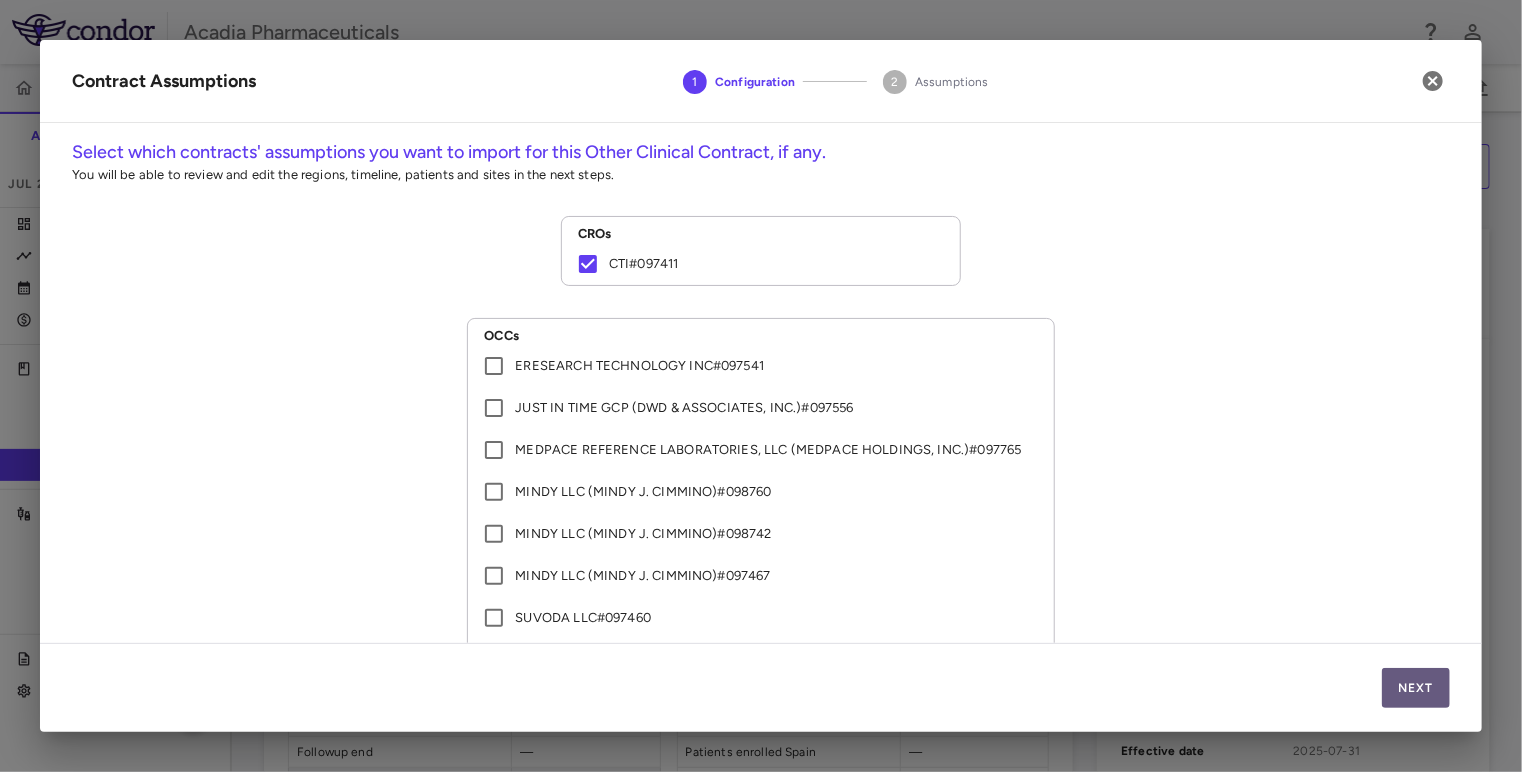 click on "Next" at bounding box center [1416, 688] 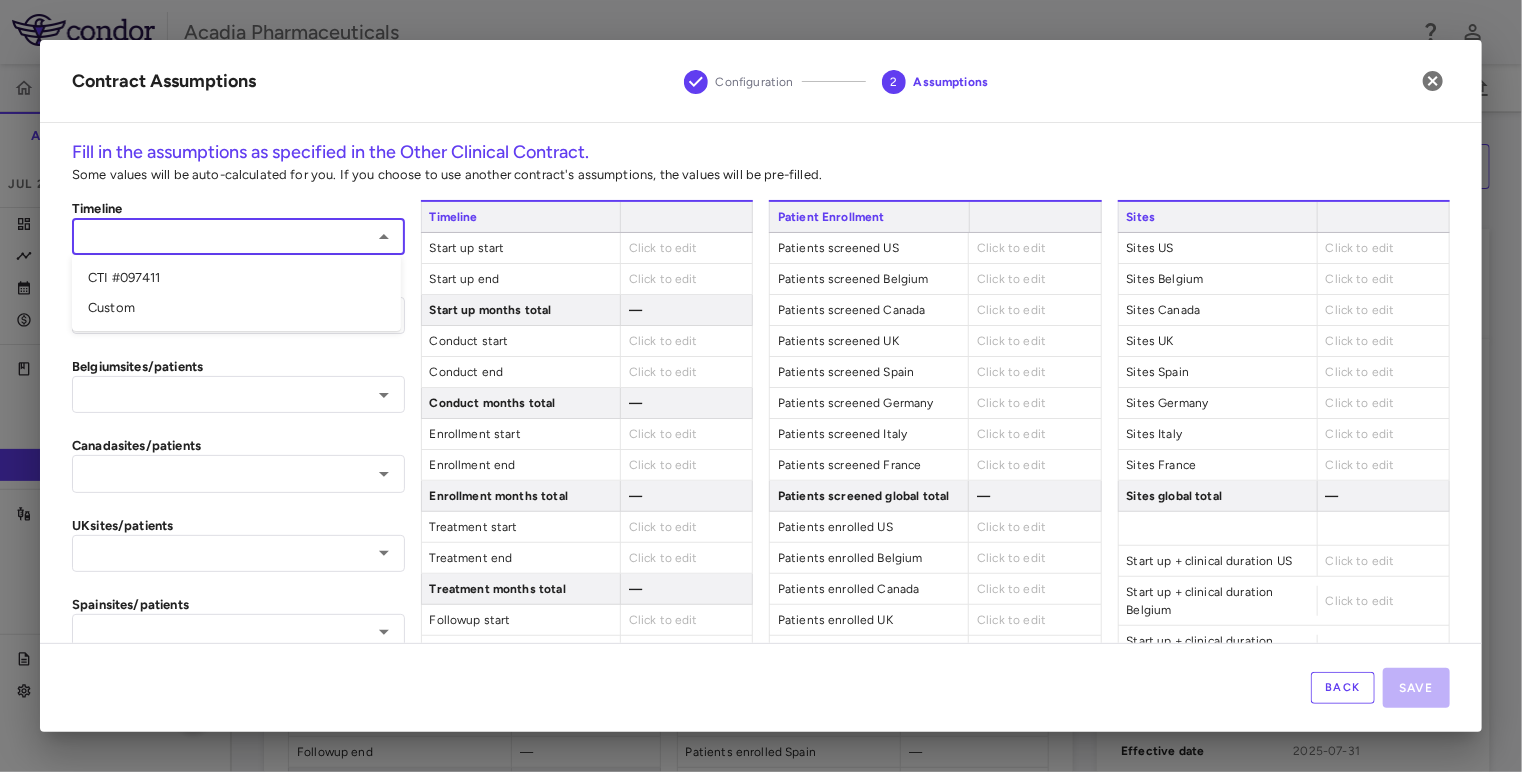 click at bounding box center (222, 236) 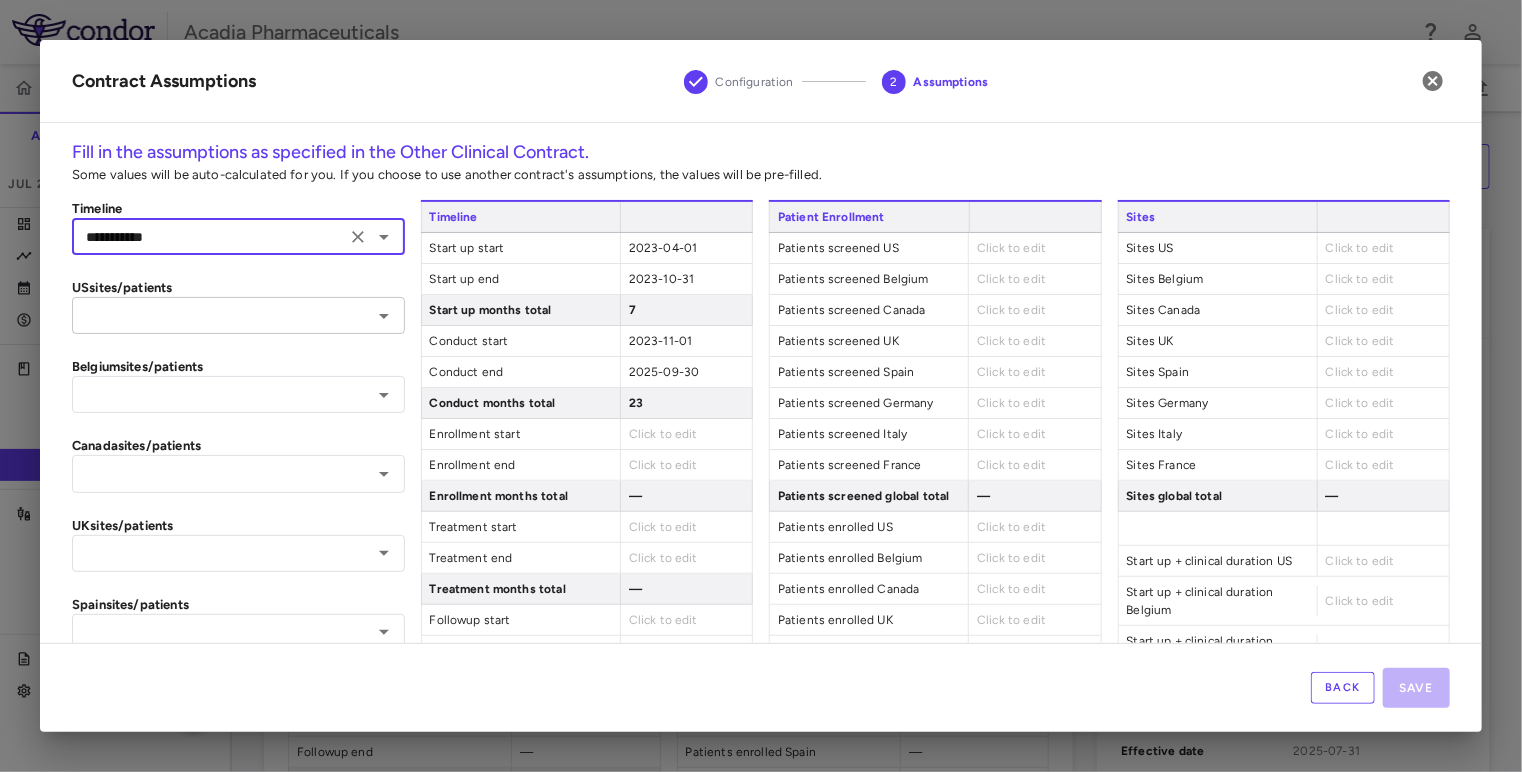 click at bounding box center [222, 315] 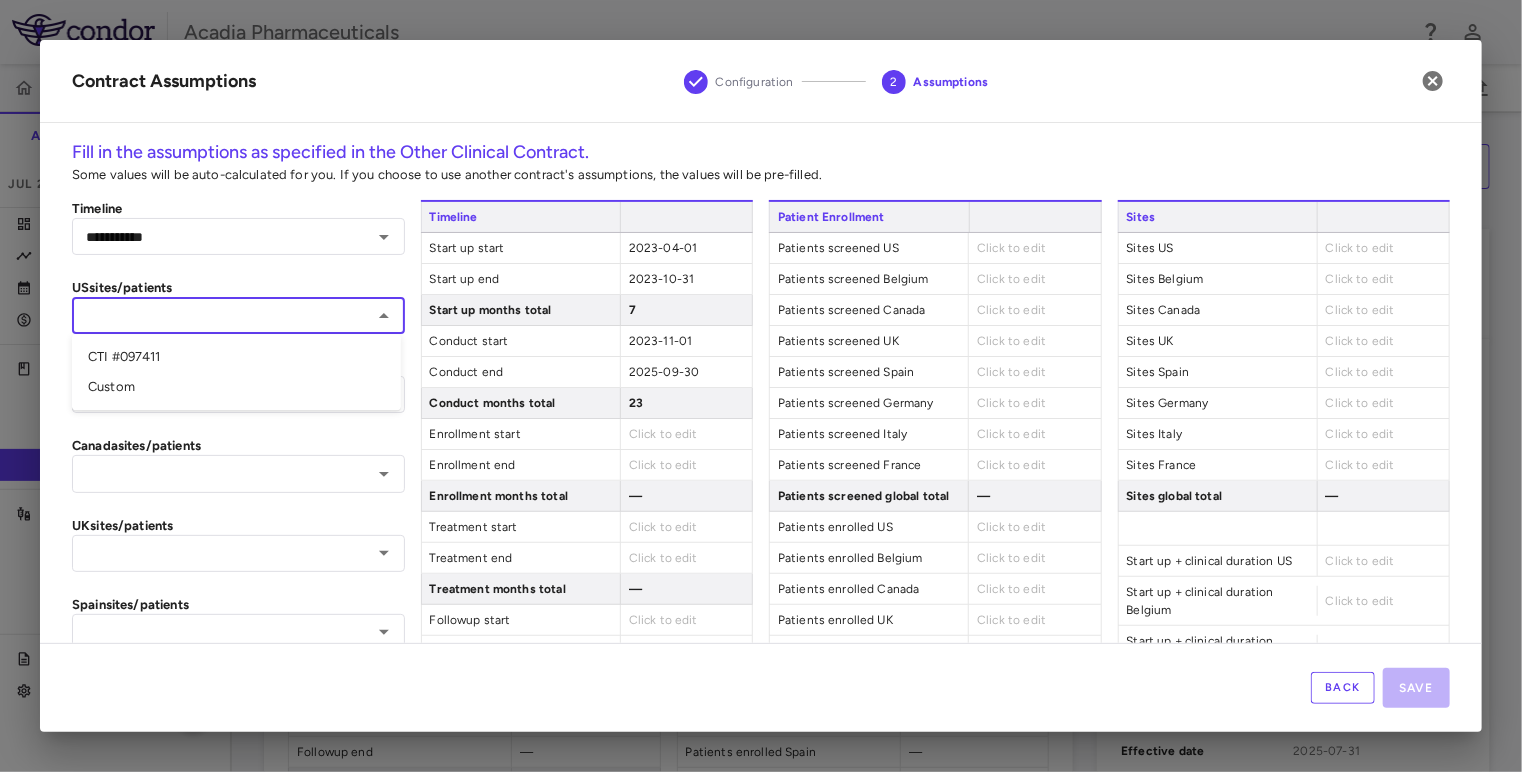 click on "CTI #097411" at bounding box center [236, 357] 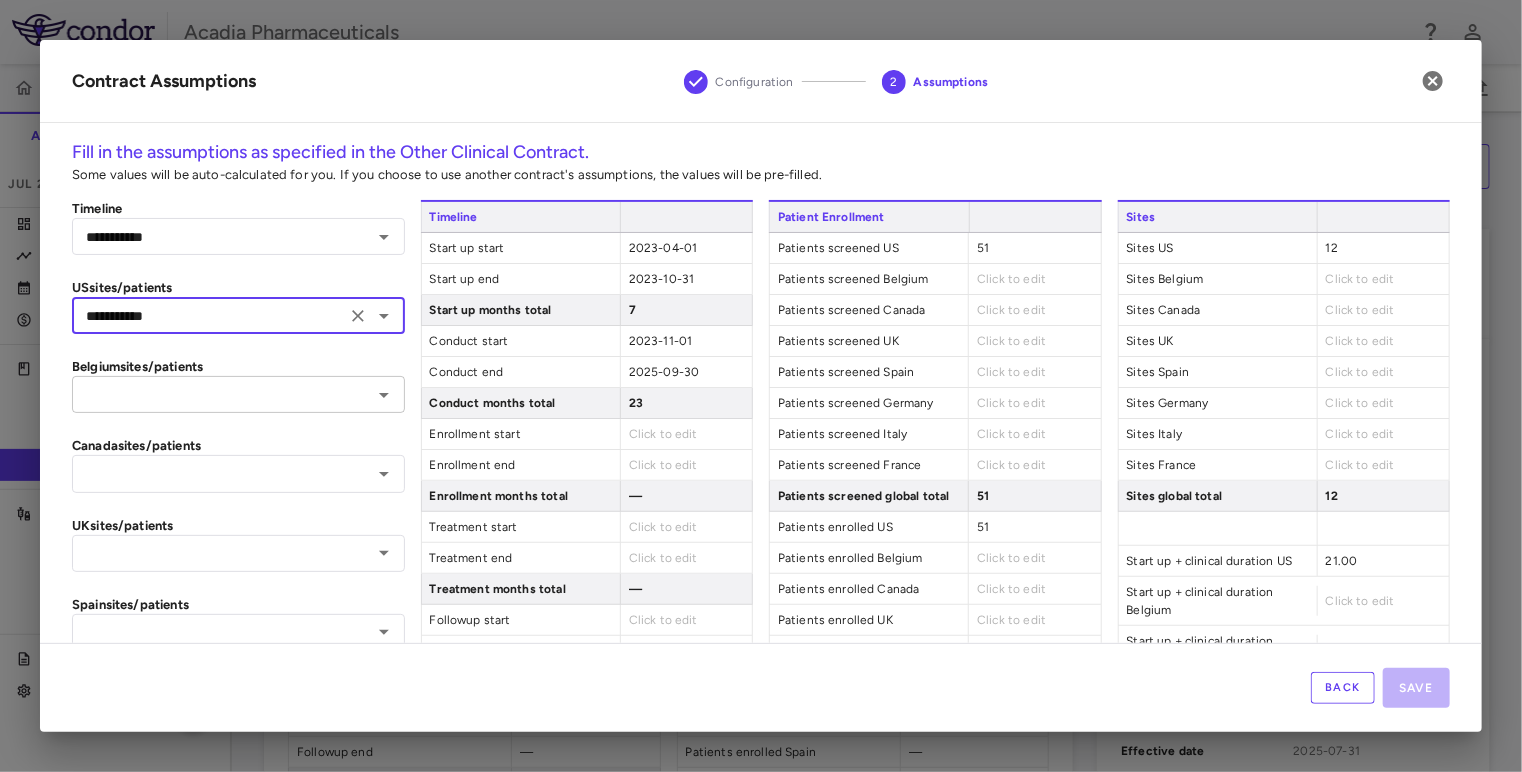 click at bounding box center [222, 394] 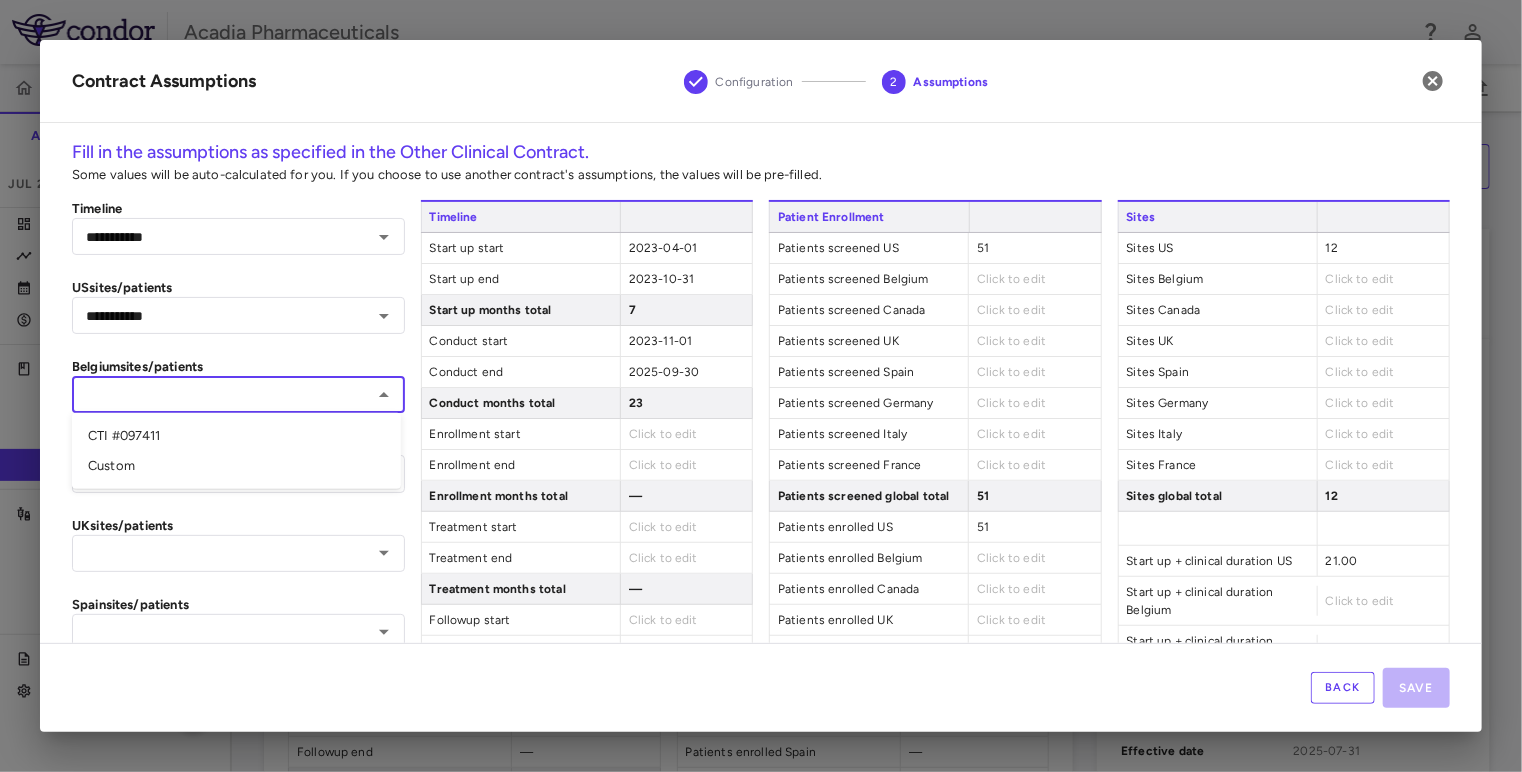 click on "CTI #097411" at bounding box center (236, 436) 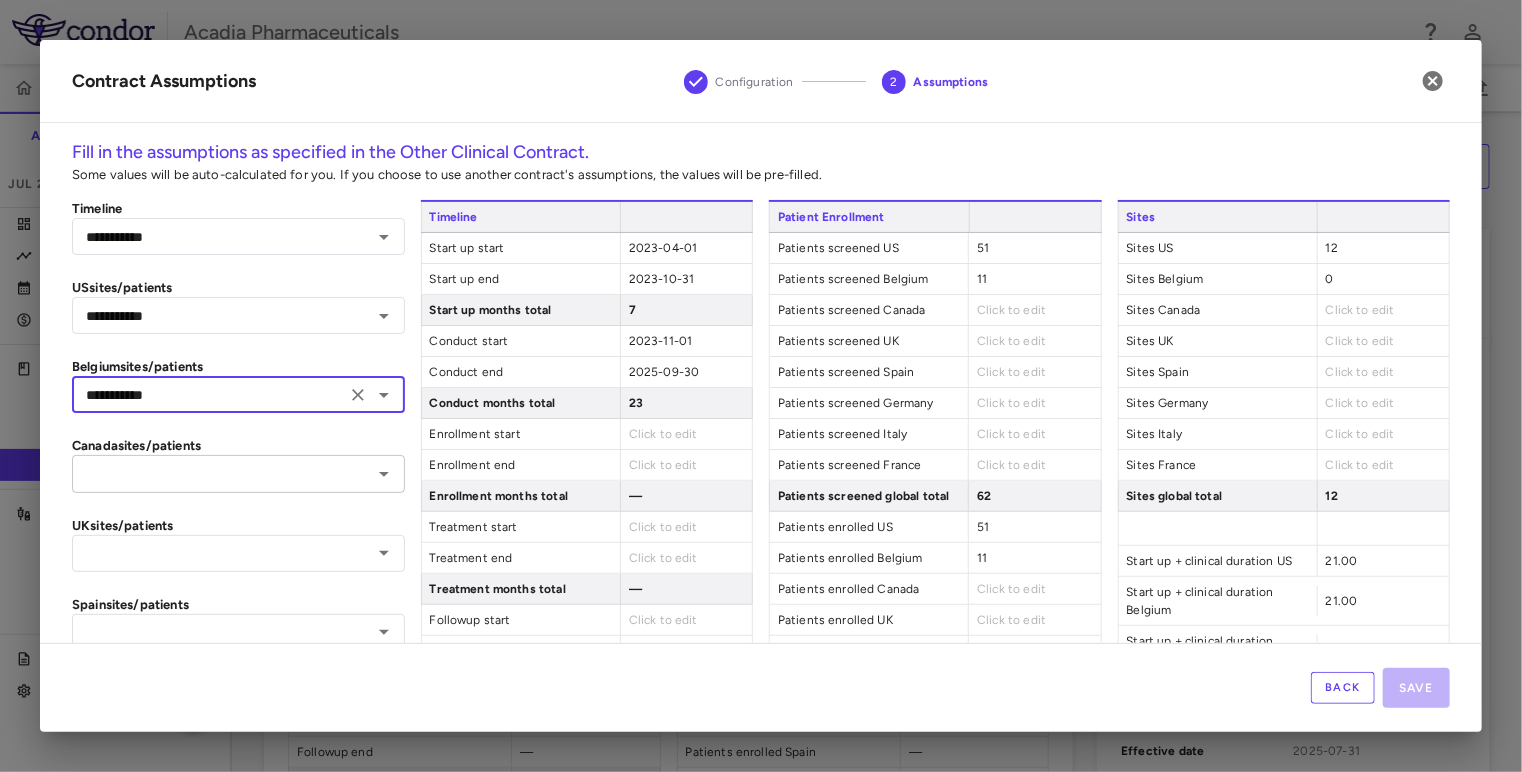 click at bounding box center [222, 473] 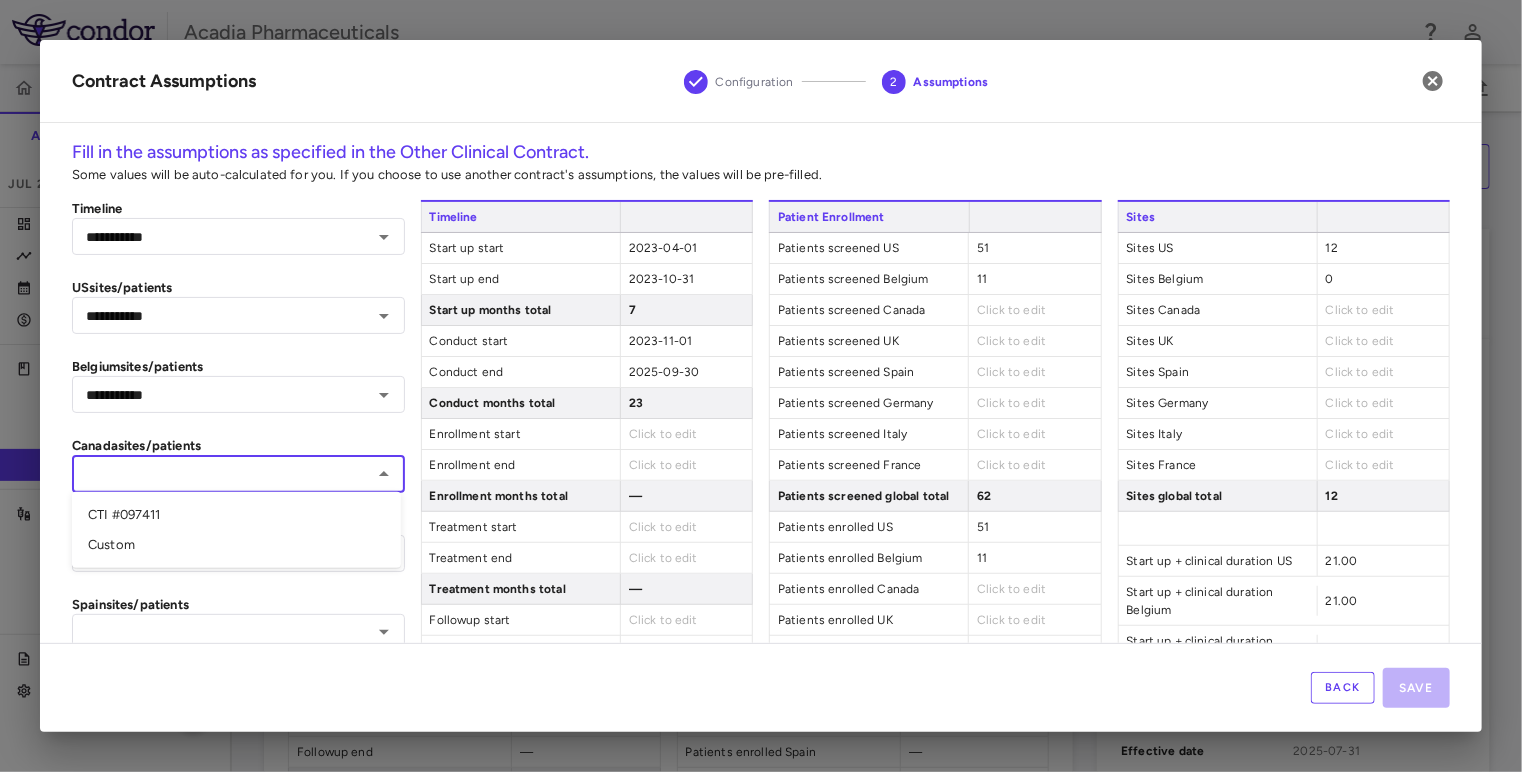 click on "CTI #097411" at bounding box center [236, 515] 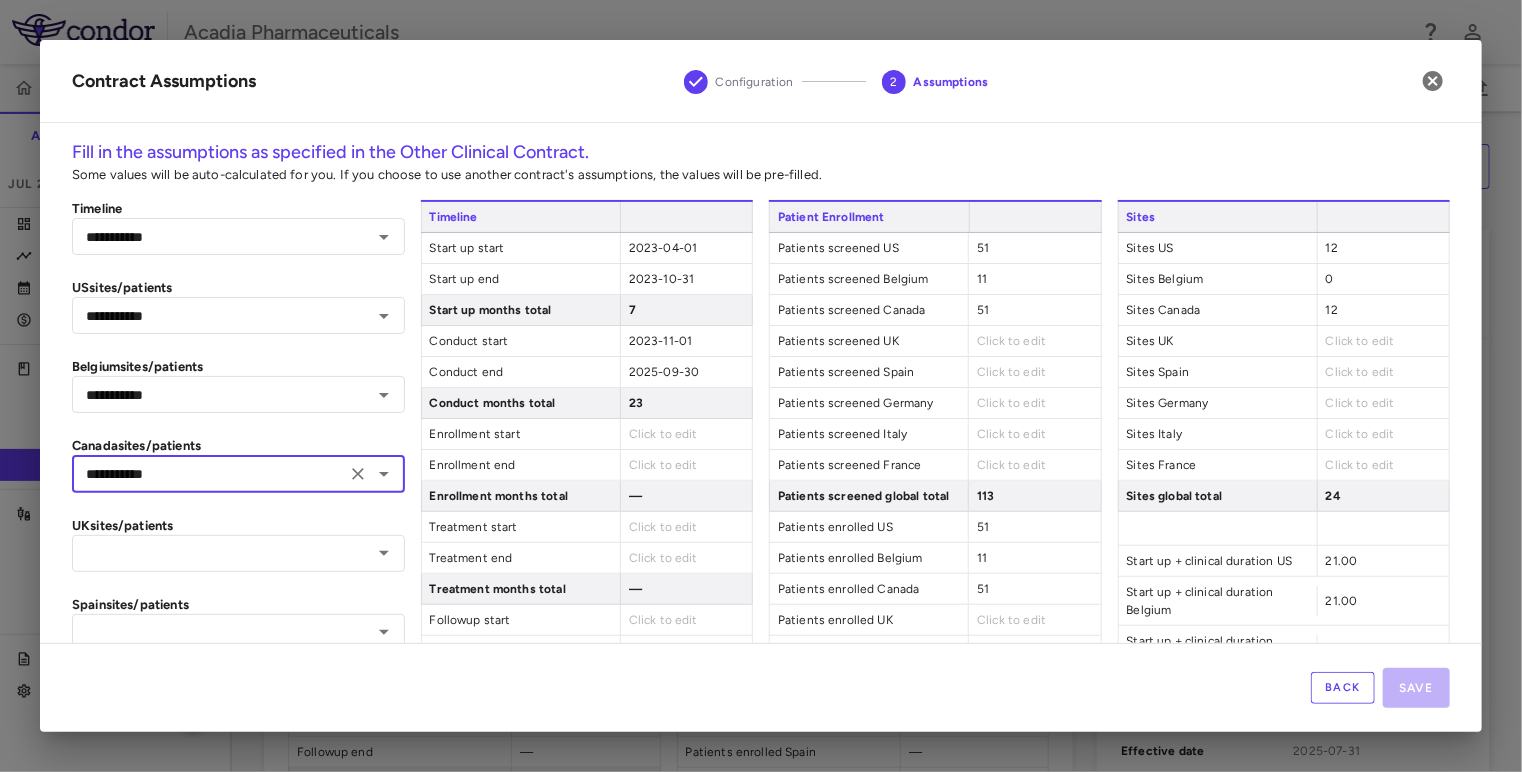scroll, scrollTop: 333, scrollLeft: 0, axis: vertical 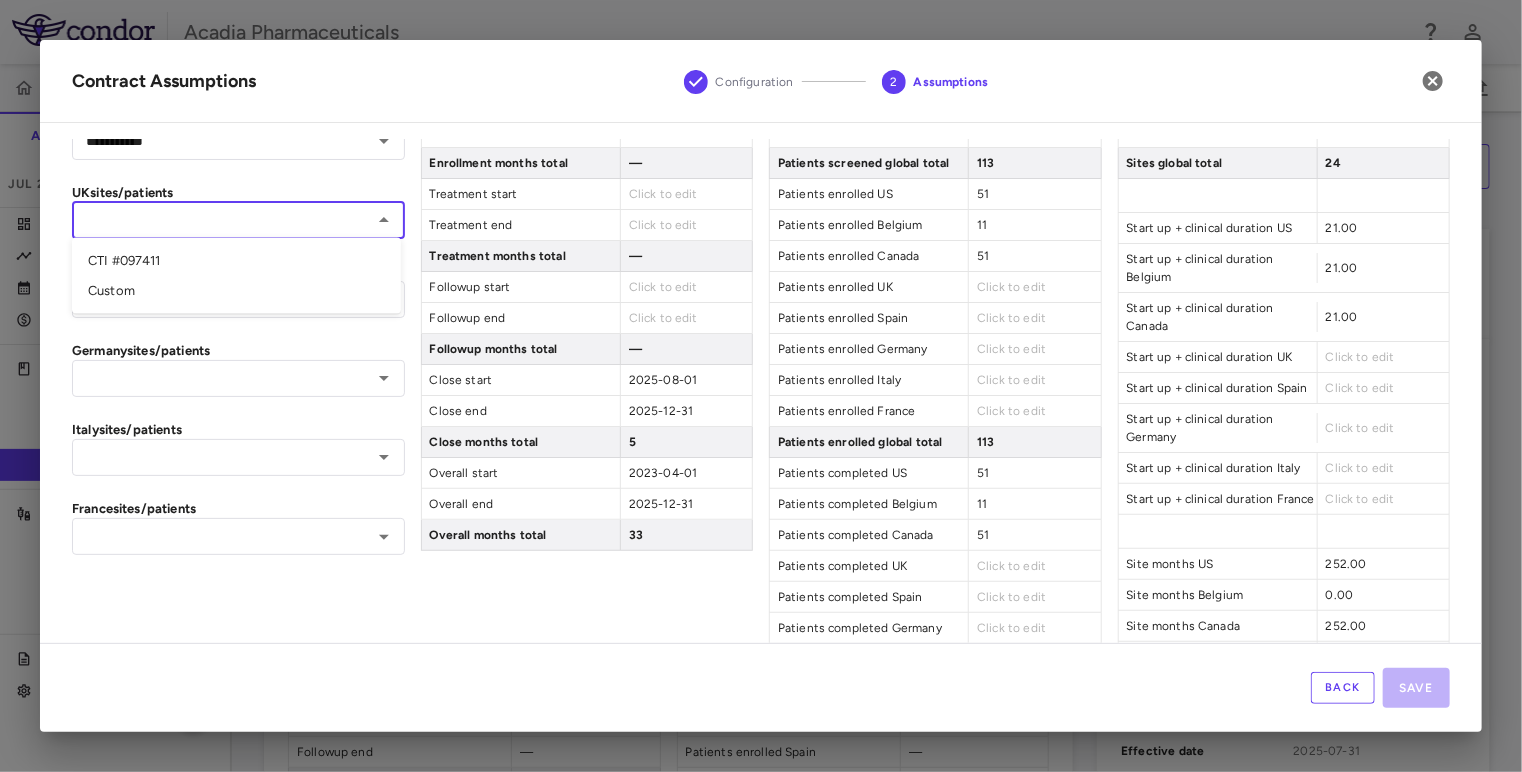 click at bounding box center [222, 220] 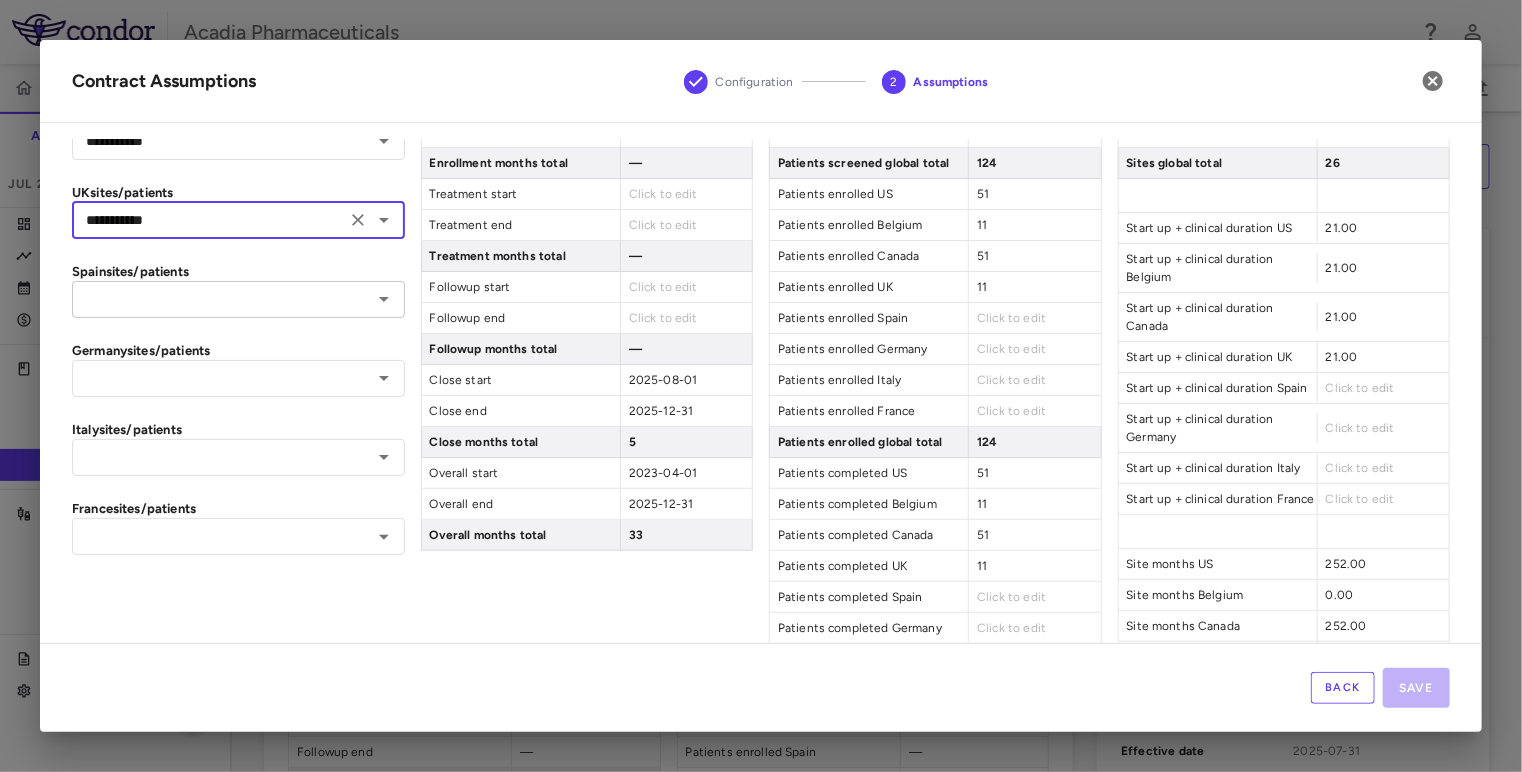 click at bounding box center [222, 299] 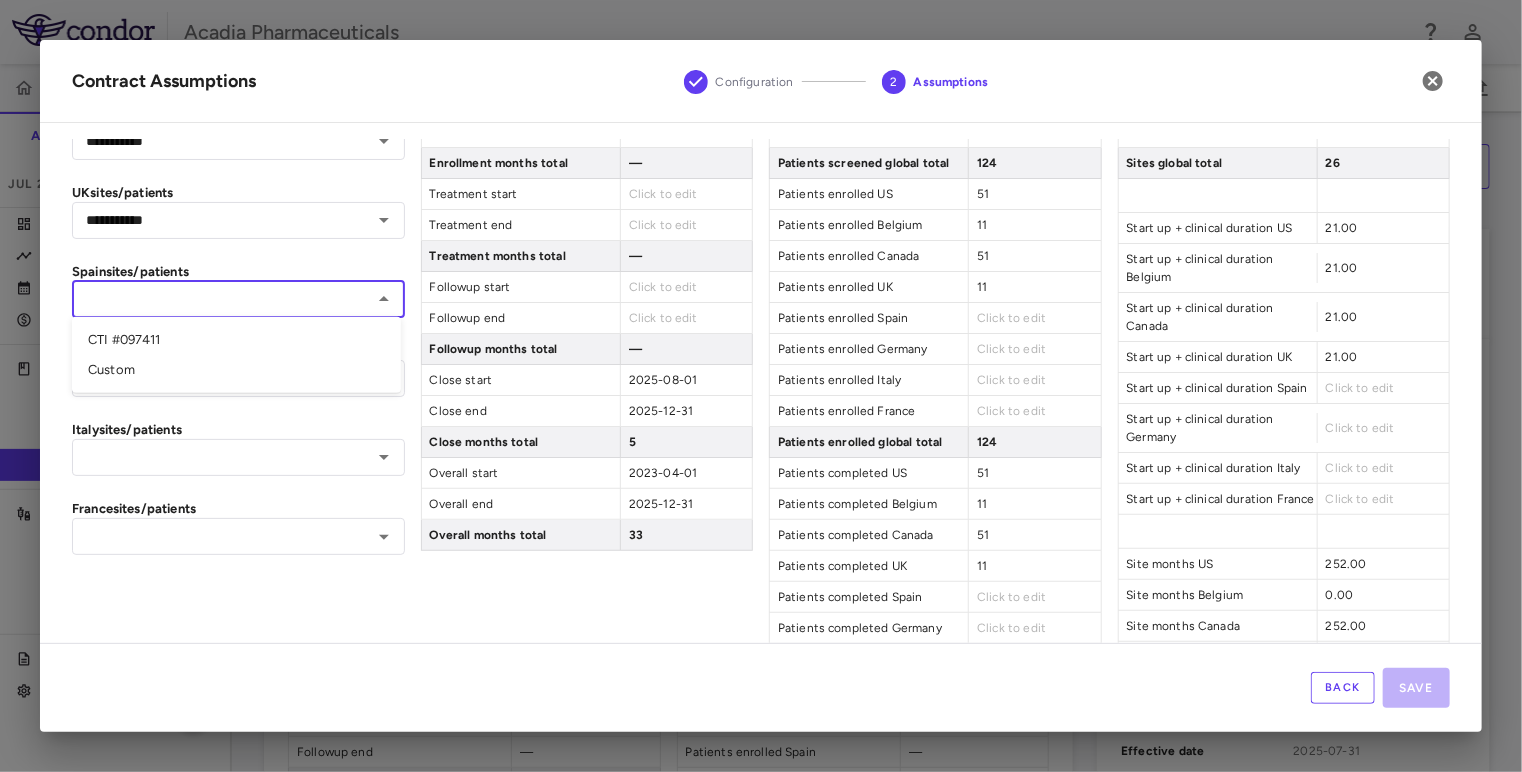 click on "CTI #097411" at bounding box center [236, 340] 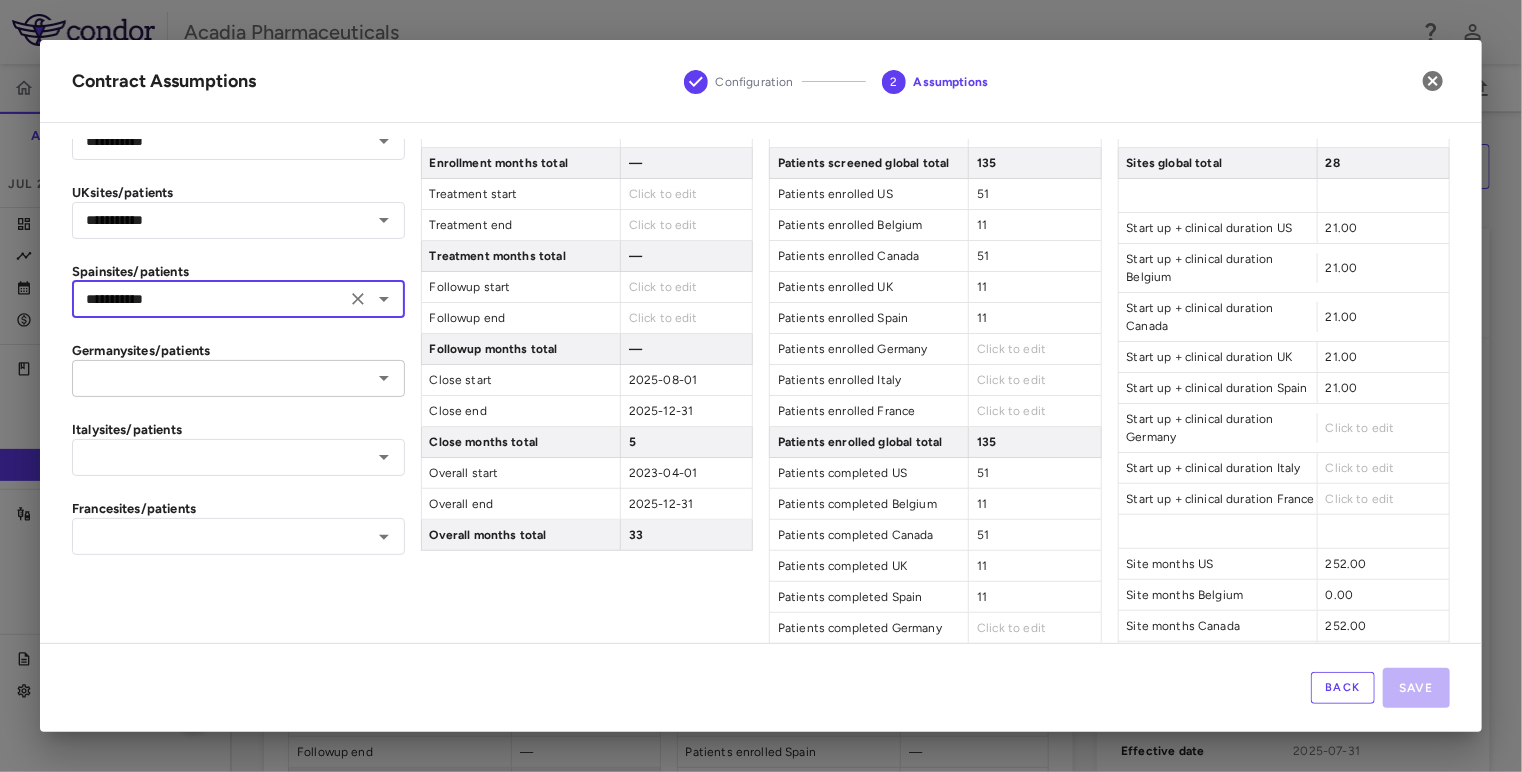 click at bounding box center (222, 378) 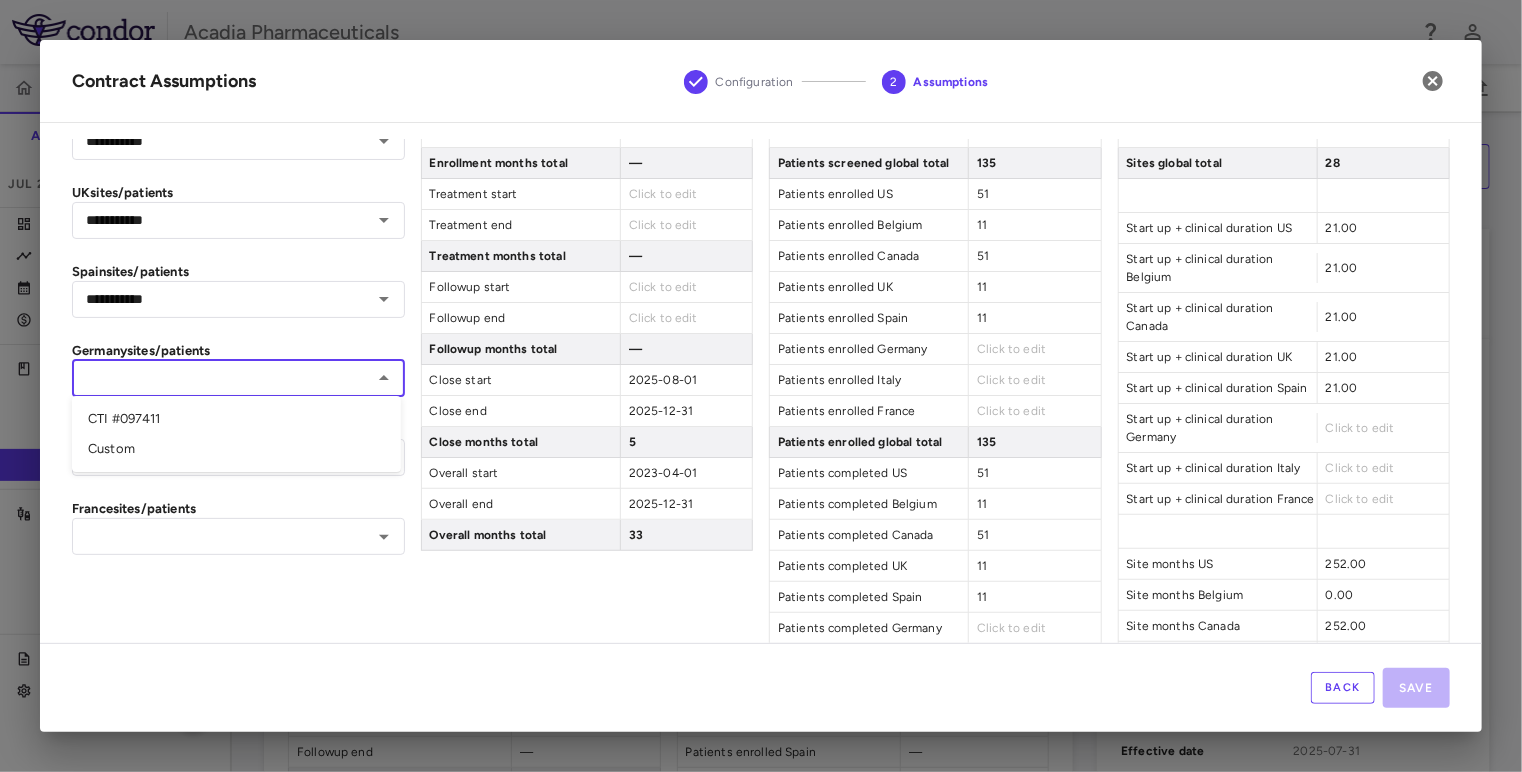 click on "CTI #097411" at bounding box center (236, 419) 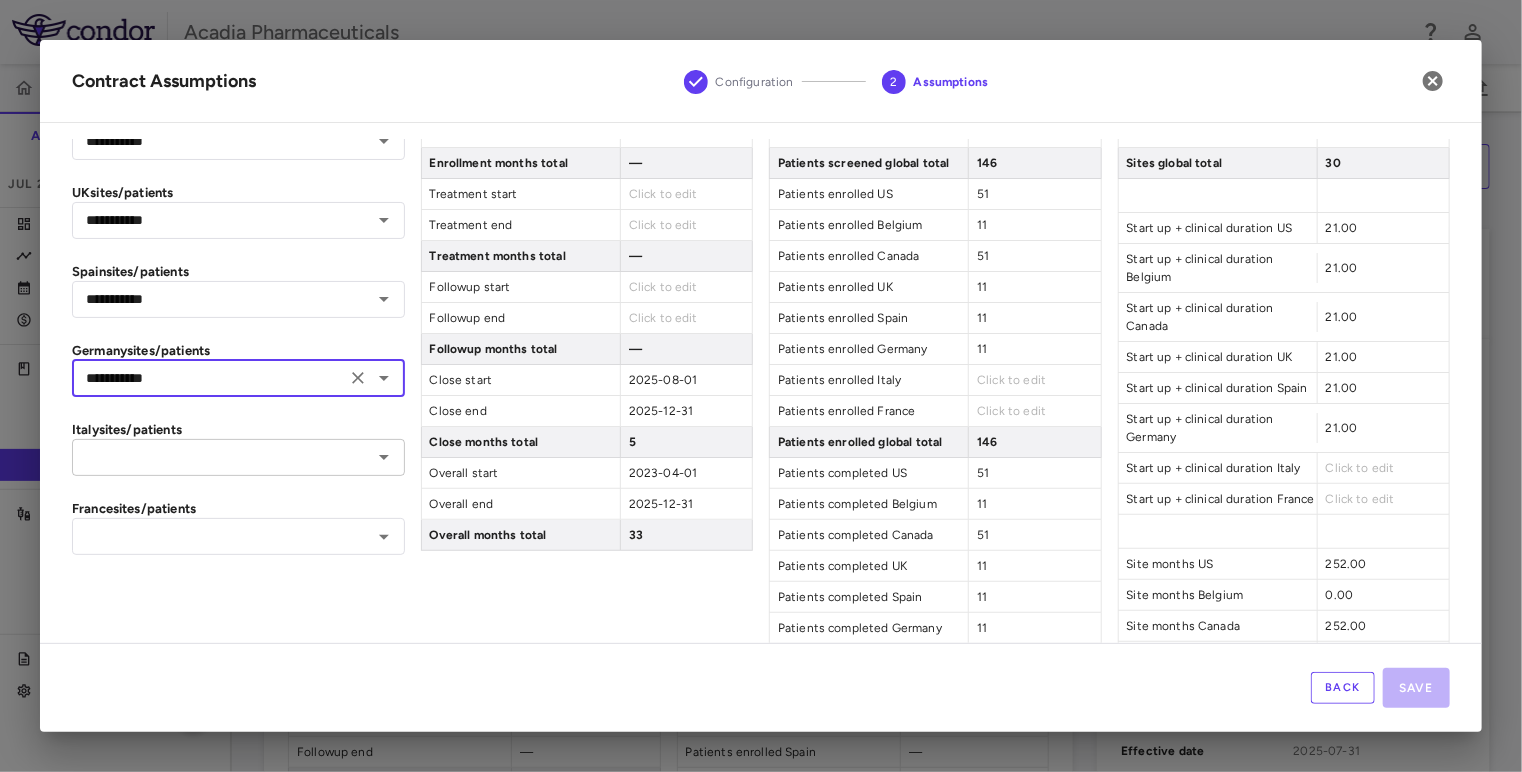 click at bounding box center (222, 457) 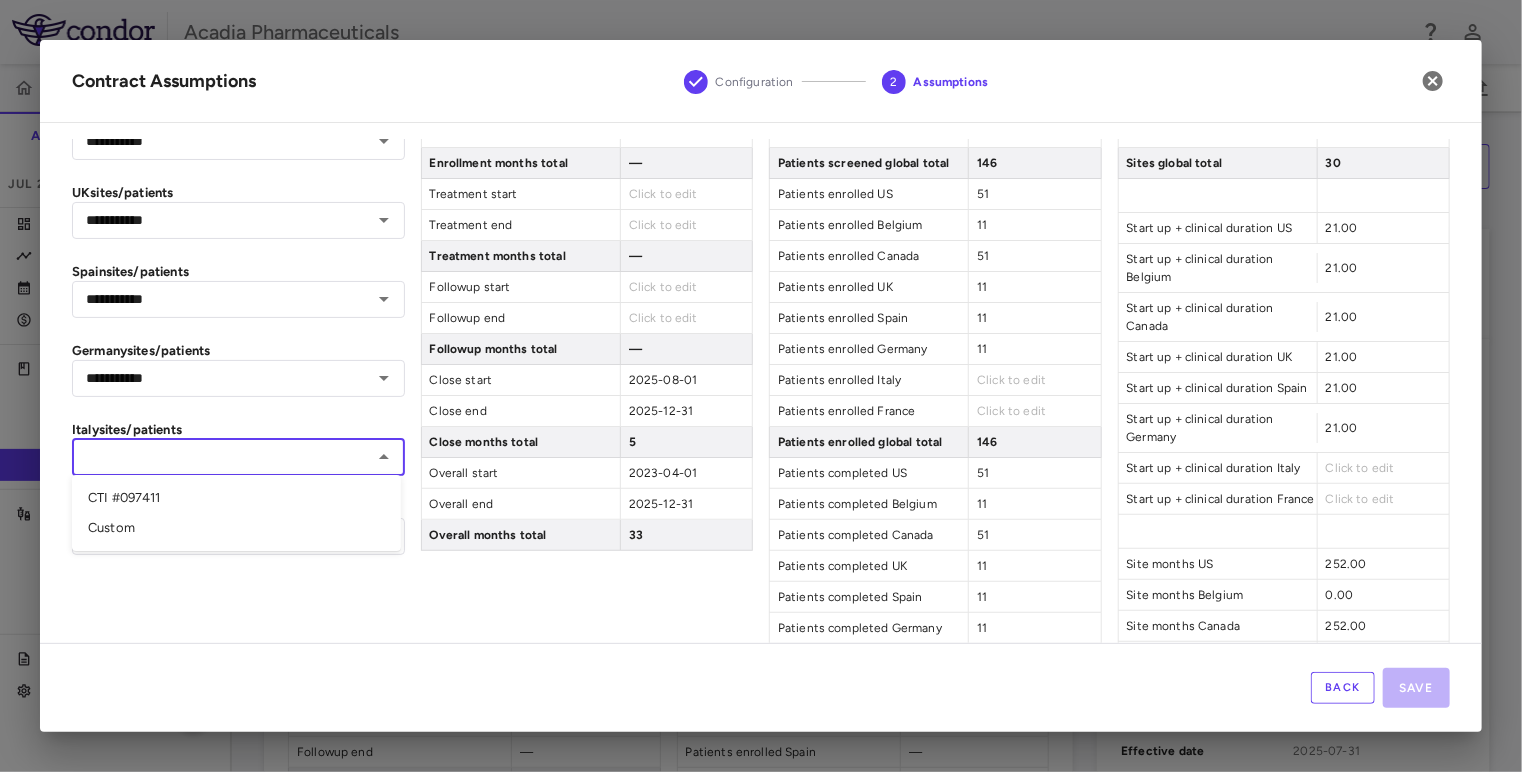 click on "CTI #097411" at bounding box center [236, 498] 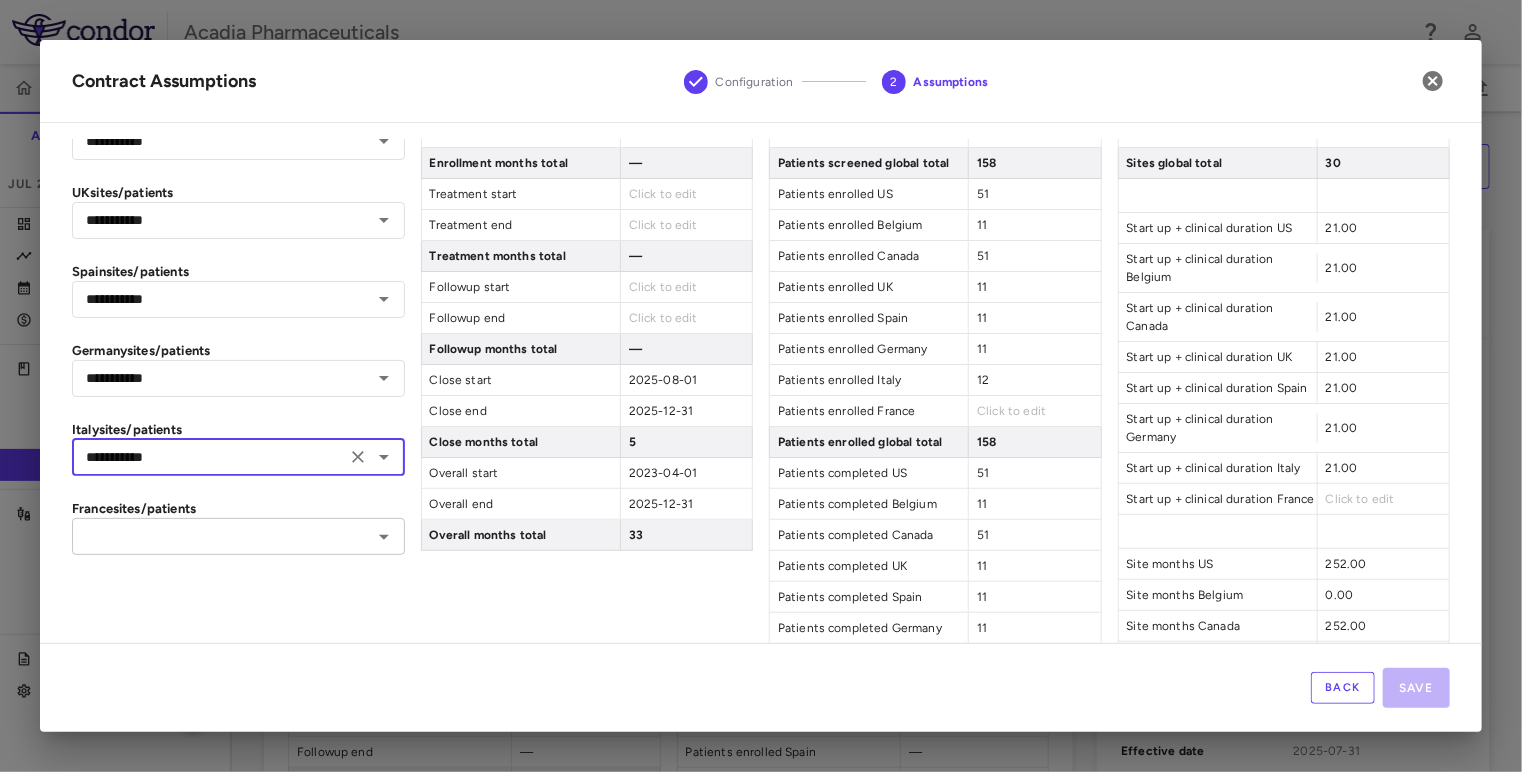 click at bounding box center [222, 536] 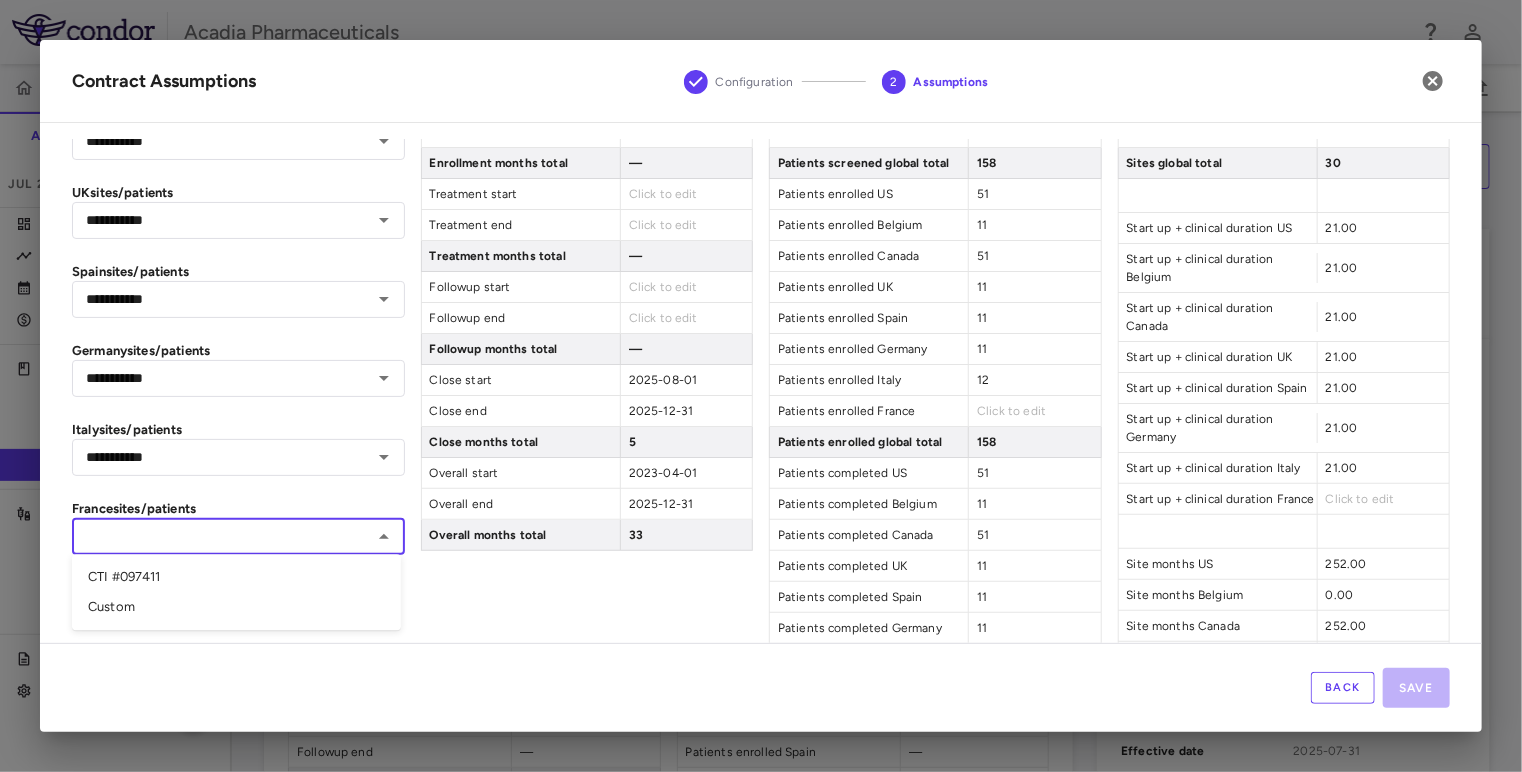 click on "CTI #097411" at bounding box center (236, 577) 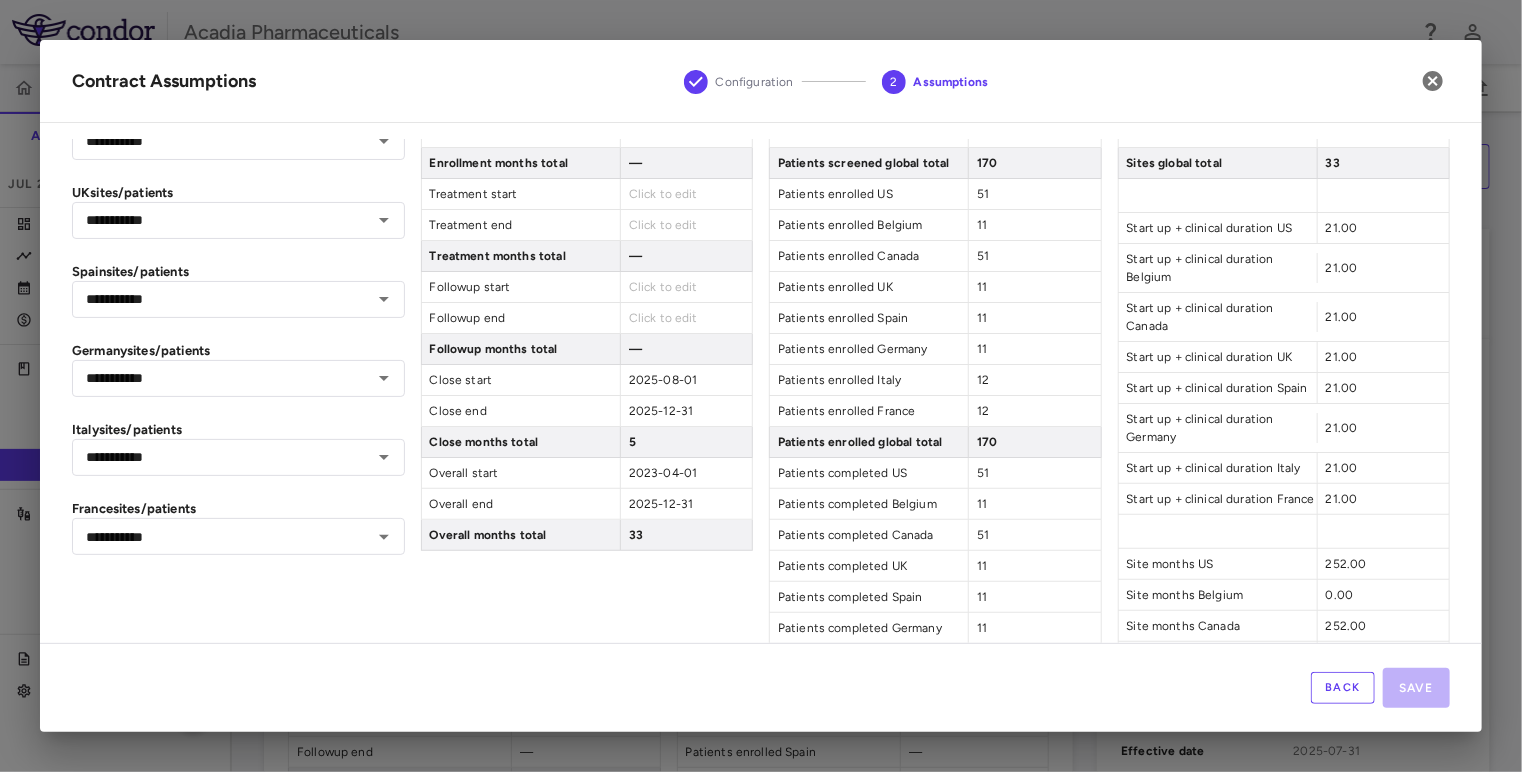click on "Timeline Start up start 2023-04-01 Start up end 2023-10-31 Start up months total 7 Conduct start 2023-11-01 Conduct end 2025-09-30 Conduct months total 23 Enrollment start Click to edit Enrollment end Click to edit Enrollment months total — Treatment start Click to edit Treatment end Click to edit Treatment months total — Followup start Click to edit Followup end Click to edit Followup months total — Close start 2025-08-01 Close end 2025-12-31 Close months total 5 Overall start 2023-04-01 Overall end 2025-12-31 Overall months total 33" at bounding box center (587, 524) 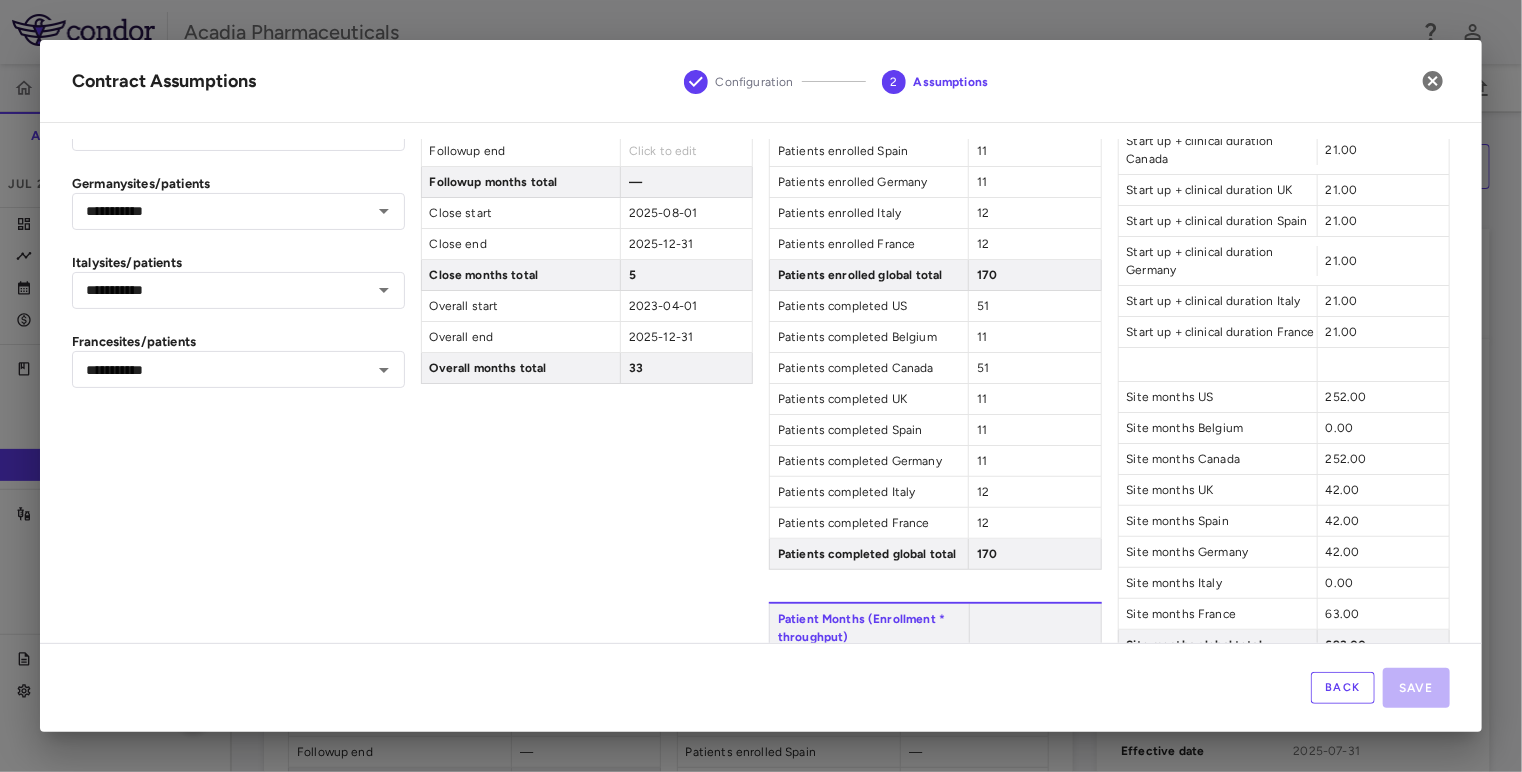 scroll, scrollTop: 886, scrollLeft: 0, axis: vertical 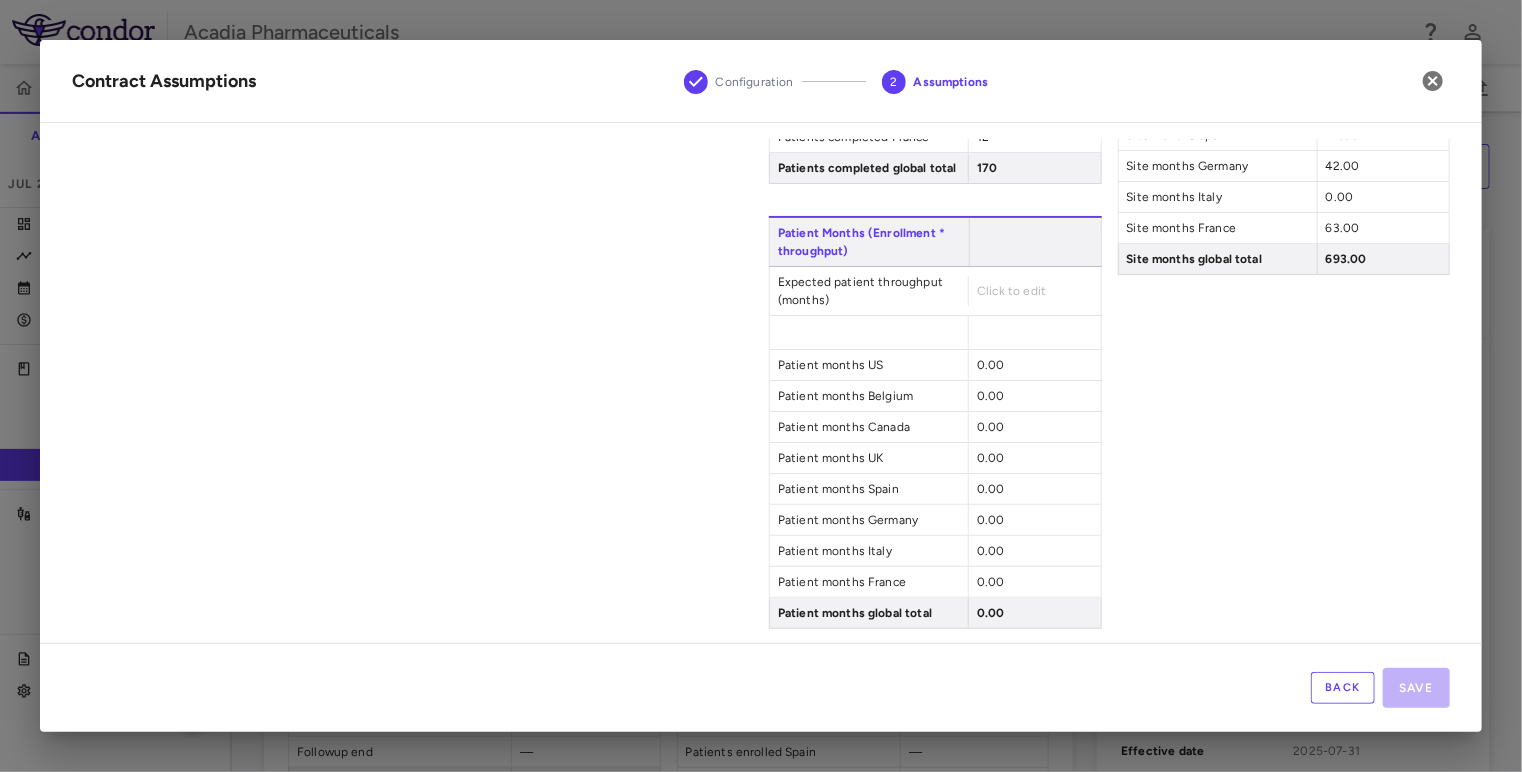 click on "Click to edit" at bounding box center (1011, 291) 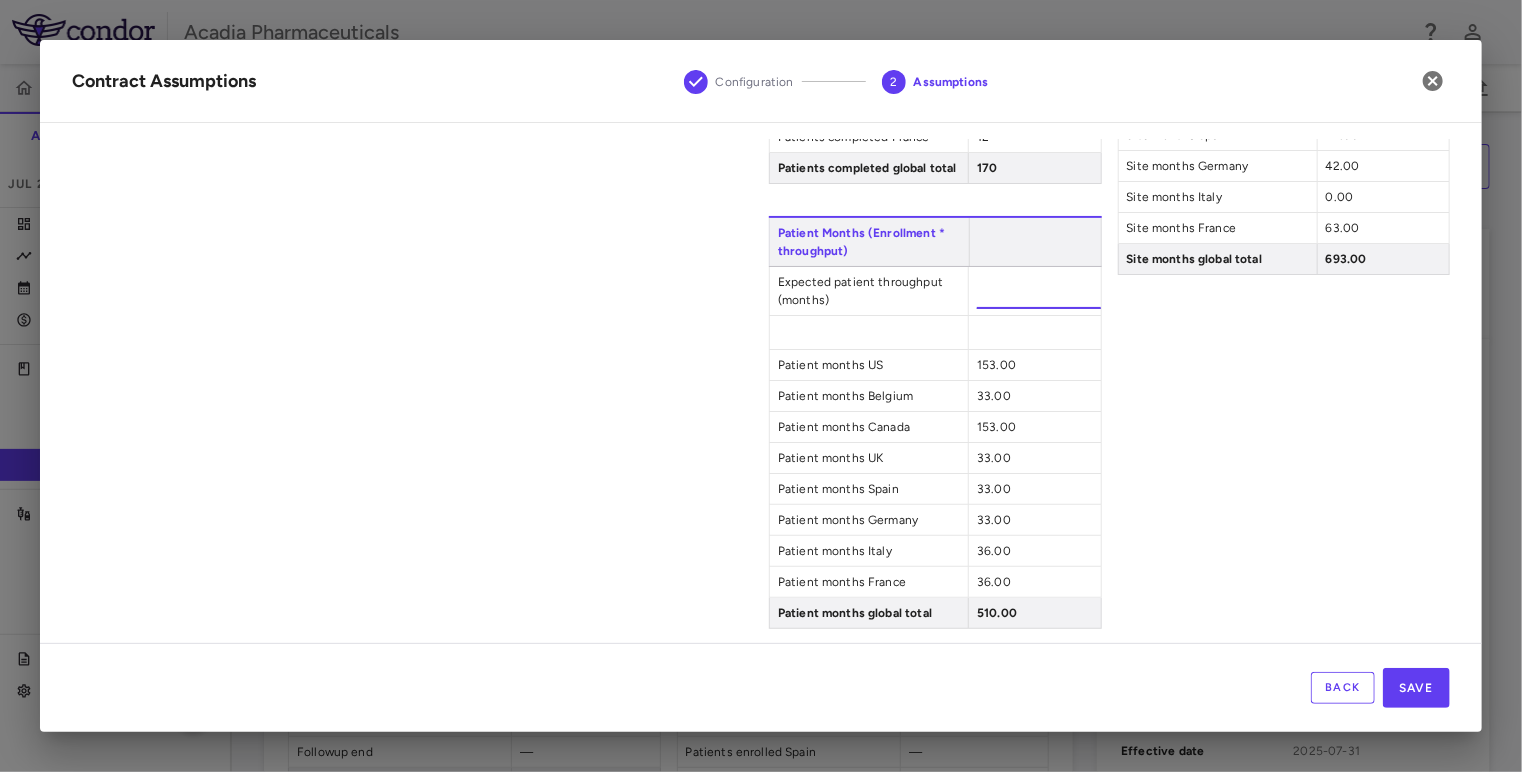 type on "*" 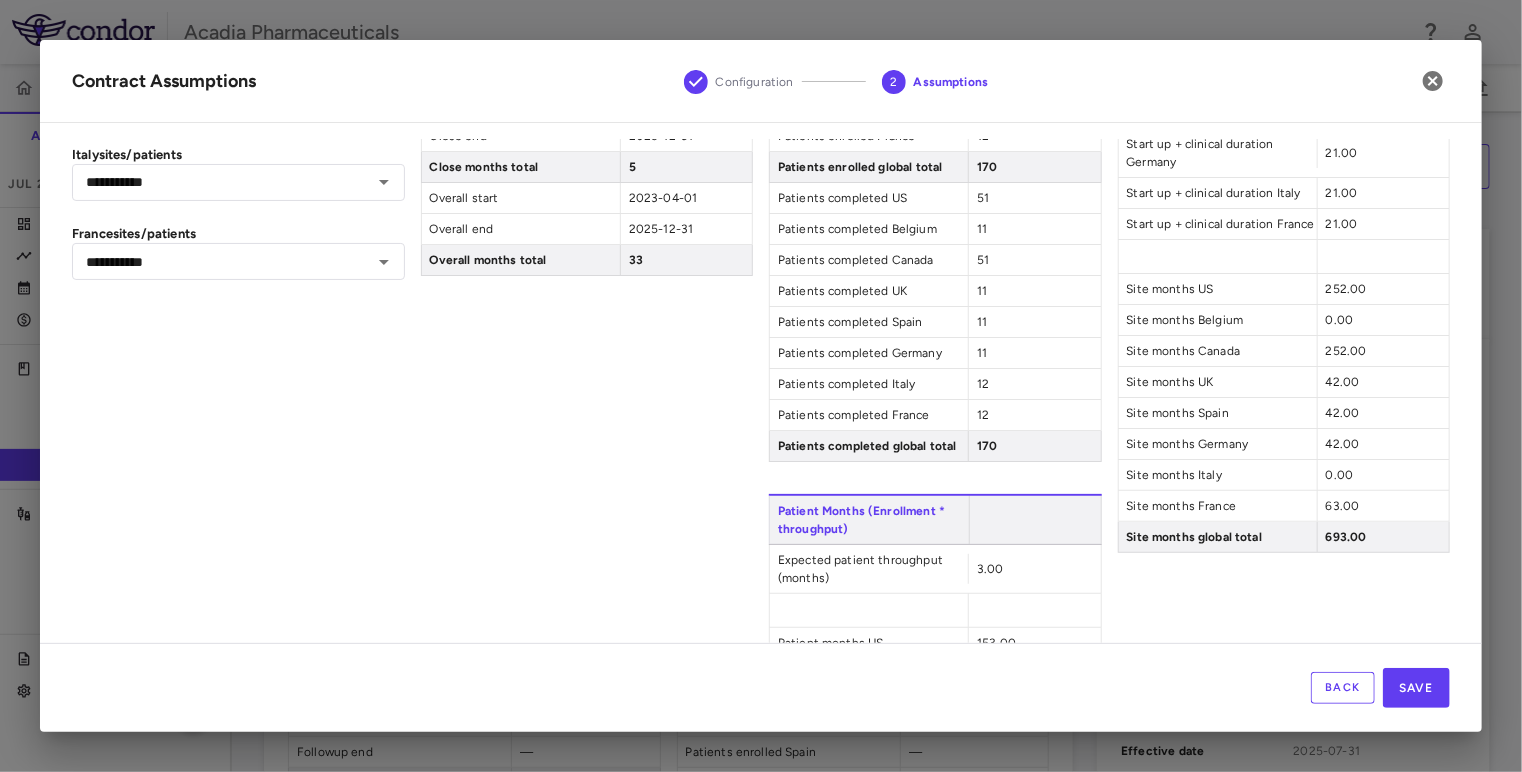 scroll, scrollTop: 886, scrollLeft: 0, axis: vertical 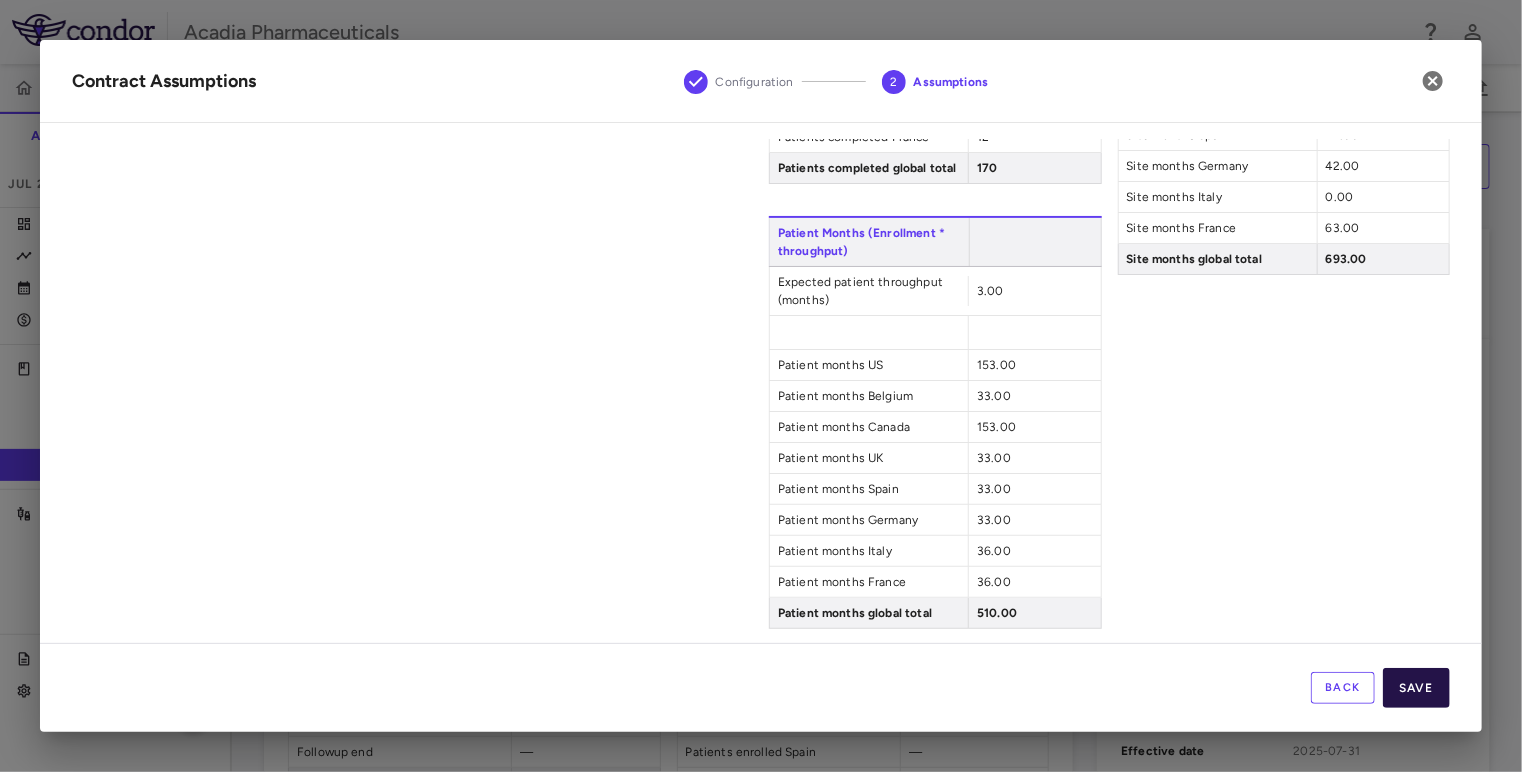 click on "Save" at bounding box center (1416, 688) 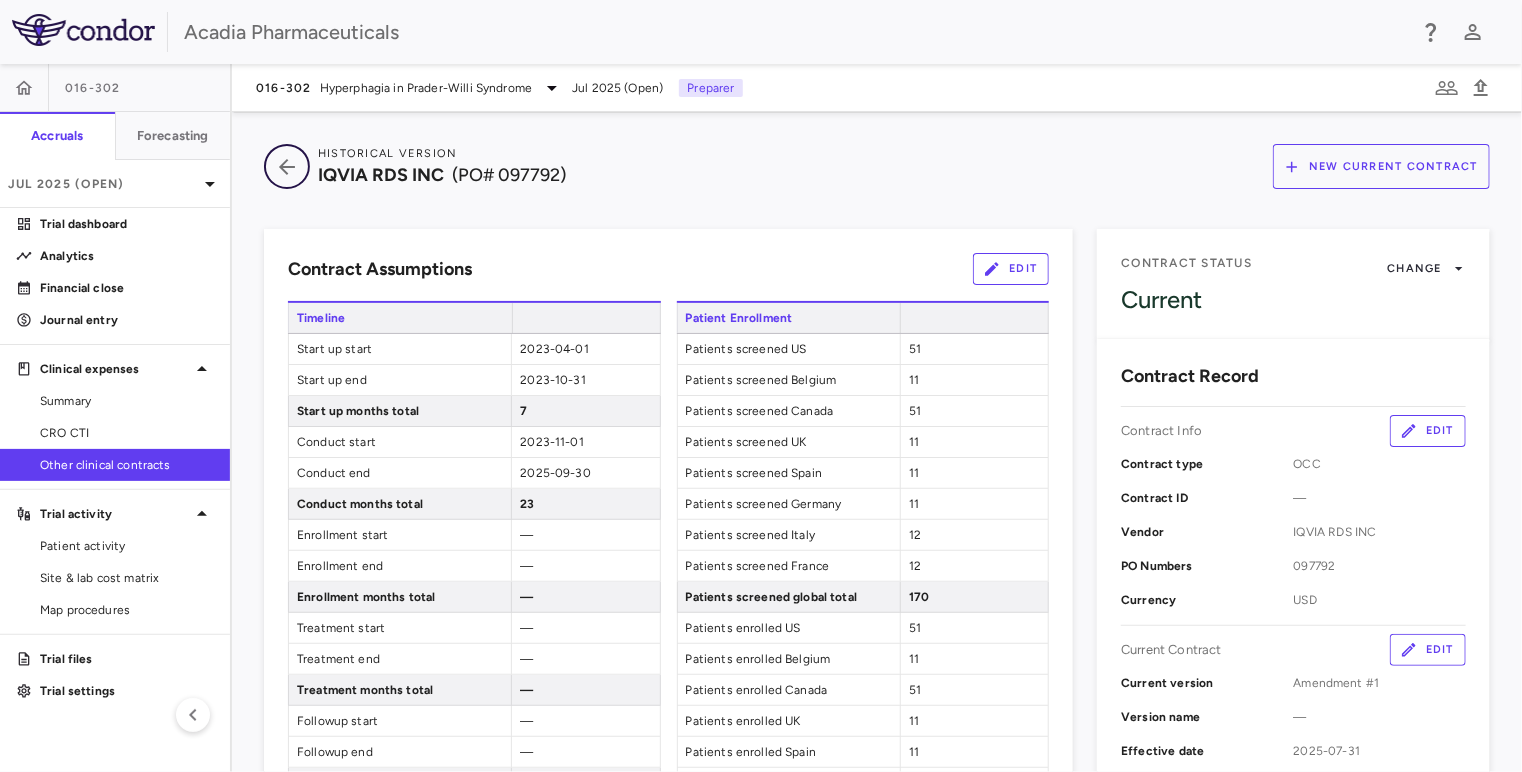 click 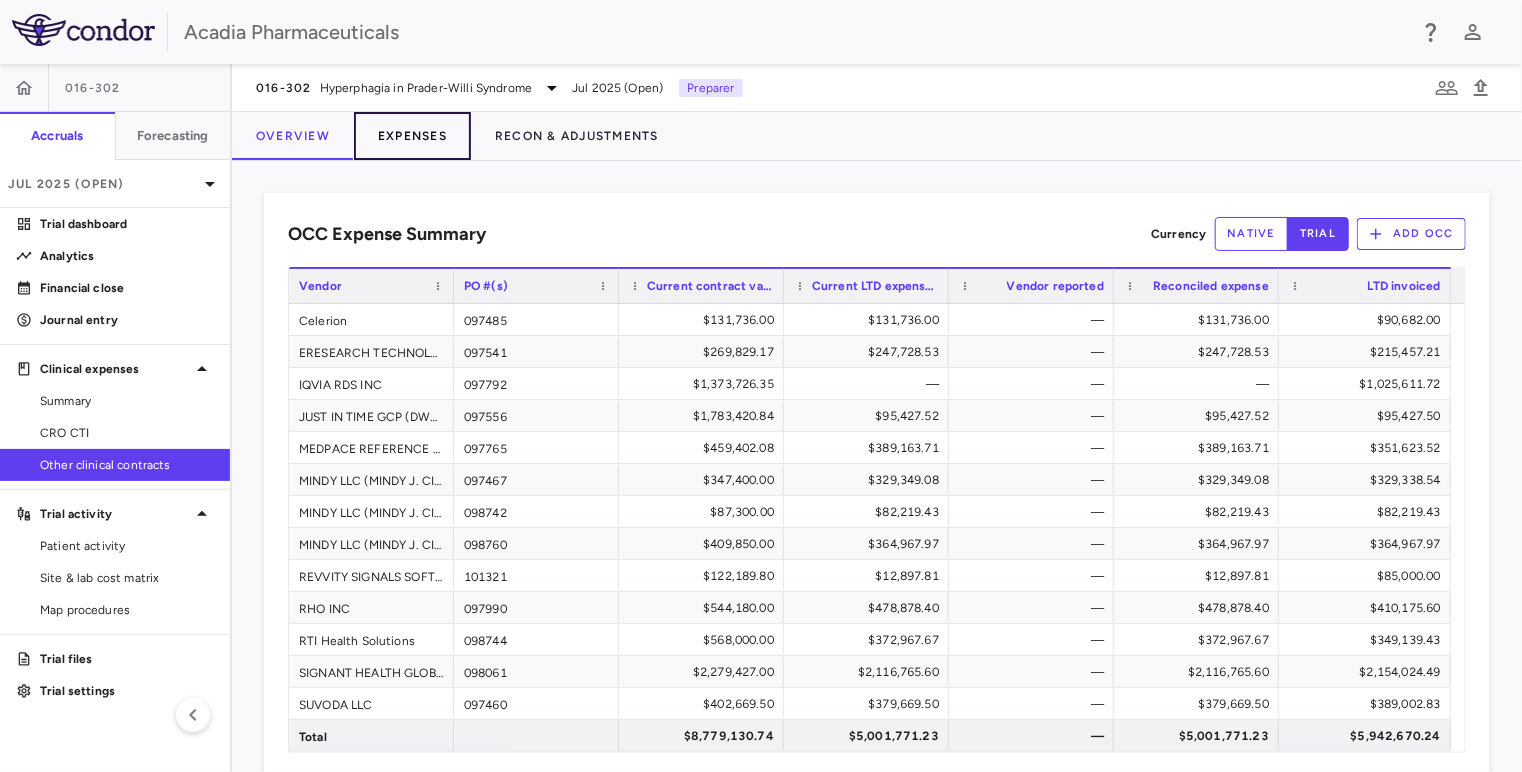 click on "Expenses" at bounding box center [412, 136] 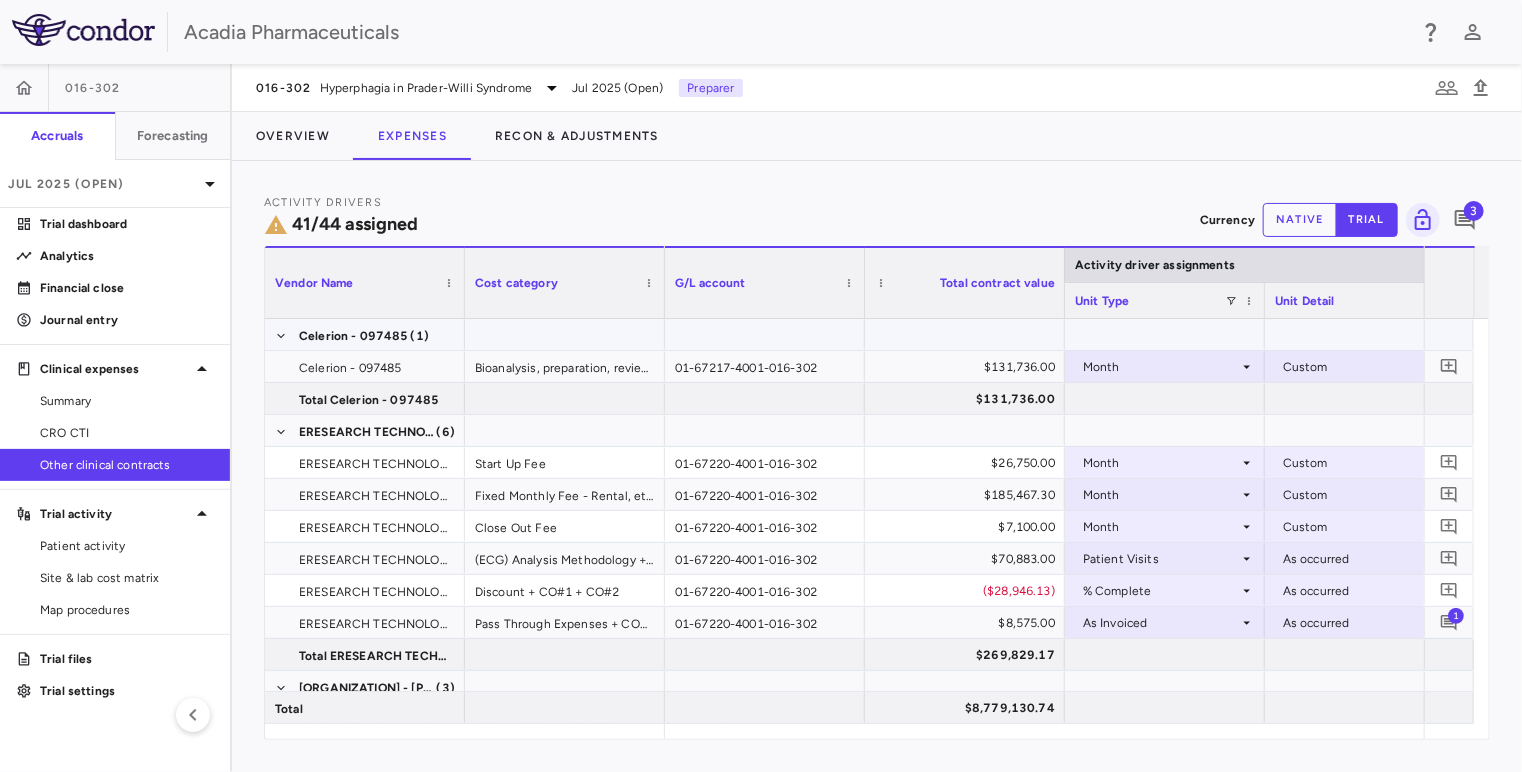 scroll, scrollTop: 128, scrollLeft: 0, axis: vertical 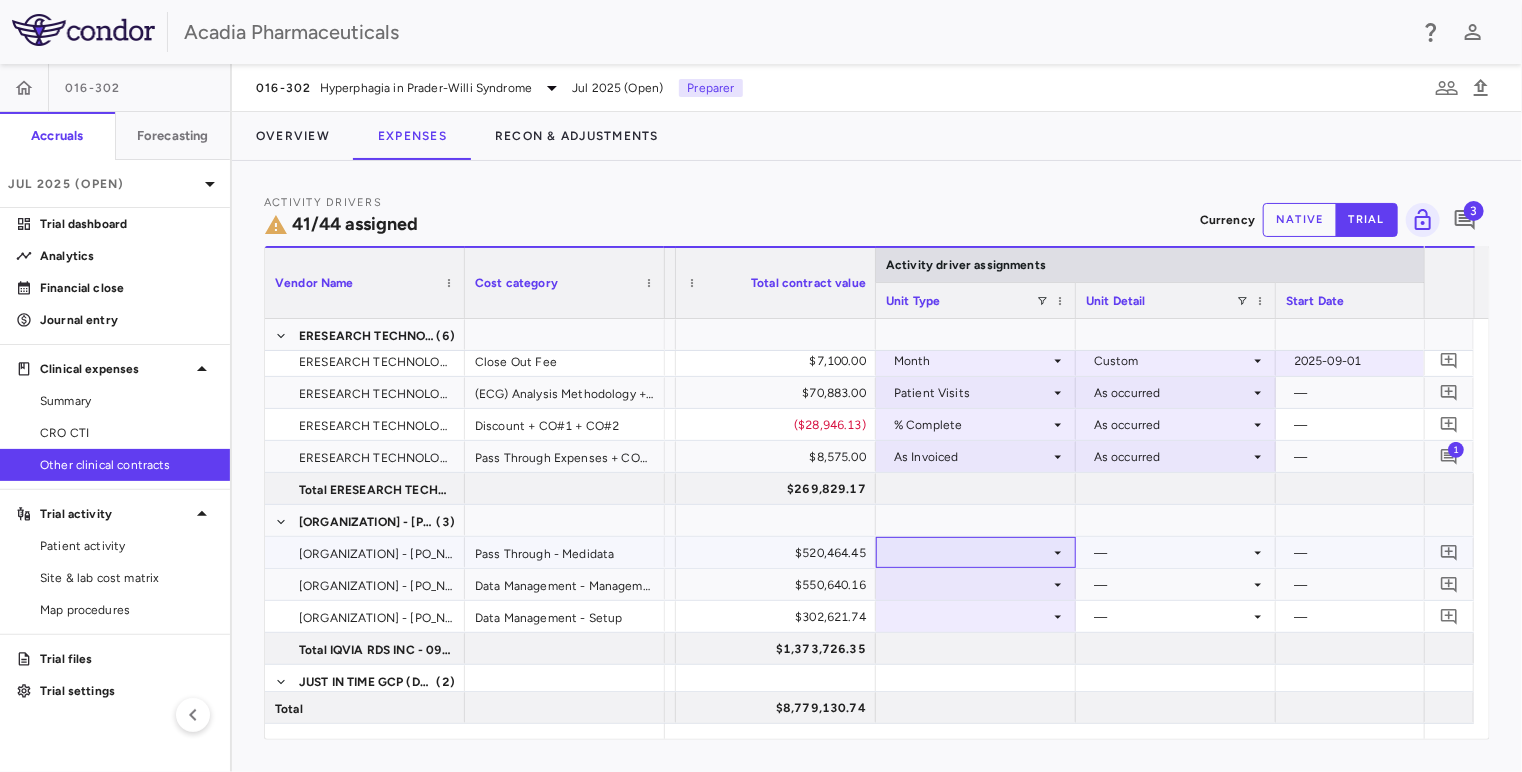 click at bounding box center (976, 552) 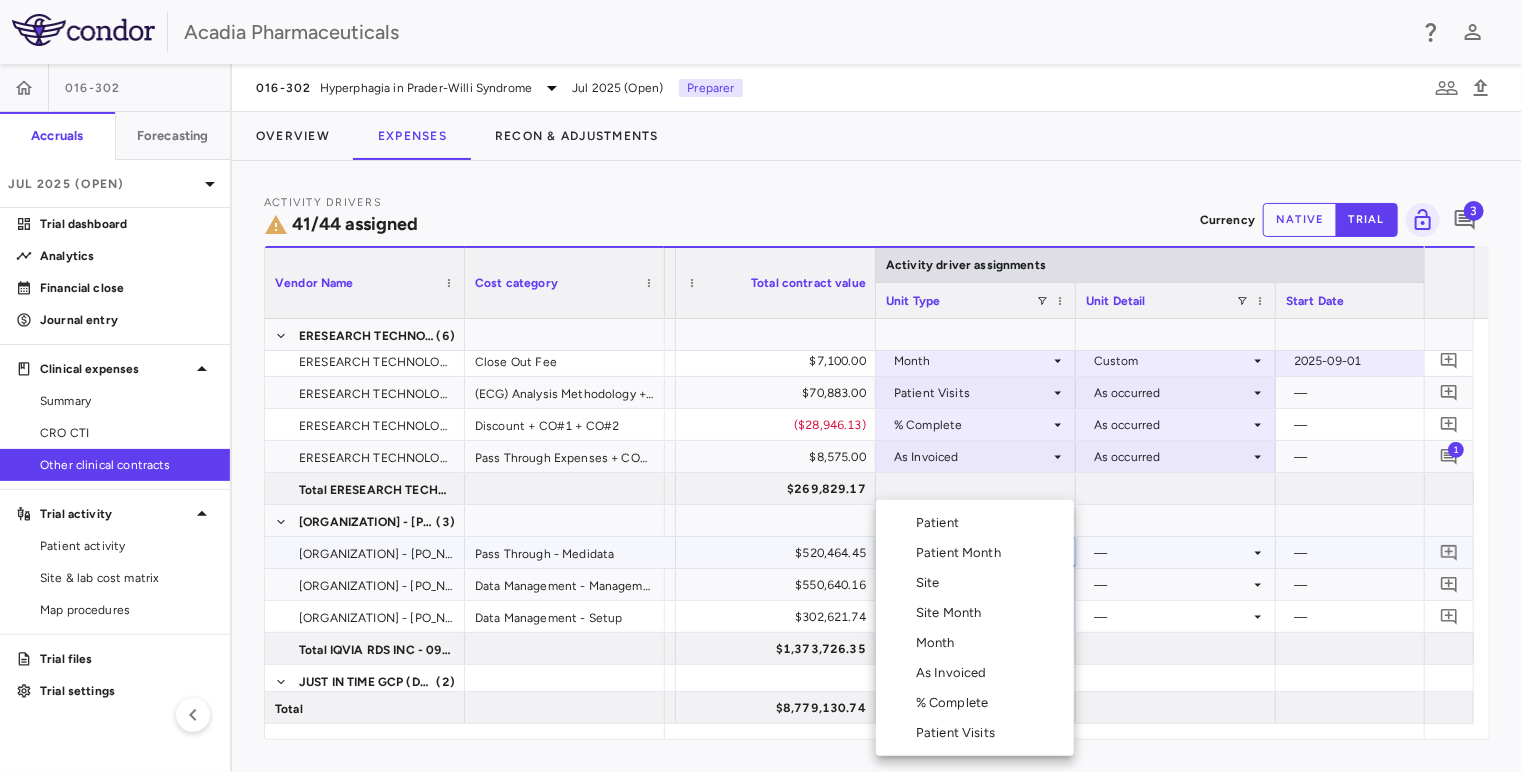 click on "Month" at bounding box center (939, 643) 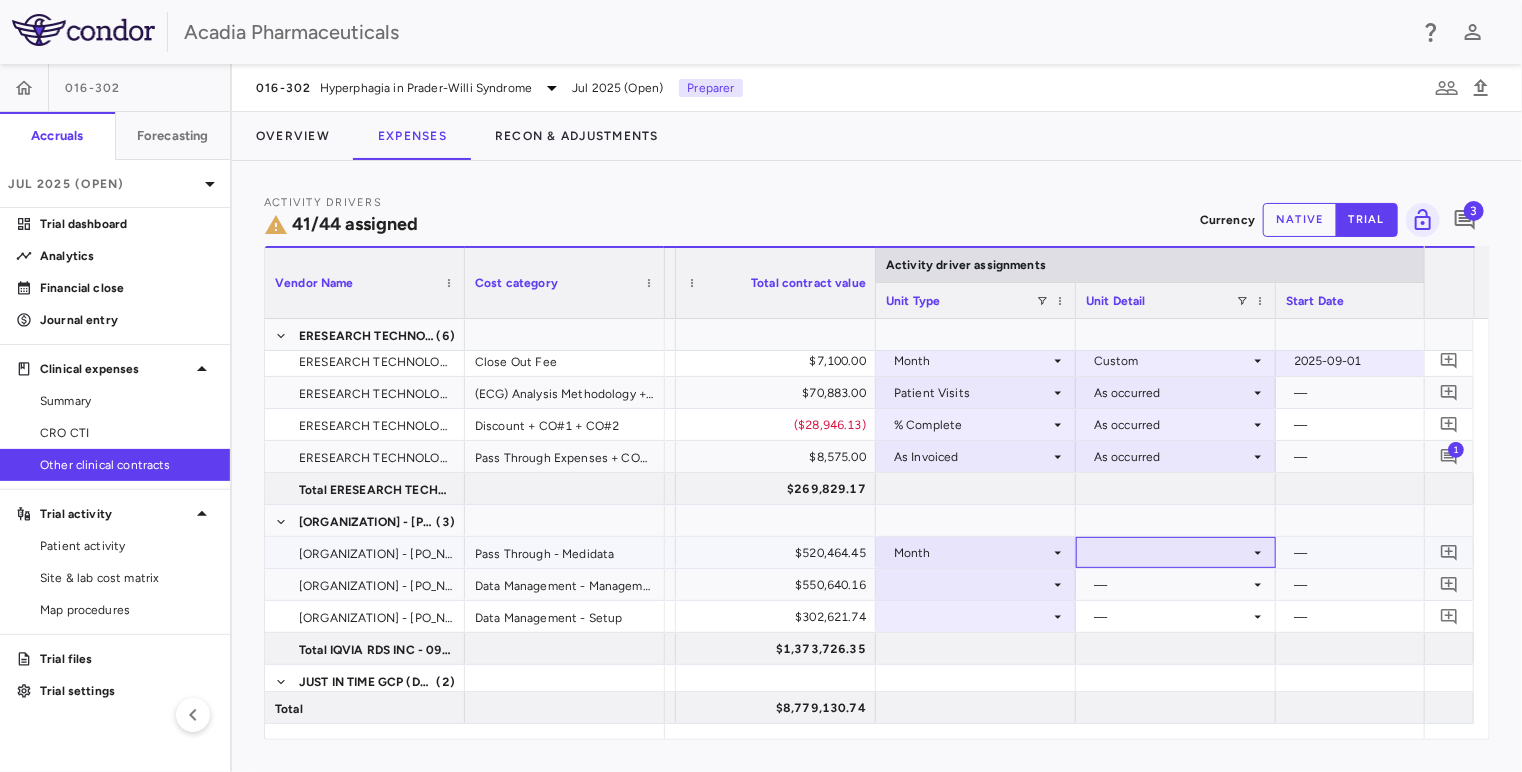 click at bounding box center (1176, 552) 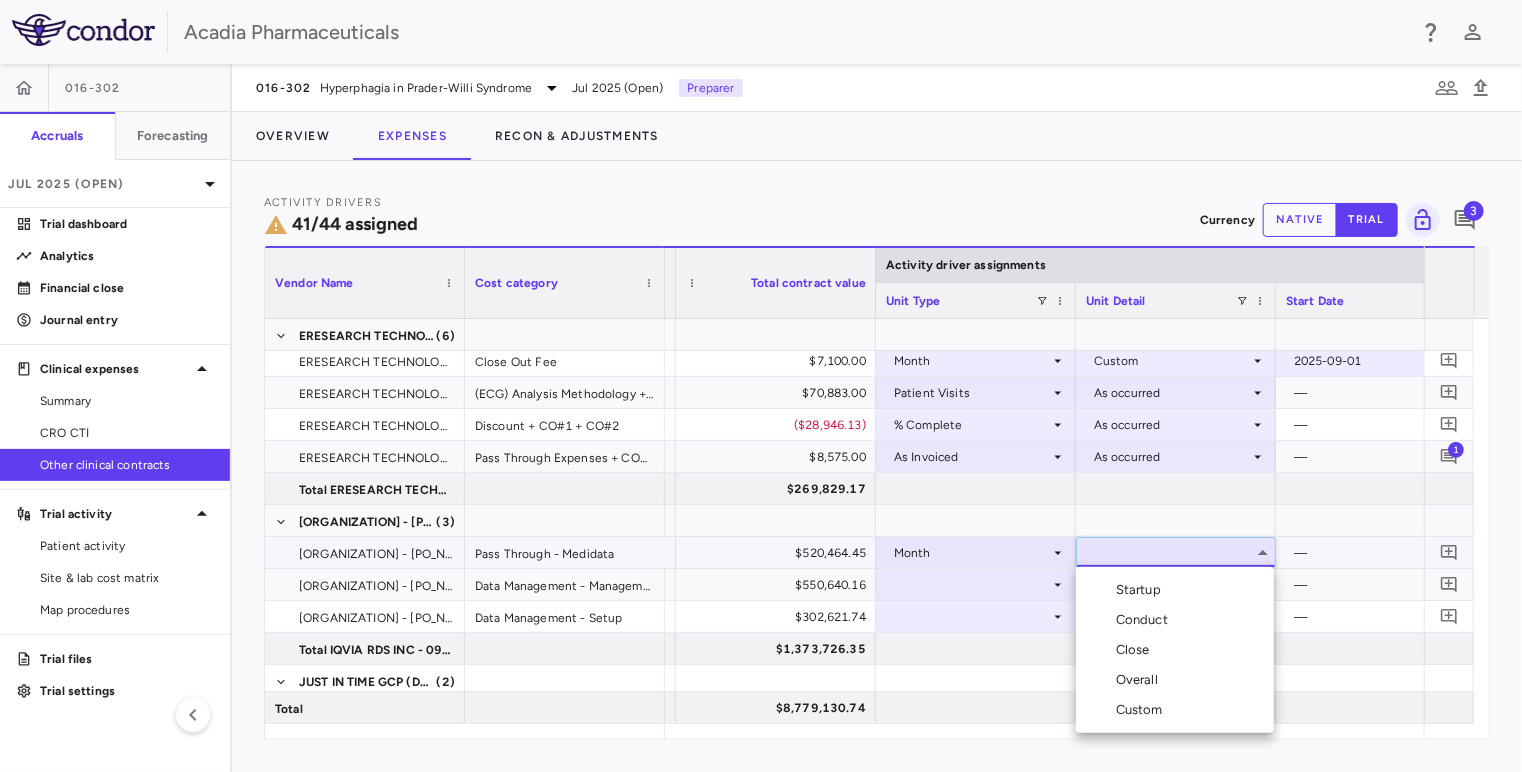 click on "Custom" at bounding box center (1143, 710) 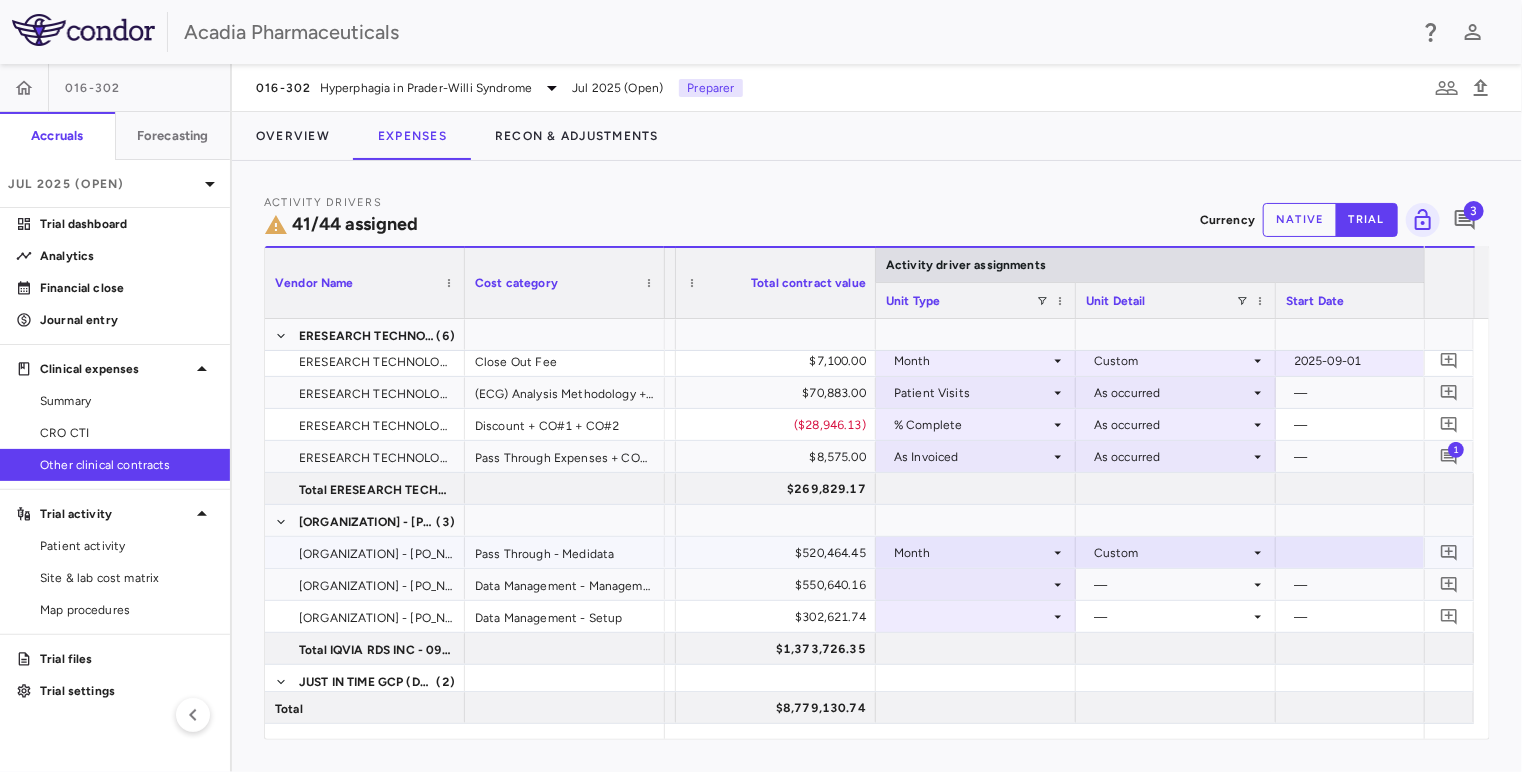click at bounding box center [1376, 552] 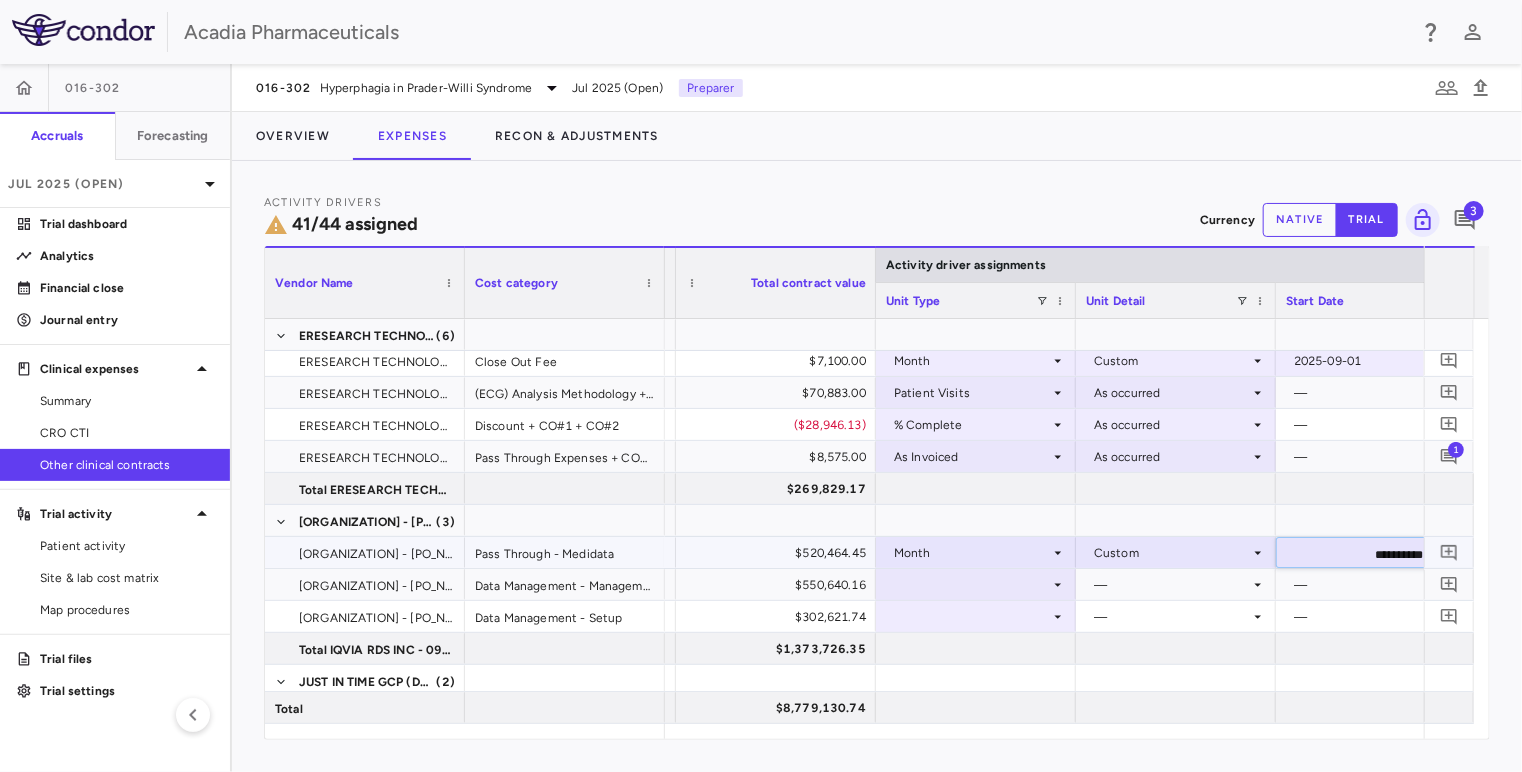 click on "**********" at bounding box center [1358, 554] 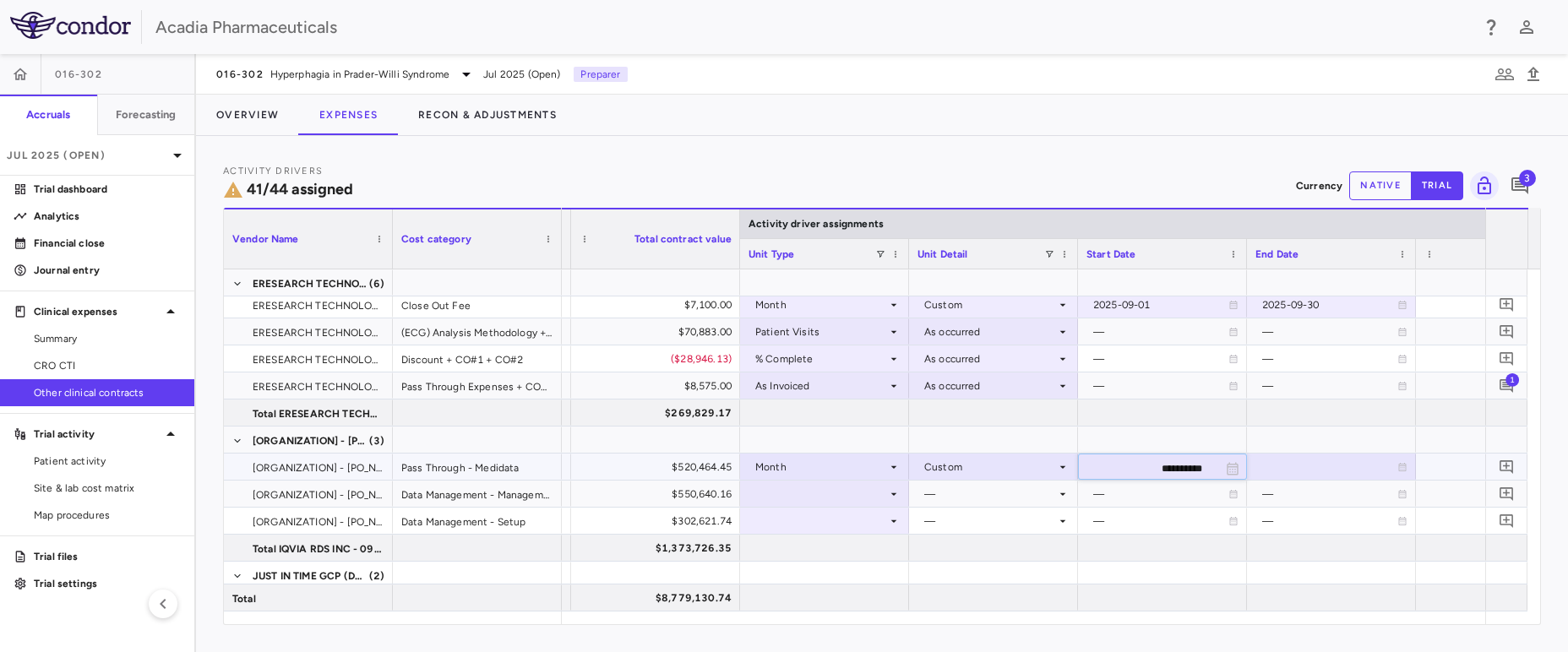 click at bounding box center [1331, 466] 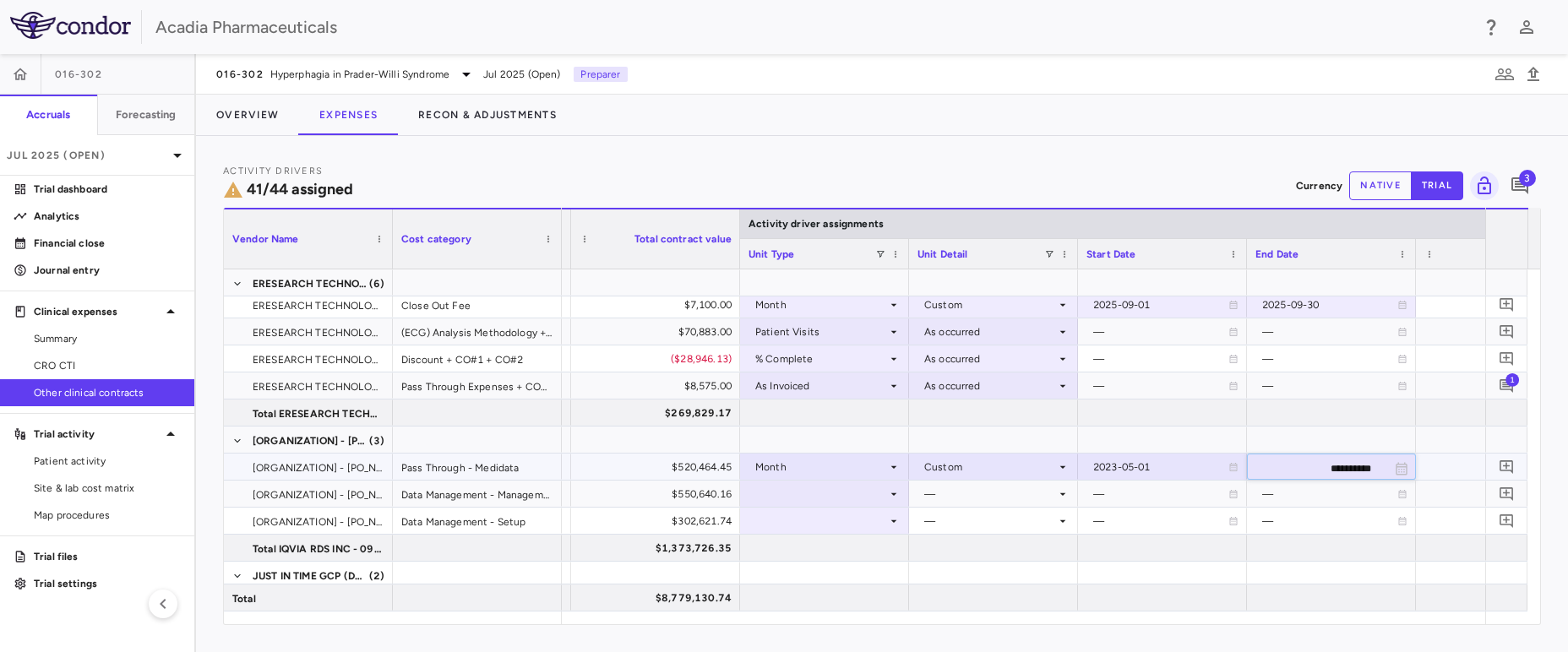 click on "**********" at bounding box center [1316, 468] 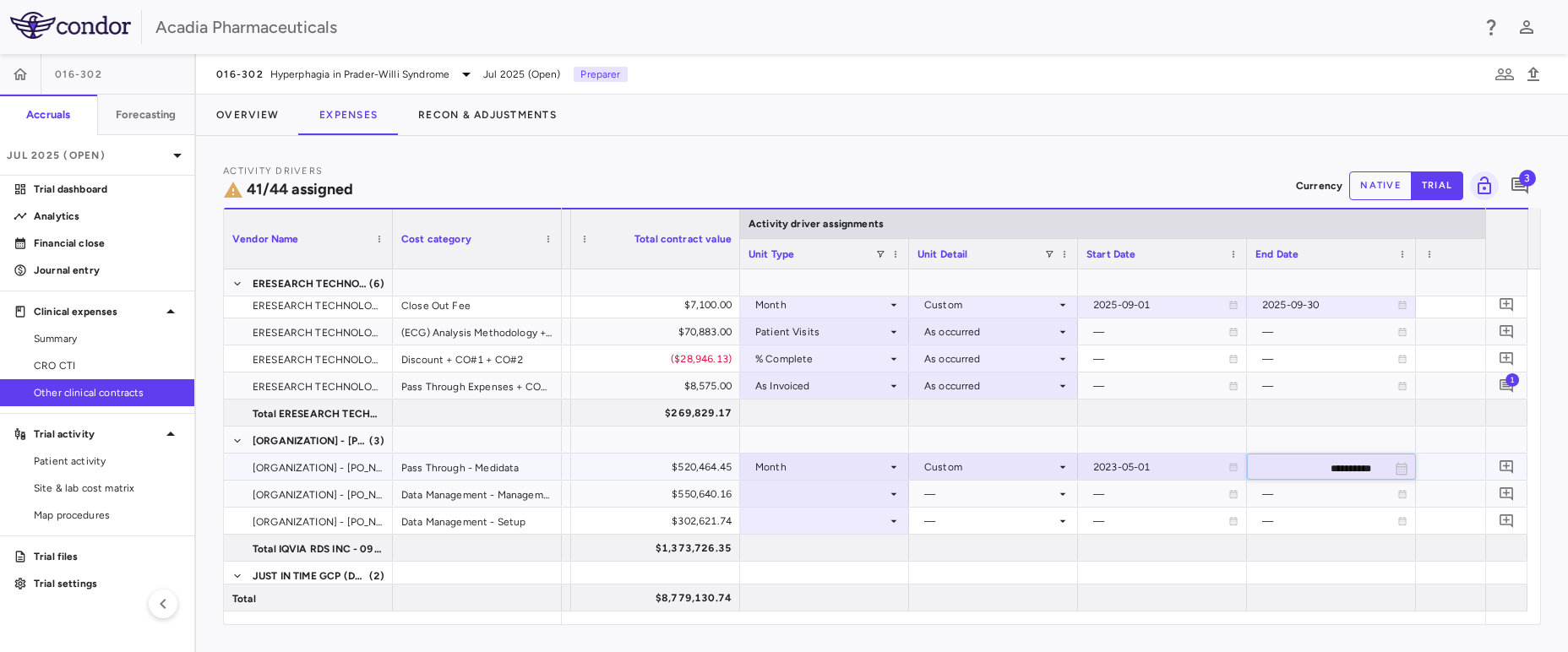 type on "**********" 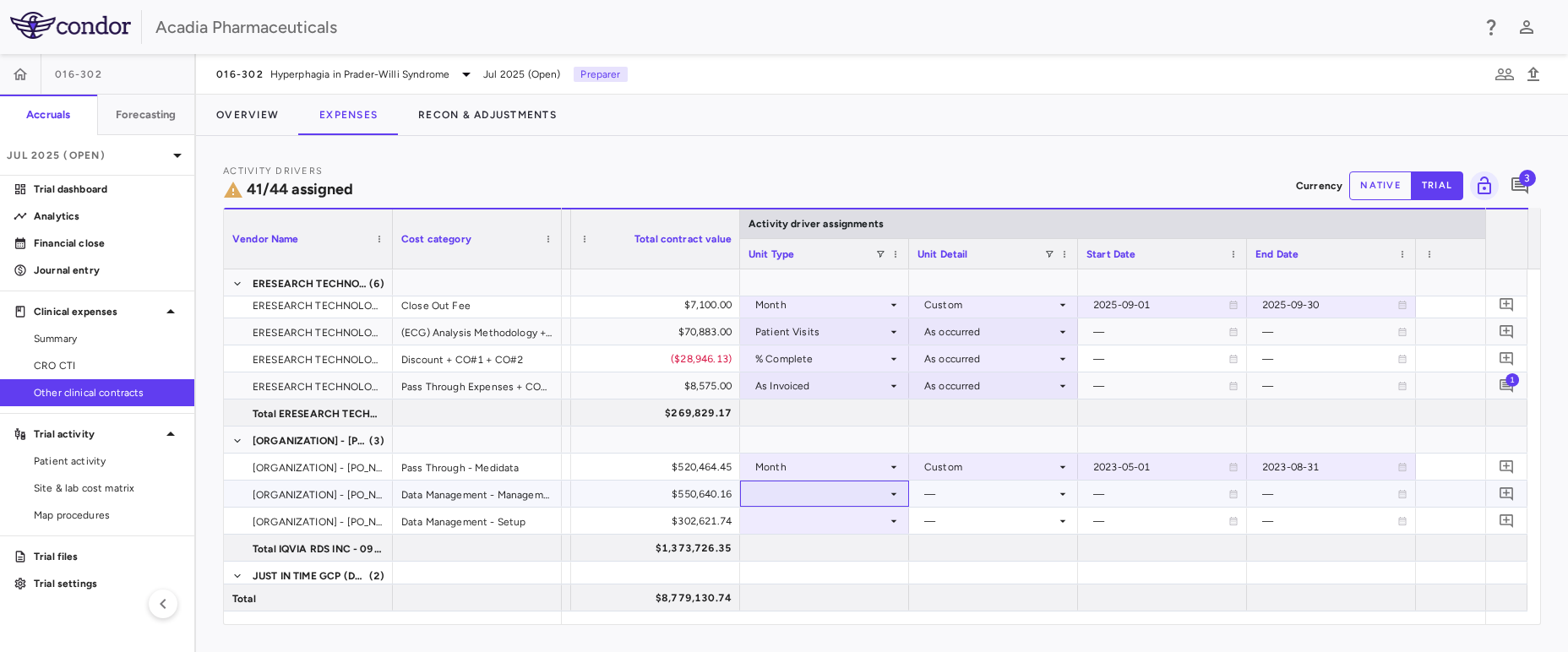 click at bounding box center [825, 493] 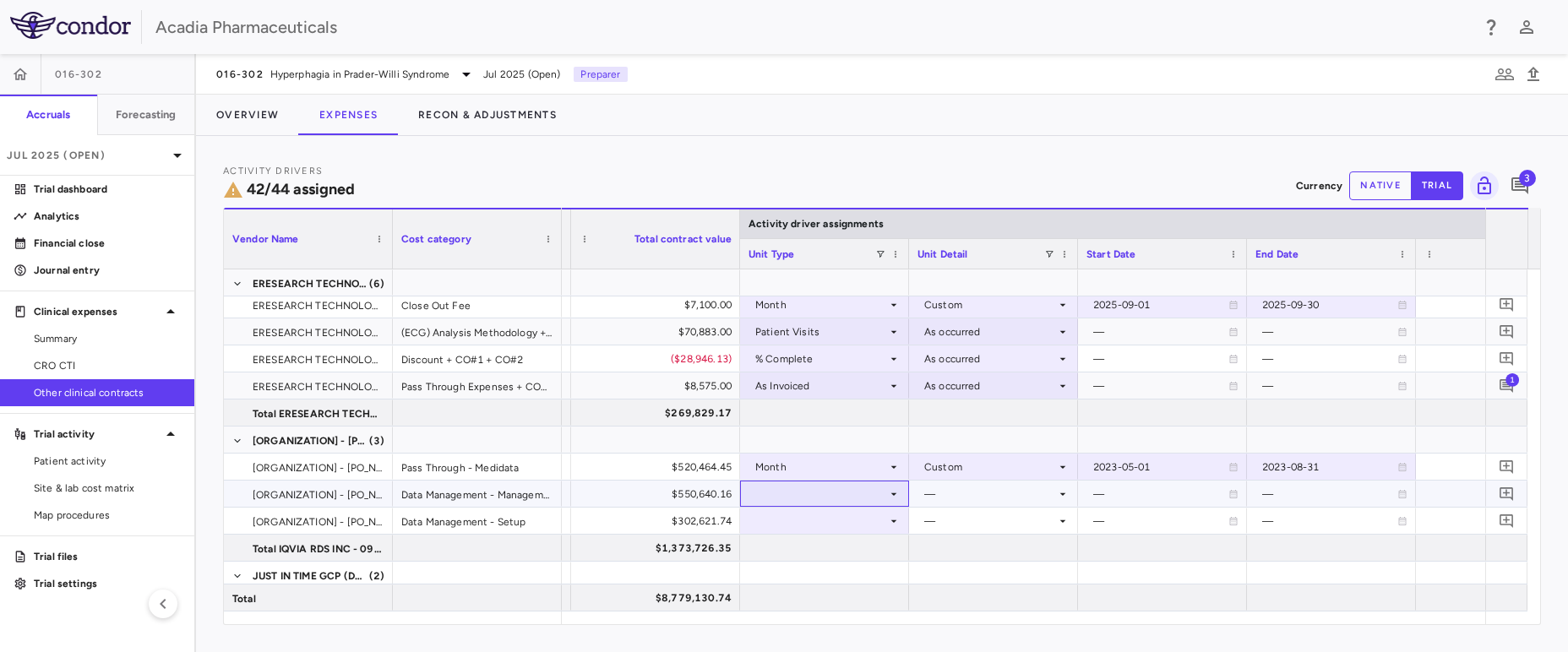 click at bounding box center (825, 493) 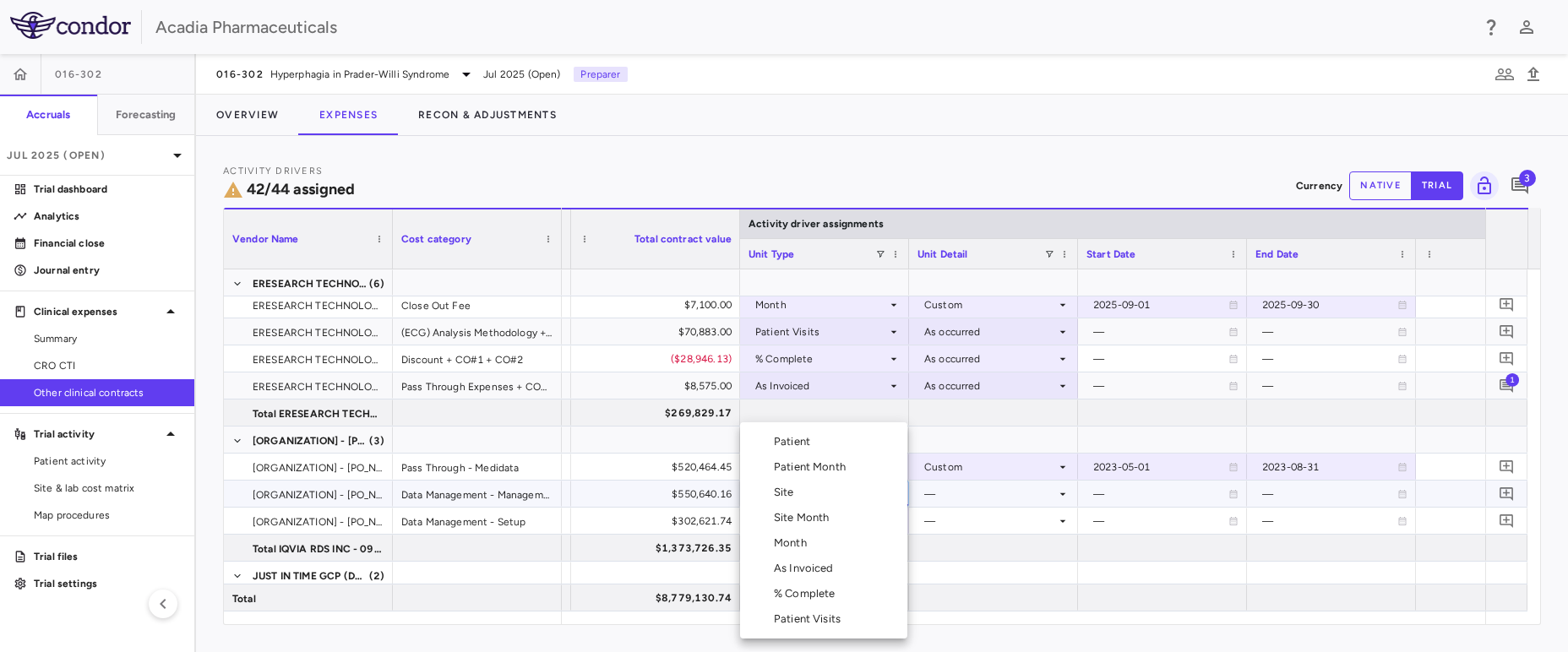 click on "Month" at bounding box center [824, 543] 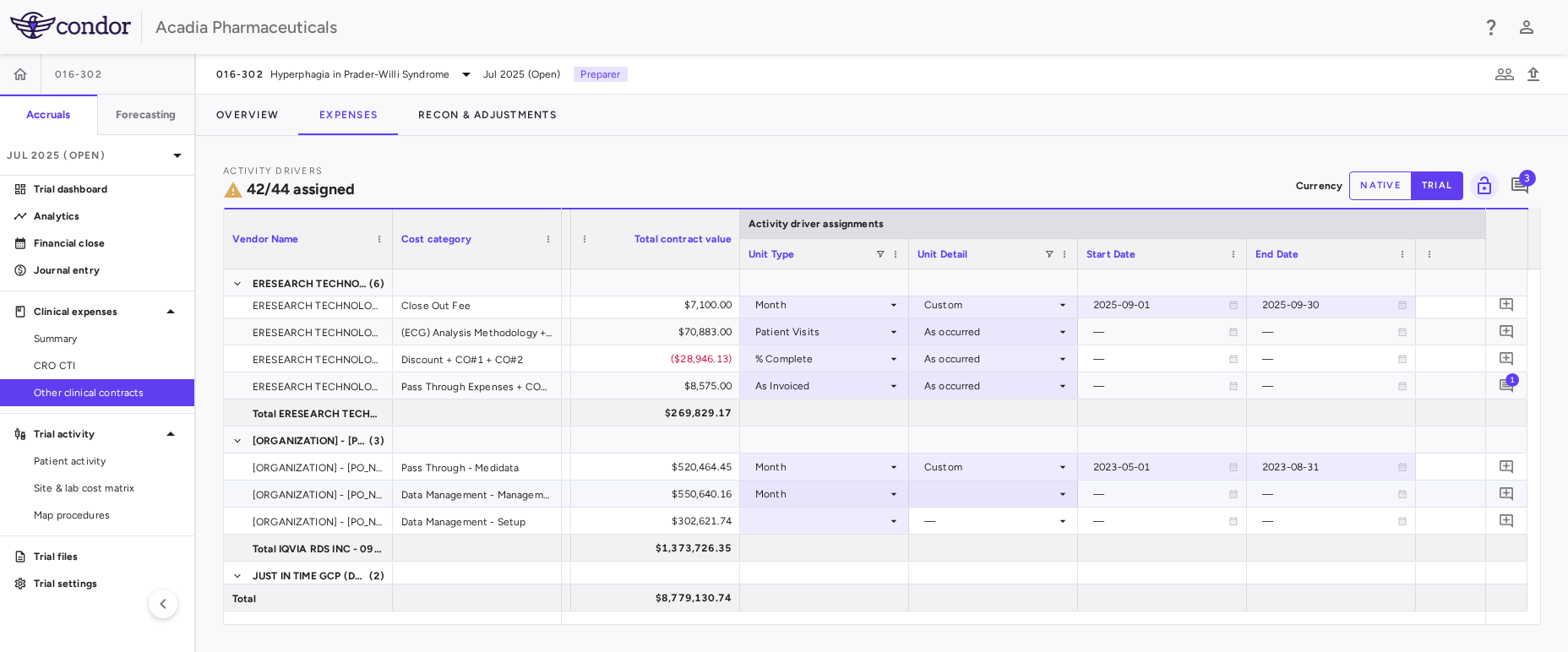 click at bounding box center [994, 493] 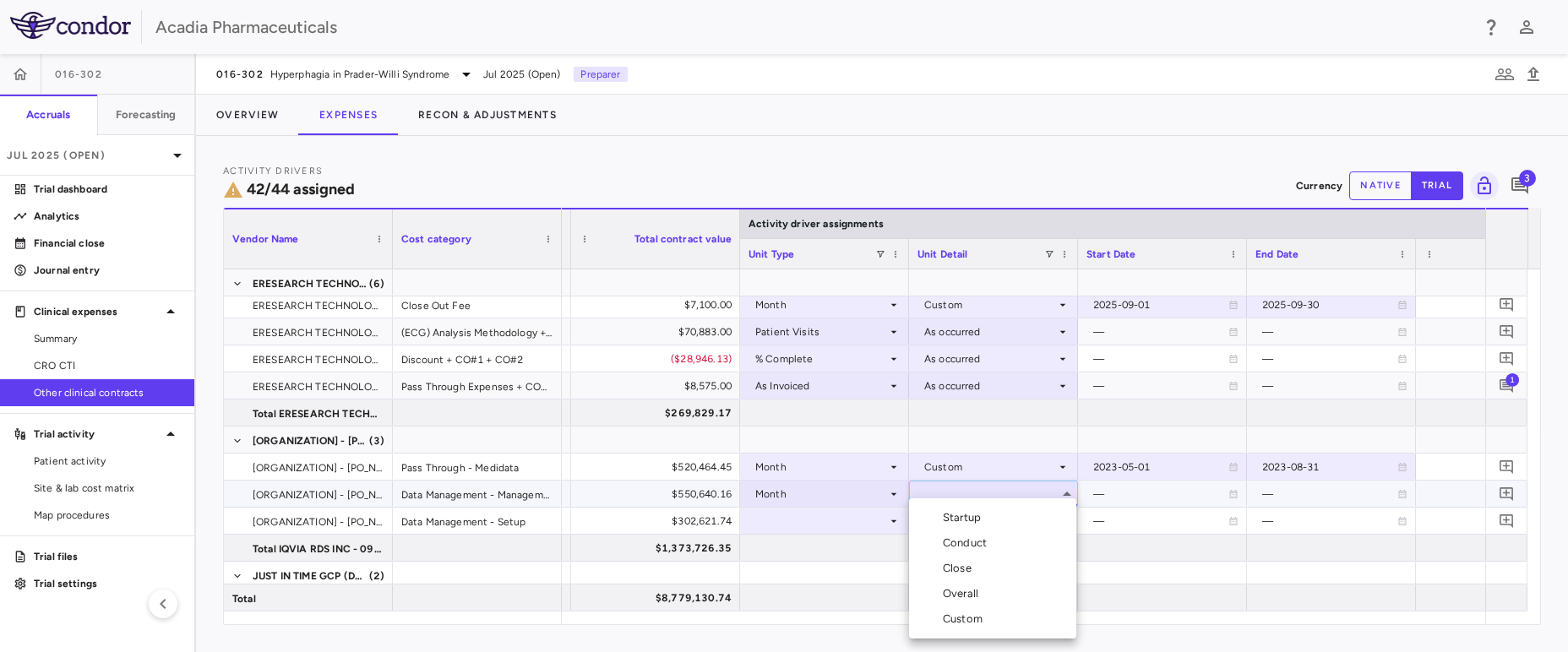 click on "Custom" at bounding box center [966, 619] 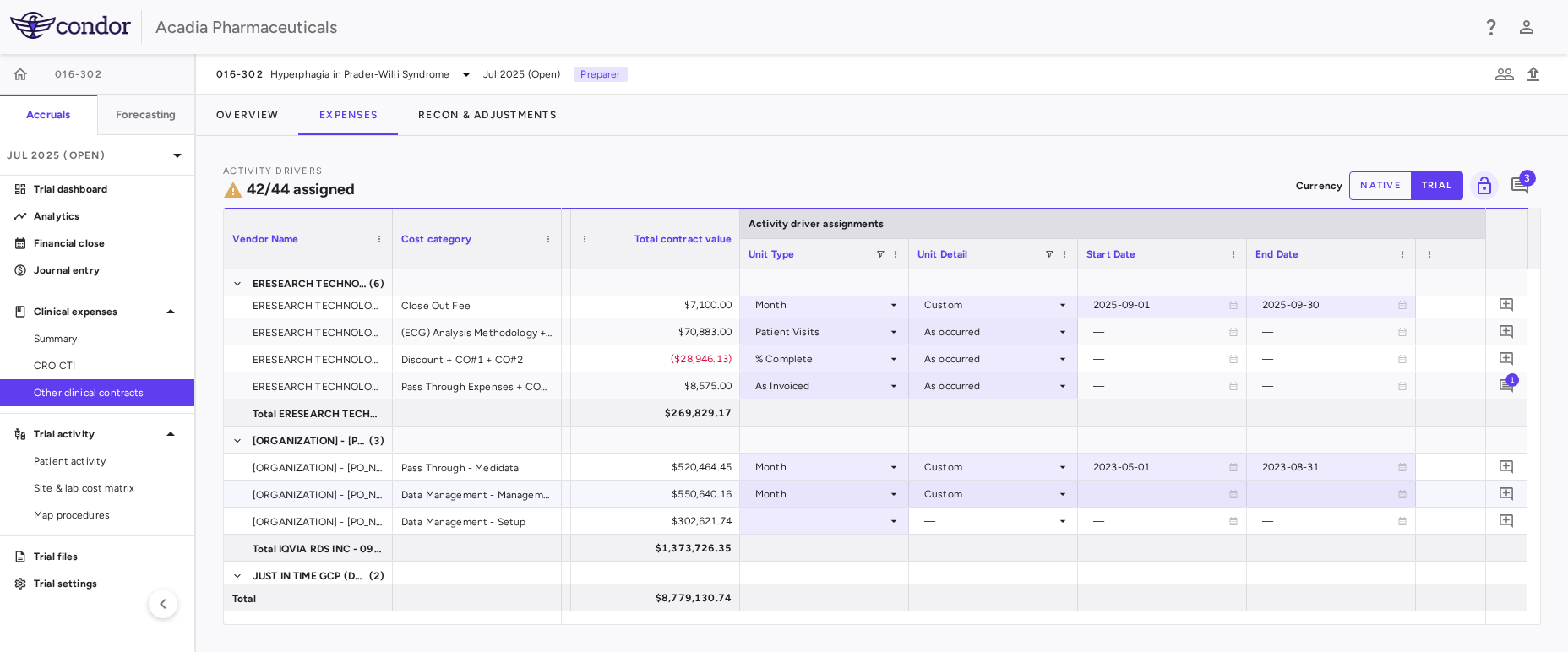 click at bounding box center (1162, 493) 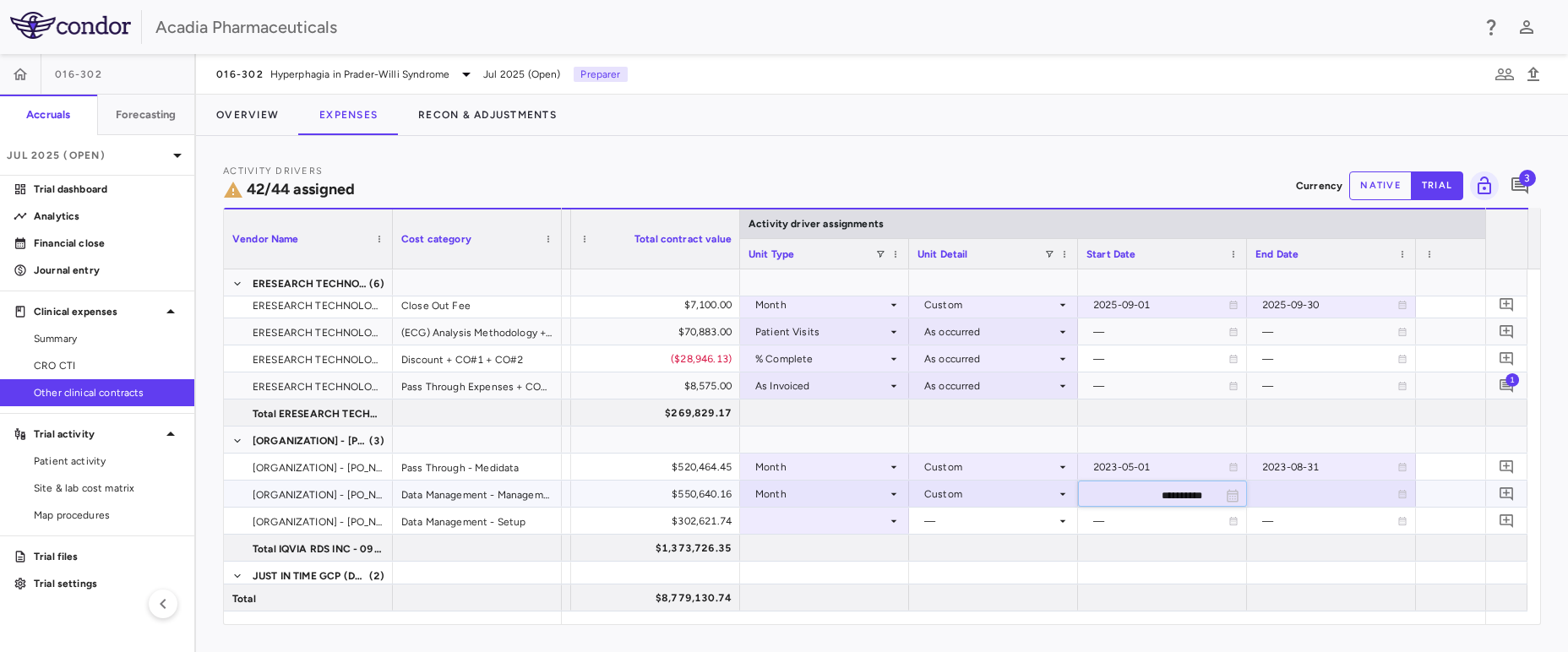 click on "**********" at bounding box center [1147, 495] 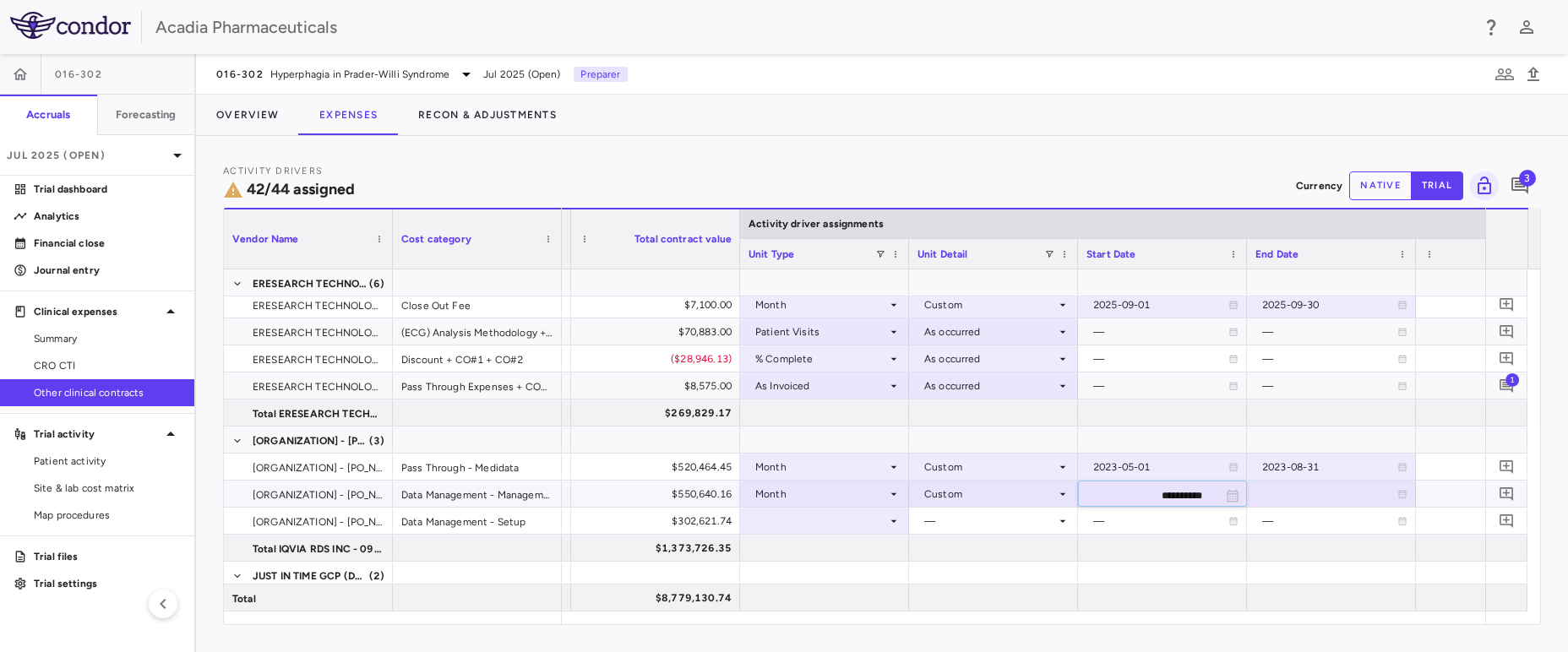 type on "**********" 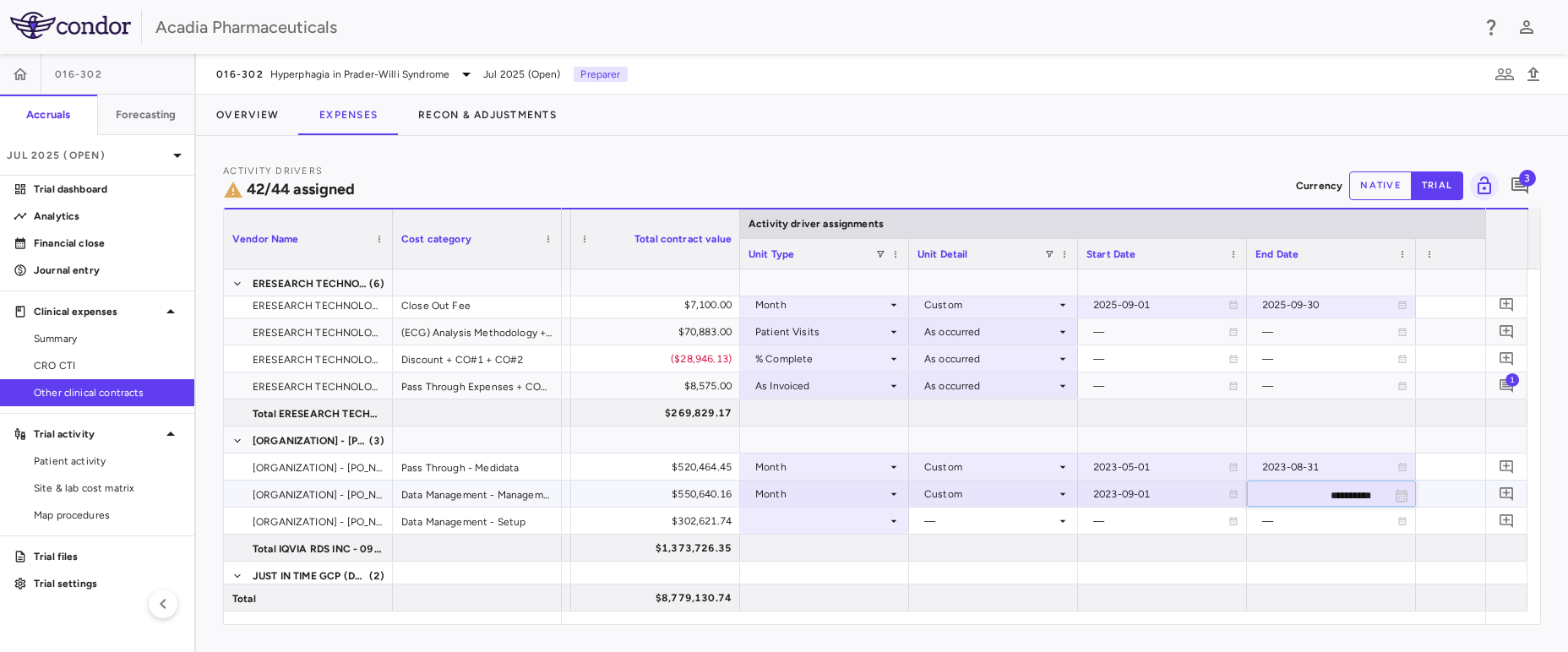 click on "**********" at bounding box center [1316, 495] 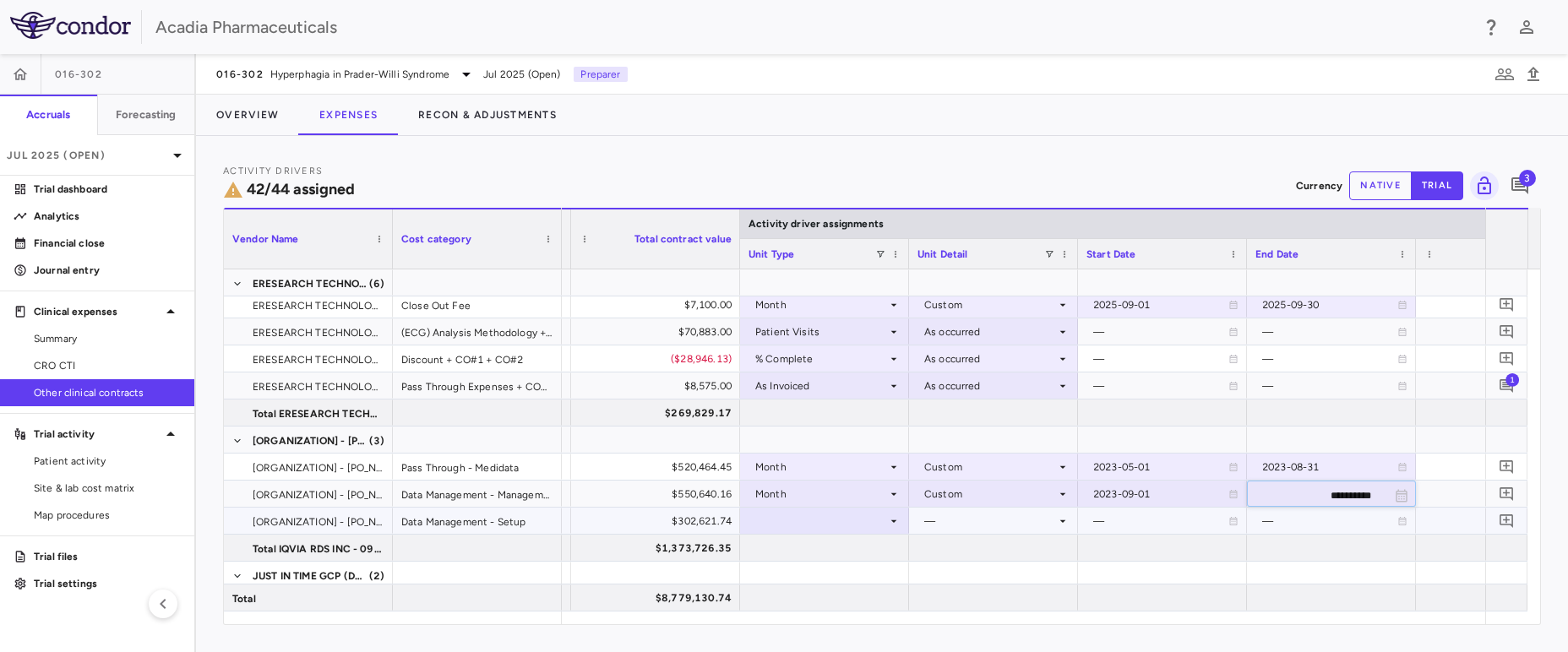 click on "—" at bounding box center [1330, 521] 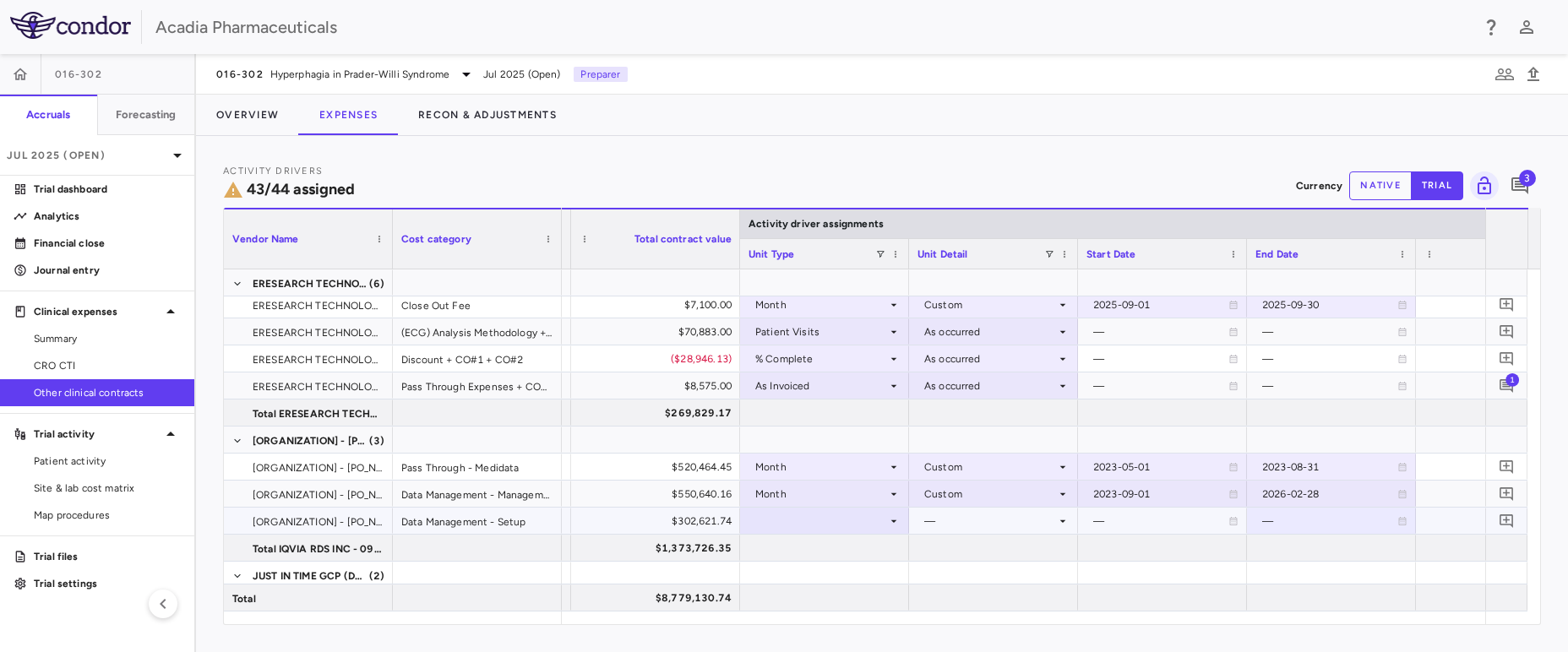 click 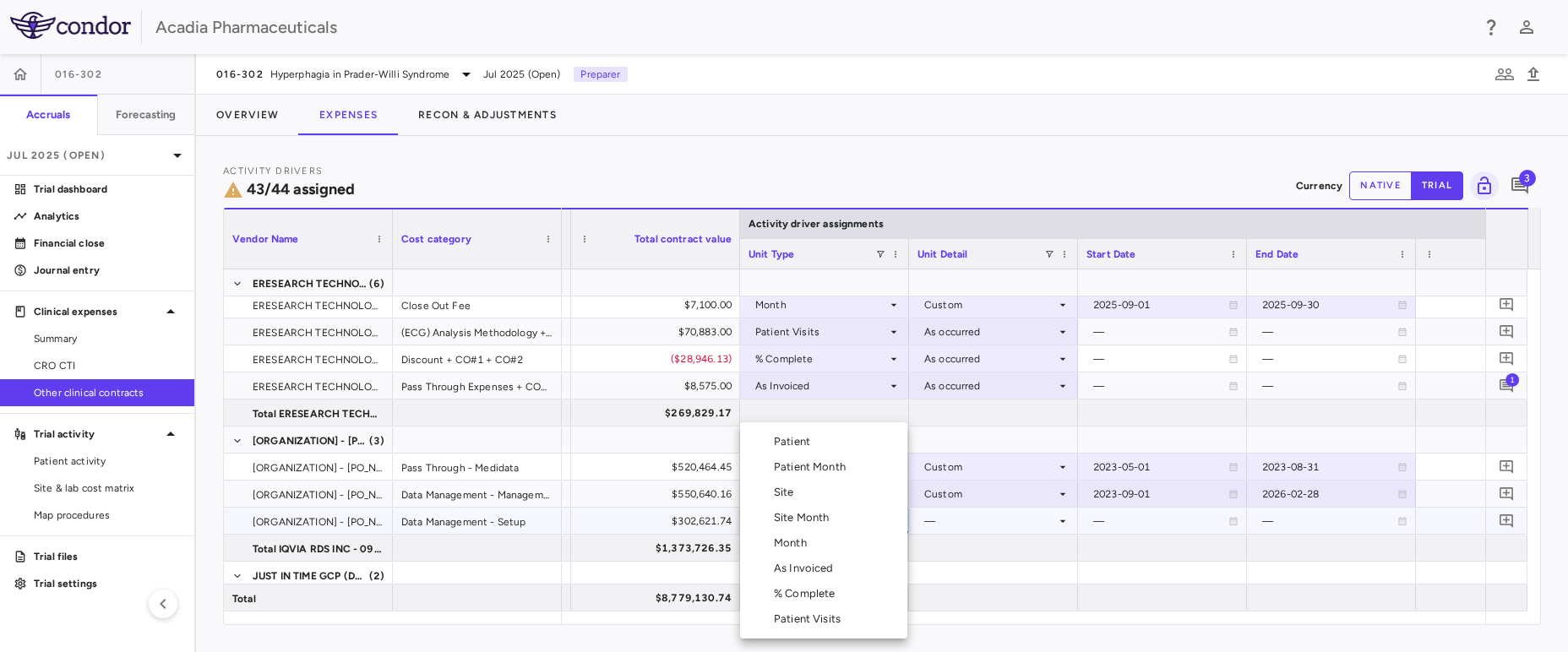 click on "Month" at bounding box center (824, 543) 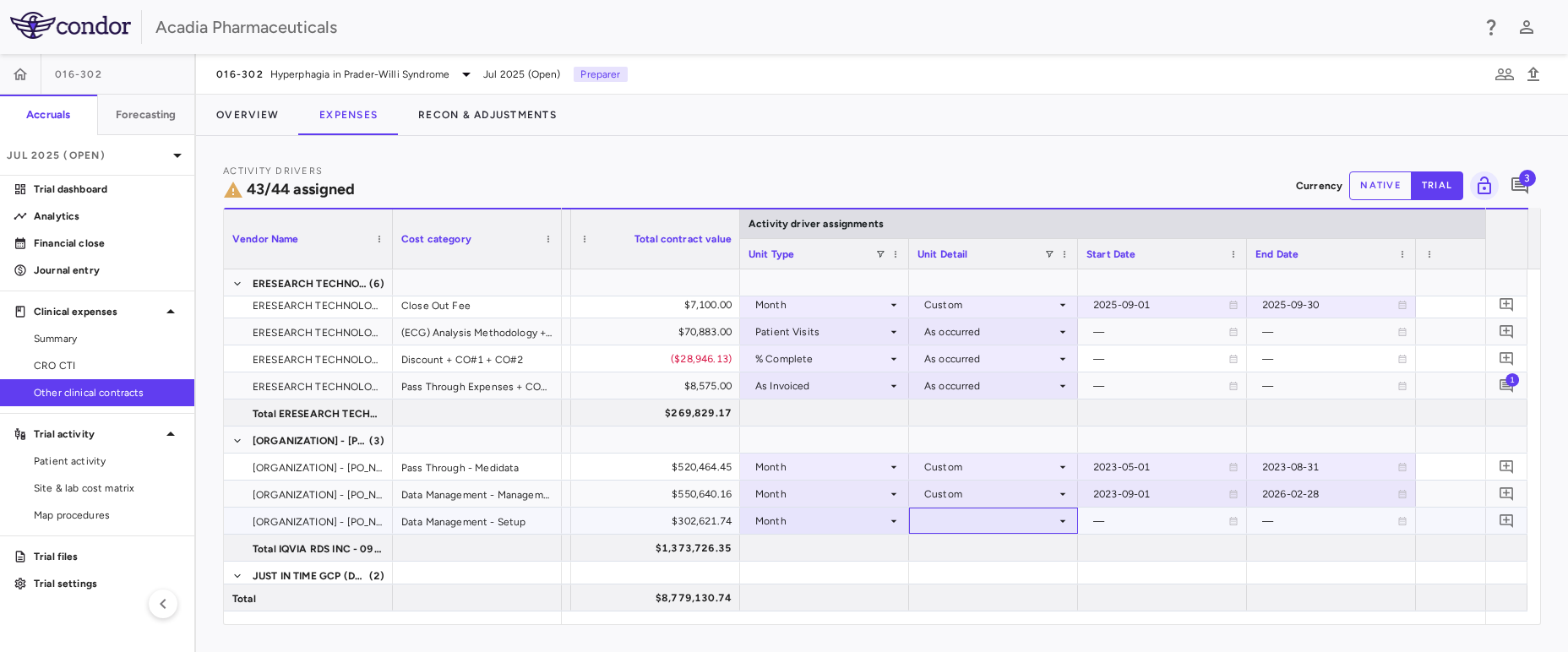 click at bounding box center [994, 520] 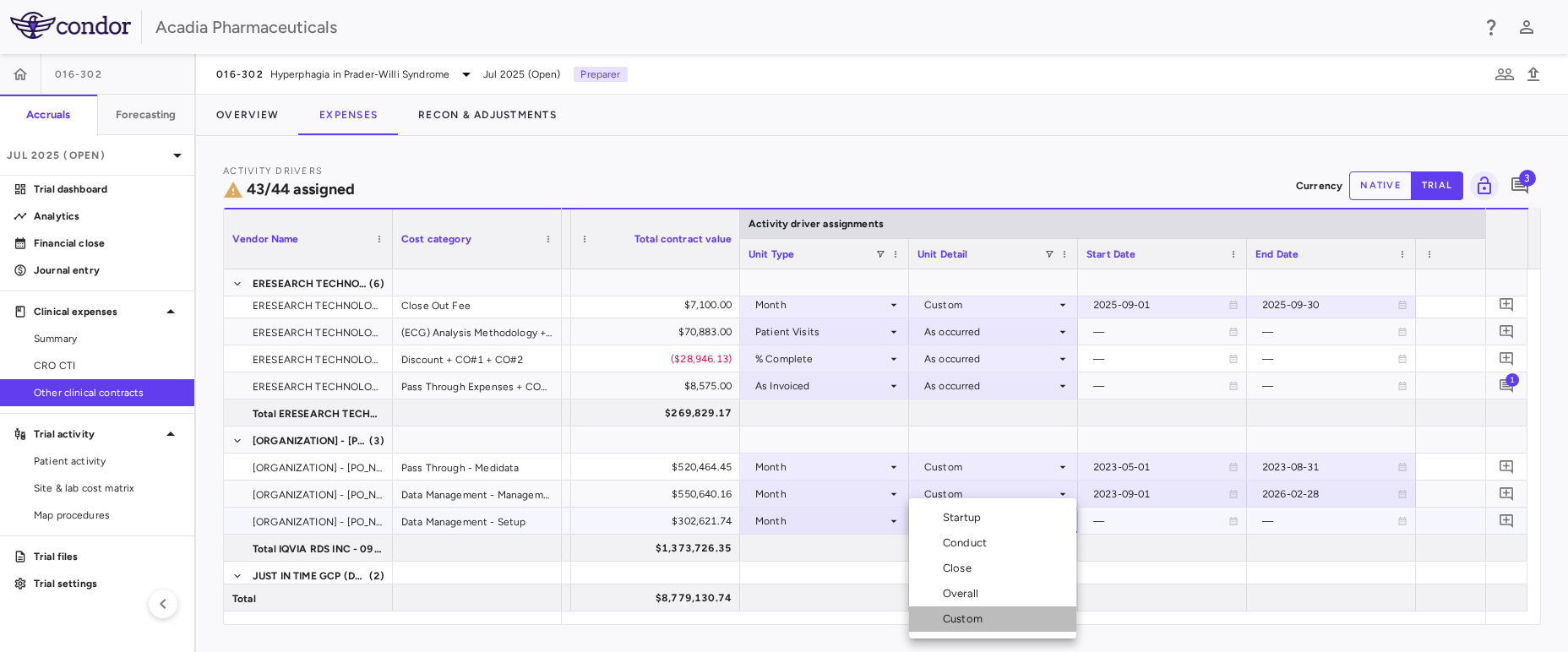 click on "Custom" at bounding box center [966, 619] 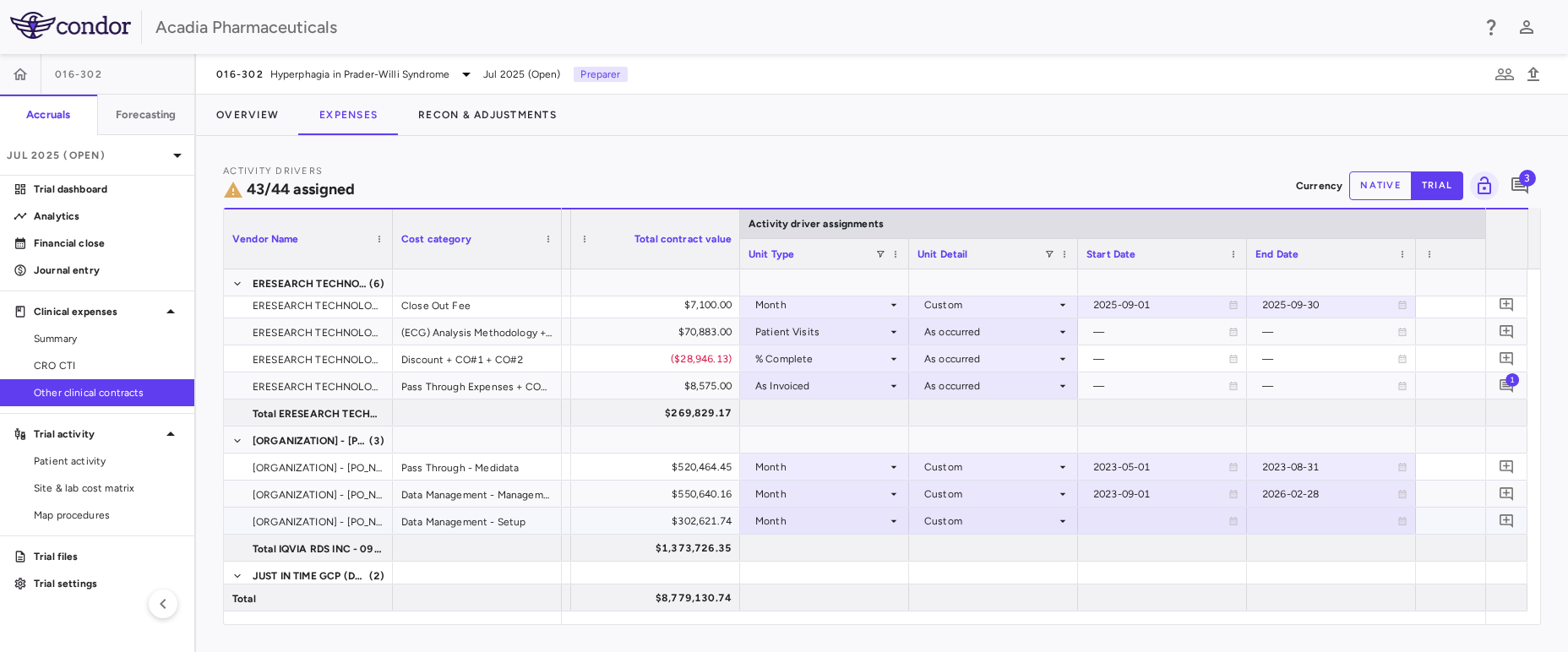 click at bounding box center [1162, 520] 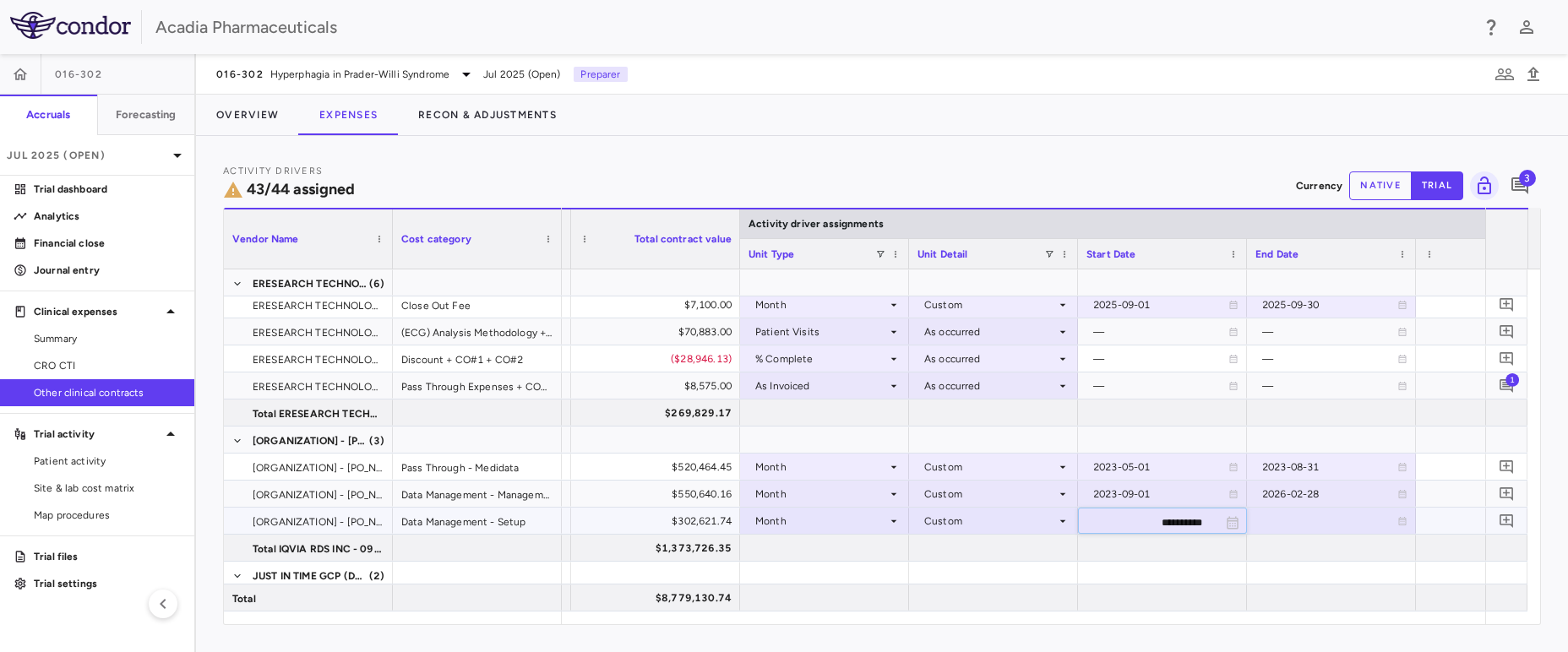click on "**********" at bounding box center (1147, 522) 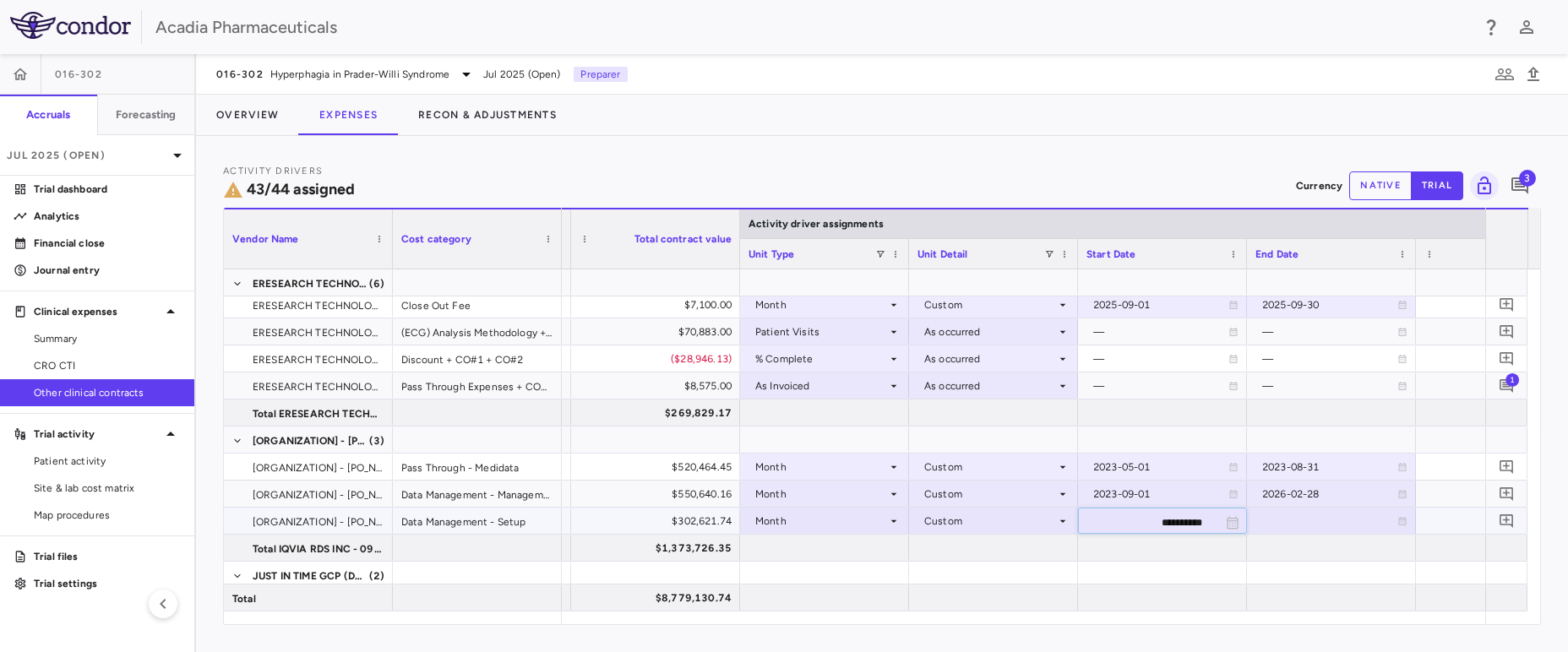 type on "**********" 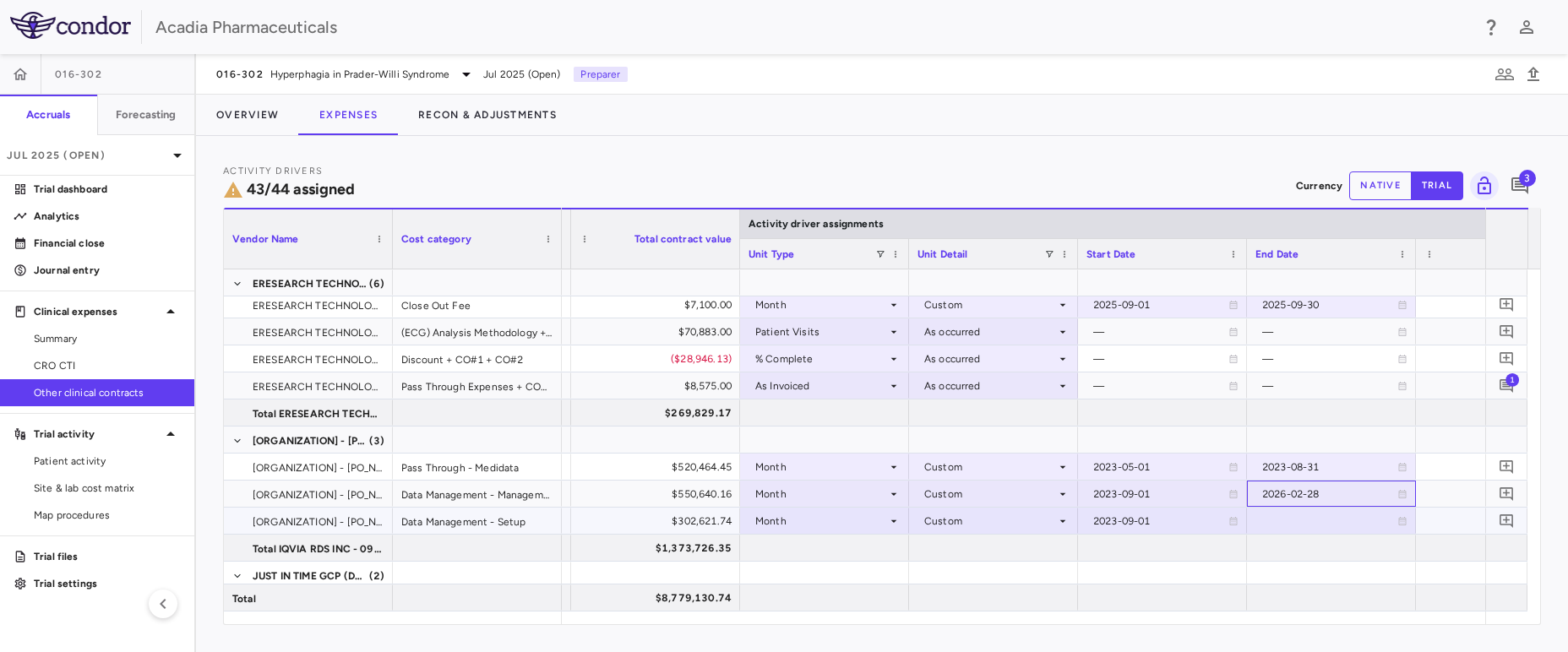 click on "01-67217-4001-016-302 $131,736.00 Month Custom 2023-11-01 2025-07-31 21.00 $6,273.14 $131,736.00 — 01-67220-4001-016-302 $26,750.00 Month Custom 2023-10-01 2023-10-31 1.00 $26,750.00 01-67220-4001-016-302 $185,467.30 Month Custom 2023-10-01 2025-09-30 24.00 $7,727.80 01-67220-4001-016-302 $7,100.00 Month Custom 2025-09-01 2025-09-30 1.00 $7,100.00 01-67220-4001-016-302 $70,883.00 Patient Visits As occurred — — — — 01-67220-4001-016-302 ($28,946.13) % Complete As occurred — — — — 01-67220-4001-016-302 $8,575.00 As Invoiced As occurred — — — — $269,829.17 — 01-67219-4001-016-302 $520,464.45 Month Custom 2023-05-01 2023-08-31 4.00 $130,116.11 01-67219-4001-016-302 $550,640.16 Month Custom 2023-09-01 2026-02-28 30.00 $18,354.67 01-67219-4001-016-302 $302,621.74 Month Custom 2023-09-01 — — $1,373,726.35 — 01-67220-4001-016-302 $1,783,420.84 Month Custom 2023-11-01 2025-07-31 21.00 $84,924.80 01-67220-4001-016-302 — As Invoiced As occurred — — — — $1,783,420.84 — —" at bounding box center [5978, 1089] 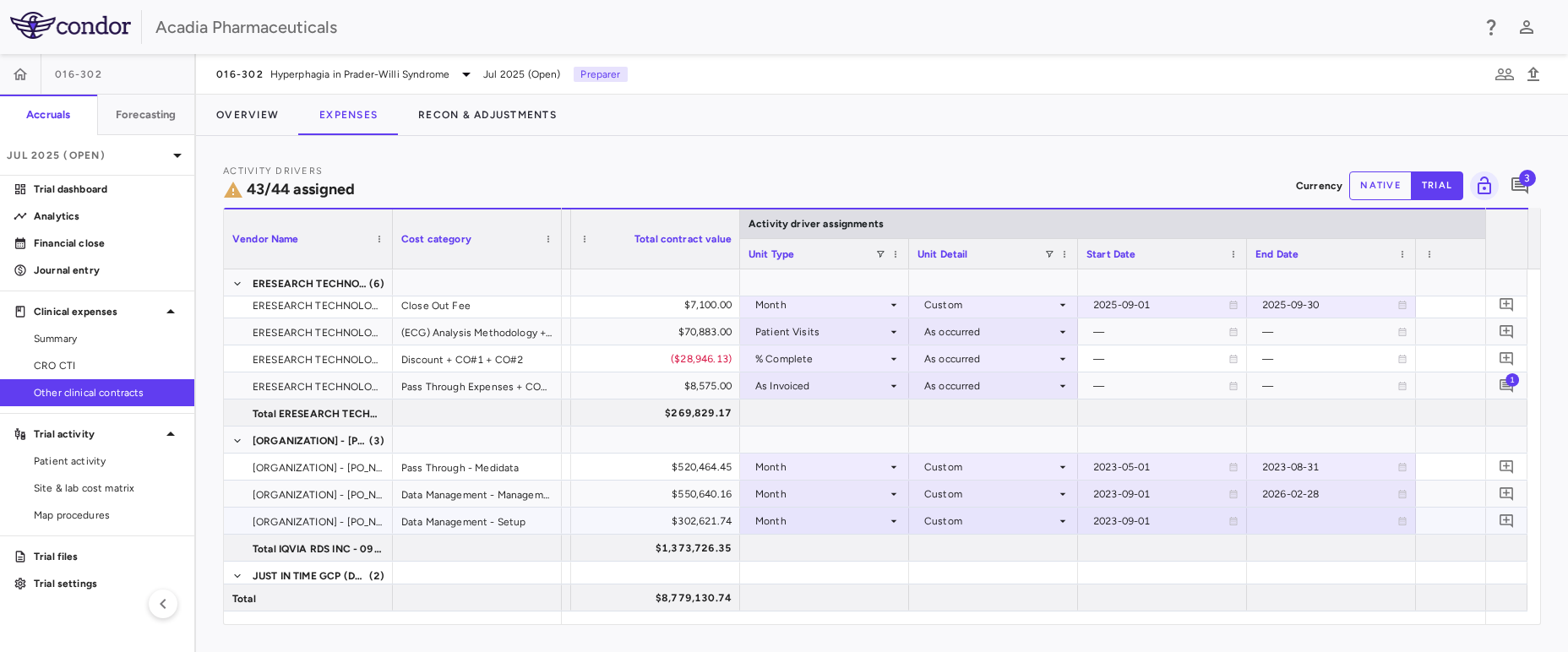click at bounding box center [1331, 520] 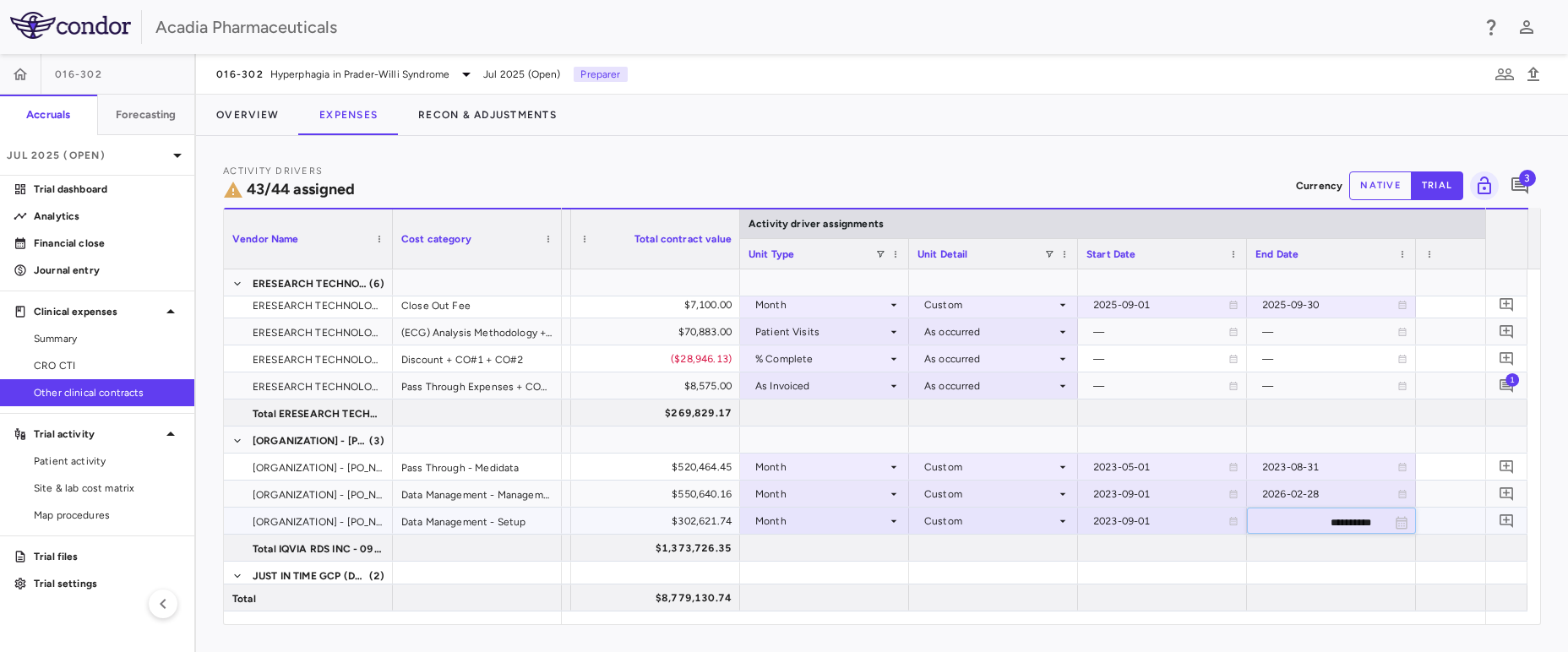 click on "**********" at bounding box center [1316, 522] 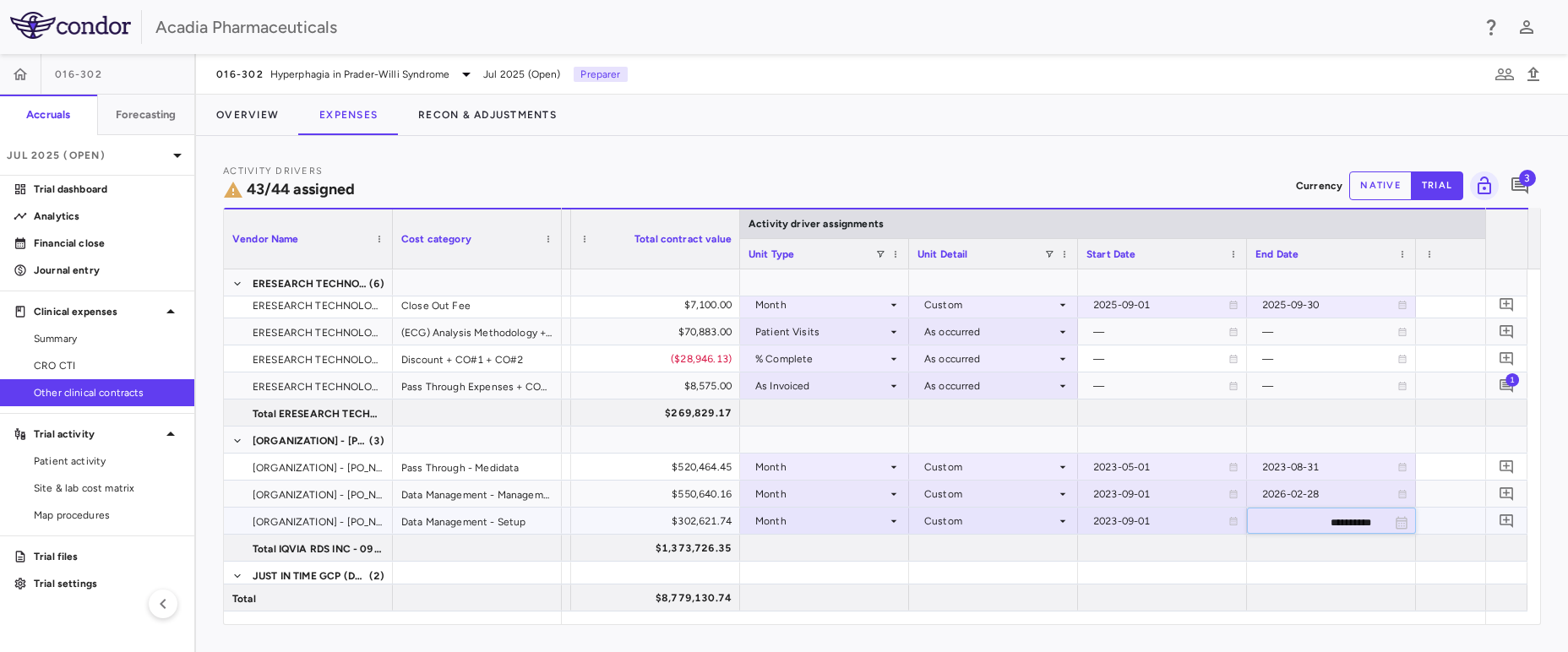 type on "**********" 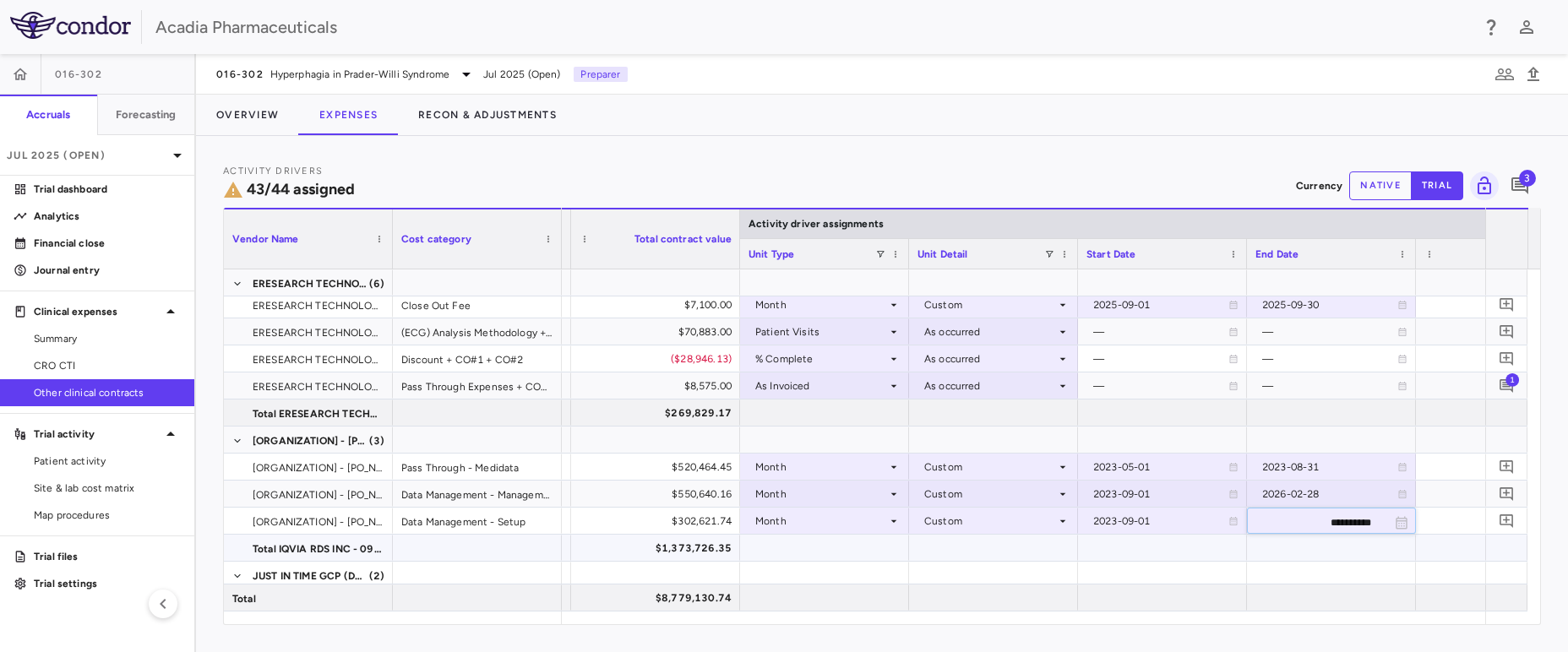 click at bounding box center [825, 547] 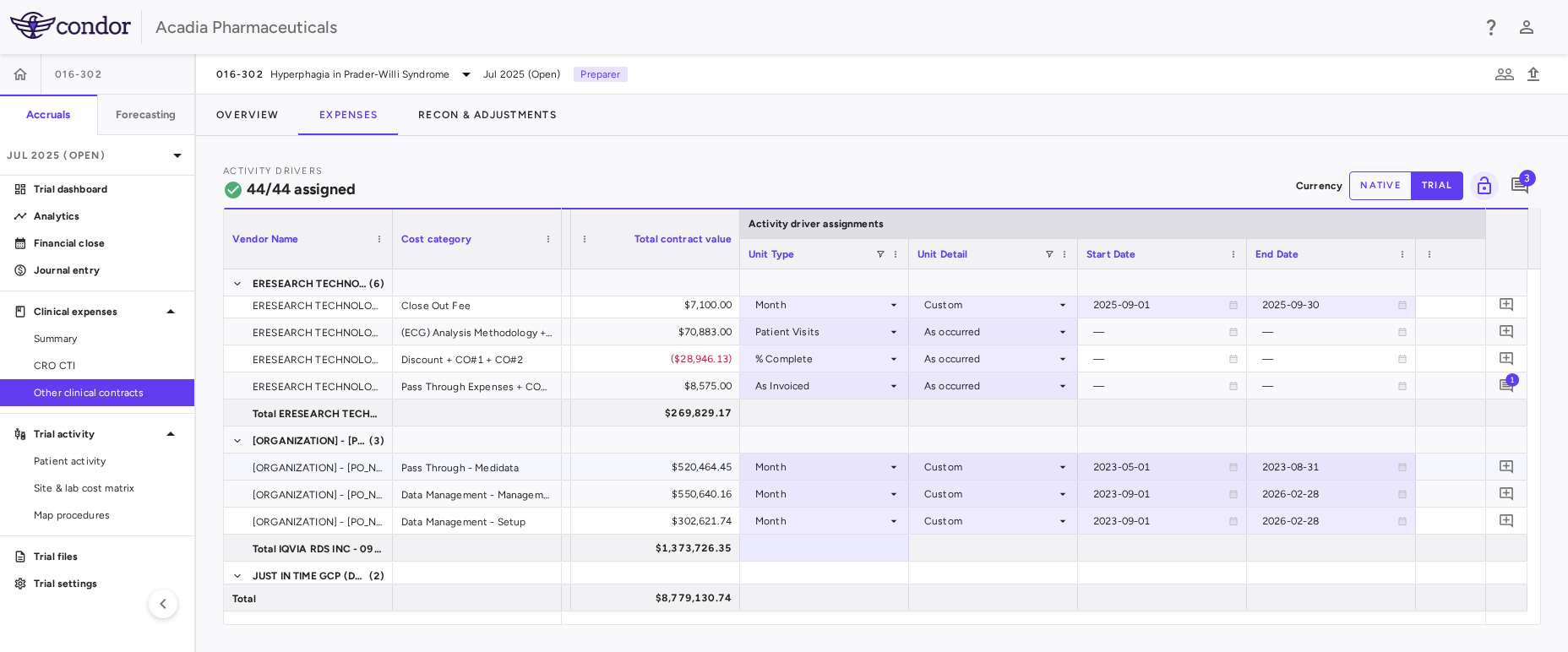 click on "2023-05-01" at bounding box center (1161, 467) 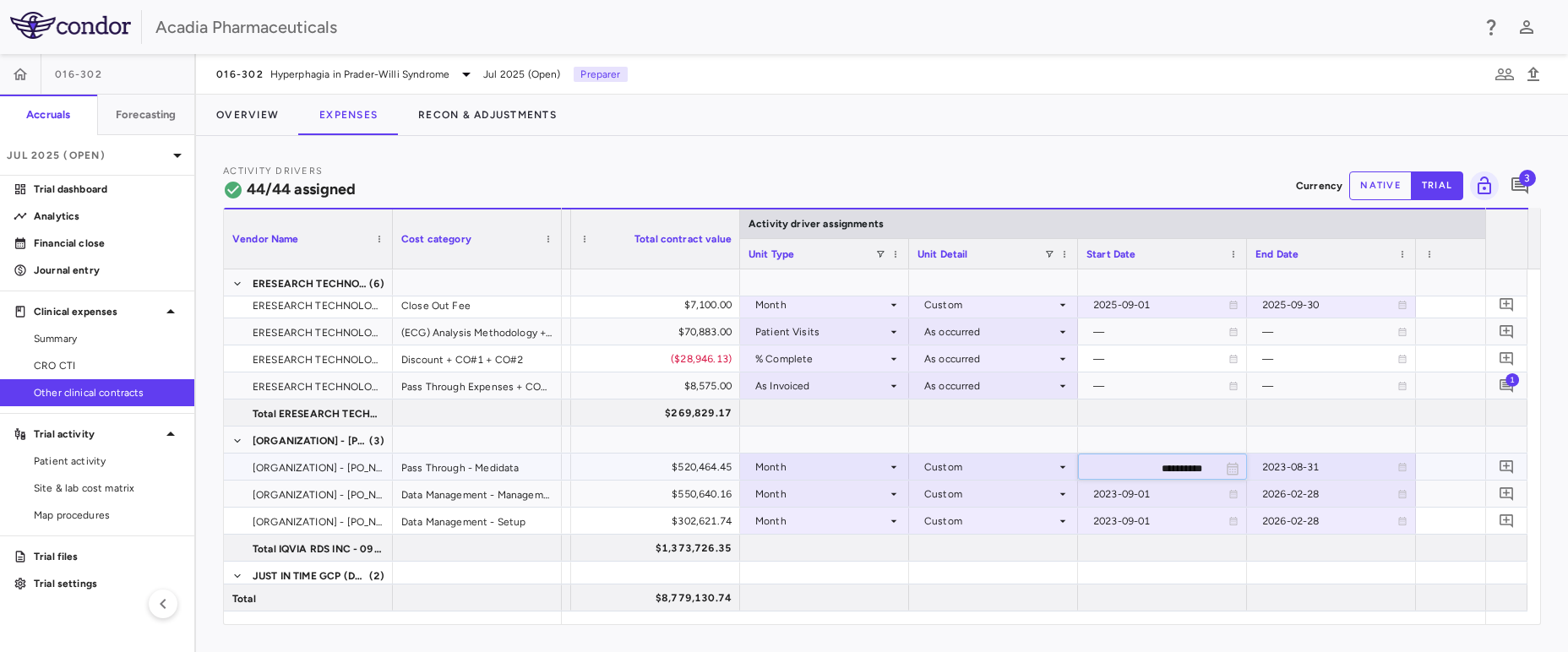click on "**********" at bounding box center (1147, 468) 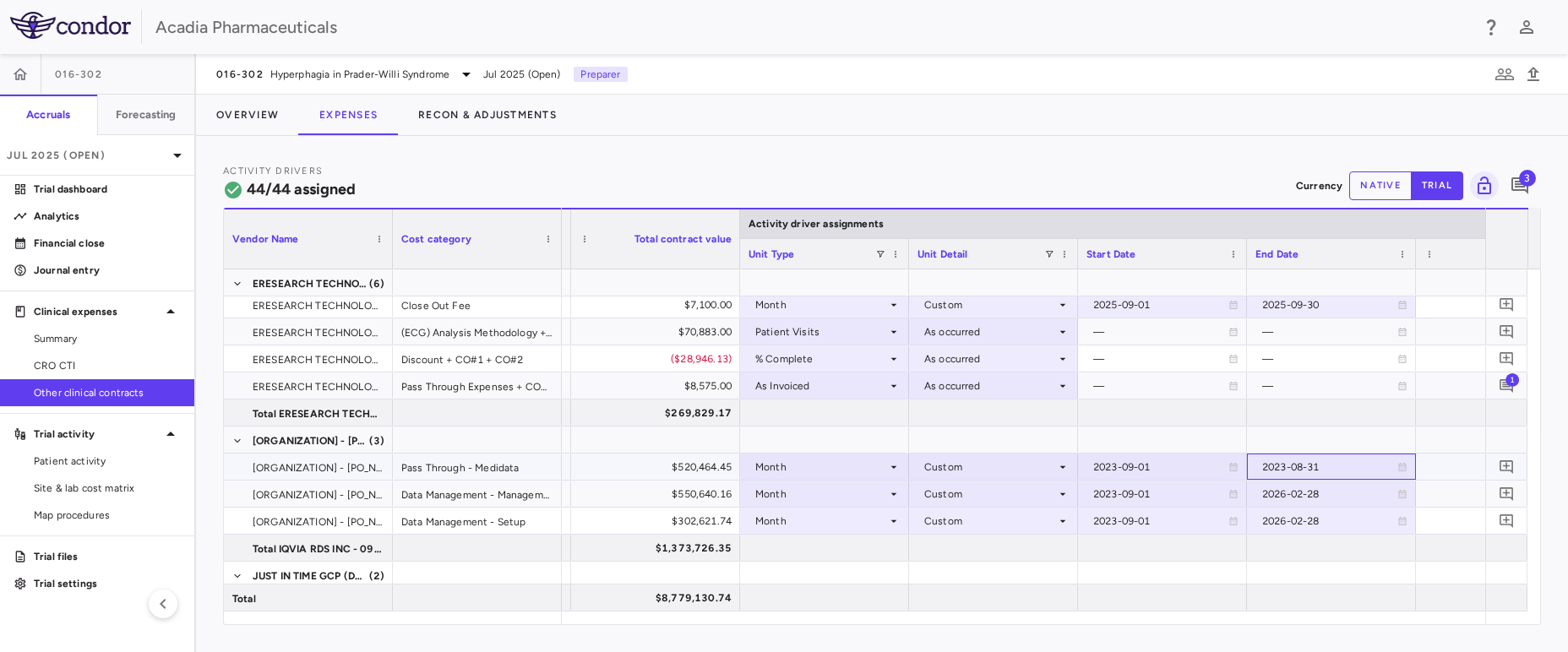 click on "2023-08-31" at bounding box center [1330, 467] 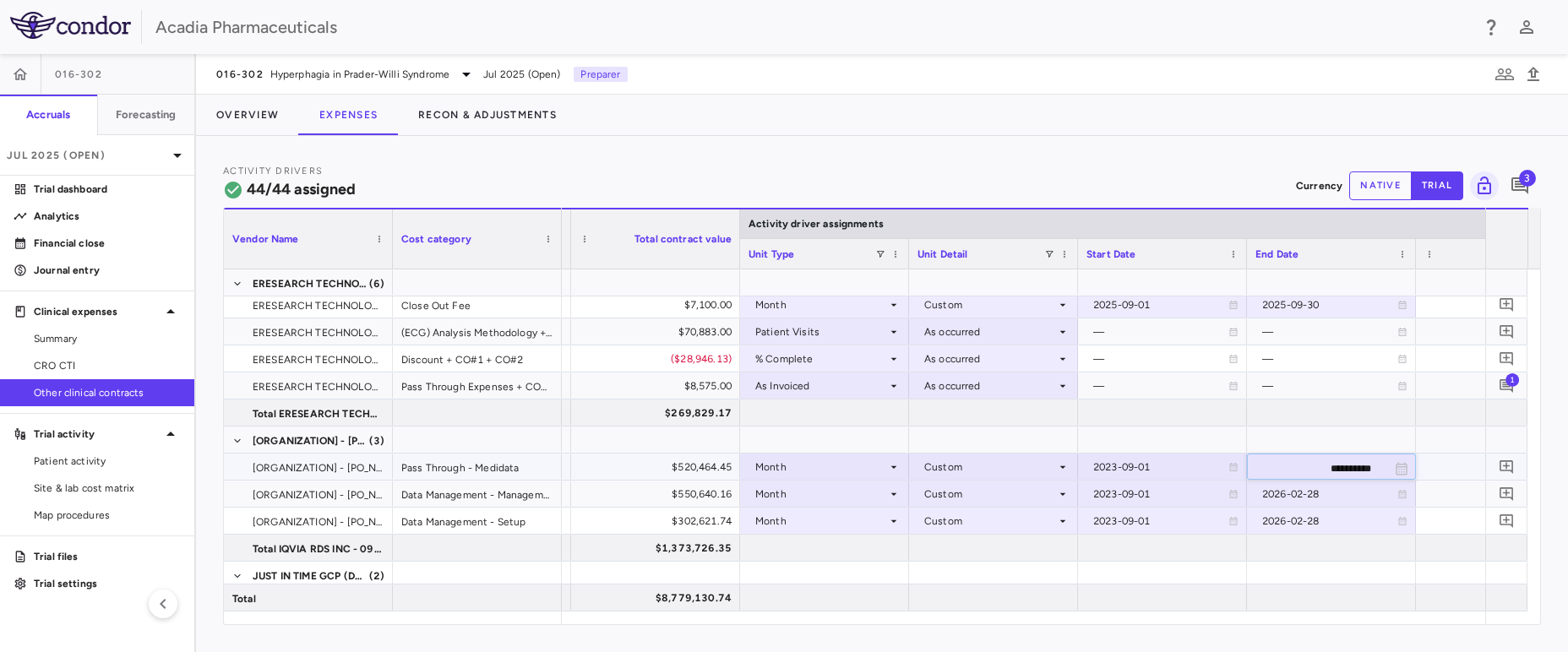 click on "**********" at bounding box center (1316, 468) 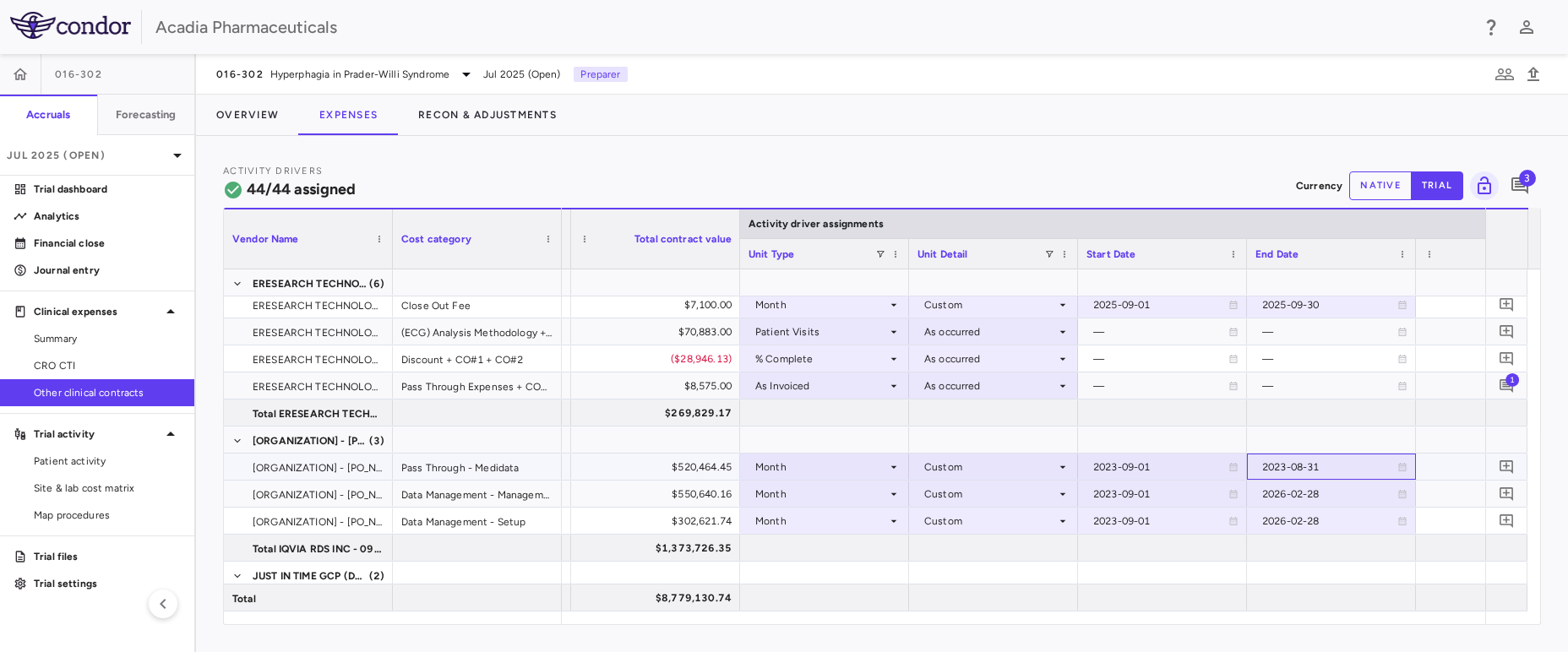 click on "2023-08-31" at bounding box center [1330, 467] 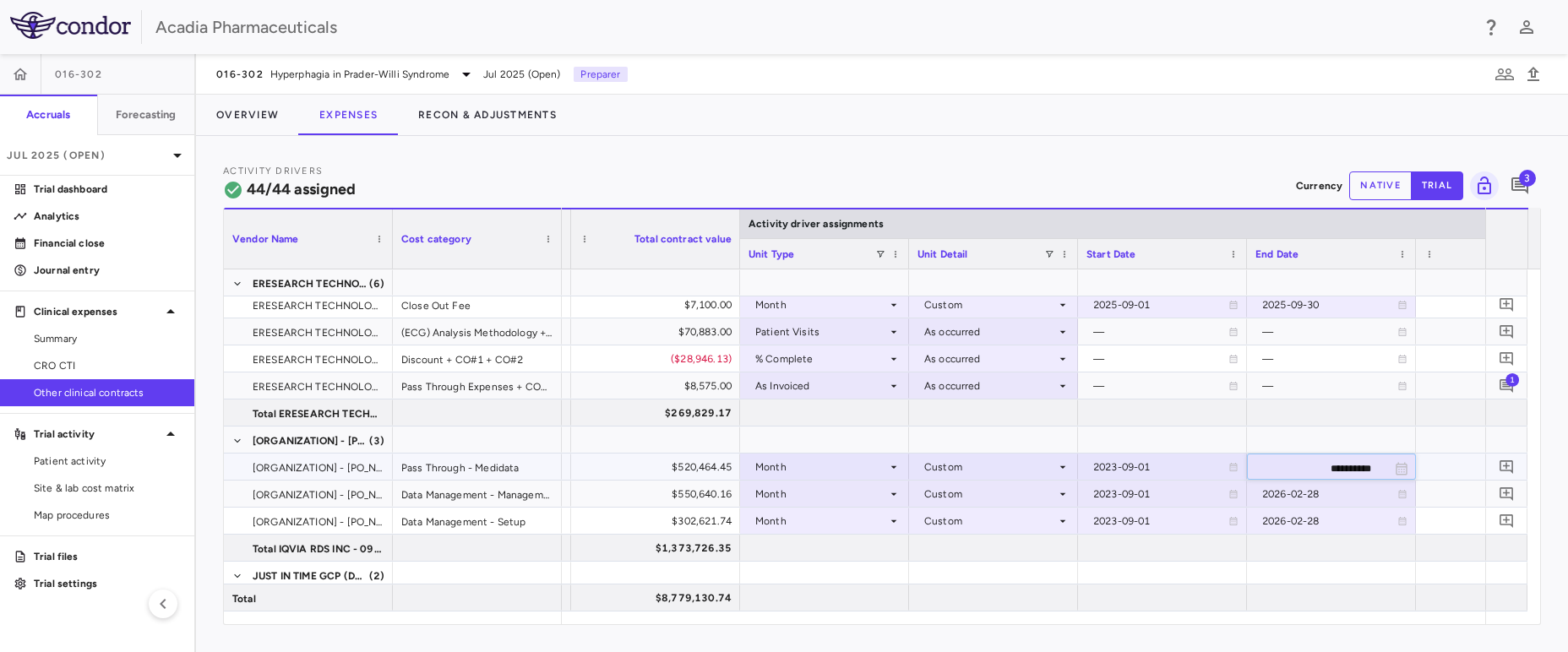 click on "**********" at bounding box center [1316, 468] 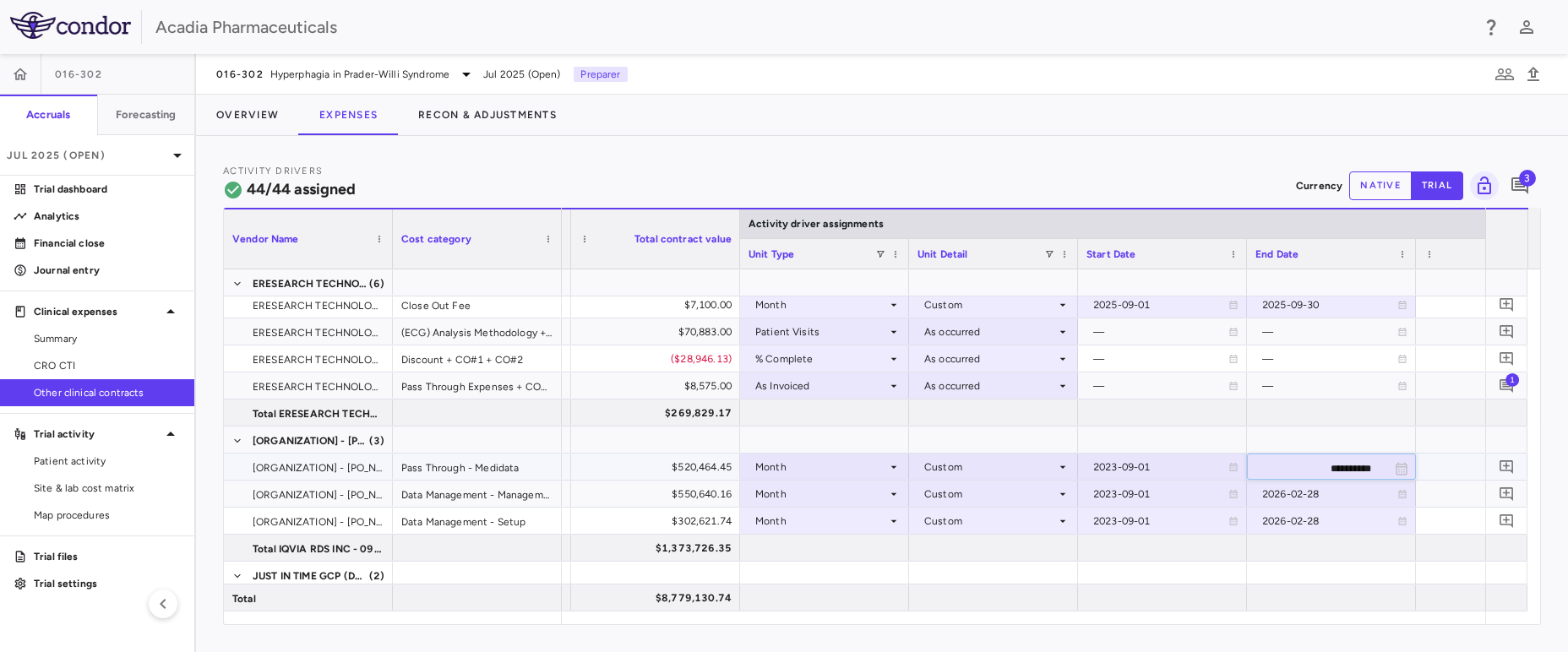 type on "**********" 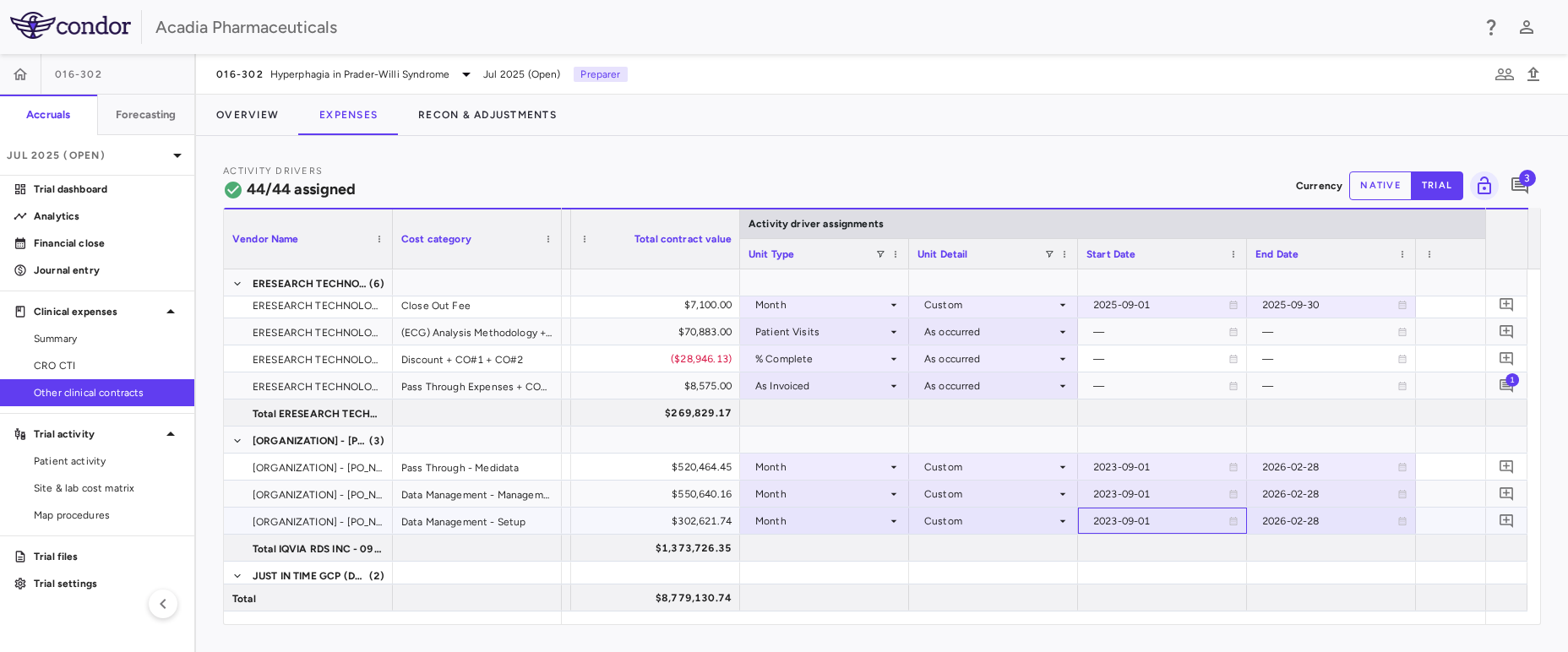 click on "2023-09-01" at bounding box center [1161, 521] 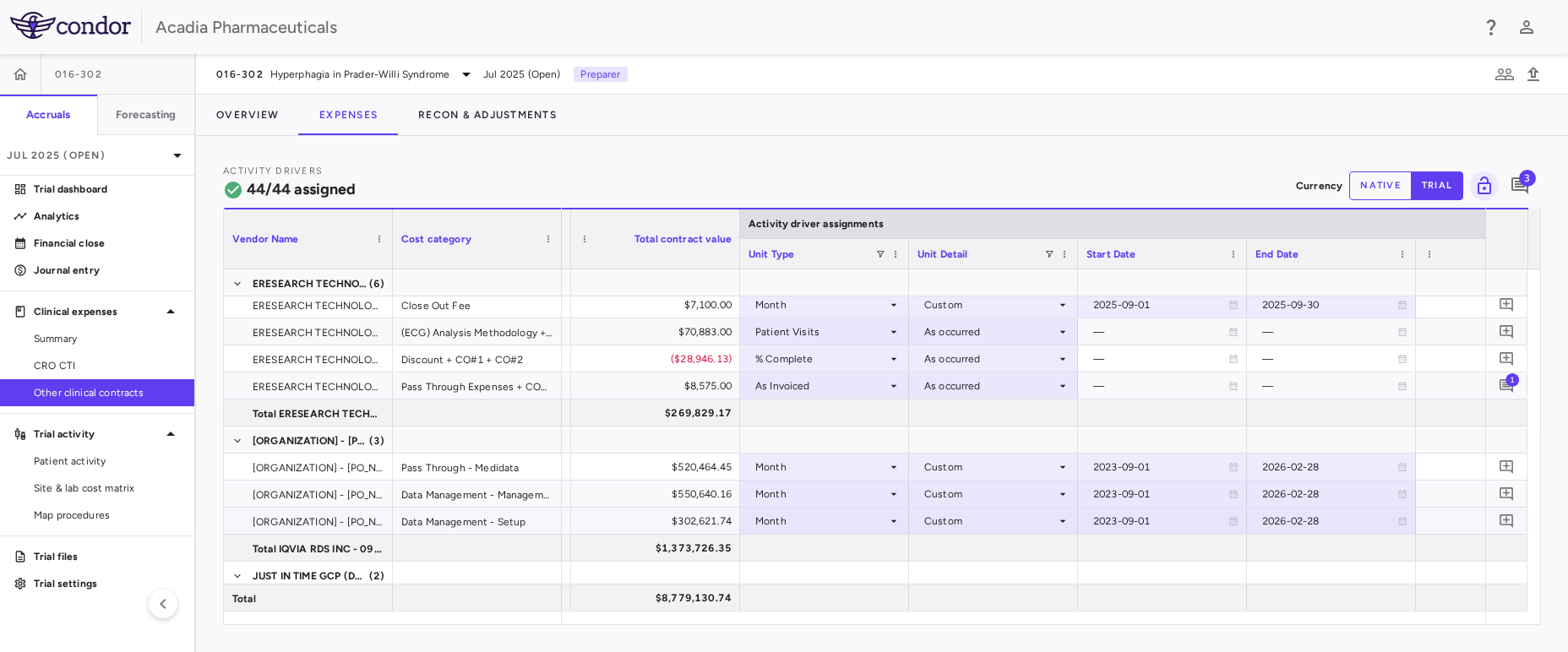 click on "2023-09-01" at bounding box center [1161, 521] 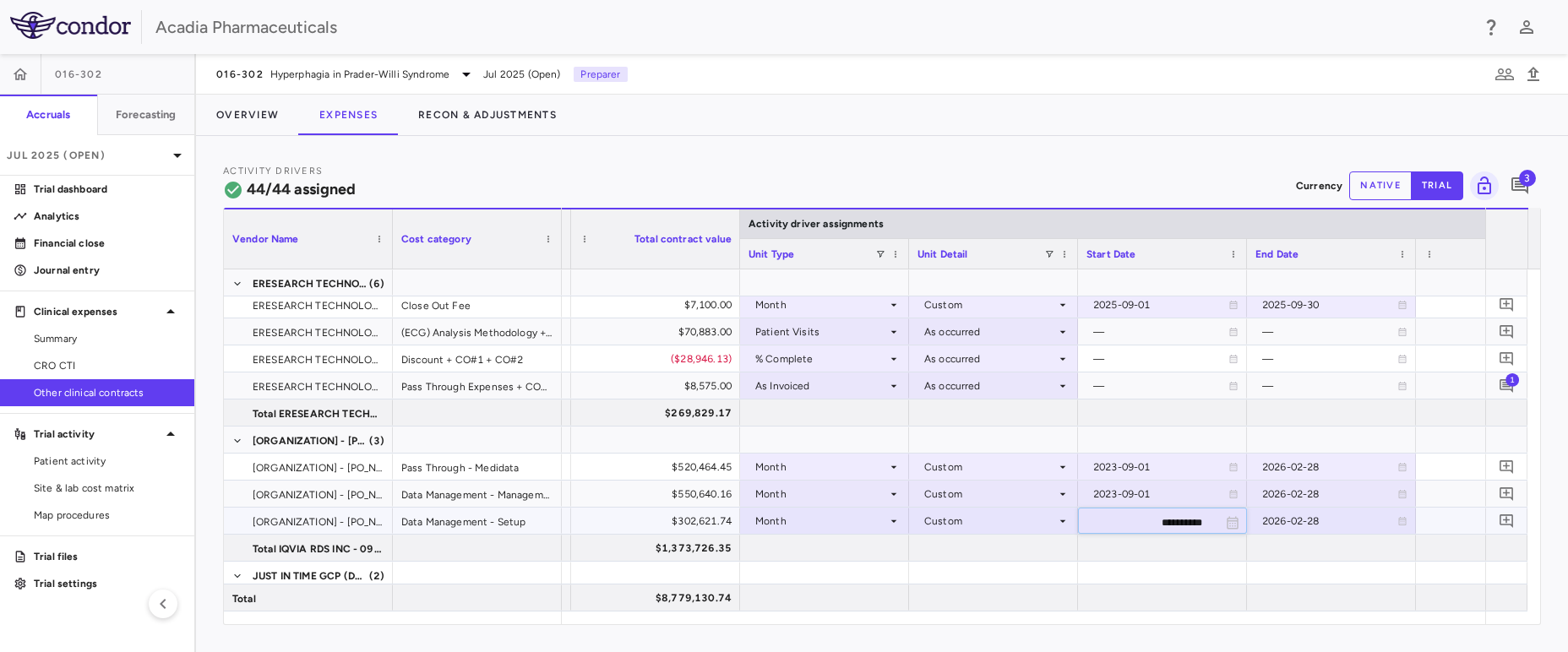 type on "**********" 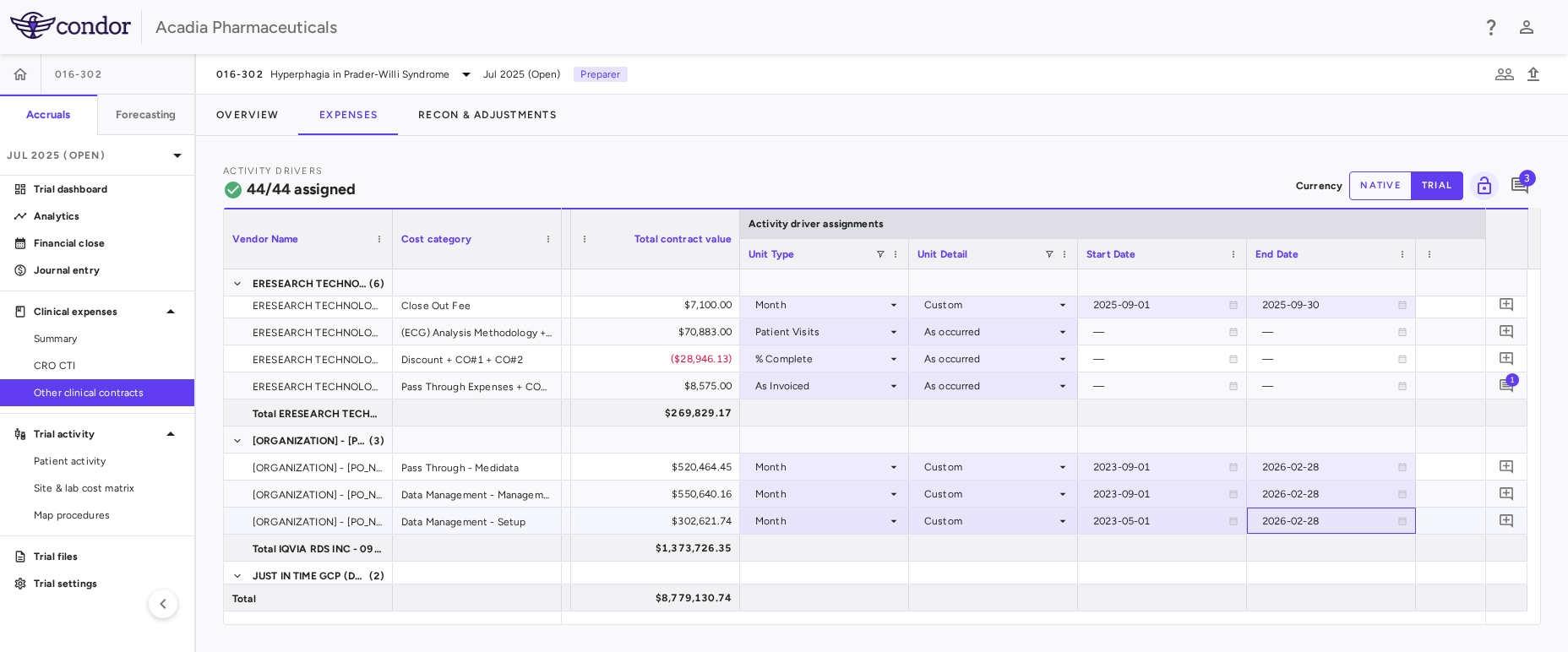 click on "2026-02-28" at bounding box center (1330, 521) 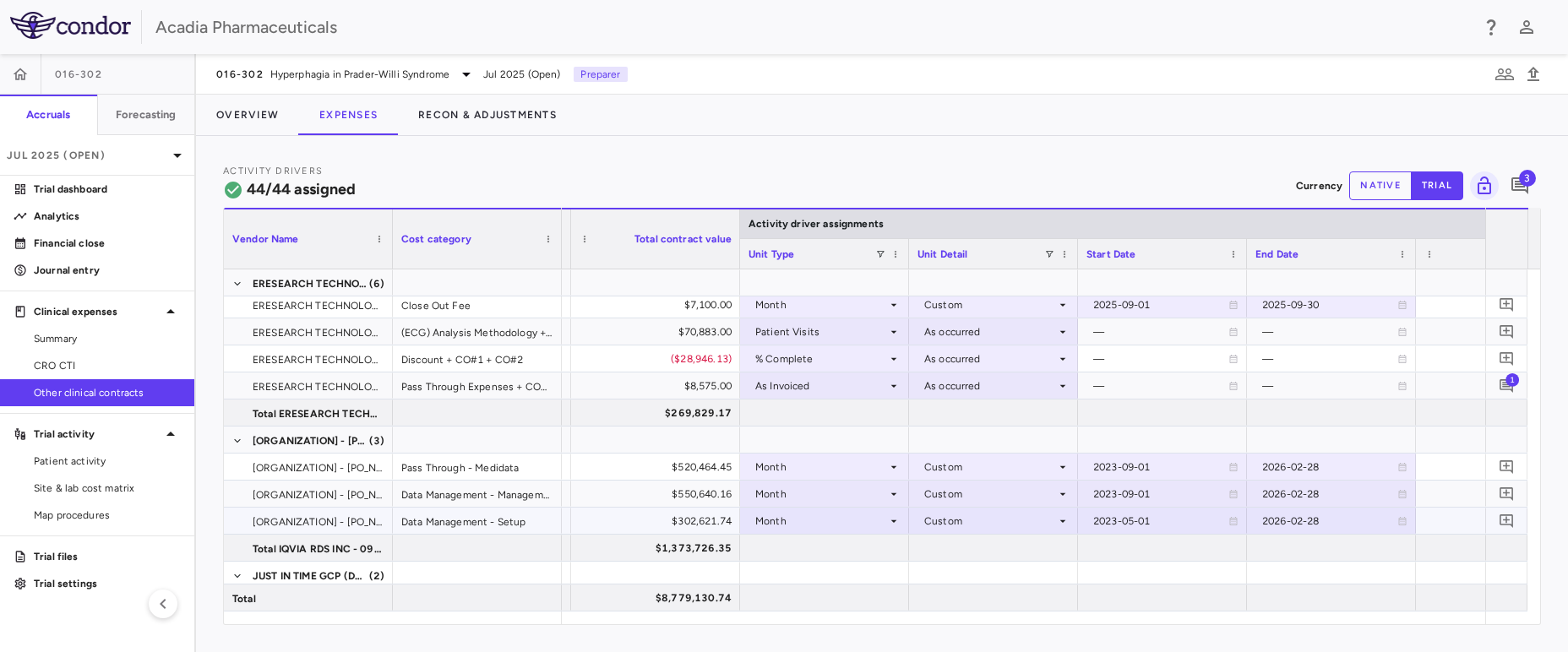 click on "2026-02-28" at bounding box center (1330, 521) 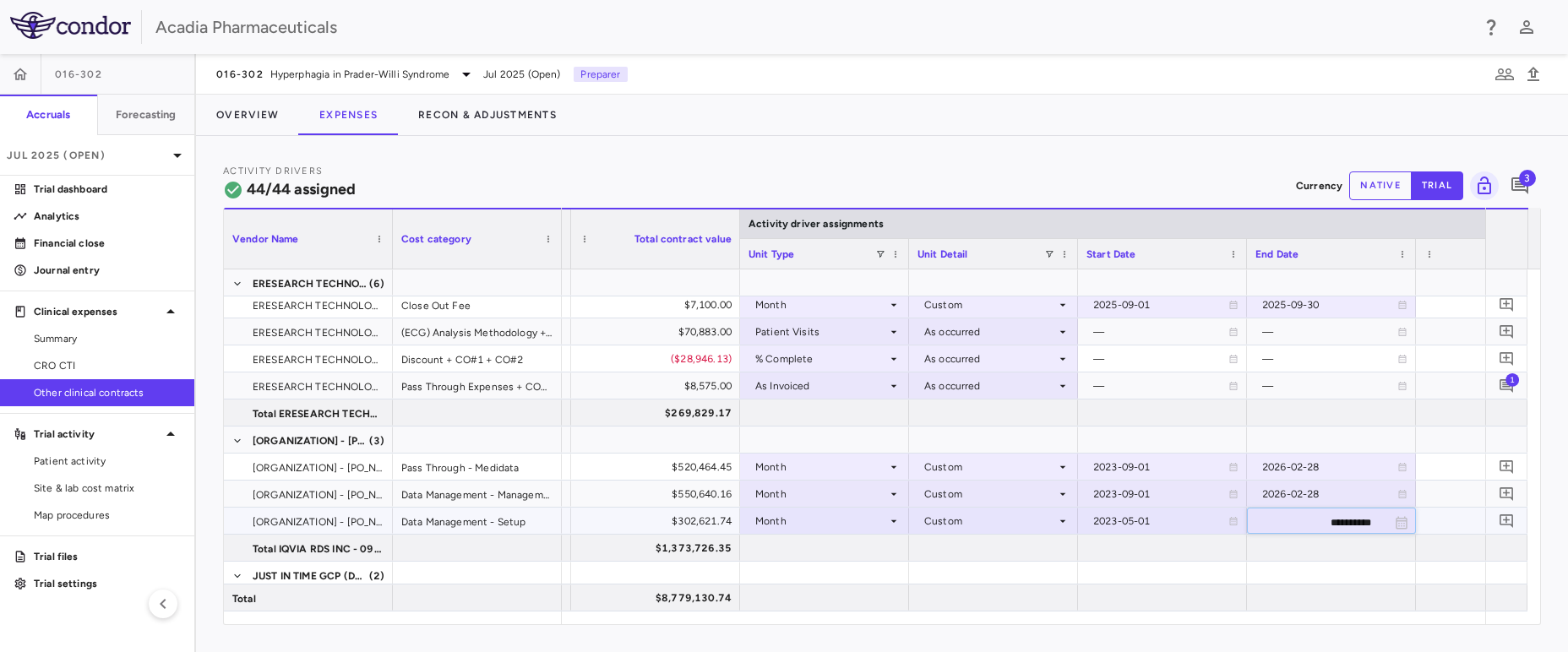 click on "**********" at bounding box center (1316, 522) 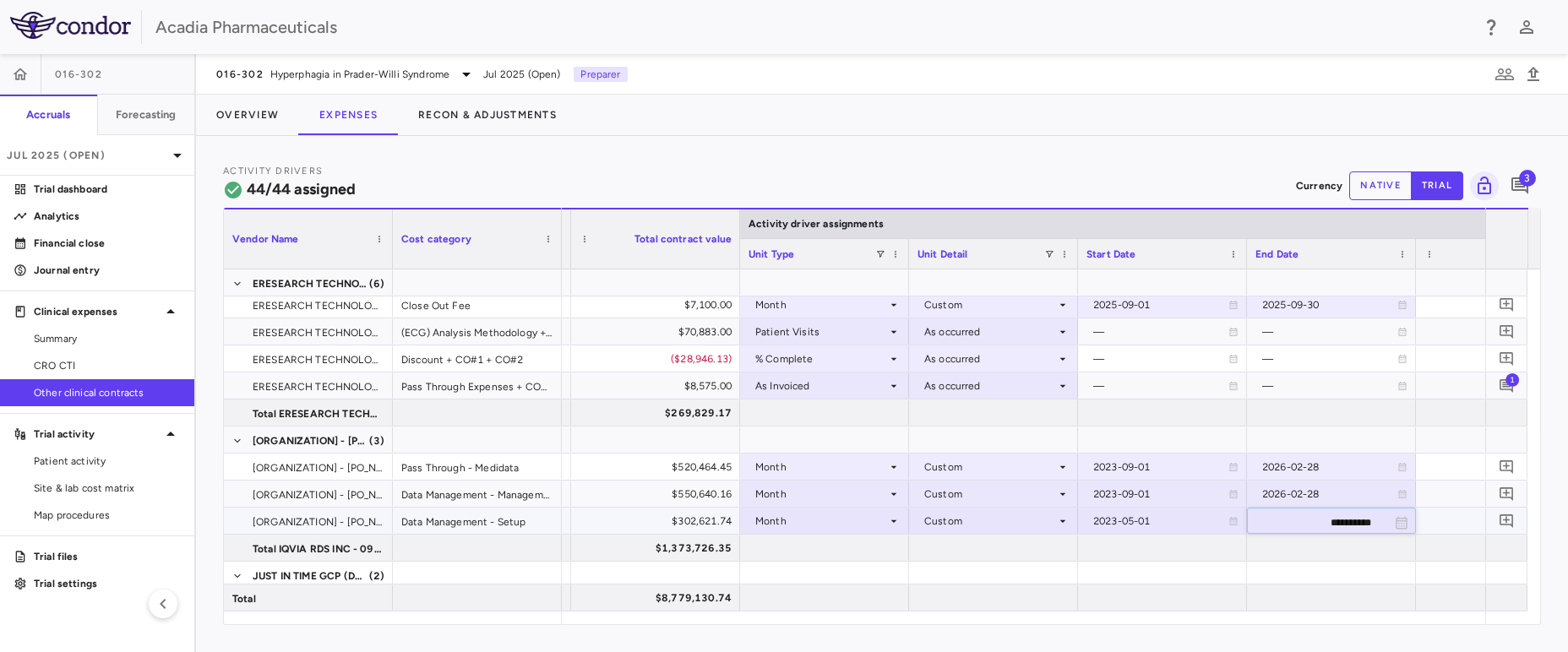 type on "**********" 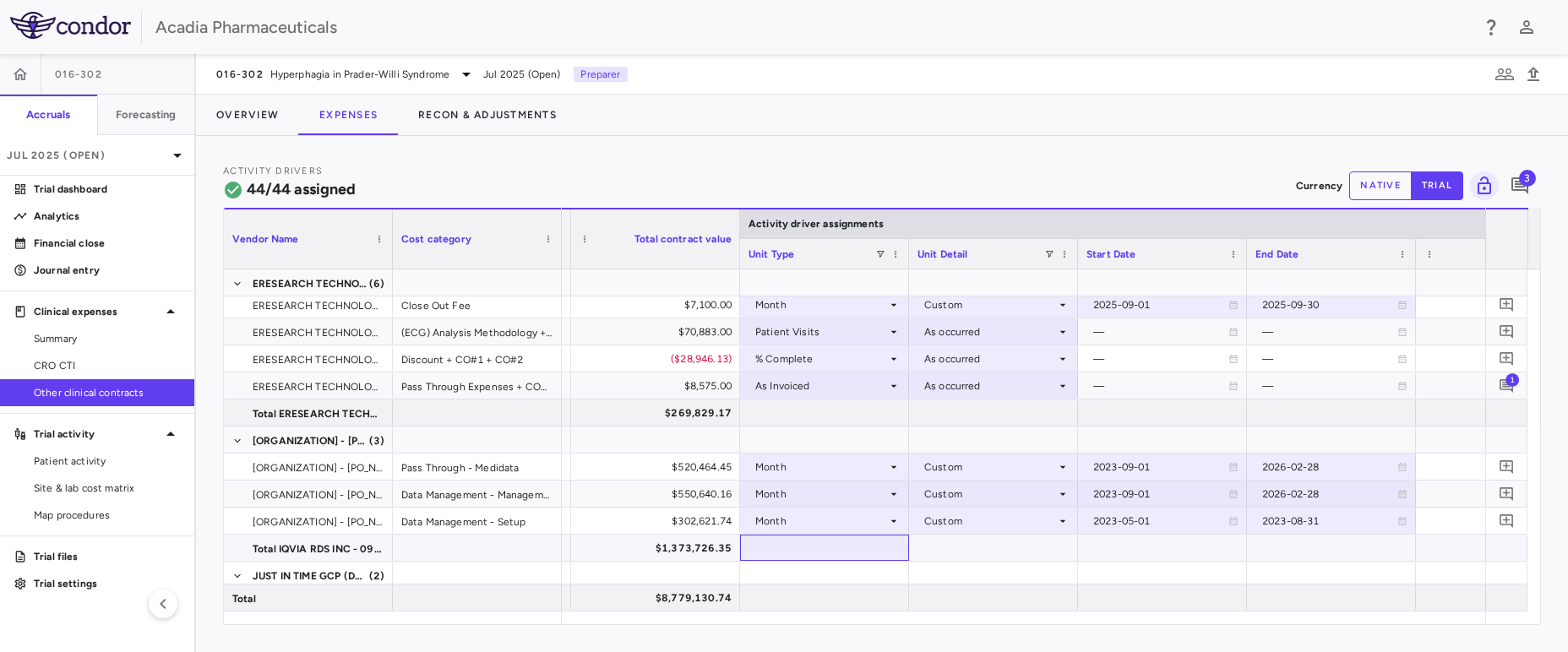 click at bounding box center (825, 547) 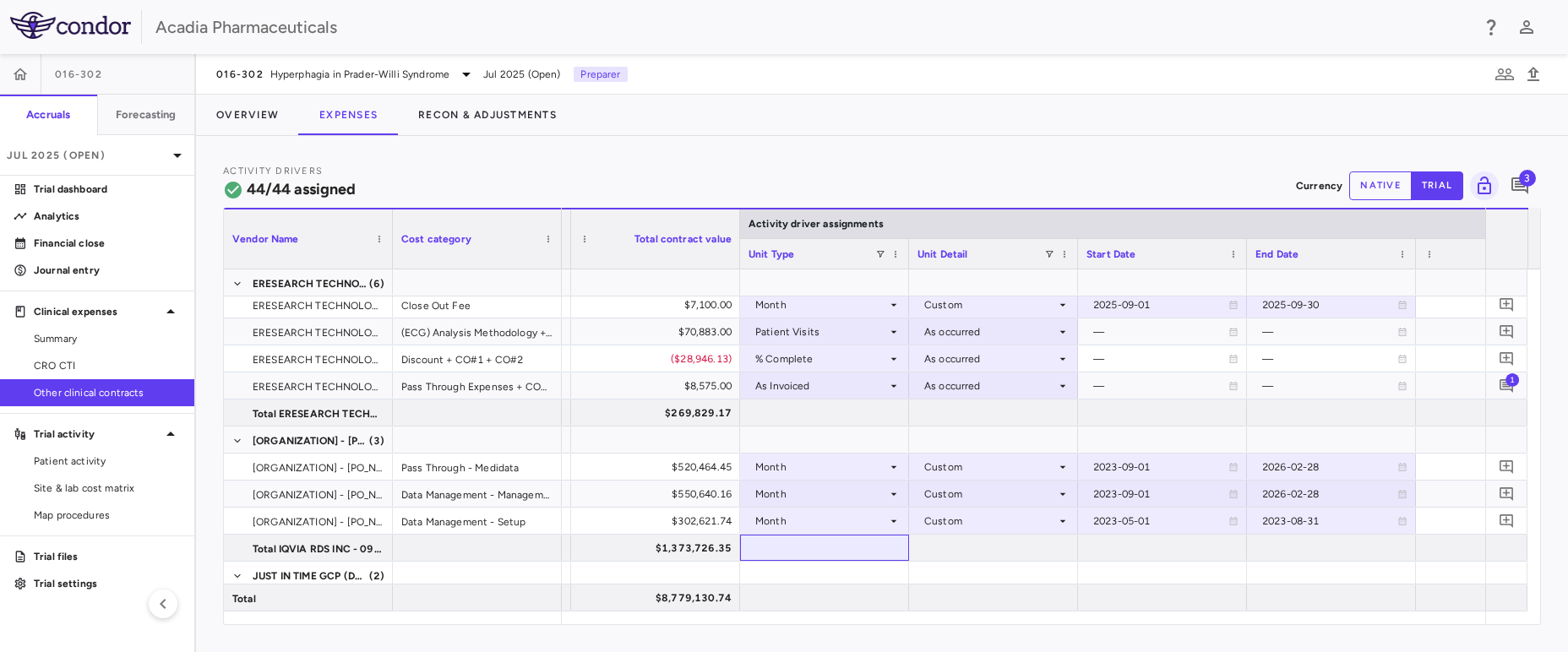 scroll, scrollTop: 0, scrollLeft: 2725, axis: horizontal 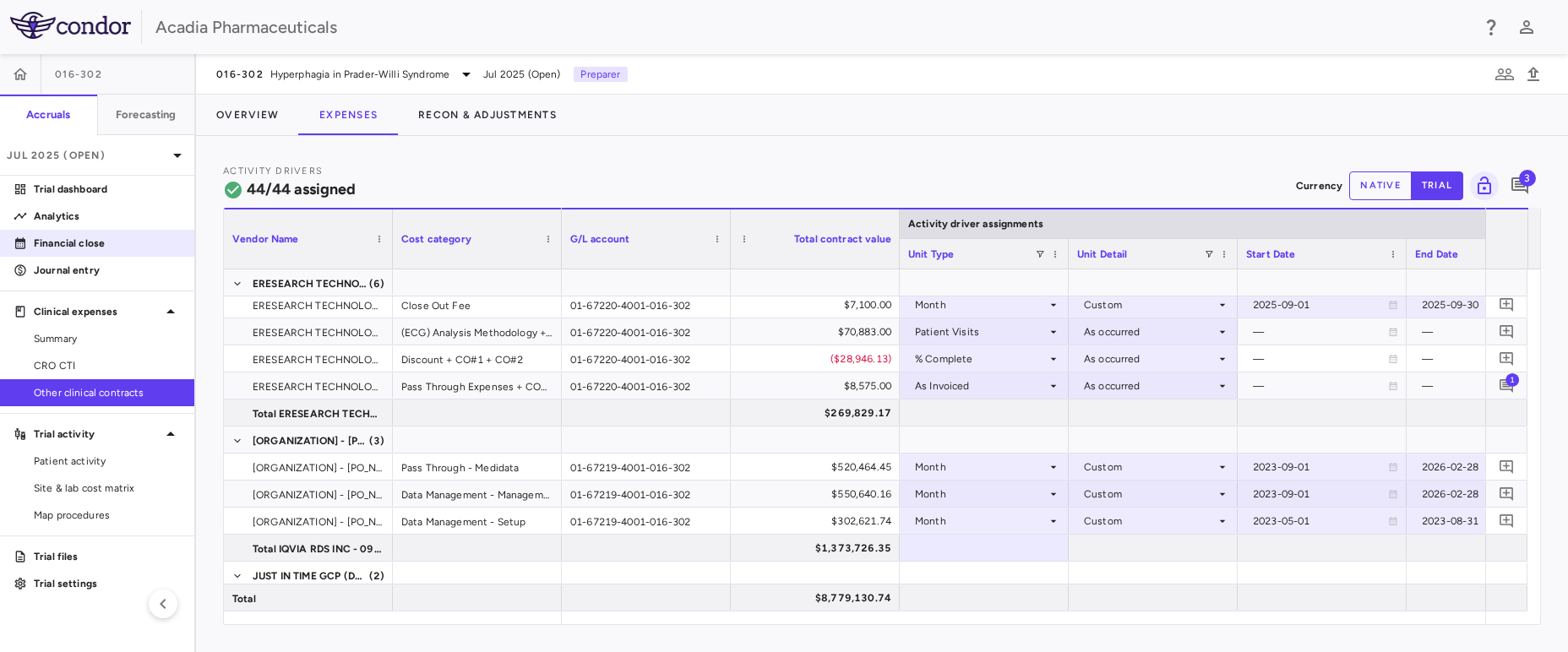 click on "Financial close" at bounding box center (107, 243) 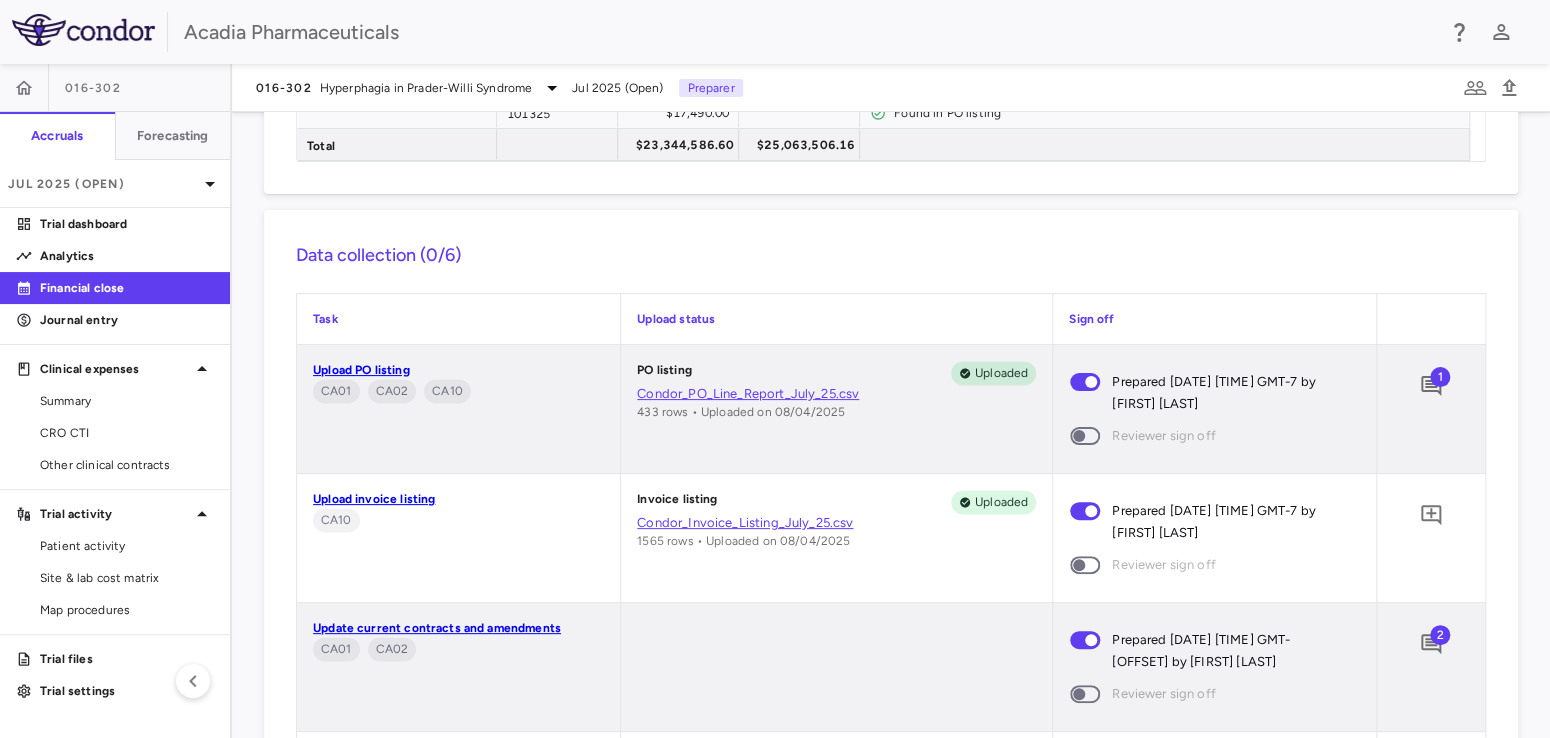 scroll, scrollTop: 1500, scrollLeft: 0, axis: vertical 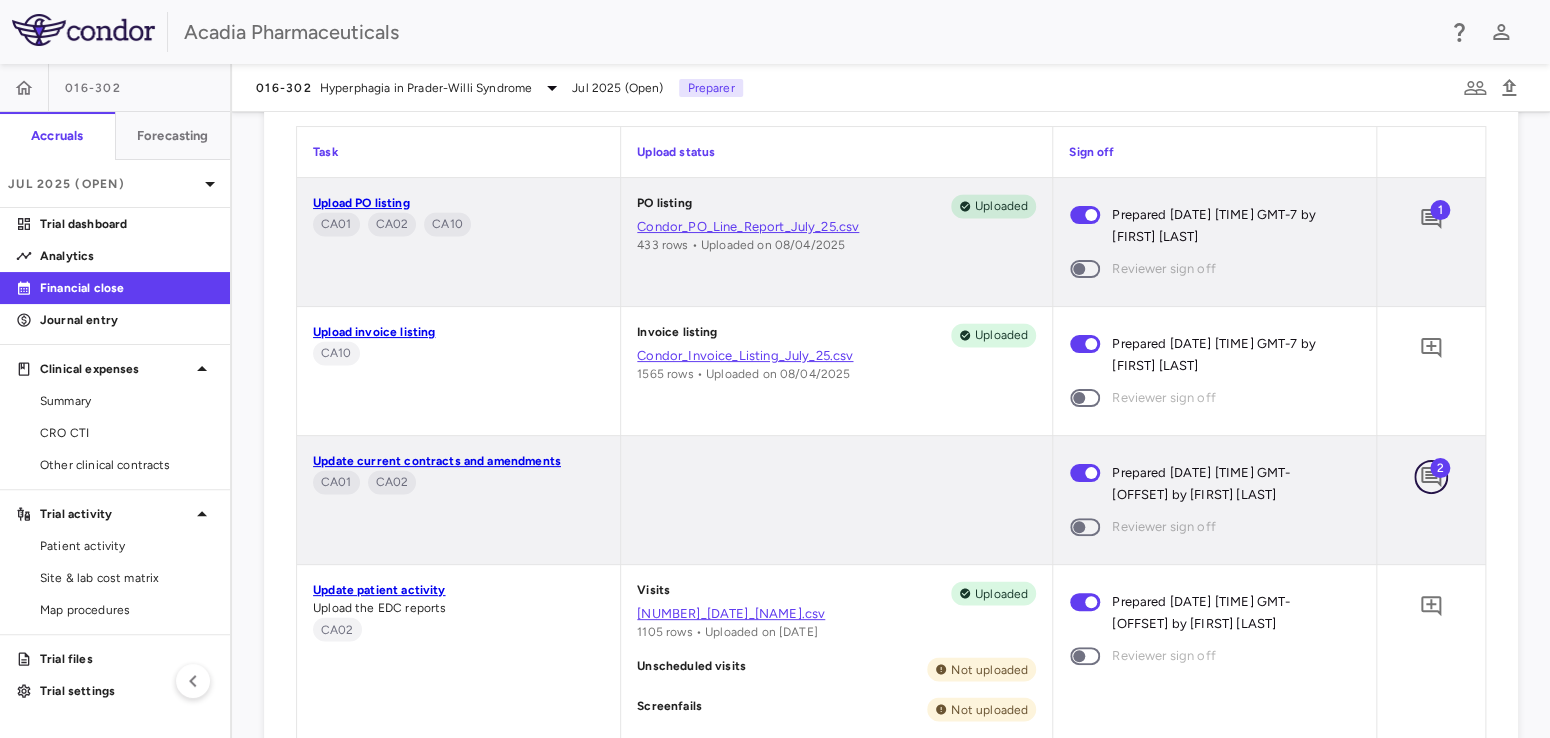 click 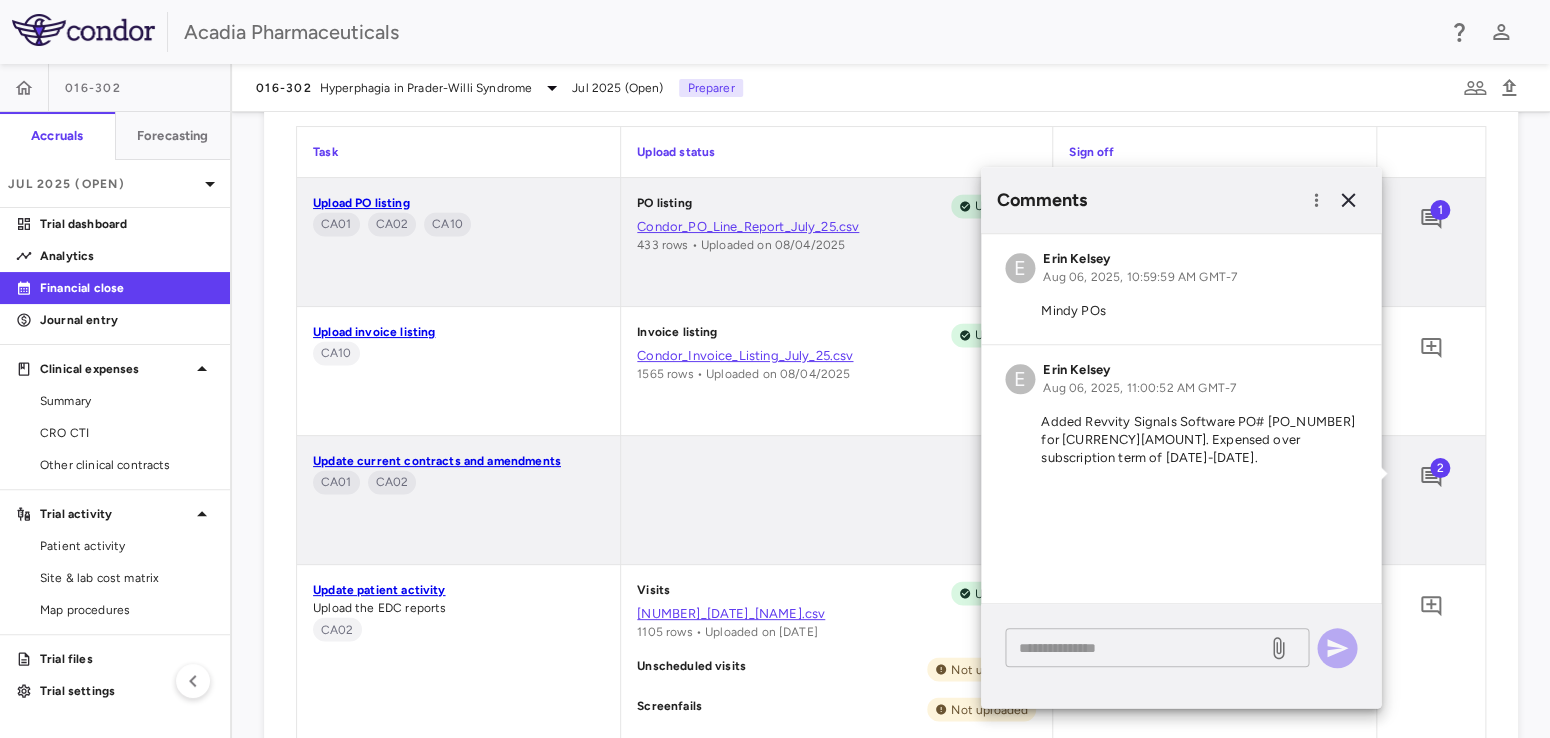 click at bounding box center (1136, 648) 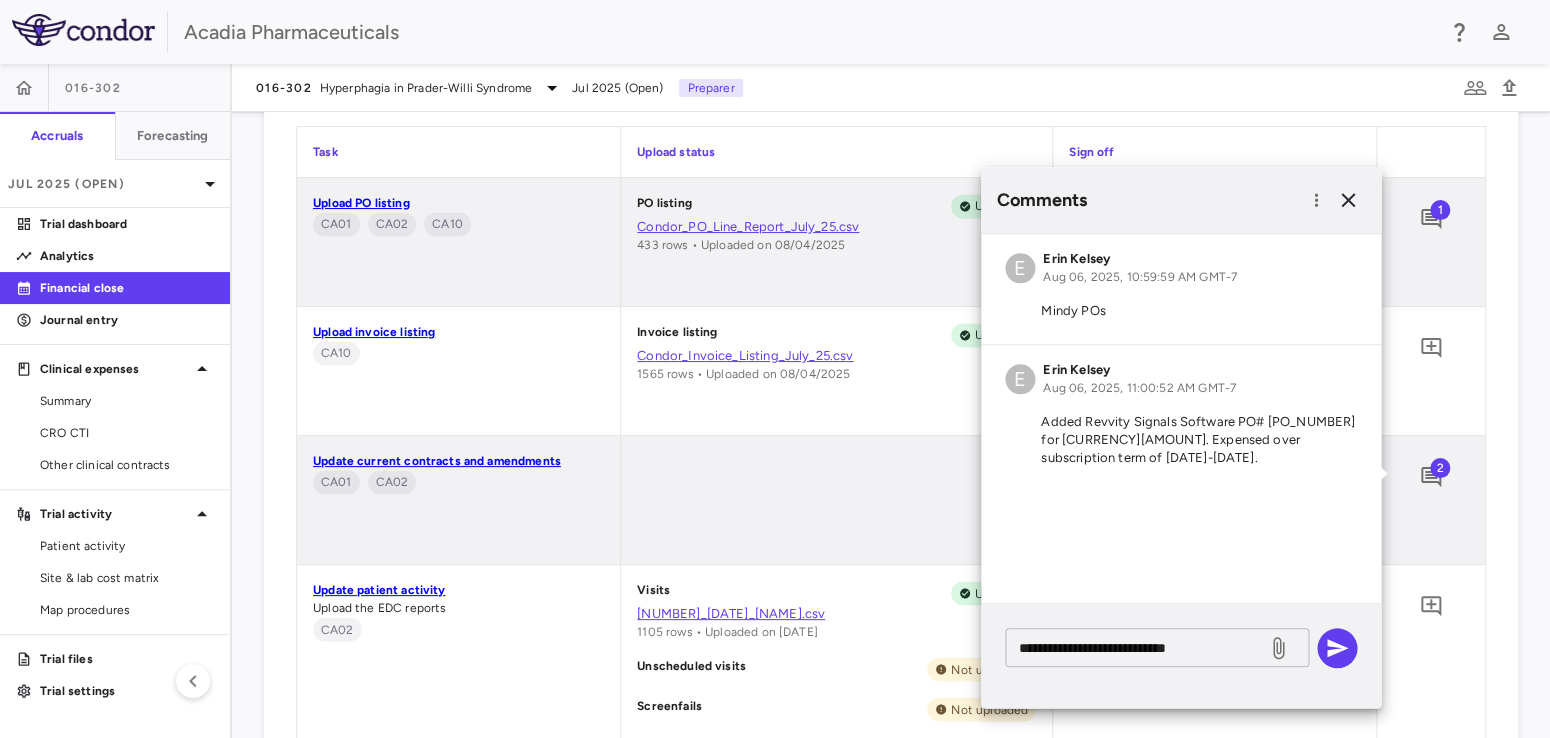 click on "**********" at bounding box center (1136, 648) 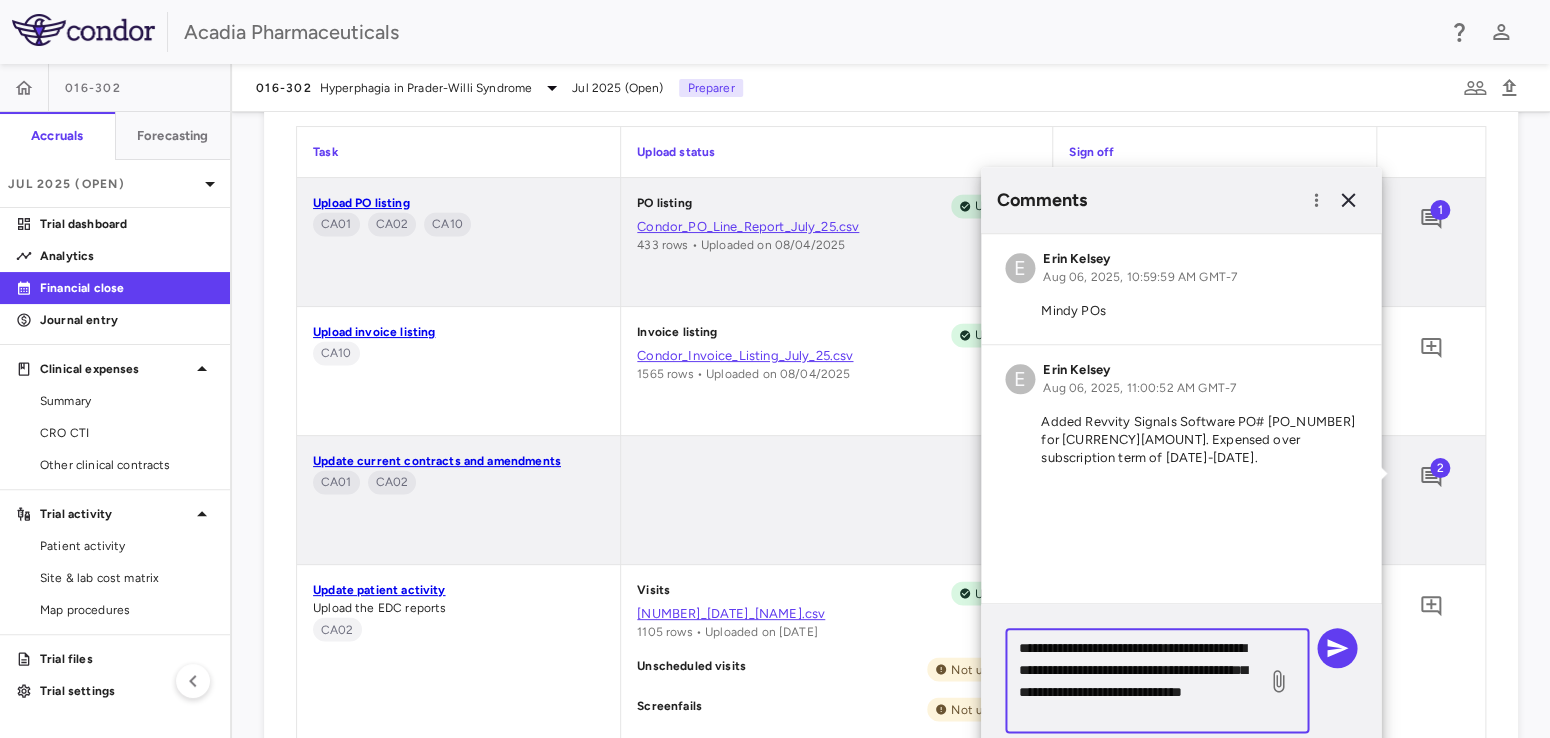 click on "**********" at bounding box center (1136, 681) 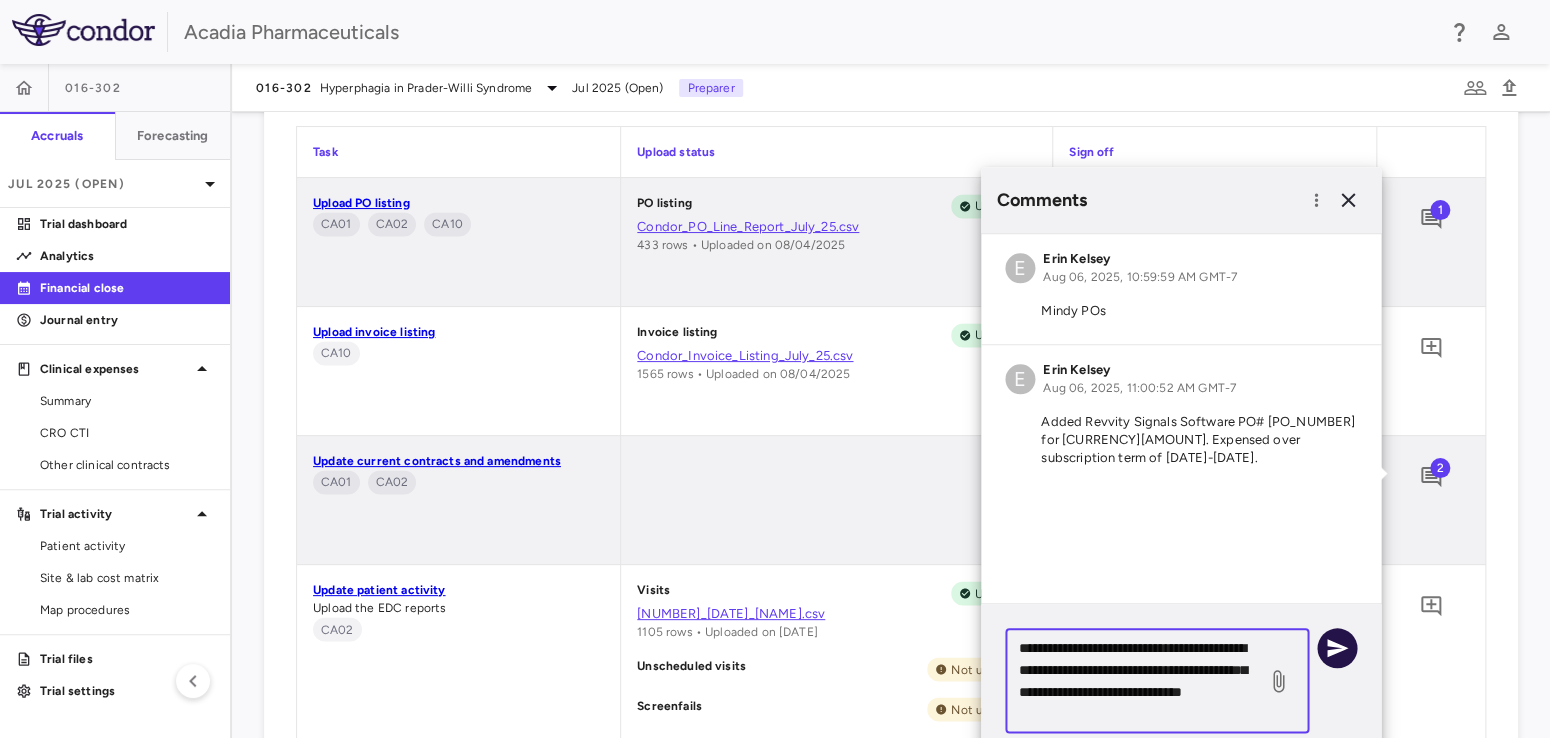 type on "**********" 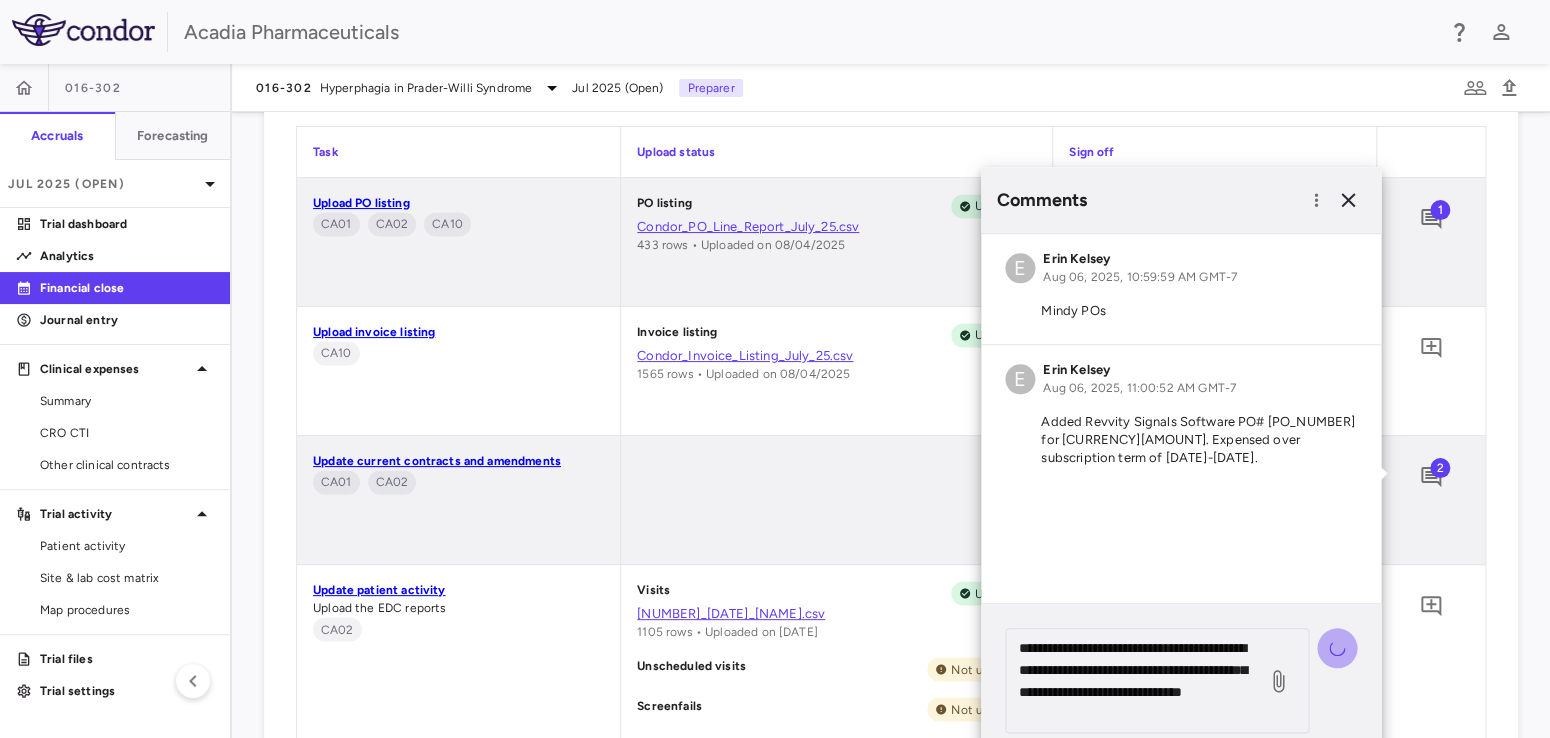 type 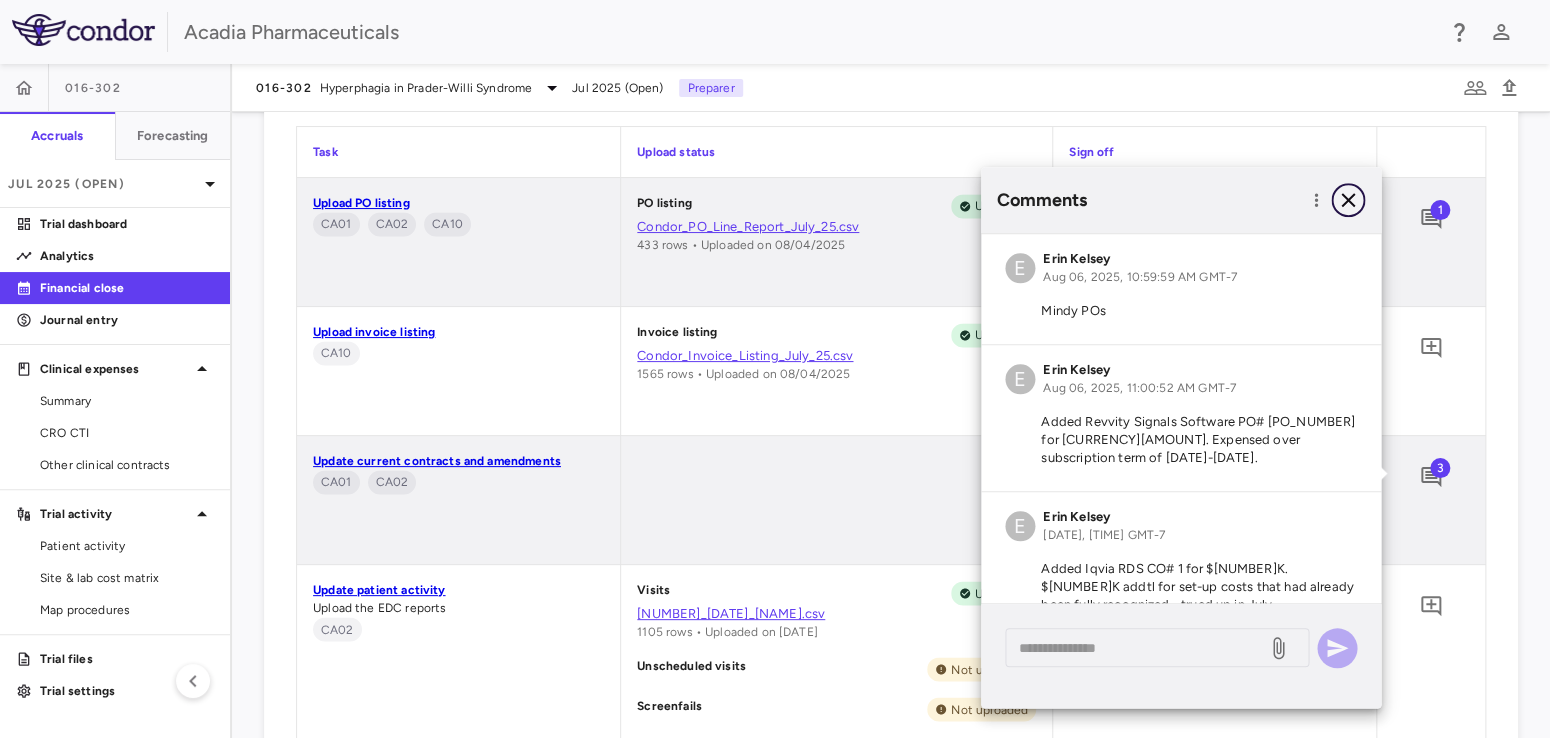 click 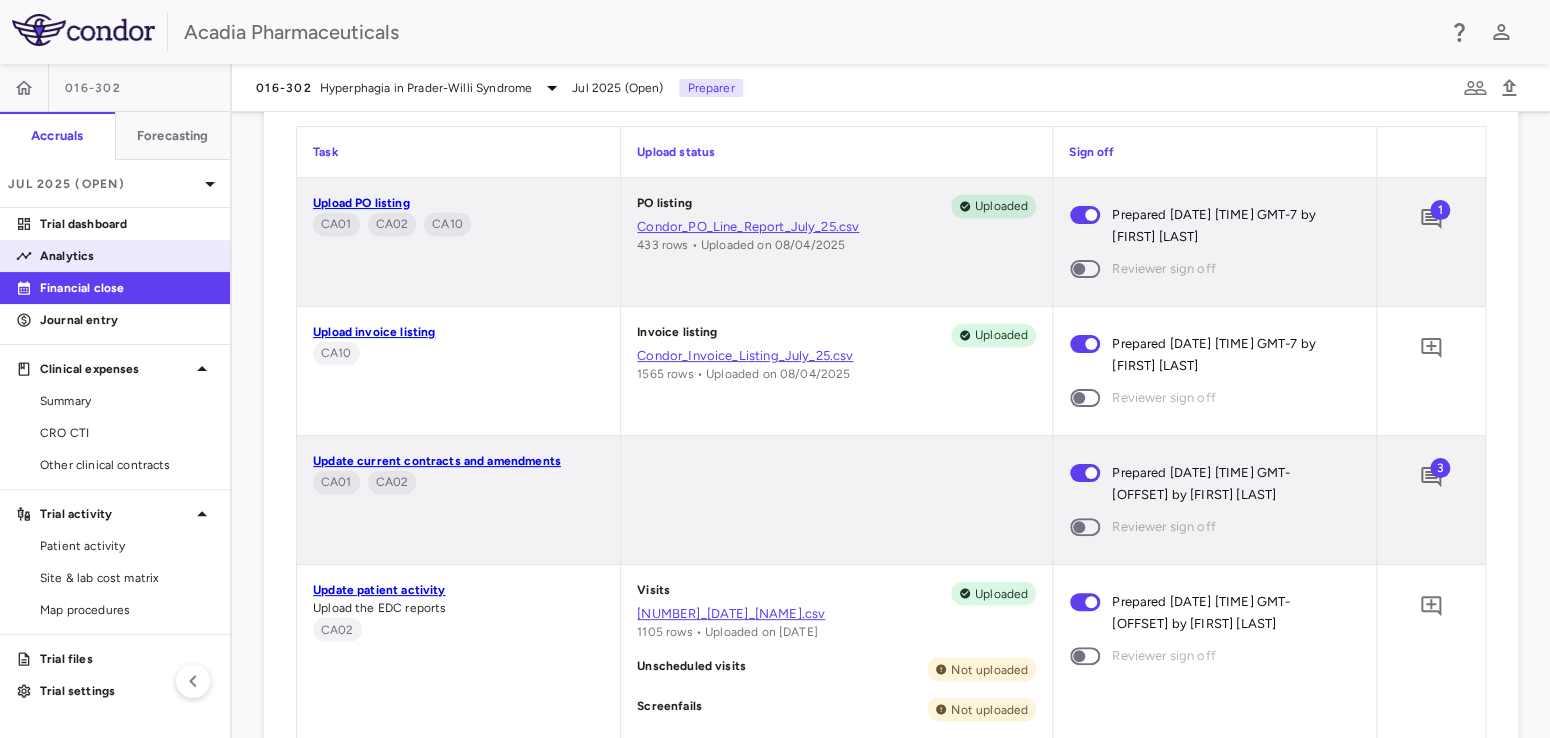 click on "Analytics" at bounding box center [127, 256] 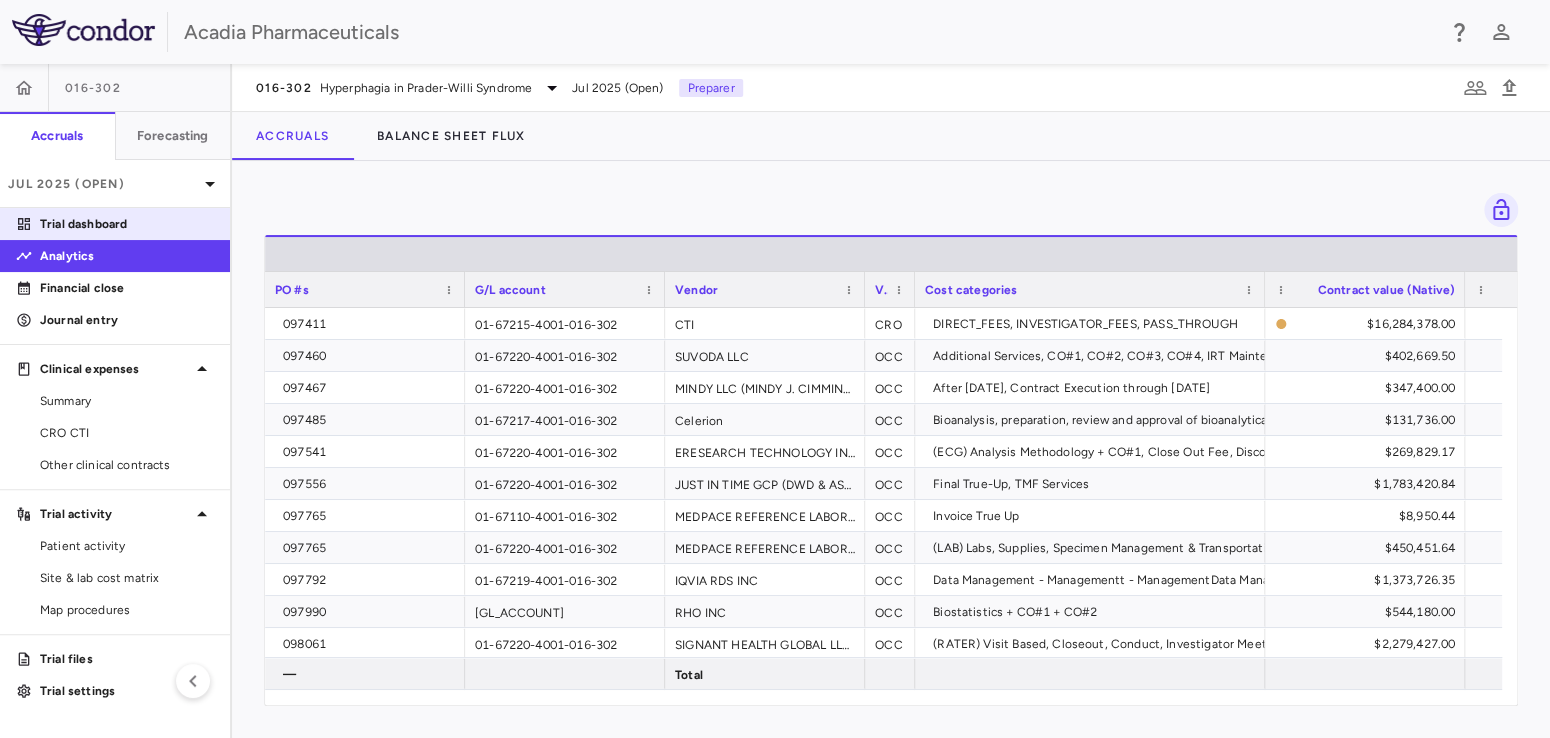 click on "Trial dashboard" at bounding box center [115, 224] 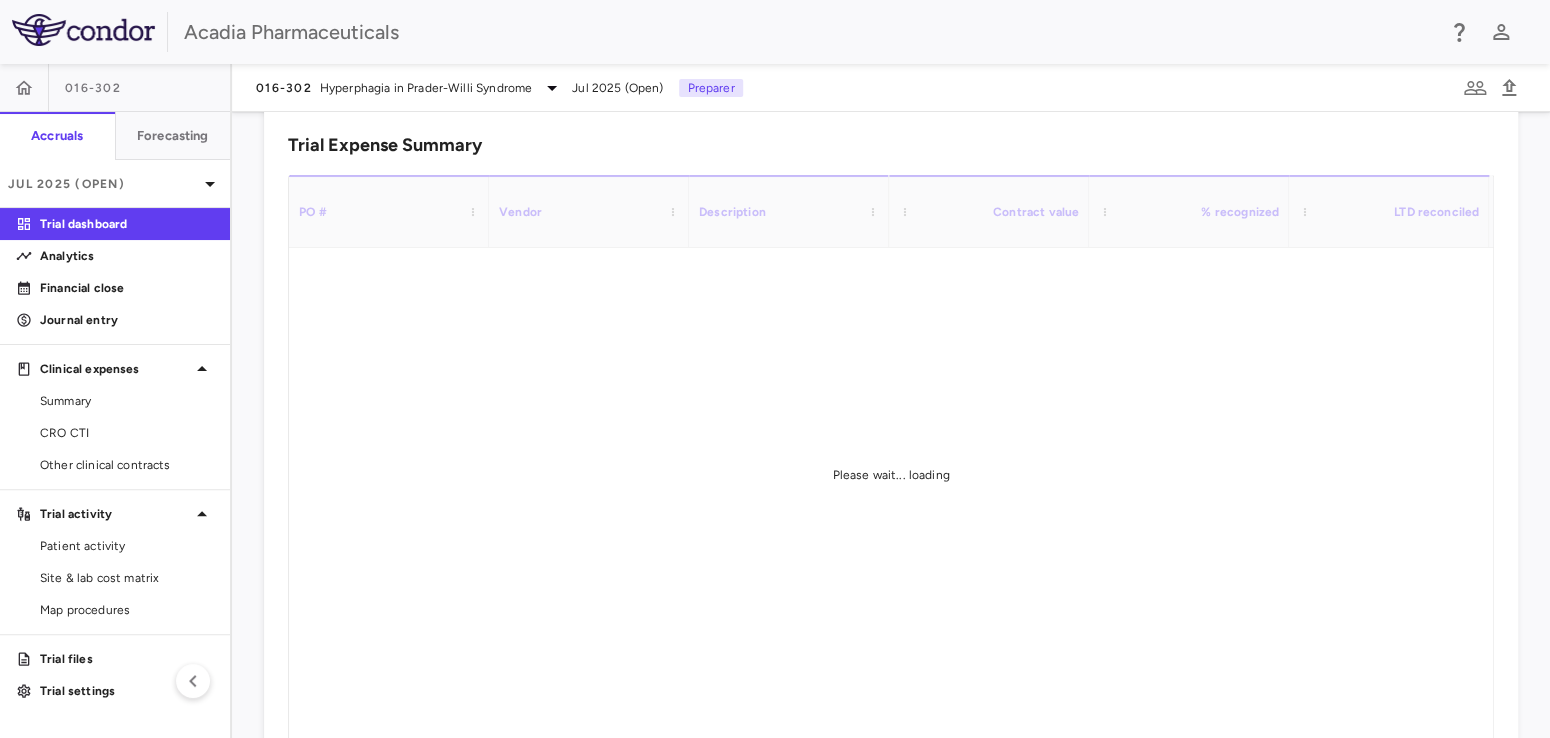 scroll, scrollTop: 1404, scrollLeft: 0, axis: vertical 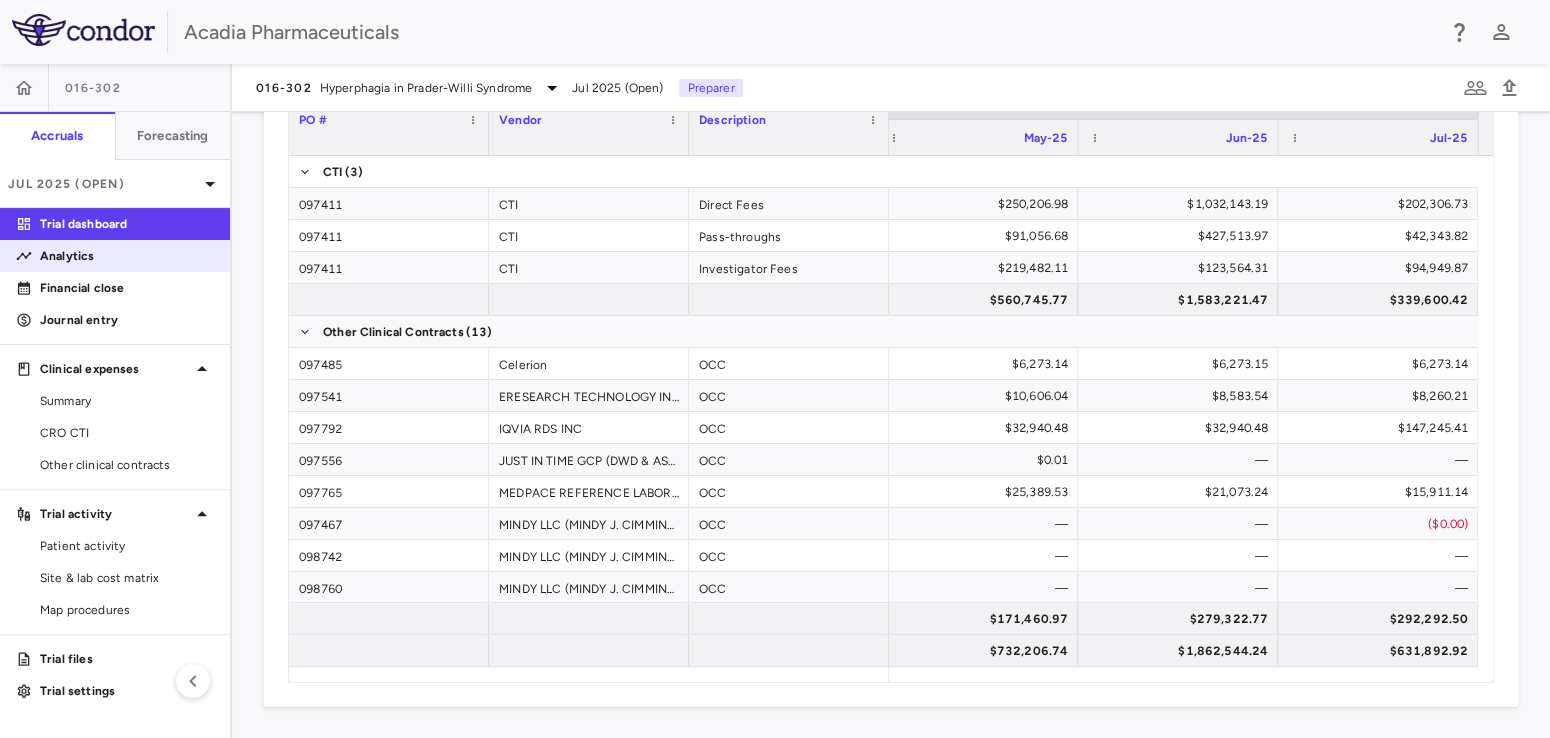 click on "Analytics" at bounding box center [127, 256] 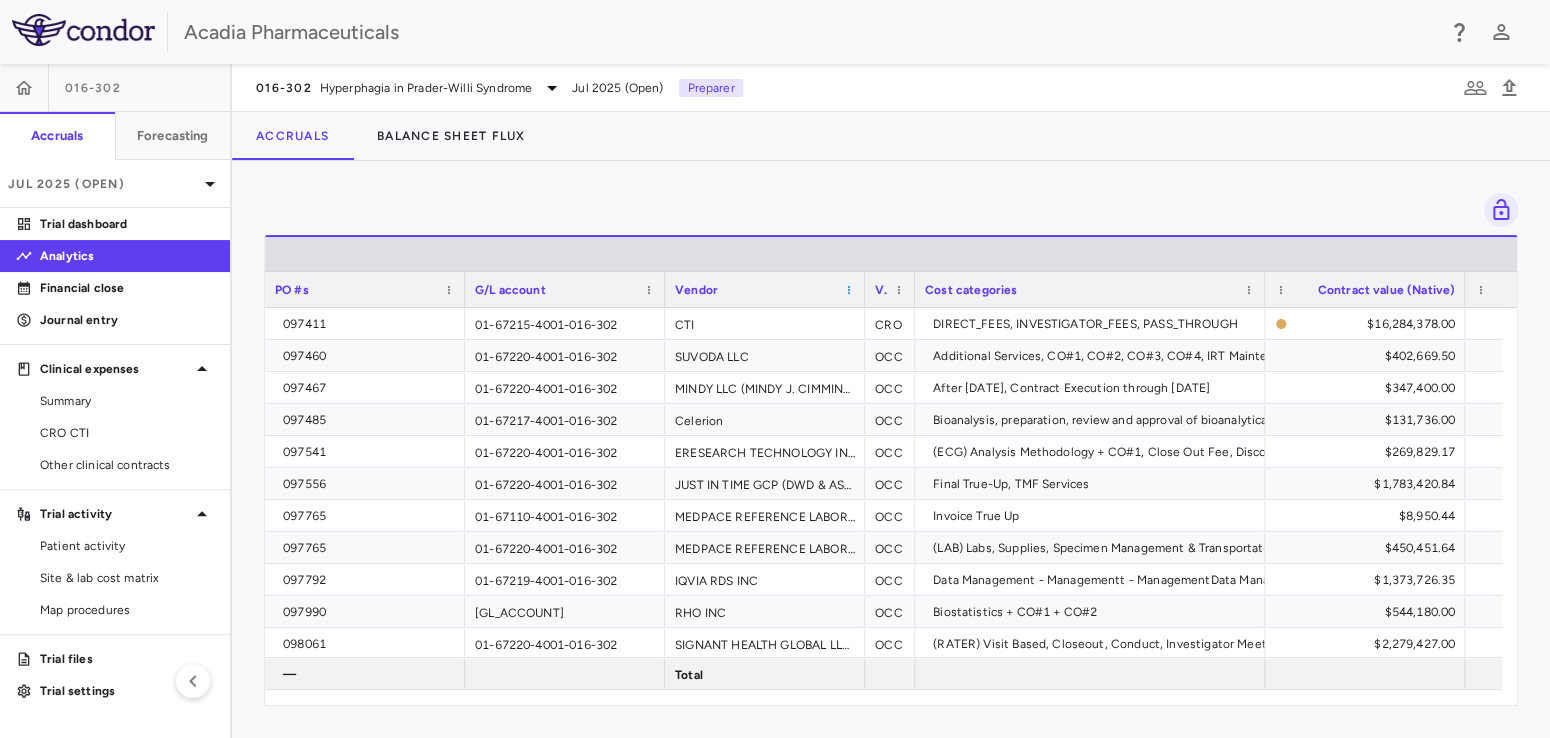 click at bounding box center [849, 290] 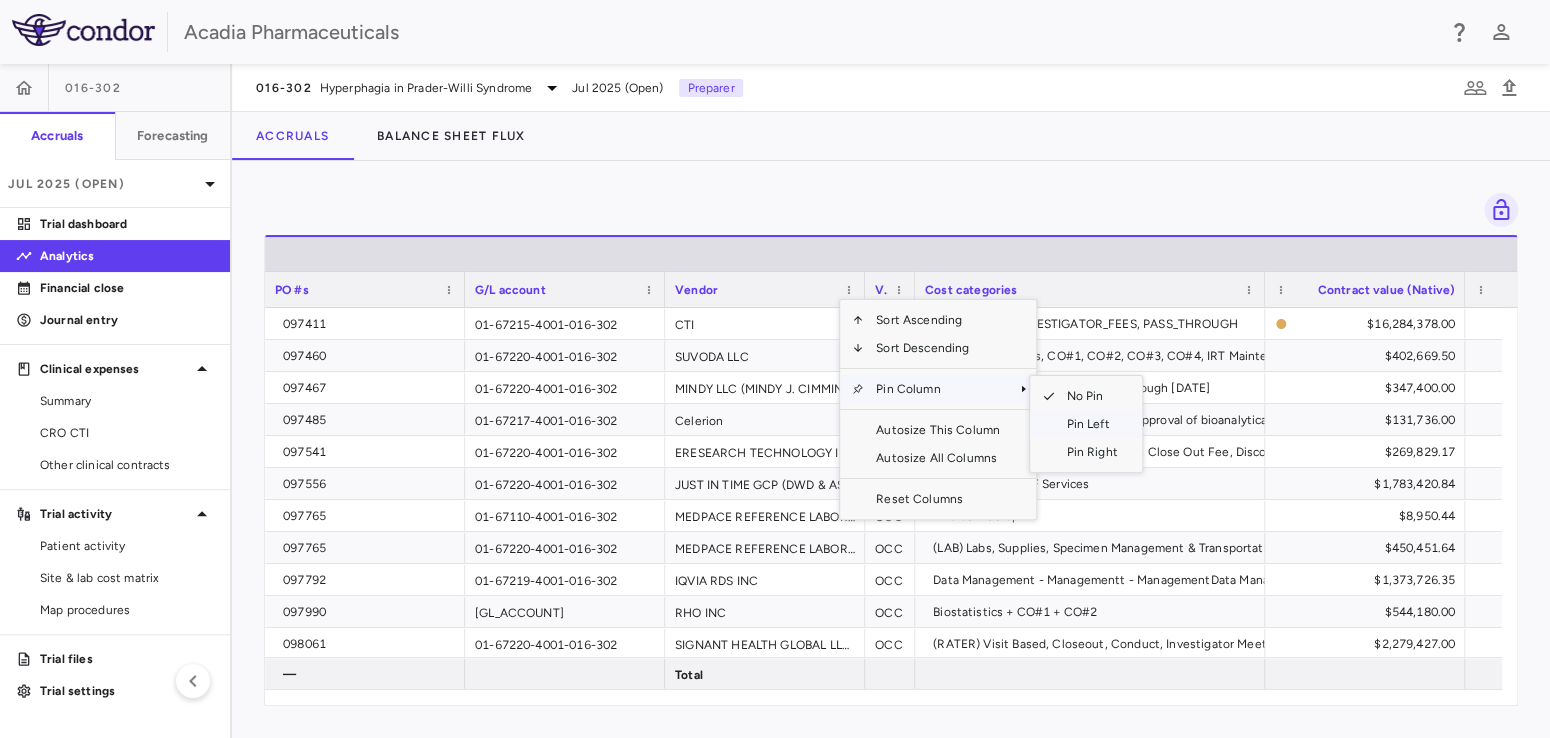 click on "Pin Left" at bounding box center (1091, 424) 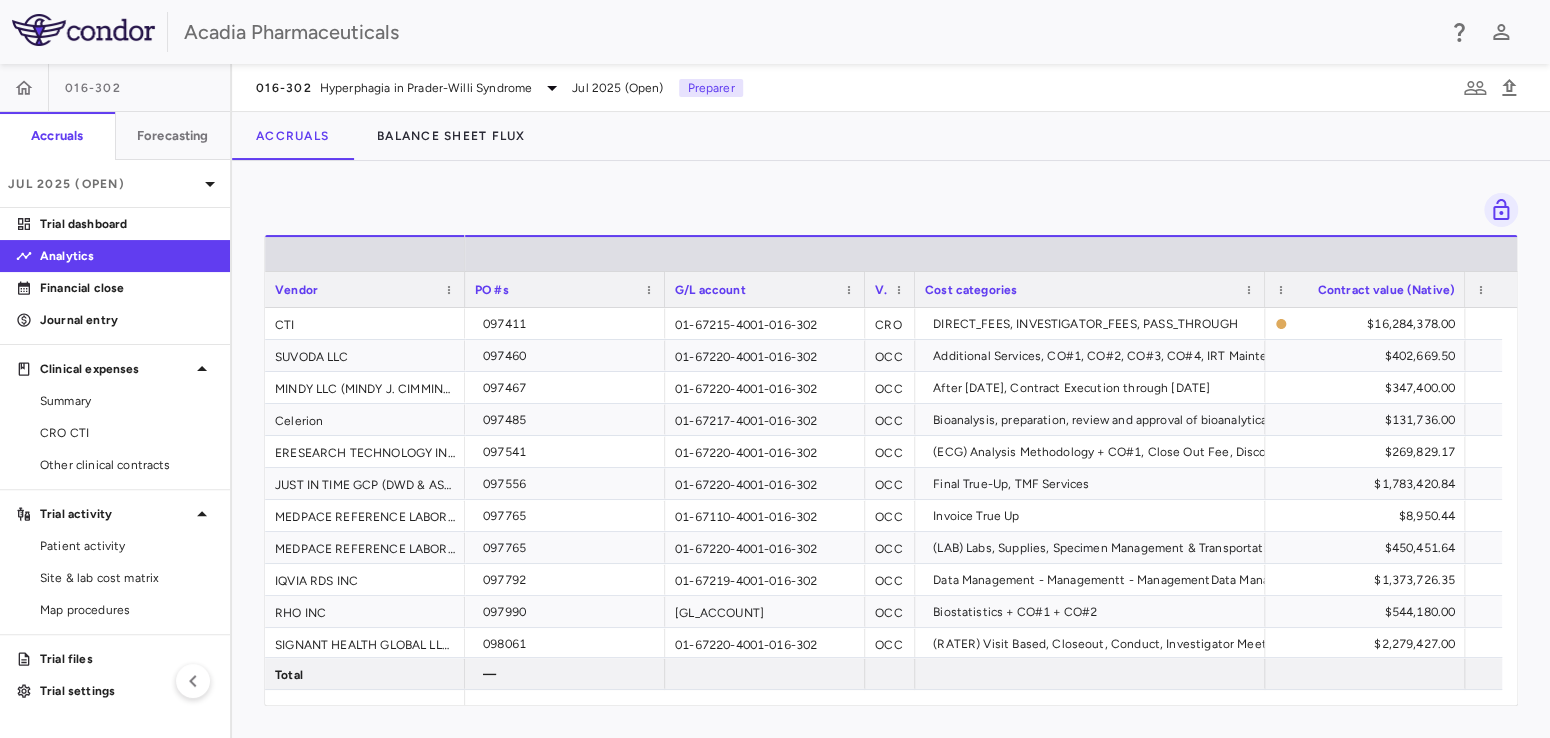 scroll, scrollTop: 0, scrollLeft: 515, axis: horizontal 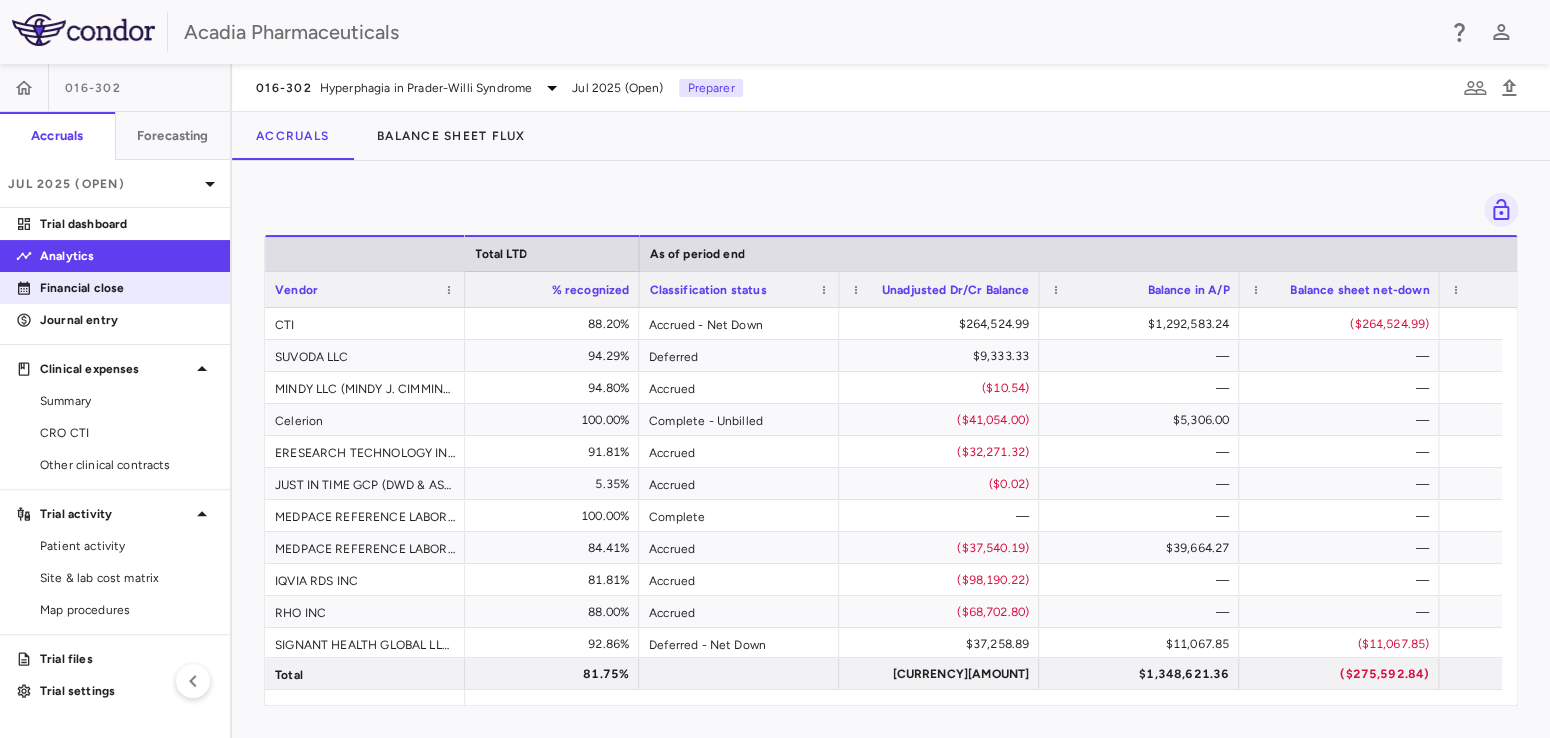 drag, startPoint x: 75, startPoint y: 287, endPoint x: 132, endPoint y: 295, distance: 57.558666 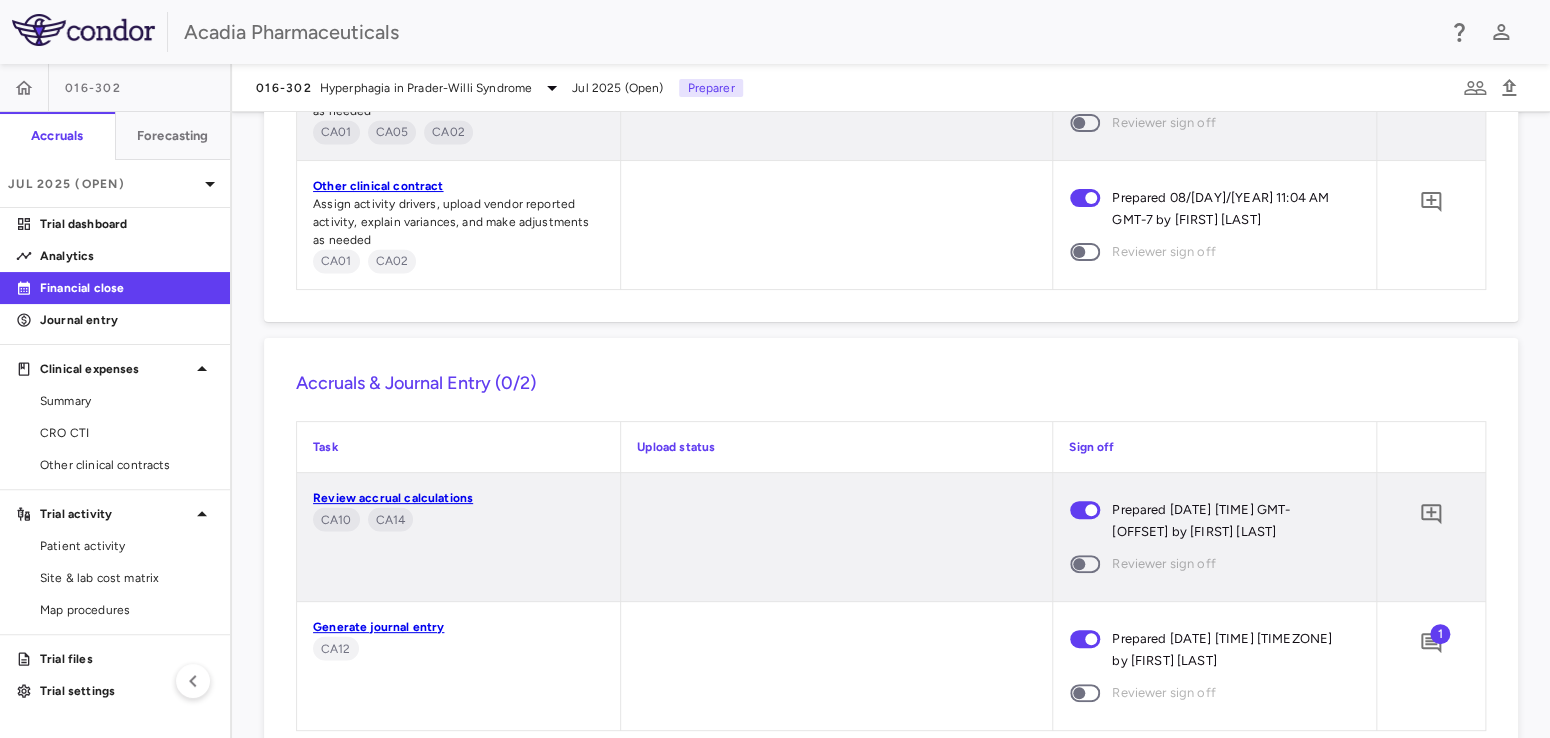 scroll, scrollTop: 1726, scrollLeft: 0, axis: vertical 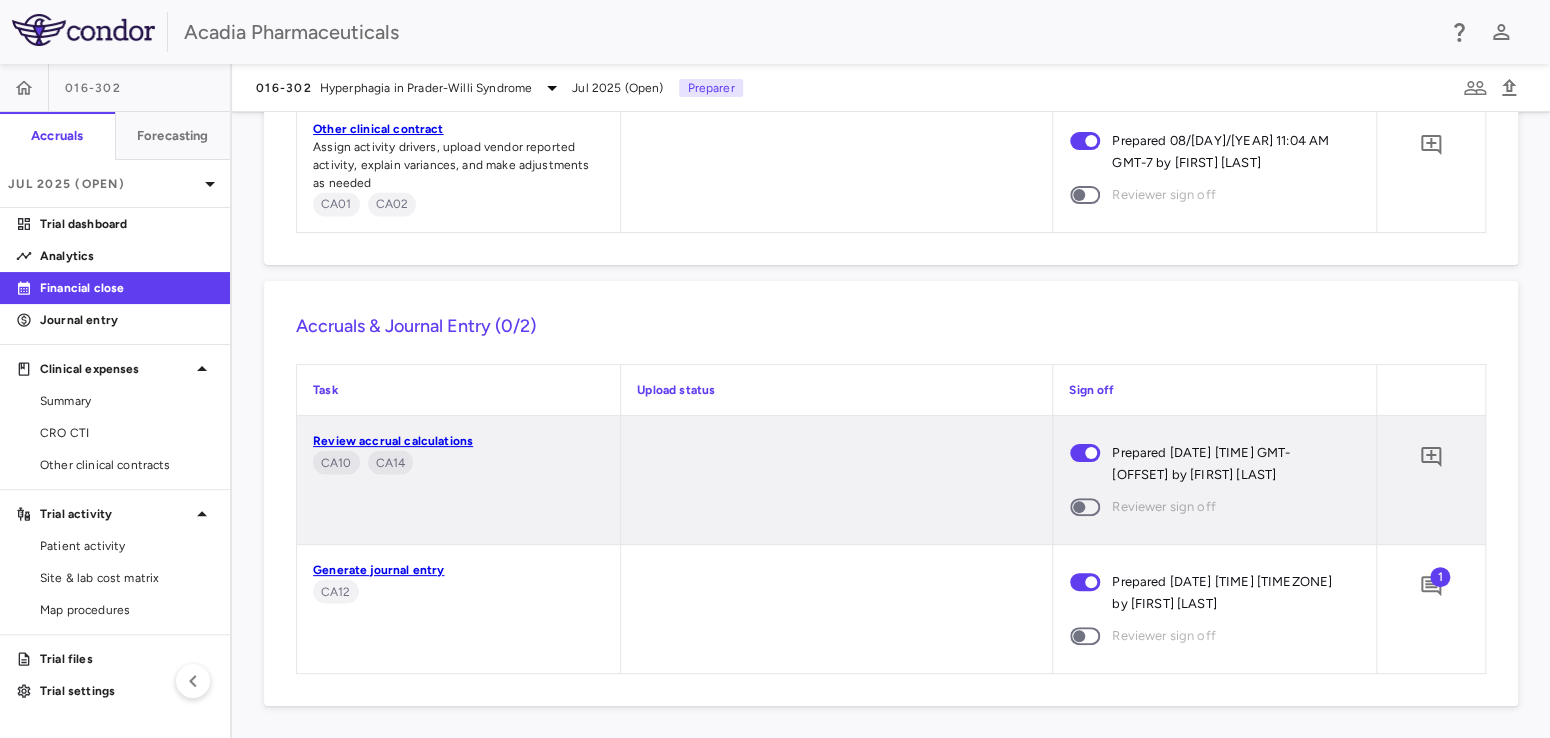 click on "Generate journal entry" at bounding box center (378, 570) 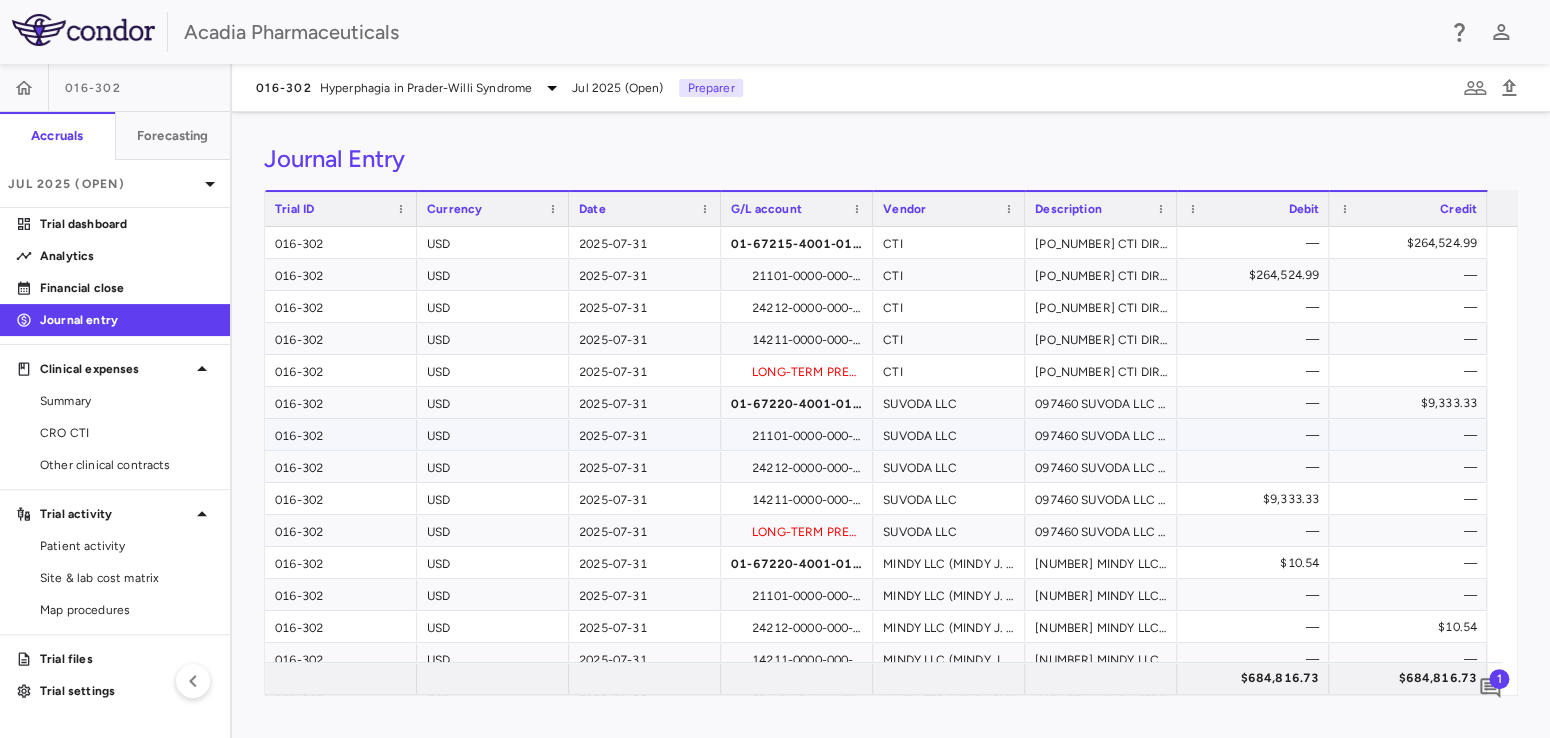 scroll, scrollTop: 166, scrollLeft: 0, axis: vertical 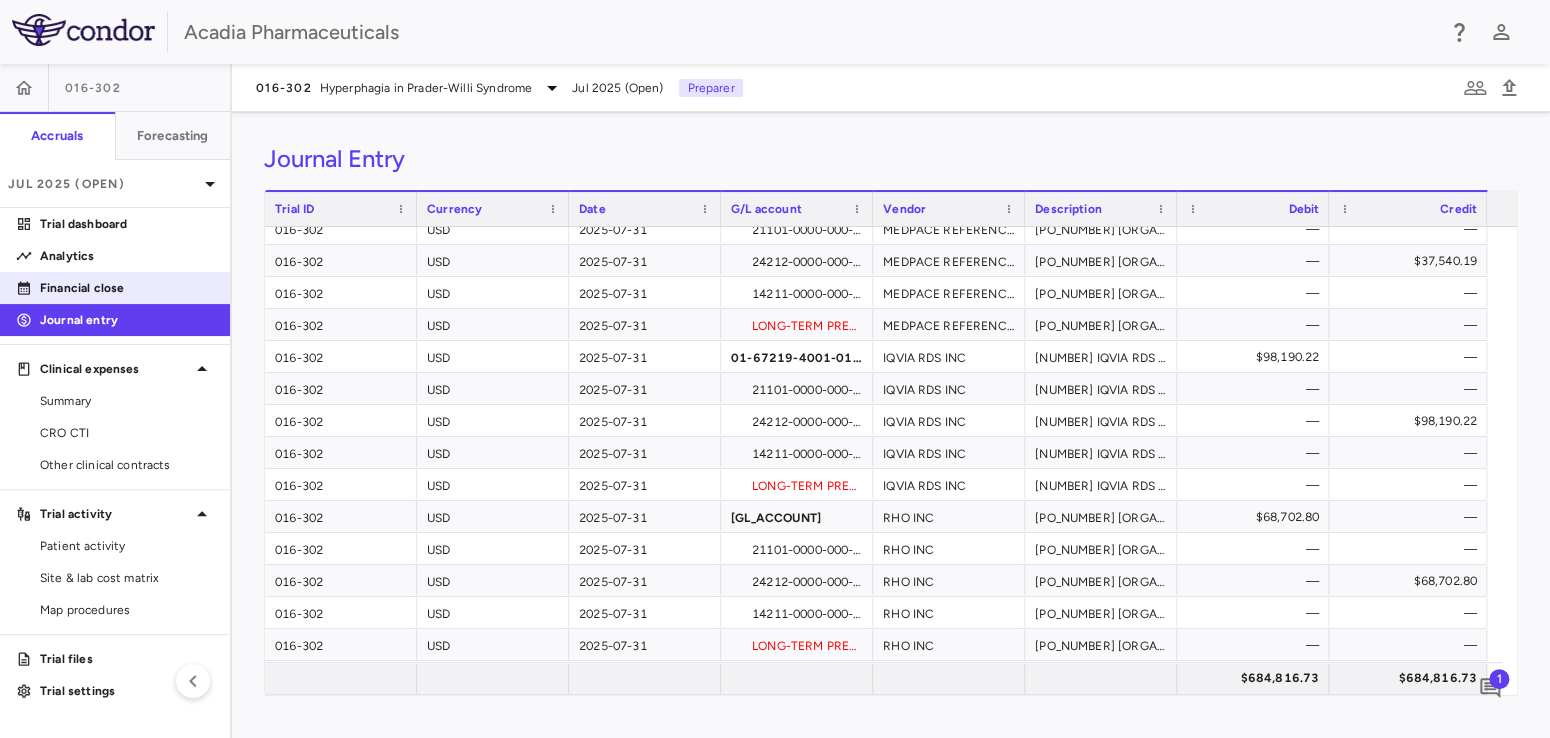 click on "Financial close" at bounding box center [127, 288] 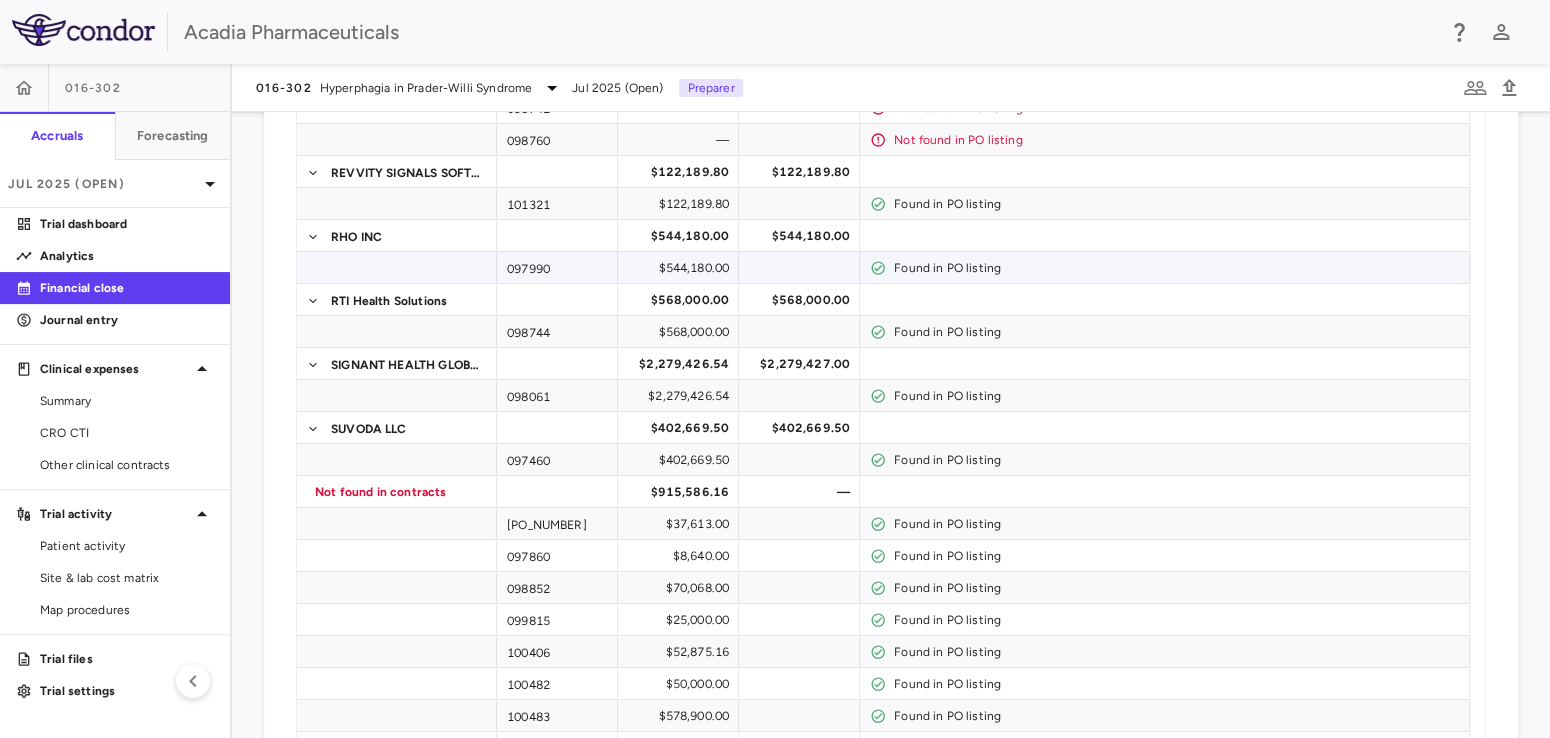 scroll, scrollTop: 833, scrollLeft: 0, axis: vertical 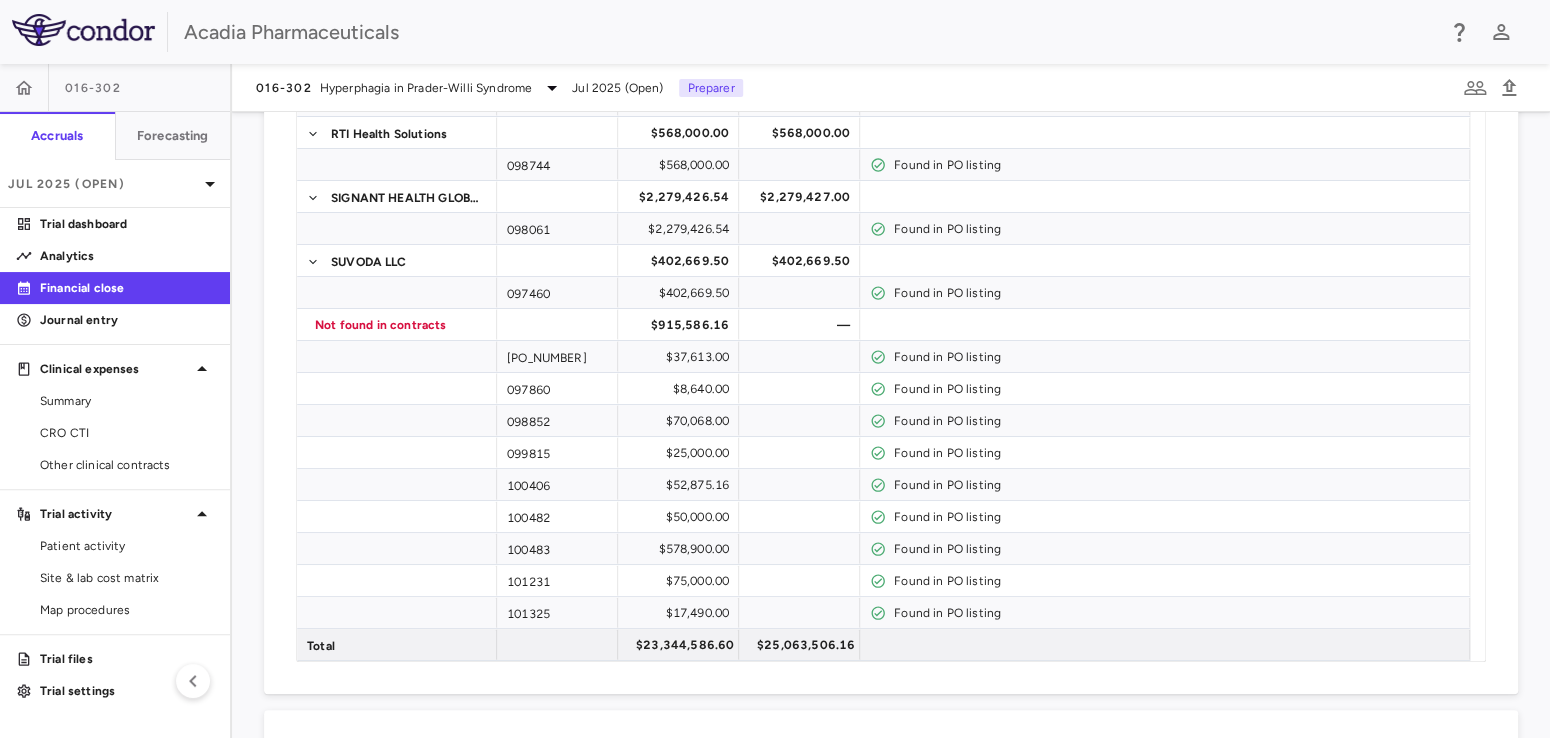 click on "Financial Close PO Completeness
Vendor
Drag here to set column labels
Group
PO #
PO Amount
1" at bounding box center (891, 425) 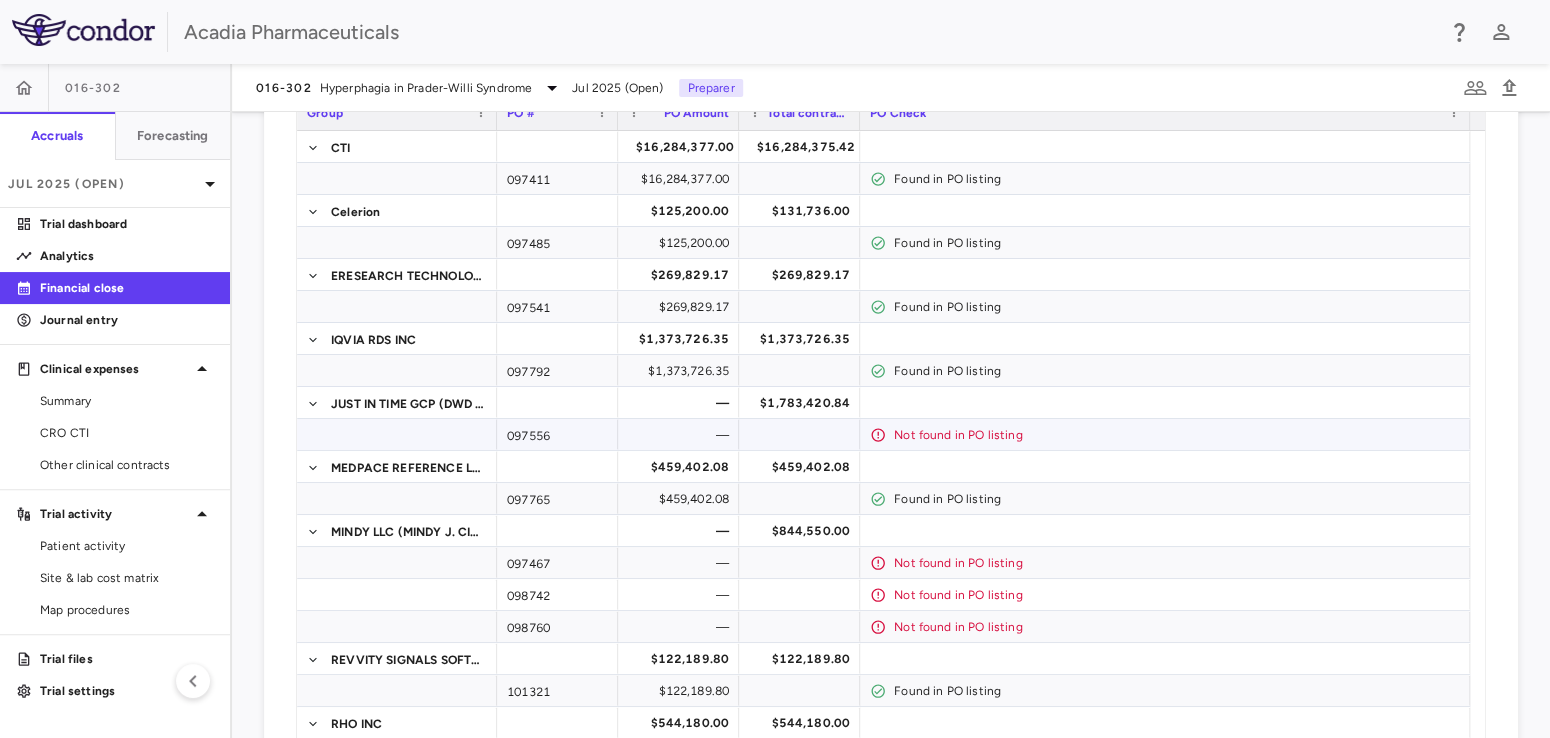 scroll, scrollTop: 166, scrollLeft: 0, axis: vertical 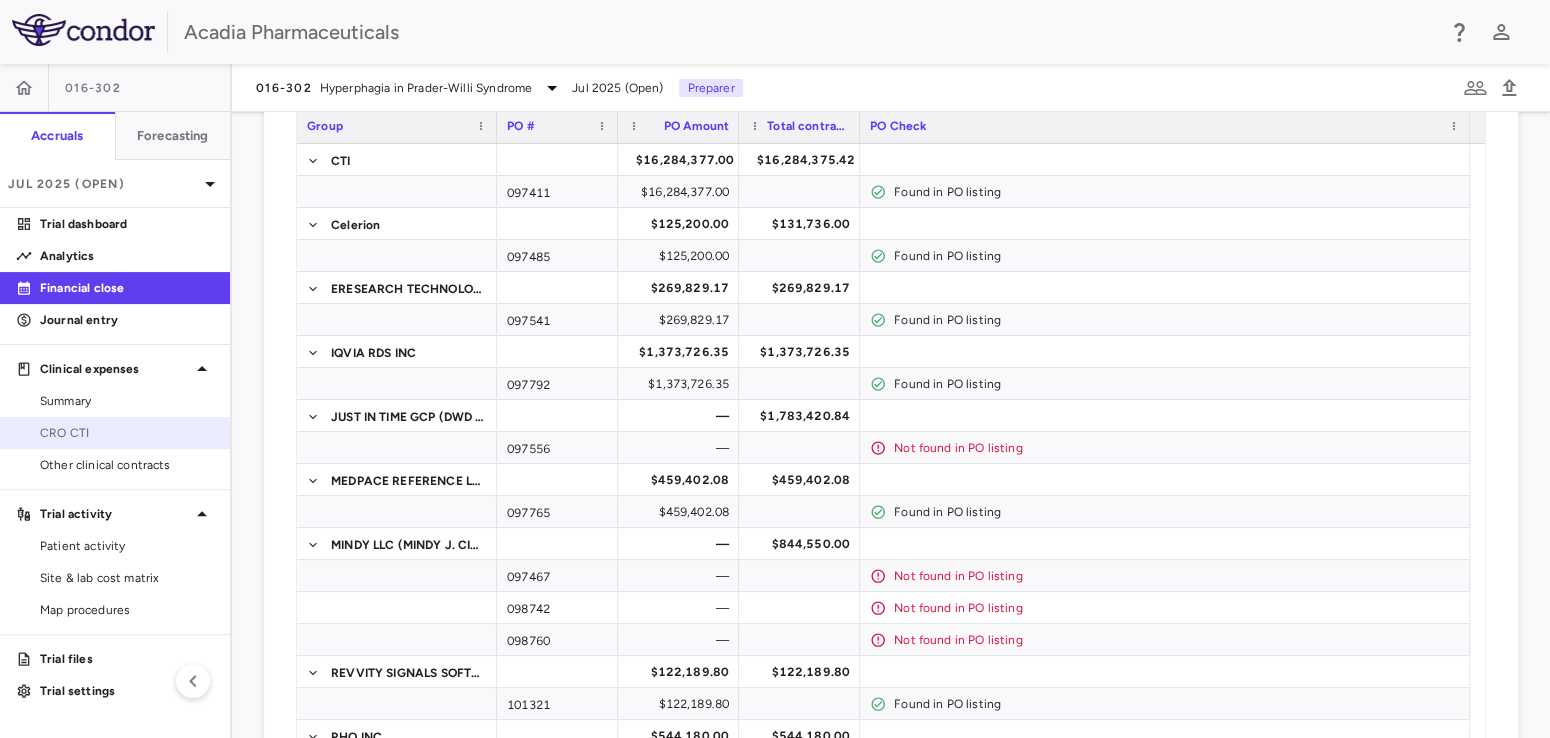 click on "CRO CTI" at bounding box center [127, 433] 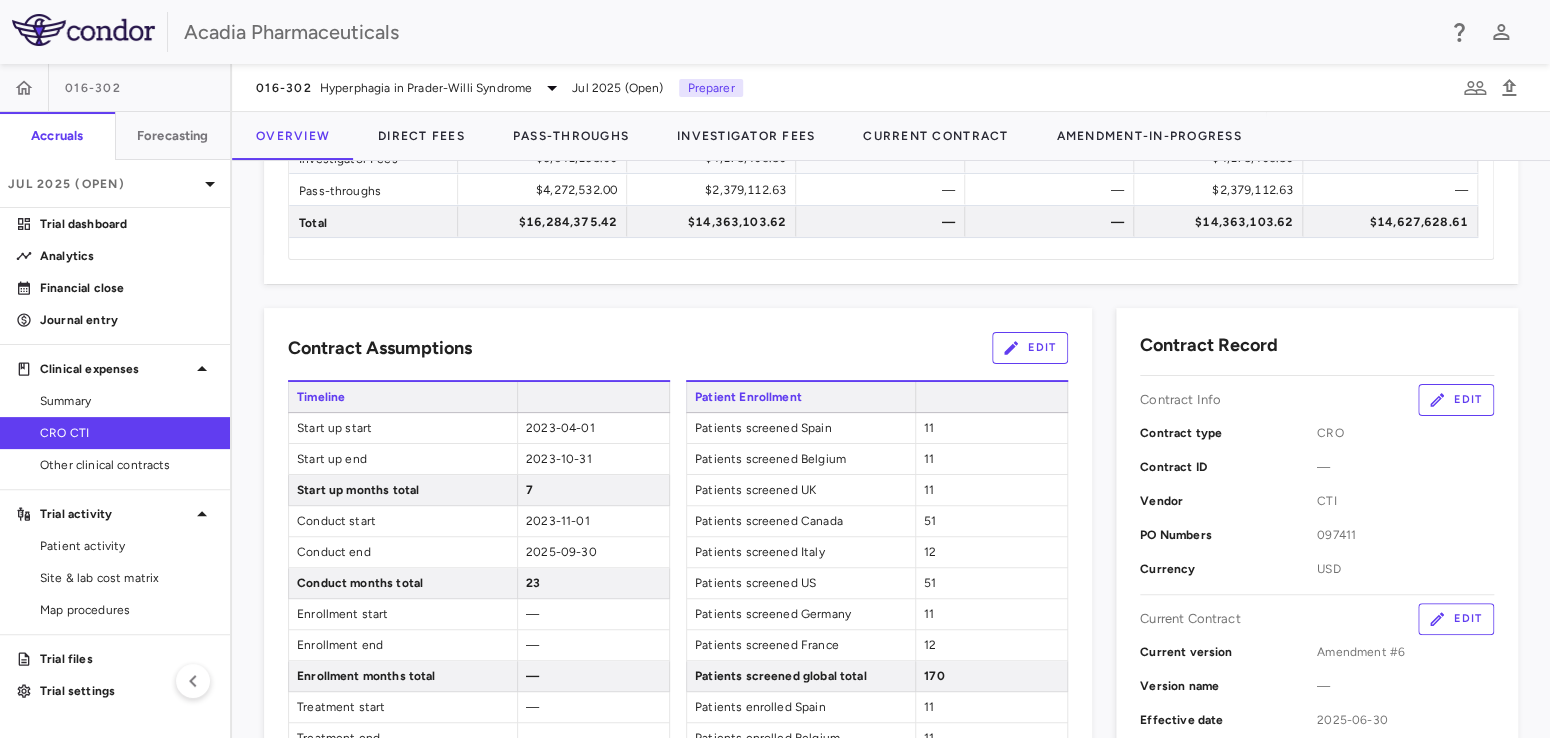 scroll, scrollTop: 0, scrollLeft: 0, axis: both 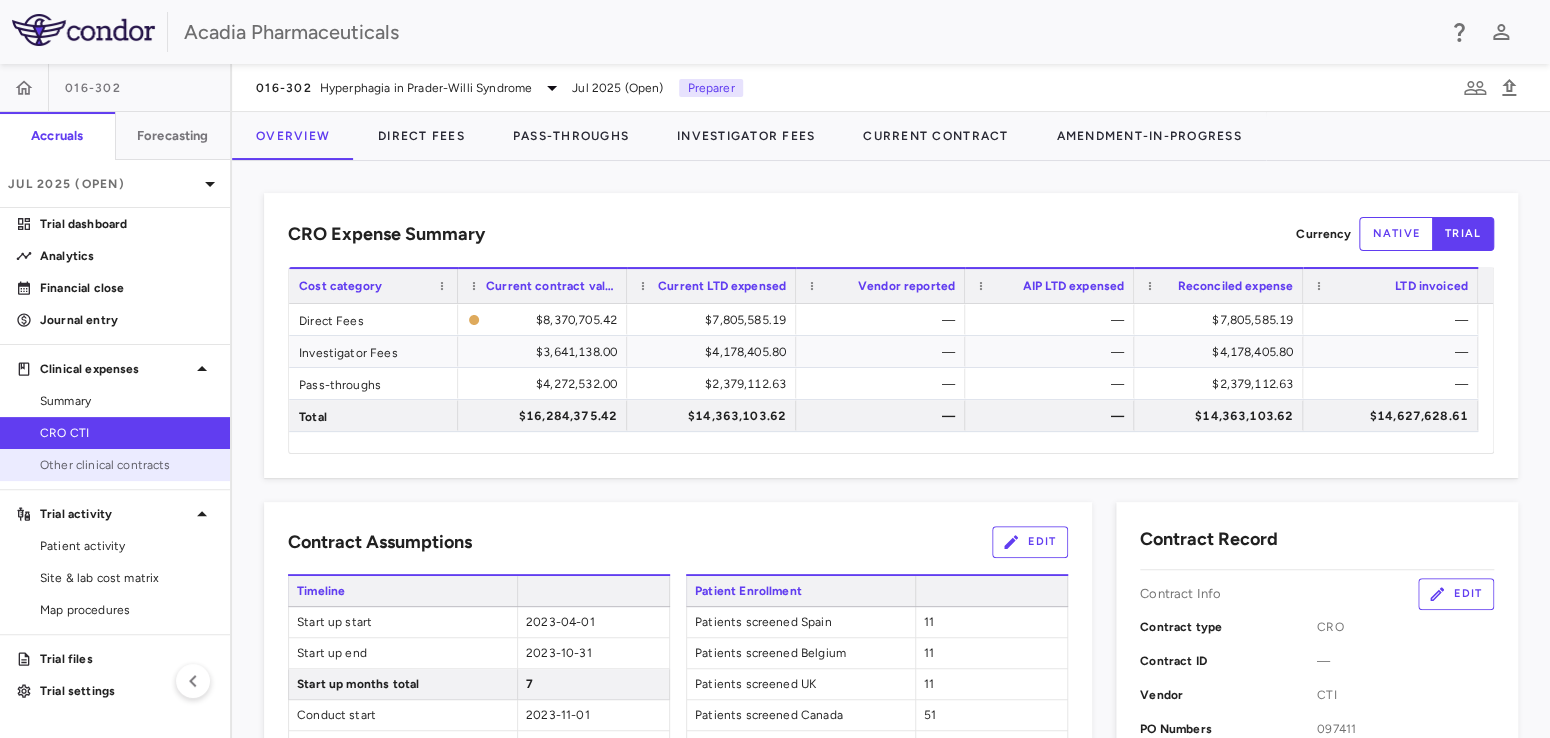 click on "Other clinical contracts" at bounding box center (127, 465) 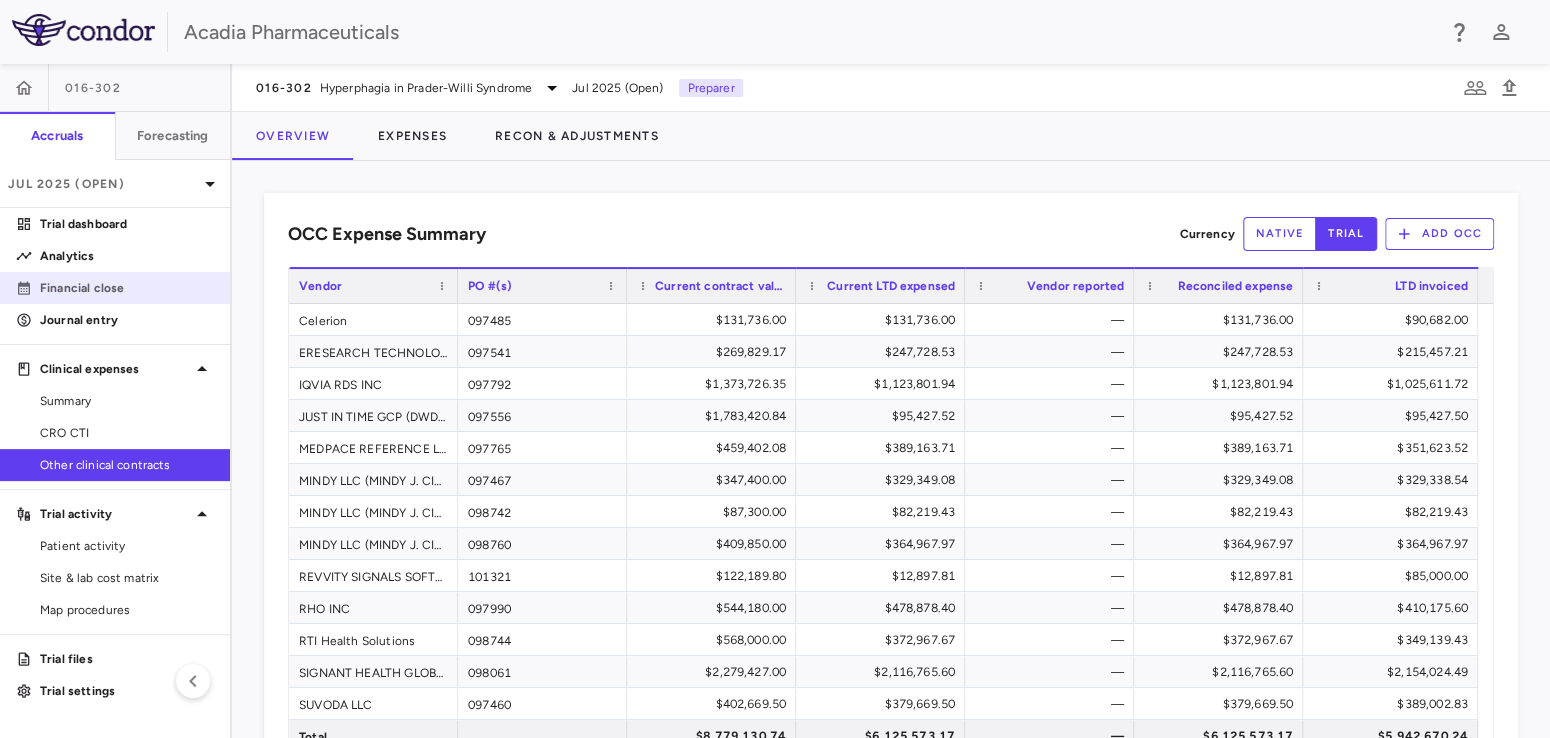 click on "Financial close" at bounding box center (127, 288) 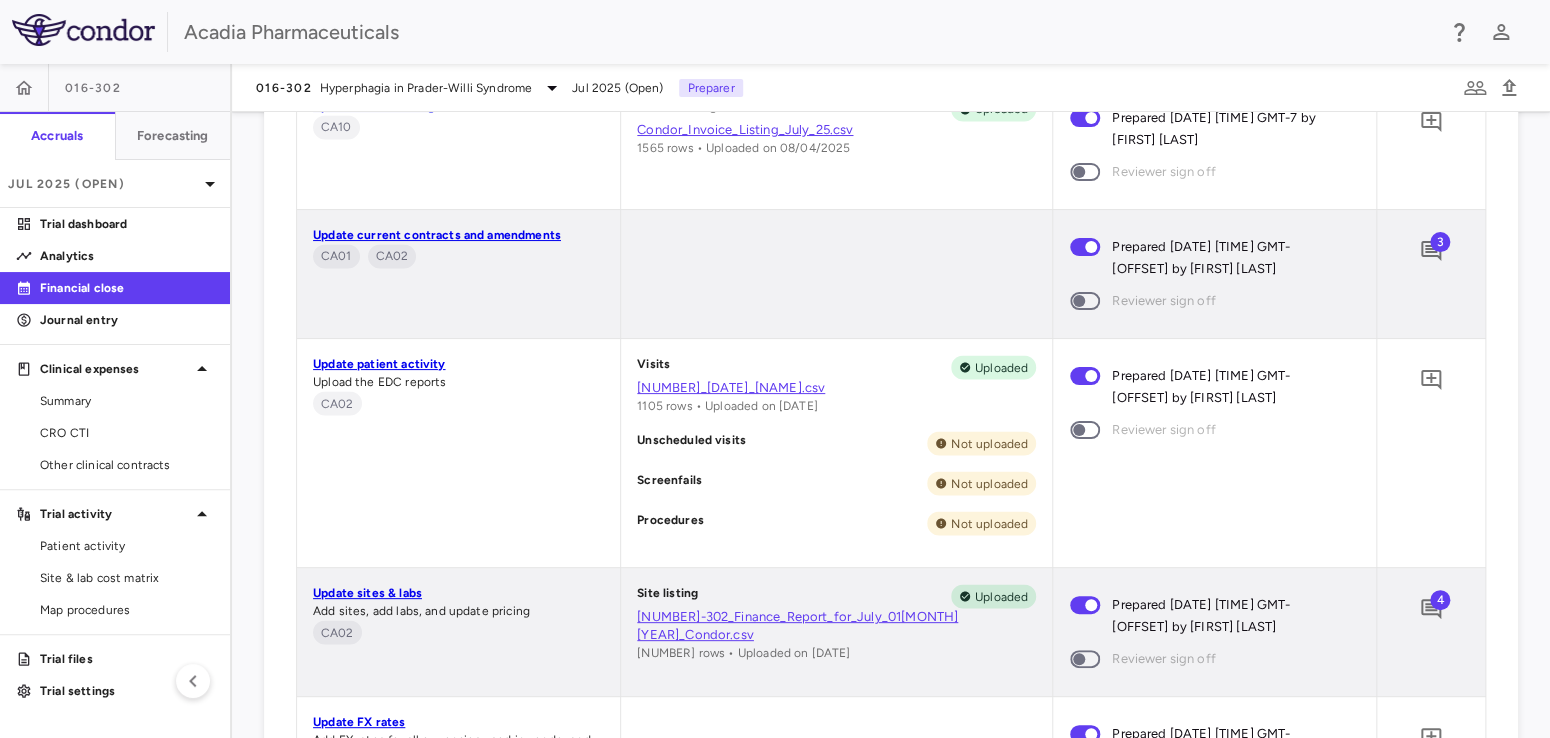 scroll, scrollTop: 2760, scrollLeft: 0, axis: vertical 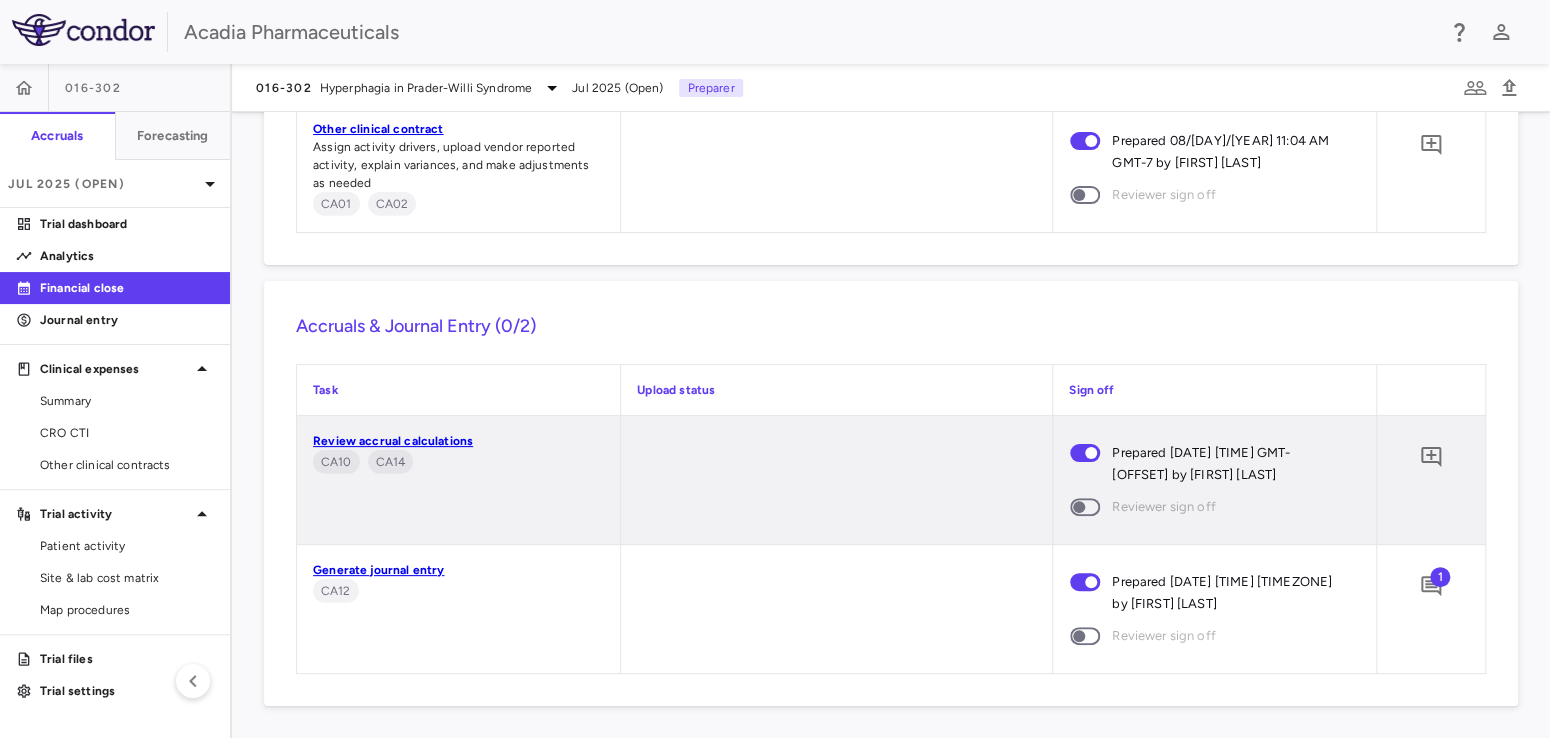 click on "1" at bounding box center (1440, 577) 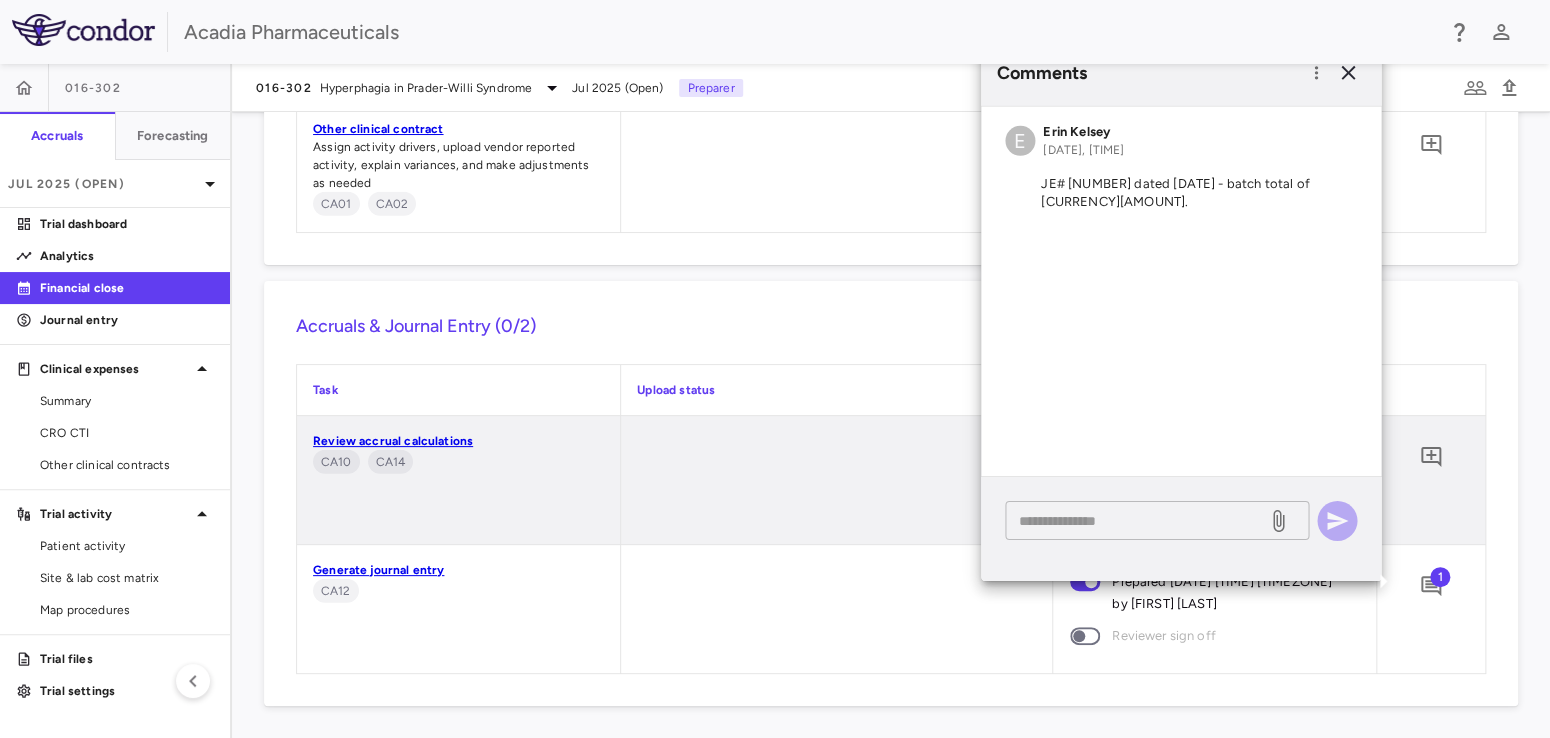 click at bounding box center (1136, 520) 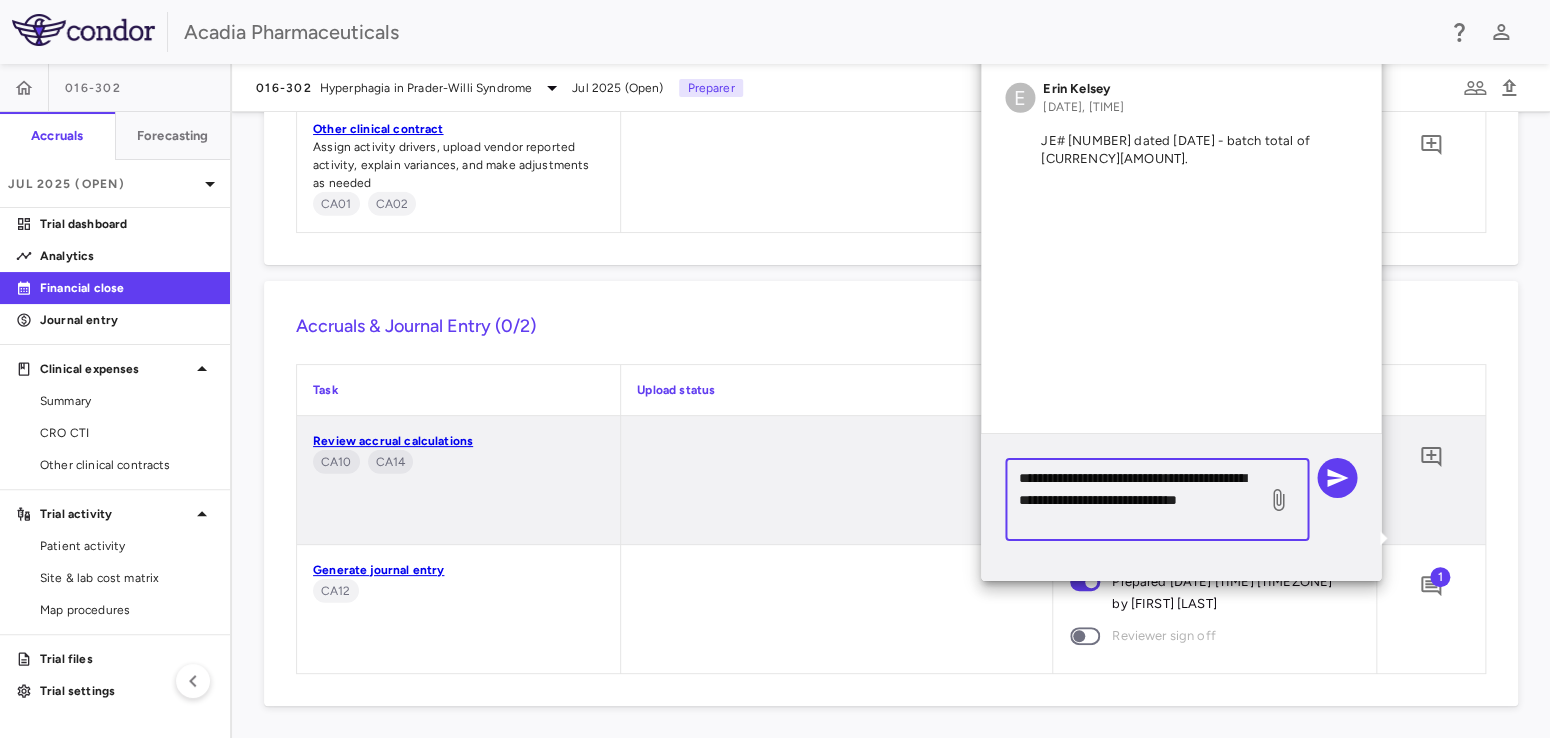 type on "**********" 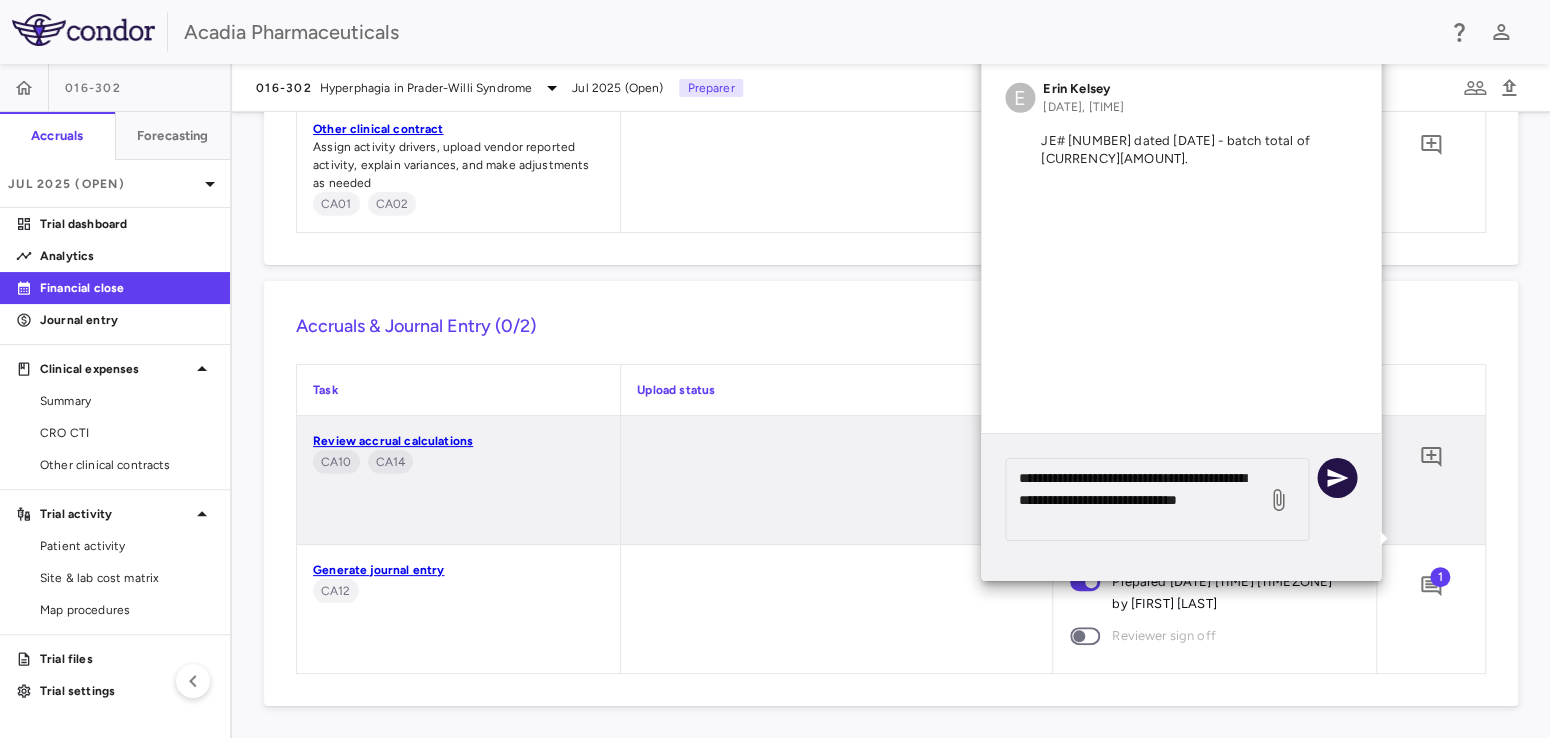 click 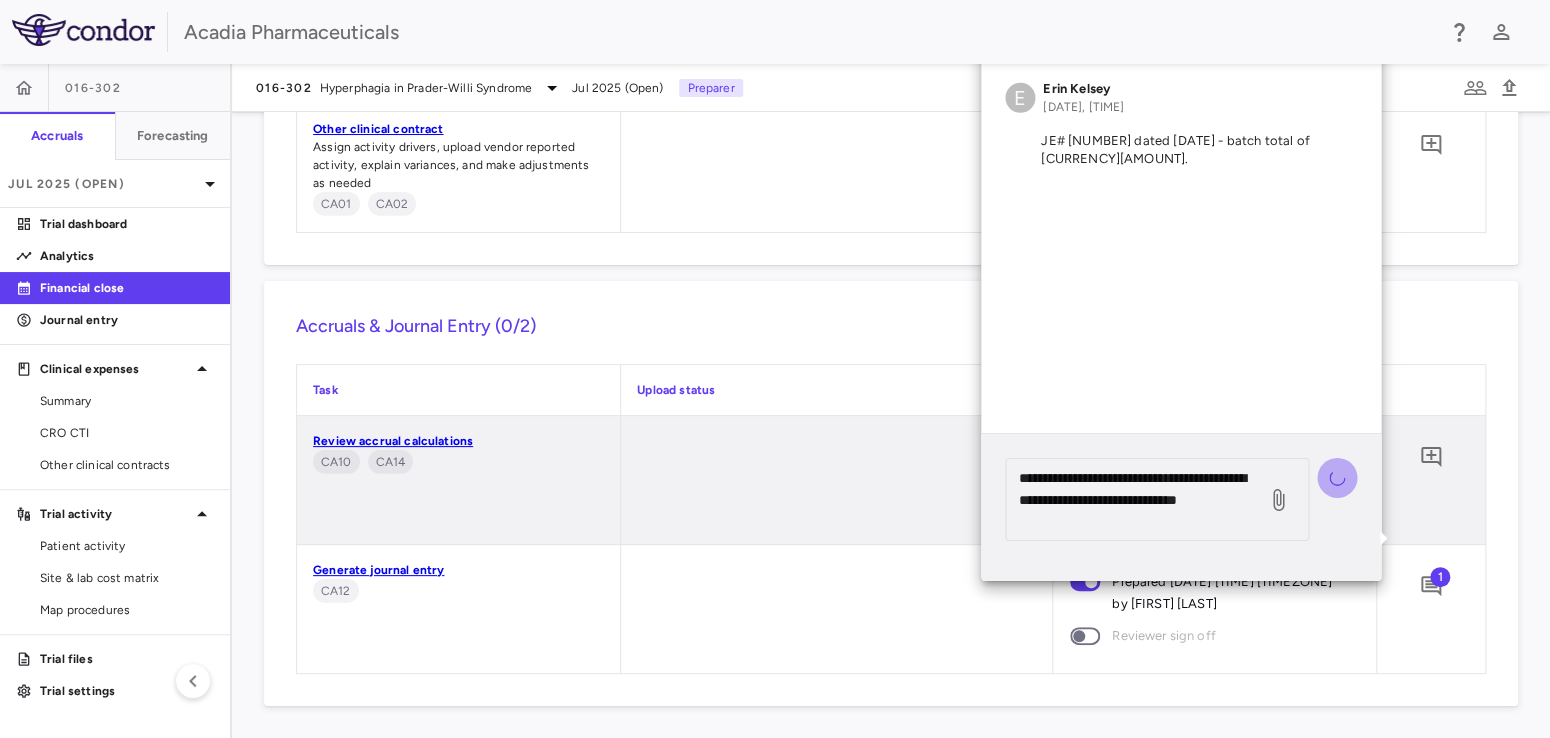type 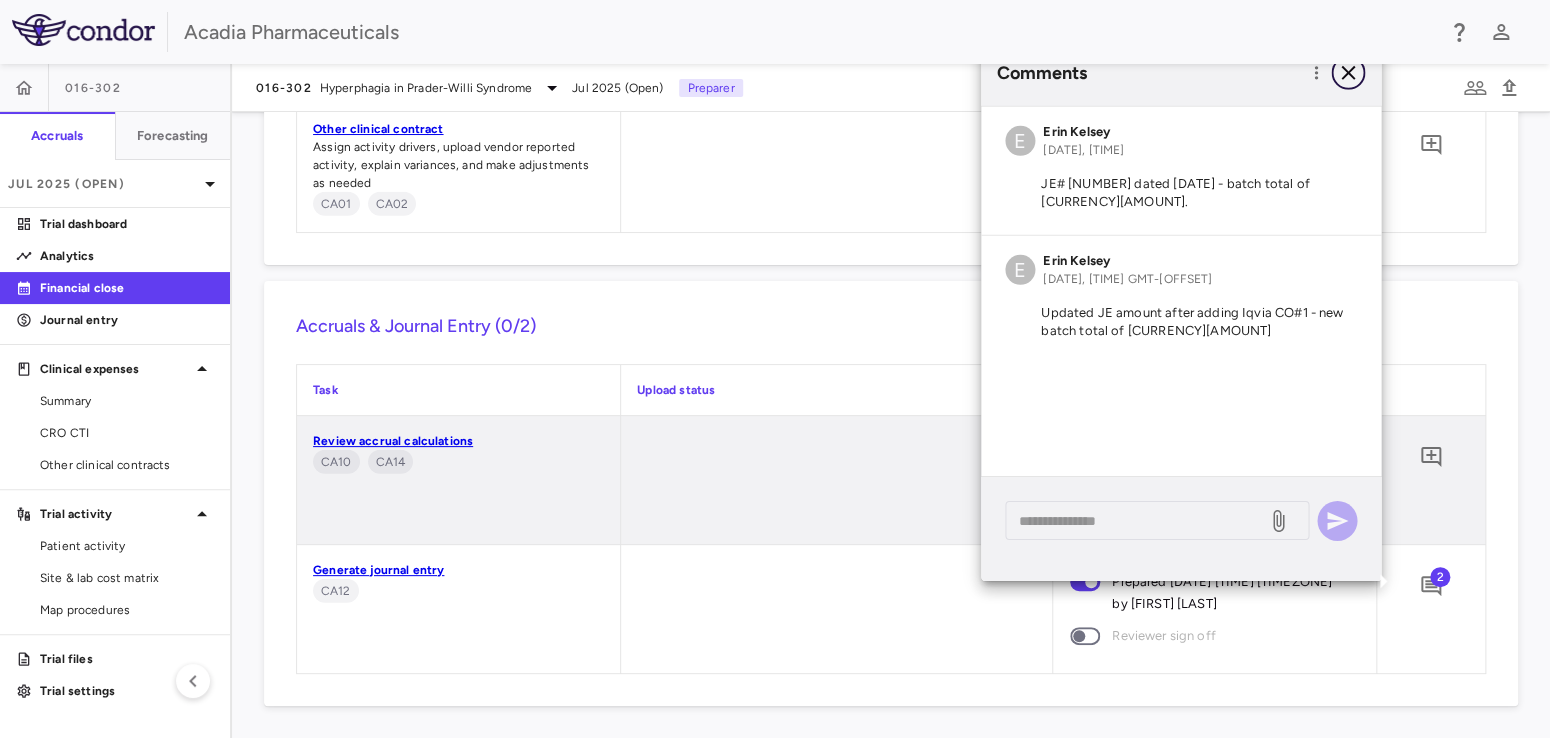 click 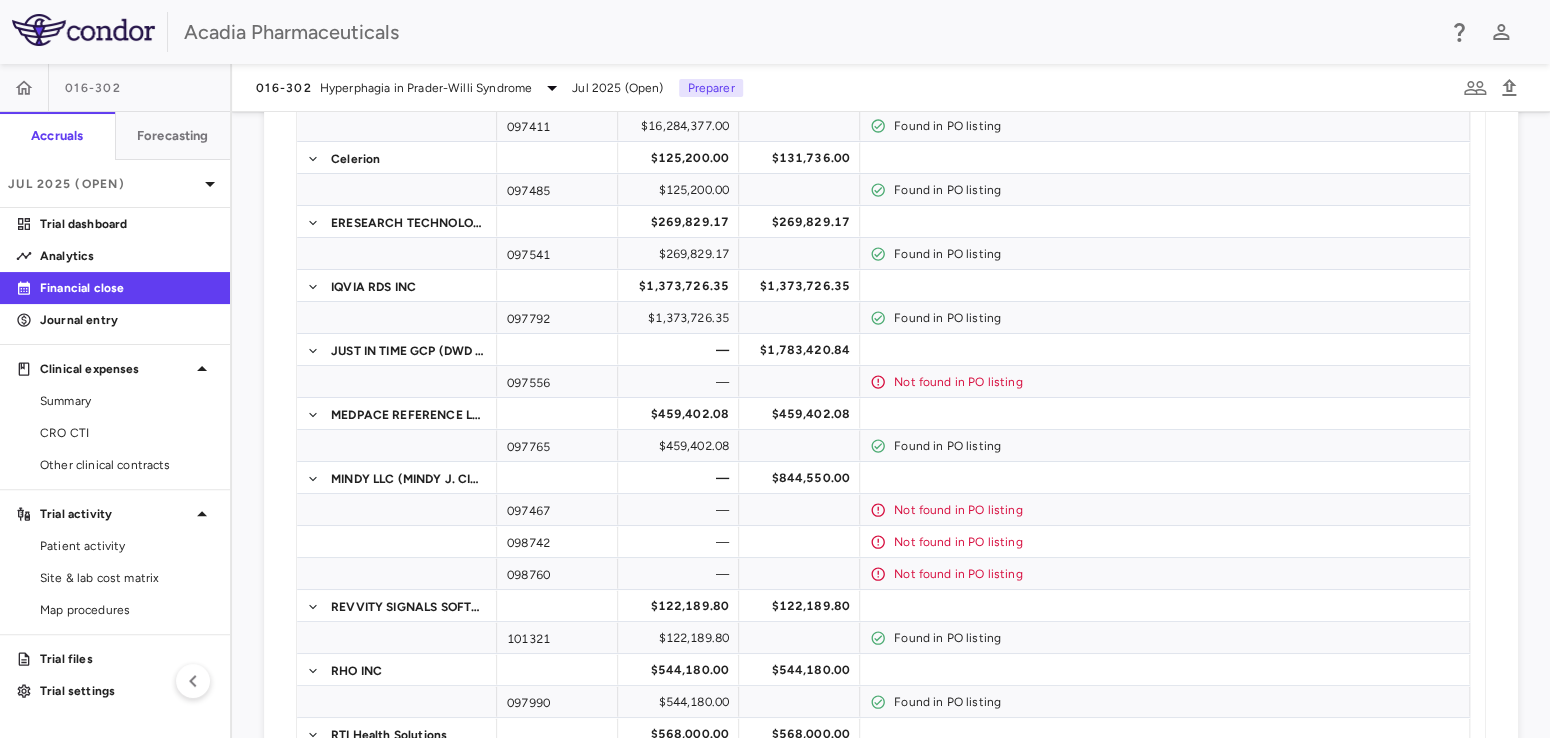 scroll, scrollTop: 0, scrollLeft: 0, axis: both 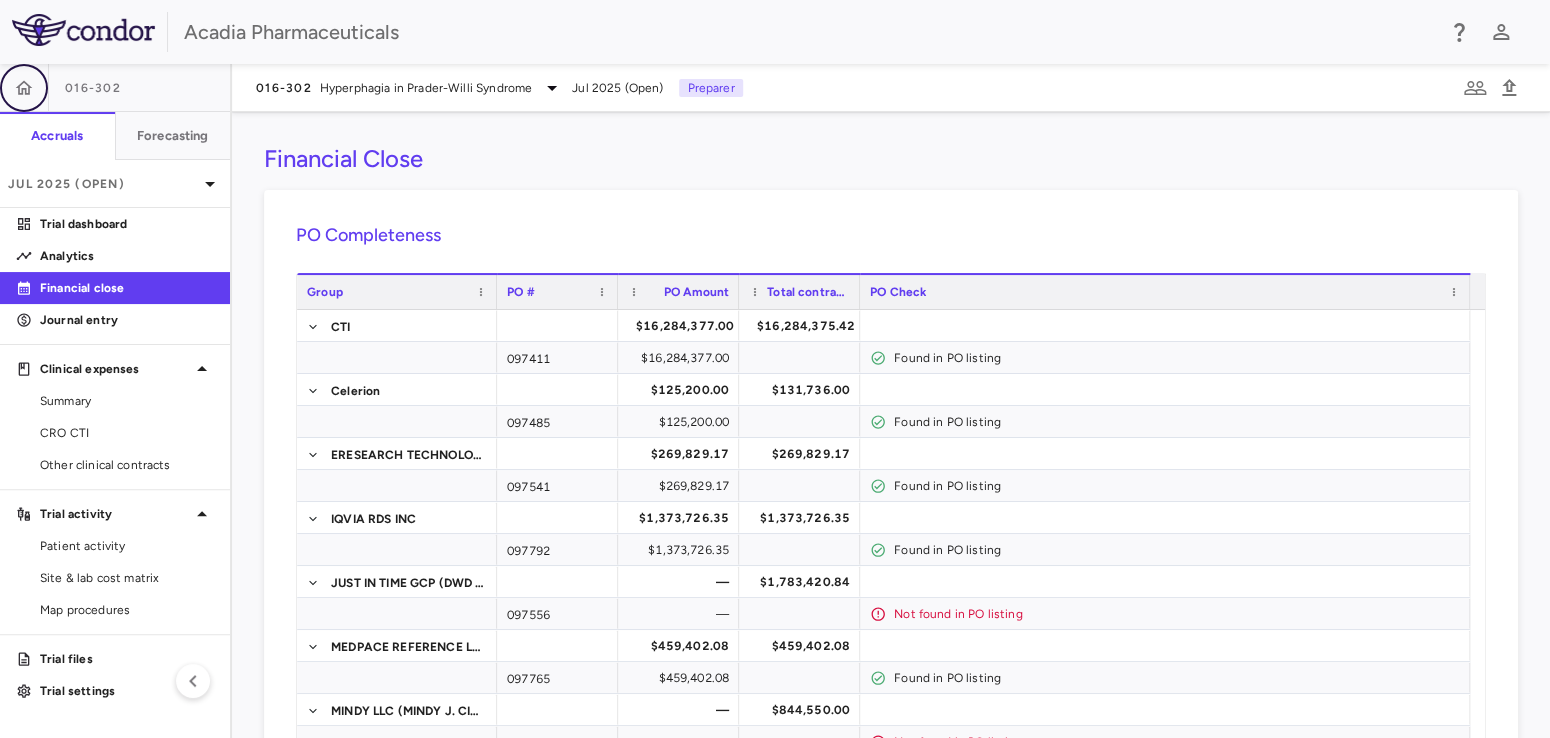 click 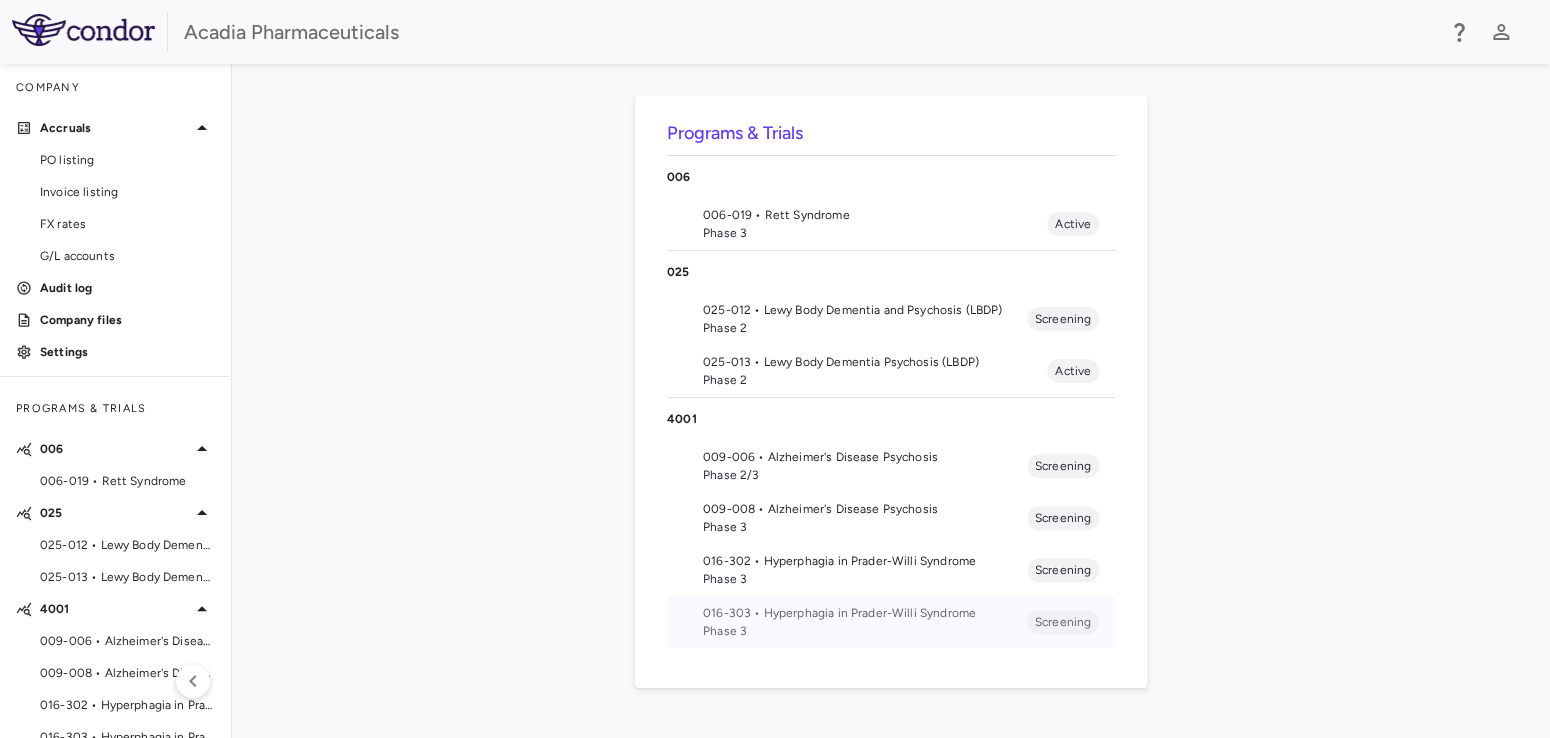 click on "016-303 • Hyperphagia in Prader-Willi Syndrome" at bounding box center [865, 613] 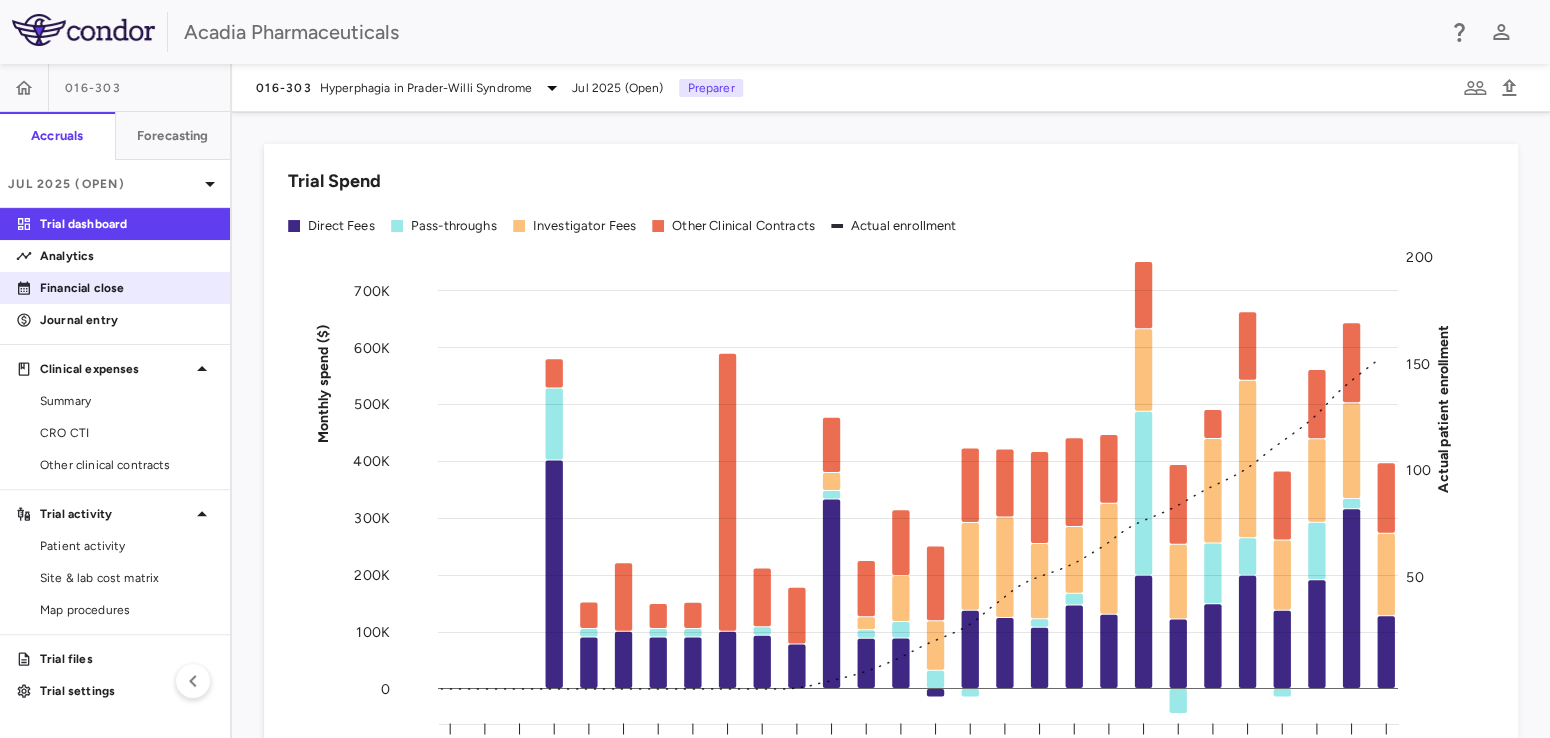 click on "Financial close" at bounding box center [127, 288] 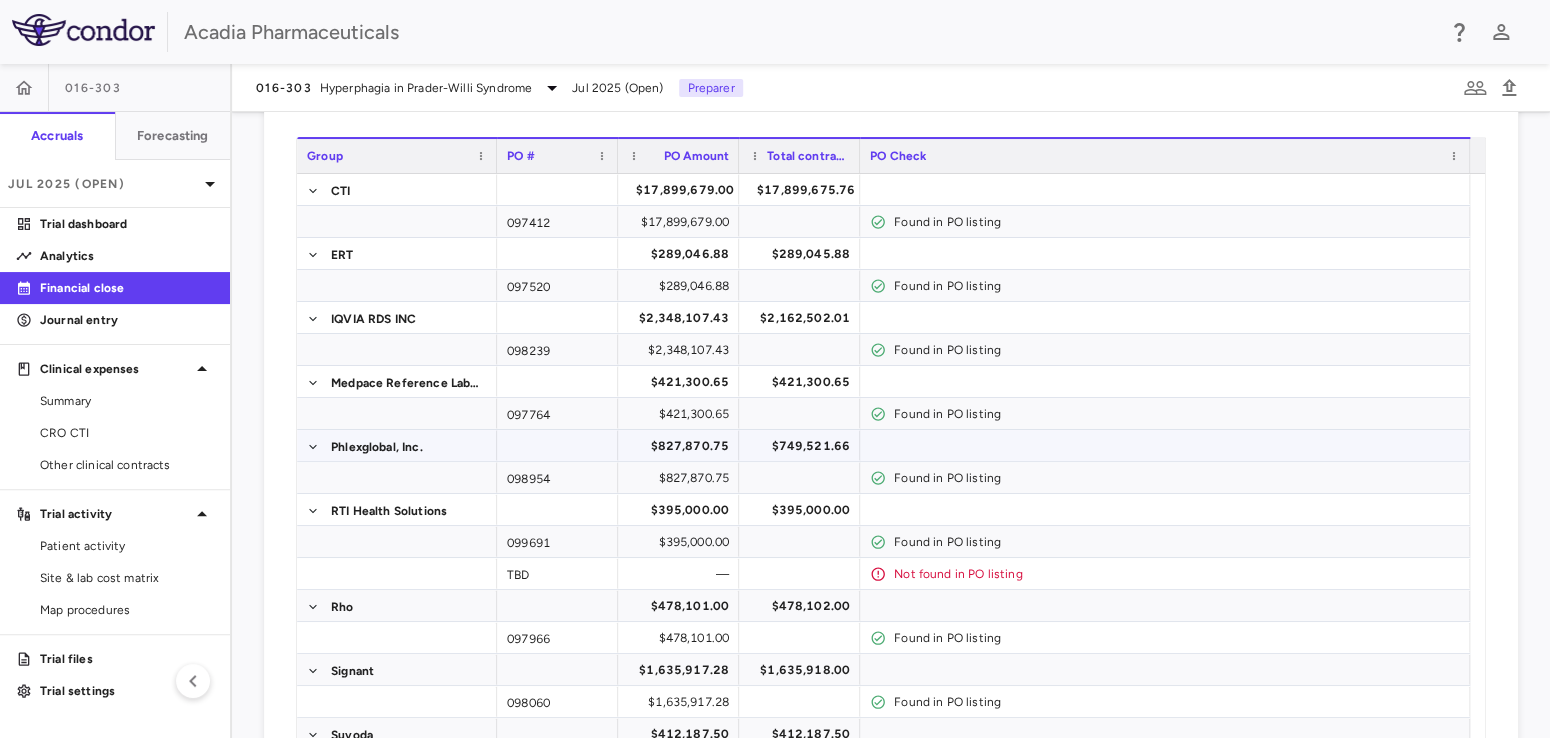 scroll, scrollTop: 166, scrollLeft: 0, axis: vertical 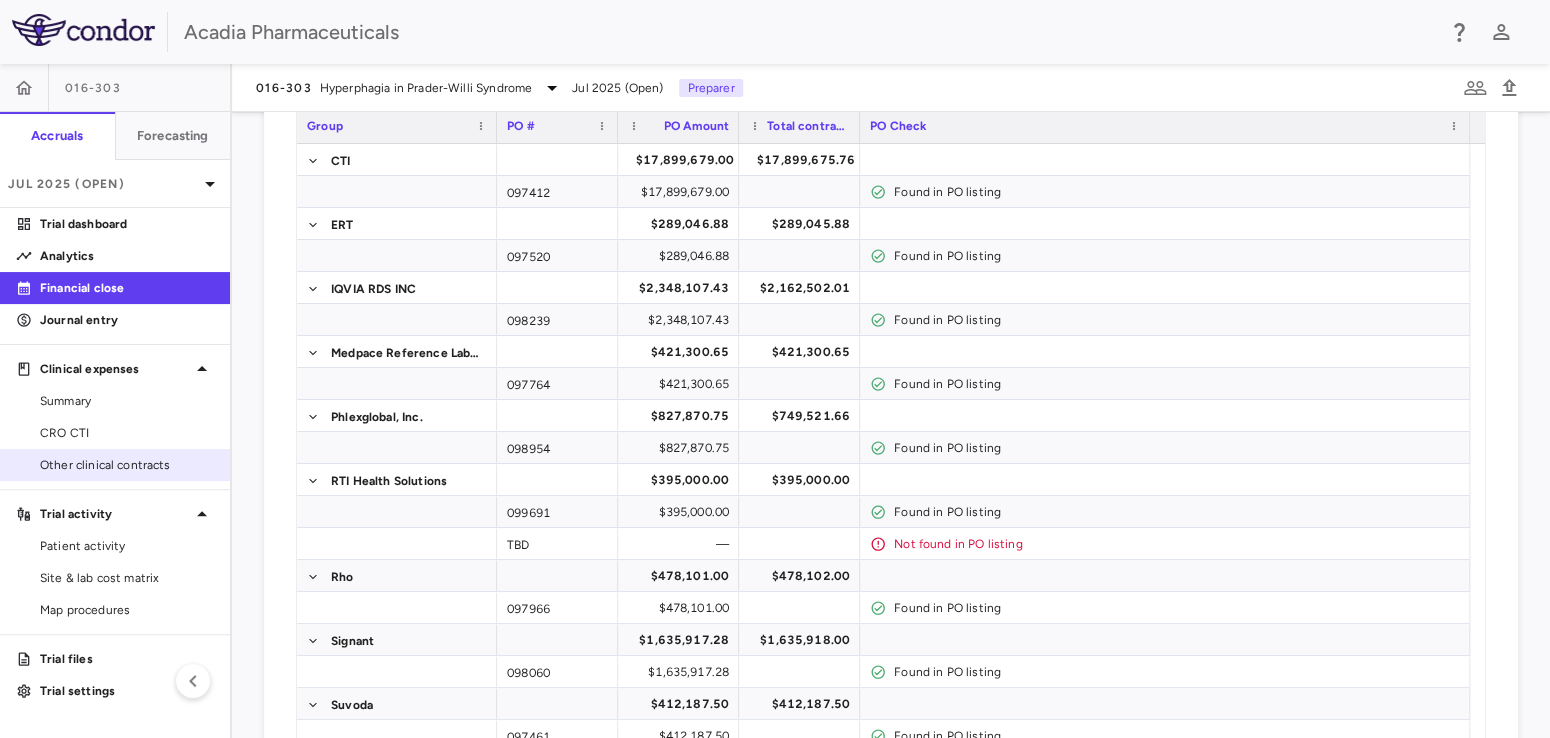click on "Other clinical contracts" at bounding box center [127, 465] 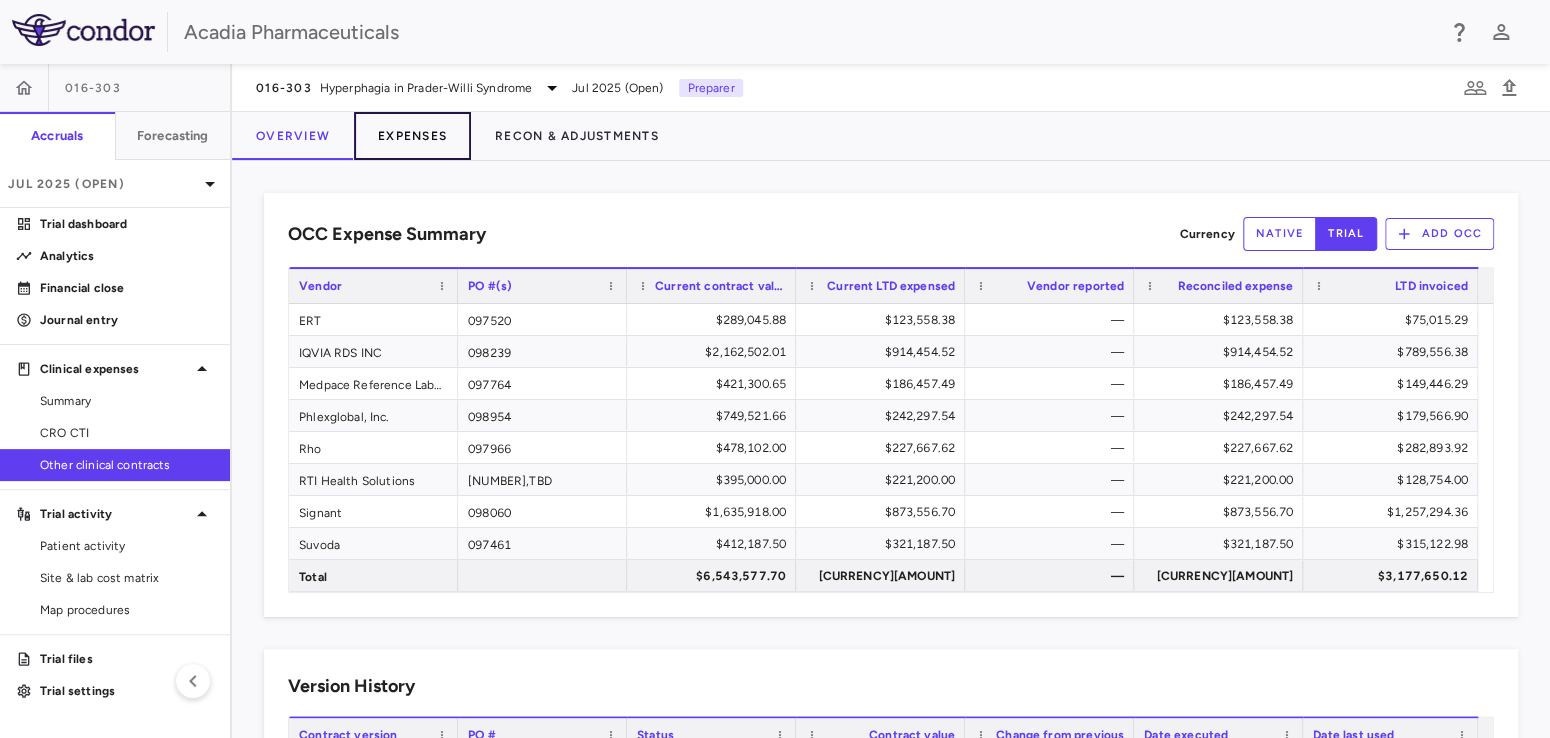 click on "Expenses" at bounding box center (412, 136) 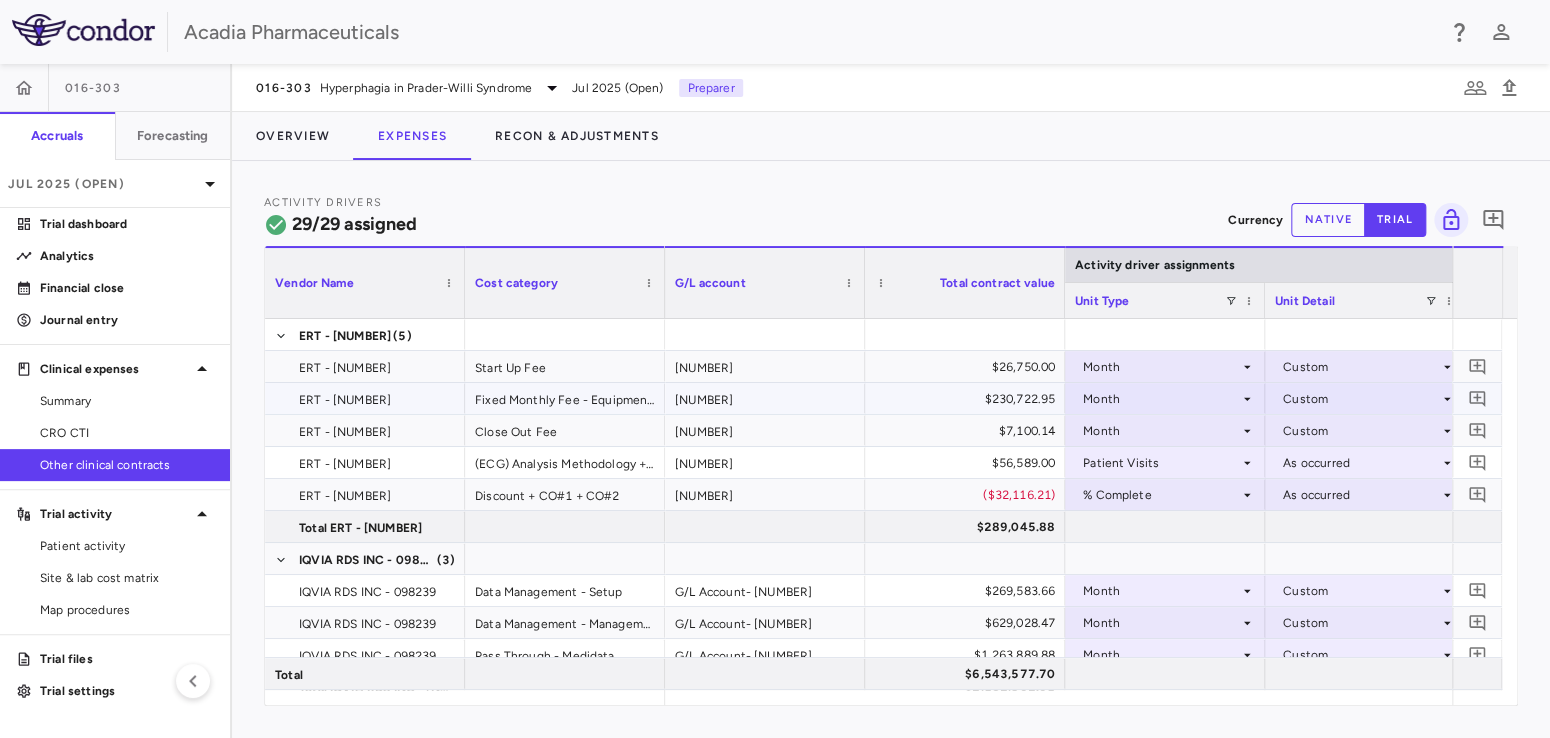 scroll, scrollTop: 500, scrollLeft: 0, axis: vertical 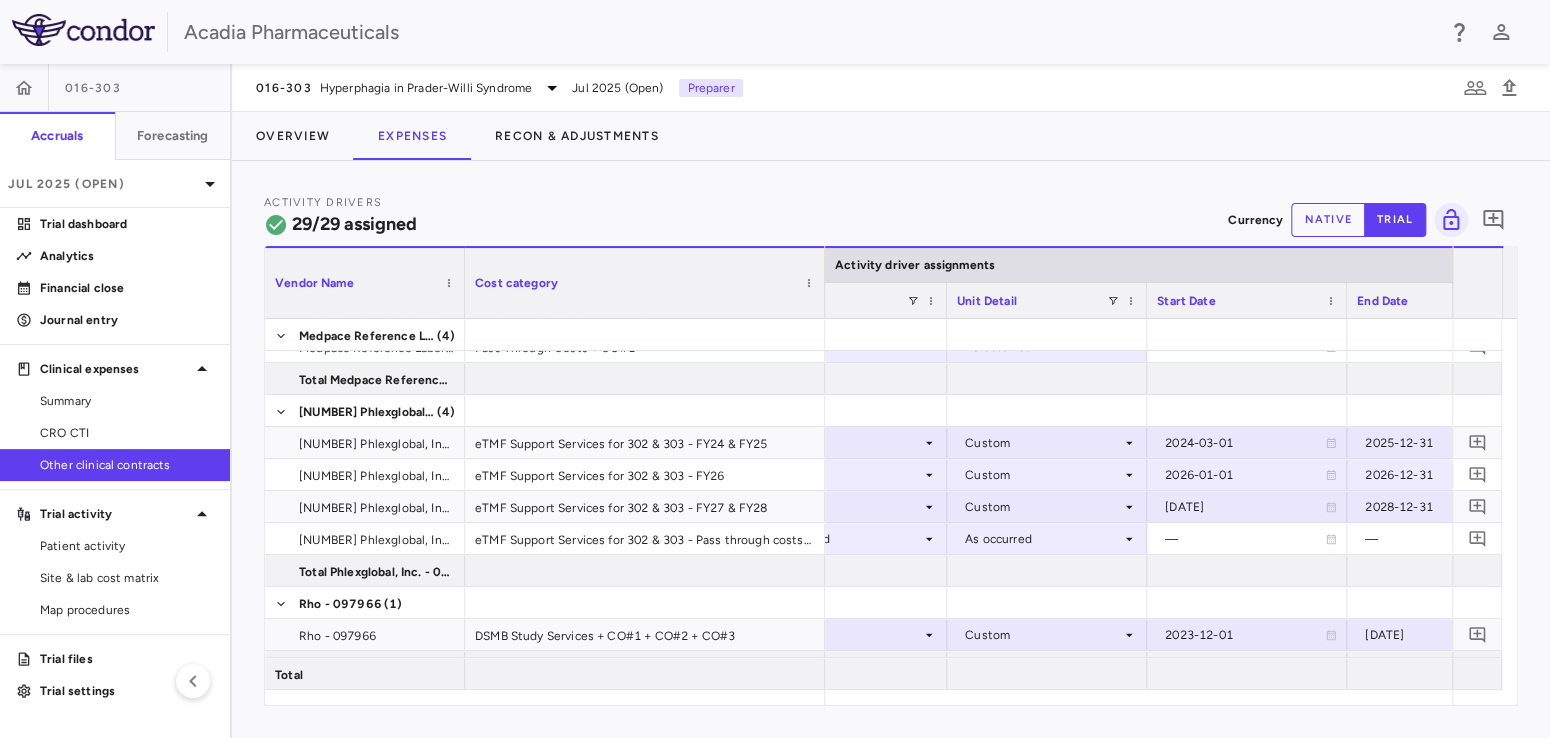 drag, startPoint x: 661, startPoint y: 264, endPoint x: 821, endPoint y: 281, distance: 160.90059 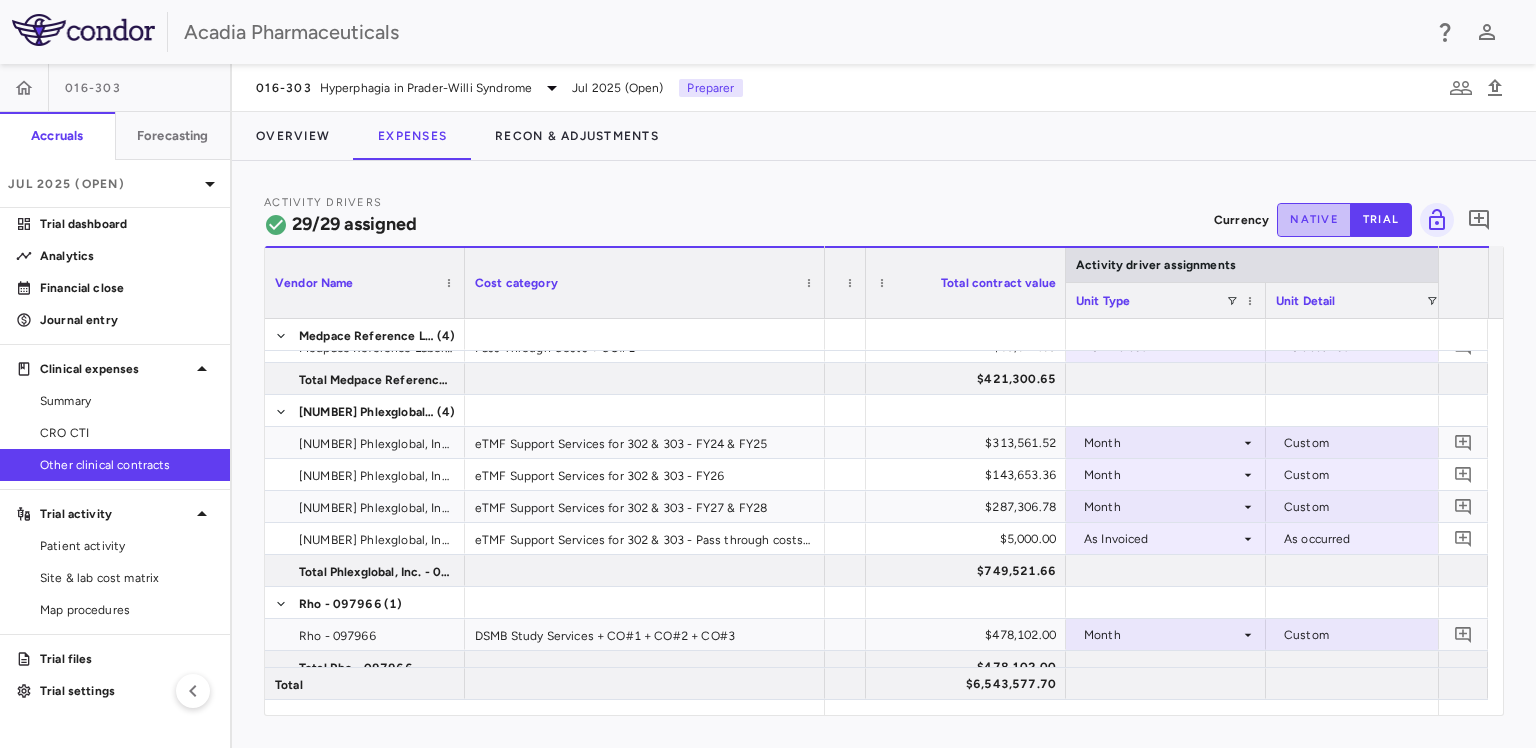 click on "native" at bounding box center (1314, 220) 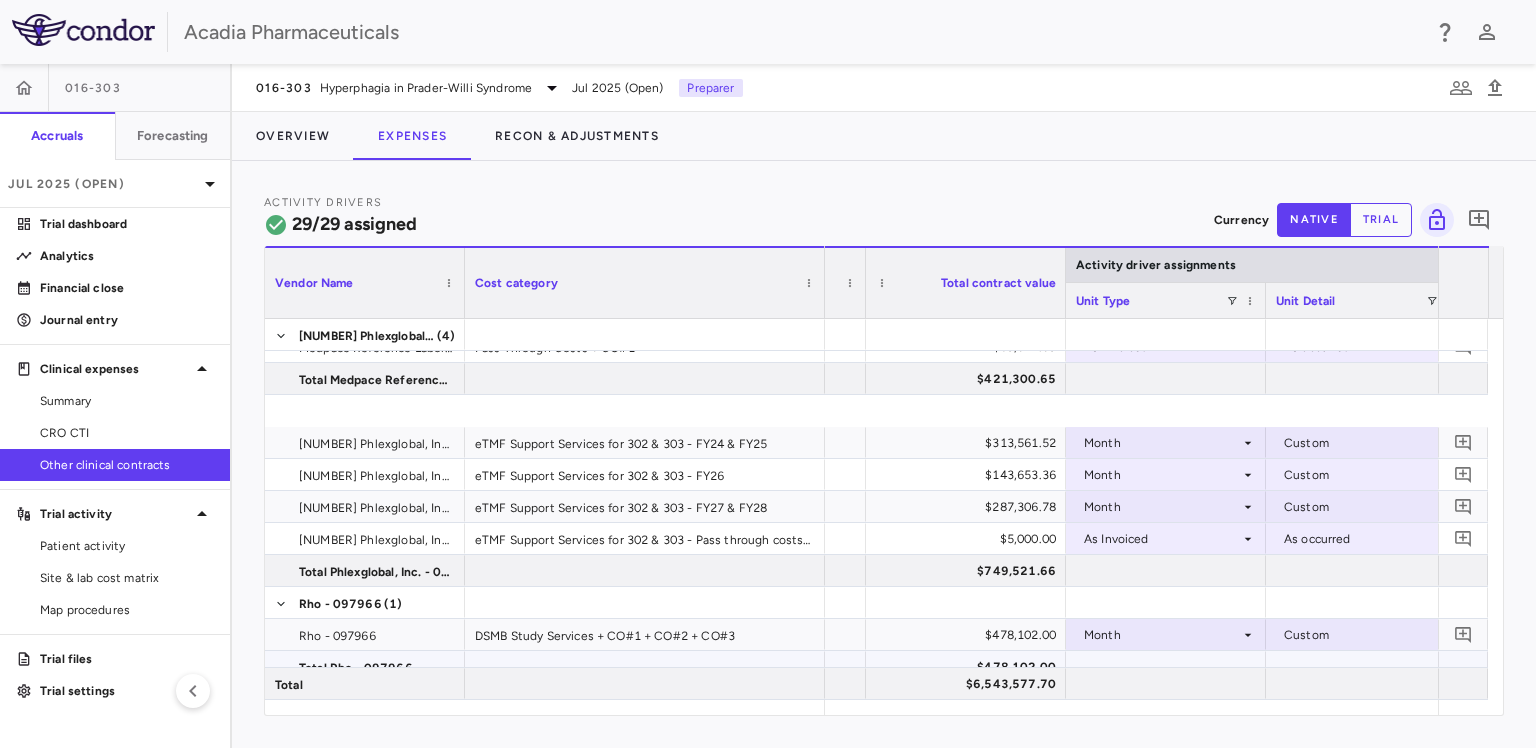 scroll, scrollTop: 666, scrollLeft: 0, axis: vertical 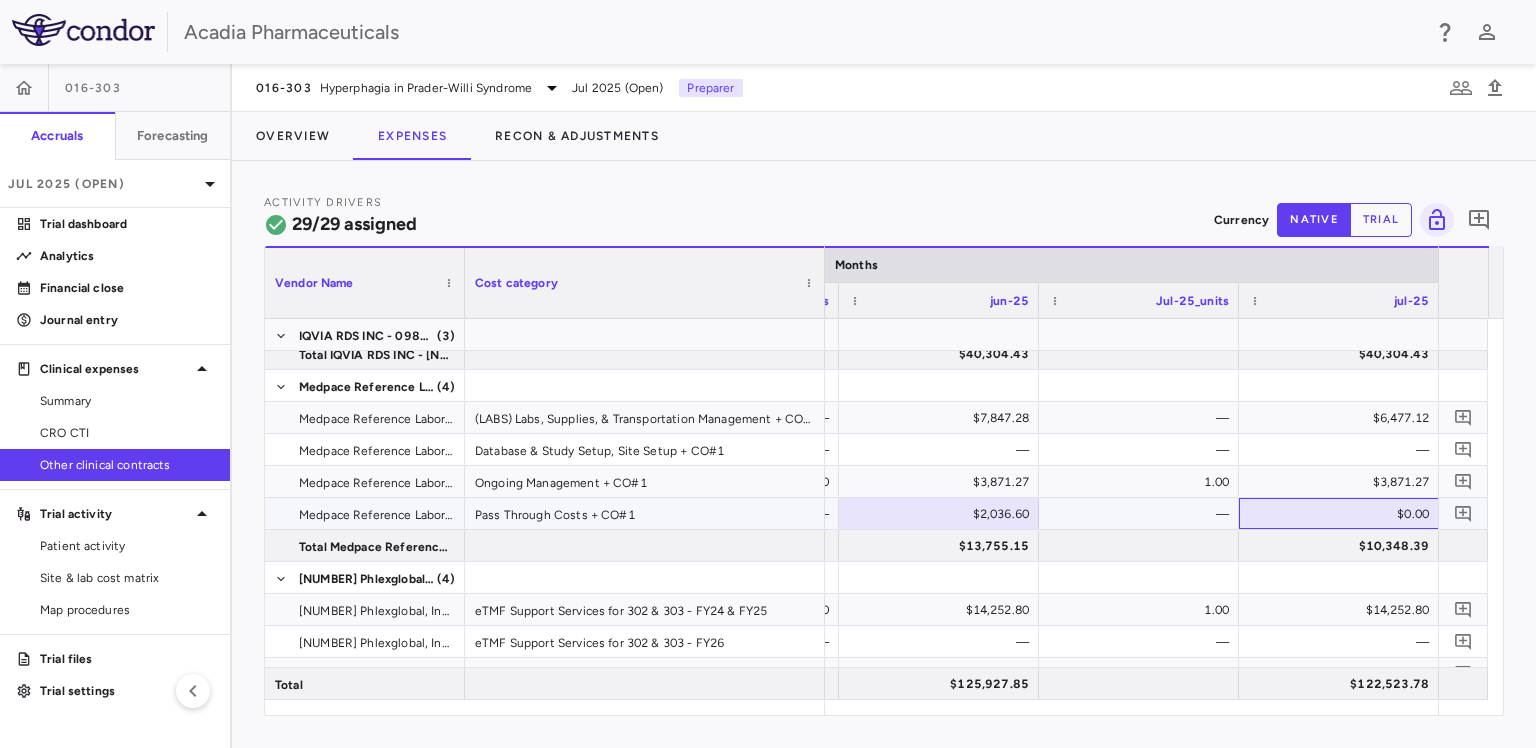 click on "$0.00" at bounding box center (1343, 514) 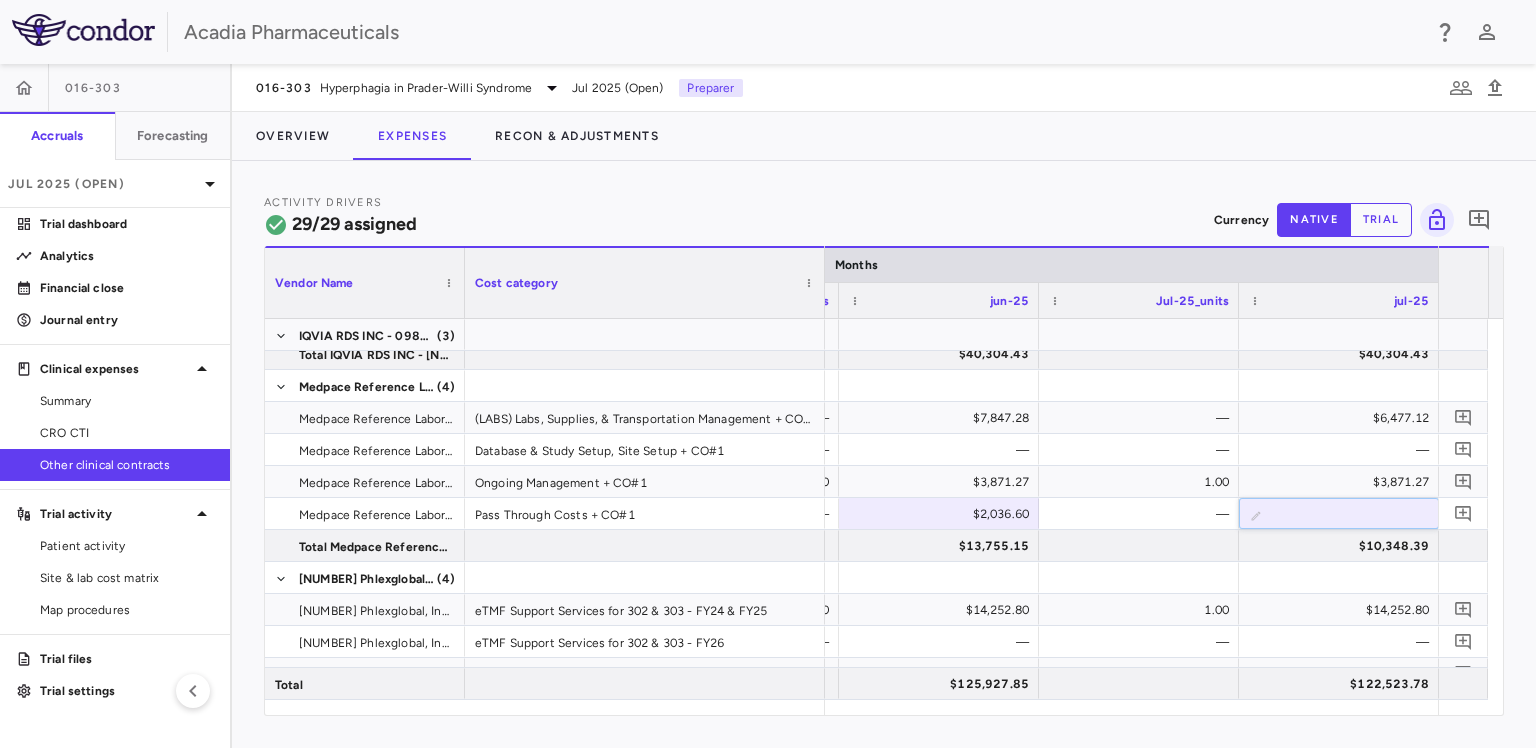 type on "*******" 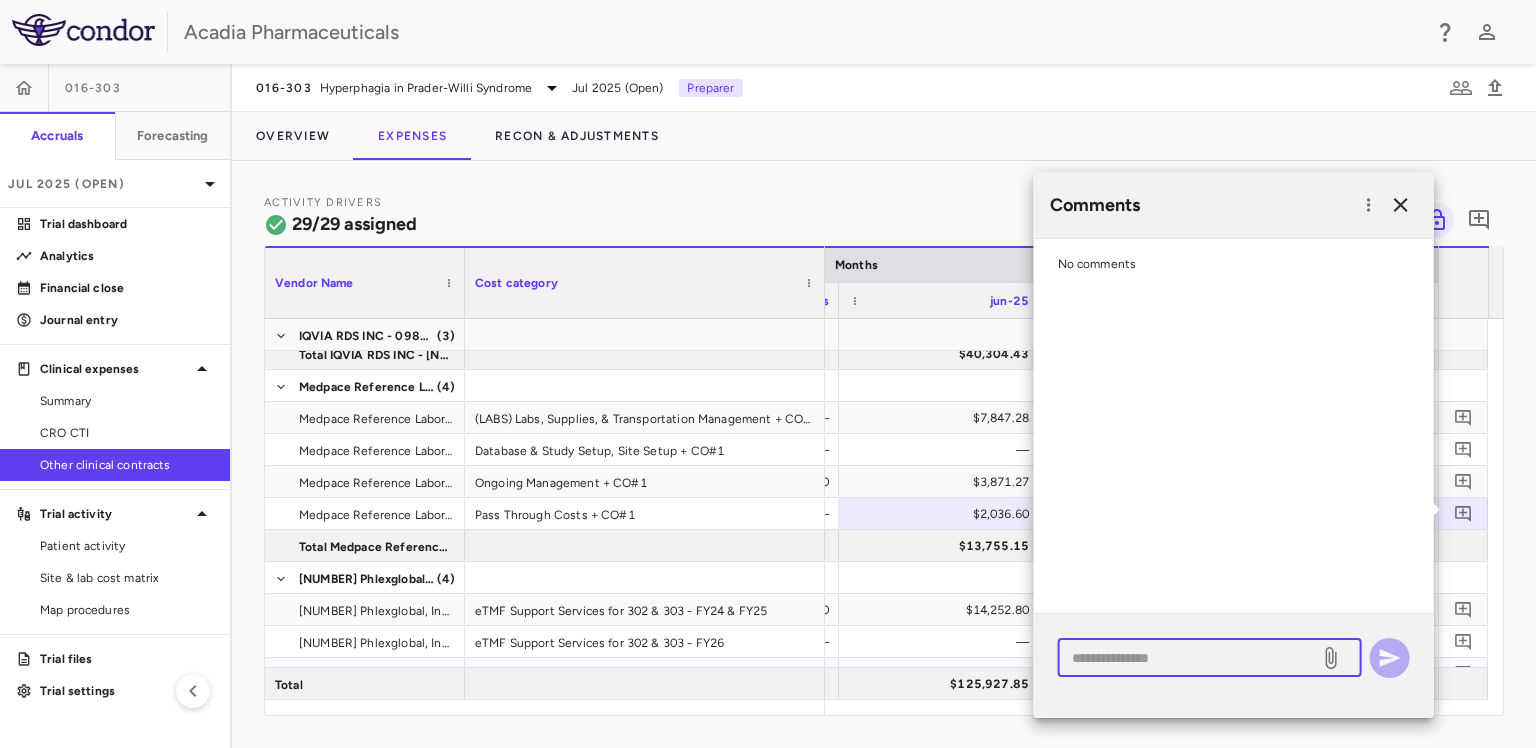 click at bounding box center [1189, 658] 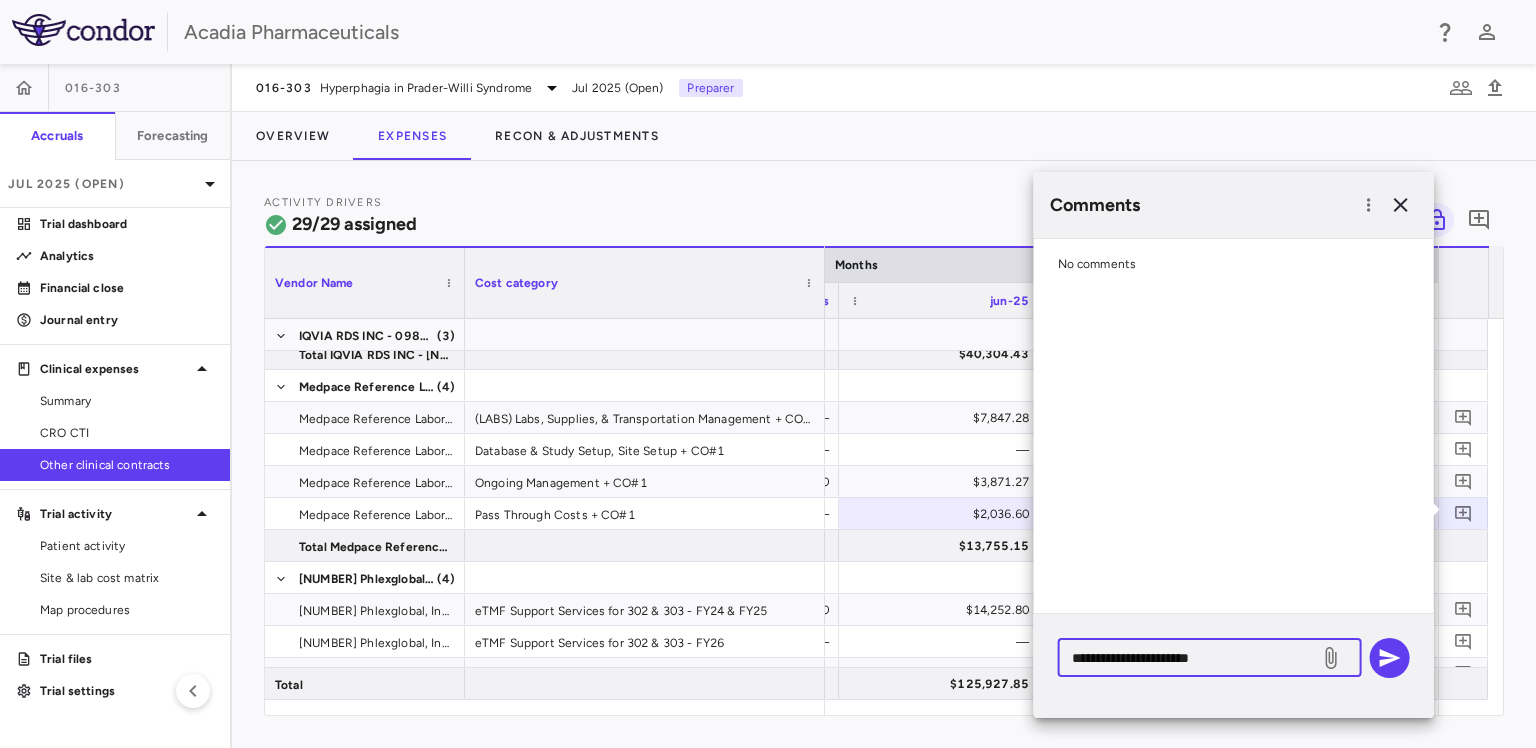click on "**********" at bounding box center [1189, 658] 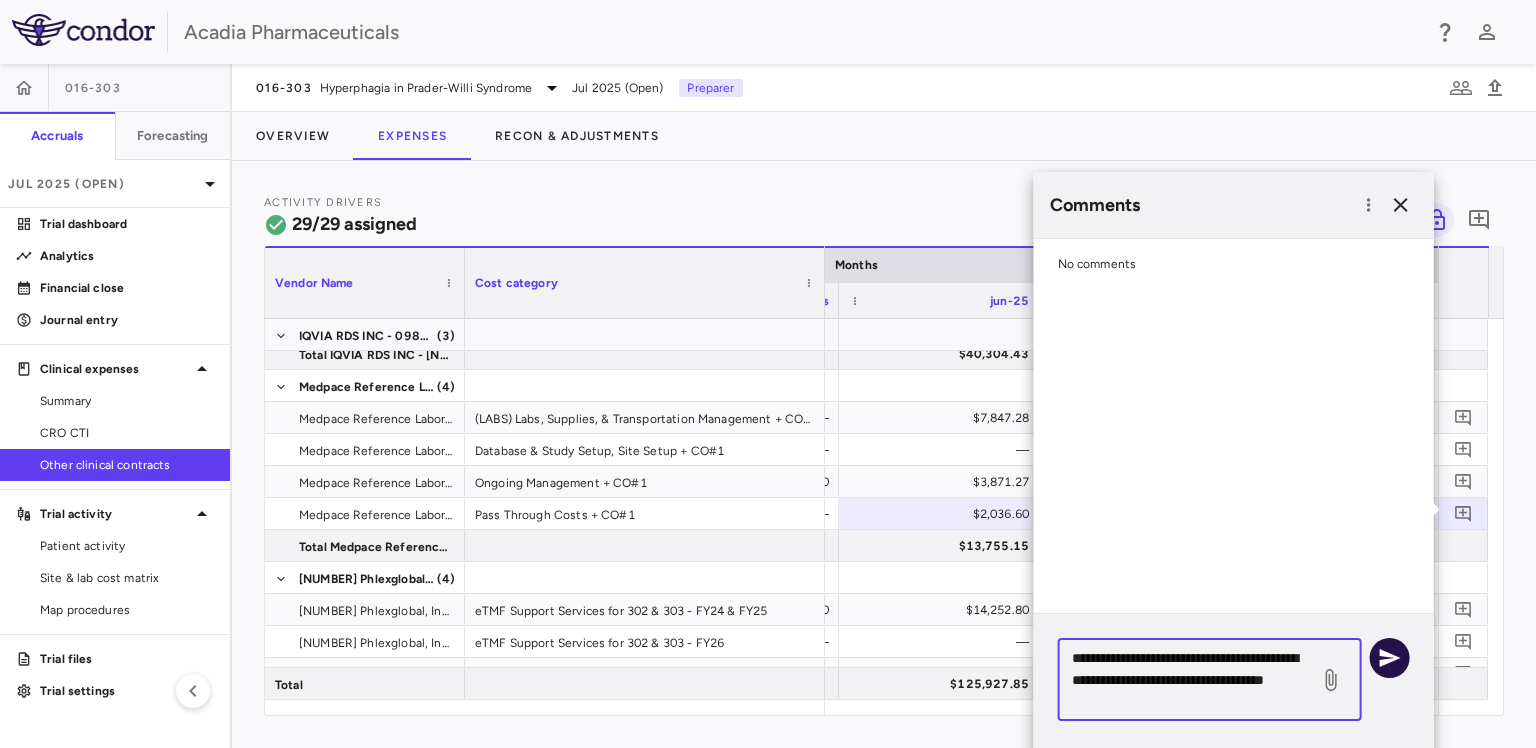 type on "**********" 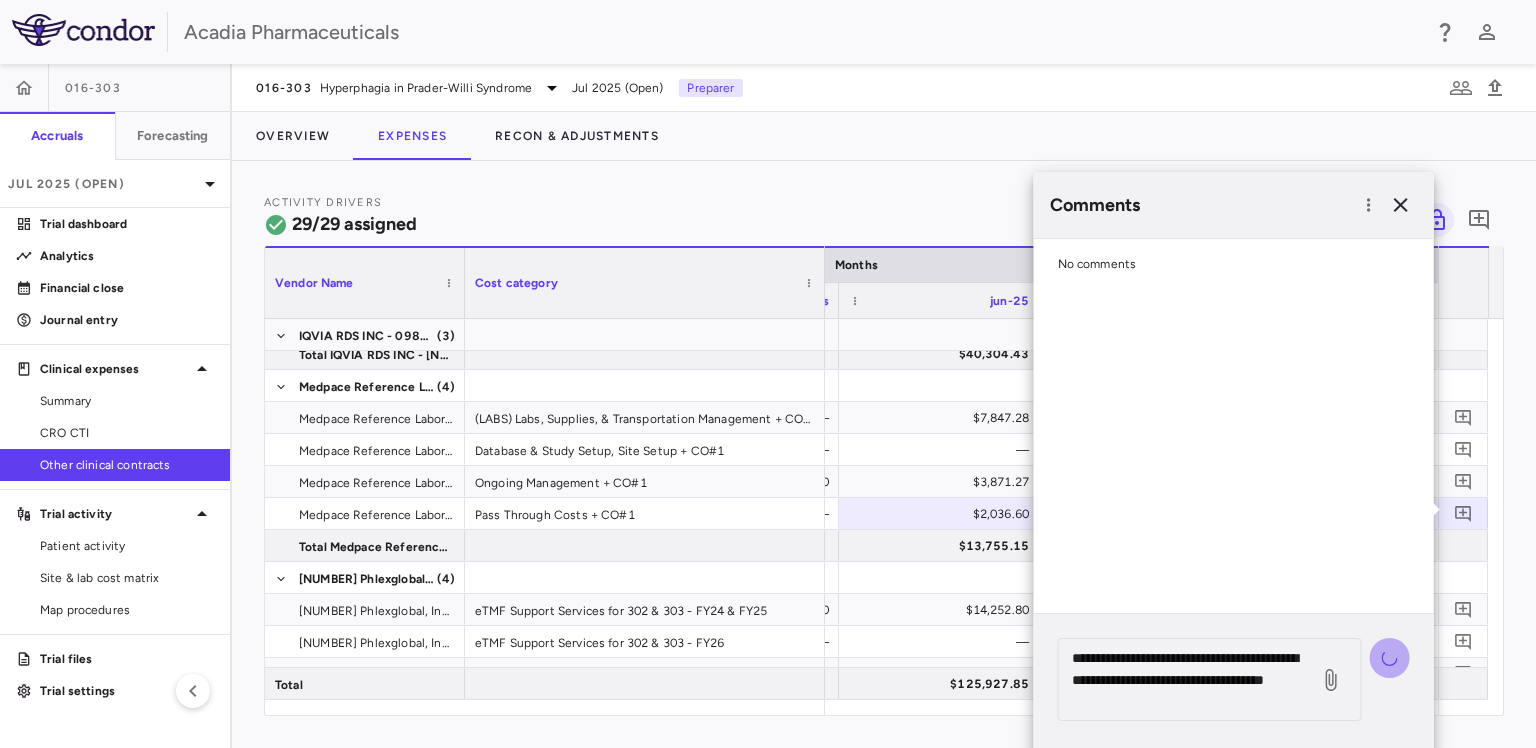 type 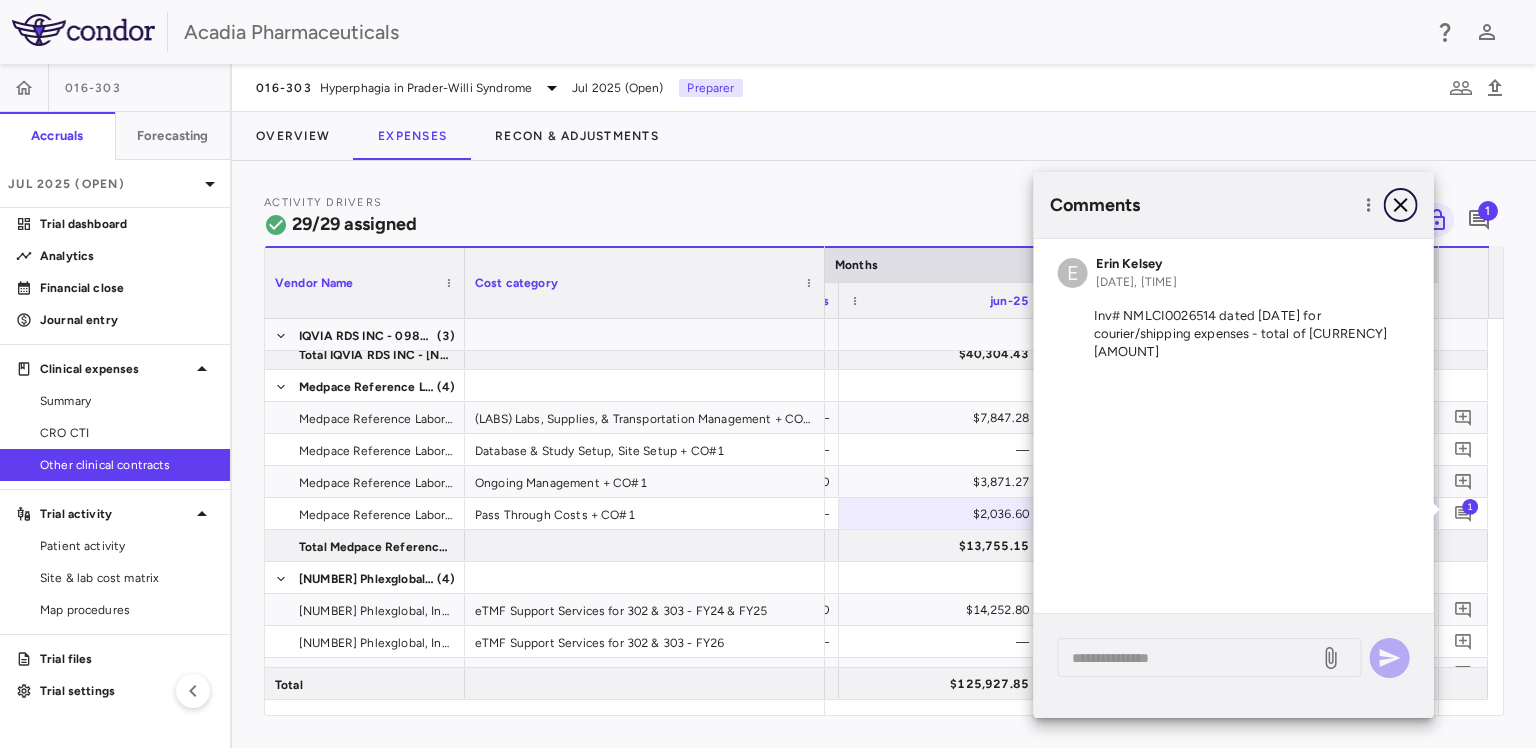 click 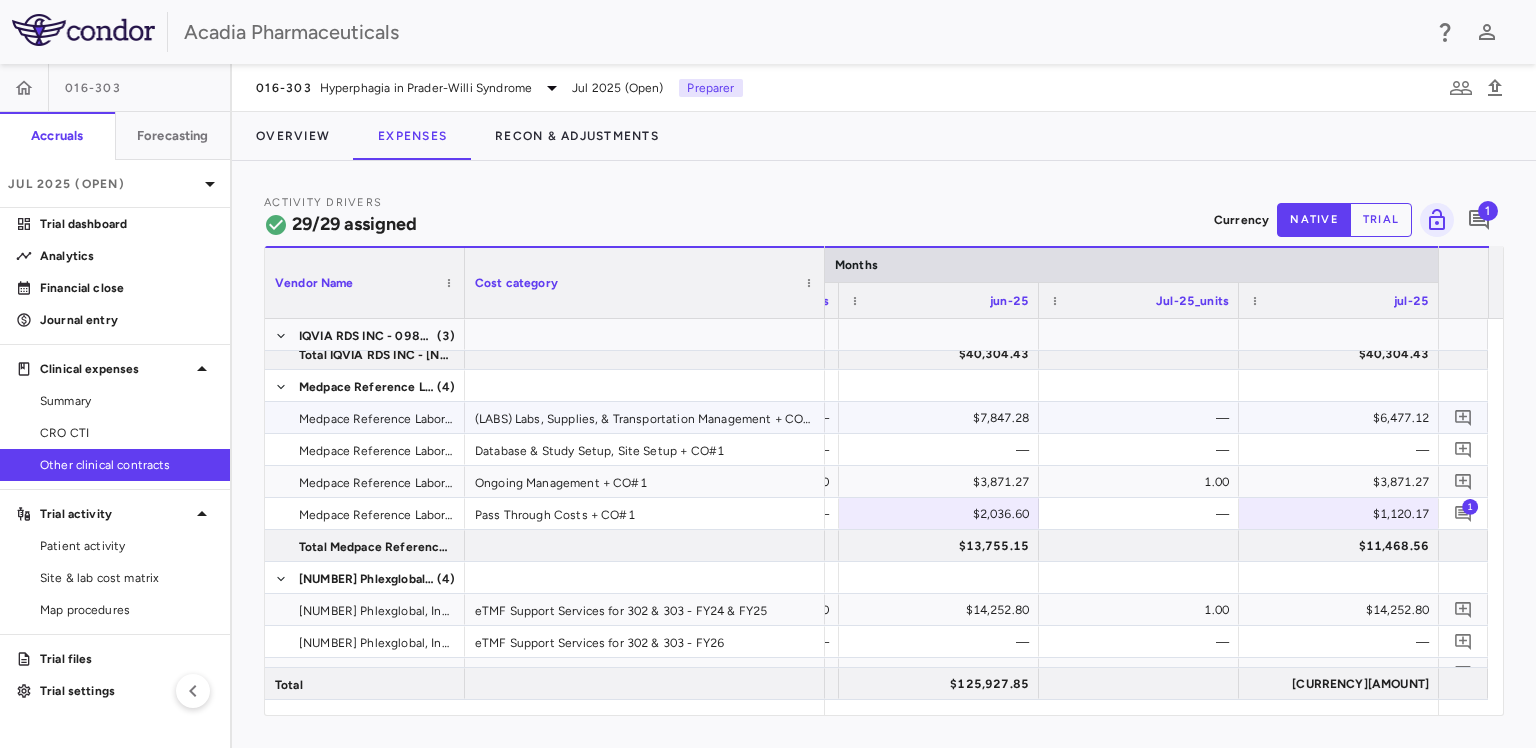 scroll, scrollTop: 166, scrollLeft: 0, axis: vertical 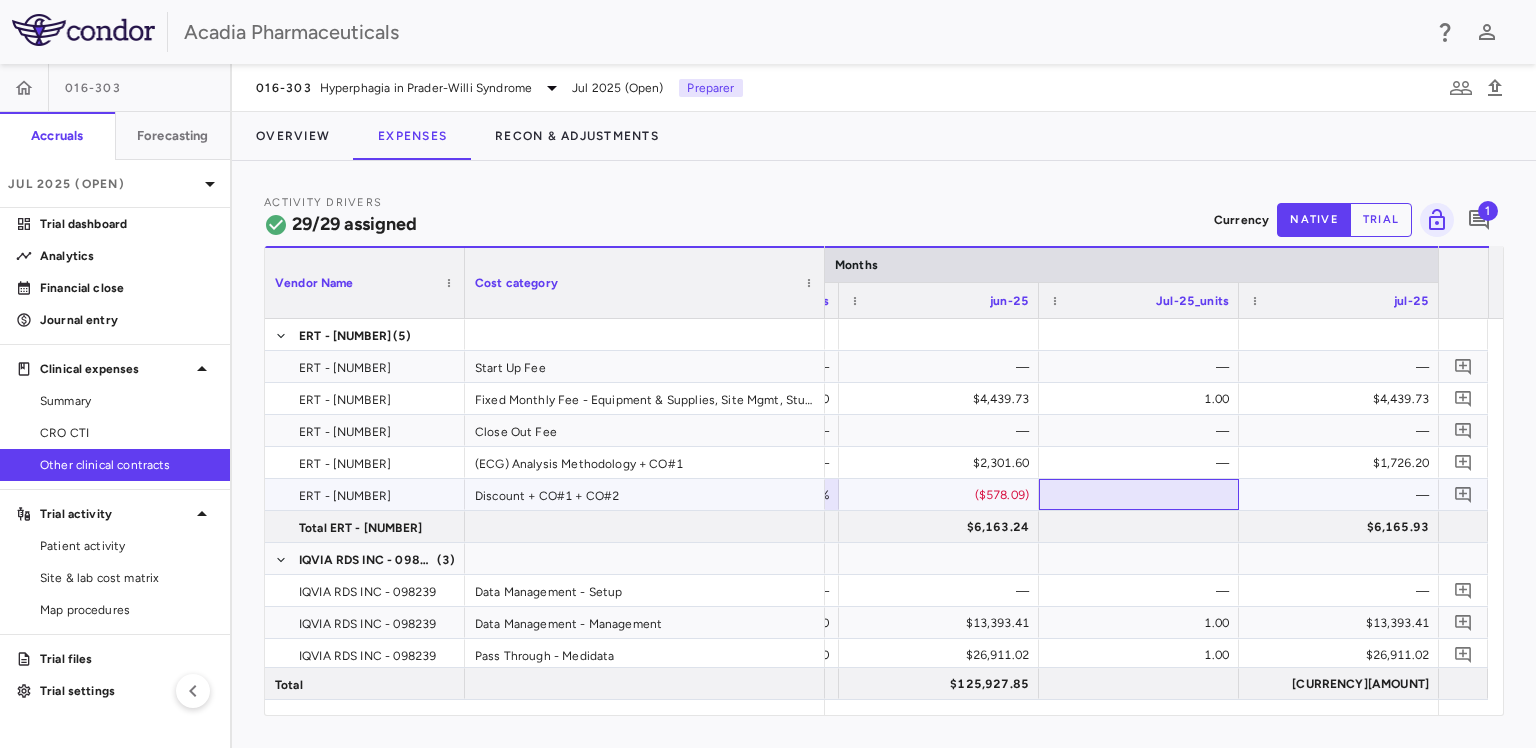 click at bounding box center (1139, 494) 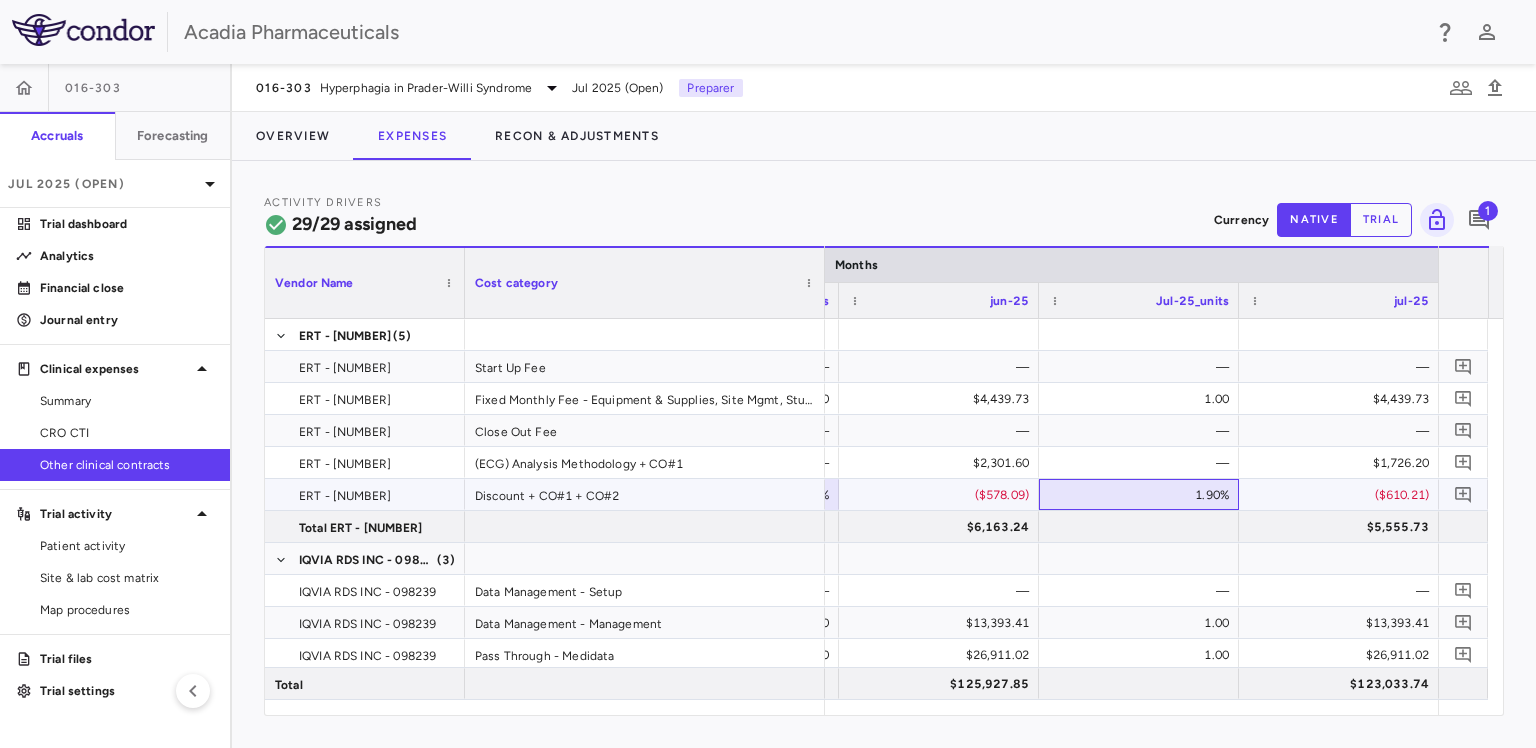 click on "1.90%" at bounding box center [1143, 495] 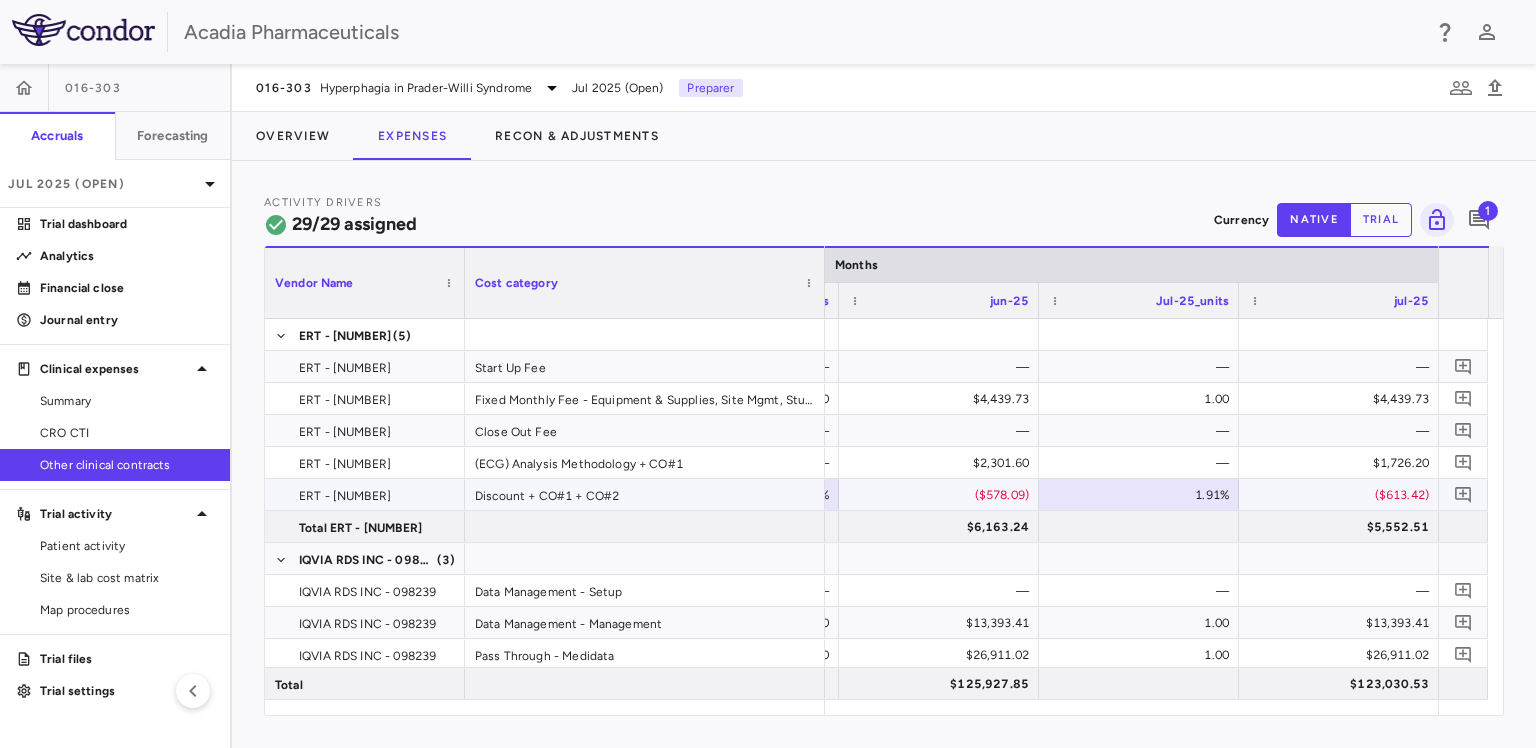 click on "1.91%" at bounding box center (1143, 495) 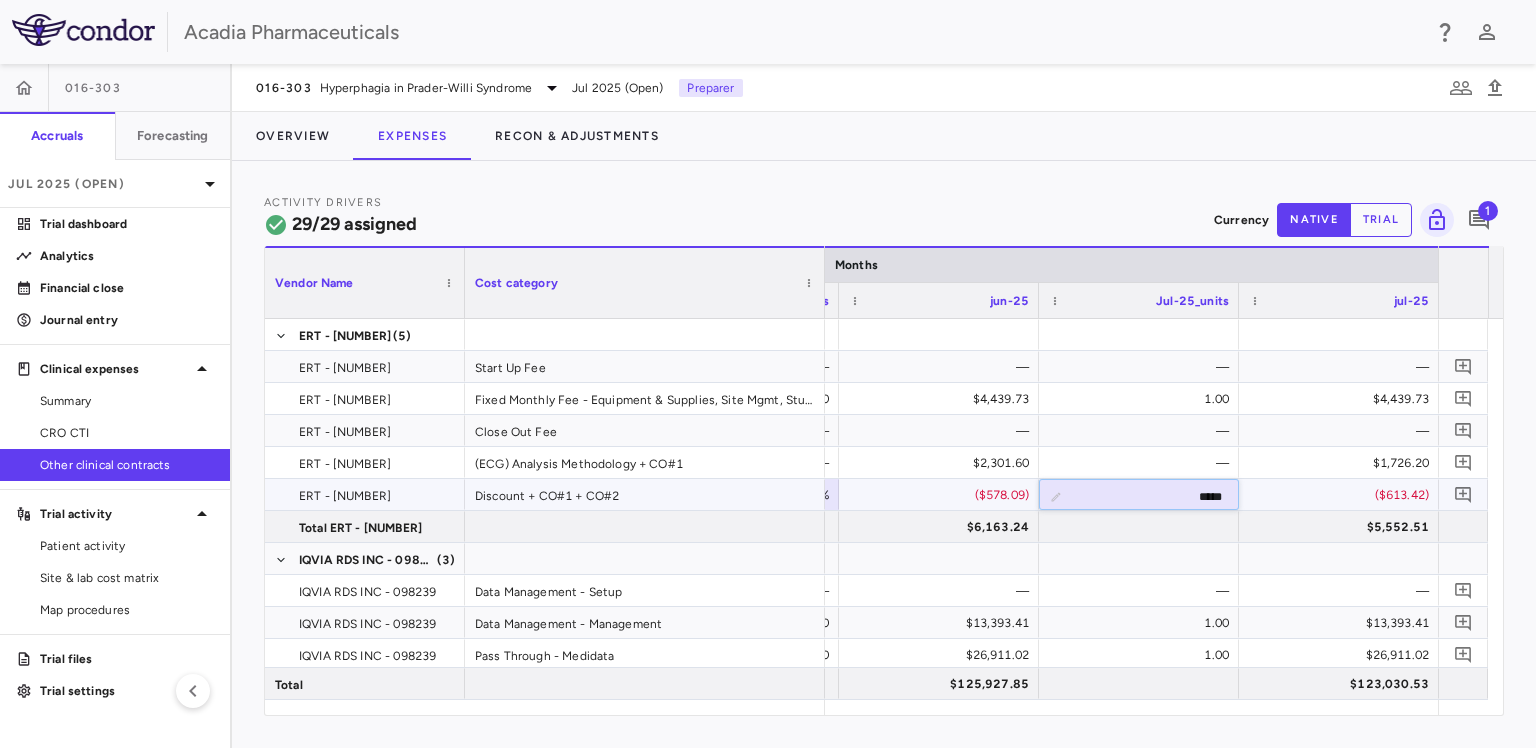 click on "*****" at bounding box center [1154, 496] 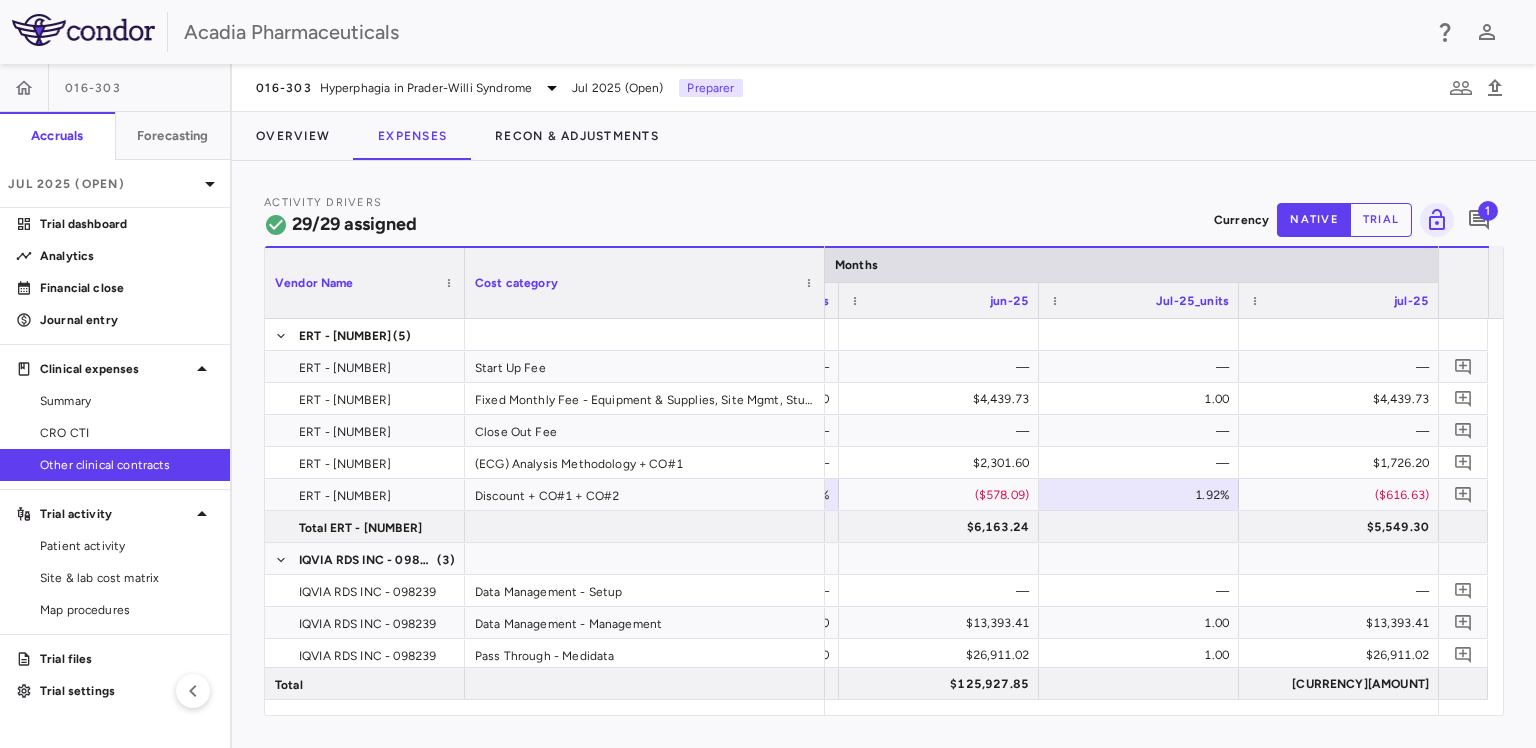 click on "Activity Drivers 29/29 assigned Currency native trial 1 Press ENTER to sort. Press ALT DOWN to open column menu
Vendor Name
Drag here to set column labels
Vendor Name
Cost category
Months" at bounding box center [884, 454] 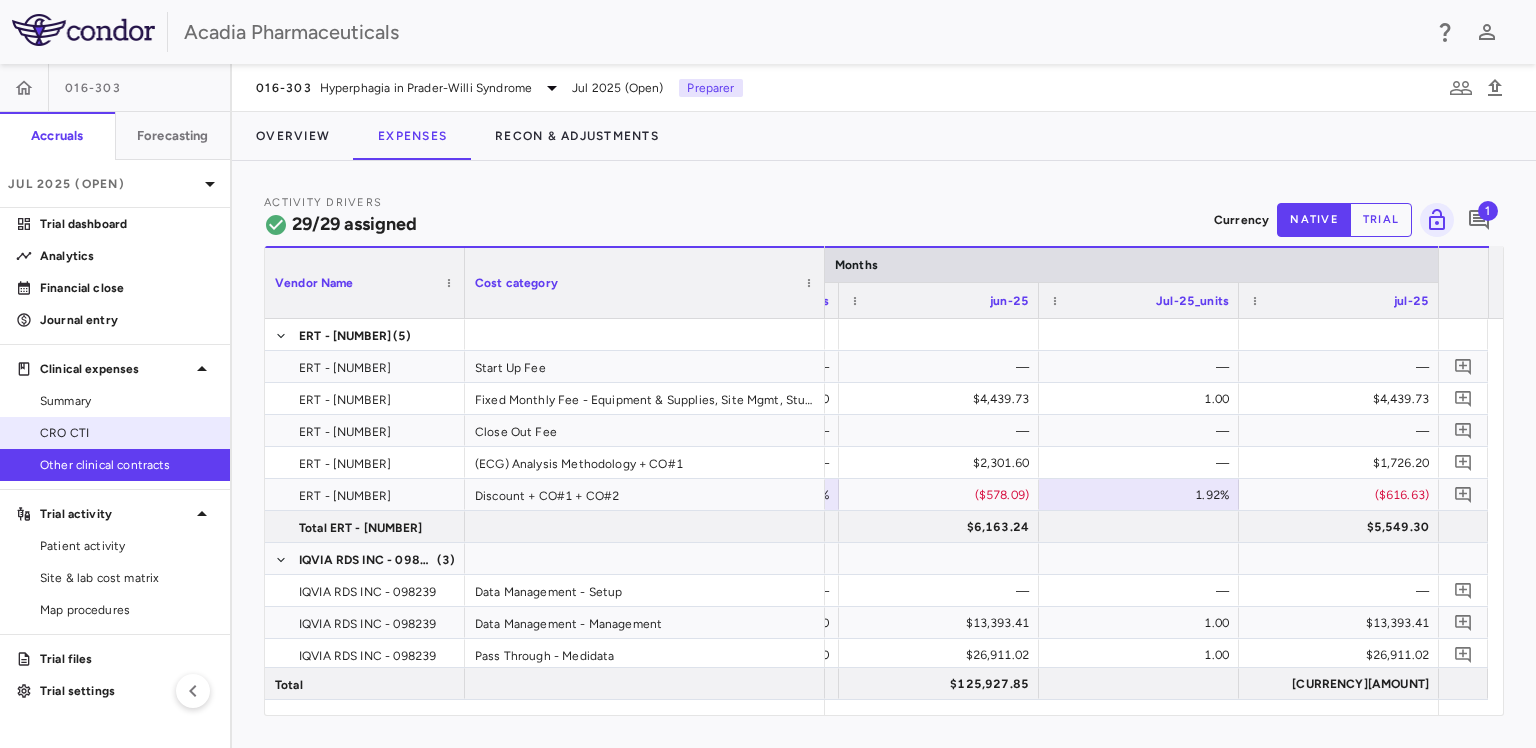 click on "CRO CTI" at bounding box center [127, 433] 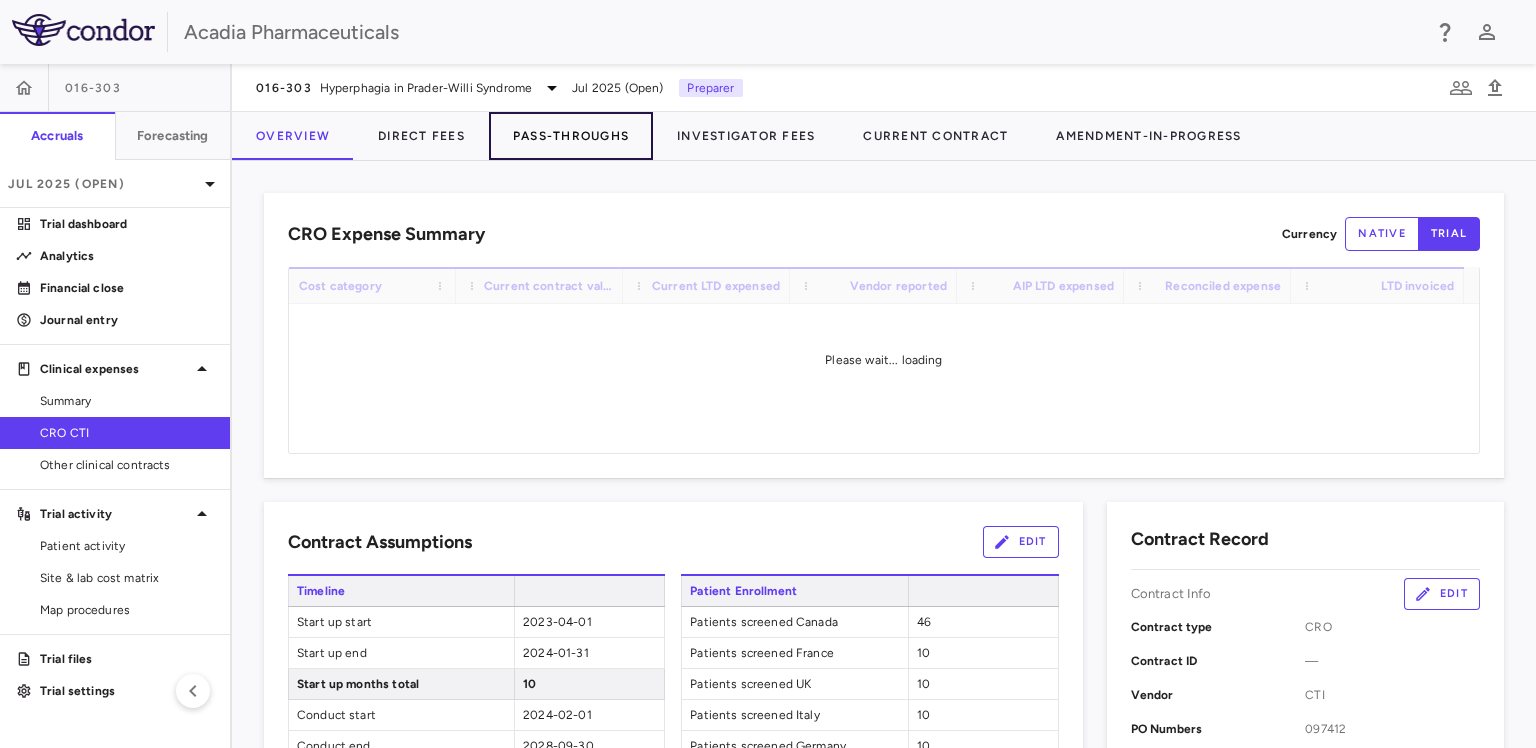 click on "Pass-Throughs" at bounding box center (571, 136) 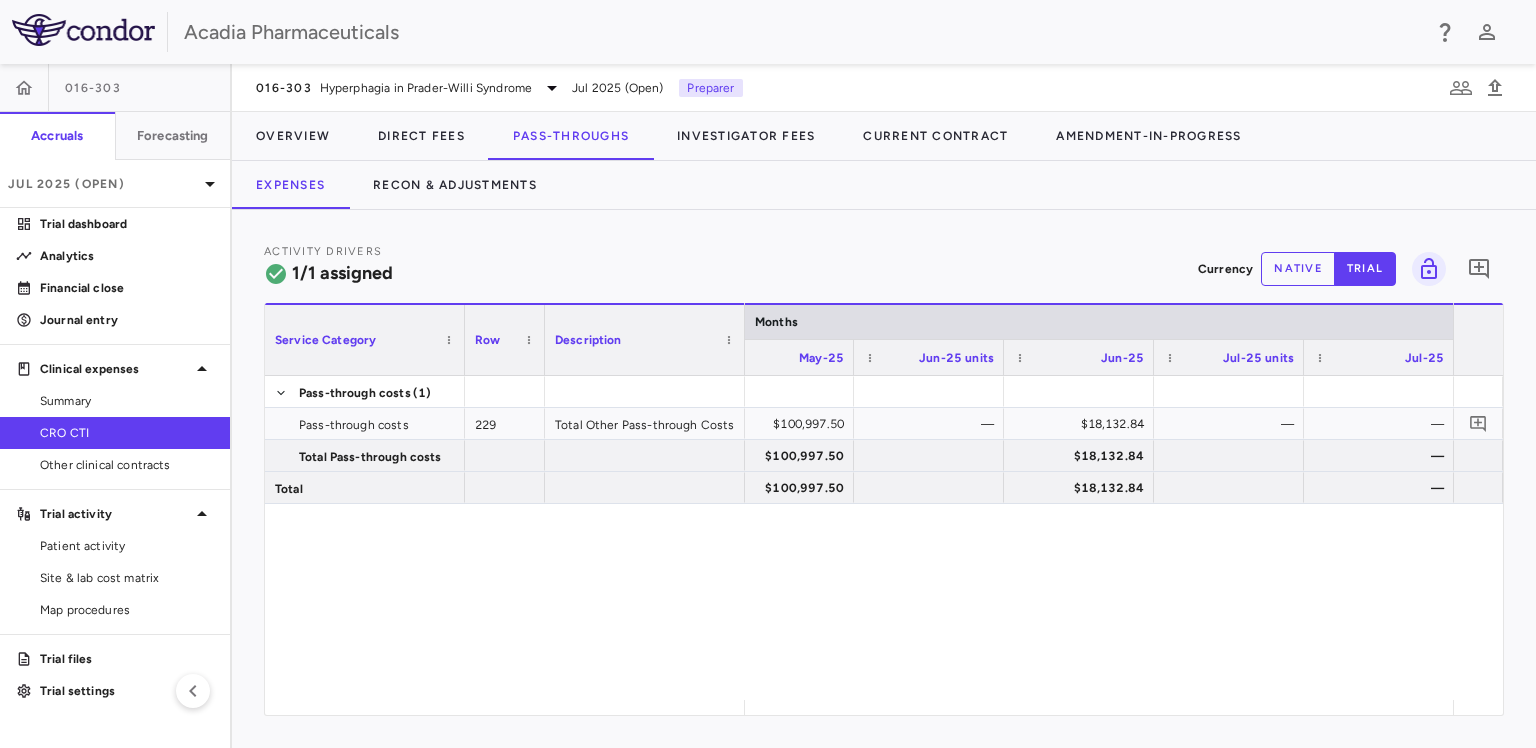 click on "Activity Drivers 1/1 assigned Currency native trial 0" at bounding box center (884, 268) 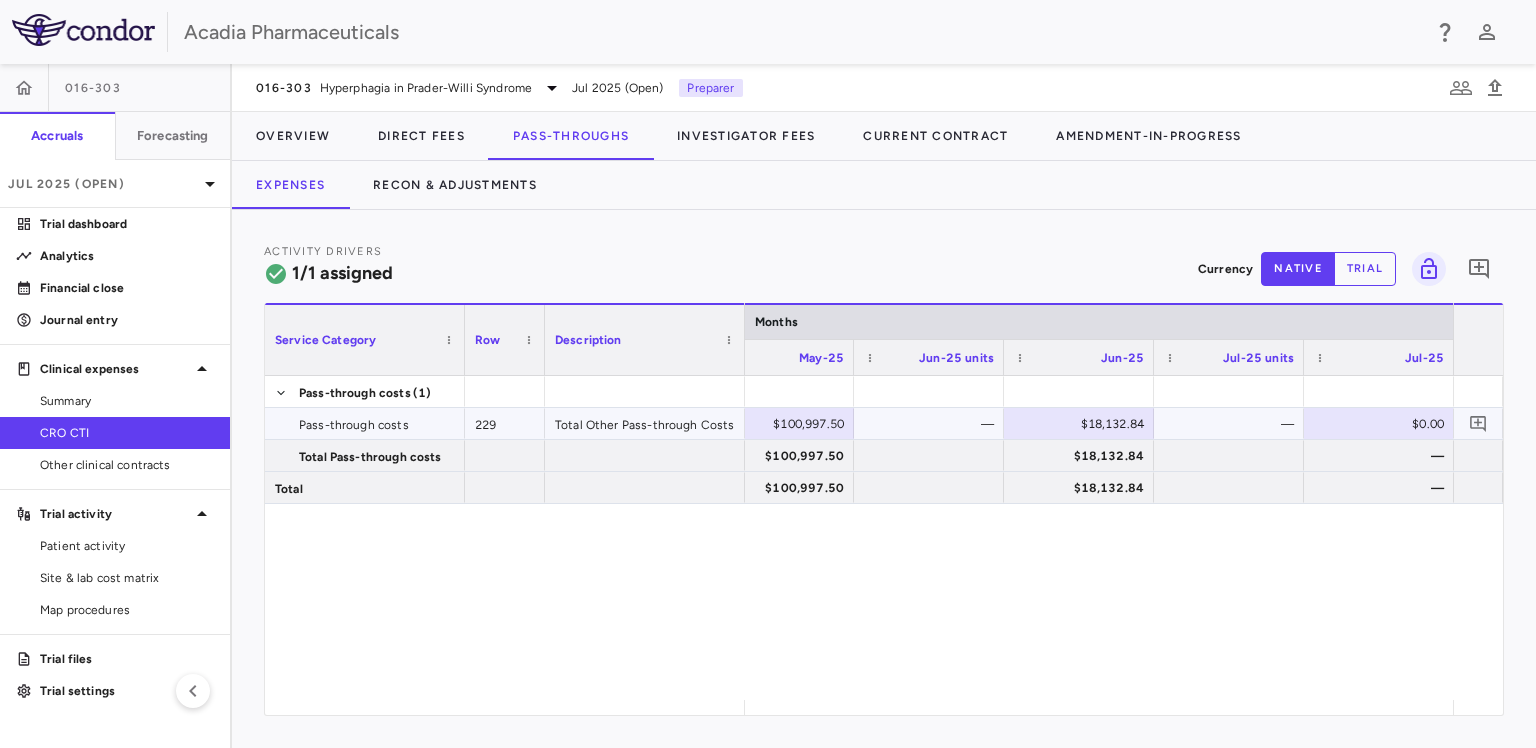 click on "$0.00" at bounding box center [1383, 424] 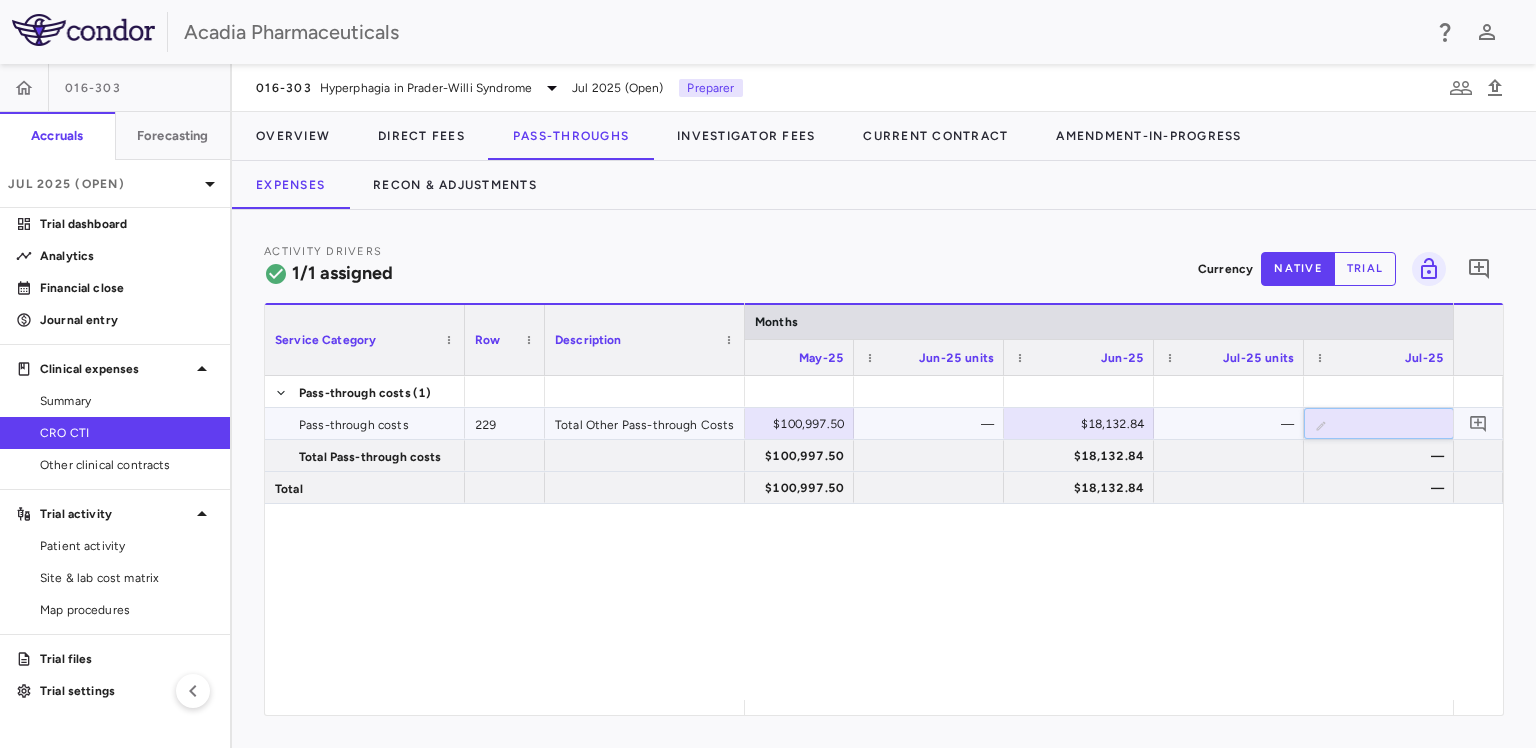 type on "********" 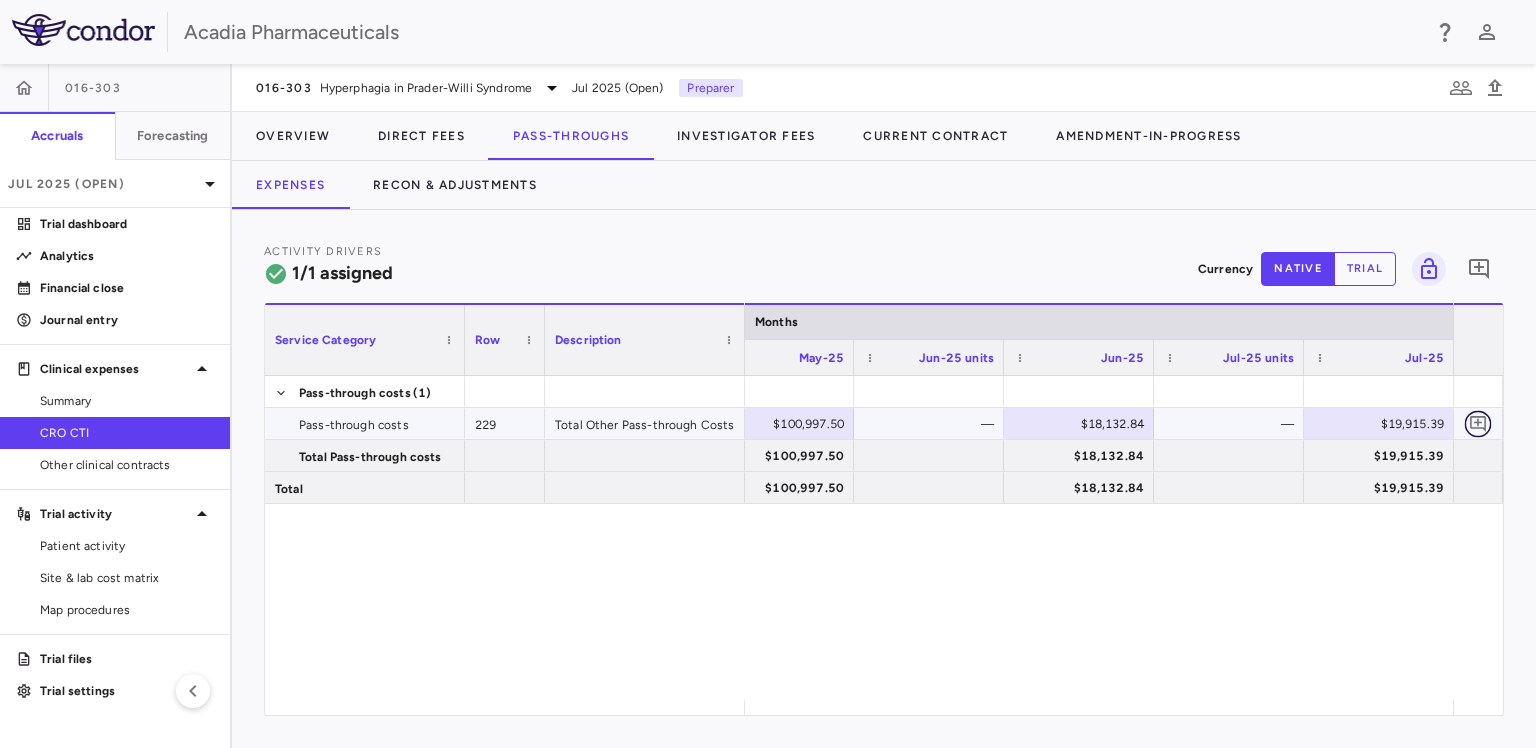 click 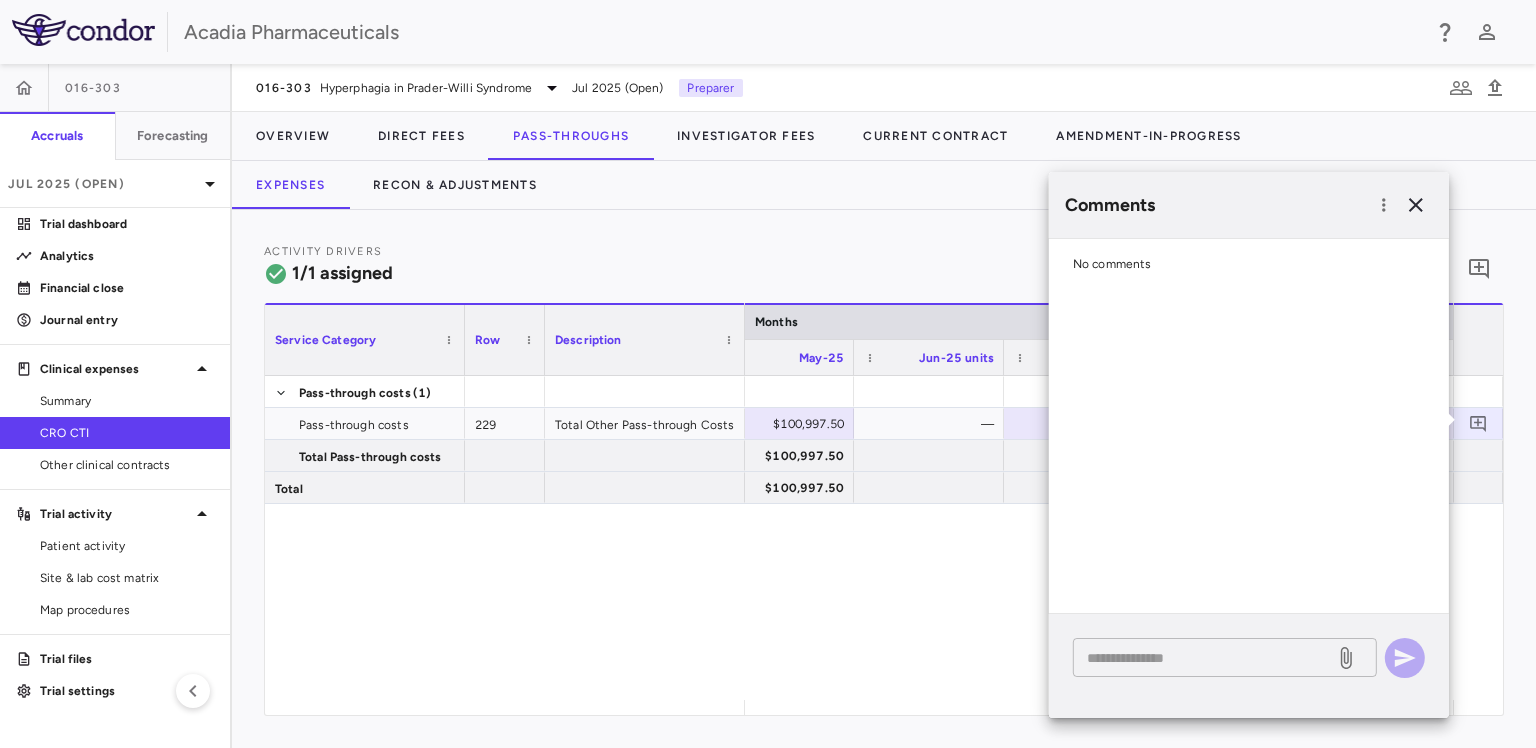 click at bounding box center [1204, 658] 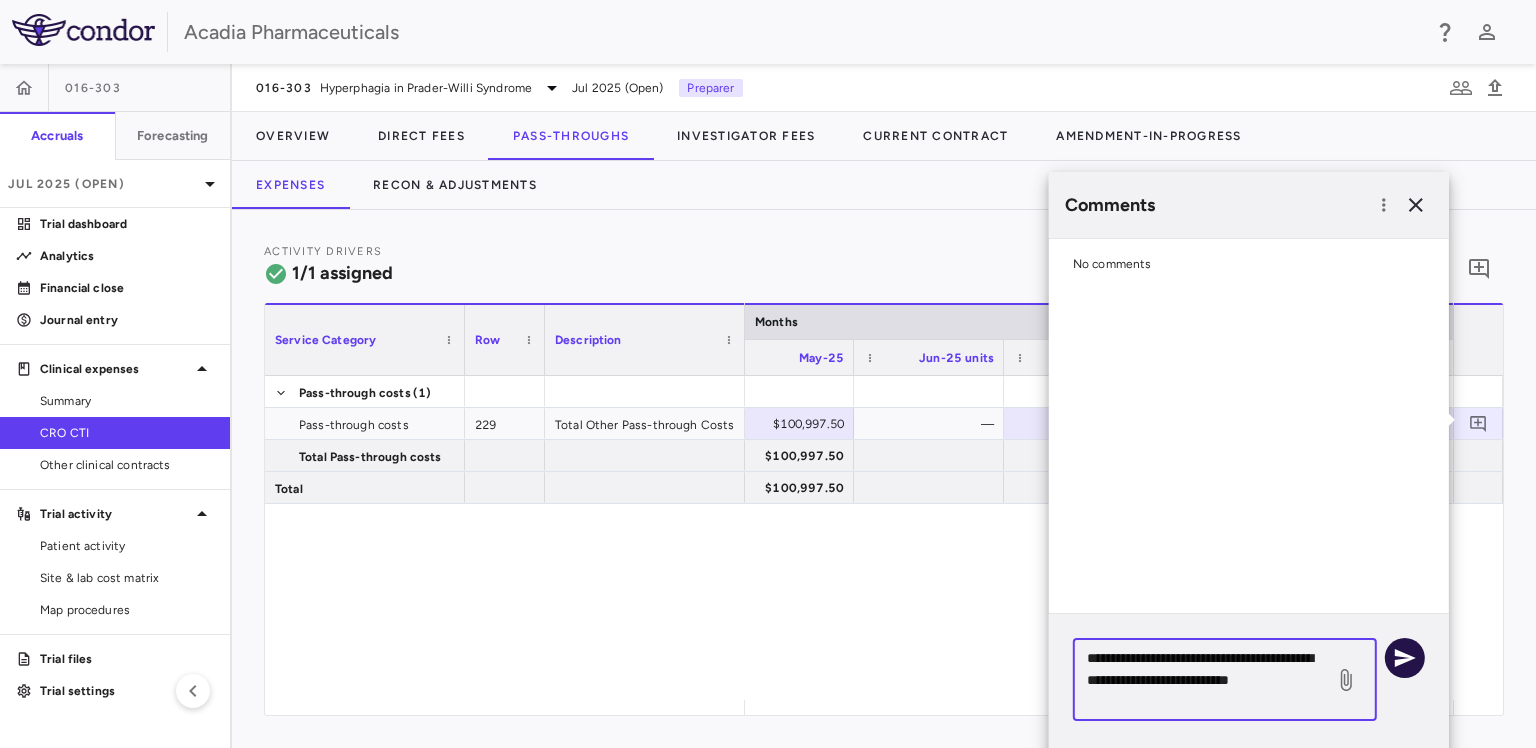 type on "**********" 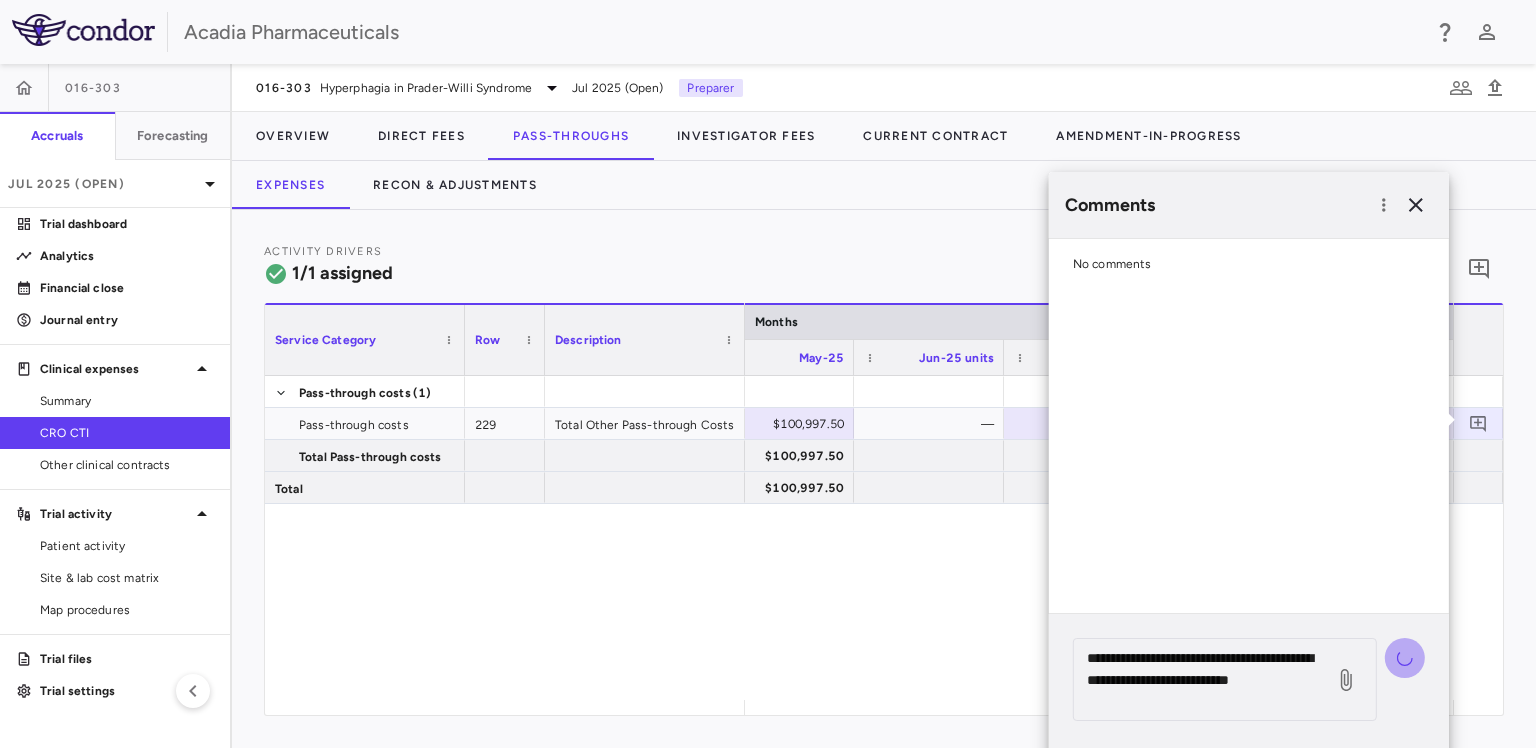 type 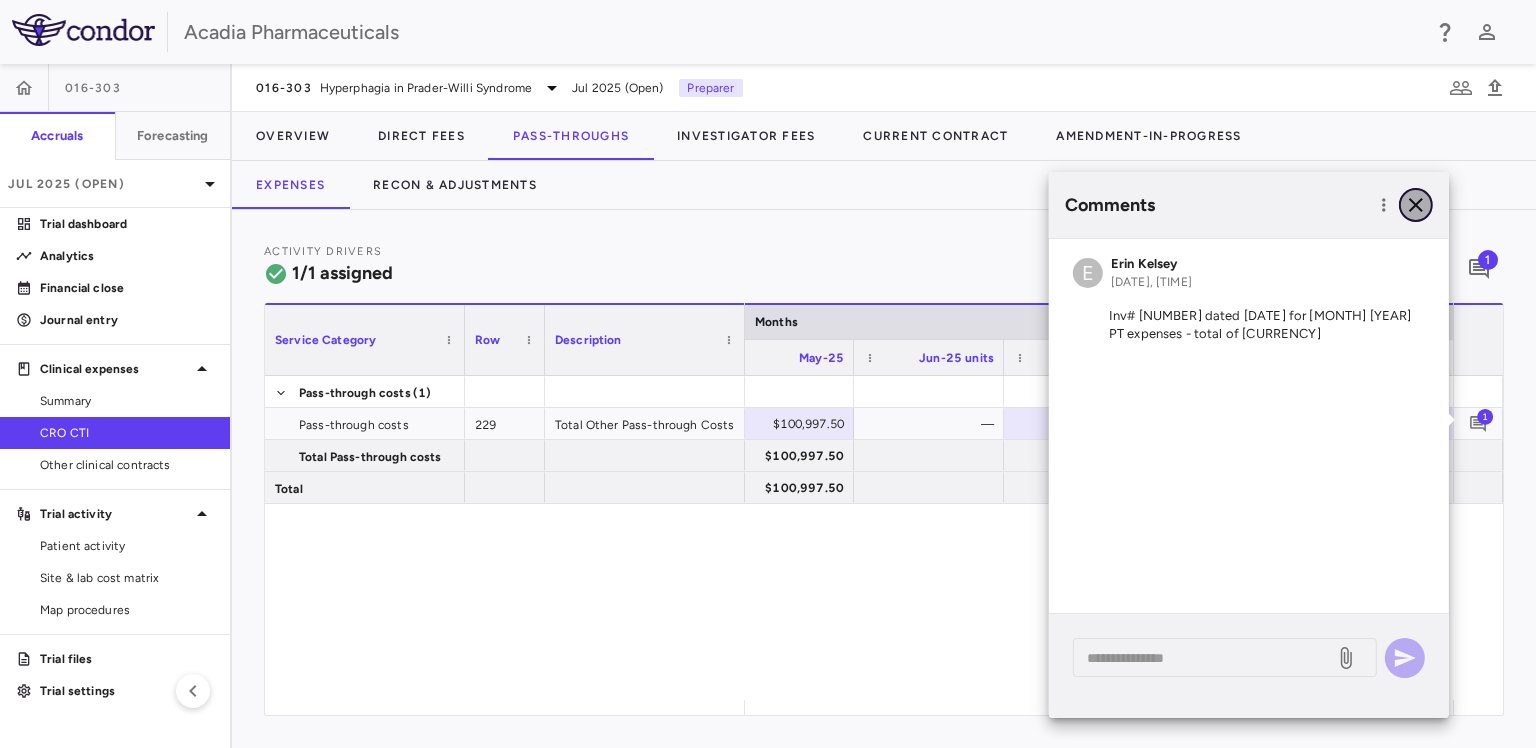 click 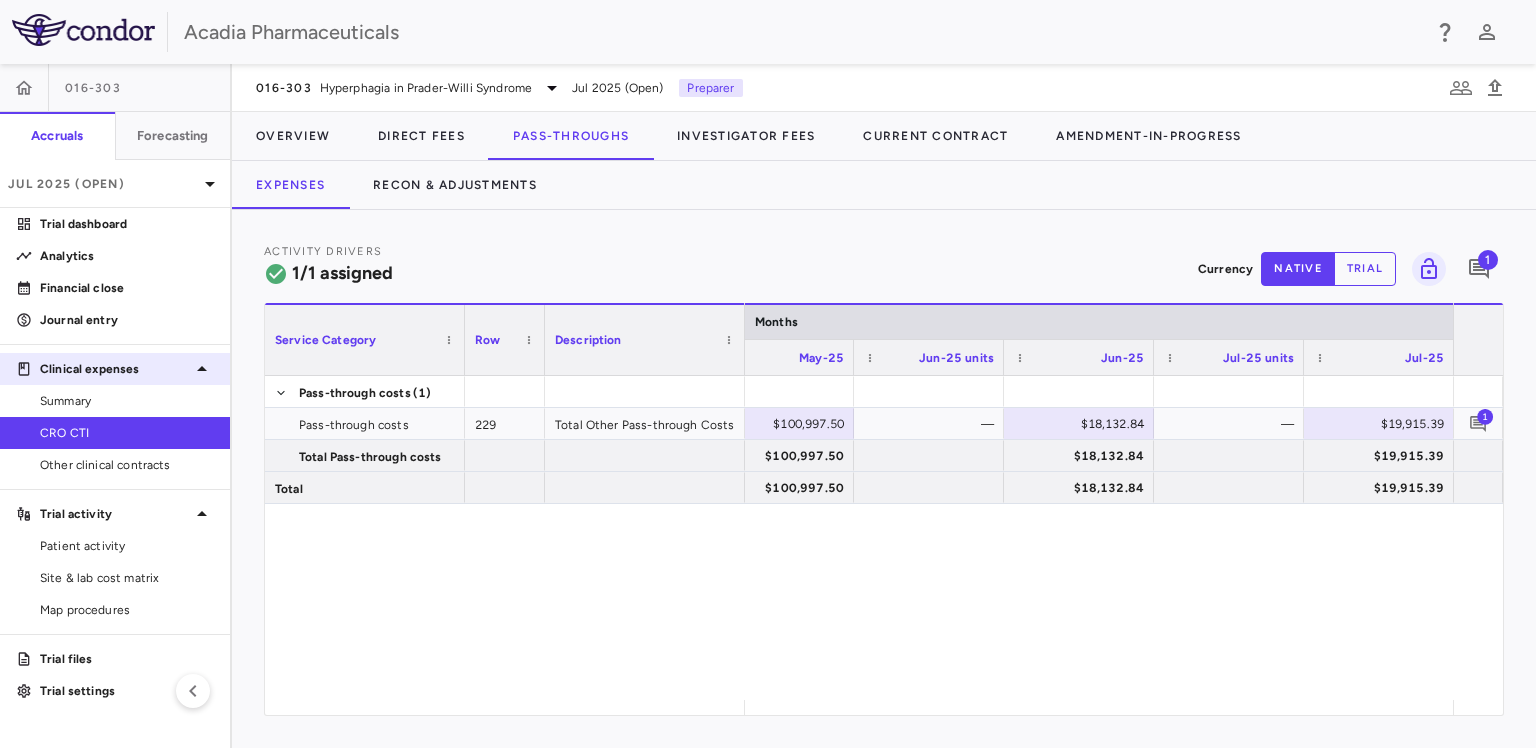 click on "Clinical expenses" at bounding box center (115, 369) 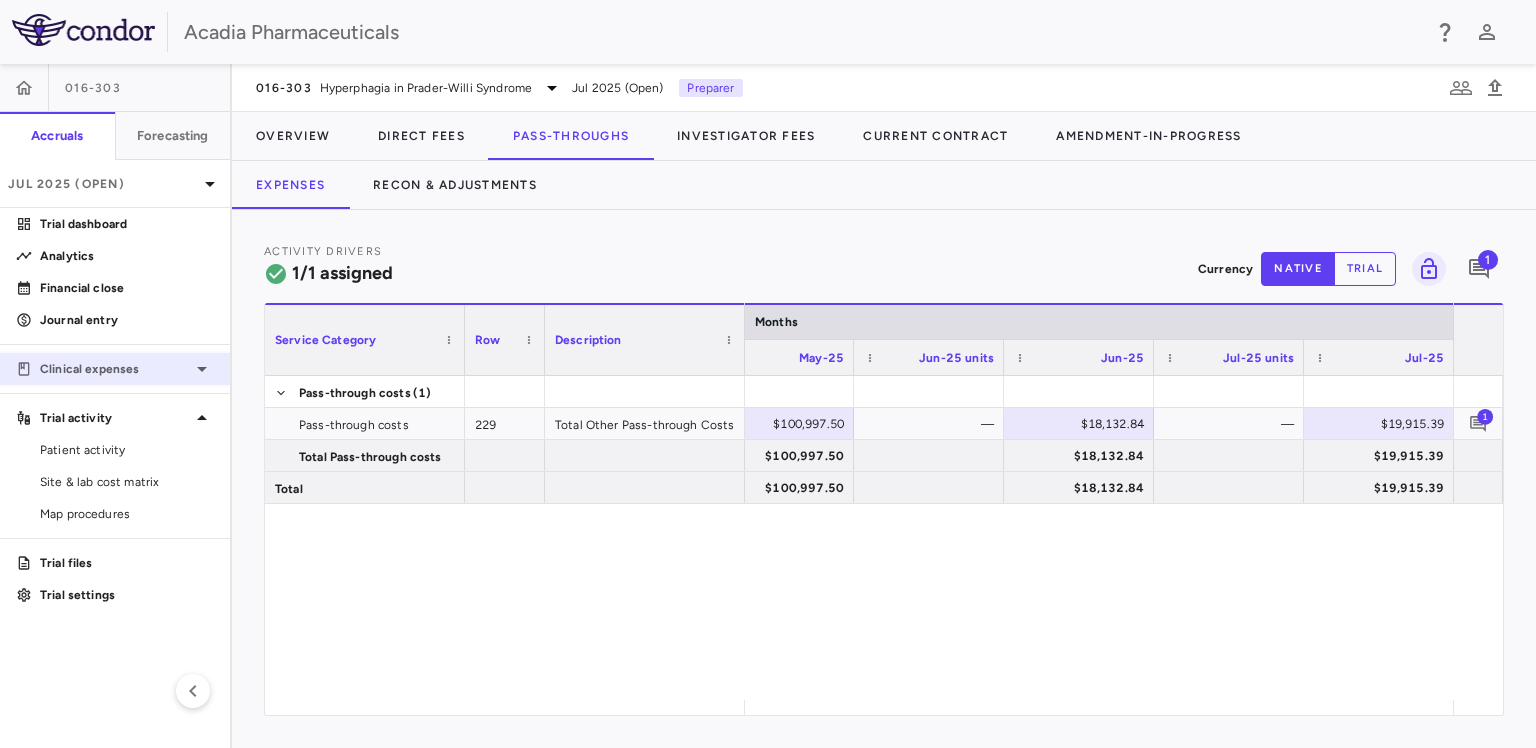 click on "Clinical expenses" at bounding box center [115, 369] 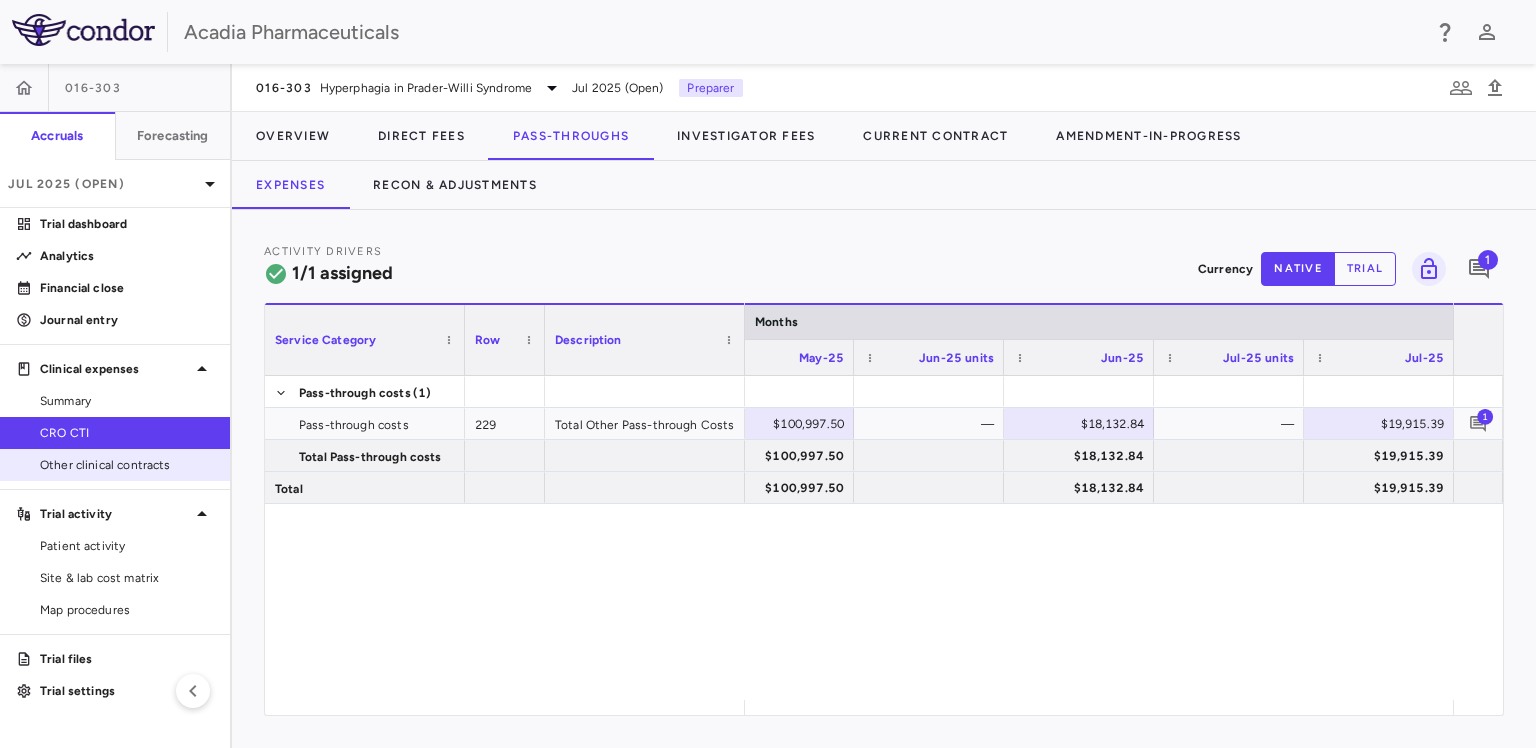 click on "Other clinical contracts" at bounding box center [127, 465] 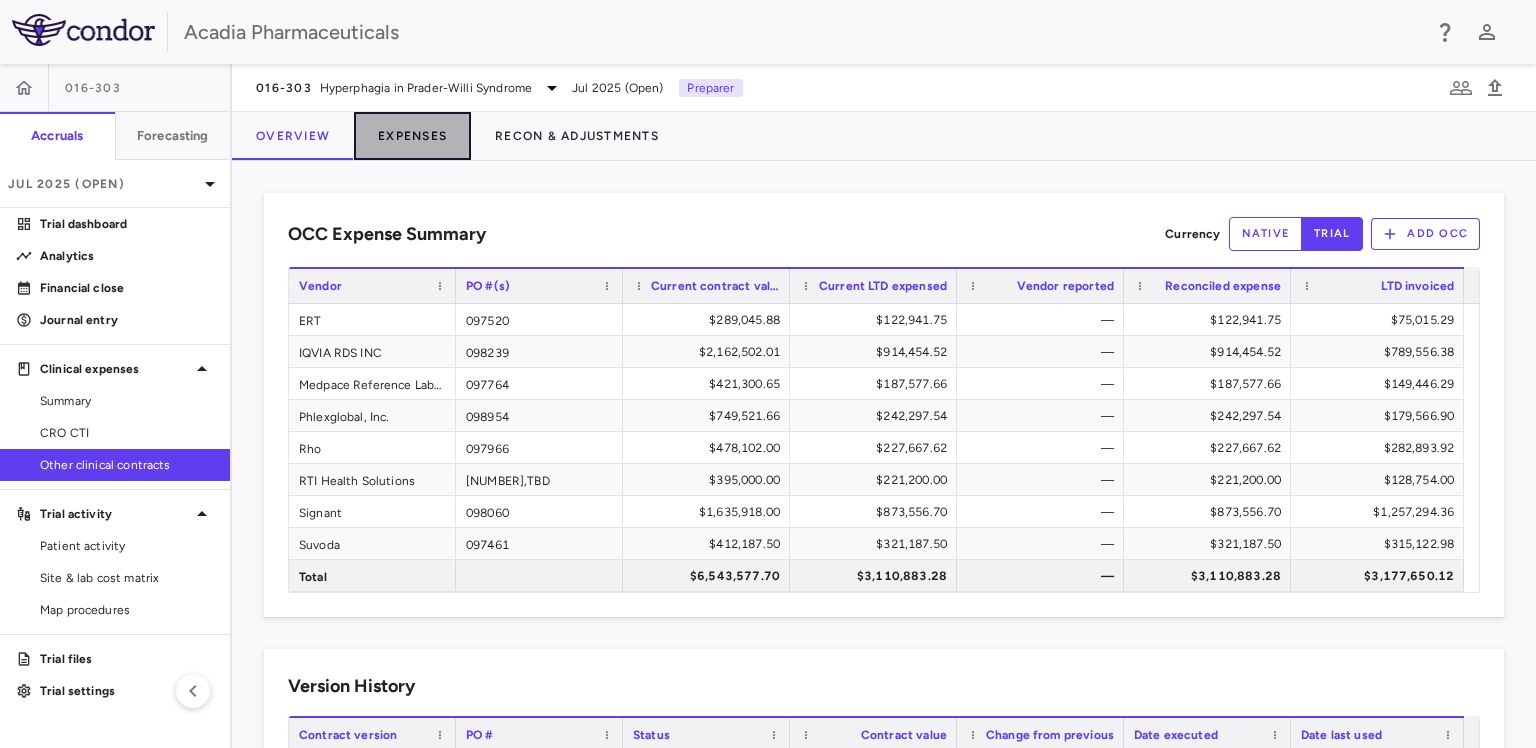 click on "Expenses" at bounding box center [412, 136] 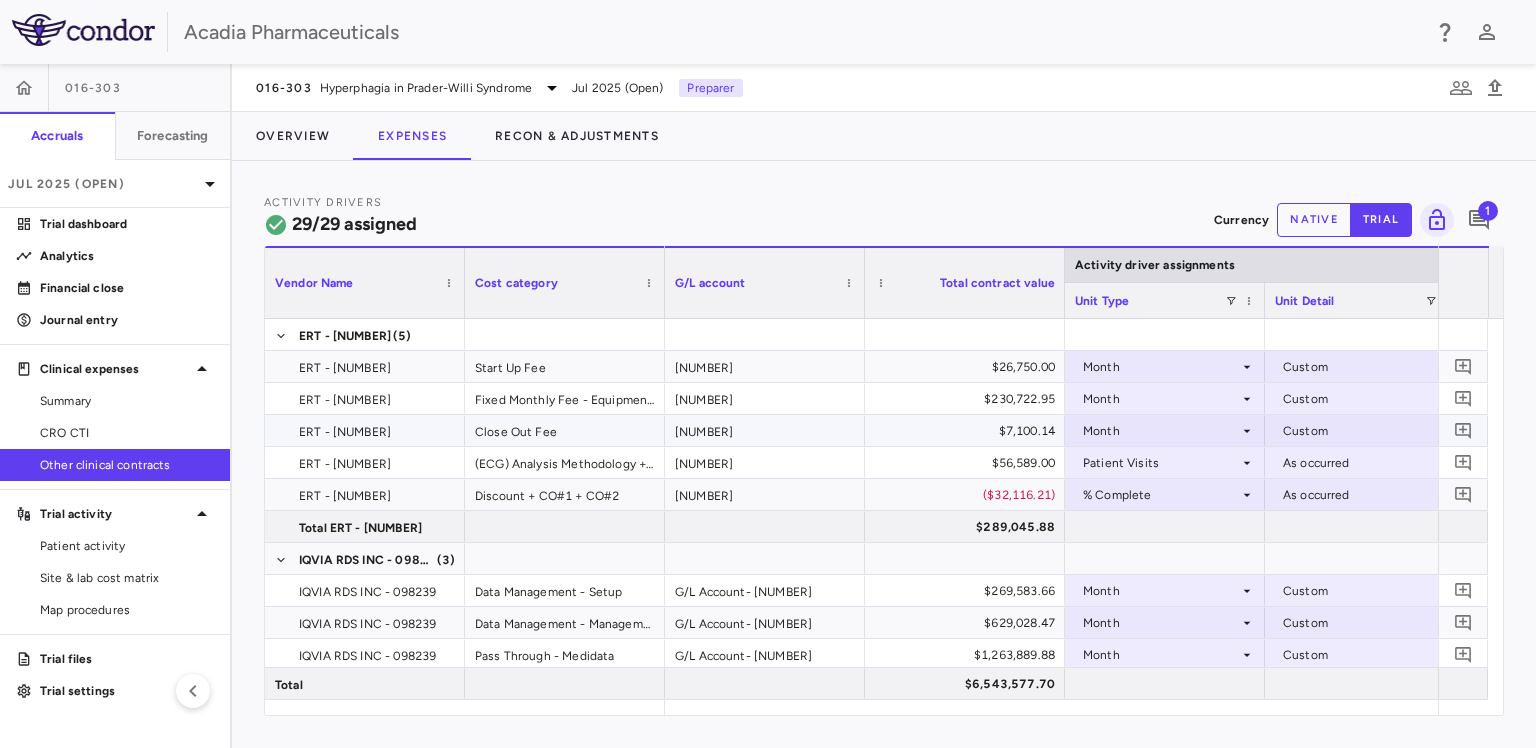 scroll, scrollTop: 141, scrollLeft: 0, axis: vertical 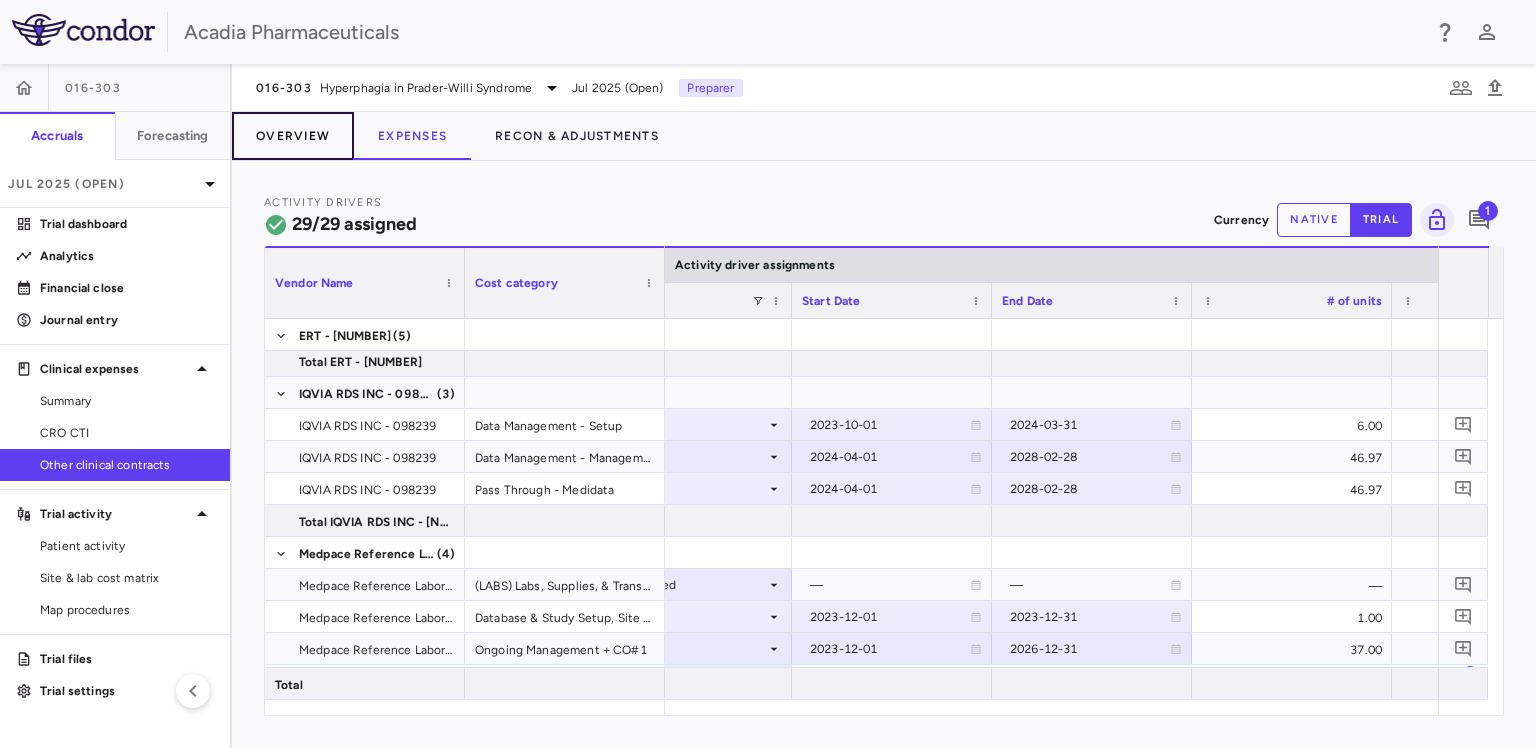 click on "Overview" at bounding box center [293, 136] 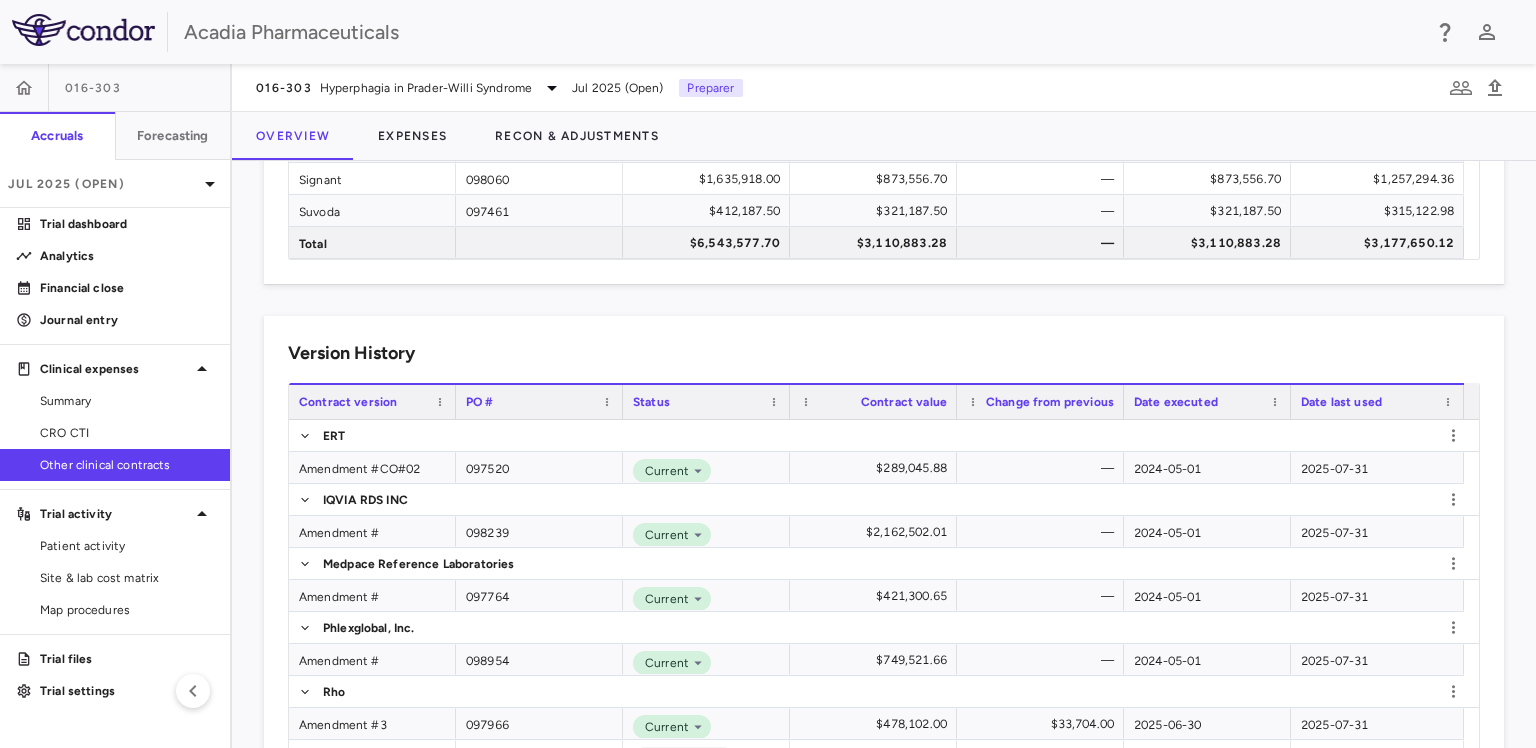 scroll, scrollTop: 500, scrollLeft: 0, axis: vertical 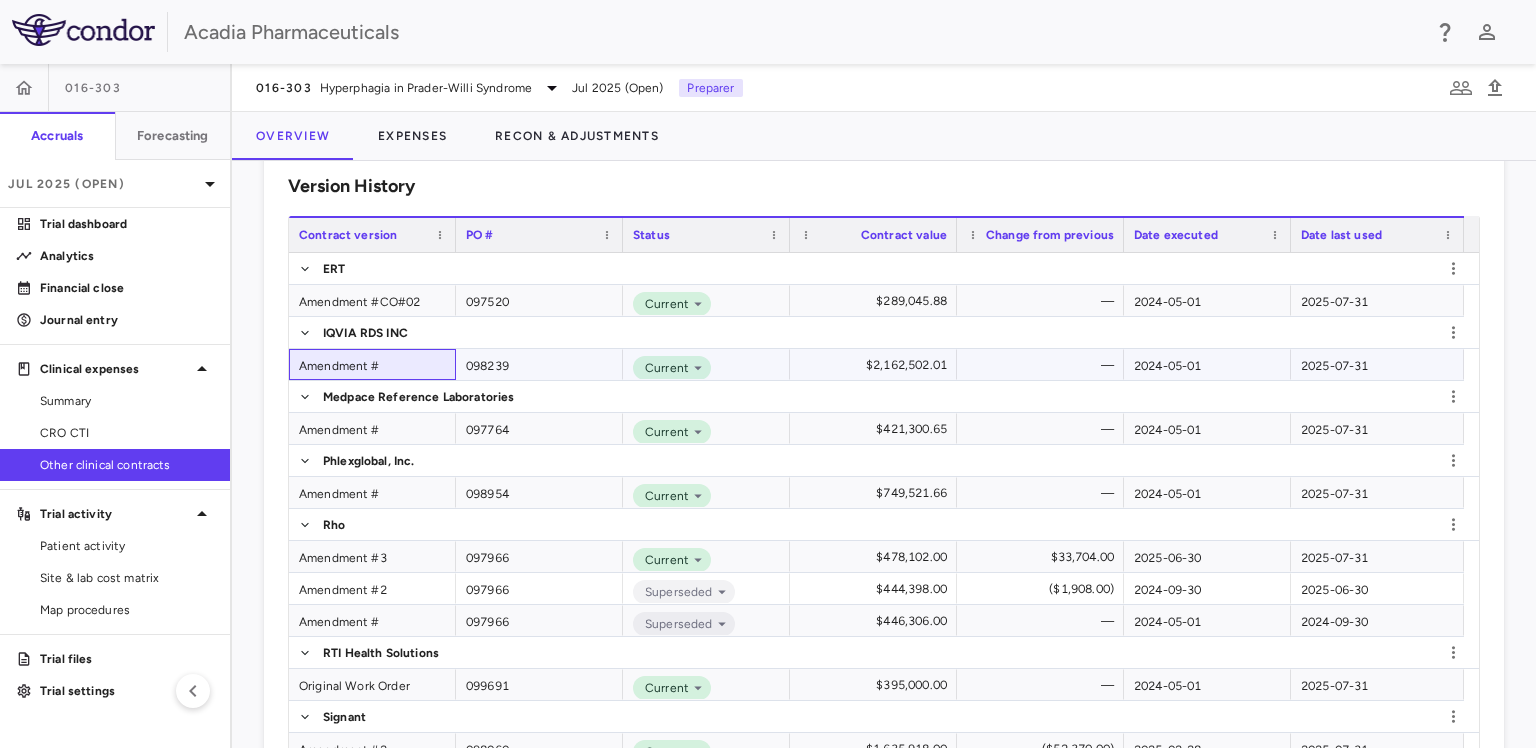click on "Amendment #" at bounding box center [372, 364] 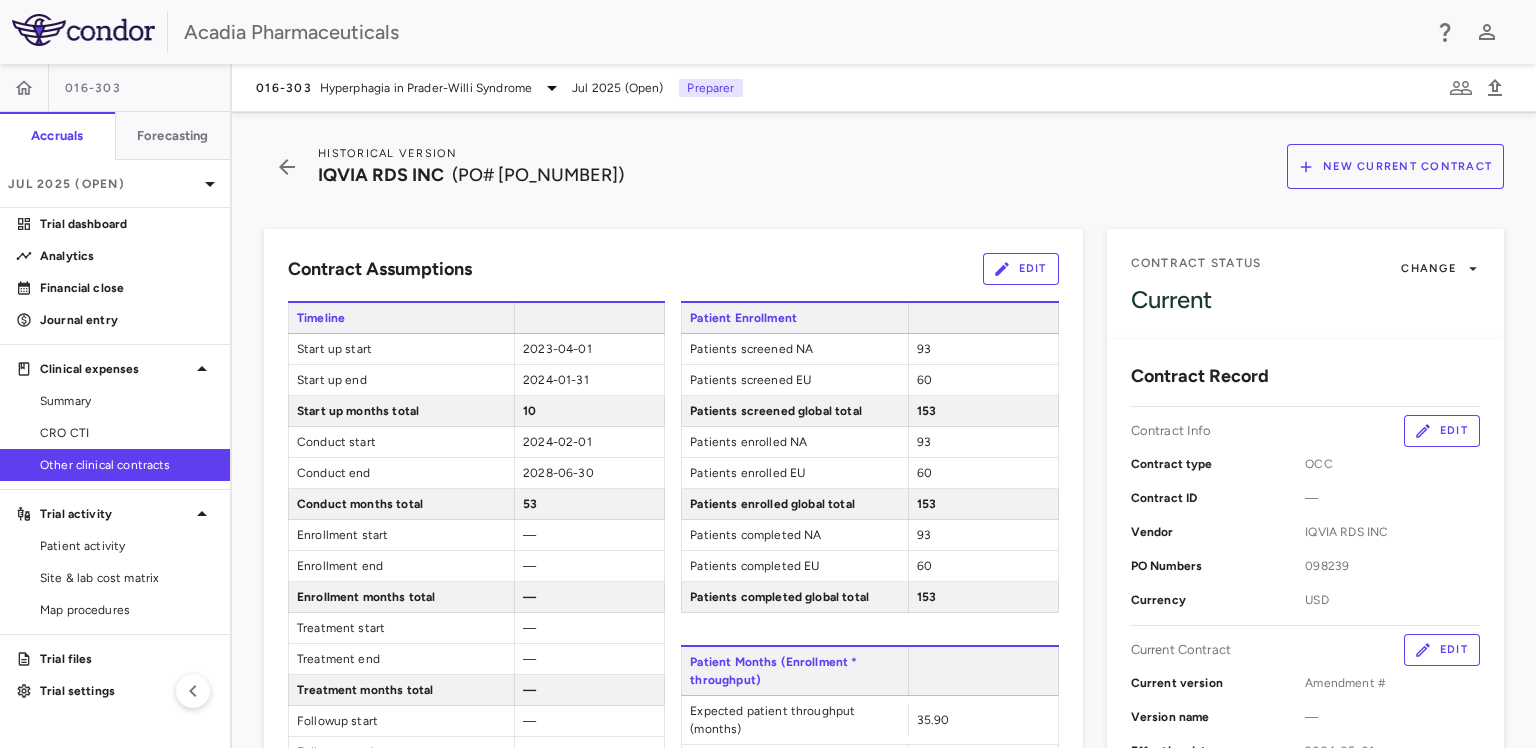 click on "Historical Version IQVIA RDS INC (PO# 098239) New Current Contract Contract Assumptions Edit Timeline Start up start 2023-04-01 Start up end 2024-01-31 Start up months total 10 Conduct start 2024-02-01 Conduct end 2028-06-30 Conduct months total 53 Enrollment start — Enrollment end — Enrollment months total — Treatment start — Treatment end — Treatment months total — Followup start — Followup end — Followup months total — Close start 2028-07-01 Close end 2028-09-30 Close months total 3 Overall start 2023-04-01 Overall end 2028-09-30 Overall months total 66 Sites Sites NA 23 Sites EU 14 Sites global total 37       Start up + clinical duration NA 53.00 Start up + clinical duration EU 53.00       Site months NA 1,219.00 Site months EU 742.00 Site months global total 1,961.00 Patient Enrollment Patients screened NA 93 Patients screened EU 60 Patients screened global total 153 Patients enrolled NA 93 Patients enrolled EU 60 Patients enrolled global total 153 Patients completed NA 93 60 153 35.90" at bounding box center (884, 430) 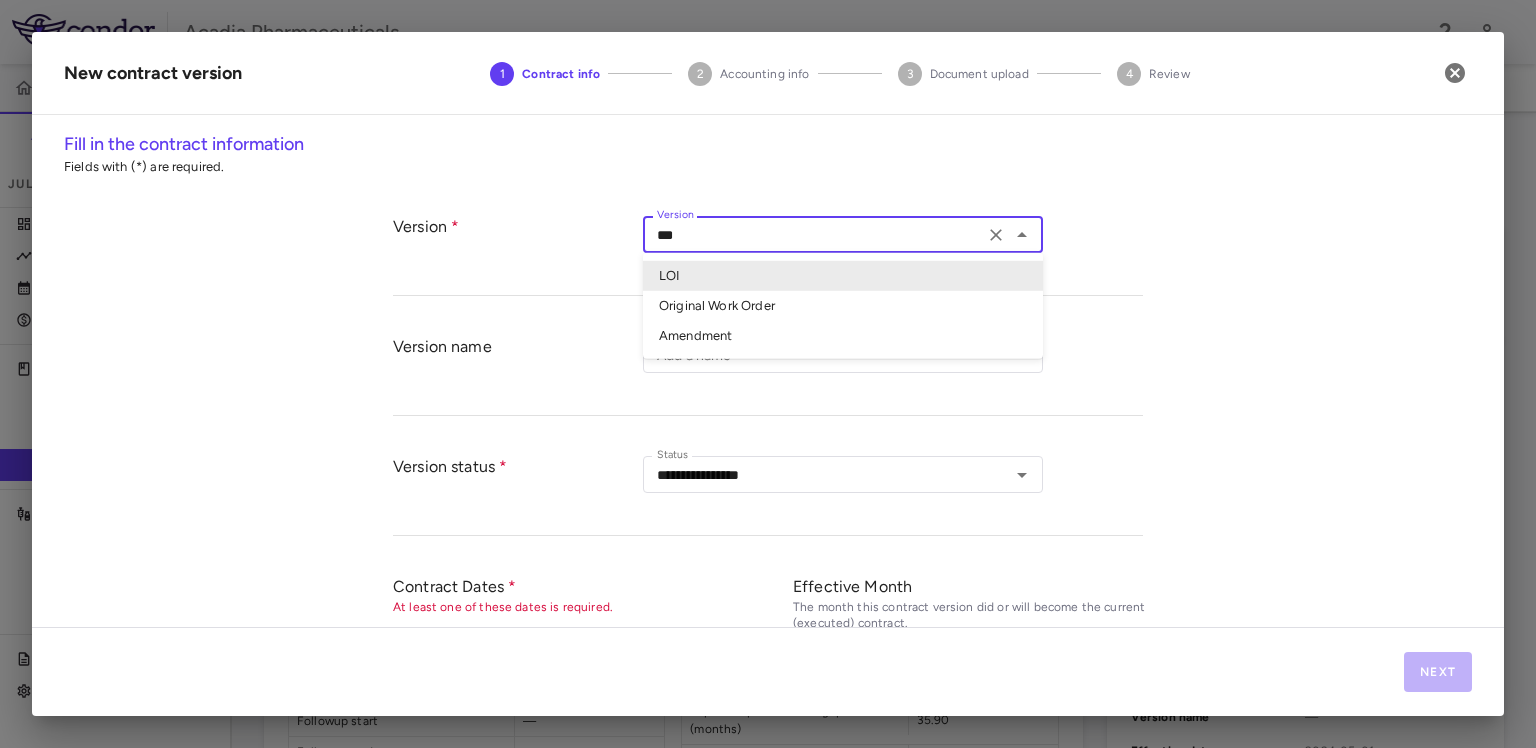 click on "***" at bounding box center (813, 234) 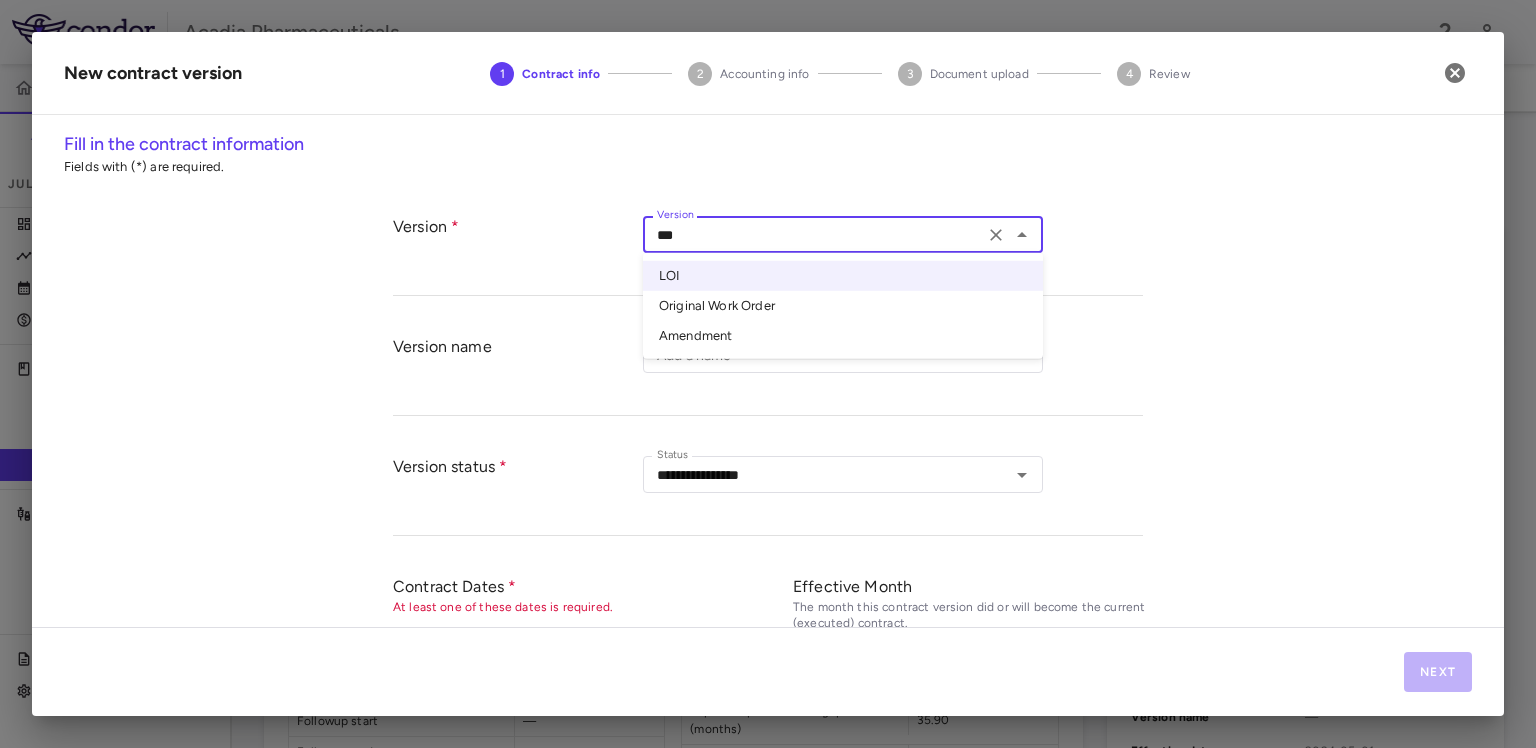click on "Amendment" at bounding box center (843, 336) 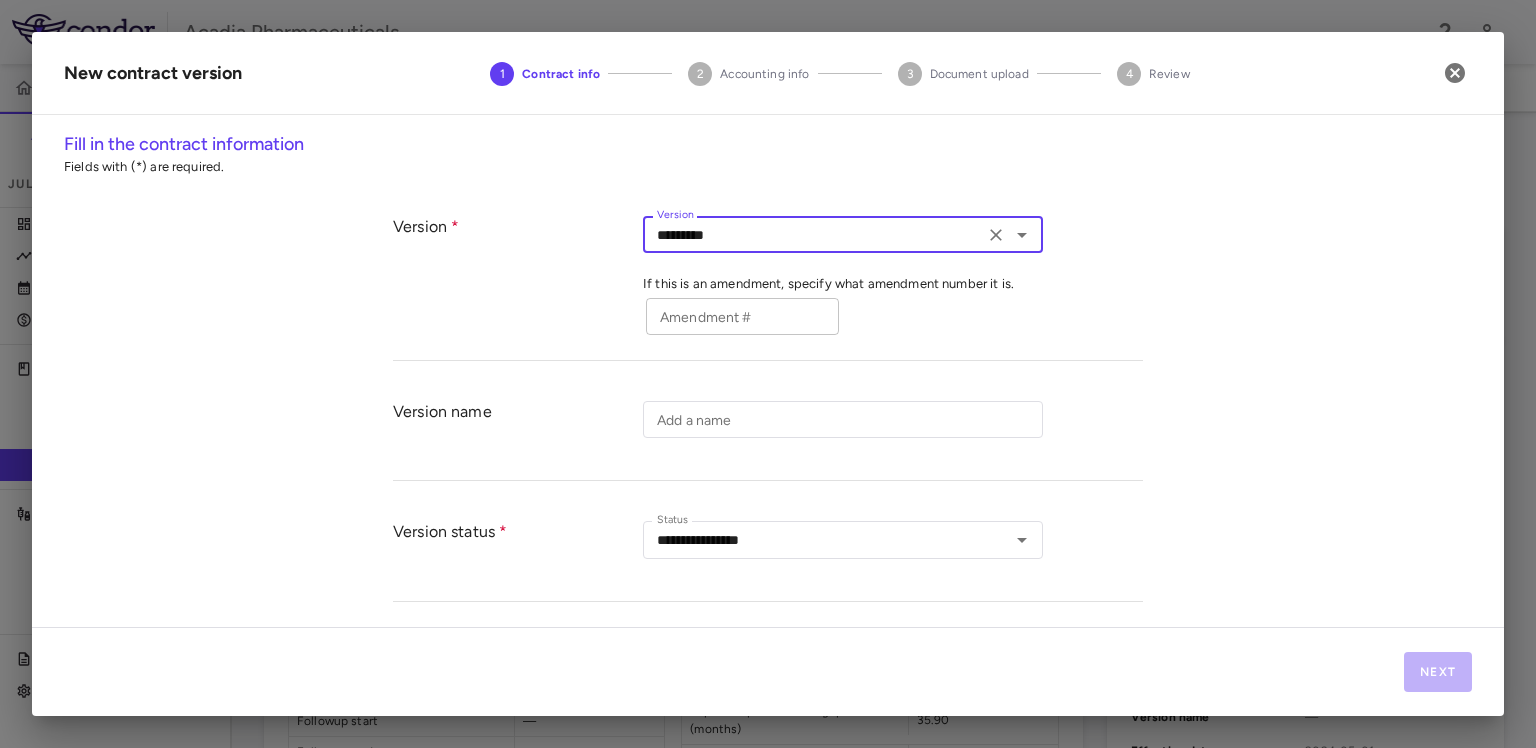 click on "Amendment #" at bounding box center [742, 316] 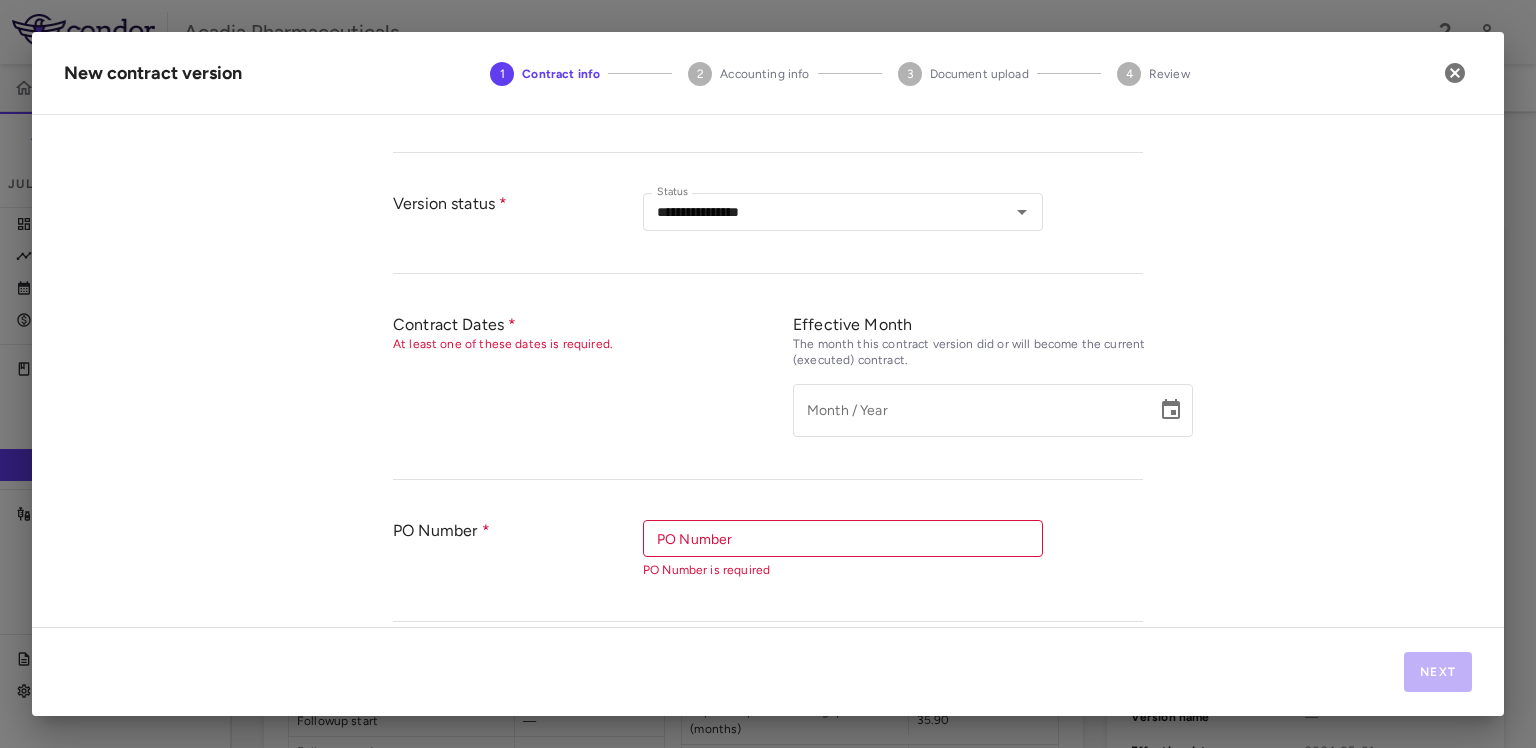 scroll, scrollTop: 333, scrollLeft: 0, axis: vertical 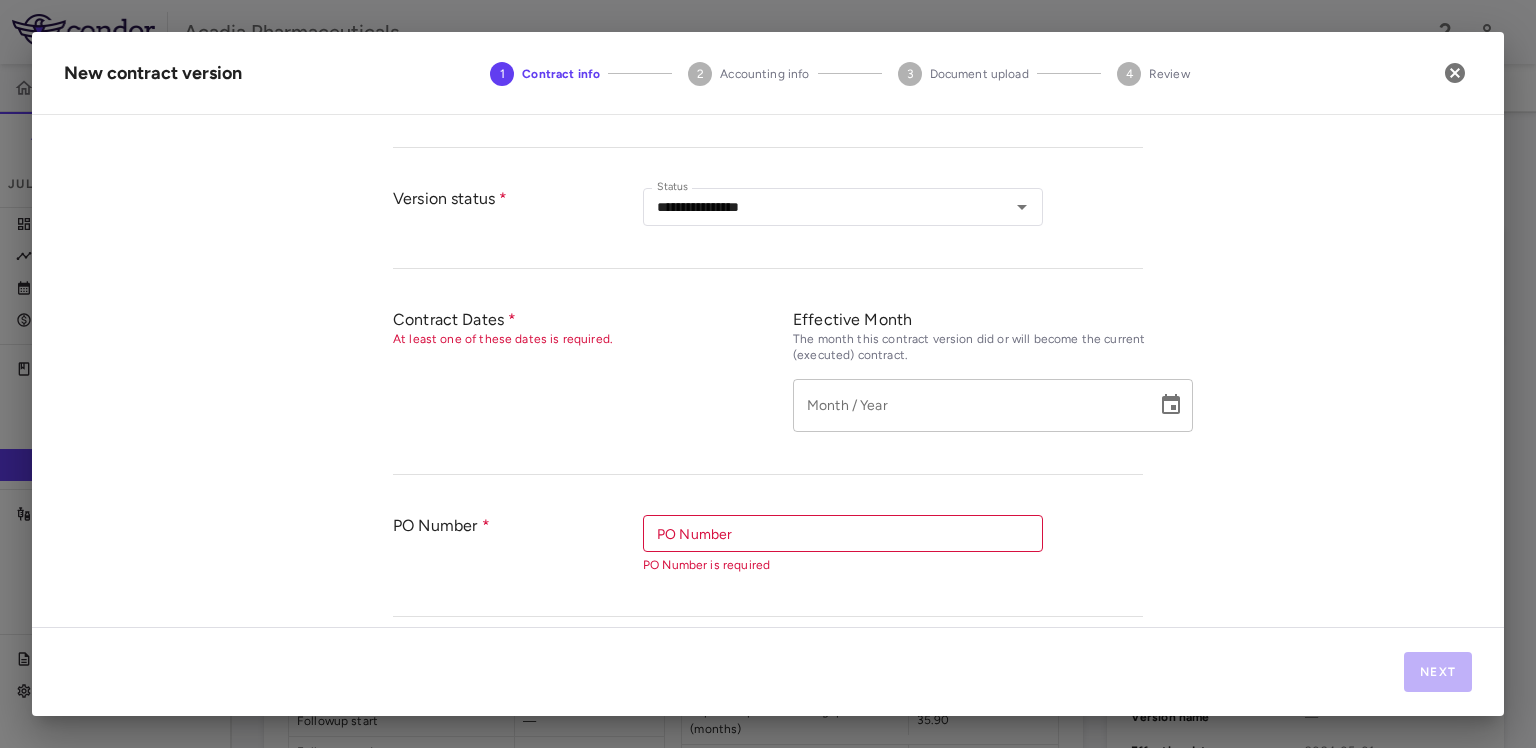 type on "*" 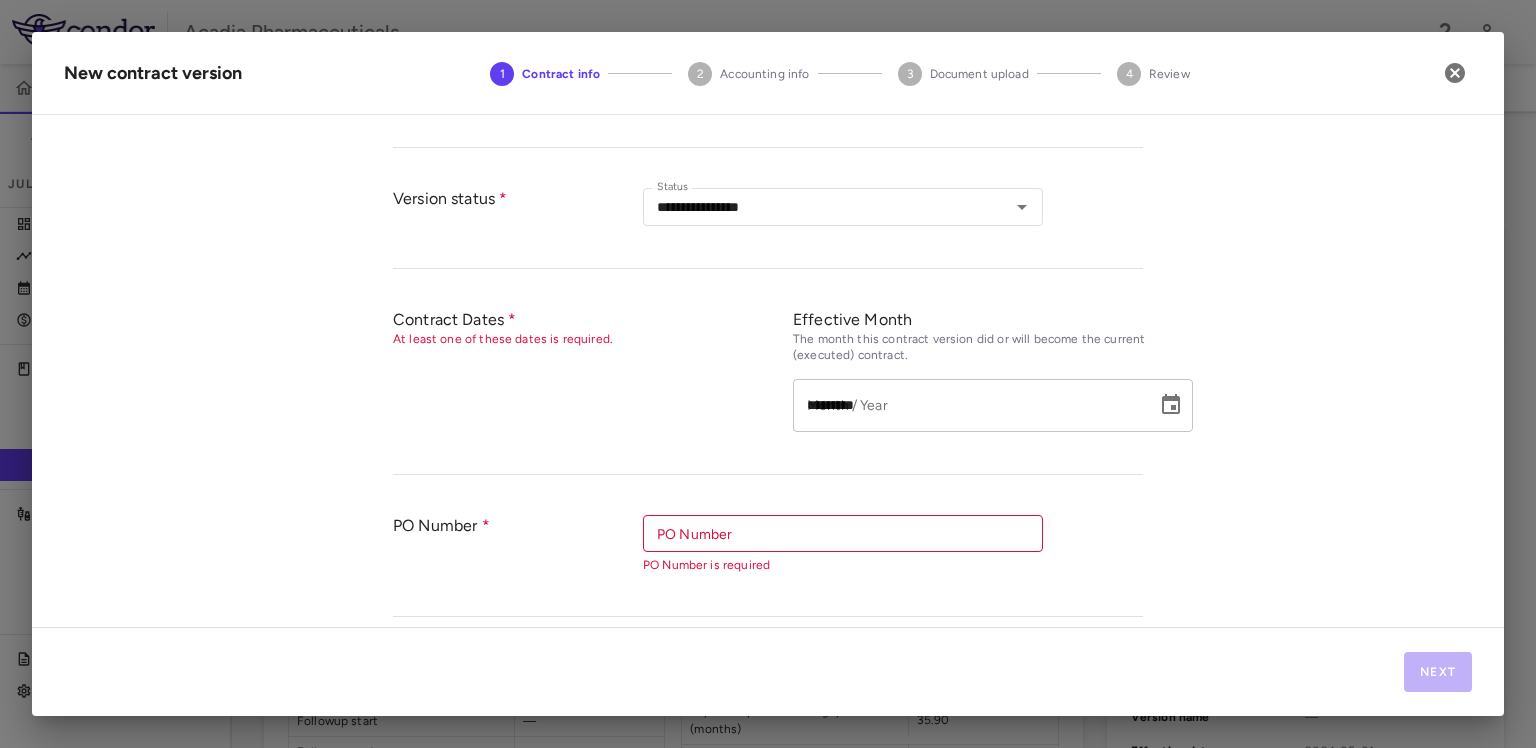 click on "*********" at bounding box center [968, 405] 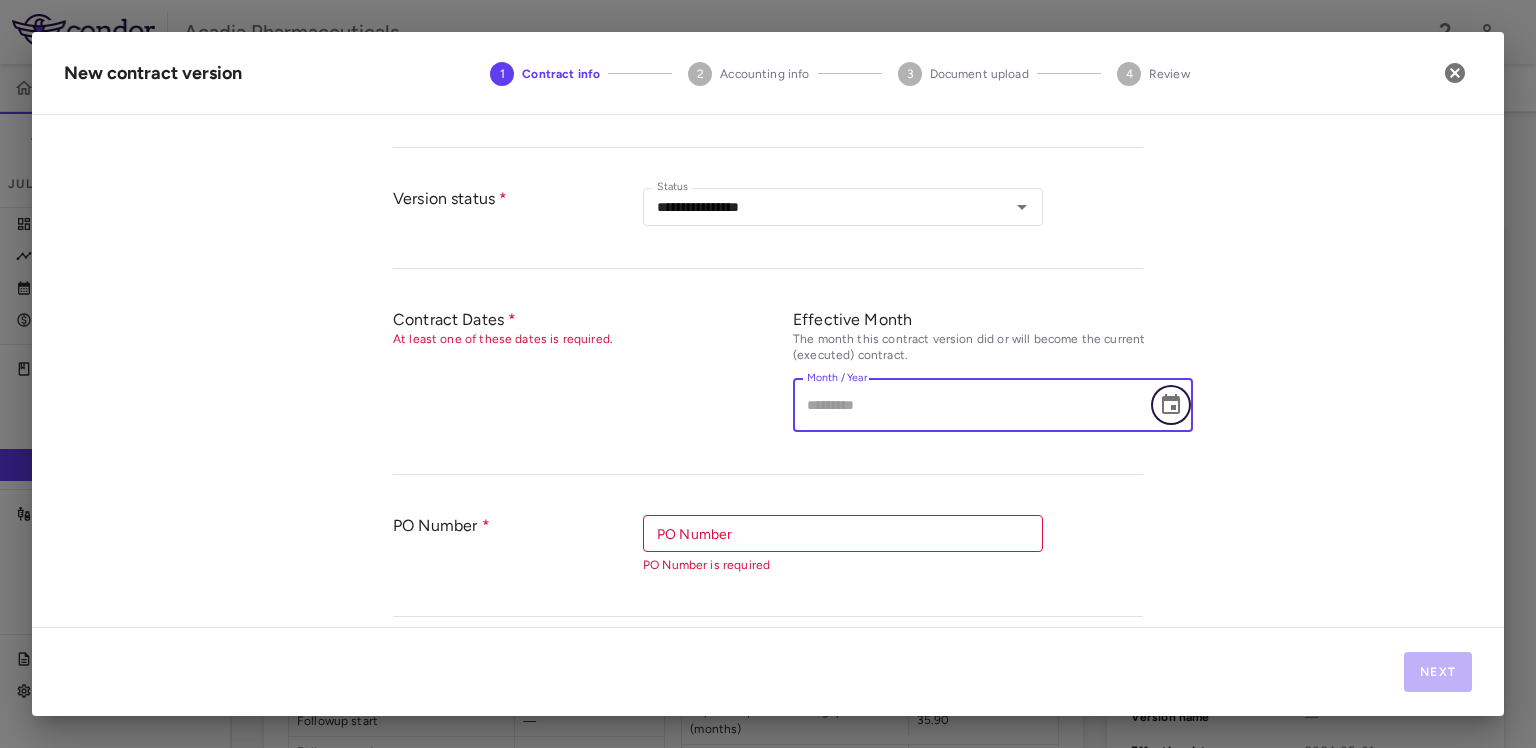 click 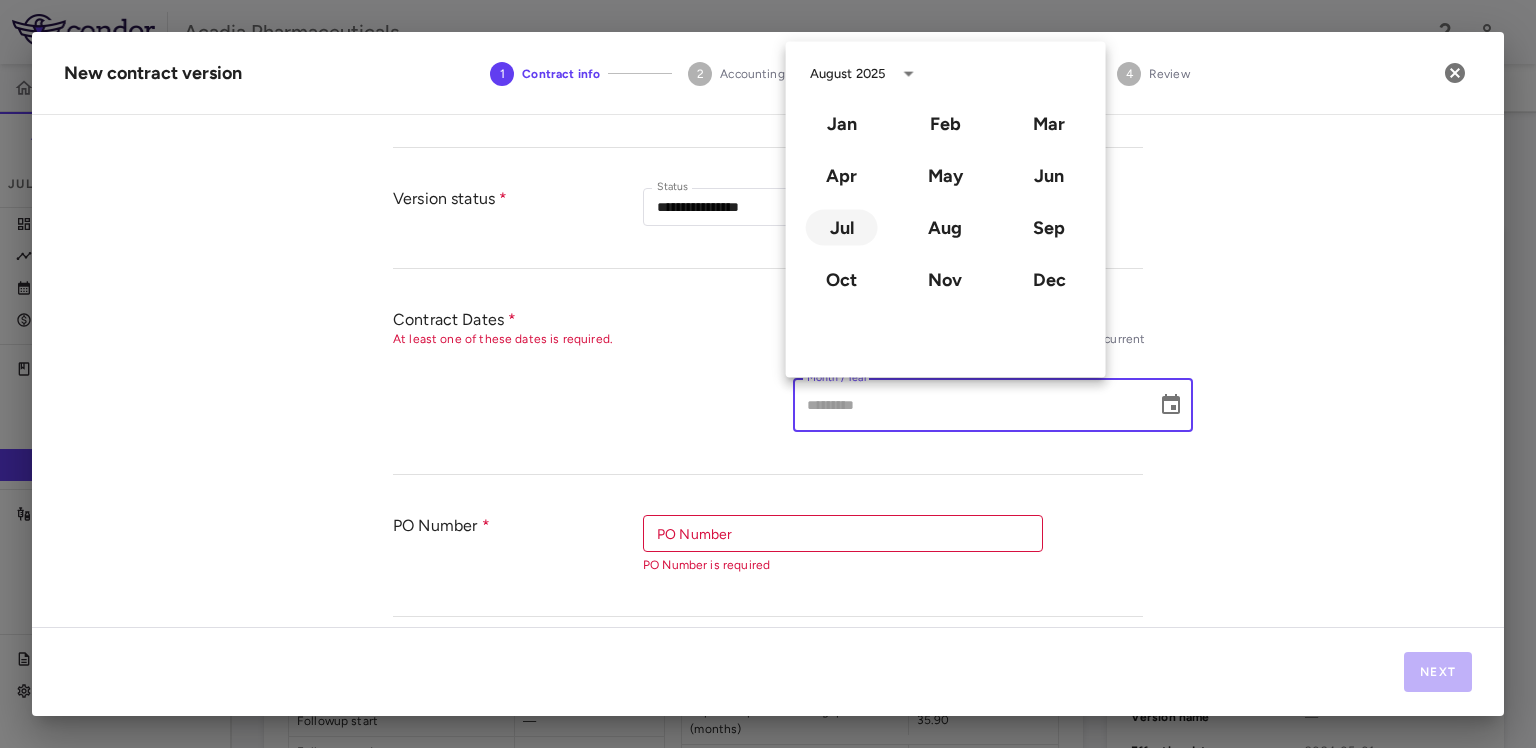 click on "Jul" at bounding box center [842, 228] 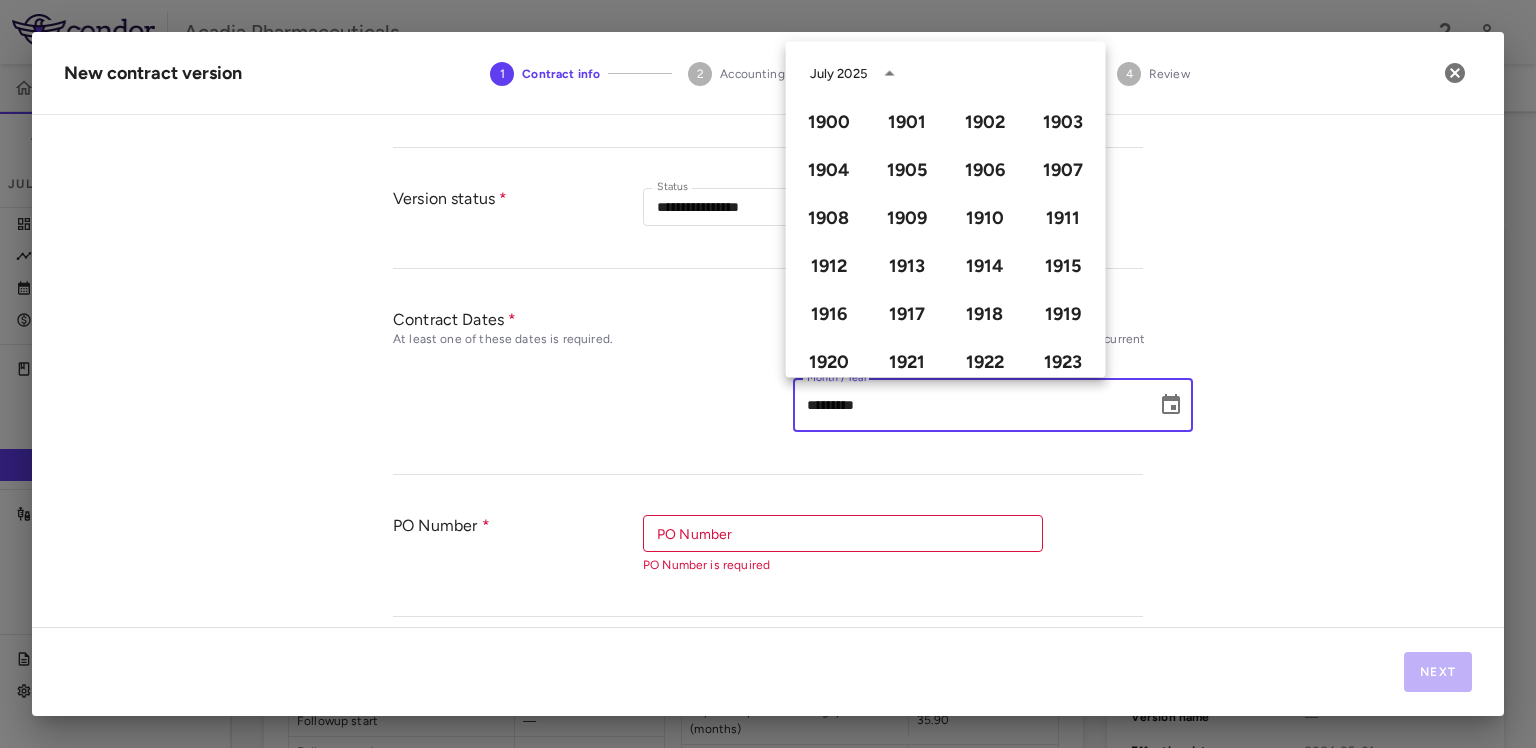 scroll, scrollTop: 1372, scrollLeft: 0, axis: vertical 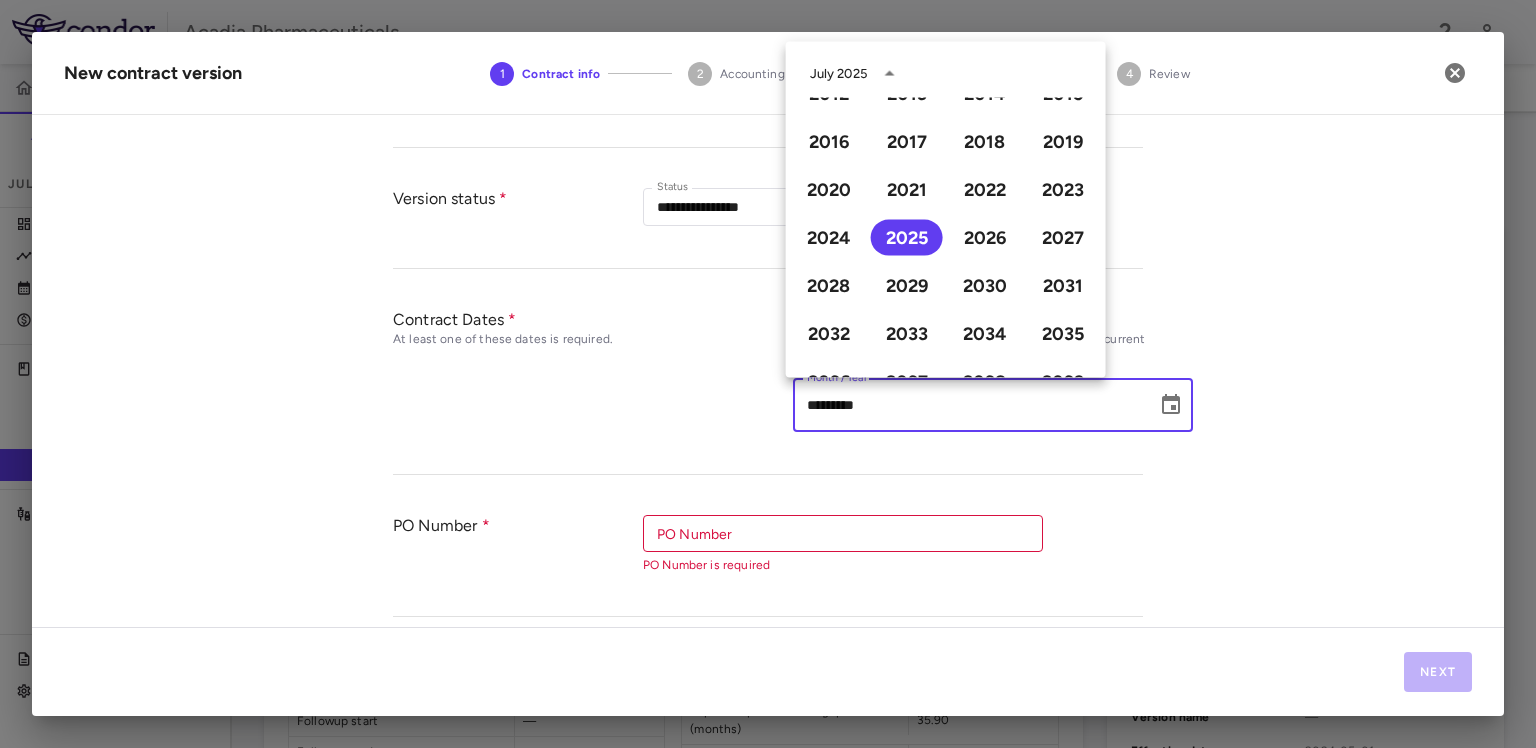 click on "**********" at bounding box center [768, 379] 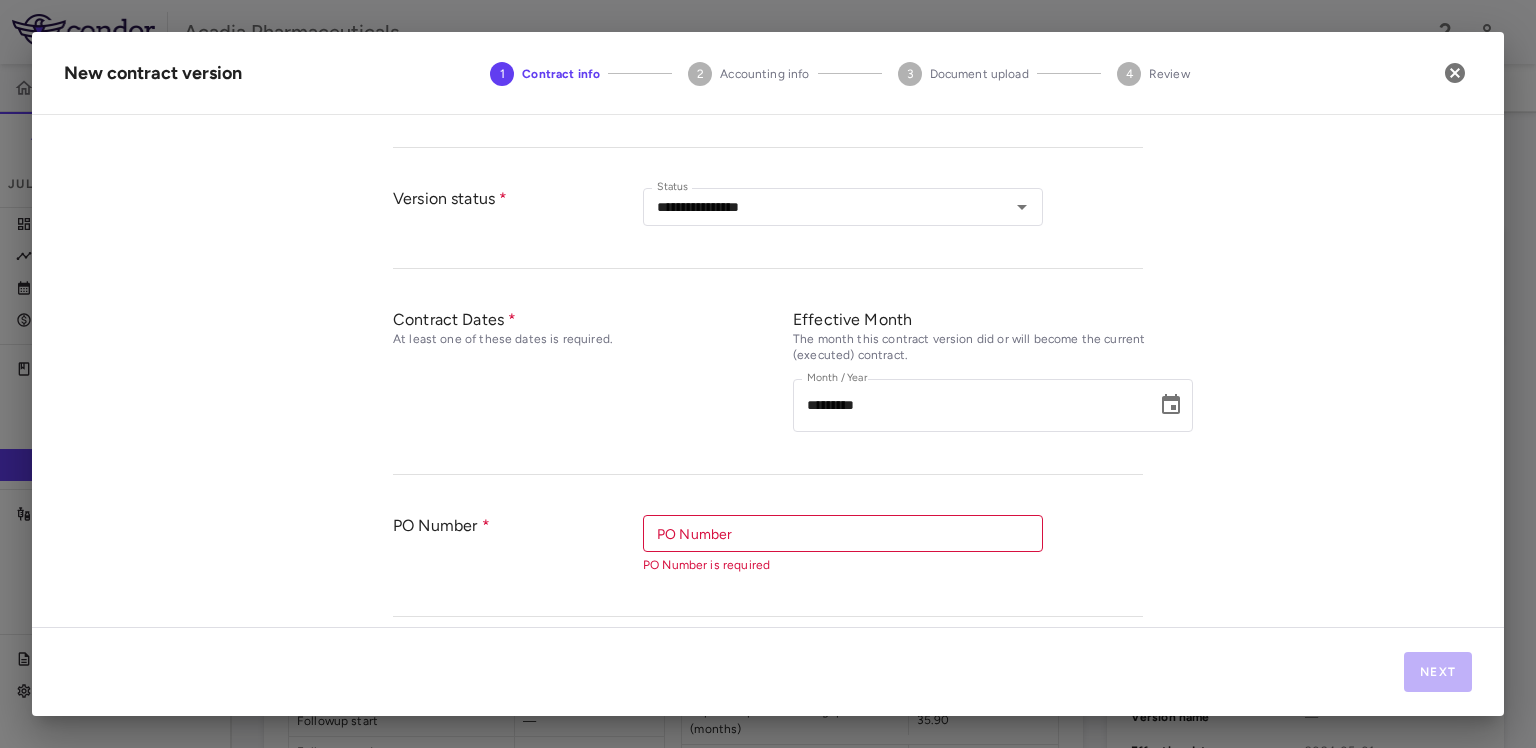 click on "PO Number" at bounding box center (841, 533) 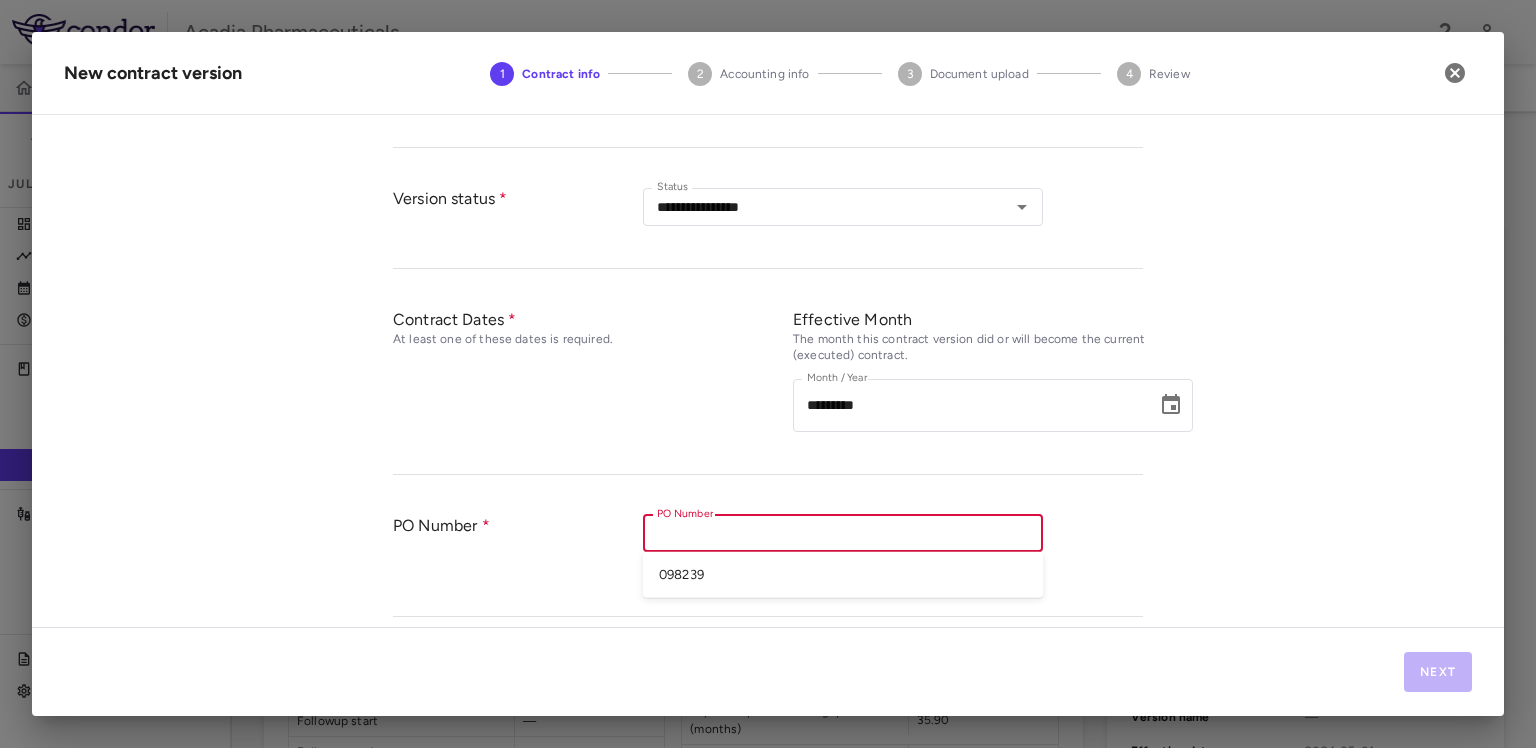 click on "098239" at bounding box center [843, 575] 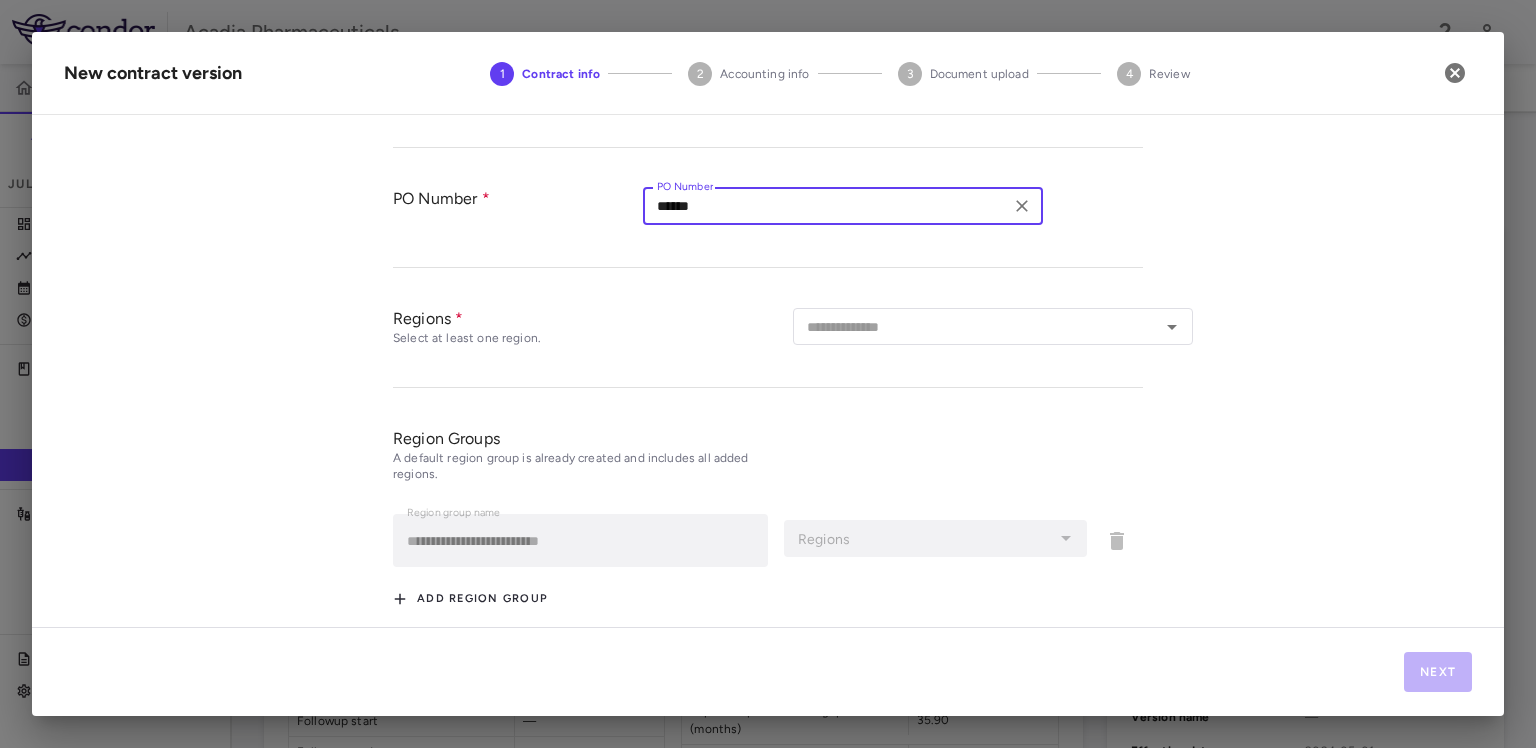 scroll, scrollTop: 666, scrollLeft: 0, axis: vertical 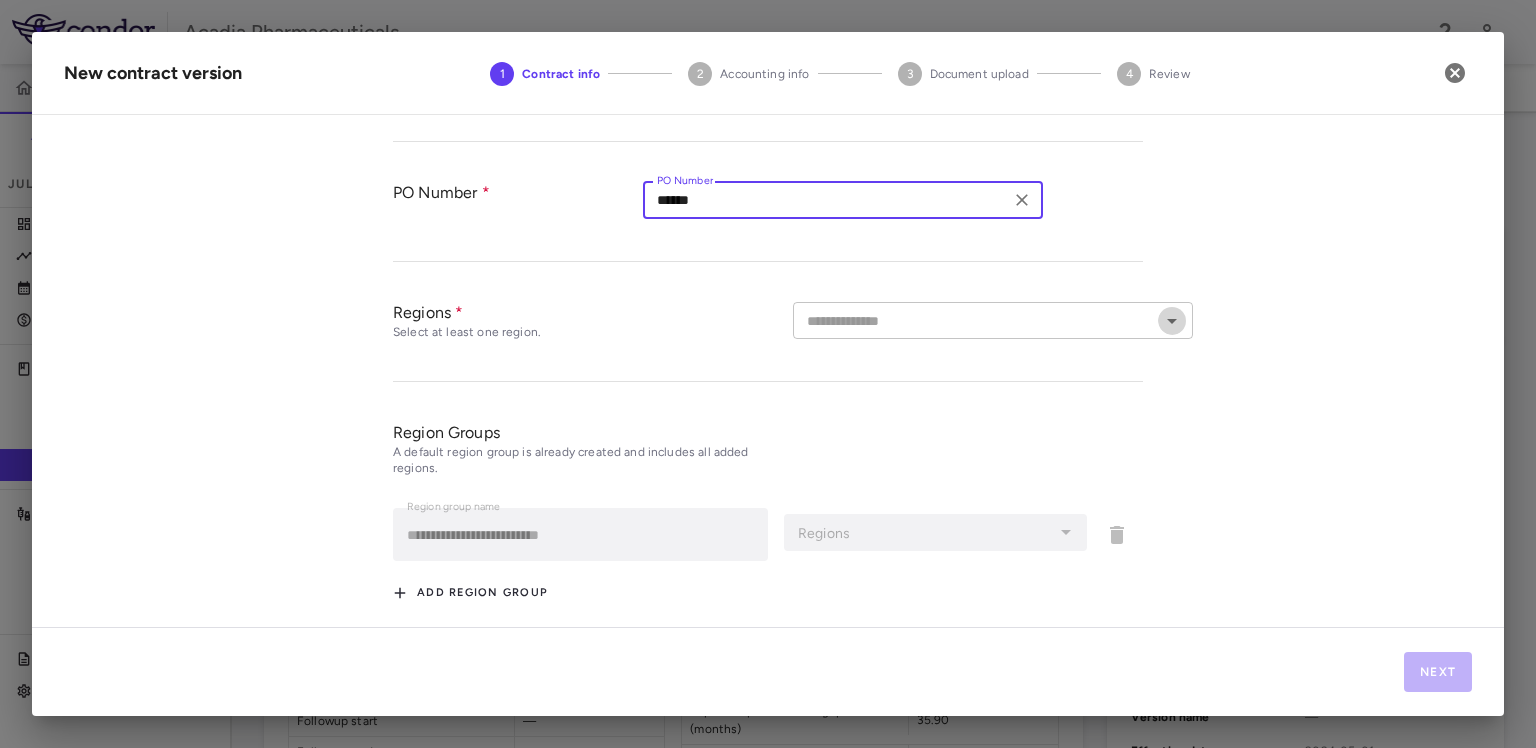 click 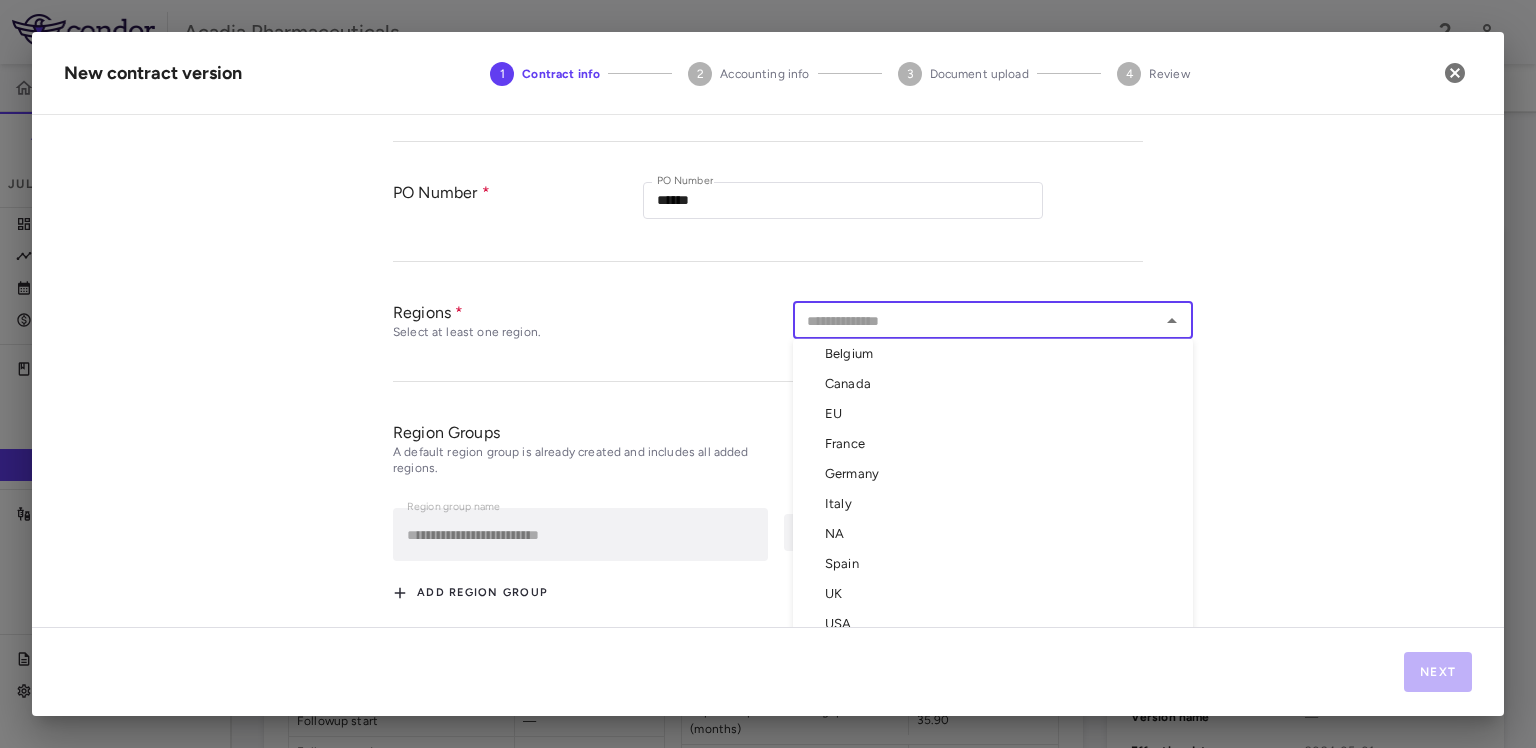 click on "EU" at bounding box center [993, 414] 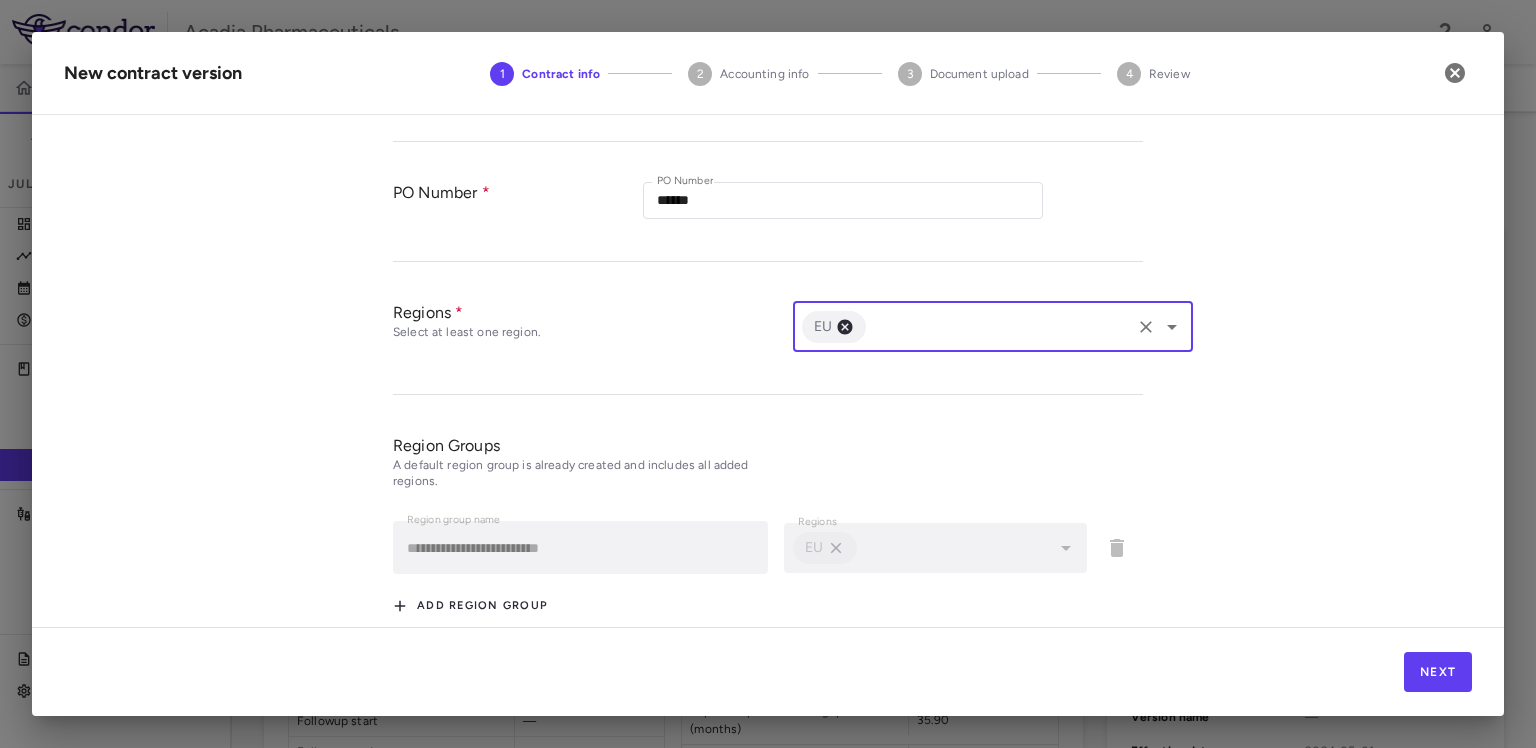 click 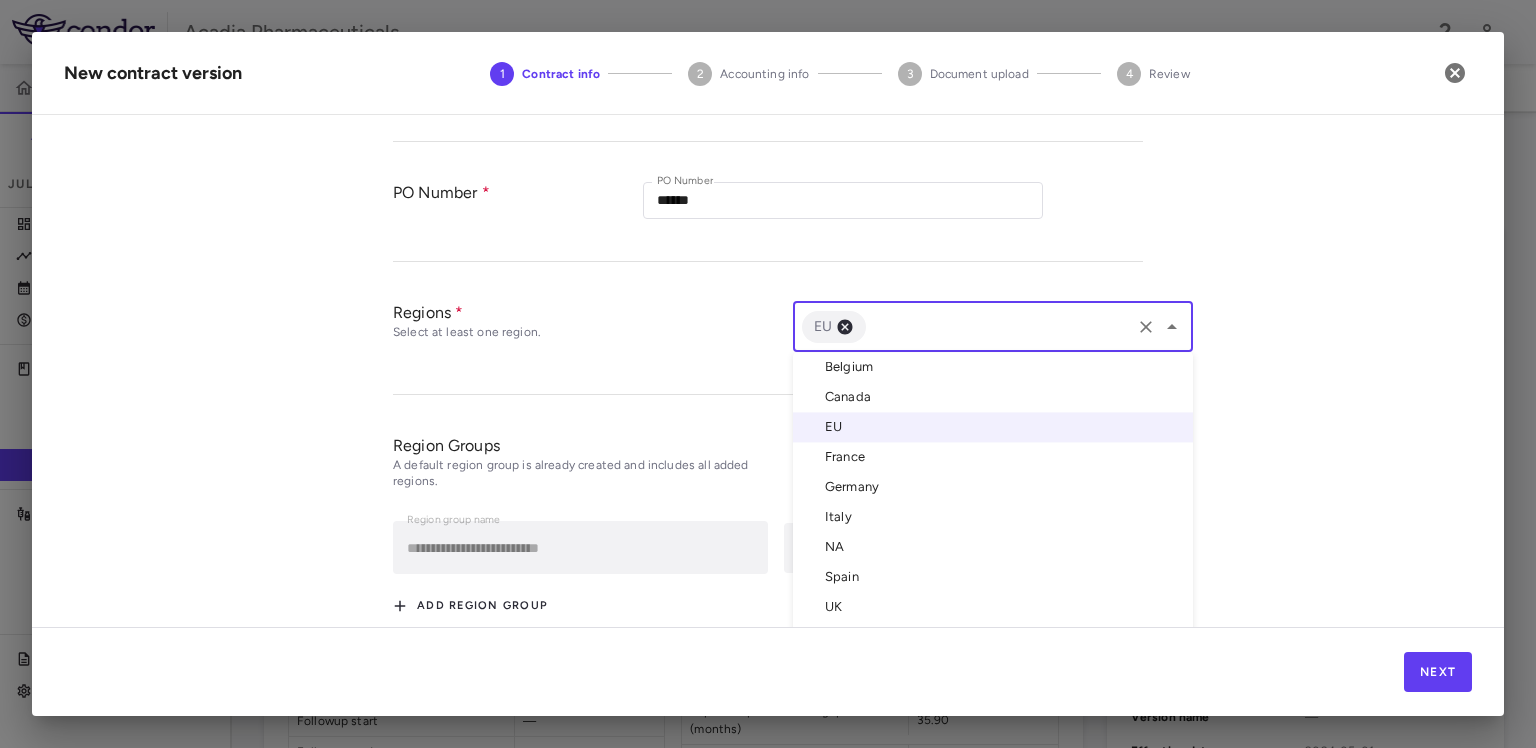 click on "NA" at bounding box center (993, 547) 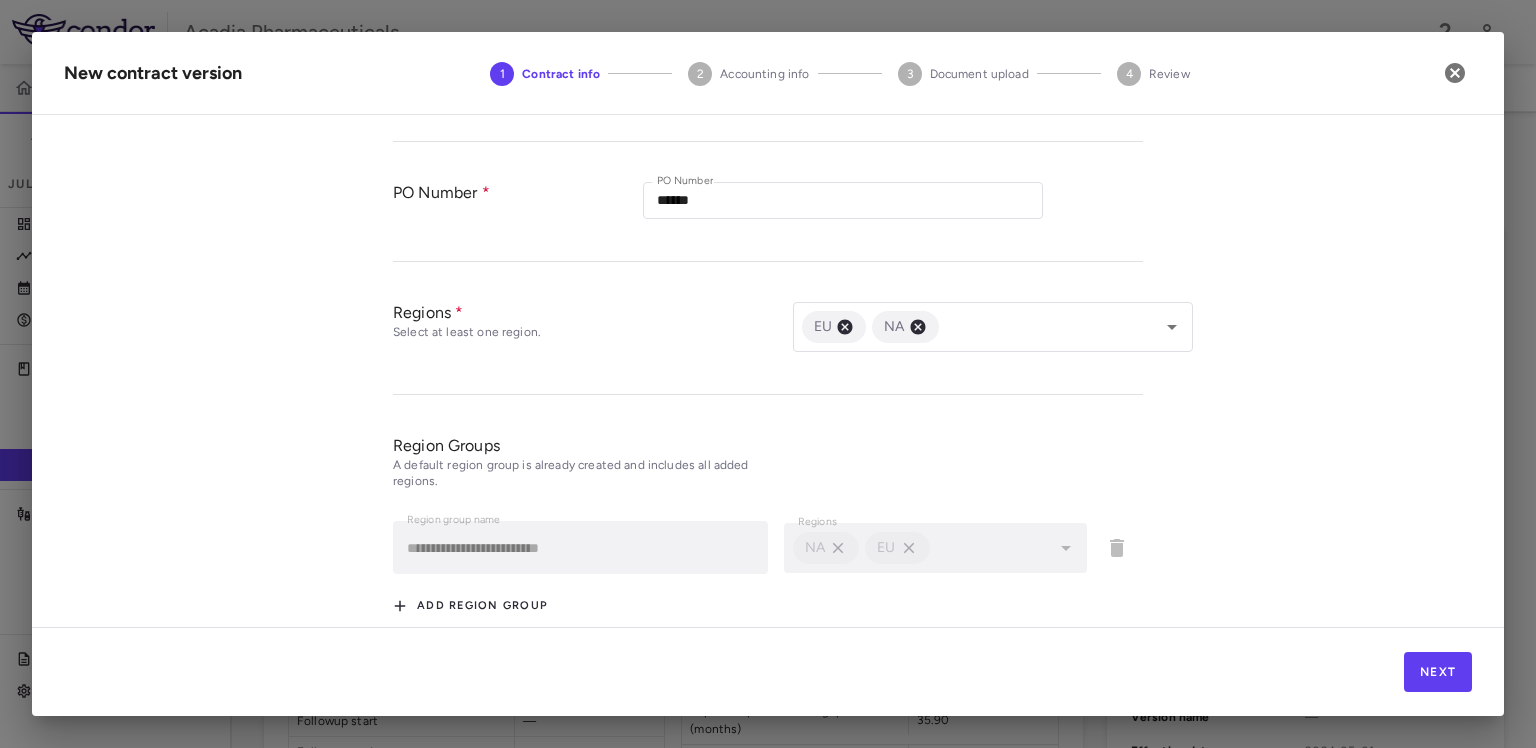 click on "**********" at bounding box center [768, 379] 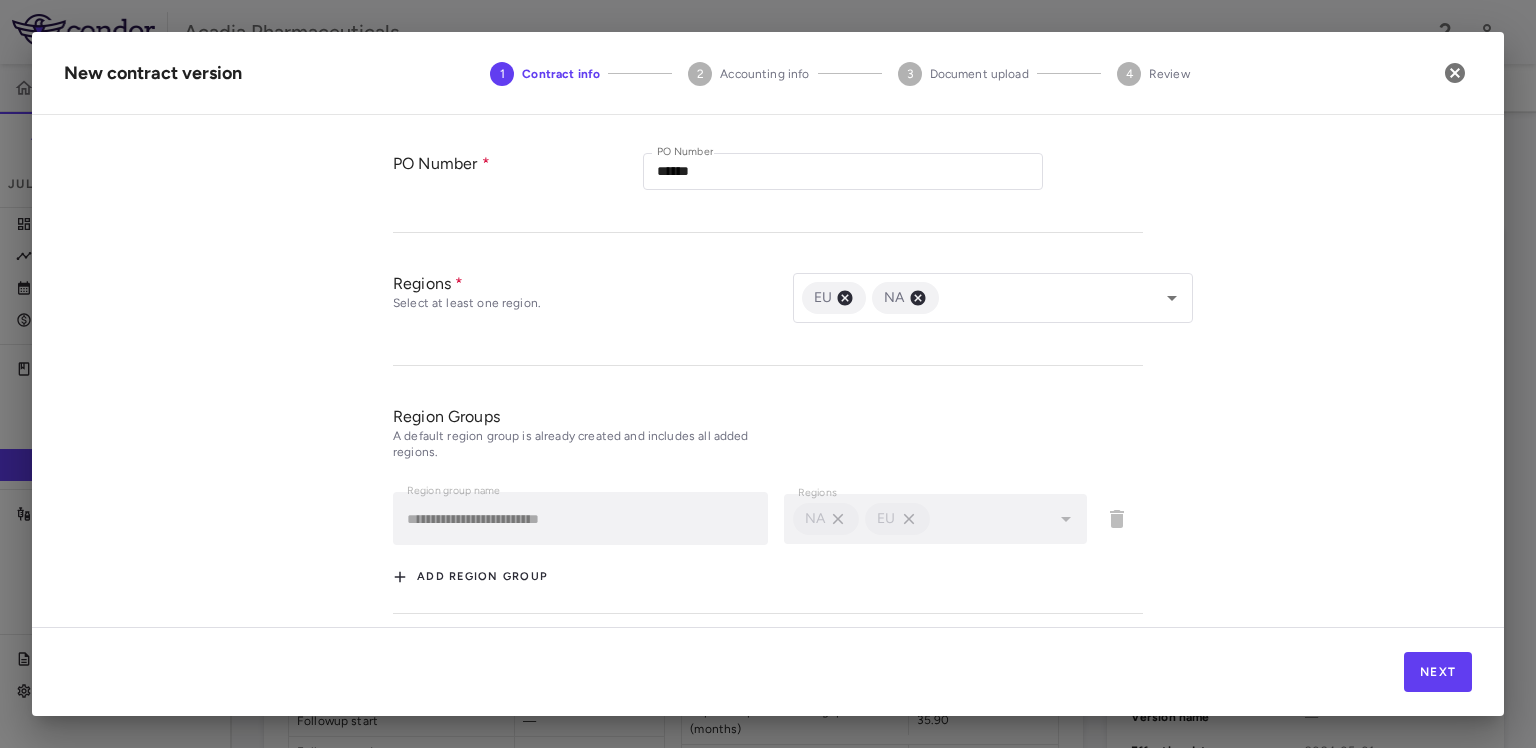 scroll, scrollTop: 708, scrollLeft: 0, axis: vertical 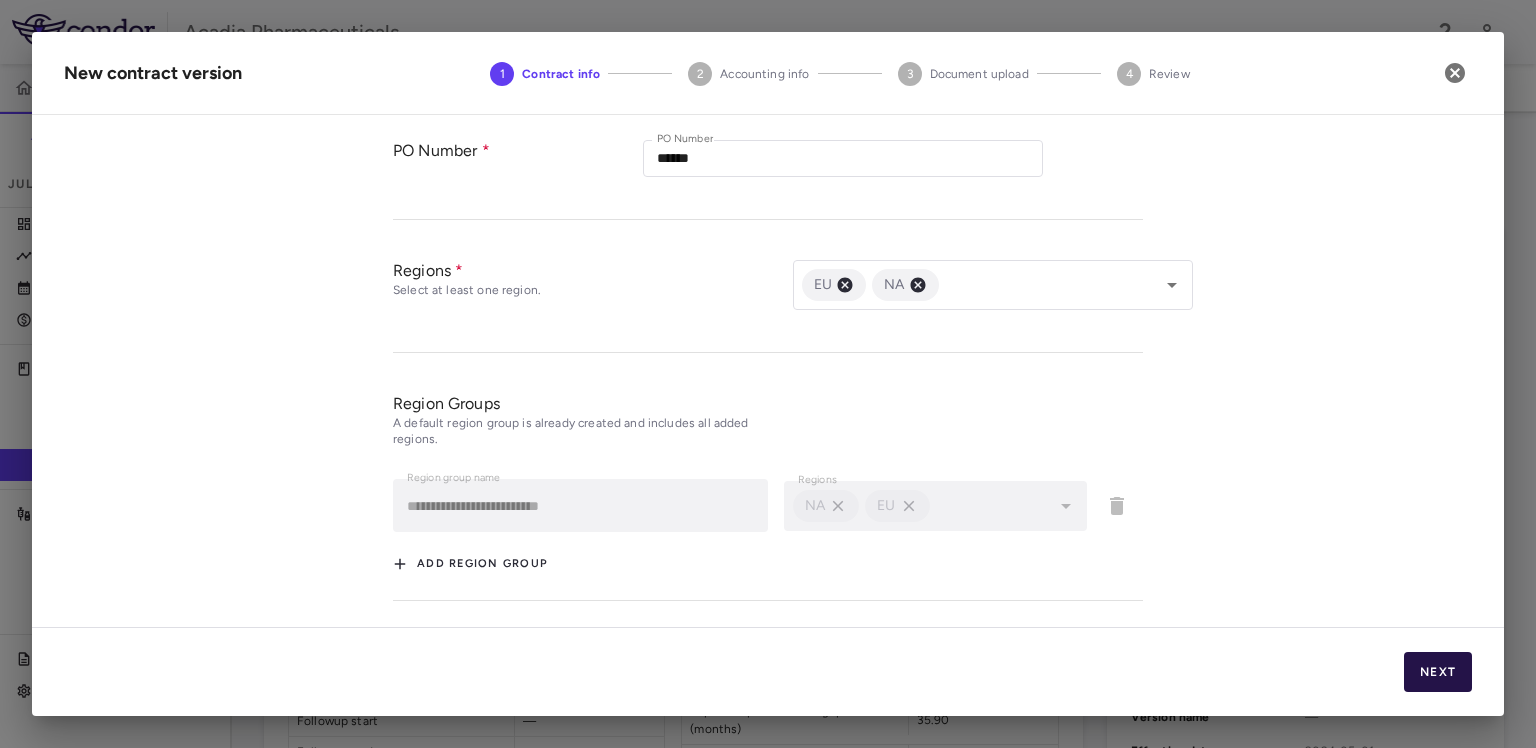 click on "Next" at bounding box center [1438, 672] 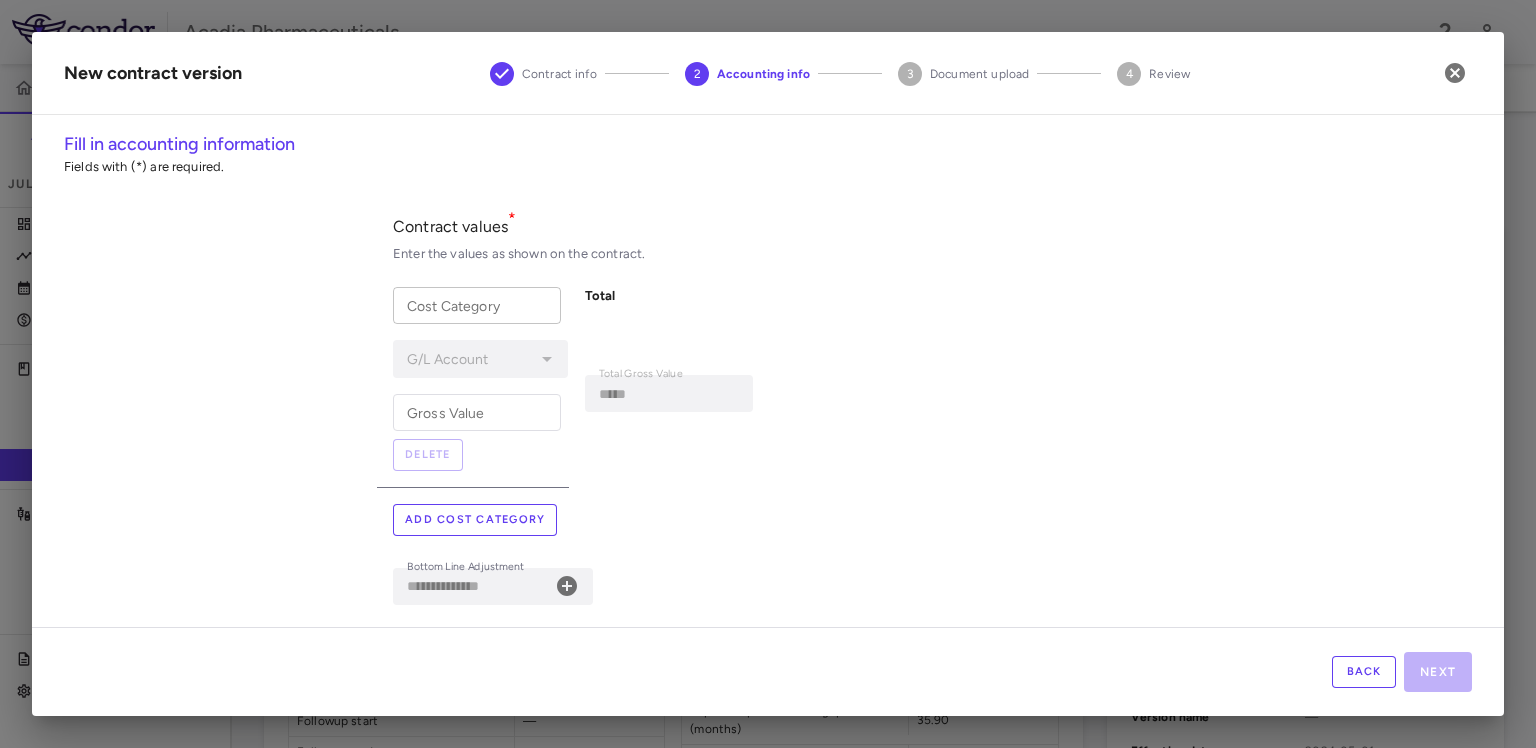 click on "Cost Category" at bounding box center (477, 305) 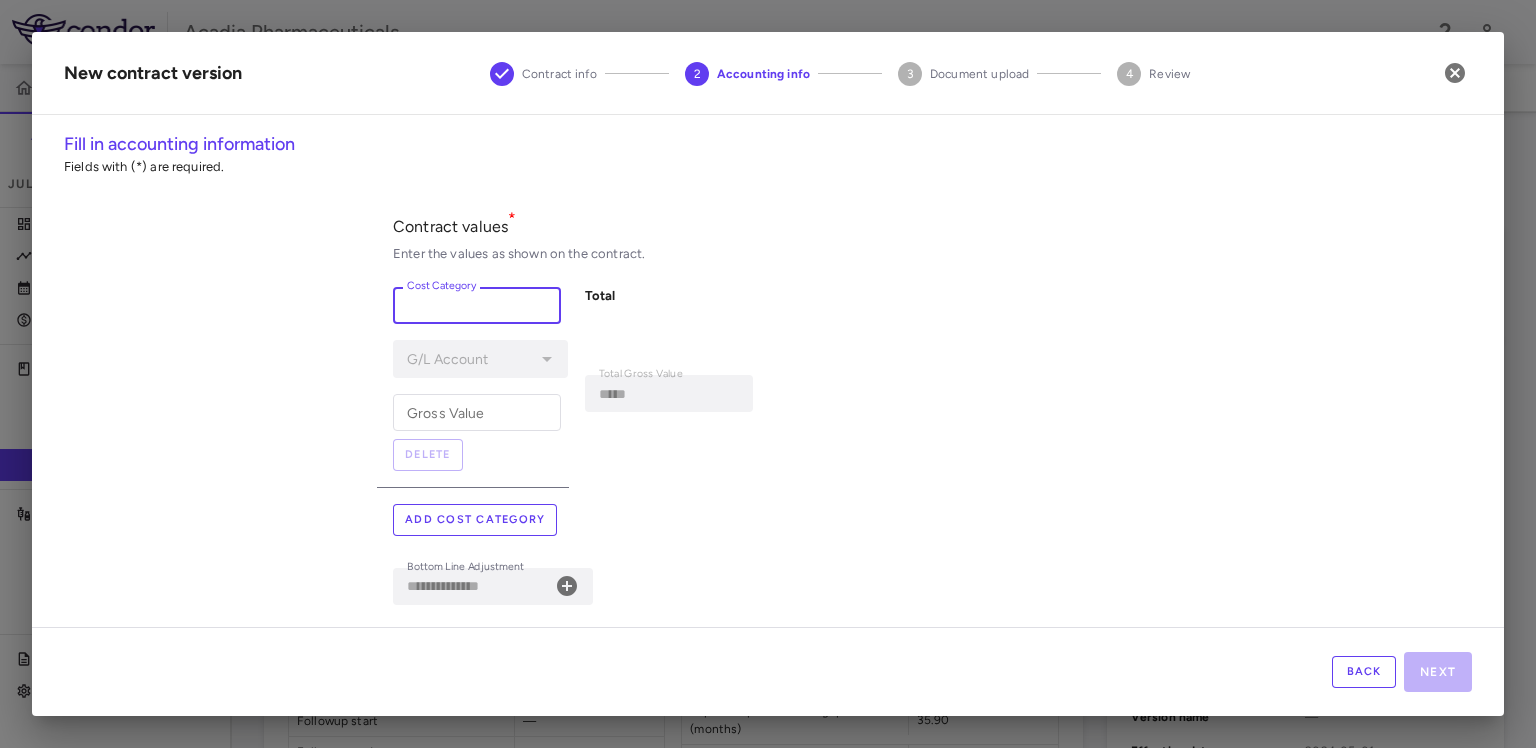 paste on "**********" 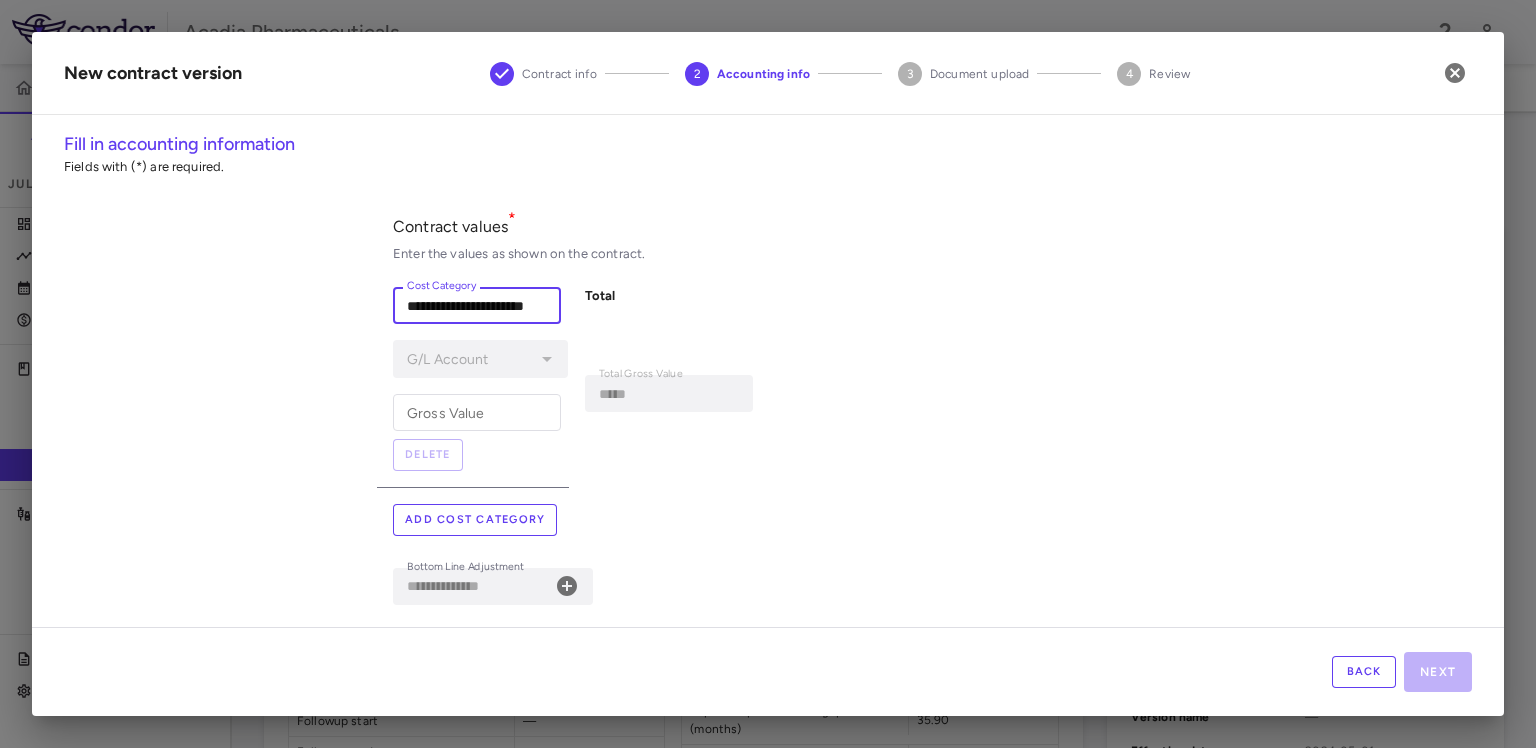 scroll, scrollTop: 0, scrollLeft: 24, axis: horizontal 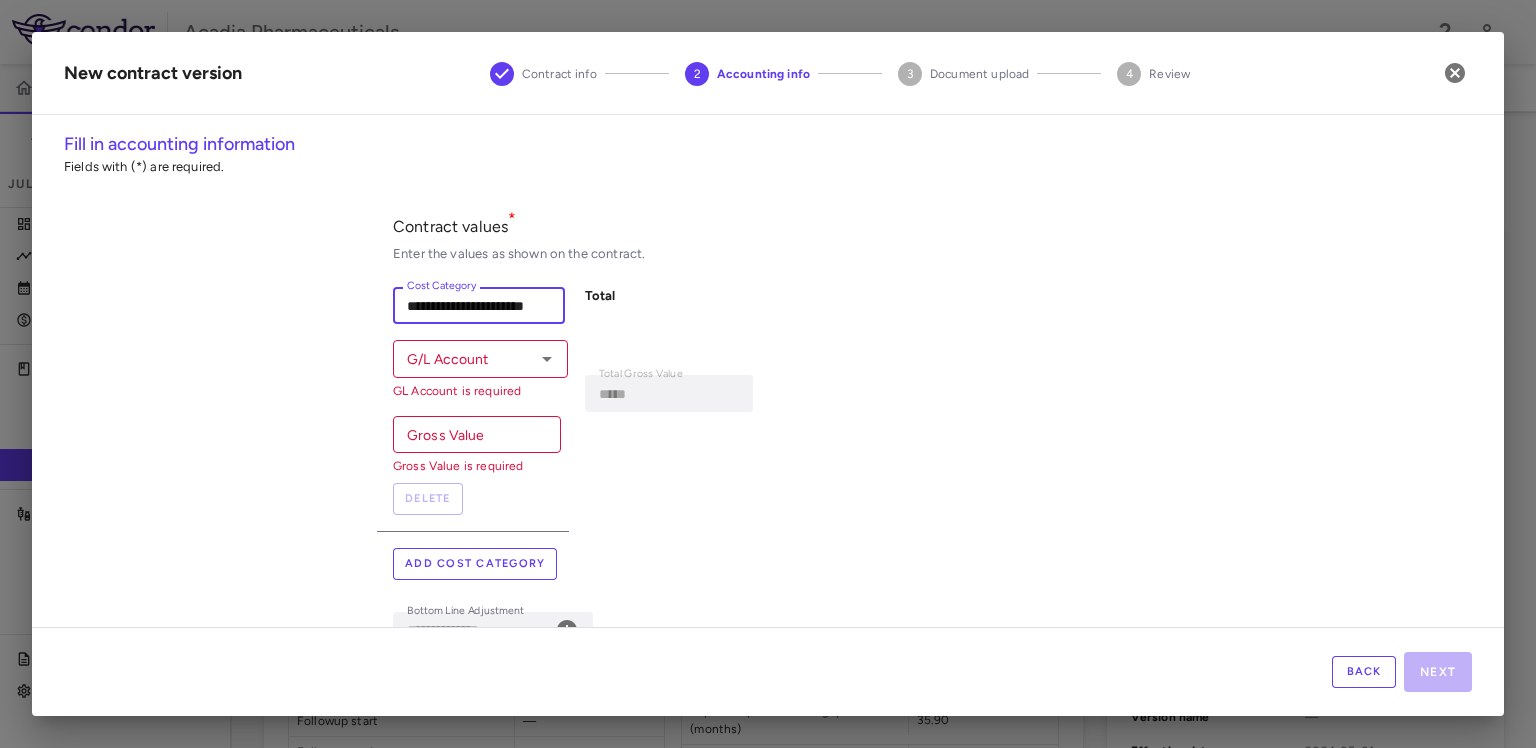 type on "**********" 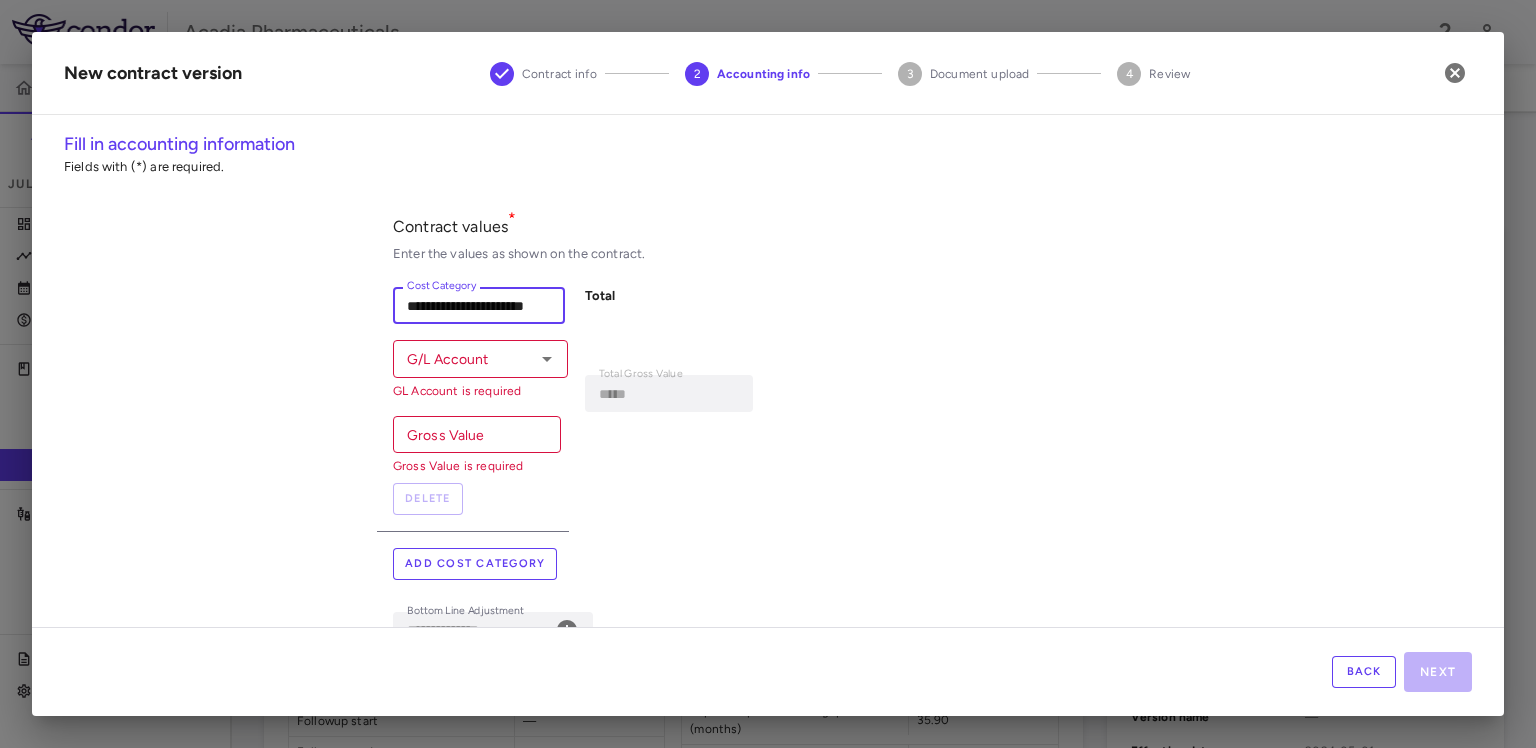 click on "Add cost category" at bounding box center (475, 564) 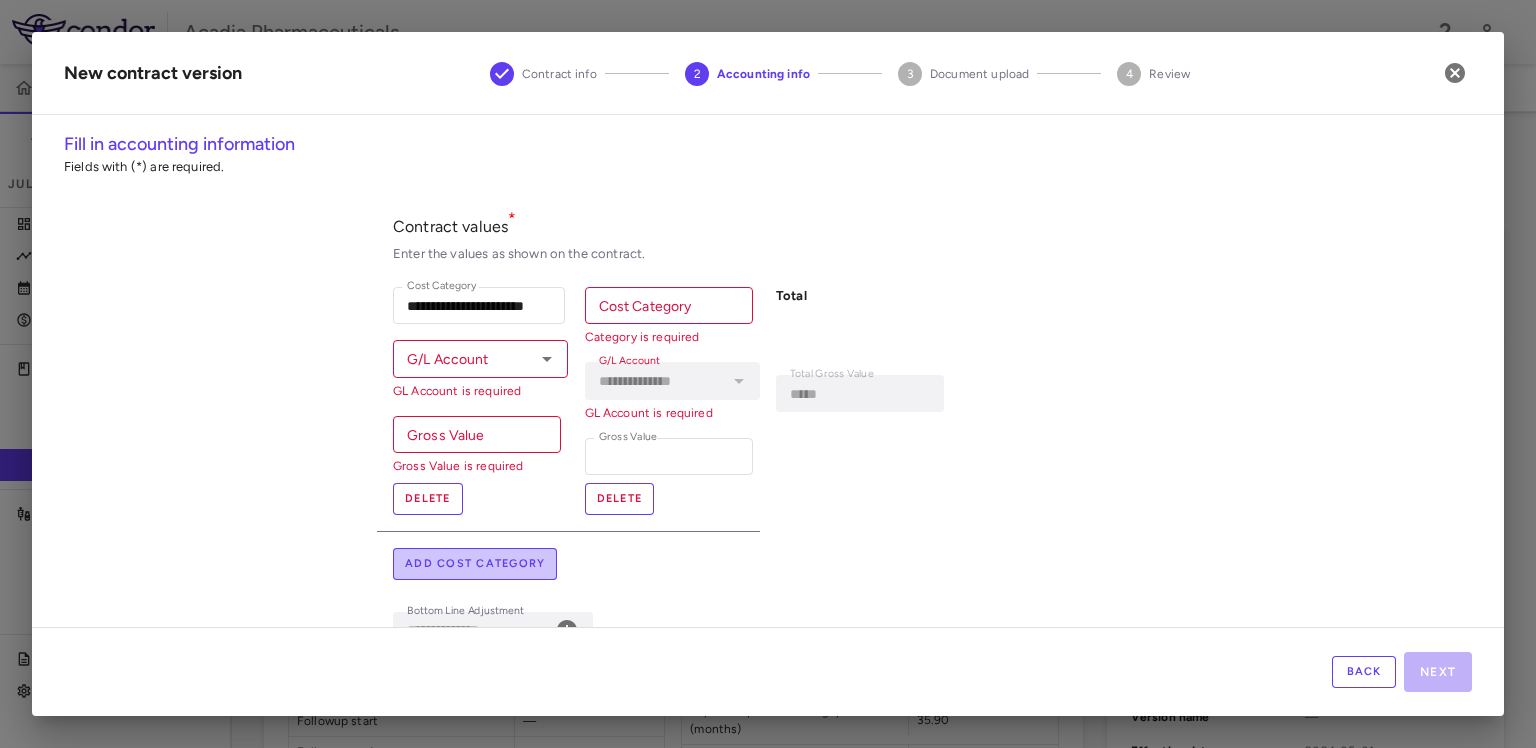 click on "Add cost category" at bounding box center (475, 564) 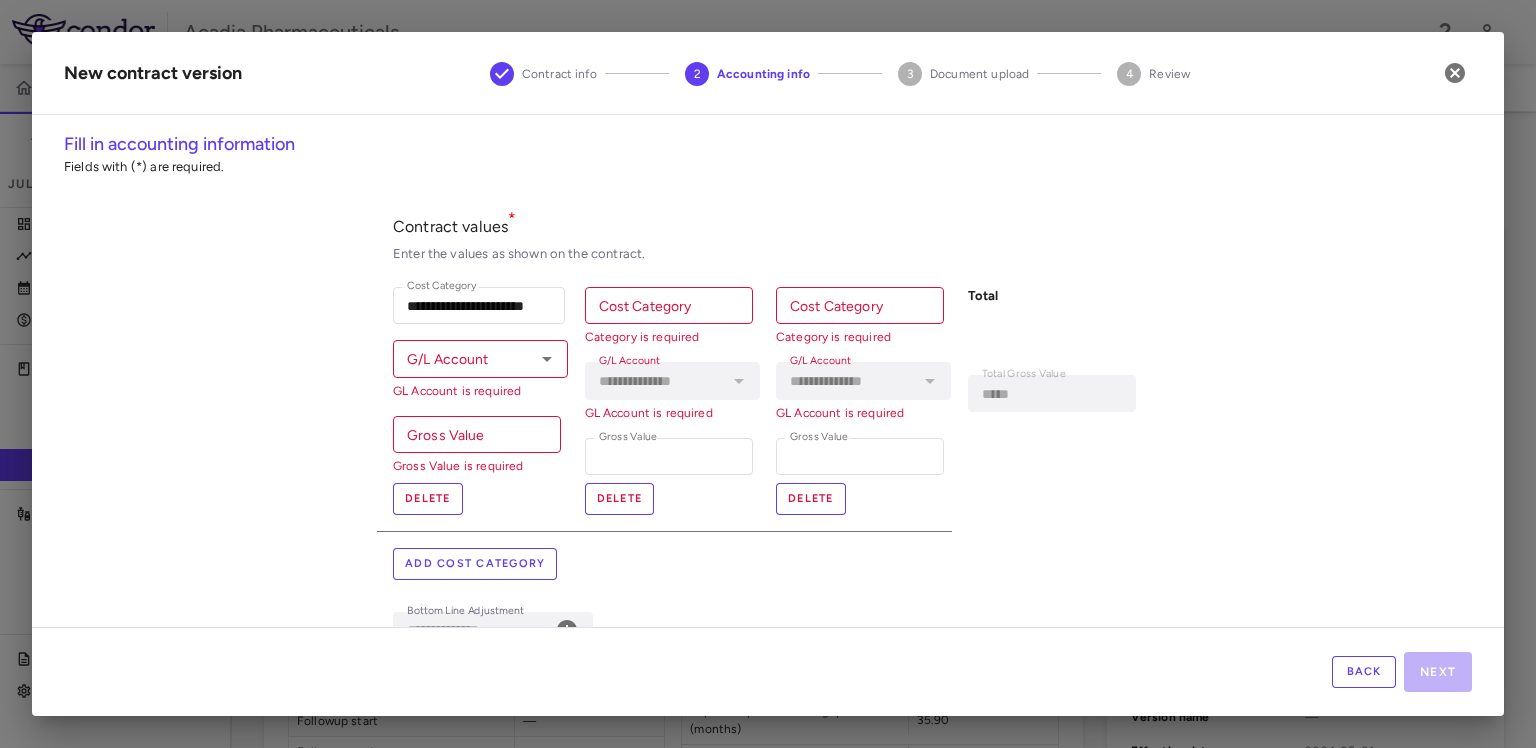 click on "Cost Category" at bounding box center [669, 305] 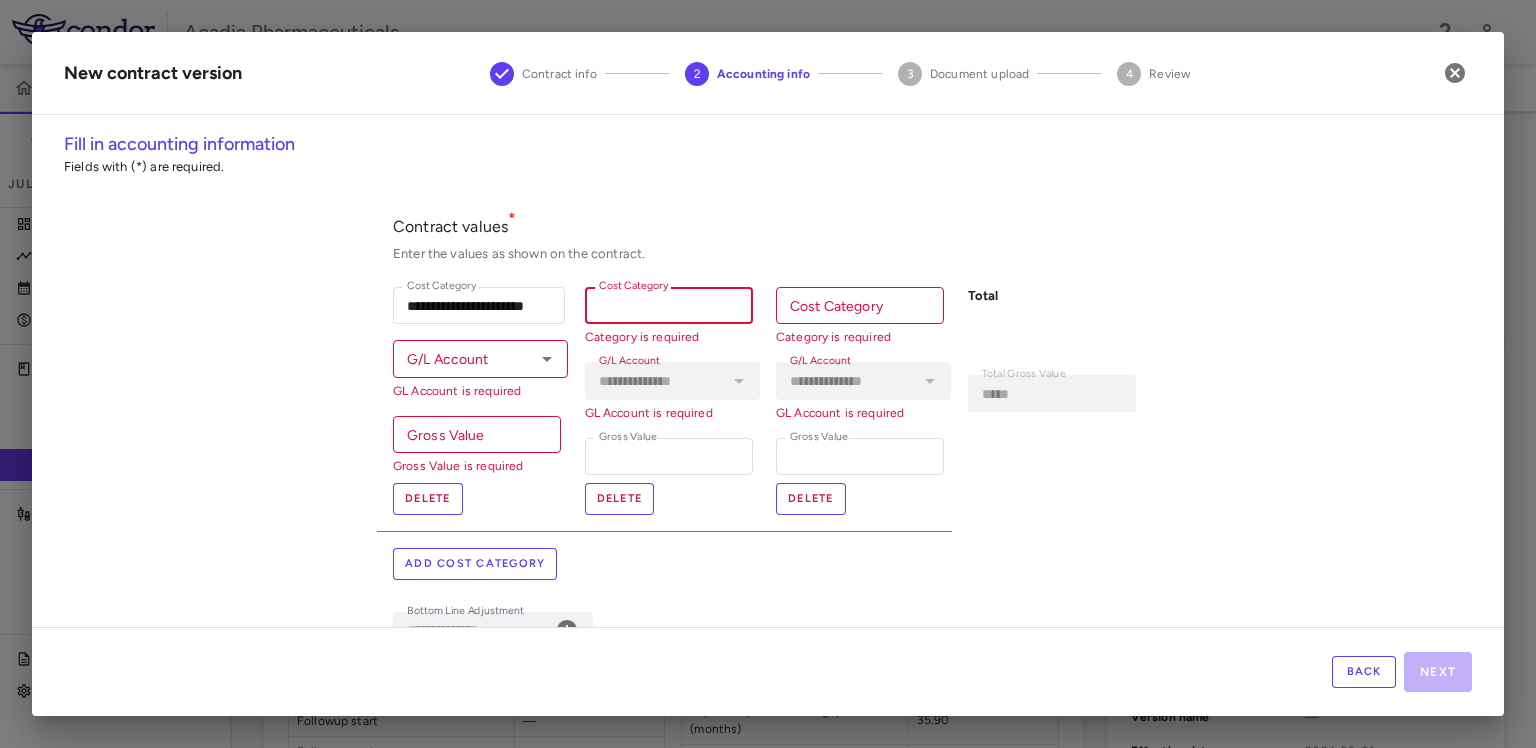 paste on "**********" 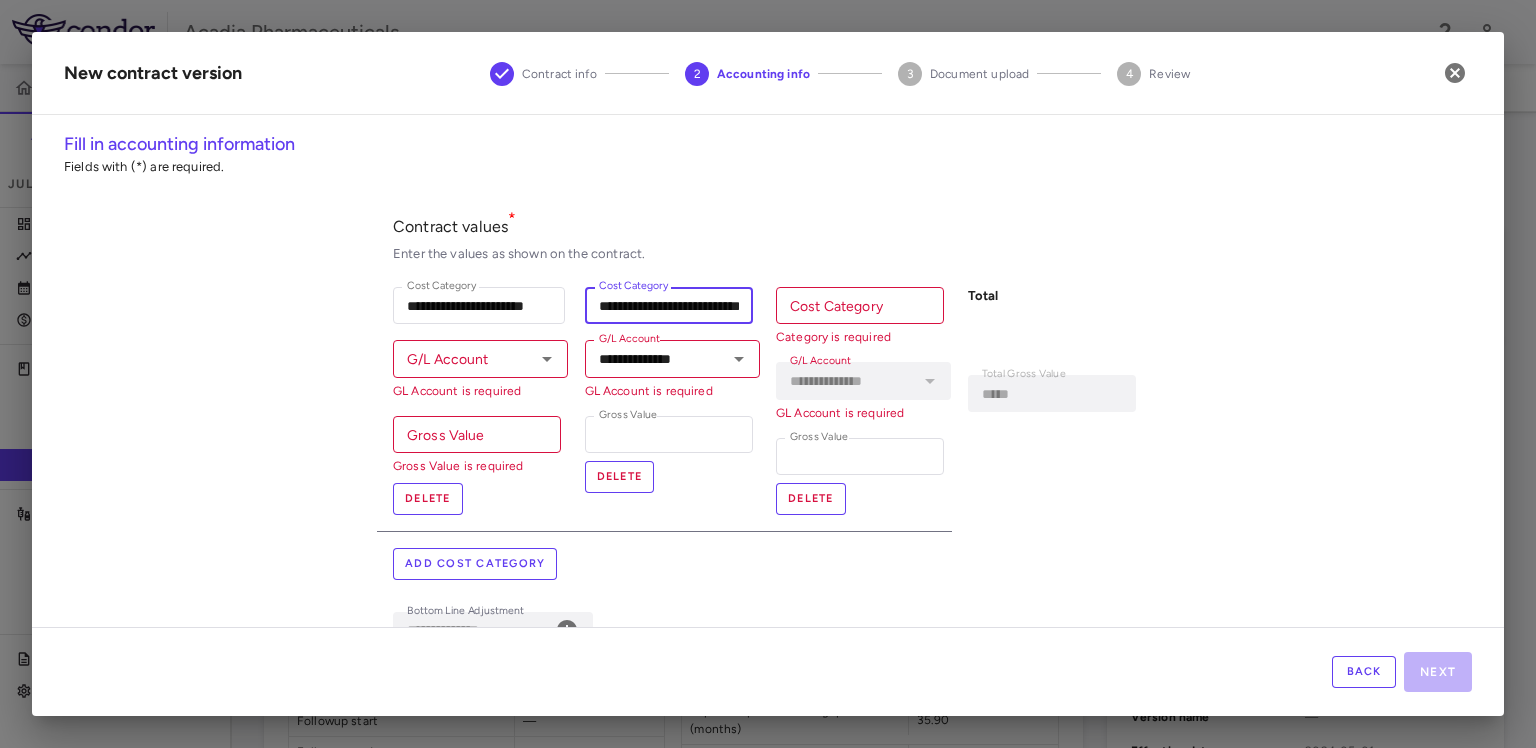 scroll, scrollTop: 0, scrollLeft: 69, axis: horizontal 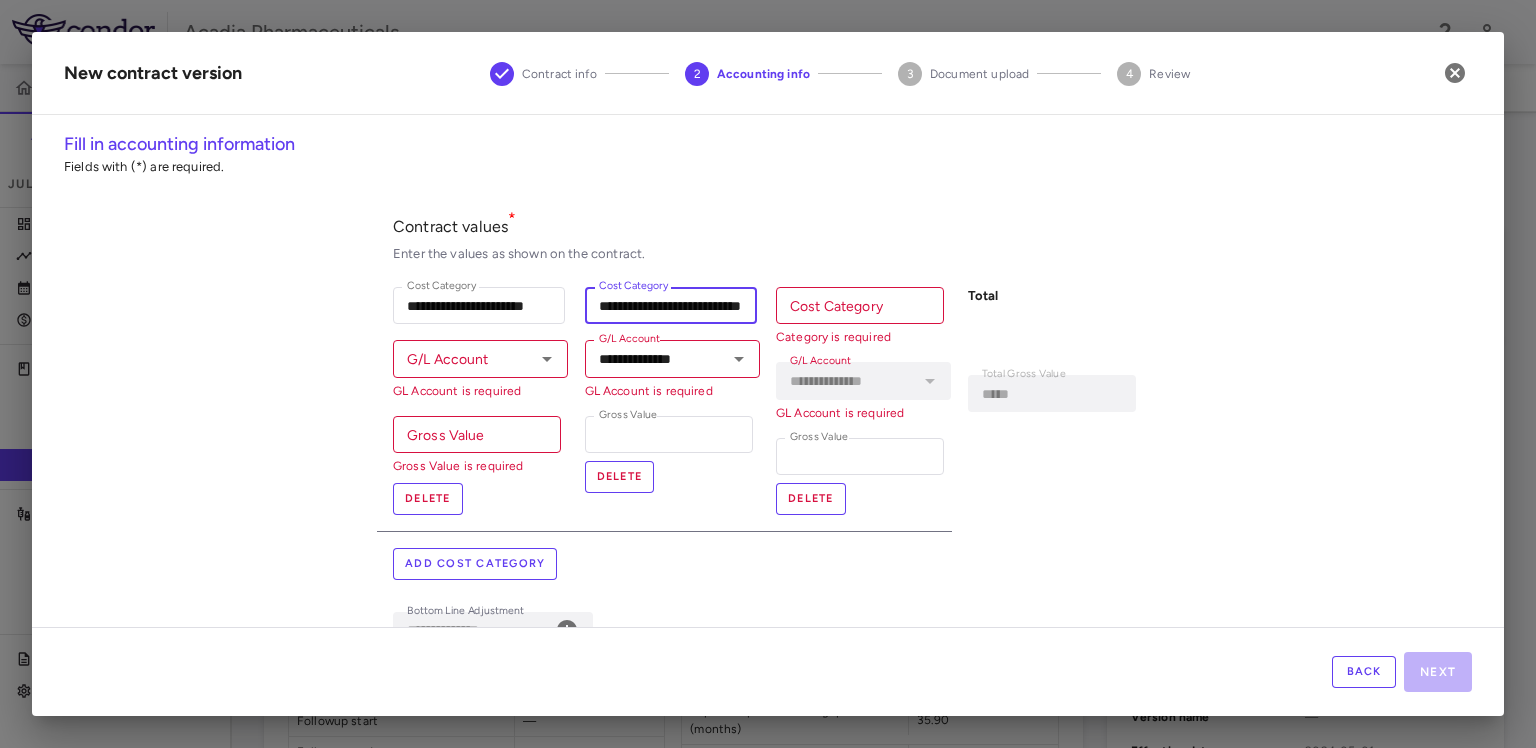 type on "**********" 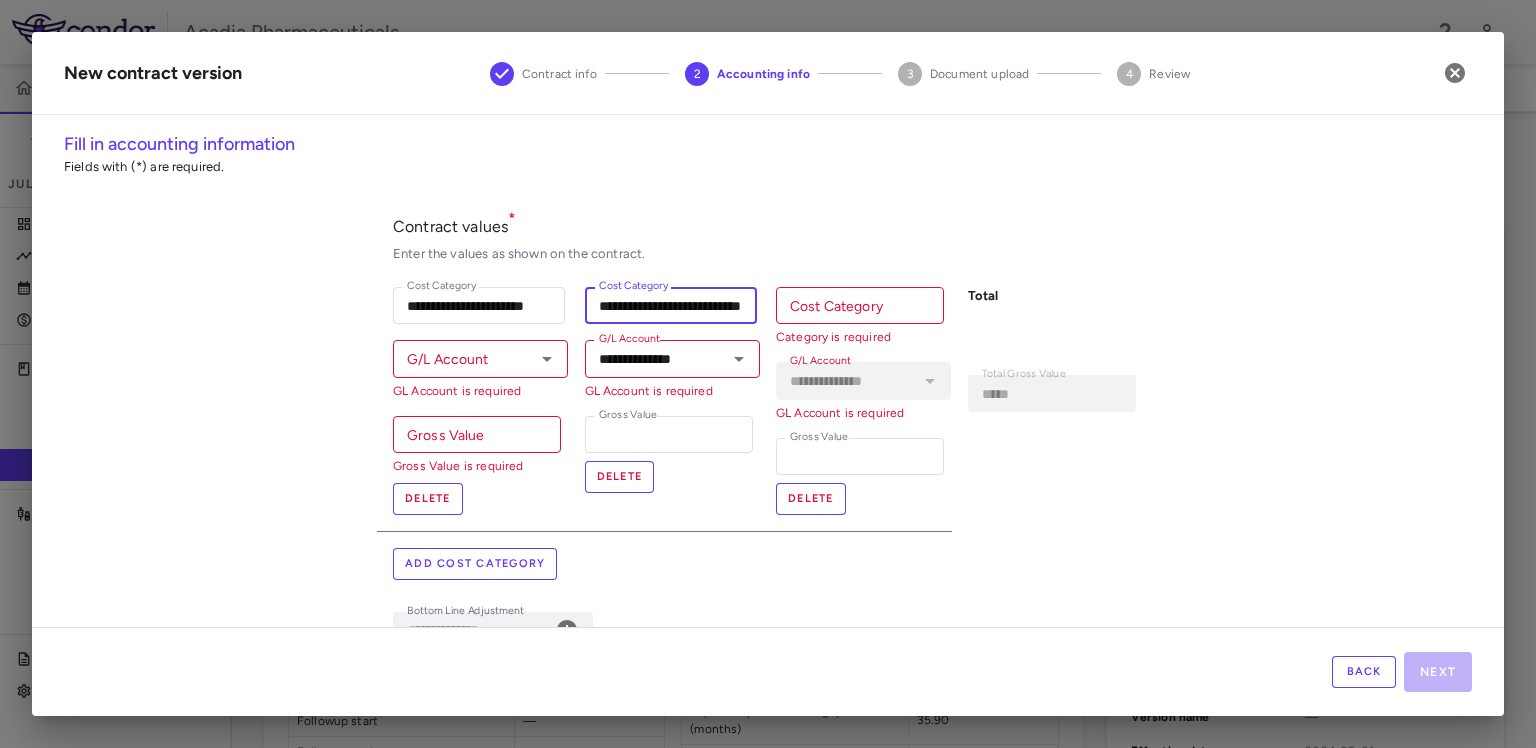 scroll, scrollTop: 0, scrollLeft: 0, axis: both 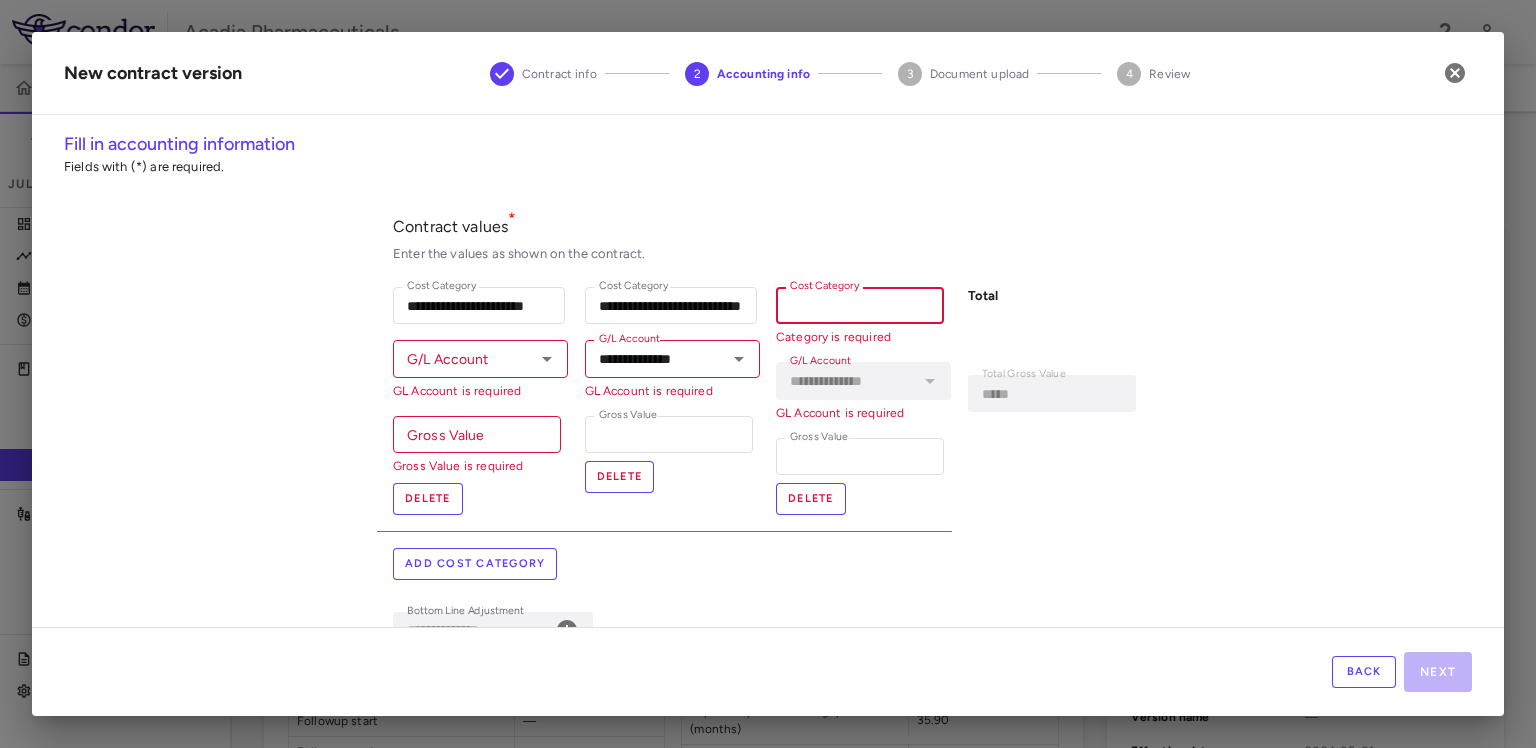 click on "Cost Category" at bounding box center [860, 305] 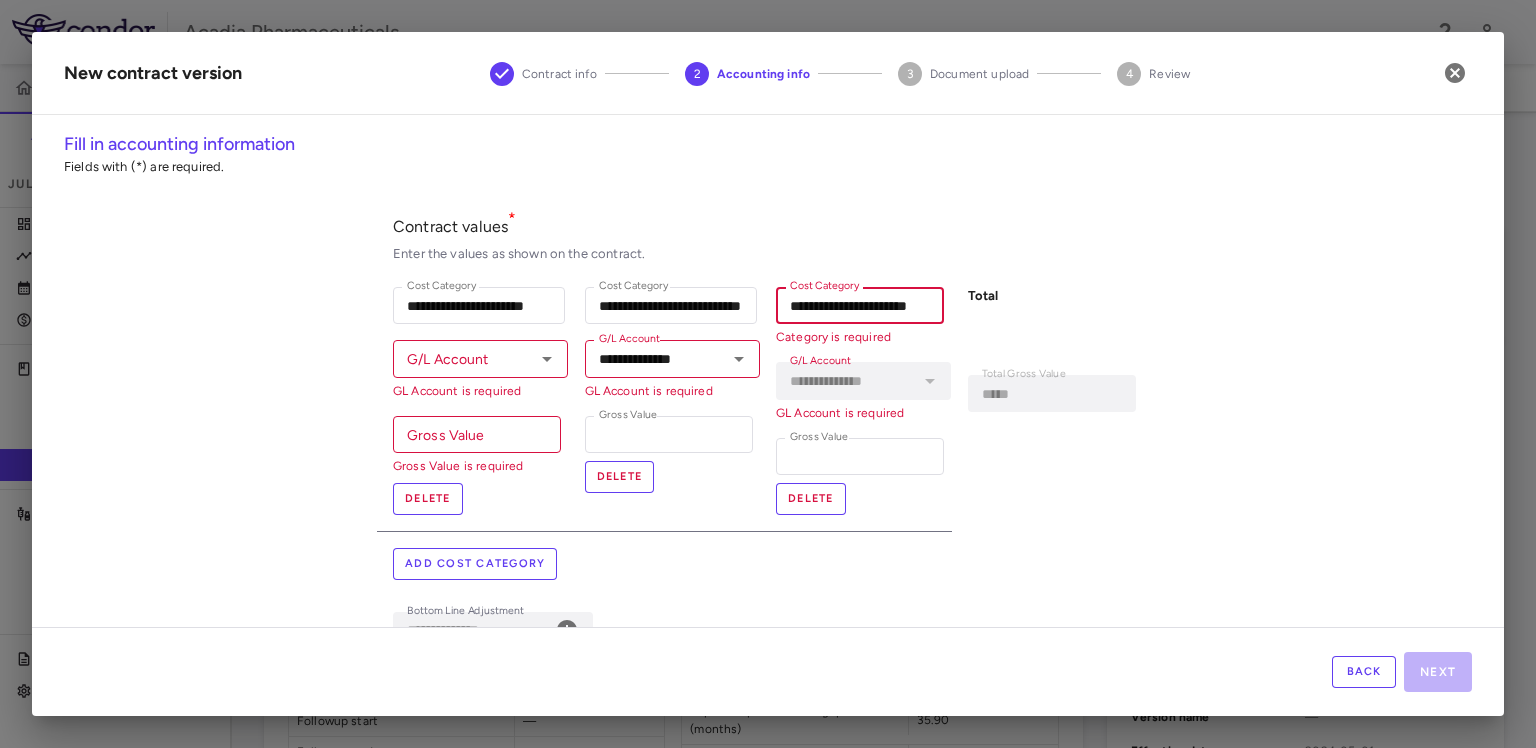 scroll, scrollTop: 0, scrollLeft: 14, axis: horizontal 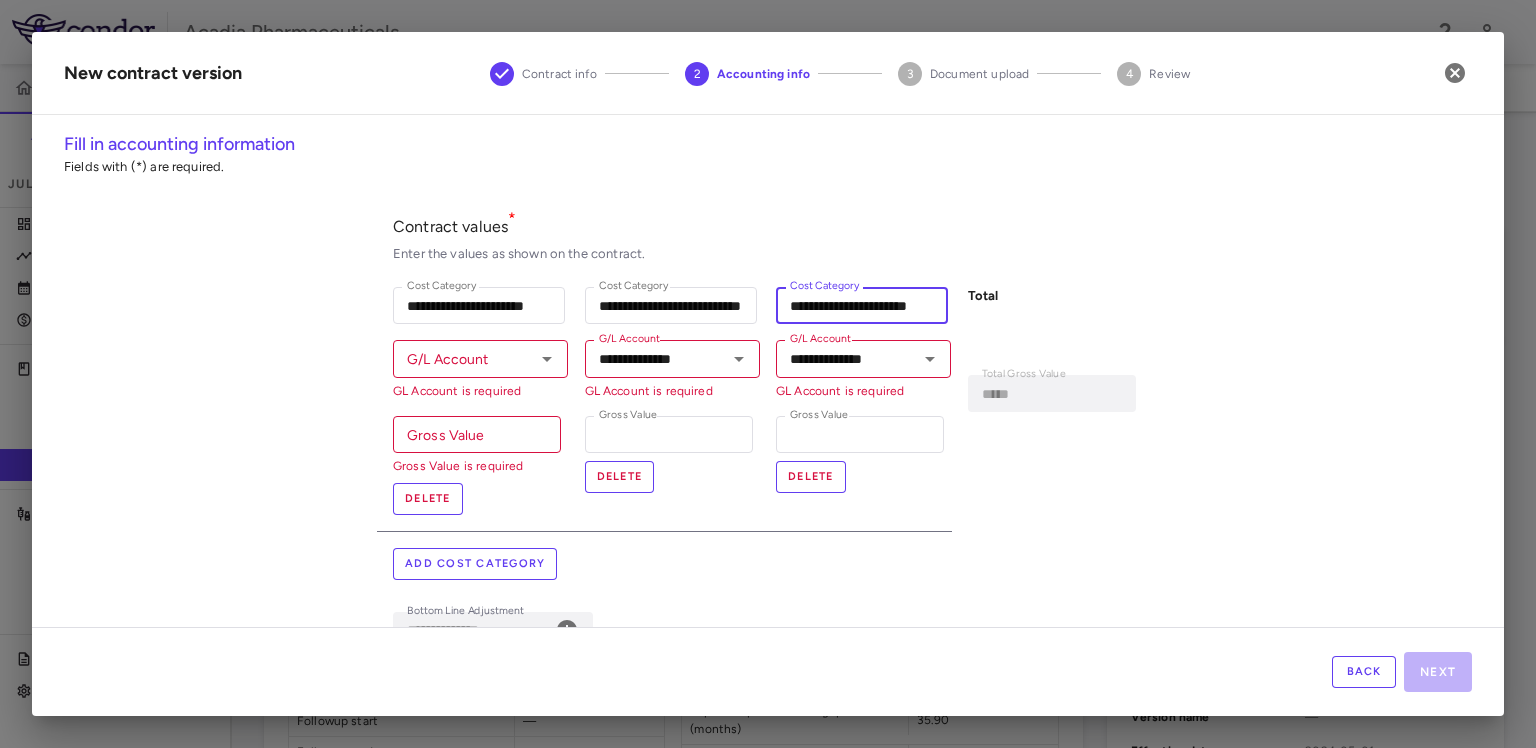 type on "**********" 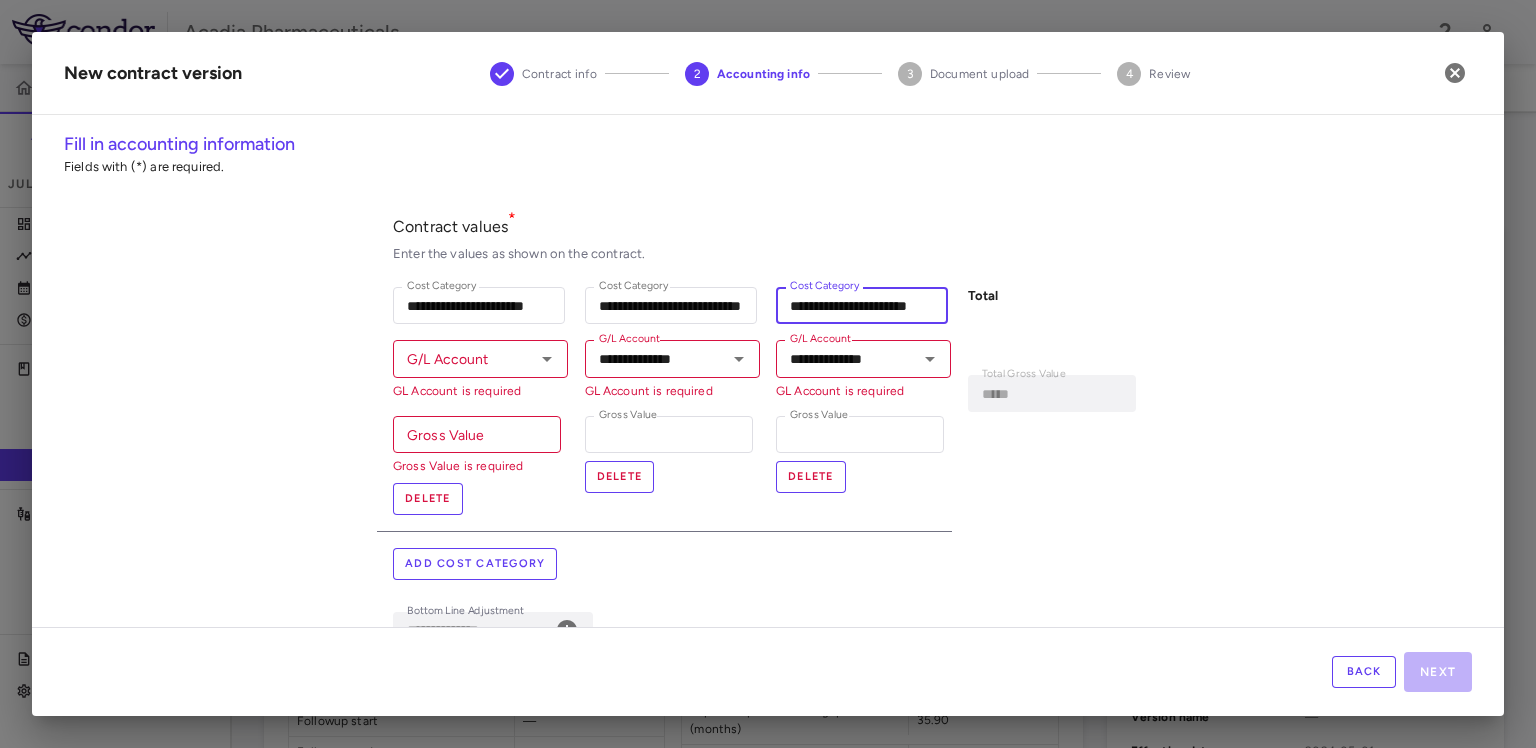 click on "G/L Account" at bounding box center [464, 358] 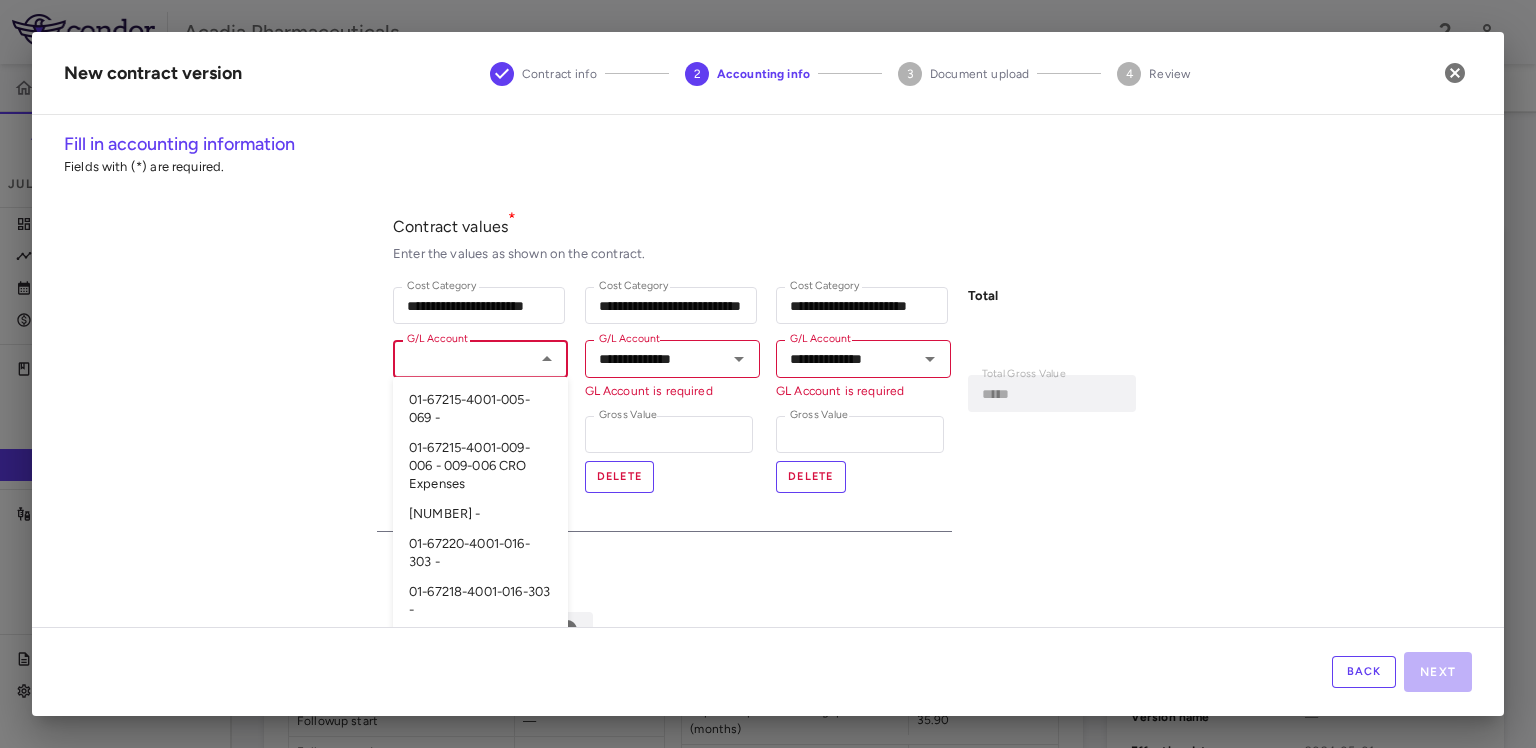 scroll, scrollTop: 0, scrollLeft: 0, axis: both 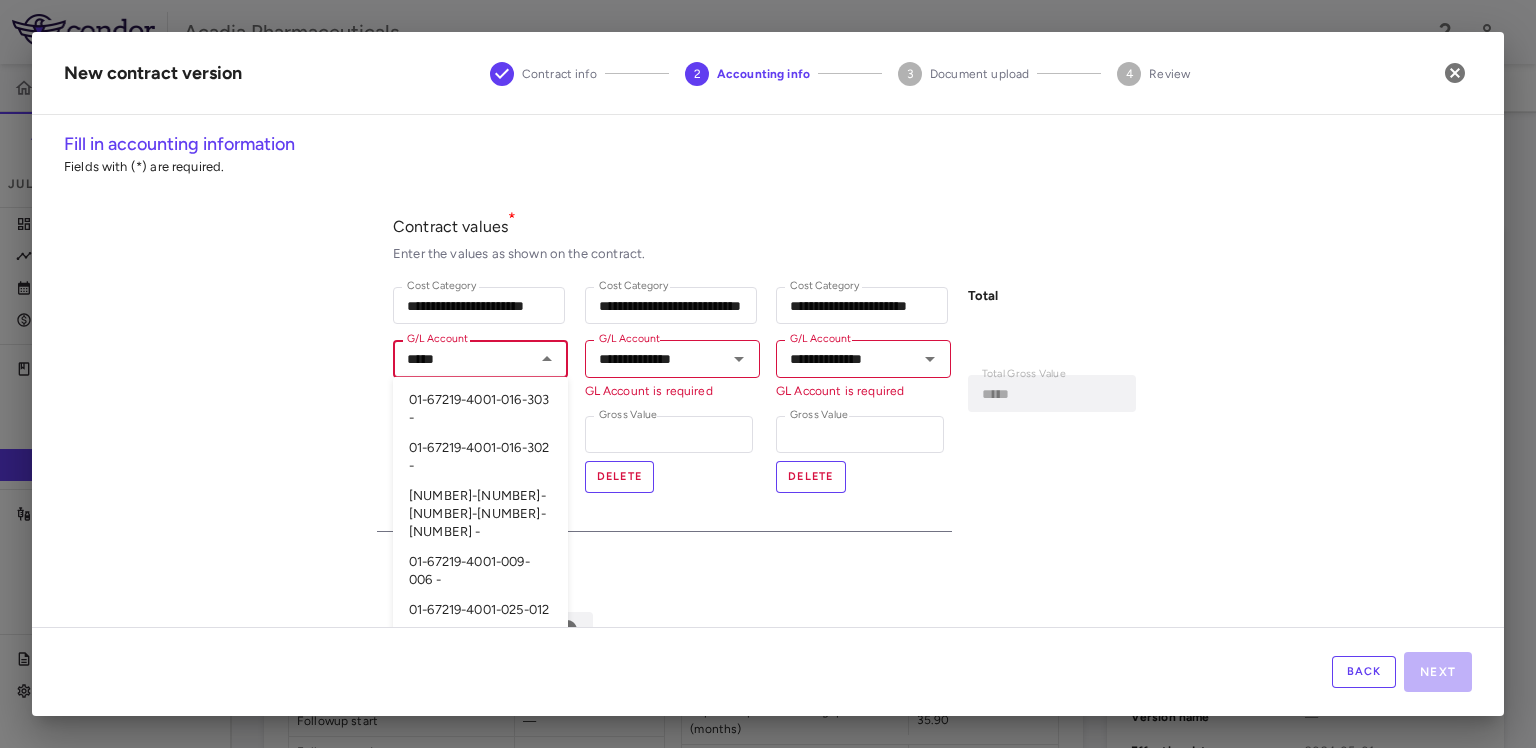 click on "01-67219-4001-016-303 -" at bounding box center [480, 409] 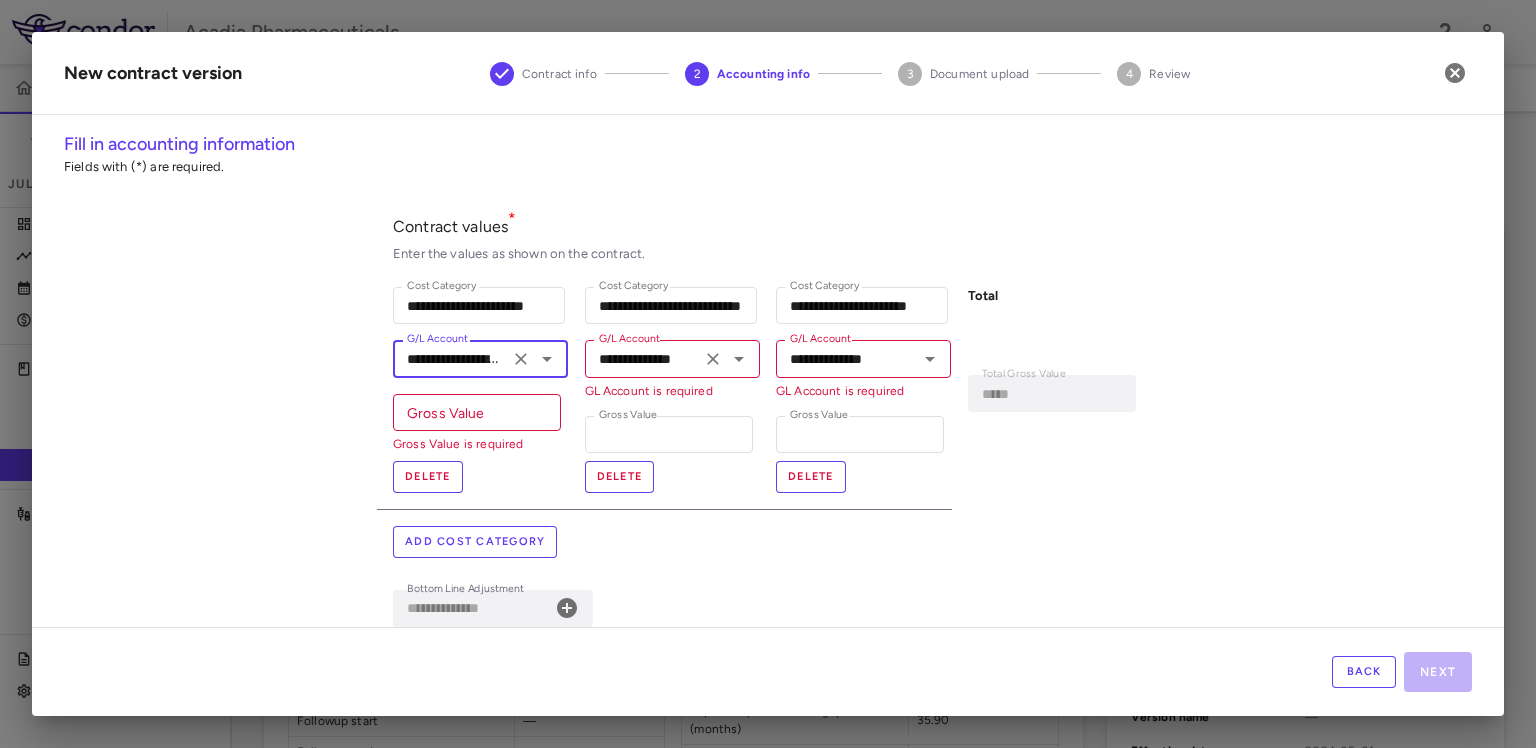 type on "**********" 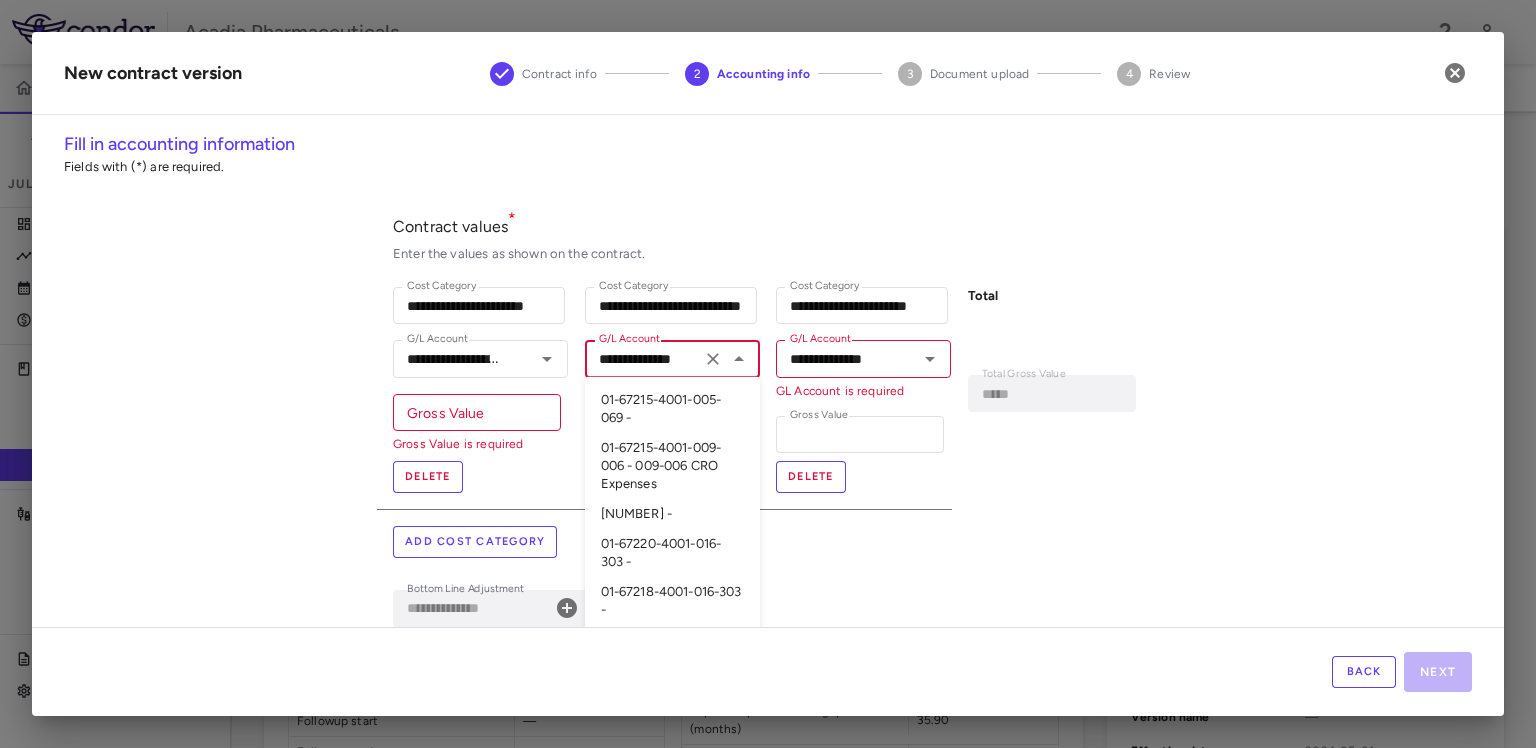 click on "**********" at bounding box center [643, 358] 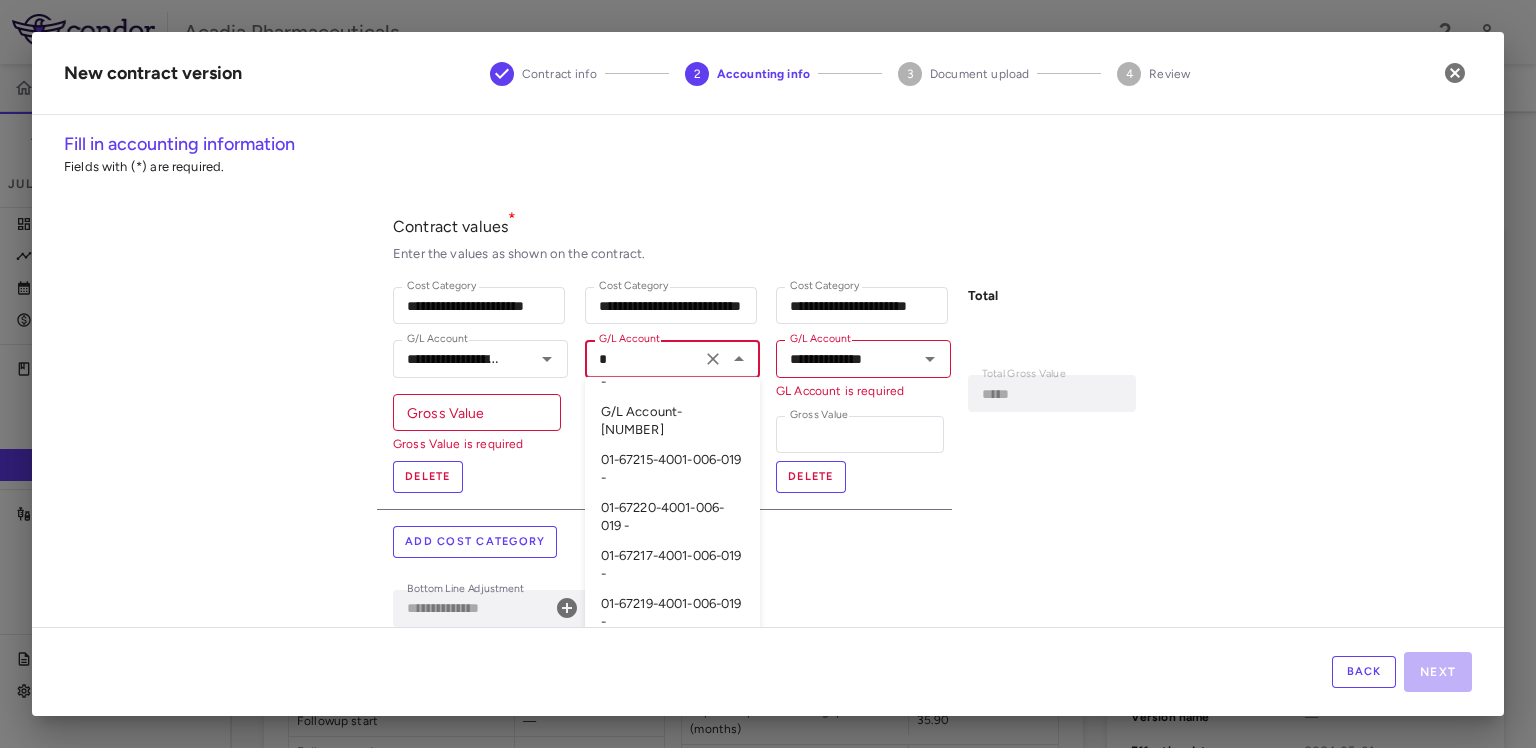 scroll, scrollTop: 0, scrollLeft: 0, axis: both 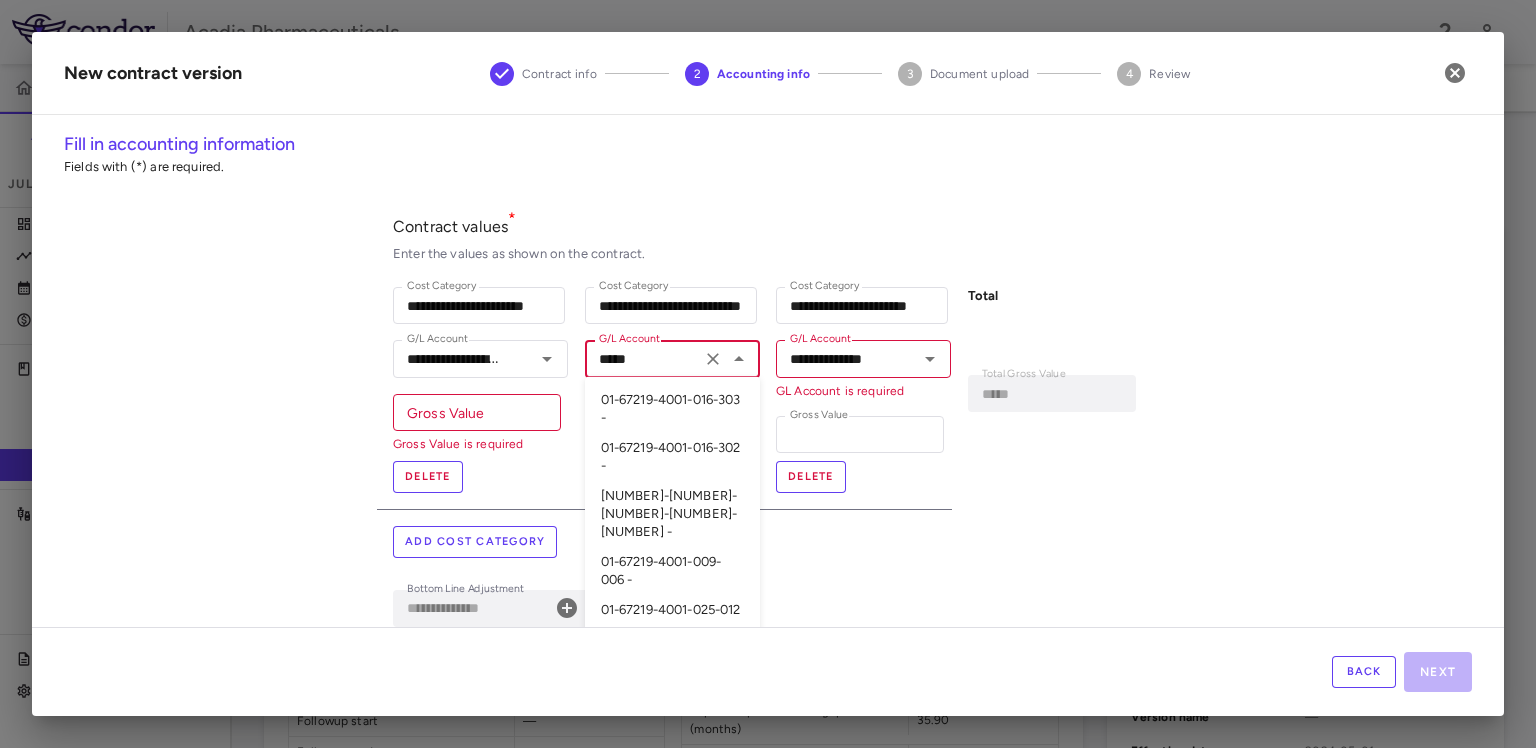 click on "01-67219-4001-016-303 -" at bounding box center (672, 409) 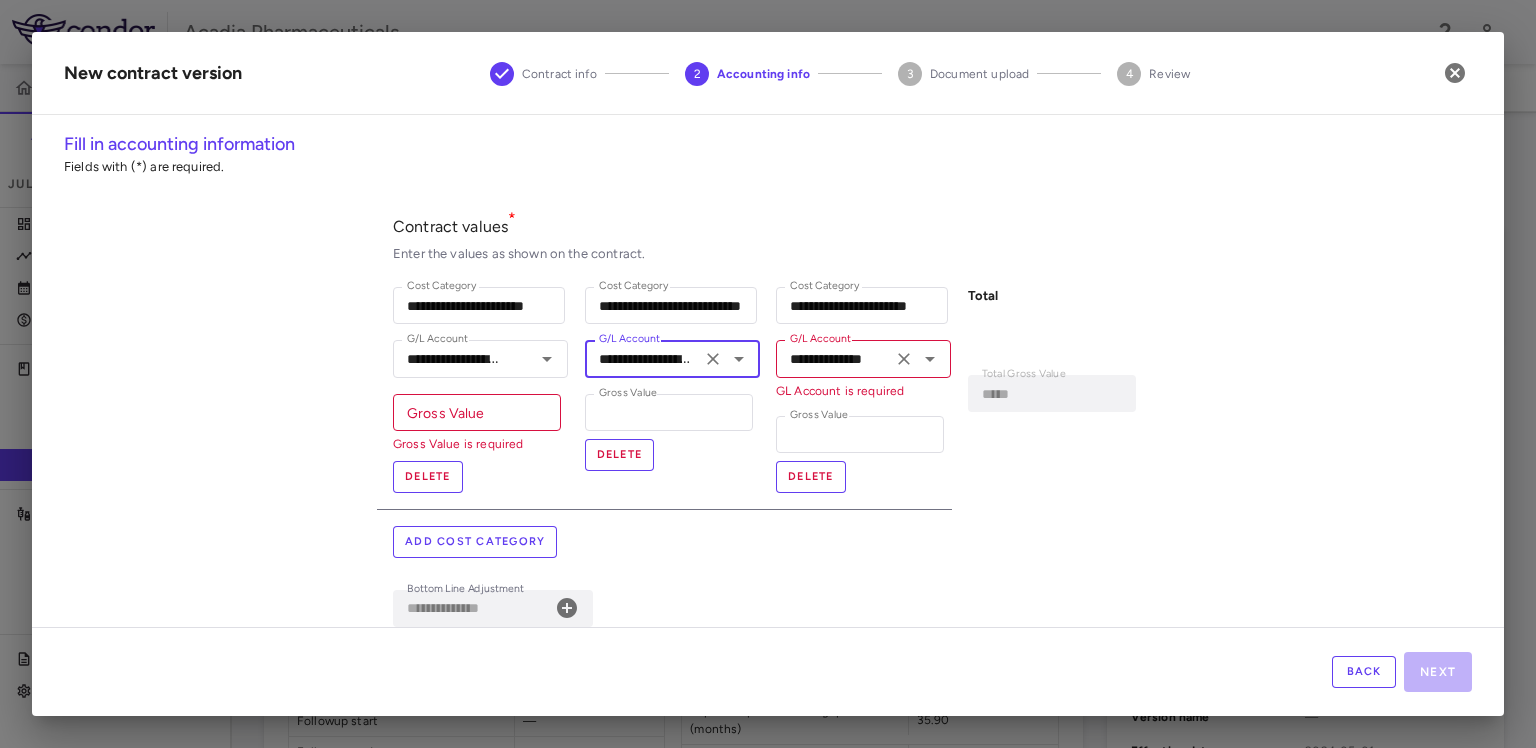 type on "**********" 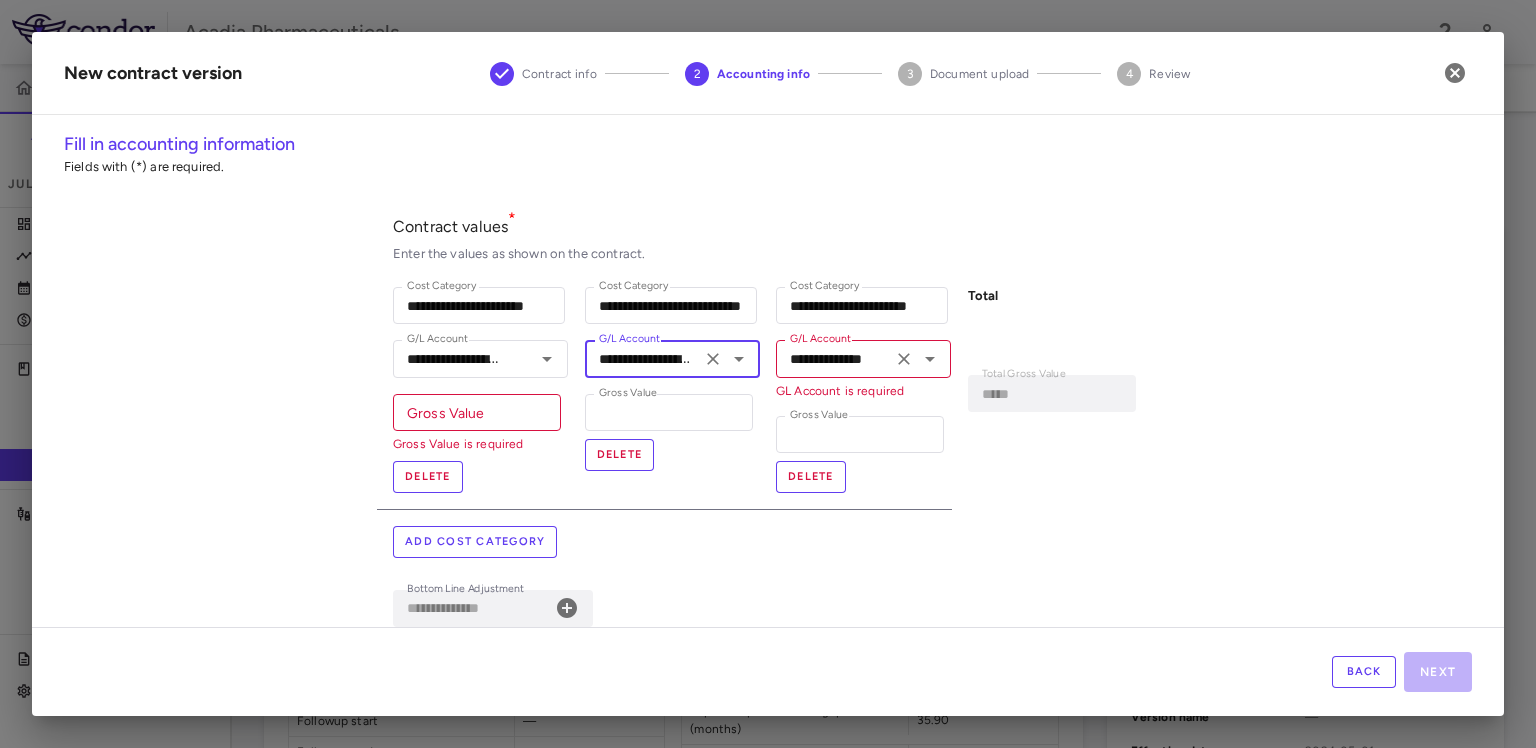 click on "**********" at bounding box center [834, 358] 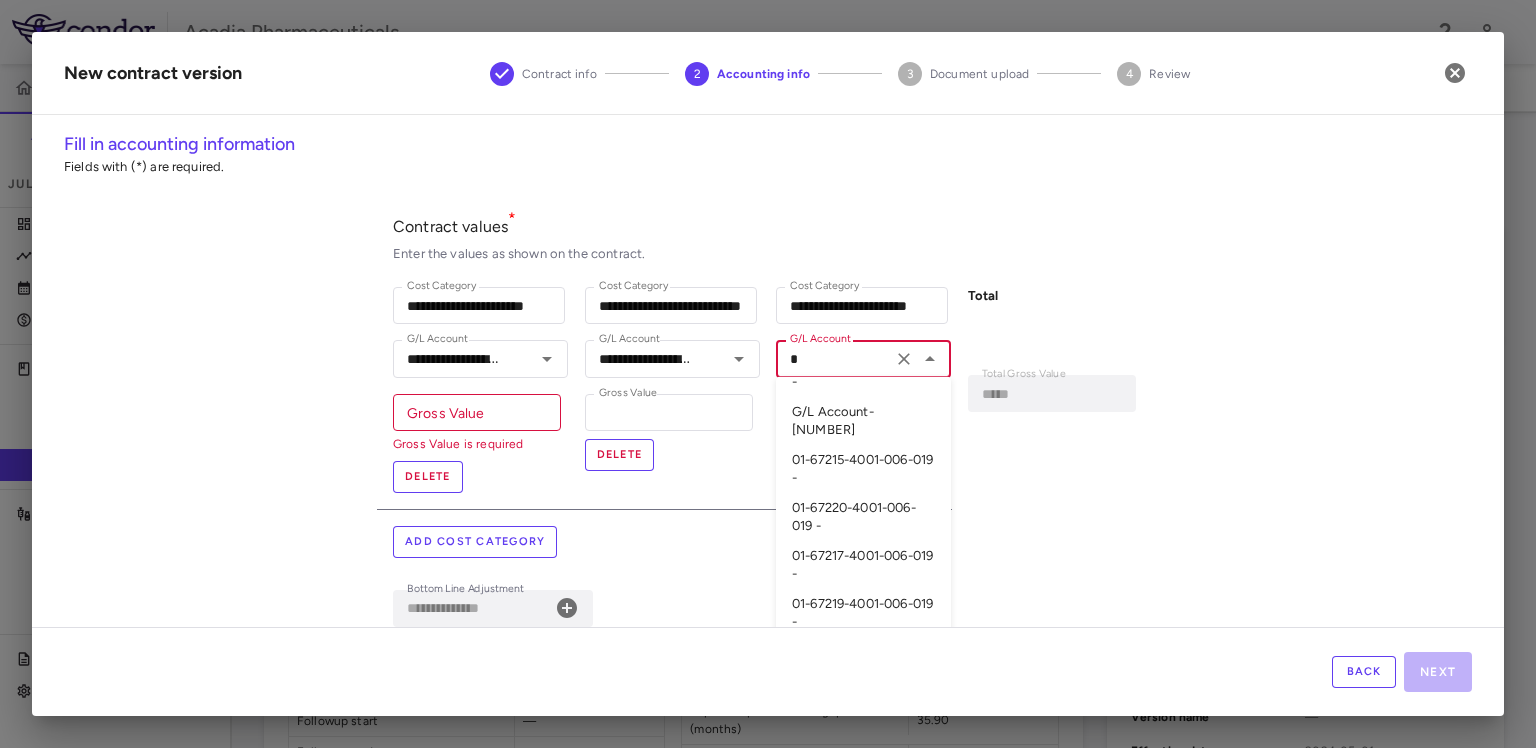 scroll, scrollTop: 0, scrollLeft: 0, axis: both 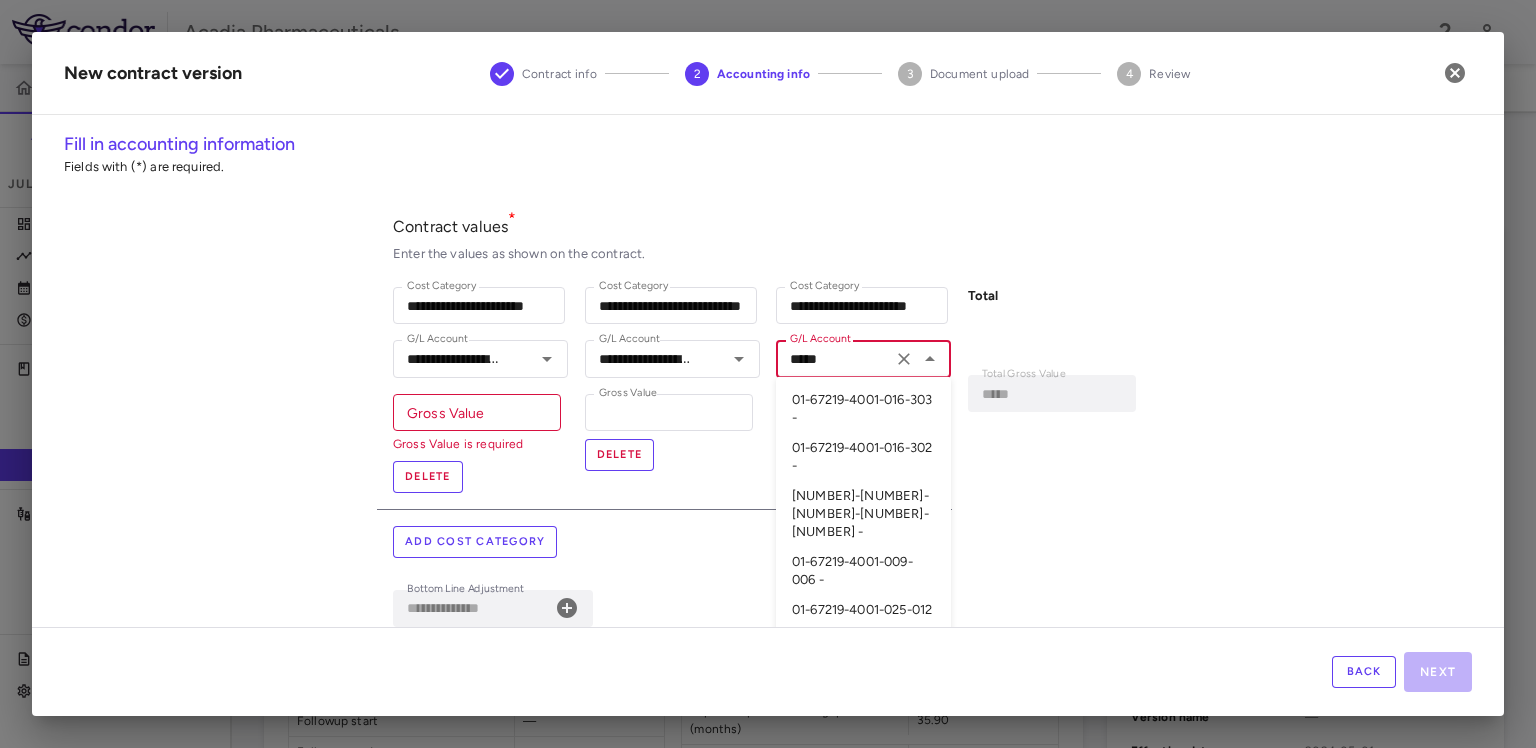 click on "01-67219-4001-016-303 -" at bounding box center (863, 409) 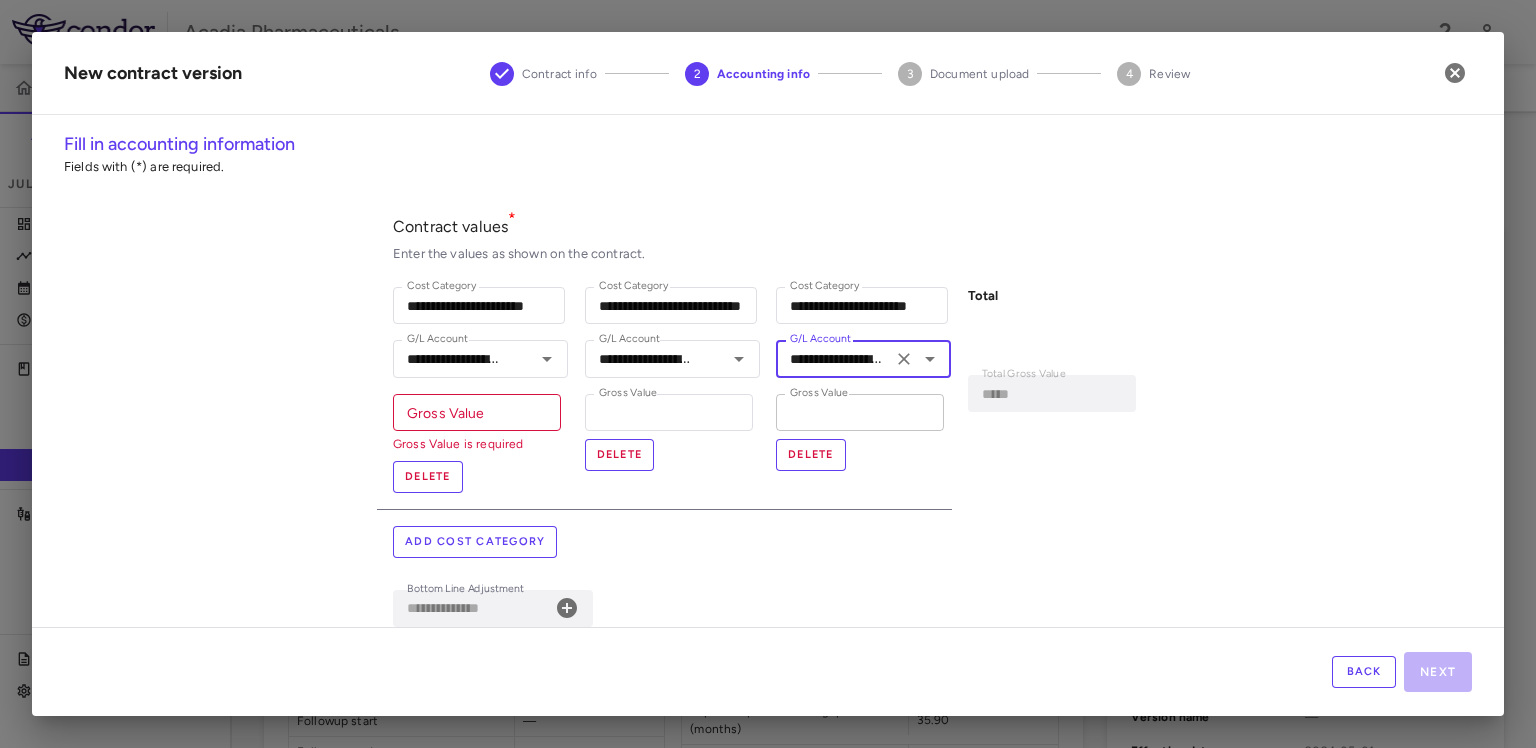 type on "**********" 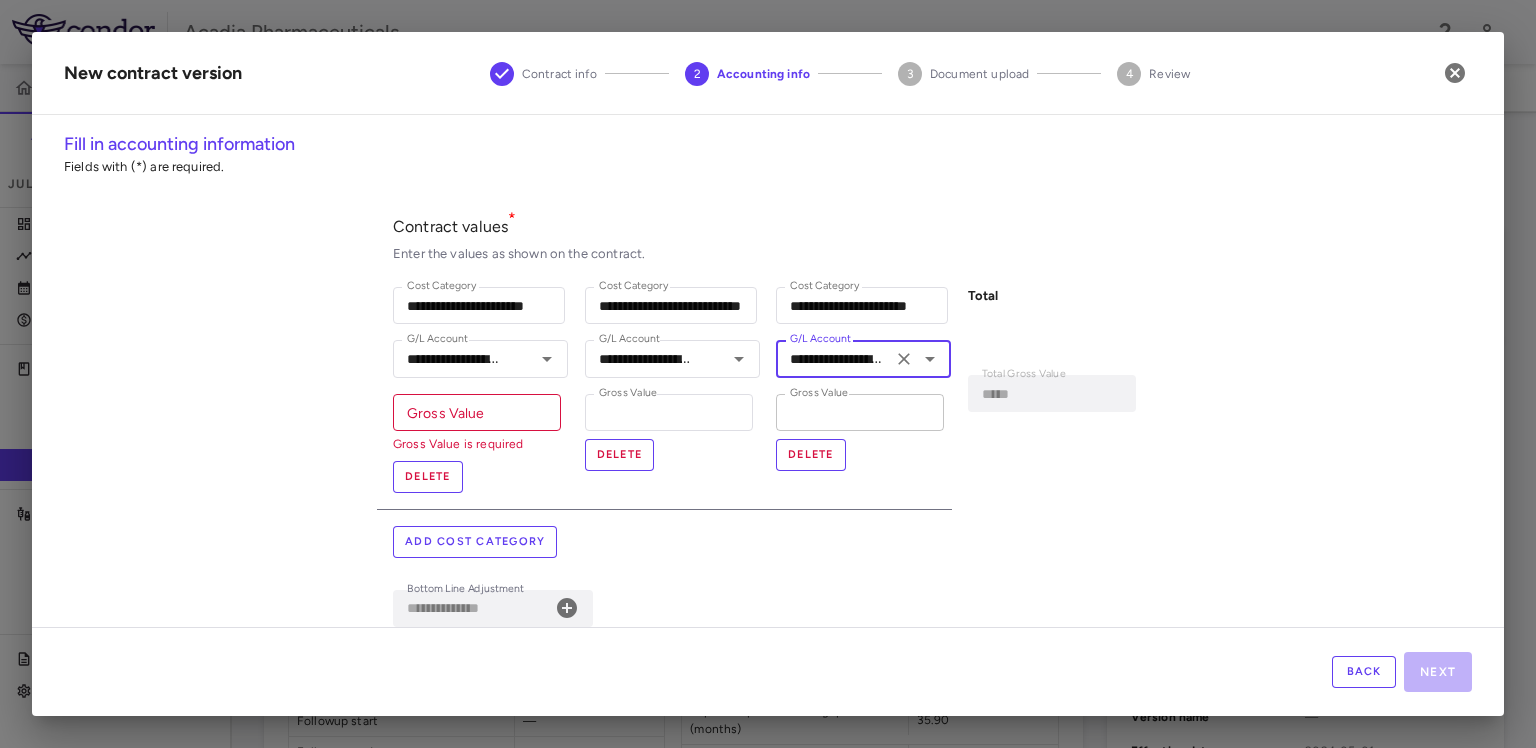 click on "*" at bounding box center [860, 412] 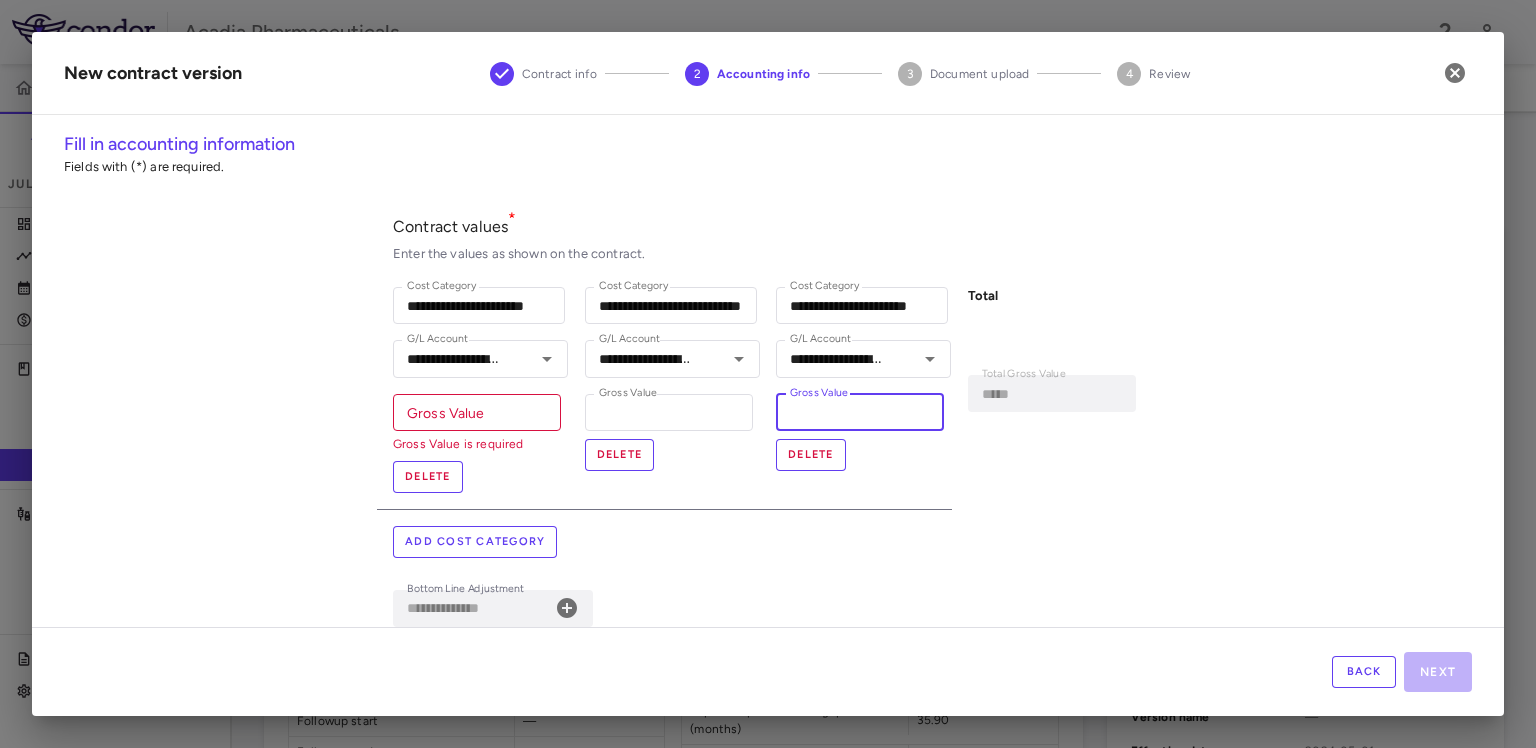 click on "*" at bounding box center (860, 412) 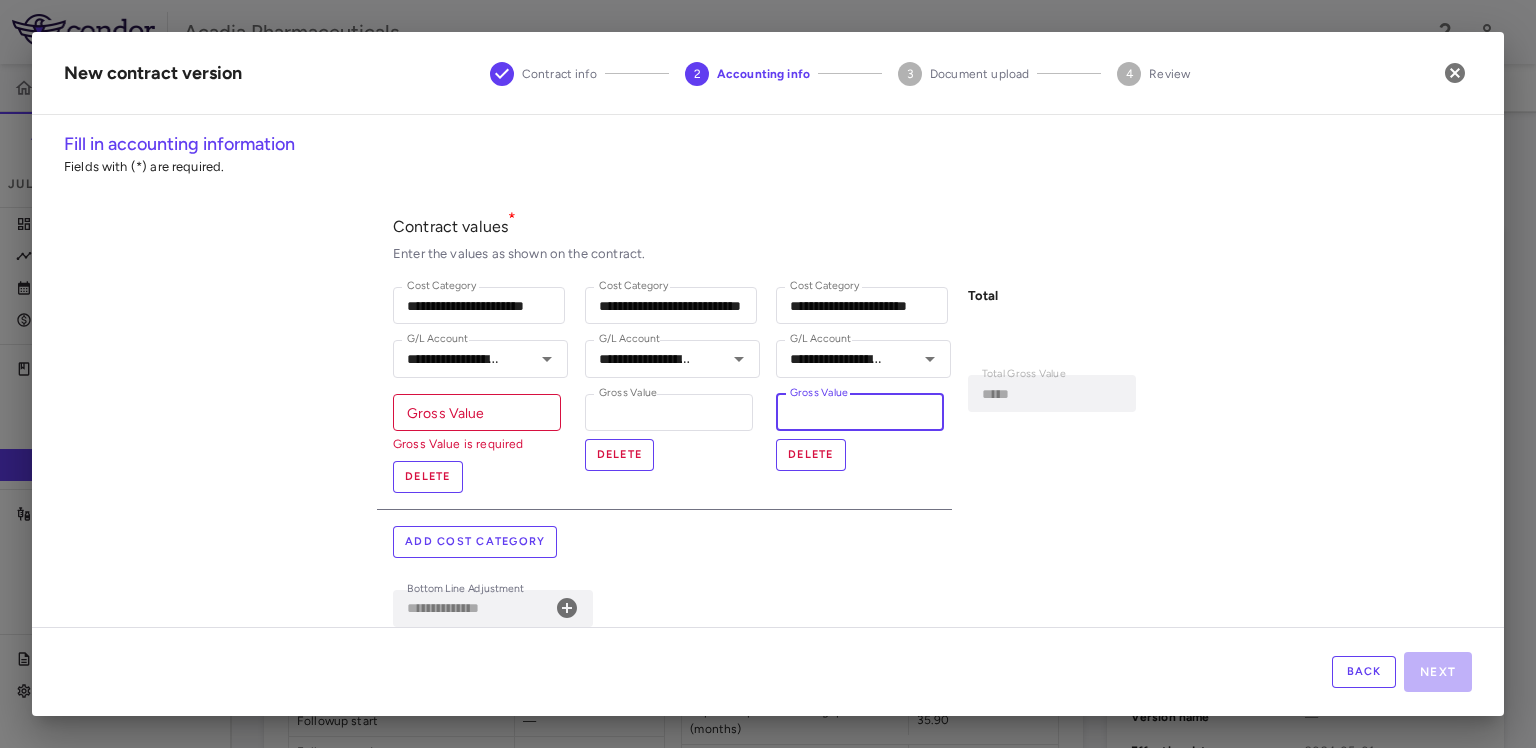type on "*****" 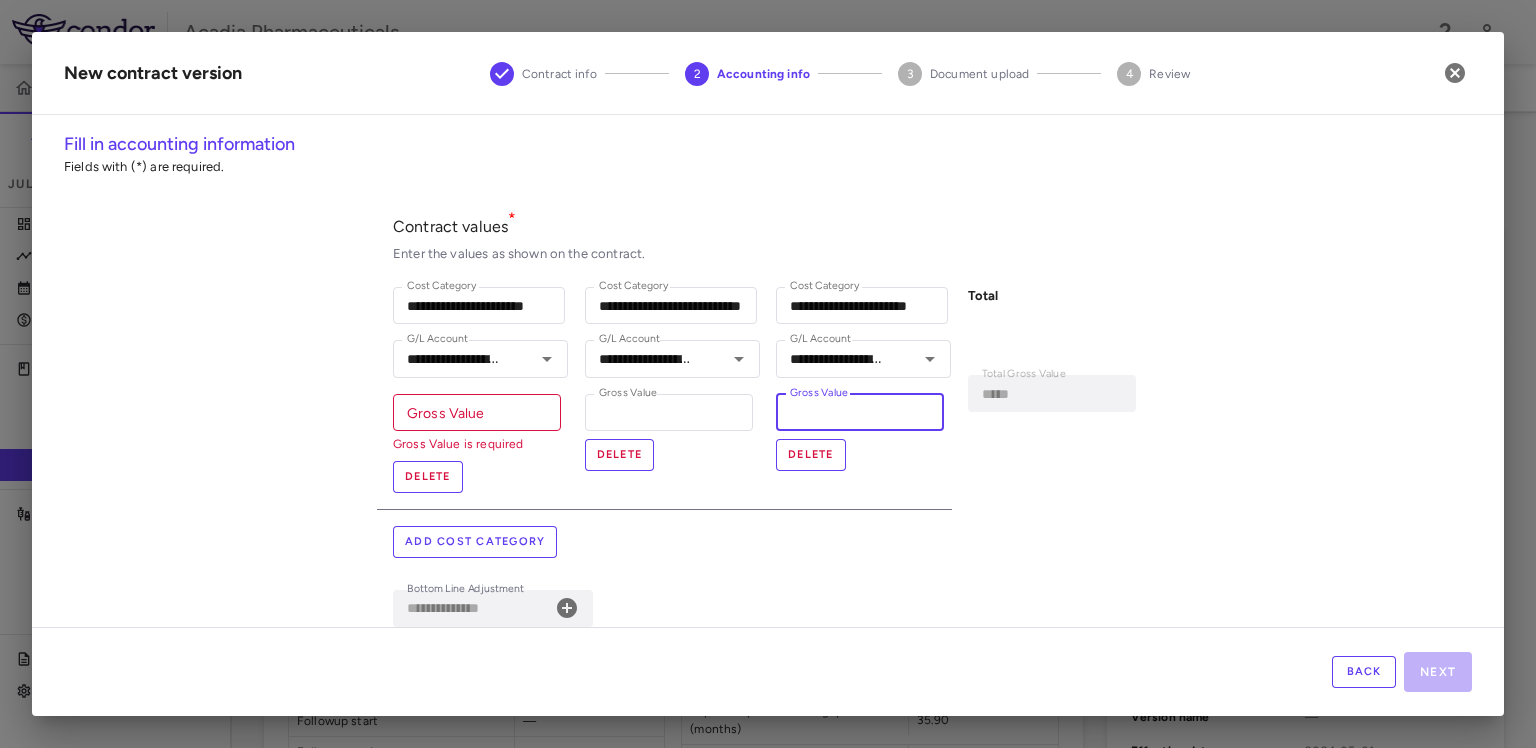 type on "*" 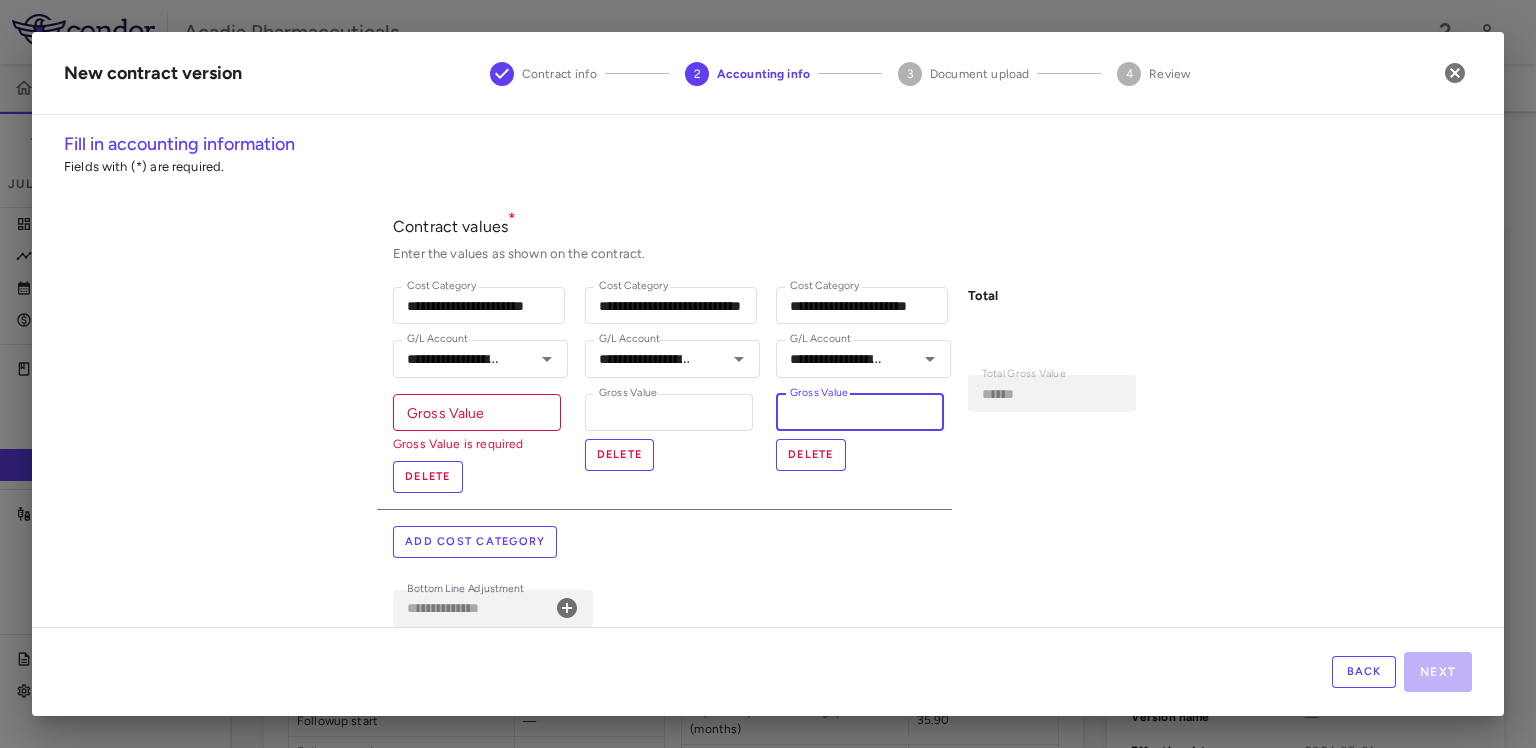 type on "*******" 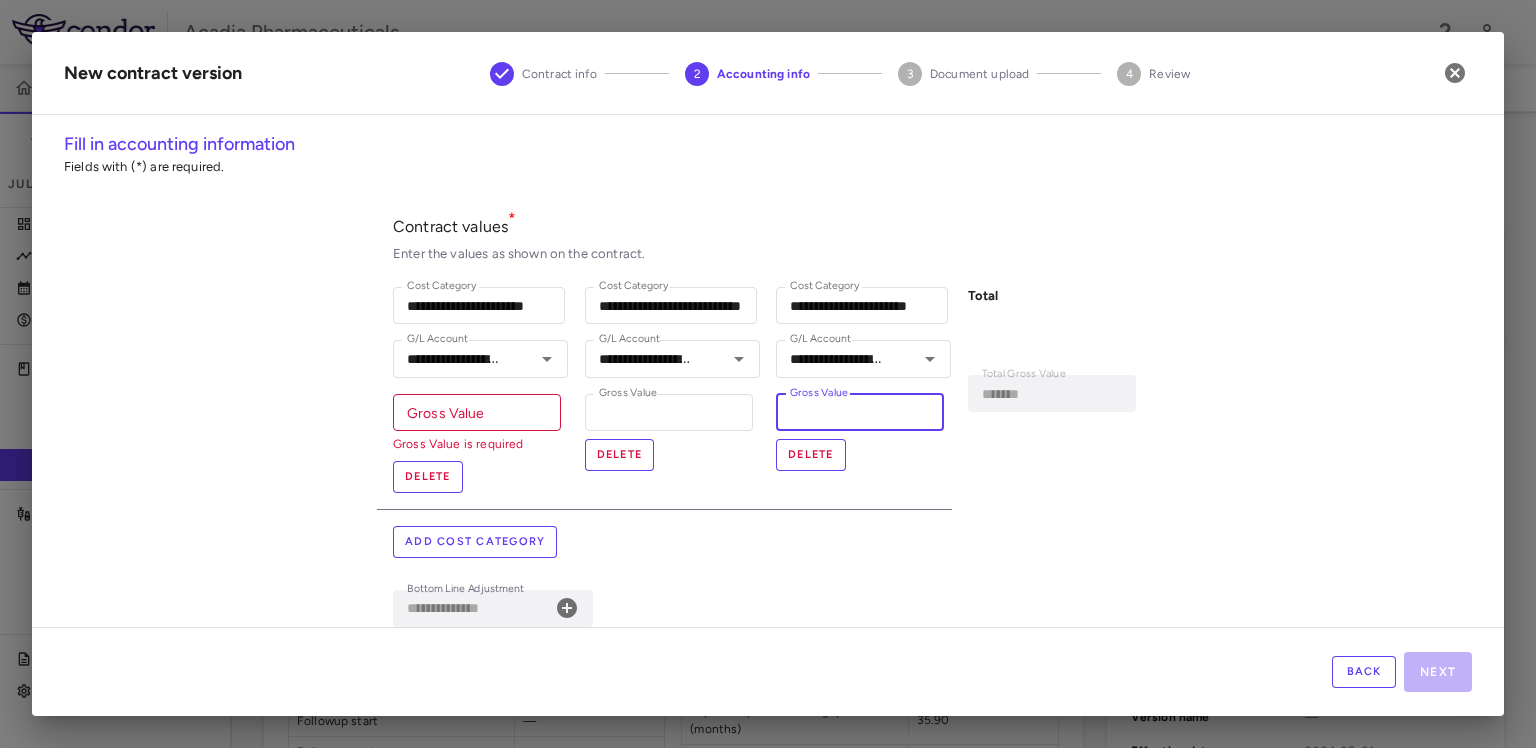 type on "*********" 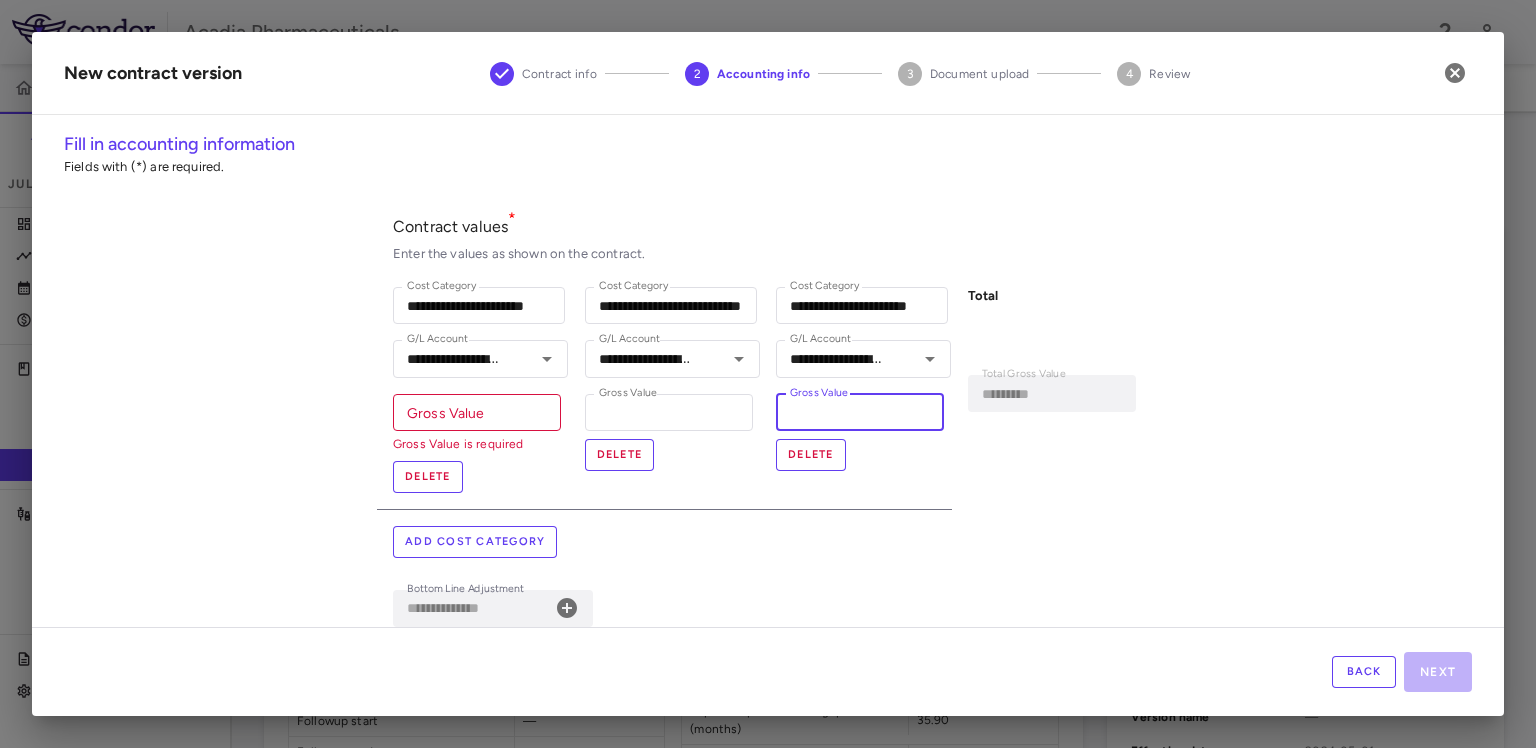 type on "**********" 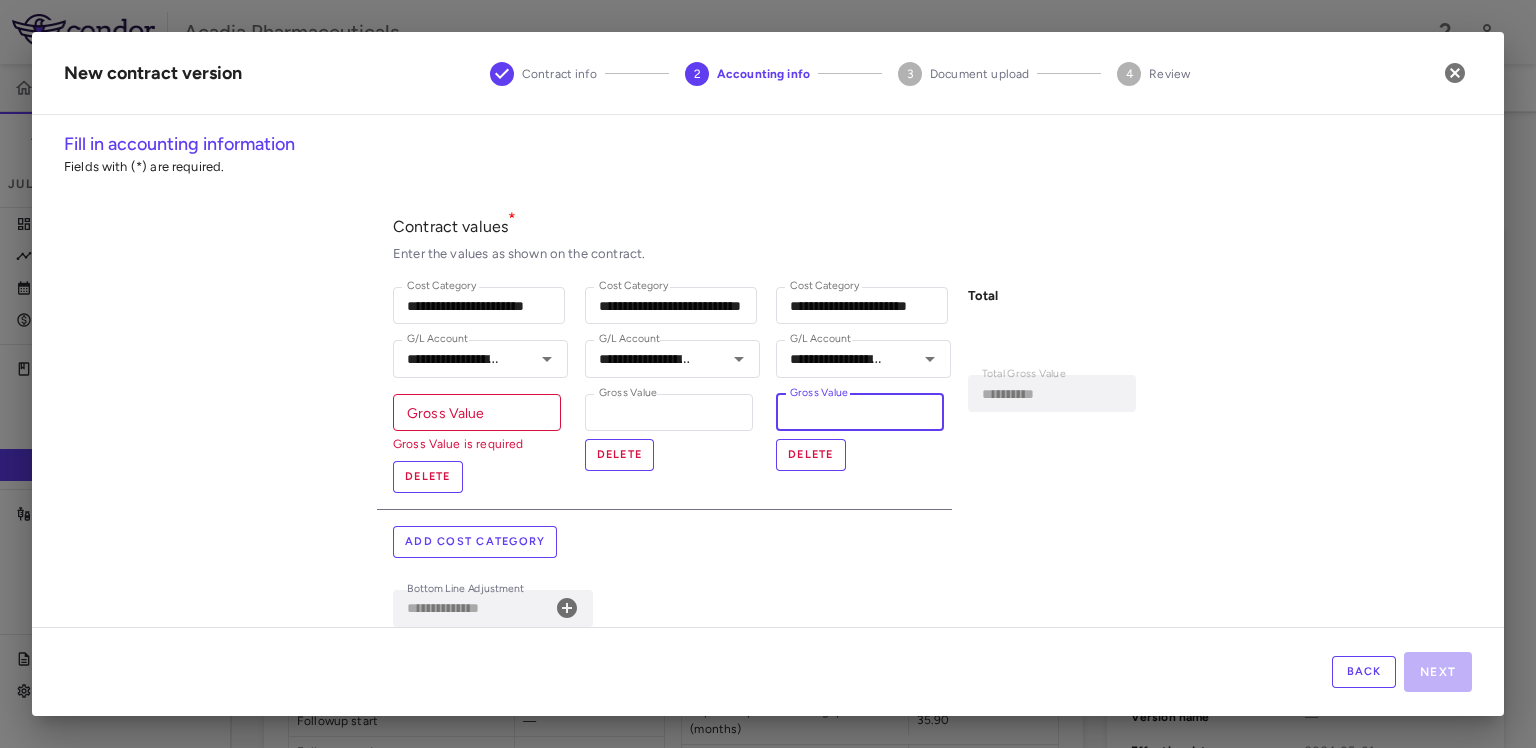 type on "**********" 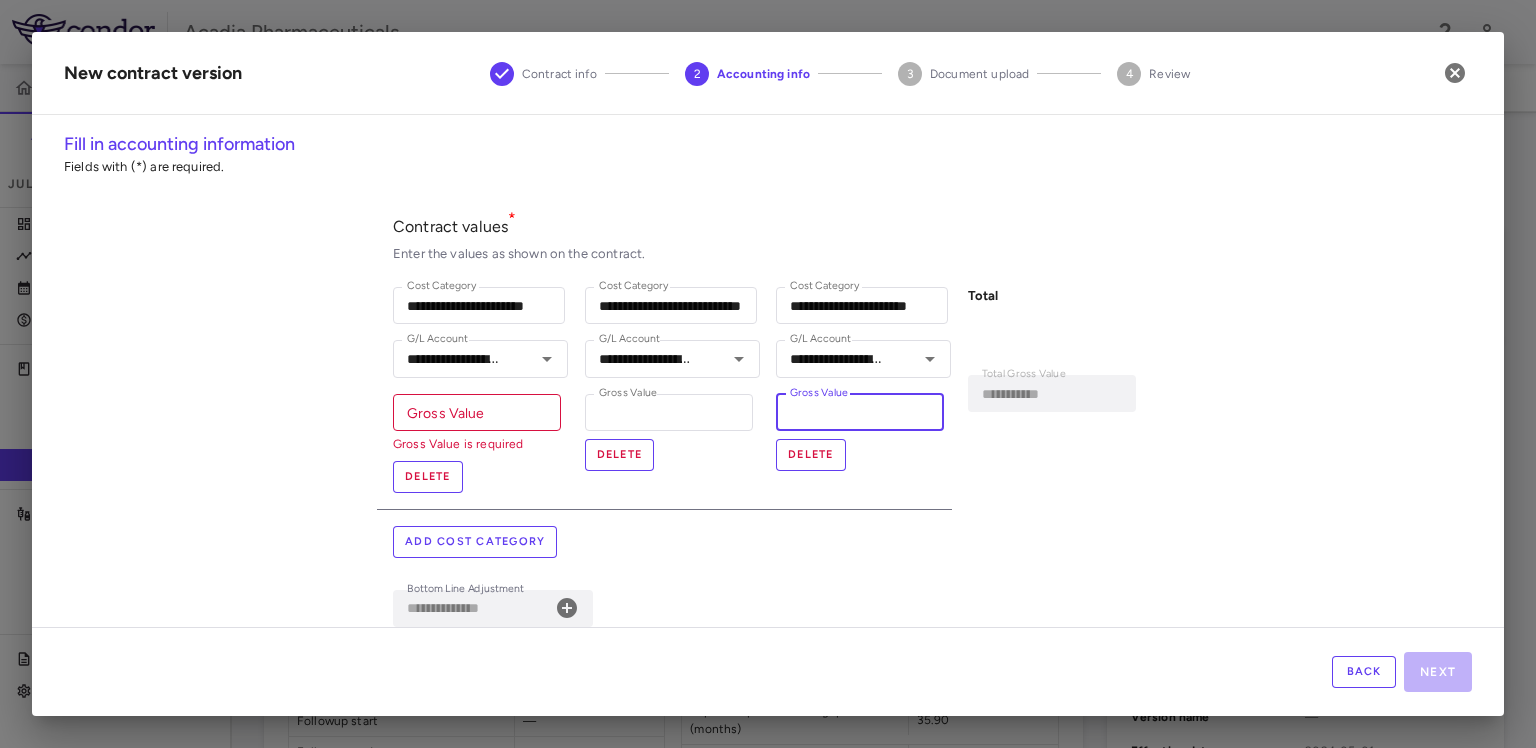 type on "**********" 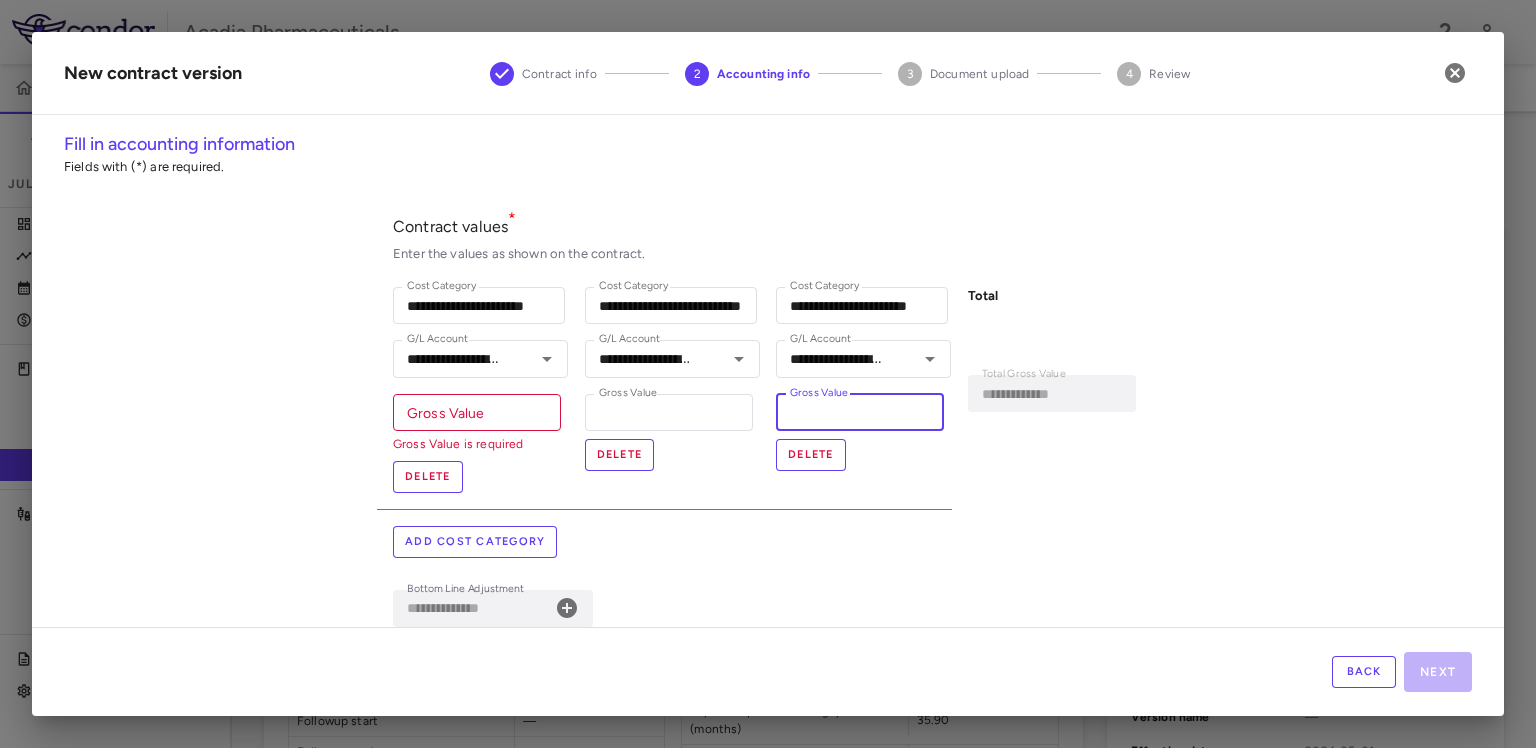 type on "**********" 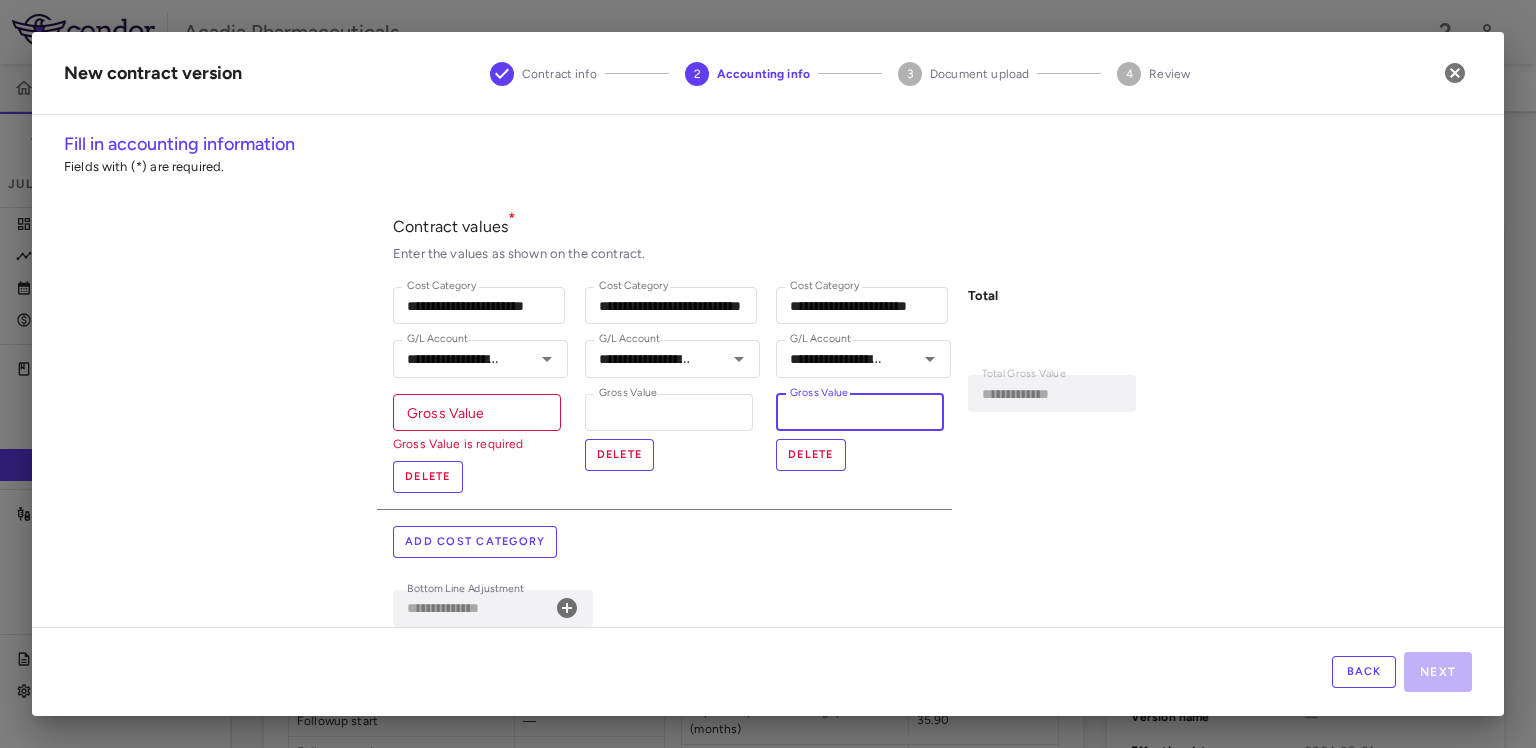 type on "**********" 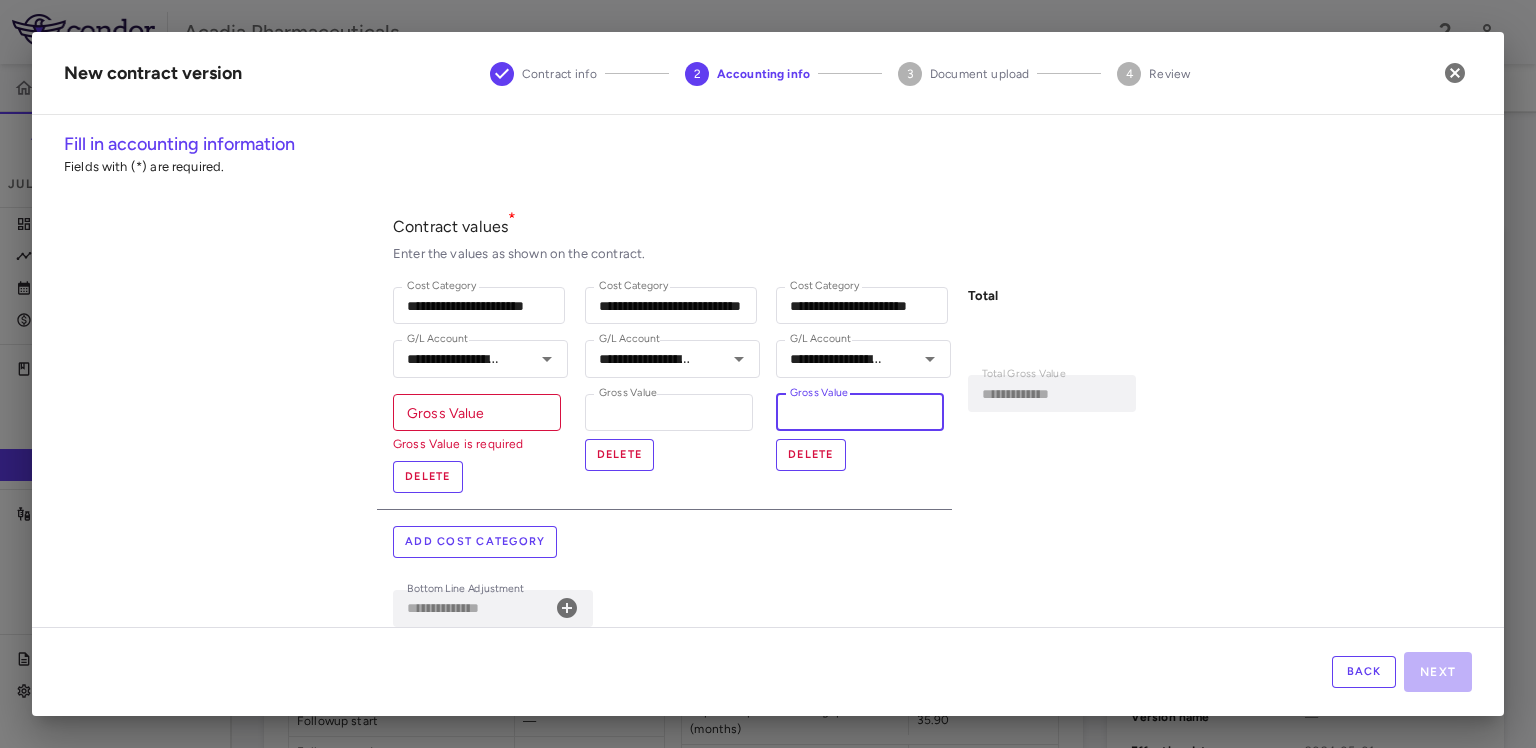 click on "**********" at bounding box center [1048, 390] 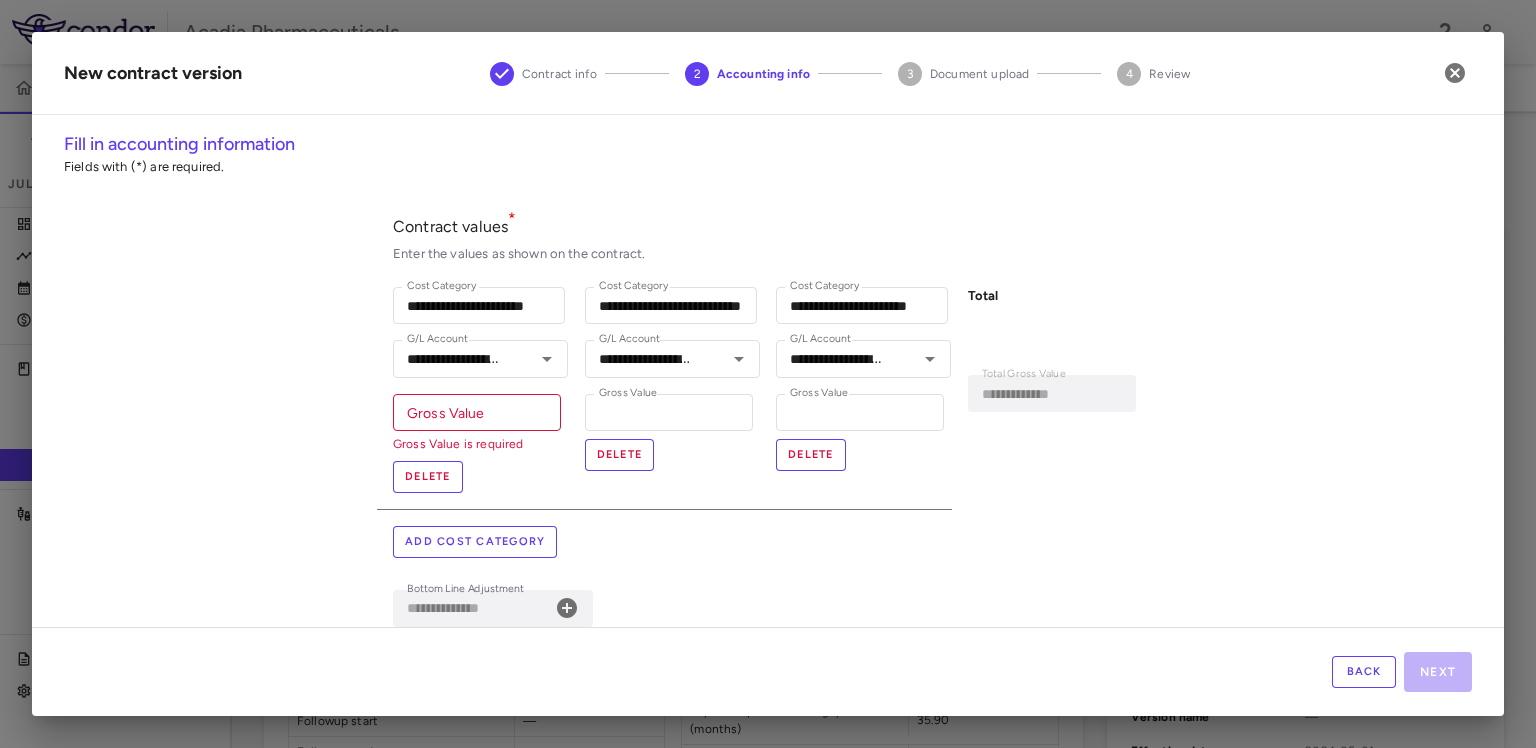 click on "Gross Value" at bounding box center [477, 412] 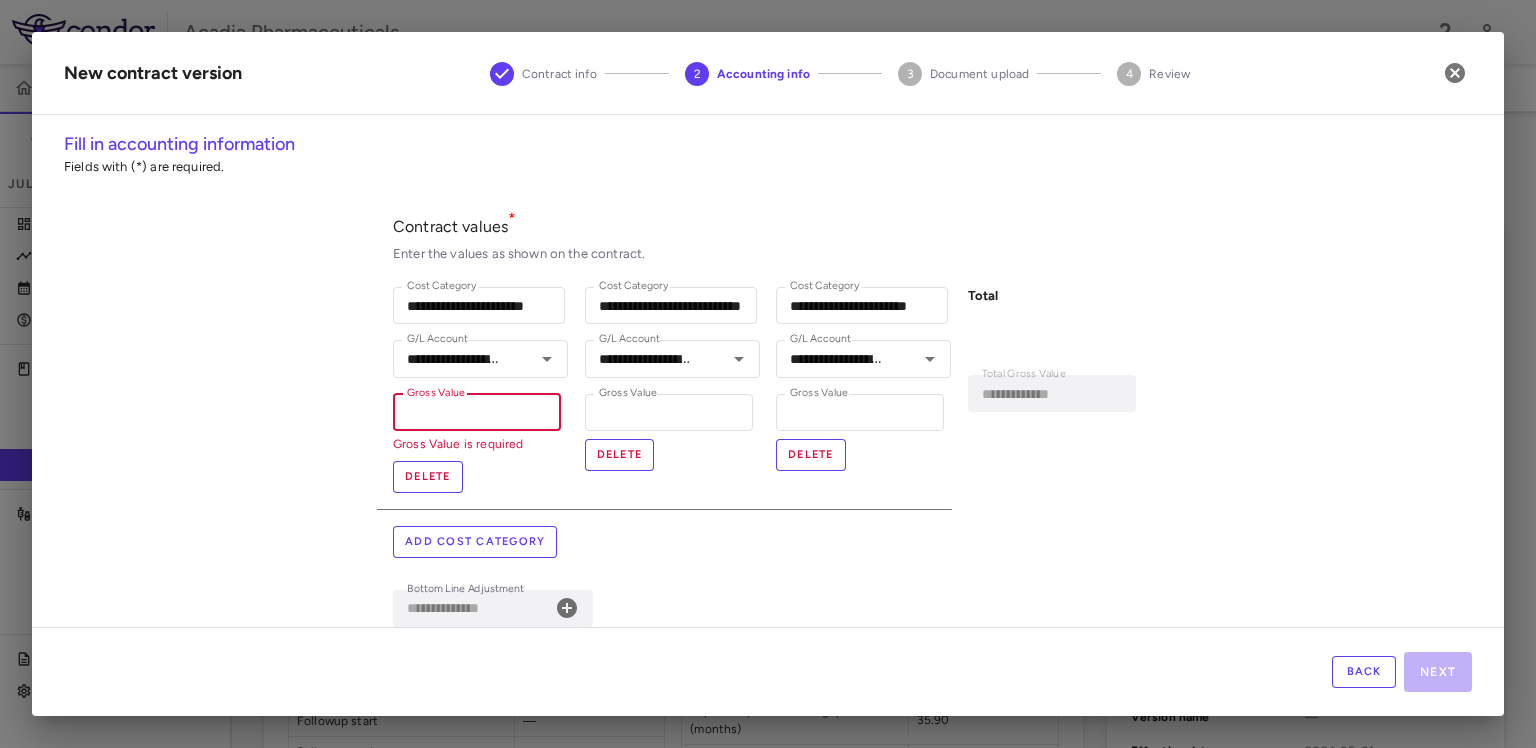 type on "*" 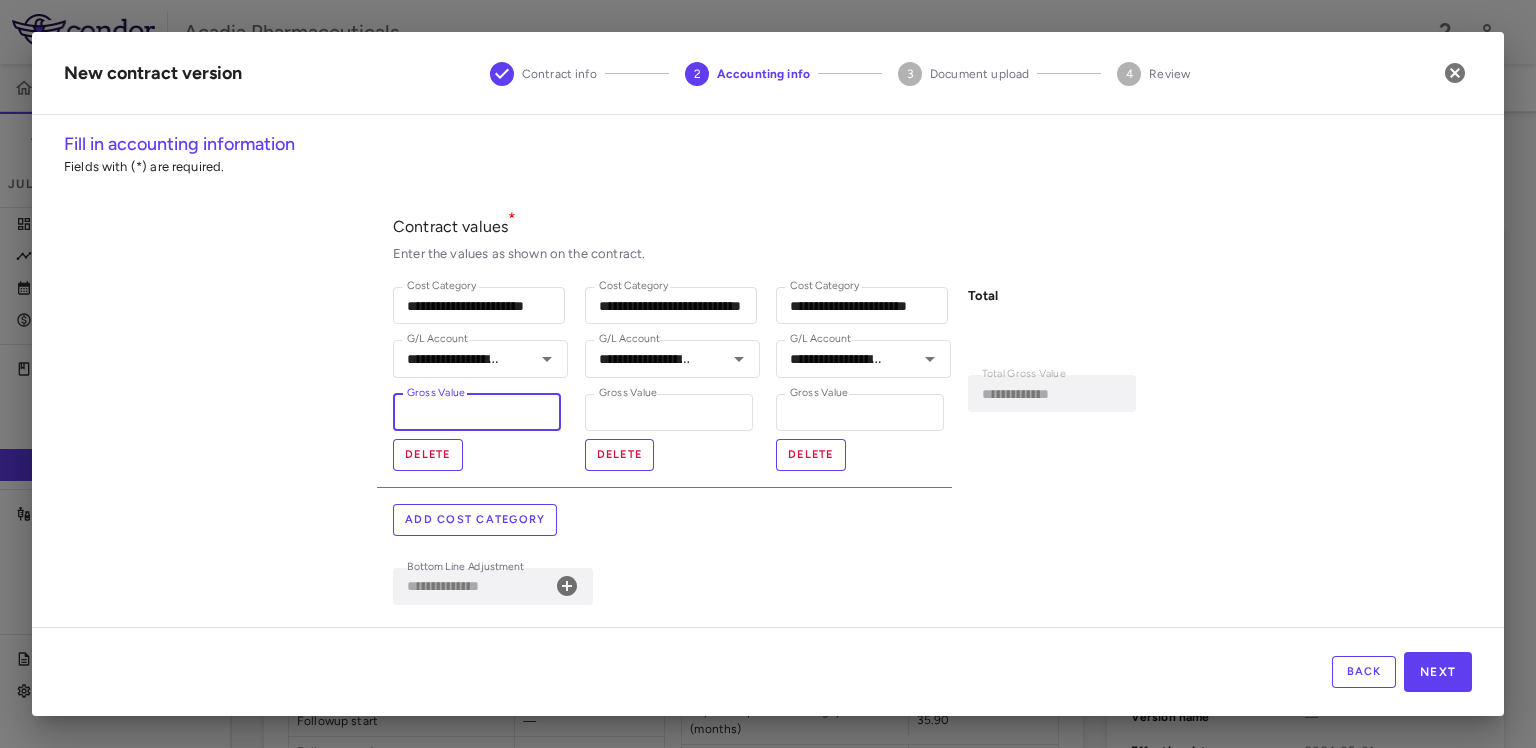 type on "**" 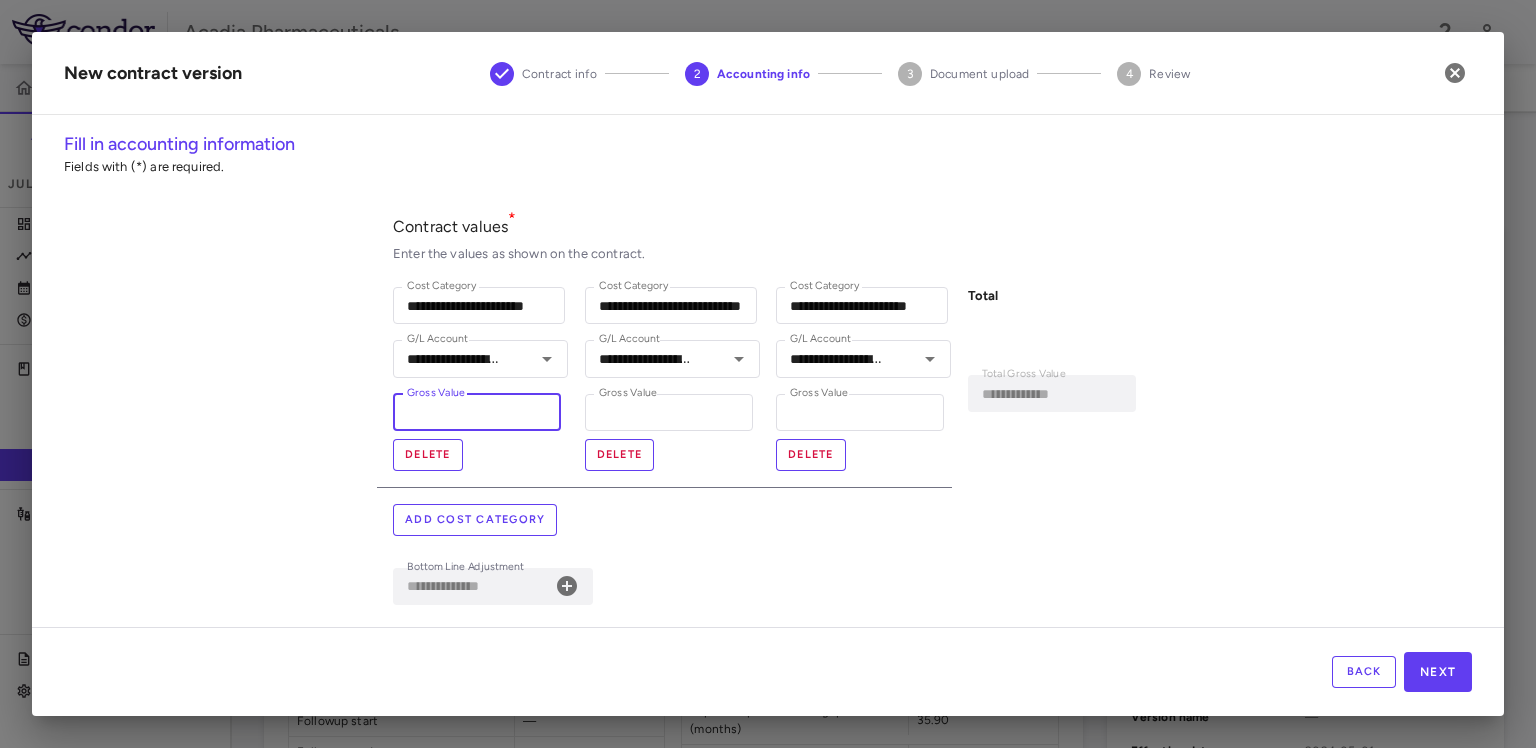 type on "**********" 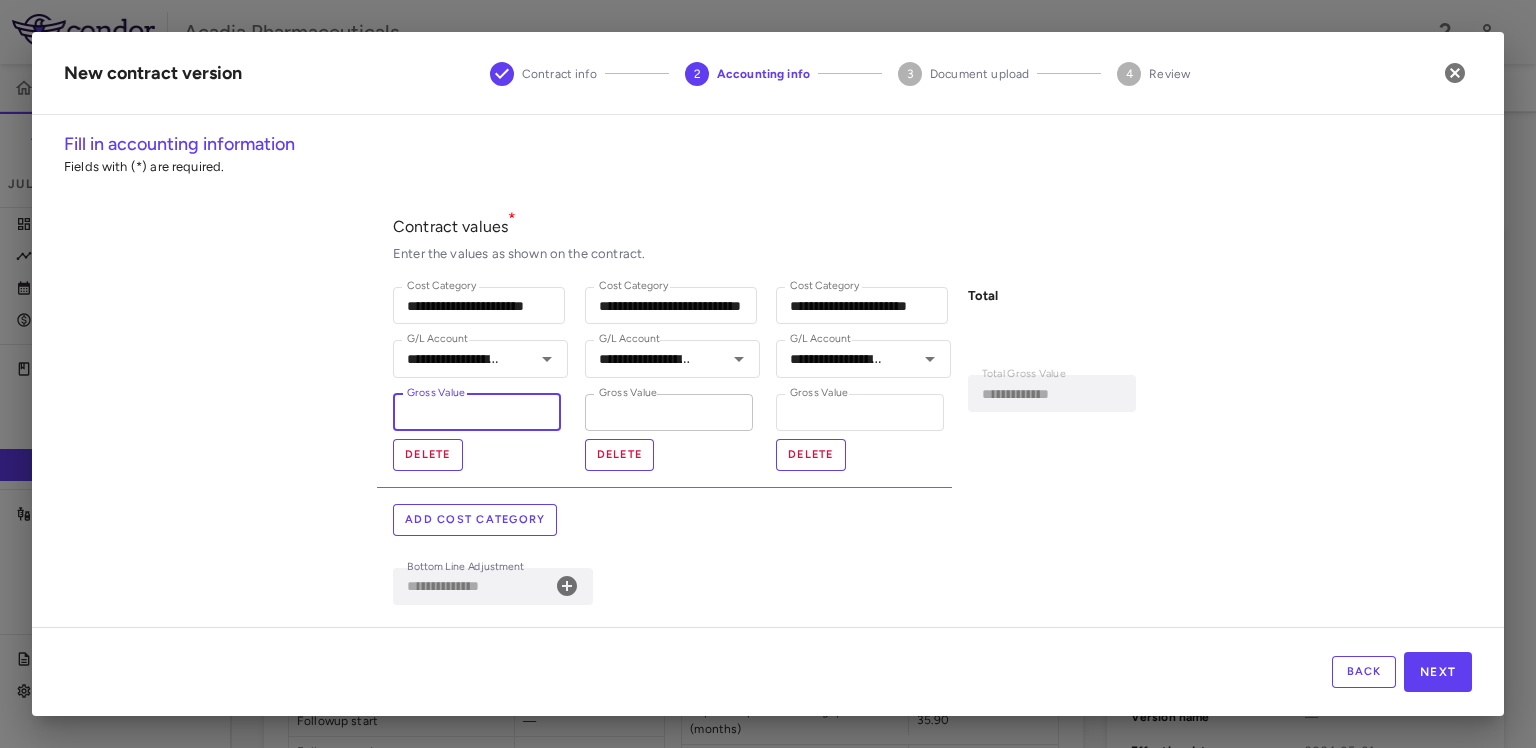 type on "*********" 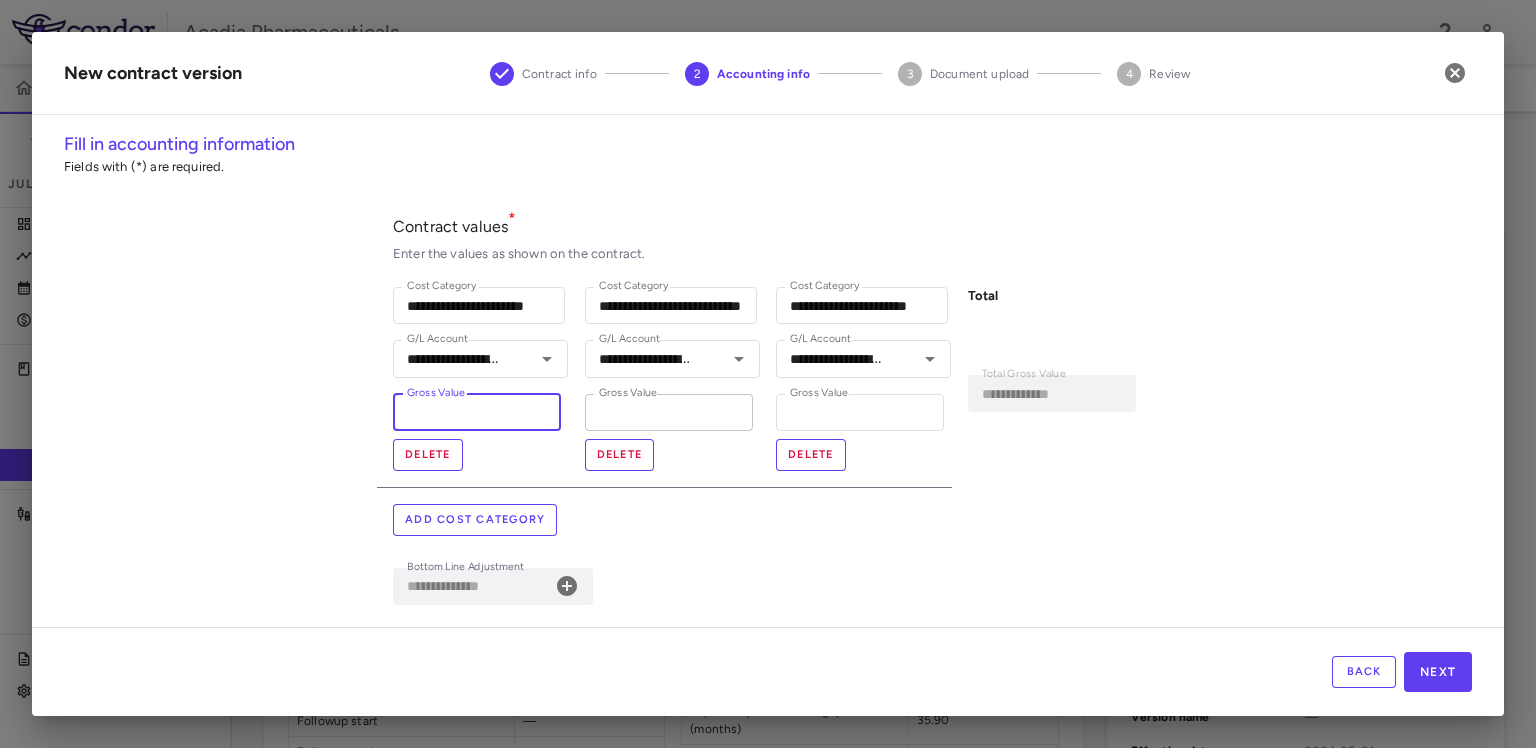 click on "*" at bounding box center [669, 412] 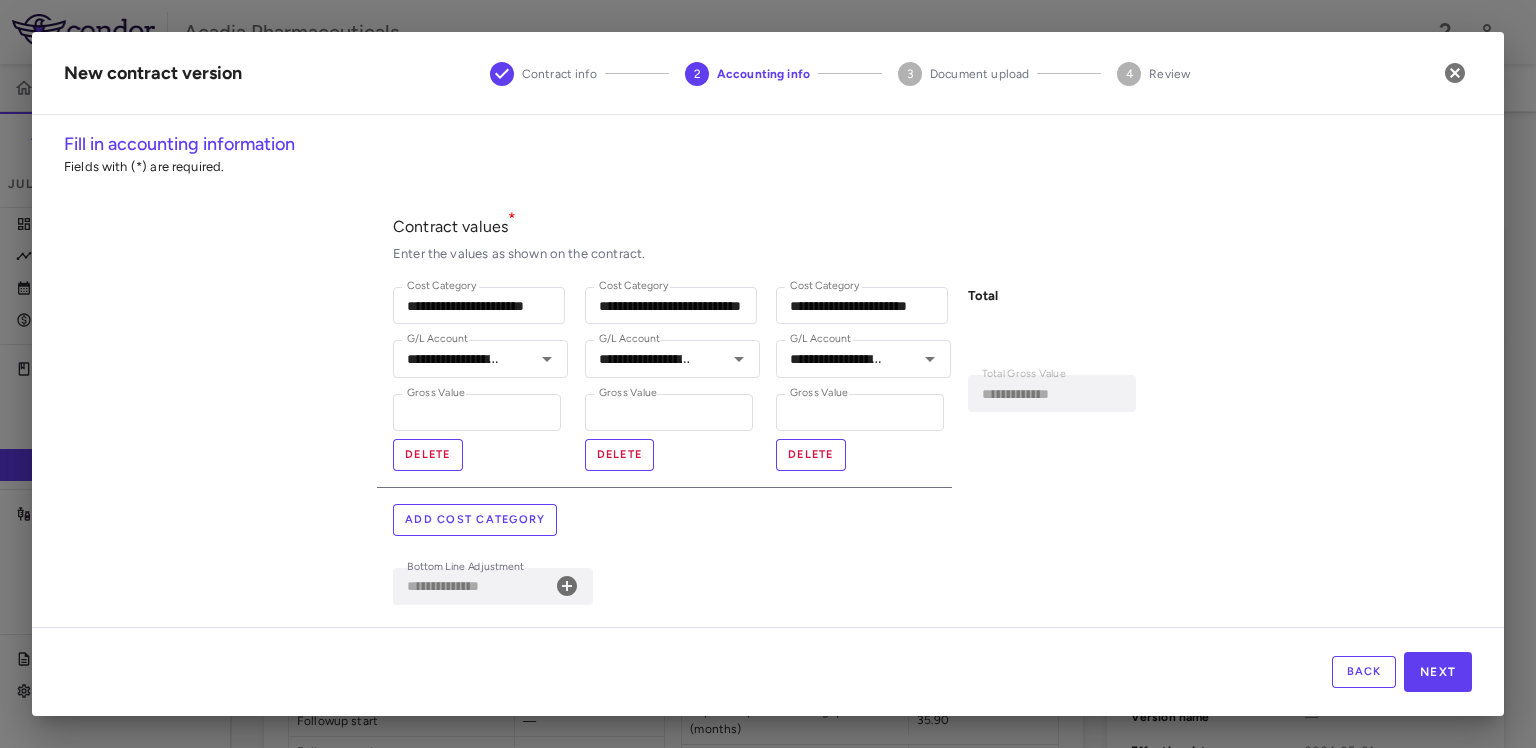 click on "**********" at bounding box center [768, 379] 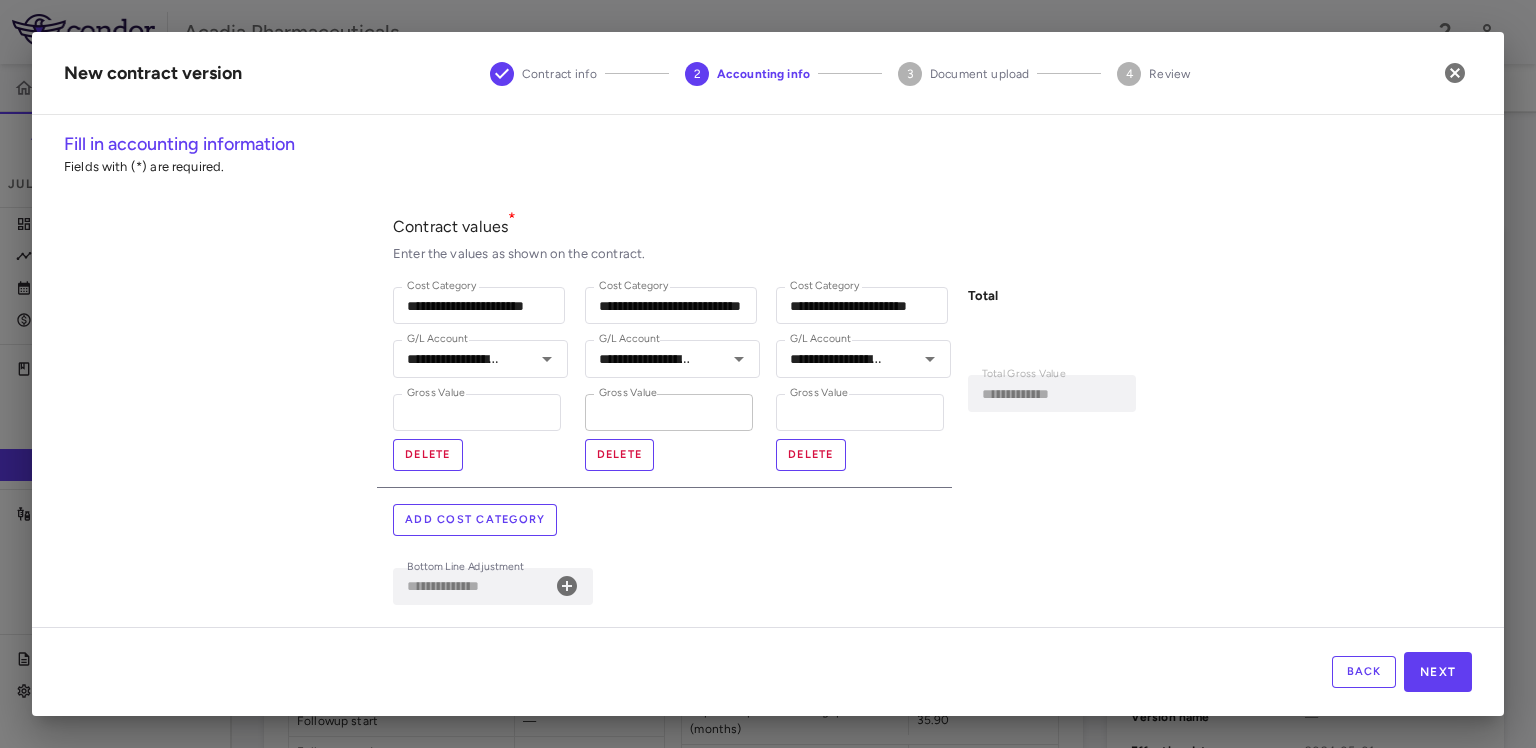 click on "*" at bounding box center [669, 412] 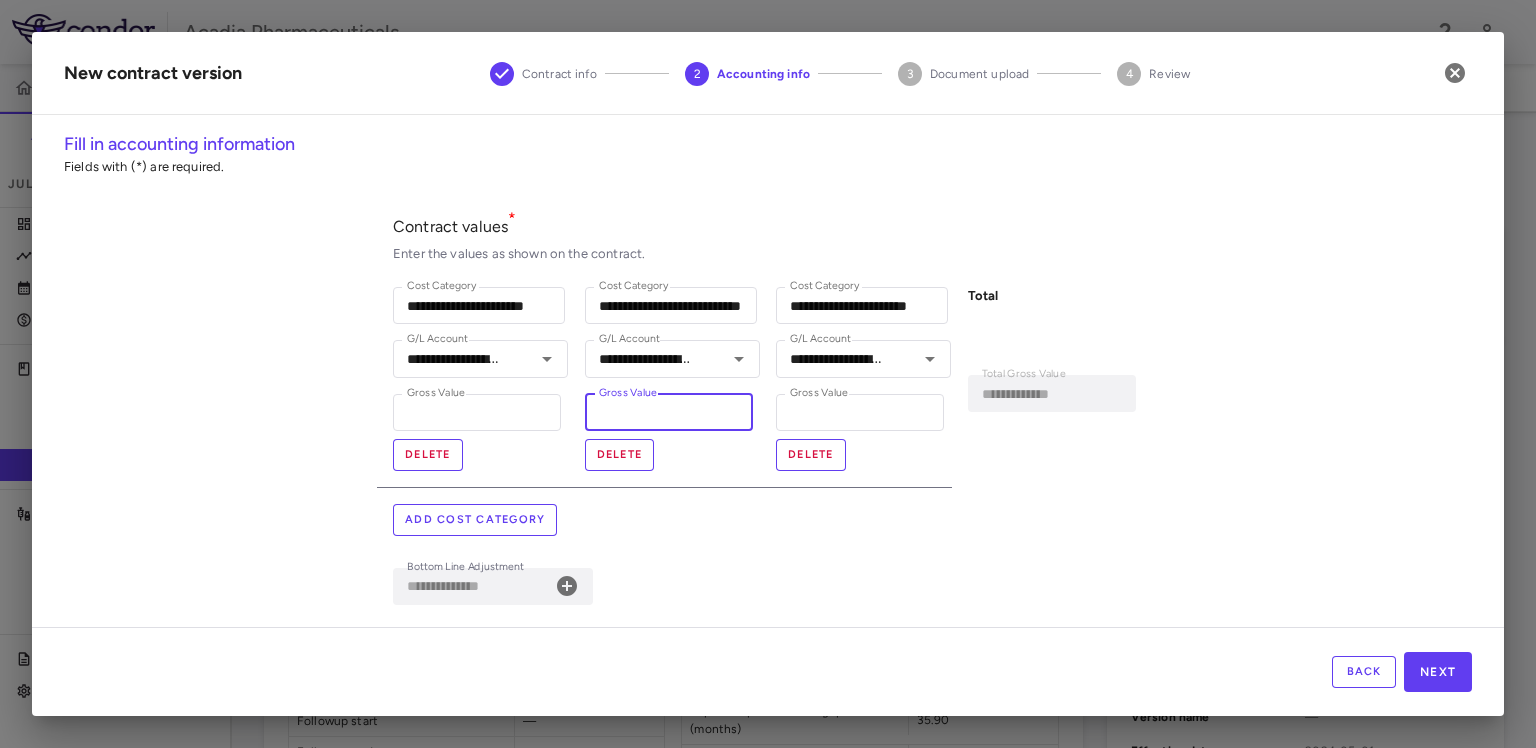 click on "*" at bounding box center (669, 412) 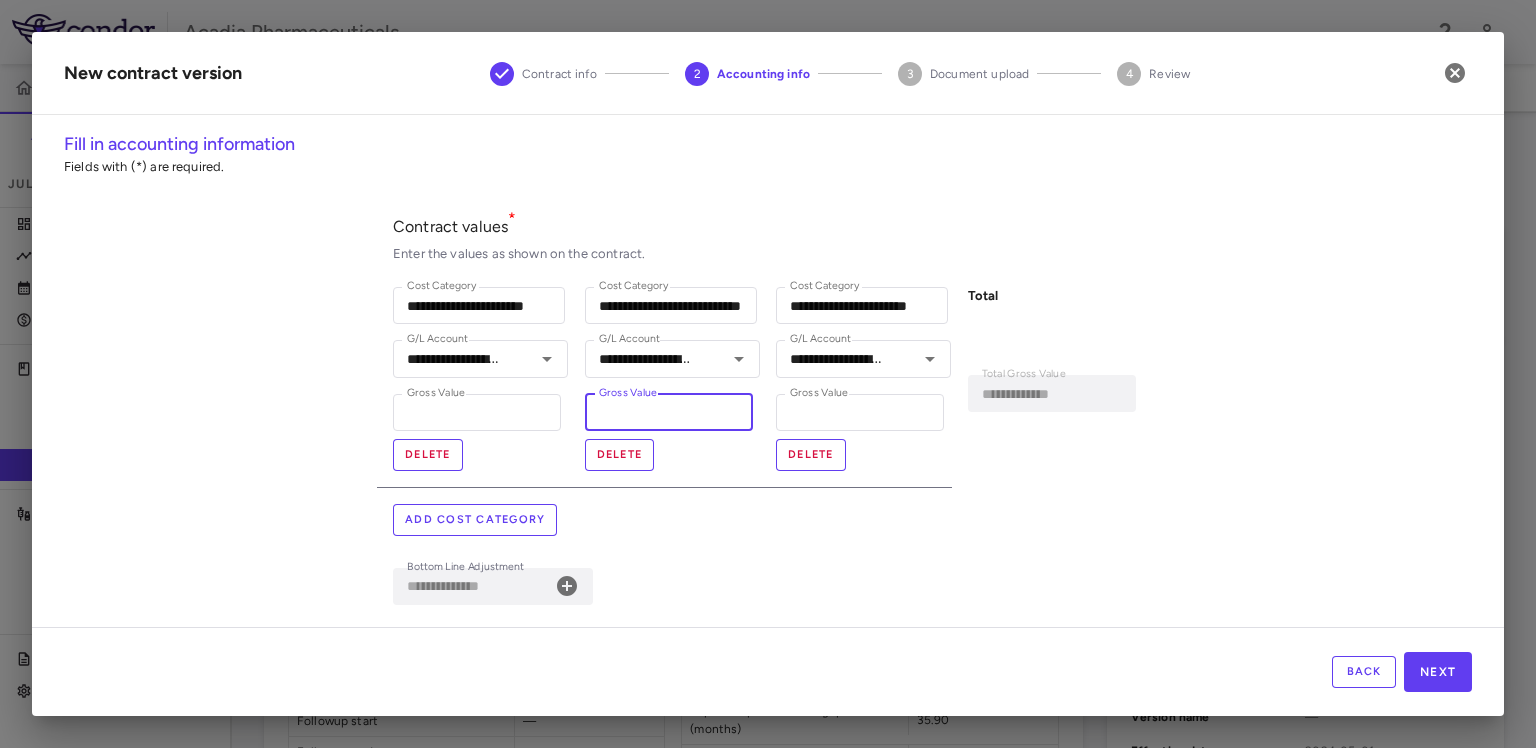 type on "**********" 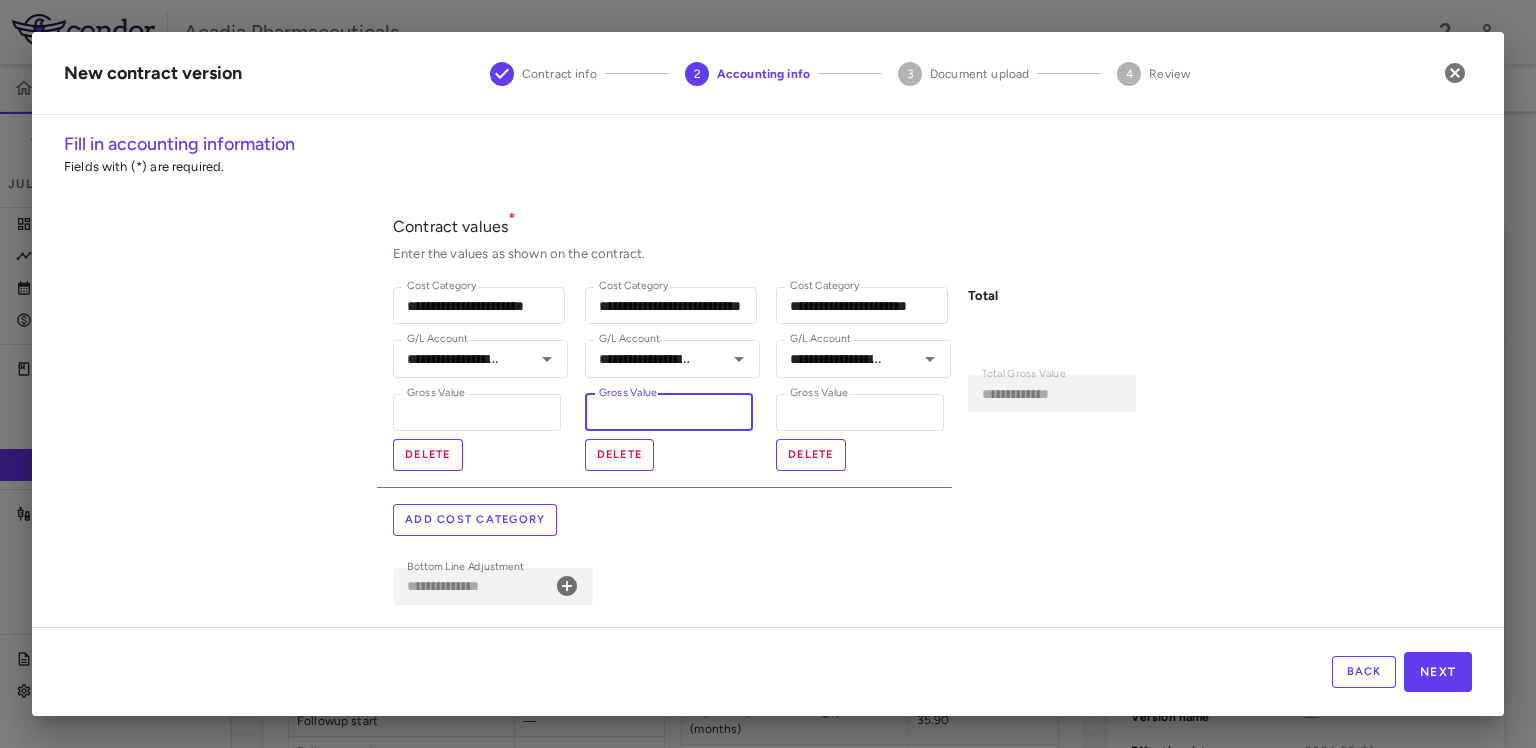 type on "*" 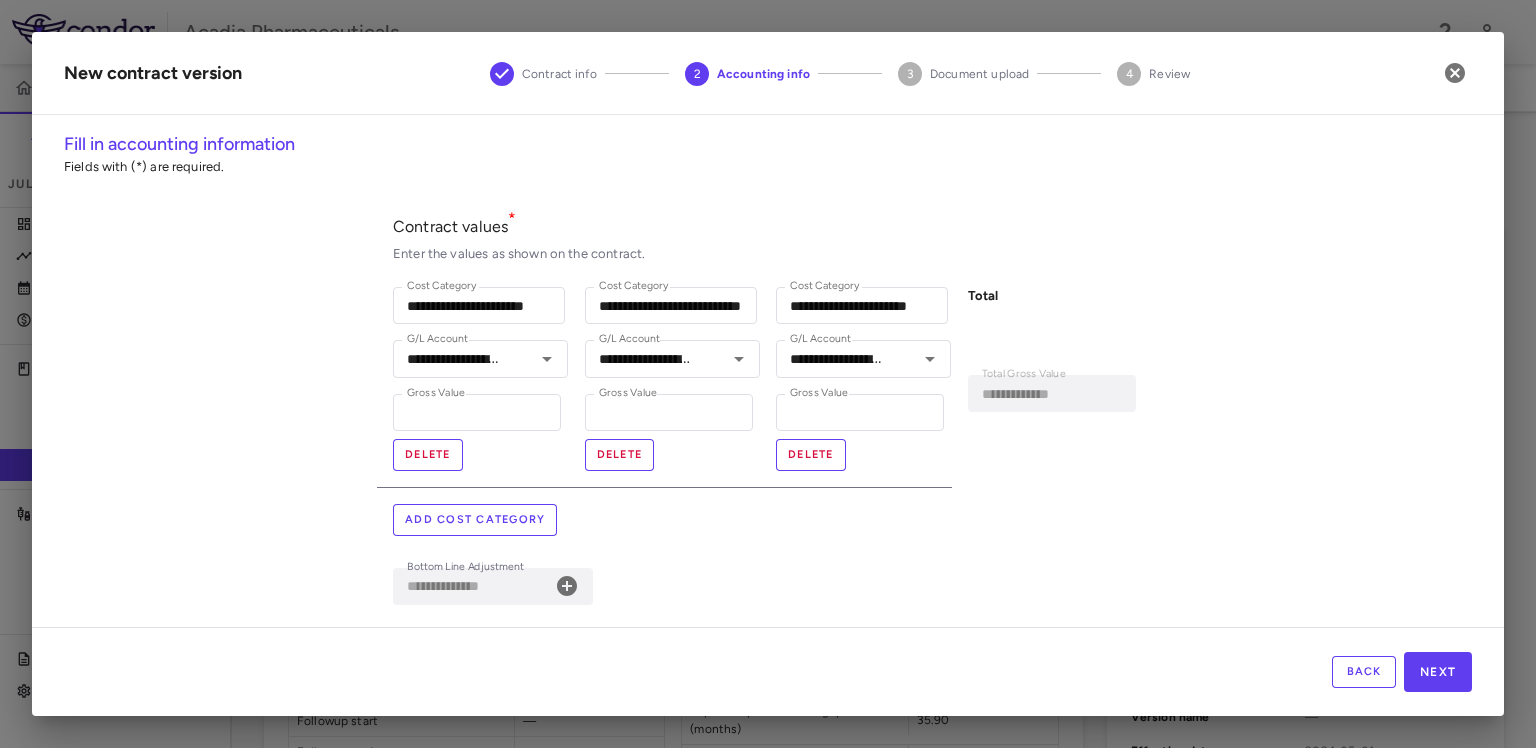 click on "**********" at bounding box center (768, 379) 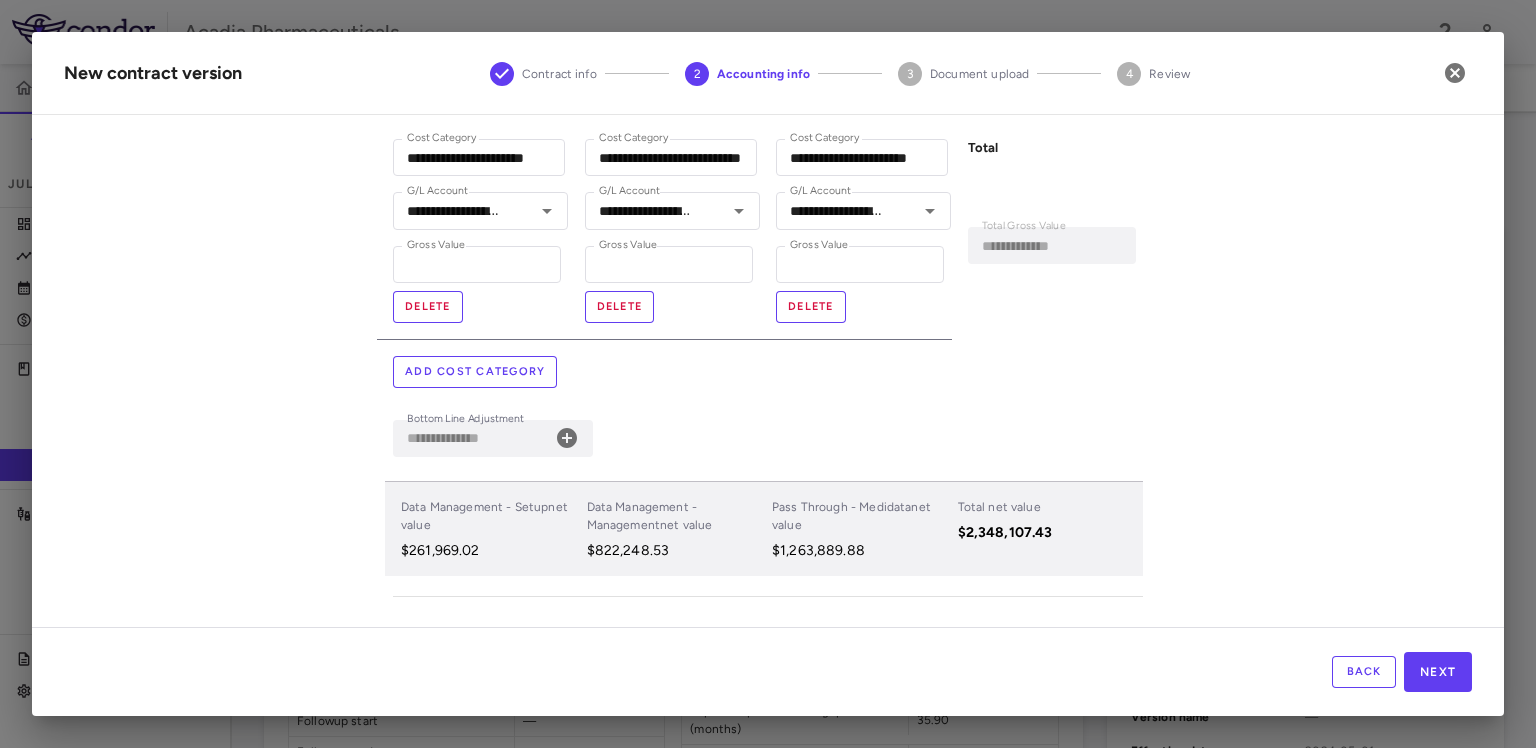 scroll, scrollTop: 166, scrollLeft: 0, axis: vertical 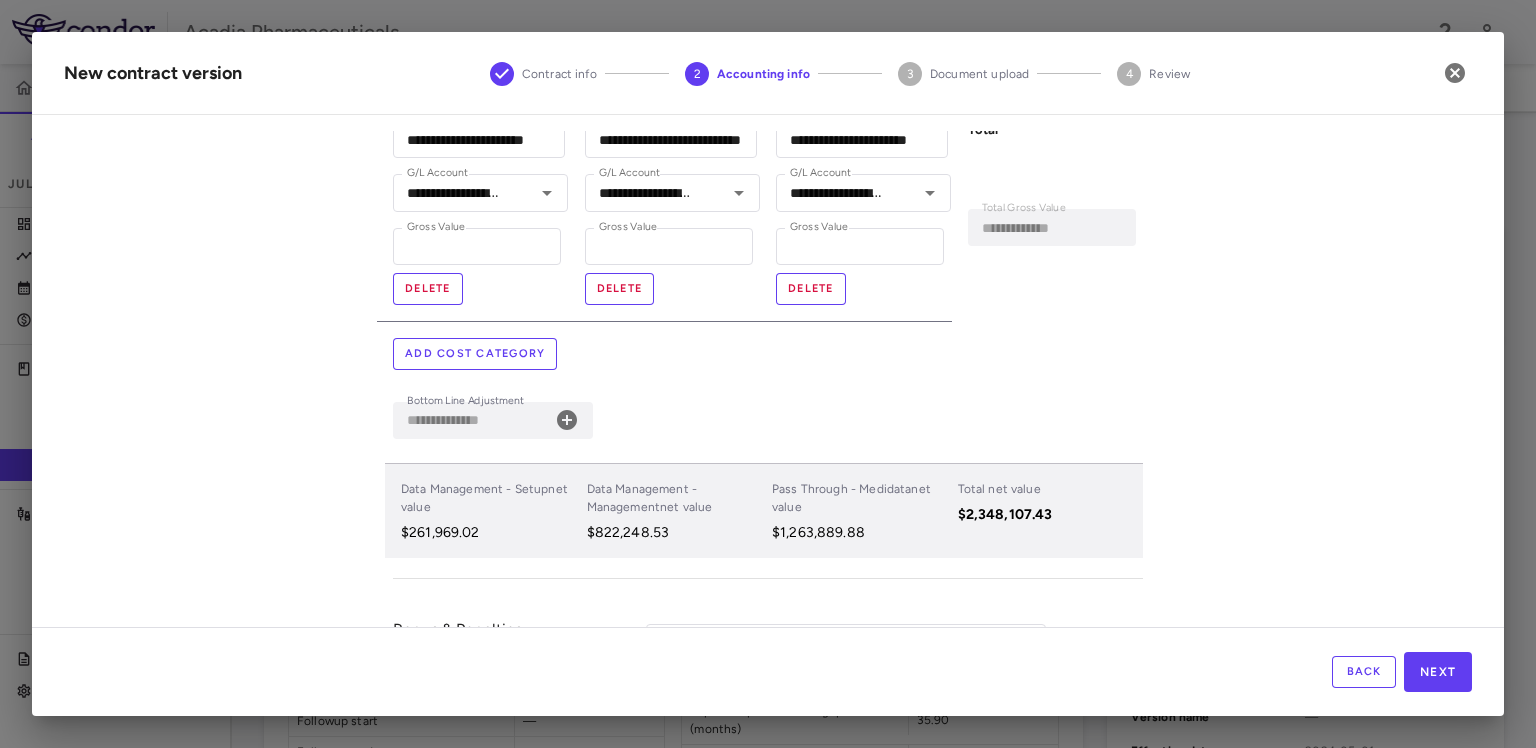 click on "**********" at bounding box center [768, 379] 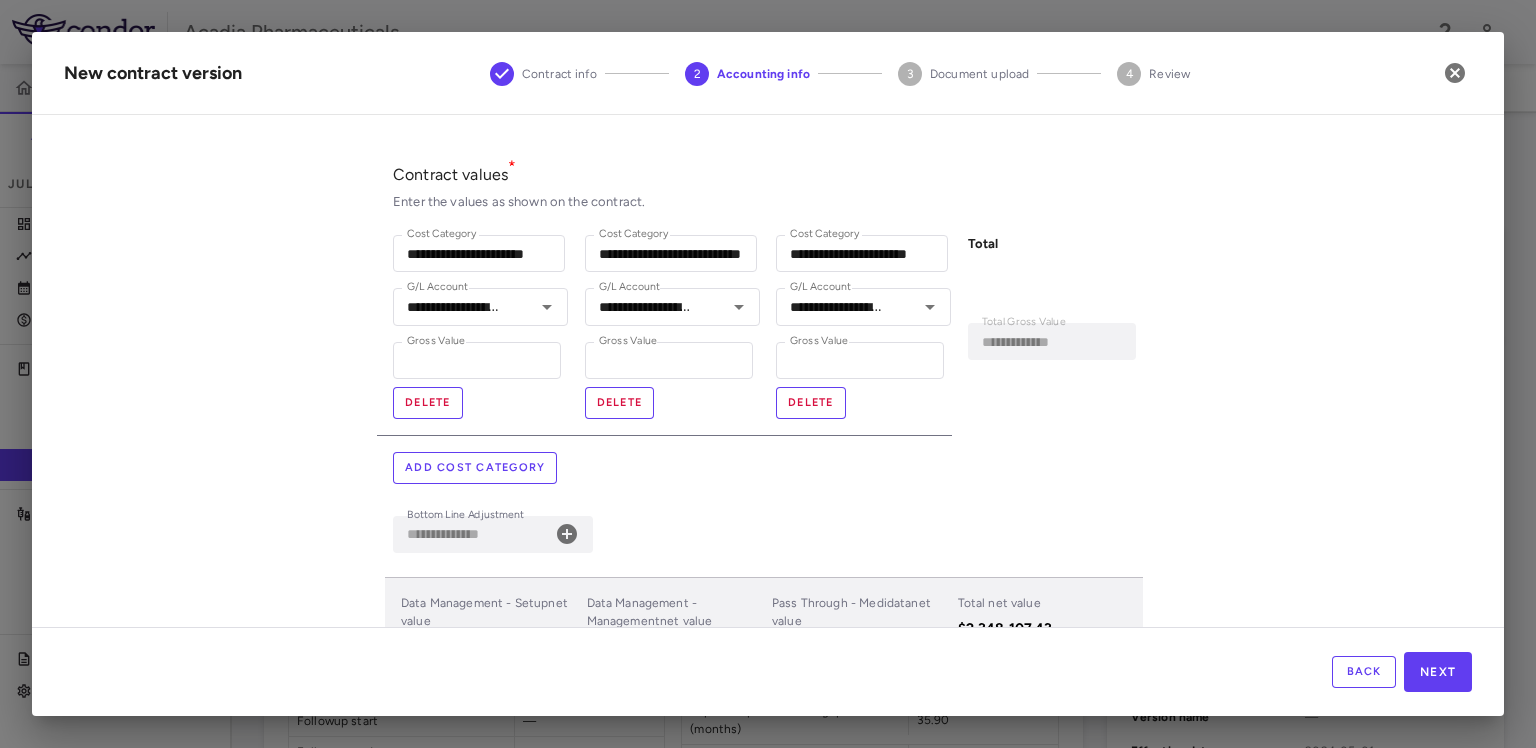 scroll, scrollTop: 0, scrollLeft: 0, axis: both 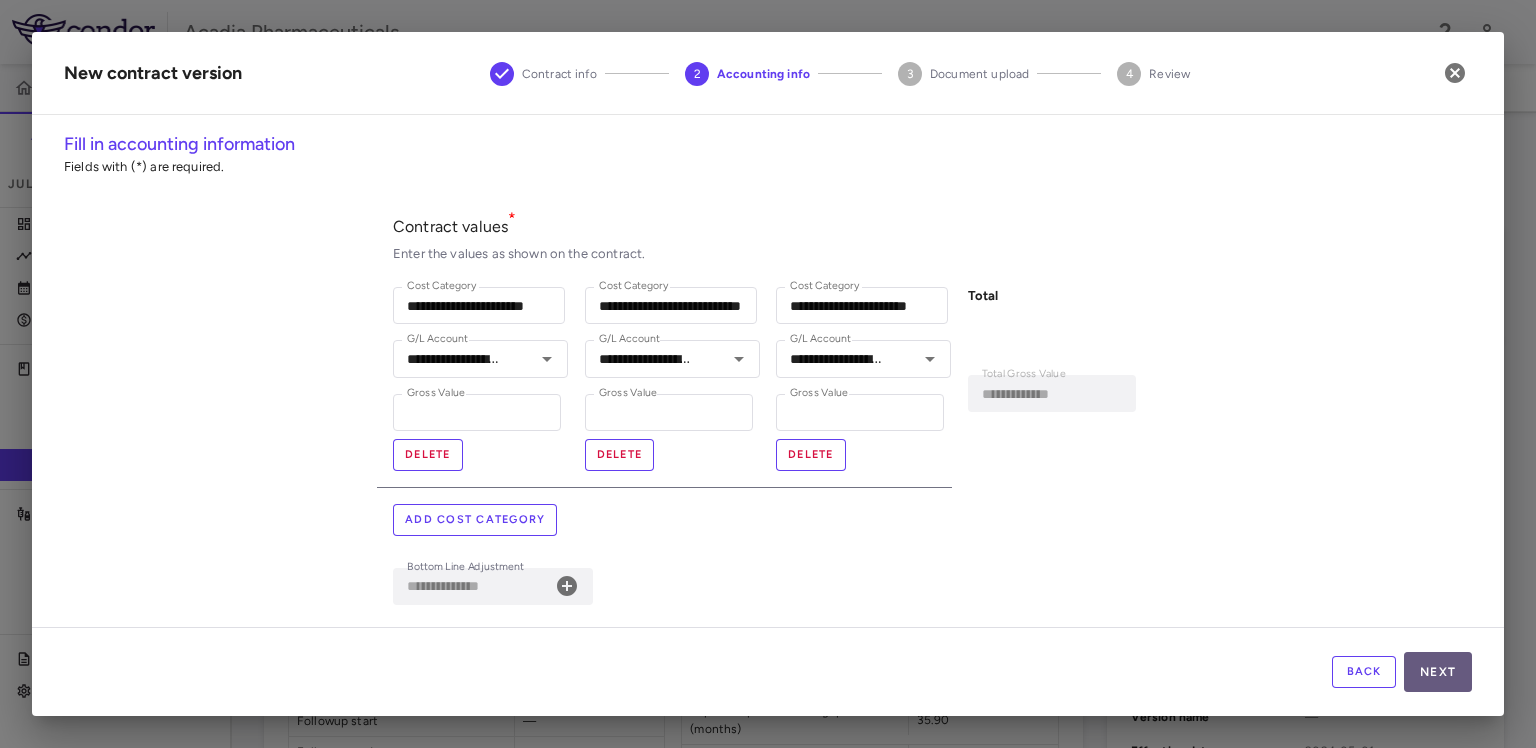 click on "Next" at bounding box center (1438, 672) 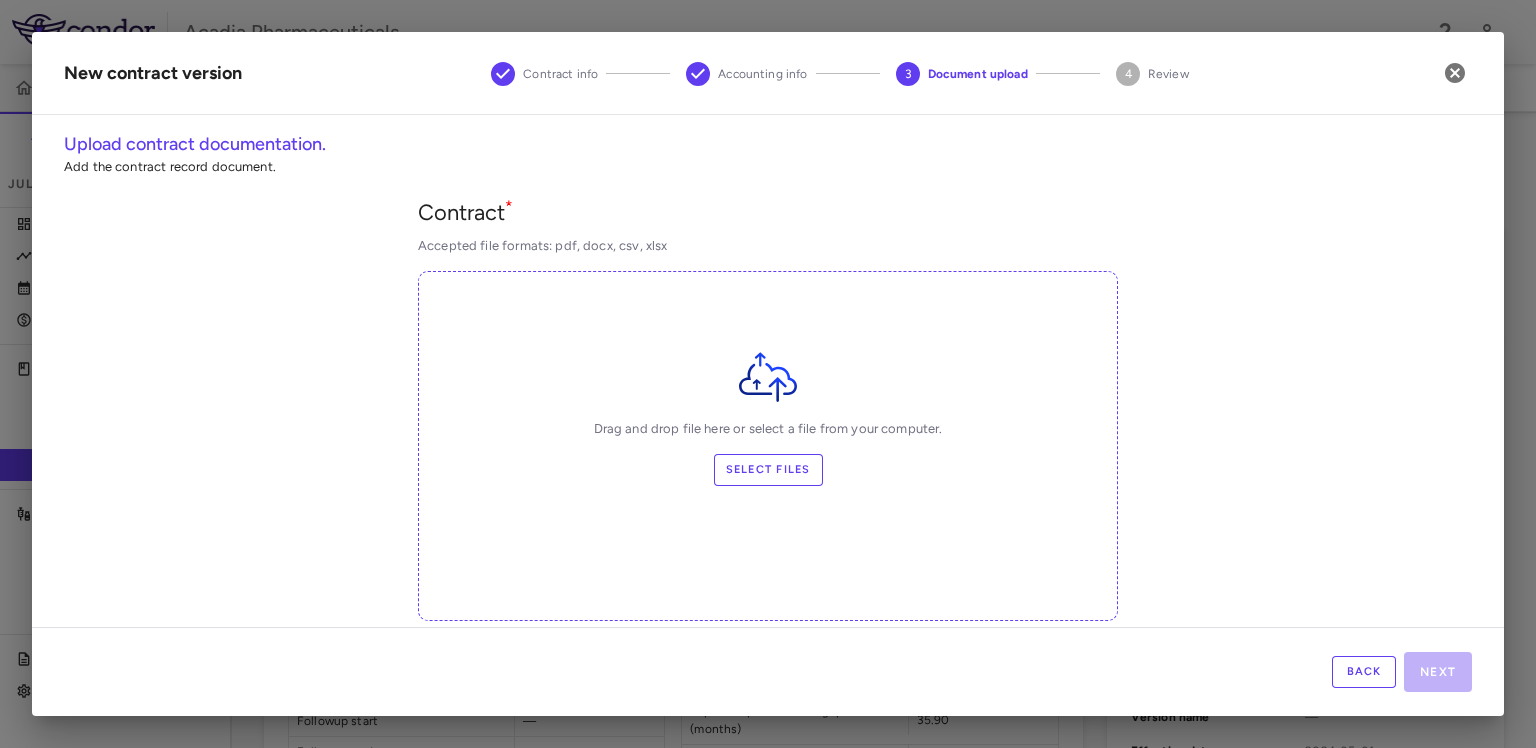 click on "Select files" at bounding box center (768, 470) 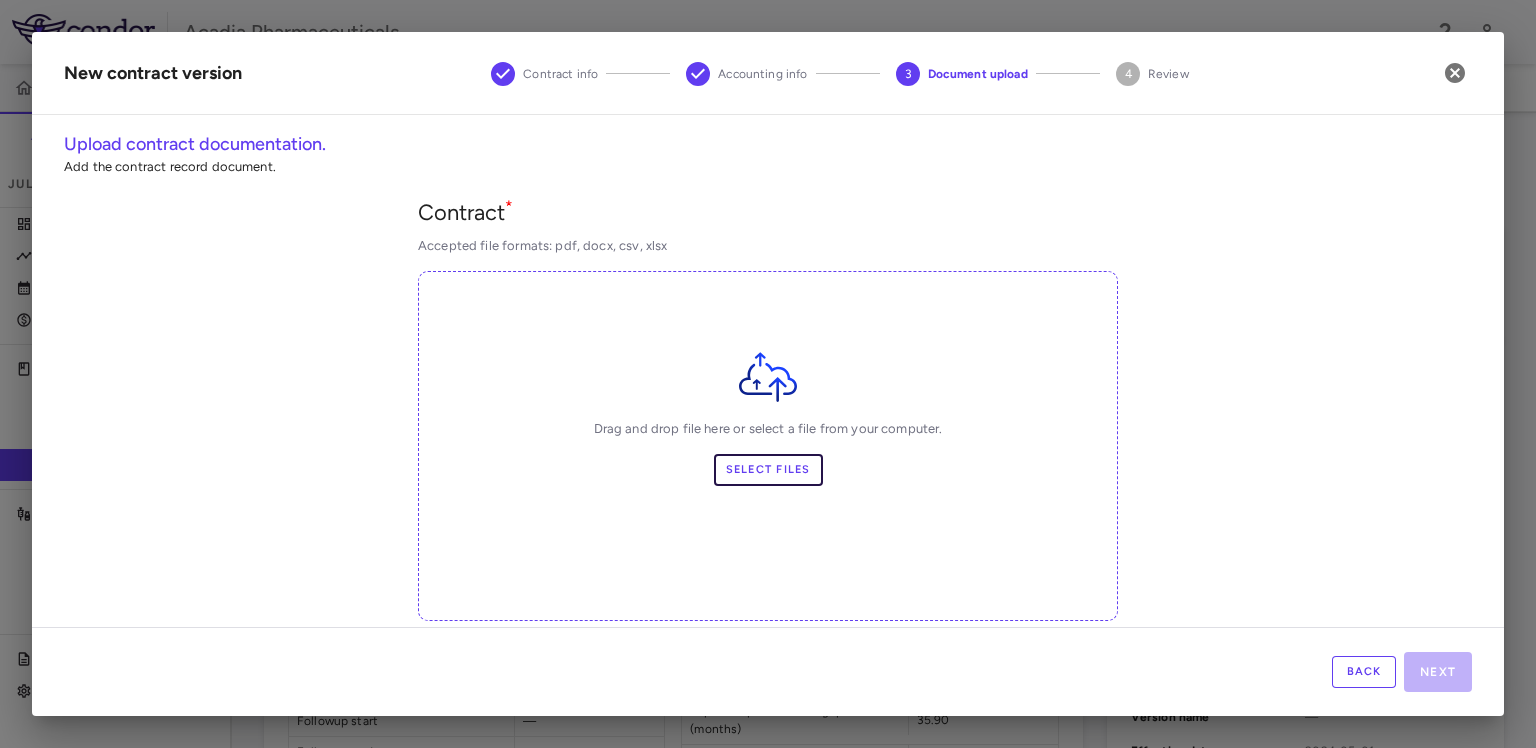 scroll, scrollTop: 333, scrollLeft: 0, axis: vertical 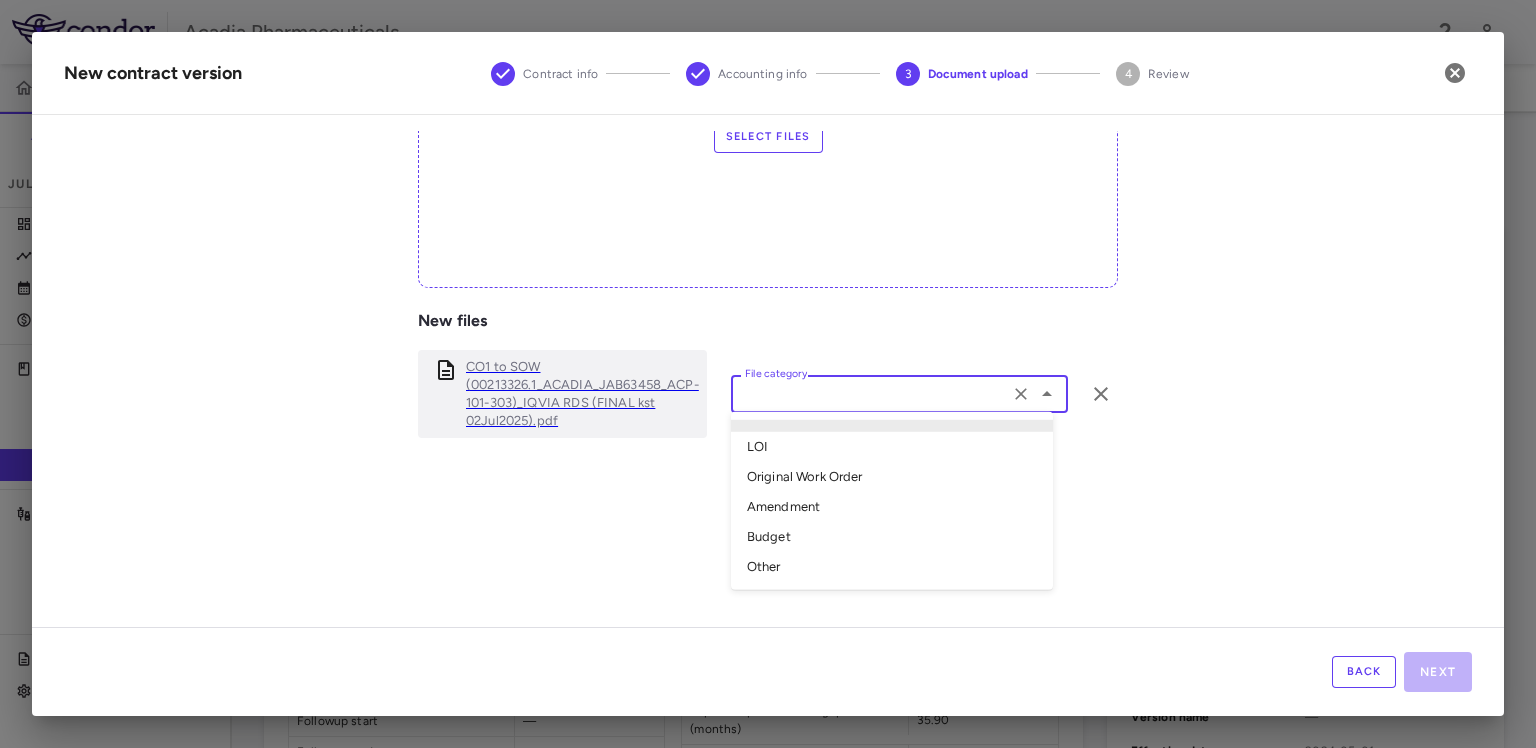 click on "File category" at bounding box center (870, 393) 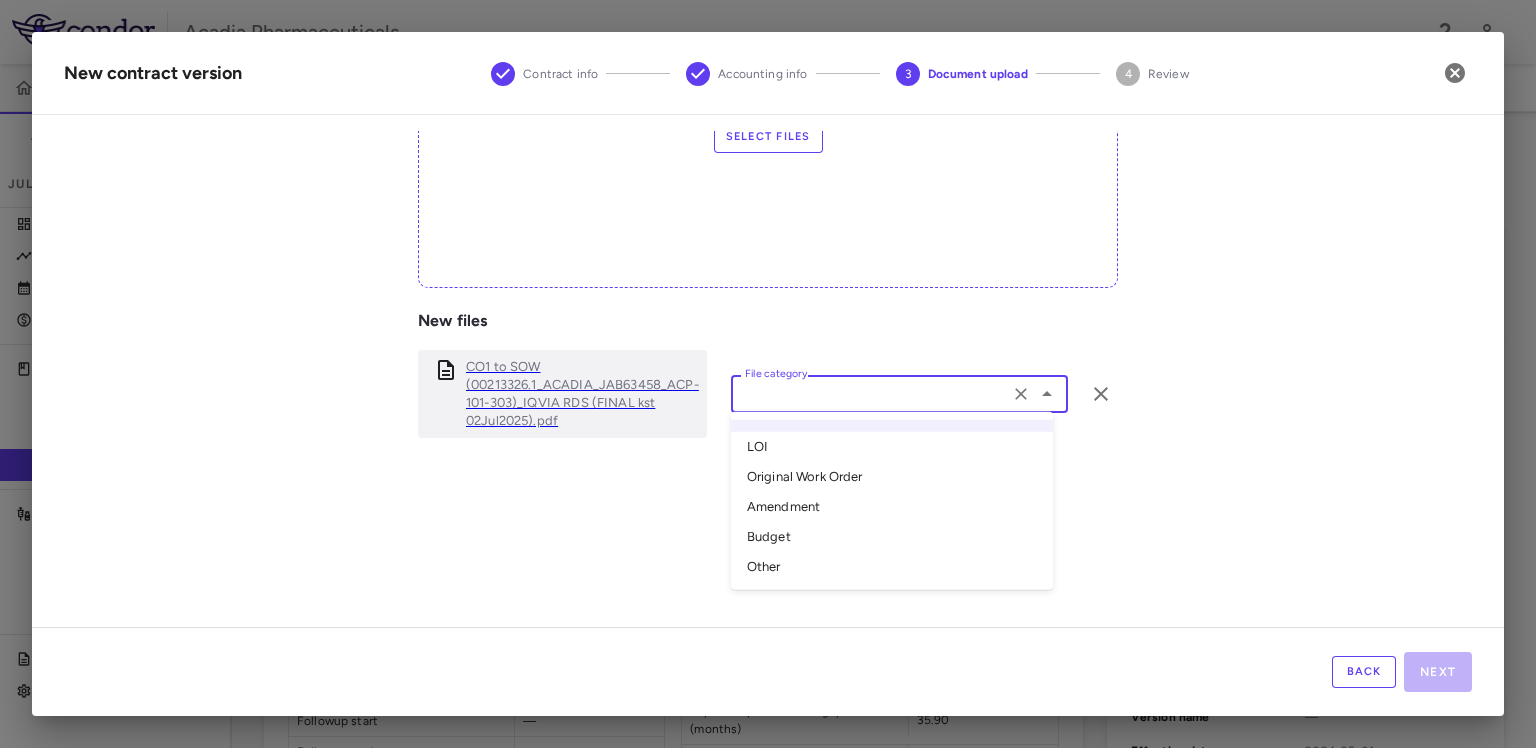 click on "Amendment" at bounding box center [892, 507] 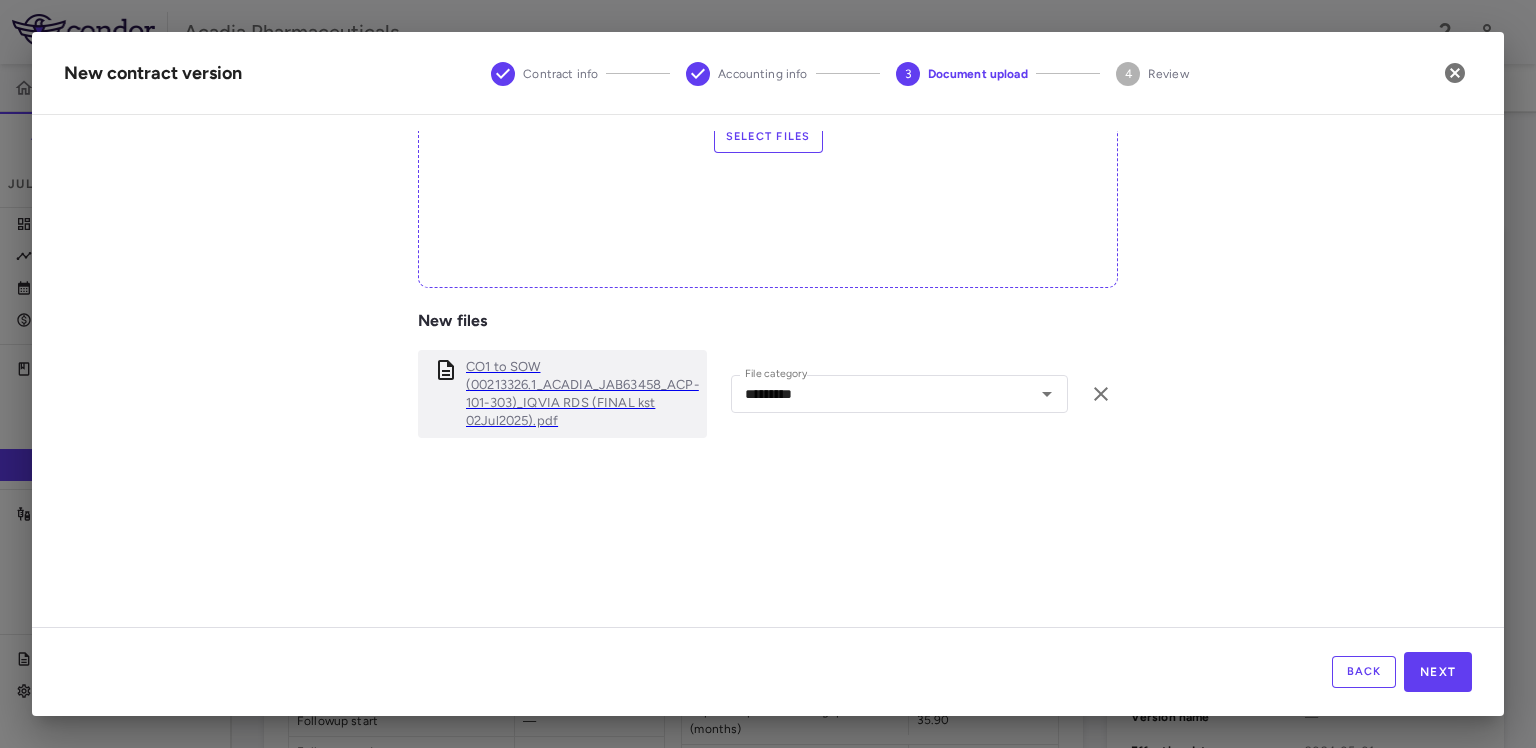 click on "Contract  * Accepted file formats: pdf, docx, csv, xlsx Drag and drop file here or select a file from your computer. Select files New files CO1 to SOW (00213326.1_ACADIA_JAB63458_ACP-101-303)_IQVIA RDS (FINAL kst 02Jul2025).pdf File category ********* File category" at bounding box center [768, 272] 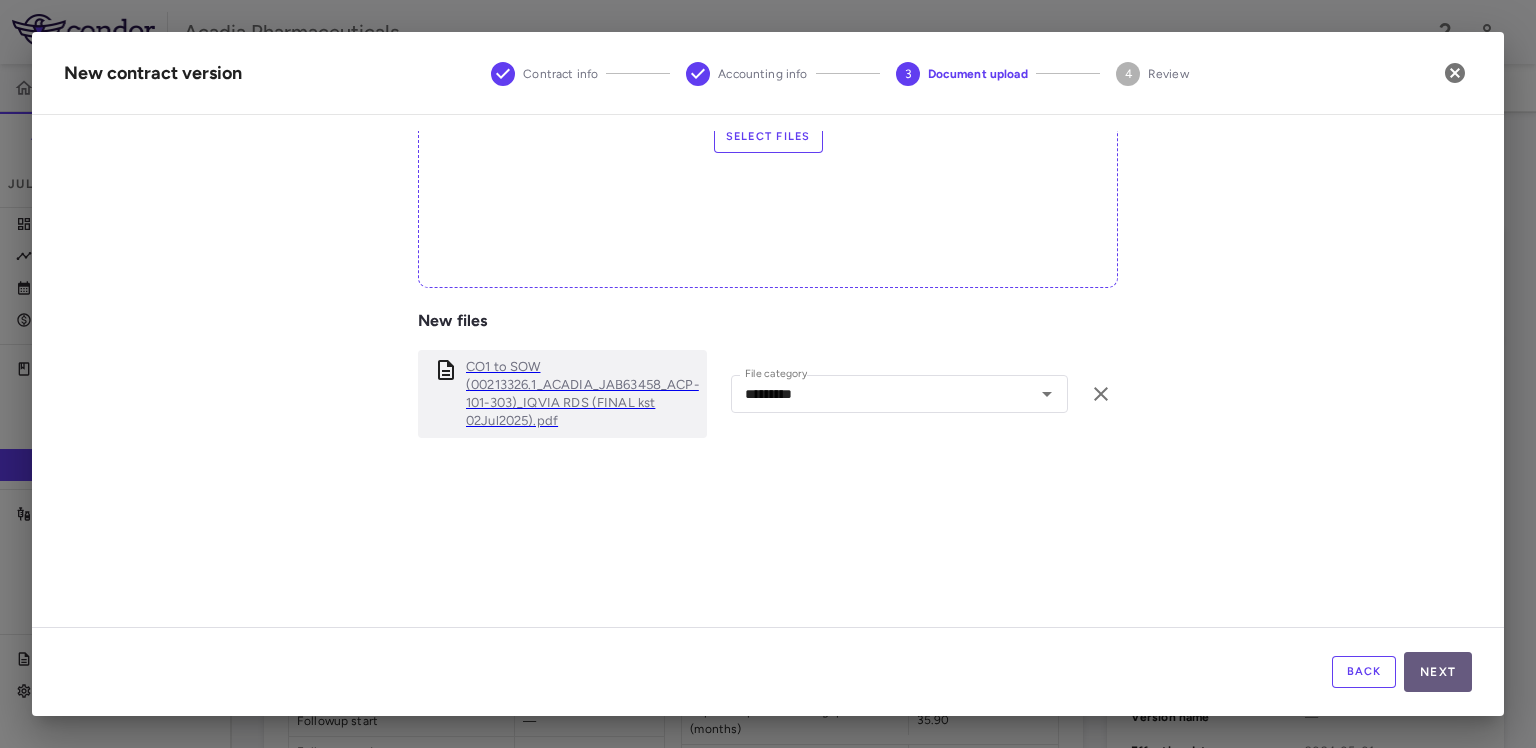 click on "Next" at bounding box center (1438, 672) 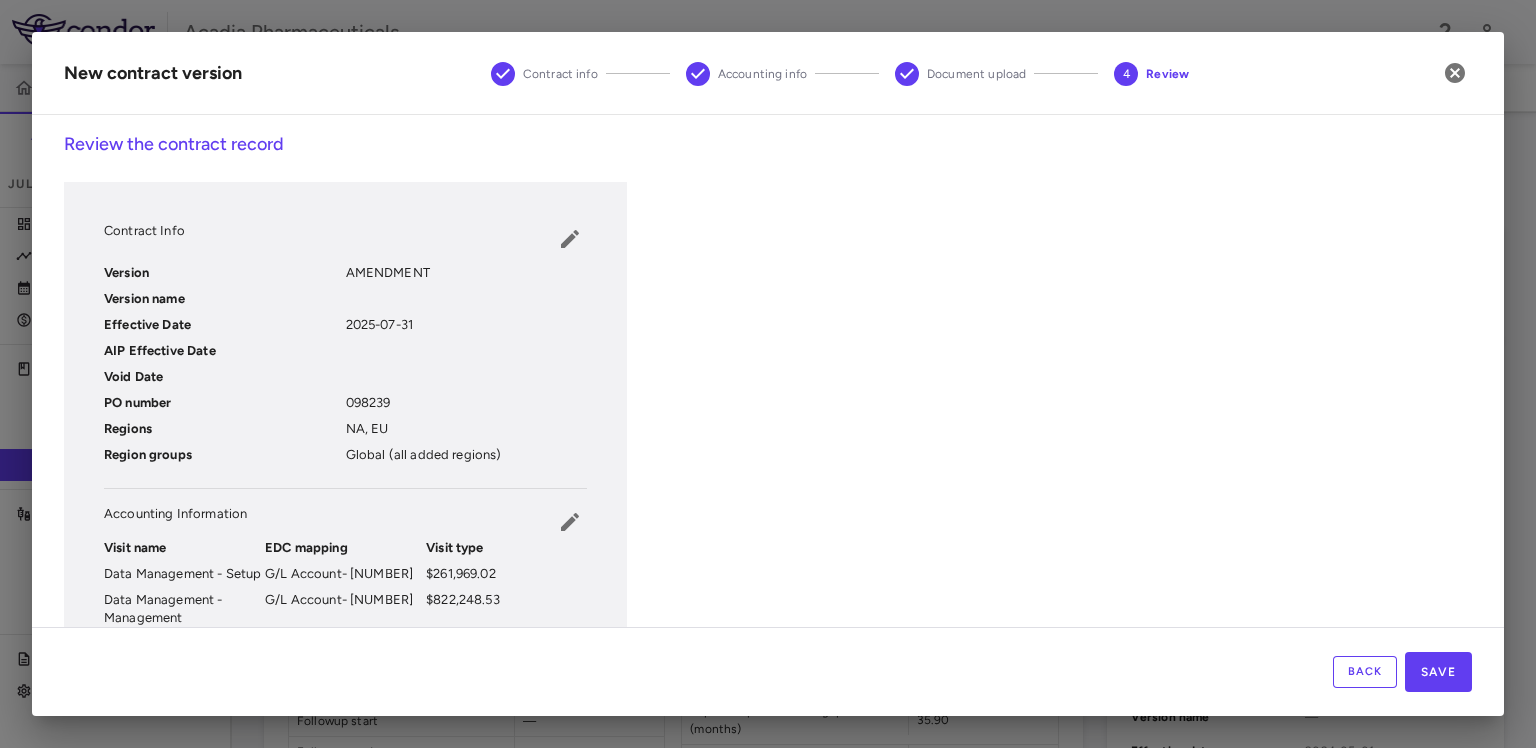 scroll, scrollTop: 381, scrollLeft: 0, axis: vertical 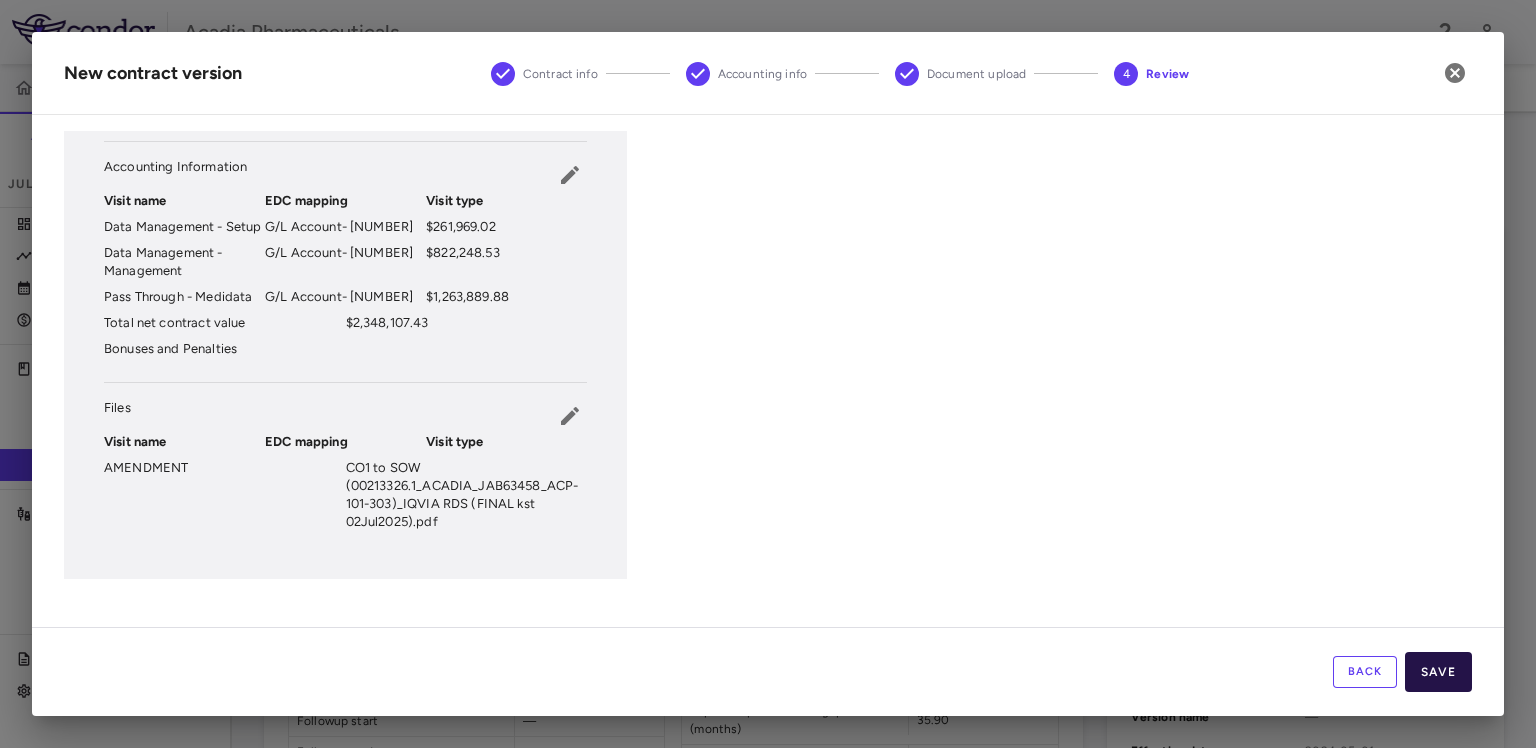 click on "Save" at bounding box center [1438, 672] 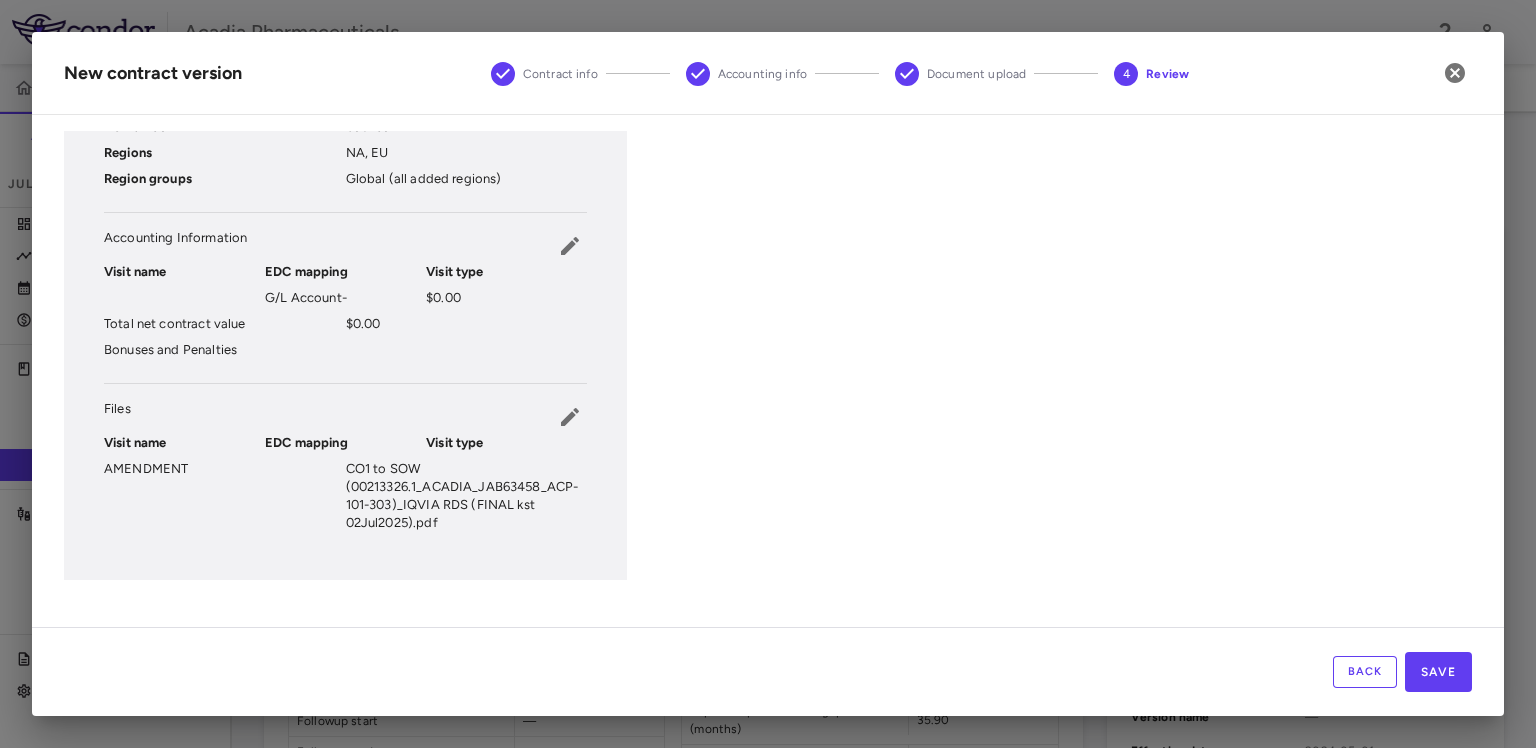 scroll, scrollTop: 381, scrollLeft: 0, axis: vertical 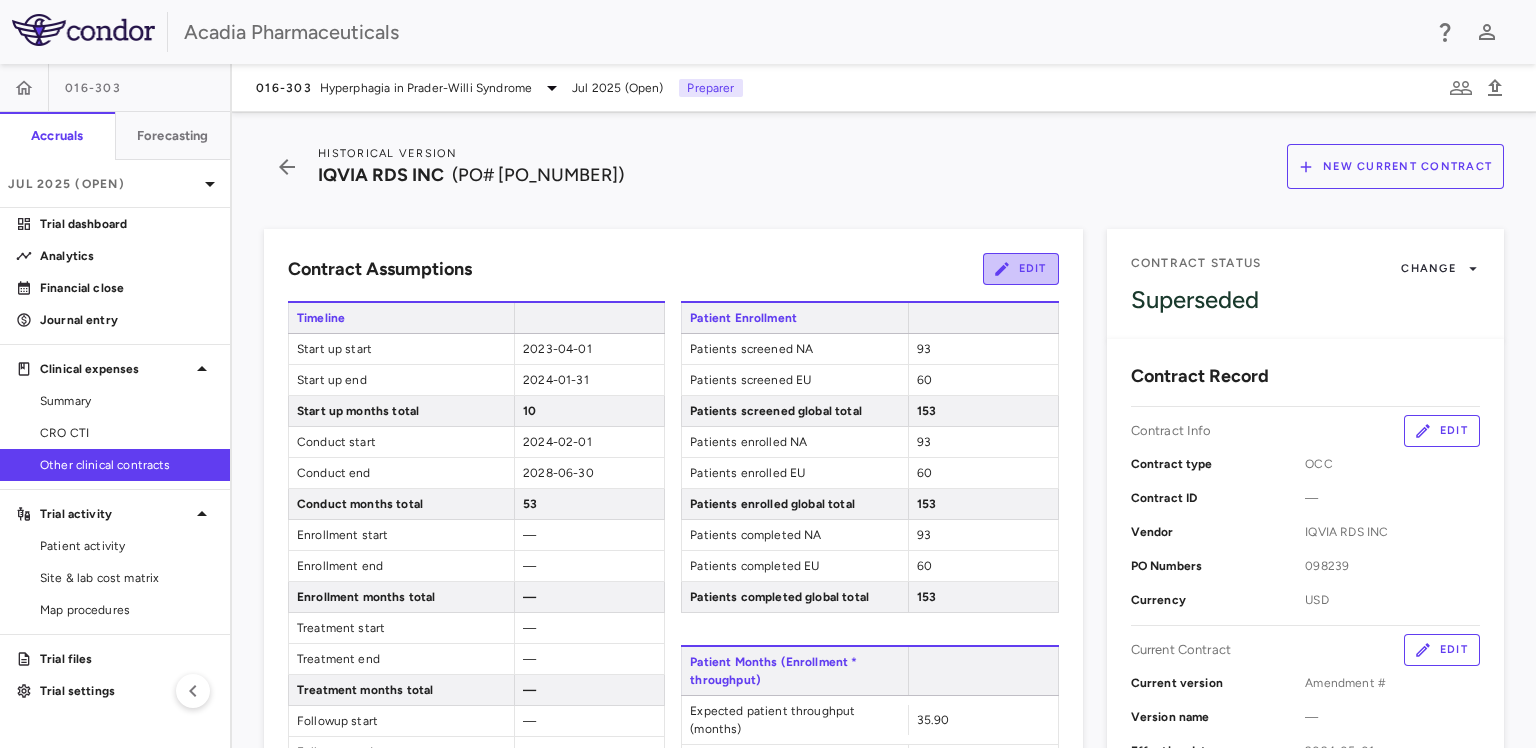 click on "Edit" at bounding box center [1021, 269] 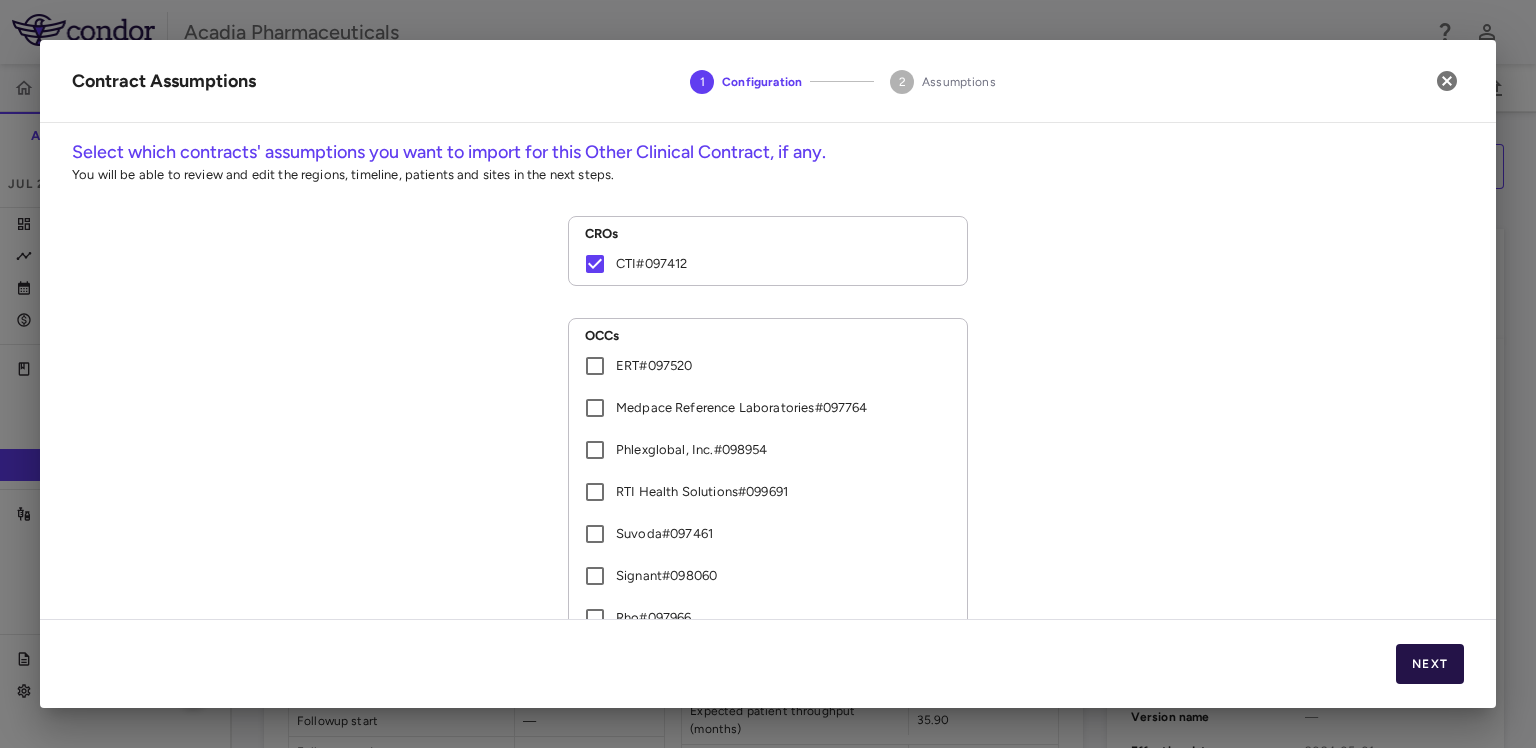 click on "Next" at bounding box center (1430, 664) 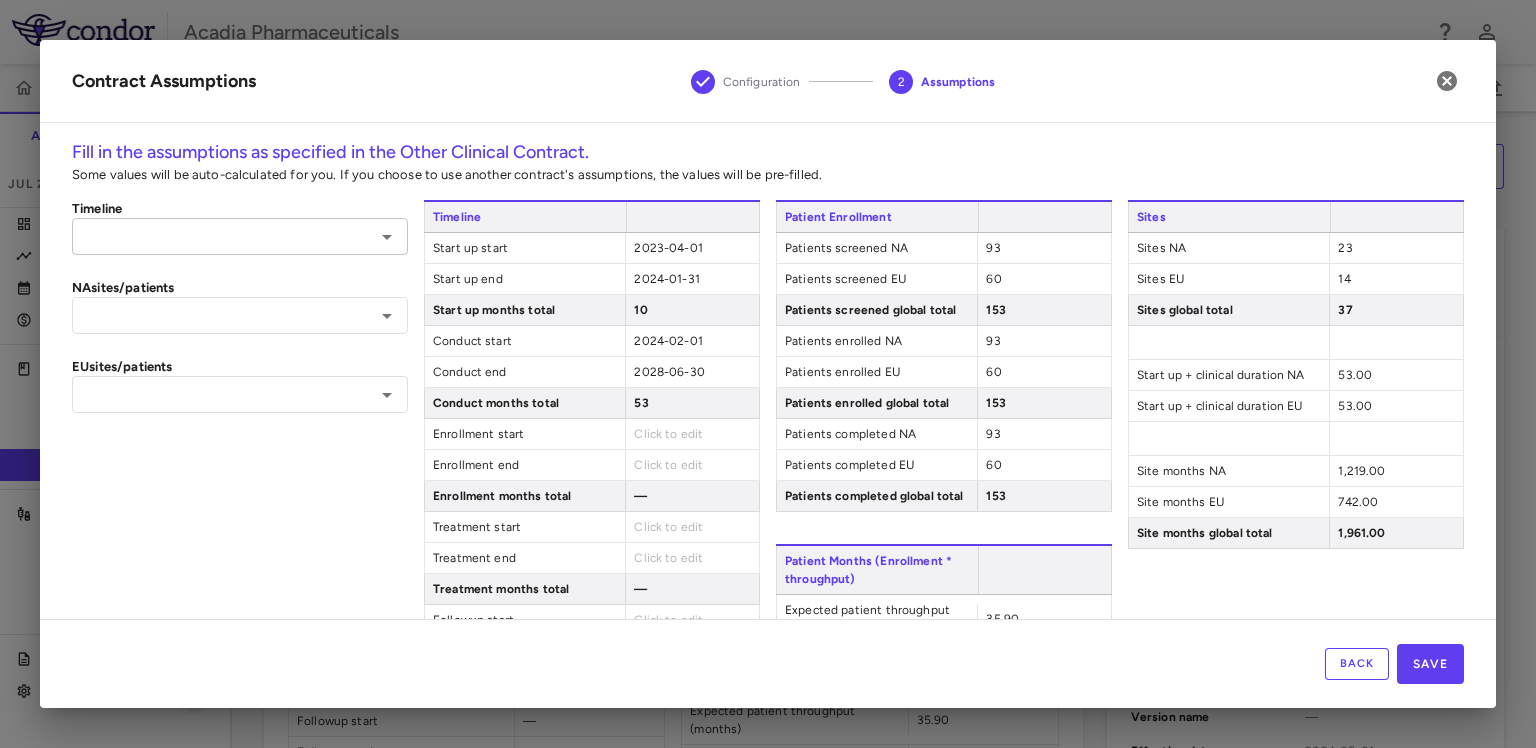 click at bounding box center [223, 236] 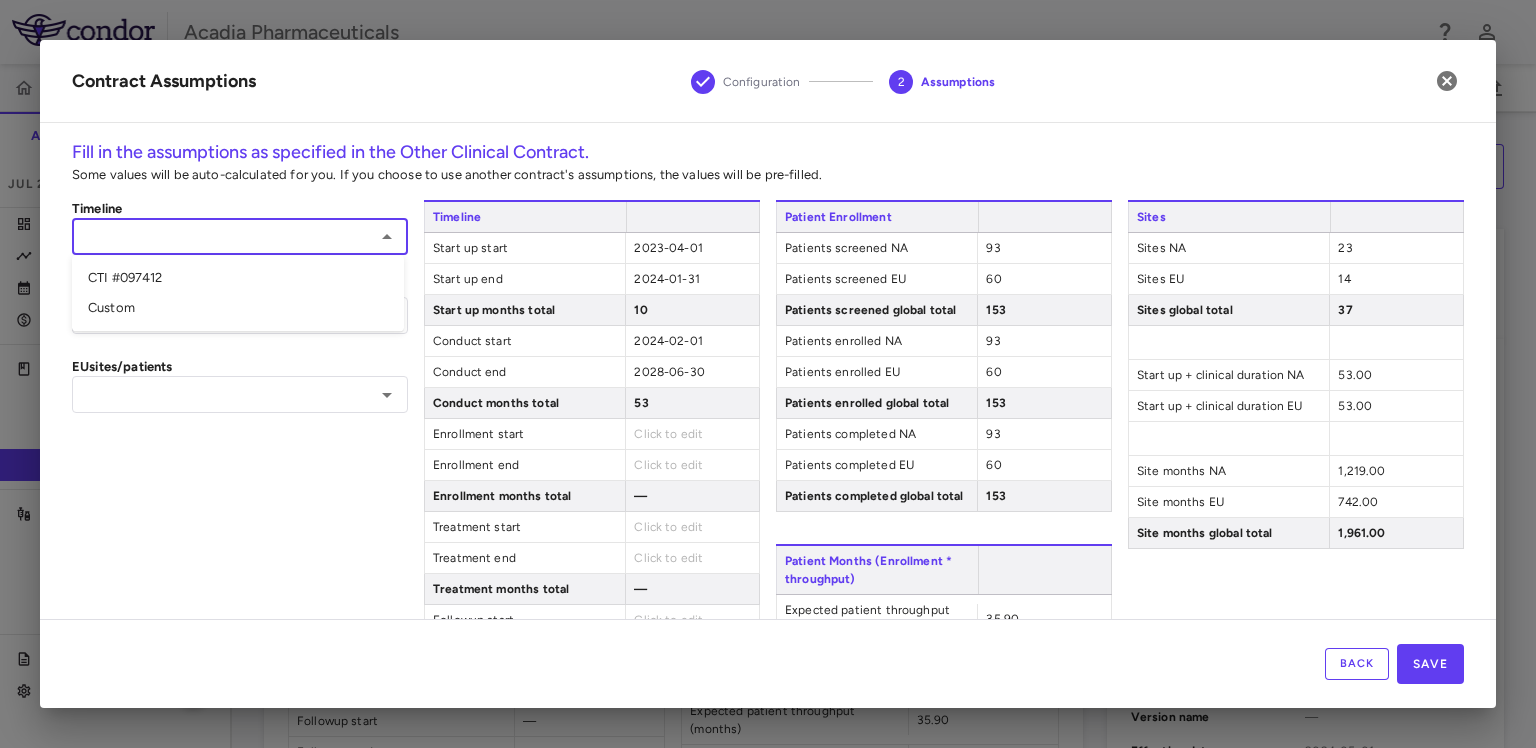 click on "CTI #097412" at bounding box center [238, 278] 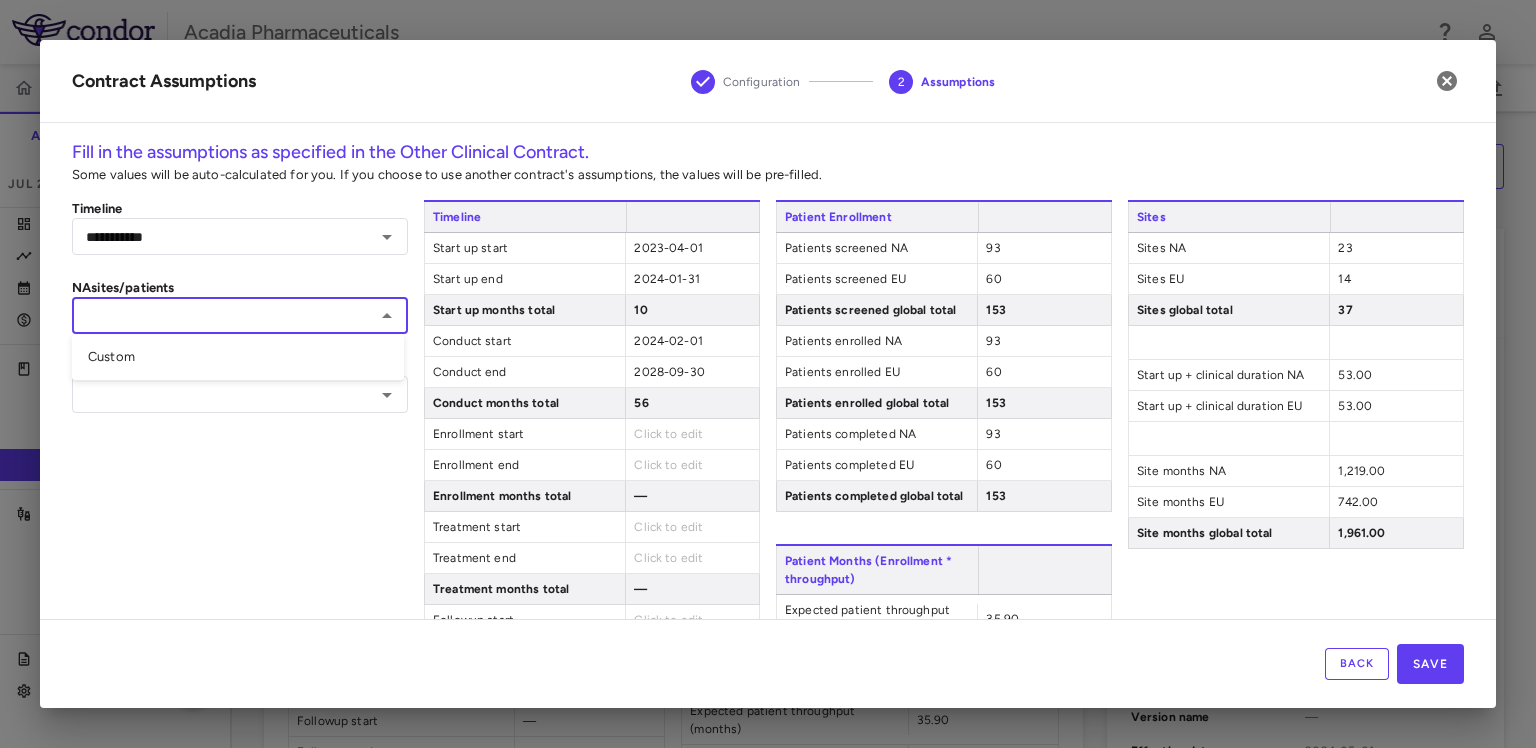 click at bounding box center (223, 315) 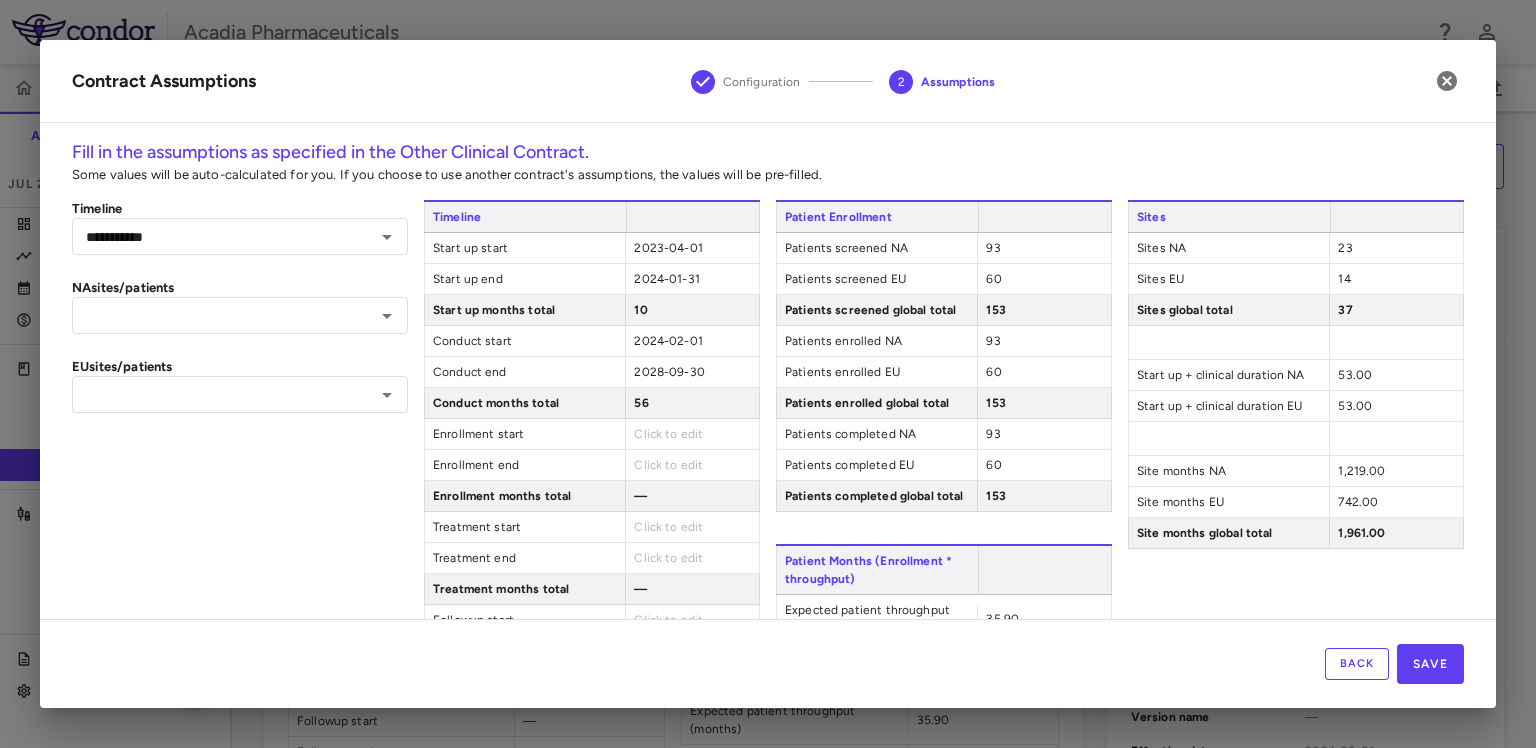 click on "**********" at bounding box center (240, 542) 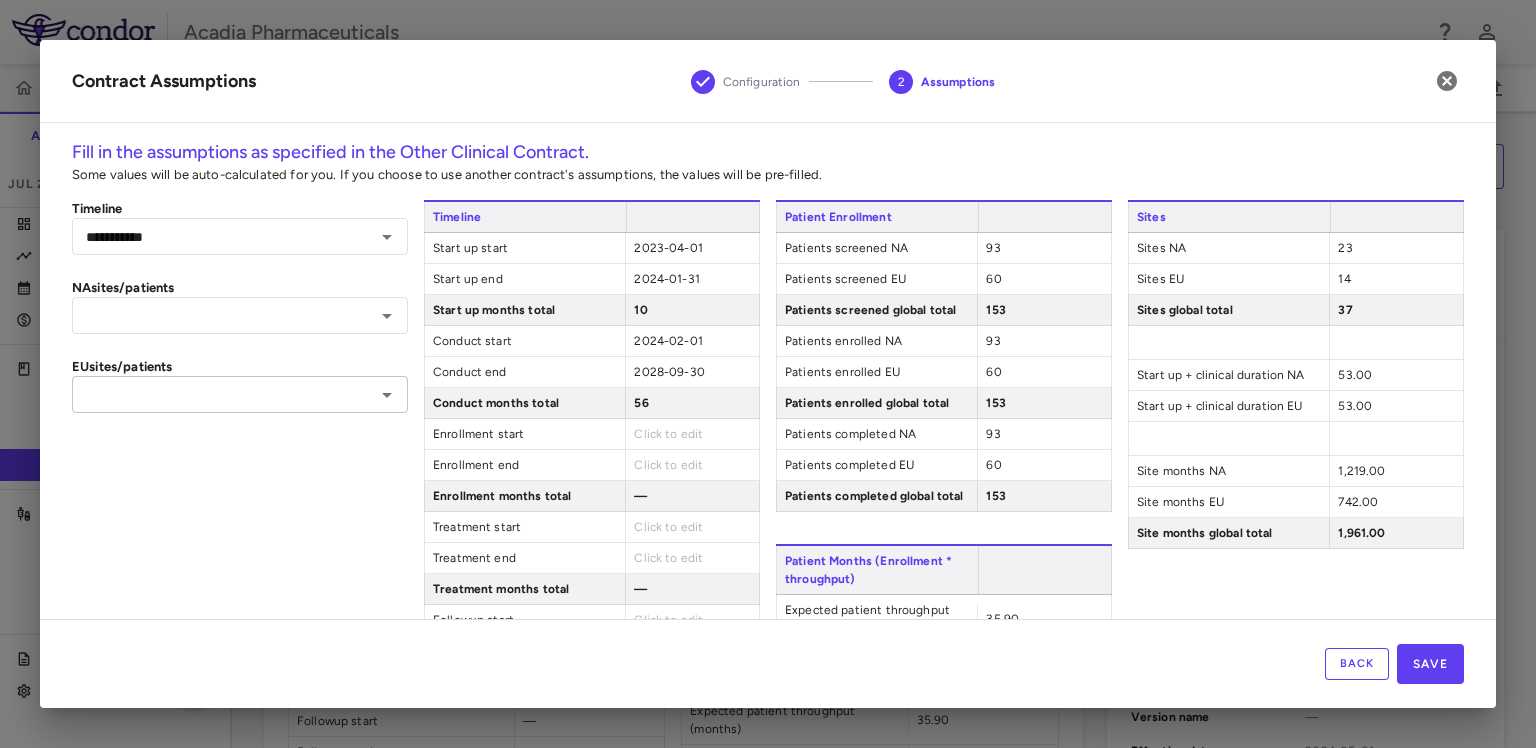click at bounding box center (223, 394) 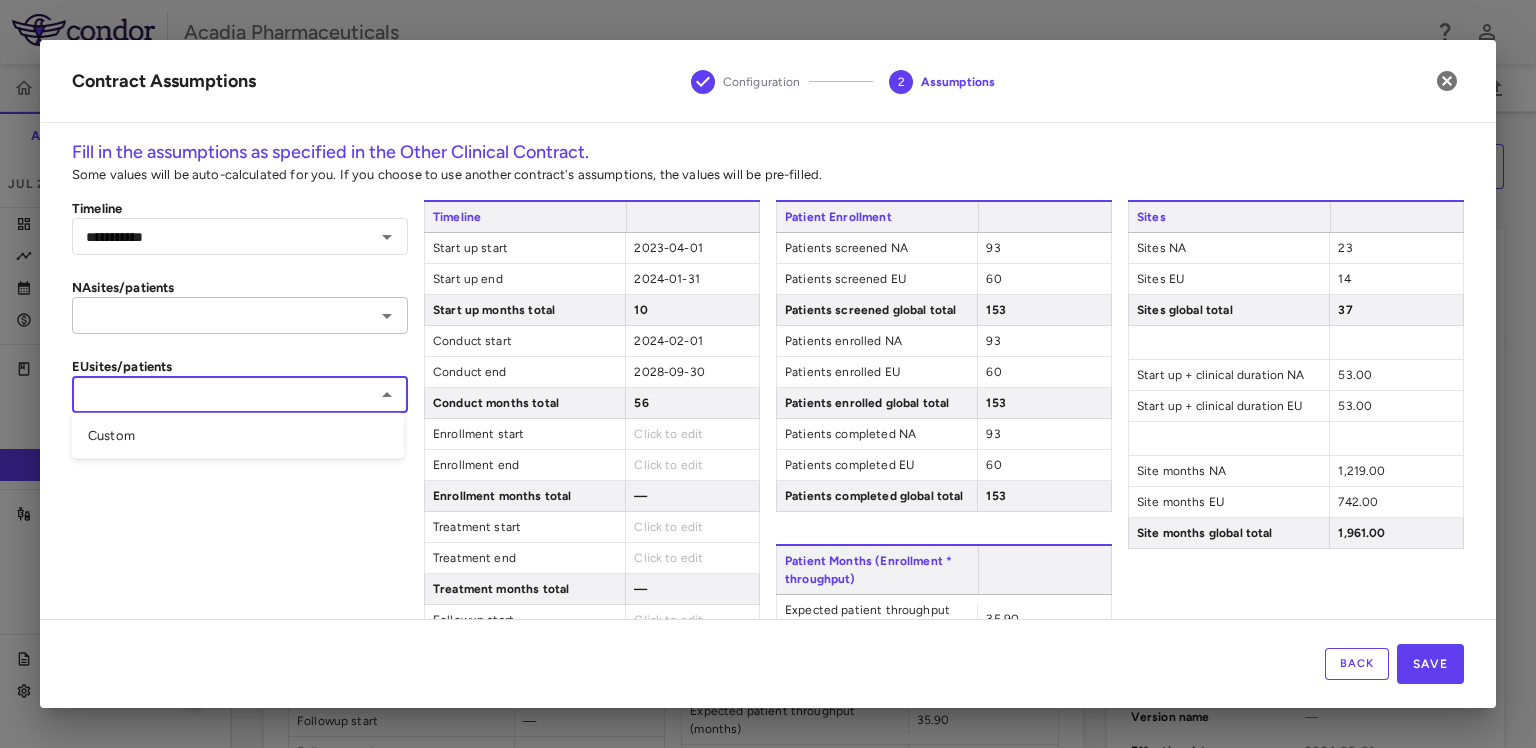 click at bounding box center (223, 315) 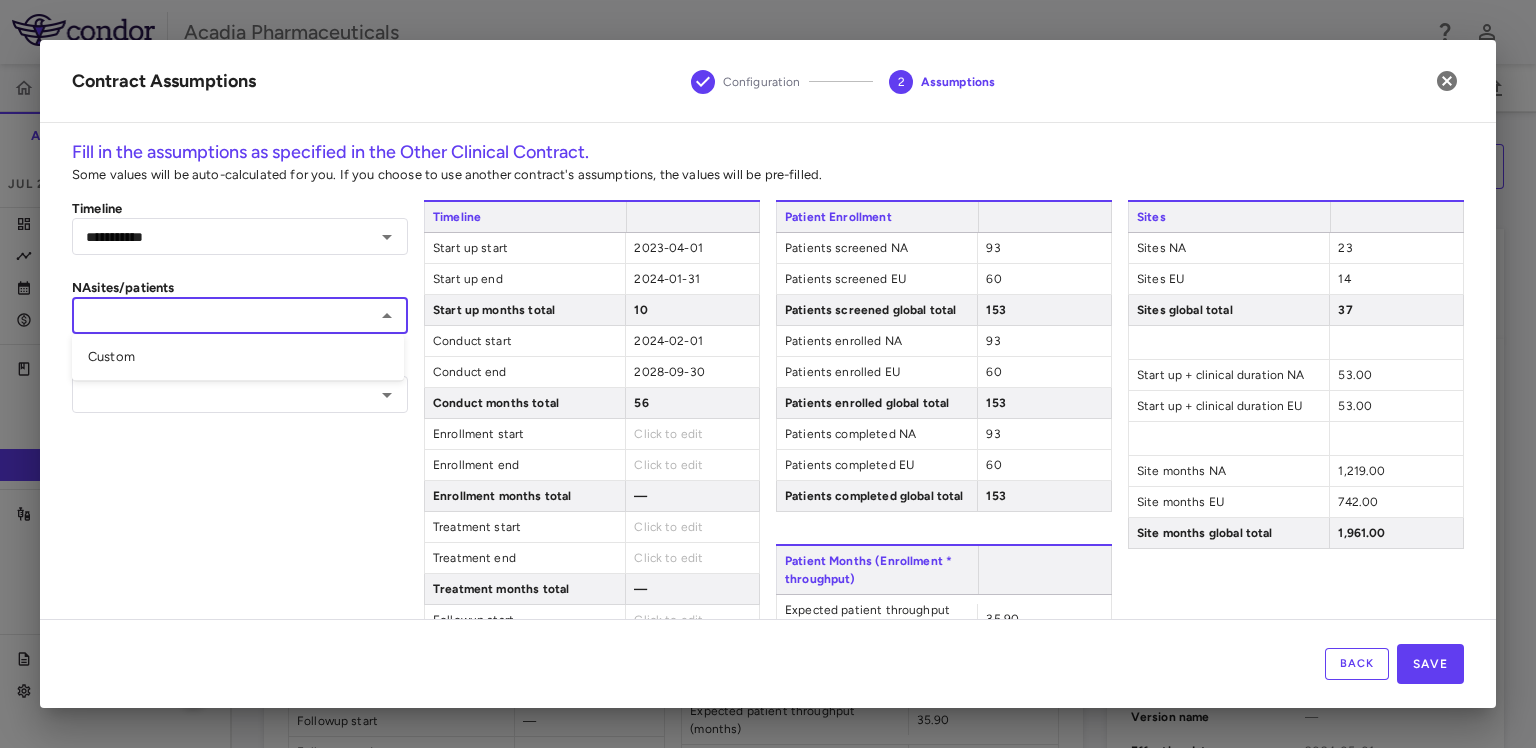 click on "Custom" at bounding box center (238, 357) 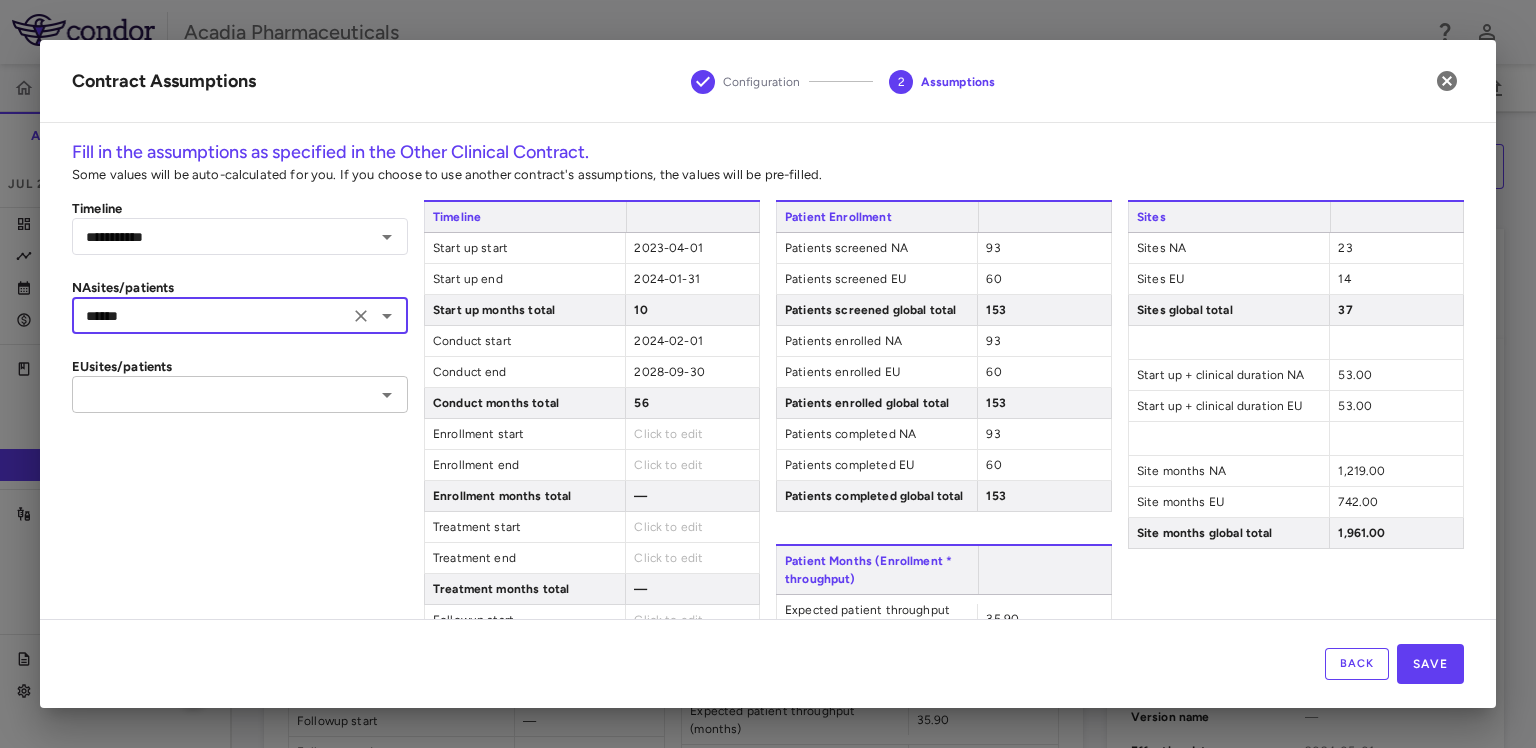 click at bounding box center [223, 394] 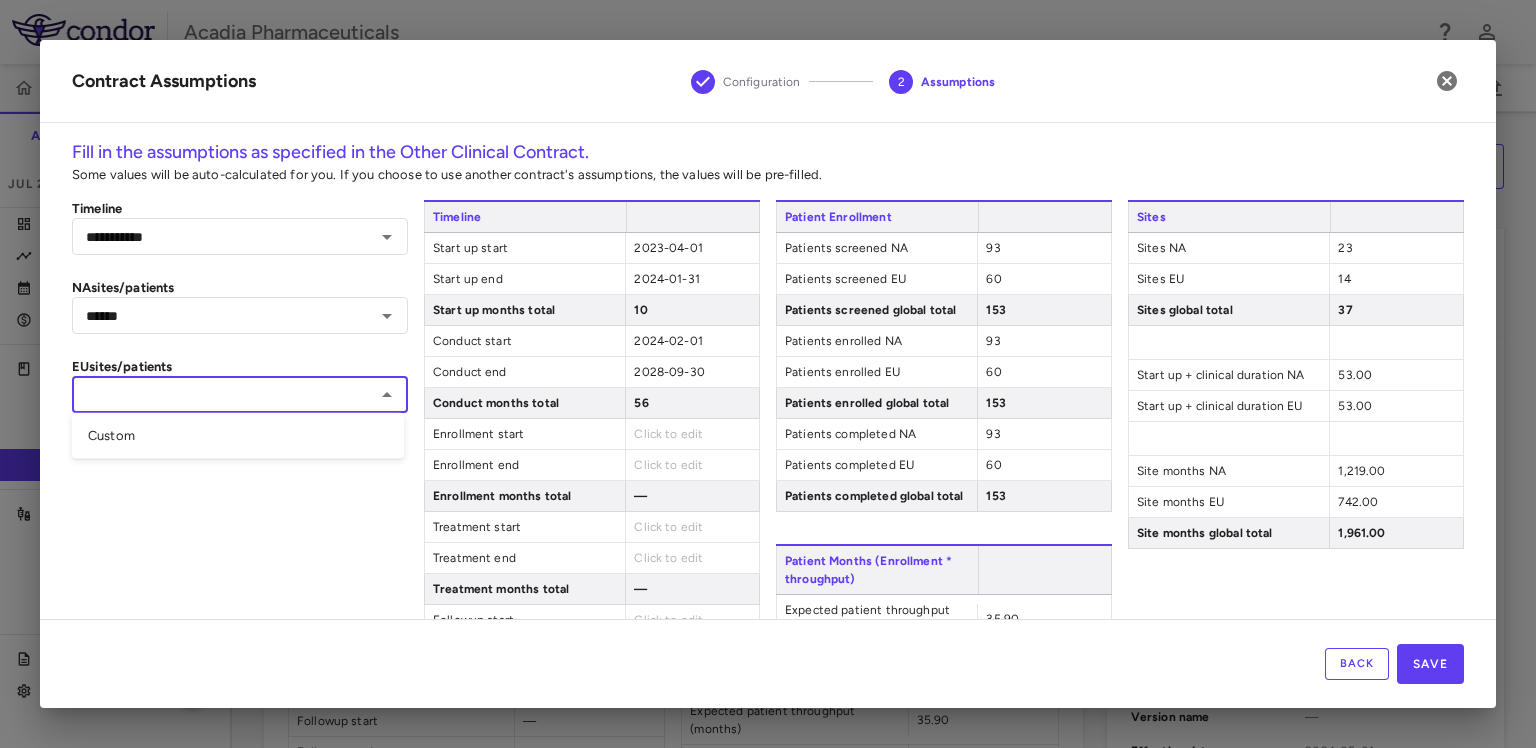 click on "Custom" at bounding box center [238, 436] 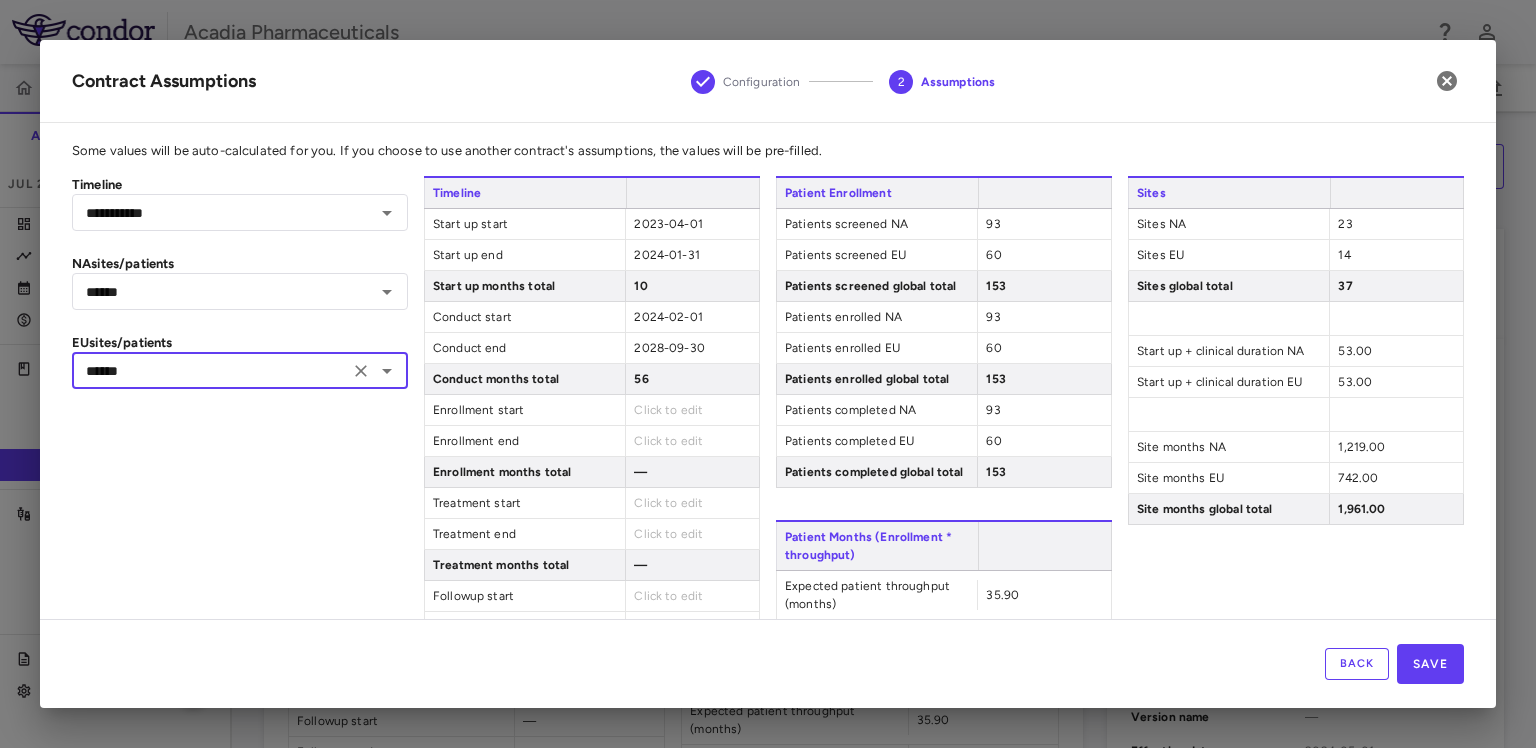 scroll, scrollTop: 0, scrollLeft: 0, axis: both 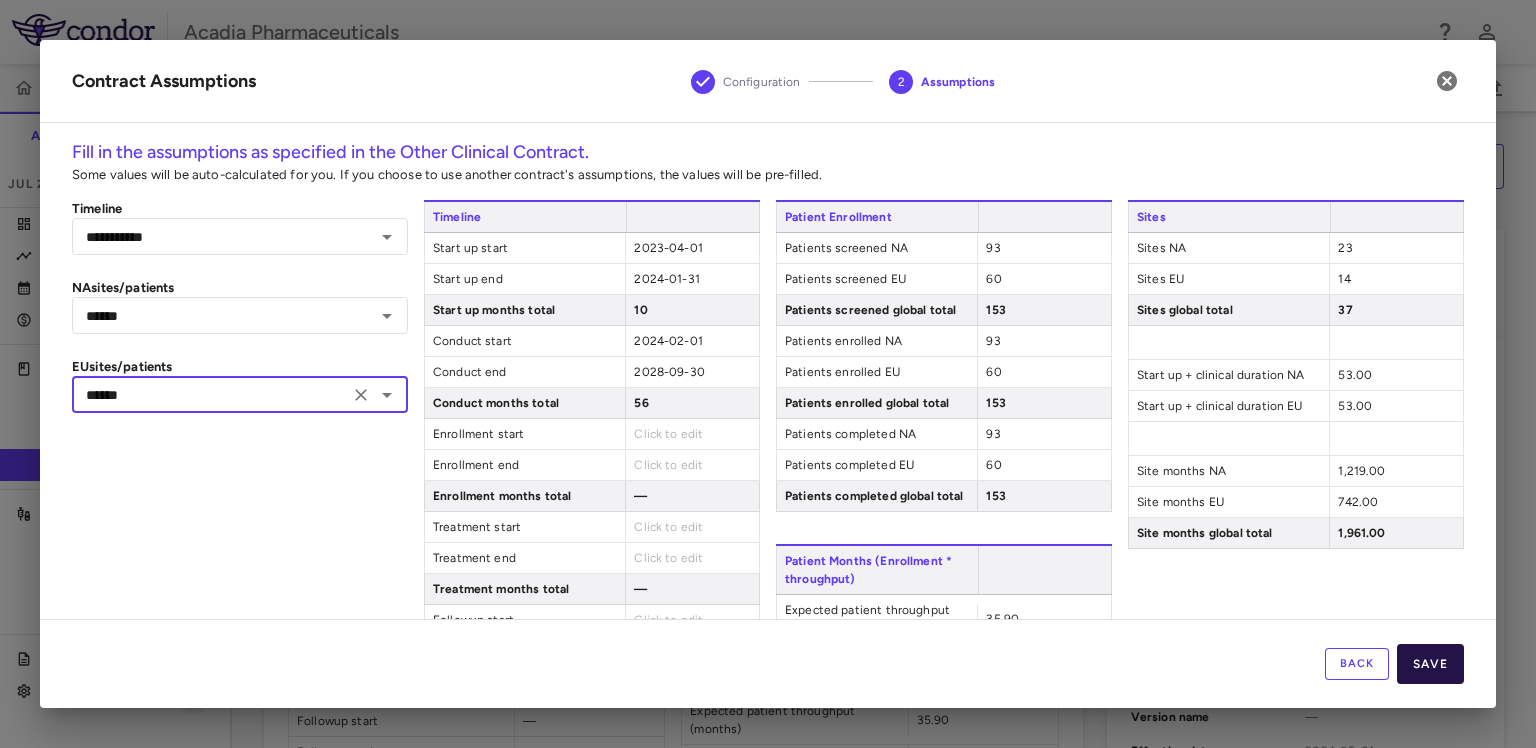 click on "Save" at bounding box center [1430, 664] 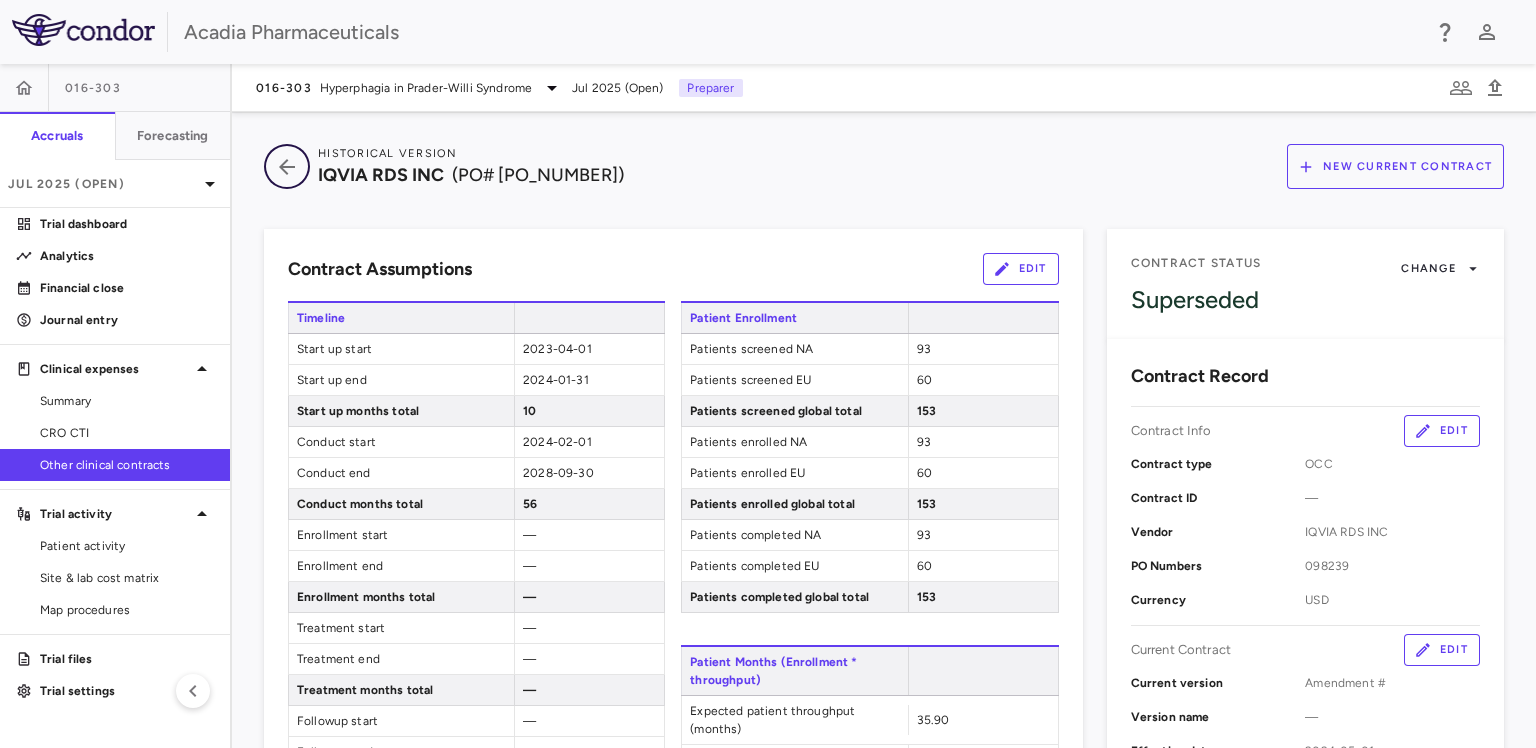 click 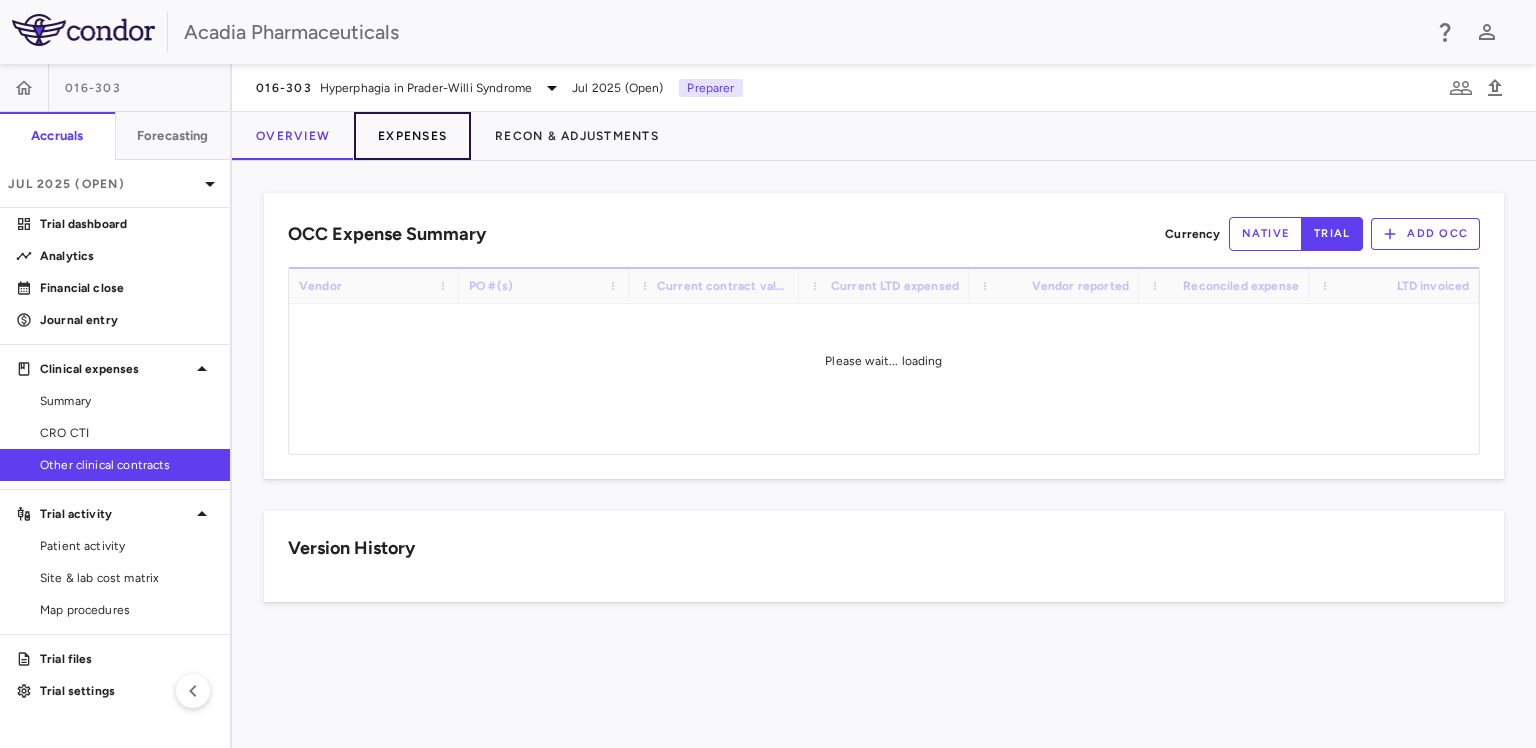 click on "Expenses" at bounding box center [412, 136] 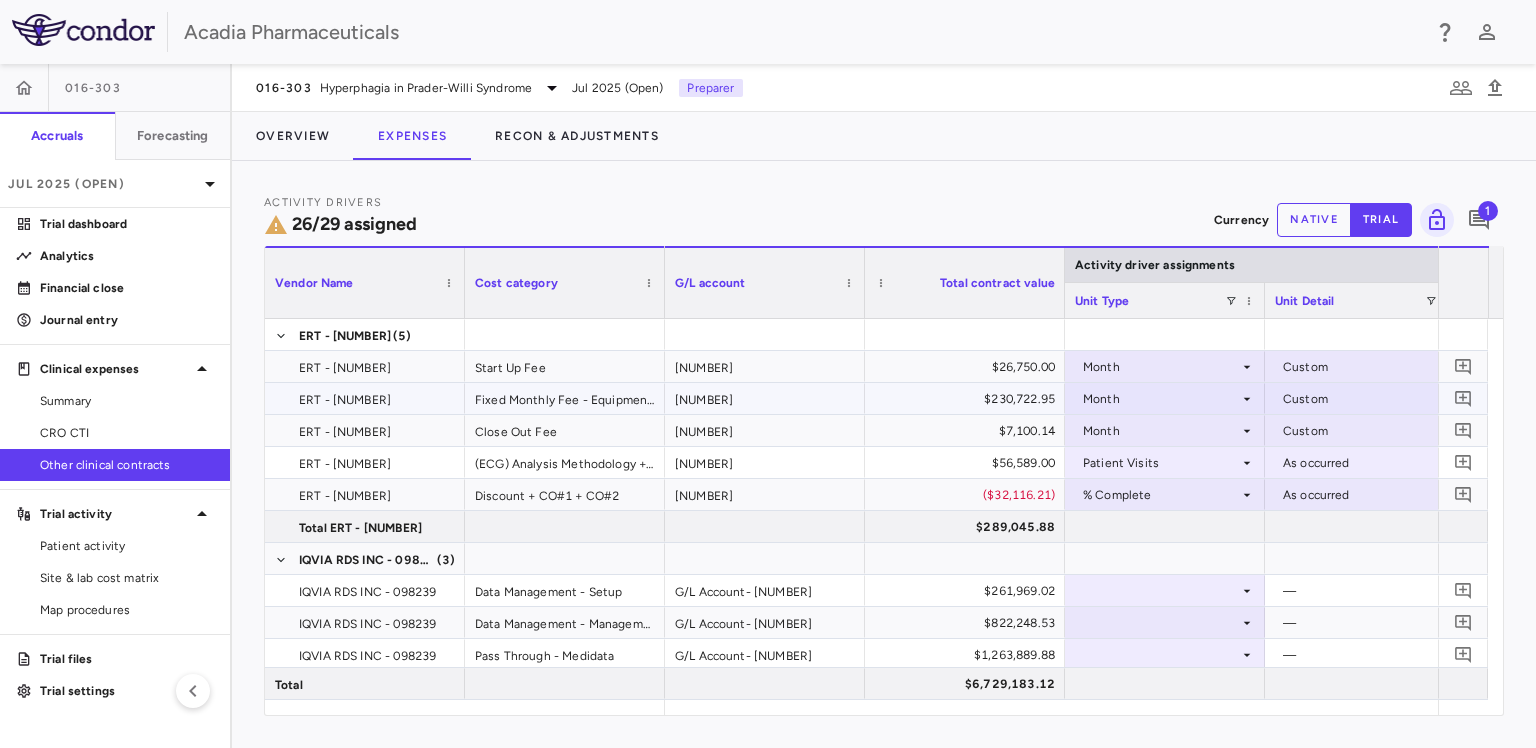 scroll, scrollTop: 143, scrollLeft: 0, axis: vertical 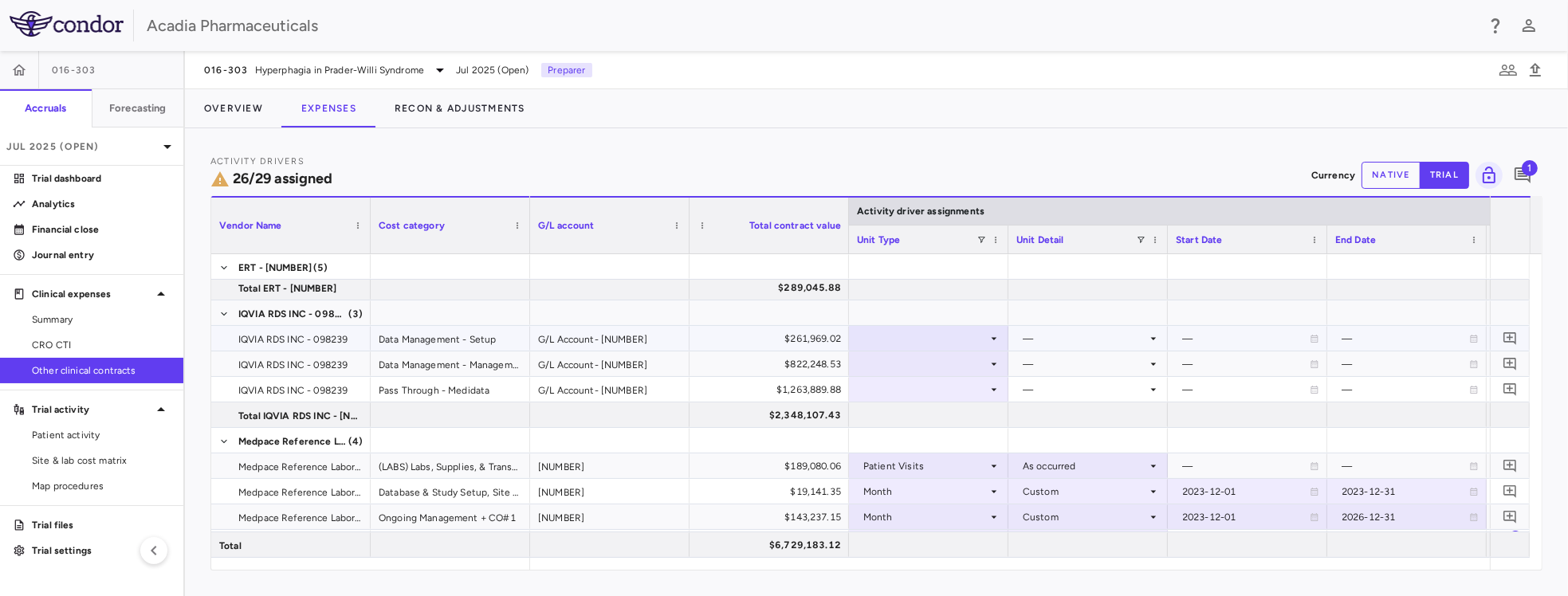 click at bounding box center [929, 338] 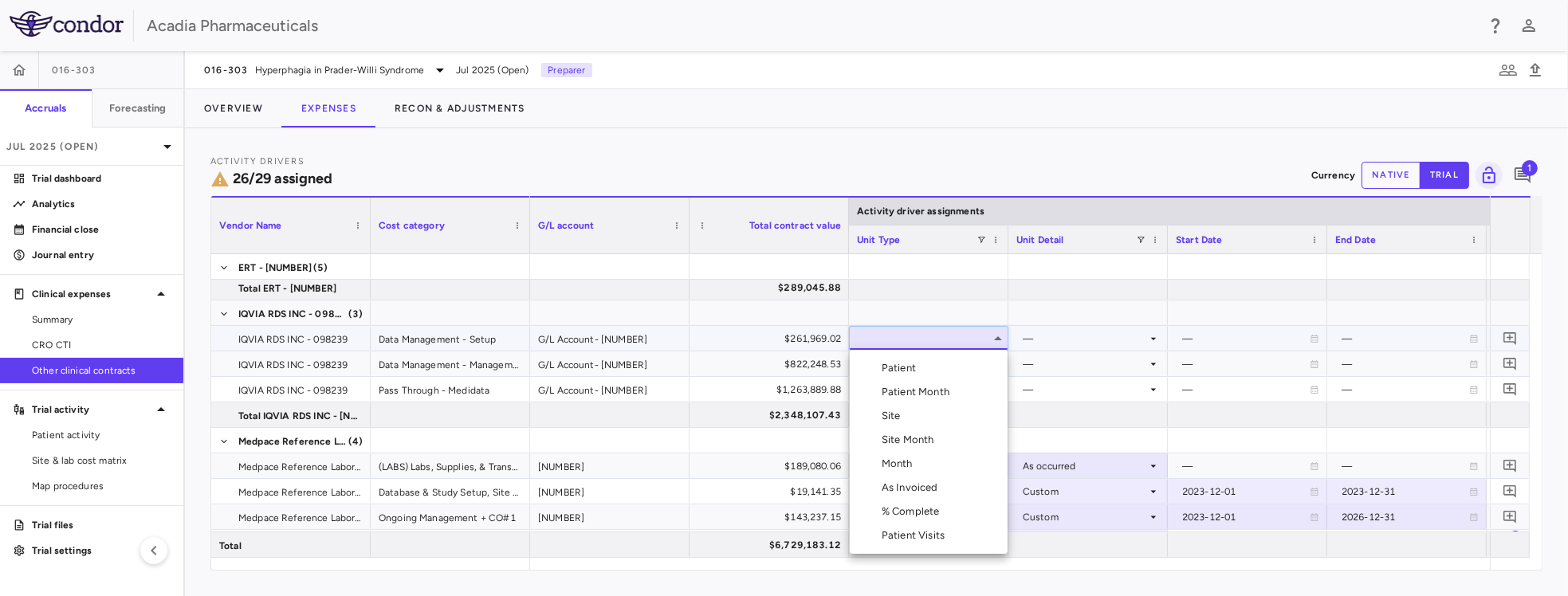 click on "Month" at bounding box center [929, 464] 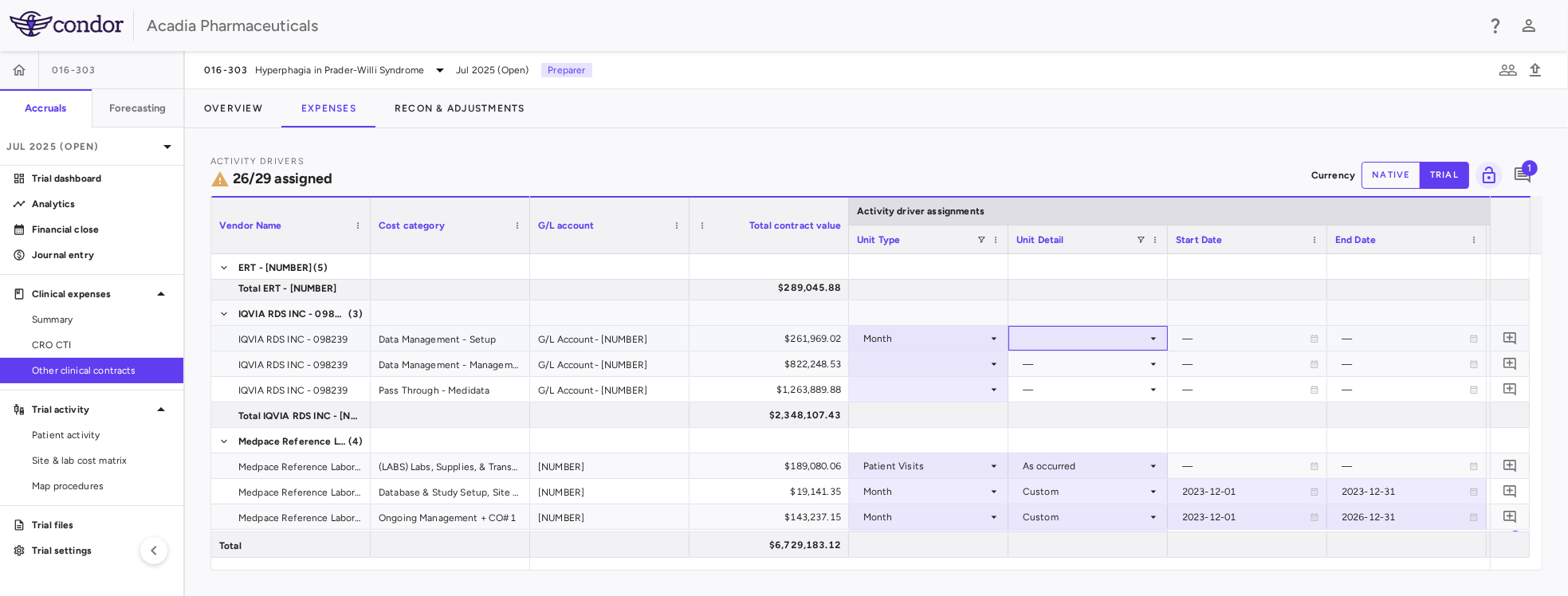 click at bounding box center (1088, 338) 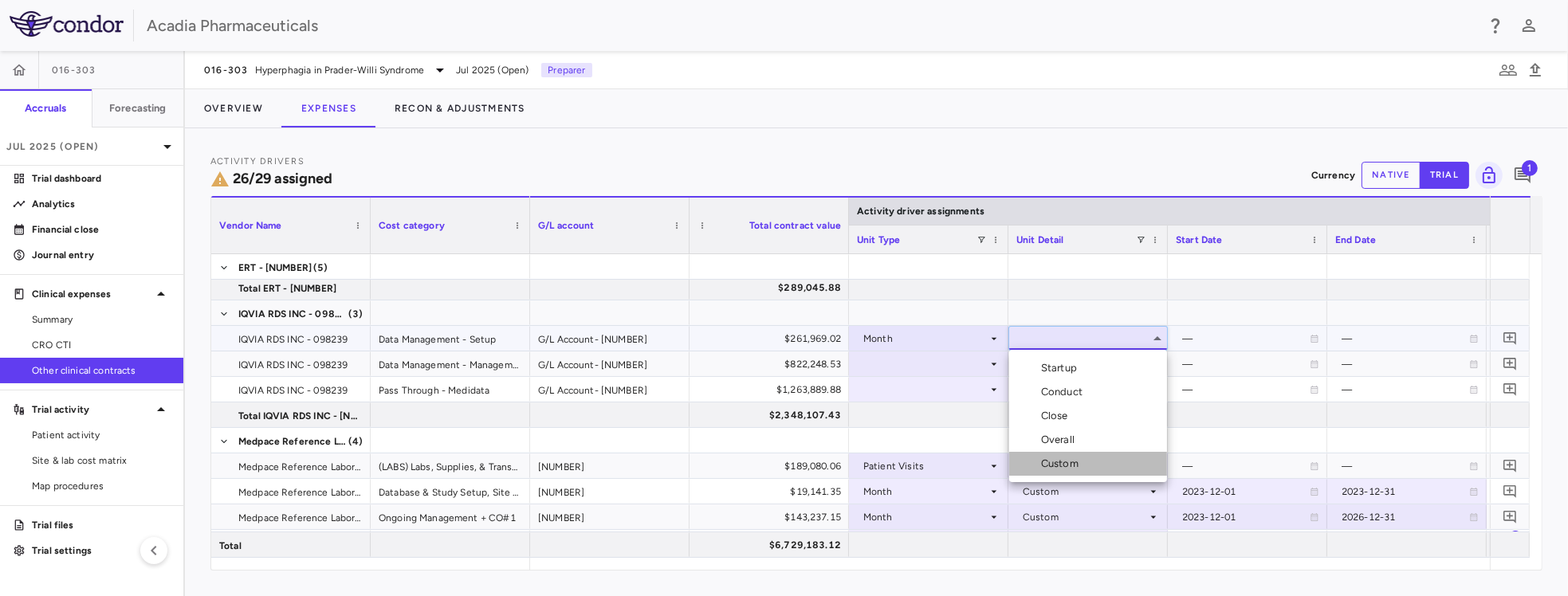 click on "Custom" at bounding box center (1063, 464) 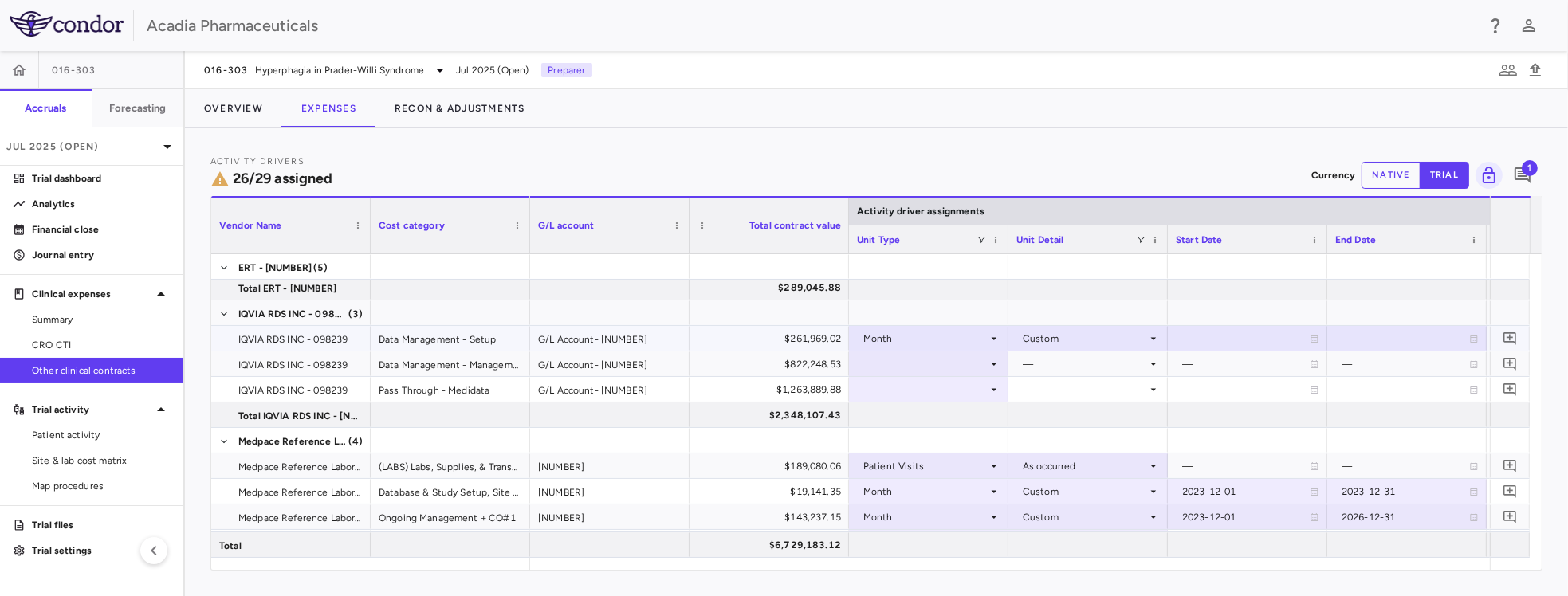 click at bounding box center (1248, 338) 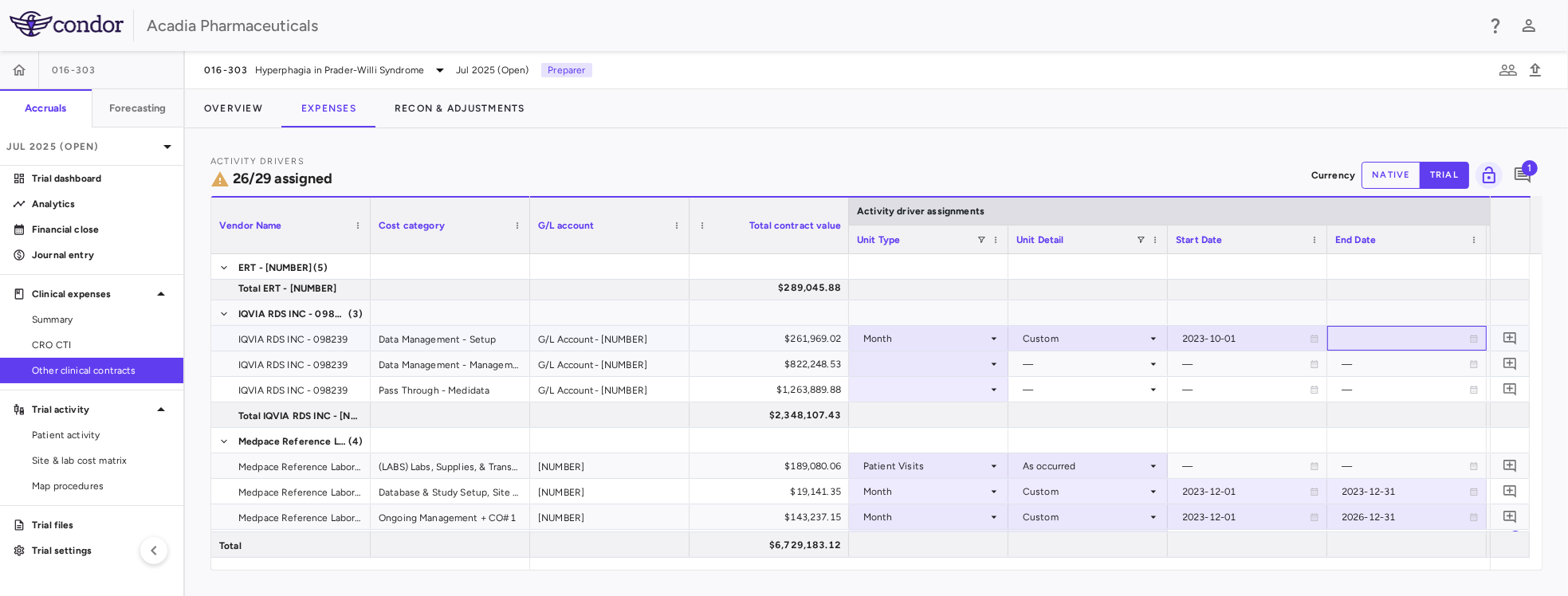 click at bounding box center (1407, 338) 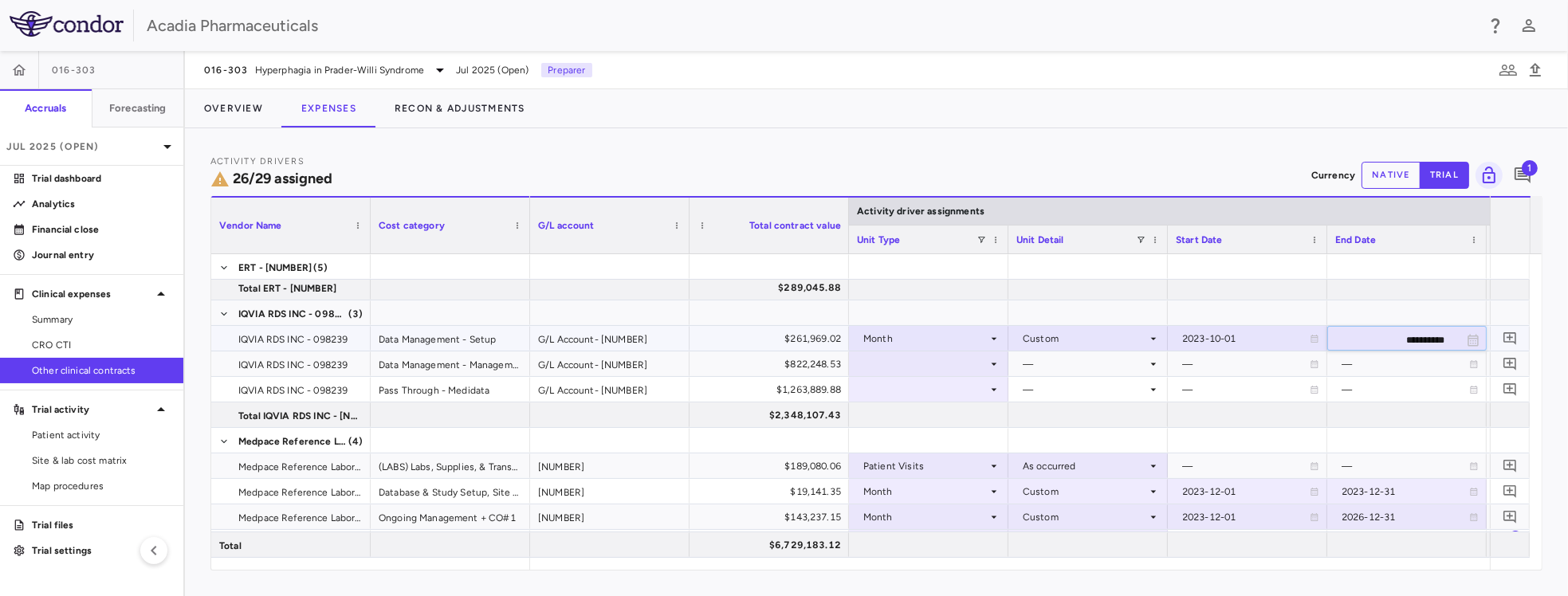 click on "**********" at bounding box center (1393, 339) 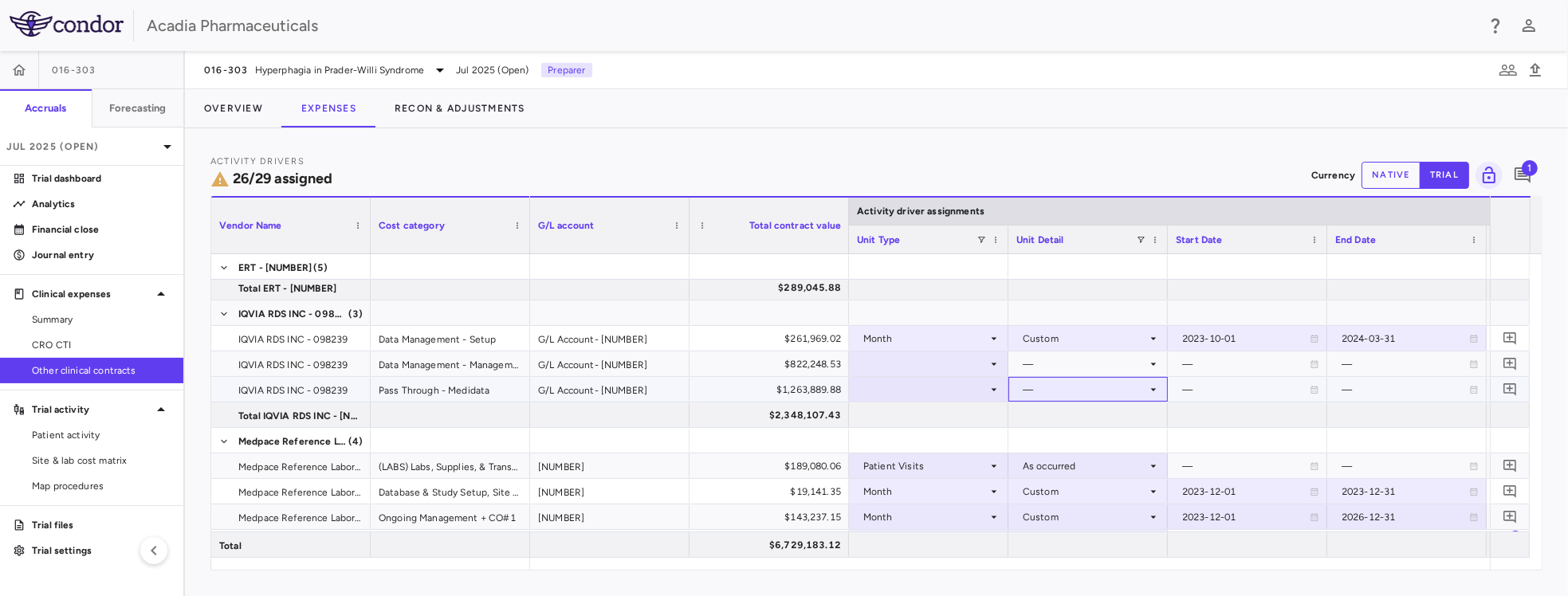click on "—" at bounding box center [1085, 390] 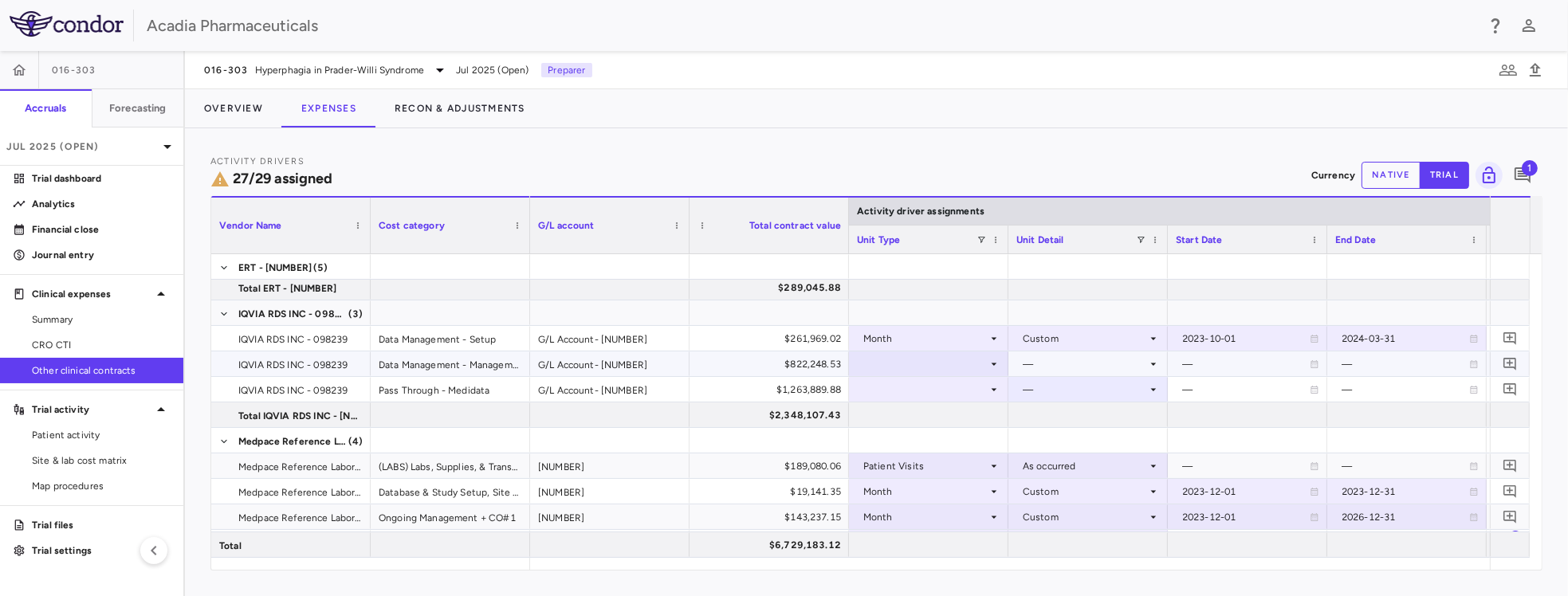 click at bounding box center (929, 363) 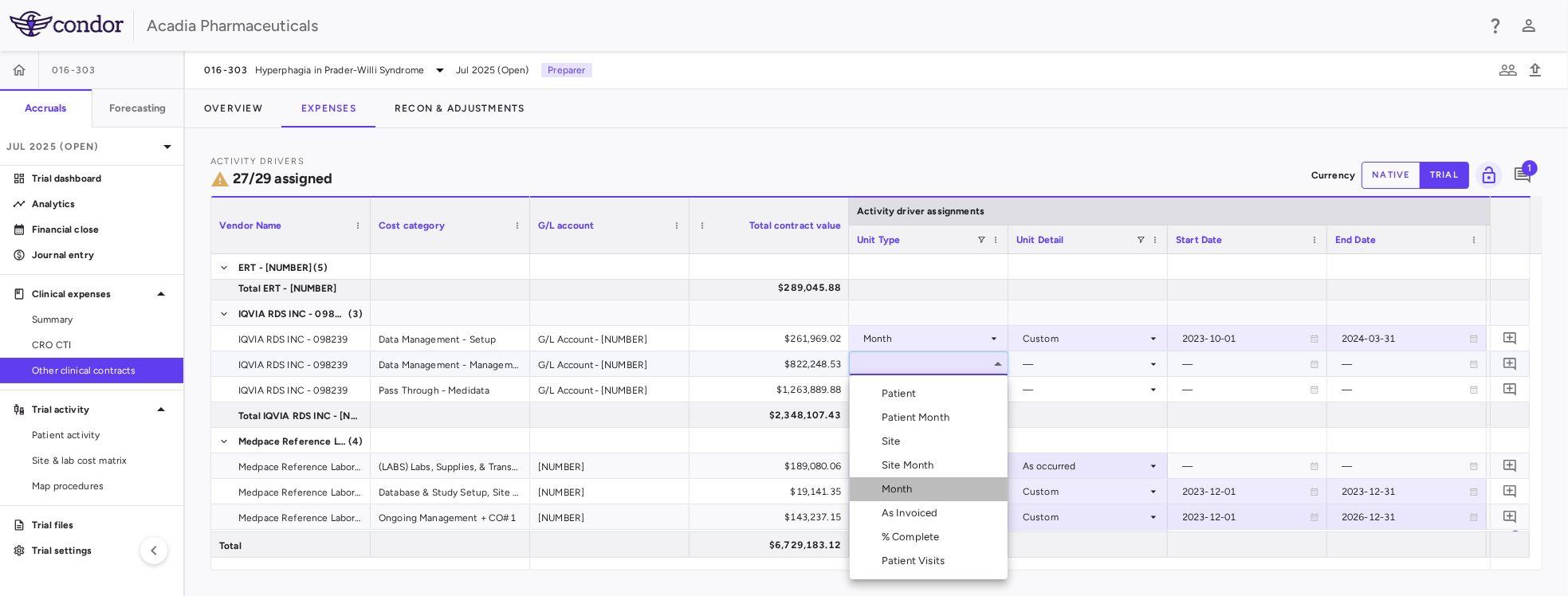 click on "Month" at bounding box center (929, 489) 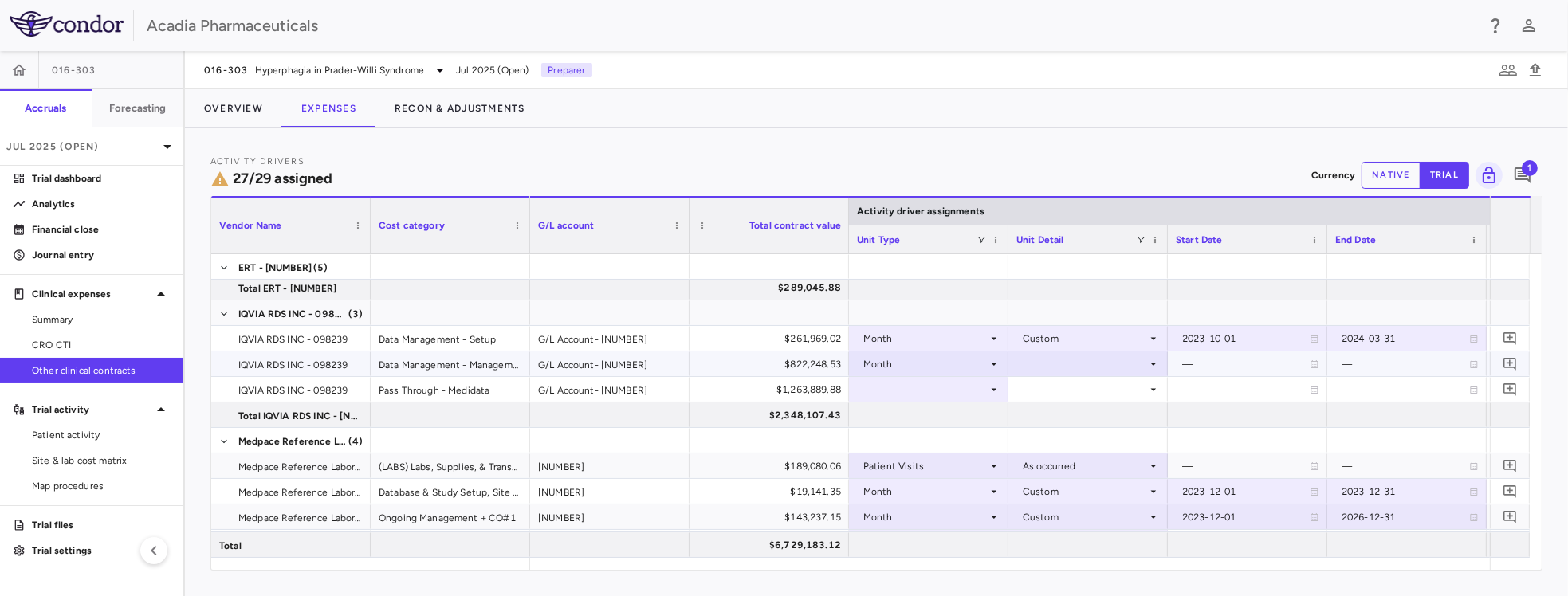 click at bounding box center [1088, 363] 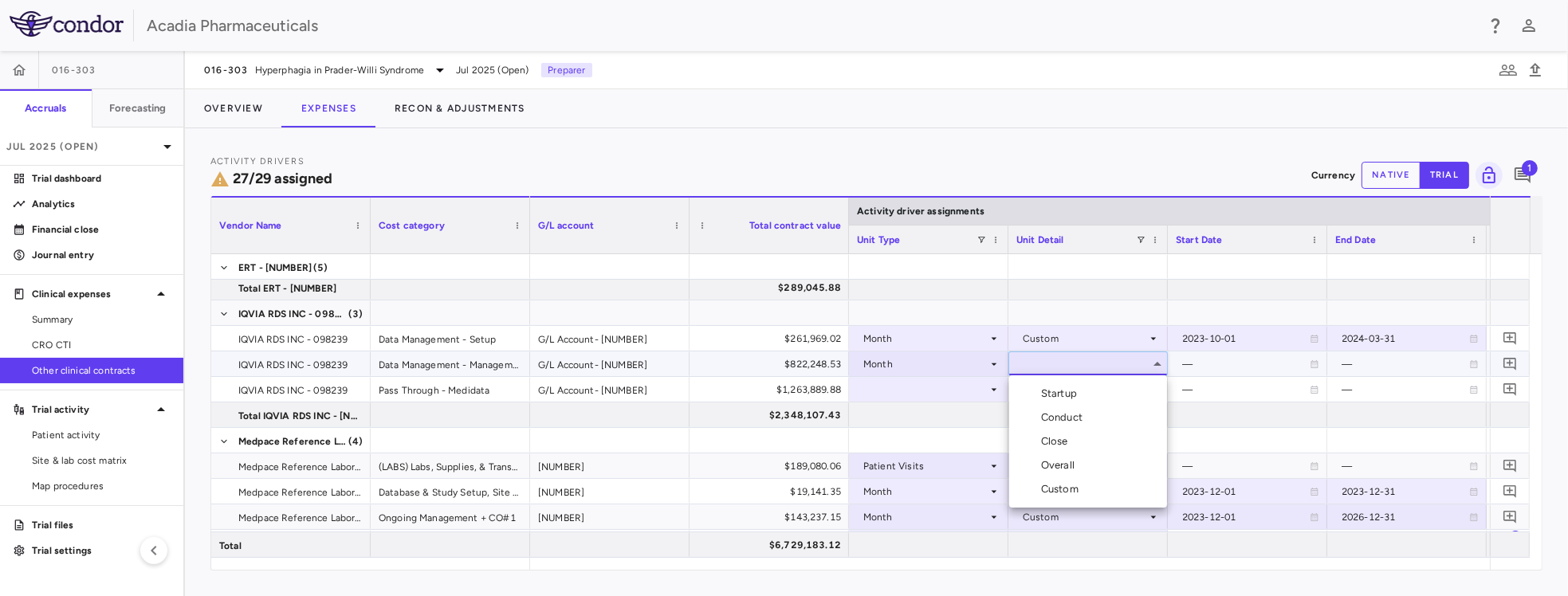click on "Custom" at bounding box center [1063, 489] 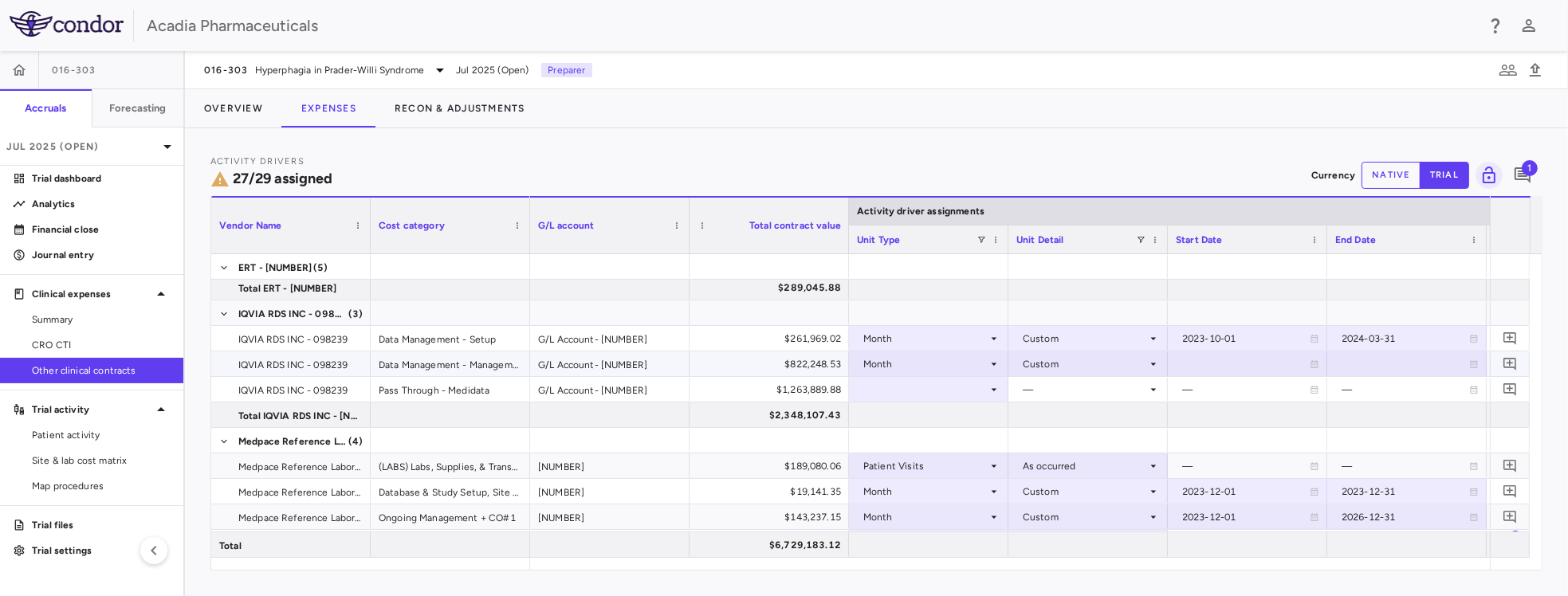 click at bounding box center [1248, 363] 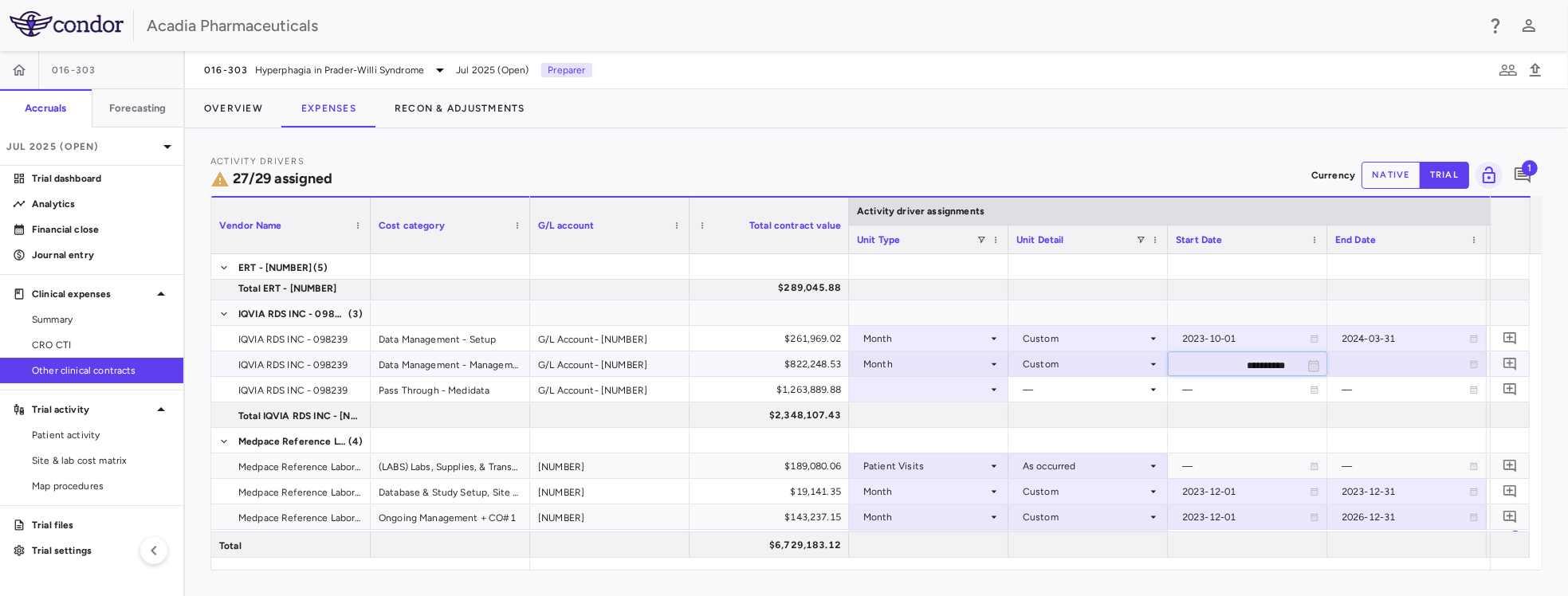 click on "**********" at bounding box center (1233, 365) 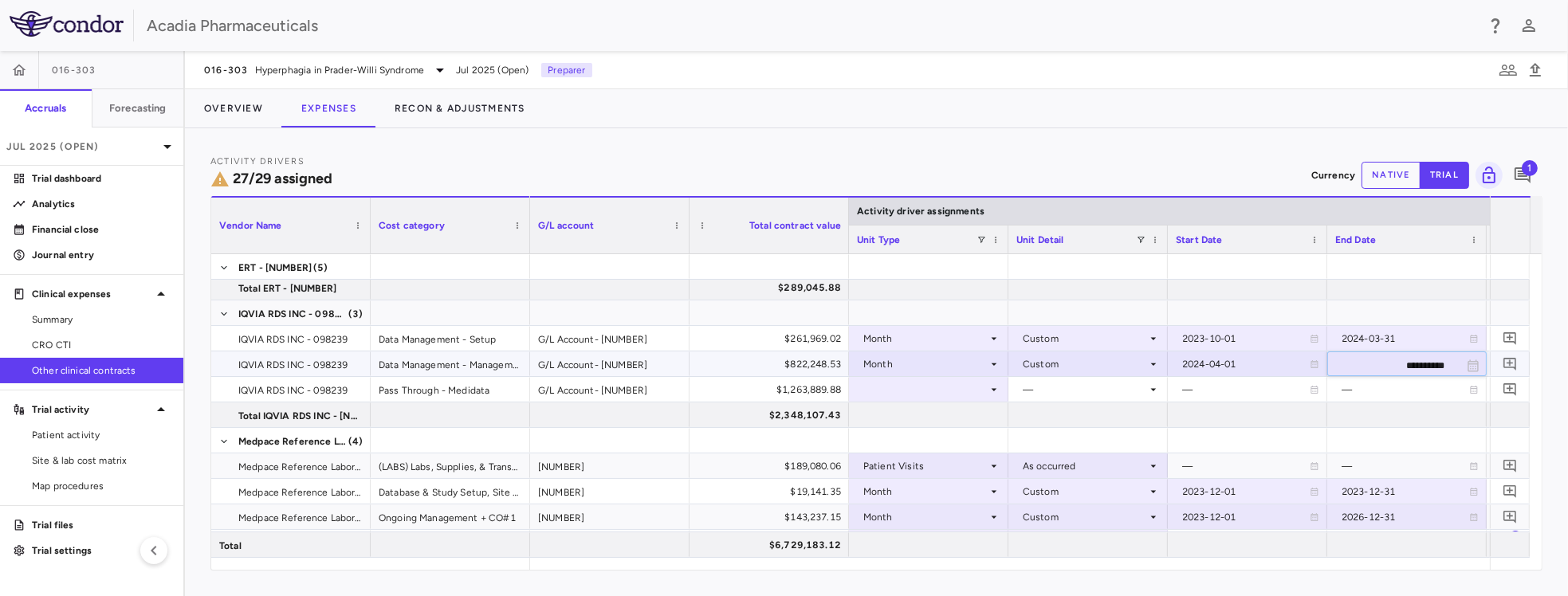 click on "**********" at bounding box center (1393, 365) 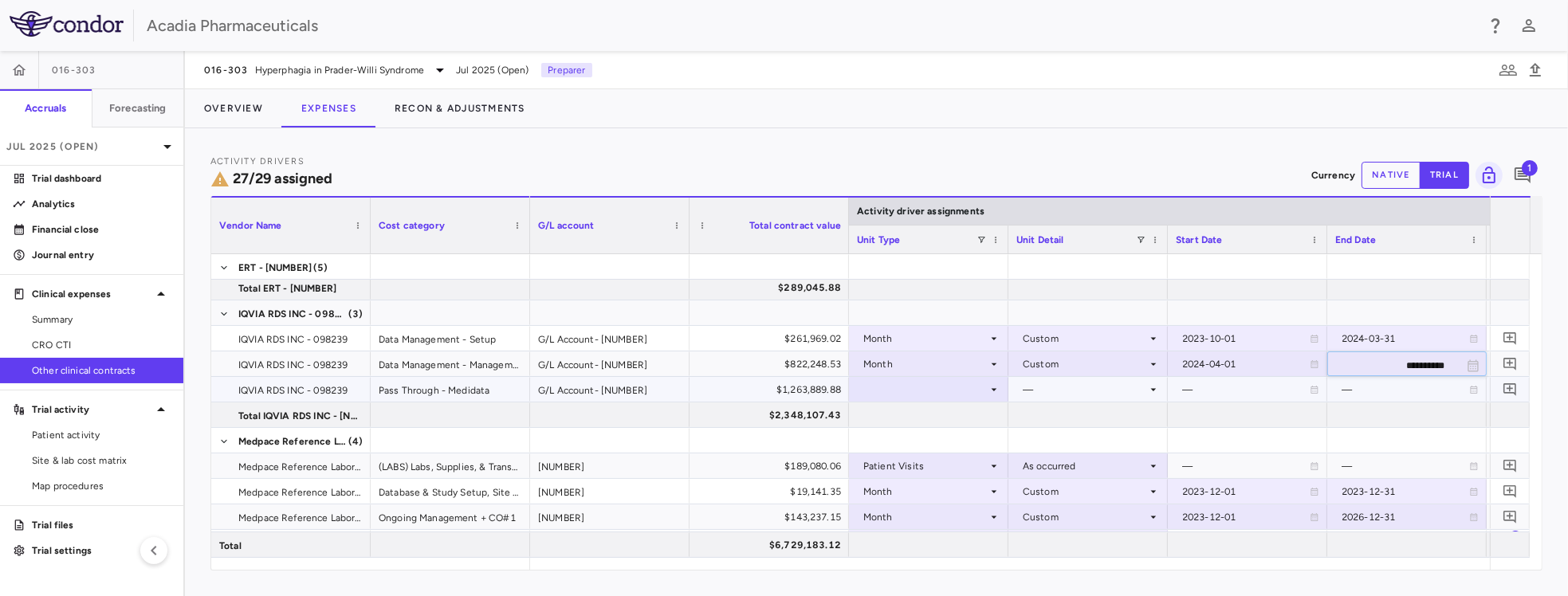 click at bounding box center [929, 389] 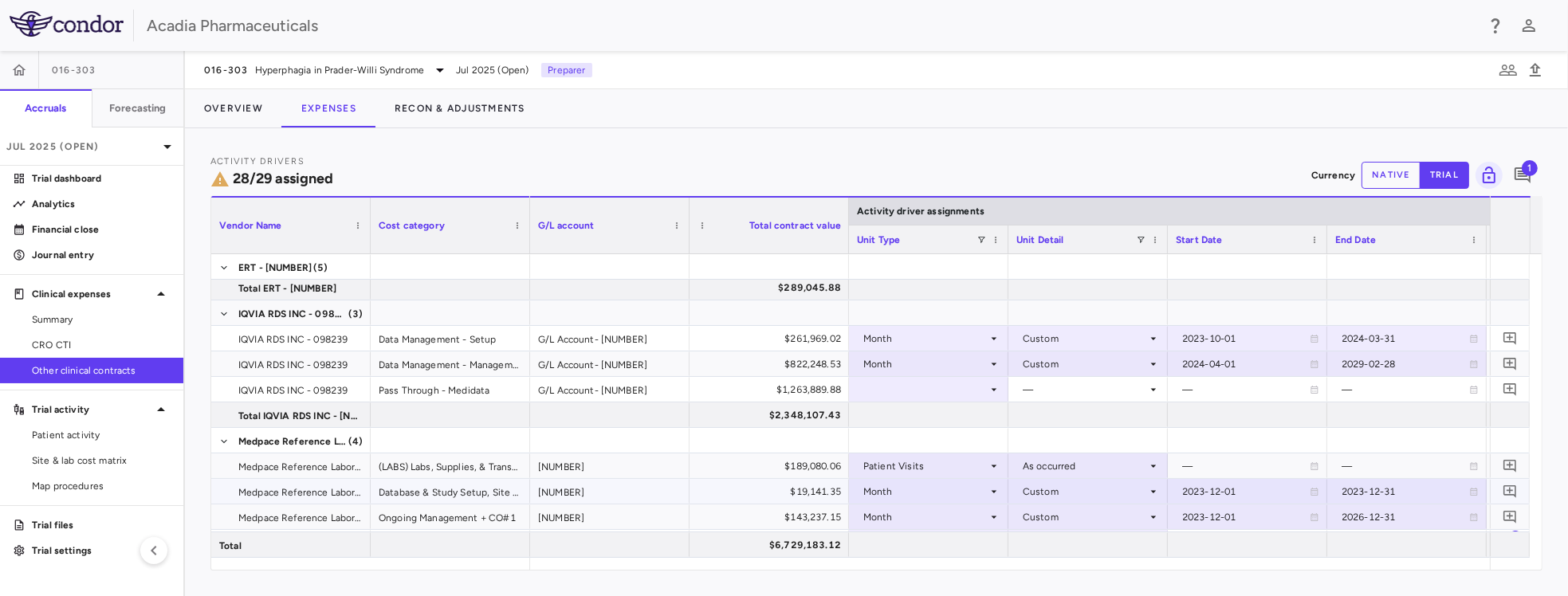 click on "Month" at bounding box center (925, 492) 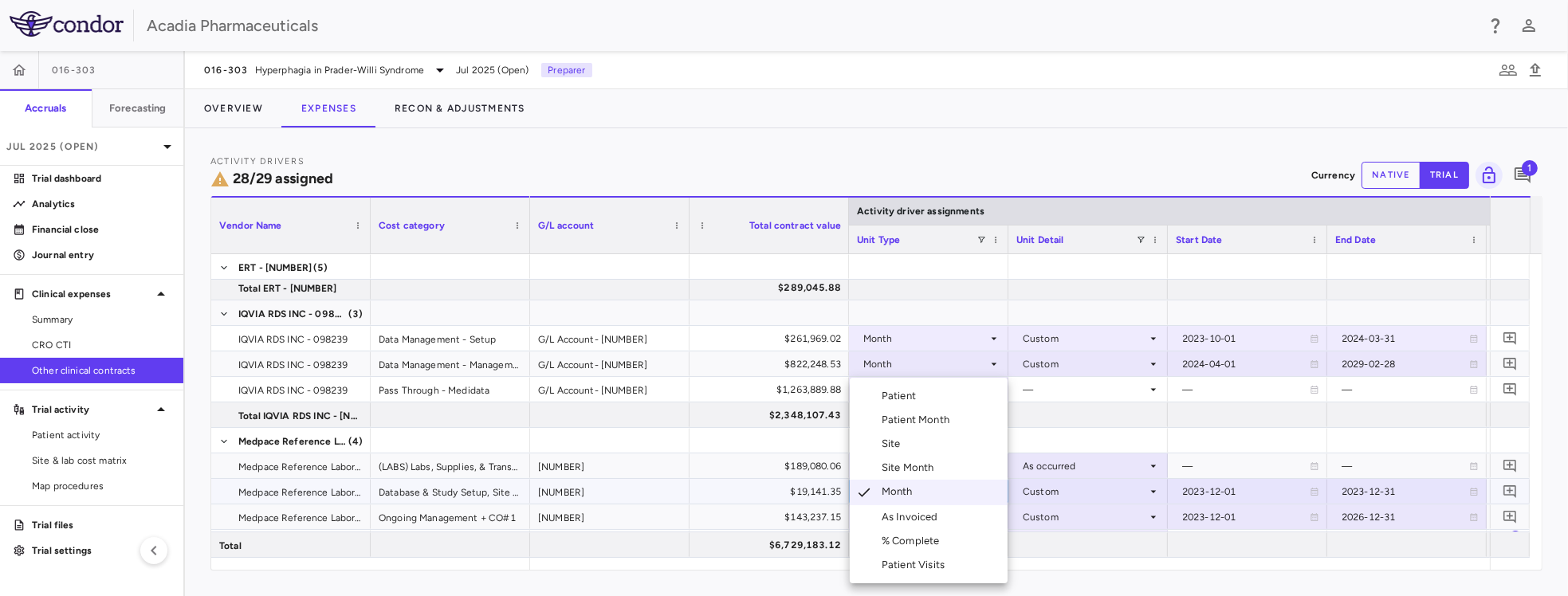 click on "Select Patient Patient Month Site Site Month Month As Invoiced % Complete Patient Visits" at bounding box center (929, 480) 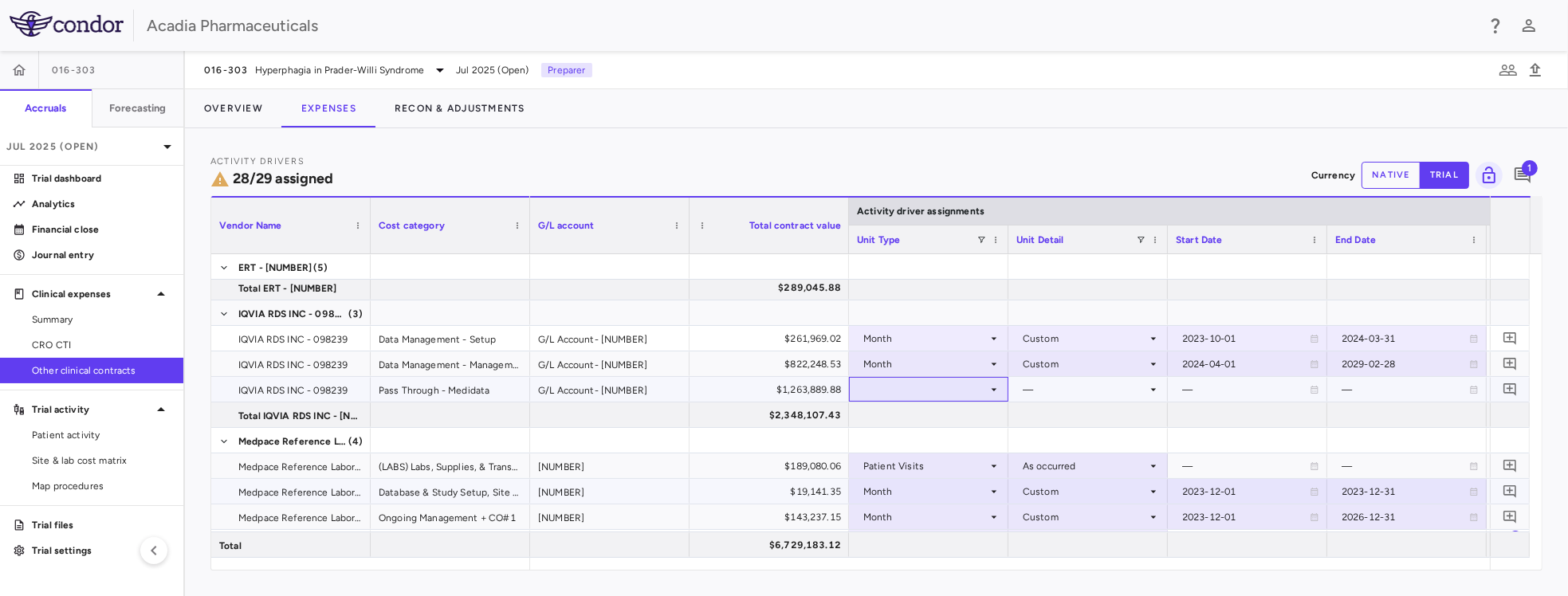 click at bounding box center (929, 389) 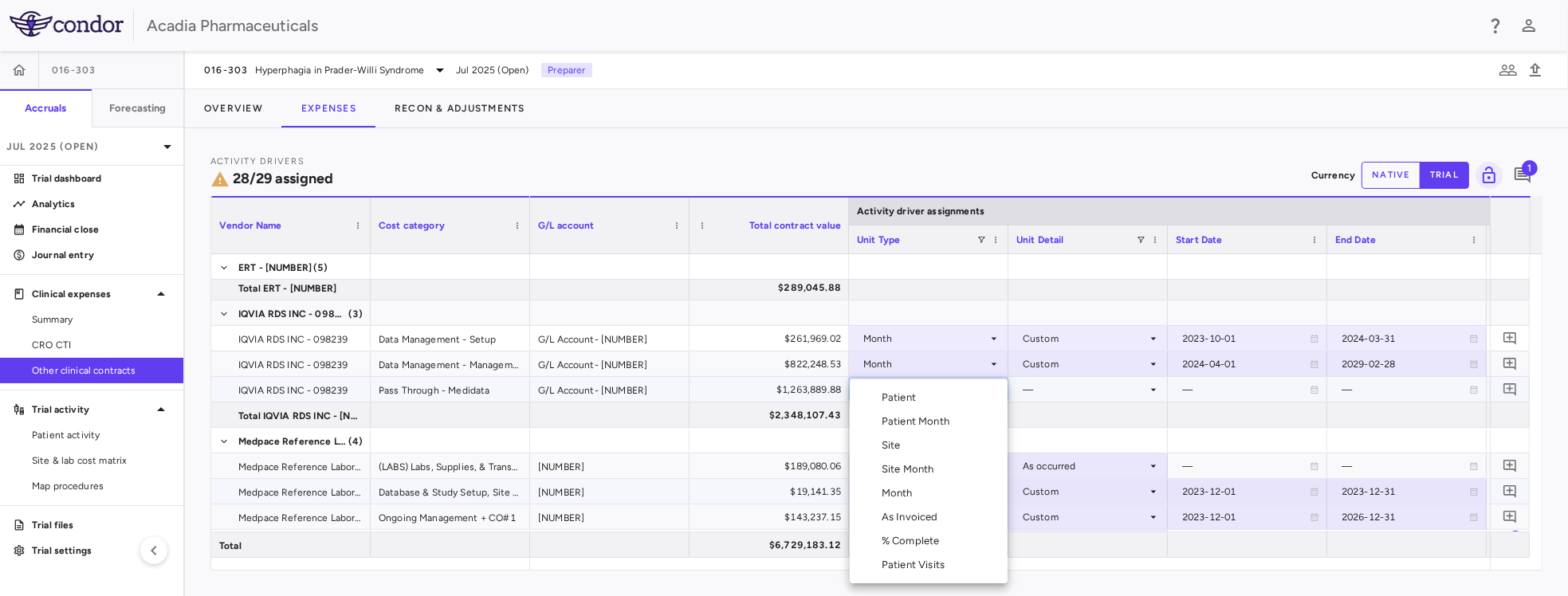 click on "Month" at bounding box center (900, 493) 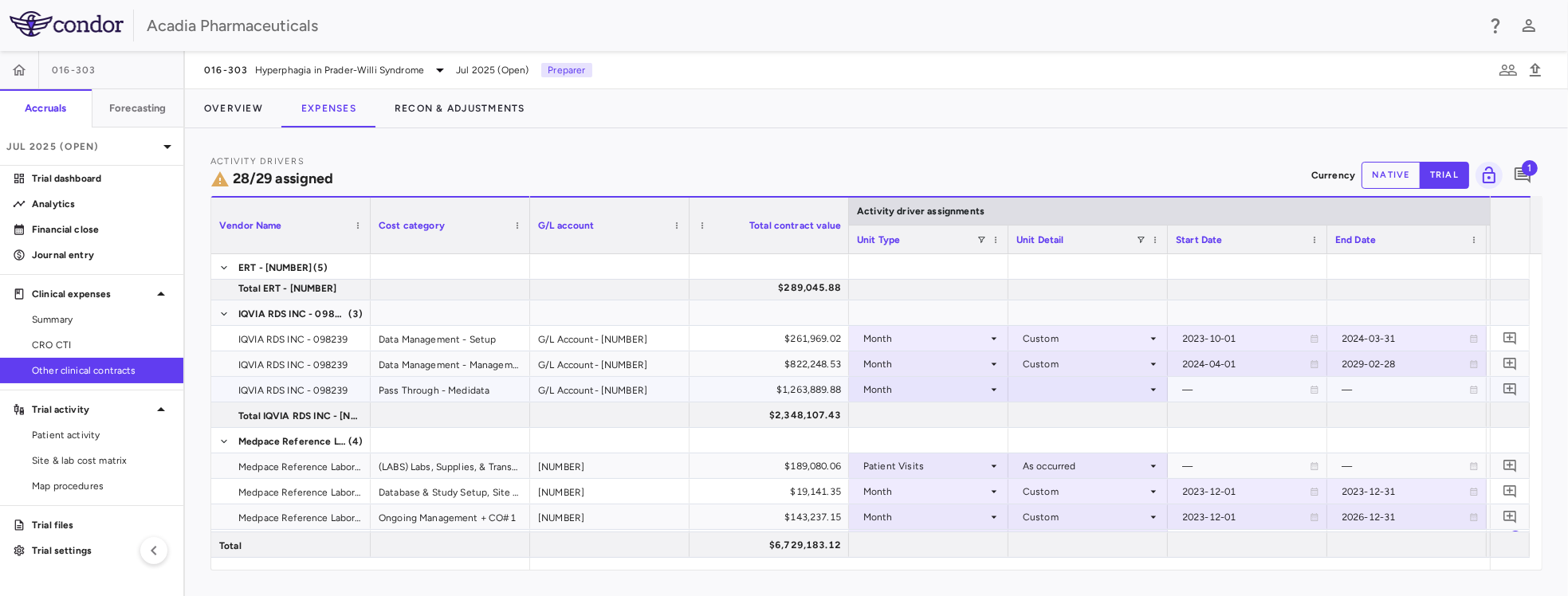 click at bounding box center (1088, 389) 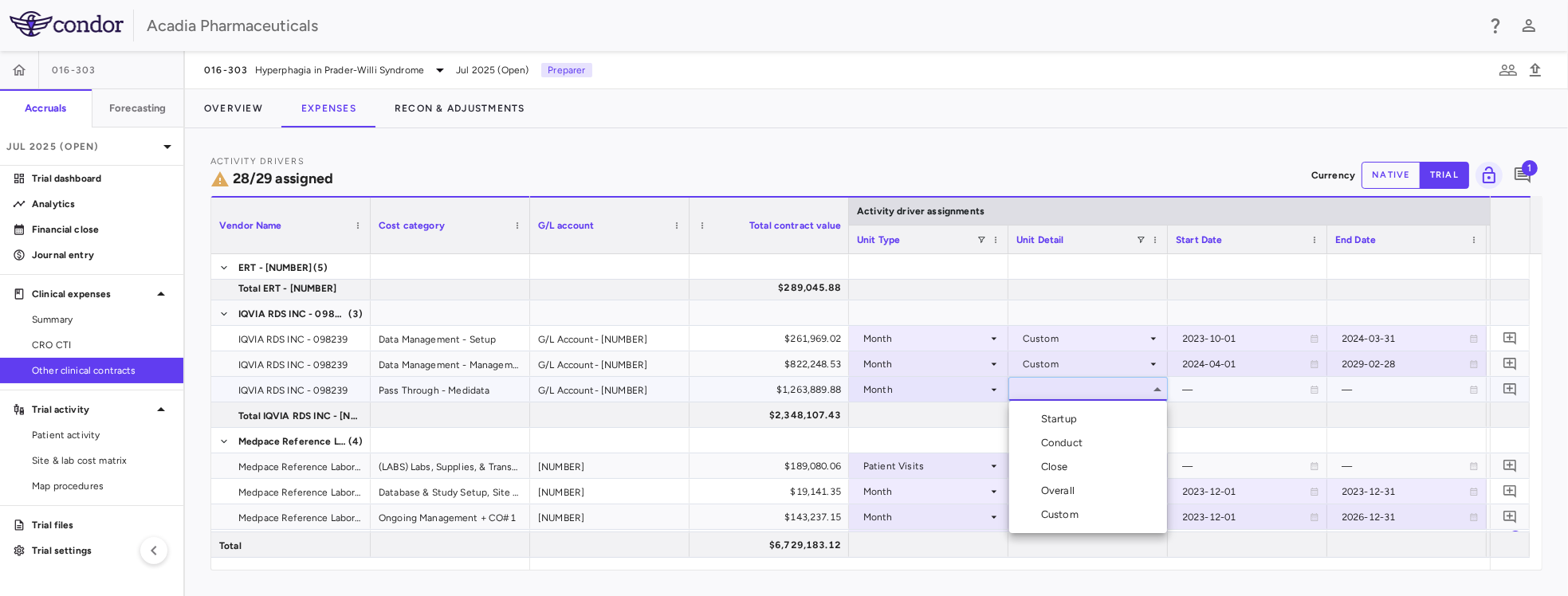 click on "Custom" at bounding box center (1063, 515) 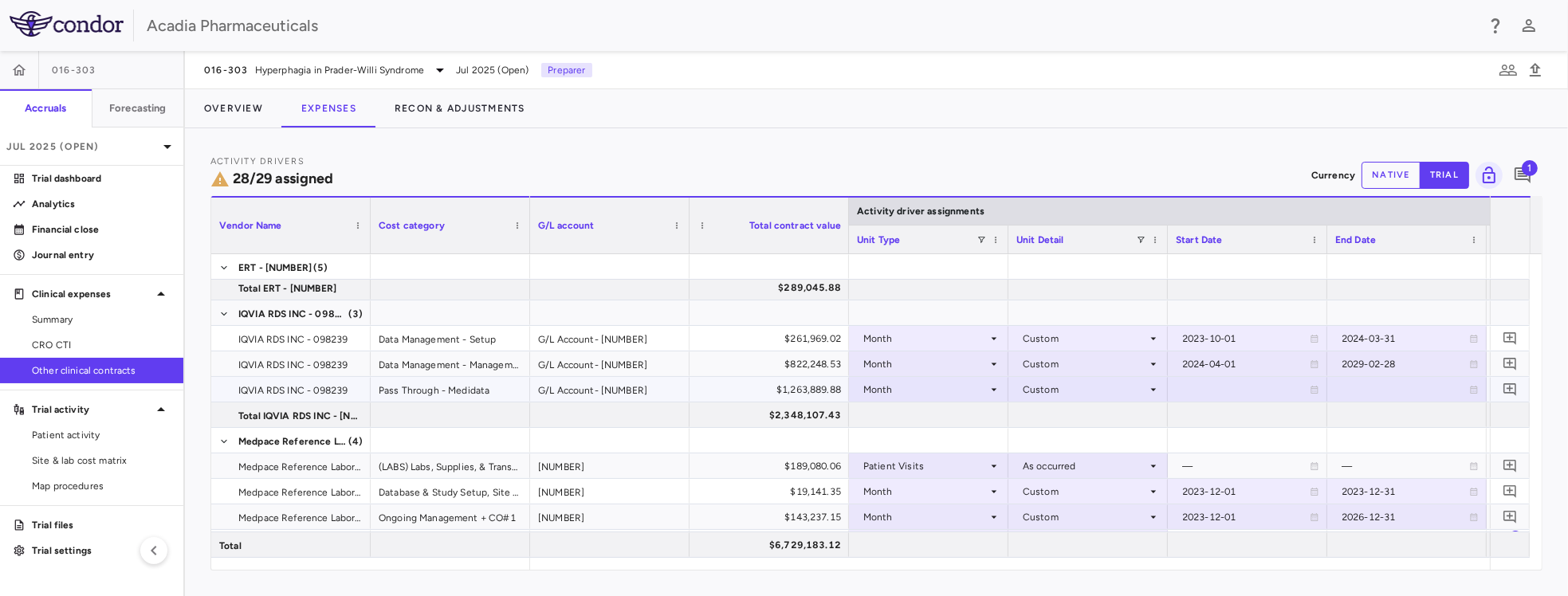 click at bounding box center [1248, 389] 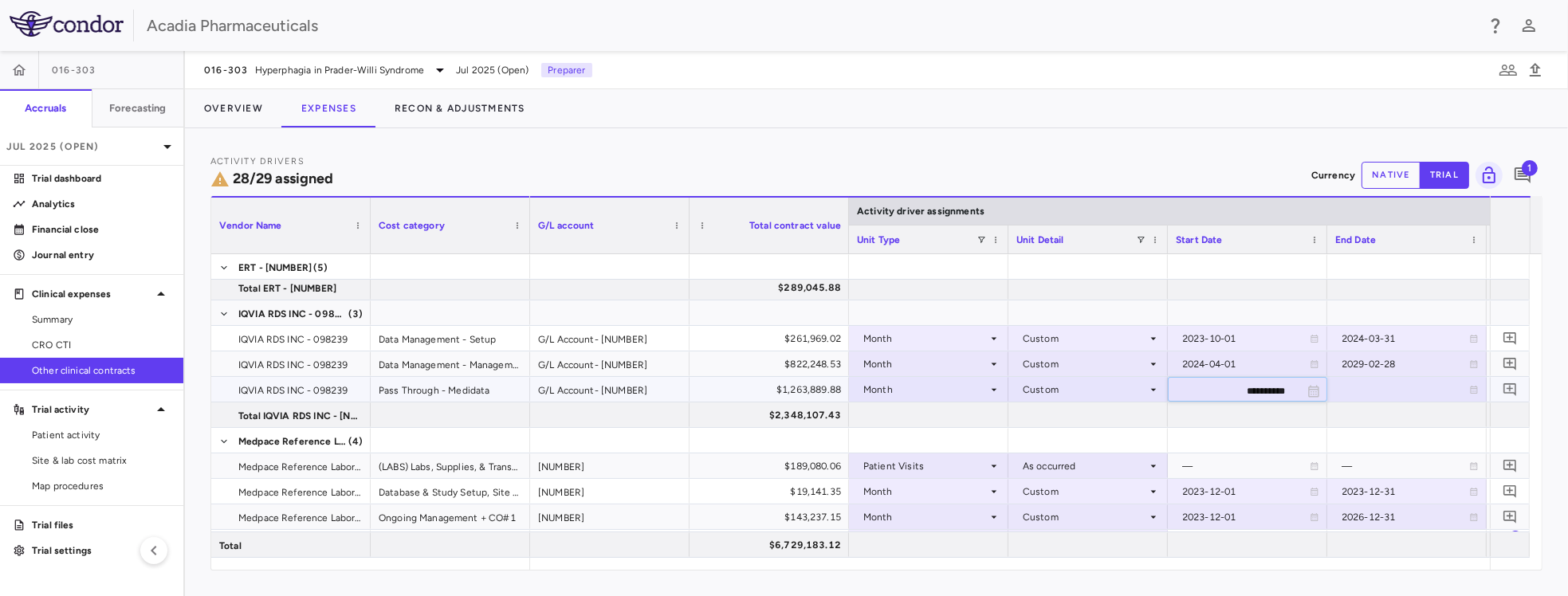 click on "**********" at bounding box center (1233, 390) 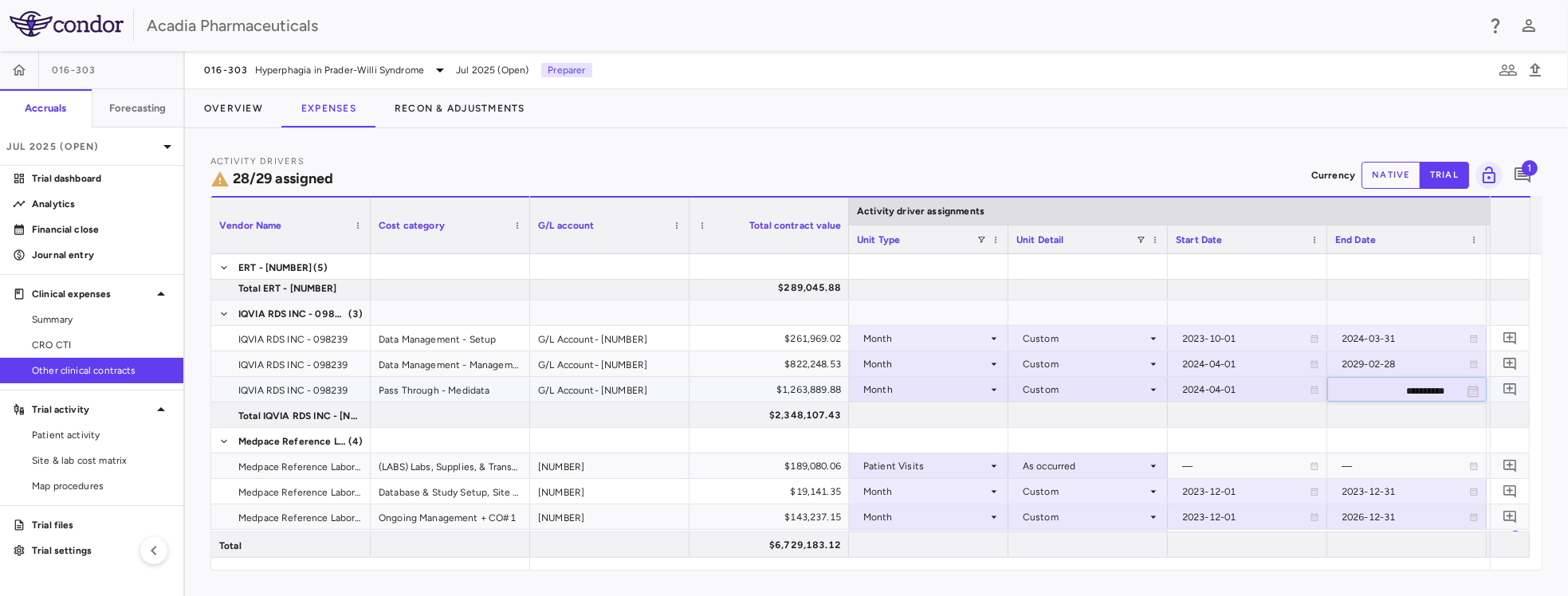 click on "**********" at bounding box center [1393, 390] 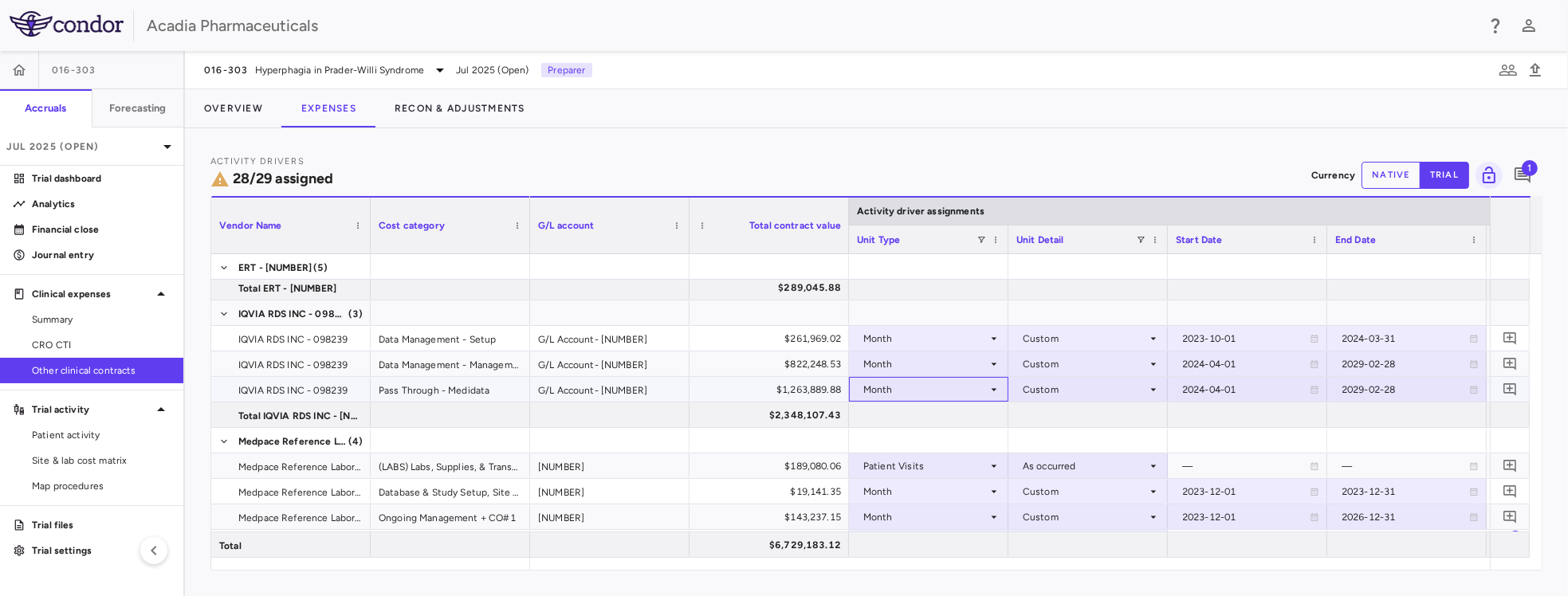 click on "Month" at bounding box center [925, 390] 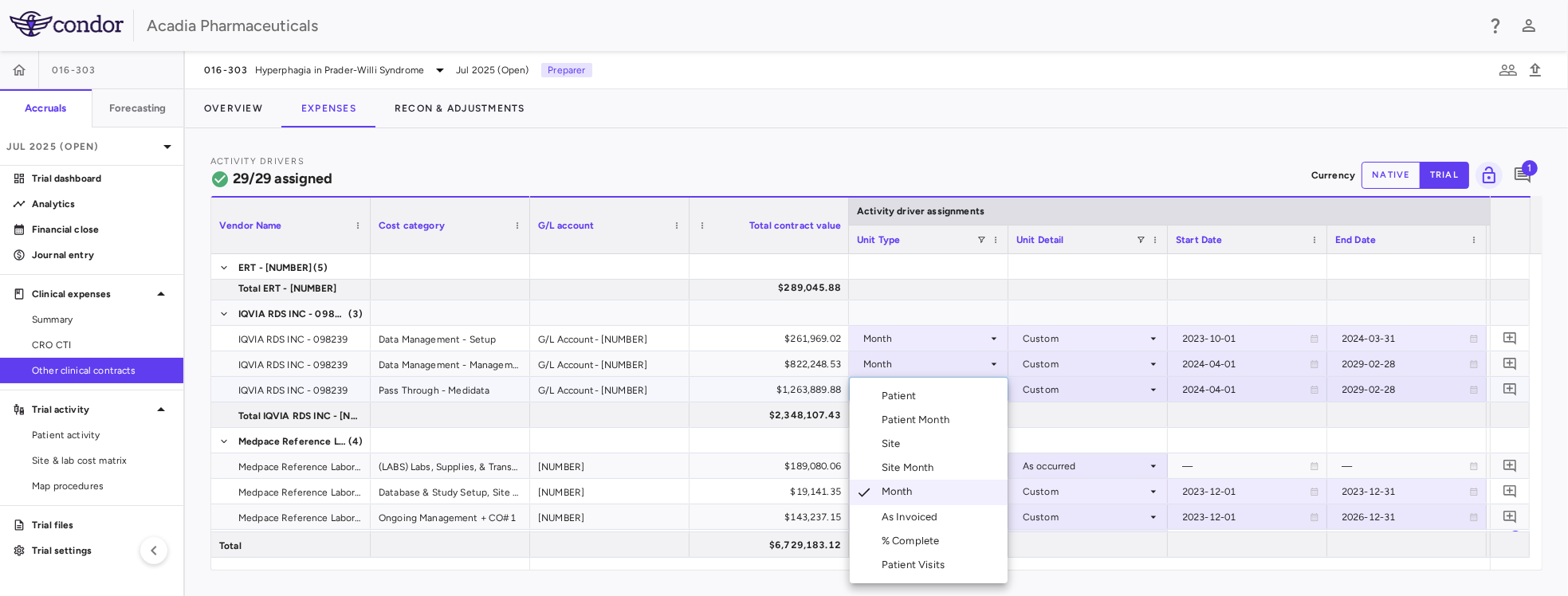 click at bounding box center (784, 298) 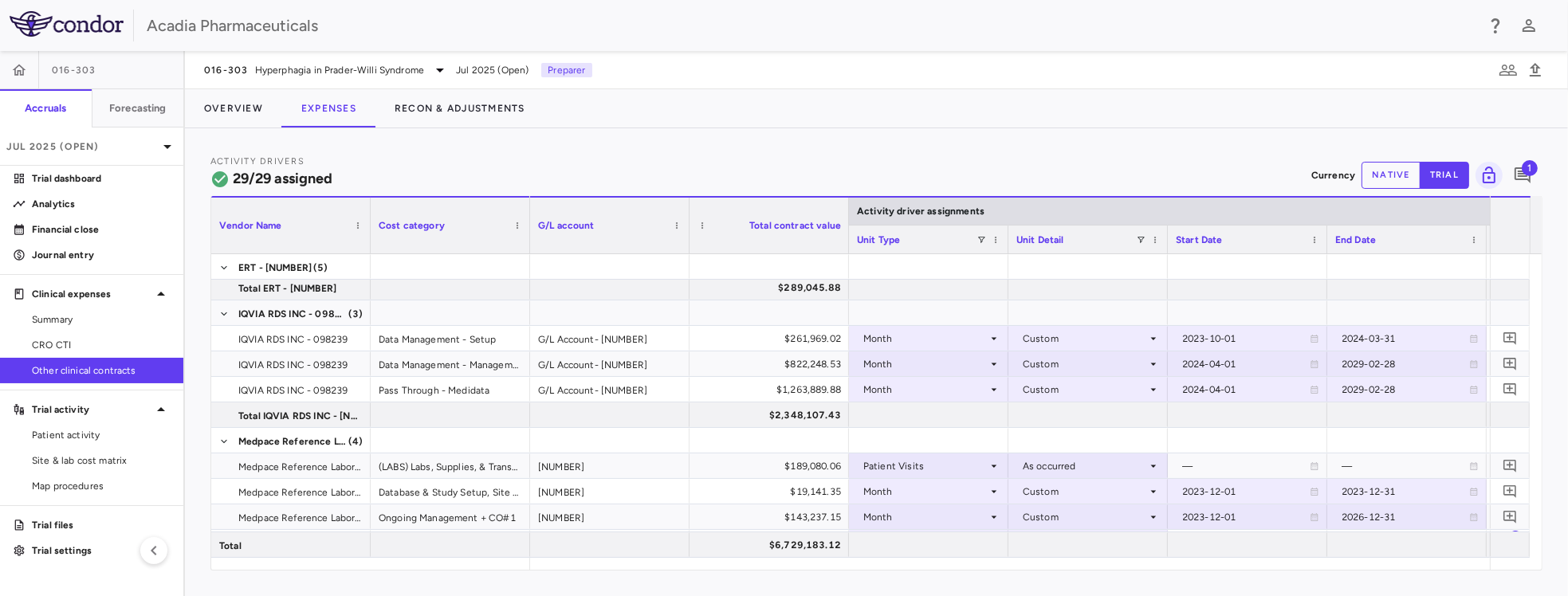 click on "Activity Drivers 29/29 assigned Currency native trial 1" at bounding box center [876, 174] 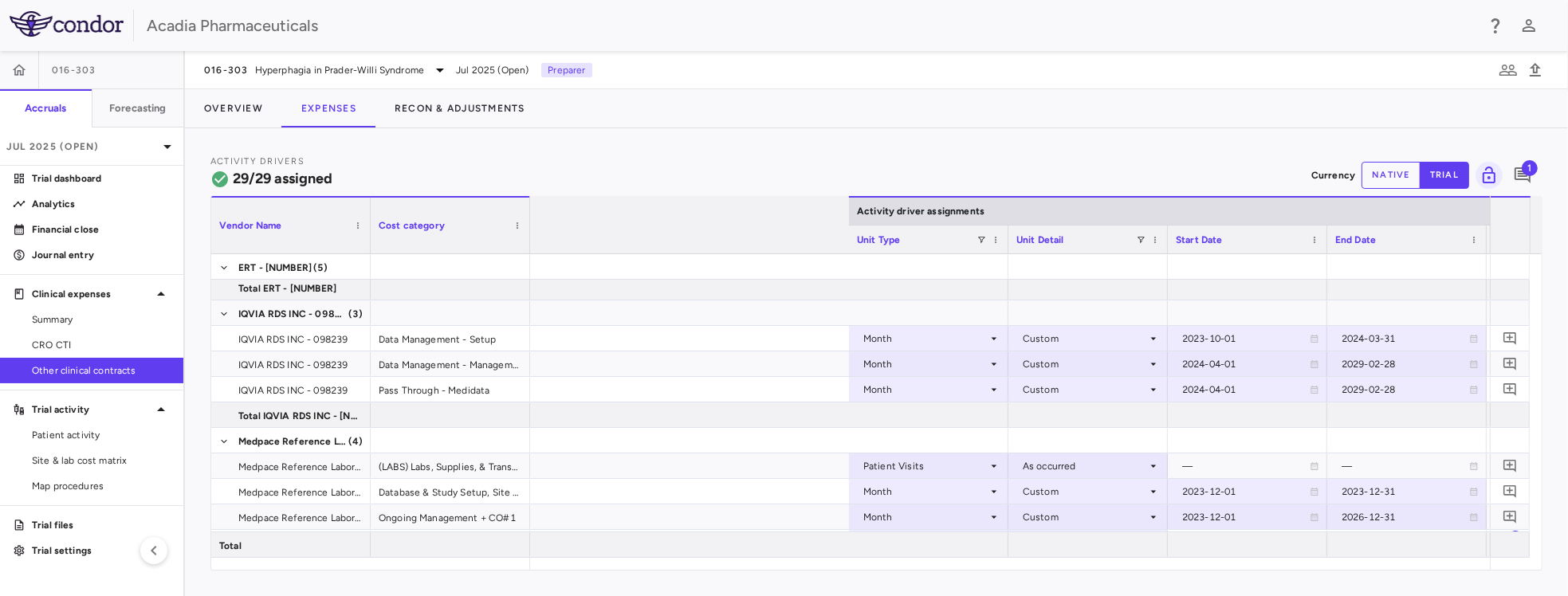 scroll, scrollTop: 0, scrollLeft: 2254, axis: horizontal 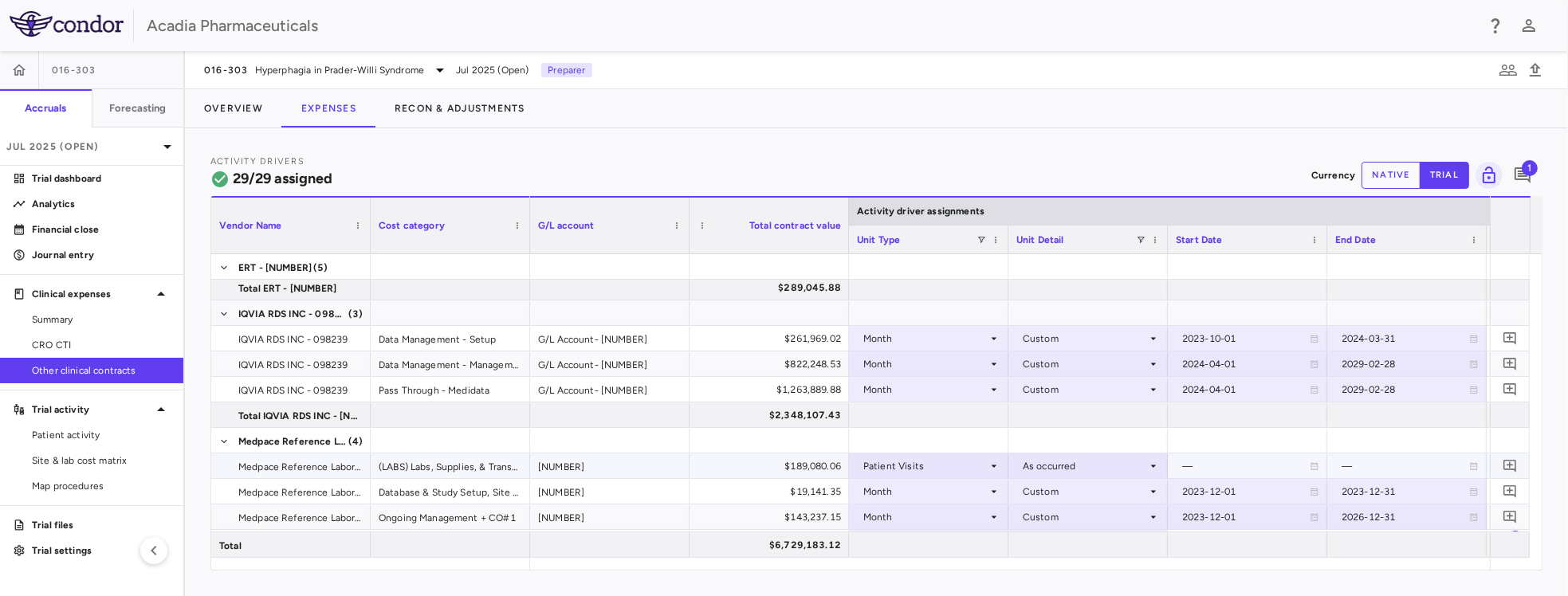 click on "Patient Visits" at bounding box center [925, 466] 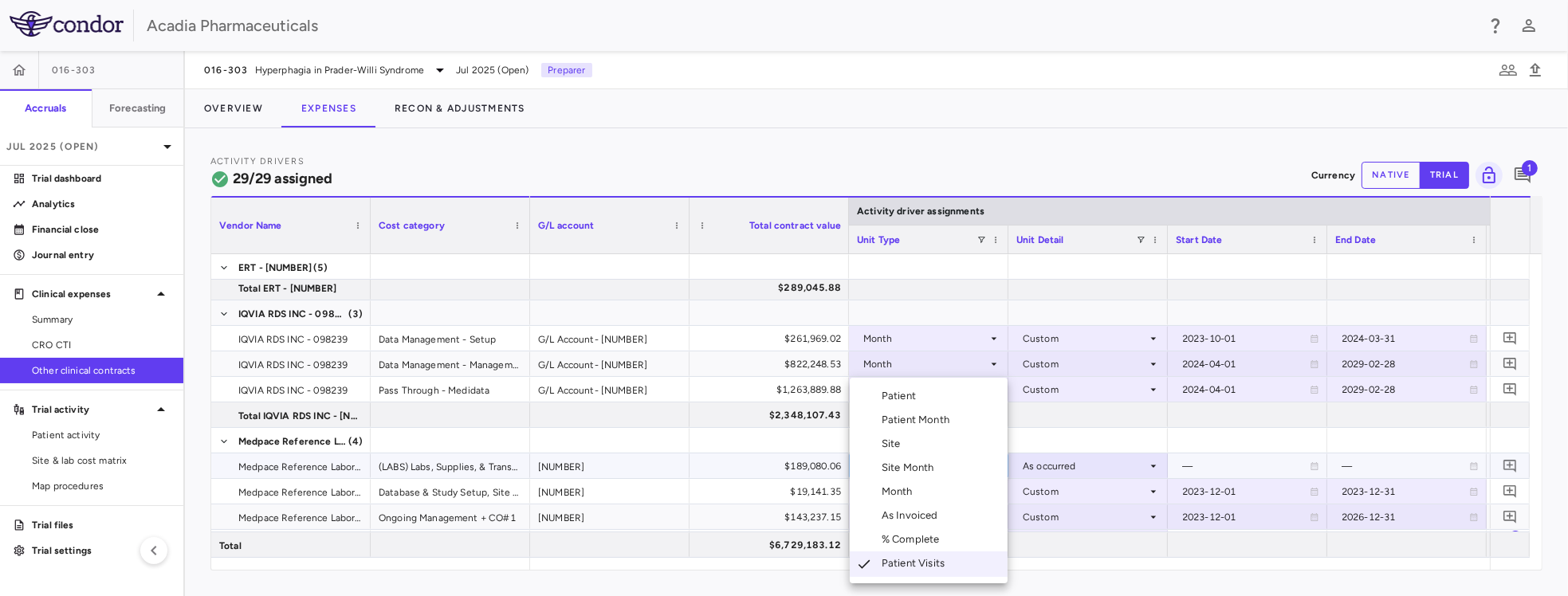 click at bounding box center (784, 298) 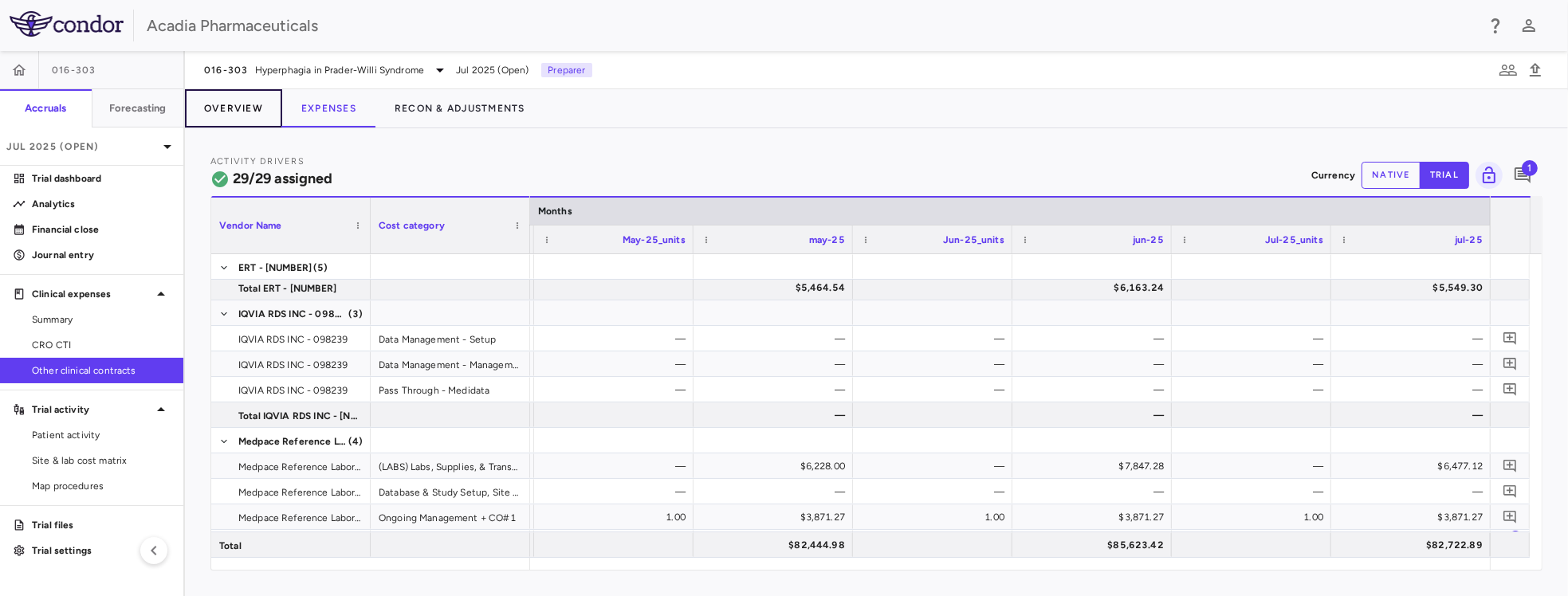click on "Overview" at bounding box center [234, 108] 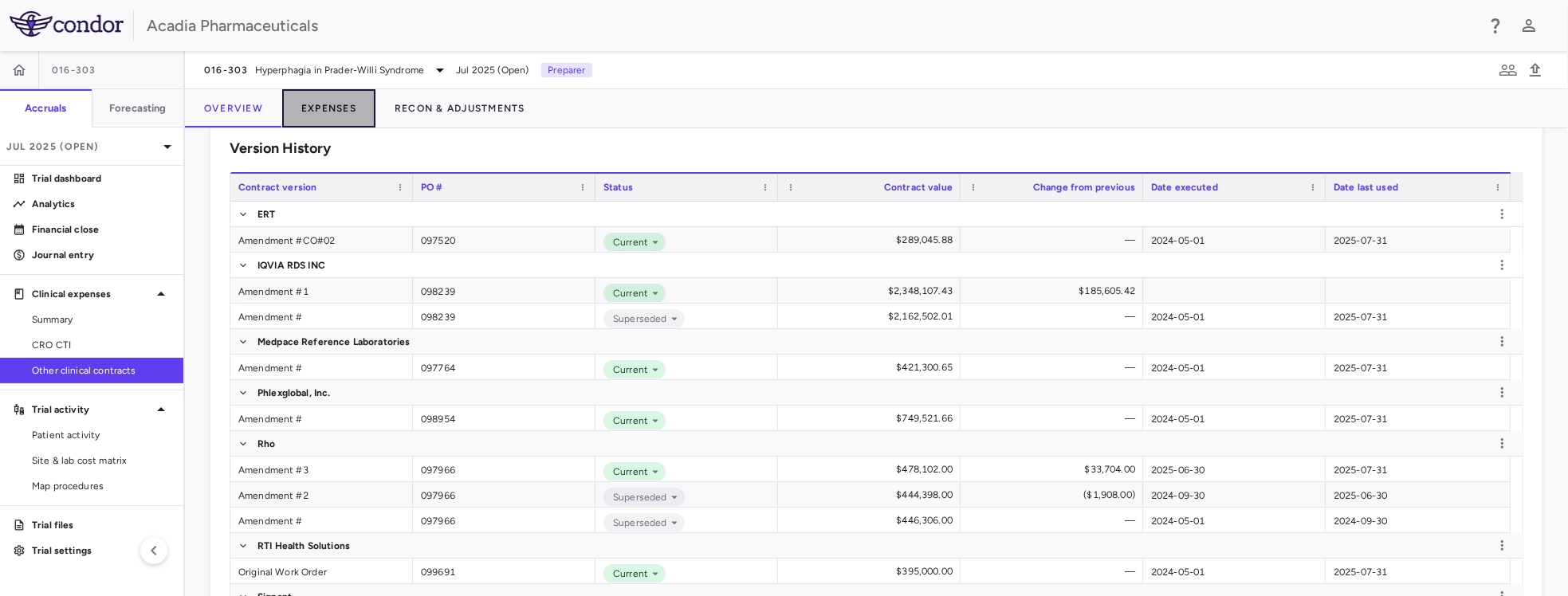 click on "Expenses" at bounding box center (328, 108) 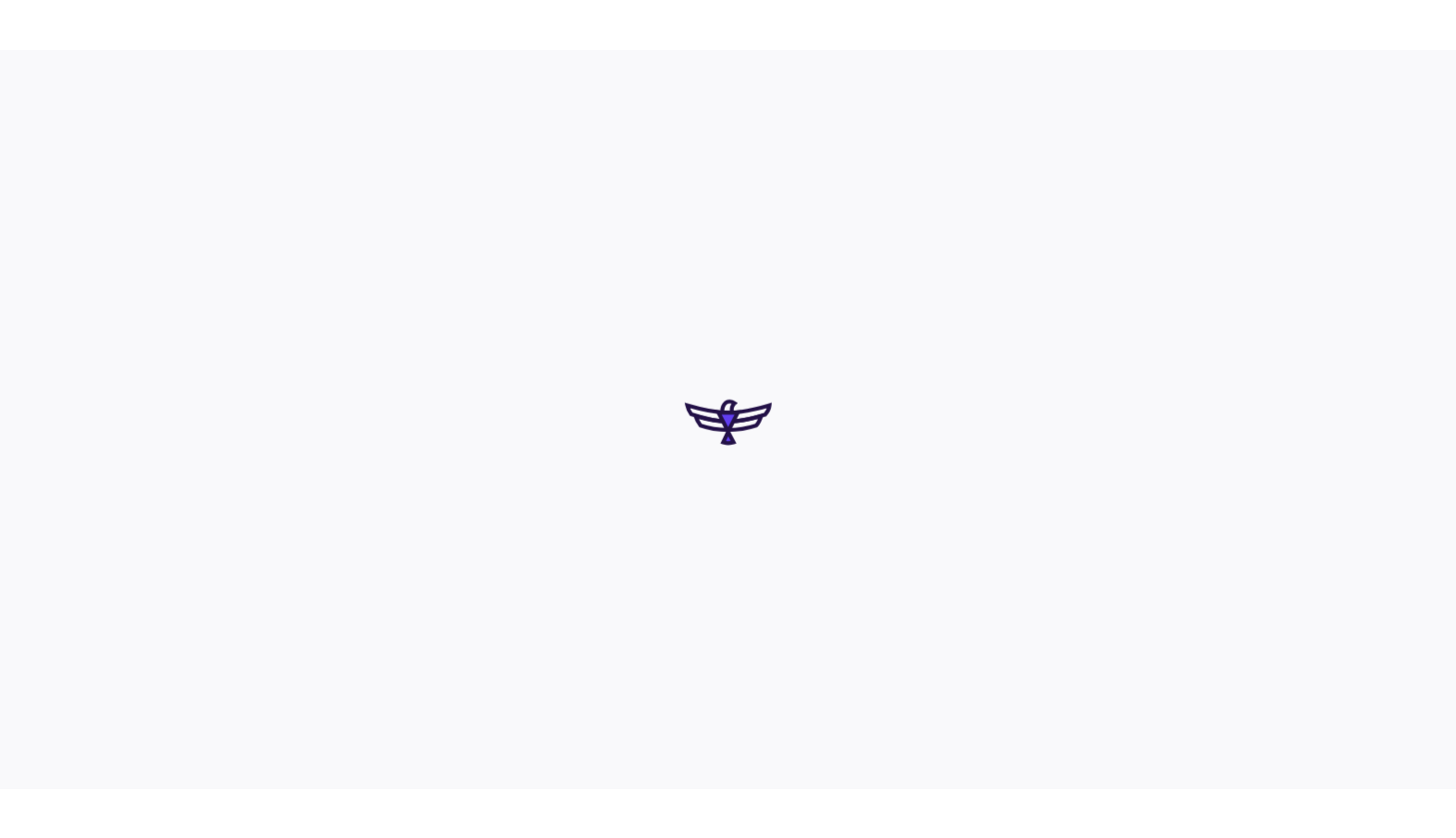 scroll, scrollTop: 0, scrollLeft: 0, axis: both 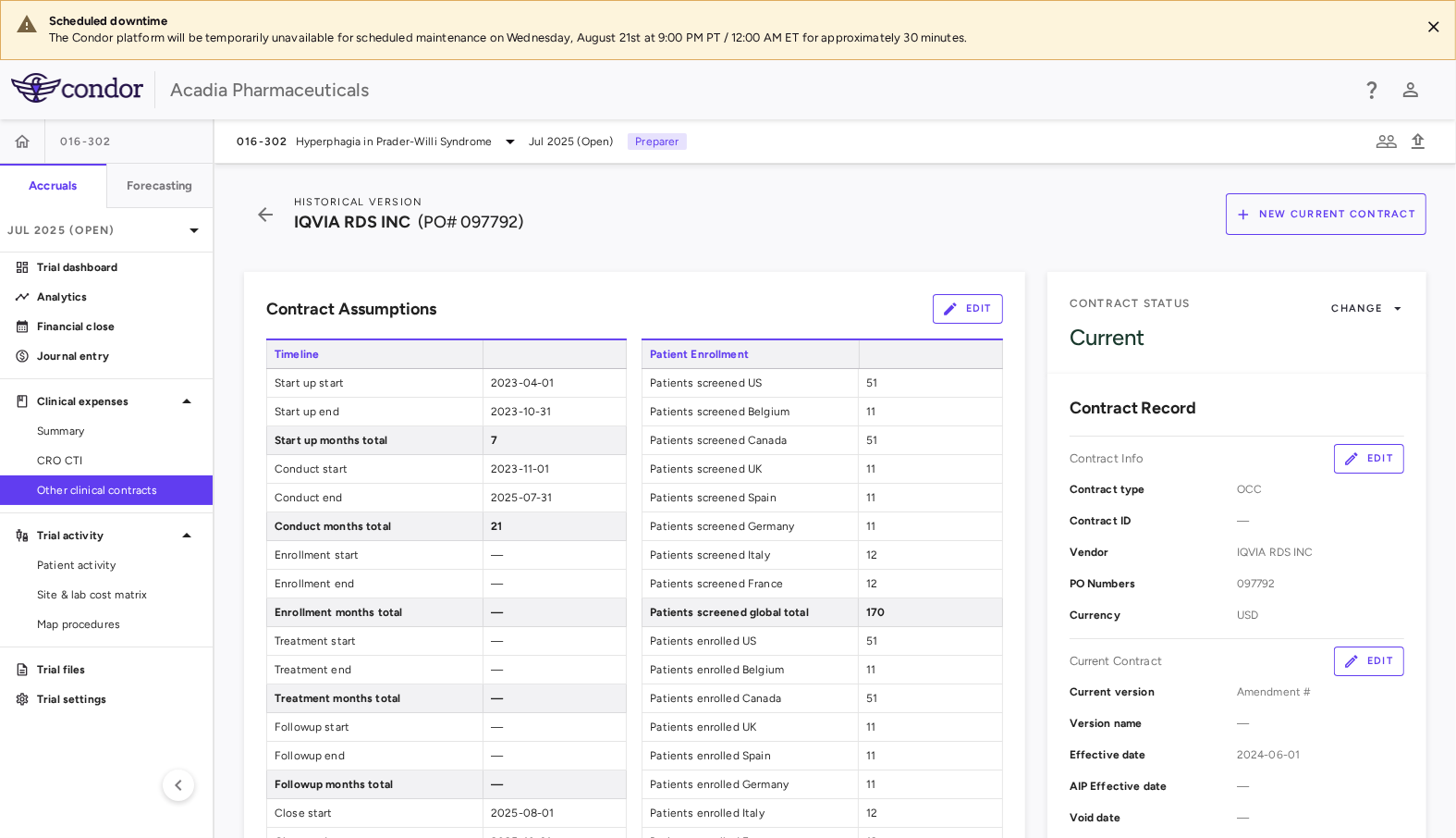 click on "Edit" at bounding box center (1369, 661) 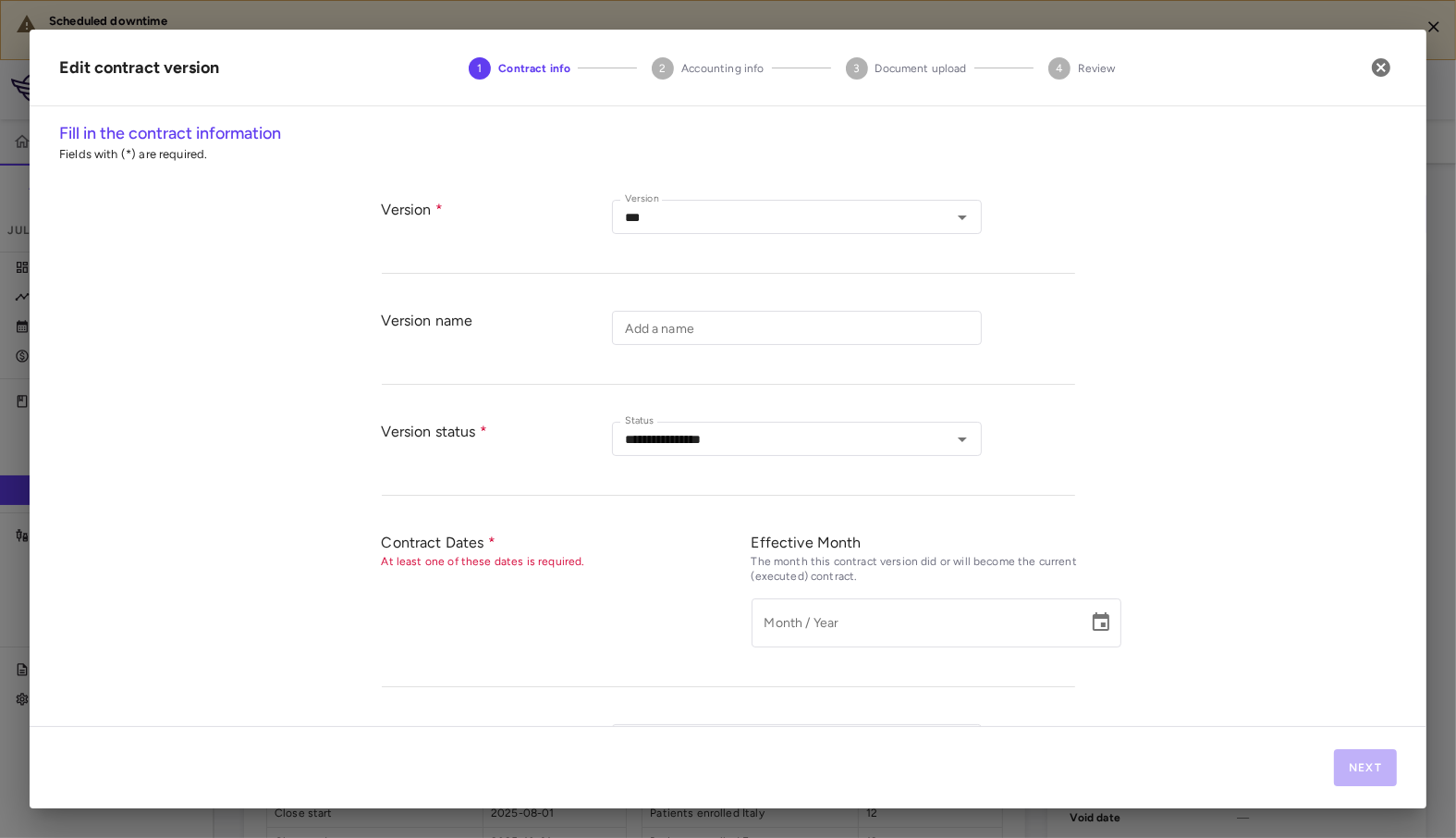 type on "*********" 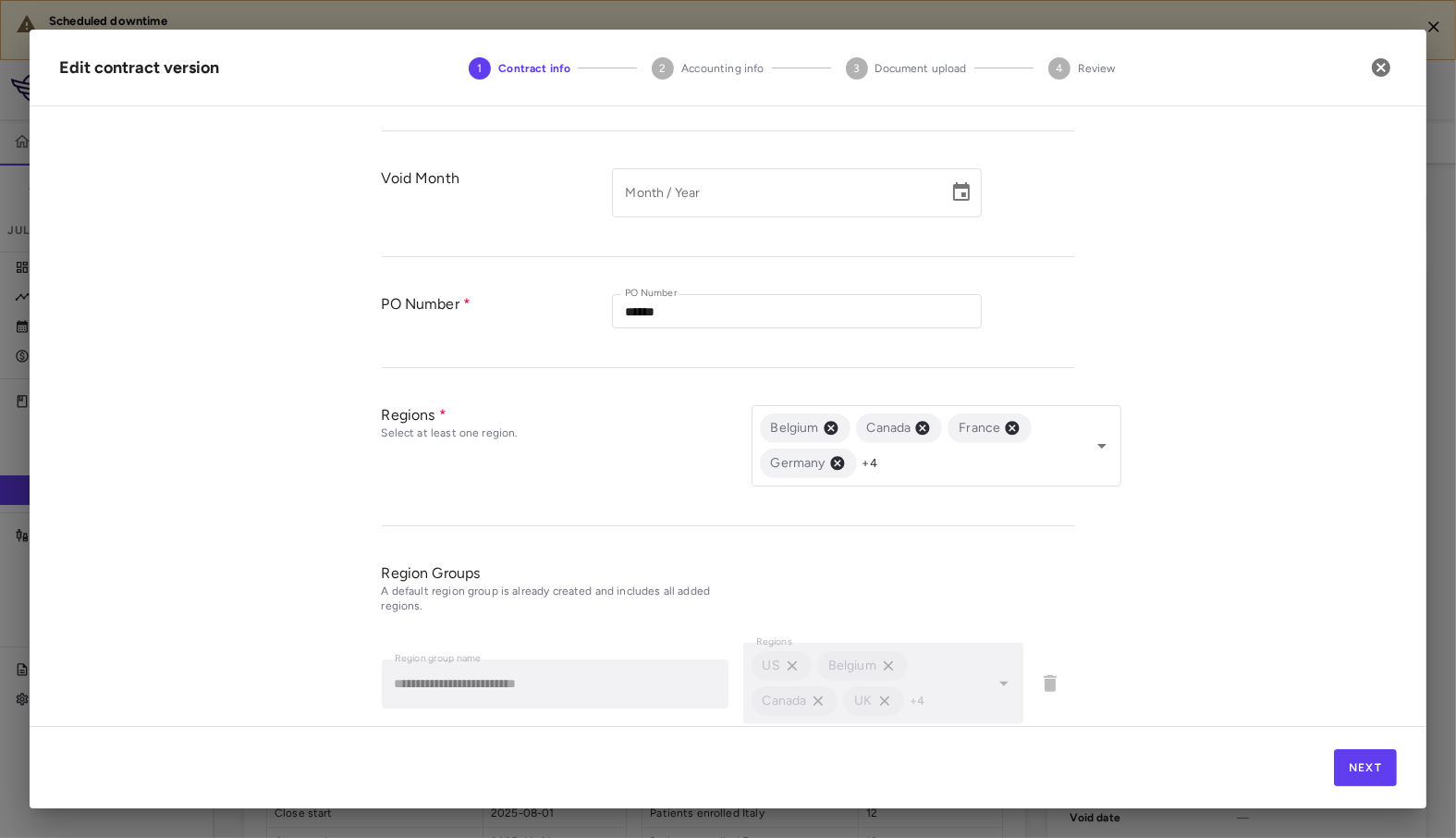 scroll, scrollTop: 702, scrollLeft: 0, axis: vertical 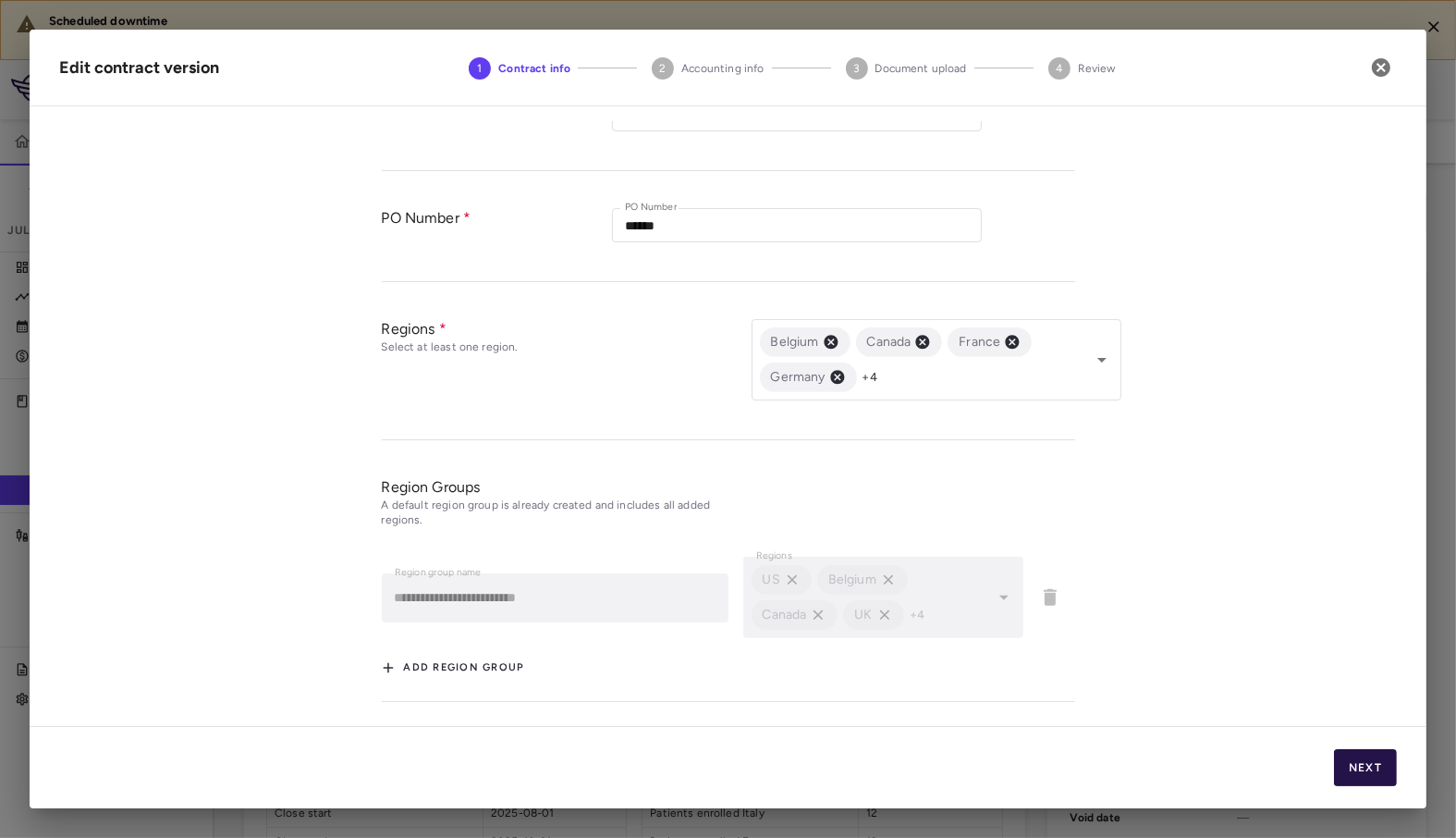 click on "Next" at bounding box center [1365, 768] 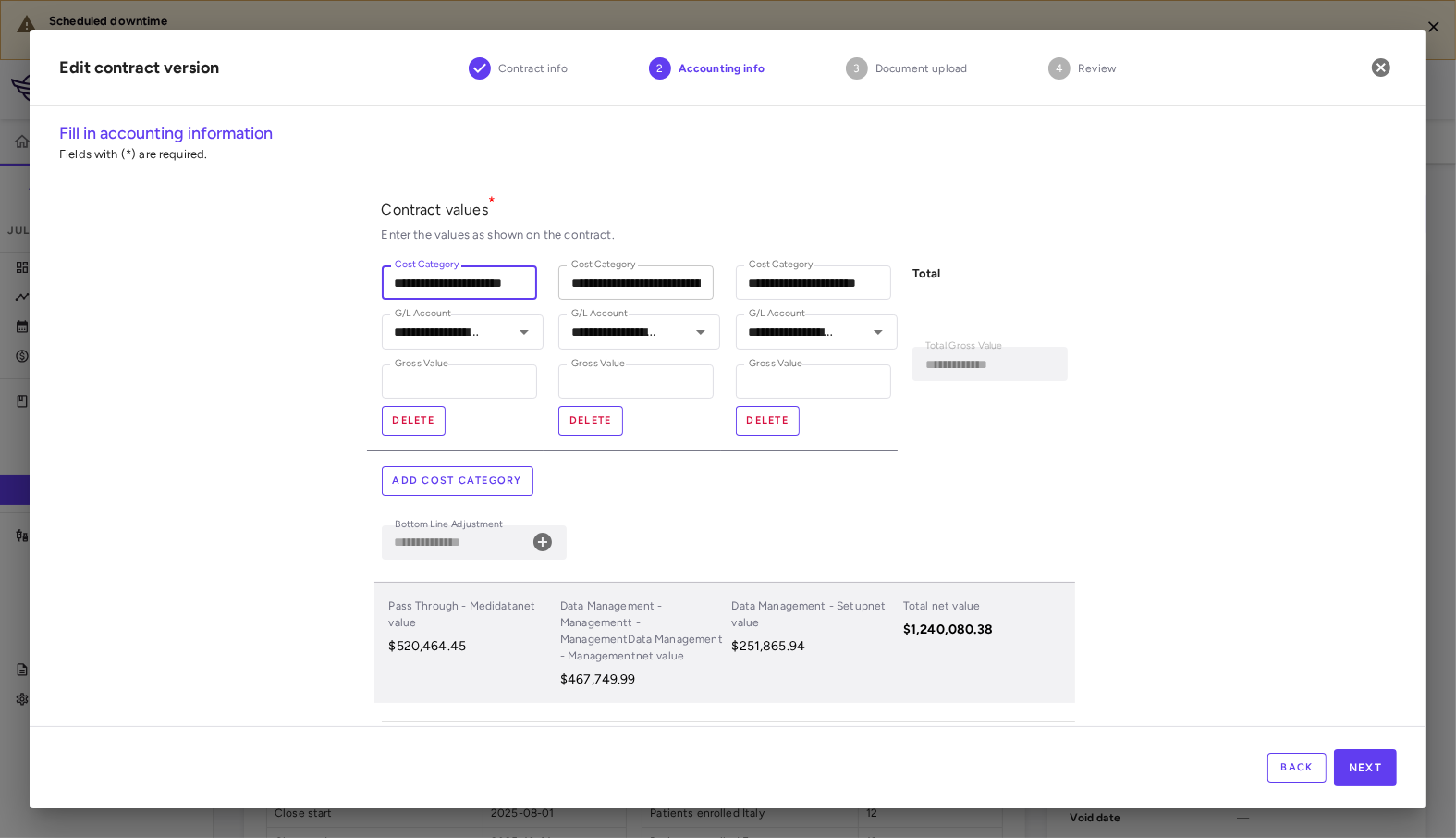 scroll, scrollTop: 0, scrollLeft: 13, axis: horizontal 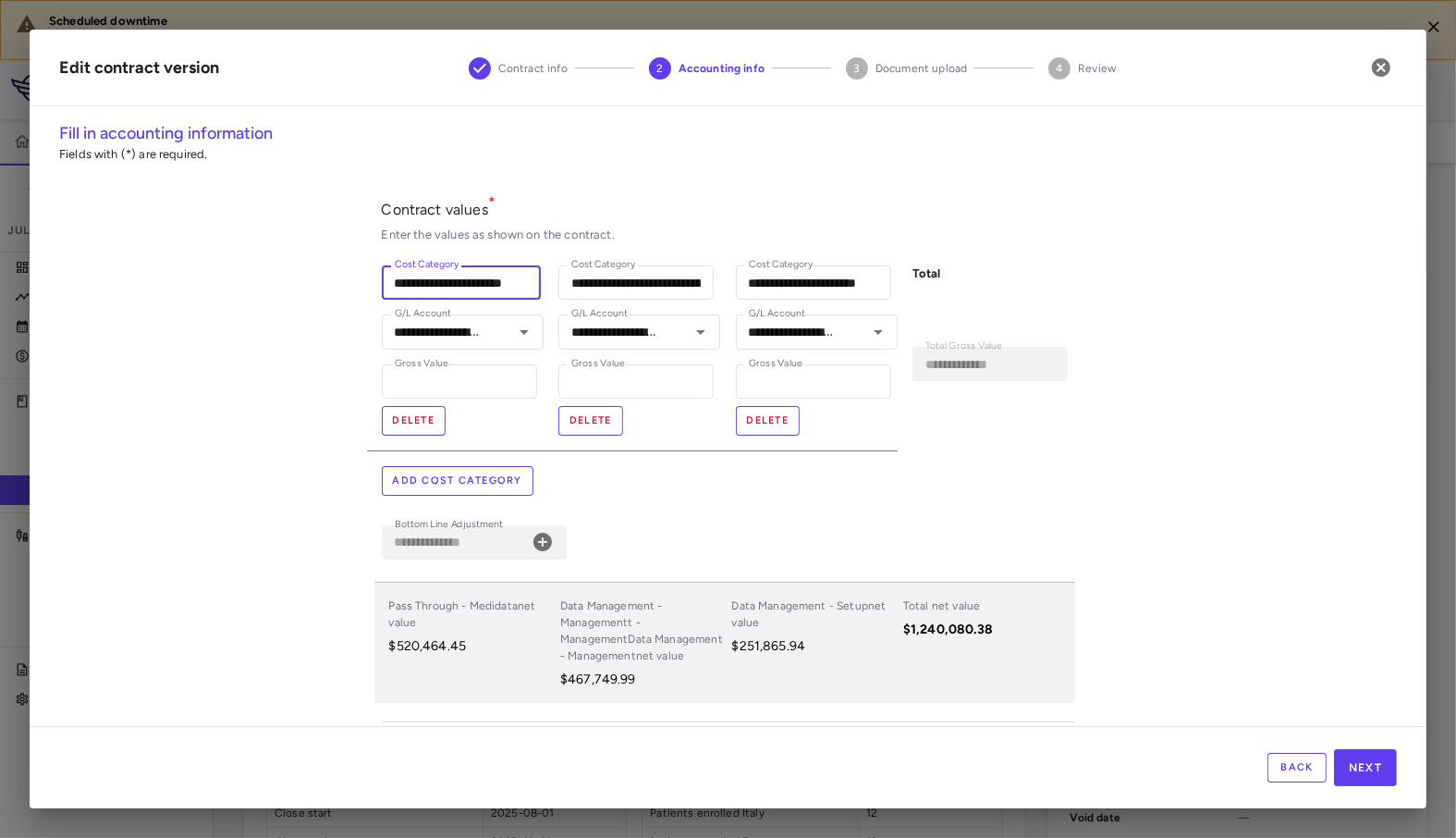 drag, startPoint x: 383, startPoint y: 285, endPoint x: 645, endPoint y: 302, distance: 262.55095 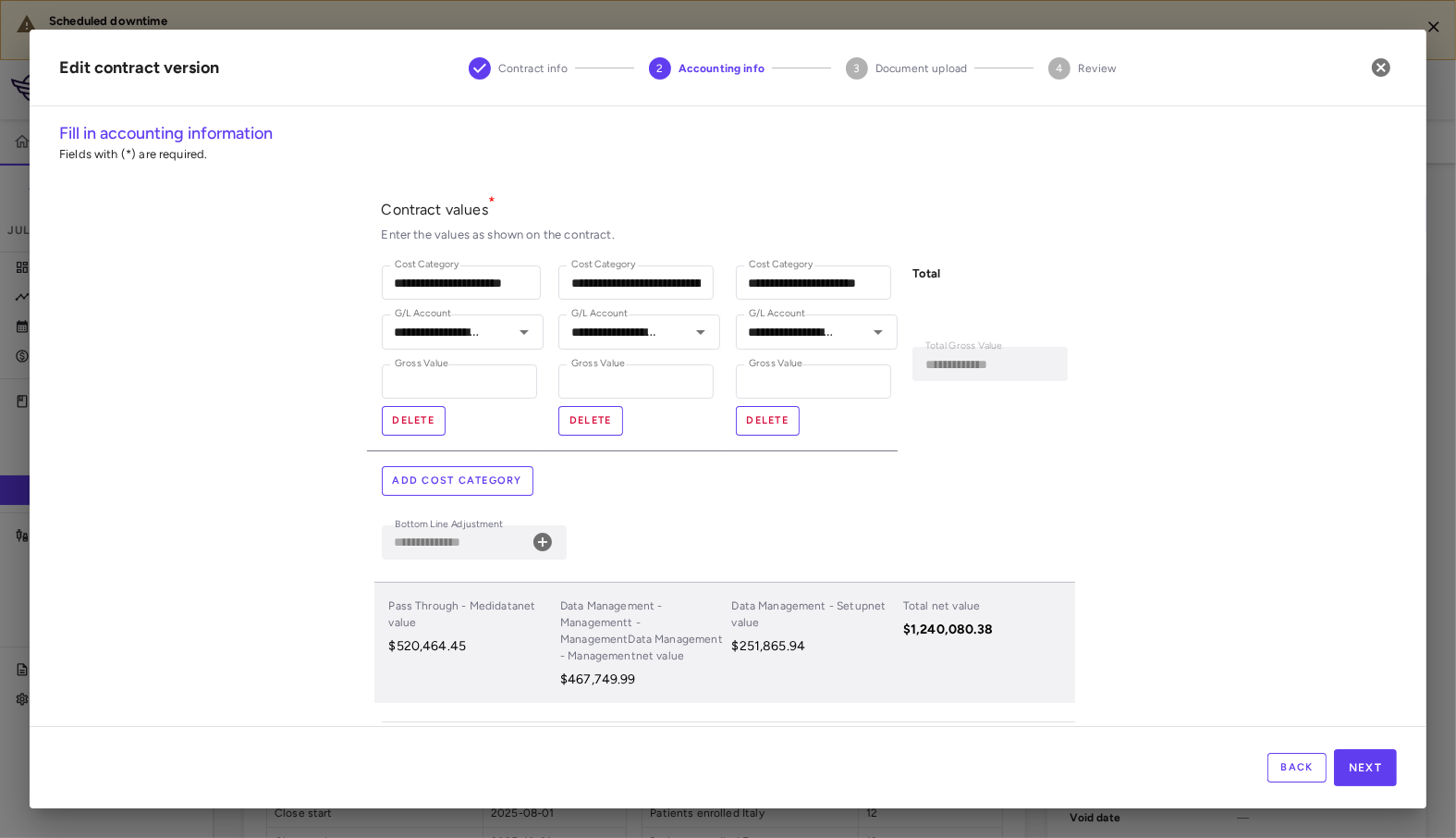 scroll, scrollTop: 0, scrollLeft: 0, axis: both 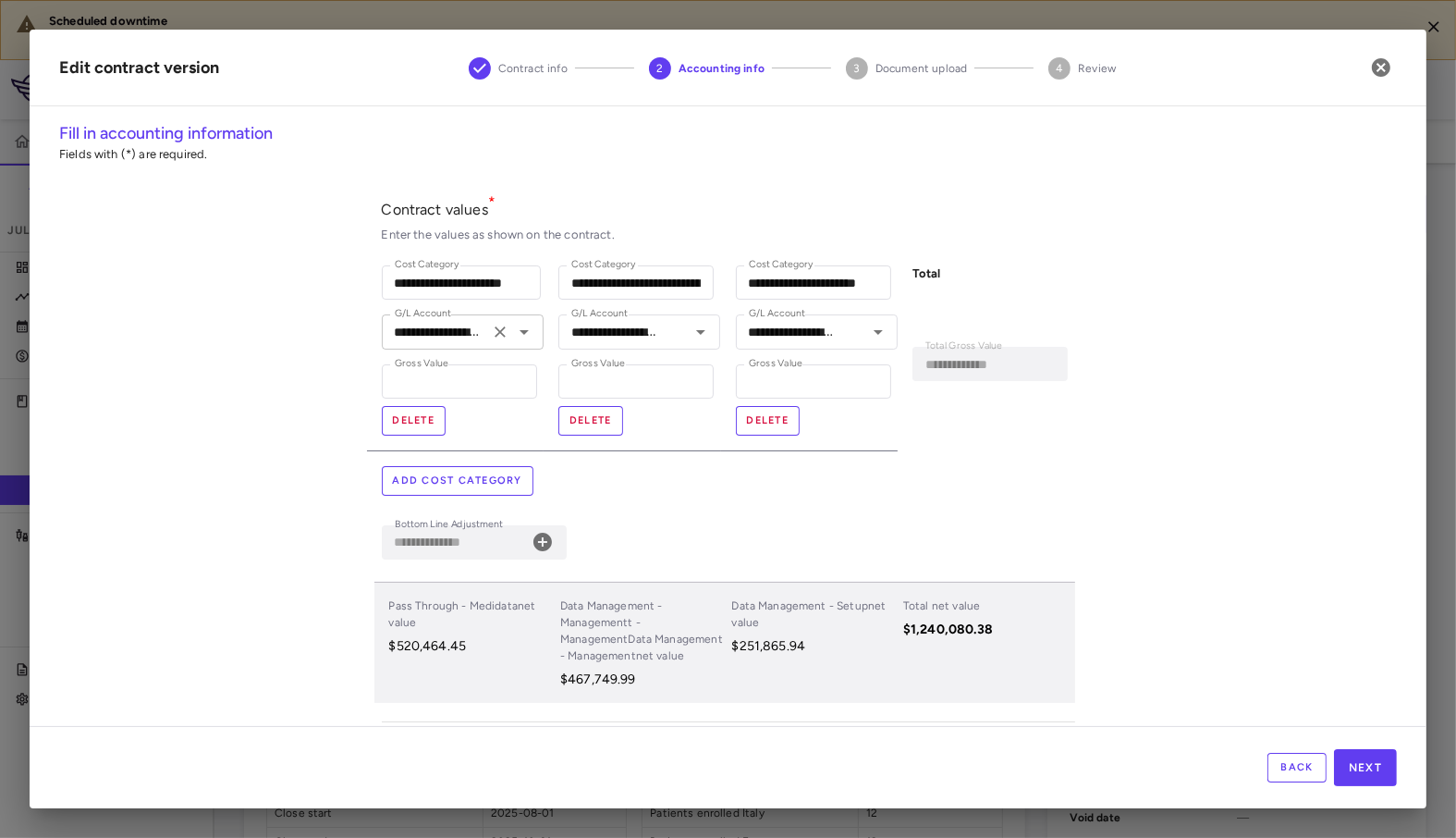 click on "**********" at bounding box center (435, 331) 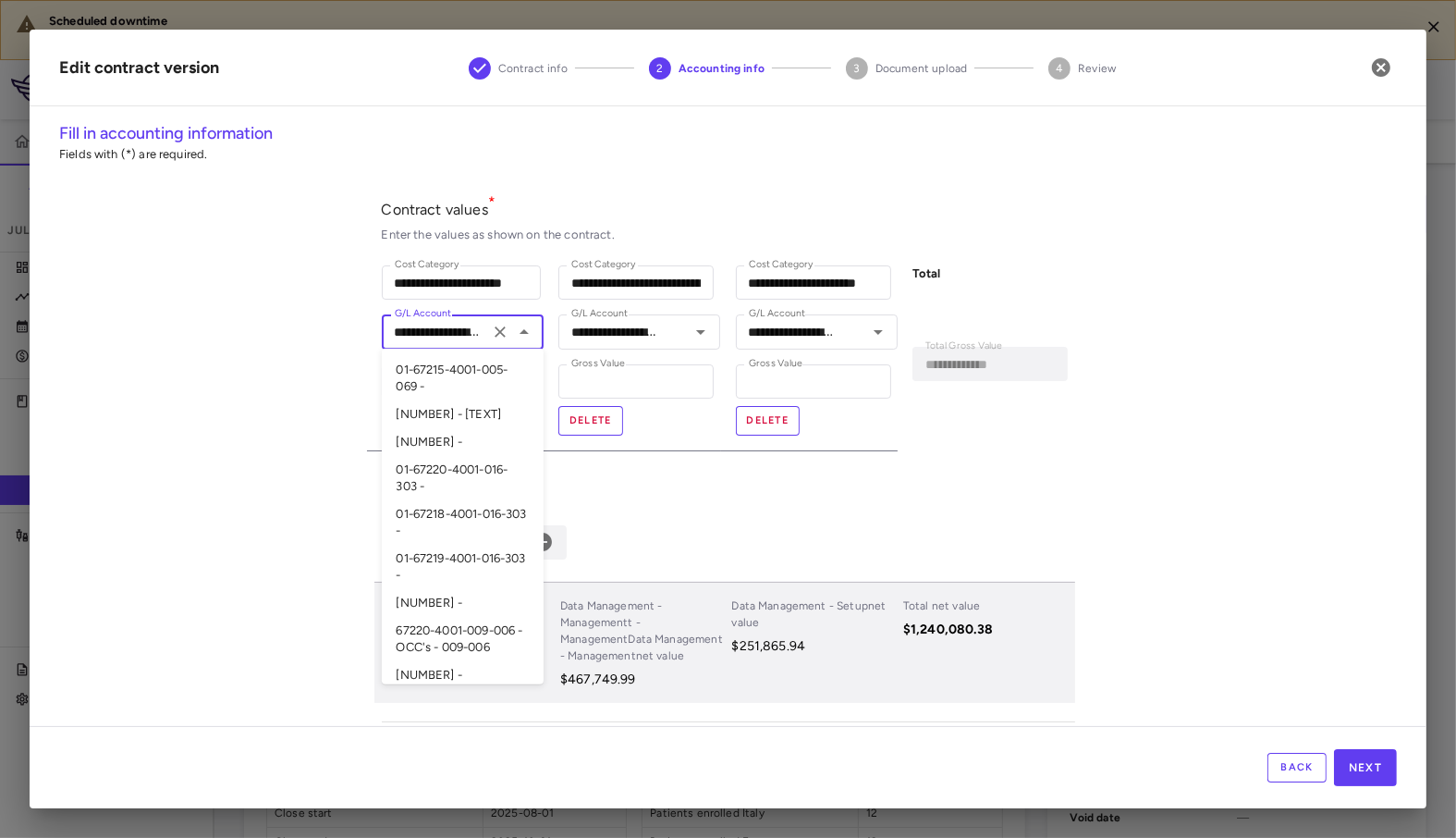 scroll, scrollTop: 194, scrollLeft: 0, axis: vertical 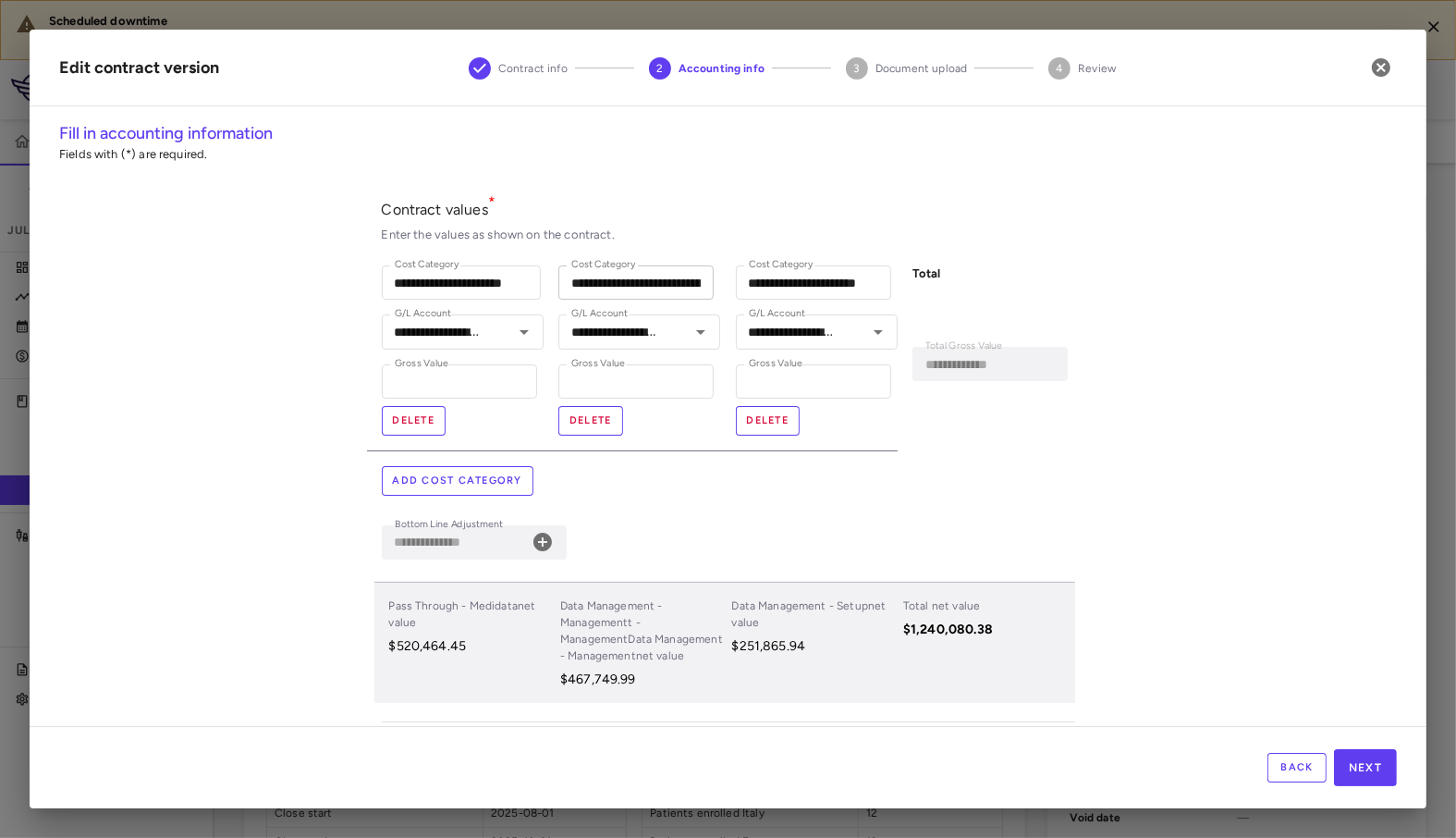 click on "Cost Category" at bounding box center (604, 265) 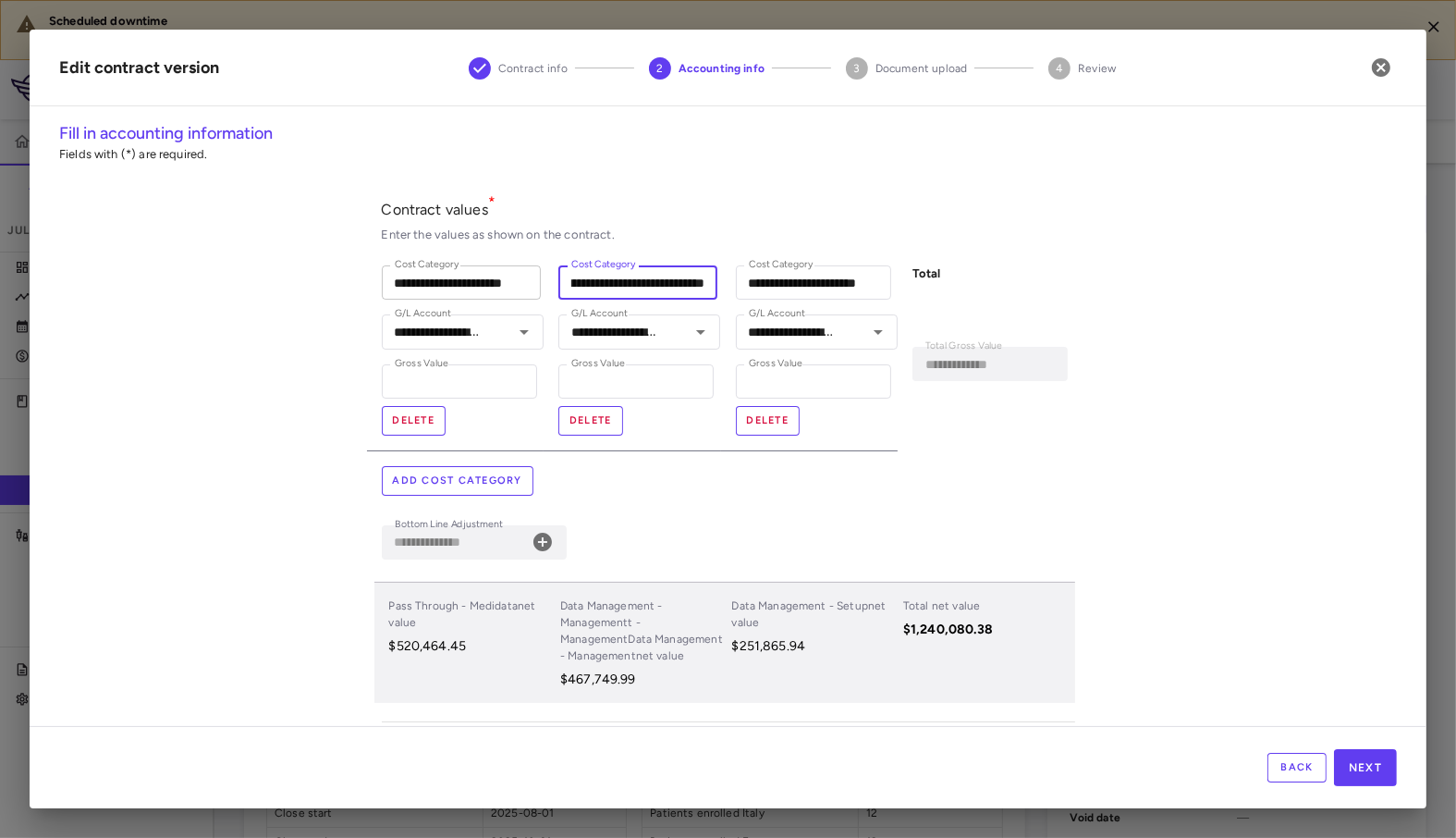 scroll, scrollTop: 0, scrollLeft: 0, axis: both 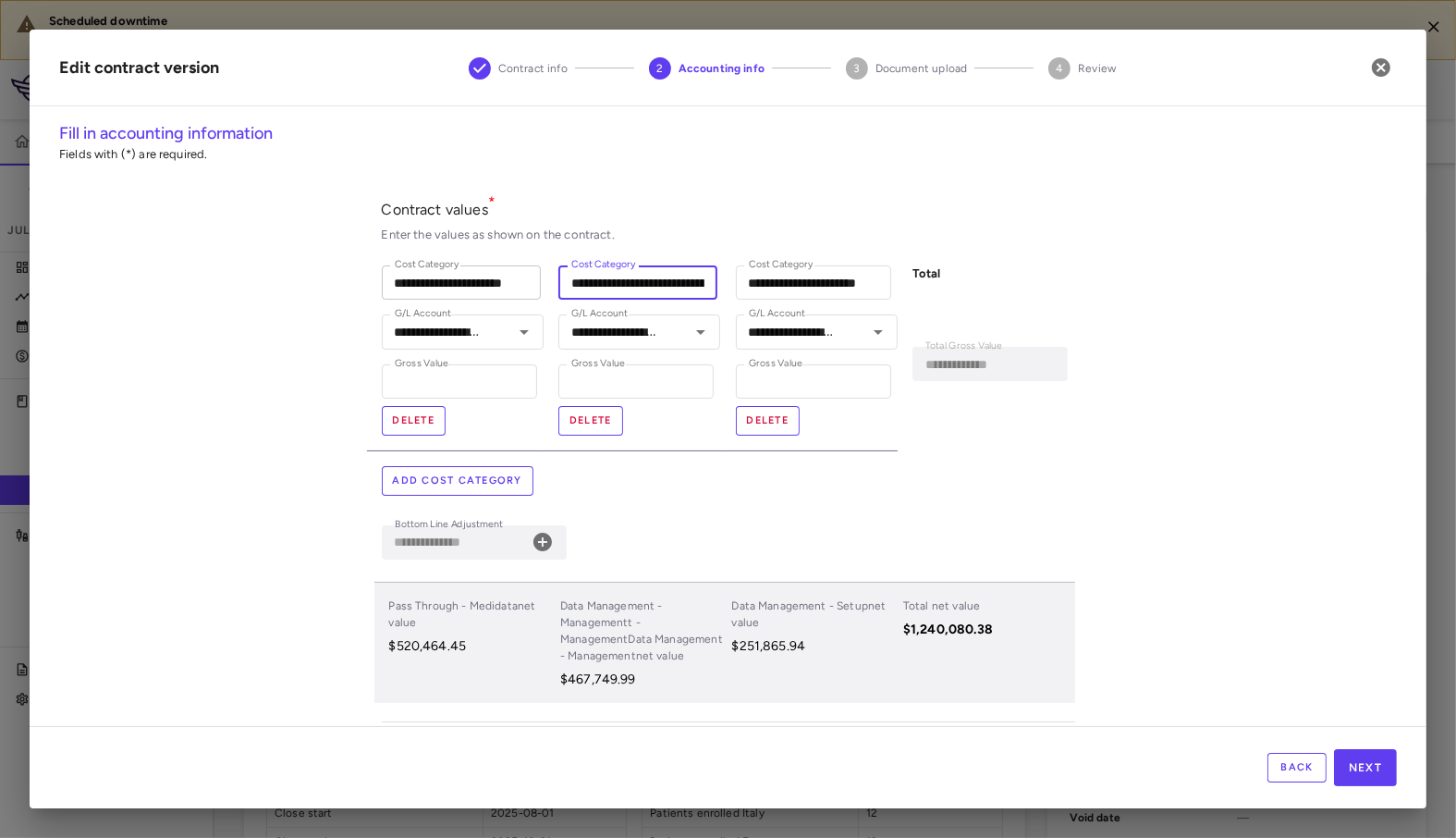 drag, startPoint x: 703, startPoint y: 284, endPoint x: 451, endPoint y: 275, distance: 252.16066 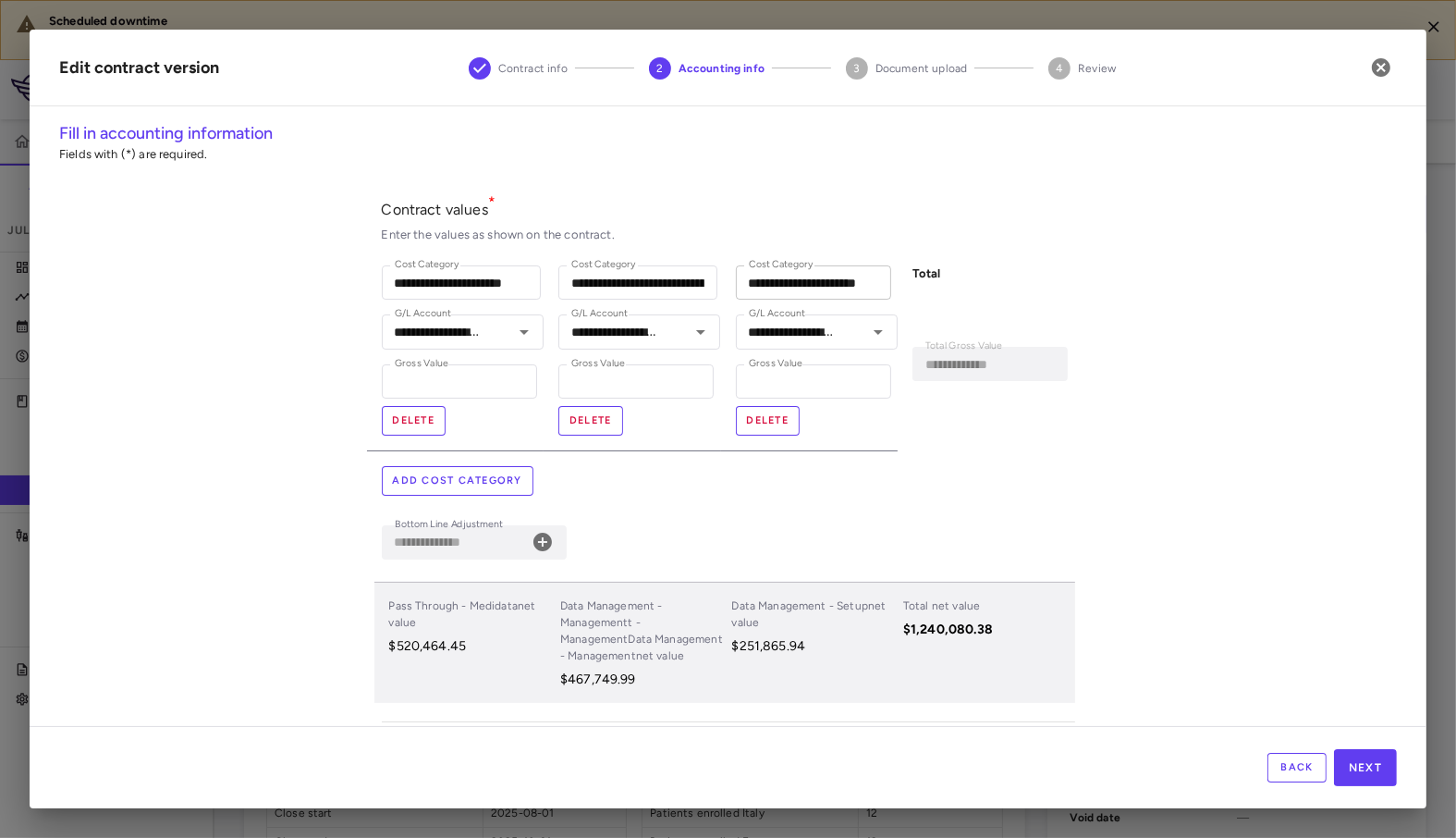 drag, startPoint x: 836, startPoint y: 265, endPoint x: 827, endPoint y: 269, distance: 9.84886 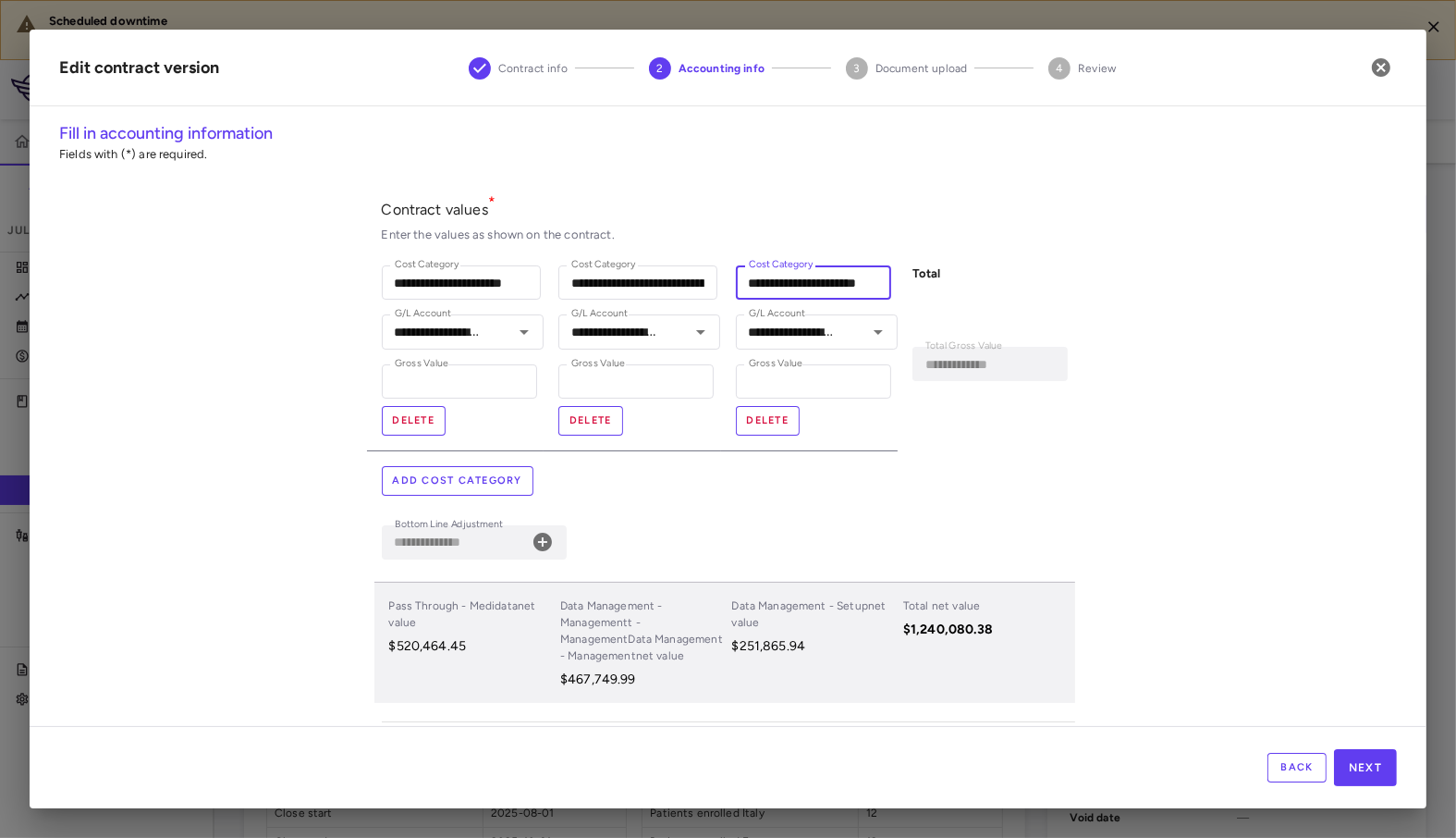 scroll, scrollTop: 0, scrollLeft: 22, axis: horizontal 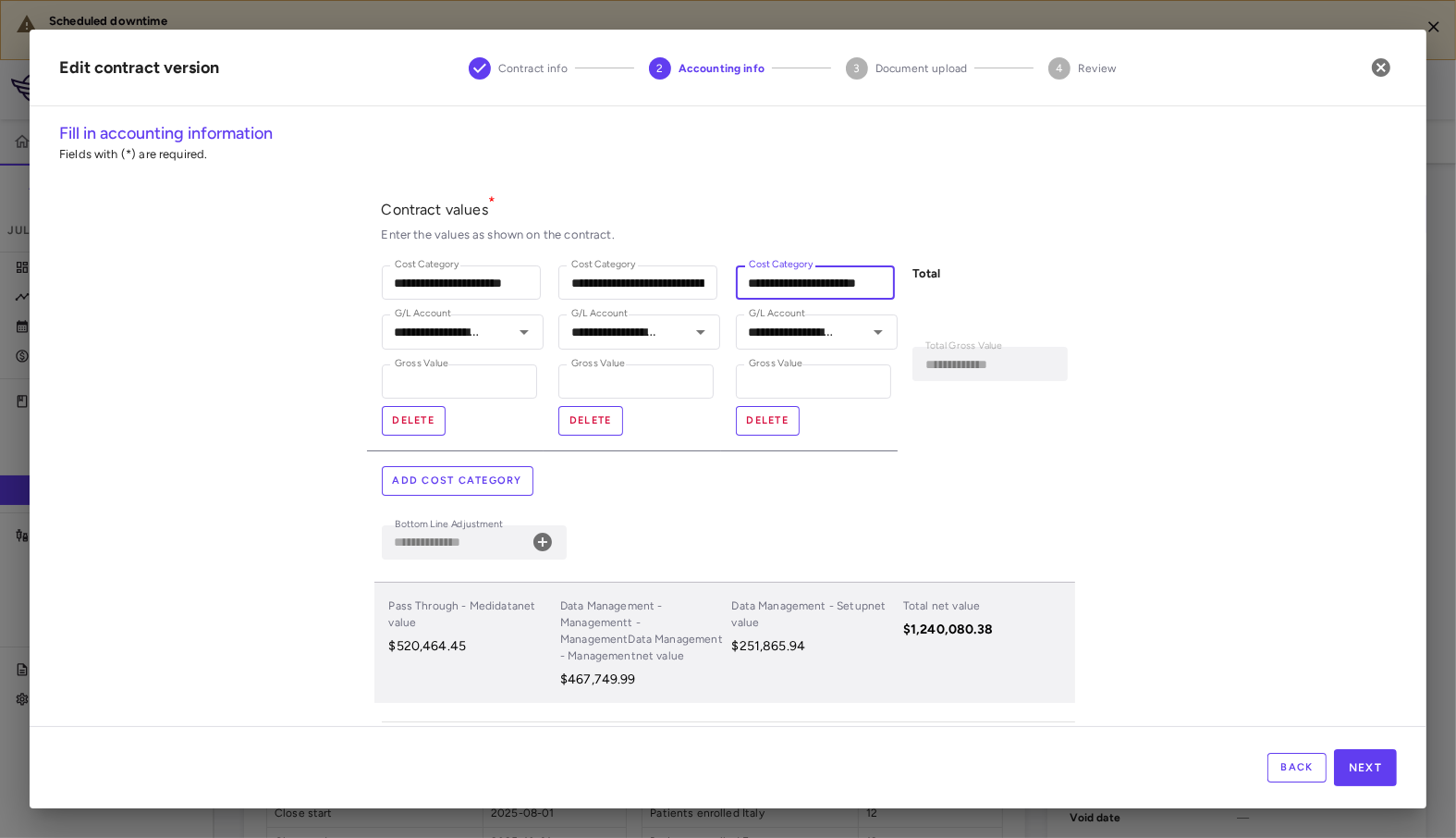 drag, startPoint x: 739, startPoint y: 285, endPoint x: 1127, endPoint y: 316, distance: 389.23643 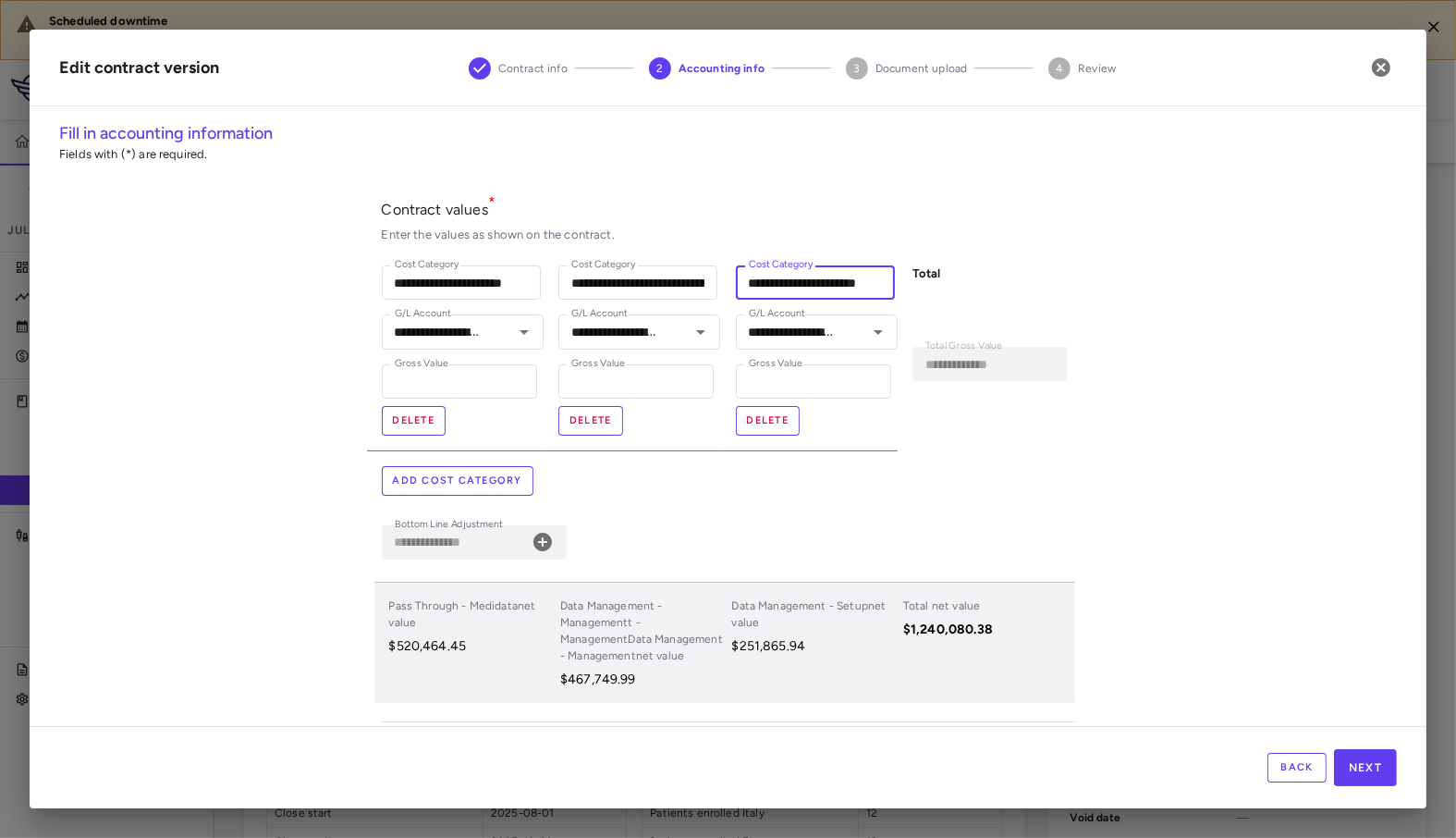 scroll, scrollTop: 0, scrollLeft: 0, axis: both 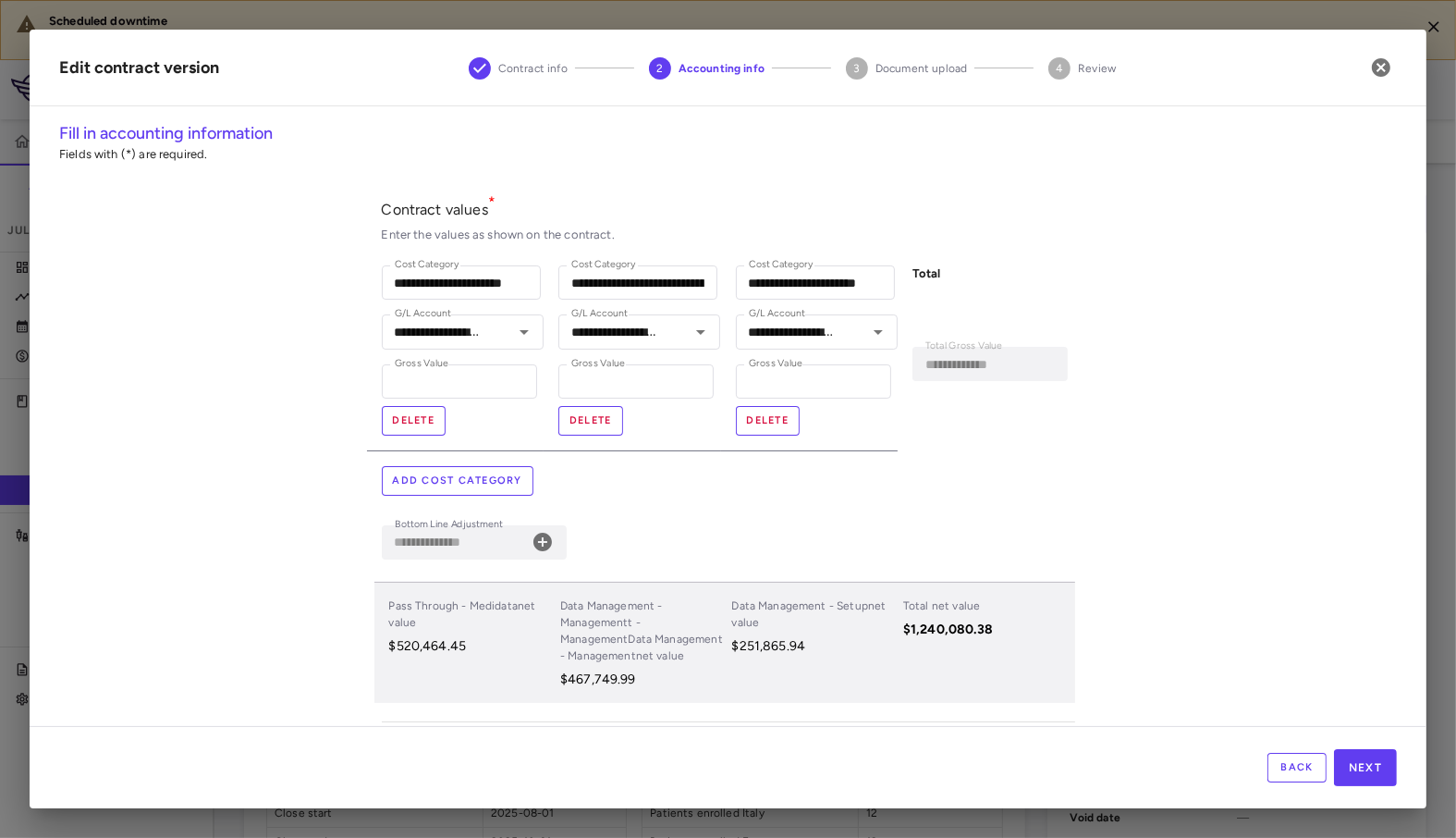click on "**********" at bounding box center (728, 424) 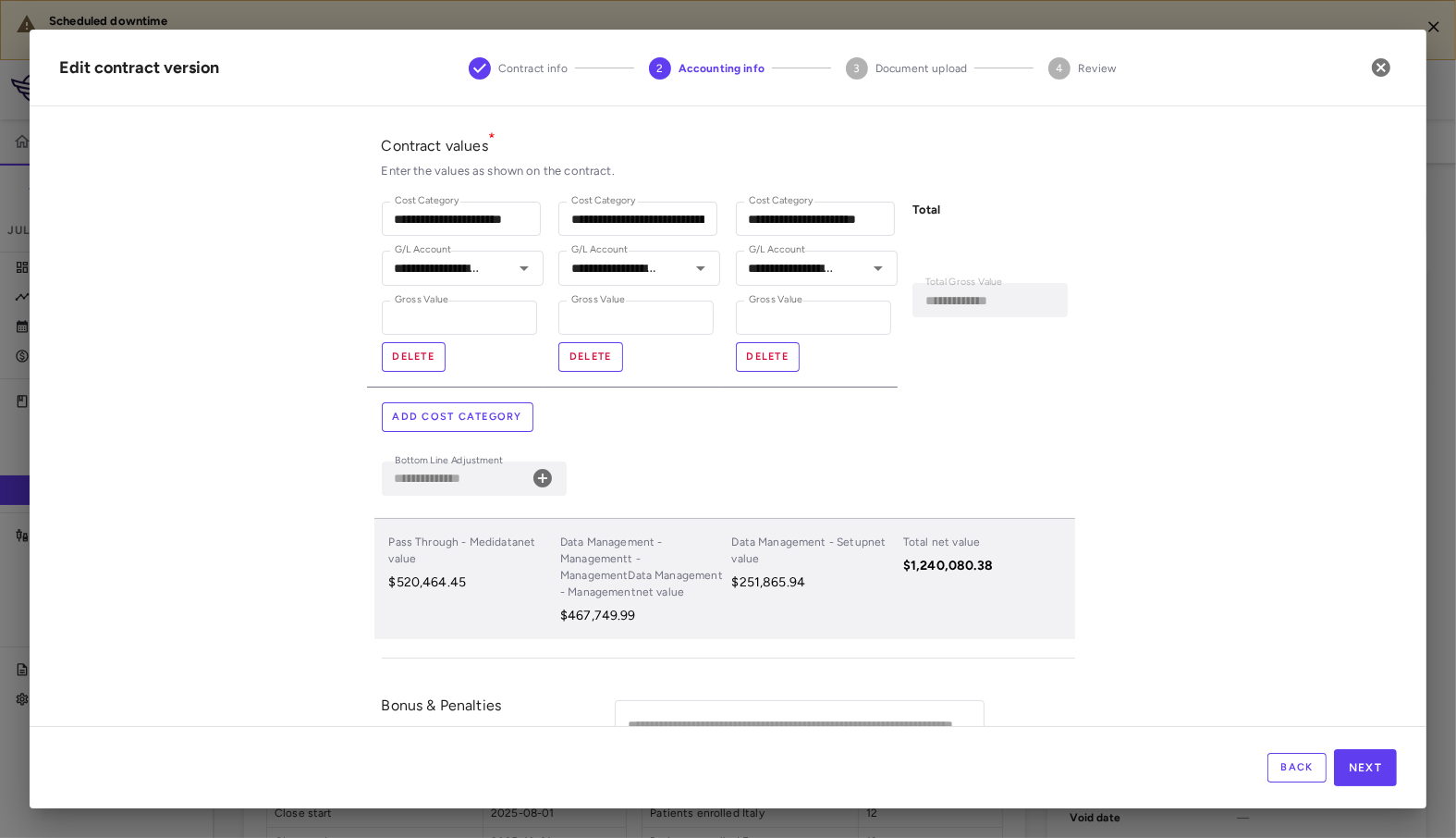 scroll, scrollTop: 0, scrollLeft: 0, axis: both 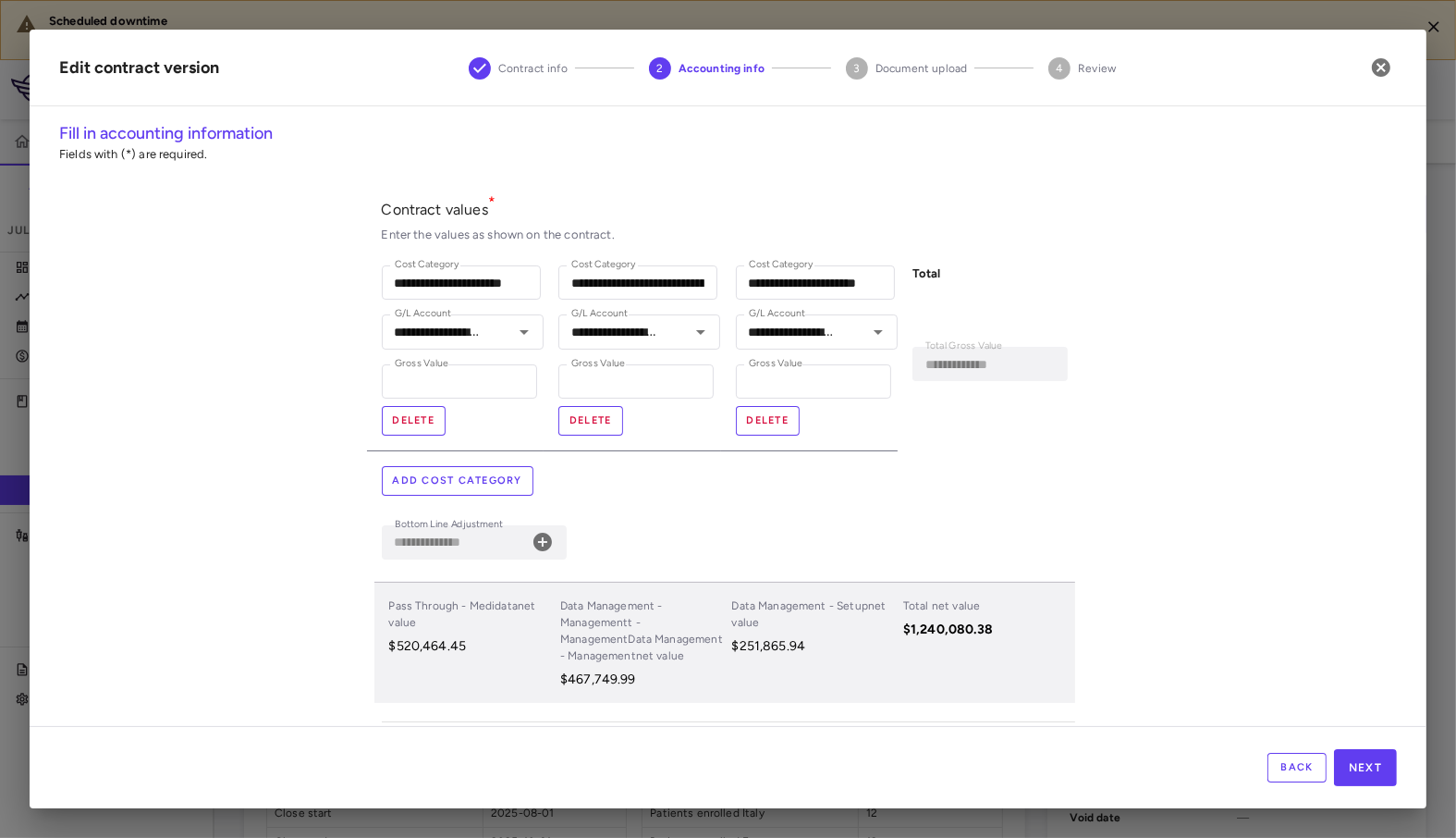 click on "Edit contract version Contract info 2 Accounting info 3 Document upload 4 Review" at bounding box center (728, 68) 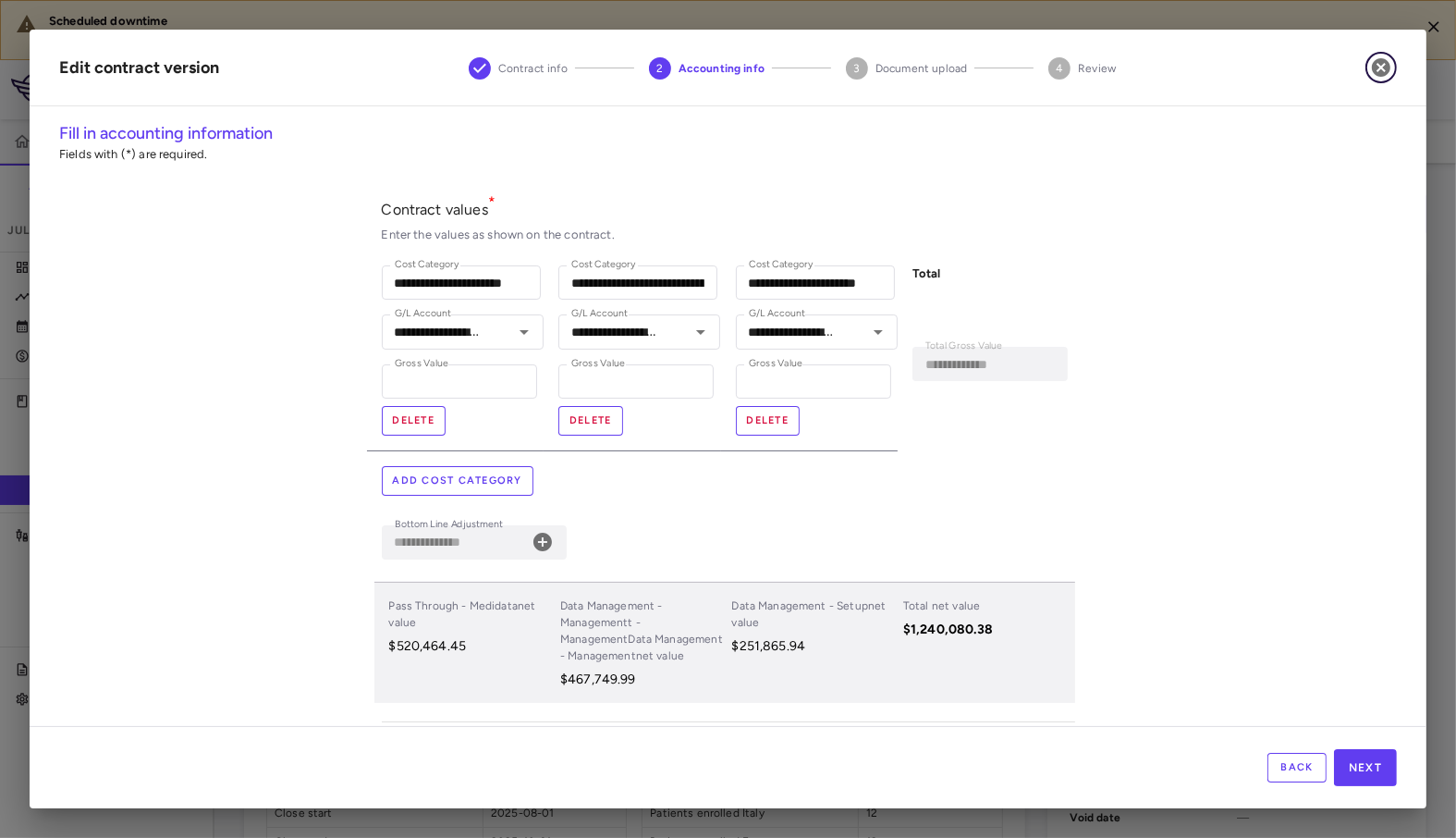 click 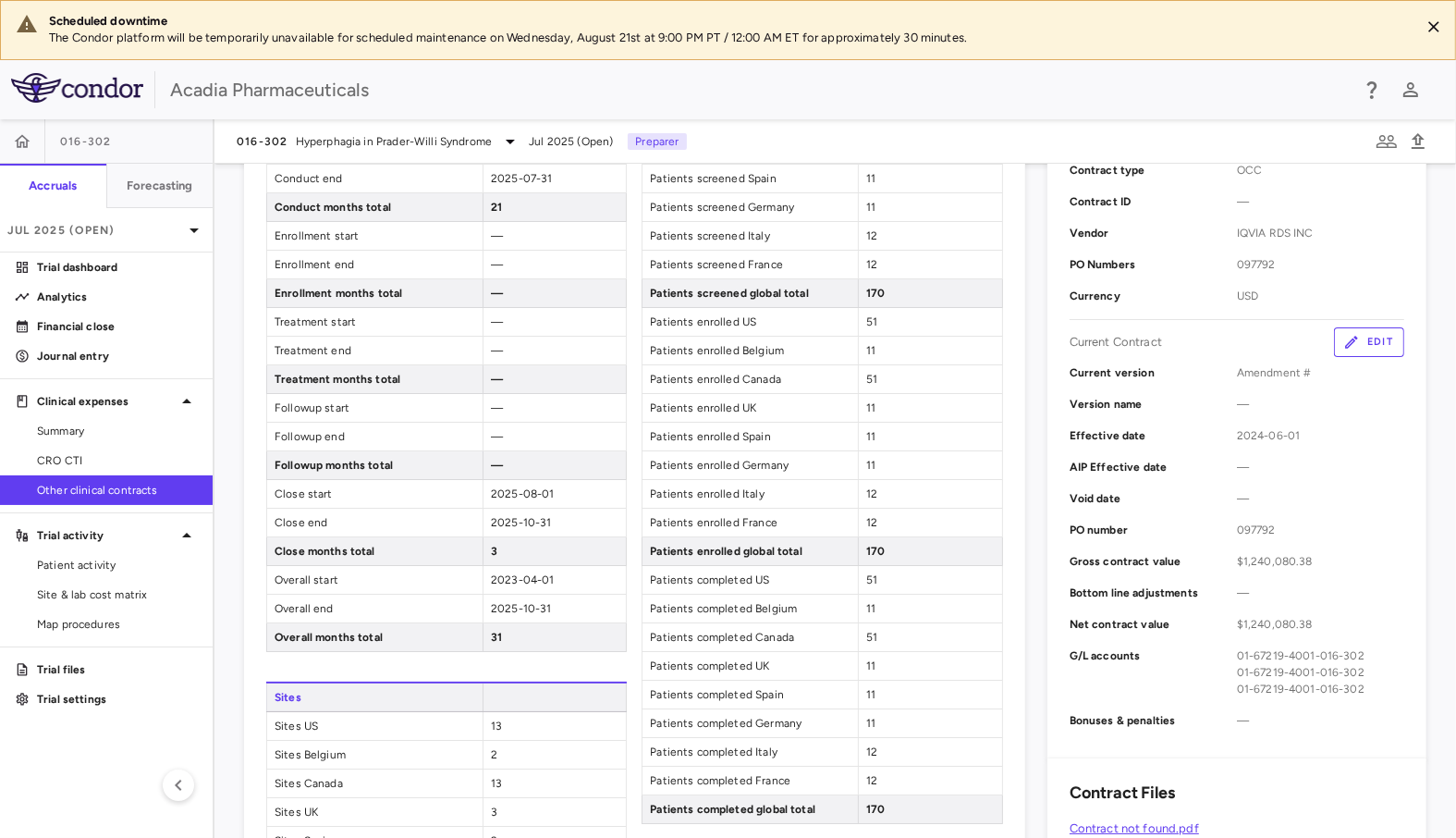 scroll, scrollTop: 0, scrollLeft: 0, axis: both 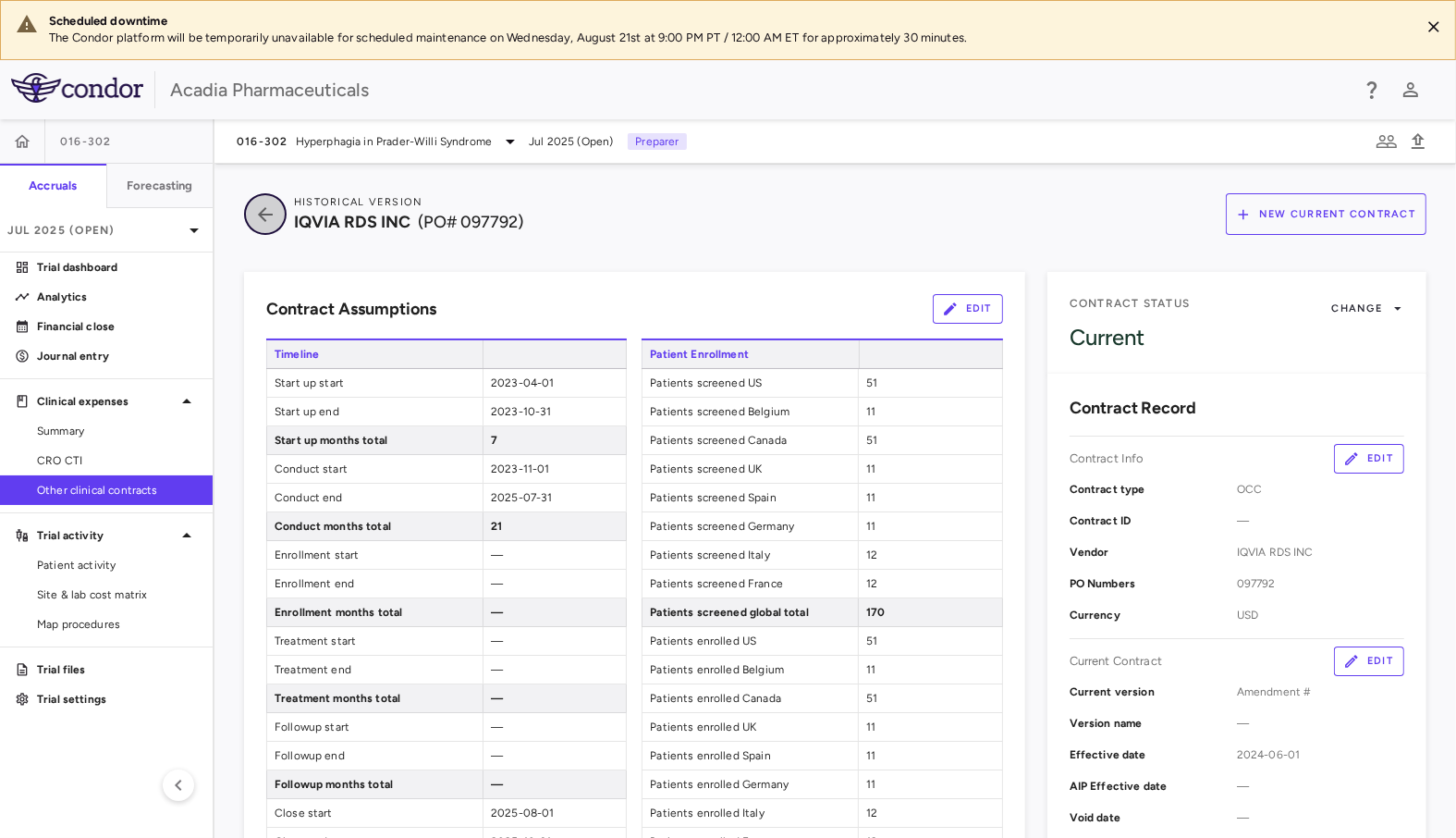 click 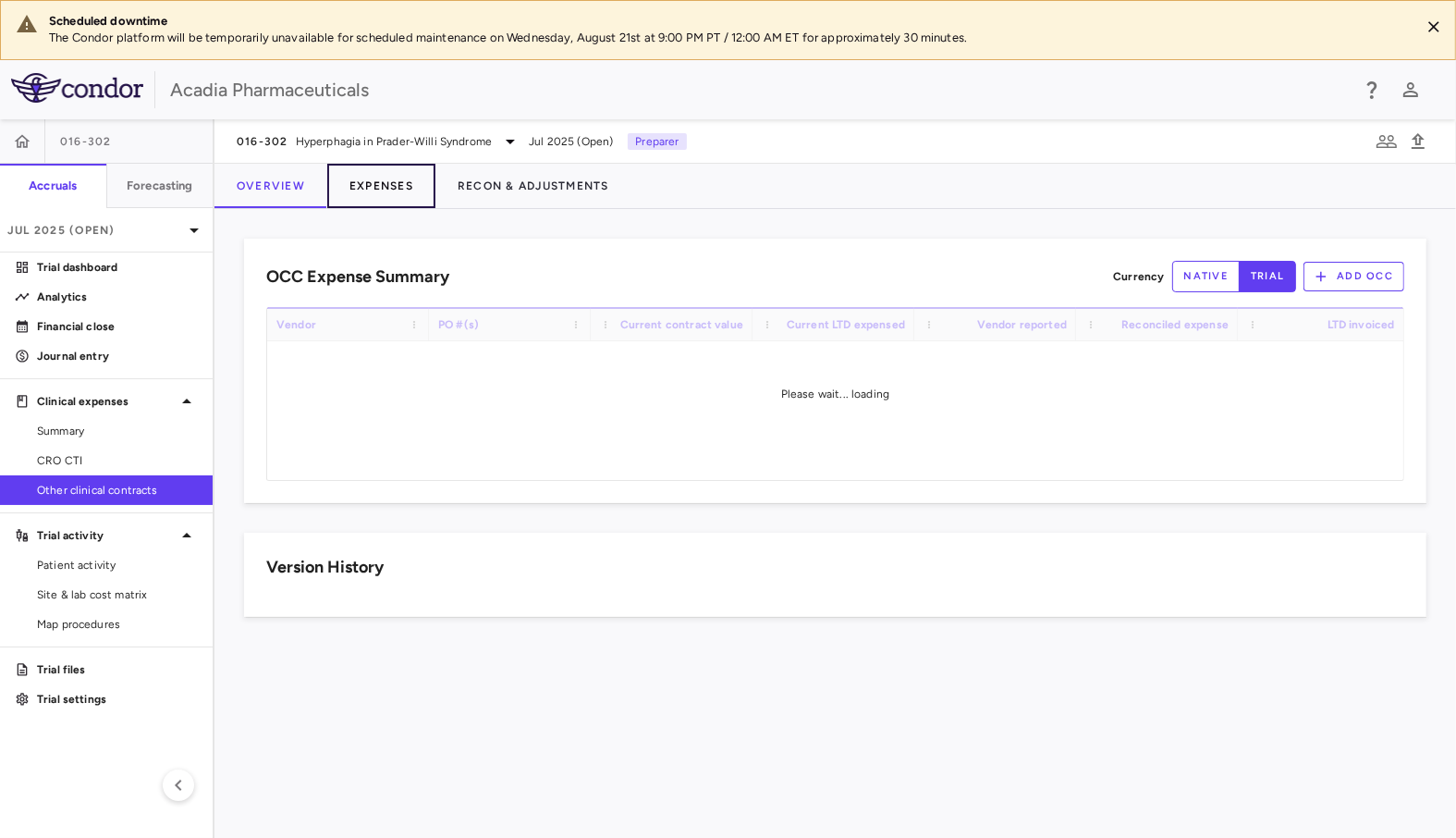 click on "Expenses" at bounding box center (381, 186) 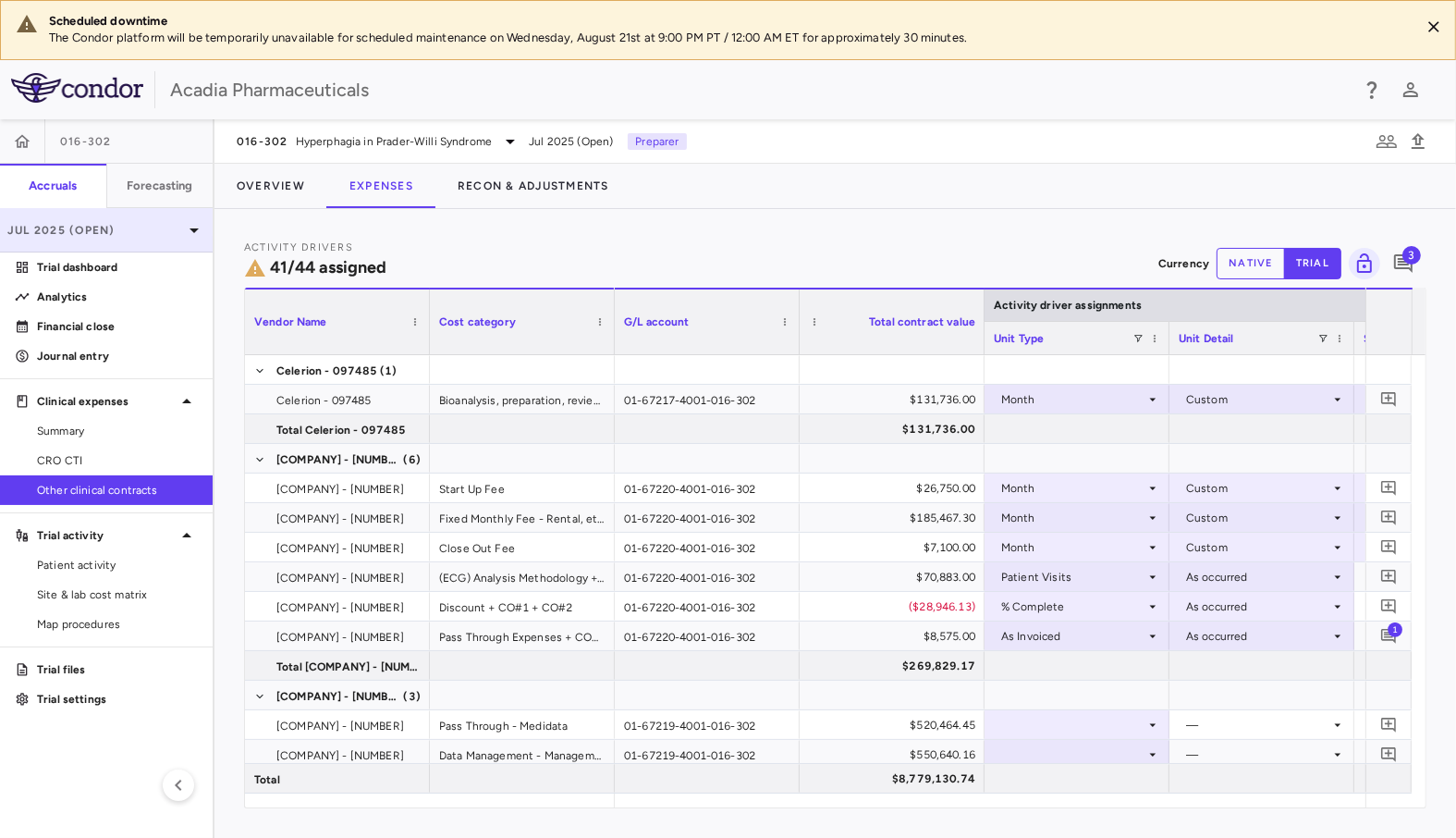 click on "Jul 2025 (Open)" at bounding box center (95, 230) 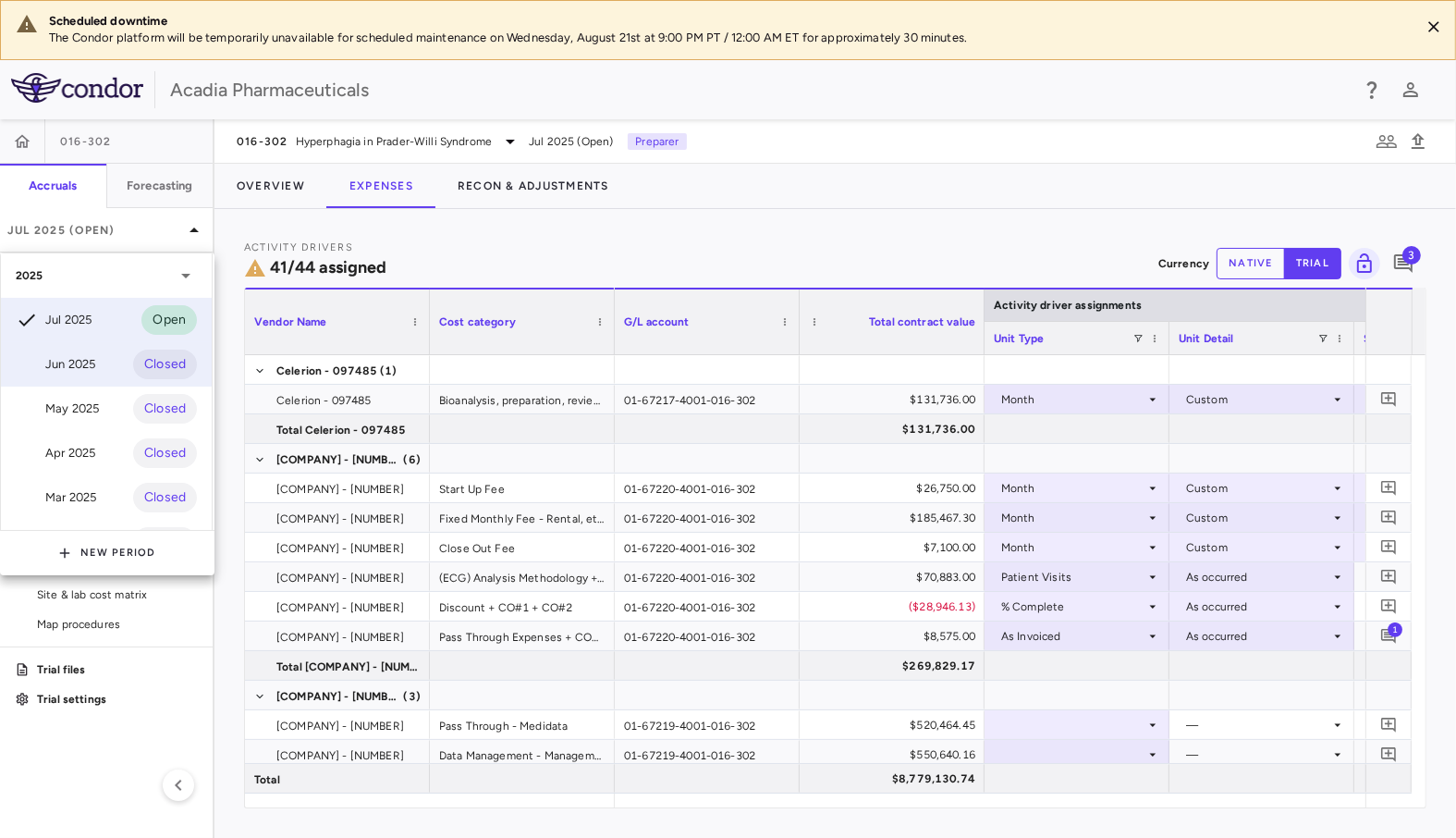 click on "Jun 2025" at bounding box center (55, 364) 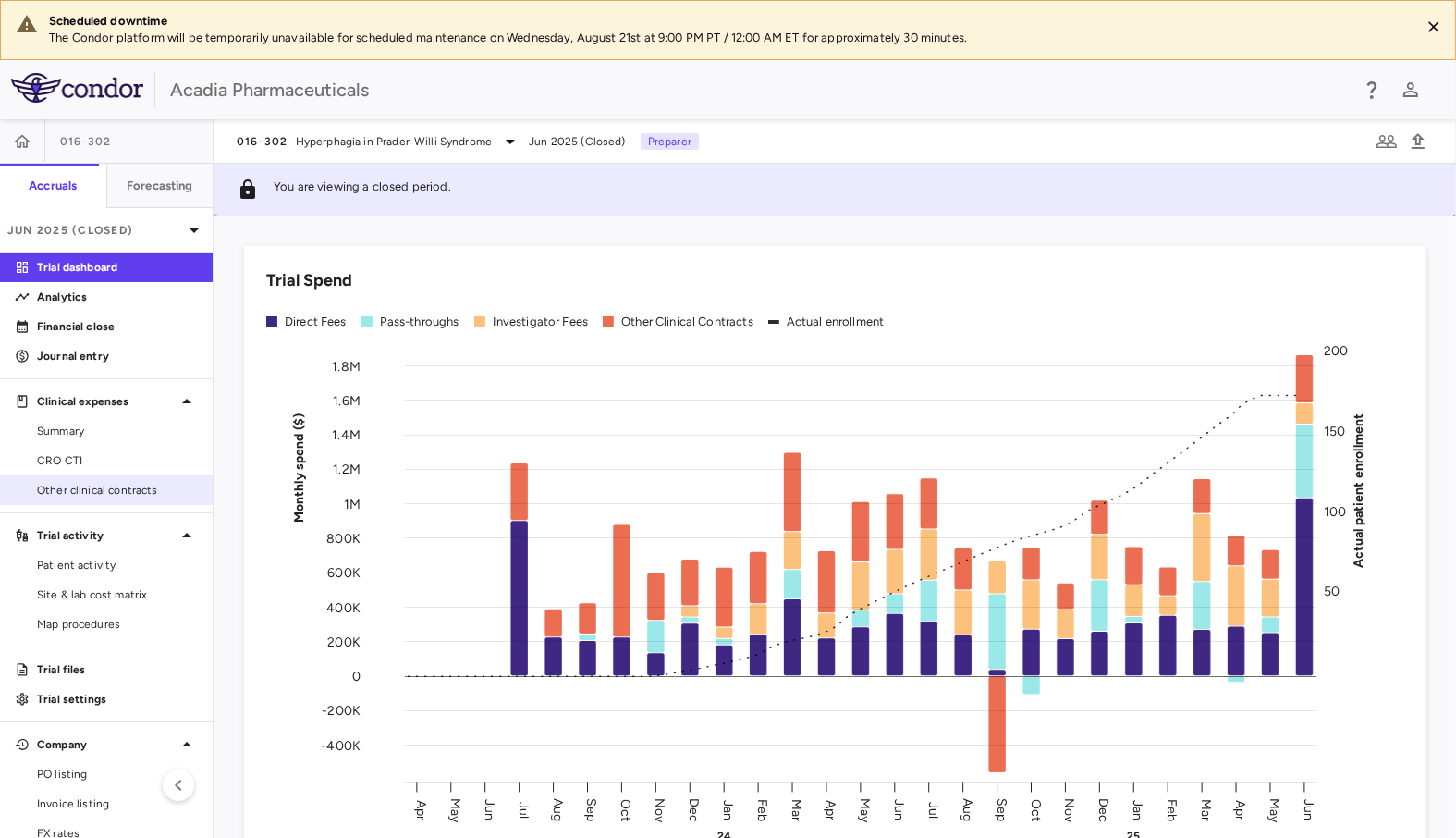 click on "Other clinical contracts" at bounding box center [117, 490] 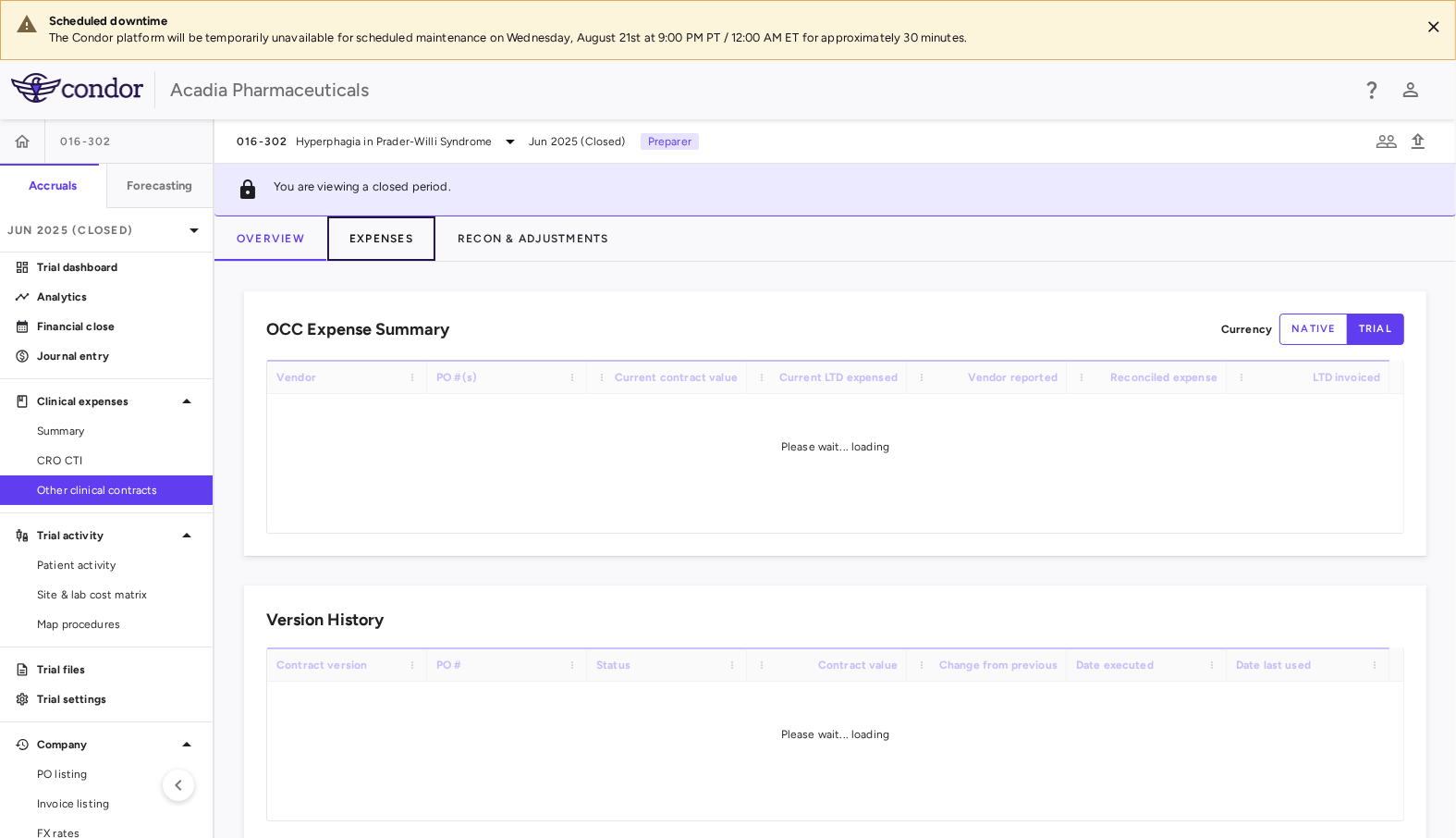 click on "Expenses" at bounding box center (381, 239) 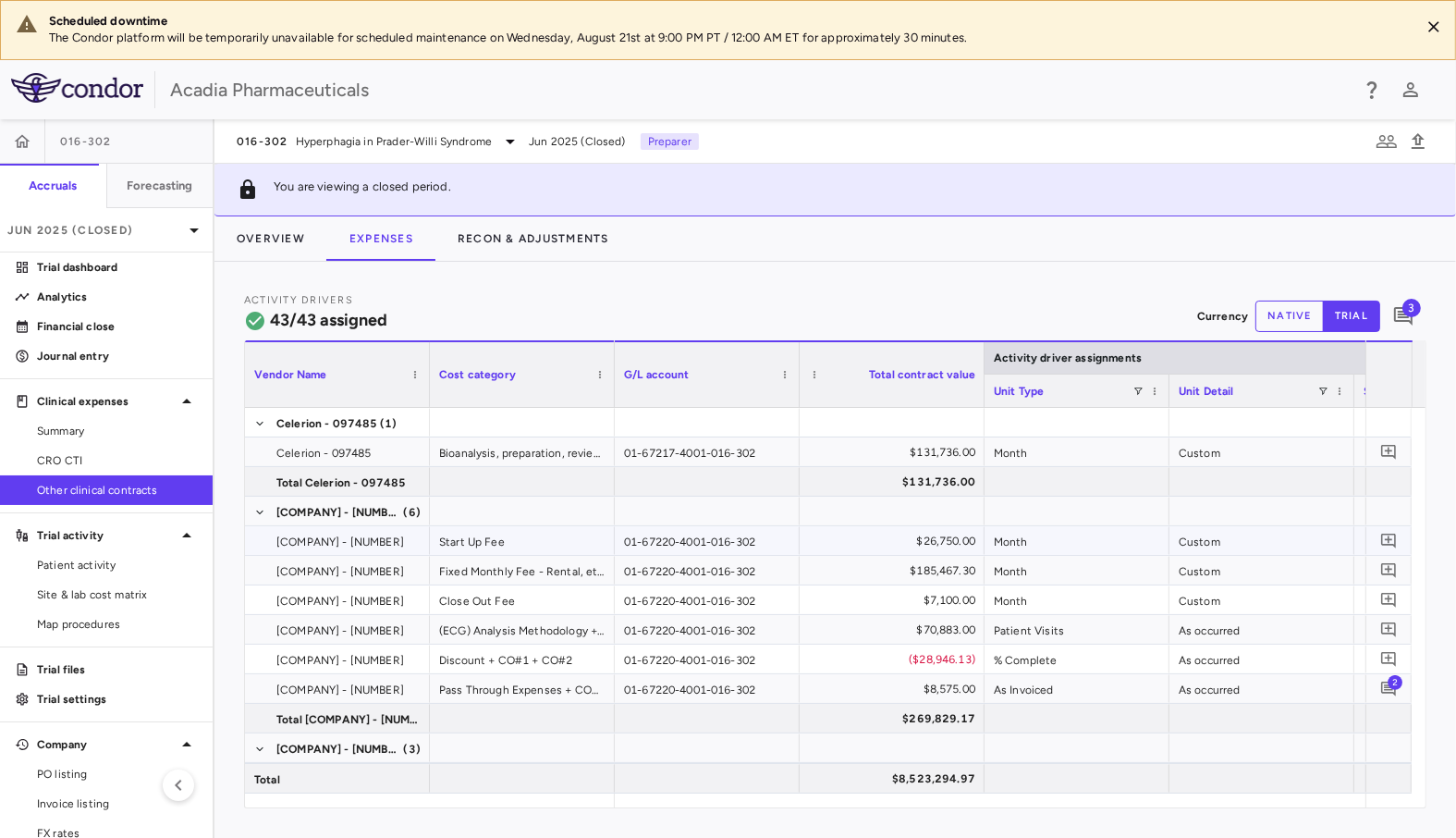 scroll, scrollTop: 154, scrollLeft: 0, axis: vertical 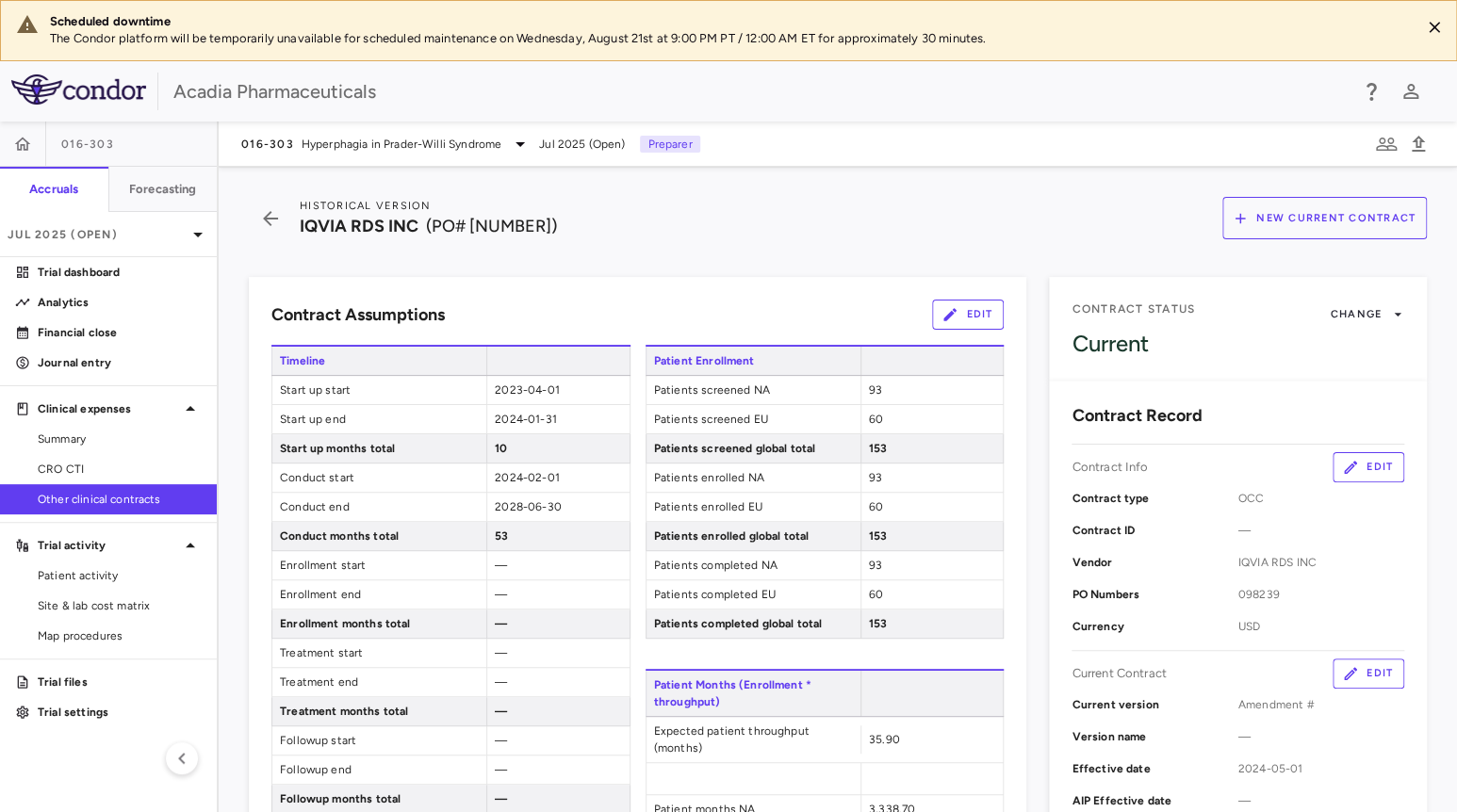 click 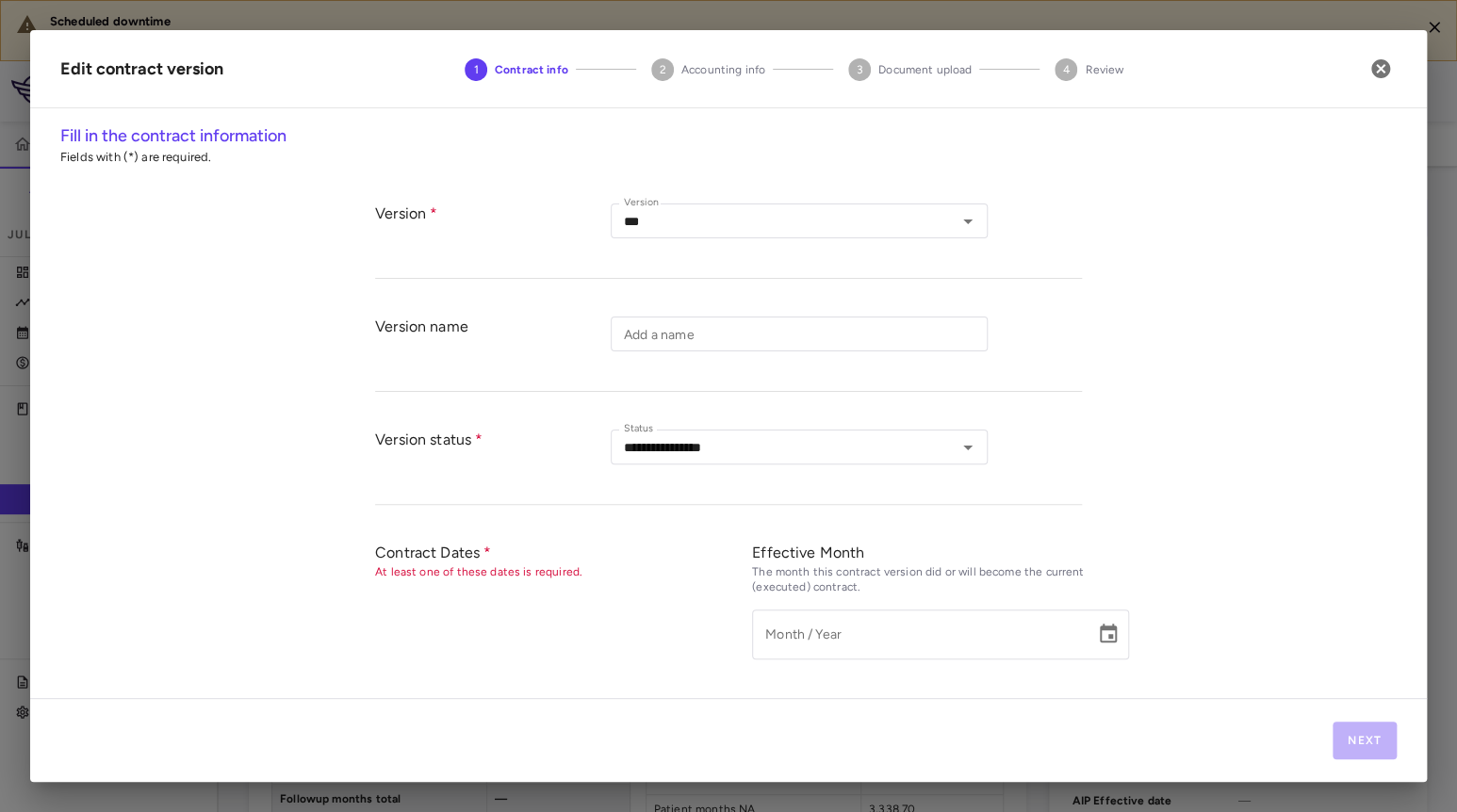 type on "*********" 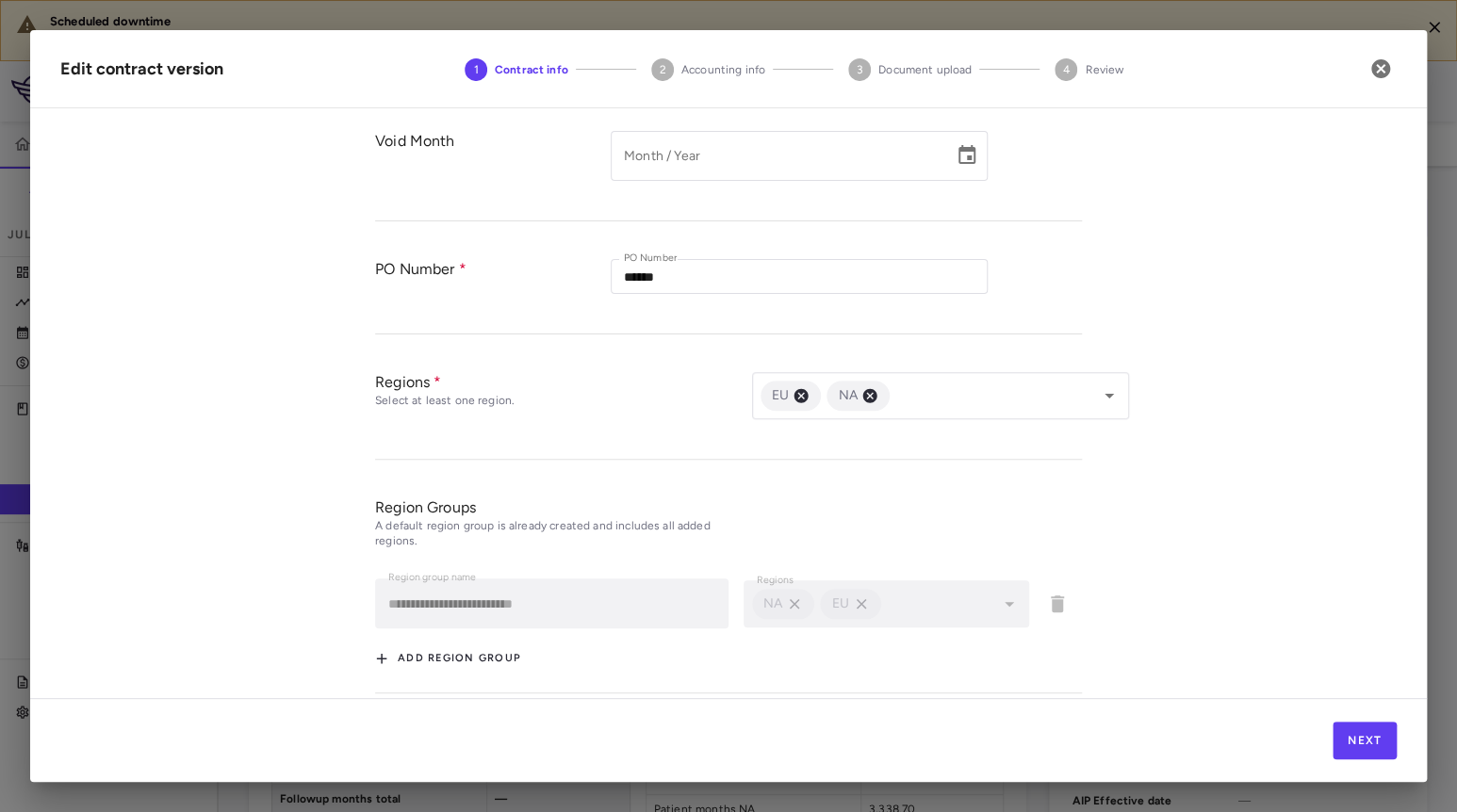 scroll, scrollTop: 688, scrollLeft: 0, axis: vertical 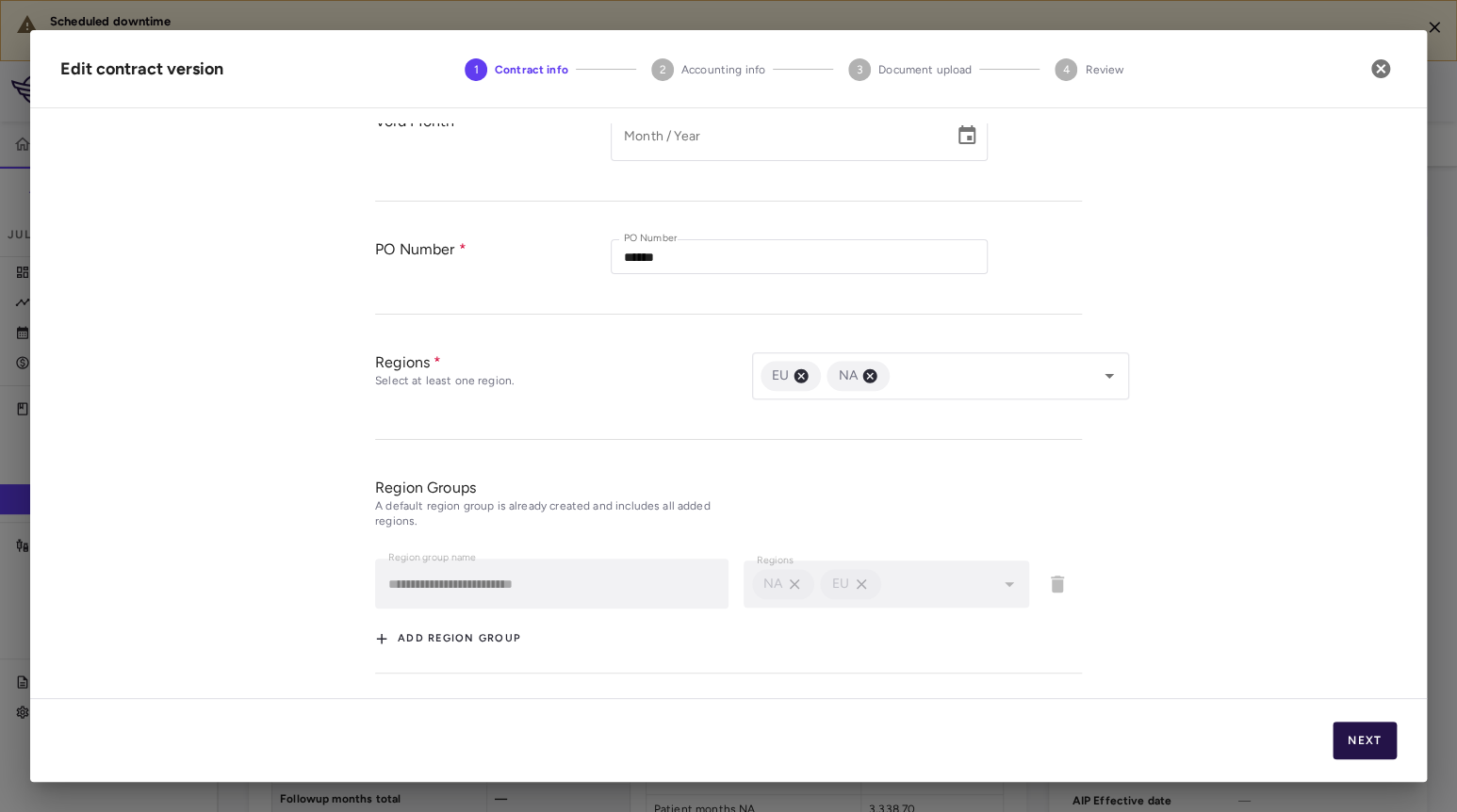 click on "Next" at bounding box center [1365, 740] 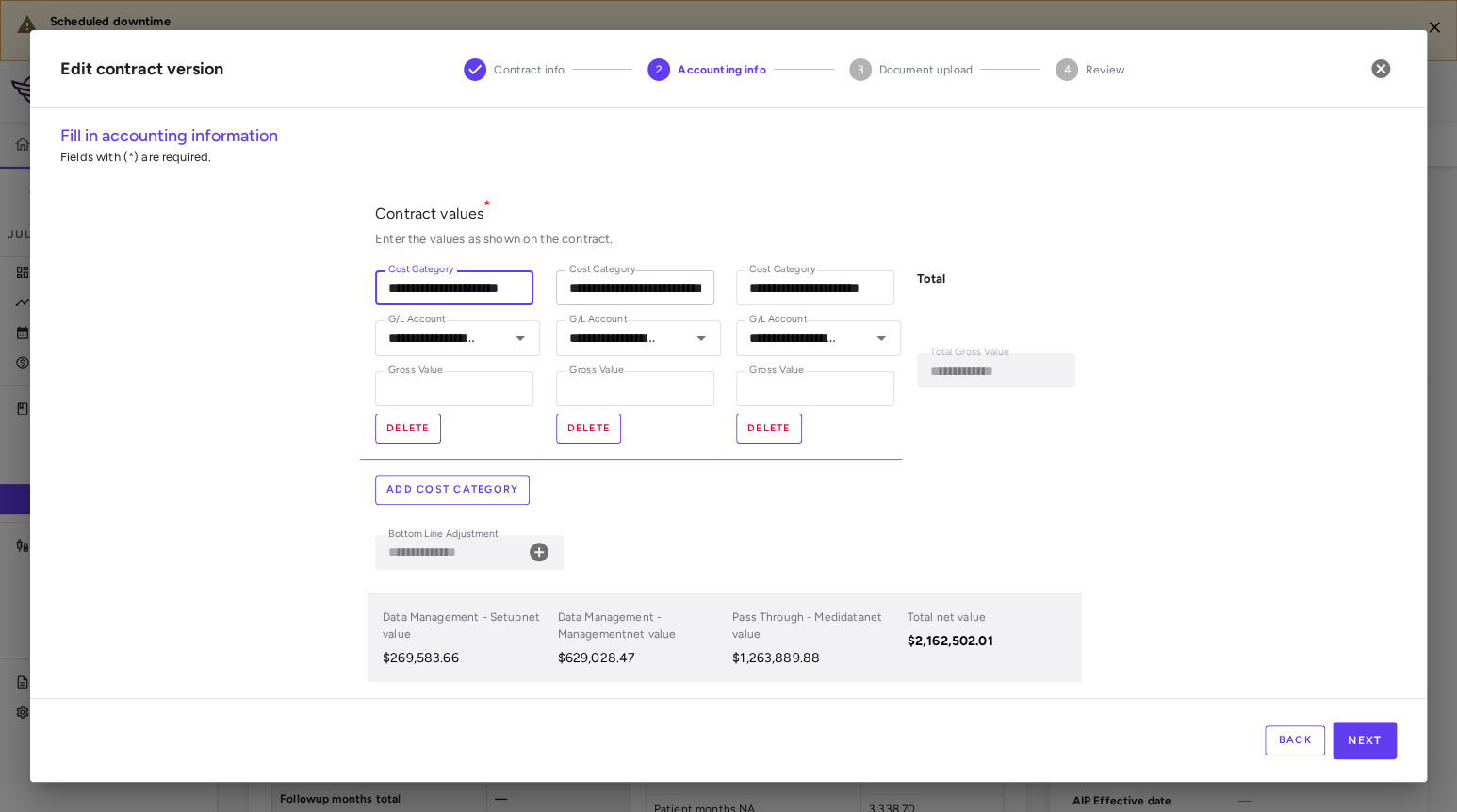scroll, scrollTop: 0, scrollLeft: 23, axis: horizontal 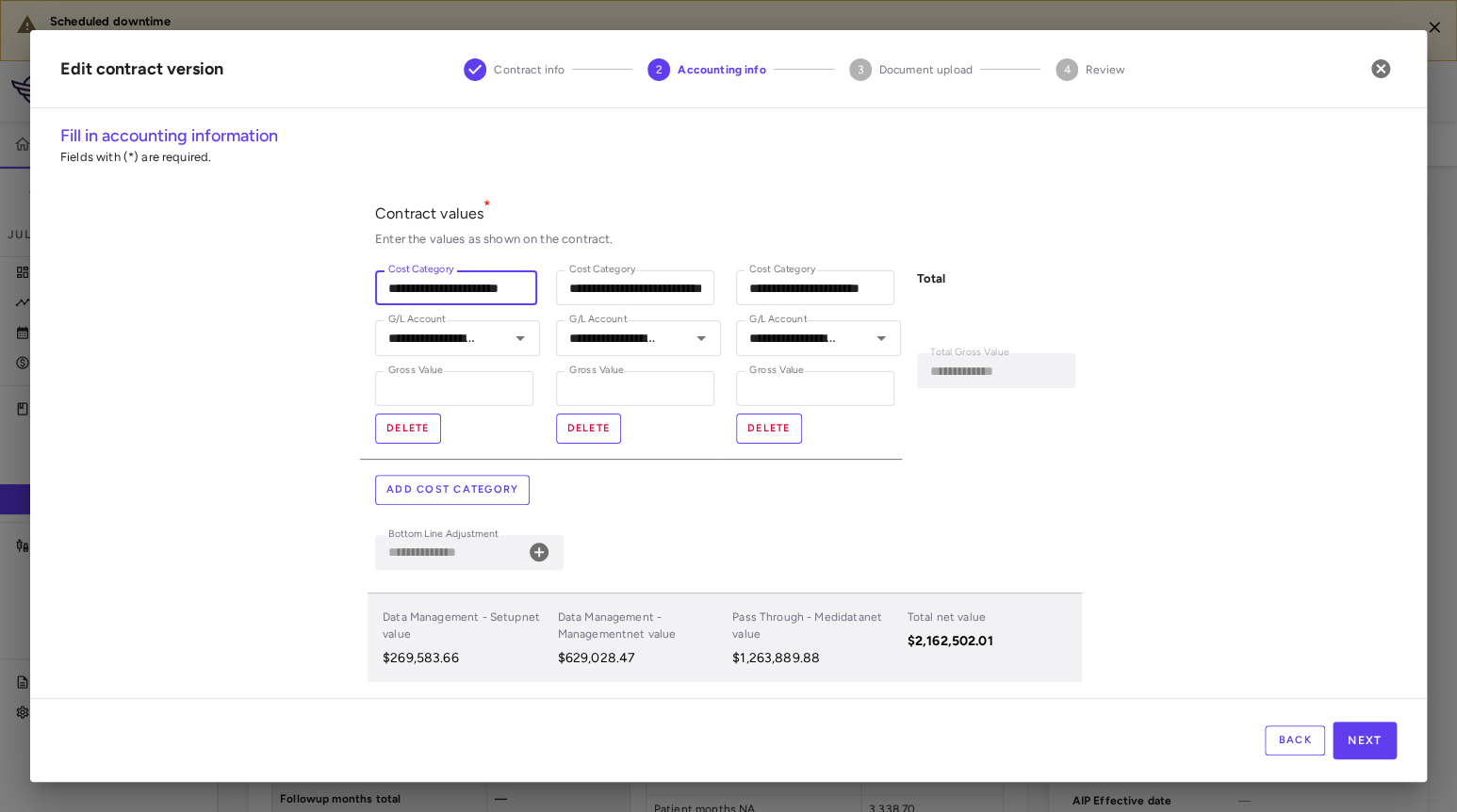 drag, startPoint x: 377, startPoint y: 288, endPoint x: 611, endPoint y: 307, distance: 234.7701 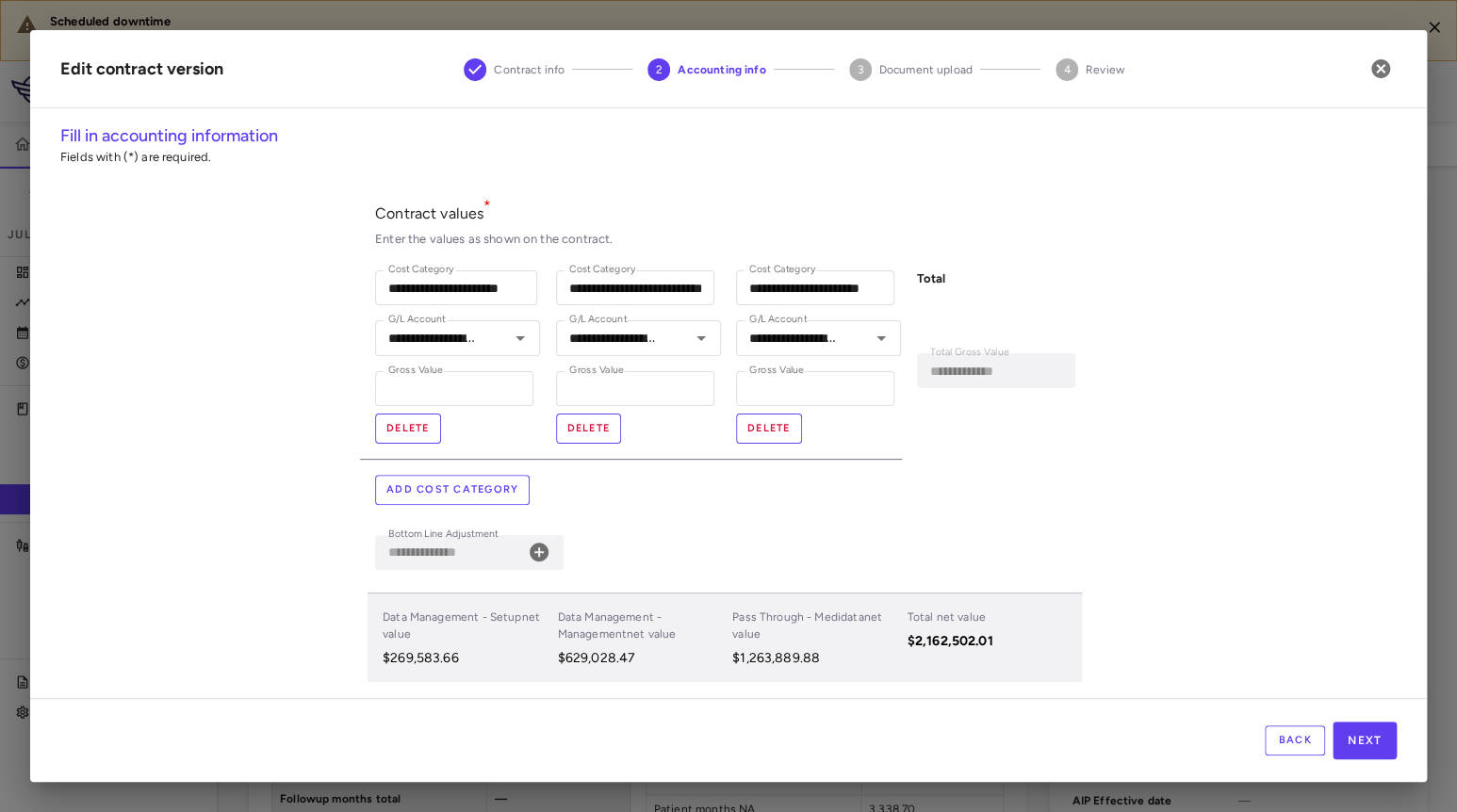 scroll, scrollTop: 0, scrollLeft: 0, axis: both 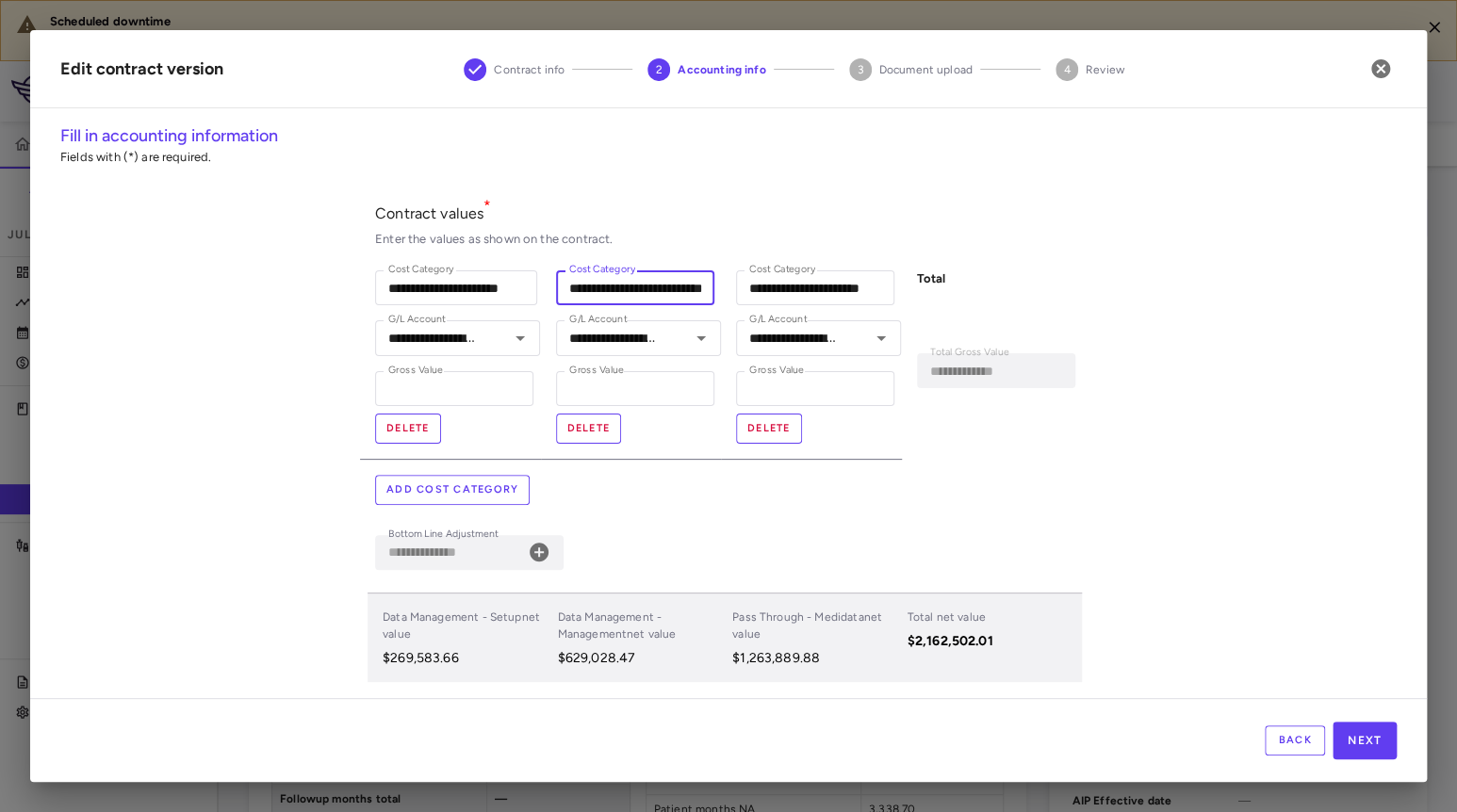 click on "**********" at bounding box center (635, 287) 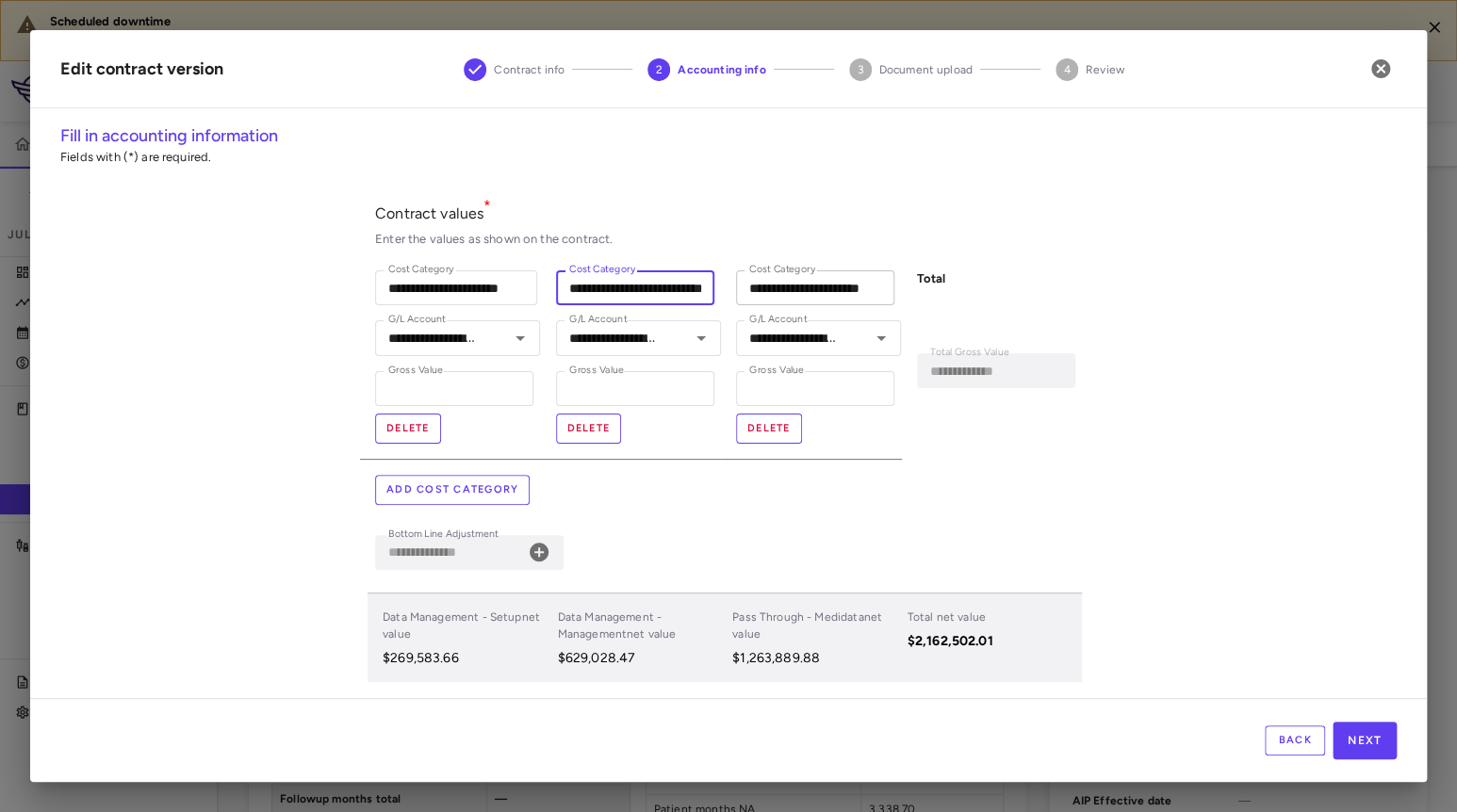 scroll, scrollTop: 0, scrollLeft: 66, axis: horizontal 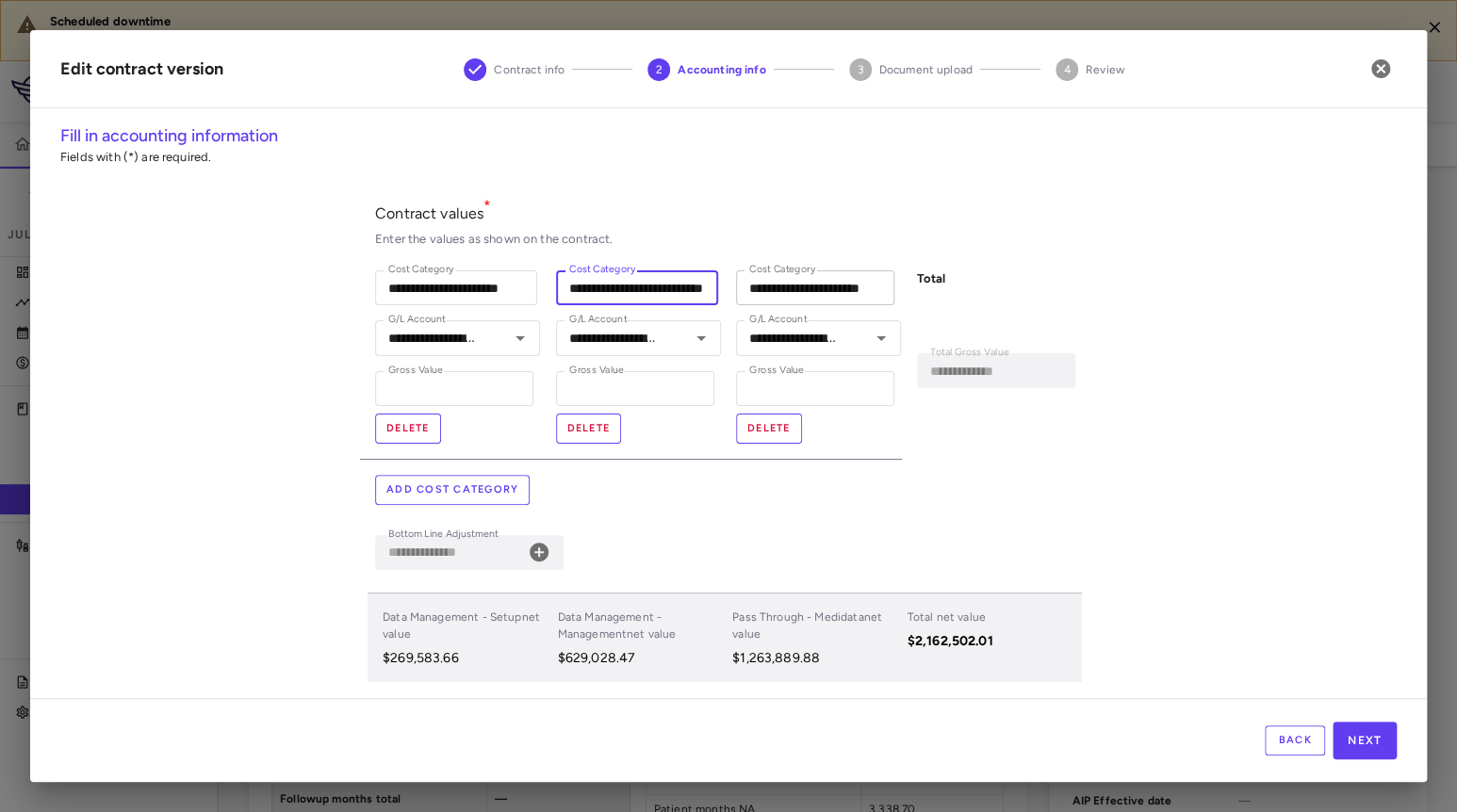 drag, startPoint x: 557, startPoint y: 288, endPoint x: 818, endPoint y: 287, distance: 261.0019 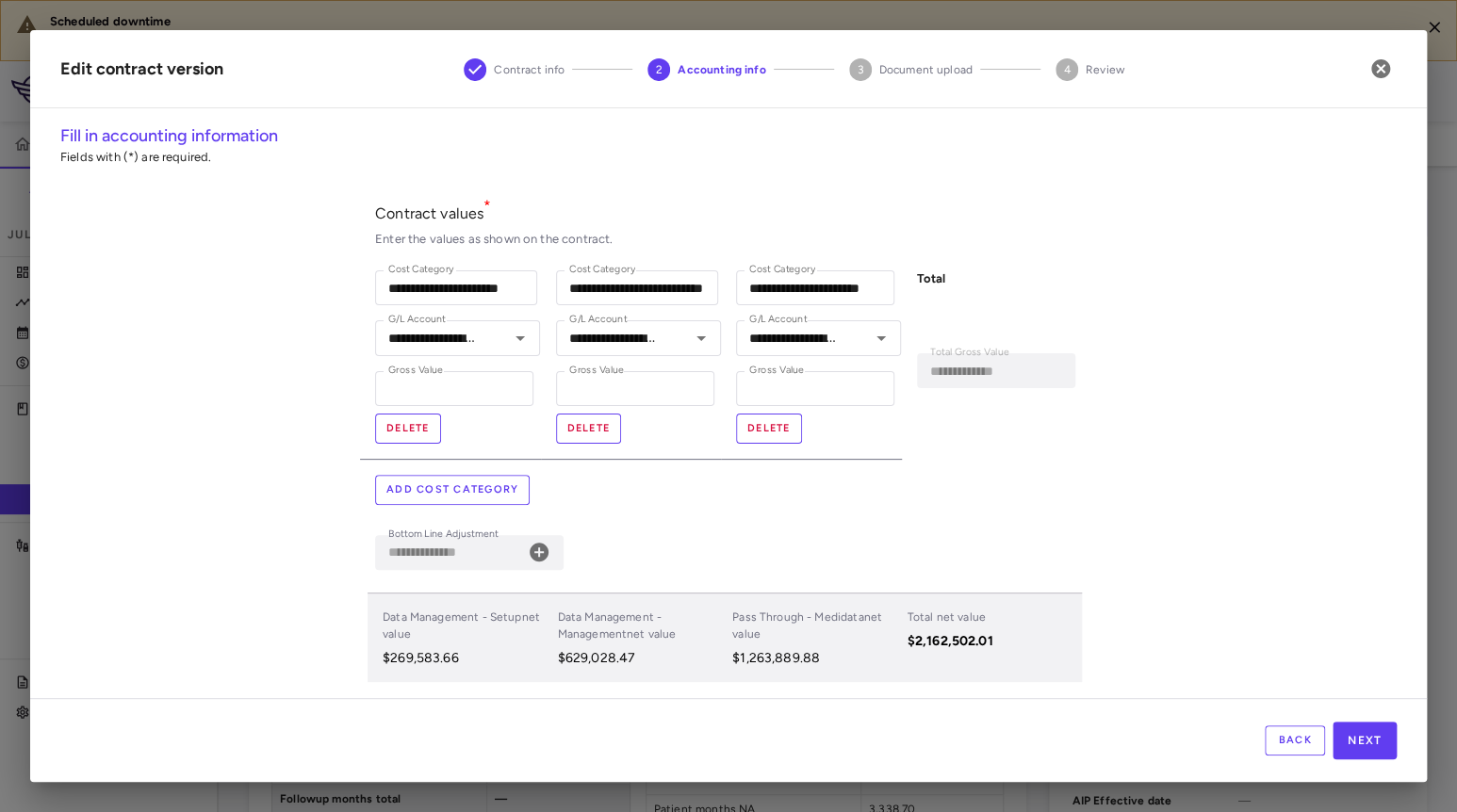 scroll, scrollTop: 0, scrollLeft: 0, axis: both 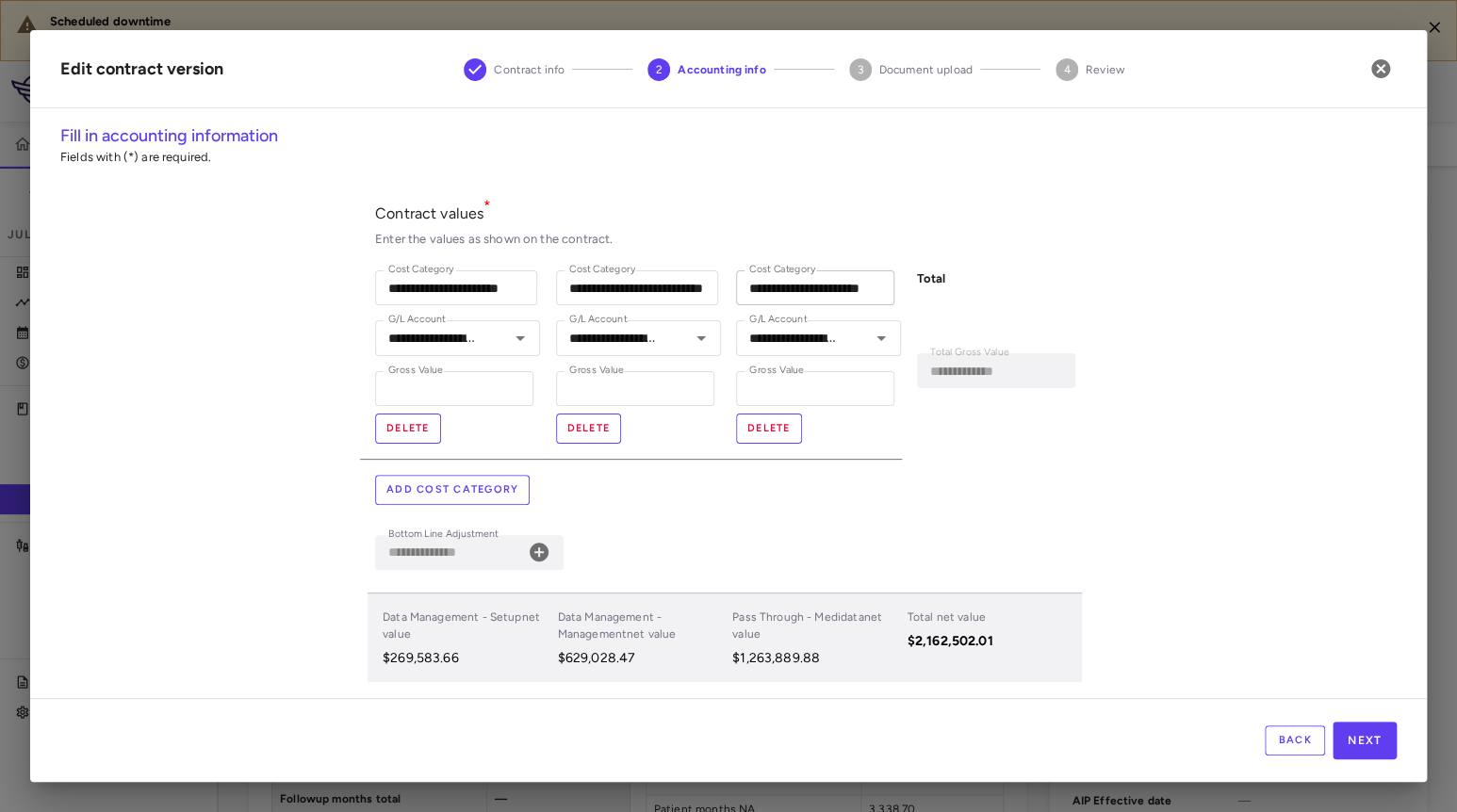 click on "**********" at bounding box center [815, 287] 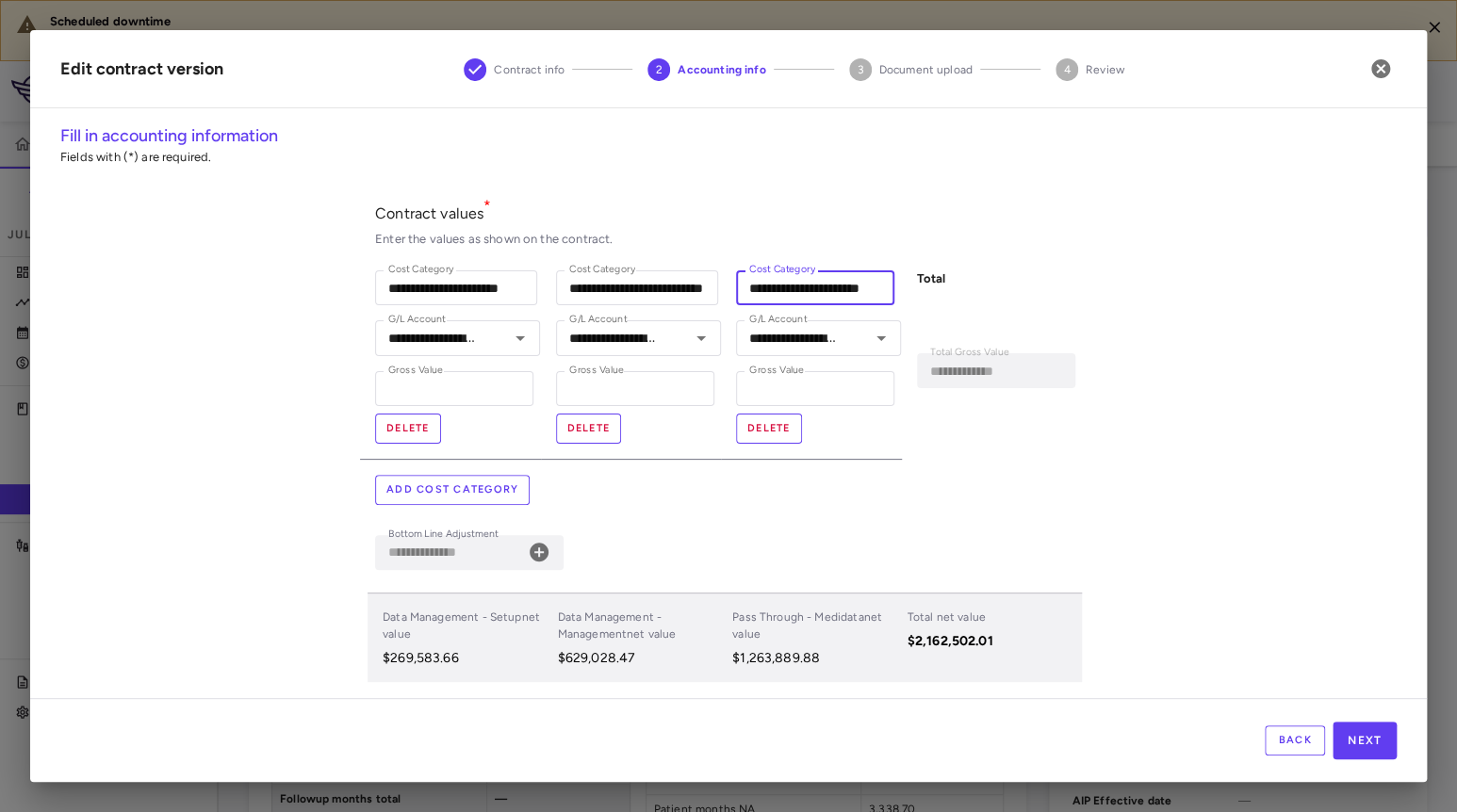scroll, scrollTop: 0, scrollLeft: 13, axis: horizontal 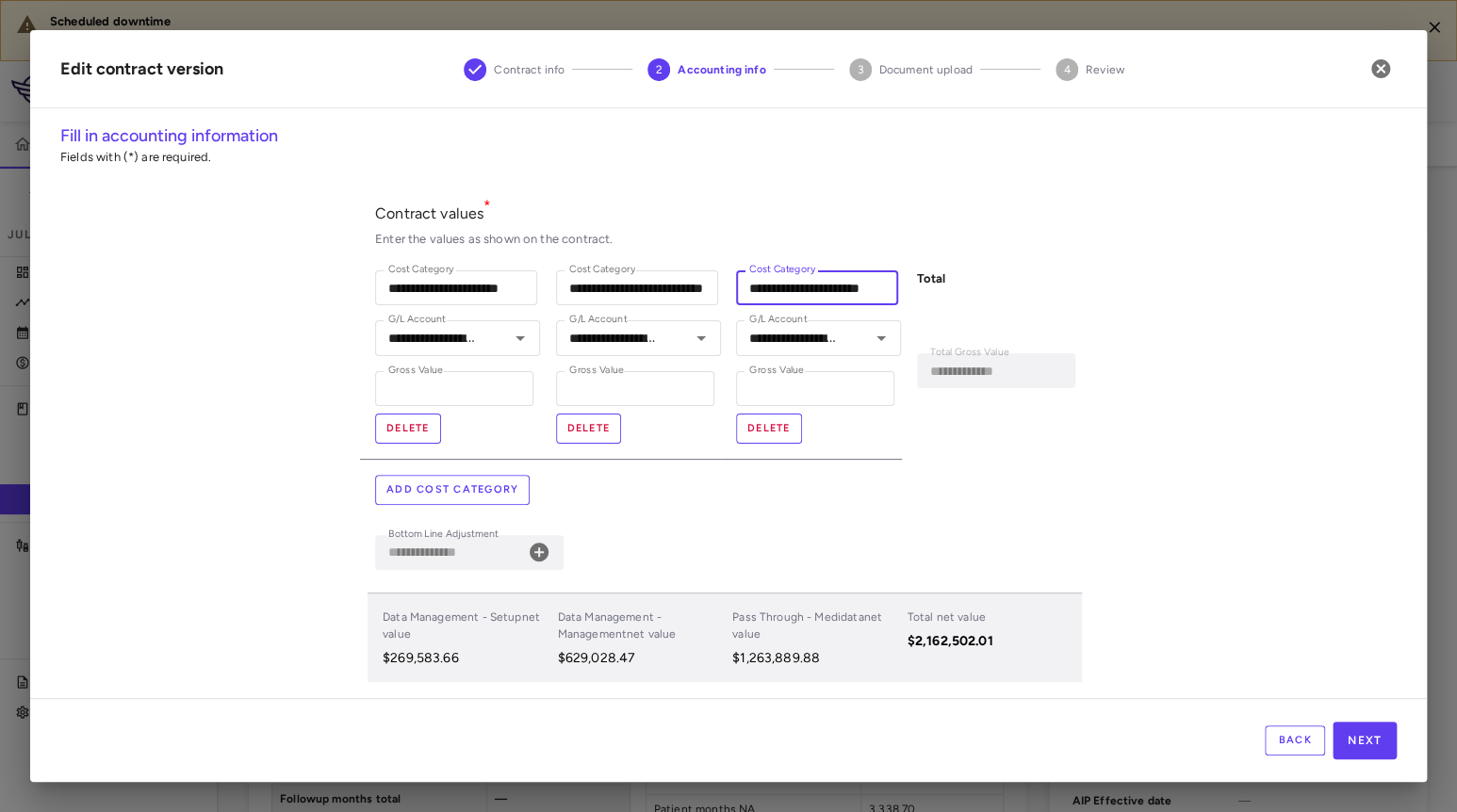 drag, startPoint x: 744, startPoint y: 293, endPoint x: 952, endPoint y: 308, distance: 208.54016 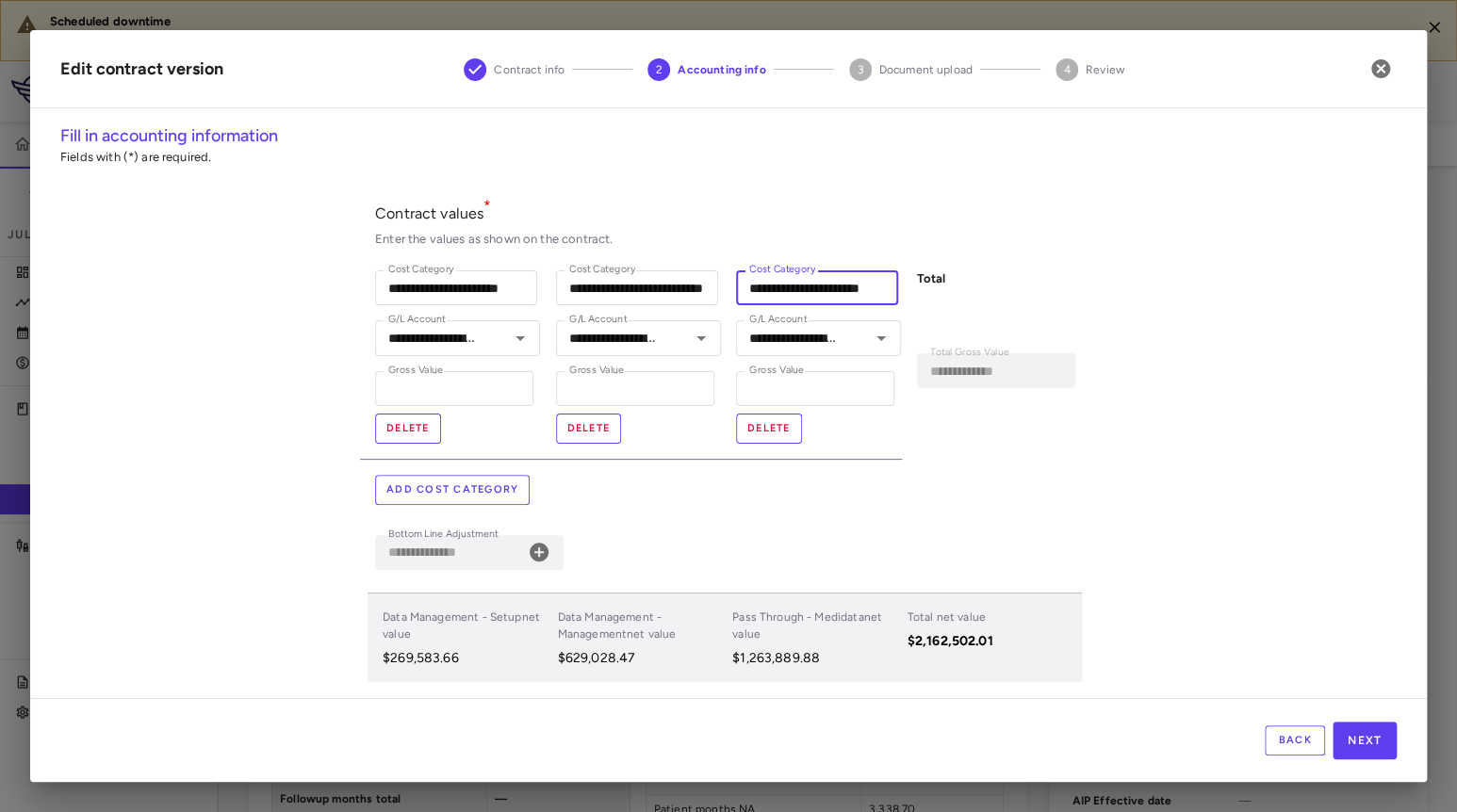 scroll, scrollTop: 0, scrollLeft: 0, axis: both 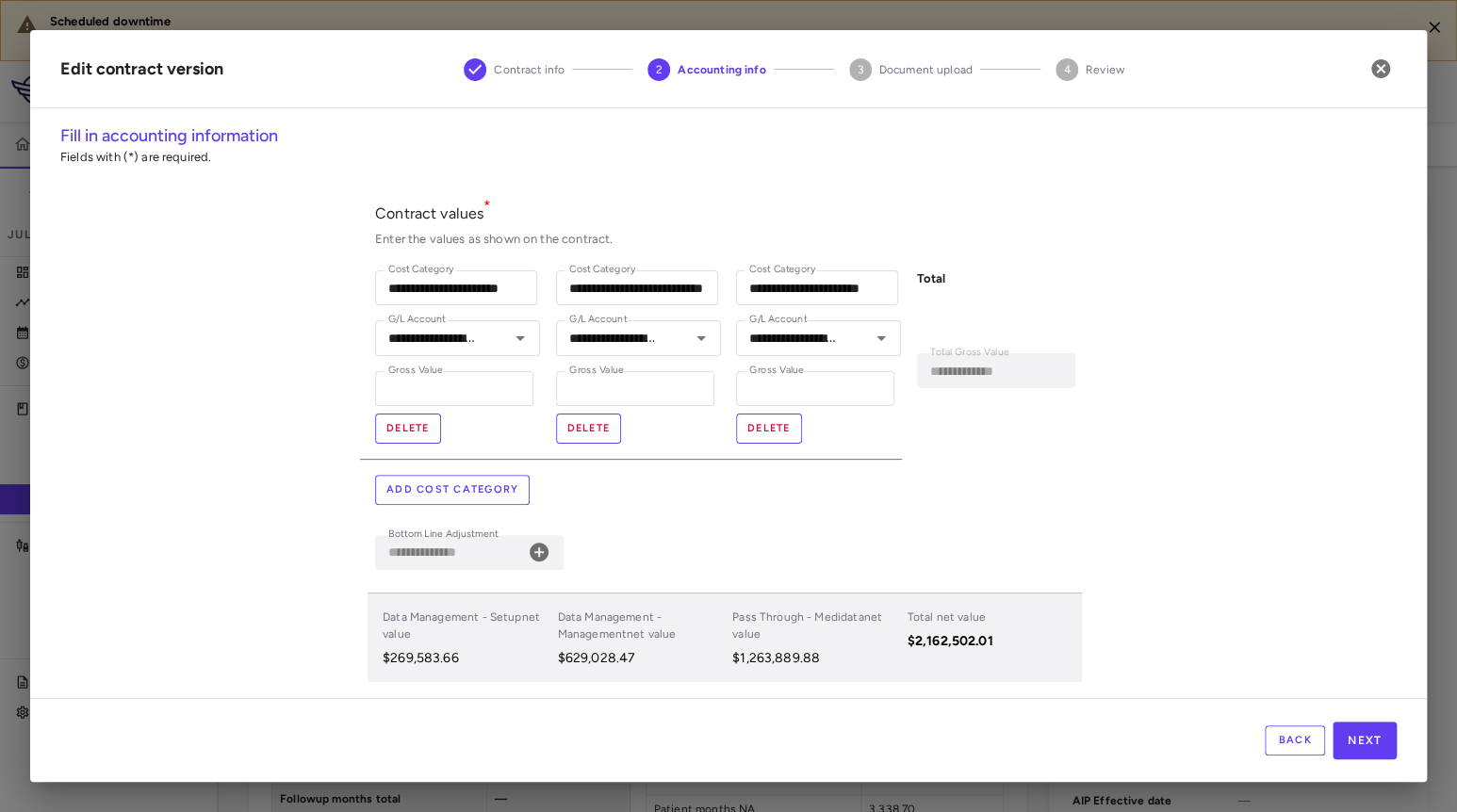 click on "Edit contract version" at bounding box center (141, 69) 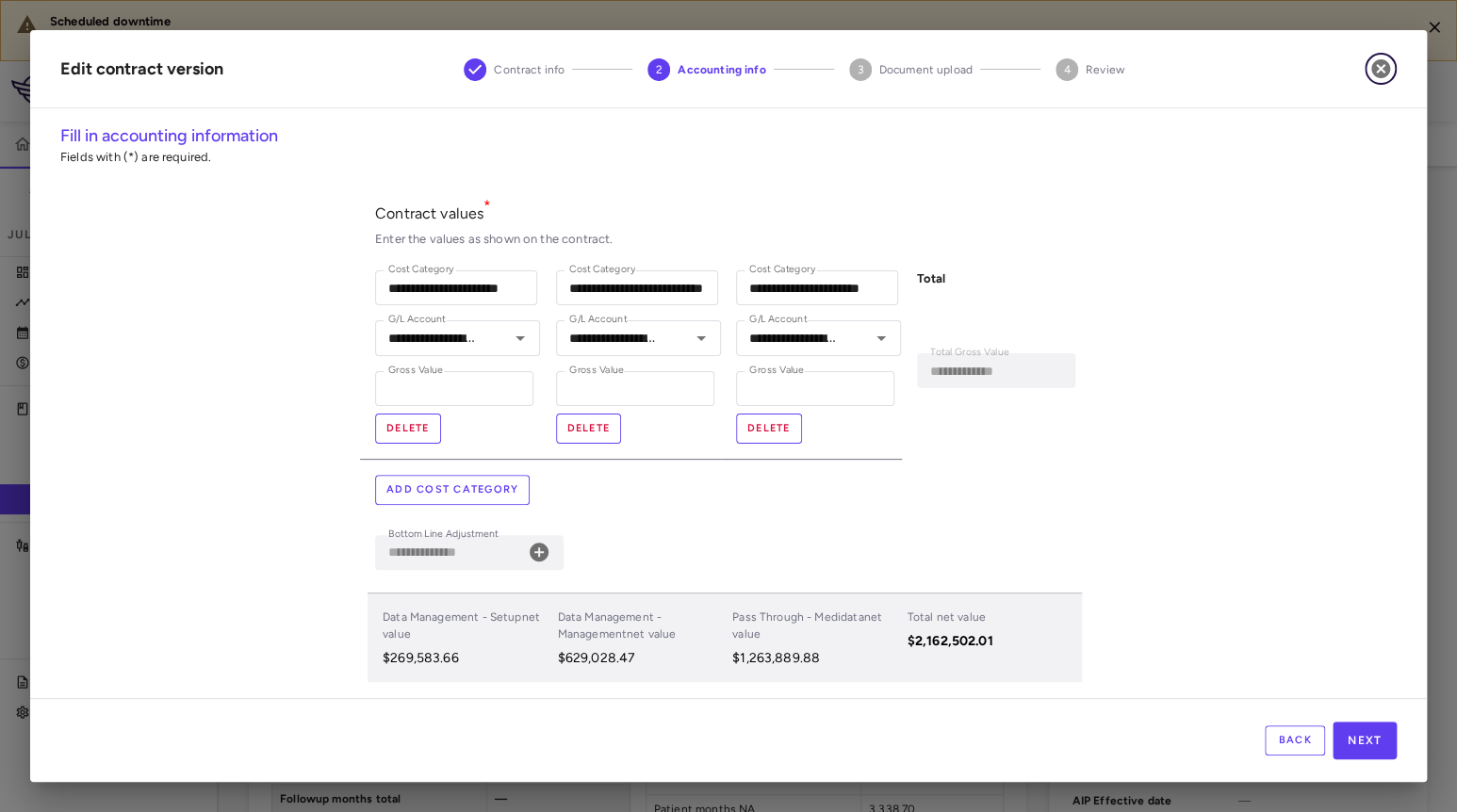 click 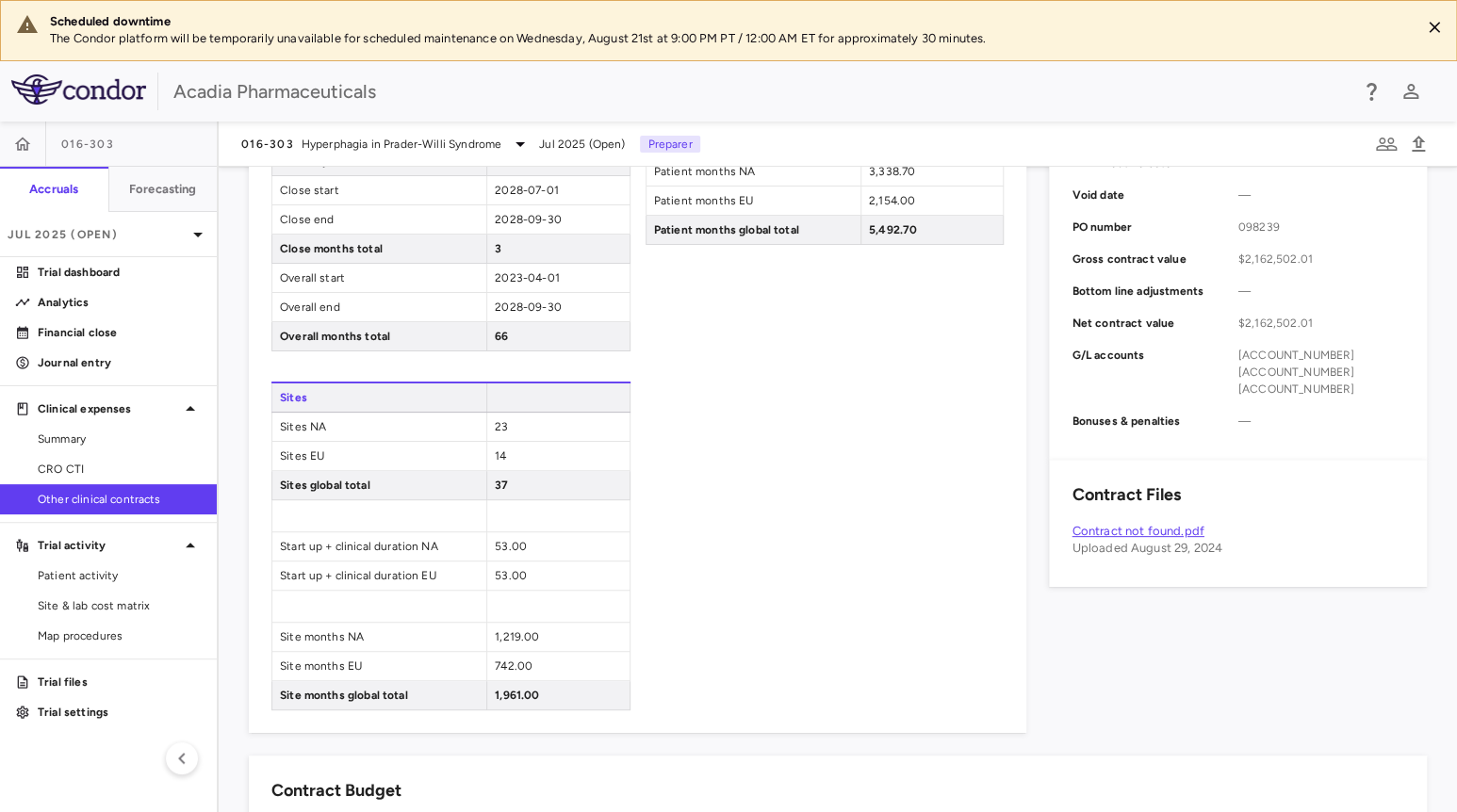 scroll, scrollTop: 785, scrollLeft: 0, axis: vertical 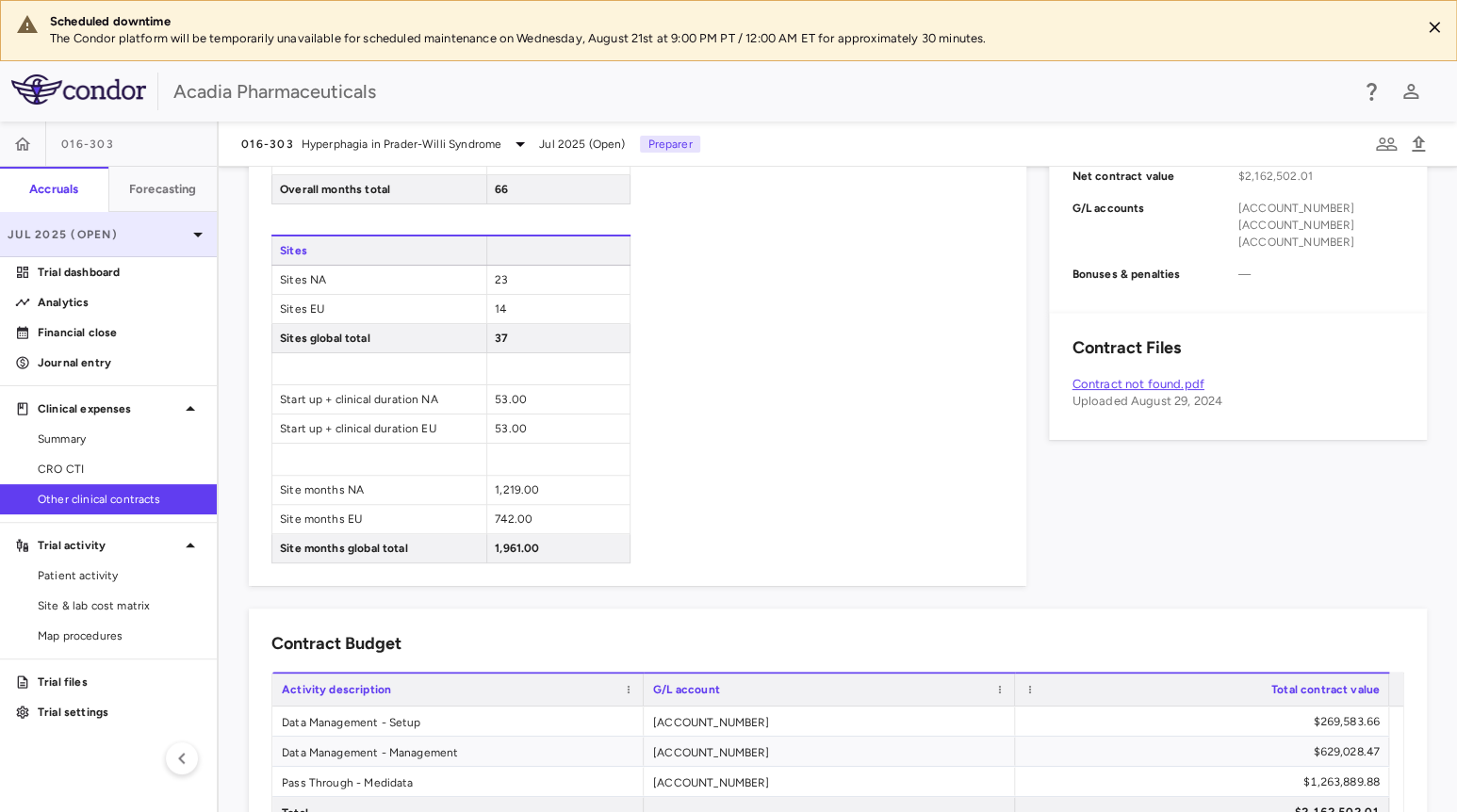 click on "Jul 2025 (Open)" at bounding box center [97, 235] 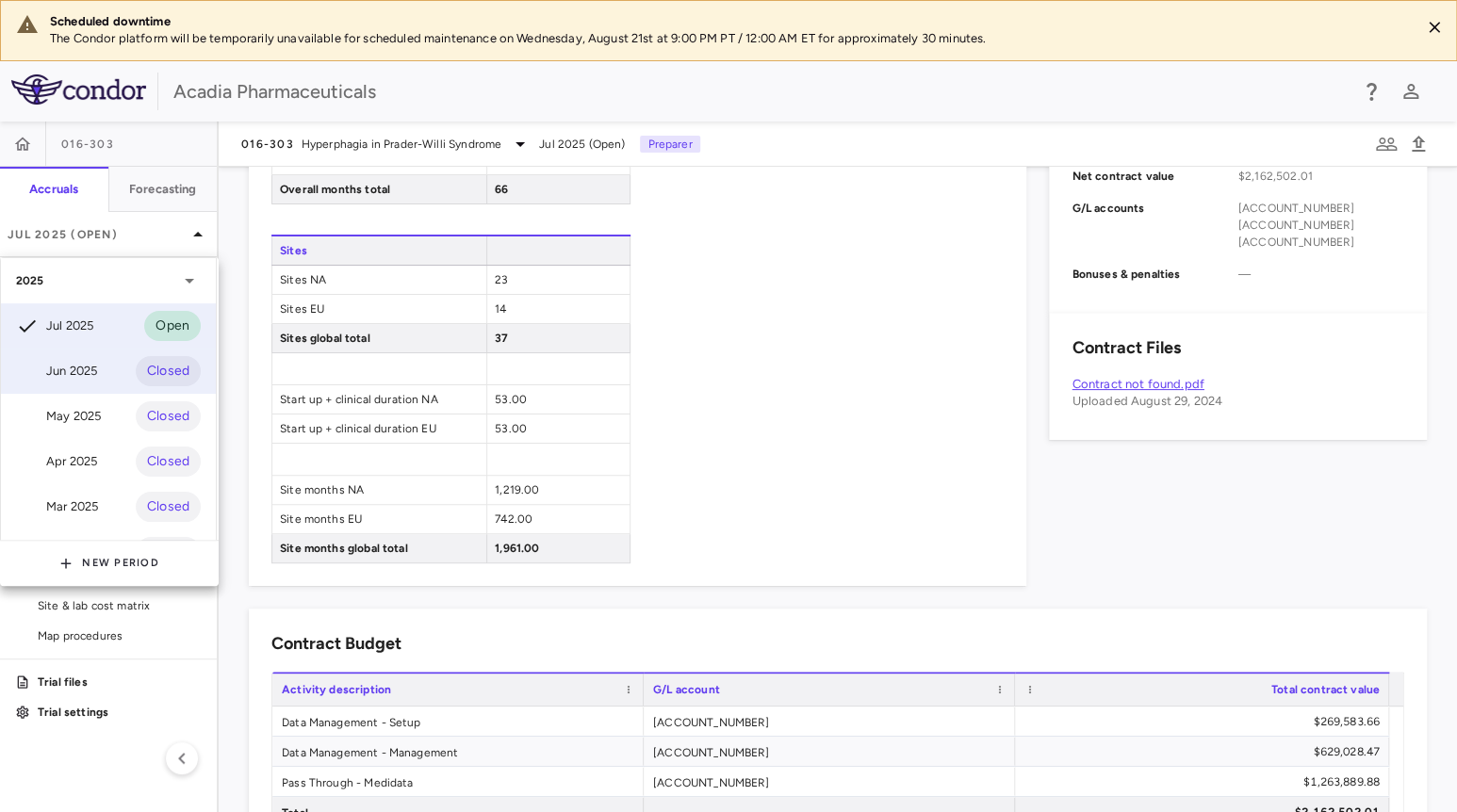 click on "Jun 2025" at bounding box center (57, 371) 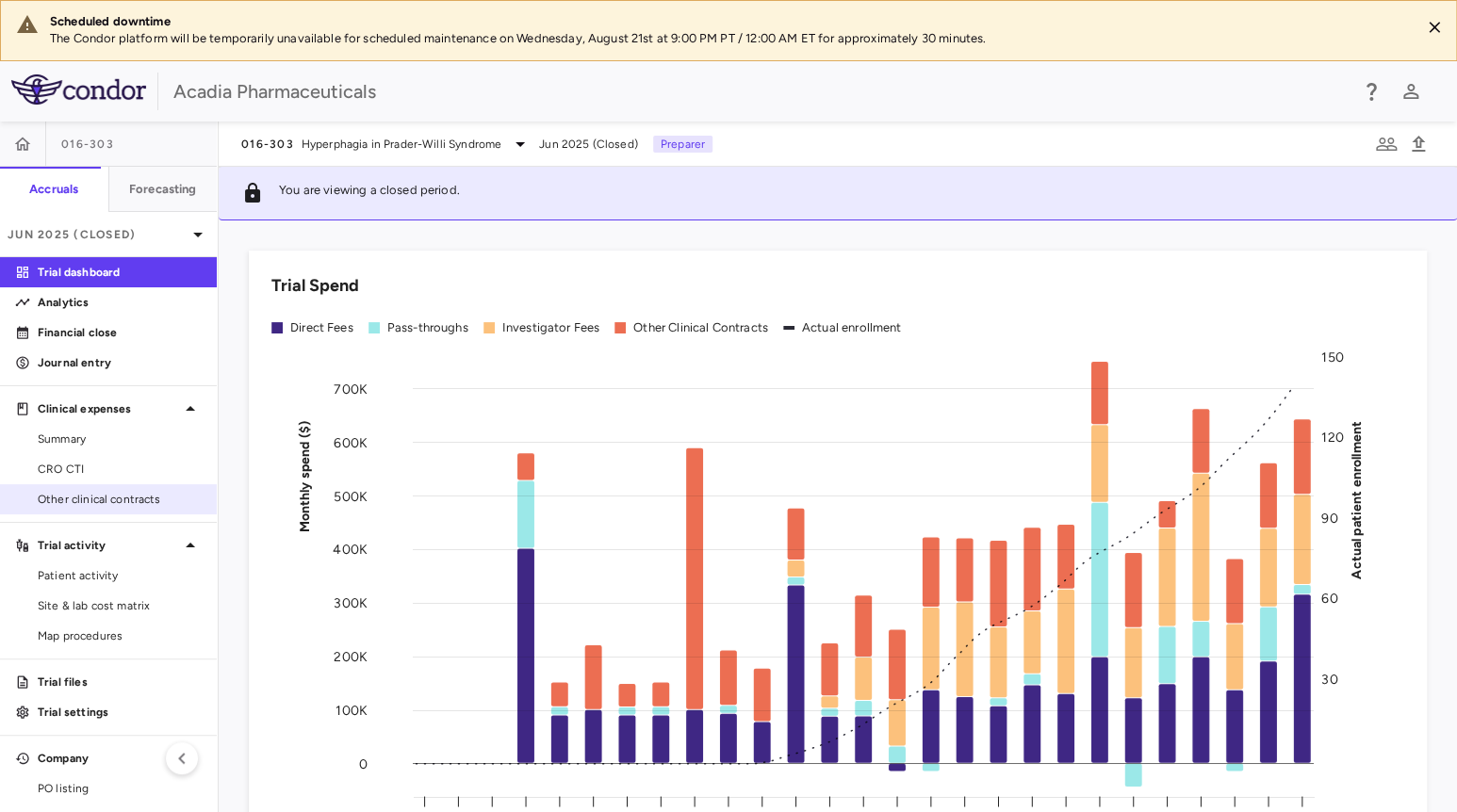 click on "Other clinical contracts" at bounding box center [120, 499] 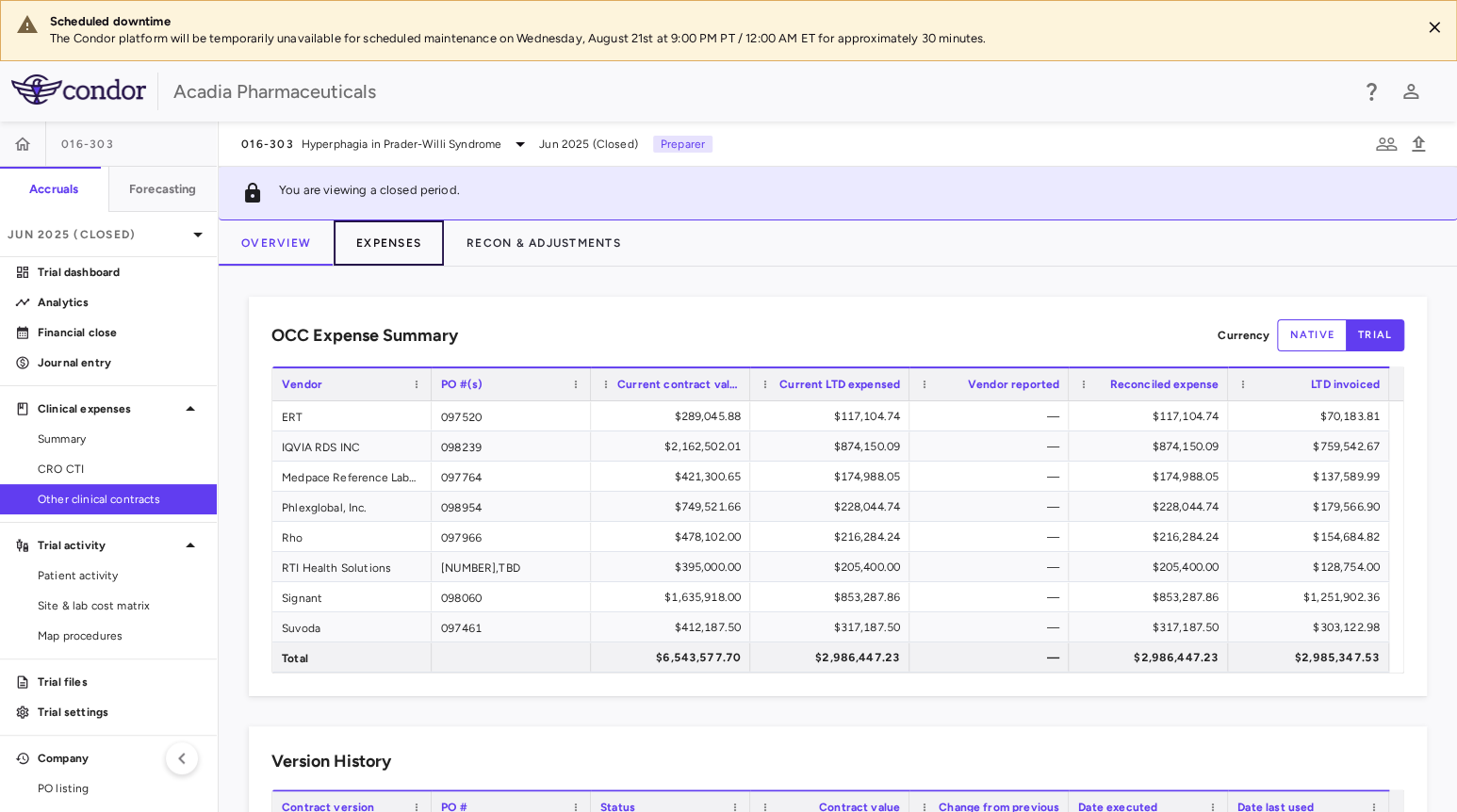 click on "Expenses" at bounding box center (388, 243) 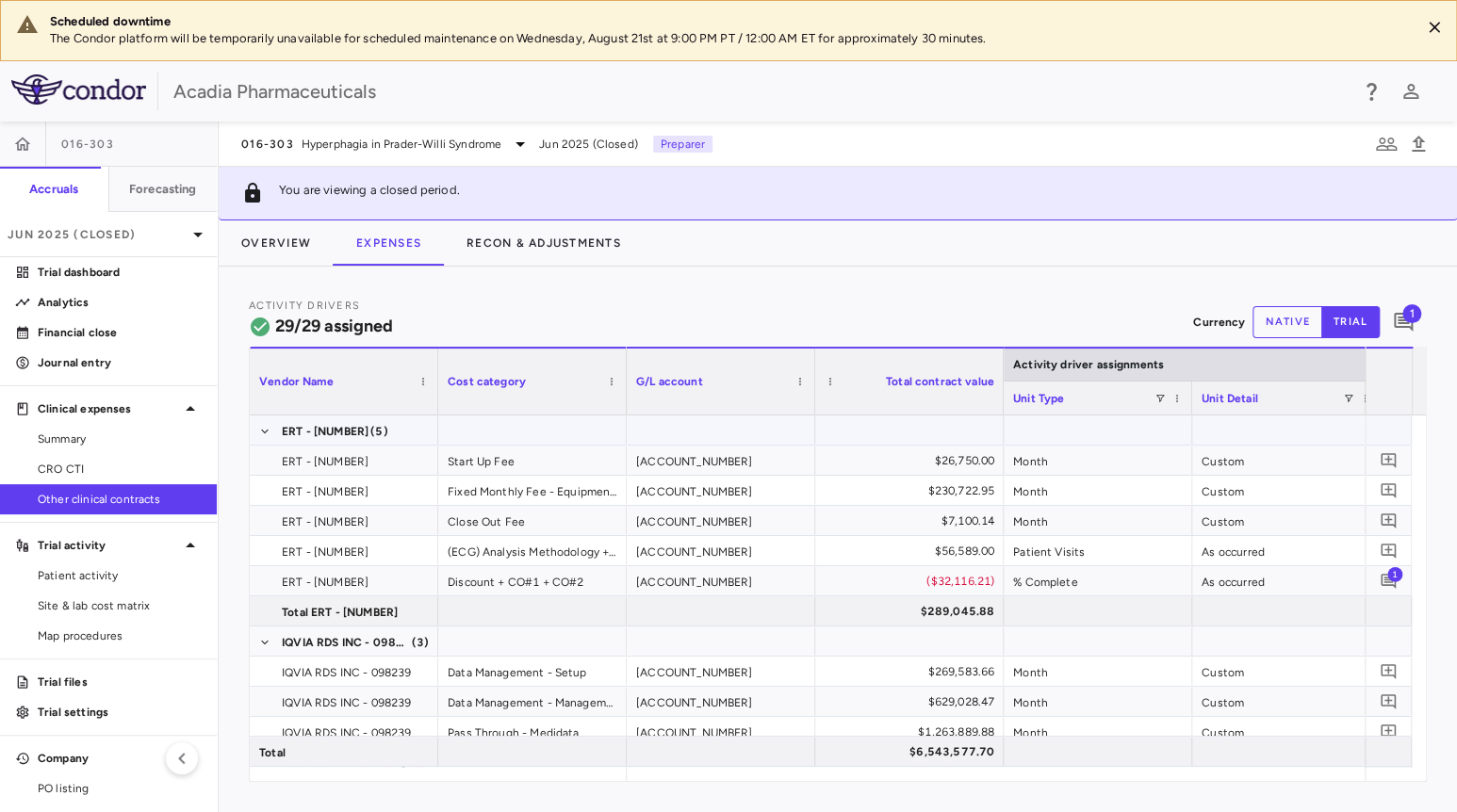scroll, scrollTop: 156, scrollLeft: 0, axis: vertical 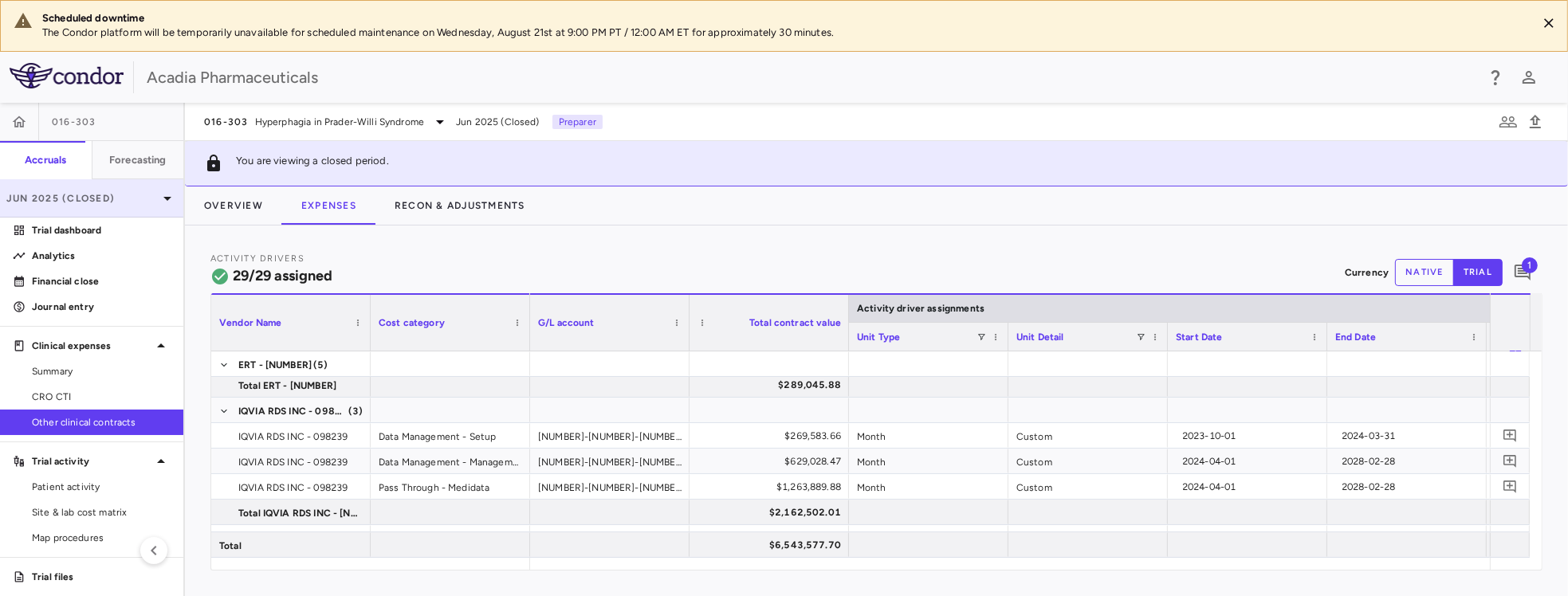 click on "Jun 2025 (Closed)" at bounding box center [92, 198] 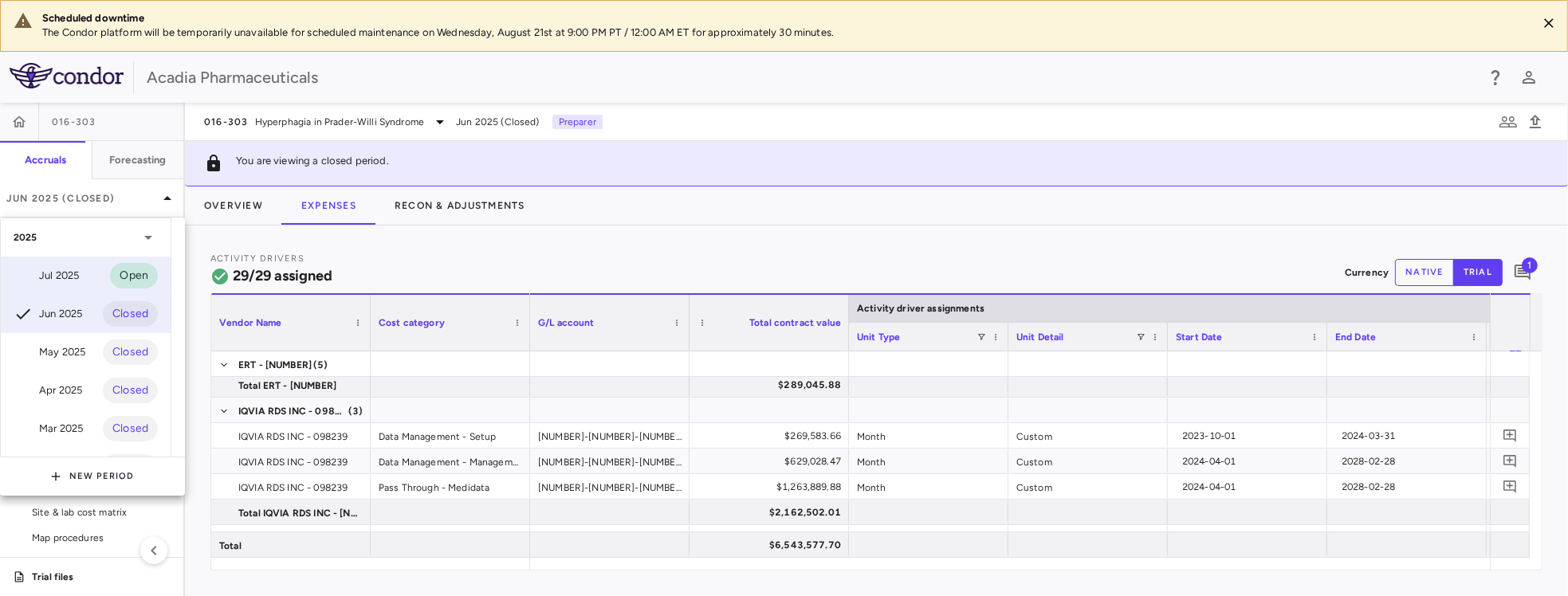 click on "Jul 2025" at bounding box center (46, 276) 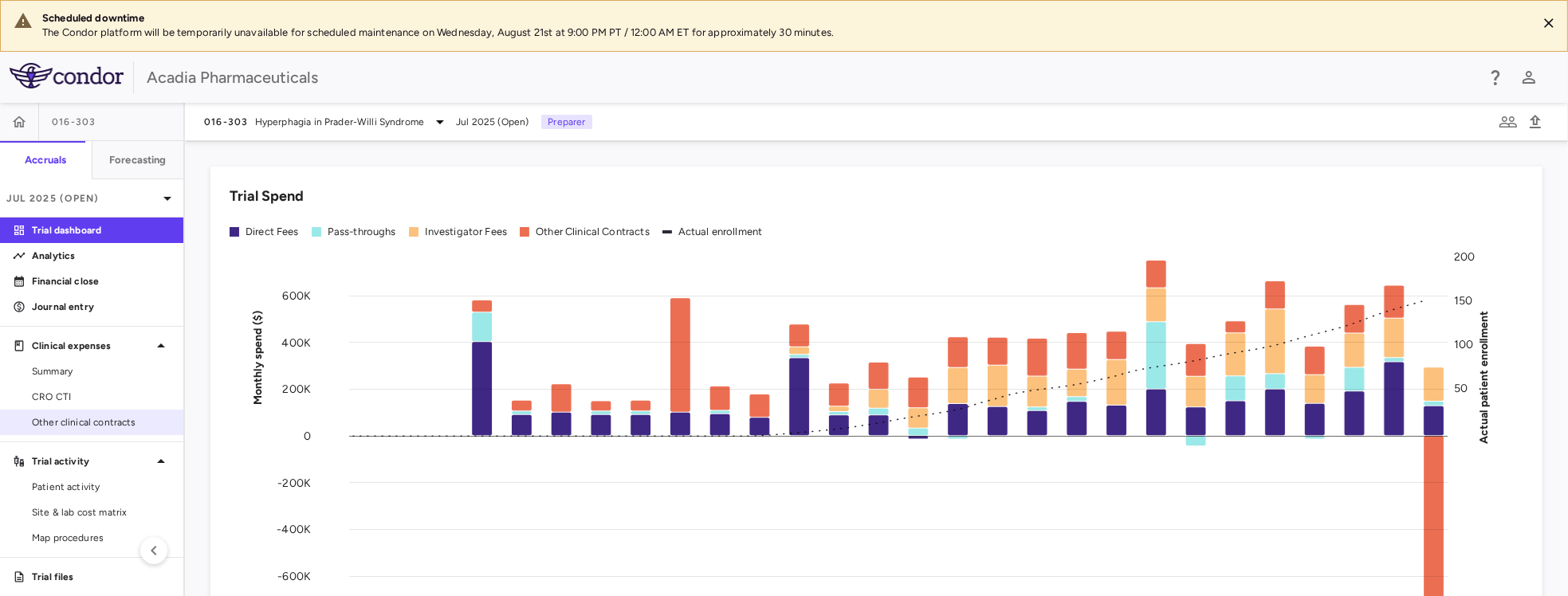 click on "Other clinical contracts" at bounding box center [101, 422] 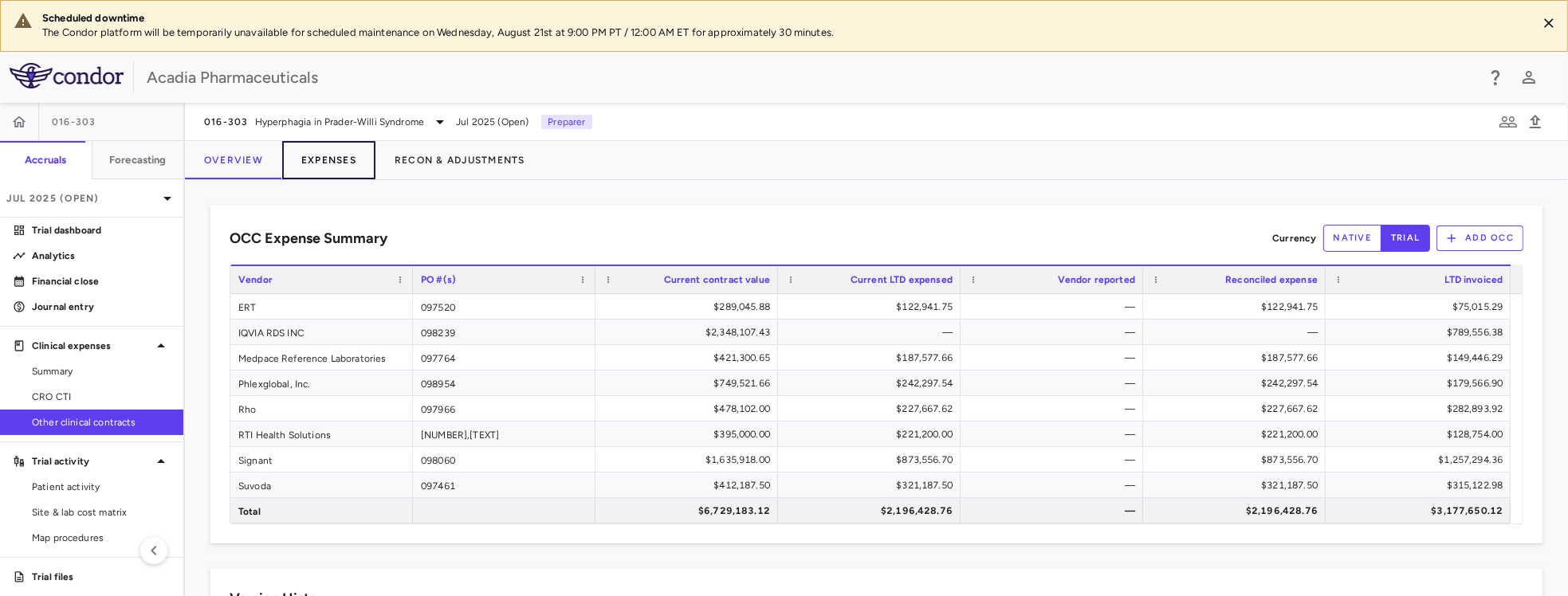 click on "Expenses" at bounding box center [328, 160] 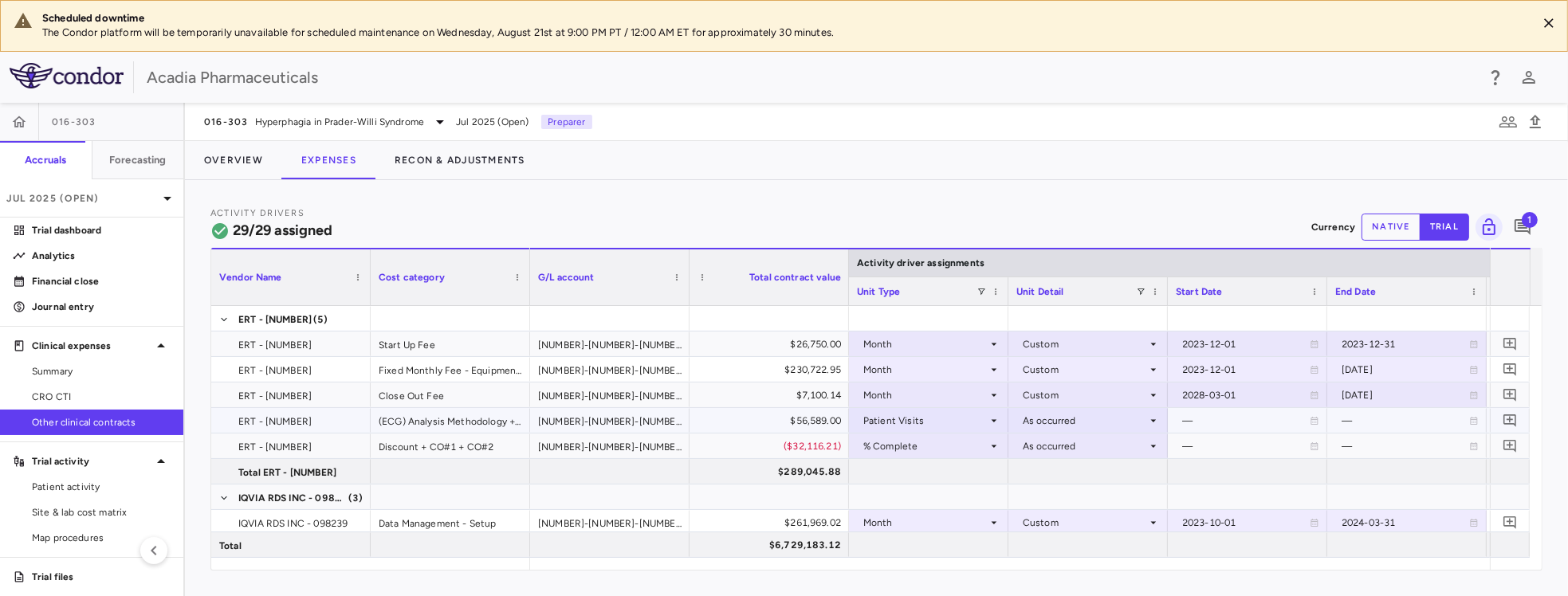 scroll, scrollTop: 124, scrollLeft: 0, axis: vertical 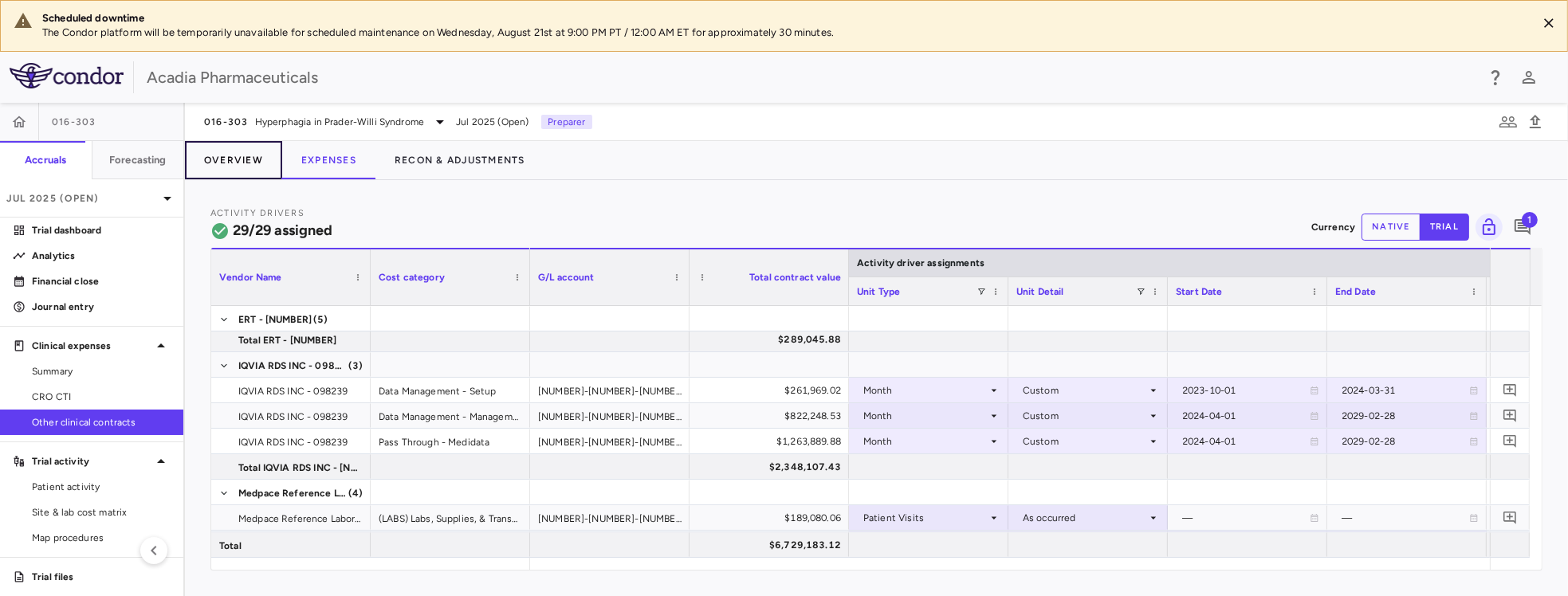 click on "Overview" at bounding box center [234, 160] 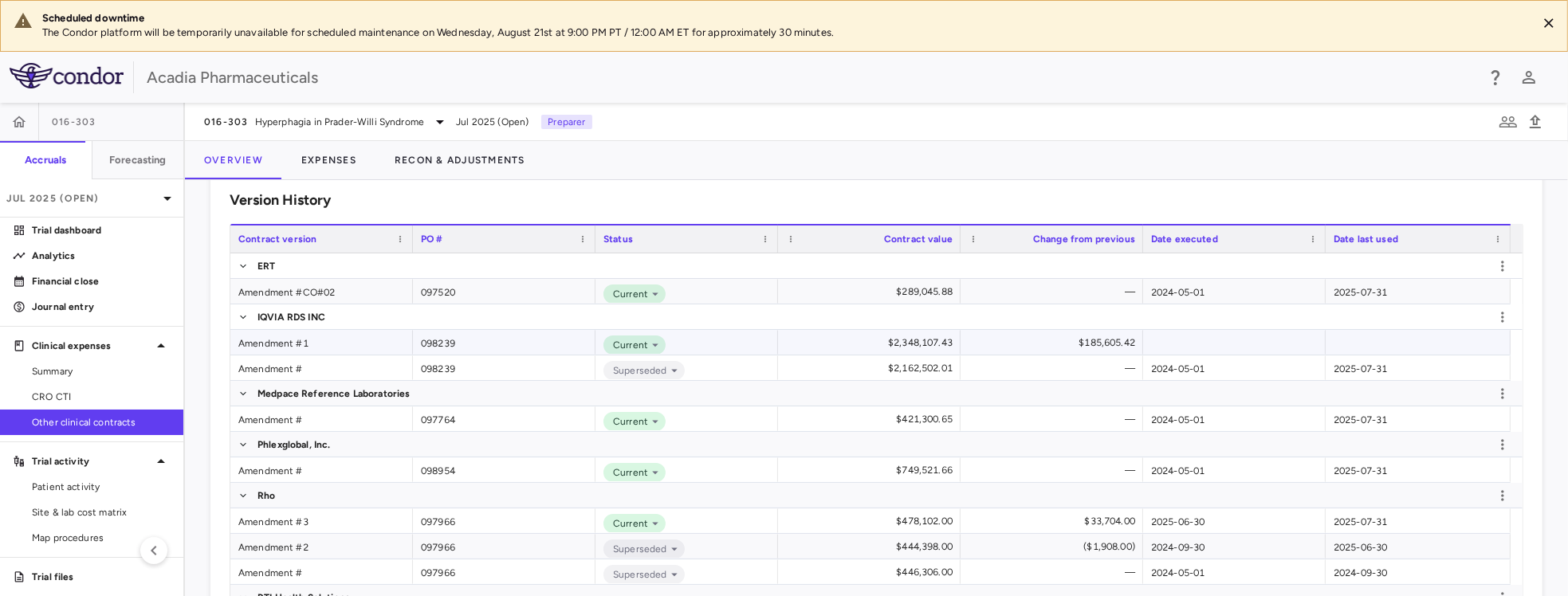 click on "Amendment #1" at bounding box center (321, 342) 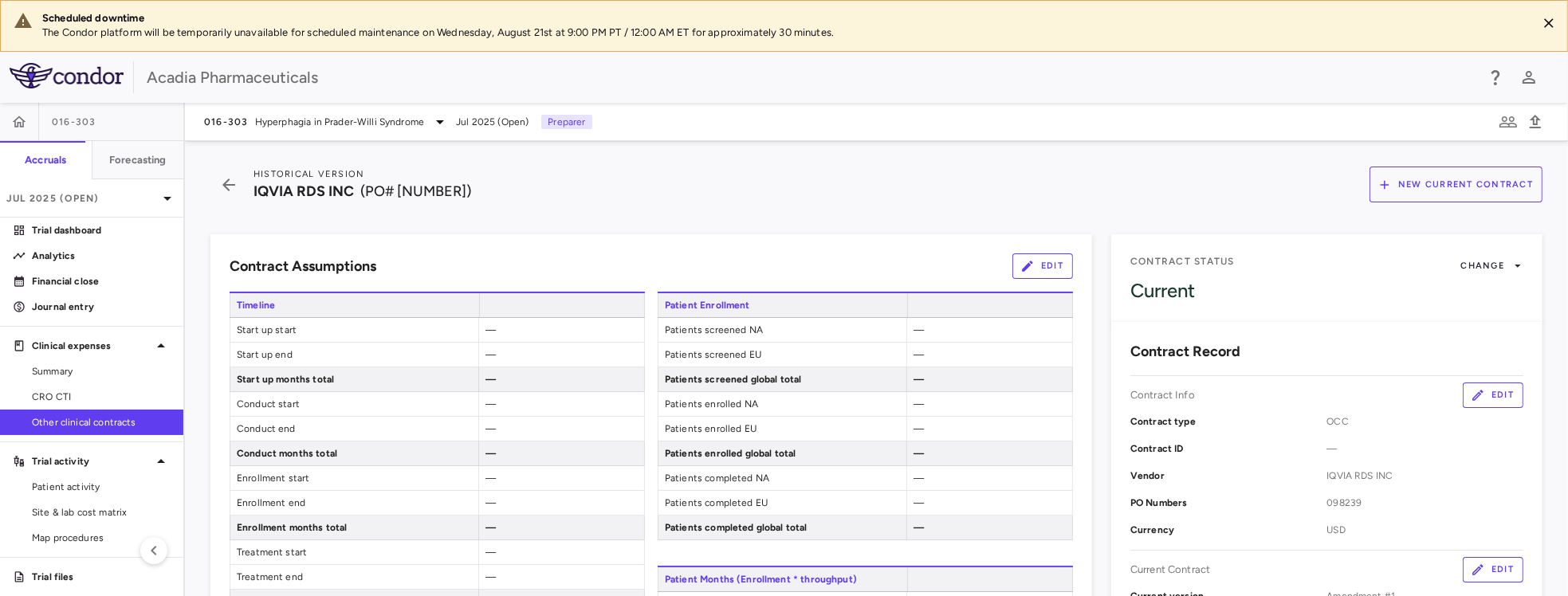 click 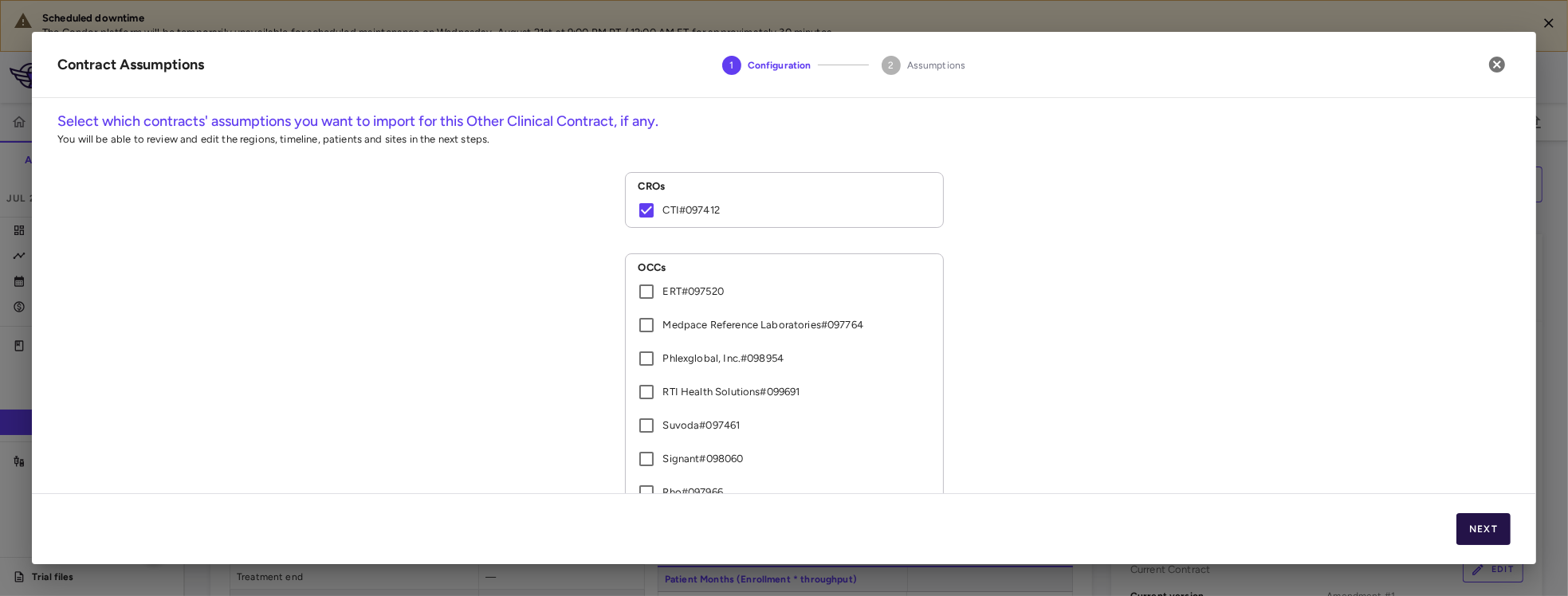 click on "Next" at bounding box center [1484, 529] 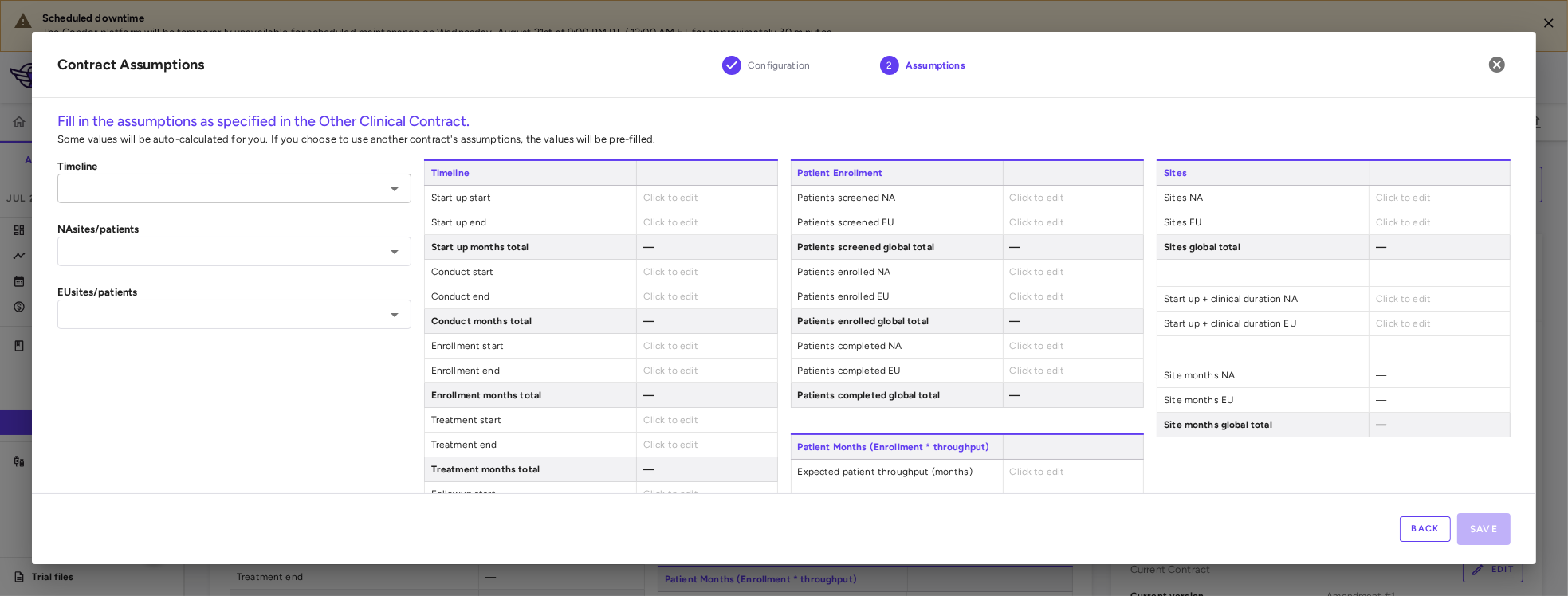 click at bounding box center (221, 188) 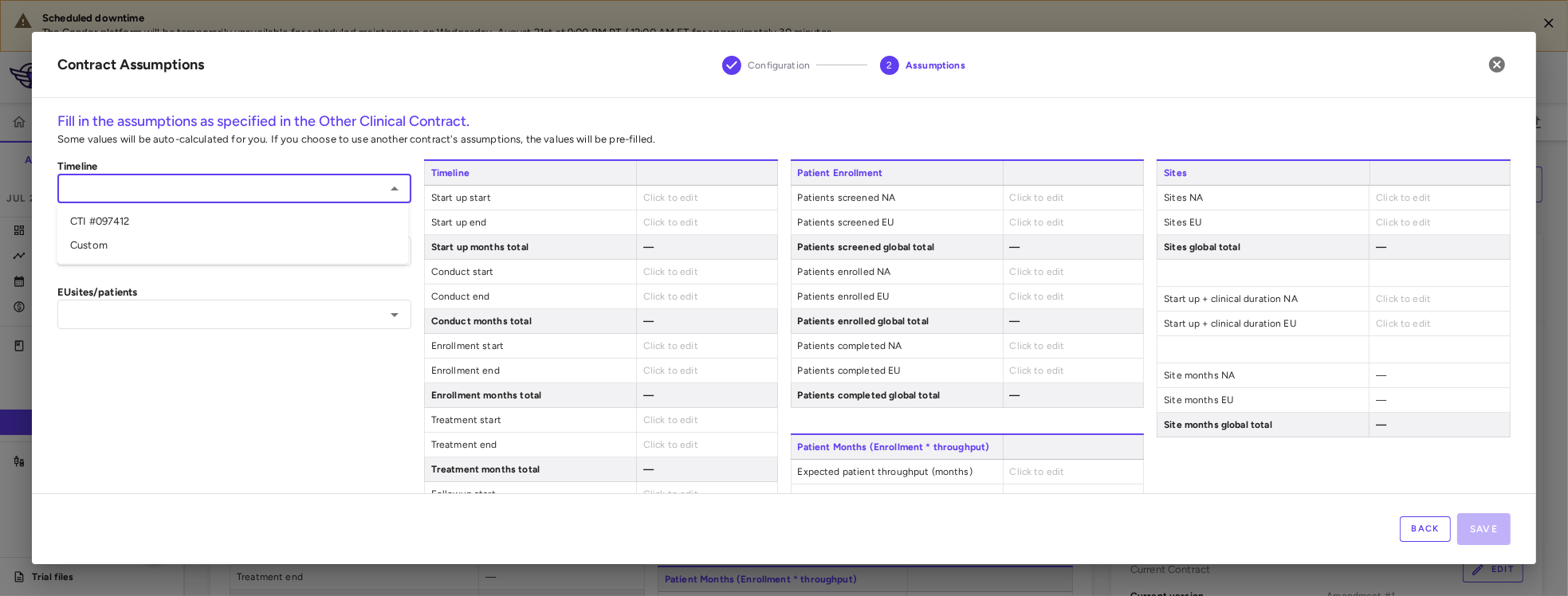 click on "CTI #097412" at bounding box center (233, 222) 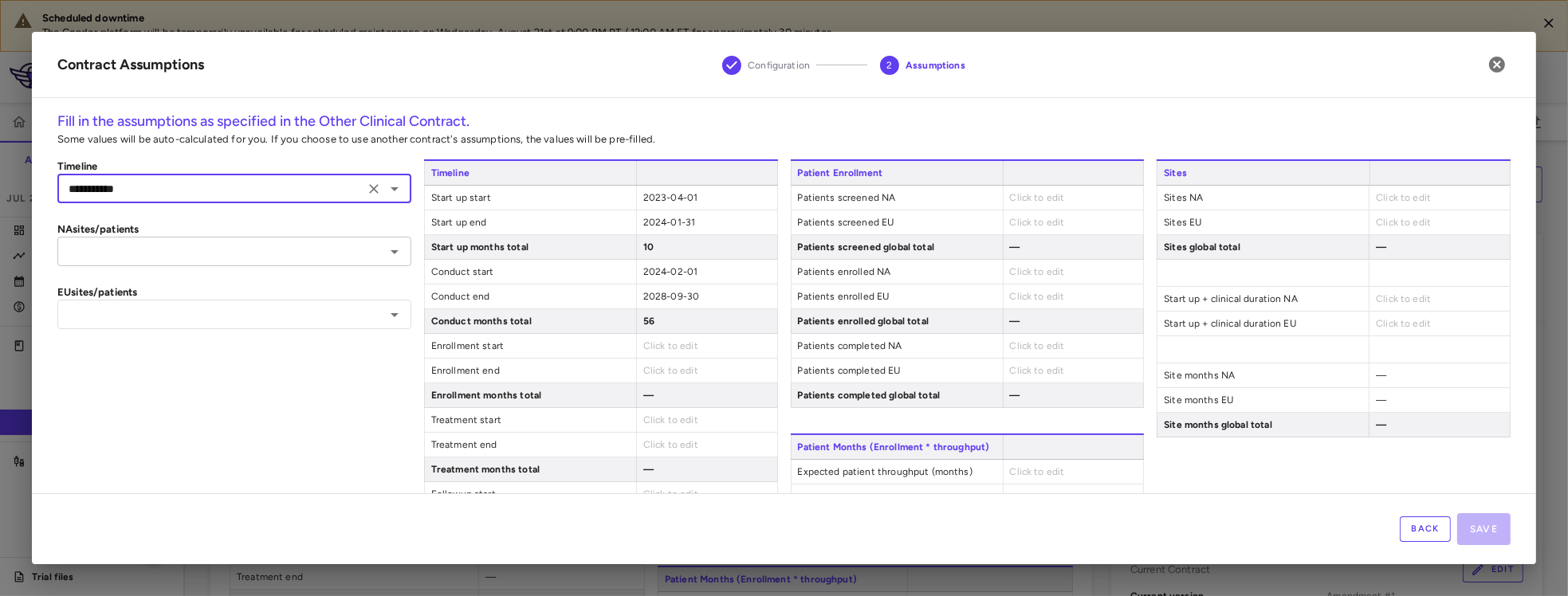 click at bounding box center [221, 251] 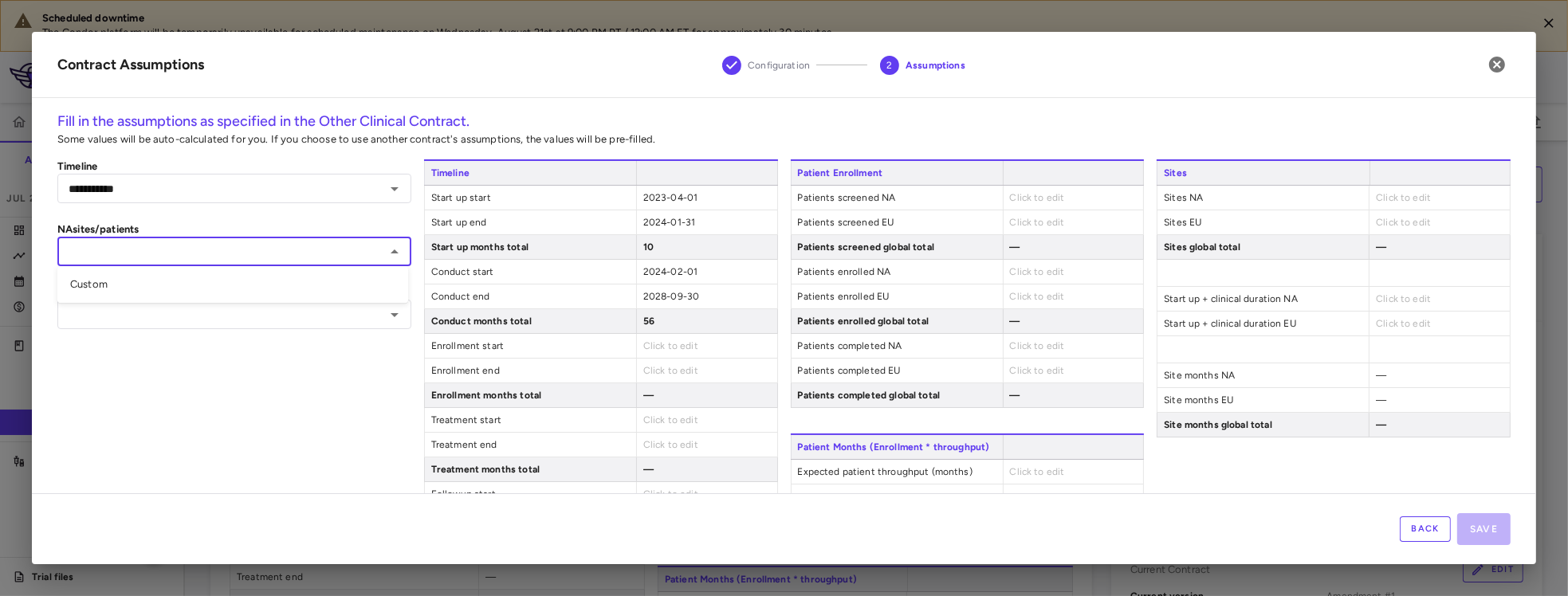 click on "Custom" at bounding box center (233, 284) 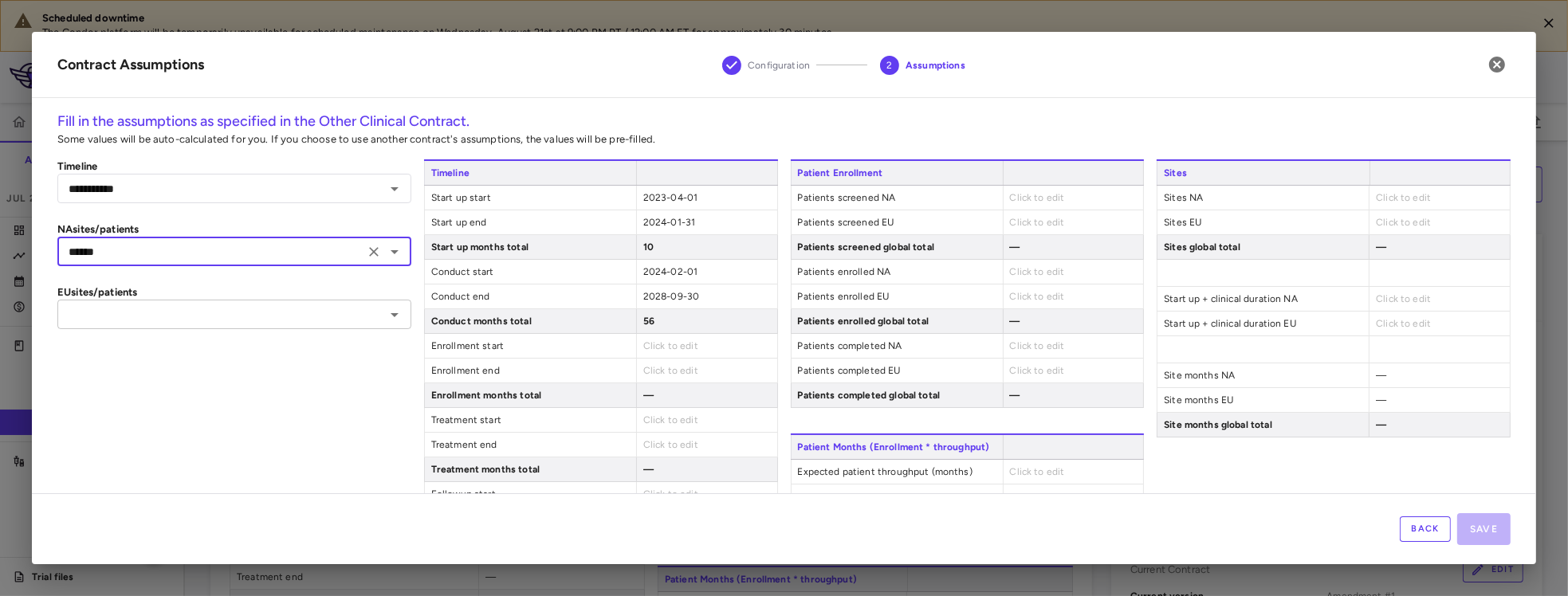 click on "​" at bounding box center (234, 314) 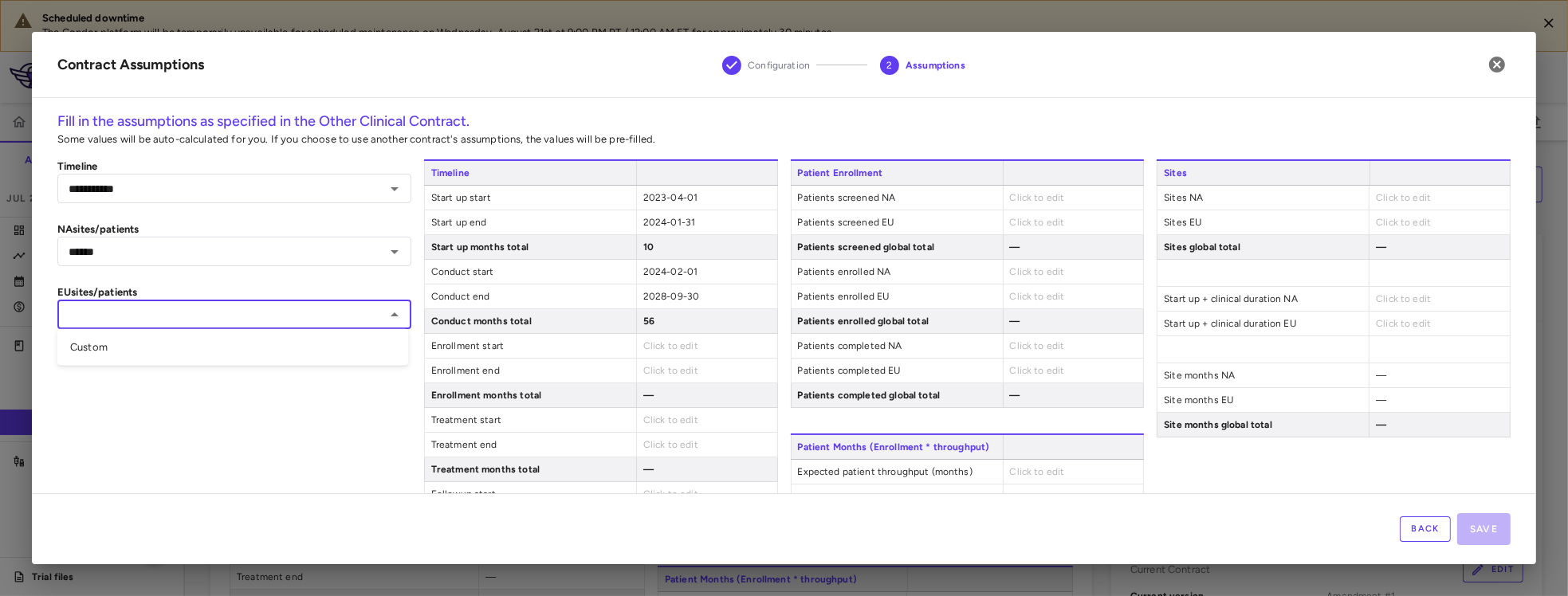 click on "Custom" at bounding box center (233, 347) 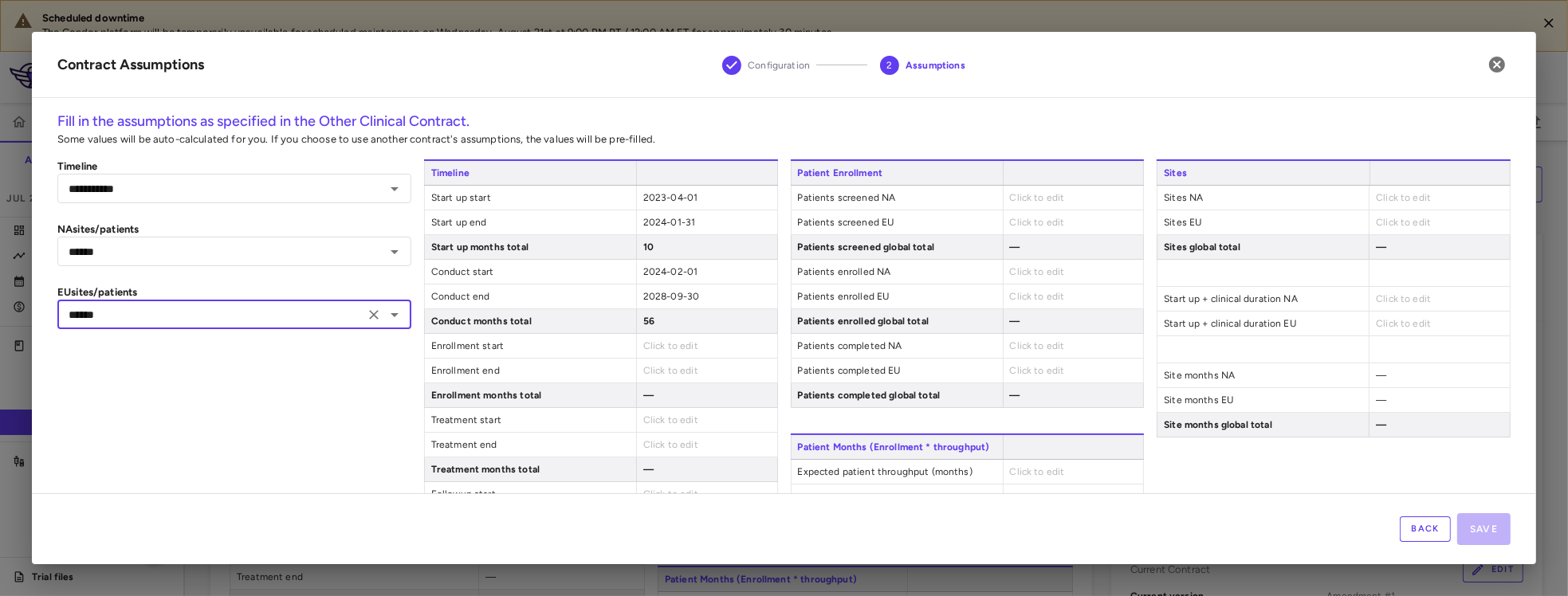 click on "Back Save" at bounding box center [784, 528] 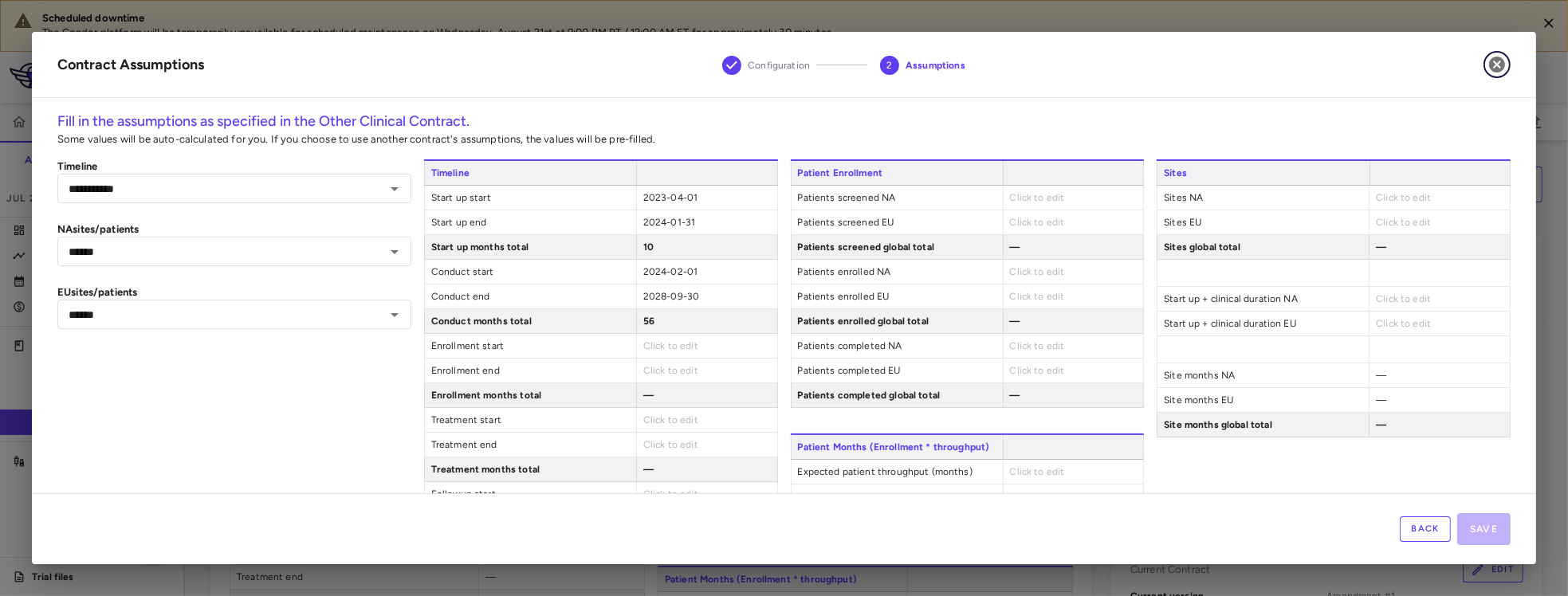 click 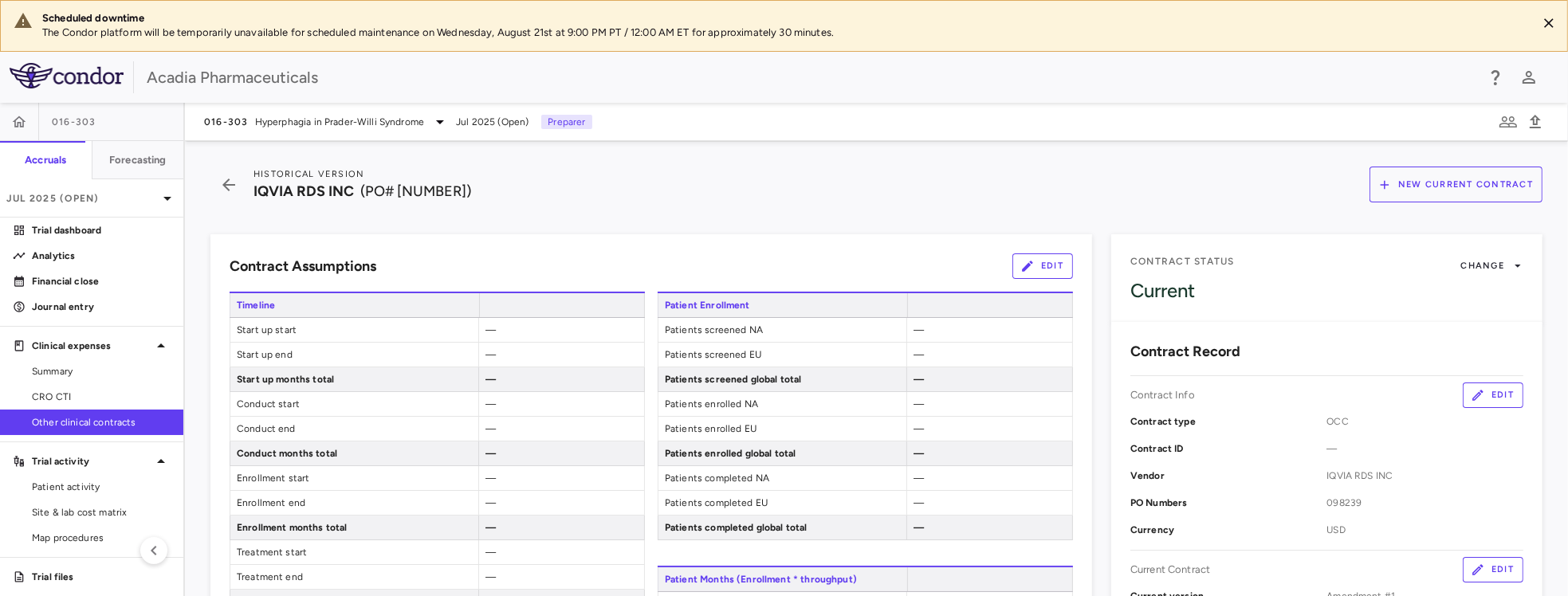 click on "Edit" at bounding box center [1043, 266] 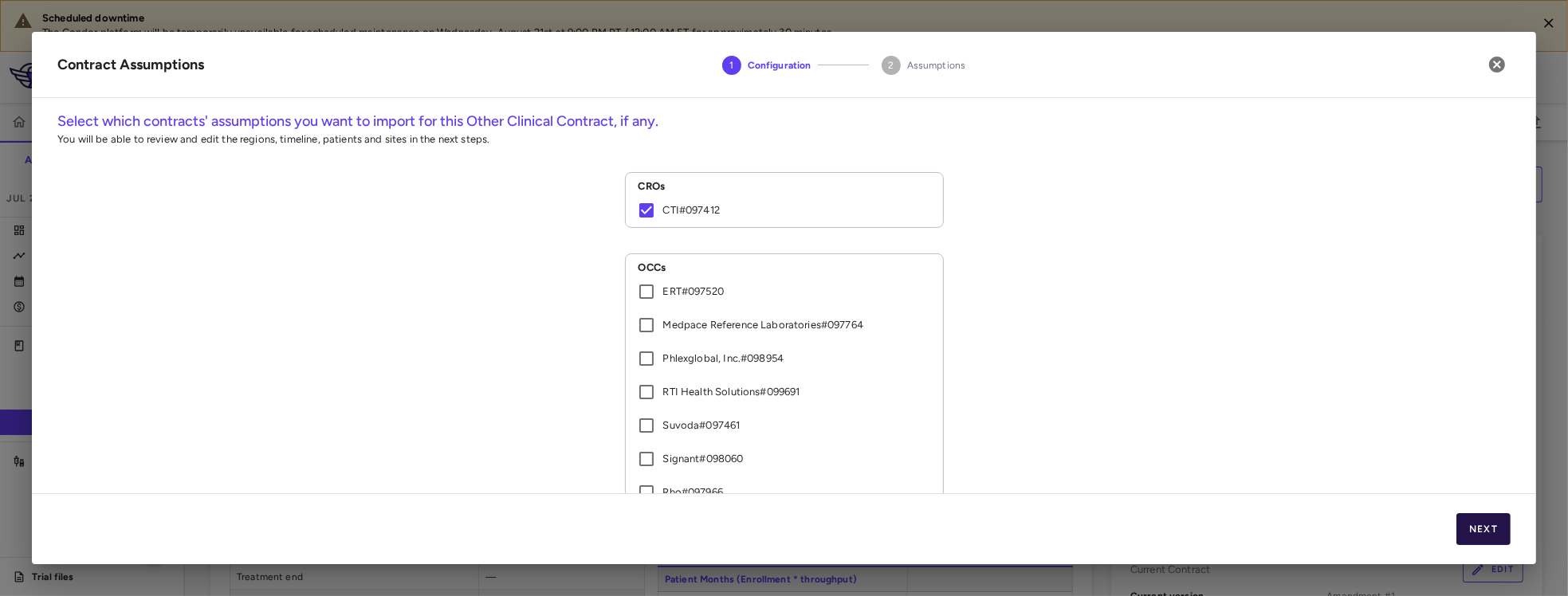 click on "Next" at bounding box center (1484, 529) 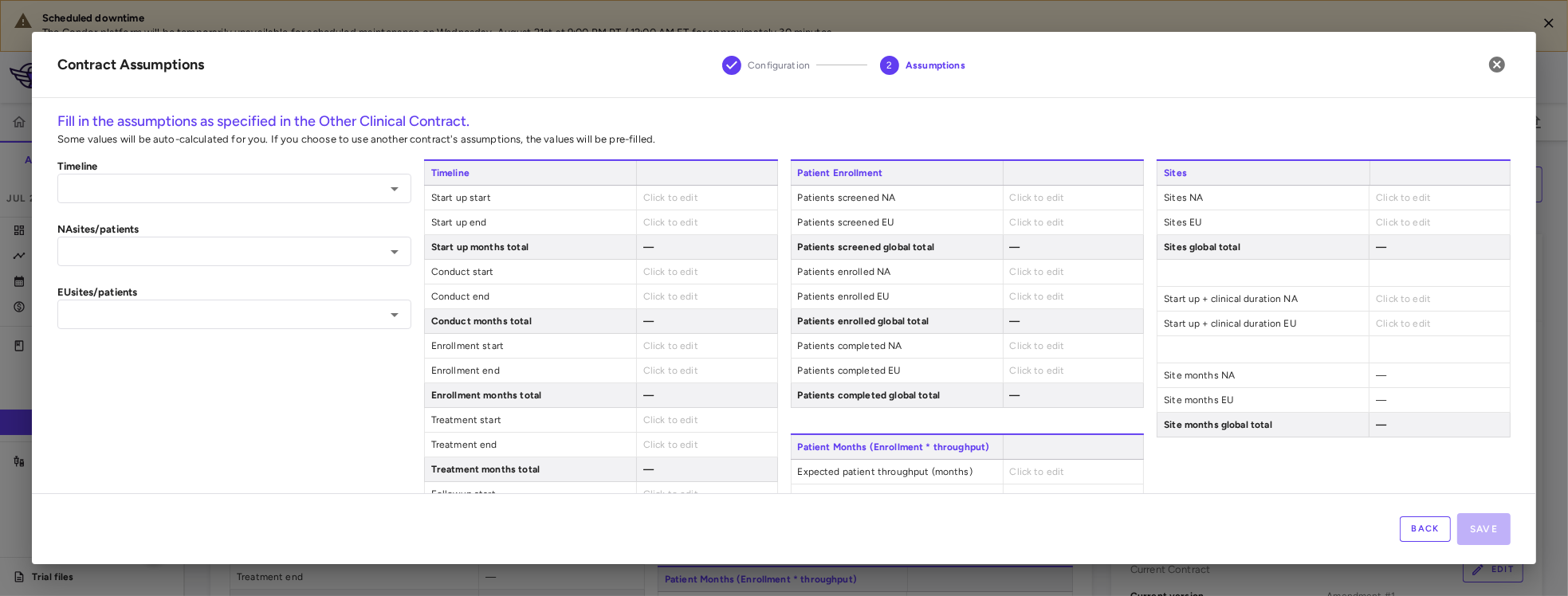 click on "Timeline ​ NA  sites/patients ​ EU  sites/patients ​" at bounding box center (234, 432) 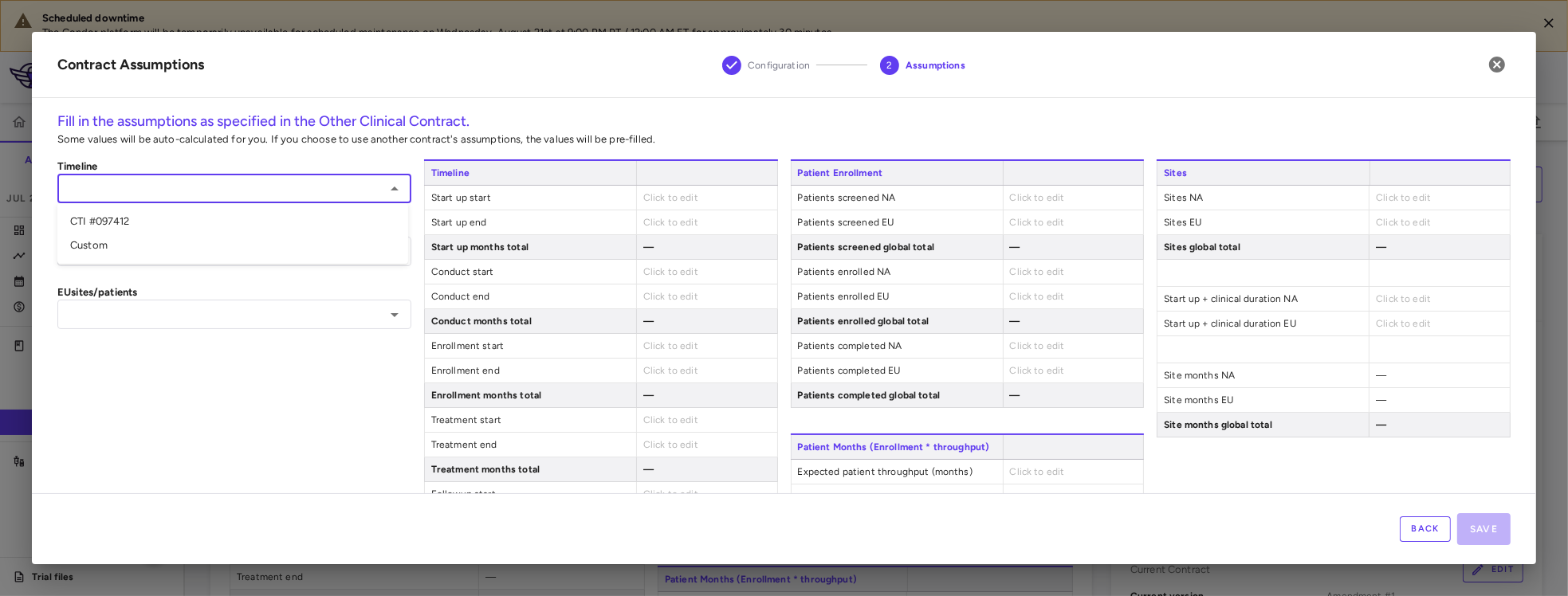 click at bounding box center [221, 188] 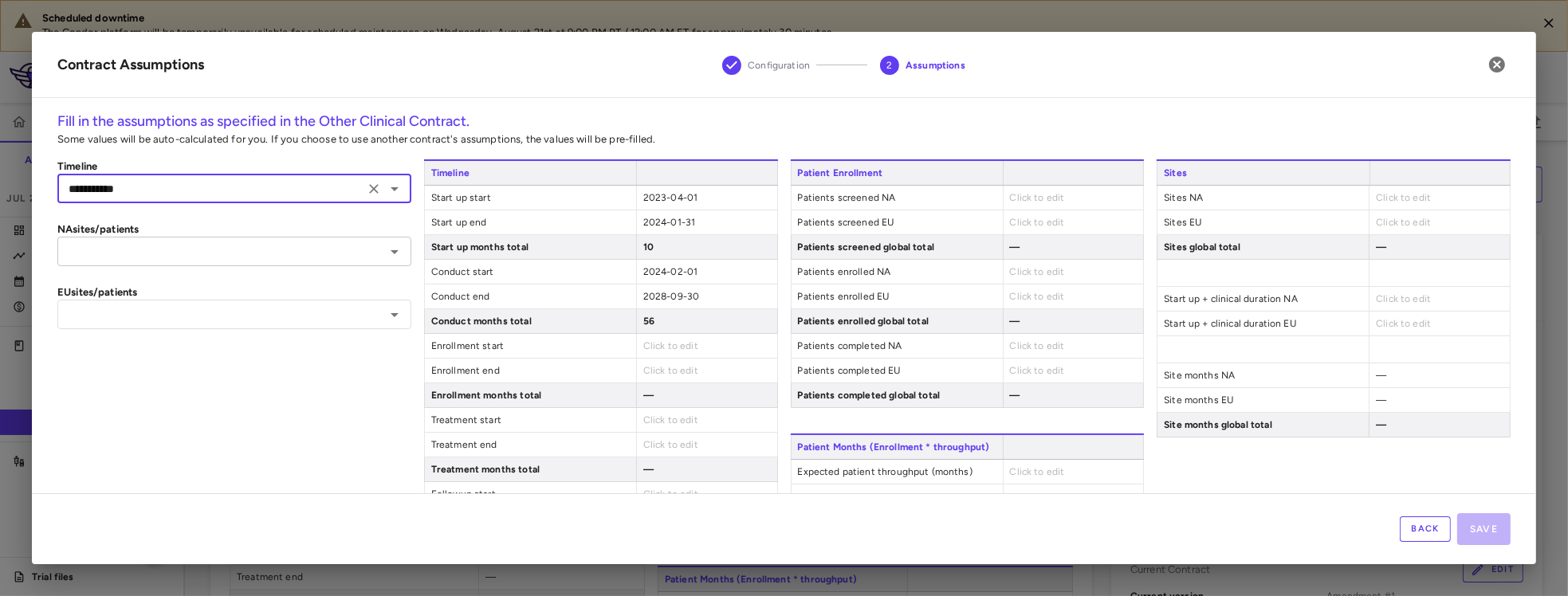 click at bounding box center (221, 251) 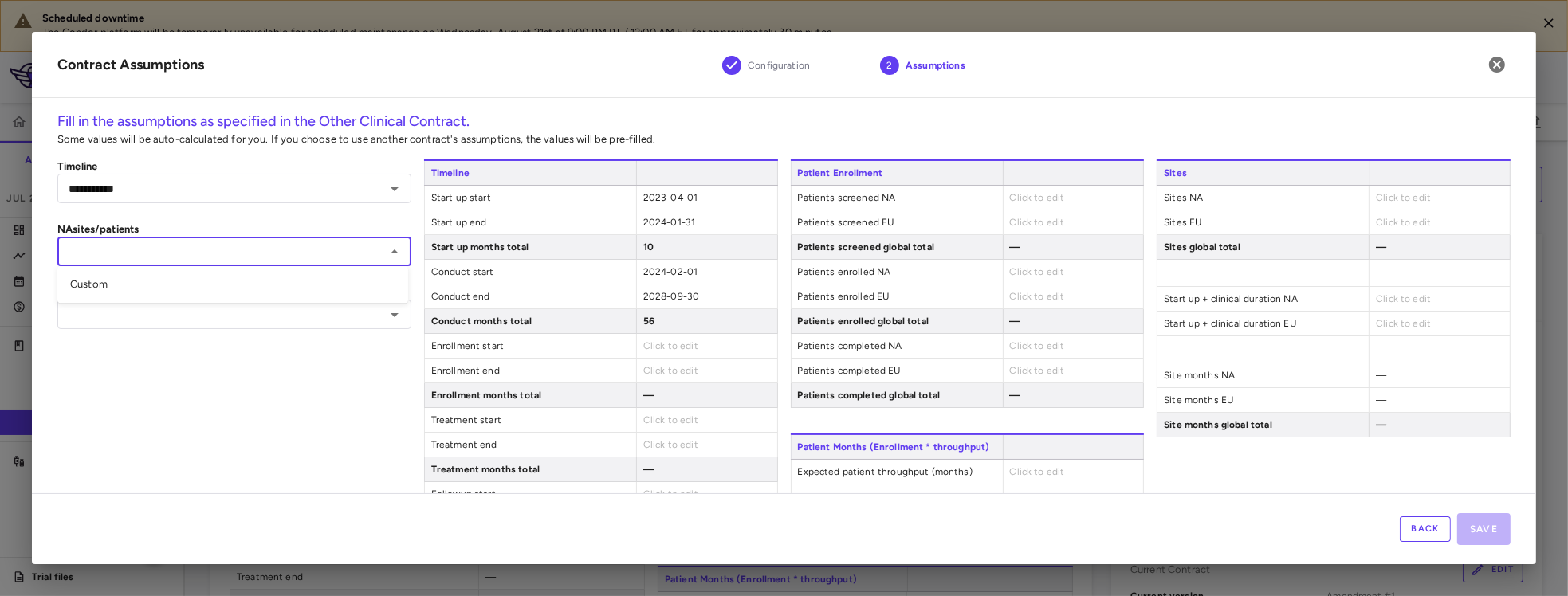 click on "Custom" at bounding box center (233, 284) 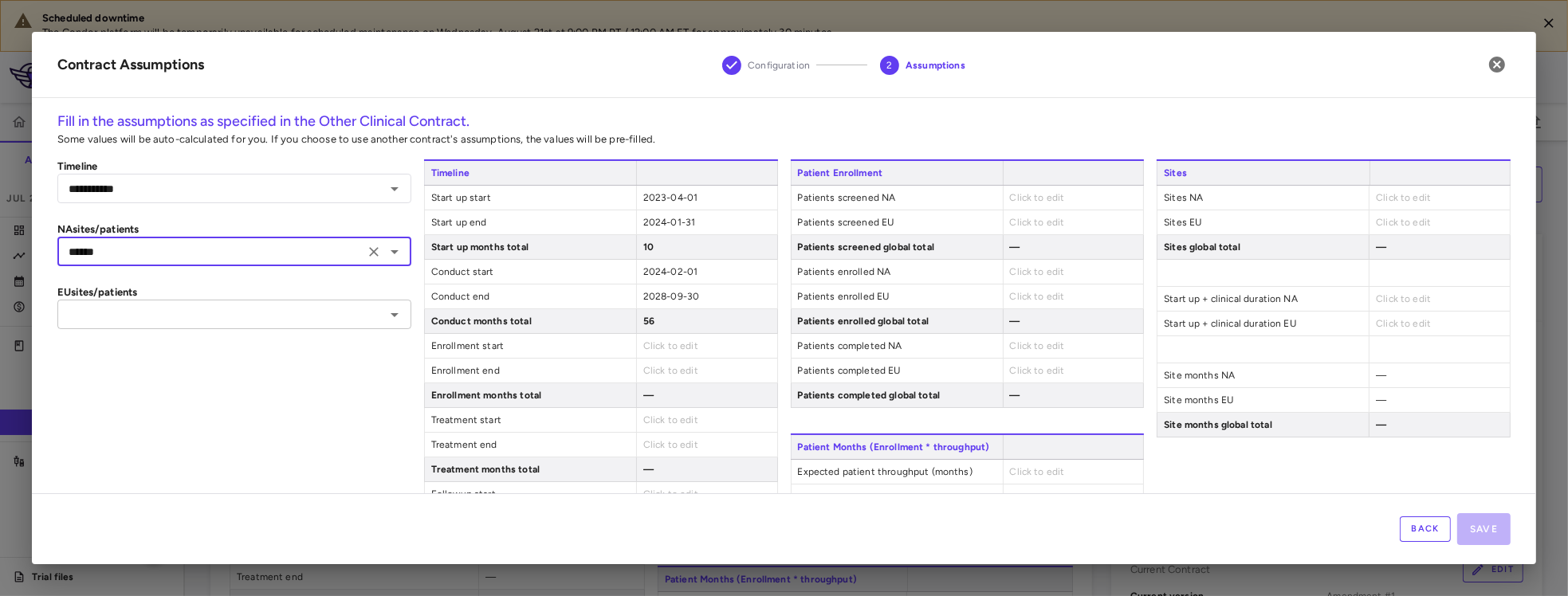 click at bounding box center [221, 314] 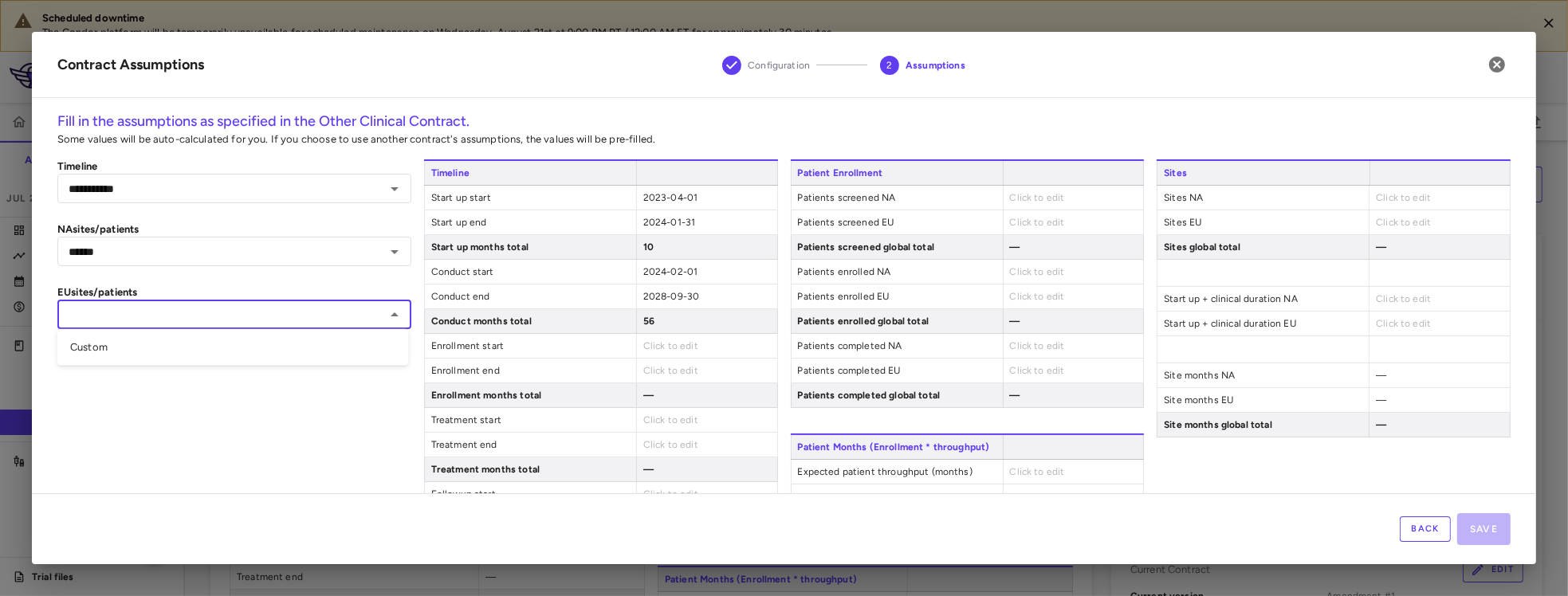 click on "Custom" at bounding box center (233, 347) 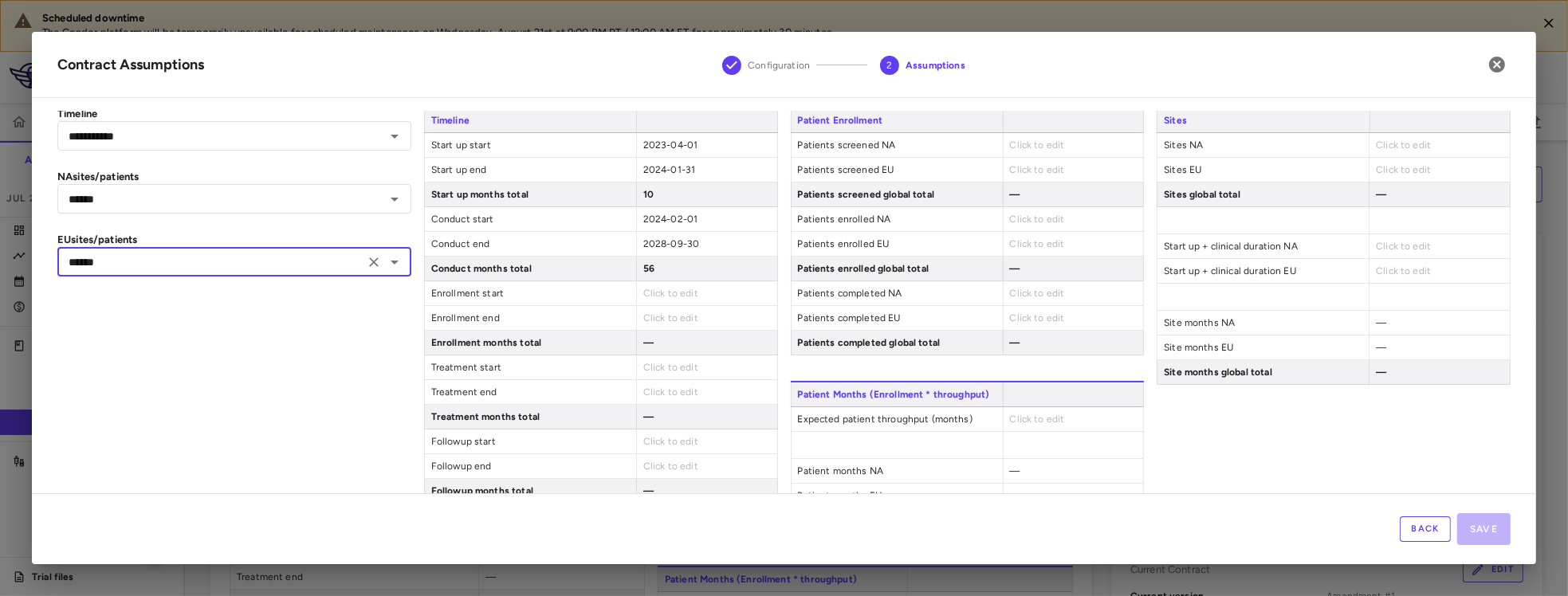 scroll, scrollTop: 0, scrollLeft: 0, axis: both 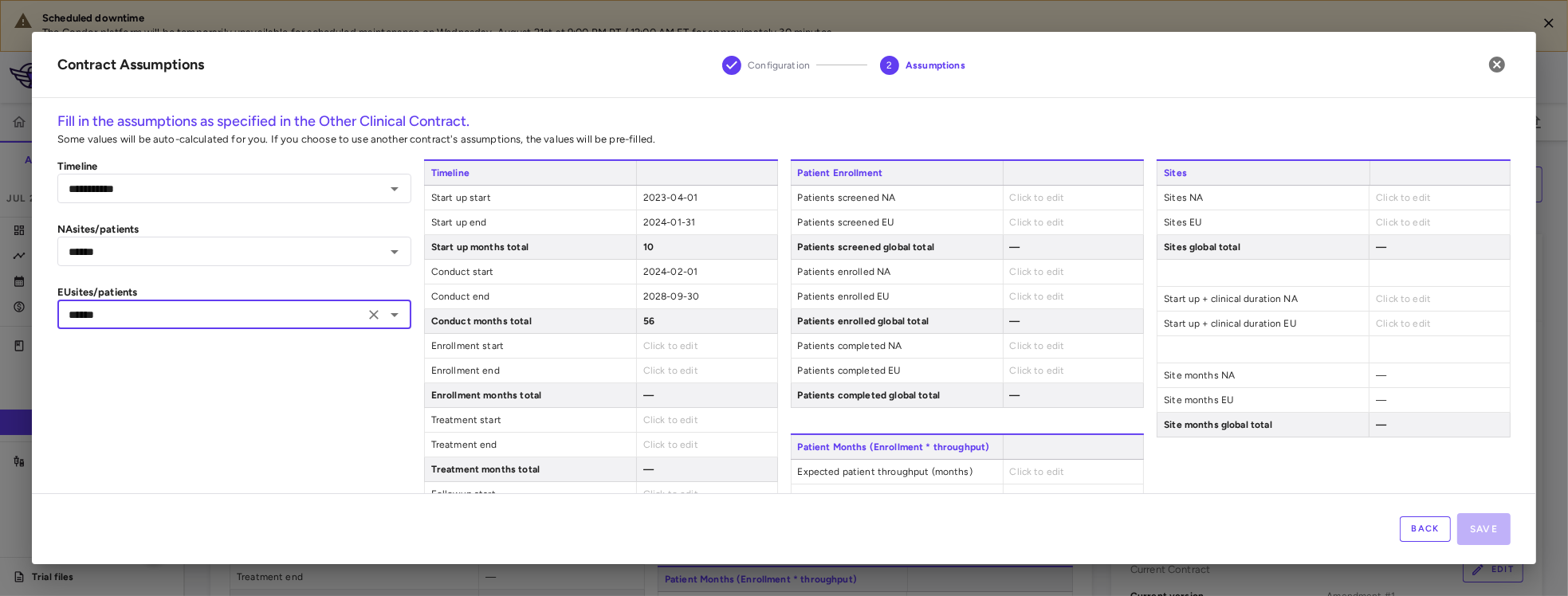 click on "Click to edit" at bounding box center [1037, 198] 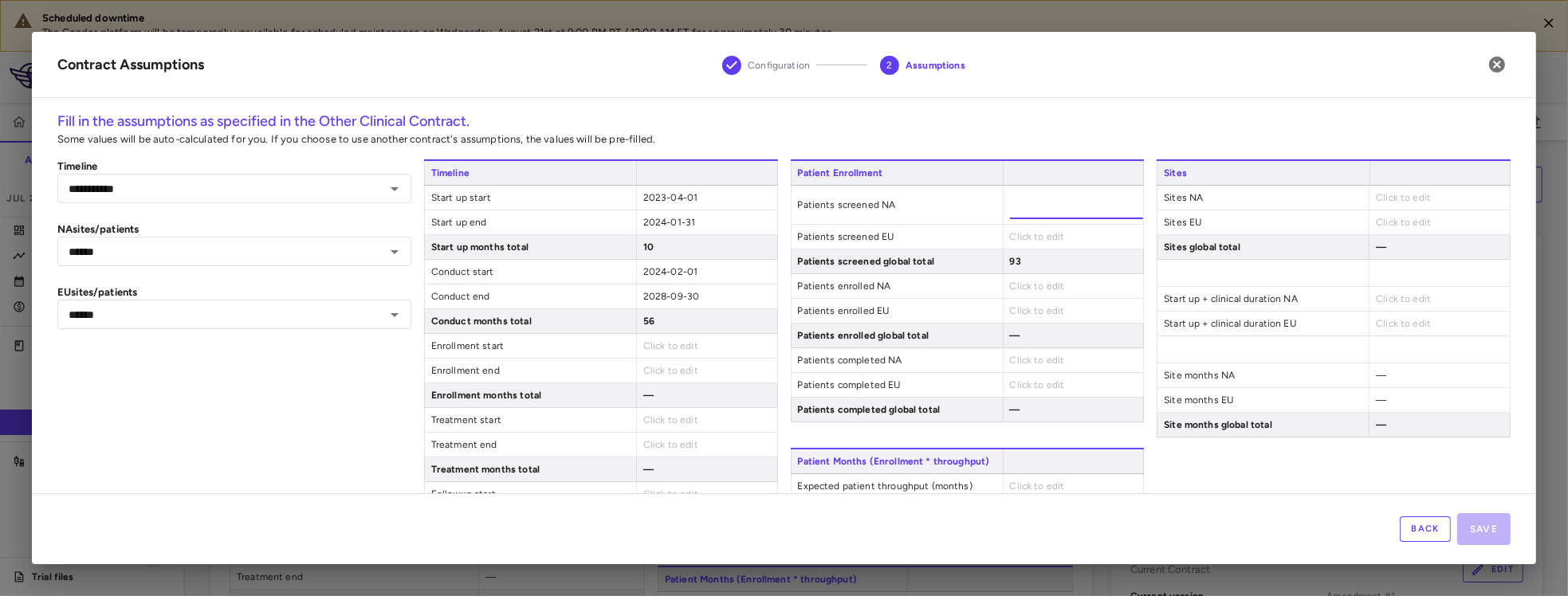 type on "**" 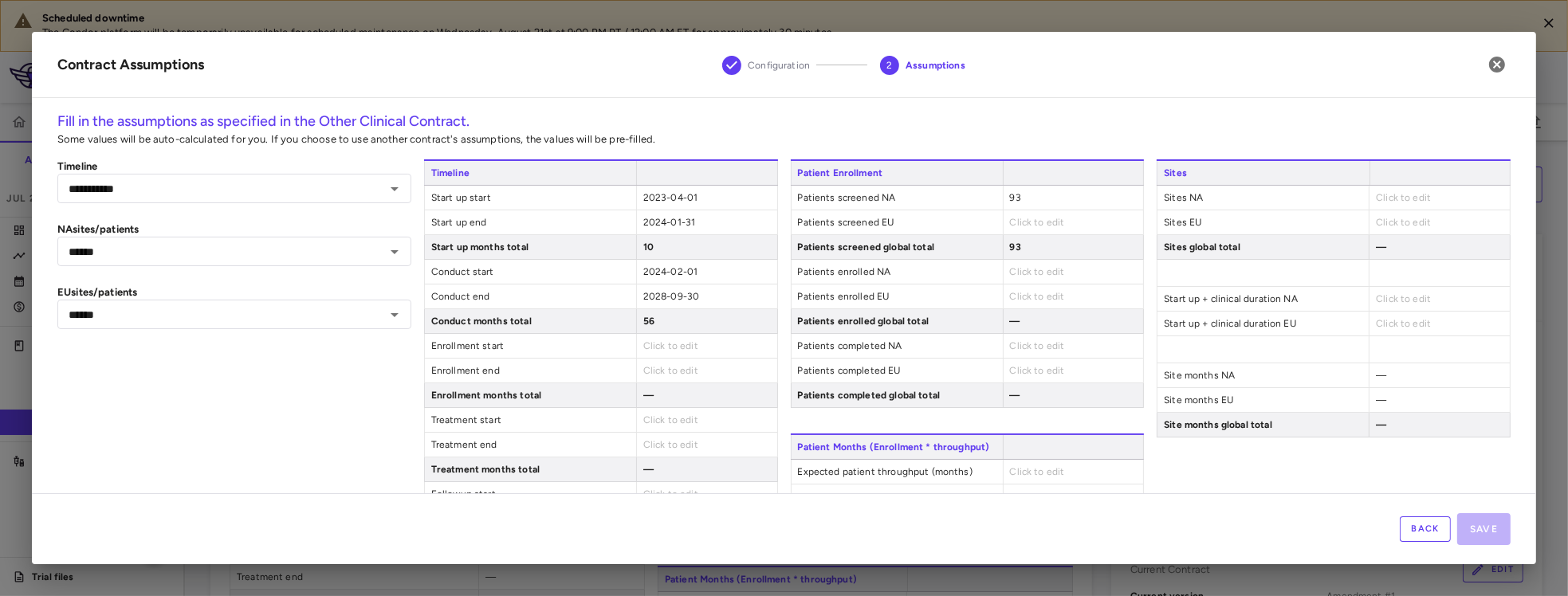 click on "Click to edit" at bounding box center [1037, 222] 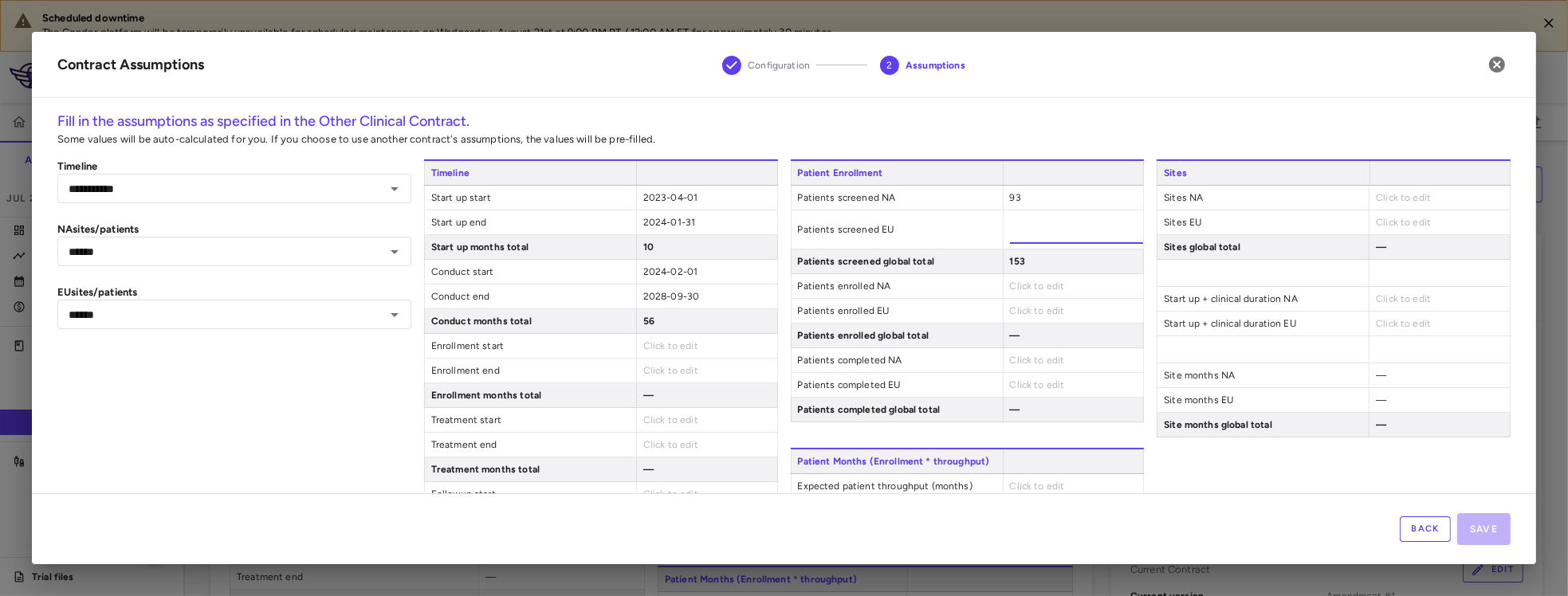 type on "**" 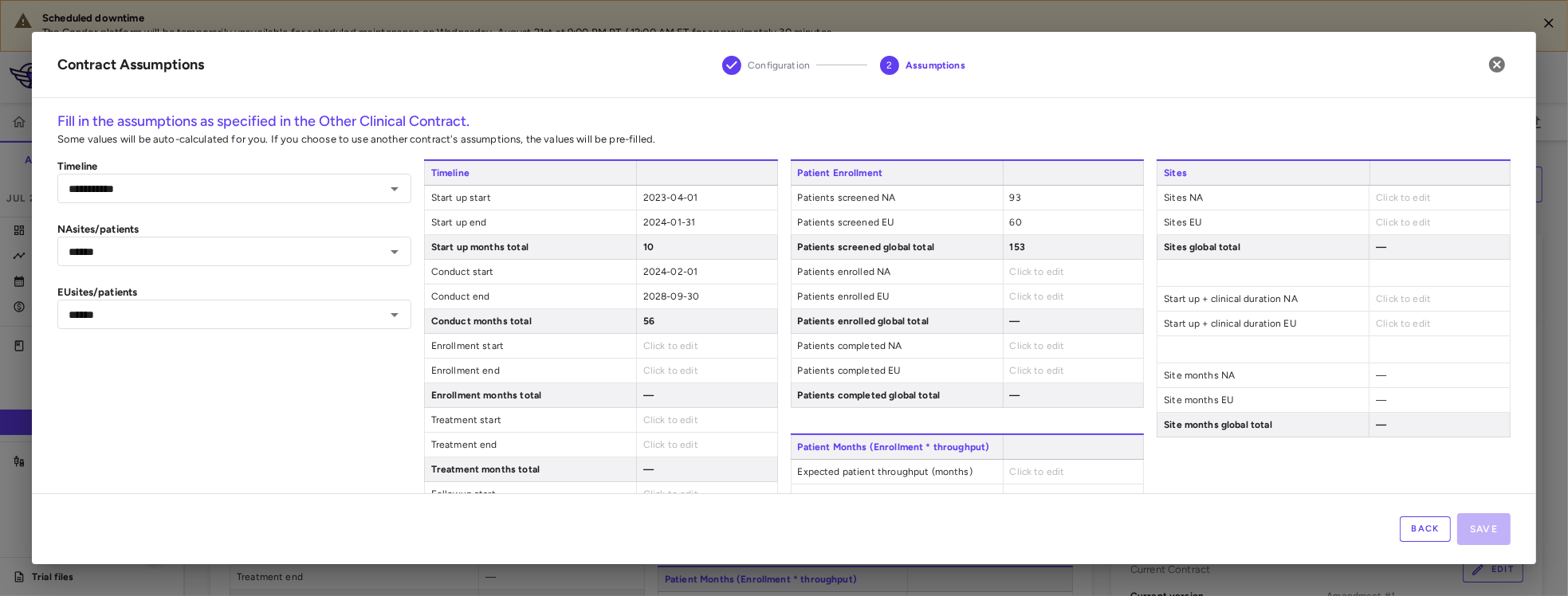 click on "Click to edit" at bounding box center (1037, 272) 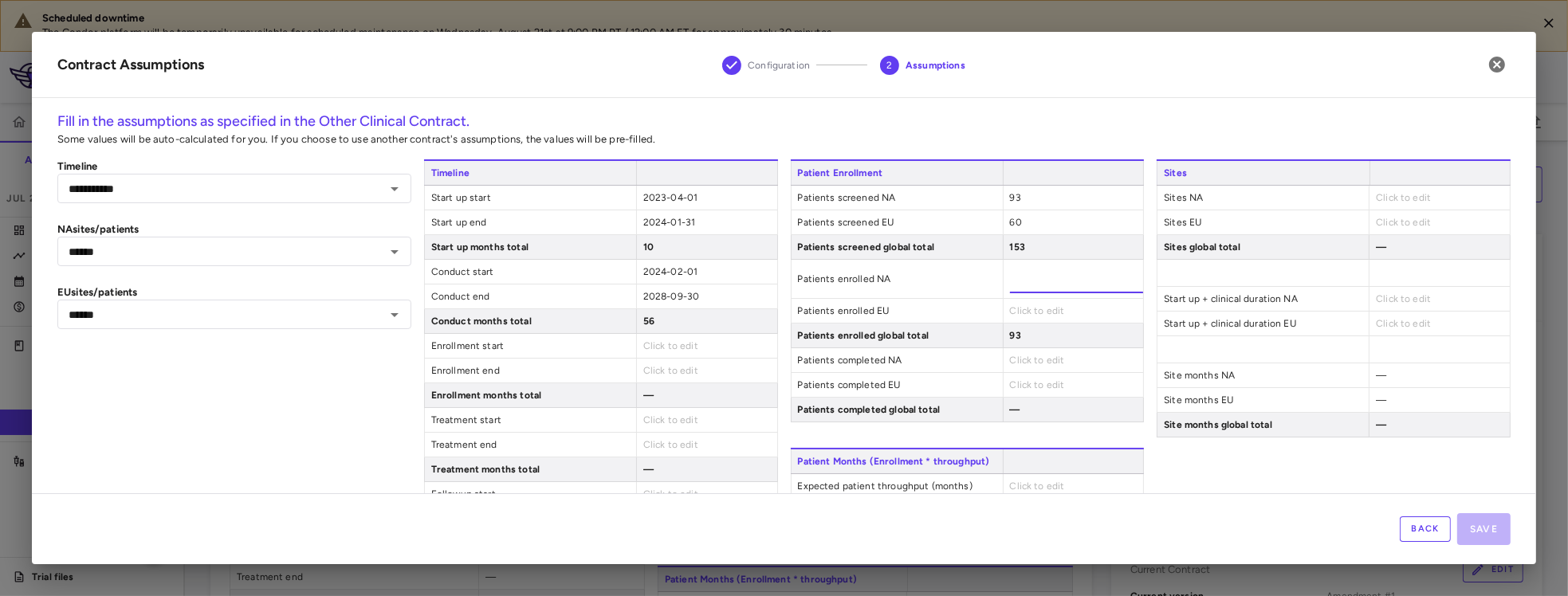 type on "**" 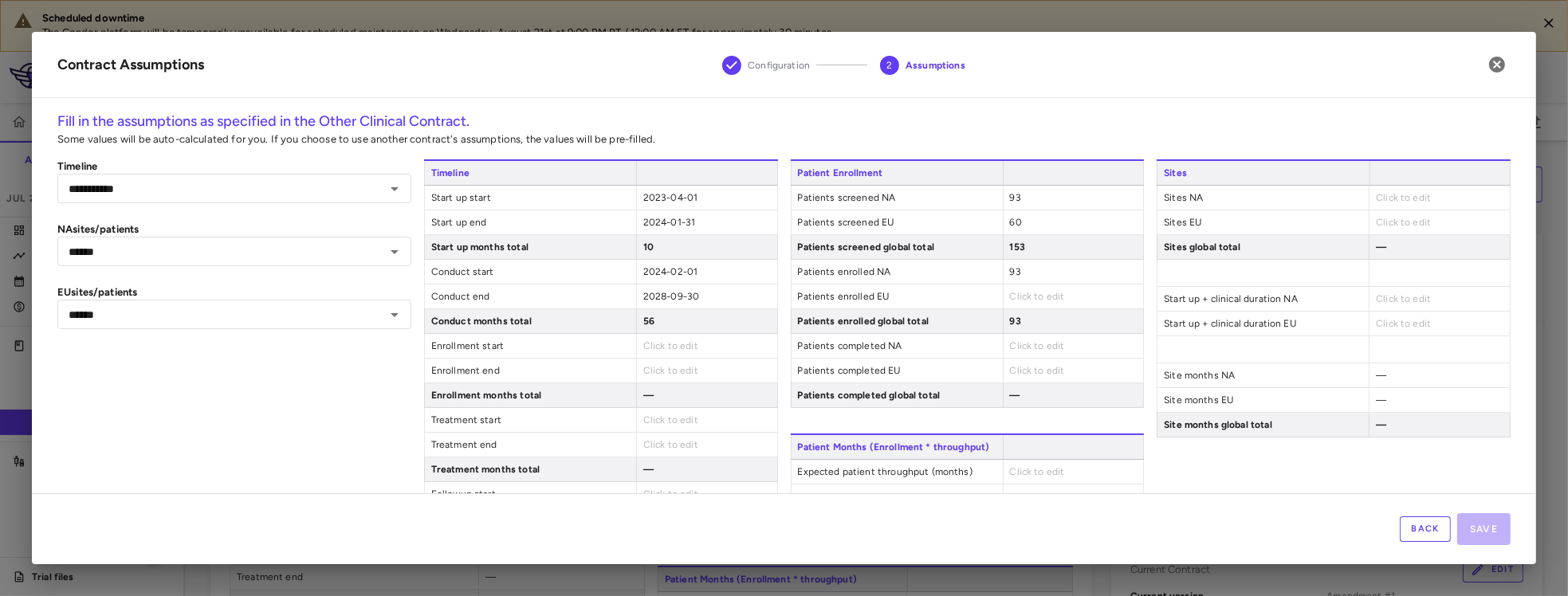 click on "Click to edit" at bounding box center (1037, 296) 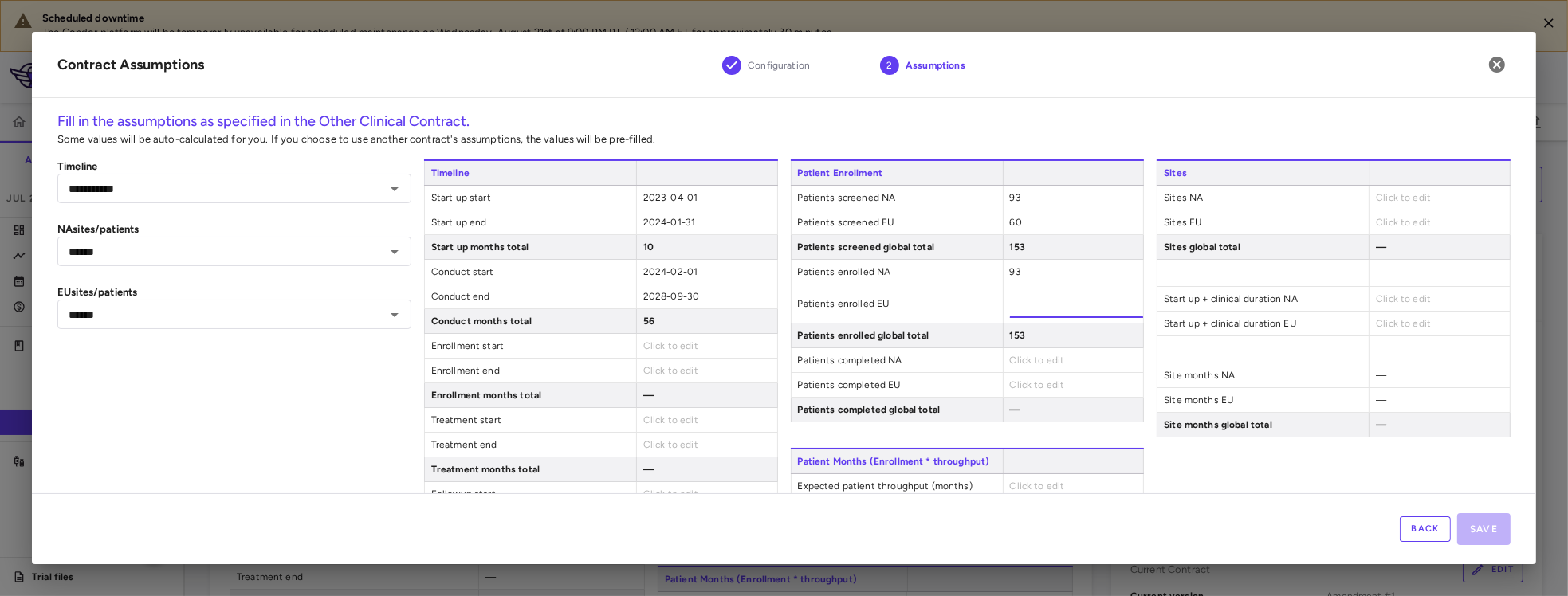 type on "**" 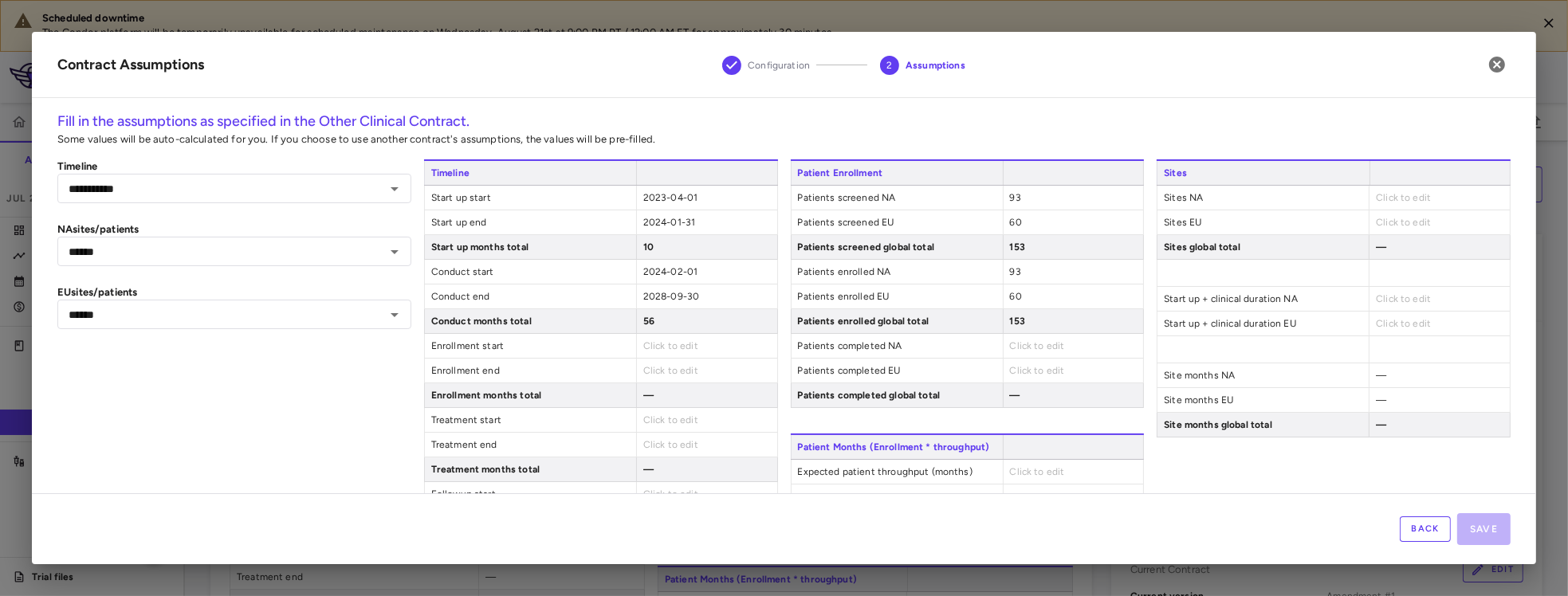 click on "Click to edit" at bounding box center [1037, 346] 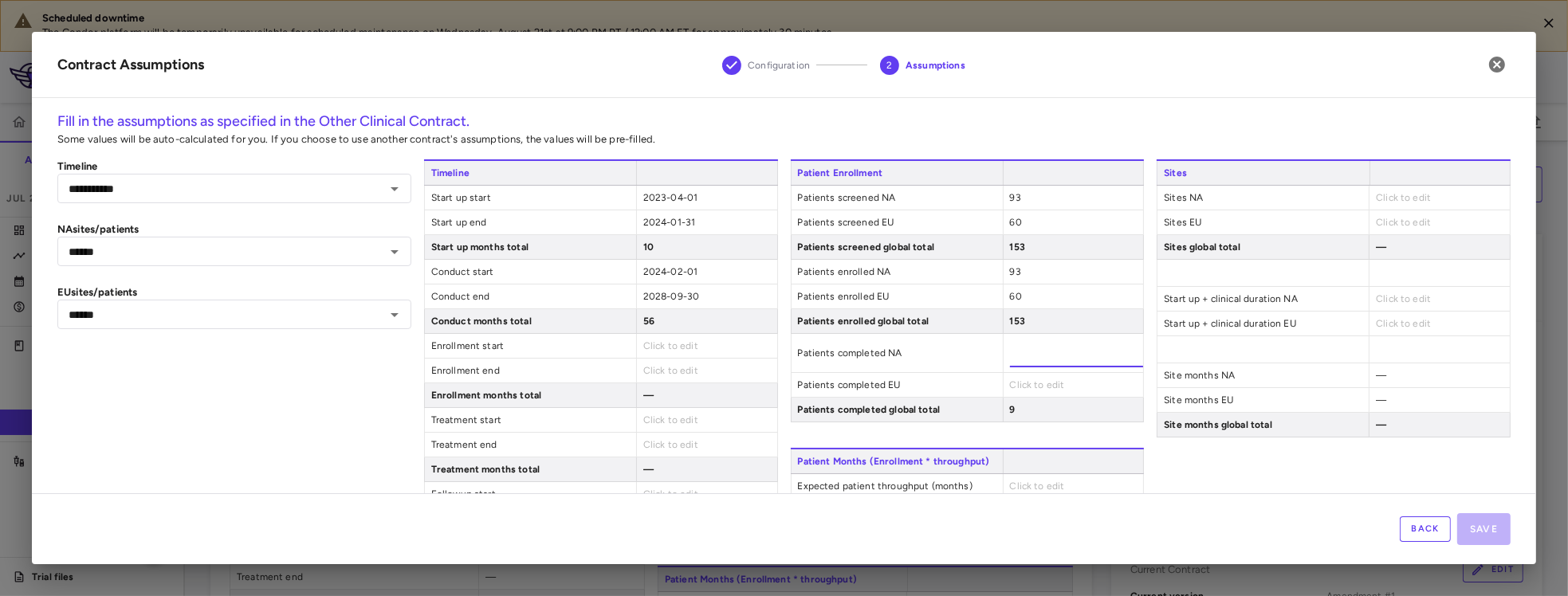 type on "**" 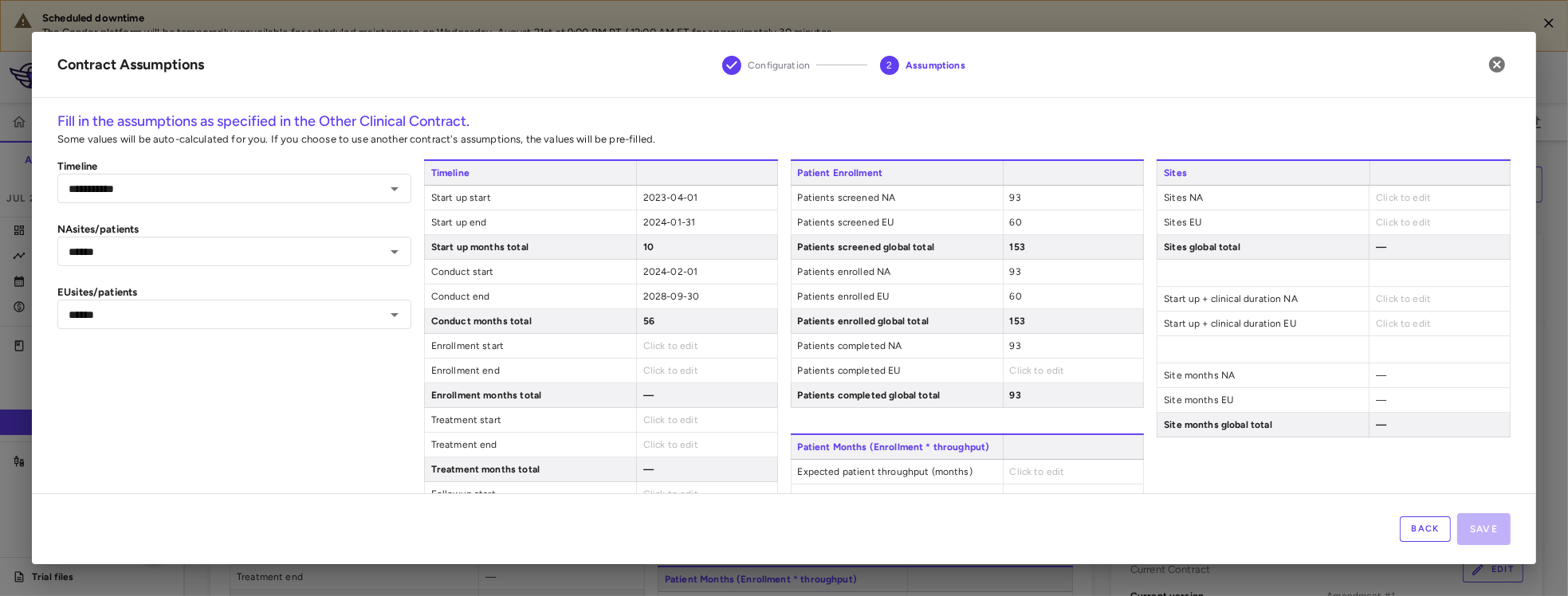 click on "Click to edit" at bounding box center (1037, 371) 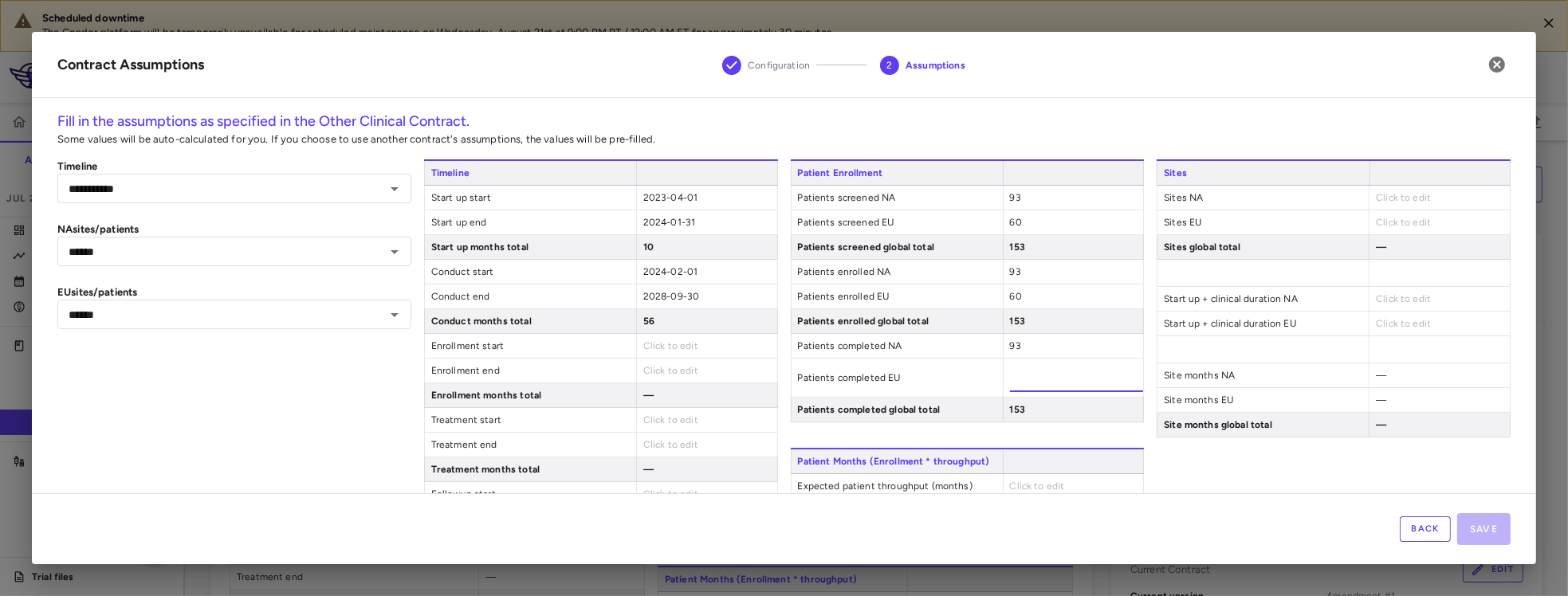 type on "**" 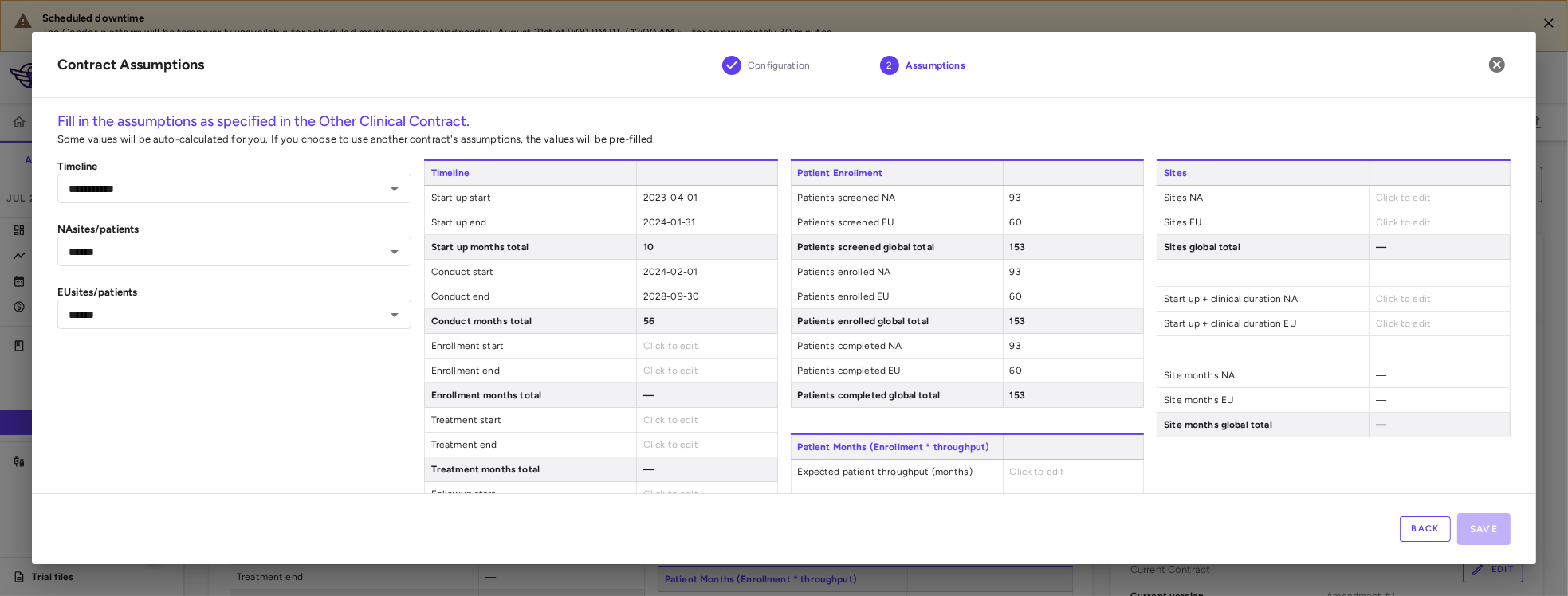 click on "Click to edit" at bounding box center [1403, 198] 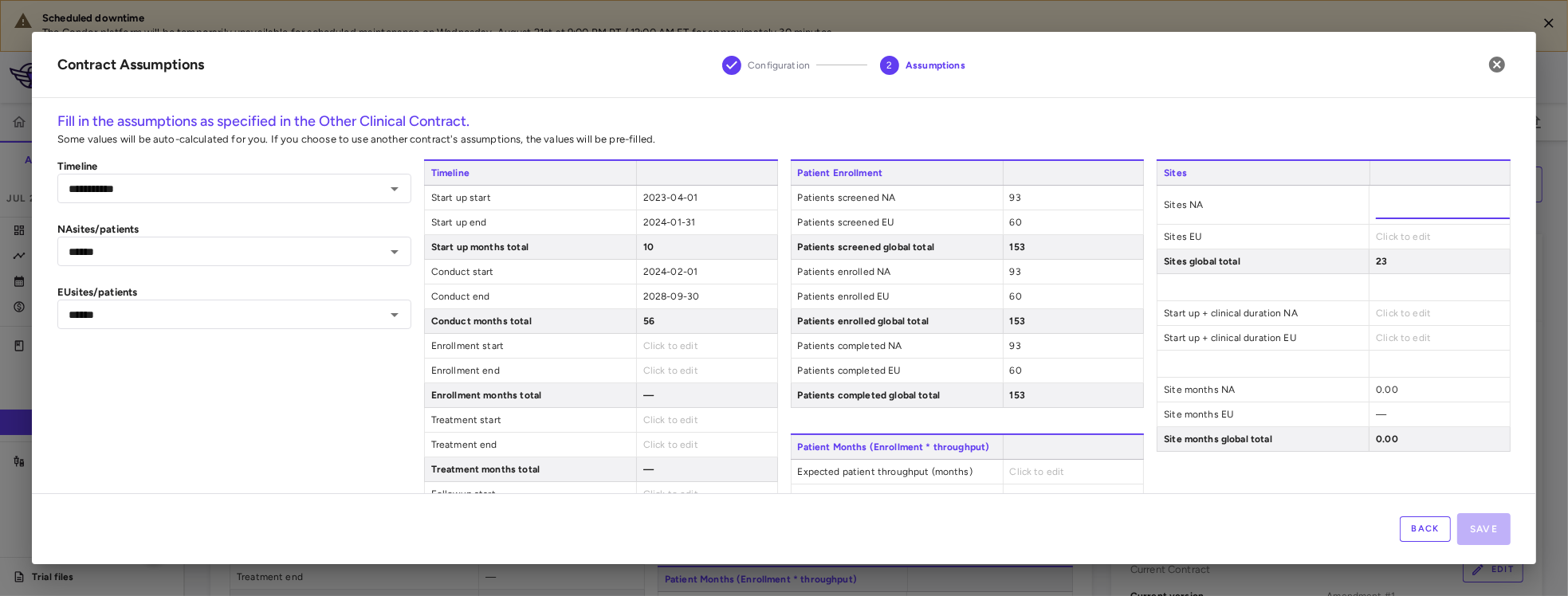 type on "**" 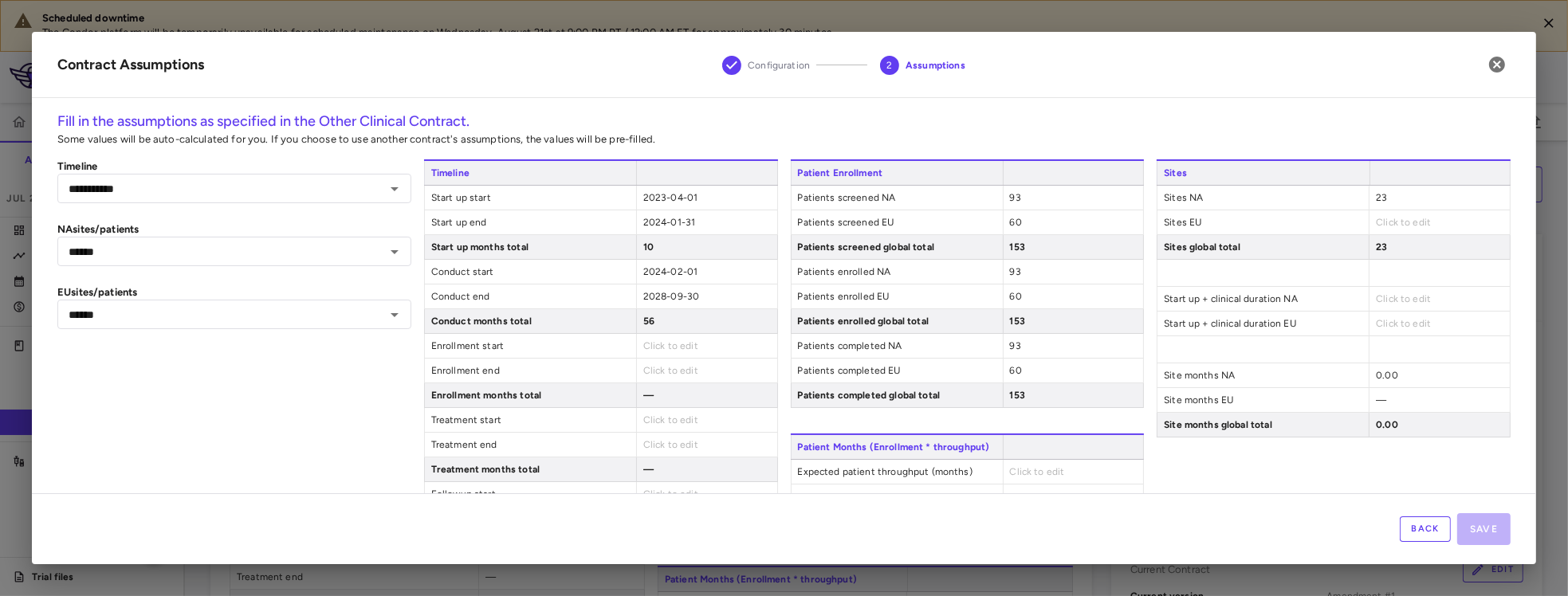 click on "Click to edit" at bounding box center [1403, 222] 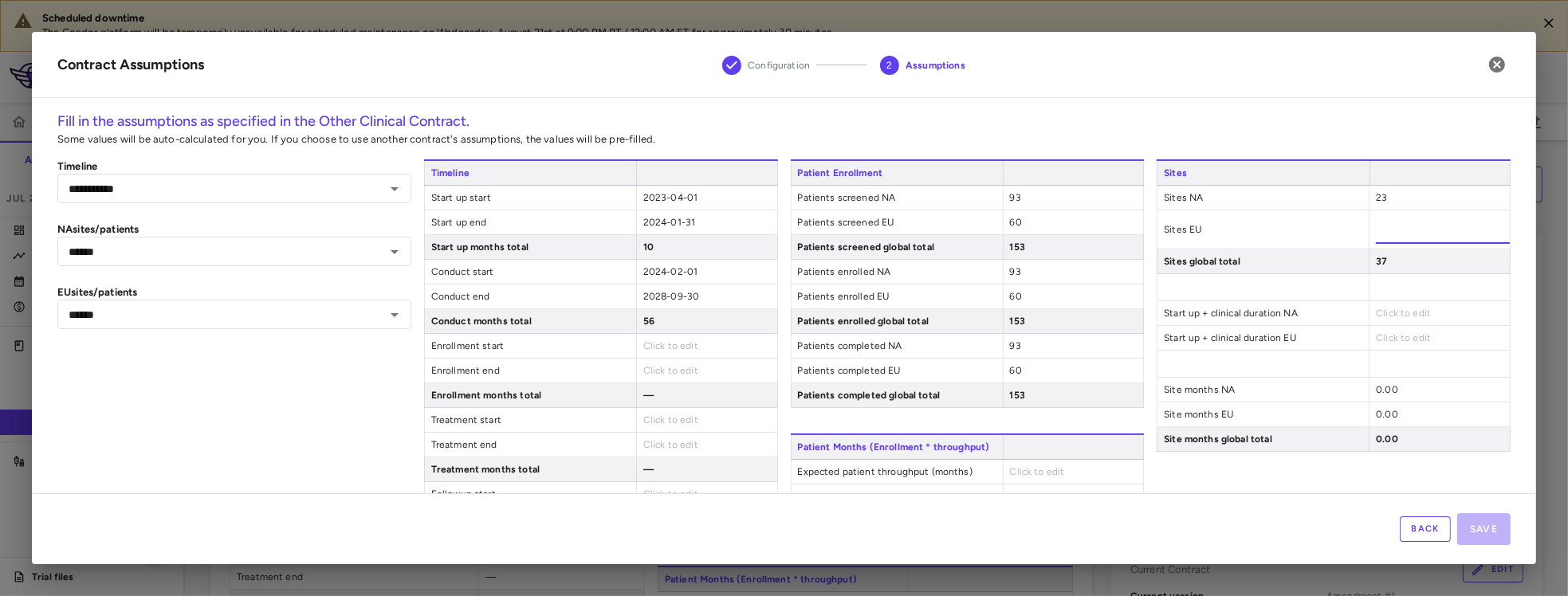 type on "**" 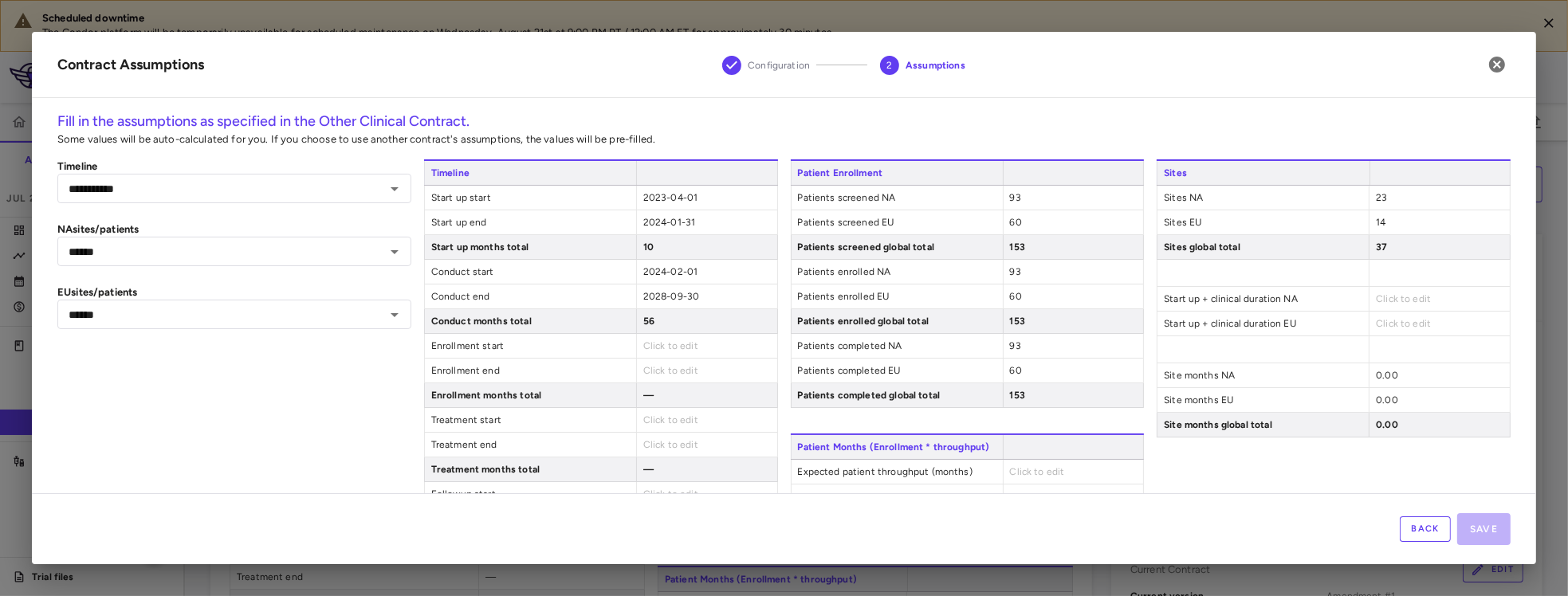 click on "Click to edit" at bounding box center (1403, 299) 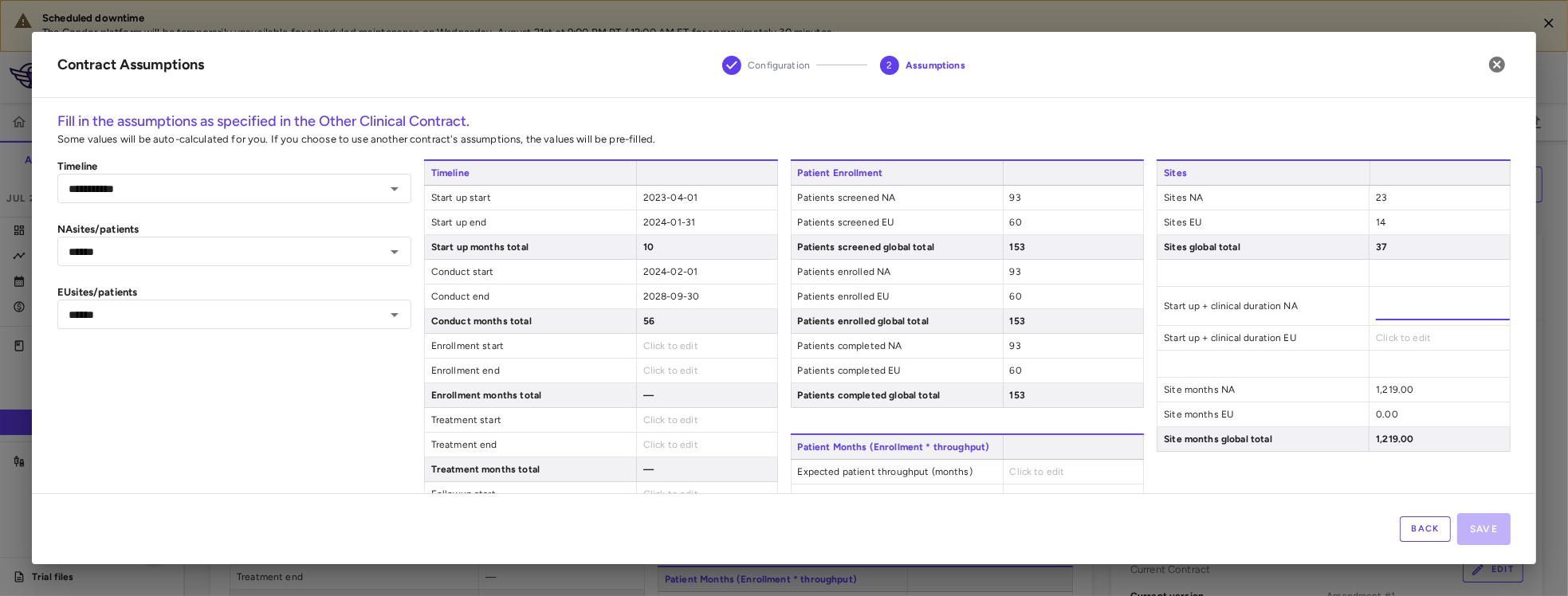 type on "**" 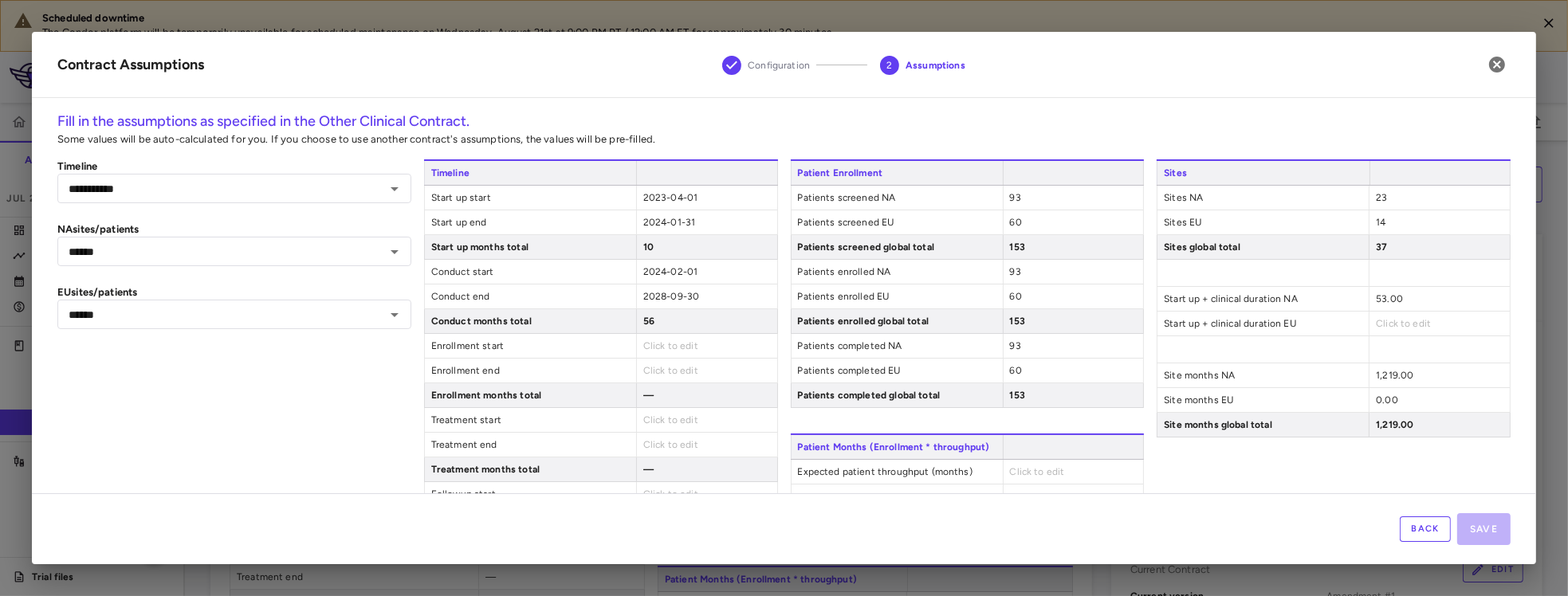 click on "Click to edit" at bounding box center [1403, 323] 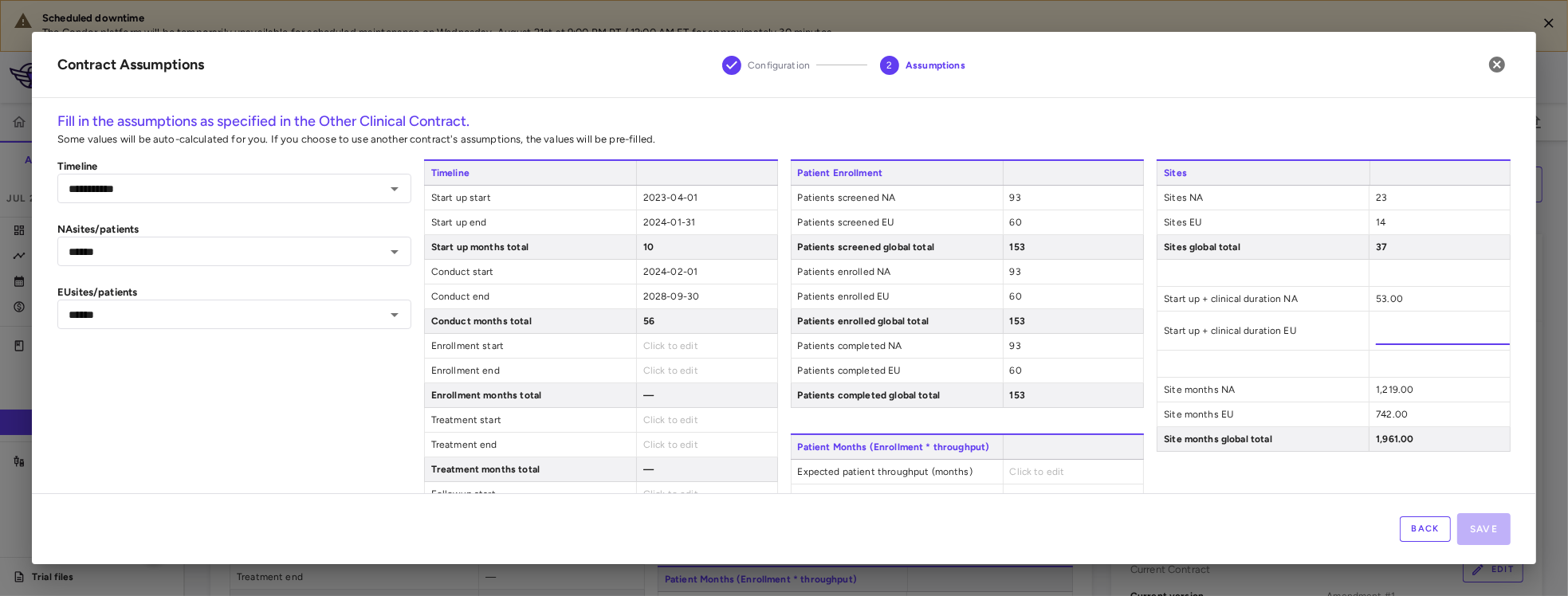 type on "**" 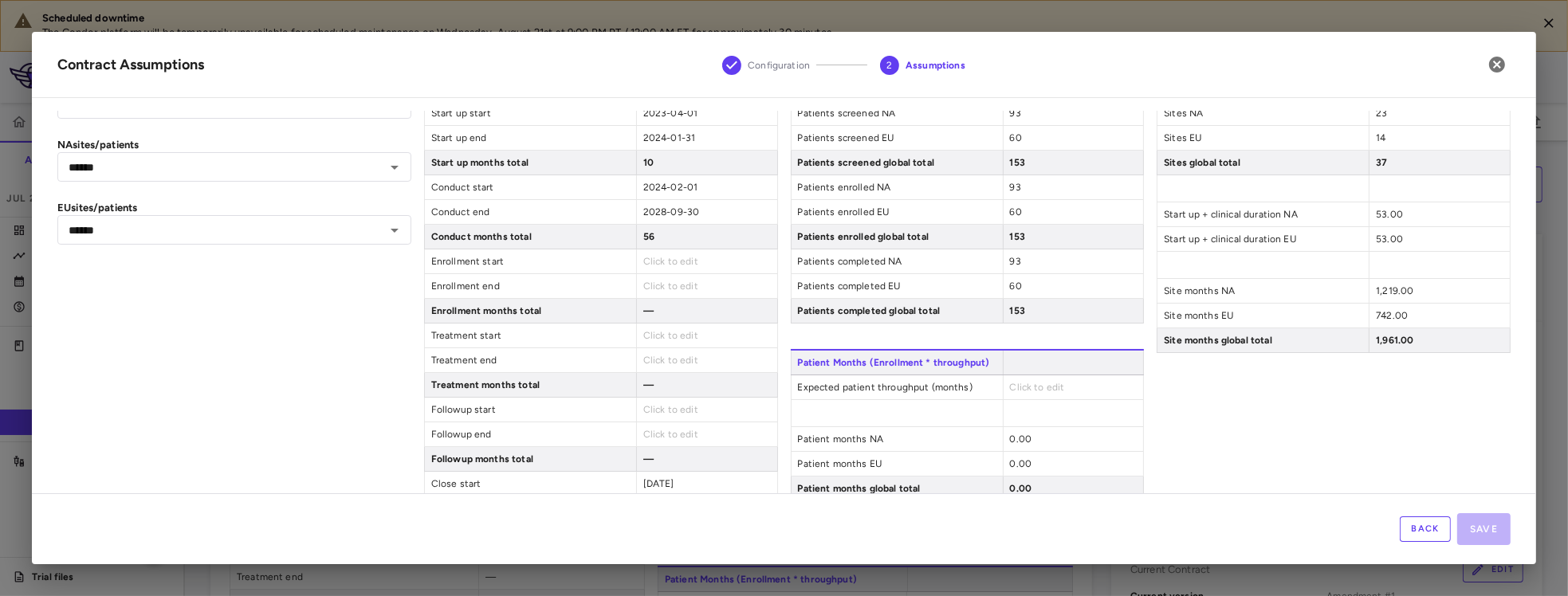 scroll, scrollTop: 132, scrollLeft: 0, axis: vertical 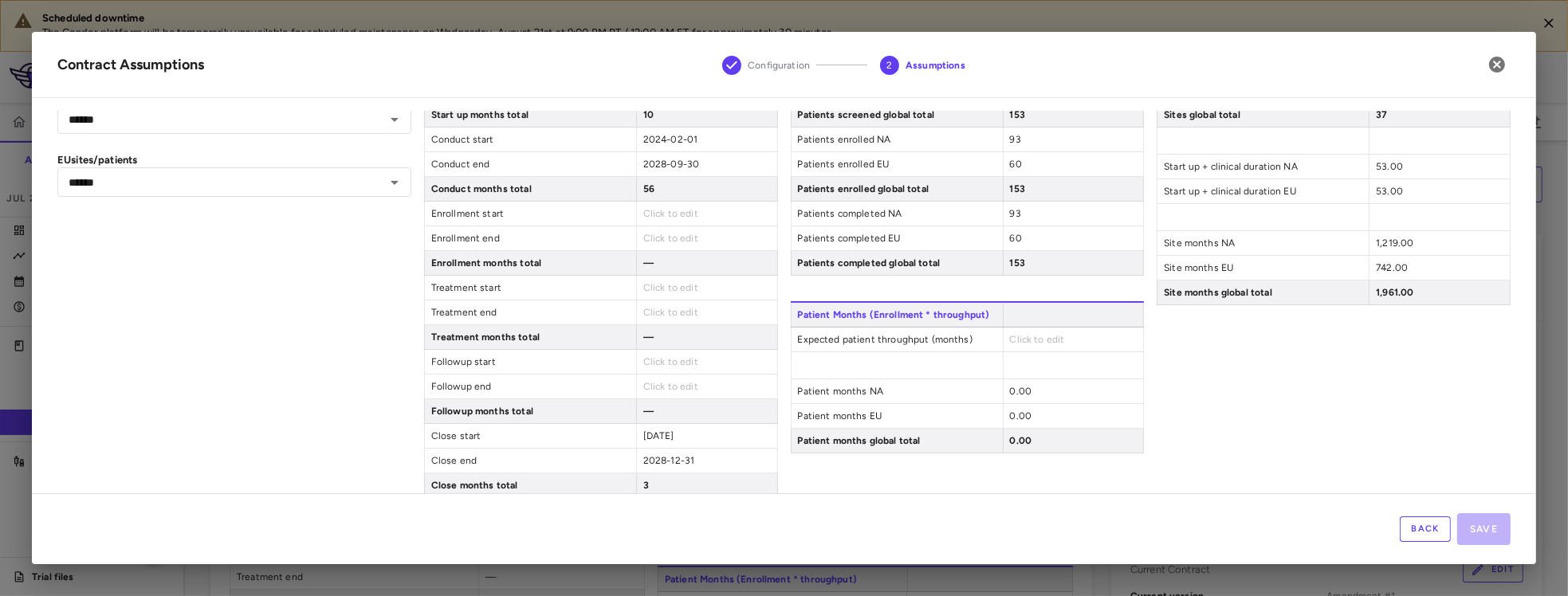 click on "Click to edit" at bounding box center [1037, 339] 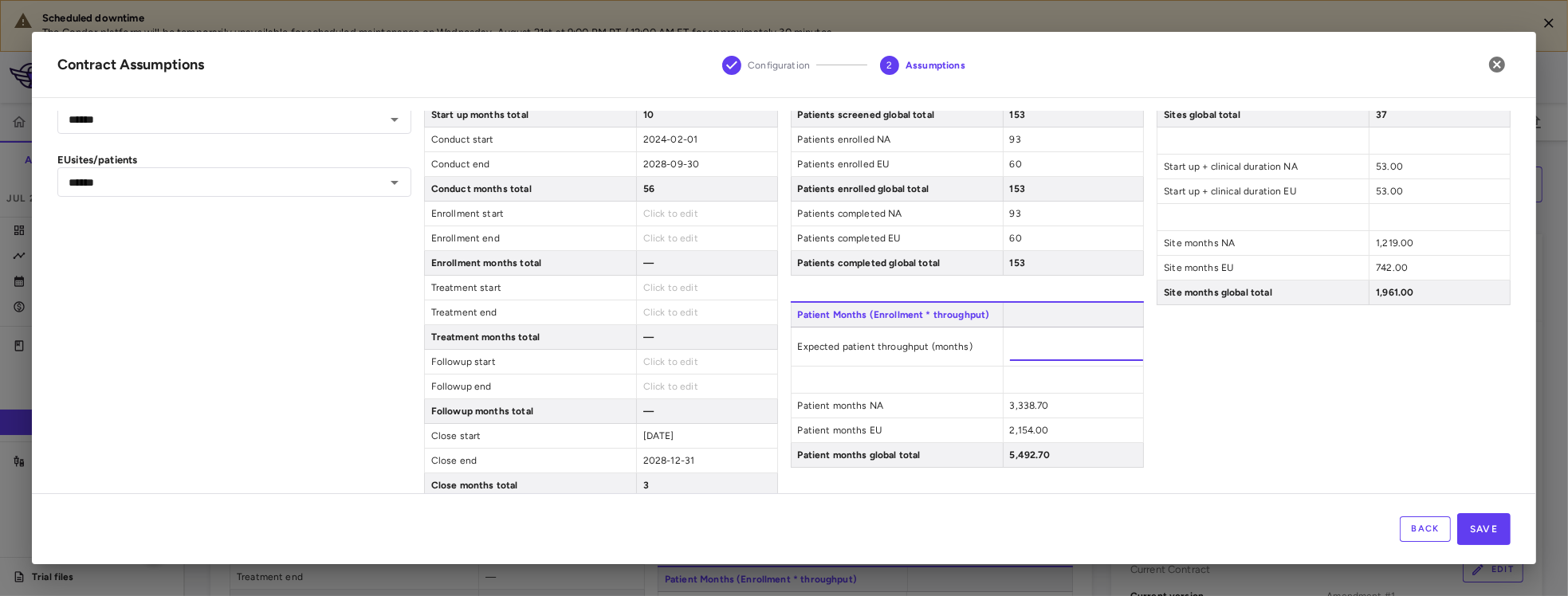 type on "*****" 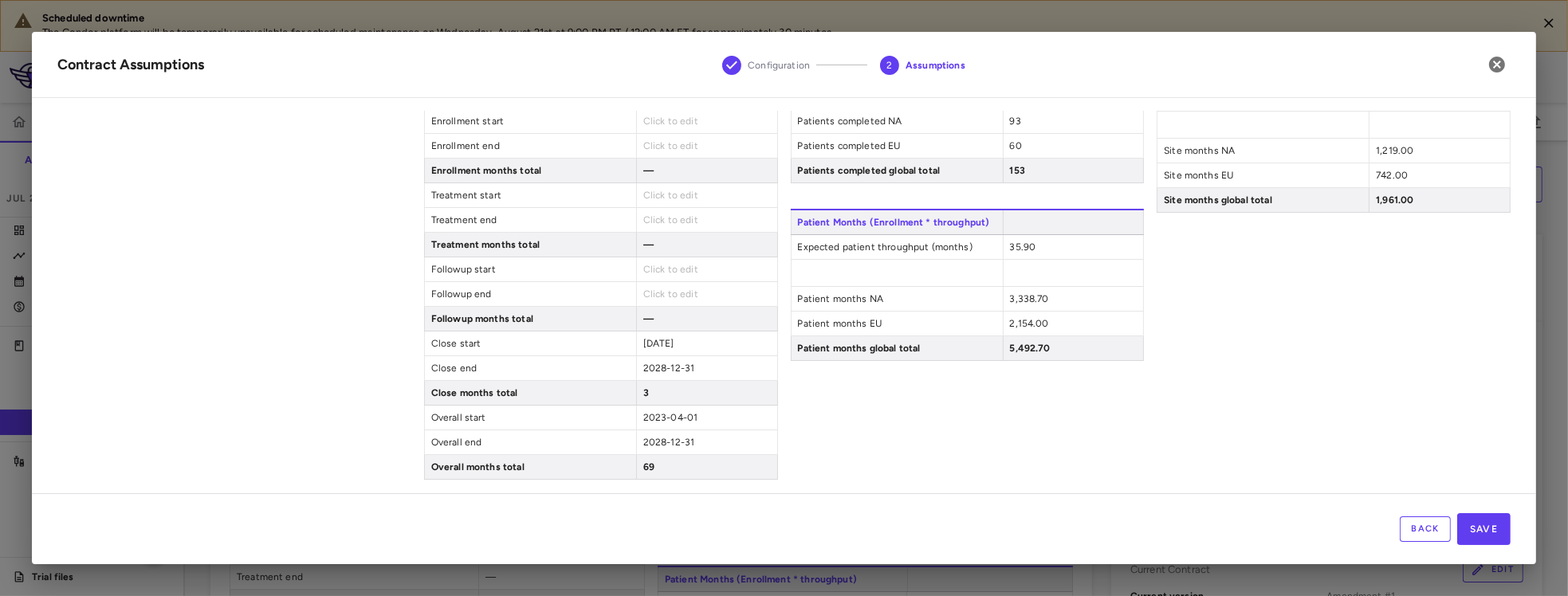 scroll, scrollTop: 225, scrollLeft: 0, axis: vertical 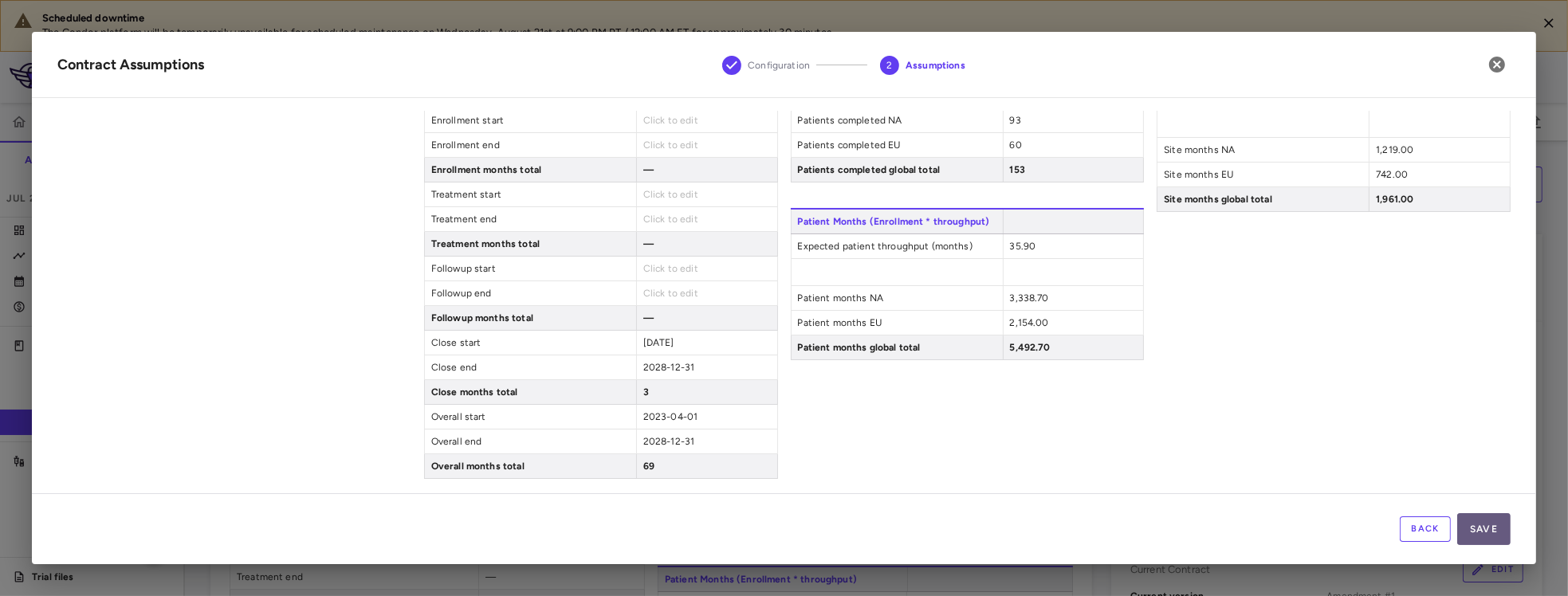 click on "Save" at bounding box center [1484, 529] 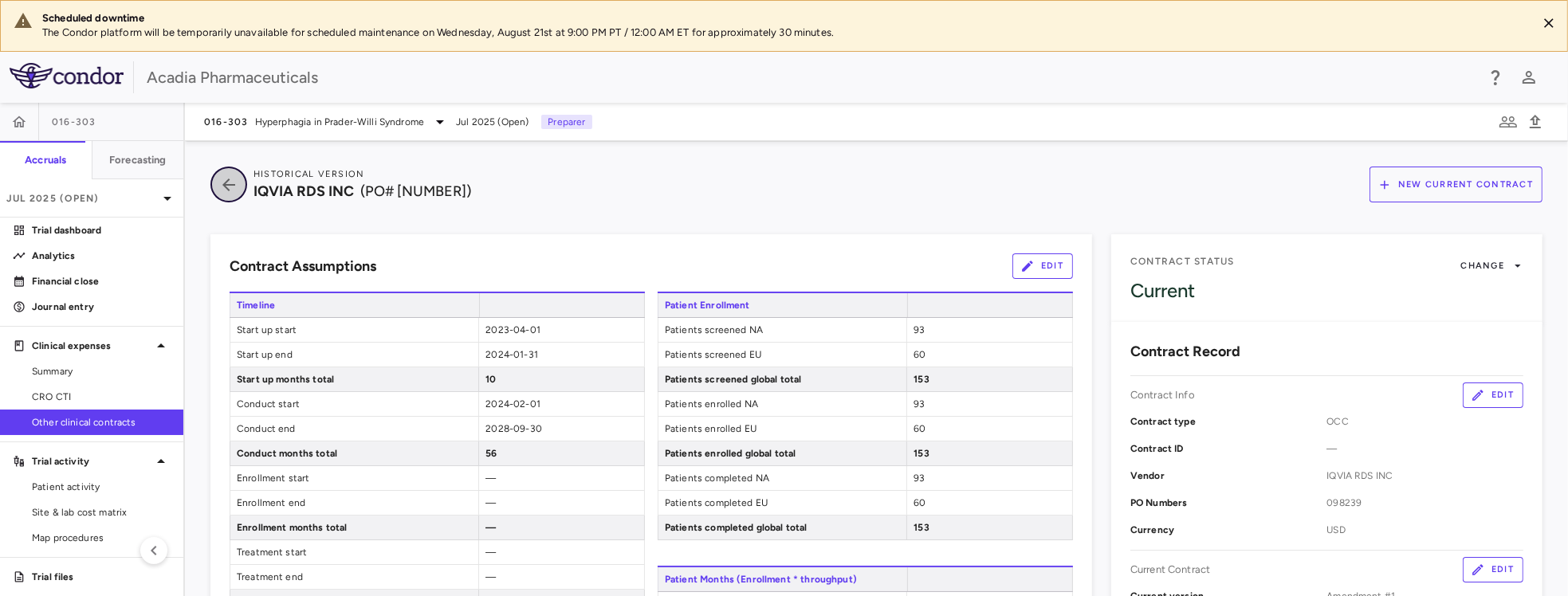click 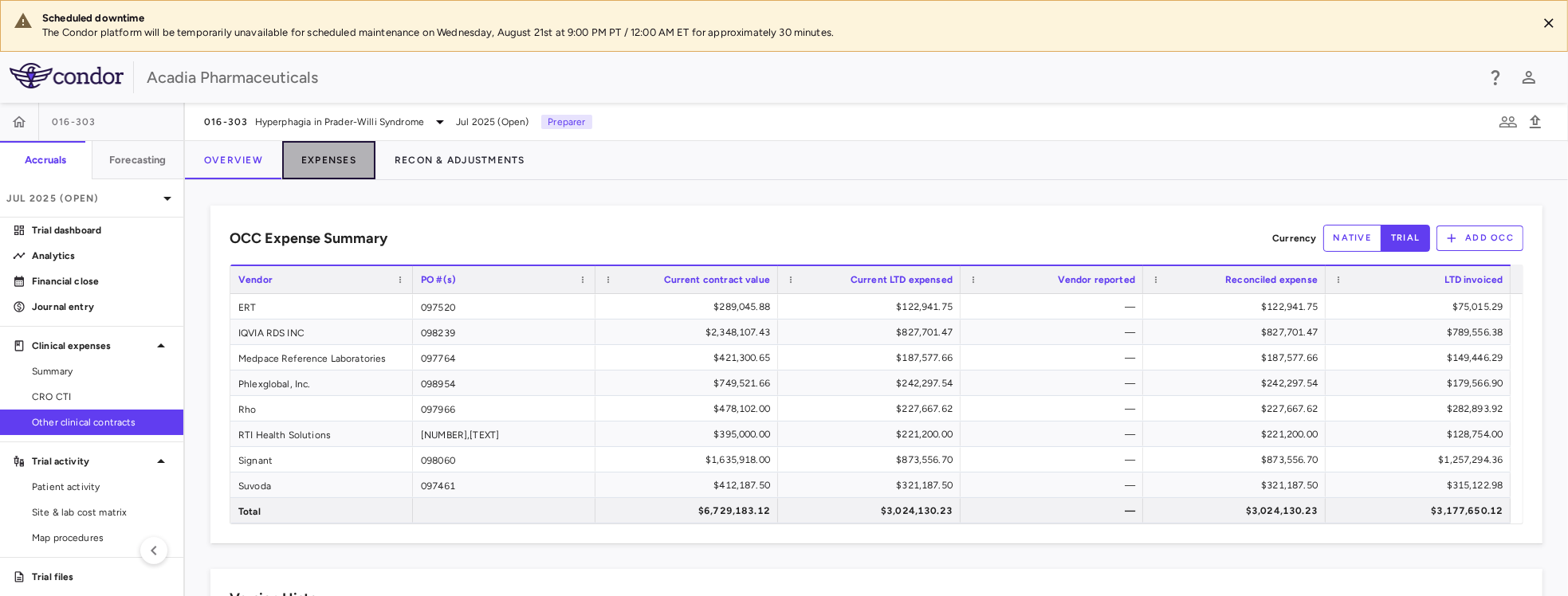 click on "Expenses" at bounding box center [328, 160] 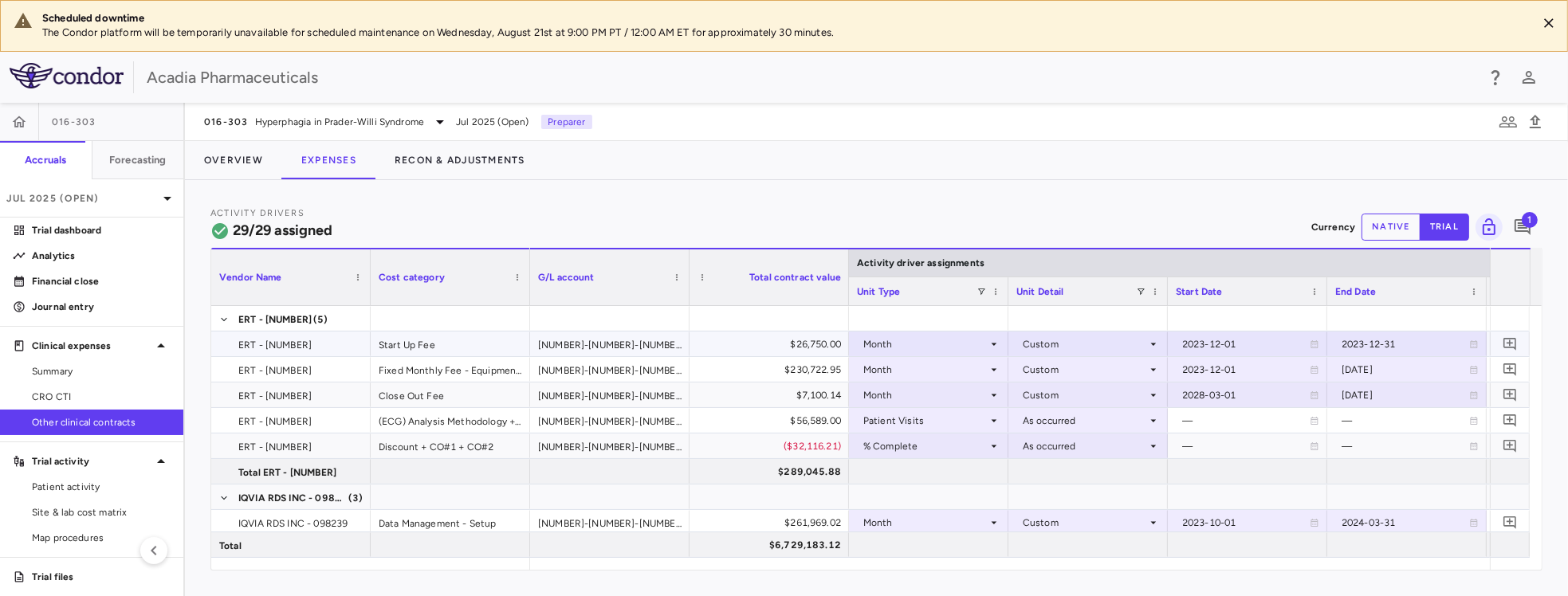 scroll, scrollTop: 132, scrollLeft: 0, axis: vertical 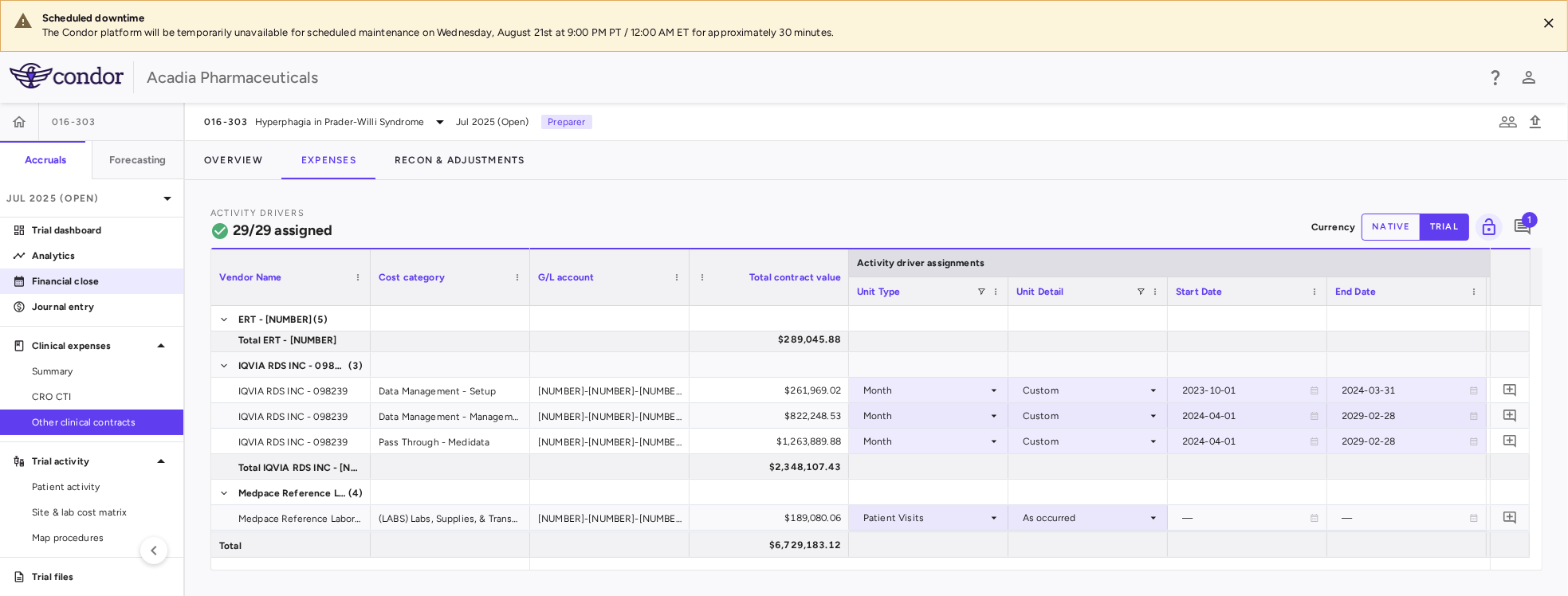 click on "Financial close" at bounding box center [101, 281] 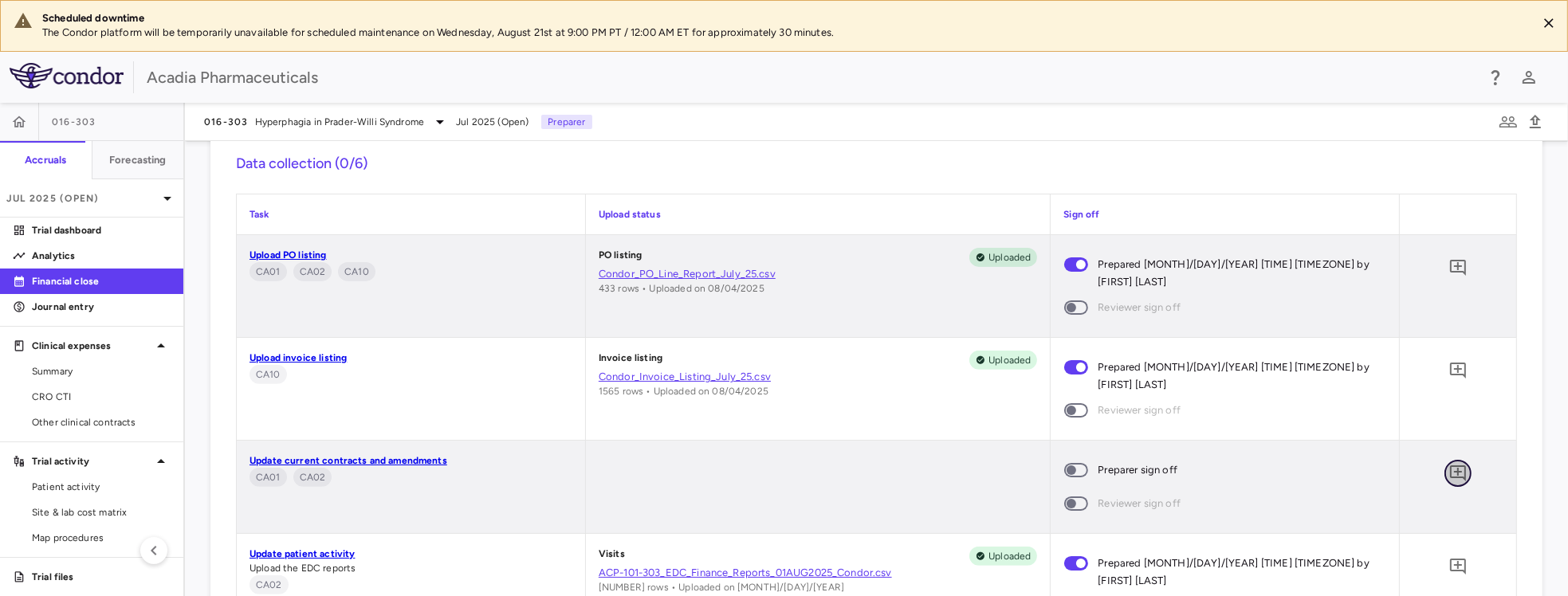 click 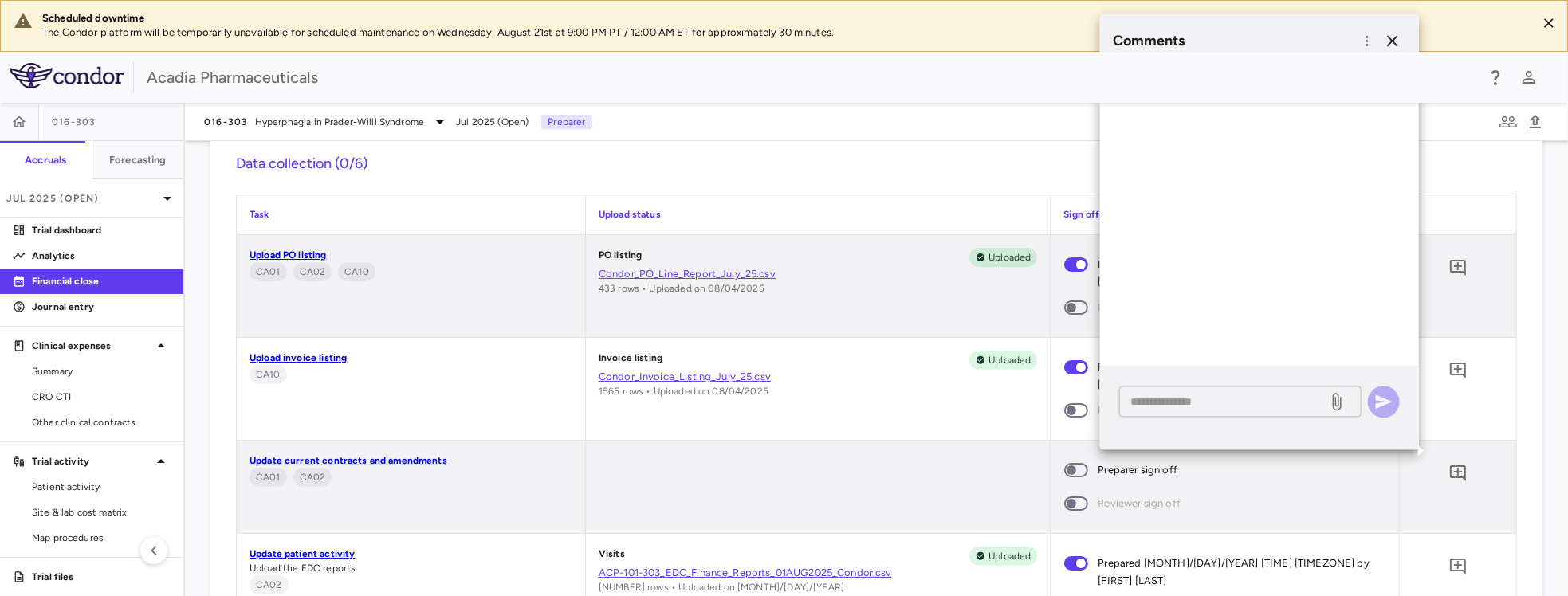 click at bounding box center [1224, 402] 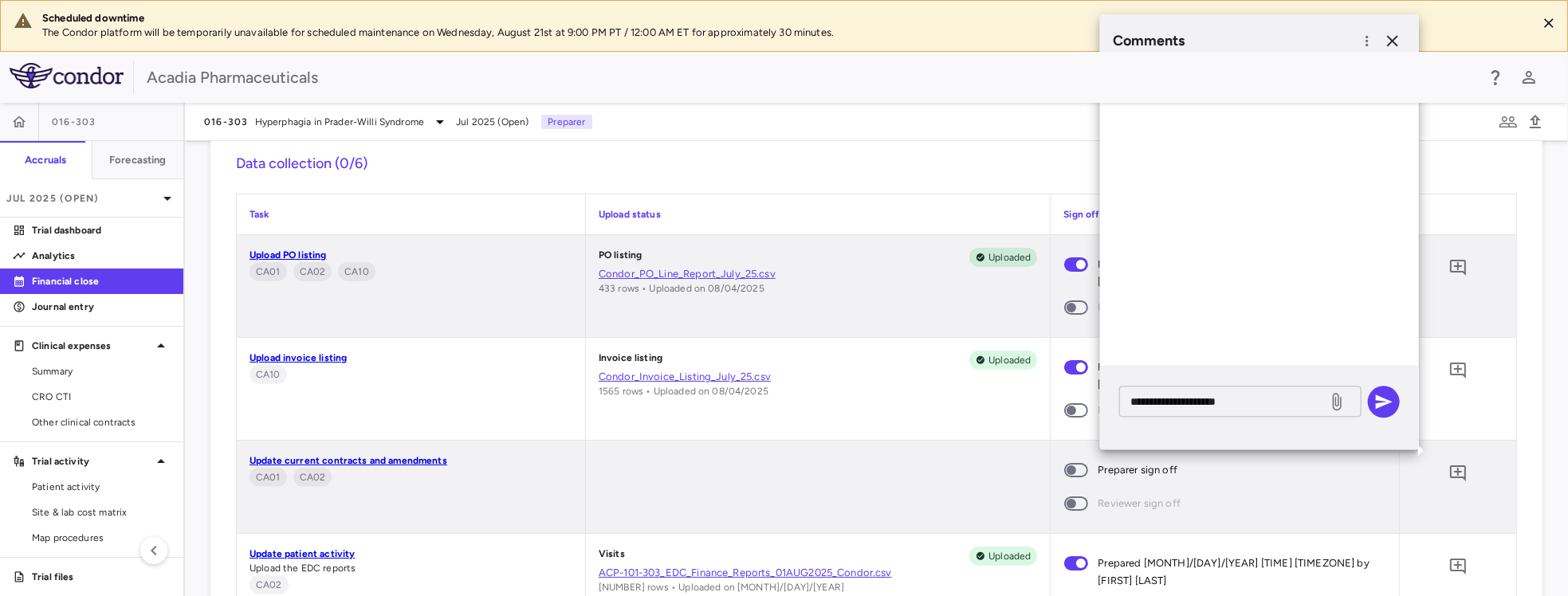 click on "**********" at bounding box center [1224, 402] 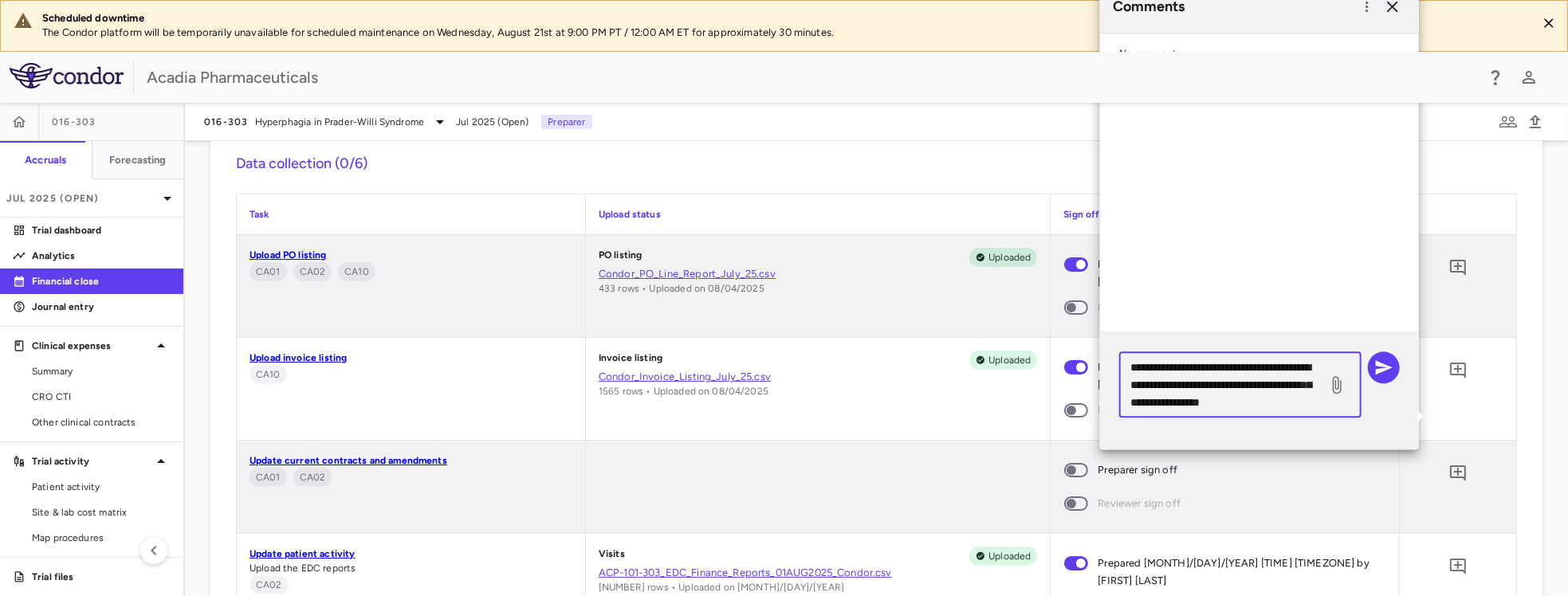 click on "Scheduled downtime The Condor platform will be temporarily unavailable for scheduled maintenance on Wednesday, August 21st at 9:00 PM PT / 12:00 AM ET for approximately 30 minutes. Skip to sidebar Skip to main content Acadia Pharmaceuticals 016-303 Accruals Forecasting Jul 2025 (Open) Trial dashboard Analytics Financial close Journal entry Clinical expenses Summary CRO CTI Other clinical contracts Trial activity Patient activity Site & lab cost matrix Map procedures Trial files Trial settings 016-303 Hyperphagia in Prader-Willi Syndrome Jul 2025 (Open) Preparer Financial Close PO Completeness
Vendor
Drag here to set column labels
Group
to" at bounding box center (784, 298) 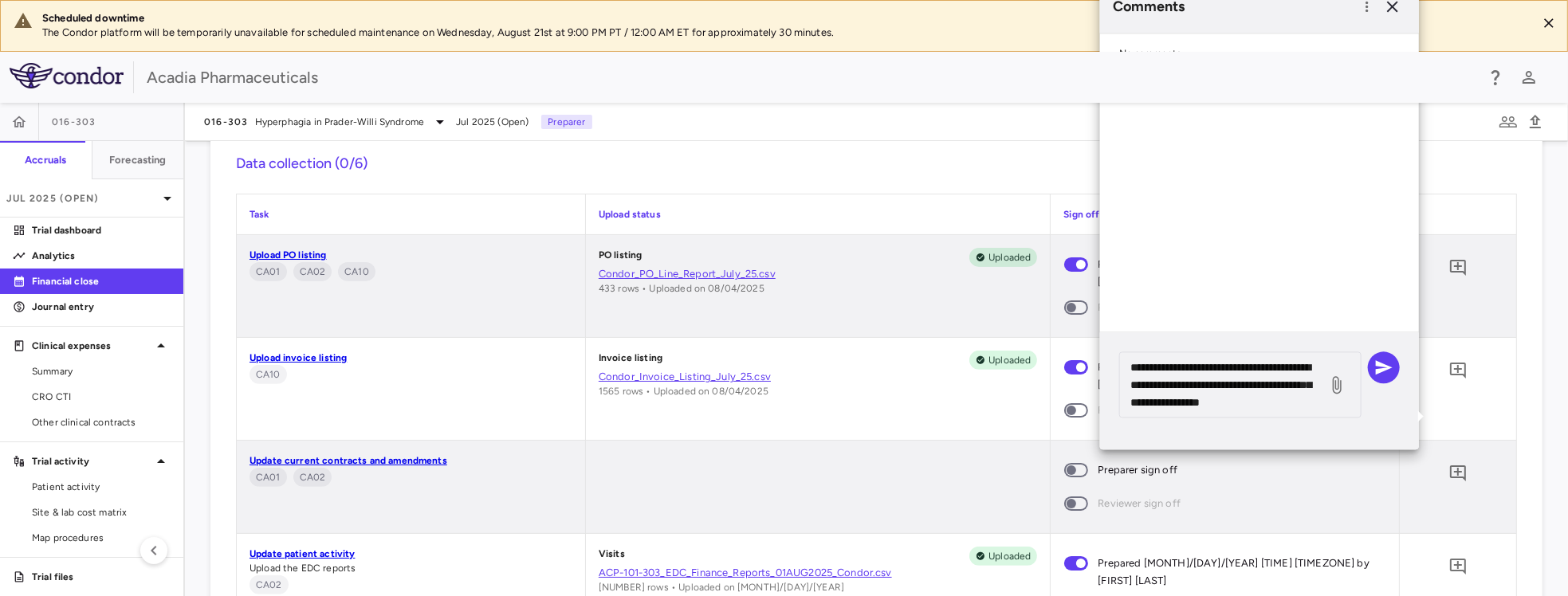 drag, startPoint x: 62, startPoint y: 232, endPoint x: 70, endPoint y: 233, distance: 8.062258 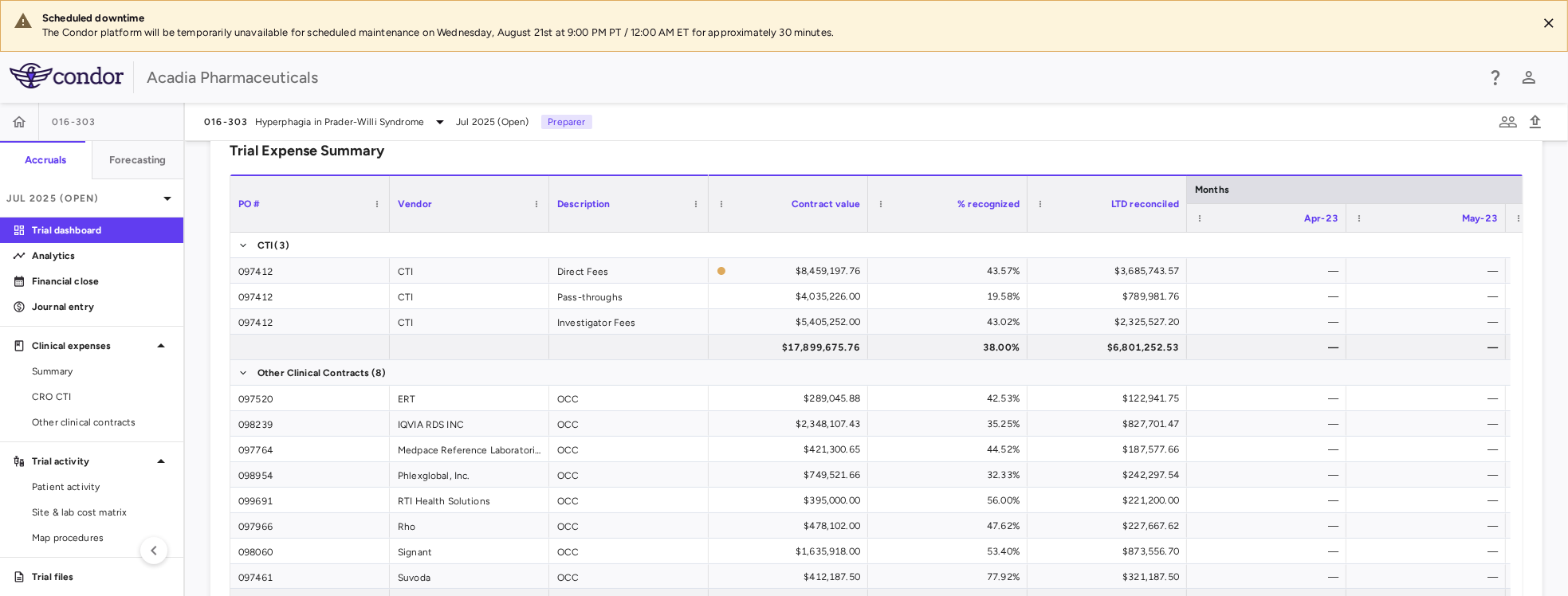 scroll, scrollTop: 1163, scrollLeft: 0, axis: vertical 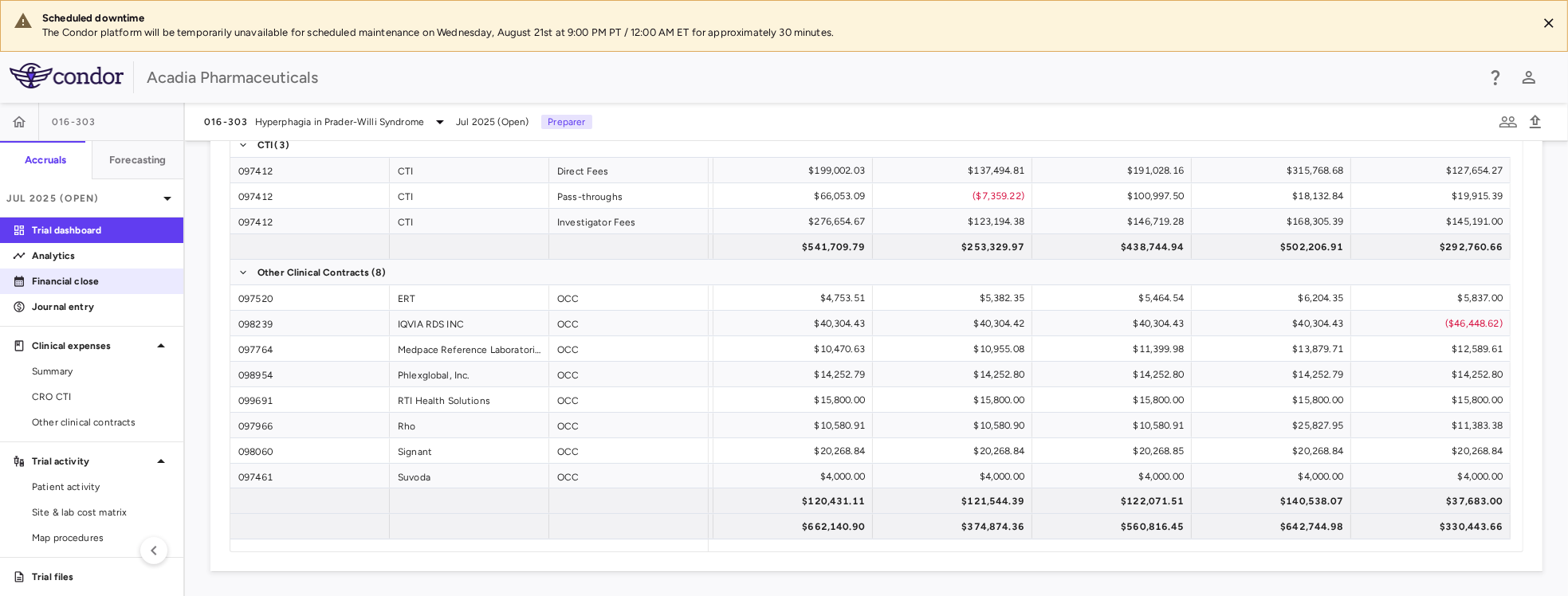 click on "Financial close" at bounding box center [101, 281] 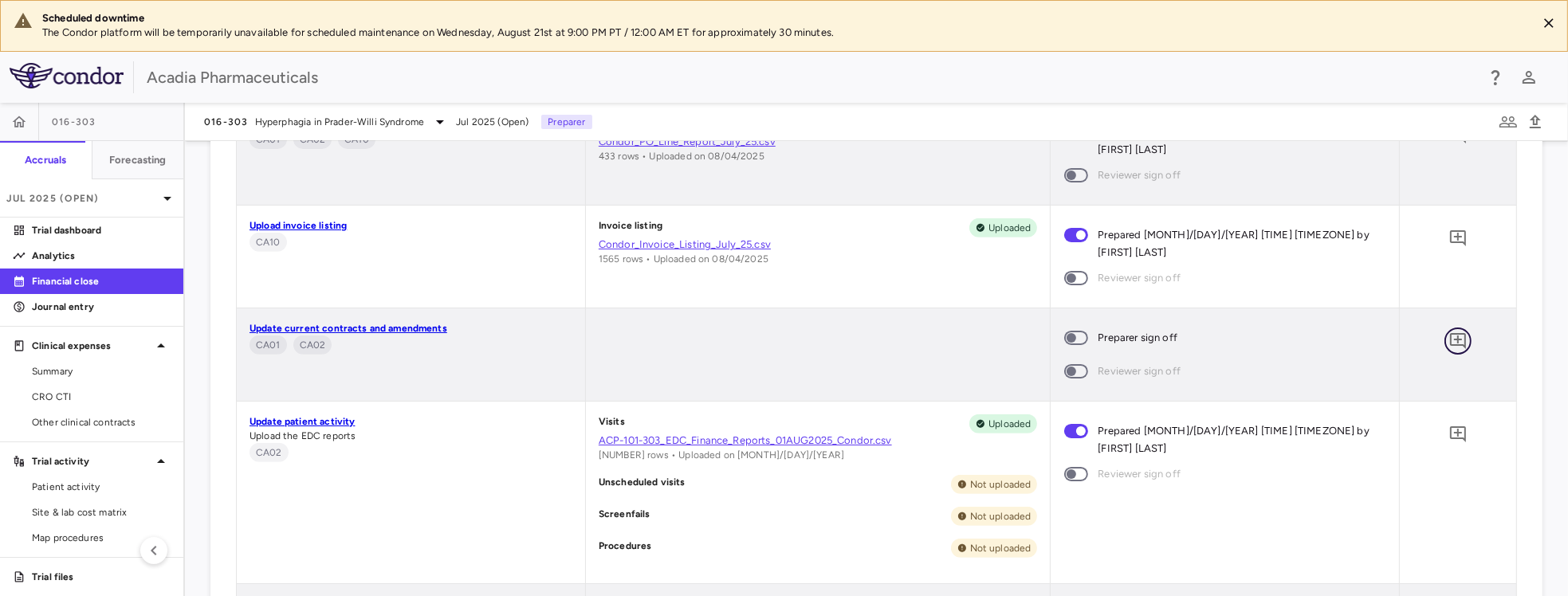 click 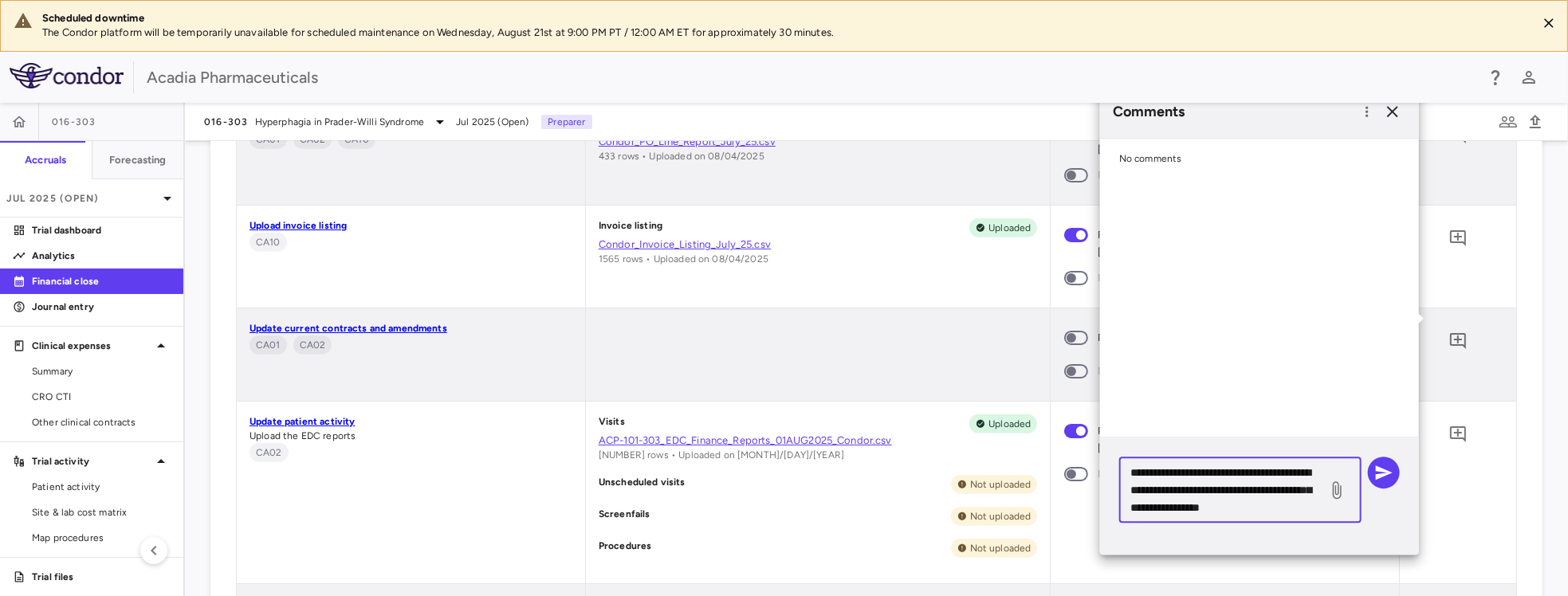 drag, startPoint x: 1303, startPoint y: 511, endPoint x: 1007, endPoint y: 375, distance: 325.74837 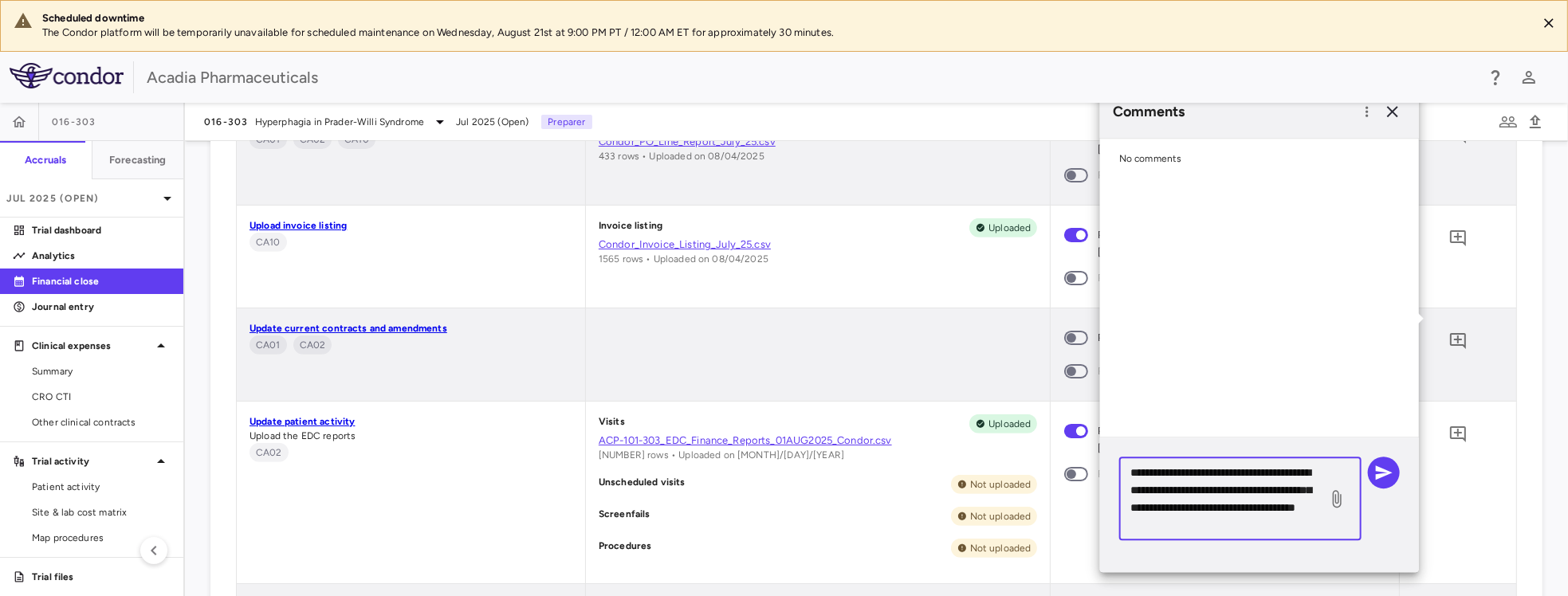 click on "**********" at bounding box center [1224, 499] 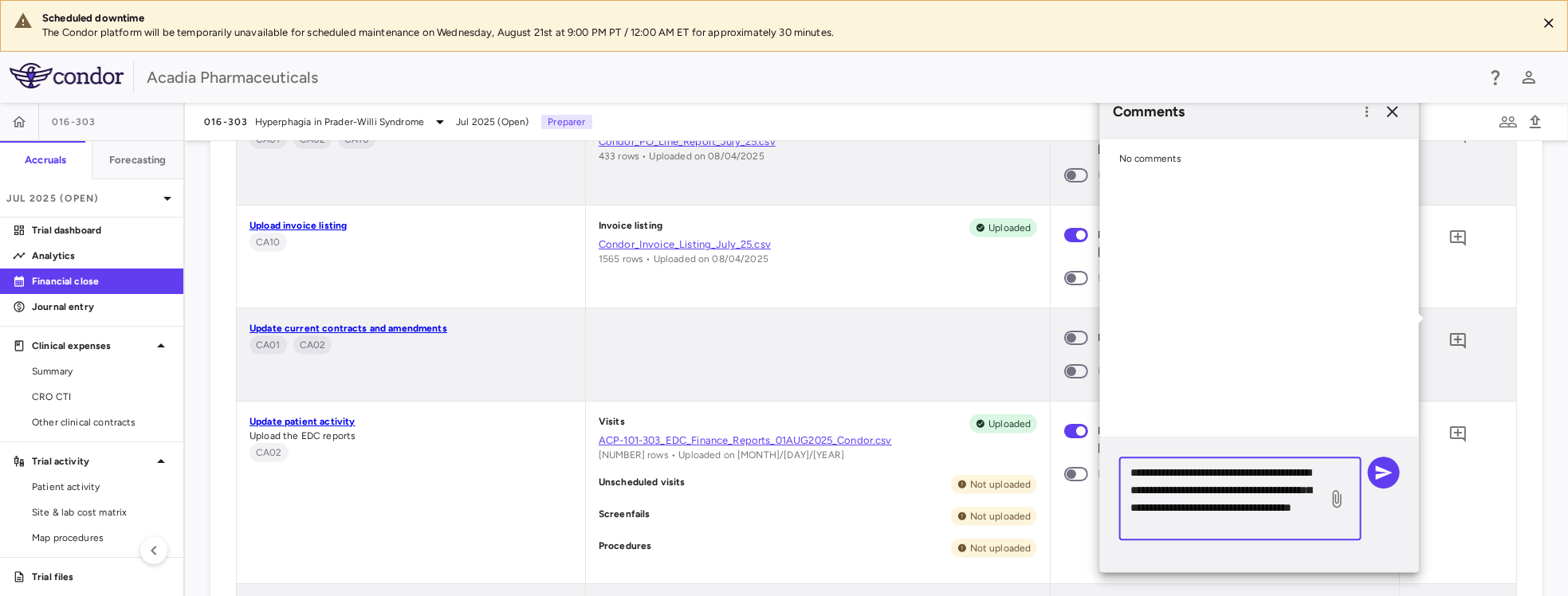 click on "**********" at bounding box center [1224, 499] 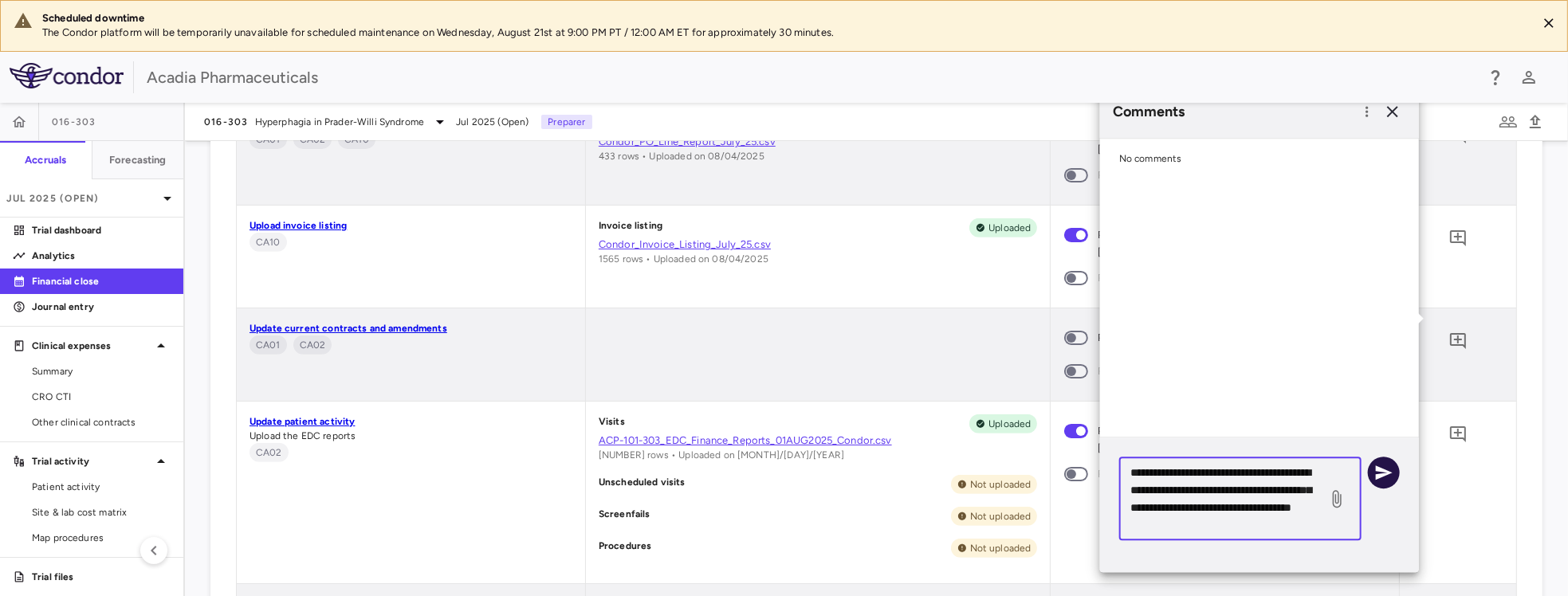 type on "**********" 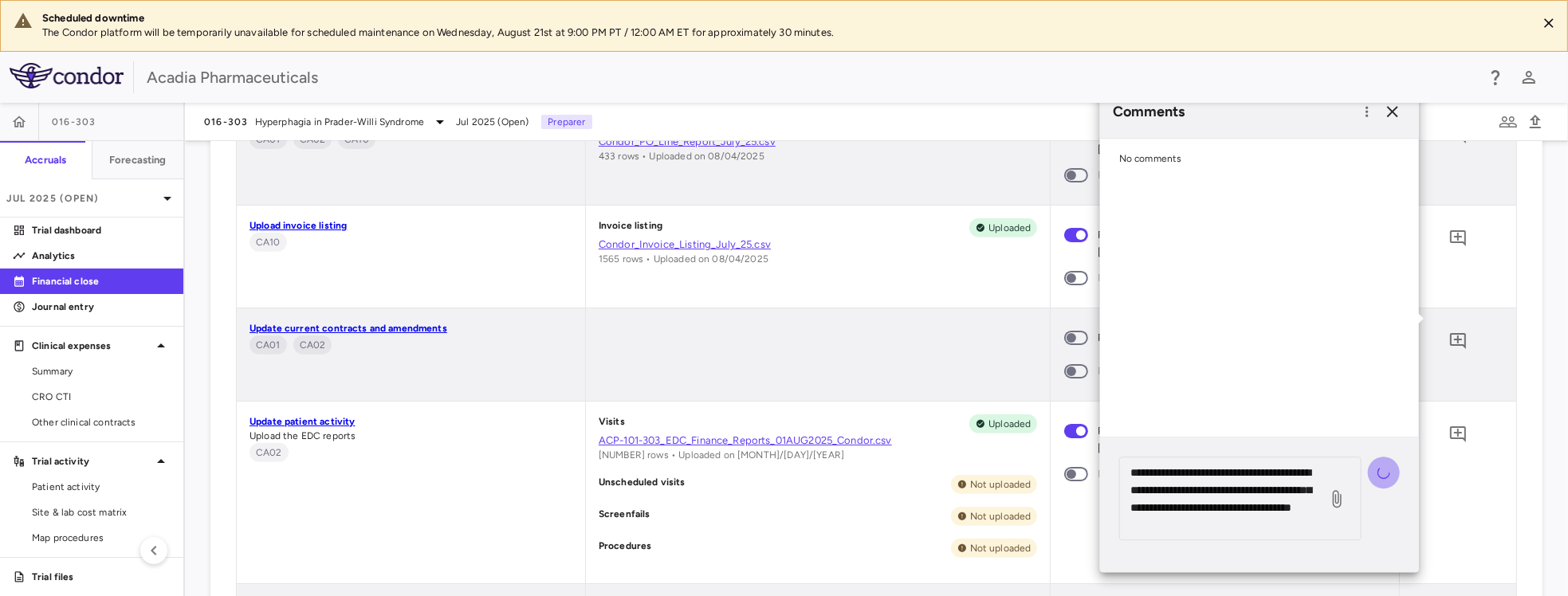 type 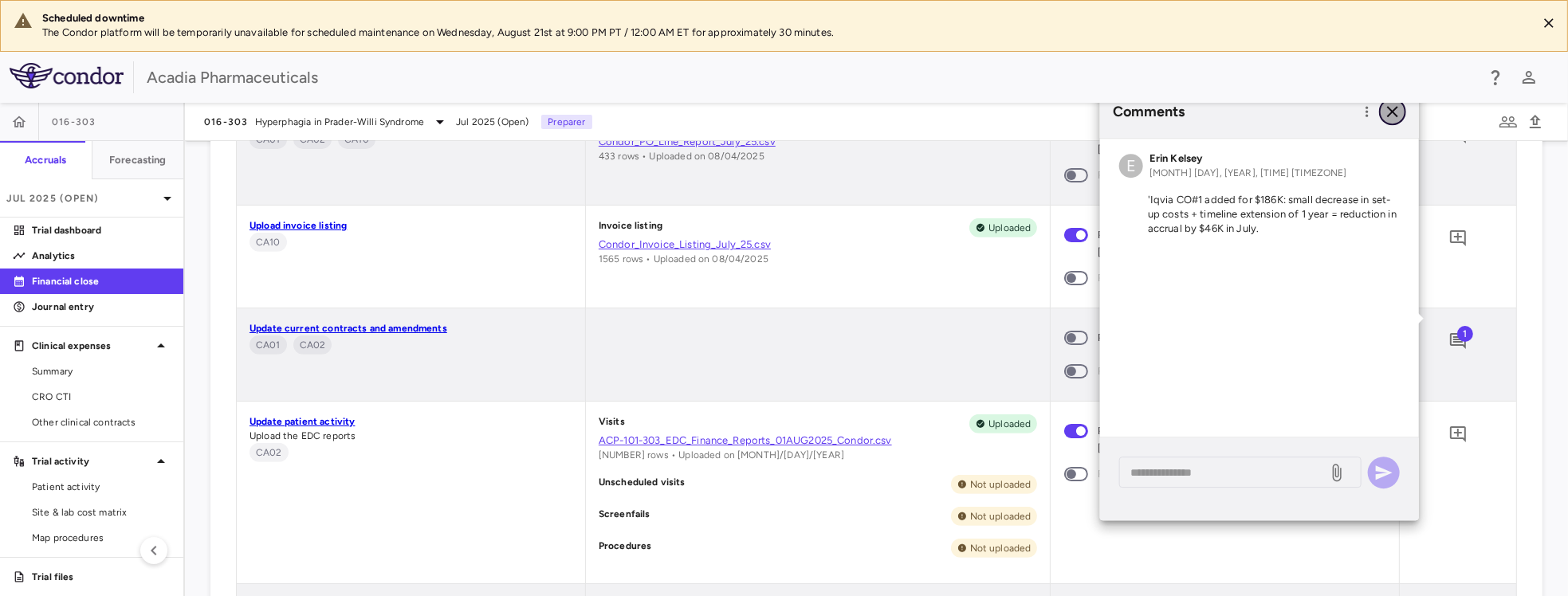click 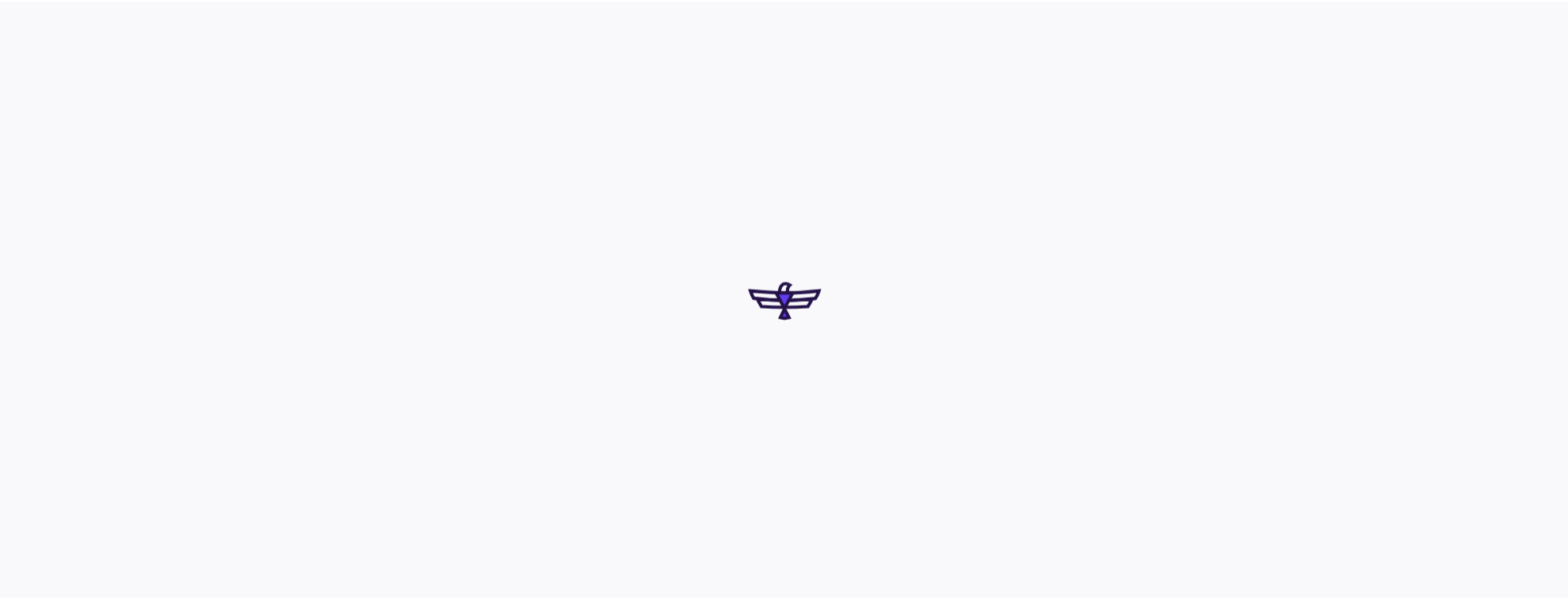 scroll, scrollTop: 0, scrollLeft: 0, axis: both 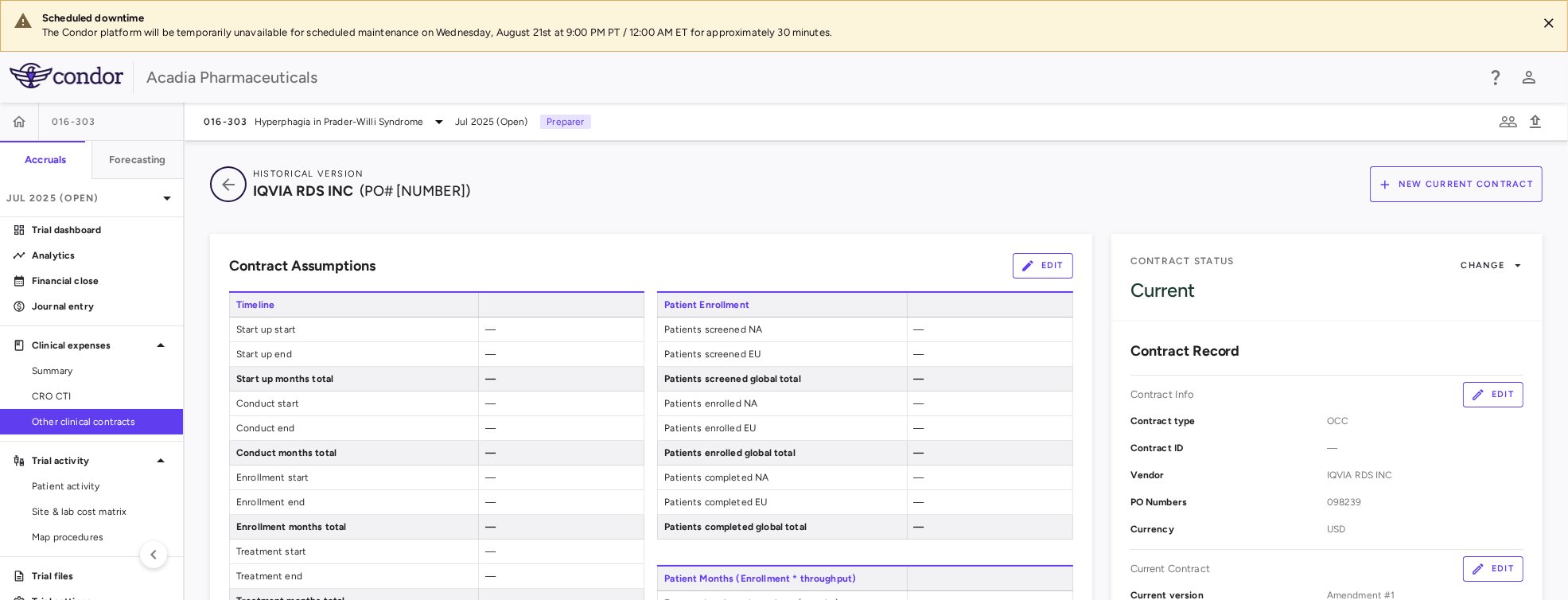 click 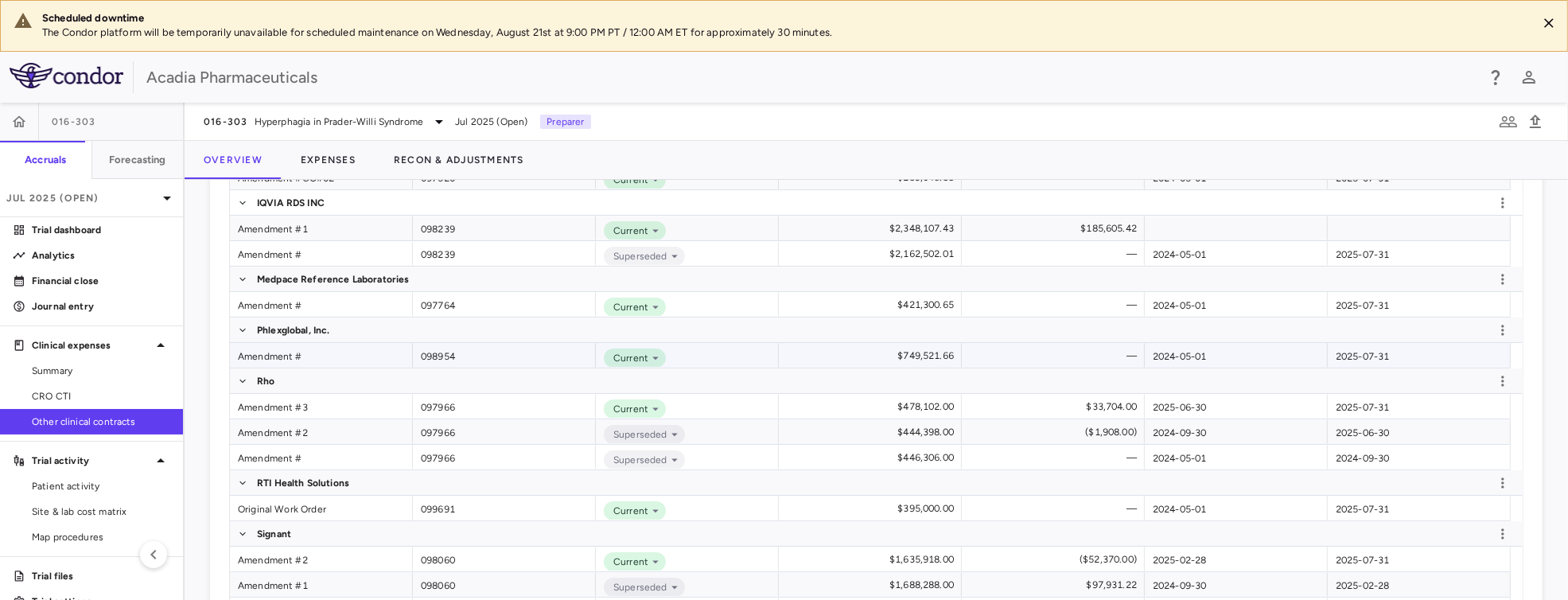 scroll, scrollTop: 530, scrollLeft: 0, axis: vertical 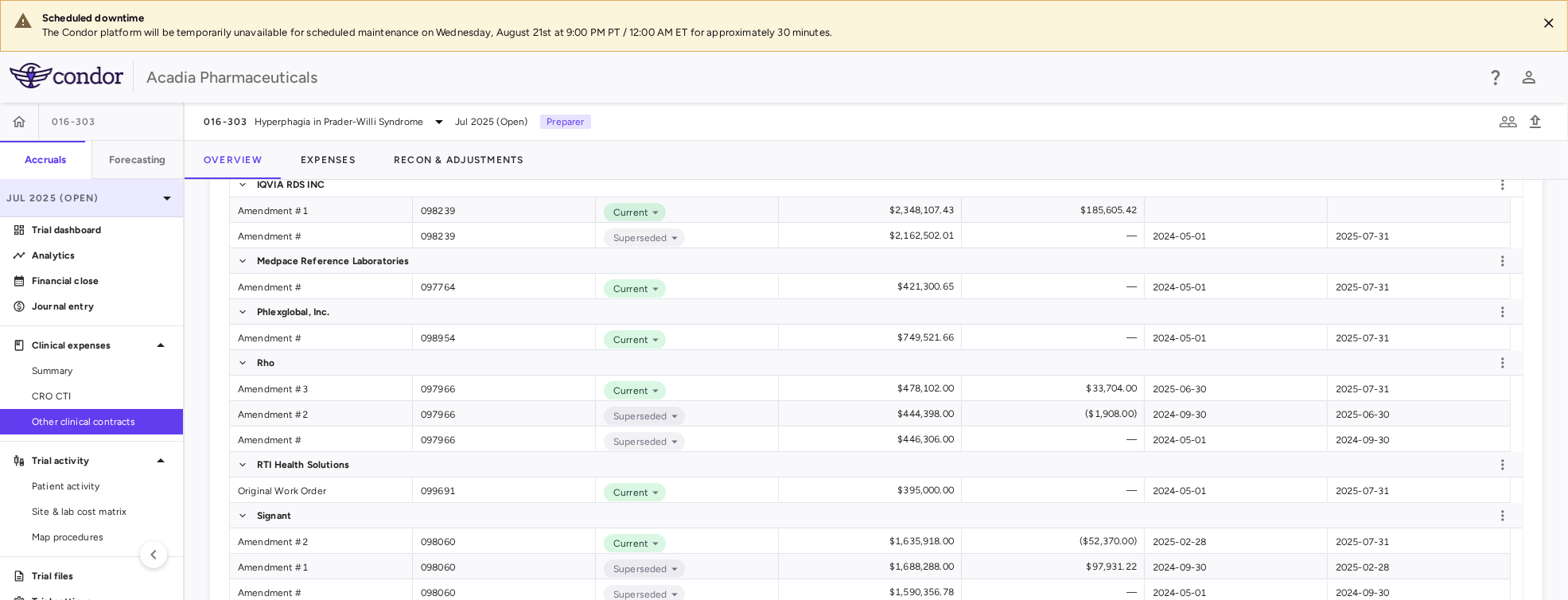 click on "Jul 2025 (Open)" at bounding box center [91, 198] 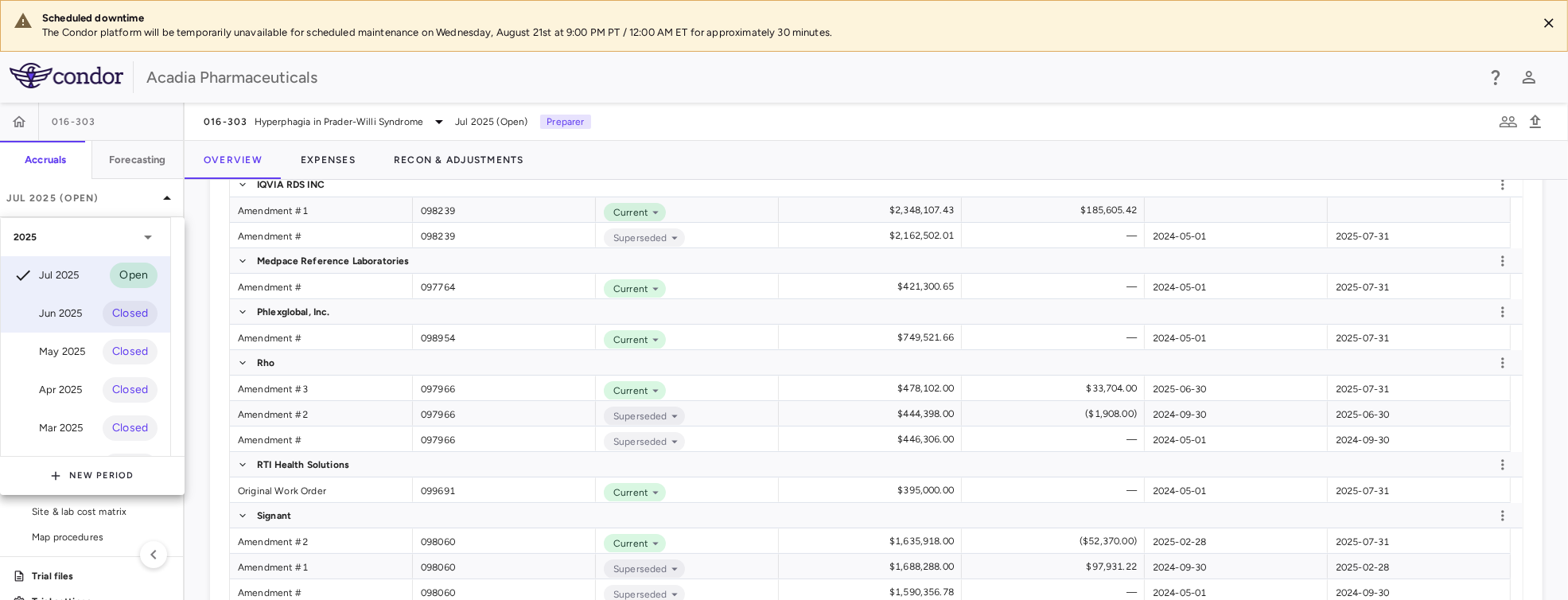 click on "Jun 2025" at bounding box center [48, 314] 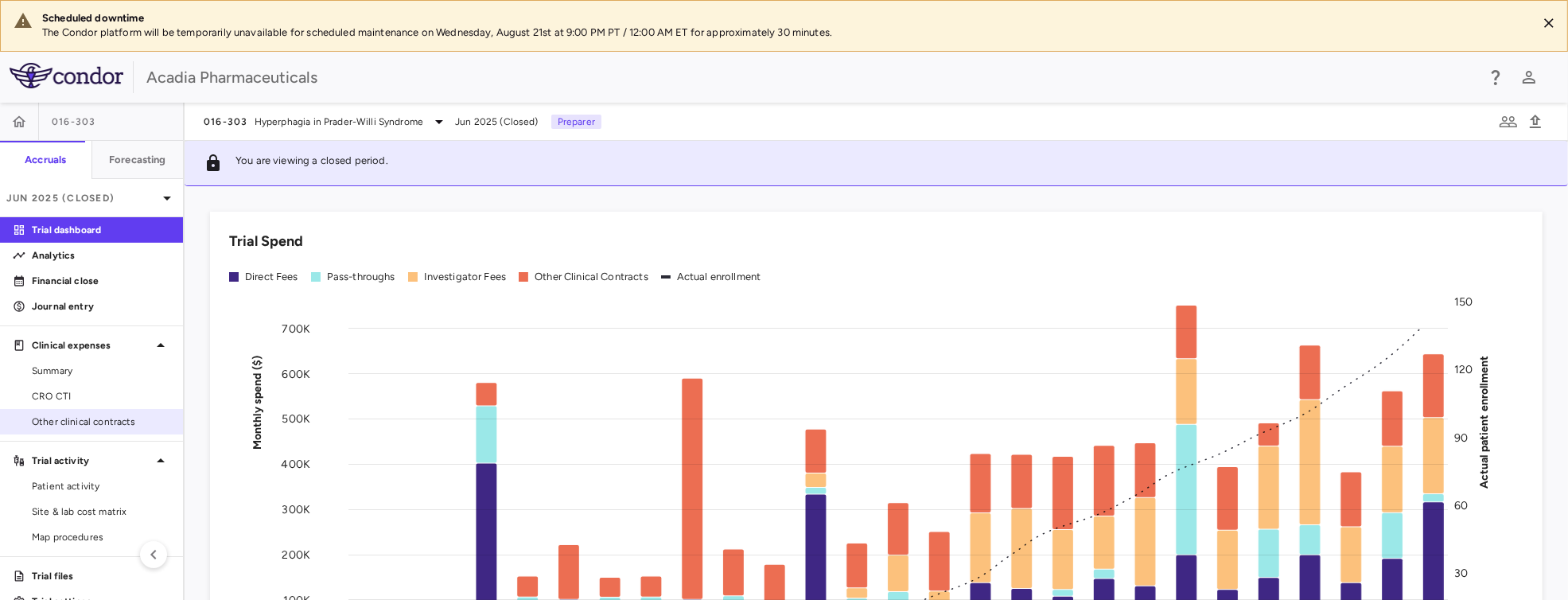 click on "Other clinical contracts" at bounding box center [101, 422] 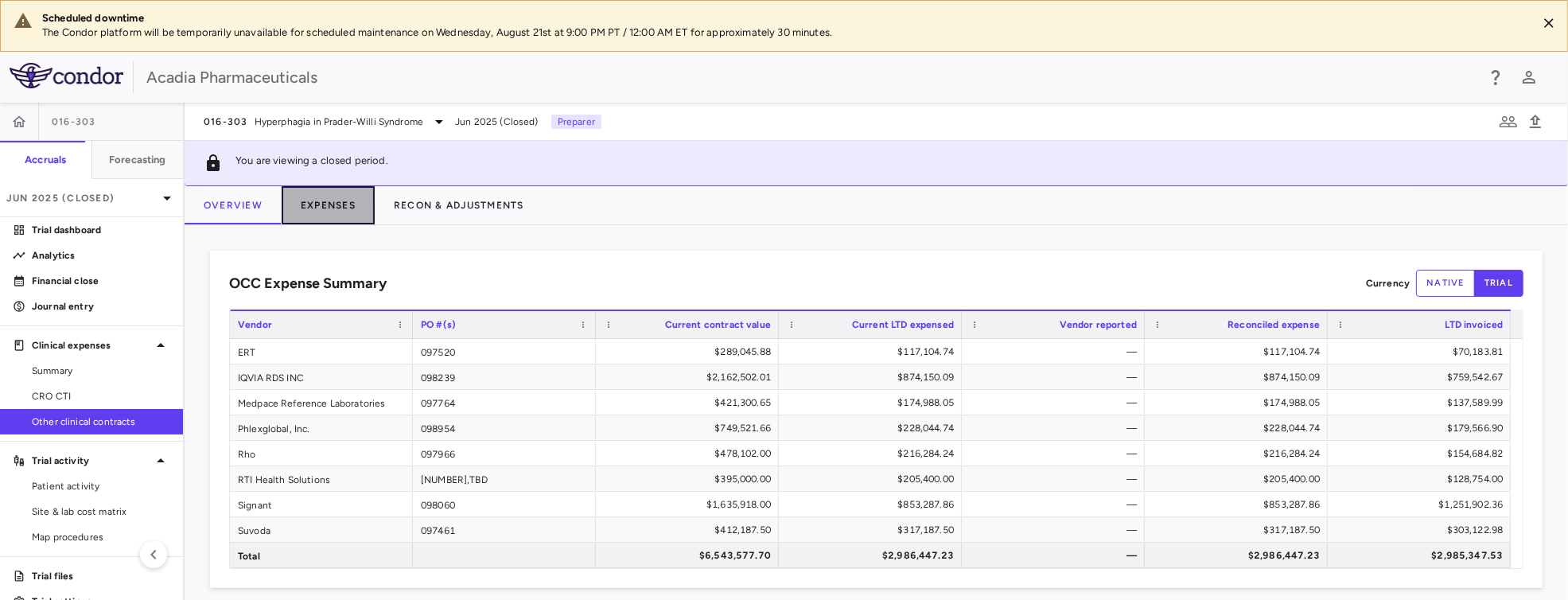 click on "Expenses" at bounding box center (328, 205) 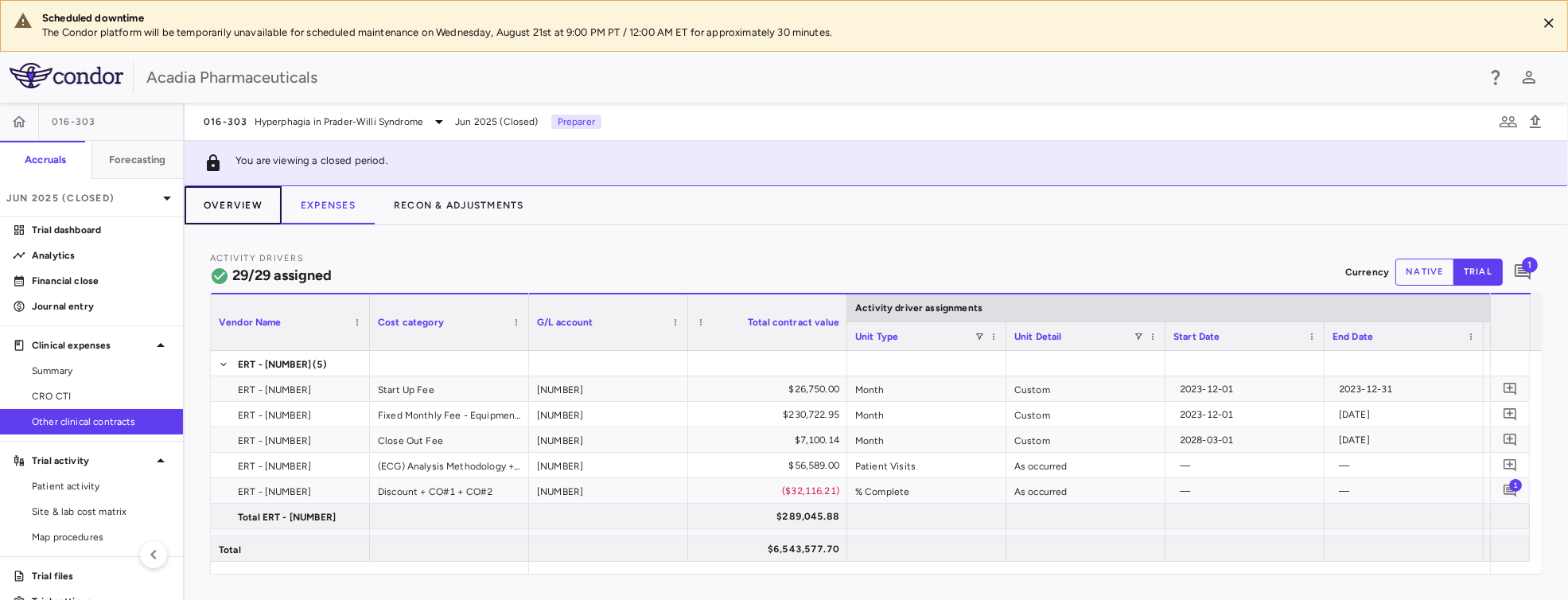 click on "Overview" at bounding box center (233, 205) 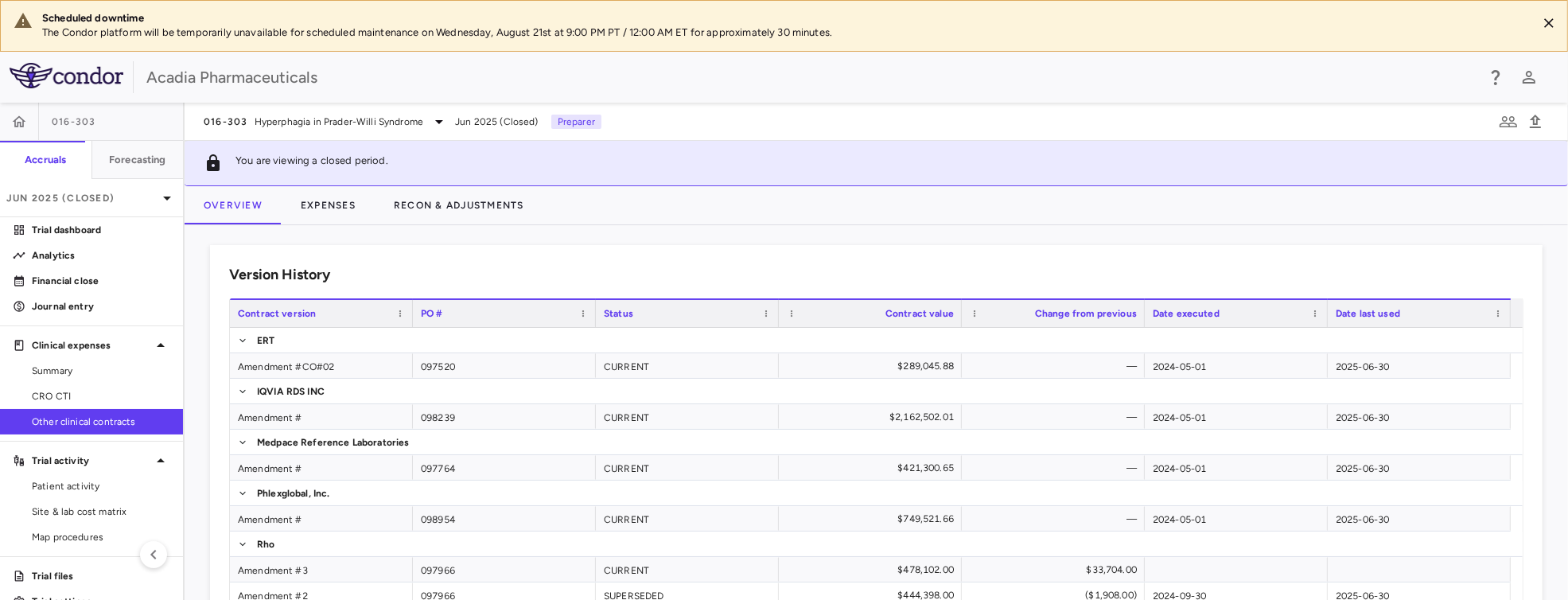 scroll, scrollTop: 398, scrollLeft: 0, axis: vertical 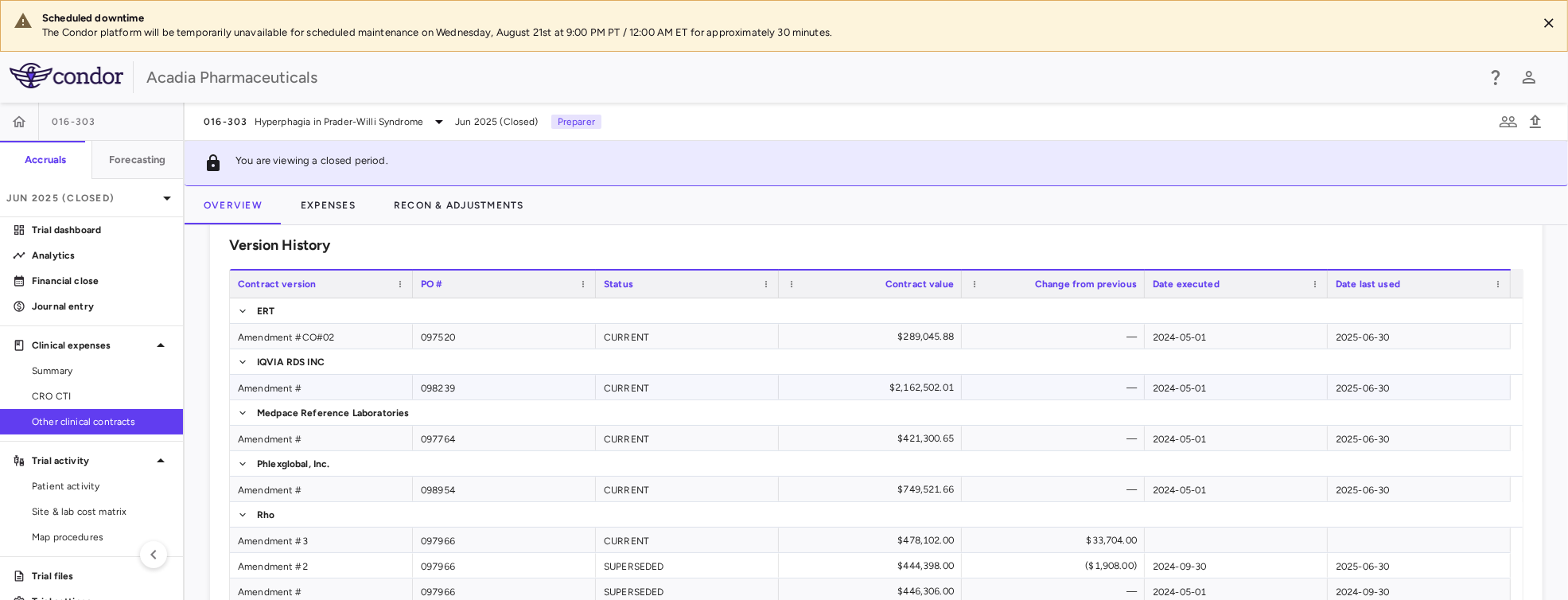 click on "Amendment #" at bounding box center (321, 387) 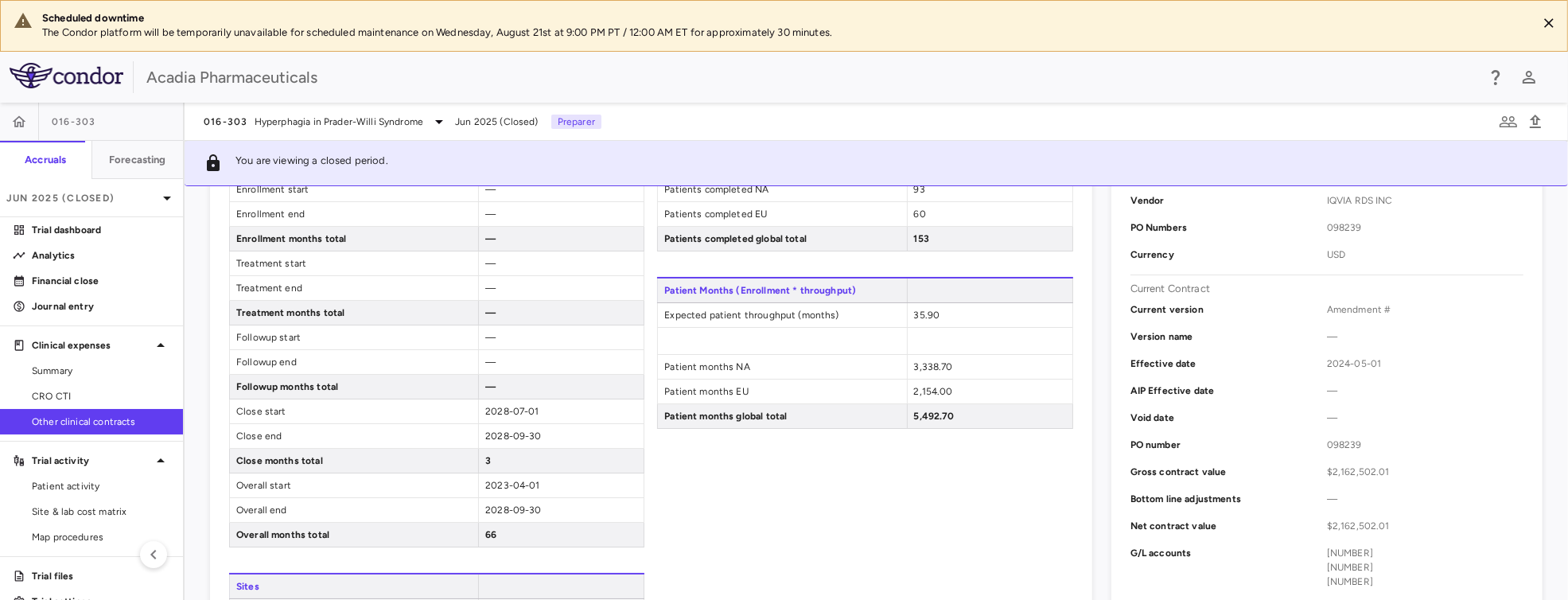 scroll, scrollTop: 0, scrollLeft: 0, axis: both 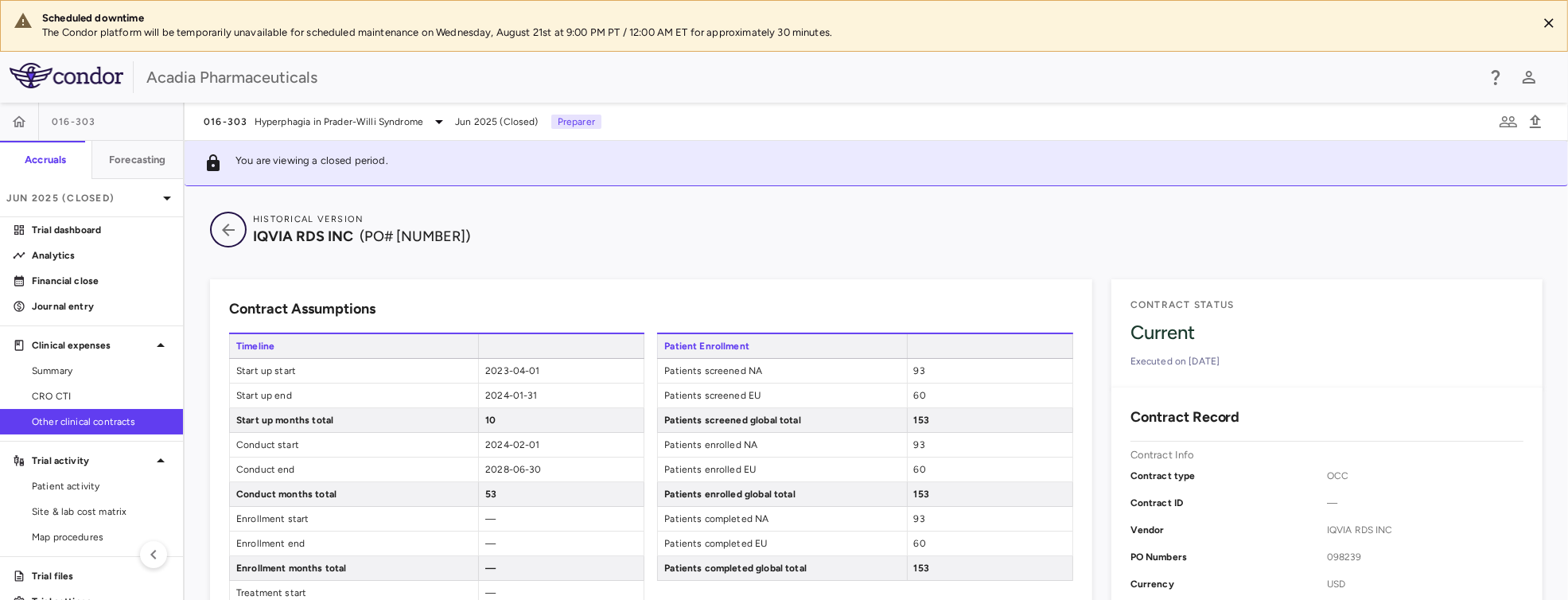 click 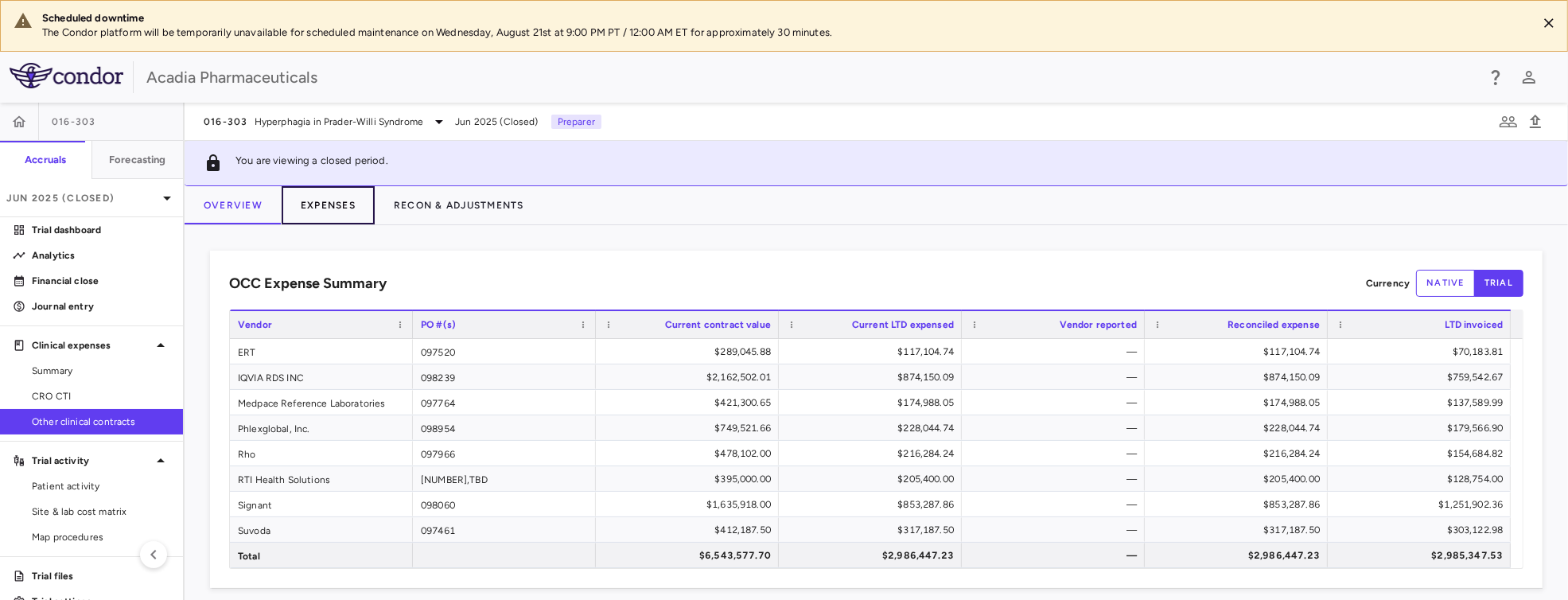 click on "Expenses" at bounding box center (328, 205) 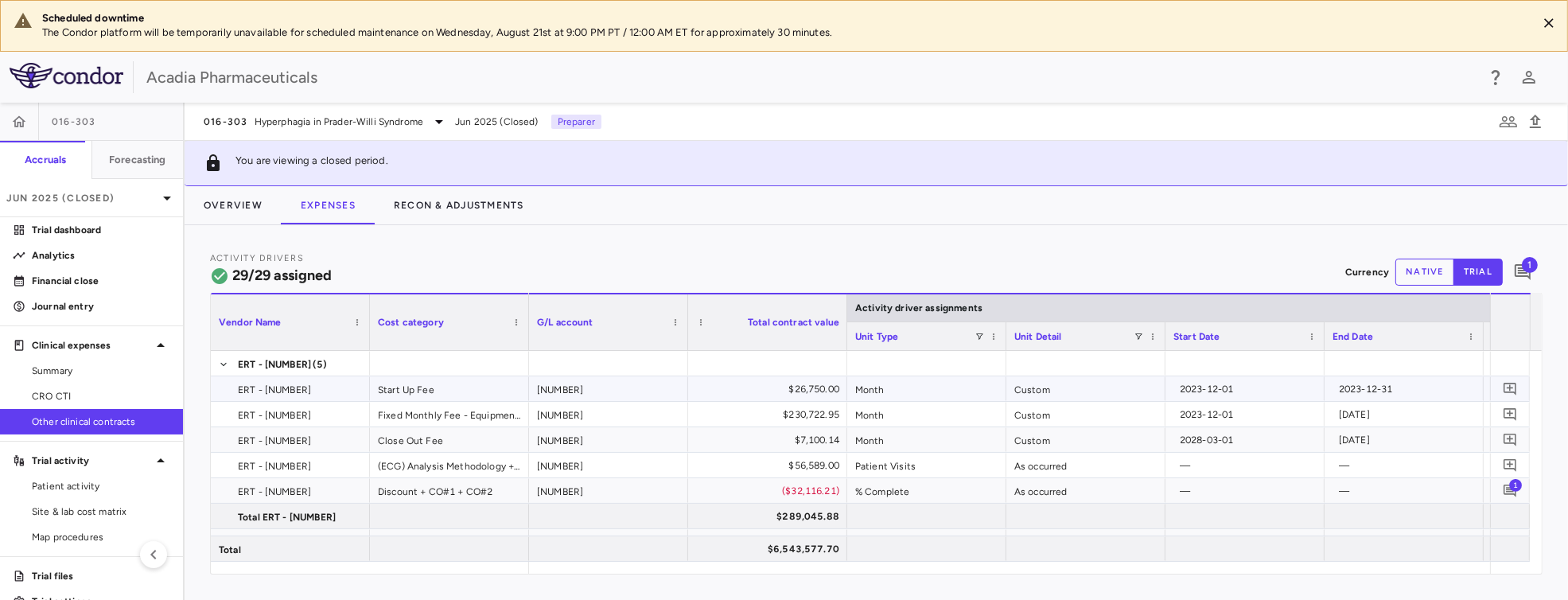 scroll, scrollTop: 115, scrollLeft: 0, axis: vertical 